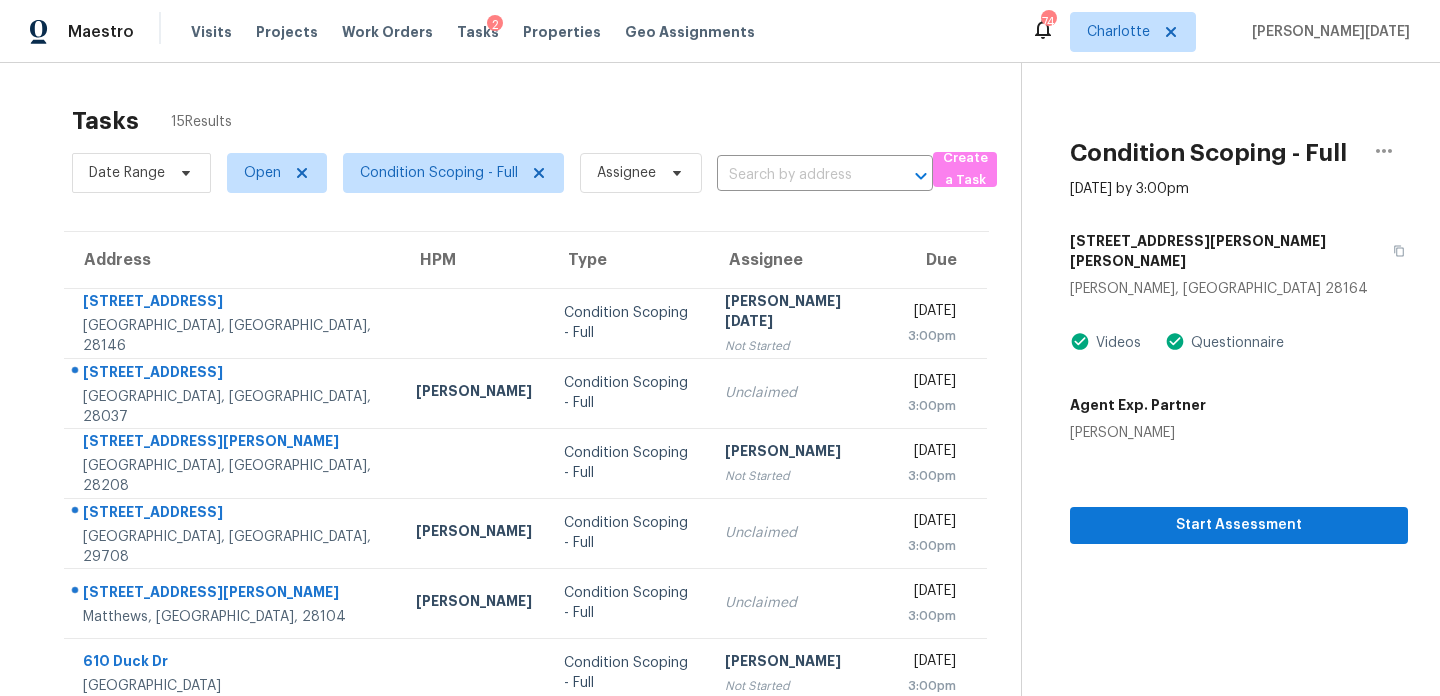 scroll, scrollTop: 0, scrollLeft: 0, axis: both 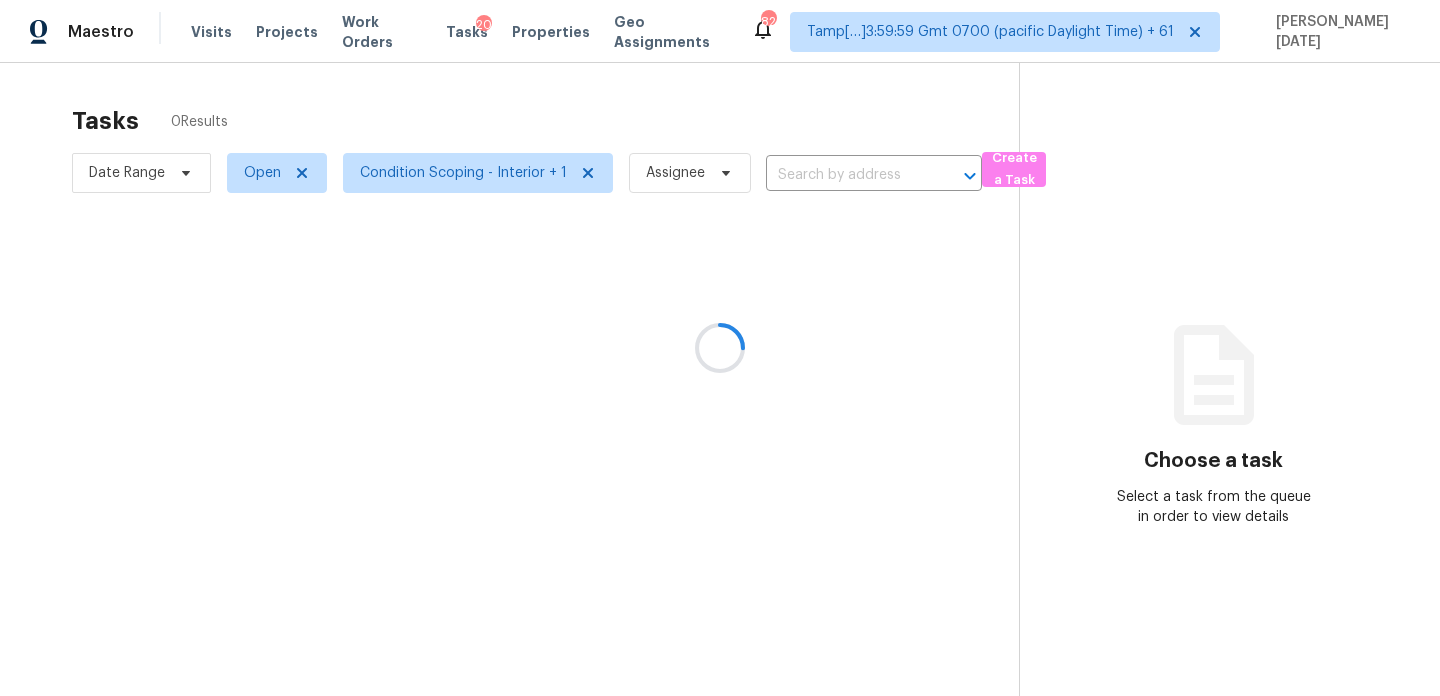 click at bounding box center (720, 348) 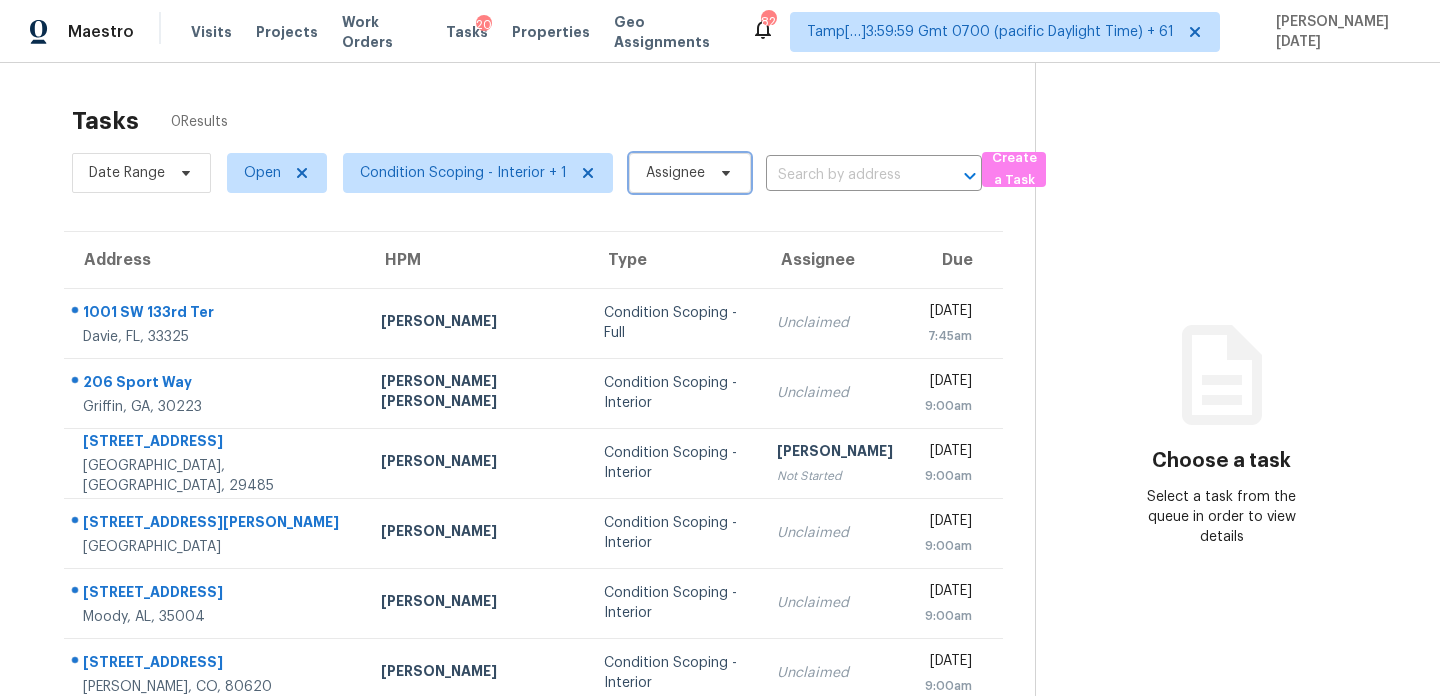 click on "Assignee" at bounding box center (675, 173) 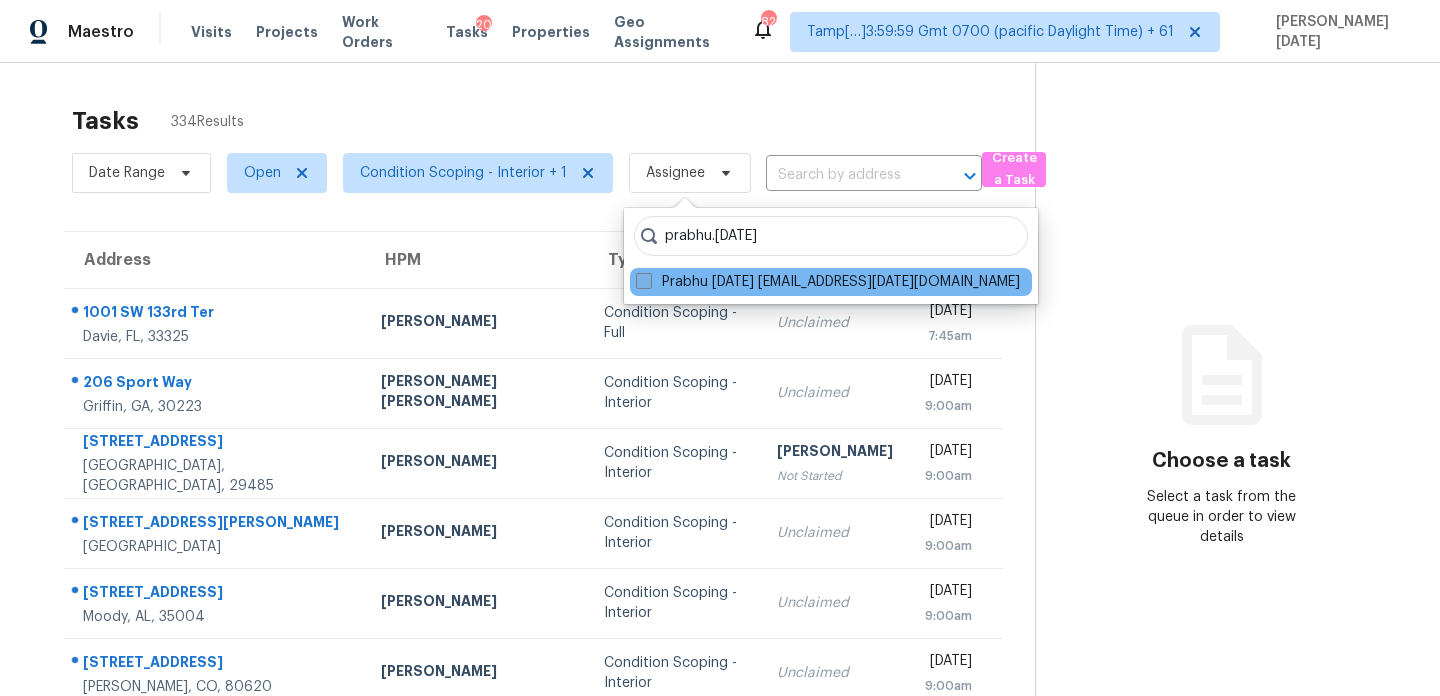 type on "prabhu.raja" 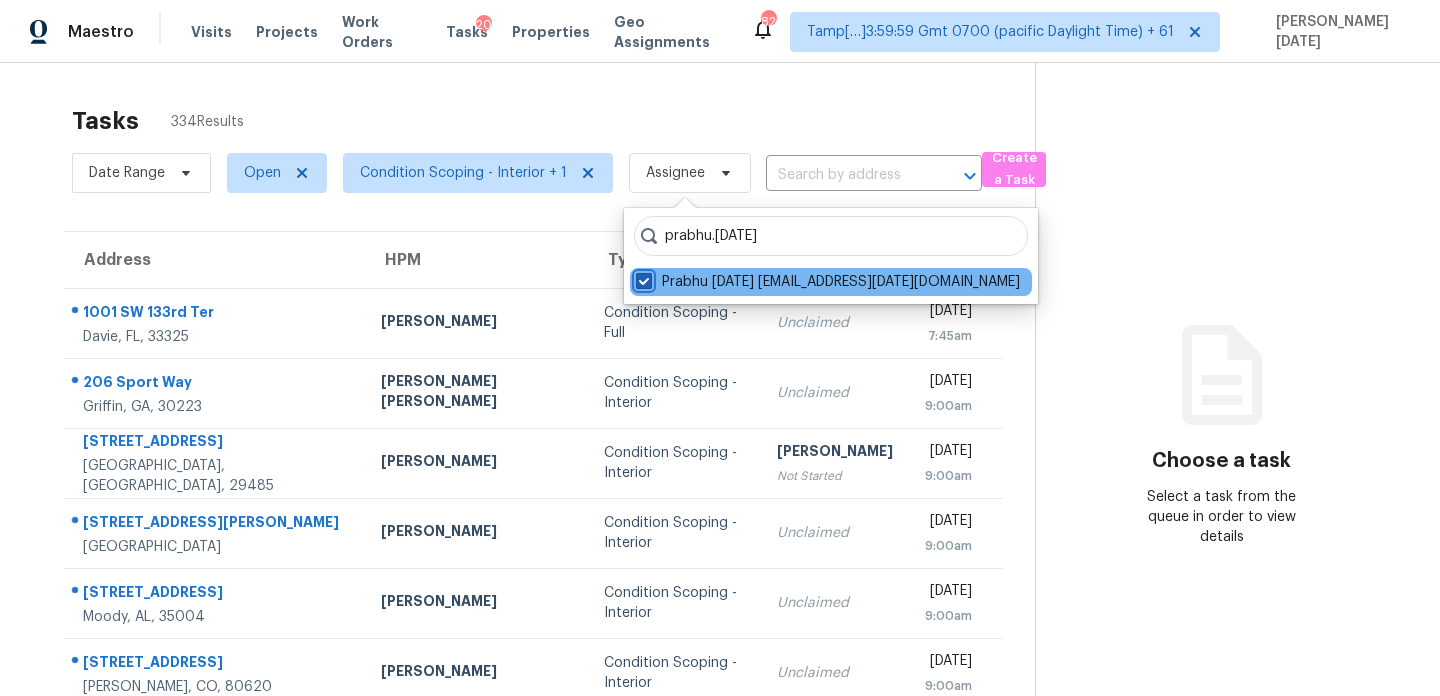 checkbox on "true" 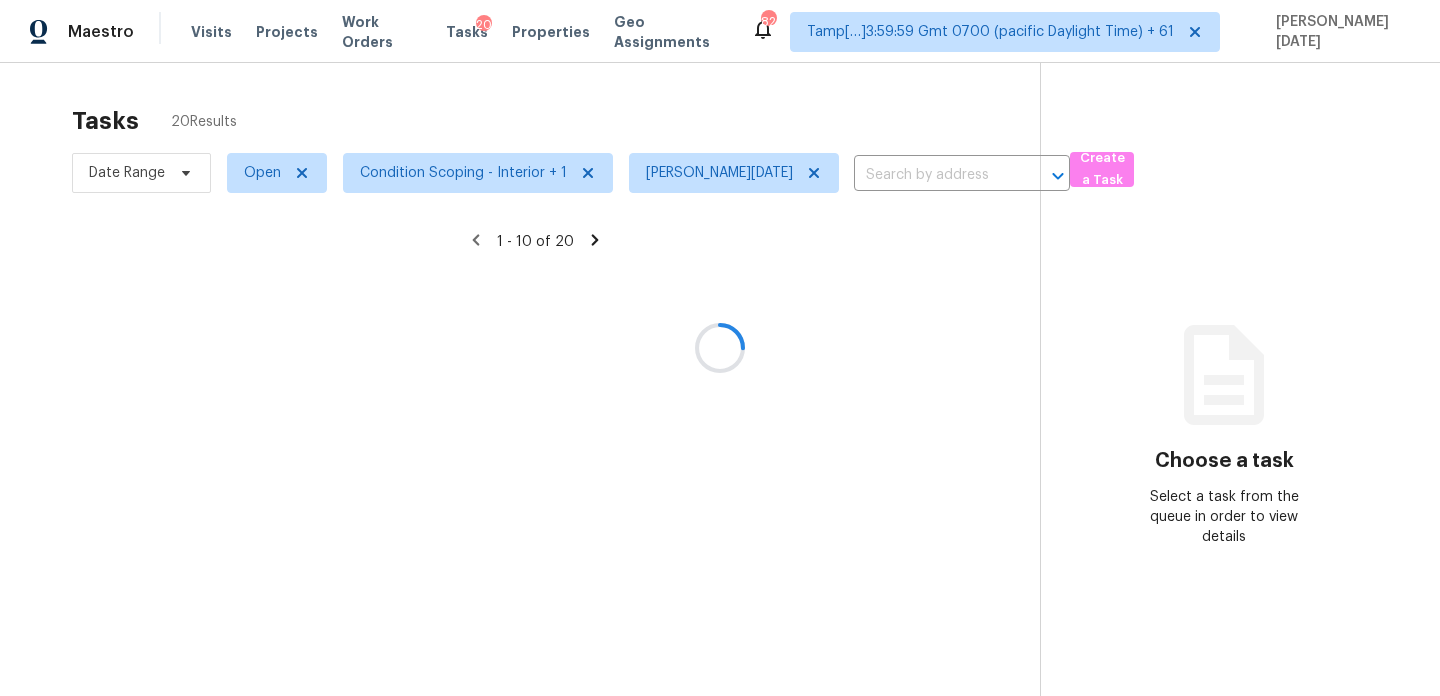 click at bounding box center [720, 348] 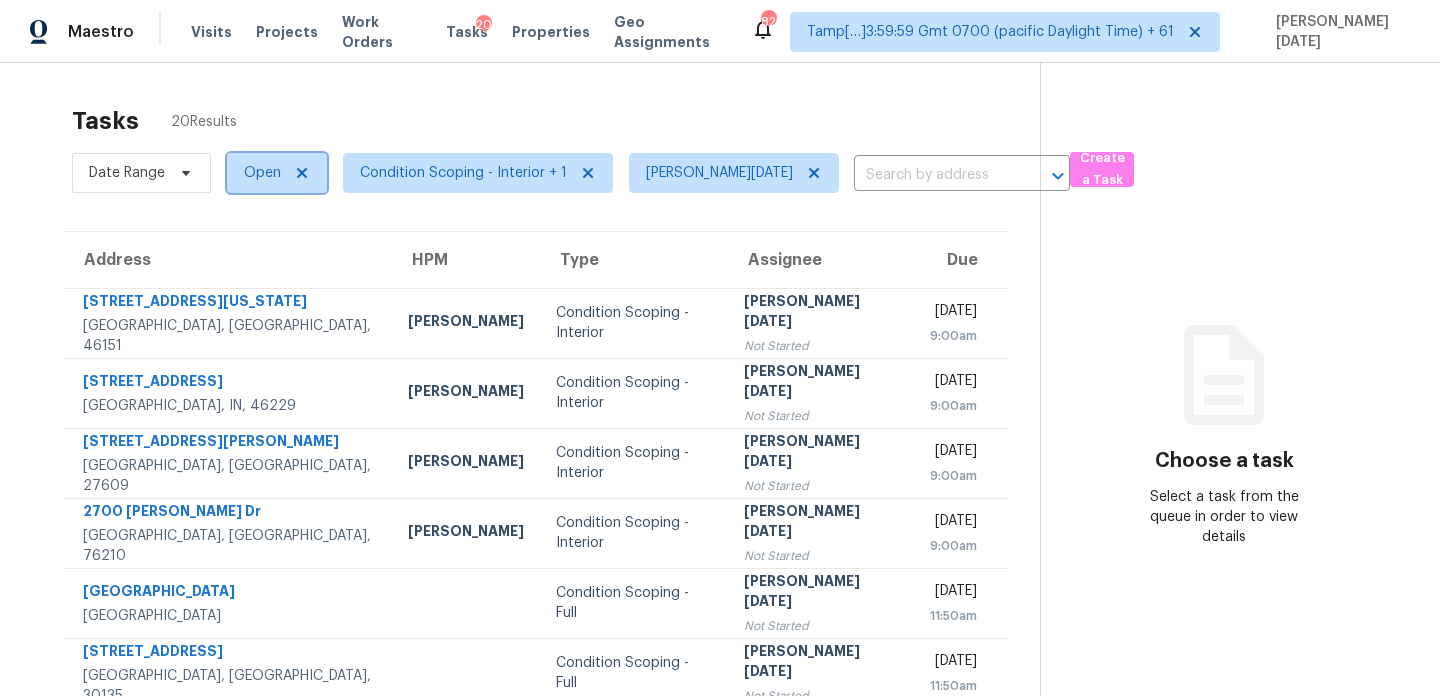 click on "Open" at bounding box center (277, 173) 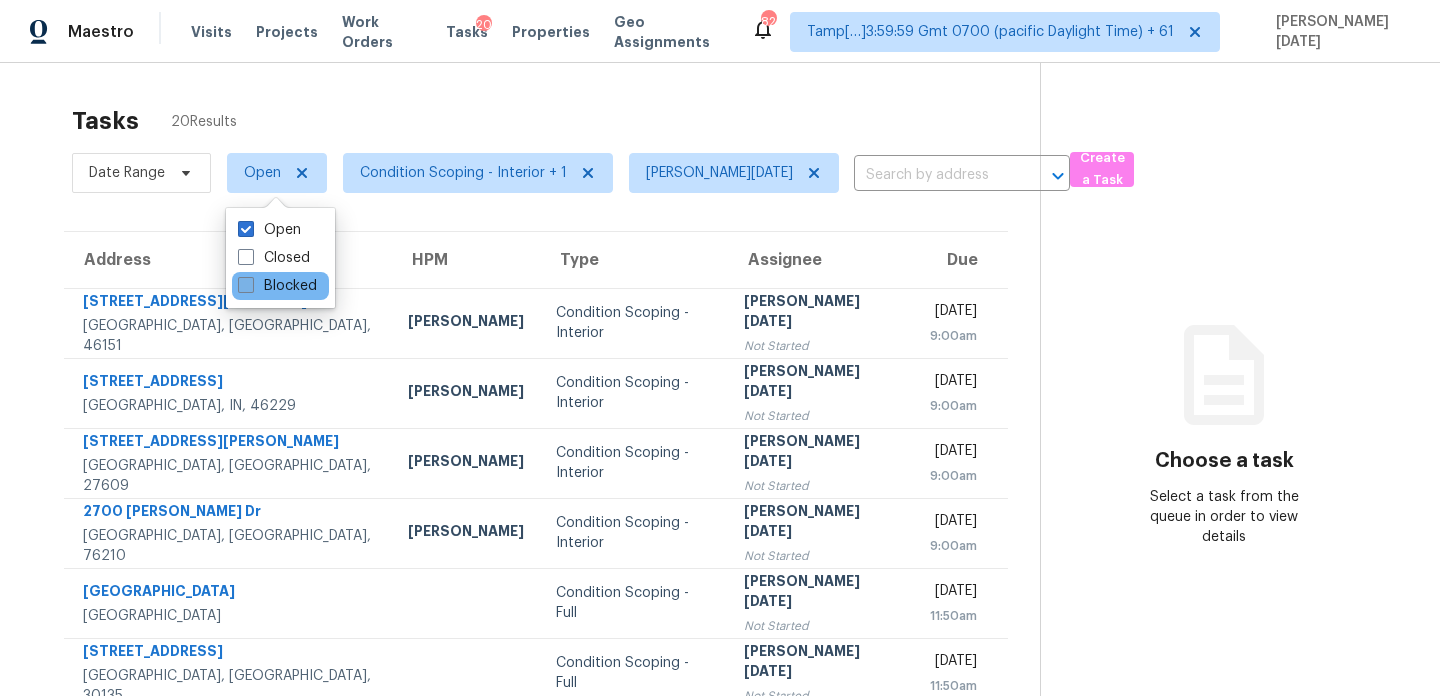 click on "Blocked" at bounding box center (277, 286) 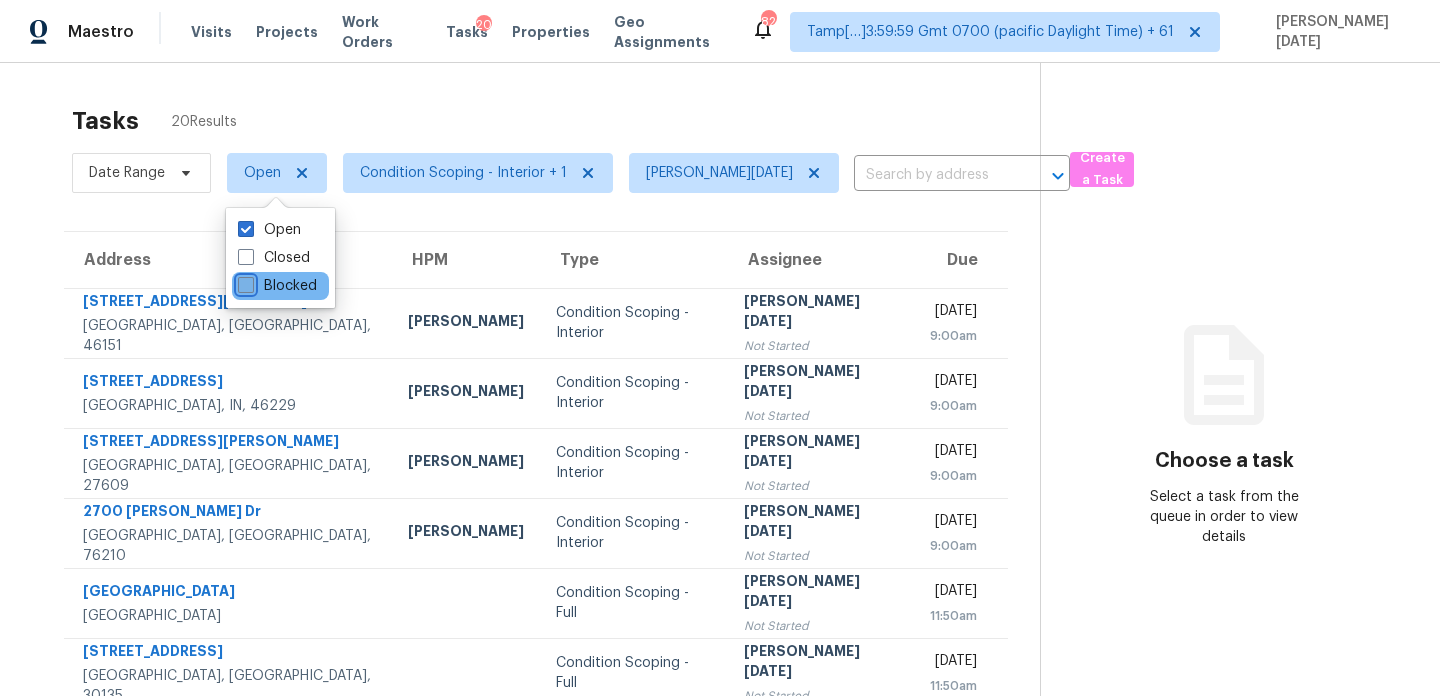 click on "Blocked" at bounding box center (244, 282) 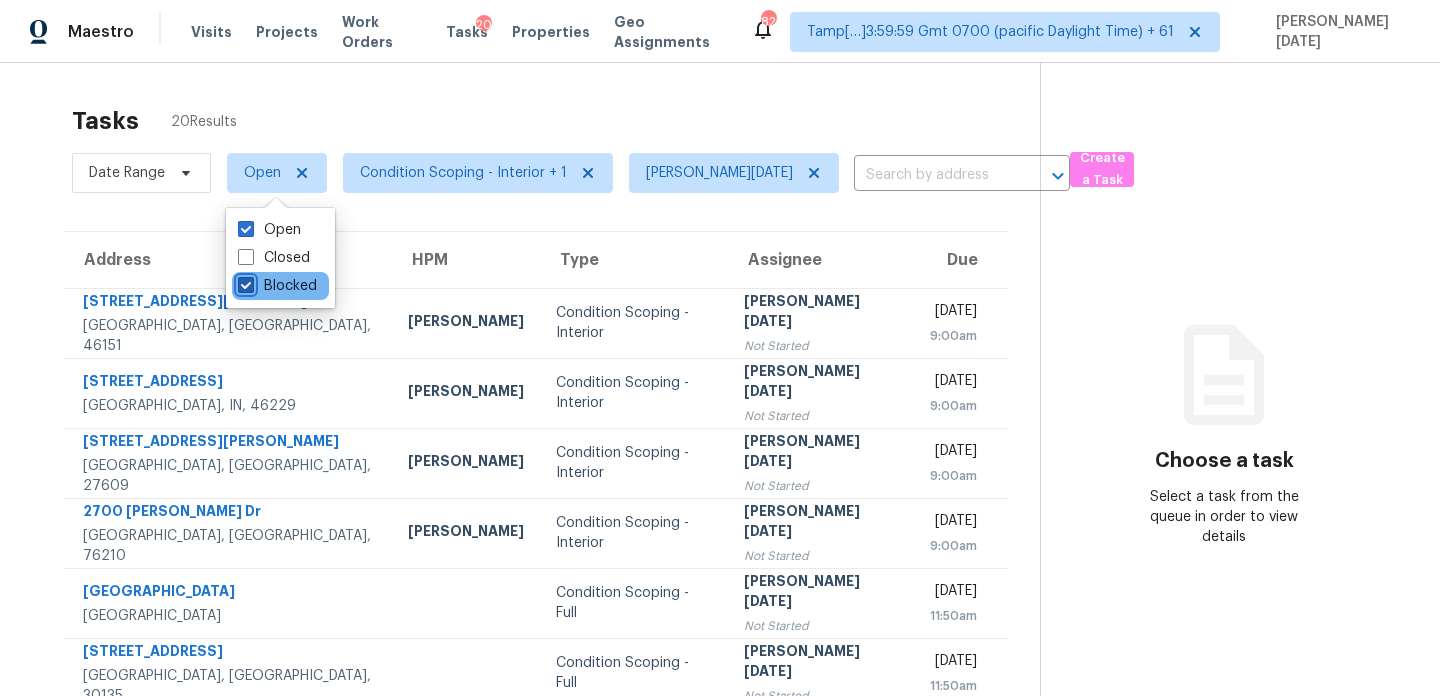 checkbox on "true" 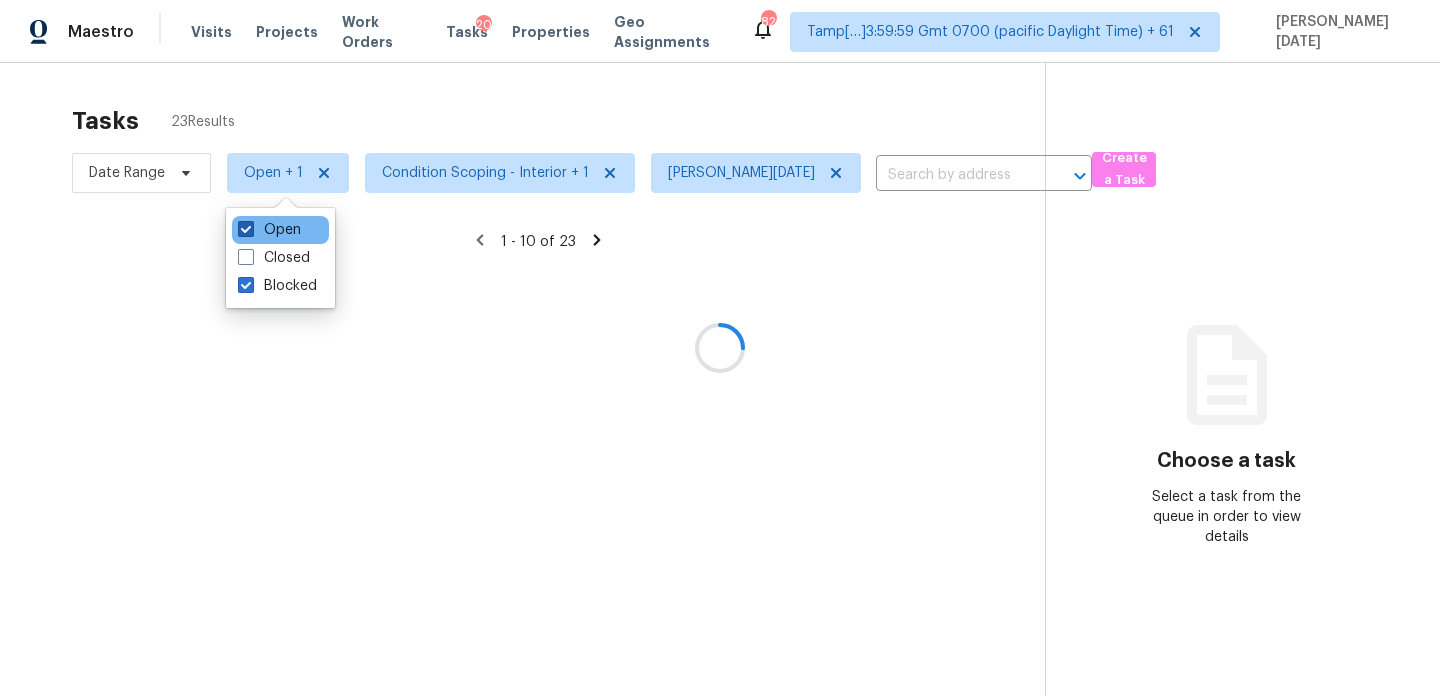 click on "Open" at bounding box center [269, 230] 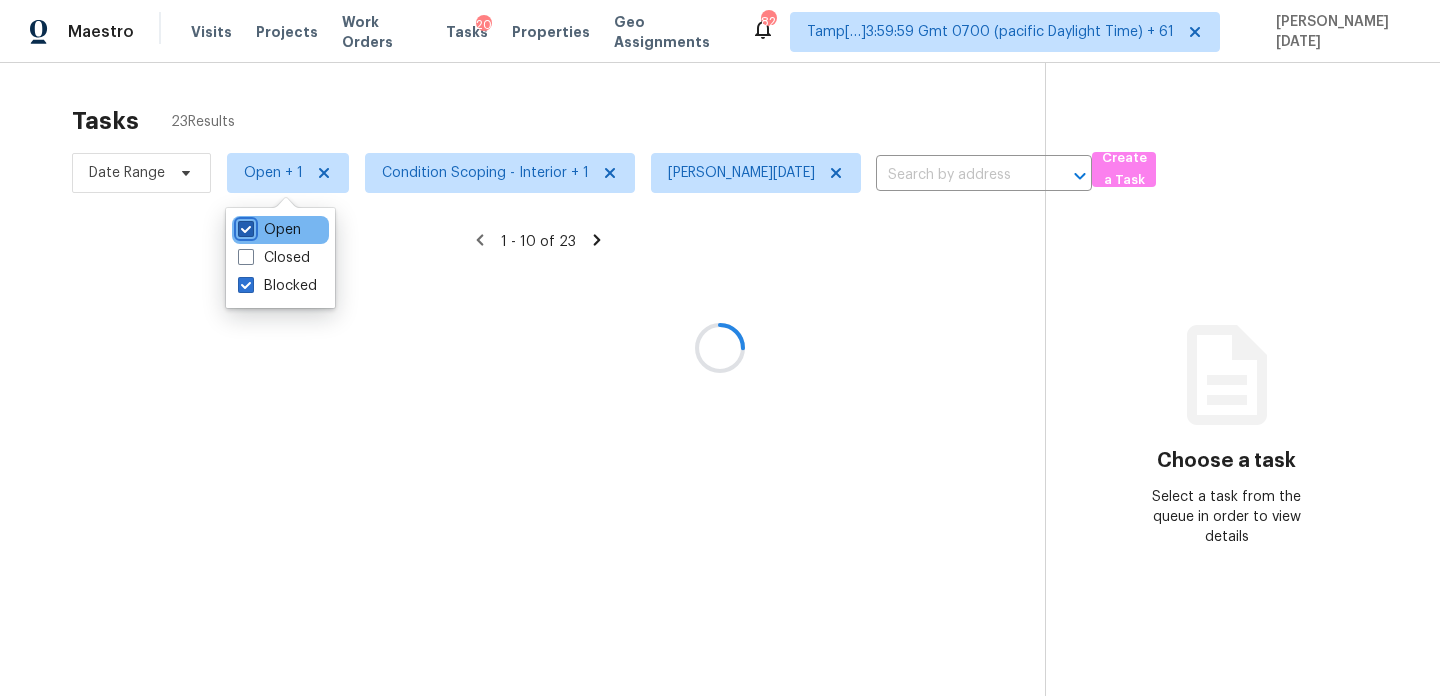 click on "Open" at bounding box center (244, 226) 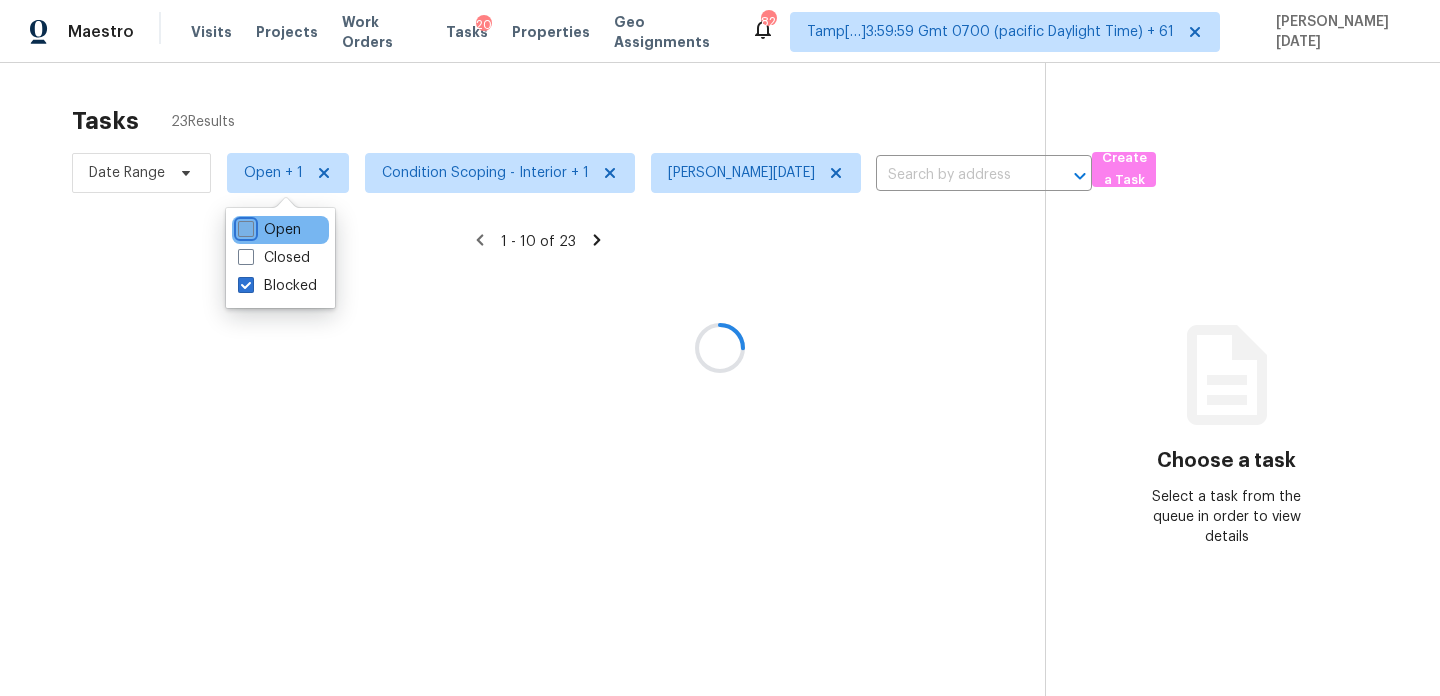 checkbox on "false" 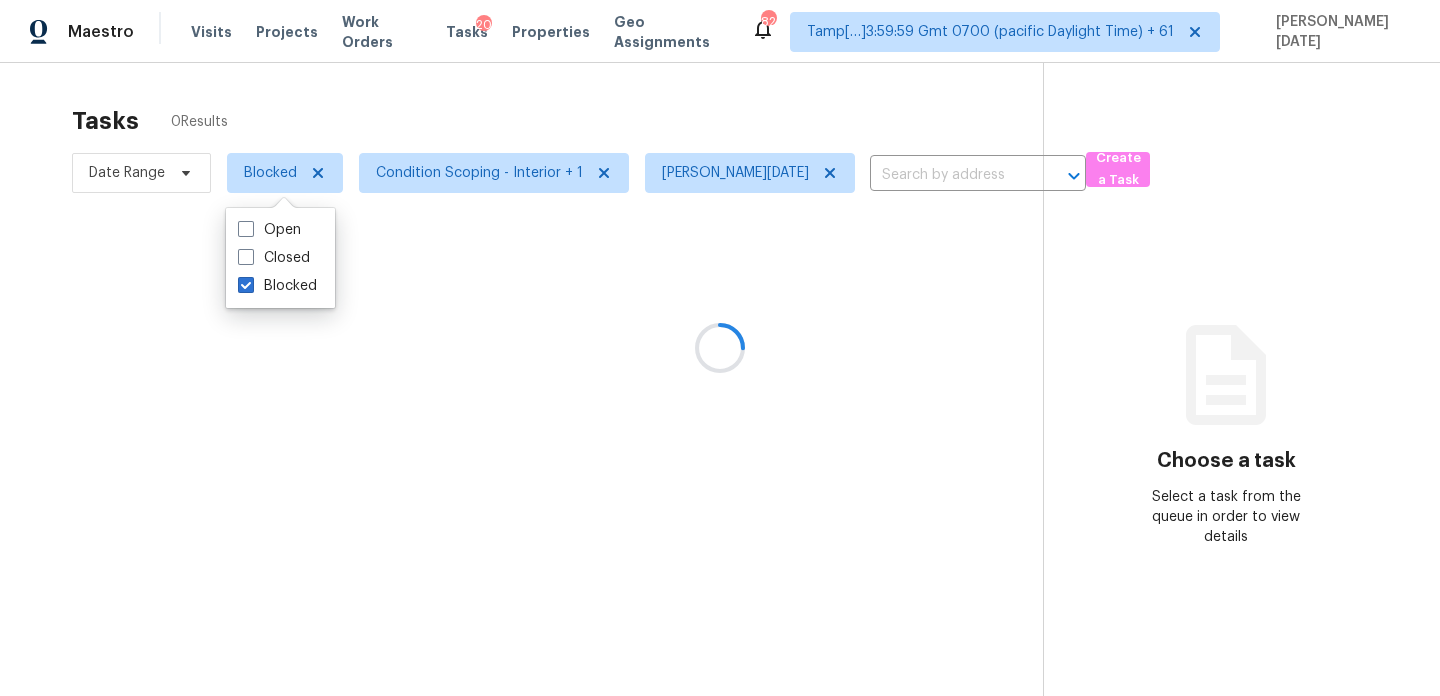 click at bounding box center (720, 348) 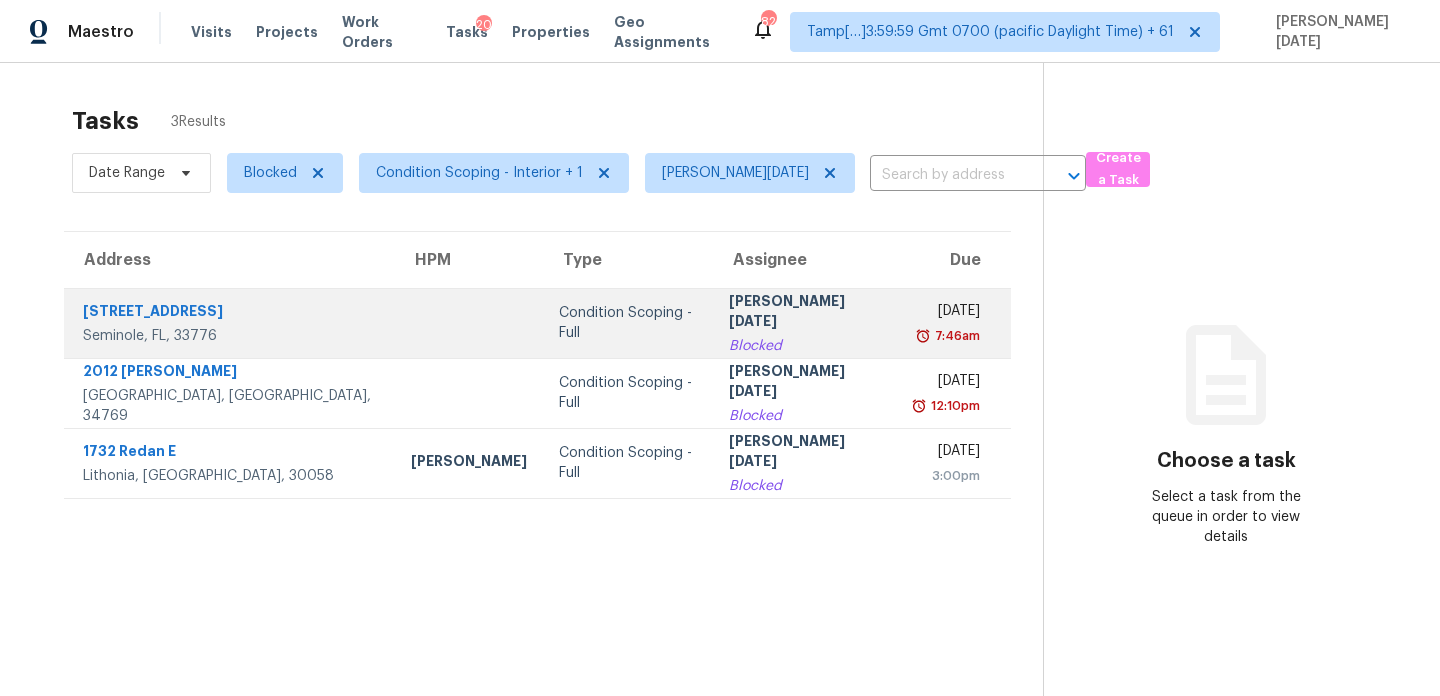 click on "Condition Scoping - Full" at bounding box center (628, 323) 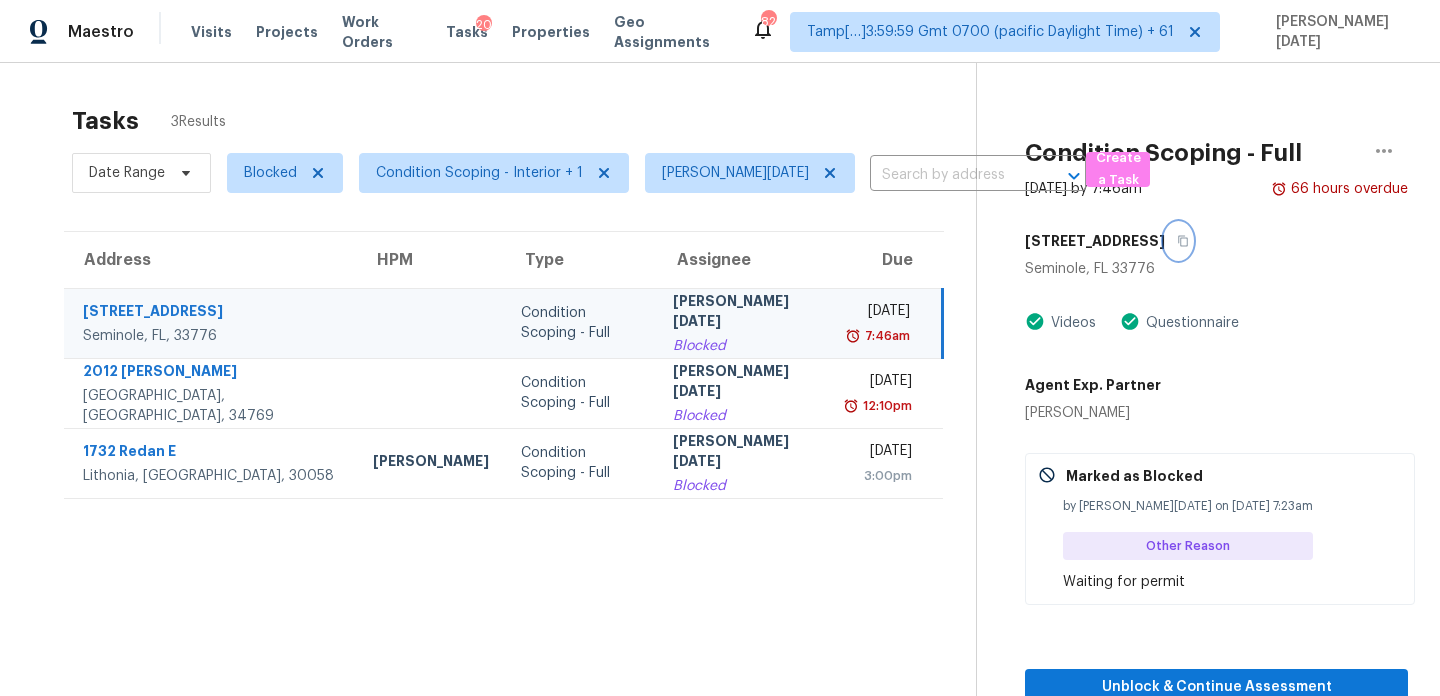 click 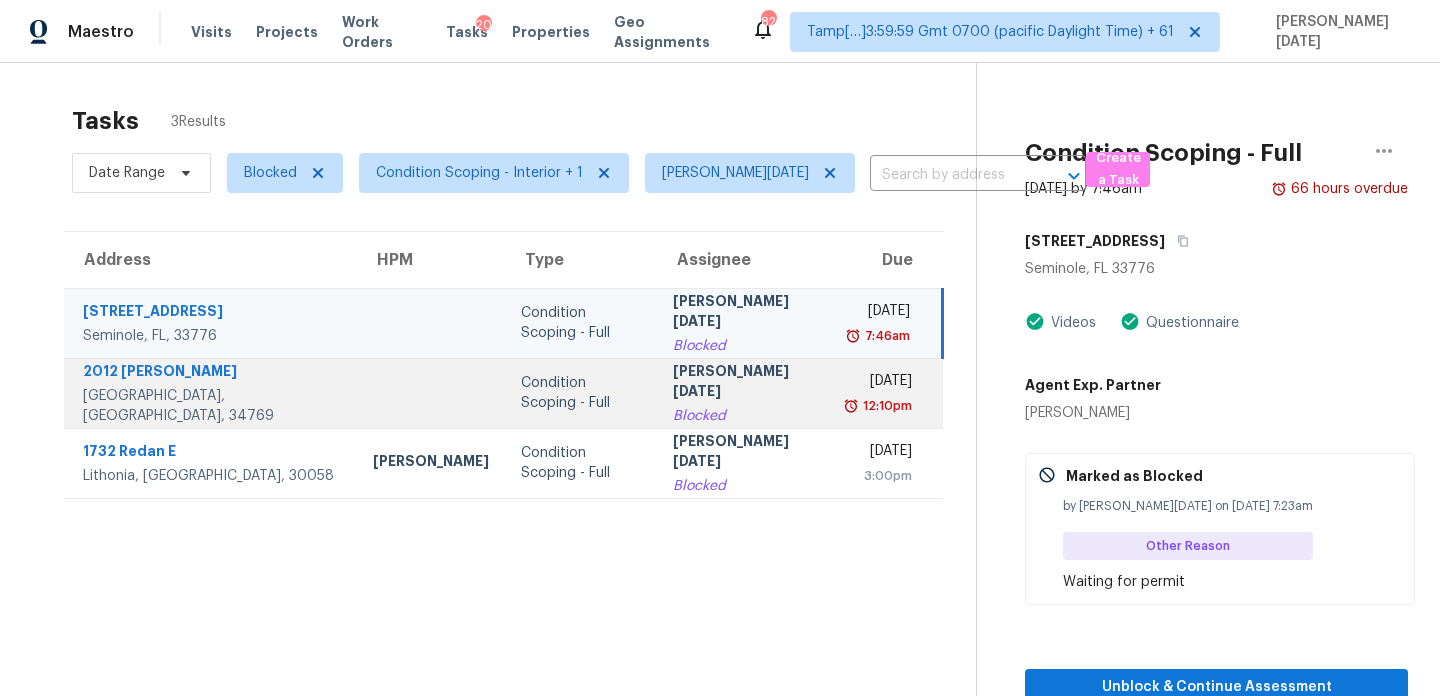 click on "12:10pm" at bounding box center (880, 406) 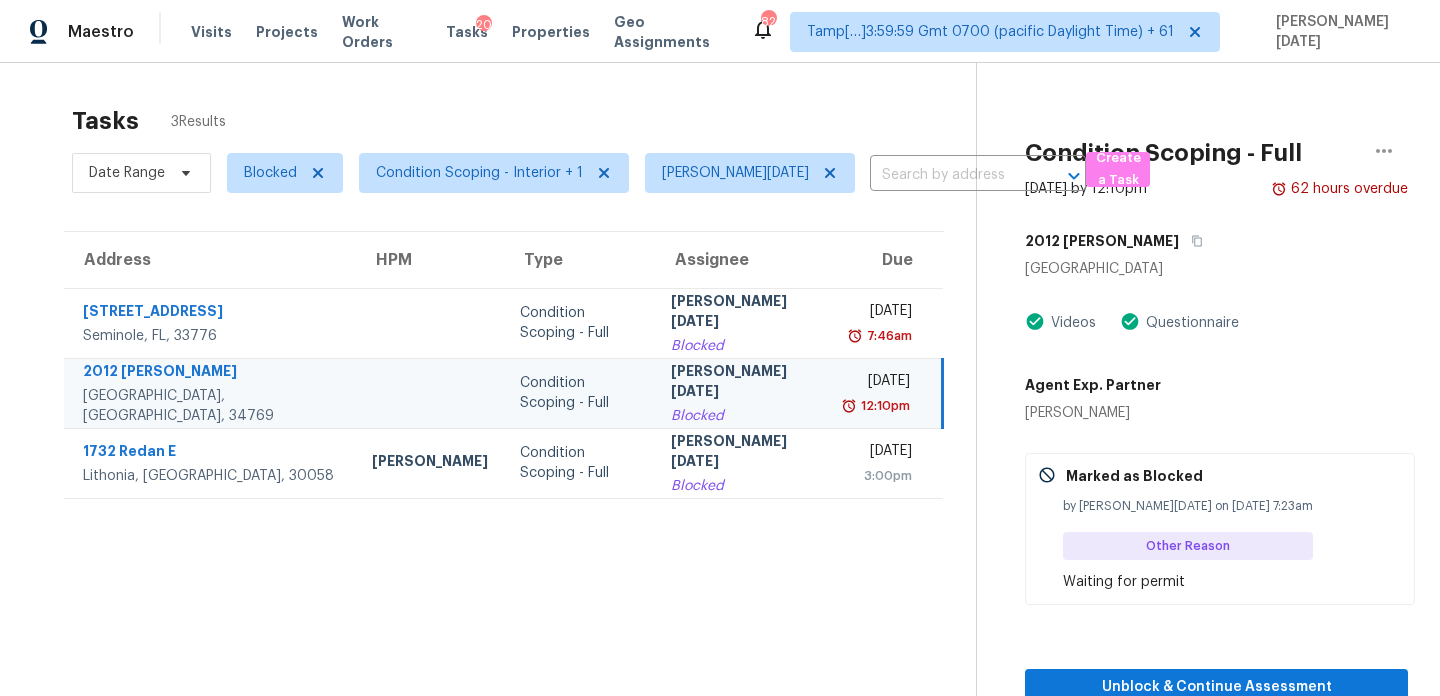 scroll, scrollTop: 63, scrollLeft: 0, axis: vertical 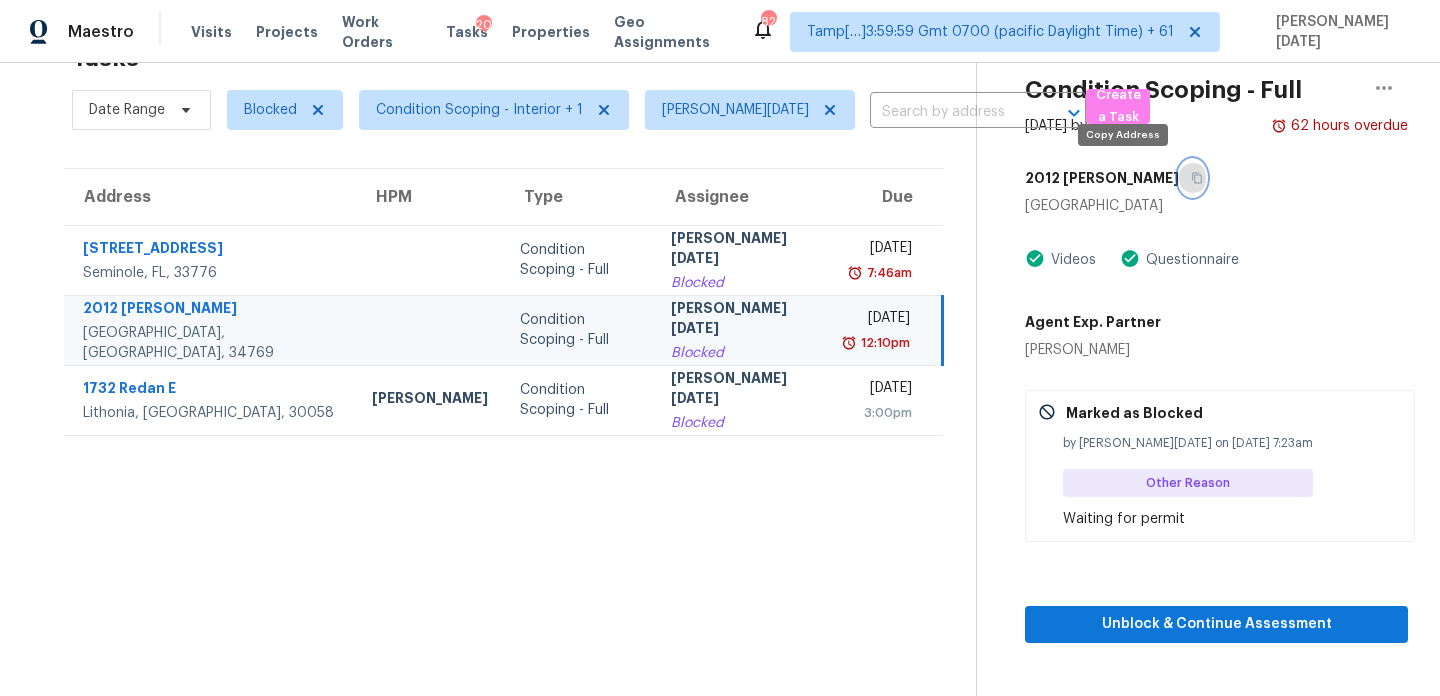 click 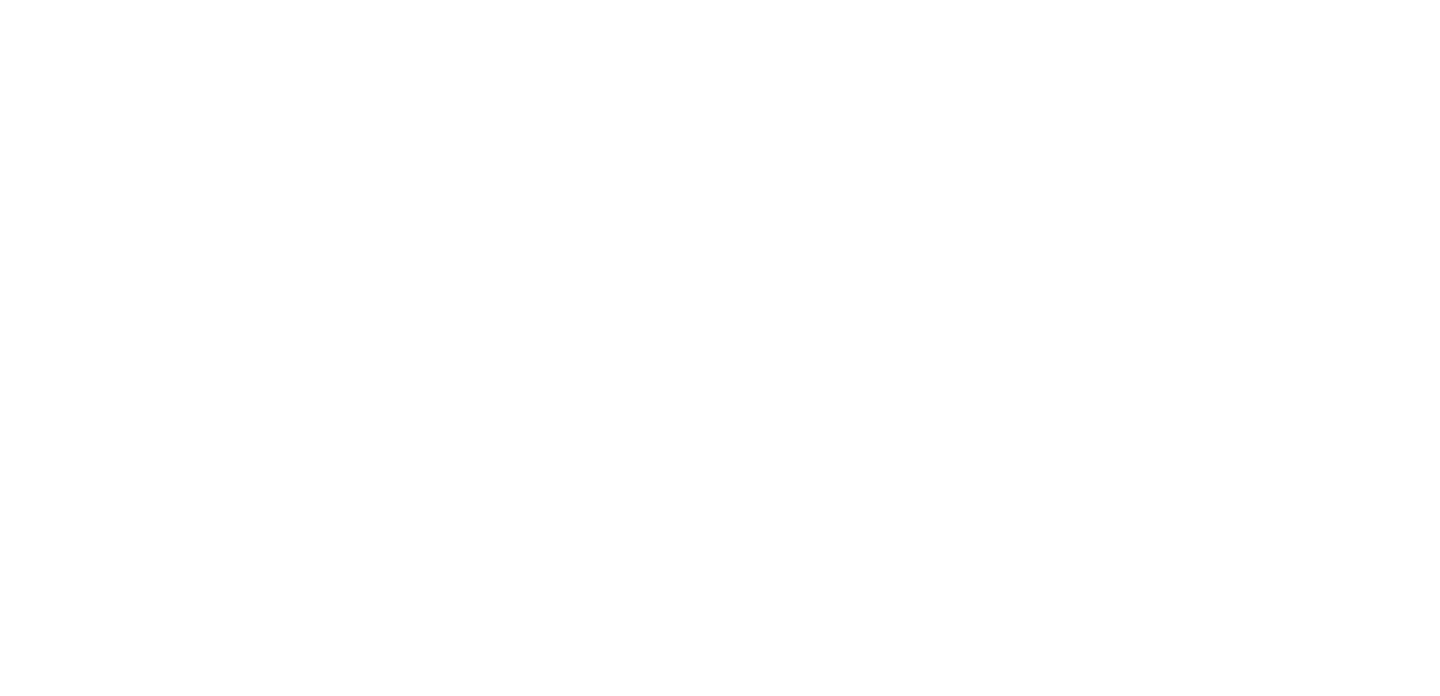 scroll, scrollTop: 0, scrollLeft: 0, axis: both 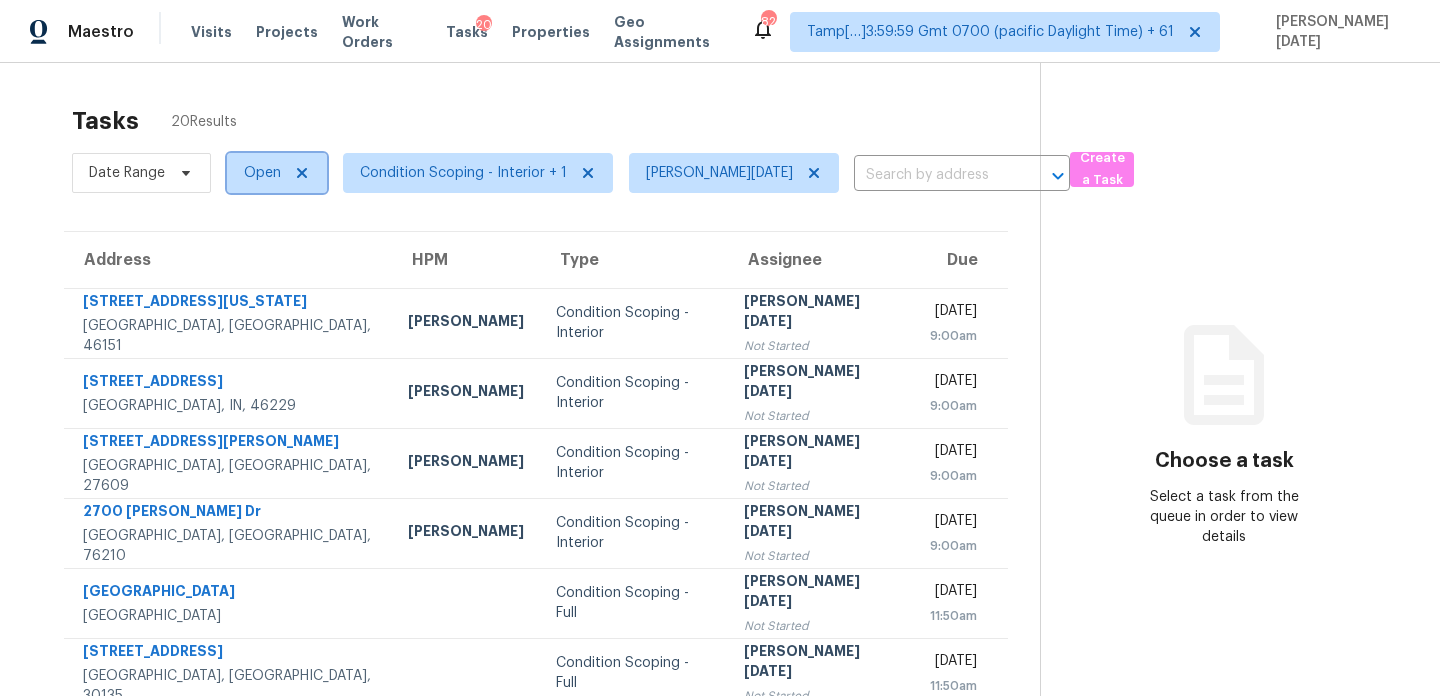 click on "Open" at bounding box center (277, 173) 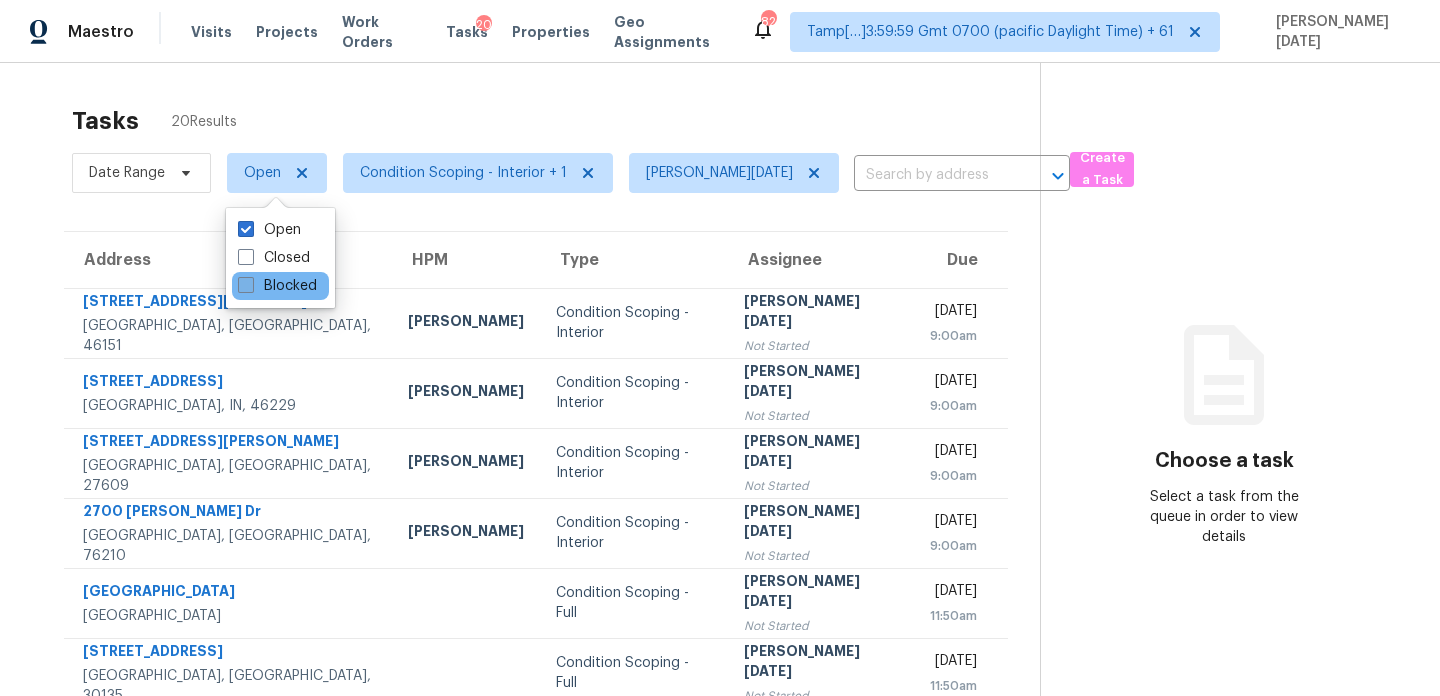 click on "Blocked" at bounding box center [277, 286] 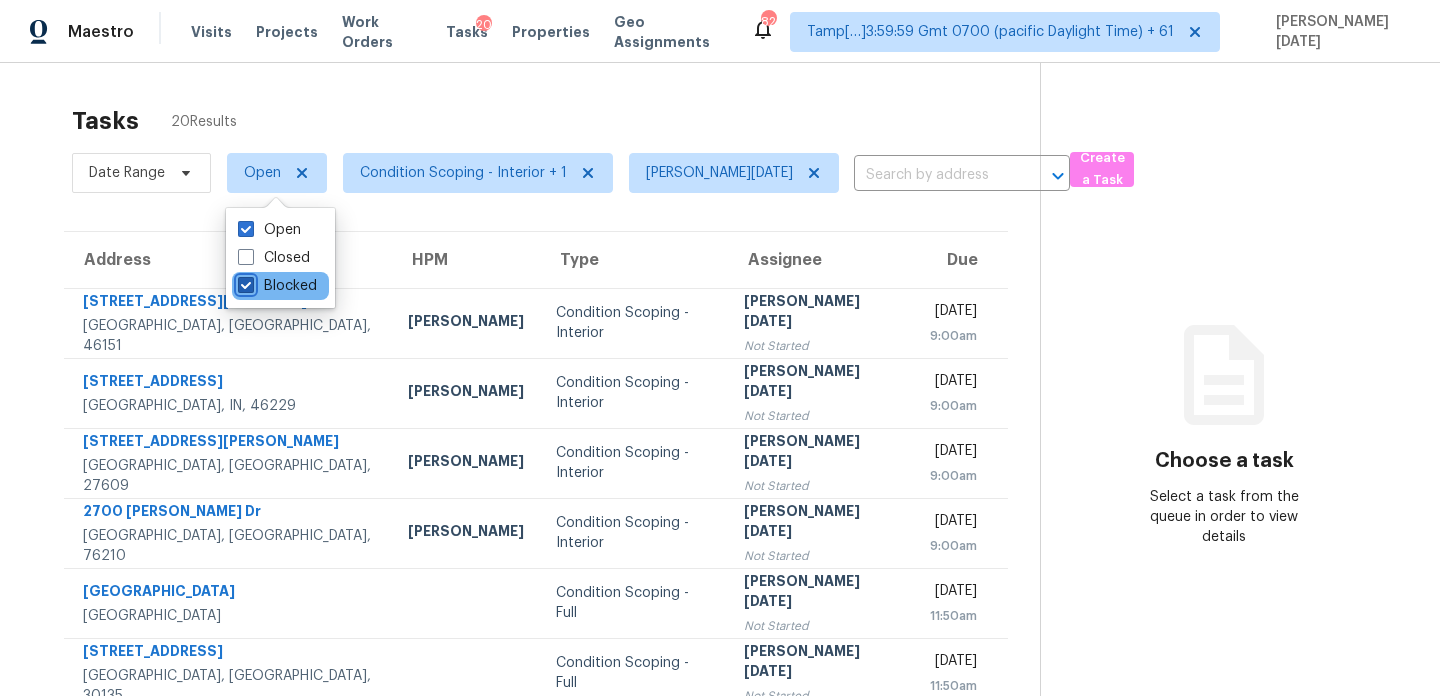 checkbox on "true" 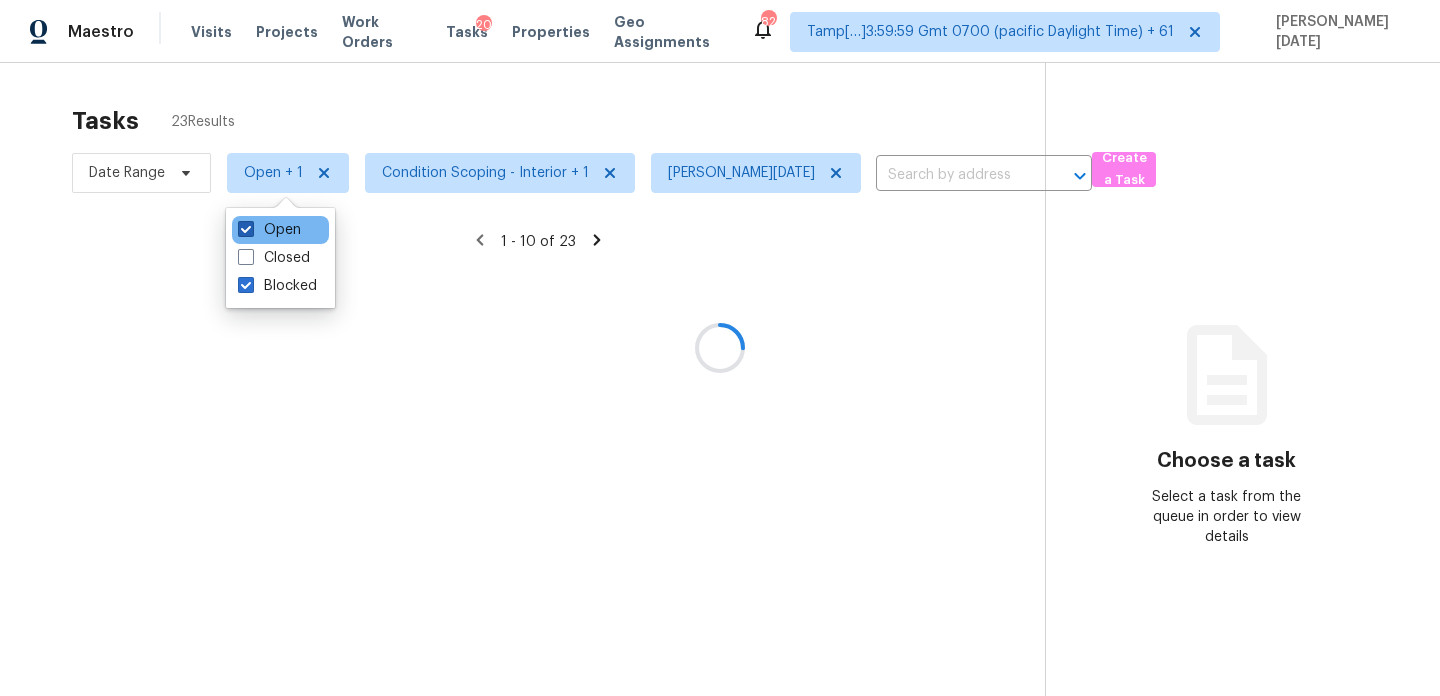 click on "Open" at bounding box center (269, 230) 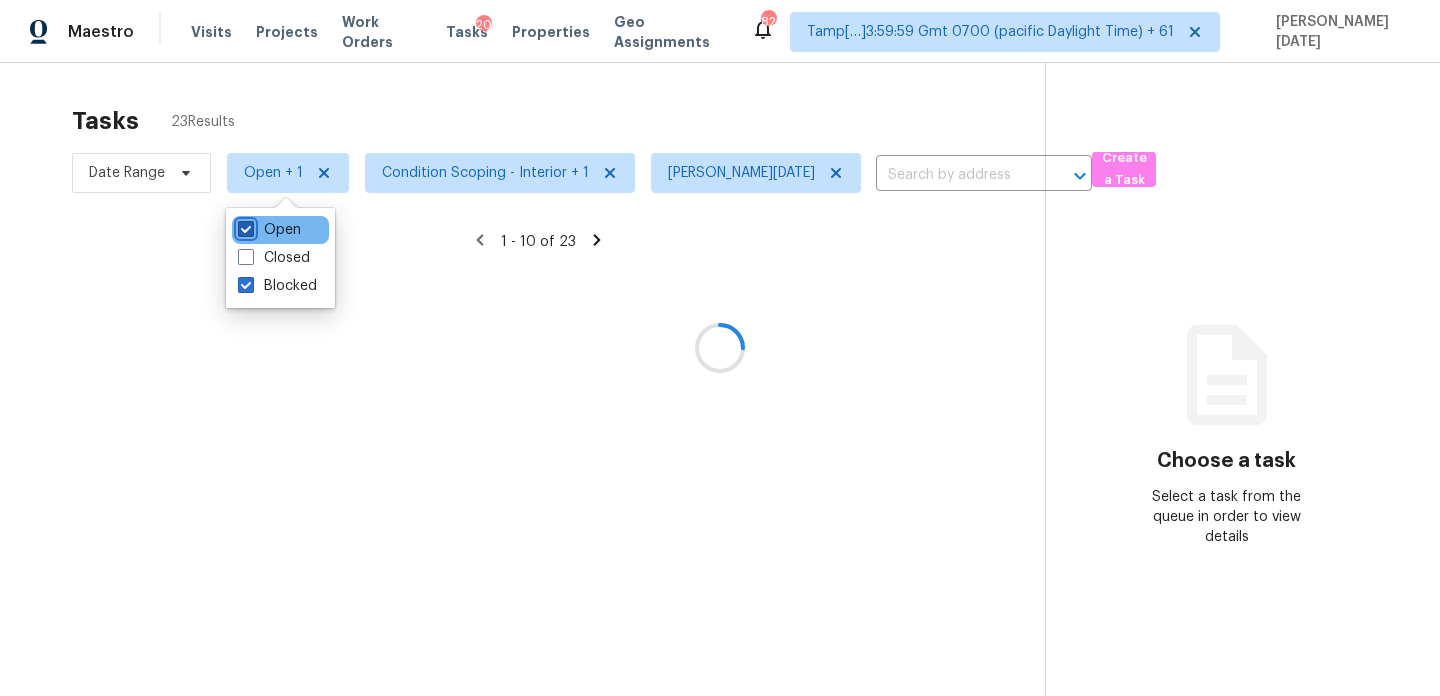 click on "Open" at bounding box center (244, 226) 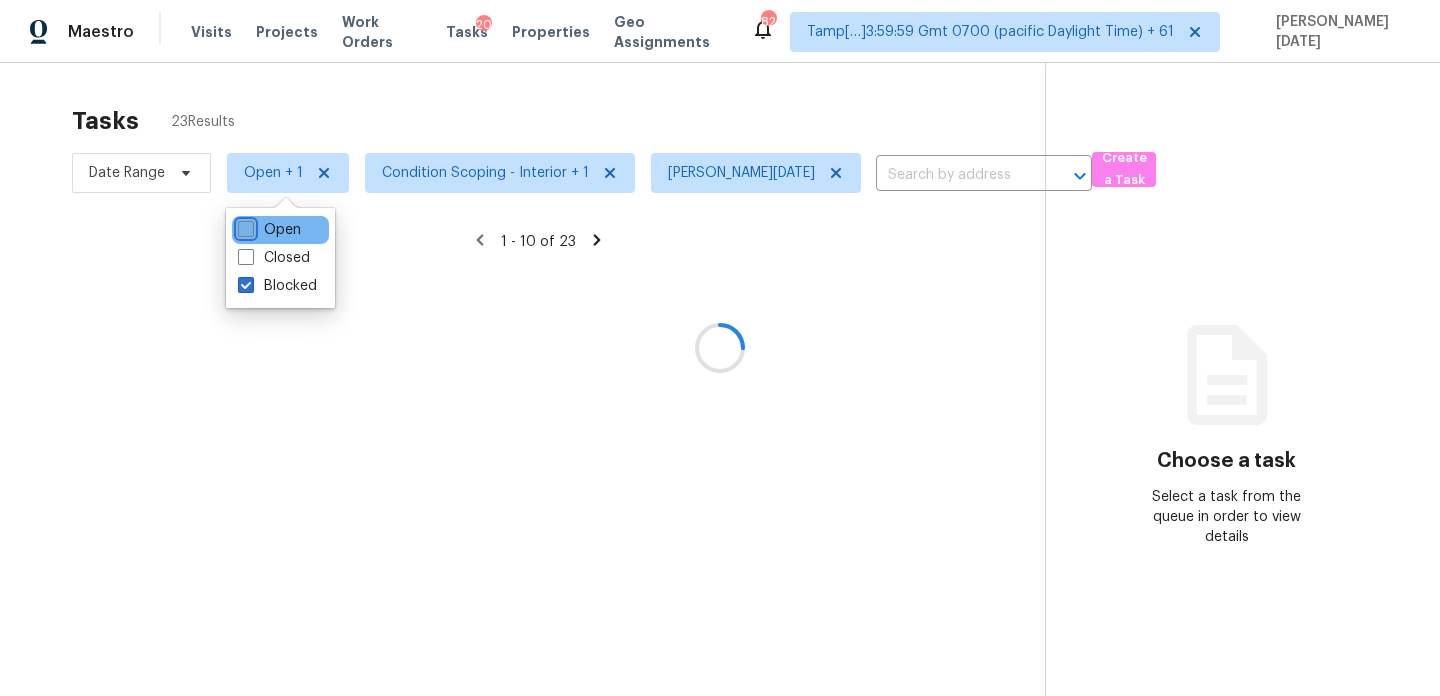 checkbox on "false" 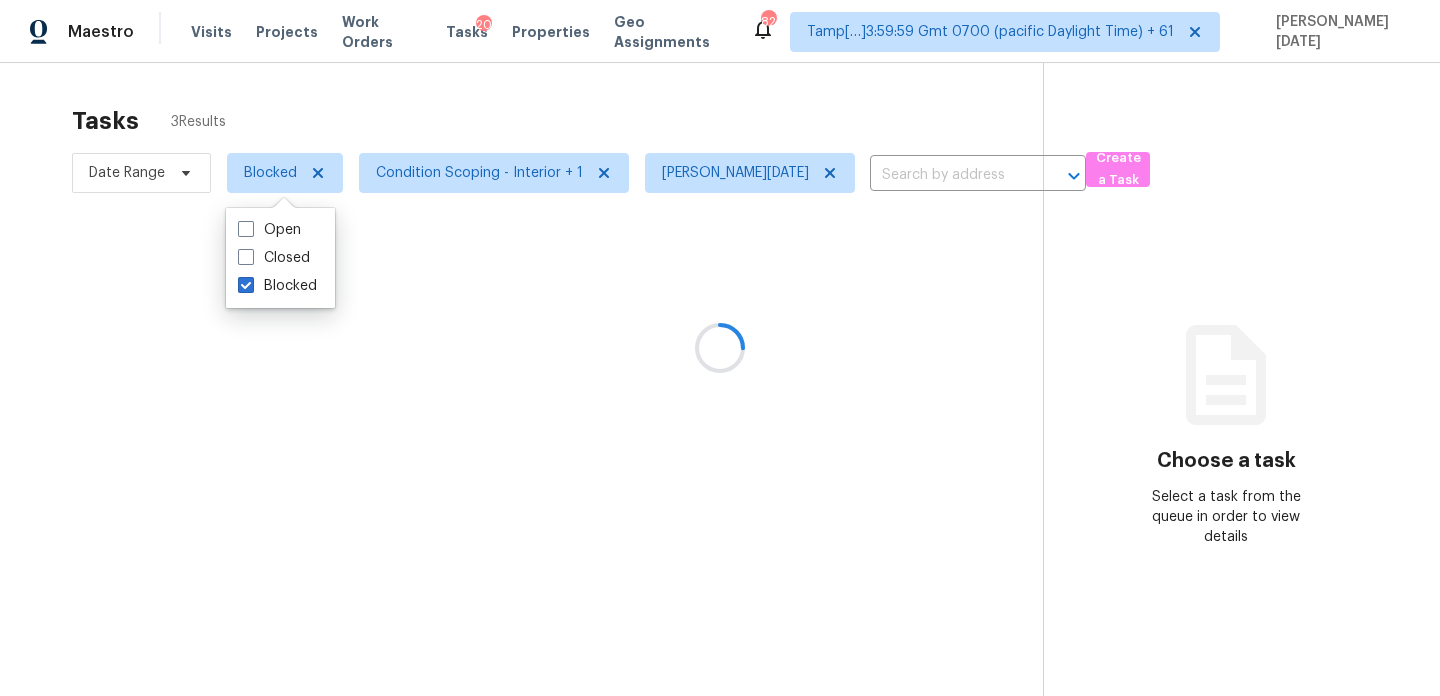 click at bounding box center [720, 348] 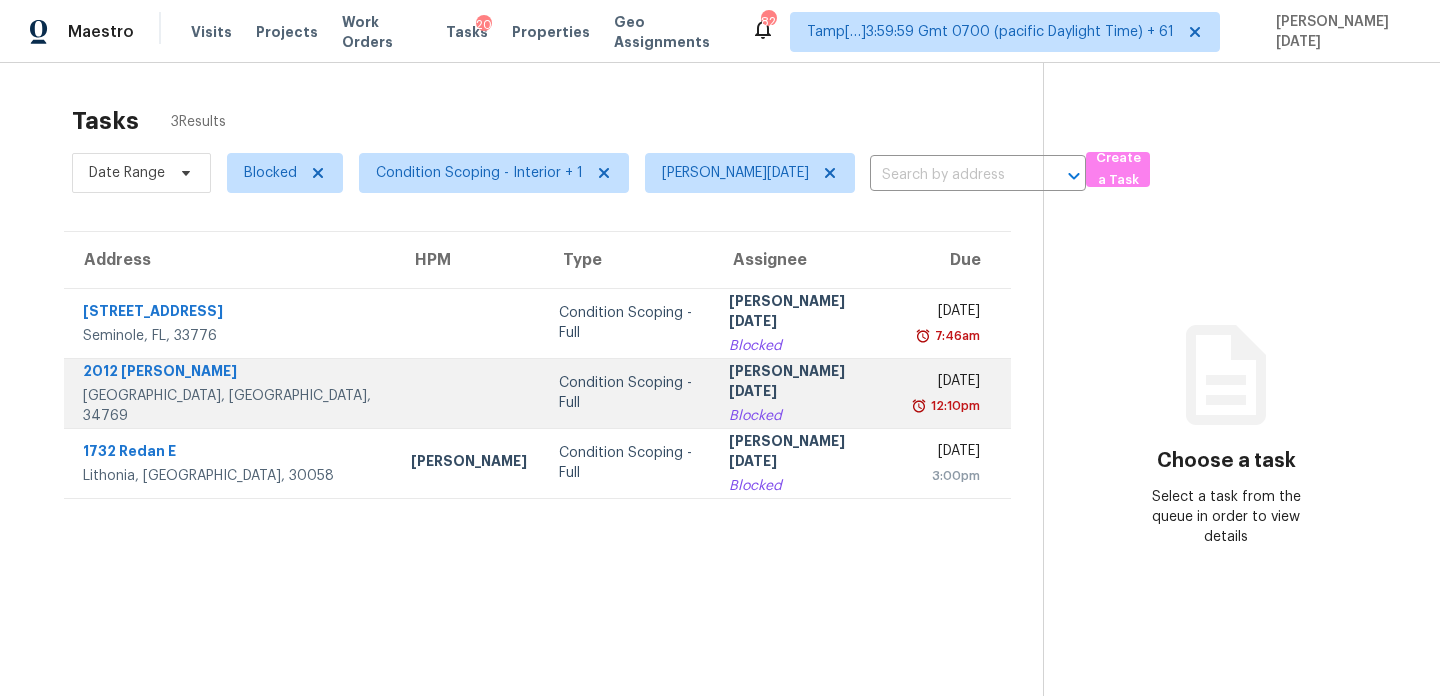 click on "[DATE]" at bounding box center (948, 383) 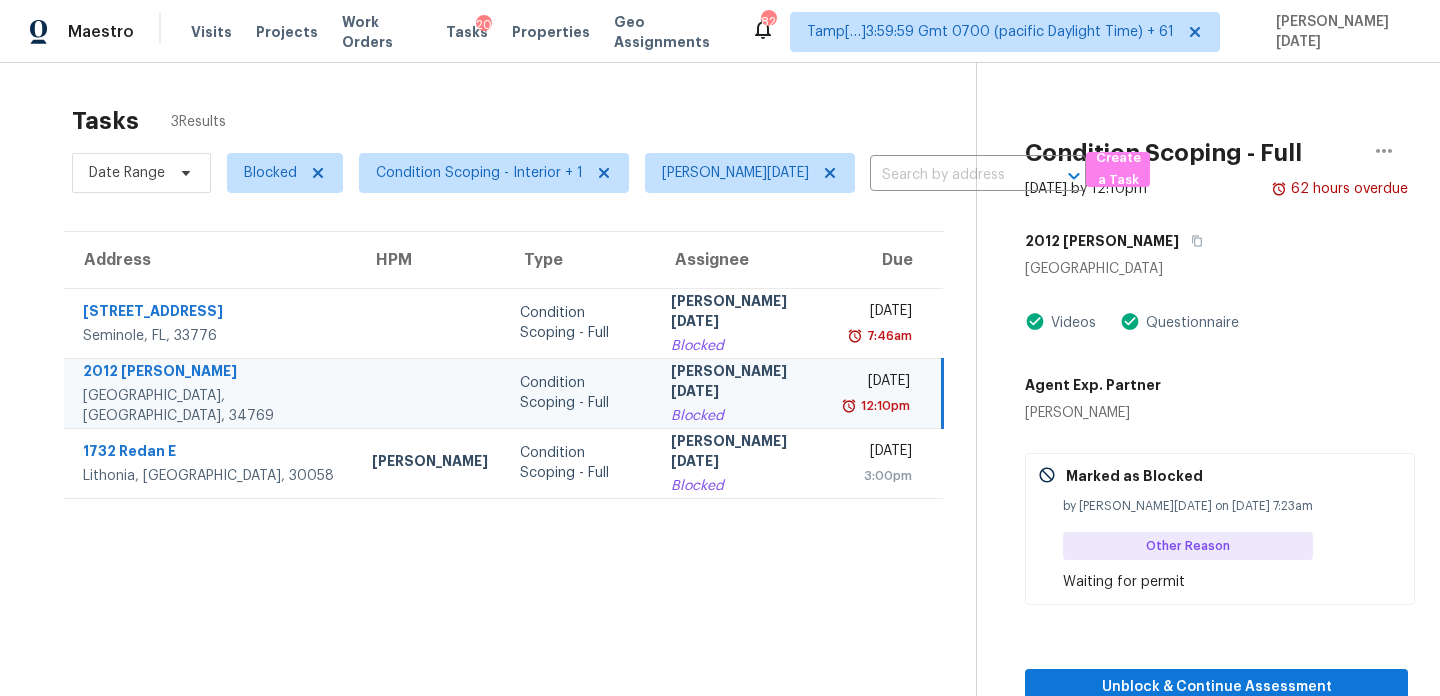 click on "Fri, Jul 18th 2025" at bounding box center [879, 383] 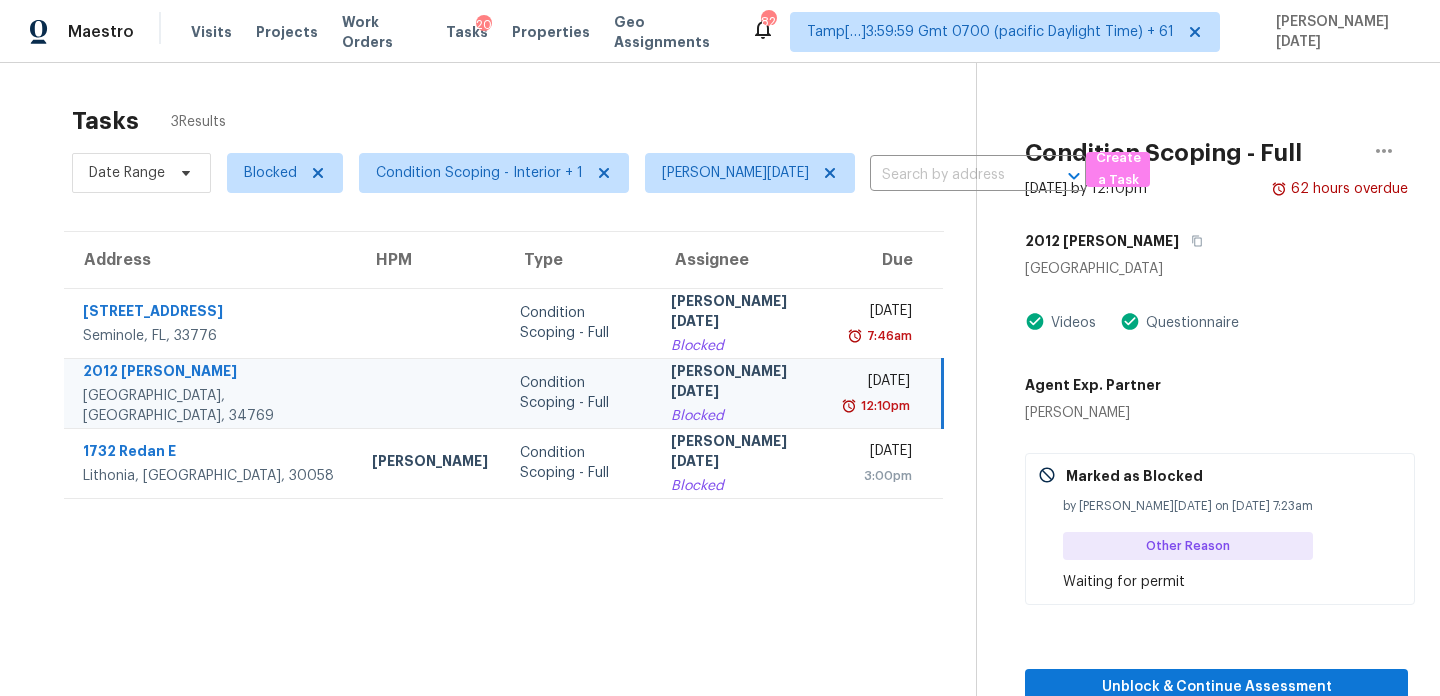 scroll, scrollTop: 63, scrollLeft: 0, axis: vertical 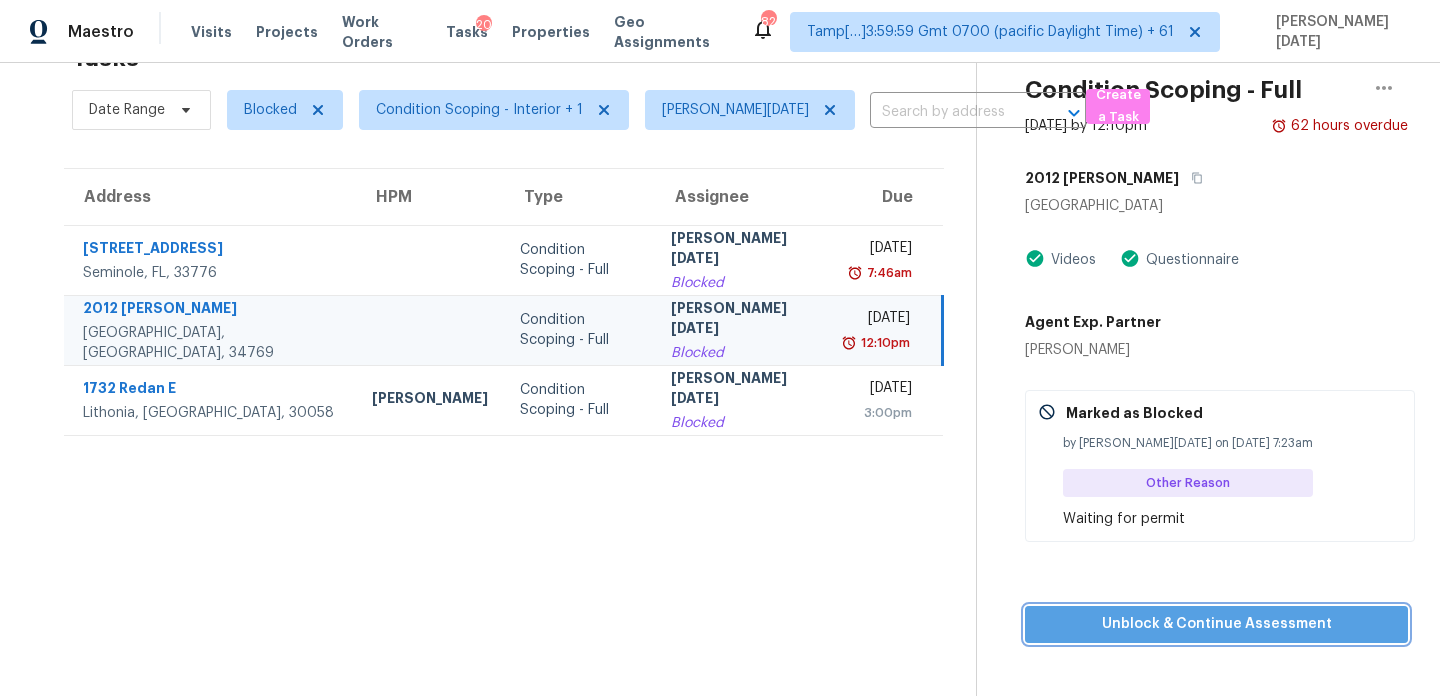 click on "Unblock & Continue Assessment" at bounding box center [1216, 624] 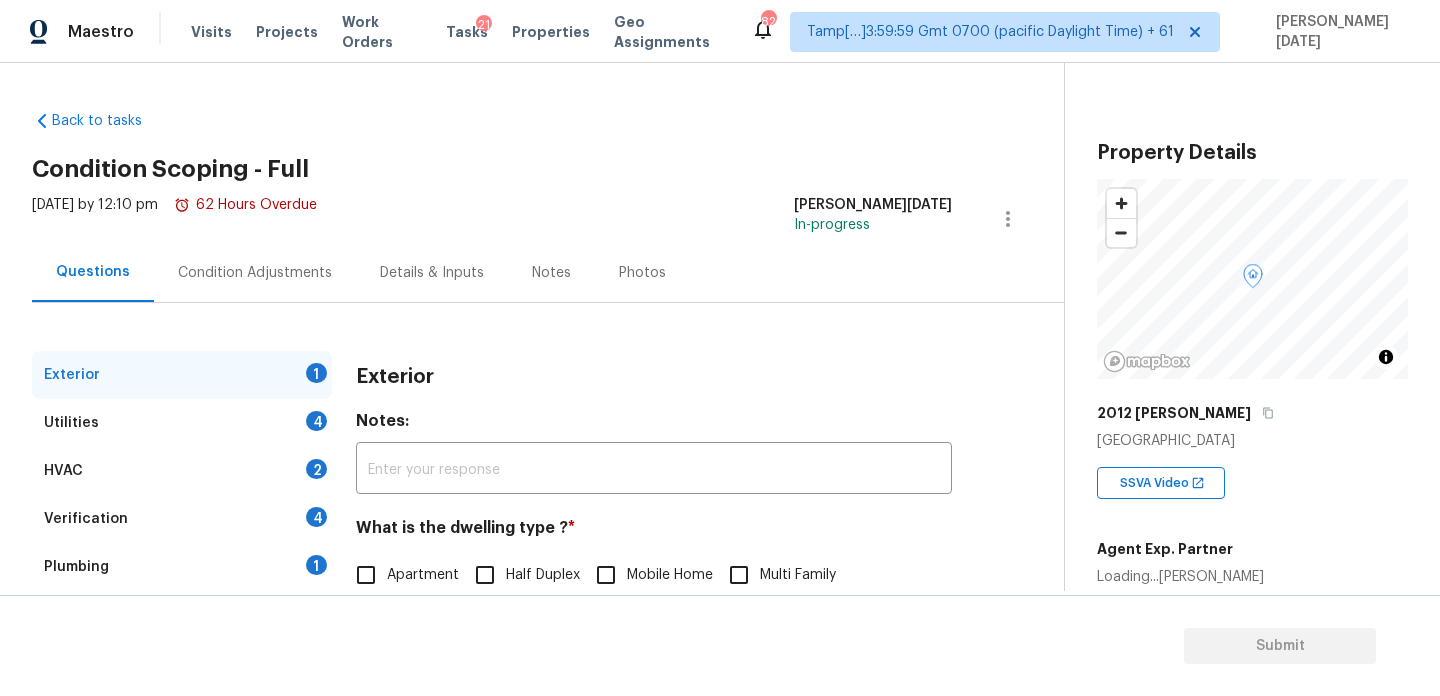 click on "Condition Adjustments" at bounding box center [255, 272] 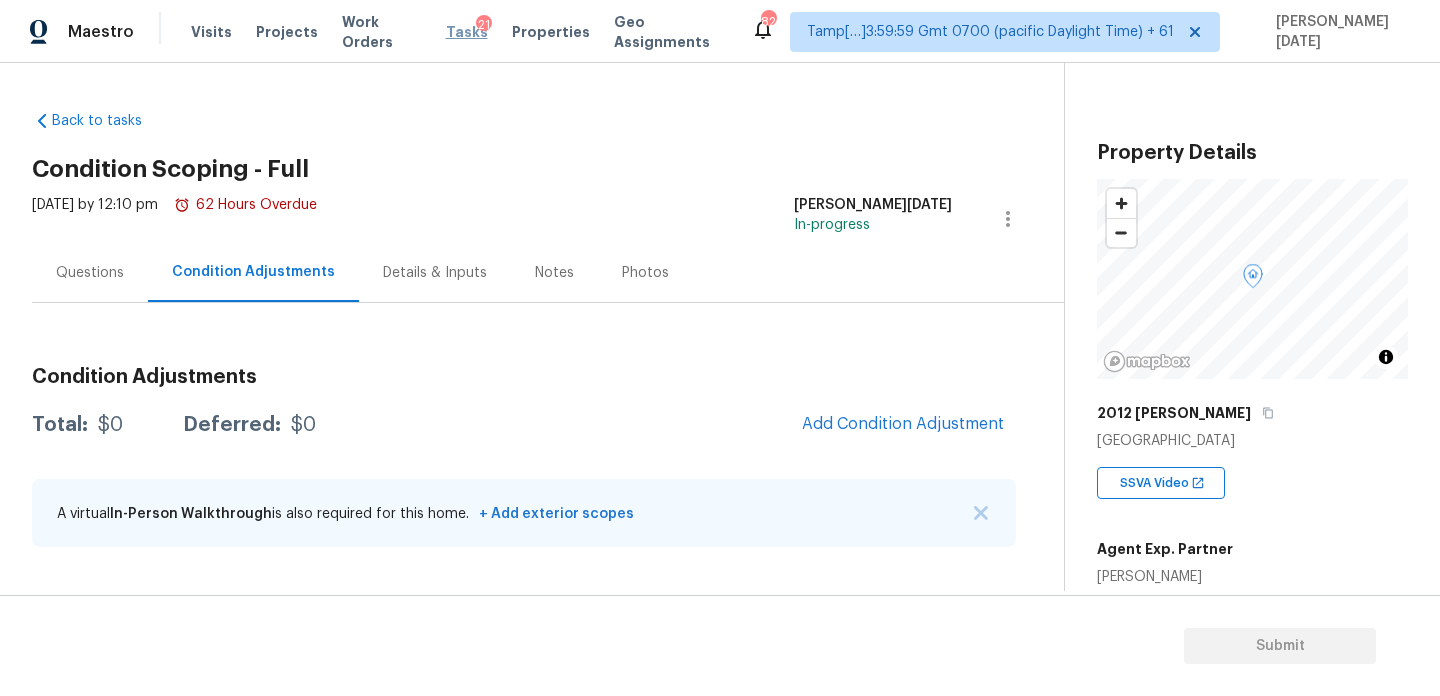 click on "Tasks" at bounding box center (467, 32) 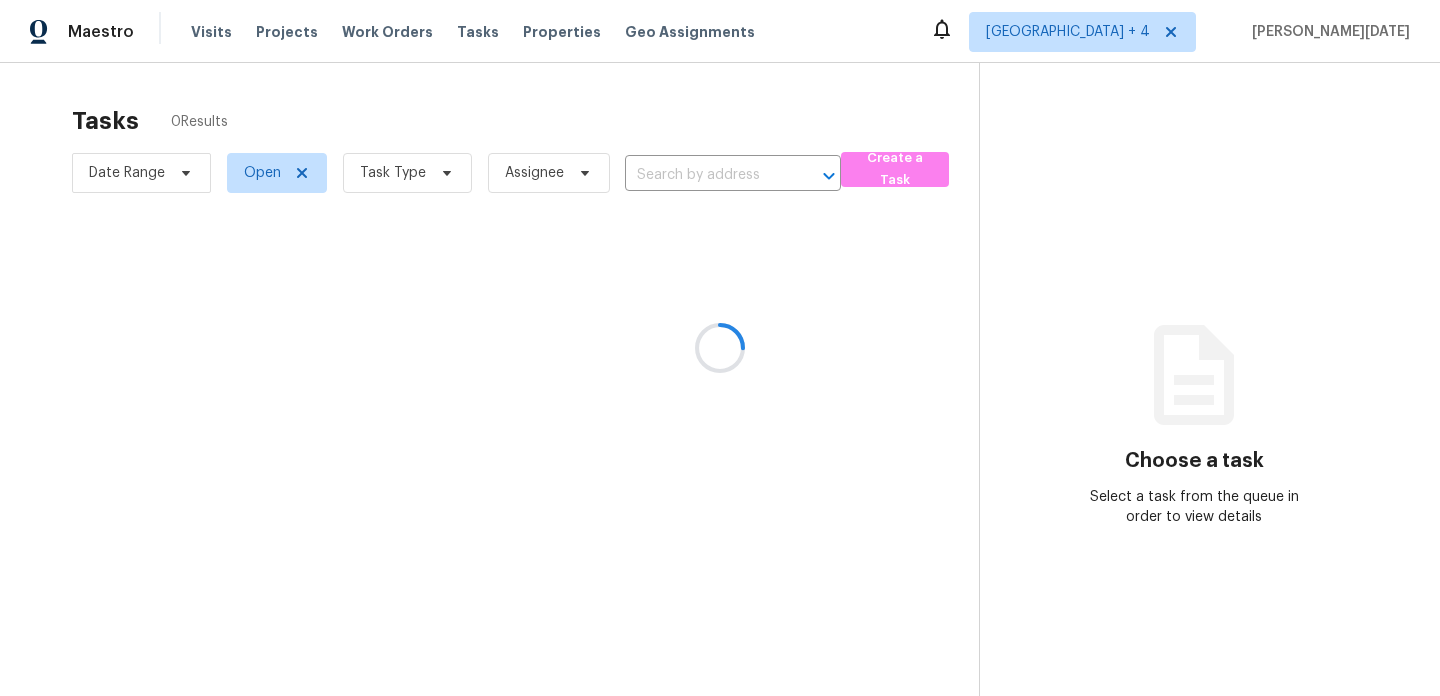 scroll, scrollTop: 0, scrollLeft: 0, axis: both 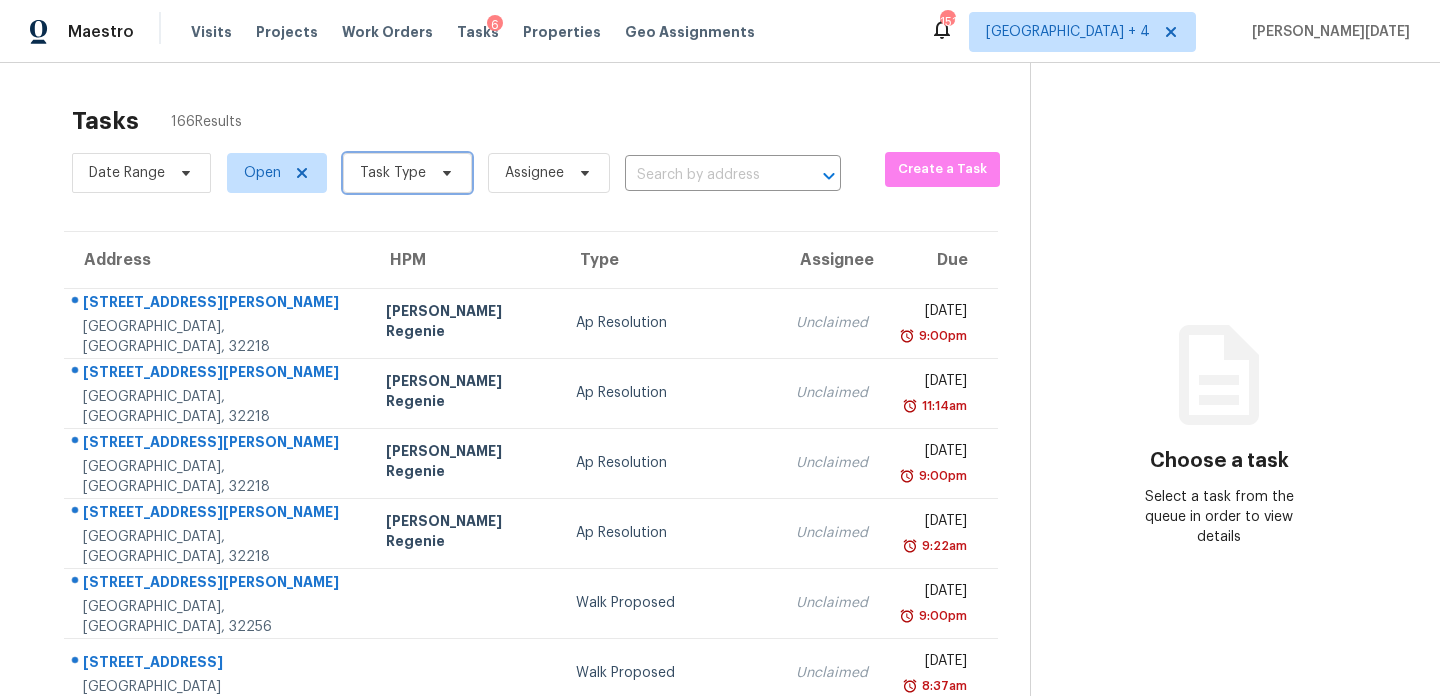 click on "Task Type" at bounding box center [393, 173] 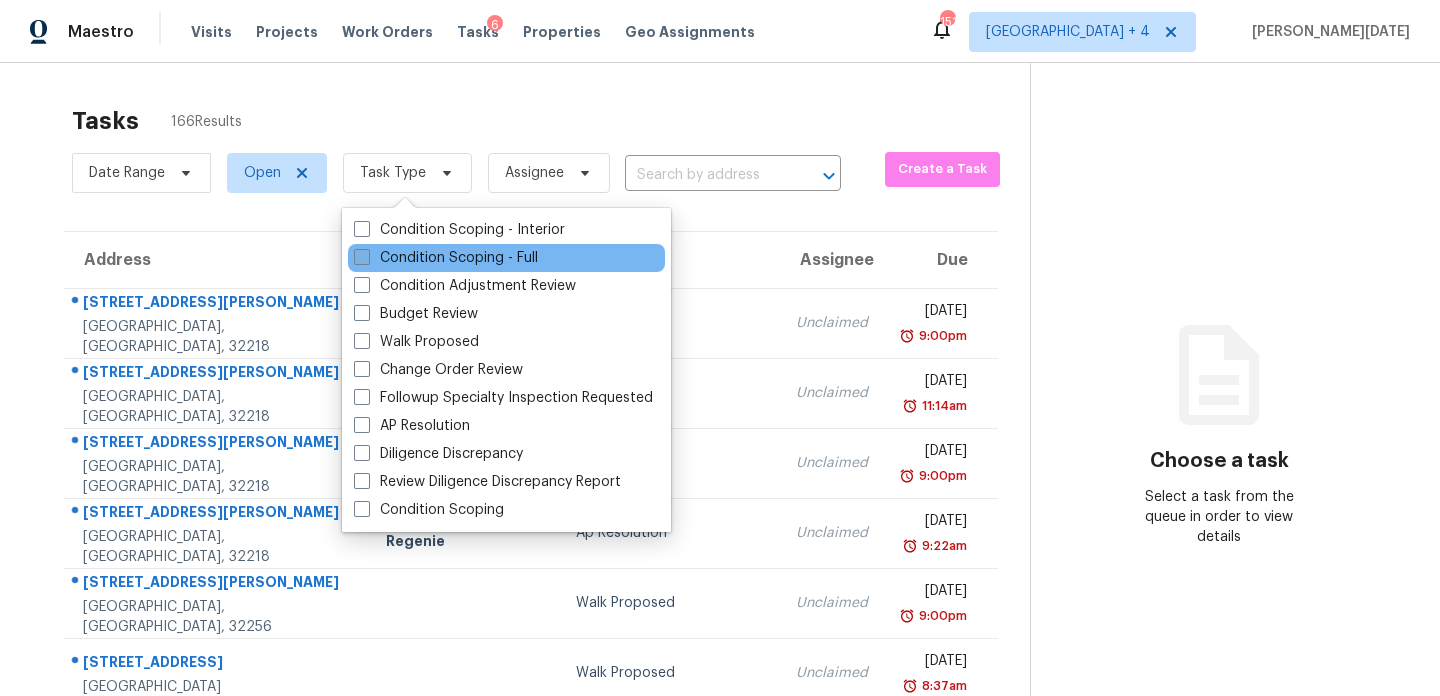 click on "Condition Scoping - Full" at bounding box center (446, 258) 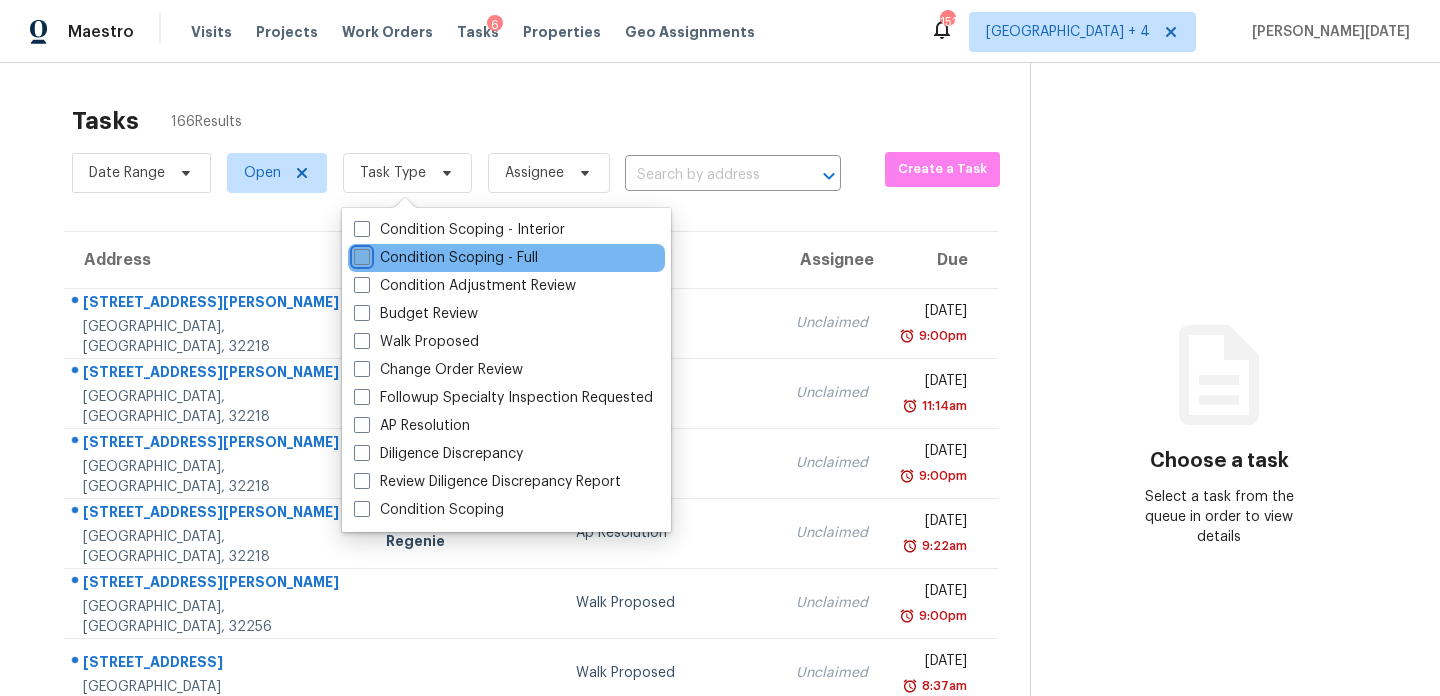 click on "Condition Scoping - Full" at bounding box center (360, 254) 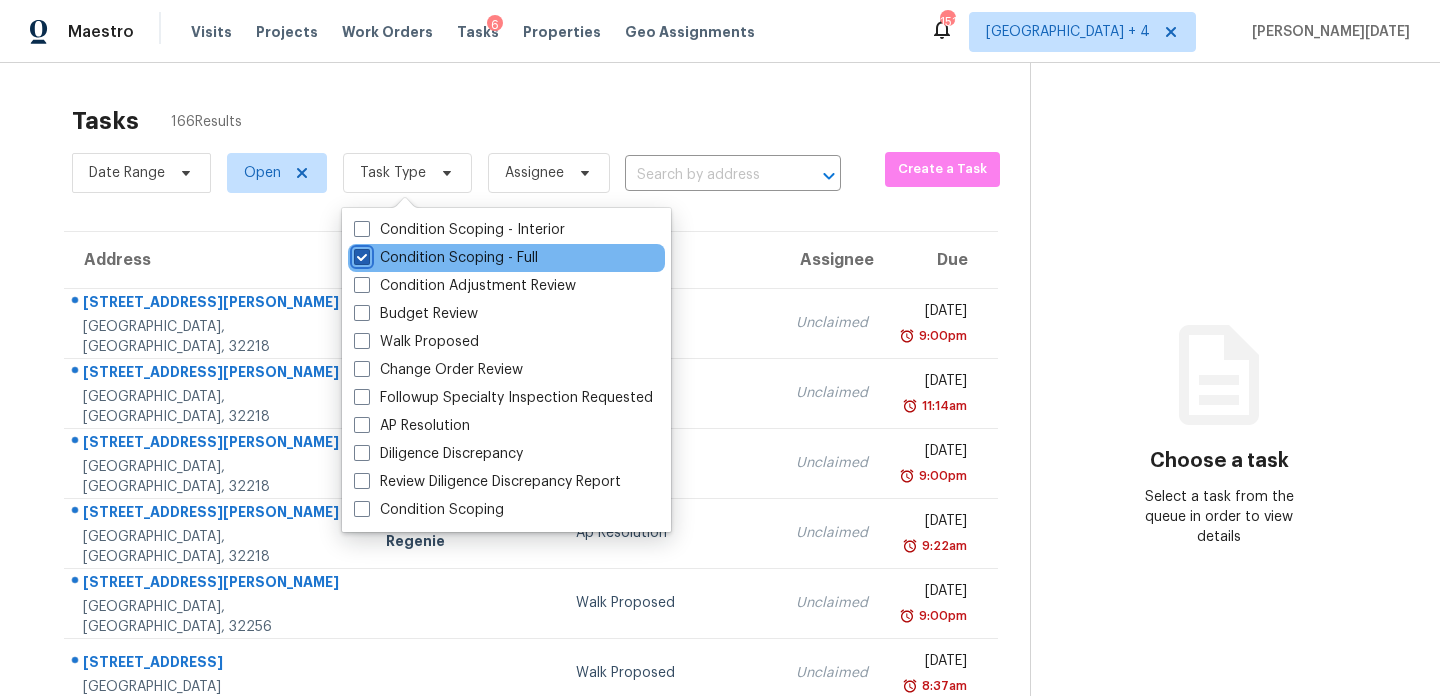 checkbox on "true" 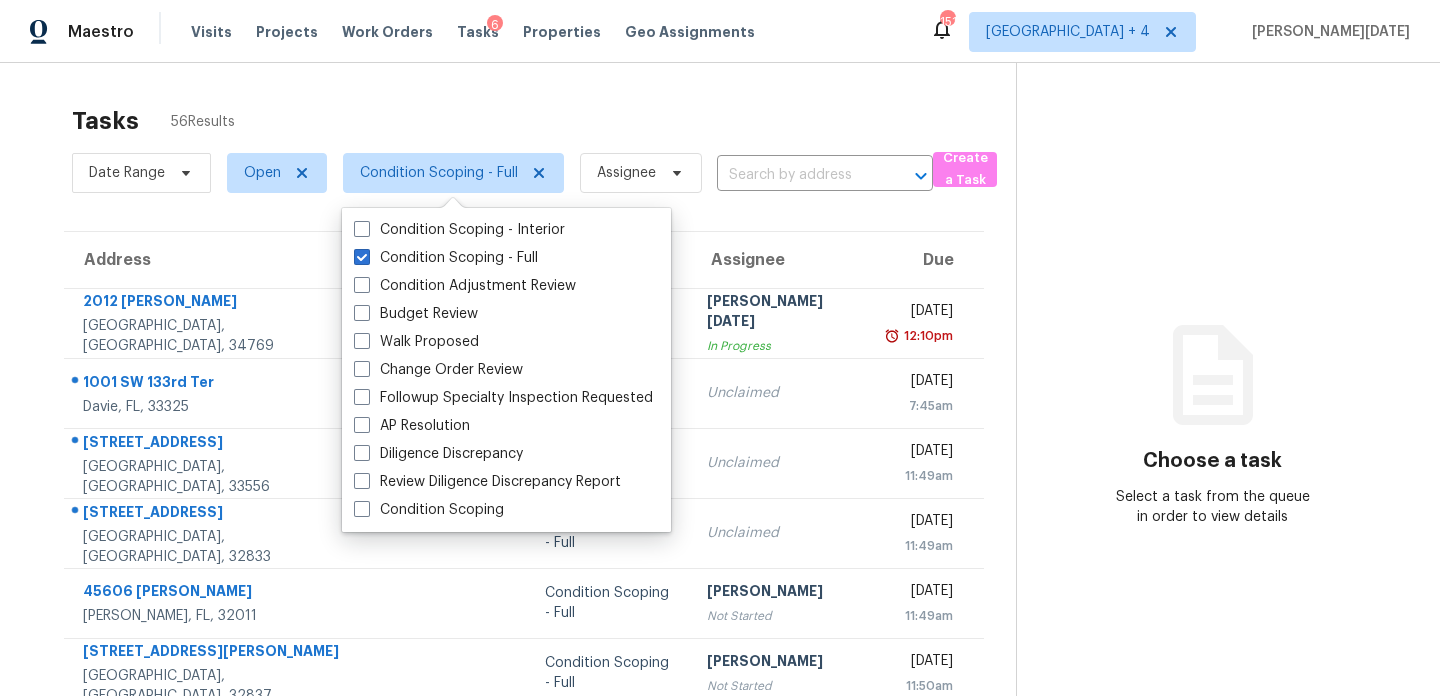 click on "Tasks 56  Results Date Range Open Condition Scoping - Full Assignee ​ Create a Task Address HPM Type Assignee Due 2012 Pirie Pl   Saint Cloud, FL, 34769 Condition Scoping - Full Prabhu Raja In Progress Fri, Jul 18th 2025 12:10pm 1001 SW 133rd Ter   Davie, FL, 33325 Moni Coelho Condition Scoping - Full Unclaimed Mon, Jul 21st 2025 7:45am 19518 Lake Osceola Ln   Odessa, FL, 33556 Mat Smith Condition Scoping - Full Unclaimed Mon, Jul 21st 2025 11:49am 19244 Timber Pine Ln   Orlando, FL, 32833 Condition Scoping - Full Unclaimed Mon, Jul 21st 2025 11:49am 45606 Musslewhite Rd   Callahan, FL, 32011 Condition Scoping - Full Sakthivel Chandran Not Started Mon, Jul 21st 2025 11:49am 13560 Turtle Marsh Loop Apt 319 Orlando, FL, 32837 Condition Scoping - Full Rajesh M Not Started Mon, Jul 21st 2025 11:50am 803 Peninsula Rd   Tarpon Springs, FL, 34689 Condition Scoping - Full Prabhu Raja Not Started Mon, Jul 21st 2025 11:50am 208 Florida Dr   Auburndale, FL, 33823 Condition Scoping - Full Unclaimed Mon, Jul 21st 2025" at bounding box center (720, 552) 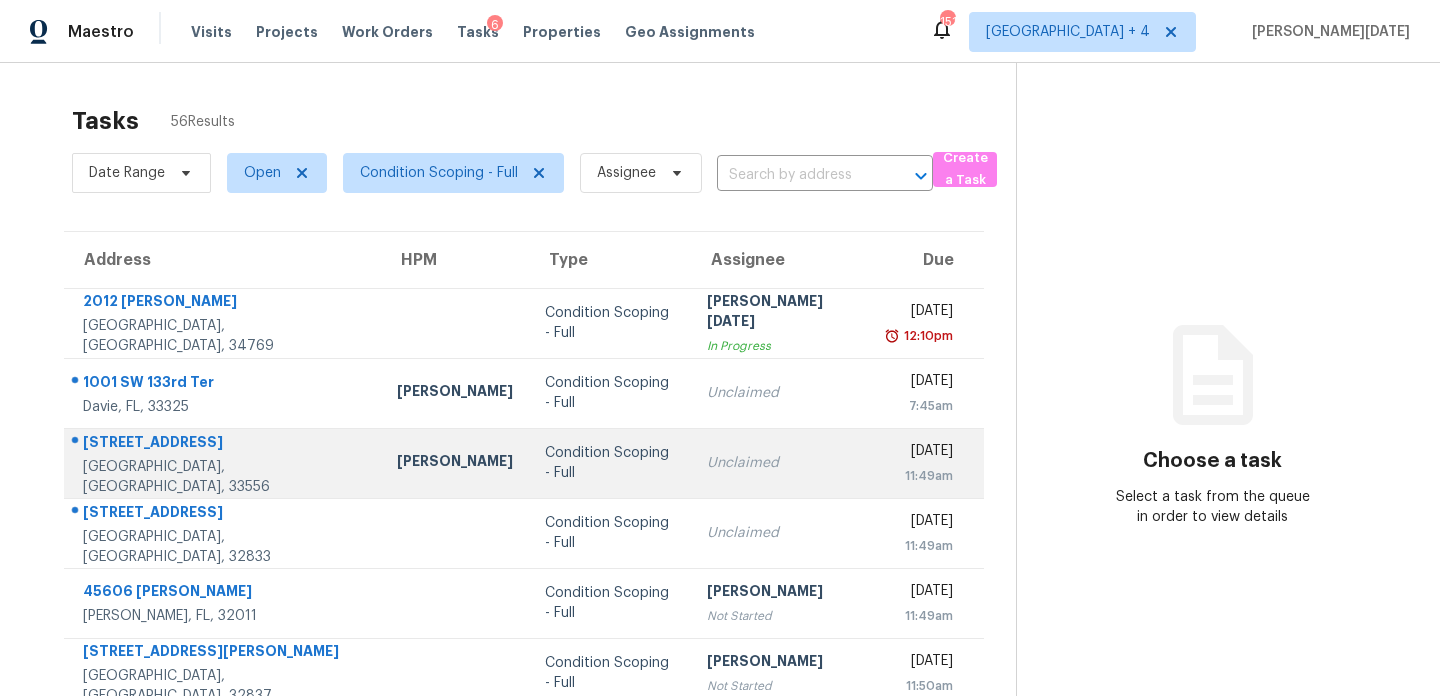 scroll, scrollTop: 345, scrollLeft: 0, axis: vertical 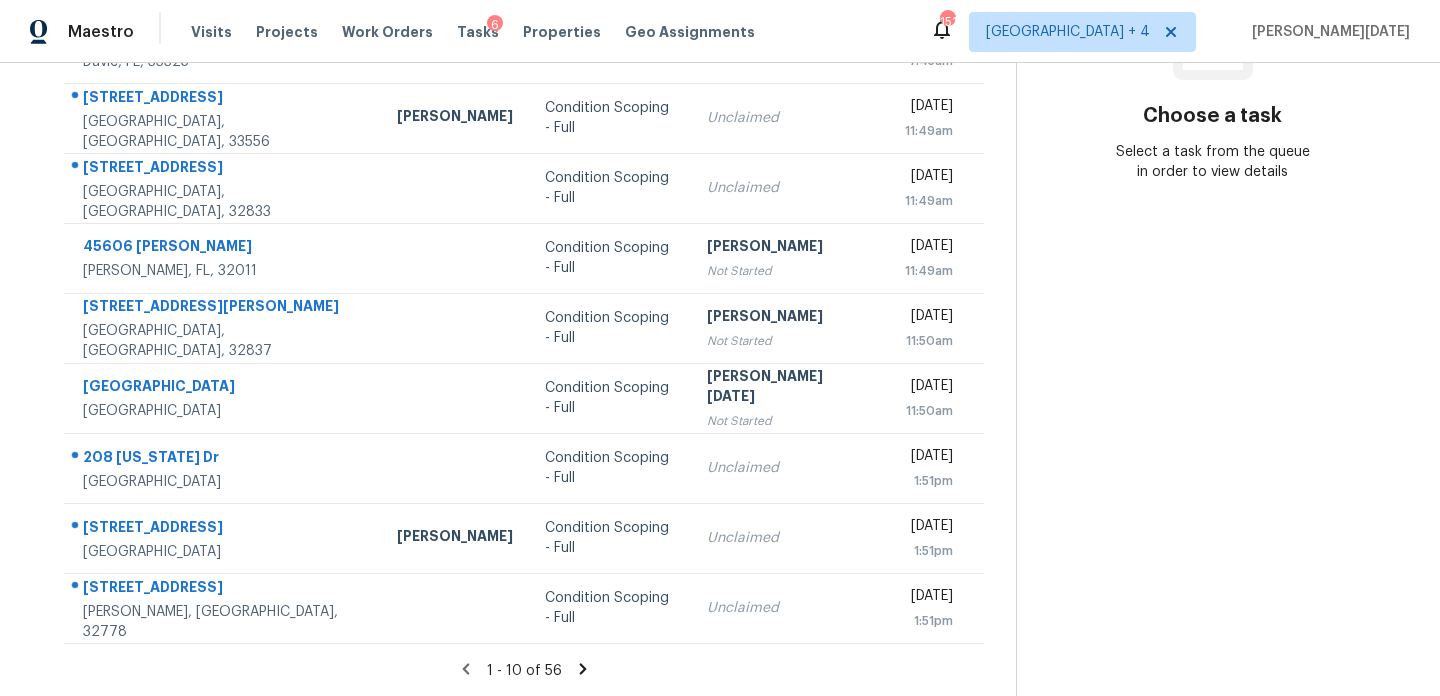 click 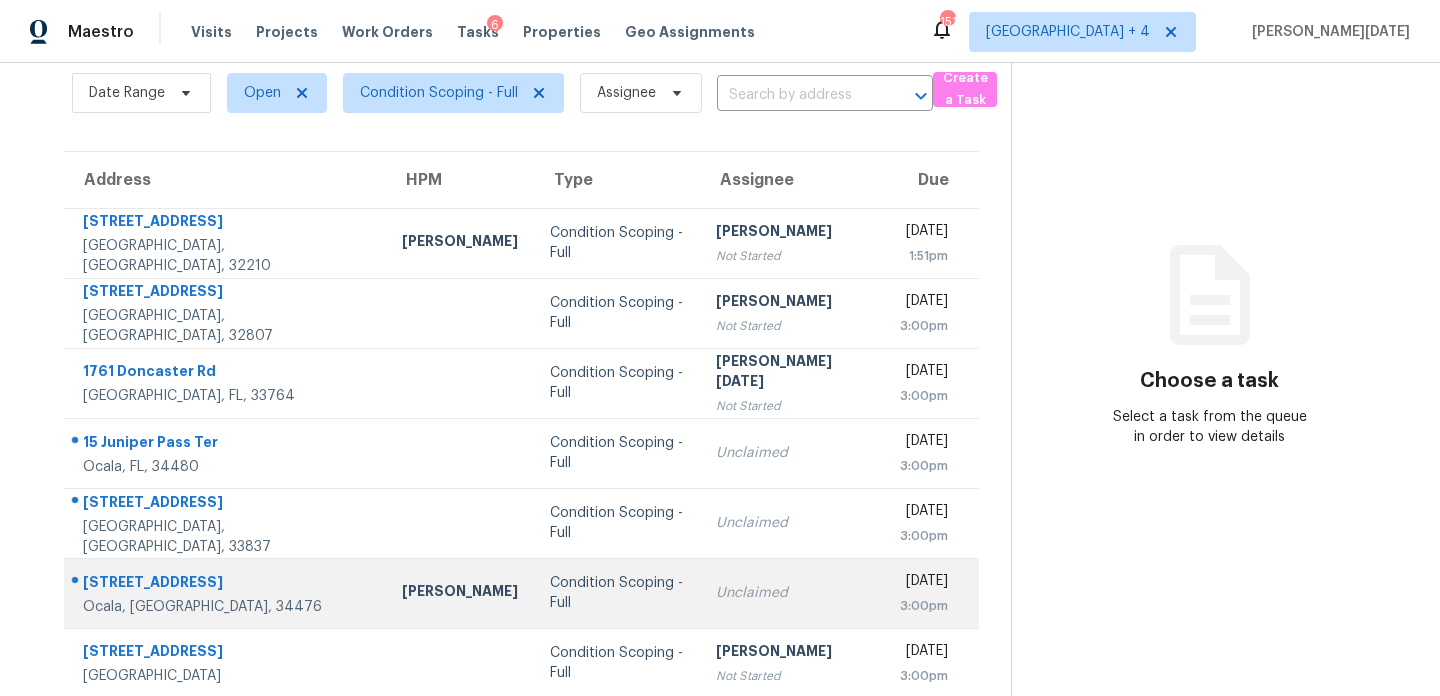 scroll, scrollTop: 345, scrollLeft: 0, axis: vertical 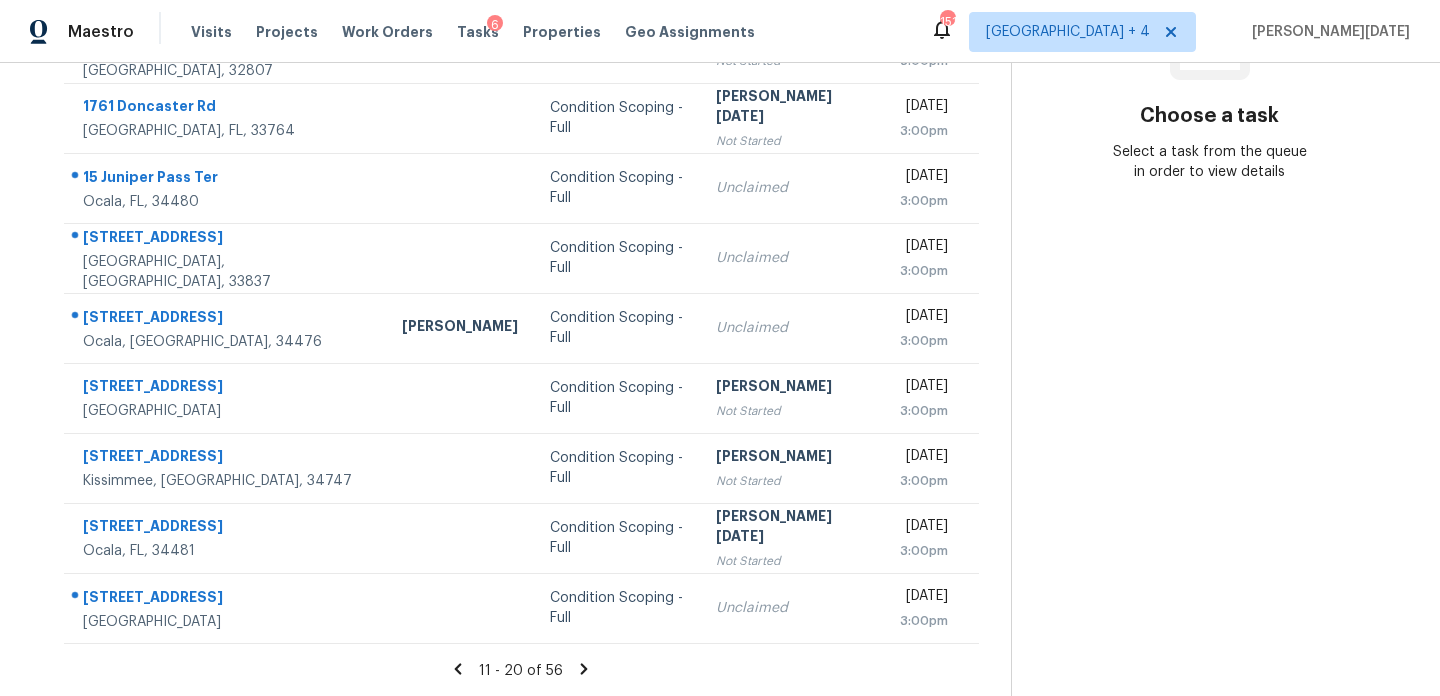 click 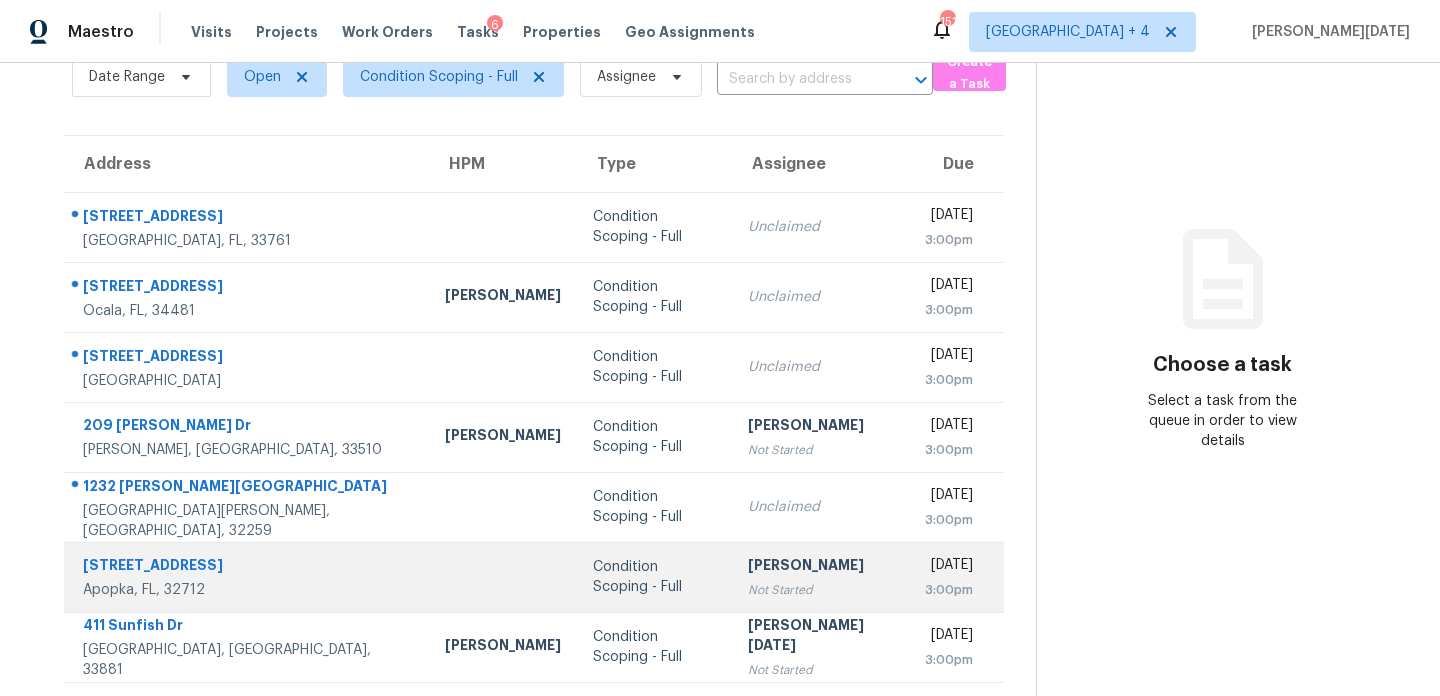 scroll, scrollTop: 90, scrollLeft: 0, axis: vertical 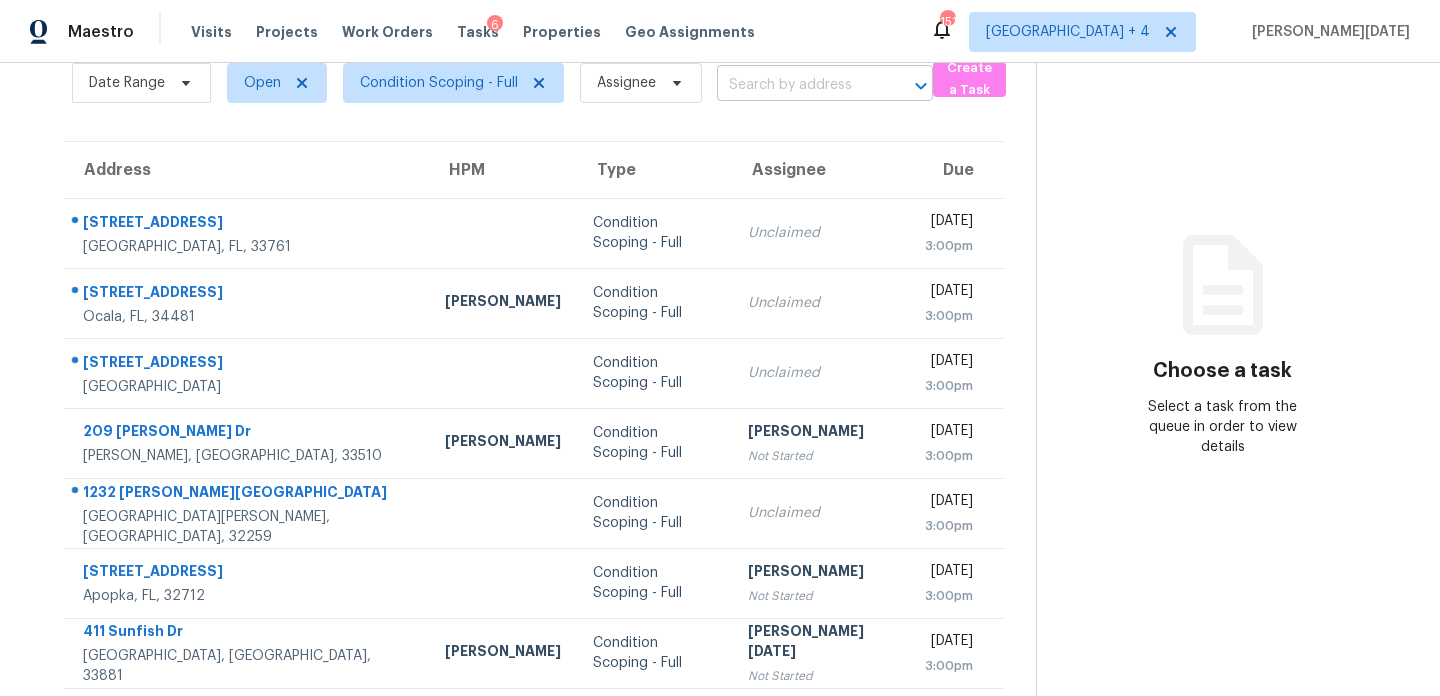 click at bounding box center (797, 85) 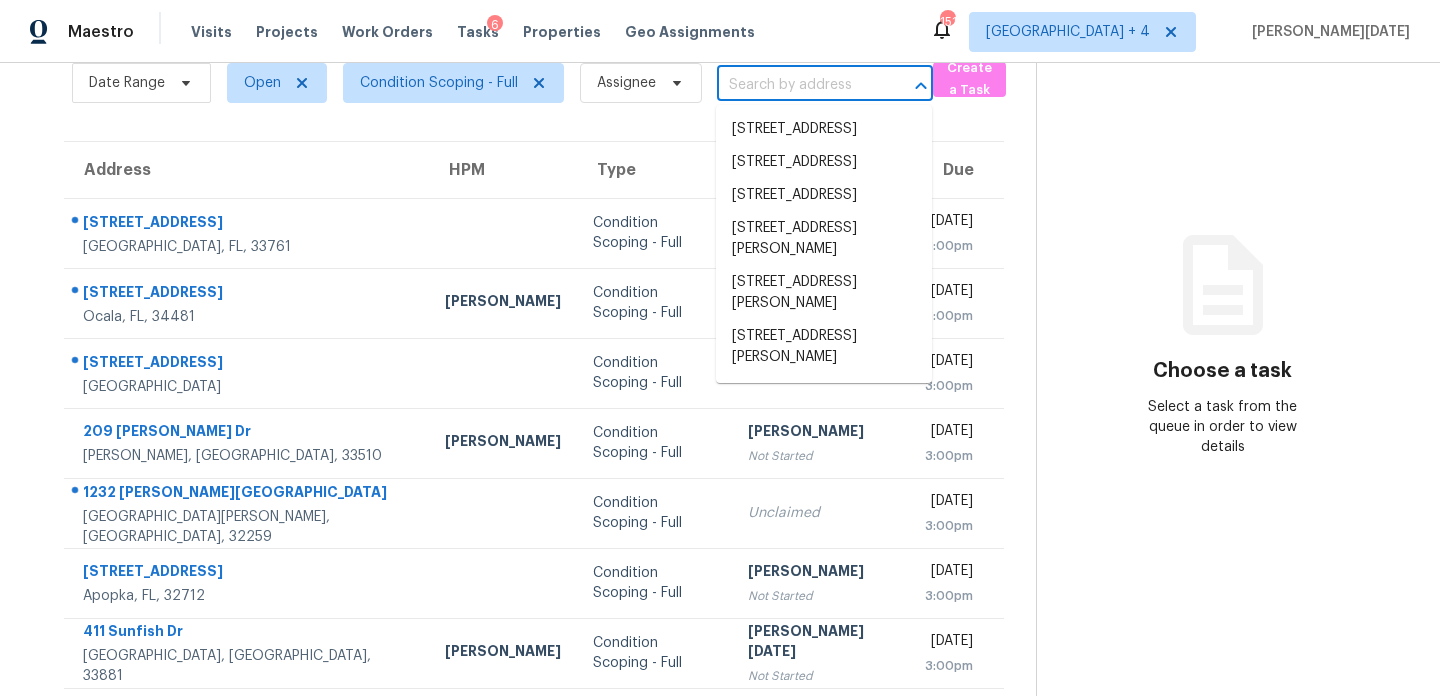 paste on "7400 140th St, Seminole, FL 33776" 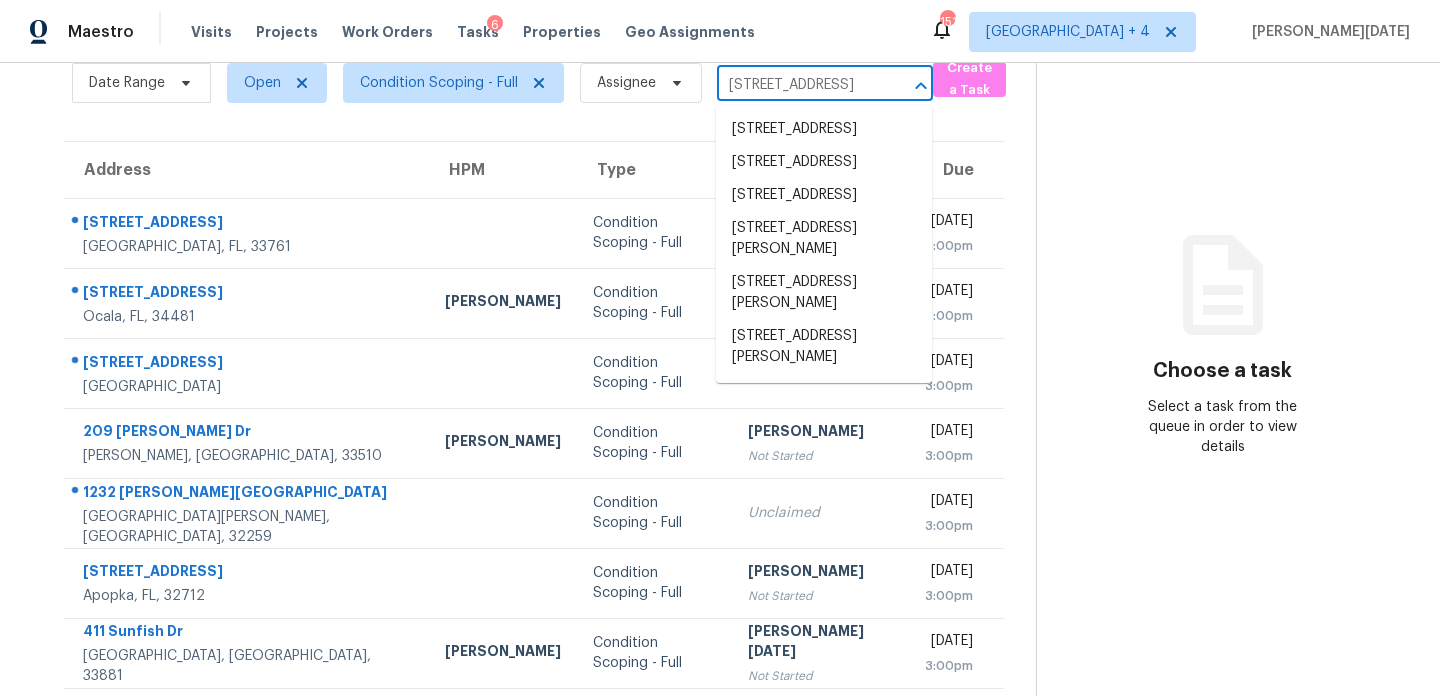 scroll, scrollTop: 0, scrollLeft: 79, axis: horizontal 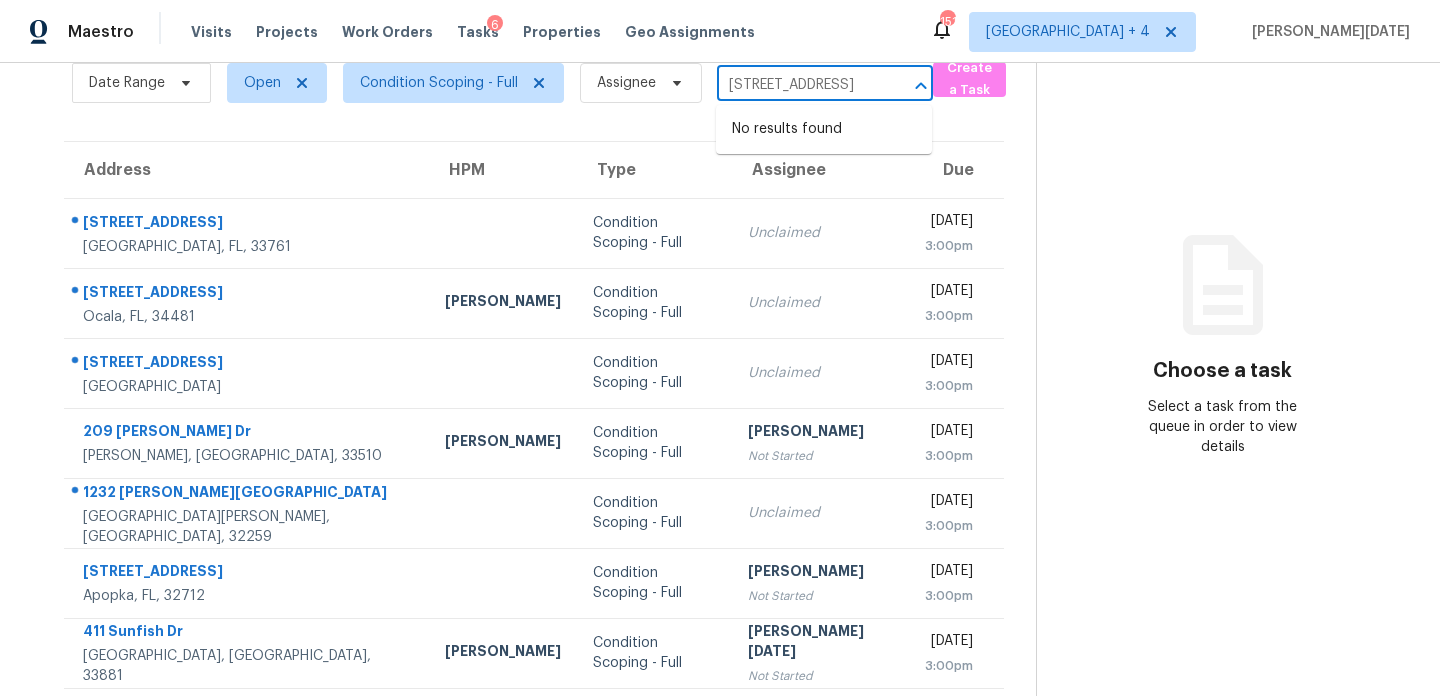 type on "7400 140th St, Seminole, FL 33776" 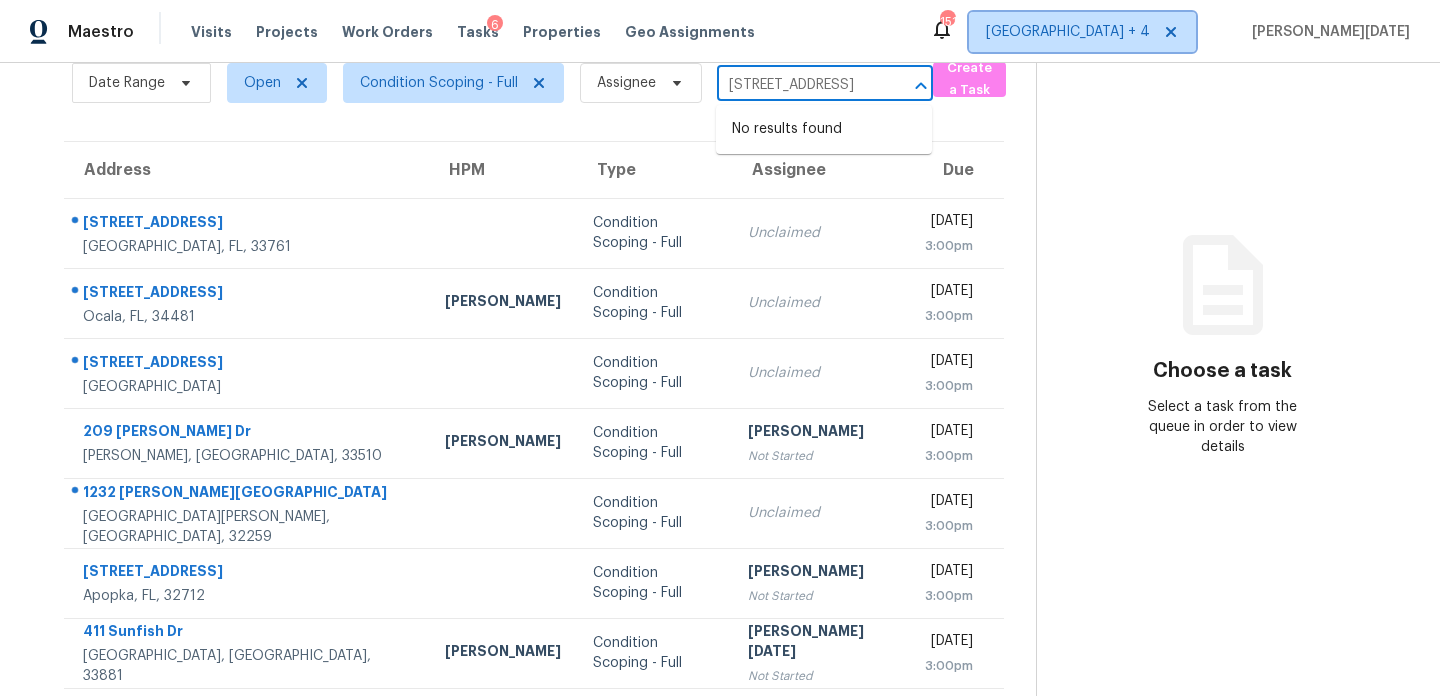 type 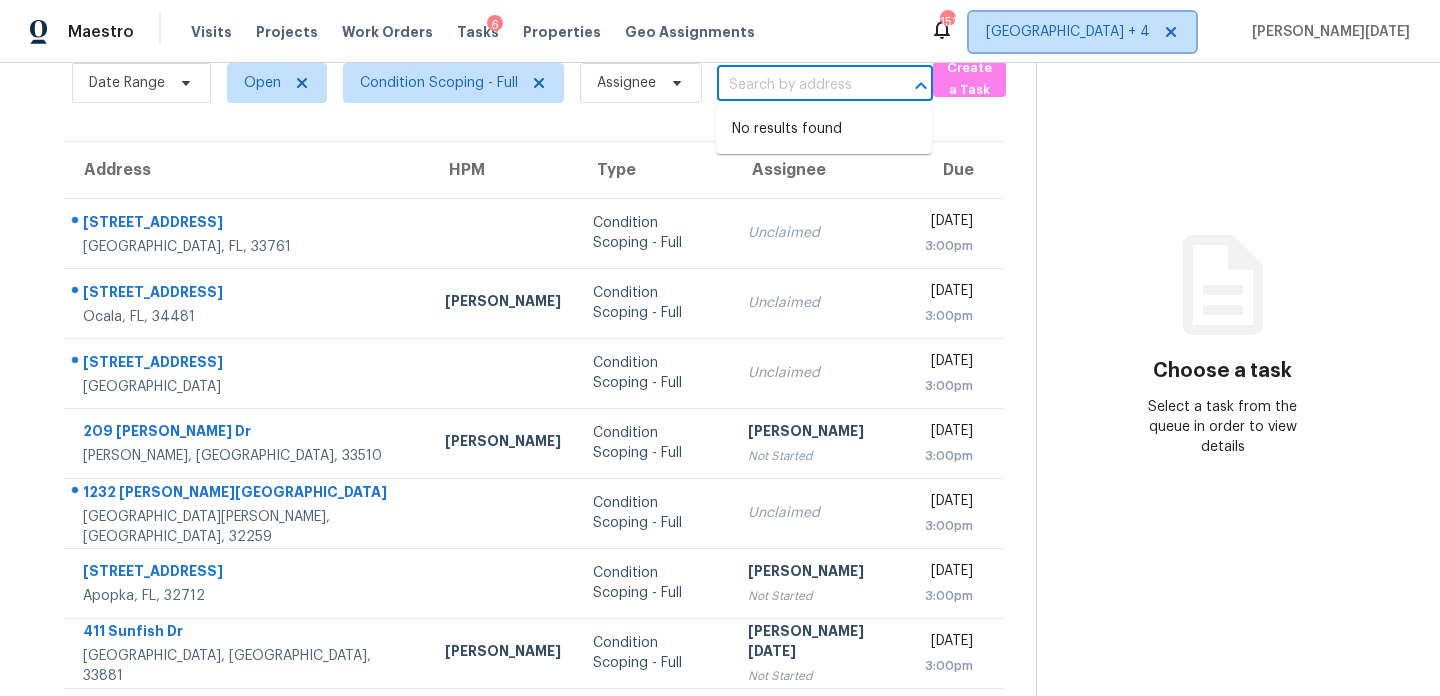 click 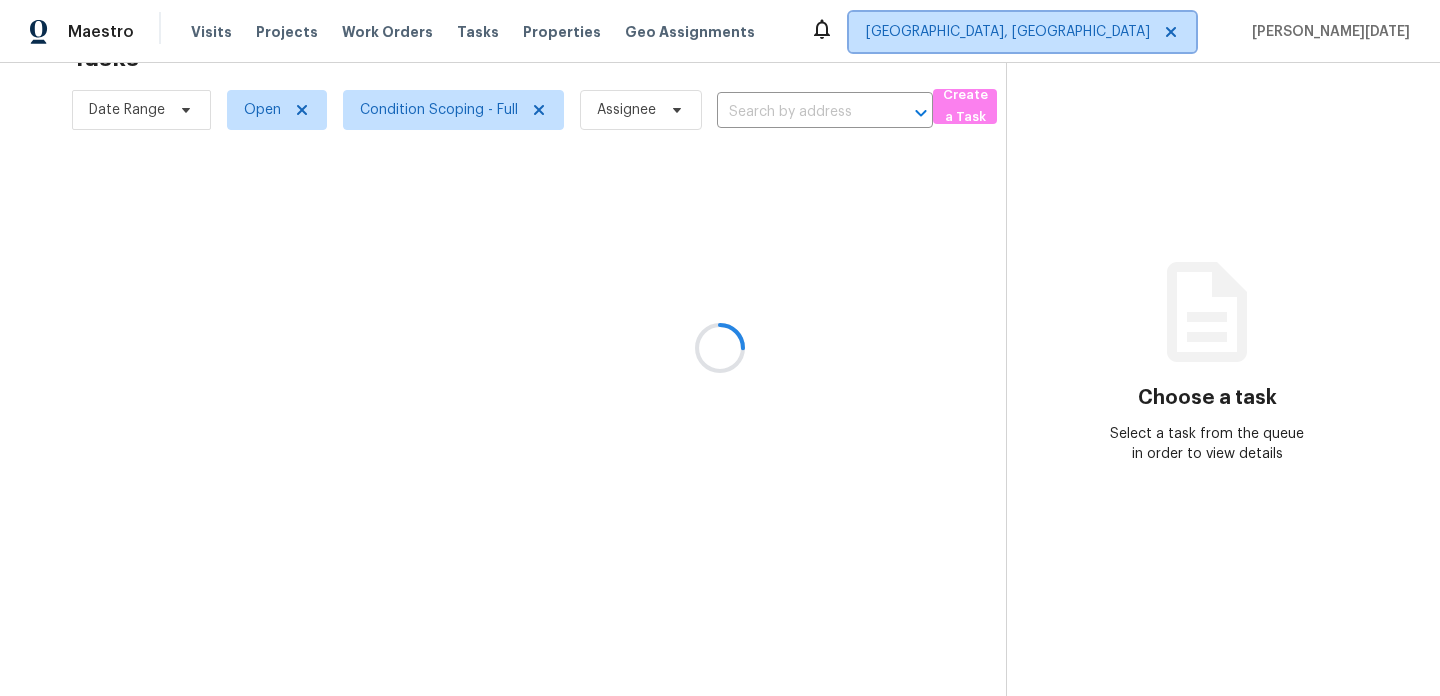 scroll, scrollTop: 63, scrollLeft: 0, axis: vertical 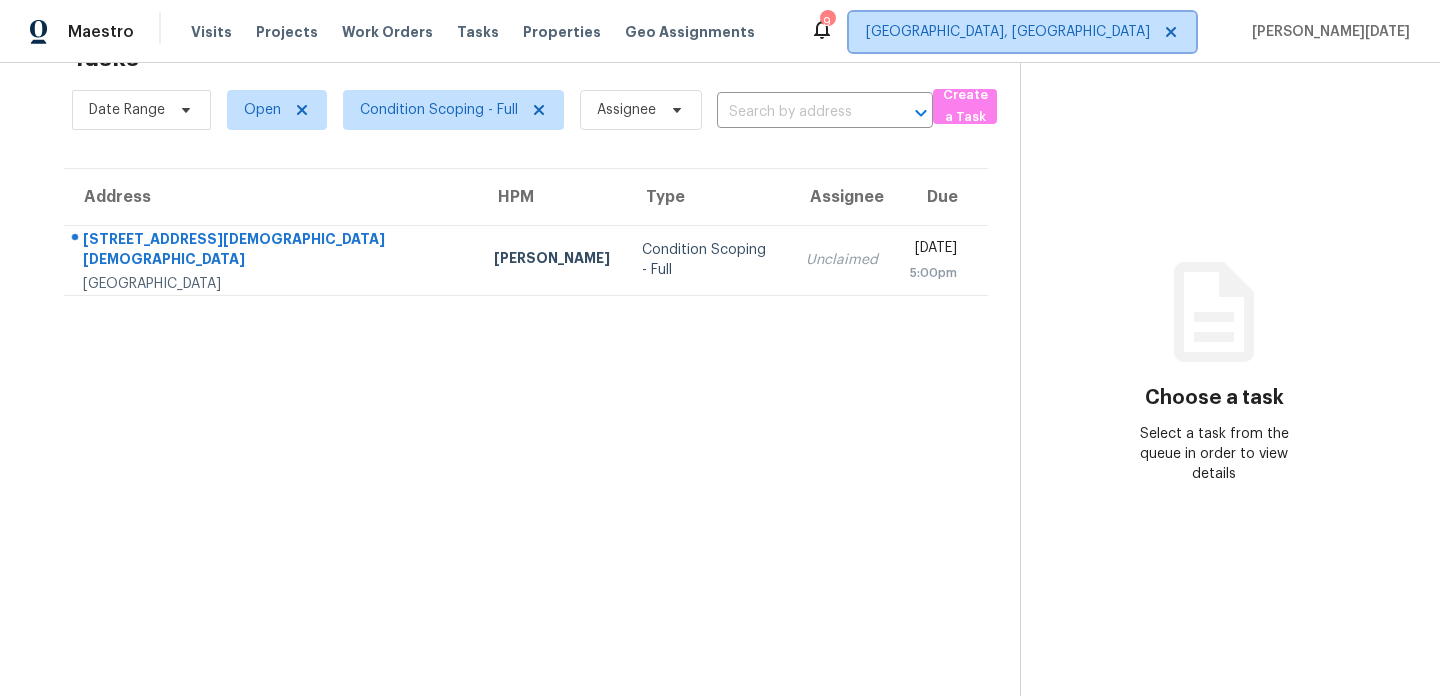 click on "Albuquerque, NM" at bounding box center [1022, 32] 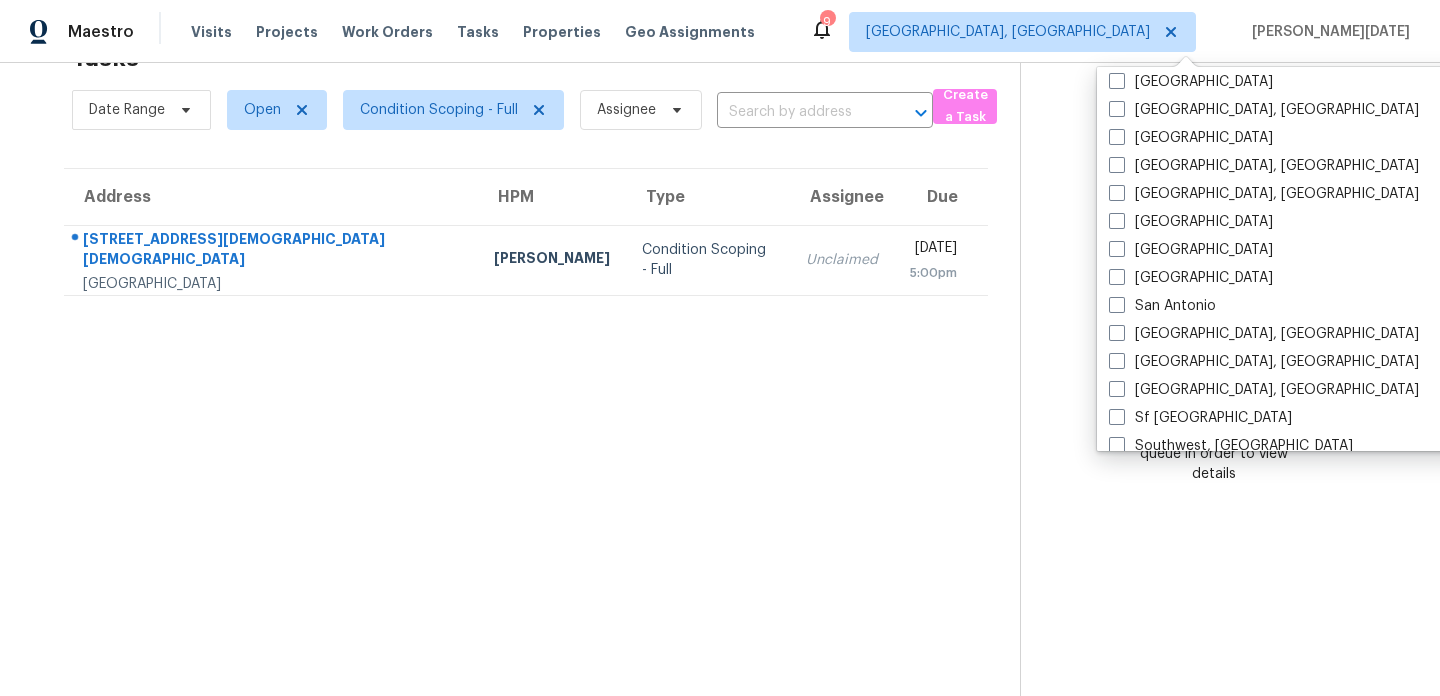 scroll, scrollTop: 1340, scrollLeft: 0, axis: vertical 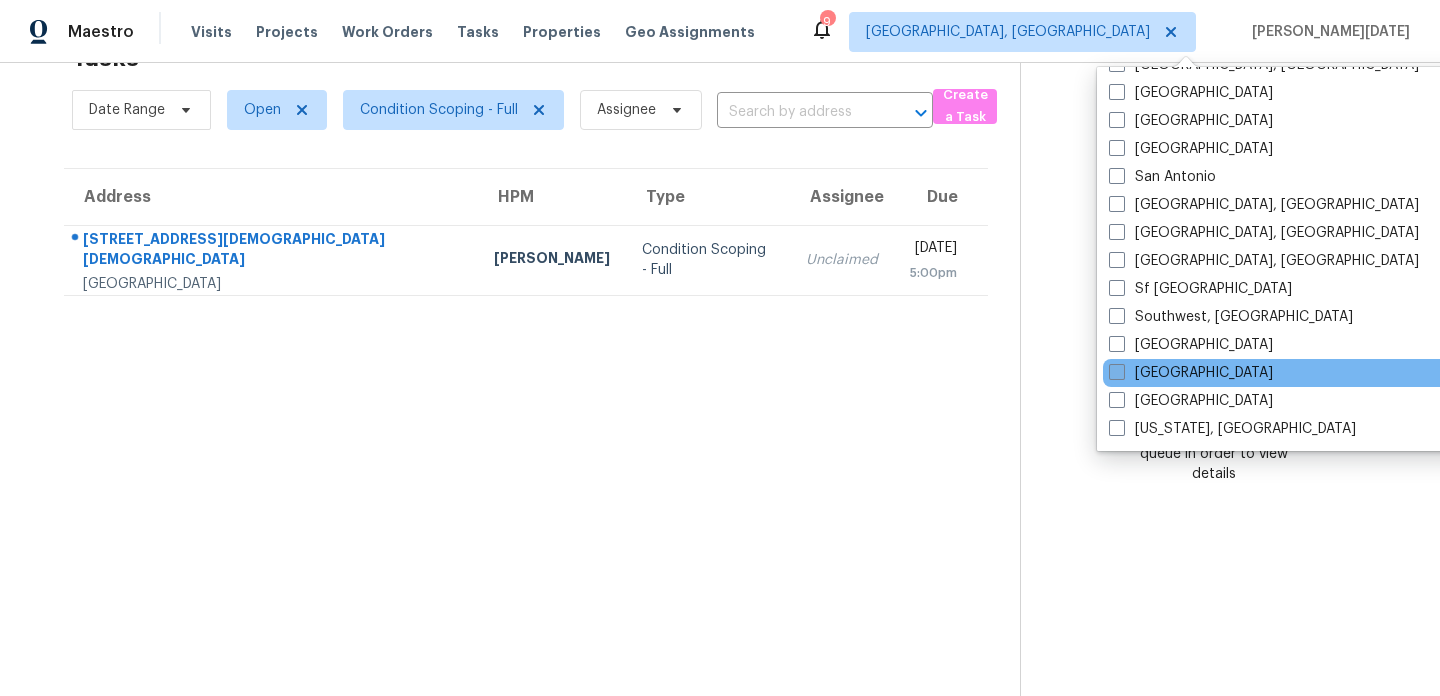 click on "Tampa" at bounding box center (1191, 373) 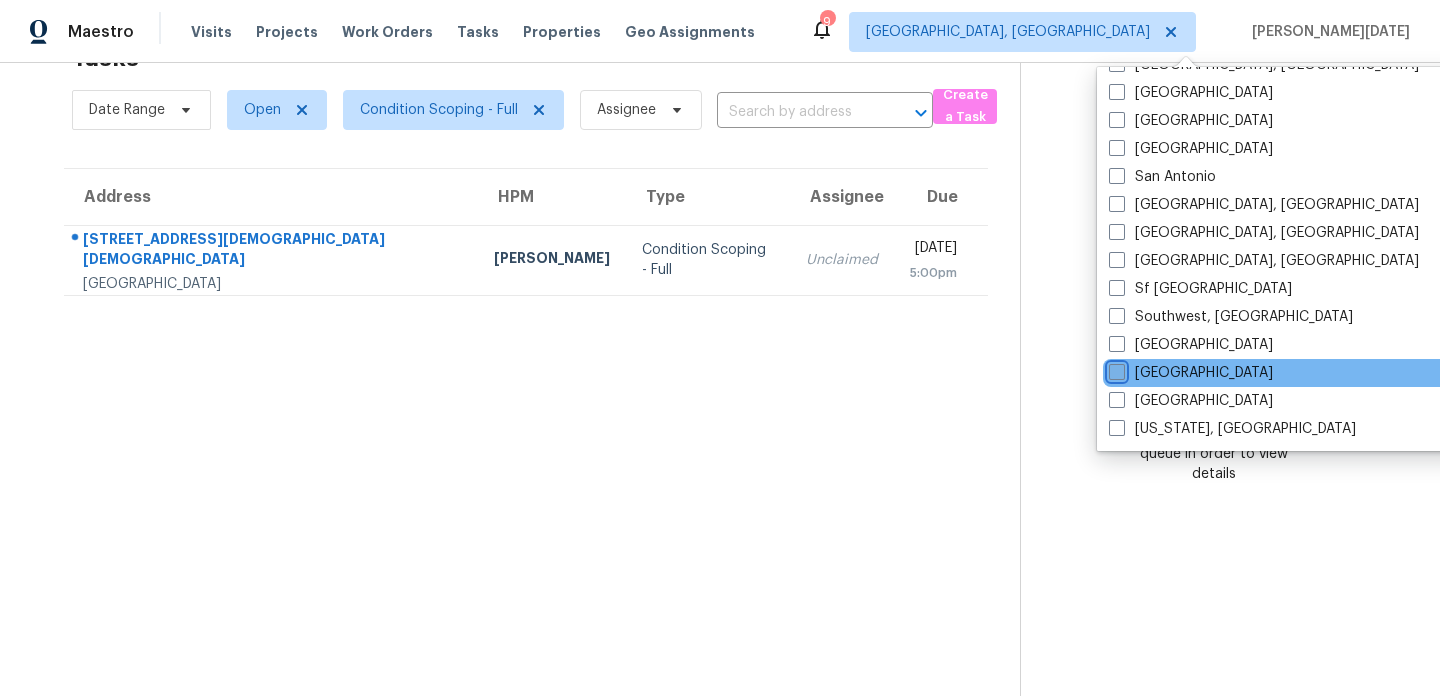 click on "Tampa" at bounding box center [1115, 369] 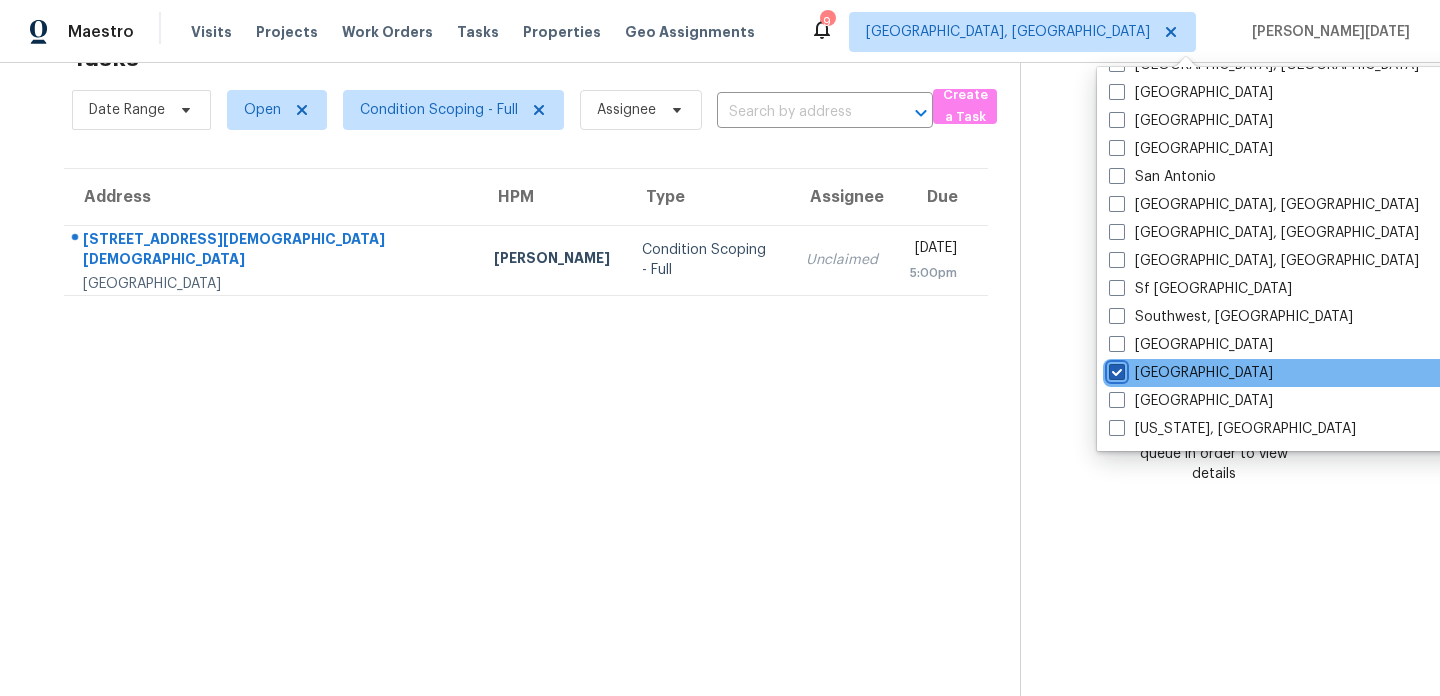 checkbox on "true" 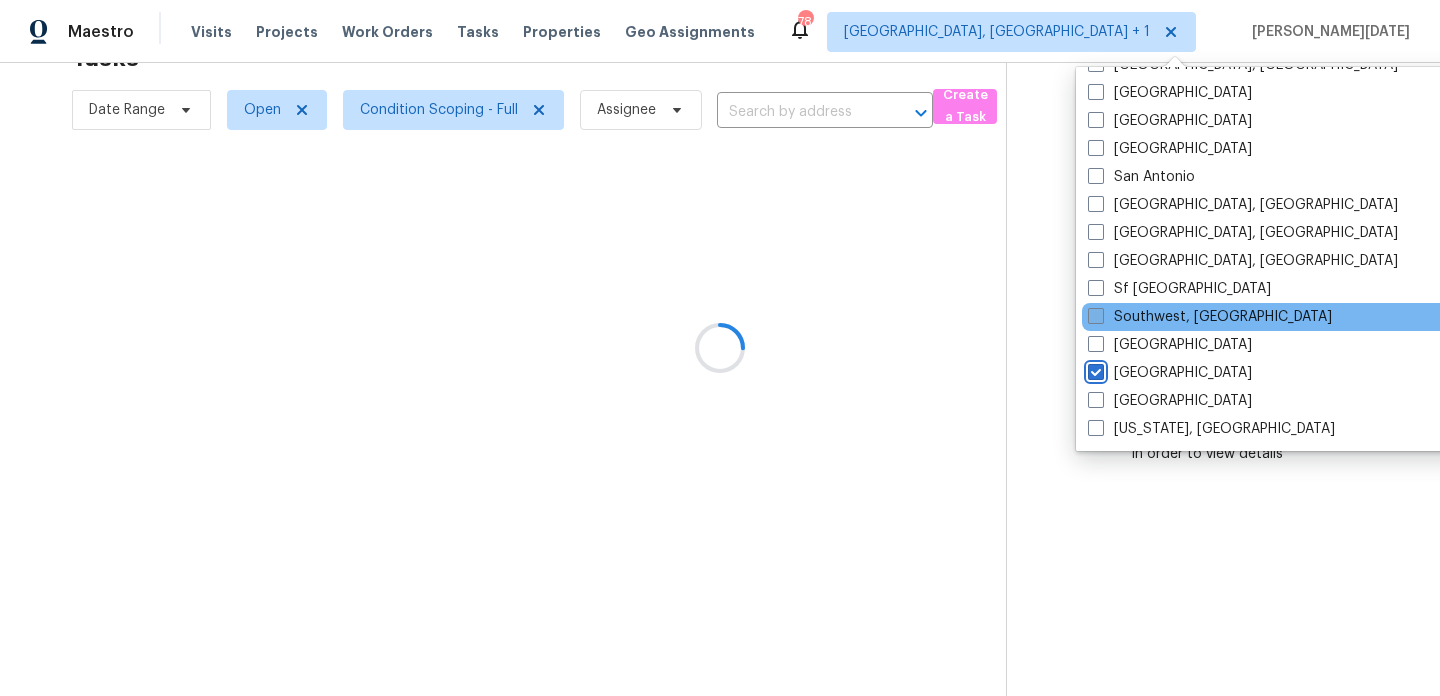 scroll, scrollTop: 0, scrollLeft: 0, axis: both 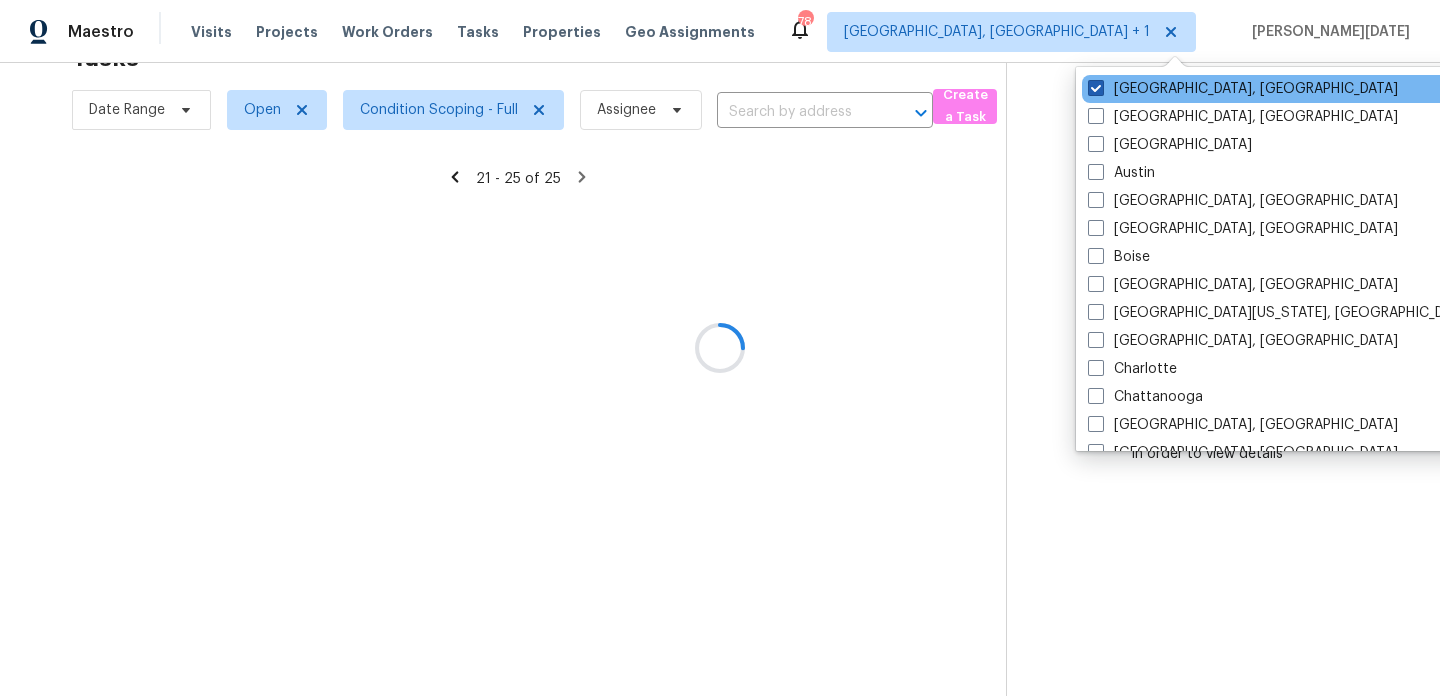click on "Albuquerque, NM" at bounding box center [1243, 89] 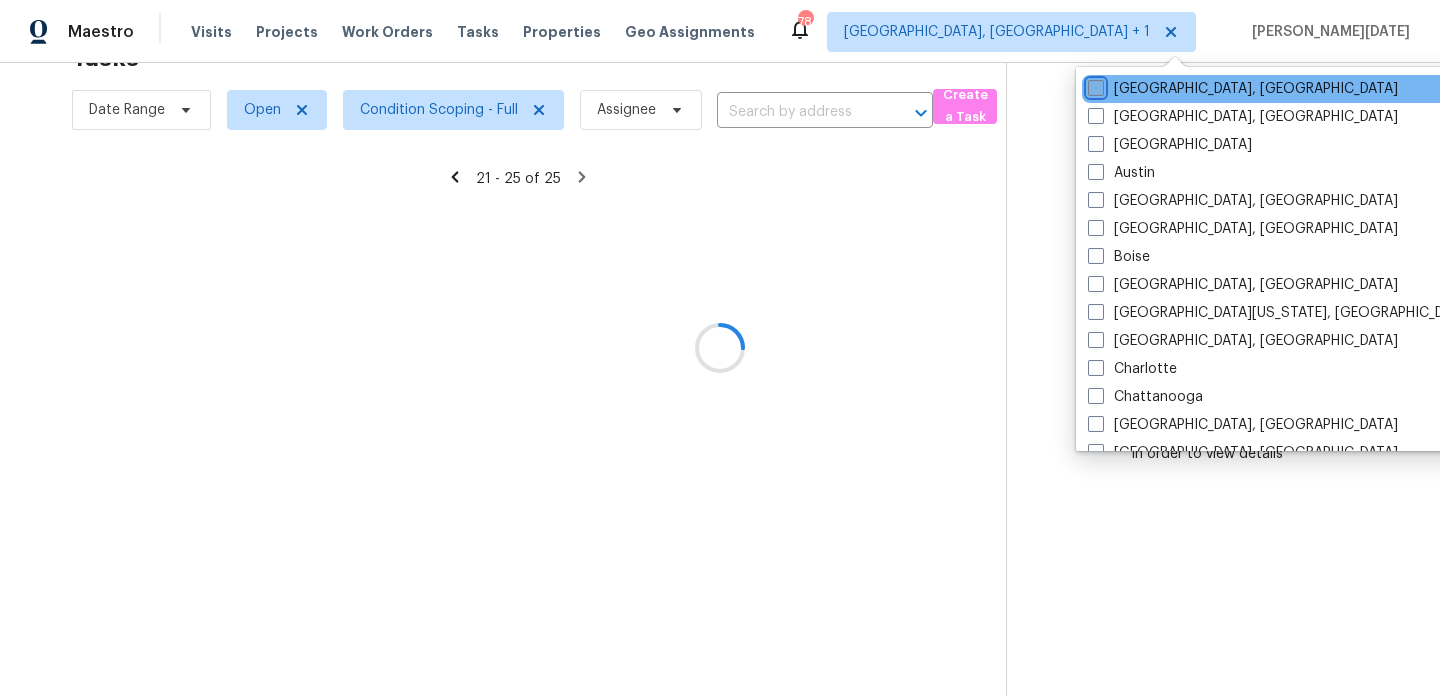 checkbox on "false" 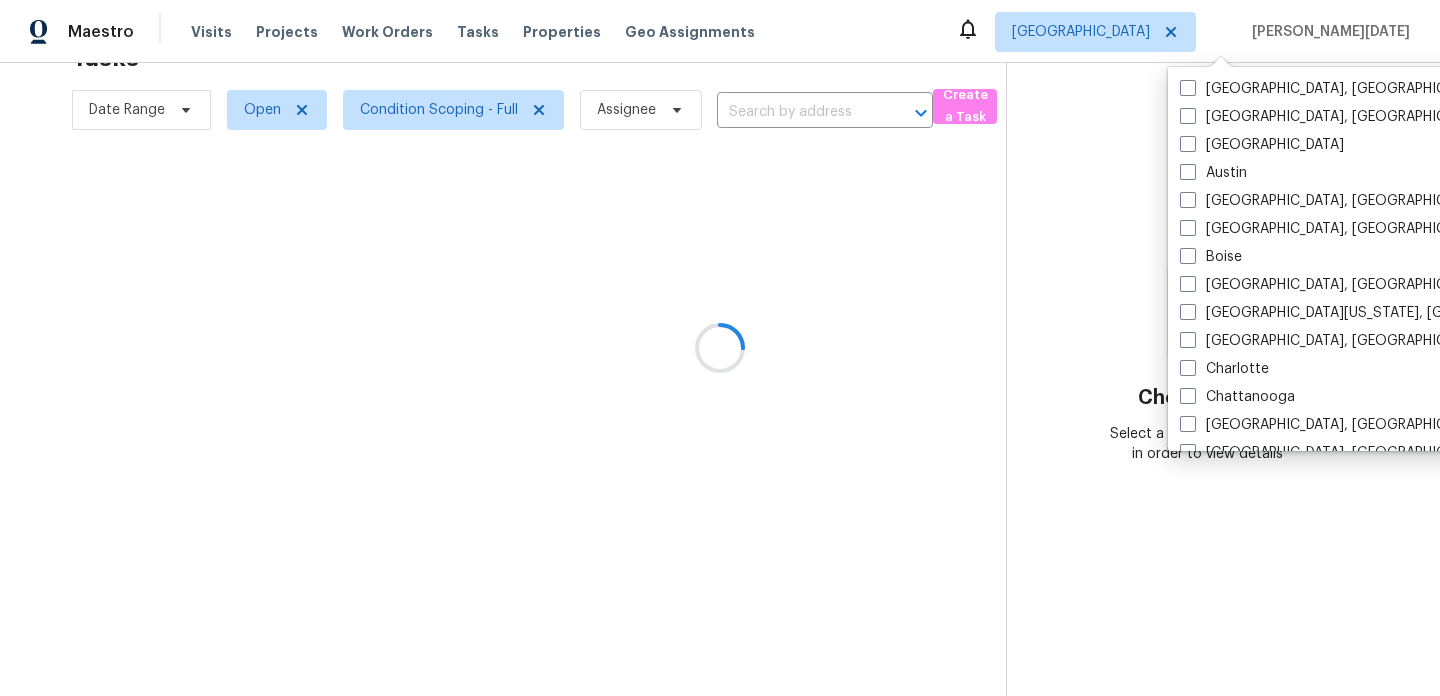 click at bounding box center (720, 348) 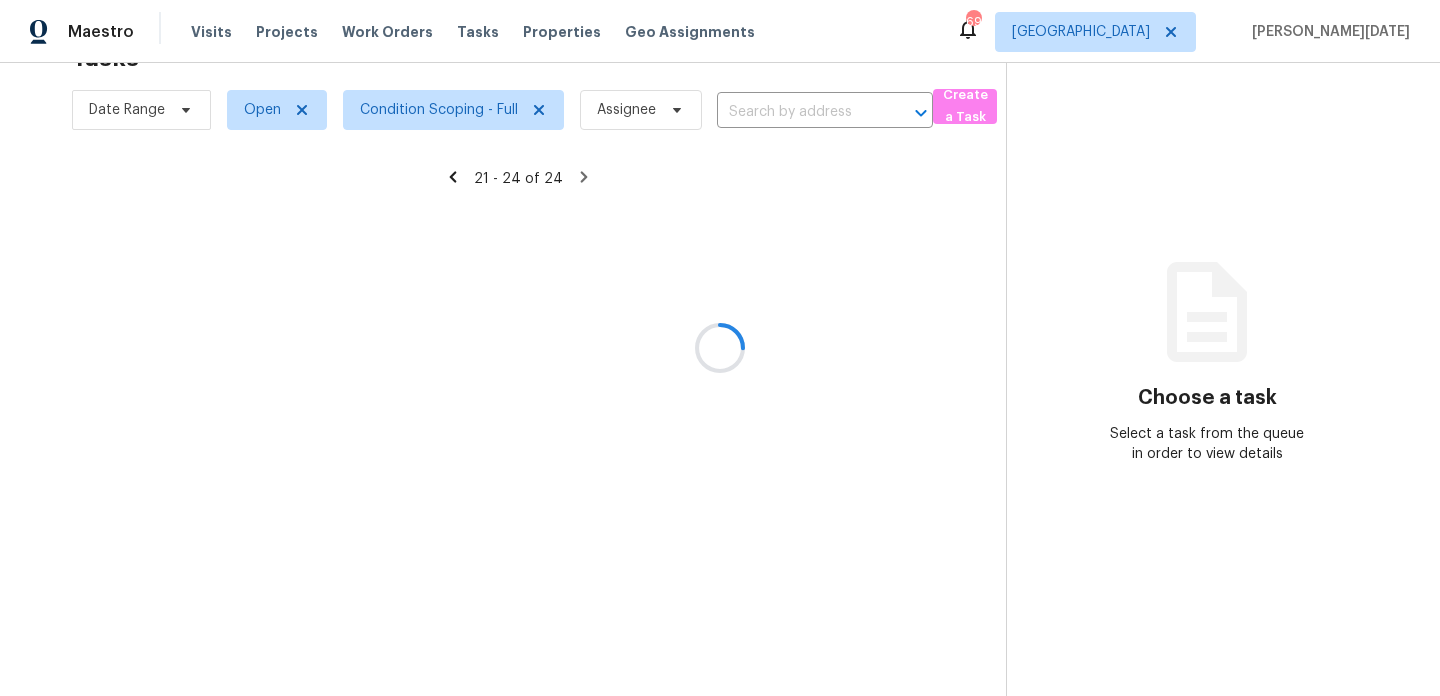 click at bounding box center (720, 348) 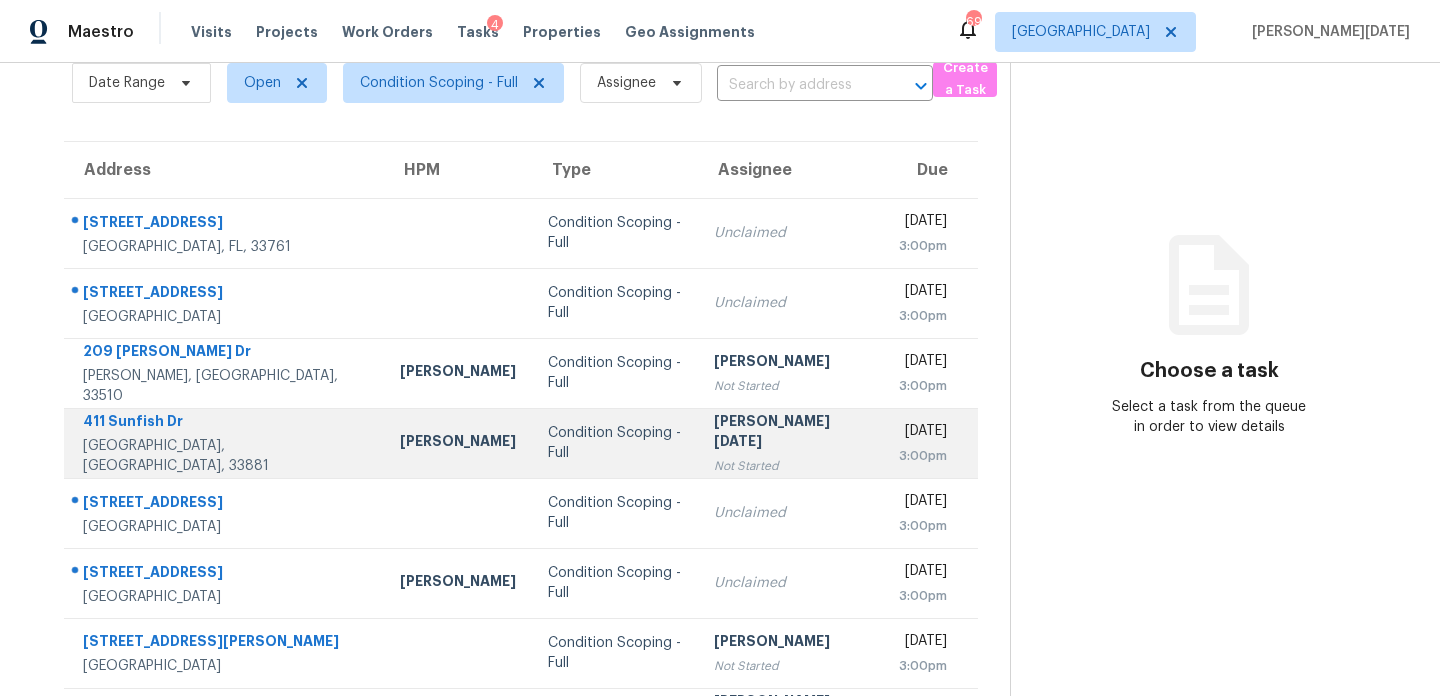scroll, scrollTop: 345, scrollLeft: 0, axis: vertical 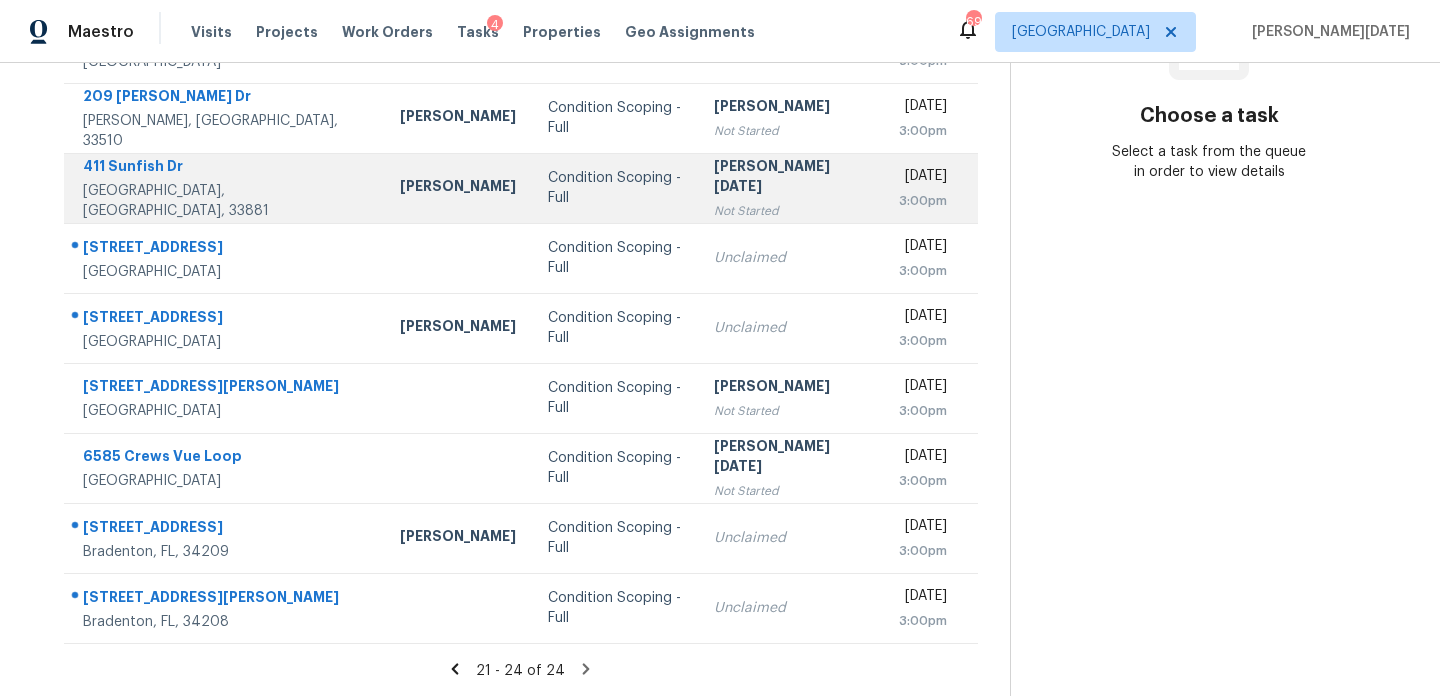 click on "Not Started" at bounding box center (790, 211) 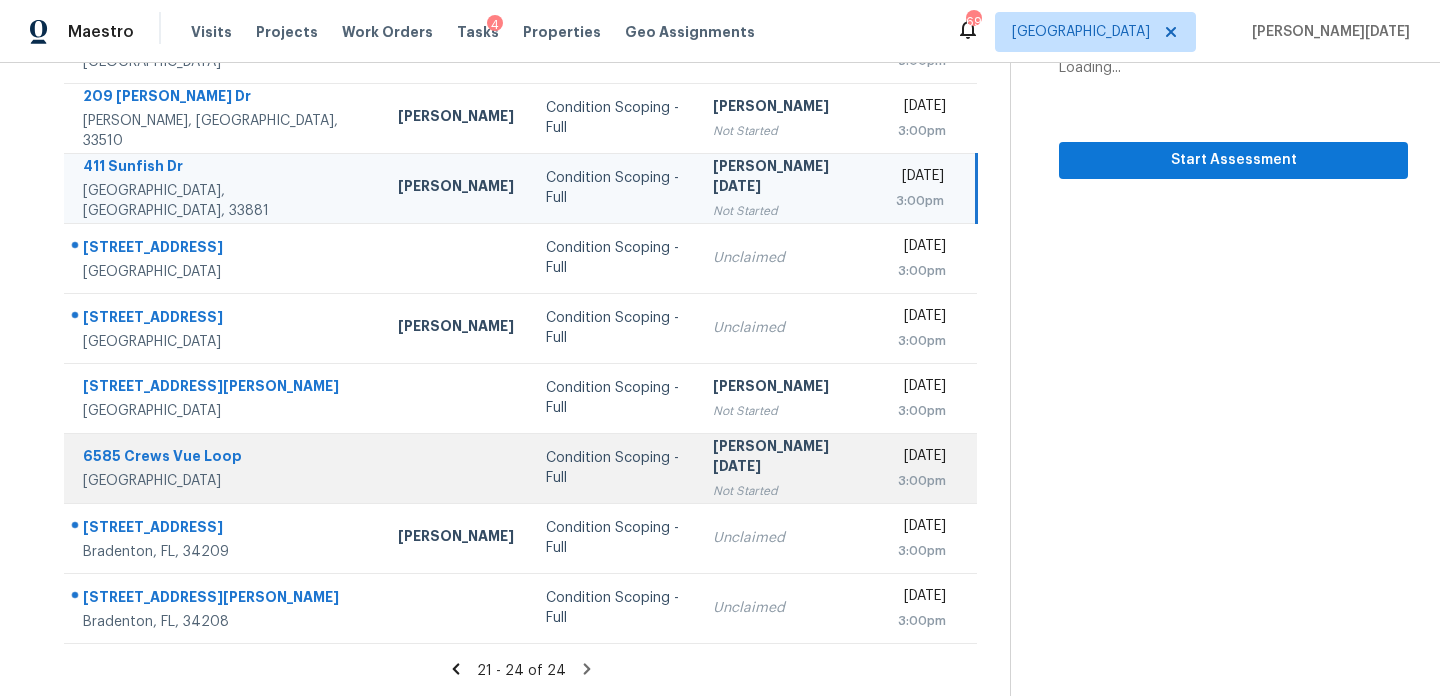 click on "[PERSON_NAME][DATE]" at bounding box center (789, 458) 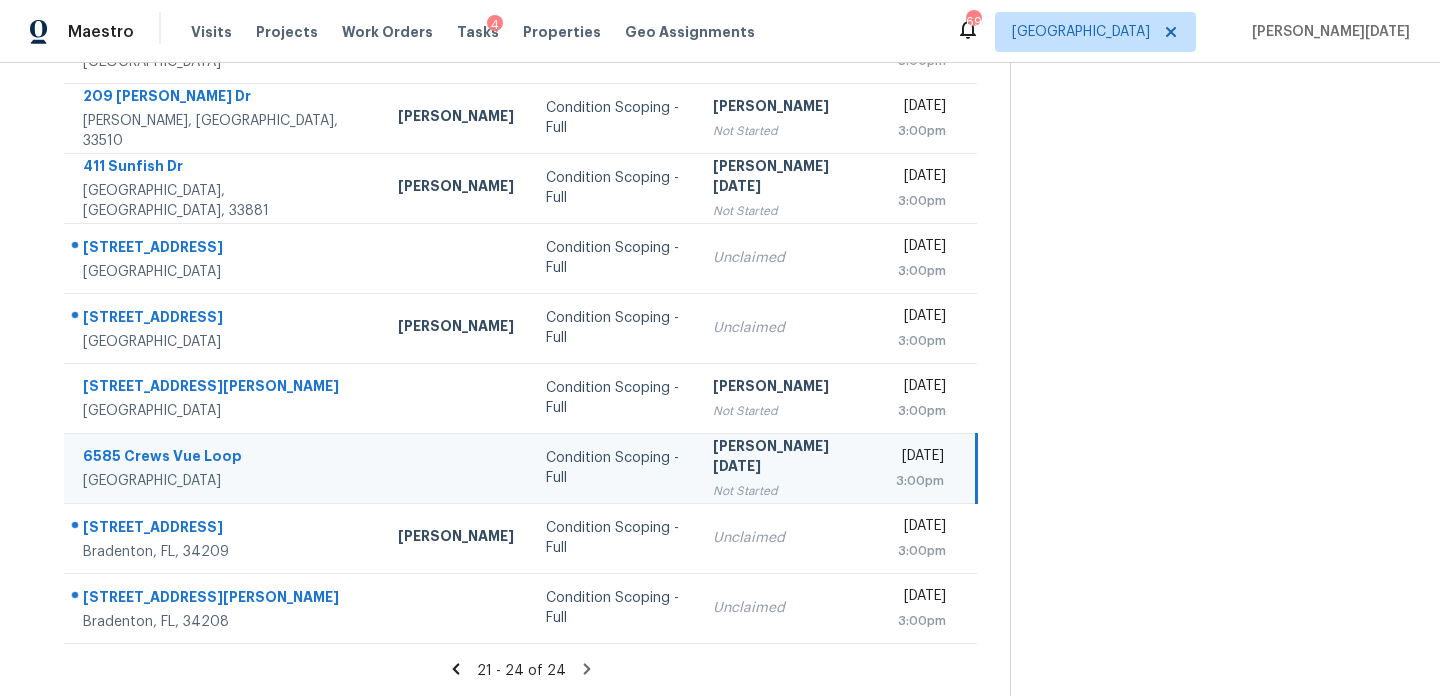 click on "[PERSON_NAME][DATE]" at bounding box center (789, 458) 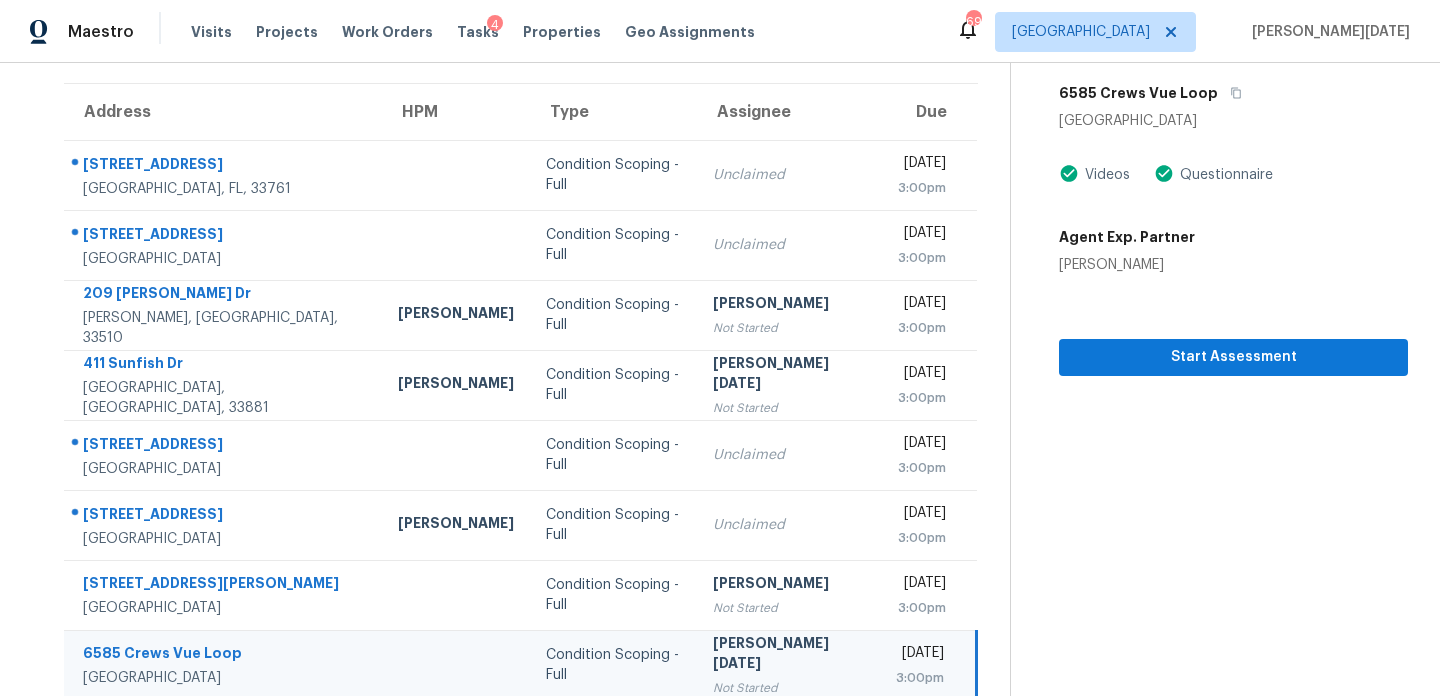 scroll, scrollTop: 345, scrollLeft: 0, axis: vertical 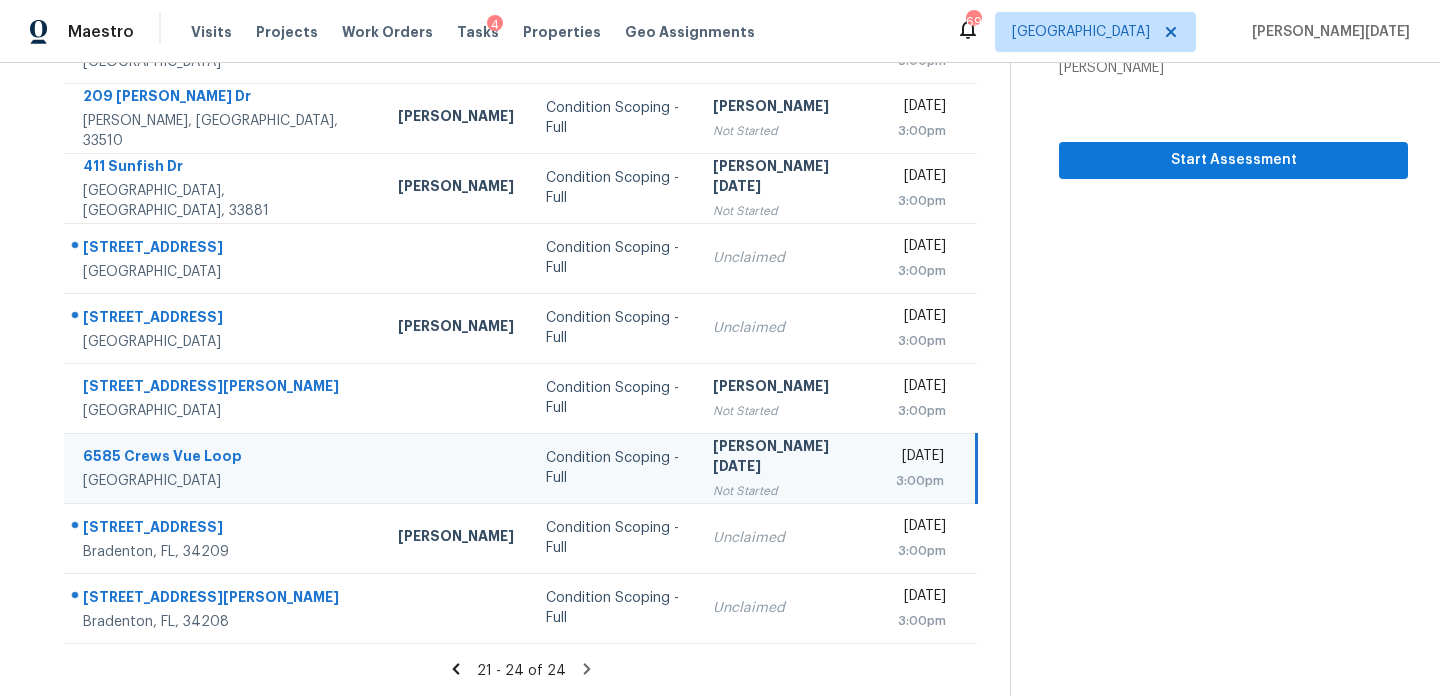 click 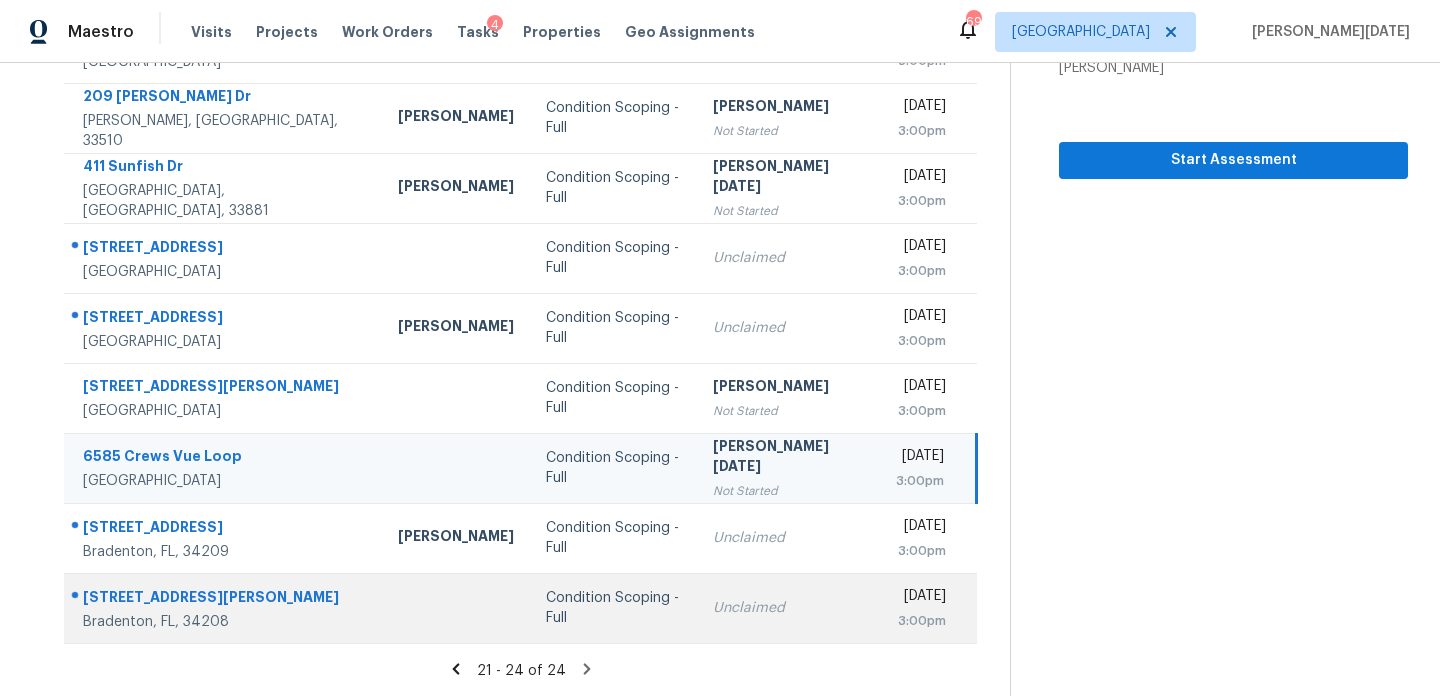 scroll, scrollTop: 0, scrollLeft: 0, axis: both 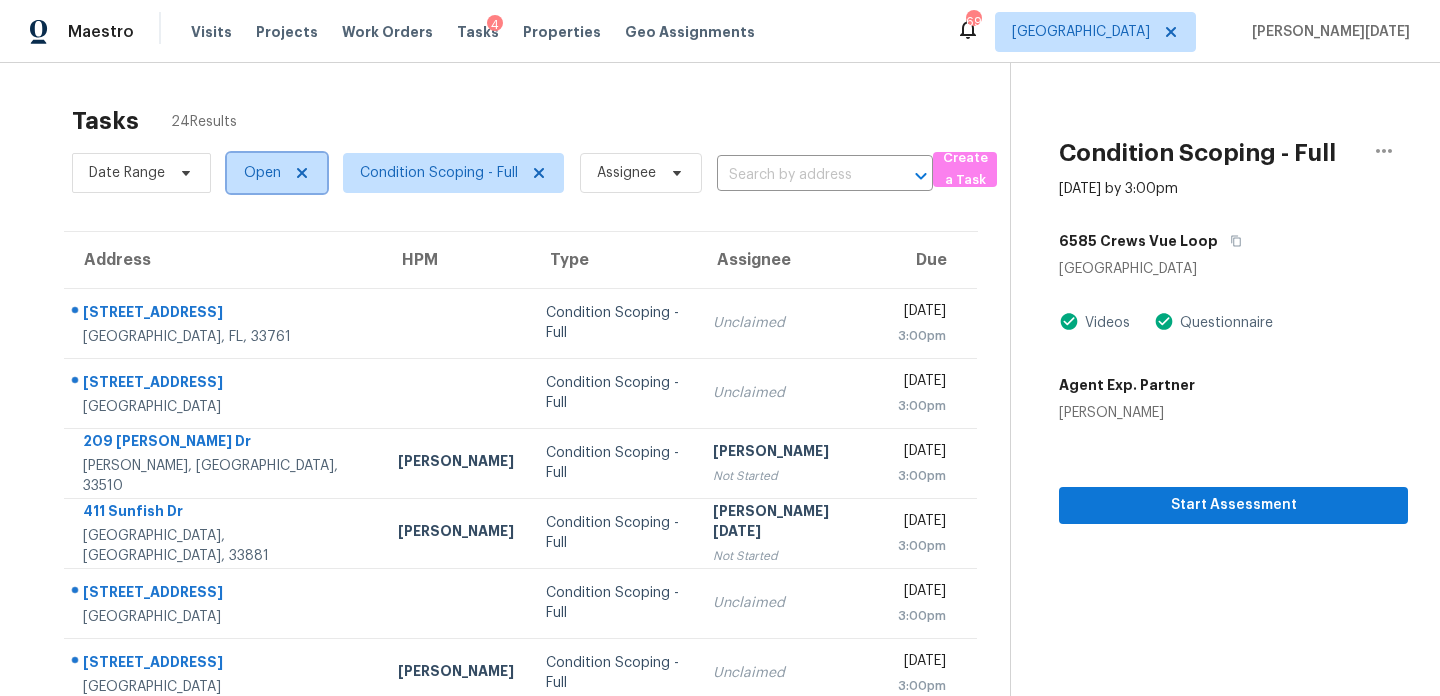 click on "Open" at bounding box center [262, 173] 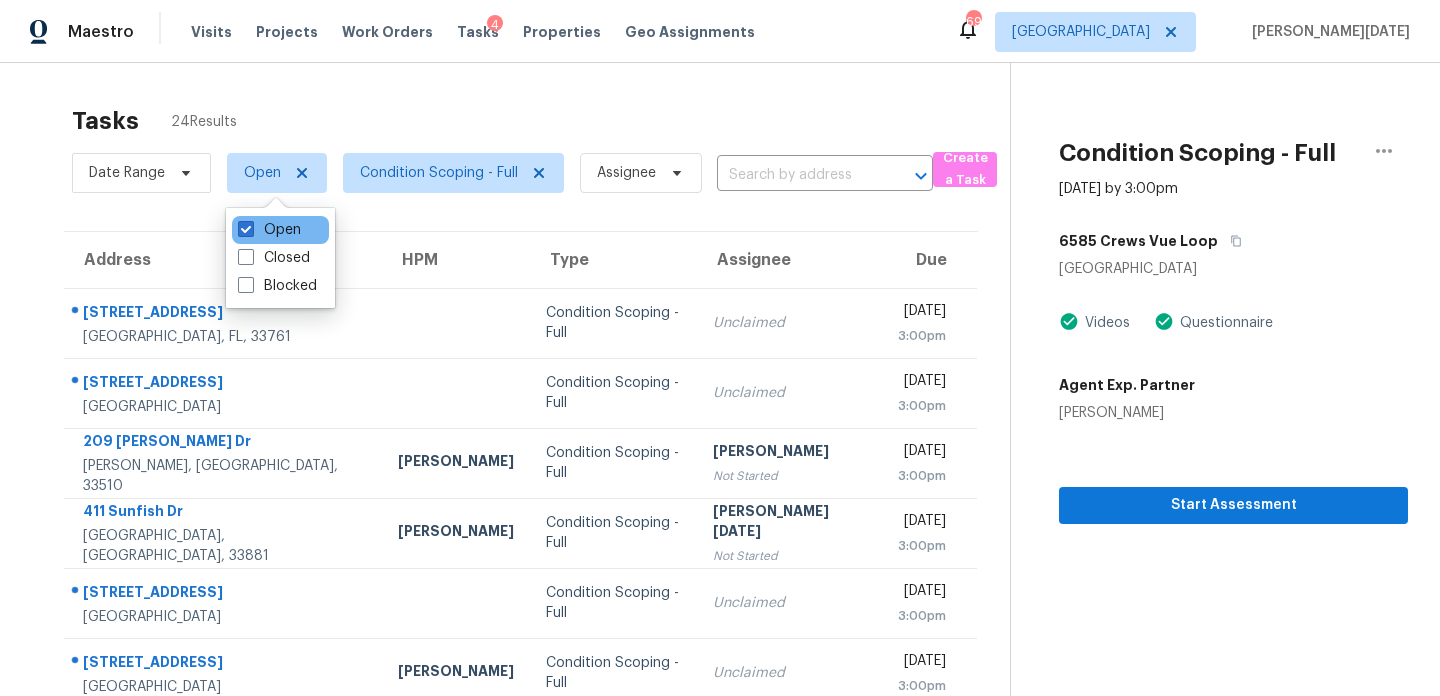 click on "Open" at bounding box center (280, 230) 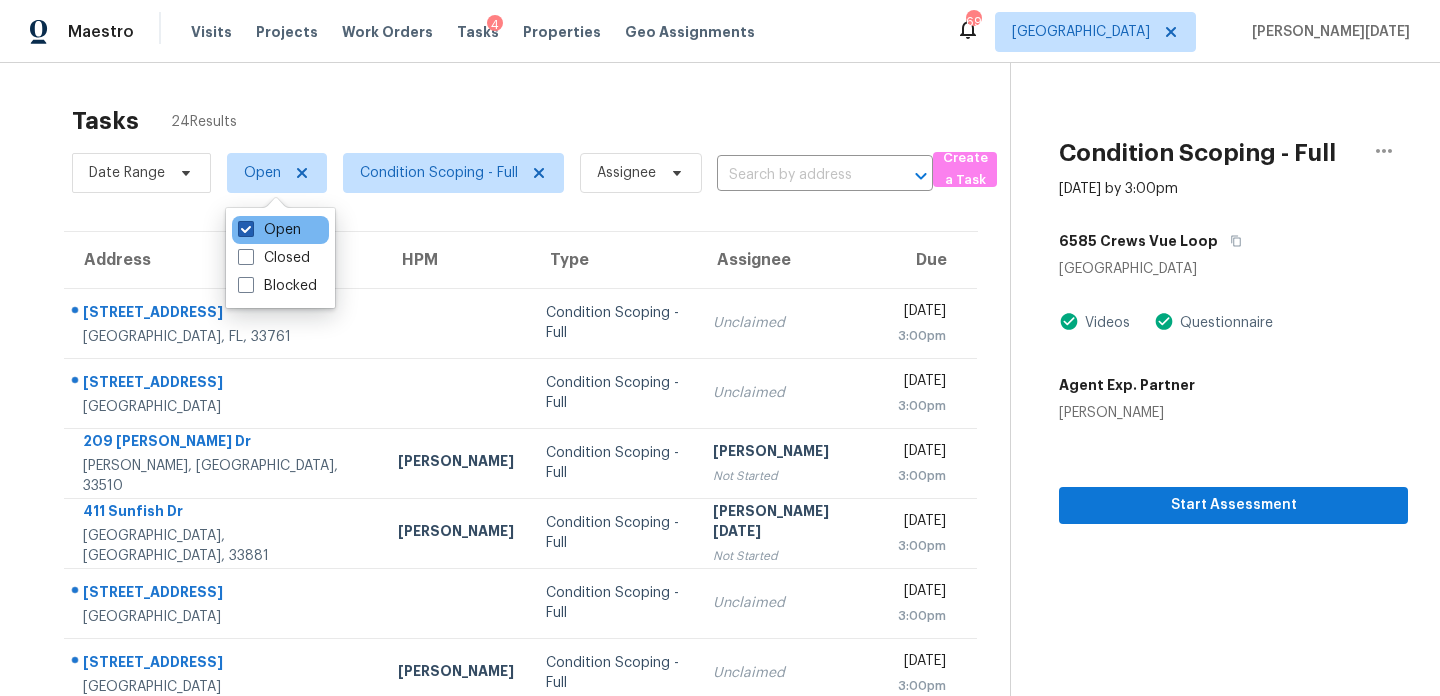 click on "Open" at bounding box center [269, 230] 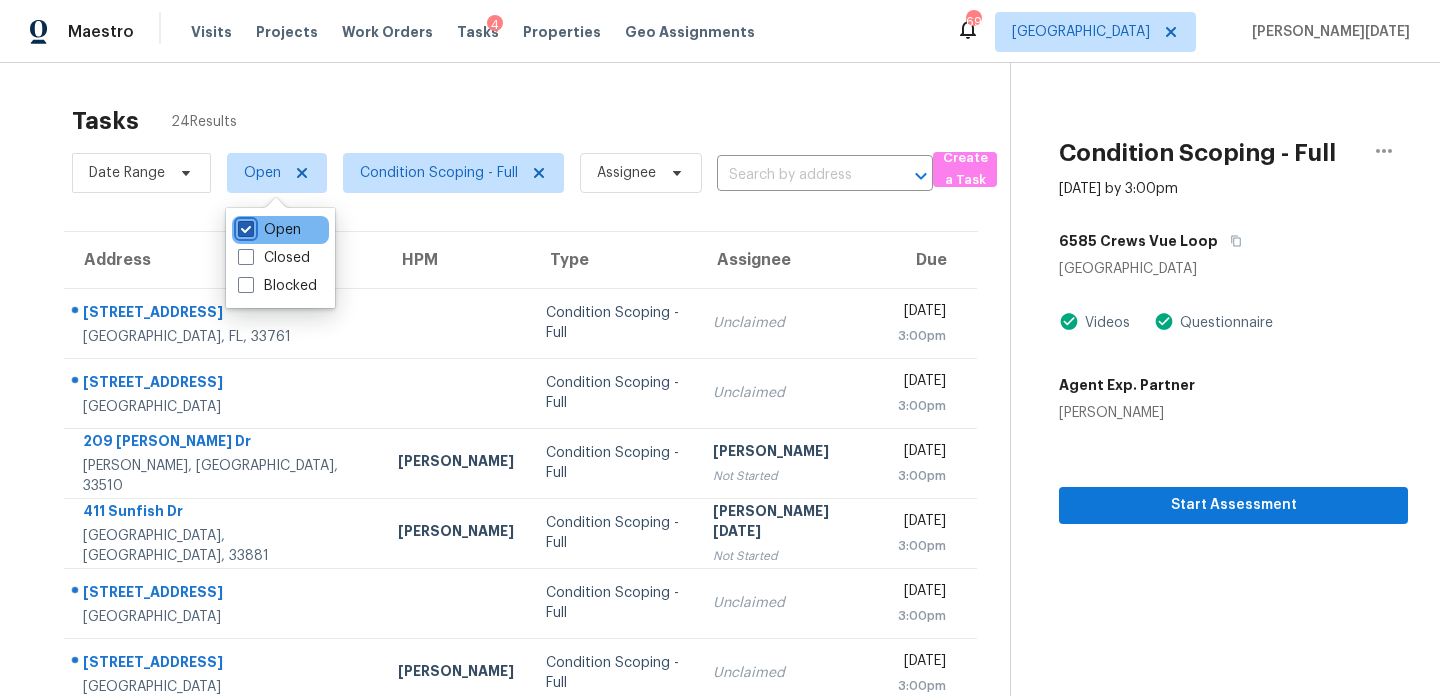 click on "Open" at bounding box center (244, 226) 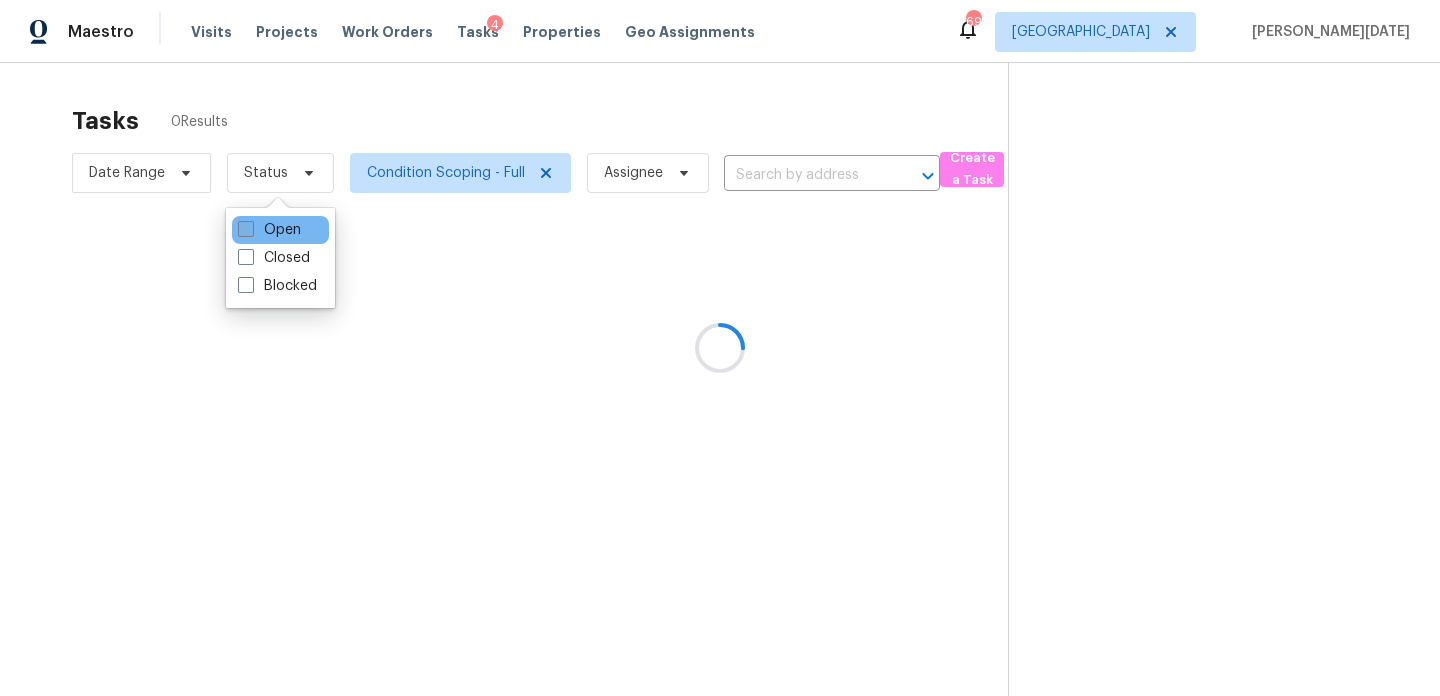 click on "Open" at bounding box center (269, 230) 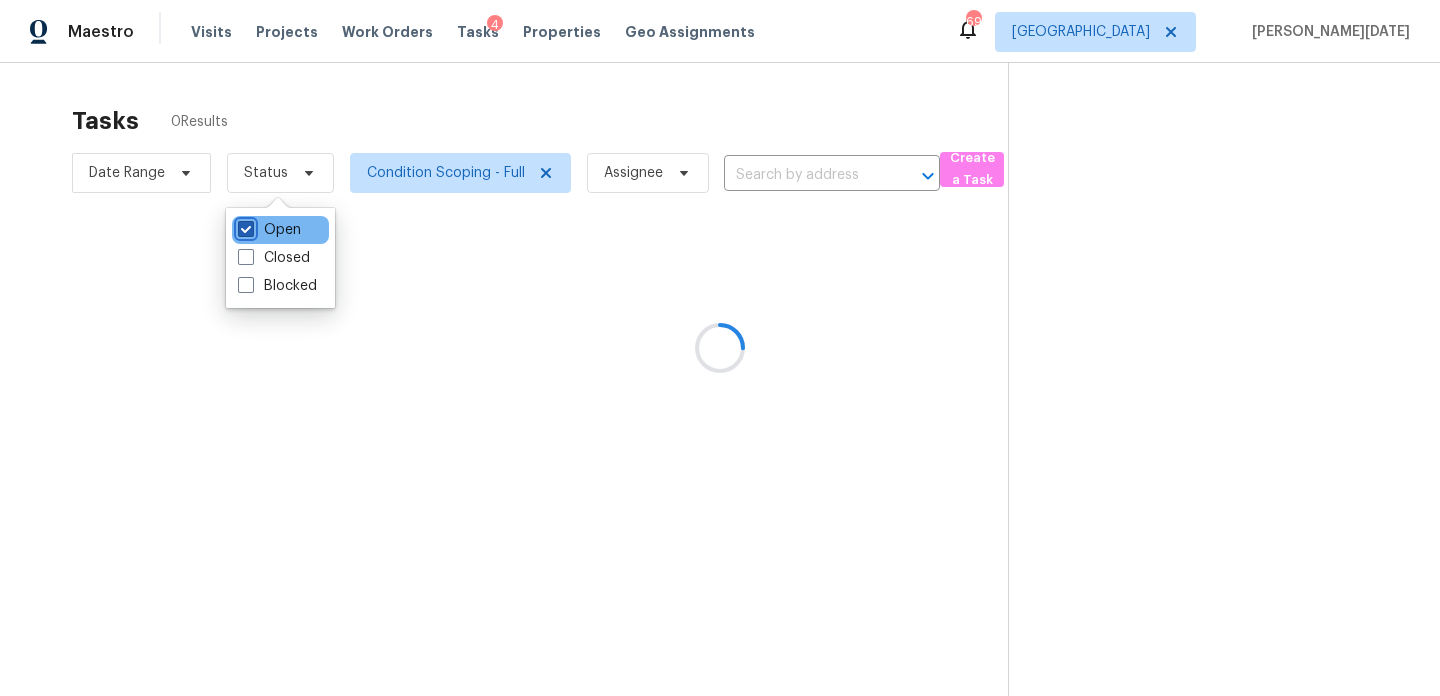 checkbox on "true" 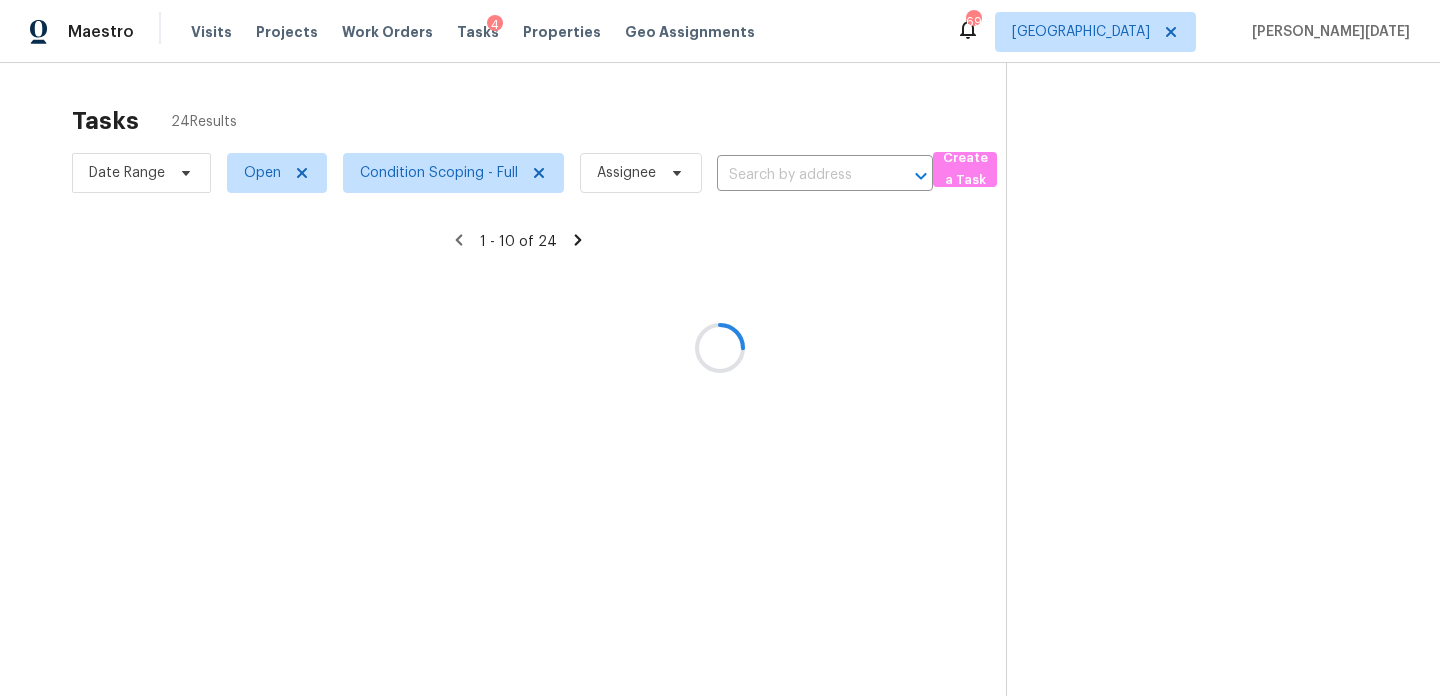 click at bounding box center (720, 348) 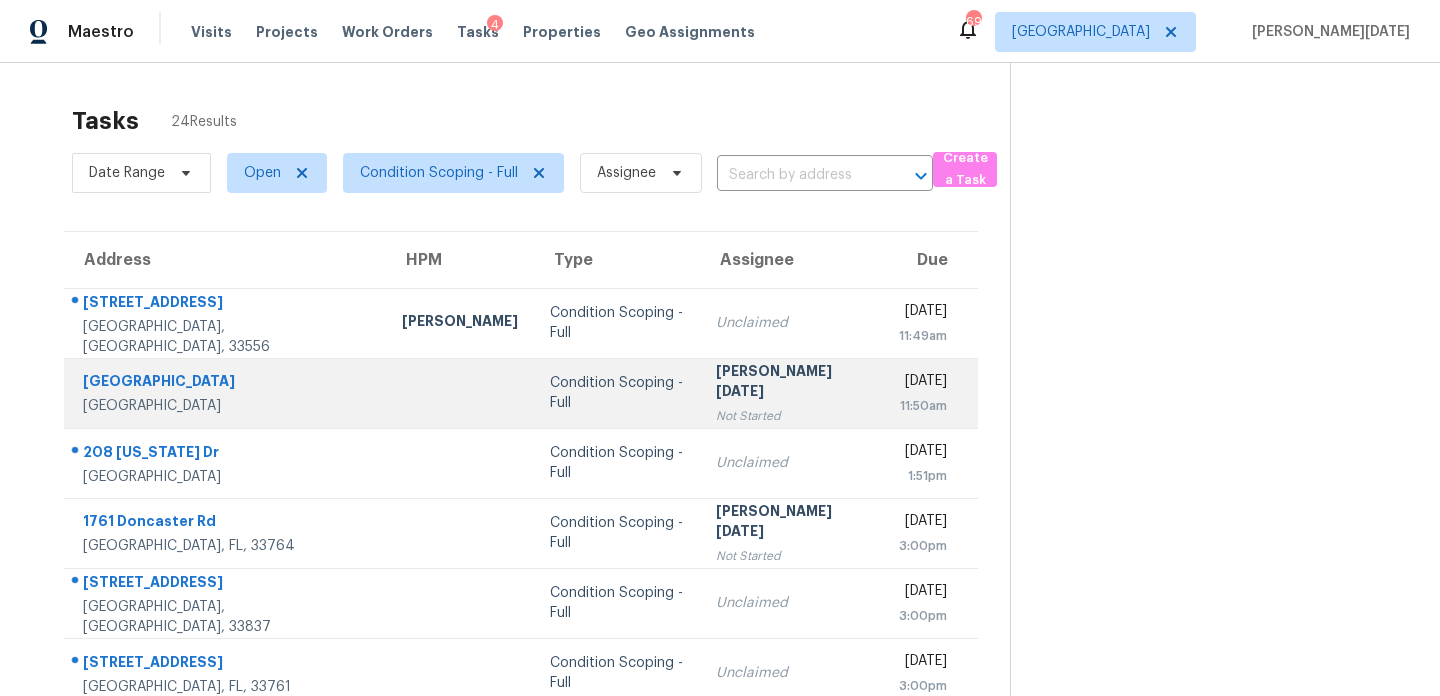 click on "[PERSON_NAME][DATE]" at bounding box center (792, 383) 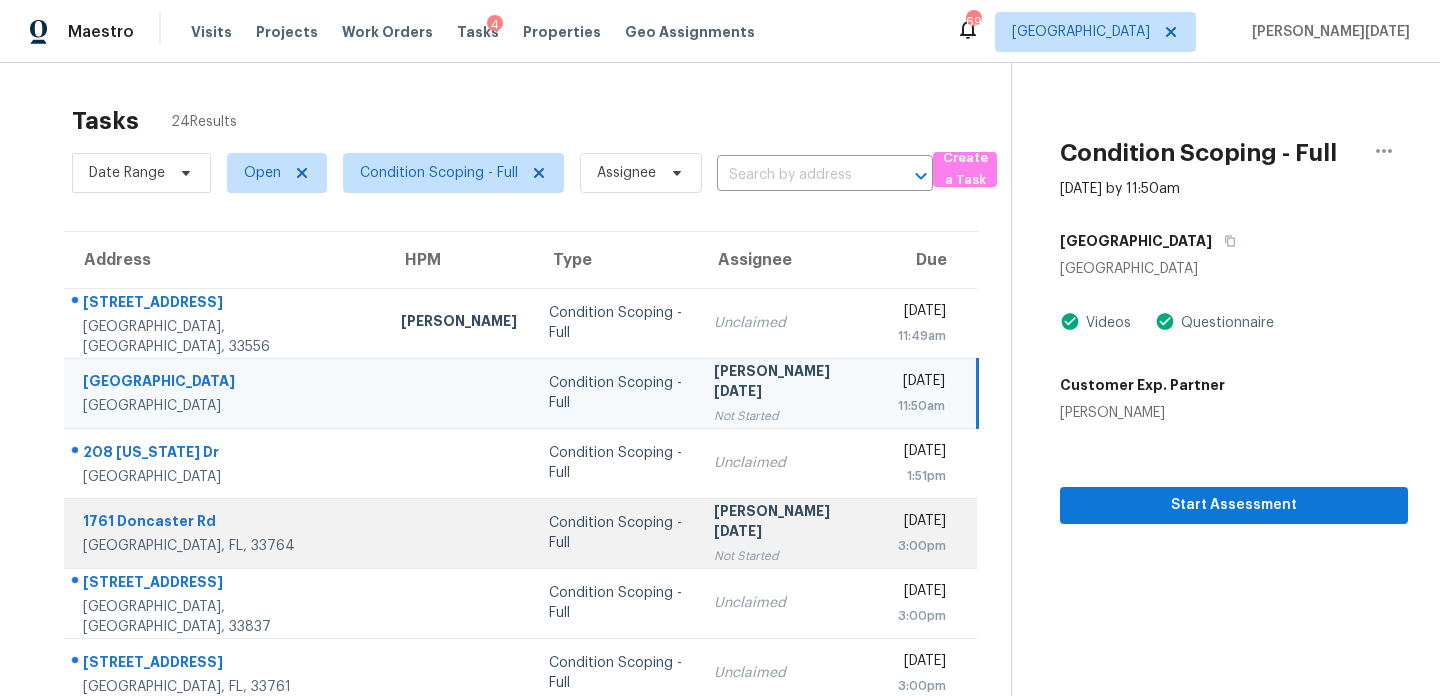 click on "Prabhu Raja Not Started" at bounding box center [789, 533] 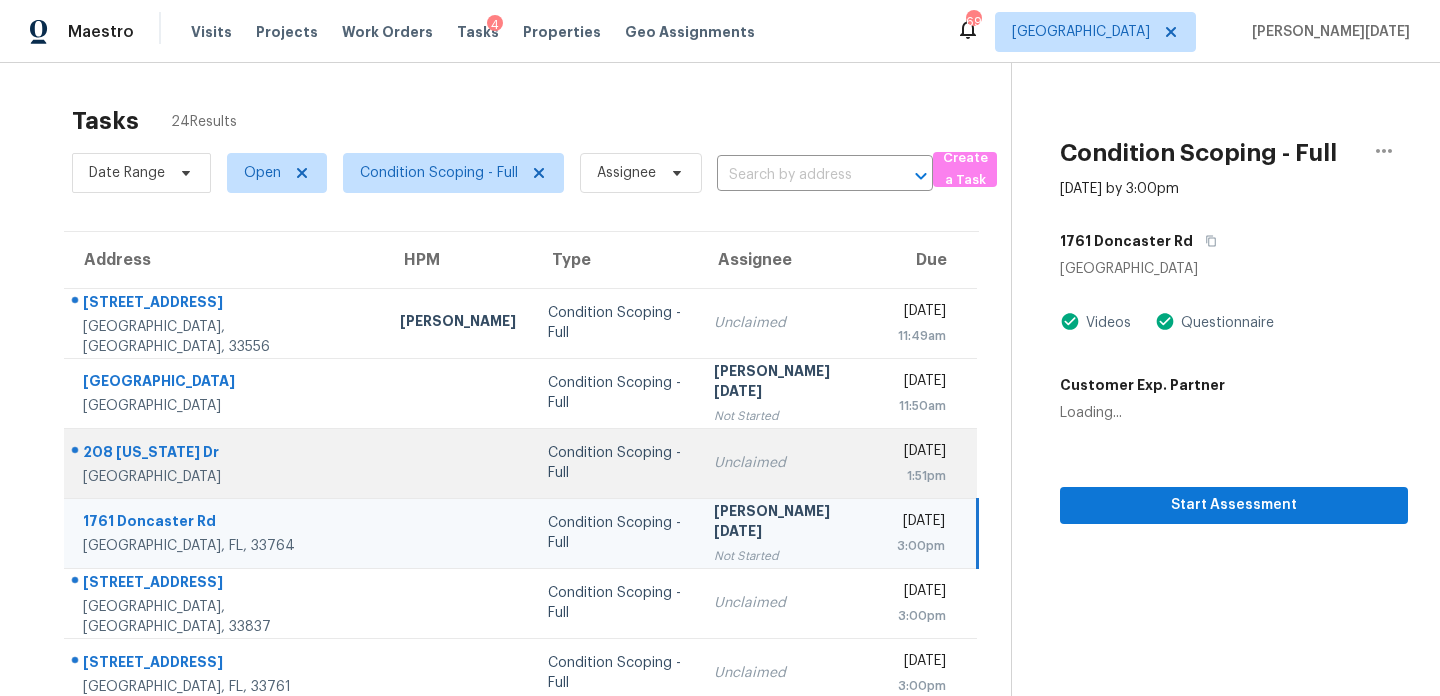 scroll, scrollTop: 345, scrollLeft: 0, axis: vertical 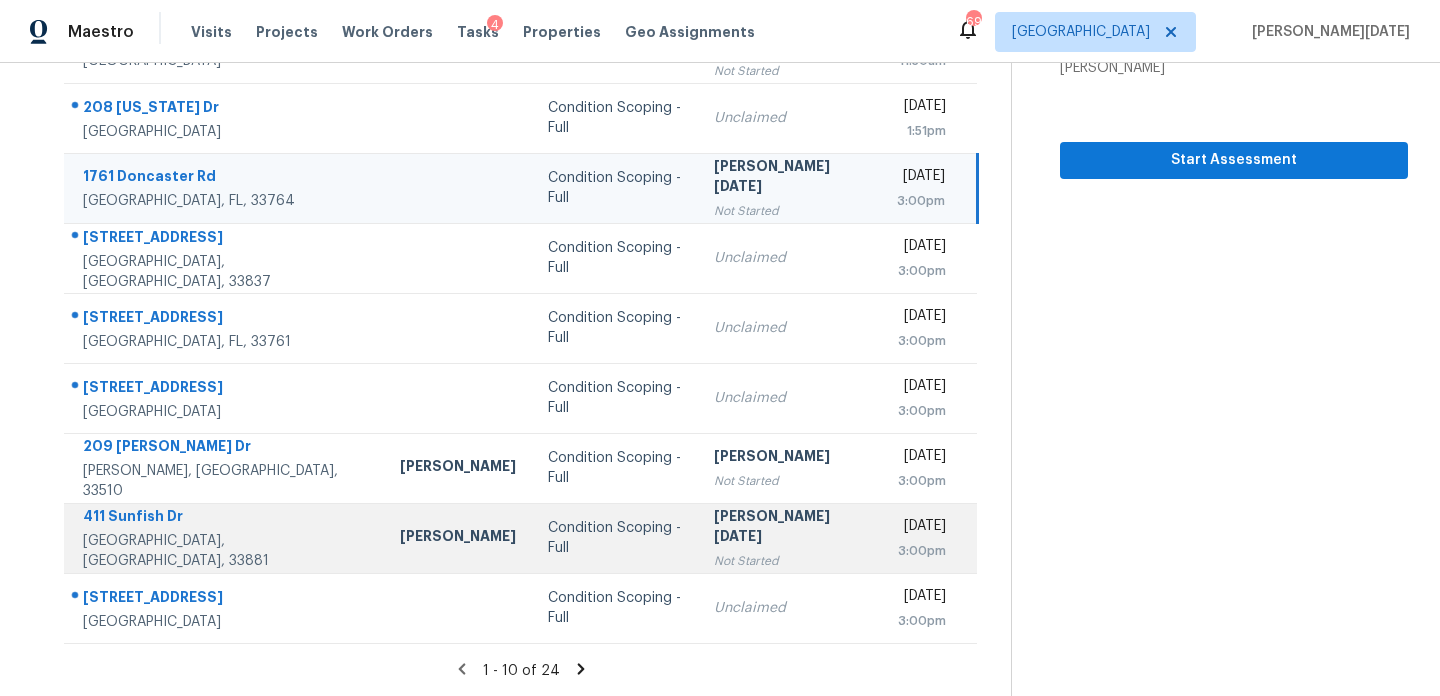 click on "[PERSON_NAME][DATE]" at bounding box center [789, 528] 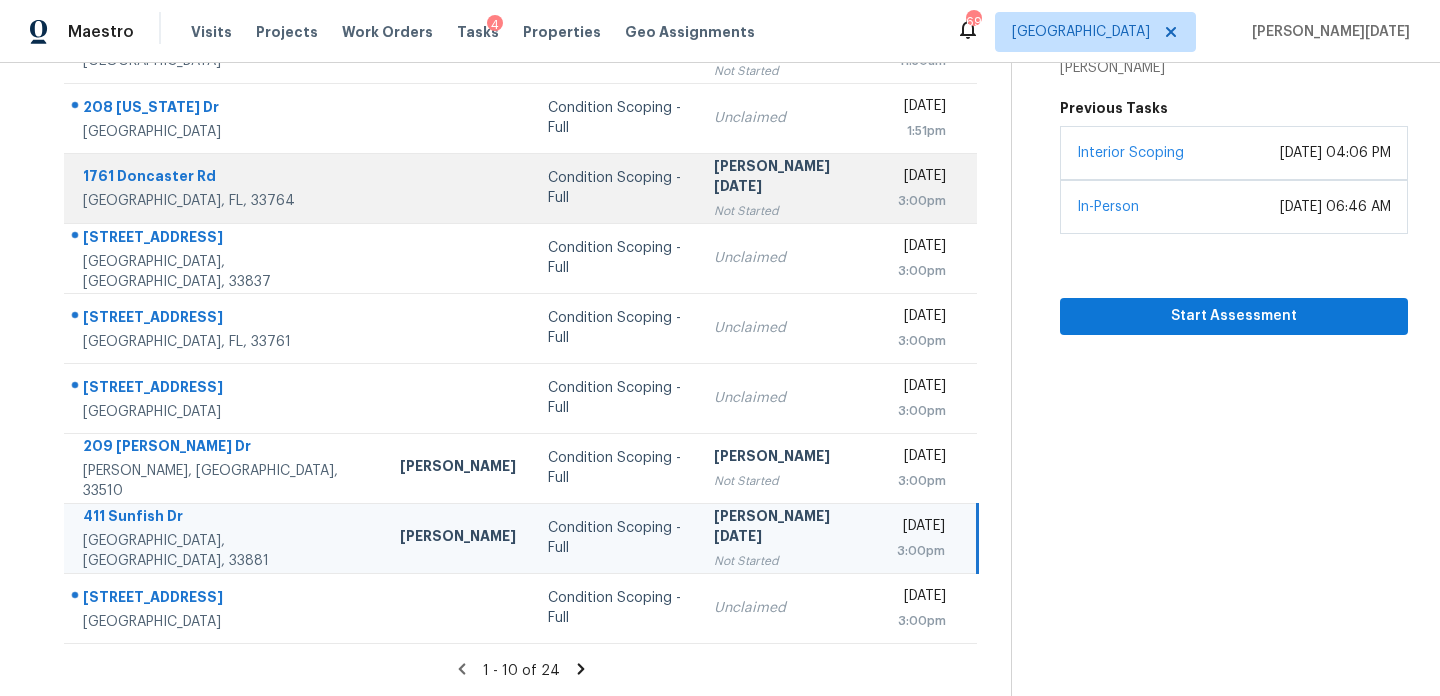 scroll, scrollTop: 0, scrollLeft: 0, axis: both 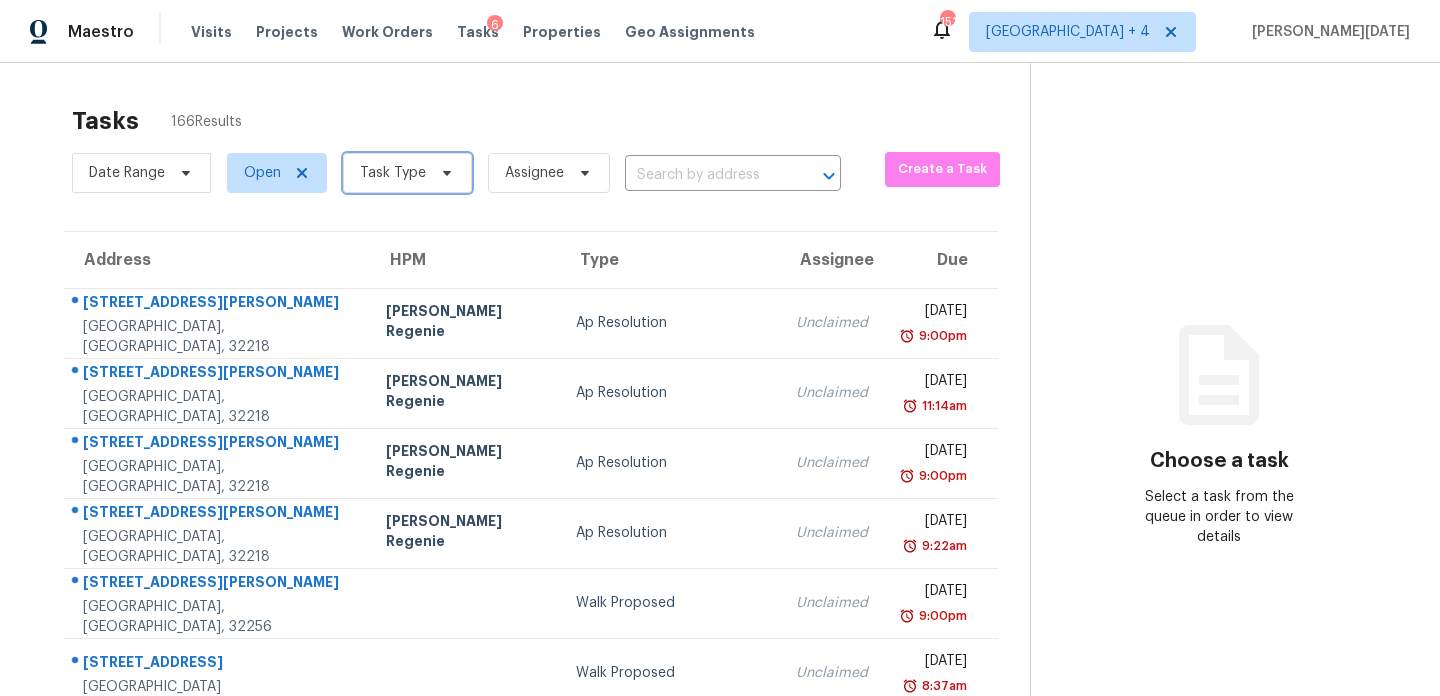 click on "Task Type" at bounding box center (407, 173) 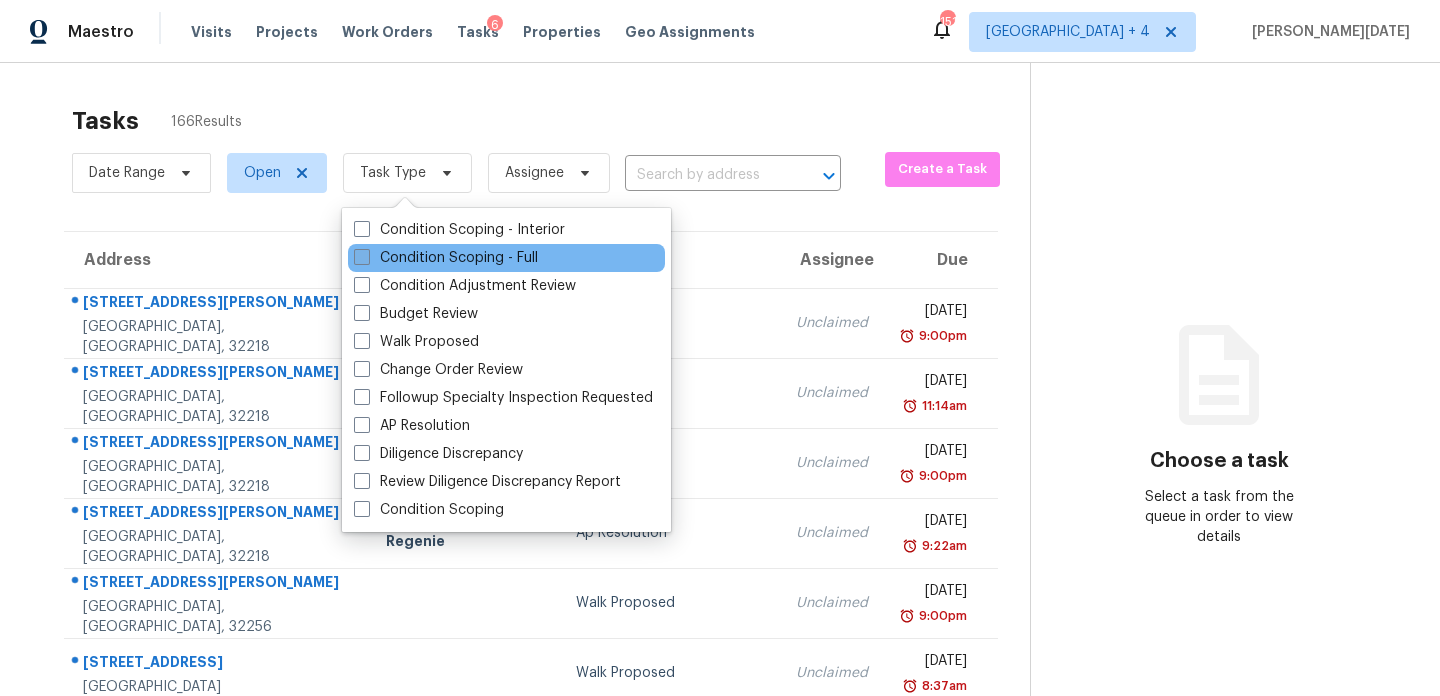 click on "Condition Scoping - Full" at bounding box center (446, 258) 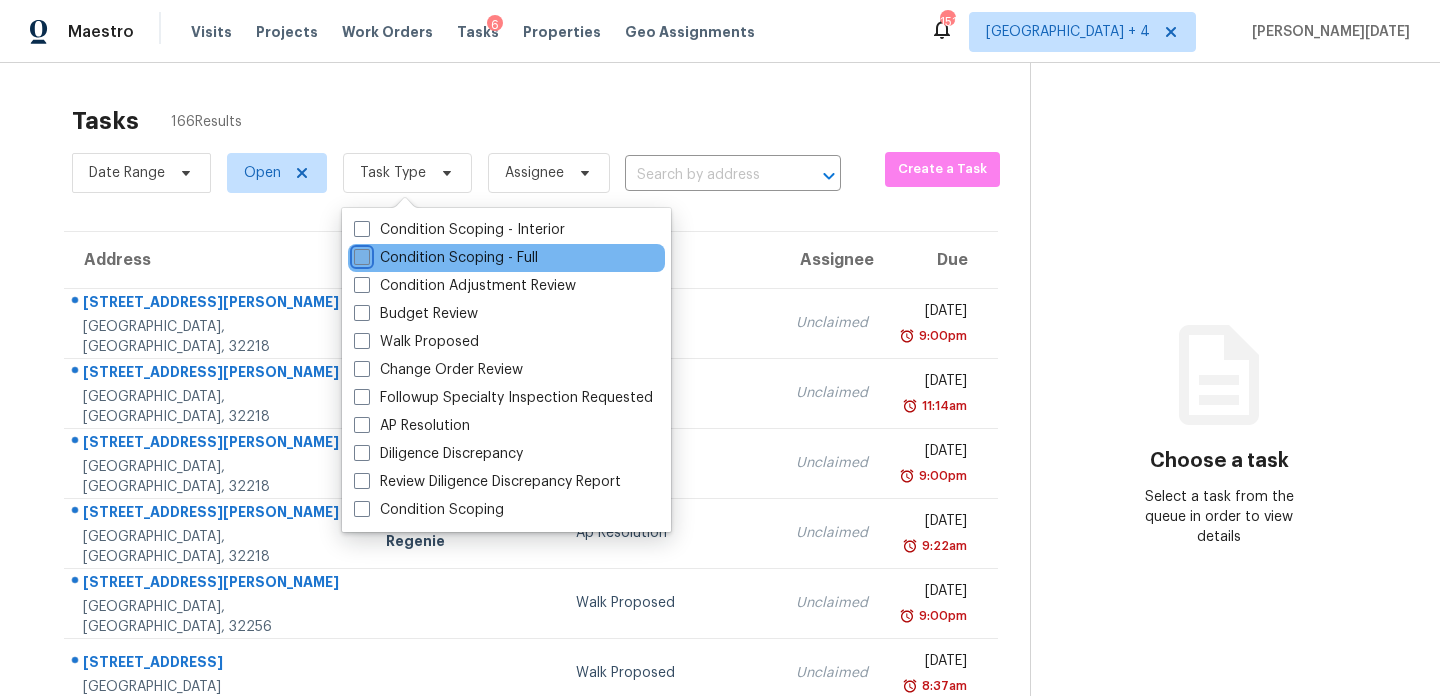 click on "Condition Scoping - Full" at bounding box center [360, 254] 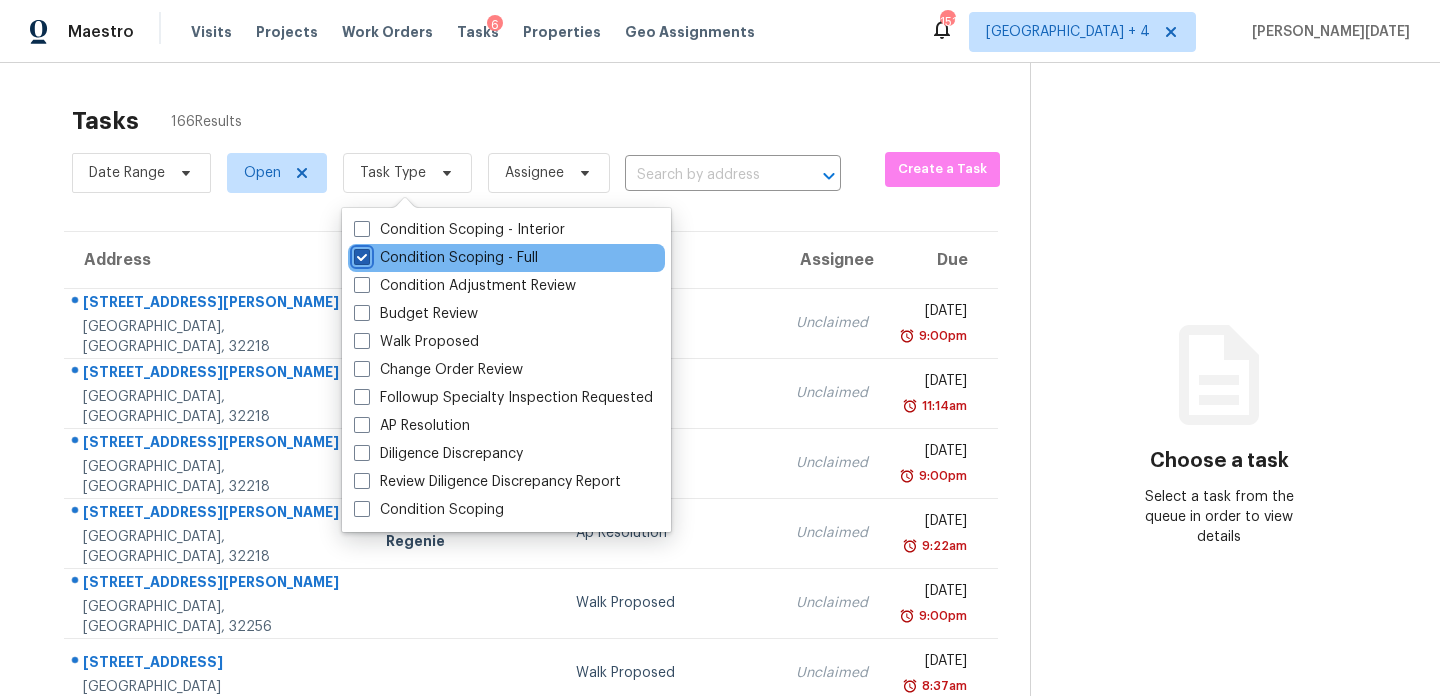 checkbox on "true" 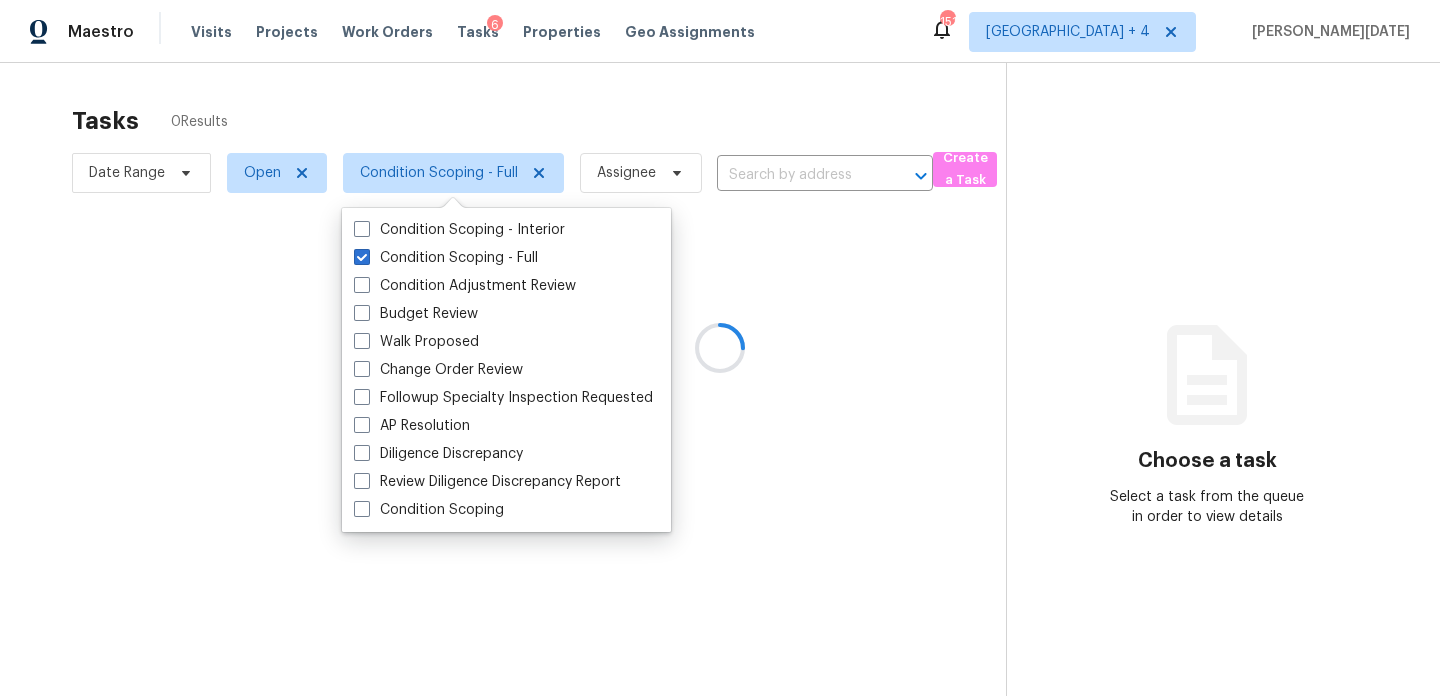 click at bounding box center [720, 348] 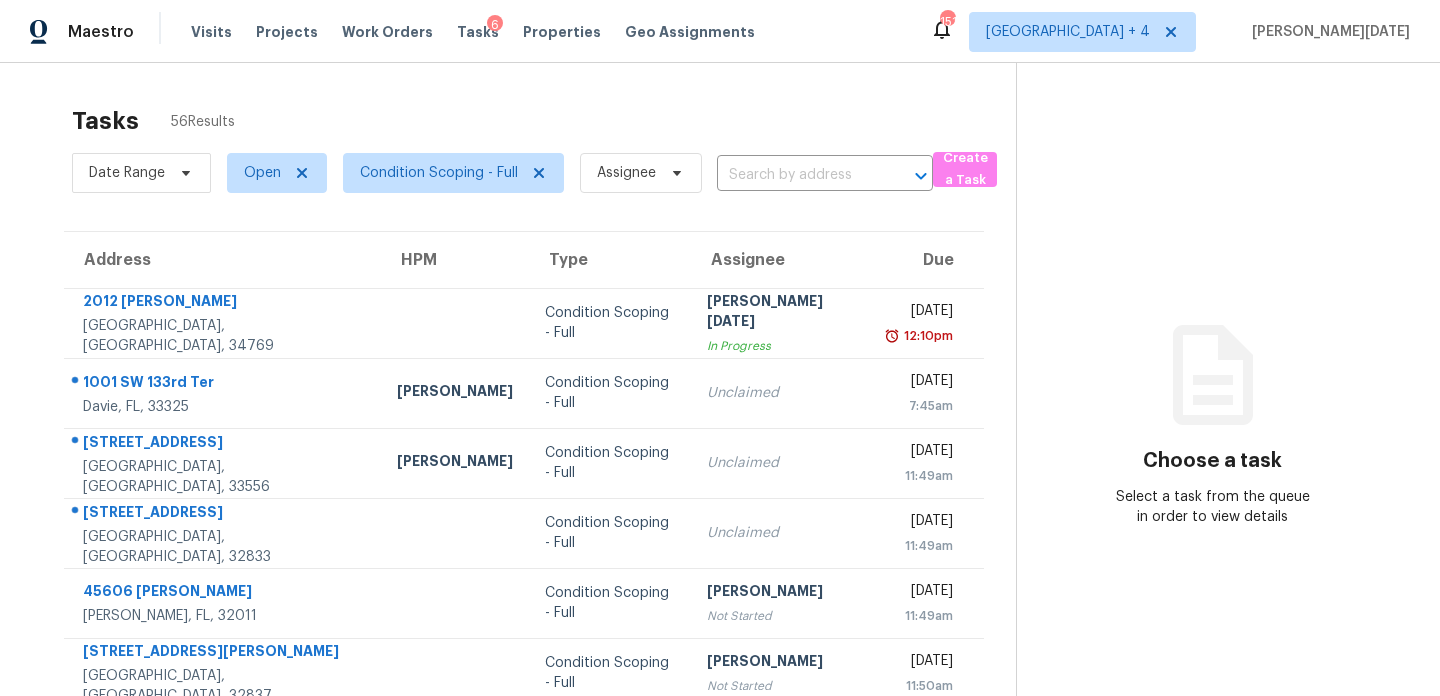 click on "Prabhu [DATE] In Progress" at bounding box center (782, 323) 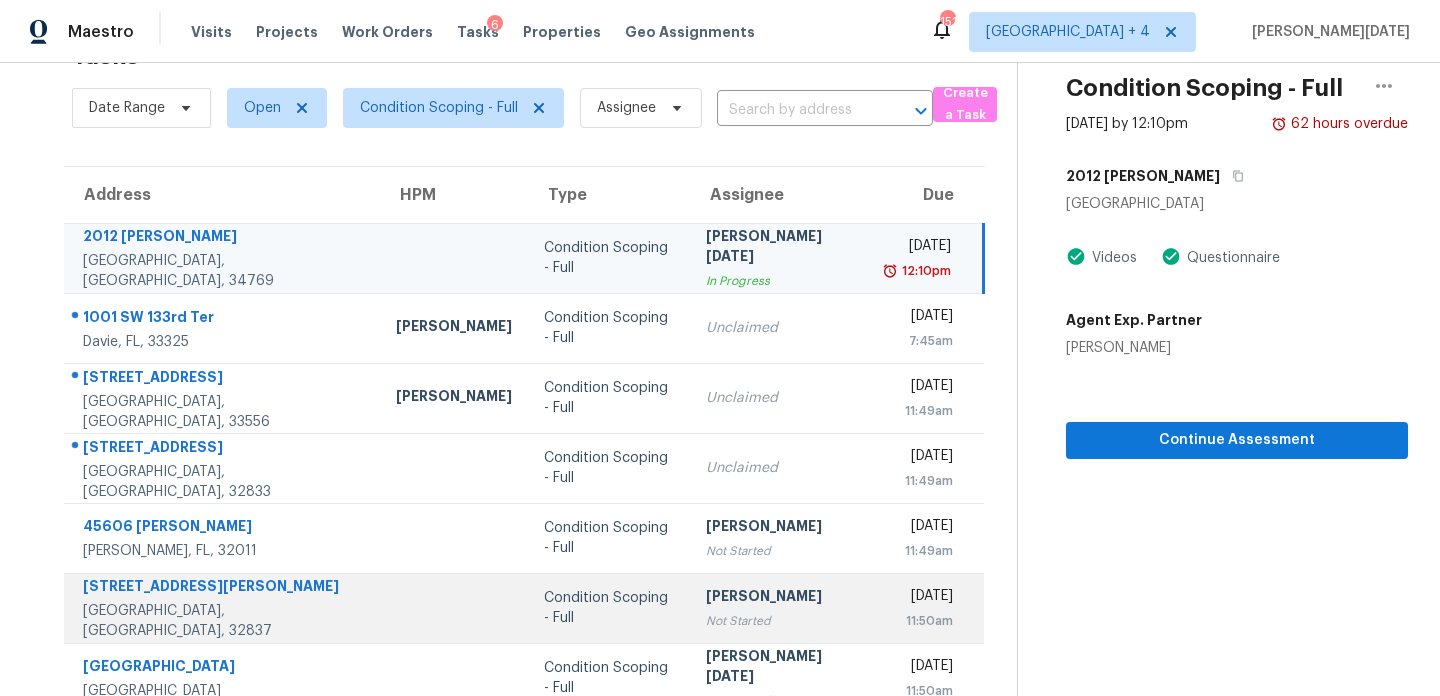 scroll, scrollTop: 0, scrollLeft: 0, axis: both 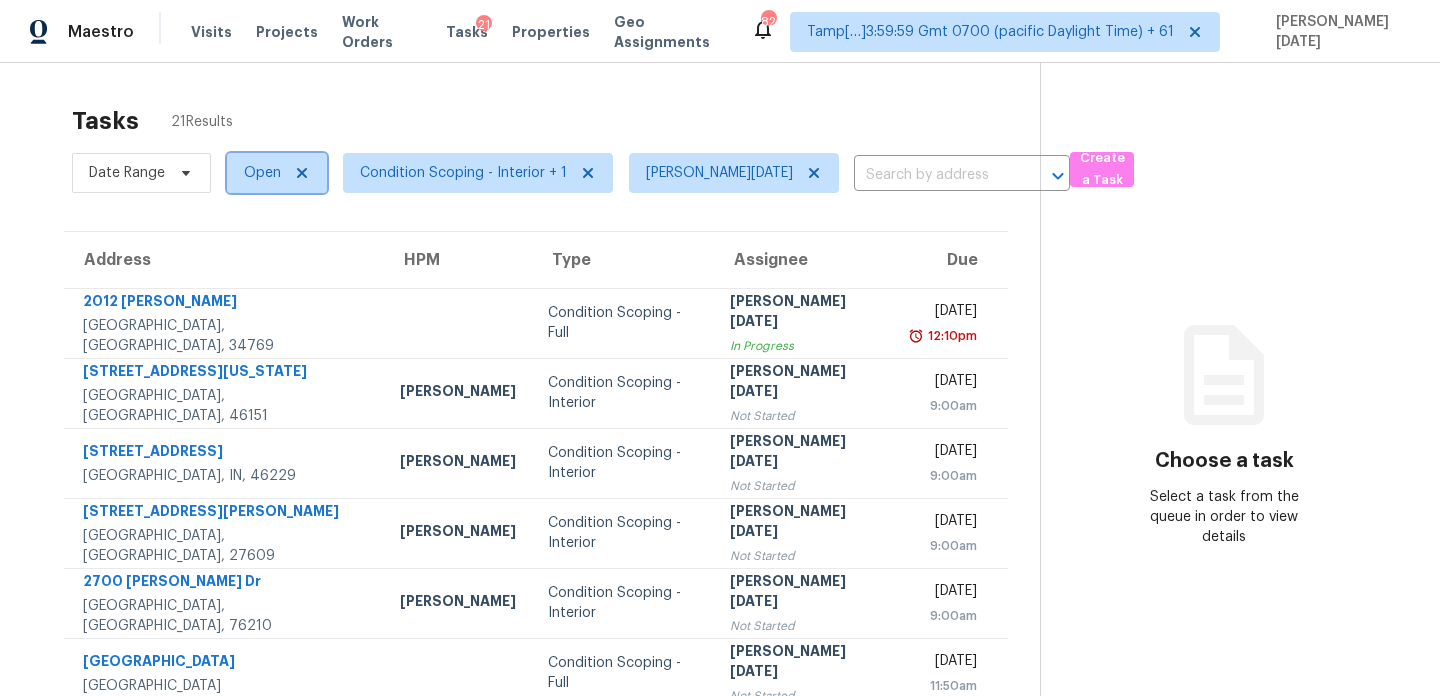 click on "Open" at bounding box center (262, 173) 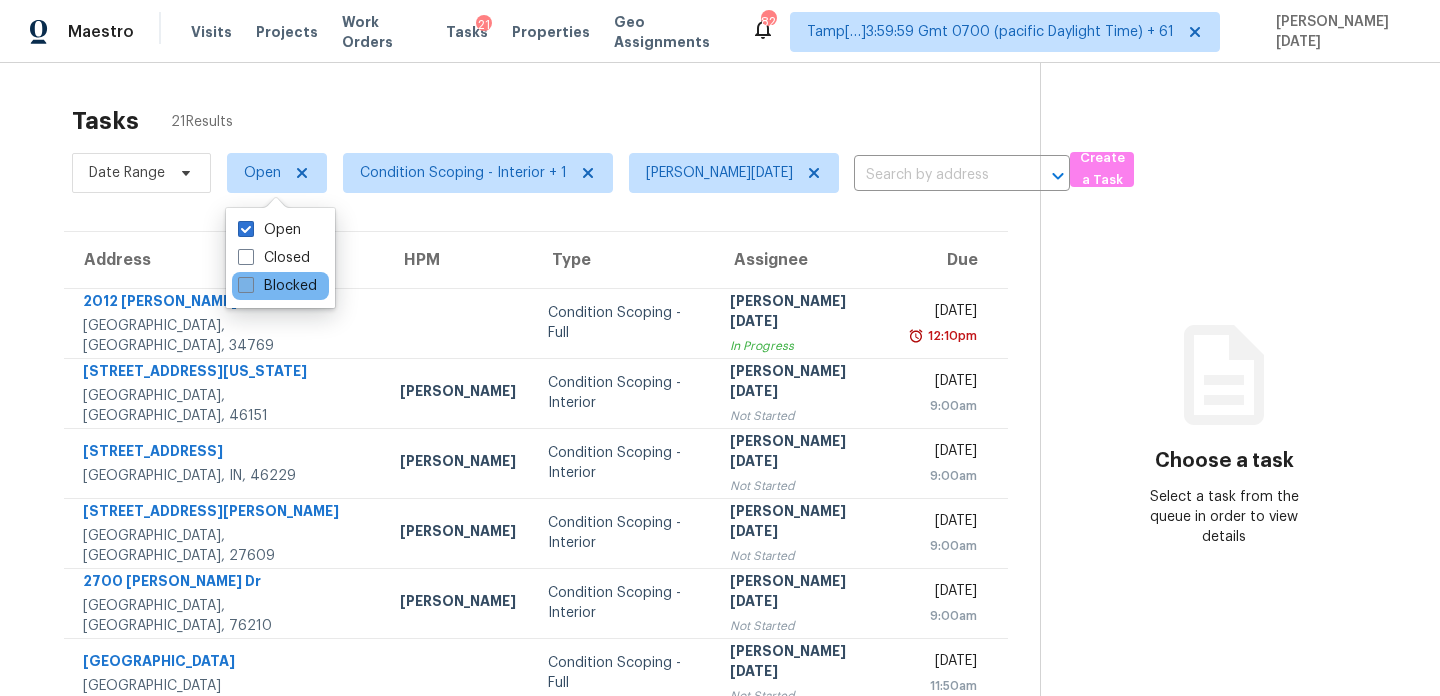 click on "Blocked" at bounding box center (277, 286) 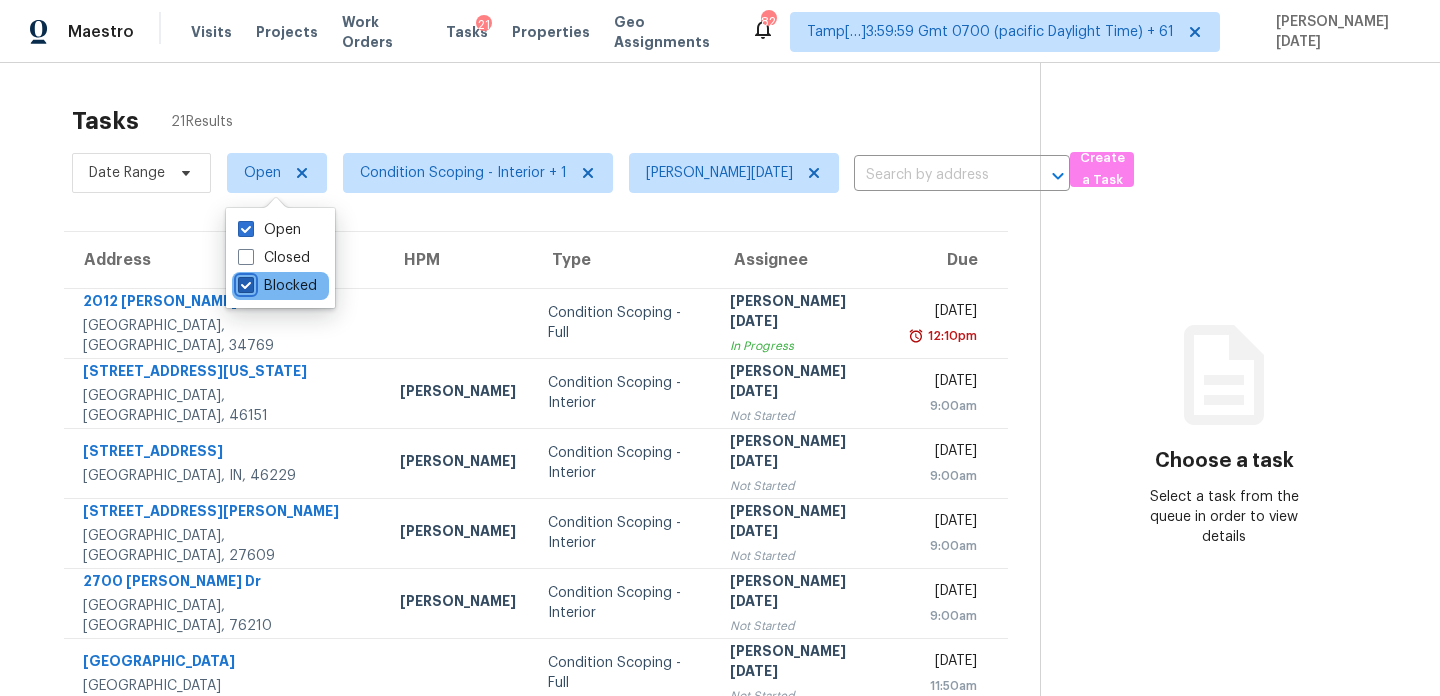 checkbox on "true" 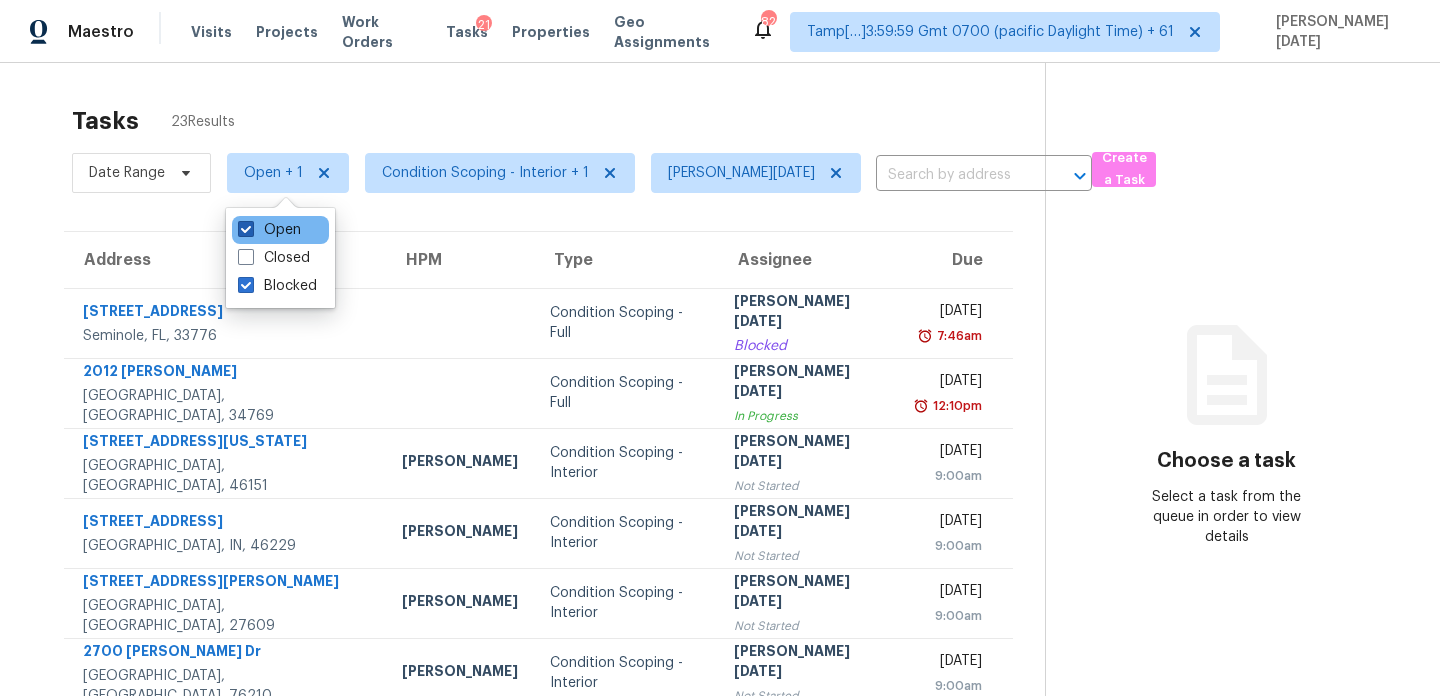 click on "Open" at bounding box center (269, 230) 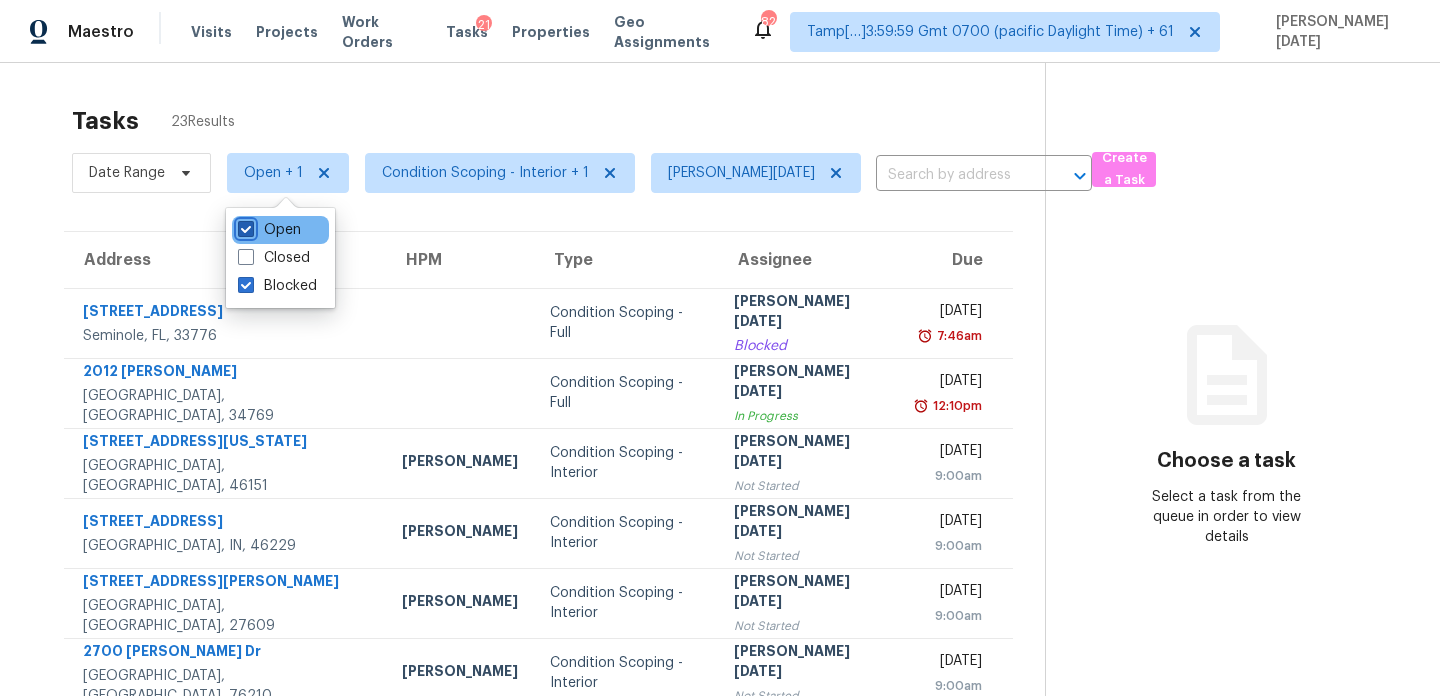 click on "Open" at bounding box center (244, 226) 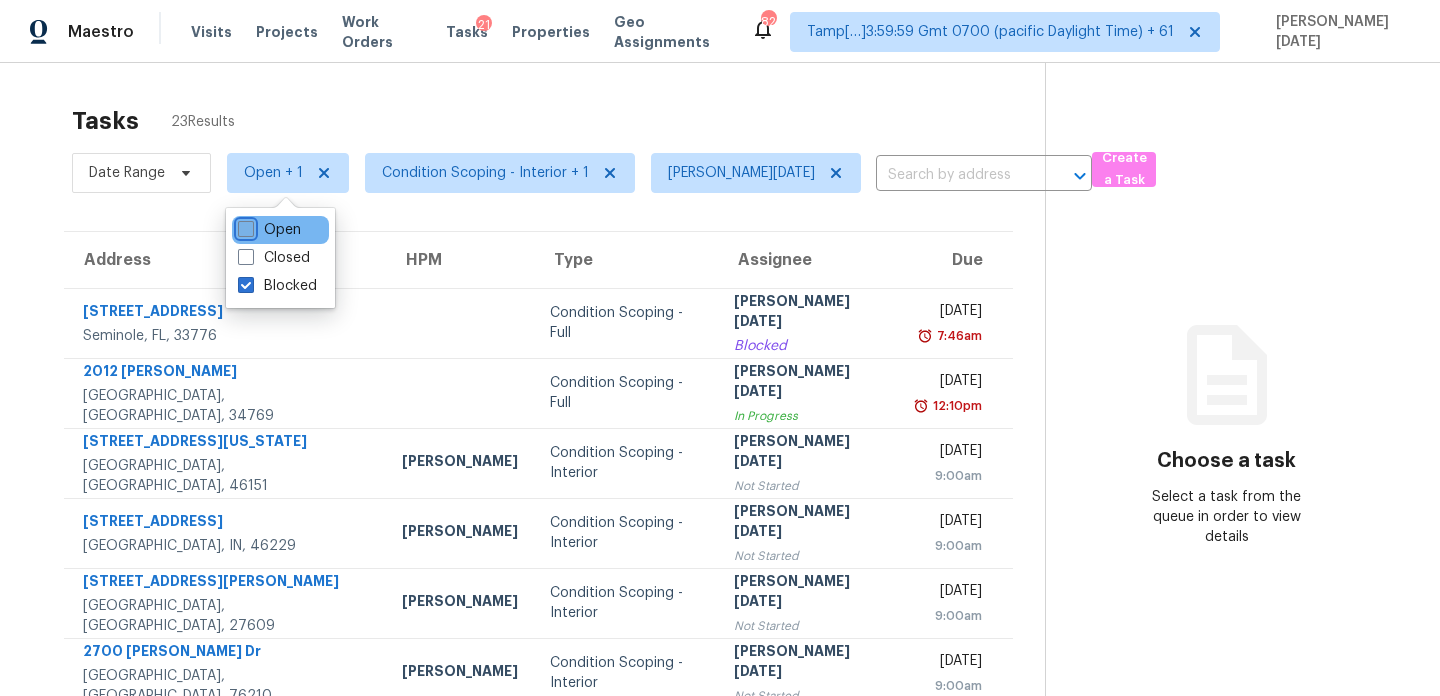 checkbox on "false" 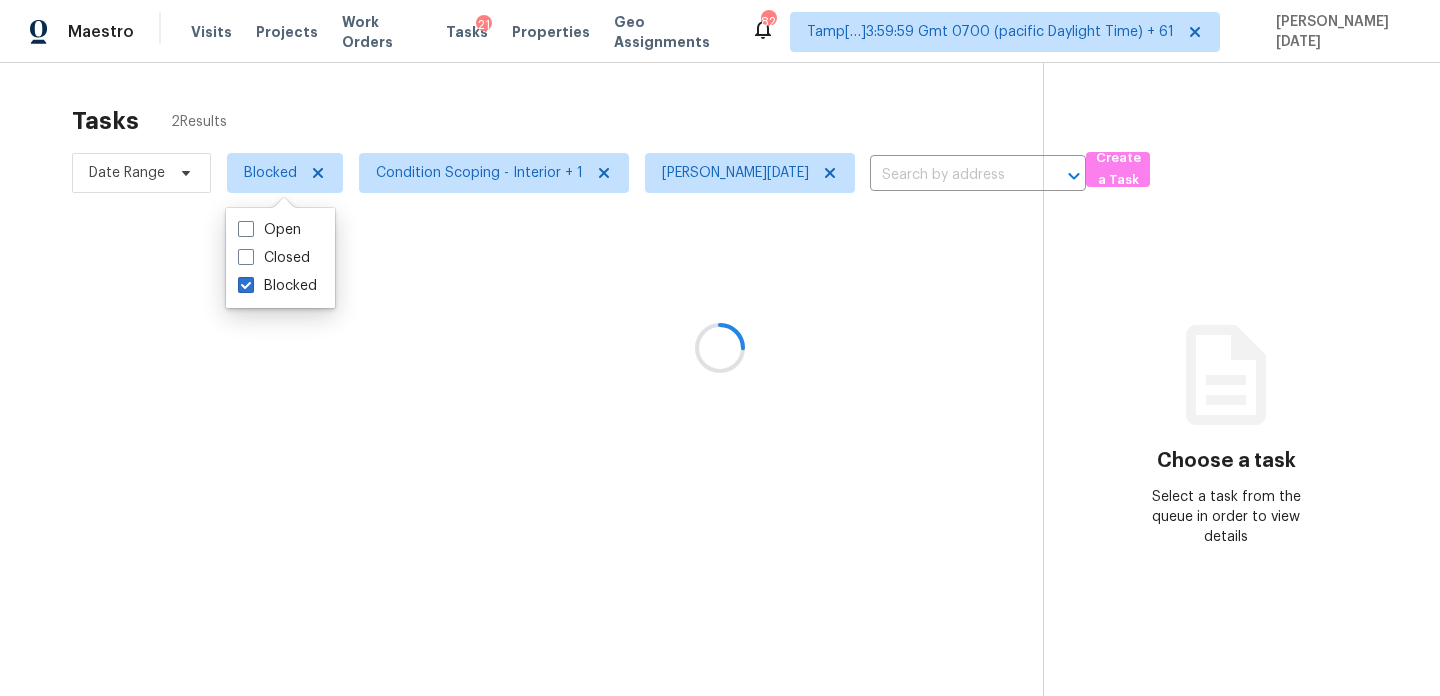 click at bounding box center [720, 348] 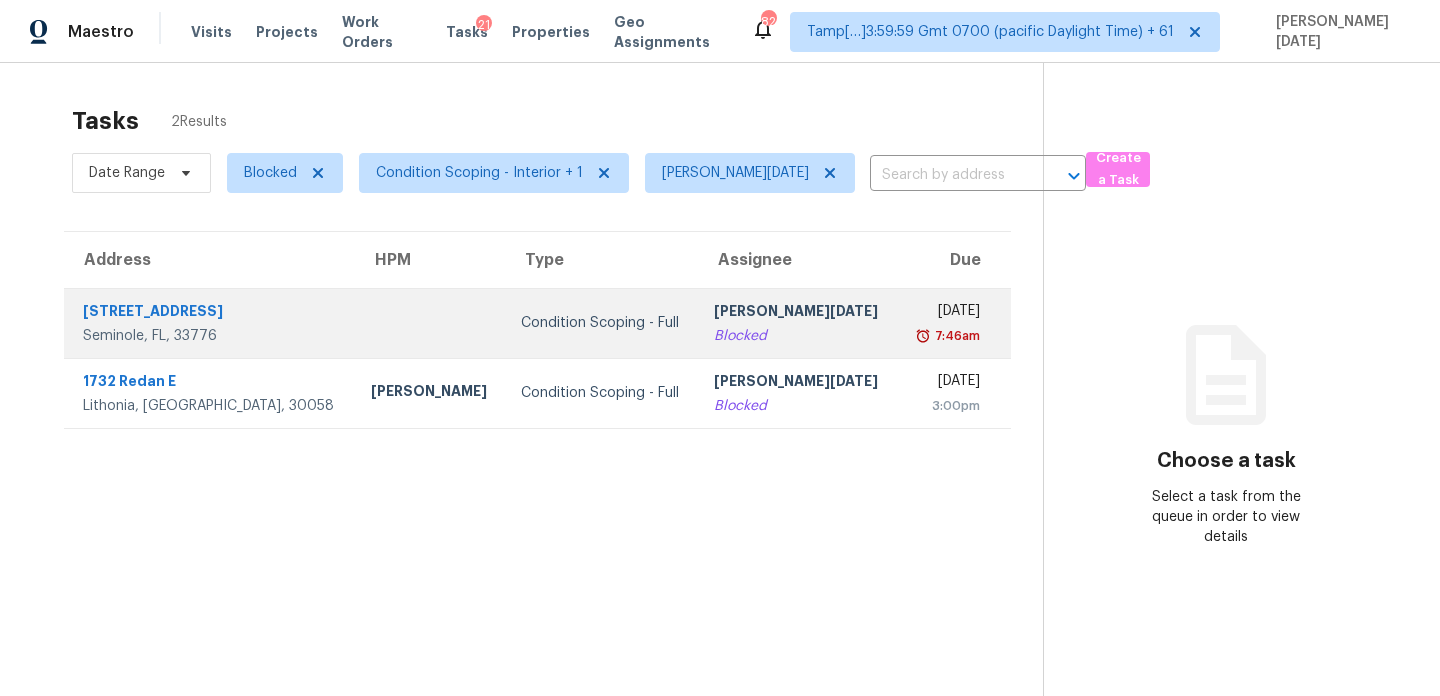 click on "Condition Scoping - Full" at bounding box center [601, 323] 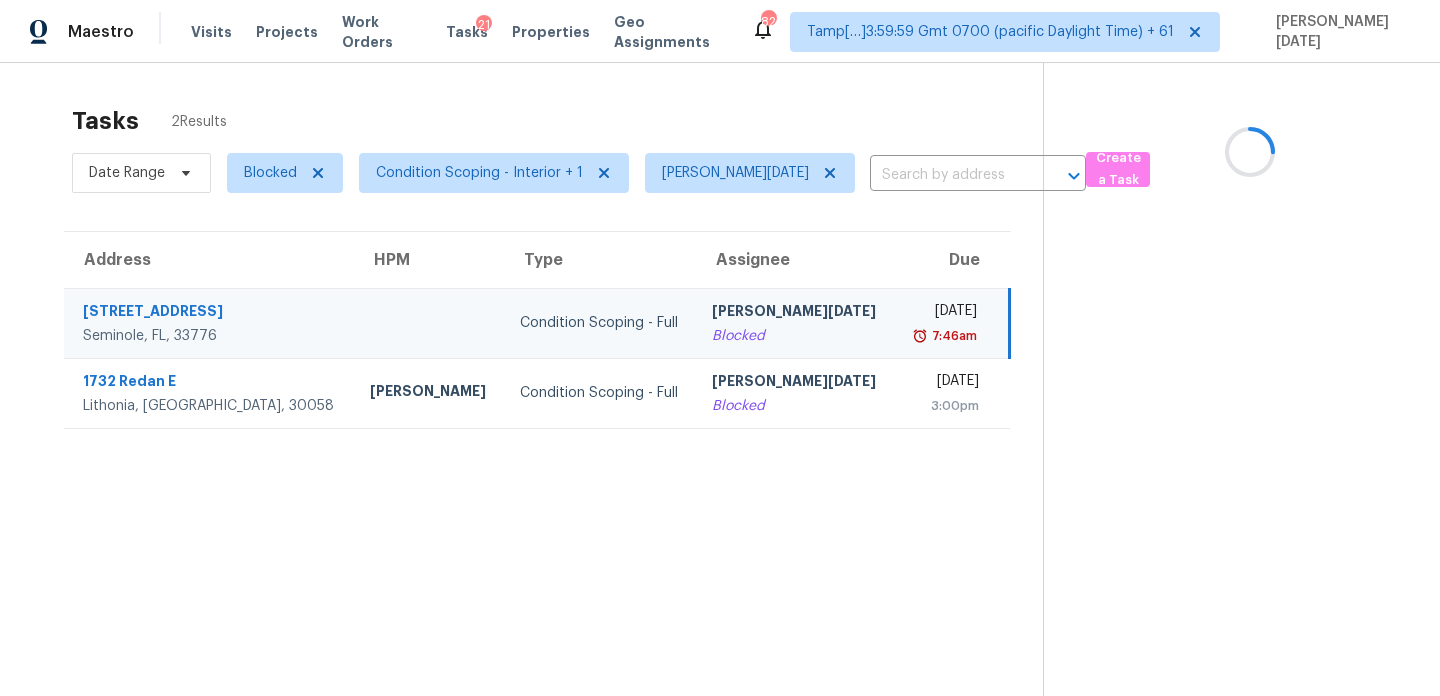 click on "Condition Scoping - Full" at bounding box center [600, 323] 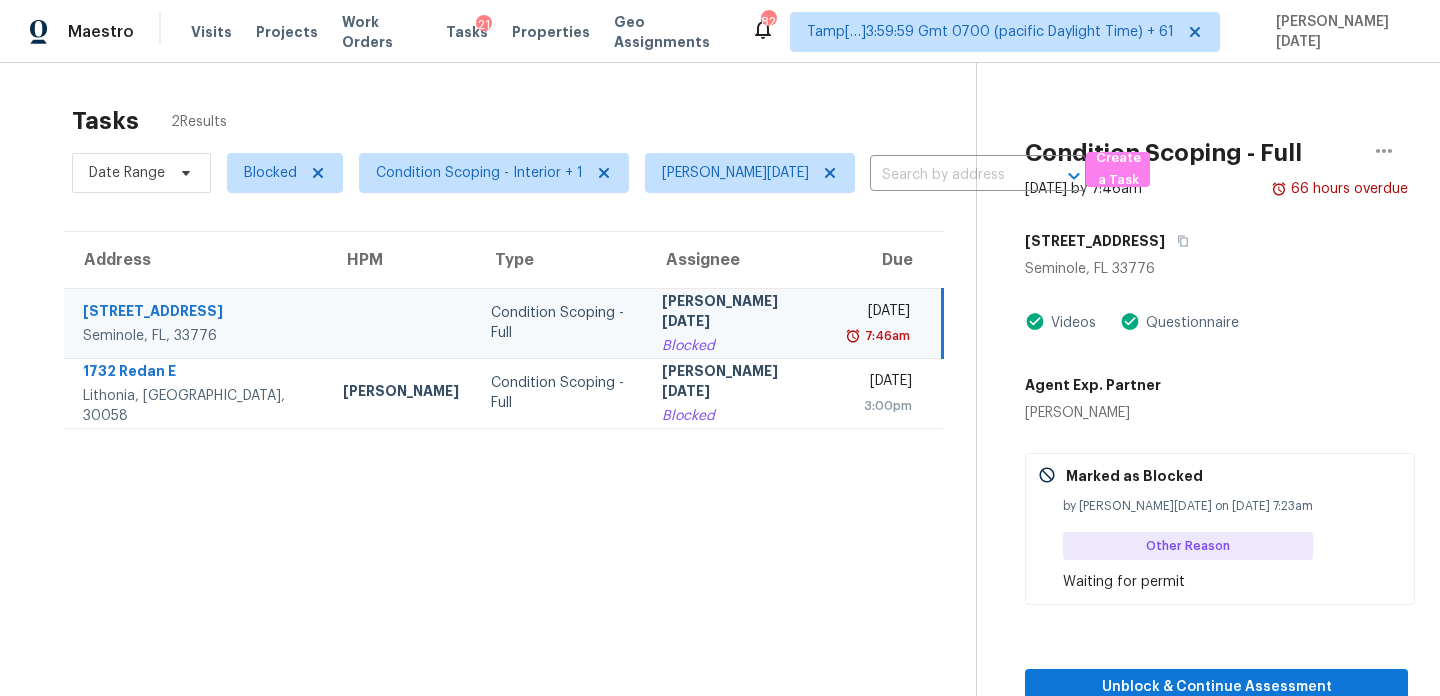 click on "[PERSON_NAME][DATE]" at bounding box center [739, 313] 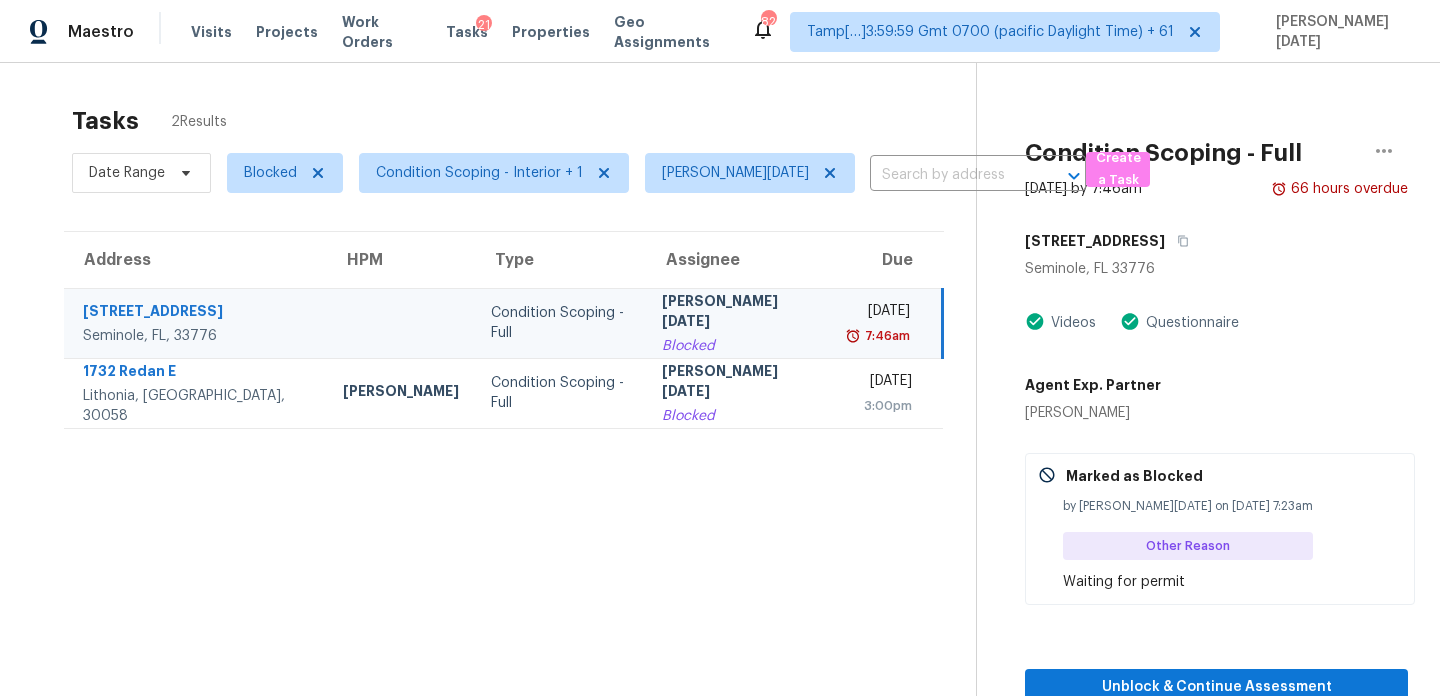 scroll, scrollTop: 63, scrollLeft: 0, axis: vertical 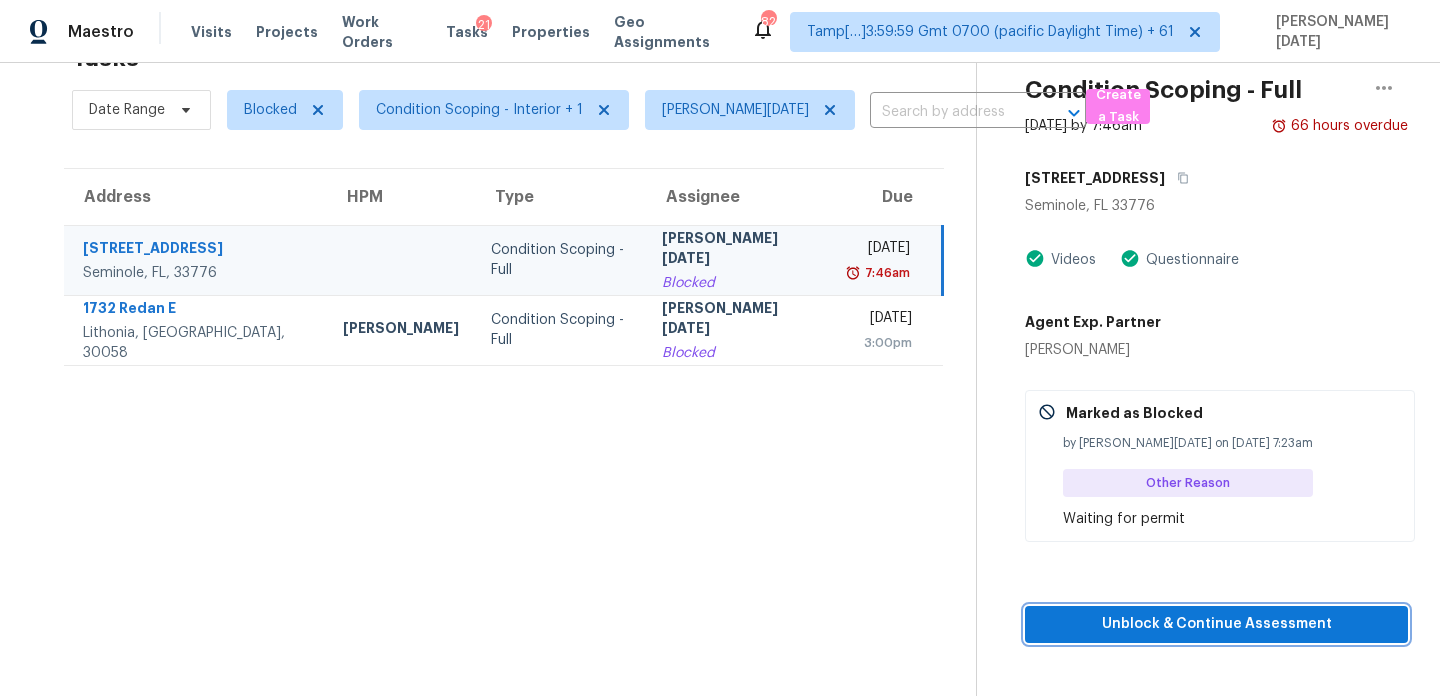 click on "Unblock & Continue Assessment" at bounding box center (1216, 624) 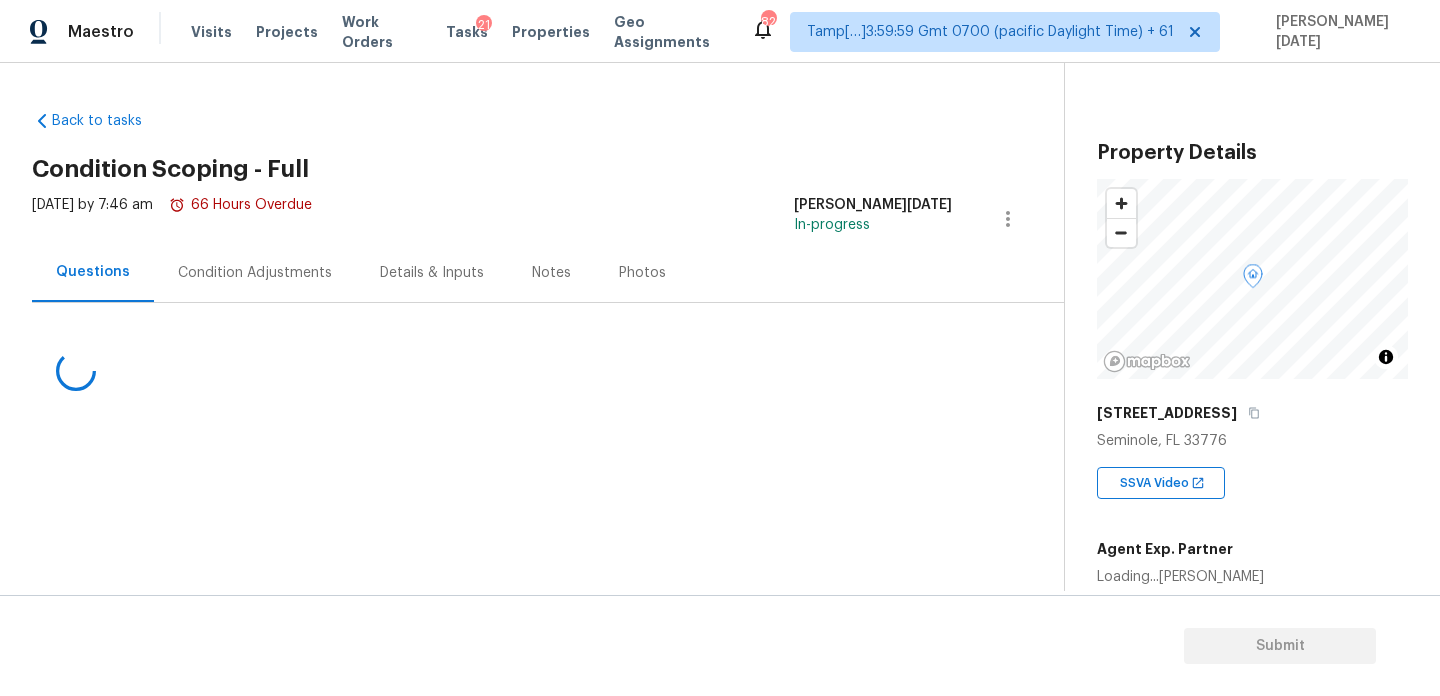 click on "Condition Adjustments" at bounding box center [255, 272] 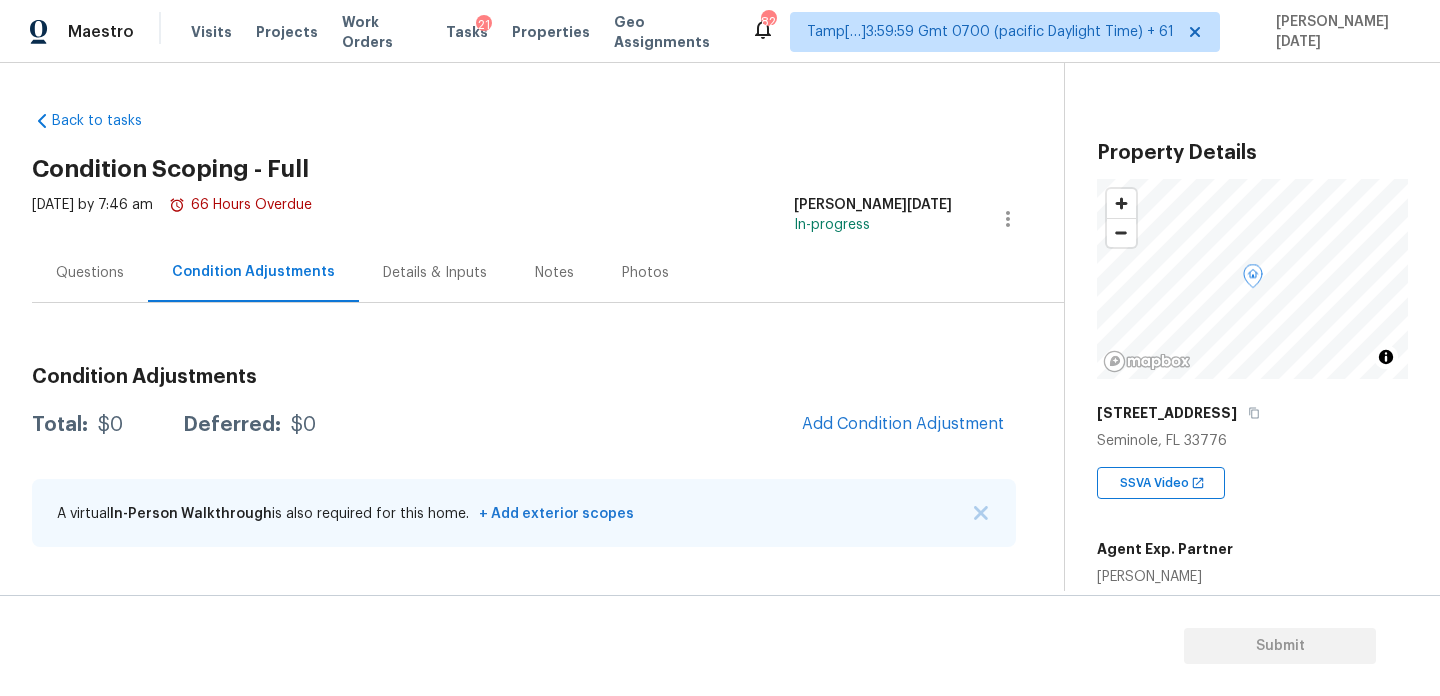 click on "Questions Condition Adjustments Details & Inputs Notes Photos" at bounding box center [548, 273] 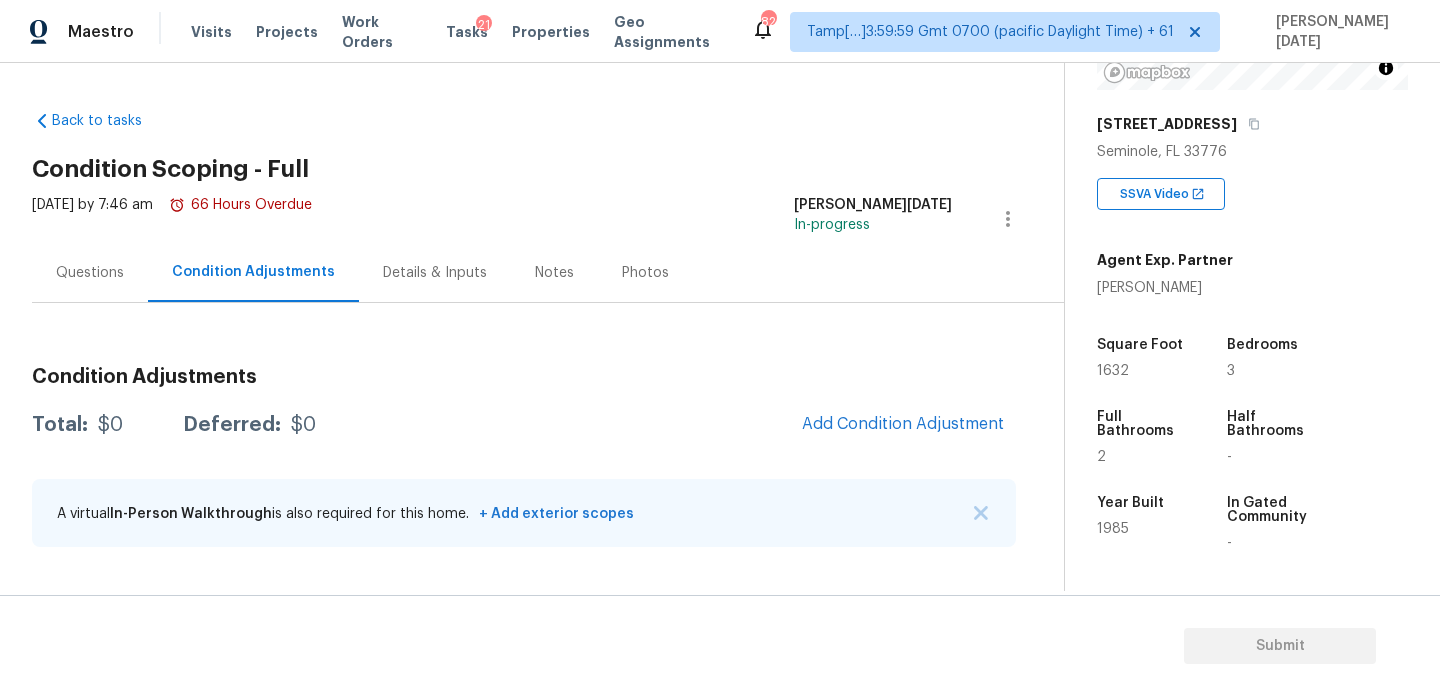 scroll, scrollTop: 313, scrollLeft: 0, axis: vertical 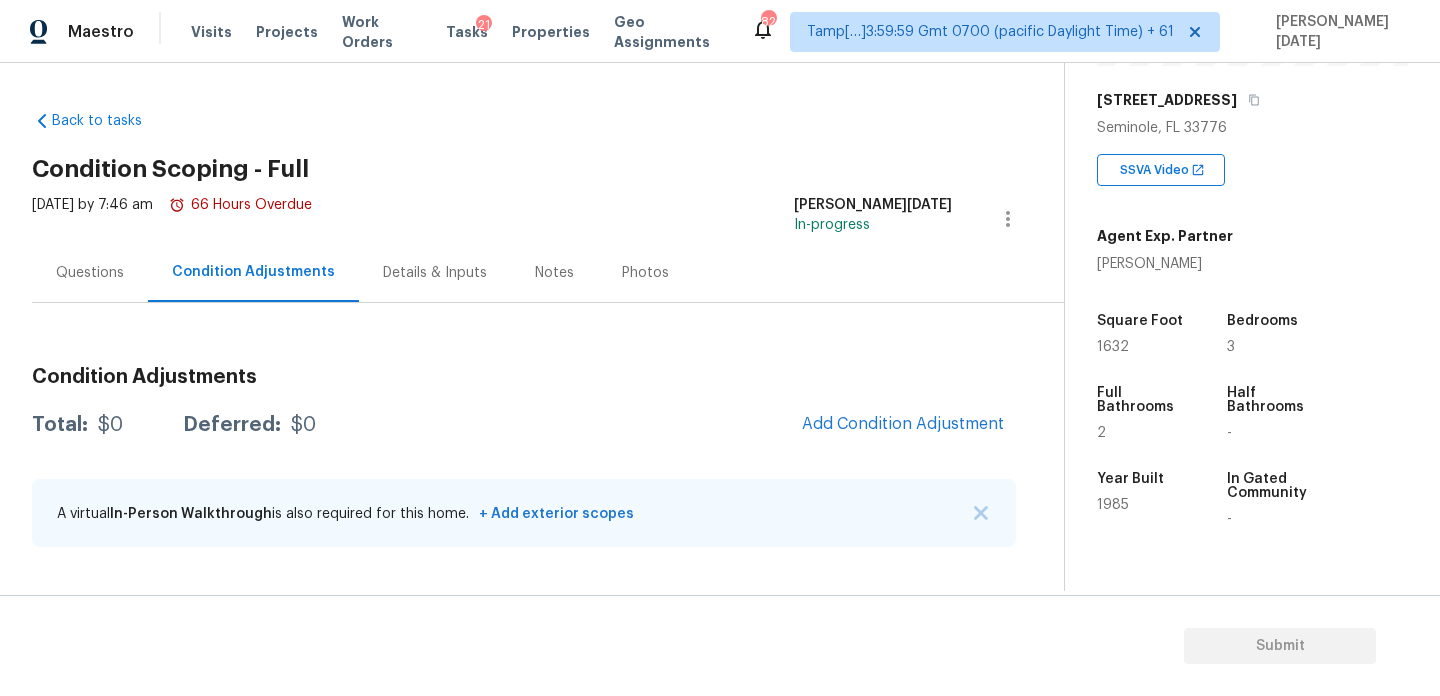 click on "Condition Adjustments Total:  $0 Deferred:  $0 Add Condition Adjustment A virtual  In-Person Walkthrough  is also required for this home.   + Add exterior scopes" at bounding box center (524, 458) 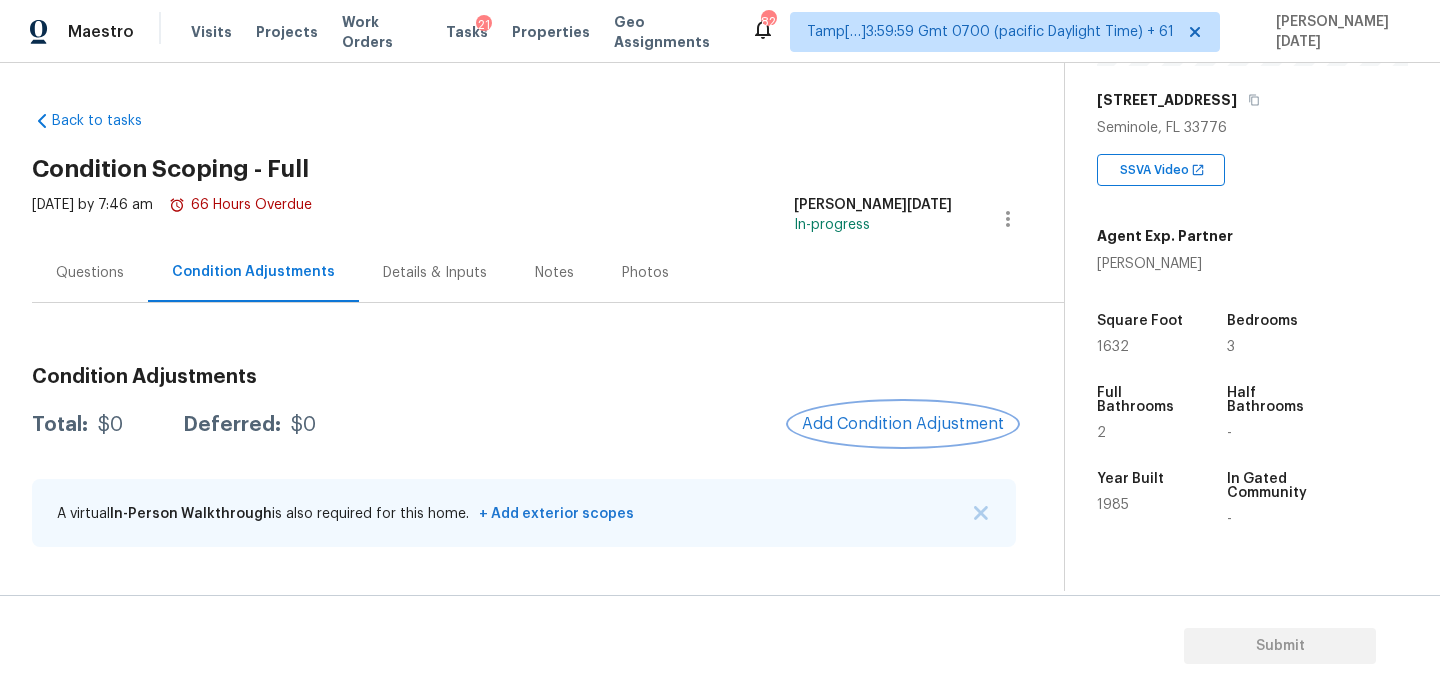 click on "Add Condition Adjustment" at bounding box center (903, 424) 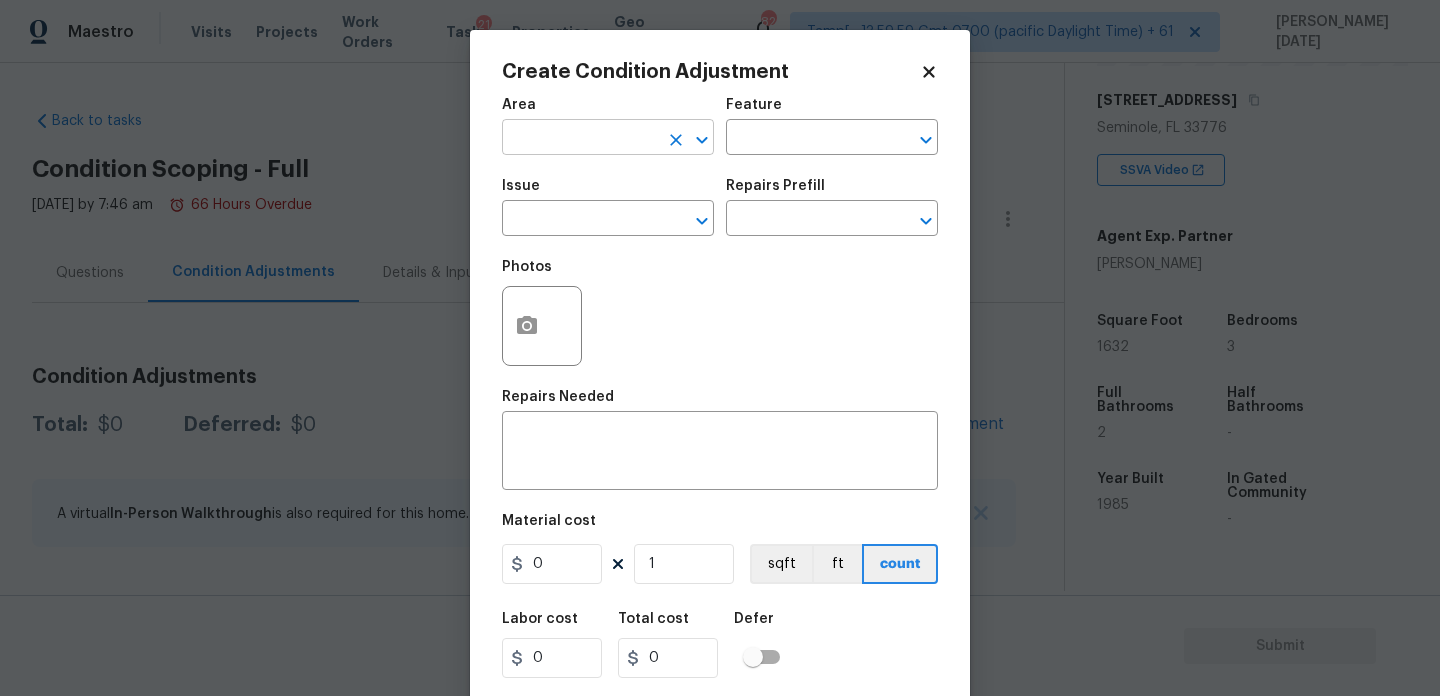 click at bounding box center [580, 139] 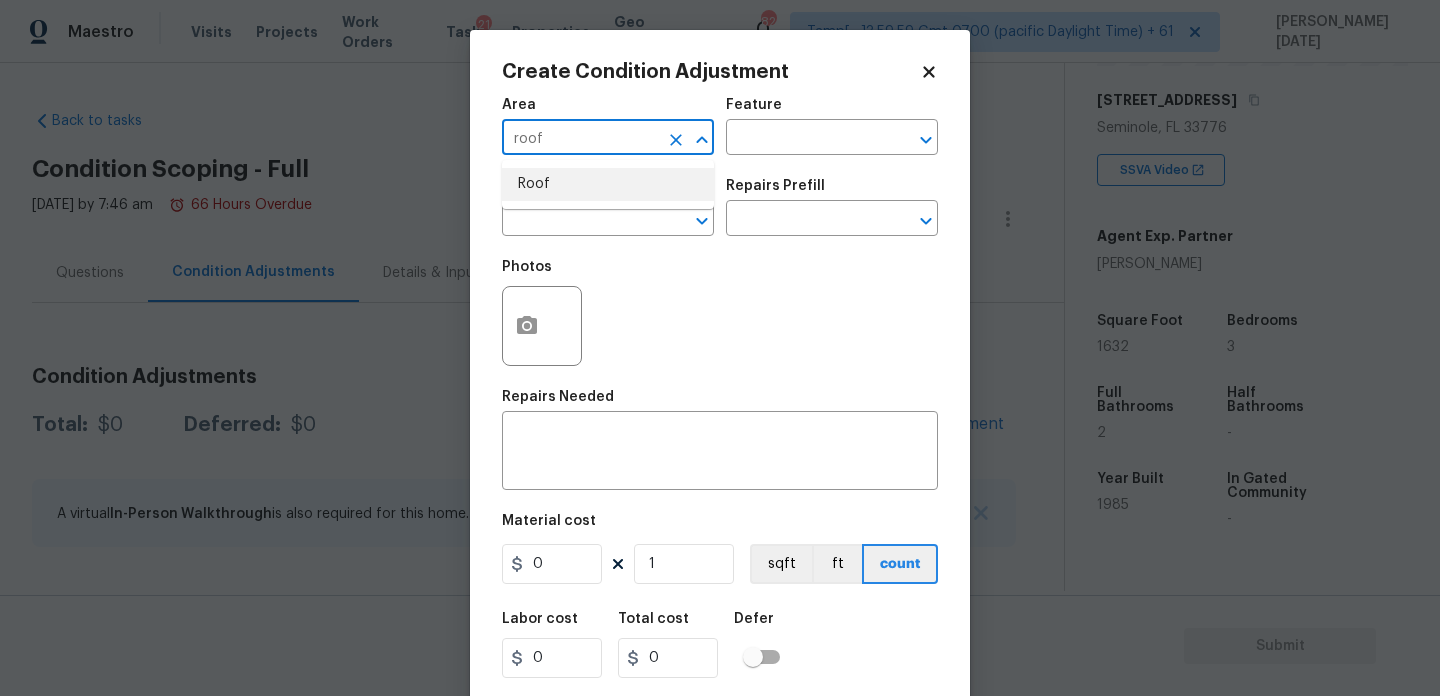 click on "Roof" at bounding box center [608, 184] 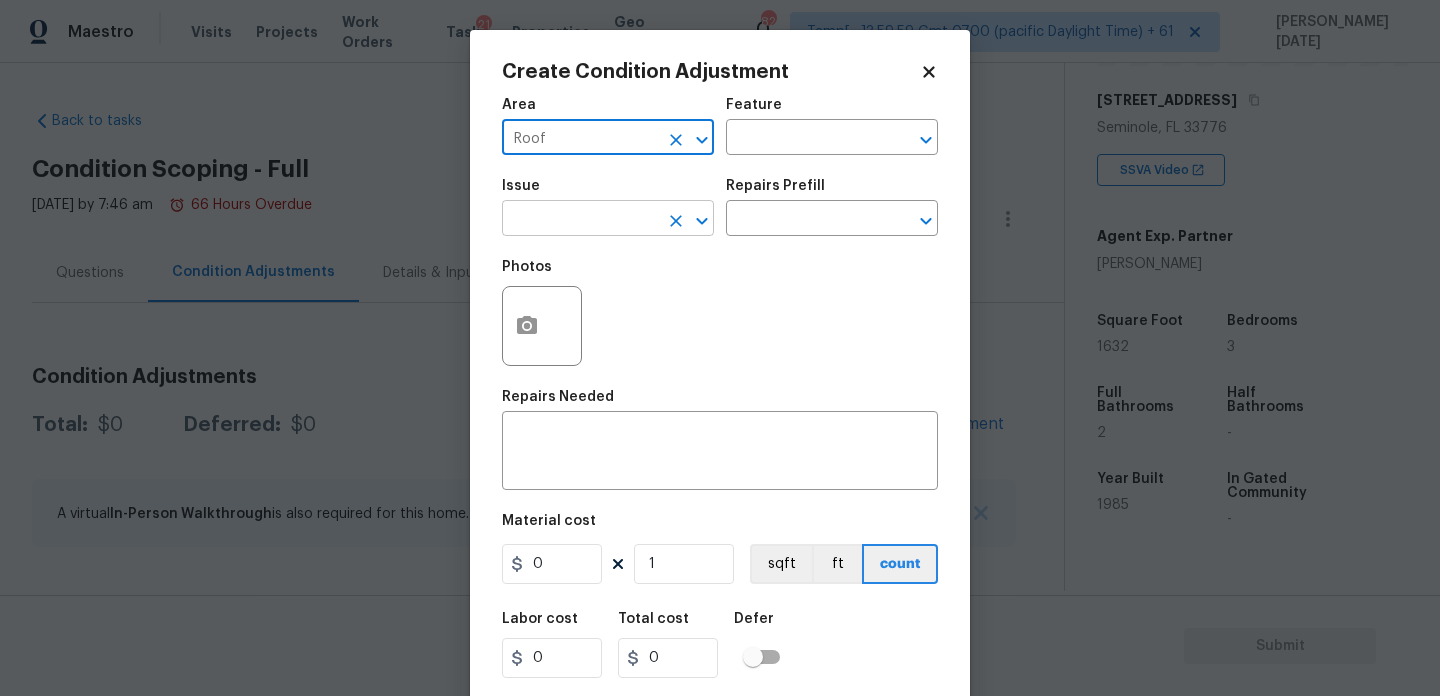 type on "Roof" 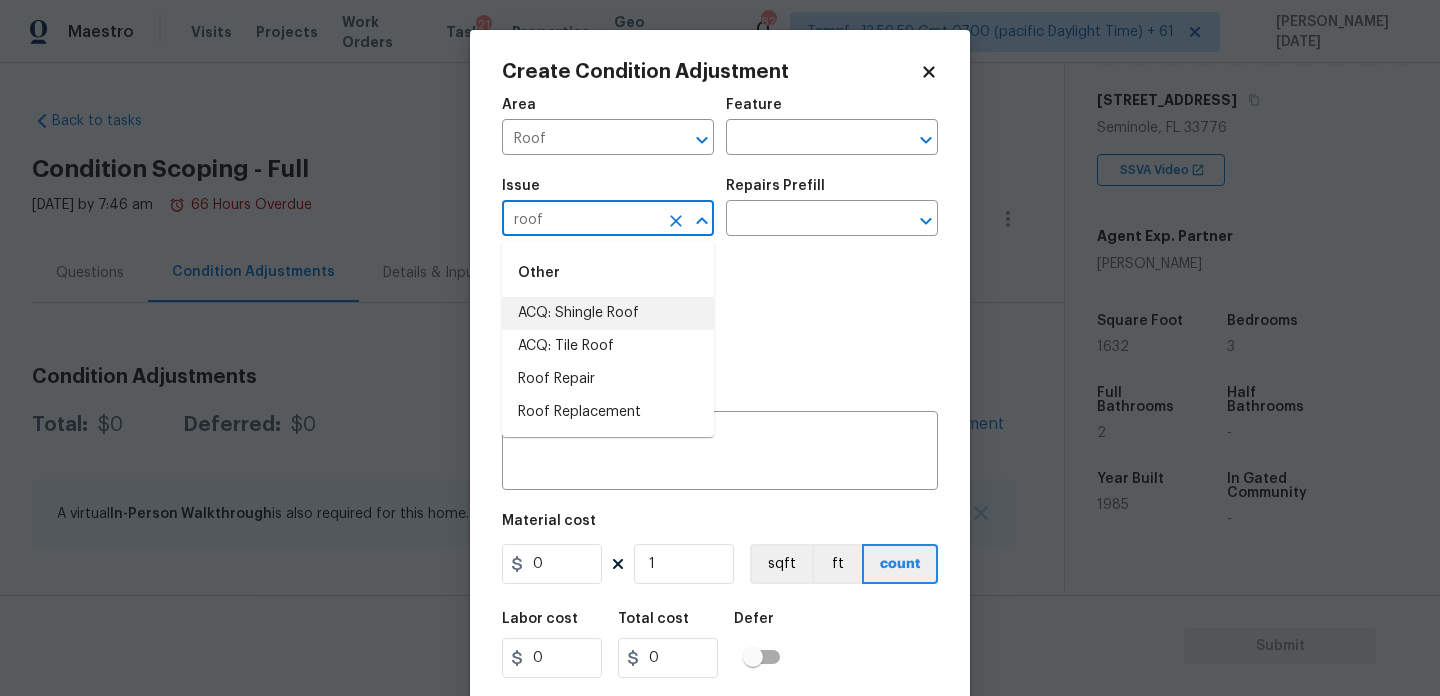 click on "ACQ: Shingle Roof" at bounding box center (608, 313) 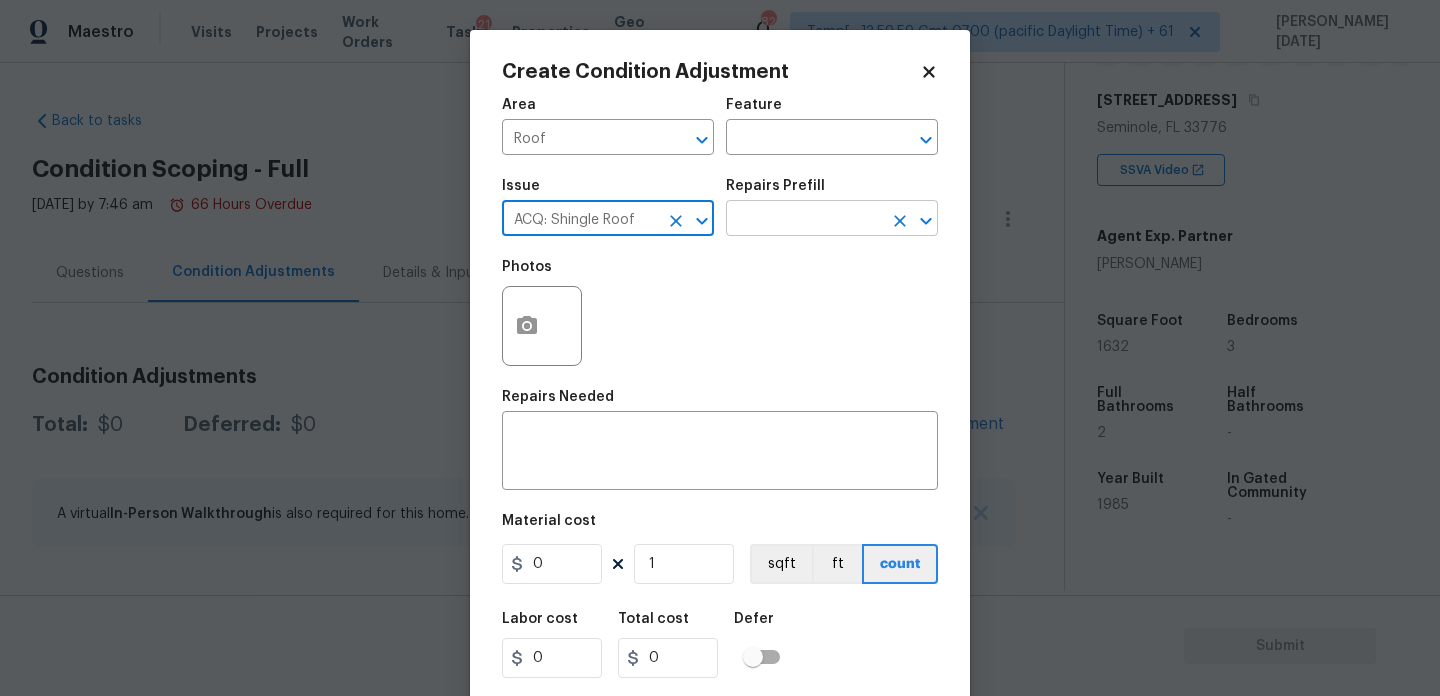 type on "ACQ: Shingle Roof" 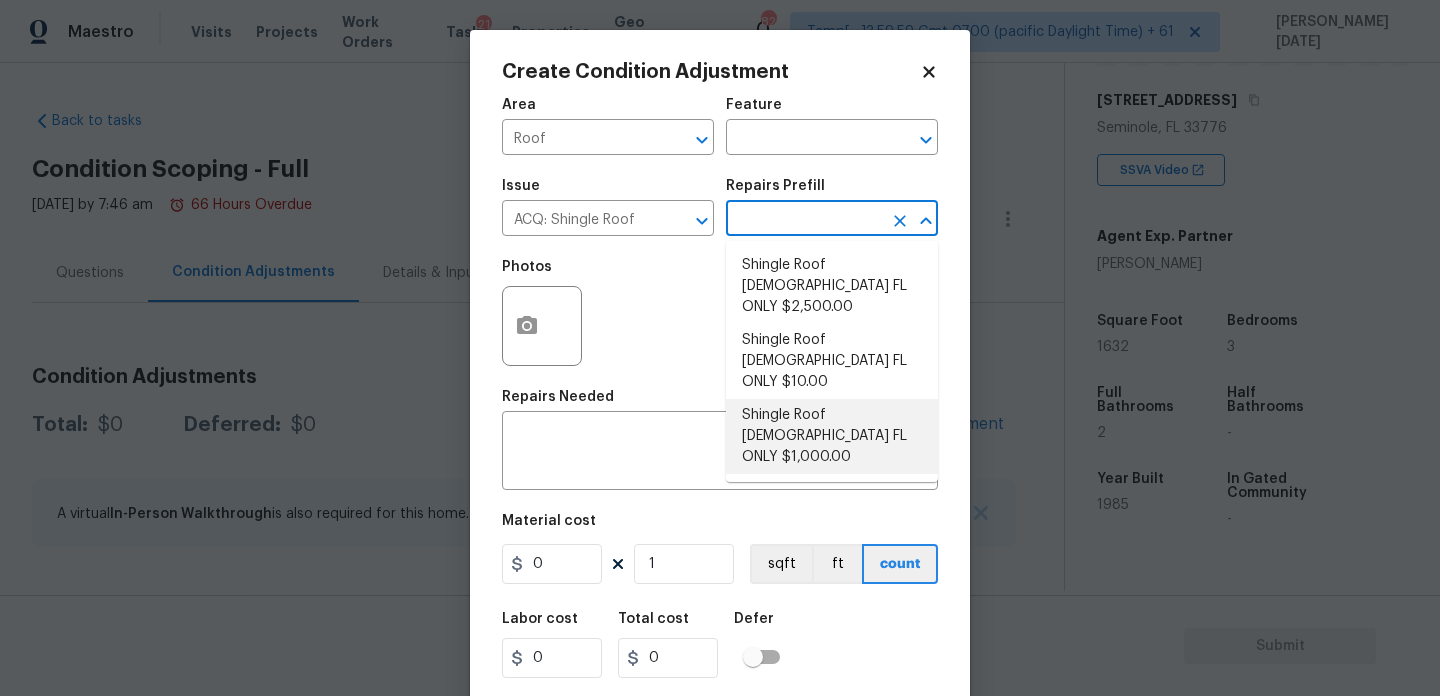 click on "Shingle Roof 5-9 Years Old FL ONLY $1,000.00" at bounding box center [832, 436] 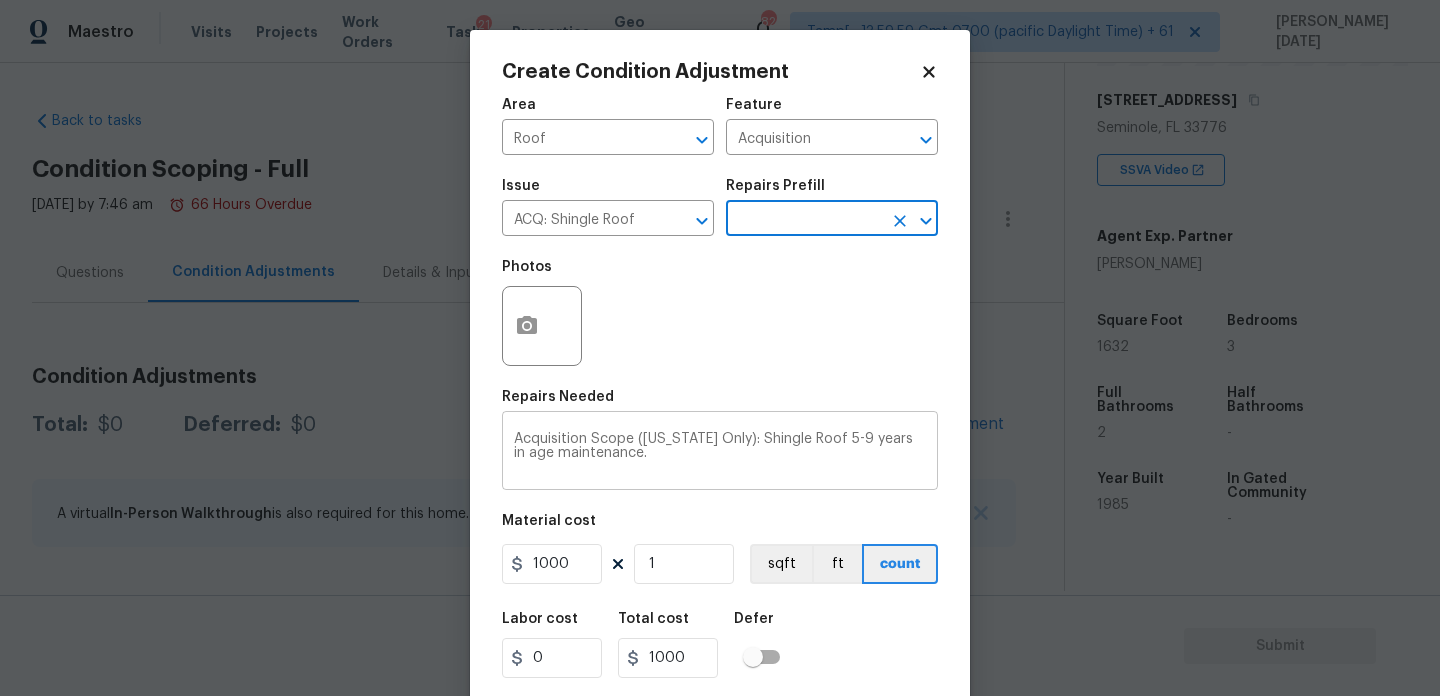 scroll, scrollTop: 51, scrollLeft: 0, axis: vertical 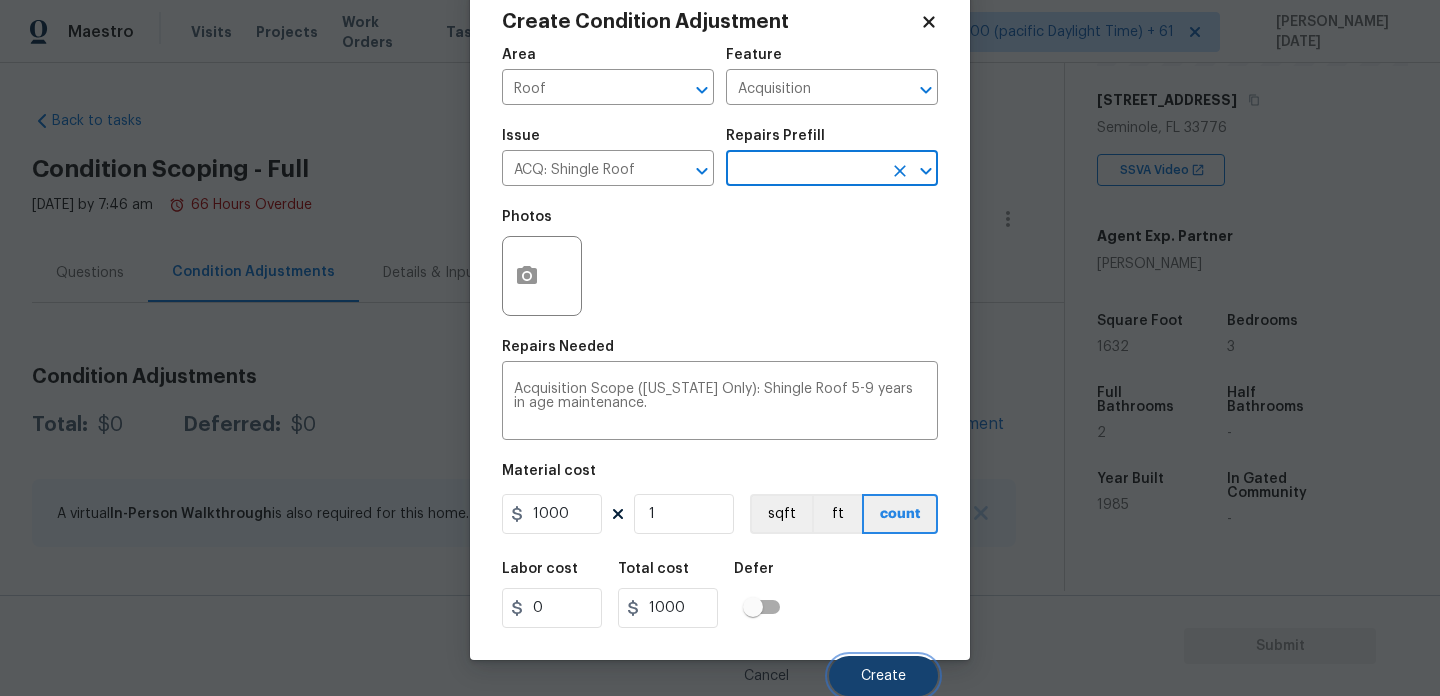 click on "Create" at bounding box center [883, 676] 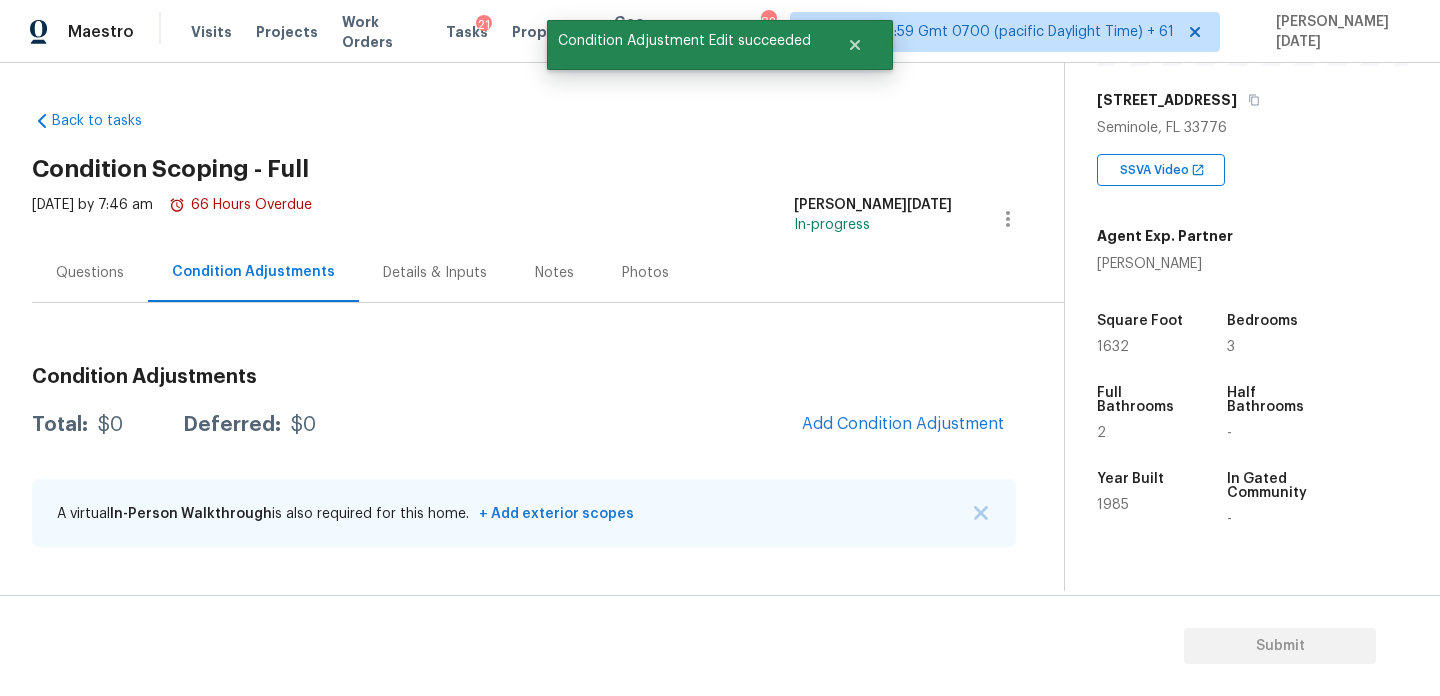 scroll, scrollTop: 44, scrollLeft: 0, axis: vertical 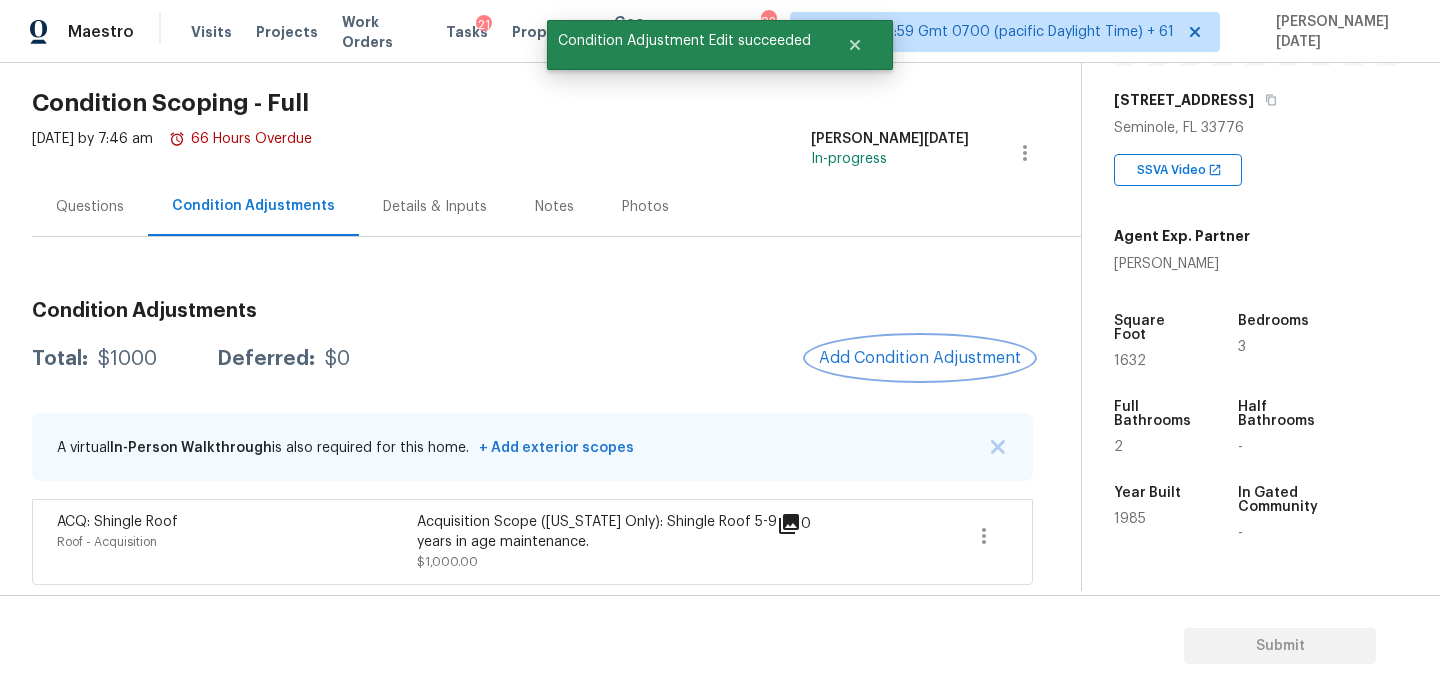 click on "Add Condition Adjustment" at bounding box center [920, 358] 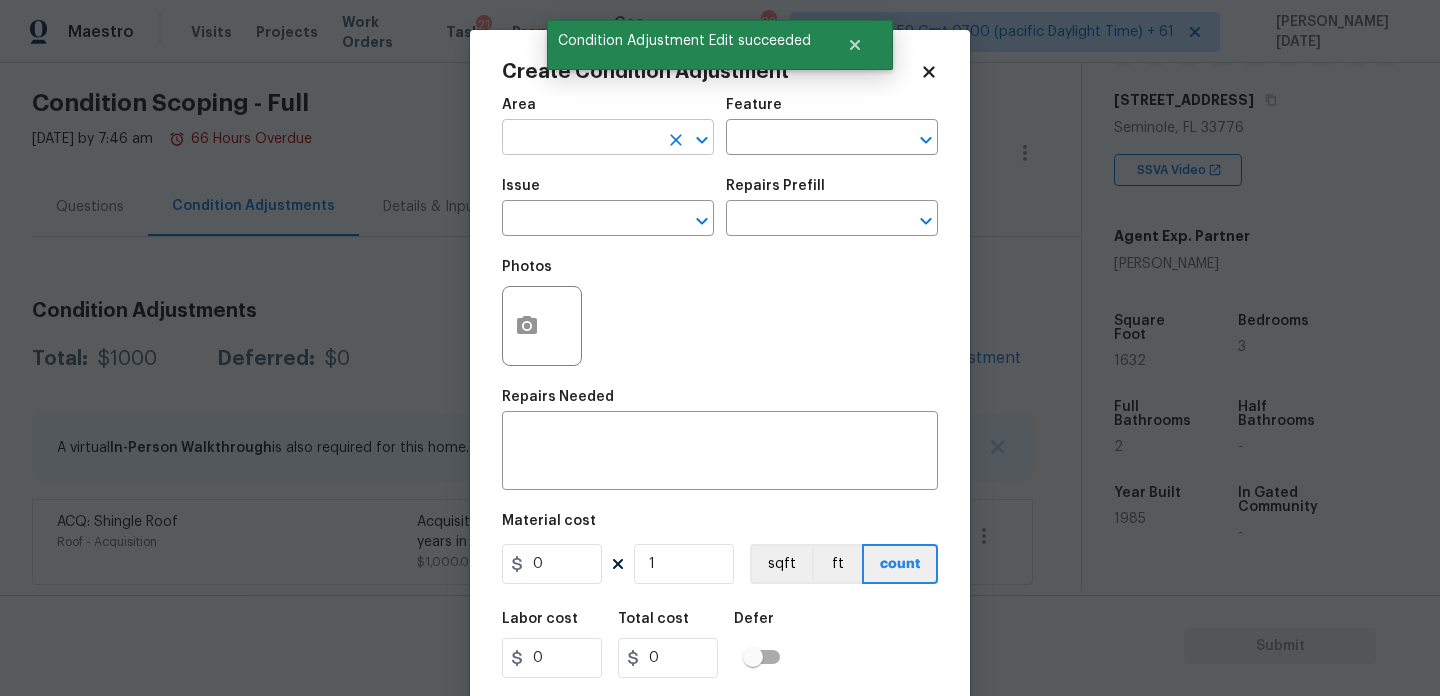 click at bounding box center (580, 139) 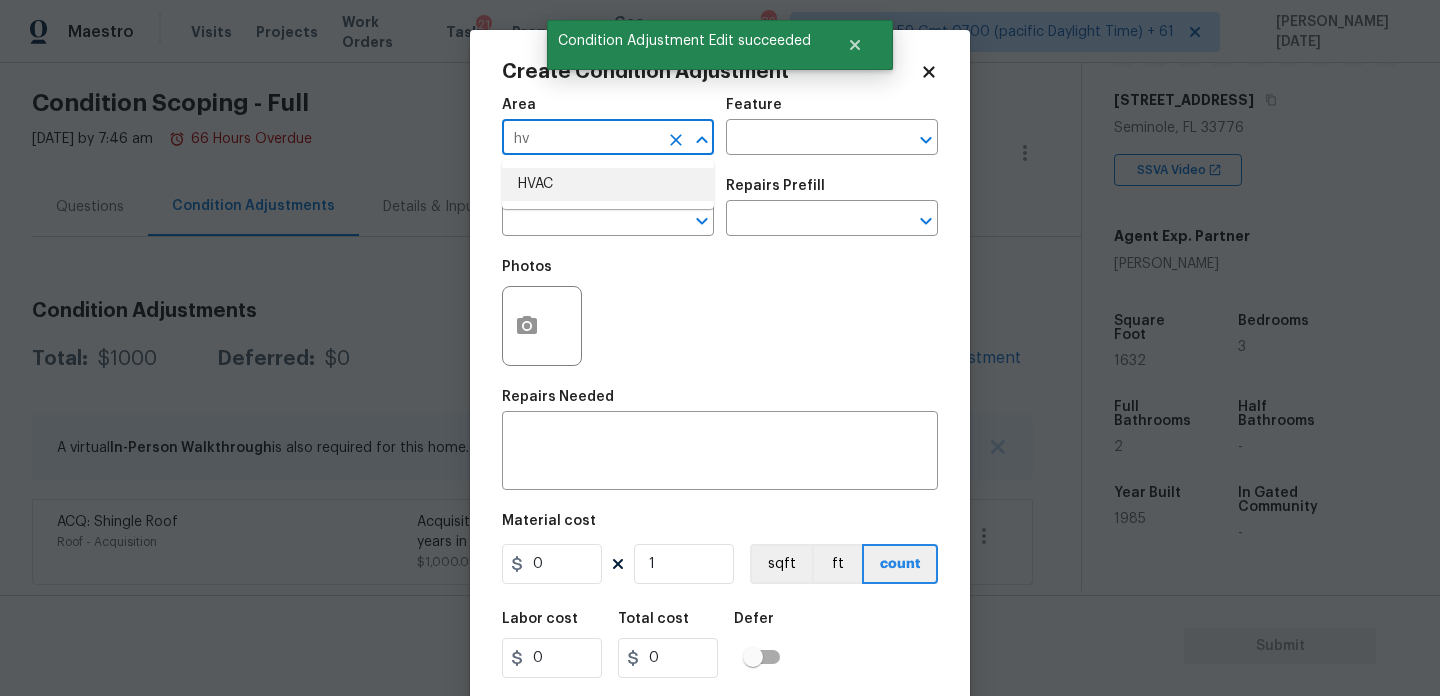 click on "HVAC" at bounding box center [608, 184] 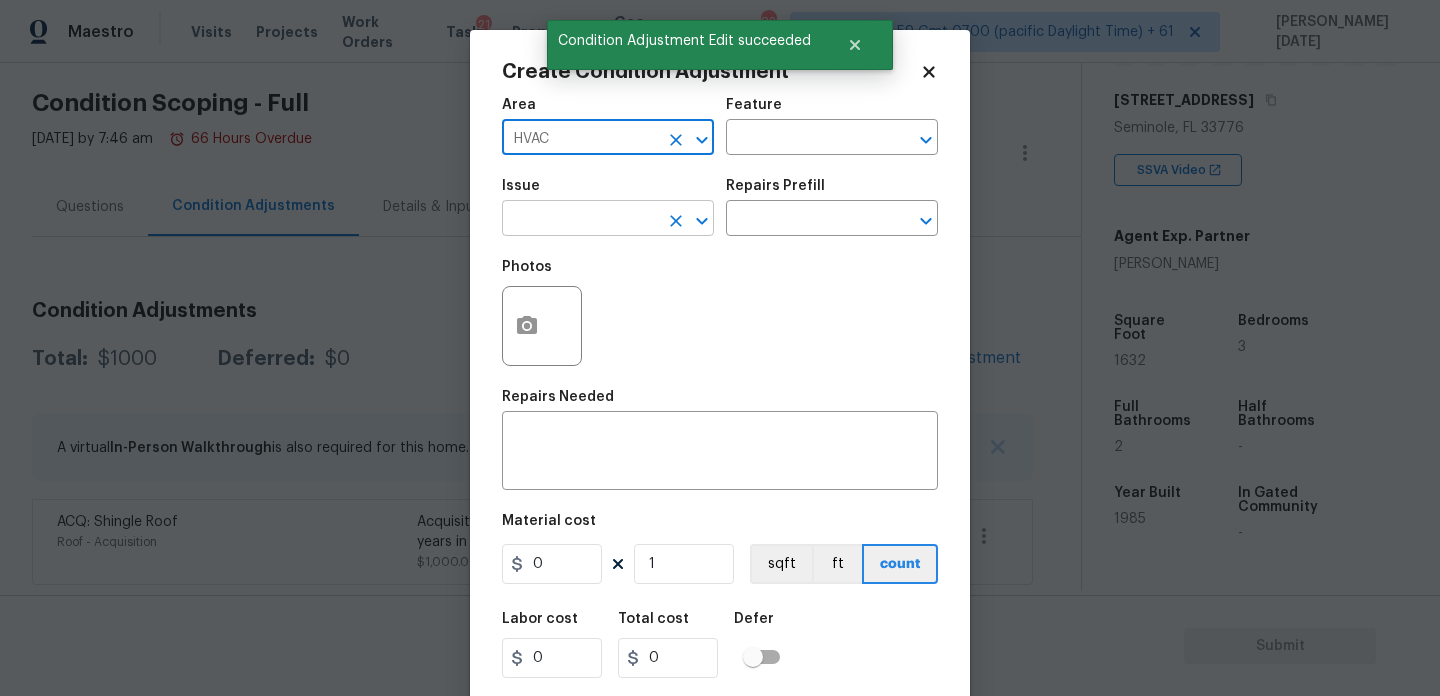 type on "HVAC" 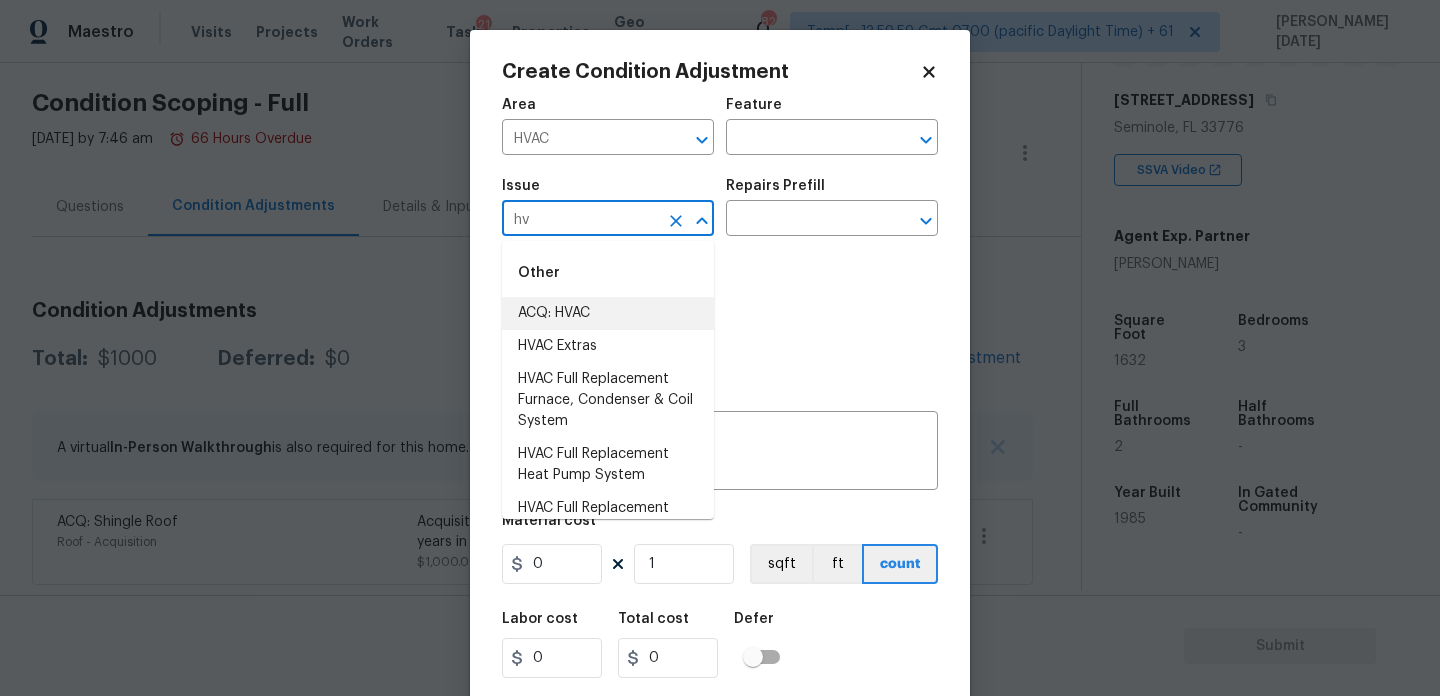 click on "ACQ: HVAC" at bounding box center [608, 313] 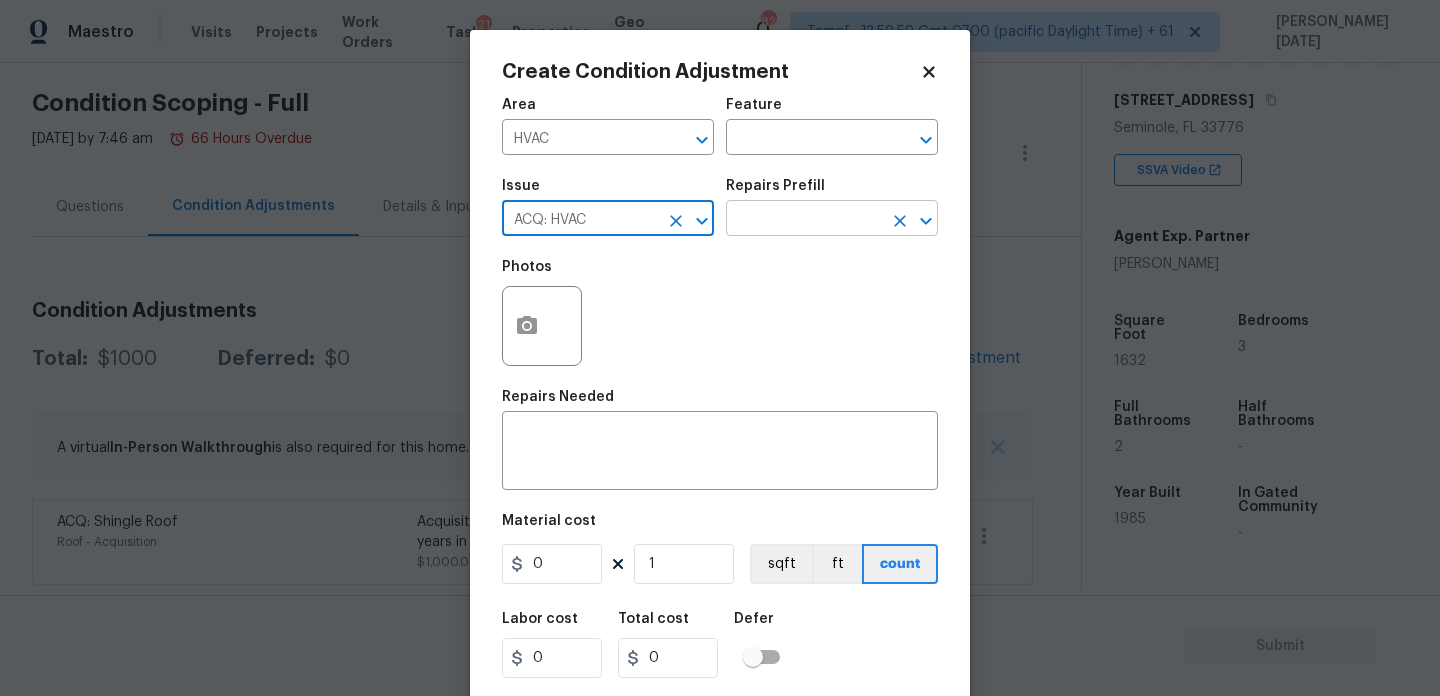 type on "ACQ: HVAC" 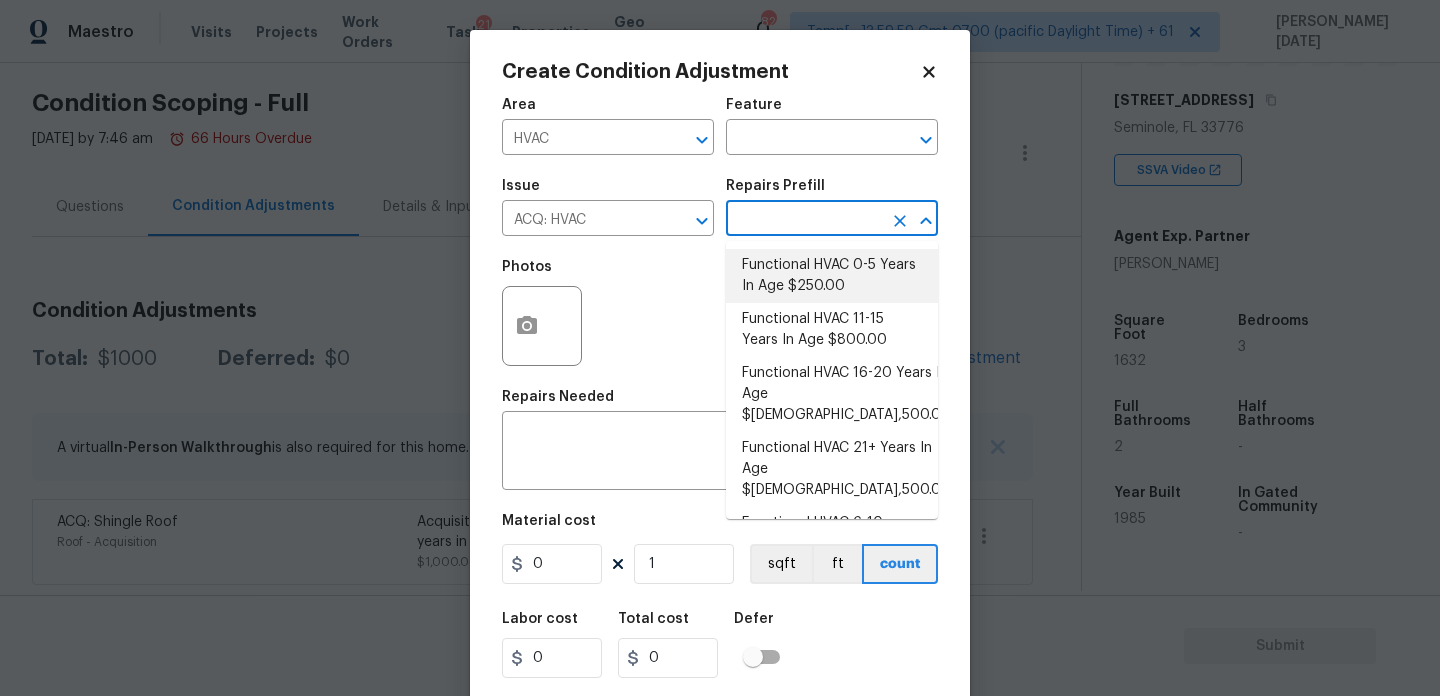 click on "Functional HVAC 0-5 Years In Age $250.00" at bounding box center (832, 276) 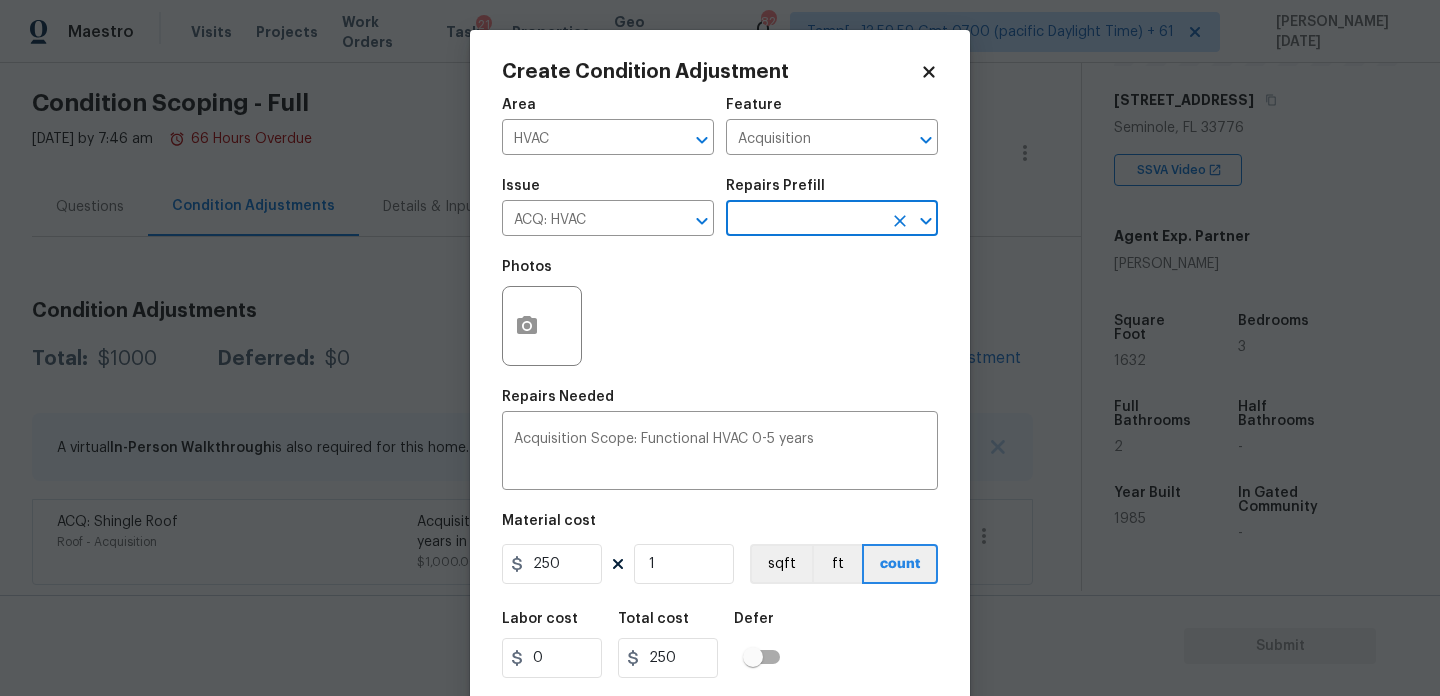 scroll, scrollTop: 51, scrollLeft: 0, axis: vertical 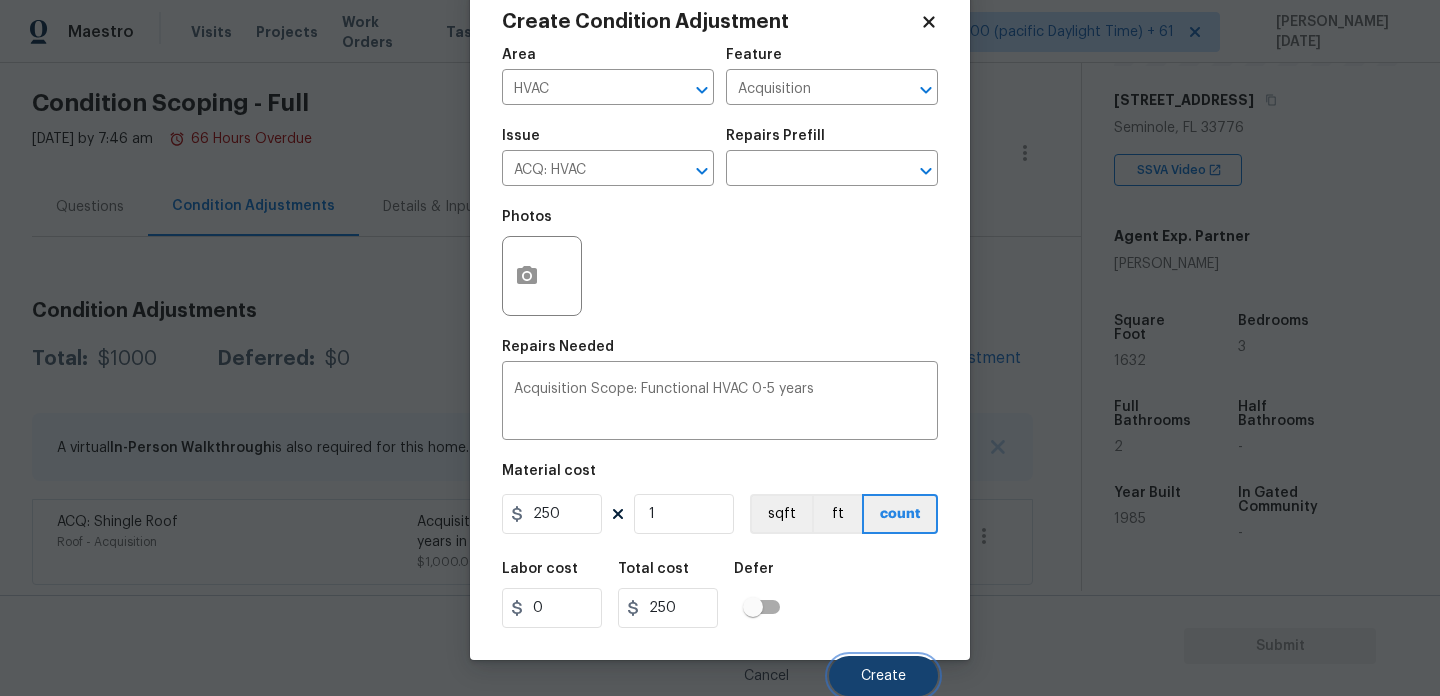 click on "Create" at bounding box center (883, 676) 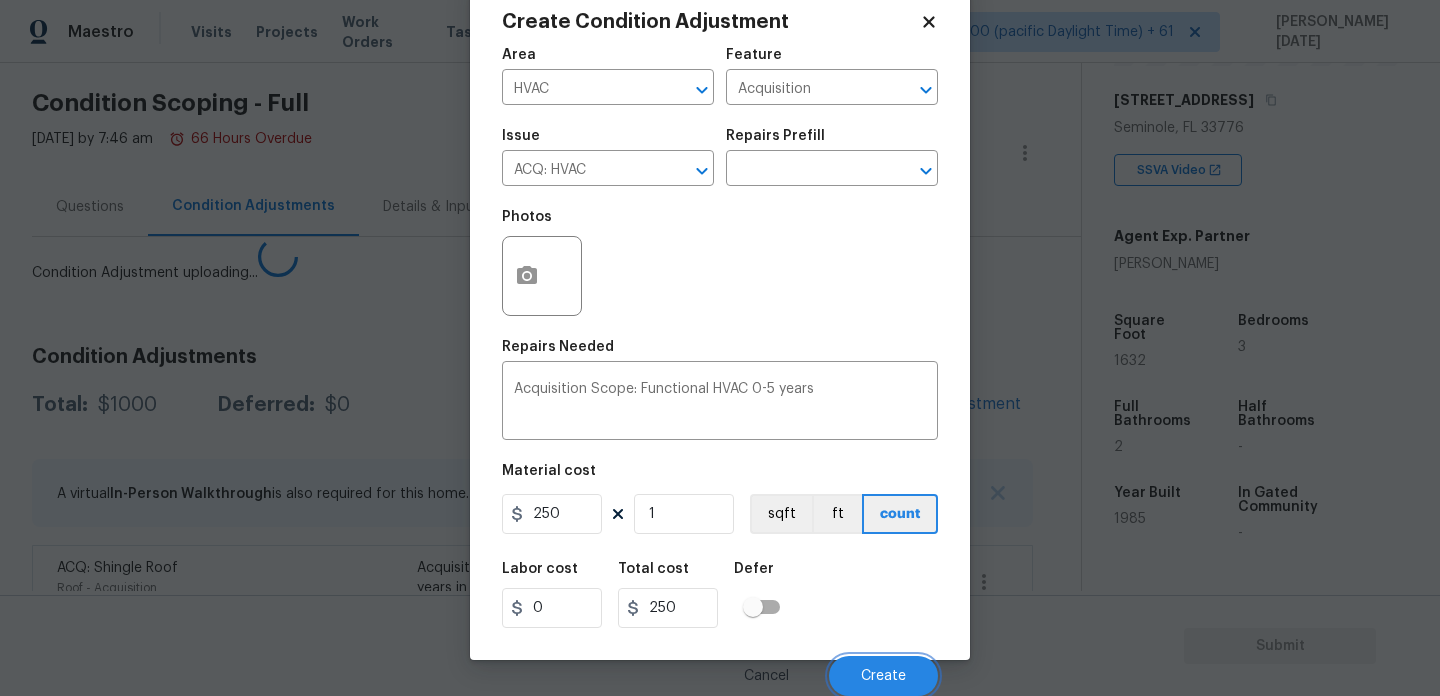 scroll, scrollTop: 44, scrollLeft: 0, axis: vertical 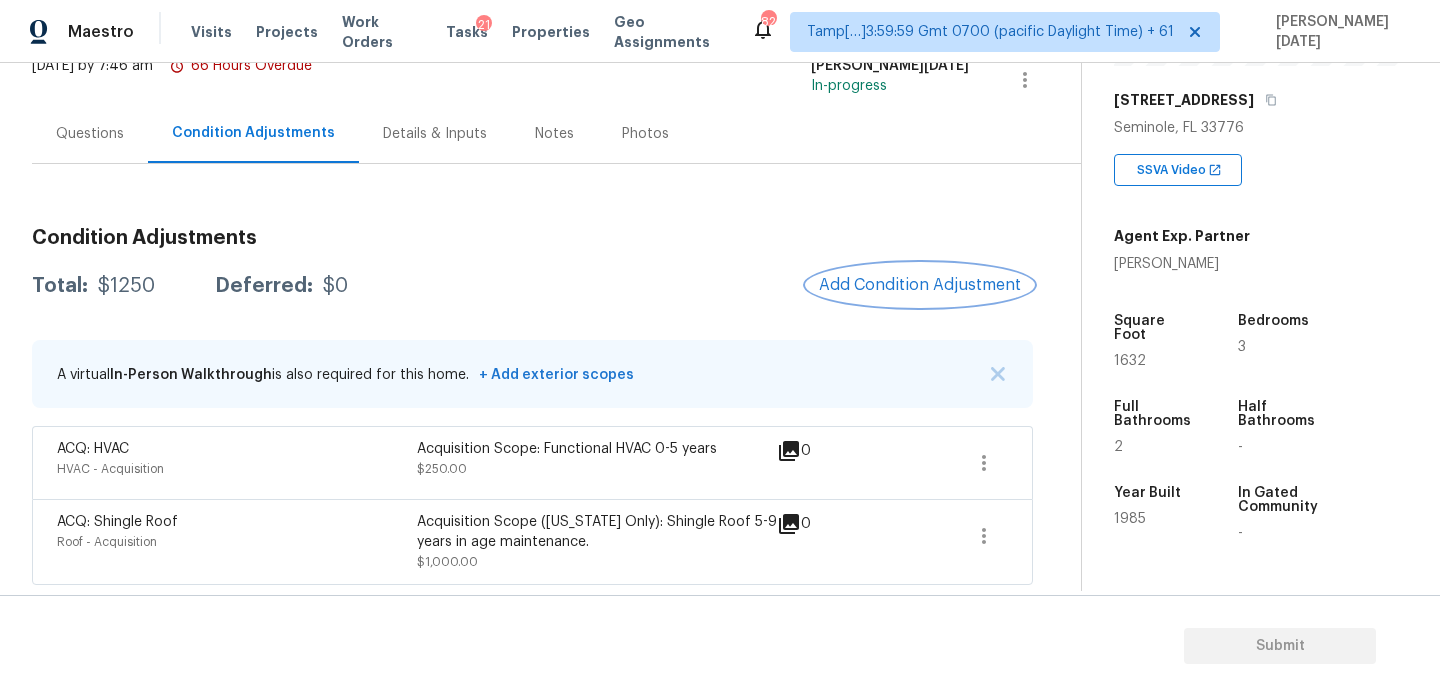 click on "Add Condition Adjustment" at bounding box center (920, 285) 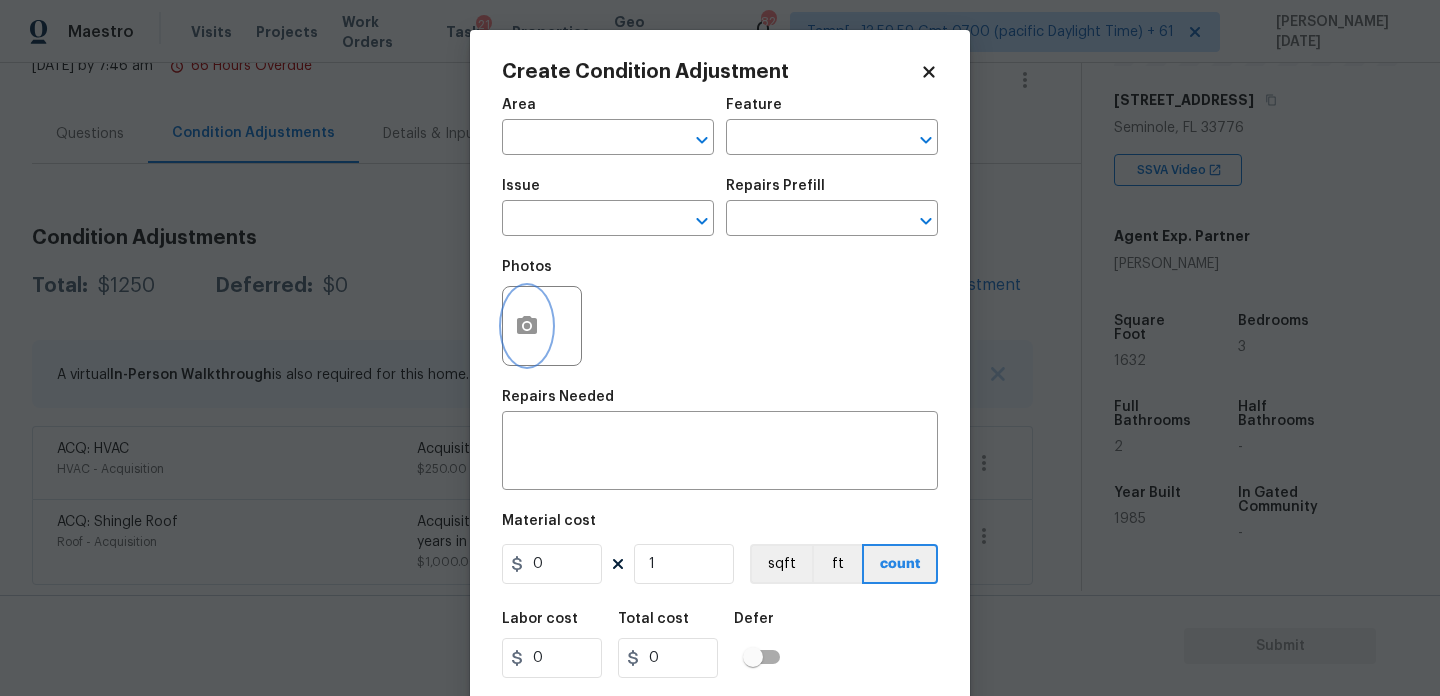 click at bounding box center [527, 326] 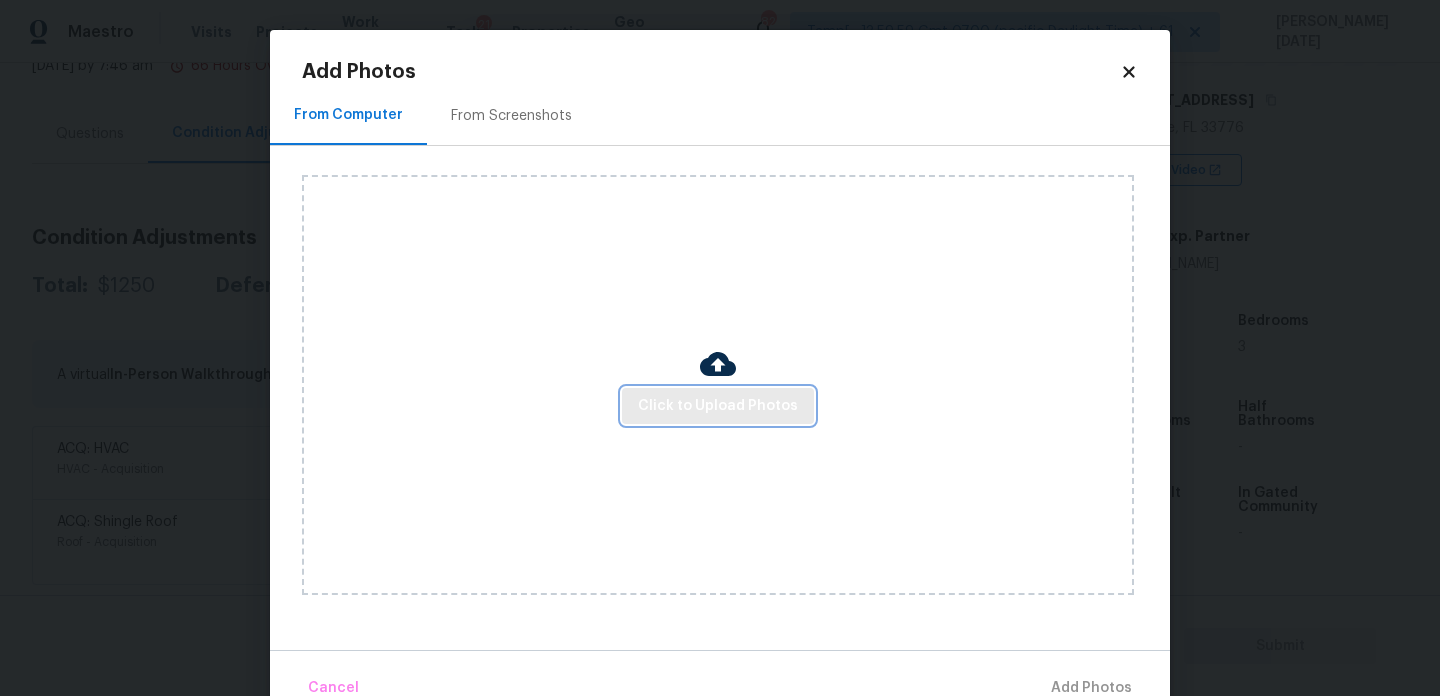 click on "Click to Upload Photos" at bounding box center [718, 406] 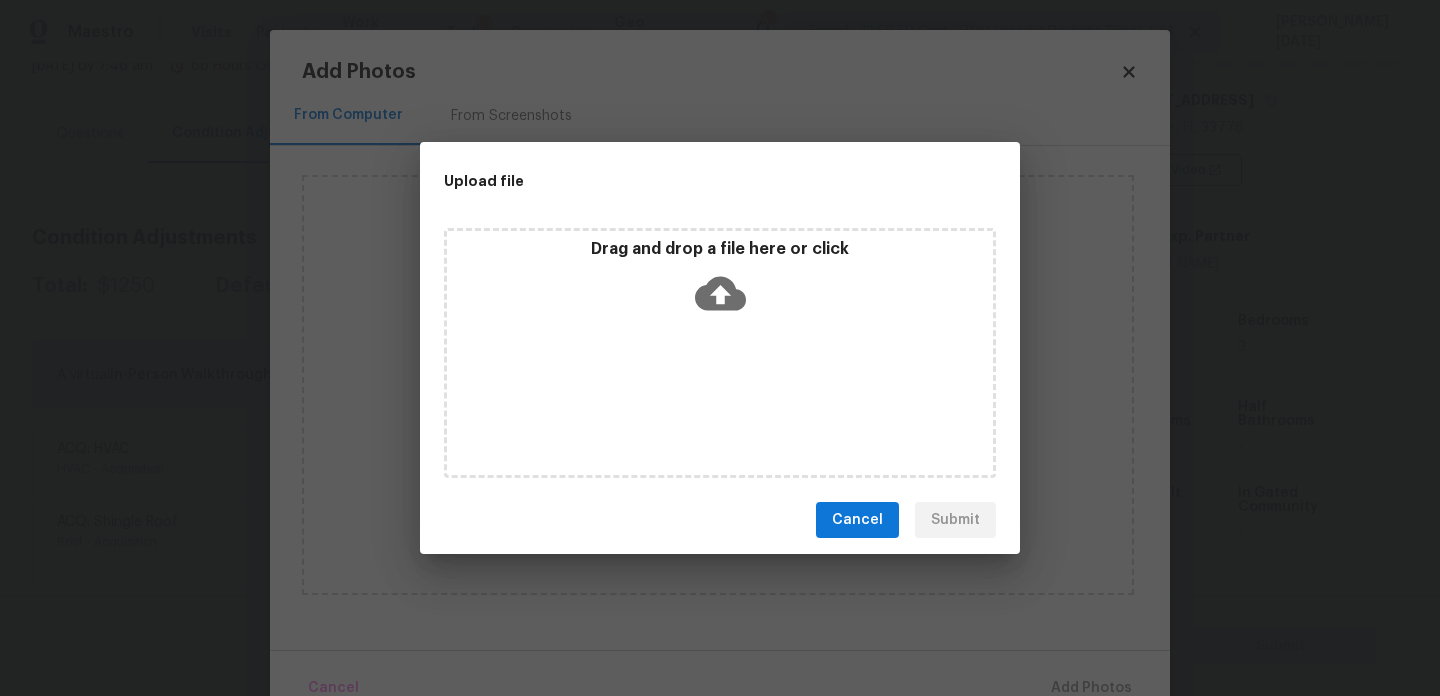 click on "Drag and drop a file here or click" at bounding box center (720, 353) 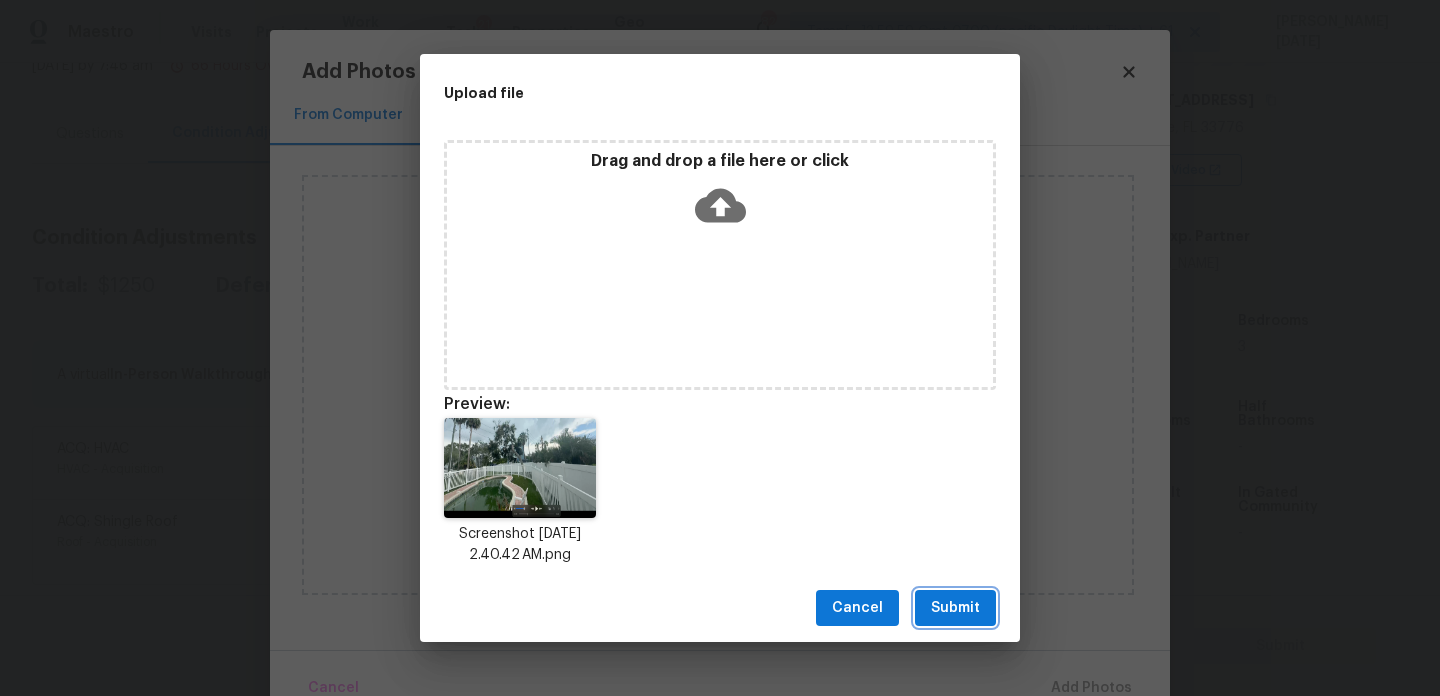 click on "Submit" at bounding box center (955, 608) 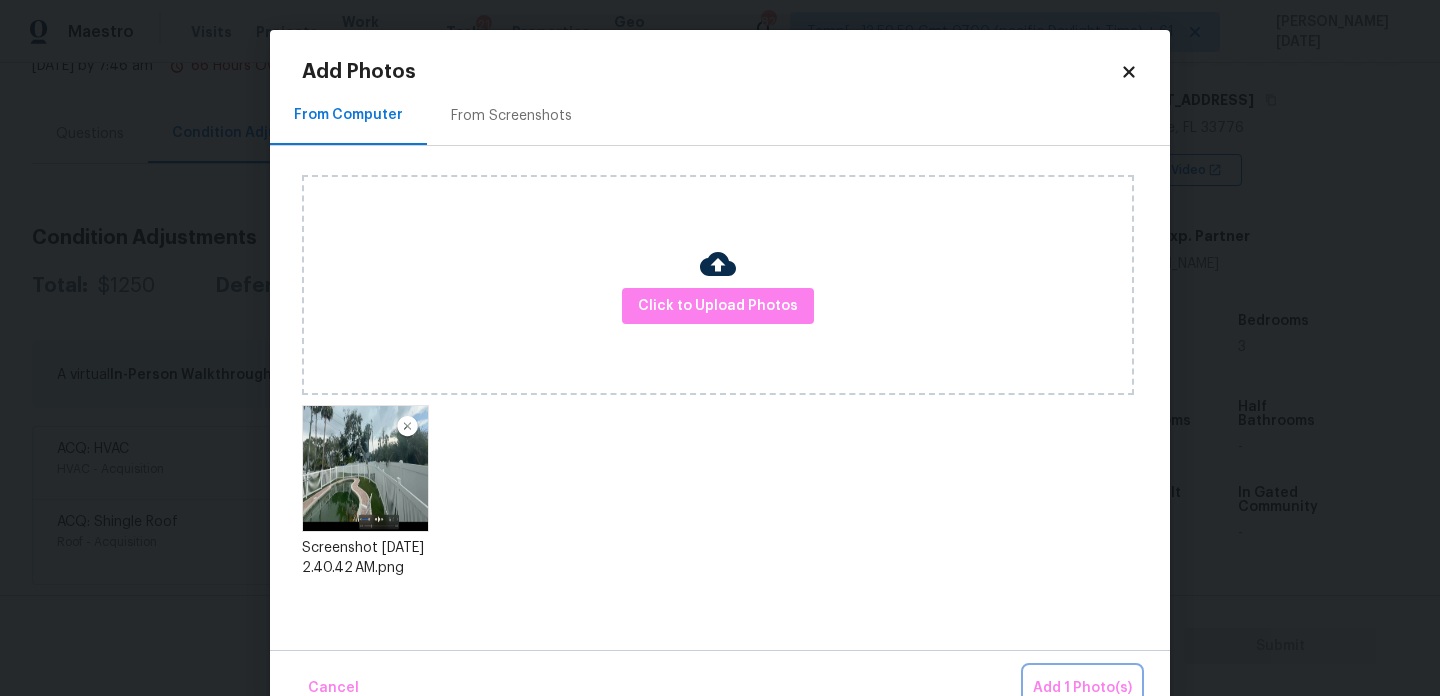 click on "Add 1 Photo(s)" at bounding box center [1082, 688] 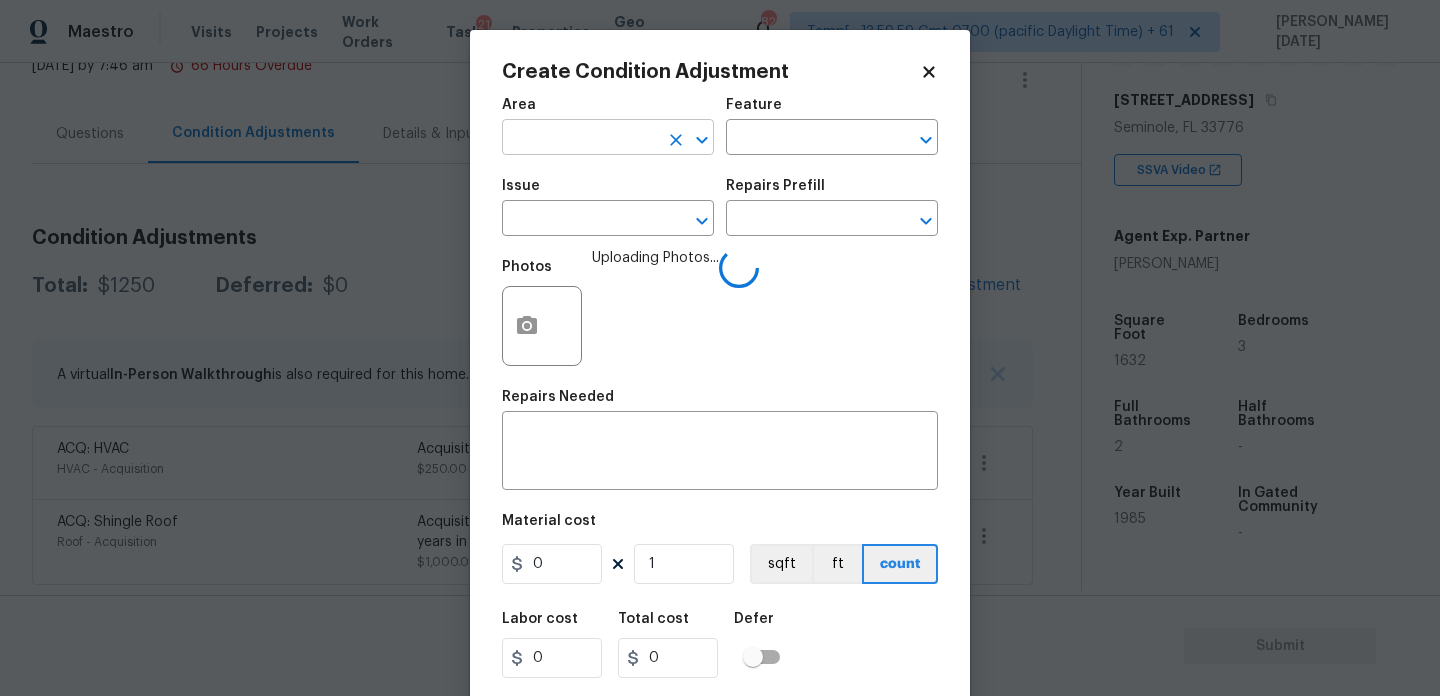 click at bounding box center [580, 139] 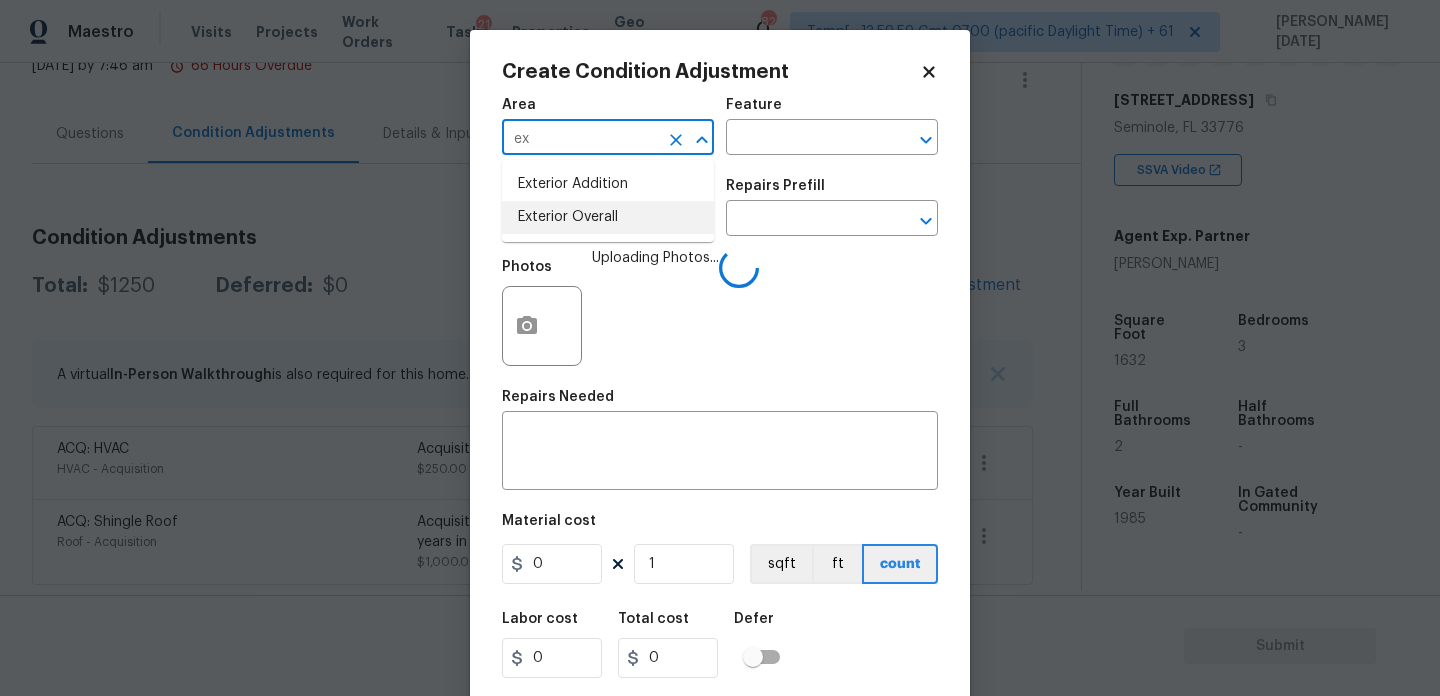 click on "Exterior Overall" at bounding box center [608, 217] 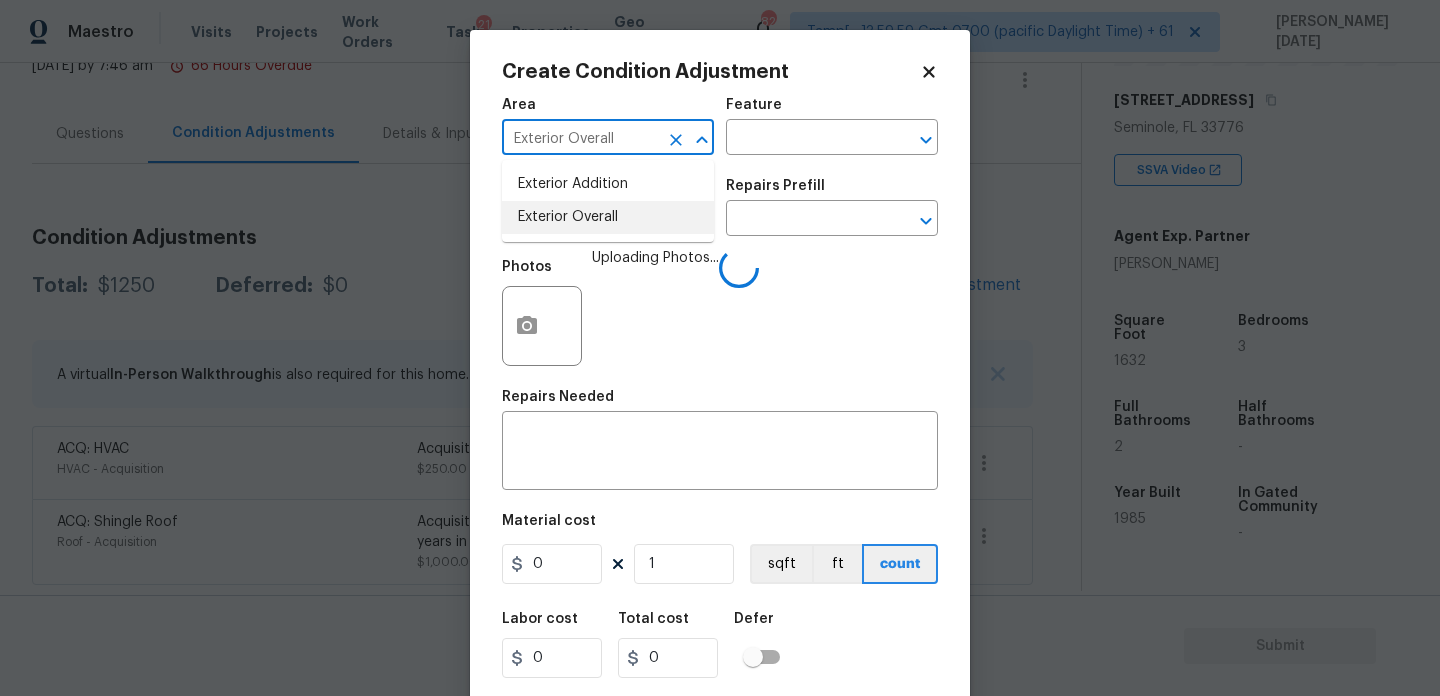type on "Exterior Overall" 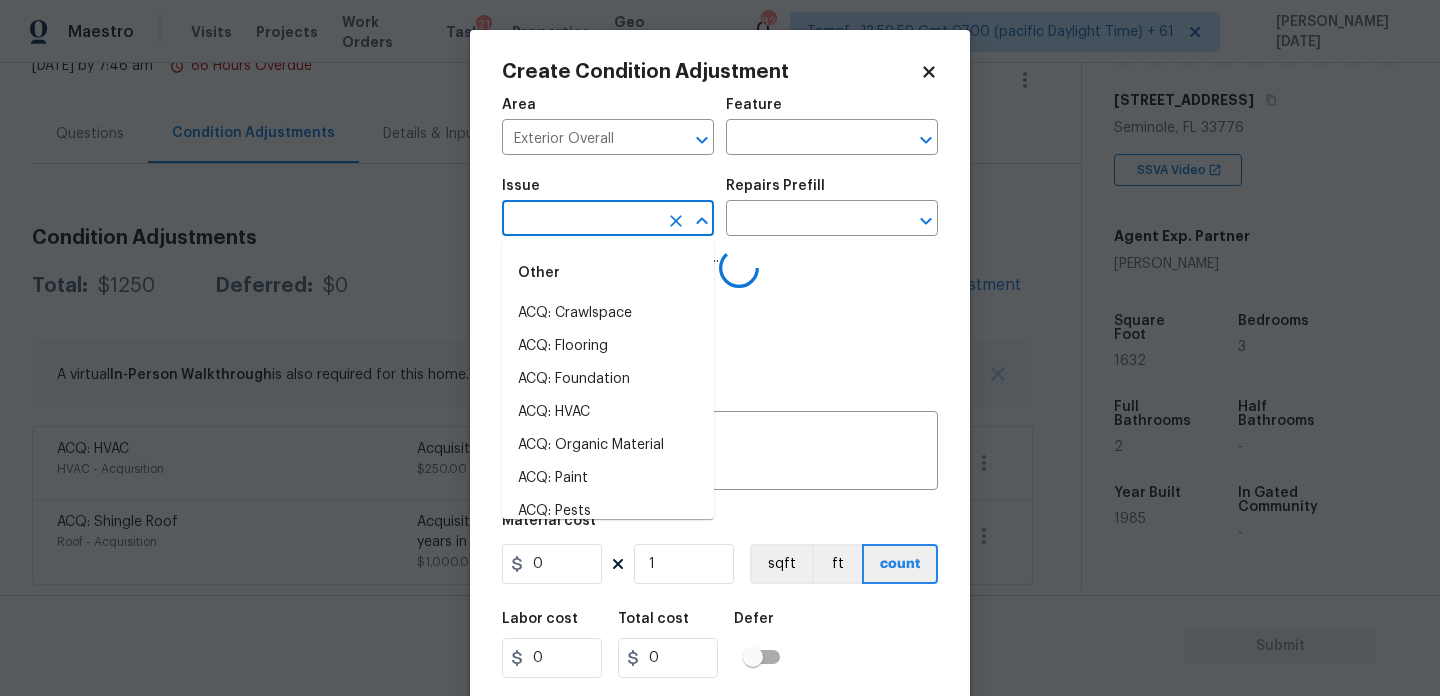 click at bounding box center (580, 220) 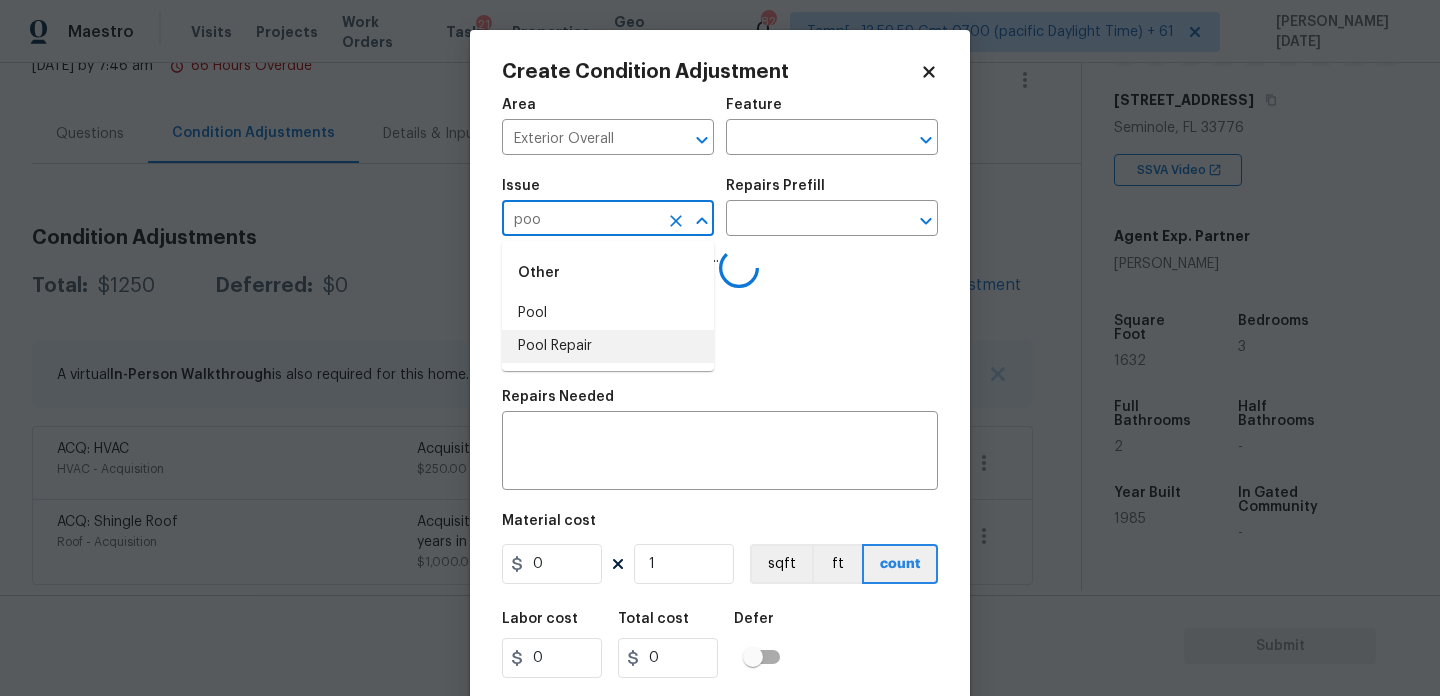 click on "Pool Repair" at bounding box center [608, 346] 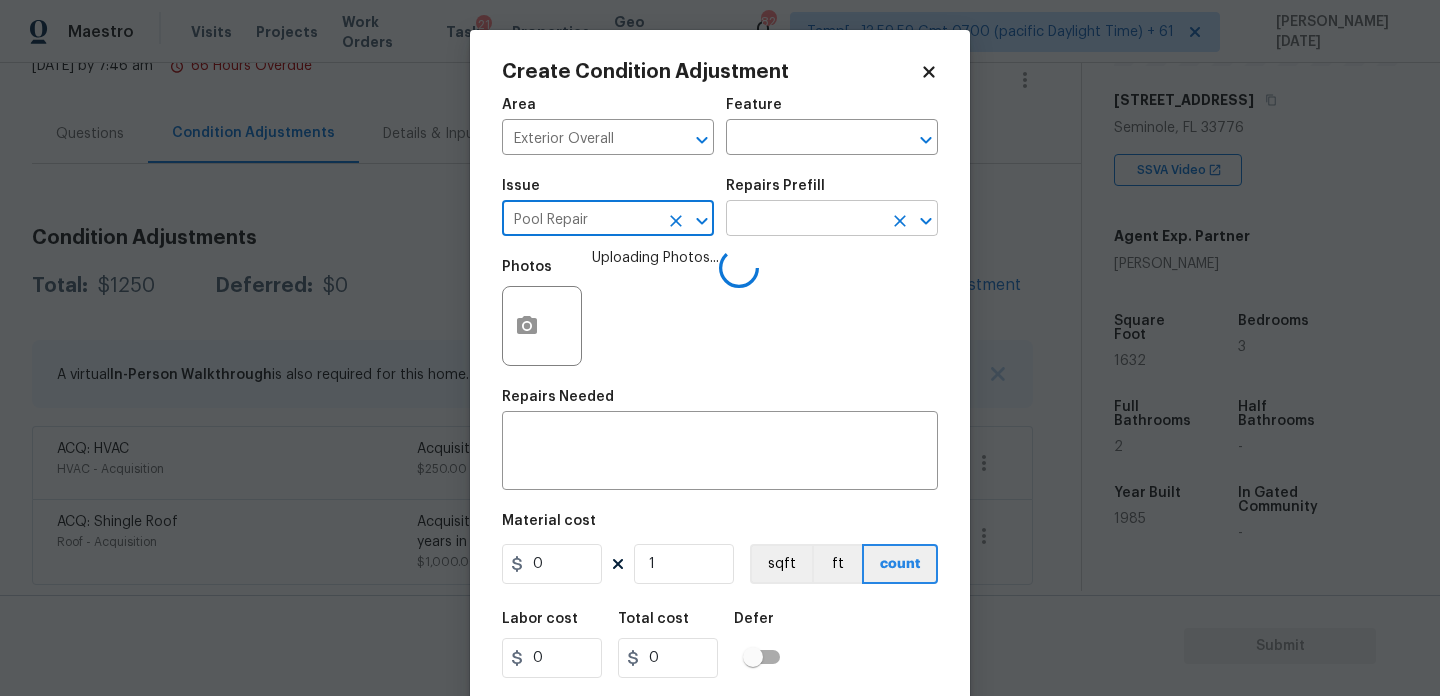 type on "Pool Repair" 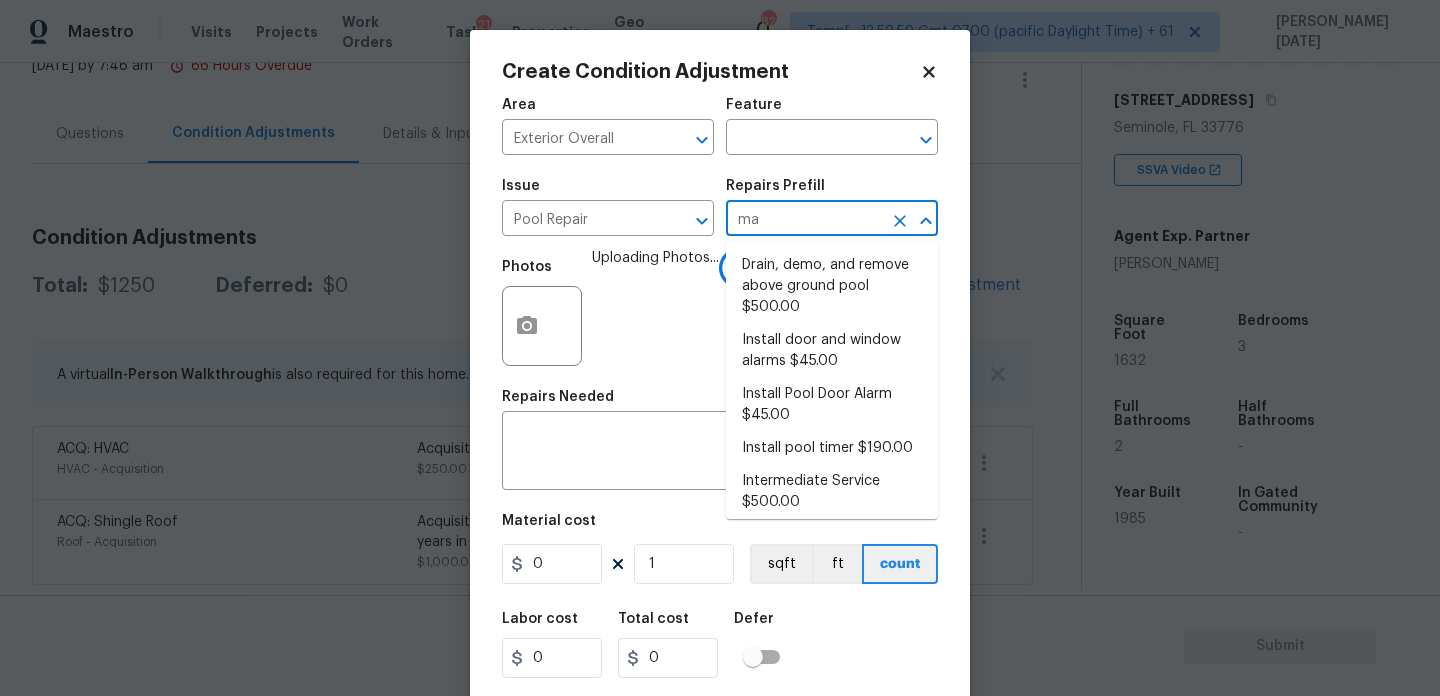 type on "maj" 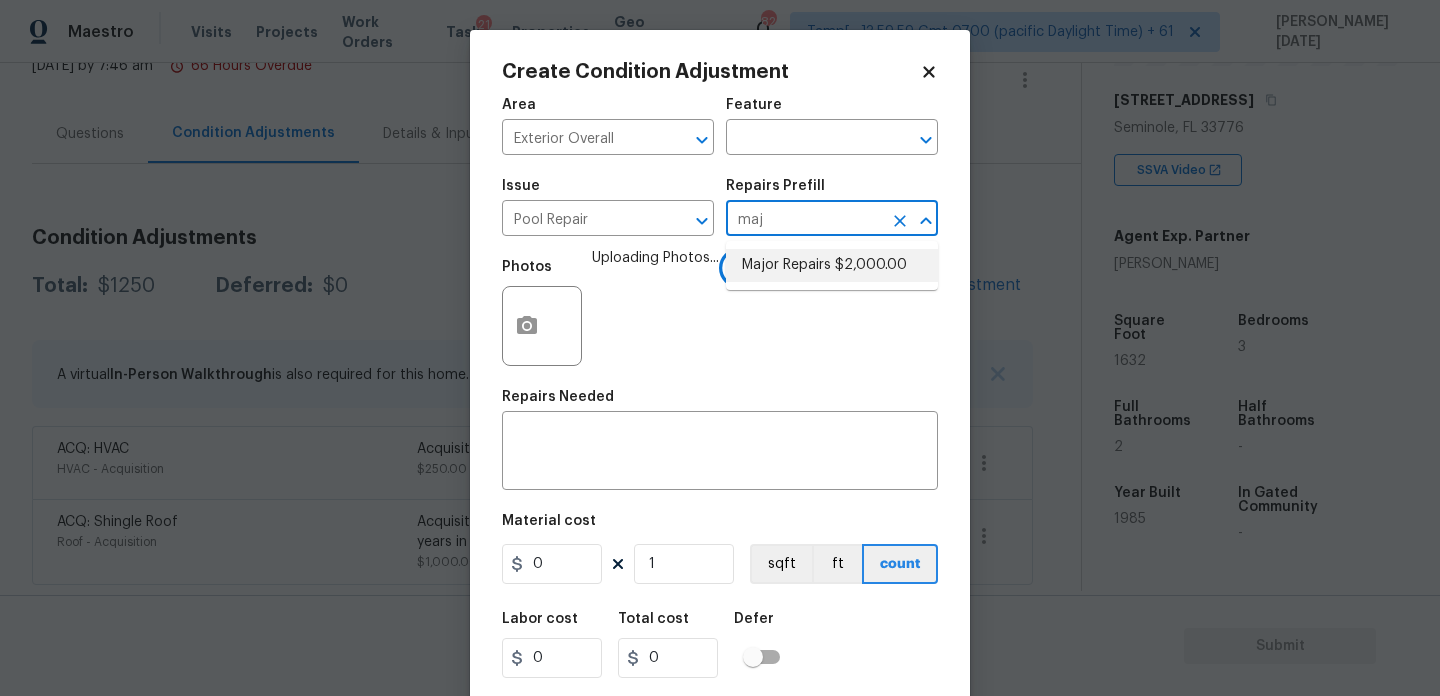 click on "Major Repairs $2,000.00" at bounding box center (832, 265) 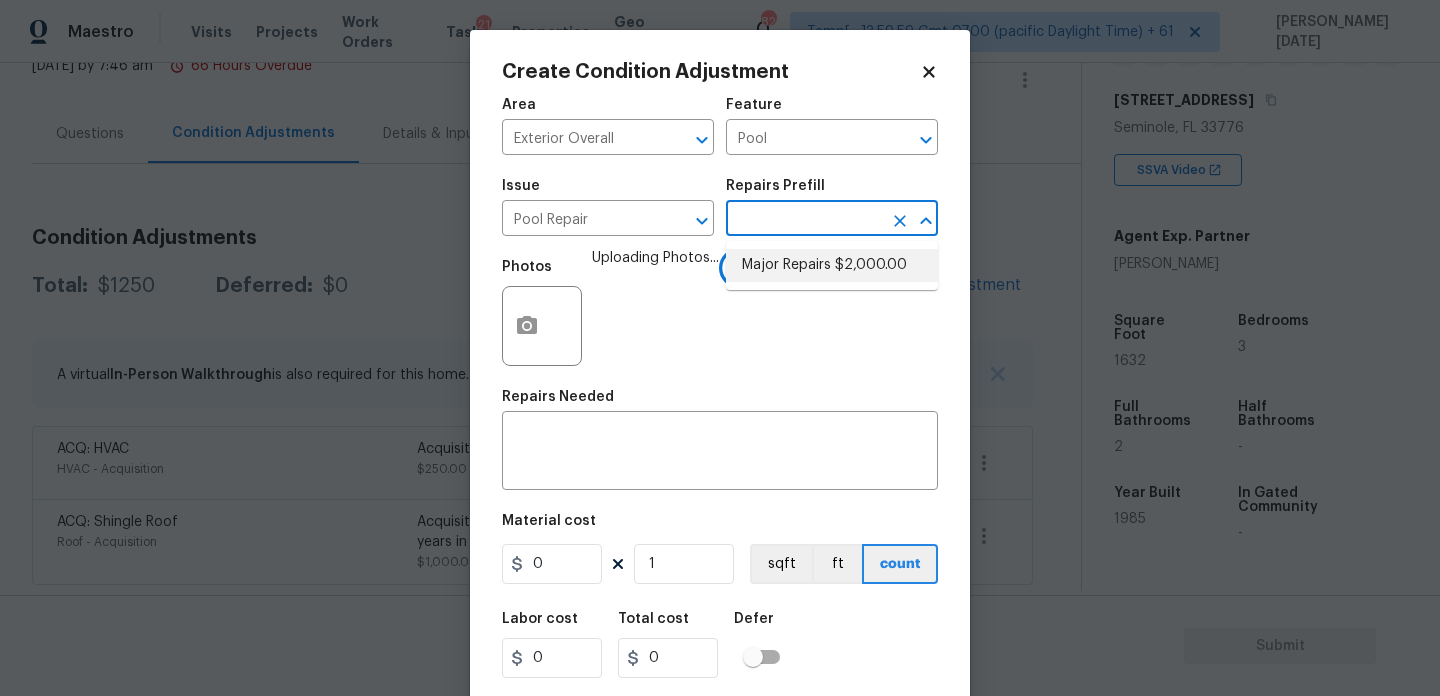 type on "large misc. repairs abandoned empty pool" 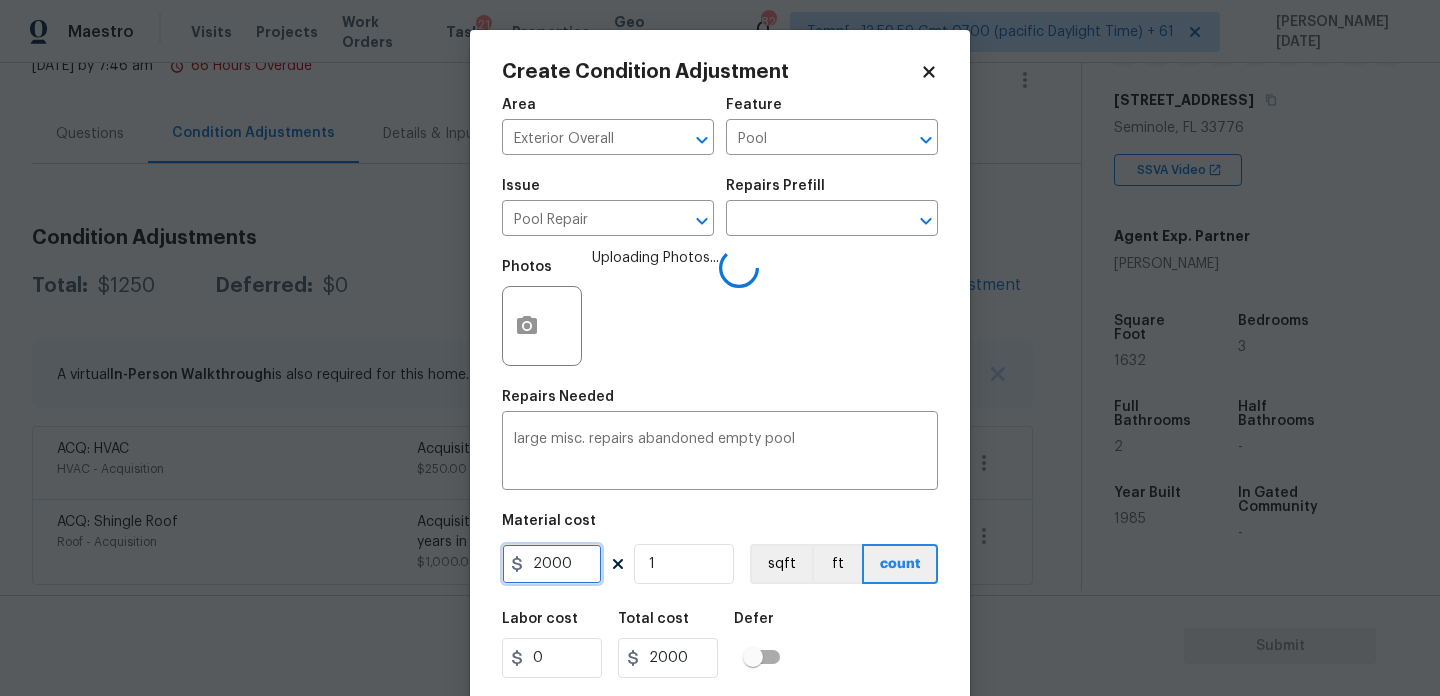 click on "2000" at bounding box center (552, 564) 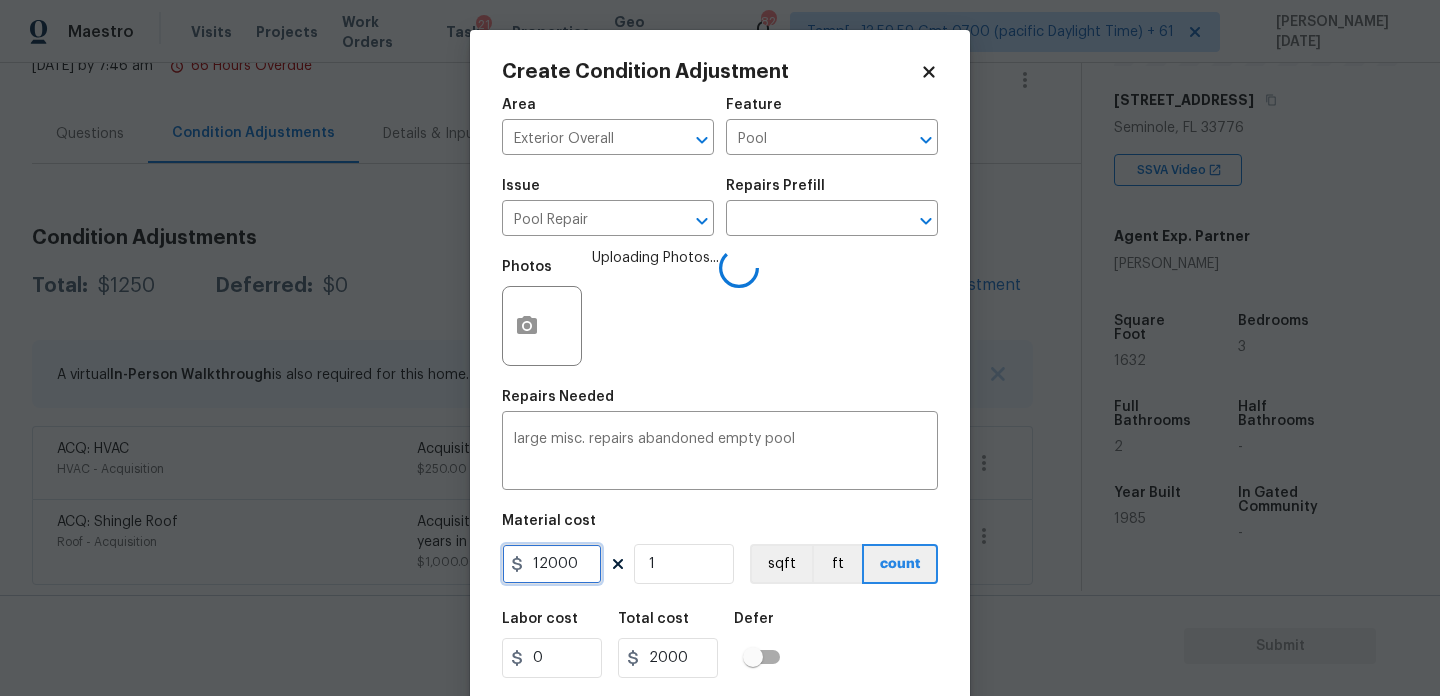 type on "12000" 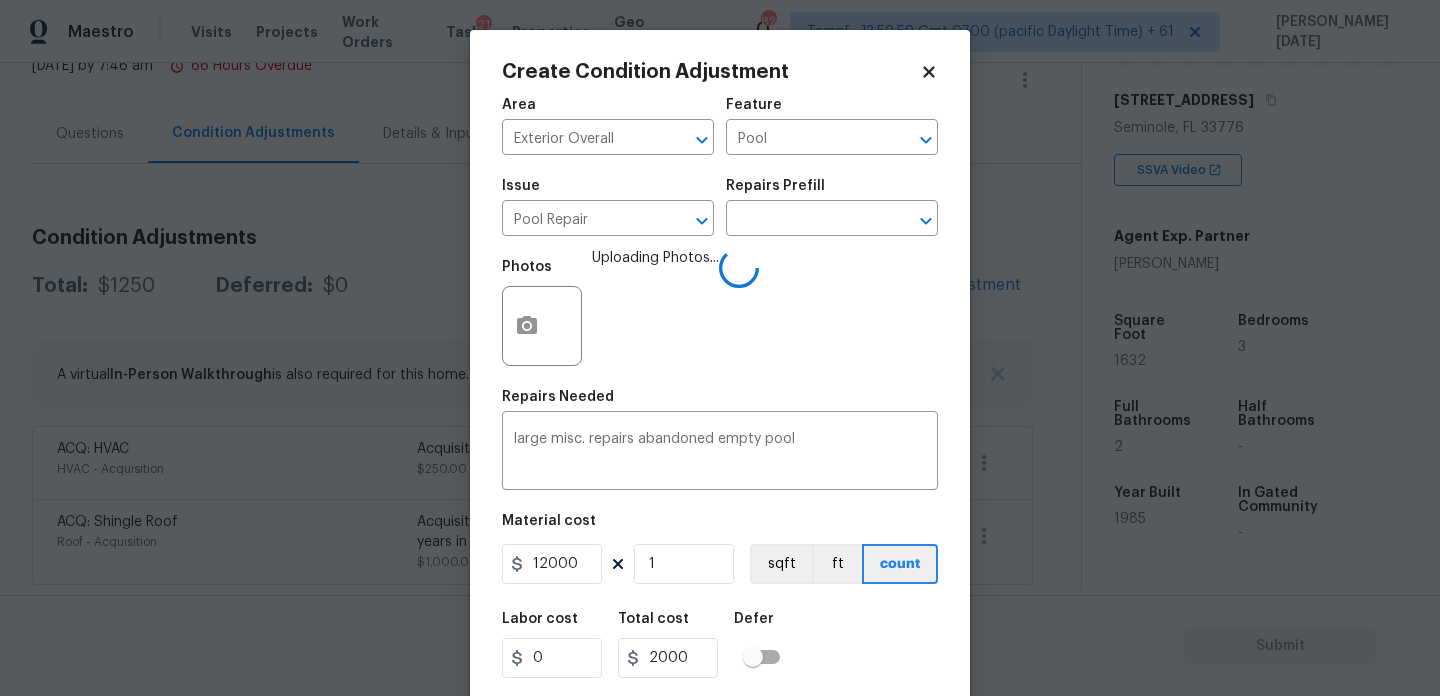type on "12000" 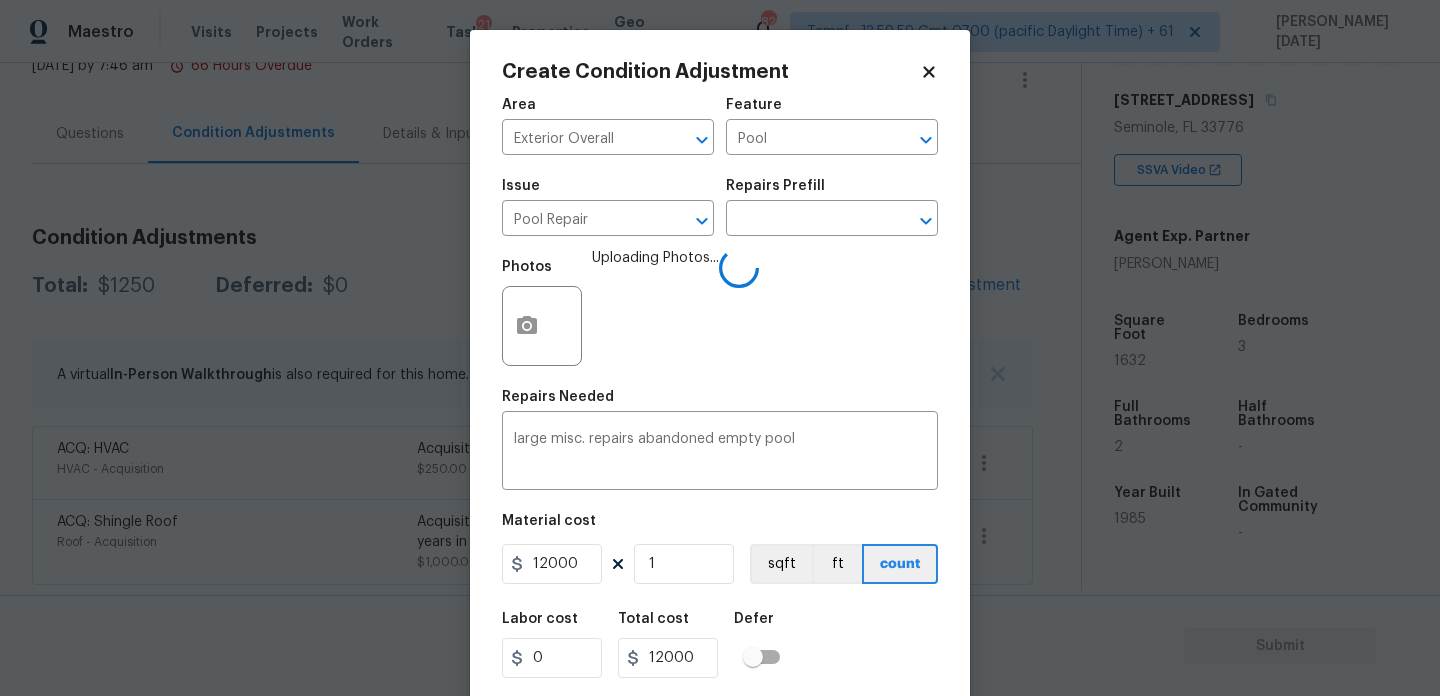 click on "Area Exterior Overall ​ Feature Pool ​ Issue Pool Repair ​ Repairs Prefill ​ Photos Uploading Photos... Repairs Needed large misc. repairs abandoned empty pool x ​ Material cost 12000 1 sqft ft count Labor cost 0 Total cost 12000 Defer Cancel Create" at bounding box center [720, 416] 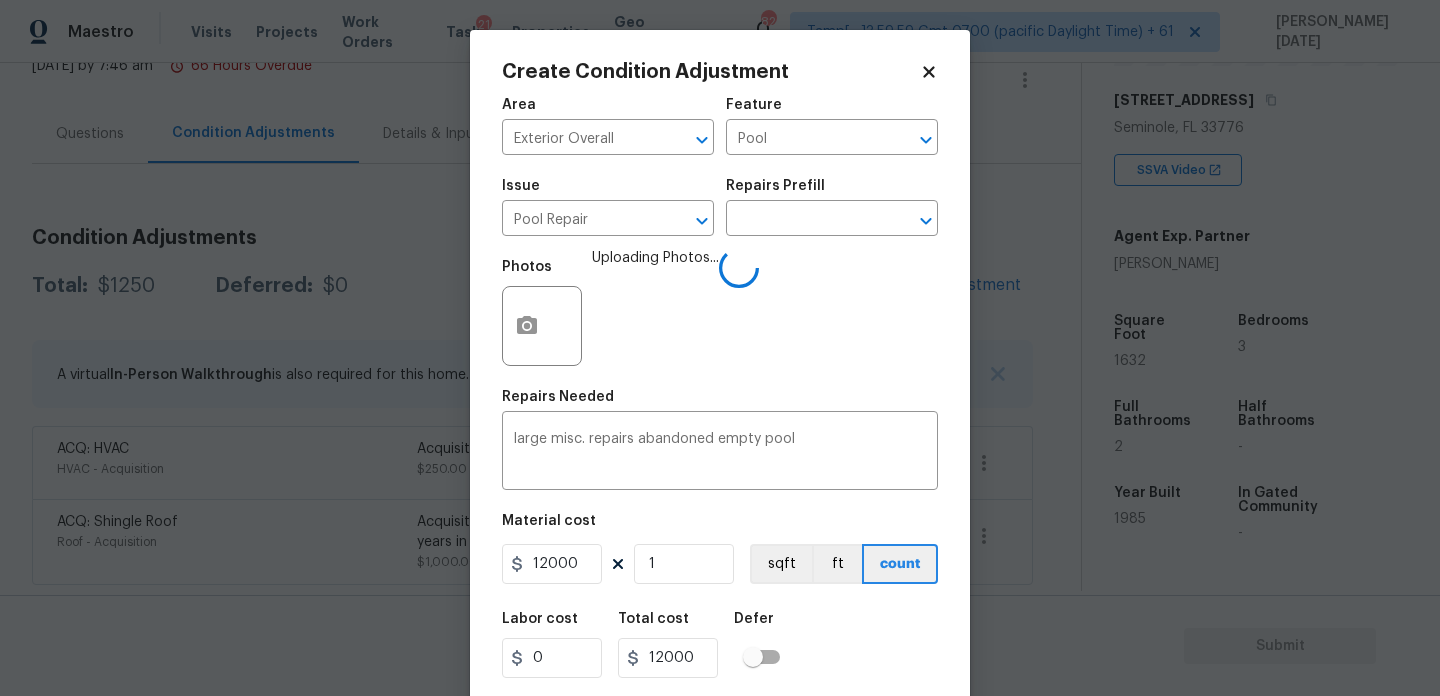 scroll, scrollTop: 51, scrollLeft: 0, axis: vertical 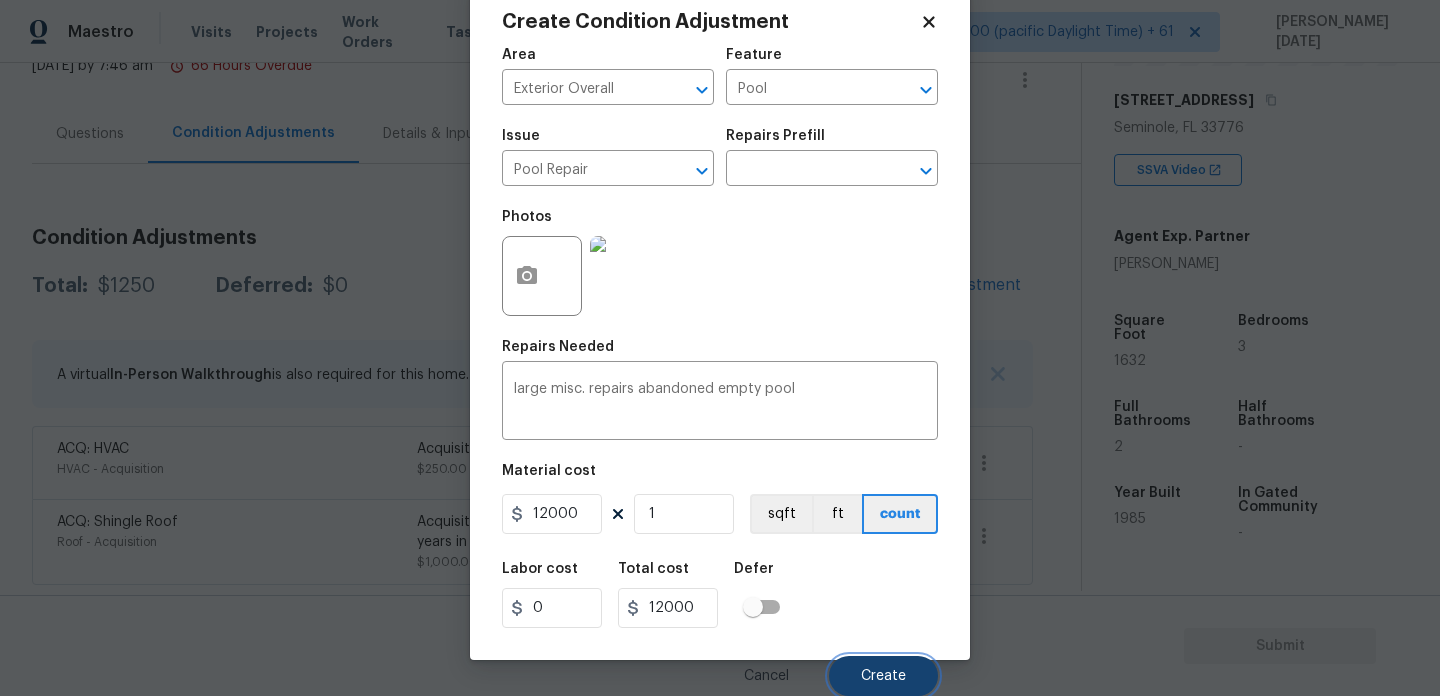 click on "Create" at bounding box center (883, 676) 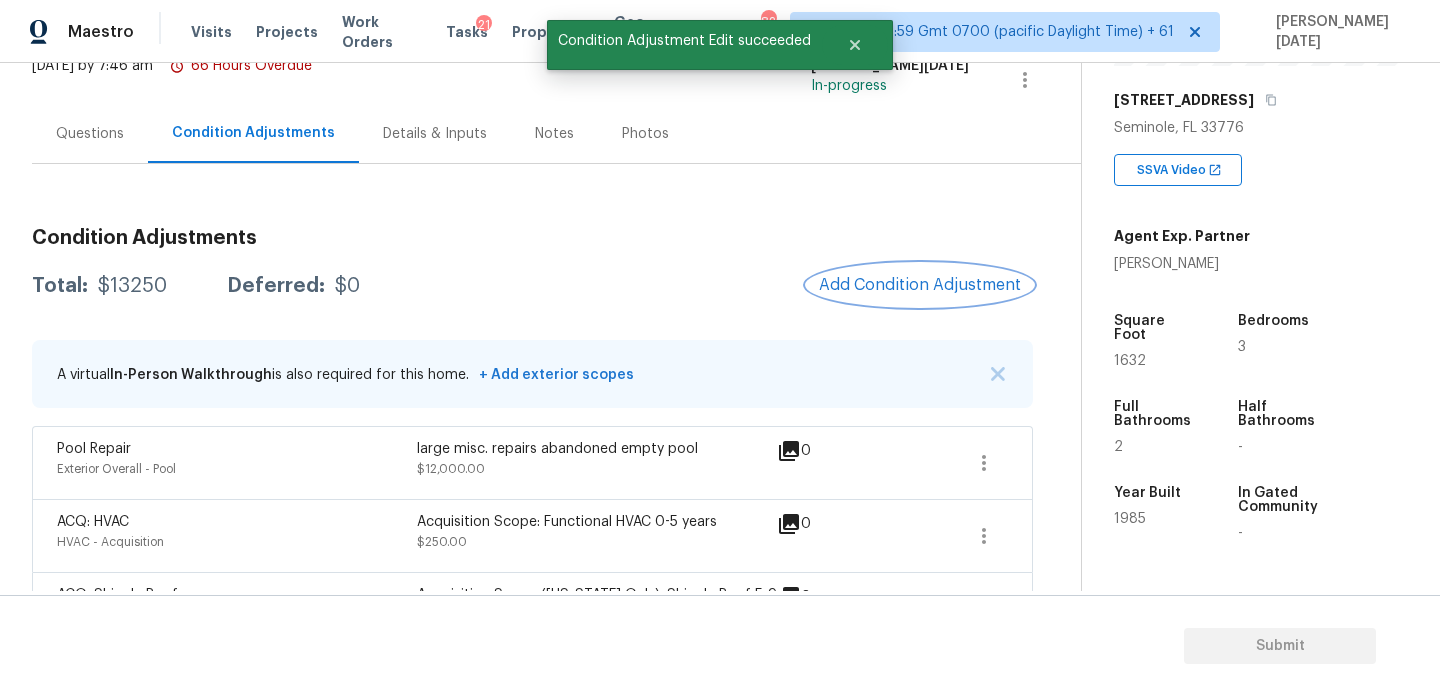 scroll, scrollTop: 0, scrollLeft: 0, axis: both 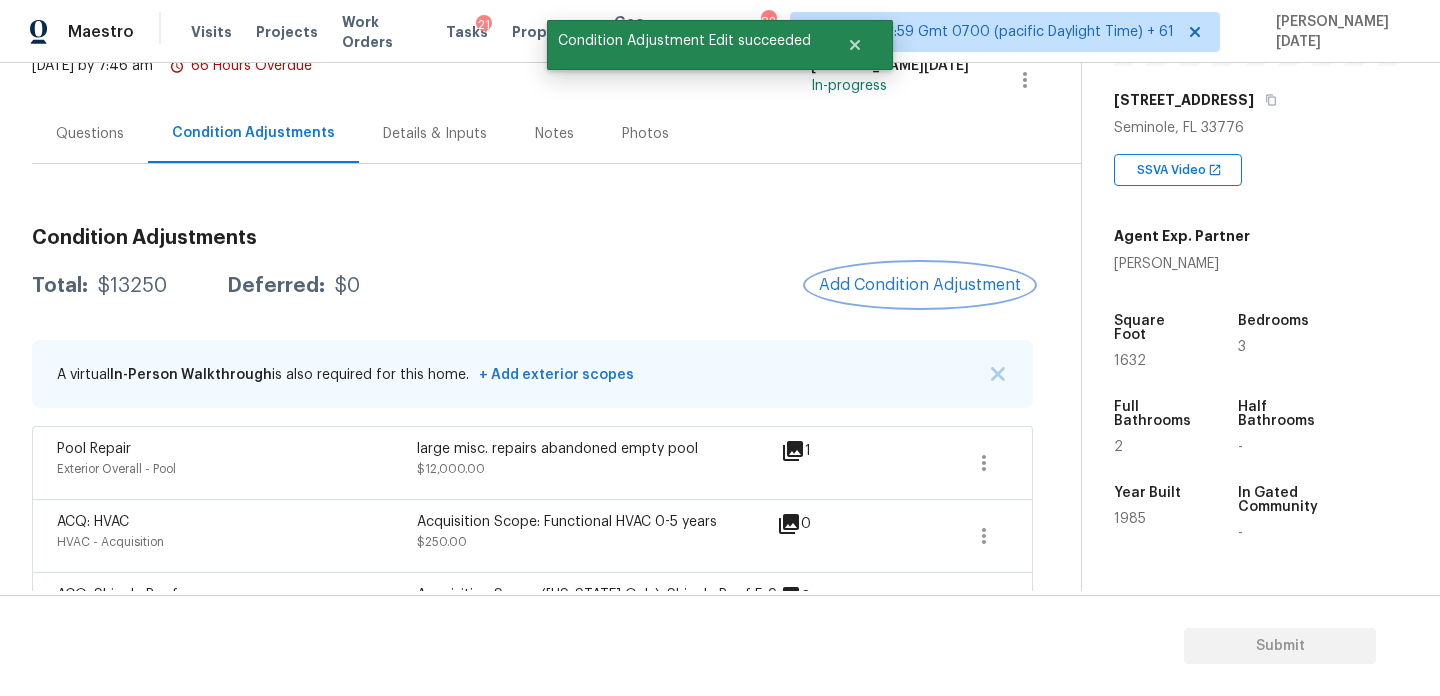 click on "Add Condition Adjustment" at bounding box center (920, 285) 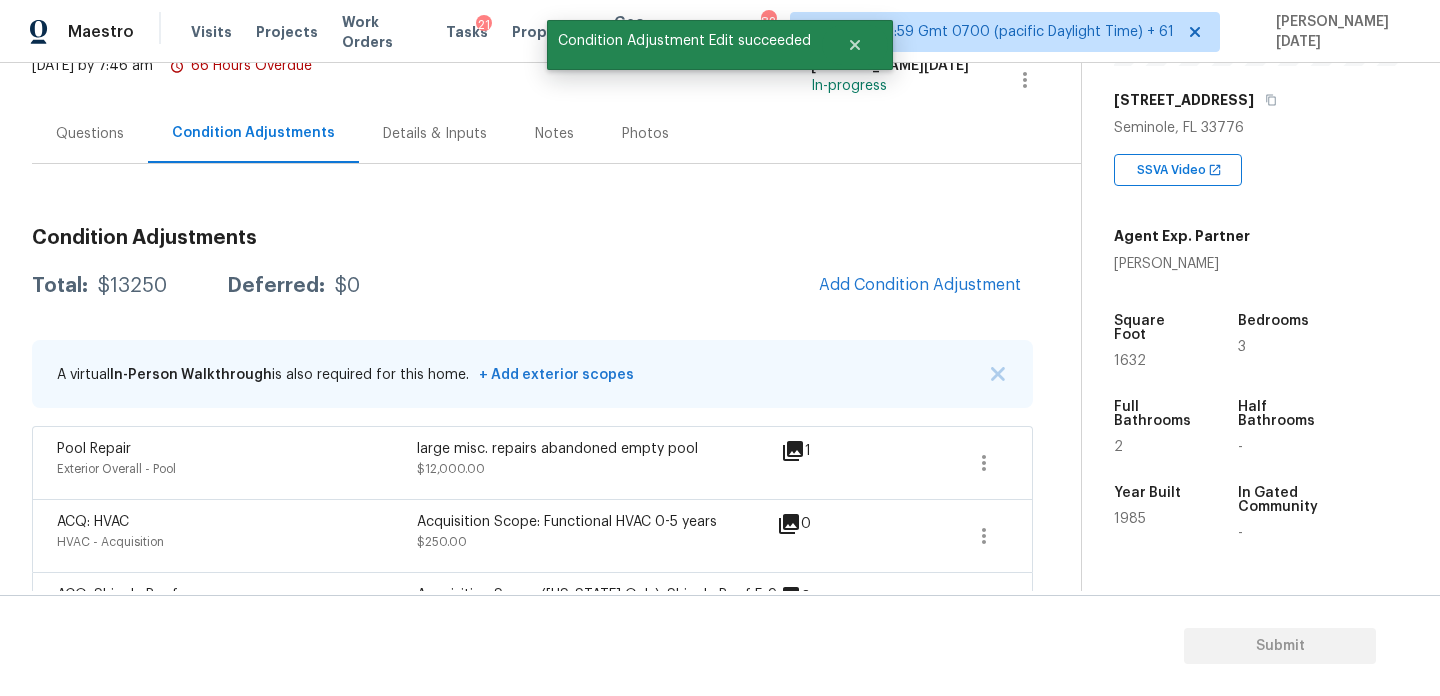 click at bounding box center (720, 348) 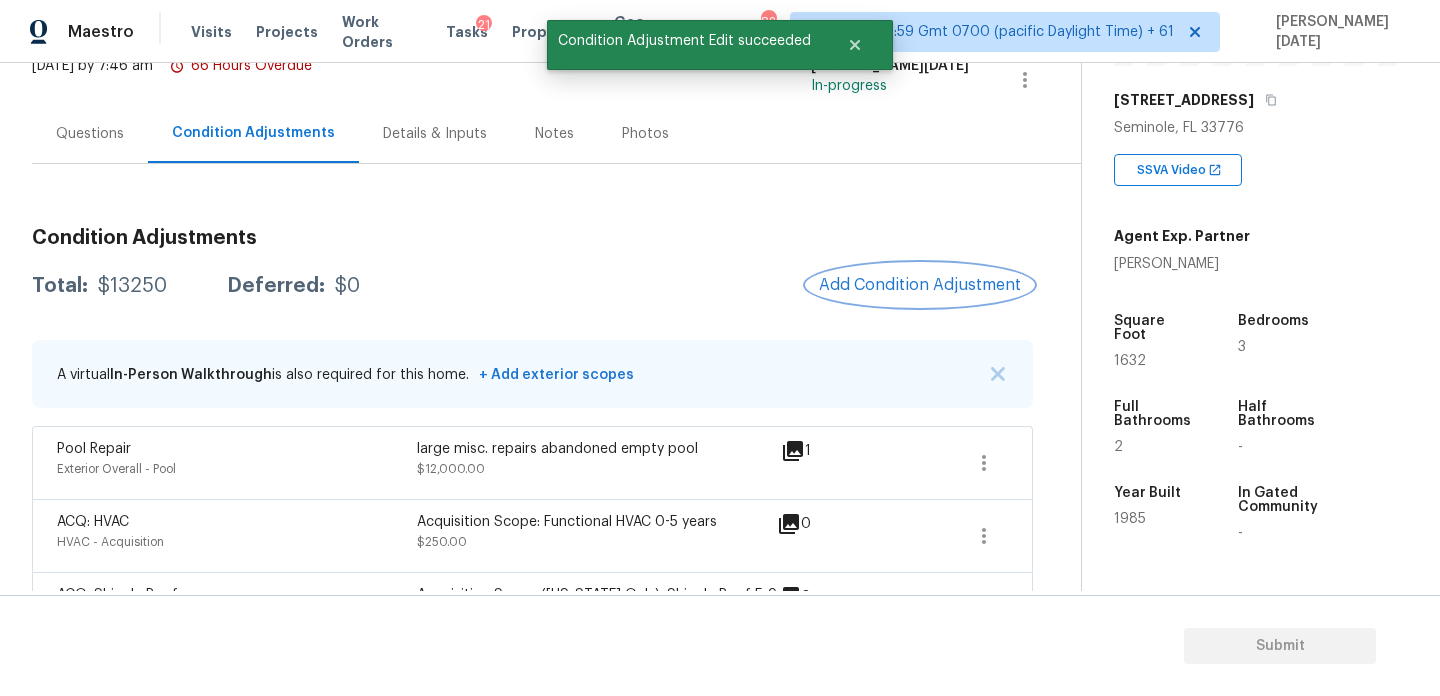 click on "Add Condition Adjustment" at bounding box center (920, 285) 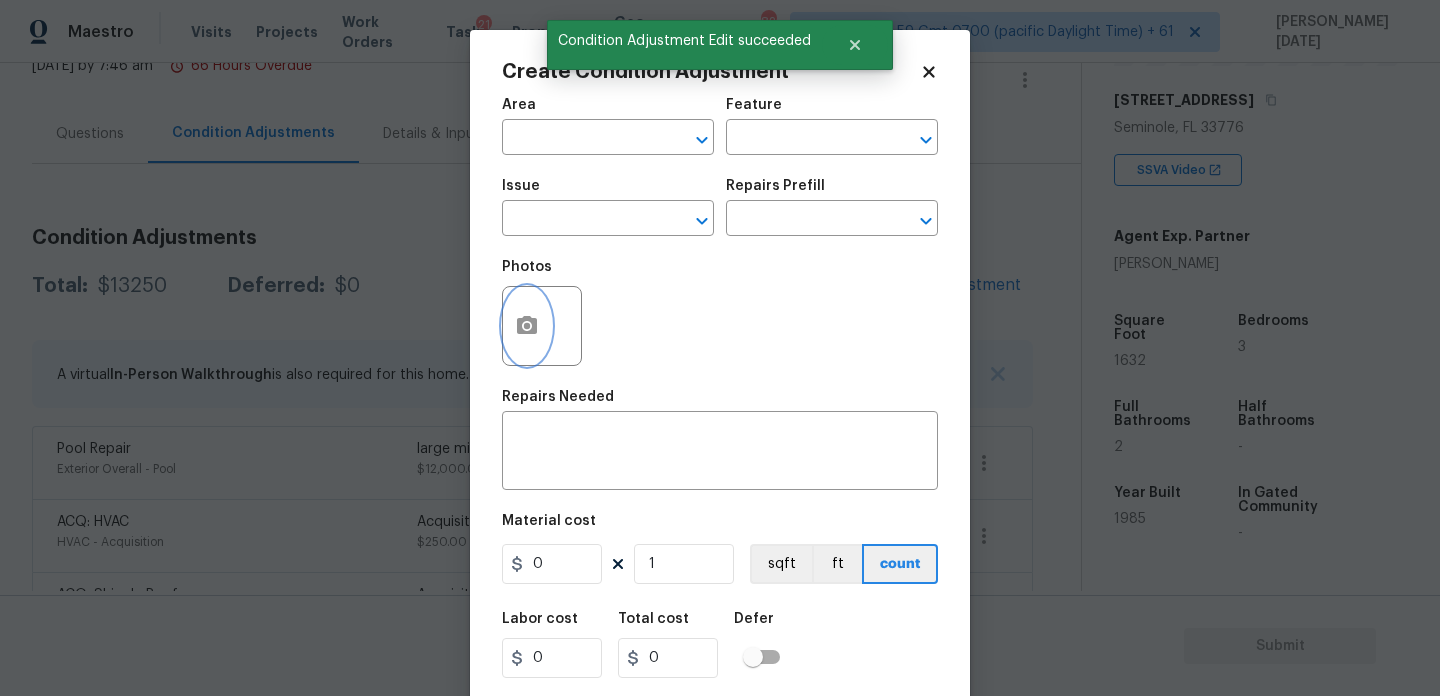 click at bounding box center (527, 326) 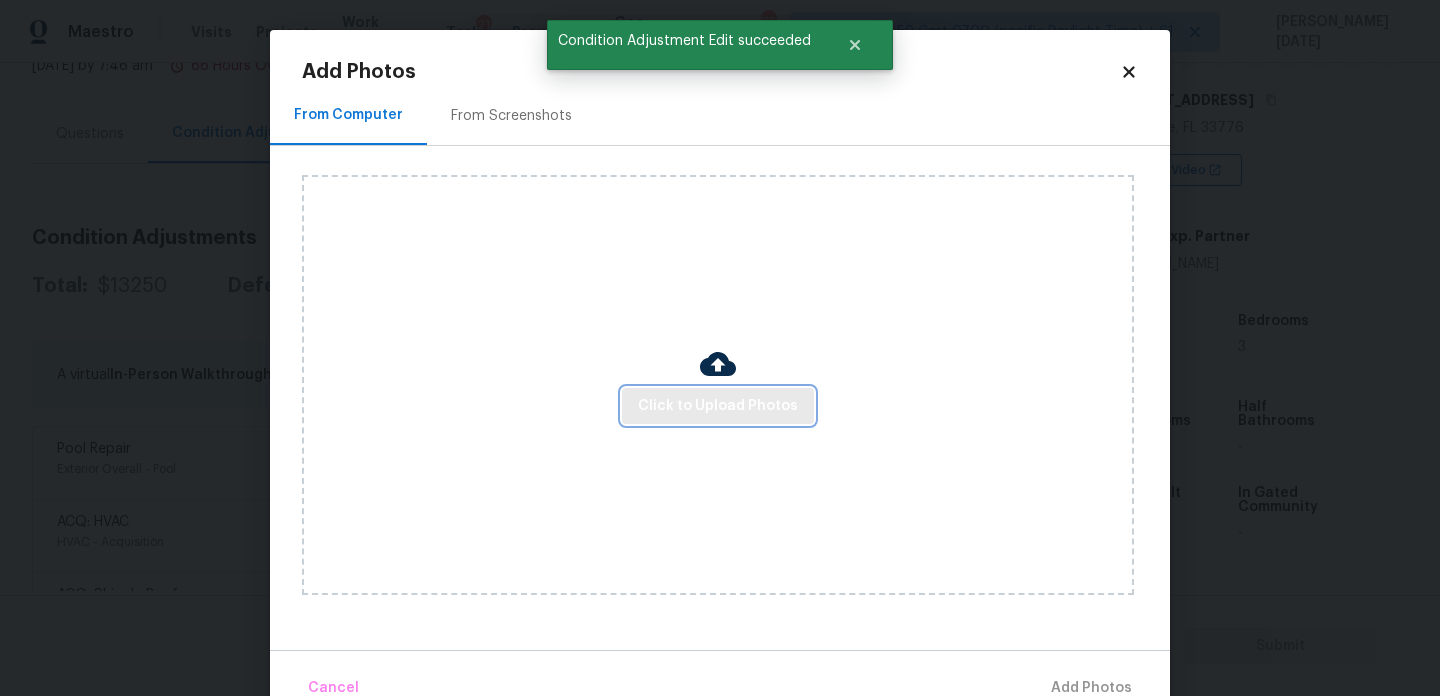 click on "Click to Upload Photos" at bounding box center [718, 406] 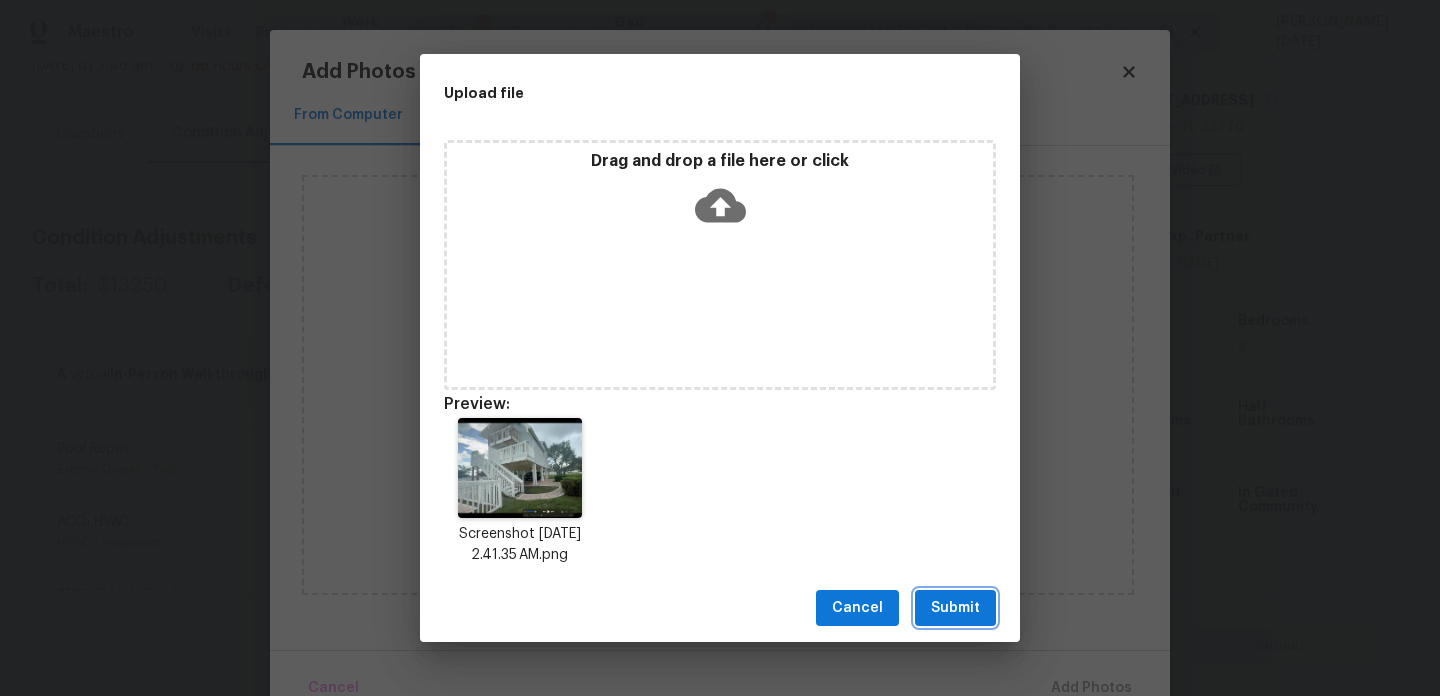 click on "Submit" at bounding box center (955, 608) 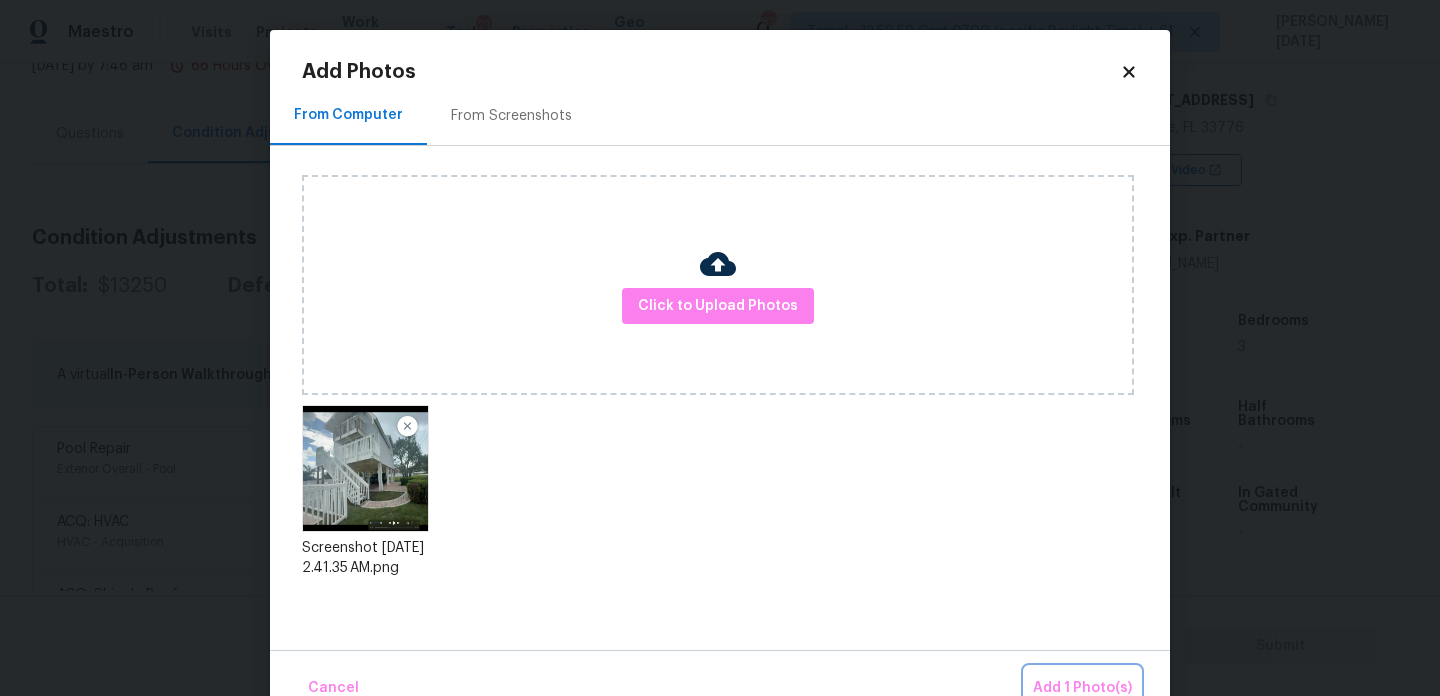 click on "Add 1 Photo(s)" at bounding box center [1082, 688] 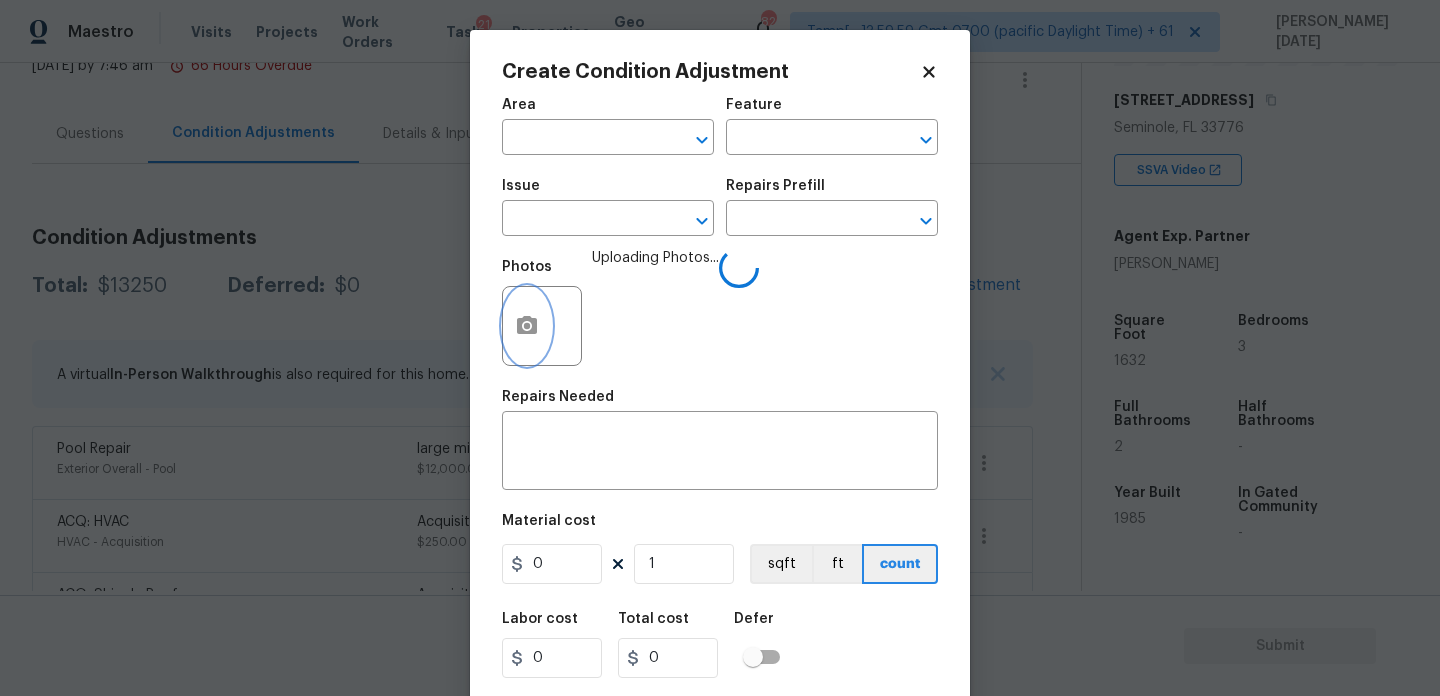 type 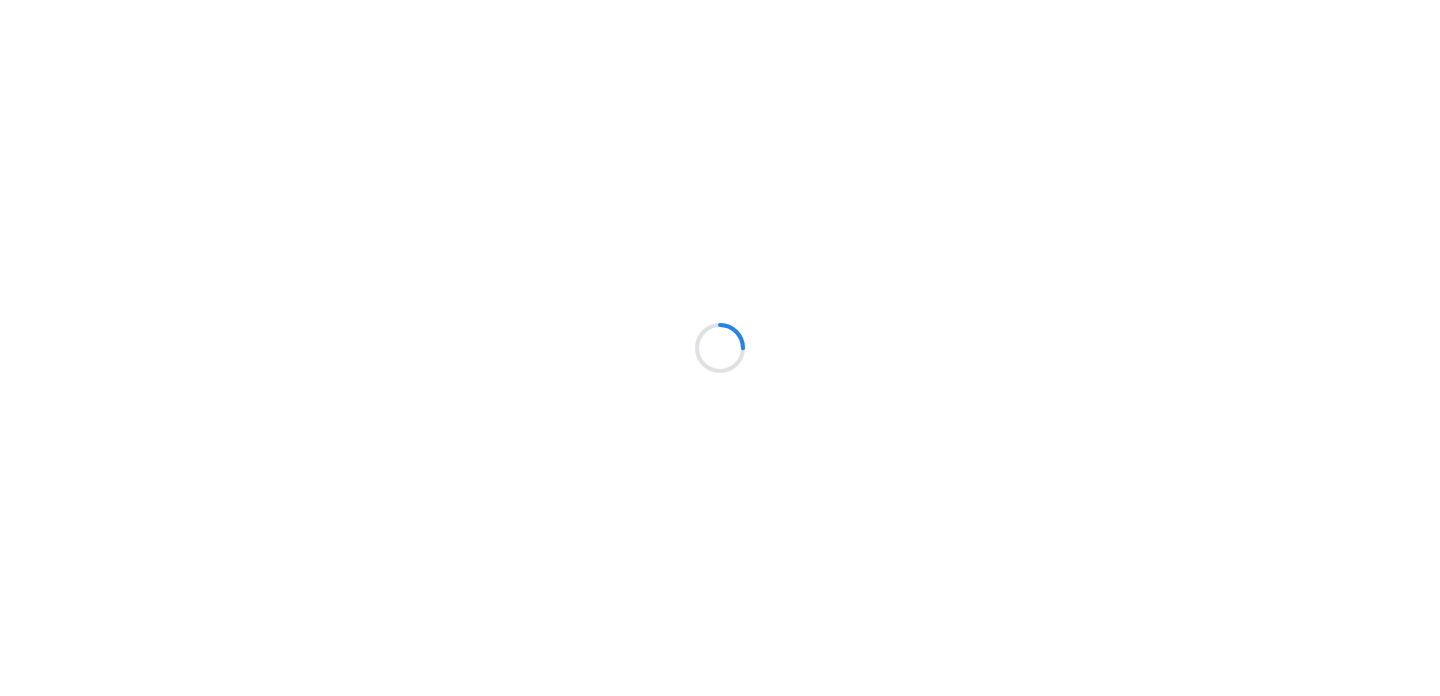 scroll, scrollTop: 0, scrollLeft: 0, axis: both 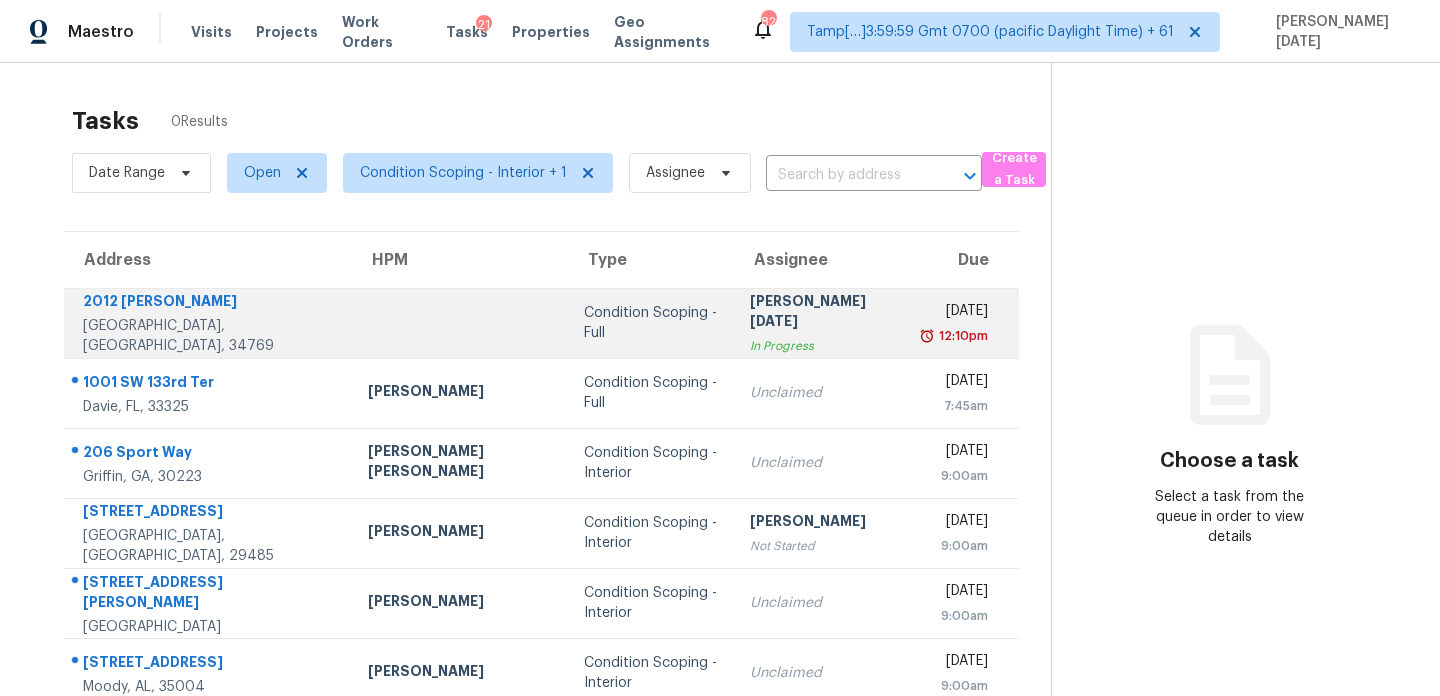 click on "[DATE] 12:10pm" at bounding box center [963, 323] 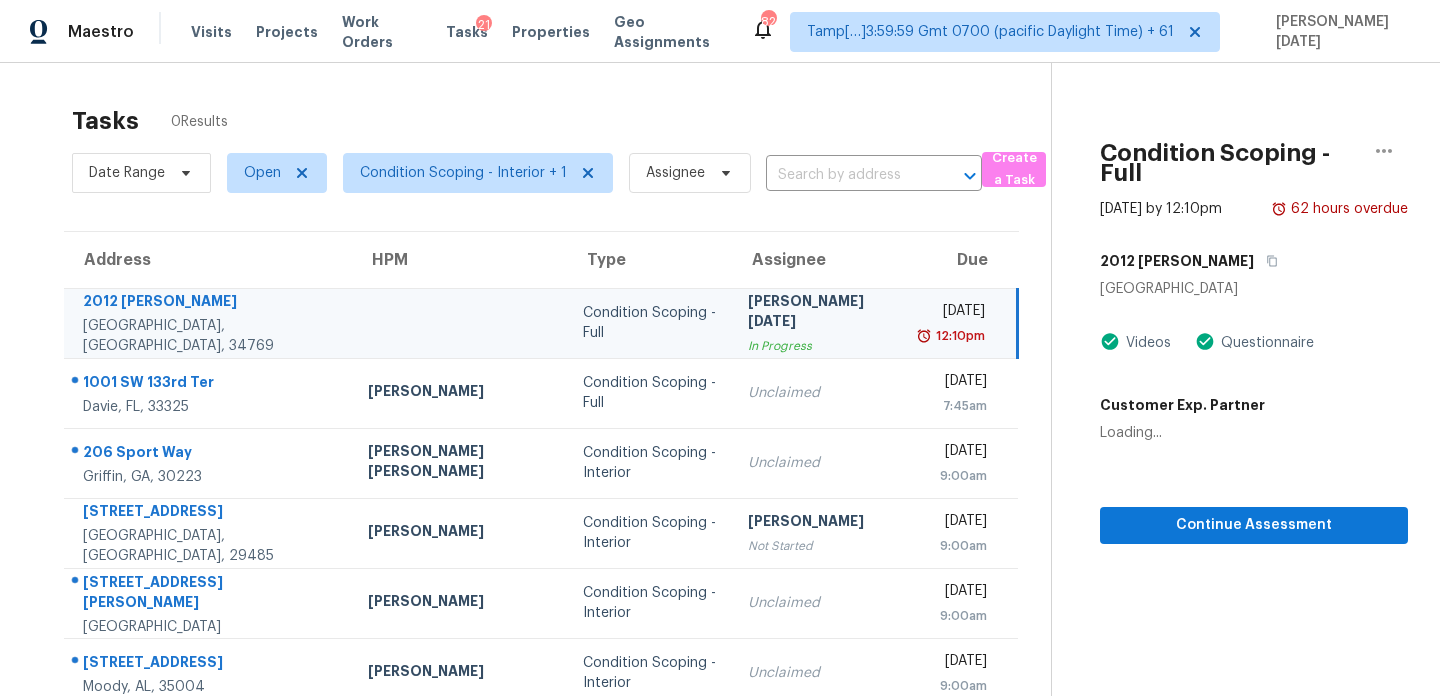 scroll, scrollTop: 89, scrollLeft: 0, axis: vertical 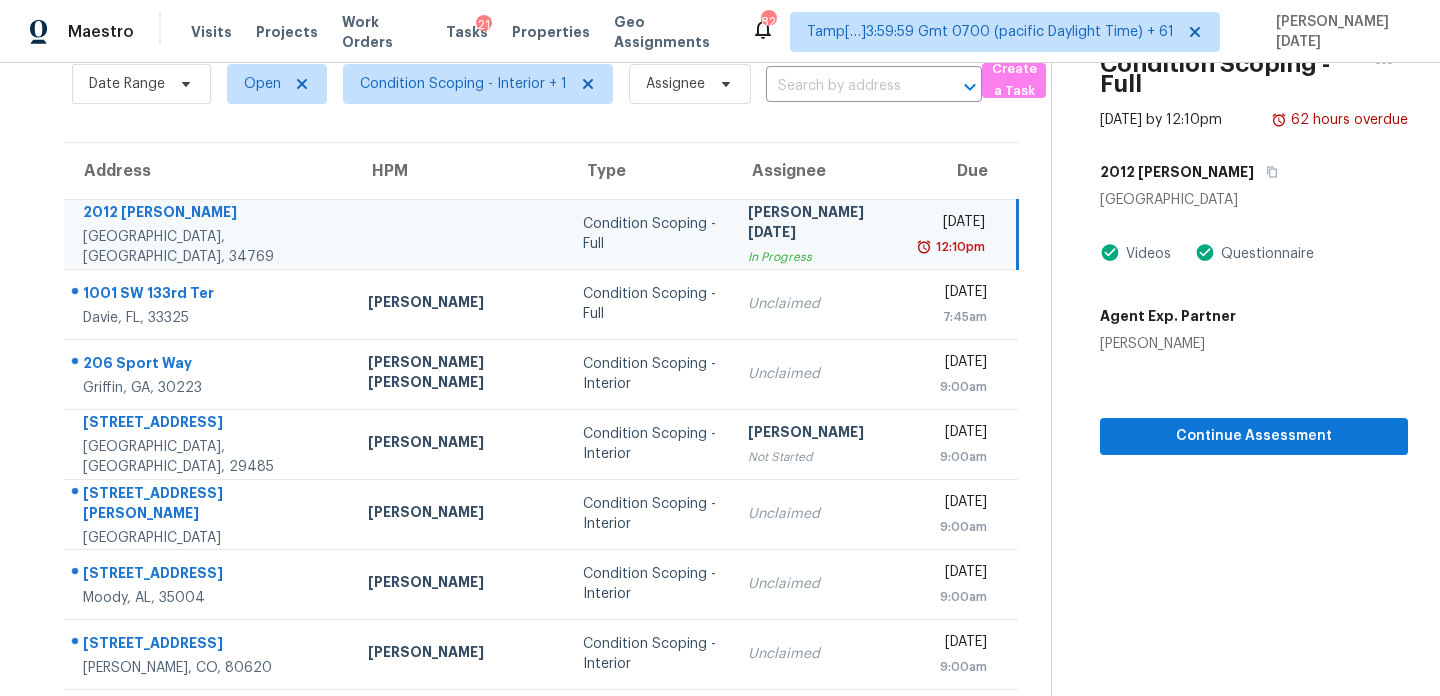 click on "[PERSON_NAME]" at bounding box center [1168, 344] 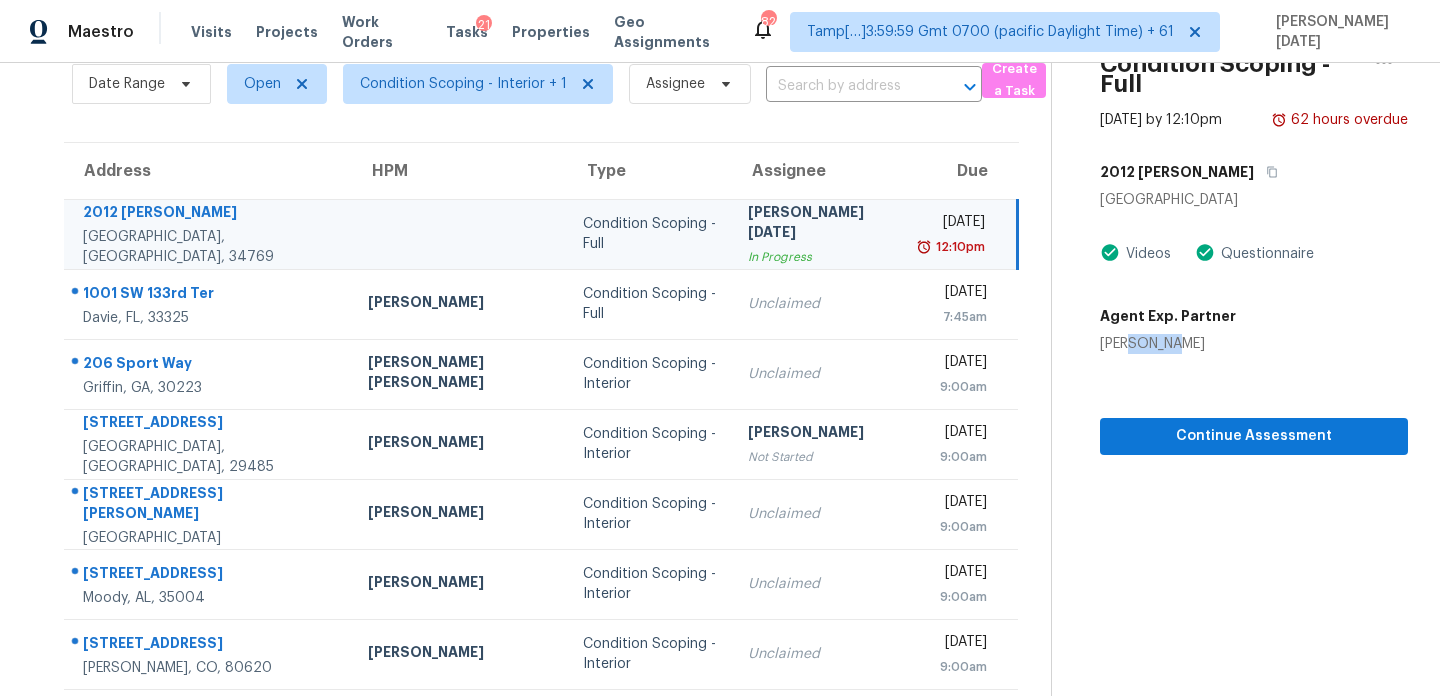 click on "[PERSON_NAME]" at bounding box center (1168, 344) 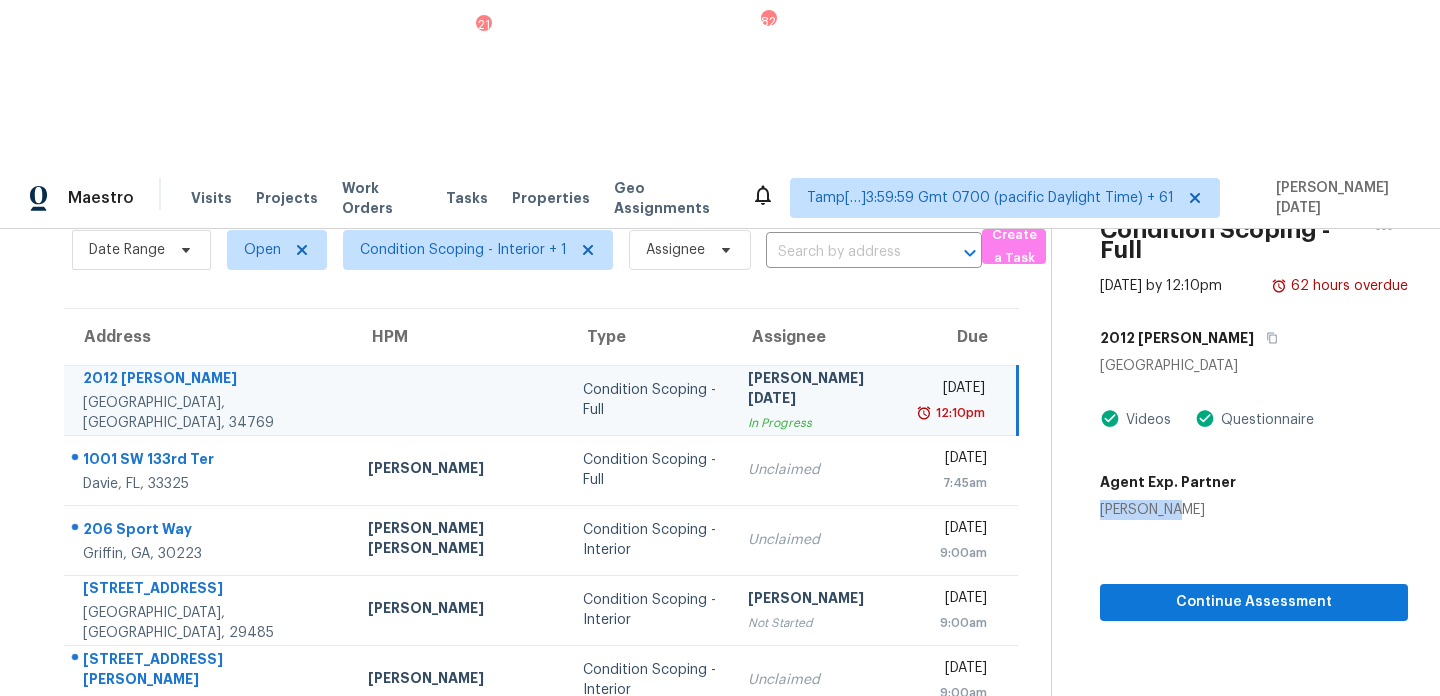 copy on "[PERSON_NAME]" 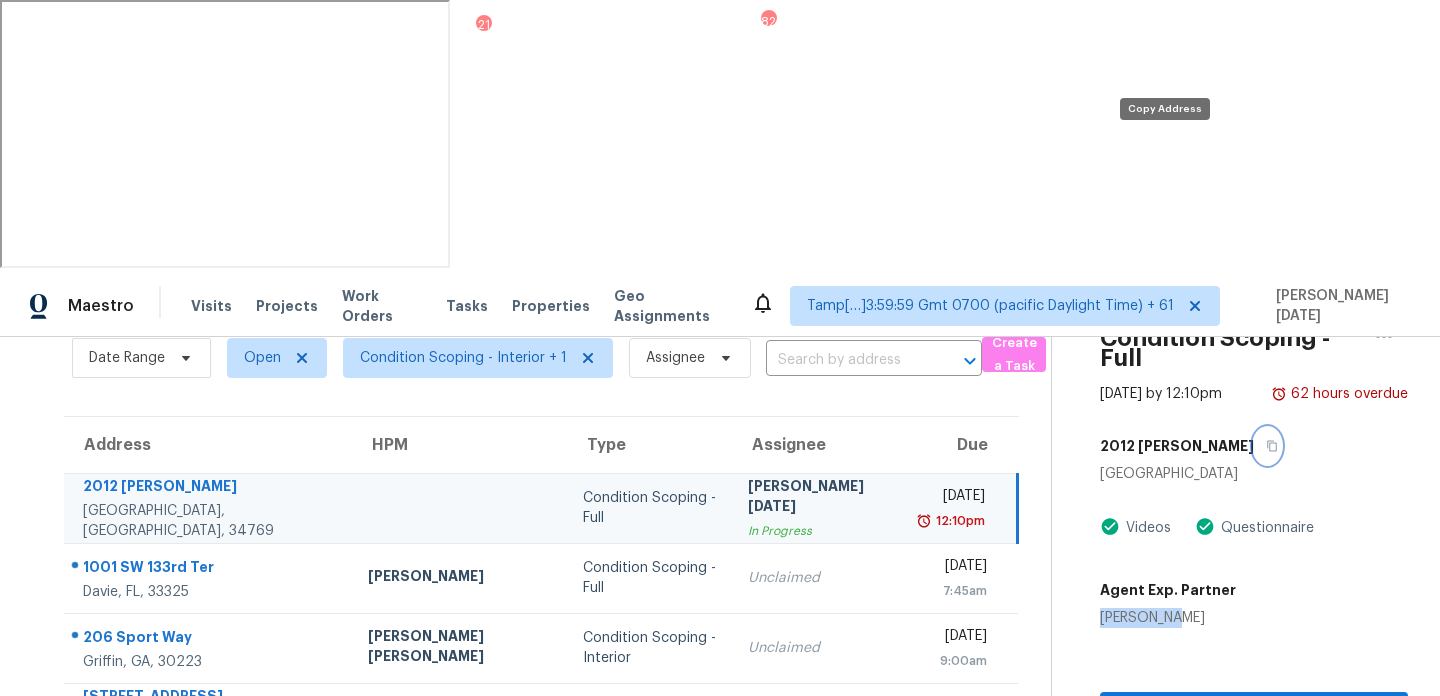 click 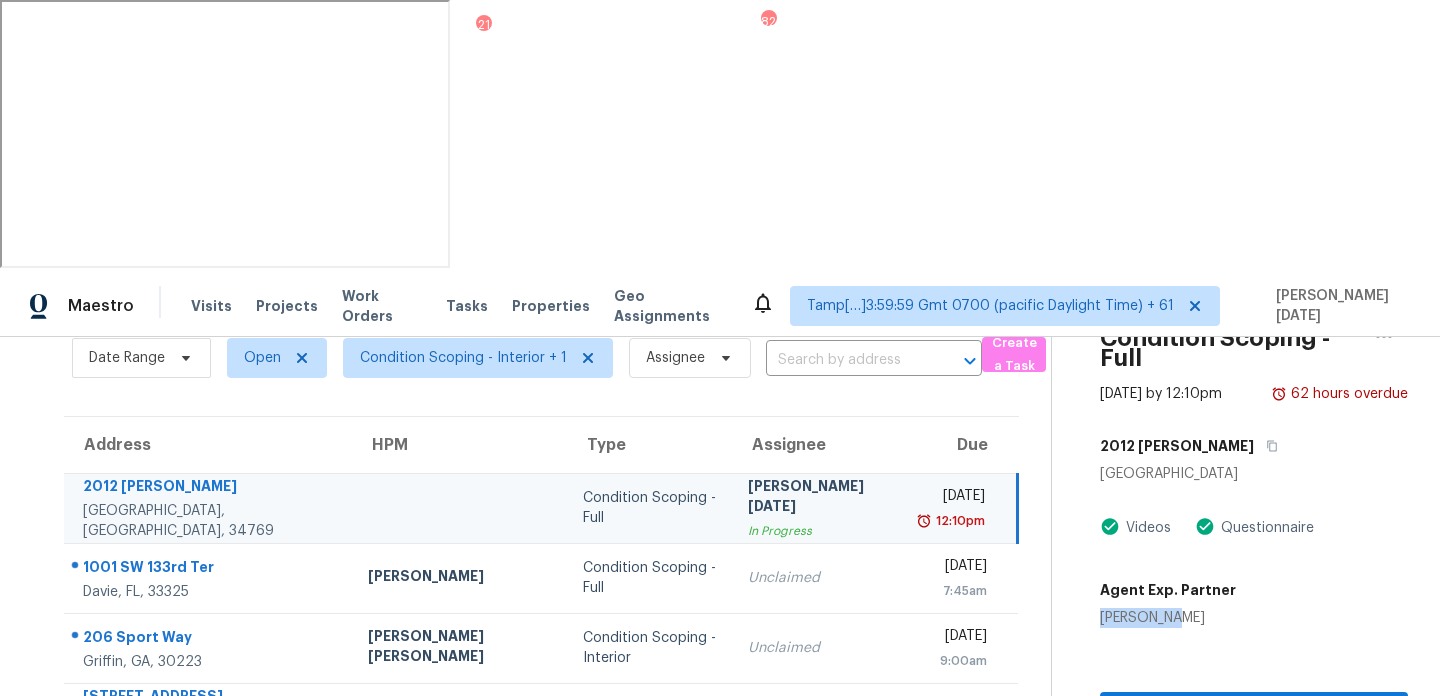 click on "12:10pm" at bounding box center (958, 521) 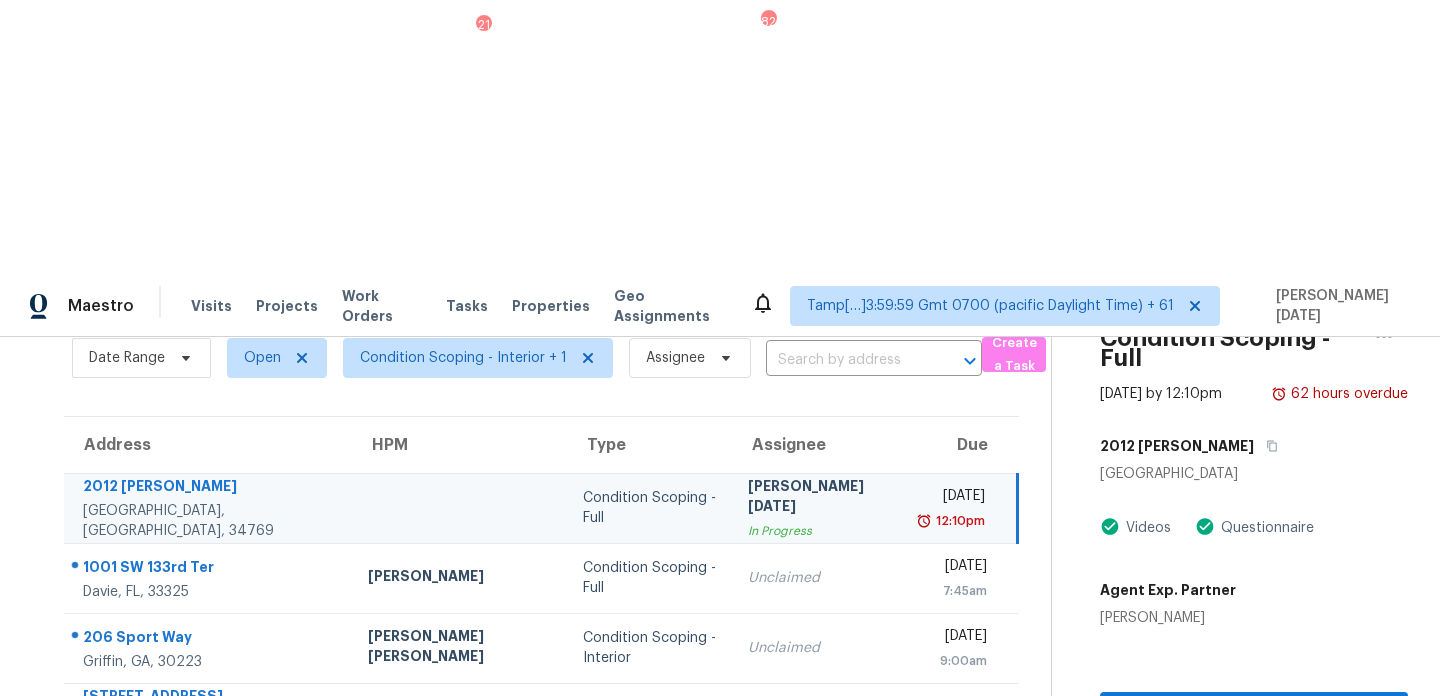 scroll, scrollTop: 0, scrollLeft: 0, axis: both 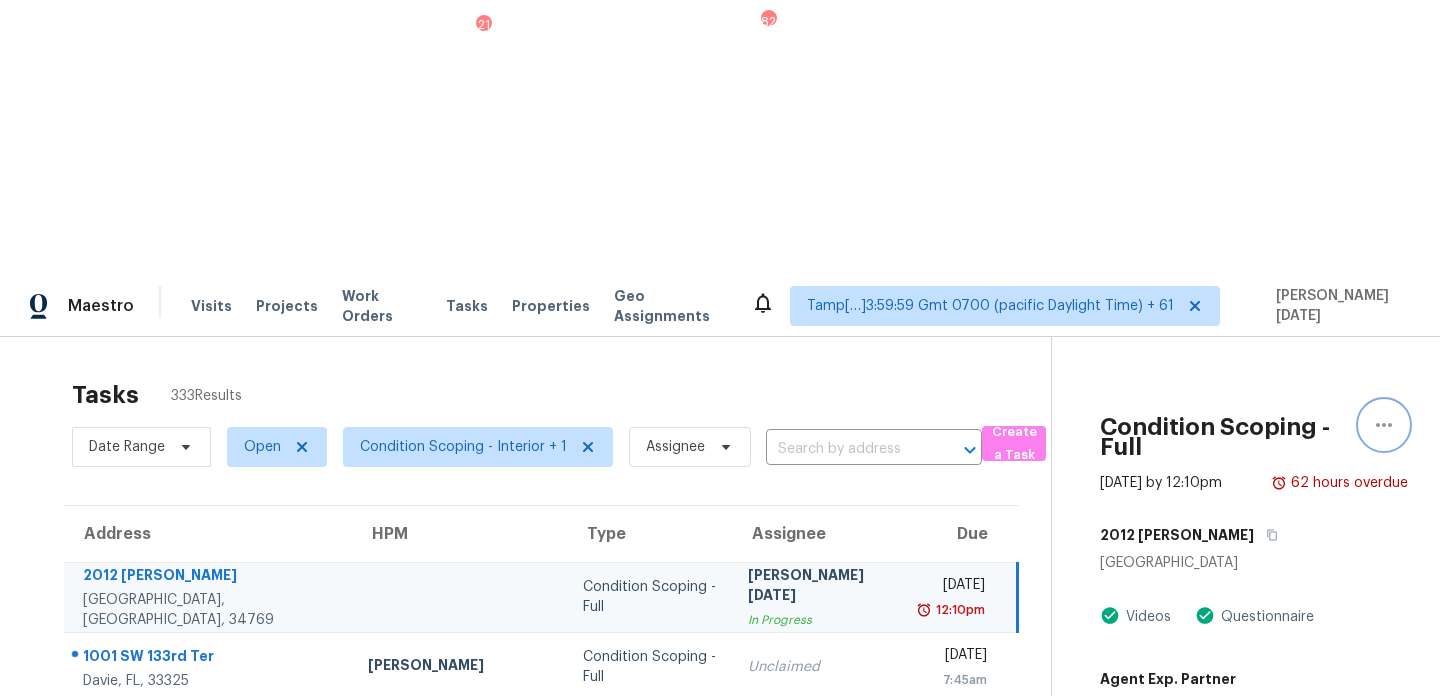click 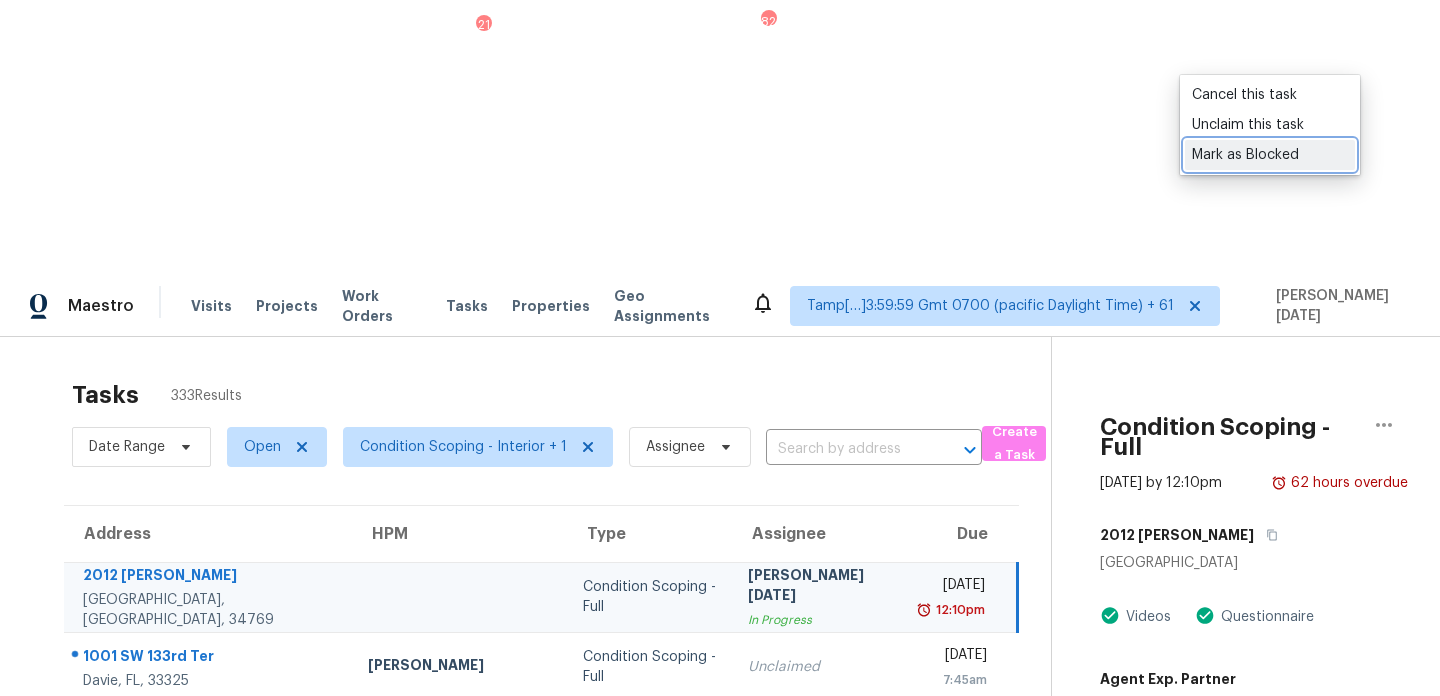 click on "Mark as Blocked" at bounding box center [1270, 155] 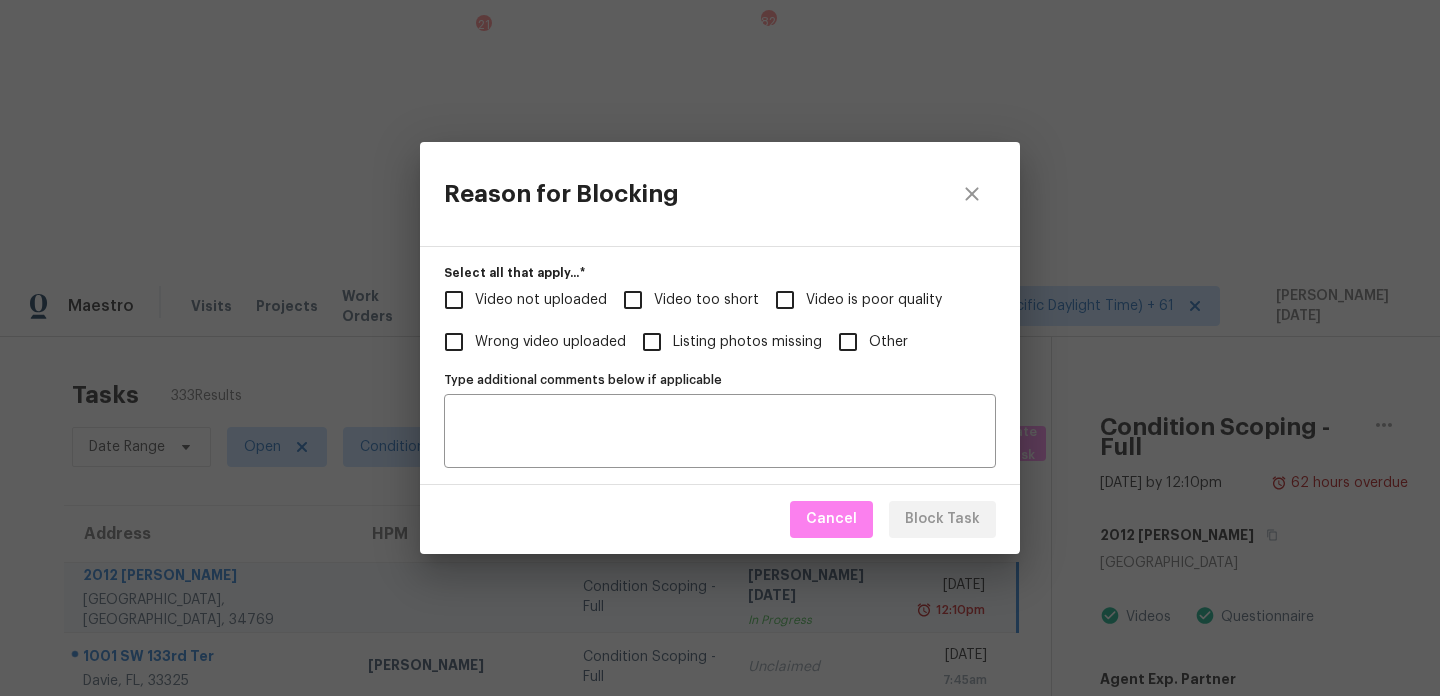 click on "Video too short" at bounding box center (633, 300) 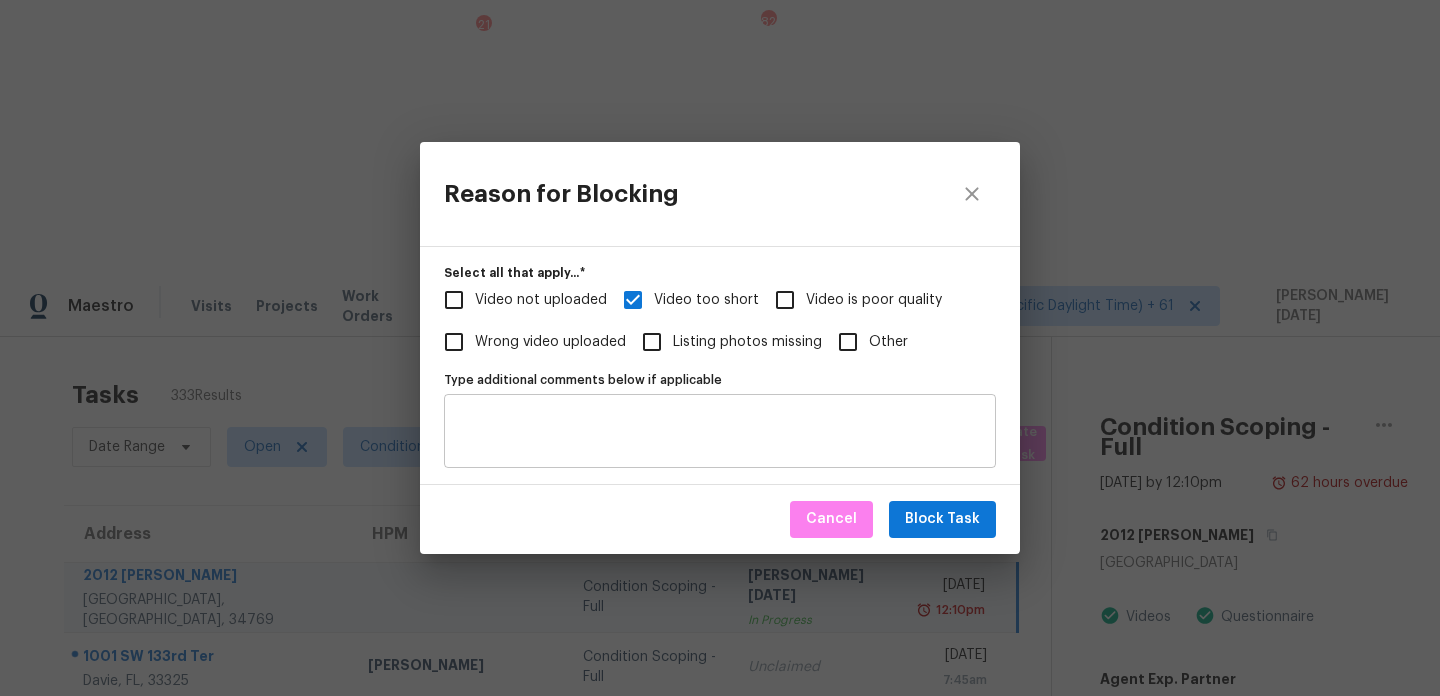 click on "Type additional comments below if applicable" at bounding box center (720, 431) 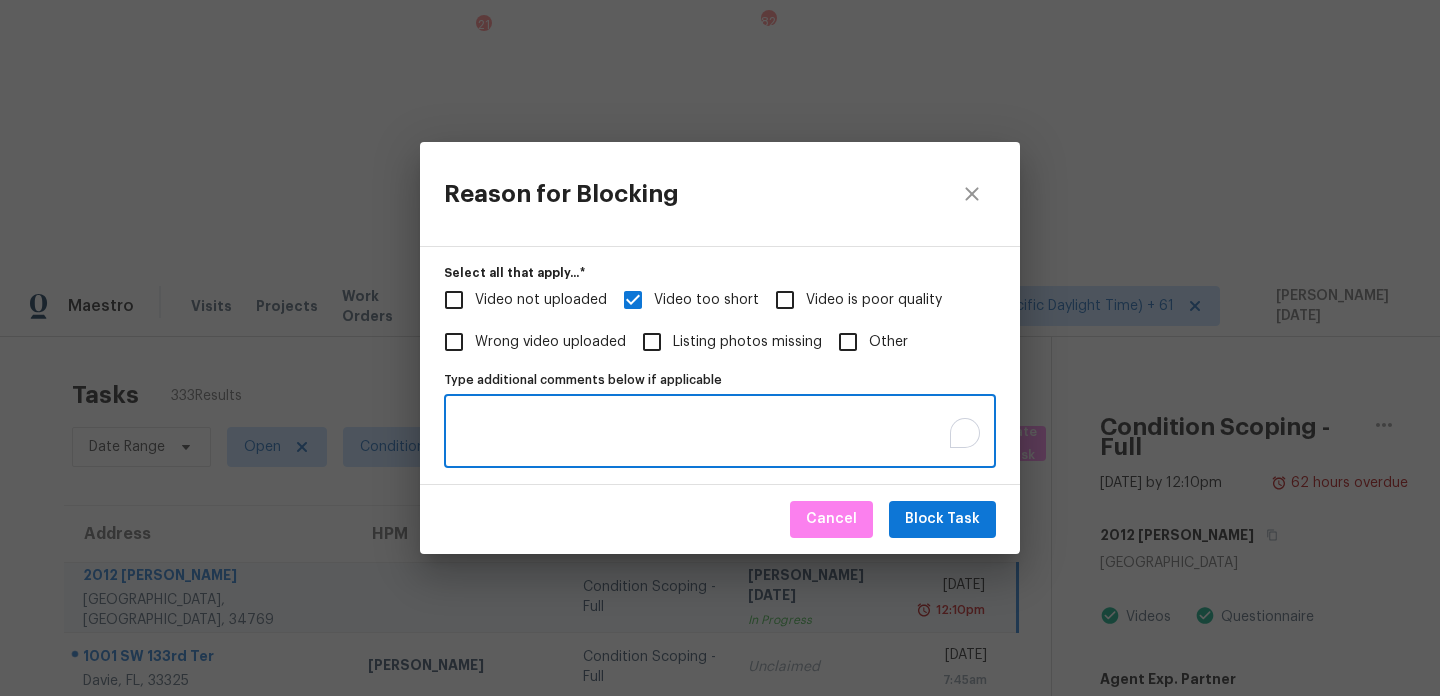 paste on "Virtual Full Assessment has no footage of bedrooms/bathroom upstairs.. Please upload the video for Upstairs .. https://opendoor.slack.com/archives/C013EES7VQB/p1753090637554559" 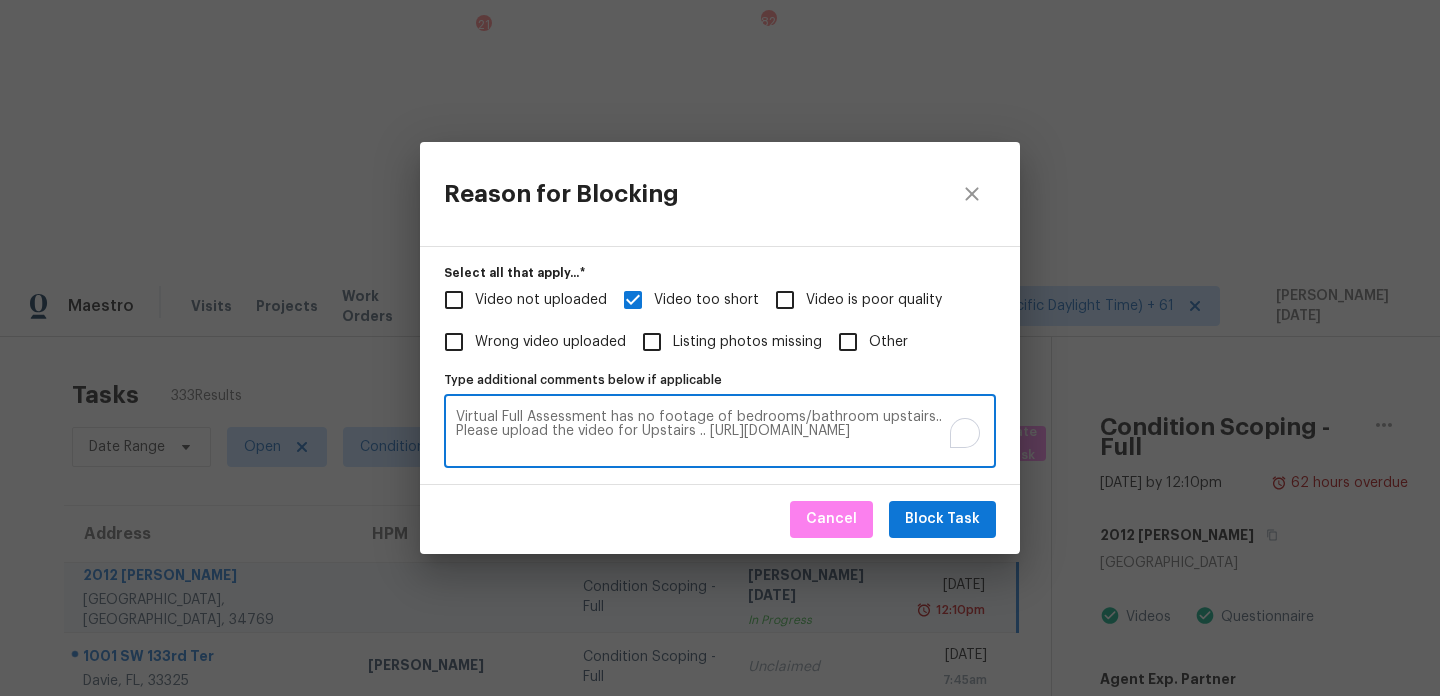 type on "Virtual Full Assessment has no footage of bedrooms/bathroom upstairs.. Please upload the video for Upstairs .. https://opendoor.slack.com/archives/C013EES7VQB/p1753090637554559" 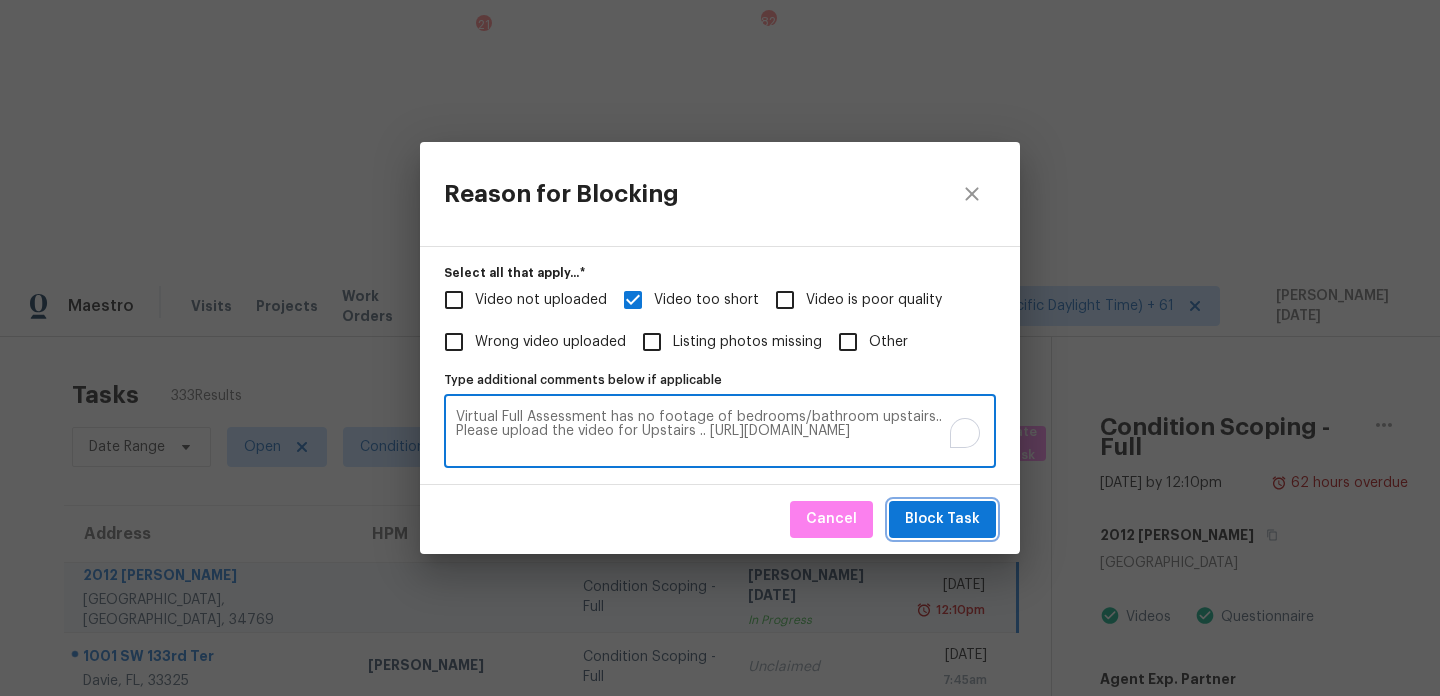 click on "Block Task" at bounding box center (942, 519) 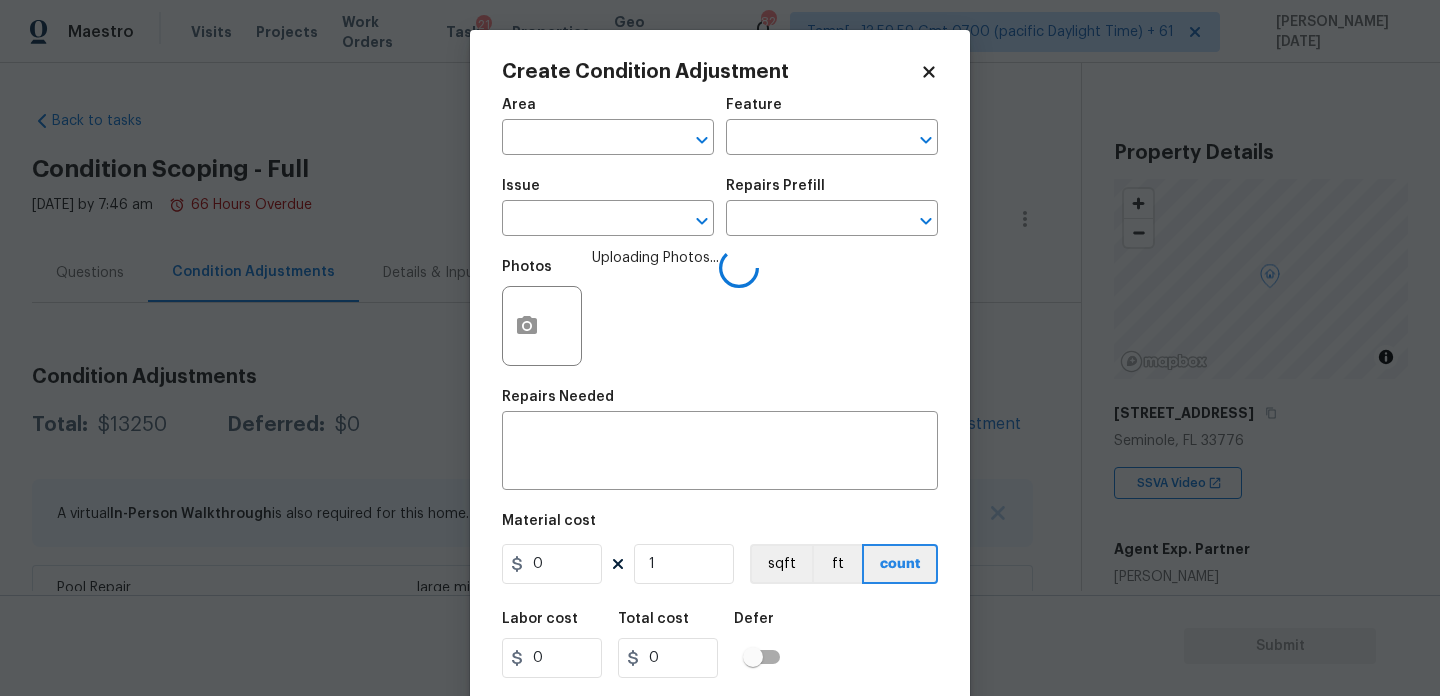 scroll, scrollTop: 0, scrollLeft: 0, axis: both 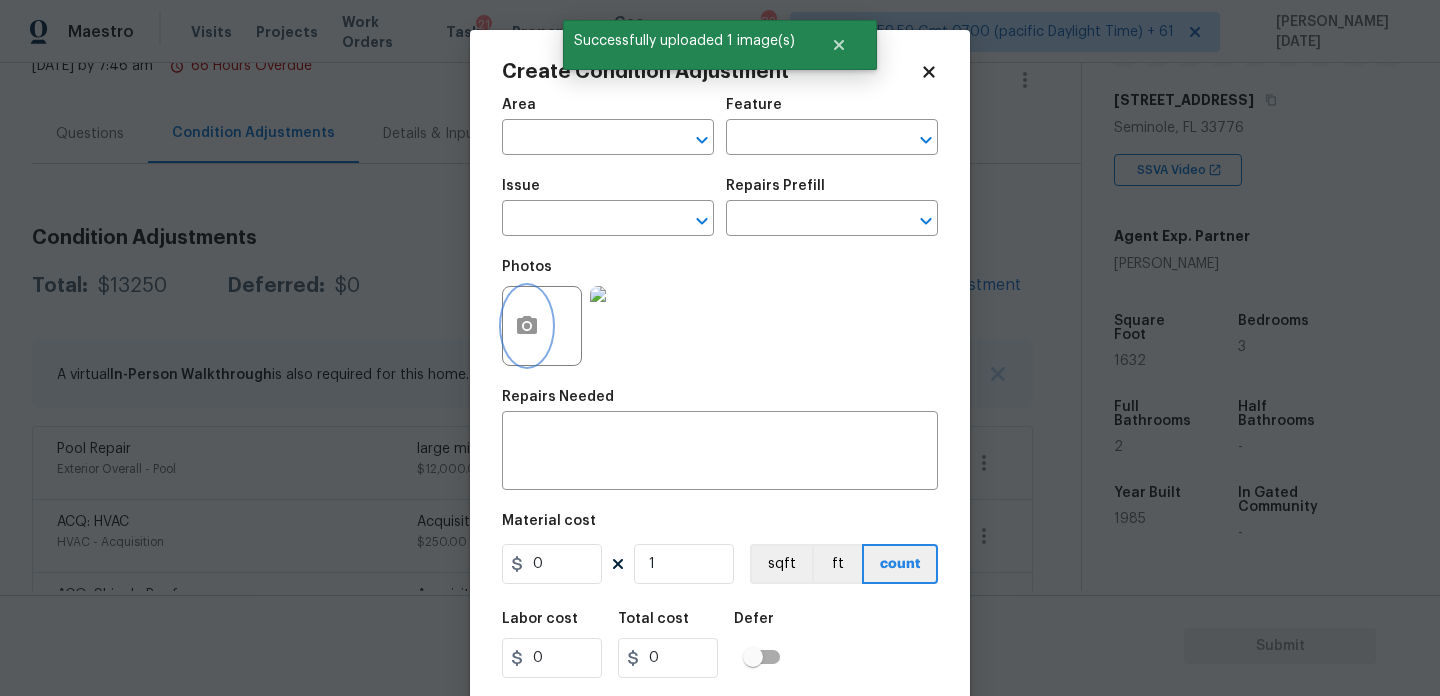 type 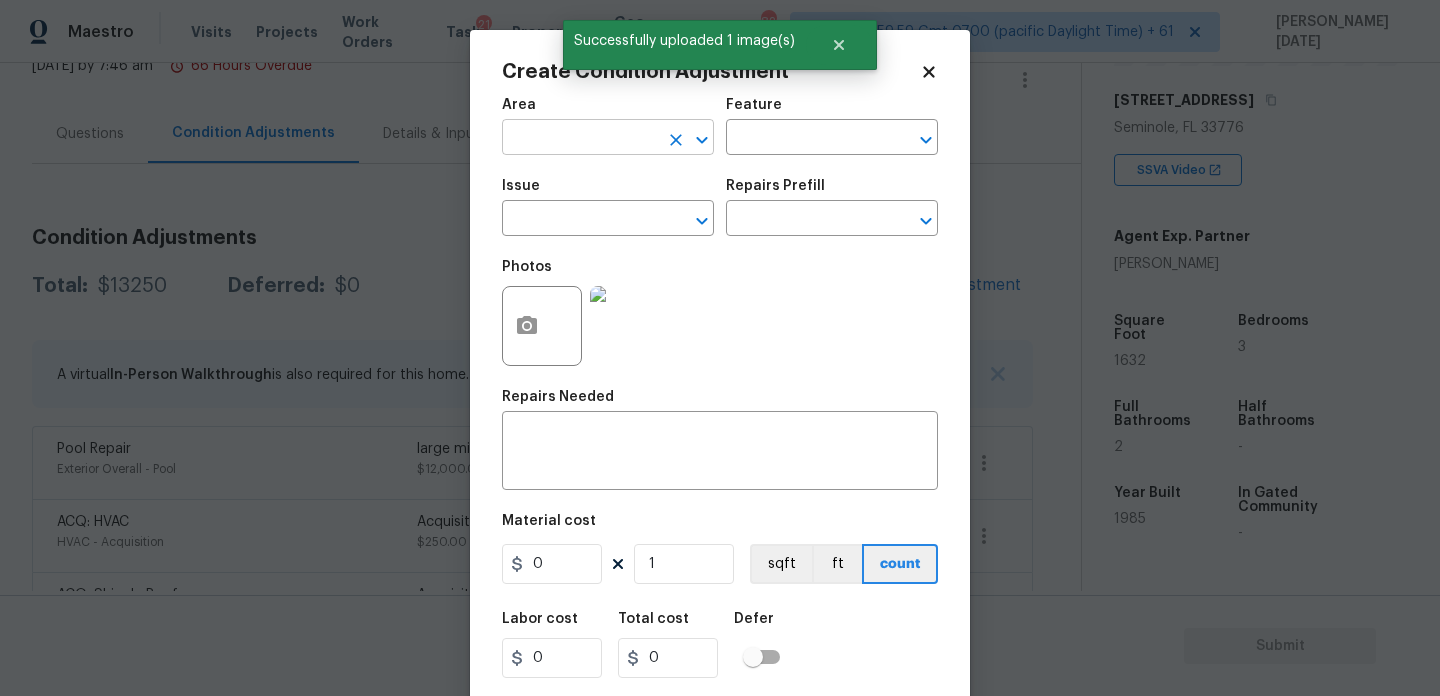 click at bounding box center (580, 139) 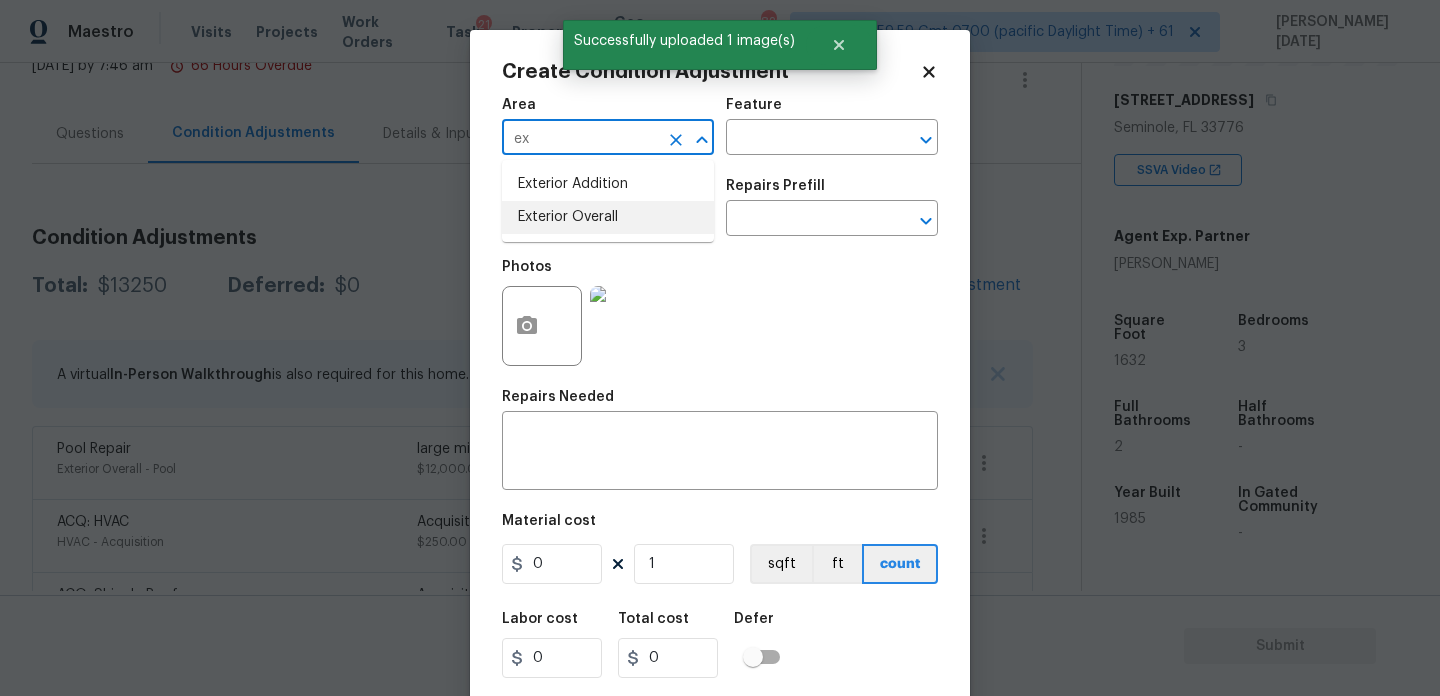 click on "Exterior Overall" at bounding box center (608, 217) 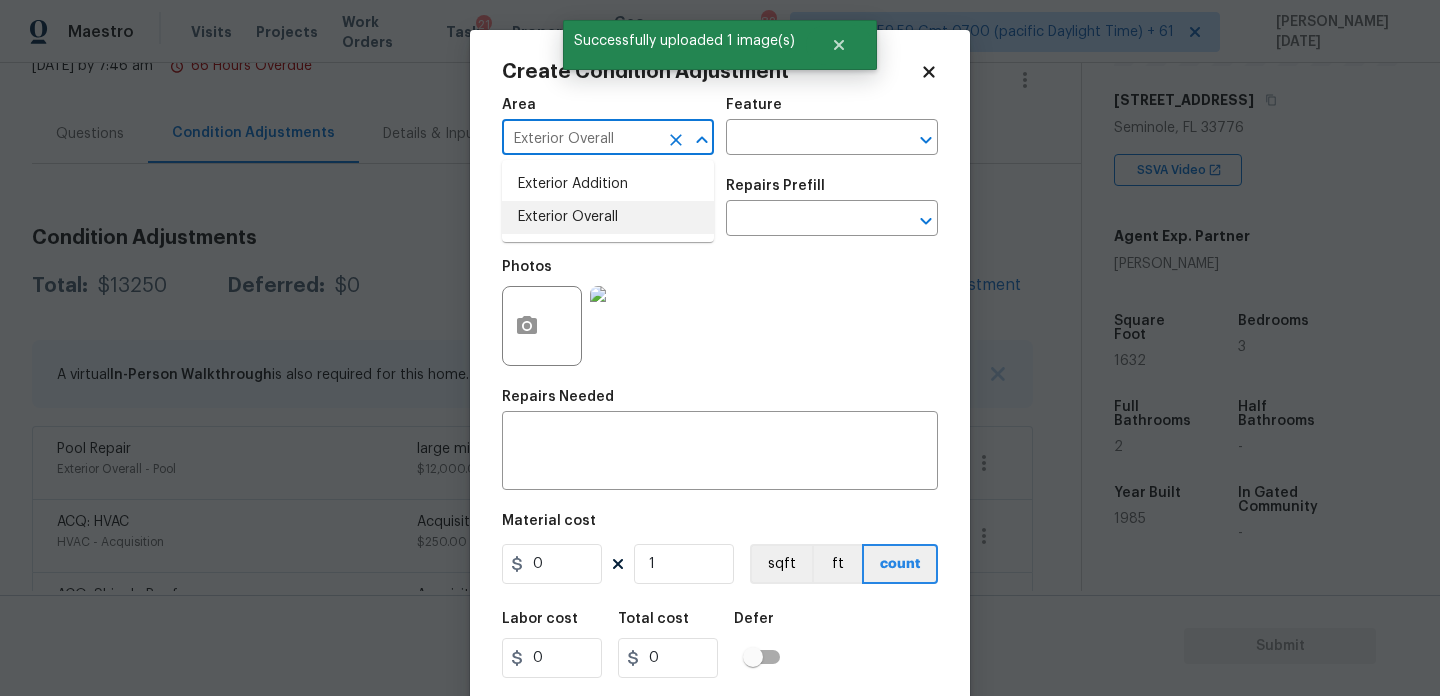 type on "Exterior Overall" 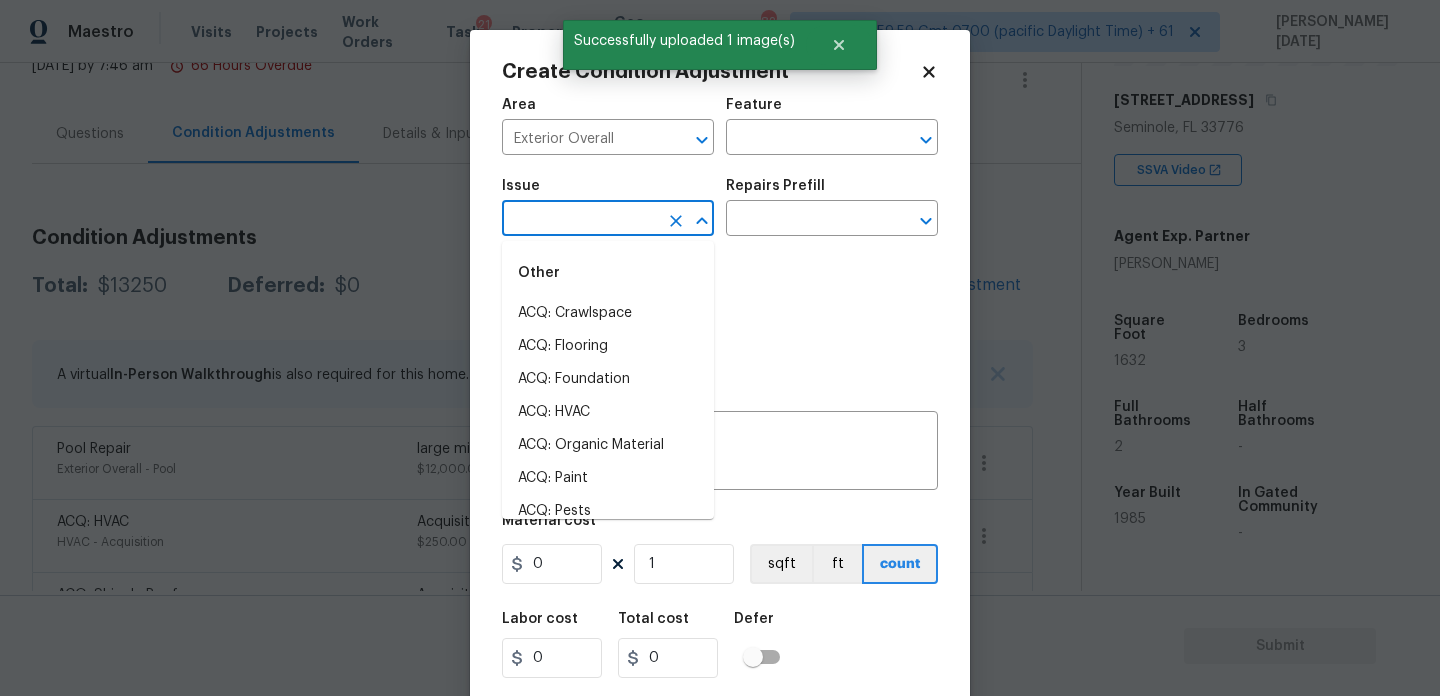 click at bounding box center [580, 220] 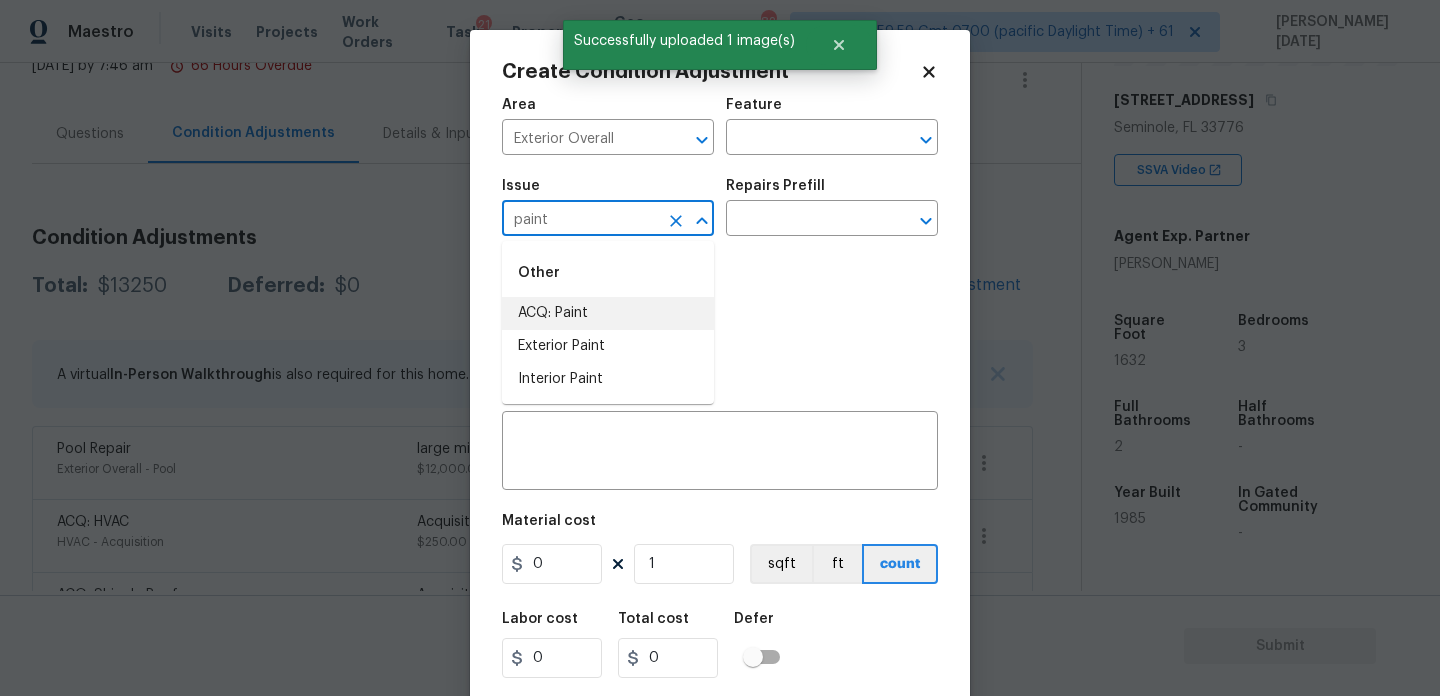 click on "ACQ: Paint" at bounding box center [608, 313] 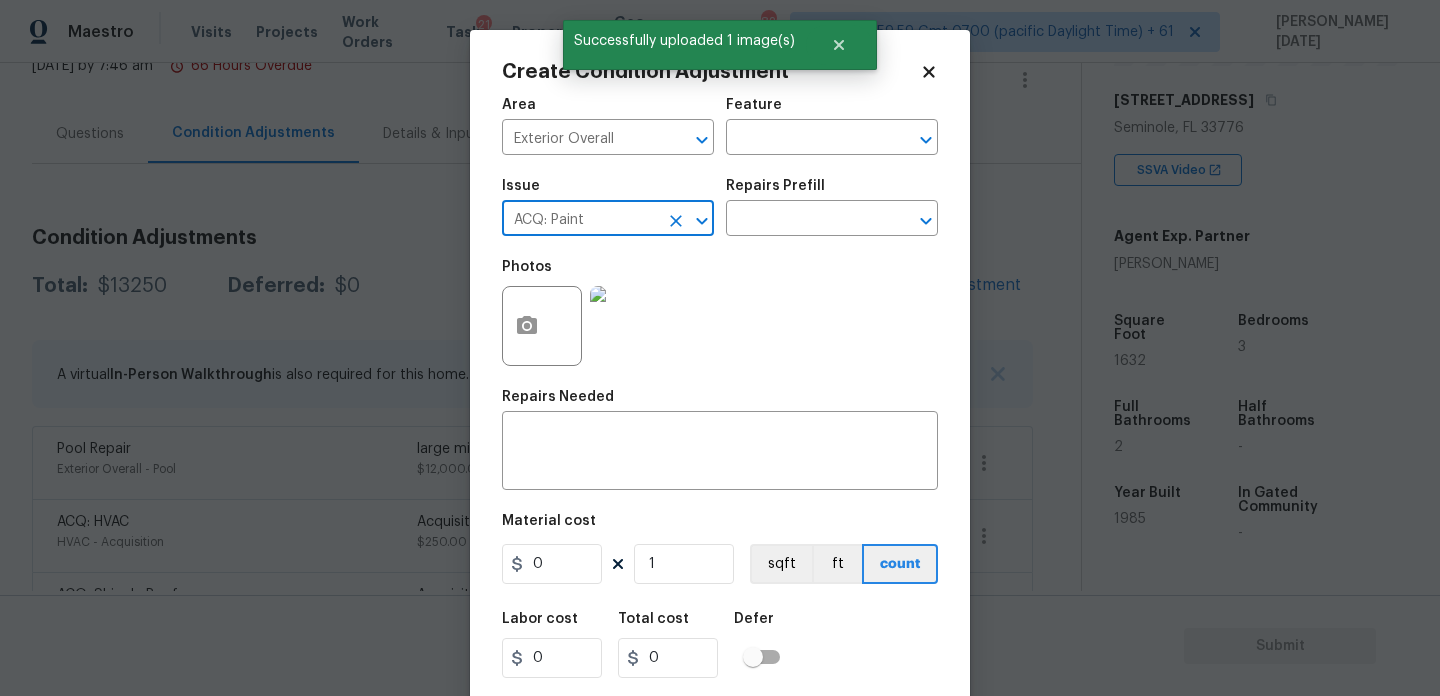 type on "ACQ: Paint" 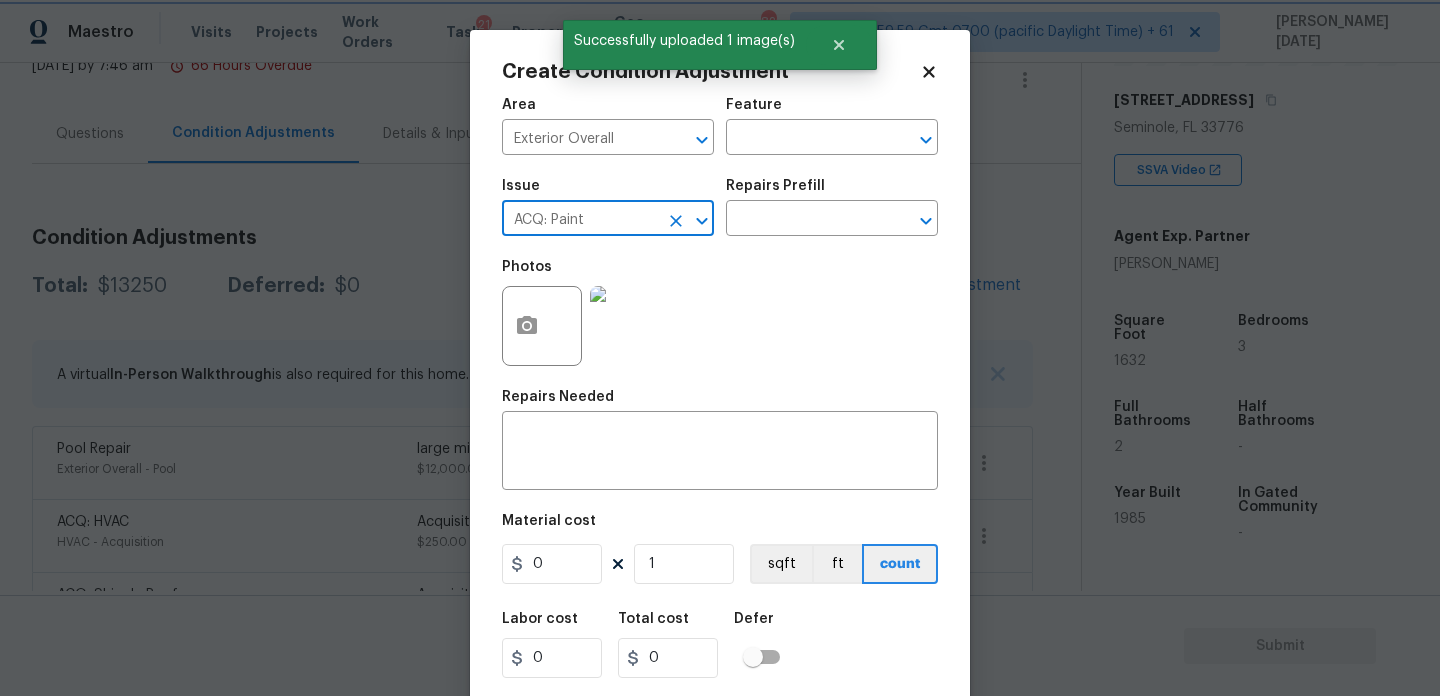 click on "Repairs Prefill" at bounding box center (832, 192) 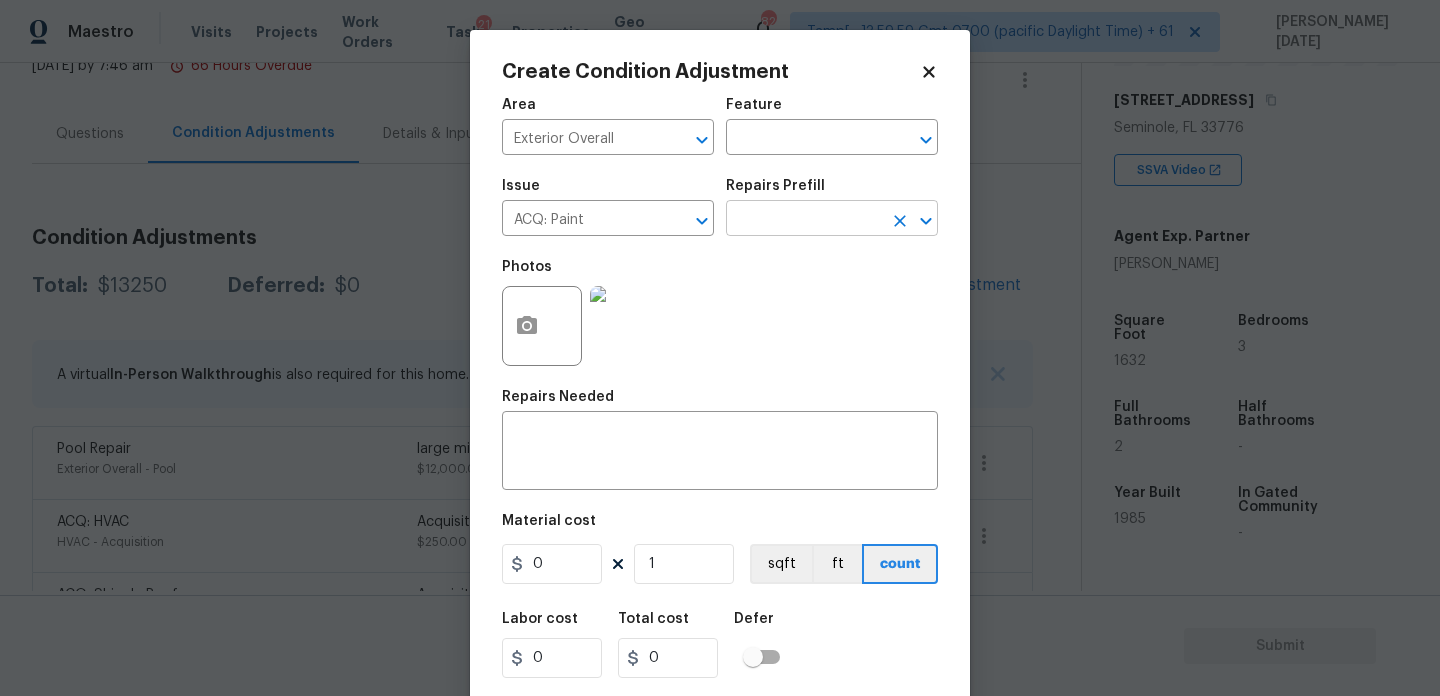 click at bounding box center [804, 220] 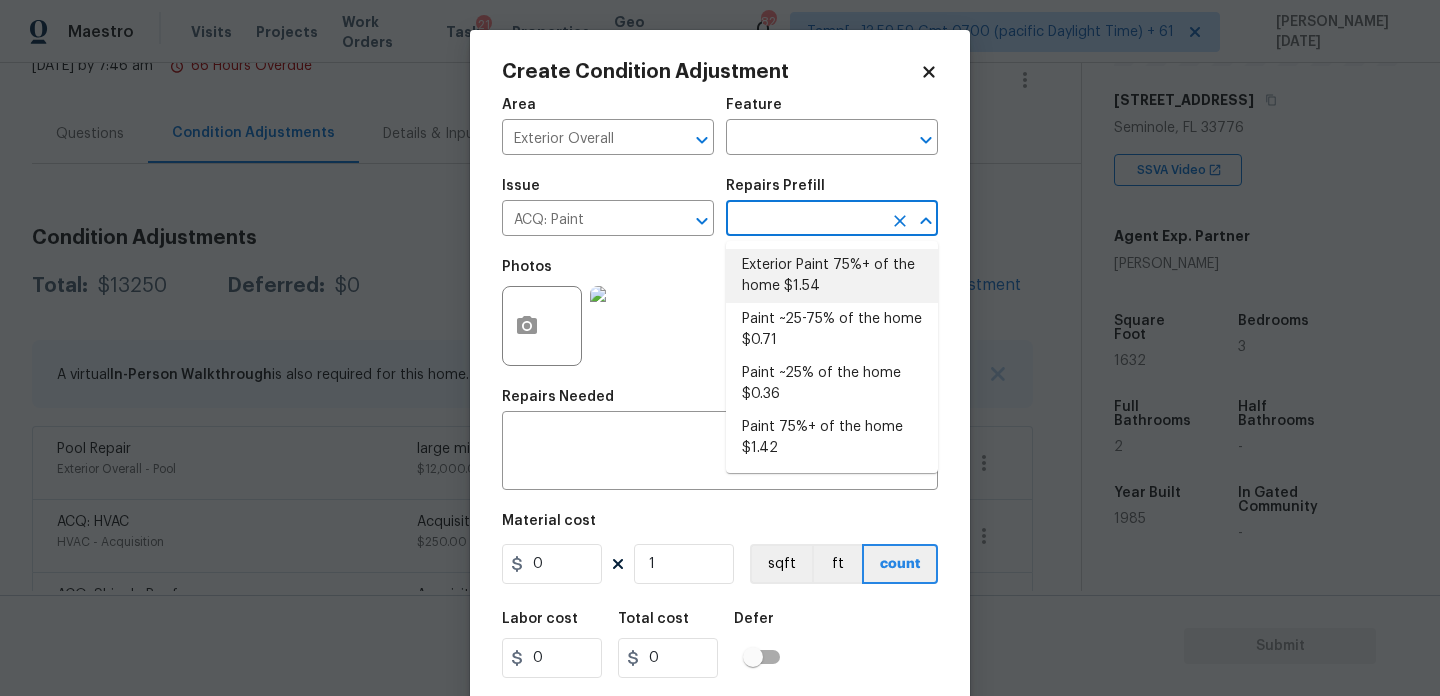 click on "Exterior Paint 75%+ of the home $1.54" at bounding box center (832, 276) 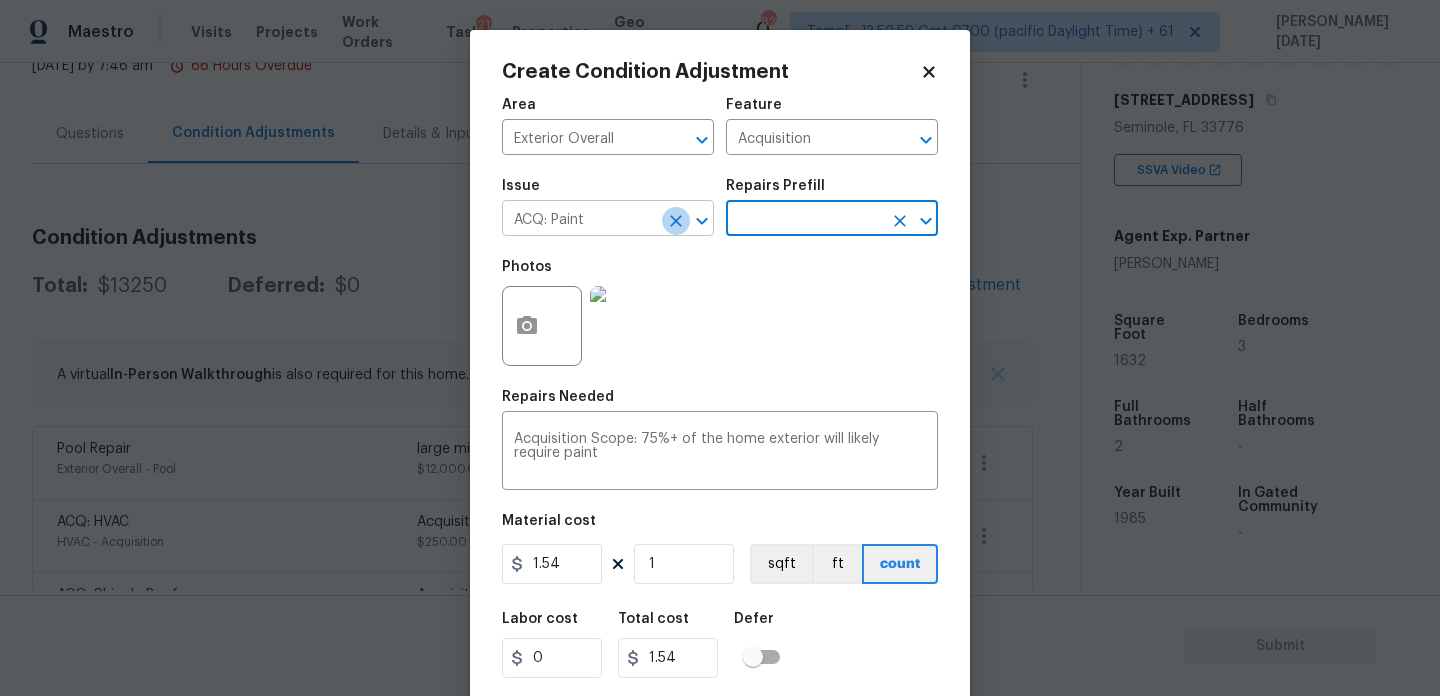 click at bounding box center (676, 221) 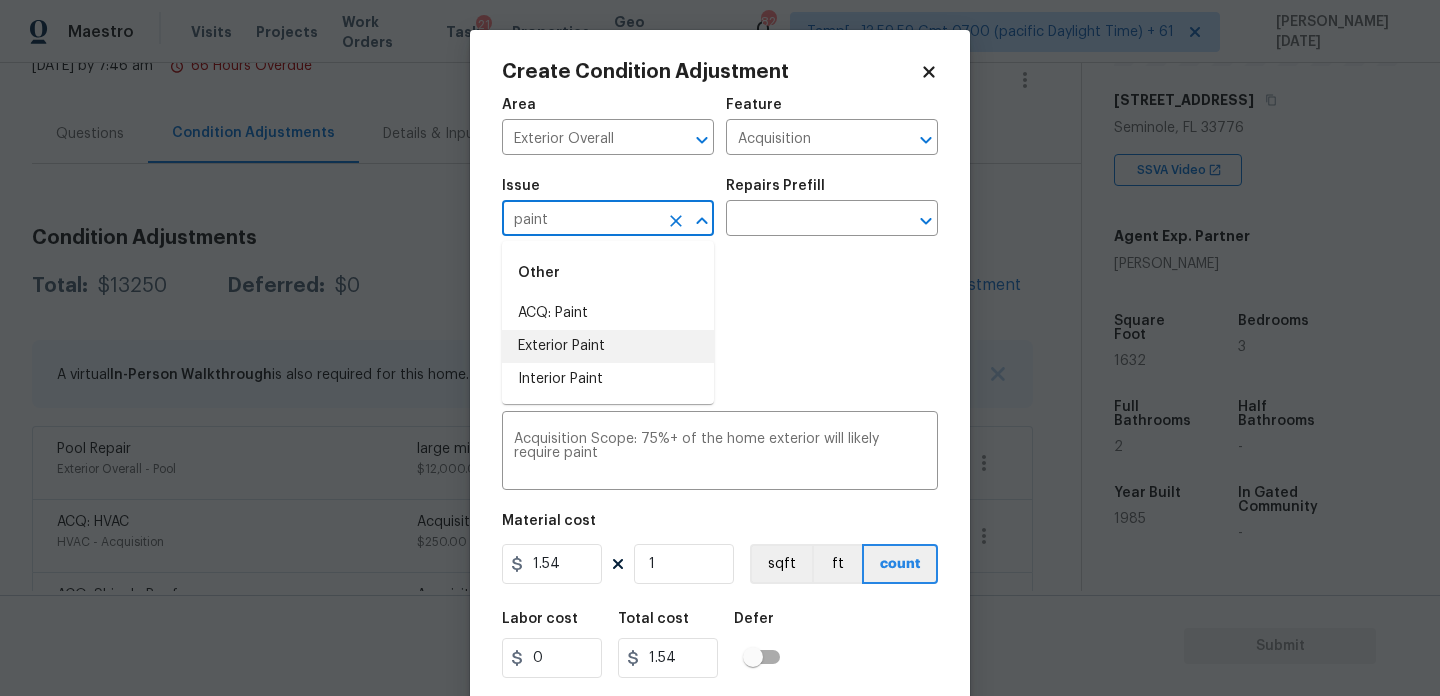 click on "Exterior Paint" at bounding box center (608, 346) 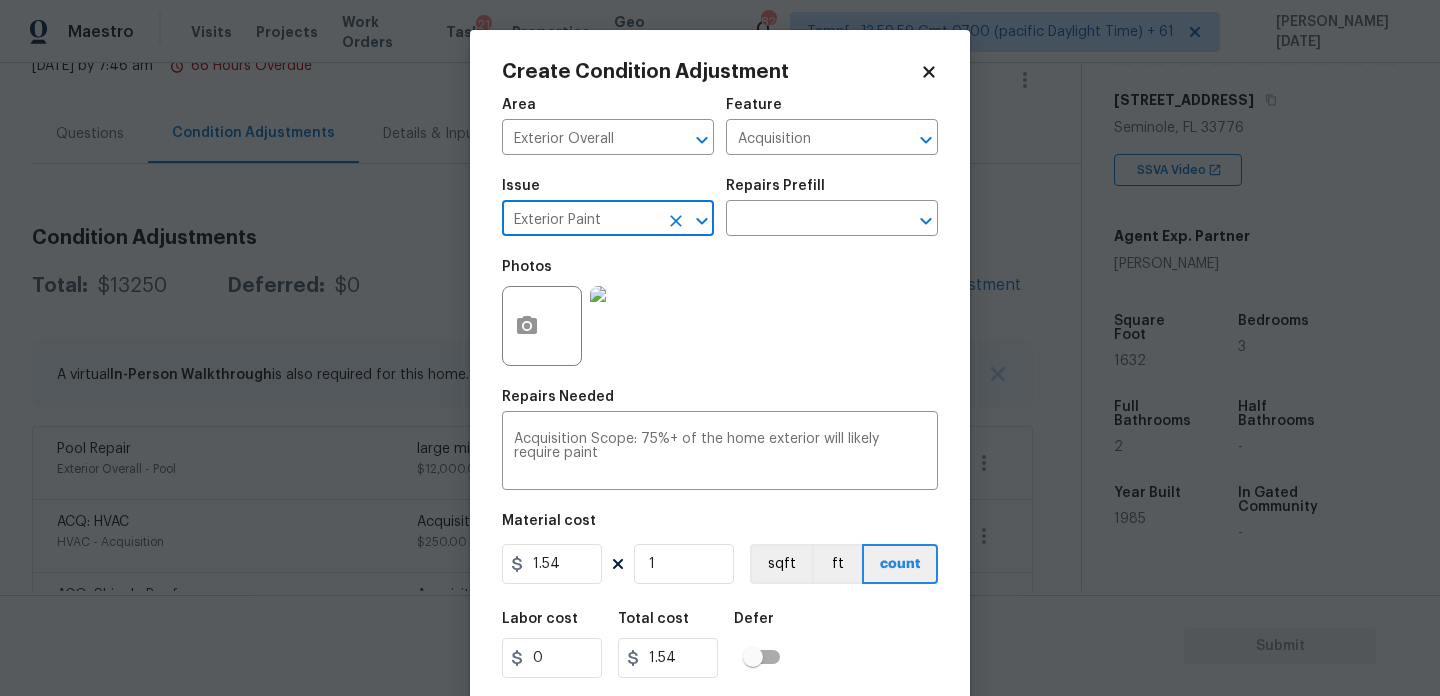 type on "Exterior Paint" 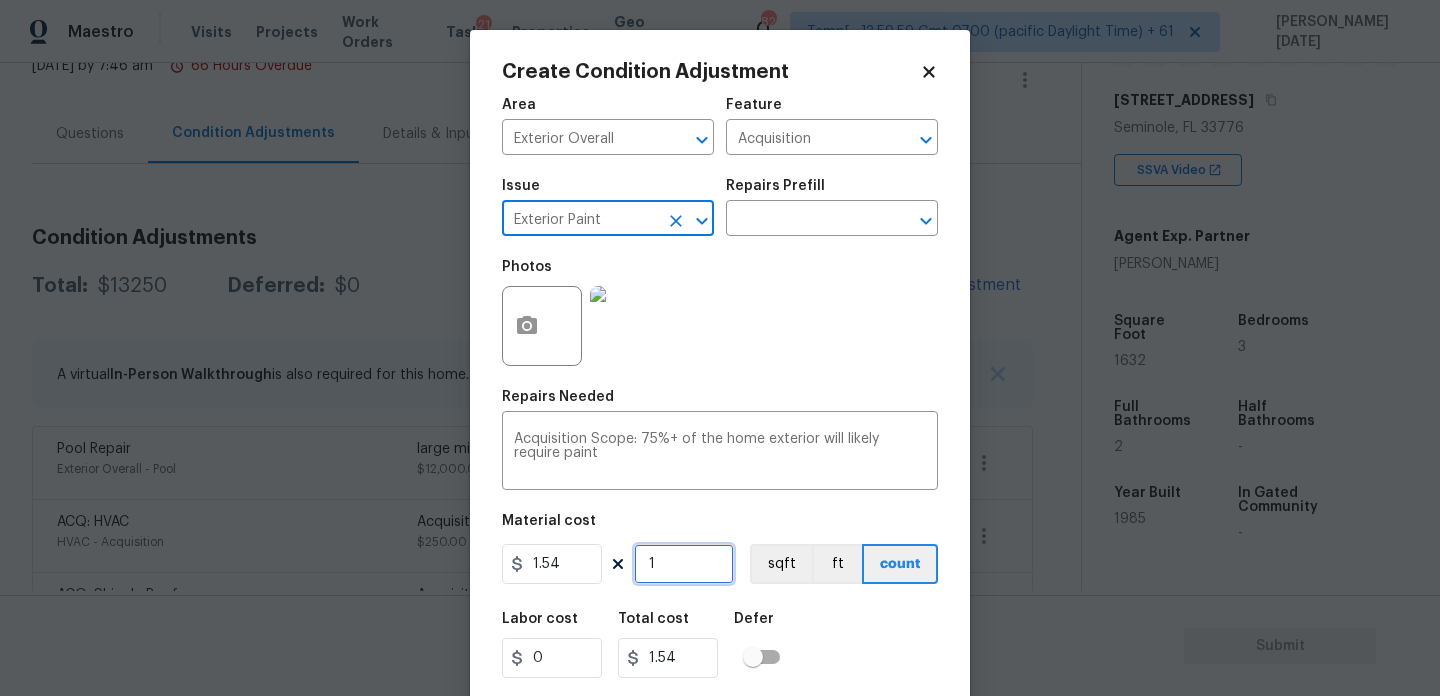 click on "1" at bounding box center [684, 564] 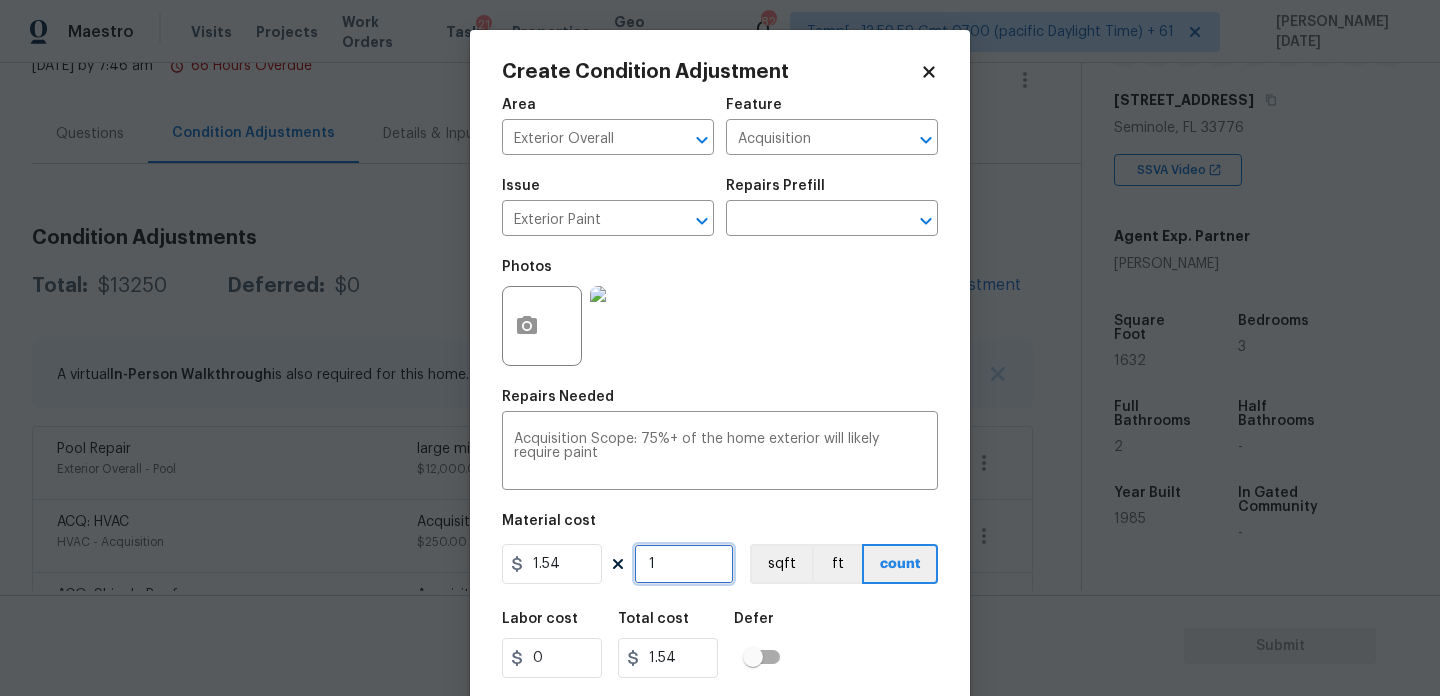 type on "16" 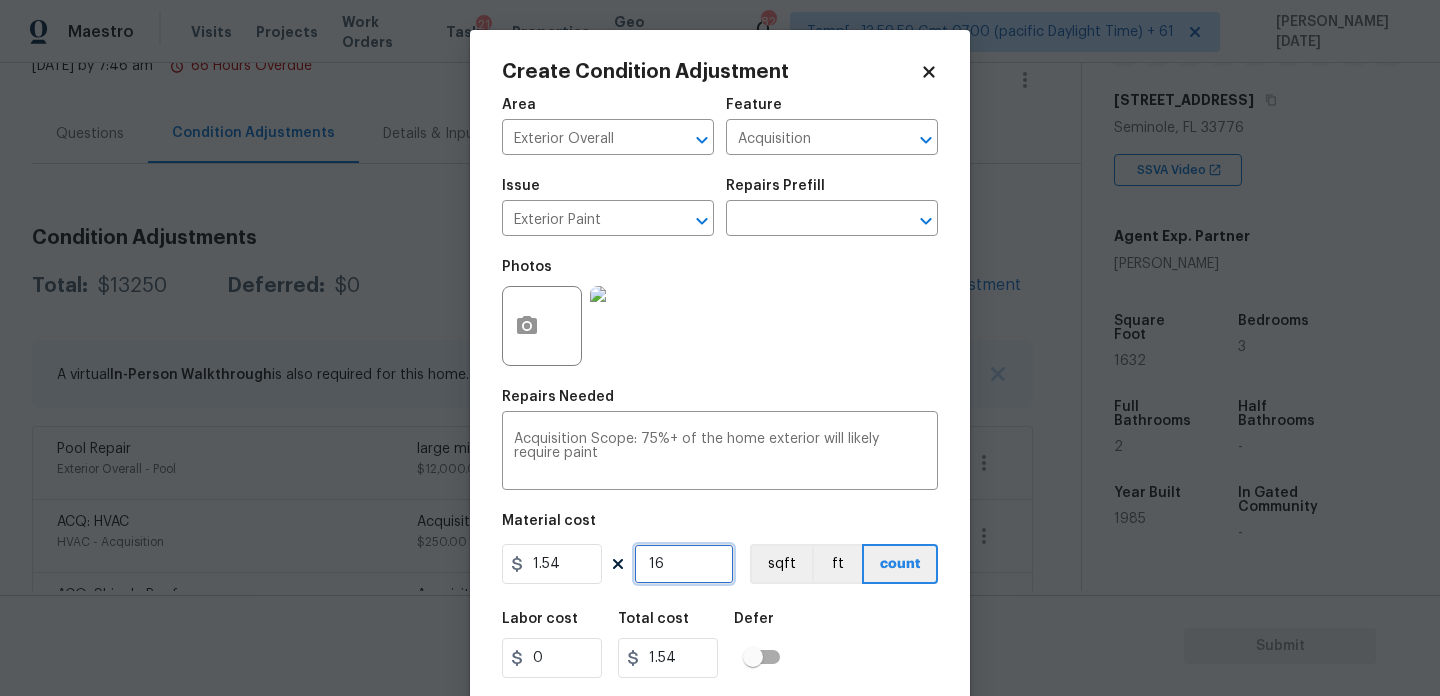 type on "24.64" 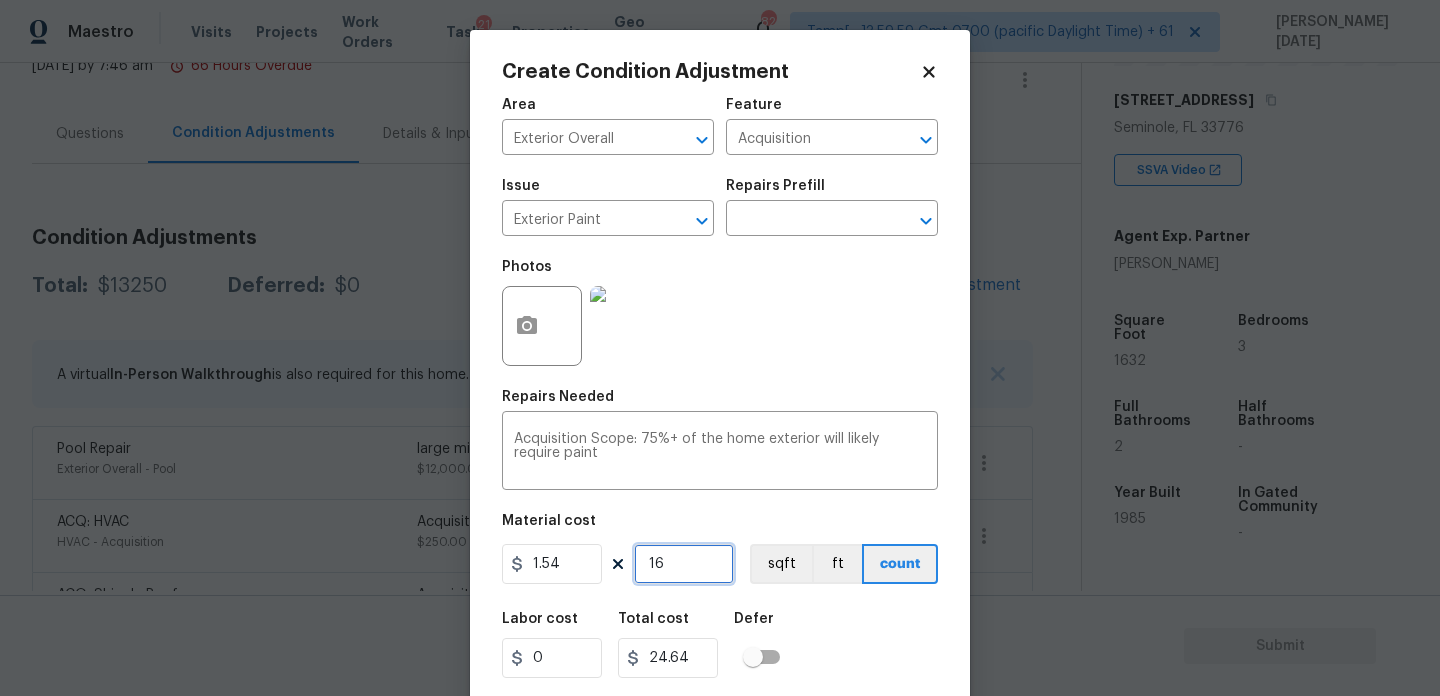 type on "163" 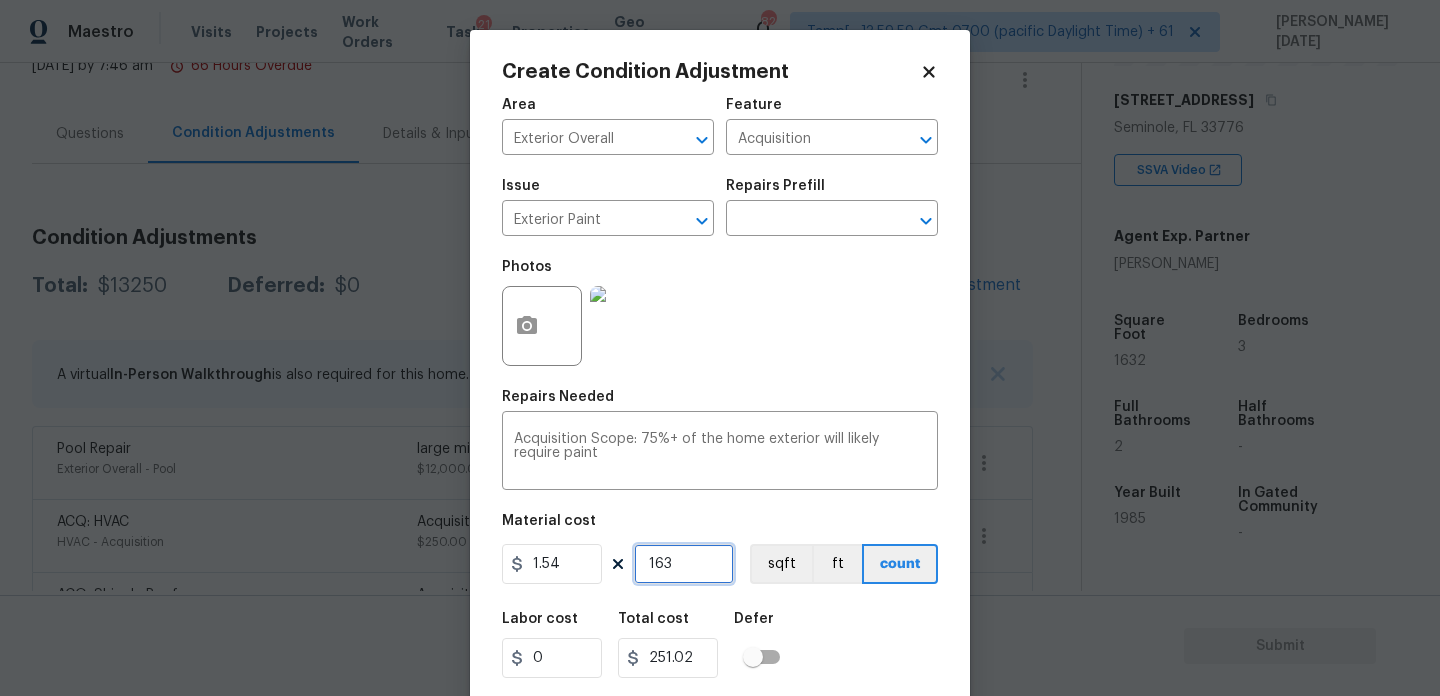 type on "1632" 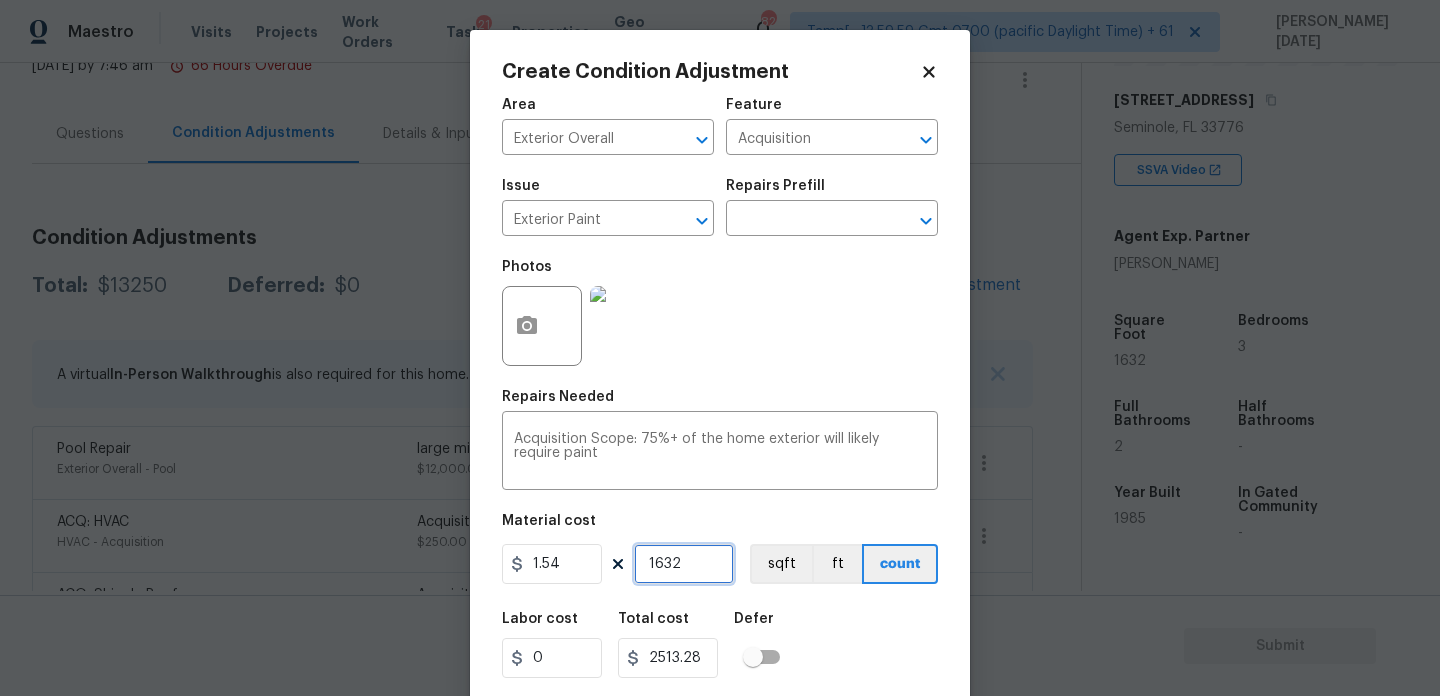 type on "1632" 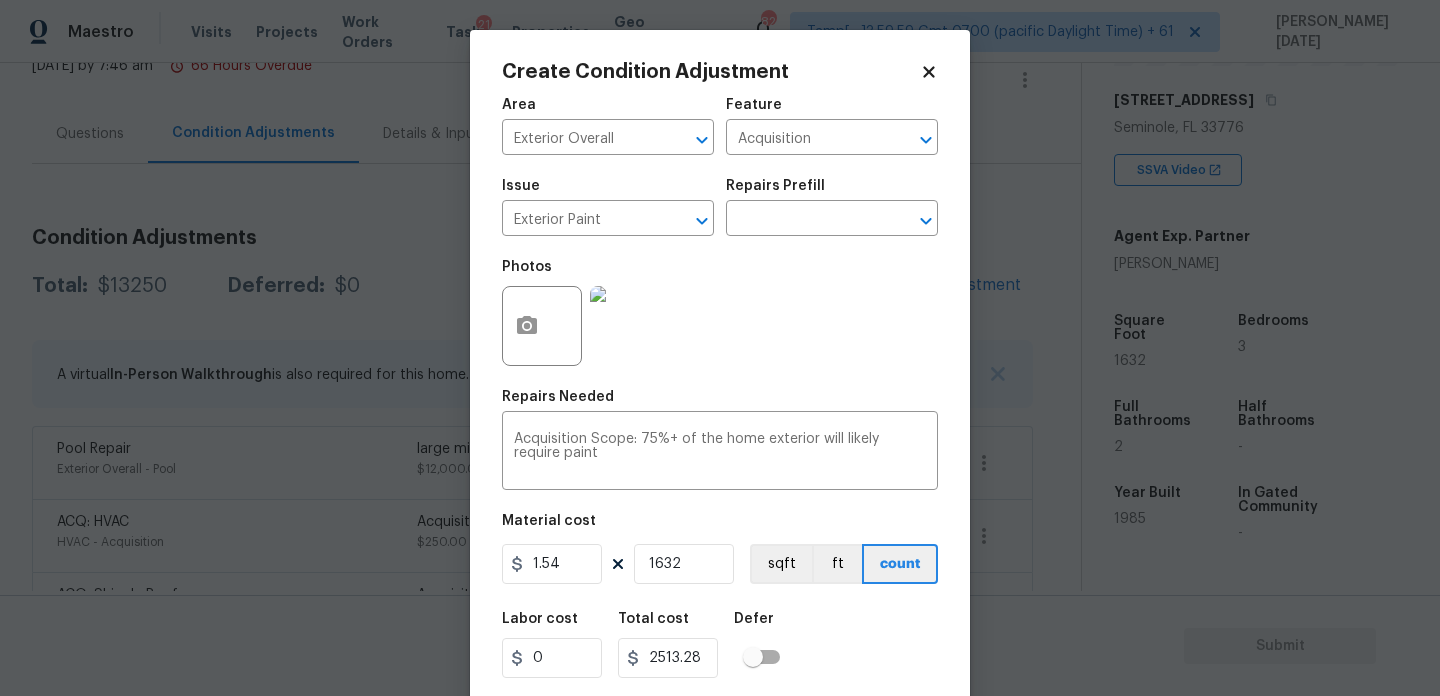 click on "Area Exterior Overall ​ Feature Acquisition ​ Issue Exterior Paint ​ Repairs Prefill ​ Photos Repairs Needed Acquisition Scope: 75%+ of the home exterior will likely require paint x ​ Material cost 1.54 1632 sqft ft count Labor cost 0 Total cost 2513.28 Defer Cancel Create" at bounding box center [720, 416] 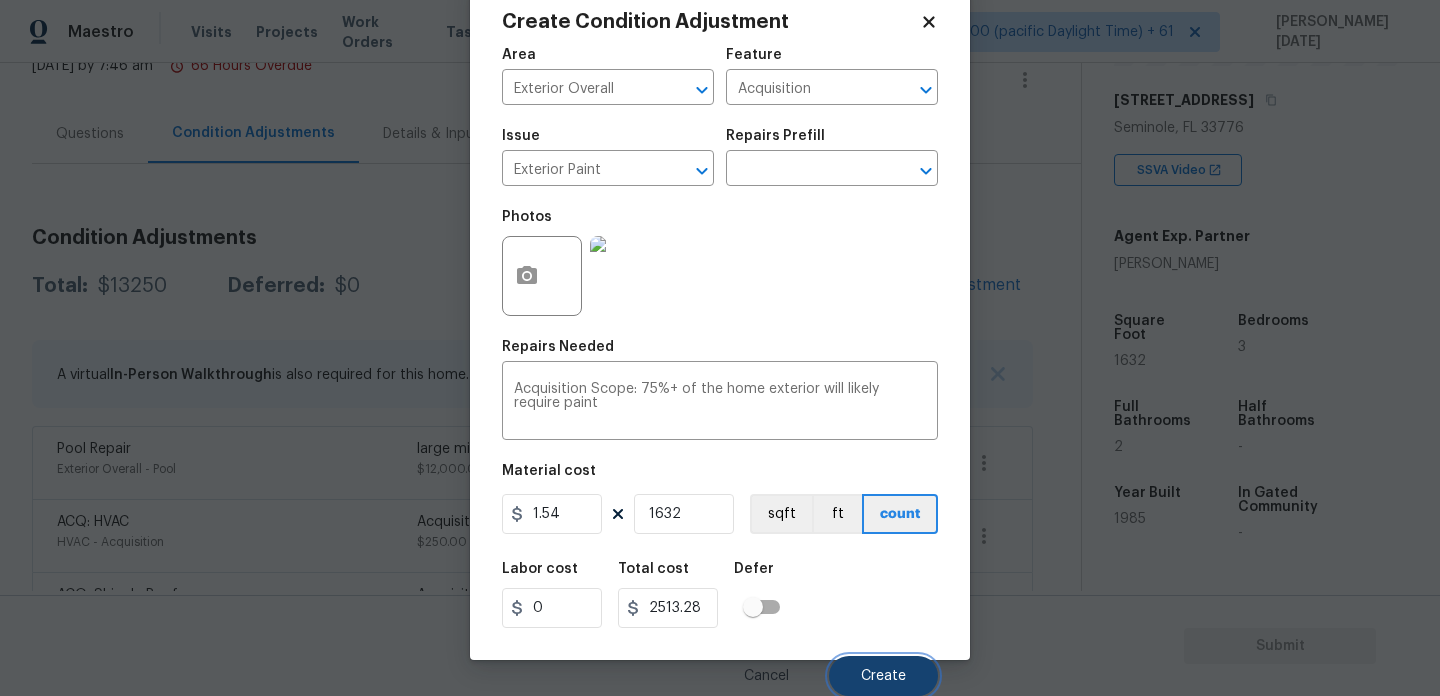 click on "Create" at bounding box center (883, 676) 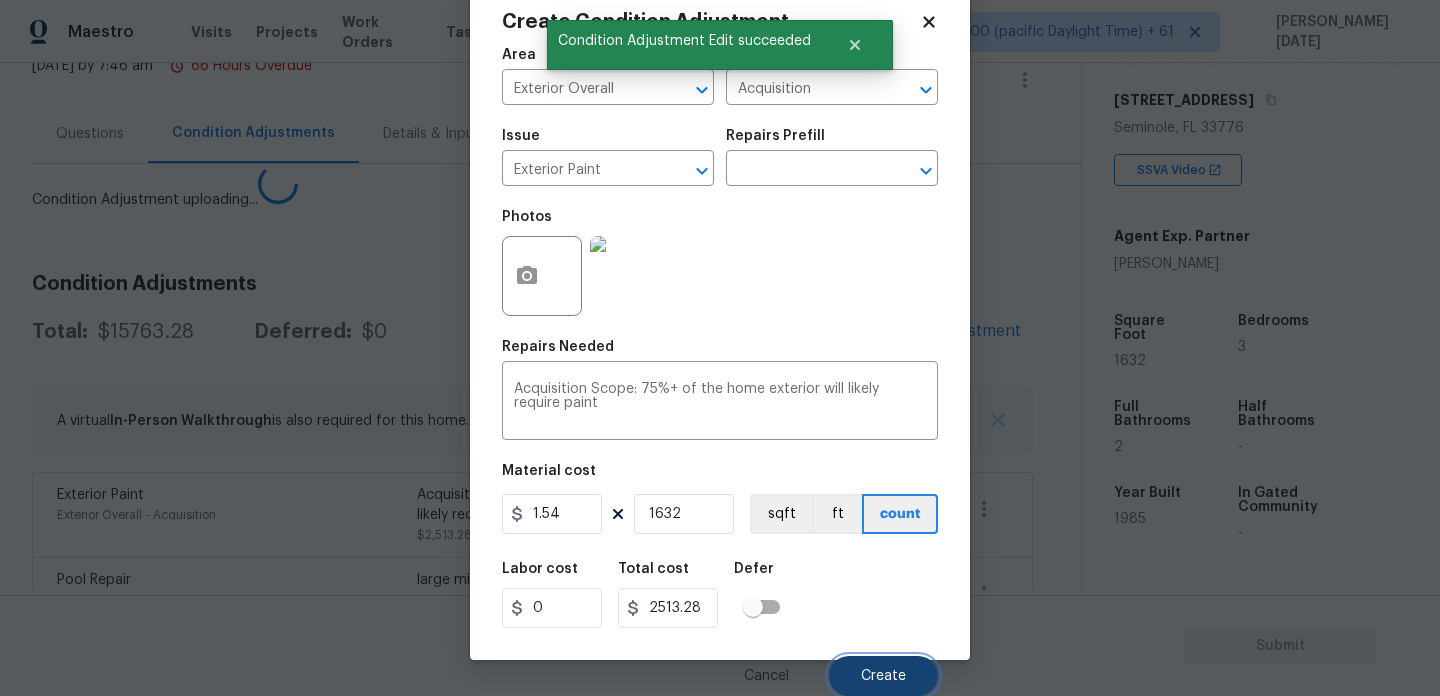 scroll, scrollTop: 44, scrollLeft: 0, axis: vertical 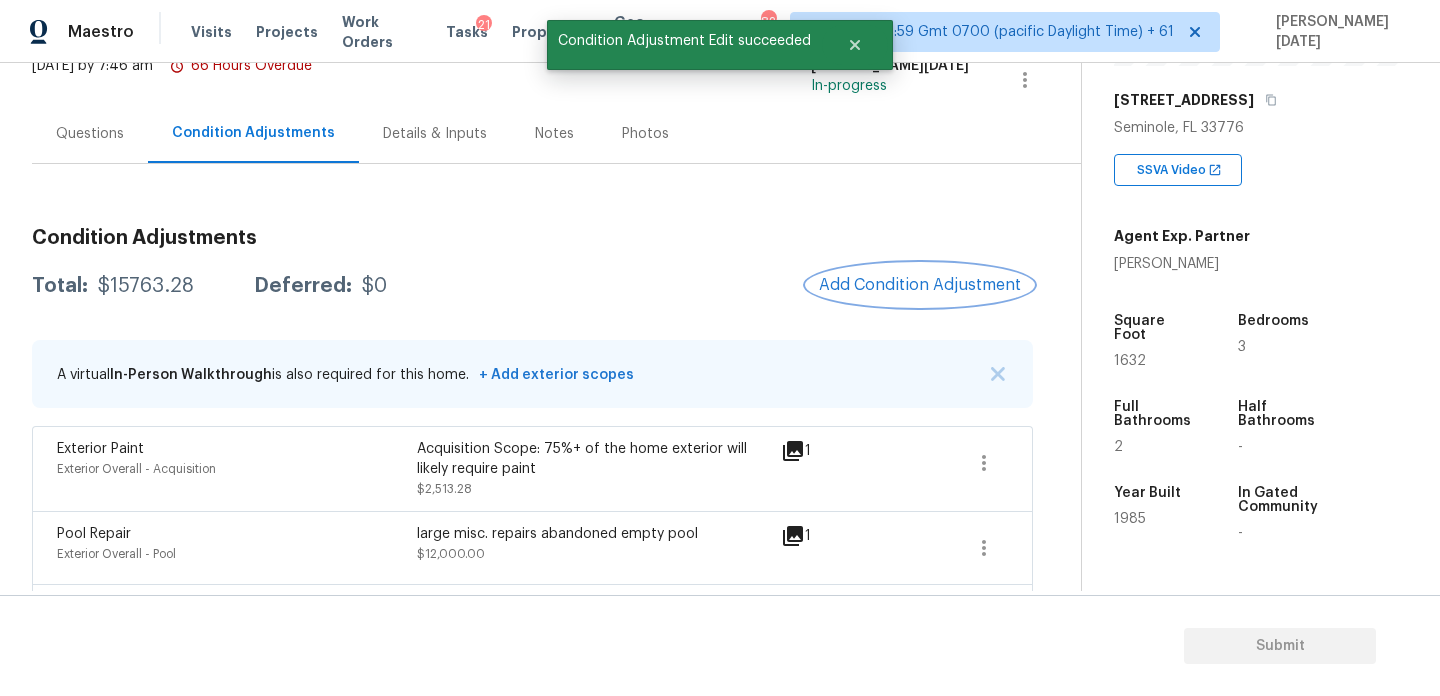 click on "Add Condition Adjustment" at bounding box center [920, 285] 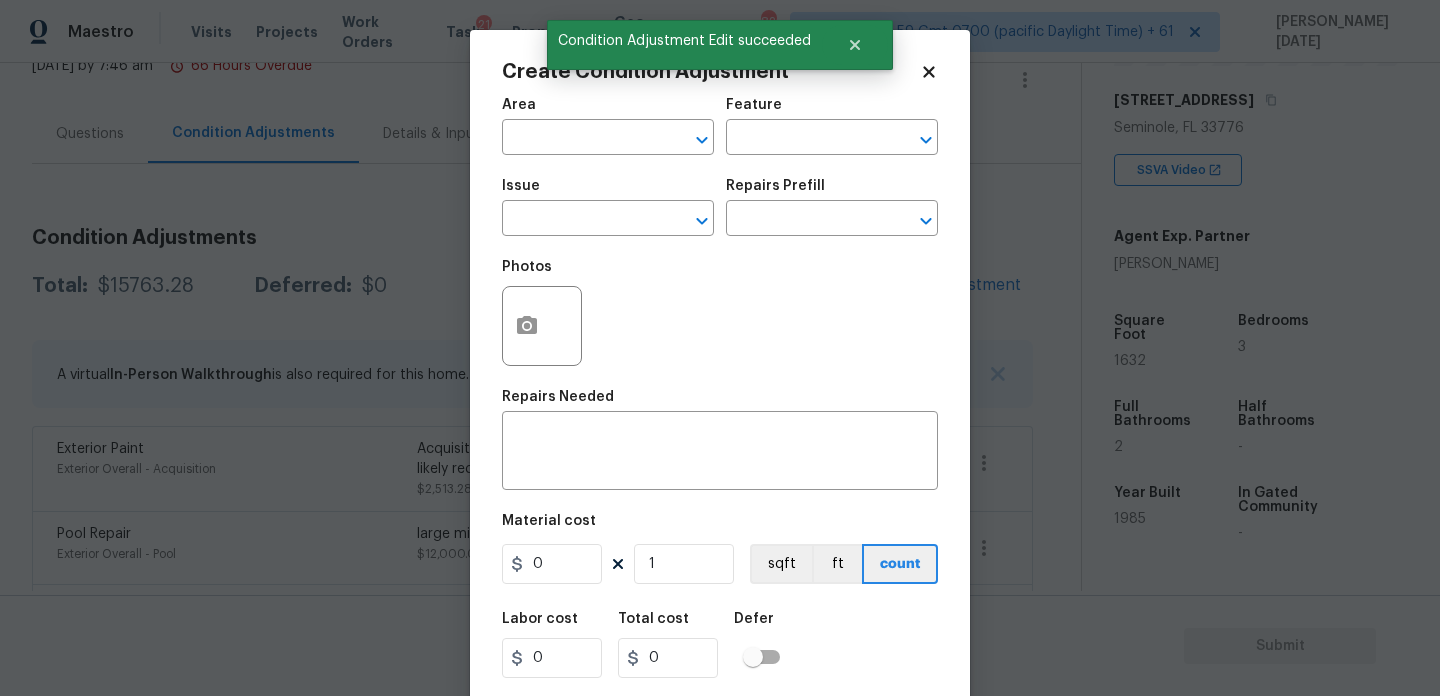 click at bounding box center [542, 326] 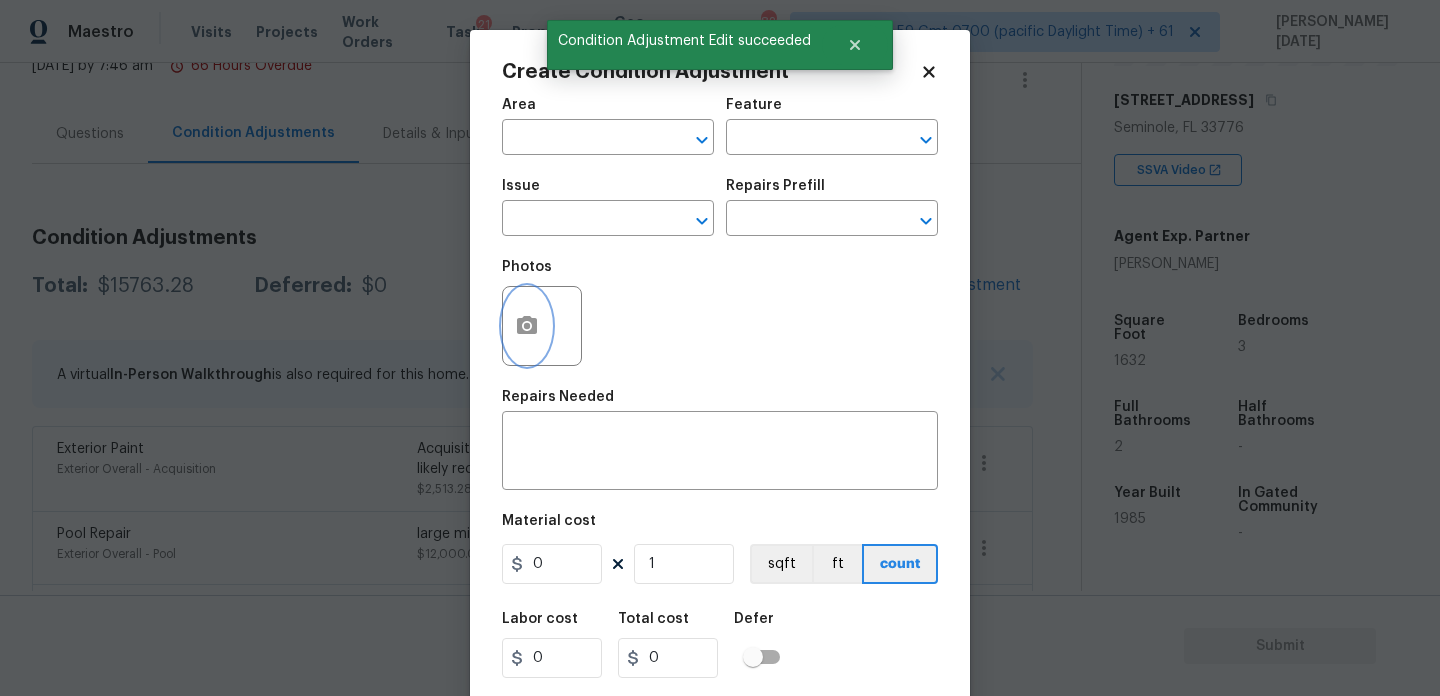 click at bounding box center [527, 326] 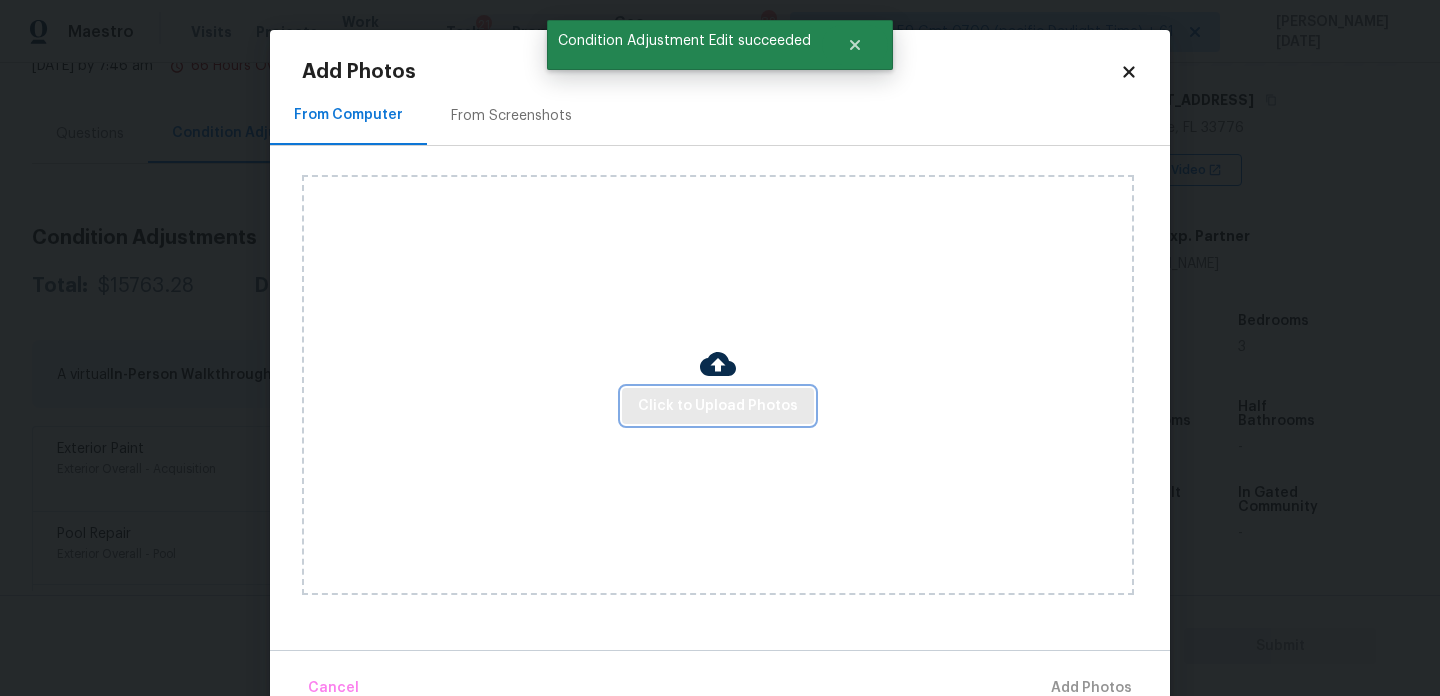 click on "Click to Upload Photos" at bounding box center [718, 406] 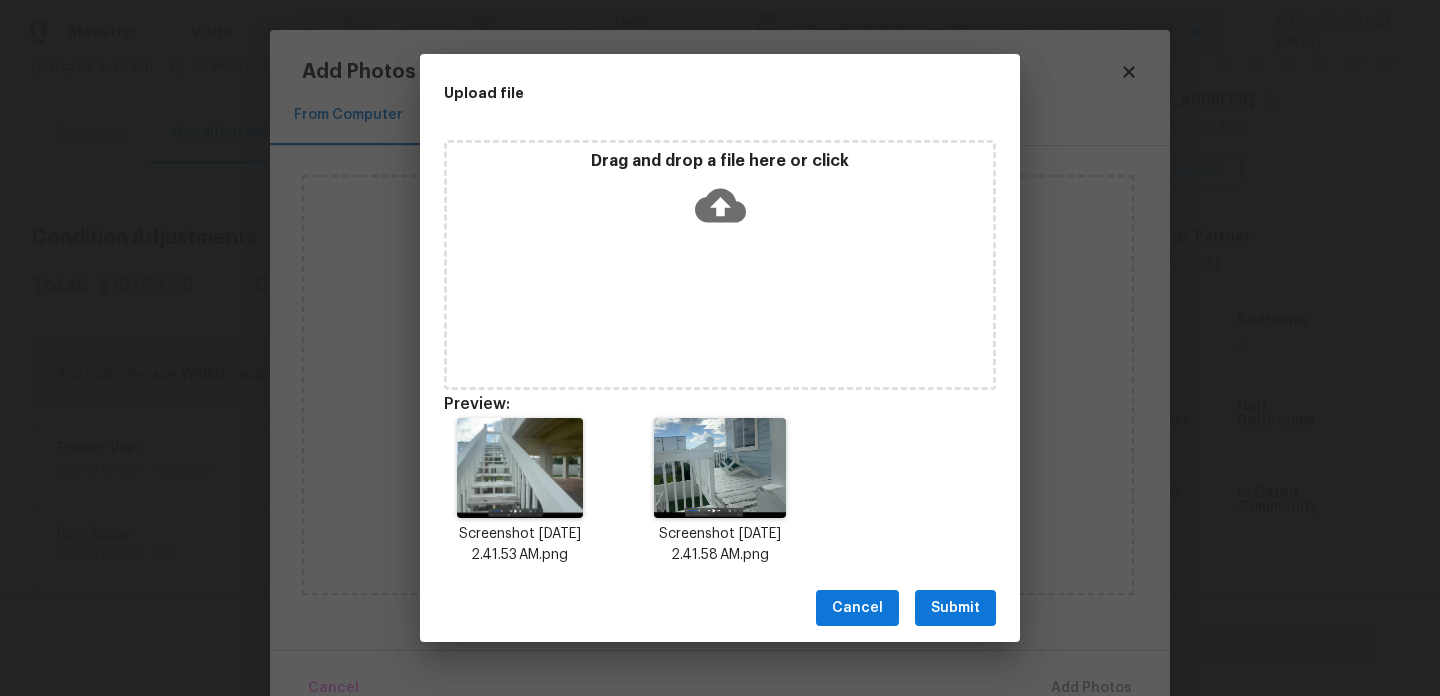 click on "Submit" at bounding box center [955, 608] 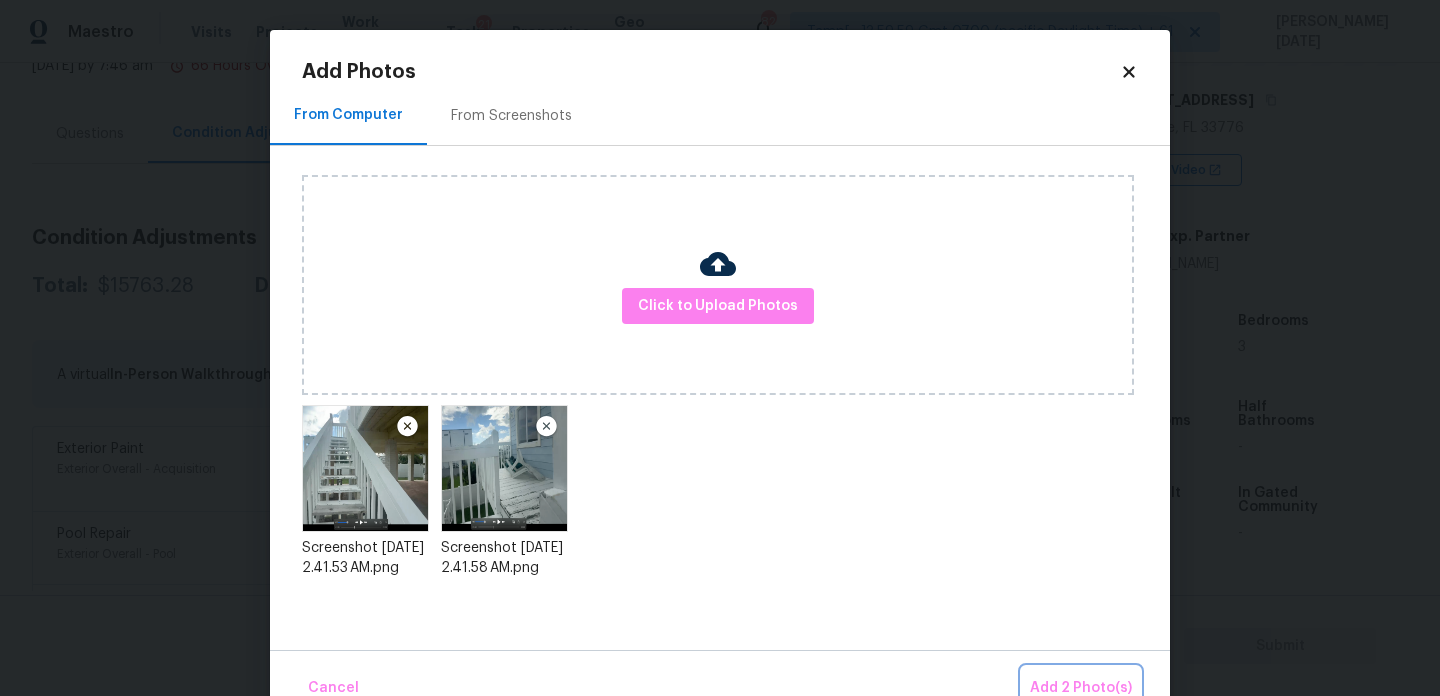 click on "Add 2 Photo(s)" at bounding box center [1081, 688] 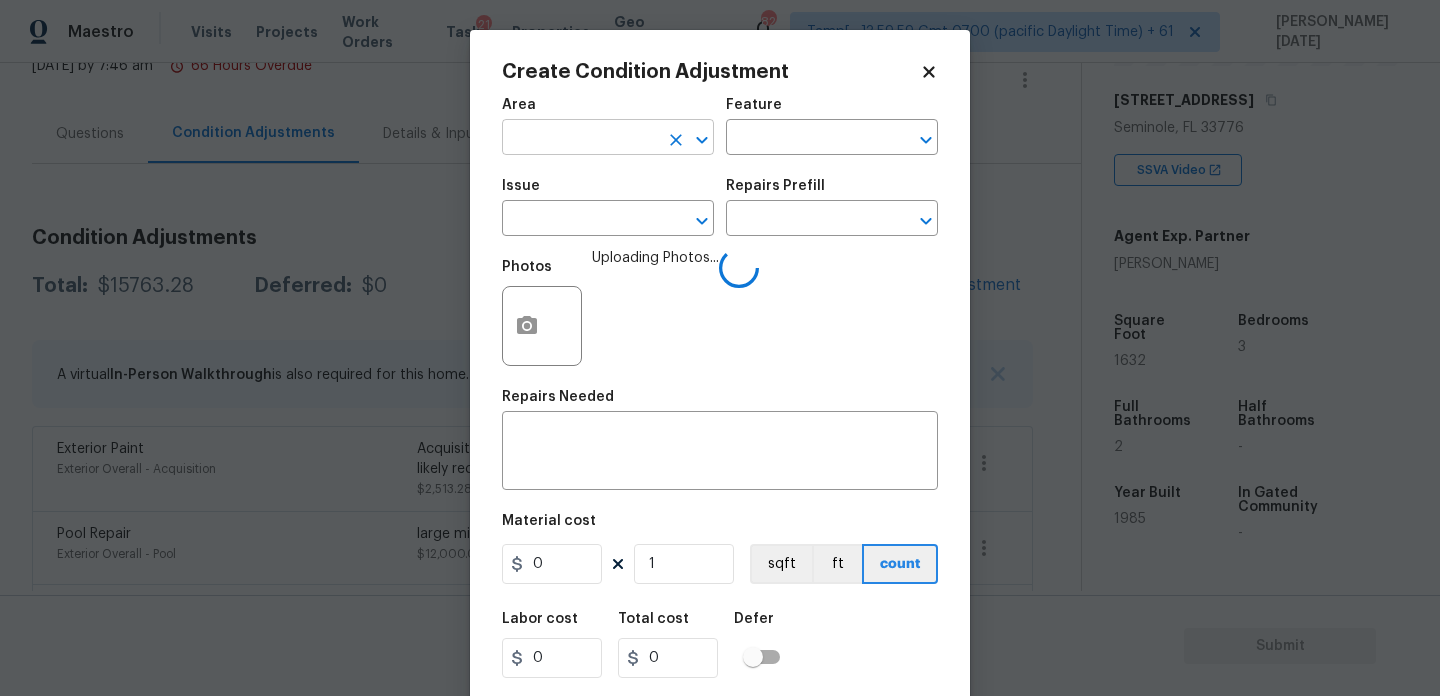 click at bounding box center (580, 139) 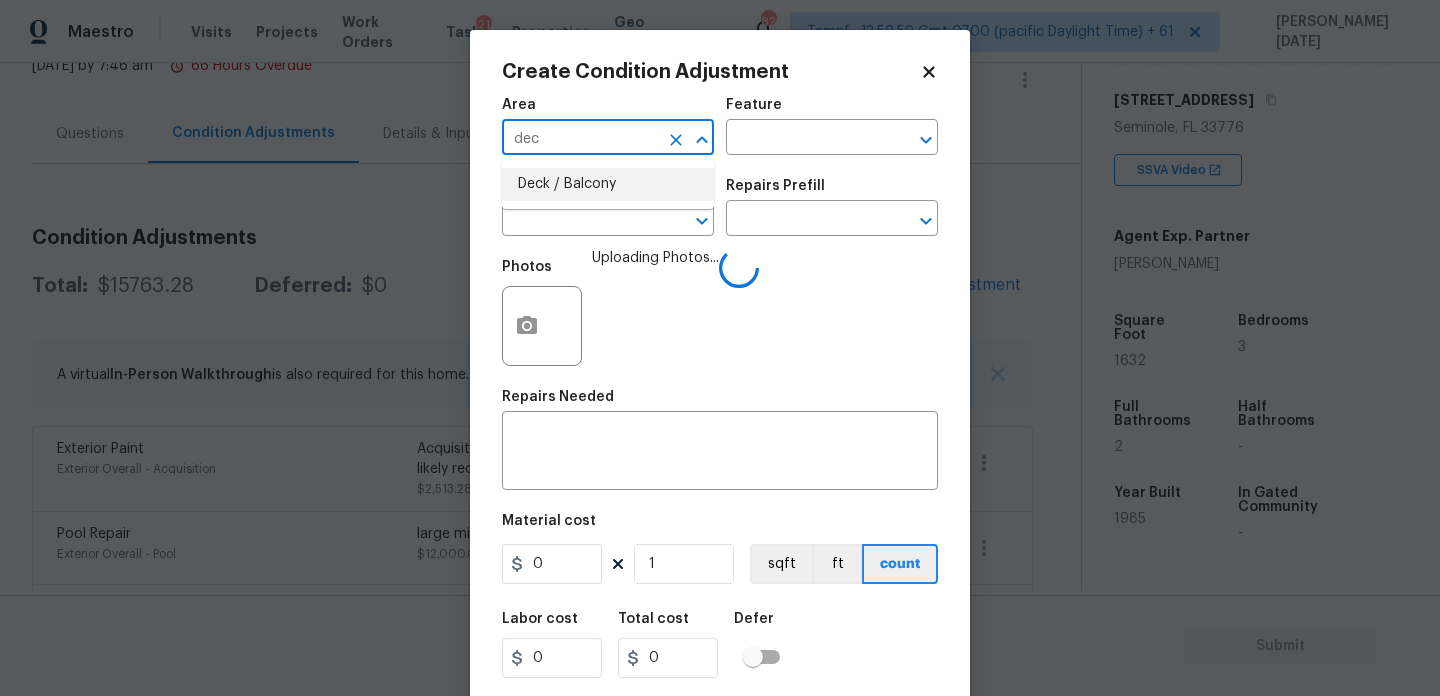 click on "Deck / Balcony" at bounding box center (608, 184) 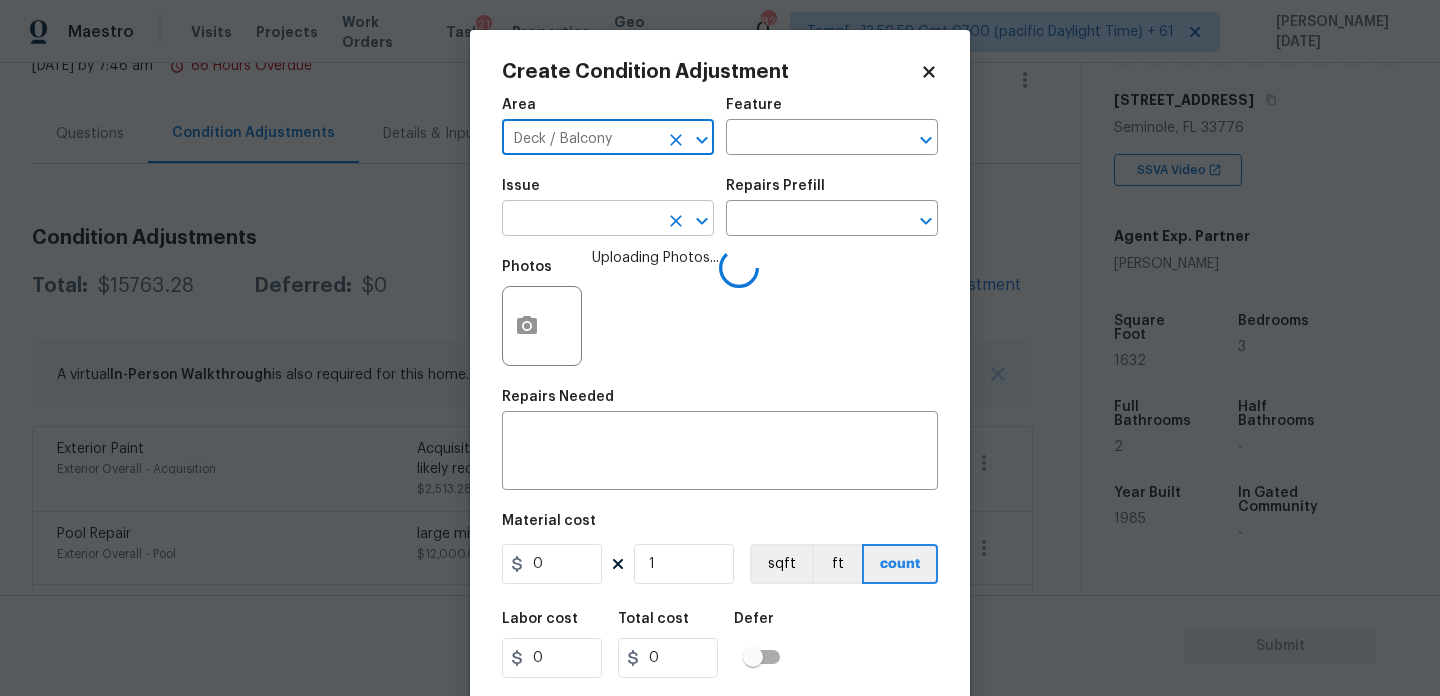 type on "Deck / Balcony" 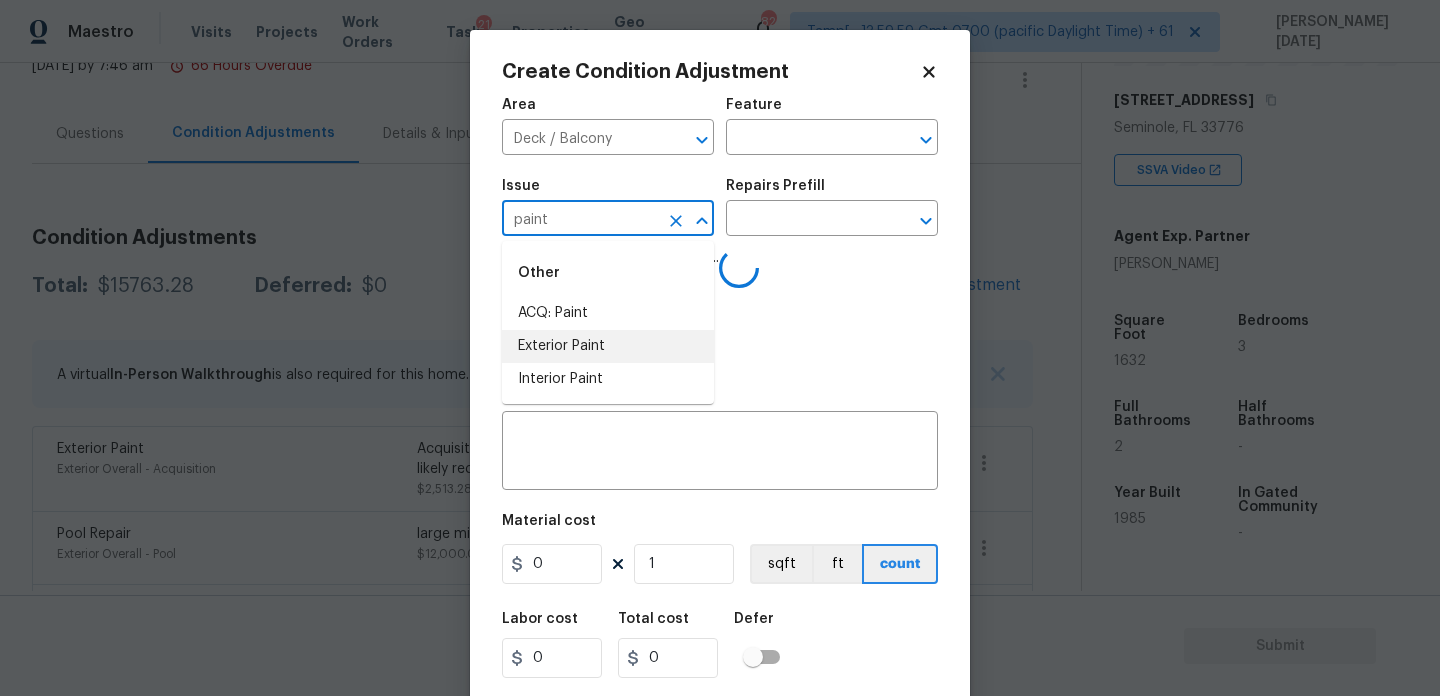 click on "Exterior Paint" at bounding box center (608, 346) 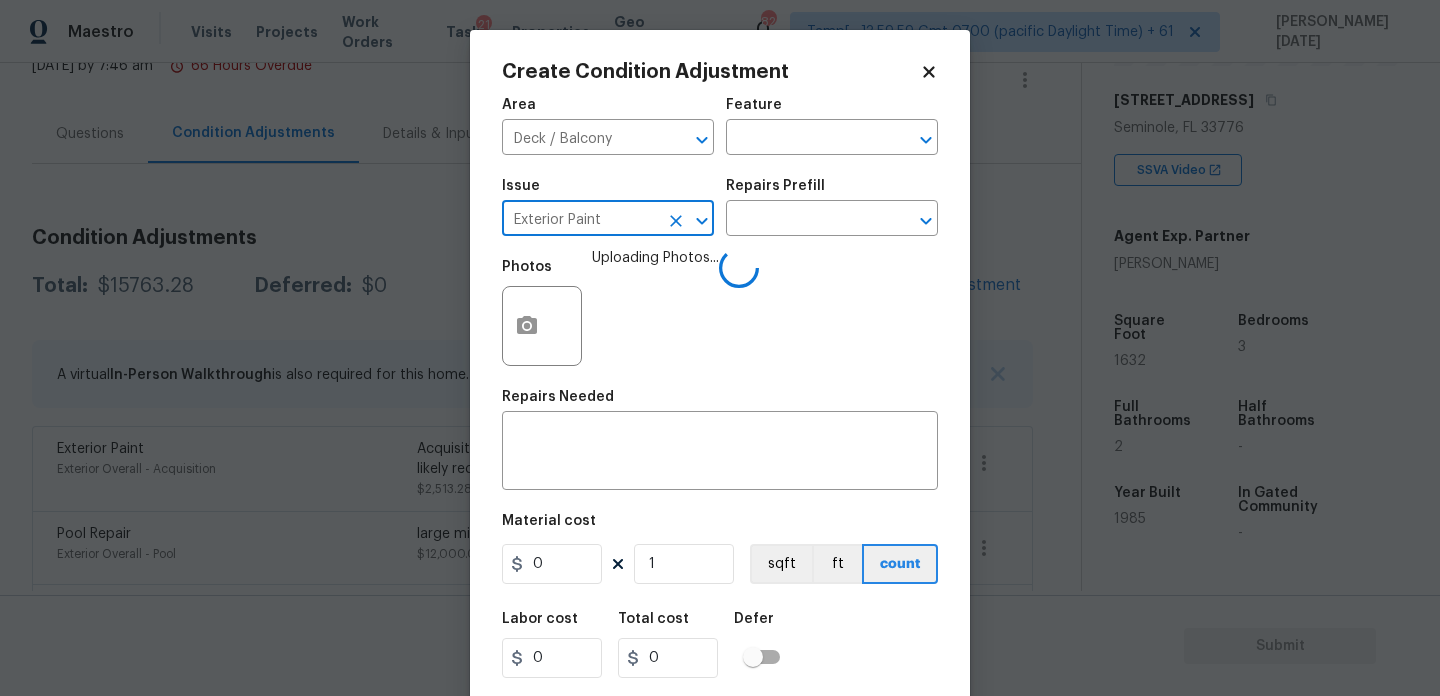 type on "Exterior Paint" 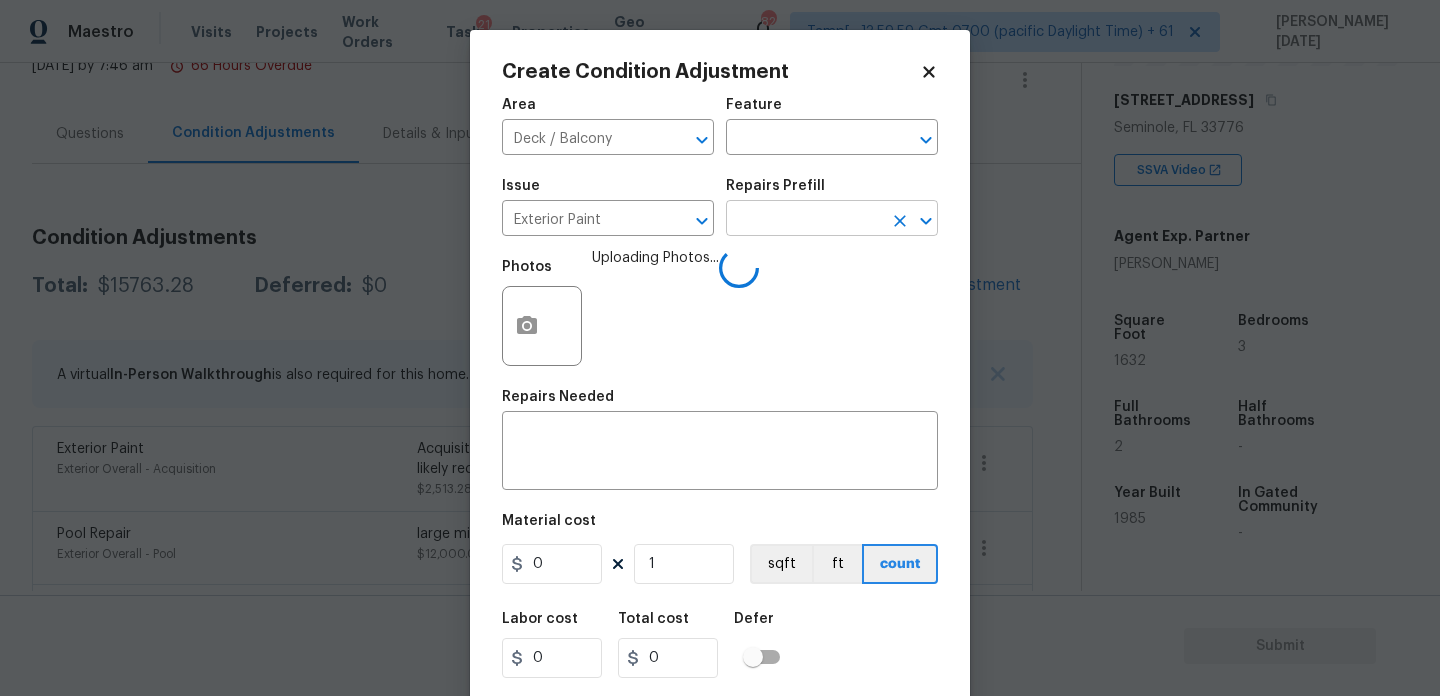 click at bounding box center [804, 220] 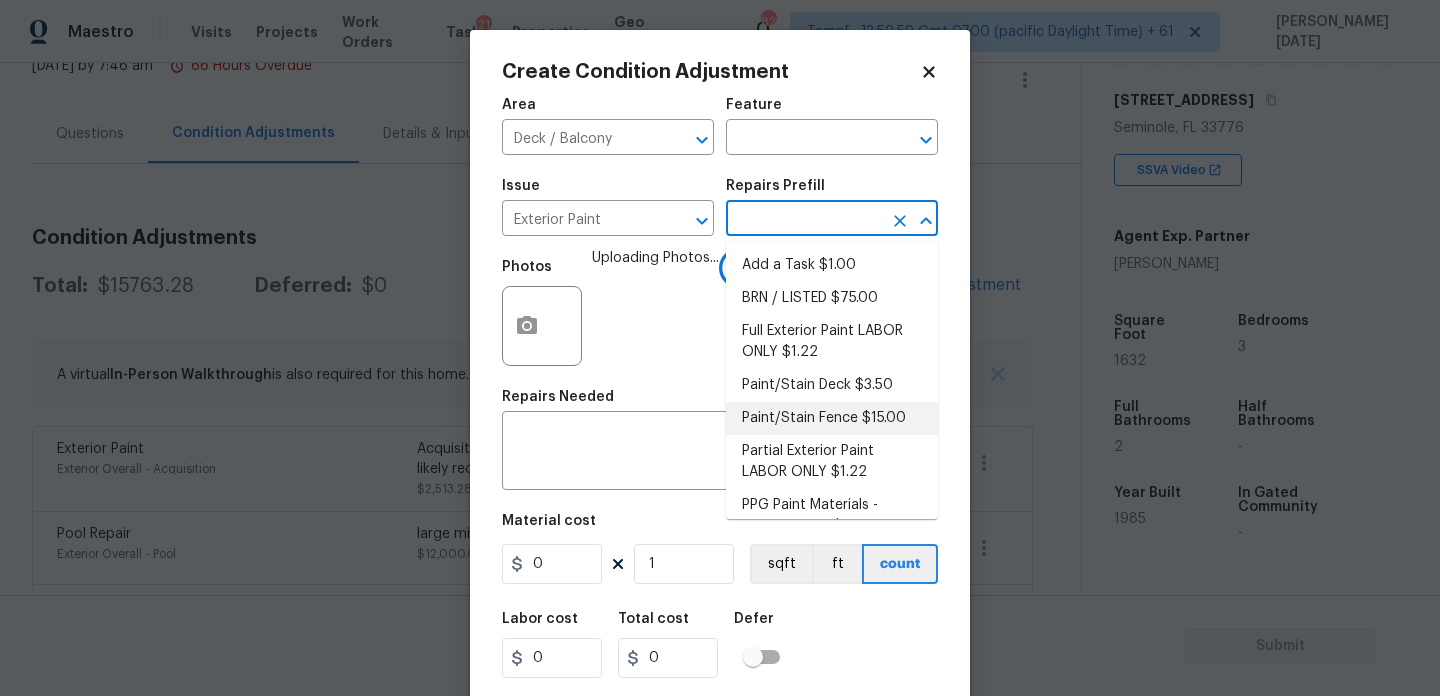 scroll, scrollTop: 31, scrollLeft: 0, axis: vertical 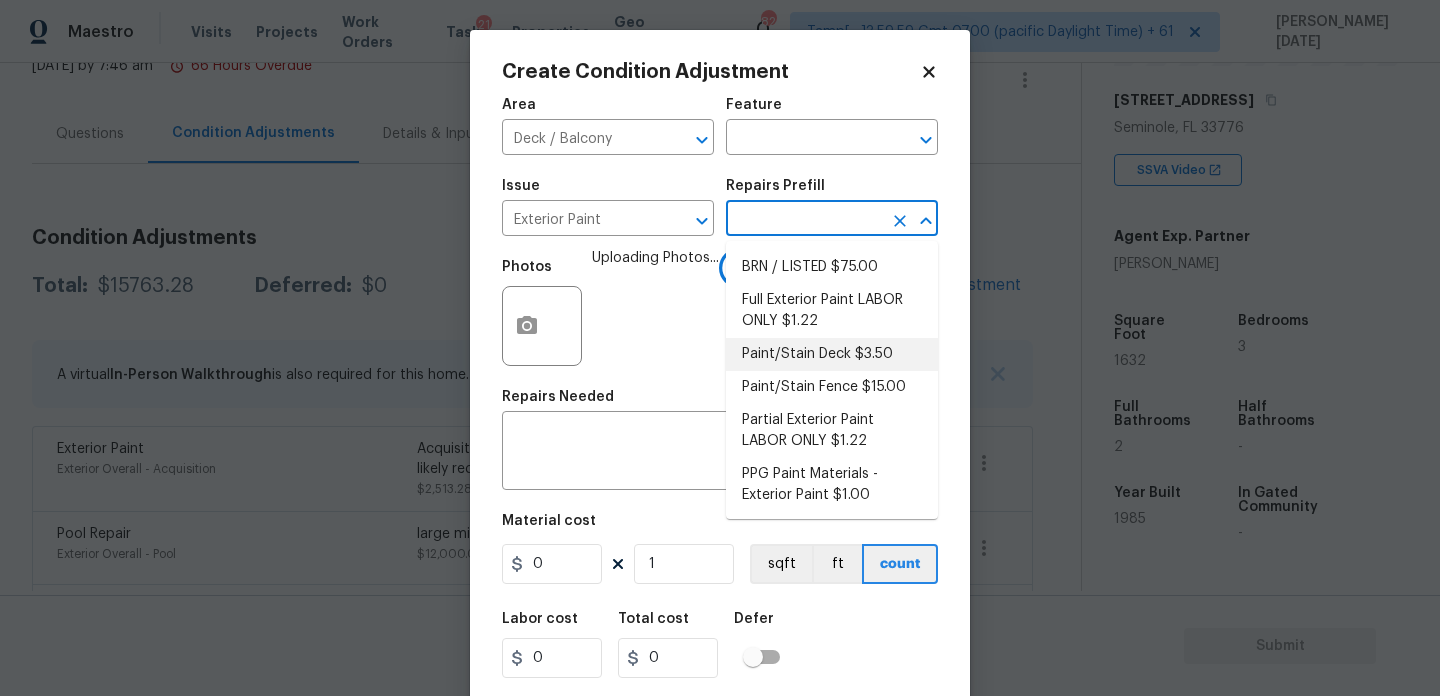click on "Paint/Stain Deck $3.50" at bounding box center (832, 354) 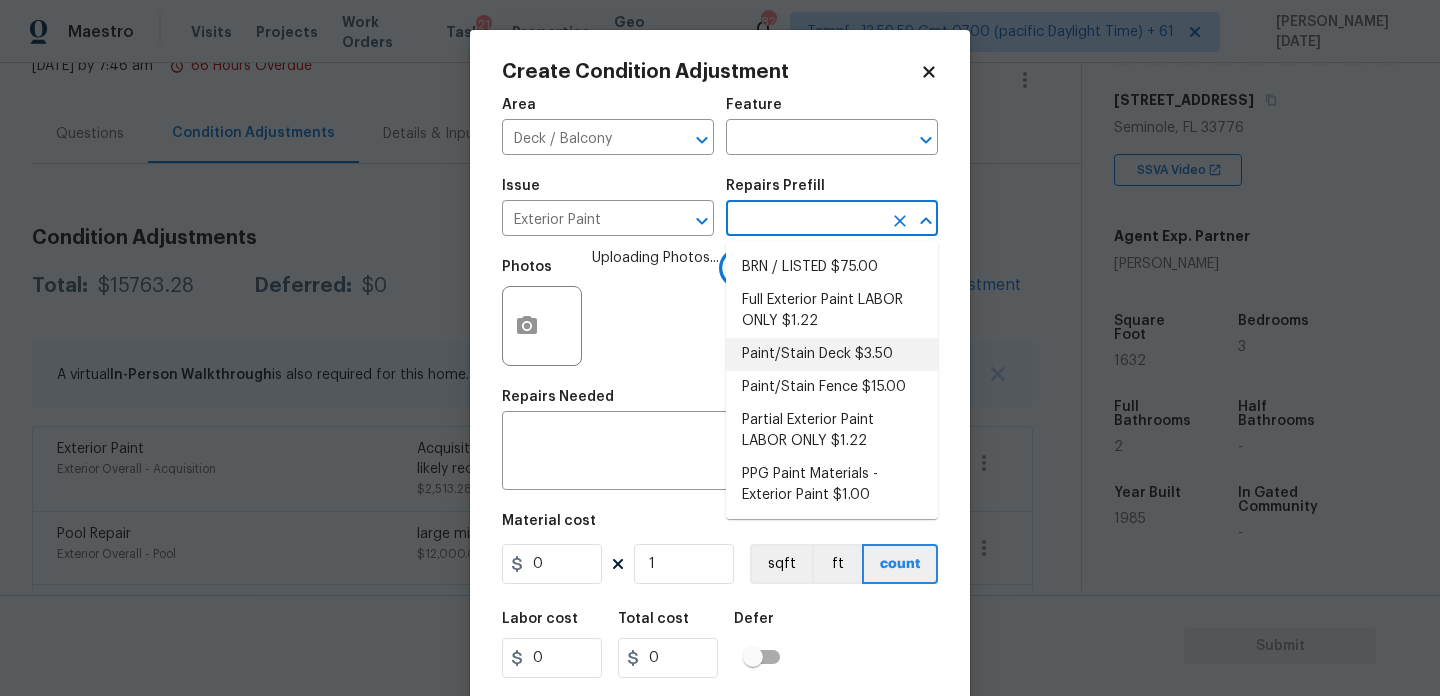 type on "3.5" 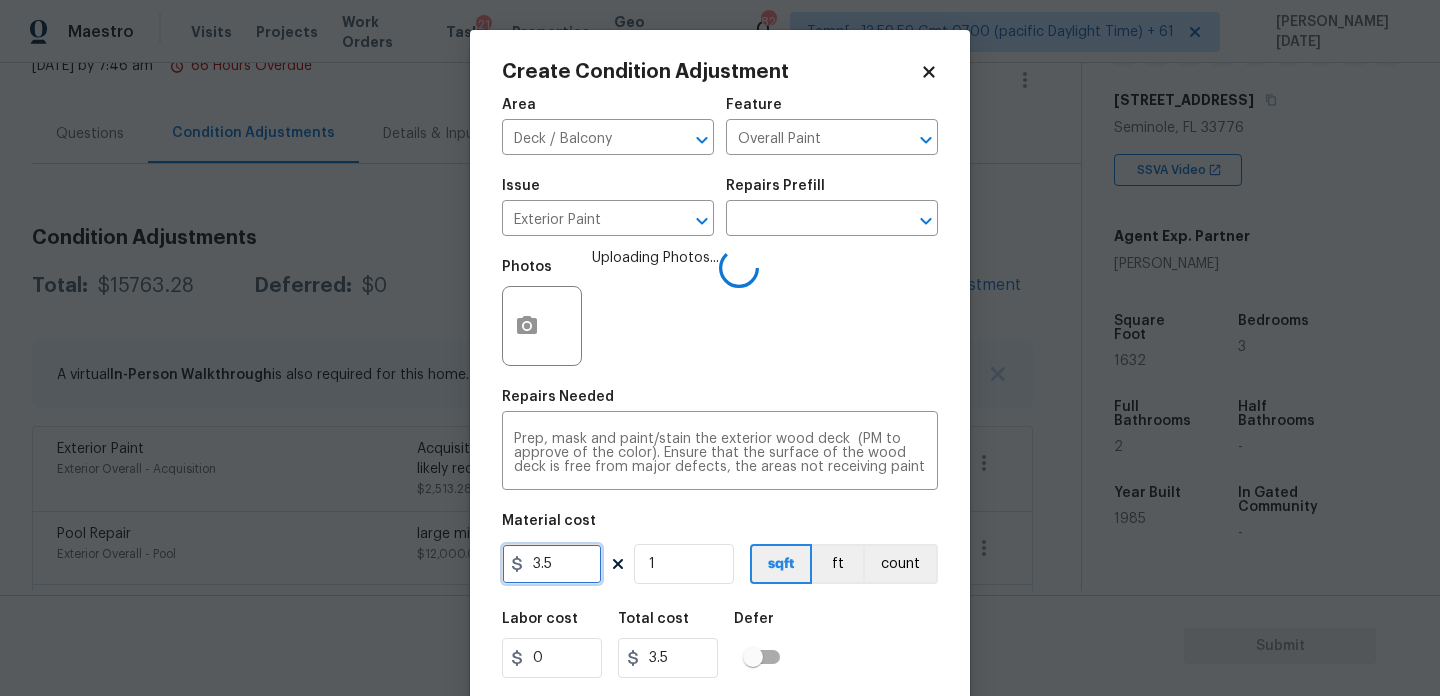 drag, startPoint x: 581, startPoint y: 563, endPoint x: 440, endPoint y: 562, distance: 141.00354 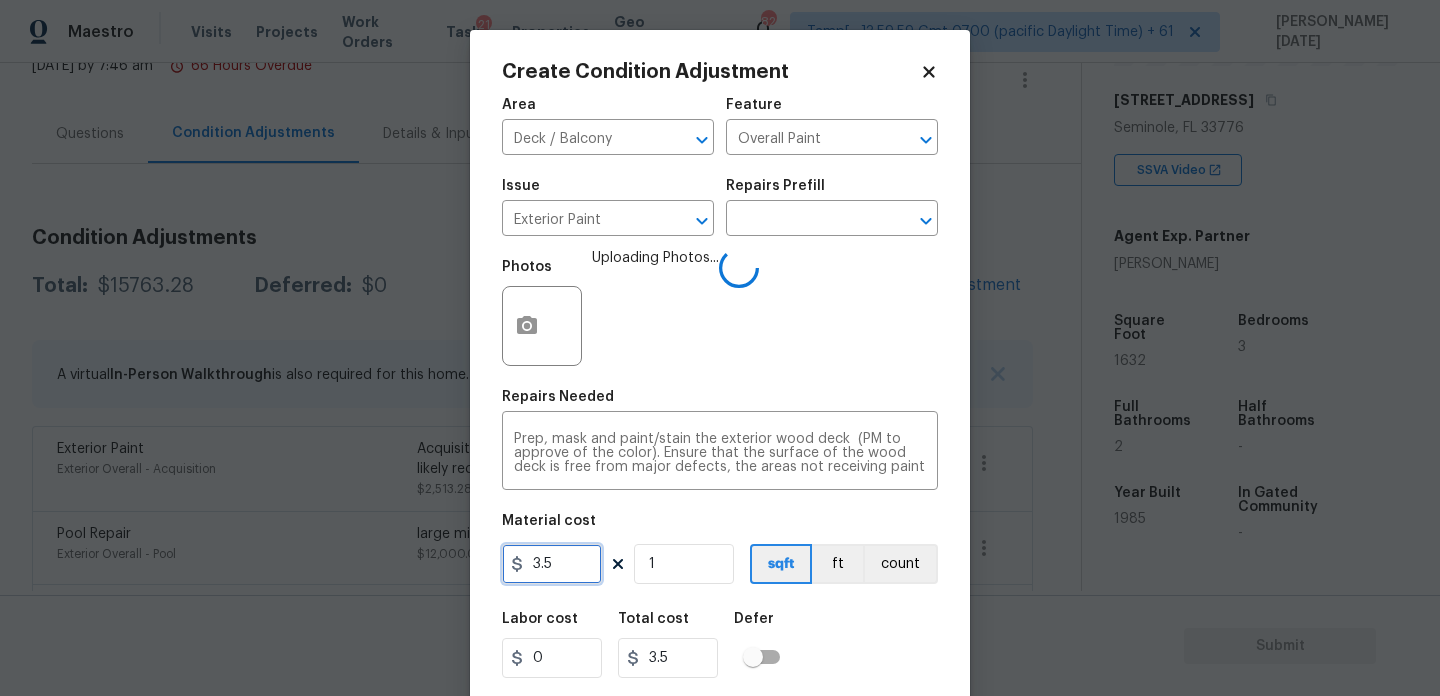 click on "Create Condition Adjustment Area Deck / Balcony ​ Feature Overall Paint ​ Issue Exterior Paint ​ Repairs Prefill ​ Photos Uploading Photos... Repairs Needed Prep, mask and paint/stain the exterior wood deck  (PM to approve of the color). Ensure that the surface of the wood deck is free from major defects, the areas not receiving paint are masked off and that the finish is smooth and consistent. Haul away and dispose of all debris properly. x ​ Material cost 3.5 1 sqft ft count Labor cost 0 Total cost 3.5 Defer Cancel Create" at bounding box center (720, 348) 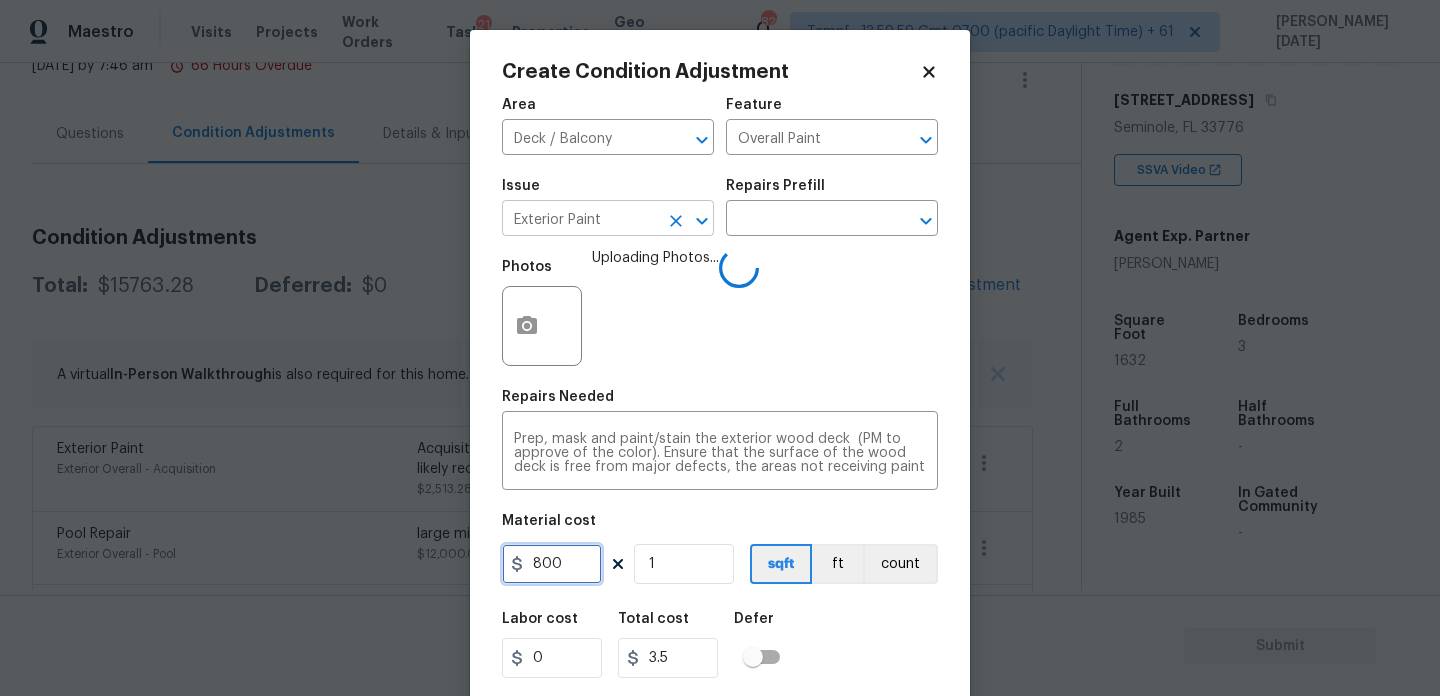 click 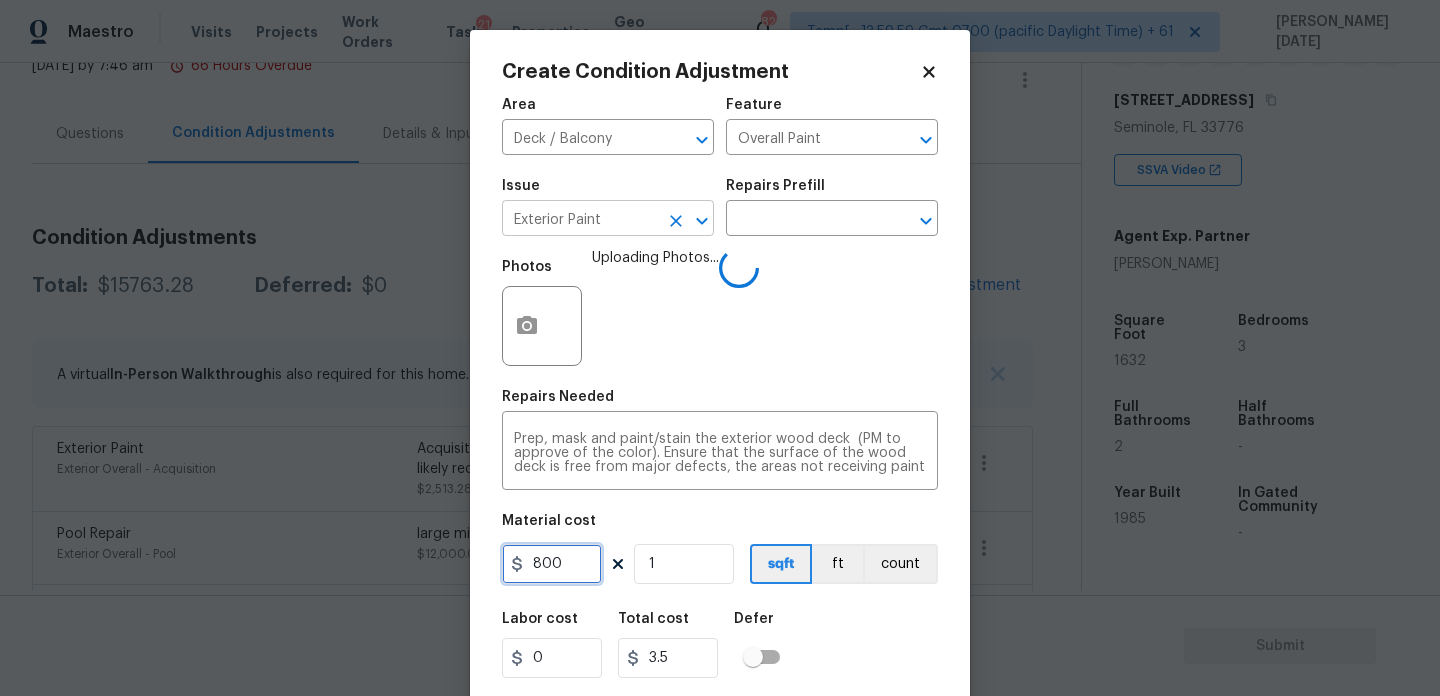 type on "800" 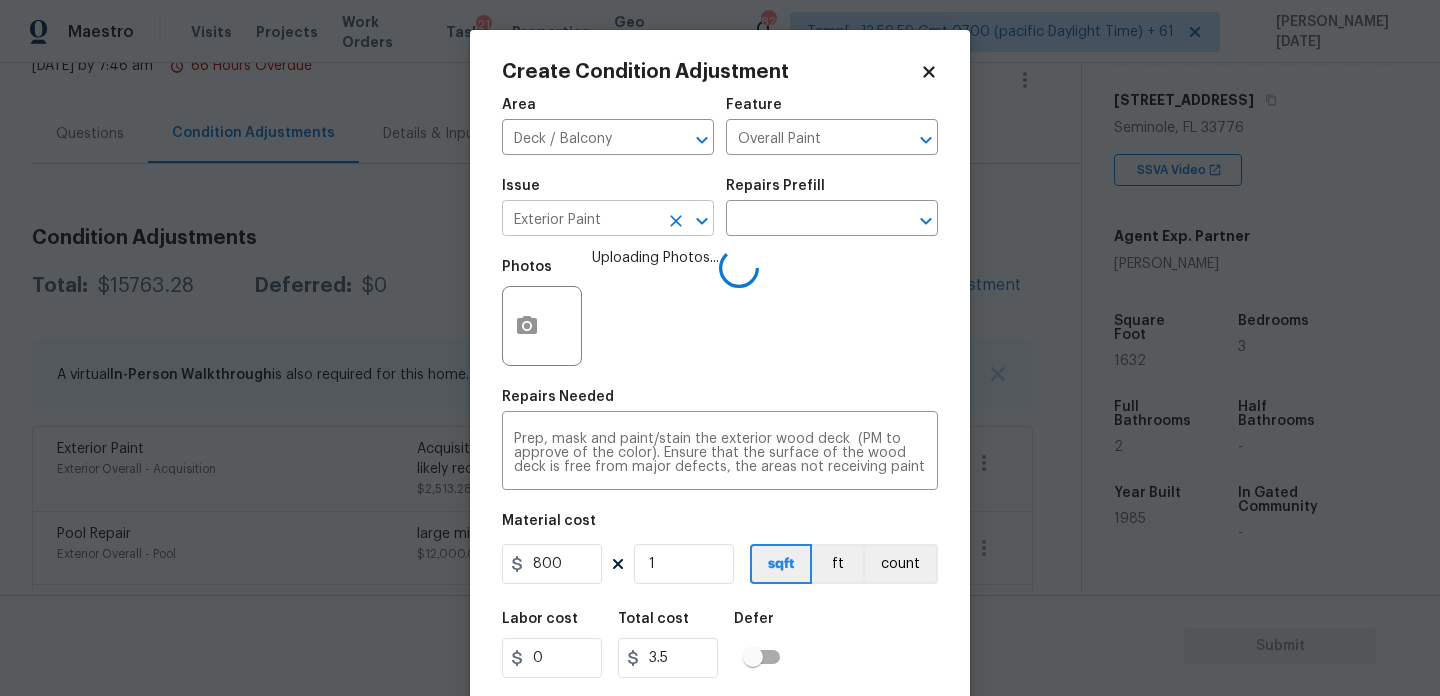 type on "Exterior Paint" 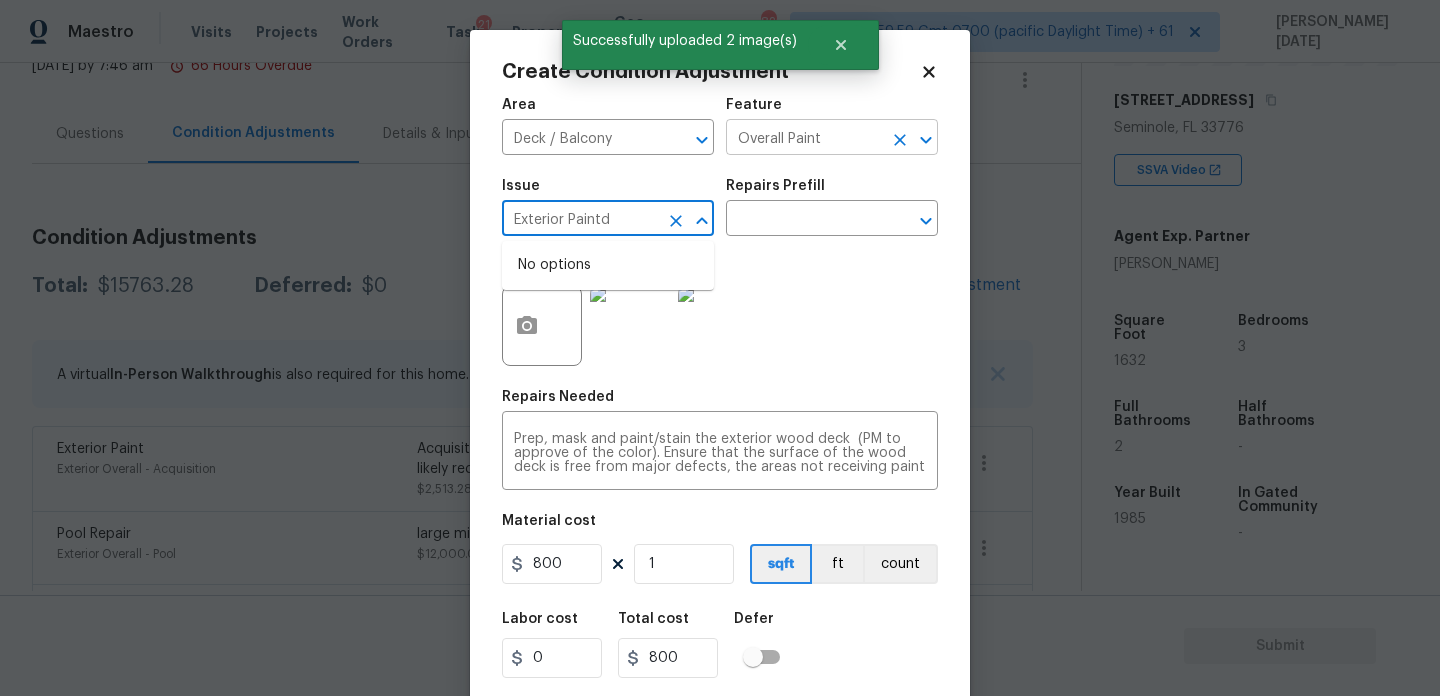 type on "Exterior Paint" 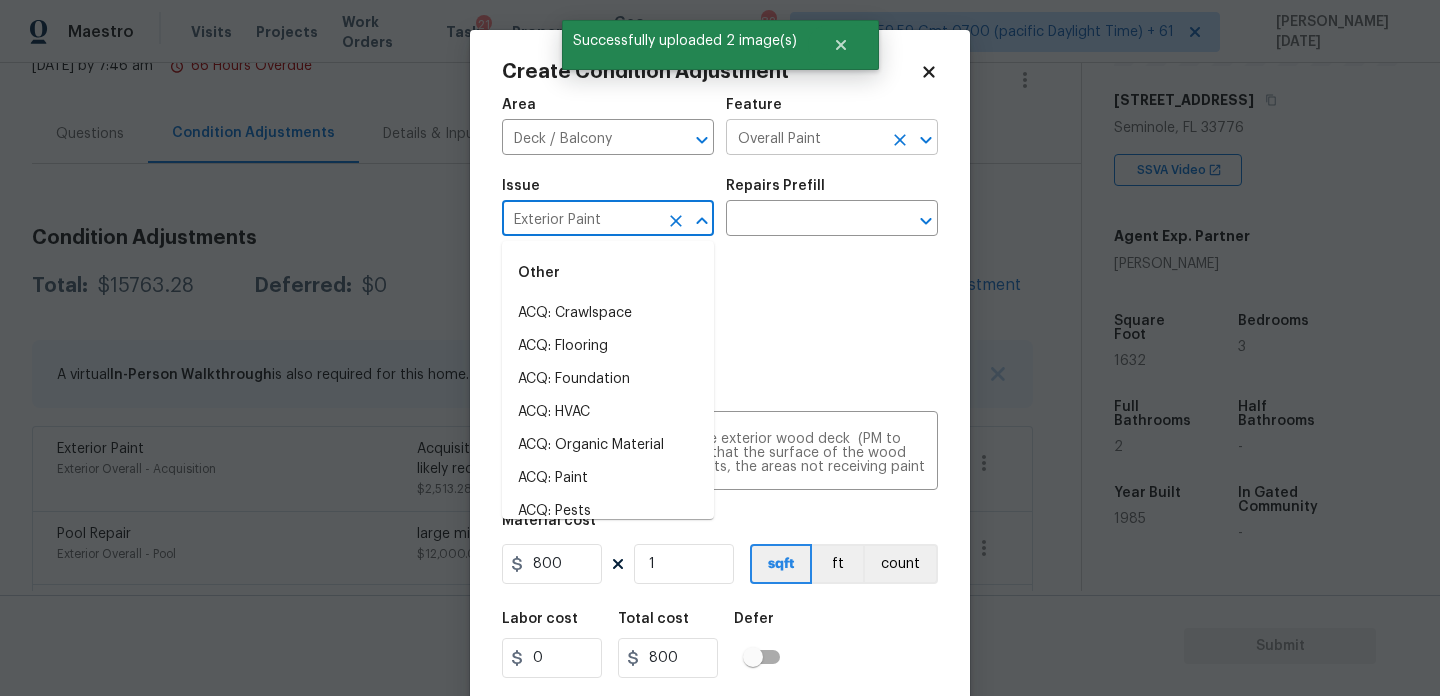 click 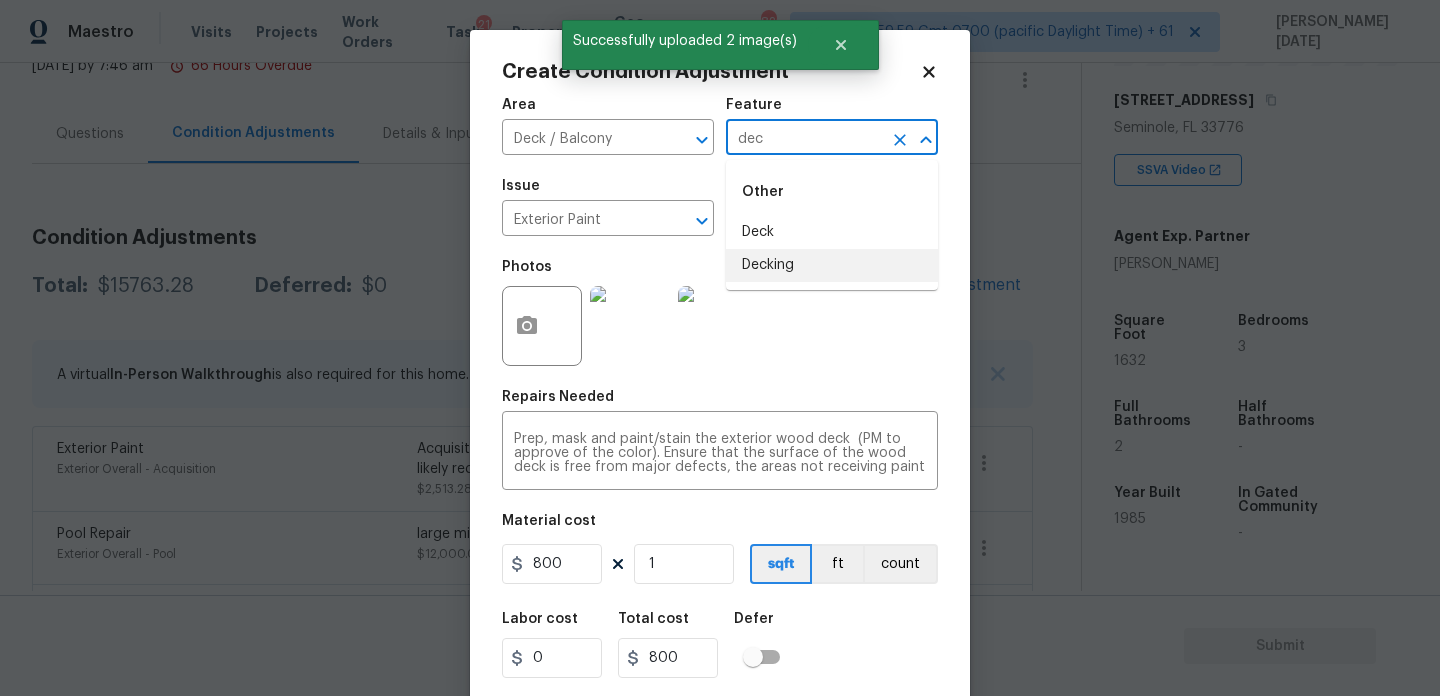 click on "Decking" at bounding box center [832, 265] 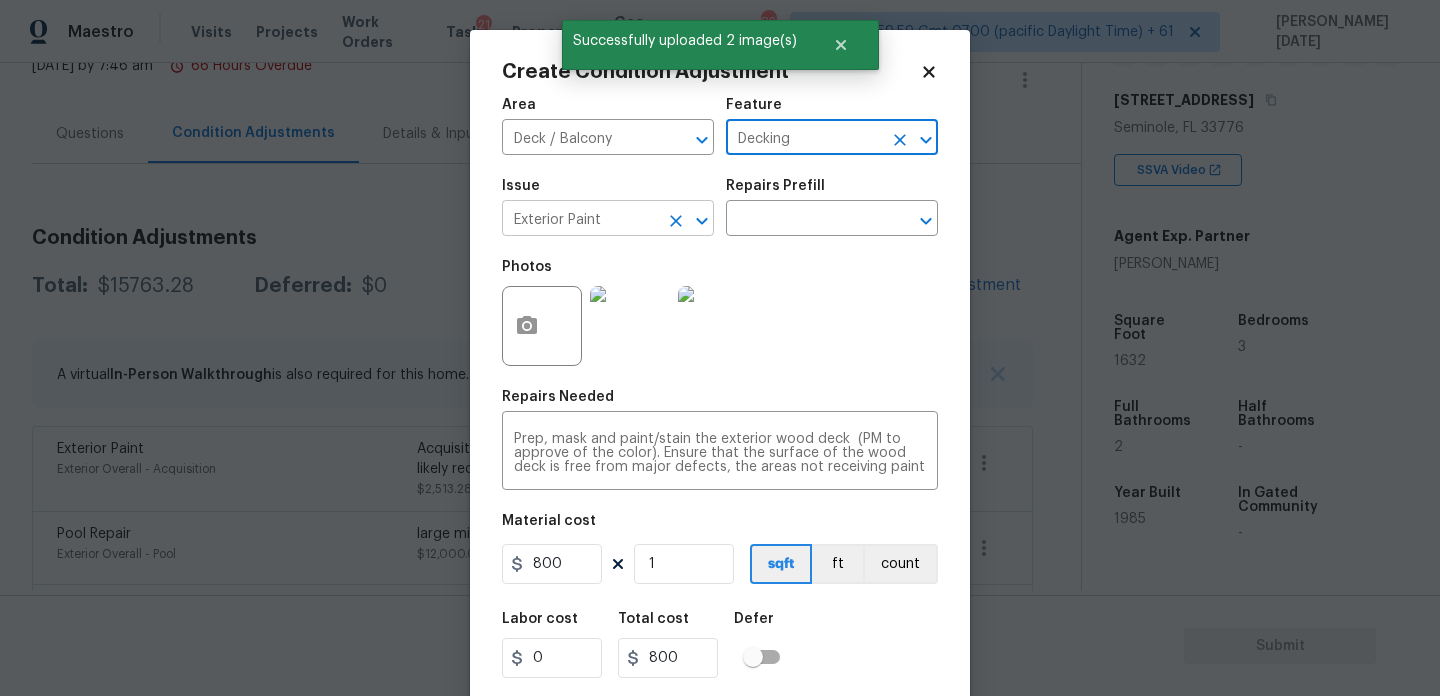 click 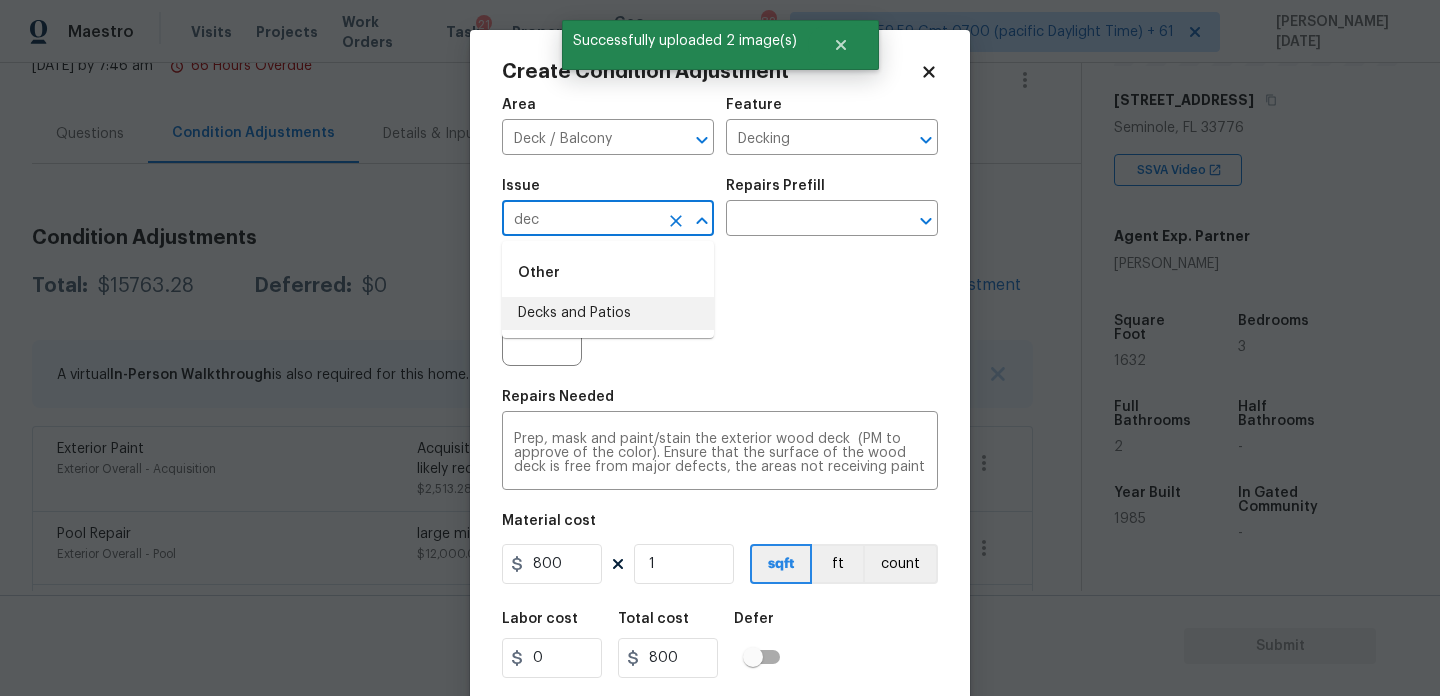 click on "Decks and Patios" at bounding box center [608, 313] 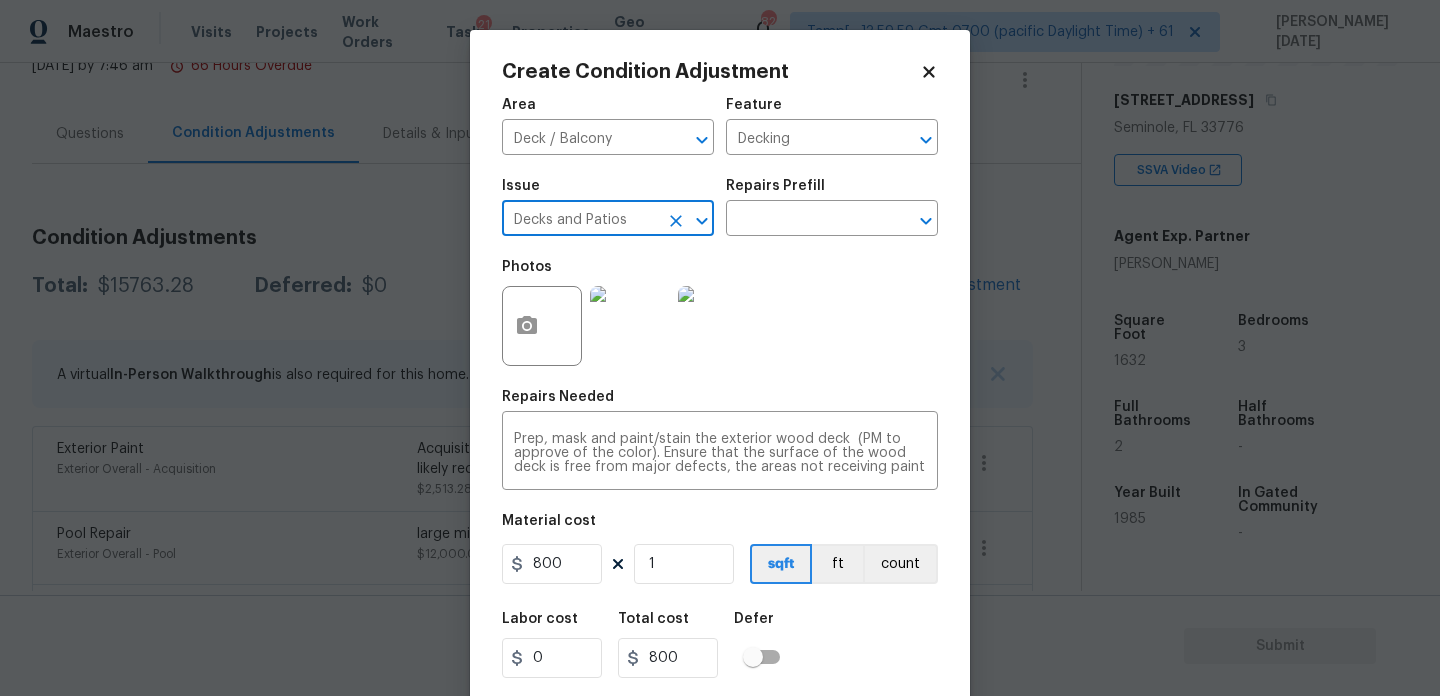 type on "Decks and Patios" 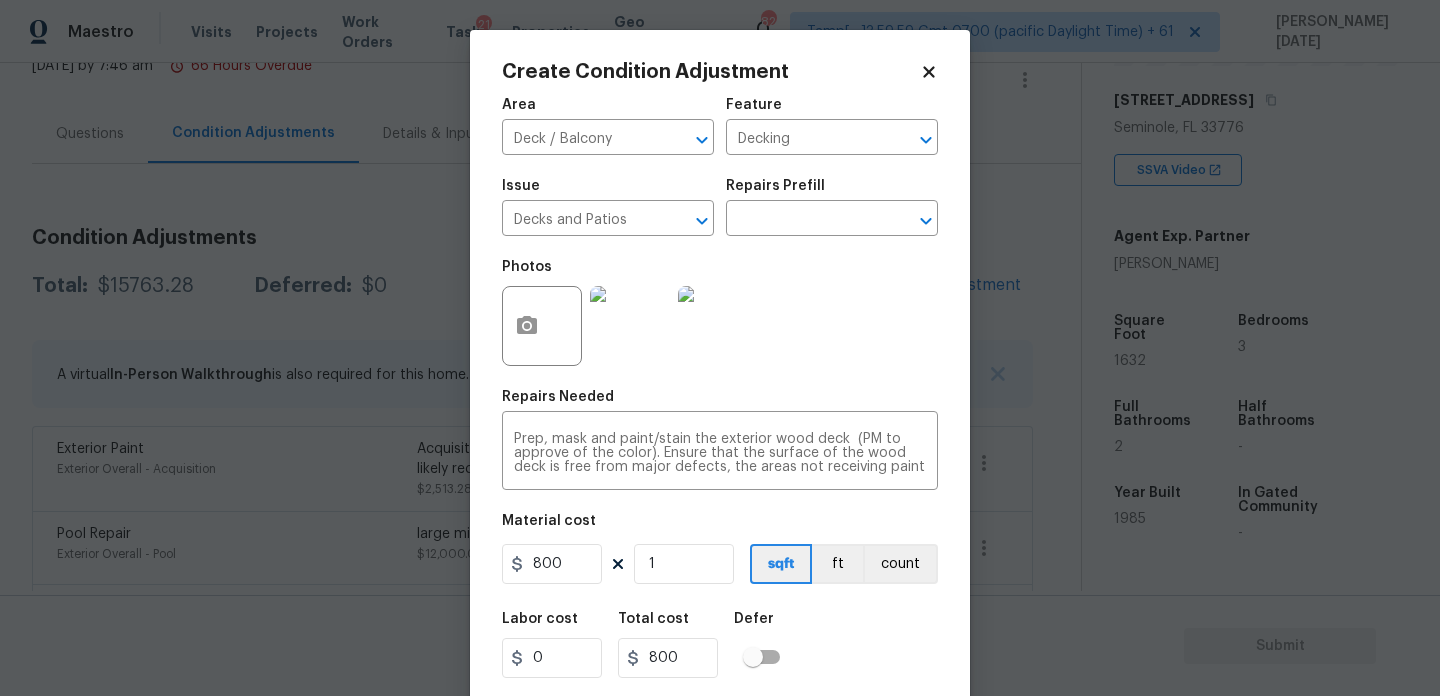scroll, scrollTop: 51, scrollLeft: 0, axis: vertical 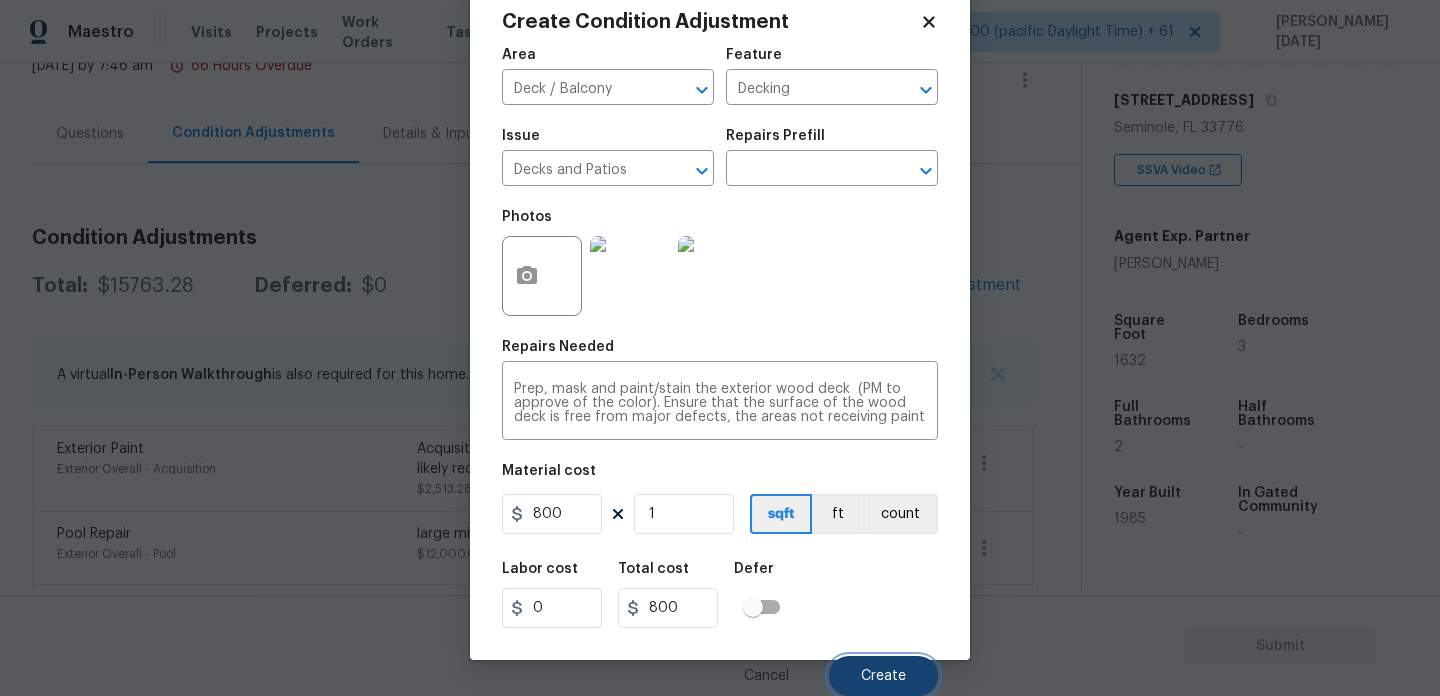 click on "Create" at bounding box center [883, 676] 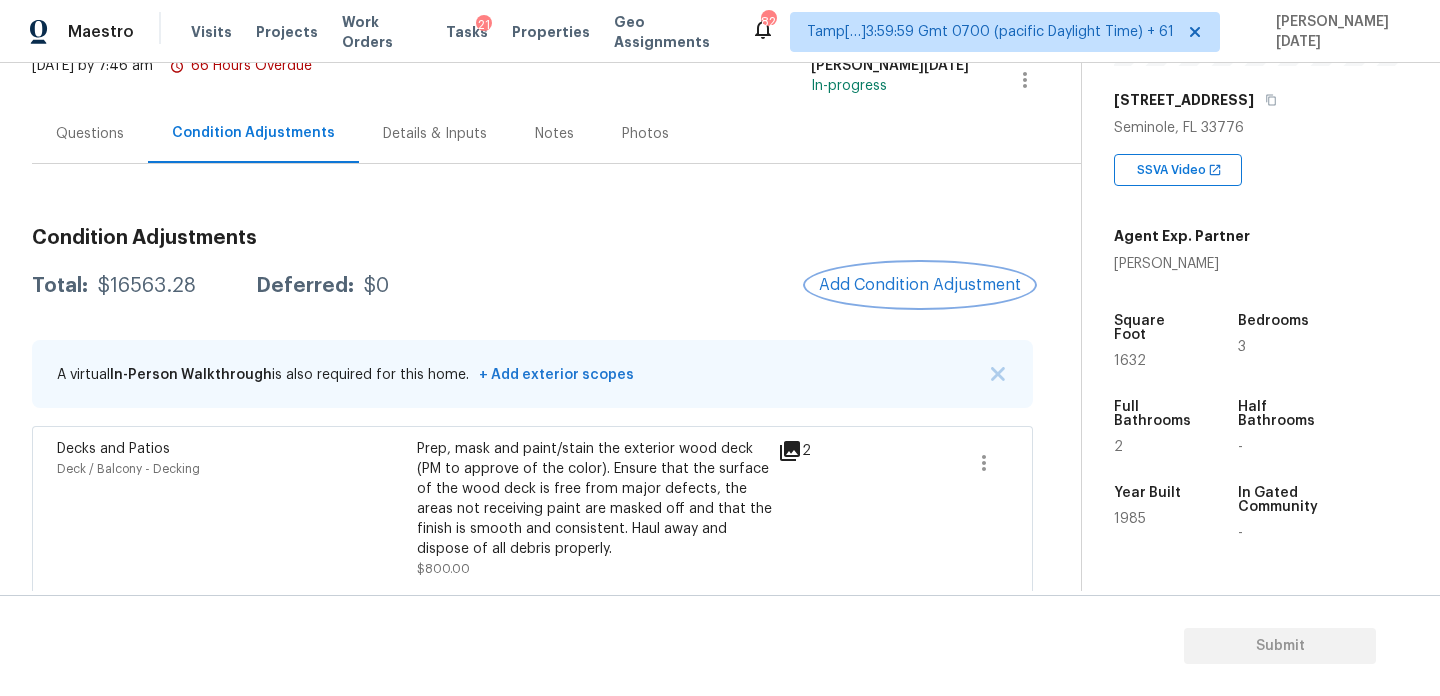 scroll, scrollTop: 0, scrollLeft: 0, axis: both 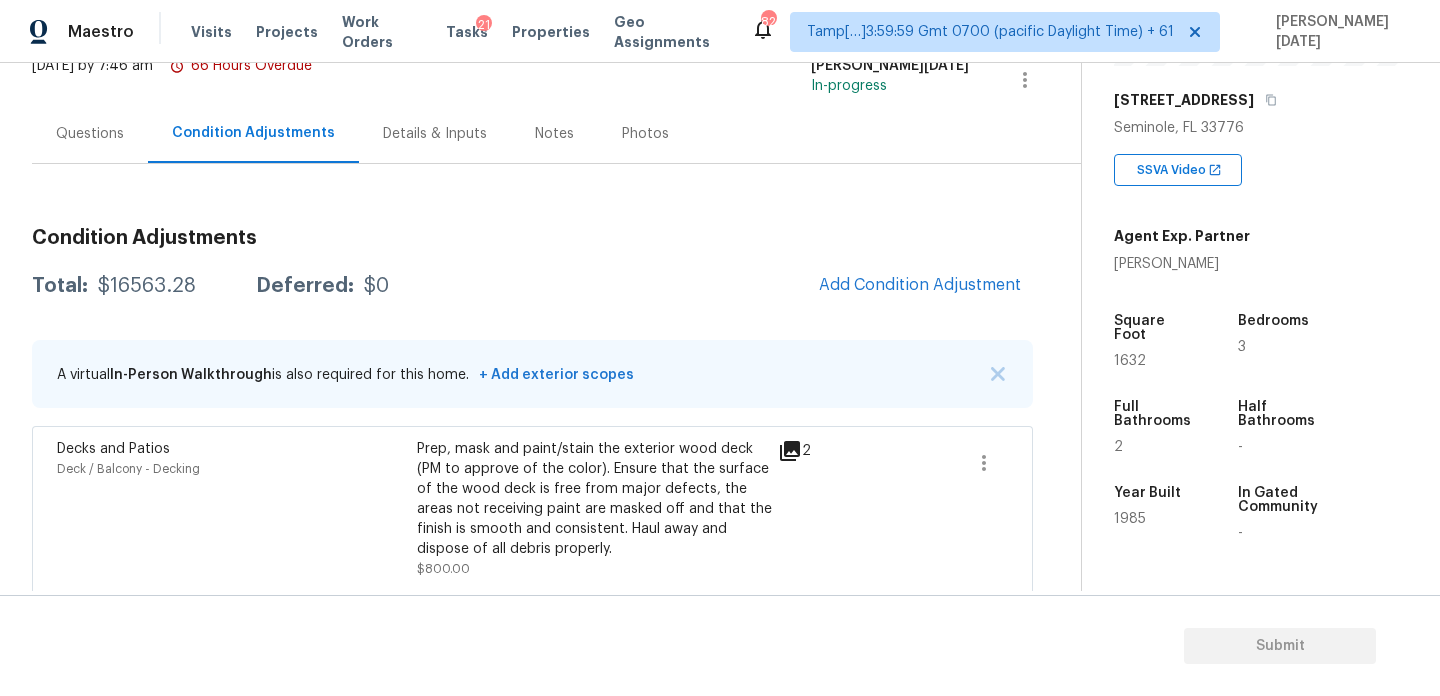 click on "Add Condition Adjustment" at bounding box center (920, 286) 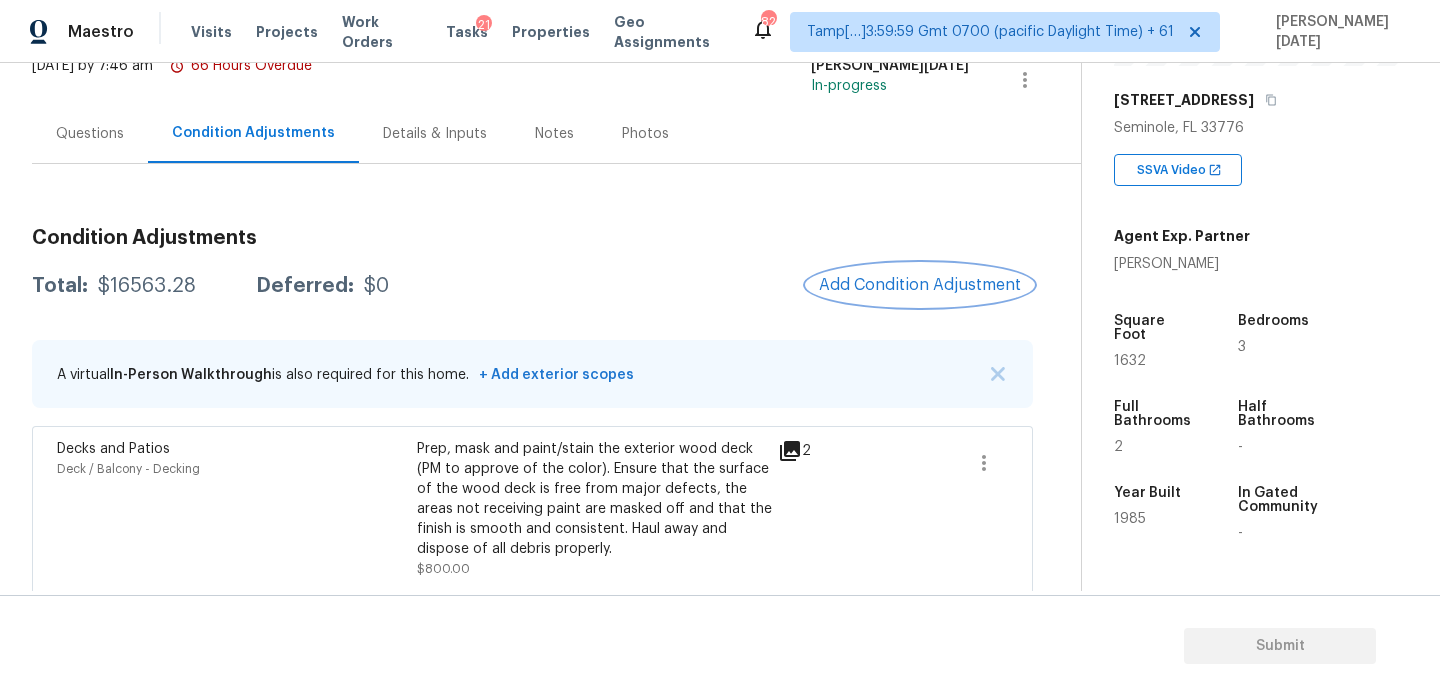 click on "Add Condition Adjustment" at bounding box center [920, 285] 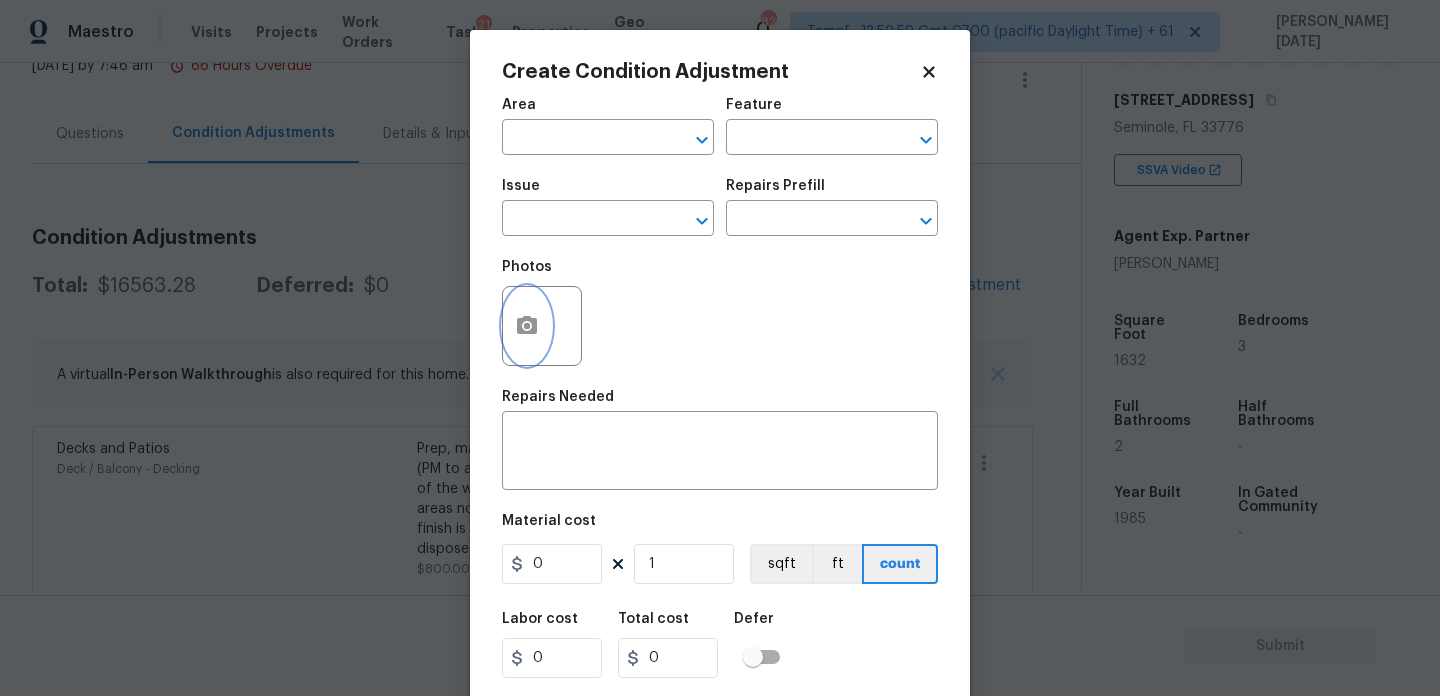 click 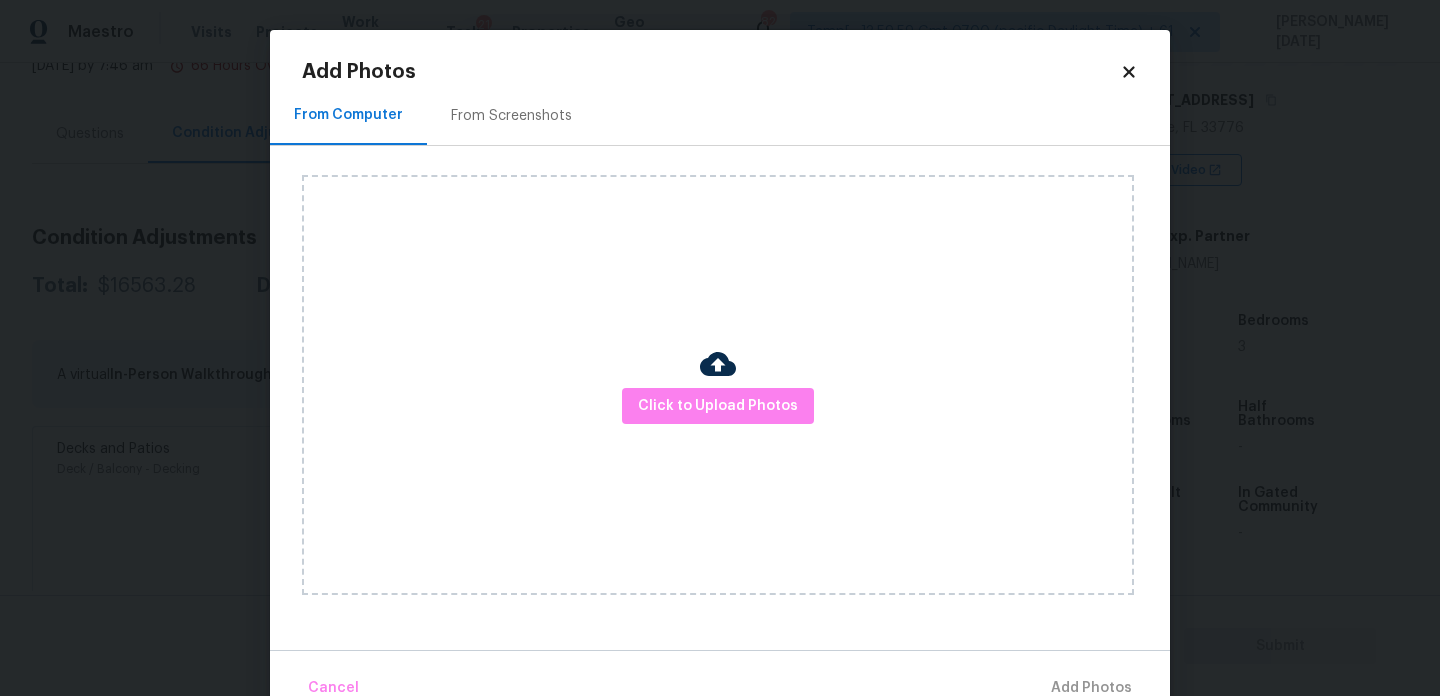 click on "Click to Upload Photos" at bounding box center [718, 385] 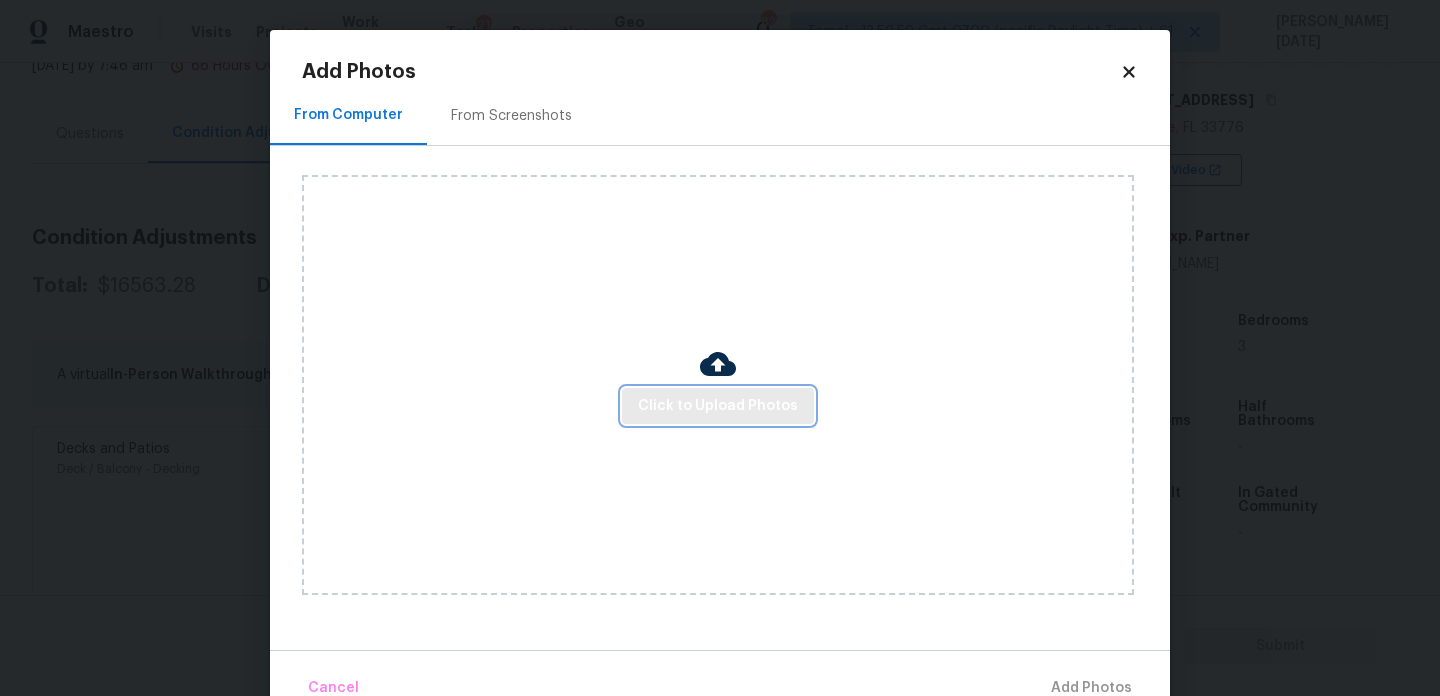 click on "Click to Upload Photos" at bounding box center [718, 406] 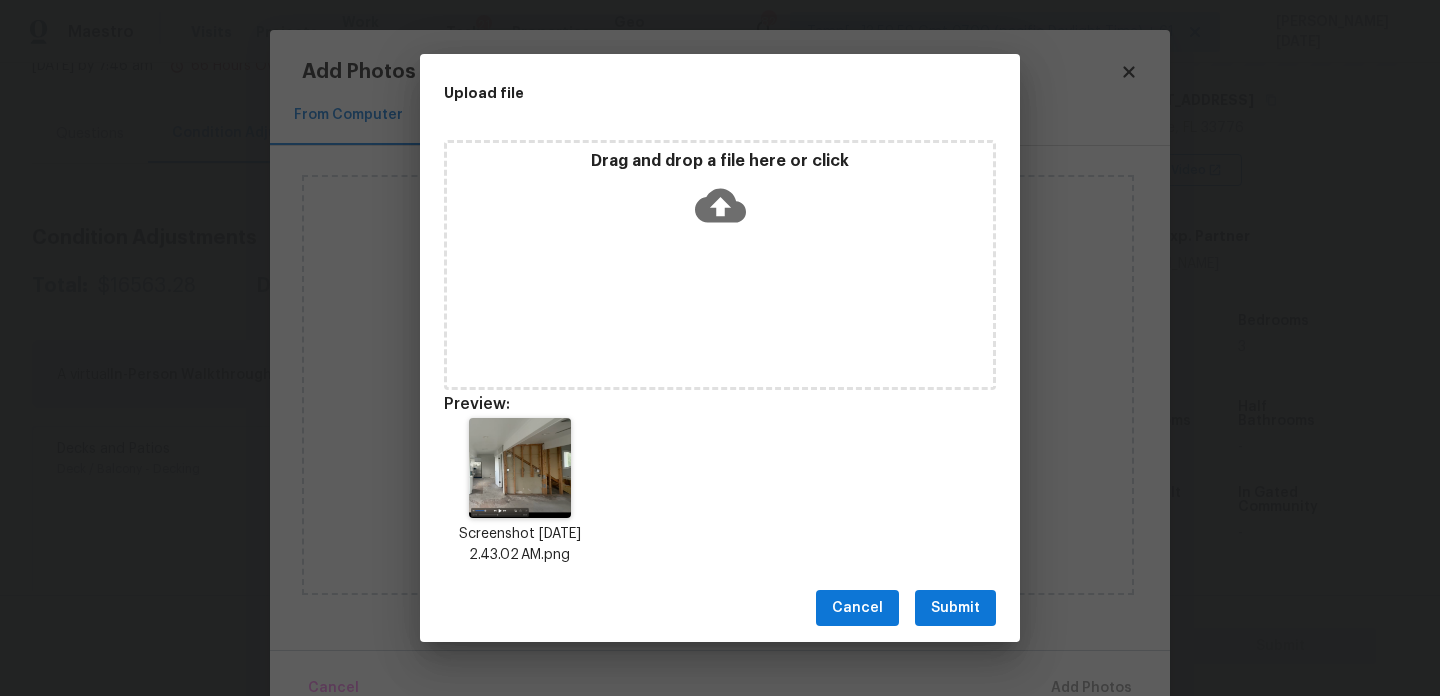 click on "Submit" at bounding box center [955, 608] 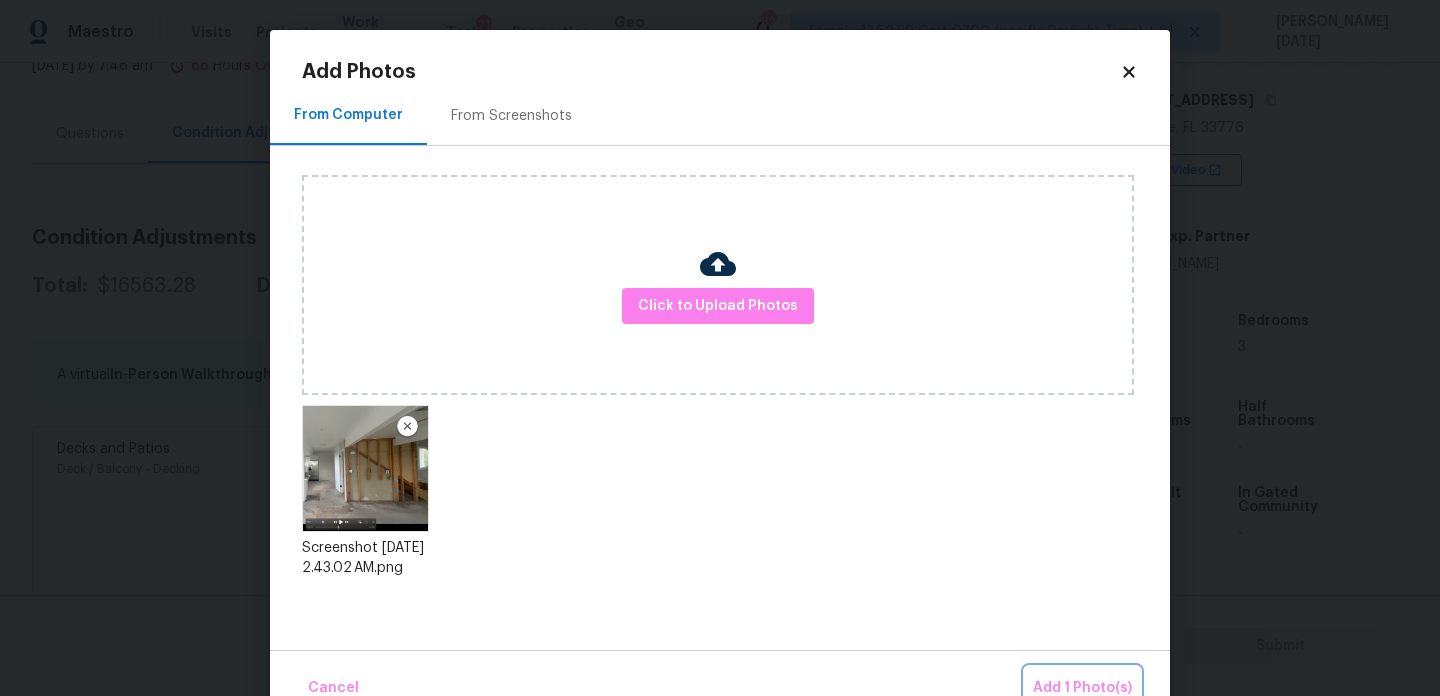 click on "Add 1 Photo(s)" at bounding box center [1082, 688] 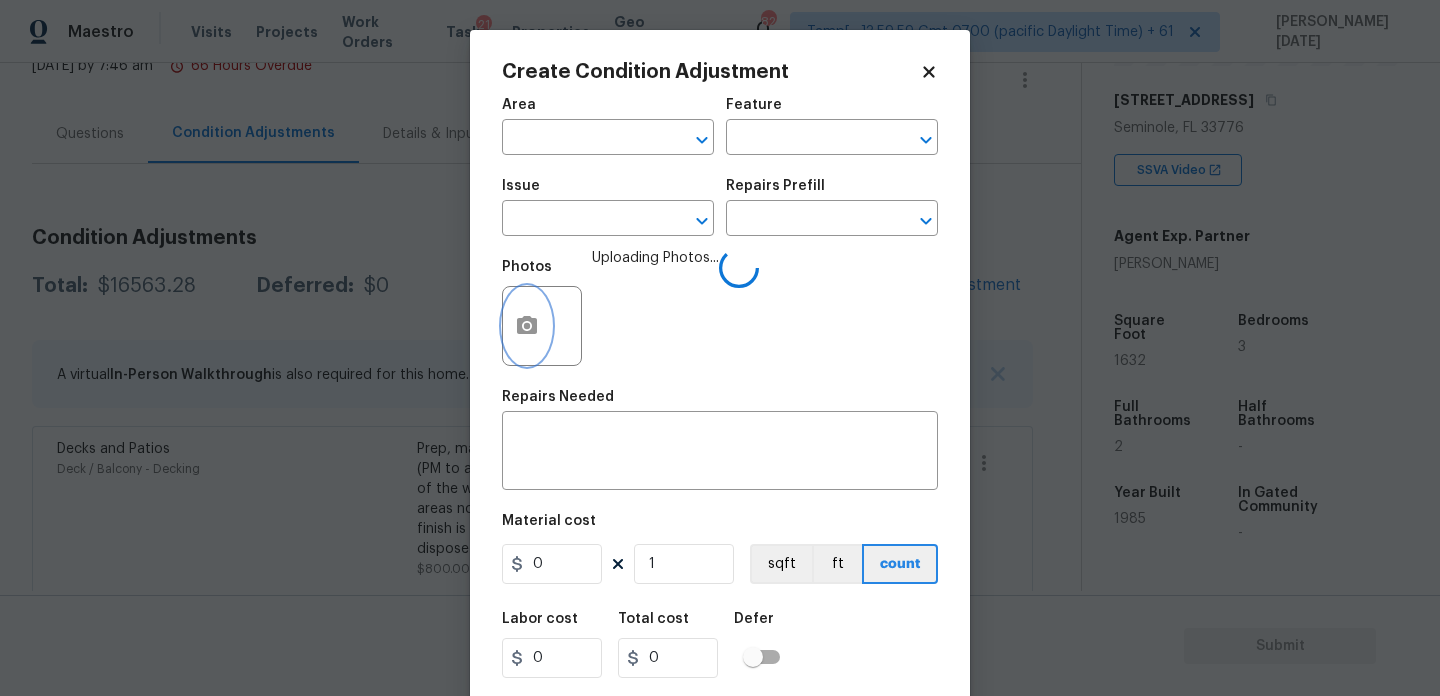 type 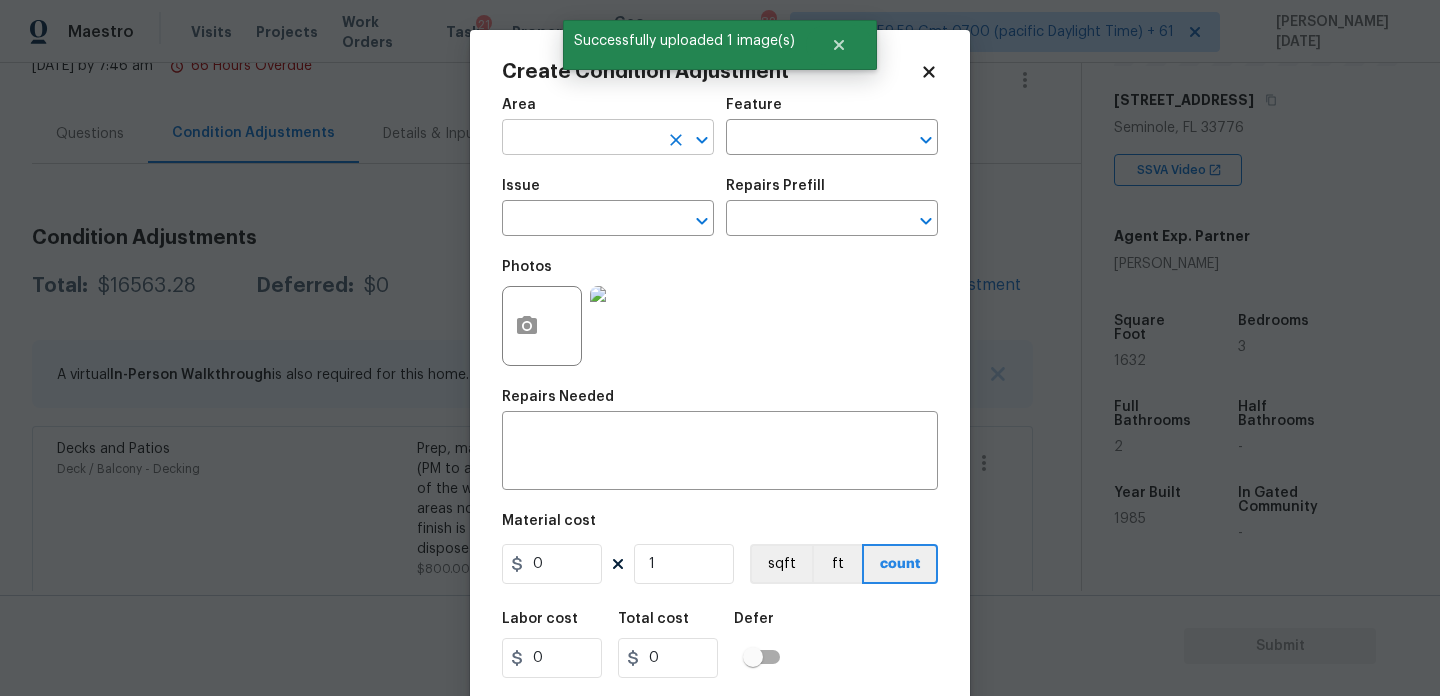click at bounding box center (580, 139) 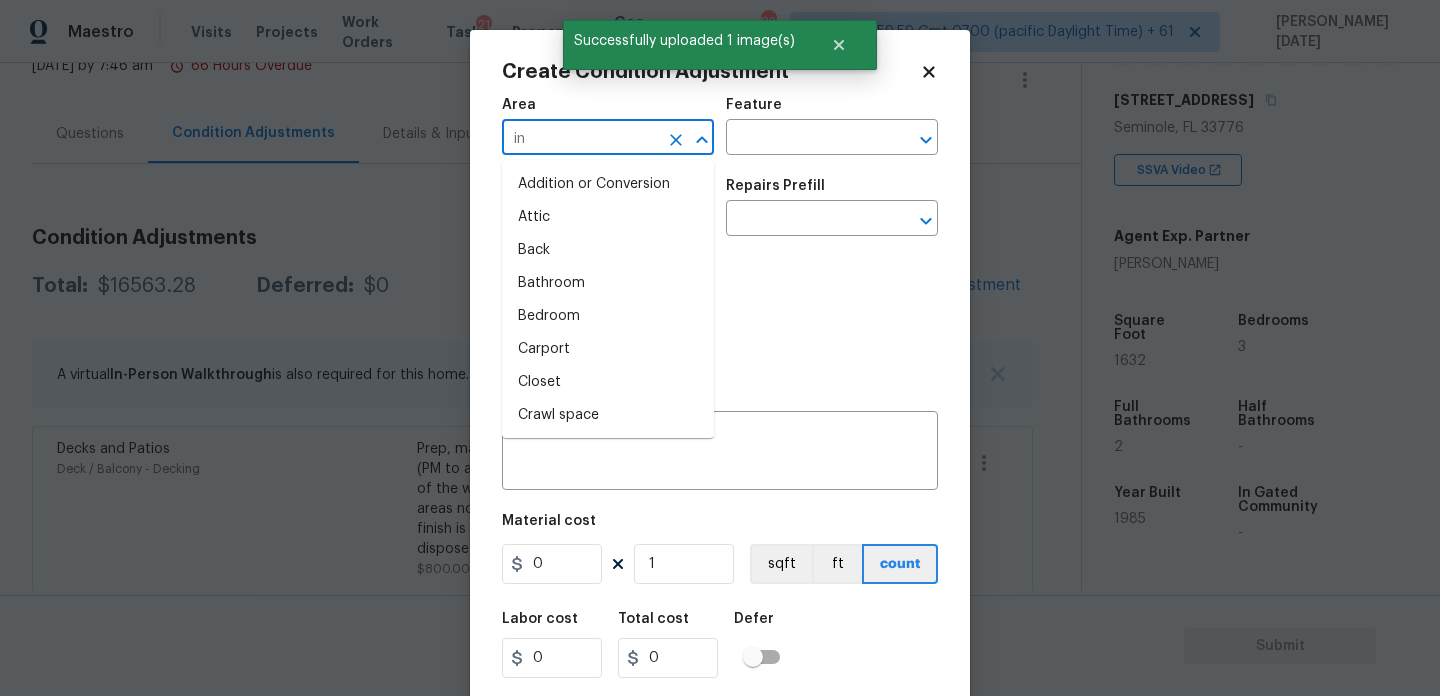 type on "int" 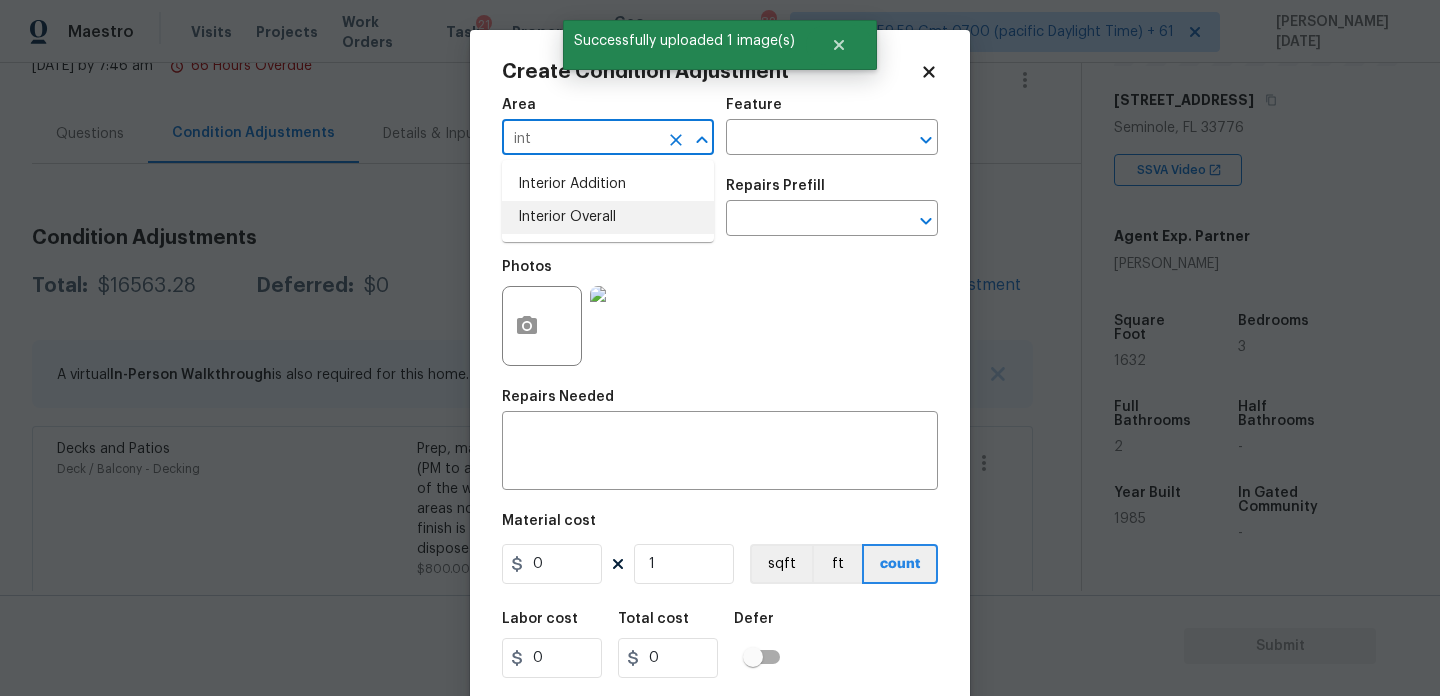 click on "Interior Overall" at bounding box center (608, 217) 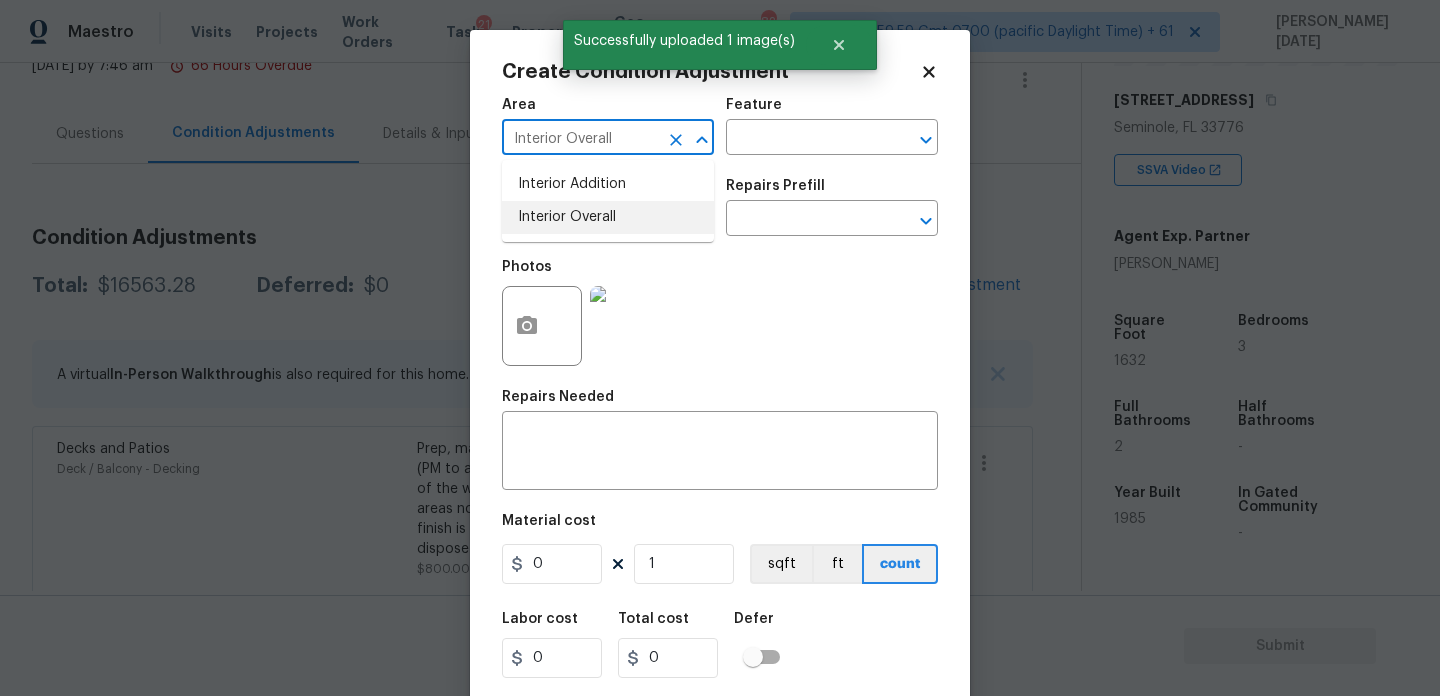 type on "Interior Overall" 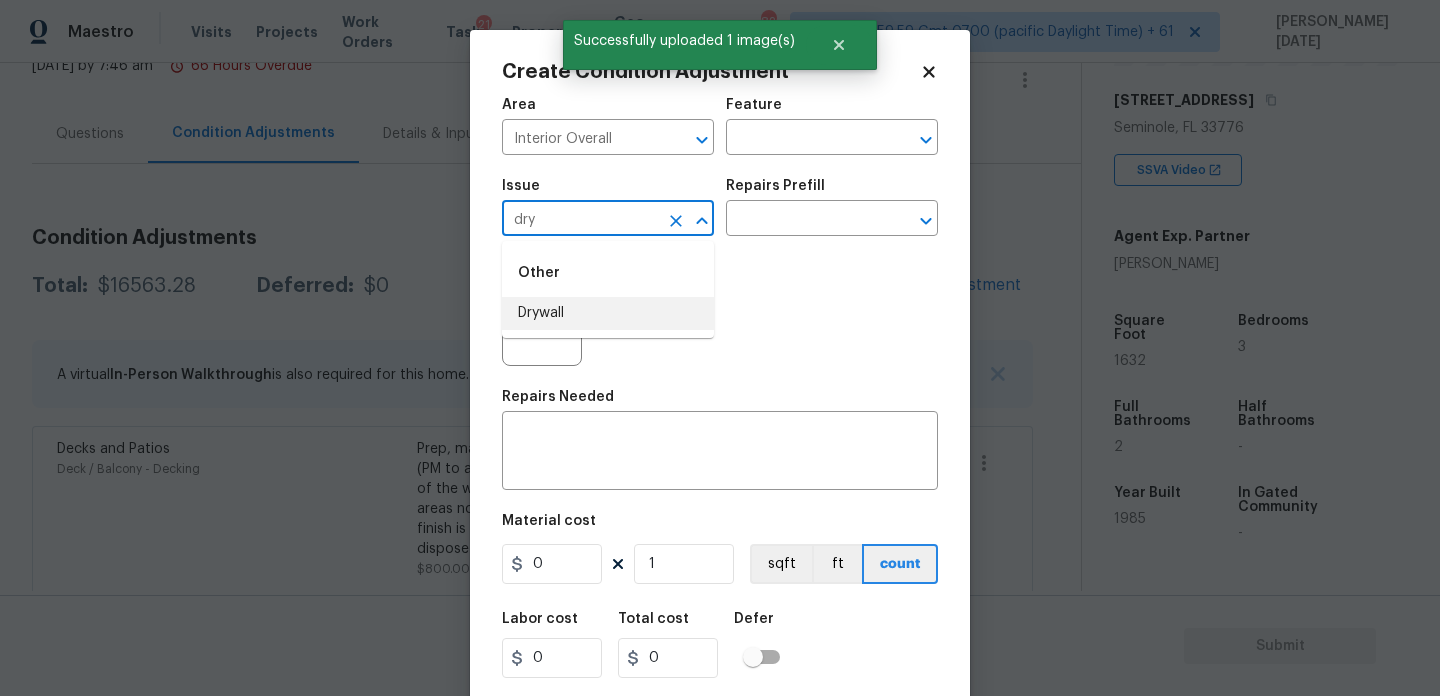 click on "Drywall" at bounding box center [608, 313] 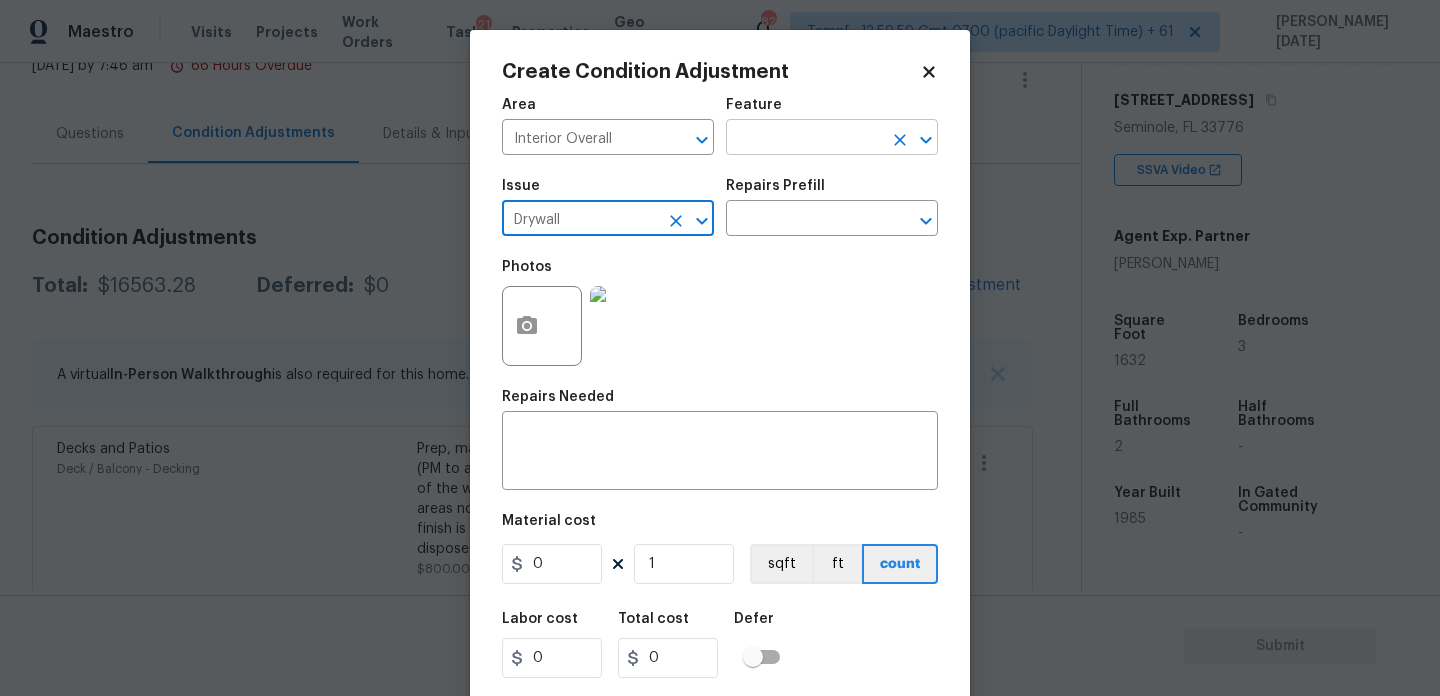 type on "Drywall" 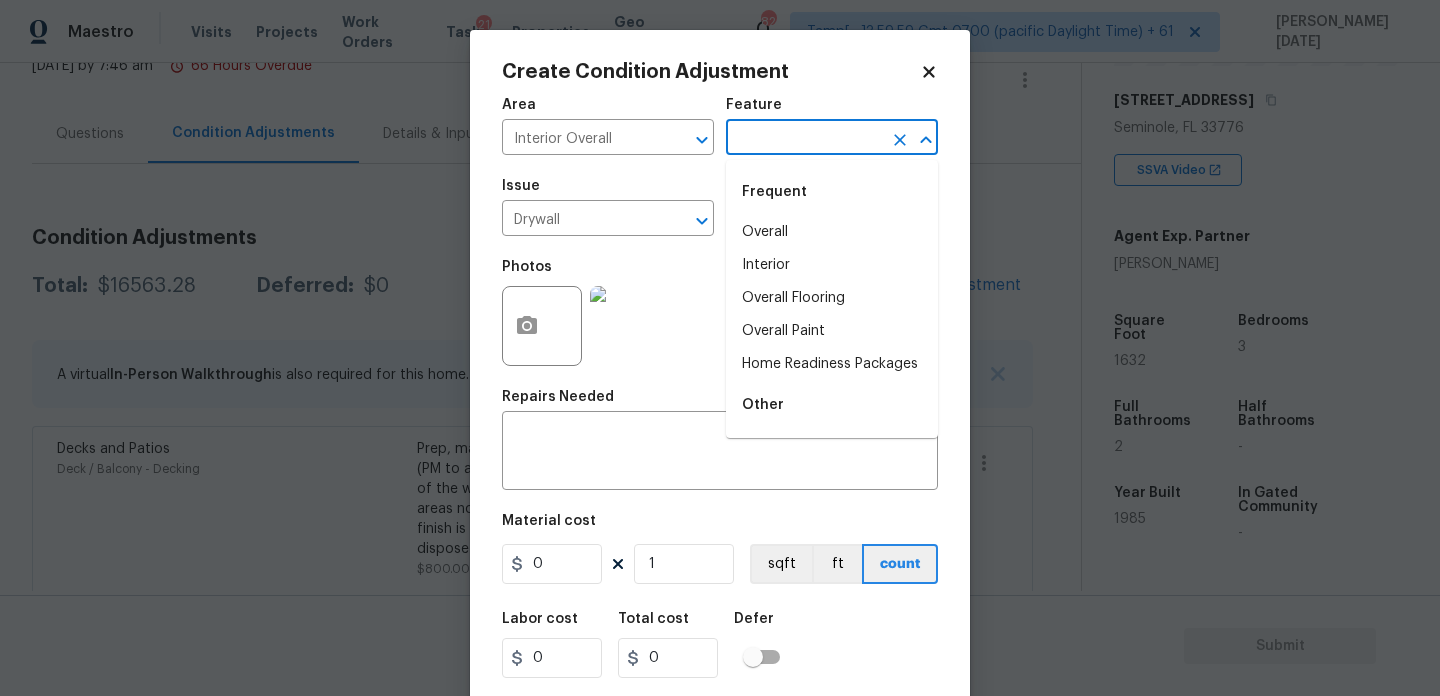 type on "d" 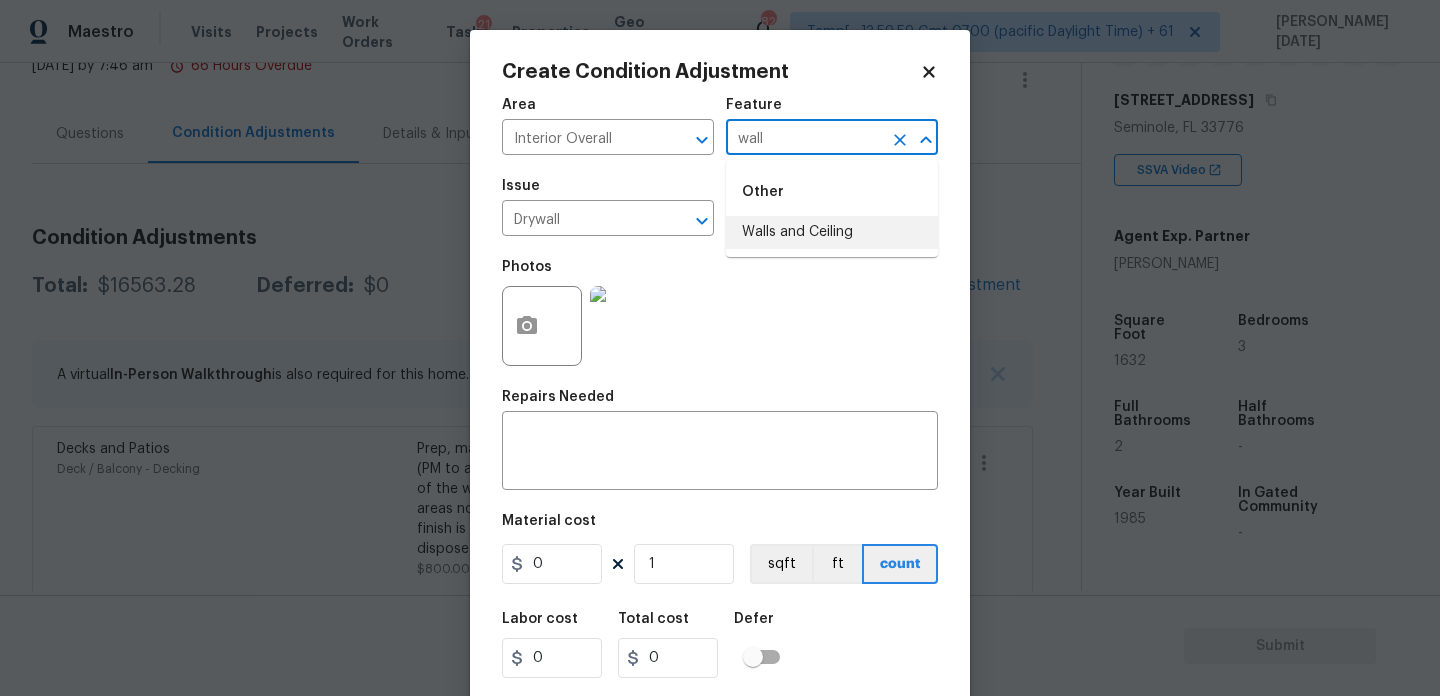 click on "Walls and Ceiling" at bounding box center (832, 232) 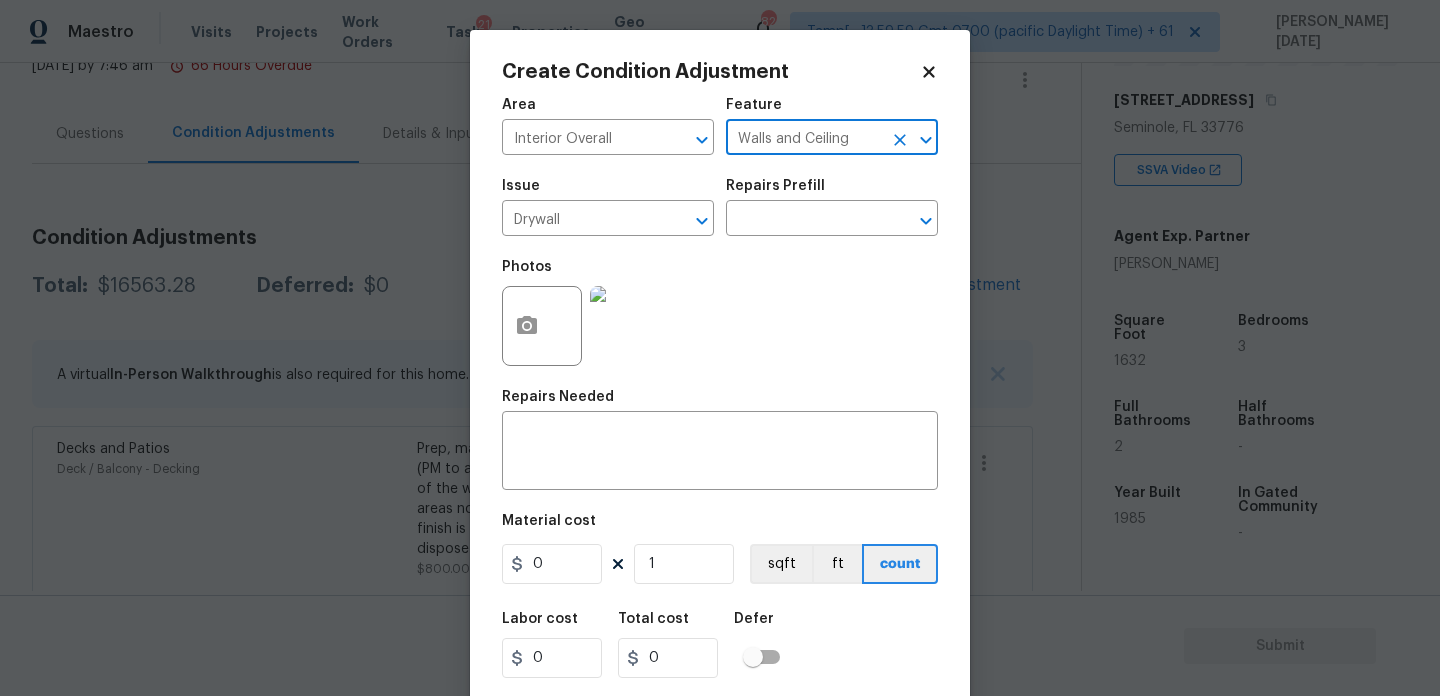 type on "Walls and Ceiling" 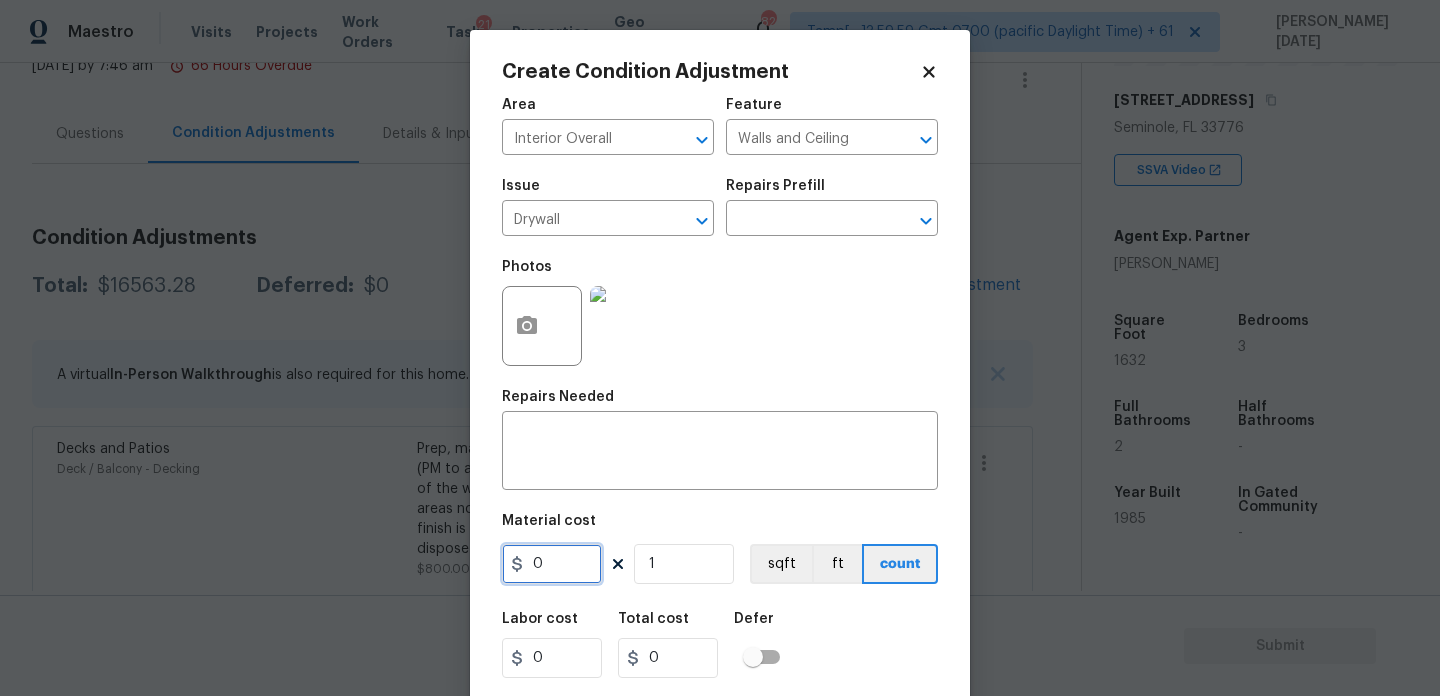 click on "0" at bounding box center [552, 564] 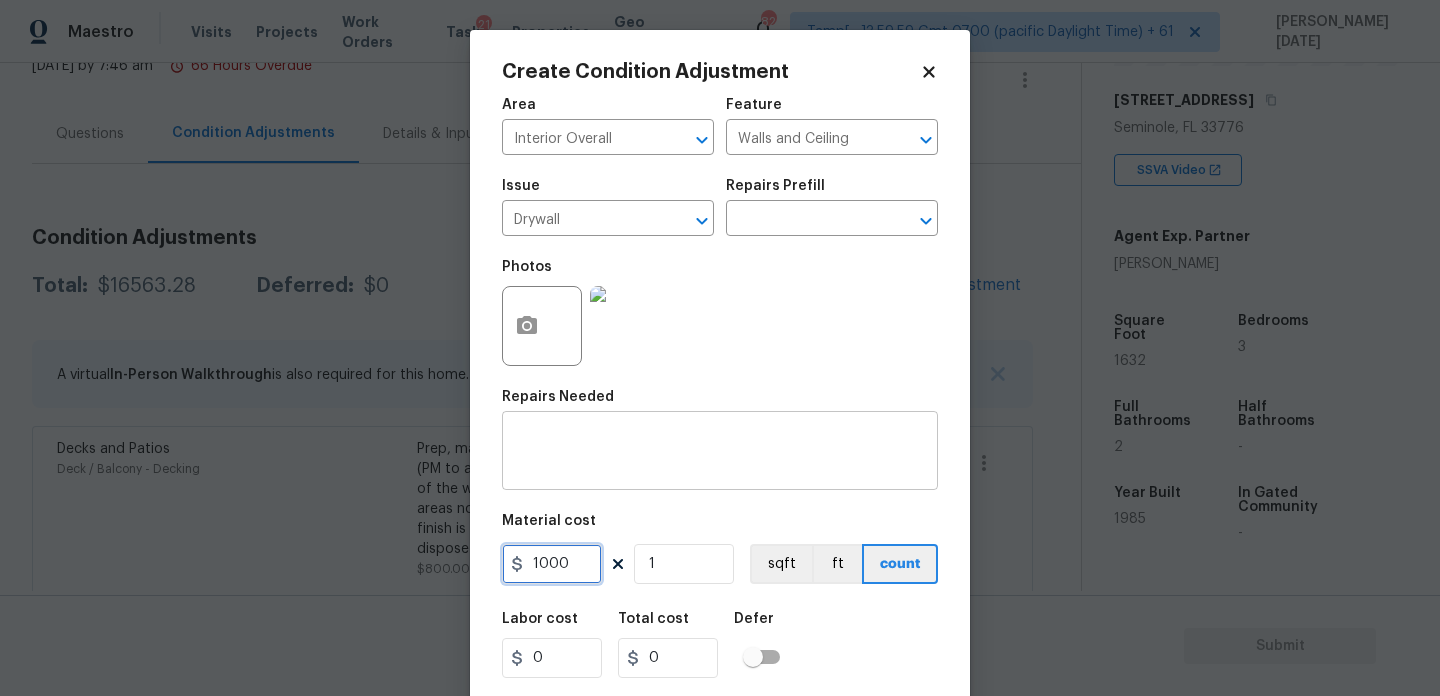 type on "1000" 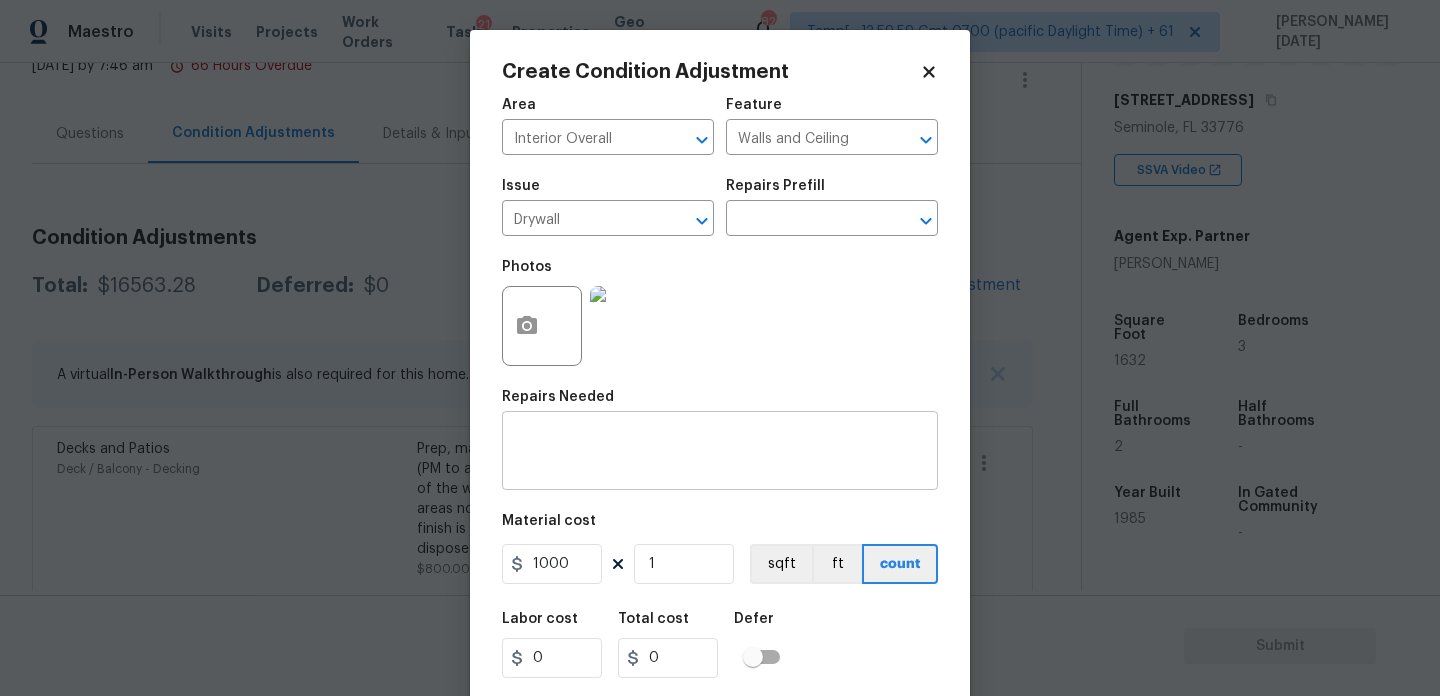 click at bounding box center [720, 453] 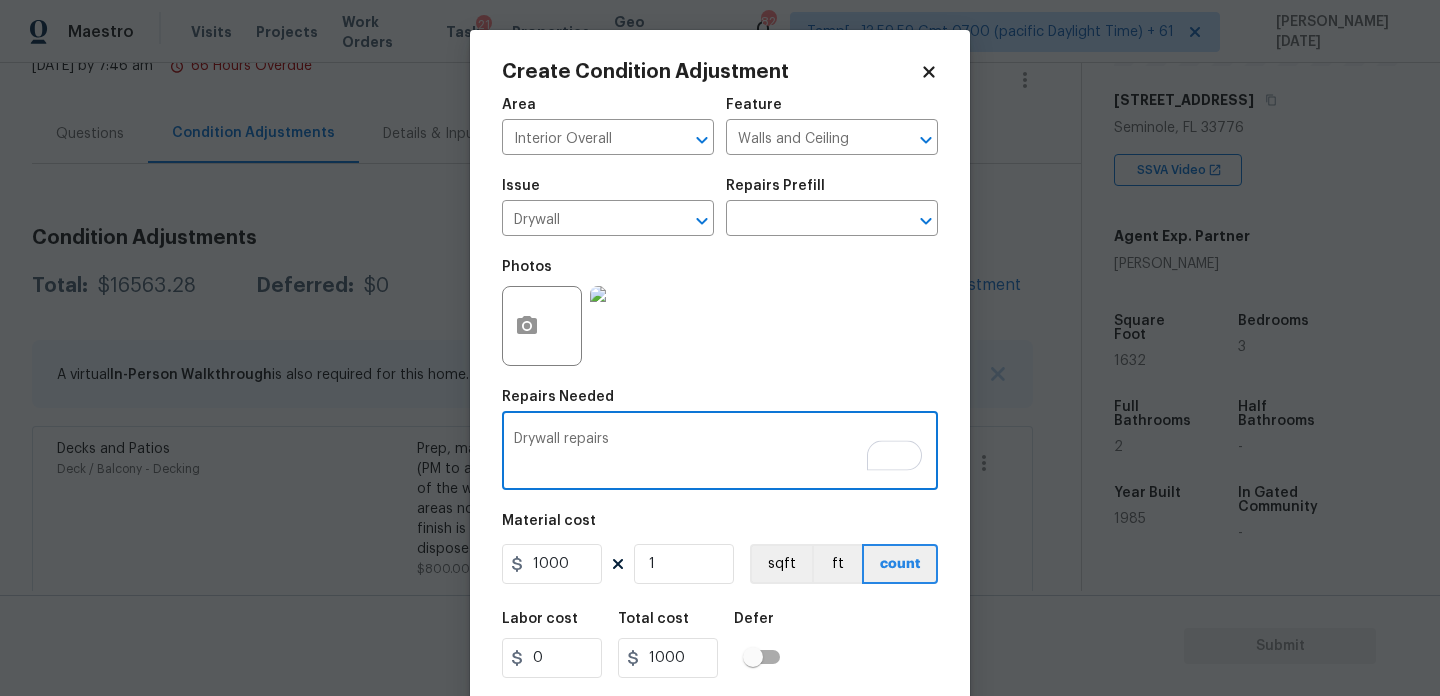 type on "Drywall repairs" 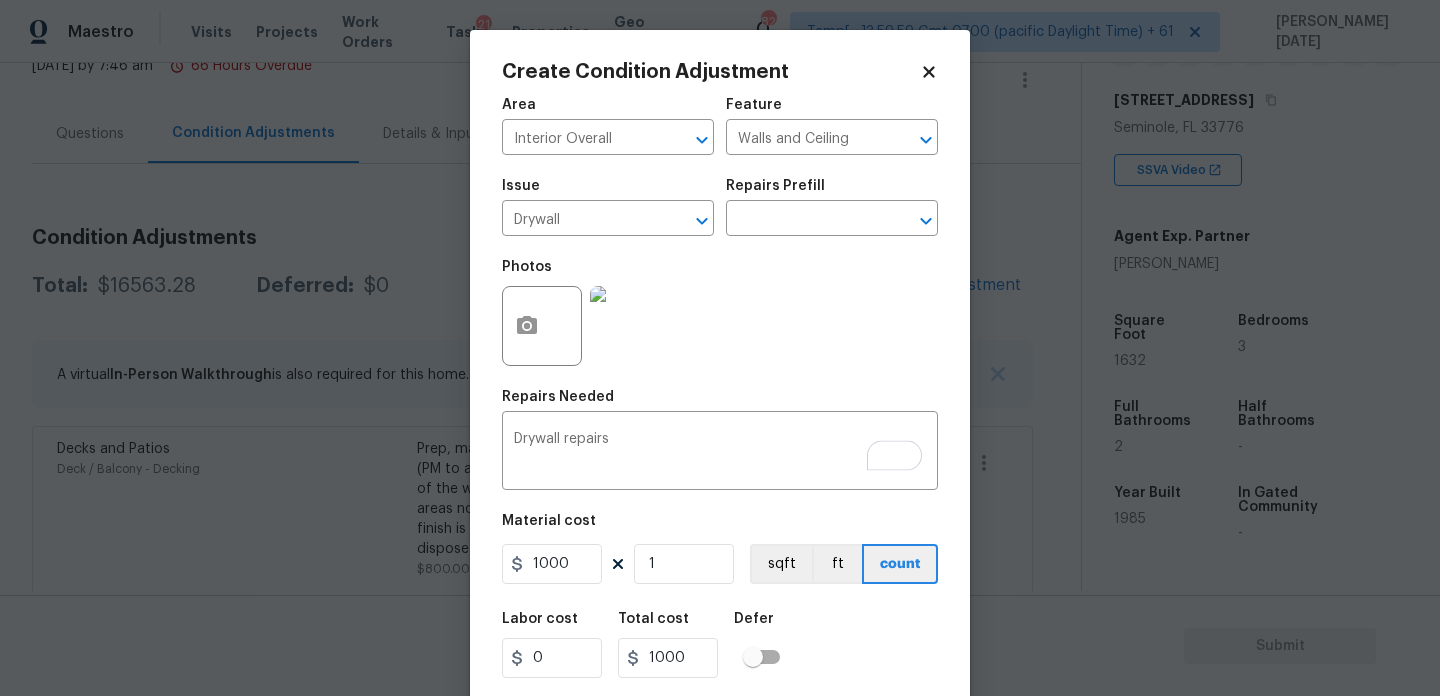 scroll, scrollTop: 51, scrollLeft: 0, axis: vertical 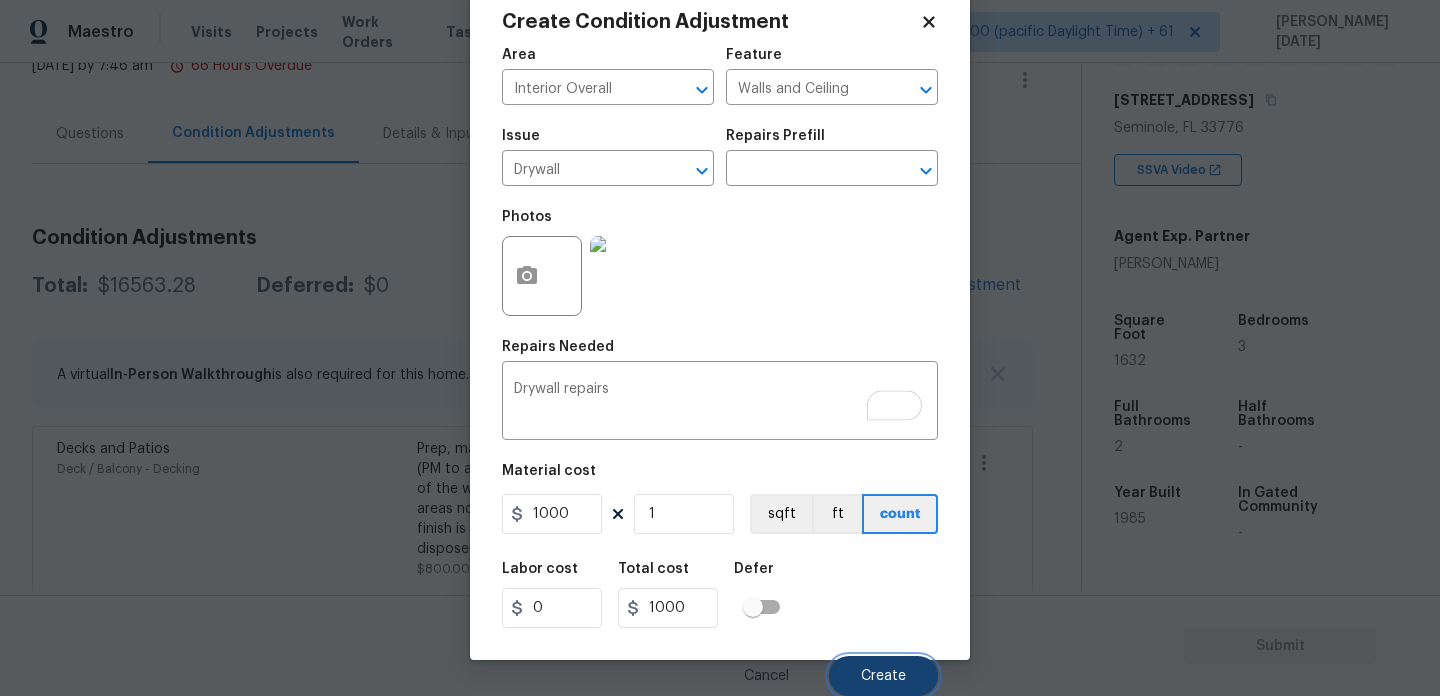 click on "Create" at bounding box center [883, 676] 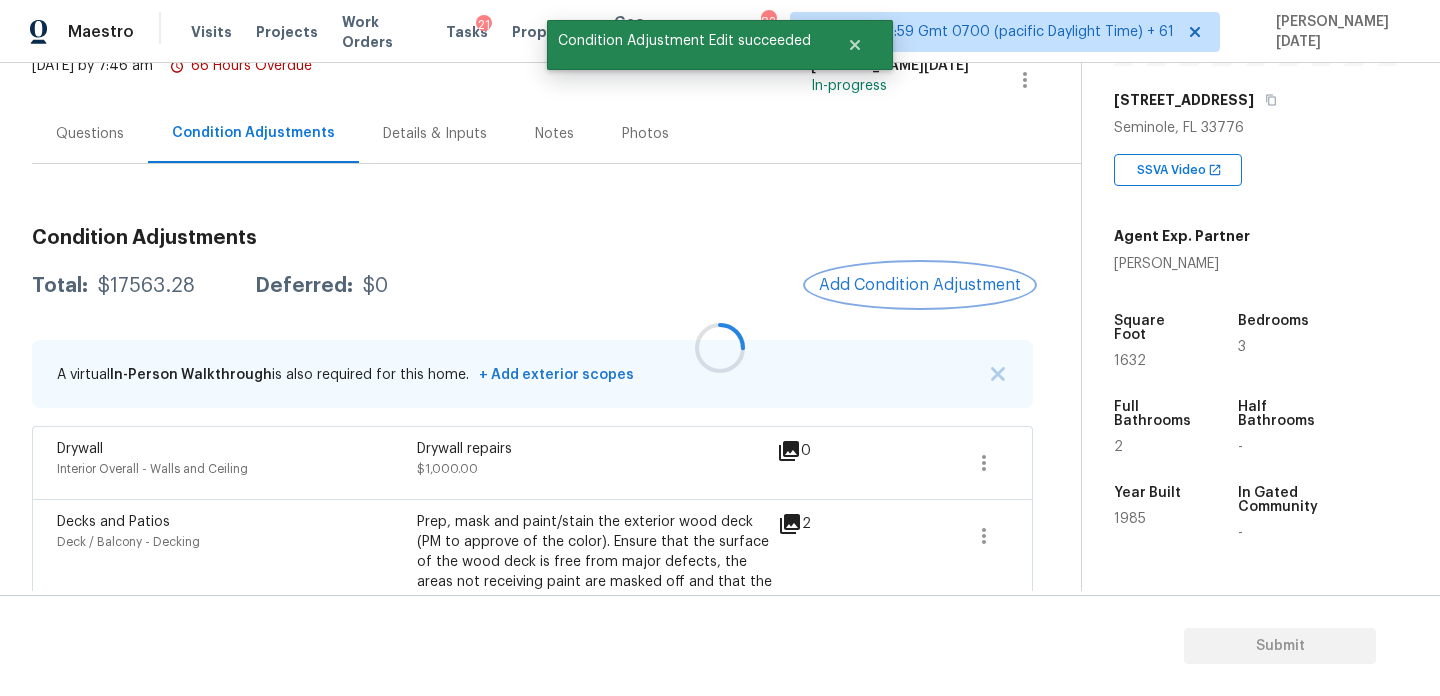 scroll, scrollTop: 0, scrollLeft: 0, axis: both 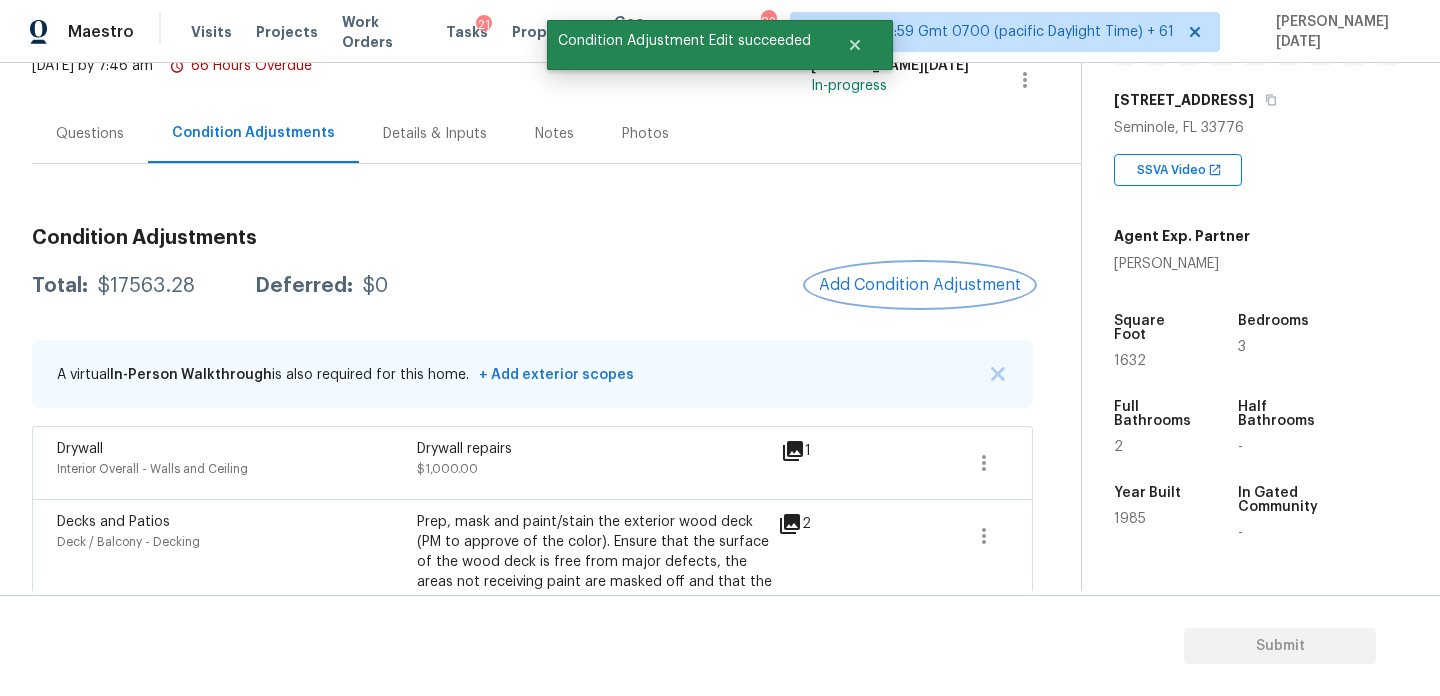 click on "Add Condition Adjustment" at bounding box center [920, 285] 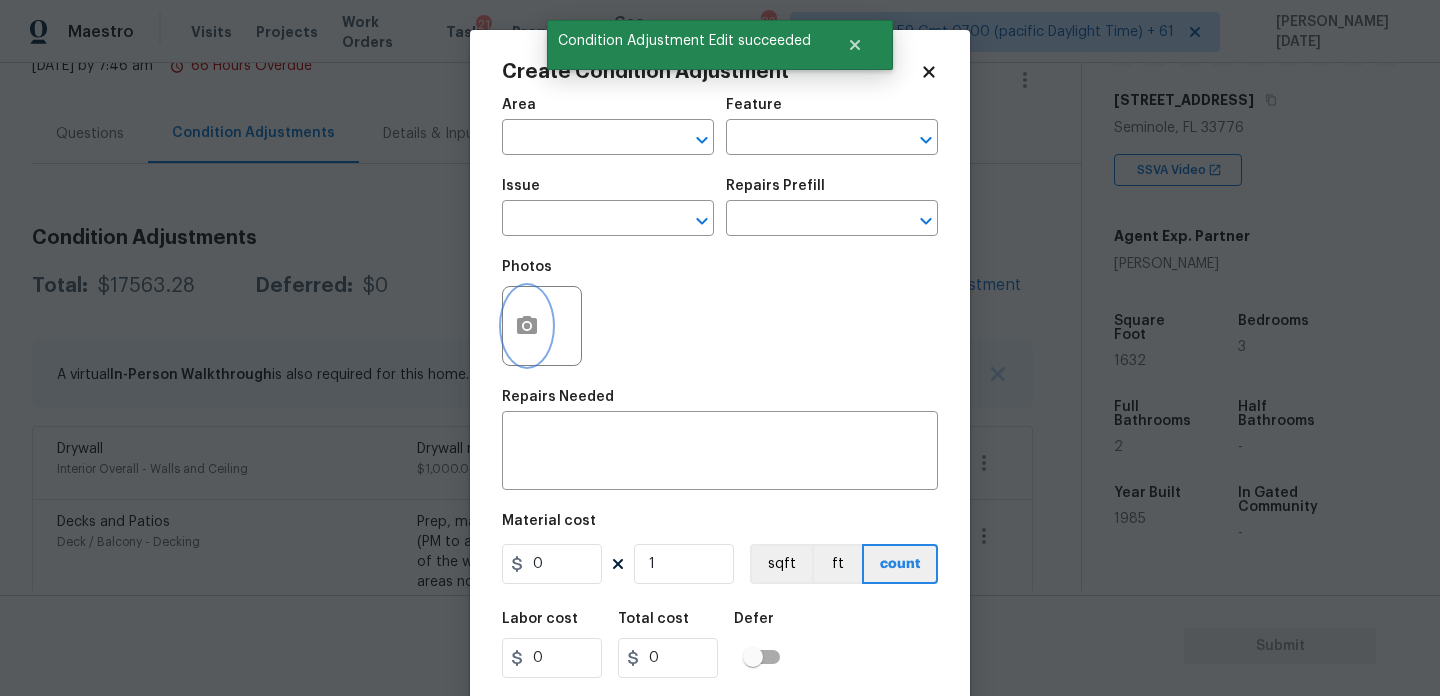 click 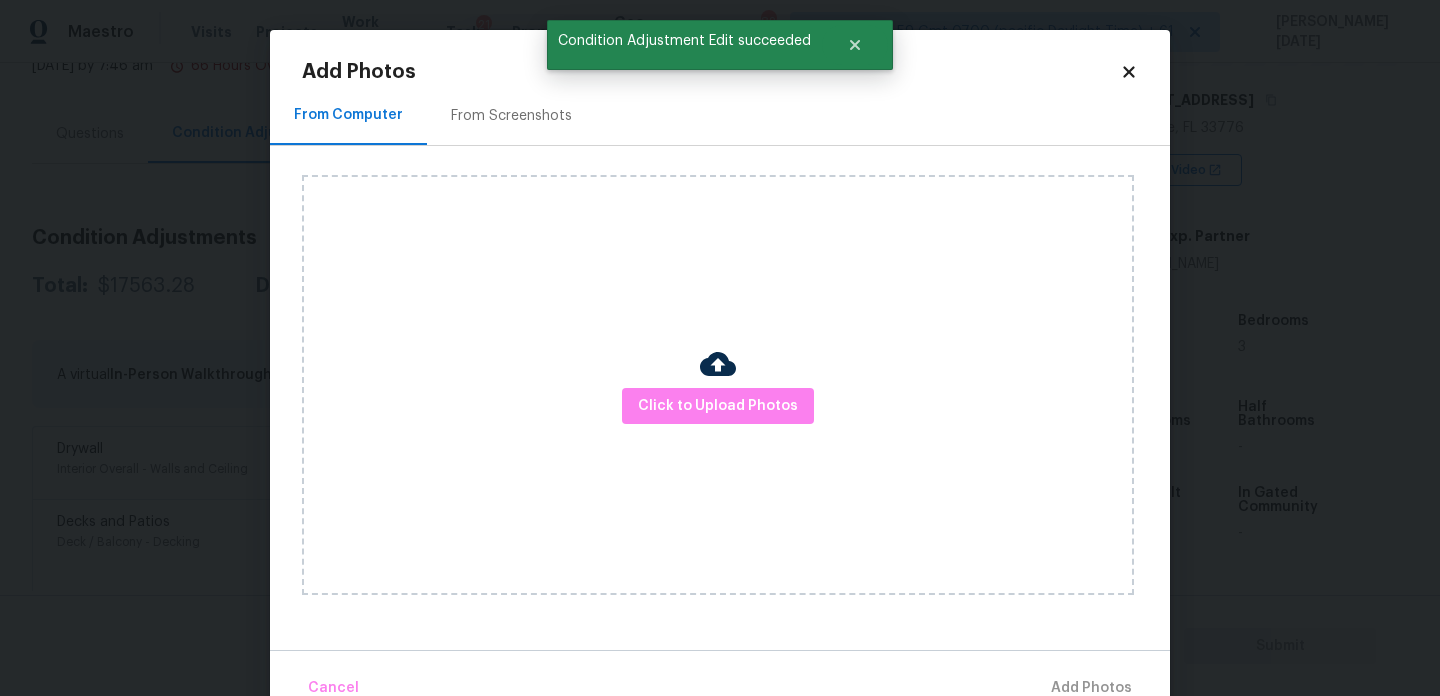 click on "Click to Upload Photos" at bounding box center (718, 385) 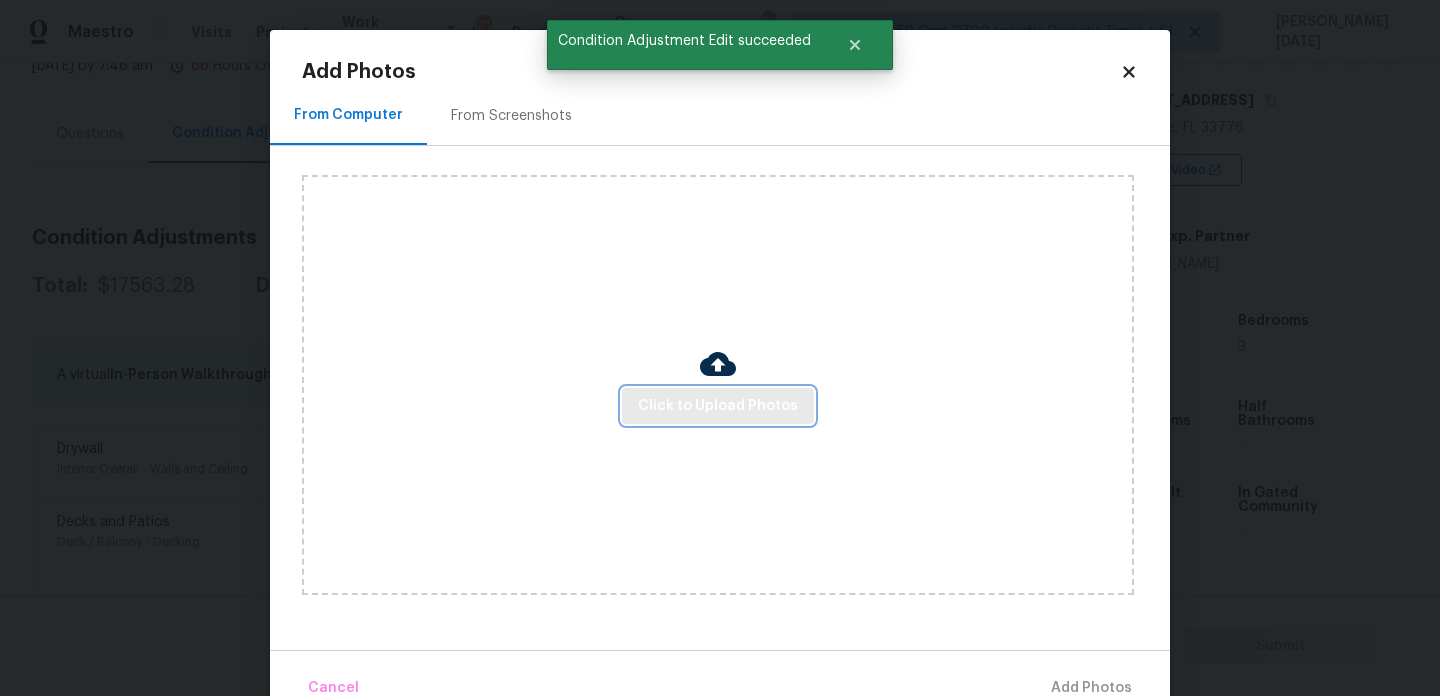 click on "Click to Upload Photos" at bounding box center (718, 406) 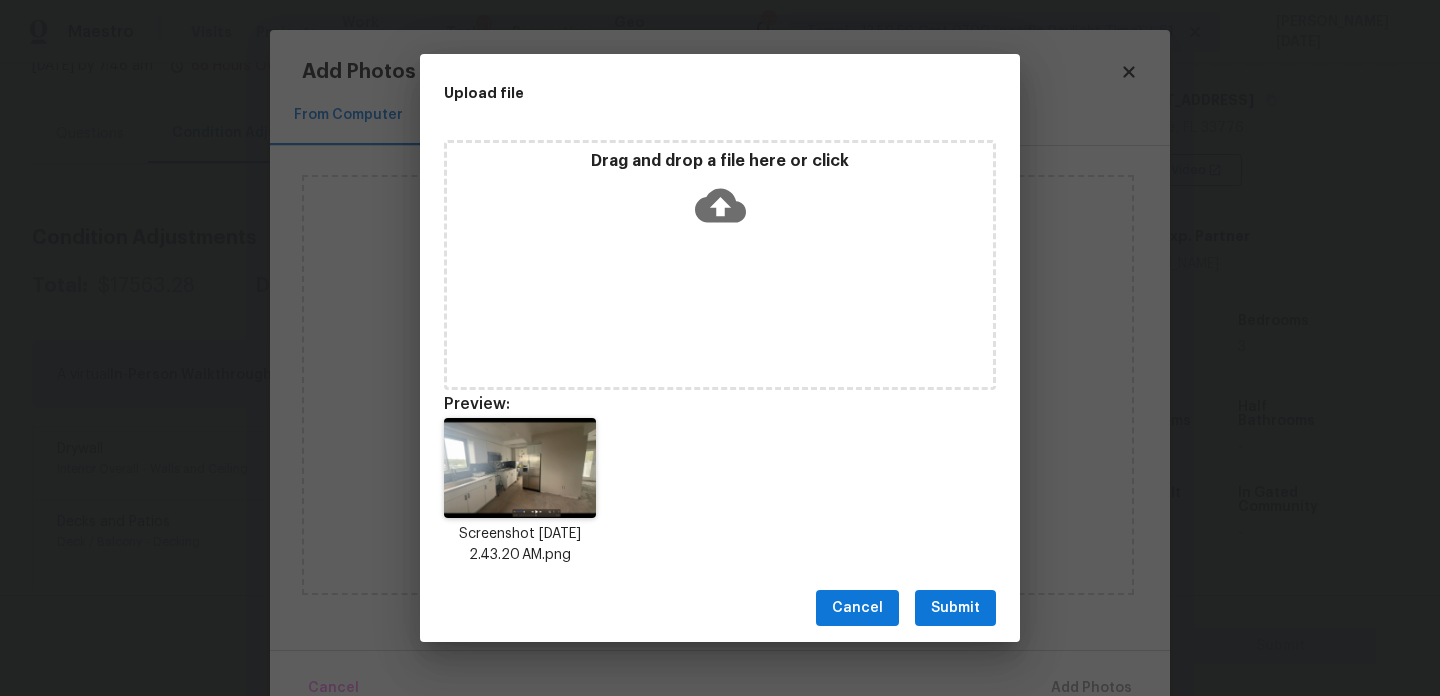 click on "Submit" at bounding box center [955, 608] 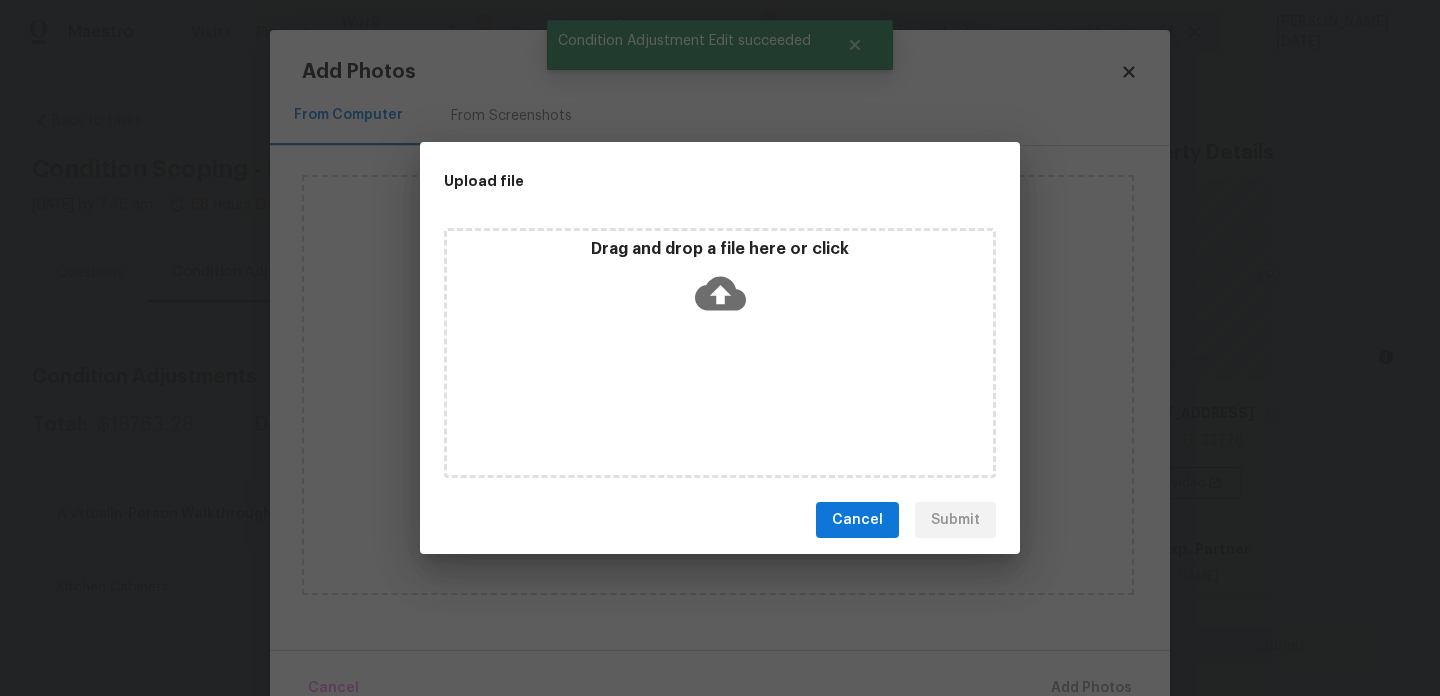 scroll, scrollTop: 0, scrollLeft: 0, axis: both 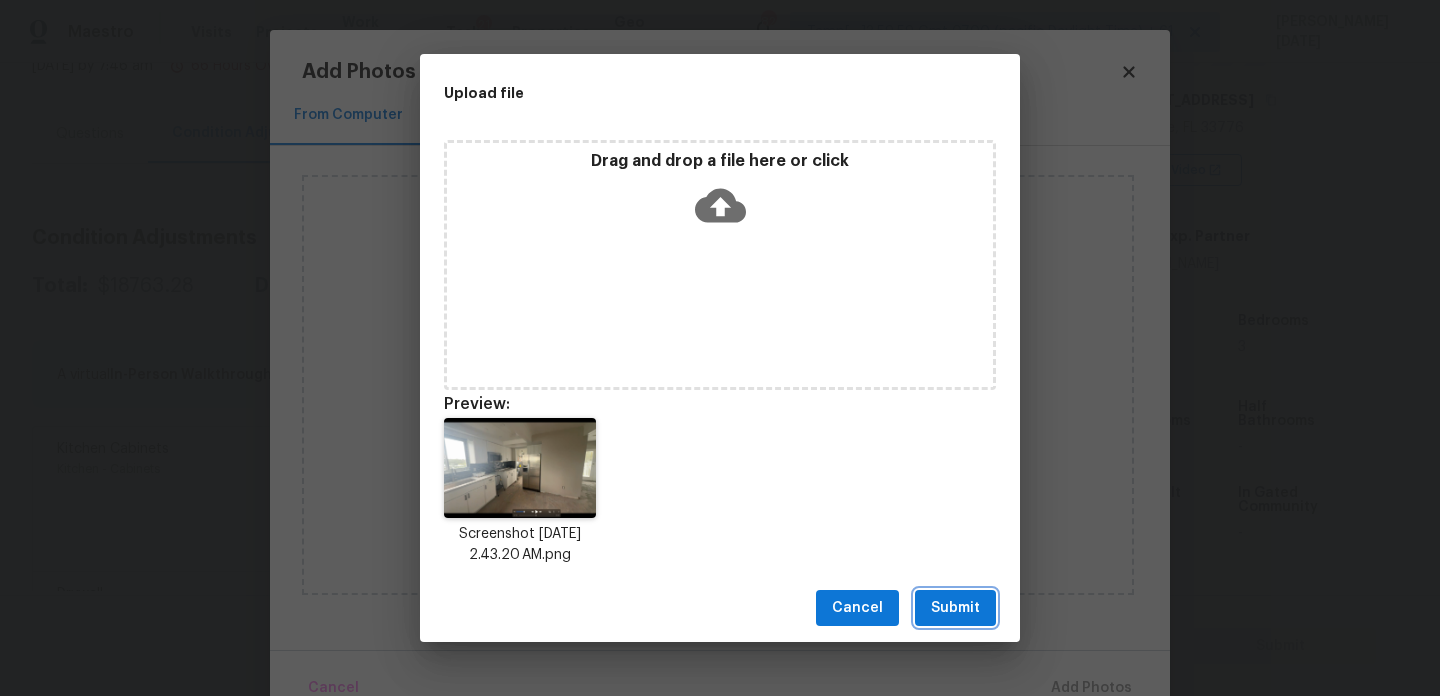 click on "Submit" at bounding box center [955, 608] 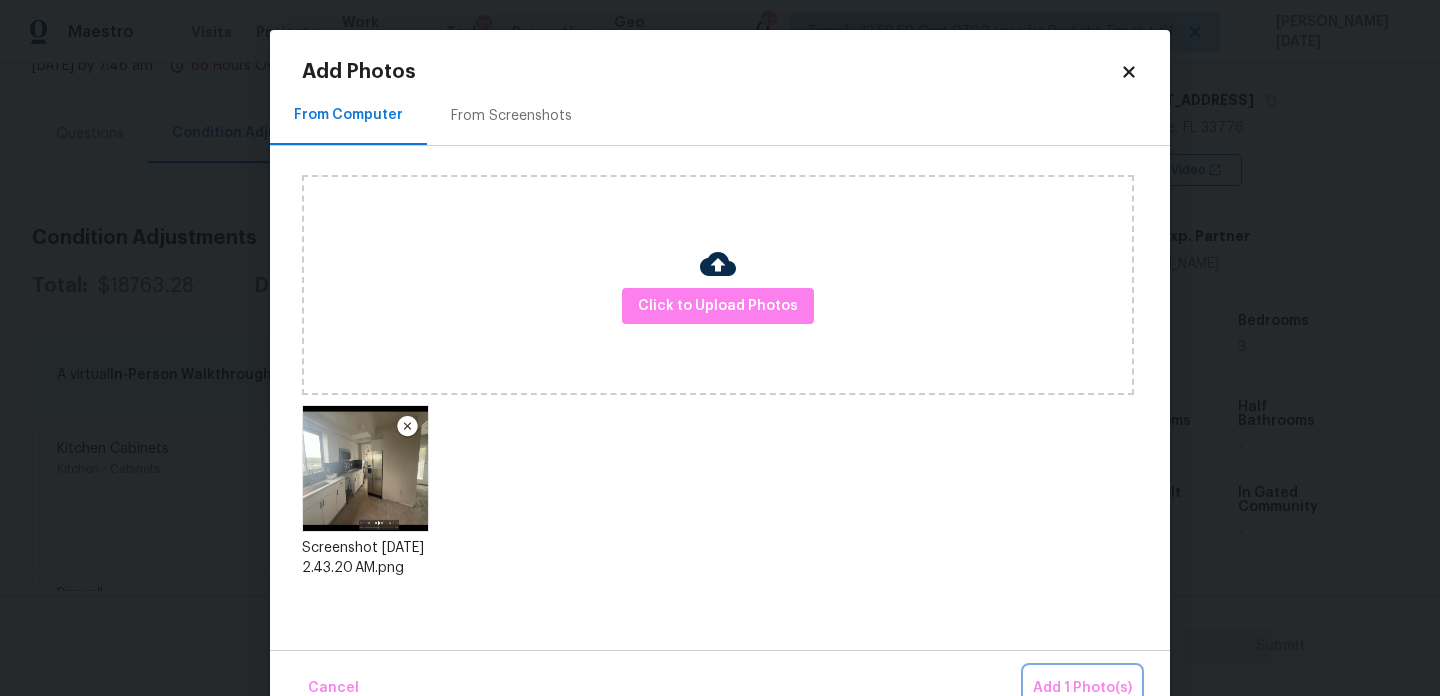 click on "Add 1 Photo(s)" at bounding box center [1082, 688] 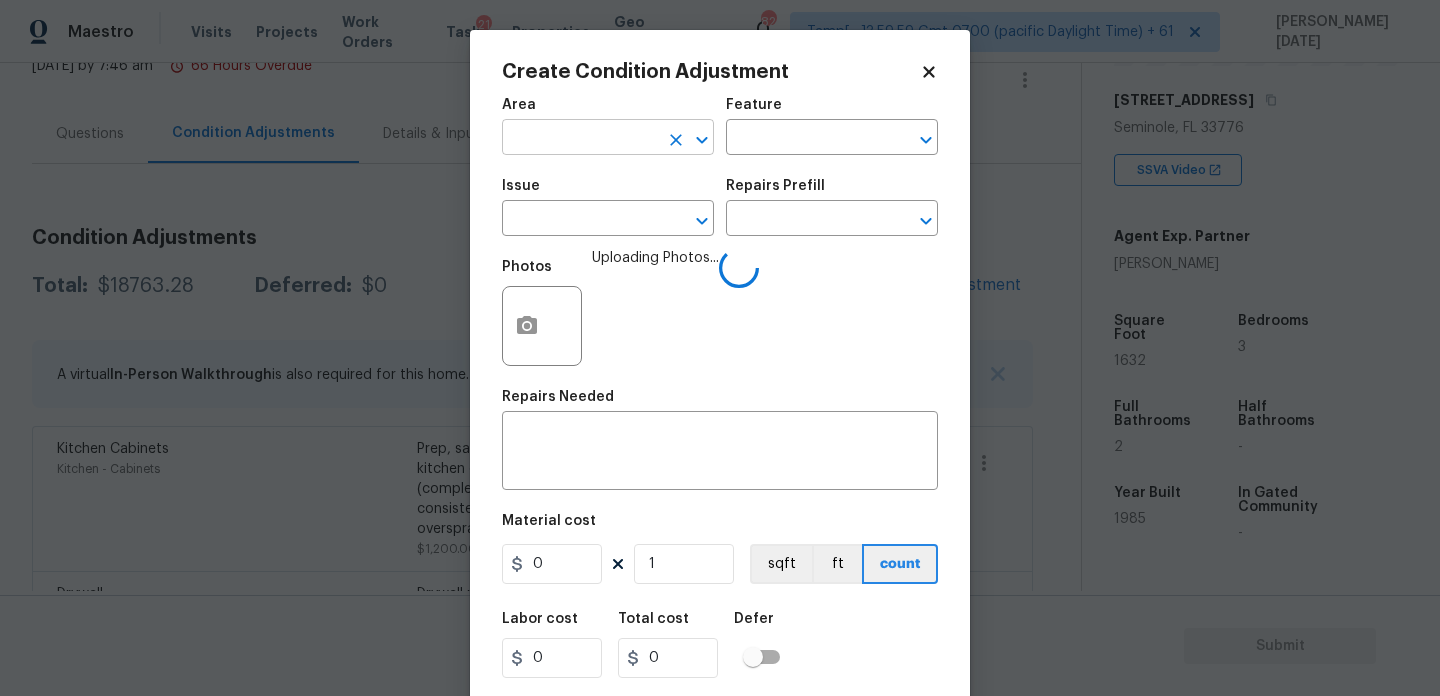 click at bounding box center (580, 139) 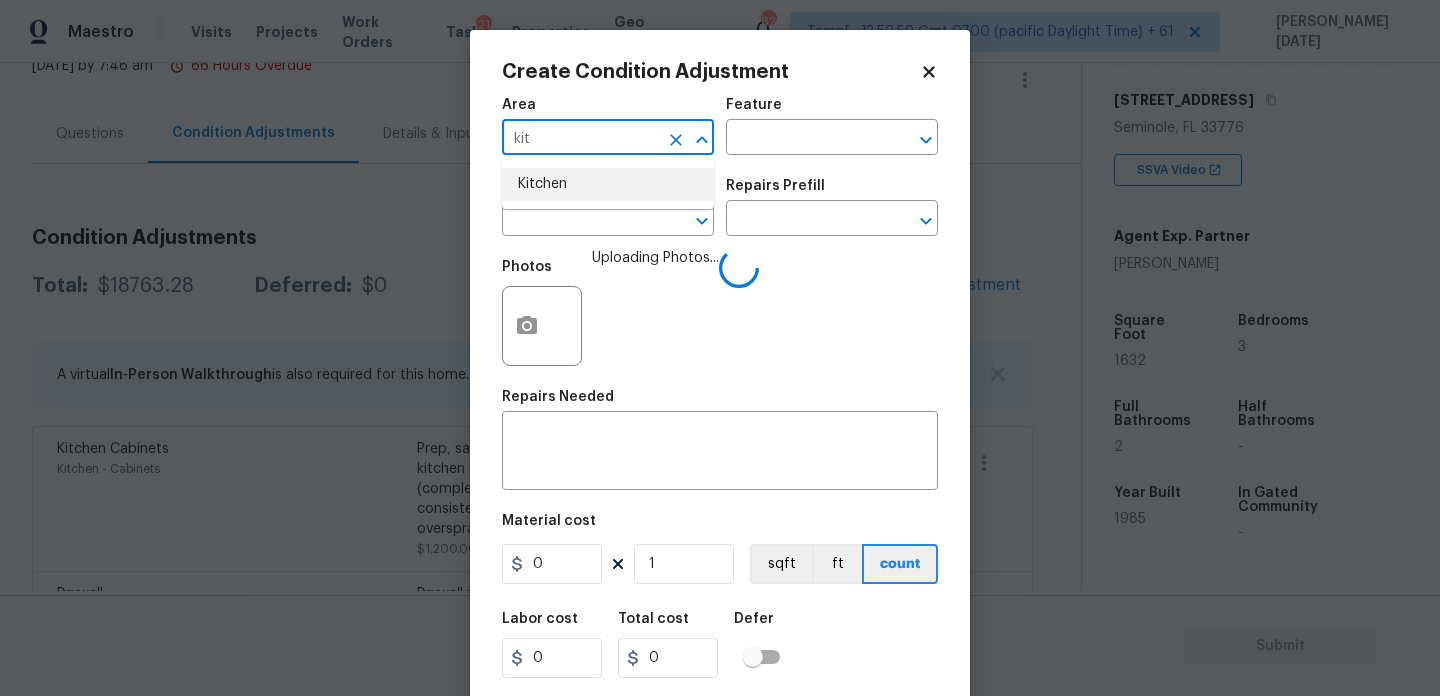 click on "Kitchen" at bounding box center [608, 184] 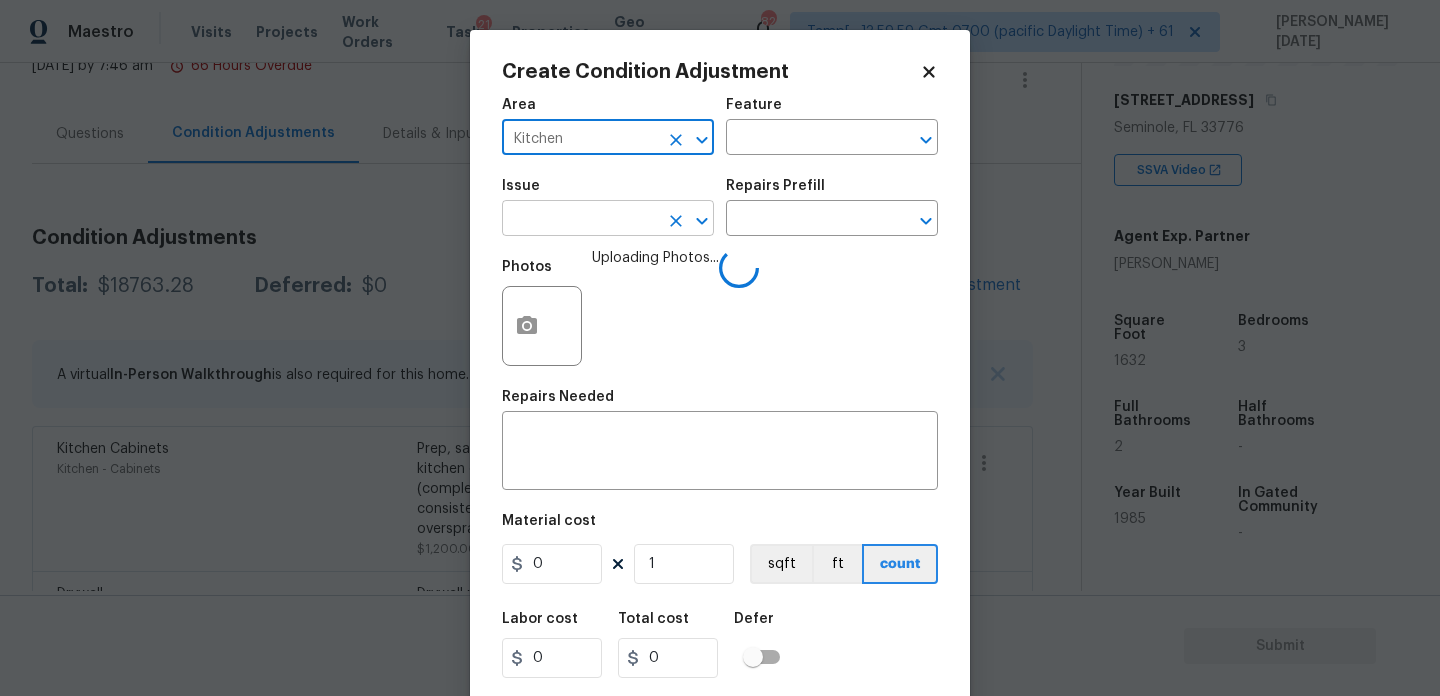 type on "Kitchen" 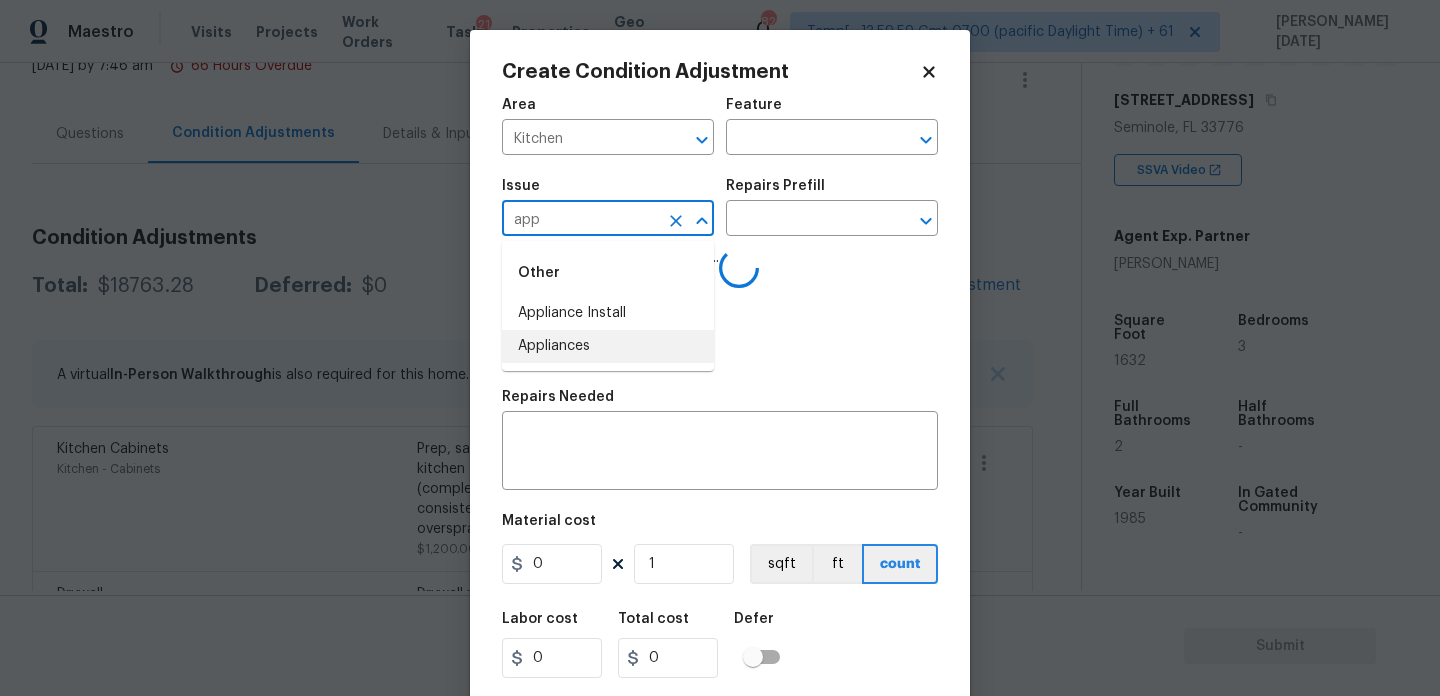 click on "Appliances" at bounding box center [608, 346] 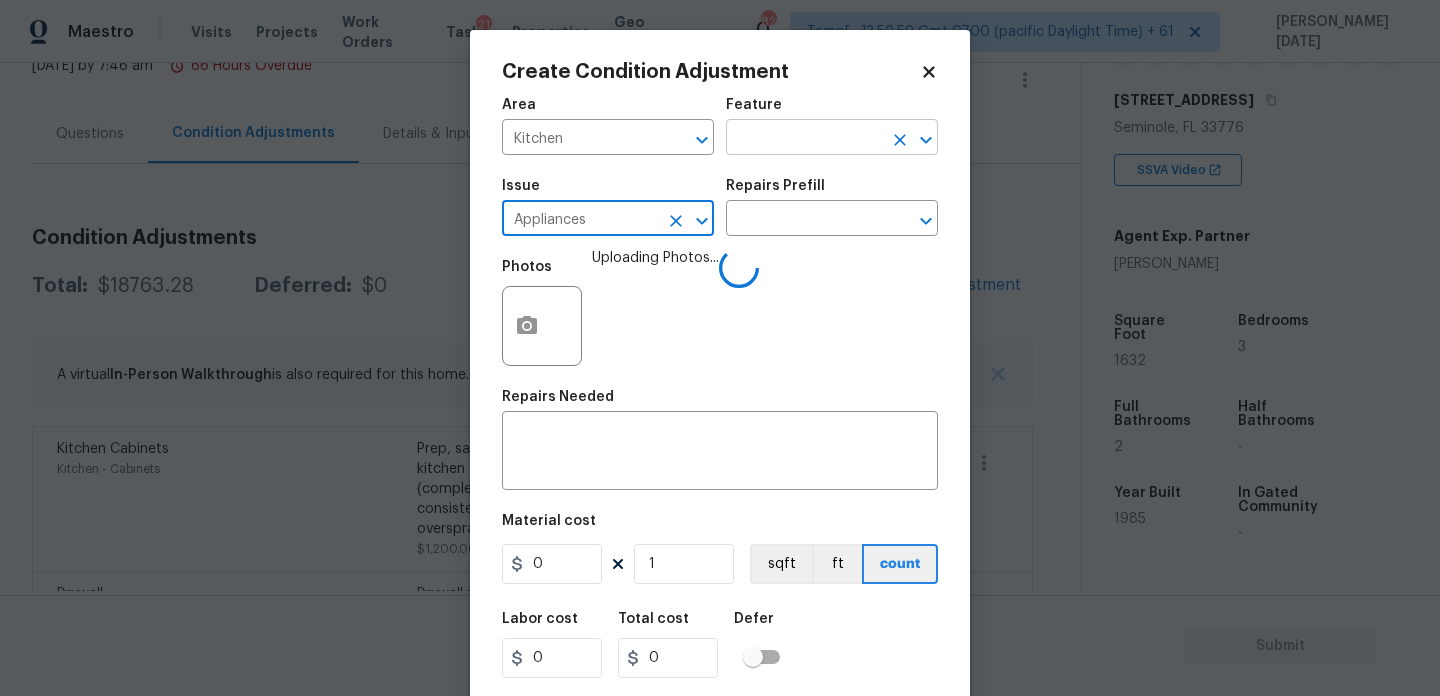 type on "Appliances" 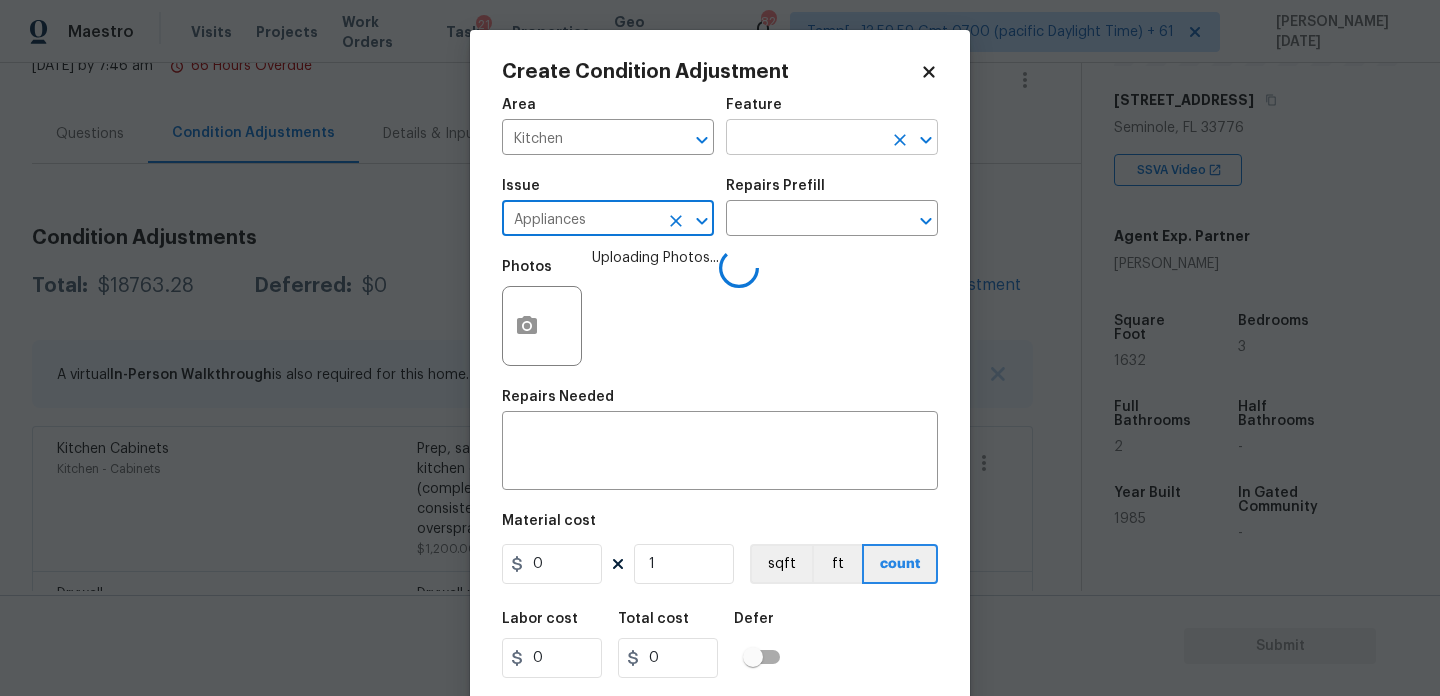 click at bounding box center (804, 139) 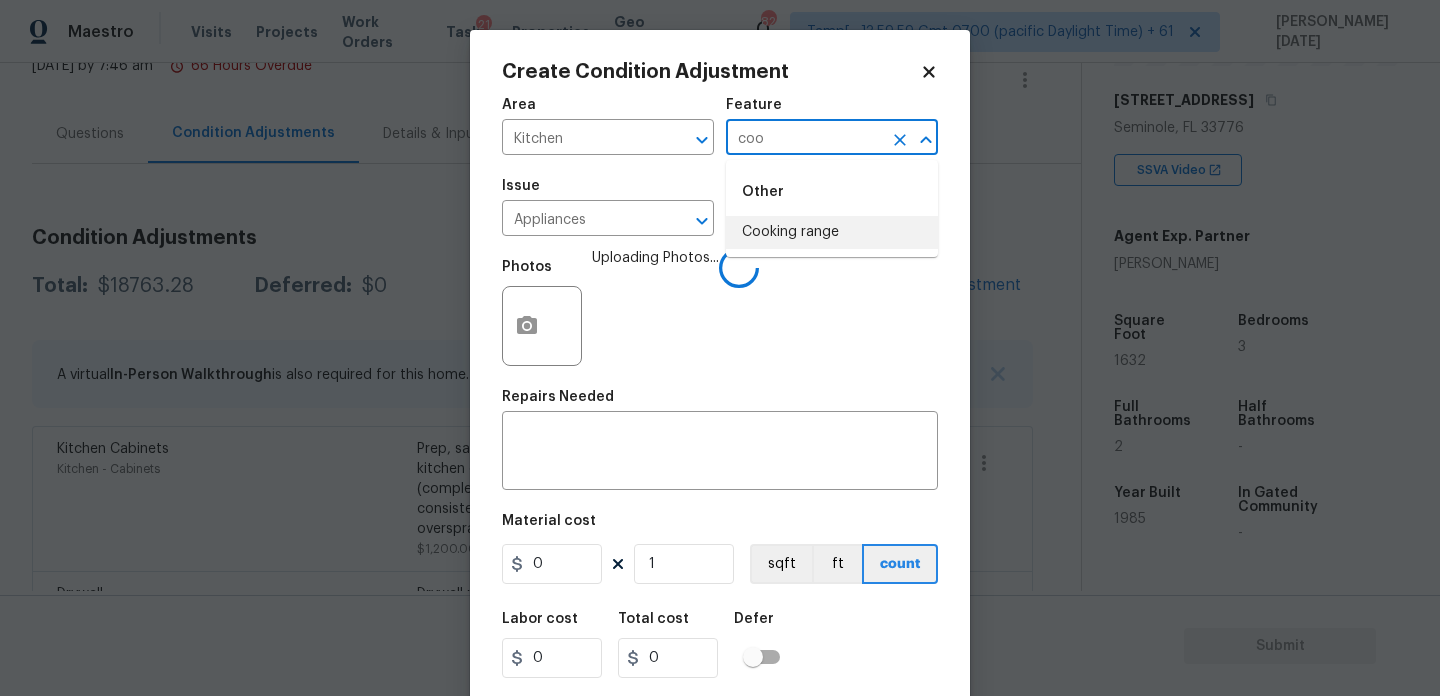 click on "Cooking range" at bounding box center (832, 232) 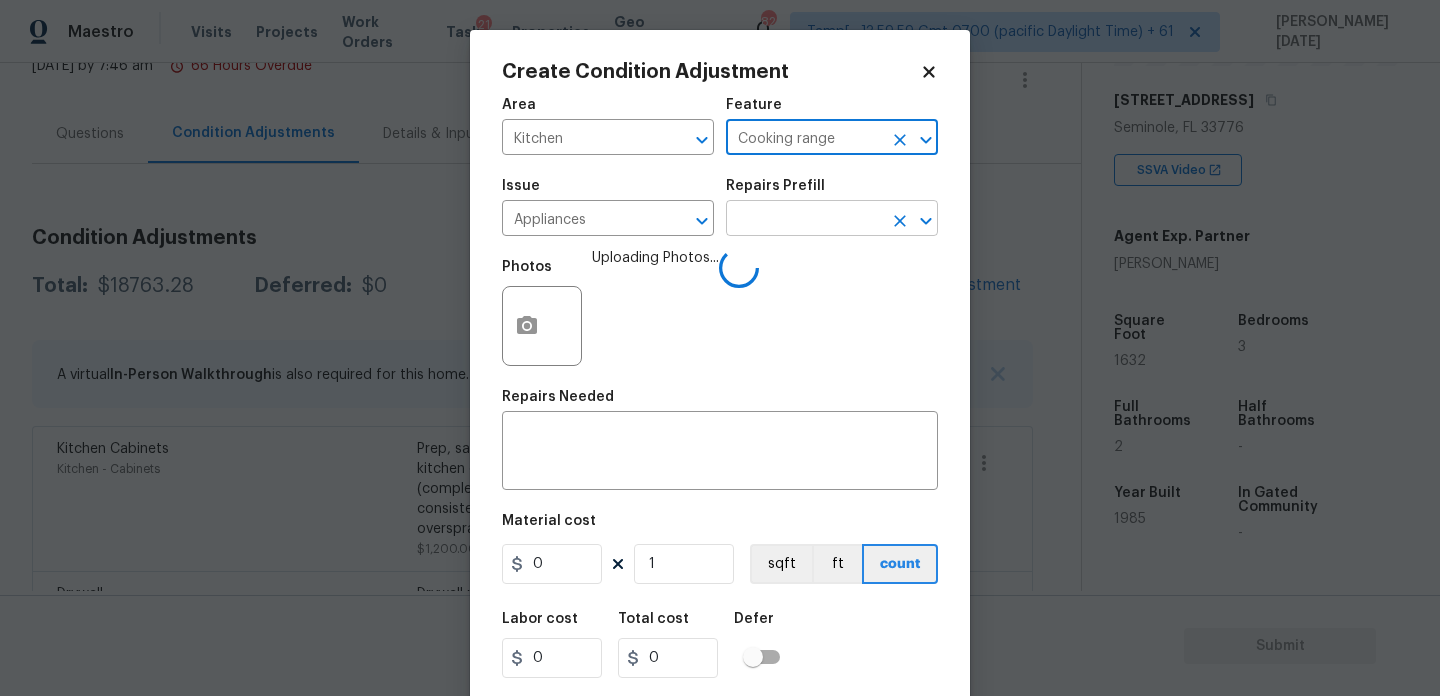 type on "Cooking range" 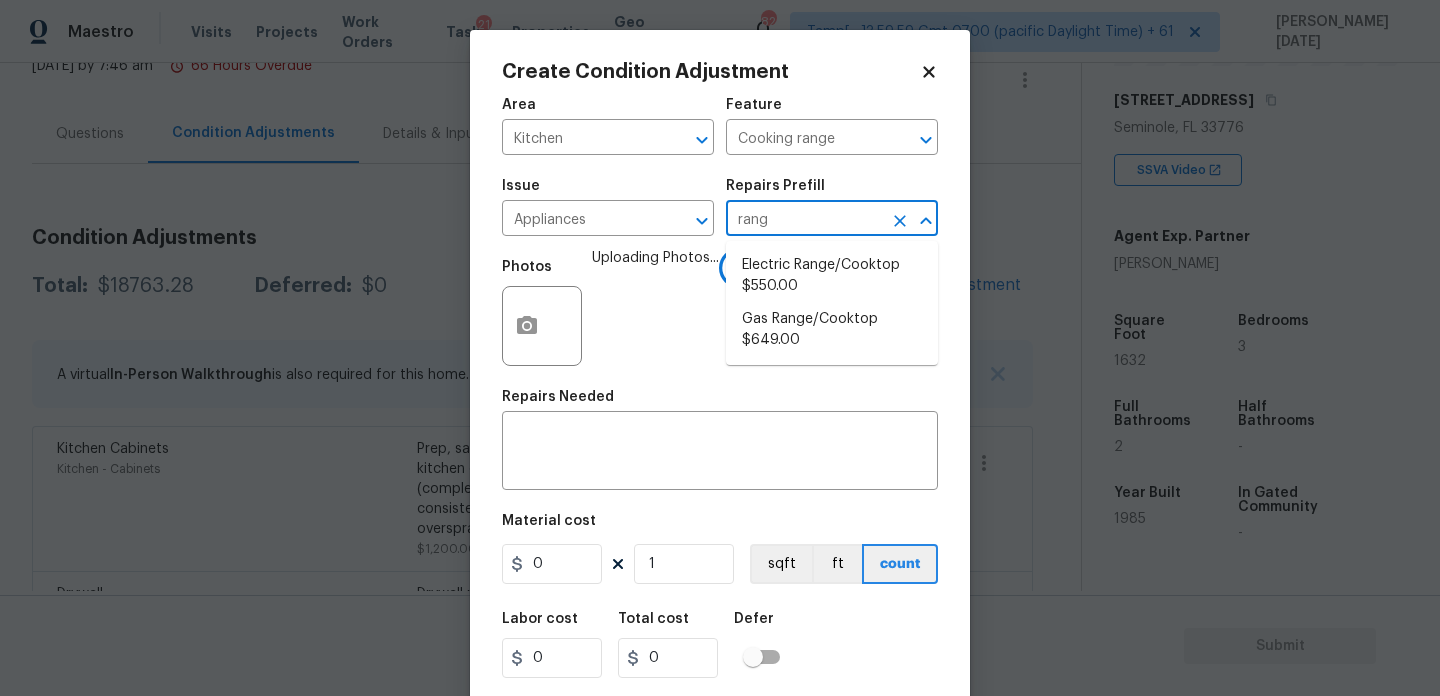 type on "range" 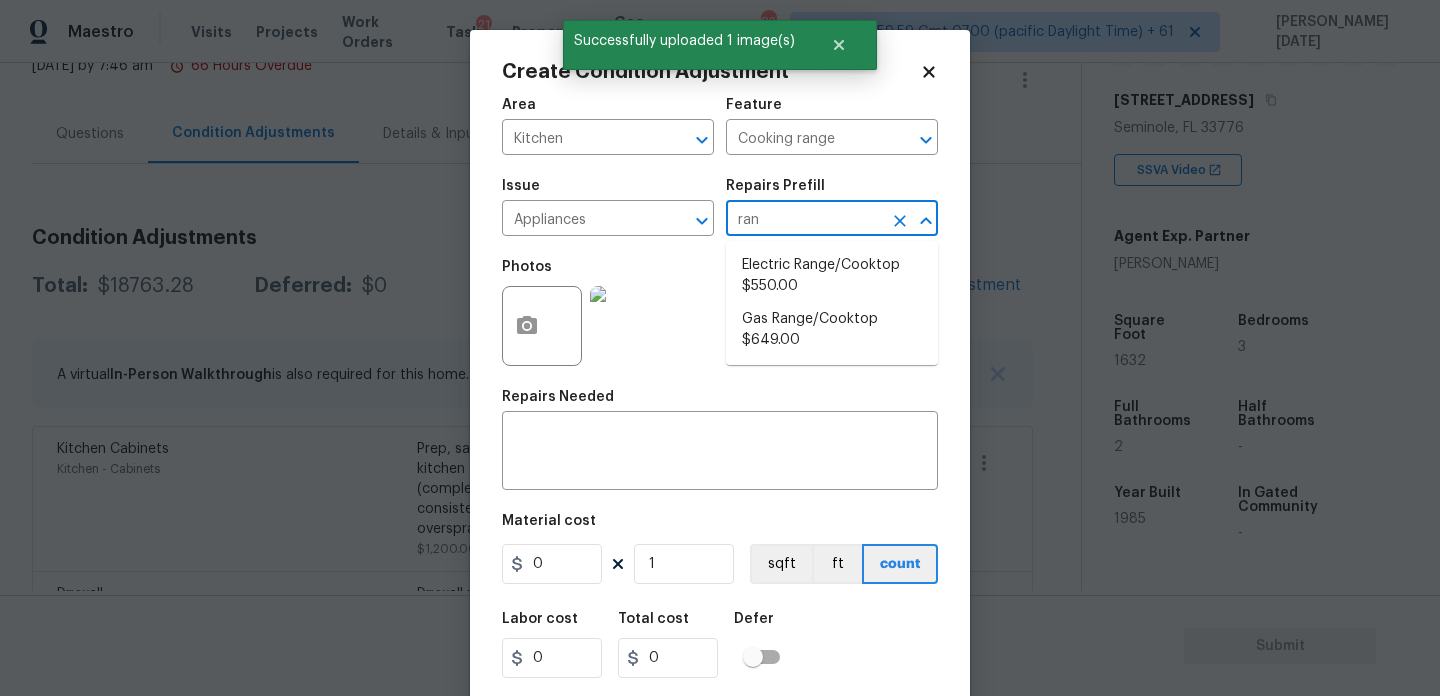 type on "rang" 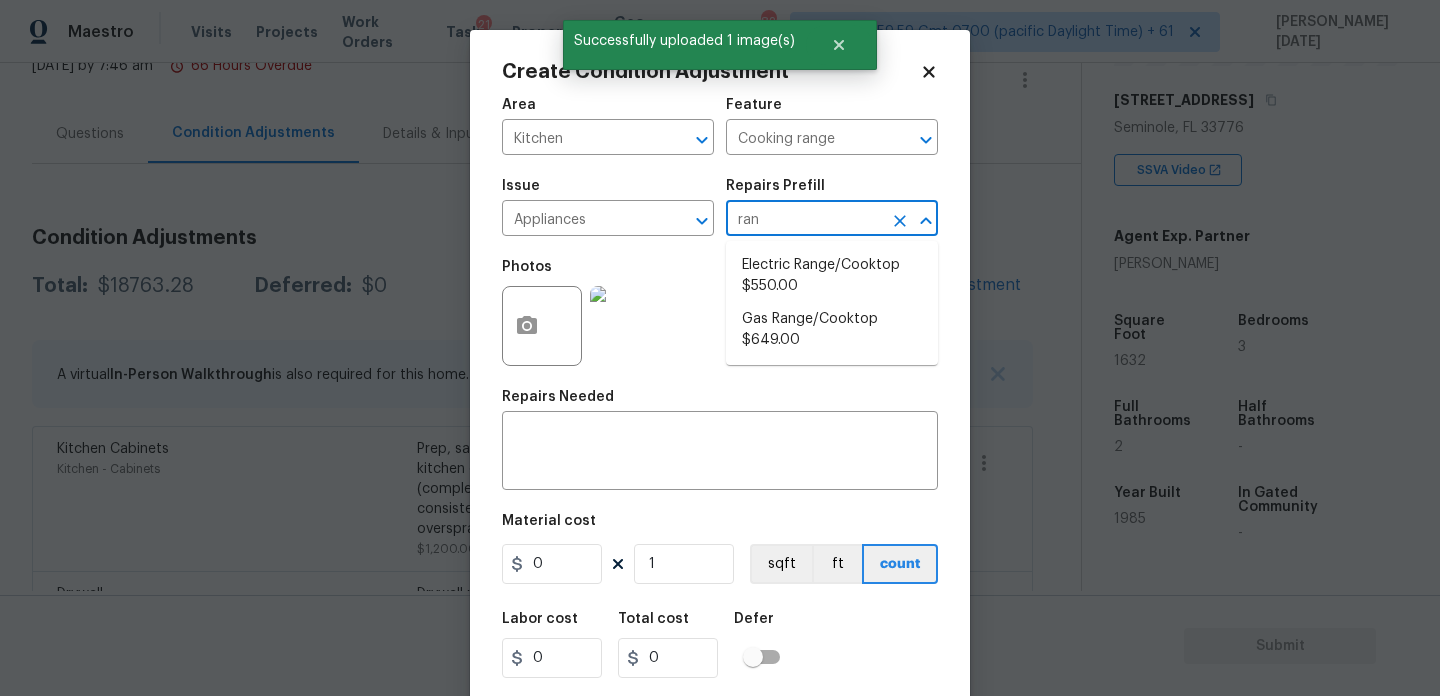 type on "rang" 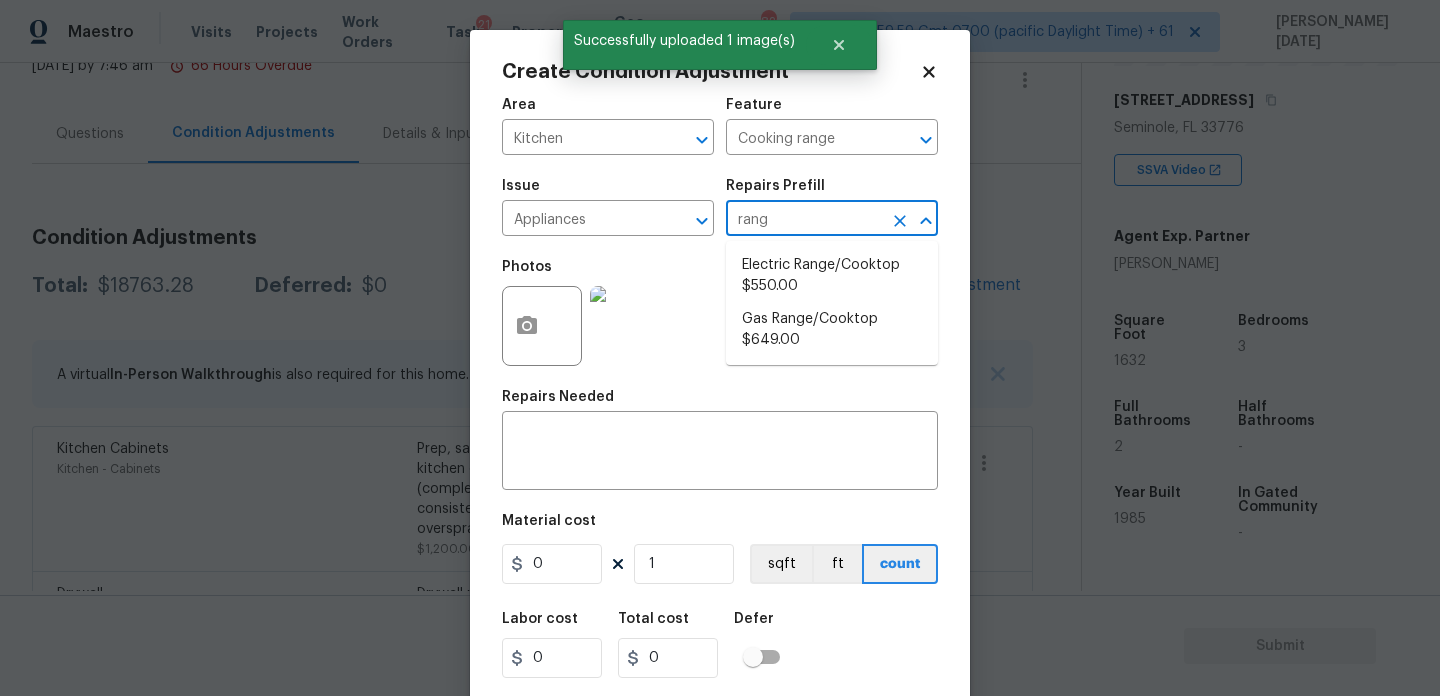 click on "Electric Range/Cooktop $550.00" at bounding box center (832, 276) 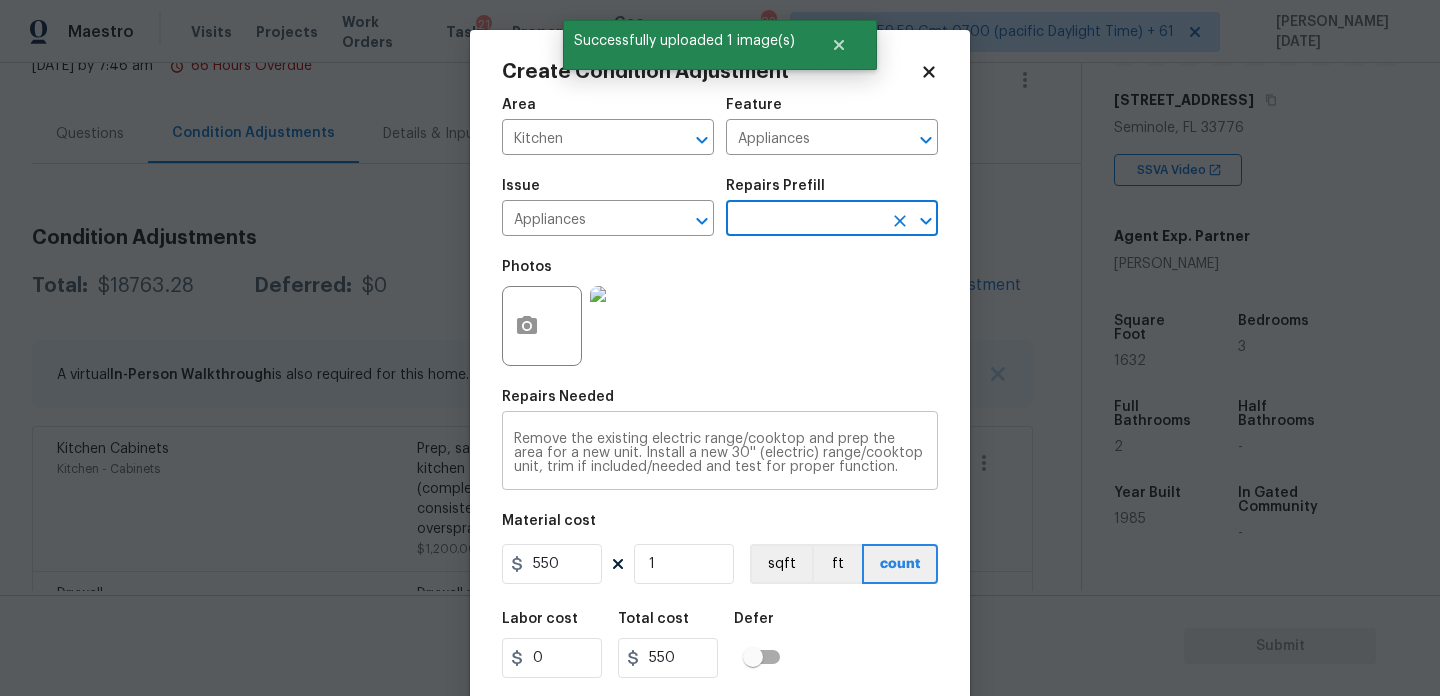 scroll, scrollTop: 51, scrollLeft: 0, axis: vertical 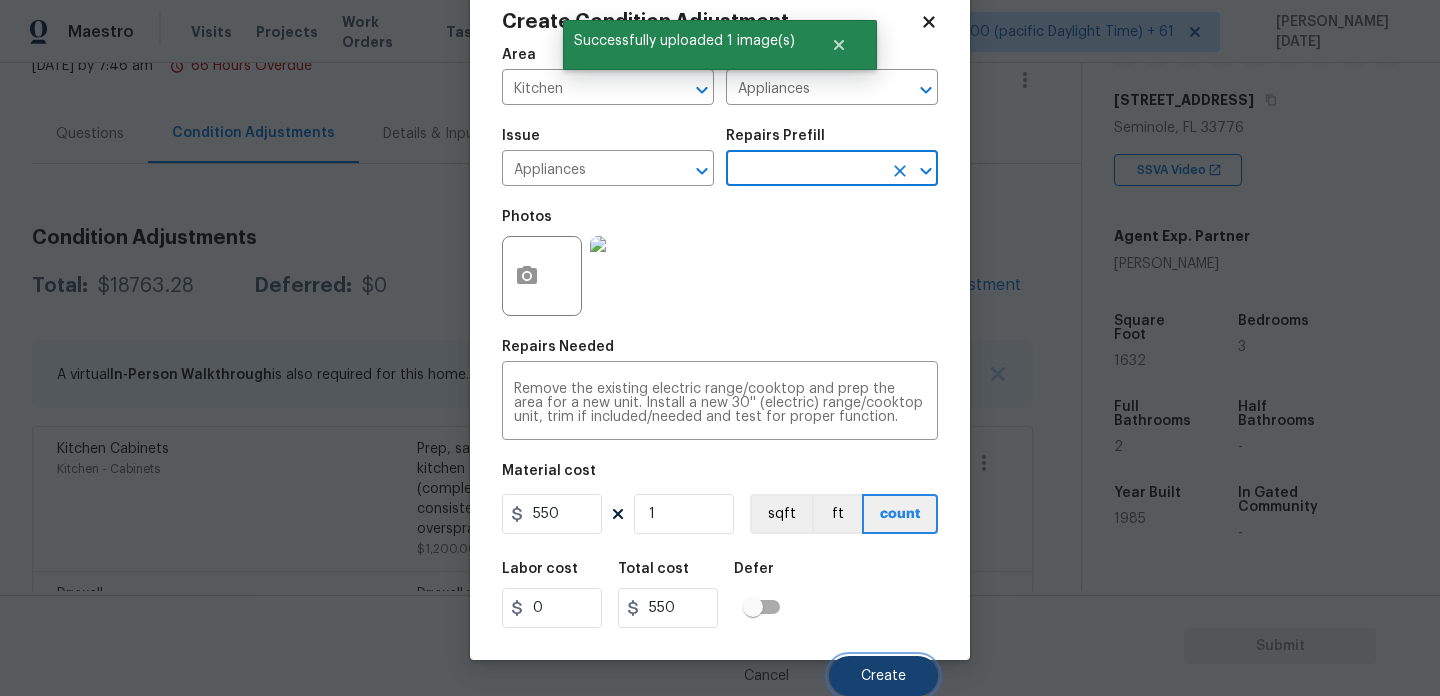 click on "Create" at bounding box center (883, 676) 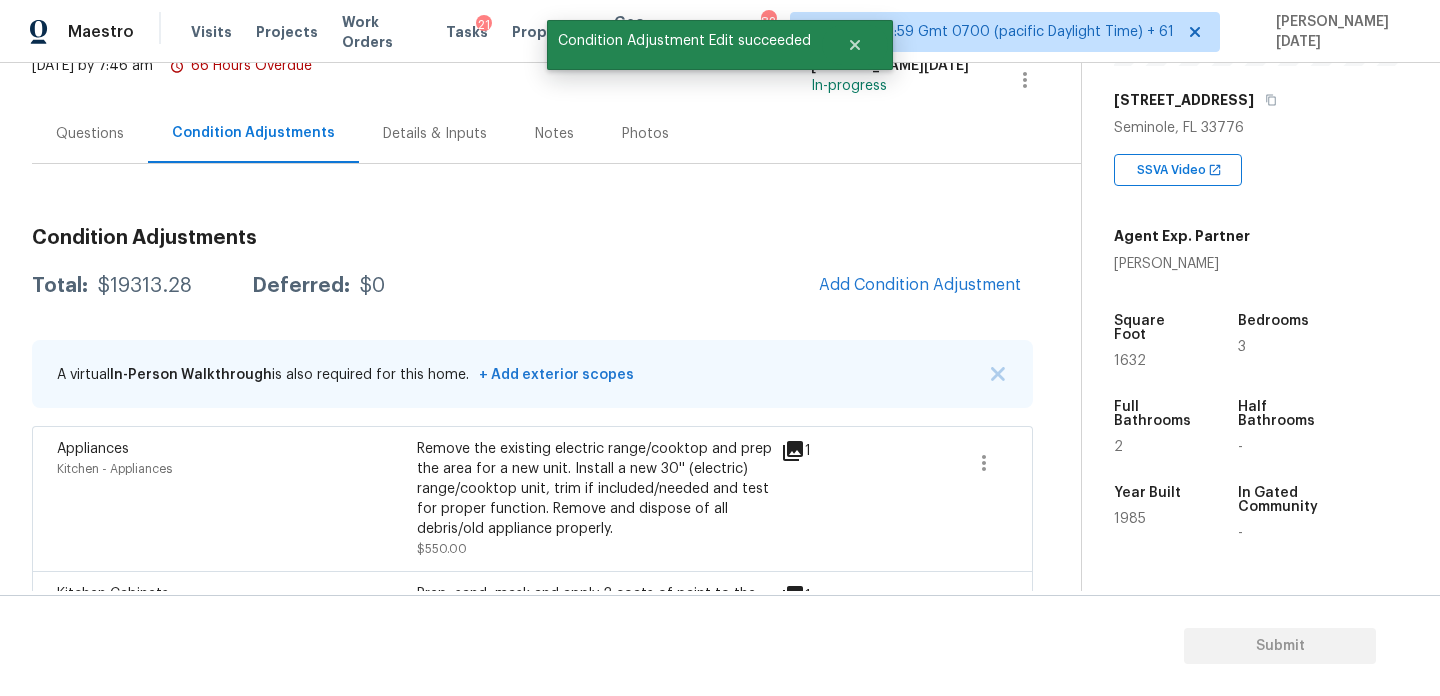 scroll, scrollTop: 0, scrollLeft: 0, axis: both 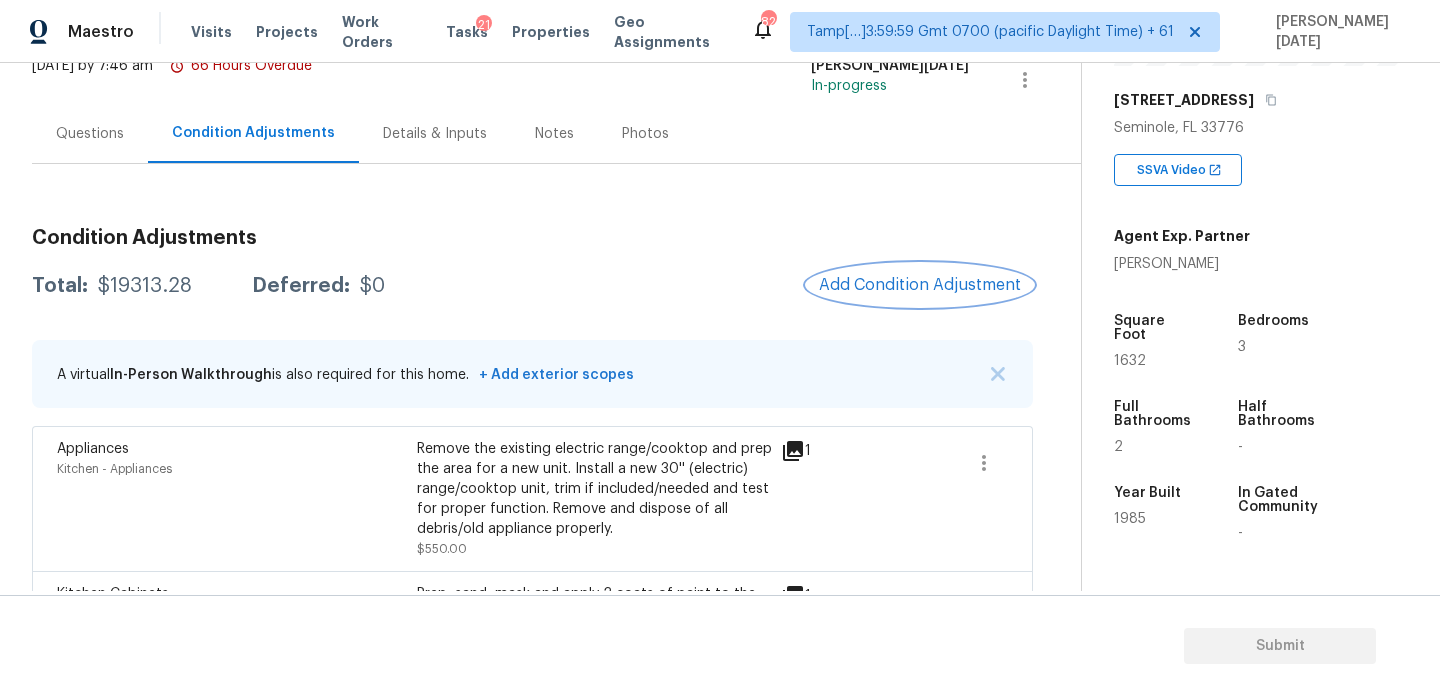 click on "Add Condition Adjustment" at bounding box center (920, 285) 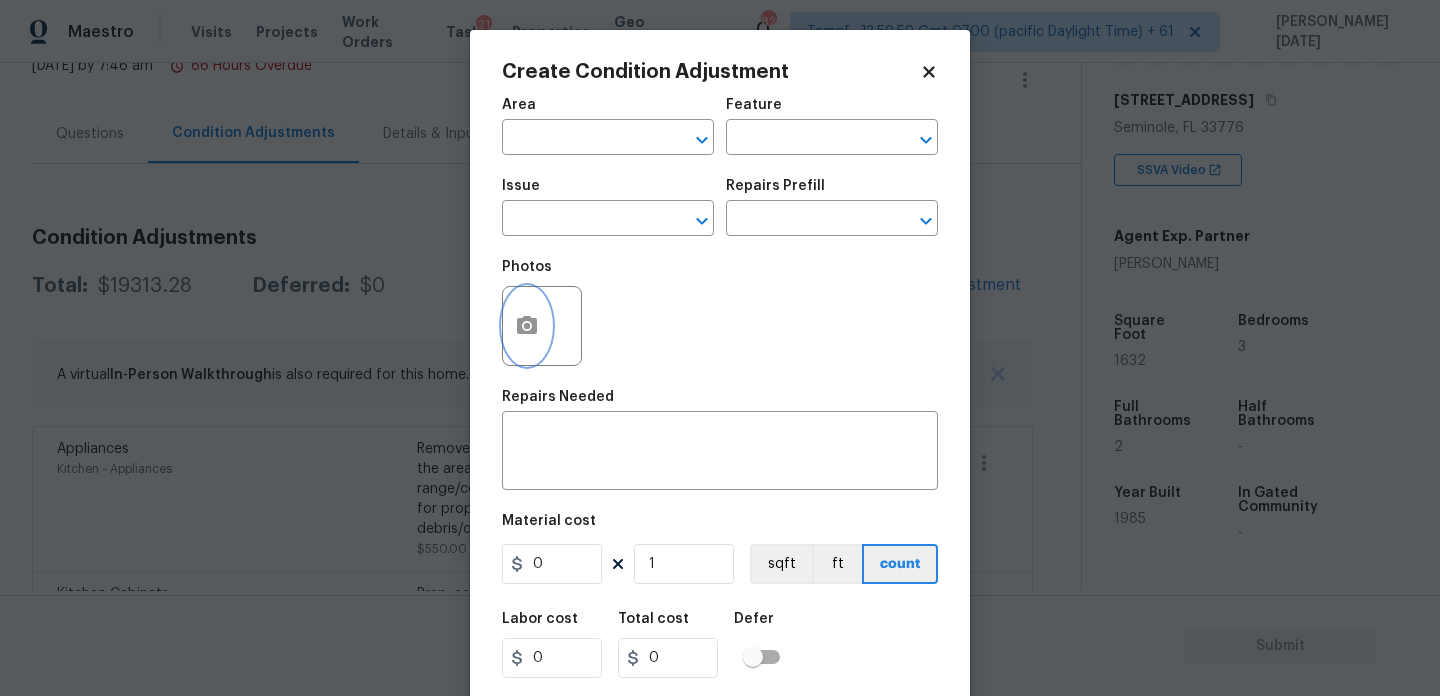 click 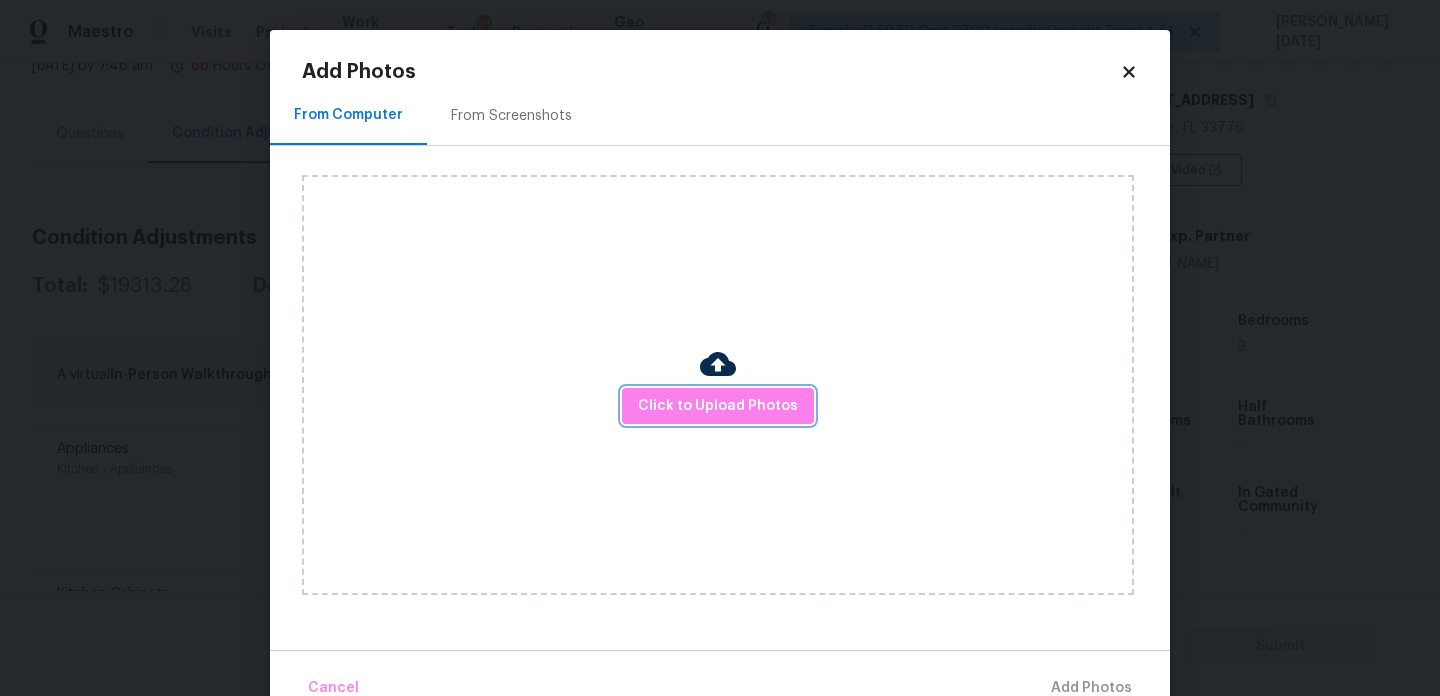 click on "Click to Upload Photos" at bounding box center (718, 406) 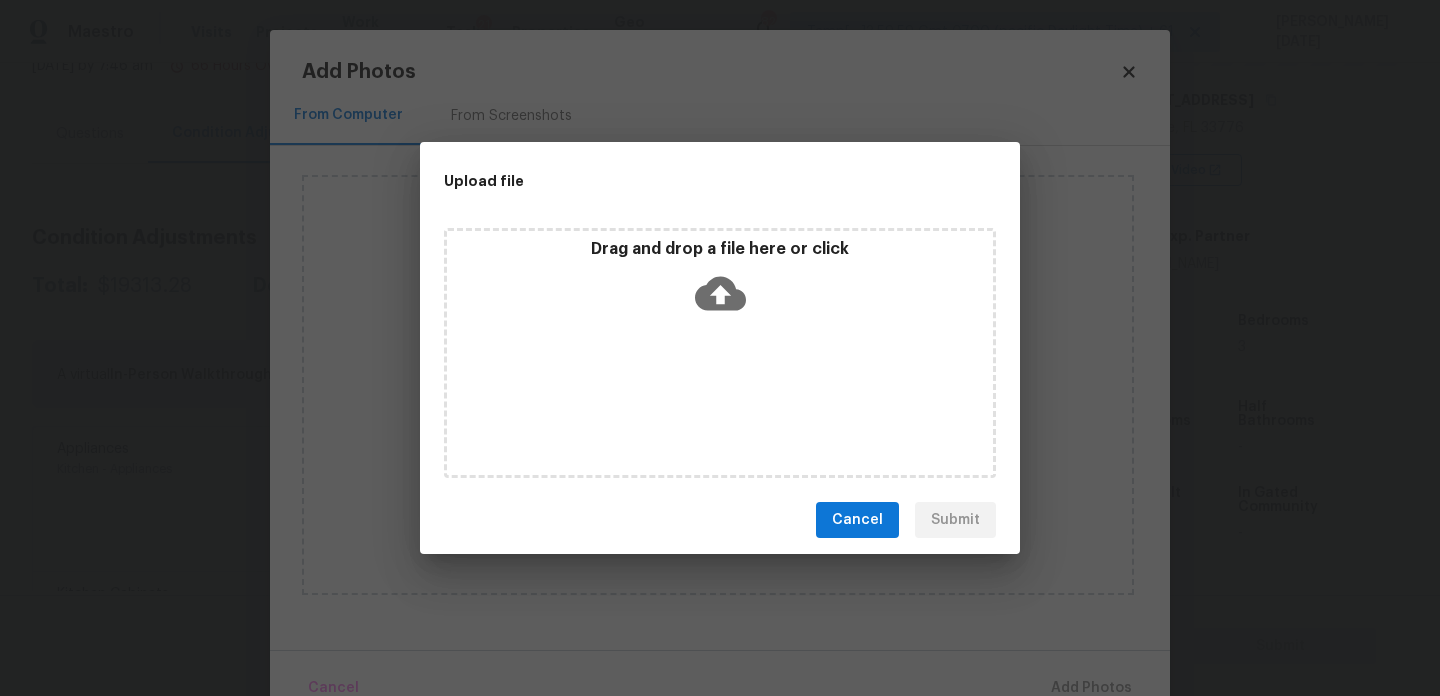 click on "Drag and drop a file here or click" at bounding box center [720, 353] 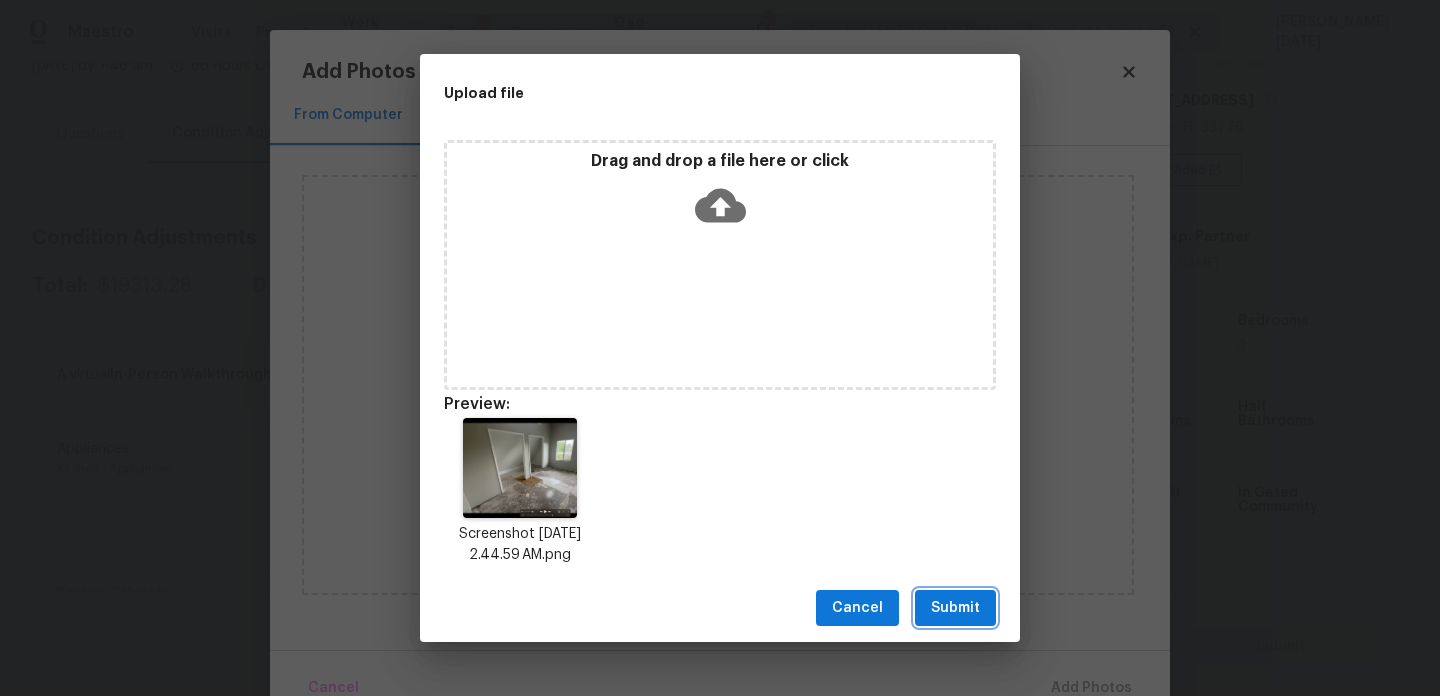 click on "Submit" at bounding box center [955, 608] 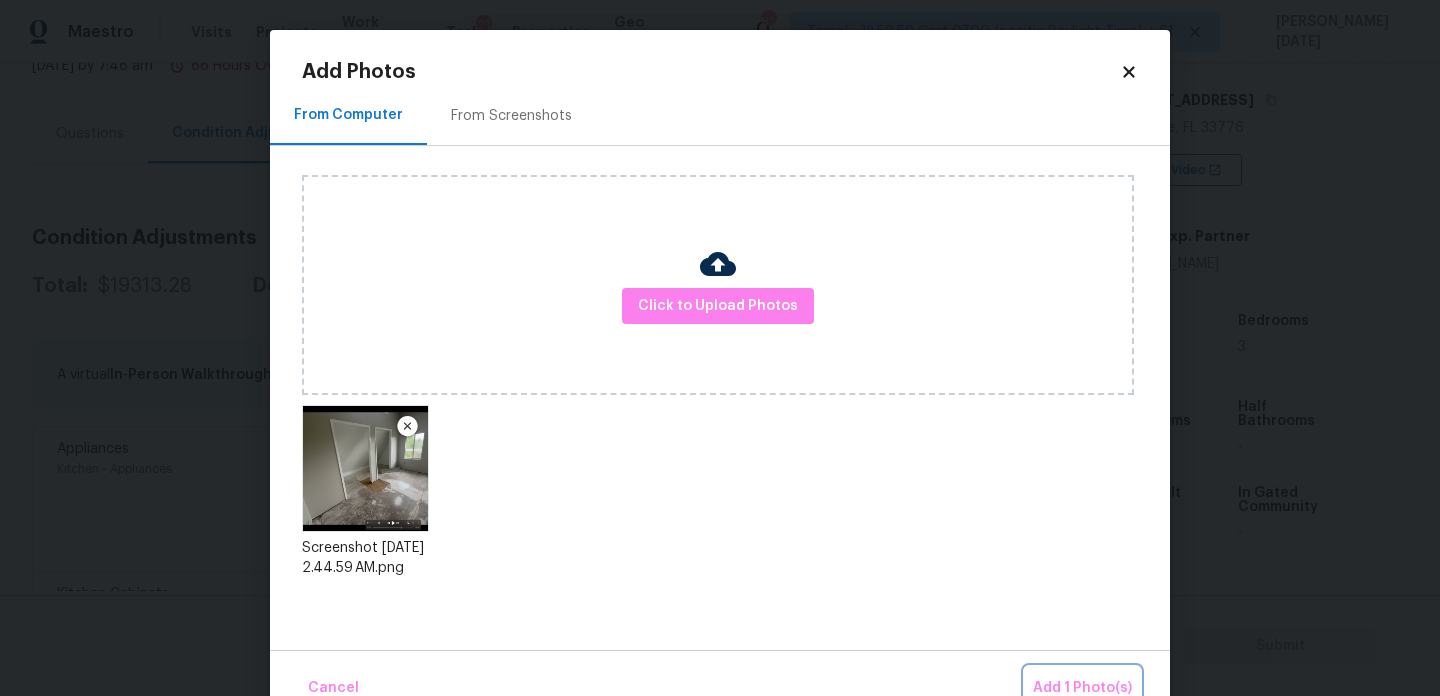 click on "Add 1 Photo(s)" at bounding box center (1082, 688) 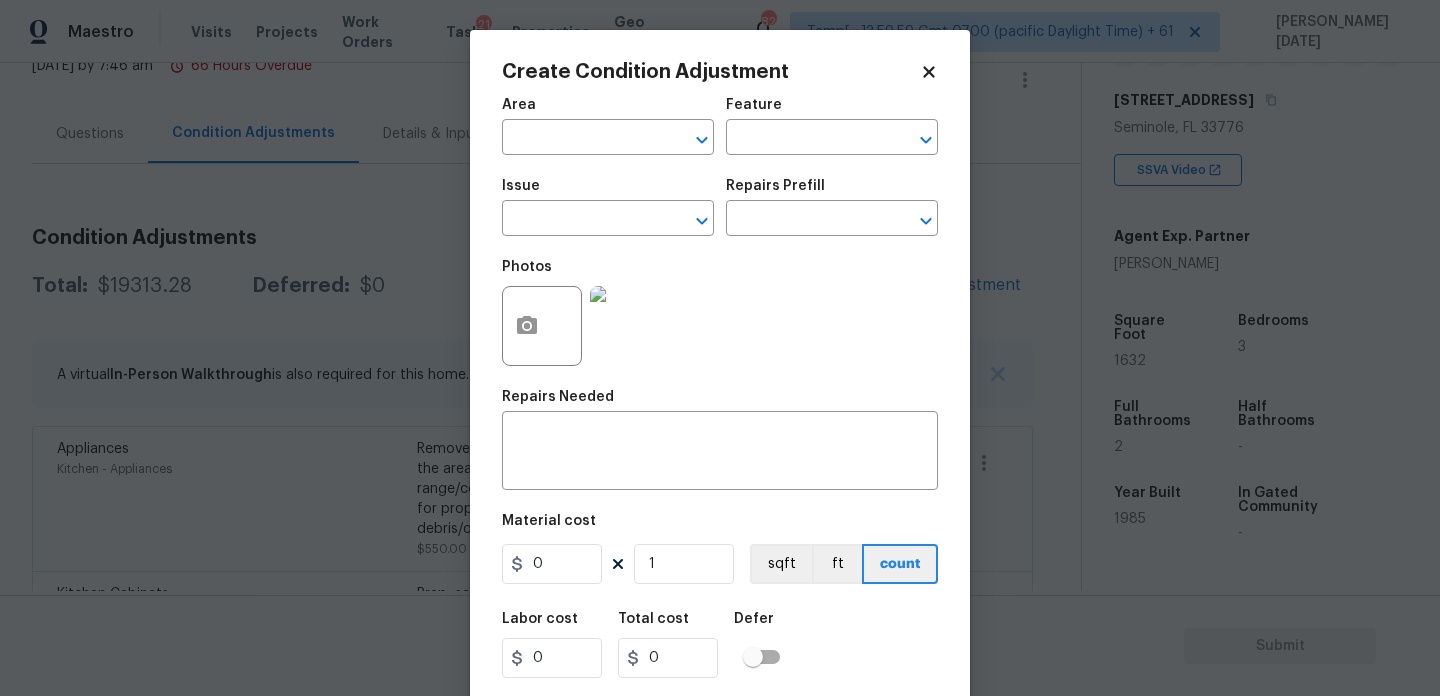 click on "Area ​" at bounding box center [608, 126] 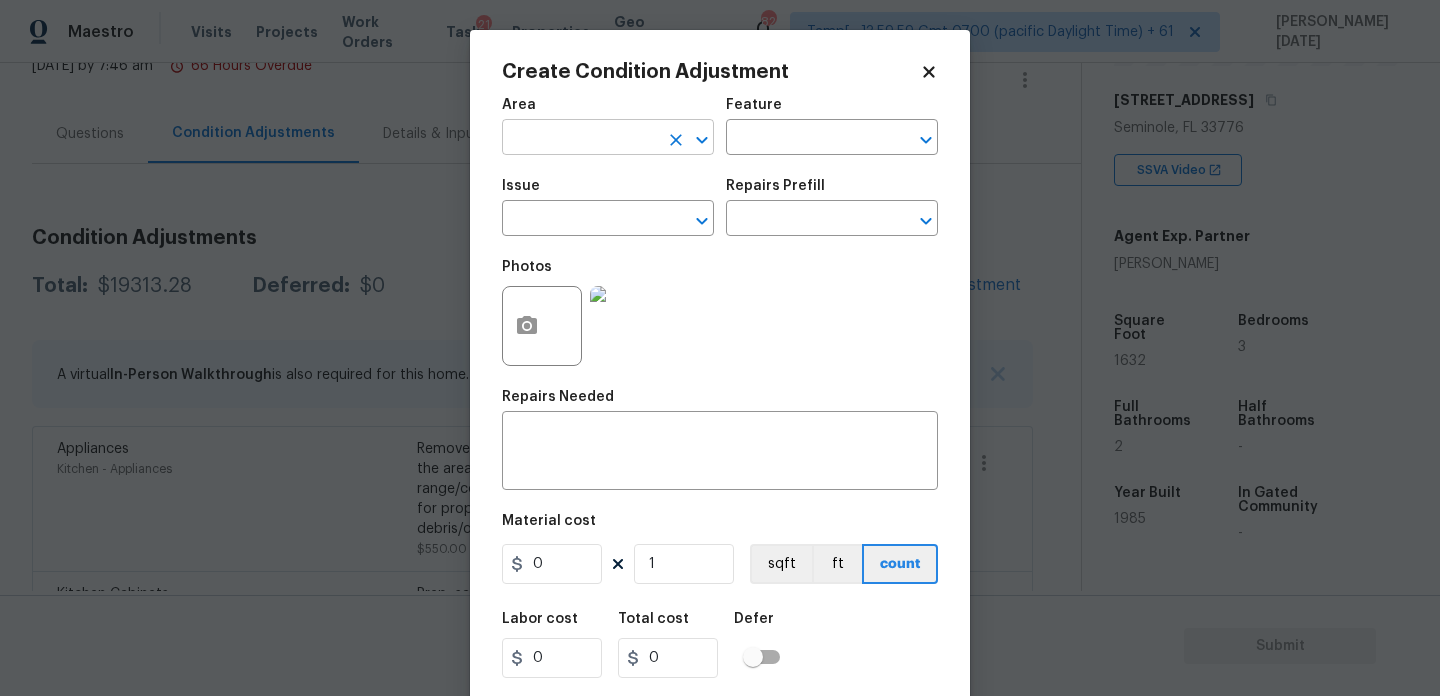click at bounding box center (580, 139) 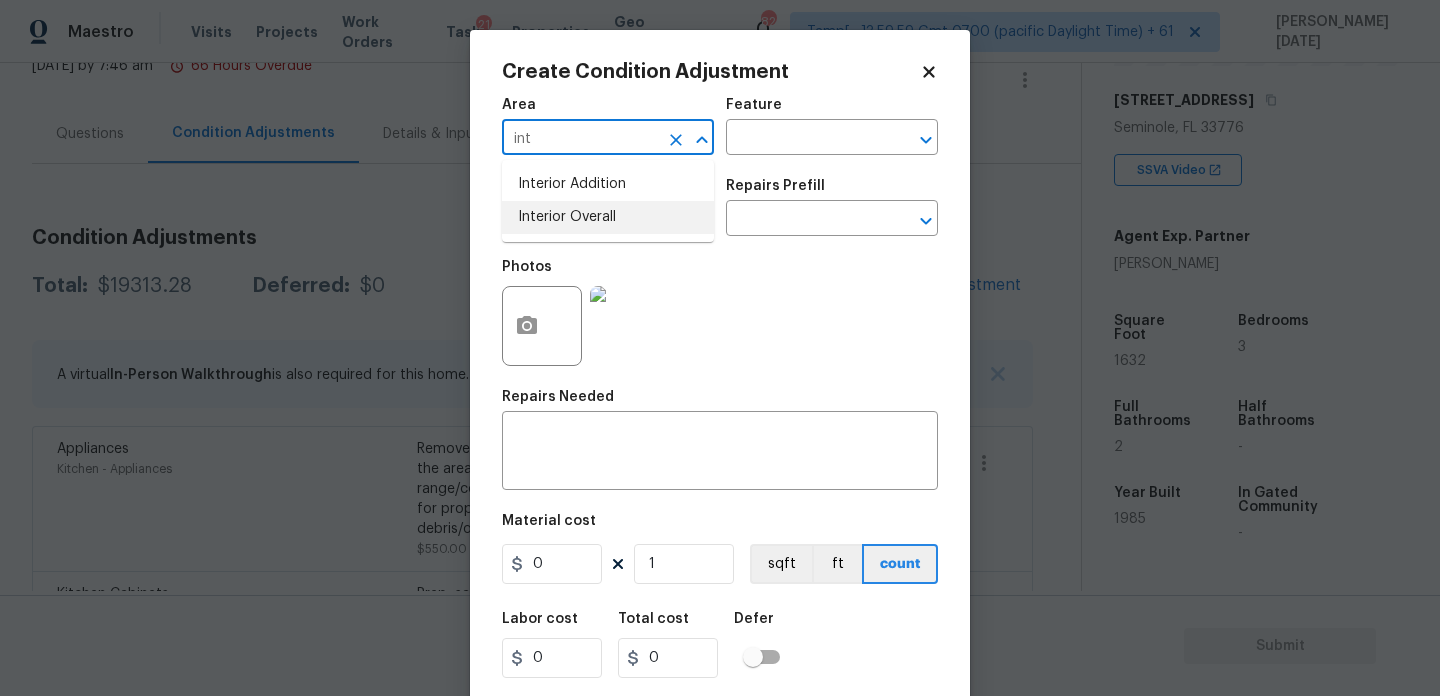 click on "Interior Overall" at bounding box center [608, 217] 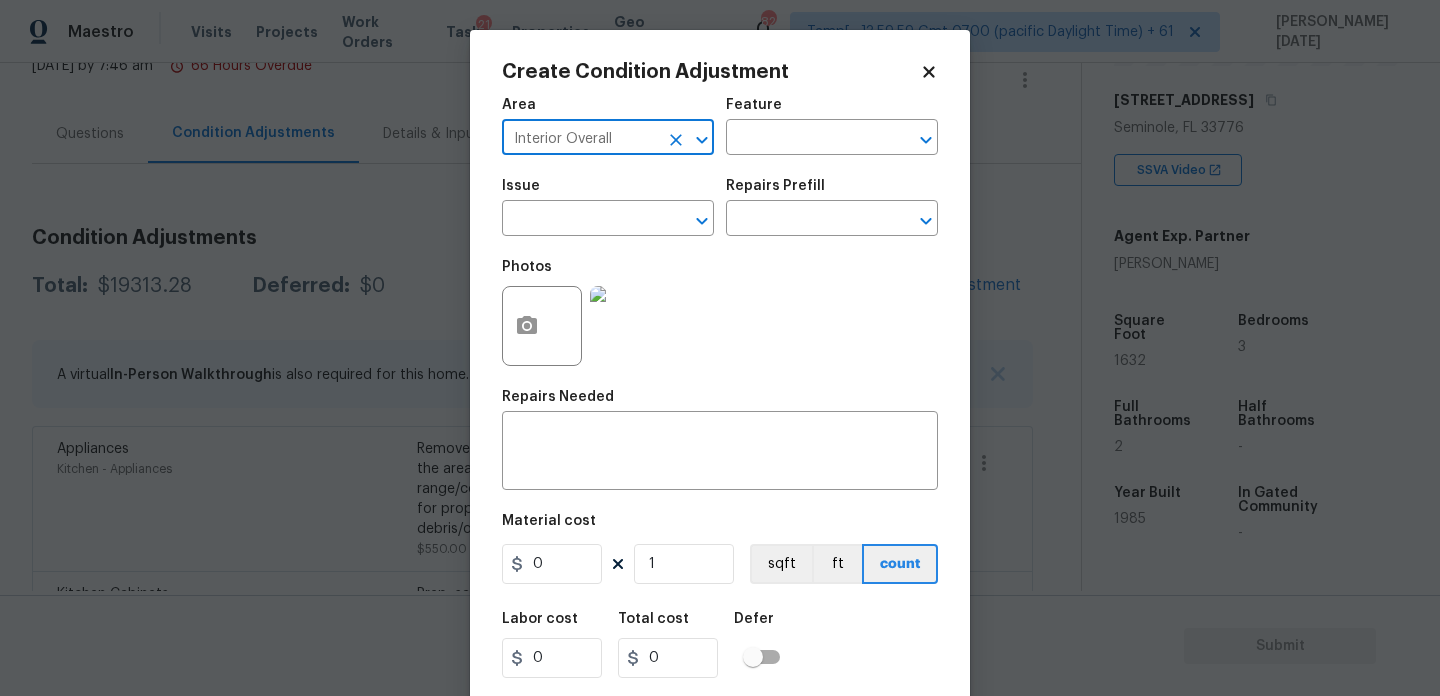 type on "Interior Overall" 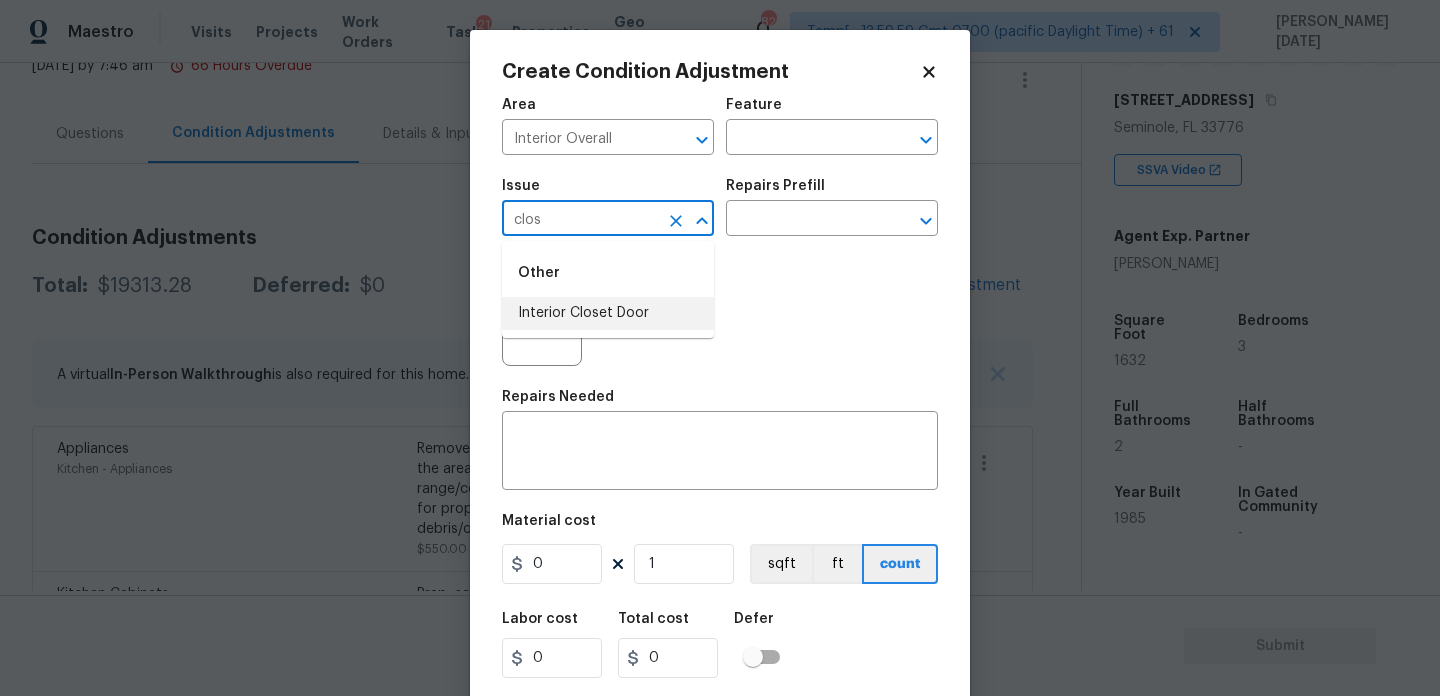 click on "Interior Closet Door" at bounding box center (608, 313) 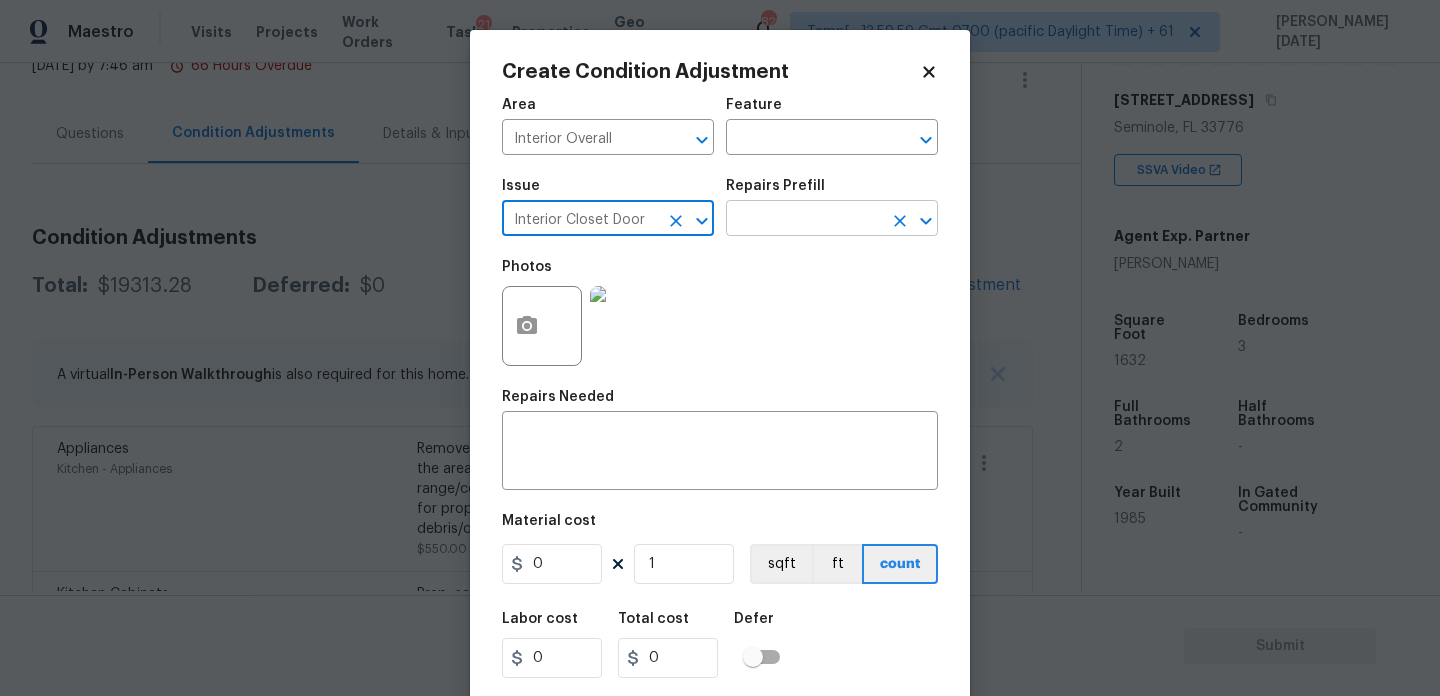 type on "Interior Closet Door" 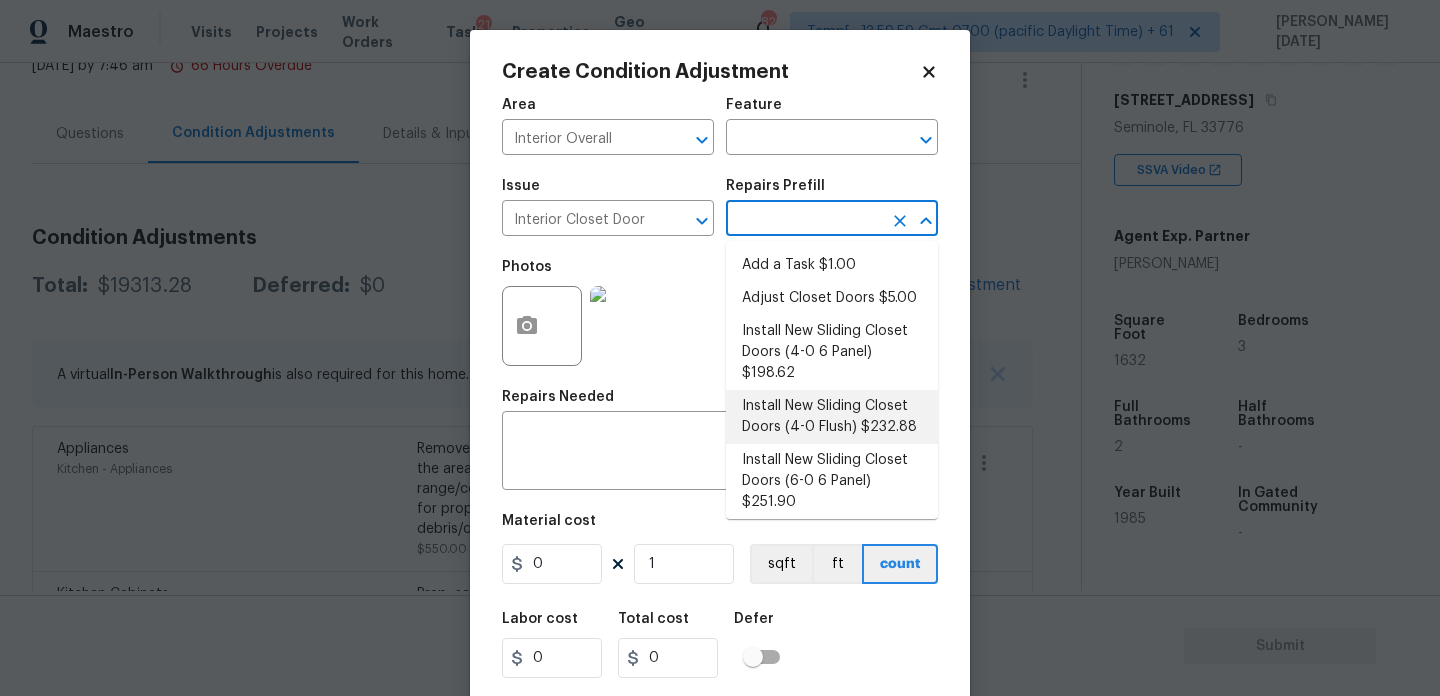 scroll, scrollTop: 94, scrollLeft: 0, axis: vertical 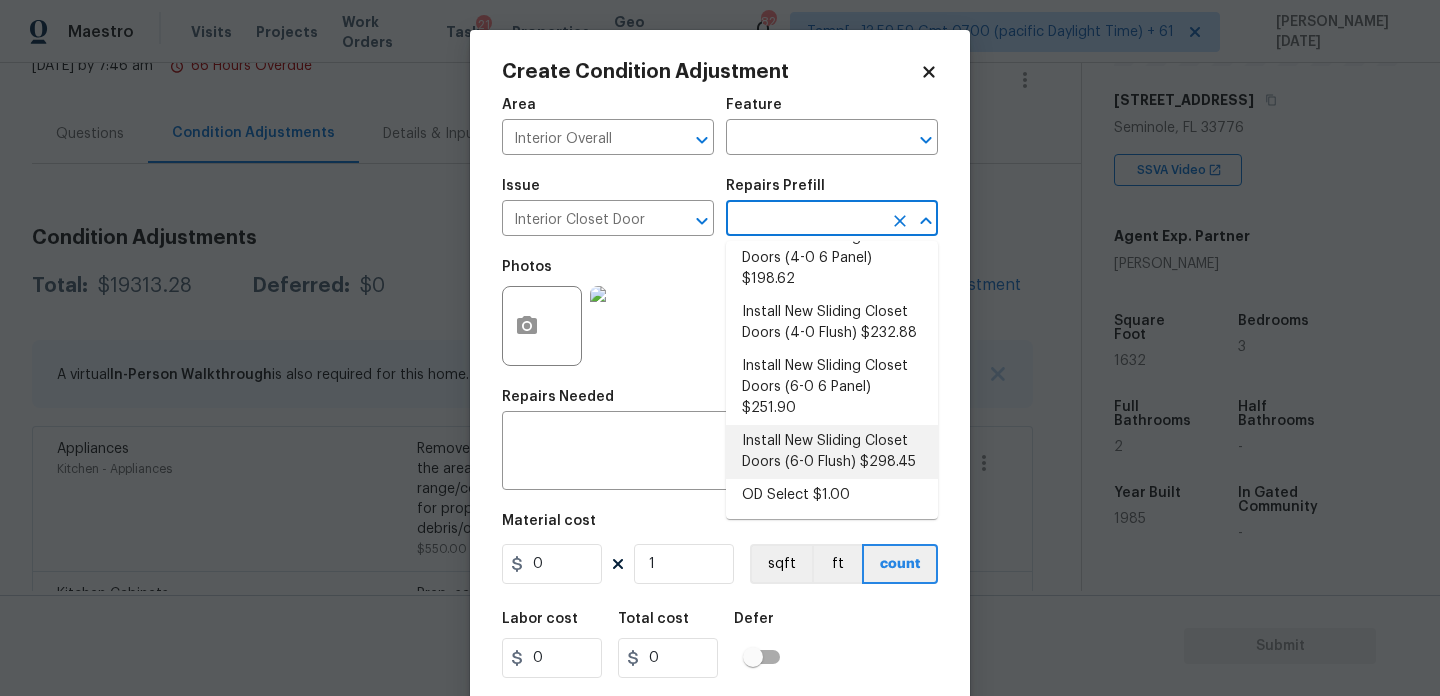 click on "Install New Sliding Closet Doors (6-0 Flush) $298.45" at bounding box center (832, 452) 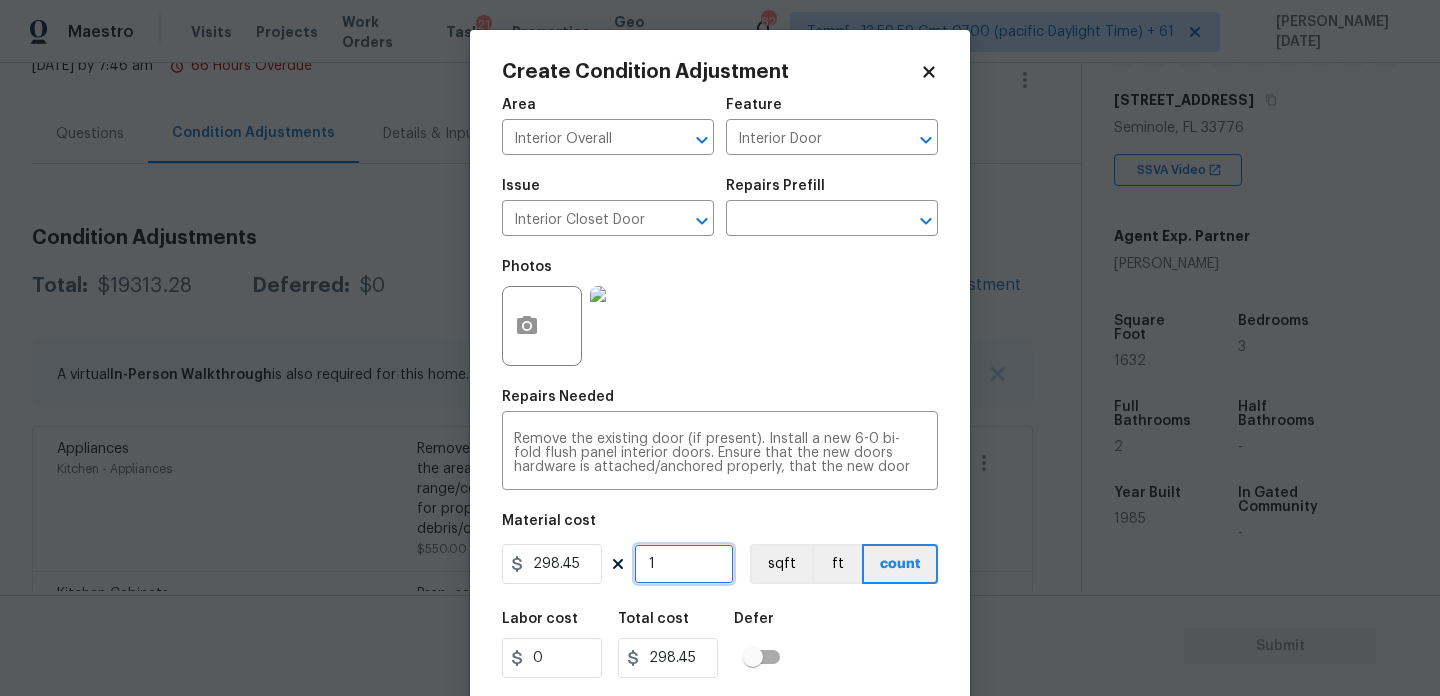 click on "1" at bounding box center (684, 564) 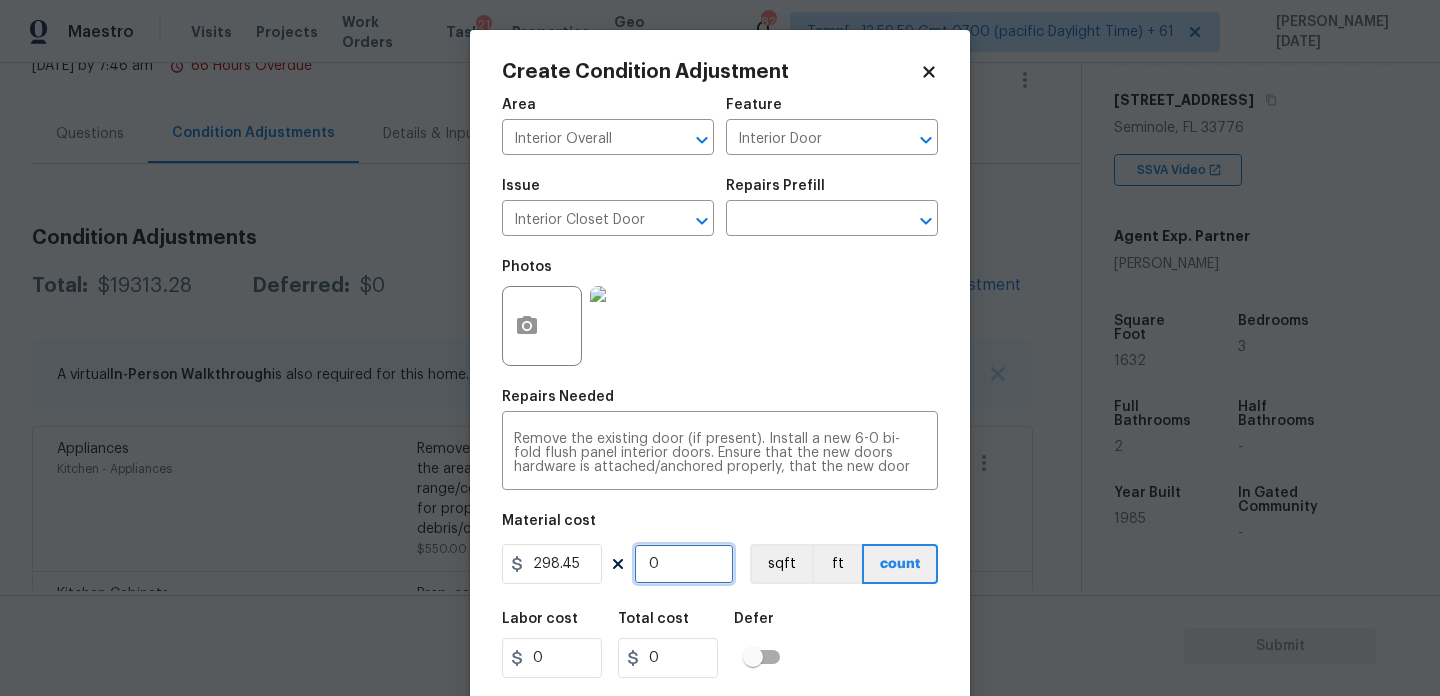 type on "2" 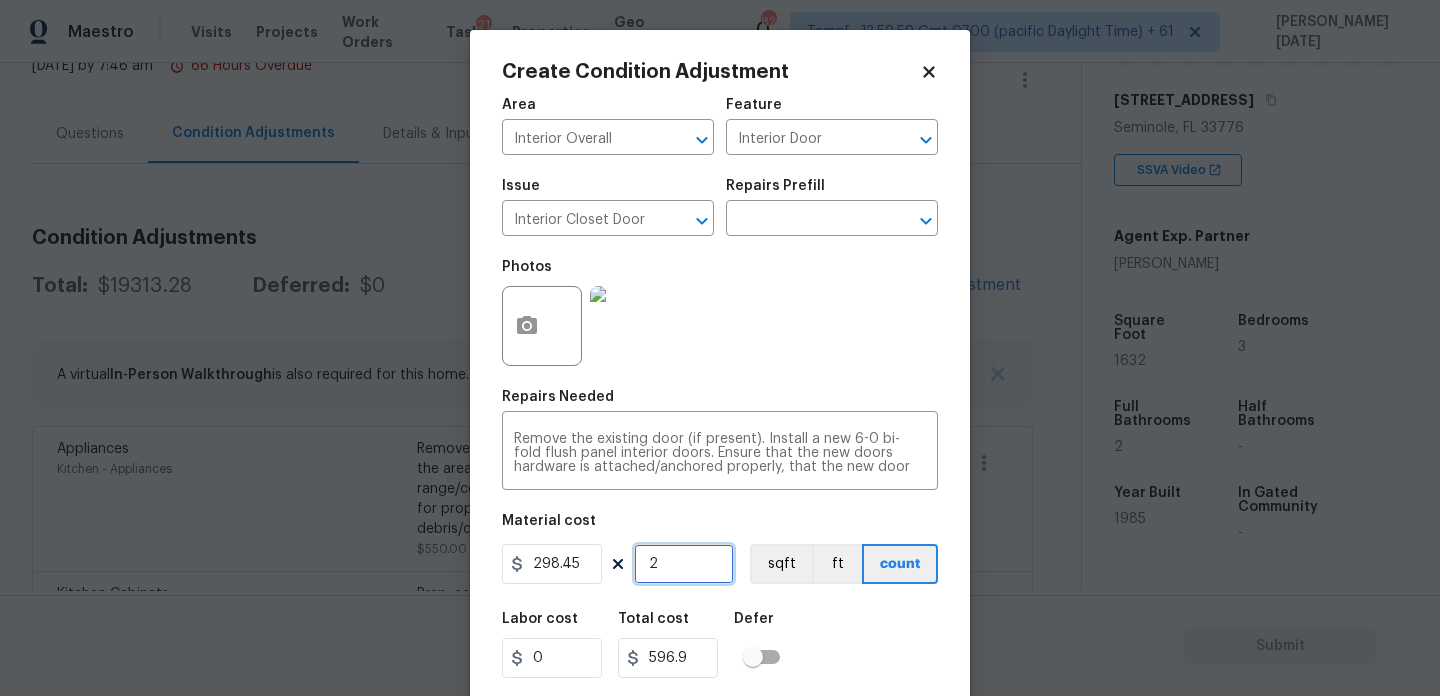 type on "2" 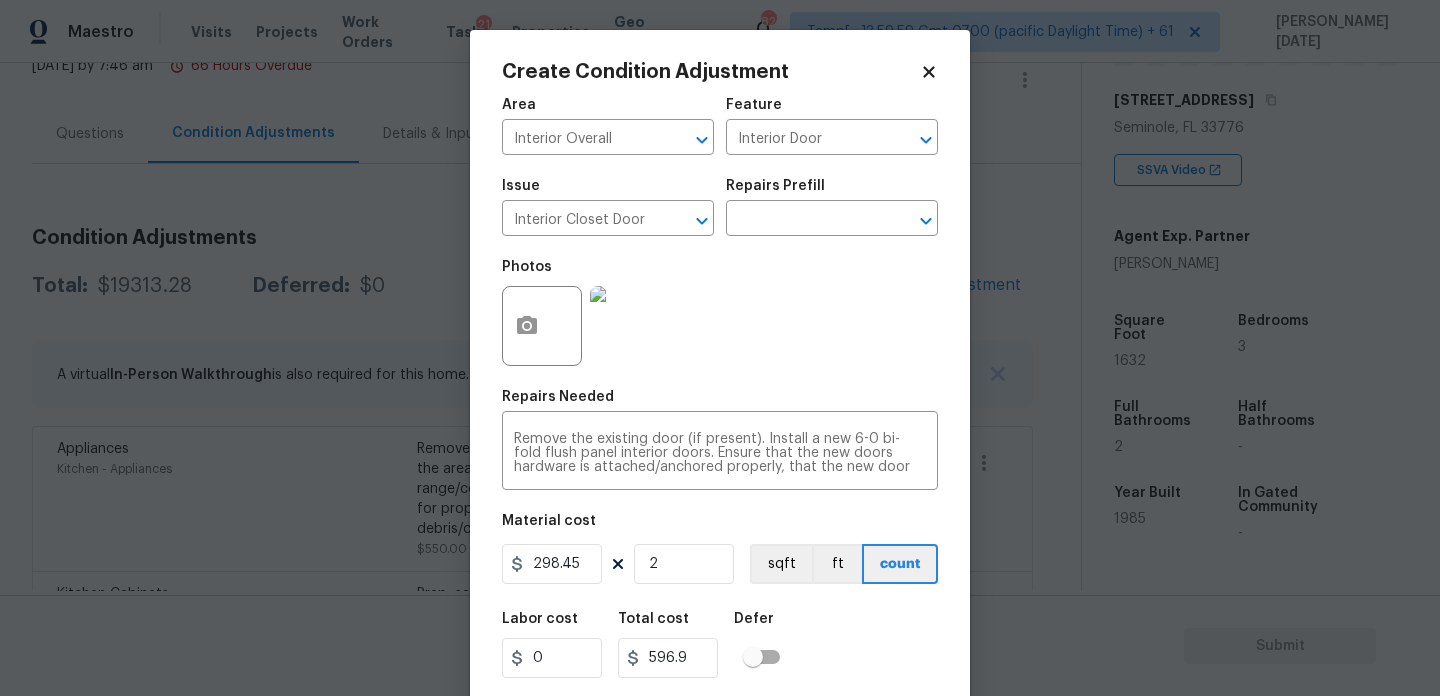 click on "Photos" at bounding box center [720, 313] 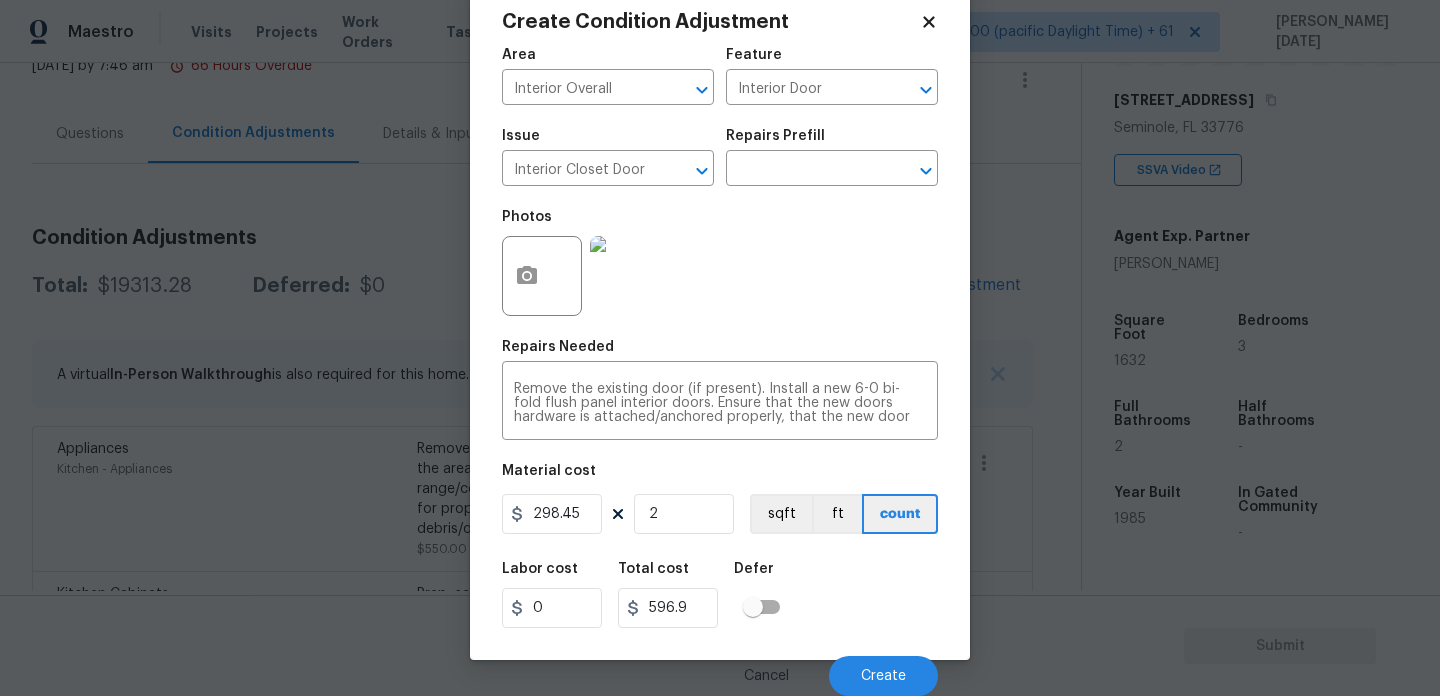 click on "Cancel Create" at bounding box center [720, 668] 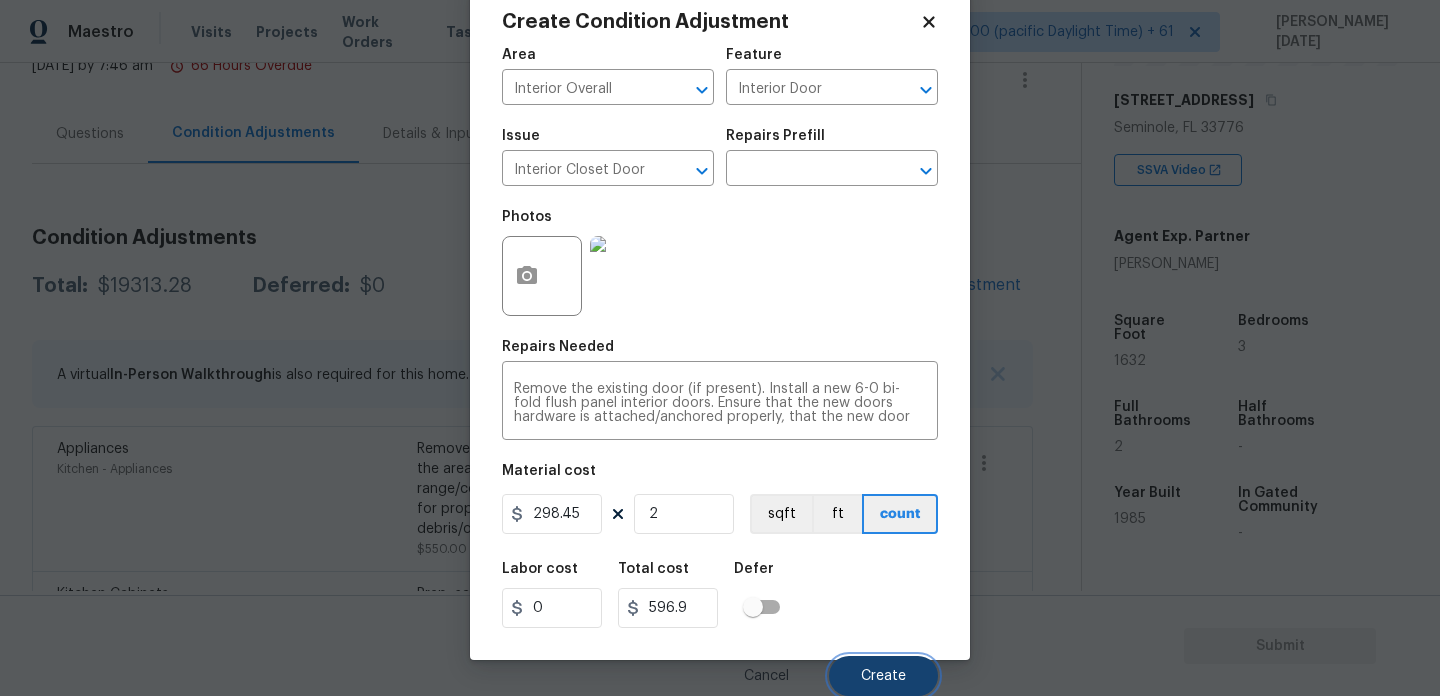click on "Create" at bounding box center [883, 676] 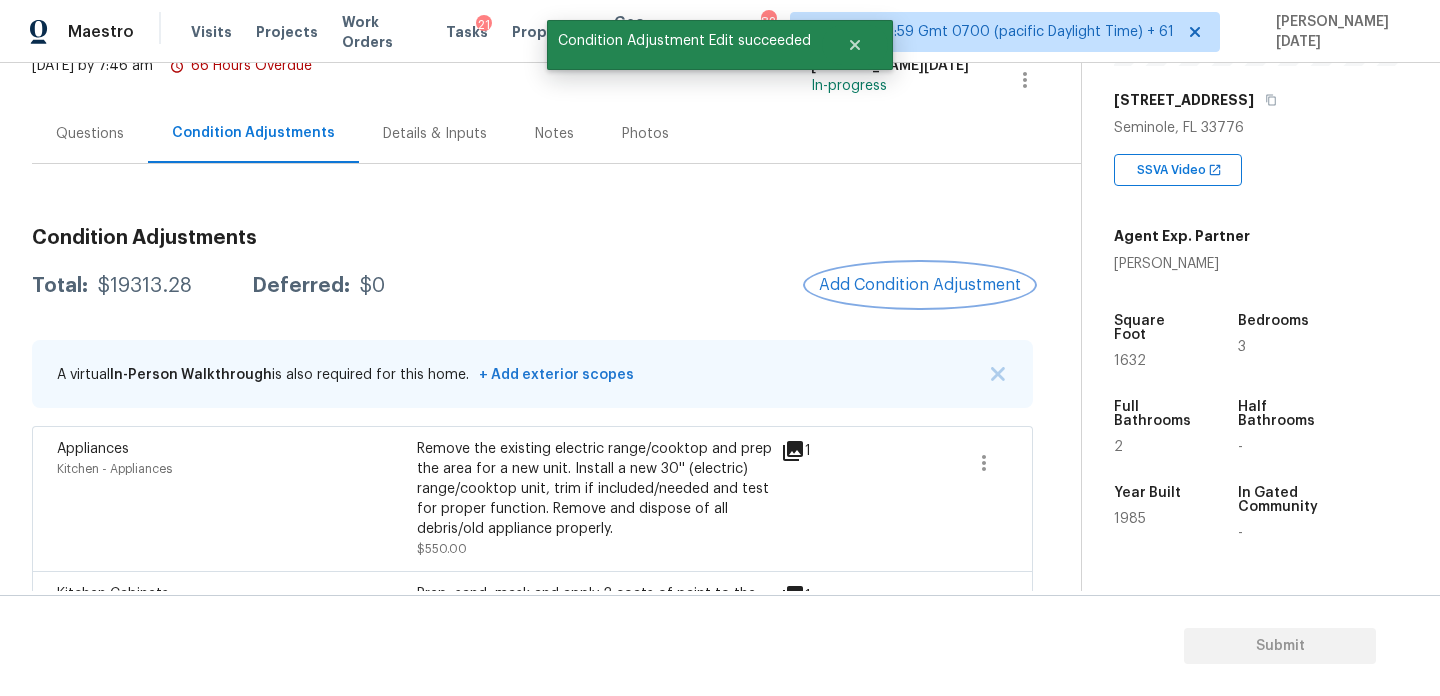 scroll, scrollTop: 0, scrollLeft: 0, axis: both 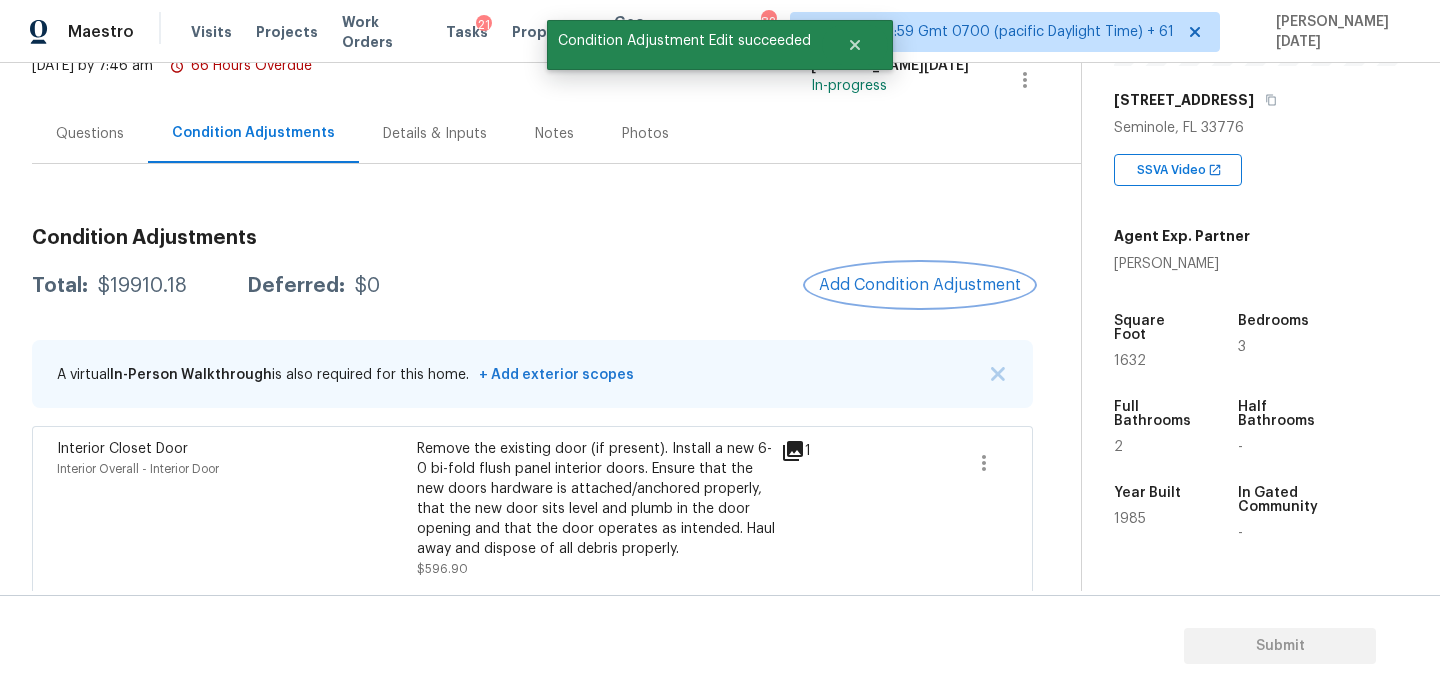 click on "Add Condition Adjustment" at bounding box center (920, 285) 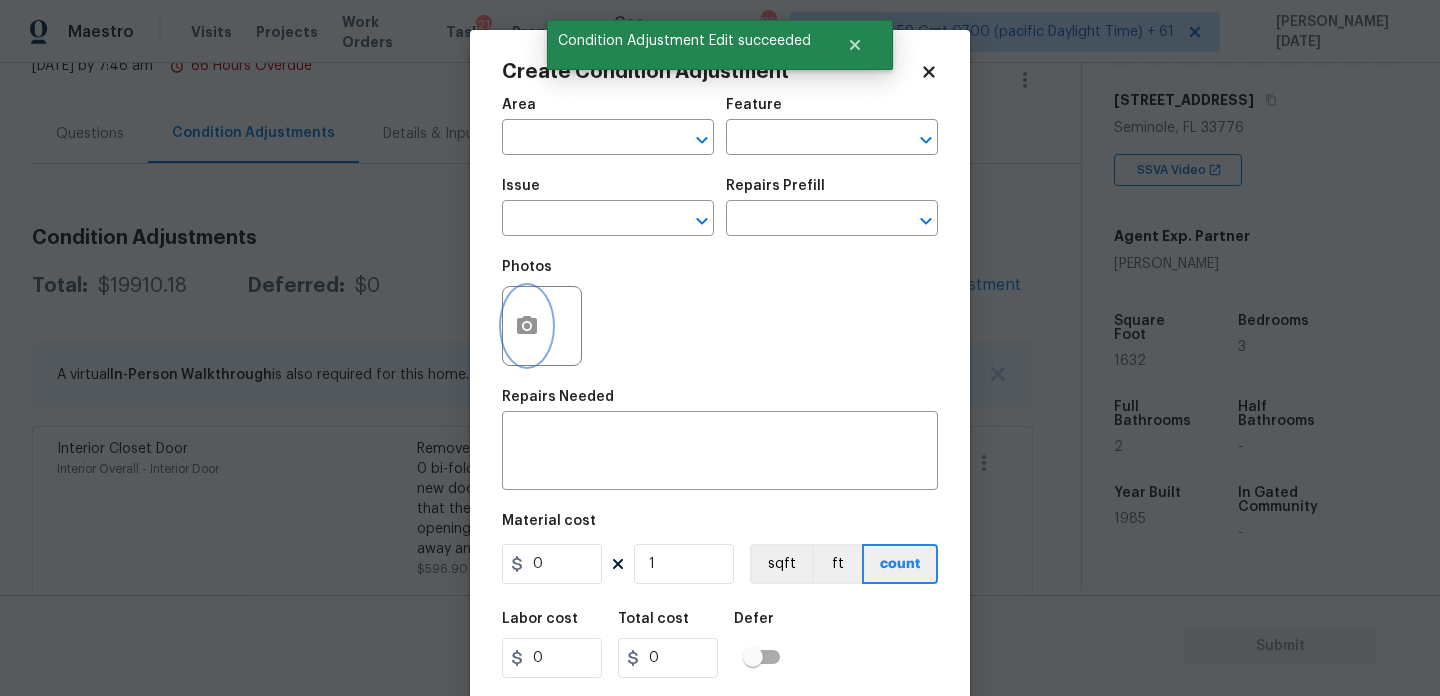 click 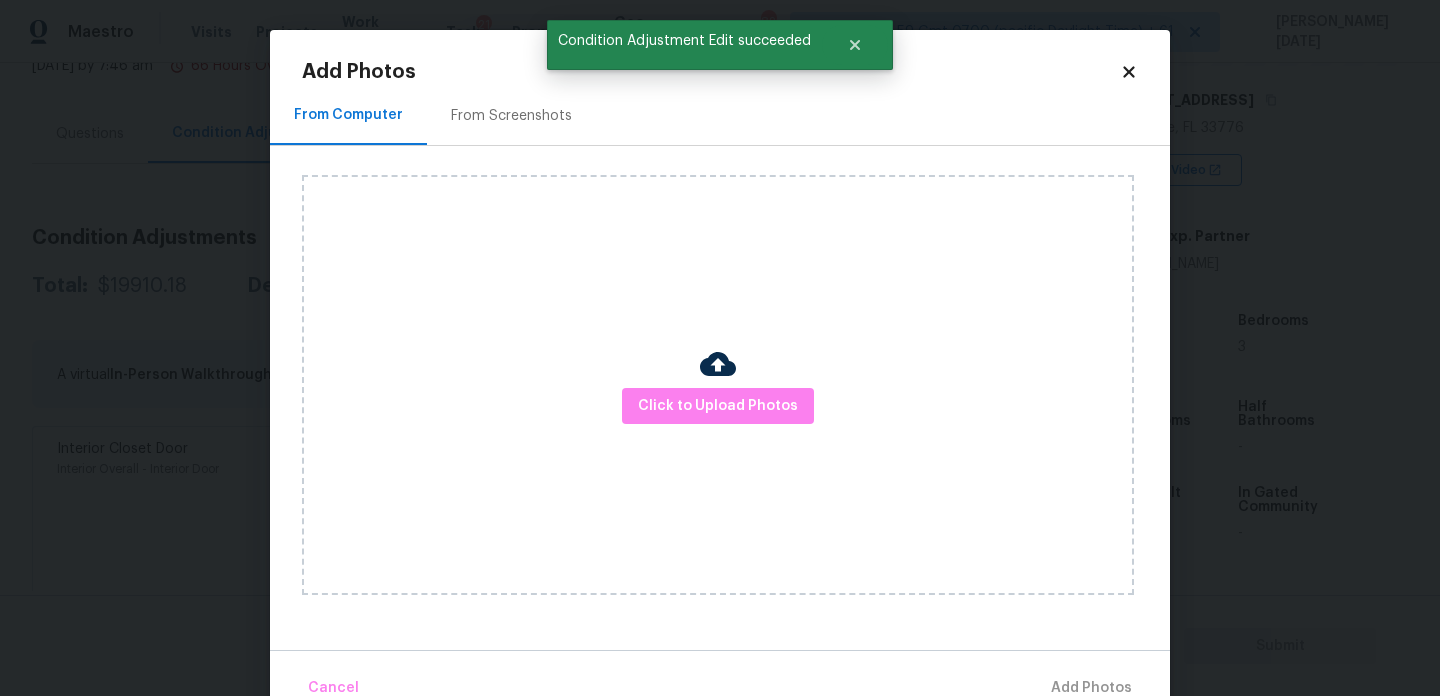 click on "Click to Upload Photos" at bounding box center [718, 385] 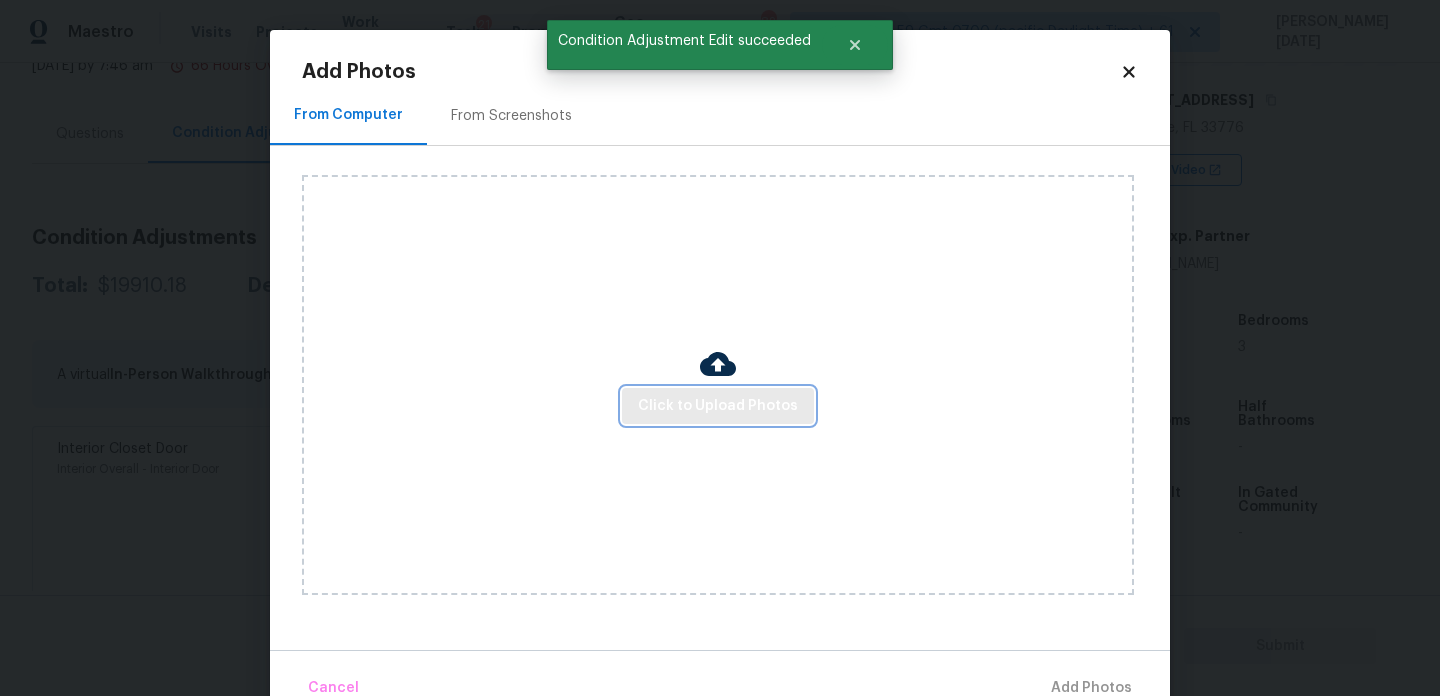 click on "Click to Upload Photos" at bounding box center [718, 406] 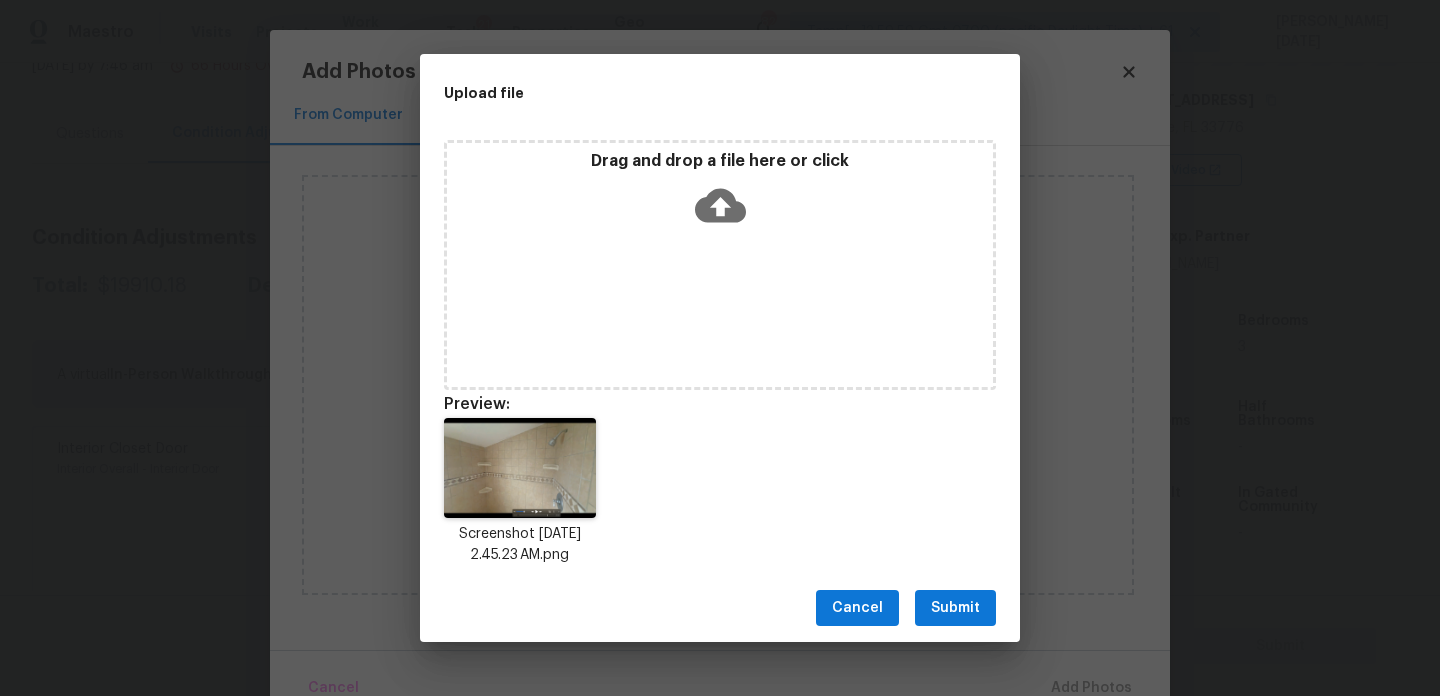 click on "Submit" at bounding box center (955, 608) 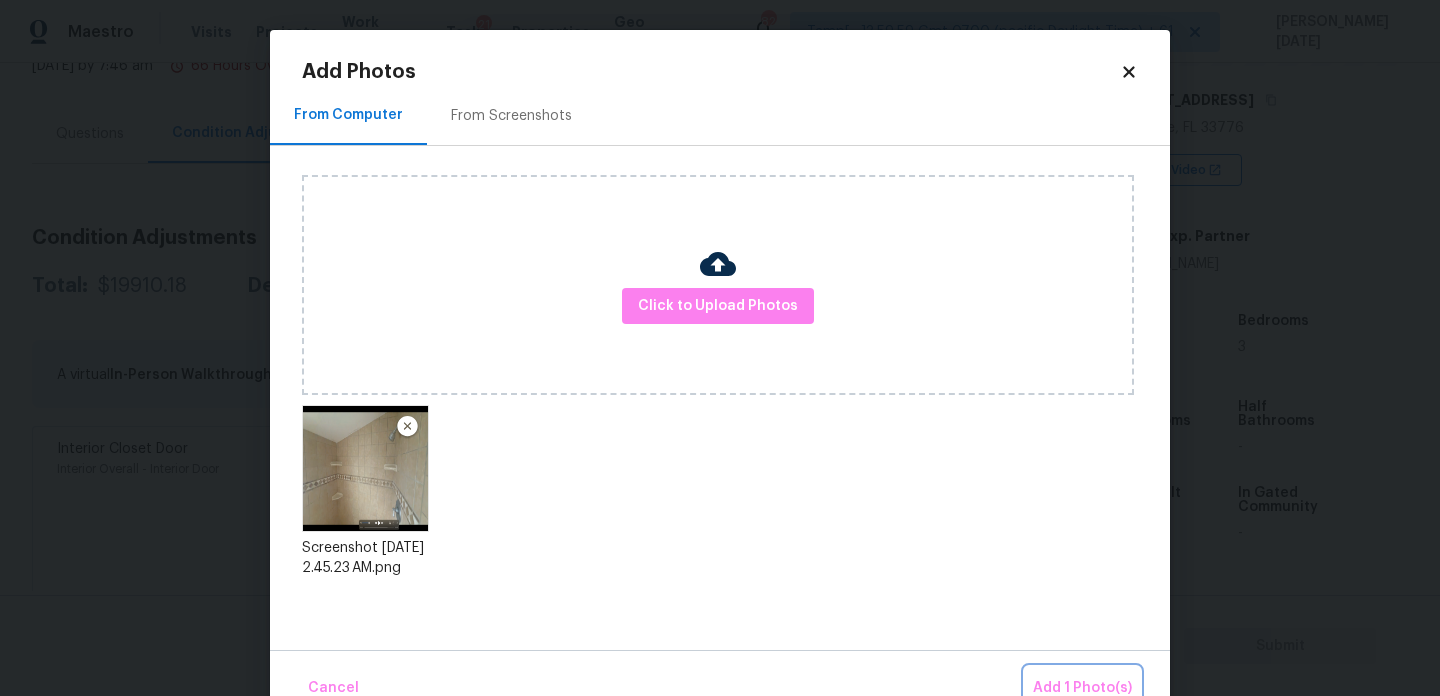click on "Add 1 Photo(s)" at bounding box center (1082, 688) 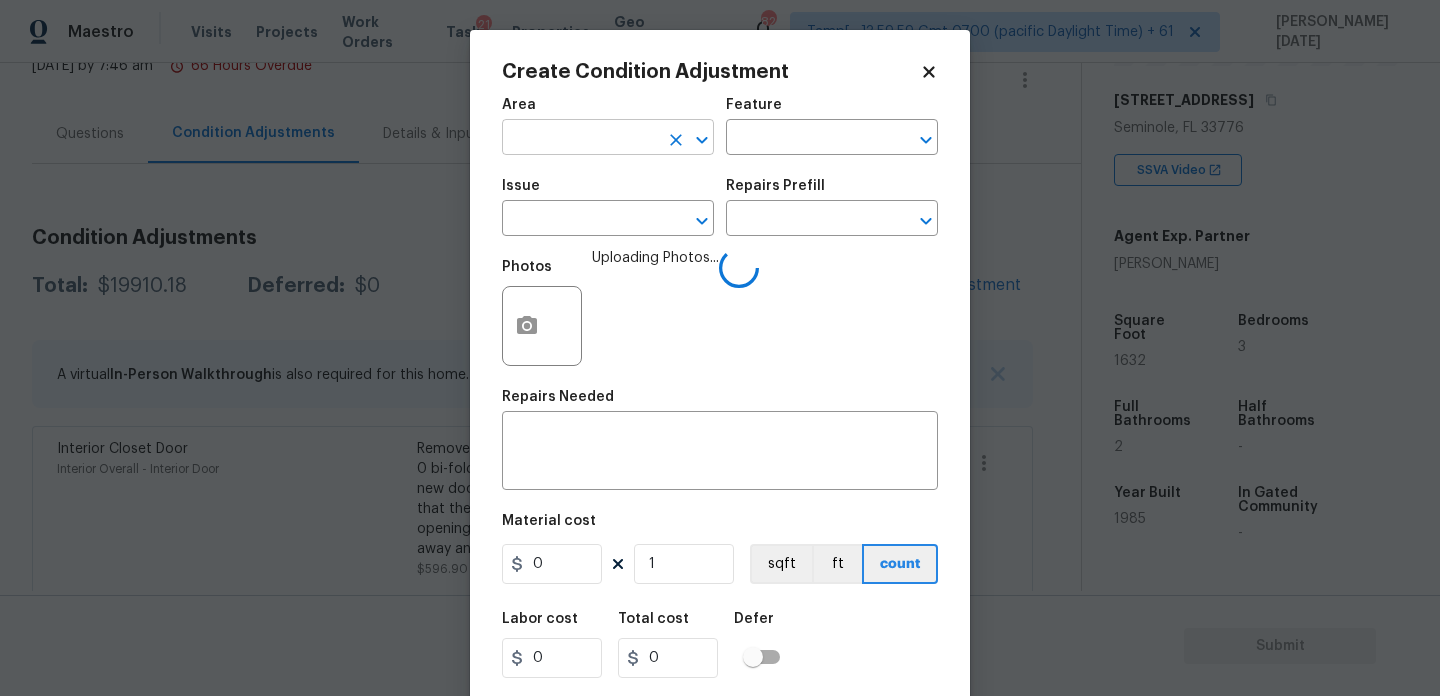 click at bounding box center [580, 139] 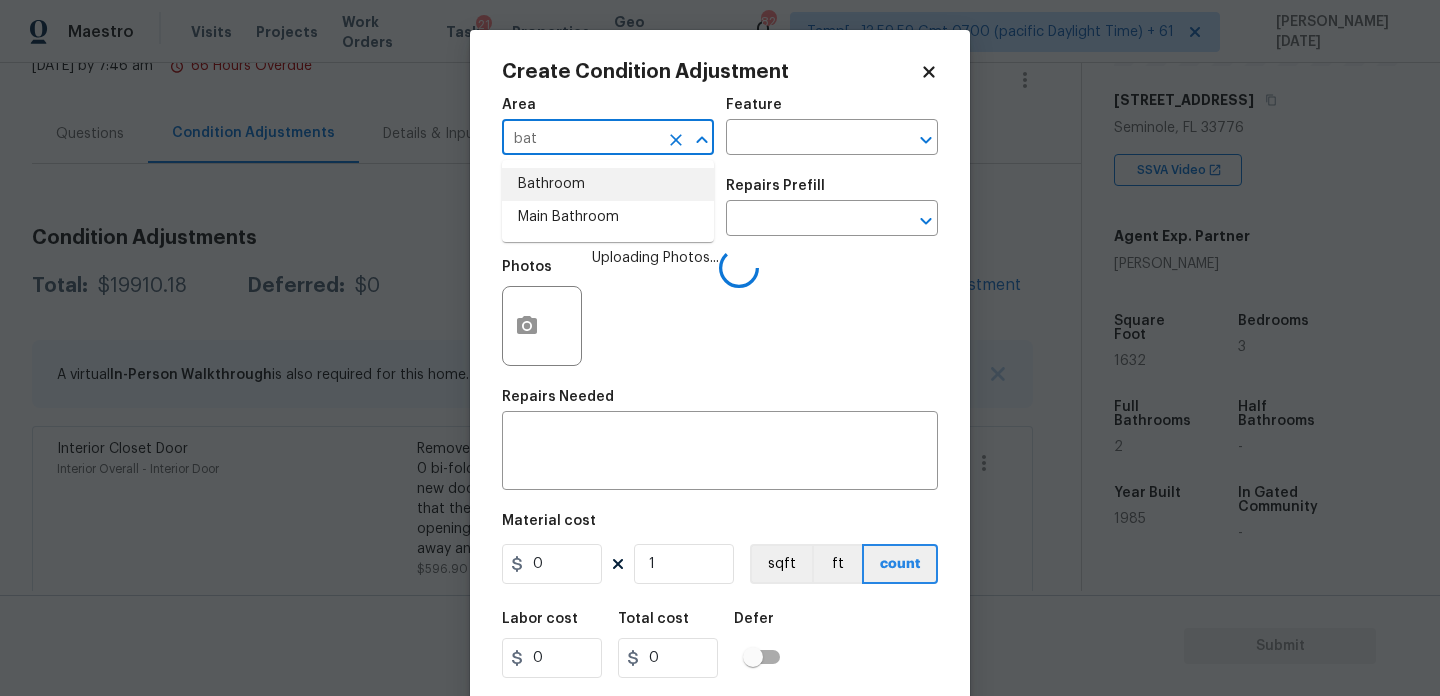 click on "Bathroom" at bounding box center (608, 184) 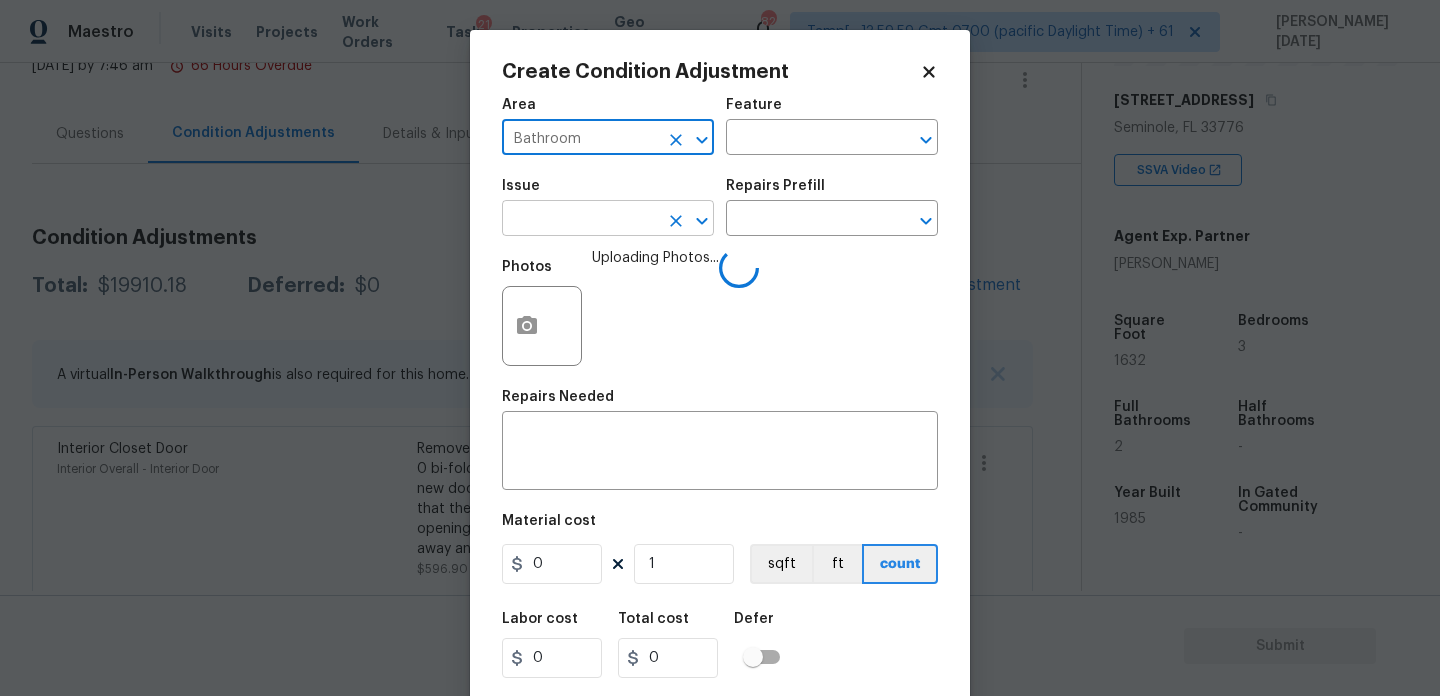 type on "Bathroom" 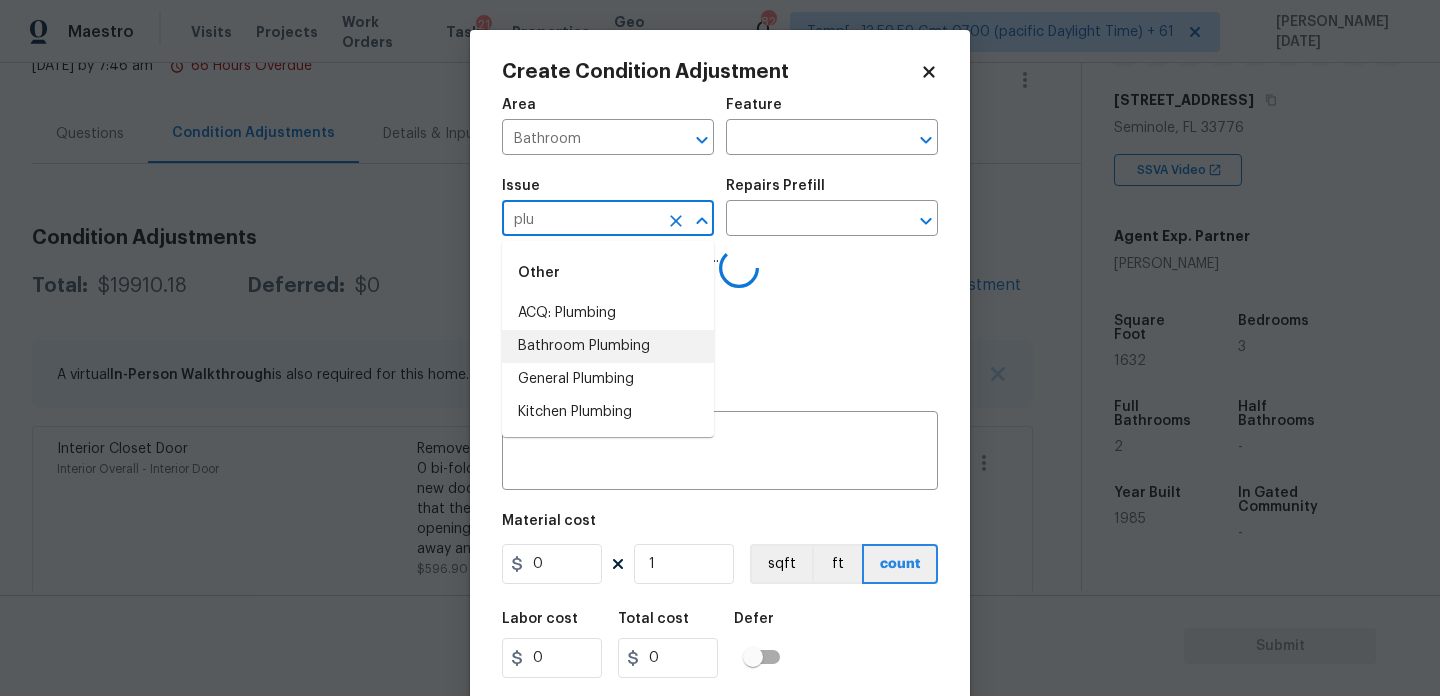 click on "Bathroom Plumbing" at bounding box center [608, 346] 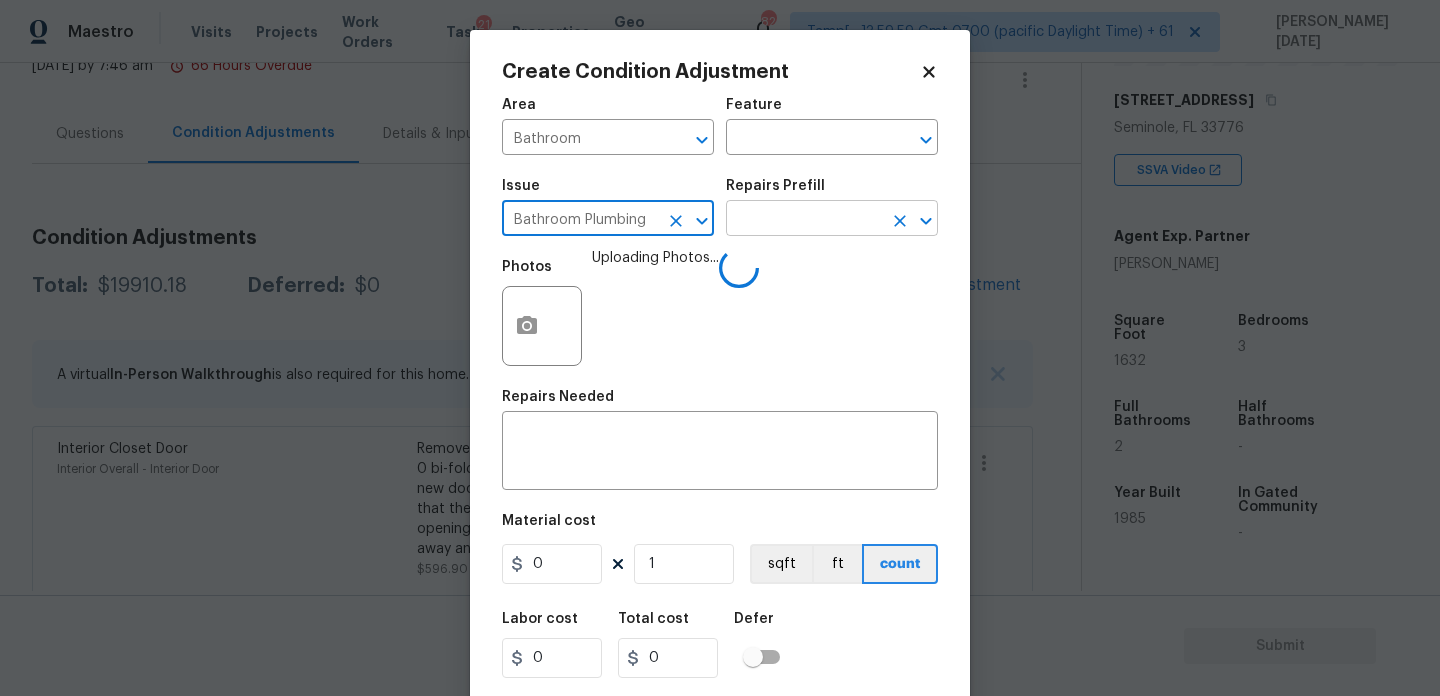 type on "Bathroom Plumbing" 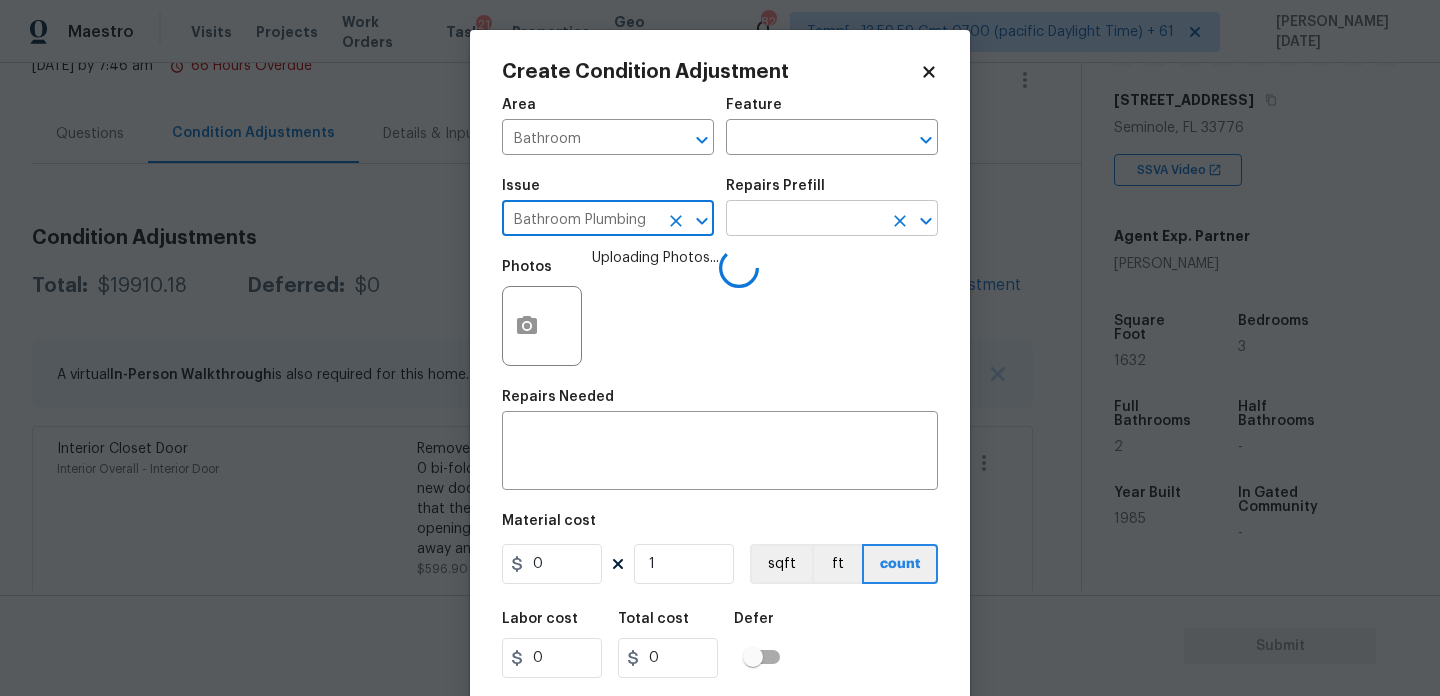 click at bounding box center [804, 220] 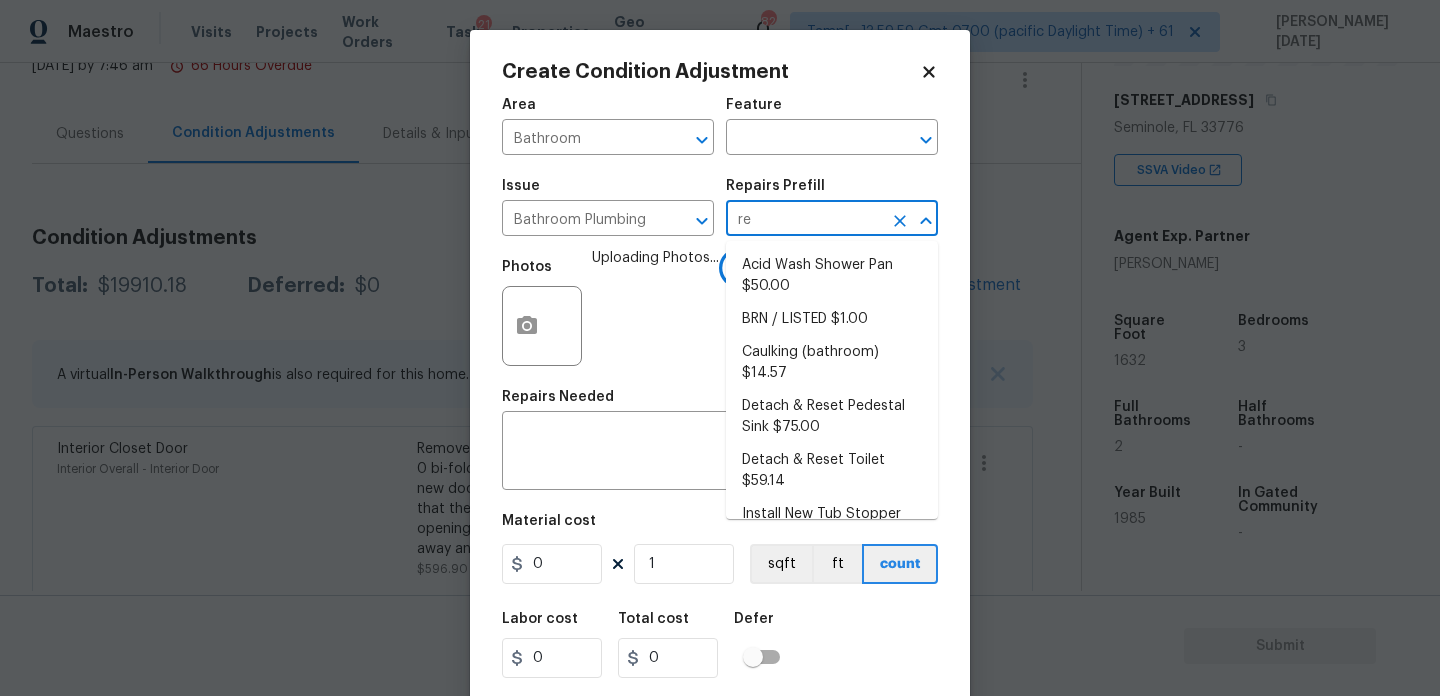 type on "ref" 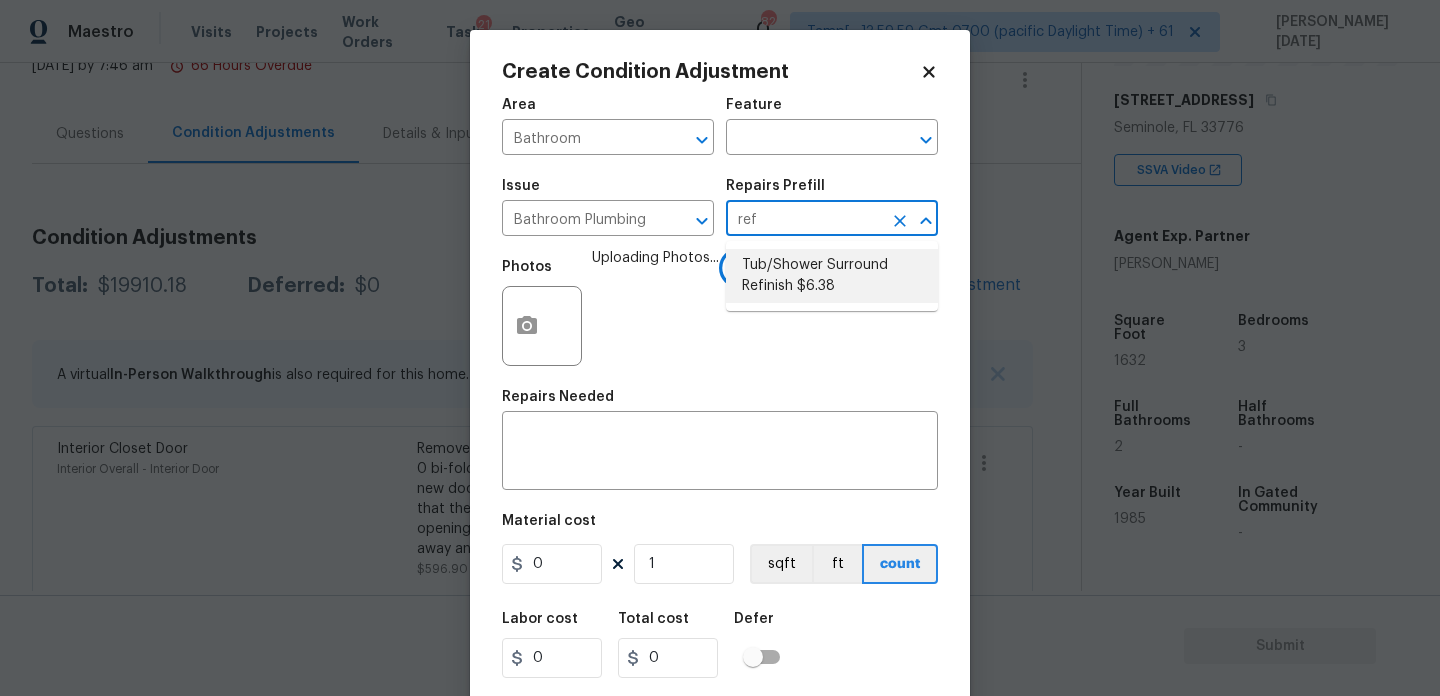 click on "Tub/Shower Surround Refinish $6.38" at bounding box center [832, 276] 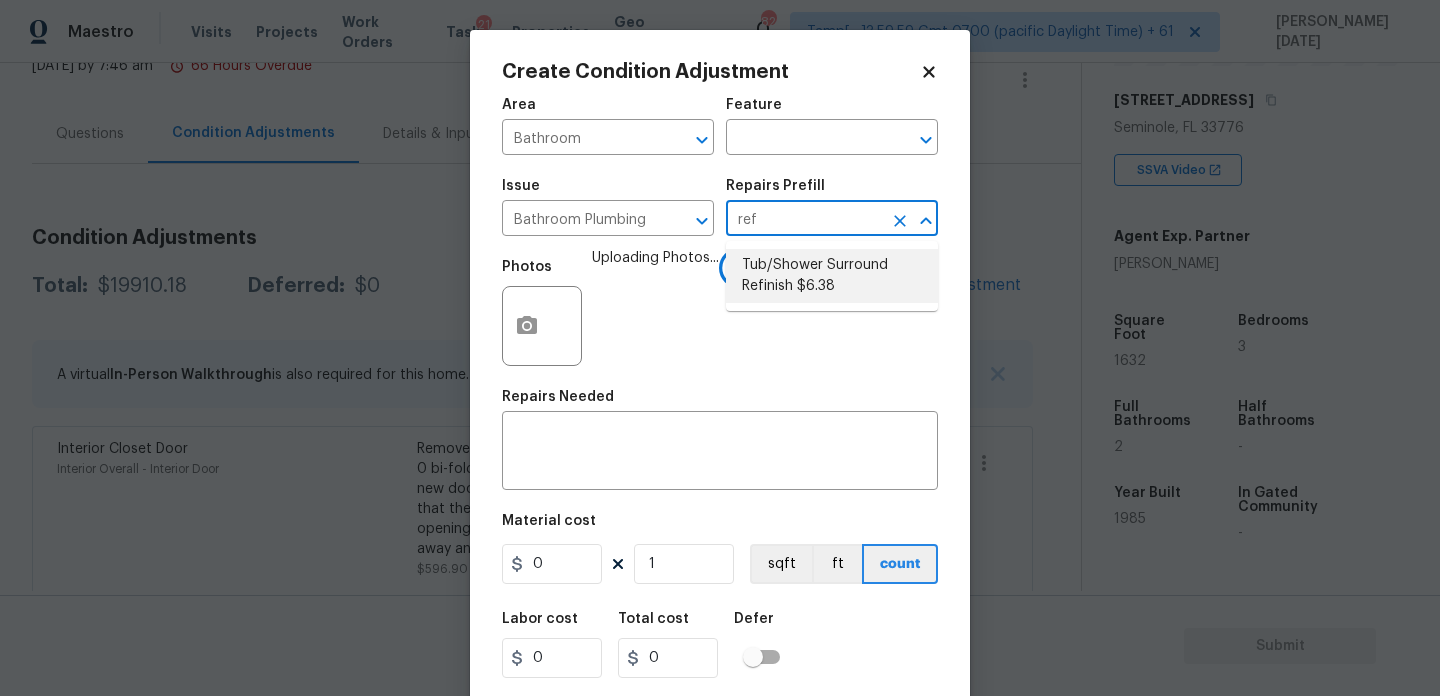 type 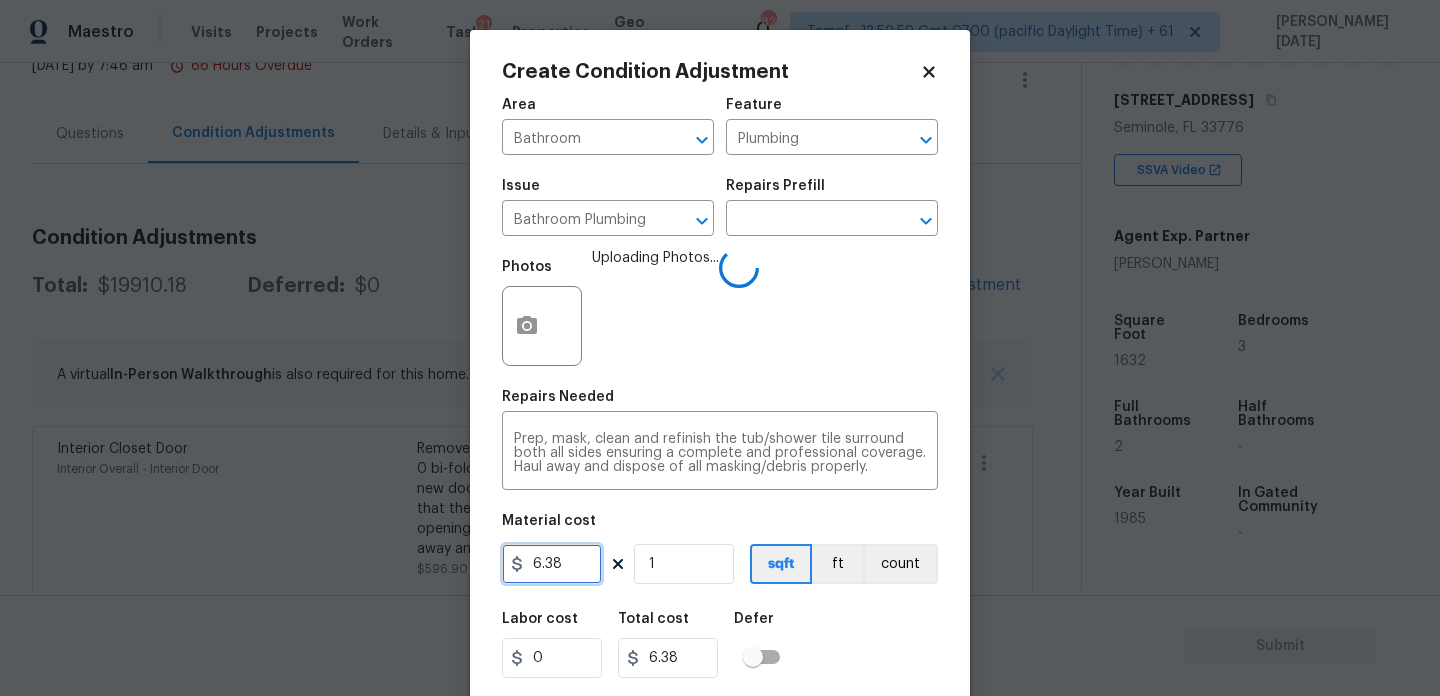 drag, startPoint x: 584, startPoint y: 554, endPoint x: 386, endPoint y: 557, distance: 198.02272 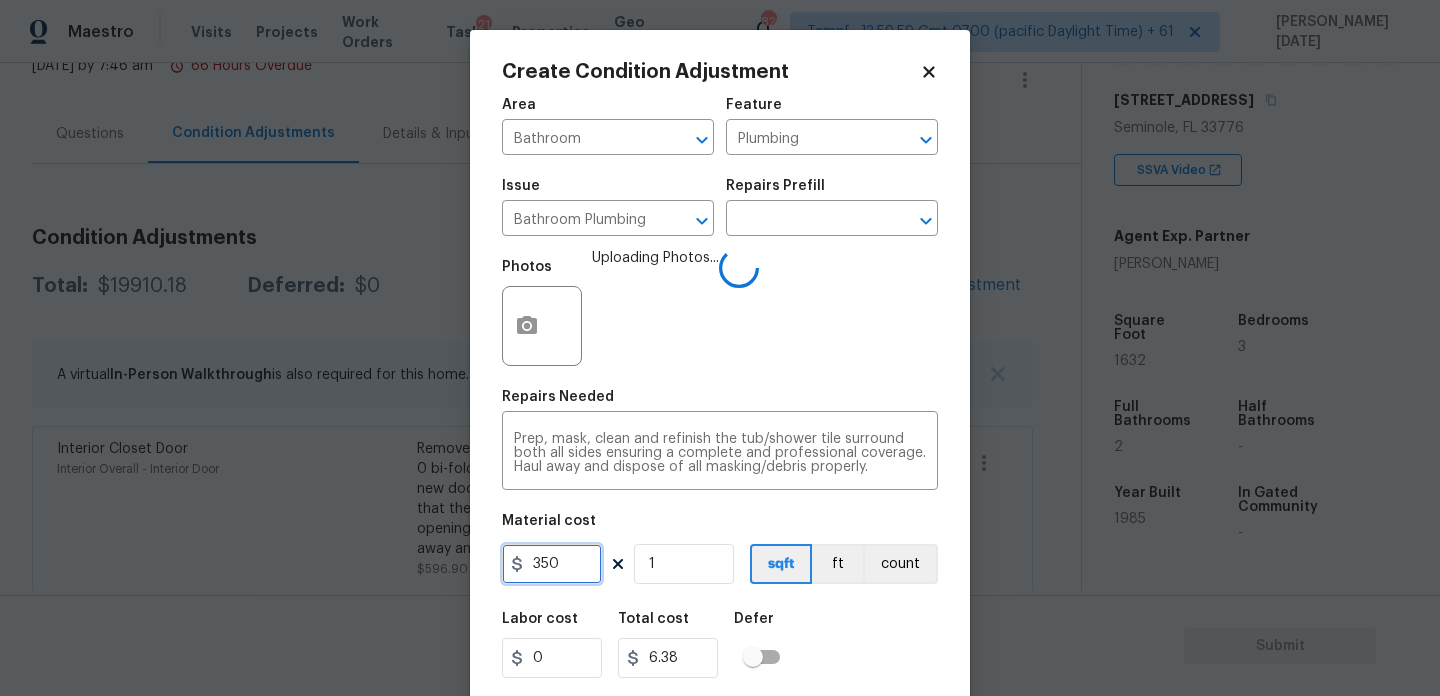 type on "350" 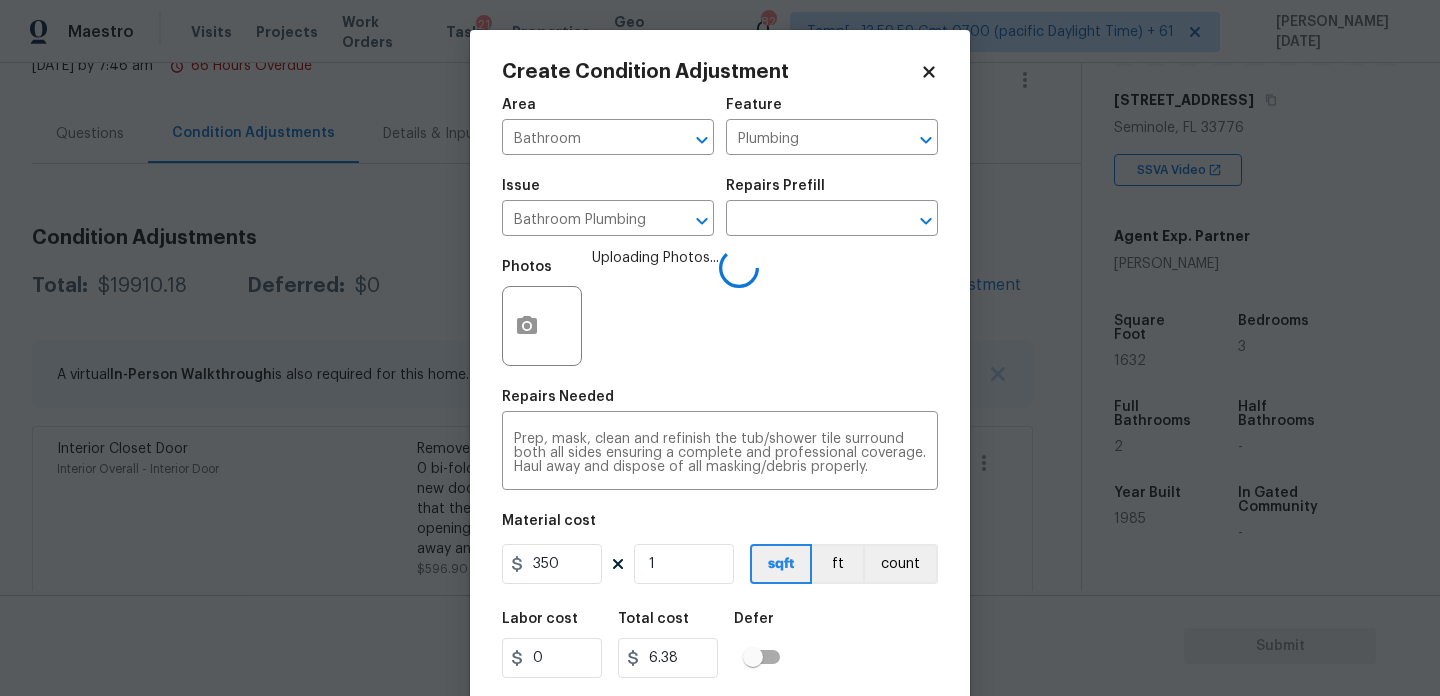 click on "Uploading Photos..." at bounding box center [655, 313] 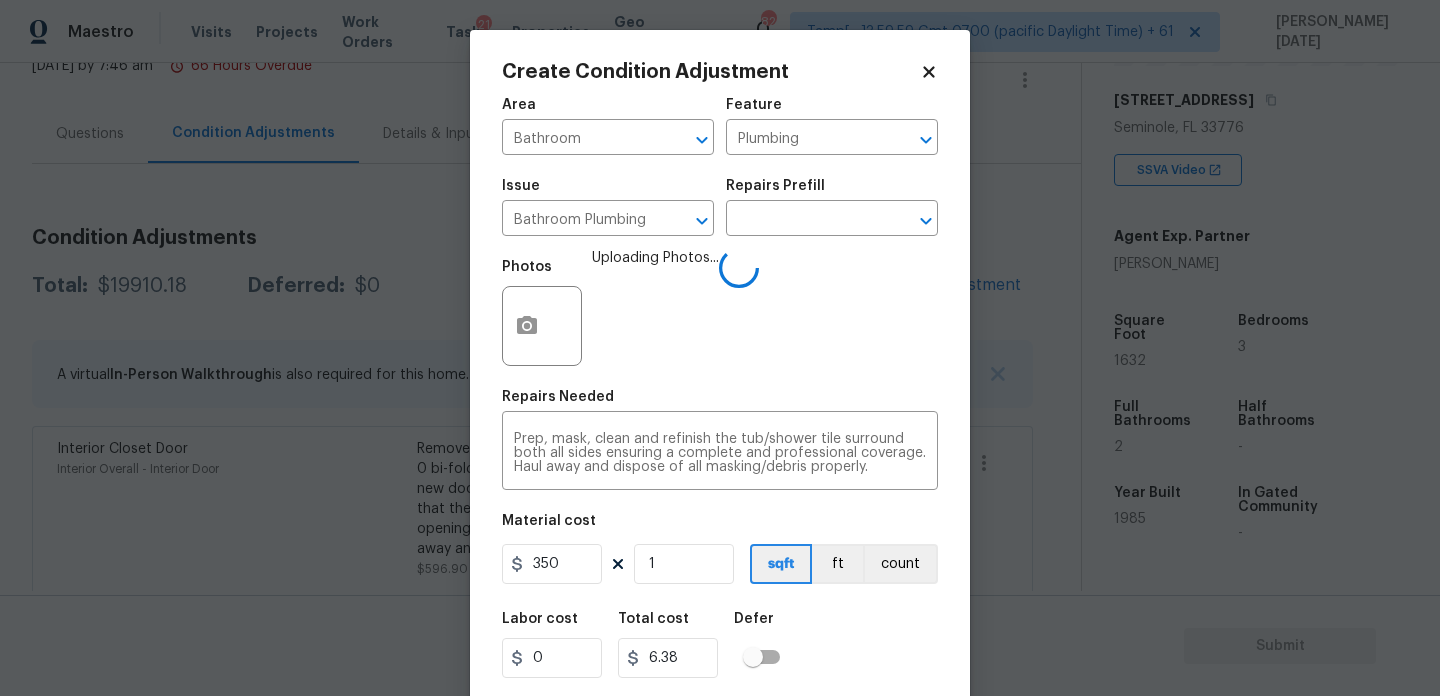 type on "350" 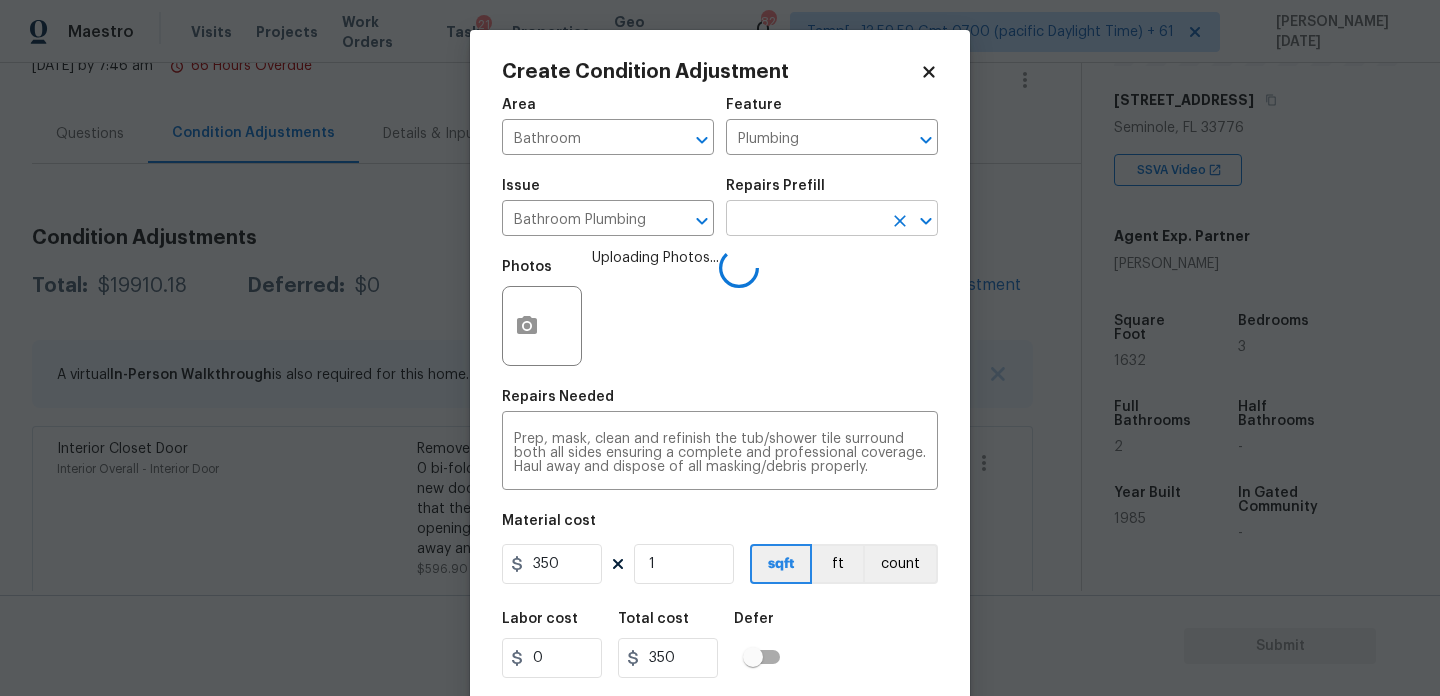 click at bounding box center [804, 220] 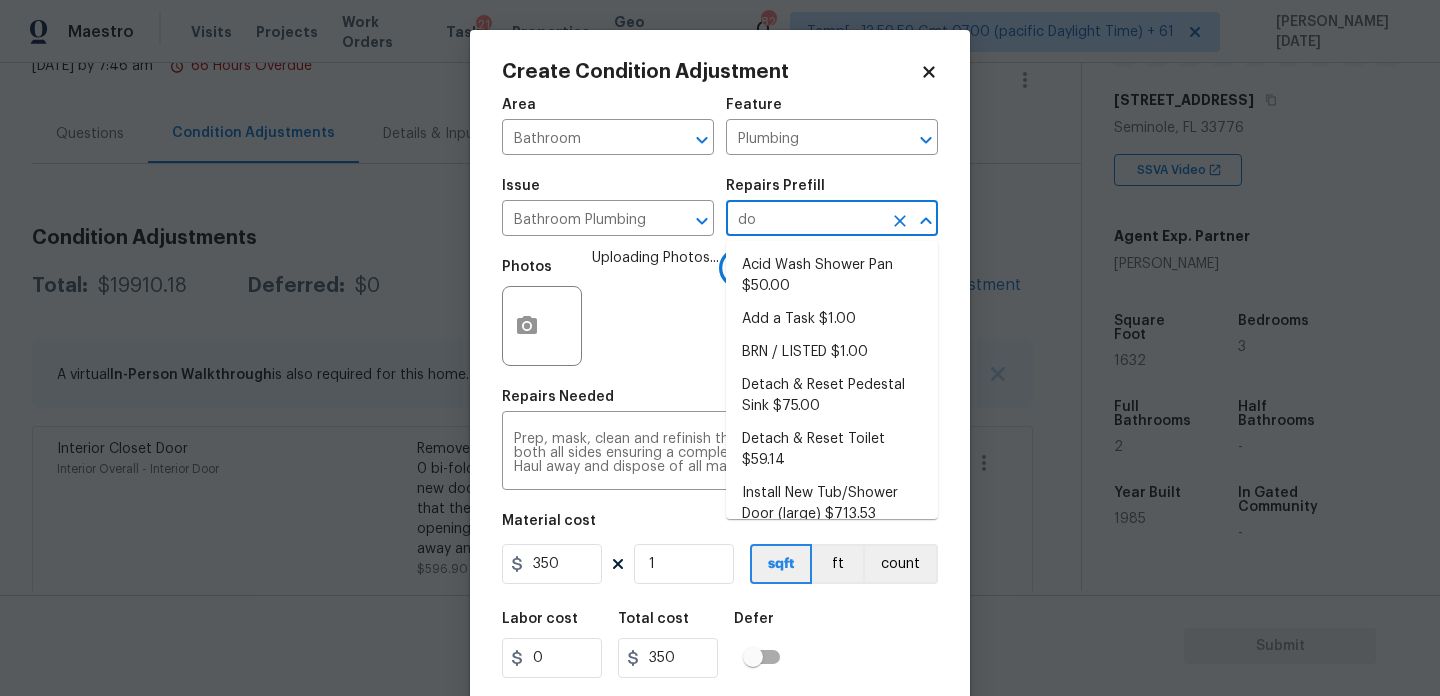 type on "doo" 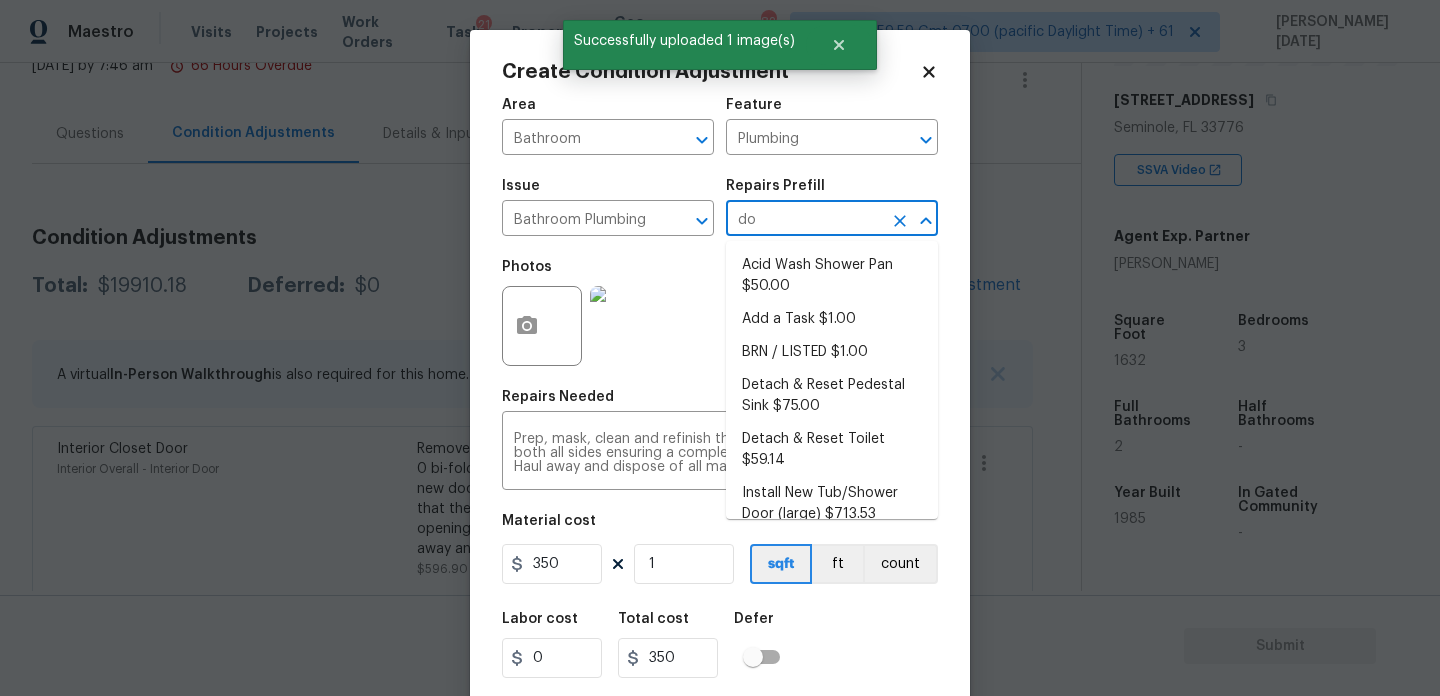 type on "doo" 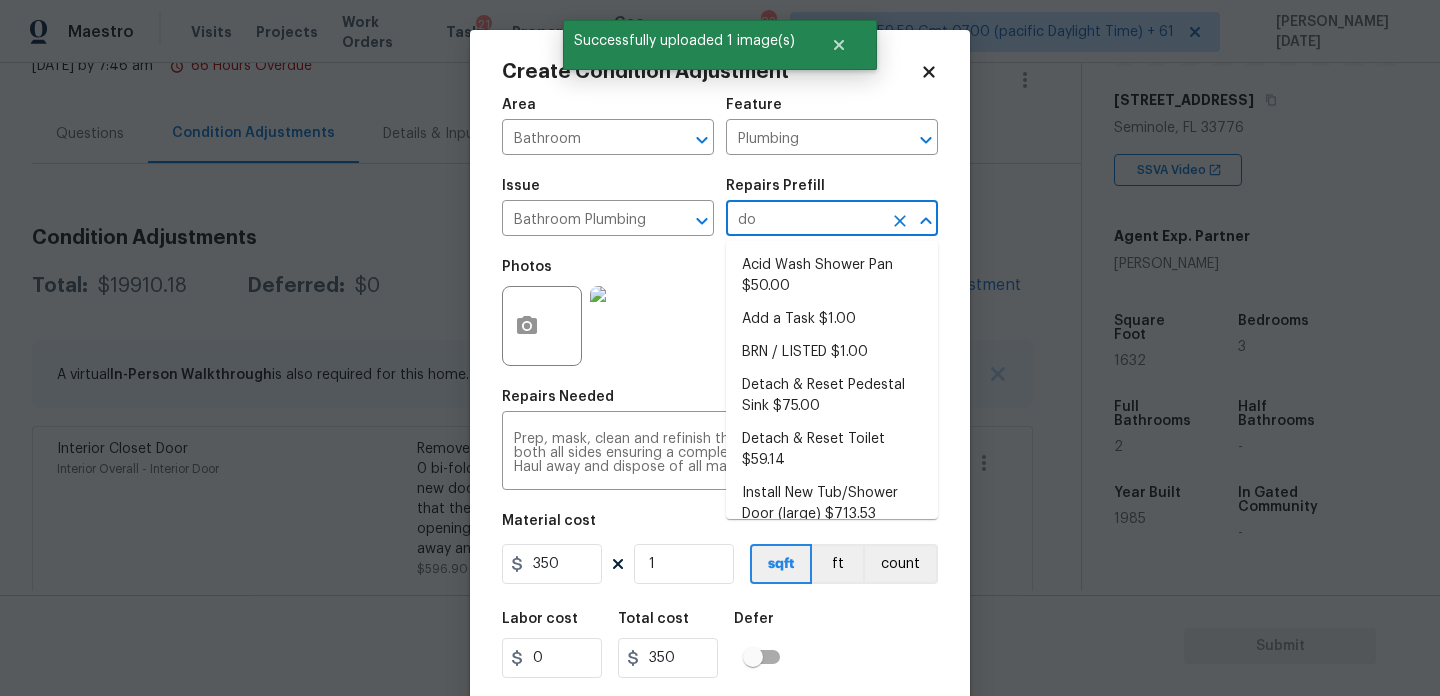 type on "doo" 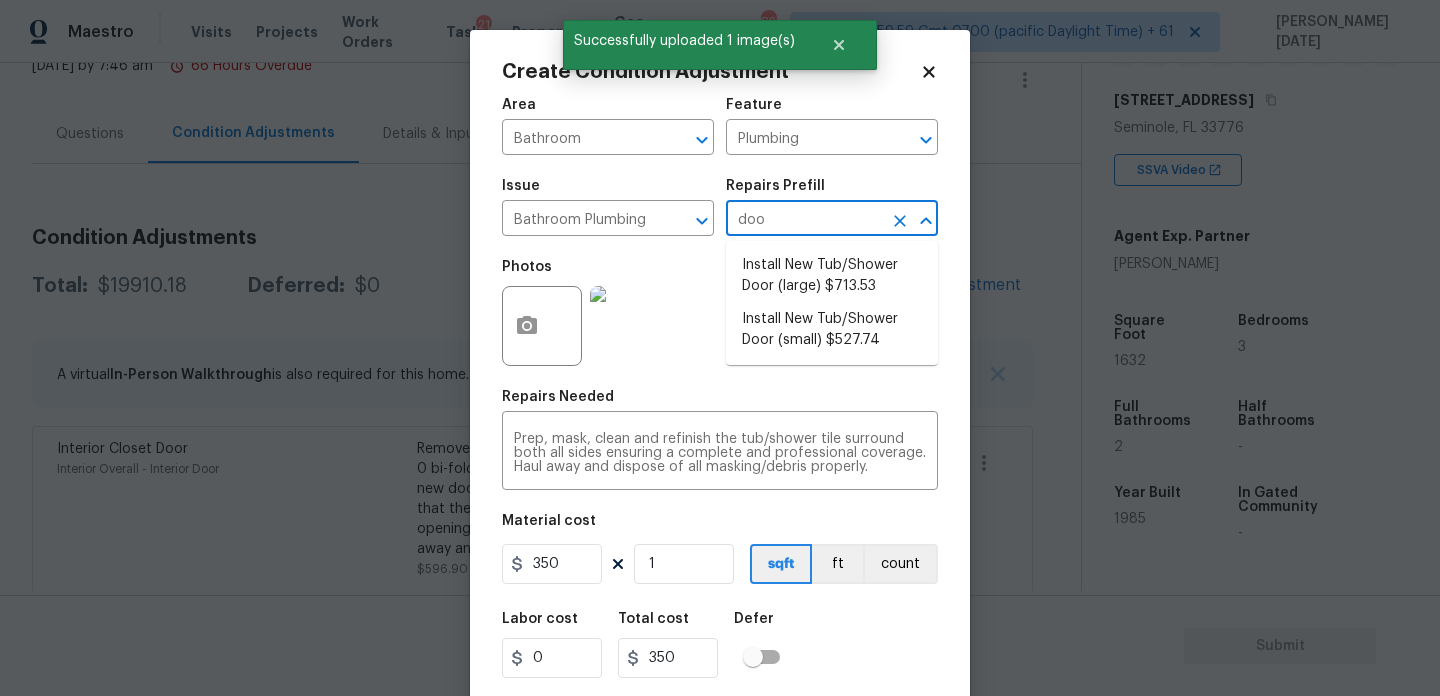 click on "Install New Tub/Shower Door (small) $527.74" at bounding box center [832, 330] 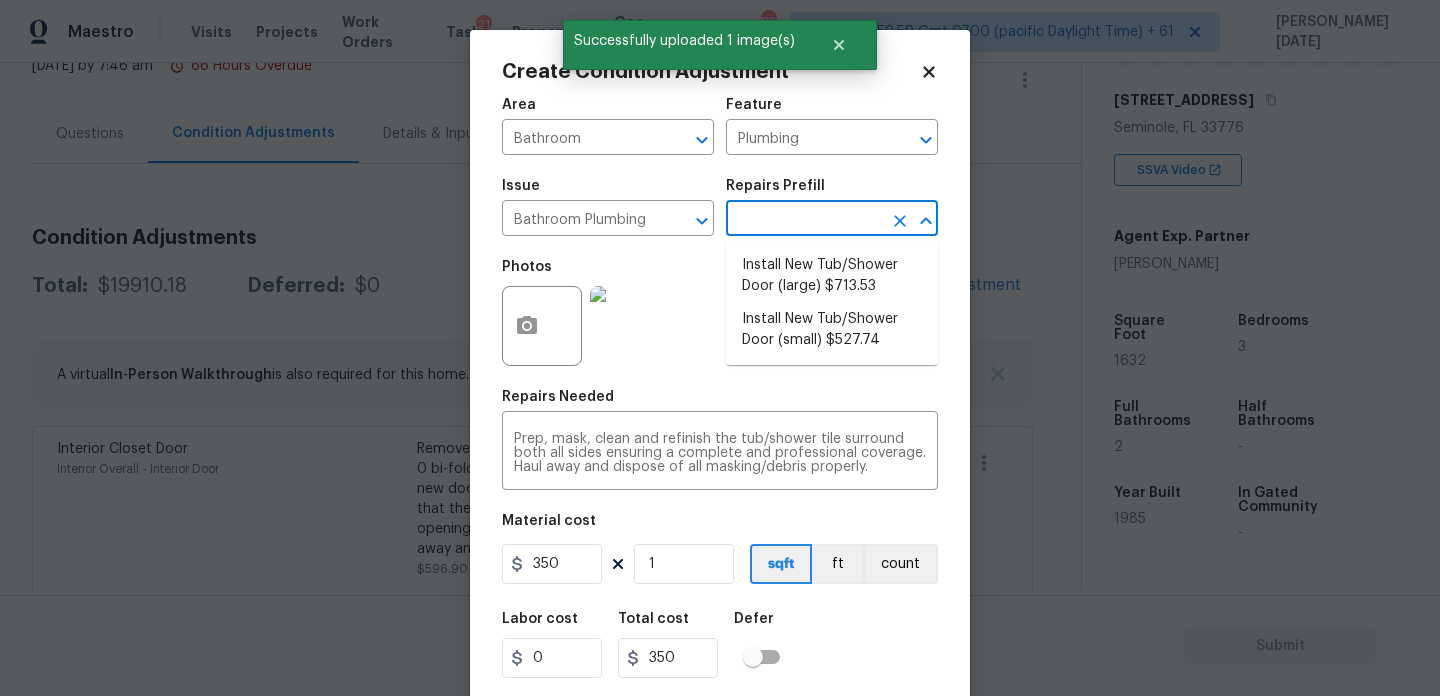 type on "Prep the tub/shower surround and install a new 32''-36'' tempered shower door. Ensure that the new door is secure, sealed around the perimeter and operates as intended. Haul away and dispose of all debris properly." 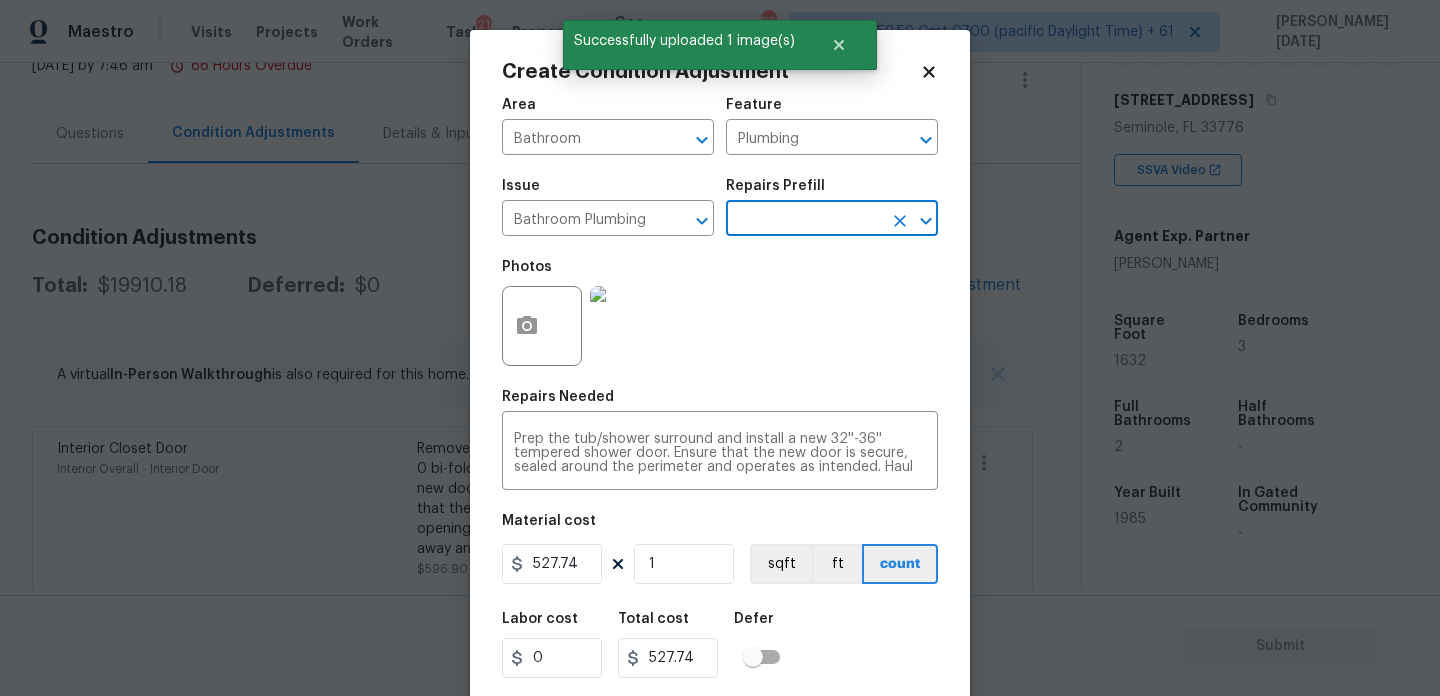 scroll, scrollTop: 51, scrollLeft: 0, axis: vertical 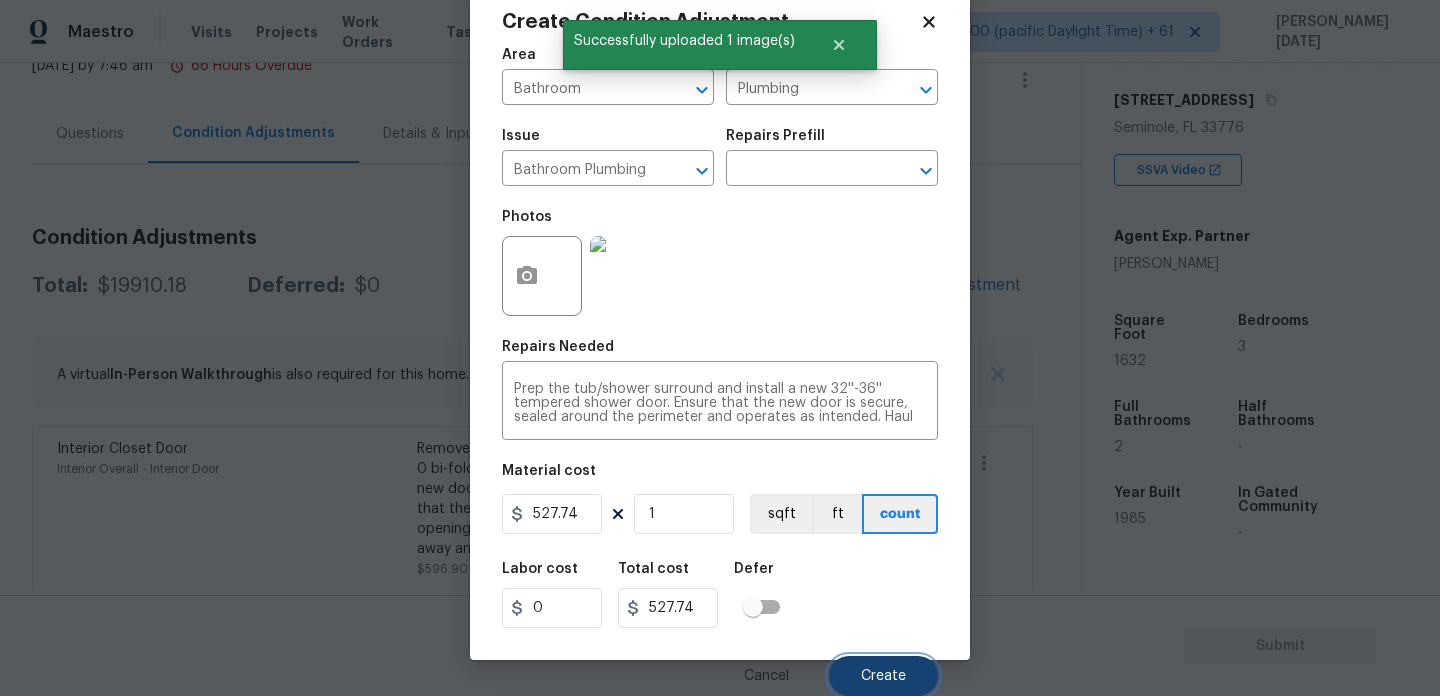 click on "Create" at bounding box center (883, 676) 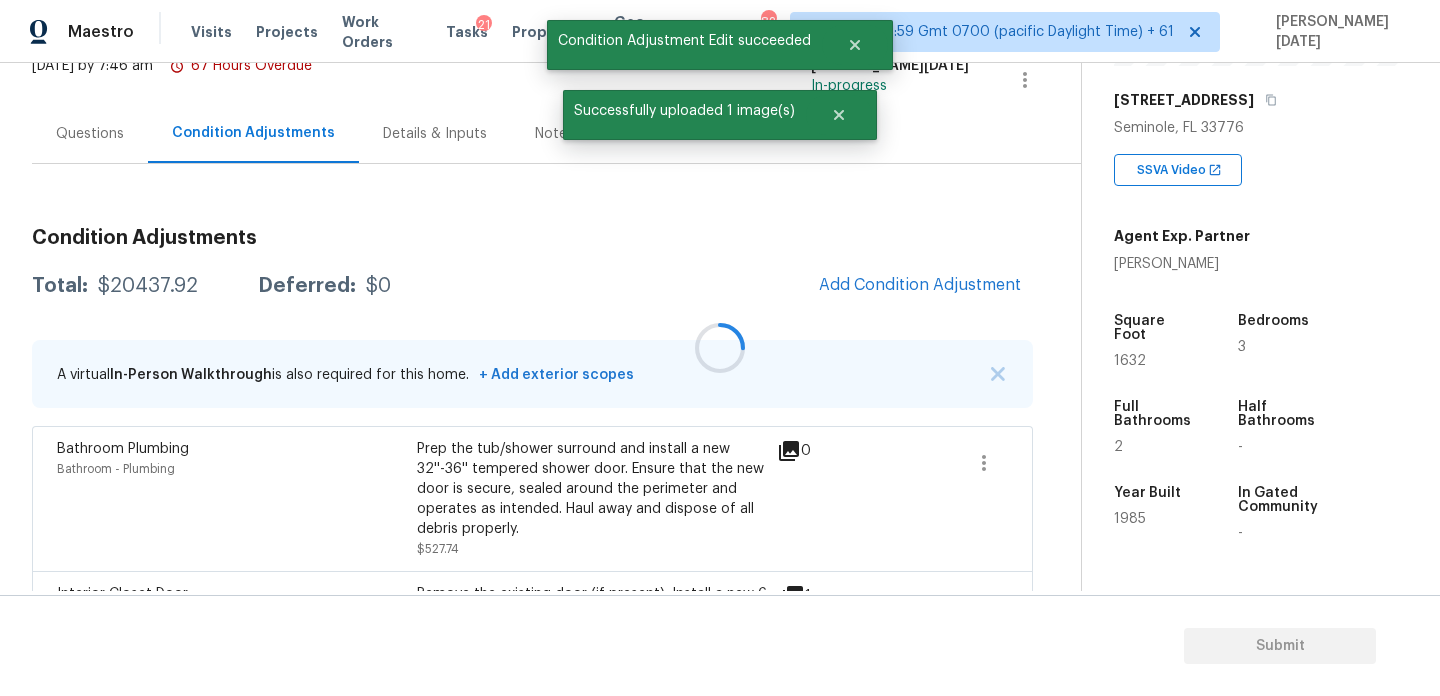 scroll, scrollTop: 0, scrollLeft: 0, axis: both 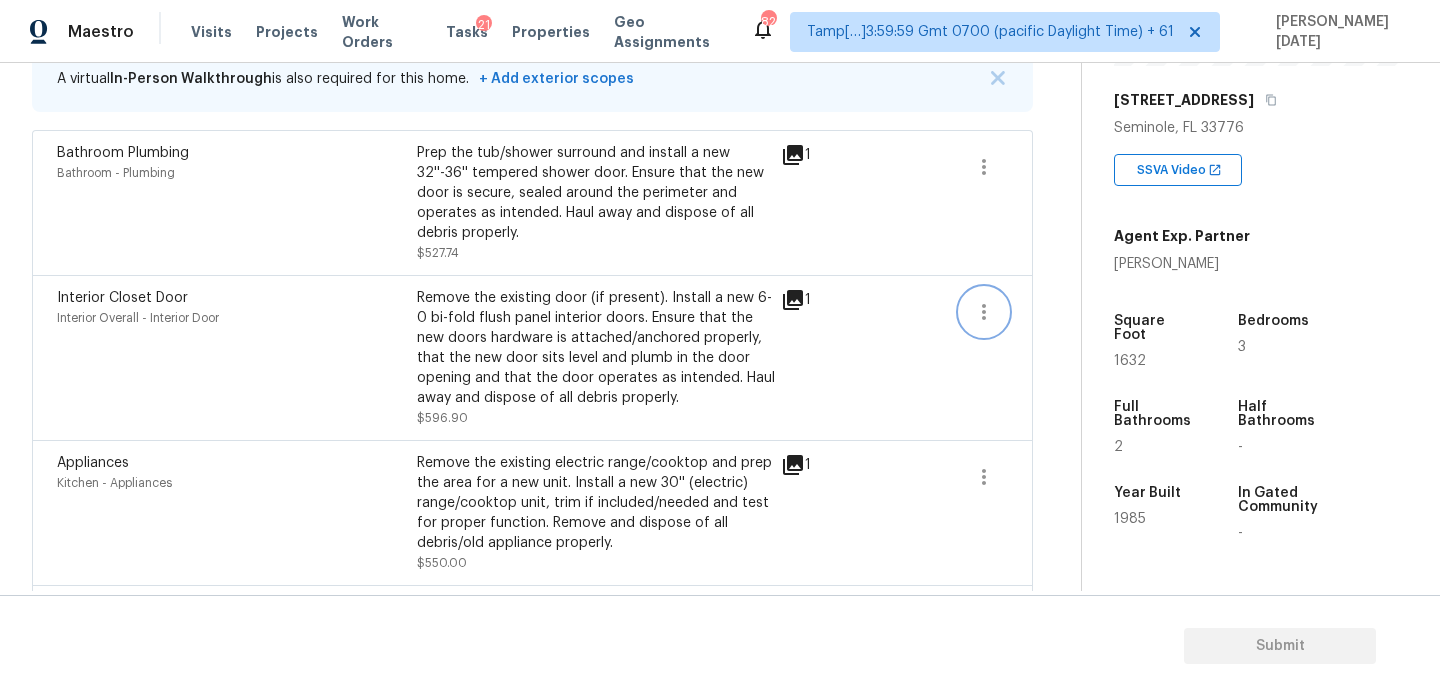 click 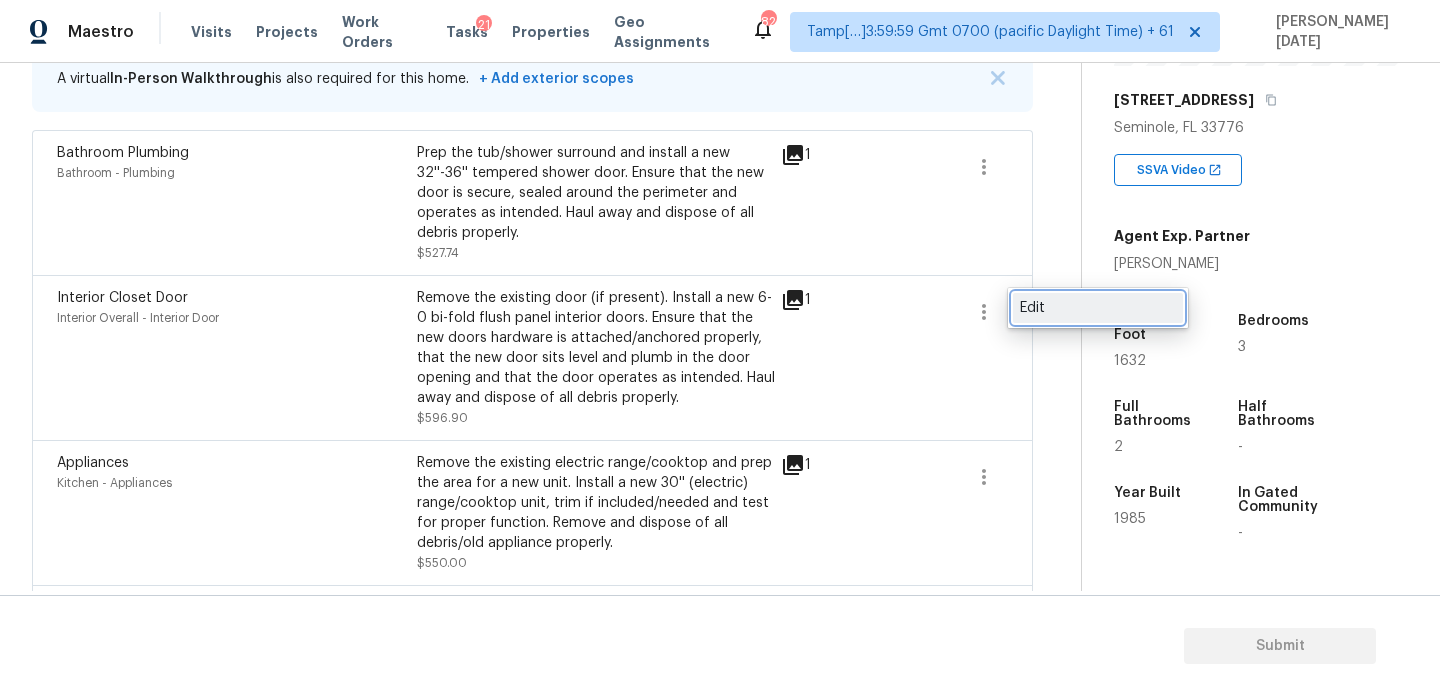 click on "Edit" at bounding box center [1098, 308] 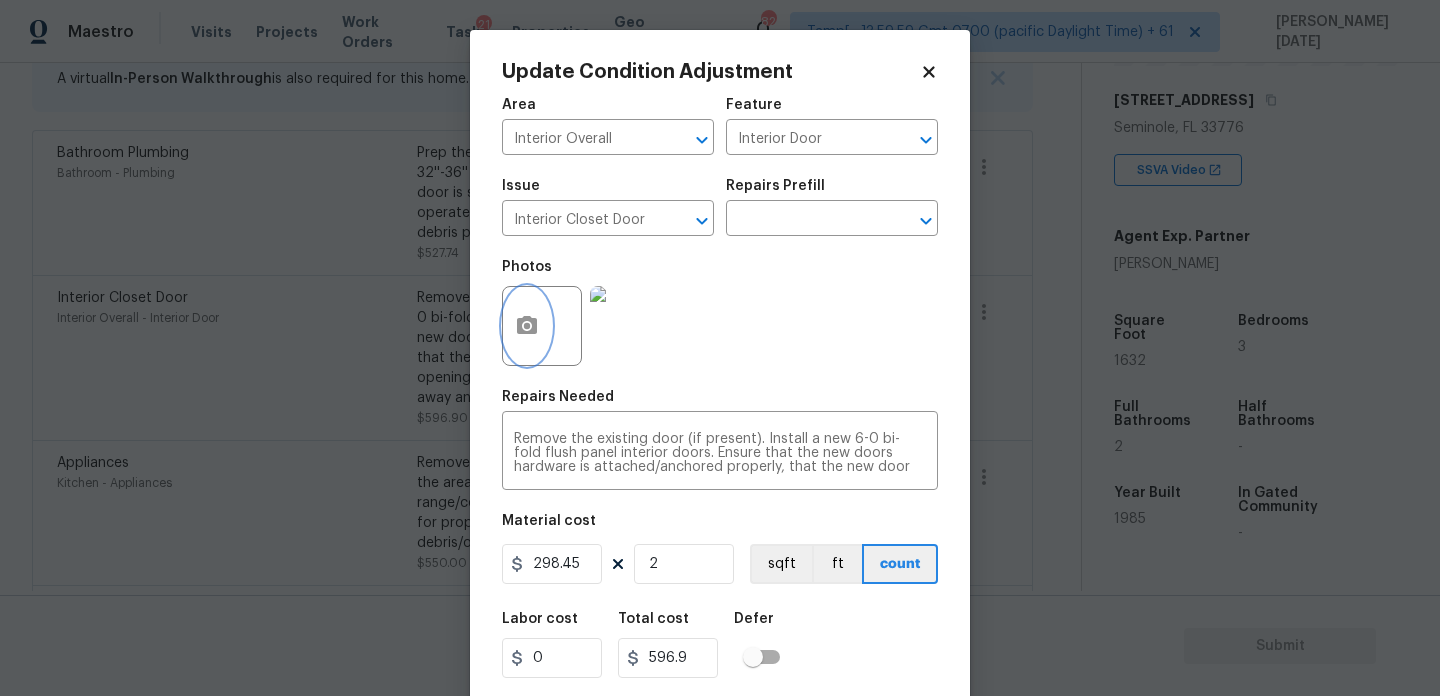 click at bounding box center [527, 326] 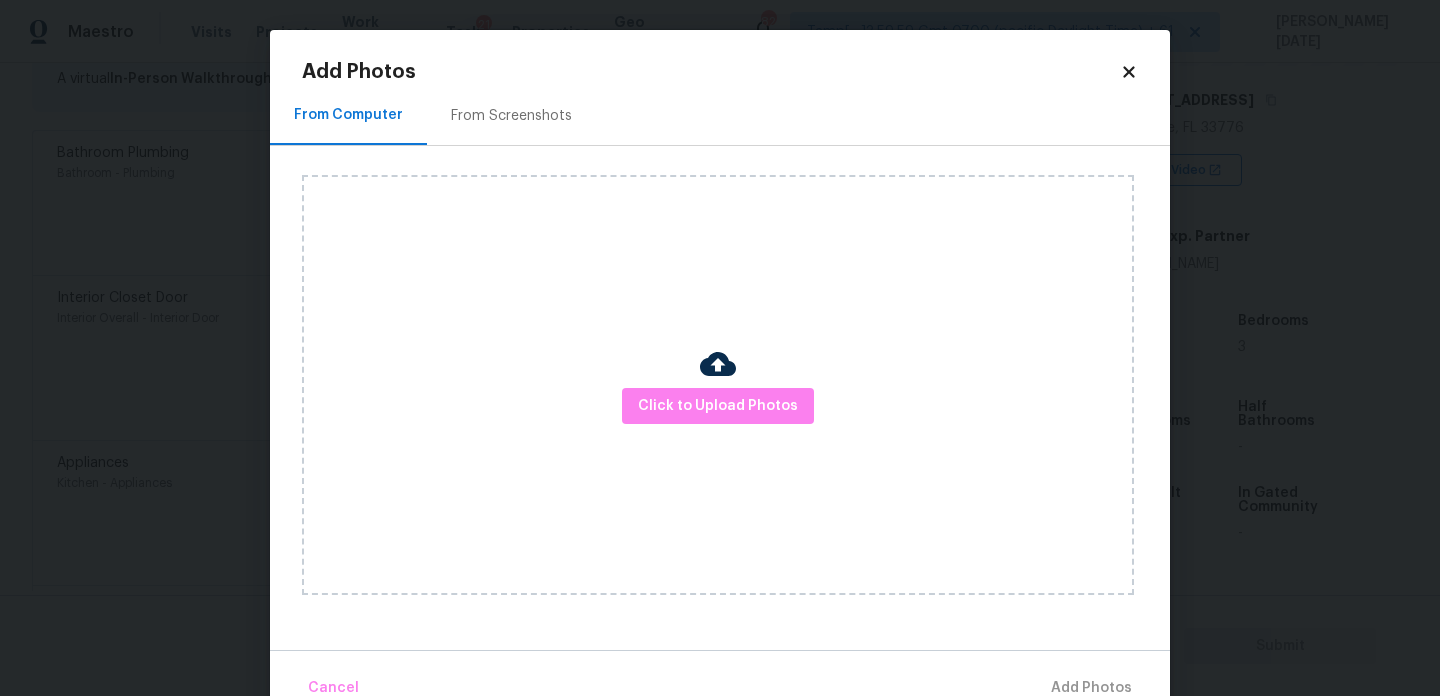 click on "Click to Upload Photos" at bounding box center (718, 385) 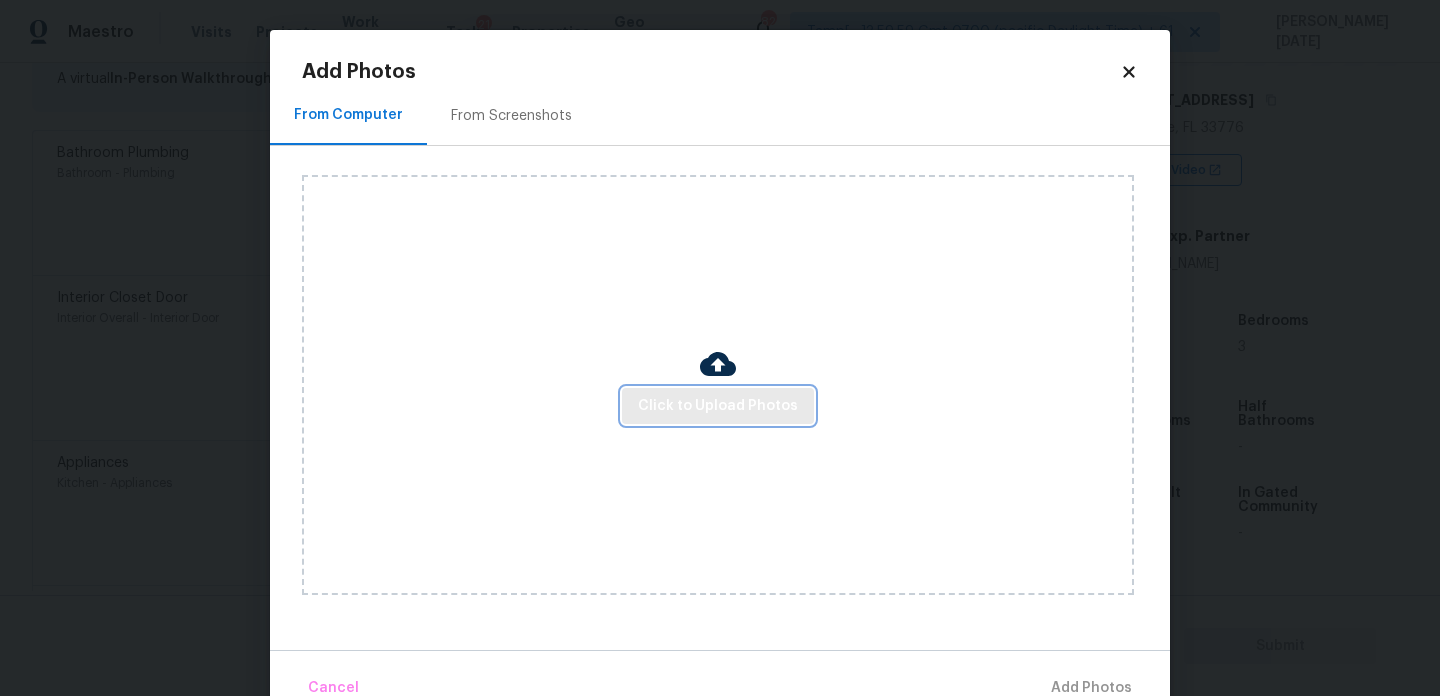 click on "Click to Upload Photos" at bounding box center (718, 406) 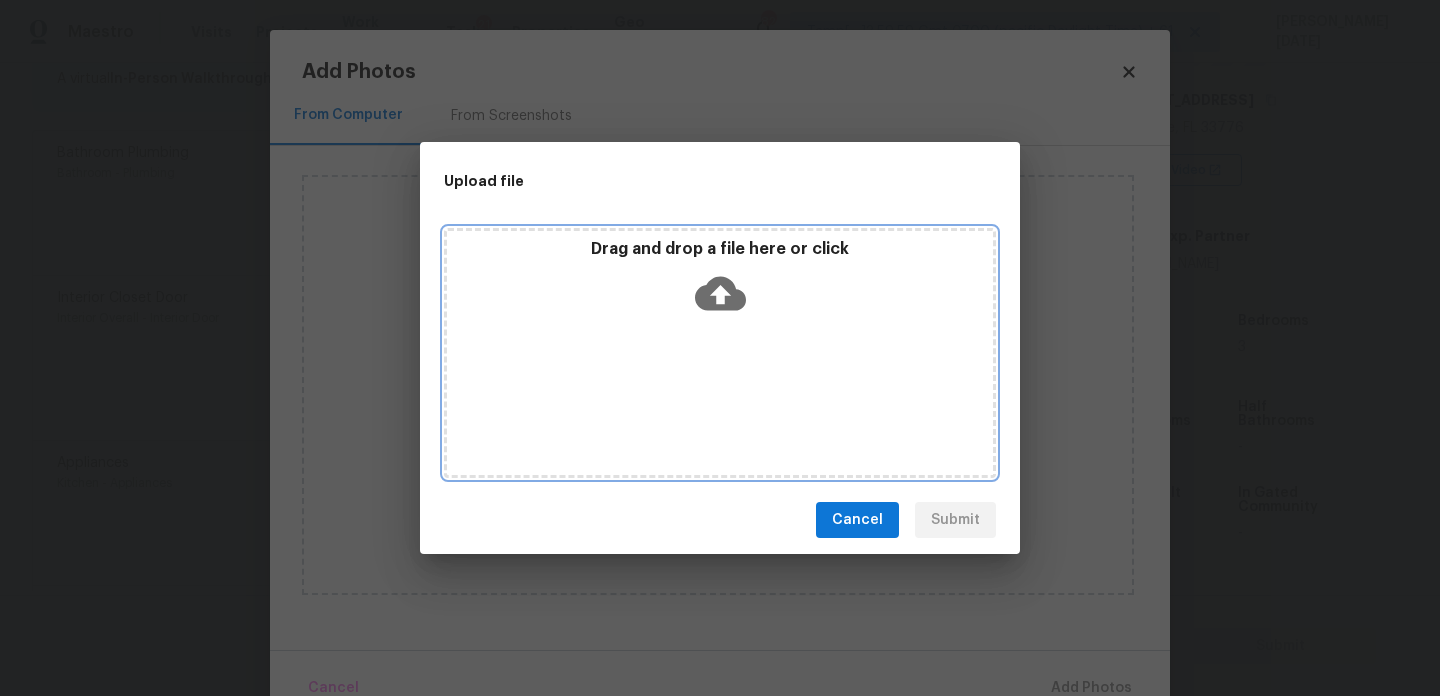 click on "Drag and drop a file here or click" at bounding box center (720, 353) 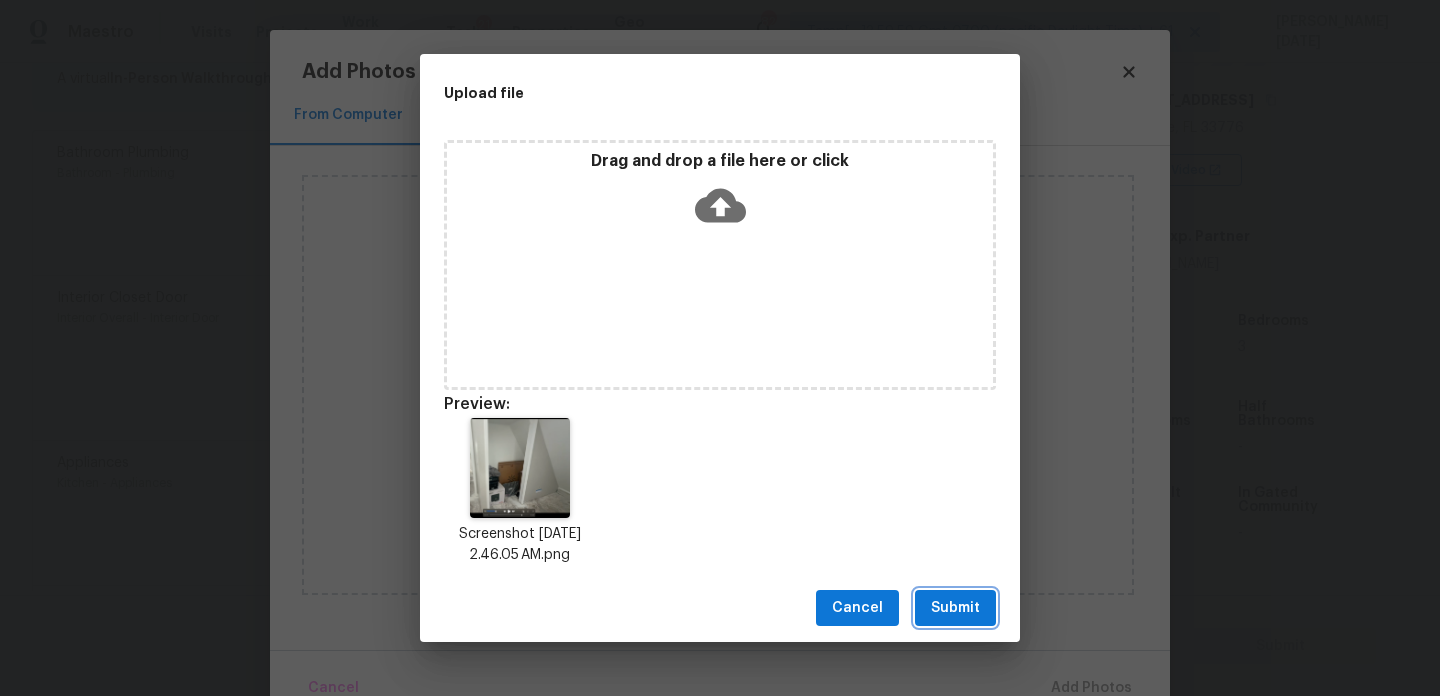 click on "Submit" at bounding box center (955, 608) 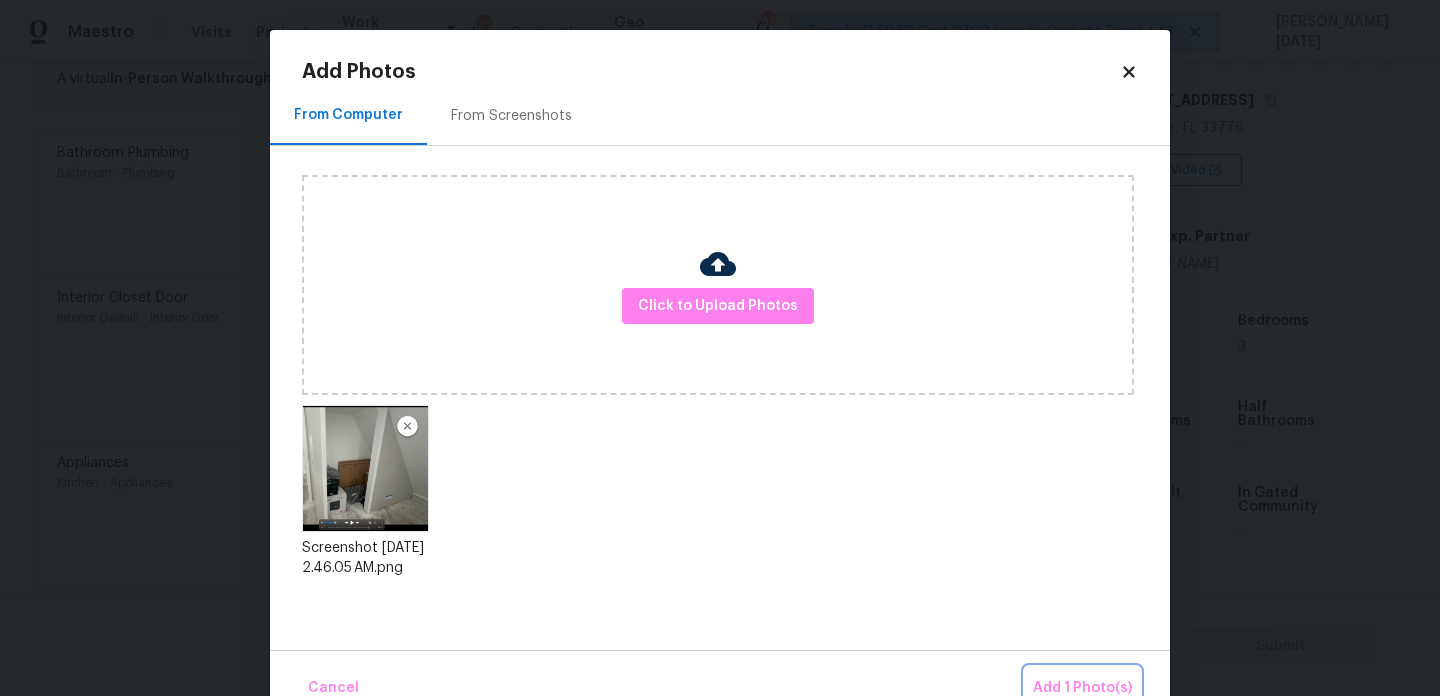 click on "Add 1 Photo(s)" at bounding box center (1082, 688) 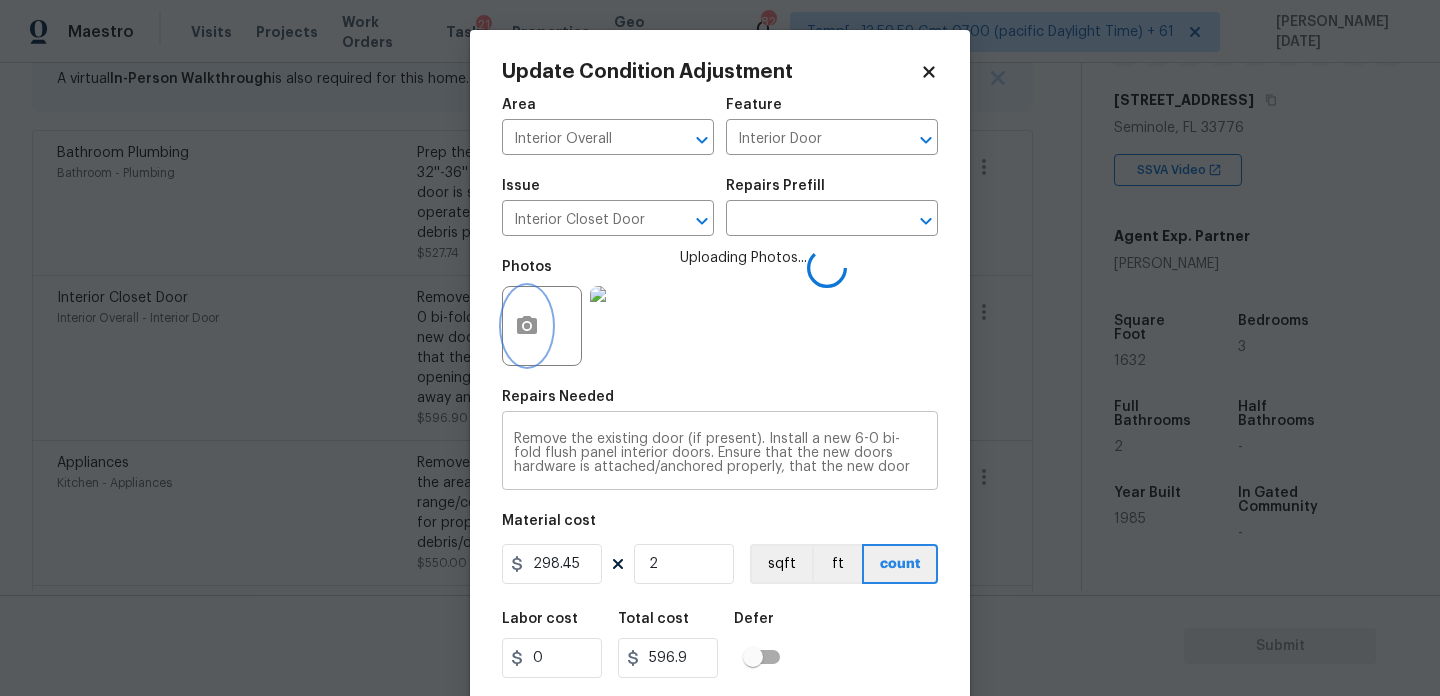 type 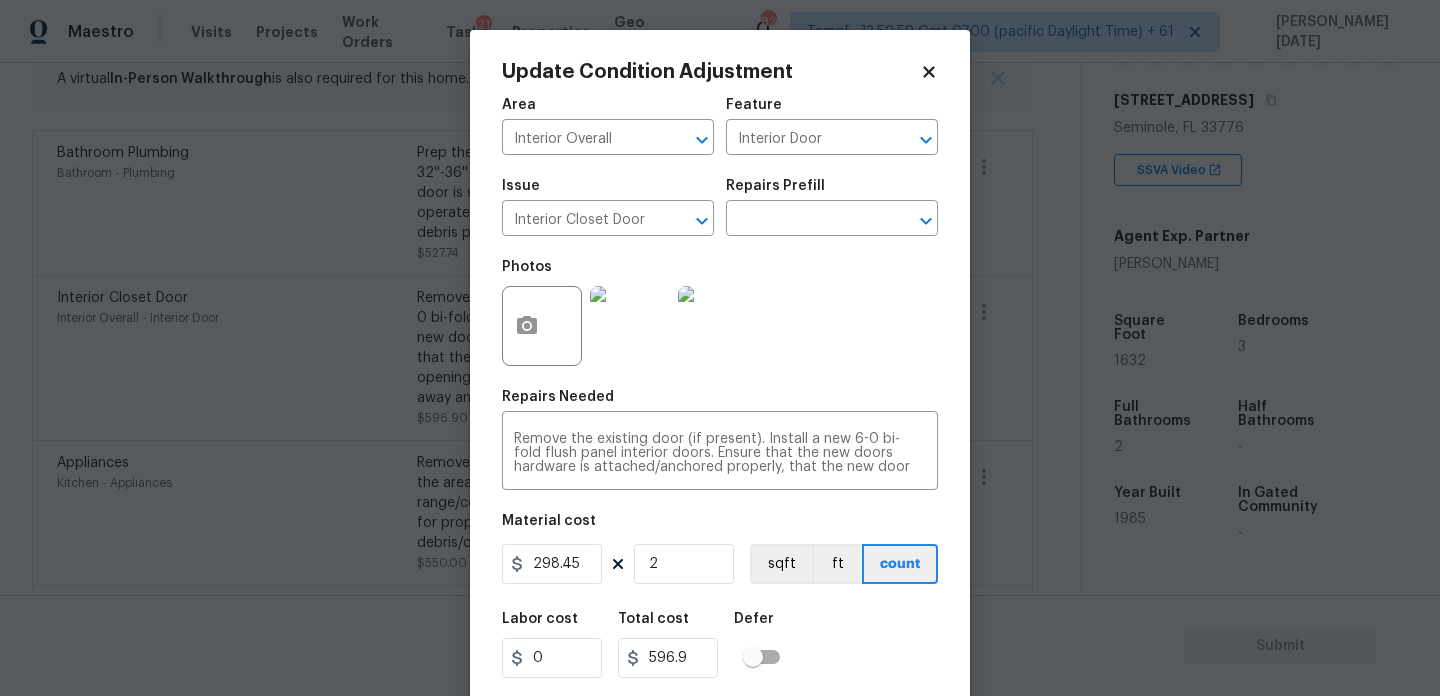 scroll, scrollTop: 51, scrollLeft: 0, axis: vertical 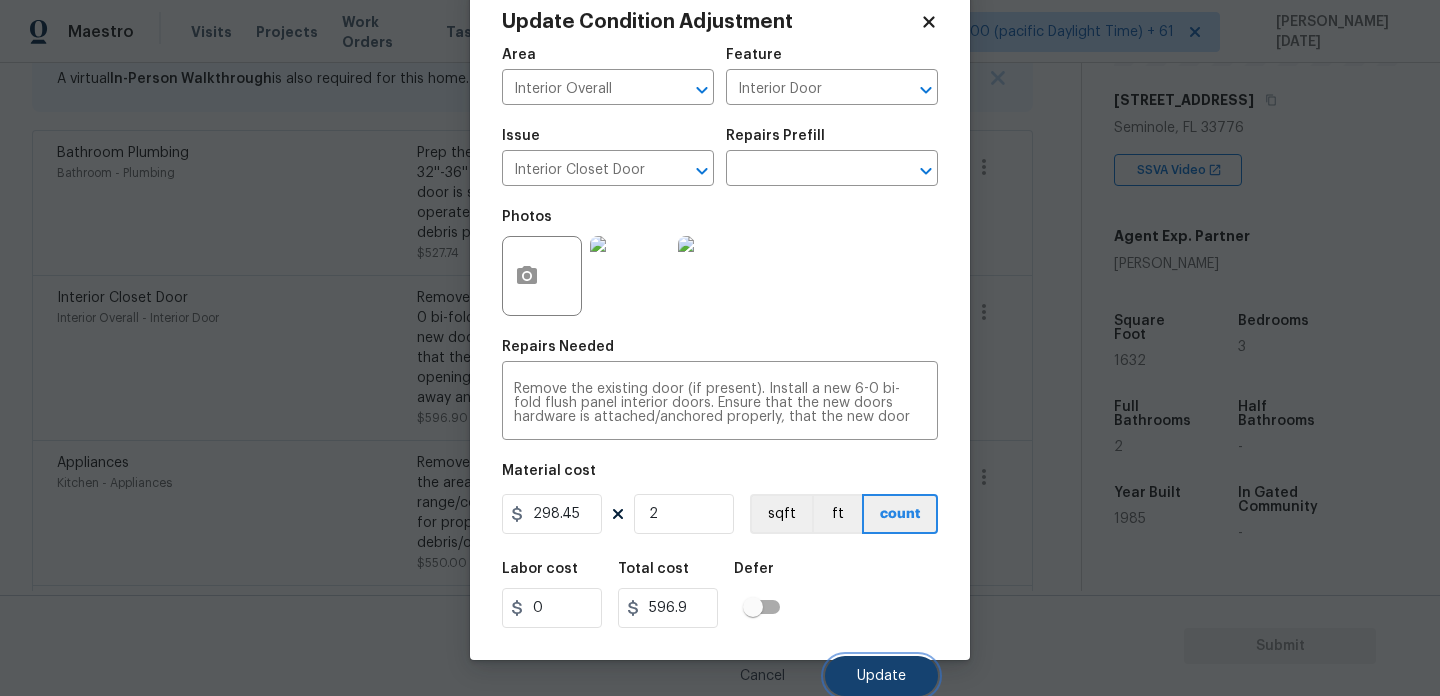 click on "Update" at bounding box center [881, 676] 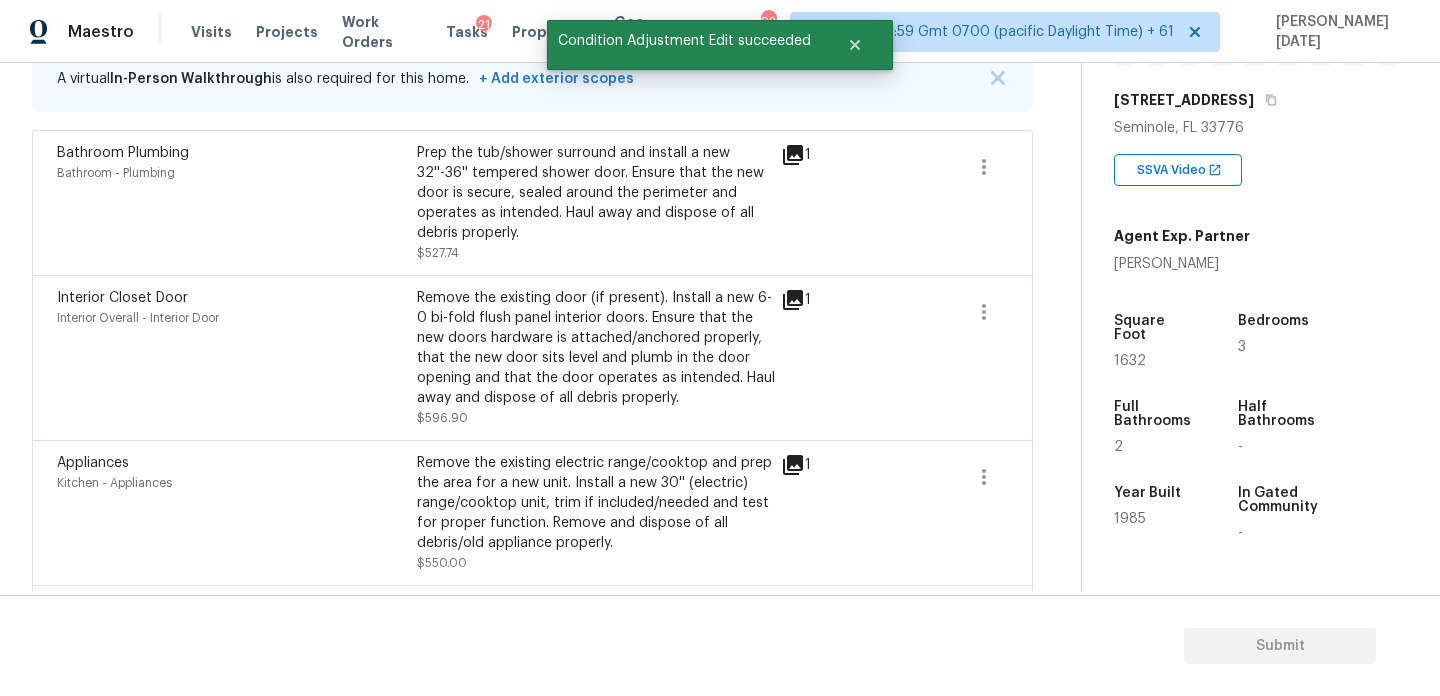 scroll, scrollTop: 0, scrollLeft: 0, axis: both 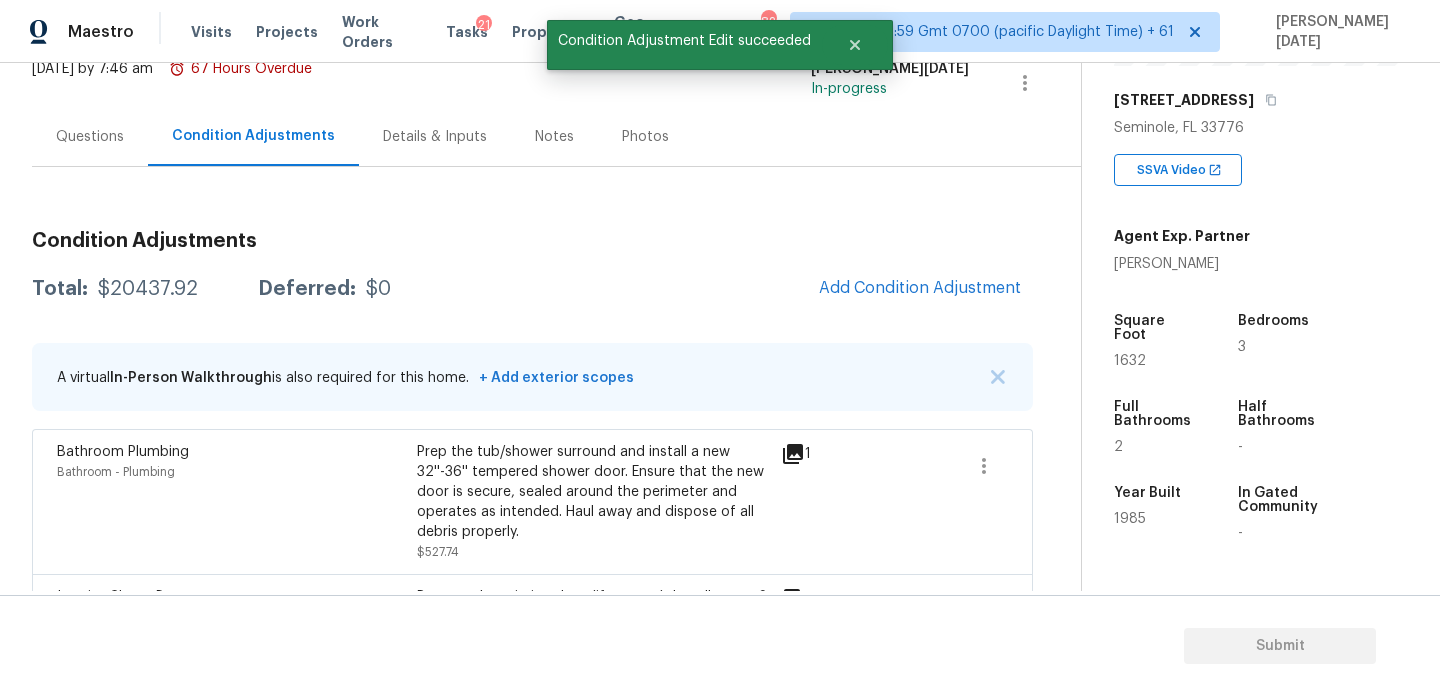 click on "Condition Adjustments Total:  $20437.92 Deferred:  $0 Add Condition Adjustment A virtual  In-Person Walkthrough  is also required for this home.   + Add exterior scopes Bathroom Plumbing Bathroom - Plumbing Prep the tub/shower surround and install a new 32''-36'' tempered shower door. Ensure that the new door is secure, sealed around the perimeter and operates as intended. Haul away and dispose of all debris properly. $527.74   1 Interior Closet Door Interior Overall - Interior Door Remove the existing door (if present). Install a new 6-0 bi-fold flush panel interior doors. Ensure that the new doors hardware is attached/anchored properly, that the new door sits level and plumb in the door opening and that the door operates as intended. Haul away and dispose of all debris properly. $596.90   2 Appliances Kitchen - Appliances $550.00   1 Kitchen Cabinets Kitchen - Cabinets $1,200.00   1 Drywall Interior Overall - Walls and Ceiling Drywall repairs $1,000.00   1 Decks and Patios Deck / Balcony - Decking $800.00" at bounding box center [532, 899] 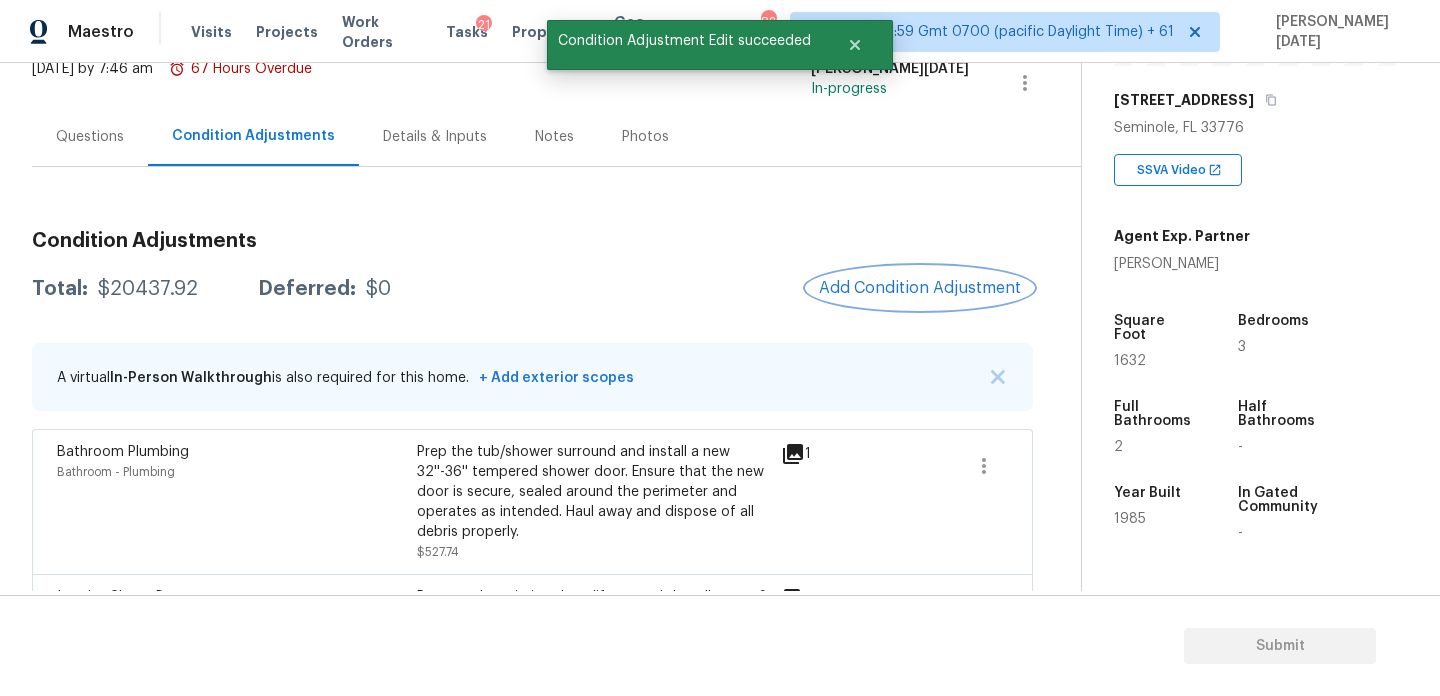 click on "Add Condition Adjustment" at bounding box center [920, 288] 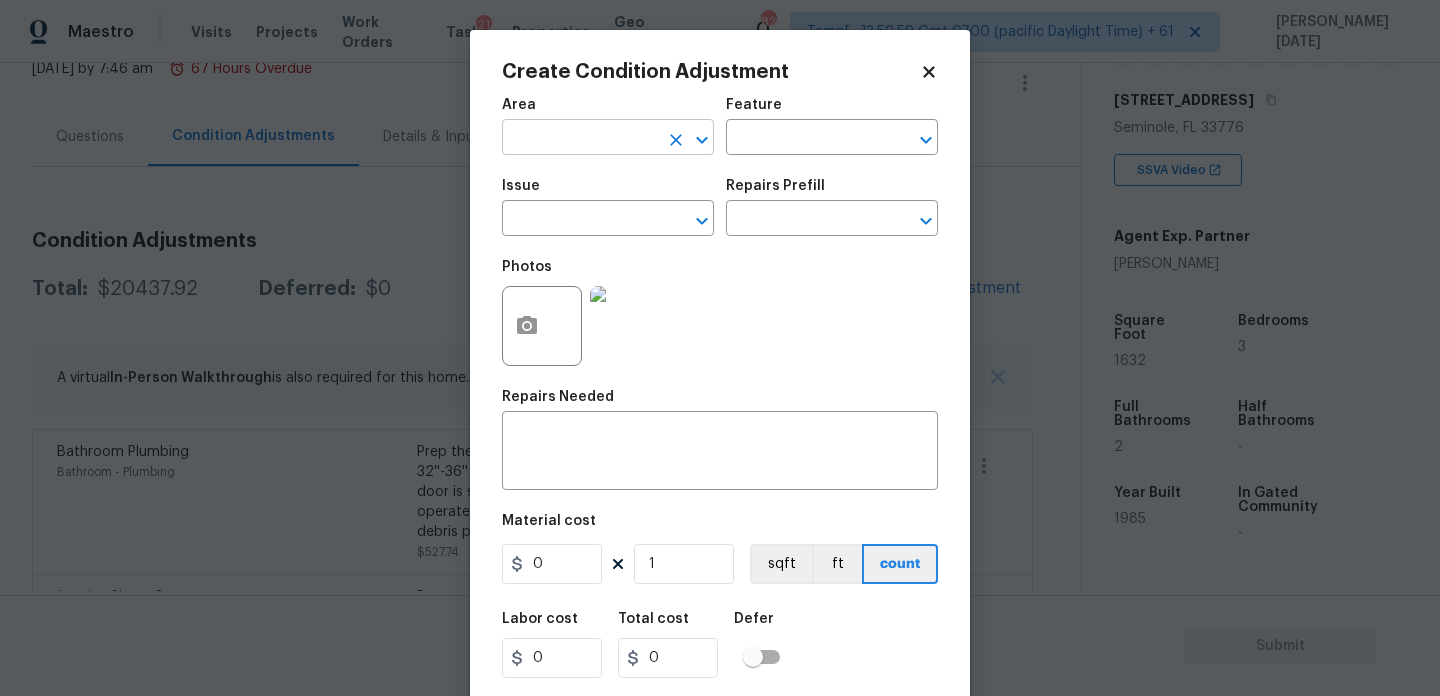 click at bounding box center [580, 139] 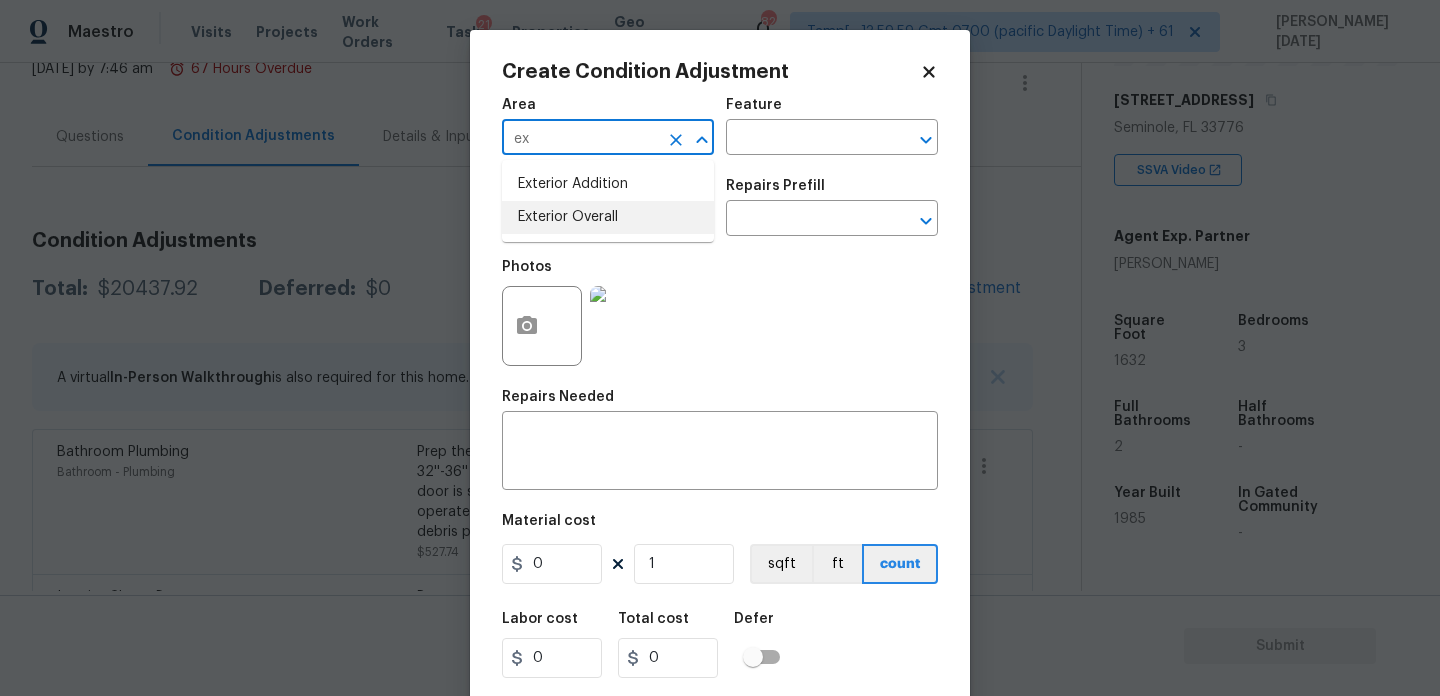 click on "Exterior Overall" at bounding box center [608, 217] 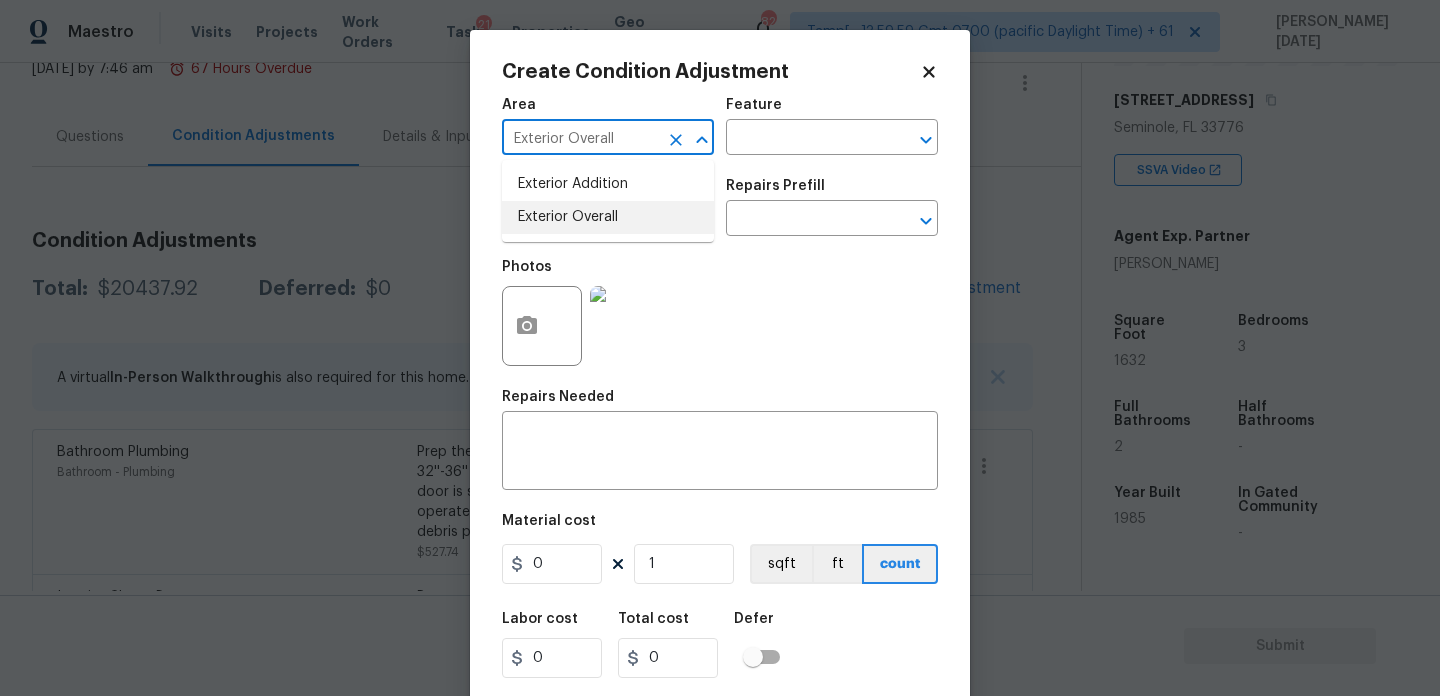 type on "Exterior Overall" 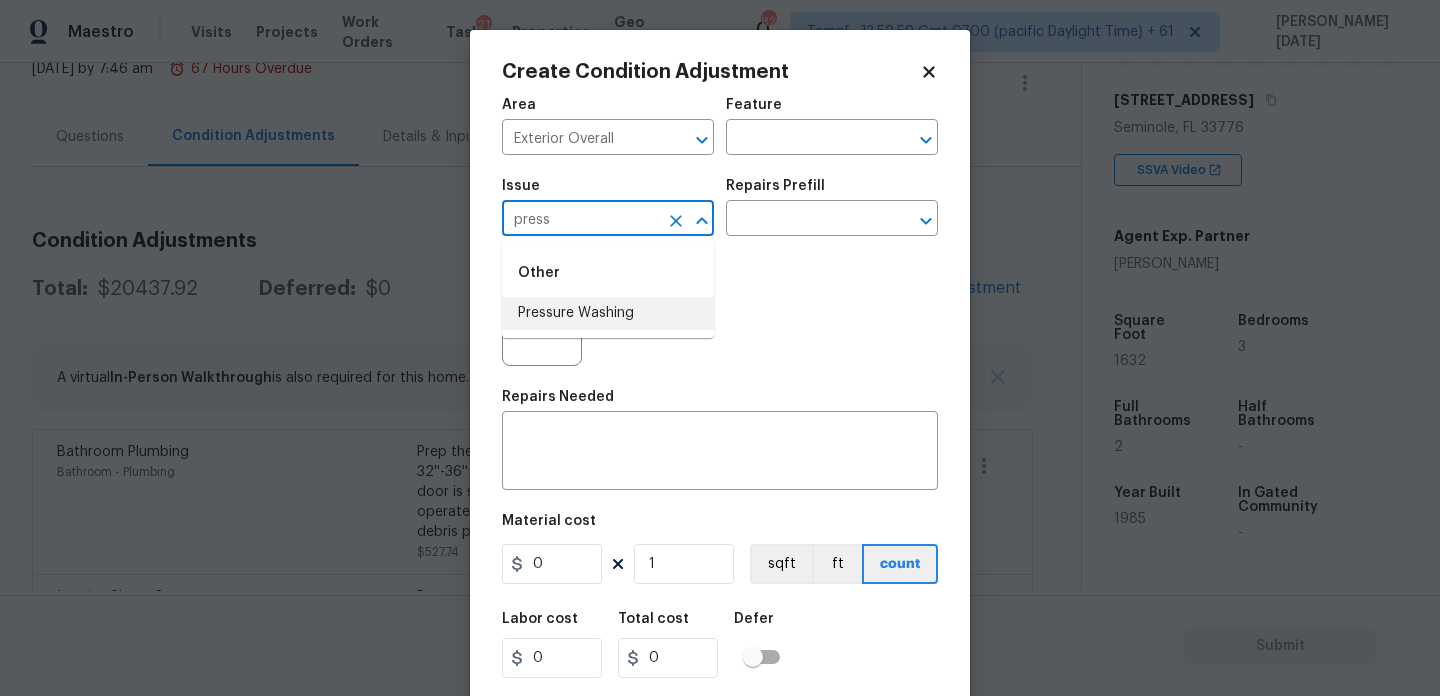 click on "Pressure Washing" at bounding box center (608, 313) 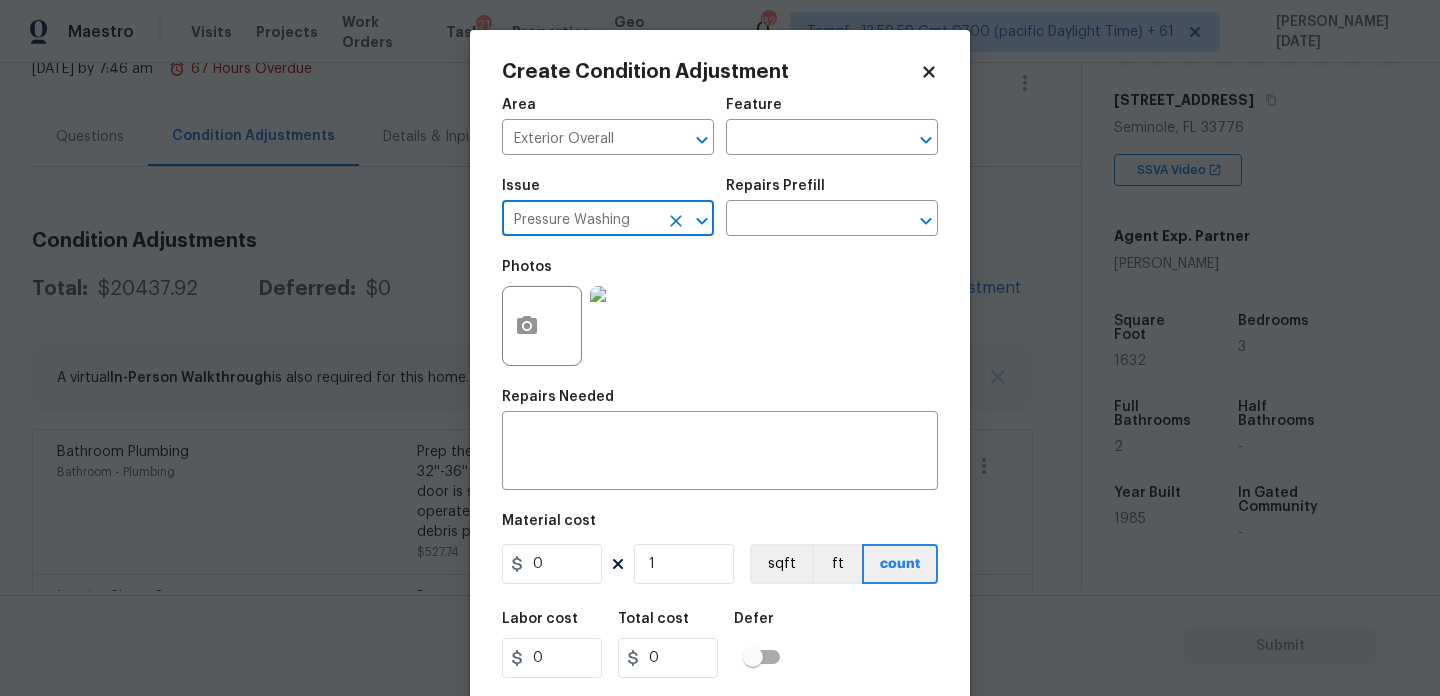 type on "Pressure Washing" 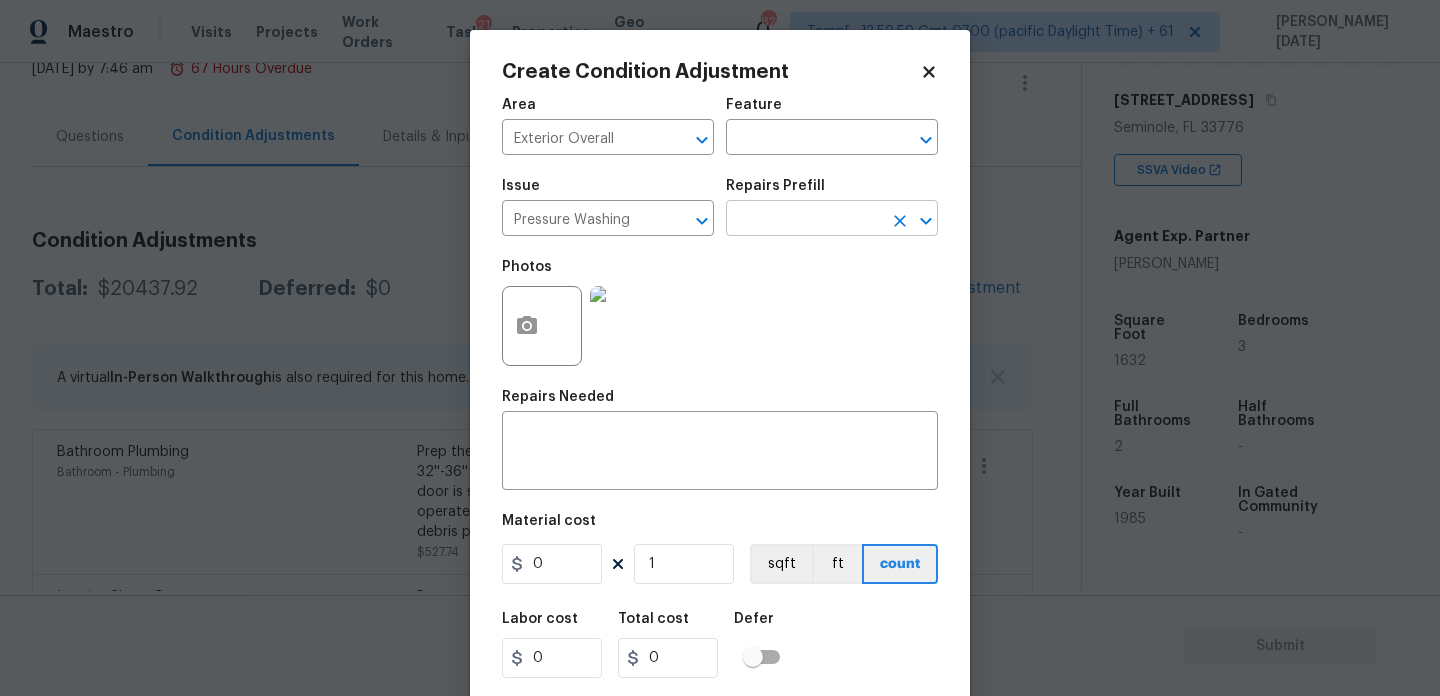 click at bounding box center [804, 220] 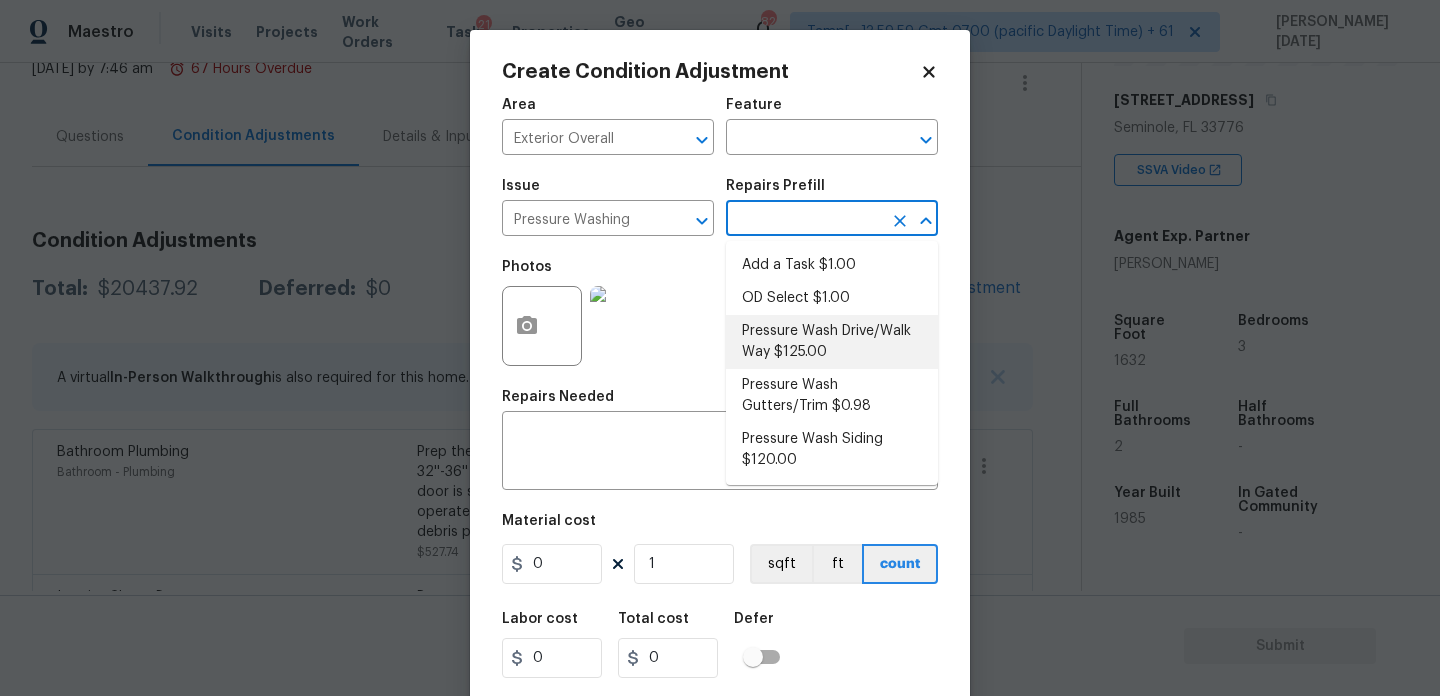 click on "Pressure Wash Drive/Walk Way $125.00" at bounding box center [832, 342] 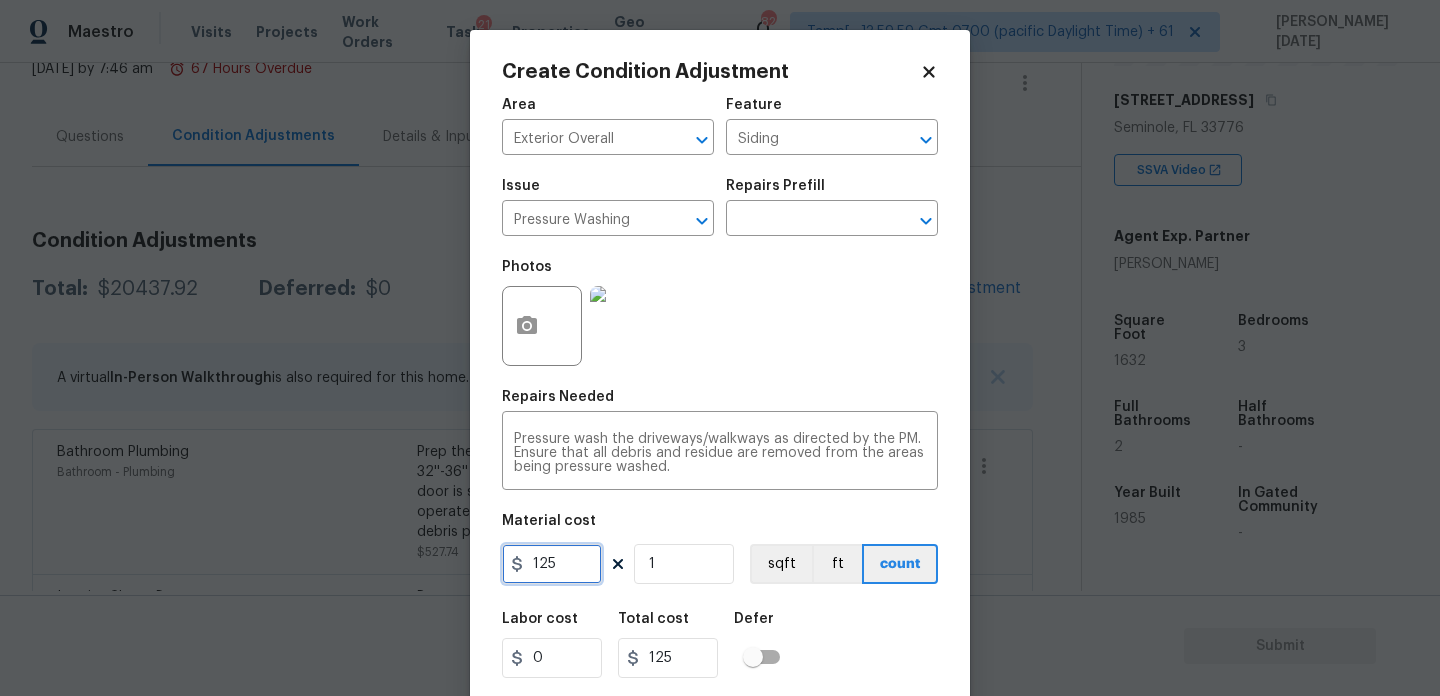 drag, startPoint x: 575, startPoint y: 573, endPoint x: 533, endPoint y: 570, distance: 42.107006 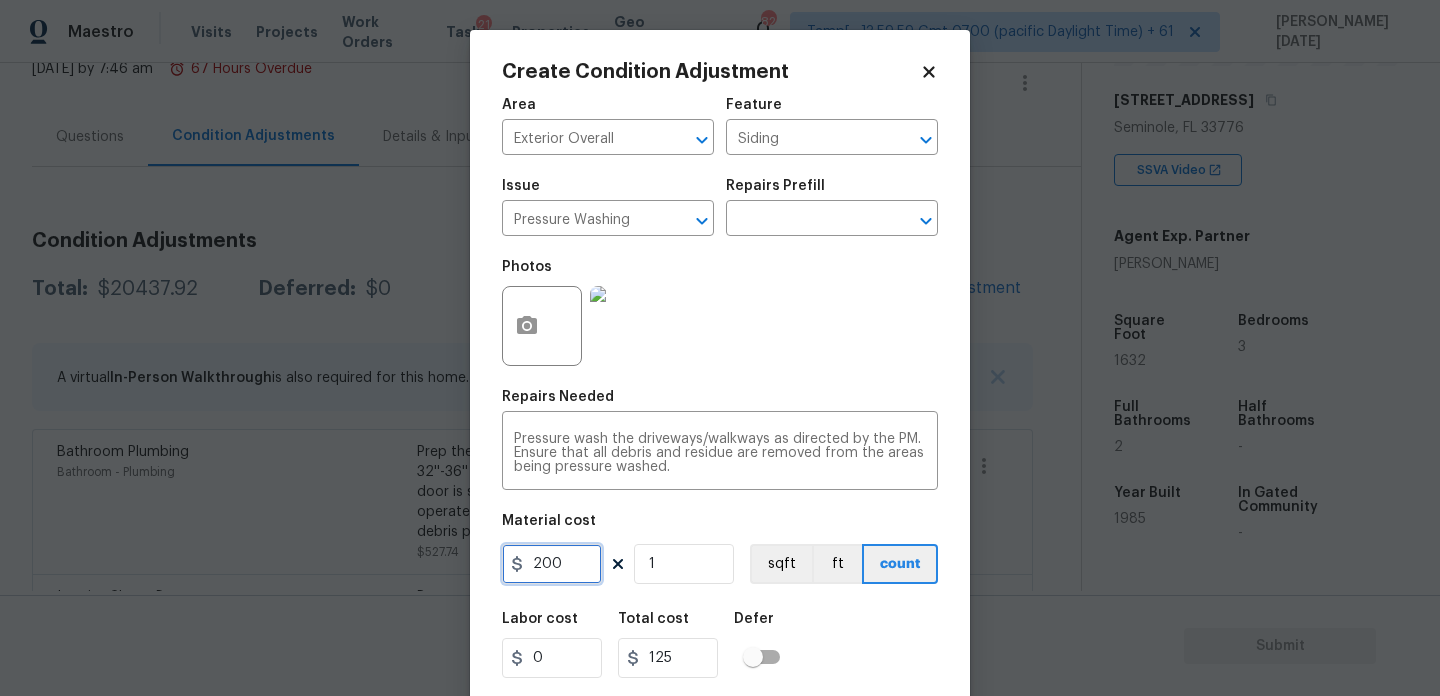 type on "200" 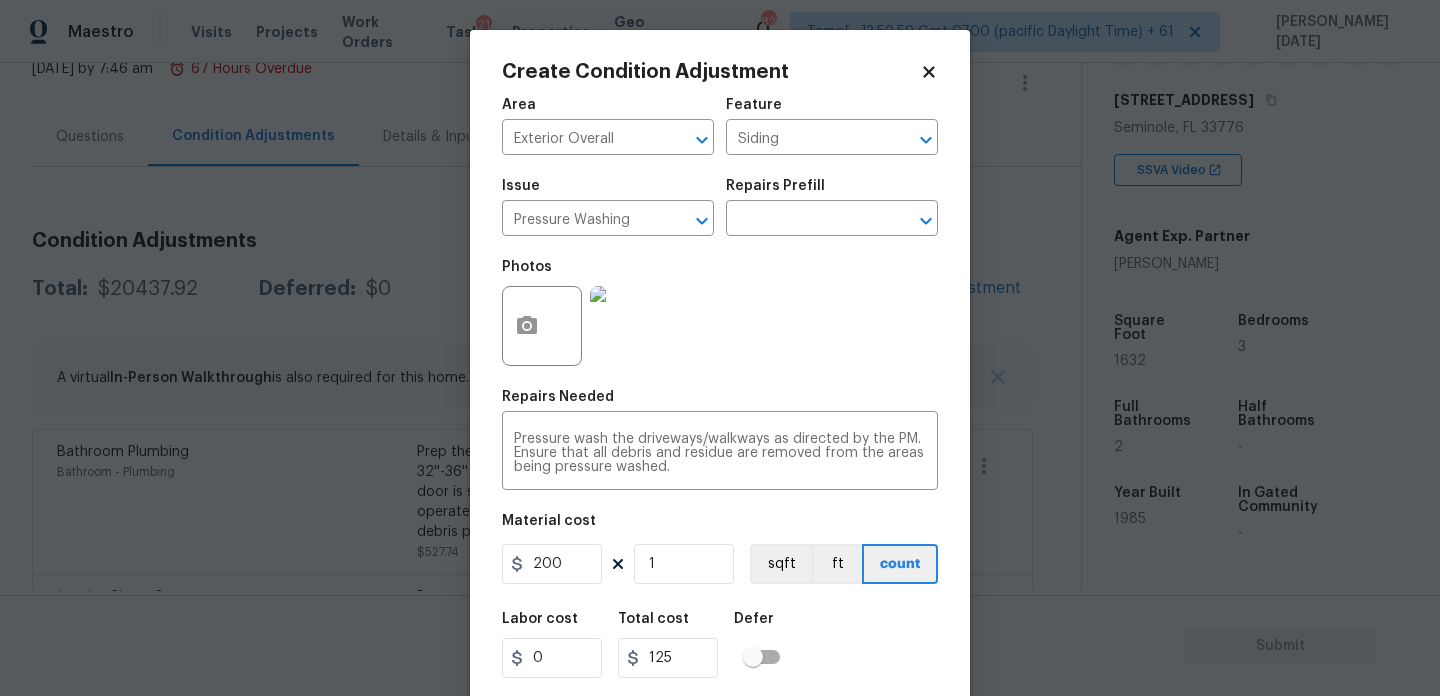 type on "200" 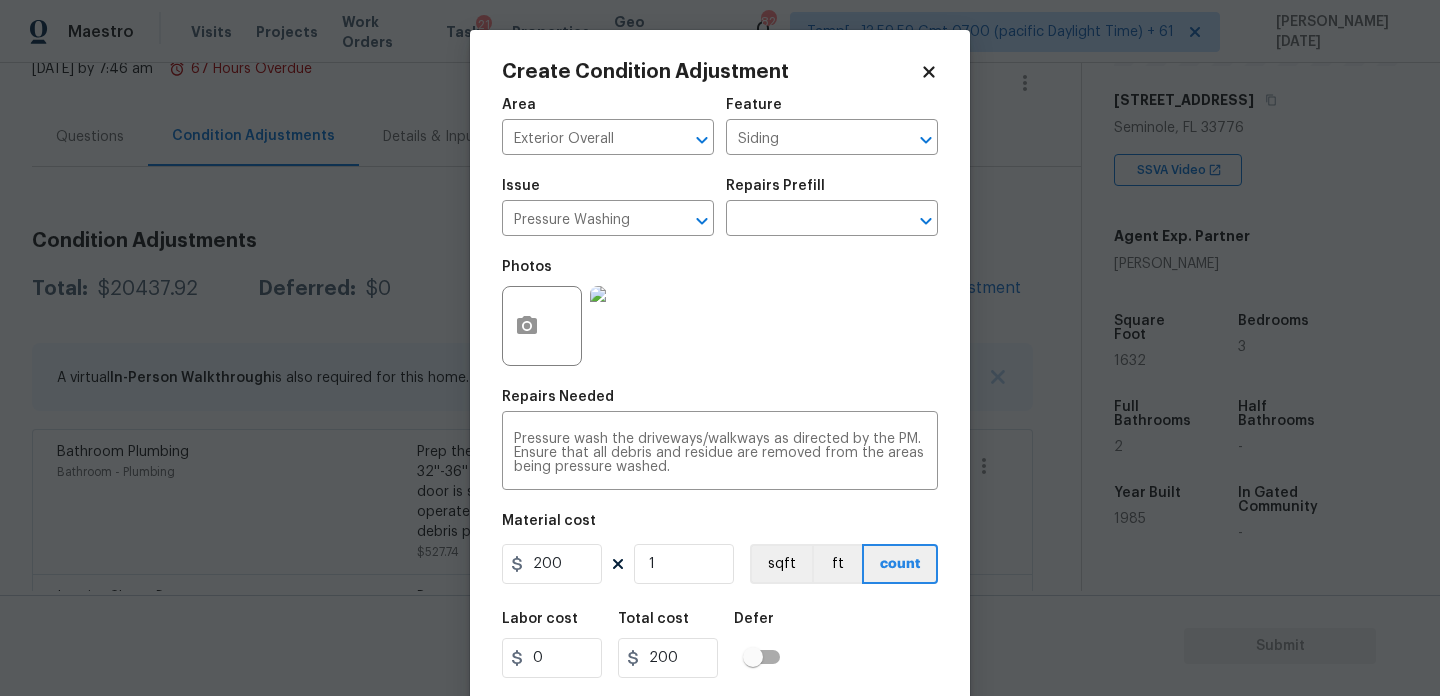 click on "Repairs Needed" at bounding box center [720, 403] 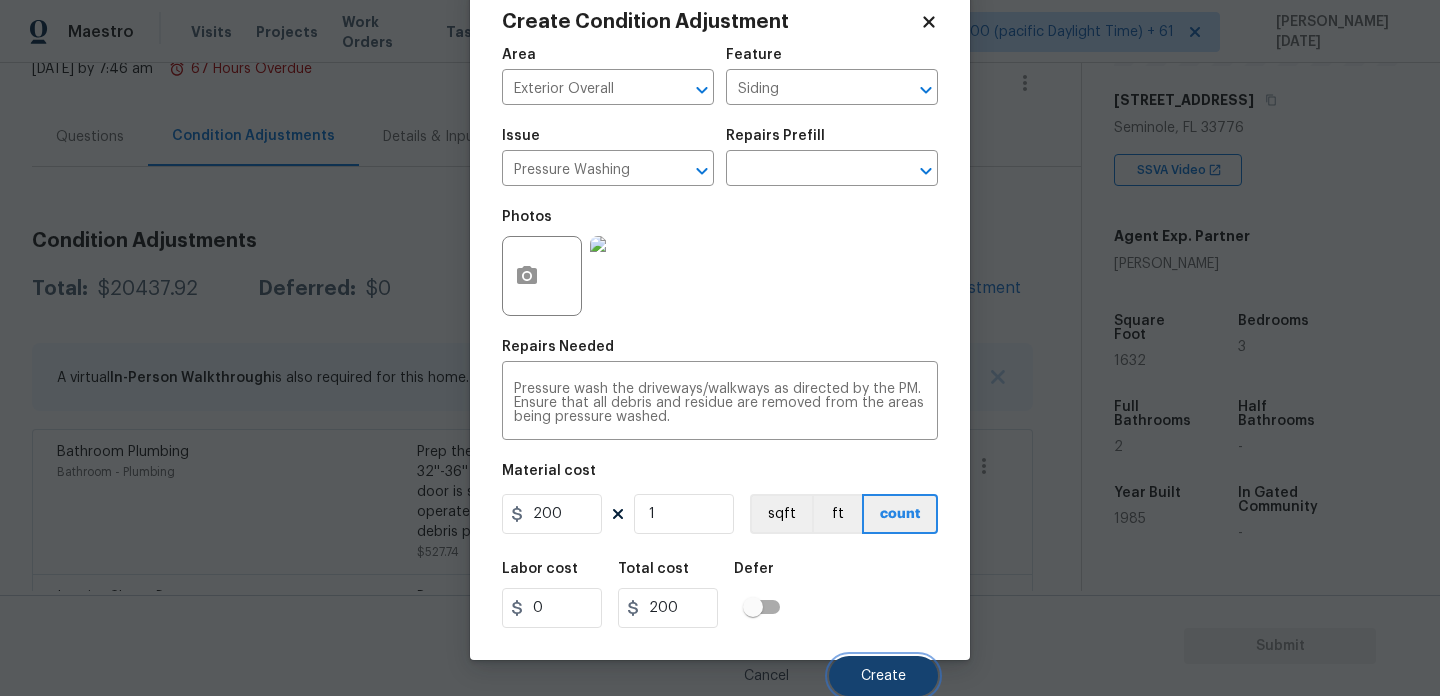 click on "Create" at bounding box center [883, 676] 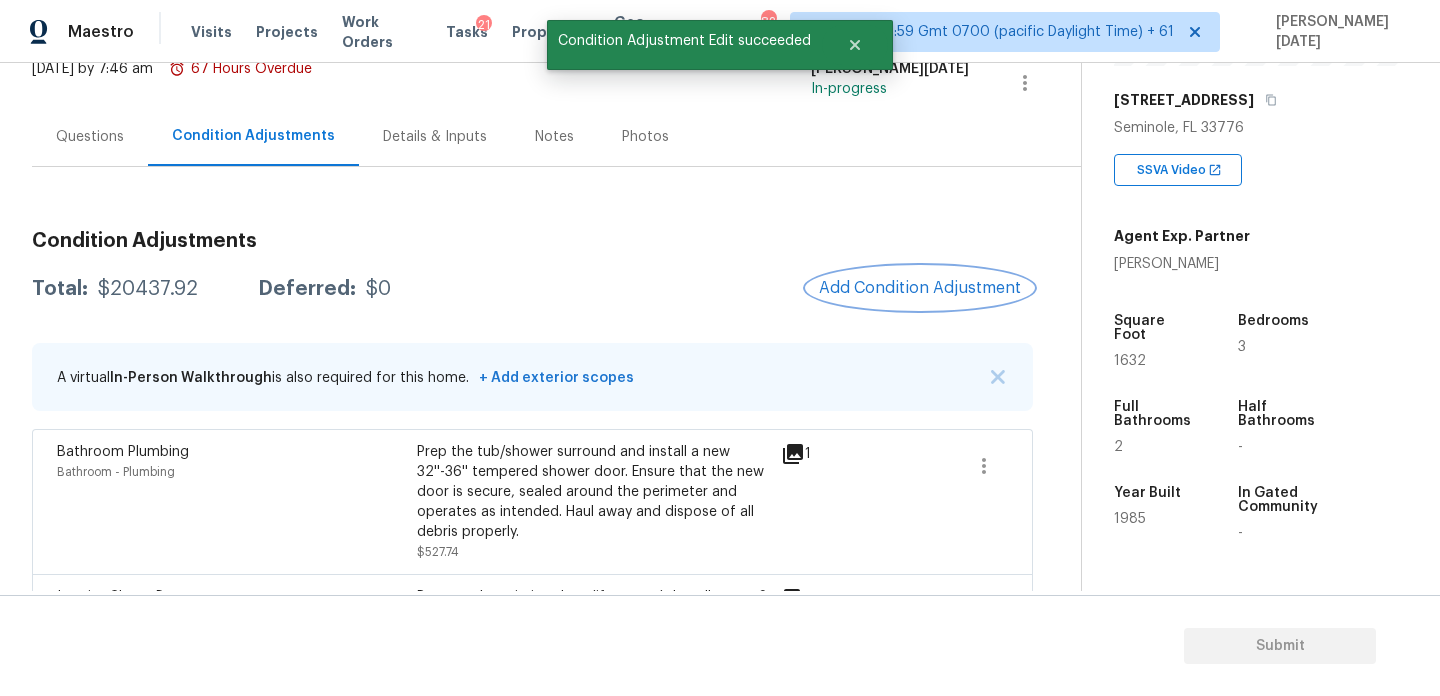 scroll, scrollTop: 0, scrollLeft: 0, axis: both 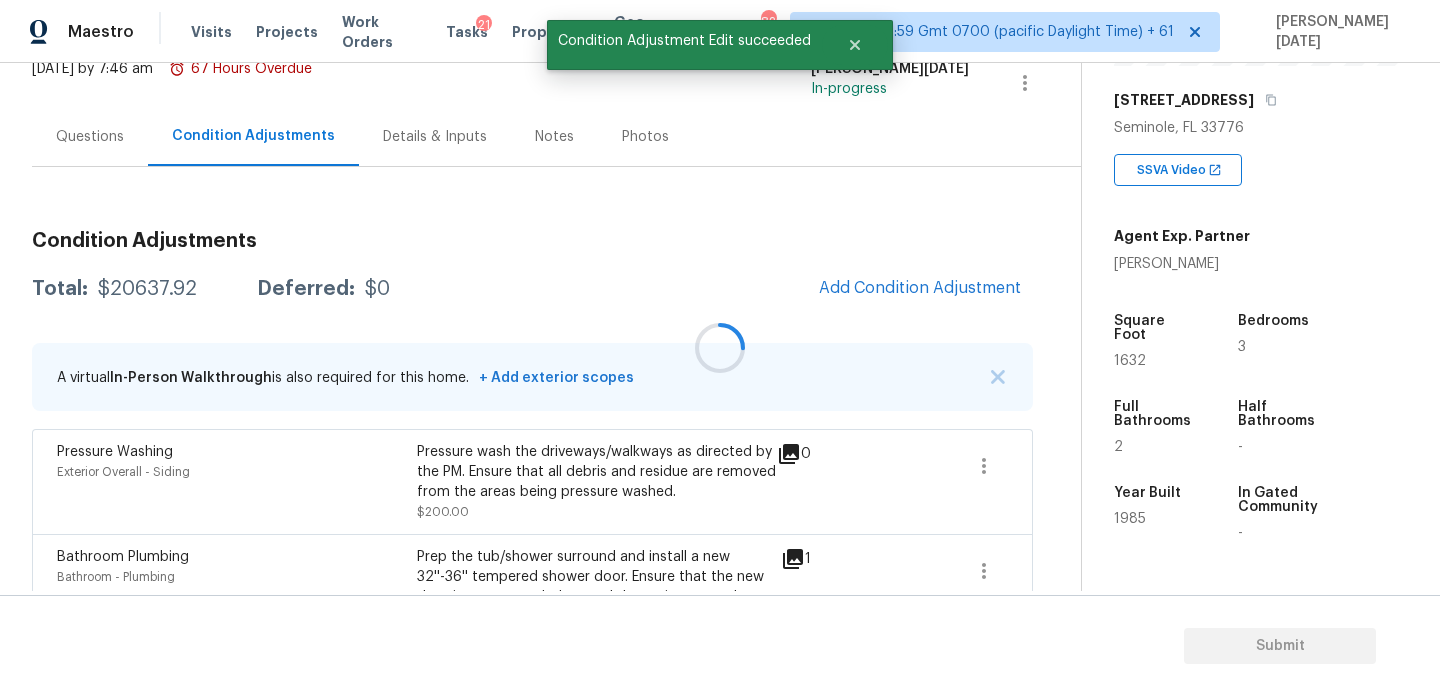 click on "Square Foot 1632" at bounding box center [1173, 341] 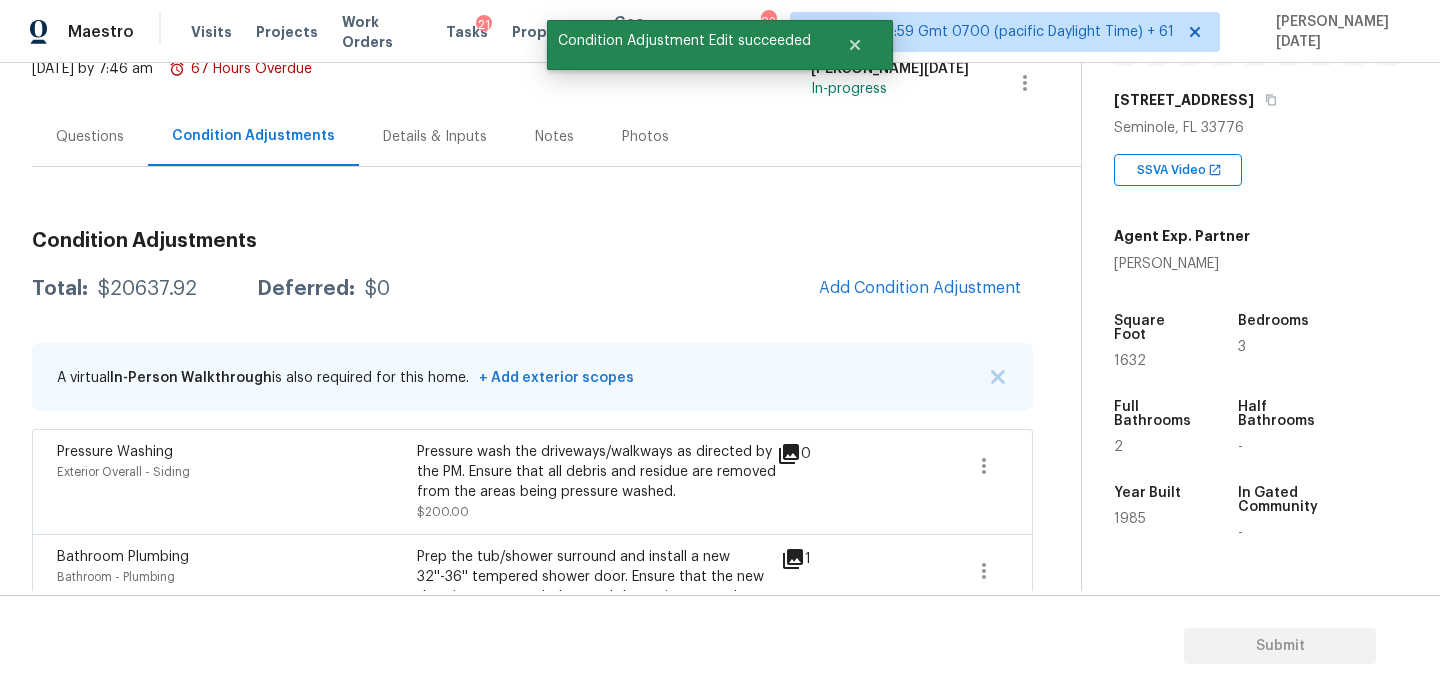 click on "1632" at bounding box center [1130, 361] 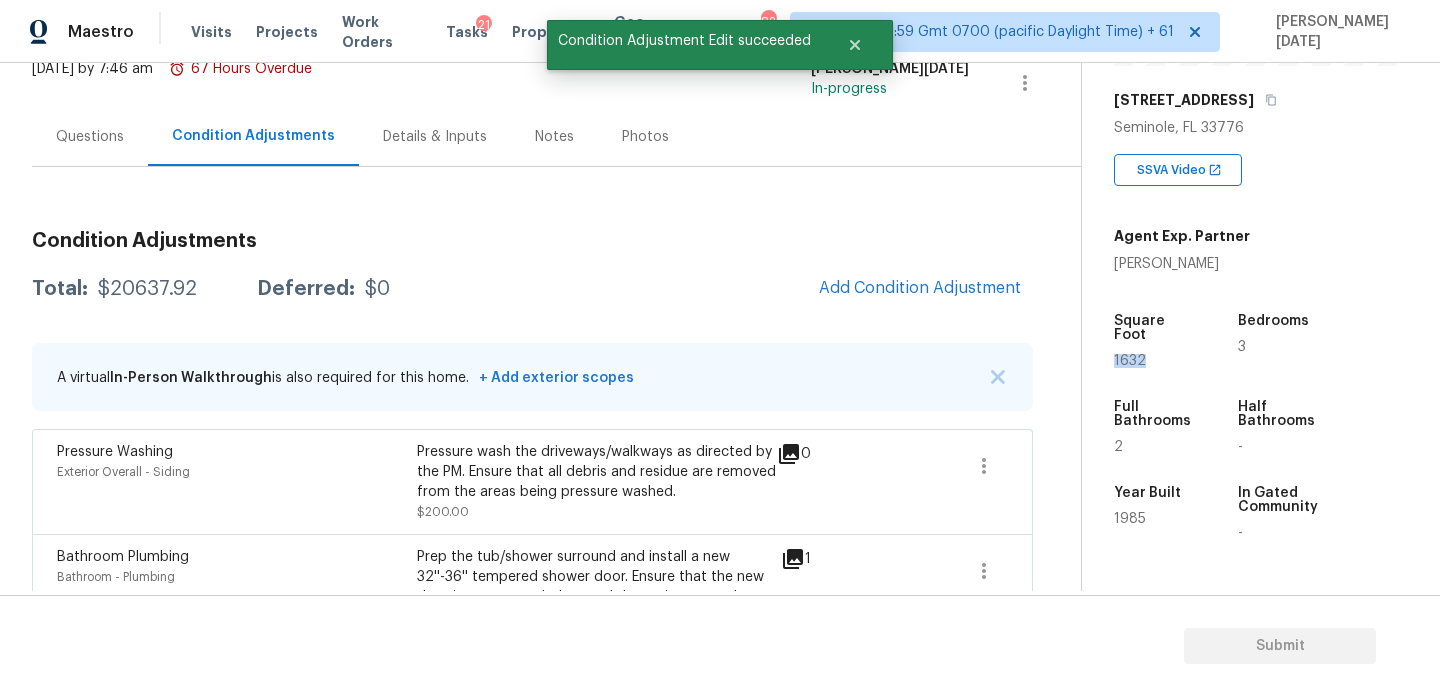 copy on "1632" 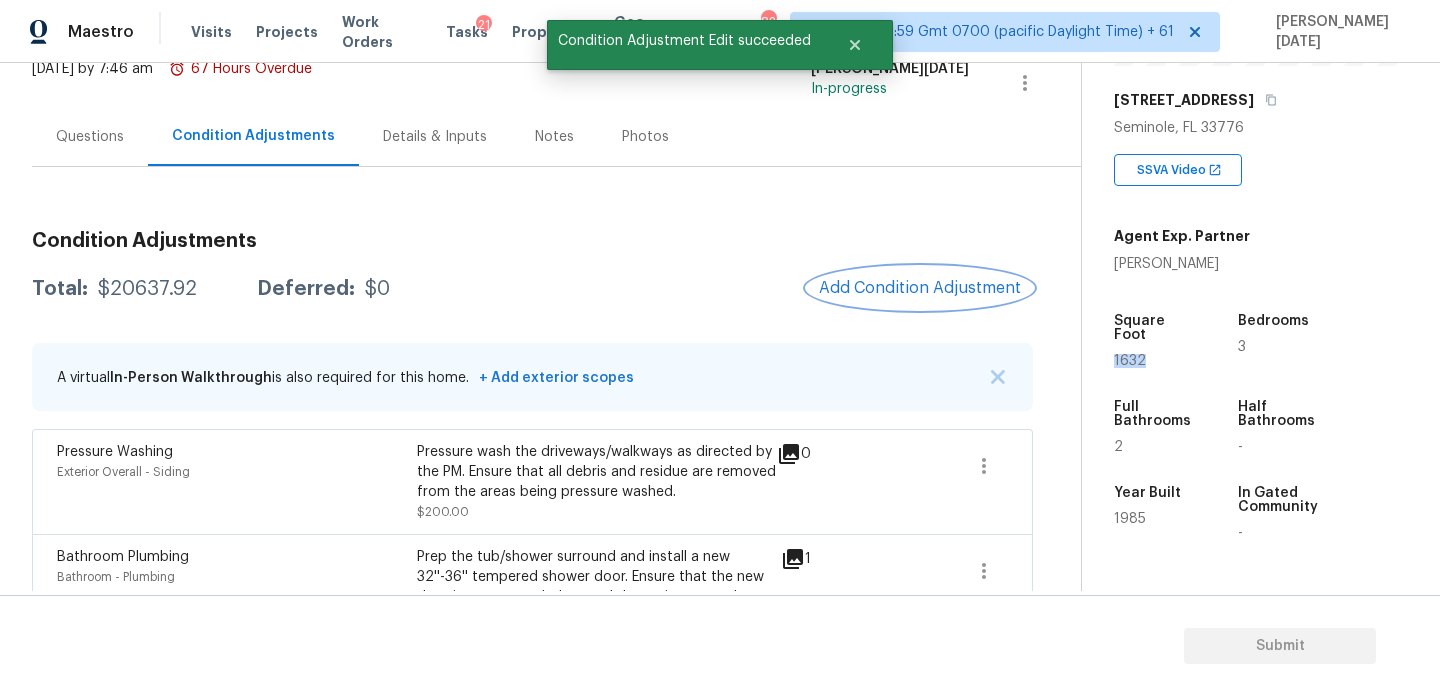 click on "Add Condition Adjustment" at bounding box center [920, 288] 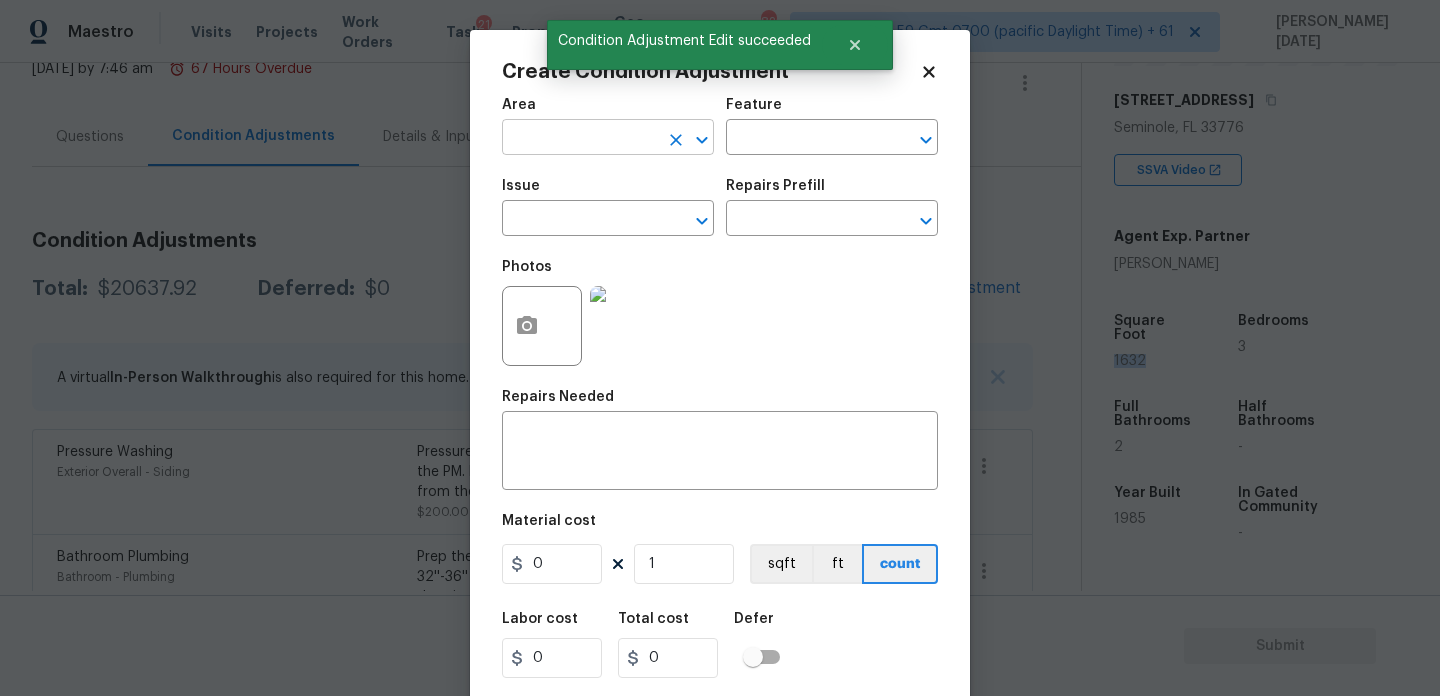 click at bounding box center [580, 139] 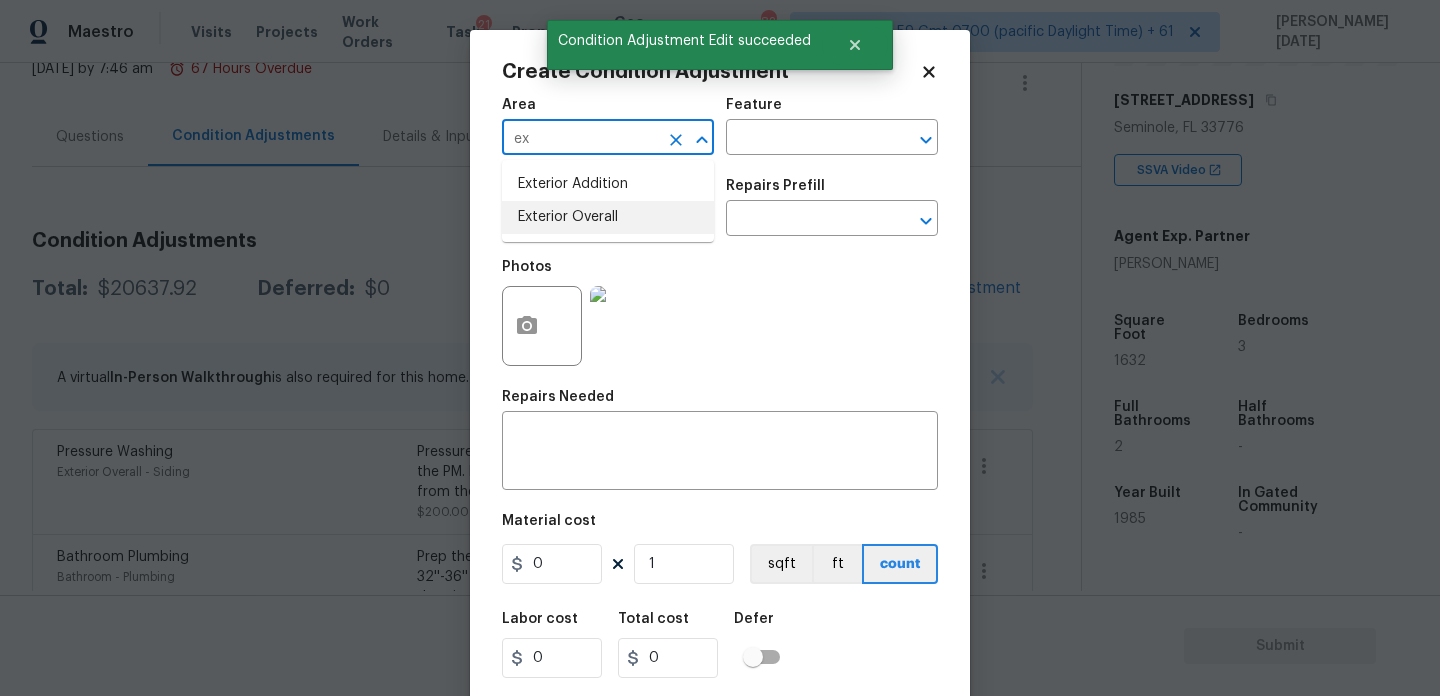click on "Exterior Overall" at bounding box center (608, 217) 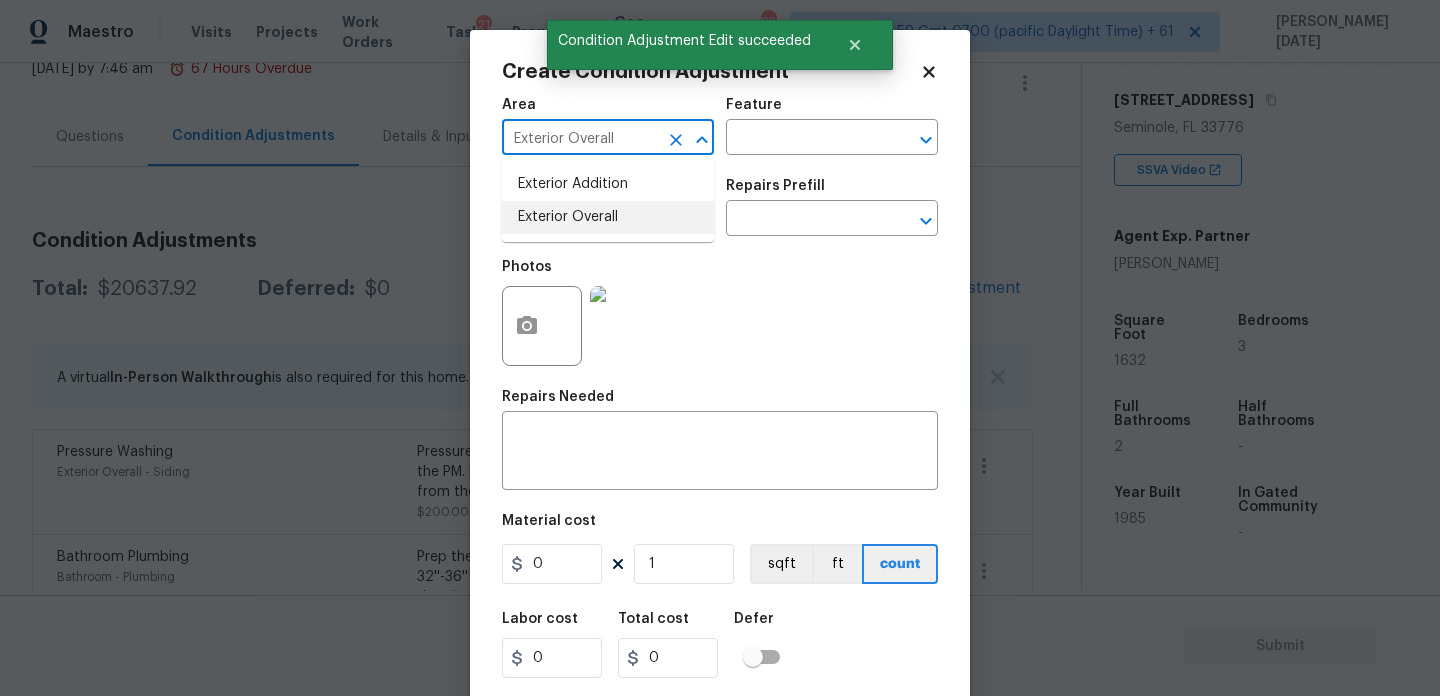 type on "Exterior Overall" 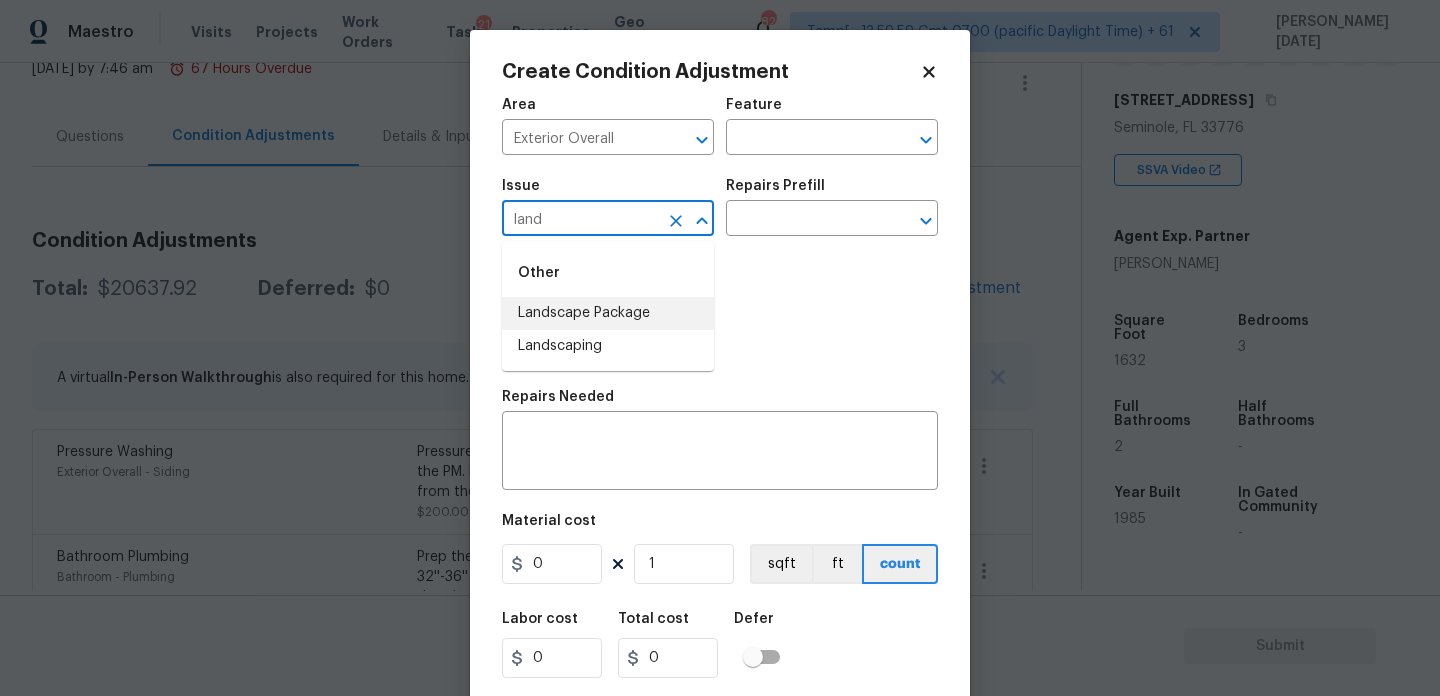 click on "Landscape Package" at bounding box center (608, 313) 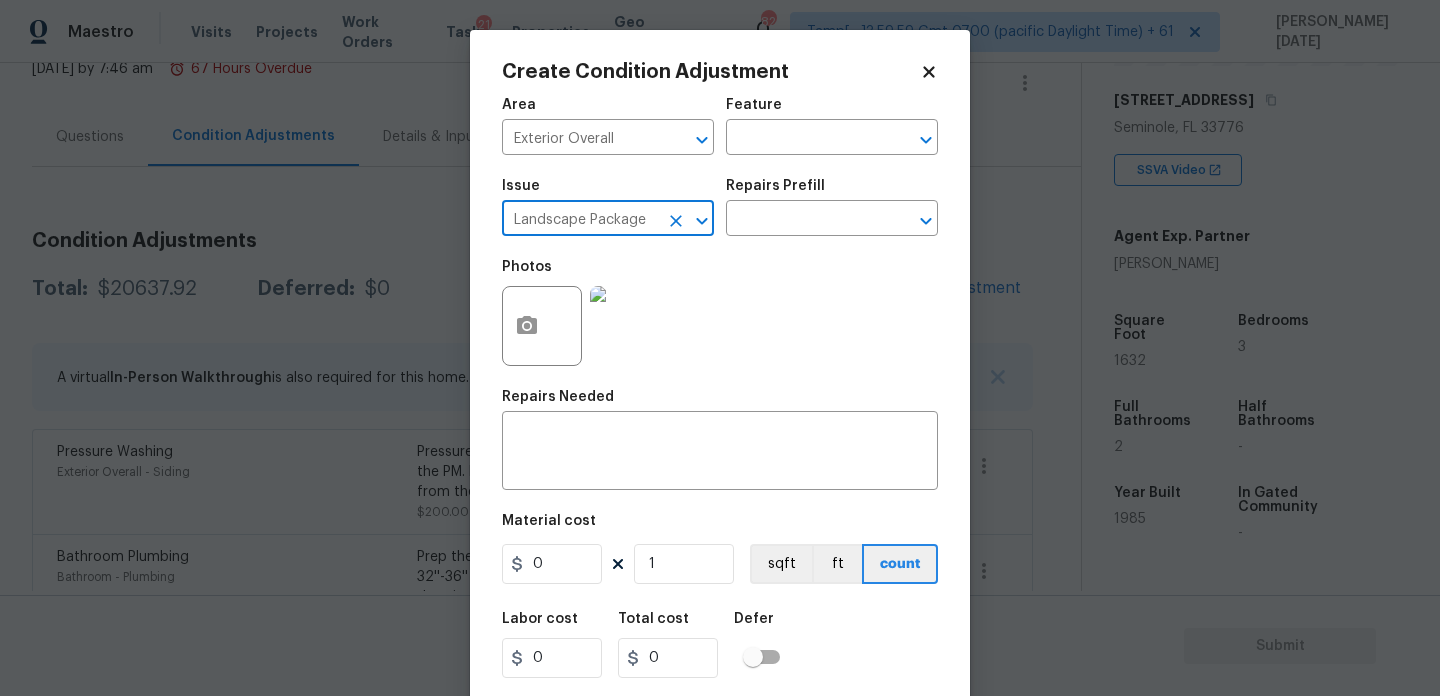 type on "Landscape Package" 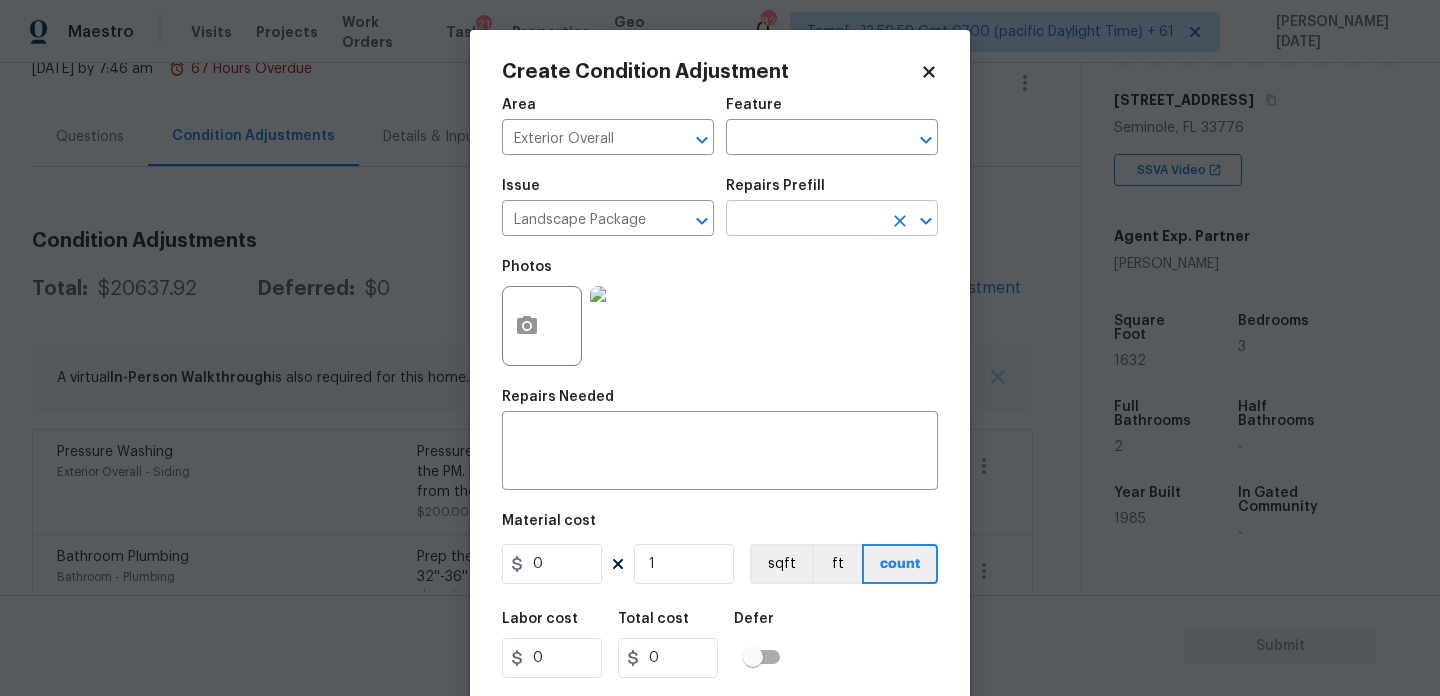 click at bounding box center [804, 220] 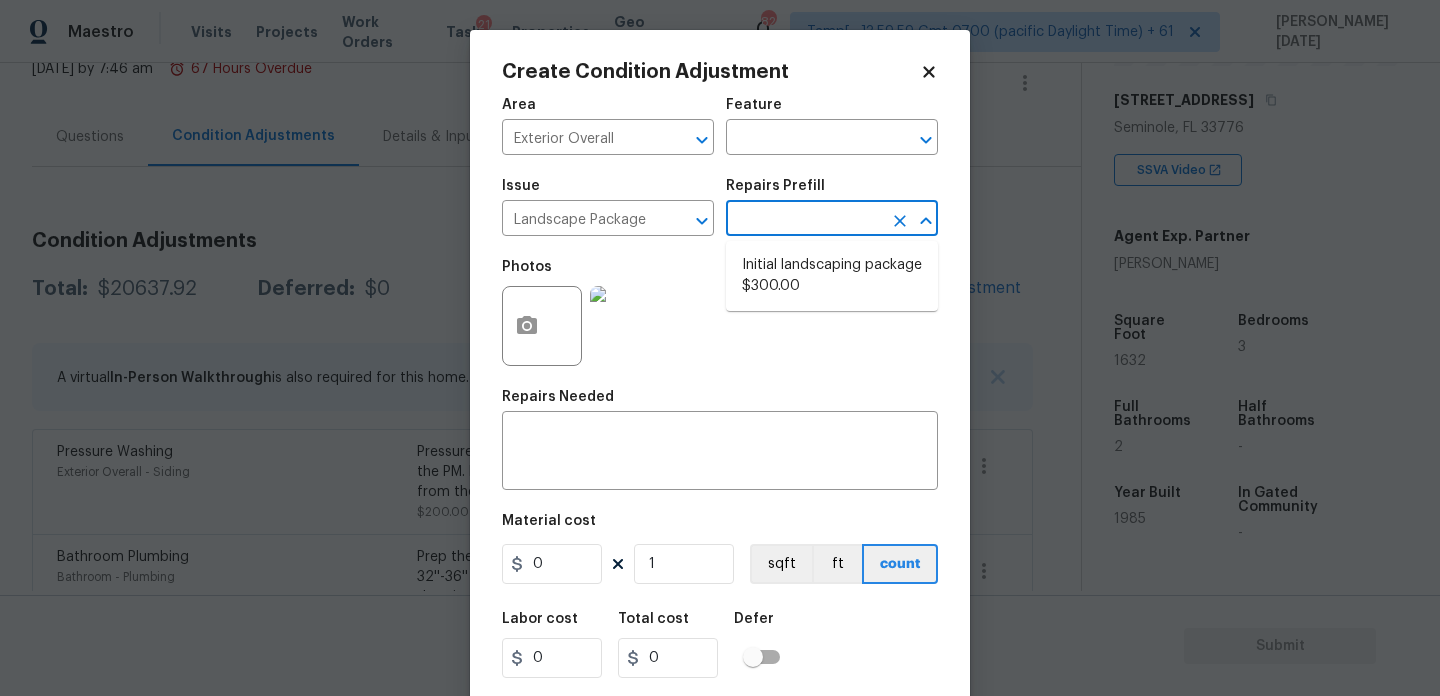 click on "Initial landscaping package $300.00" at bounding box center [832, 276] 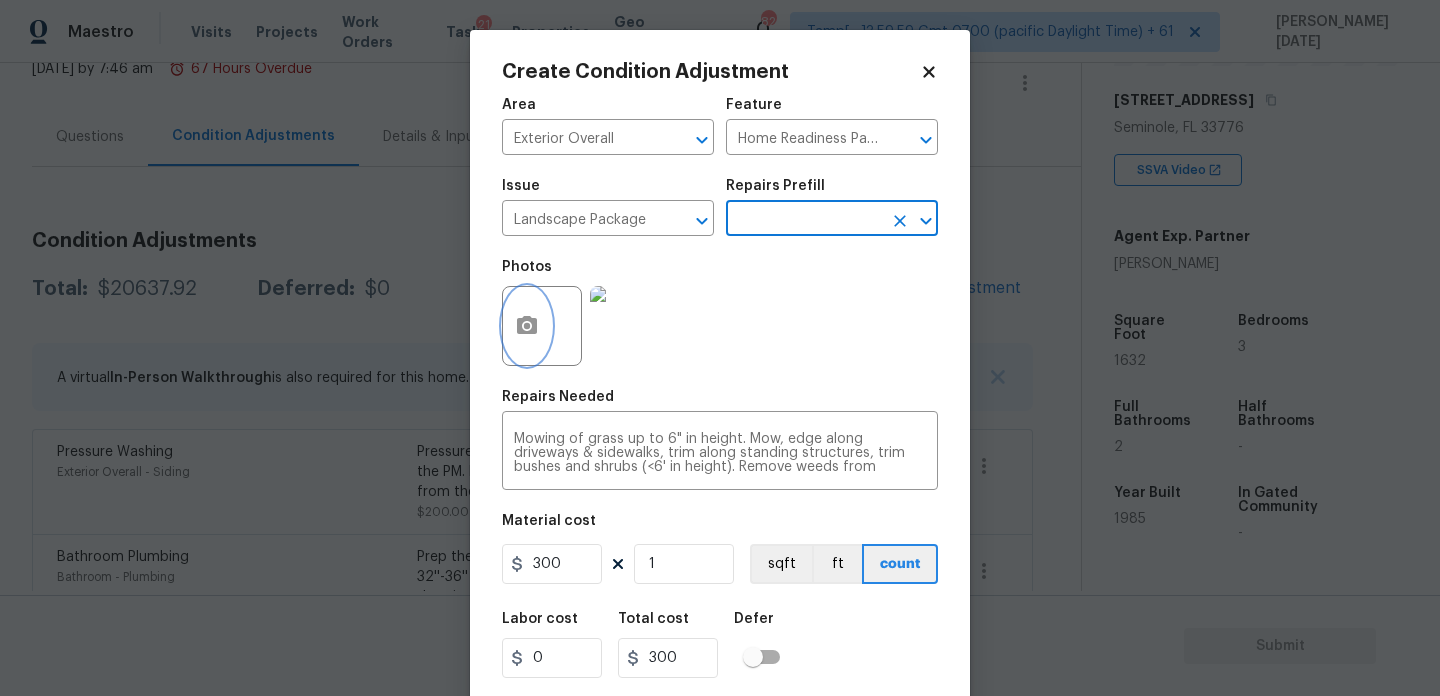 click at bounding box center [527, 326] 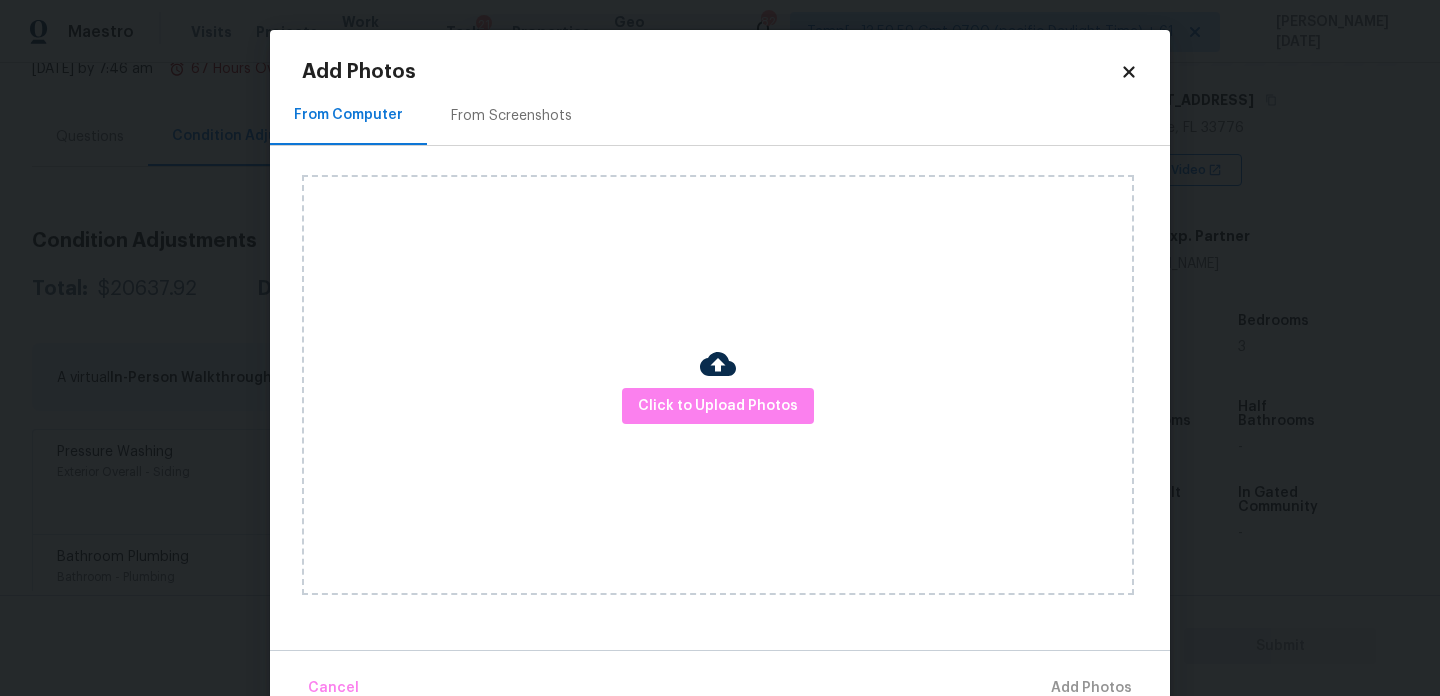 click on "From Screenshots" at bounding box center (511, 115) 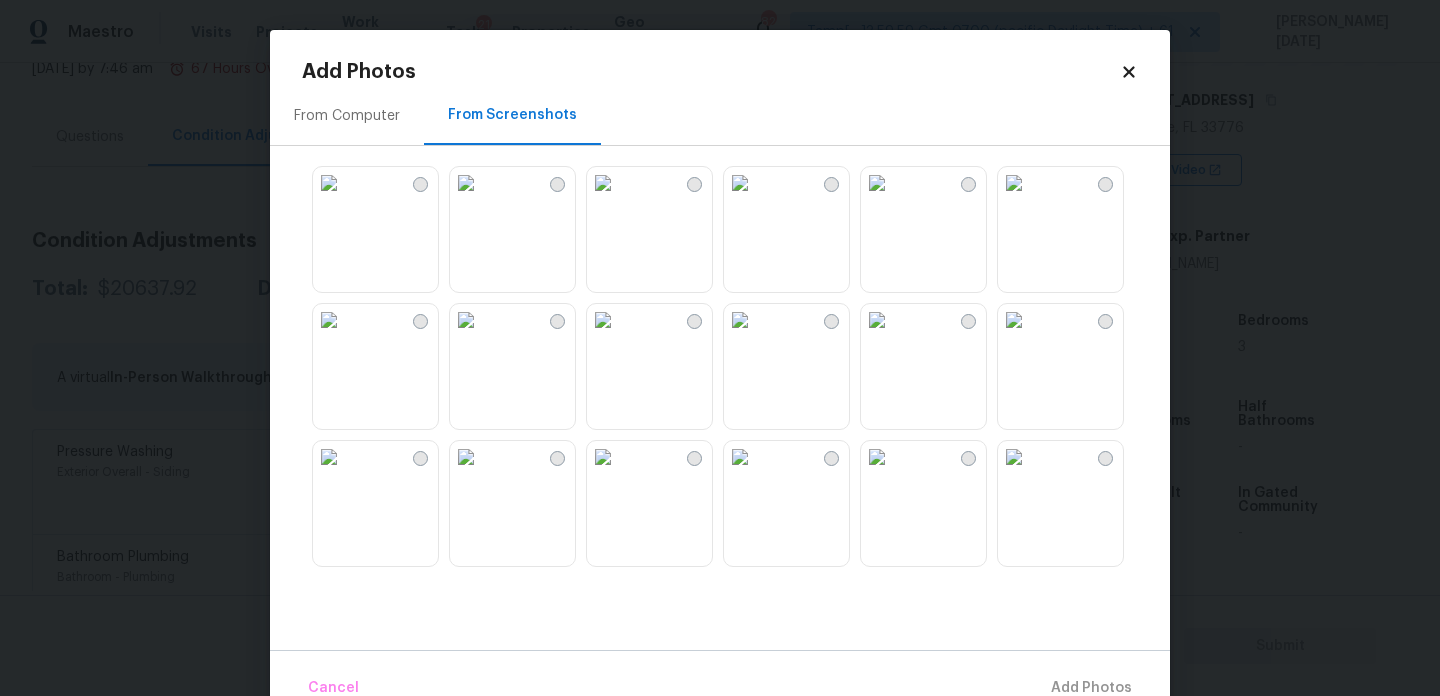 click at bounding box center [740, 320] 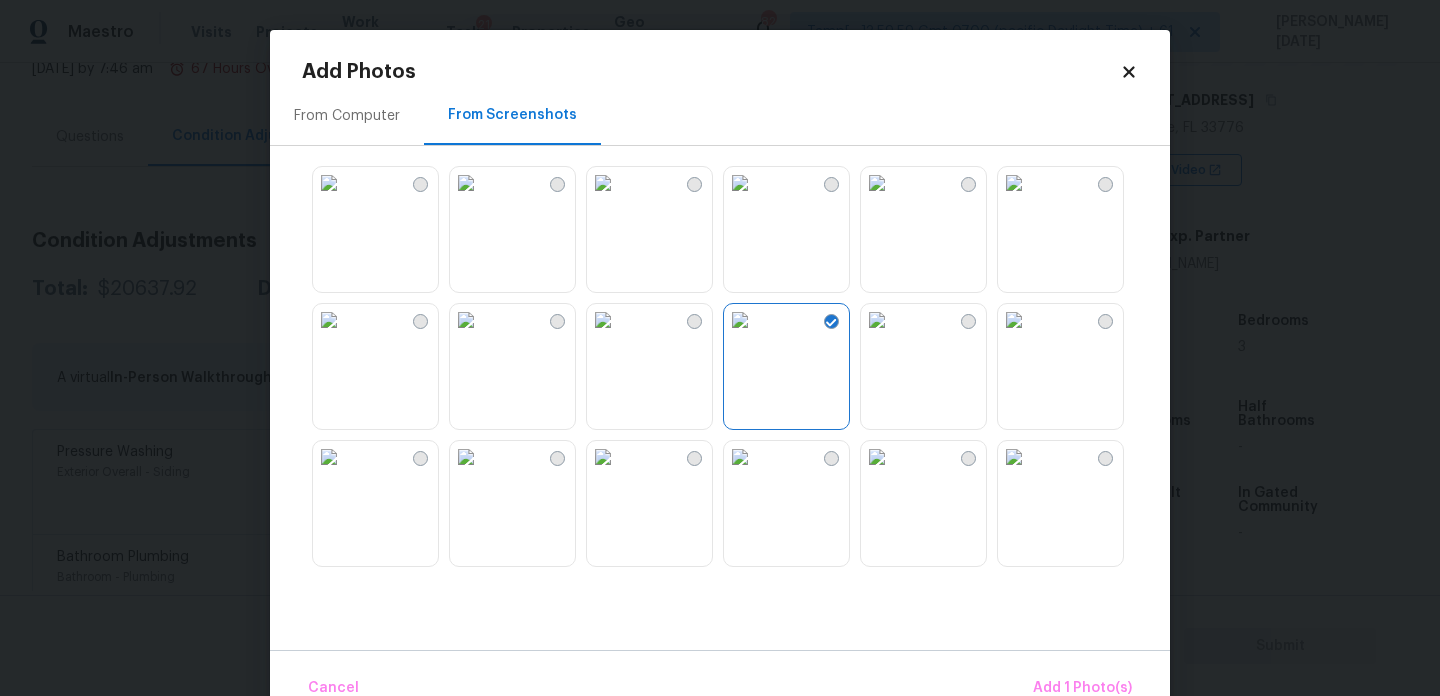 click at bounding box center [466, 183] 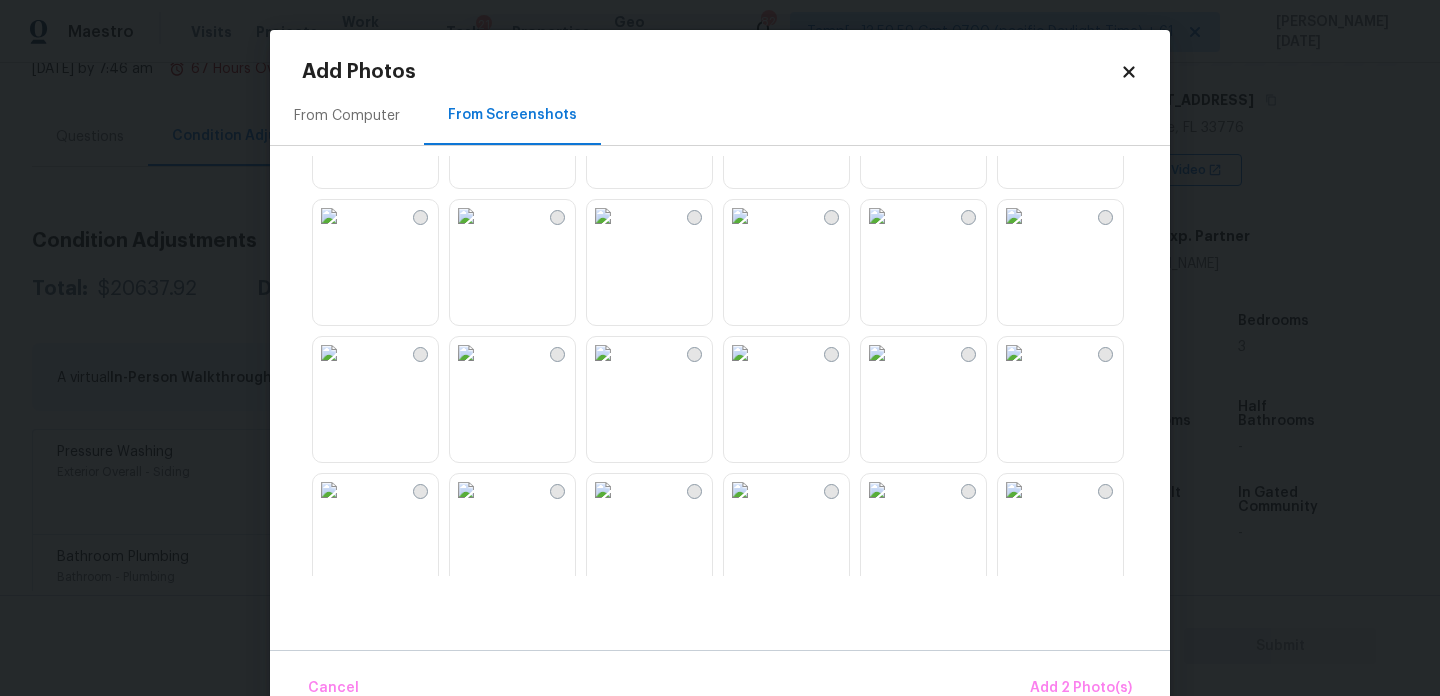 scroll, scrollTop: 382, scrollLeft: 0, axis: vertical 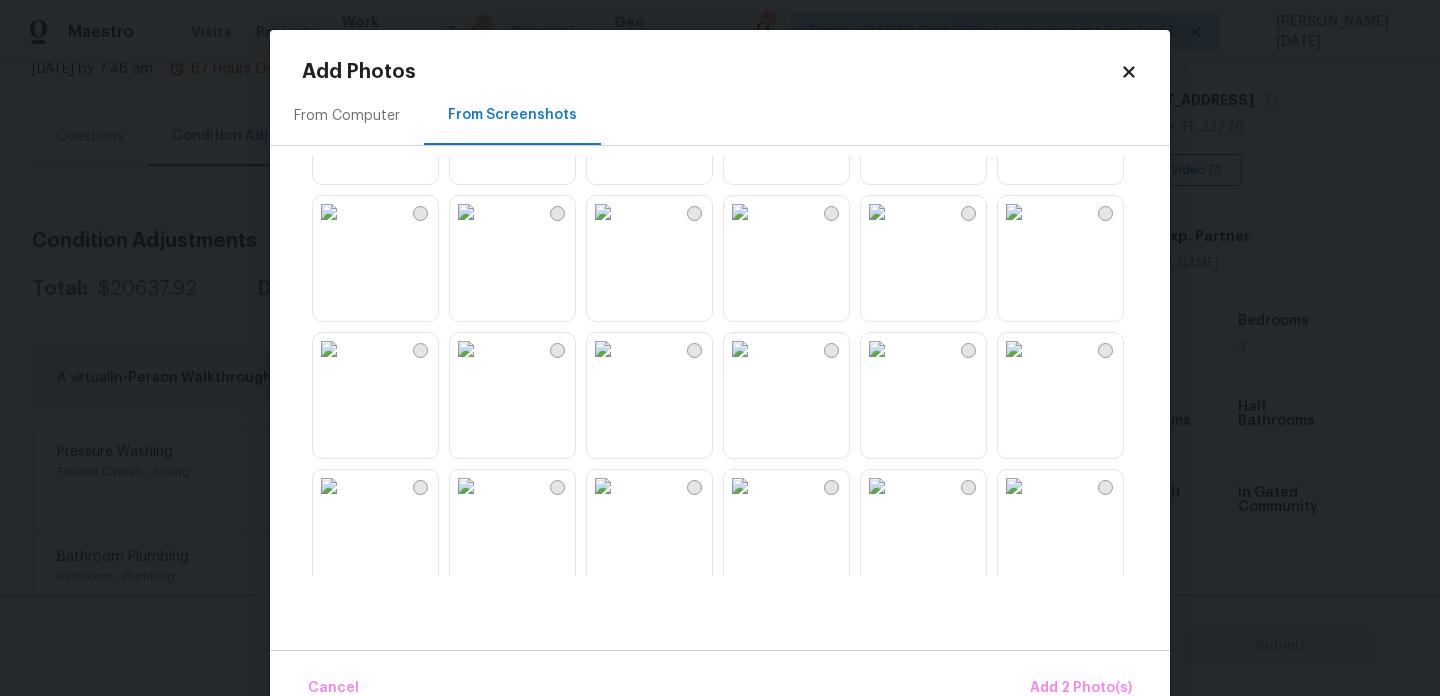 click at bounding box center [877, 349] 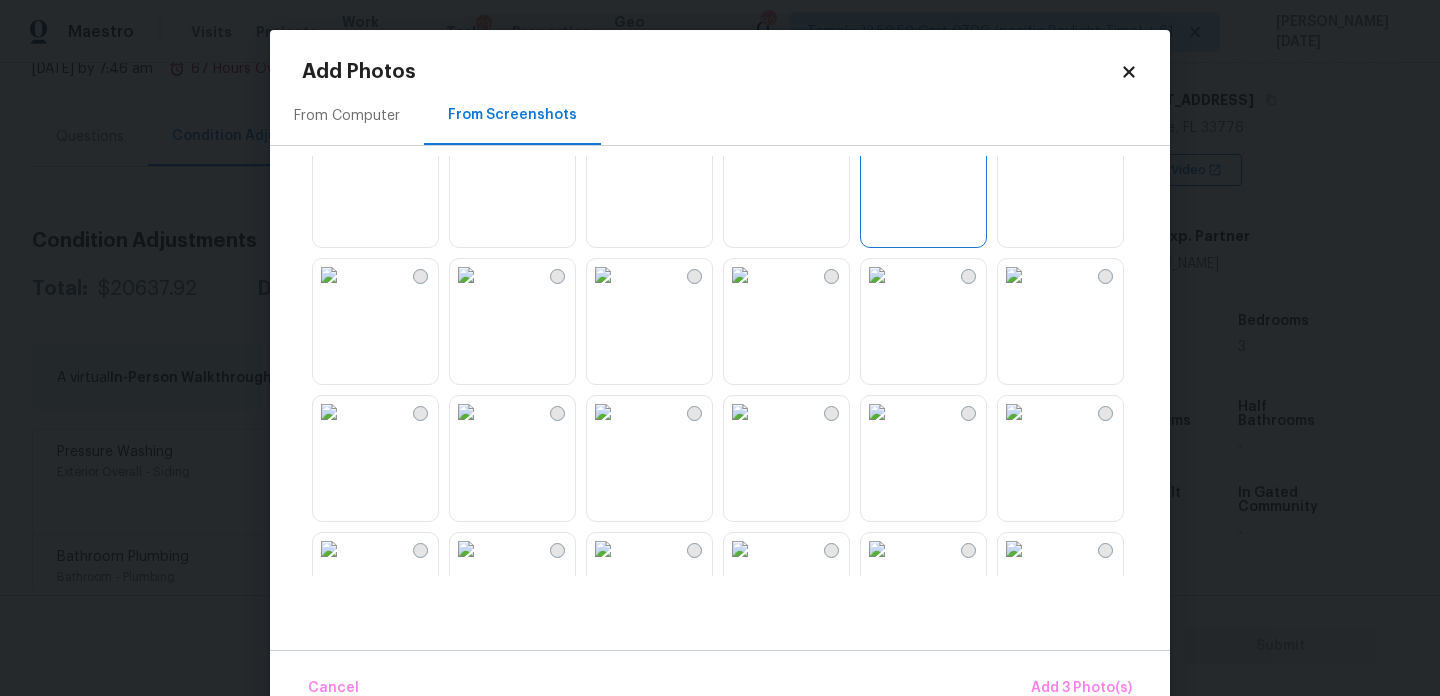 scroll, scrollTop: 594, scrollLeft: 0, axis: vertical 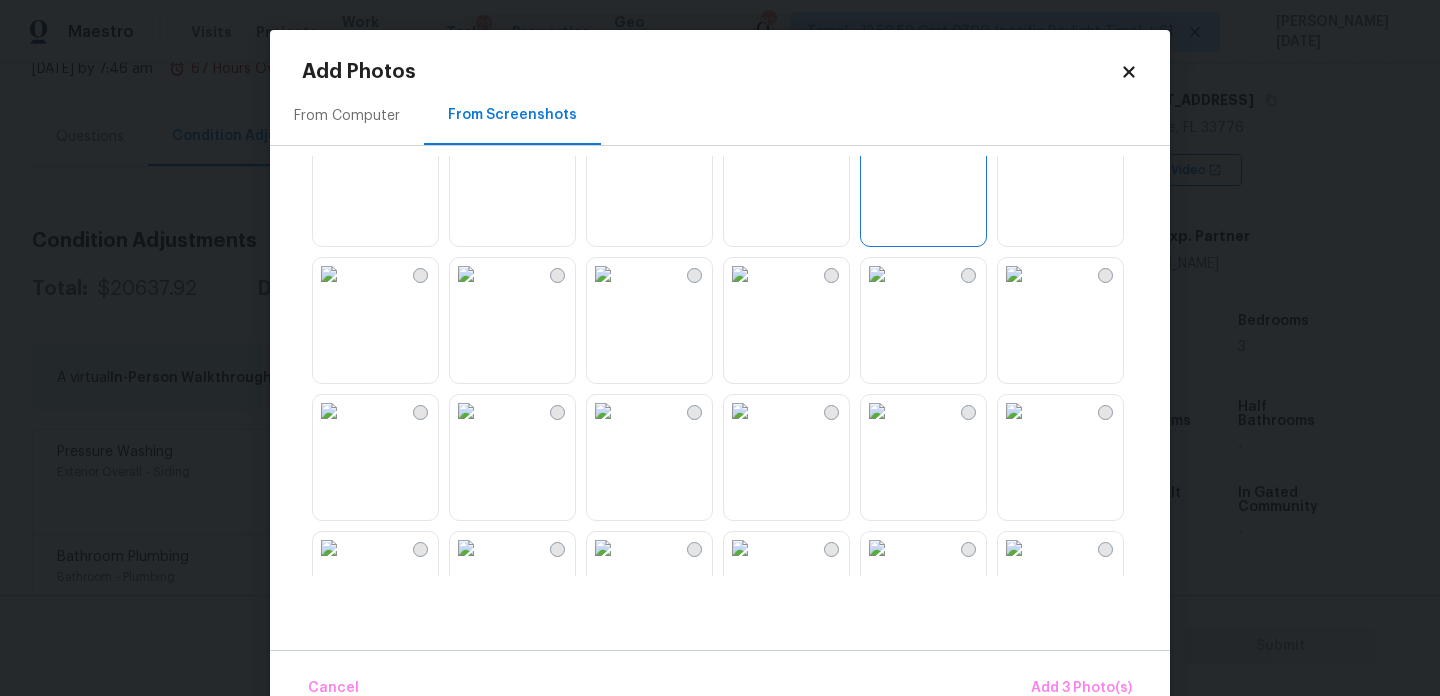 click at bounding box center [877, 411] 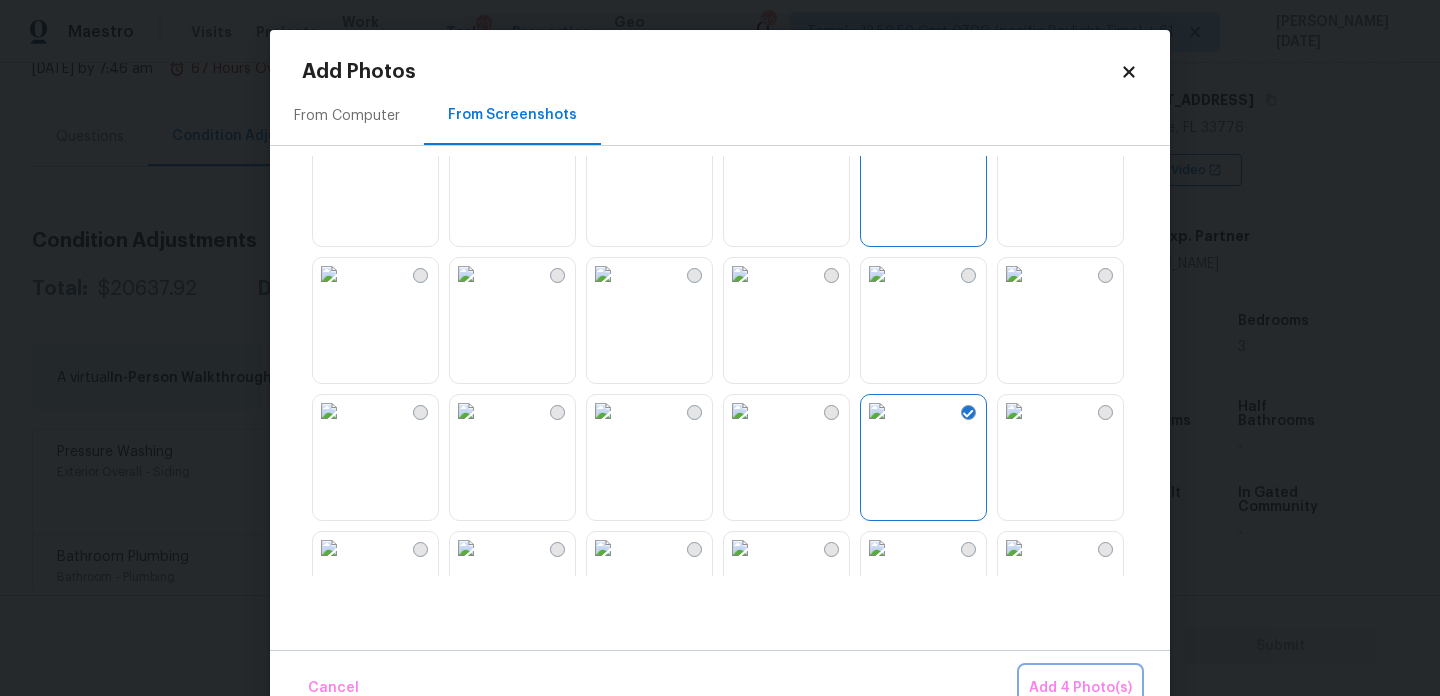 click on "Add 4 Photo(s)" at bounding box center (1080, 688) 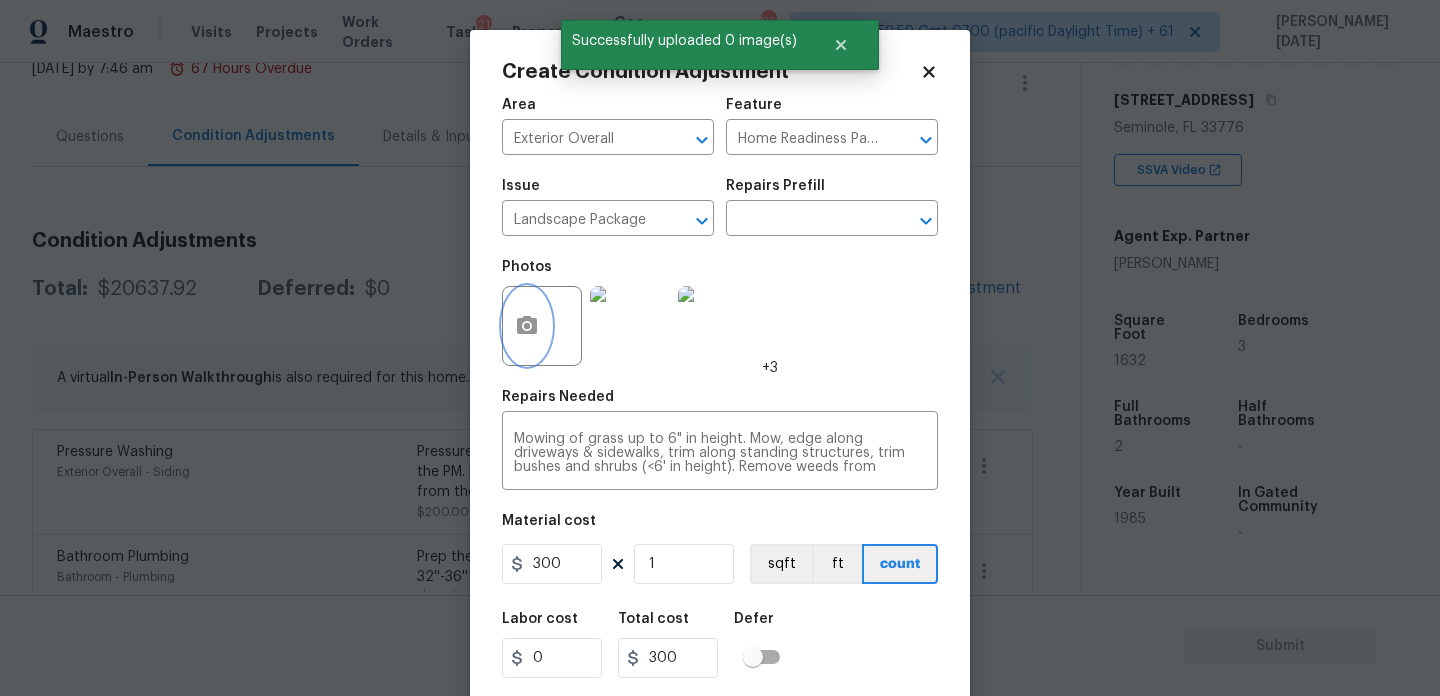 scroll, scrollTop: 51, scrollLeft: 0, axis: vertical 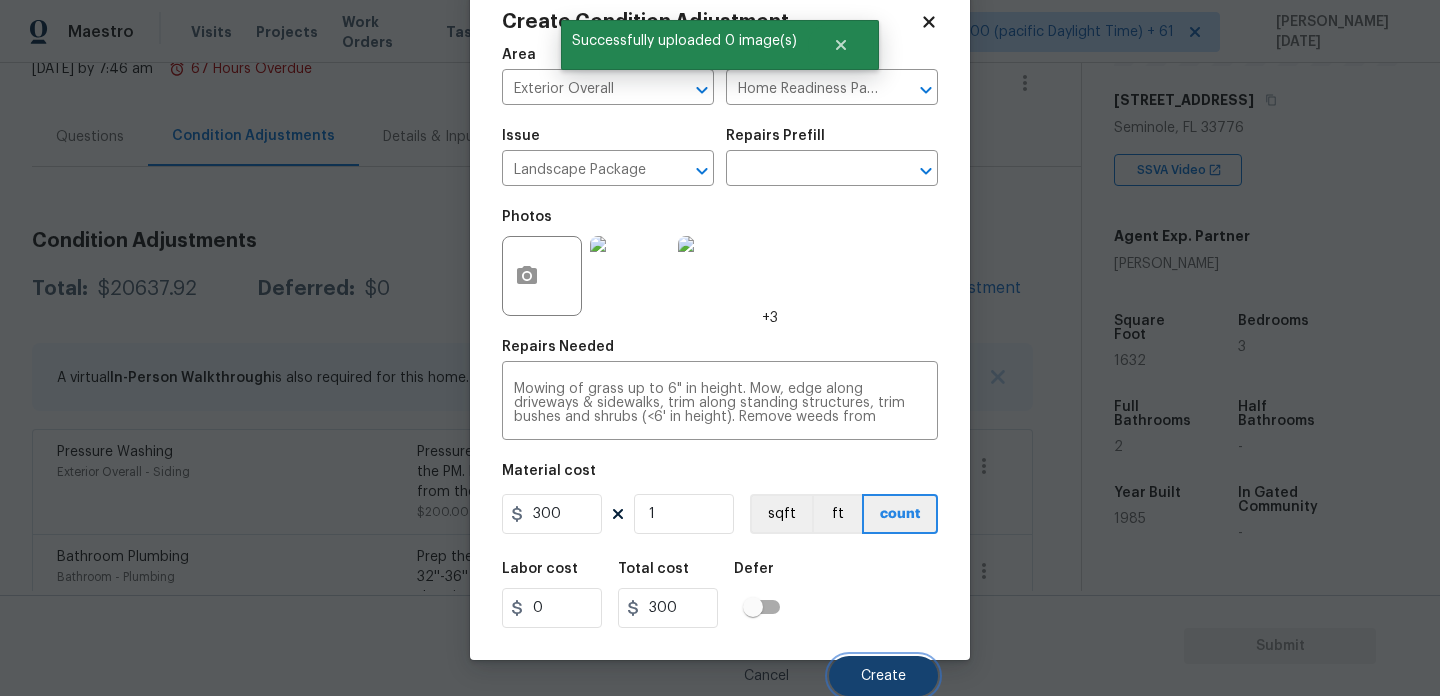 click on "Create" at bounding box center (883, 676) 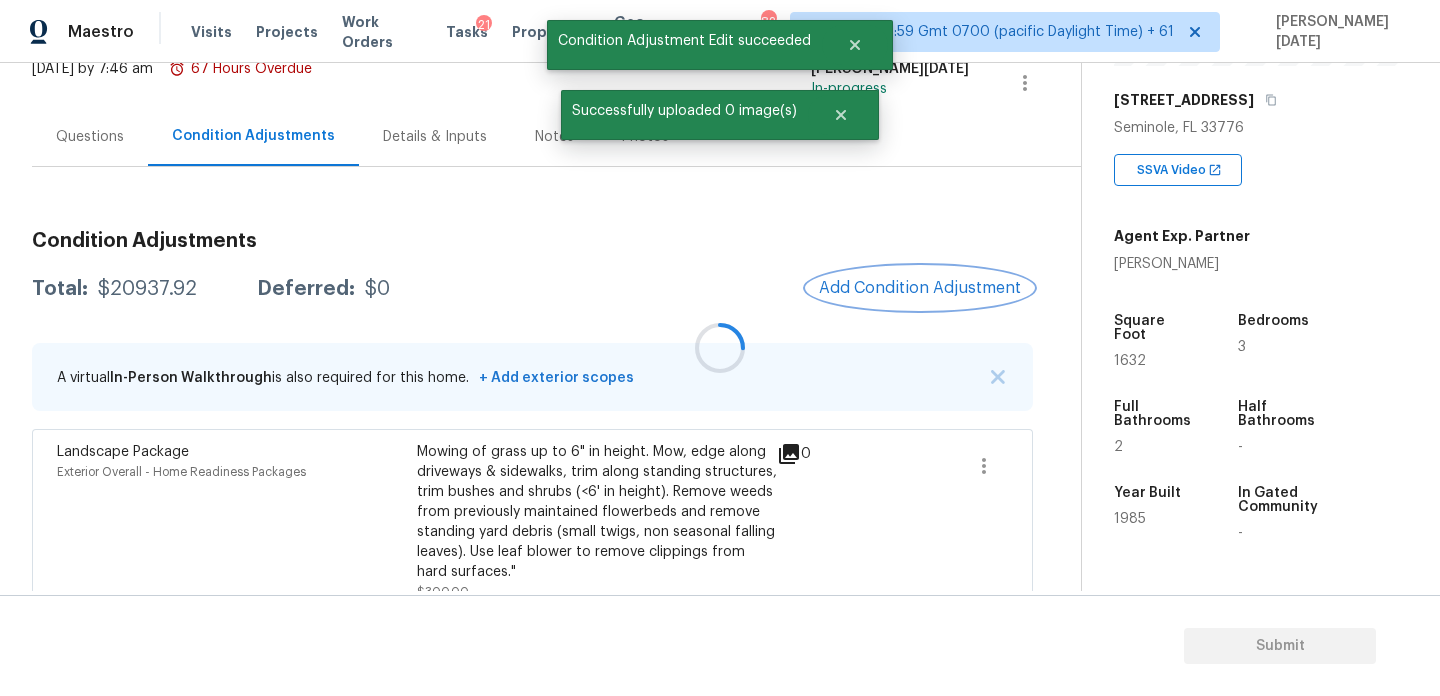scroll, scrollTop: 0, scrollLeft: 0, axis: both 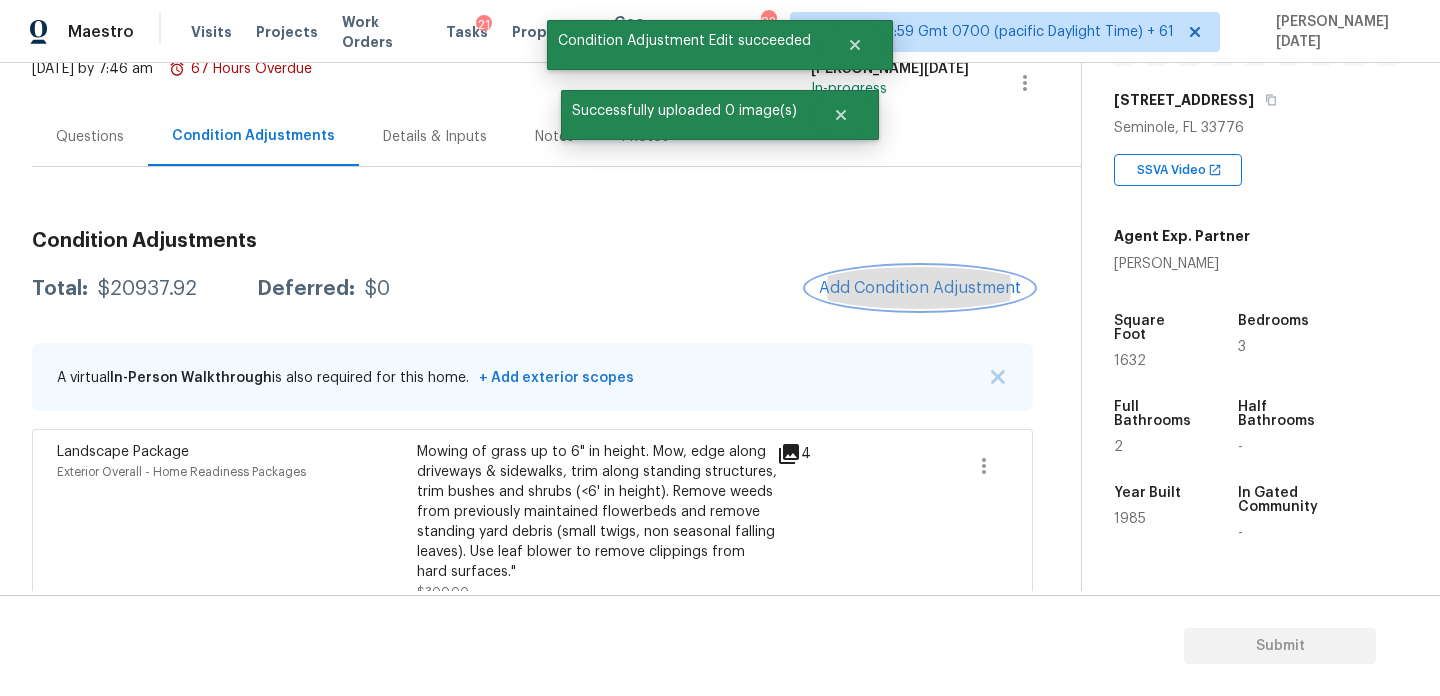 click on "Add Condition Adjustment" at bounding box center [920, 288] 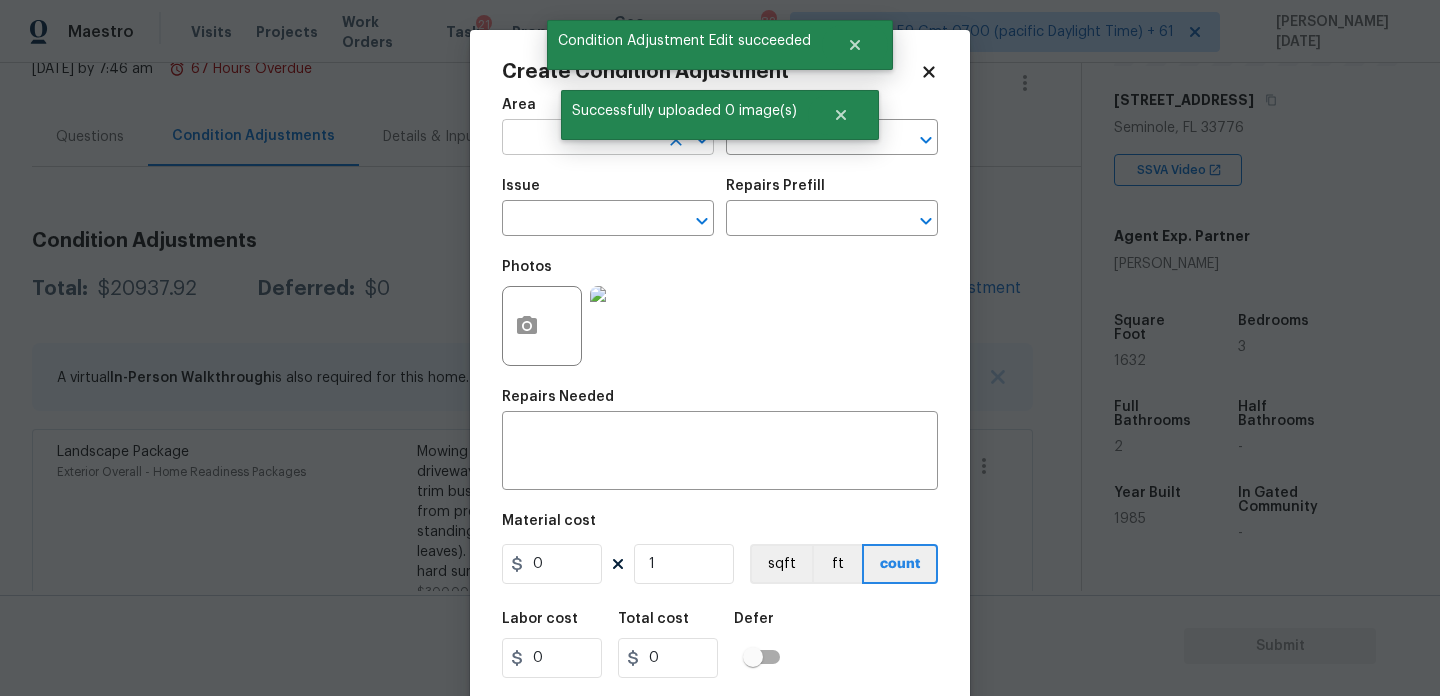 click at bounding box center [580, 139] 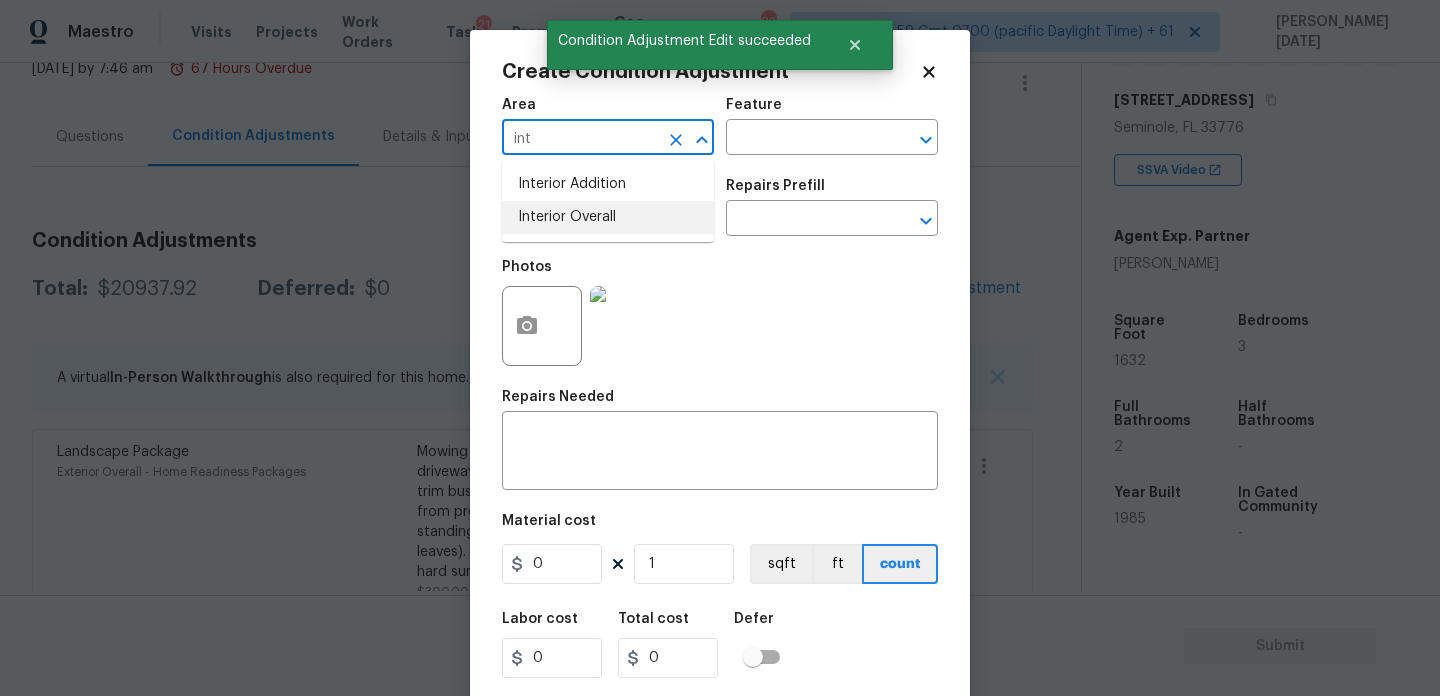 click on "Interior Overall" at bounding box center [608, 217] 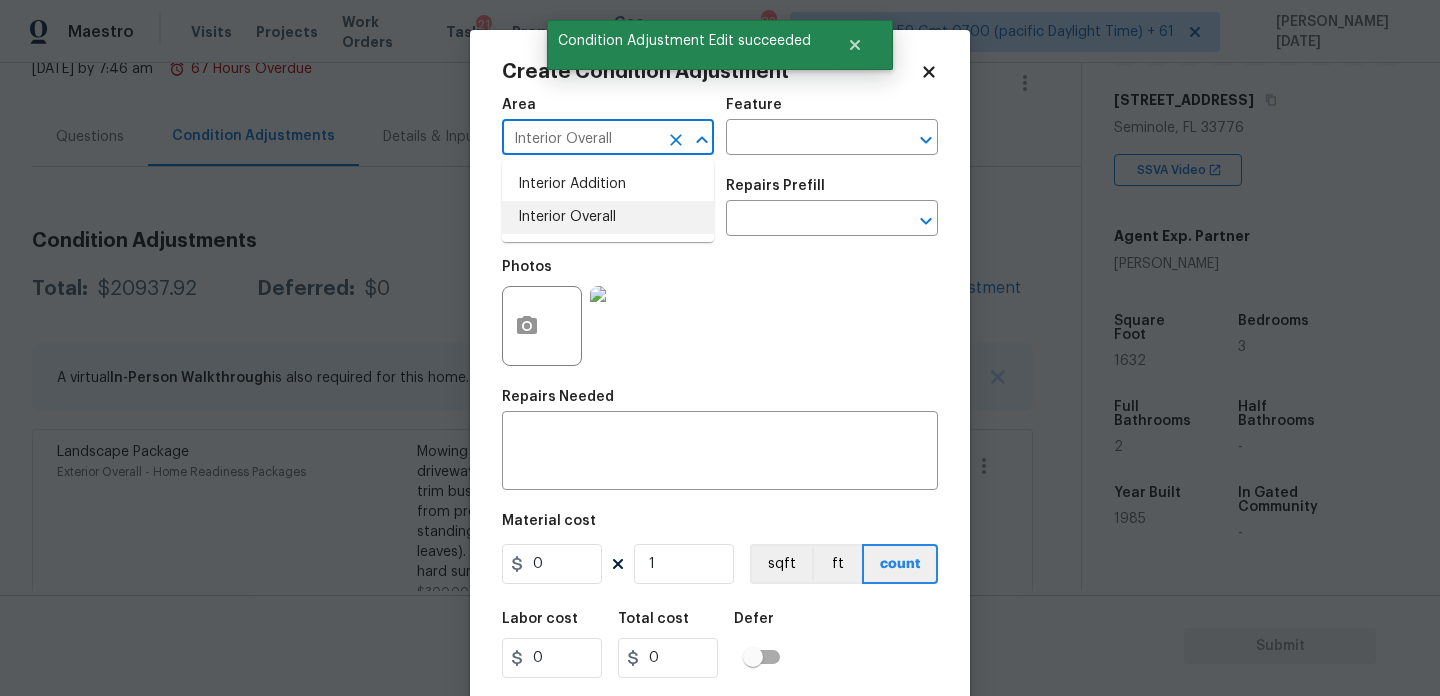 type on "Interior Overall" 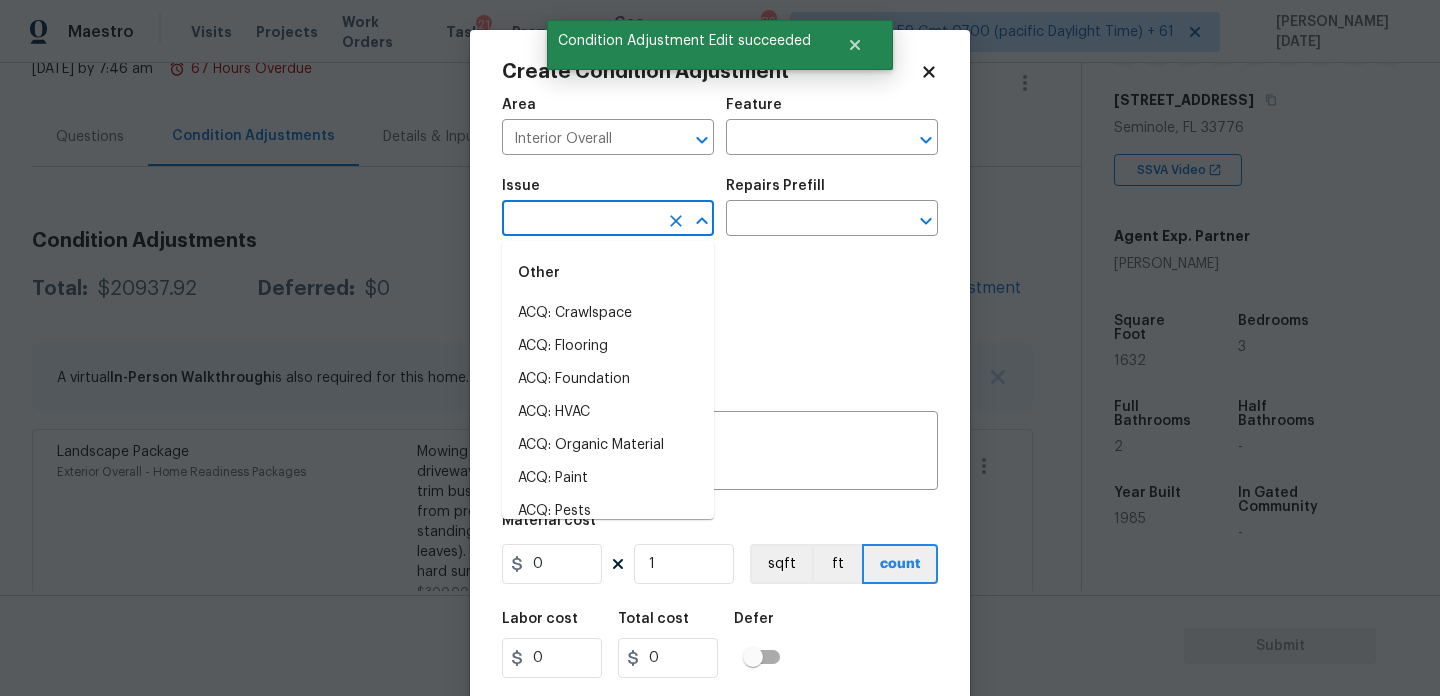 click at bounding box center (580, 220) 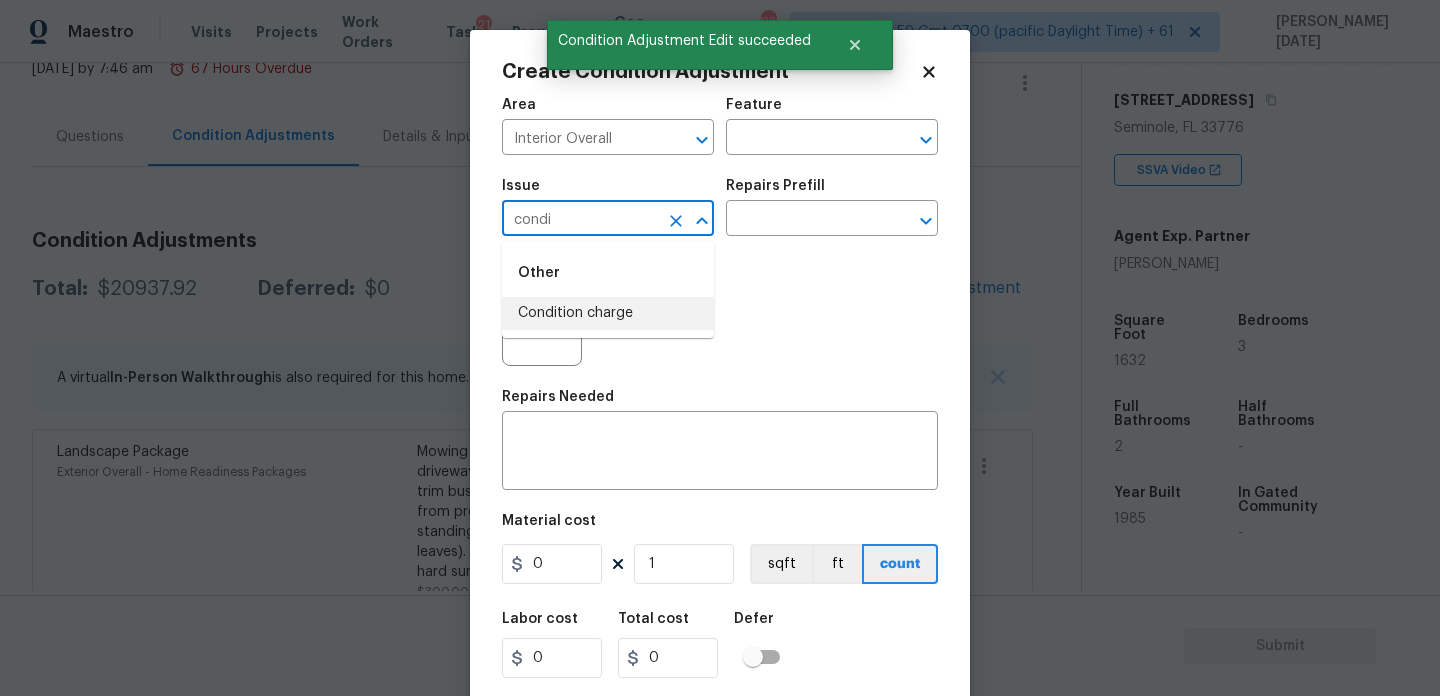 click on "Condition charge" at bounding box center (608, 313) 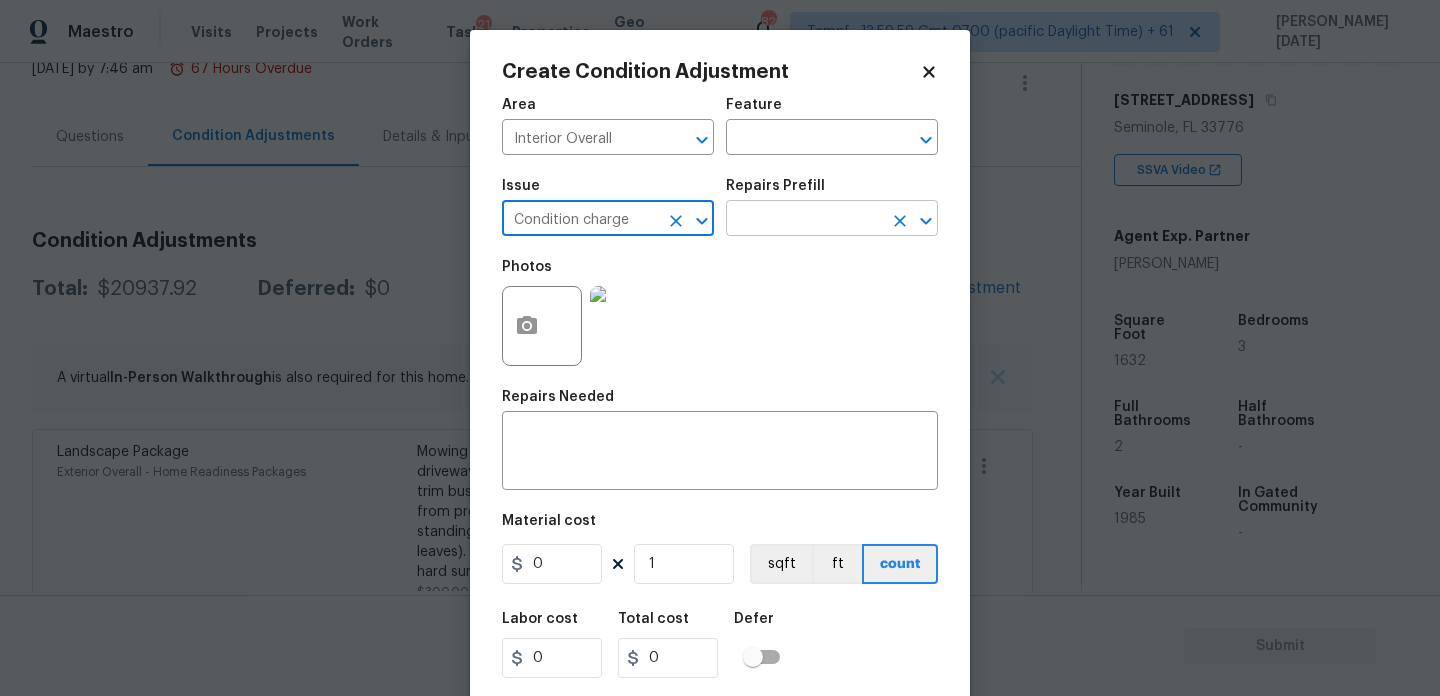 type on "Condition charge" 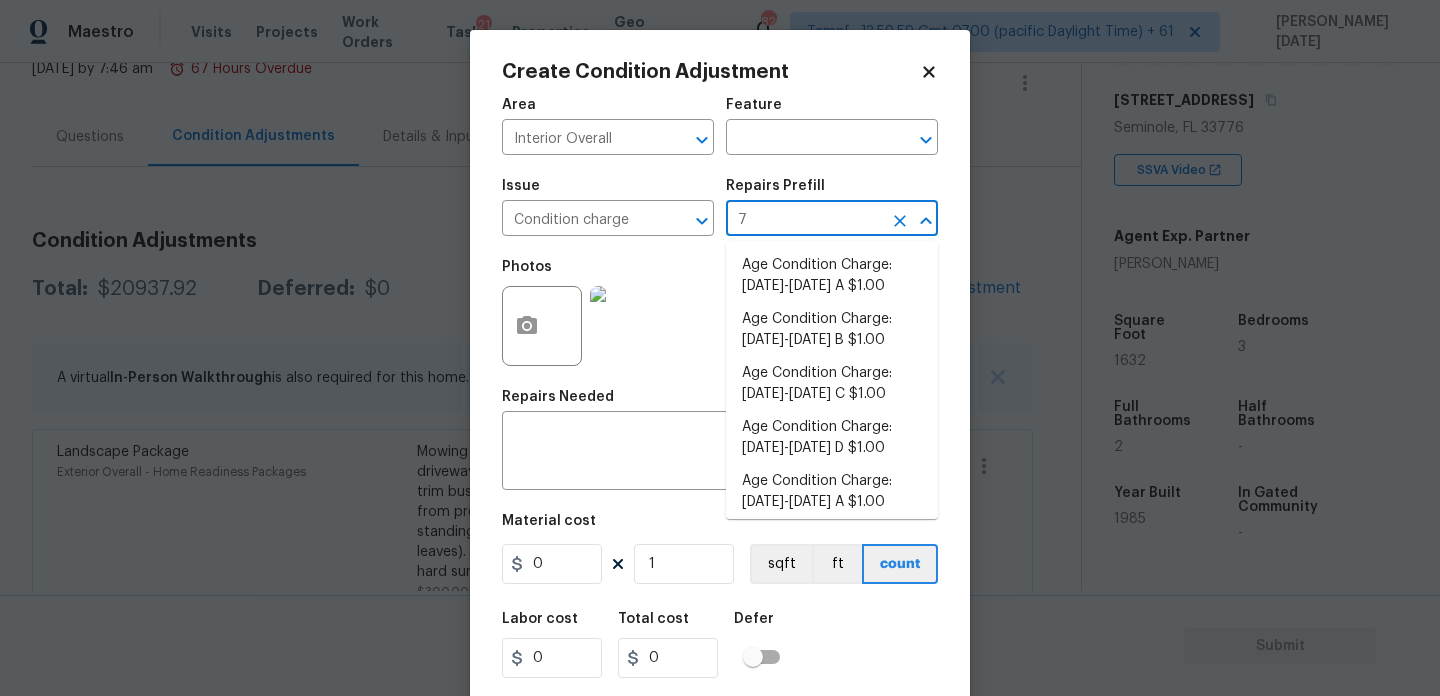 type on "79" 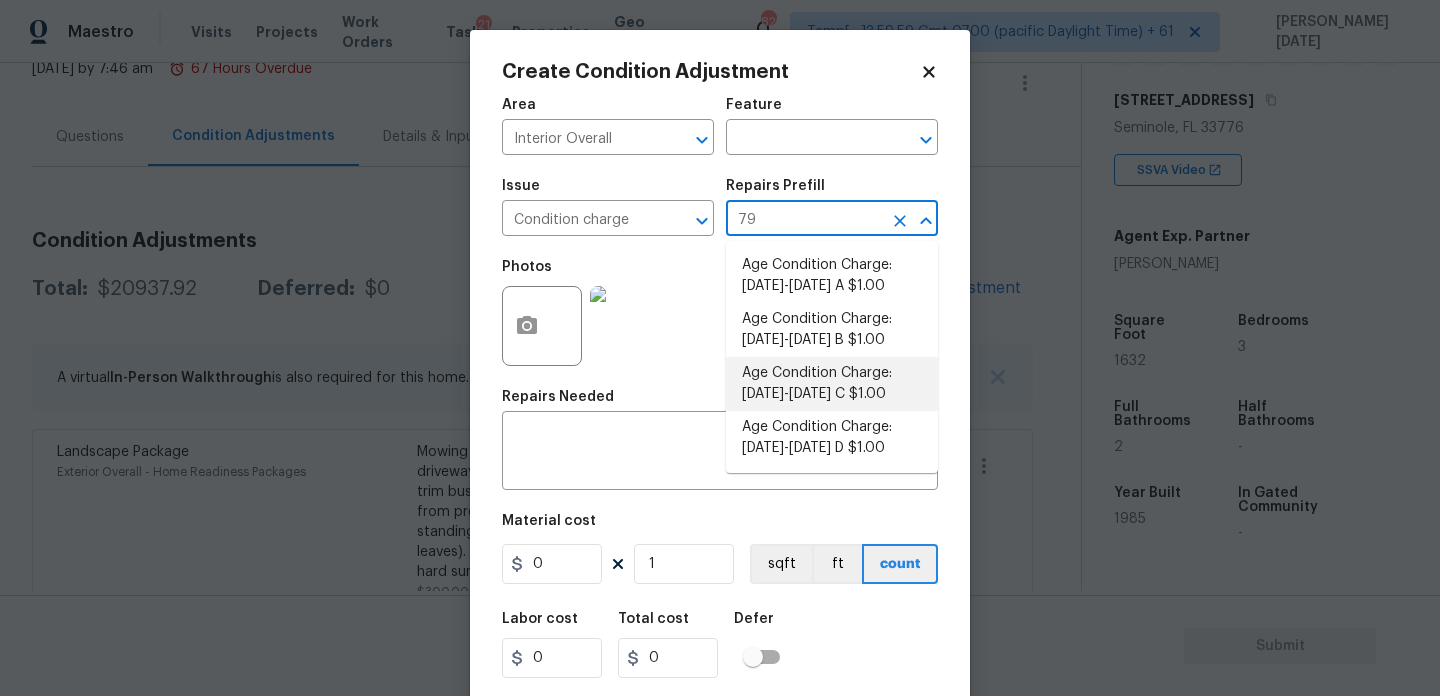 click on "Age Condition Charge: 1979-1992 C	 $1.00" at bounding box center (832, 384) 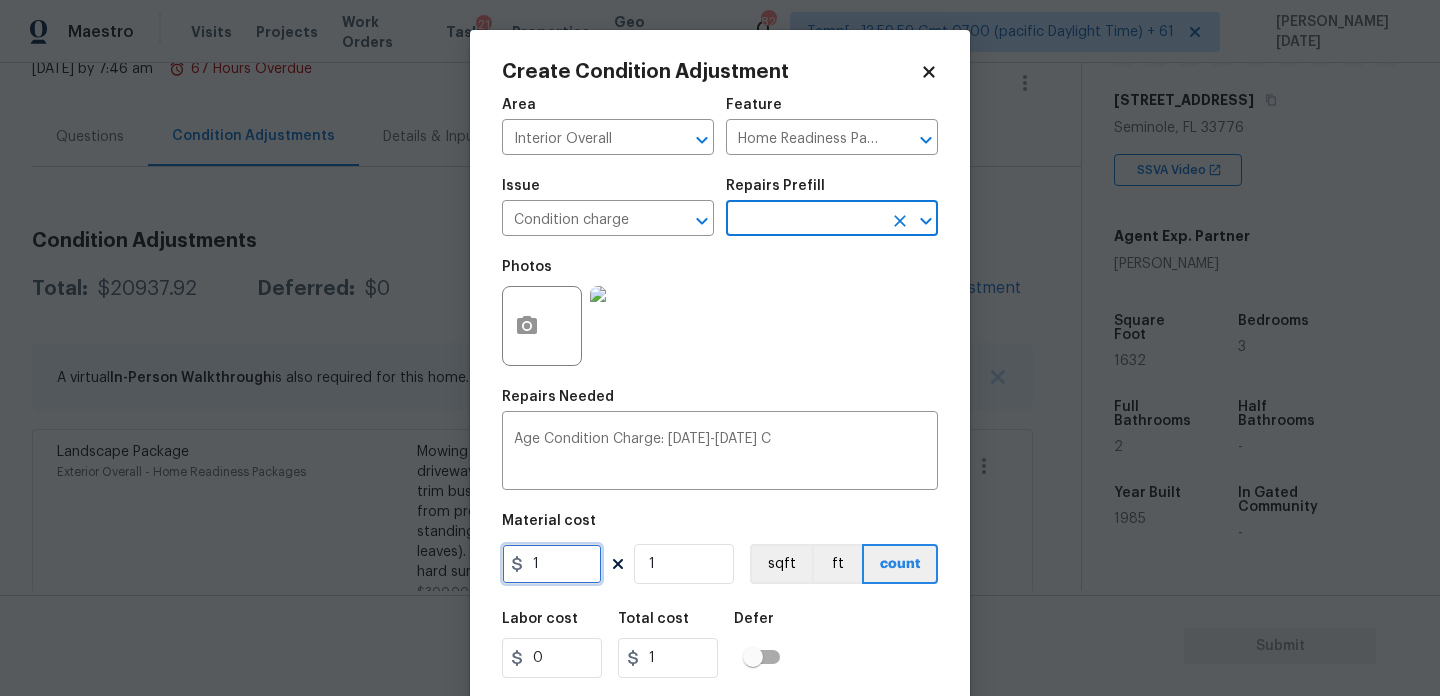click on "1" at bounding box center (552, 564) 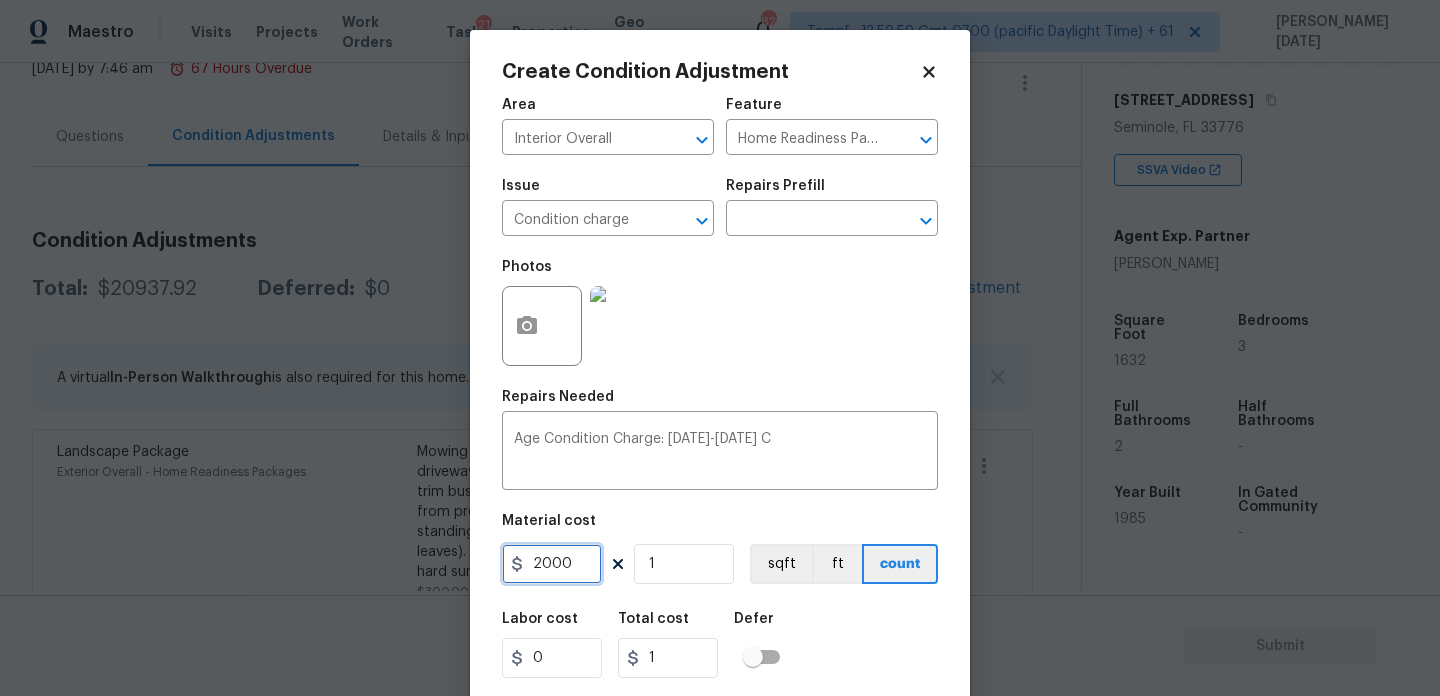type on "2000" 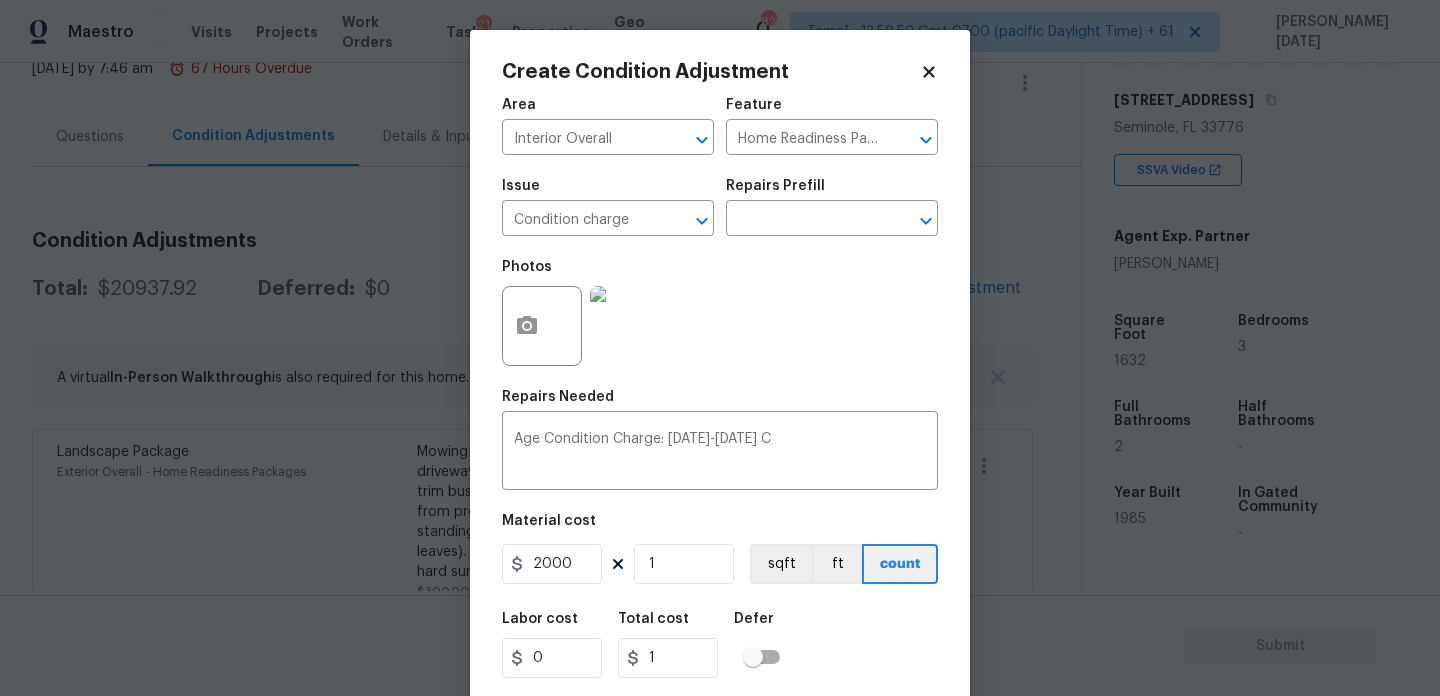 click on "Photos" at bounding box center (720, 313) 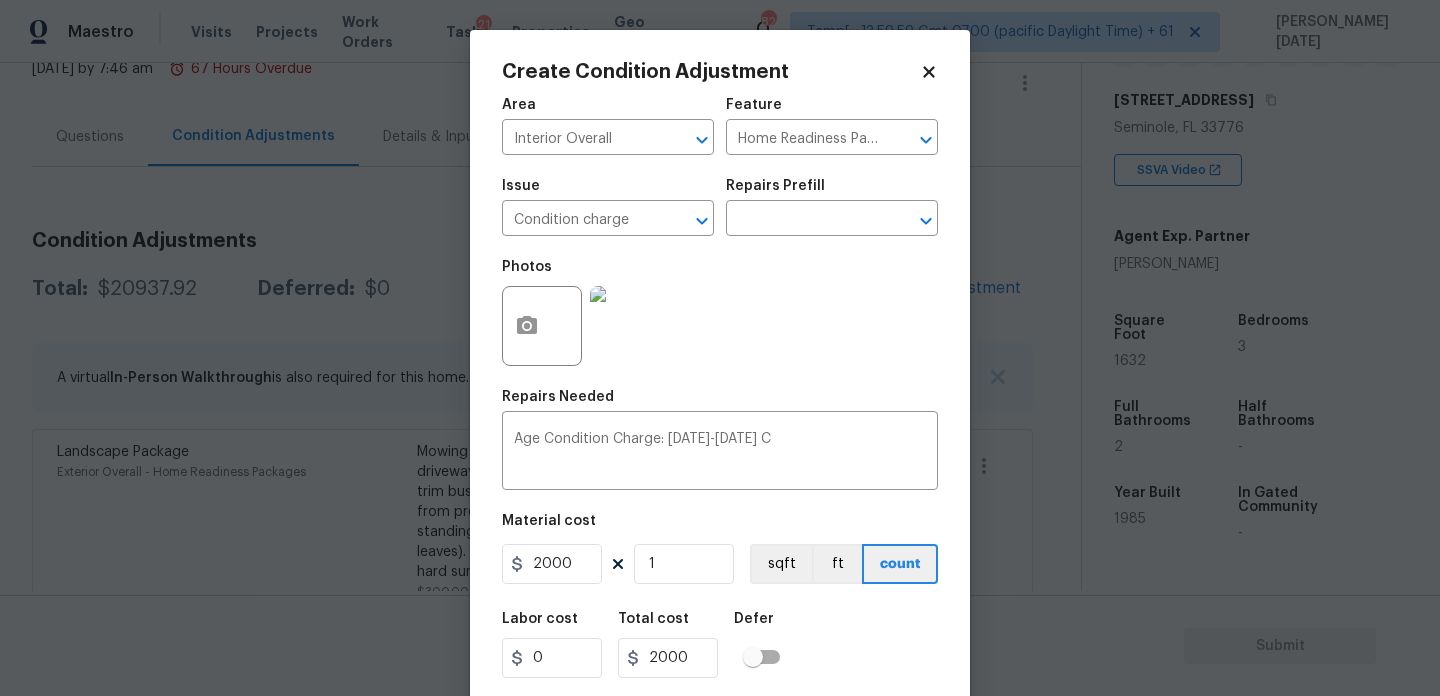 scroll, scrollTop: 51, scrollLeft: 0, axis: vertical 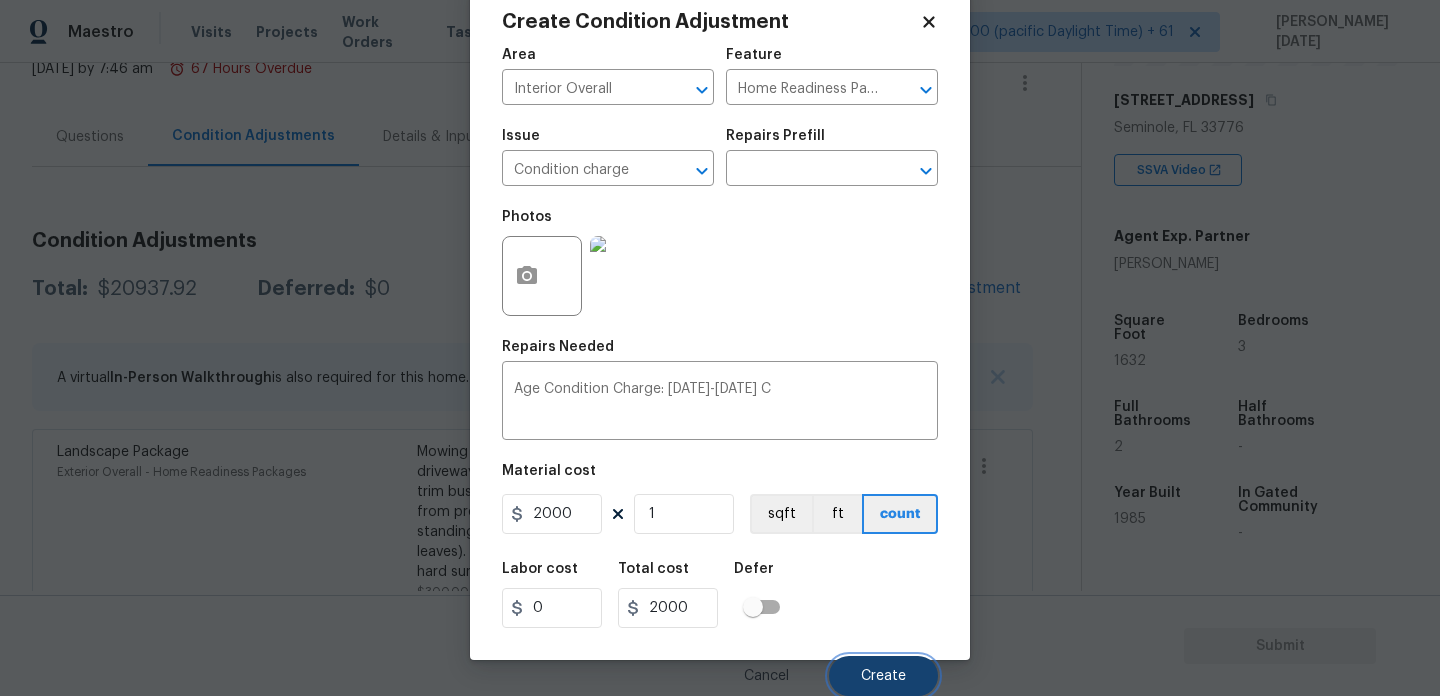 click on "Create" at bounding box center (883, 676) 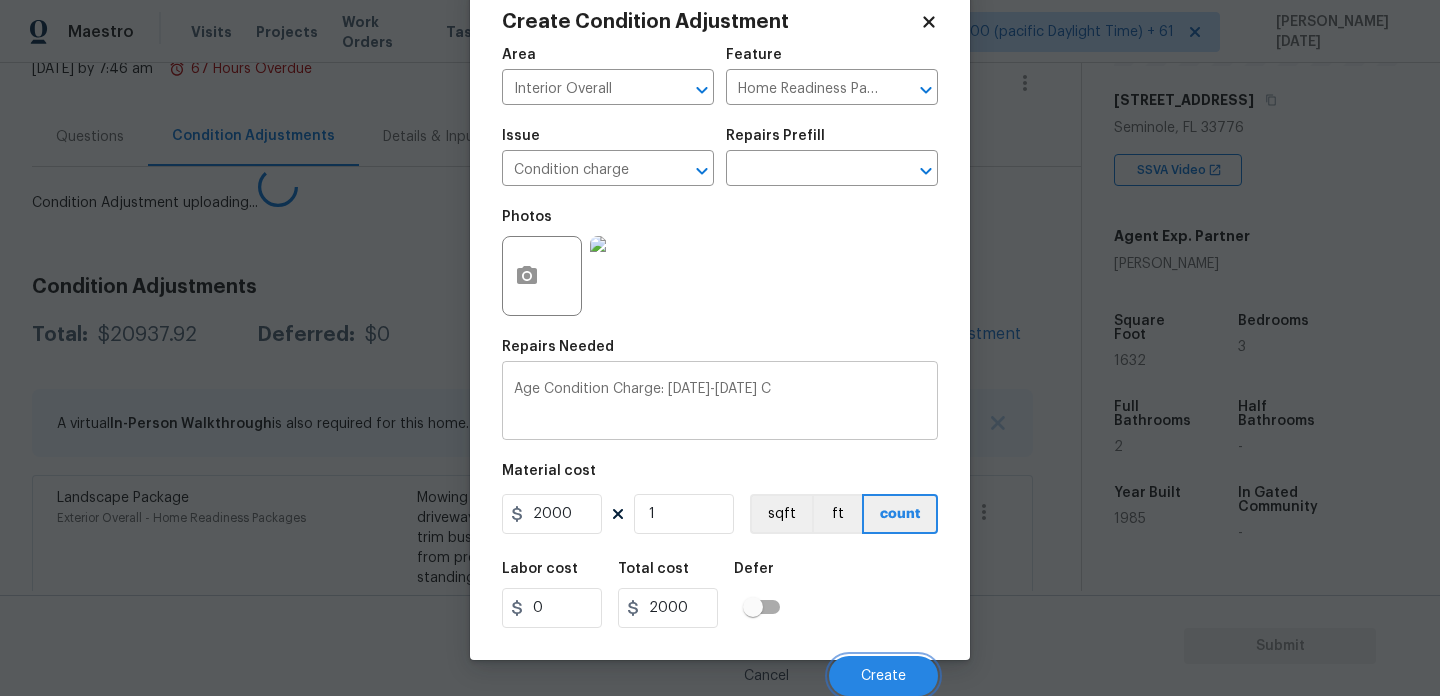 scroll, scrollTop: 44, scrollLeft: 0, axis: vertical 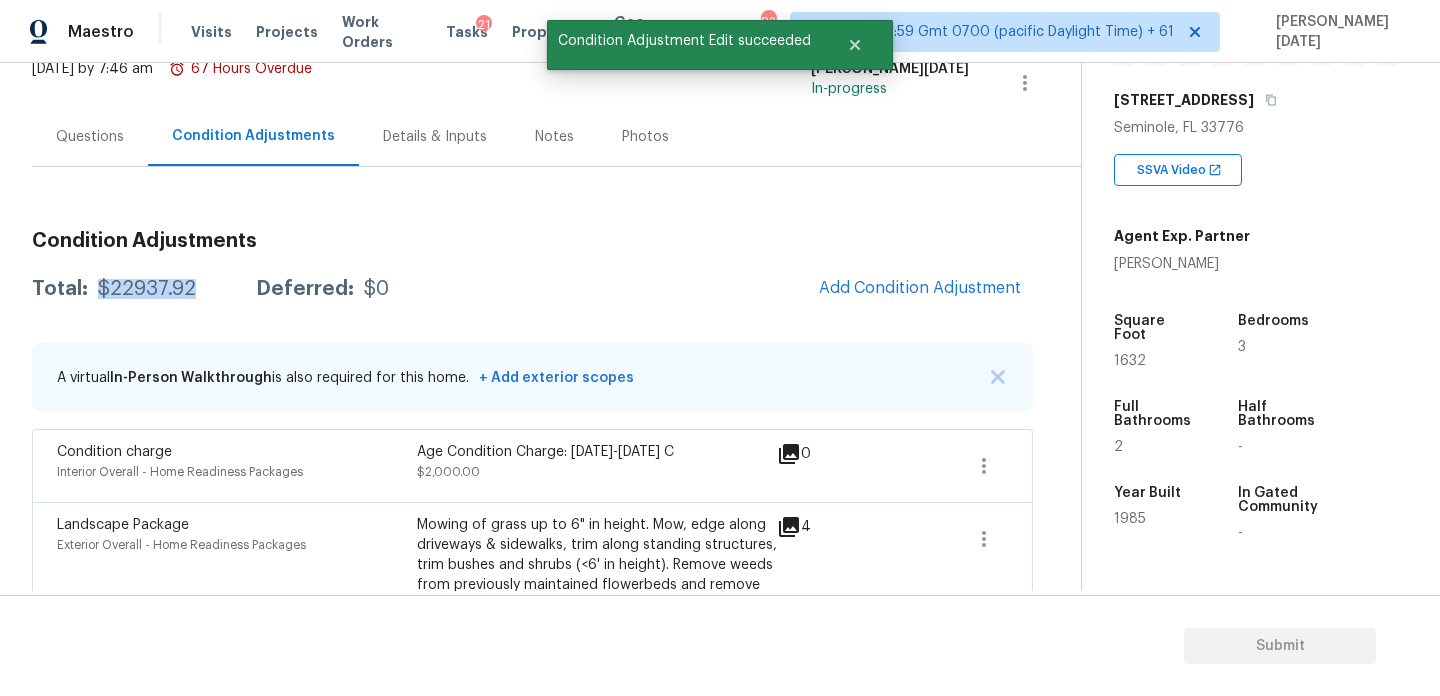 drag, startPoint x: 98, startPoint y: 290, endPoint x: 195, endPoint y: 291, distance: 97.00516 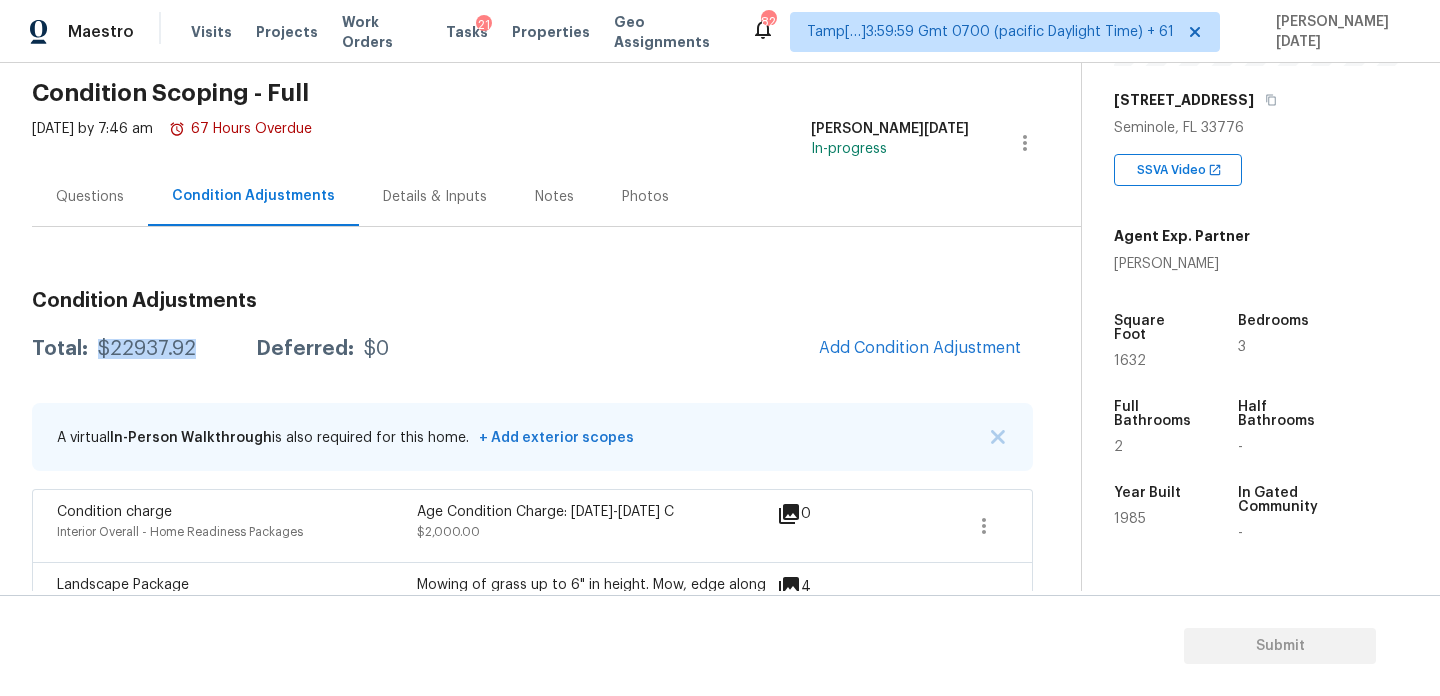 scroll, scrollTop: 15, scrollLeft: 0, axis: vertical 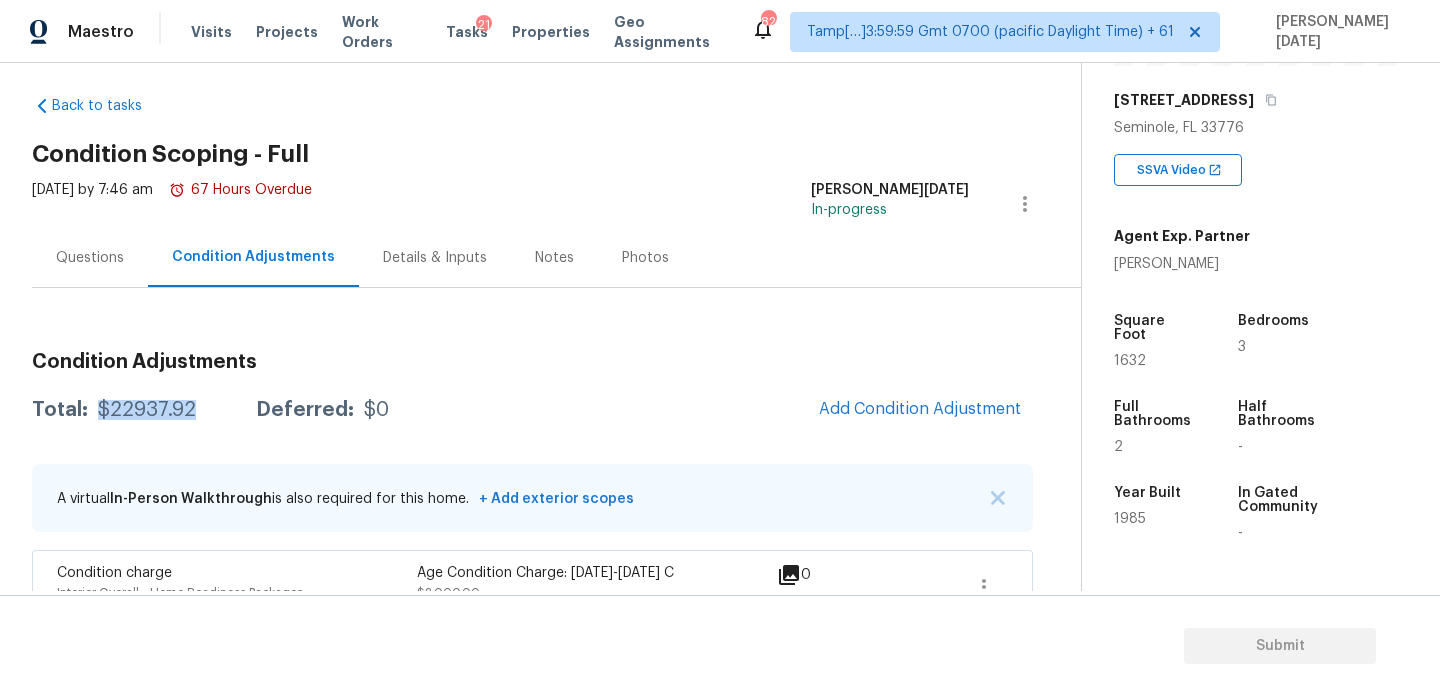 click on "Questions" at bounding box center [90, 257] 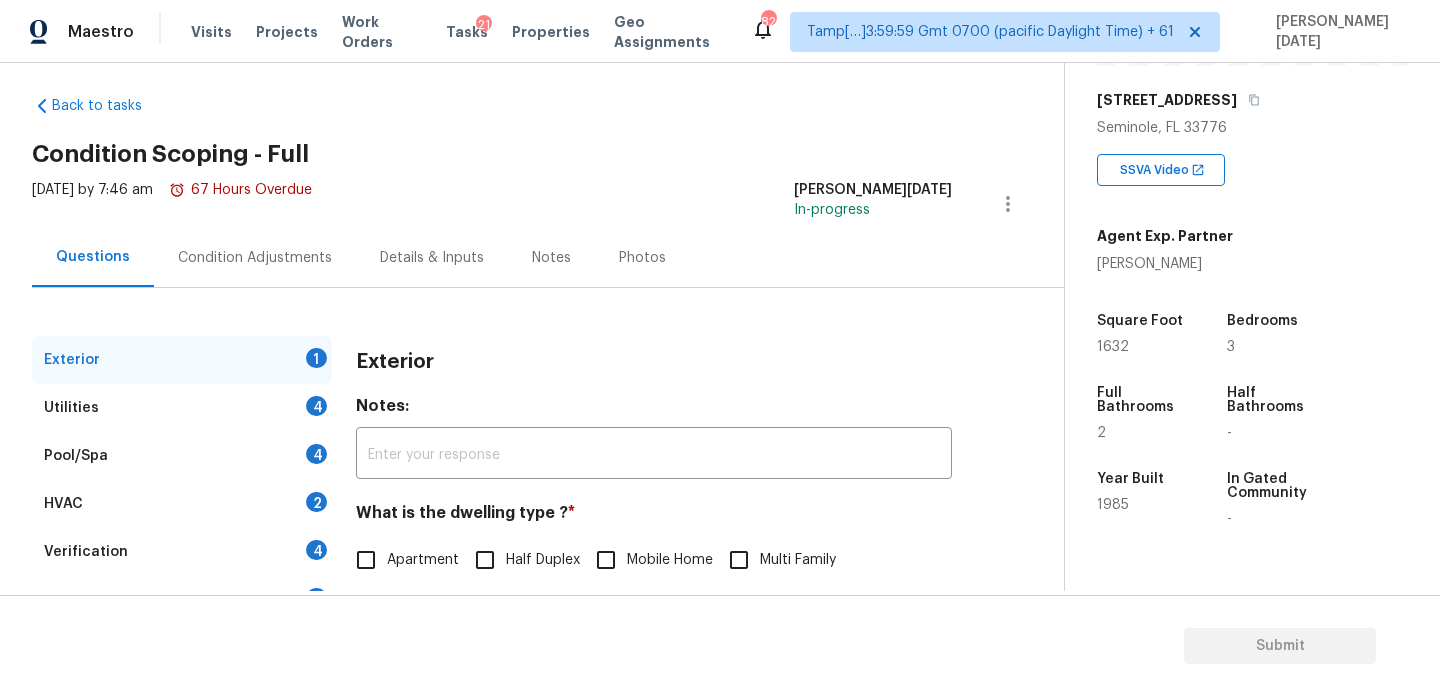 scroll, scrollTop: 267, scrollLeft: 0, axis: vertical 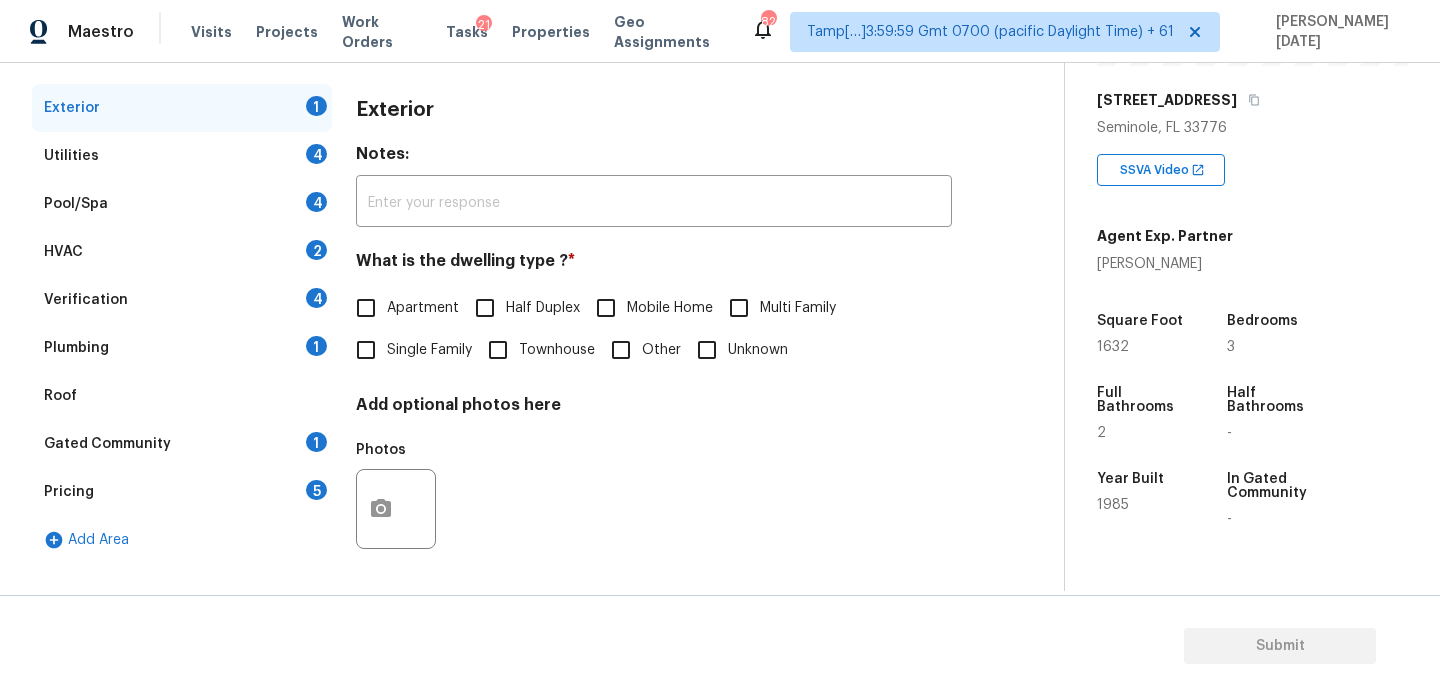click on "Single Family" at bounding box center [429, 350] 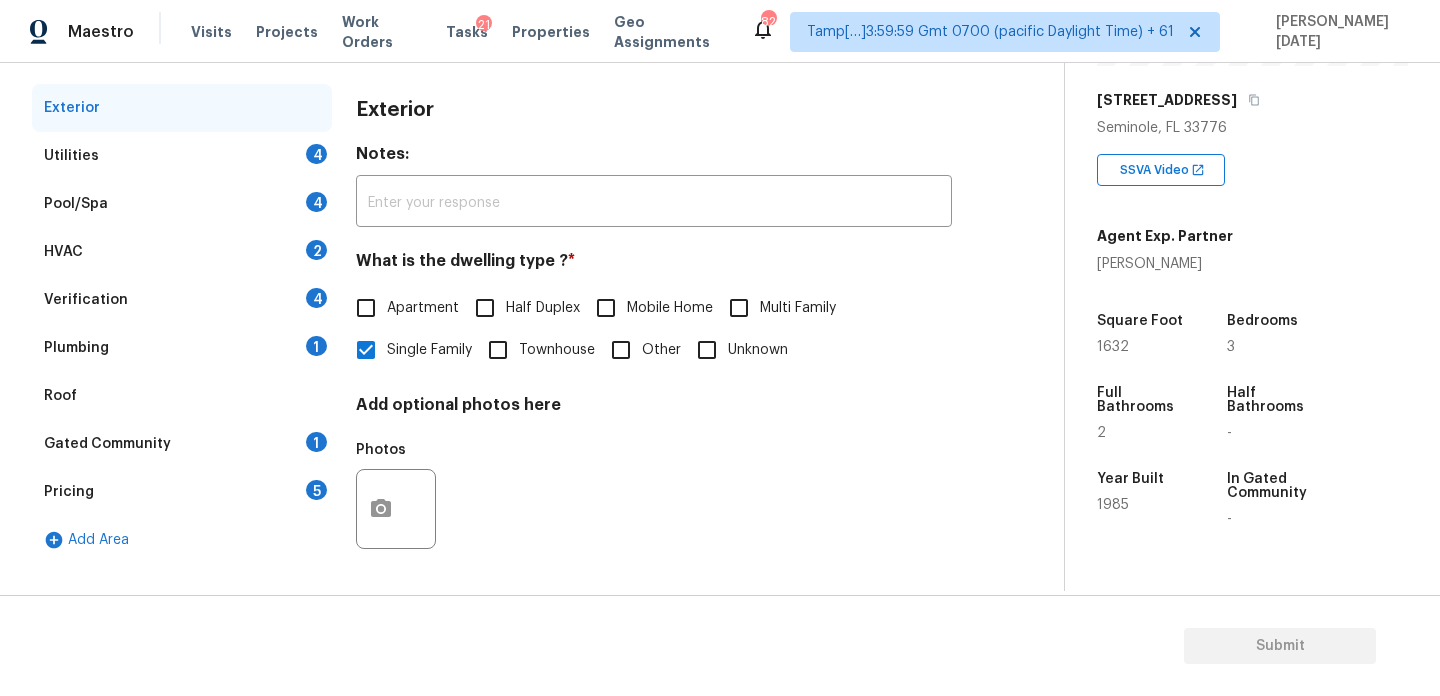 click on "Exterior Utilities 4 Pool/Spa 4 HVAC 2 Verification 4 Plumbing 1 Roof Gated Community 1 Pricing 5 Add Area Exterior Notes: ​ What is the dwelling type ?  * Apartment Half Duplex Mobile Home Multi Family Single Family Townhouse Other Unknown Add optional photos here Photos" at bounding box center (524, 334) 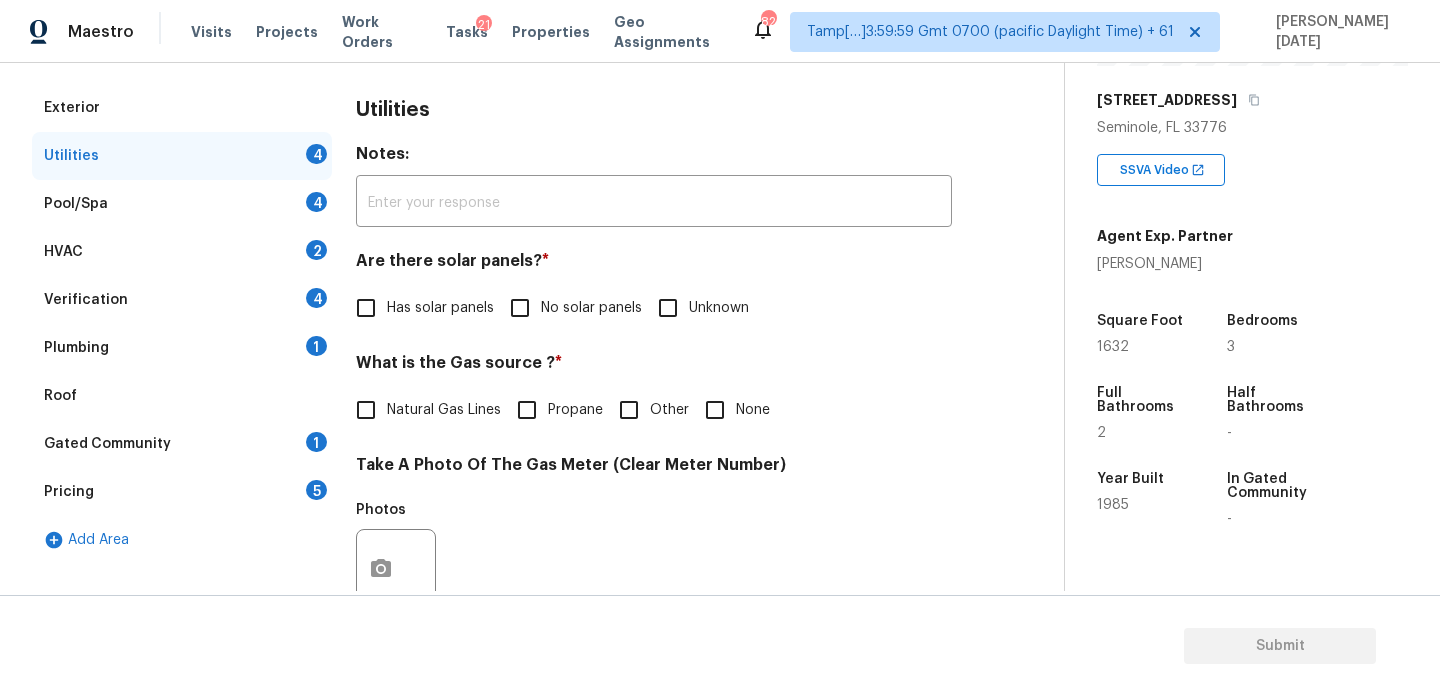 click on "No solar panels" at bounding box center (570, 308) 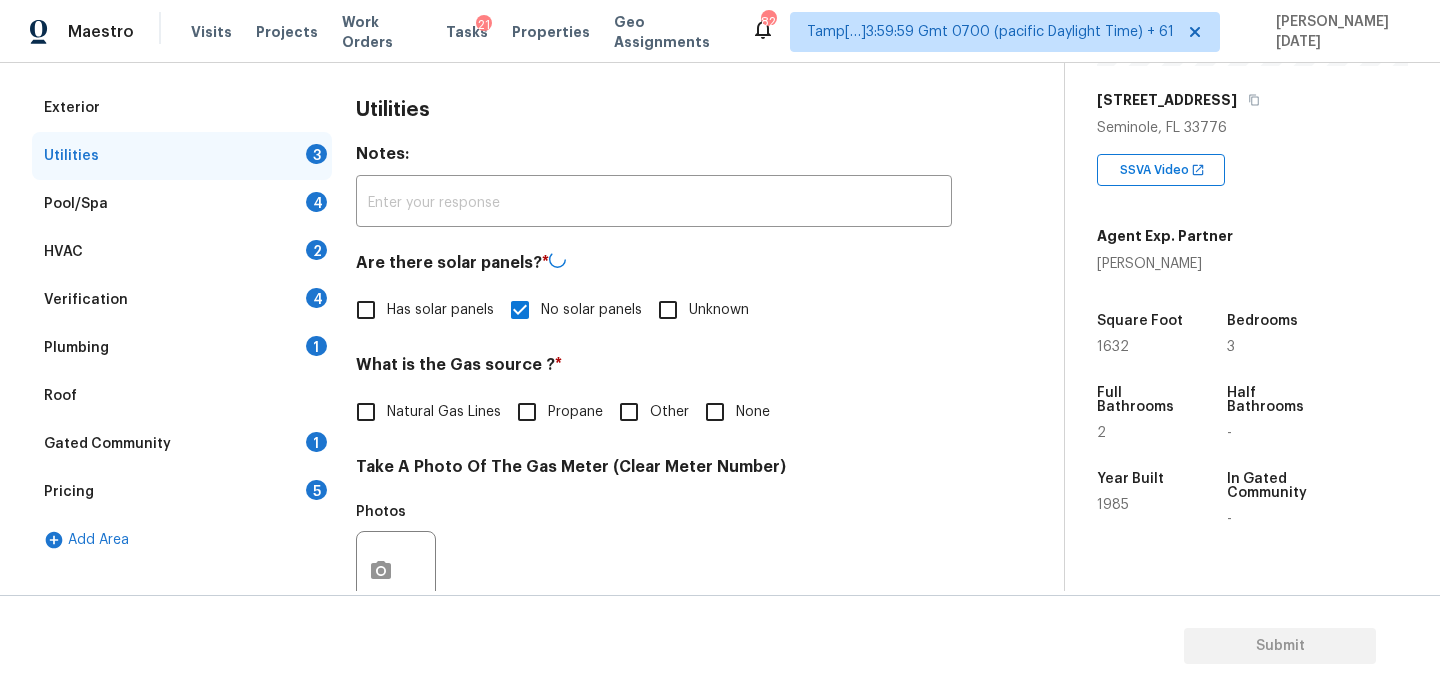 click on "None" at bounding box center [753, 412] 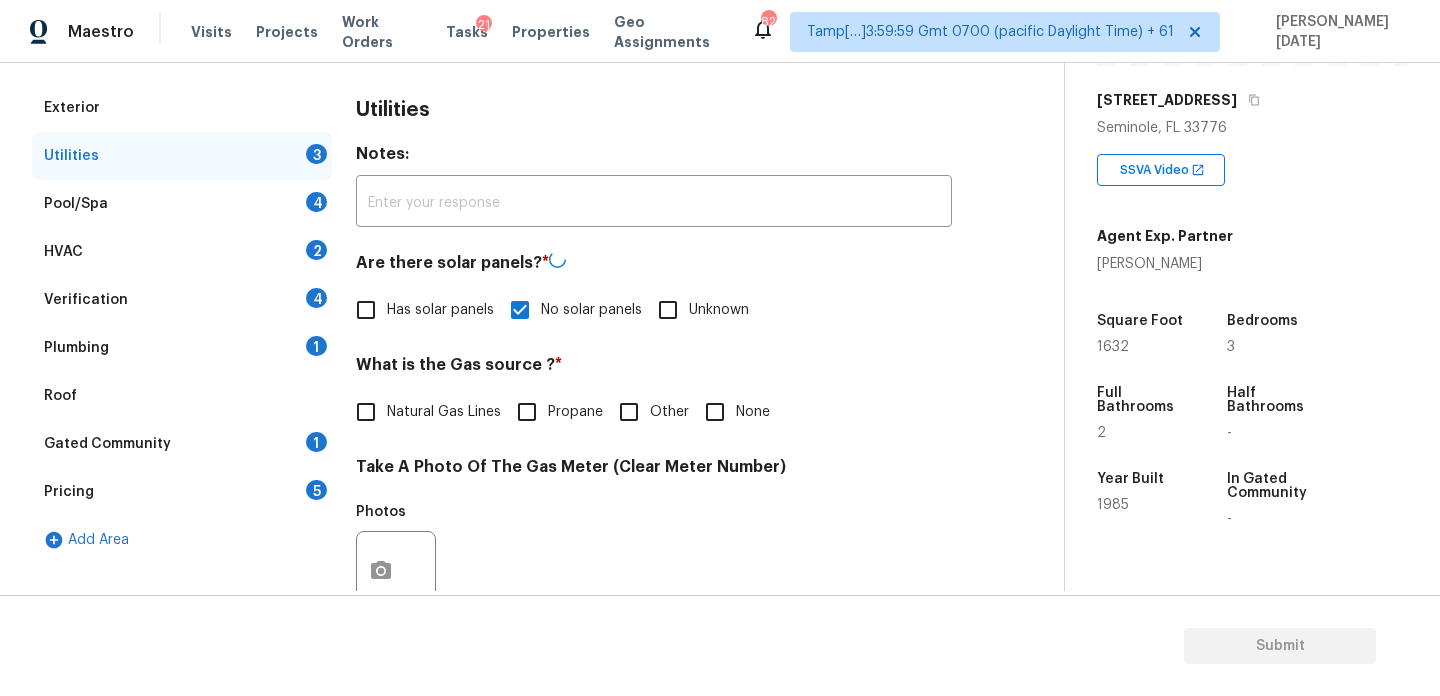 click on "None" at bounding box center [715, 412] 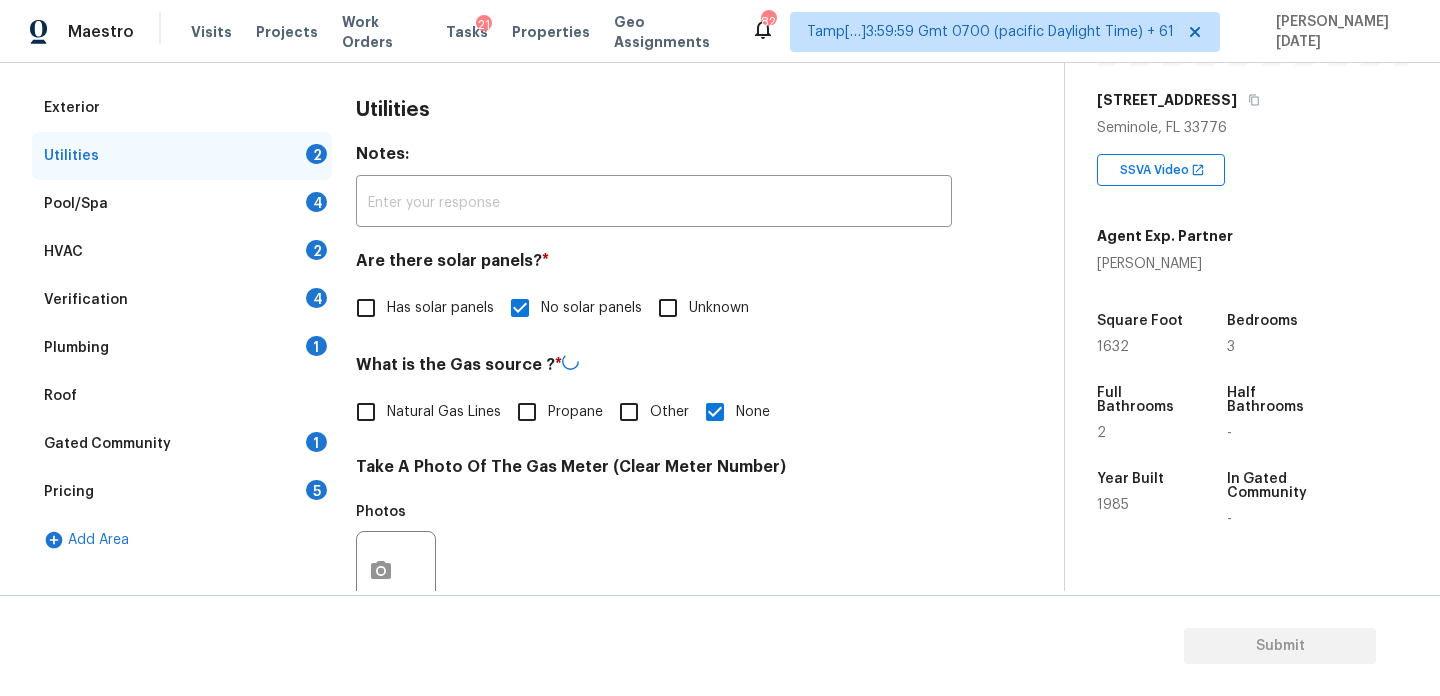 scroll, scrollTop: 809, scrollLeft: 0, axis: vertical 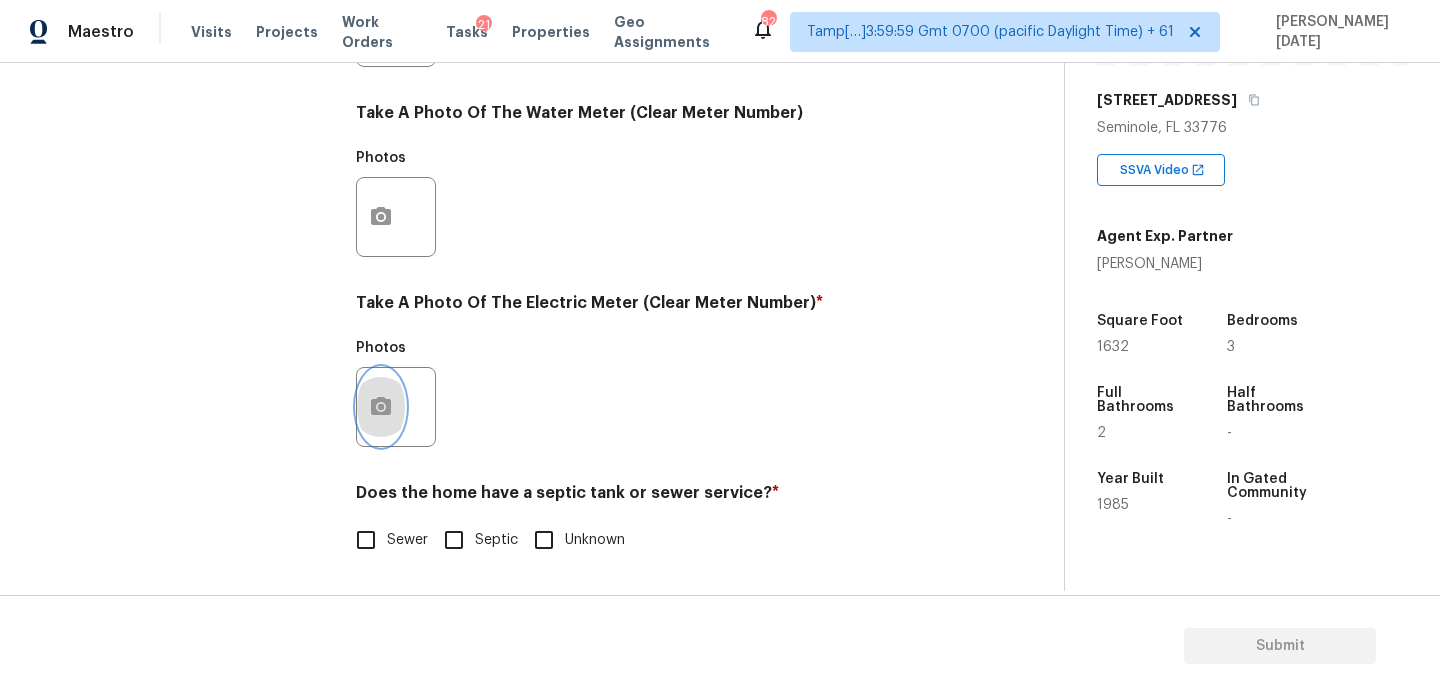 click at bounding box center [381, 407] 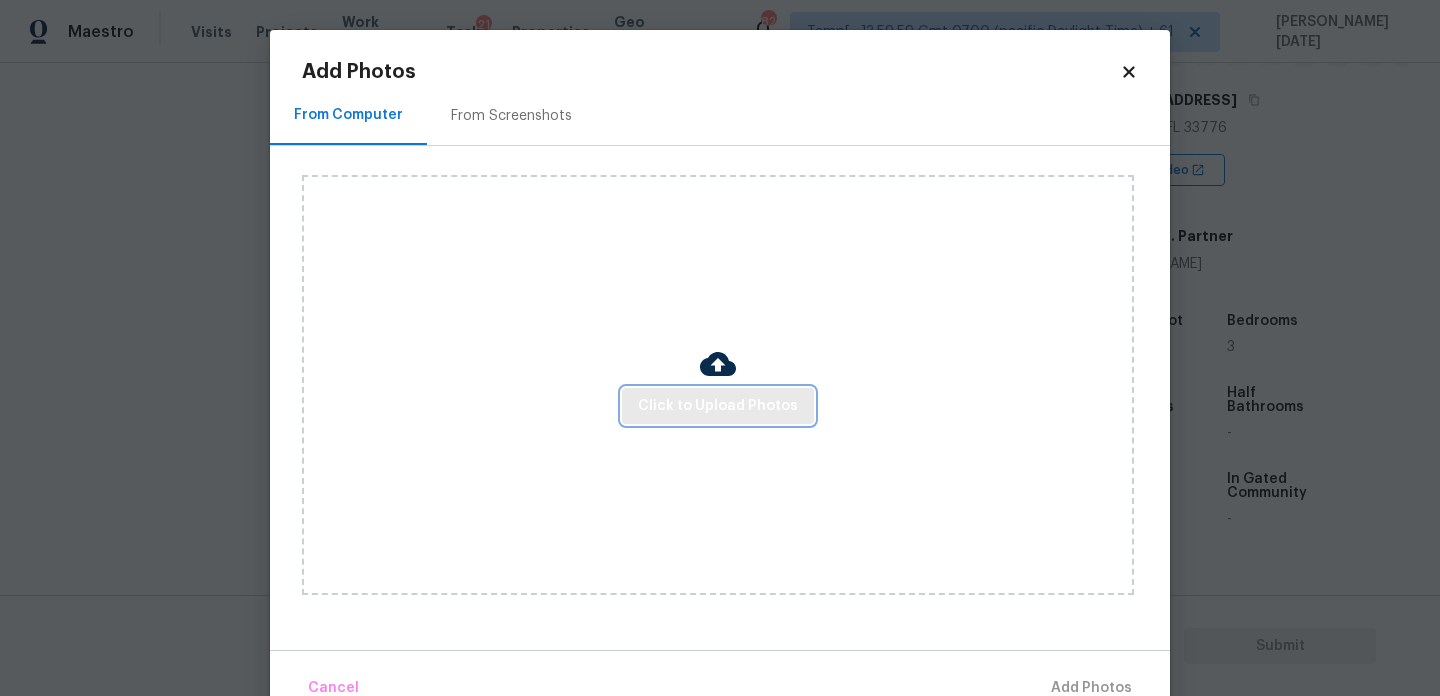 click on "Click to Upload Photos" at bounding box center [718, 406] 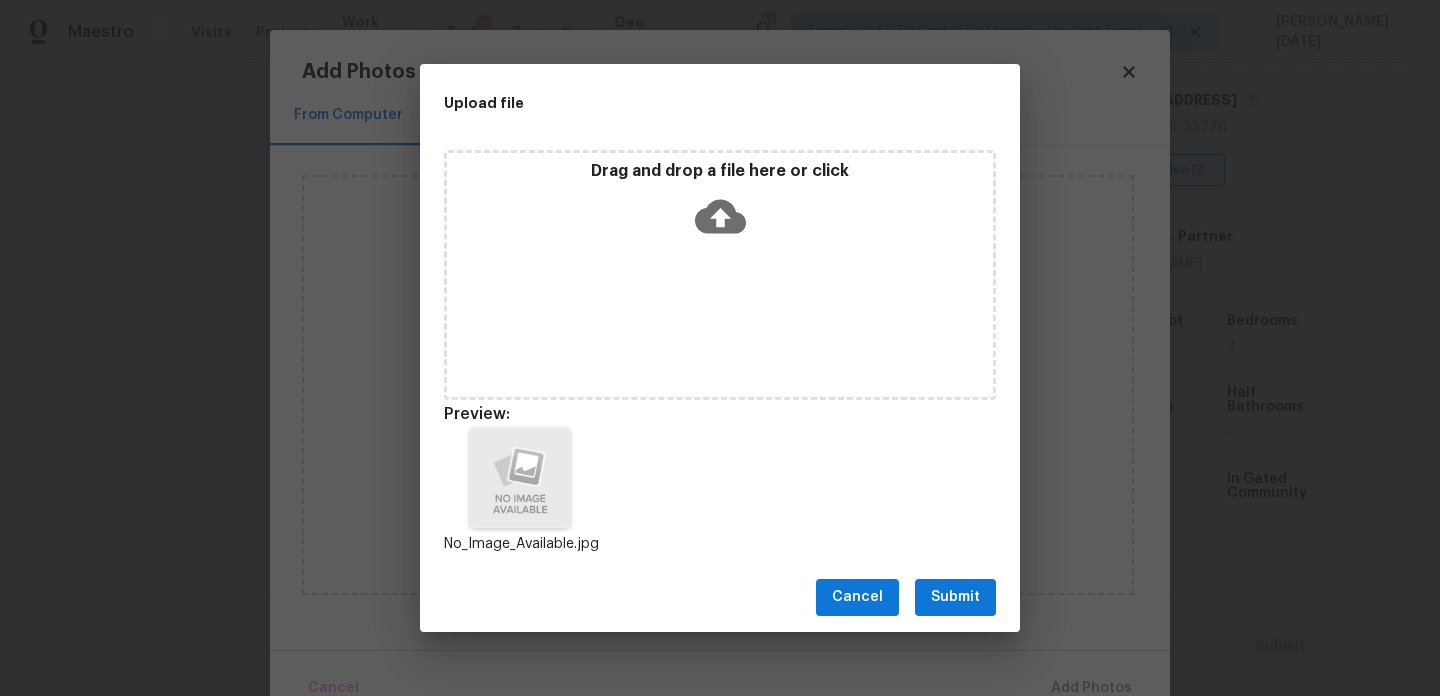 click on "Submit" at bounding box center (955, 597) 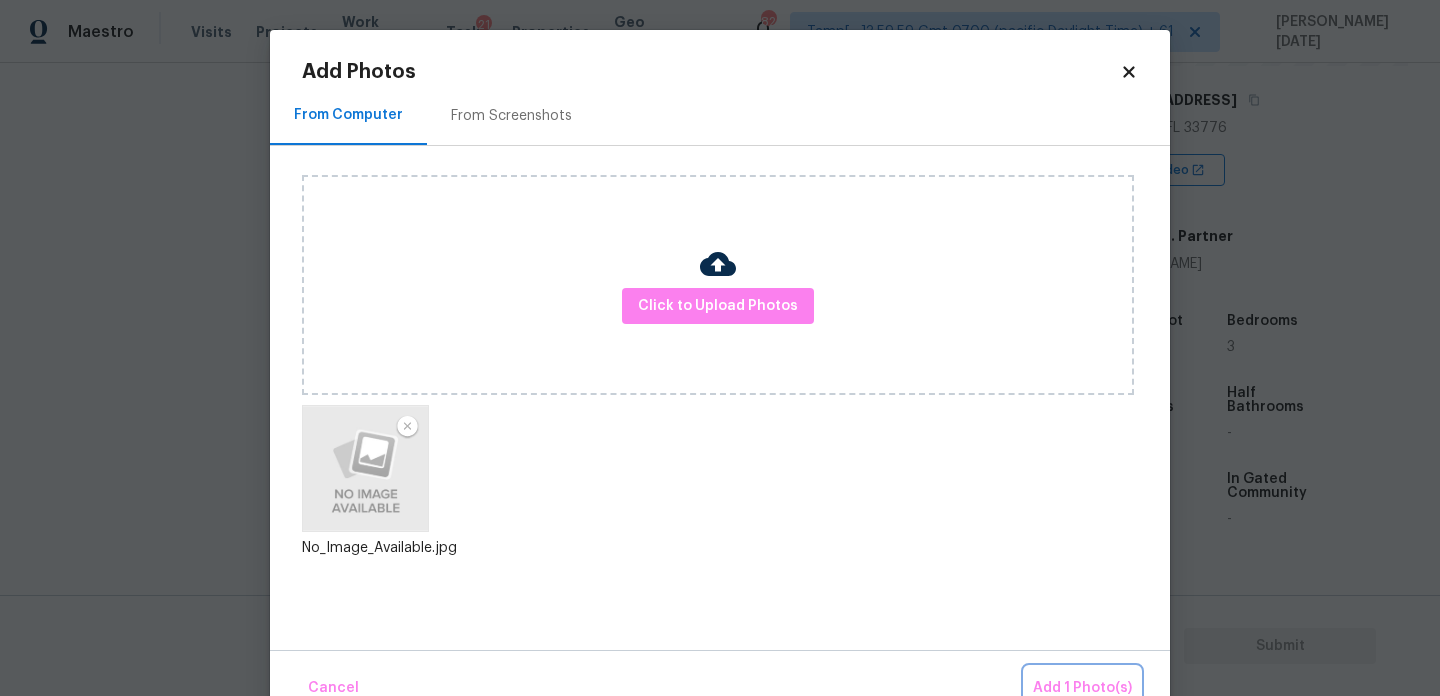 click on "Add 1 Photo(s)" at bounding box center [1082, 688] 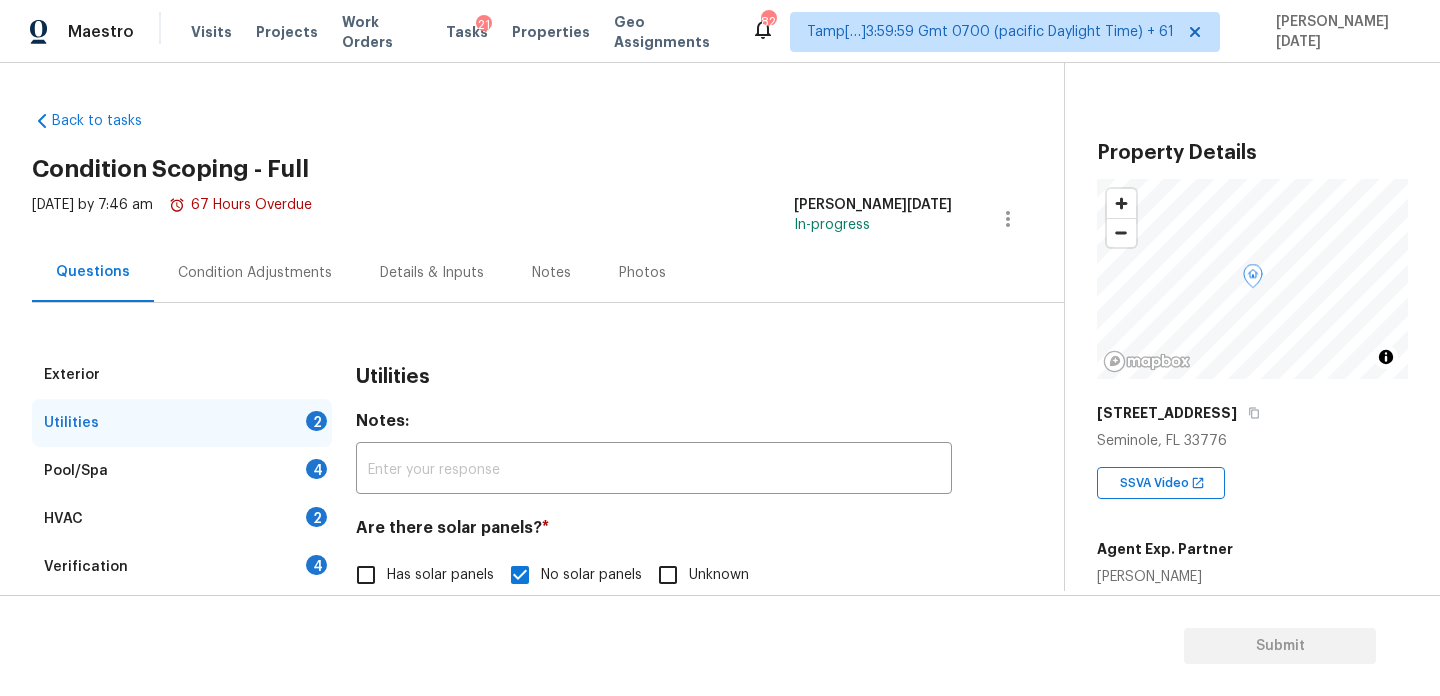 scroll, scrollTop: 0, scrollLeft: 0, axis: both 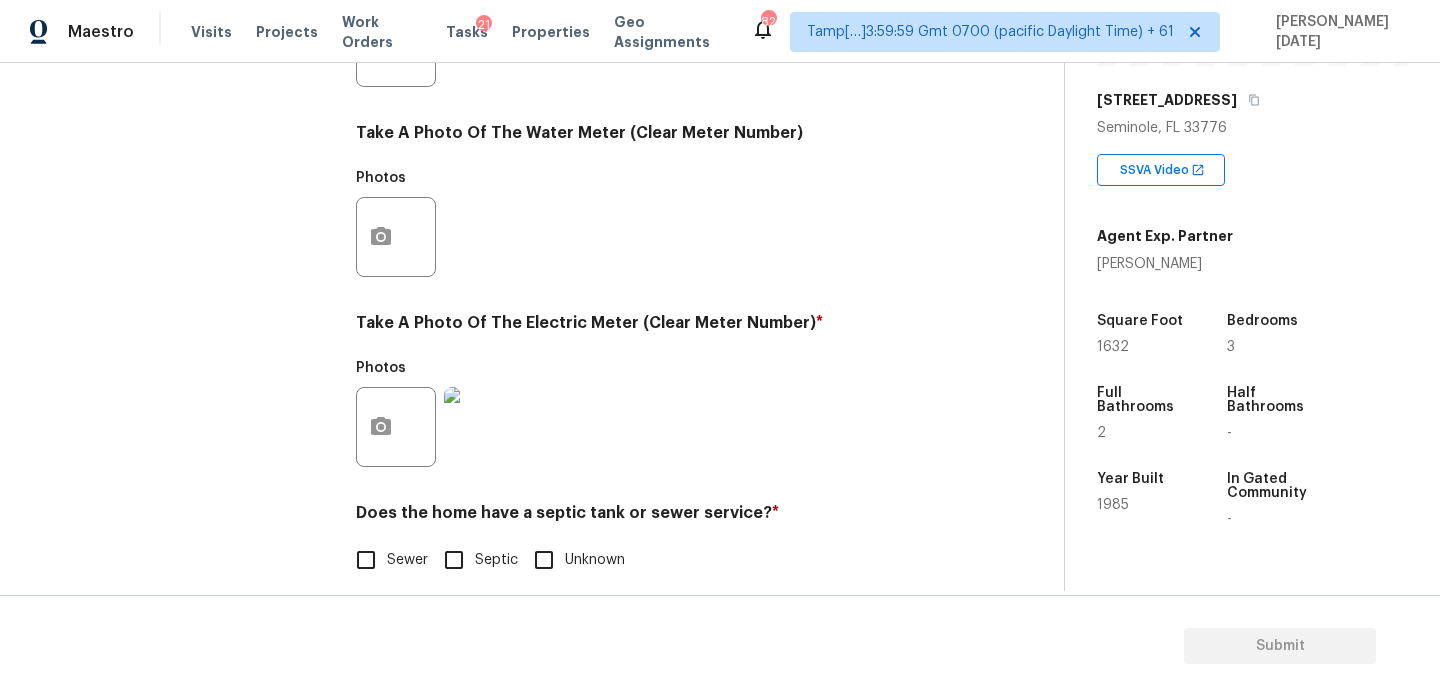 click on "Sewer" at bounding box center [366, 560] 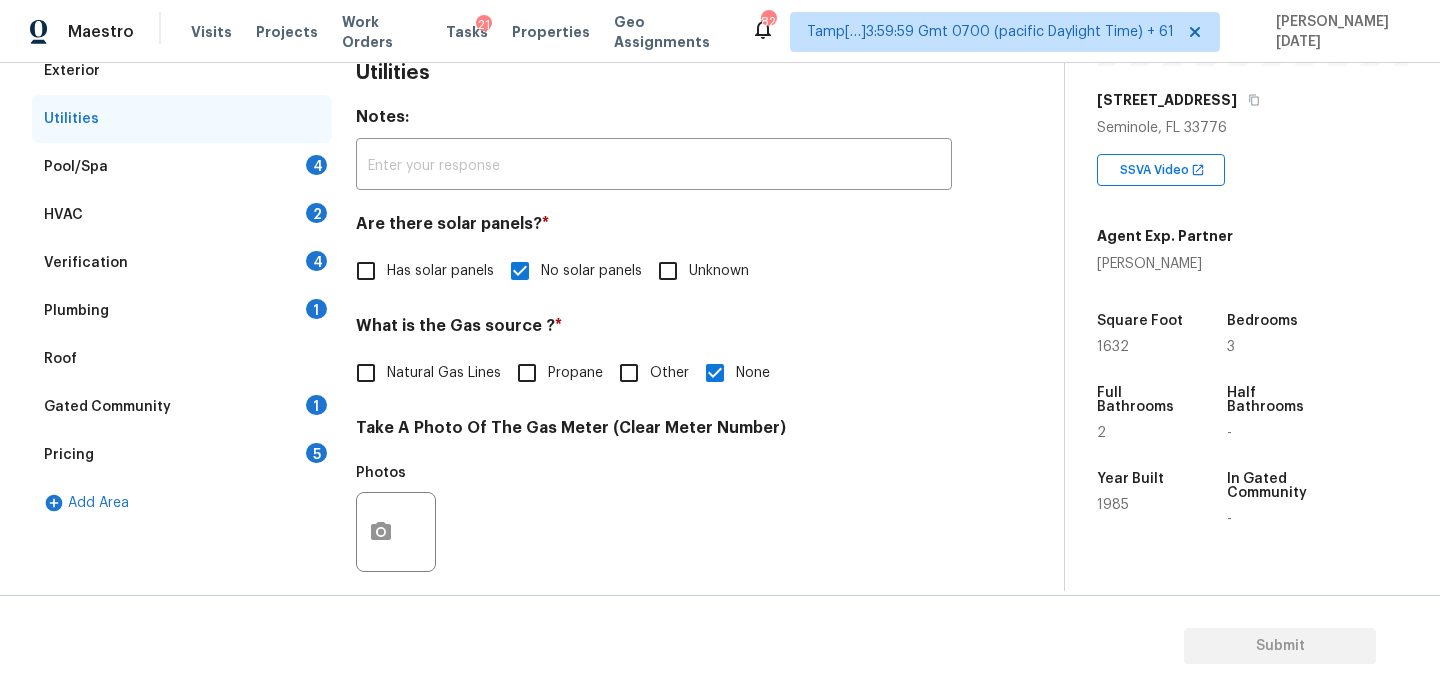 scroll, scrollTop: 288, scrollLeft: 0, axis: vertical 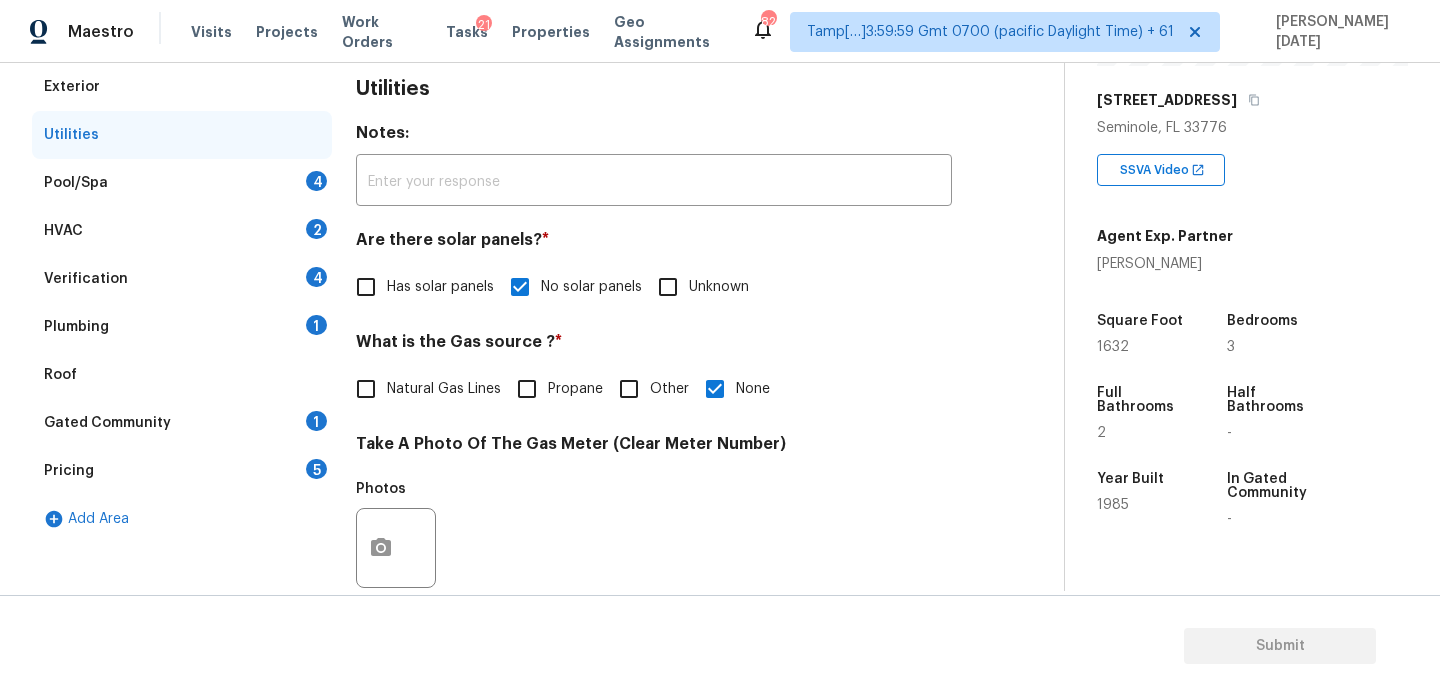 click on "Pool/Spa 4" at bounding box center [182, 183] 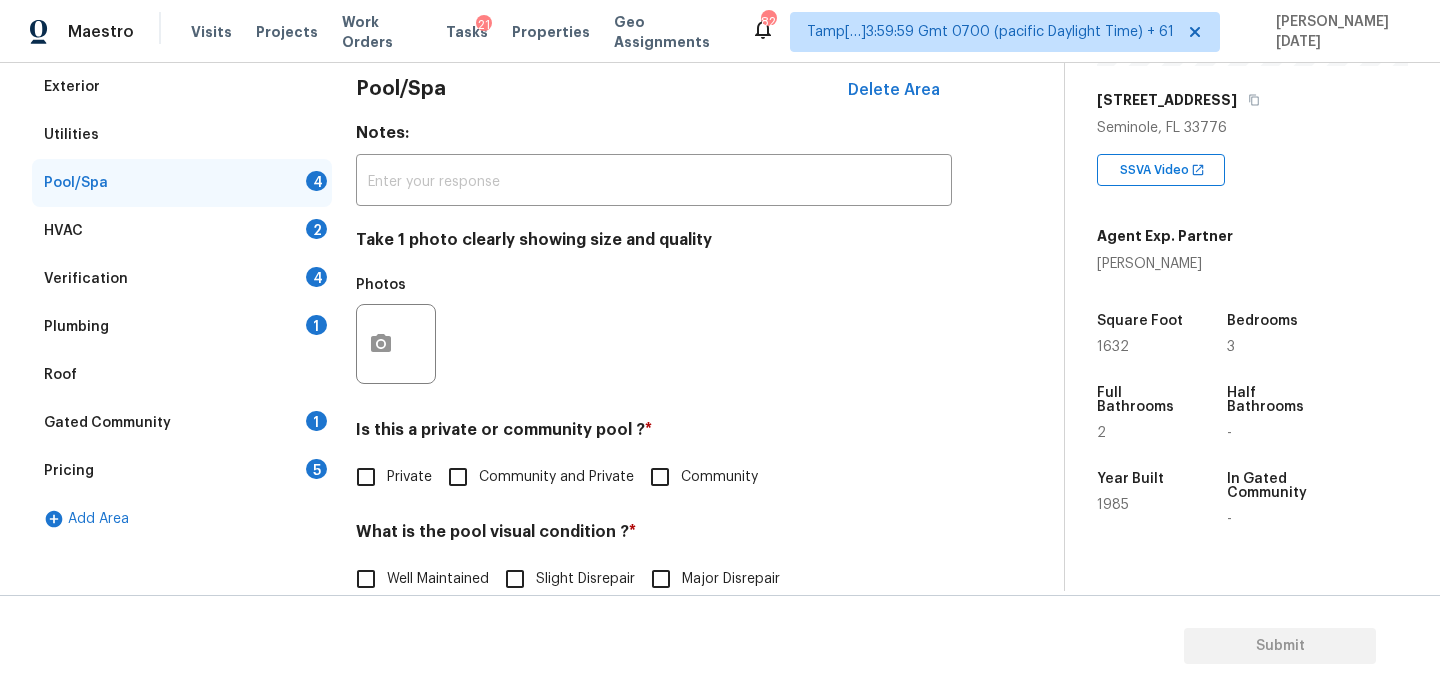 click on "Is this a private or community pool ?  *" at bounding box center [654, 434] 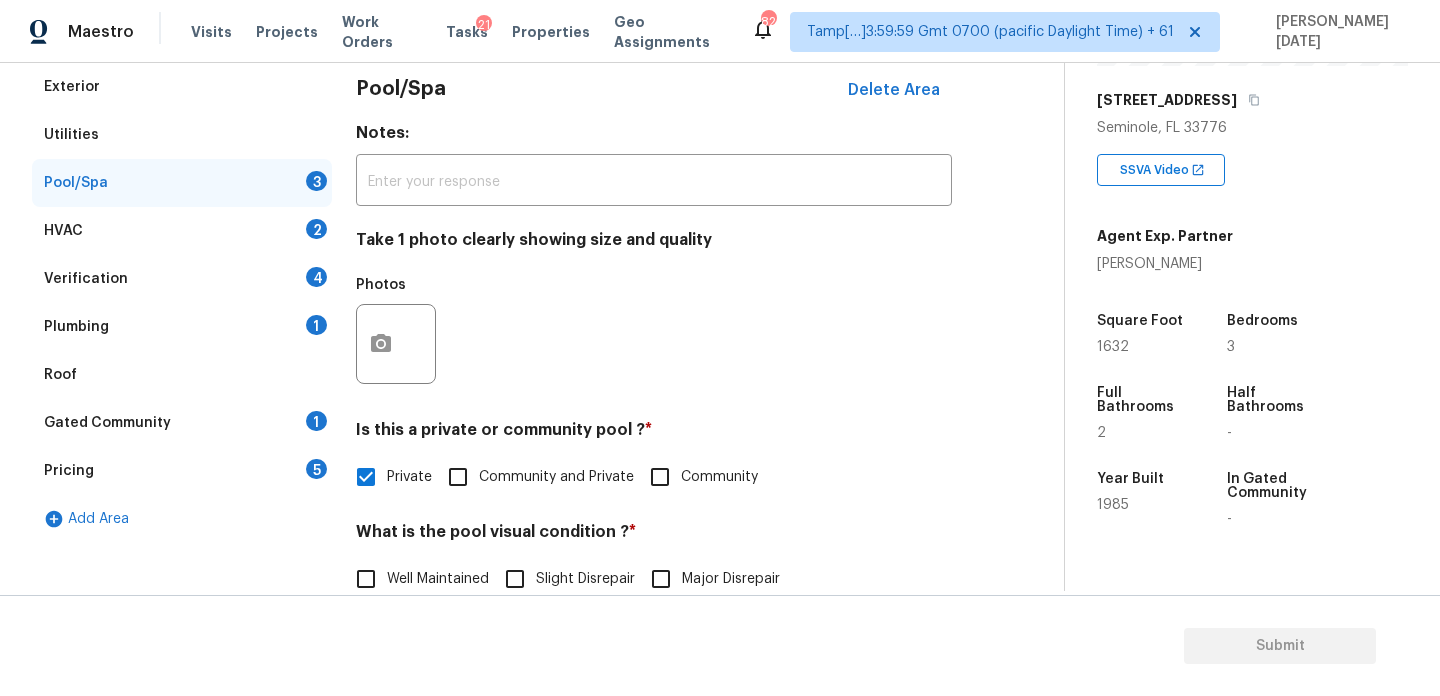 scroll, scrollTop: 489, scrollLeft: 0, axis: vertical 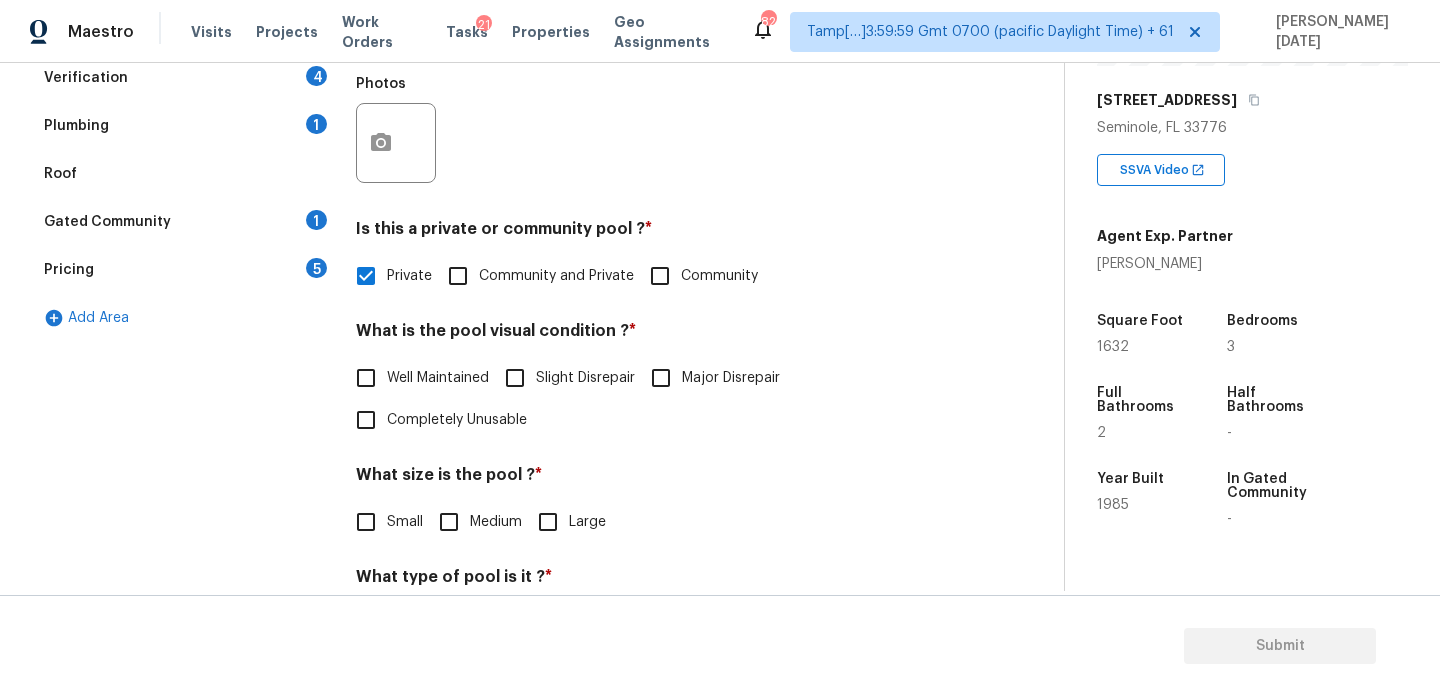 click on "Major Disrepair" at bounding box center [731, 378] 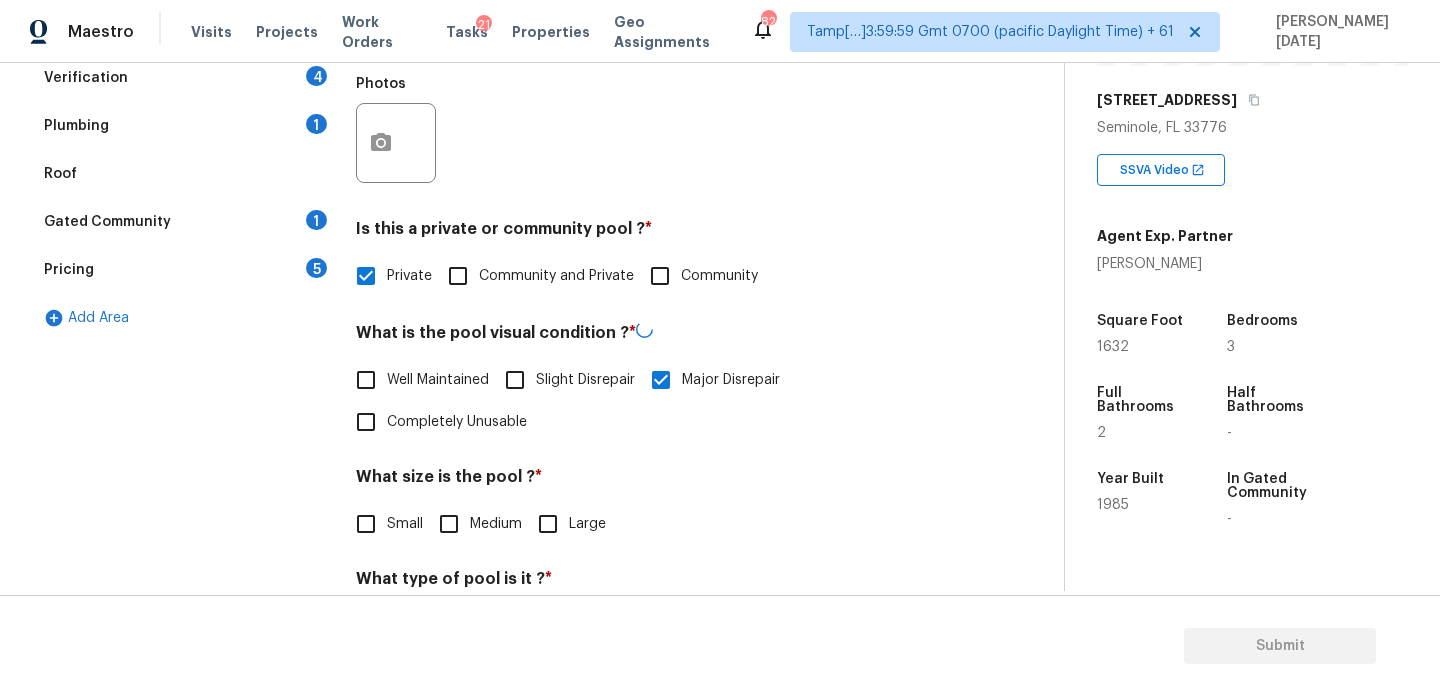 scroll, scrollTop: 615, scrollLeft: 0, axis: vertical 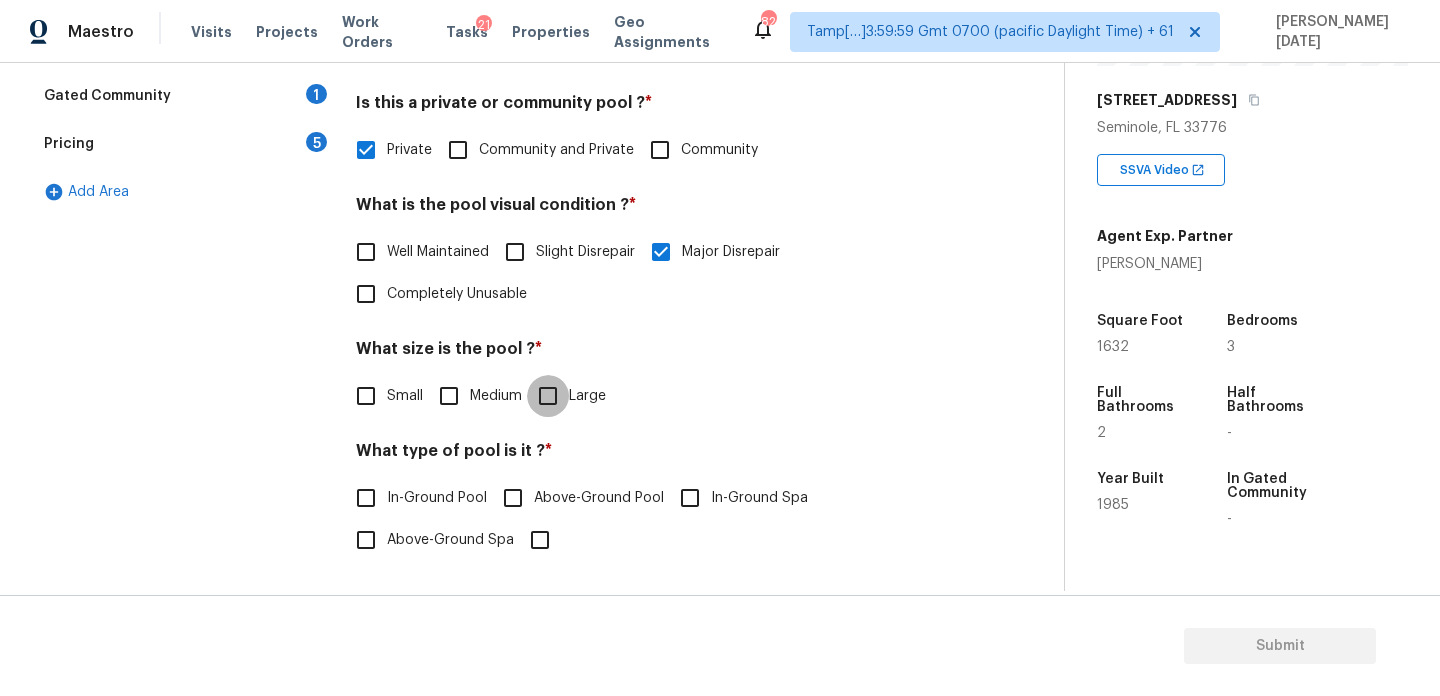 click on "Large" at bounding box center (548, 396) 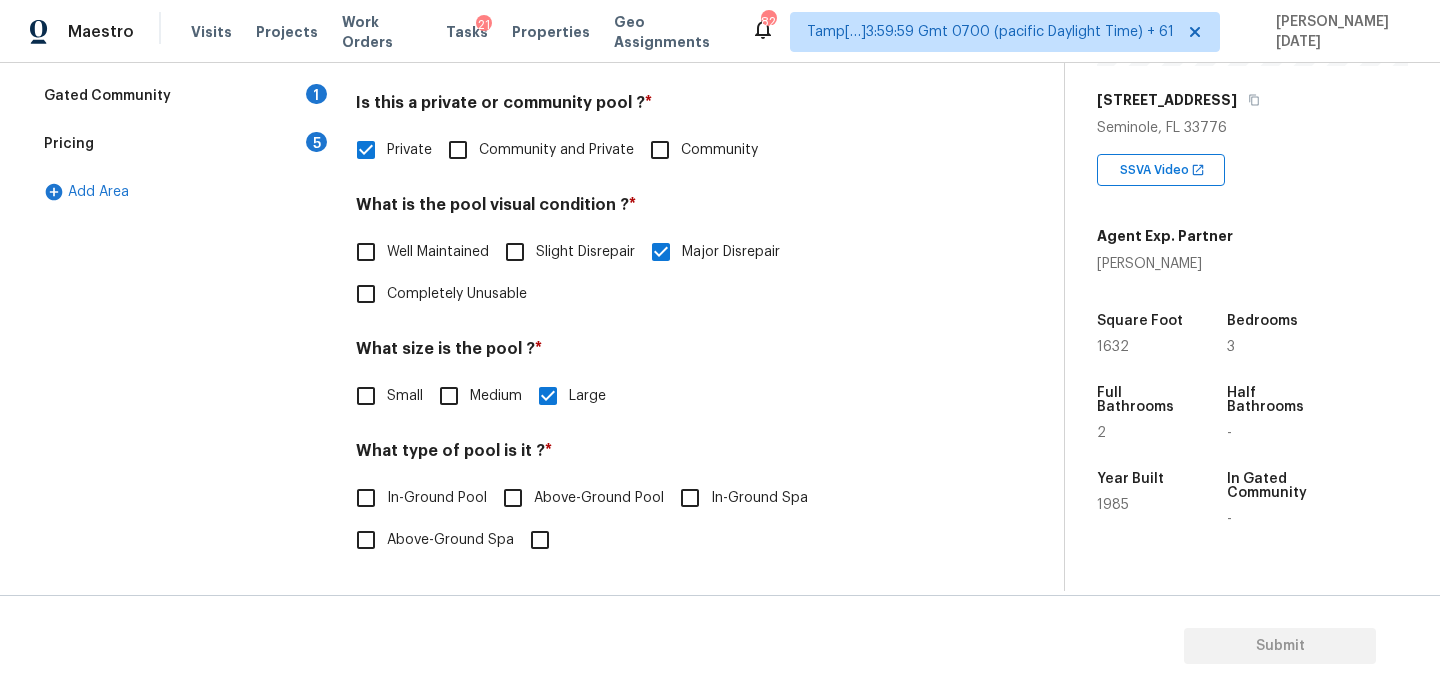 click on "In-Ground Pool" at bounding box center [437, 498] 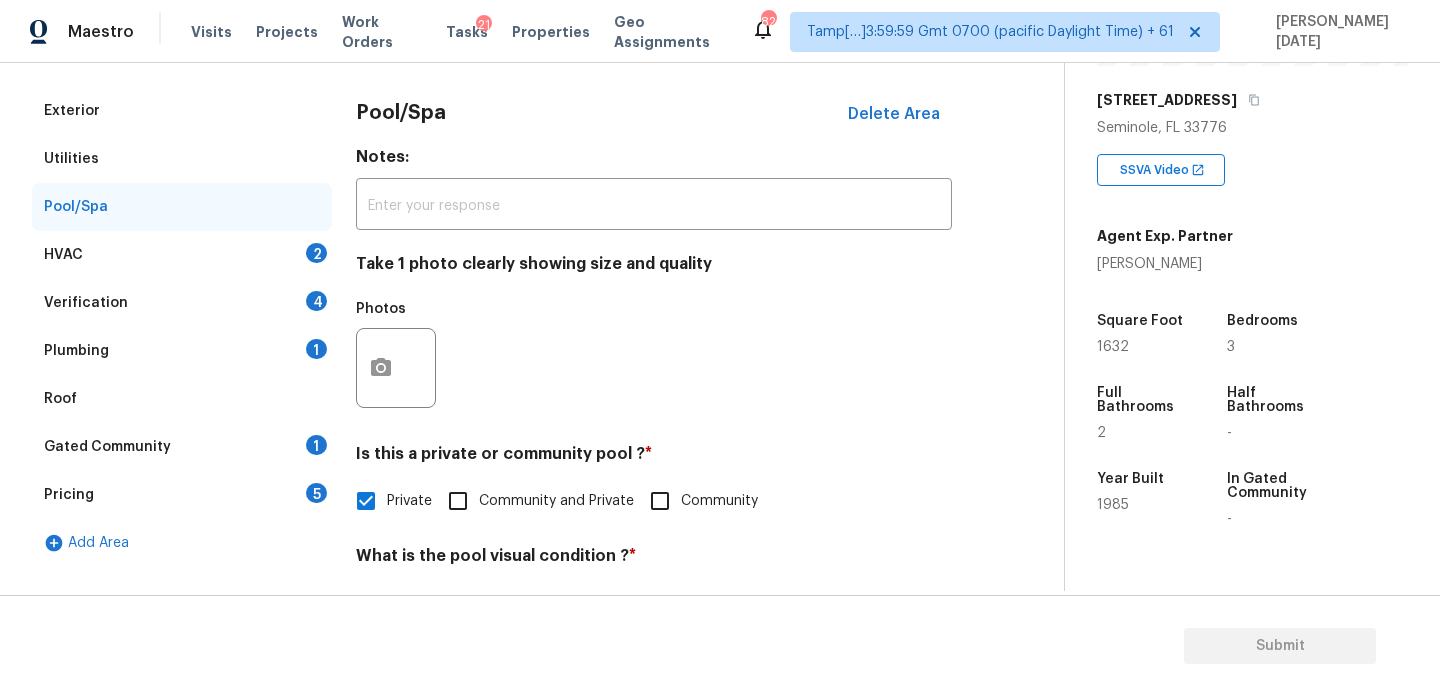 click on "HVAC 2" at bounding box center [182, 255] 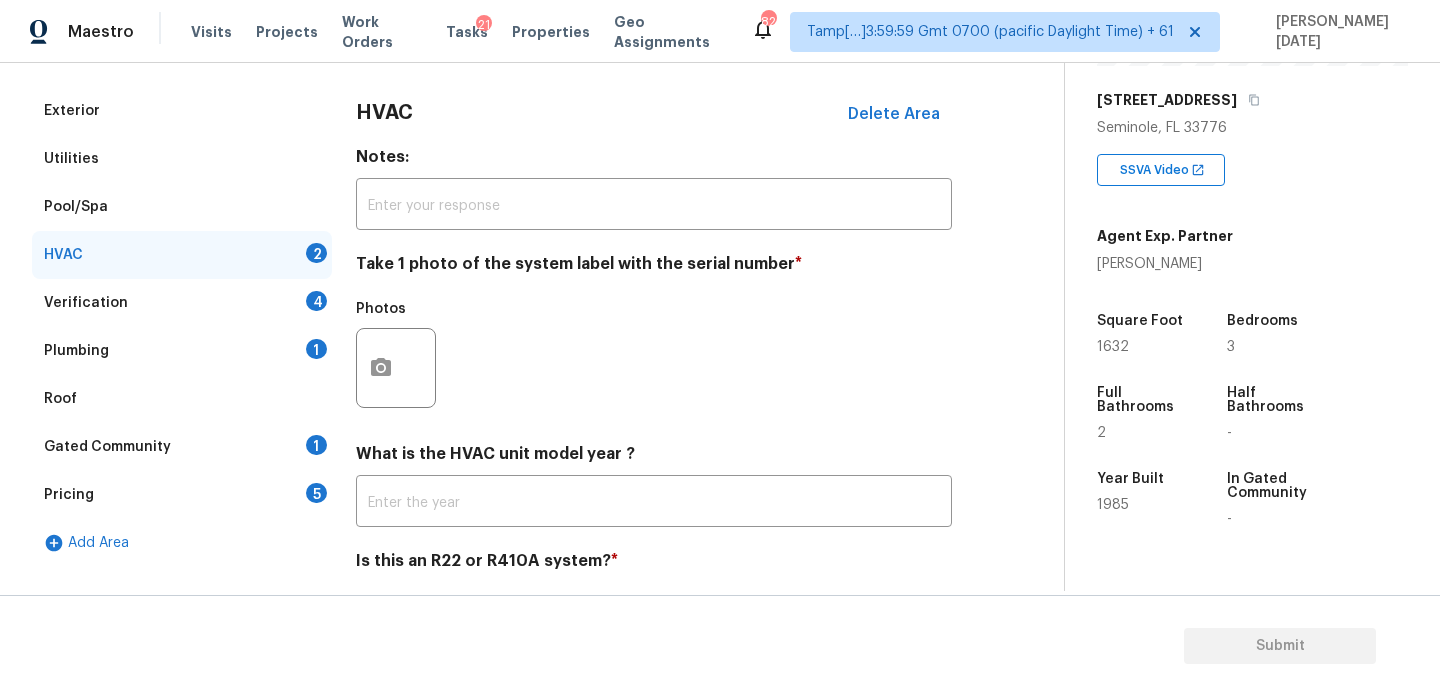 scroll, scrollTop: 333, scrollLeft: 0, axis: vertical 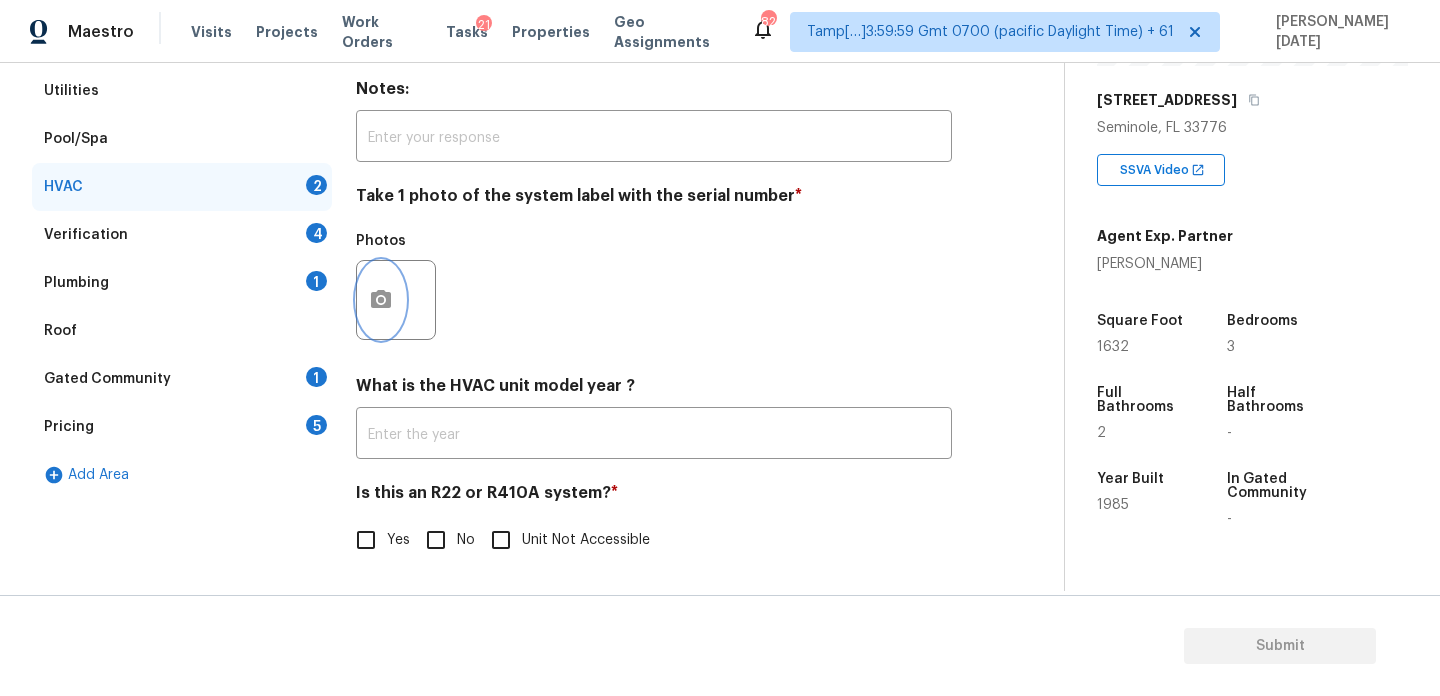 click at bounding box center (381, 300) 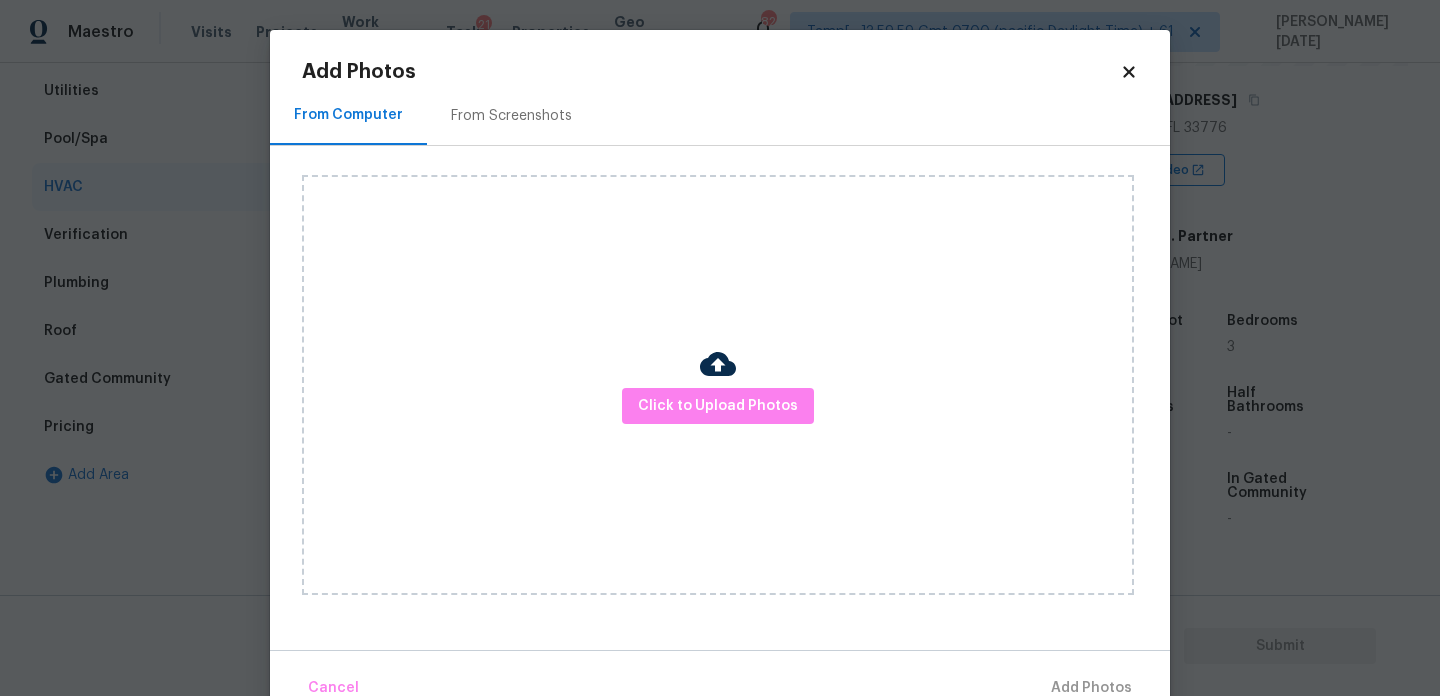 click on "Click to Upload Photos" at bounding box center (718, 385) 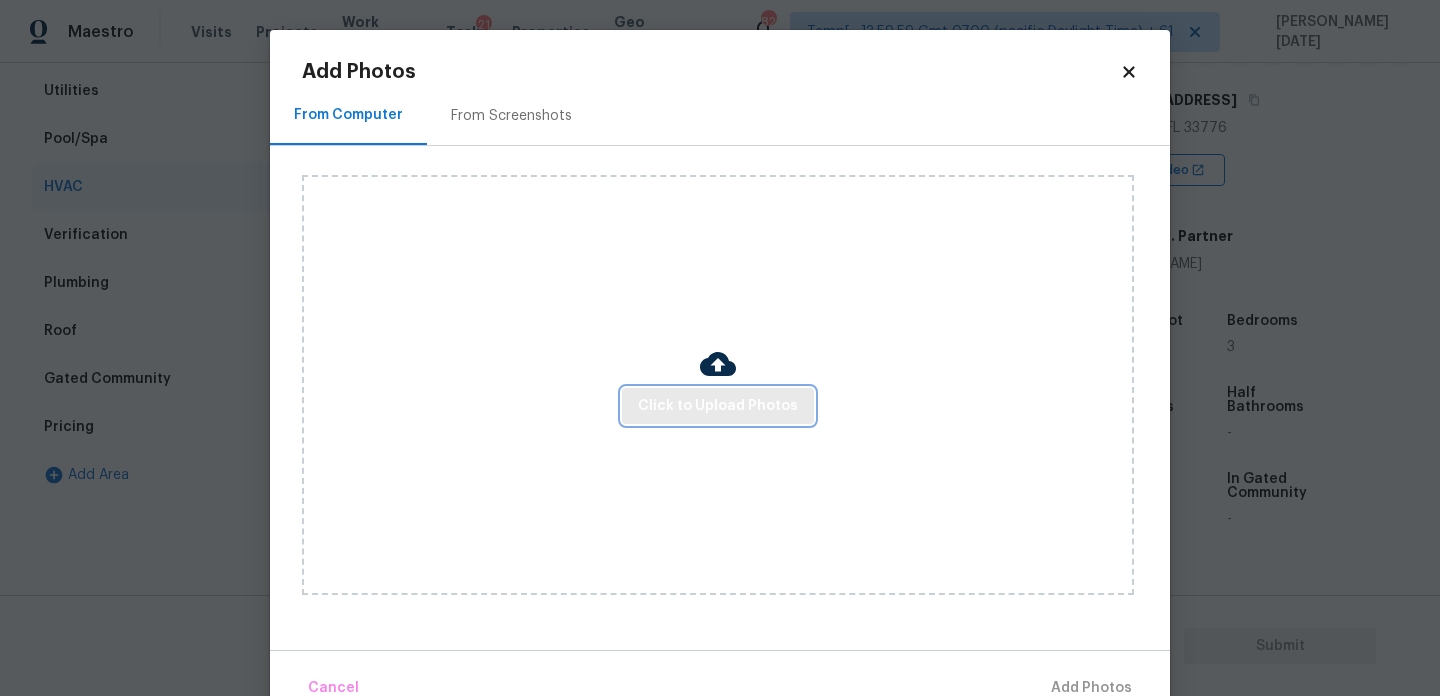 click on "Click to Upload Photos" at bounding box center (718, 406) 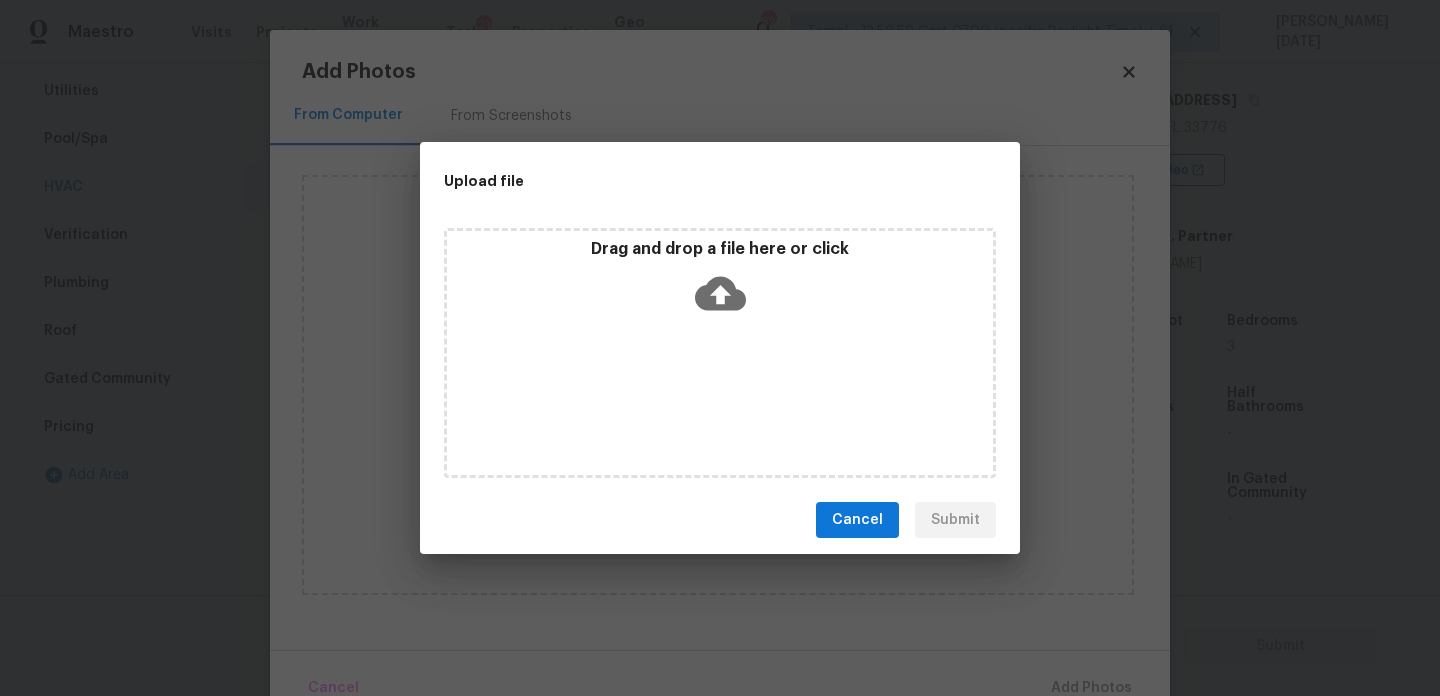 click on "Drag and drop a file here or click" at bounding box center [720, 353] 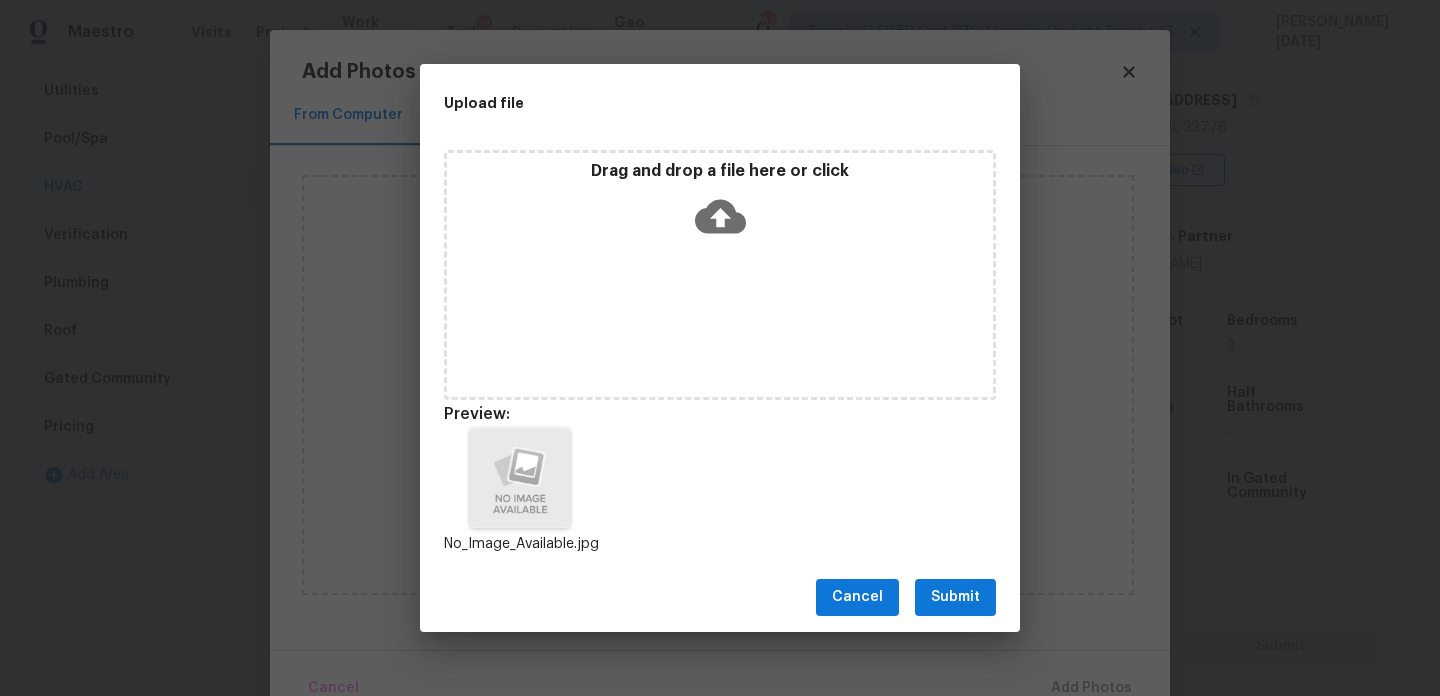 click on "Submit" at bounding box center [955, 597] 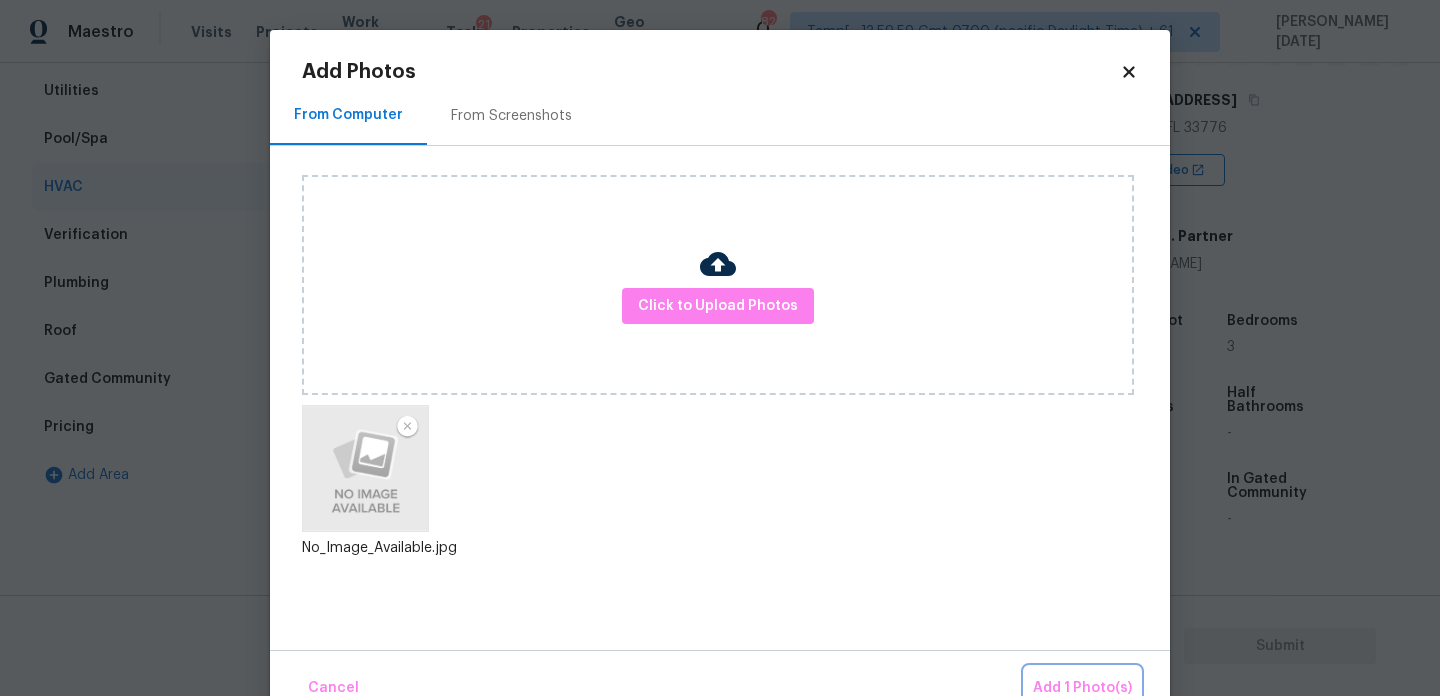 click on "Add 1 Photo(s)" at bounding box center (1082, 688) 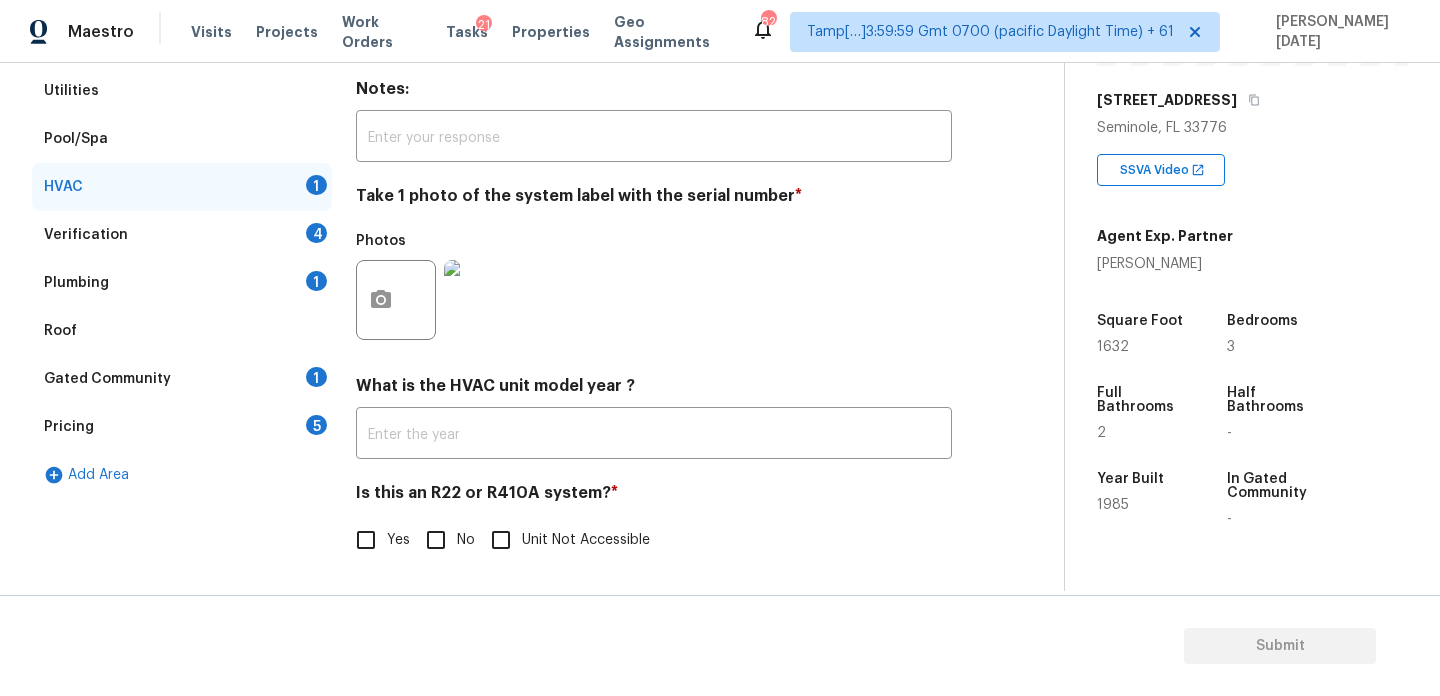 click on "Yes" at bounding box center [366, 540] 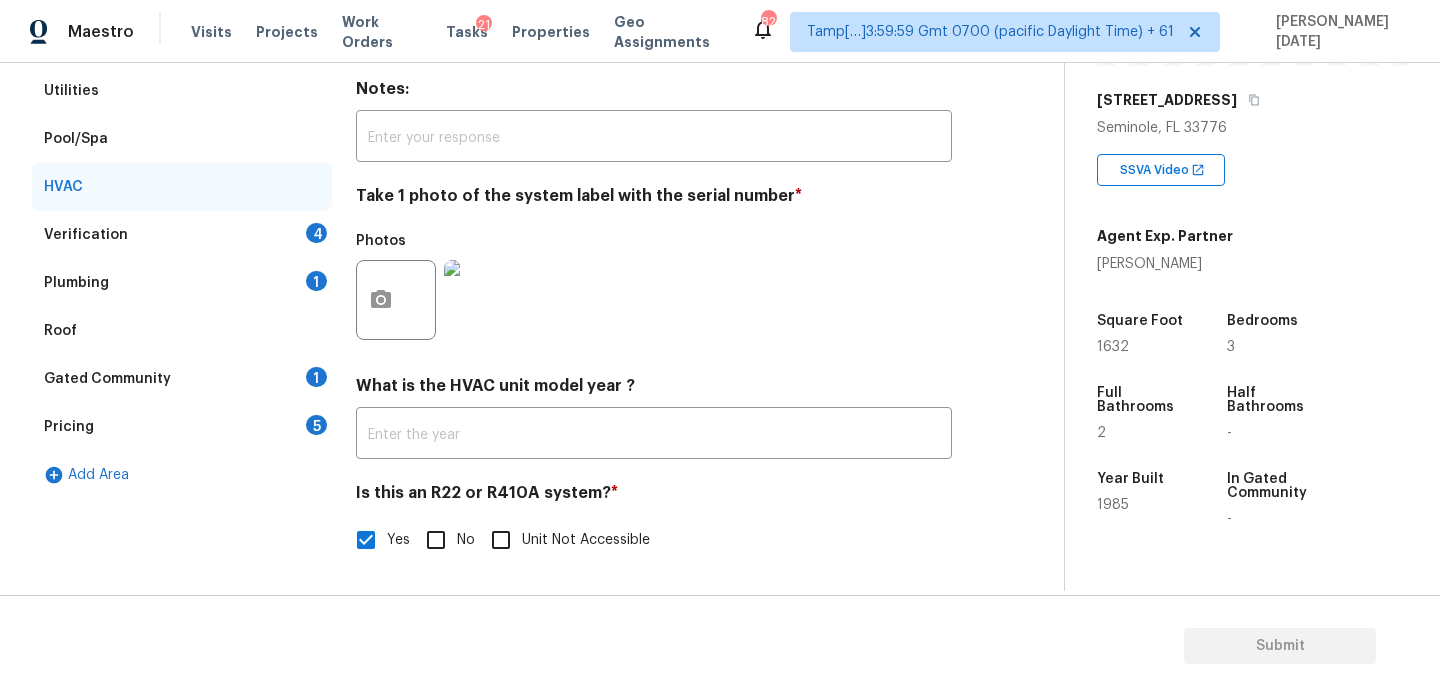 click on "Verification 4" at bounding box center (182, 235) 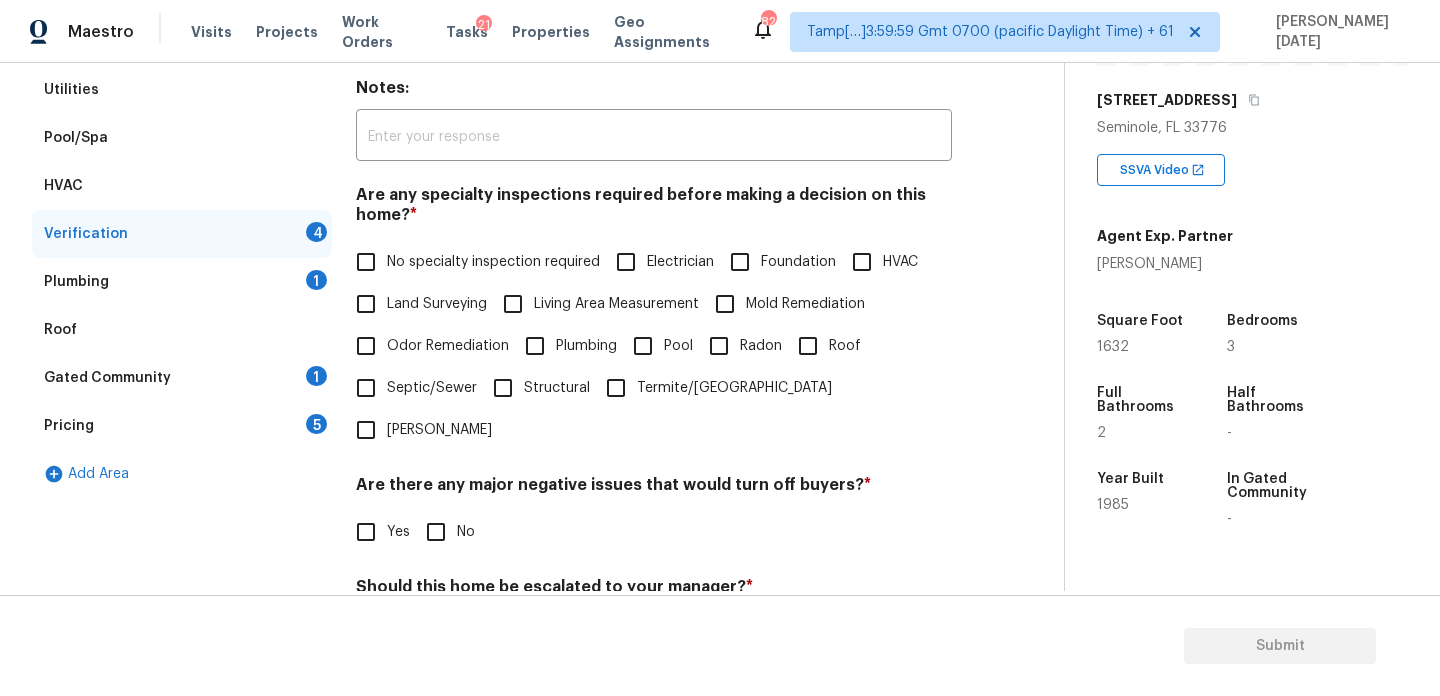 click on "No specialty inspection required" at bounding box center [366, 262] 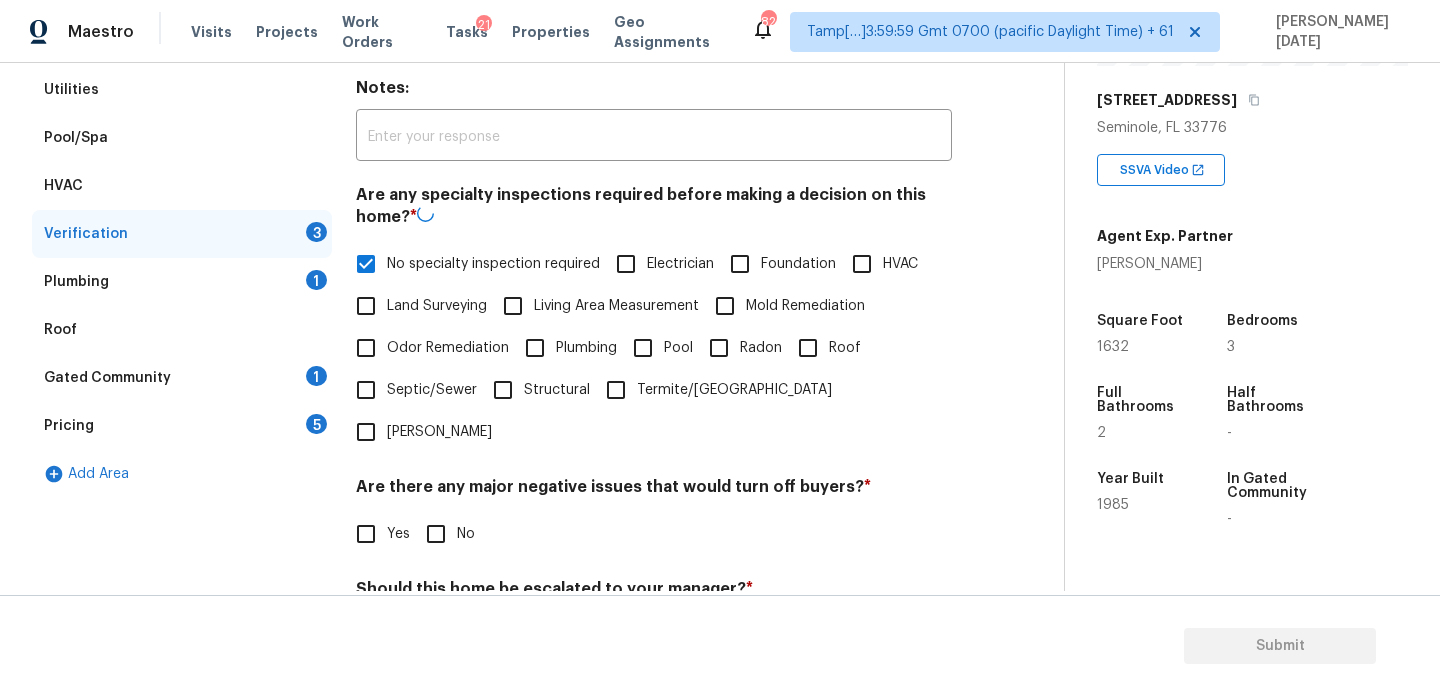 scroll, scrollTop: 507, scrollLeft: 0, axis: vertical 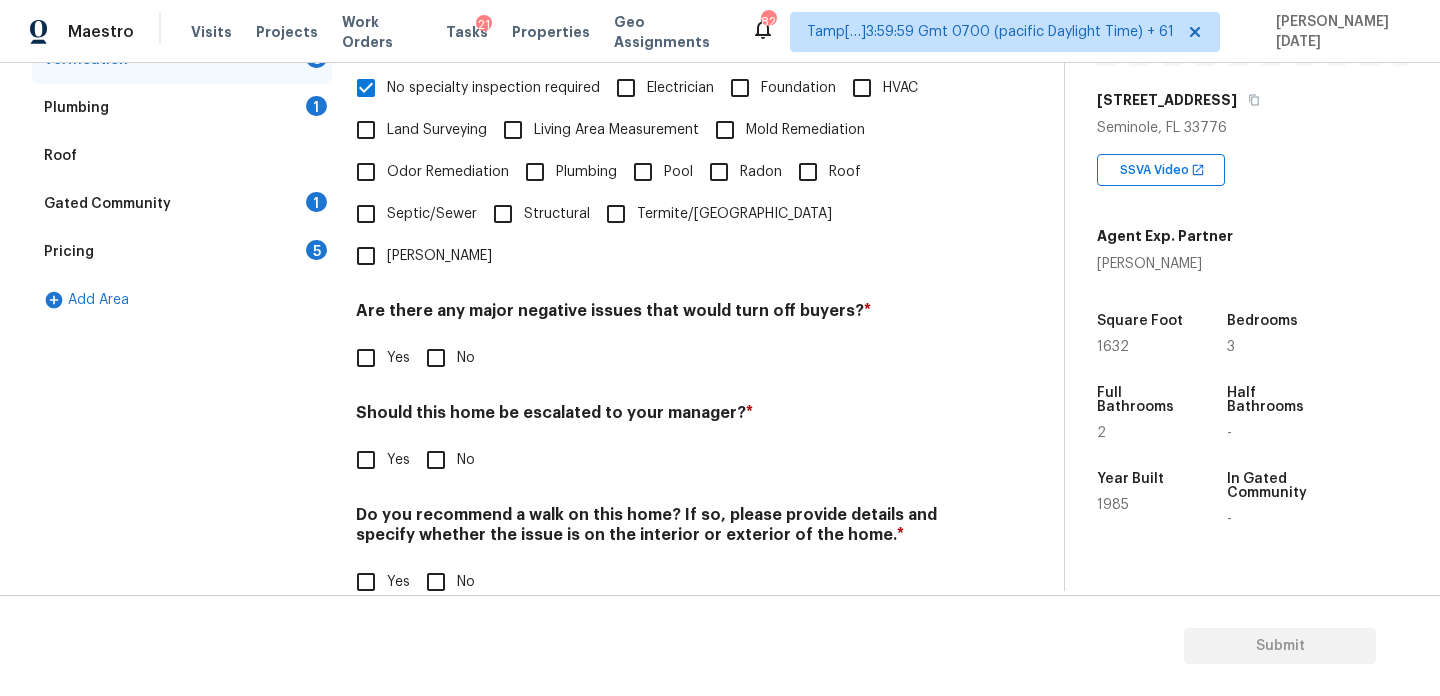 click on "No" at bounding box center (436, 358) 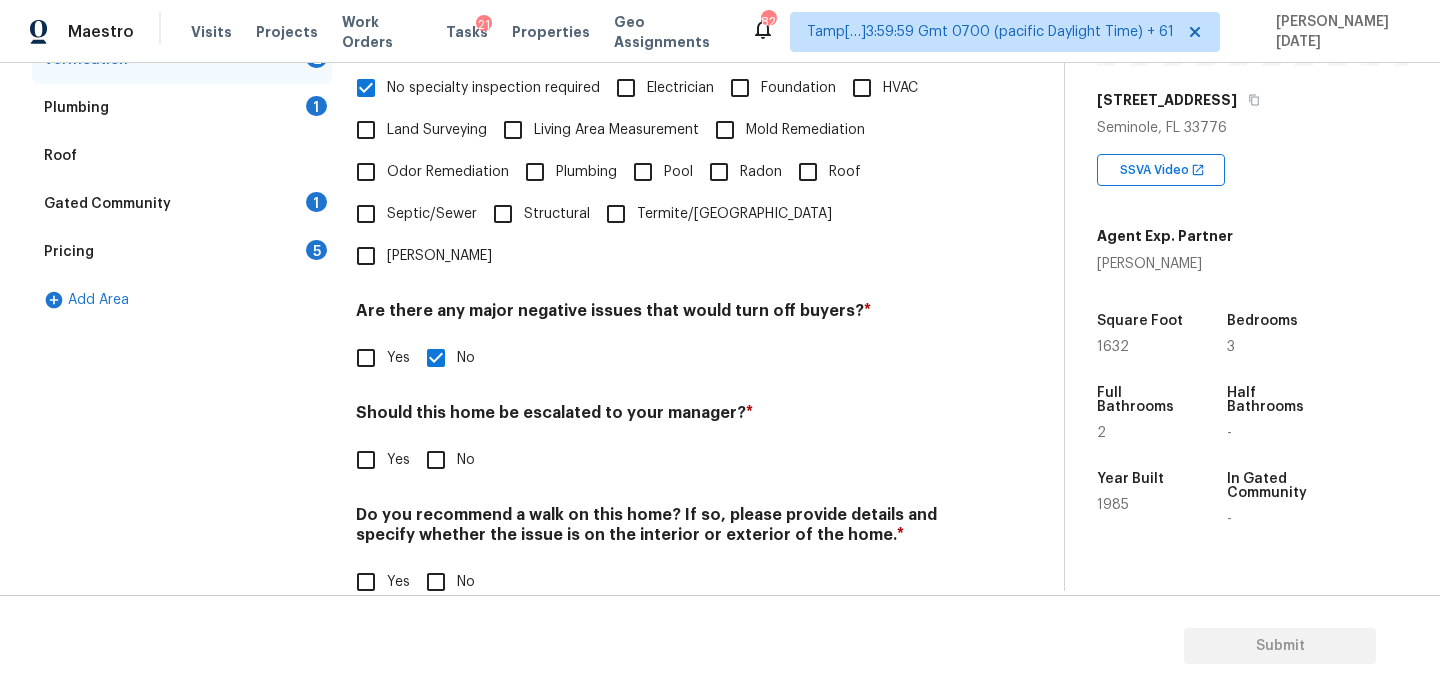 click on "No" at bounding box center (436, 582) 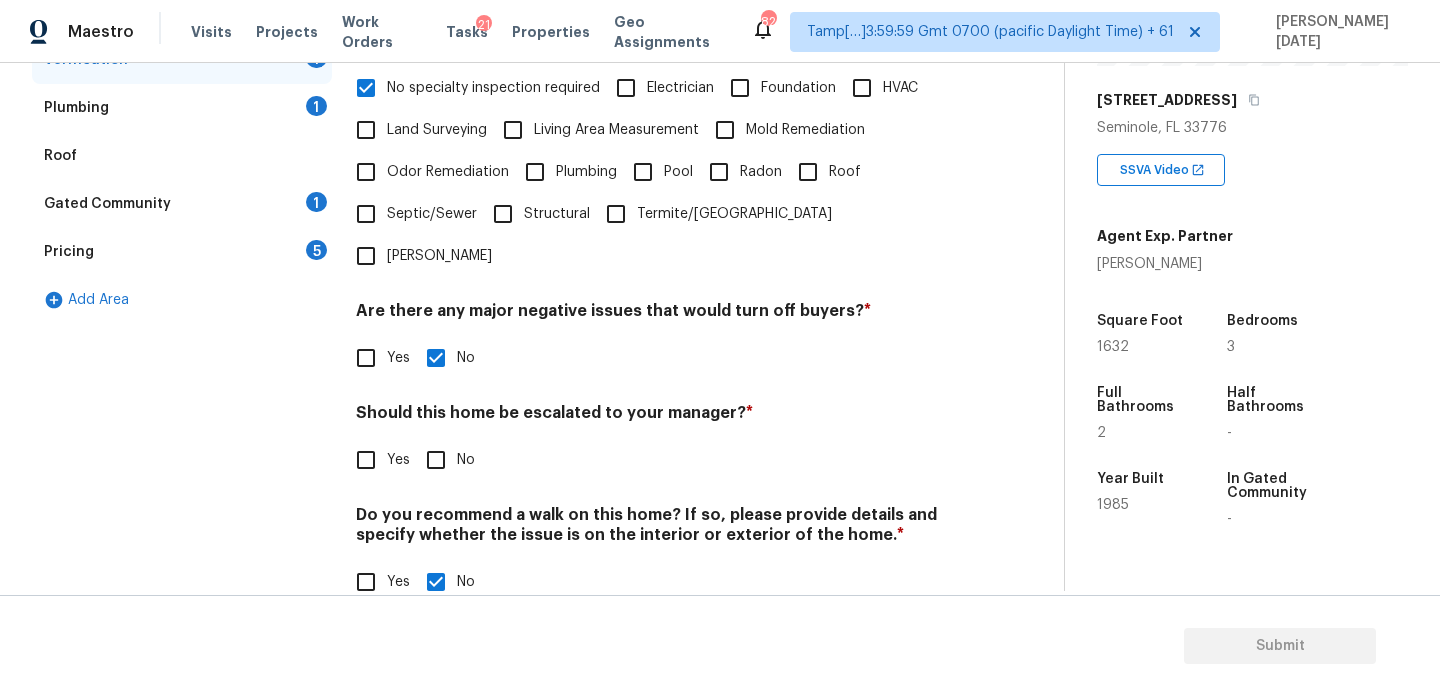 click on "Yes" at bounding box center (366, 460) 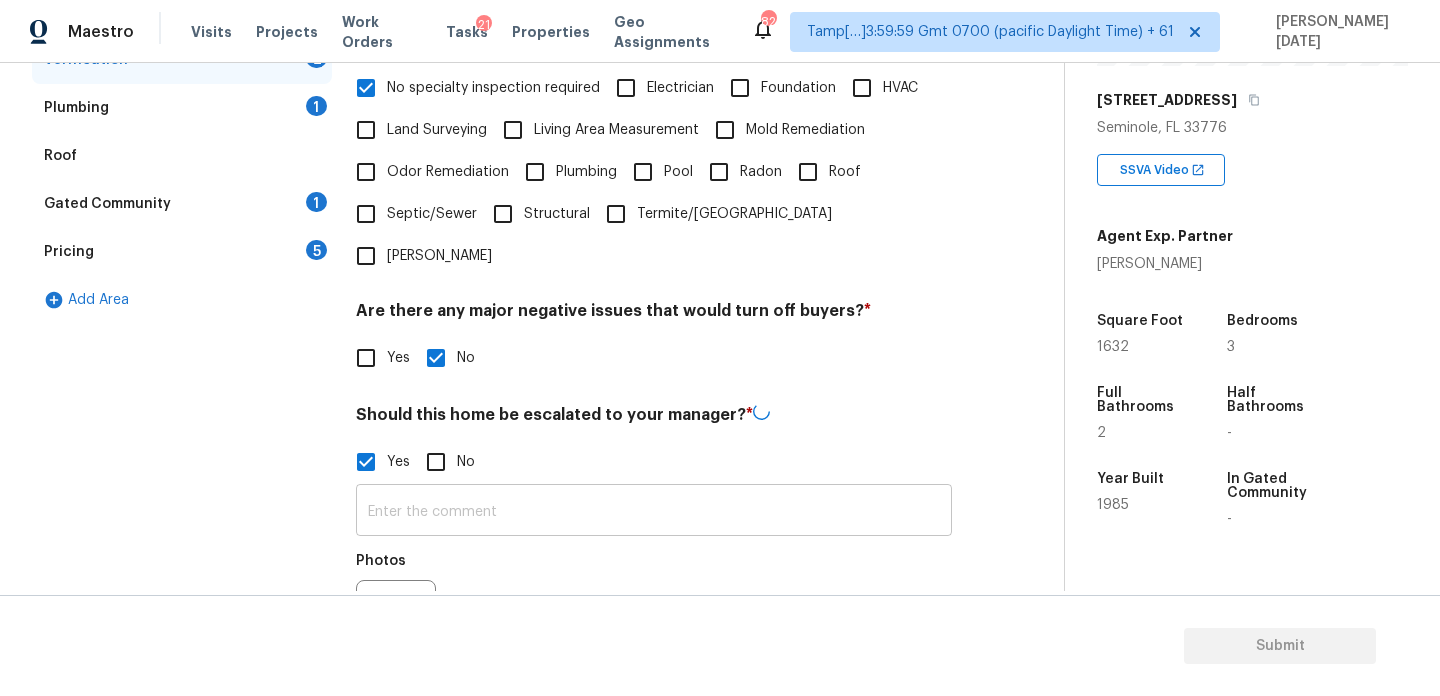scroll, scrollTop: 697, scrollLeft: 0, axis: vertical 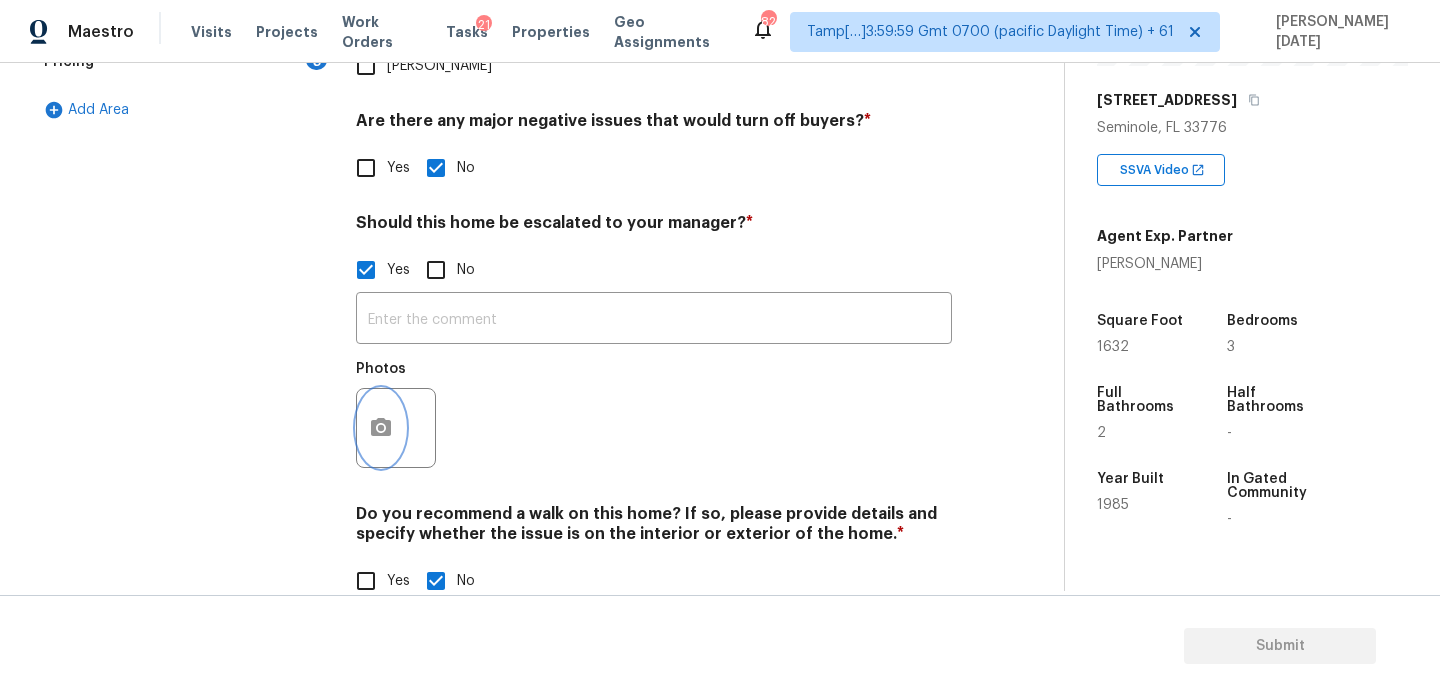 click at bounding box center [381, 428] 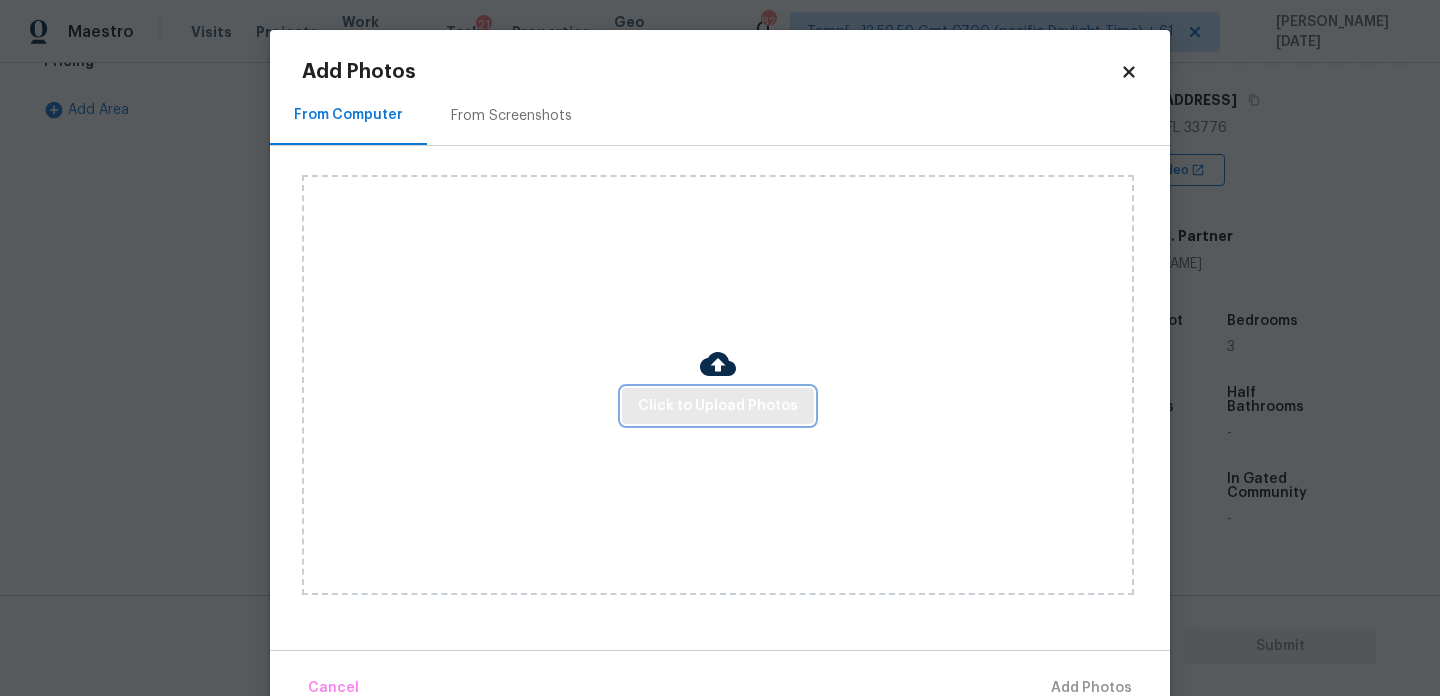 click on "Click to Upload Photos" at bounding box center (718, 406) 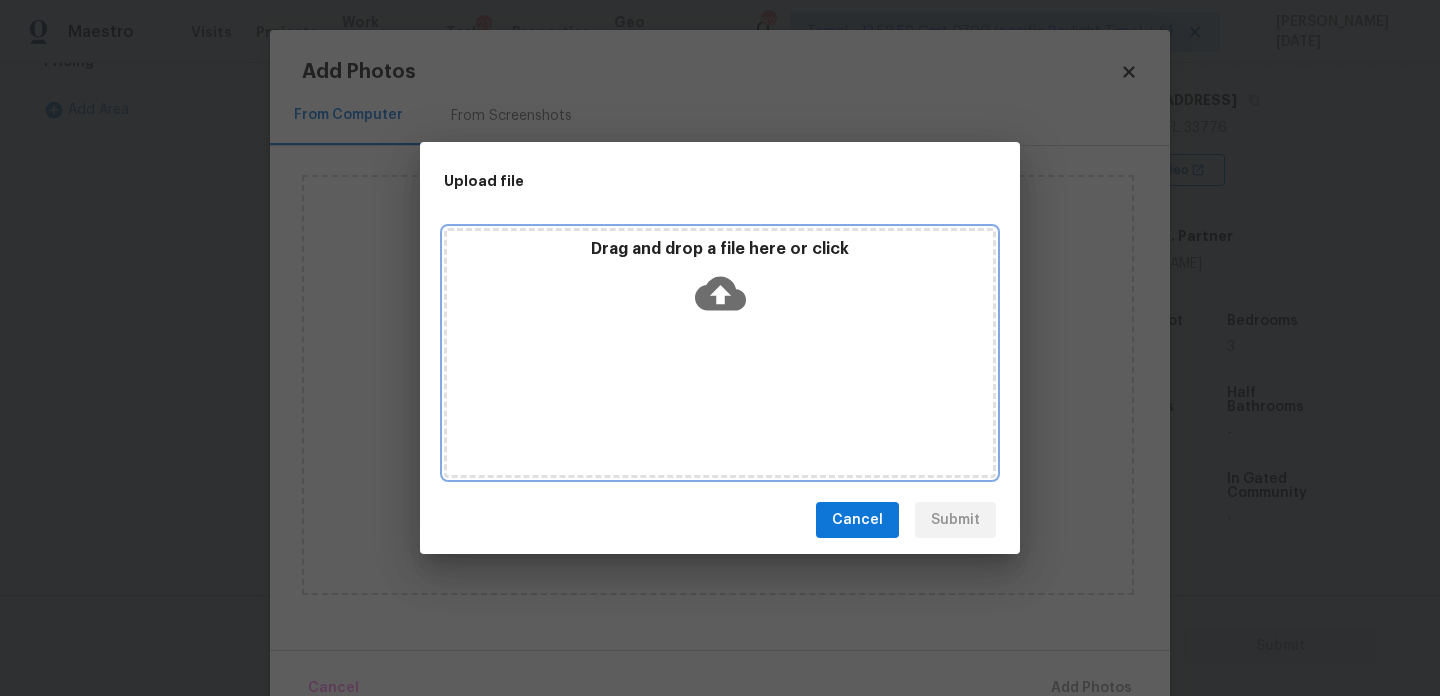 click on "Drag and drop a file here or click" at bounding box center (720, 353) 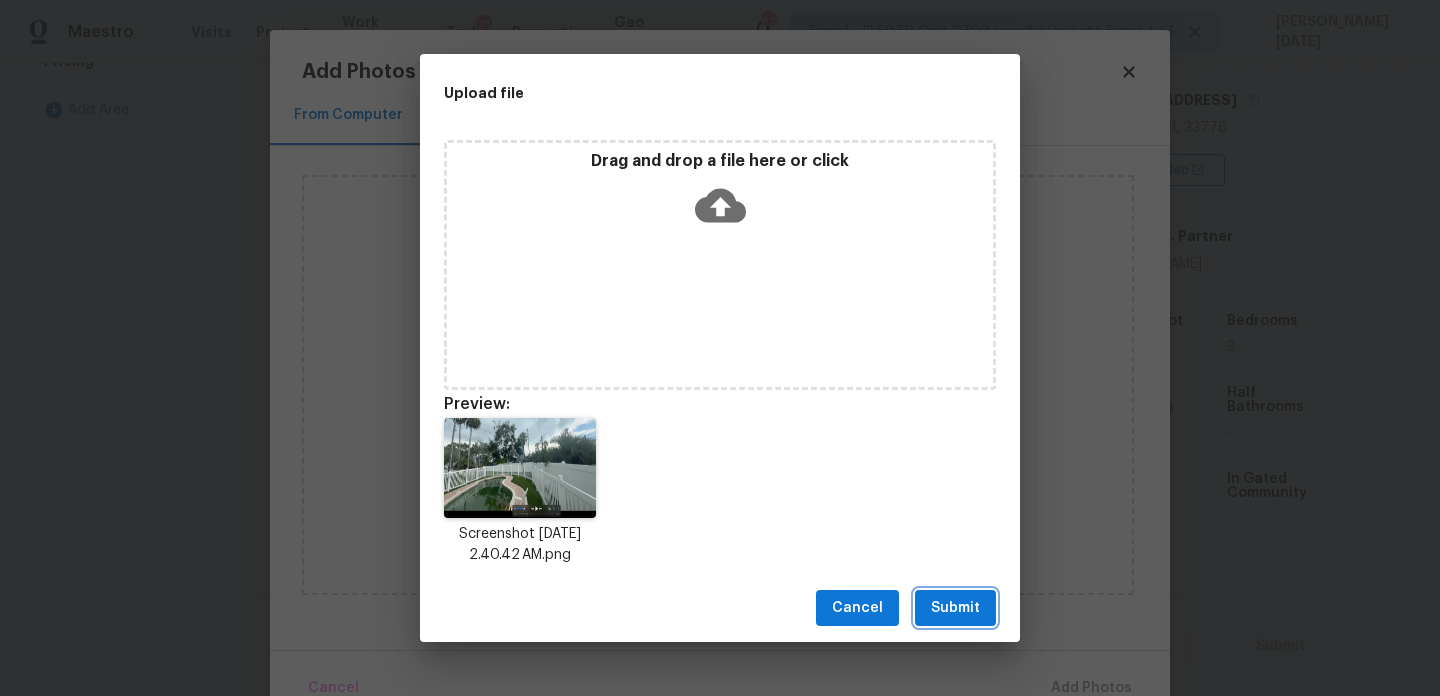 click on "Submit" at bounding box center (955, 608) 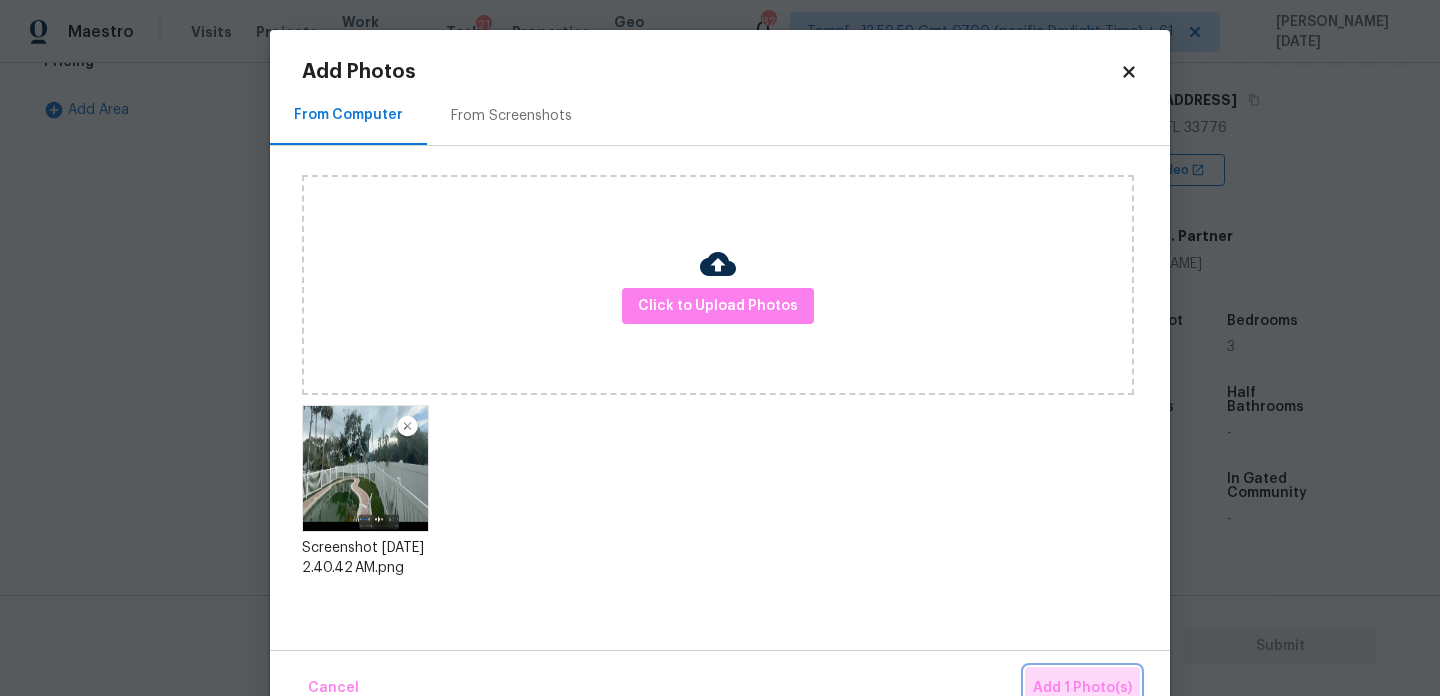 click on "Add 1 Photo(s)" at bounding box center [1082, 688] 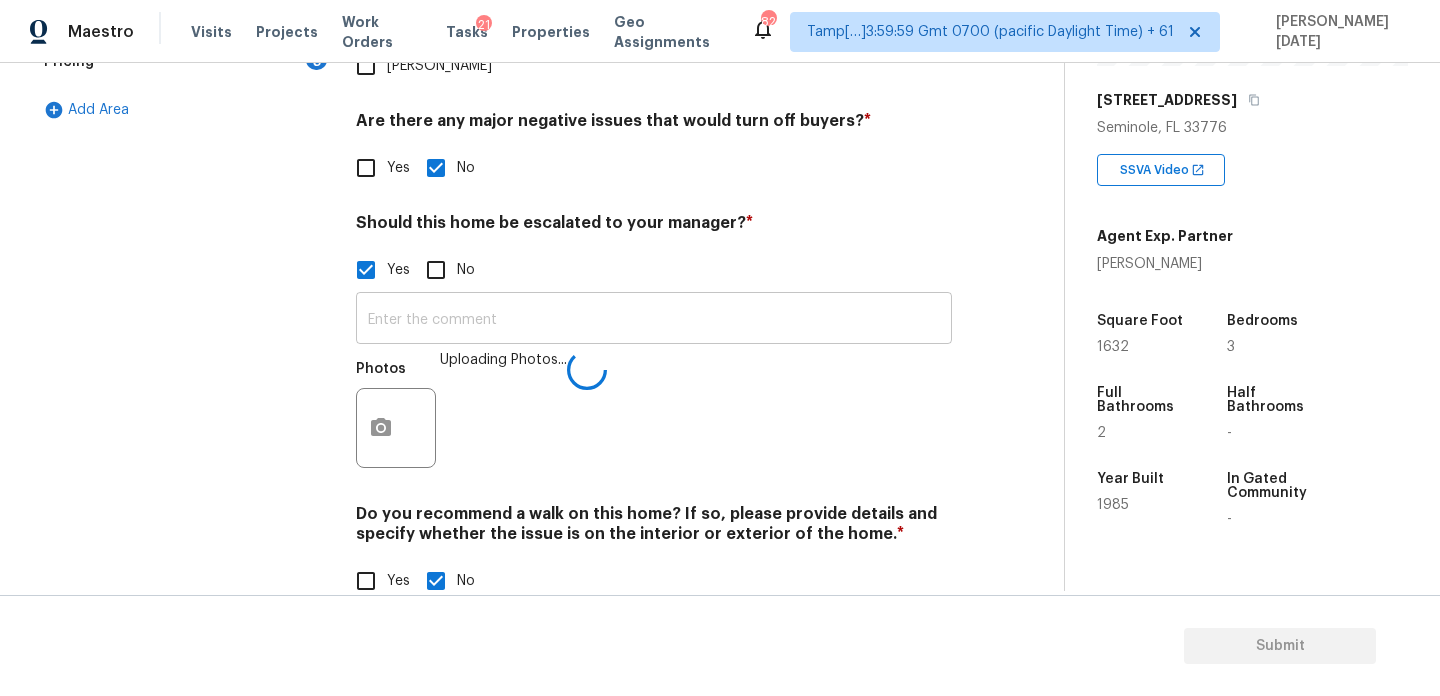 click at bounding box center [654, 320] 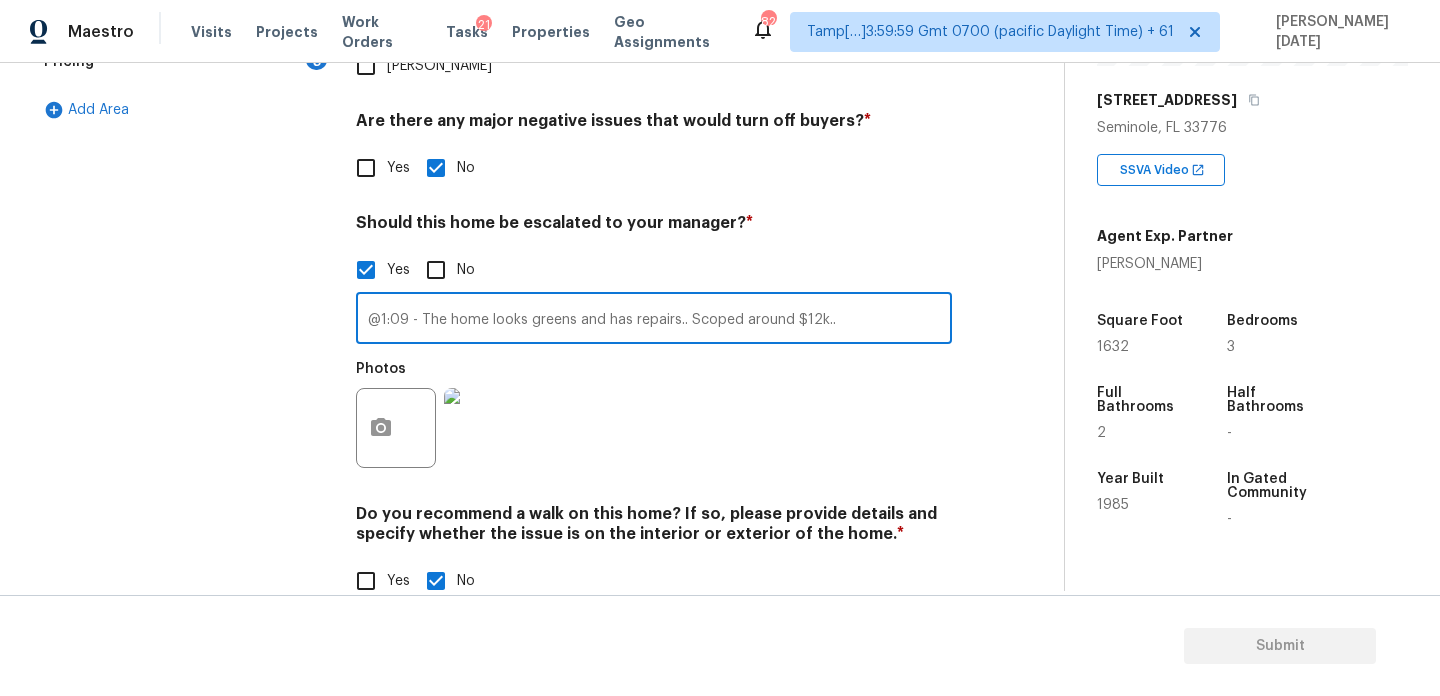 click on "@1:09 - The home looks greens and has repairs.. Scoped around $12k.." at bounding box center (654, 320) 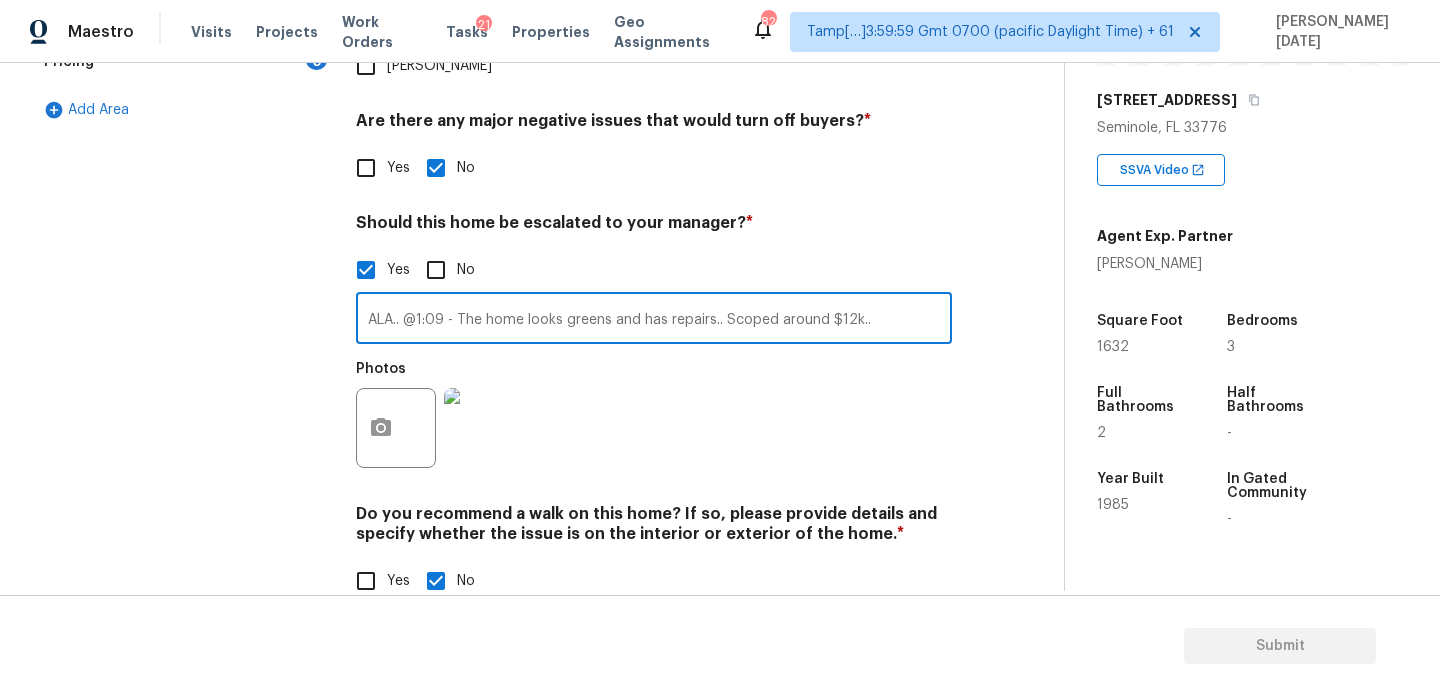 type on "ALA.. @1:09 - The home looks greens and has repairs.. Scoped around $12k.." 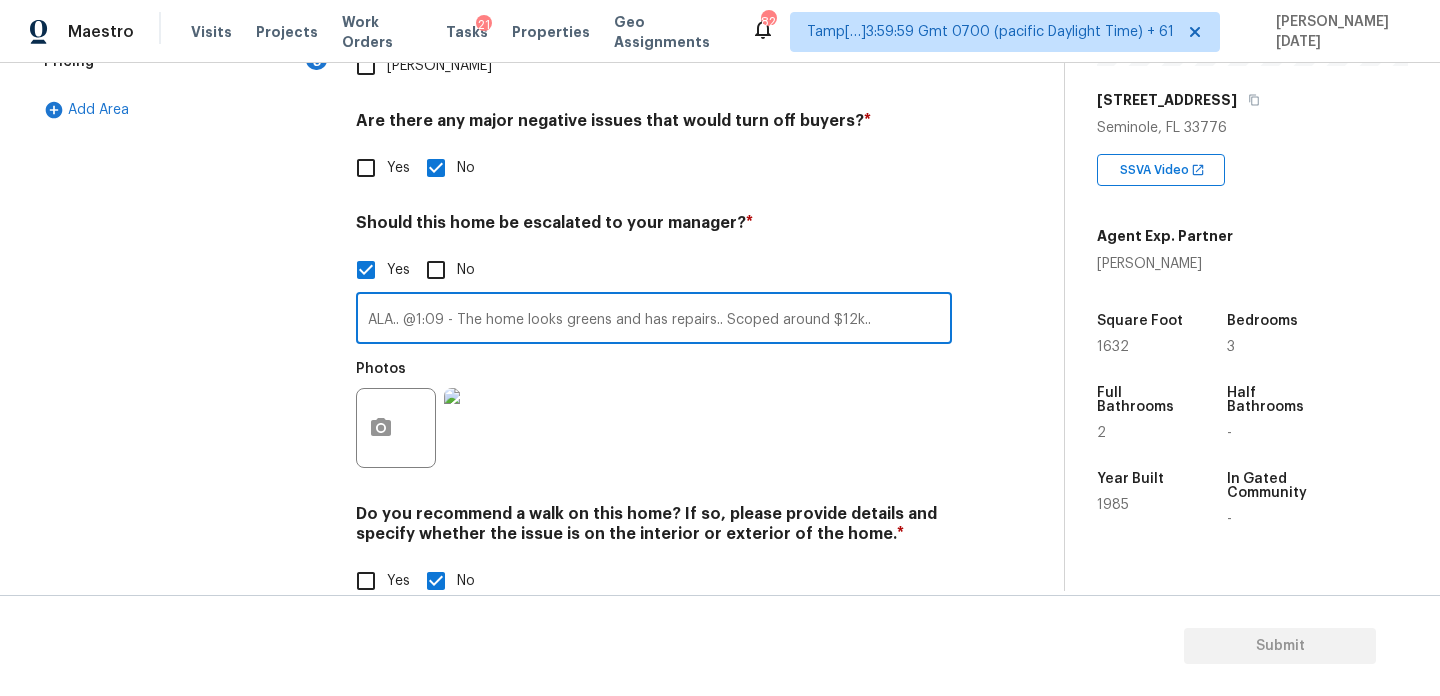 drag, startPoint x: 828, startPoint y: 281, endPoint x: 68, endPoint y: 275, distance: 760.0237 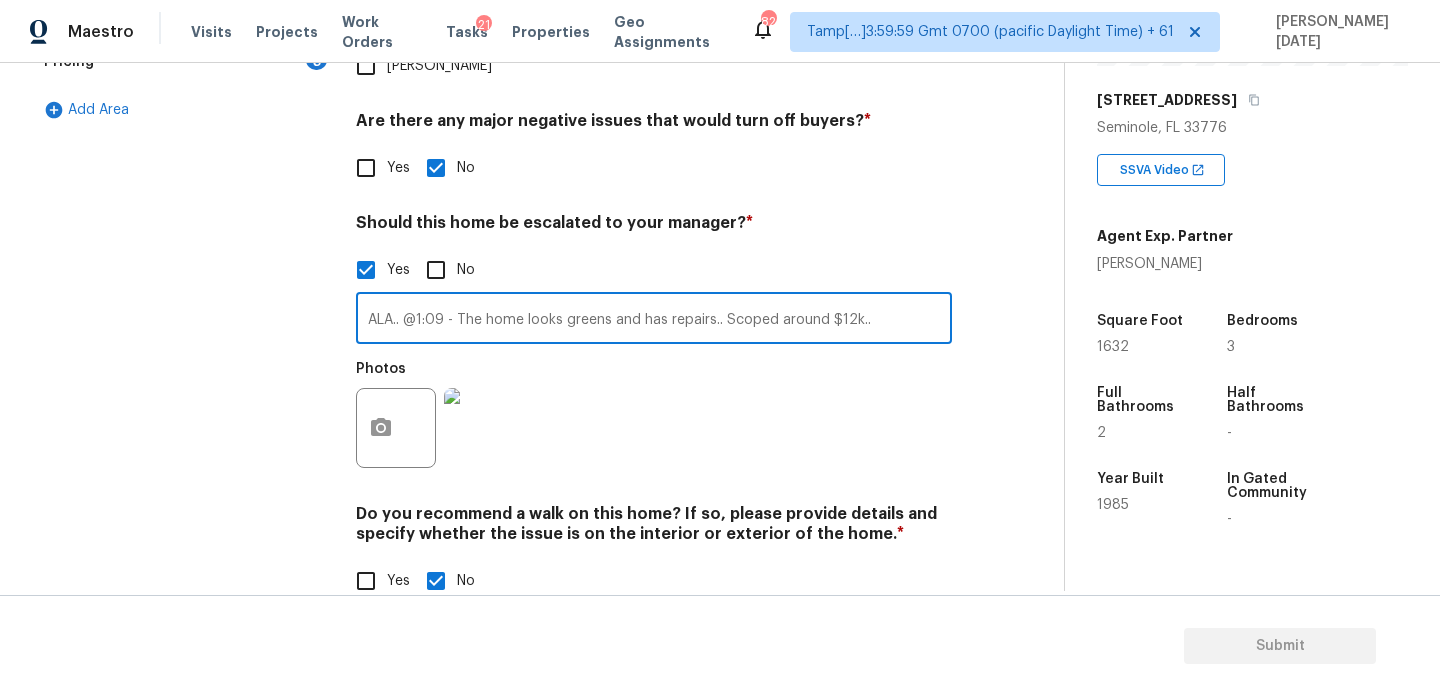 scroll, scrollTop: 467, scrollLeft: 0, axis: vertical 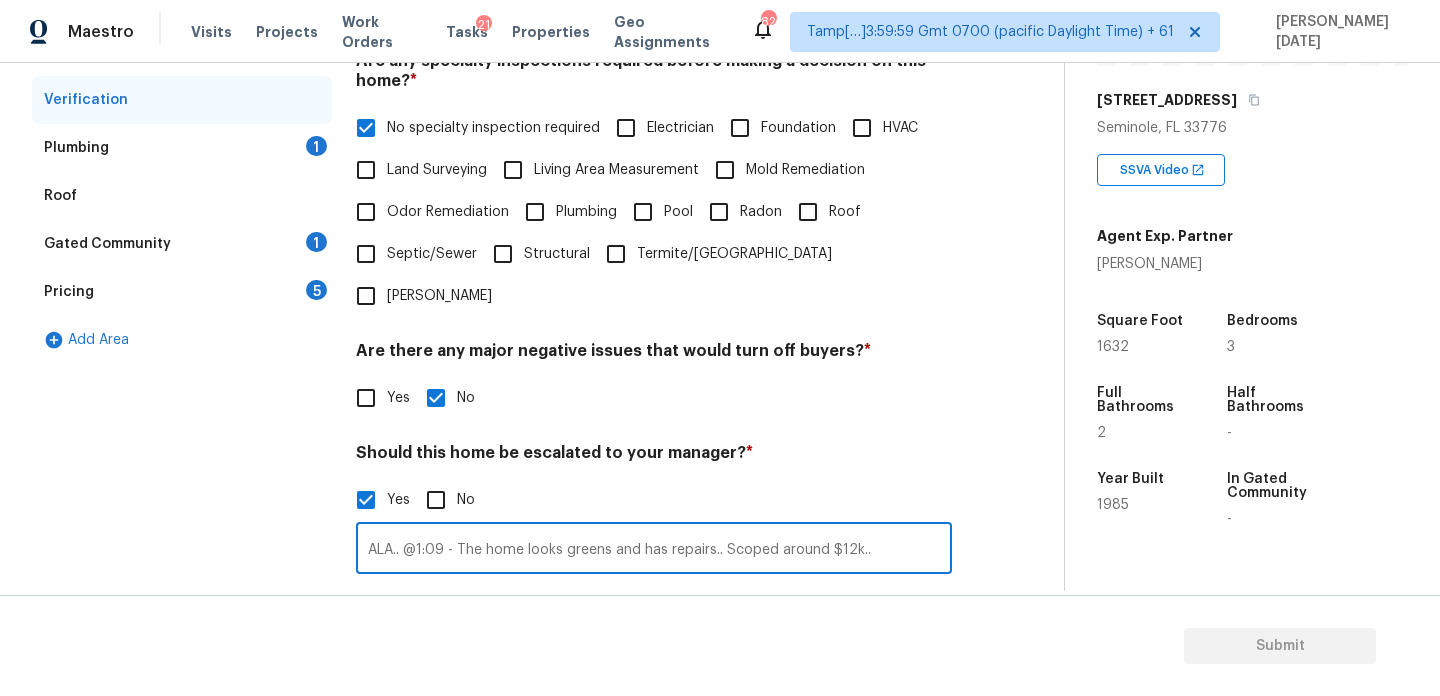 click on "Plumbing 1" at bounding box center [182, 148] 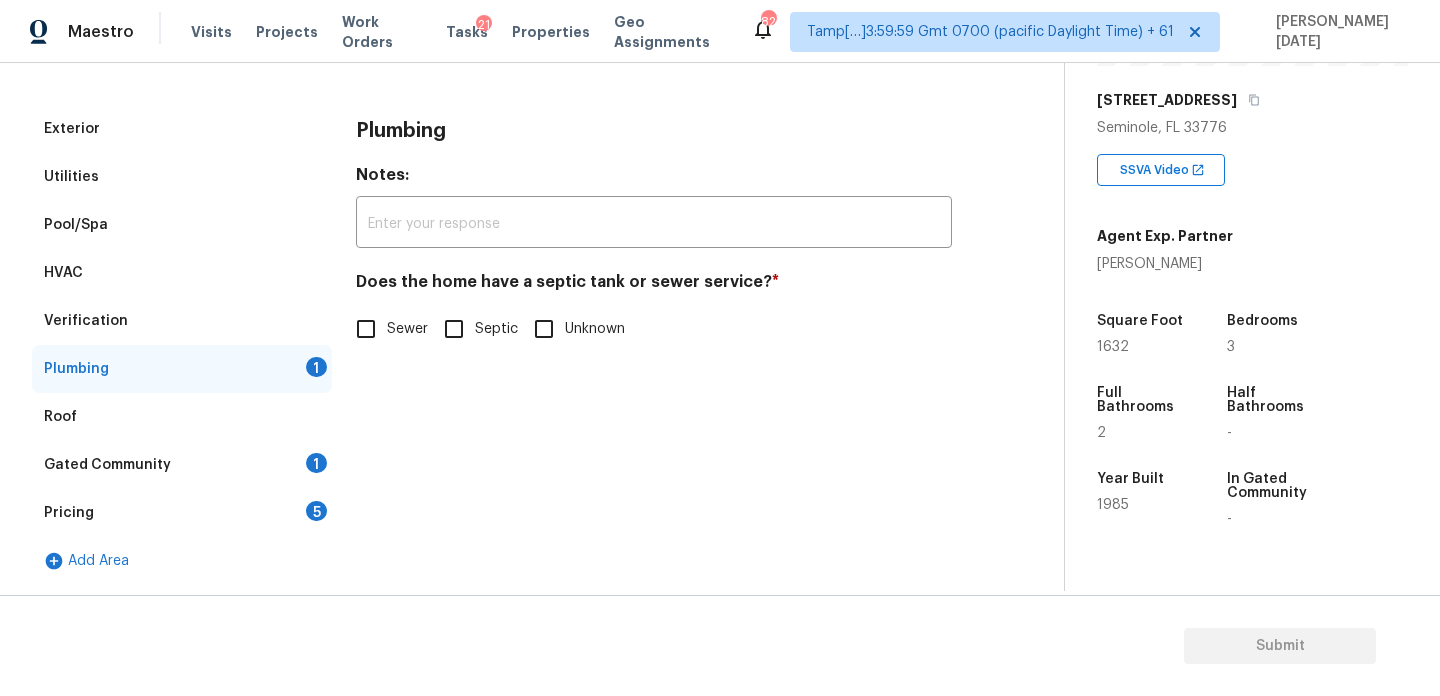 click on "Sewer" at bounding box center (366, 329) 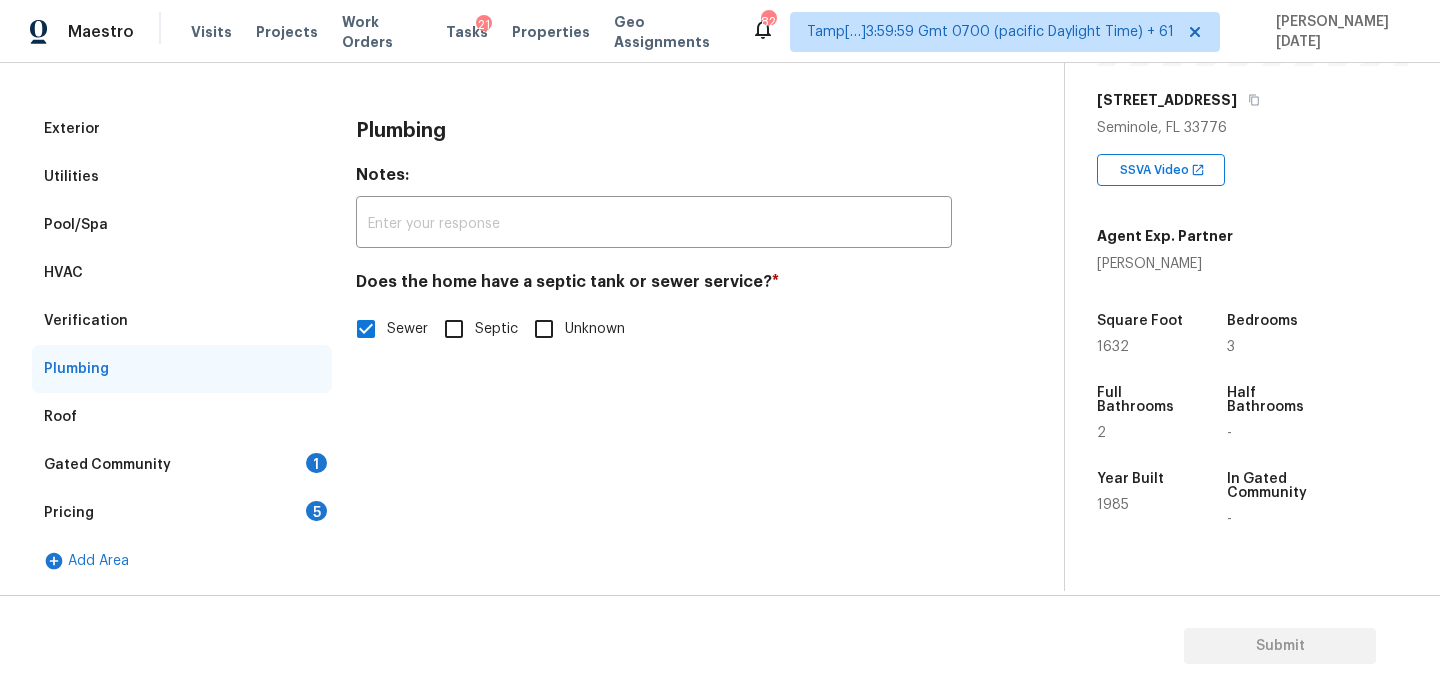 click on "Gated Community 1" at bounding box center [182, 465] 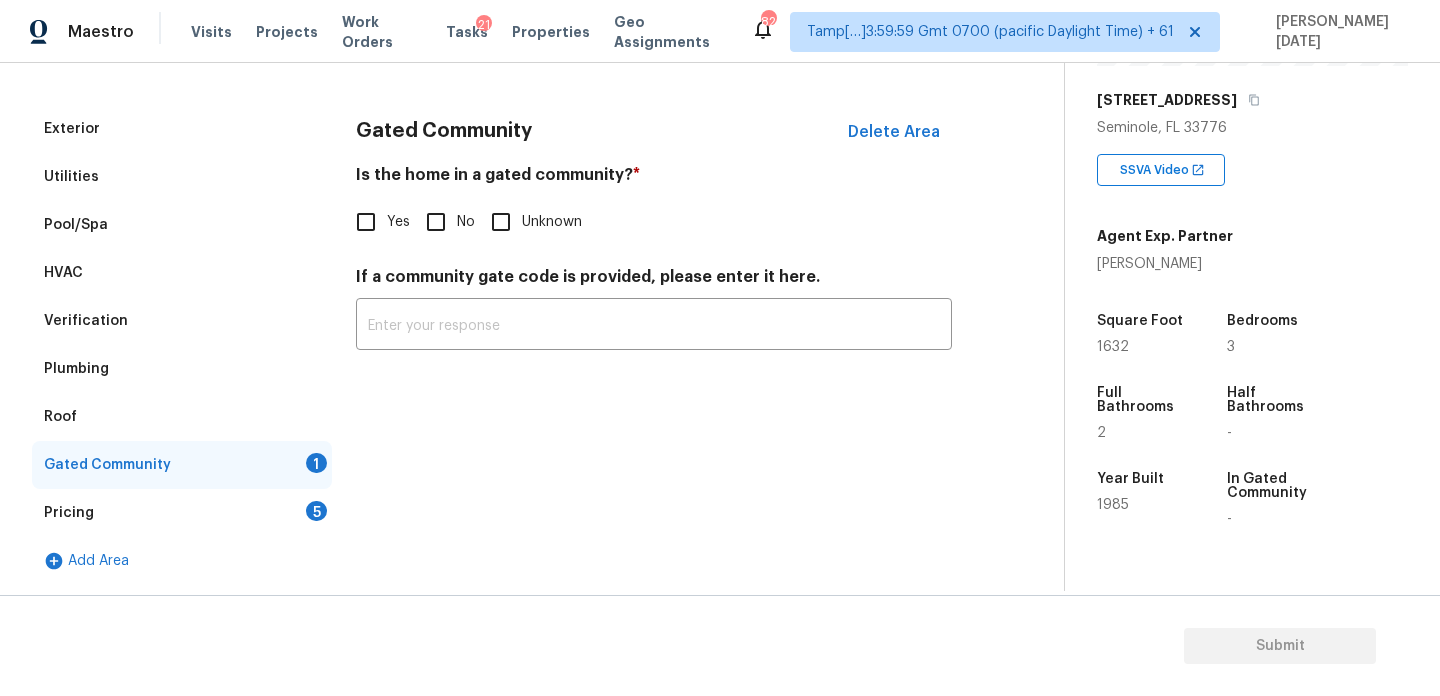 click on "No" at bounding box center [436, 222] 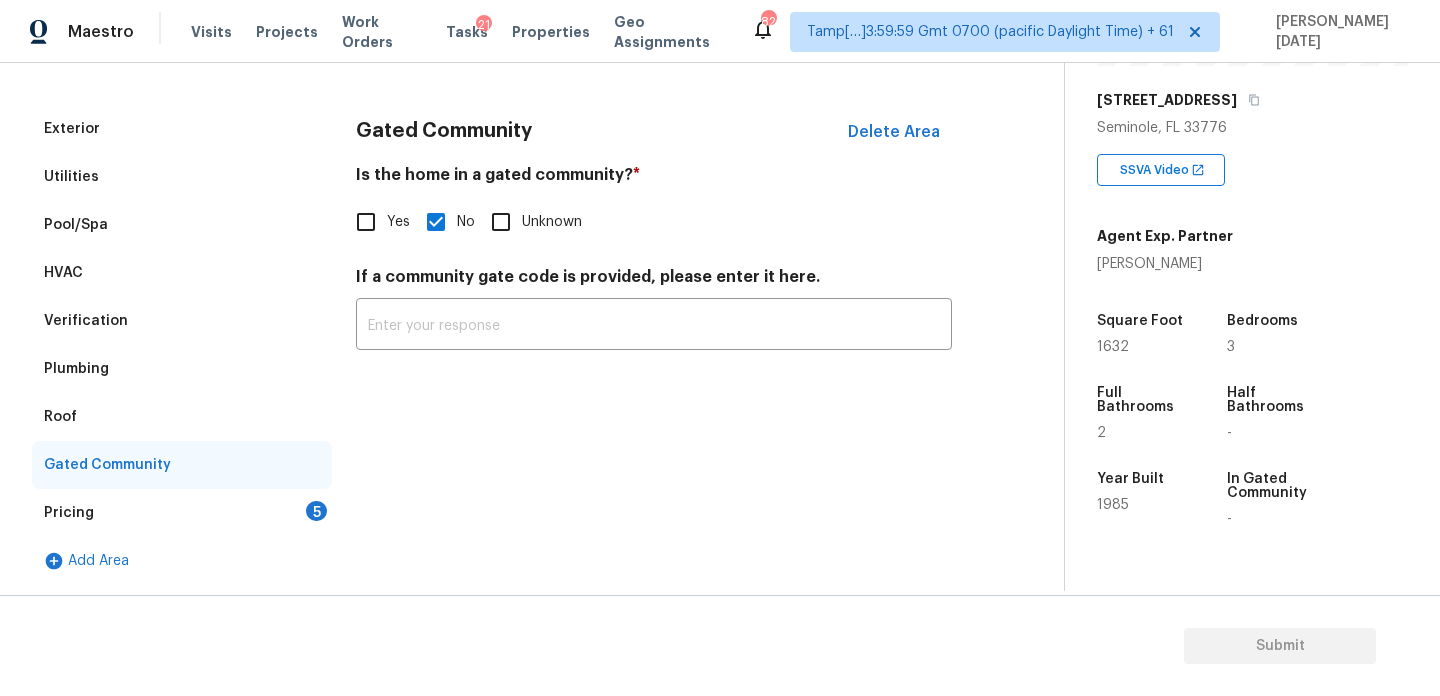 click on "Pricing 5" at bounding box center [182, 513] 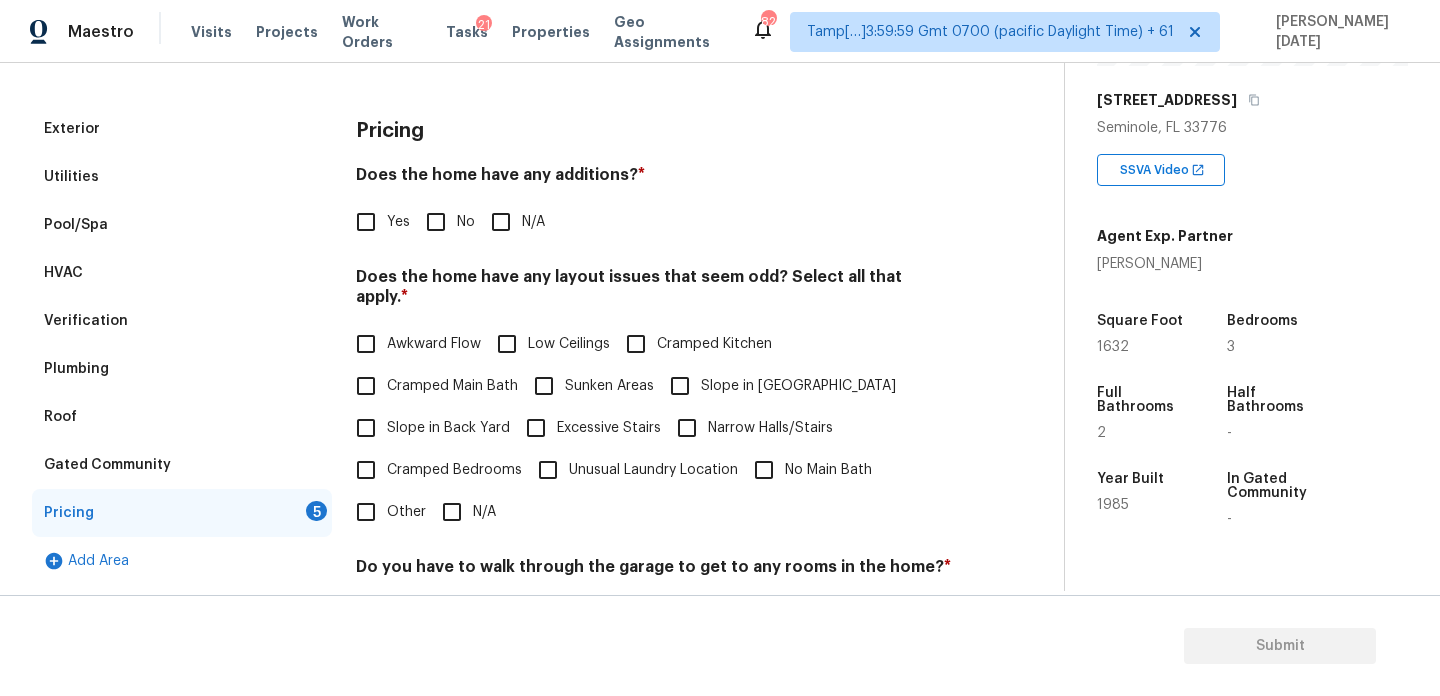 click on "No" at bounding box center [436, 222] 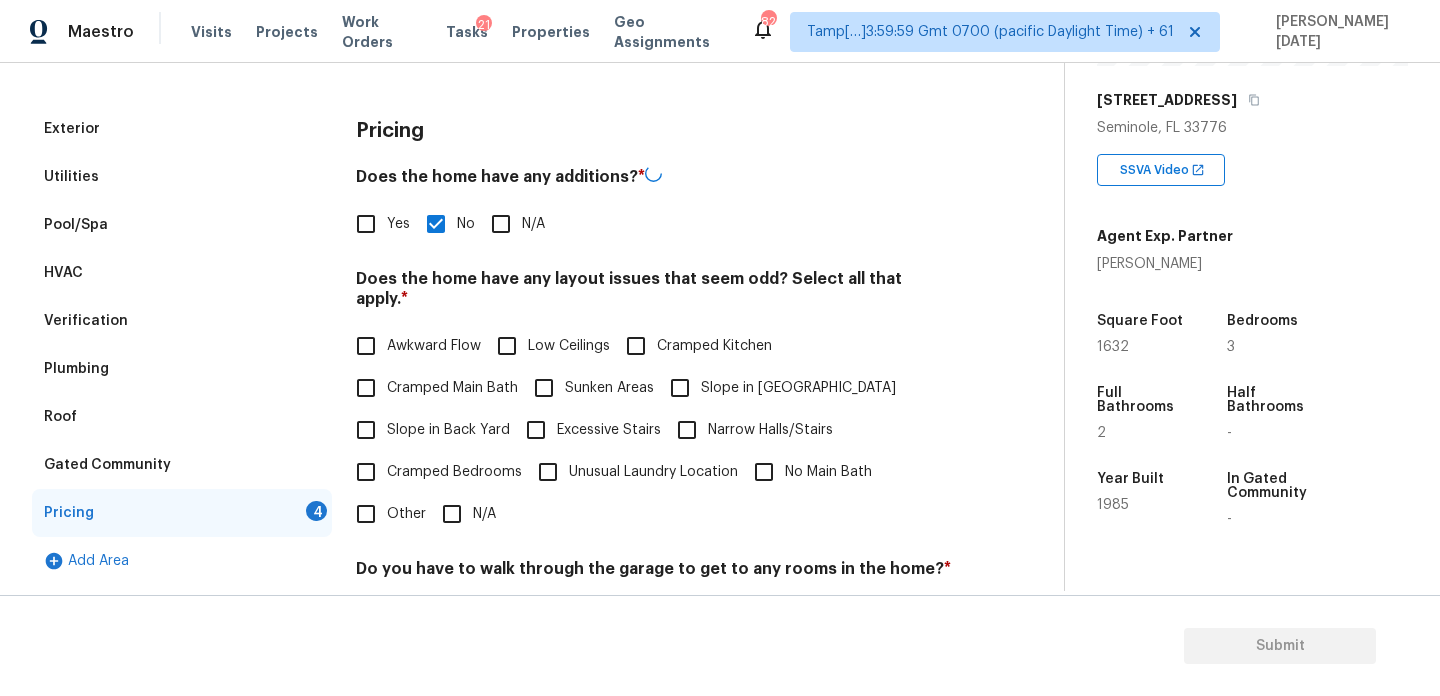 scroll, scrollTop: 452, scrollLeft: 0, axis: vertical 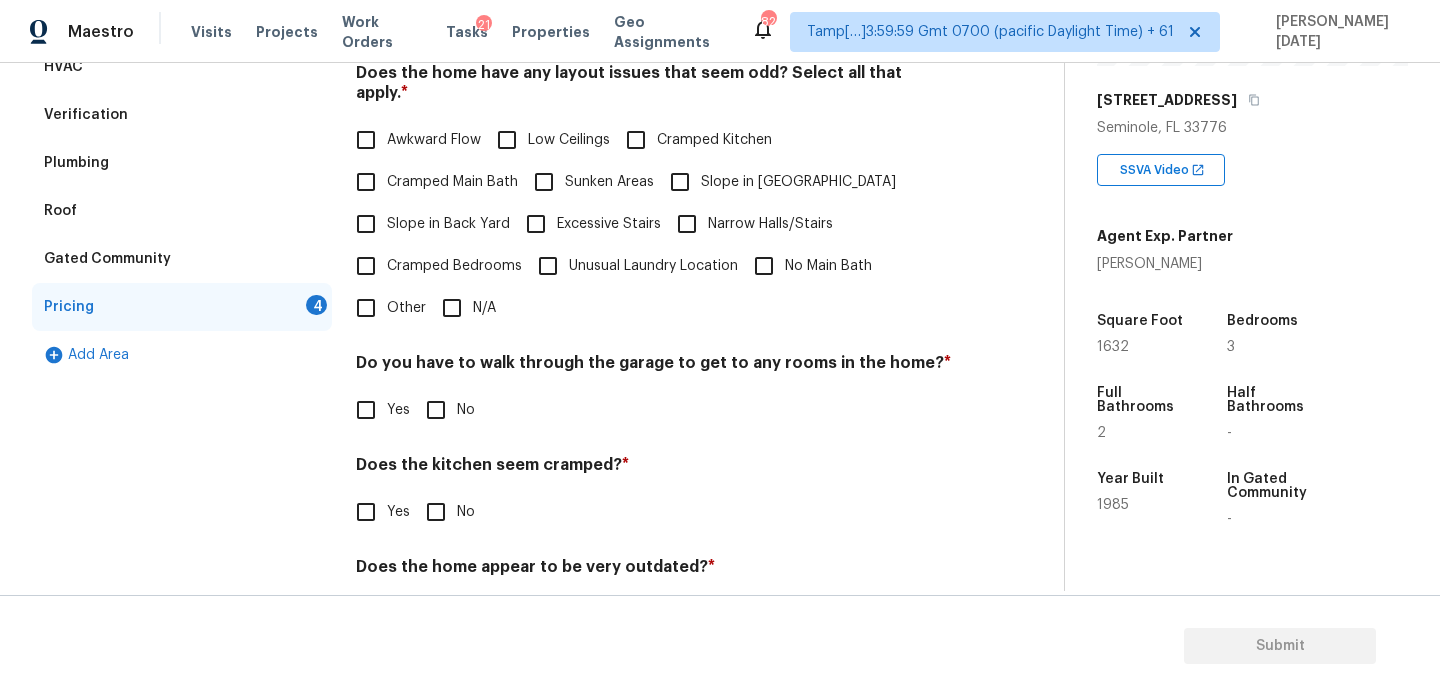 click on "Other" at bounding box center [366, 308] 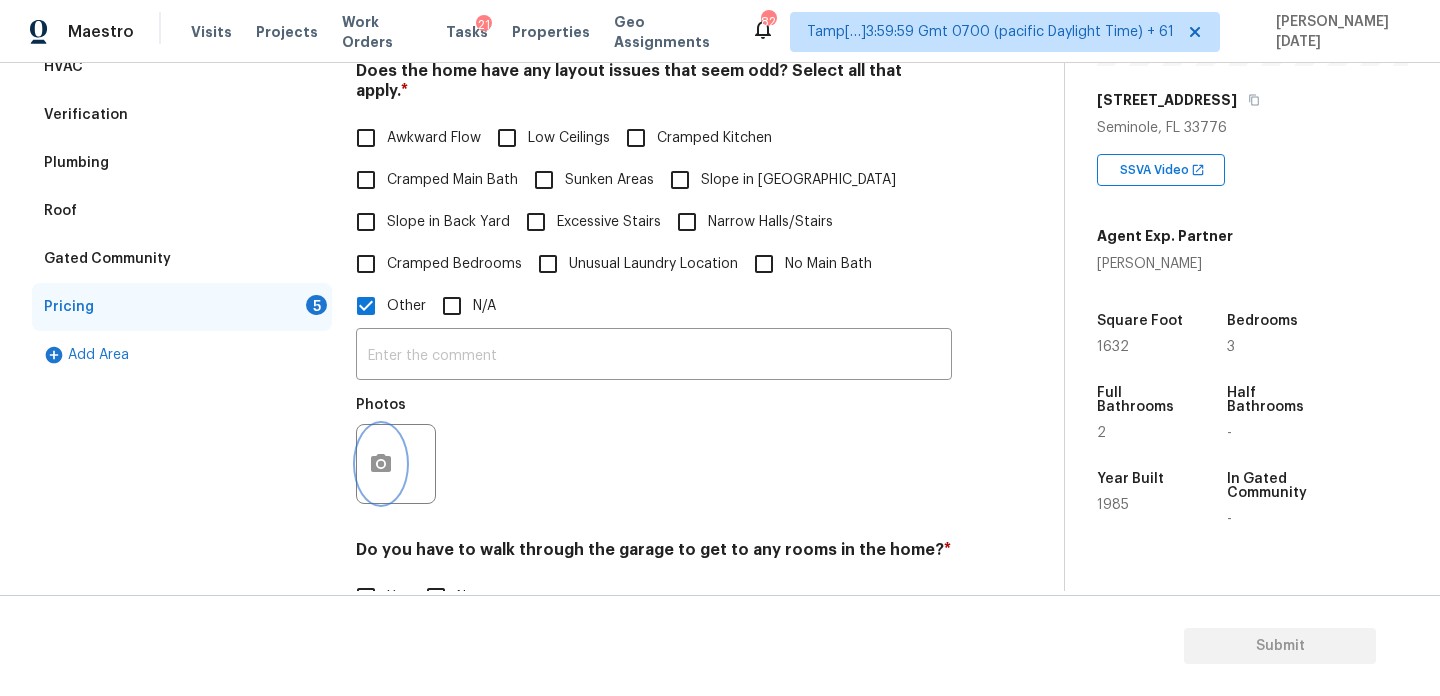 click at bounding box center [381, 464] 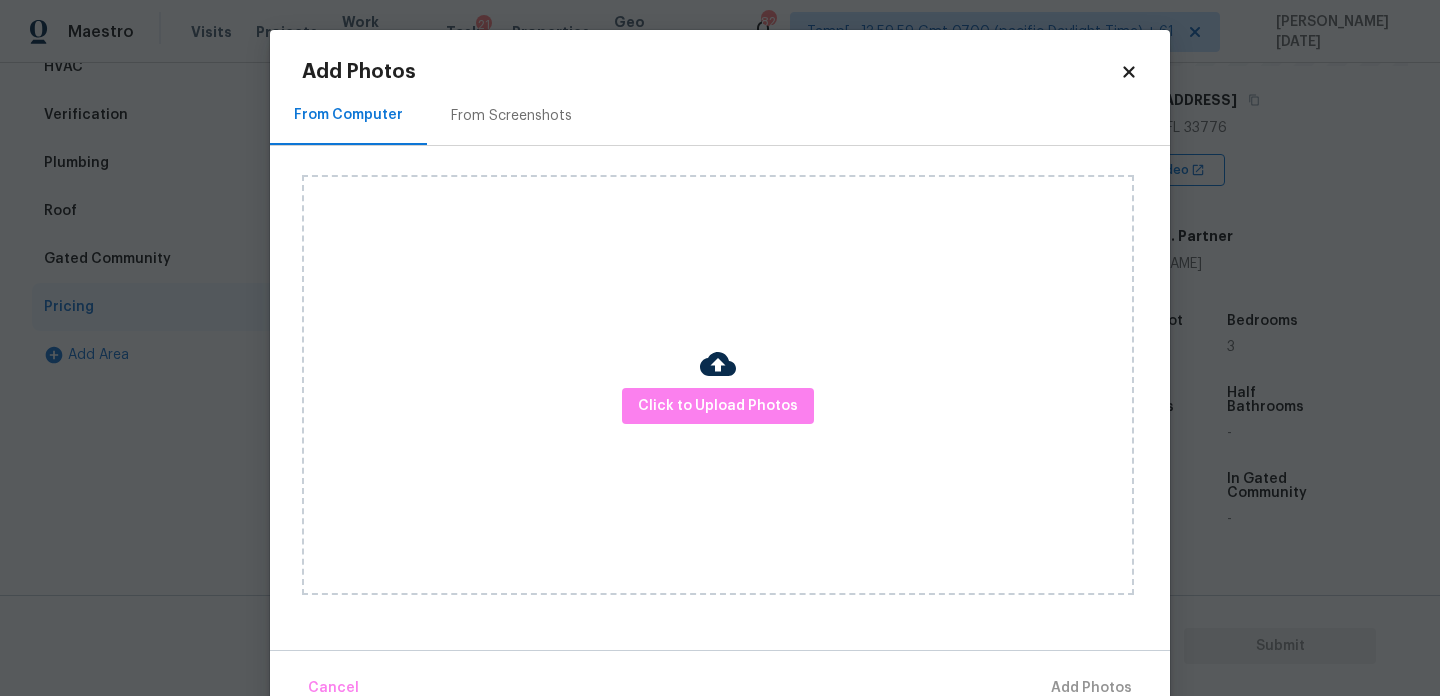 click on "From Screenshots" at bounding box center [511, 116] 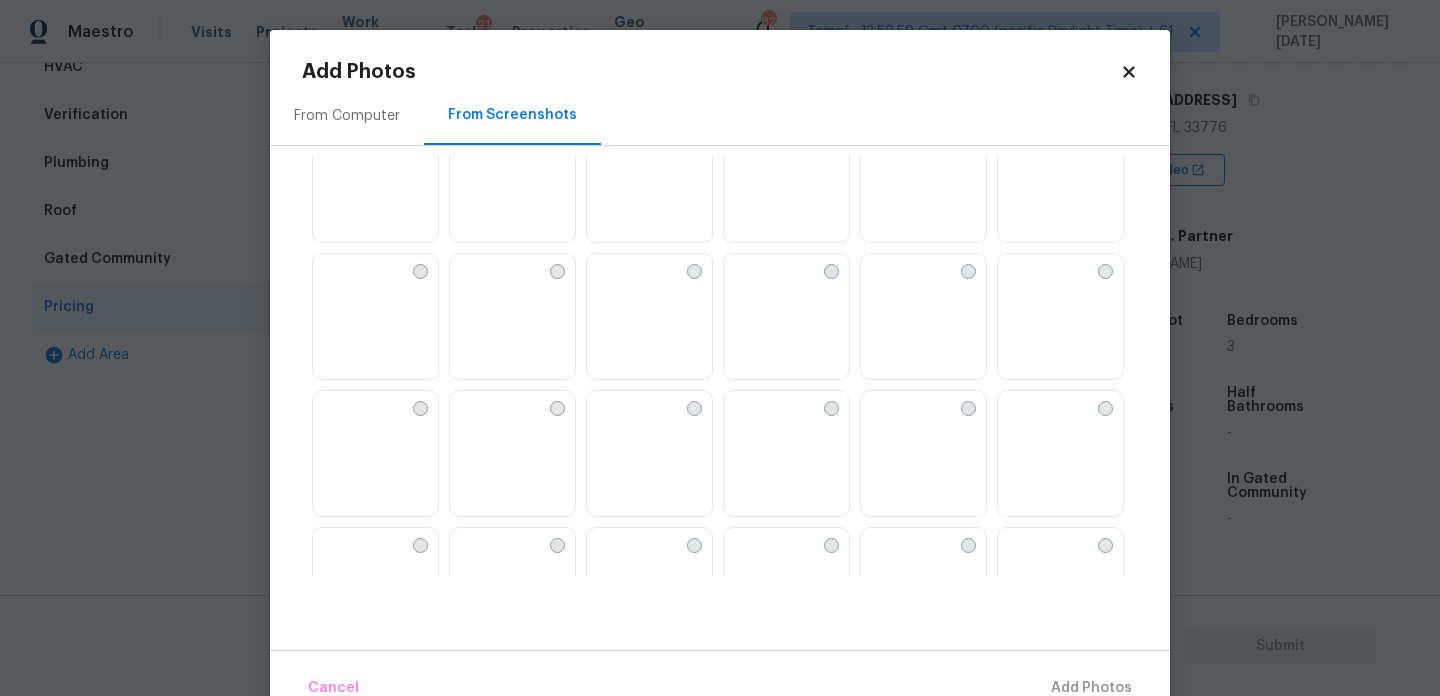 scroll, scrollTop: 1558, scrollLeft: 0, axis: vertical 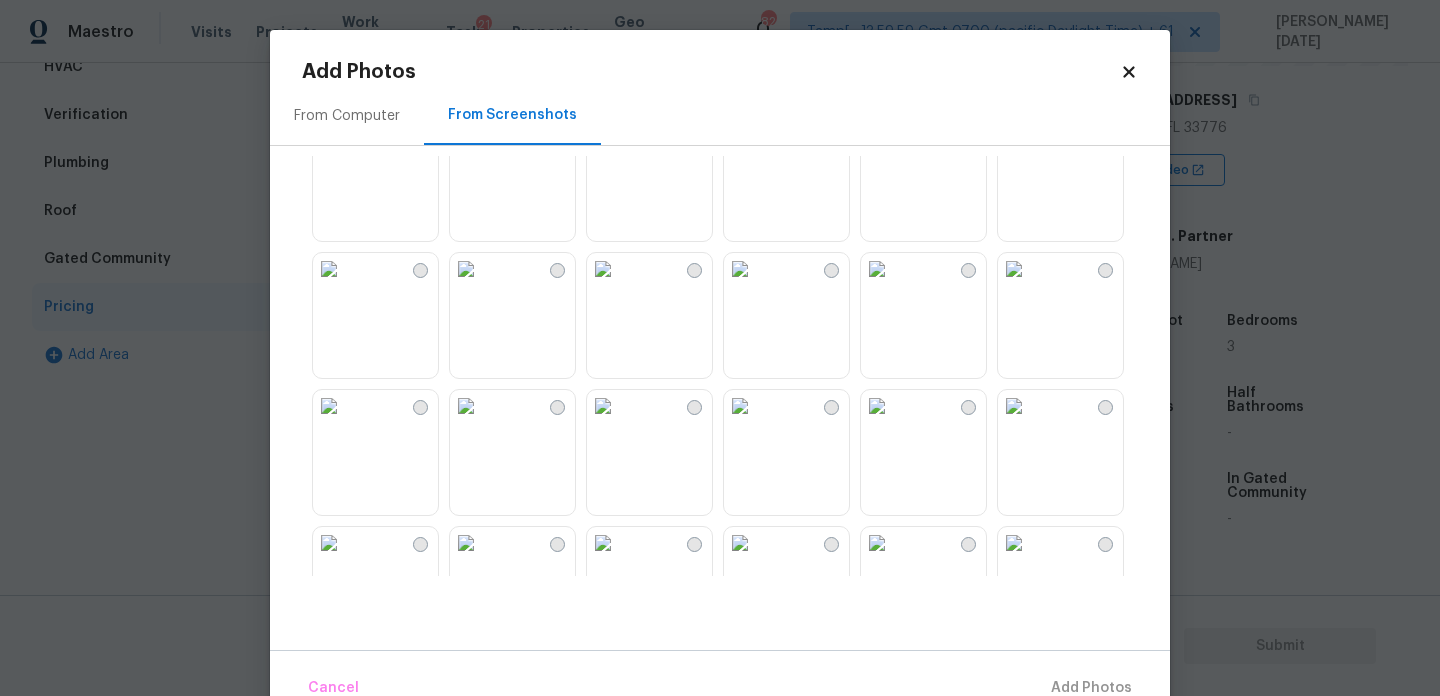 click at bounding box center [1014, 269] 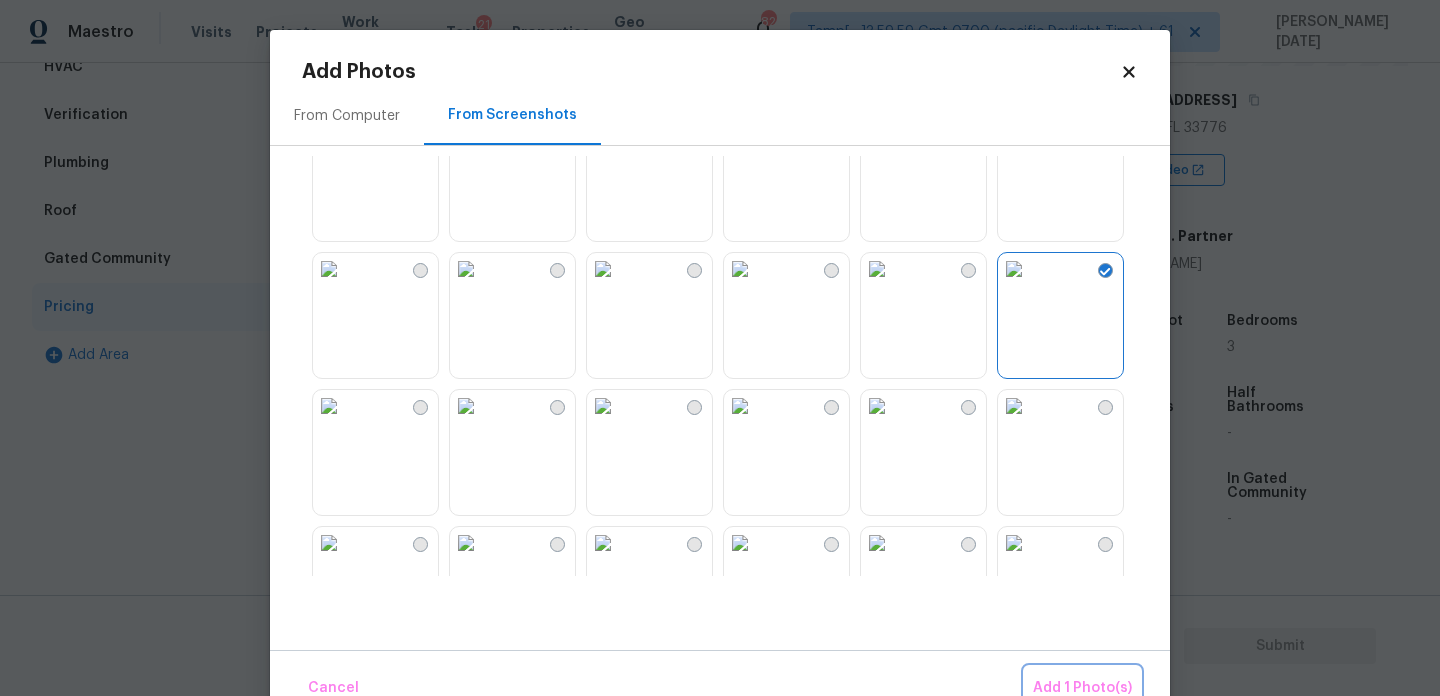 click on "Add 1 Photo(s)" at bounding box center (1082, 688) 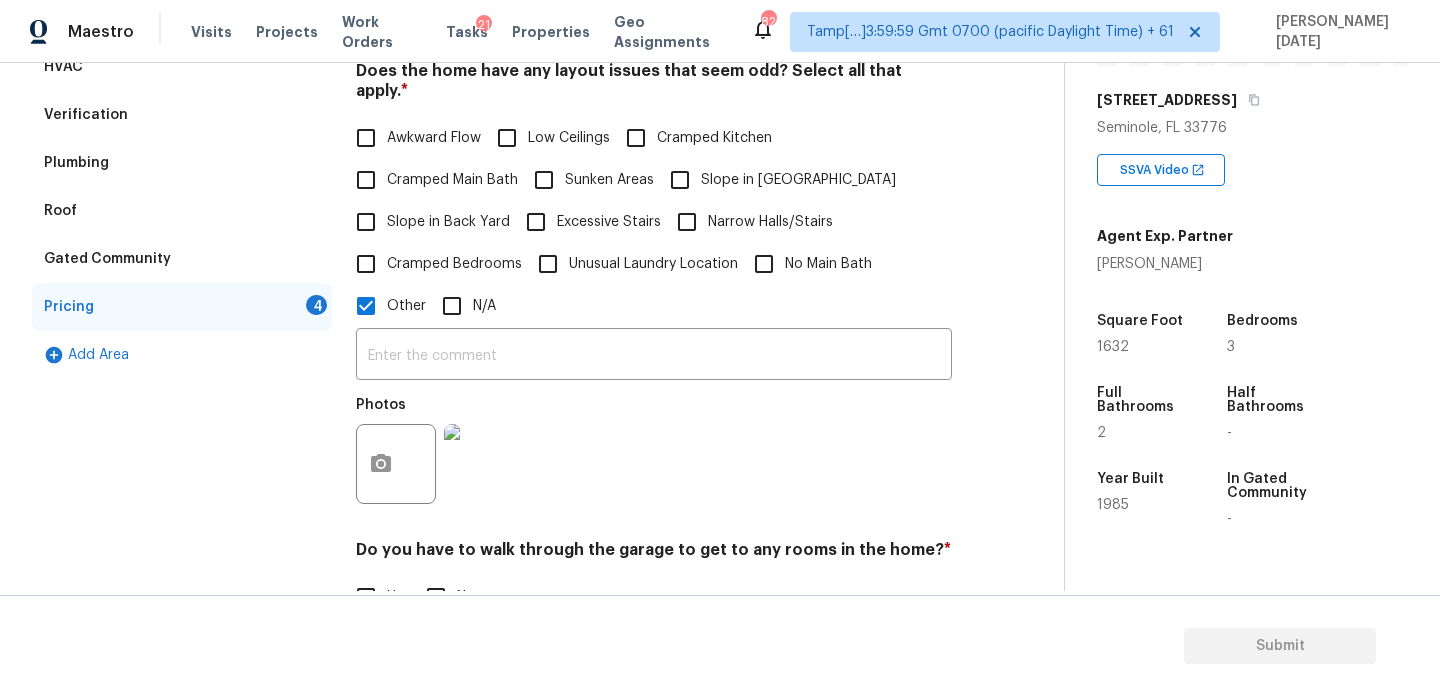 click at bounding box center [484, 464] 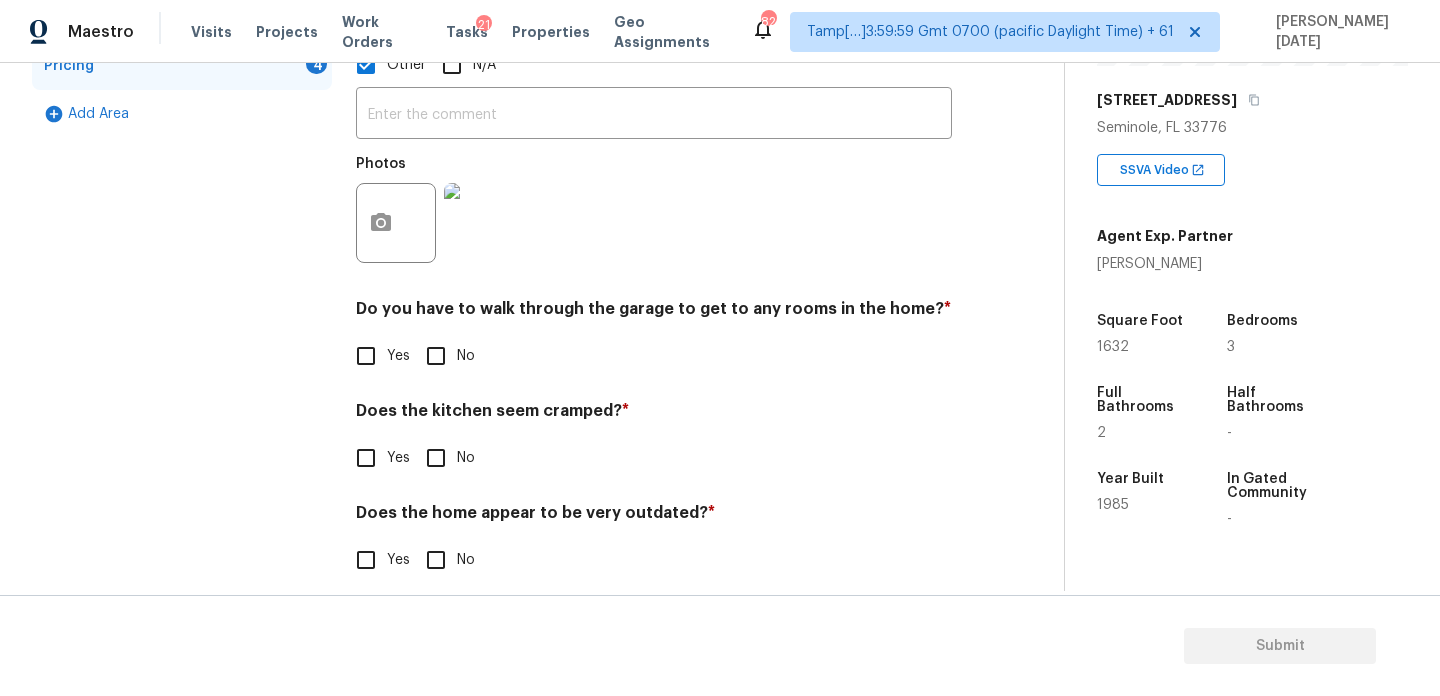 click on "No" at bounding box center [436, 356] 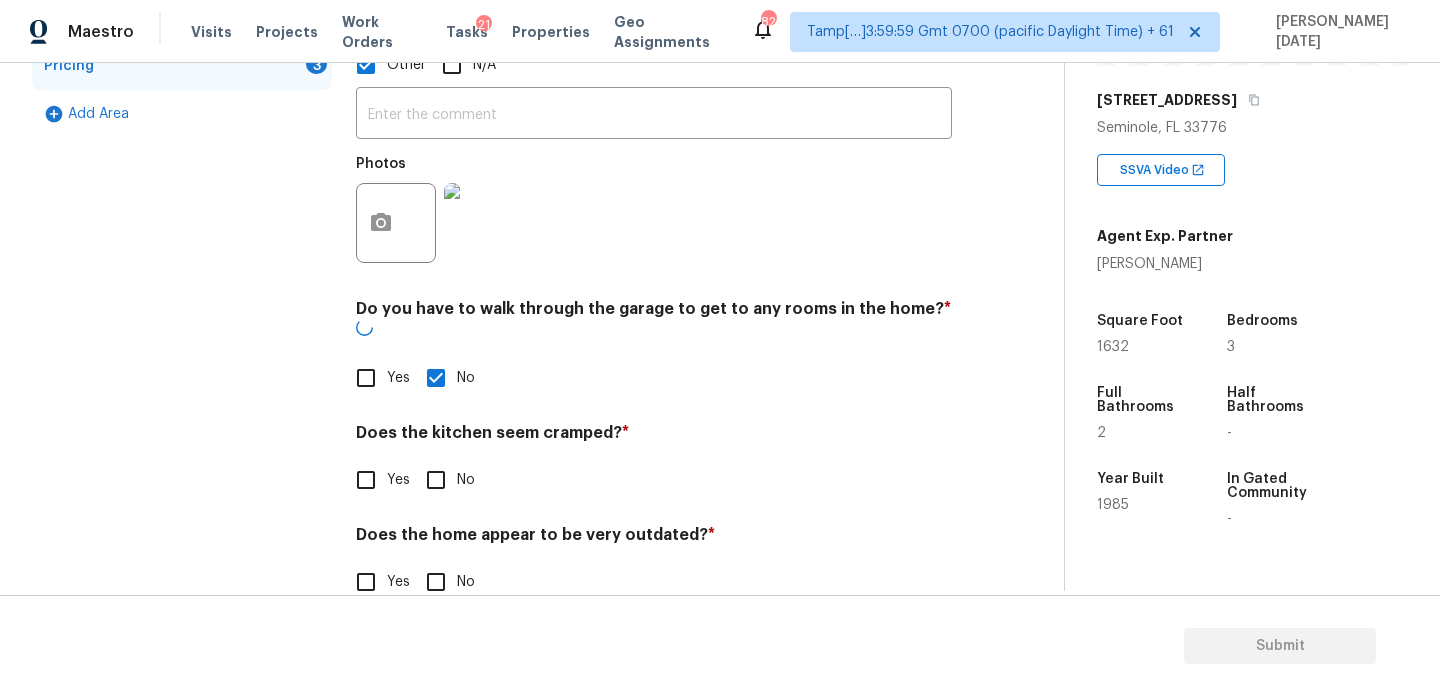 click on "No" at bounding box center [436, 480] 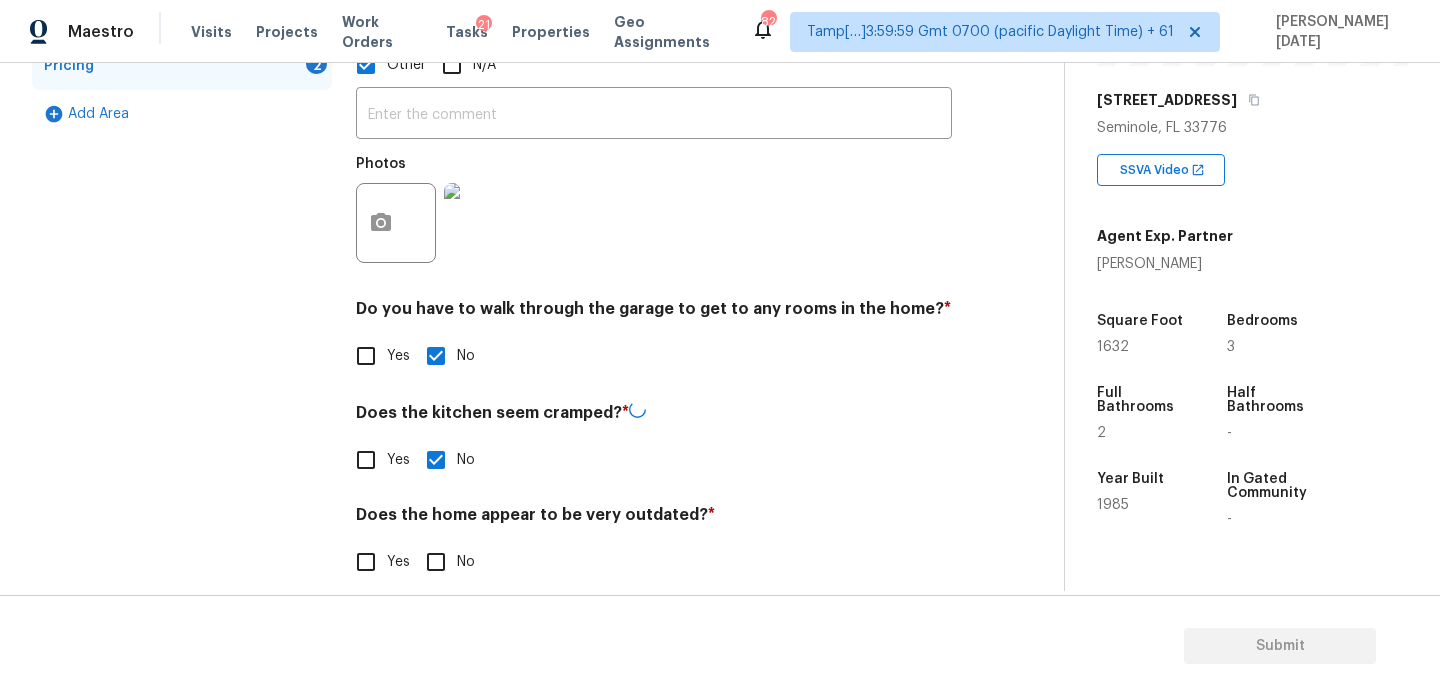 click on "No" at bounding box center (436, 562) 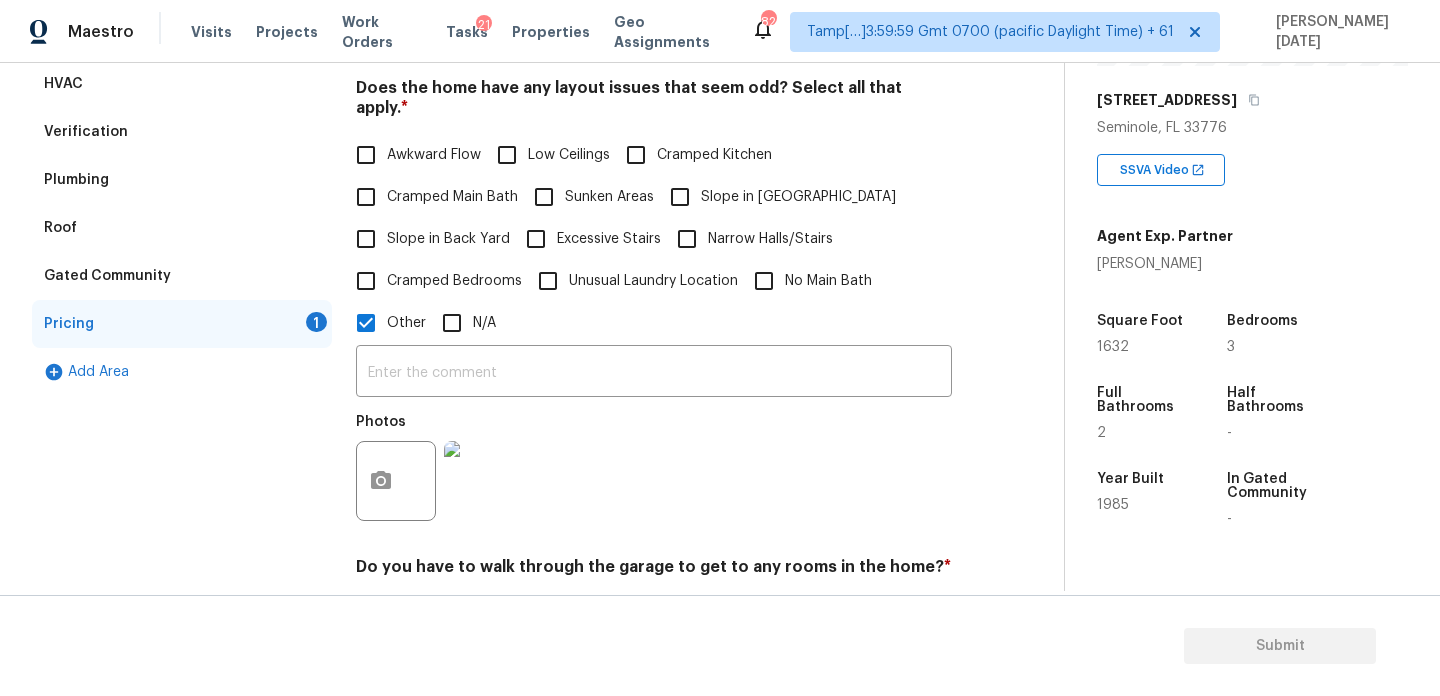 scroll, scrollTop: 365, scrollLeft: 0, axis: vertical 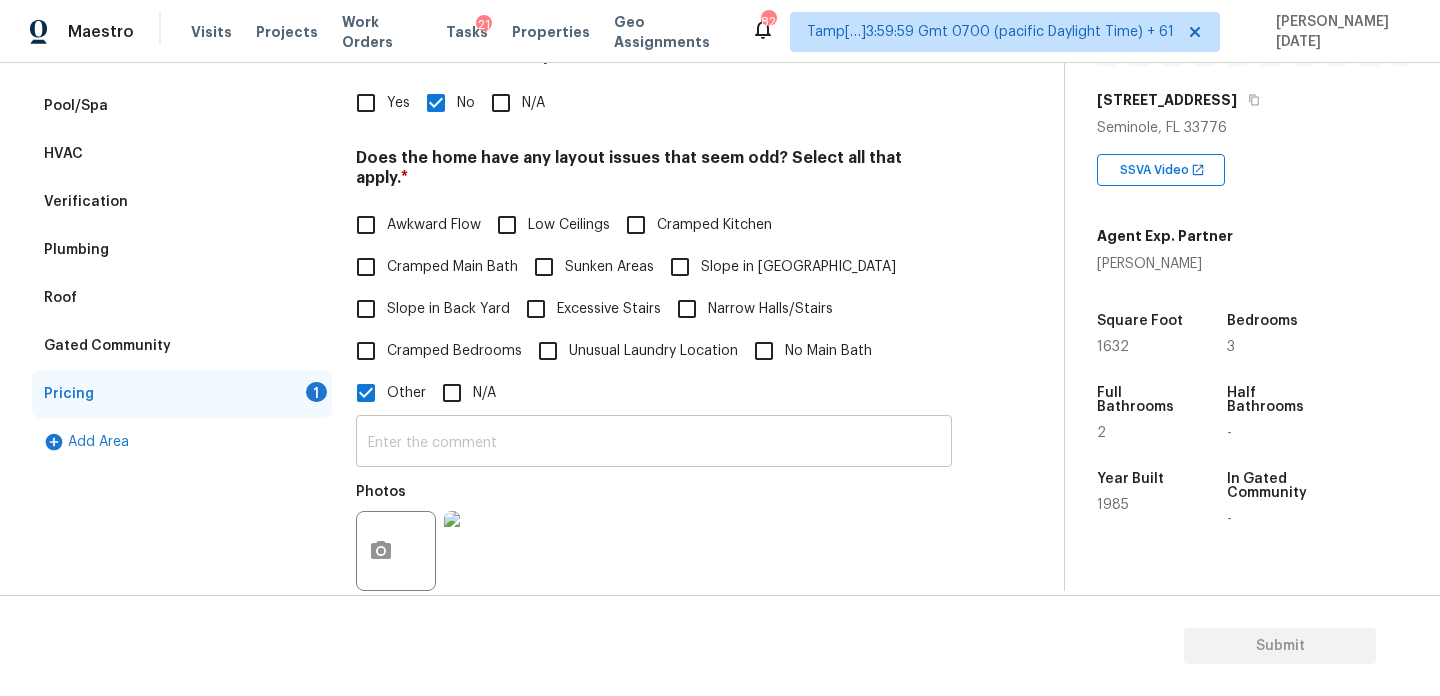 click at bounding box center (654, 443) 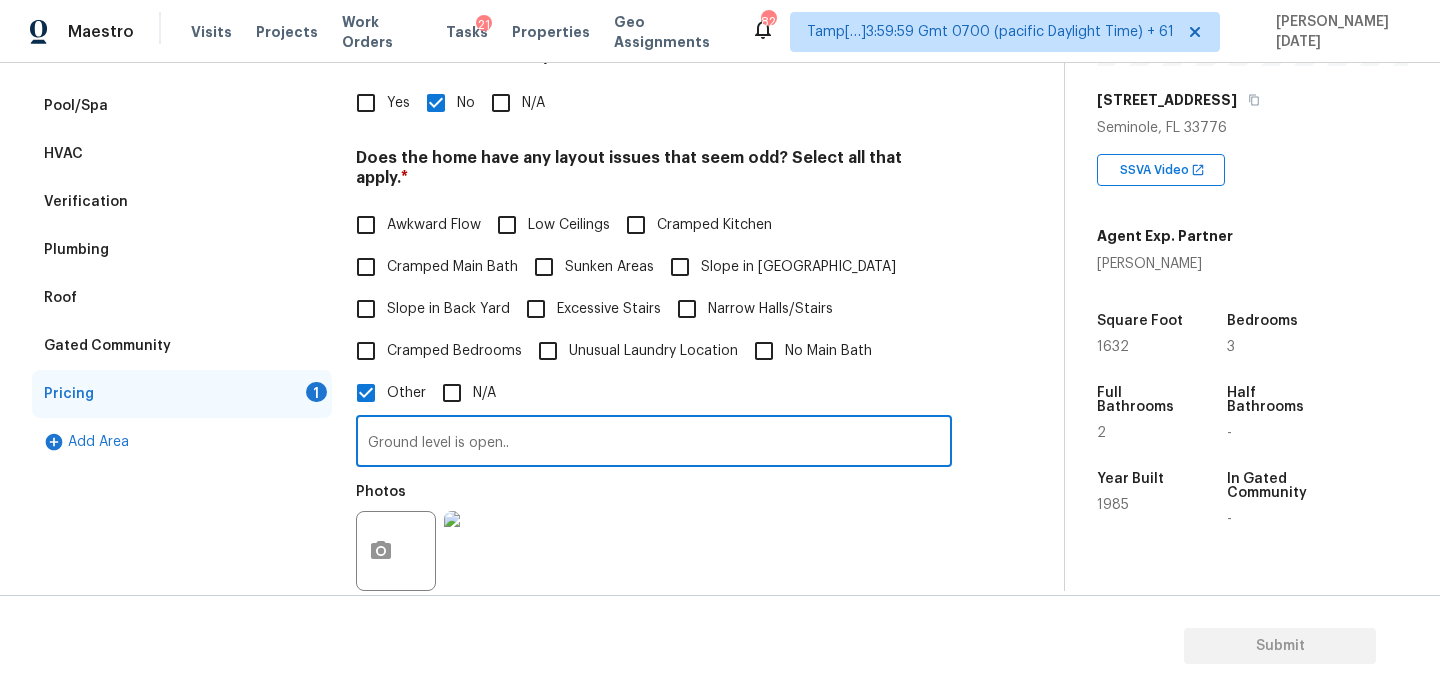 click on "Photos" at bounding box center (654, 538) 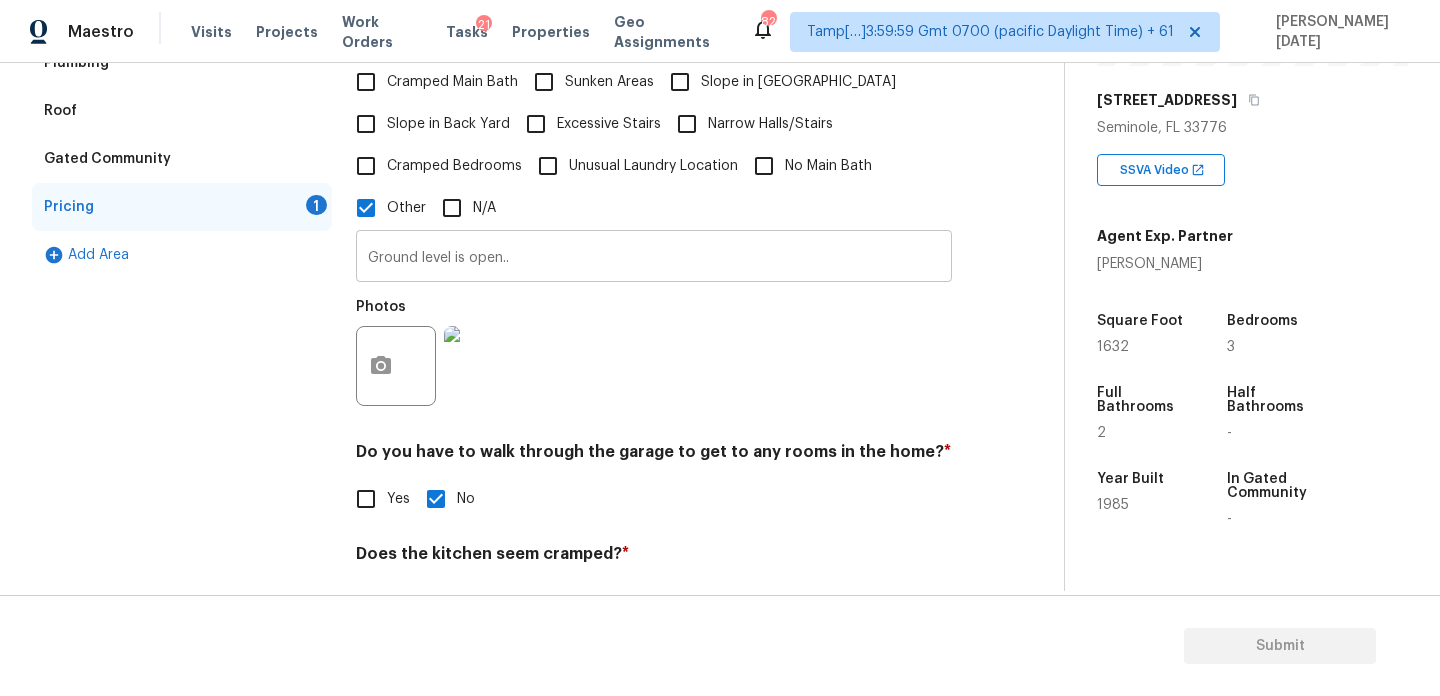scroll, scrollTop: 572, scrollLeft: 0, axis: vertical 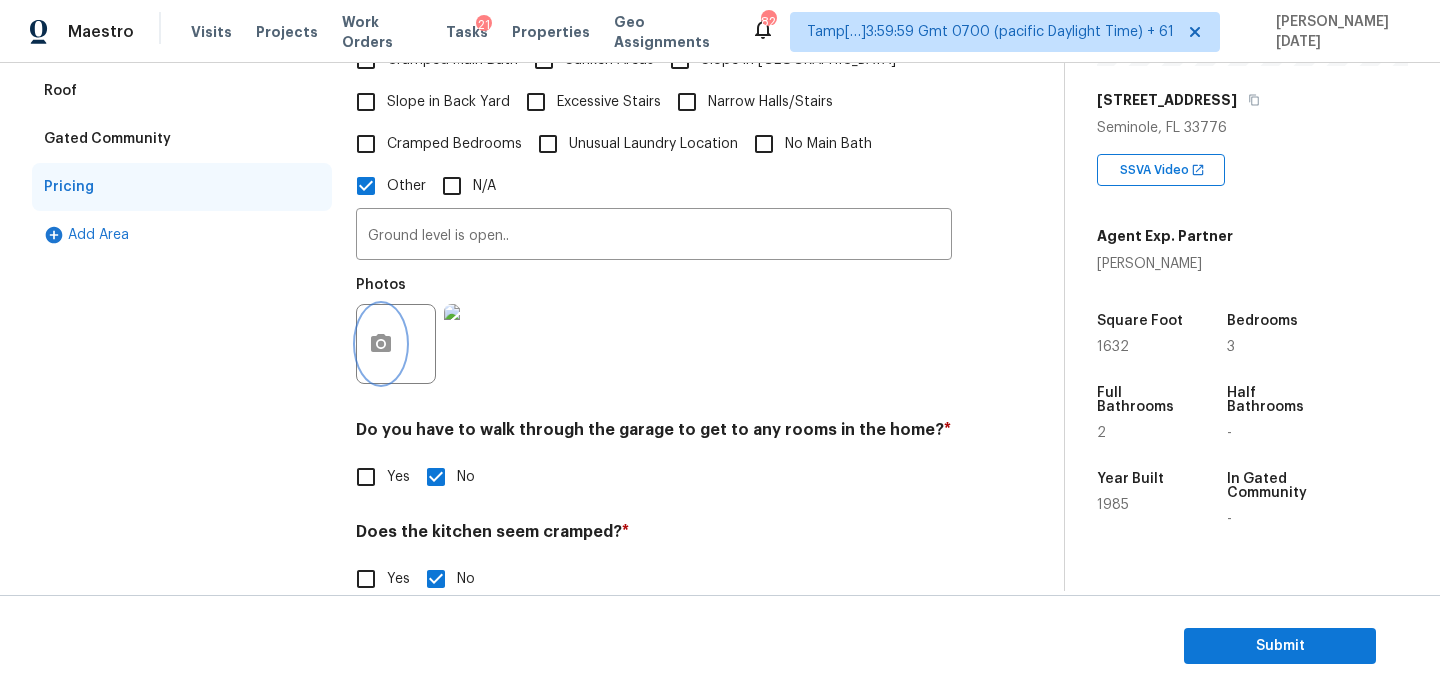 click 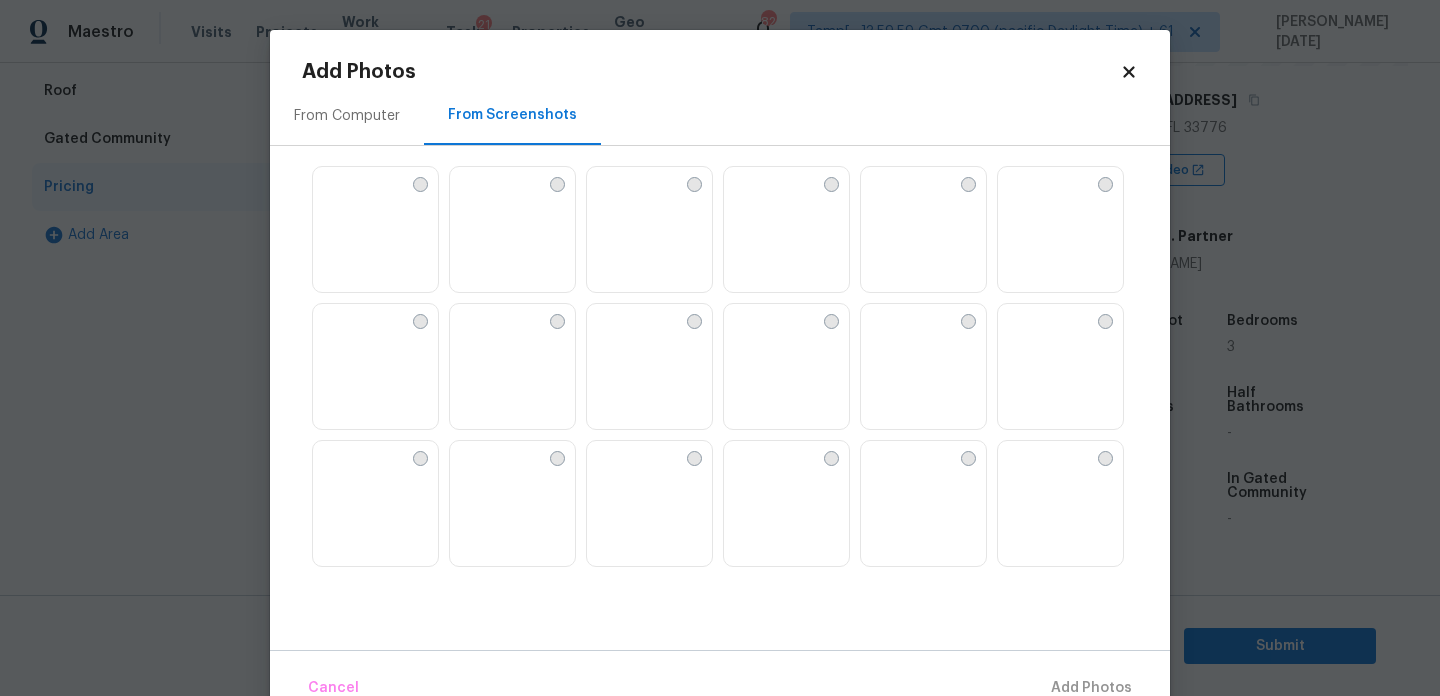 click on "From Computer" at bounding box center [347, 116] 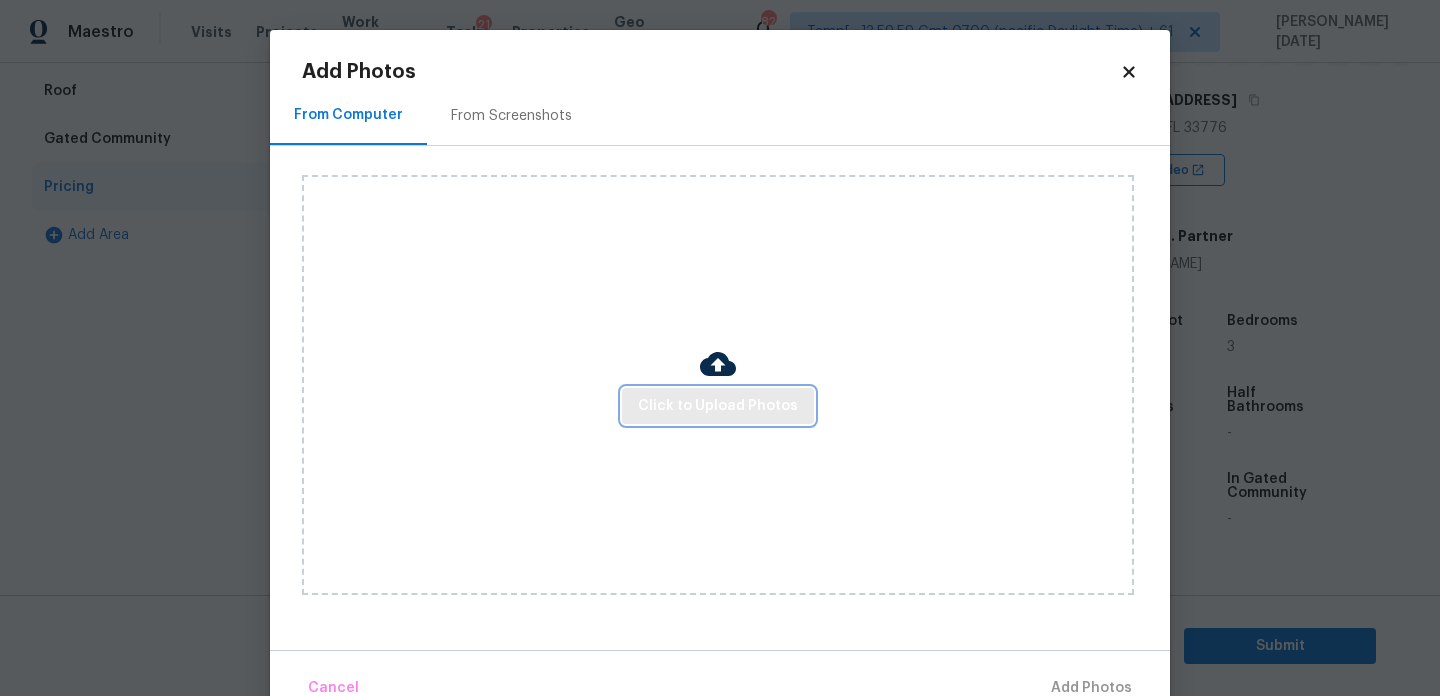 click on "Click to Upload Photos" at bounding box center [718, 406] 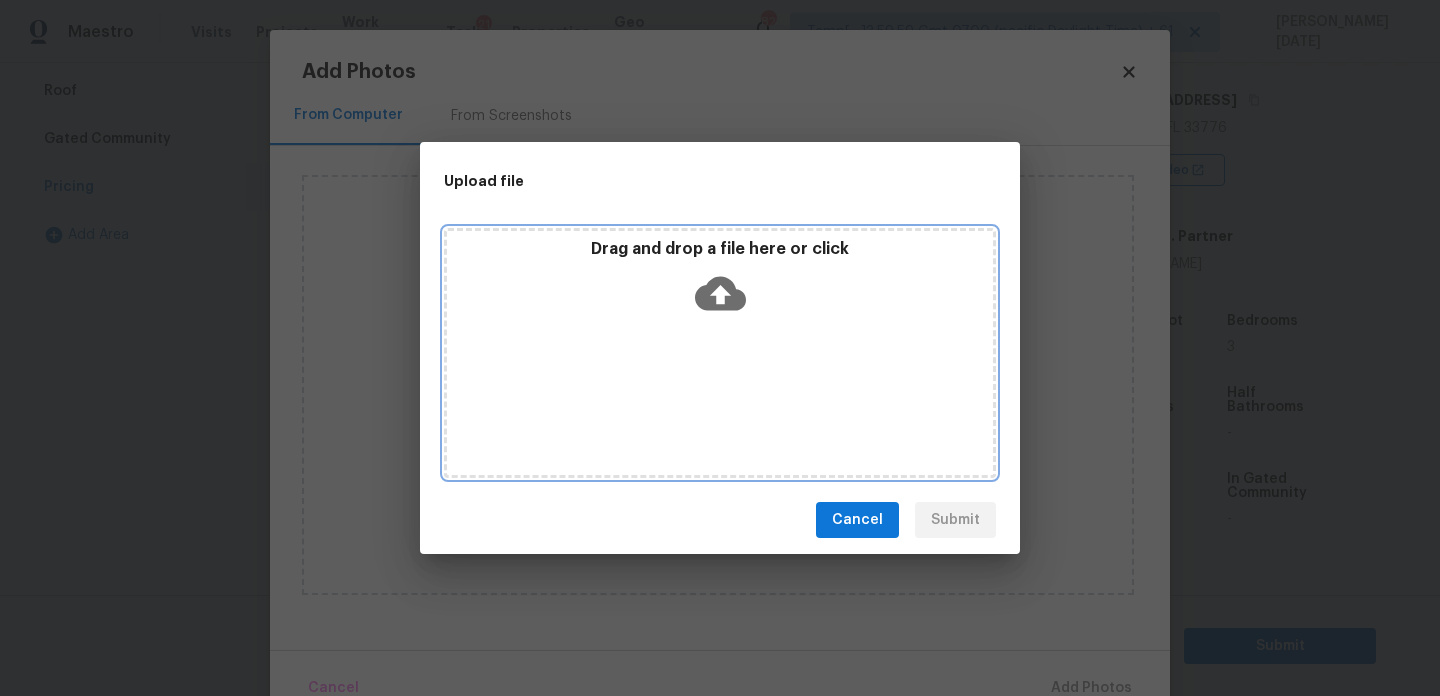 click on "Drag and drop a file here or click" at bounding box center [720, 353] 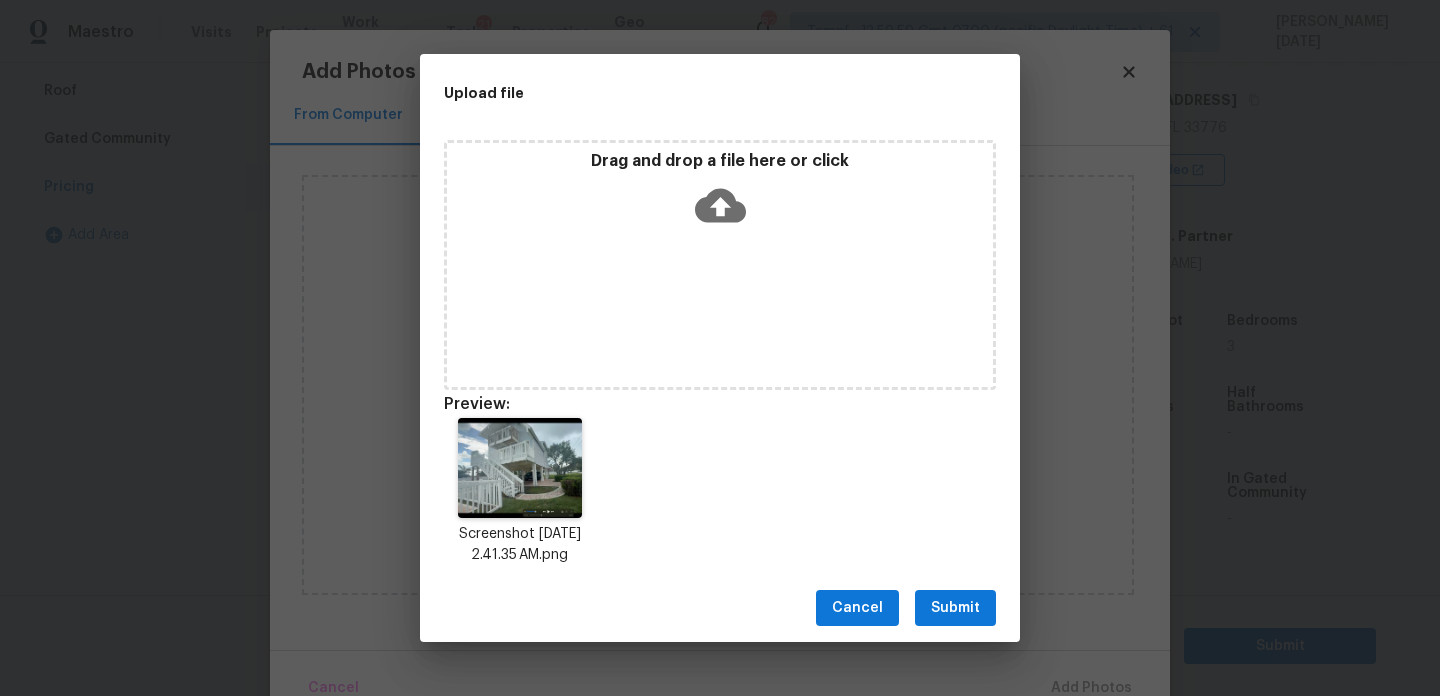 click on "Submit" at bounding box center (955, 608) 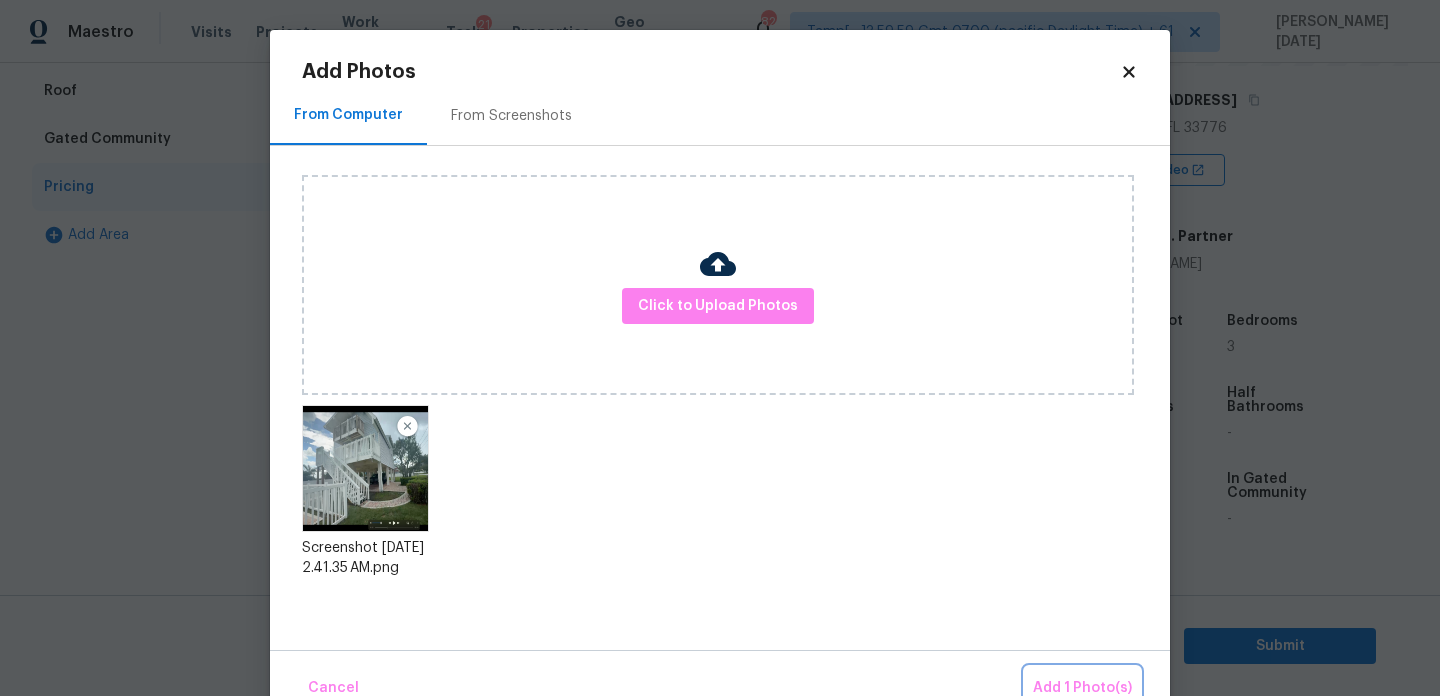 click on "Add 1 Photo(s)" at bounding box center (1082, 688) 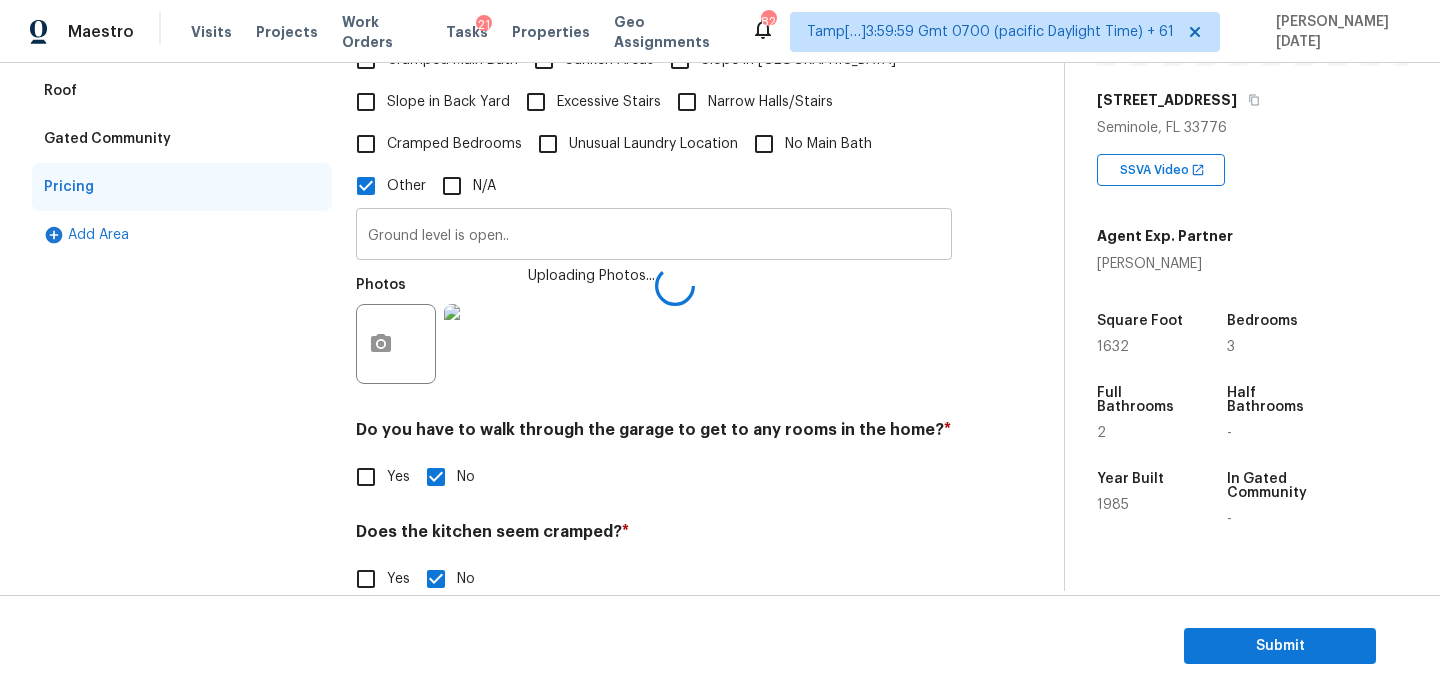 click on "Ground level is open.." at bounding box center (654, 236) 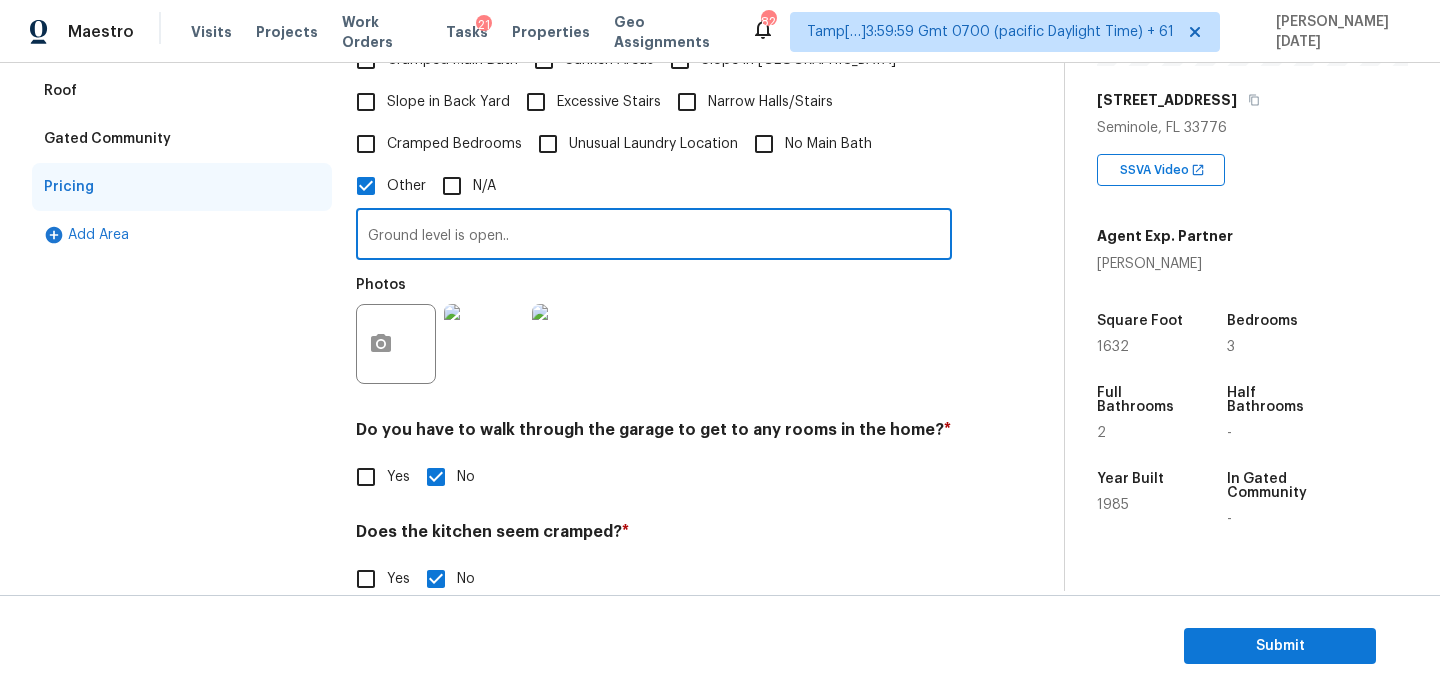 click on "Photos" at bounding box center (654, 331) 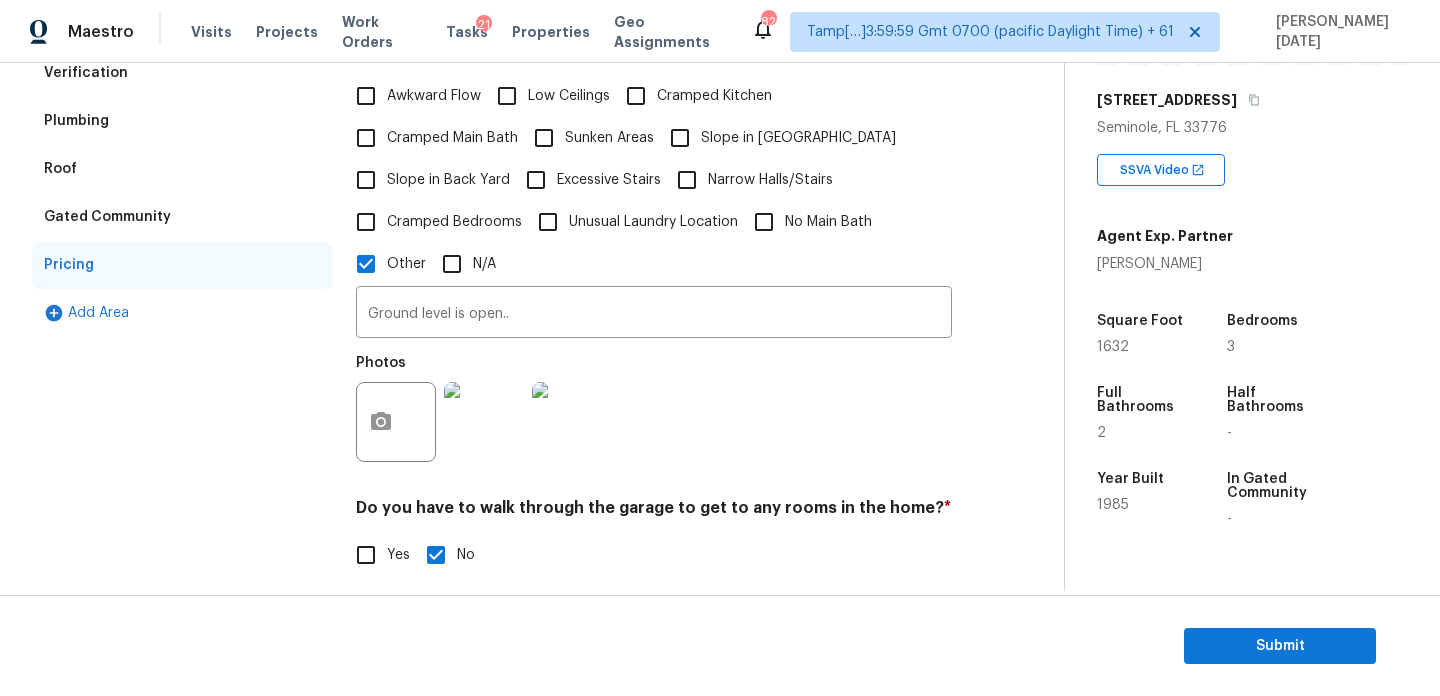 scroll, scrollTop: 445, scrollLeft: 0, axis: vertical 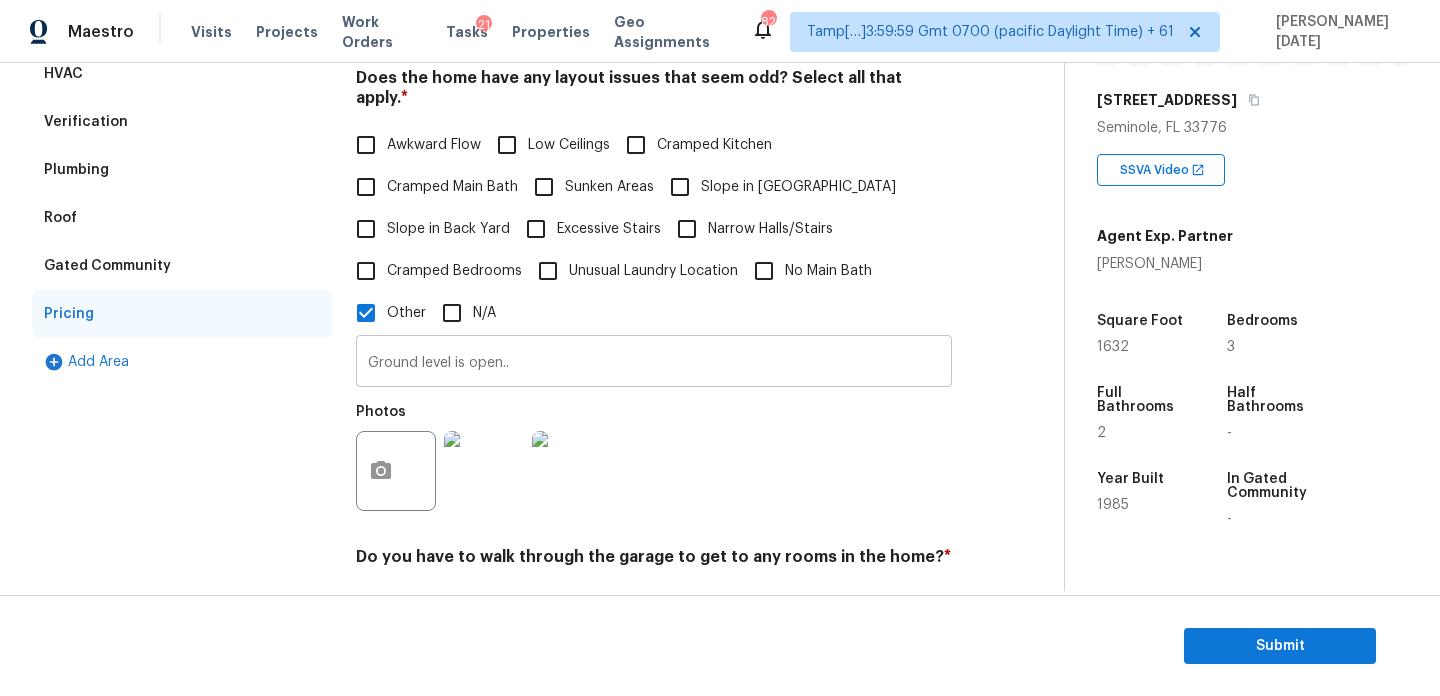 click on "Ground level is open.." at bounding box center [654, 363] 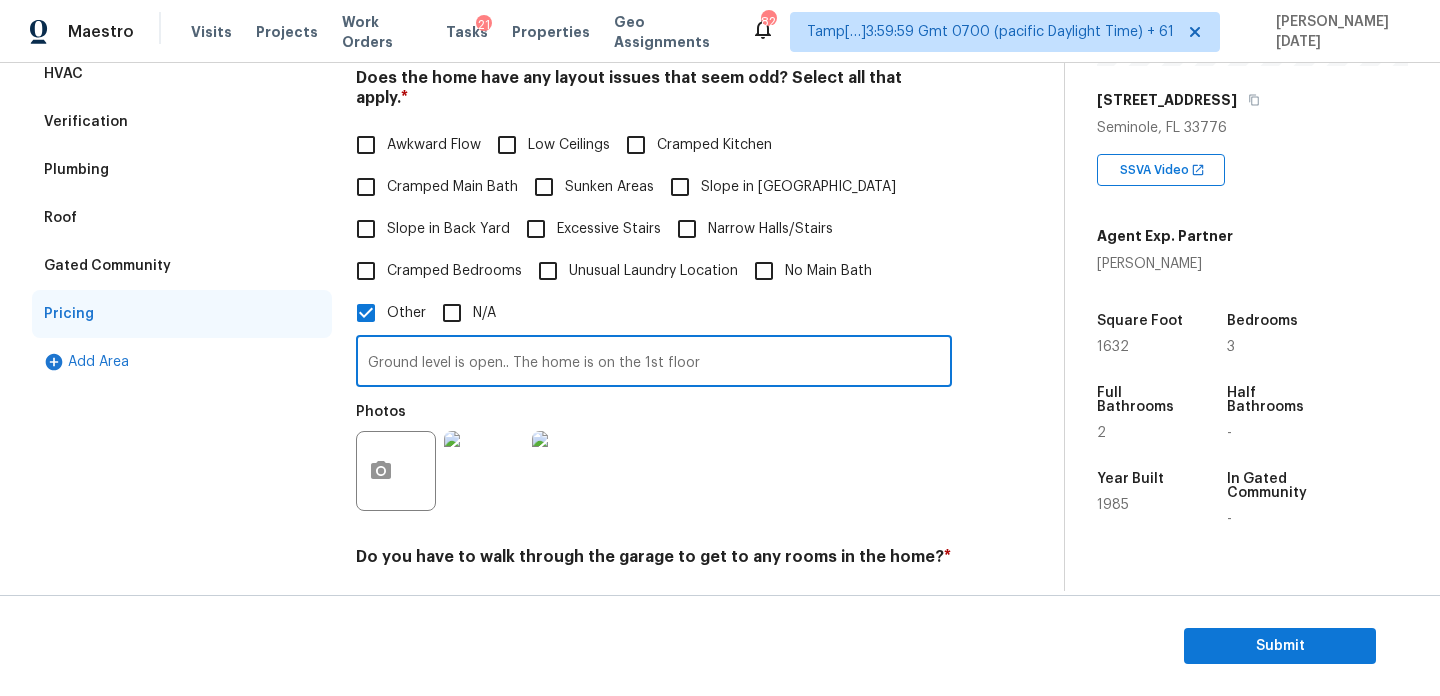 type on "Ground level is open.. The home is on the 1st floor" 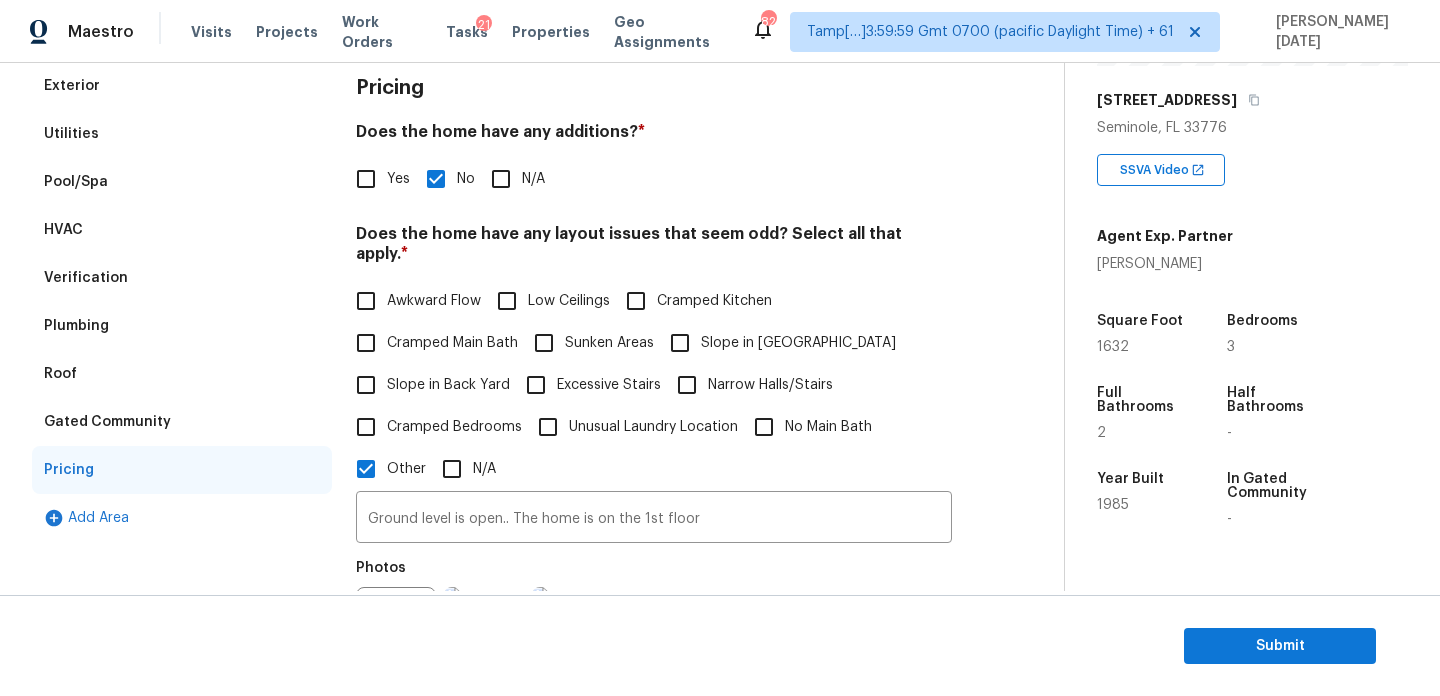 scroll, scrollTop: 274, scrollLeft: 0, axis: vertical 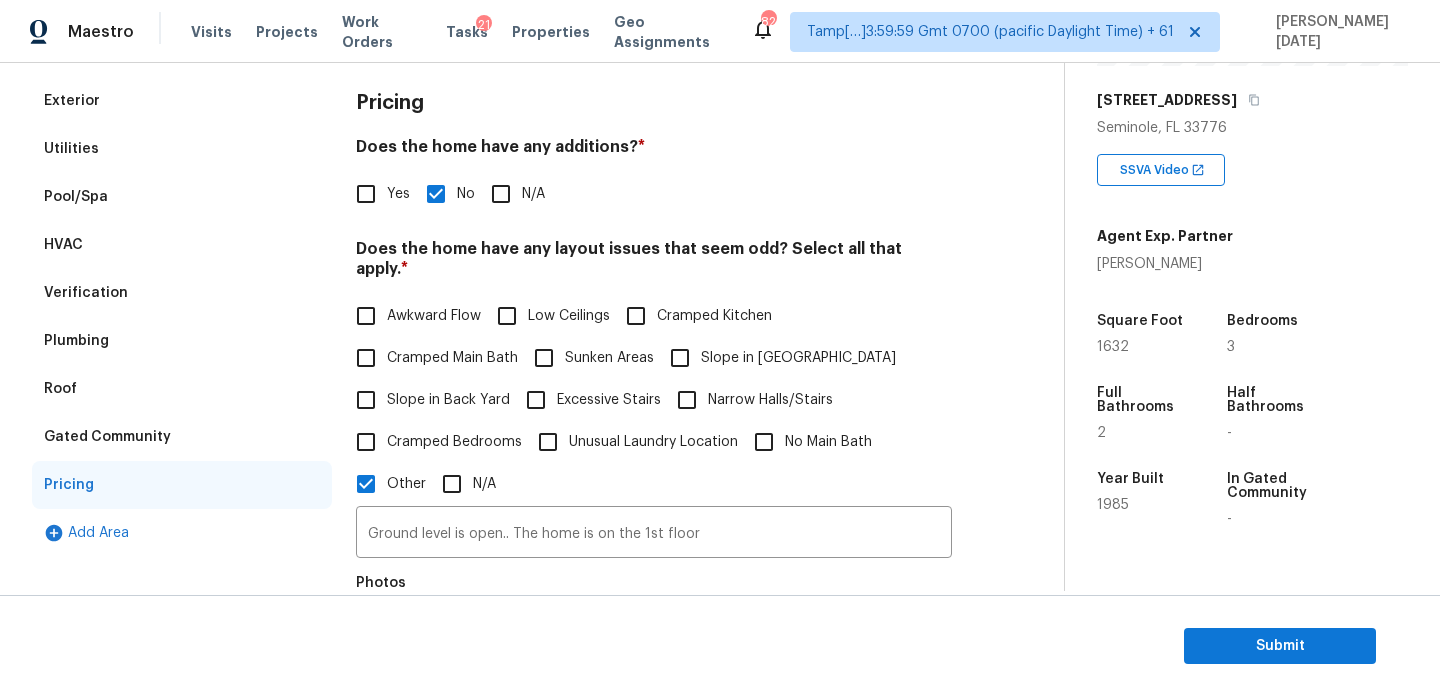click on "Verification" at bounding box center [182, 293] 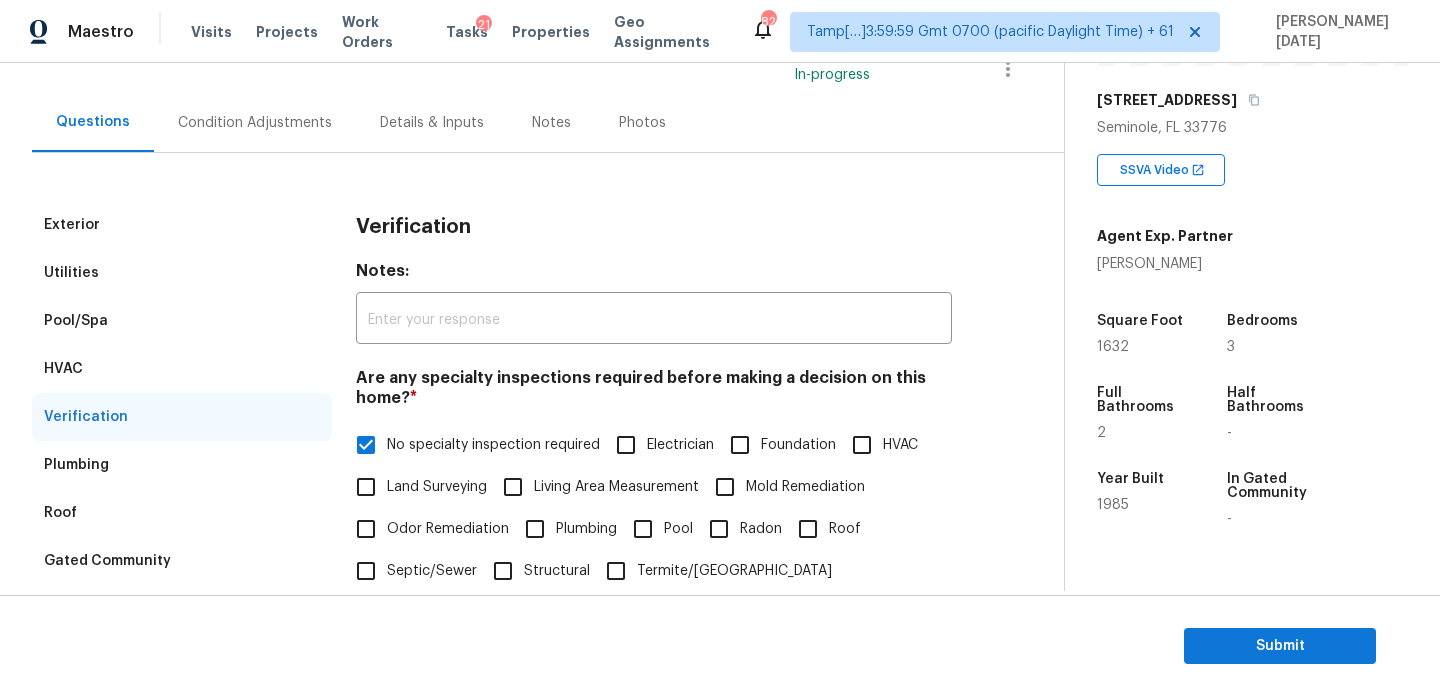 scroll, scrollTop: 0, scrollLeft: 0, axis: both 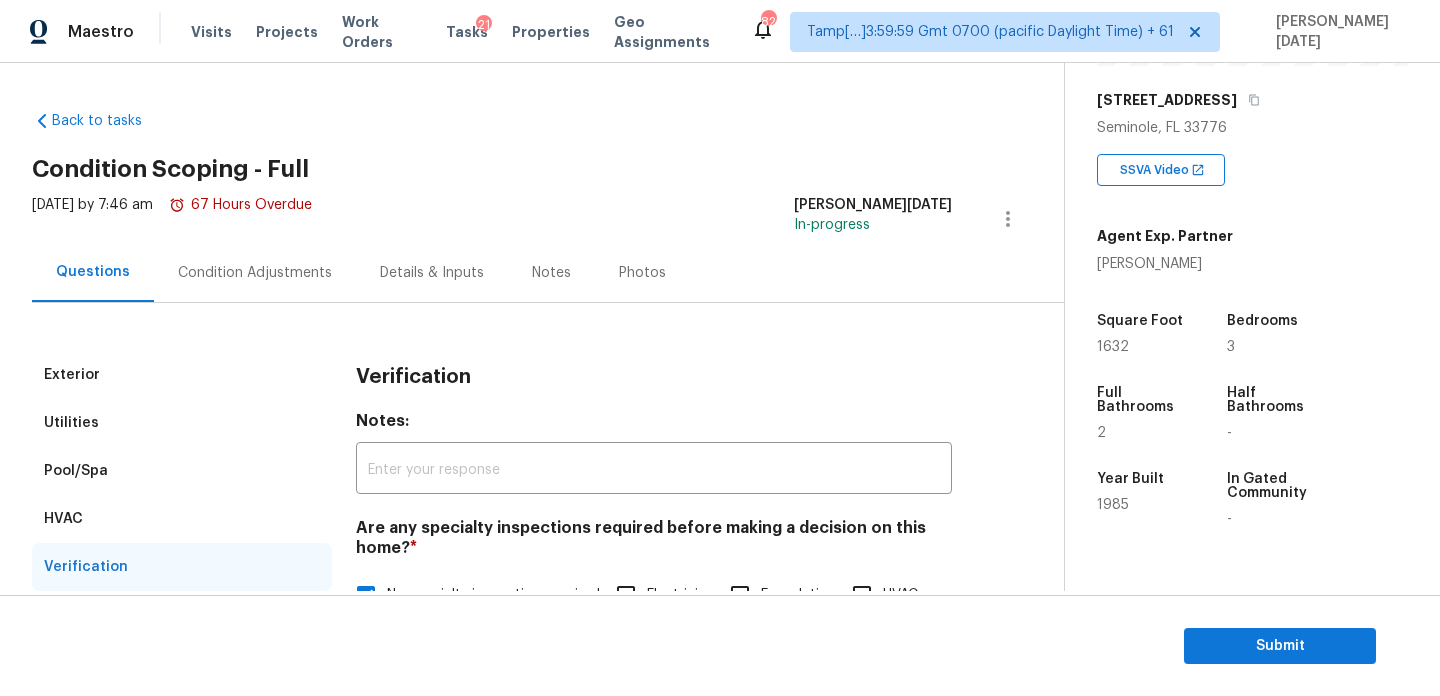 click on "Condition Adjustments" at bounding box center [255, 273] 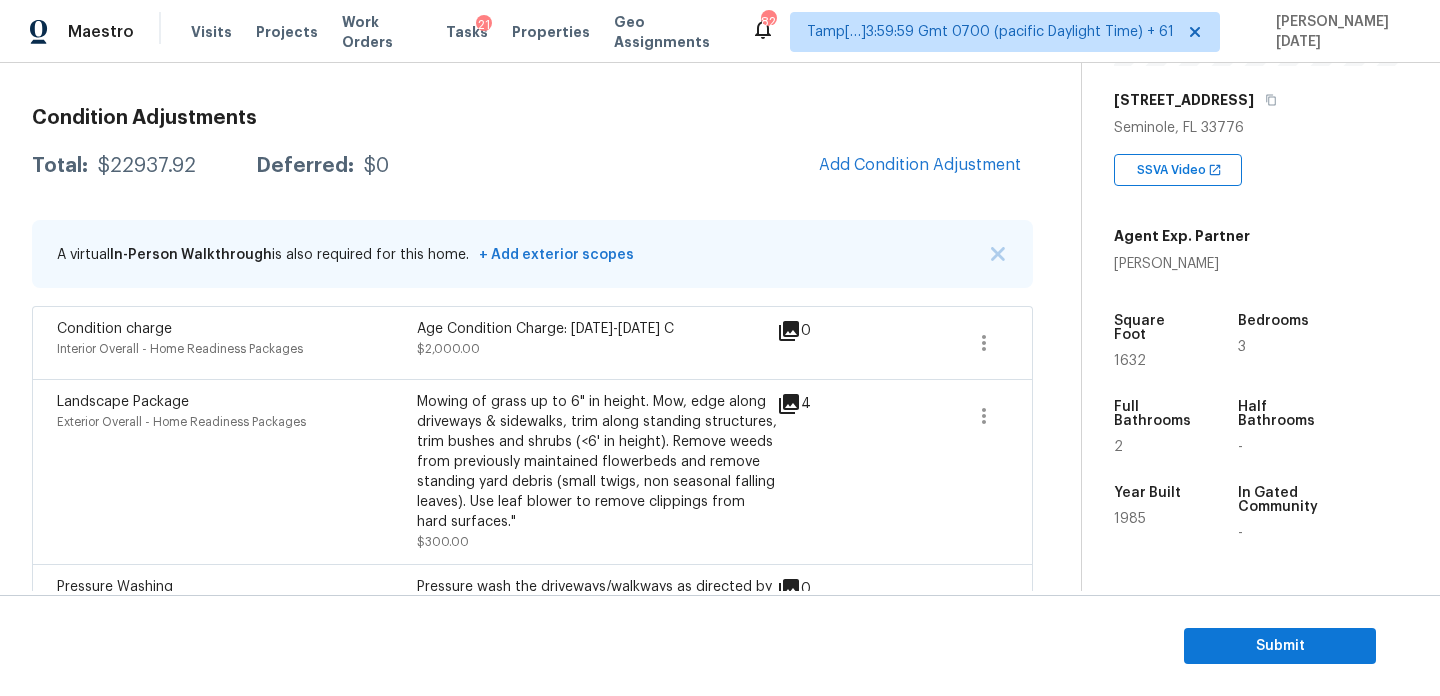 scroll, scrollTop: 190, scrollLeft: 0, axis: vertical 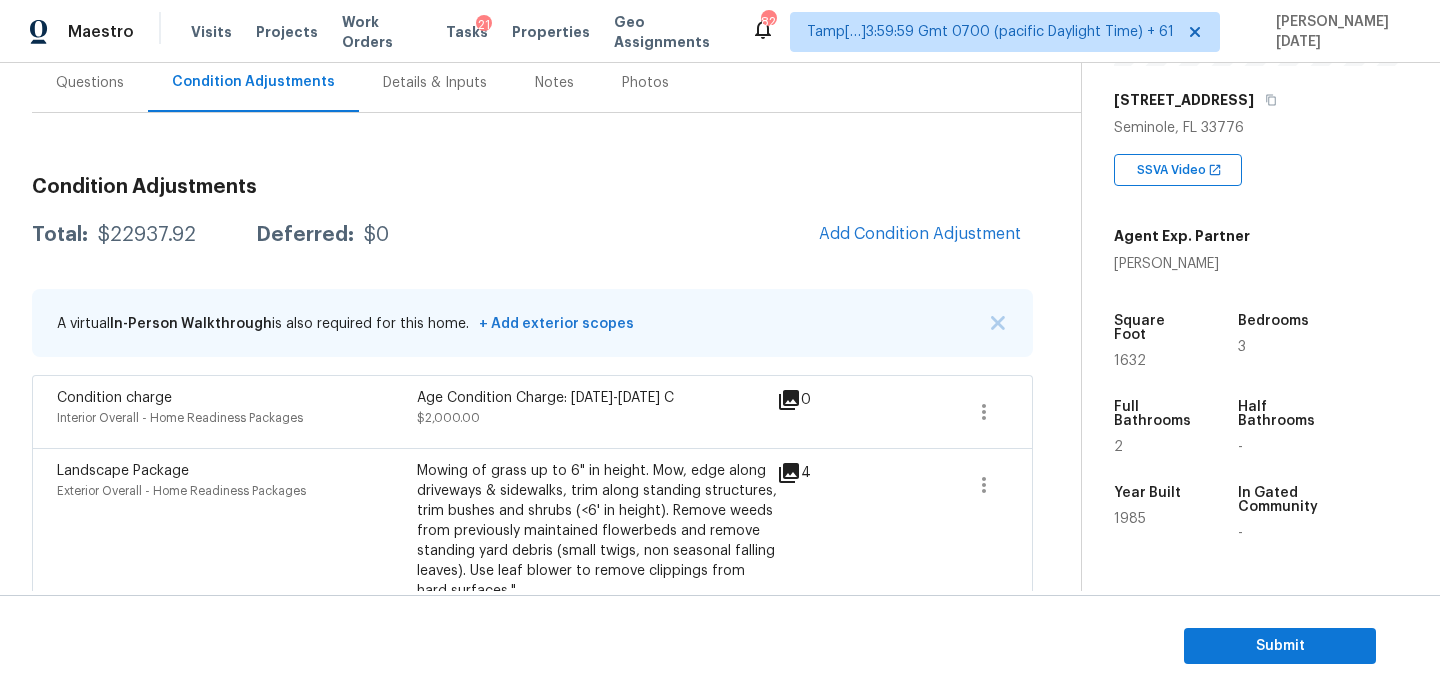 click on "1632" at bounding box center (1130, 361) 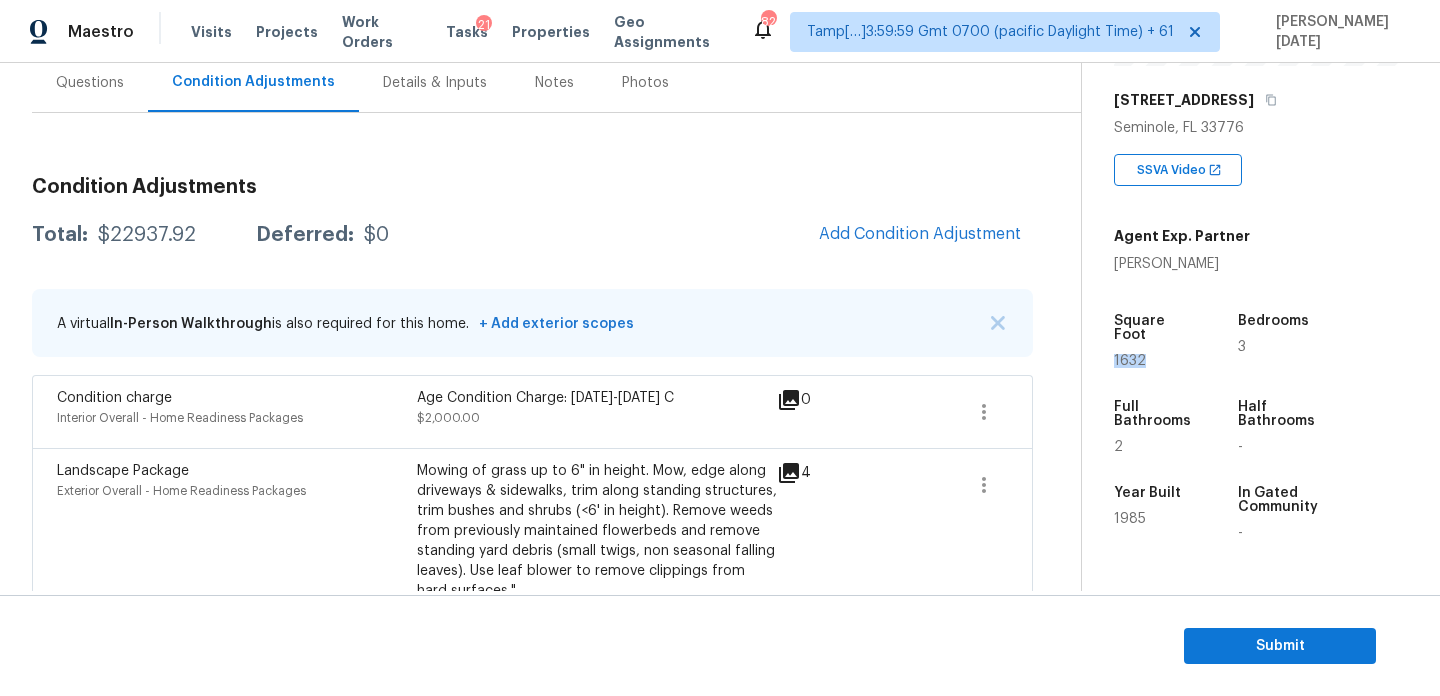 copy on "1632" 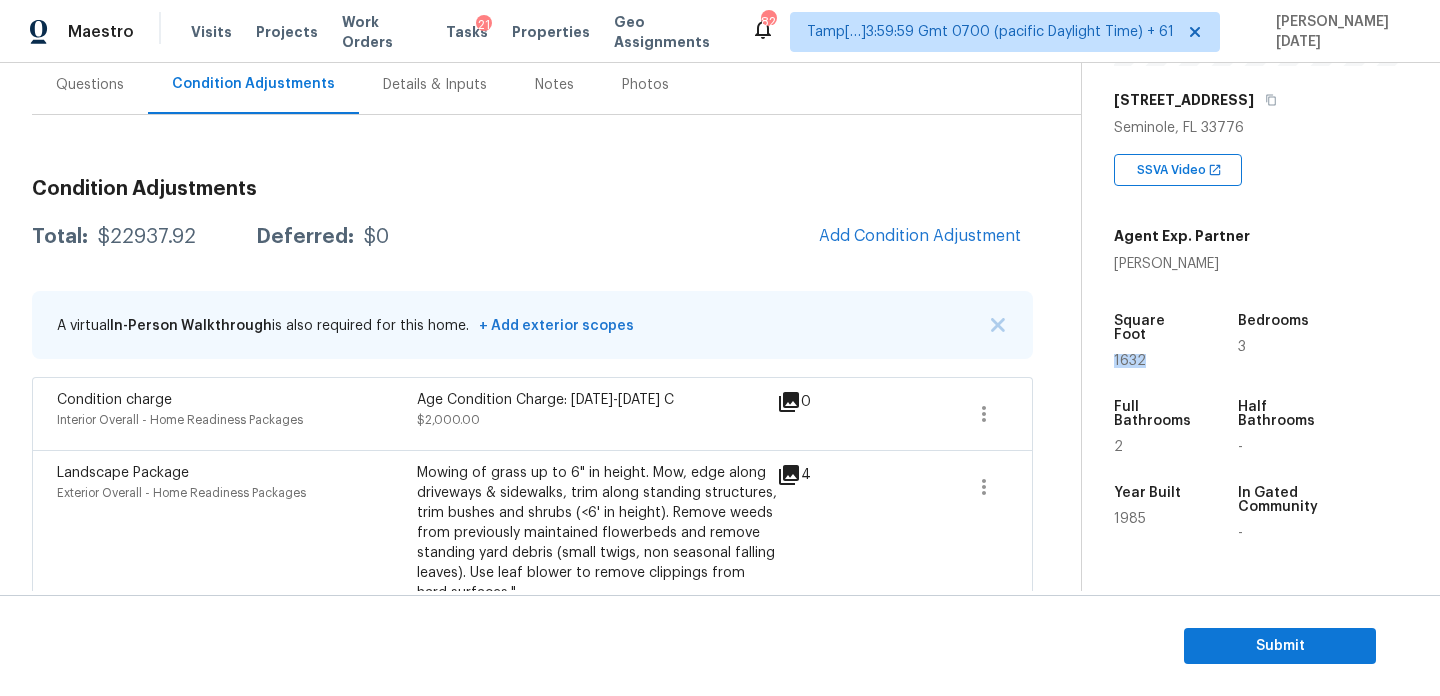 scroll, scrollTop: 56, scrollLeft: 0, axis: vertical 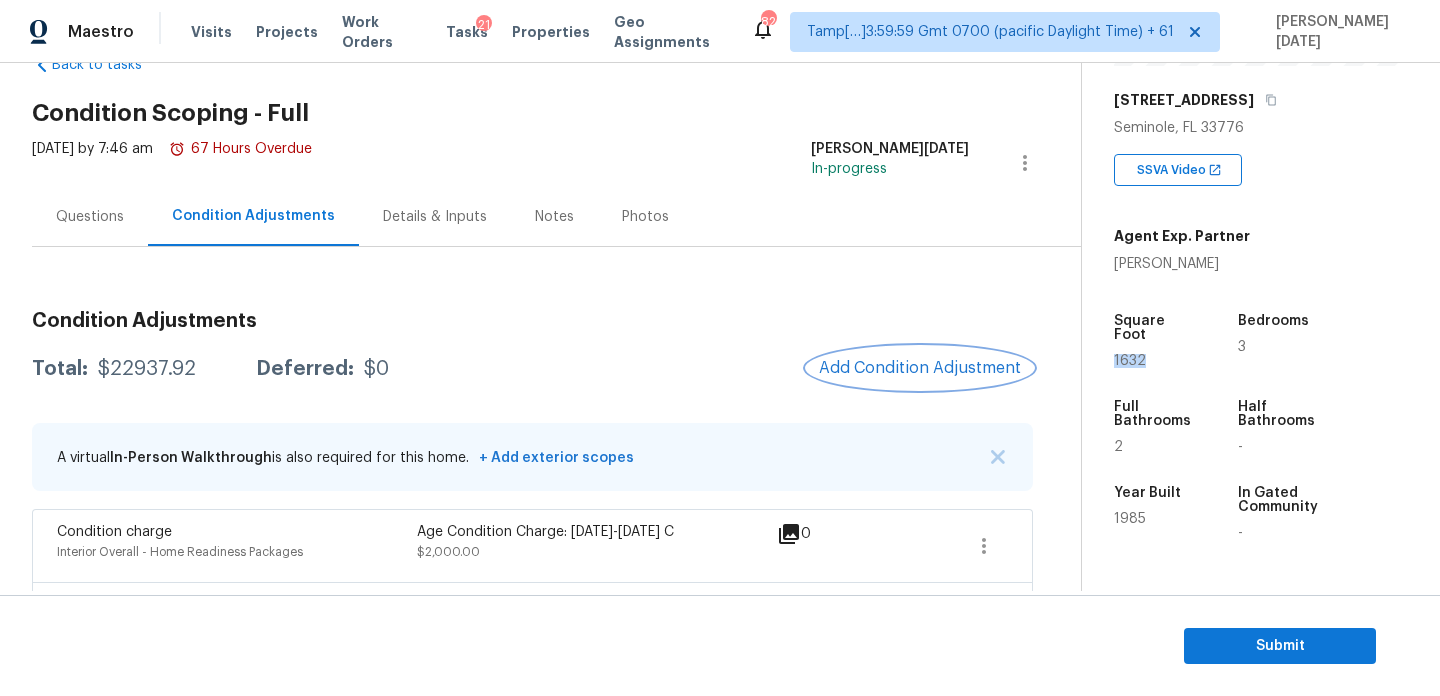 click on "Add Condition Adjustment" at bounding box center (920, 368) 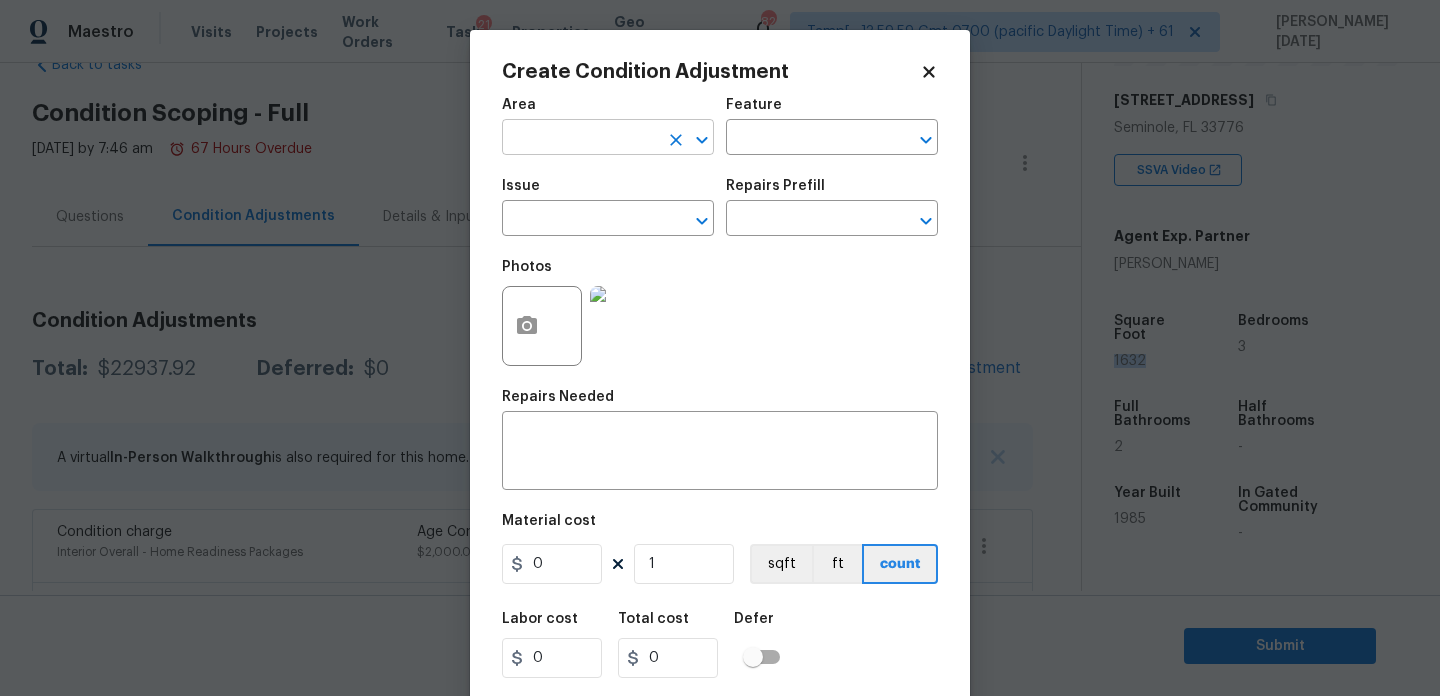 click at bounding box center [580, 139] 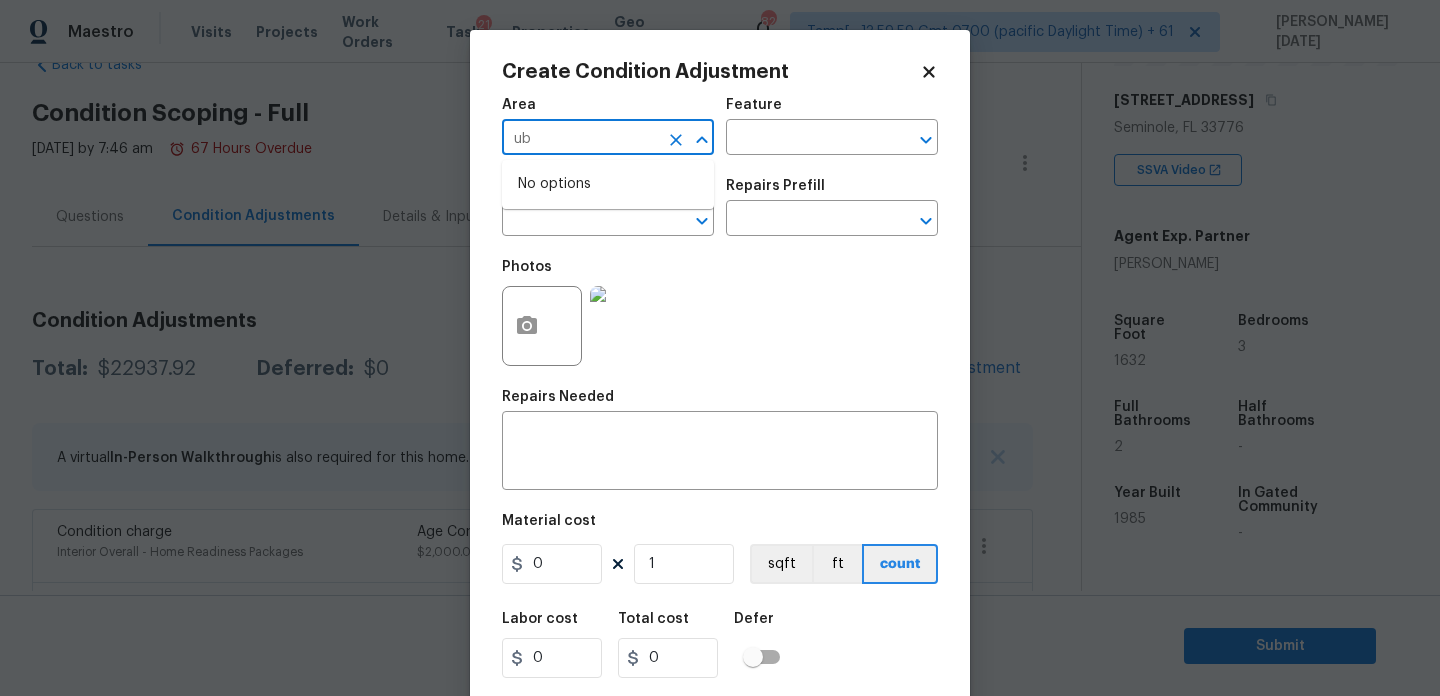 type on "u" 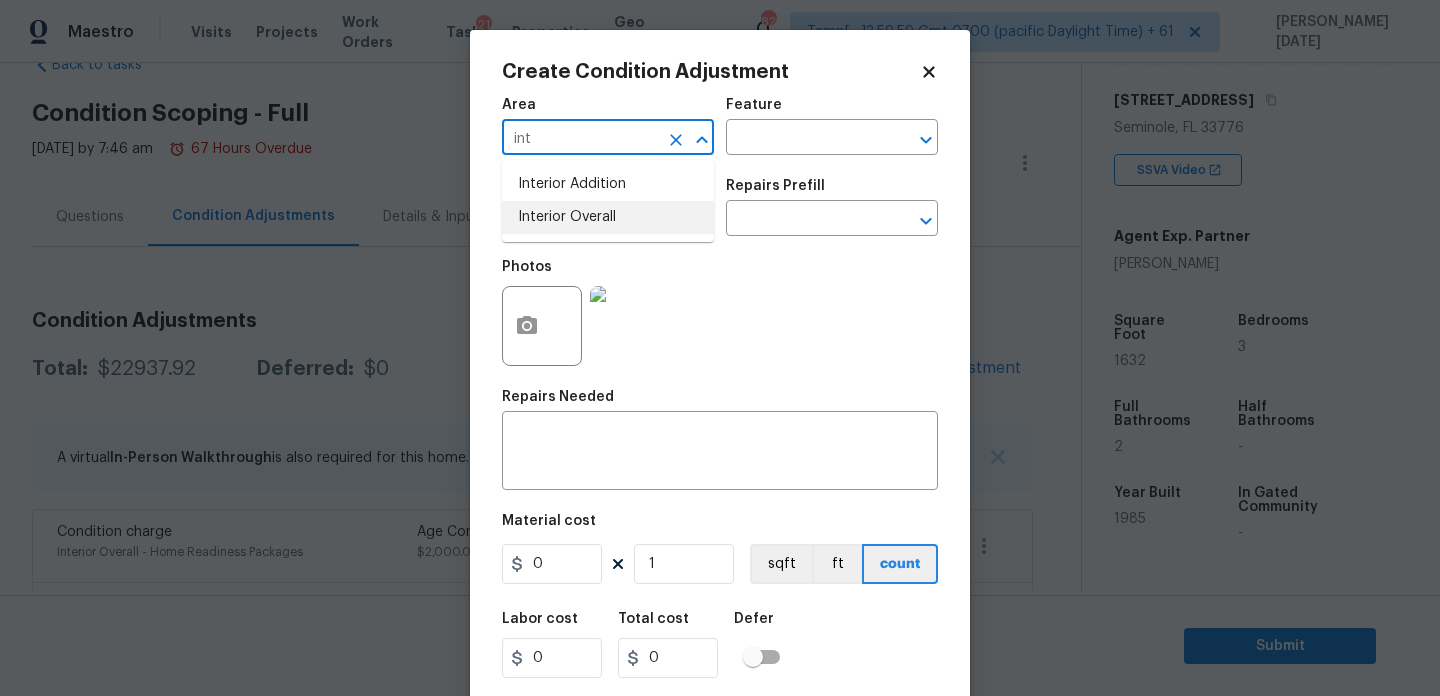 click on "Interior Overall" at bounding box center (608, 217) 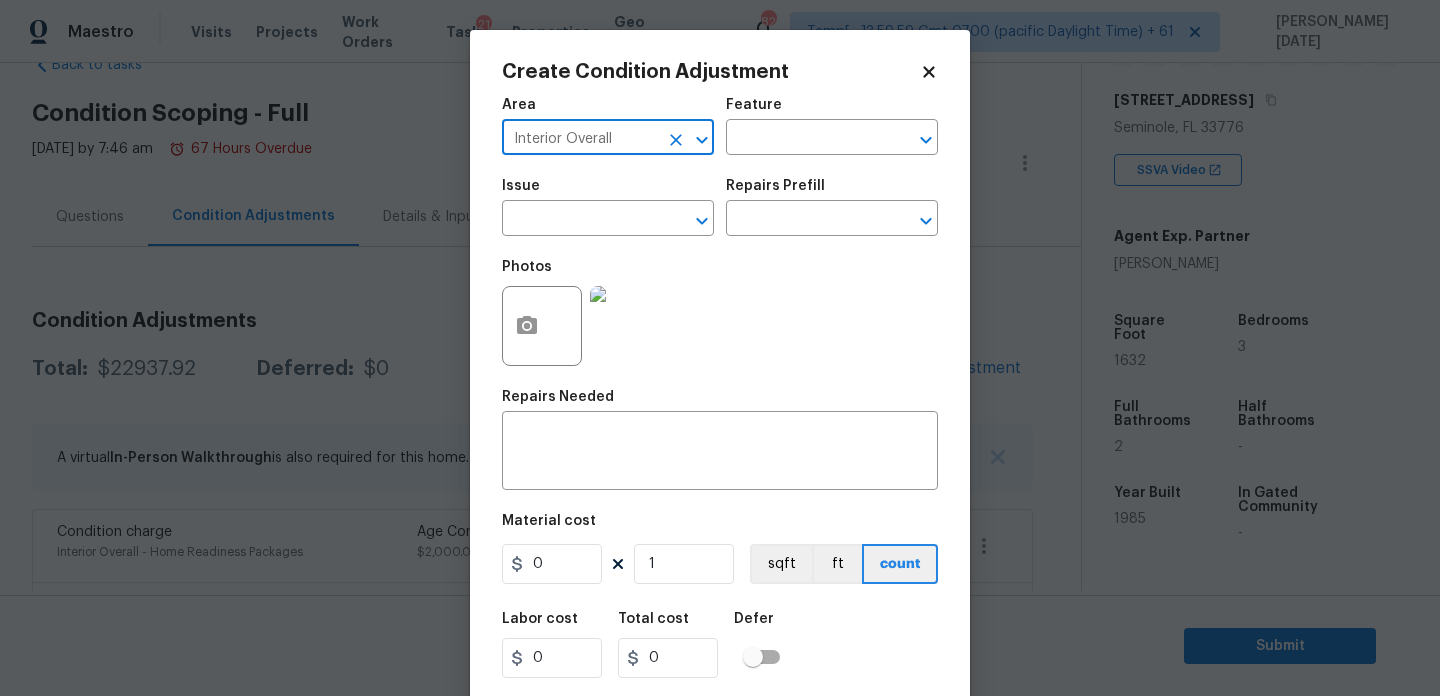 type on "Interior Overall" 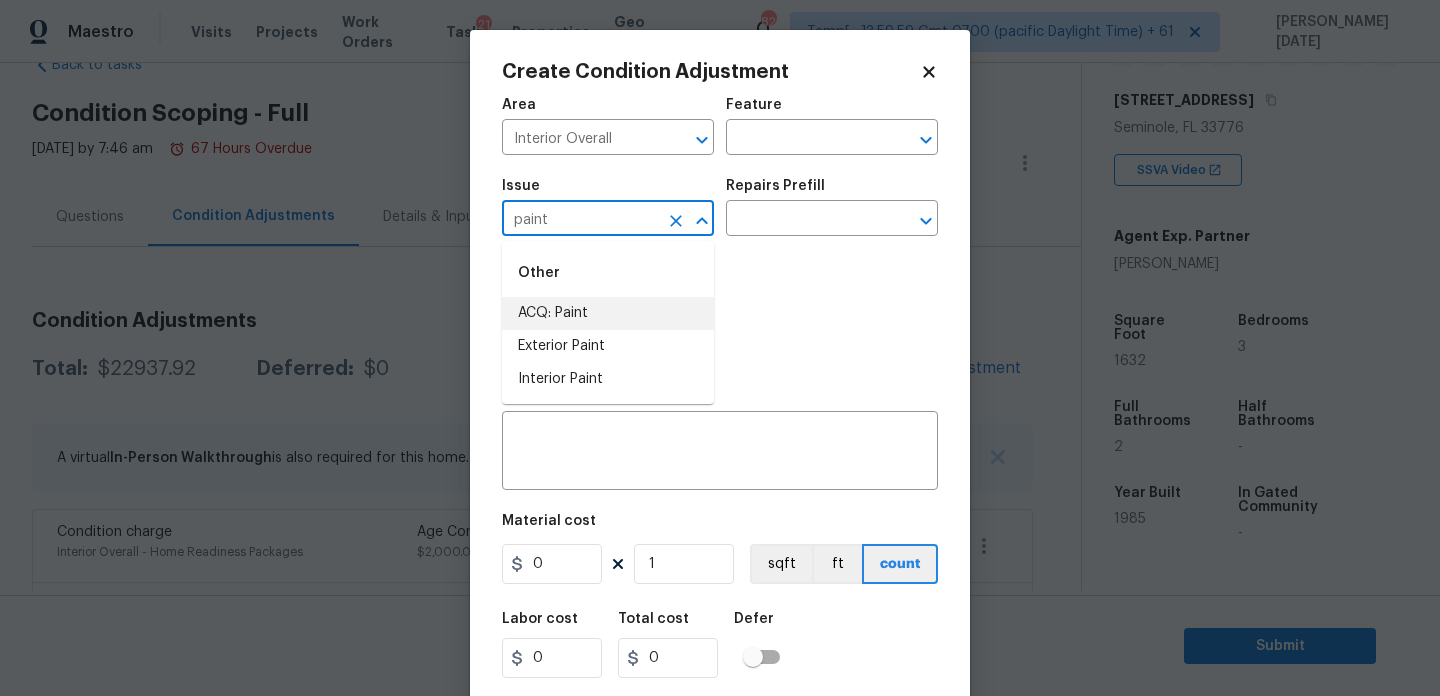 click on "ACQ: Paint" at bounding box center [608, 313] 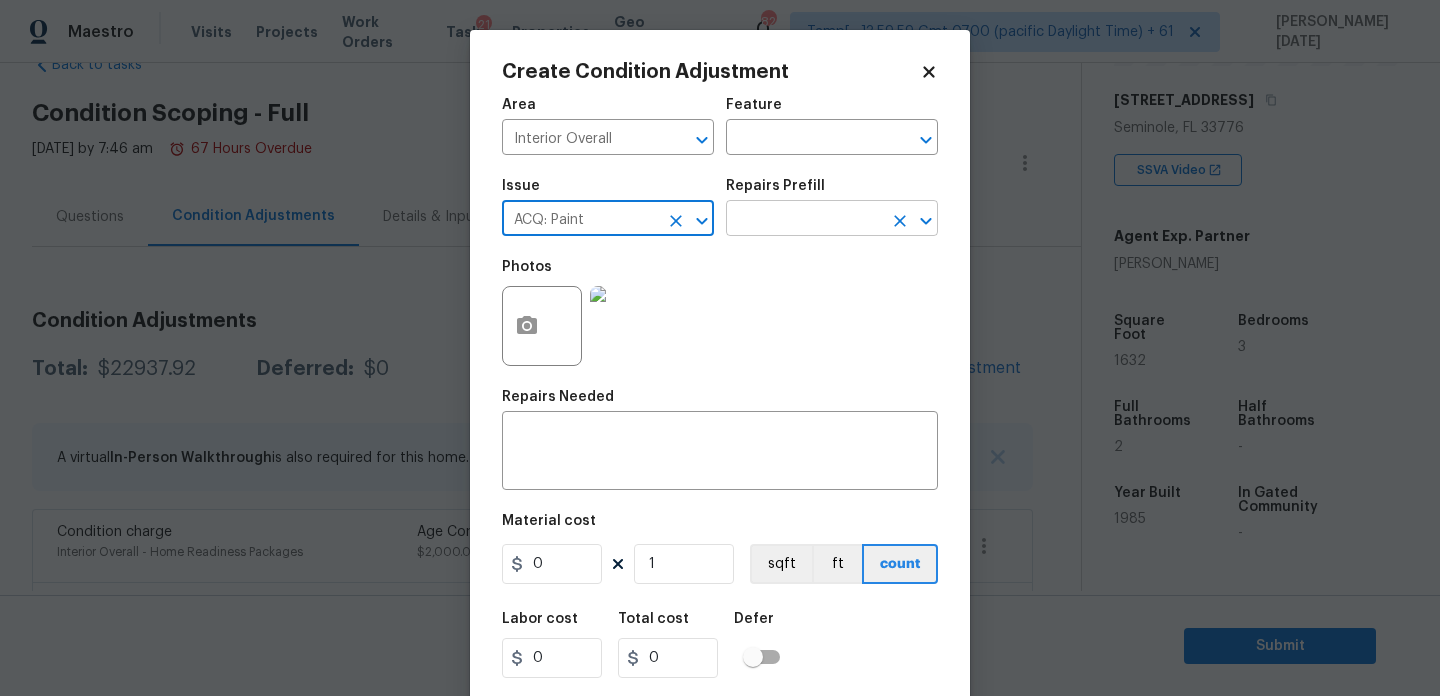 type on "ACQ: Paint" 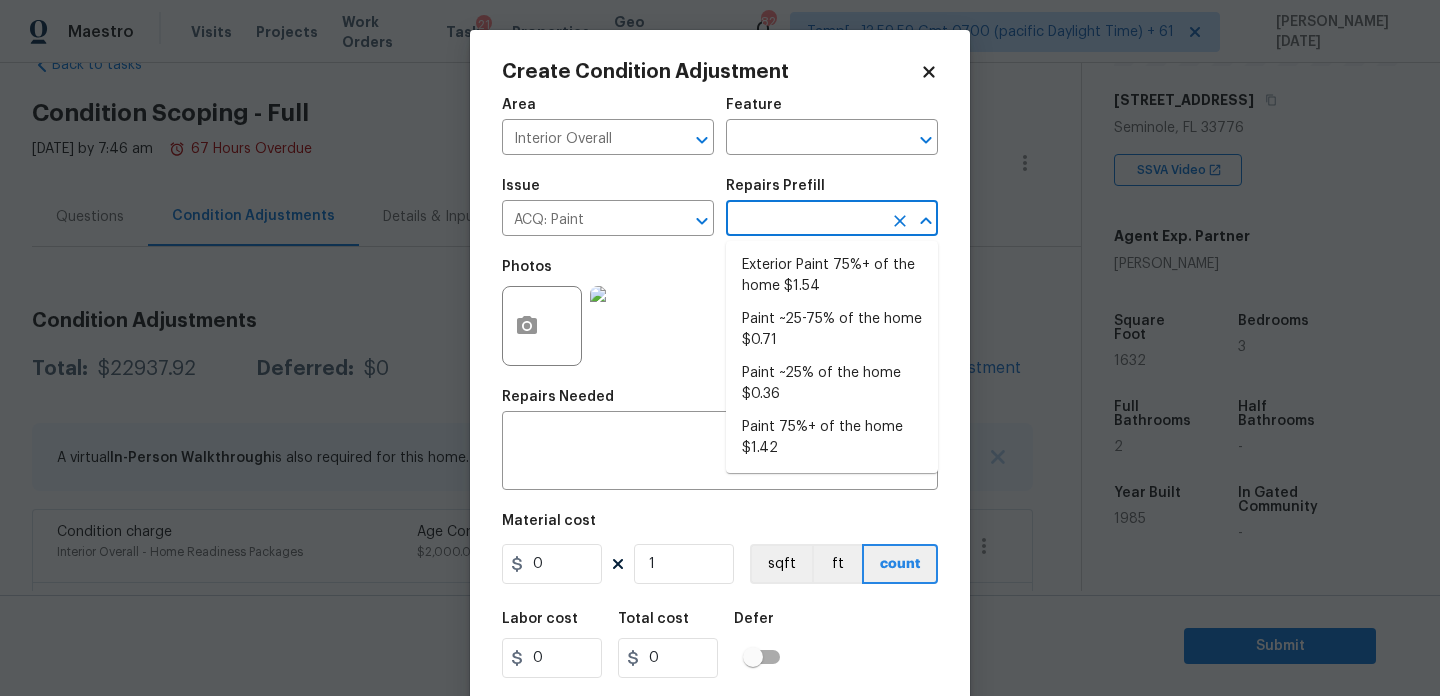 click at bounding box center [804, 220] 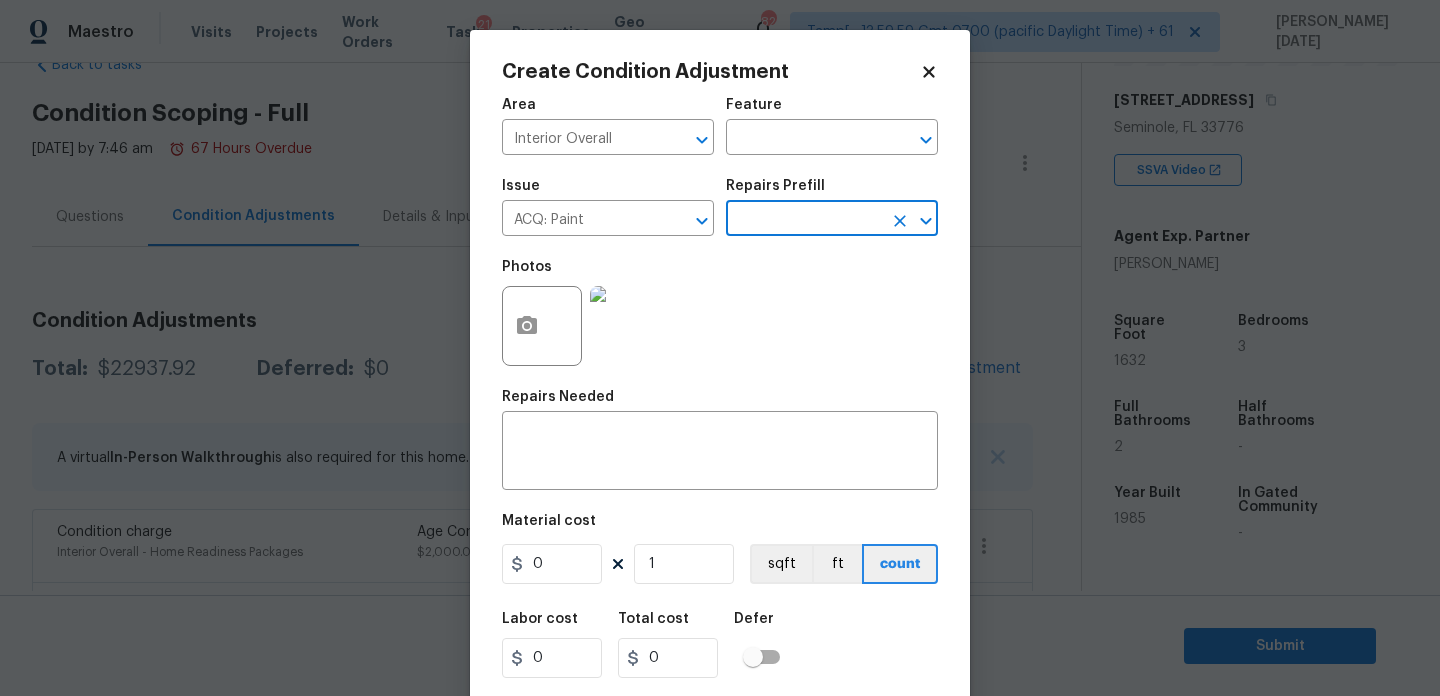click at bounding box center [804, 220] 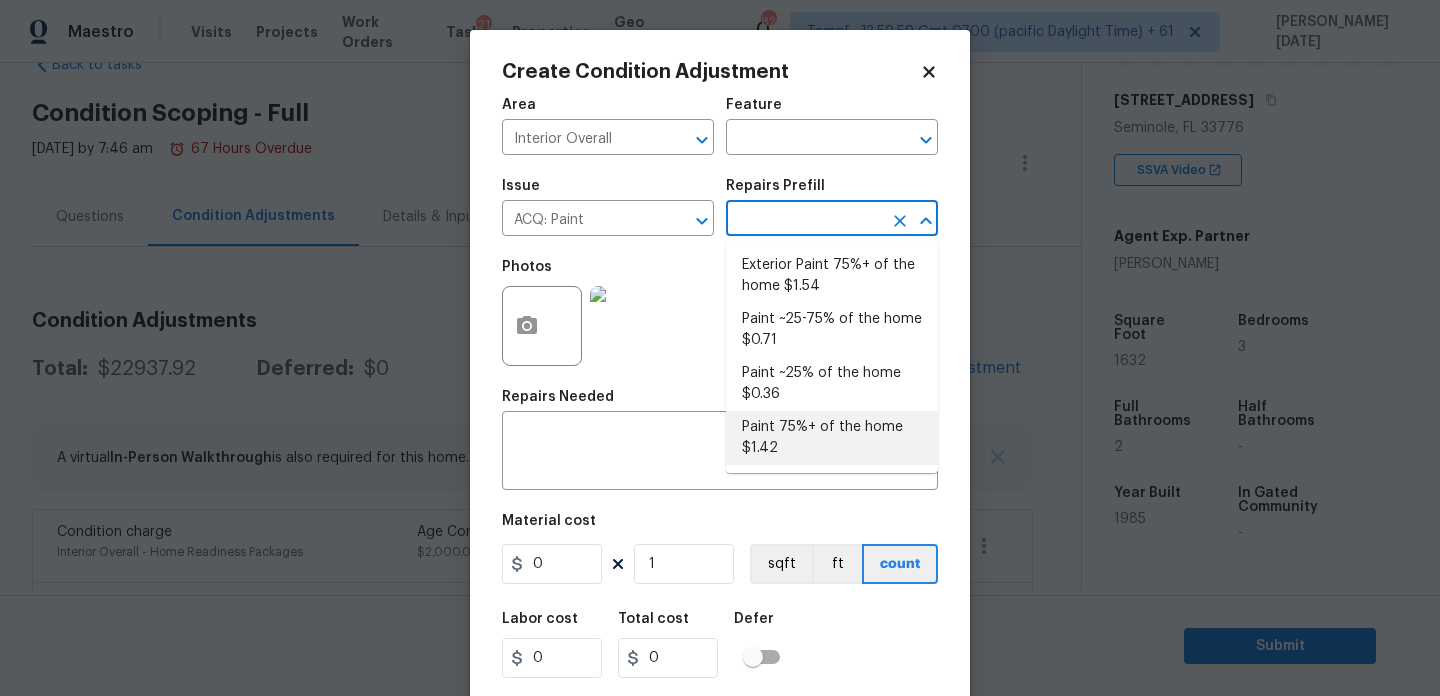 click on "Paint 75%+ of the home $1.42" at bounding box center [832, 438] 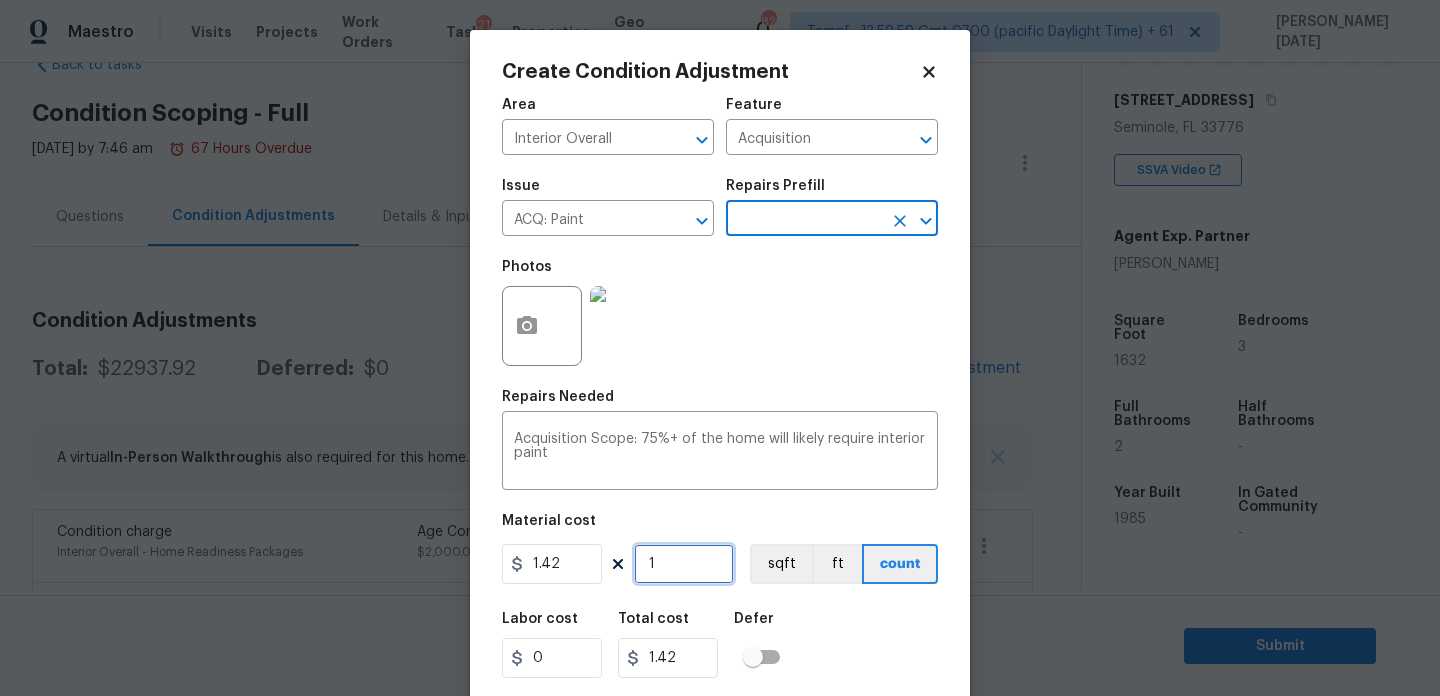 click on "1" at bounding box center (684, 564) 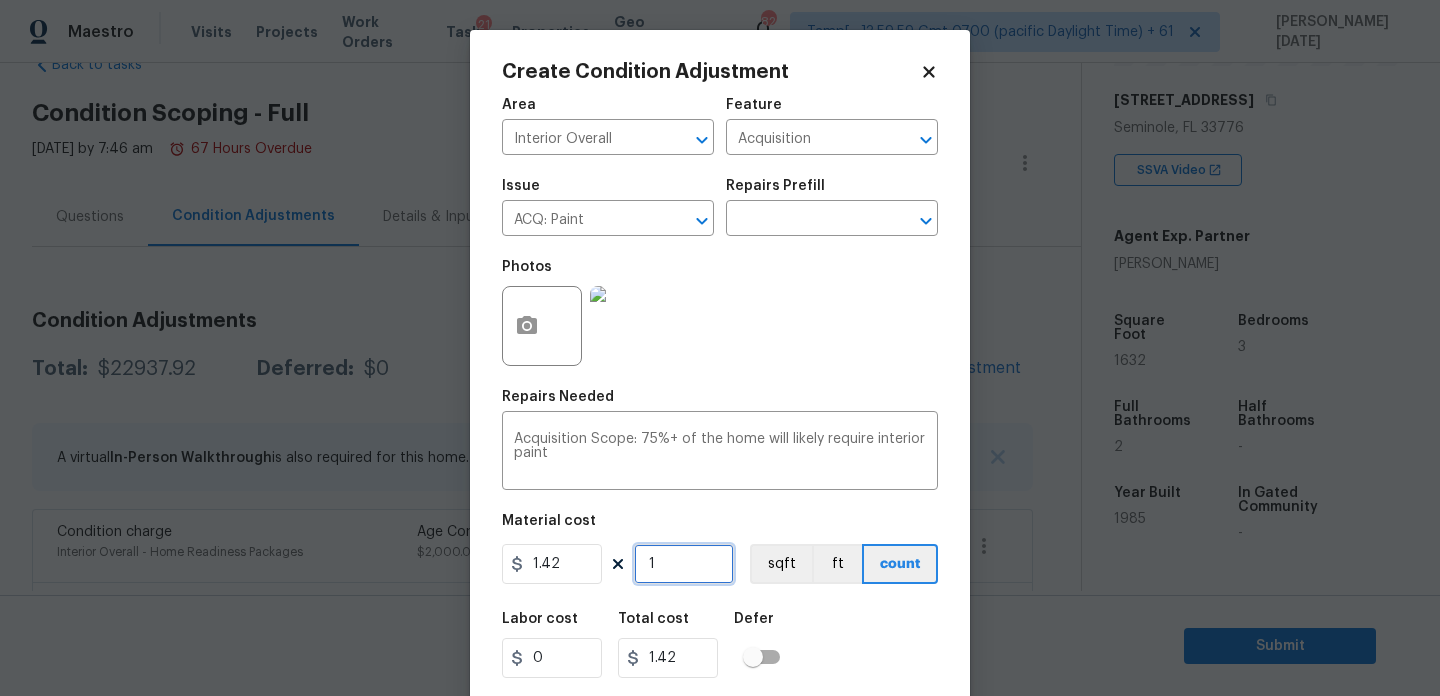 type on "0" 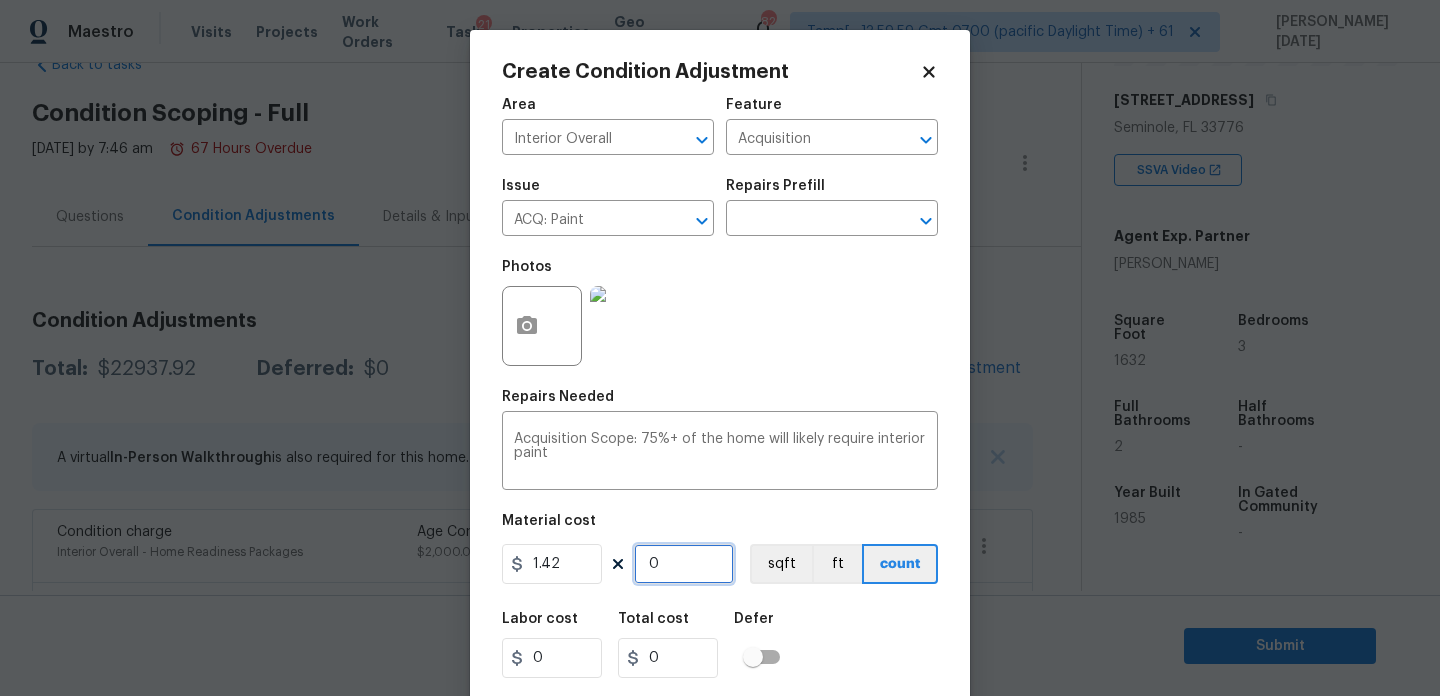 paste on "1632" 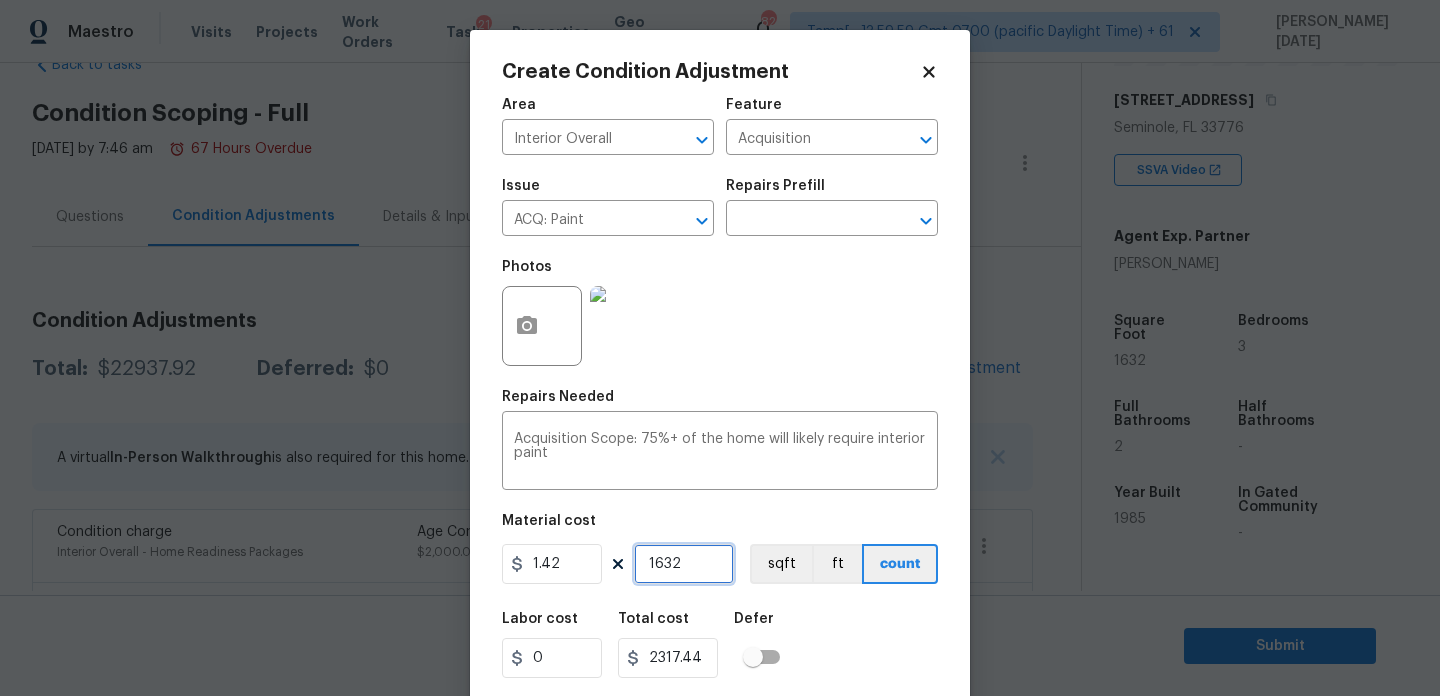type on "1632" 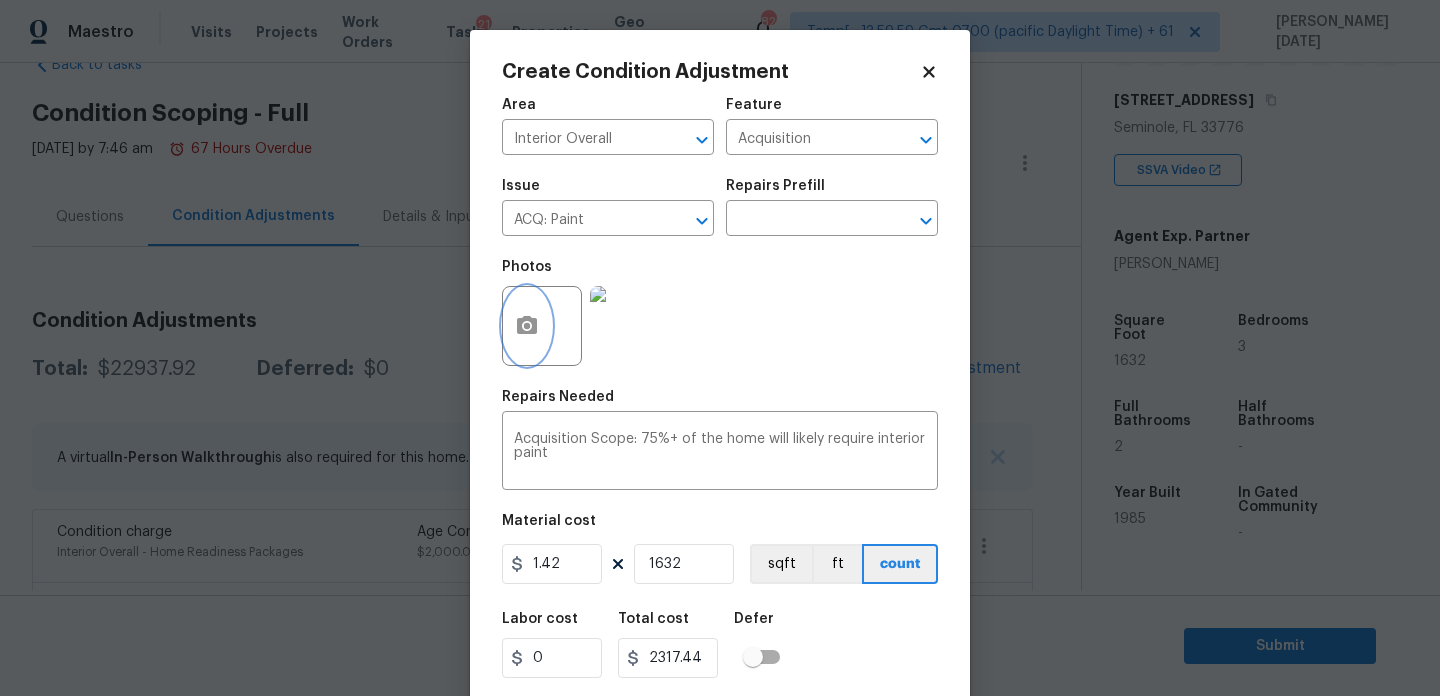 click at bounding box center (527, 326) 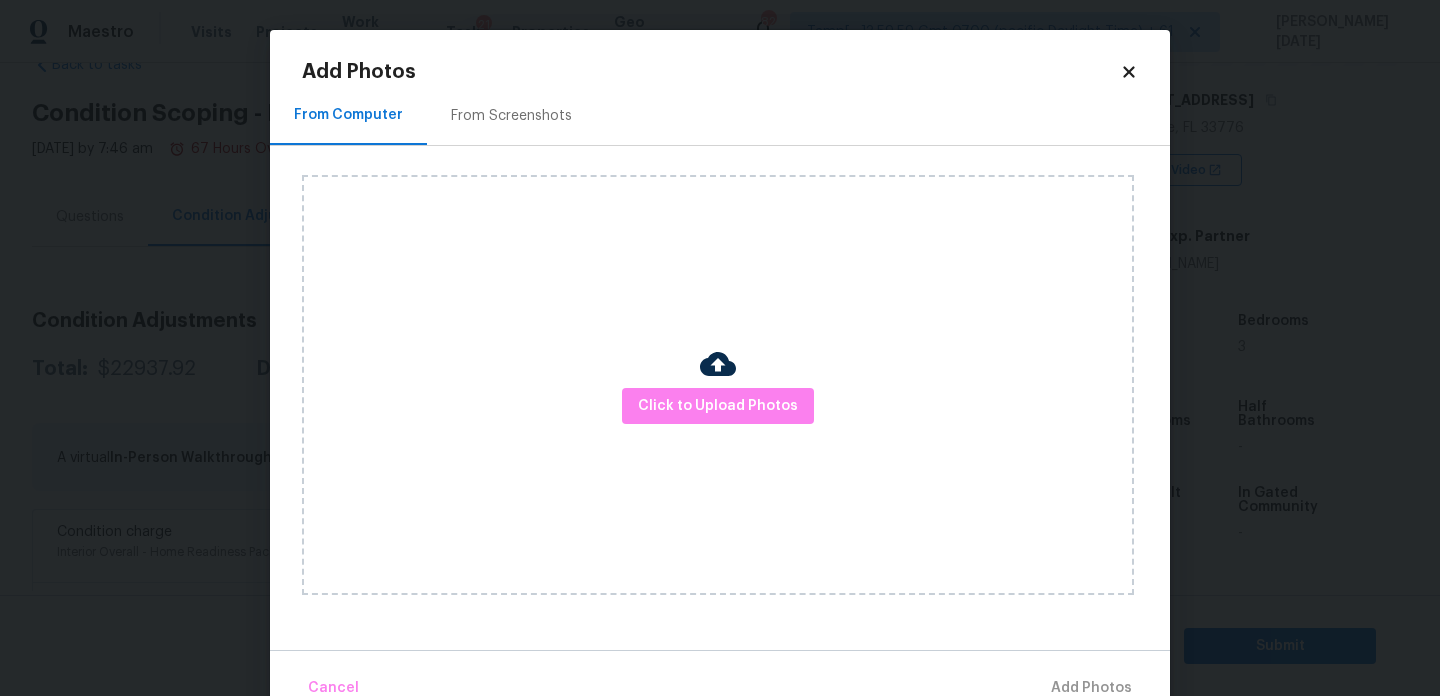 click on "From Screenshots" at bounding box center (511, 115) 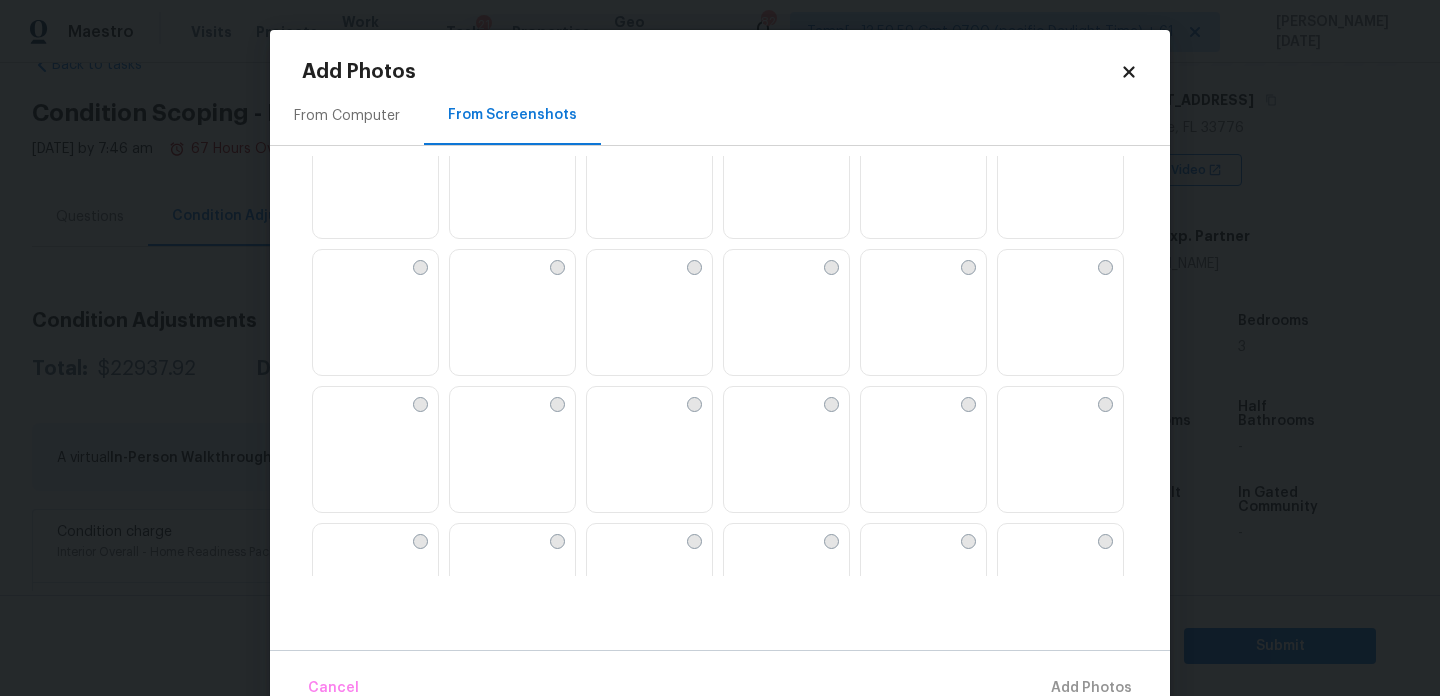 click at bounding box center [923, 313] 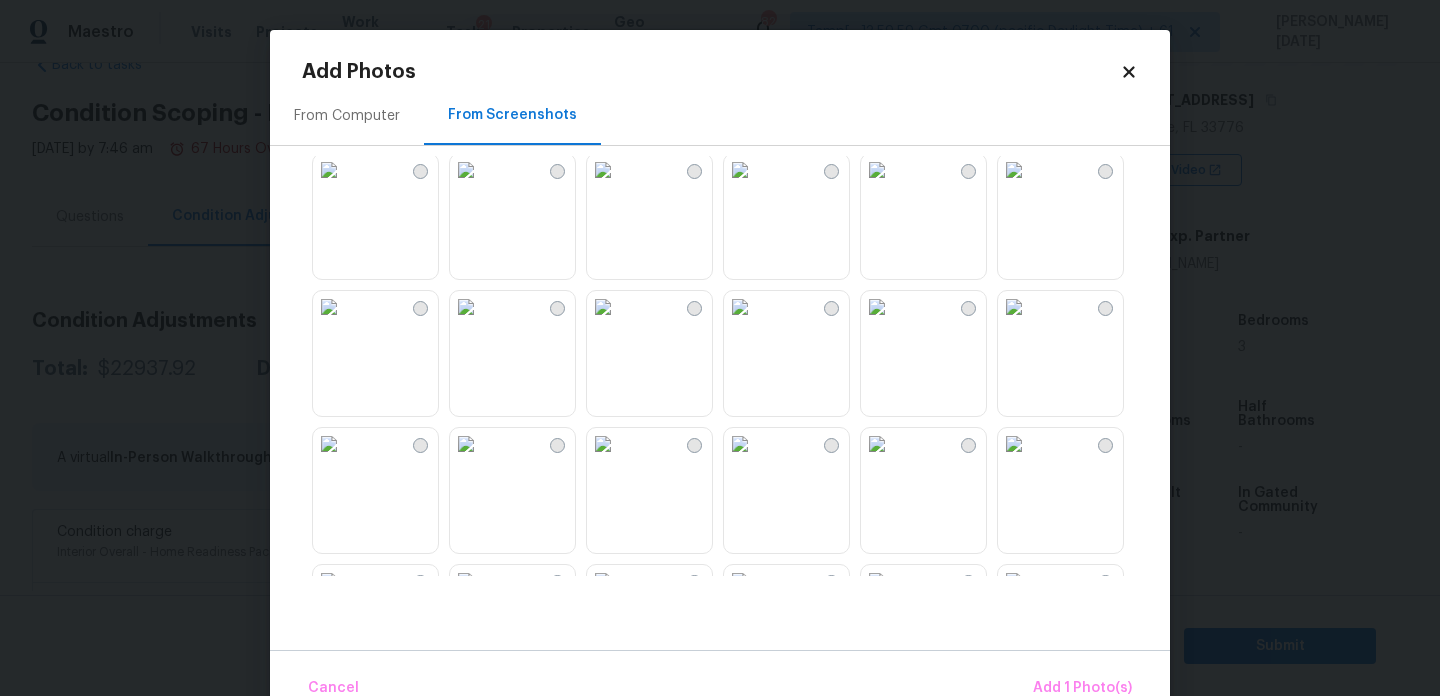 scroll, scrollTop: 425, scrollLeft: 0, axis: vertical 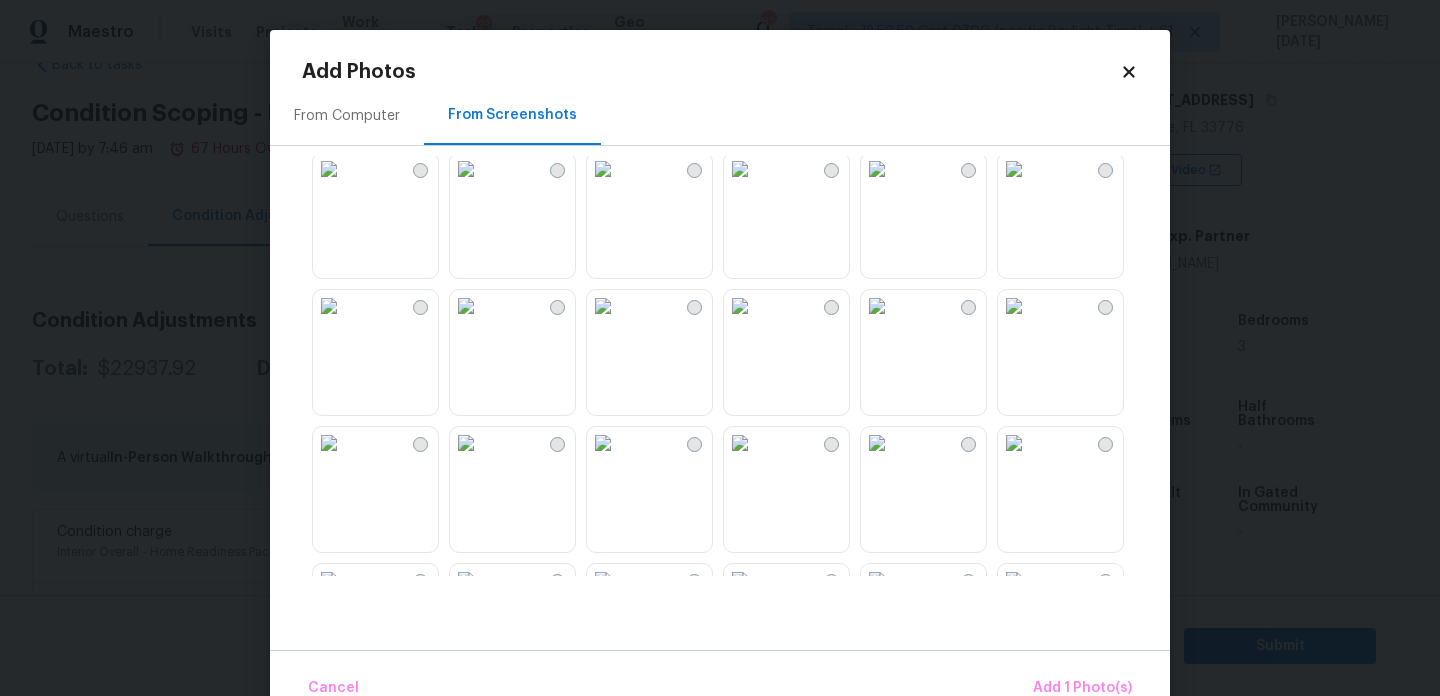 click at bounding box center (877, 169) 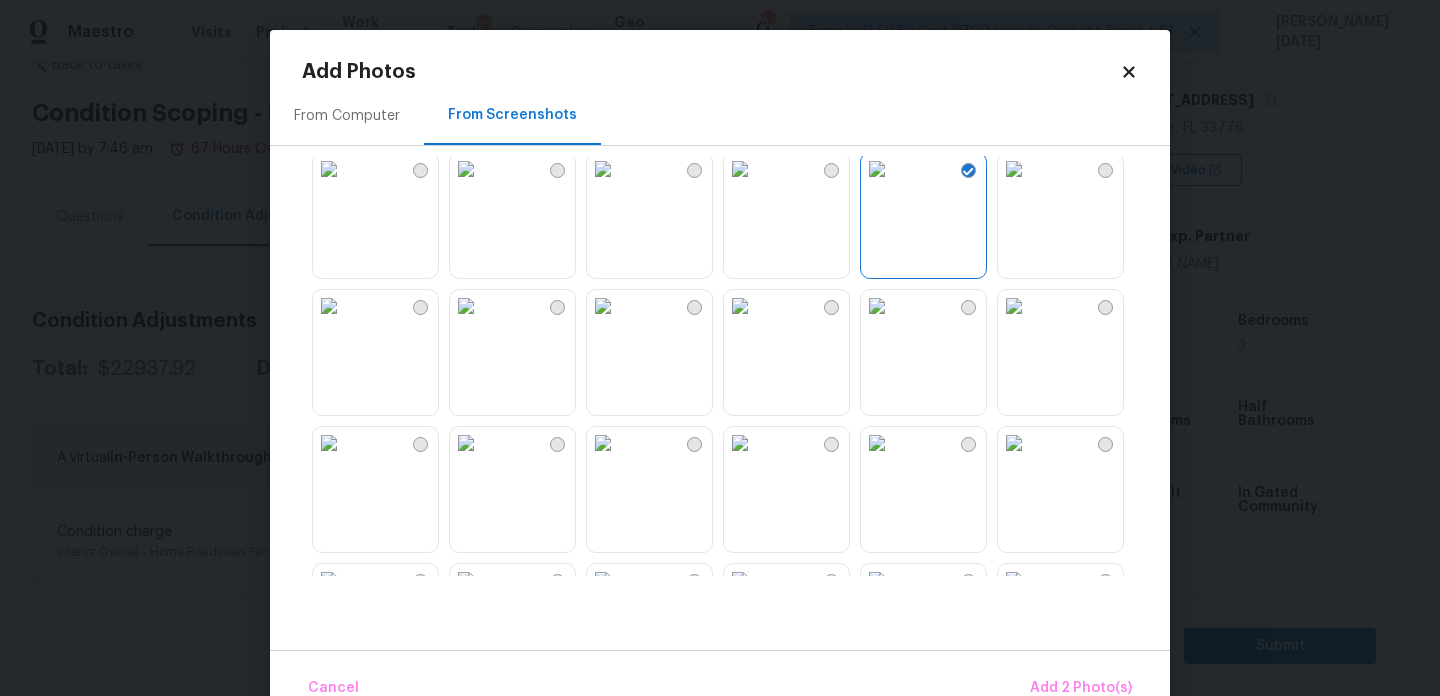 click at bounding box center (1014, 169) 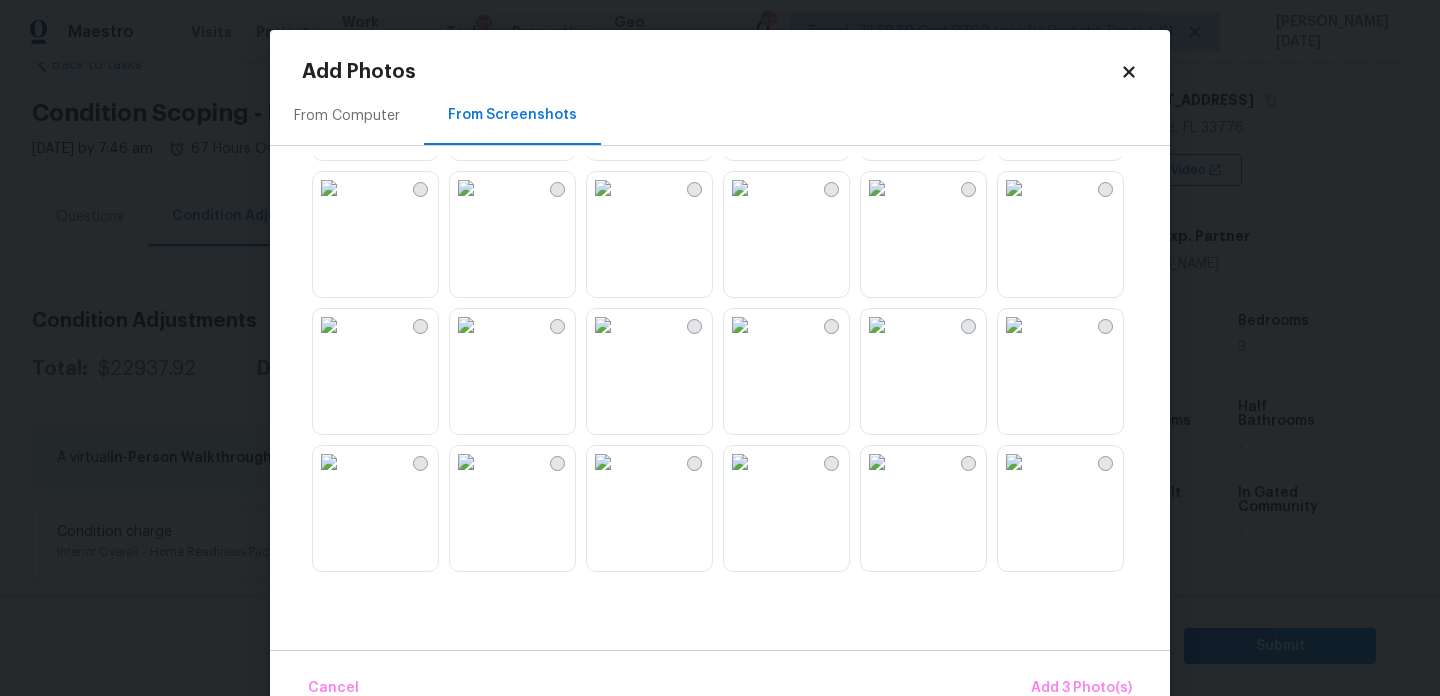 scroll, scrollTop: 928, scrollLeft: 0, axis: vertical 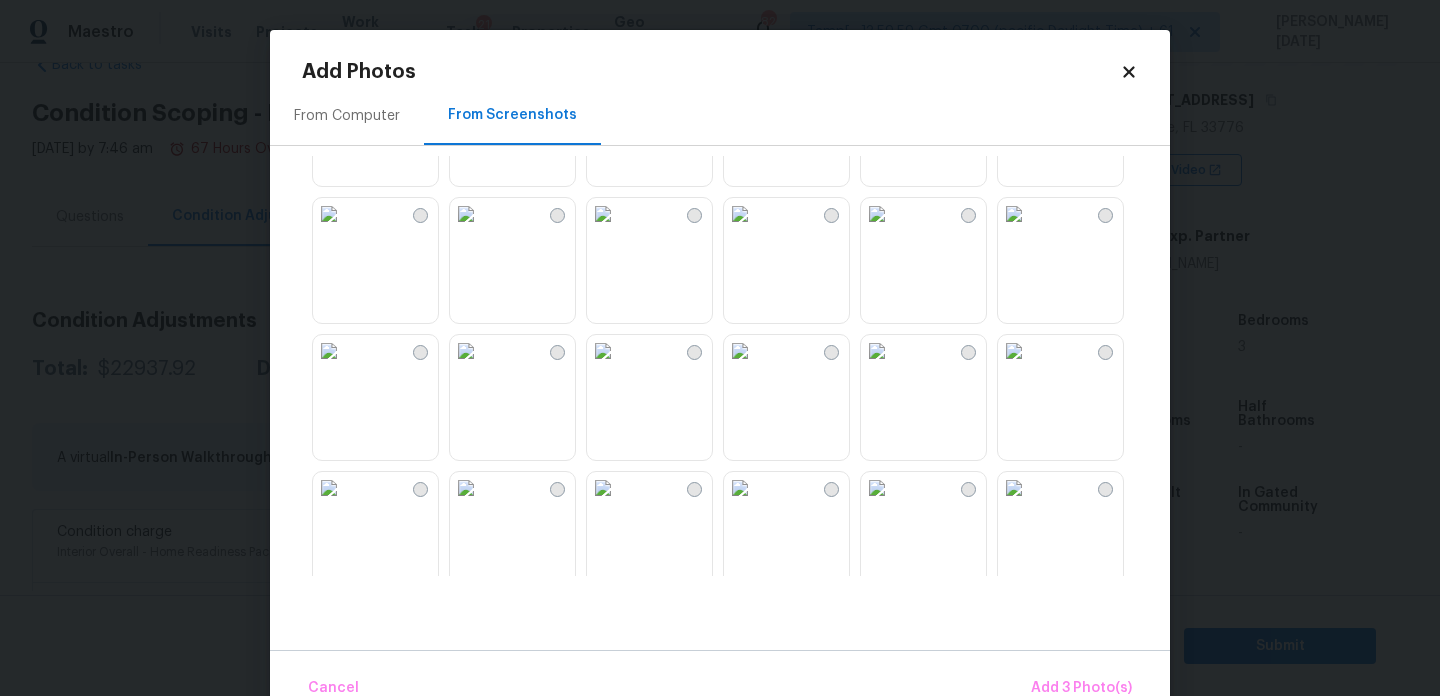 click at bounding box center (877, 214) 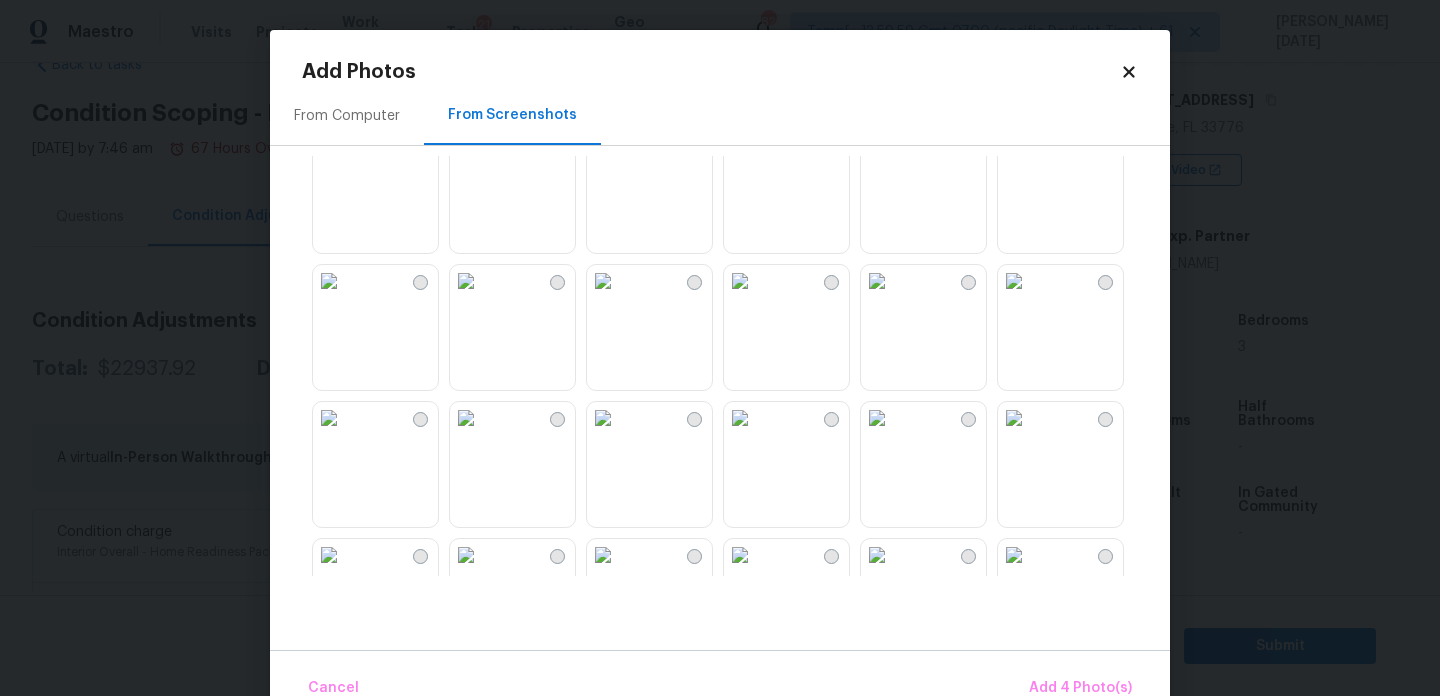 scroll, scrollTop: 1430, scrollLeft: 0, axis: vertical 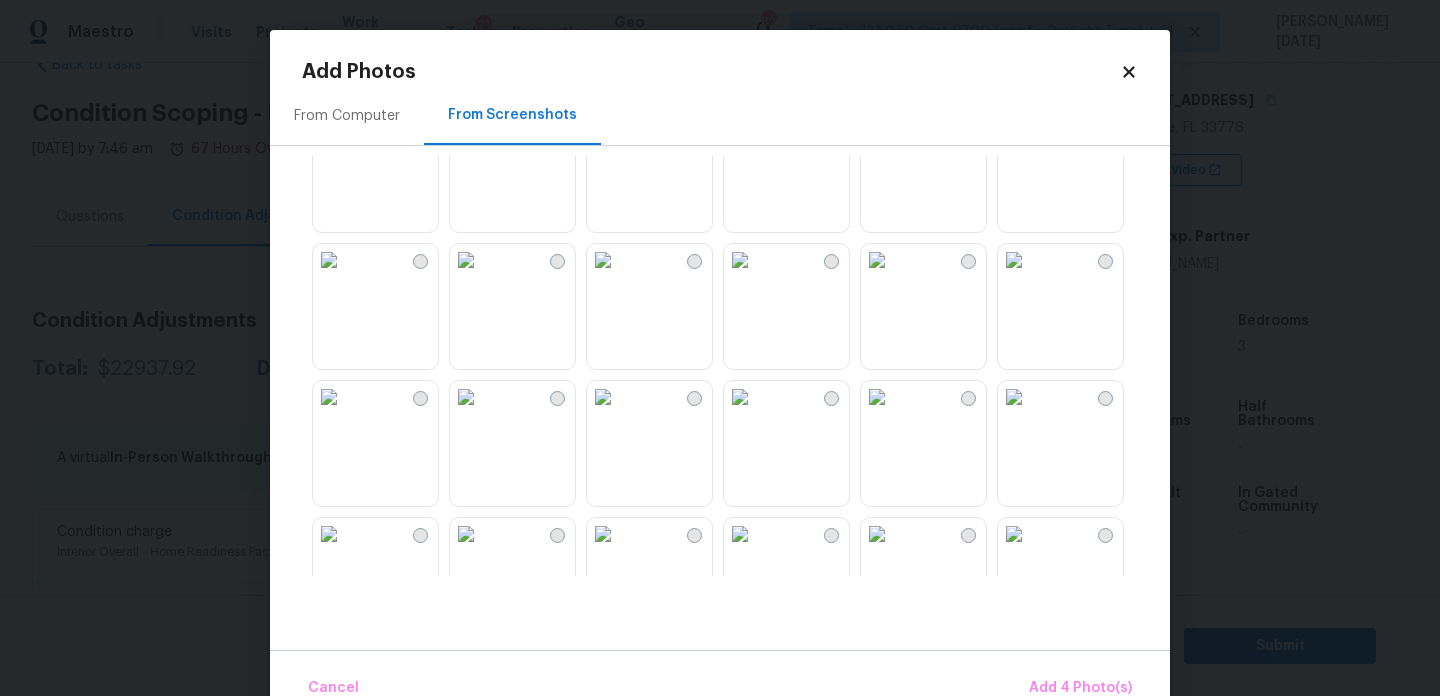 click at bounding box center (1014, 123) 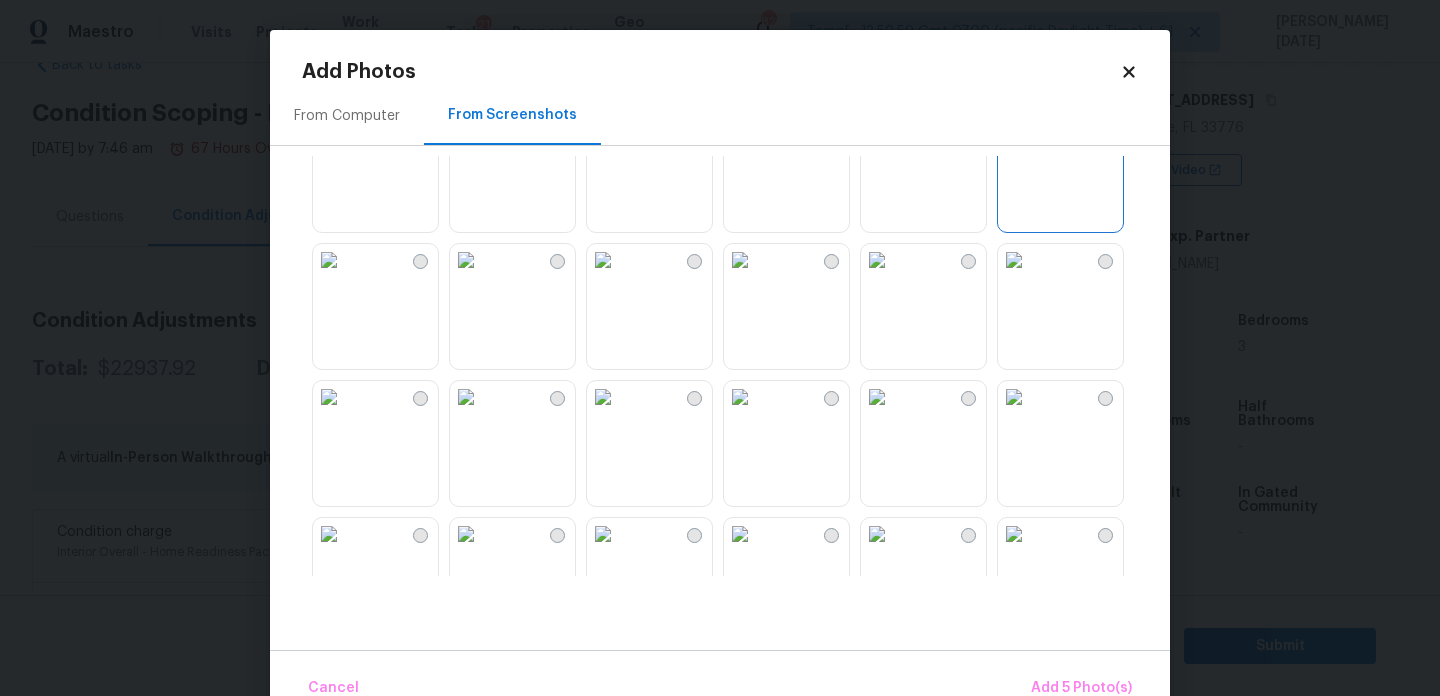 click at bounding box center [1014, 260] 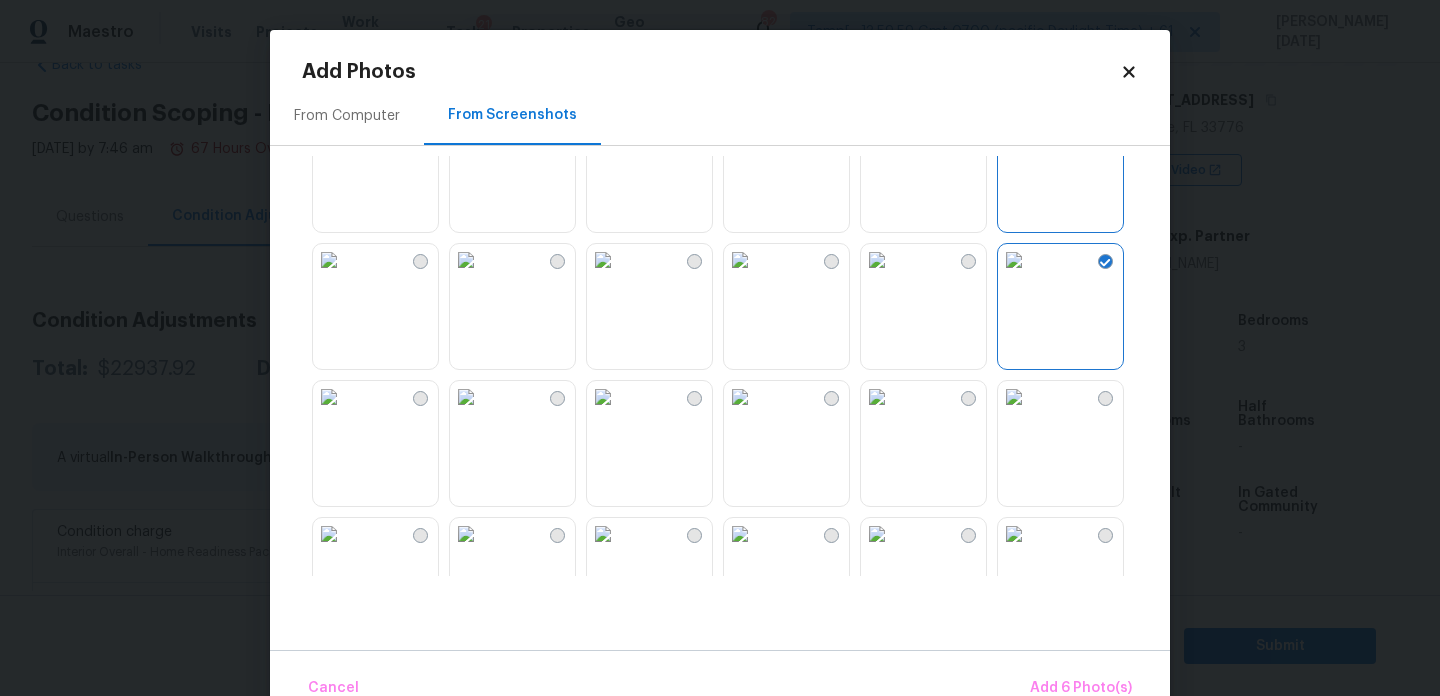 scroll, scrollTop: 1717, scrollLeft: 0, axis: vertical 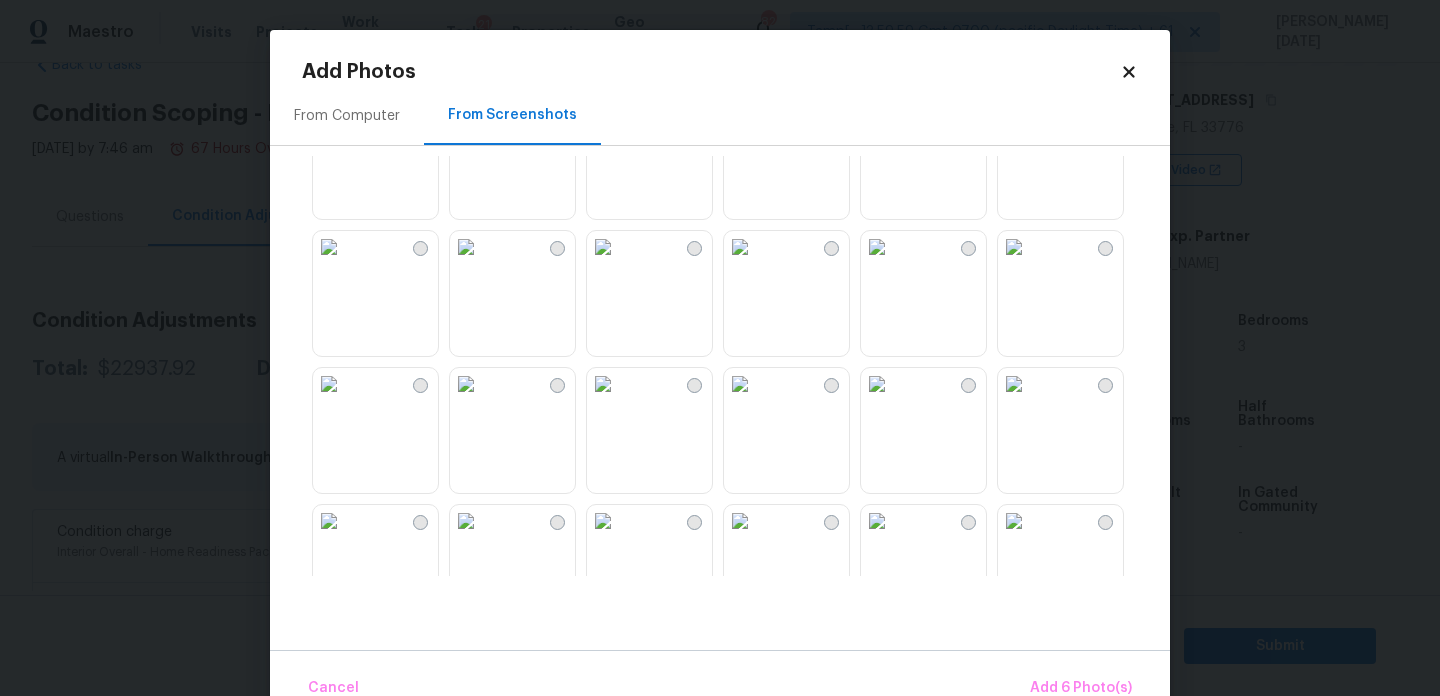 click at bounding box center [877, 110] 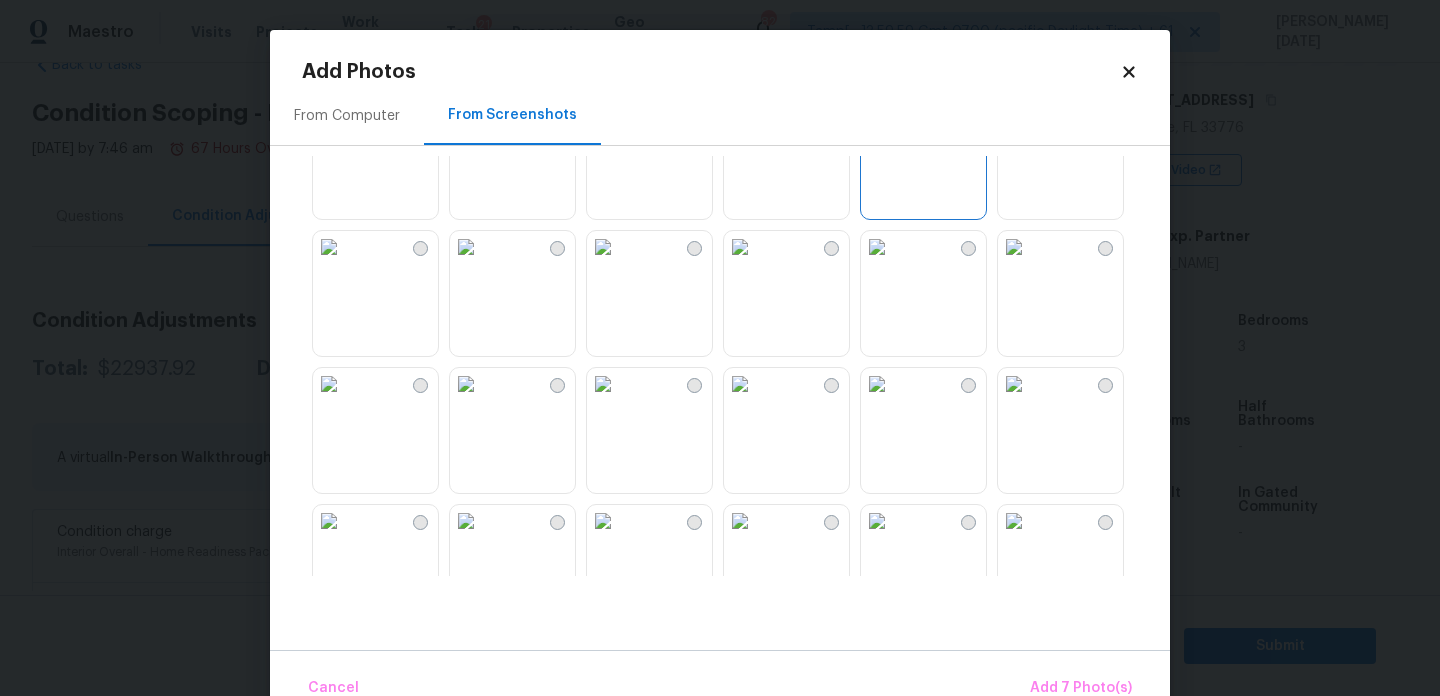 scroll, scrollTop: 1728, scrollLeft: 0, axis: vertical 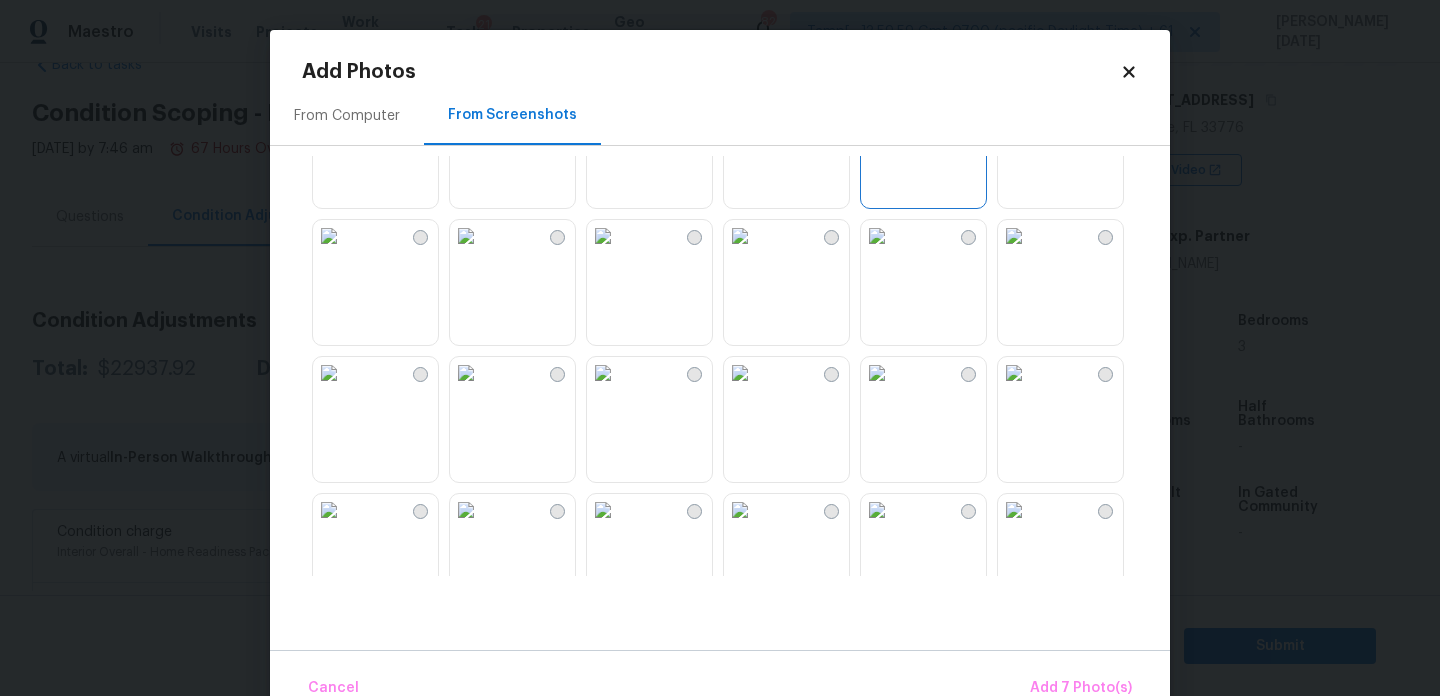 click at bounding box center (1014, 236) 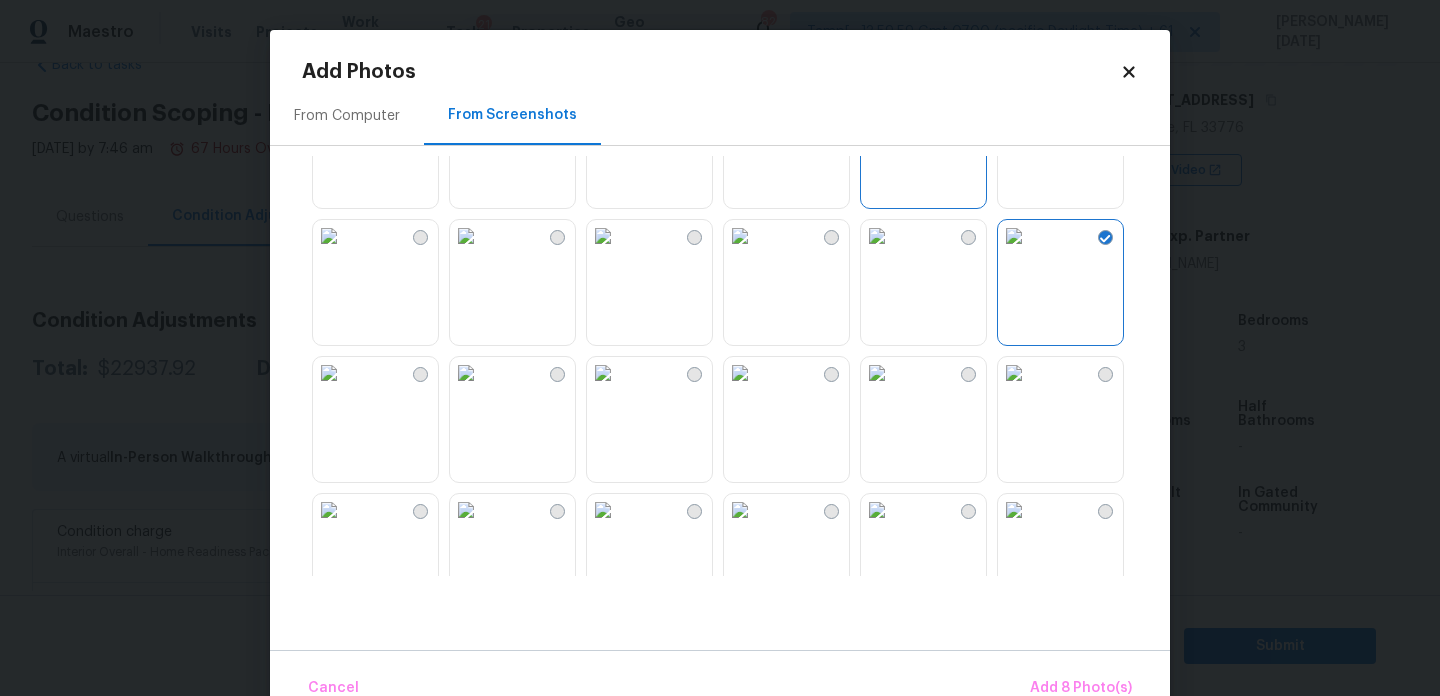 click at bounding box center (1014, 373) 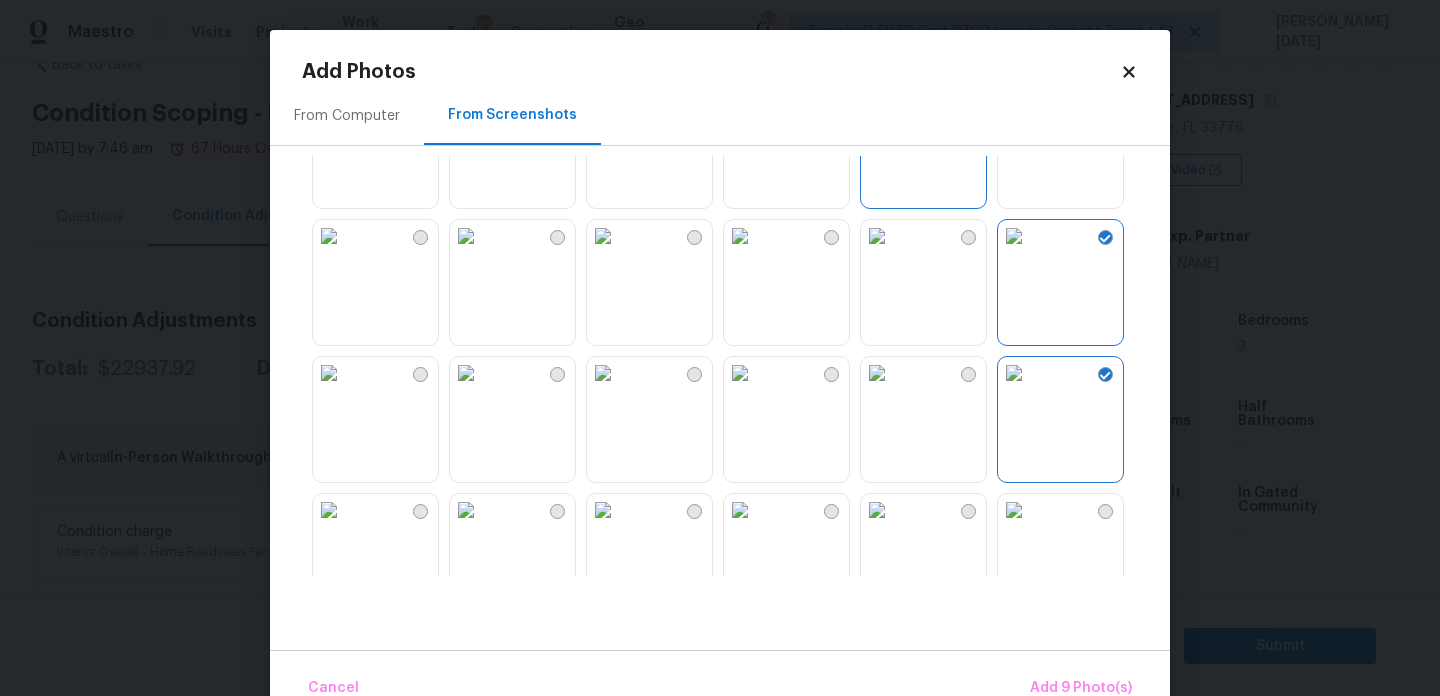click at bounding box center (1014, 373) 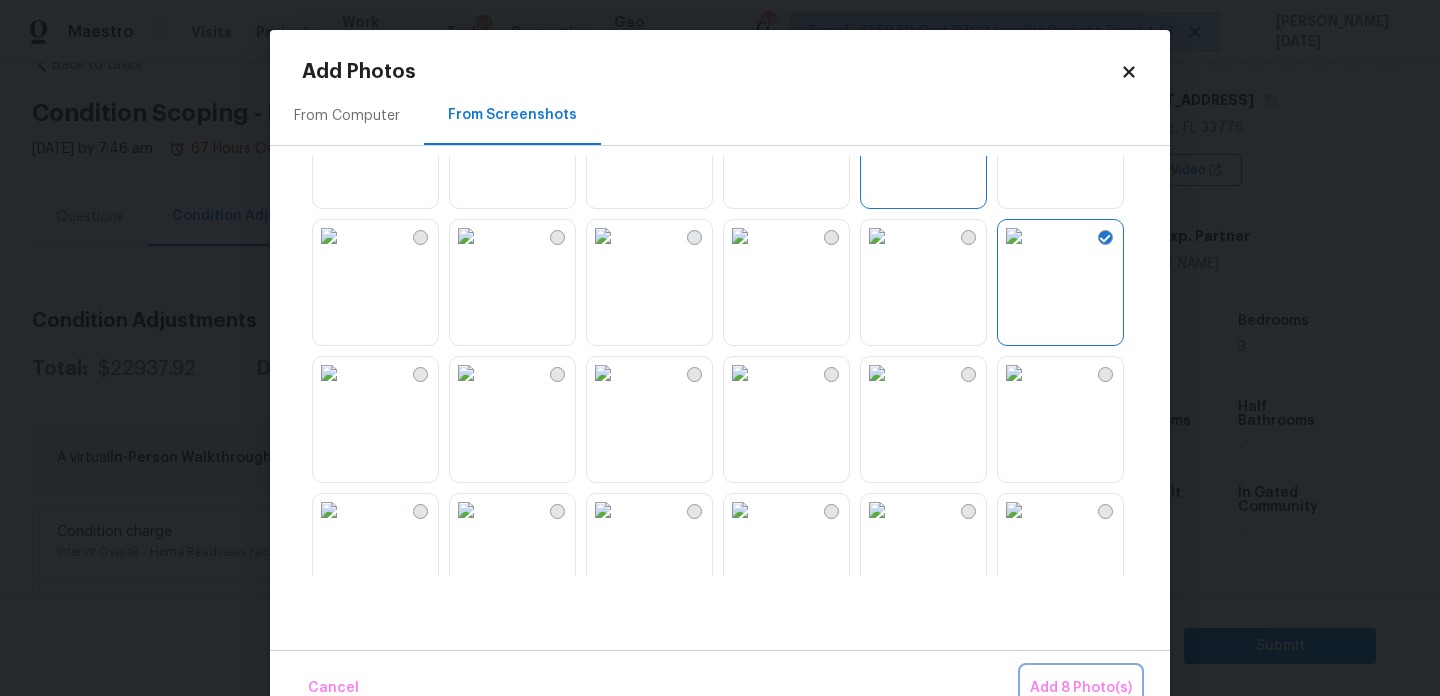 click on "Add 8 Photo(s)" at bounding box center [1081, 688] 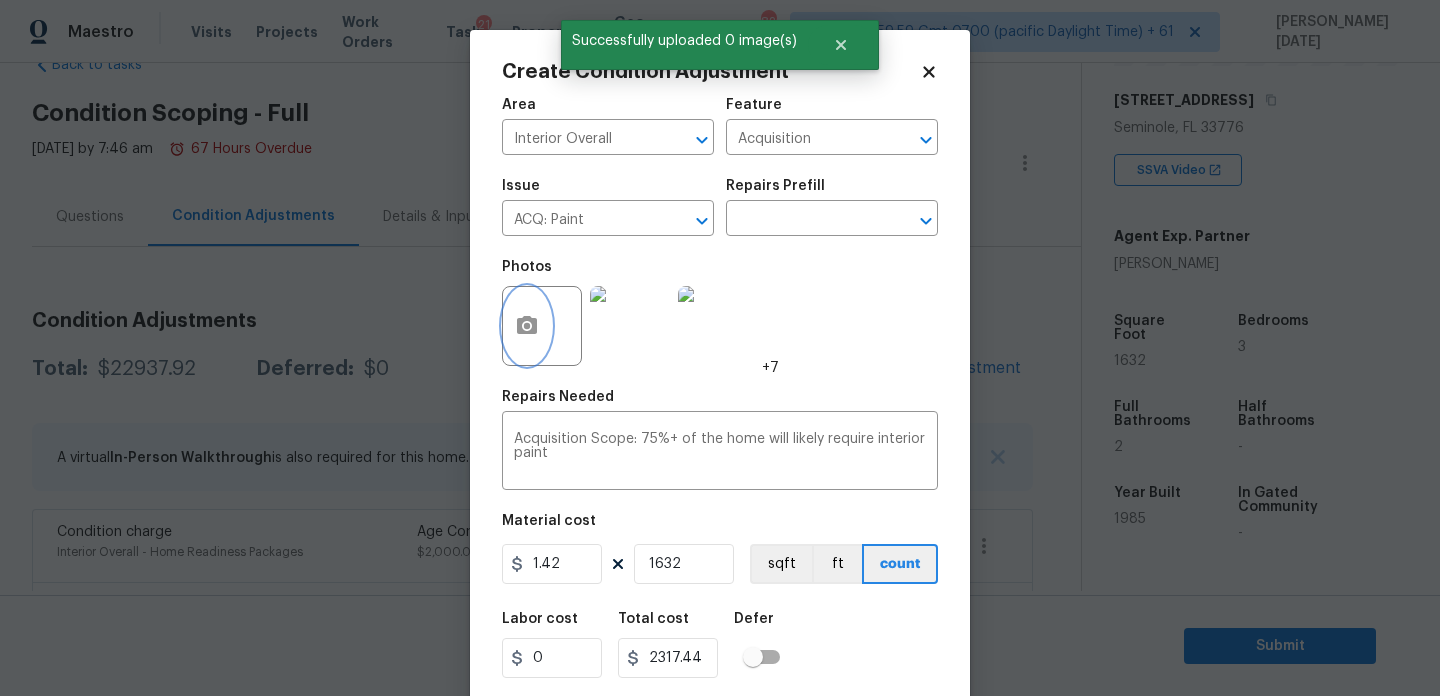scroll, scrollTop: 51, scrollLeft: 0, axis: vertical 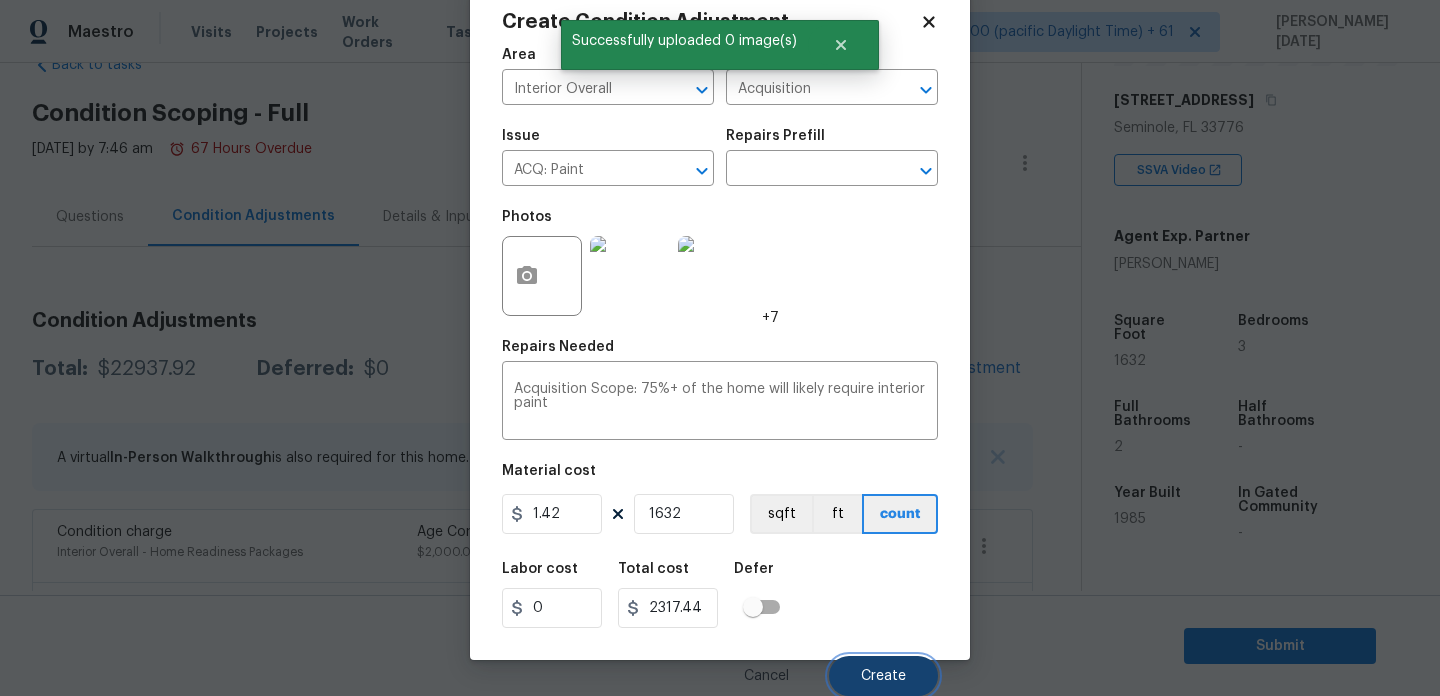 click on "Create" at bounding box center (883, 676) 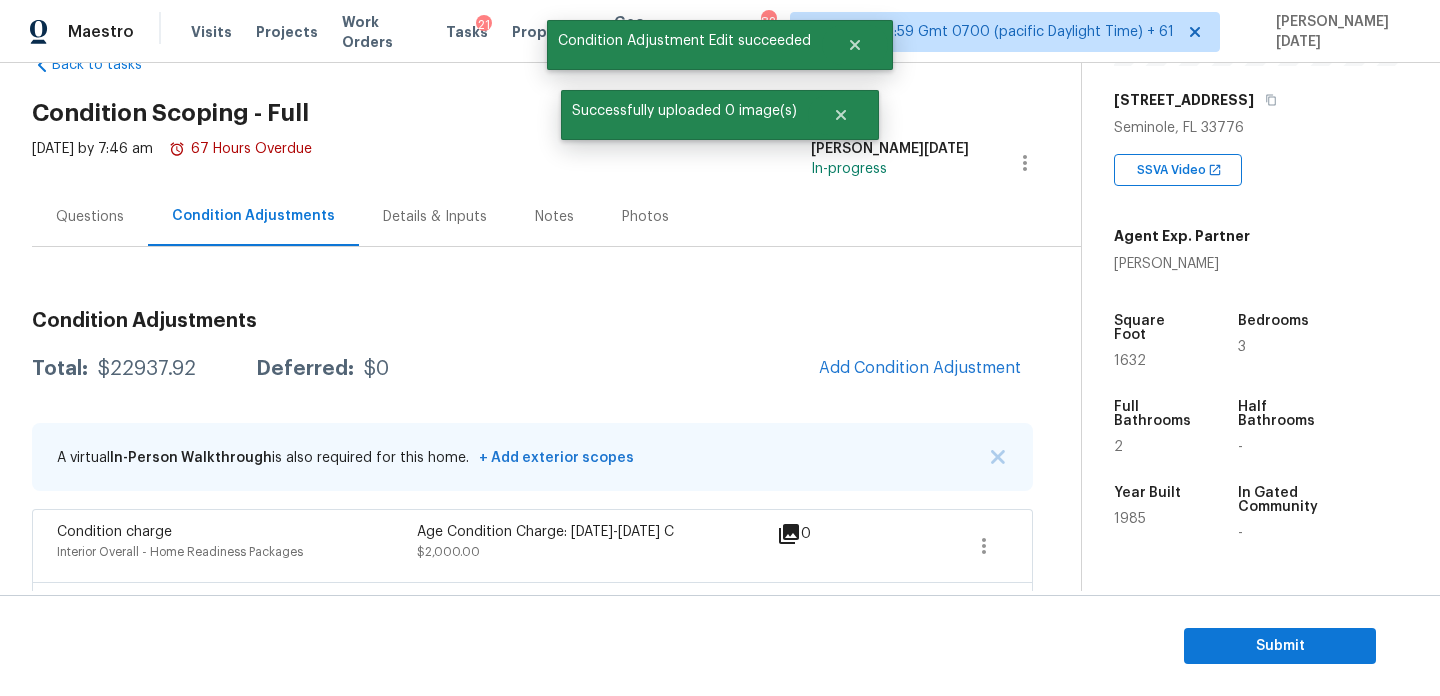 scroll, scrollTop: 44, scrollLeft: 0, axis: vertical 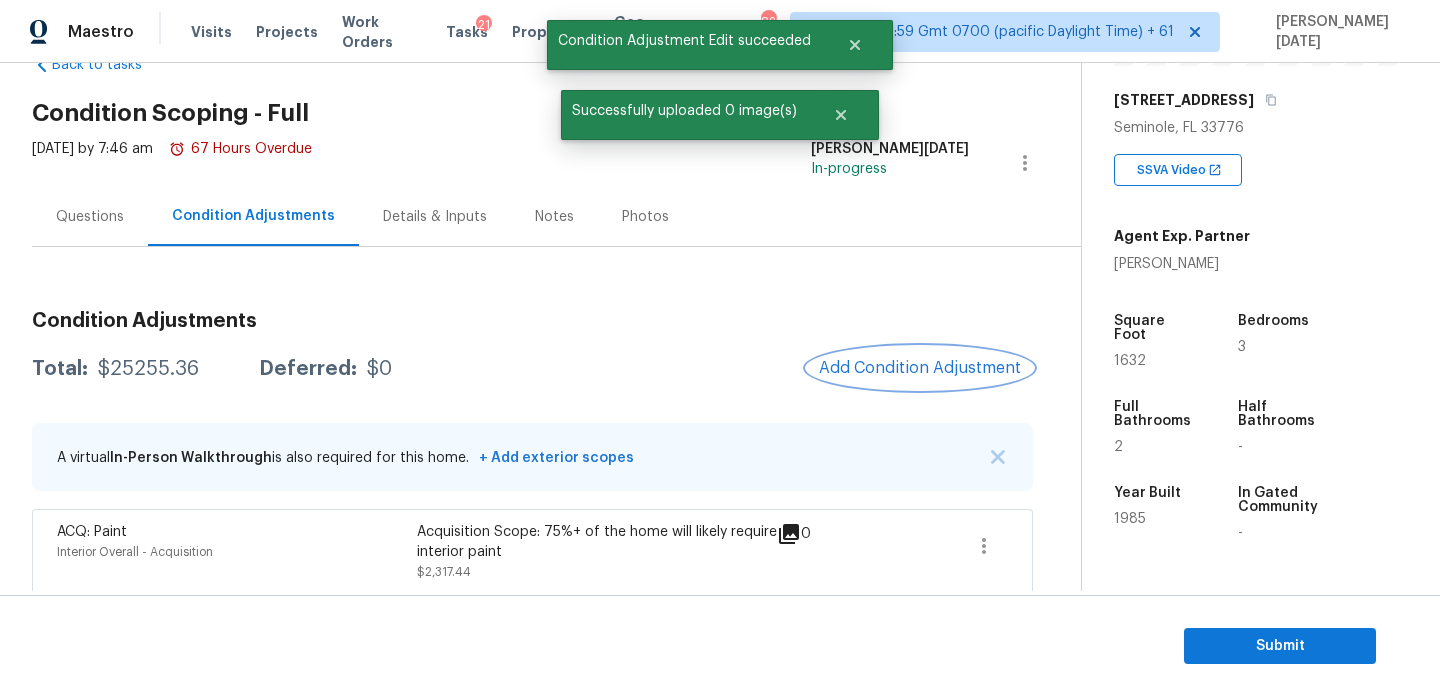 click on "Add Condition Adjustment" at bounding box center [920, 368] 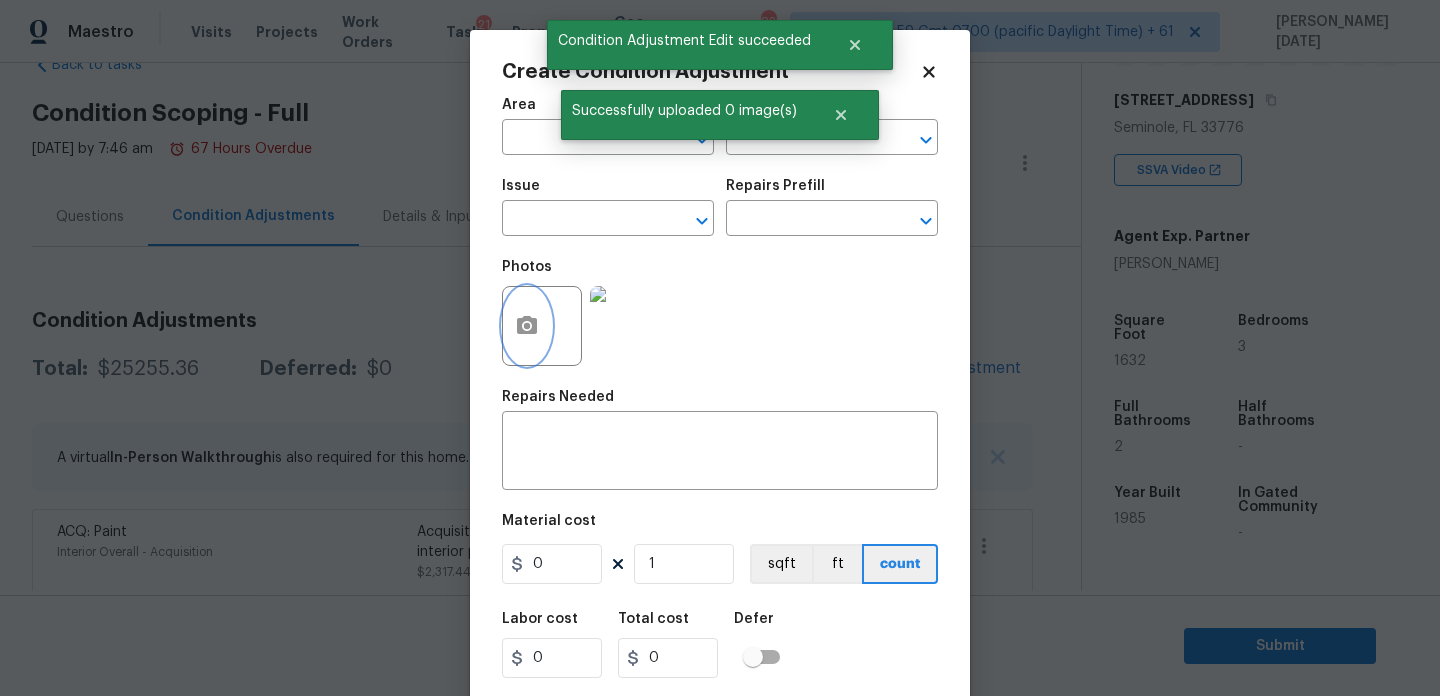 click at bounding box center (527, 326) 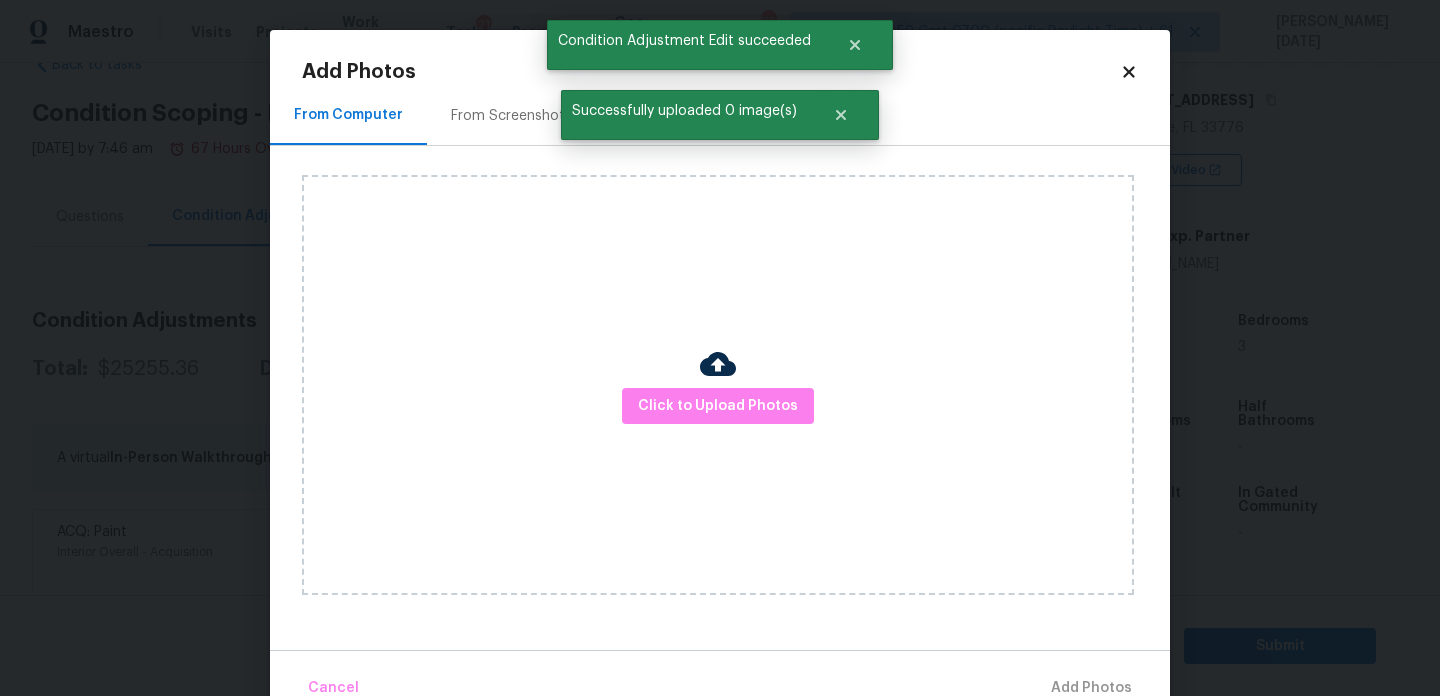 click on "From Screenshots" at bounding box center [511, 115] 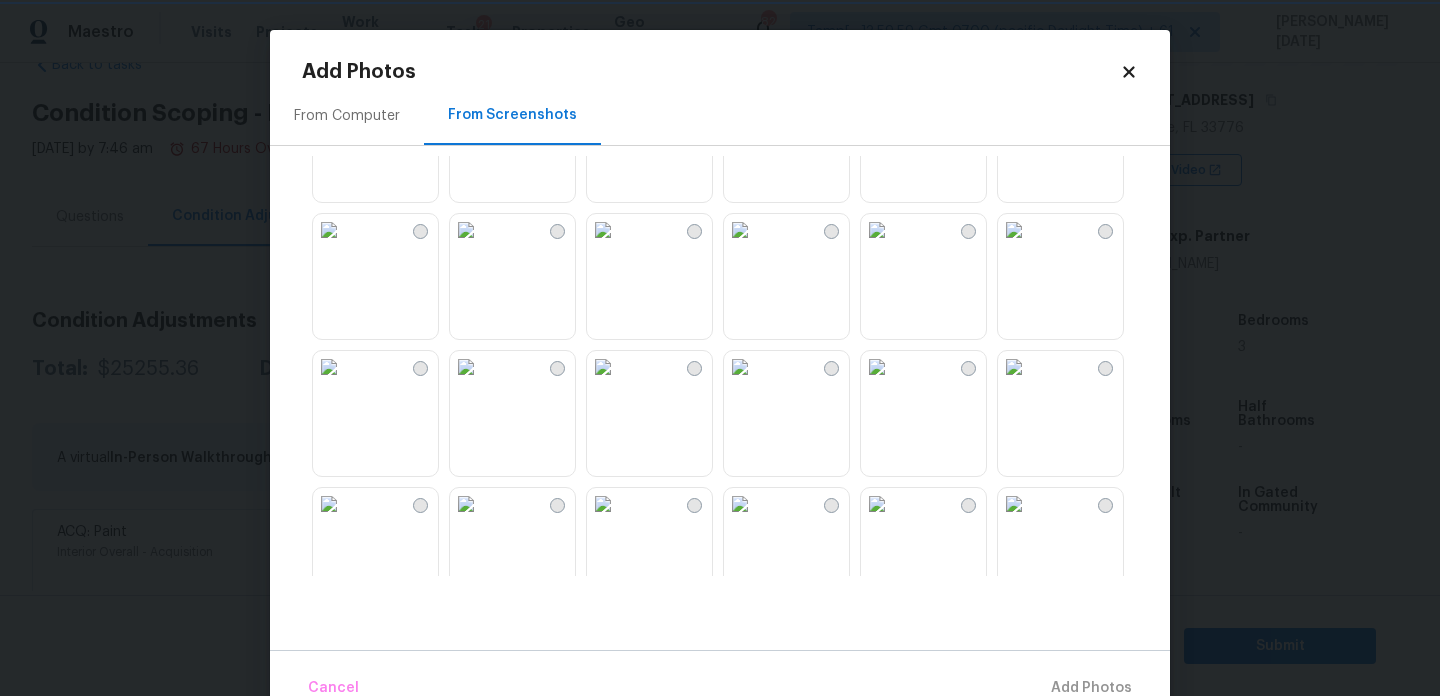 scroll, scrollTop: 241, scrollLeft: 0, axis: vertical 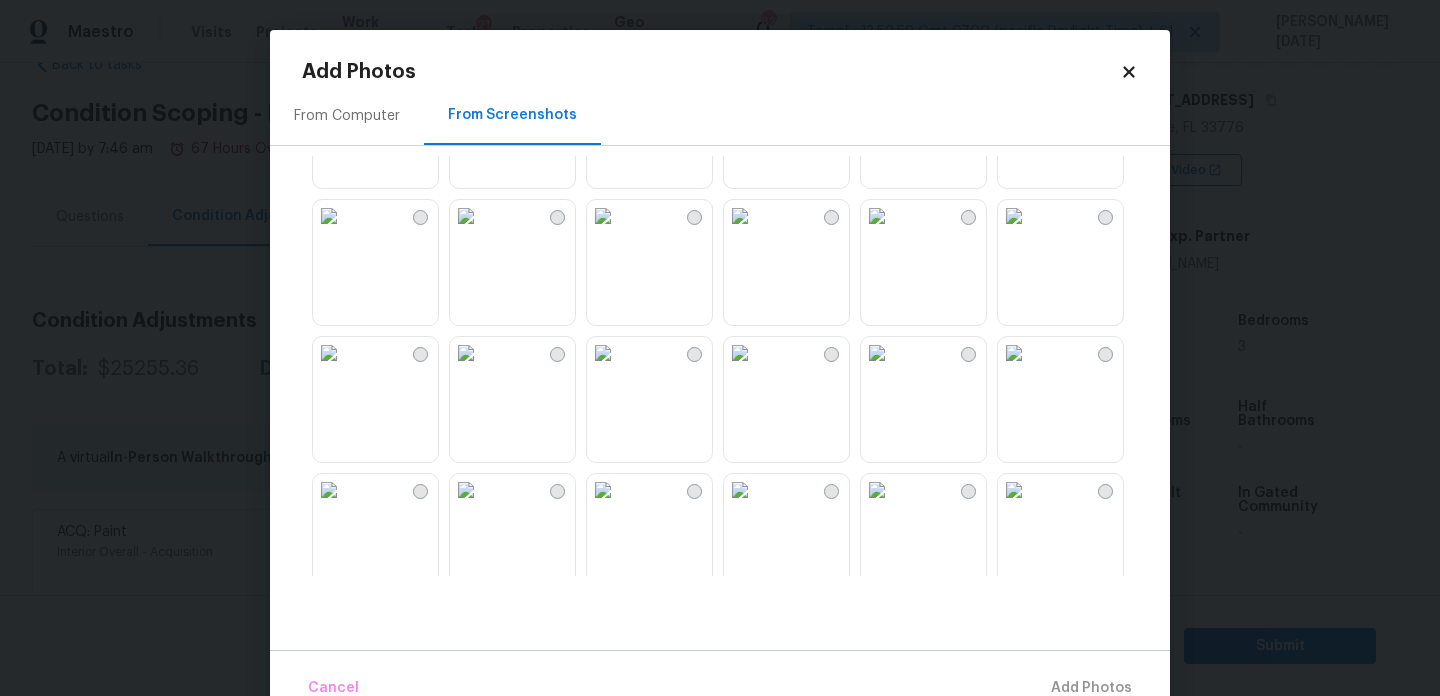 click at bounding box center (877, 216) 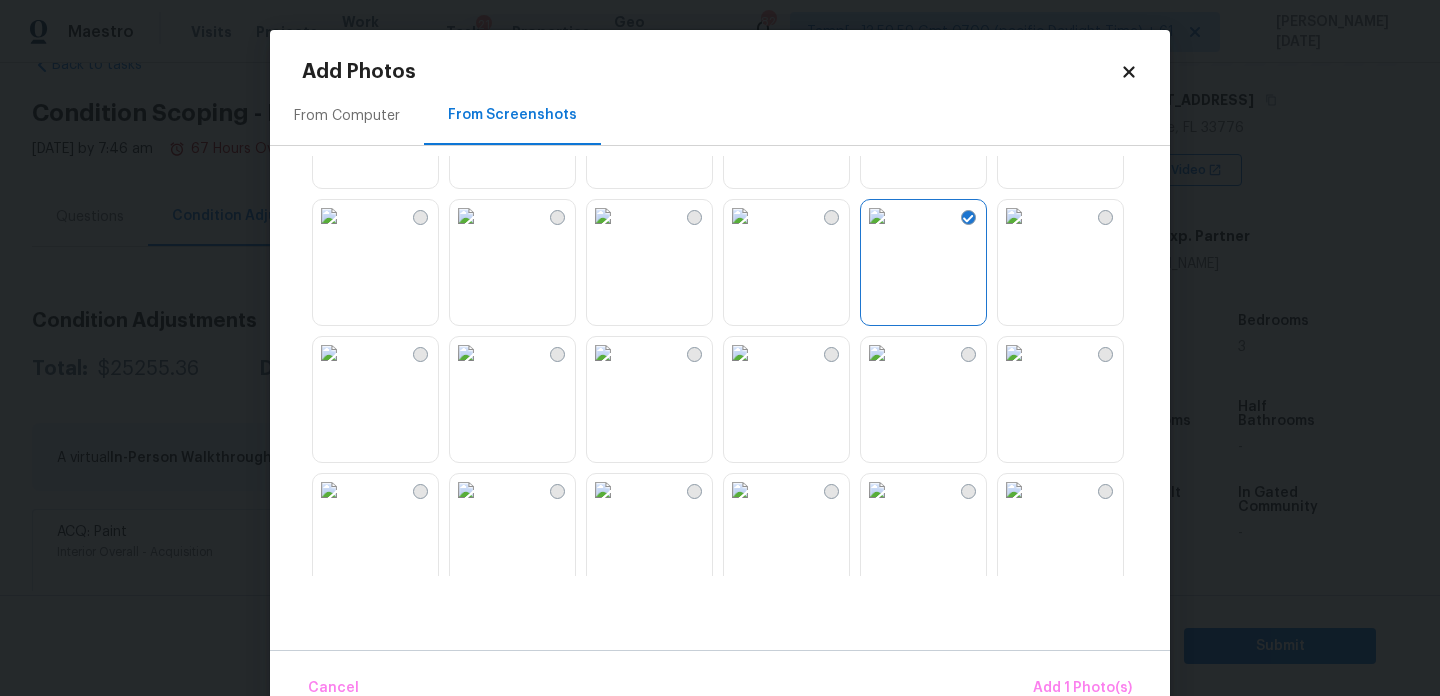 scroll, scrollTop: 400, scrollLeft: 0, axis: vertical 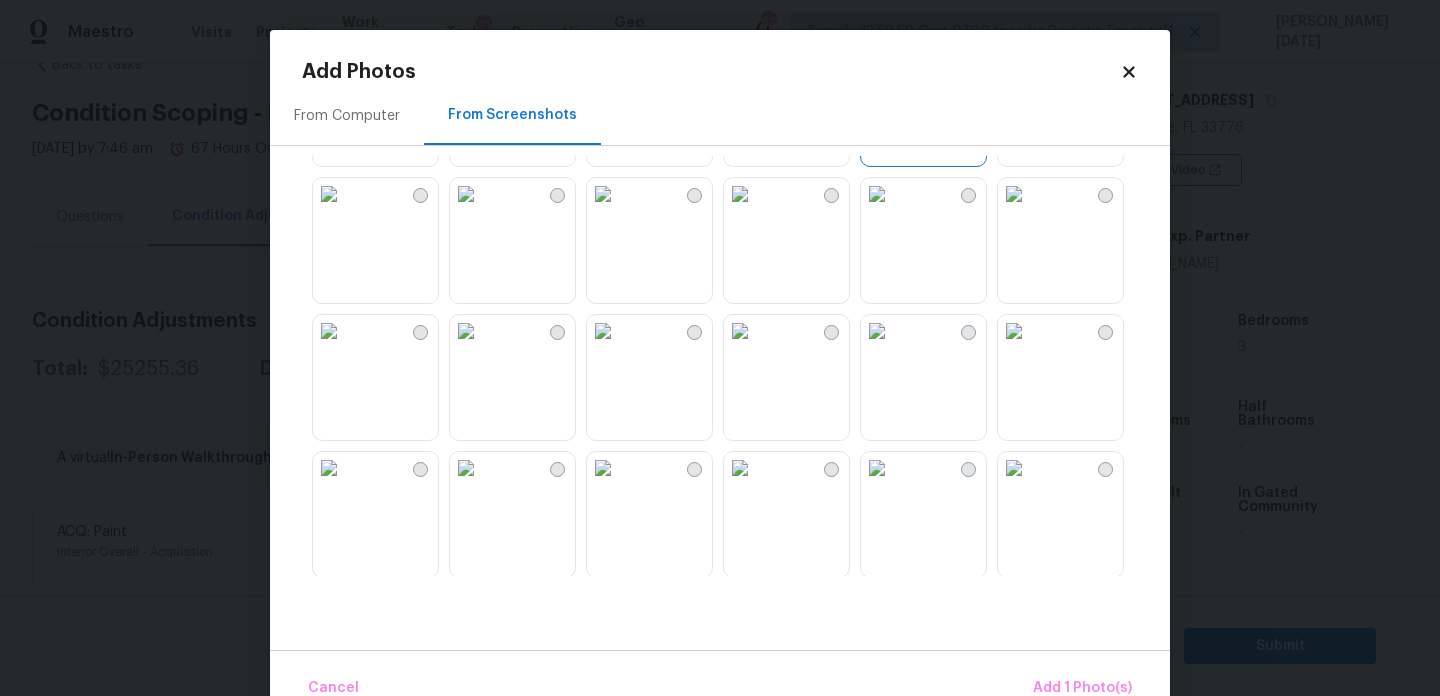 click at bounding box center [877, 194] 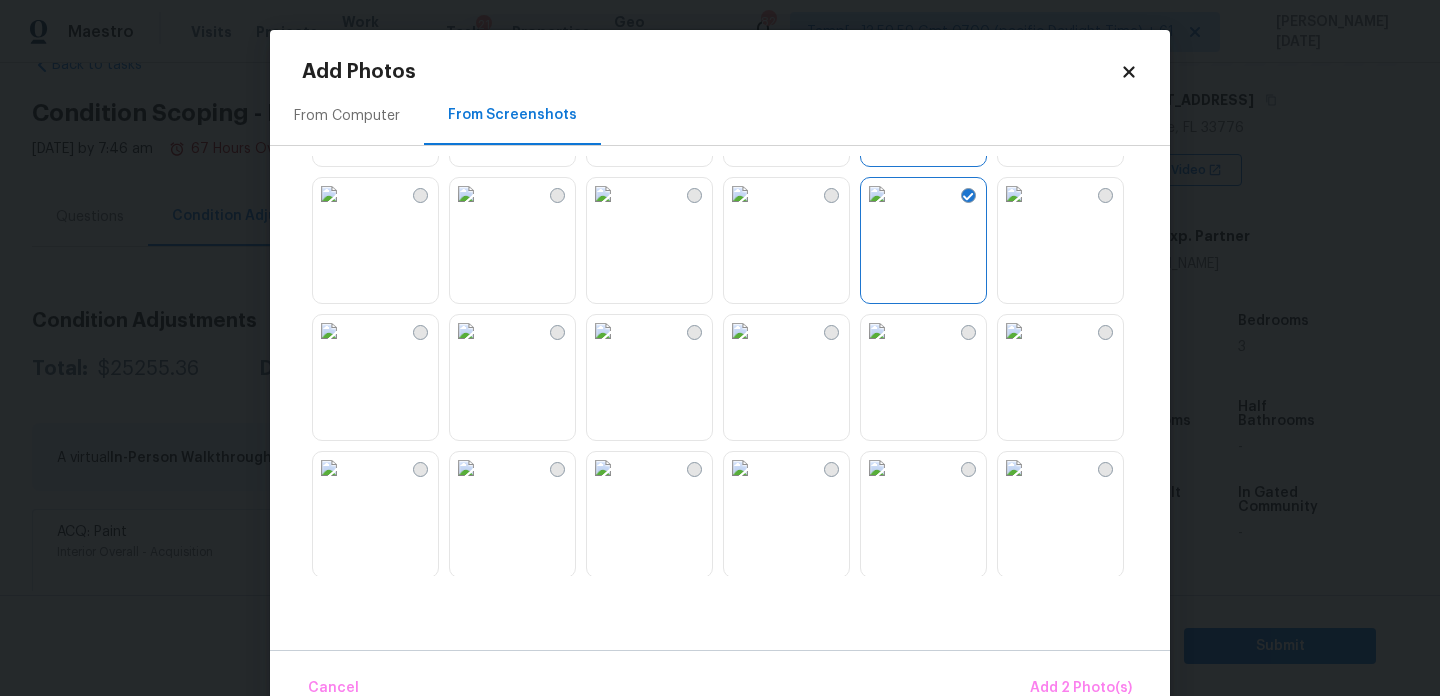 click at bounding box center [740, 194] 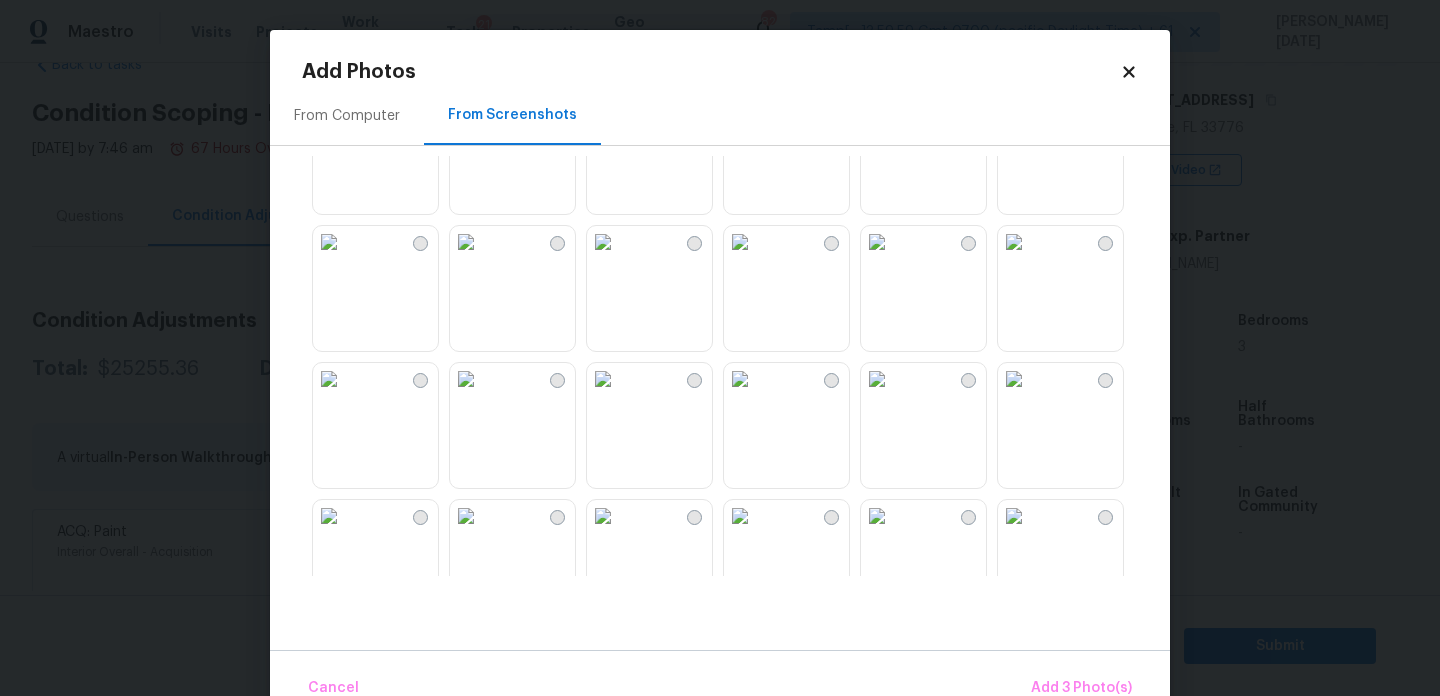 scroll, scrollTop: 741, scrollLeft: 0, axis: vertical 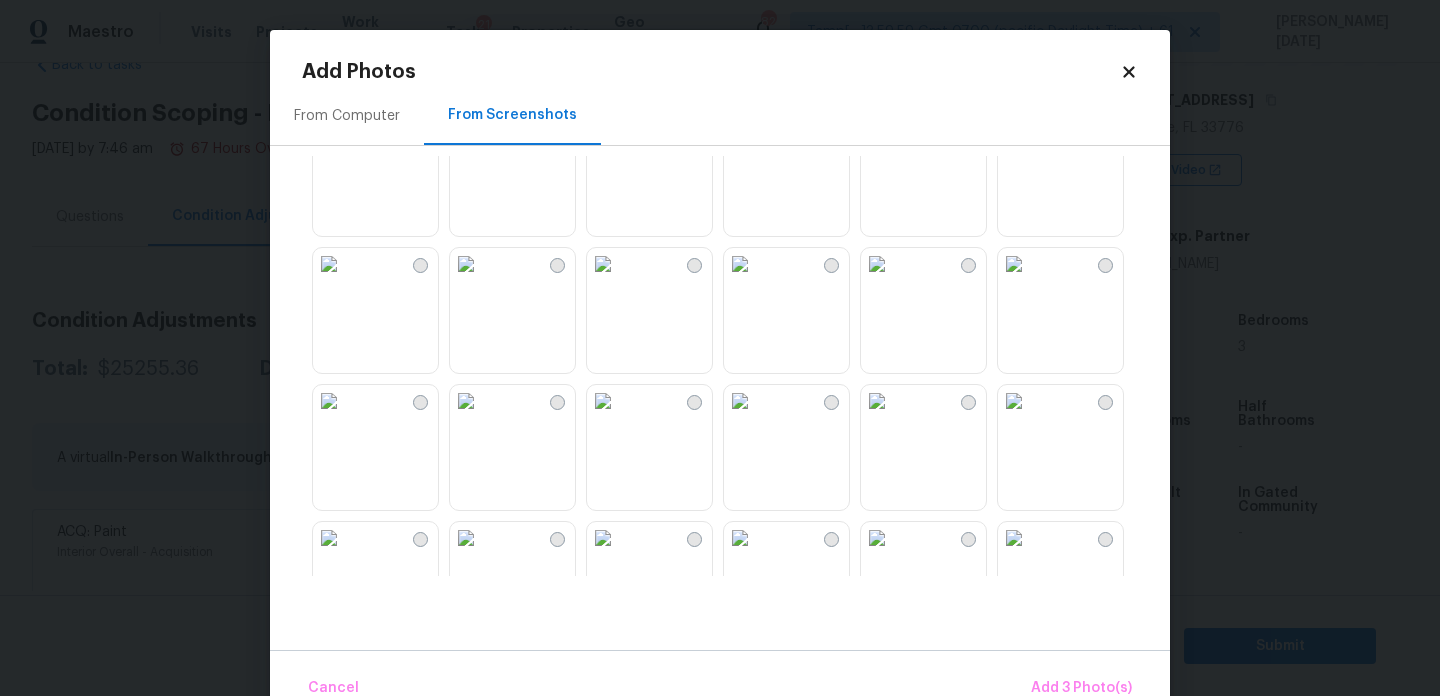 click at bounding box center (1014, 264) 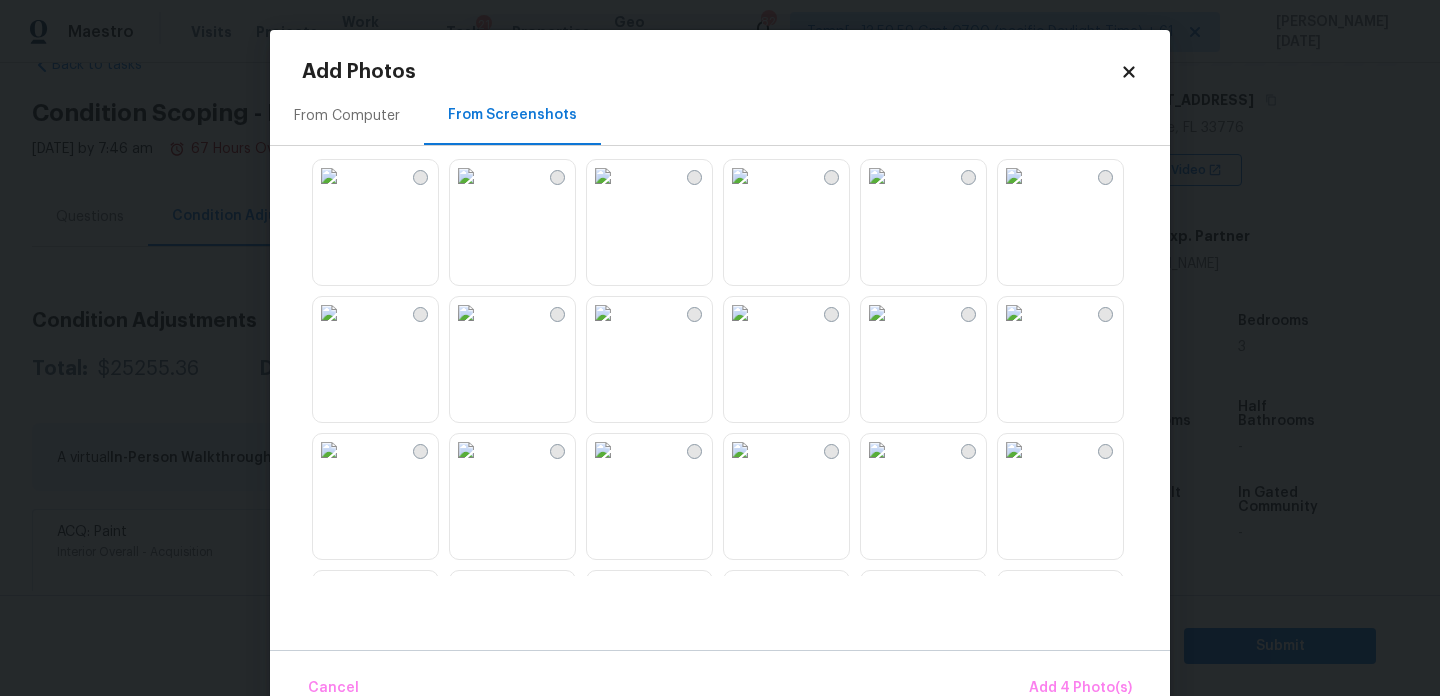 scroll, scrollTop: 1910, scrollLeft: 0, axis: vertical 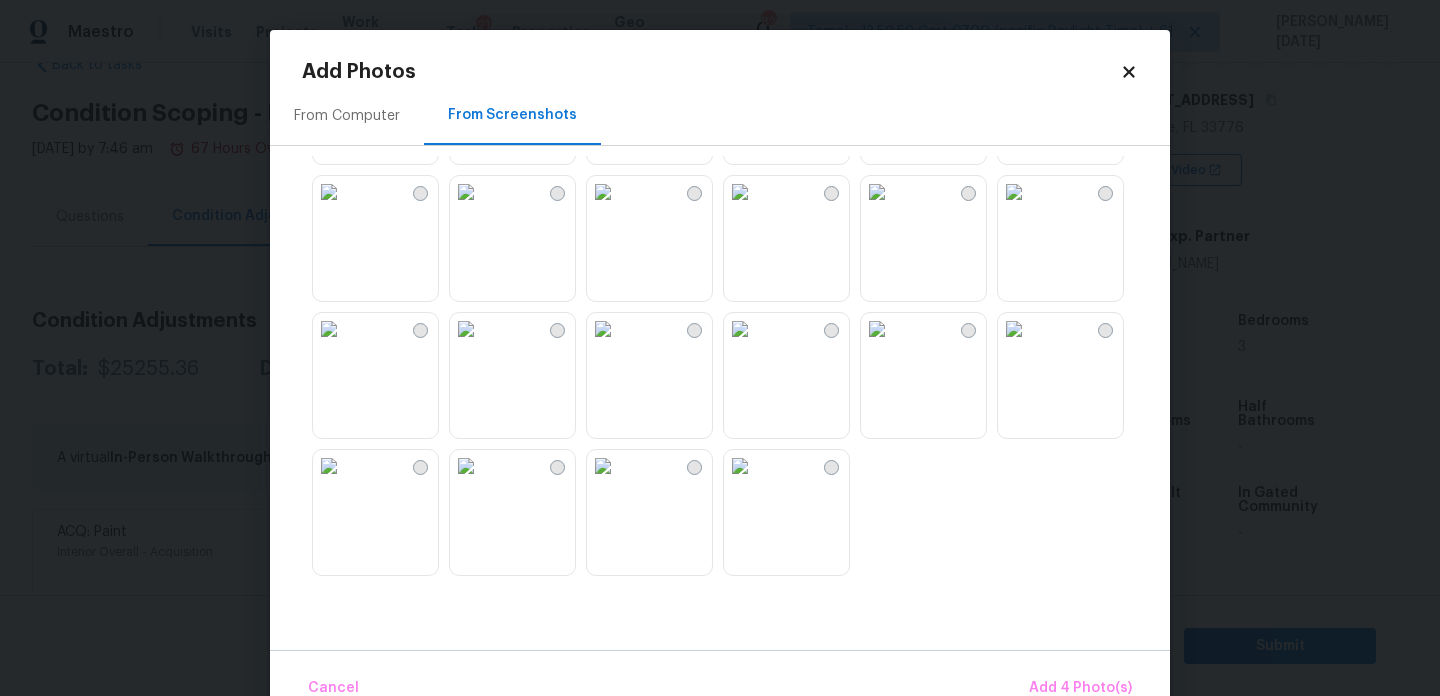 click at bounding box center [877, 329] 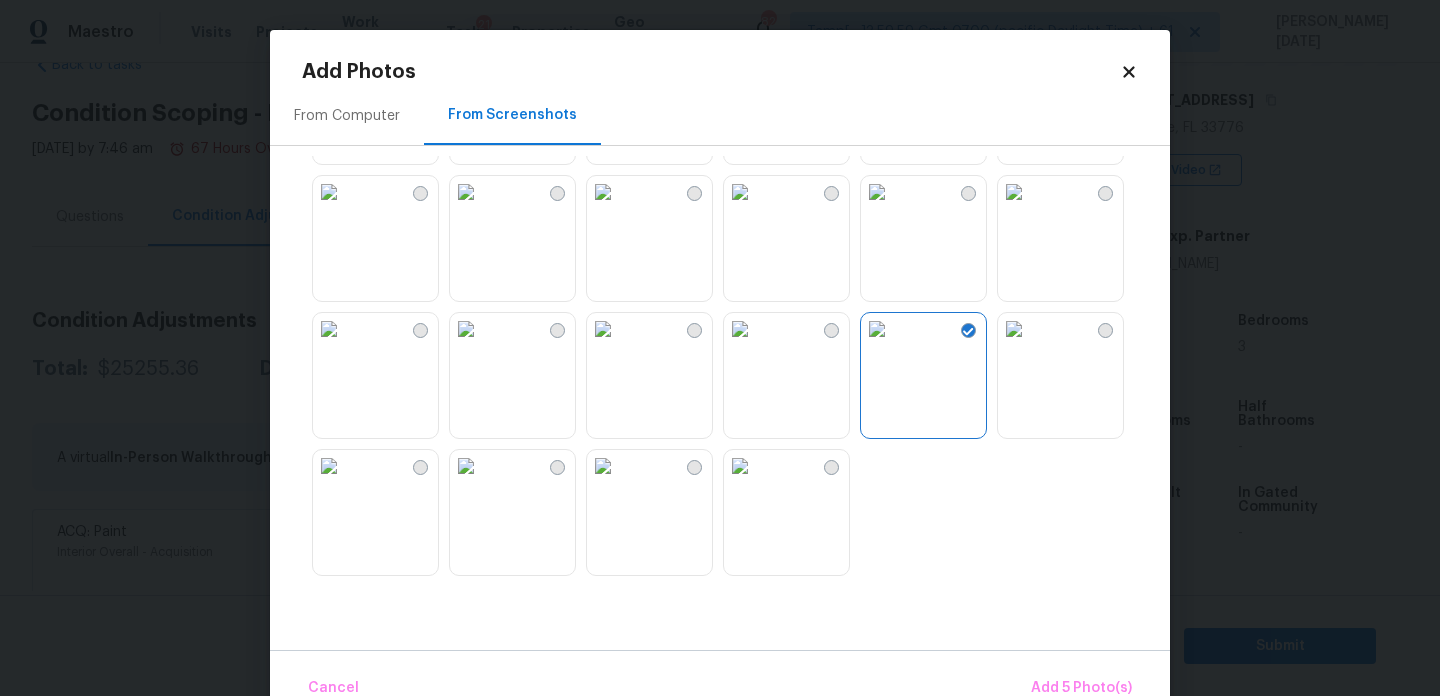 click at bounding box center [1014, 329] 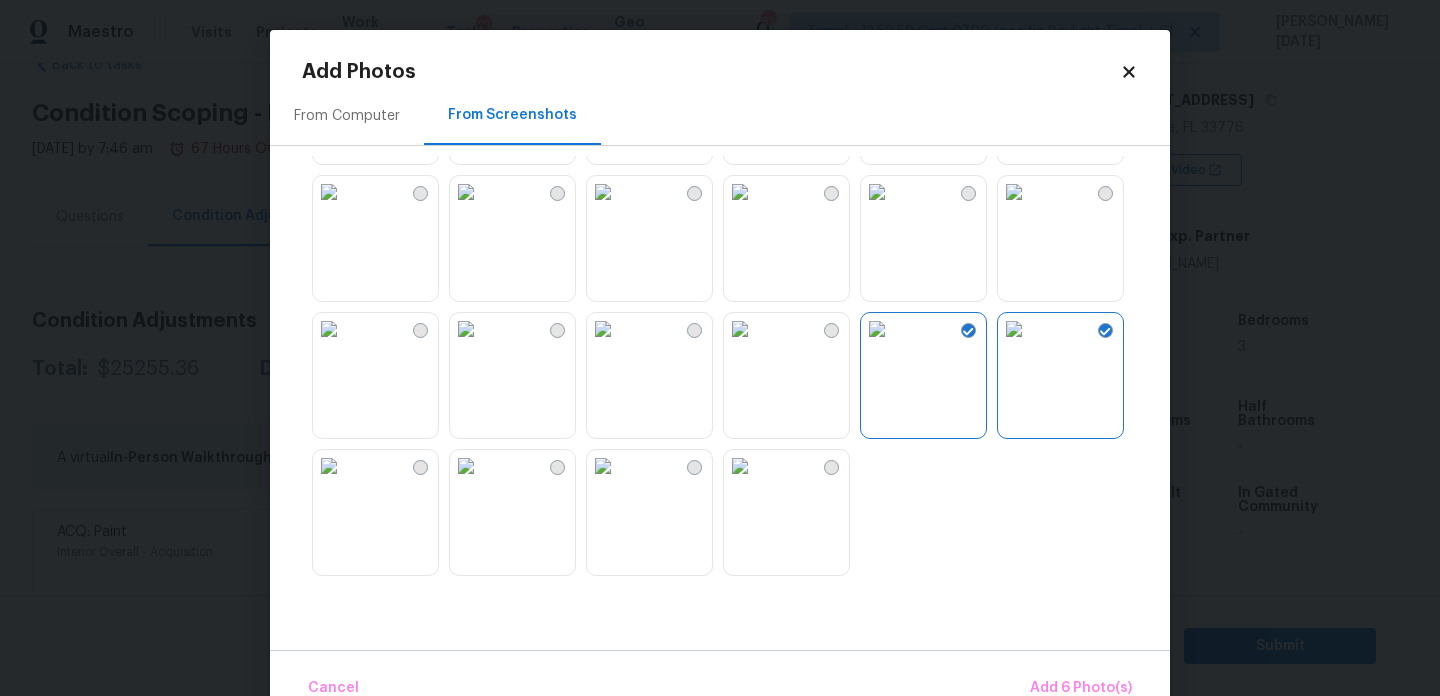 scroll, scrollTop: 44, scrollLeft: 0, axis: vertical 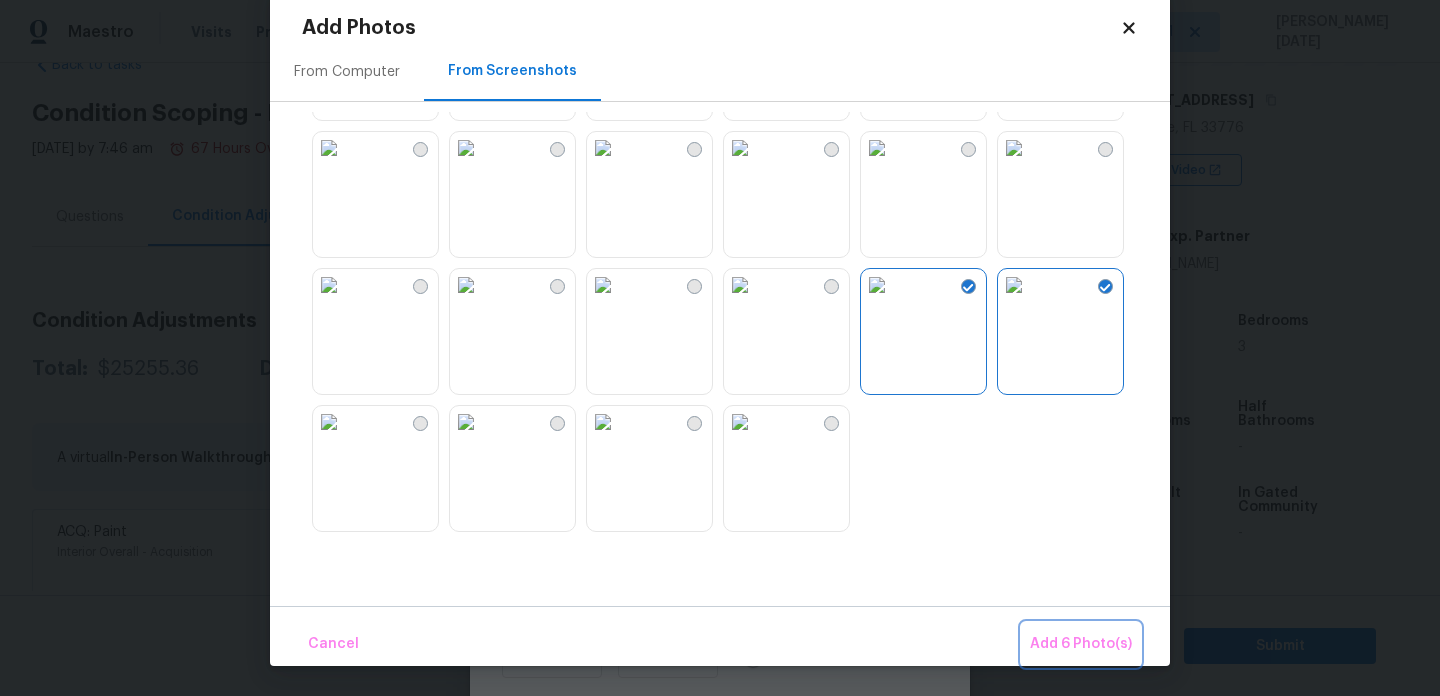 click on "Add 6 Photo(s)" at bounding box center (1081, 644) 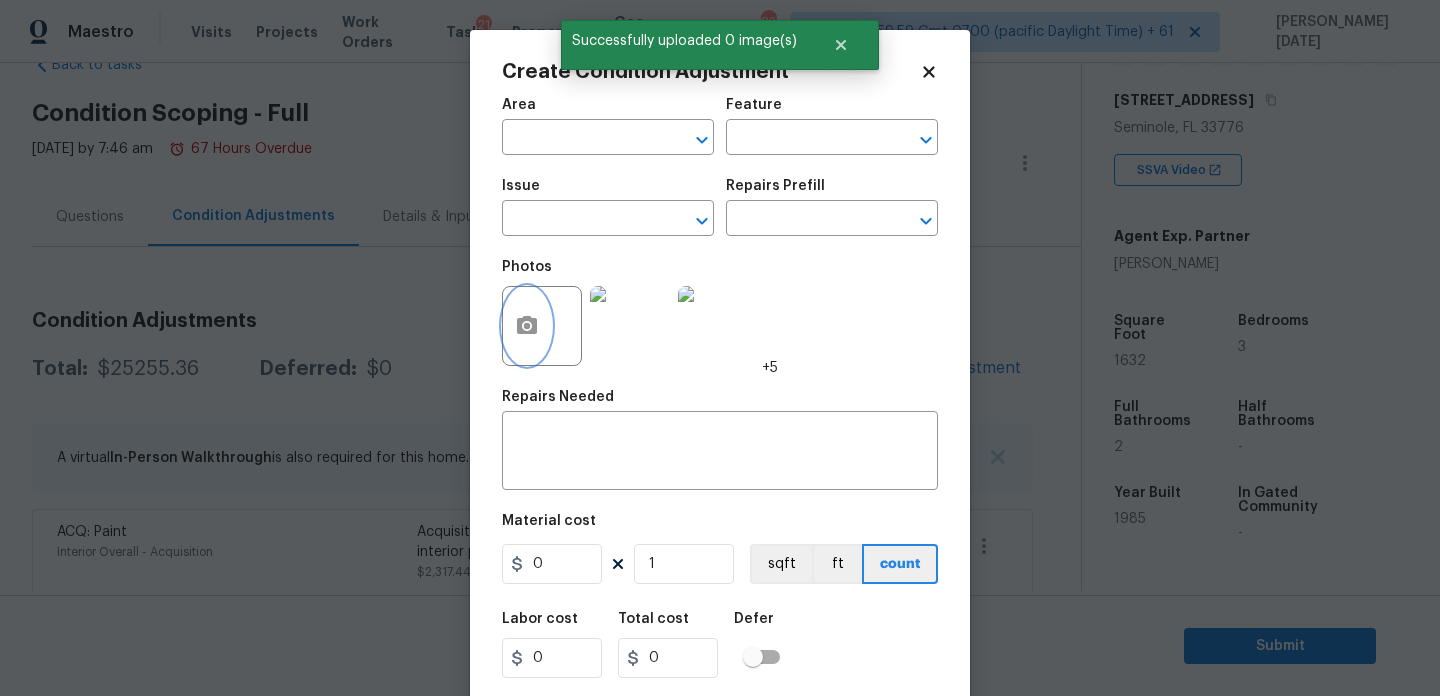 scroll, scrollTop: 0, scrollLeft: 0, axis: both 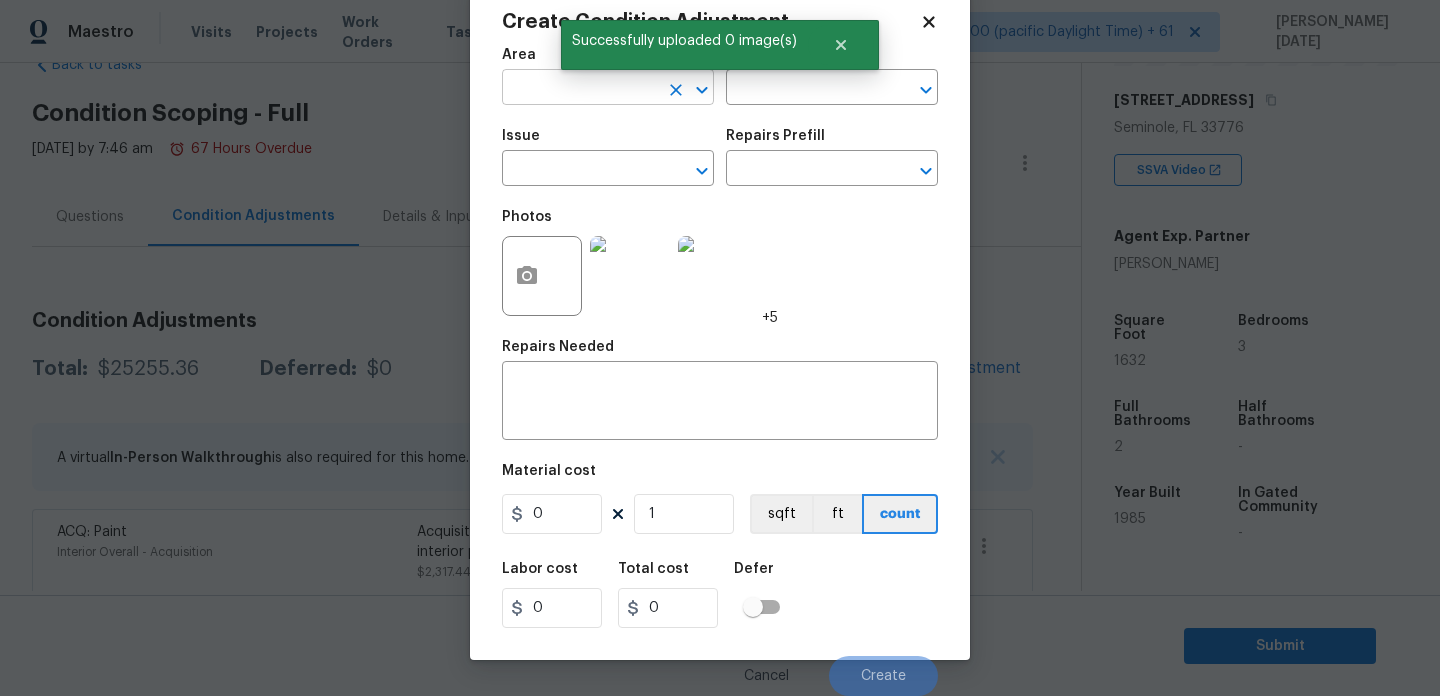 click at bounding box center [580, 89] 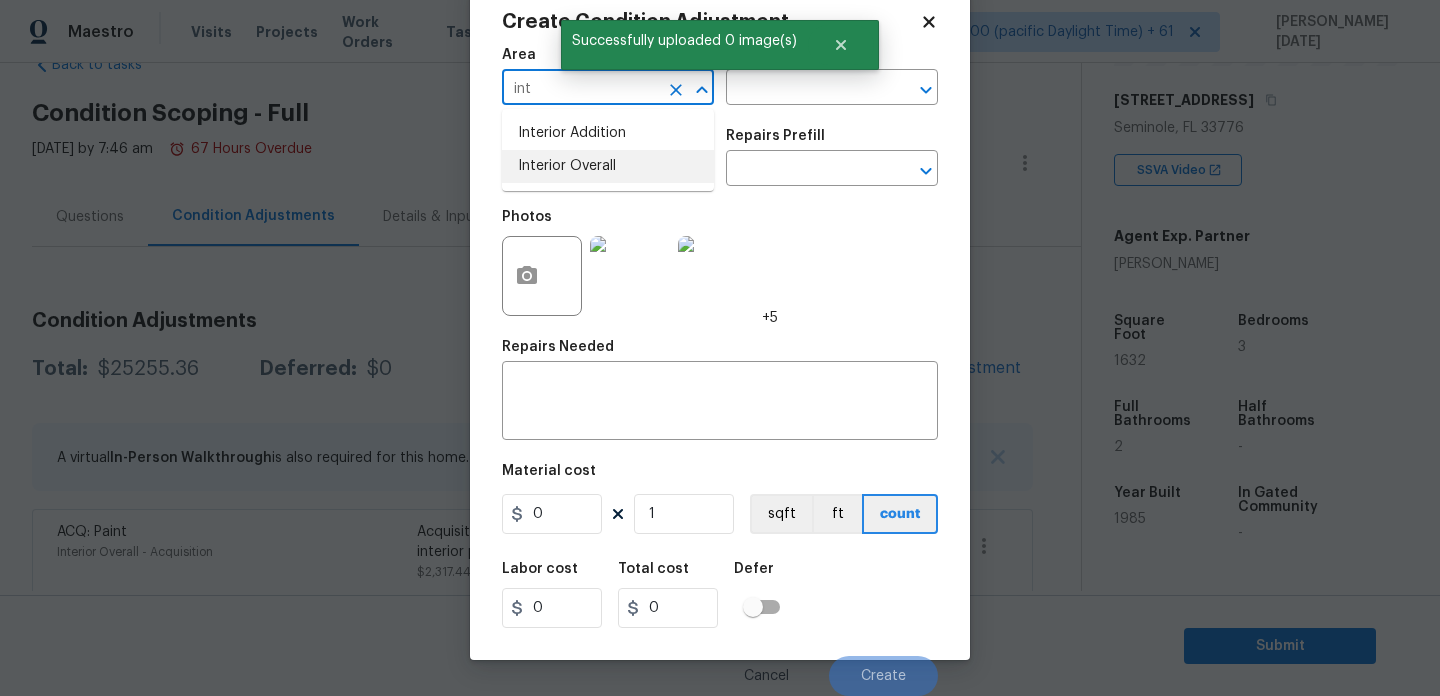 click on "Interior Overall" at bounding box center (608, 166) 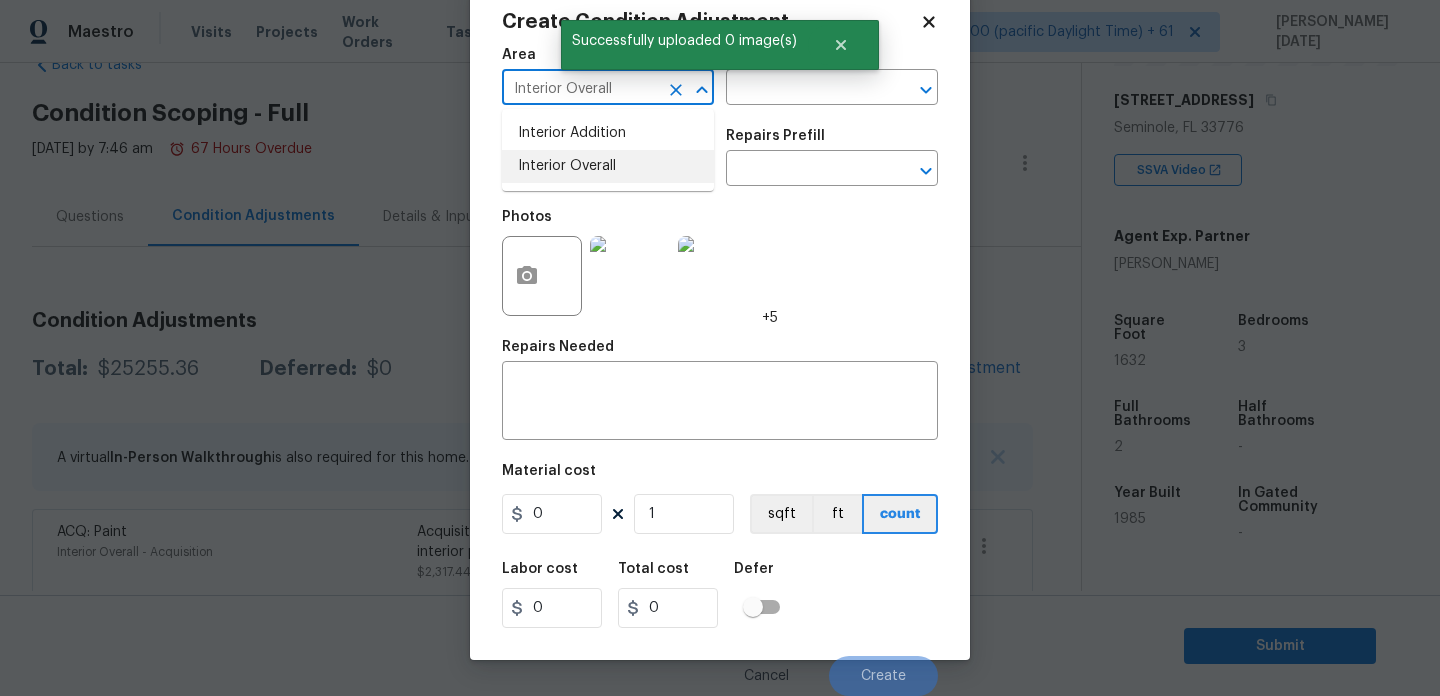 type on "Interior Overall" 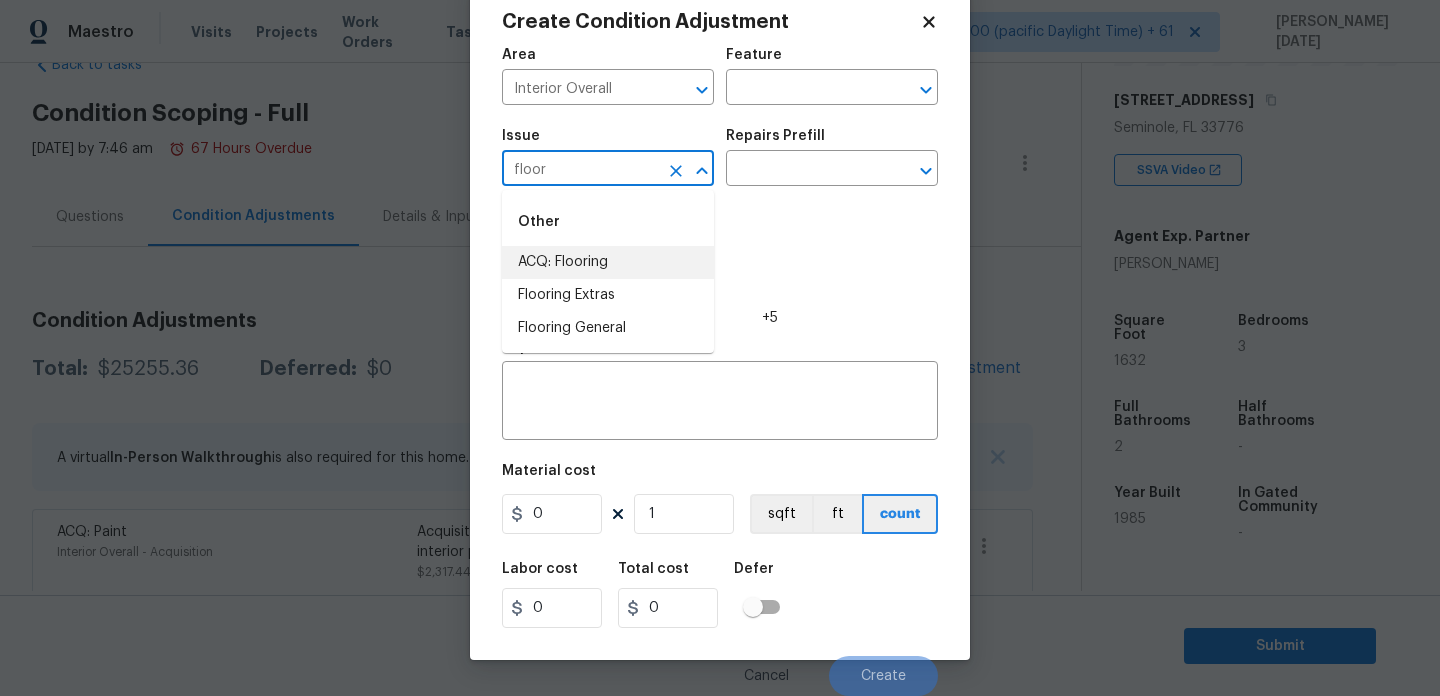 click on "ACQ: Flooring" at bounding box center (608, 262) 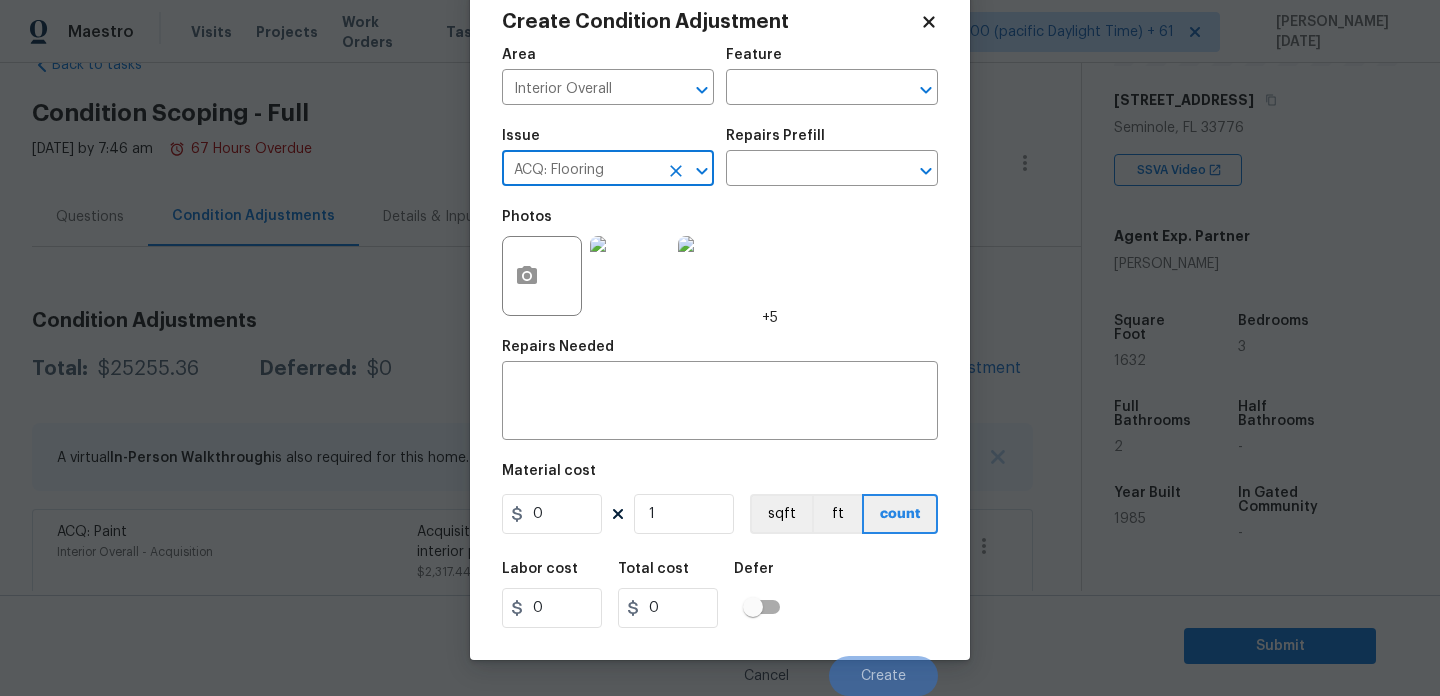 type on "ACQ: Flooring" 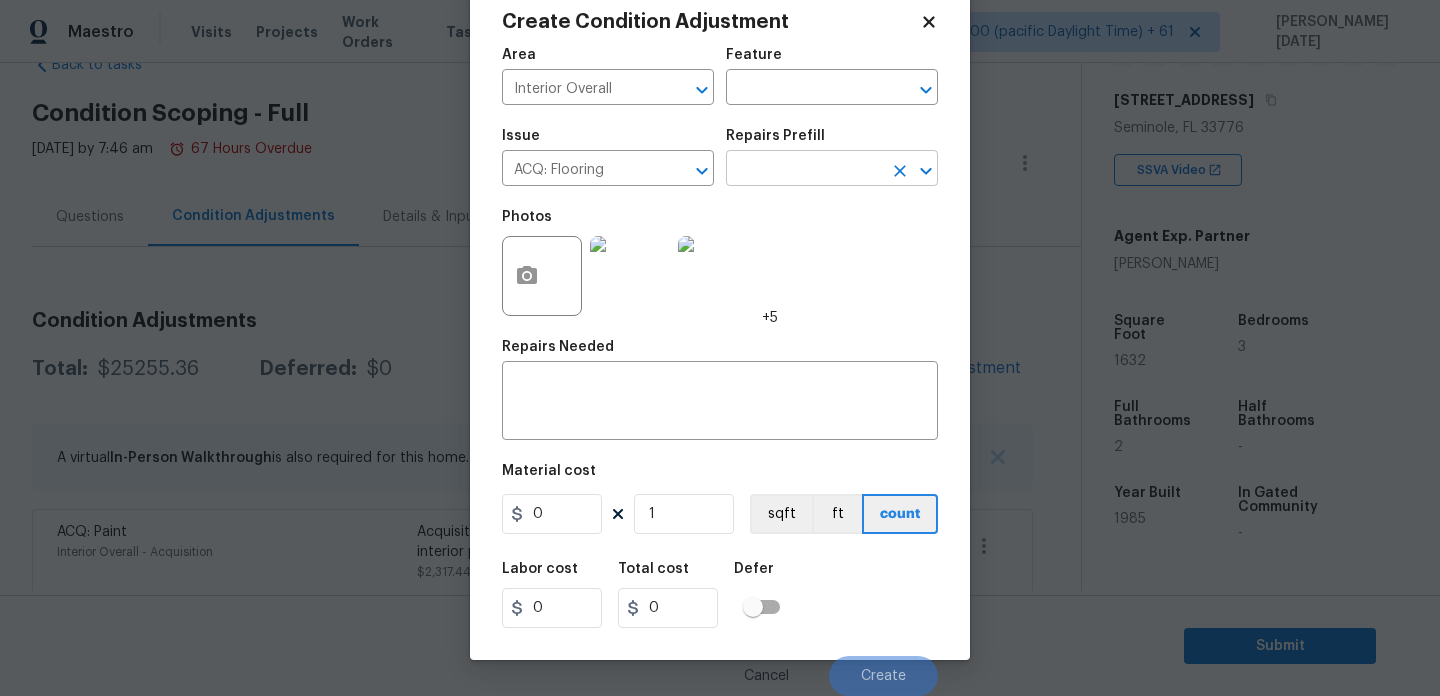 click at bounding box center [804, 170] 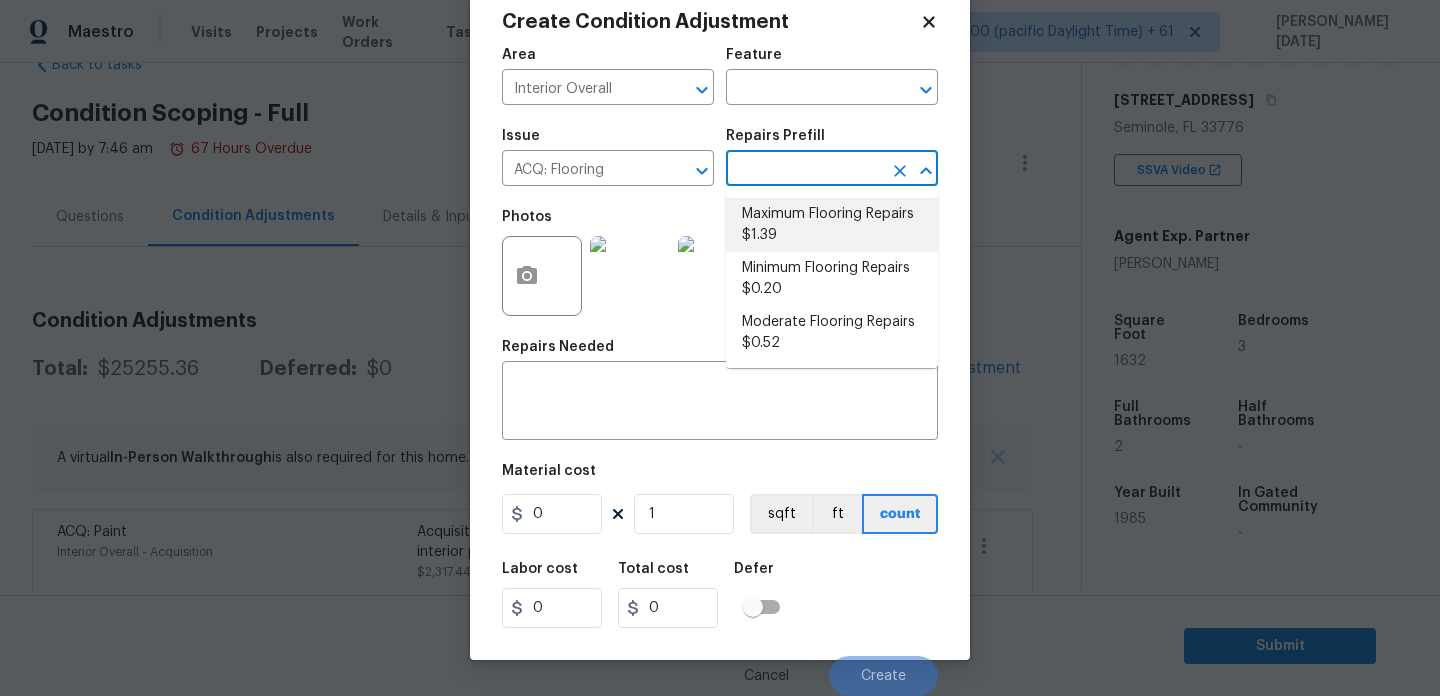 click on "Maximum Flooring Repairs $1.39" at bounding box center (832, 225) 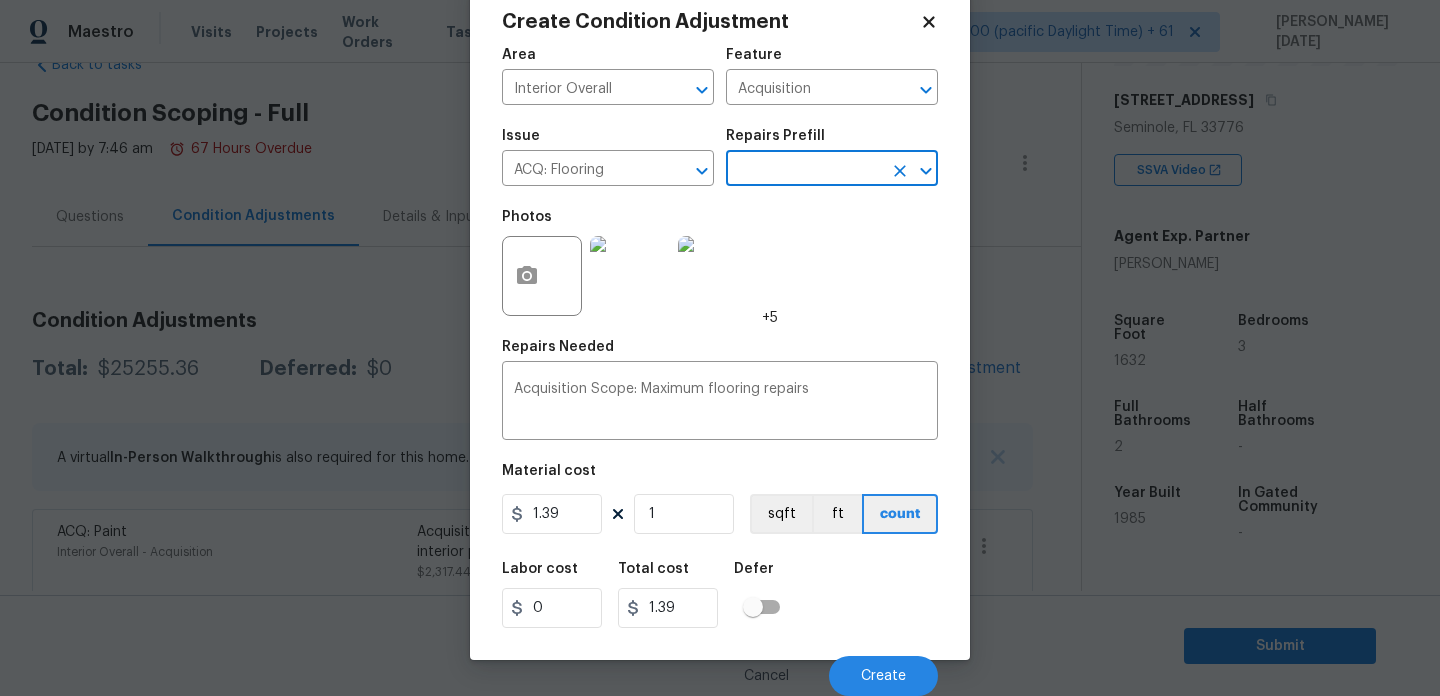 click on "Material cost 1.39 1 sqft ft count" at bounding box center (720, 501) 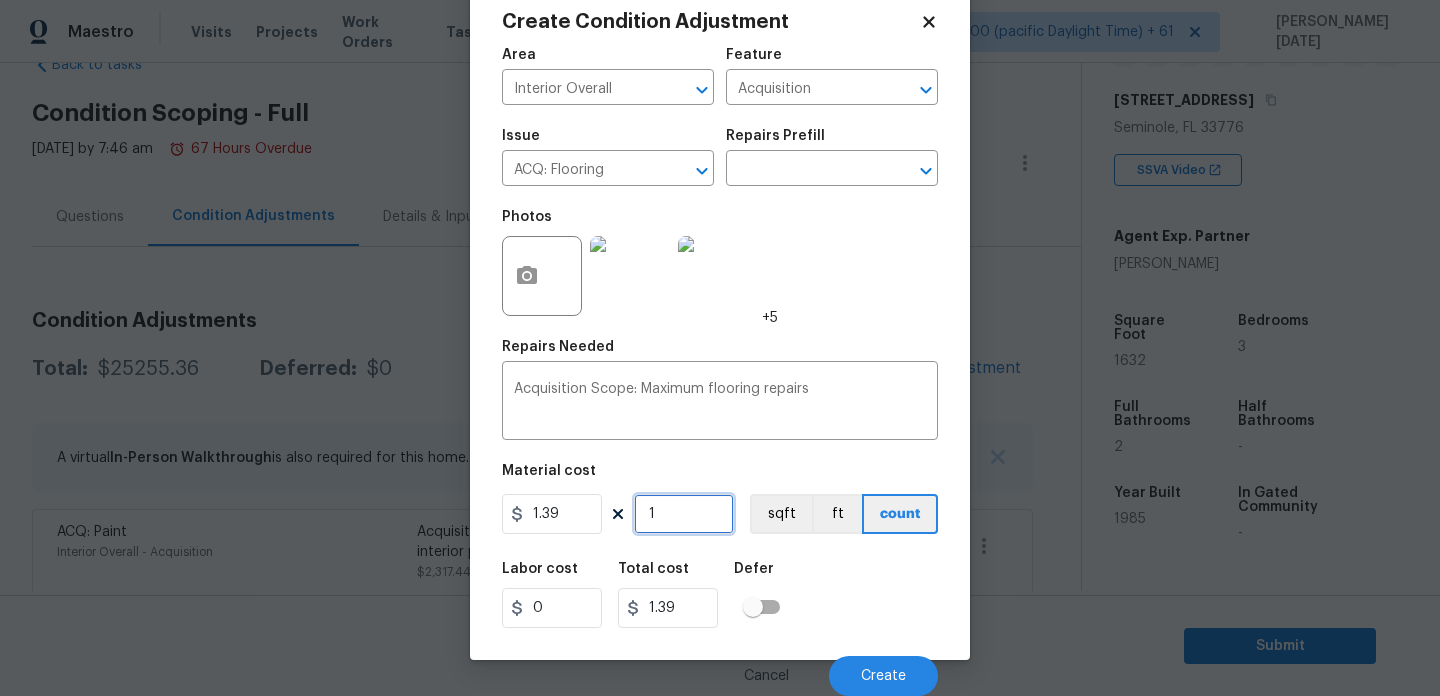 click on "1" at bounding box center (684, 514) 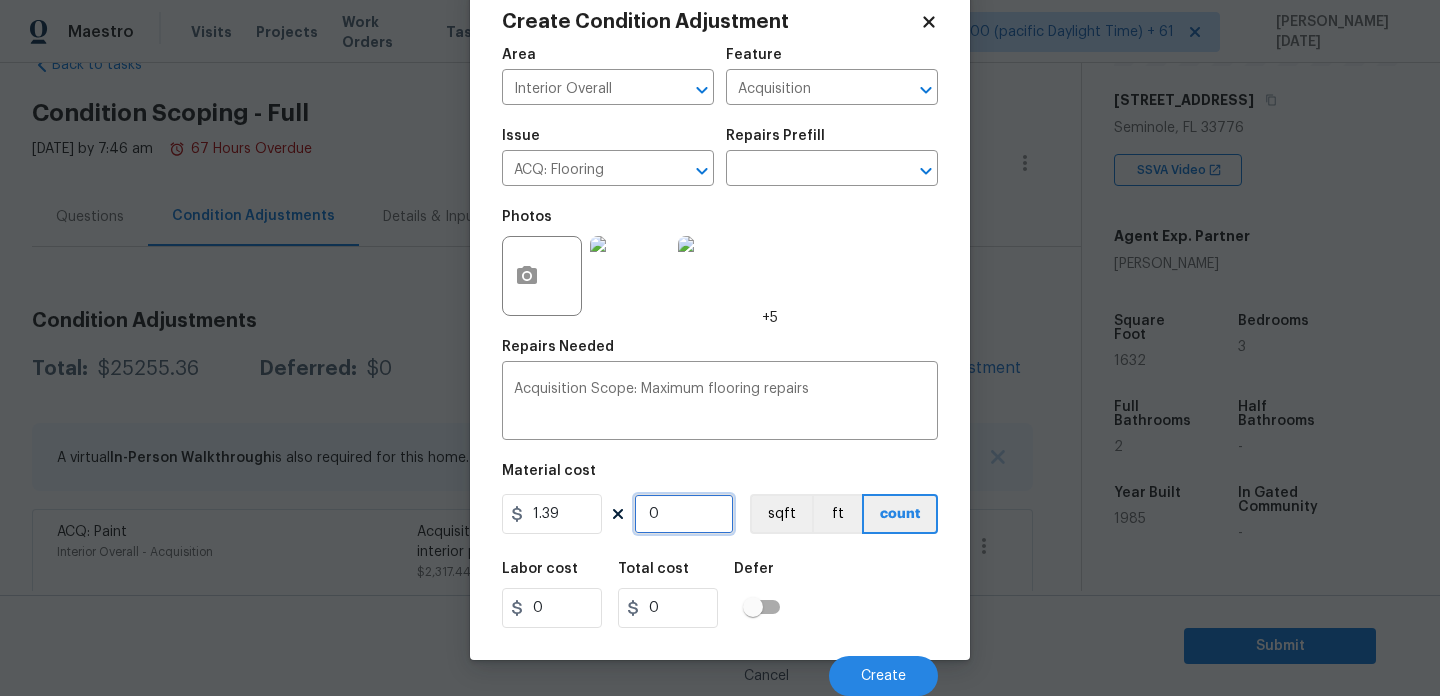 paste on "1632" 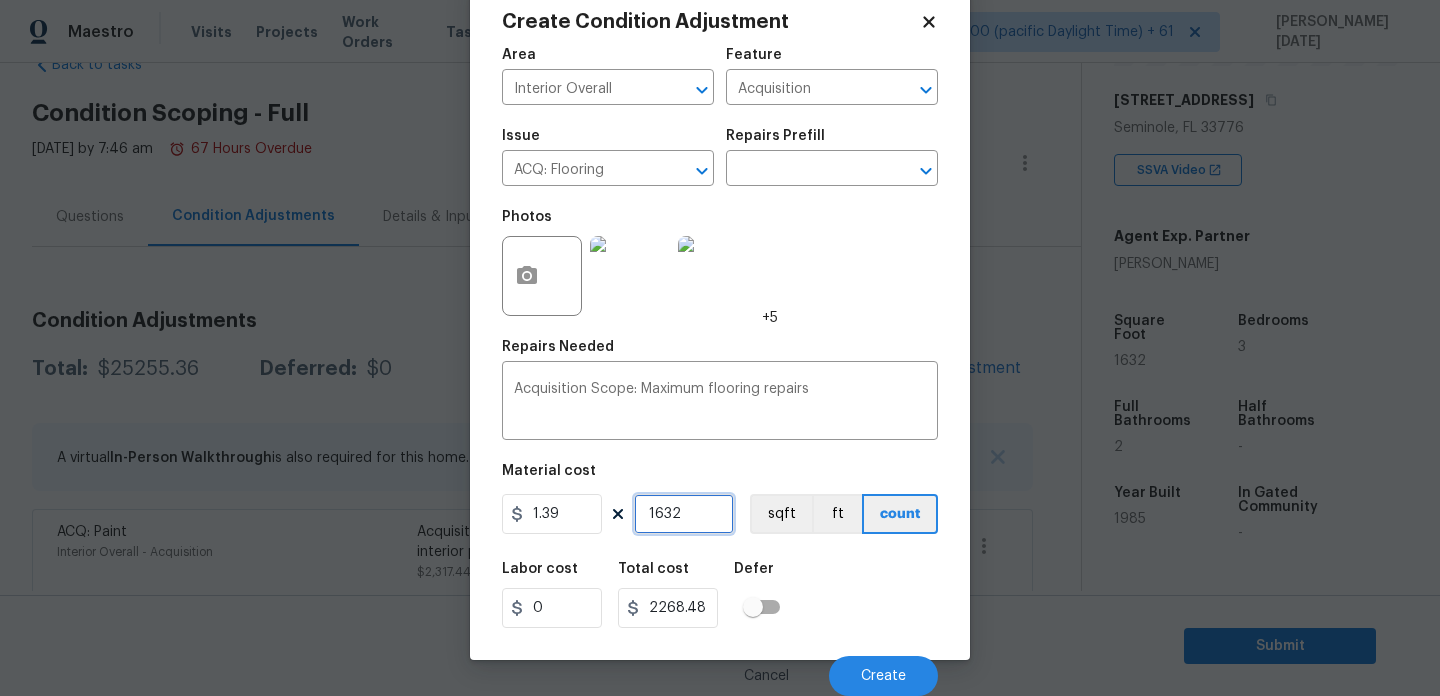 type on "1632" 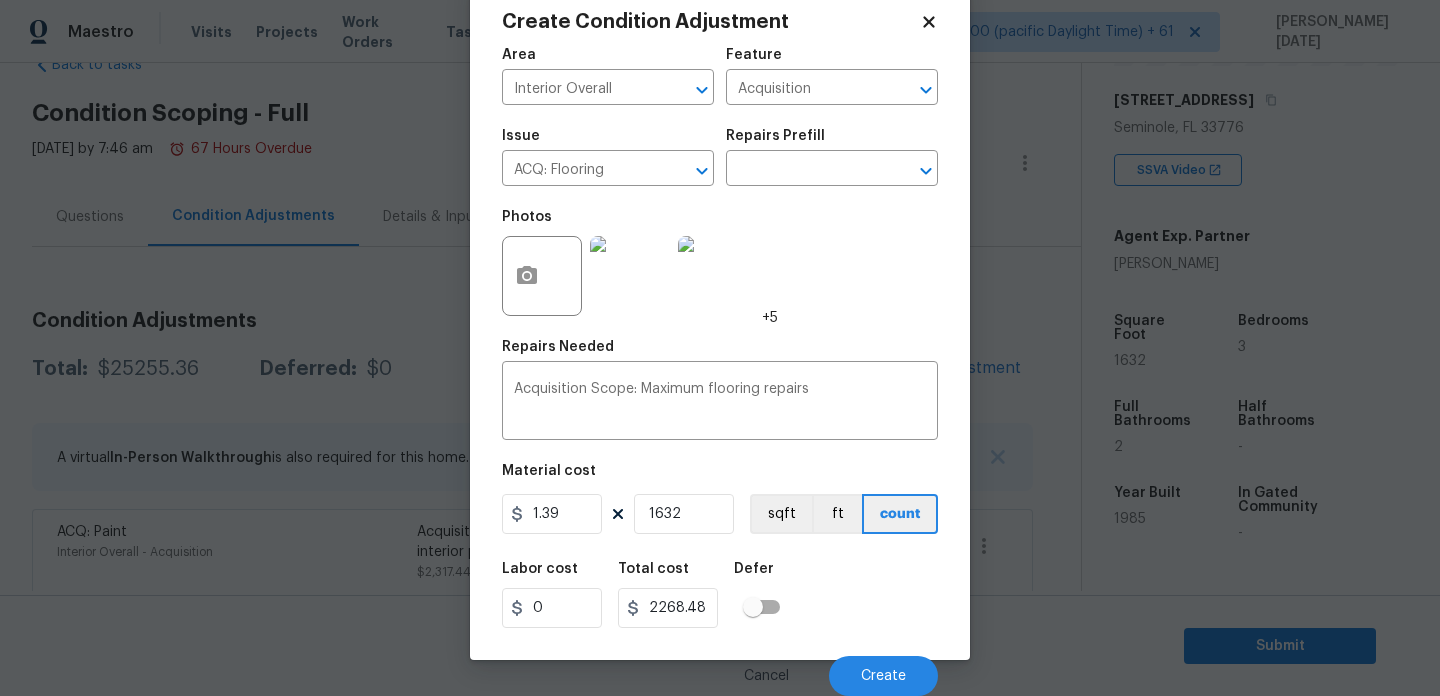 click on "Photos  +5" at bounding box center [720, 263] 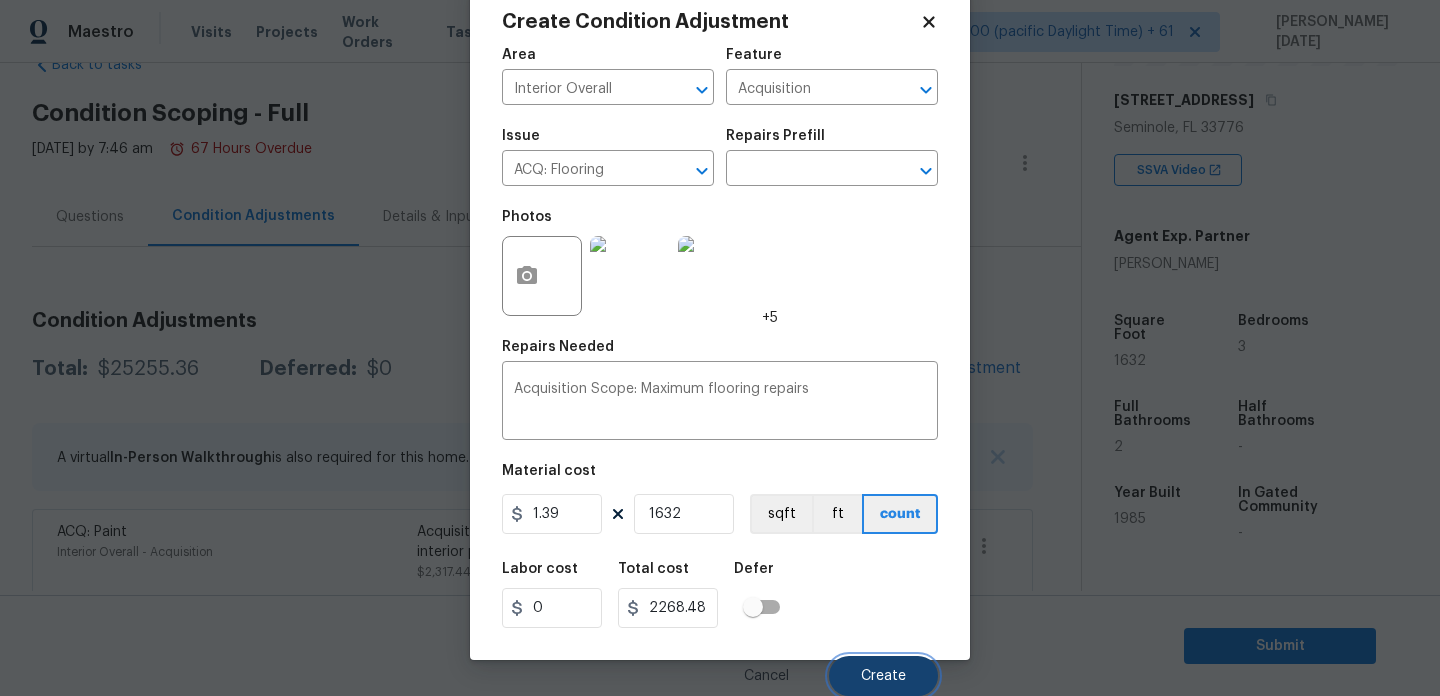 click on "Create" at bounding box center [883, 676] 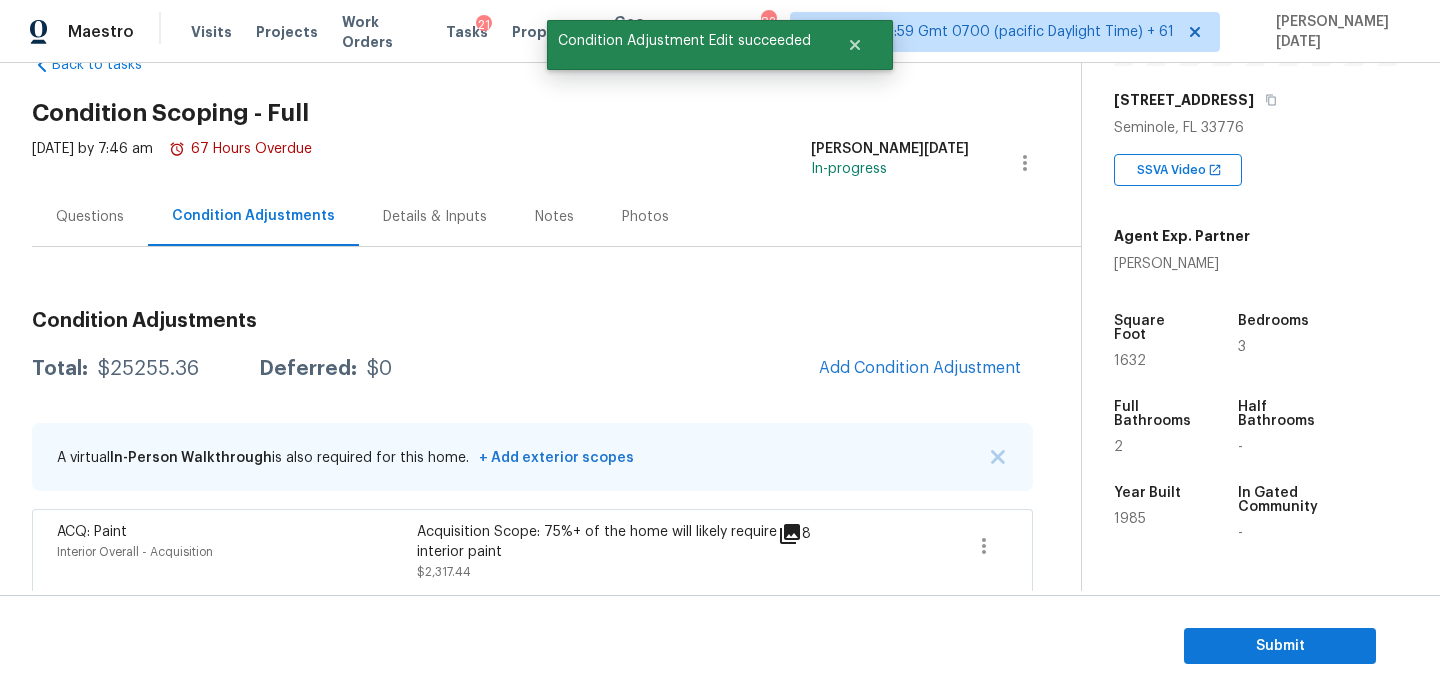 scroll, scrollTop: 44, scrollLeft: 0, axis: vertical 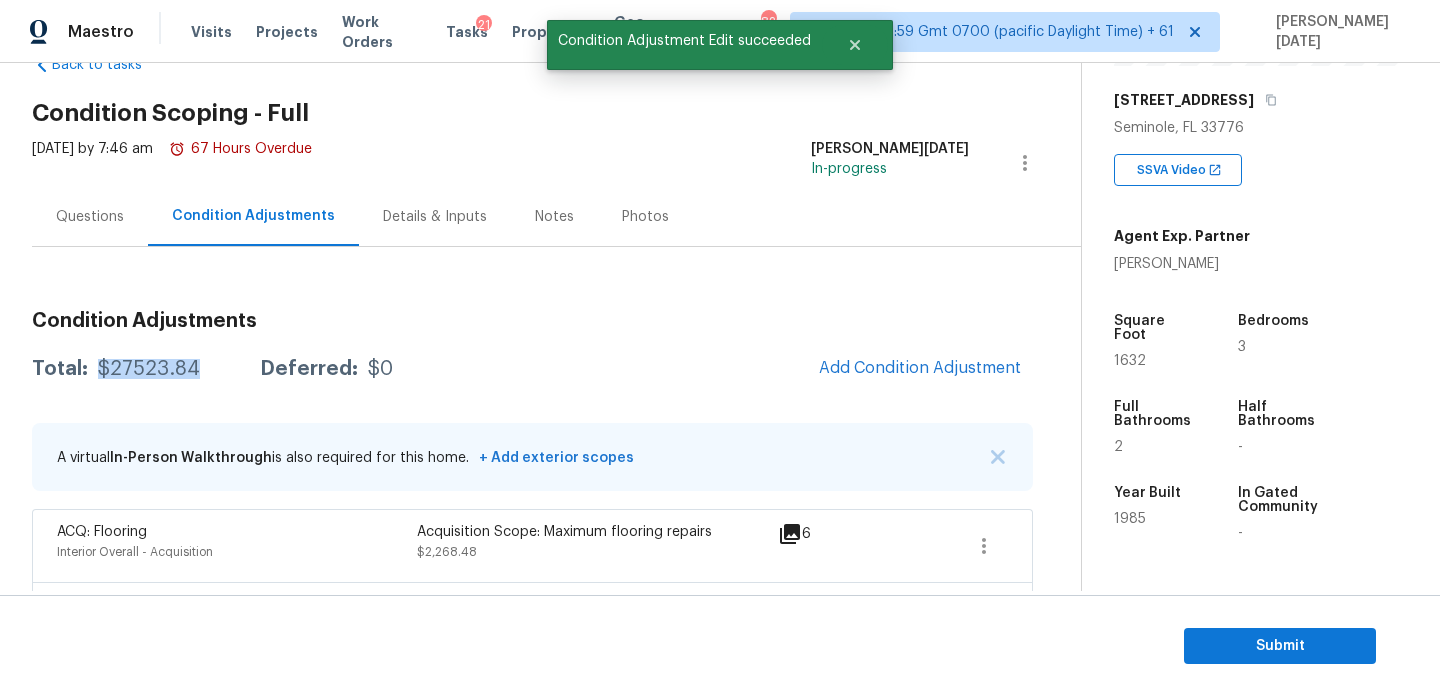 drag, startPoint x: 97, startPoint y: 368, endPoint x: 198, endPoint y: 368, distance: 101 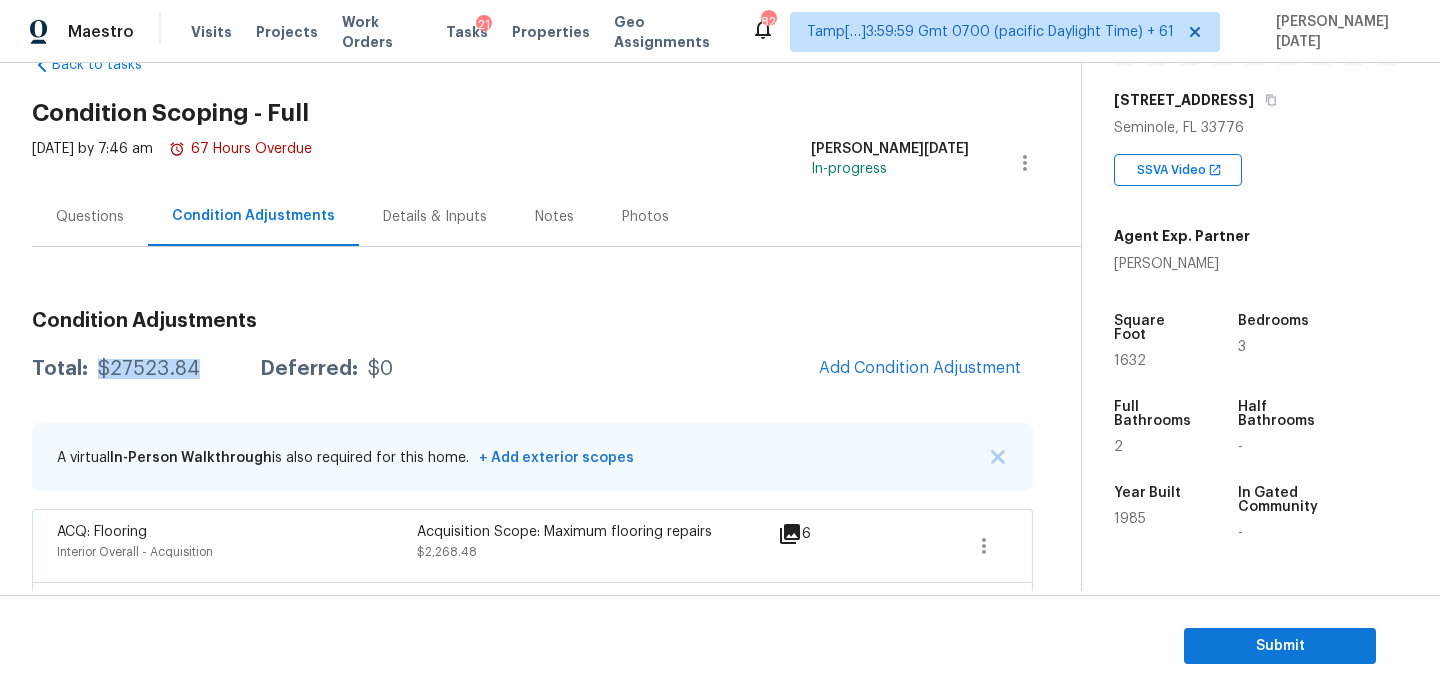 click on "Questions" at bounding box center (90, 216) 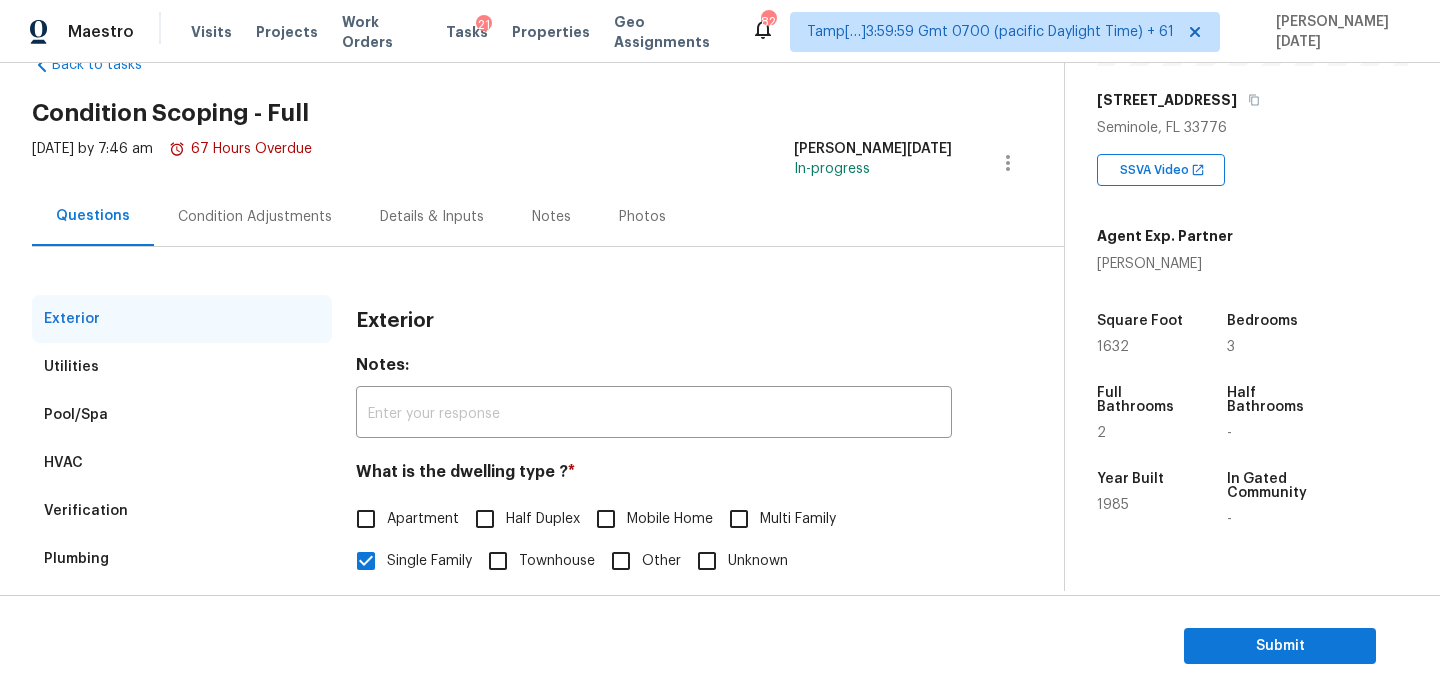 scroll, scrollTop: 267, scrollLeft: 0, axis: vertical 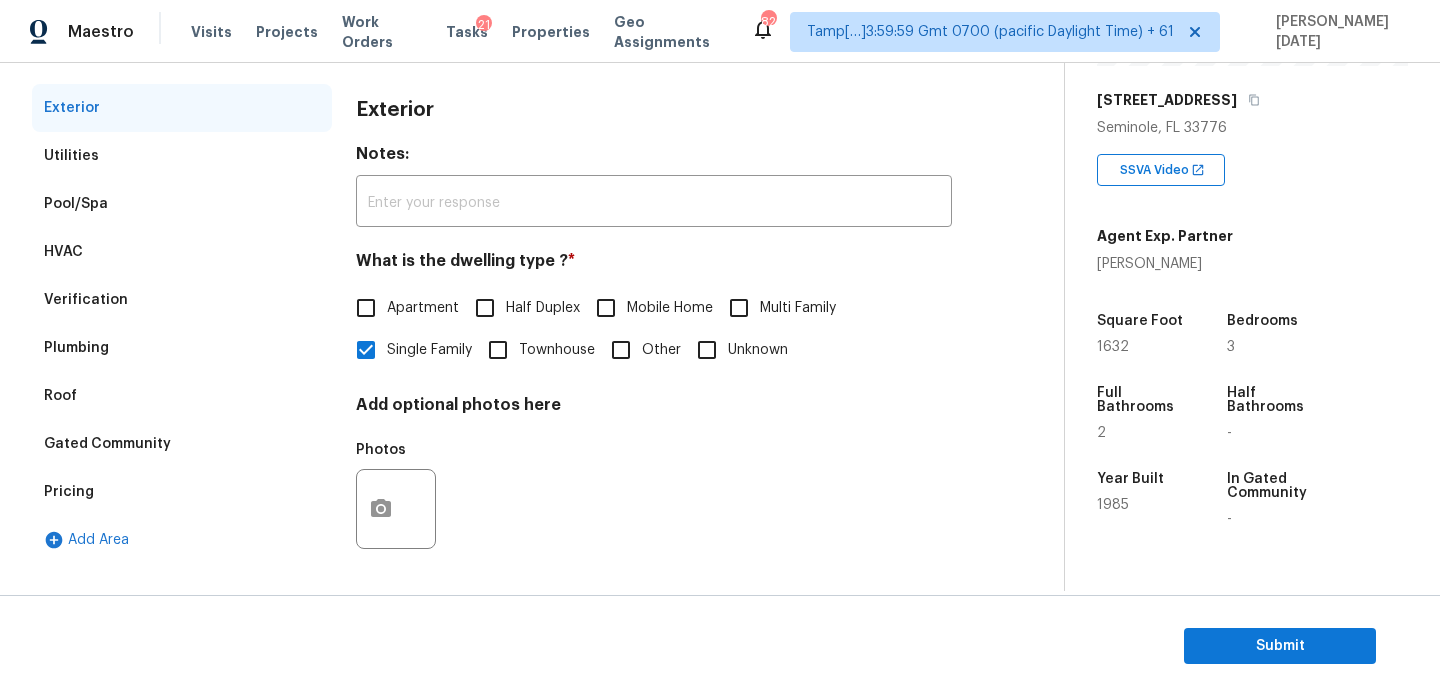 click on "Verification" at bounding box center (86, 300) 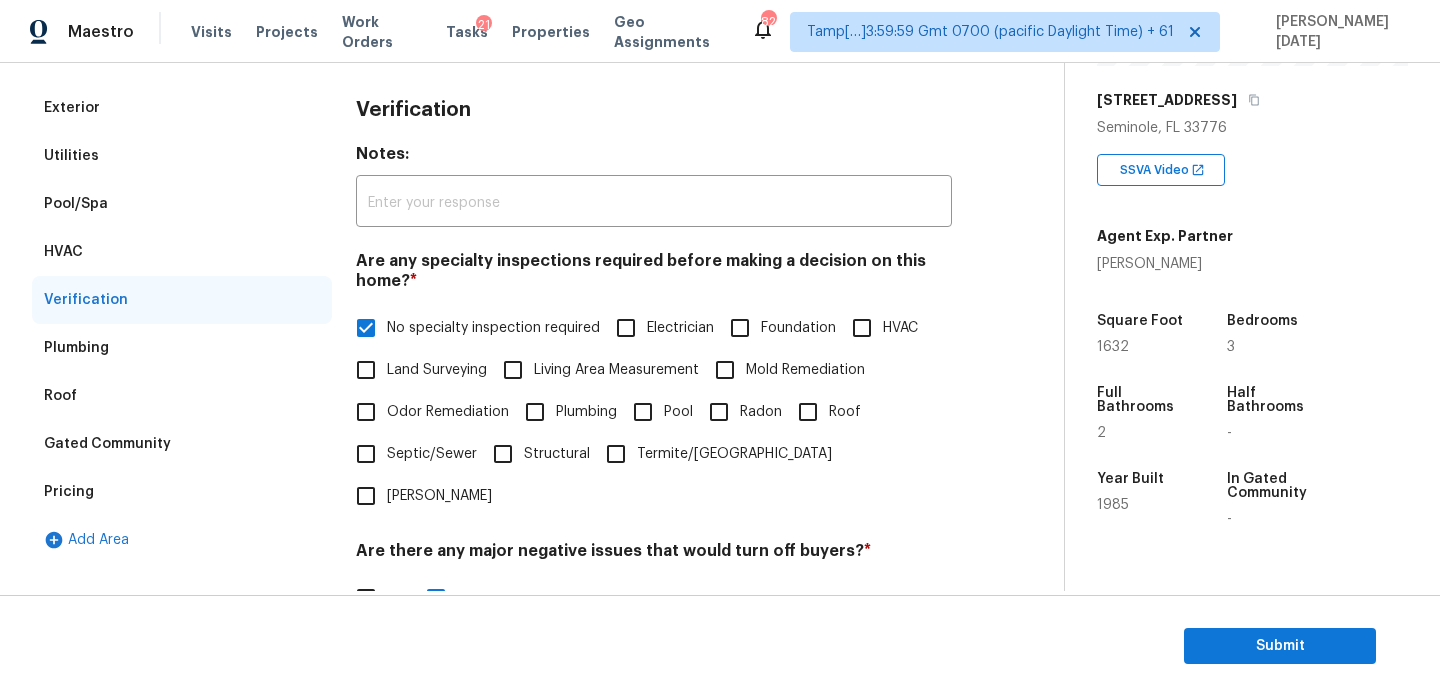 scroll, scrollTop: 697, scrollLeft: 0, axis: vertical 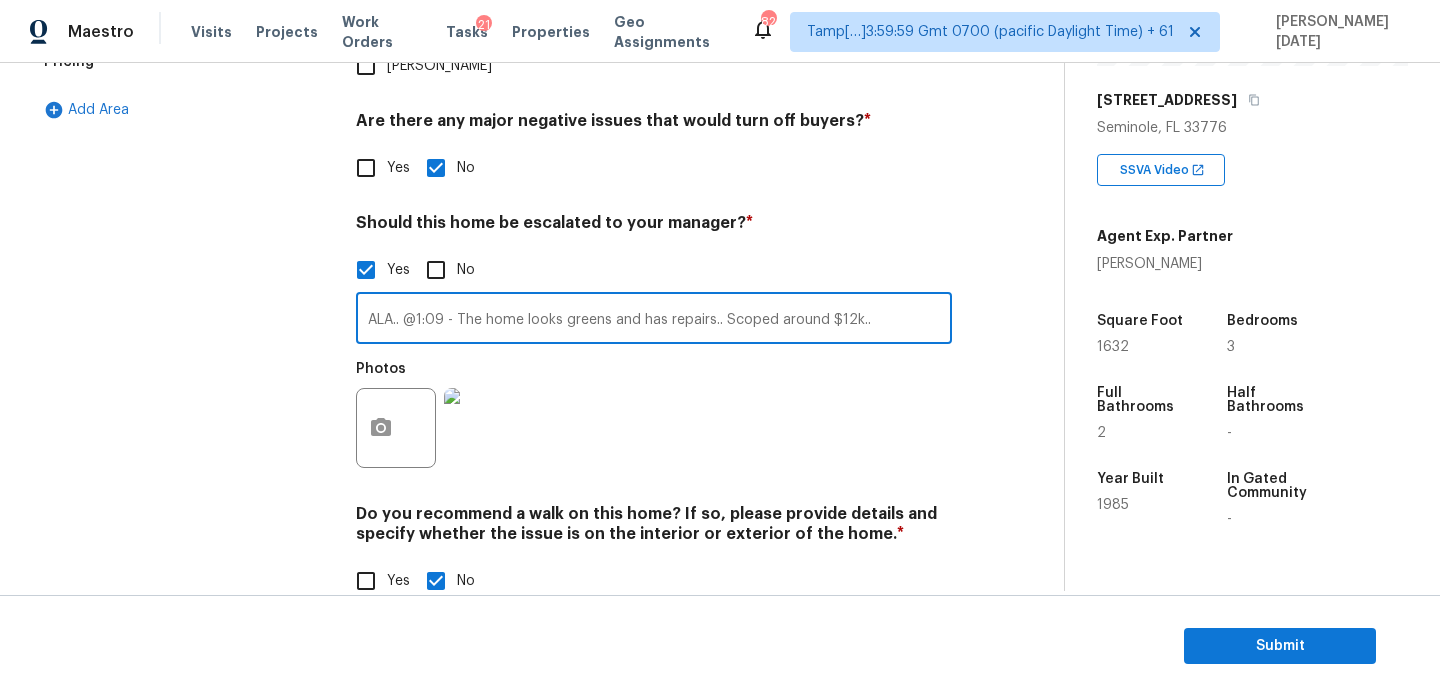 drag, startPoint x: 879, startPoint y: 283, endPoint x: 406, endPoint y: 278, distance: 473.02643 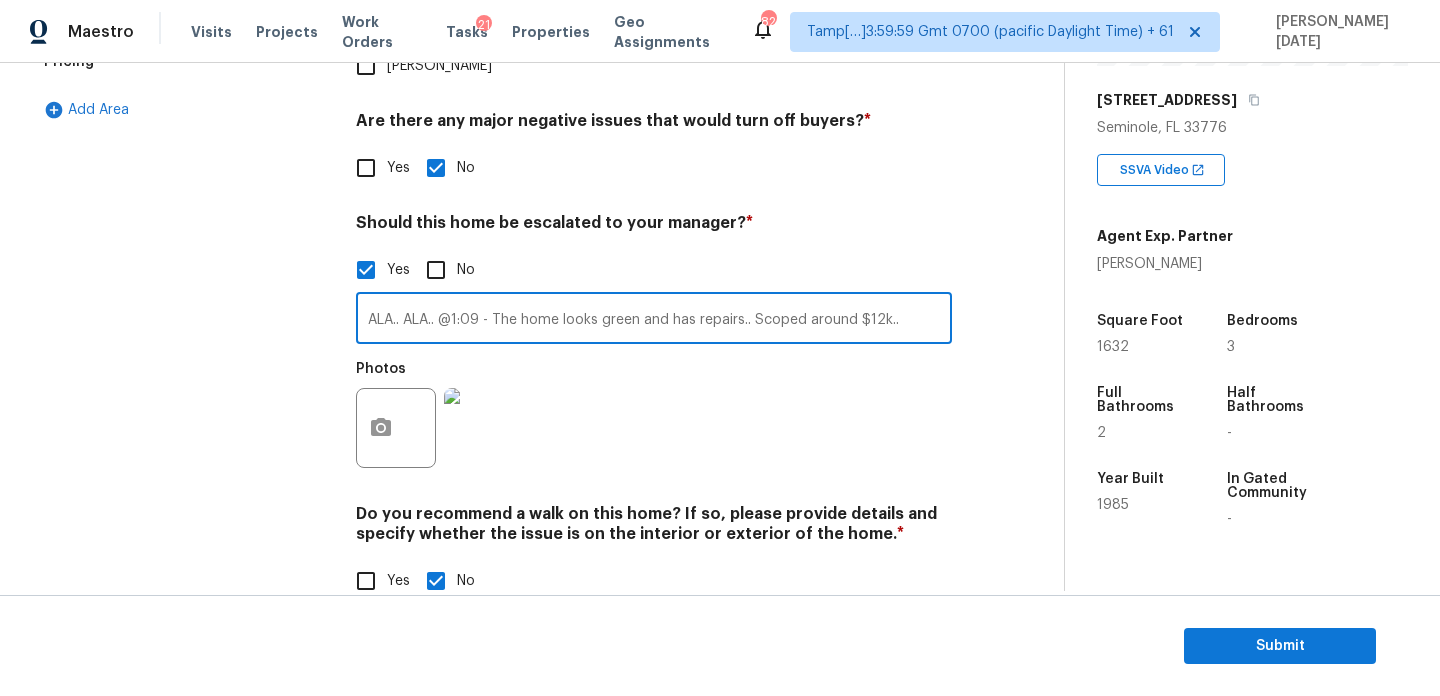 drag, startPoint x: 403, startPoint y: 279, endPoint x: 12, endPoint y: 279, distance: 391 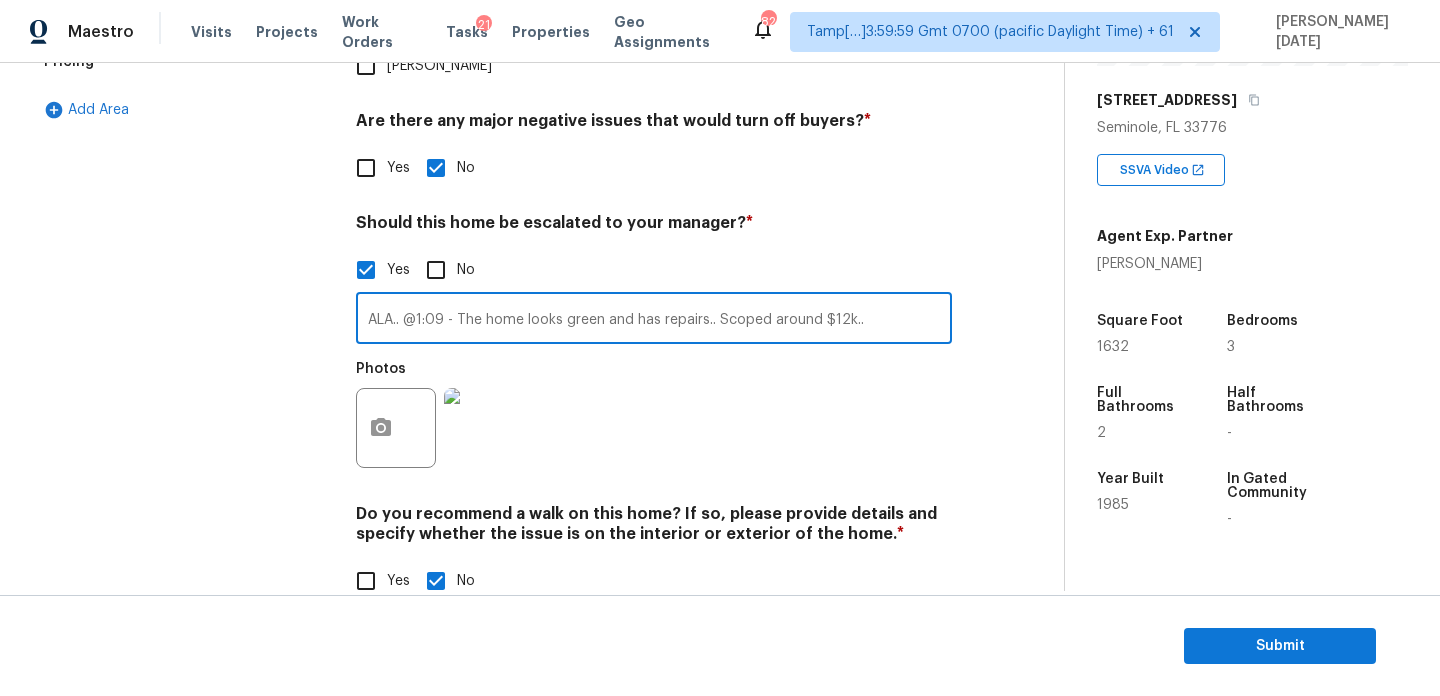 type on "ALA.. @1:09 - The home looks green and has repairs.. Scoped around $12k.." 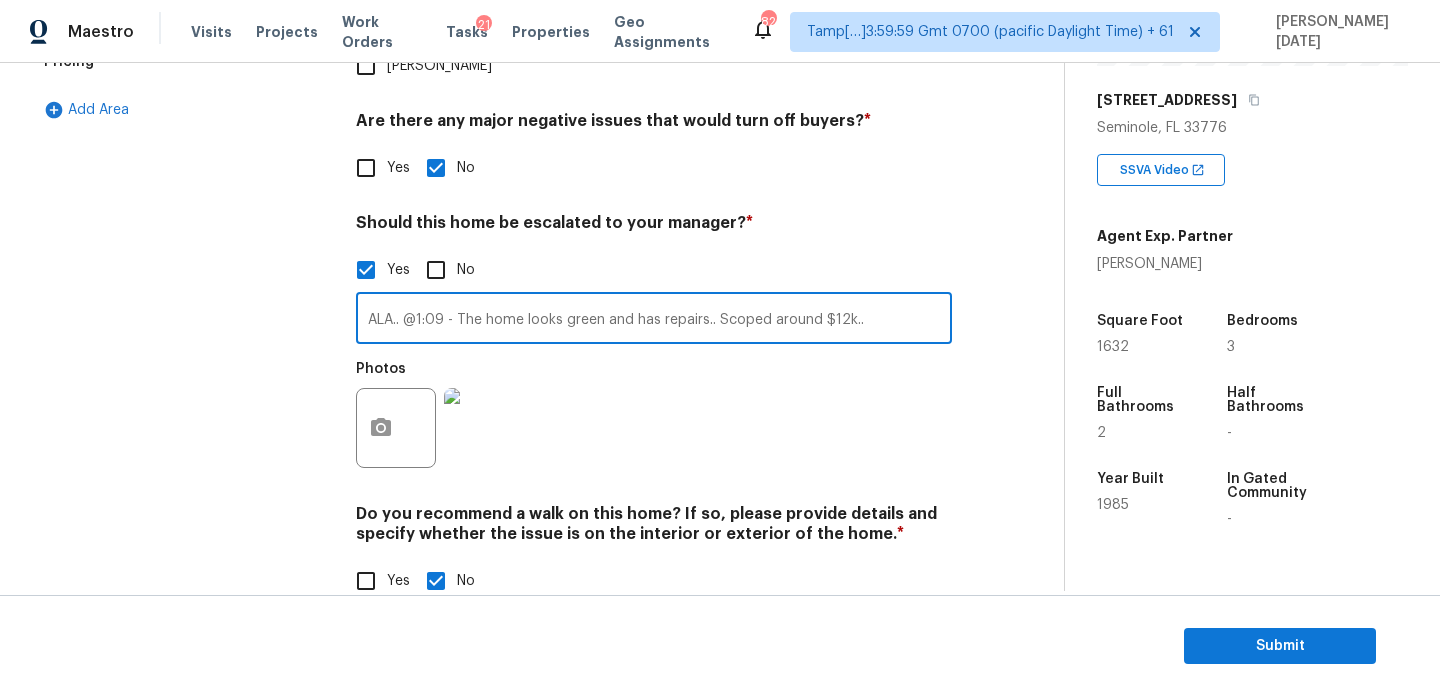 click on "Photos" at bounding box center [654, 415] 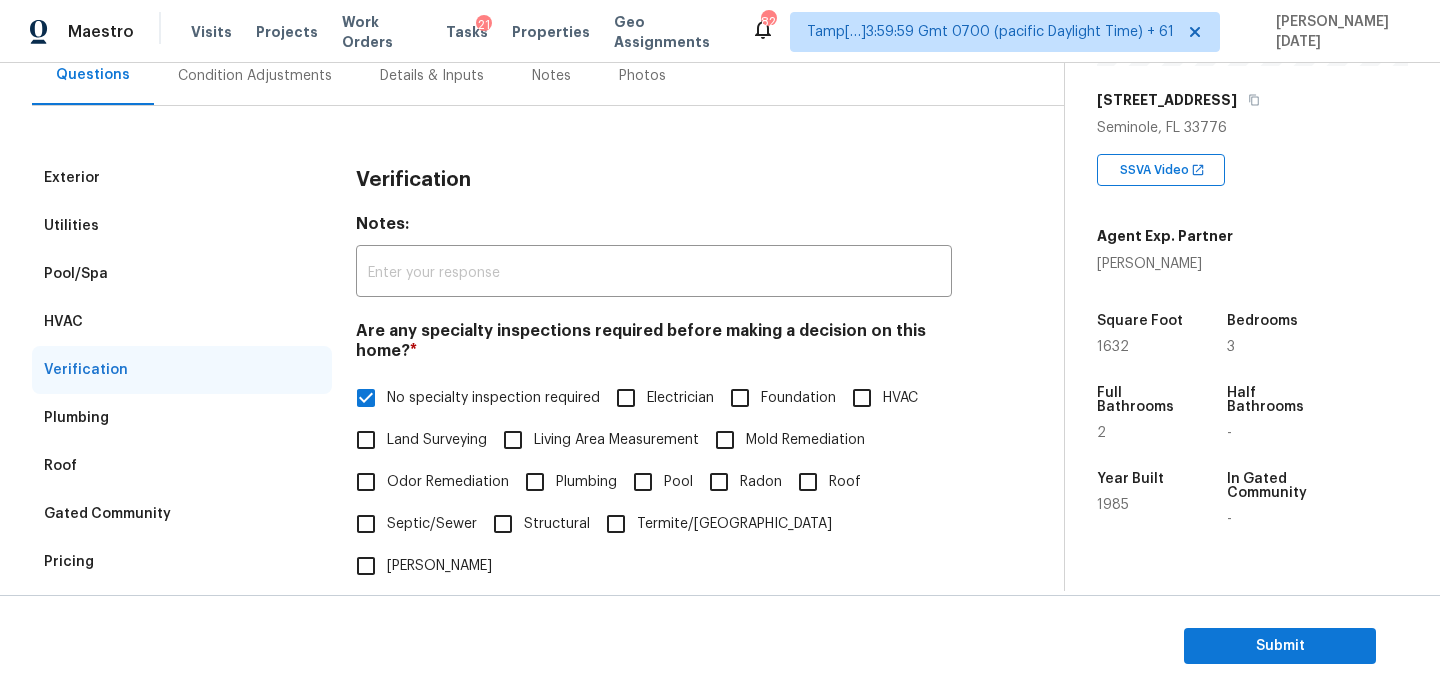 scroll, scrollTop: 148, scrollLeft: 0, axis: vertical 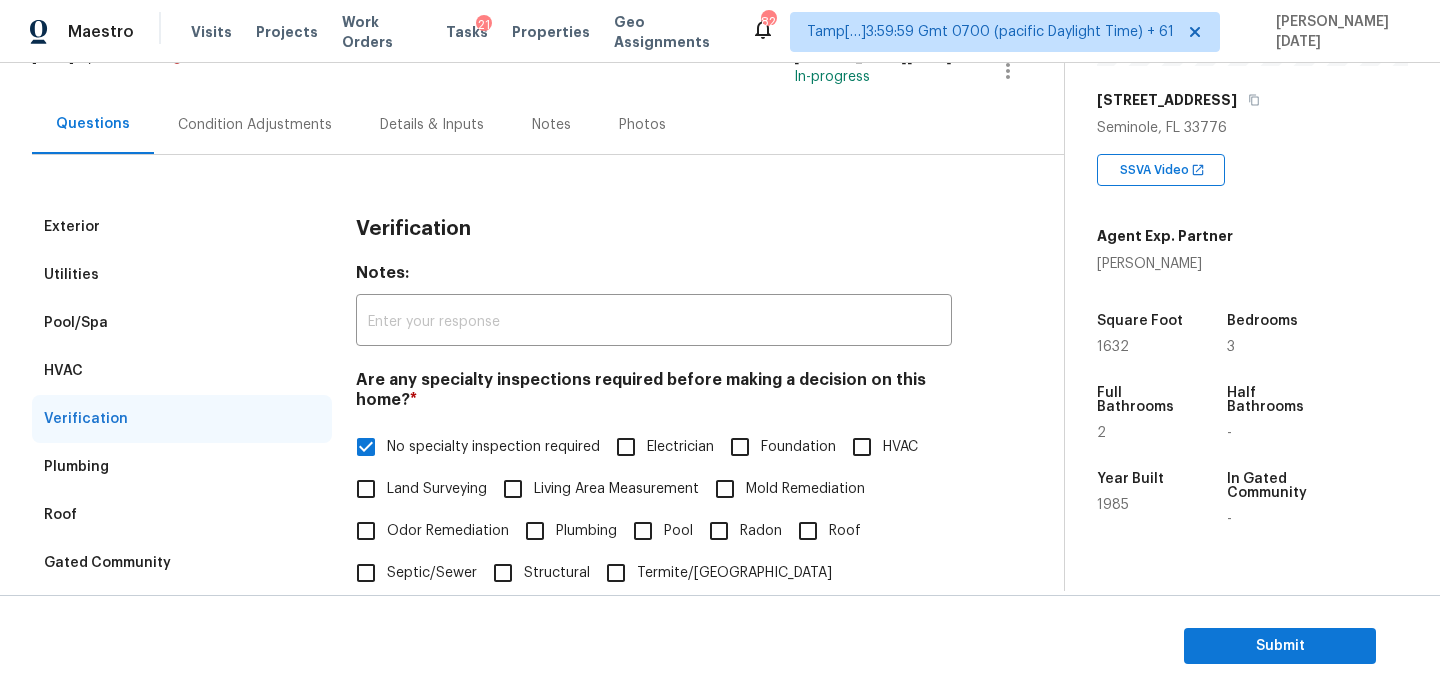 click on "Condition Adjustments" at bounding box center (255, 125) 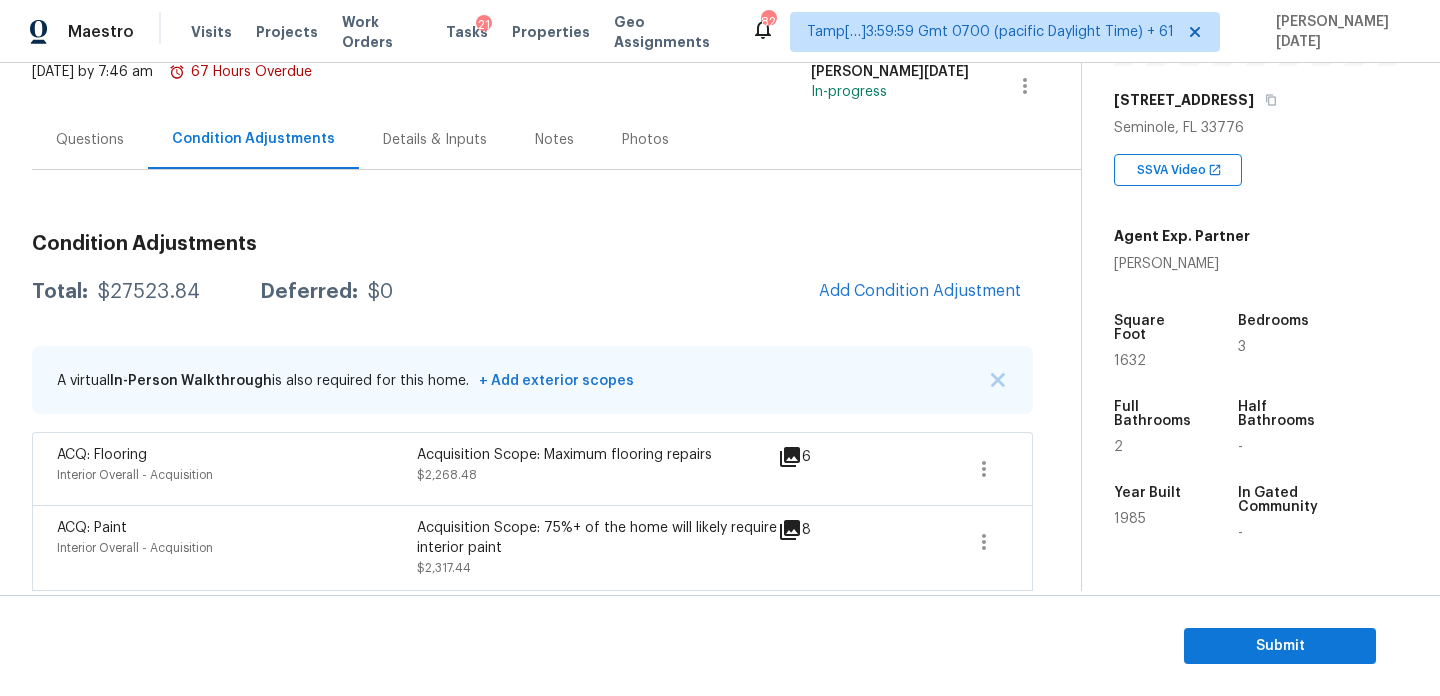 scroll, scrollTop: 131, scrollLeft: 0, axis: vertical 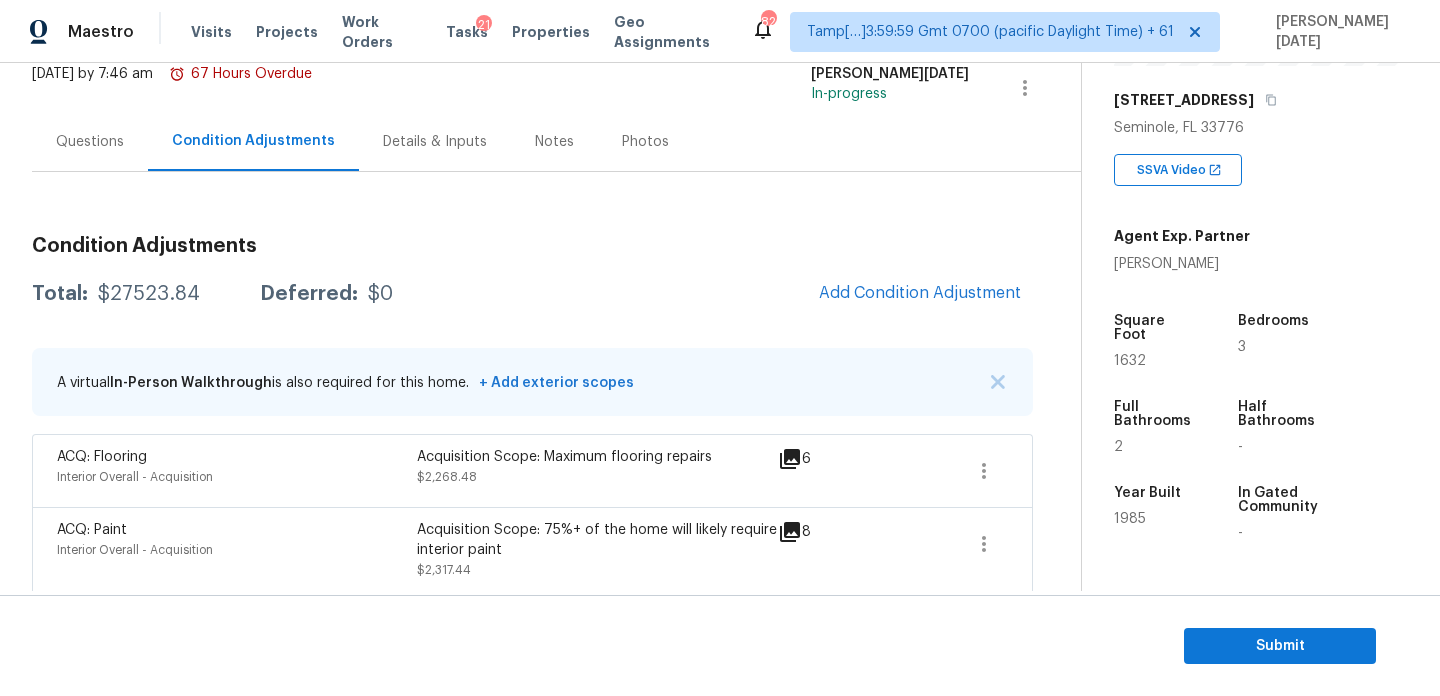 click on "Condition Adjustments Total:  $27523.84 Deferred:  $0 Add Condition Adjustment A virtual  In-Person Walkthrough  is also required for this home.   + Add exterior scopes ACQ: Flooring Interior Overall - Acquisition Acquisition Scope: Maximum flooring repairs $2,268.48   6 ACQ: Paint Interior Overall - Acquisition Acquisition Scope: 75%+ of the home will likely require interior paint $2,317.44   8 Condition charge Interior Overall - Home Readiness Packages Age Condition Charge: 1979-1992 C	 $2,000.00   0 Landscape Package Exterior Overall - Home Readiness Packages Mowing of grass up to 6" in height. Mow, edge along driveways & sidewalks, trim along standing structures, trim bushes and shrubs (<6' in height). Remove weeds from previously maintained flowerbeds and remove standing yard debris (small twigs, non seasonal falling leaves).  Use leaf blower to remove clippings from hard surfaces." $300.00   4 Pressure Washing Exterior Overall - Siding $200.00   0 Bathroom Plumbing Bathroom - Plumbing $527.74   1   2" at bounding box center (532, 1141) 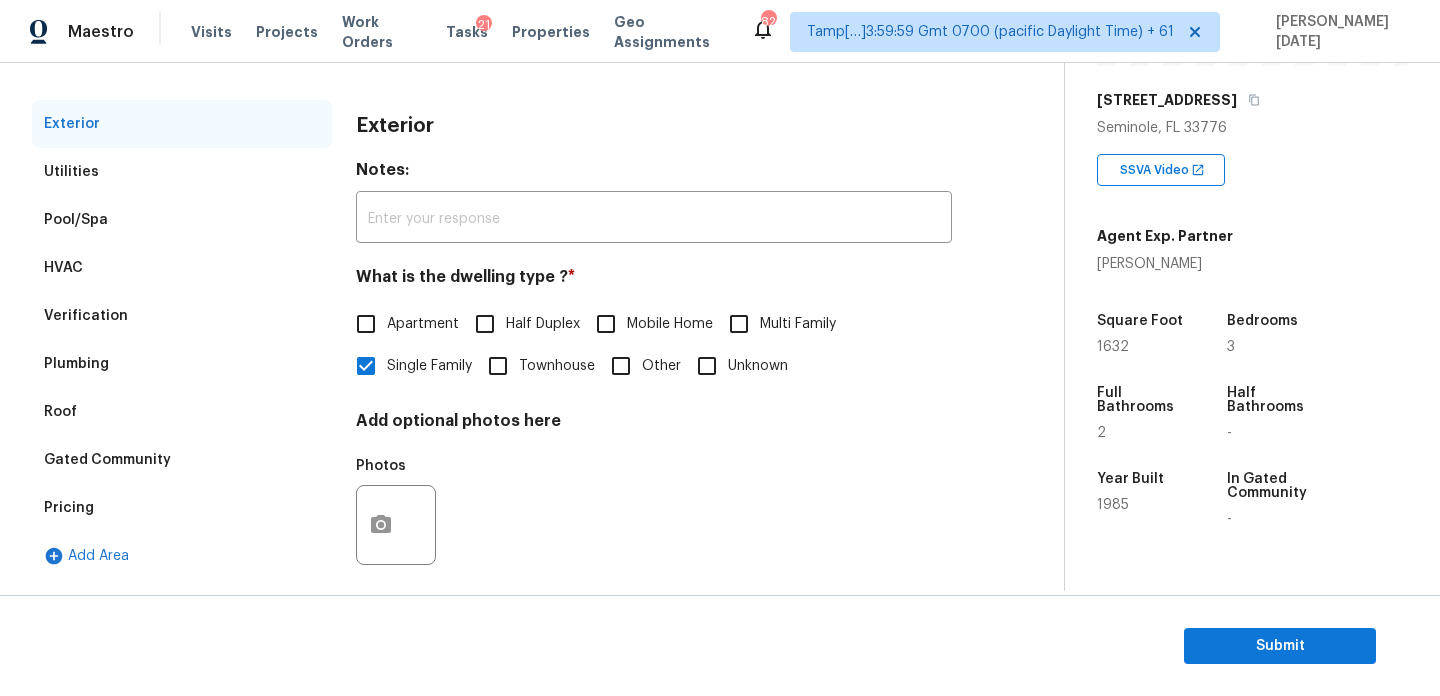 scroll, scrollTop: 267, scrollLeft: 0, axis: vertical 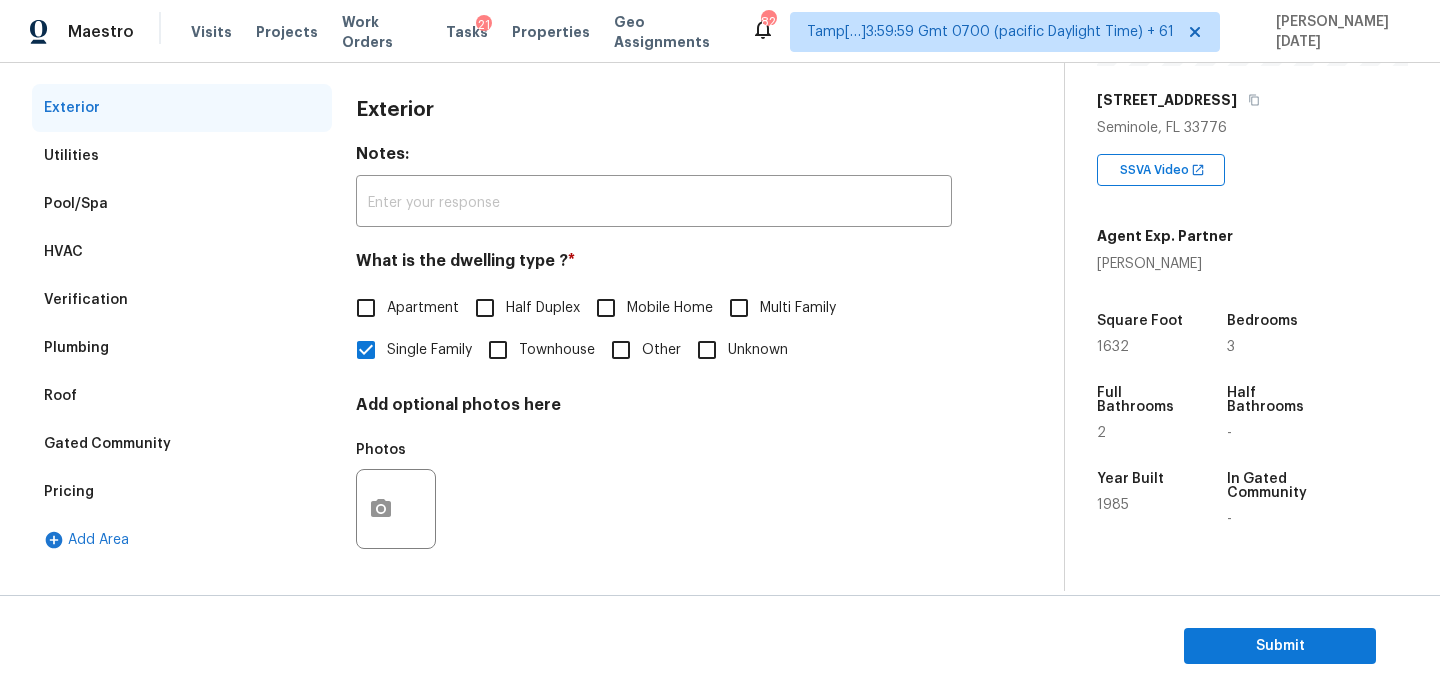 click on "Verification" at bounding box center (182, 300) 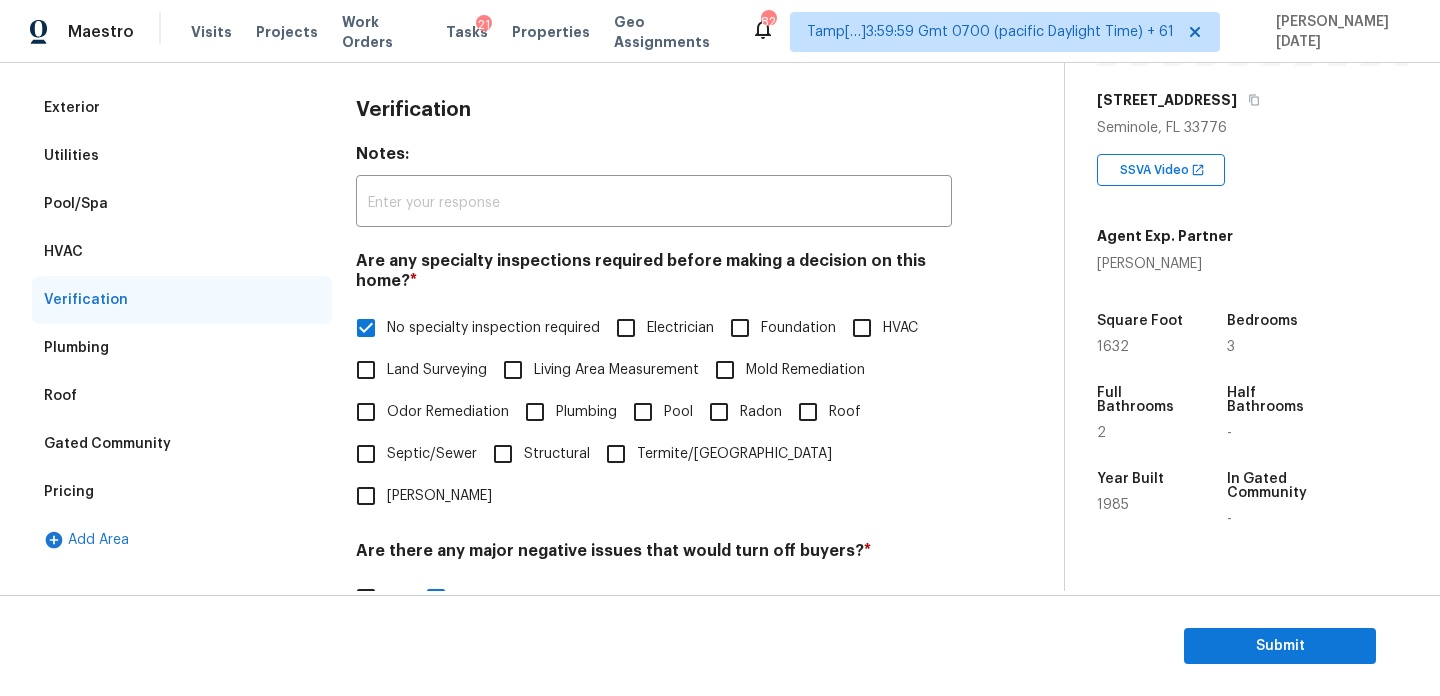 scroll, scrollTop: 546, scrollLeft: 0, axis: vertical 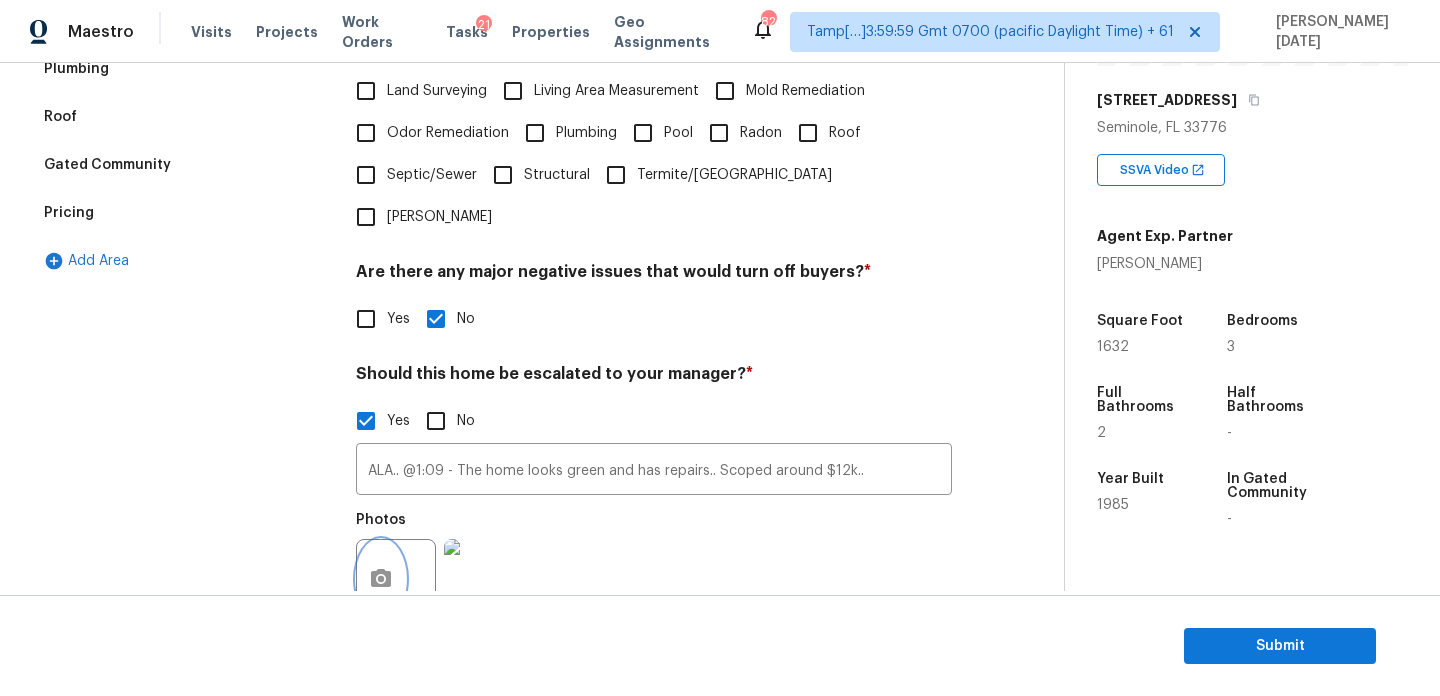 click 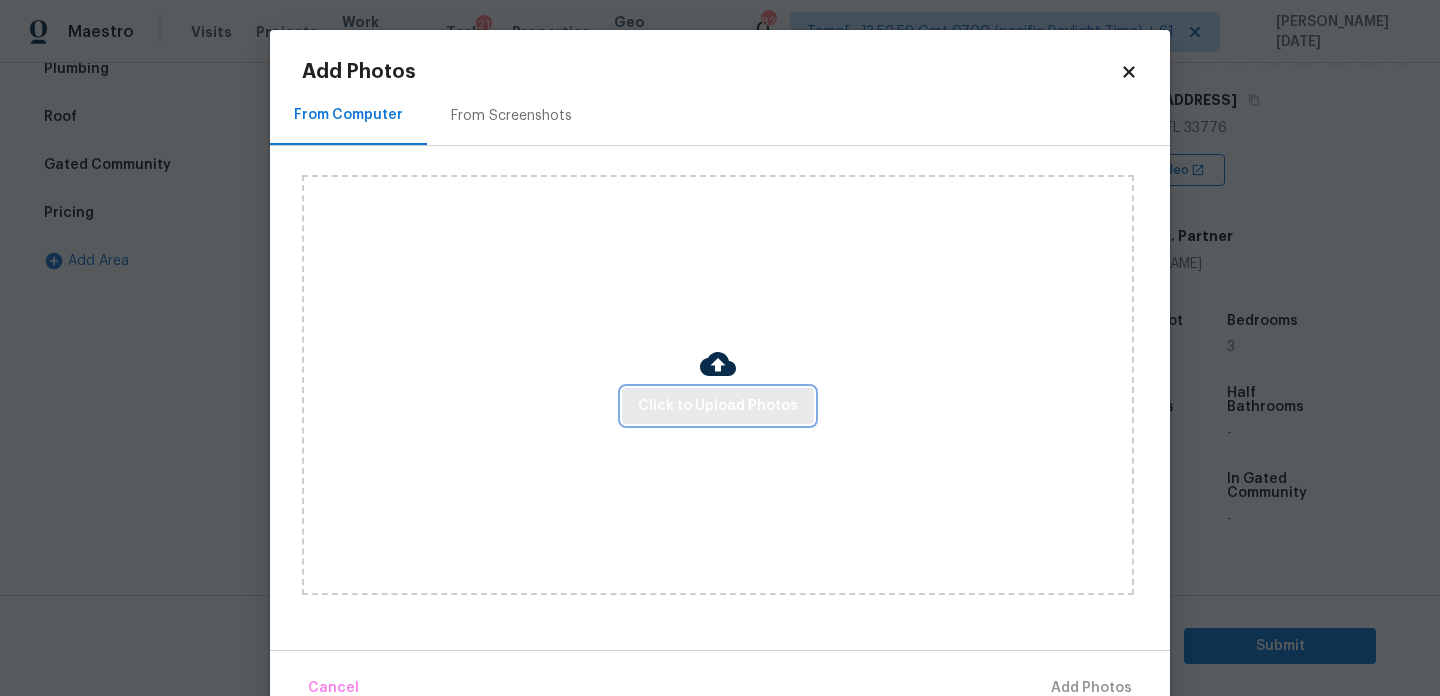 click on "Click to Upload Photos" at bounding box center [718, 406] 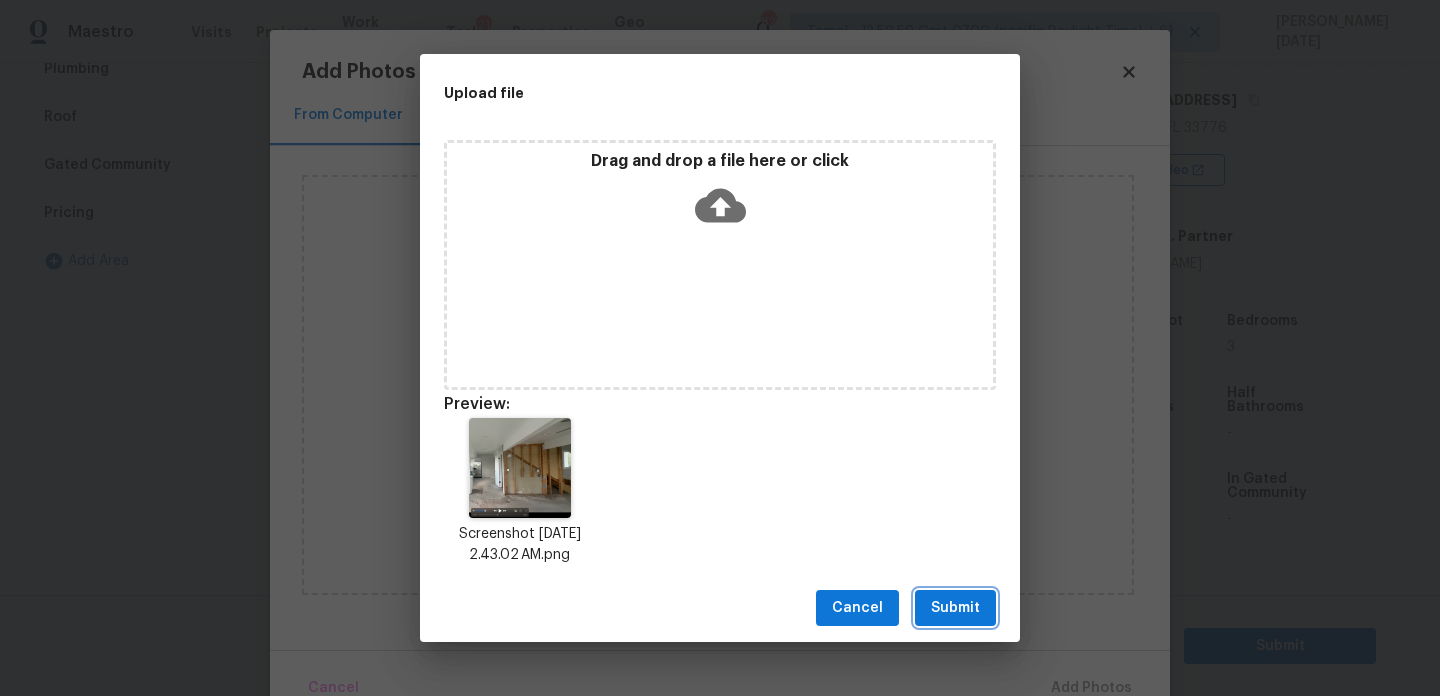 click on "Submit" at bounding box center (955, 608) 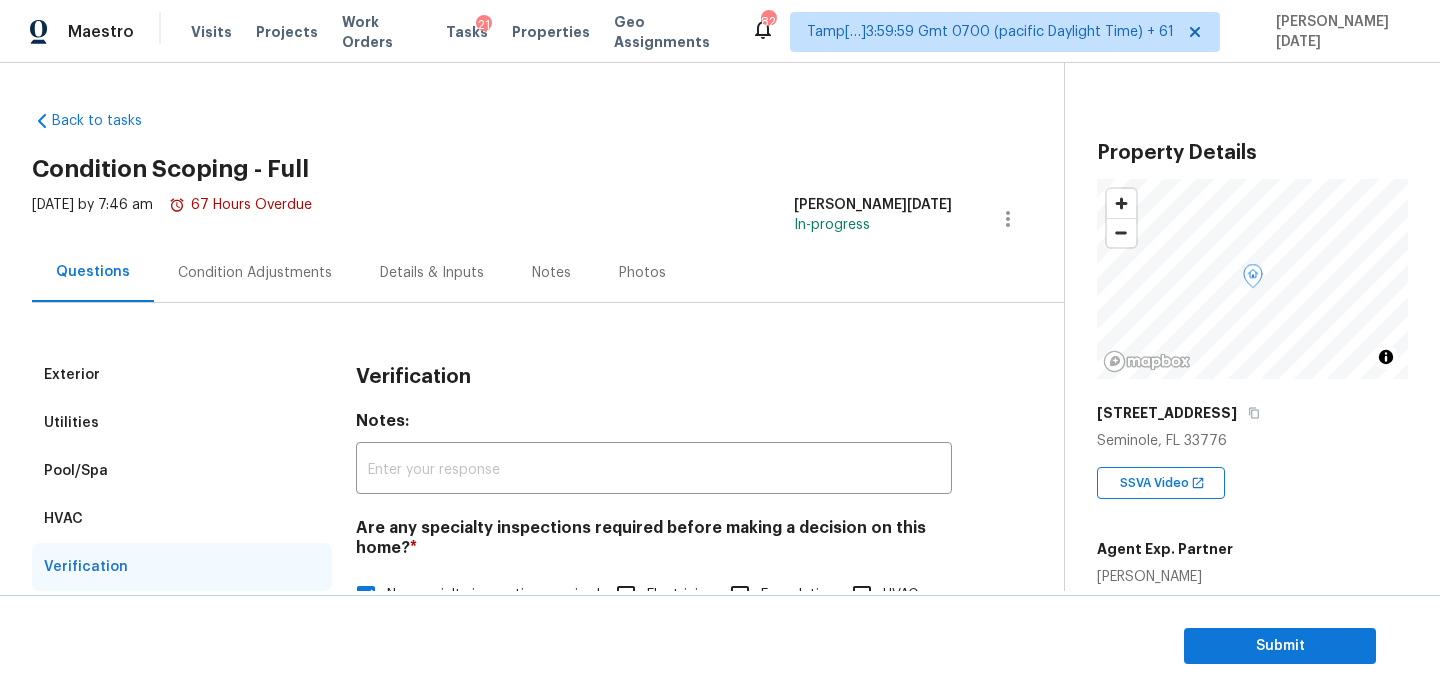 scroll, scrollTop: 0, scrollLeft: 0, axis: both 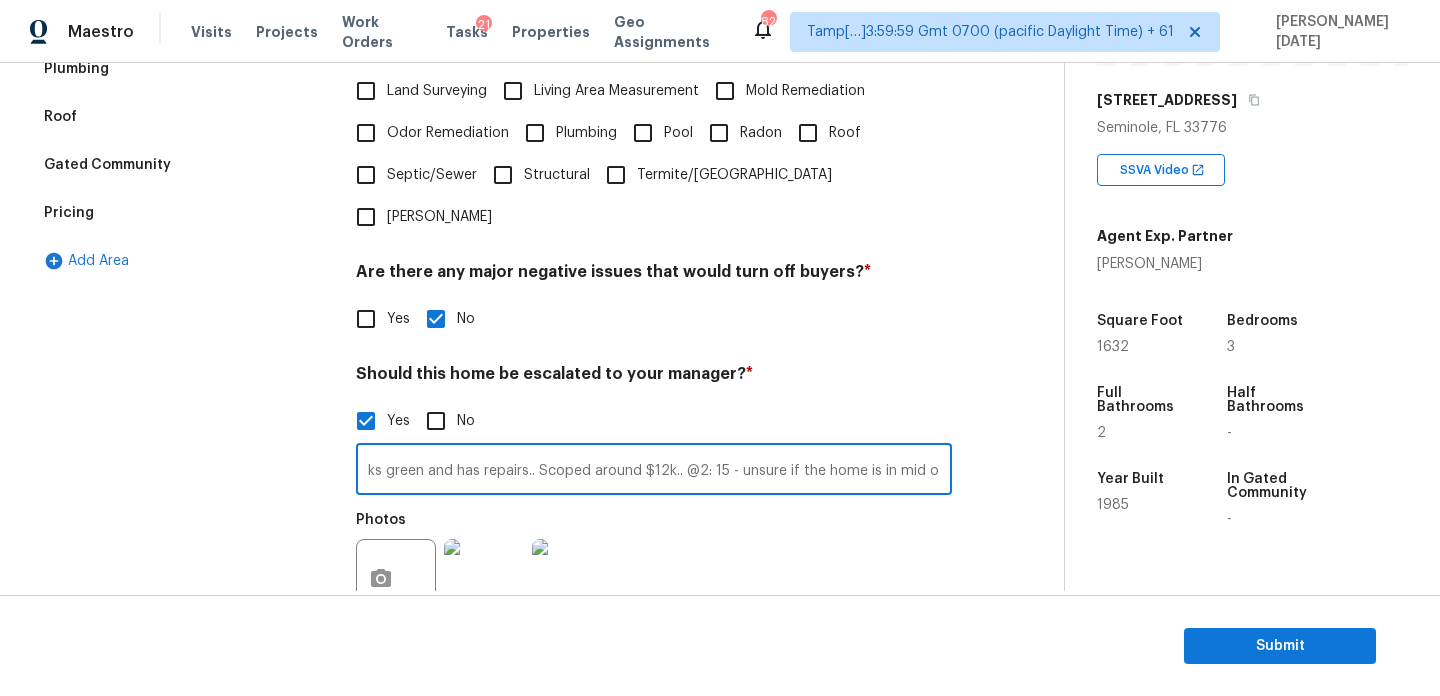 drag, startPoint x: 741, startPoint y: 428, endPoint x: 1114, endPoint y: 428, distance: 373 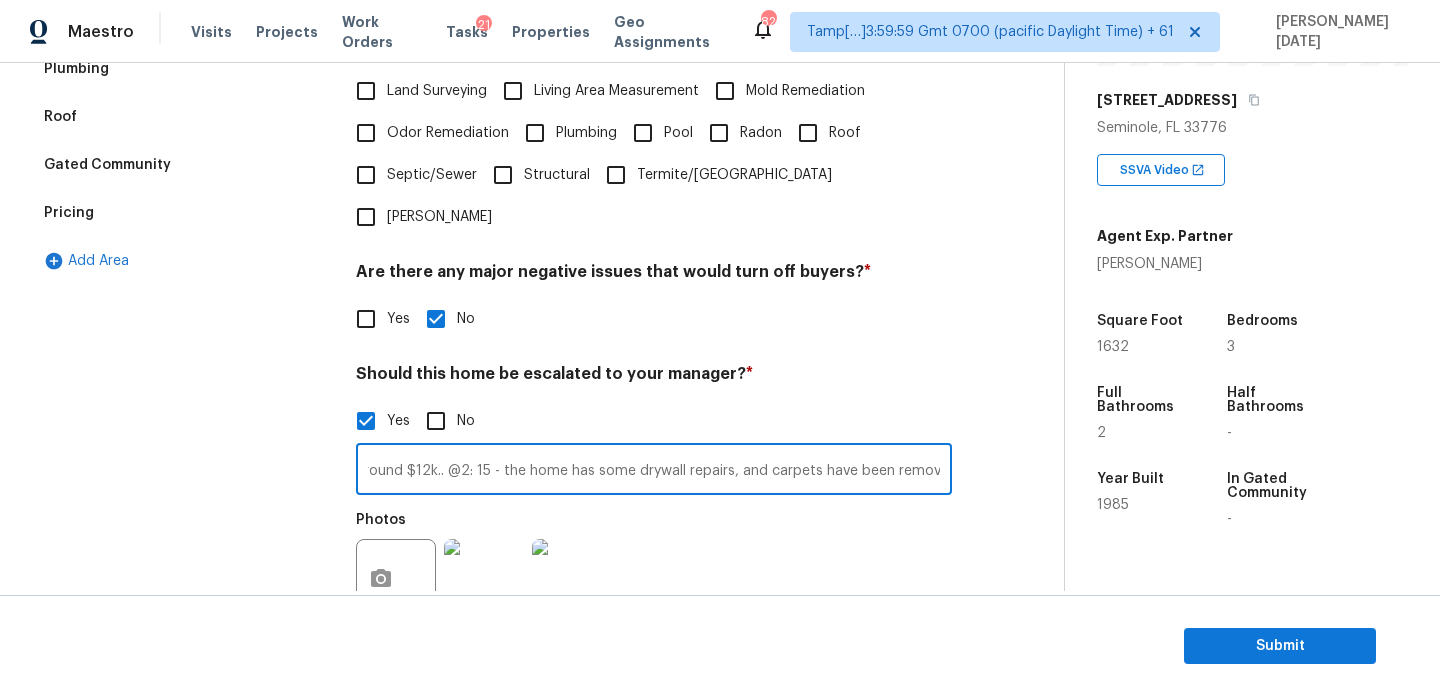 scroll, scrollTop: 0, scrollLeft: 428, axis: horizontal 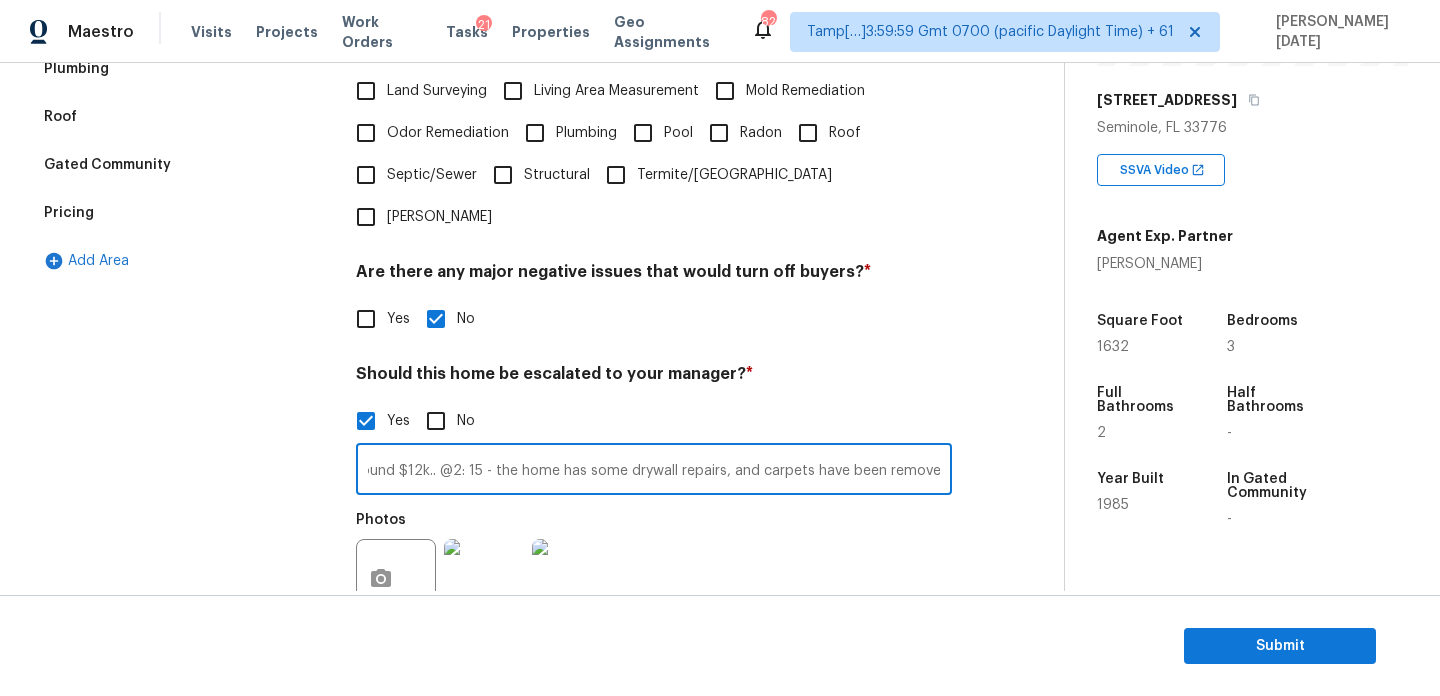 type on "ALA.. @1:09 - The home looks green and has repairs.. Scoped around $12k.. @2: 15 - the home has some drywall repairs, and carpets have been removed" 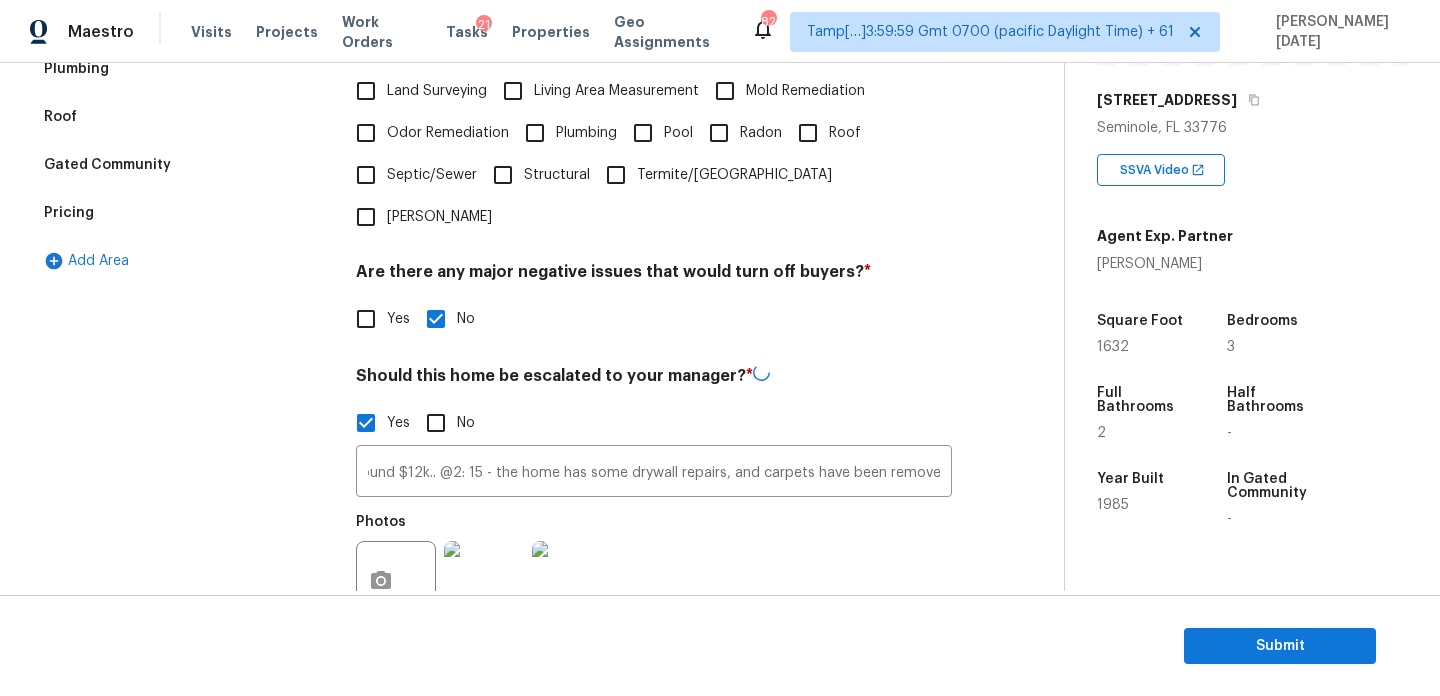 scroll, scrollTop: 0, scrollLeft: 0, axis: both 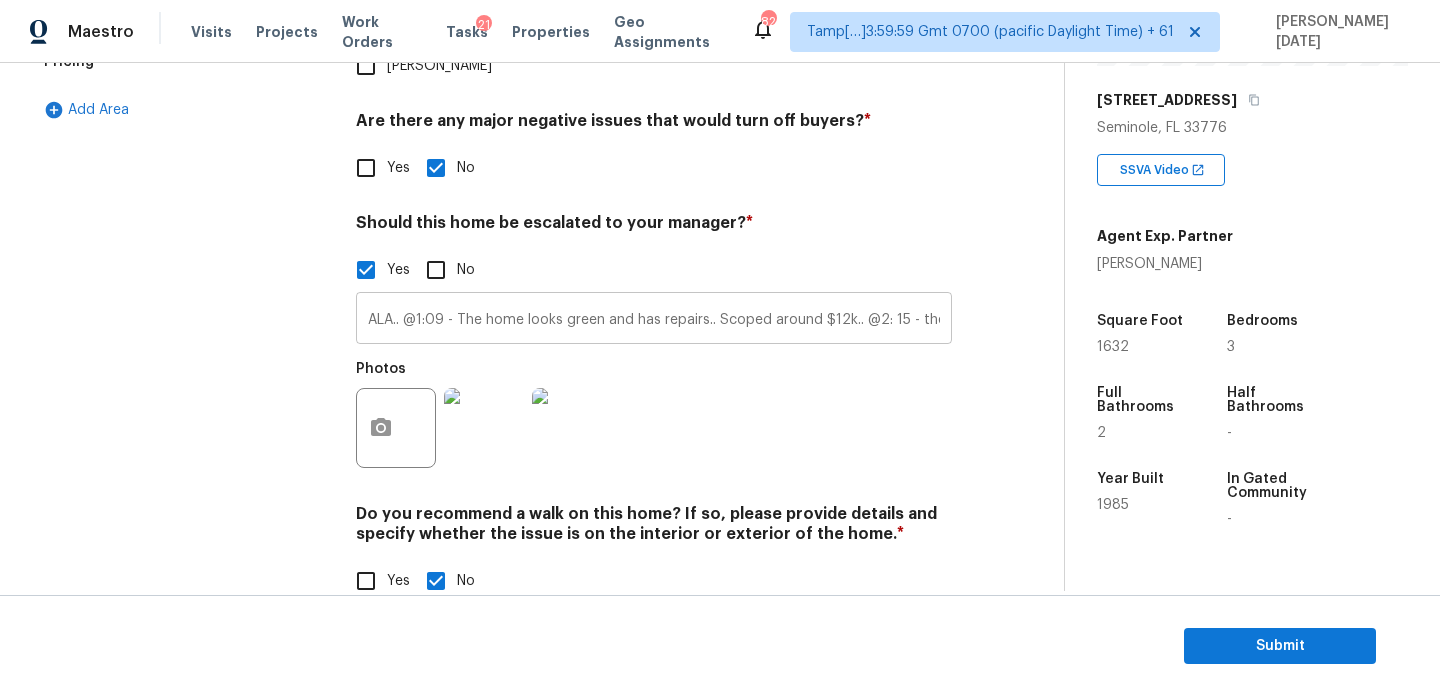 click on "ALA.. @1:09 - The home looks green and has repairs.. Scoped around $12k.. @2: 15 - the home has some drywall repairs, and carpets have been removed" at bounding box center [654, 320] 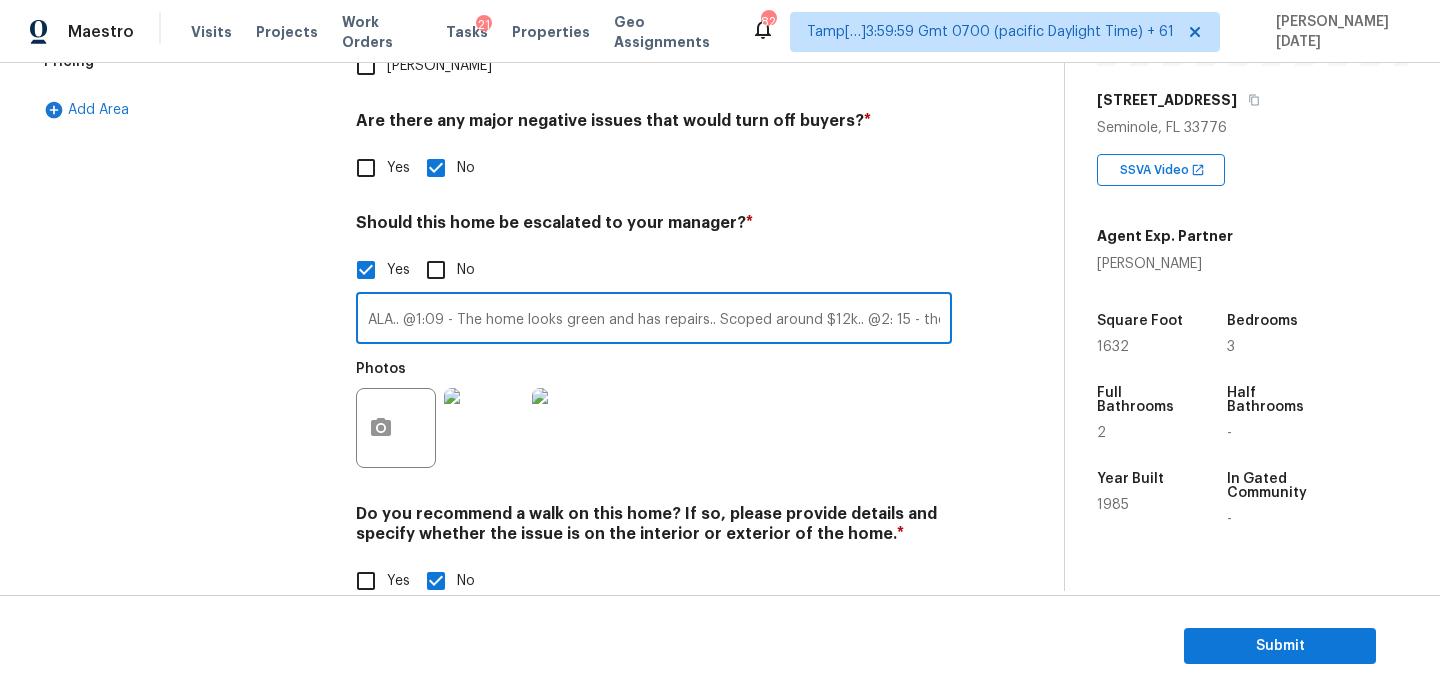 click on "Photos" at bounding box center [654, 415] 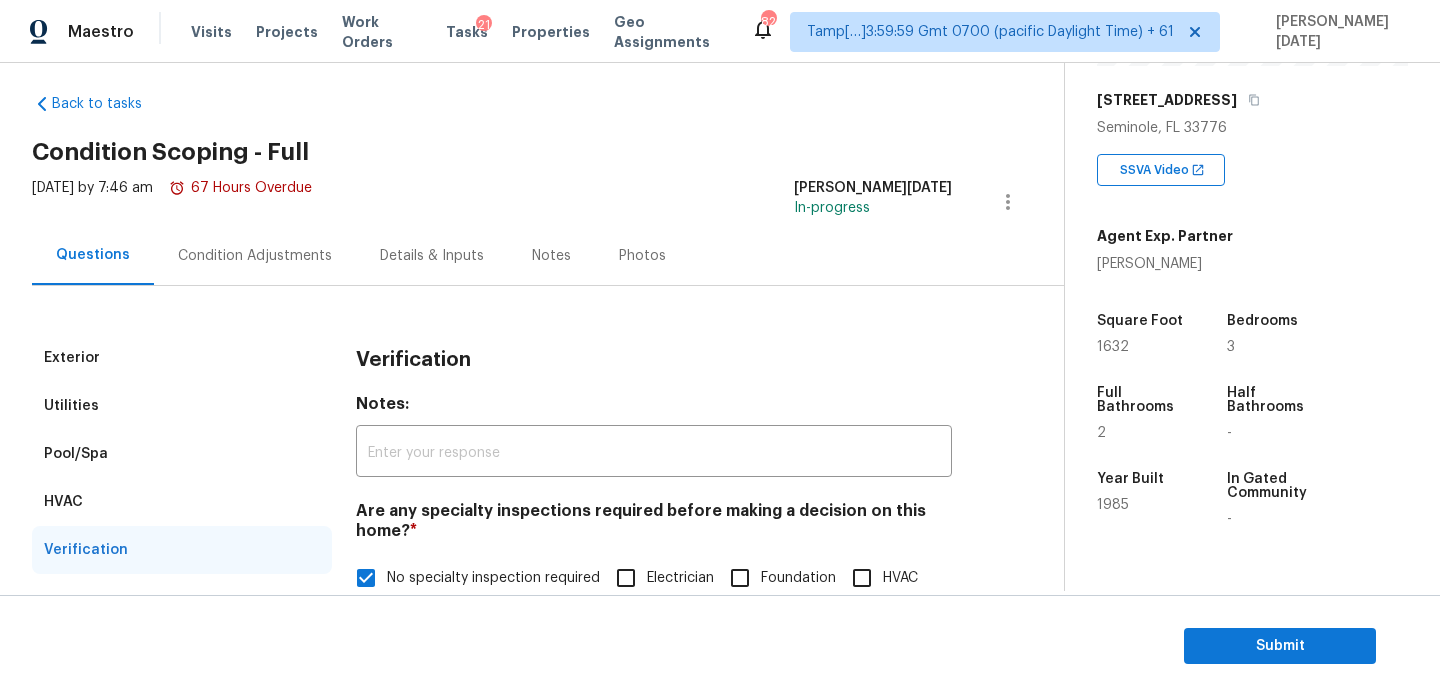 scroll, scrollTop: 0, scrollLeft: 0, axis: both 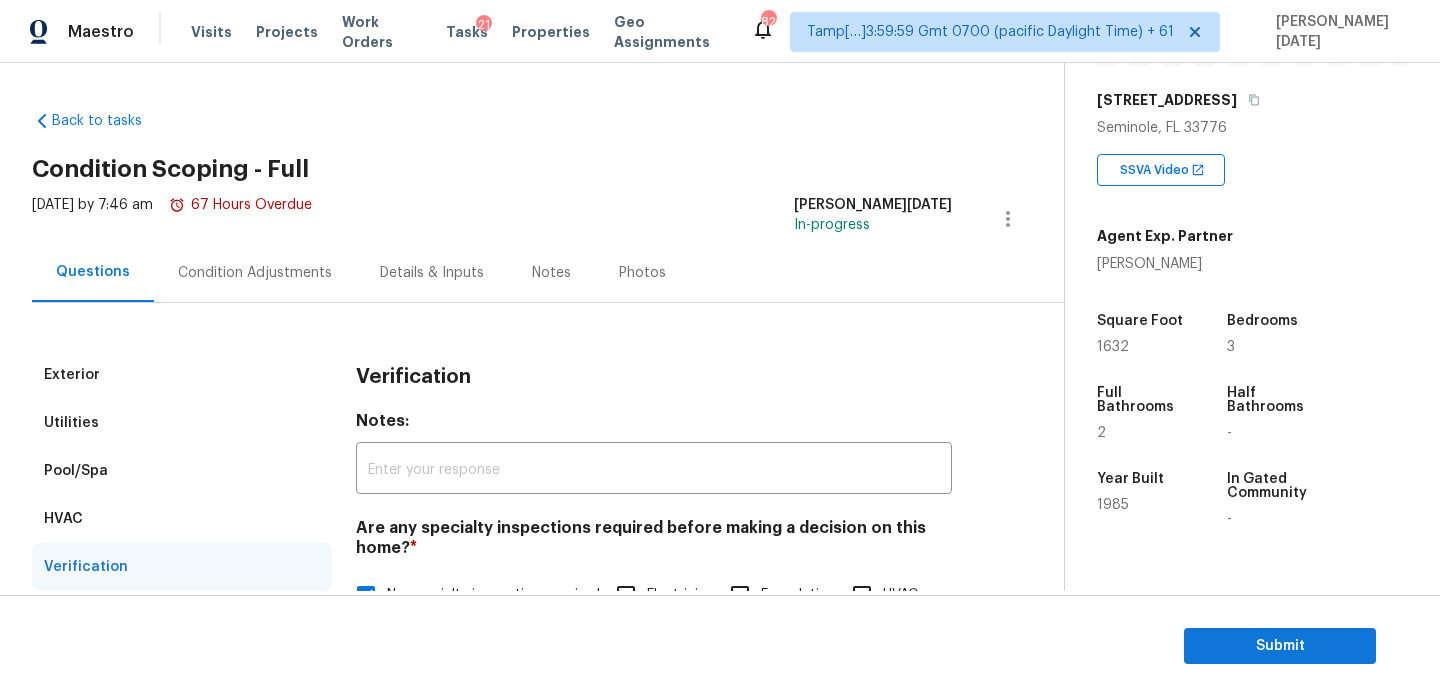 click on "Condition Adjustments" at bounding box center [255, 272] 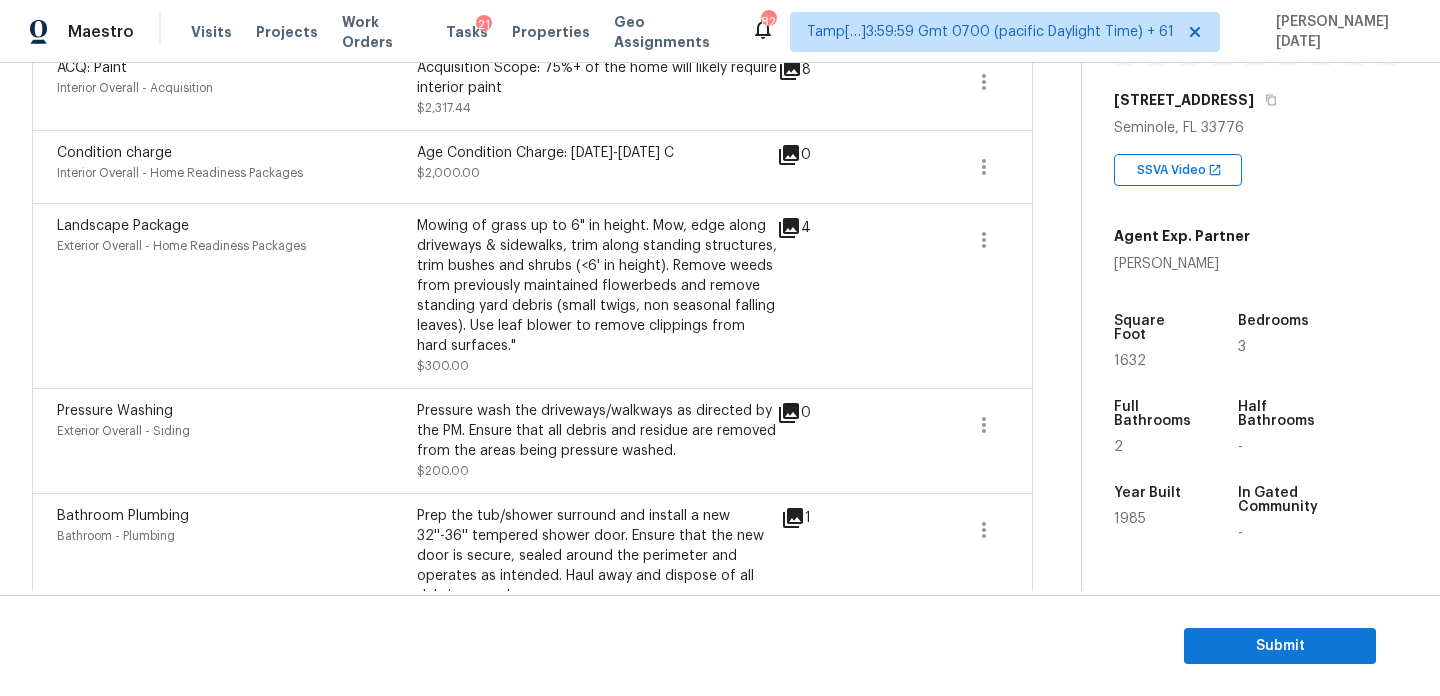 scroll, scrollTop: 612, scrollLeft: 0, axis: vertical 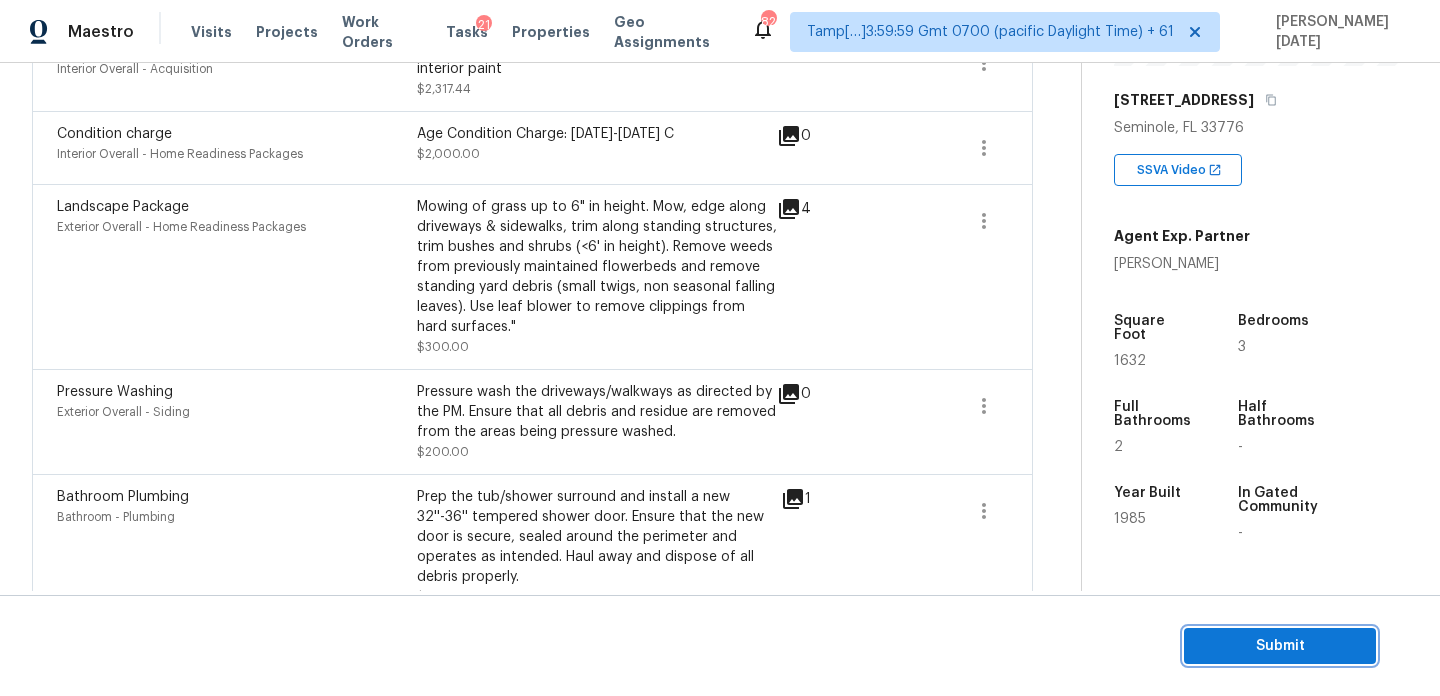 click on "Submit" at bounding box center [1280, 646] 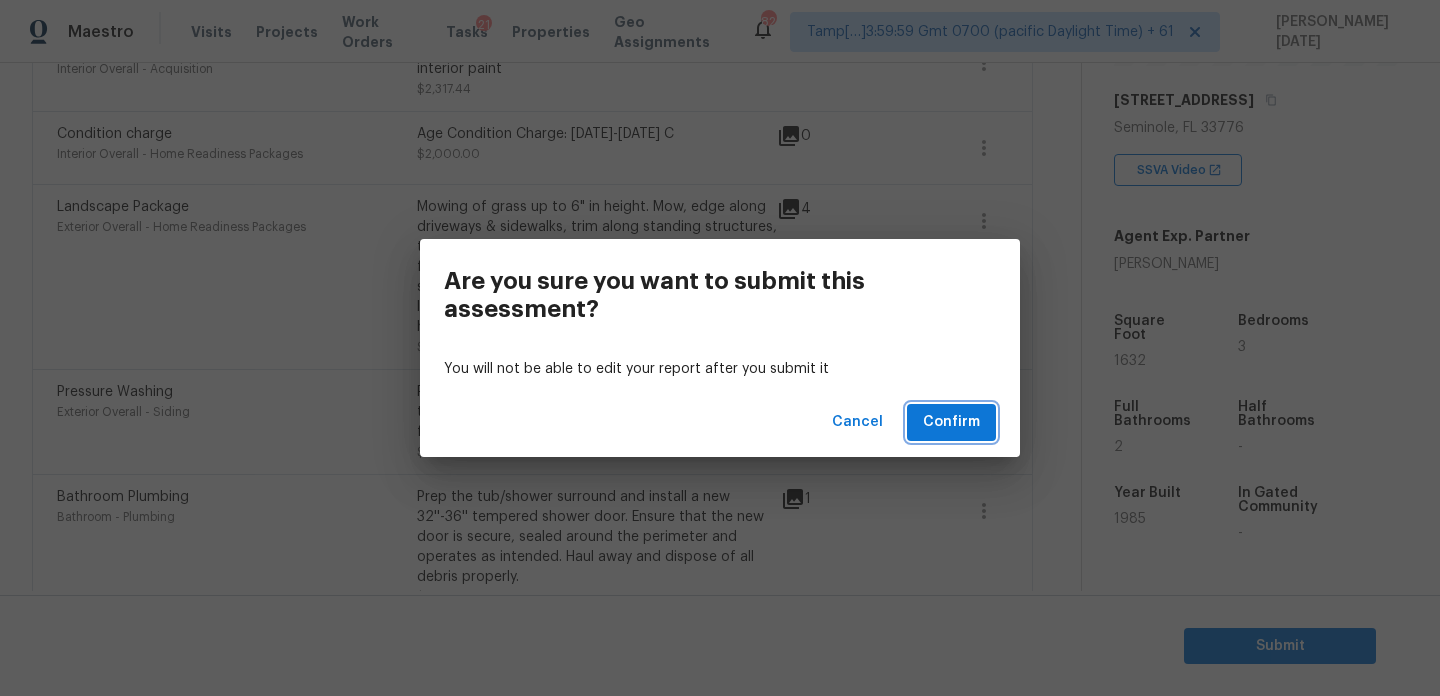 click on "Confirm" at bounding box center [951, 422] 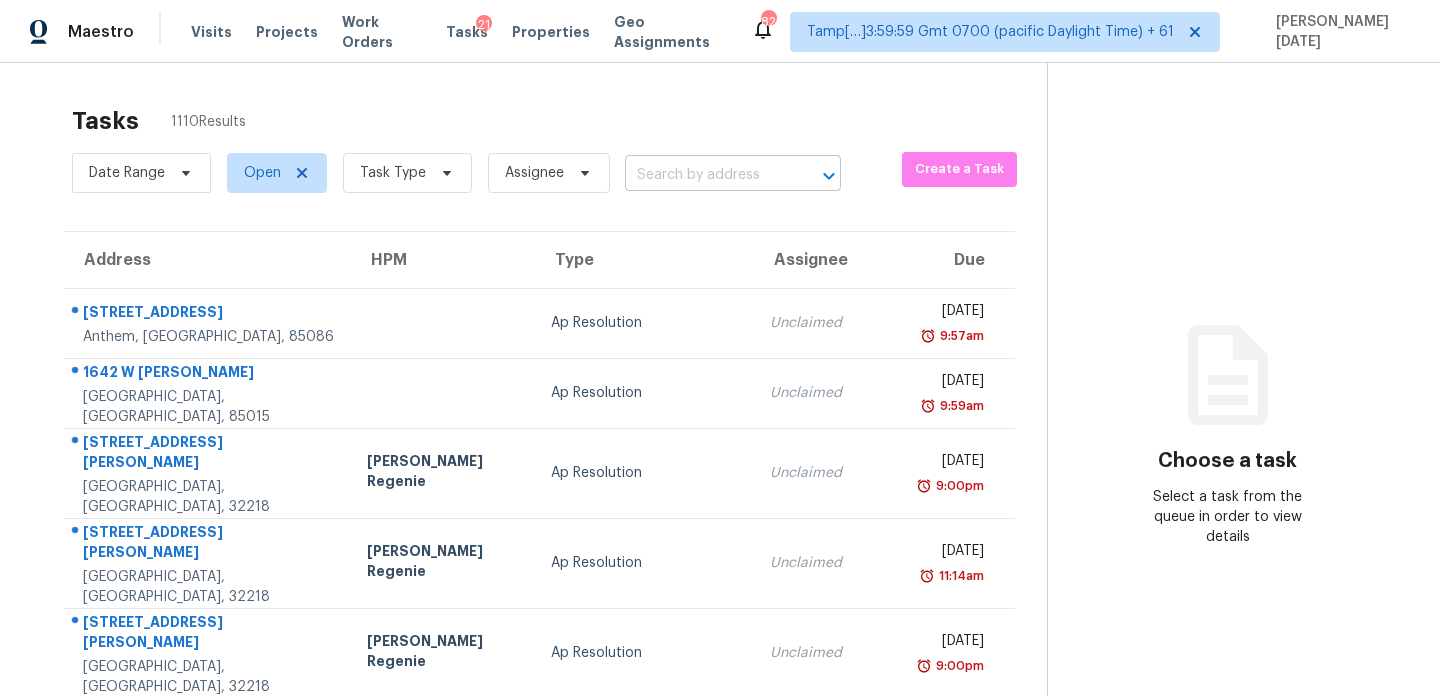click at bounding box center (705, 175) 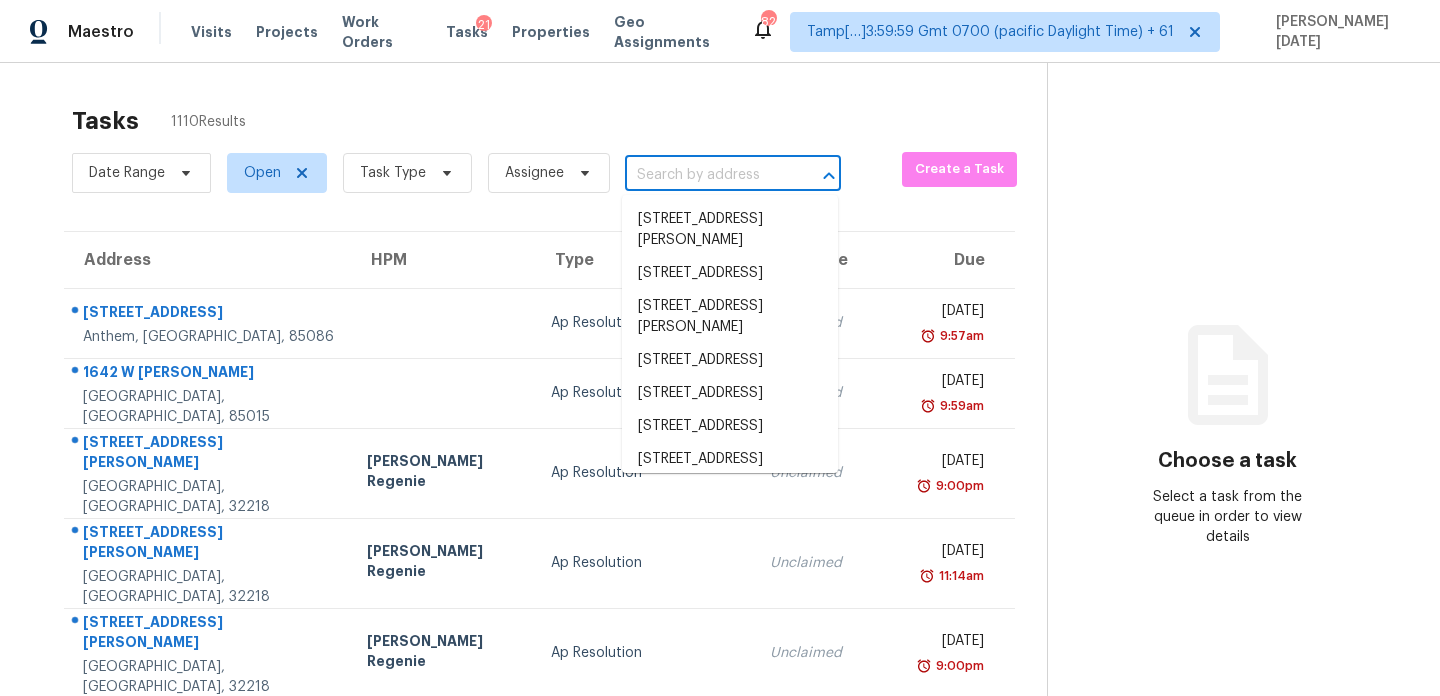 paste on "1988 Kyger Dr, Columbus, OH 43228" 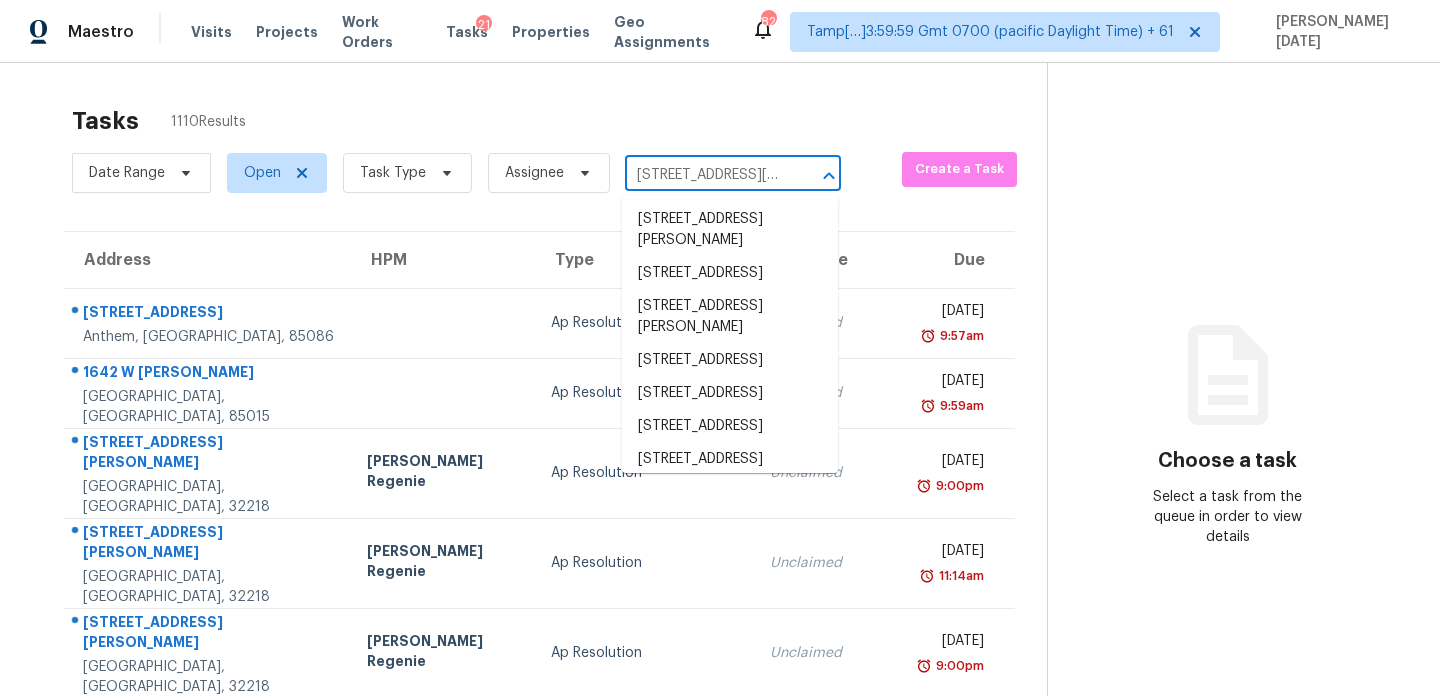 scroll, scrollTop: 0, scrollLeft: 90, axis: horizontal 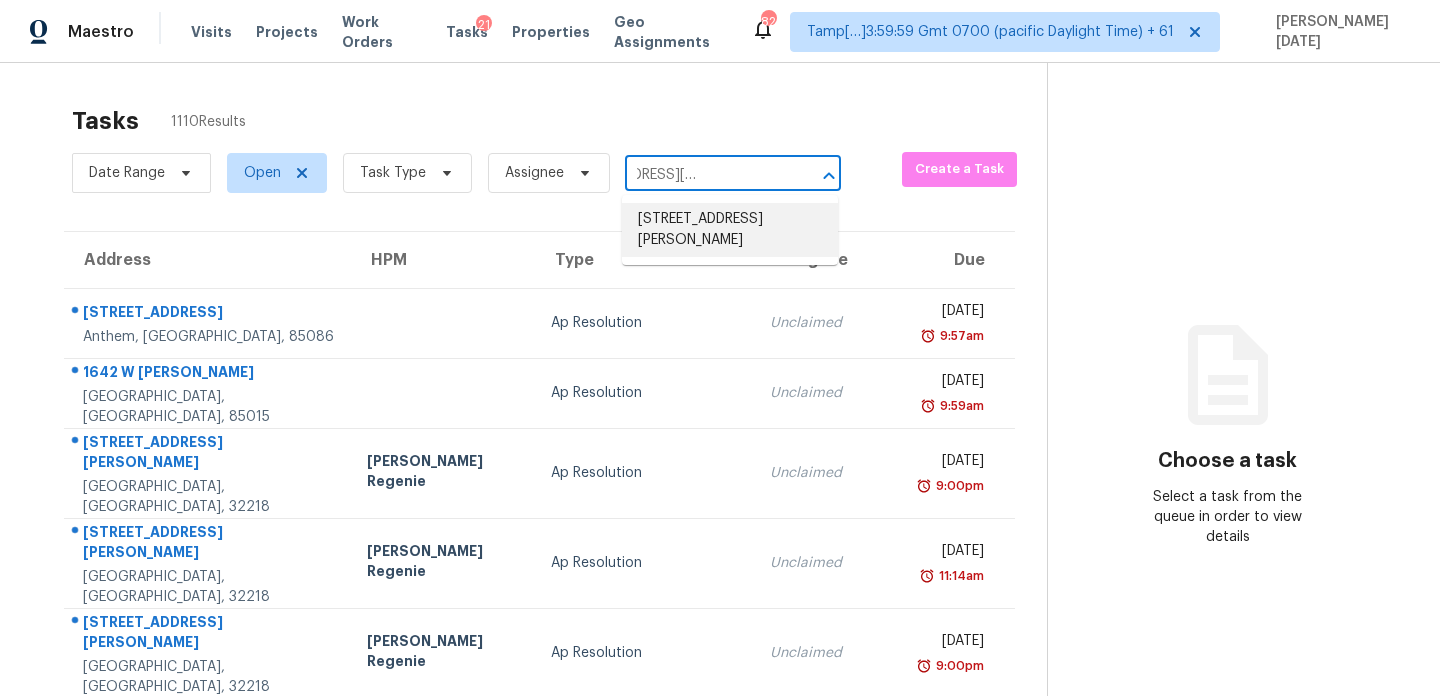 click on "1988 Kyger Dr, Columbus, OH 43228" at bounding box center (730, 230) 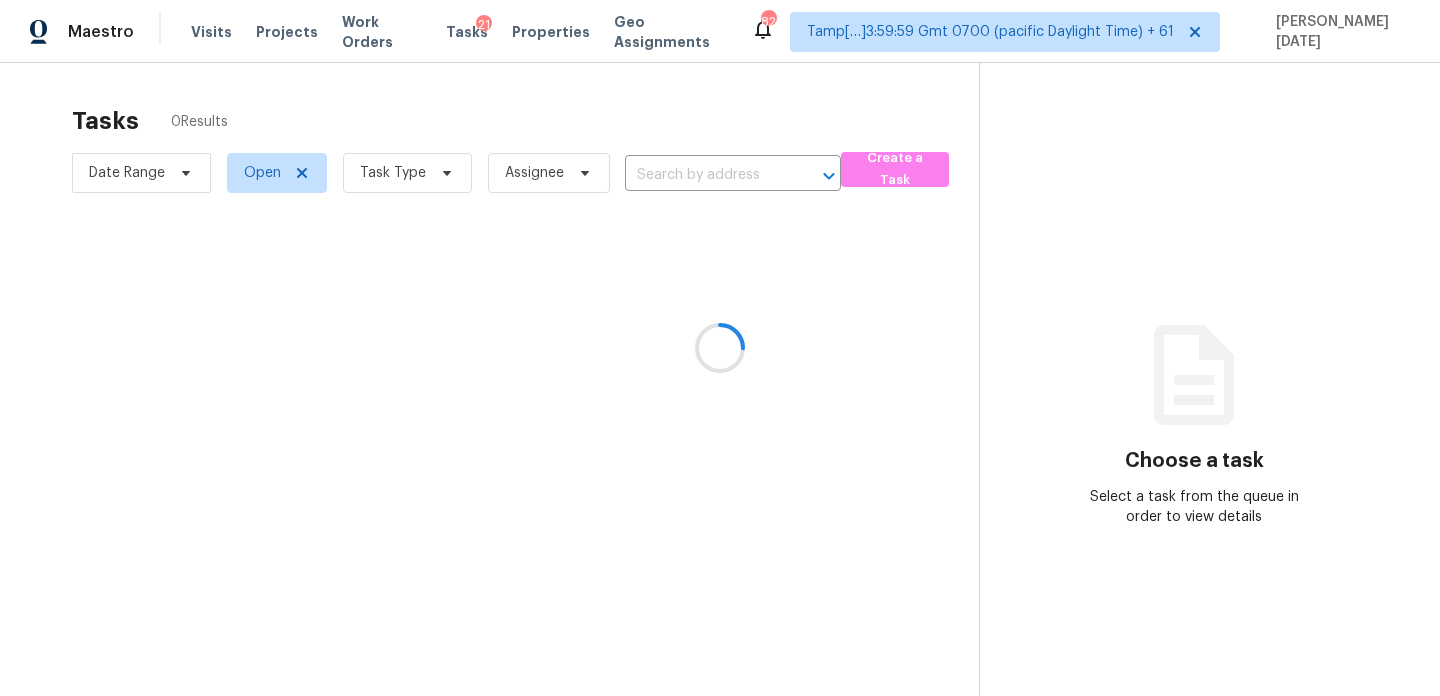 type on "1988 Kyger Dr, Columbus, OH 43228" 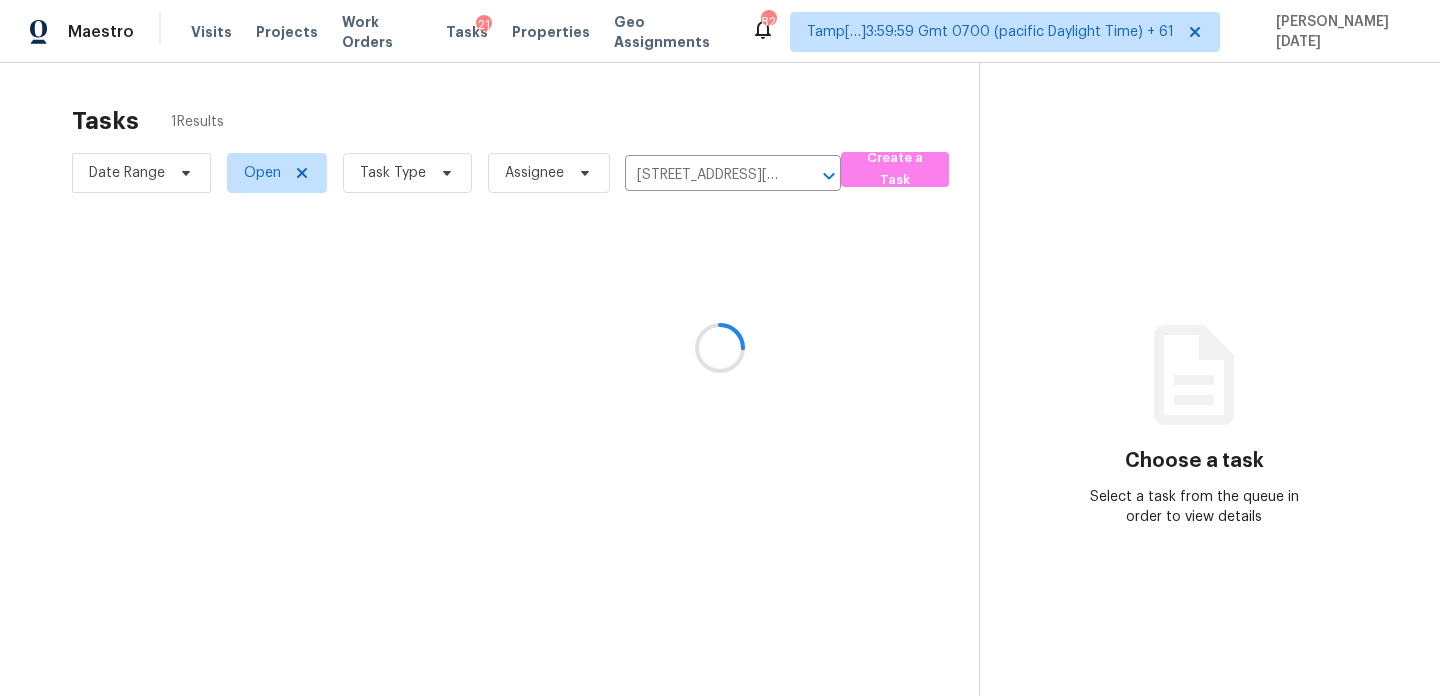 click at bounding box center (720, 348) 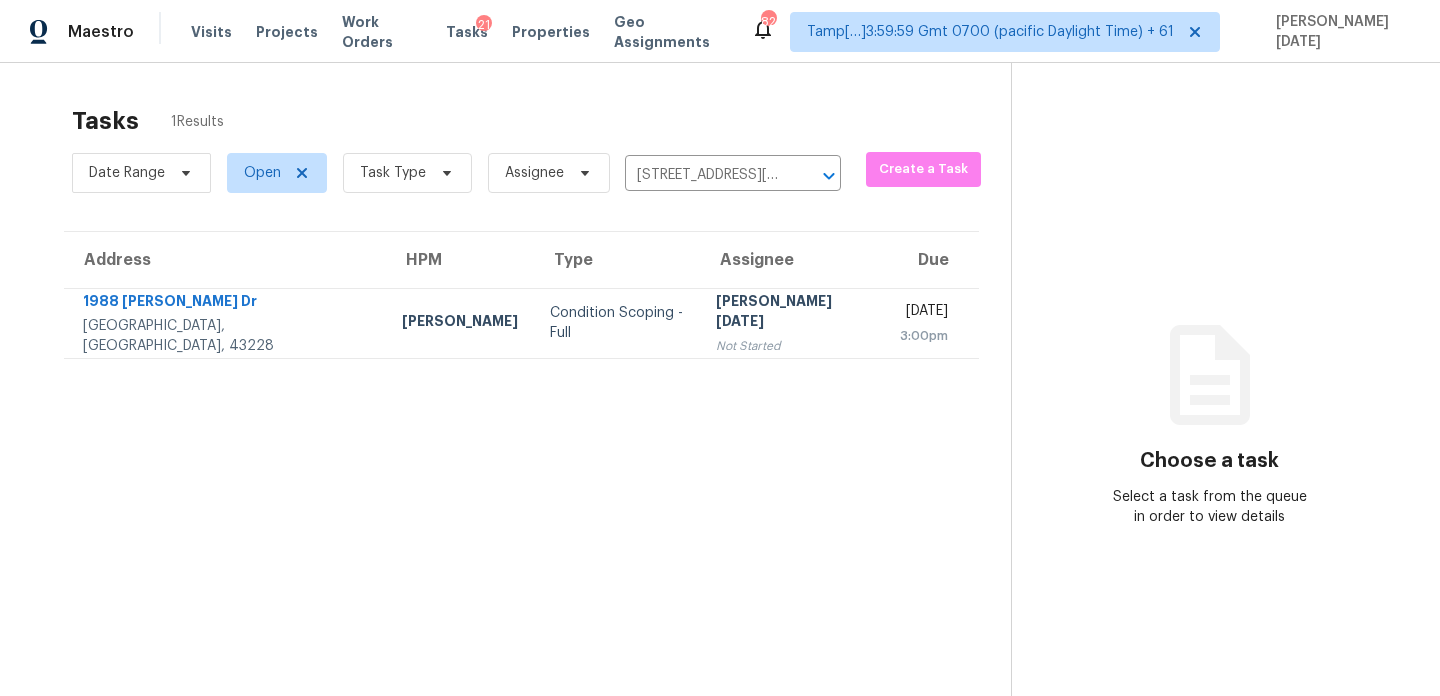 click on "Mon, Jul 21st 2025 3:00pm" at bounding box center [931, 323] 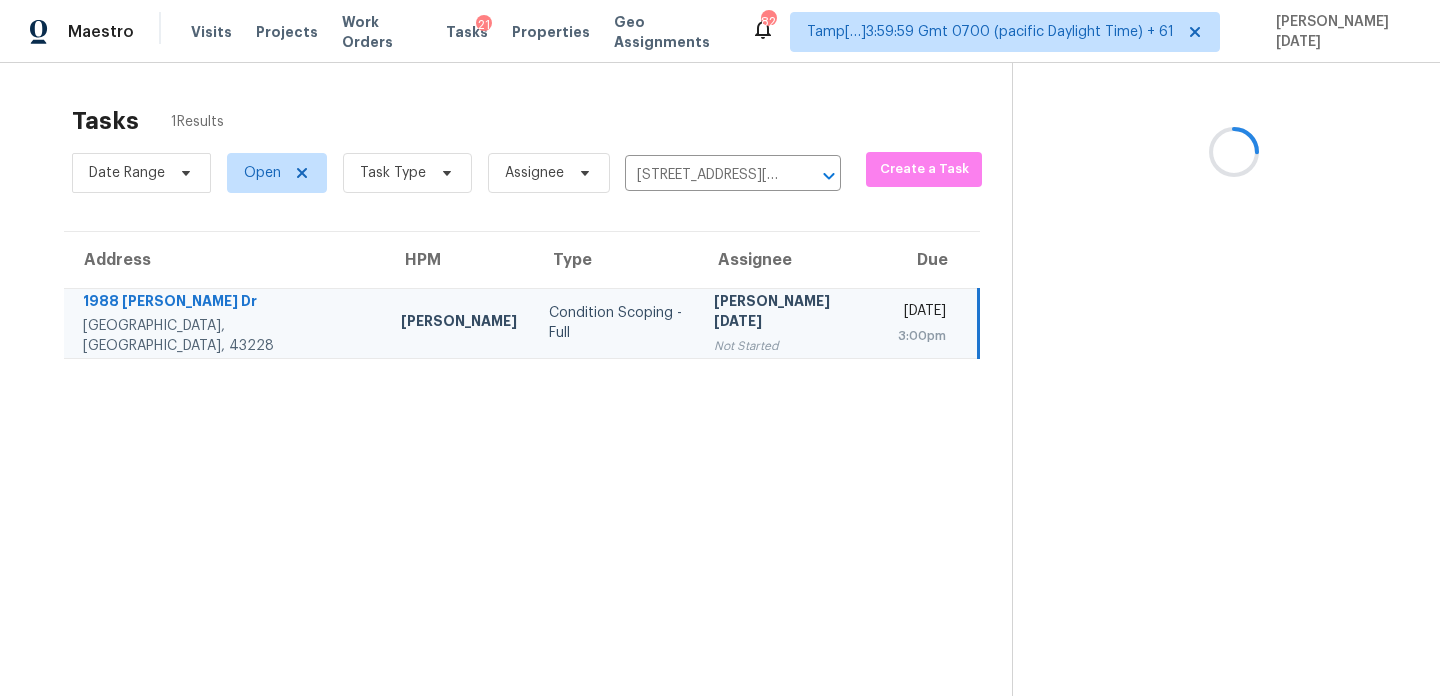 click on "Mon, Jul 21st 2025 3:00pm" at bounding box center (930, 323) 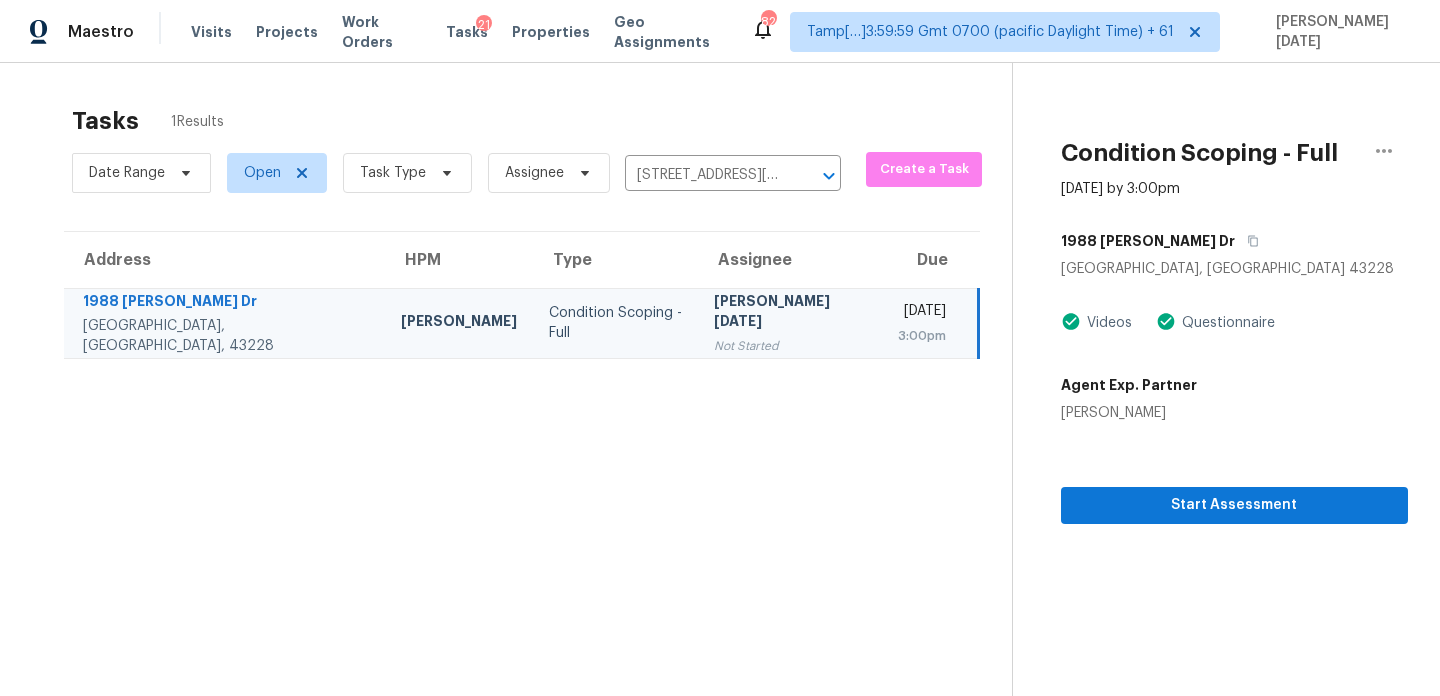scroll, scrollTop: 63, scrollLeft: 0, axis: vertical 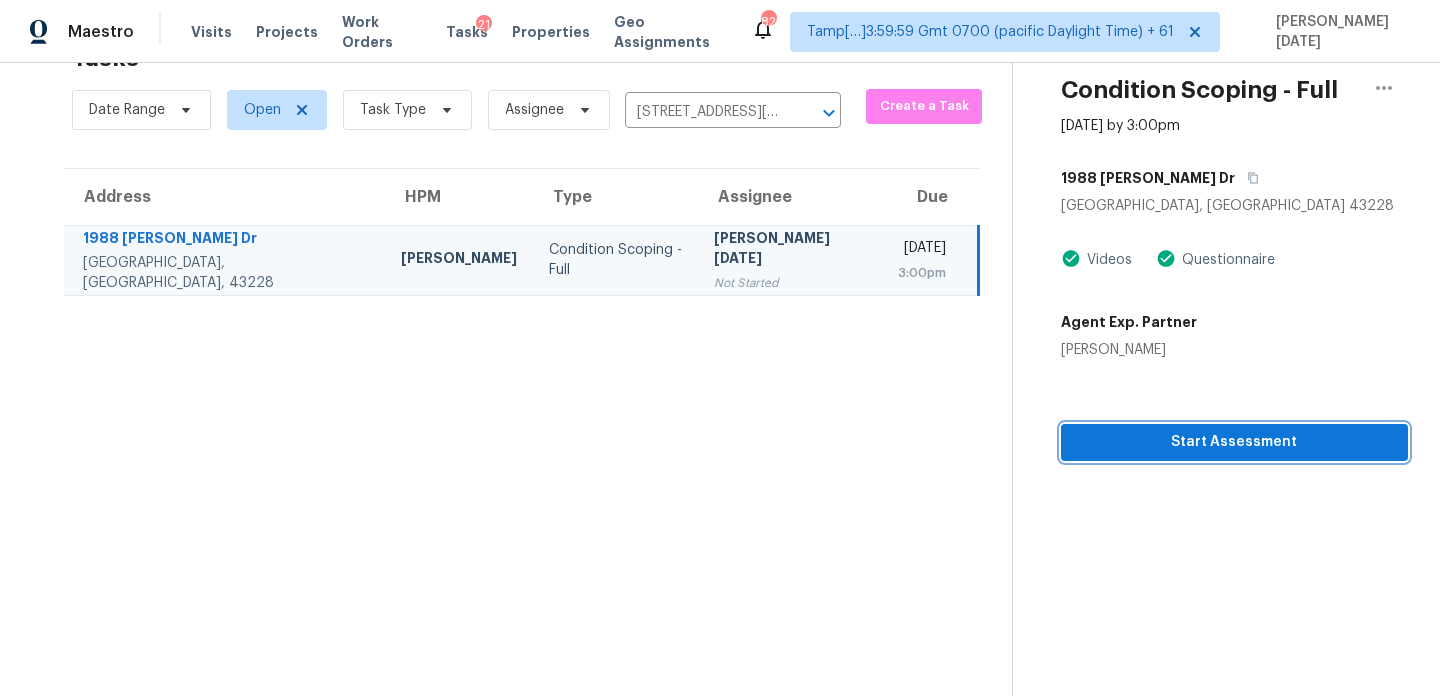 click on "Start Assessment" at bounding box center [1234, 442] 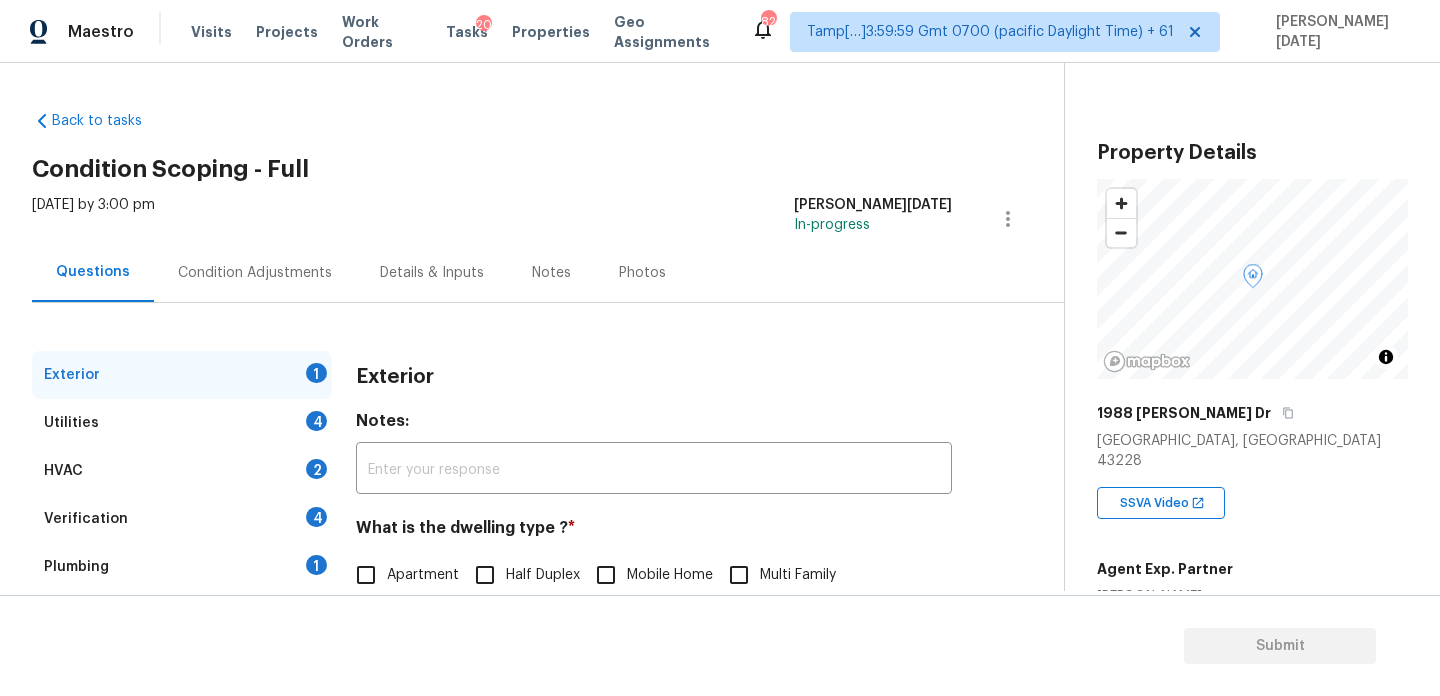 click on "Condition Adjustments" at bounding box center (255, 273) 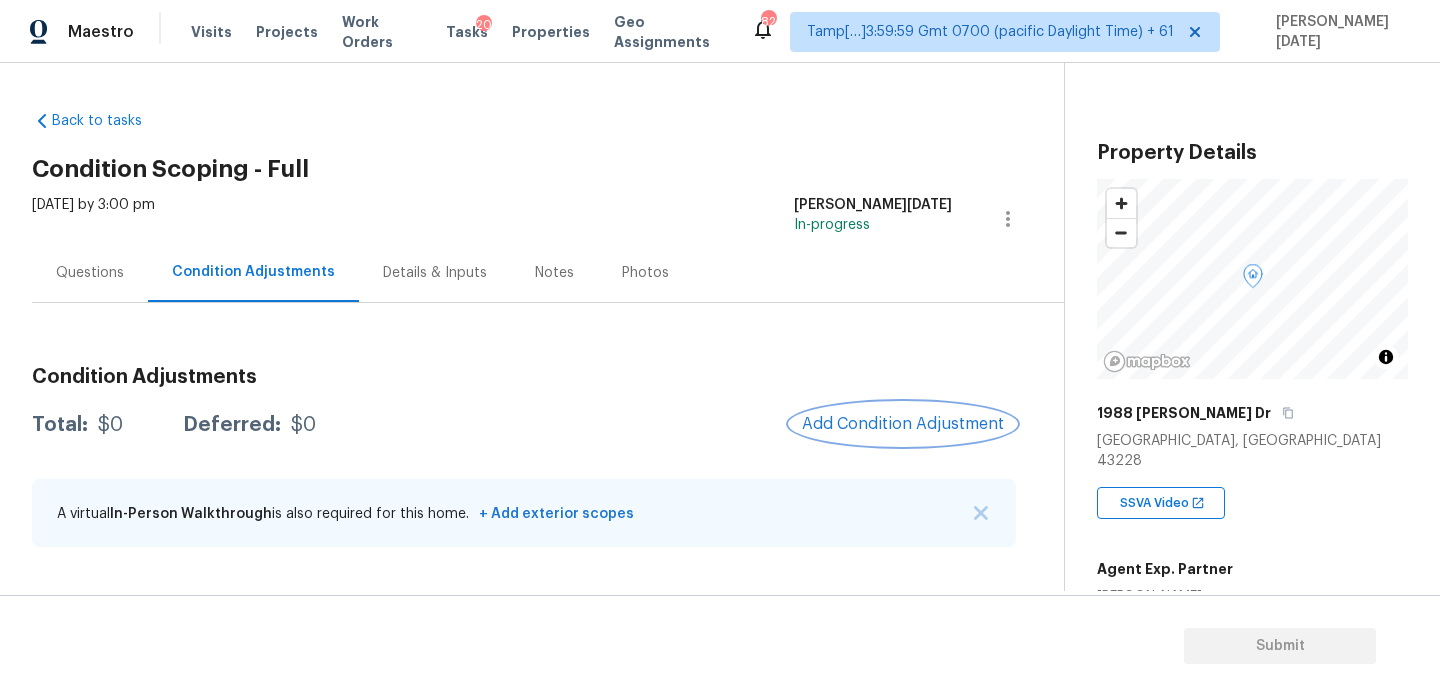 click on "Add Condition Adjustment" at bounding box center [903, 424] 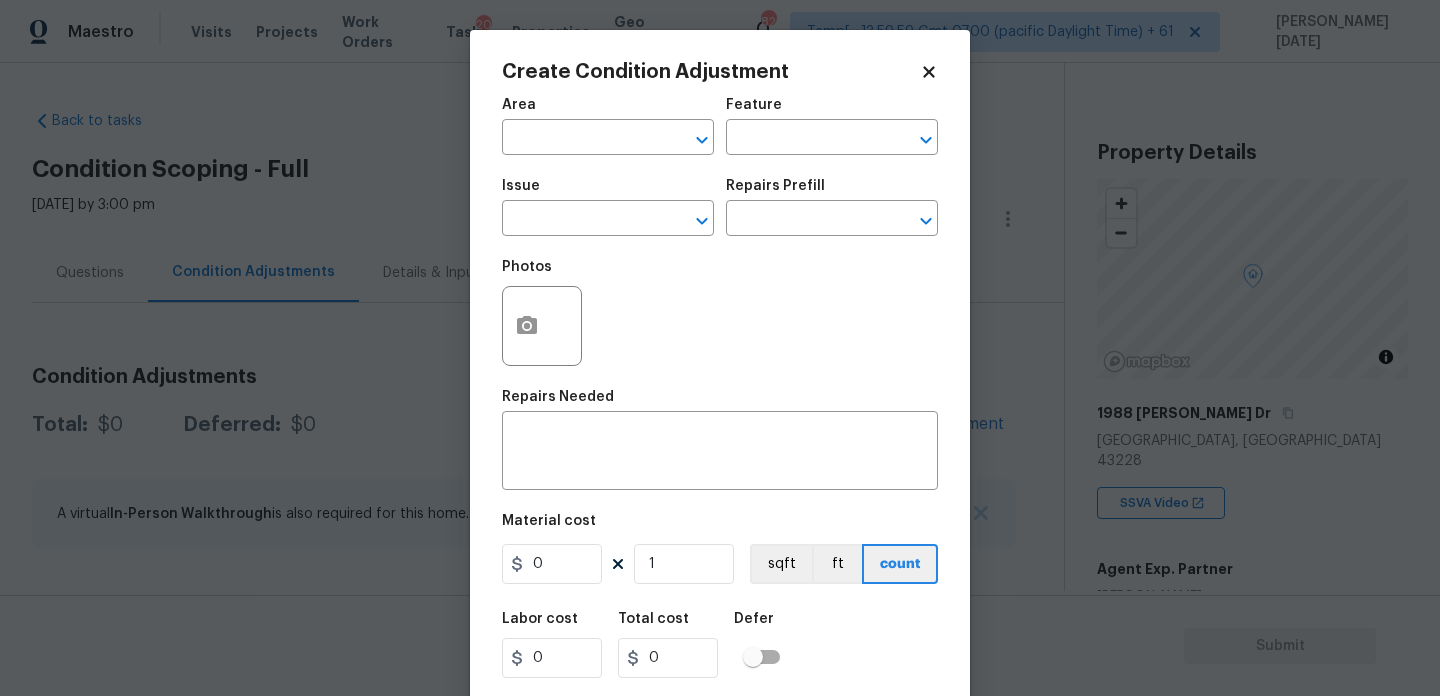 click 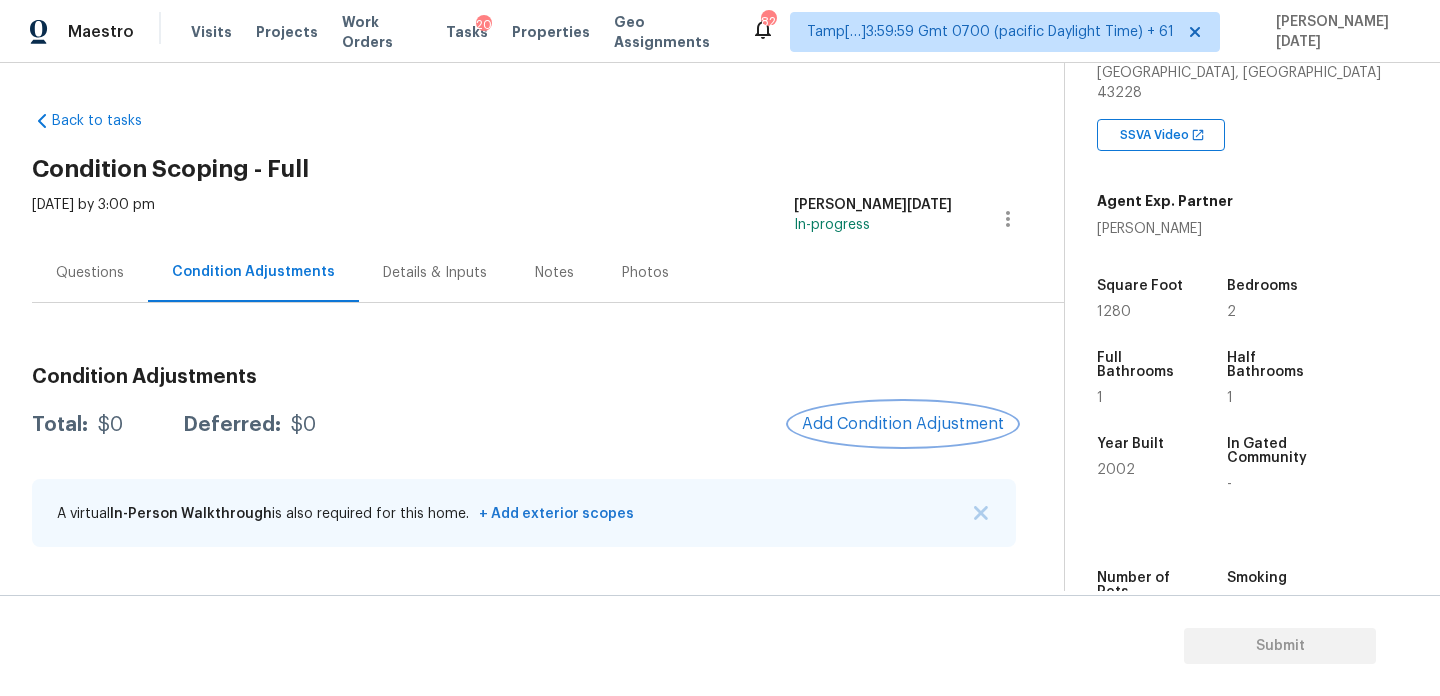 scroll, scrollTop: 370, scrollLeft: 0, axis: vertical 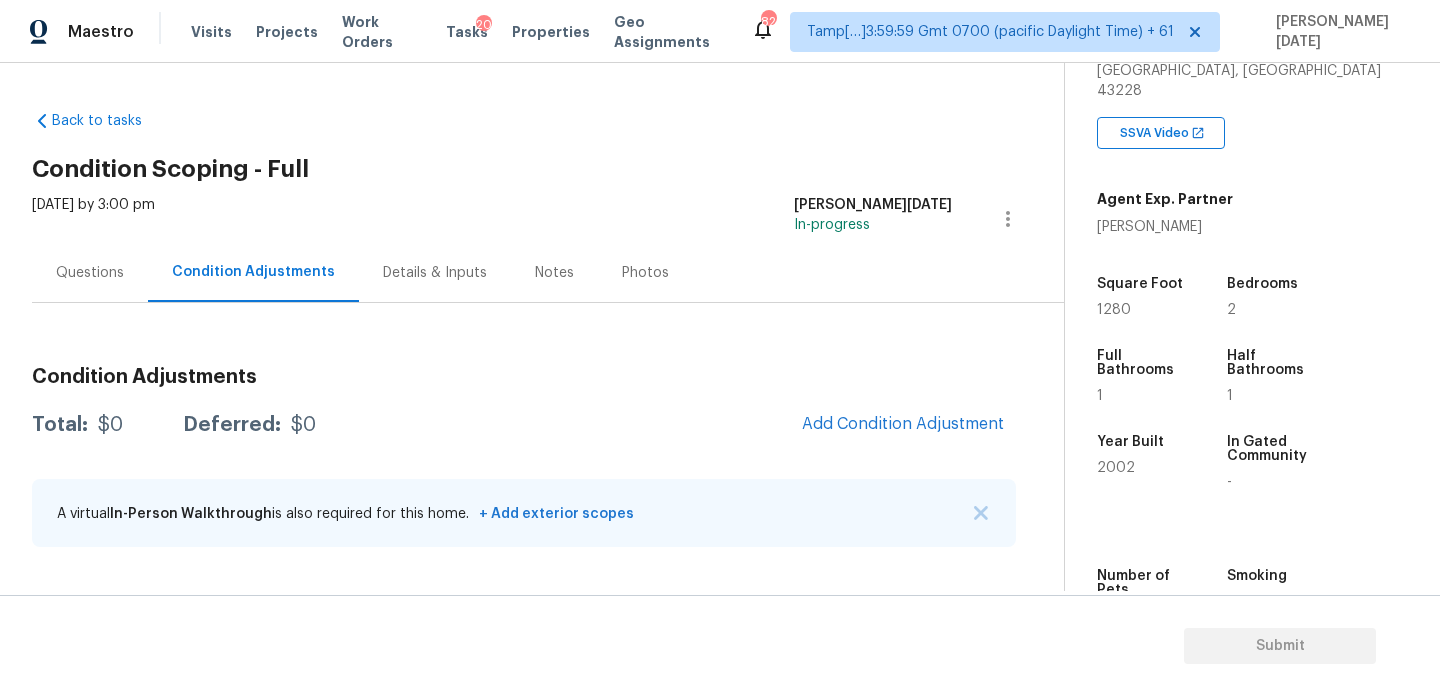 click on "Condition Scoping - Full" at bounding box center (548, 169) 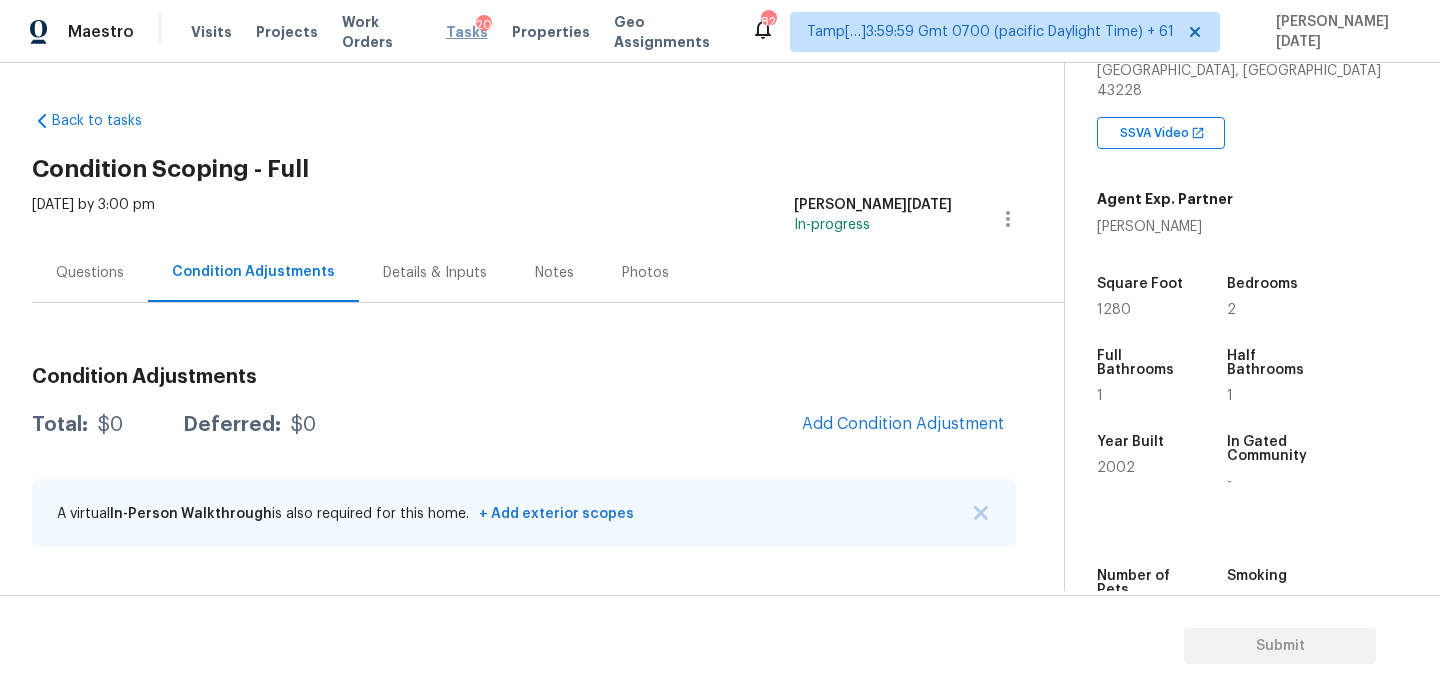click on "Tasks" at bounding box center (467, 32) 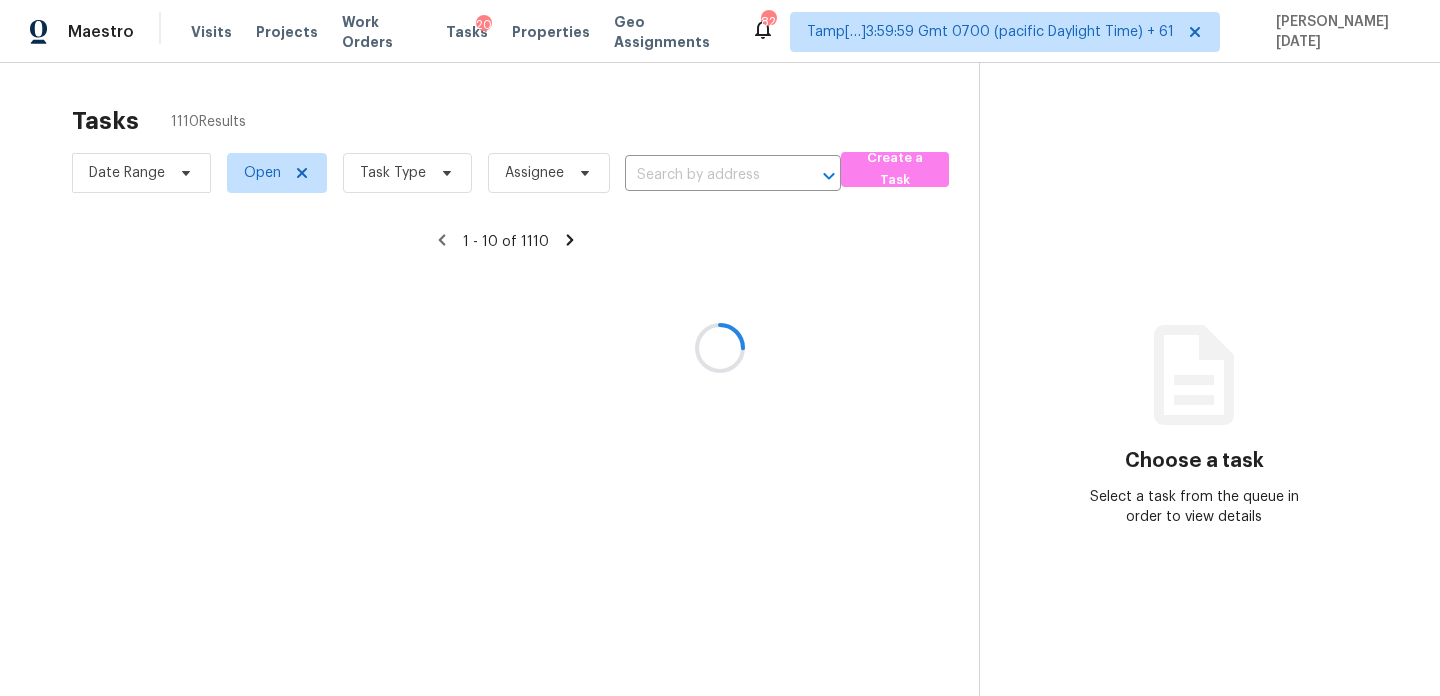 click at bounding box center (720, 348) 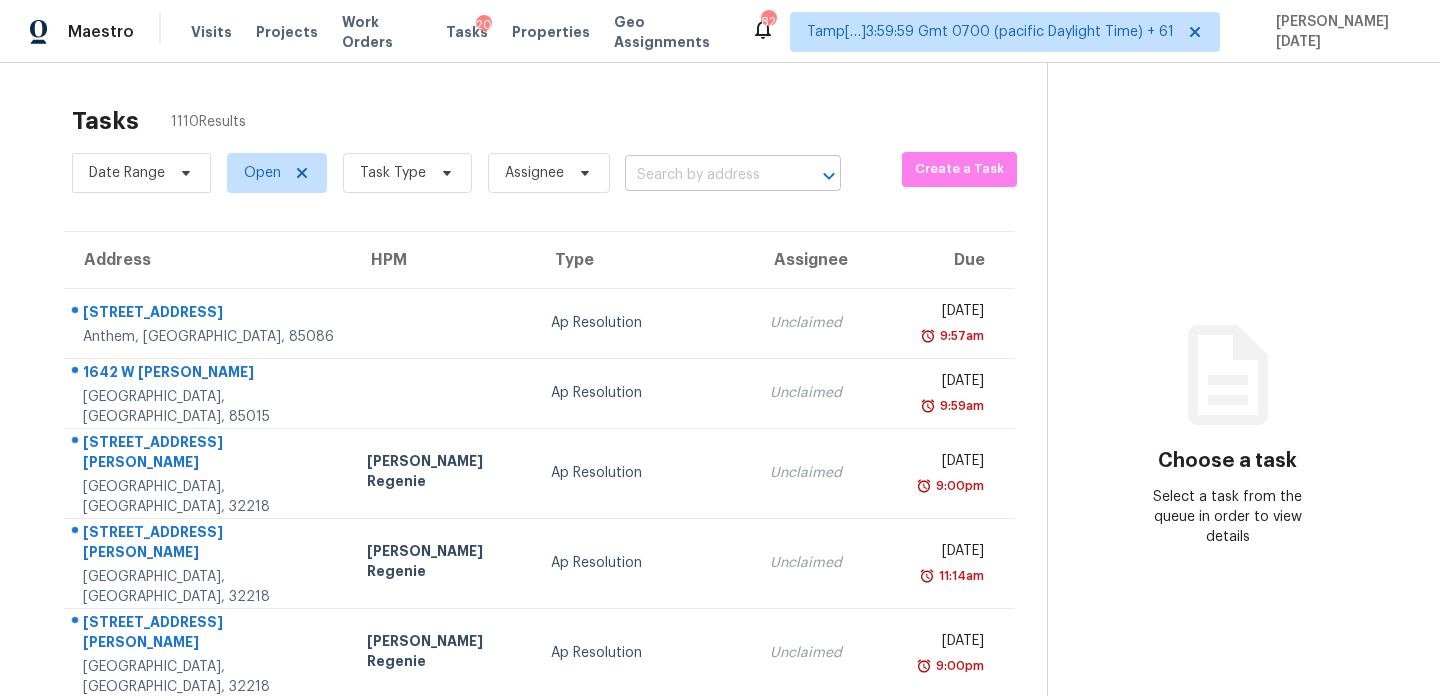 click at bounding box center [705, 175] 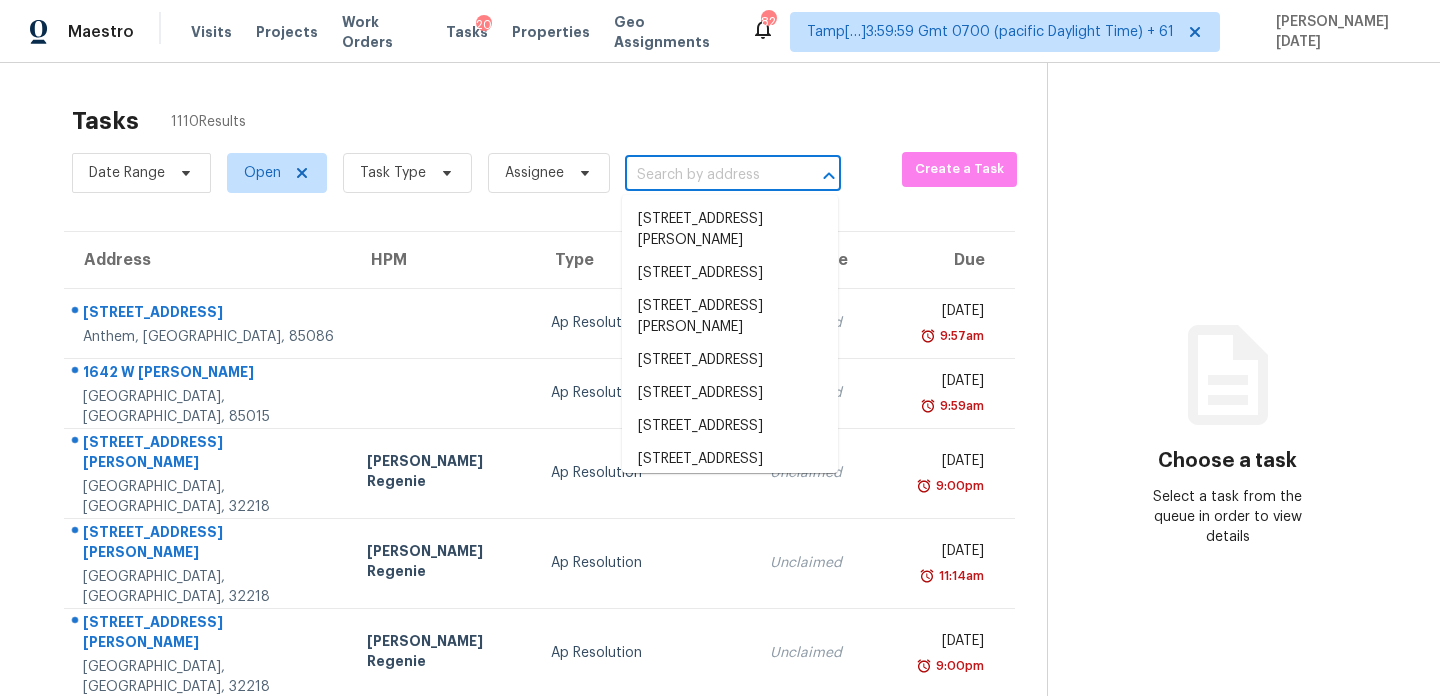 paste on "1988 Kyger Dr, Columbus, OH 43228" 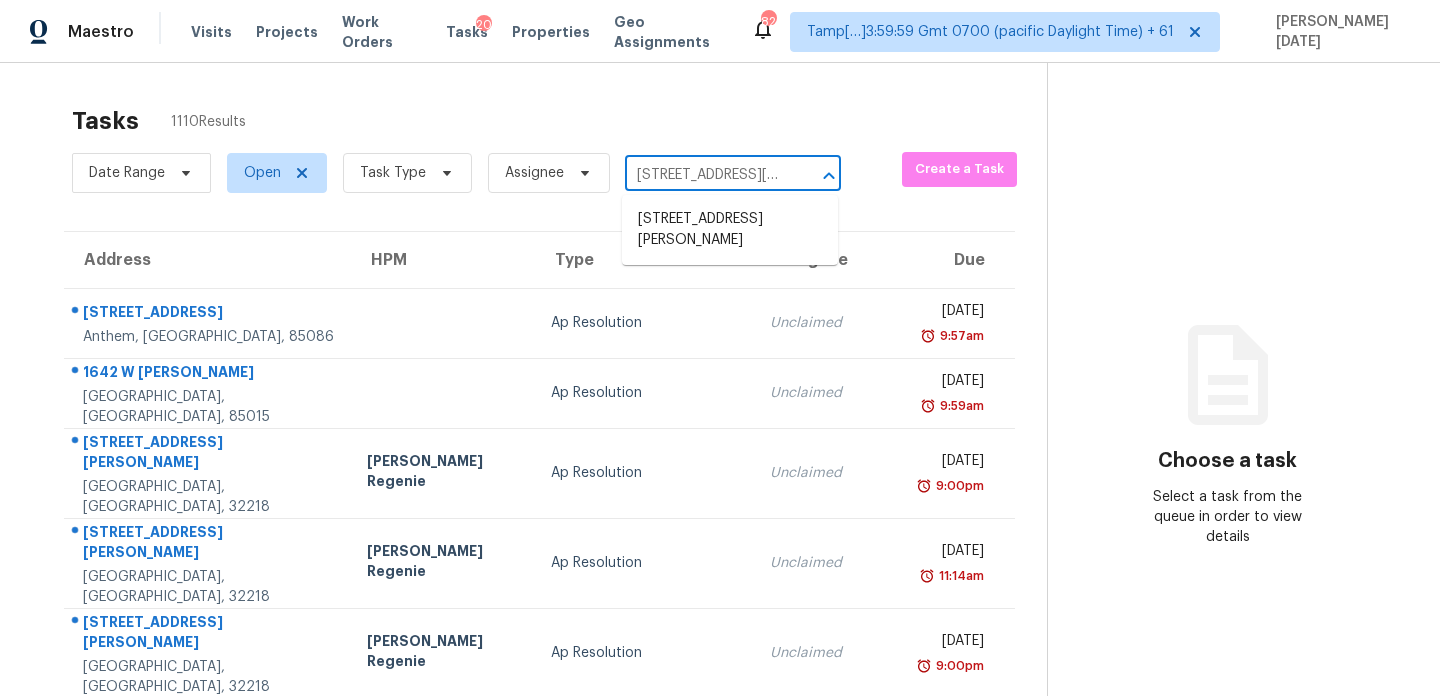 scroll, scrollTop: 0, scrollLeft: 90, axis: horizontal 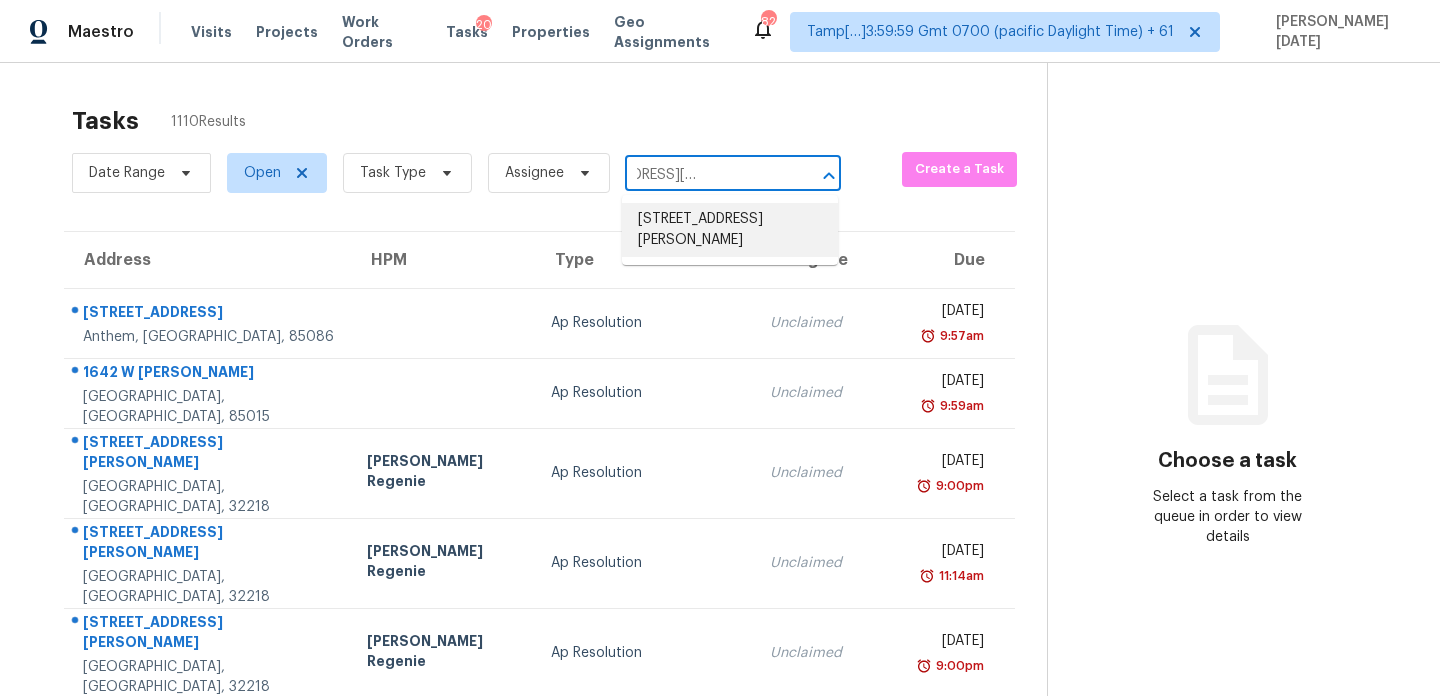 click on "1988 Kyger Dr, Columbus, OH 43228" at bounding box center (730, 230) 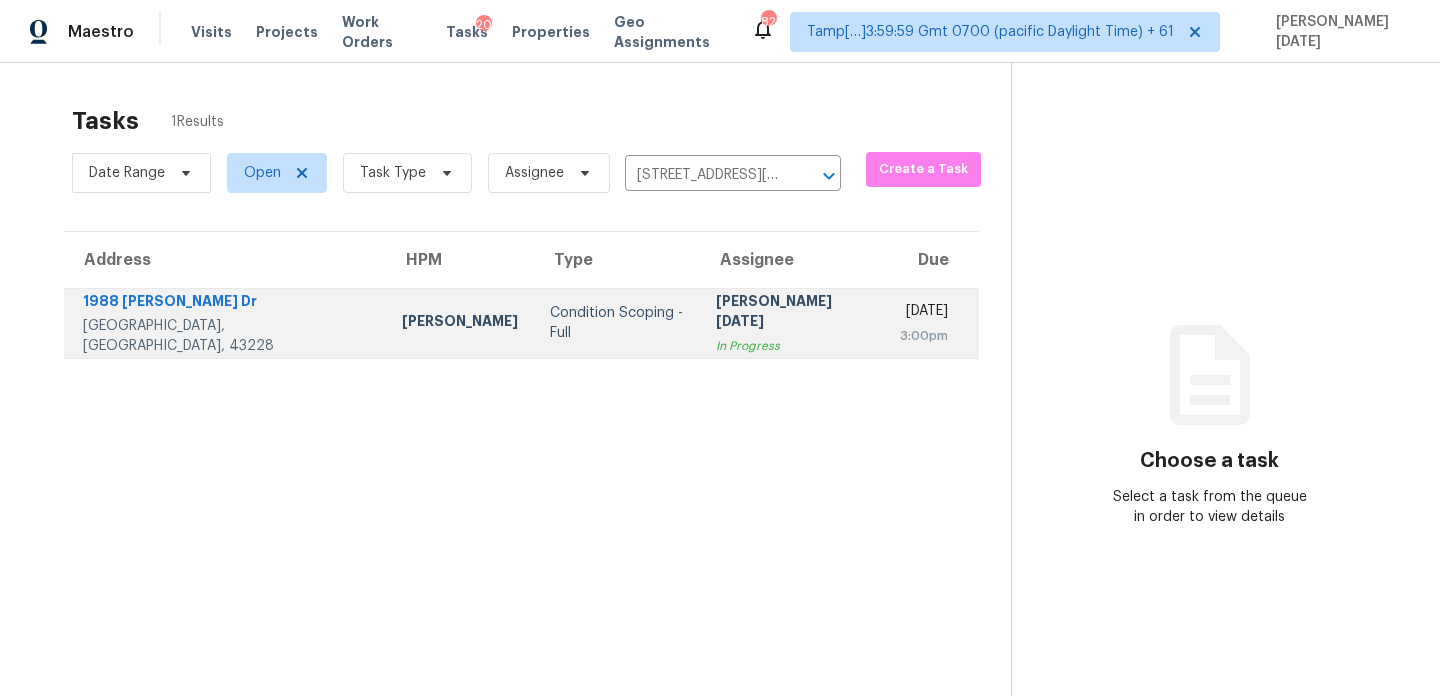 click on "[PERSON_NAME][DATE]" at bounding box center [792, 313] 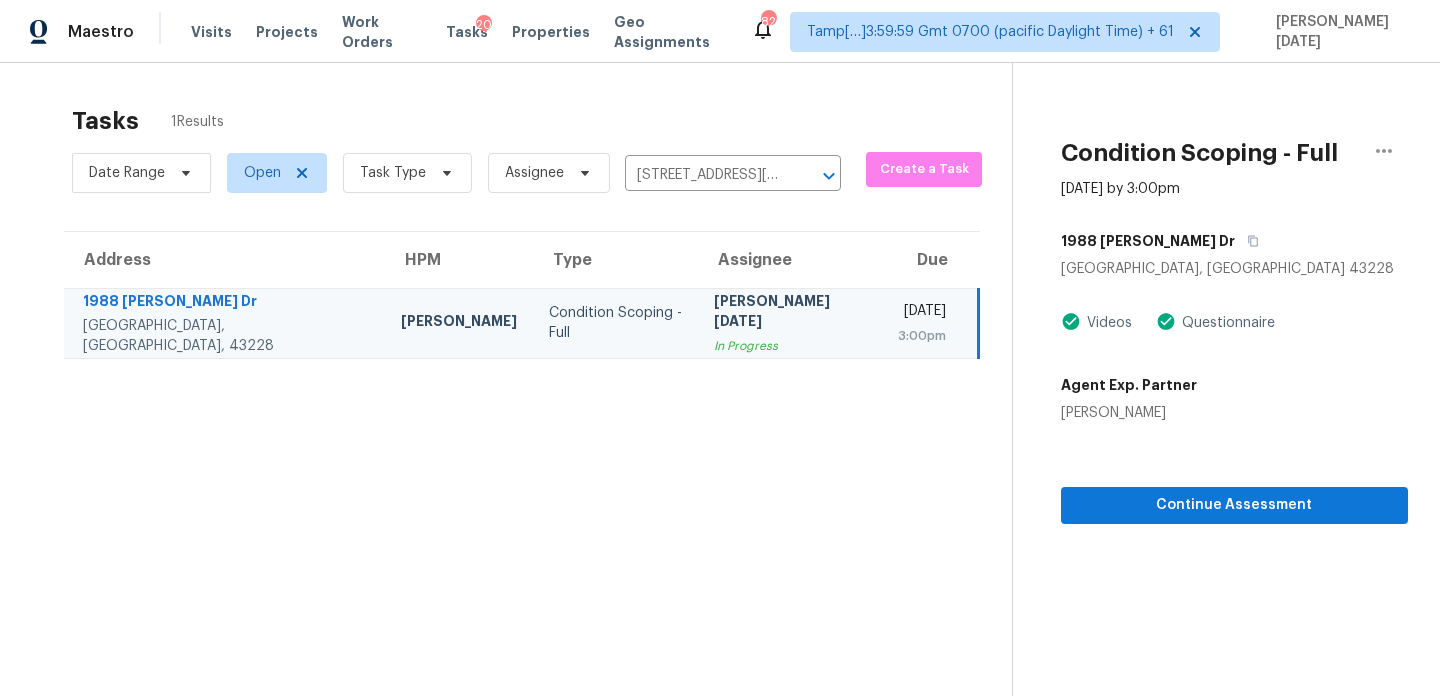 scroll, scrollTop: 59, scrollLeft: 0, axis: vertical 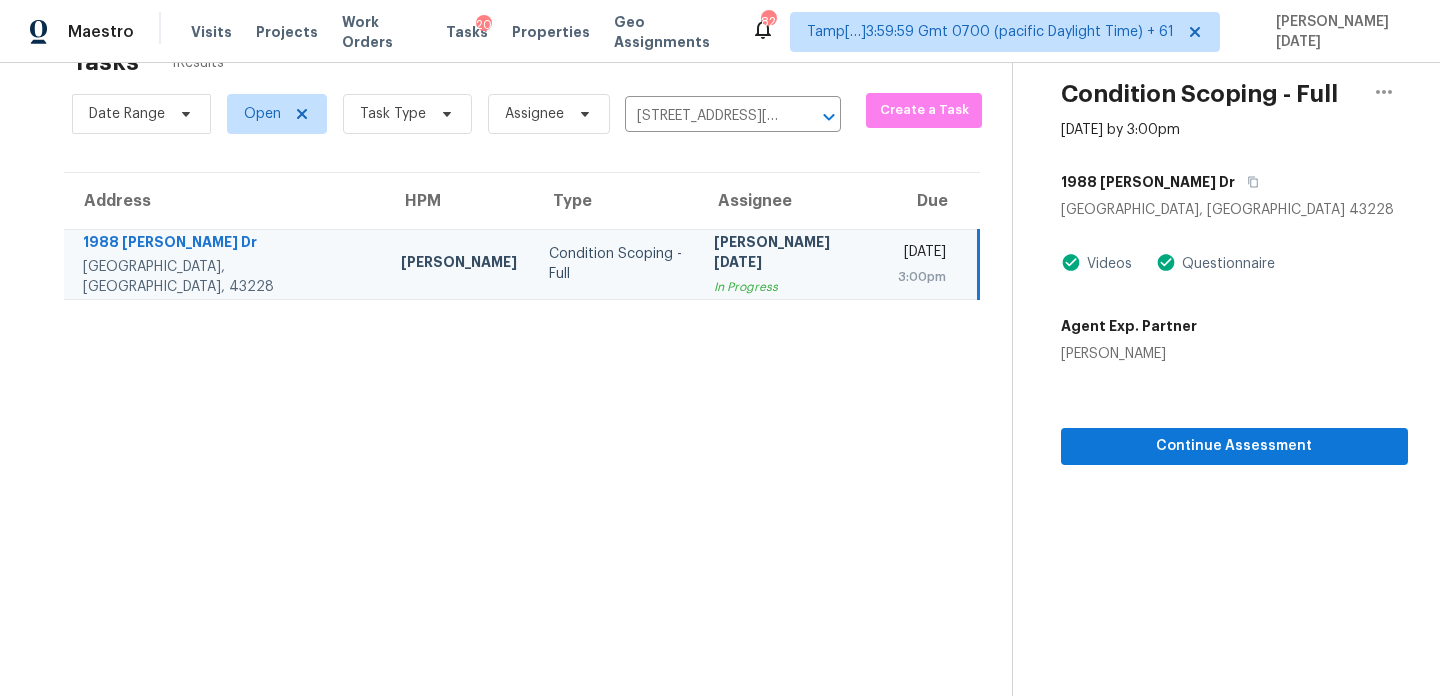 click on "Dennis Greco" at bounding box center [1129, 354] 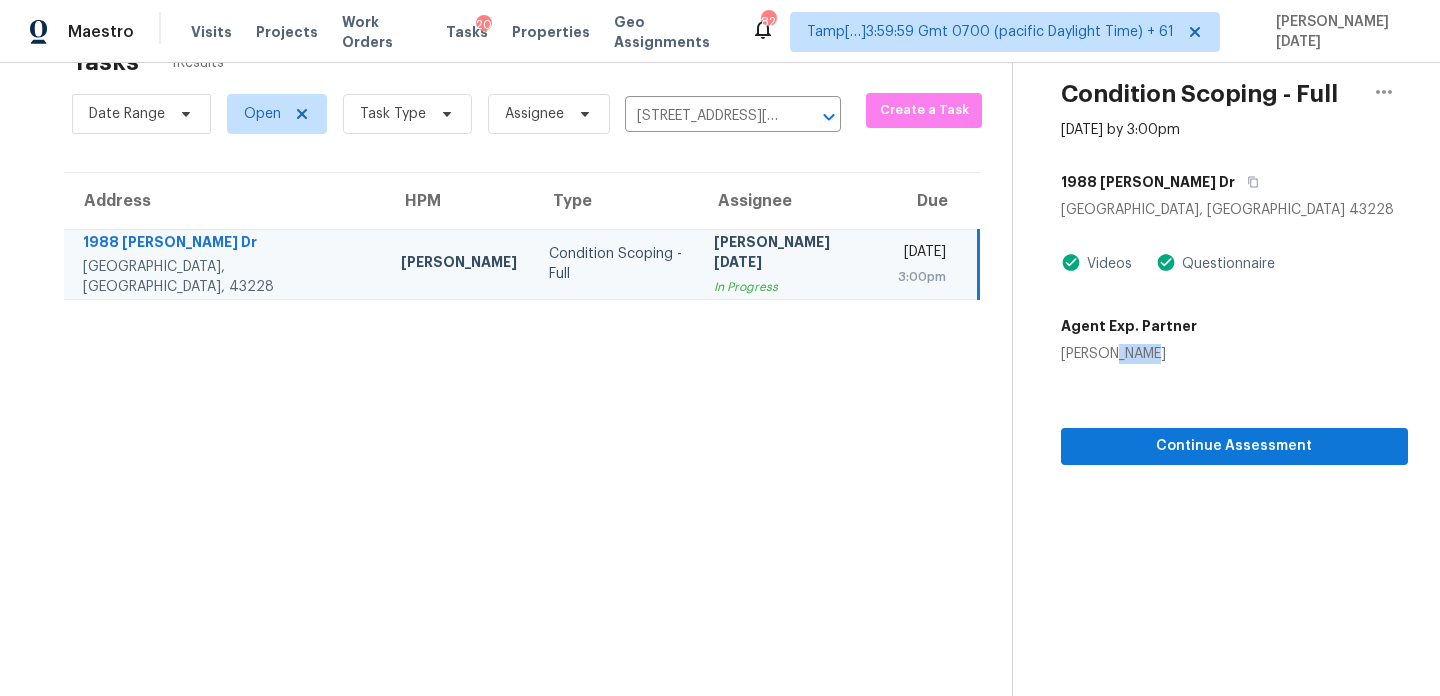 click on "Dennis Greco" at bounding box center [1129, 354] 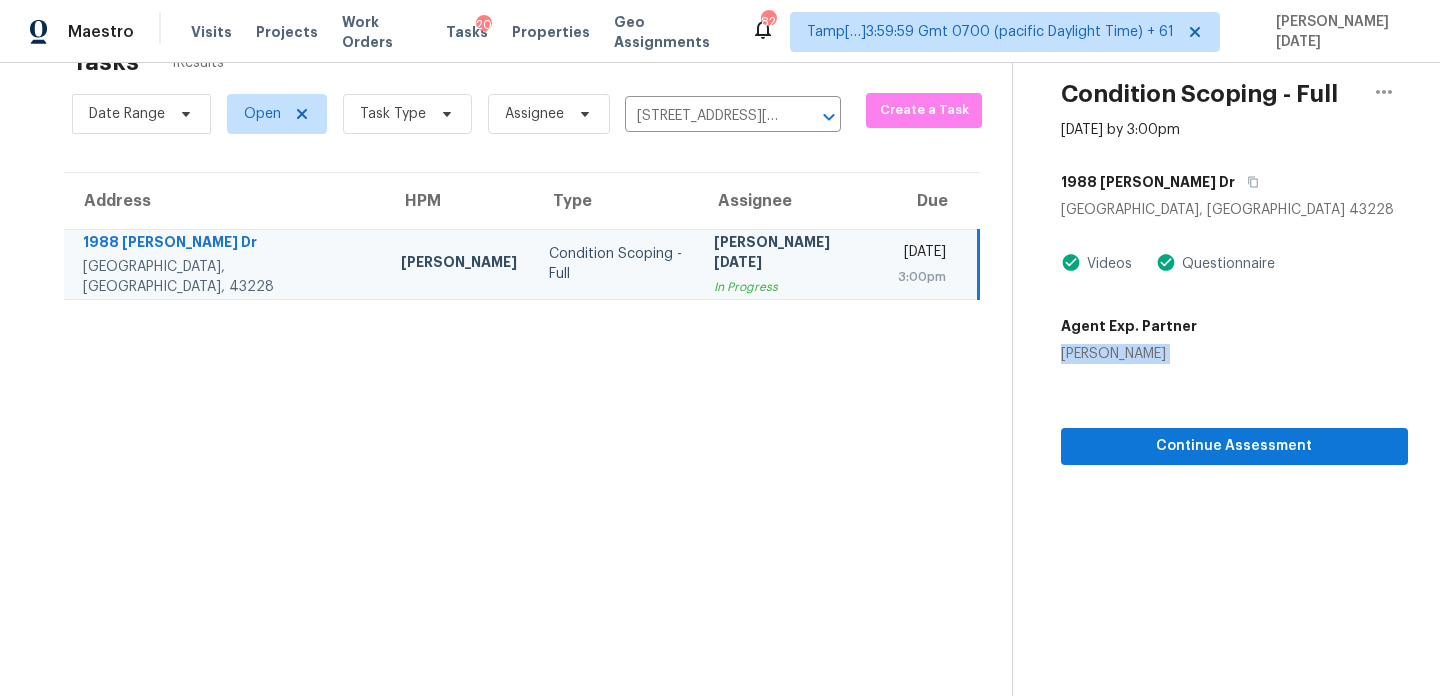 click on "Dennis Greco" at bounding box center [1129, 354] 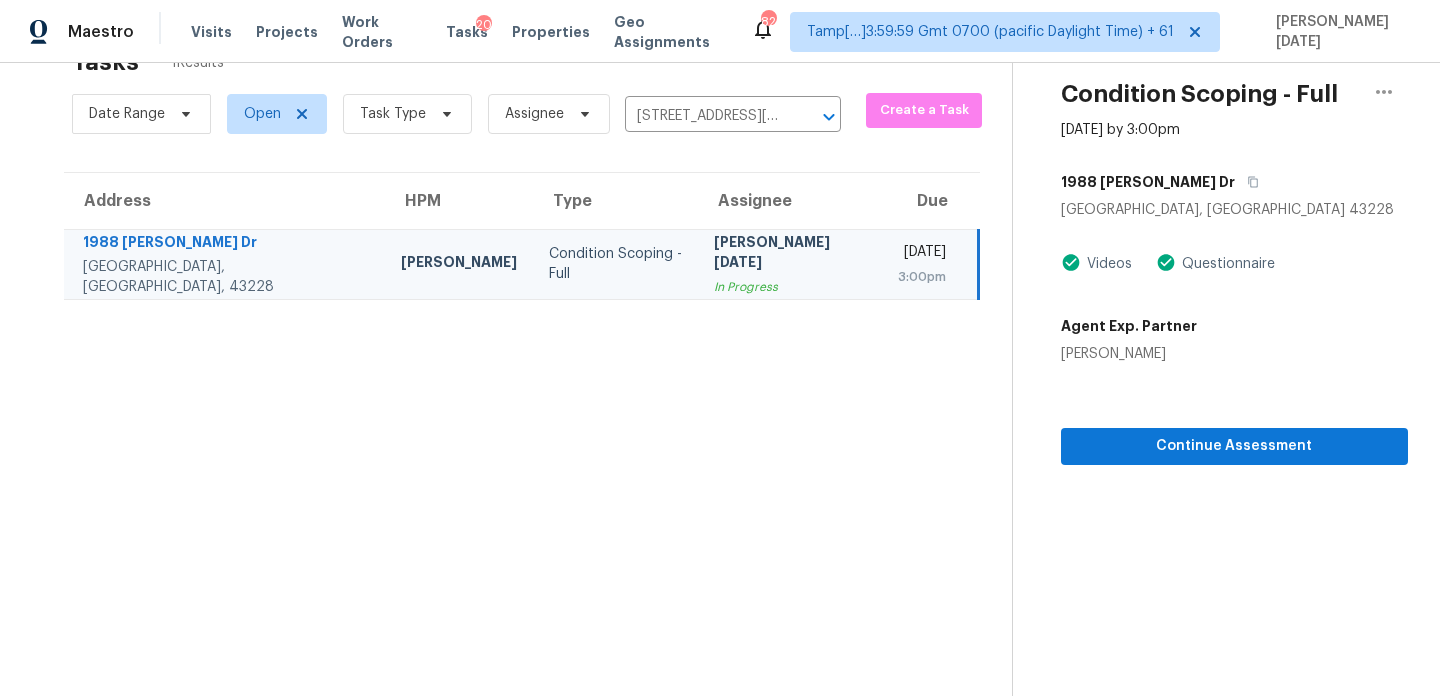 click on "Mon, Jul 21st 2025" at bounding box center [922, 254] 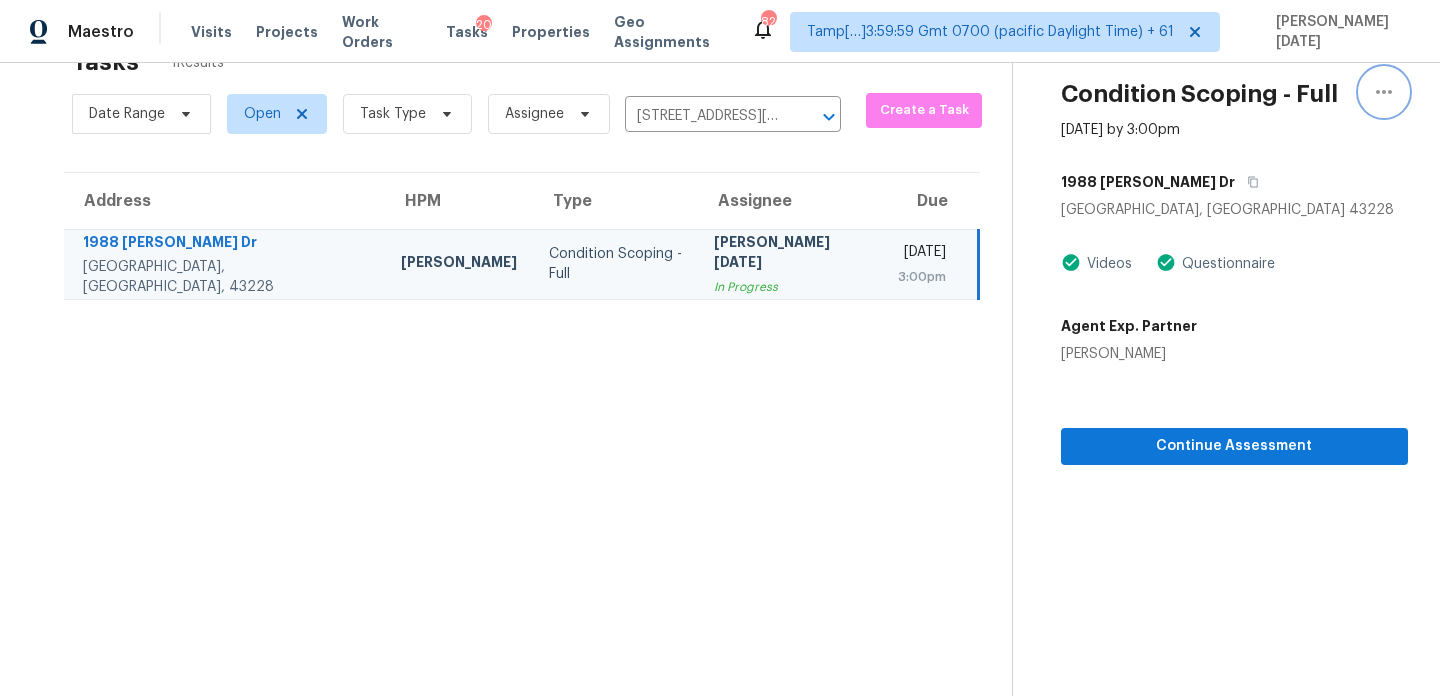 click 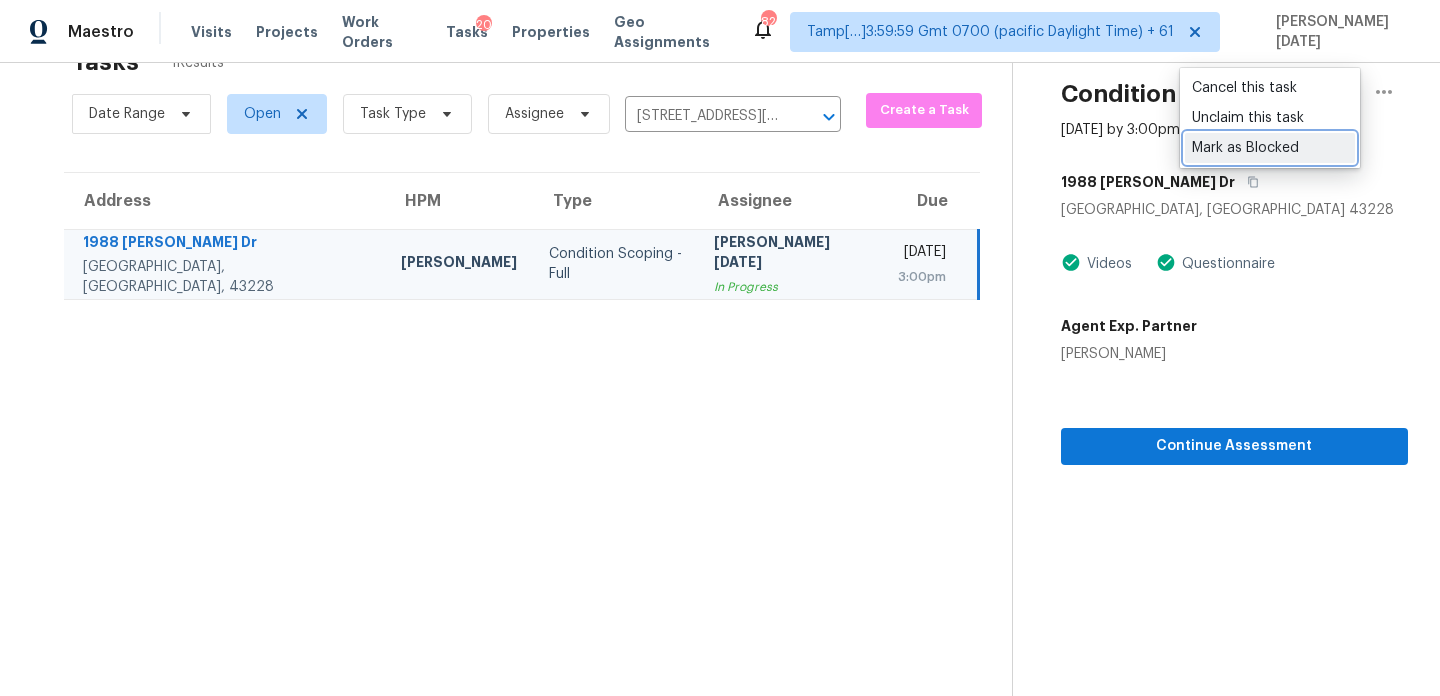 click on "Mark as Blocked" at bounding box center (1270, 148) 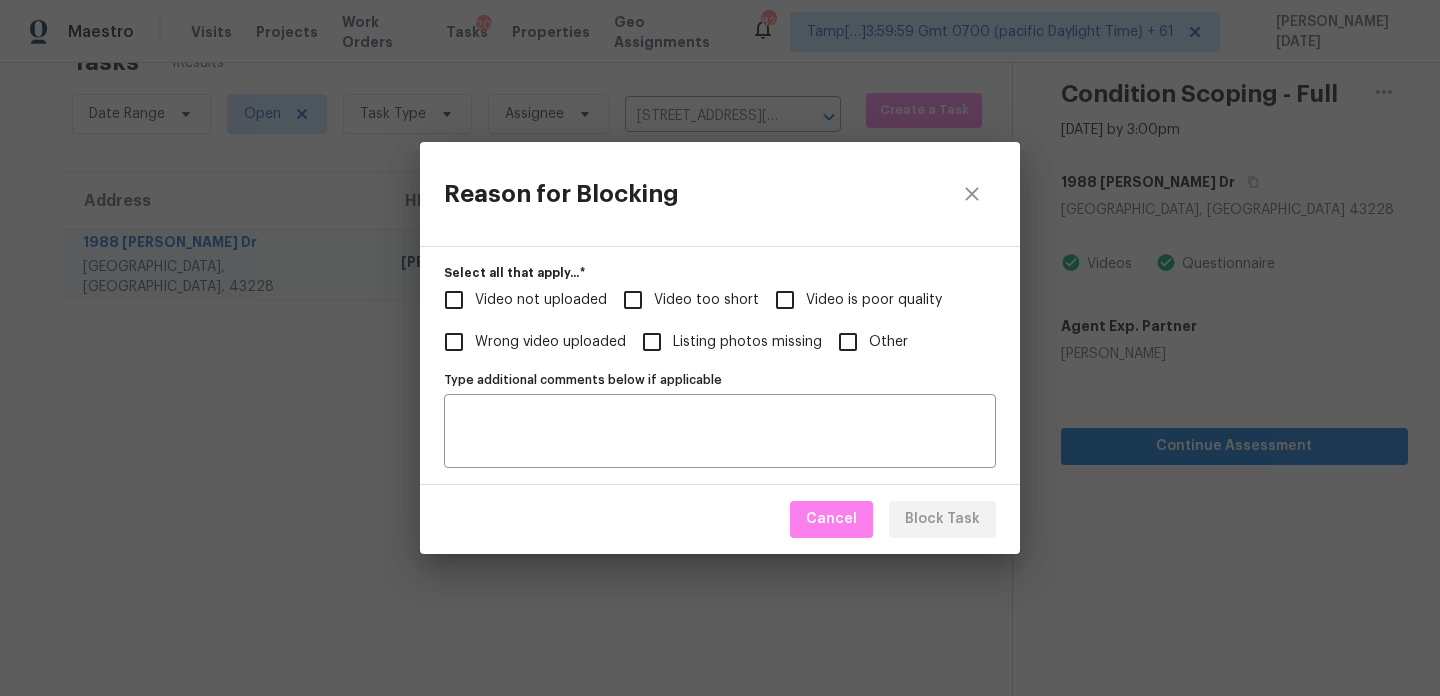 click on "Video too short" at bounding box center (685, 300) 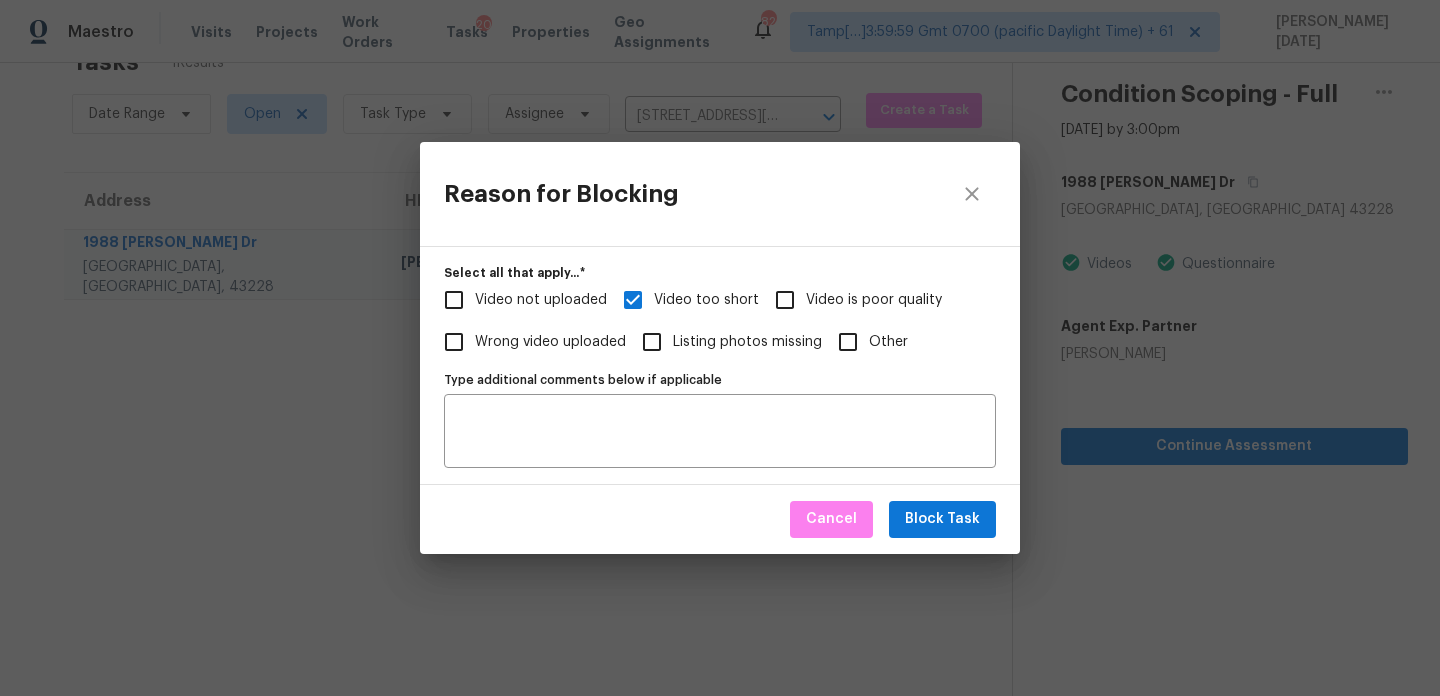 click on "Type additional comments below if applicable Type additional comments below if applicable" at bounding box center [720, 417] 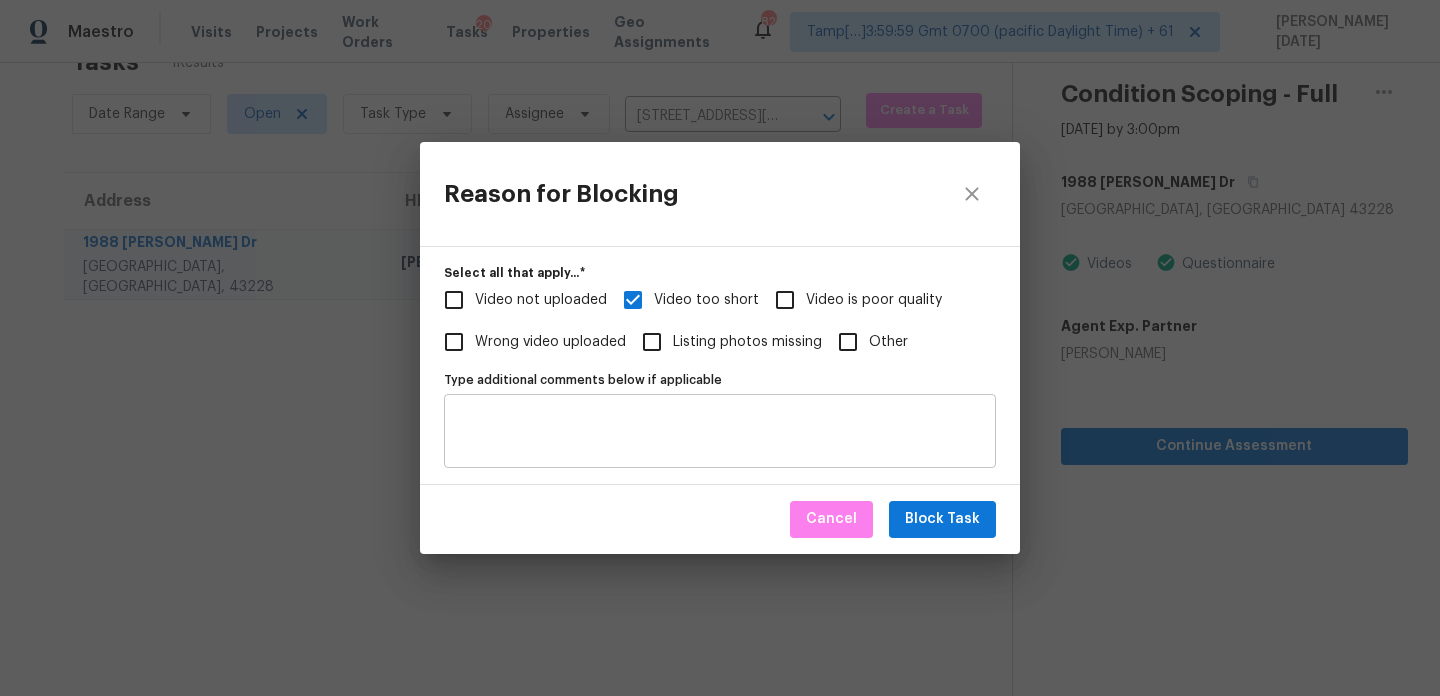 click on "Type additional comments below if applicable" at bounding box center (720, 431) 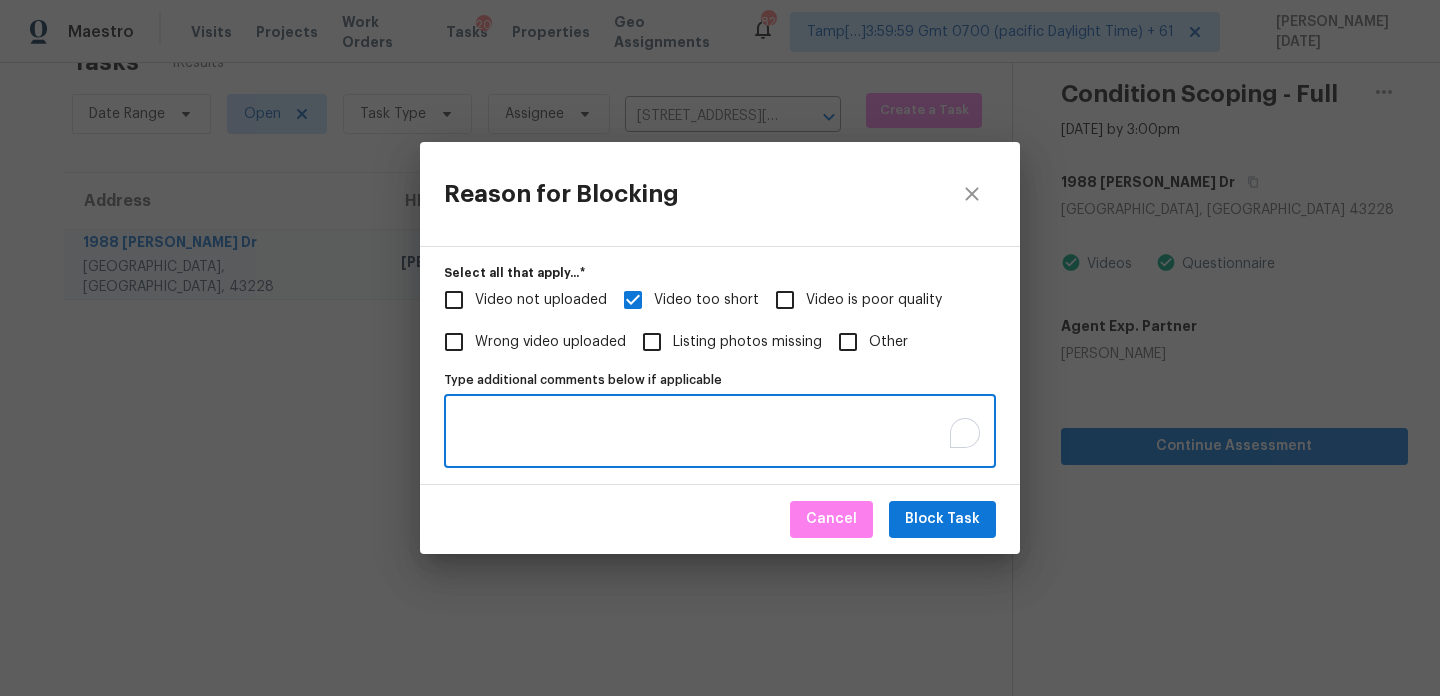 paste on "Virtual Full Assessment has only the Footage of stairs and hallway.. Please upload the video for full interior walkthrough https://opendoor.slack.com/archives/C013EES7VQB/p1753093120419929" 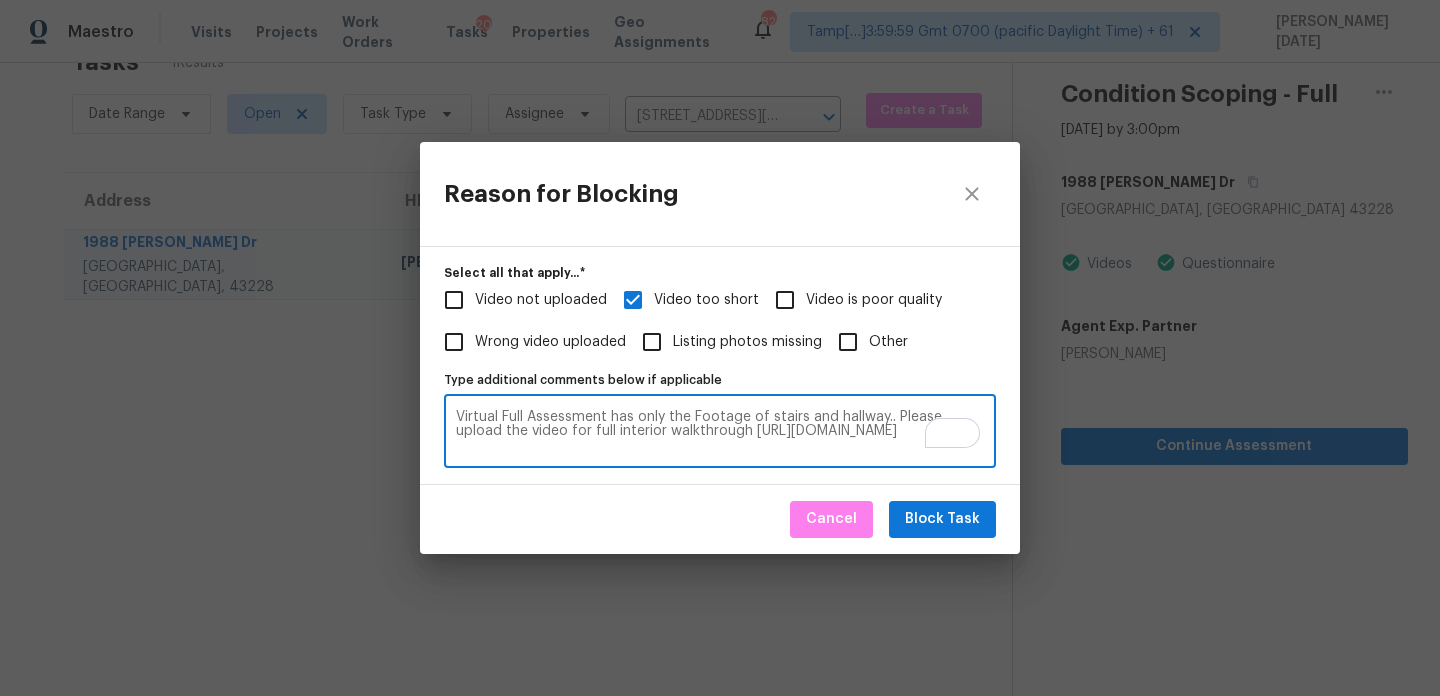 type on "Virtual Full Assessment has only the Footage of stairs and hallway.. Please upload the video for full interior walkthrough https://opendoor.slack.com/archives/C013EES7VQB/p1753093120419929" 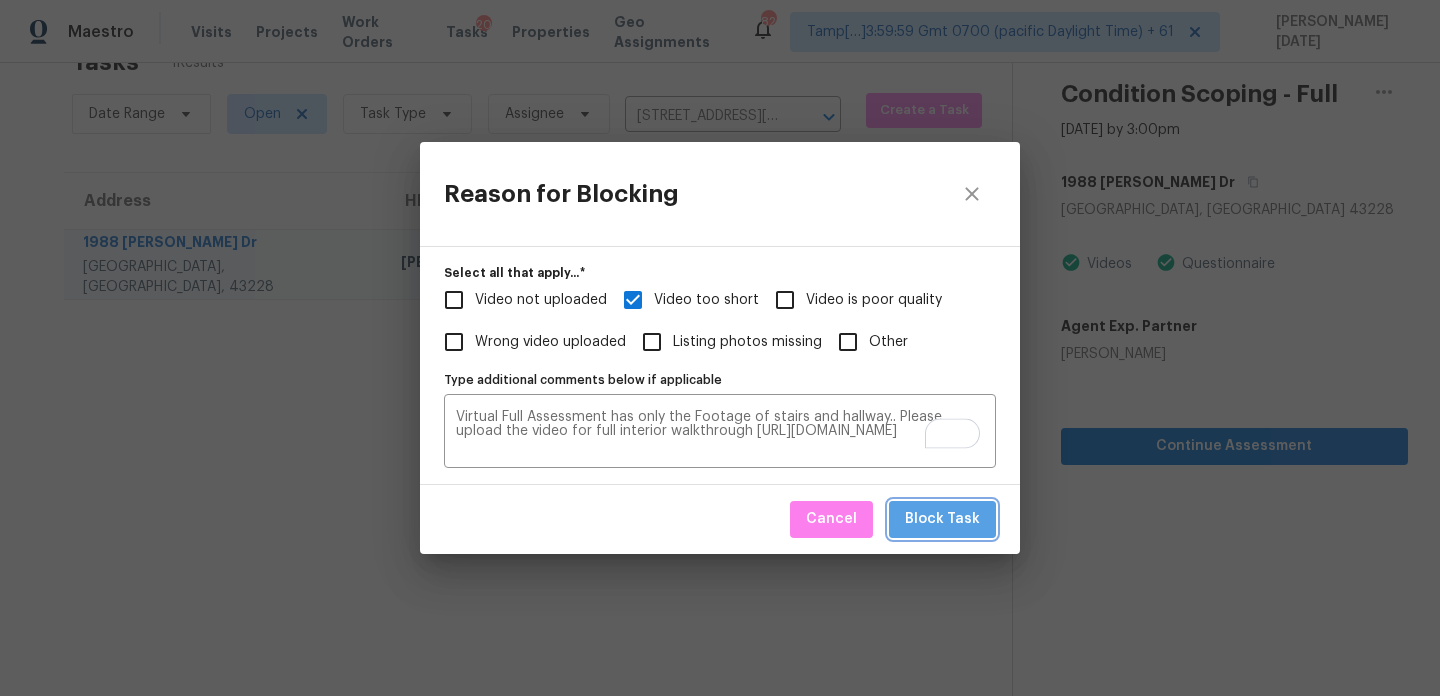 click on "Block Task" at bounding box center (942, 519) 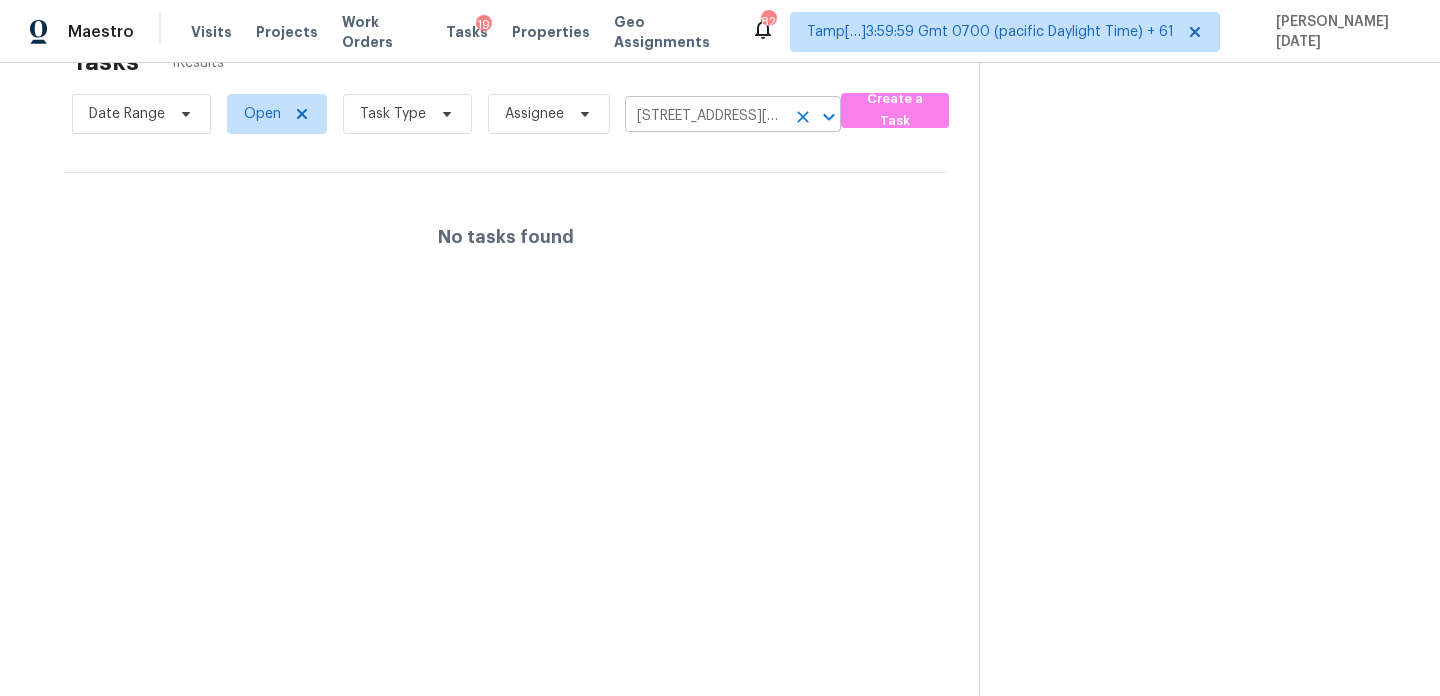 click on "1988 Kyger Dr, Columbus, OH 43228" at bounding box center [705, 116] 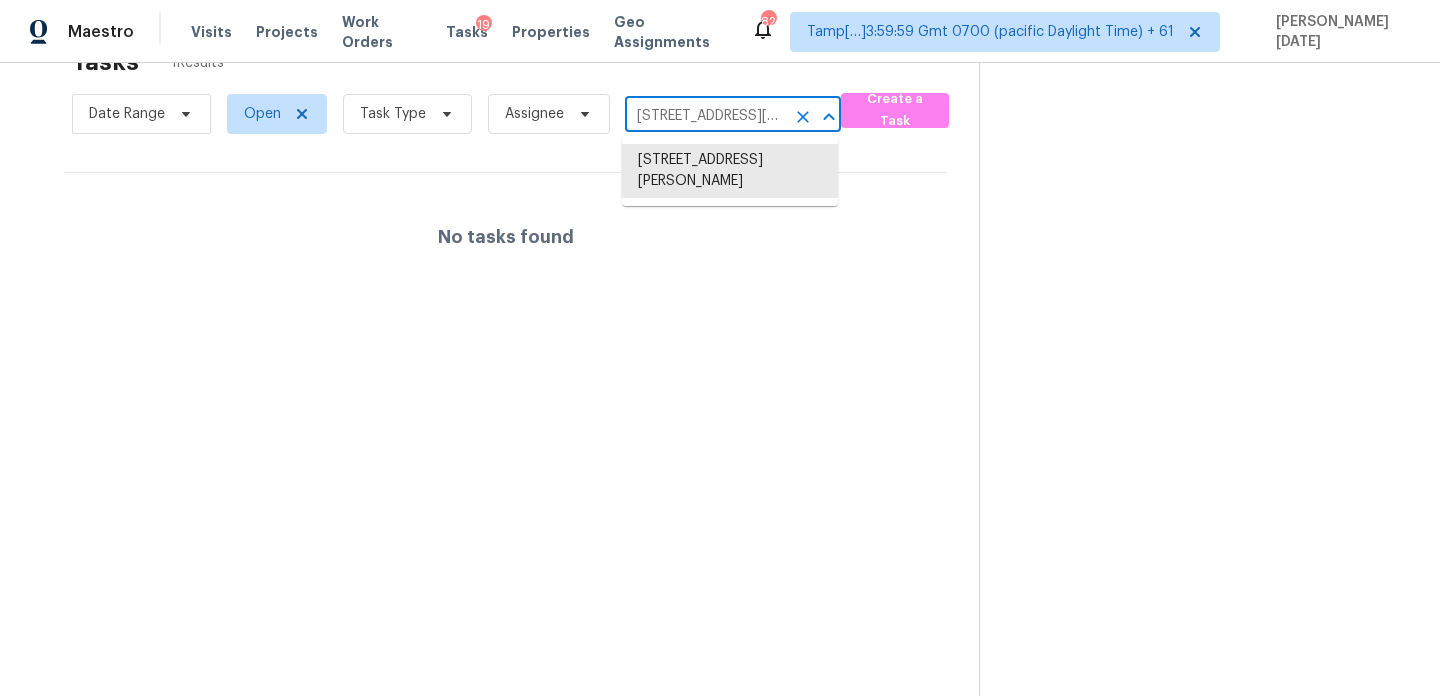 paste on "211 General Stonewall Jackson Dr, Stanley, NC 28164" 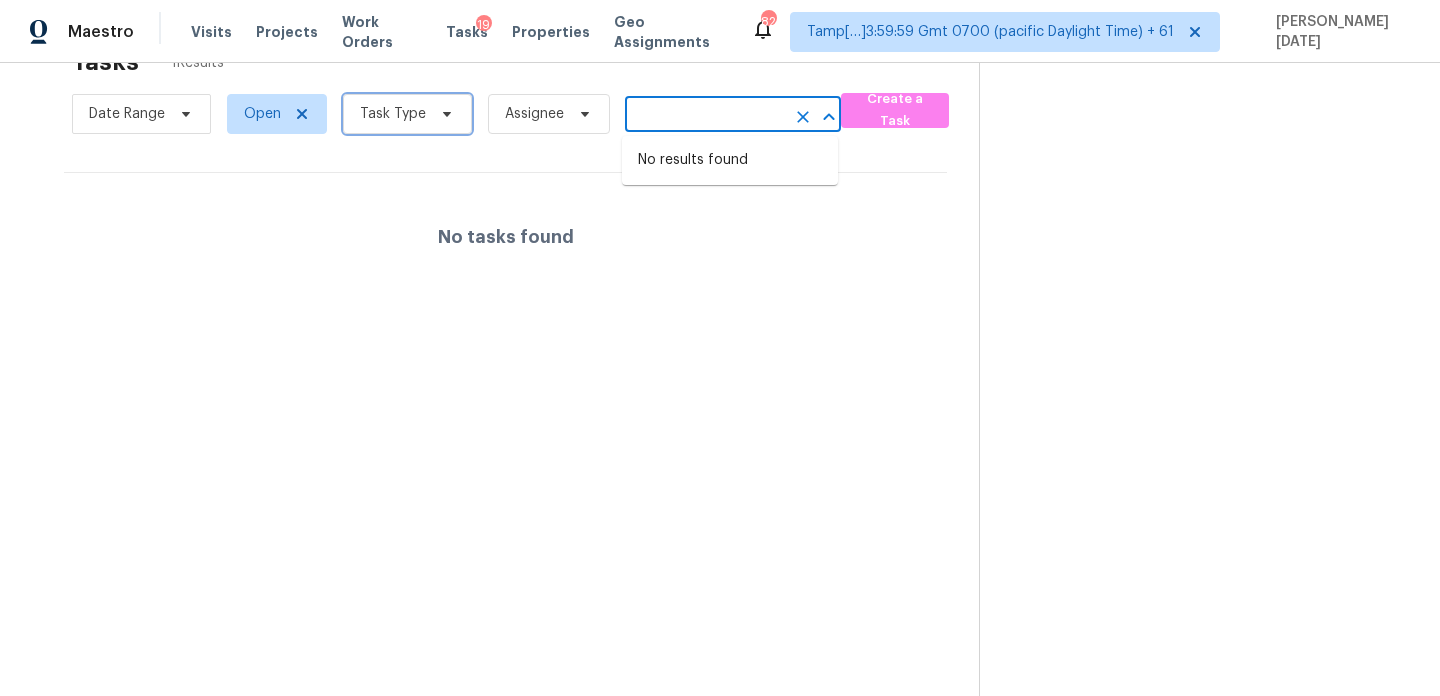 type on "1988 Kyger Dr, Columbus, OH 43228" 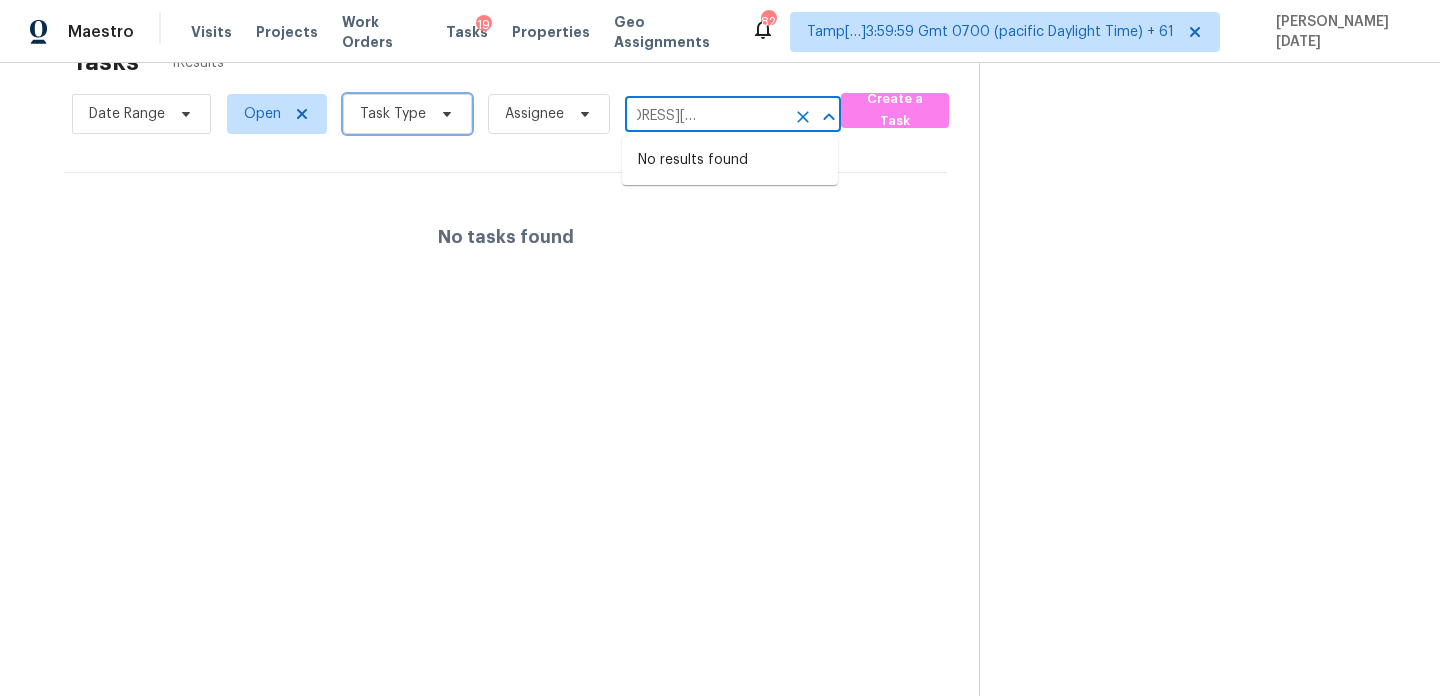click on "Task Type" at bounding box center [407, 114] 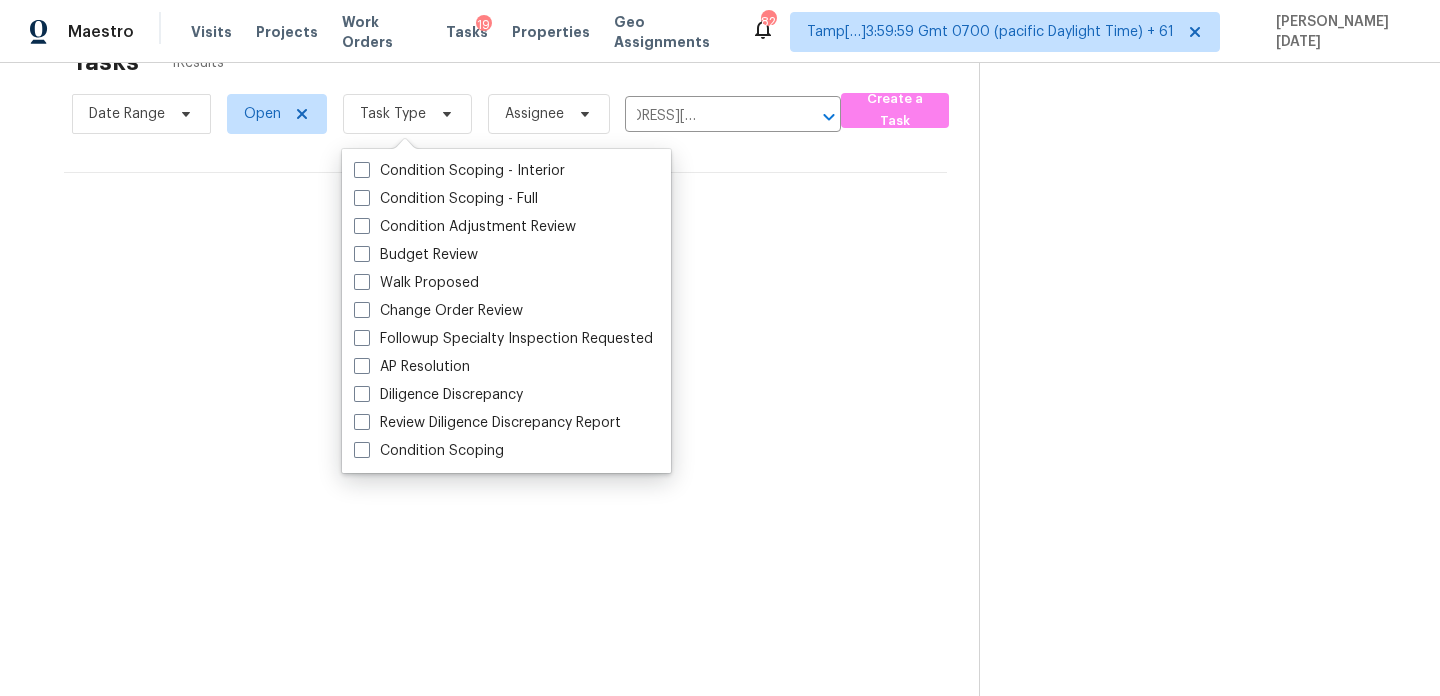 scroll, scrollTop: 0, scrollLeft: 0, axis: both 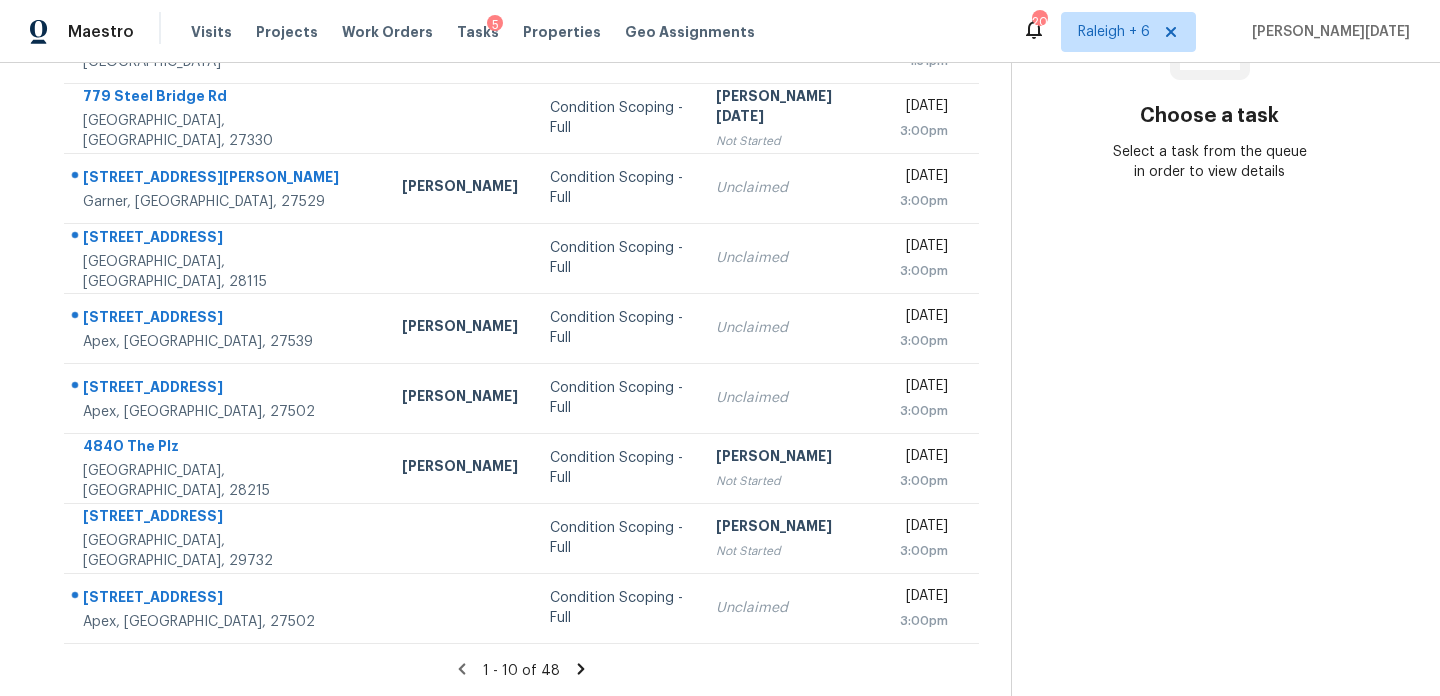 click 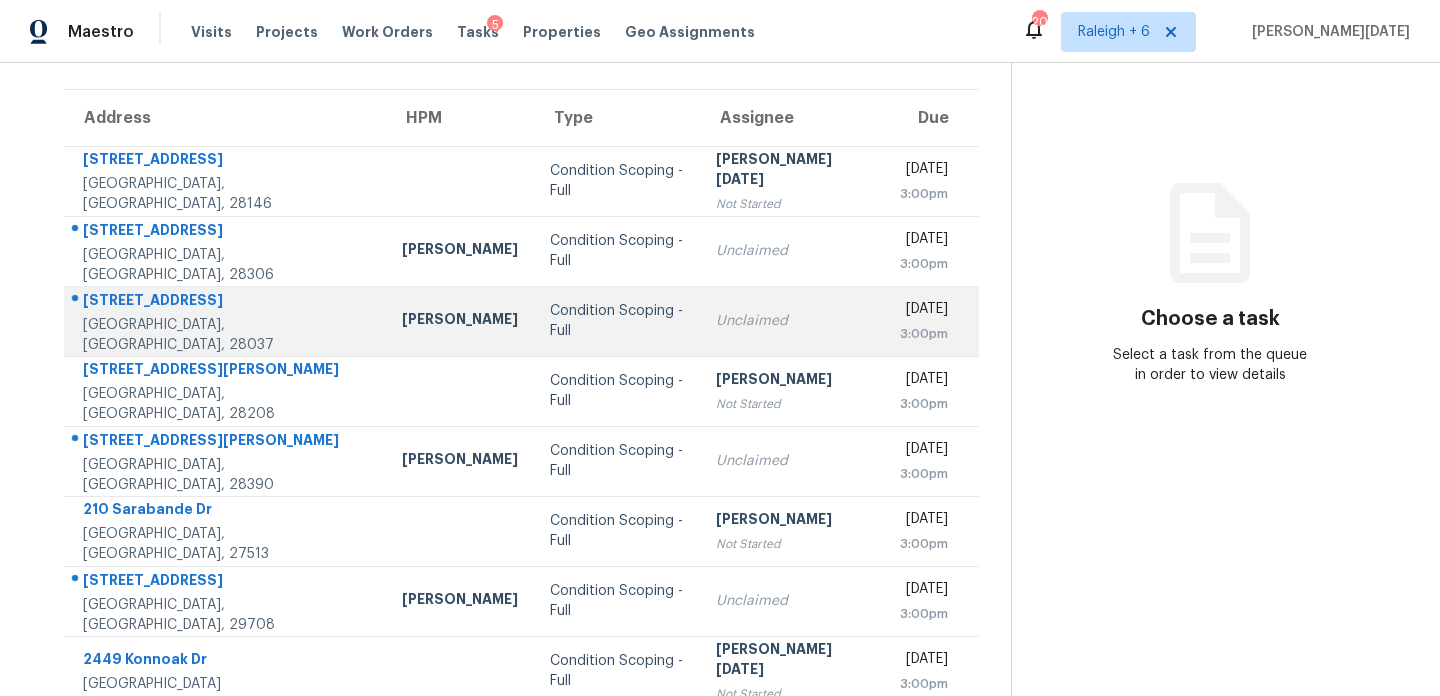 scroll, scrollTop: 345, scrollLeft: 0, axis: vertical 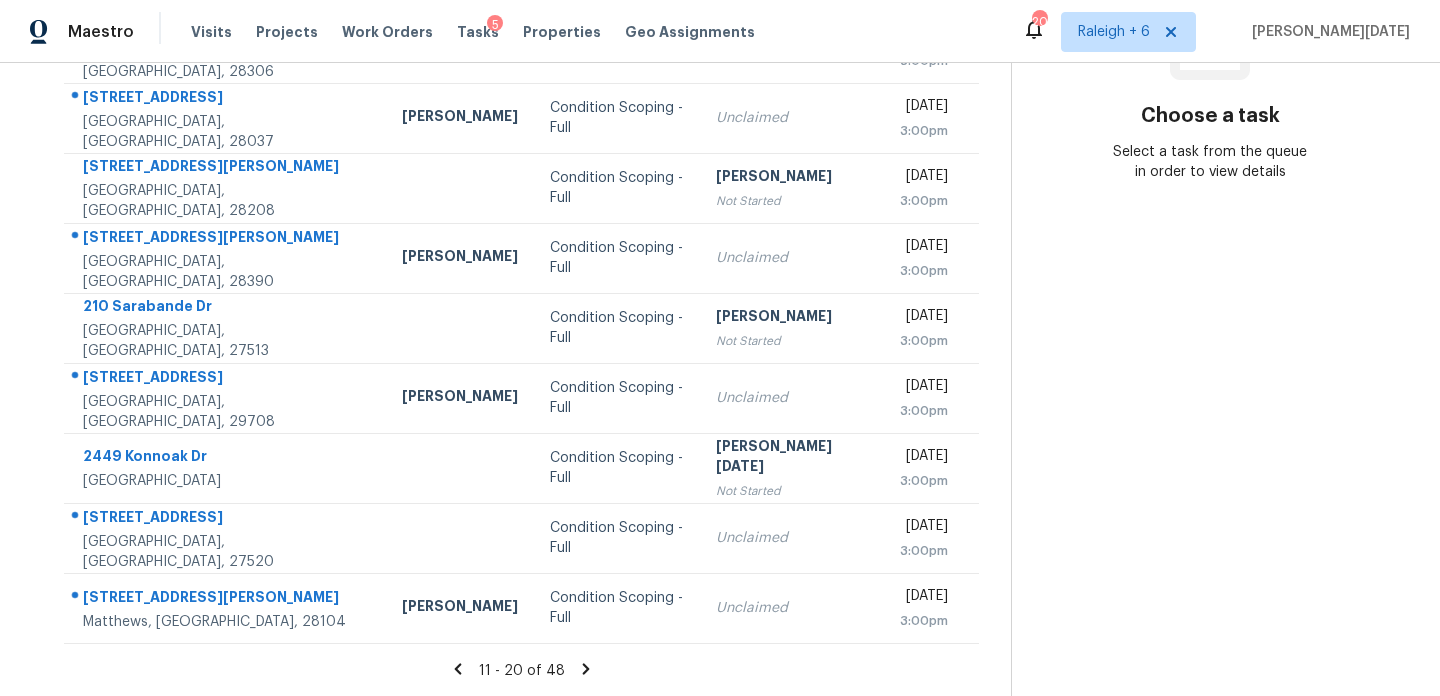 click 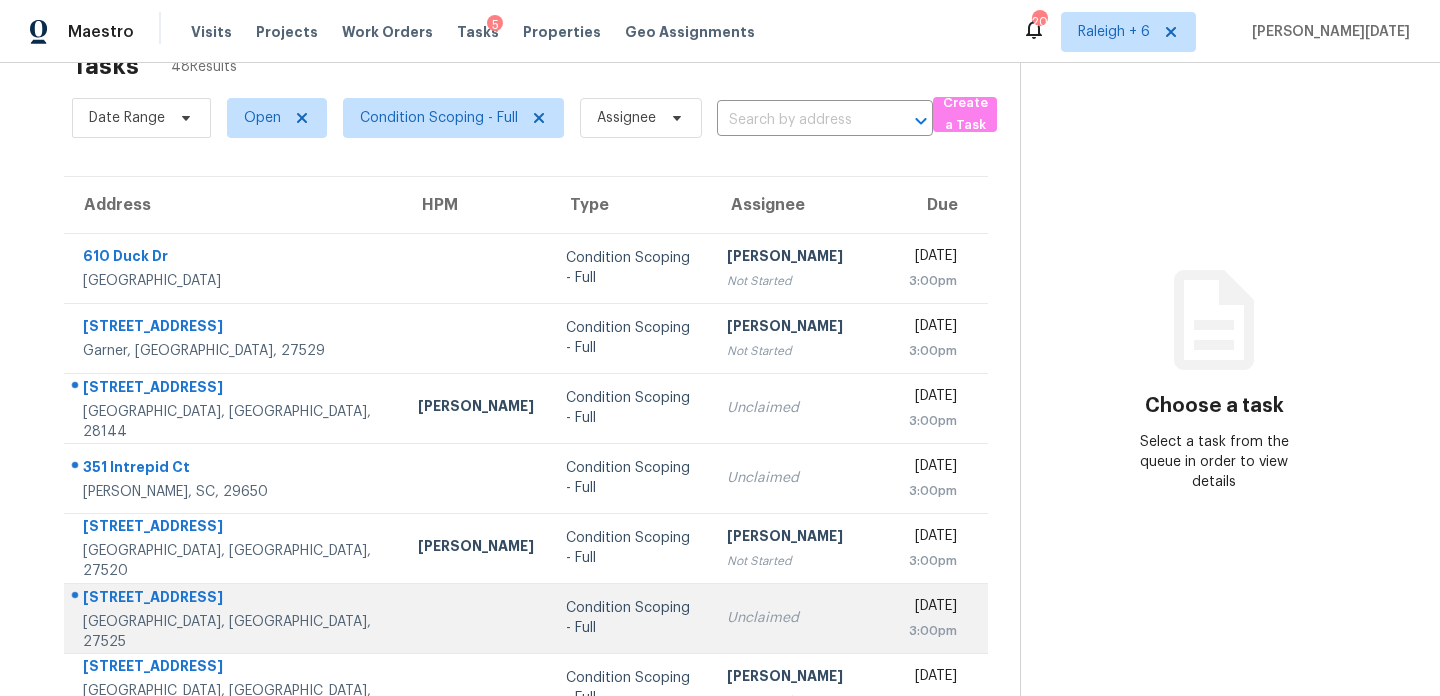 scroll, scrollTop: 345, scrollLeft: 0, axis: vertical 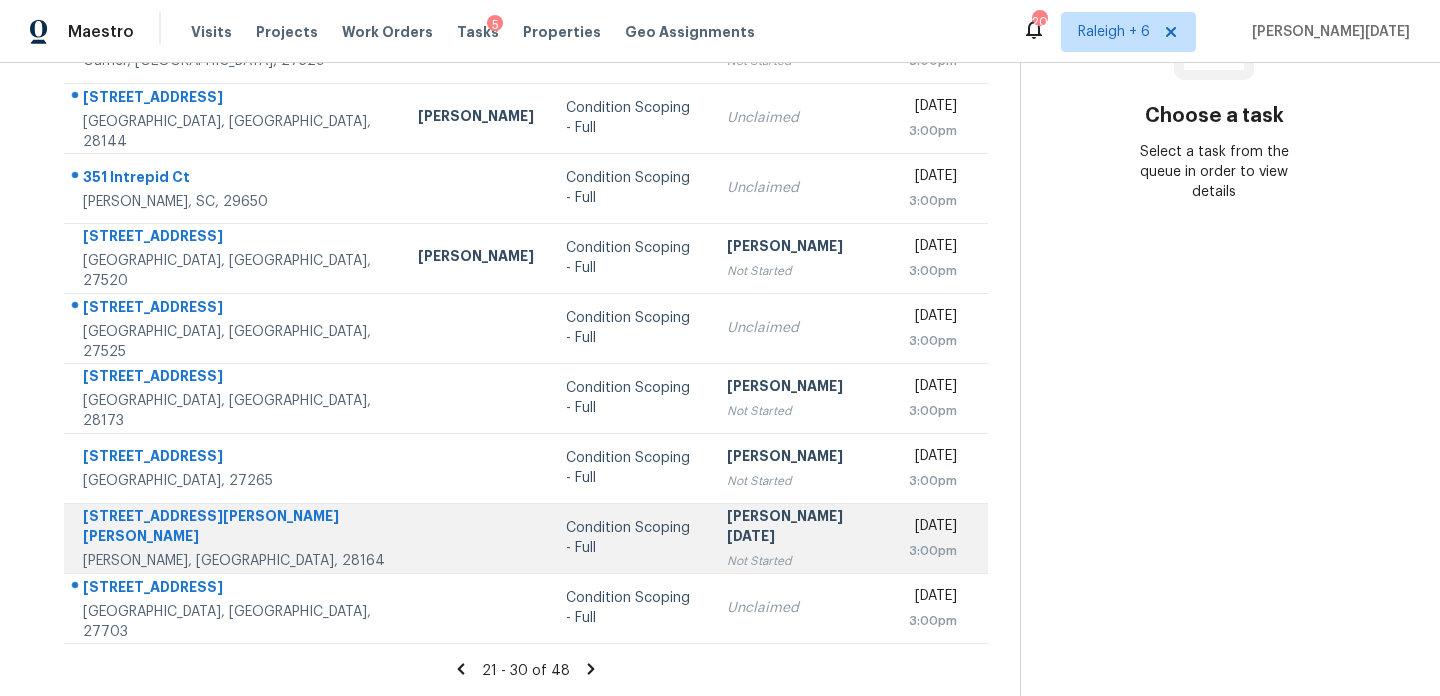 click on "[PERSON_NAME][DATE] Not Started" at bounding box center [801, 538] 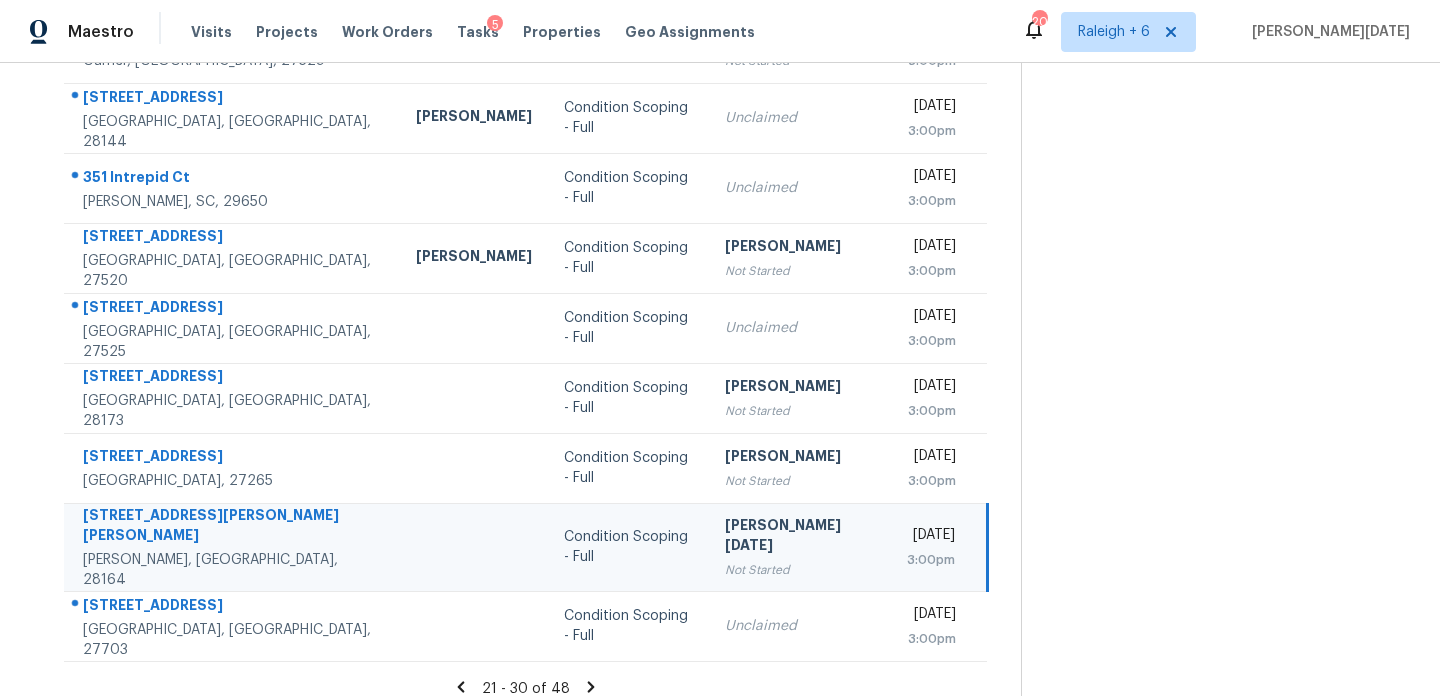 click on "Not Started" at bounding box center [799, 570] 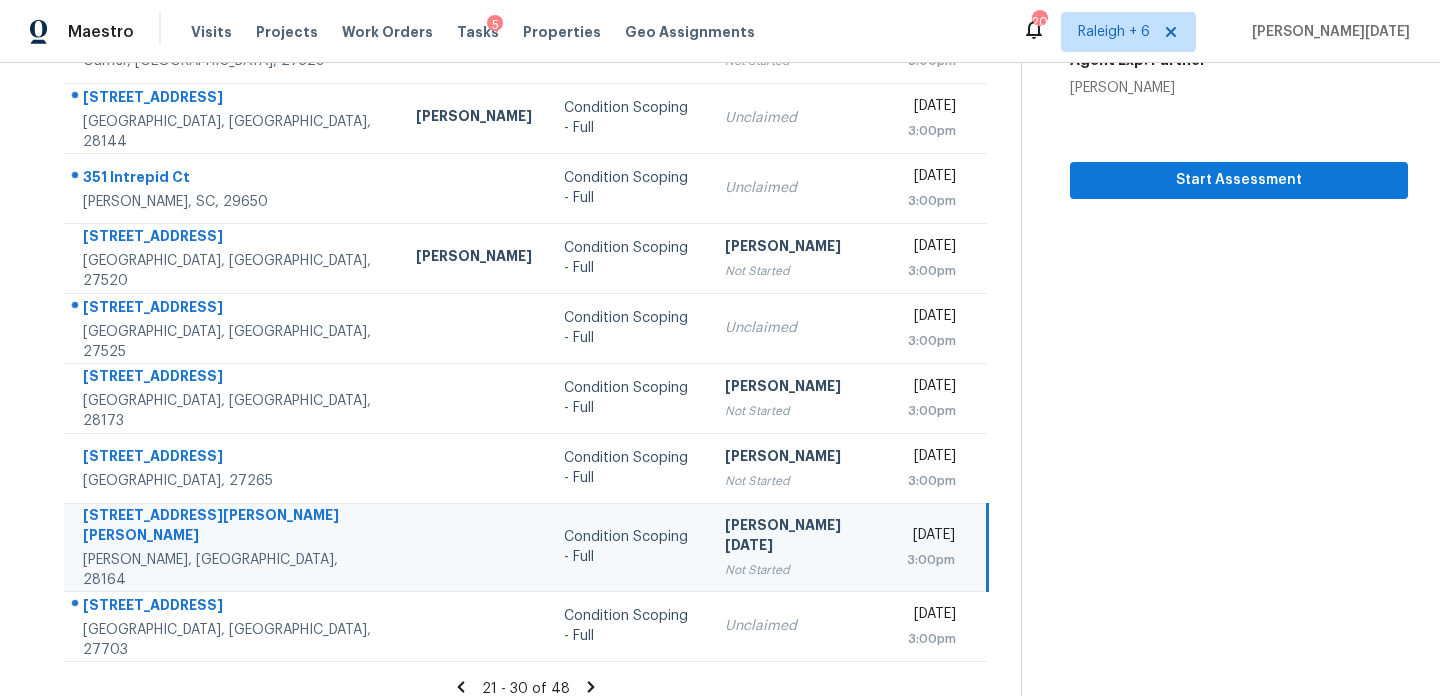 click on "[PERSON_NAME][DATE] Not Started" at bounding box center [799, 547] 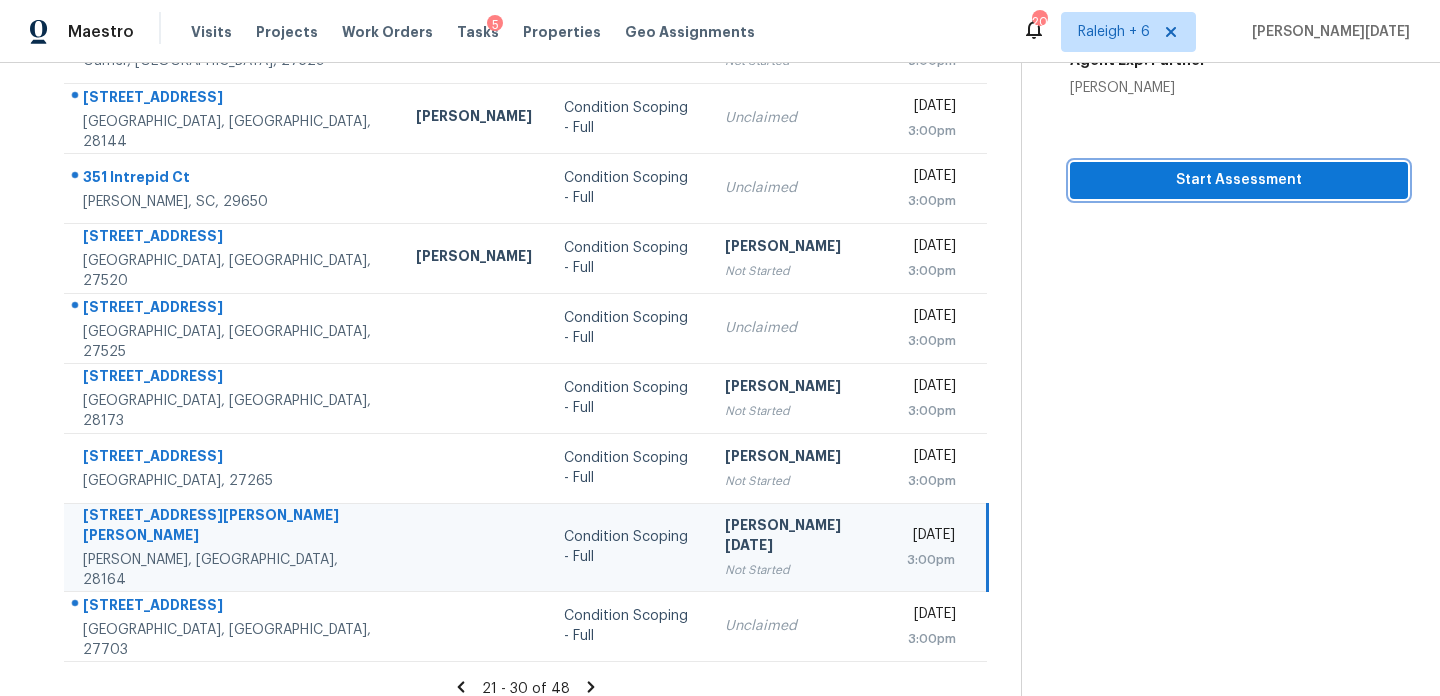 click on "Start Assessment" at bounding box center (1239, 180) 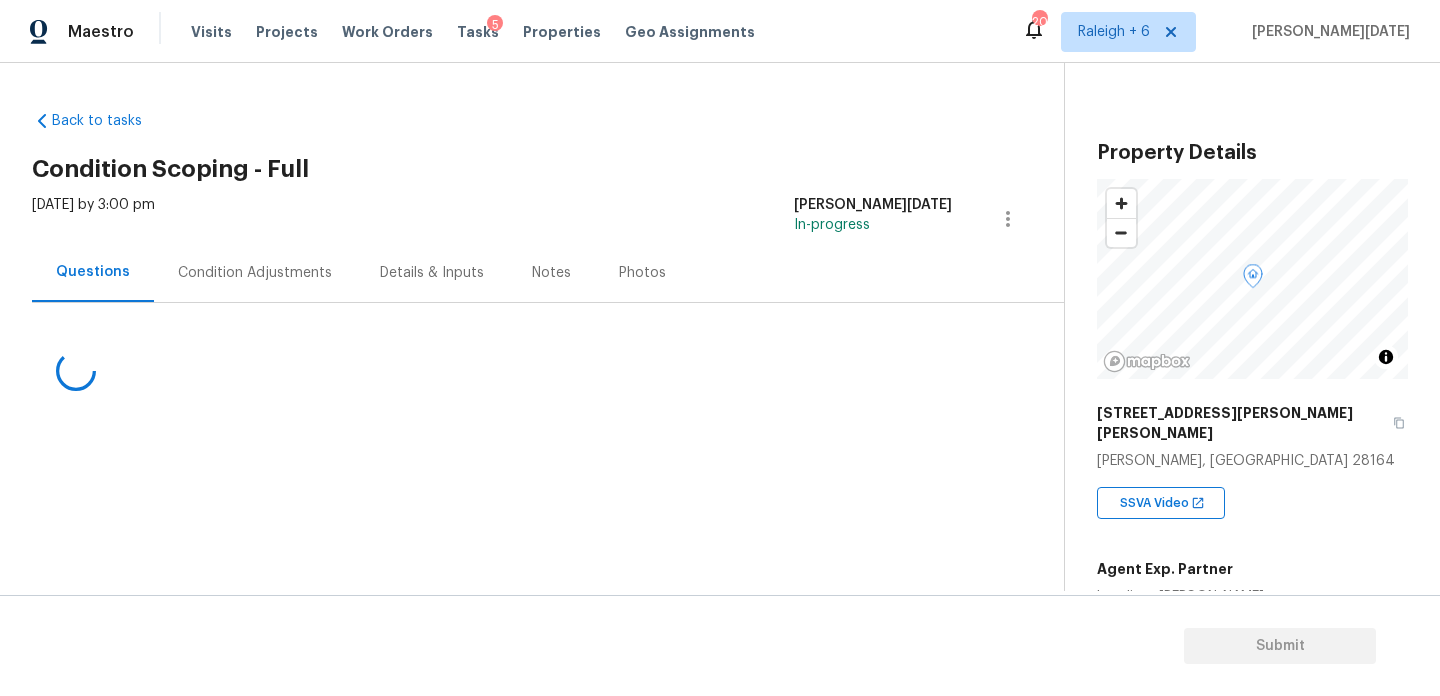 click on "Condition Adjustments" at bounding box center [255, 273] 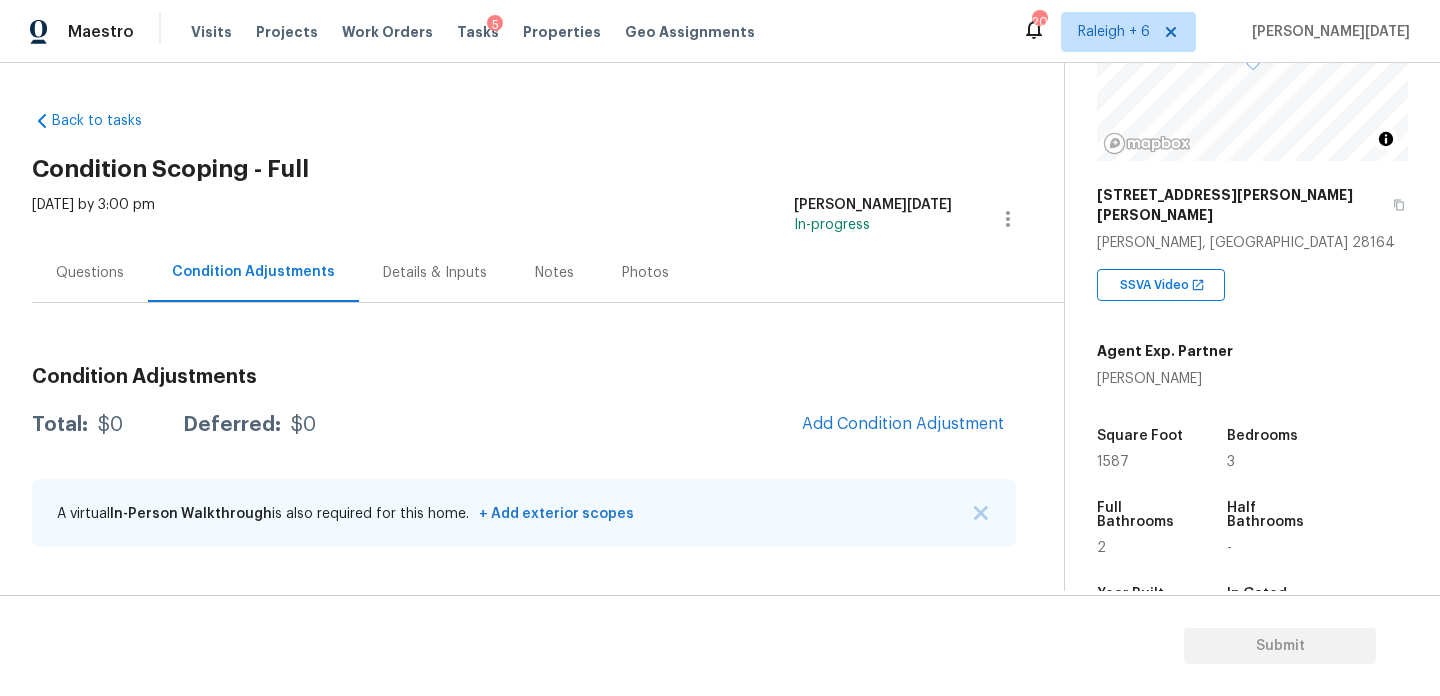 scroll, scrollTop: 434, scrollLeft: 0, axis: vertical 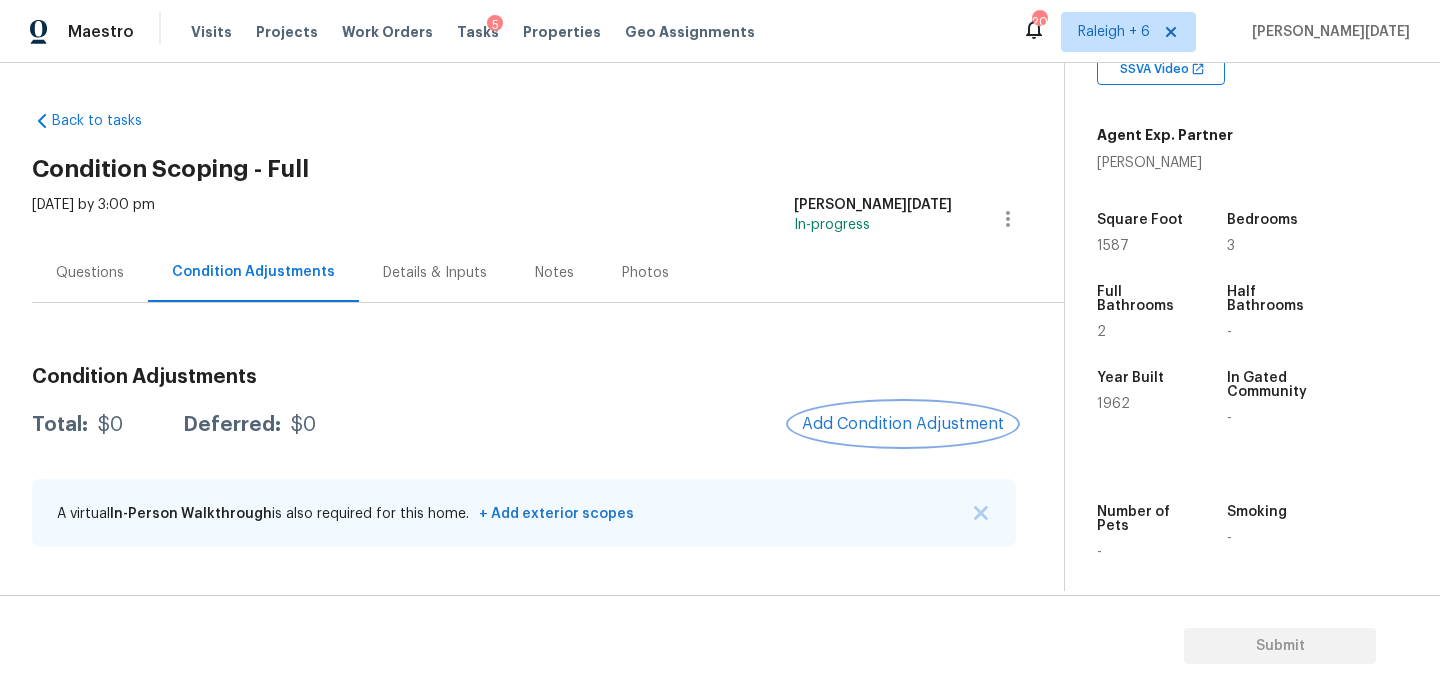 click on "Add Condition Adjustment" at bounding box center [903, 424] 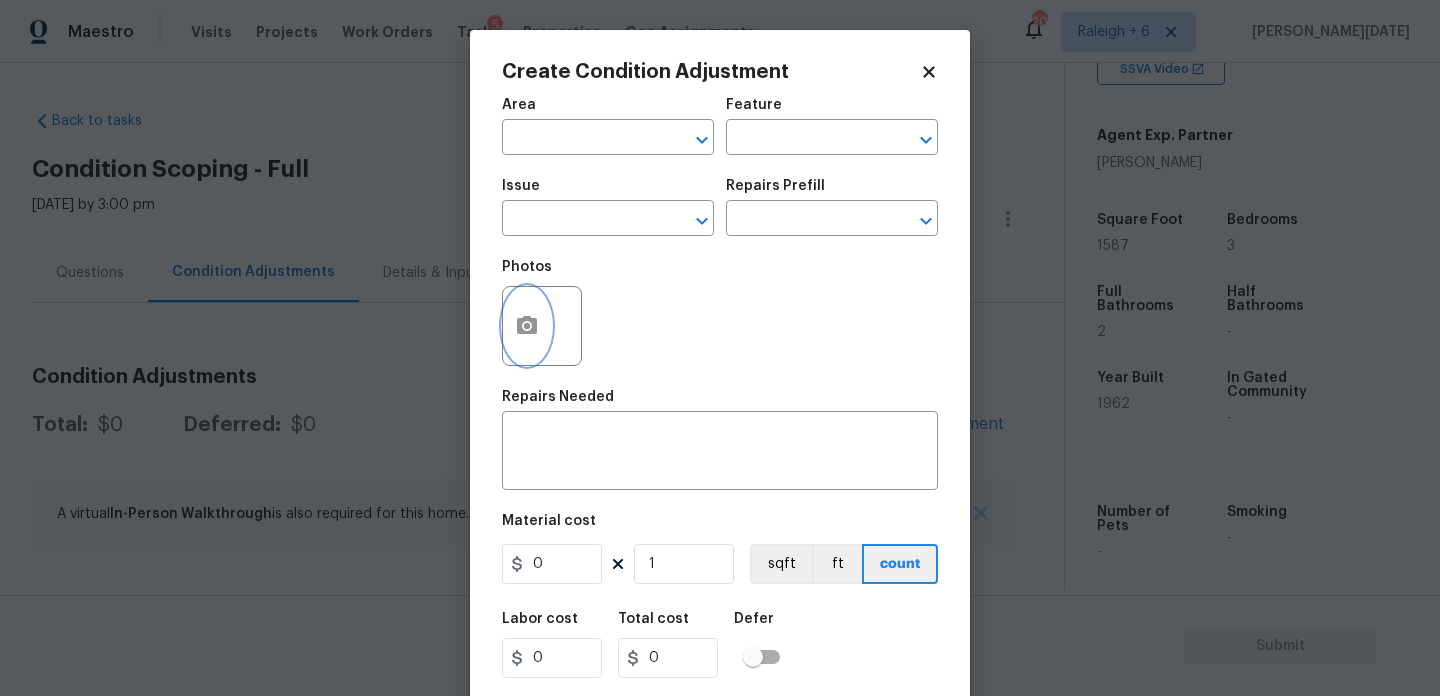 click 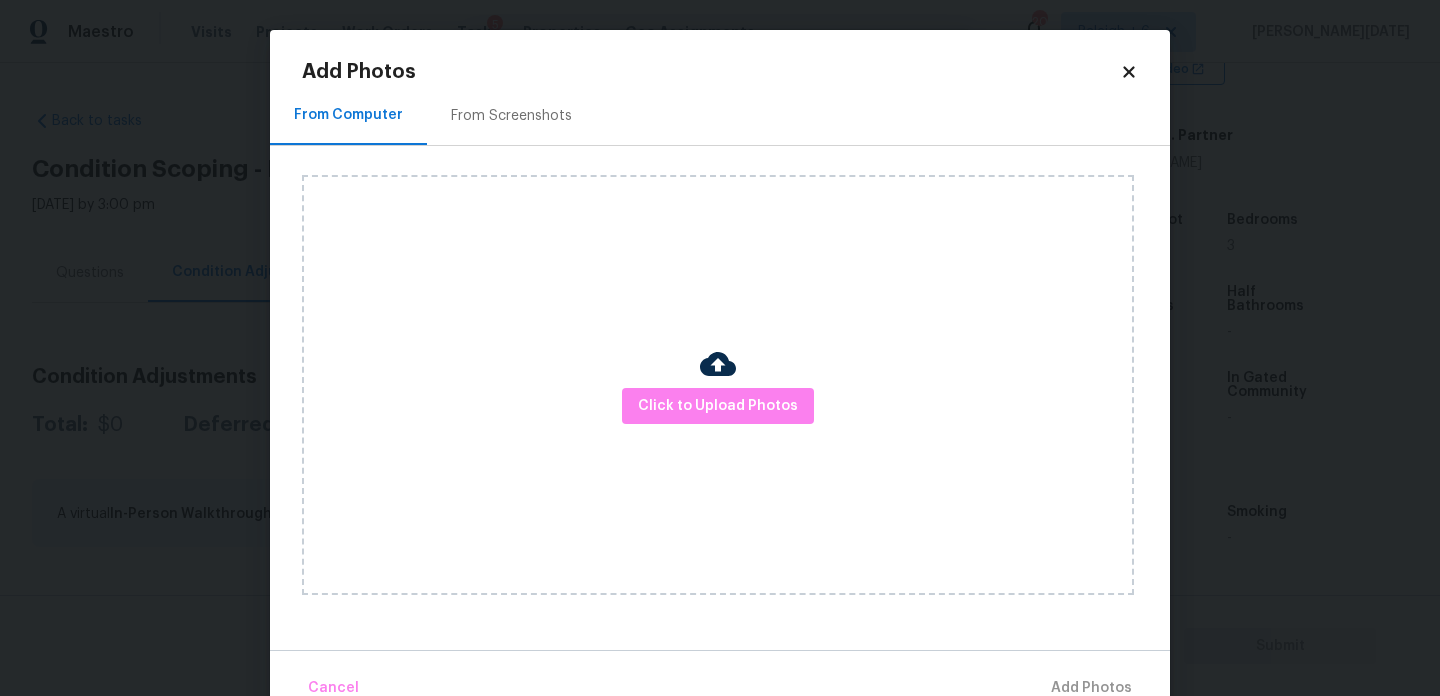 click on "Click to Upload Photos" at bounding box center (718, 385) 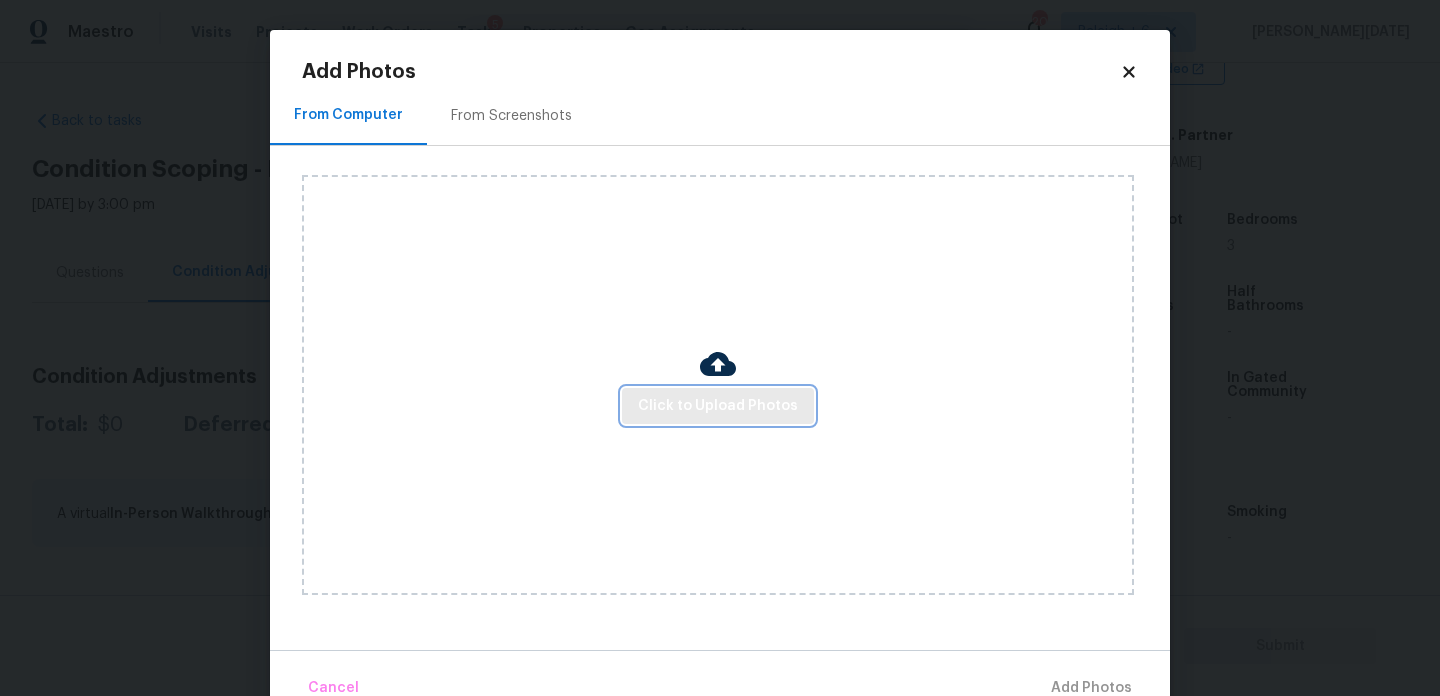 click on "Click to Upload Photos" at bounding box center [718, 406] 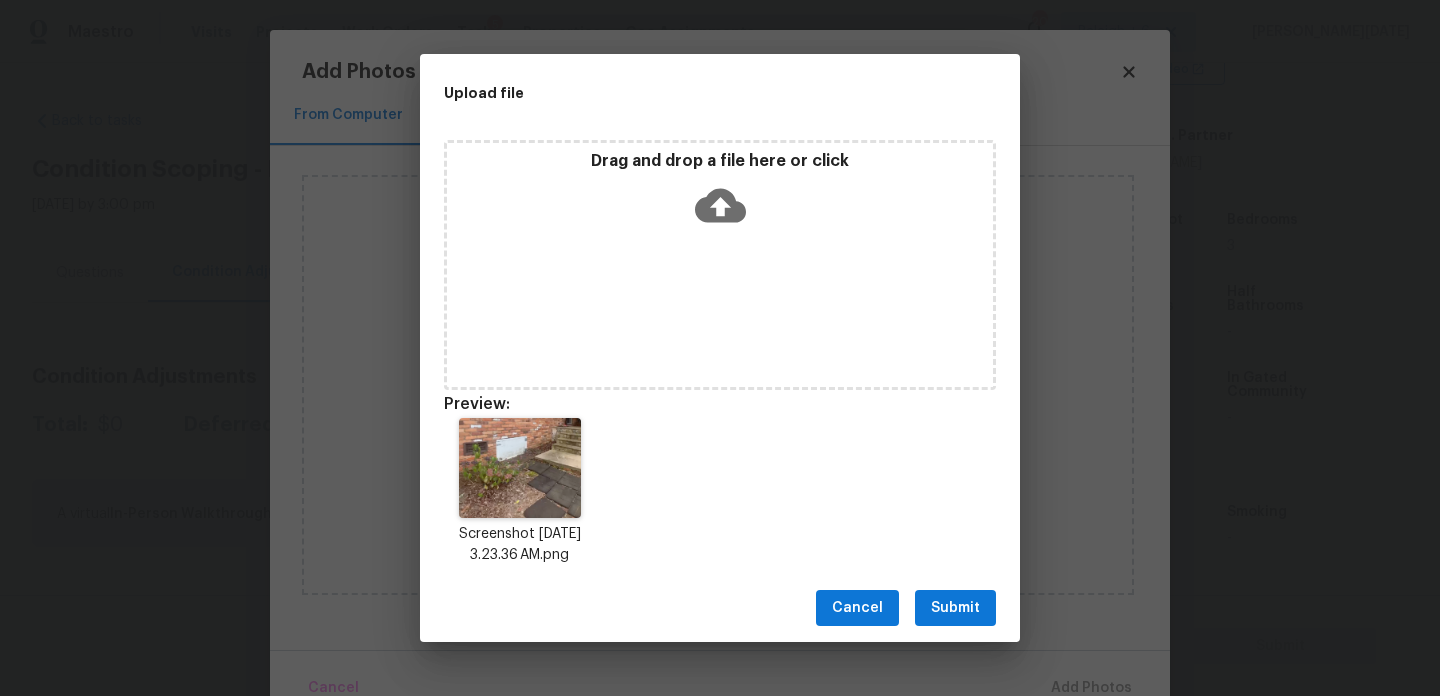 click on "Submit" at bounding box center (955, 608) 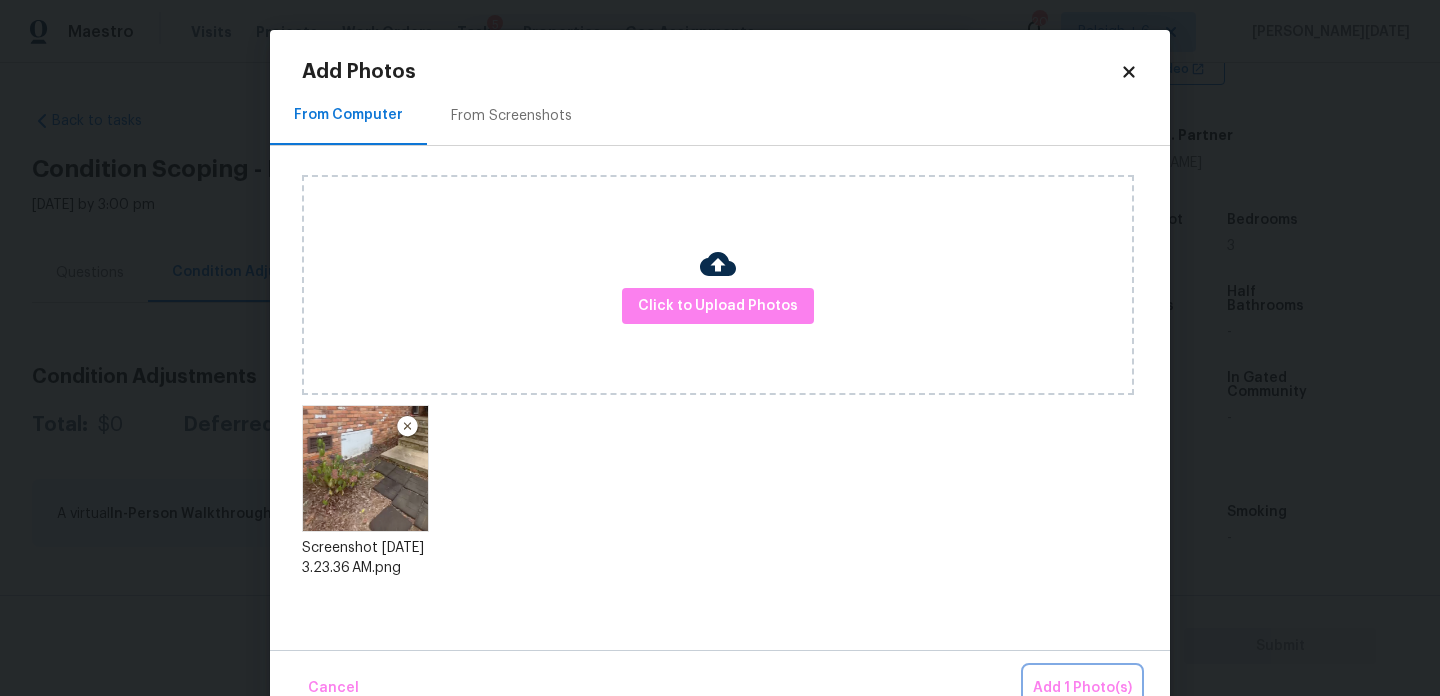 click on "Add 1 Photo(s)" at bounding box center (1082, 688) 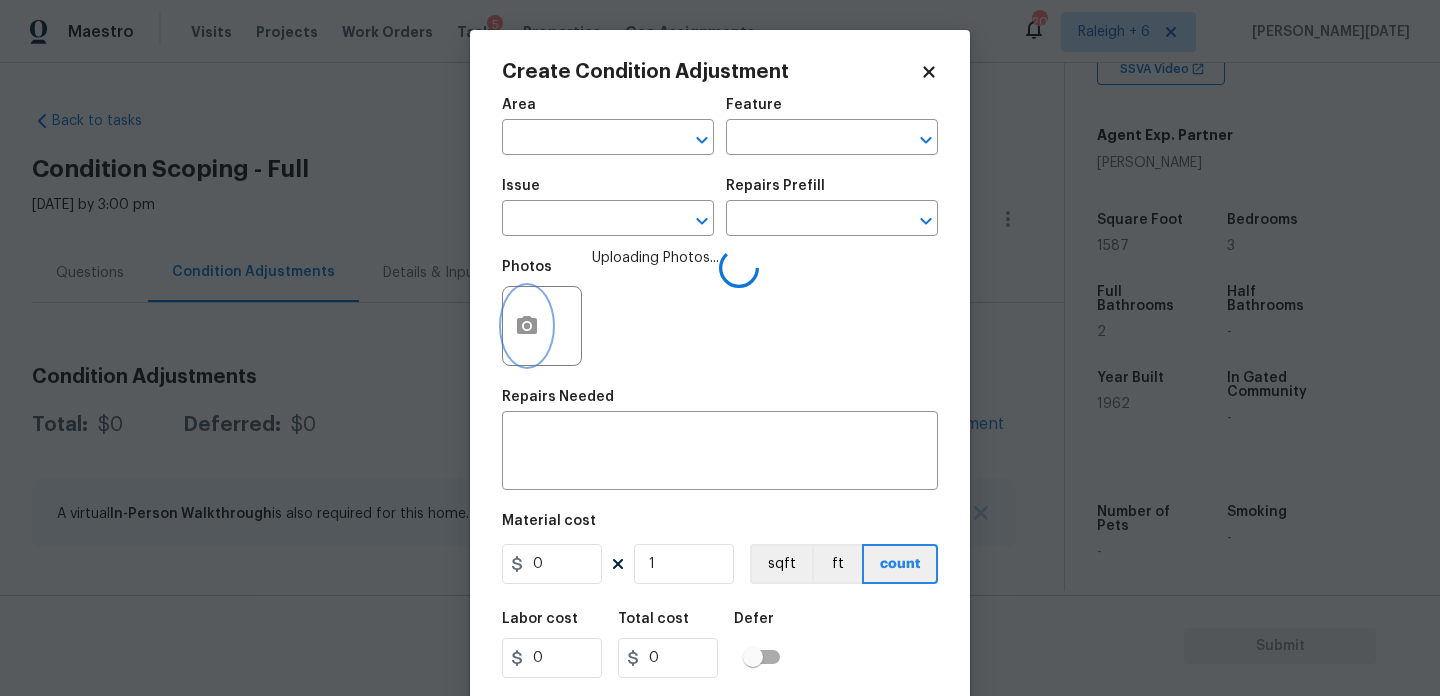 type 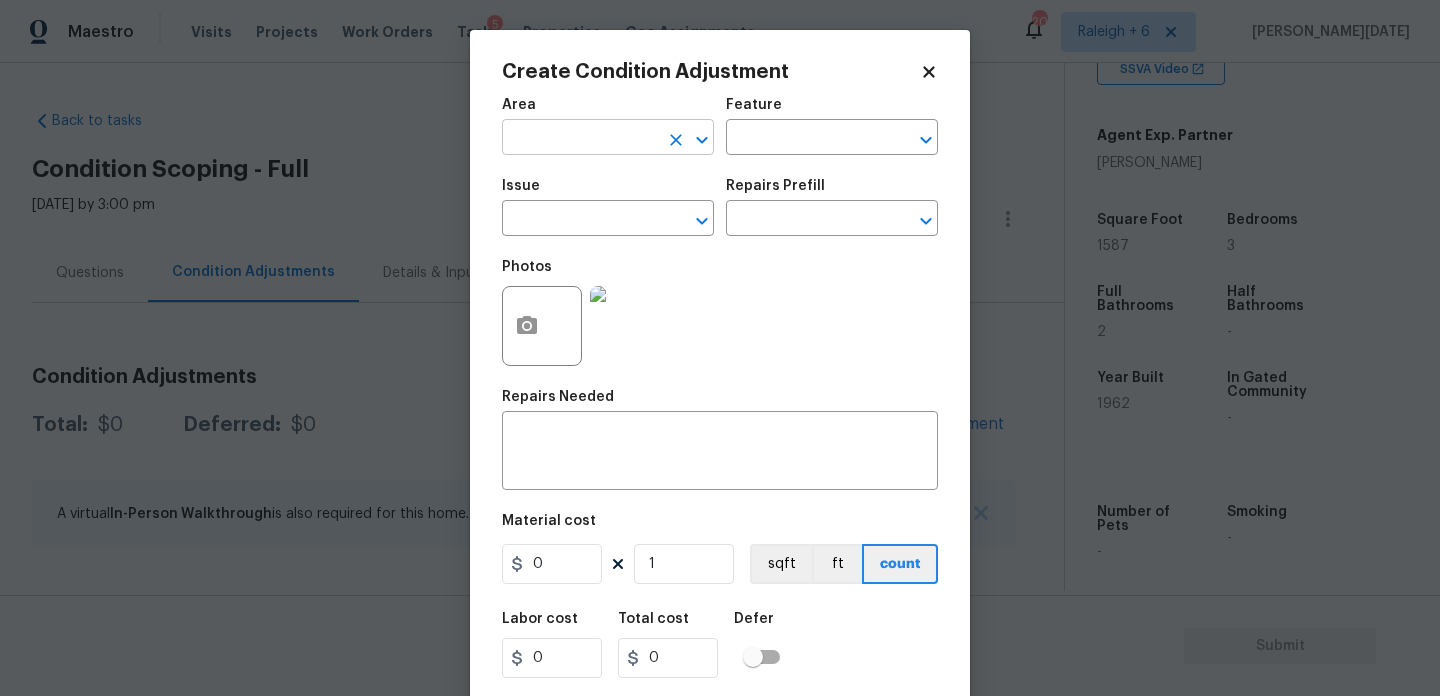 click at bounding box center (580, 139) 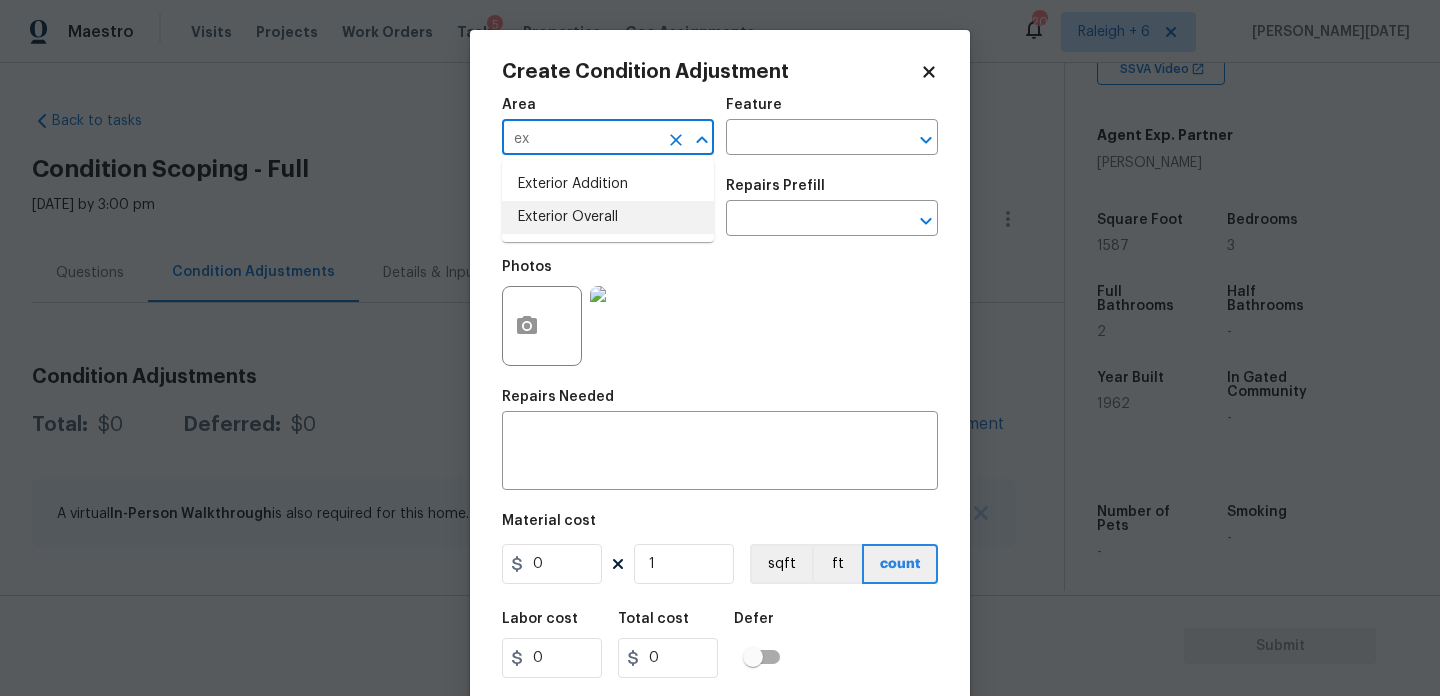 click on "Exterior Overall" at bounding box center (608, 217) 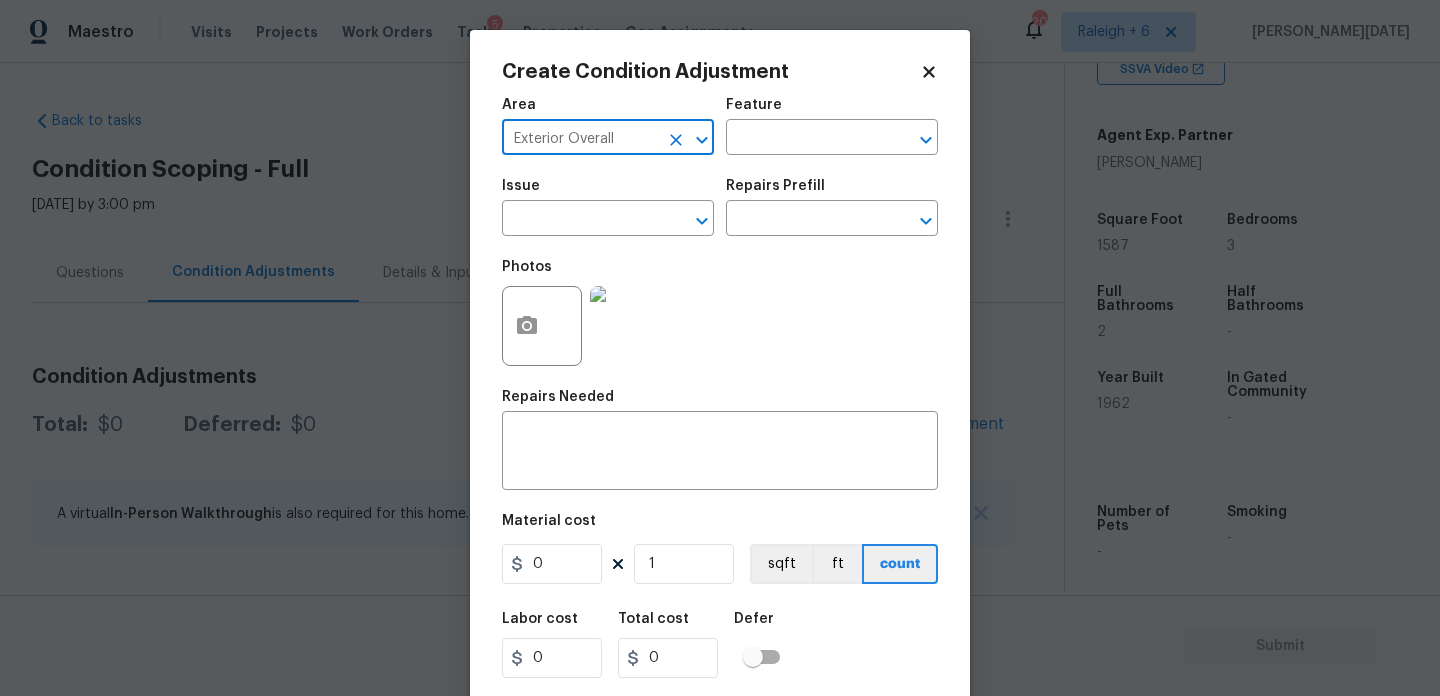 type on "Exterior Overall" 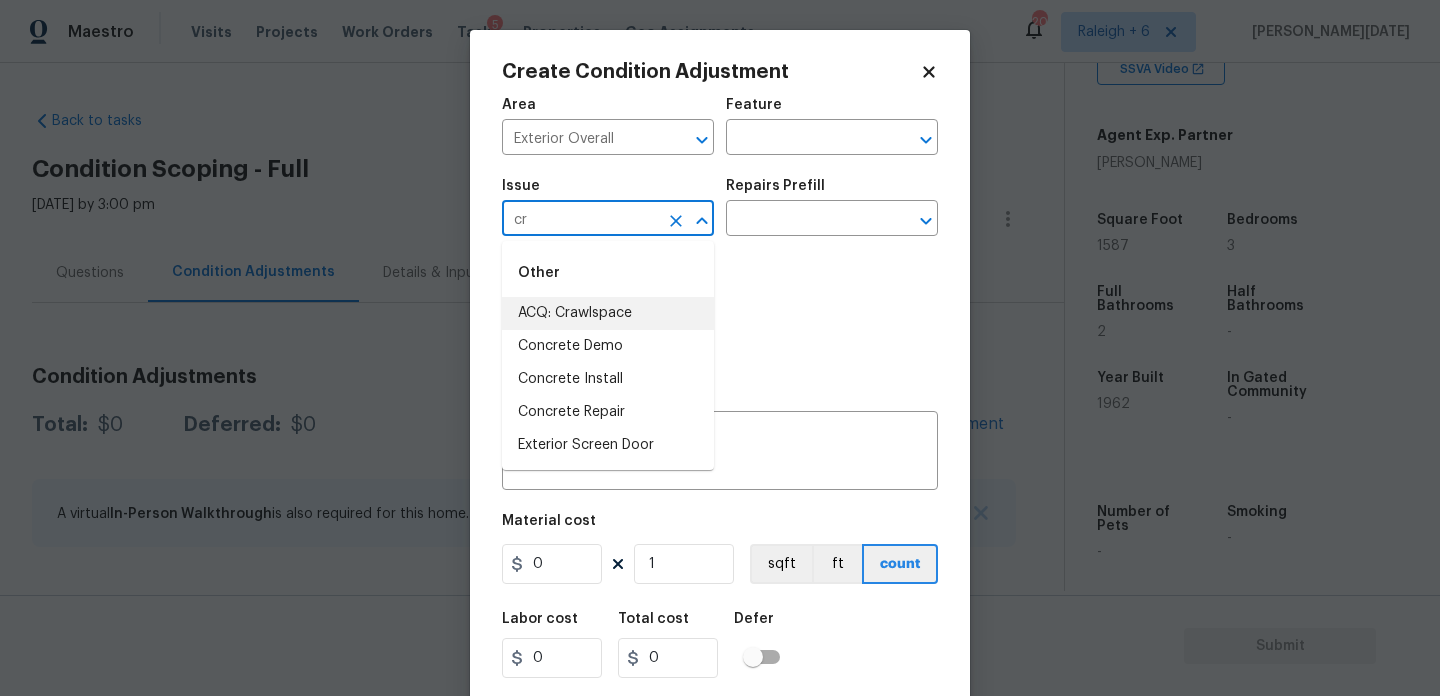 click on "ACQ: Crawlspace" at bounding box center [608, 313] 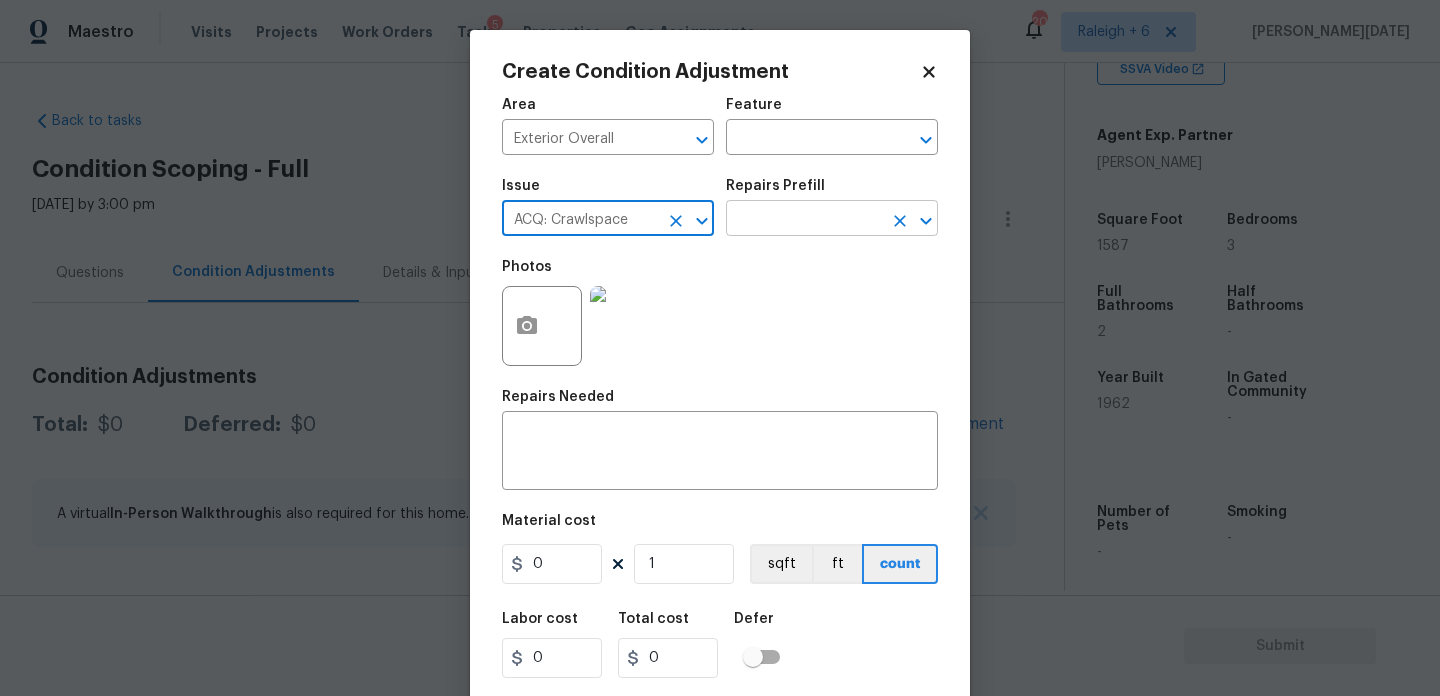 type on "ACQ: Crawlspace" 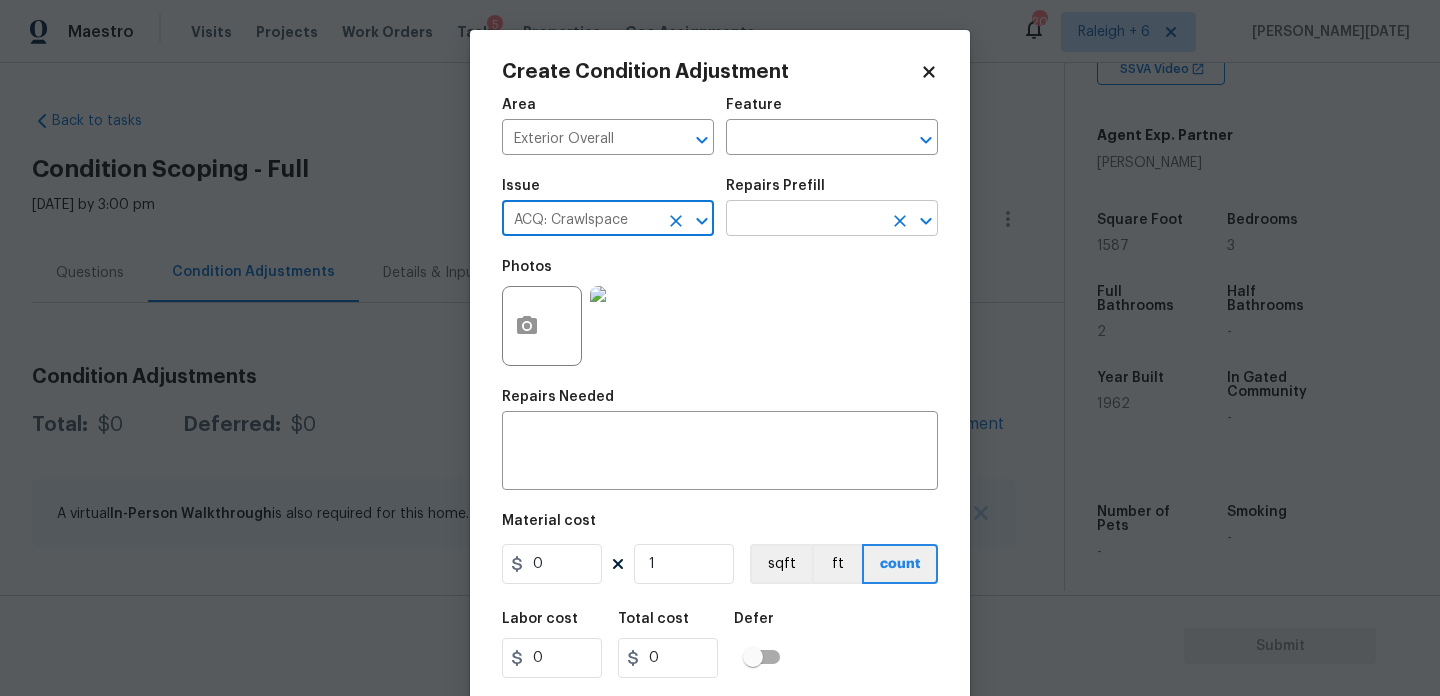 click at bounding box center (804, 220) 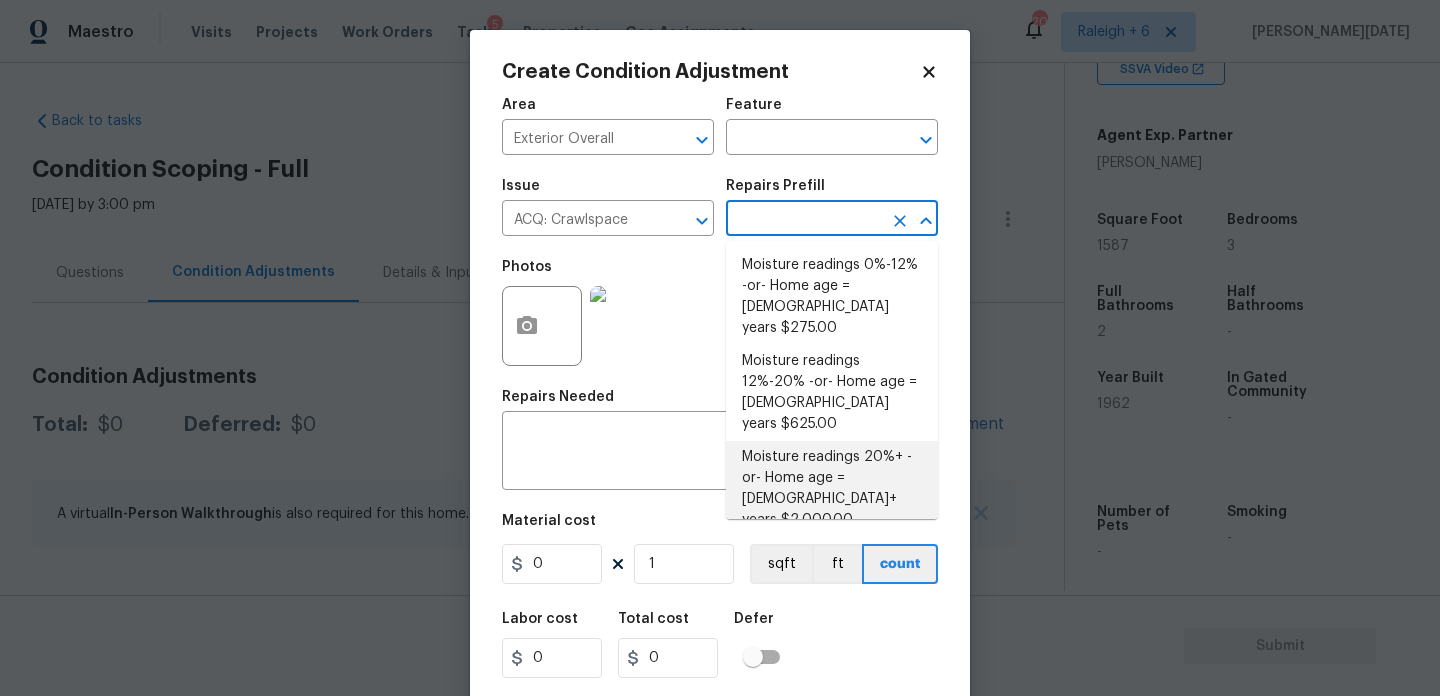 click on "Moisture readings 20%+ -or- Home age = 20+ years $2,000.00" at bounding box center (832, 489) 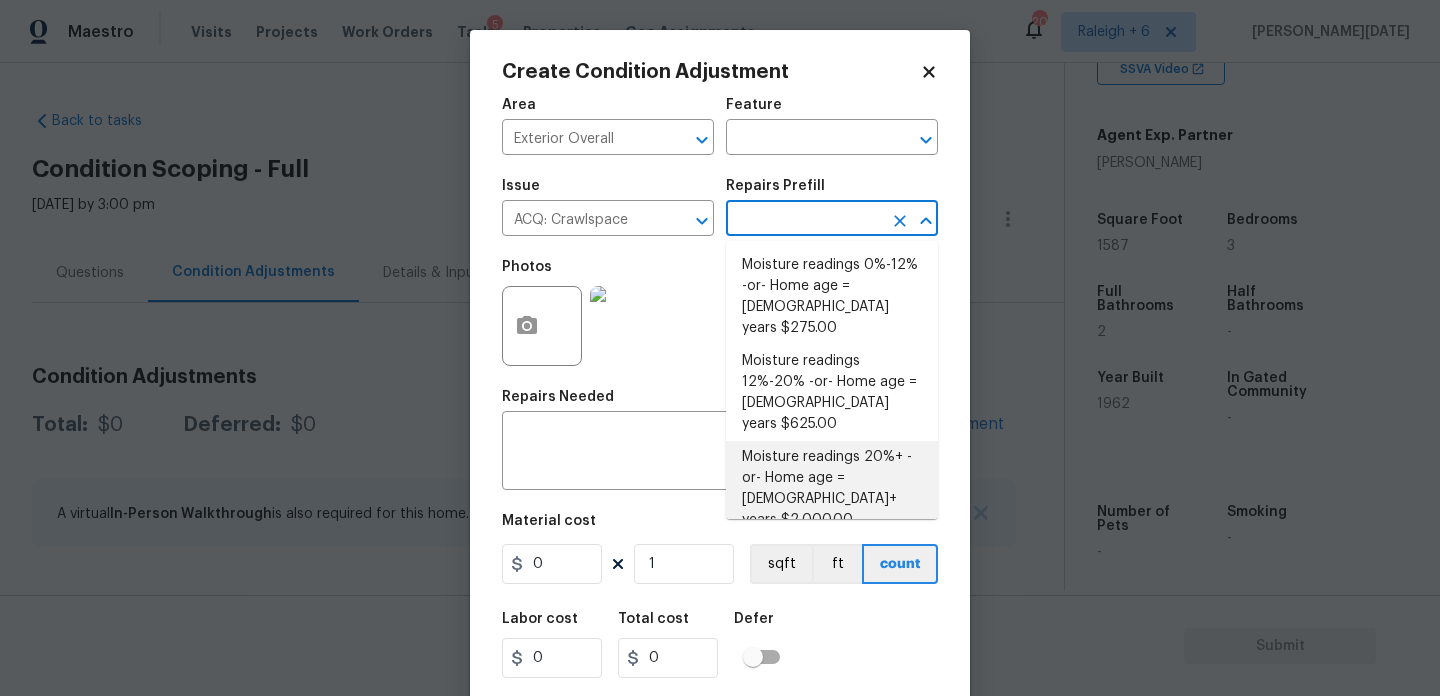 type on "Acquisition" 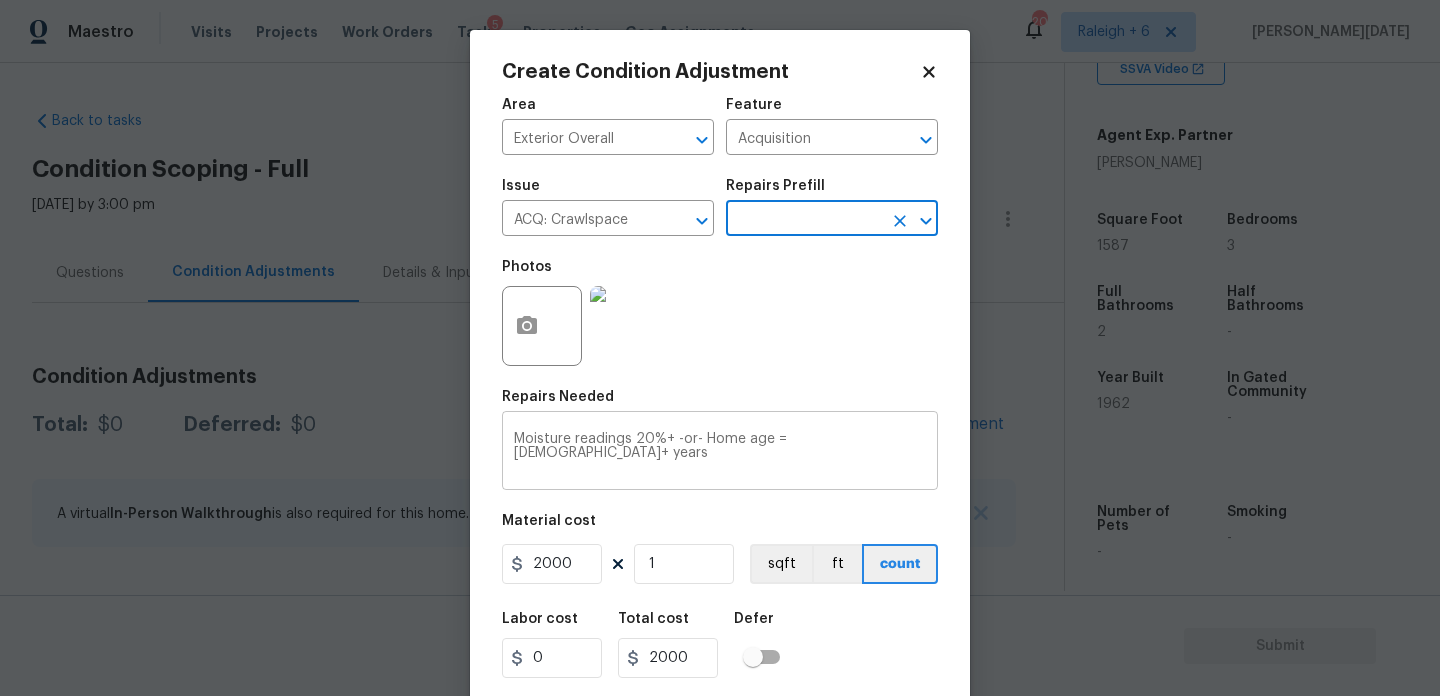 scroll, scrollTop: 51, scrollLeft: 0, axis: vertical 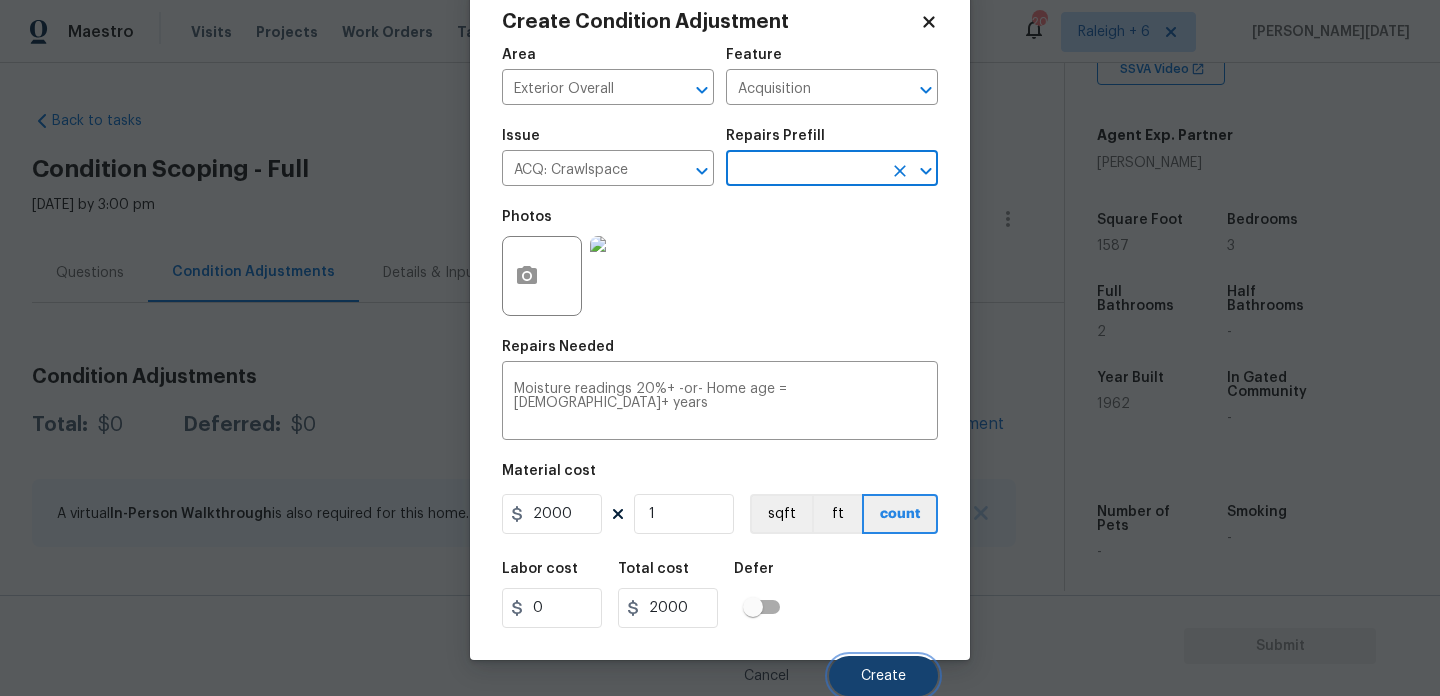 click on "Create" at bounding box center [883, 676] 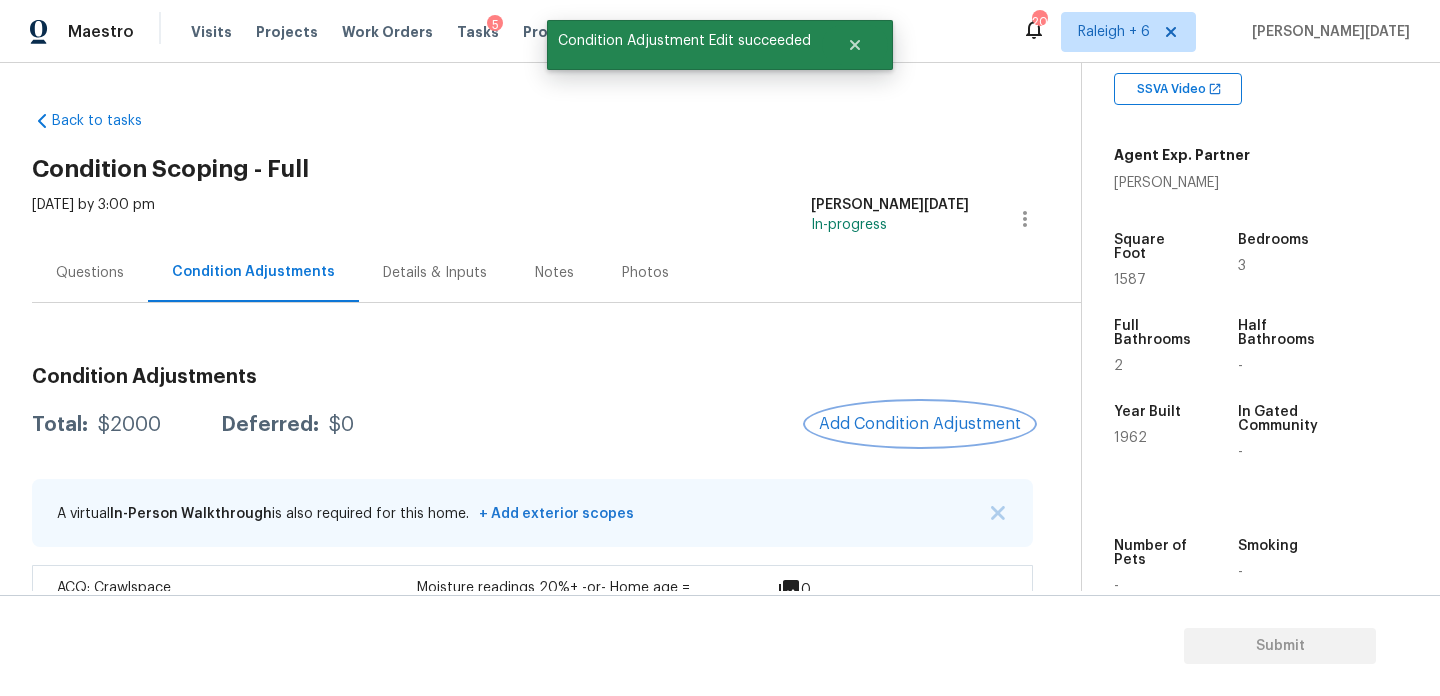 scroll, scrollTop: 0, scrollLeft: 0, axis: both 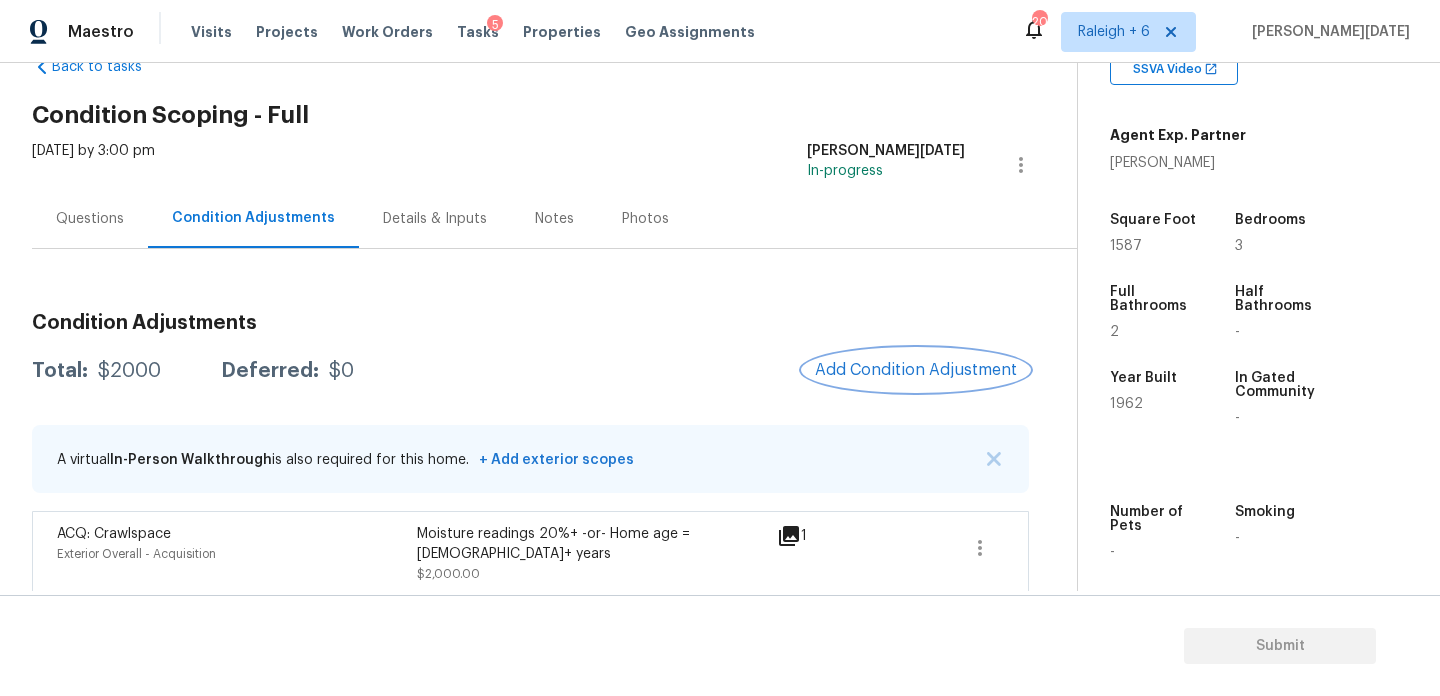 click on "Add Condition Adjustment" at bounding box center (916, 370) 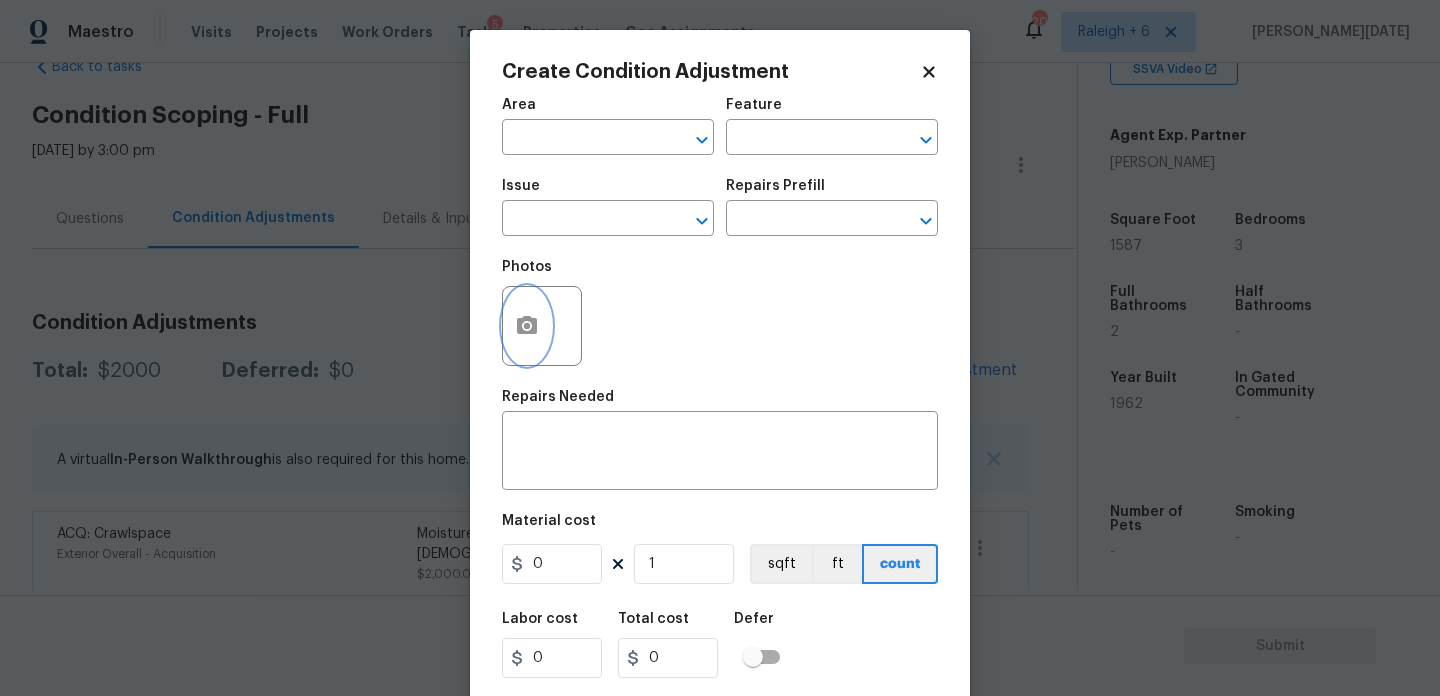 click at bounding box center [527, 326] 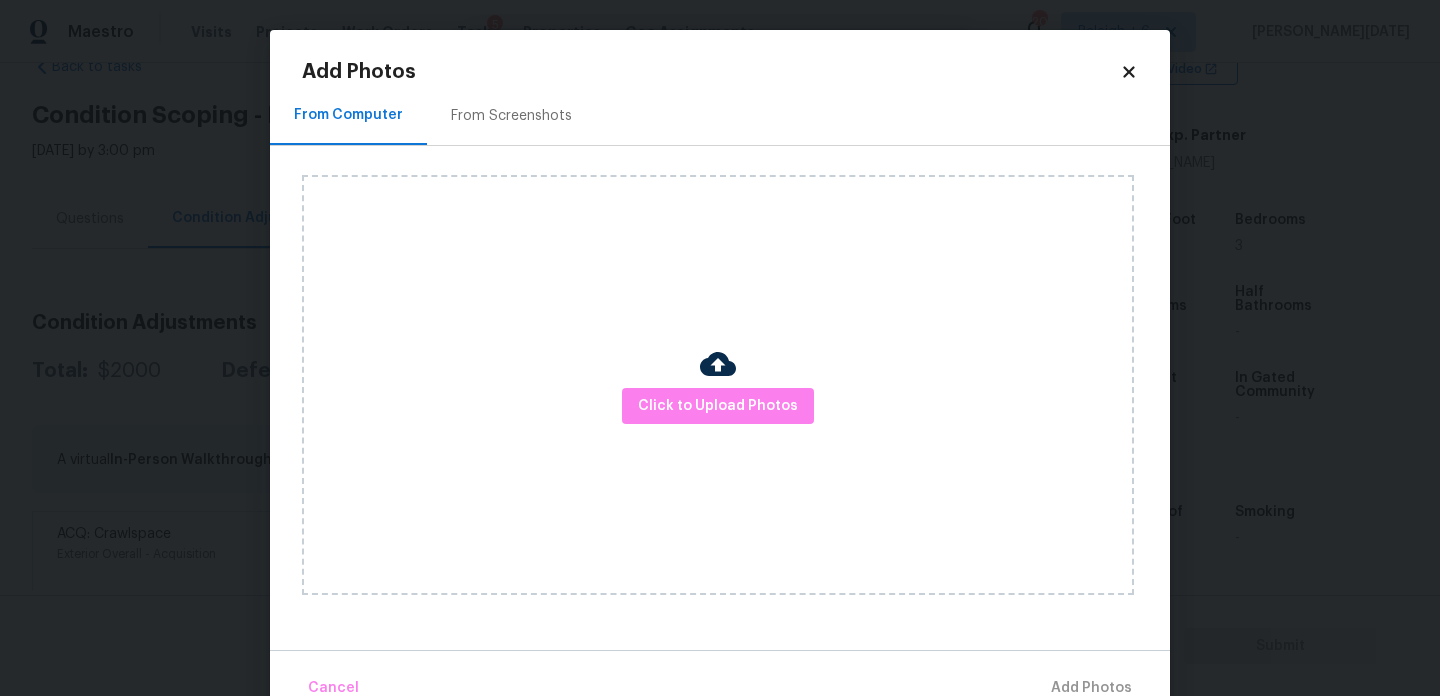 click on "Click to Upload Photos" at bounding box center (718, 385) 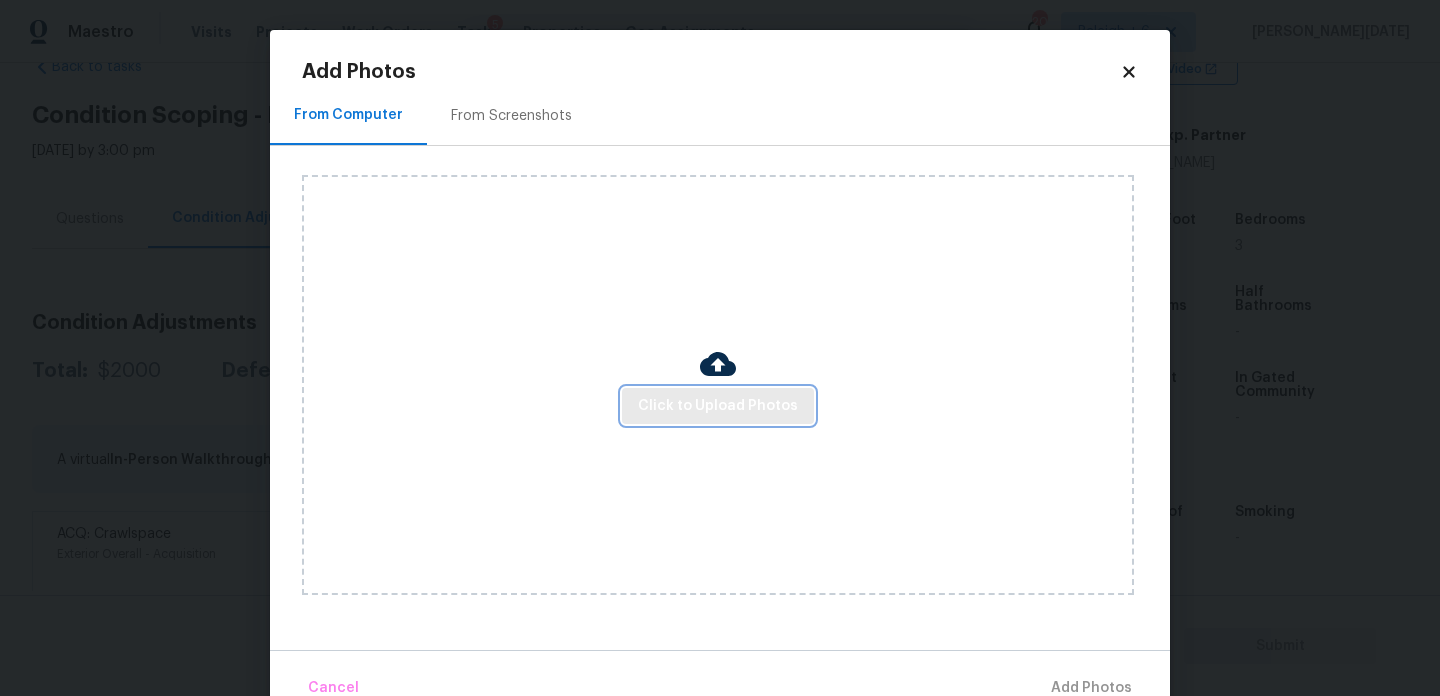 click on "Click to Upload Photos" at bounding box center [718, 406] 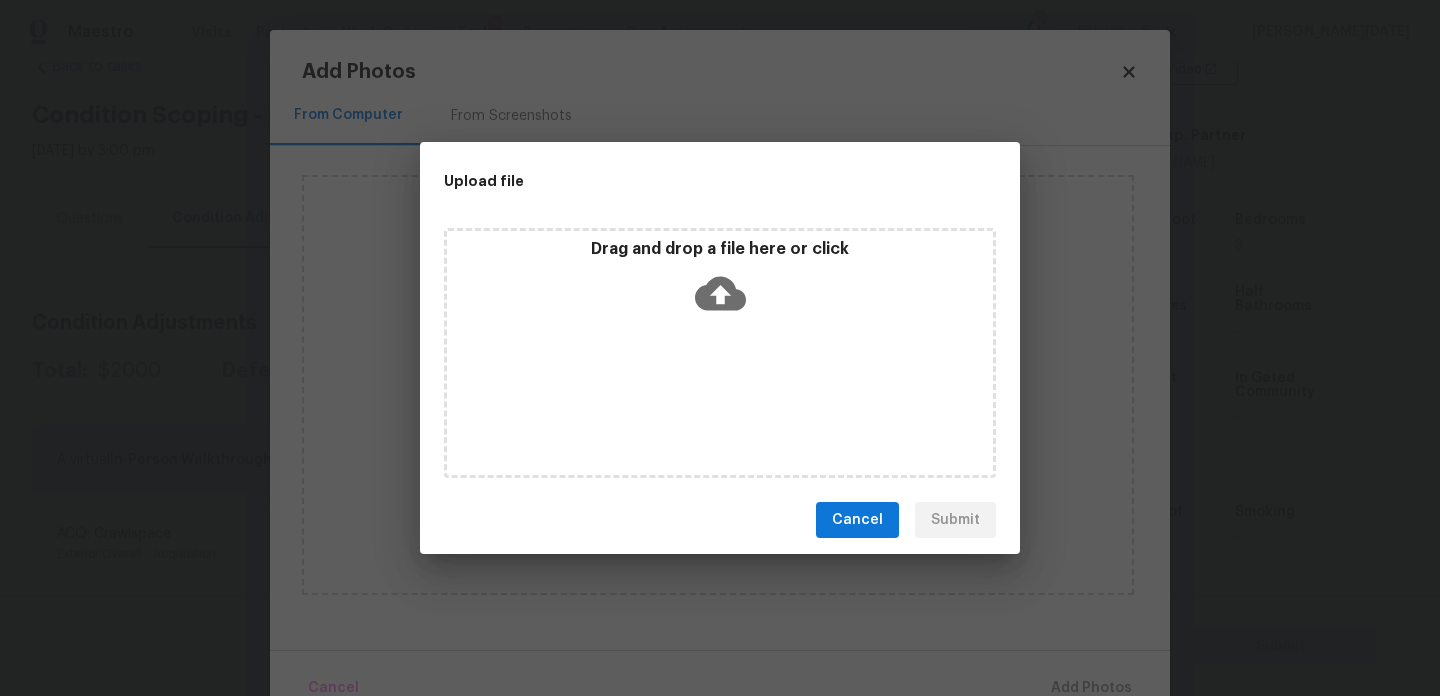 click on "Drag and drop a file here or click" at bounding box center (720, 353) 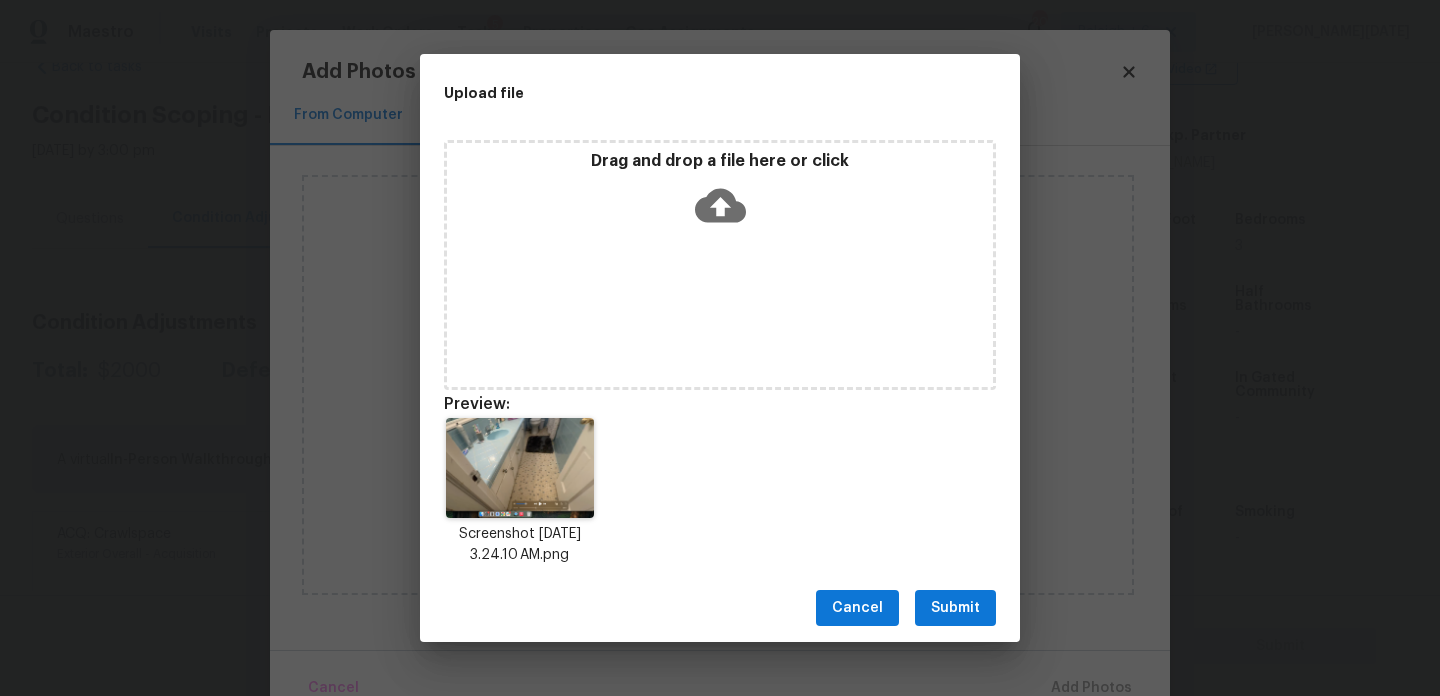 click on "Submit" at bounding box center (955, 608) 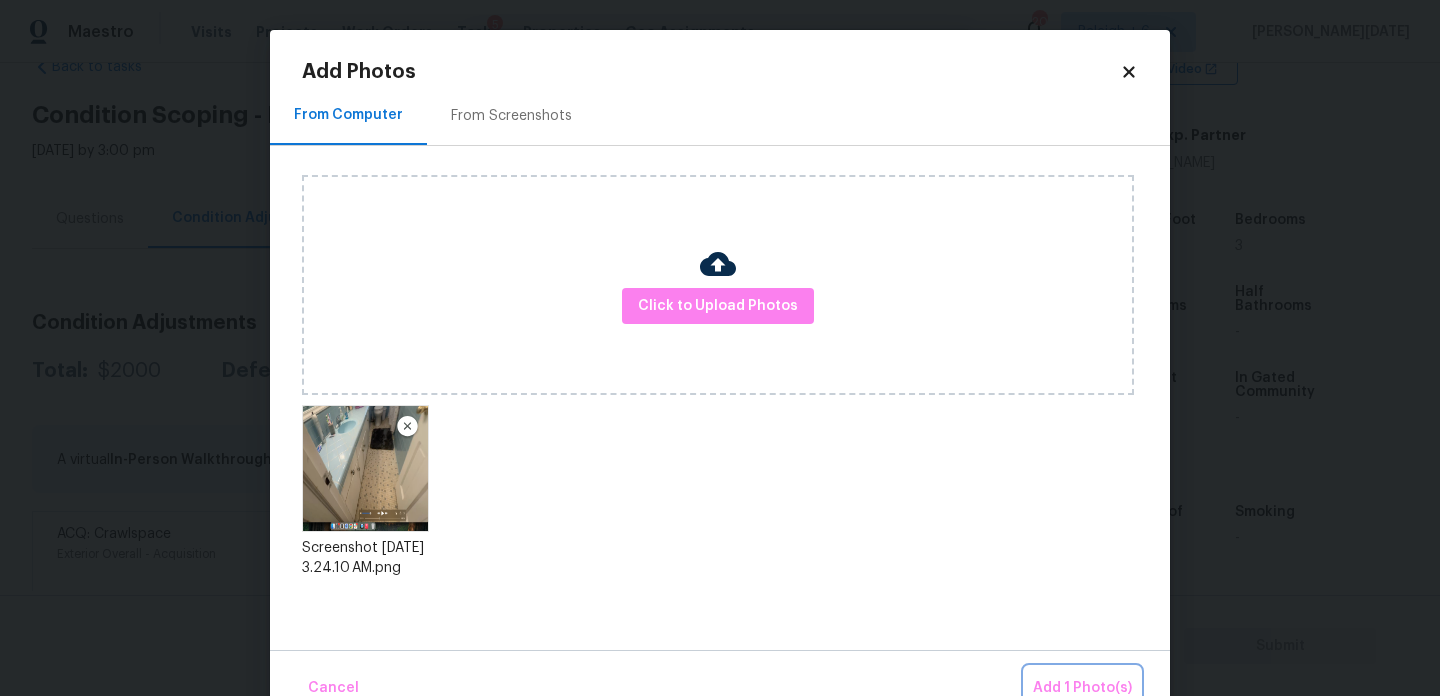 click on "Add 1 Photo(s)" at bounding box center [1082, 688] 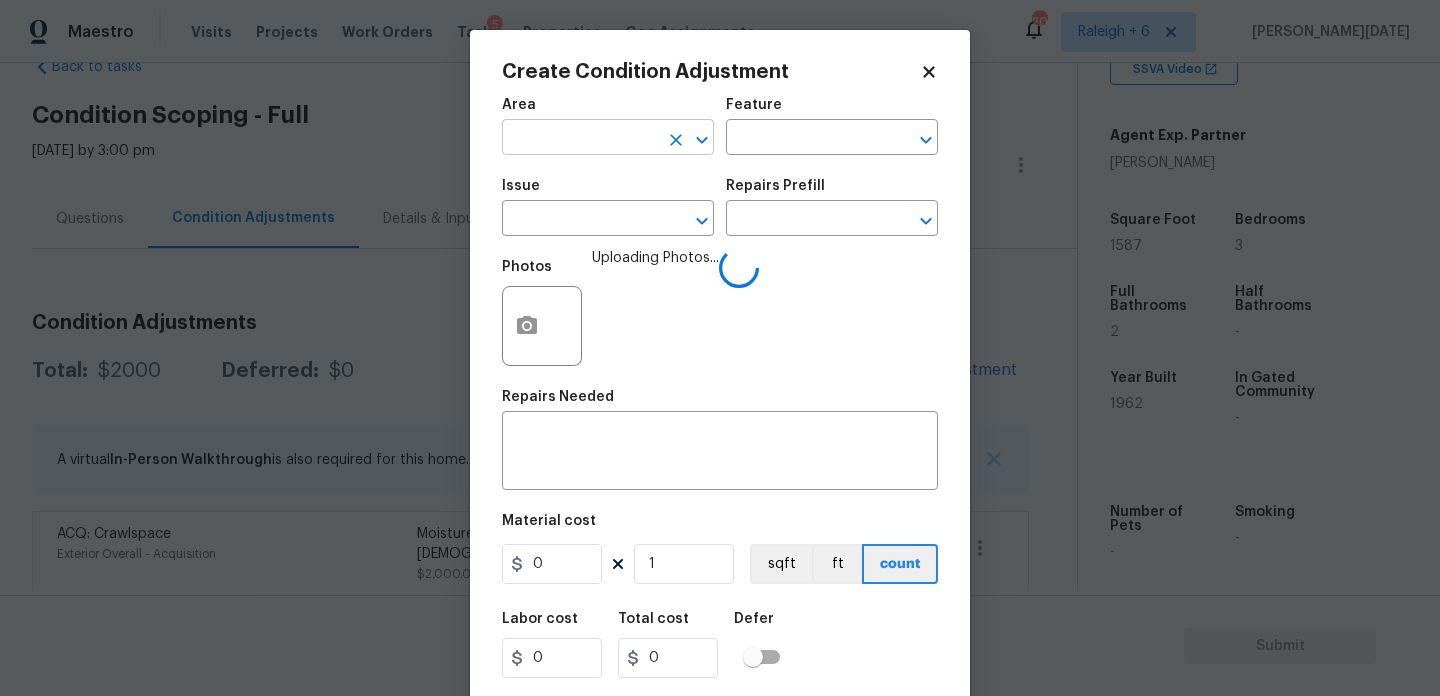 click at bounding box center [580, 139] 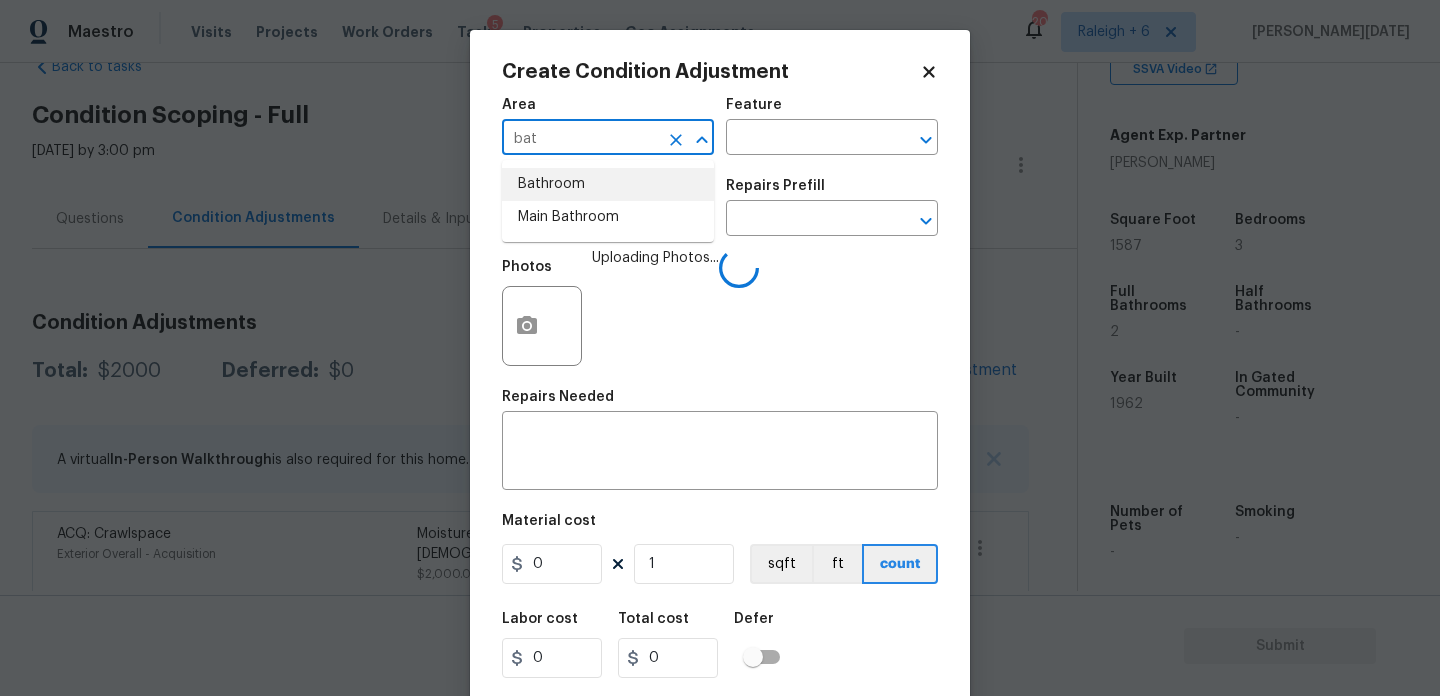 click on "Bathroom" at bounding box center [608, 184] 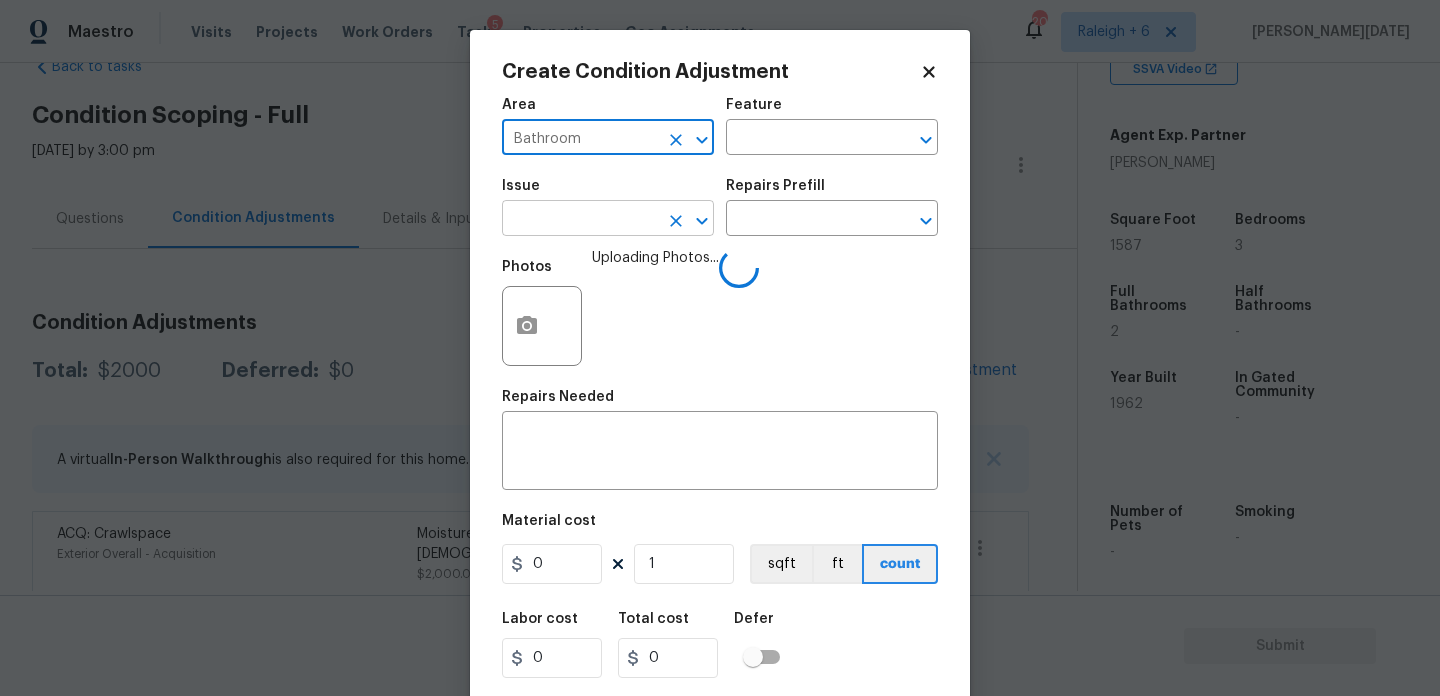 type on "Bathroom" 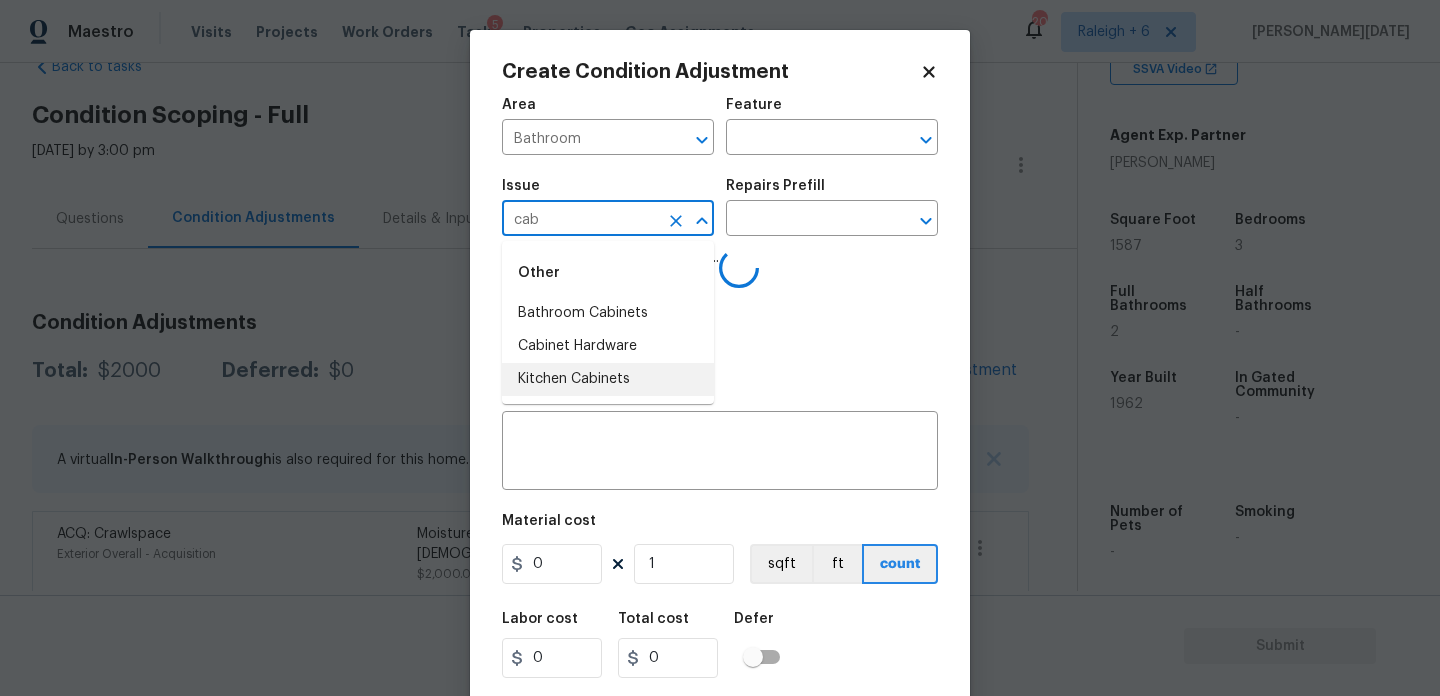 click on "Kitchen Cabinets" at bounding box center [608, 379] 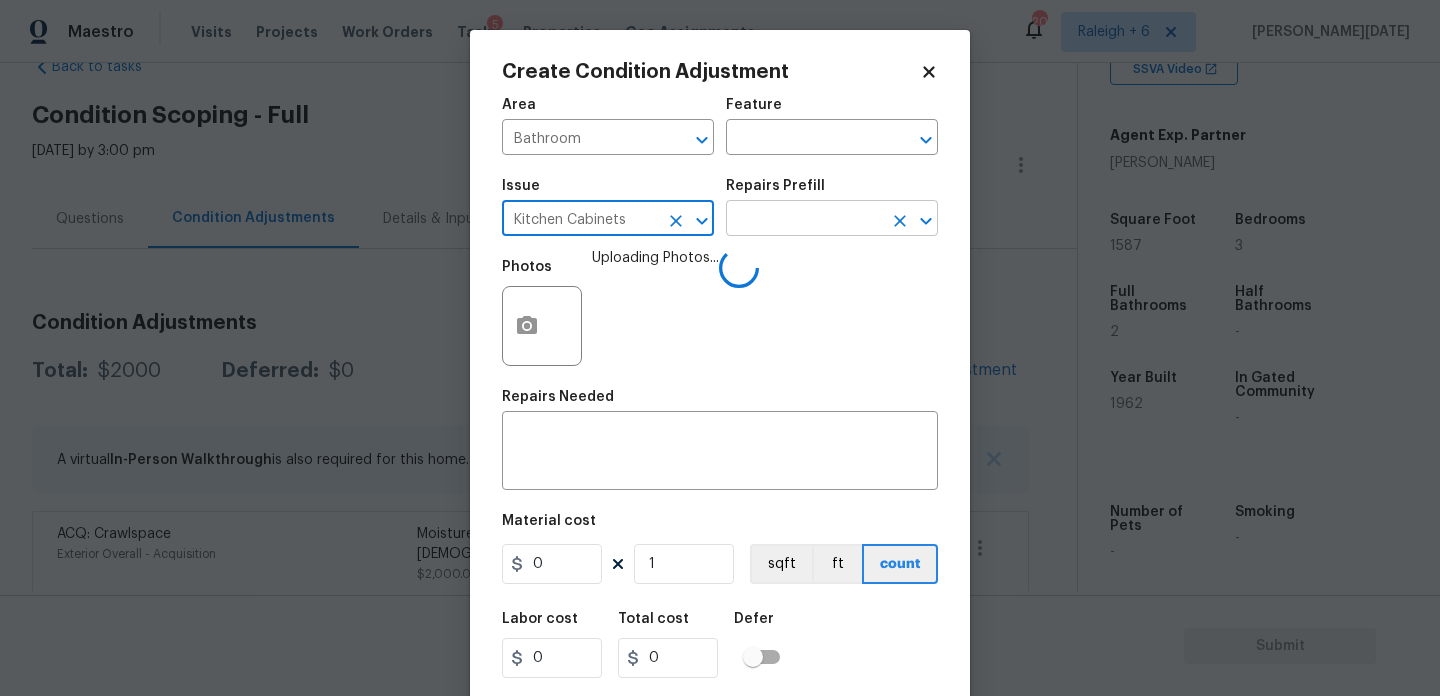 type on "Kitchen Cabinets" 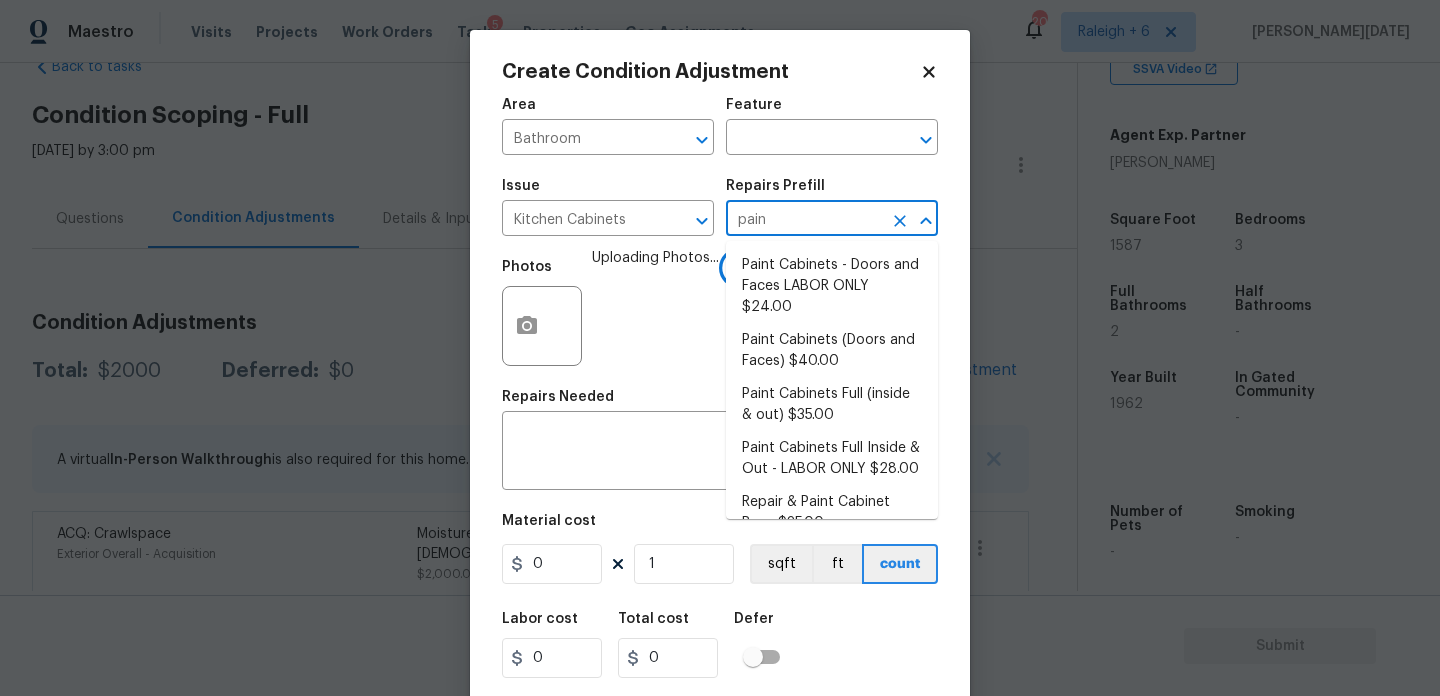 type on "paint" 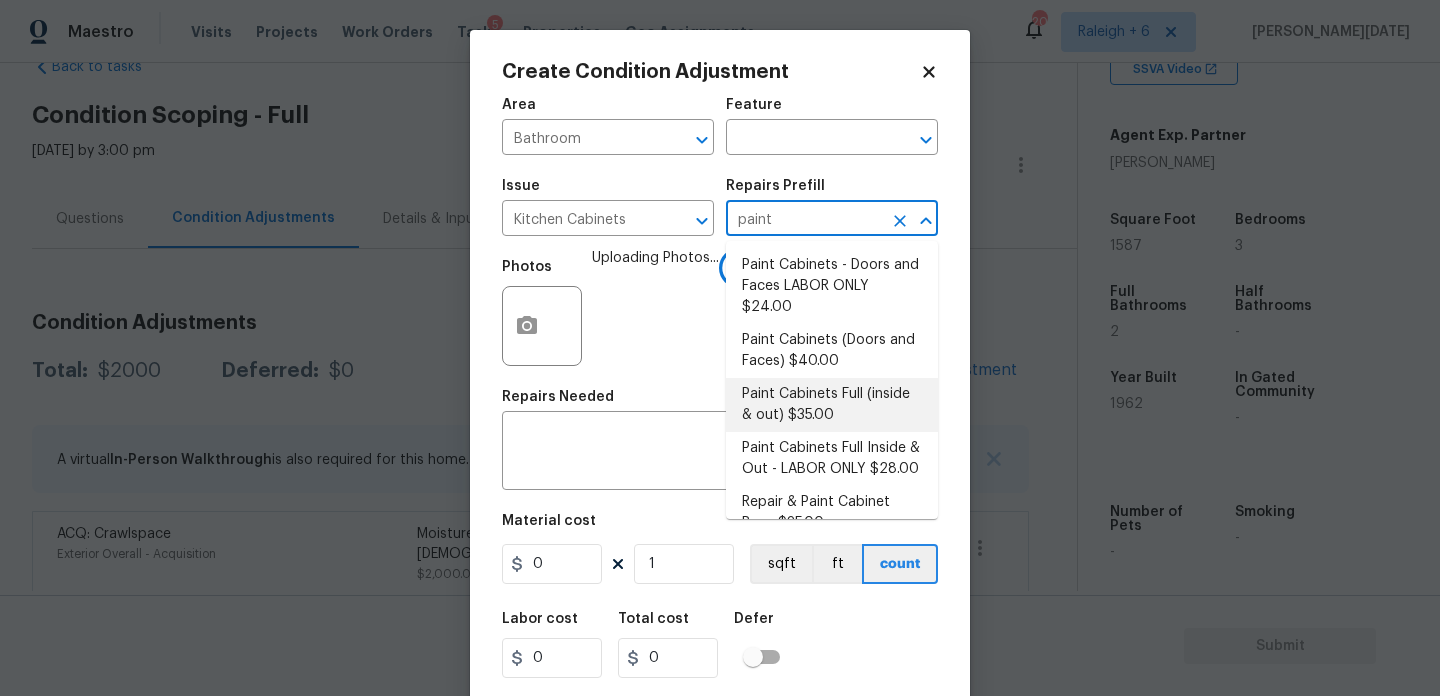 click on "Paint Cabinets Full (inside & out) $35.00" at bounding box center (832, 405) 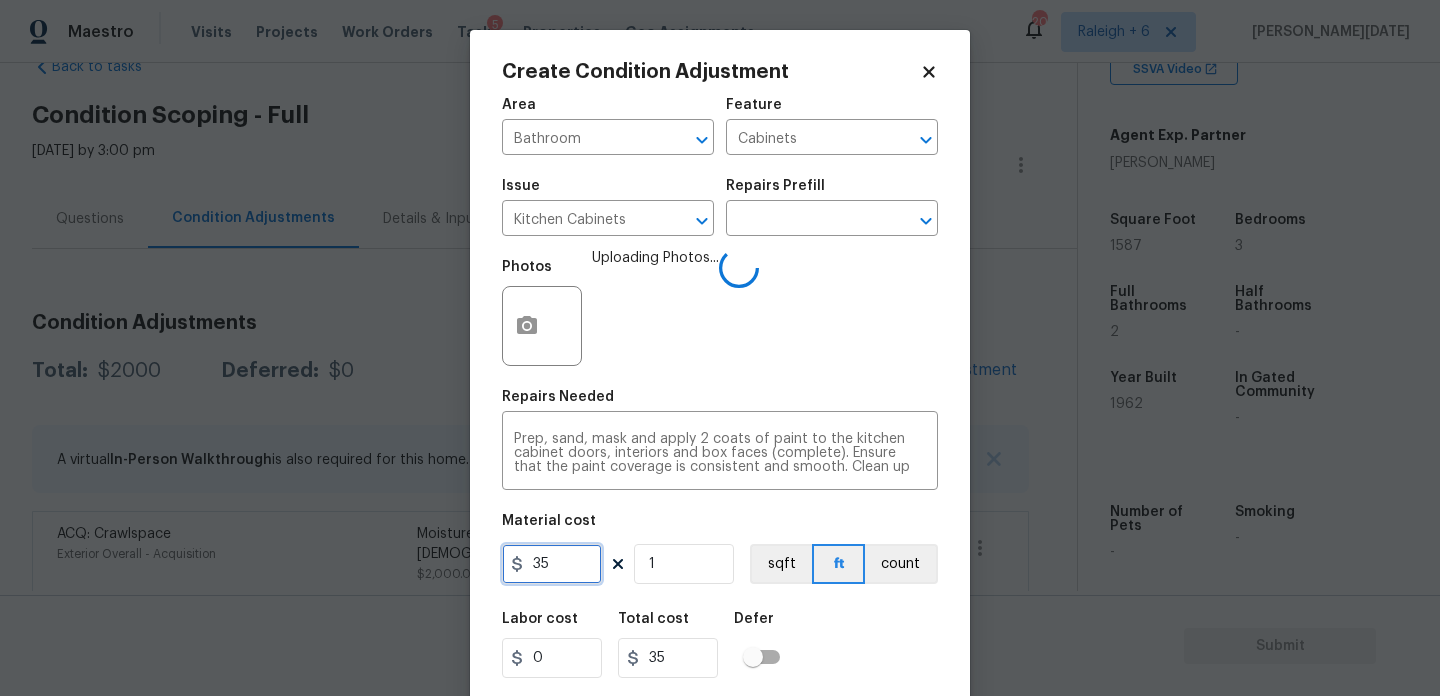 drag, startPoint x: 563, startPoint y: 576, endPoint x: 380, endPoint y: 573, distance: 183.02458 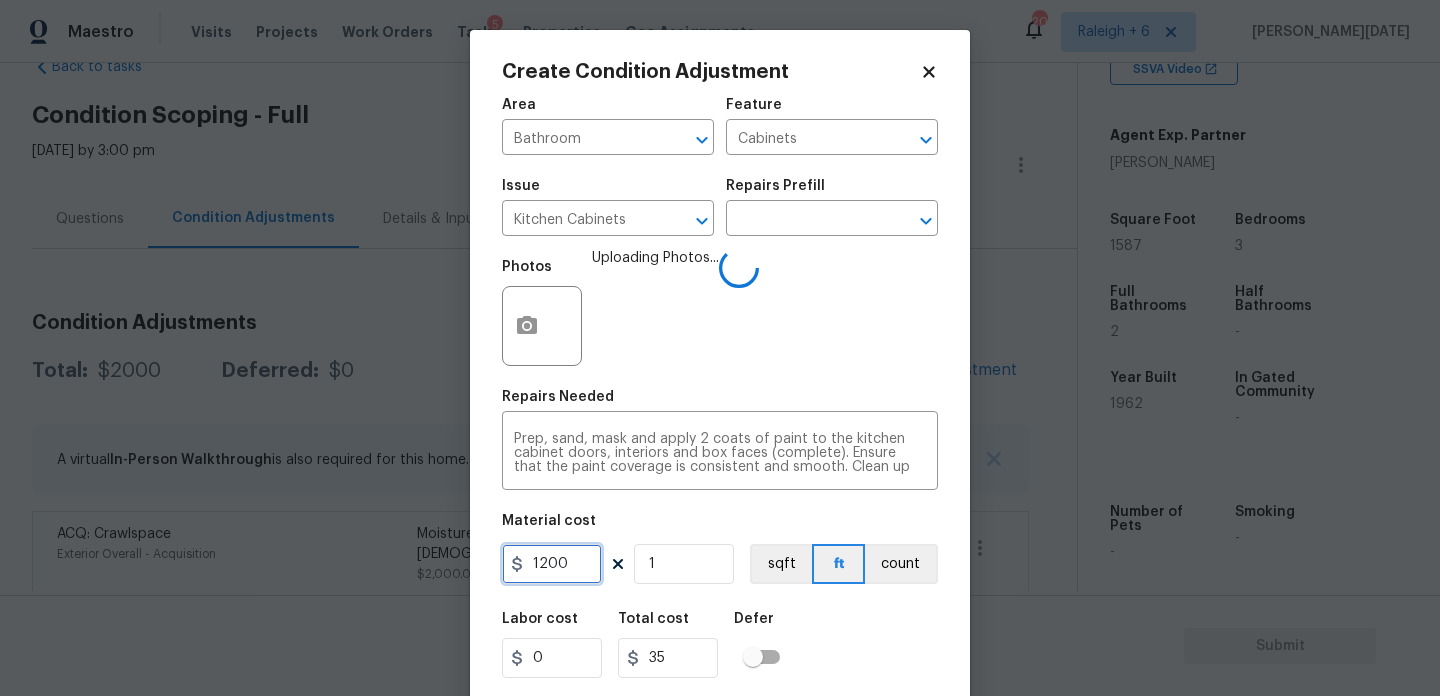 type on "1200" 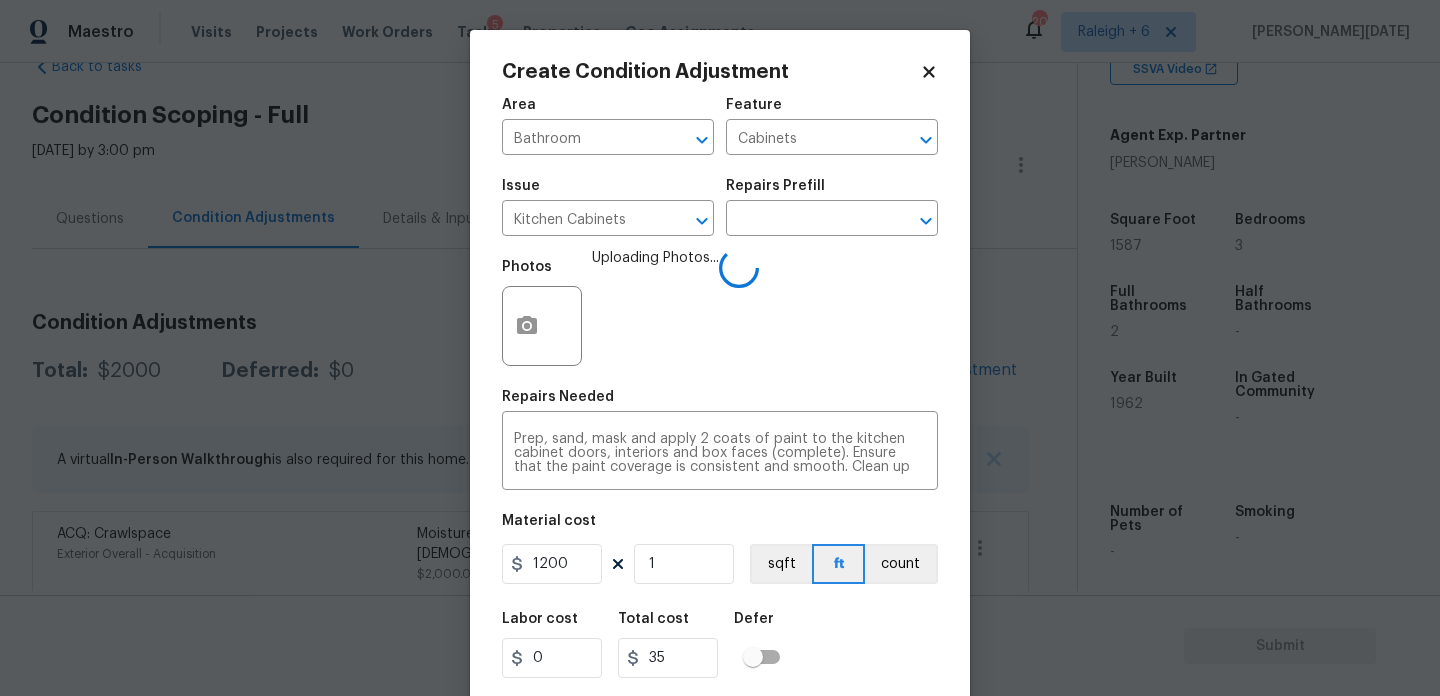 type on "1200" 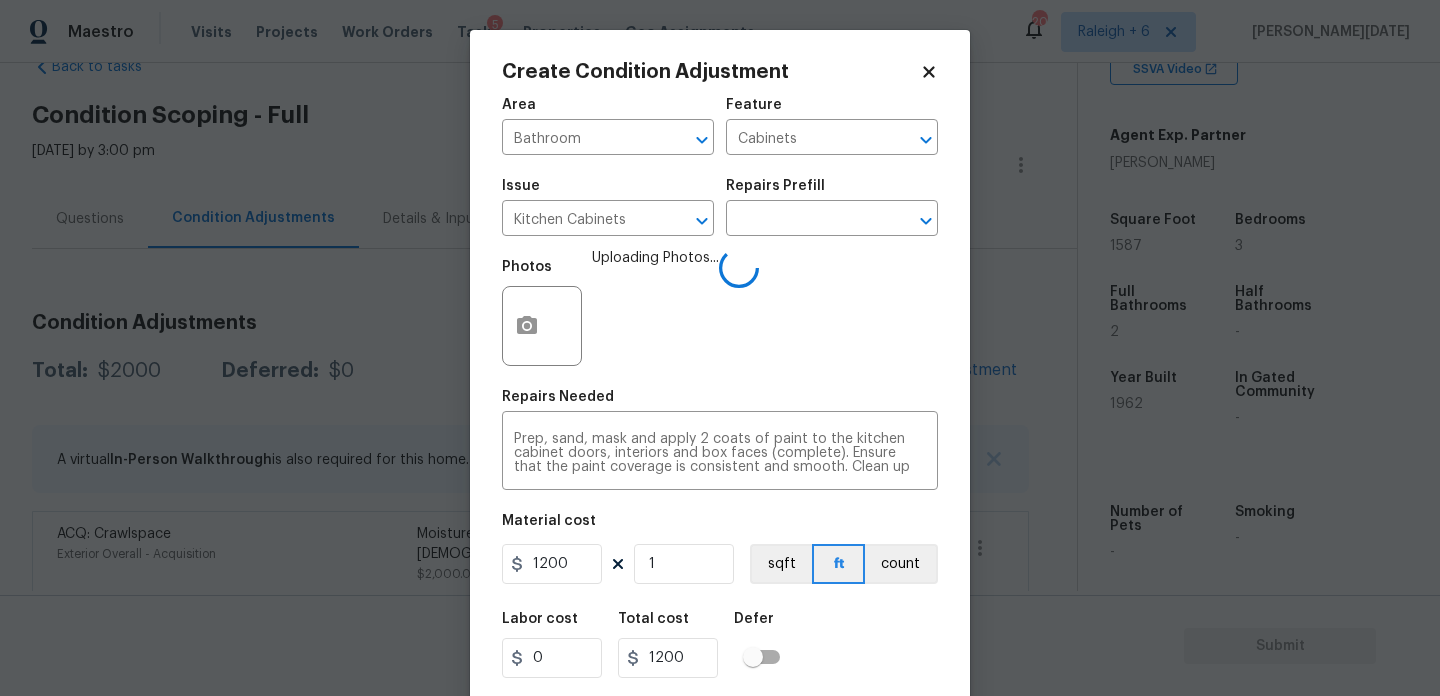 click on "Photos Uploading Photos..." at bounding box center (720, 313) 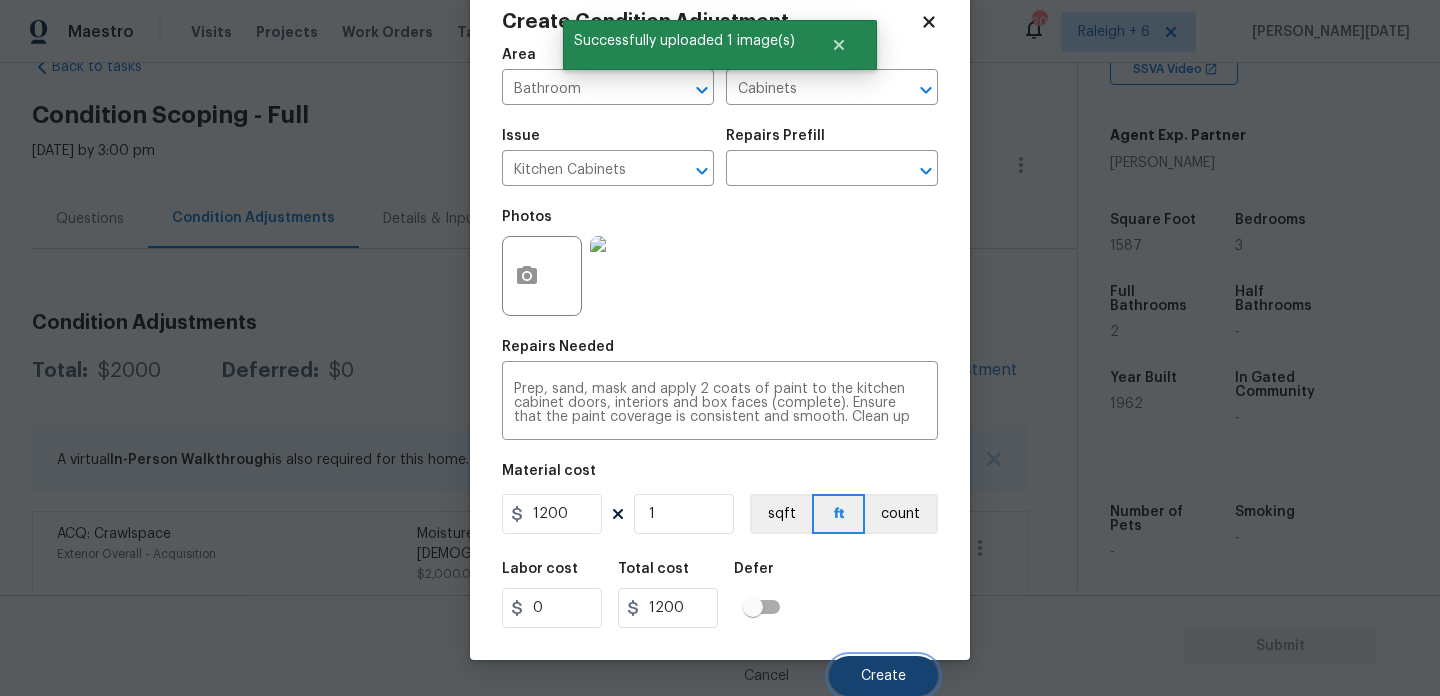 click on "Create" at bounding box center (883, 676) 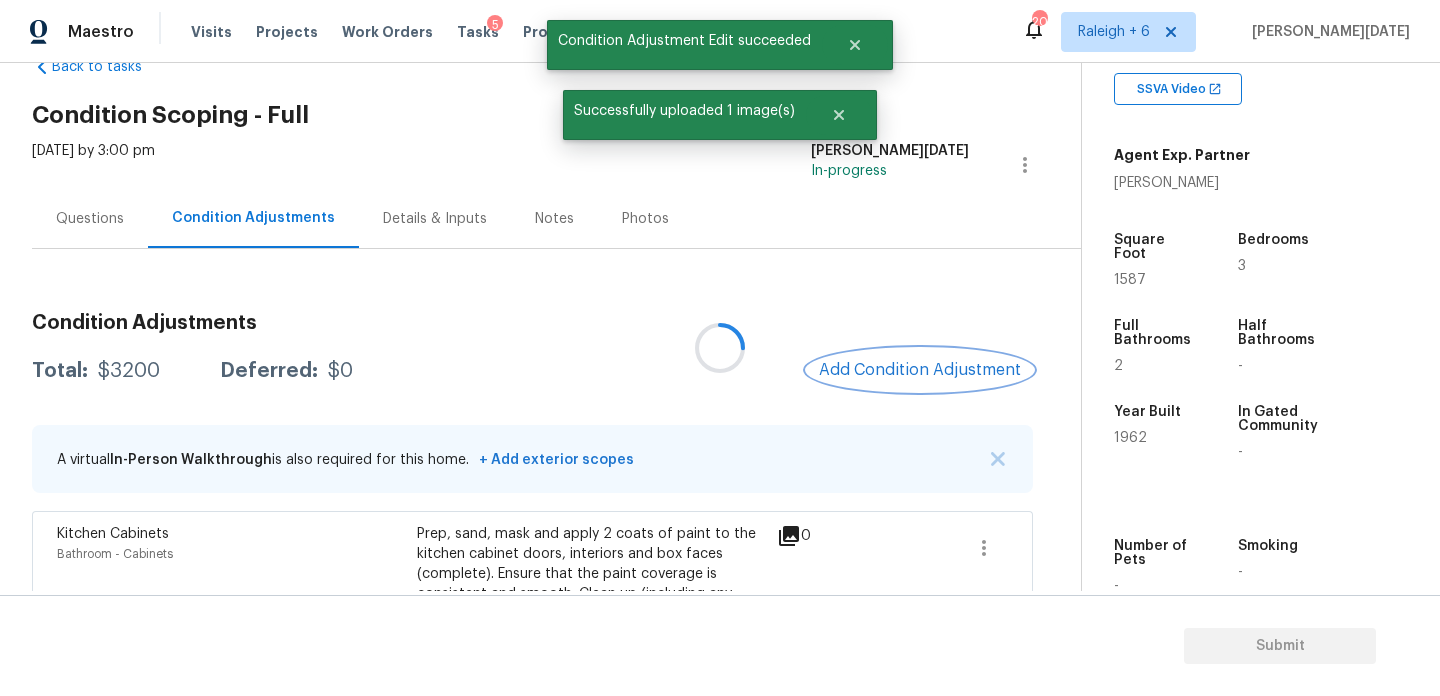 scroll, scrollTop: 0, scrollLeft: 0, axis: both 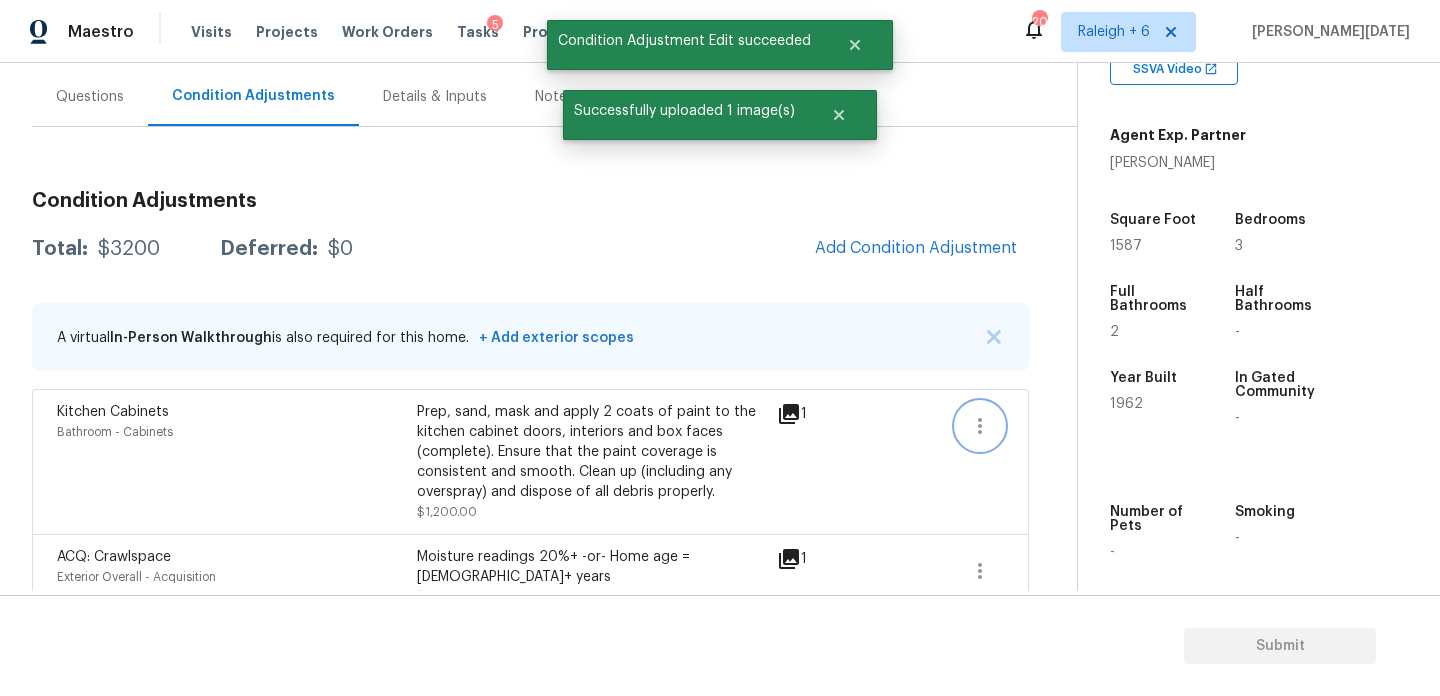 click 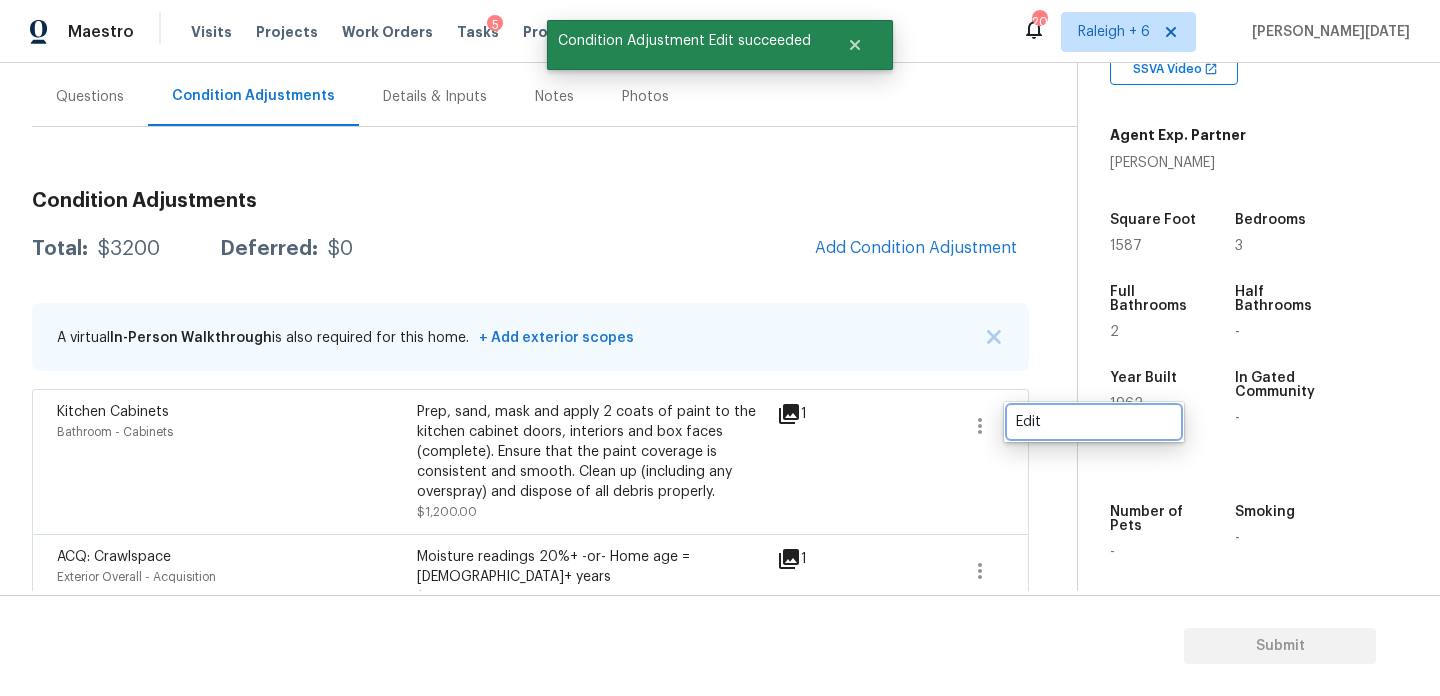 click on "Edit" at bounding box center (1094, 422) 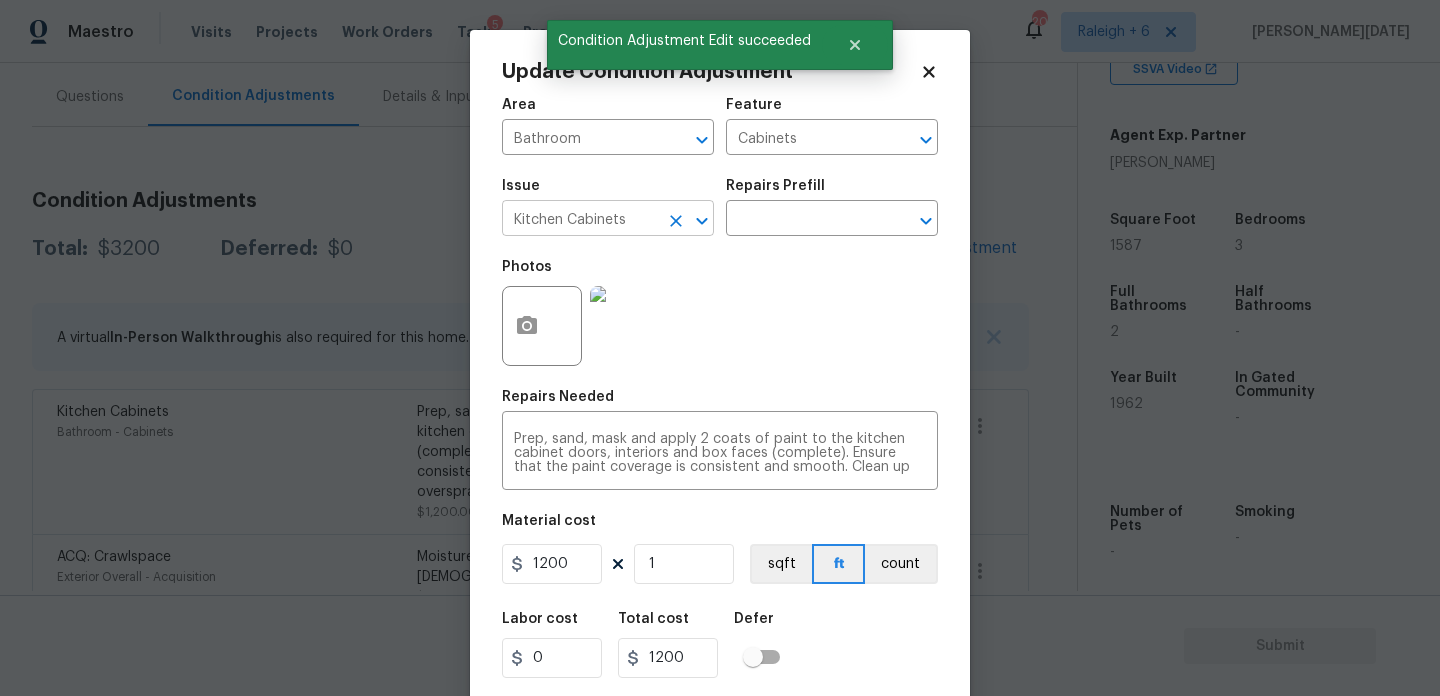 click 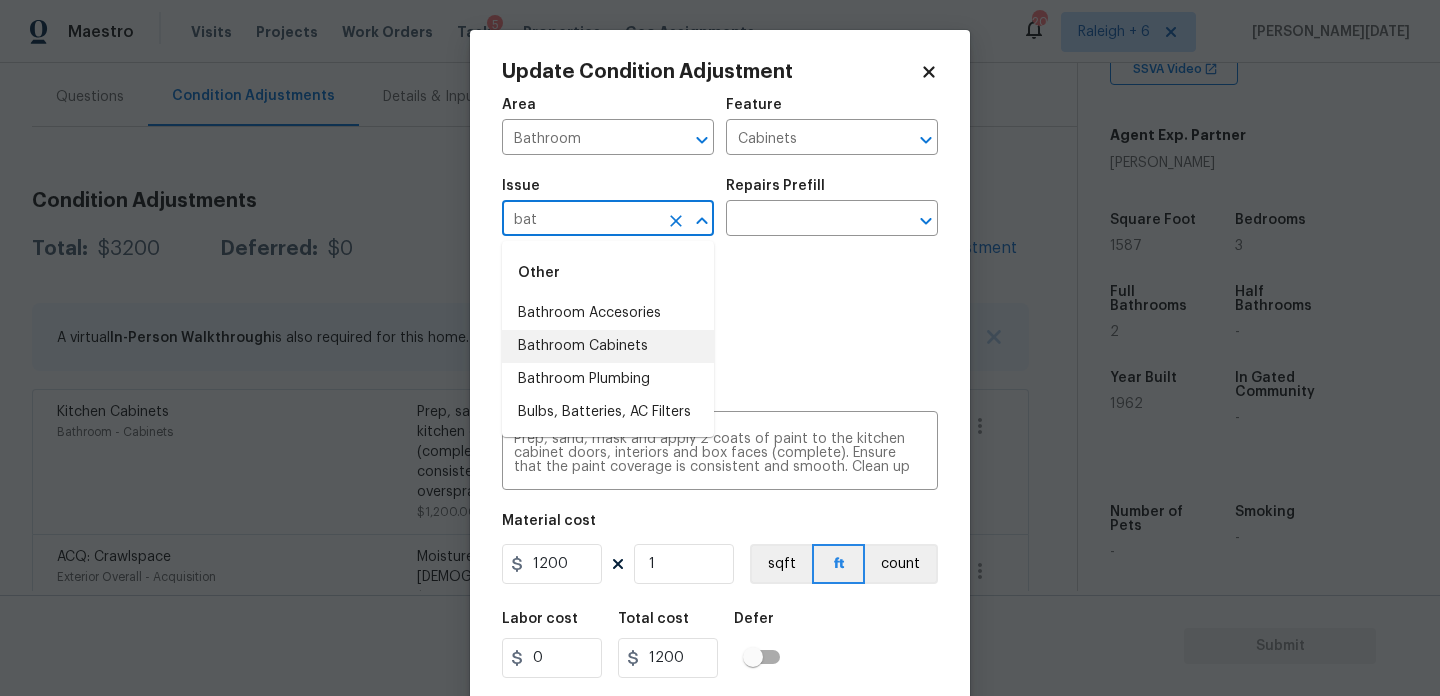 click on "Bathroom Cabinets" at bounding box center (608, 346) 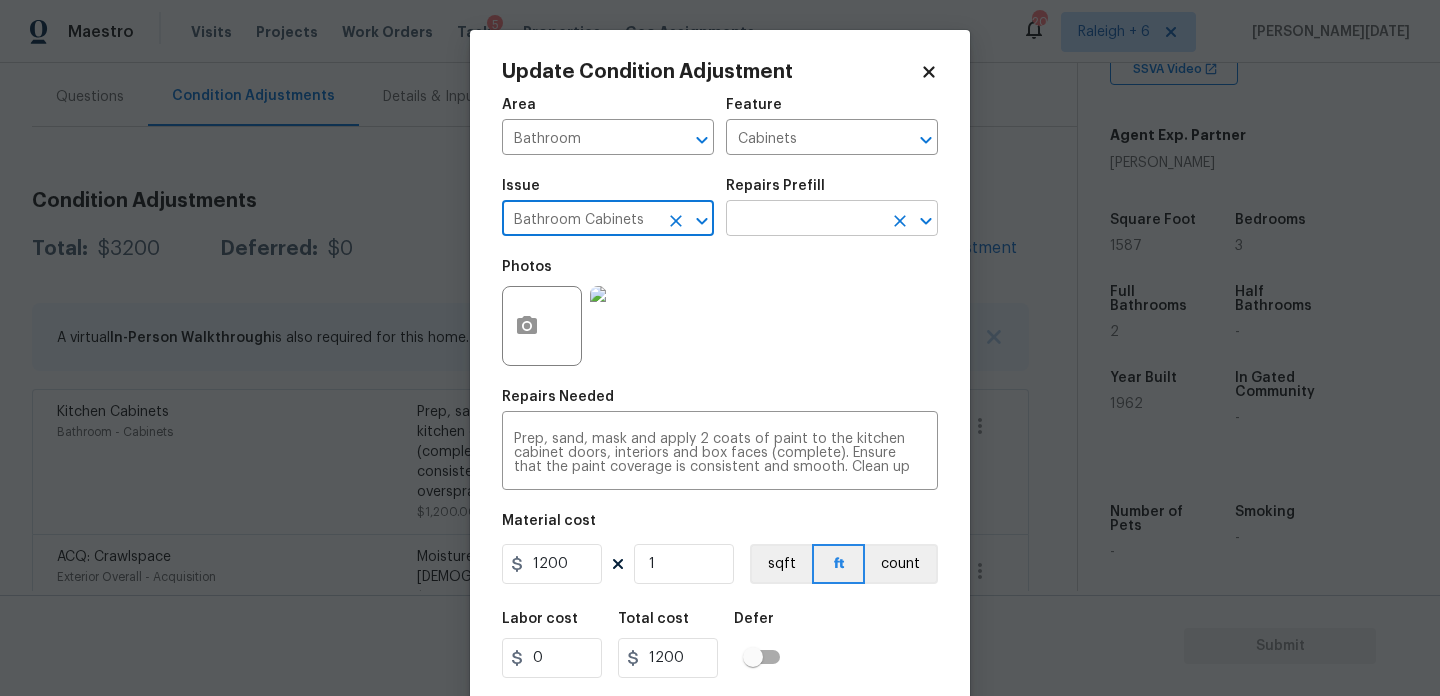 type on "Bathroom Cabinets" 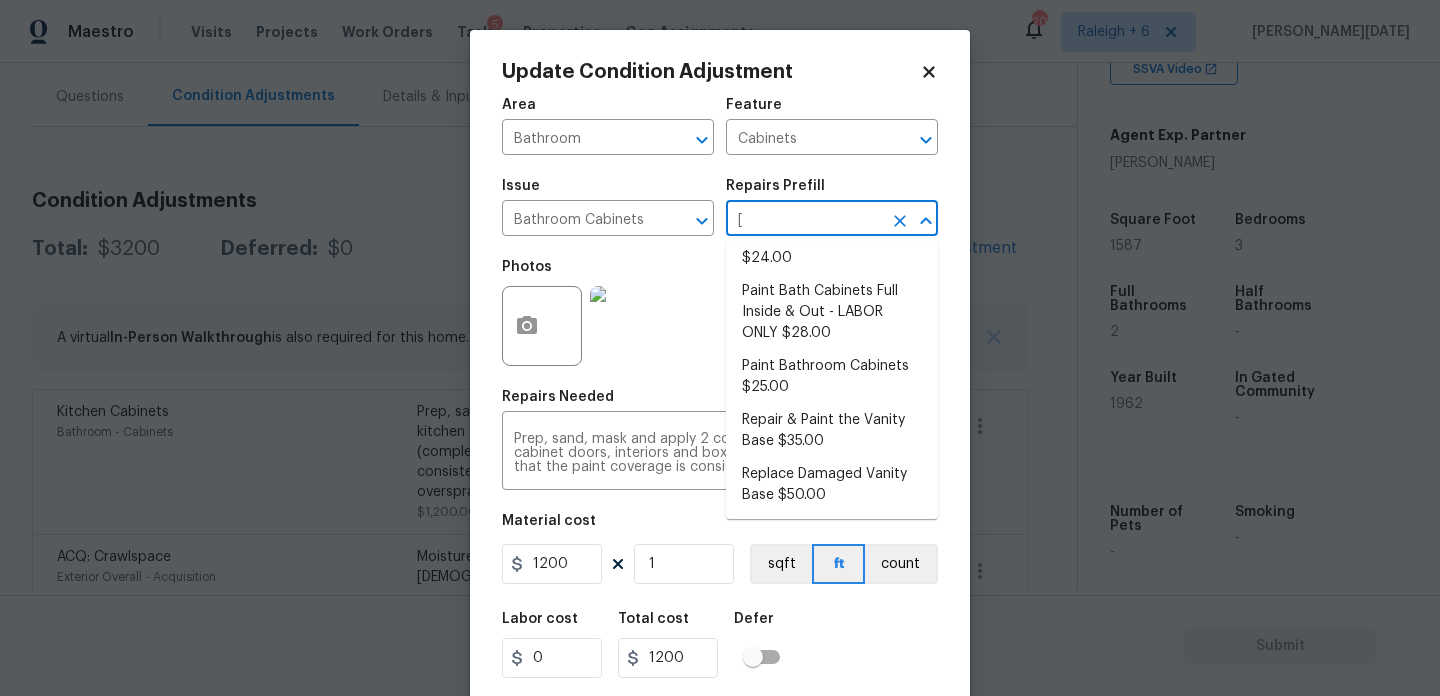 scroll, scrollTop: 18, scrollLeft: 0, axis: vertical 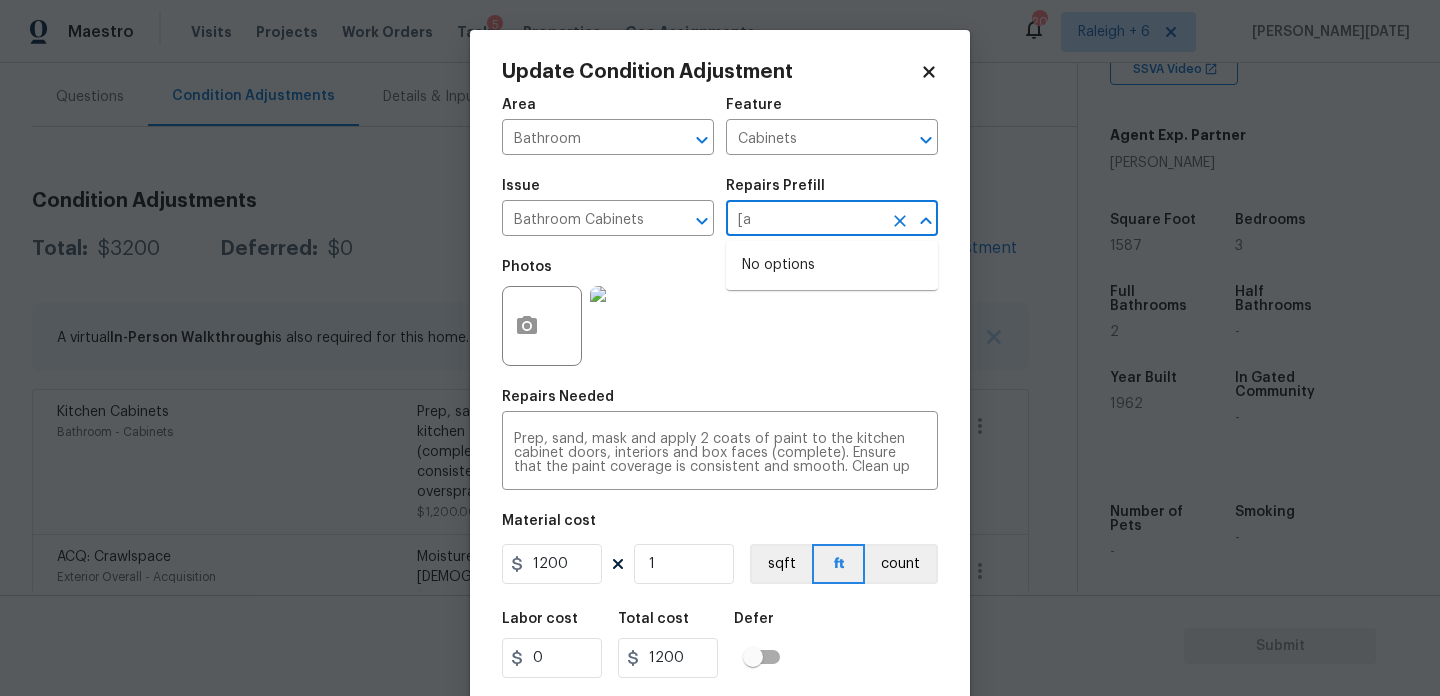 type on "[" 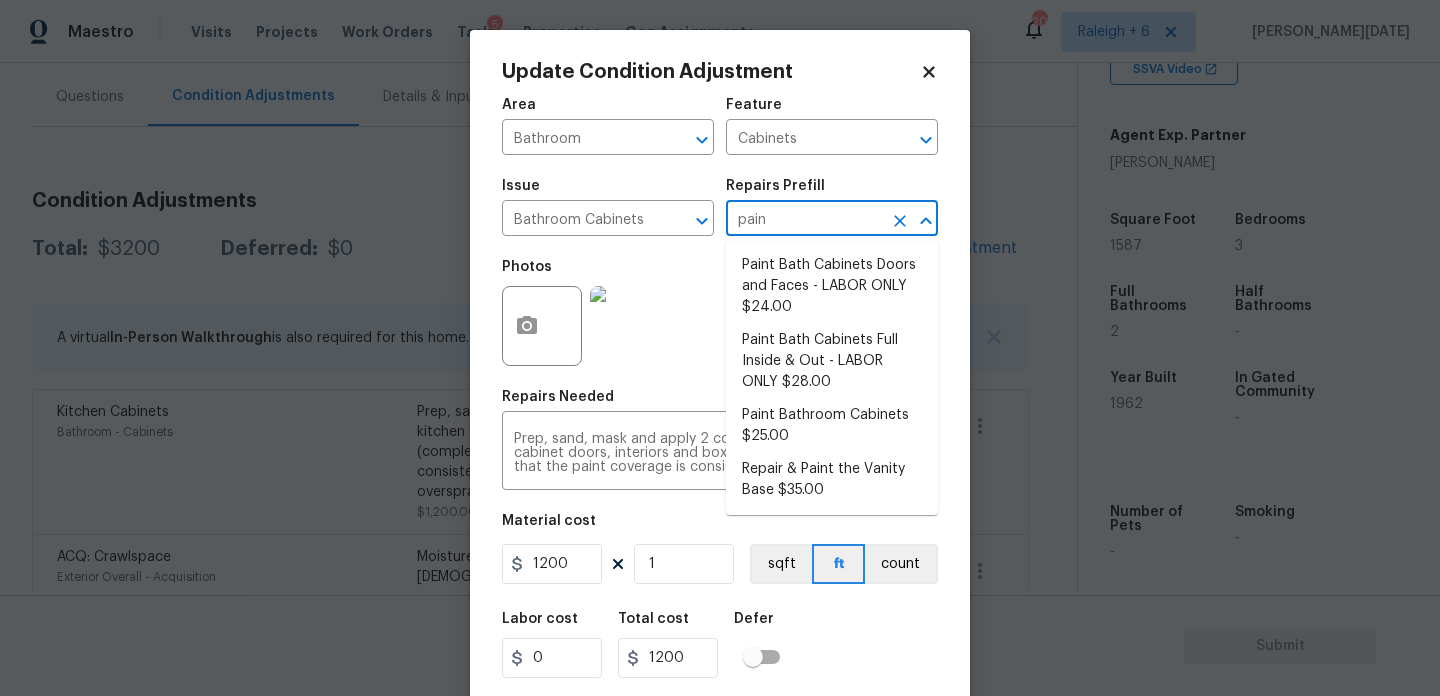 type on "paint" 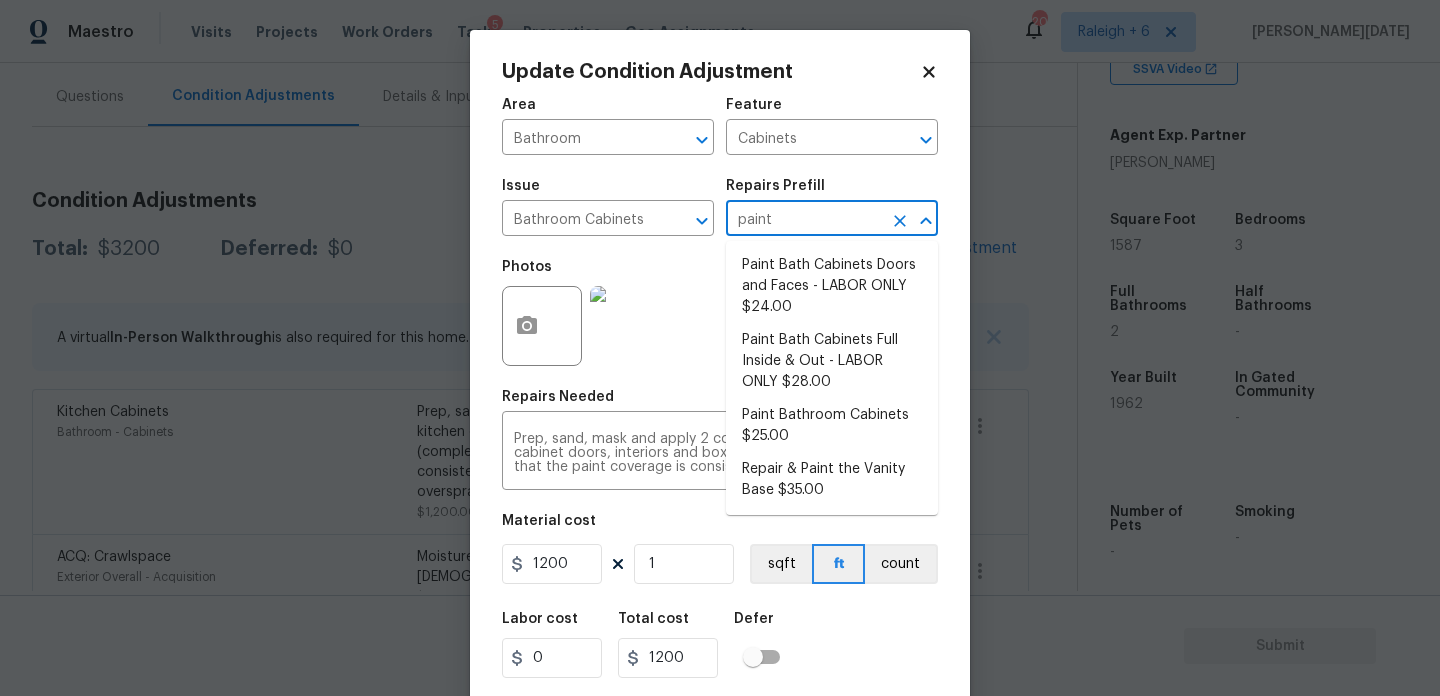 click on "Paint Bath Cabinets Full Inside & Out - LABOR ONLY $28.00" at bounding box center (832, 361) 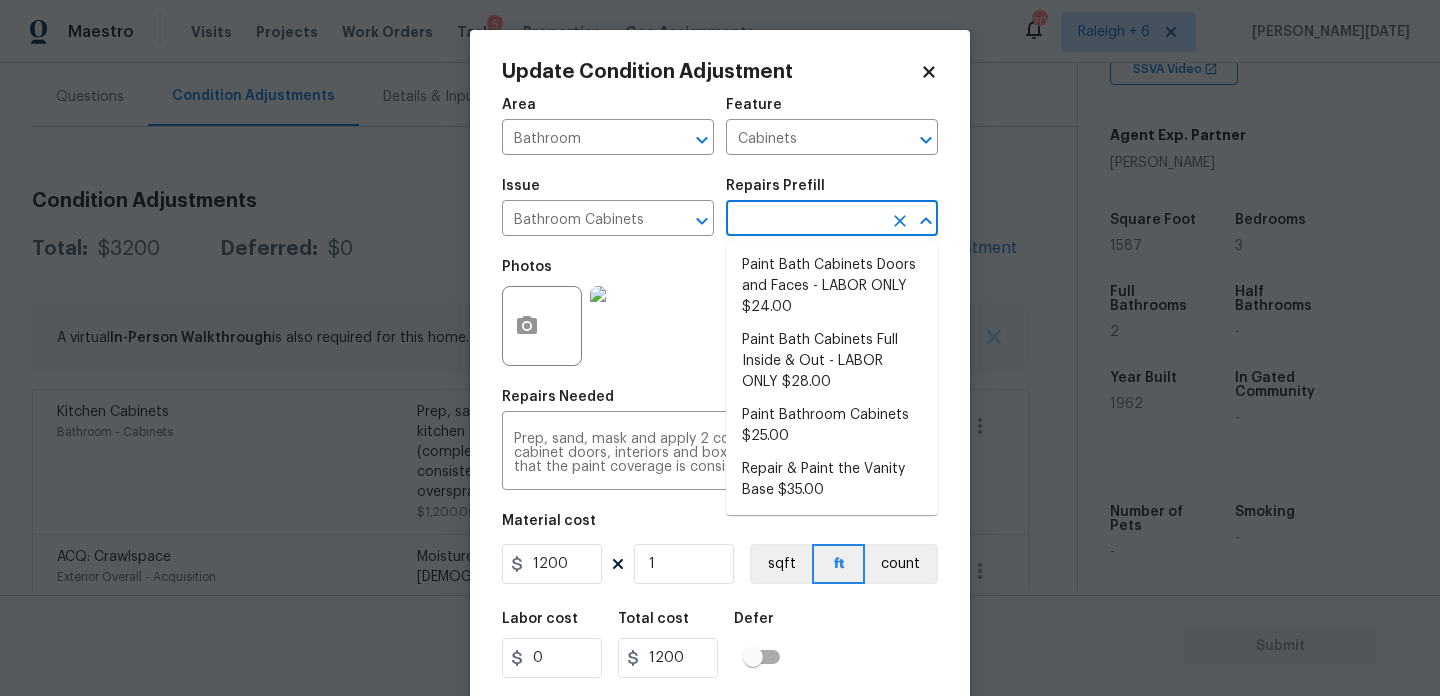 type on "Prep, sand, mask and apply 2 coats of paint to the bathroom cabinet doors, interiors and box faces (complete). Ensure that the paint coverage is consistent and smooth. Clean up (including any overspray) and dispose of all debris properly. Paint will be delivered onsite, Purchased by Opendoor." 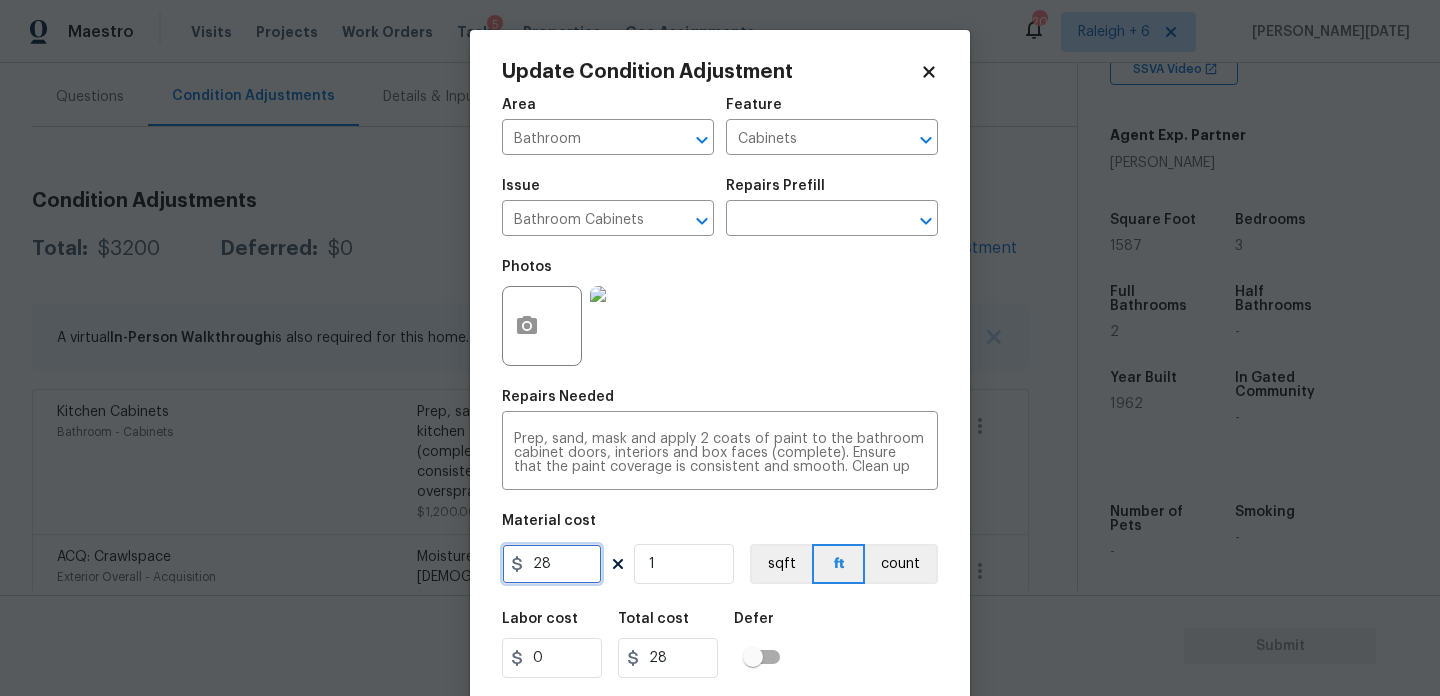 drag, startPoint x: 555, startPoint y: 567, endPoint x: 471, endPoint y: 559, distance: 84.38009 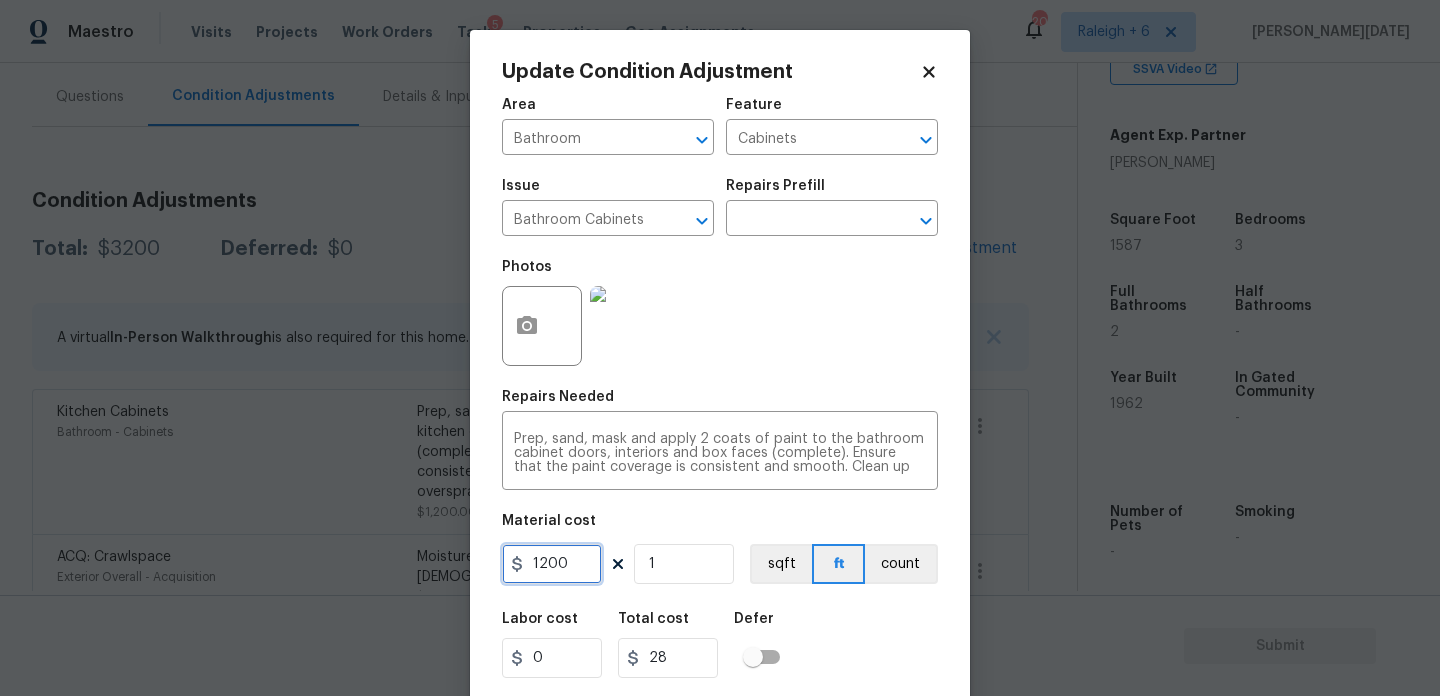type on "1200" 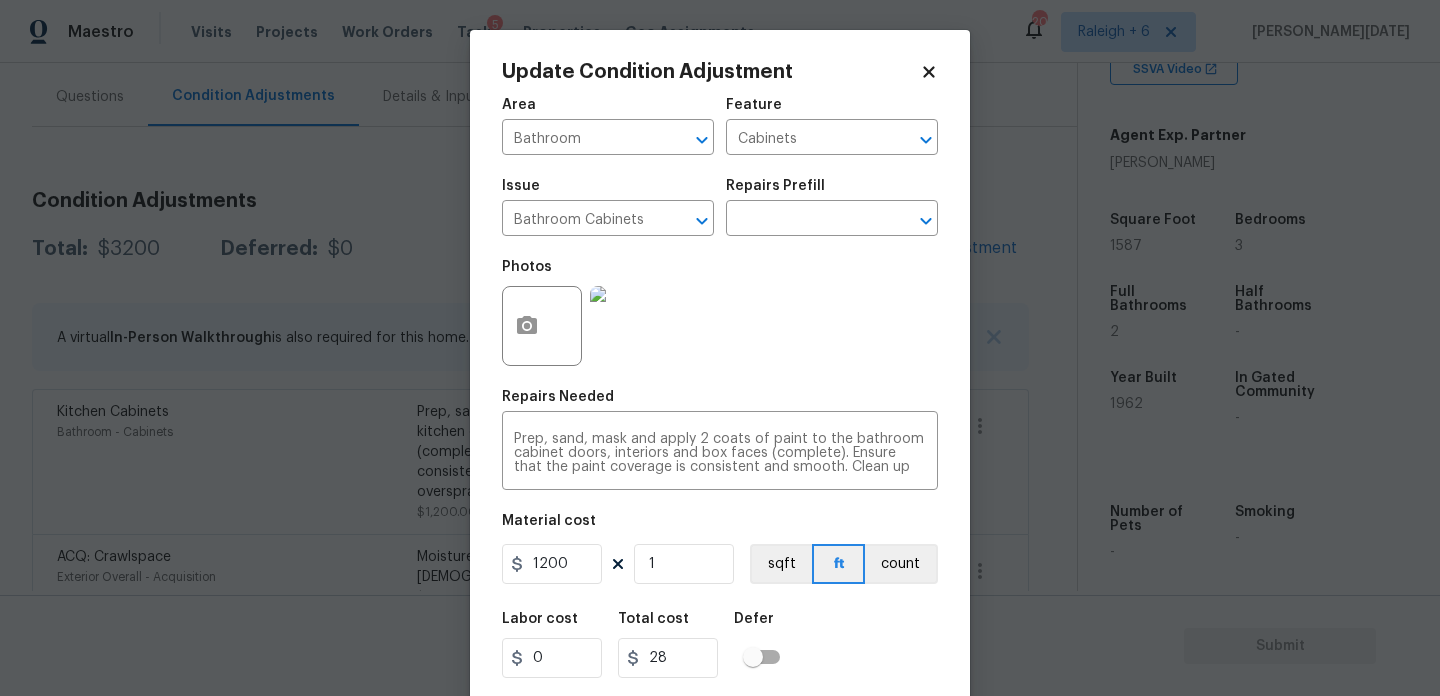 type on "1200" 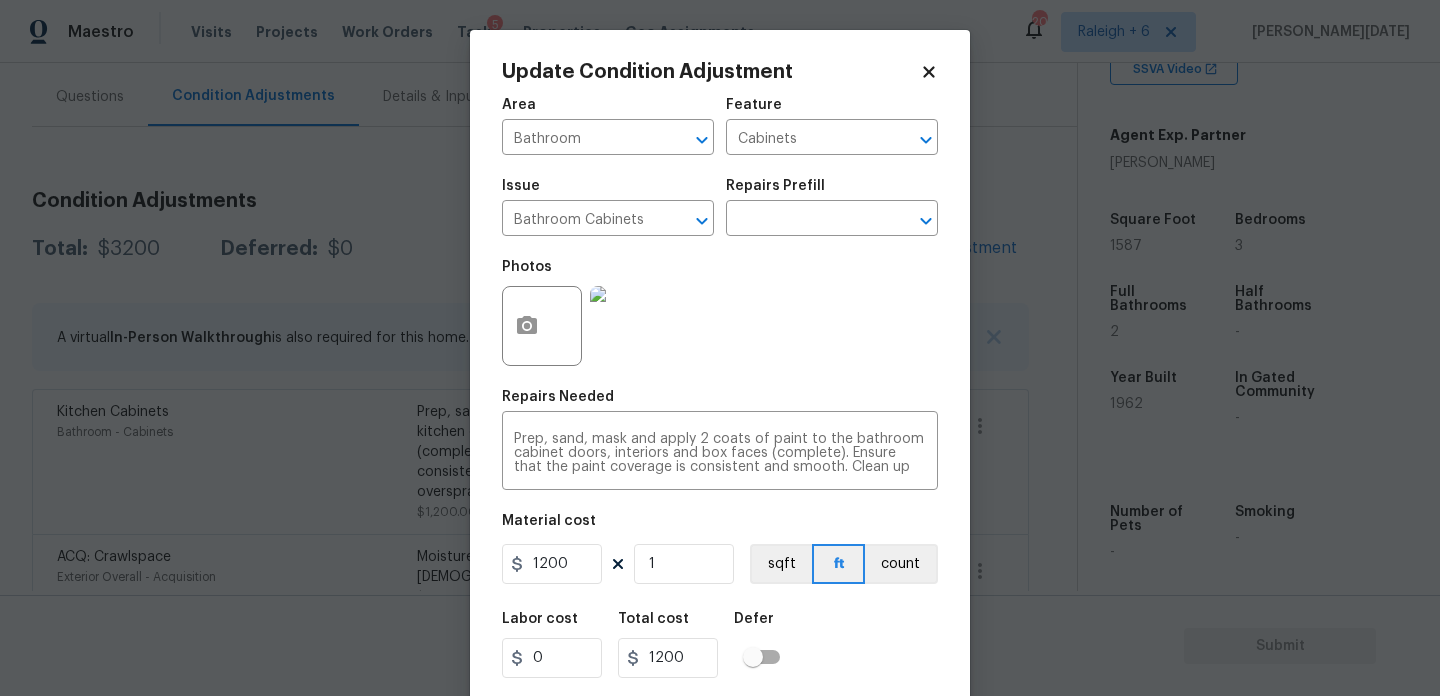 click on "Photos" at bounding box center [720, 313] 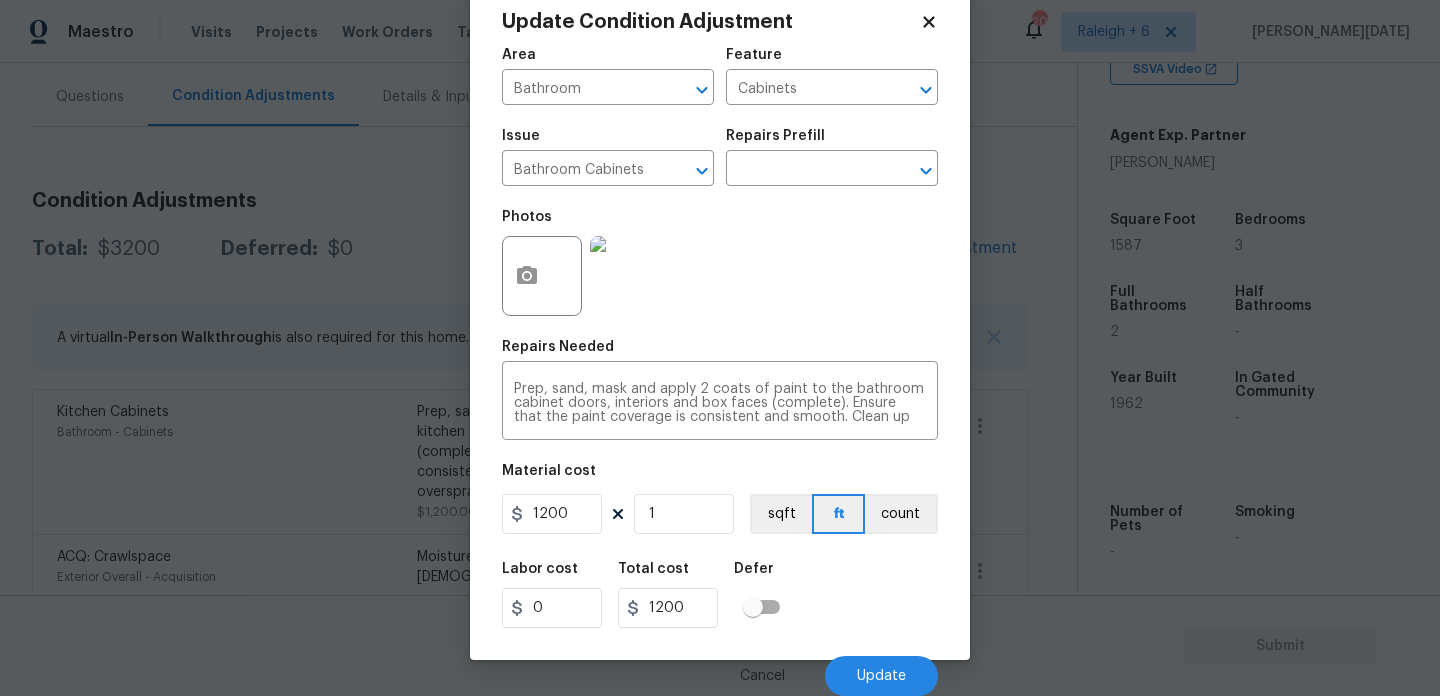 click on "Cancel Update" at bounding box center (720, 668) 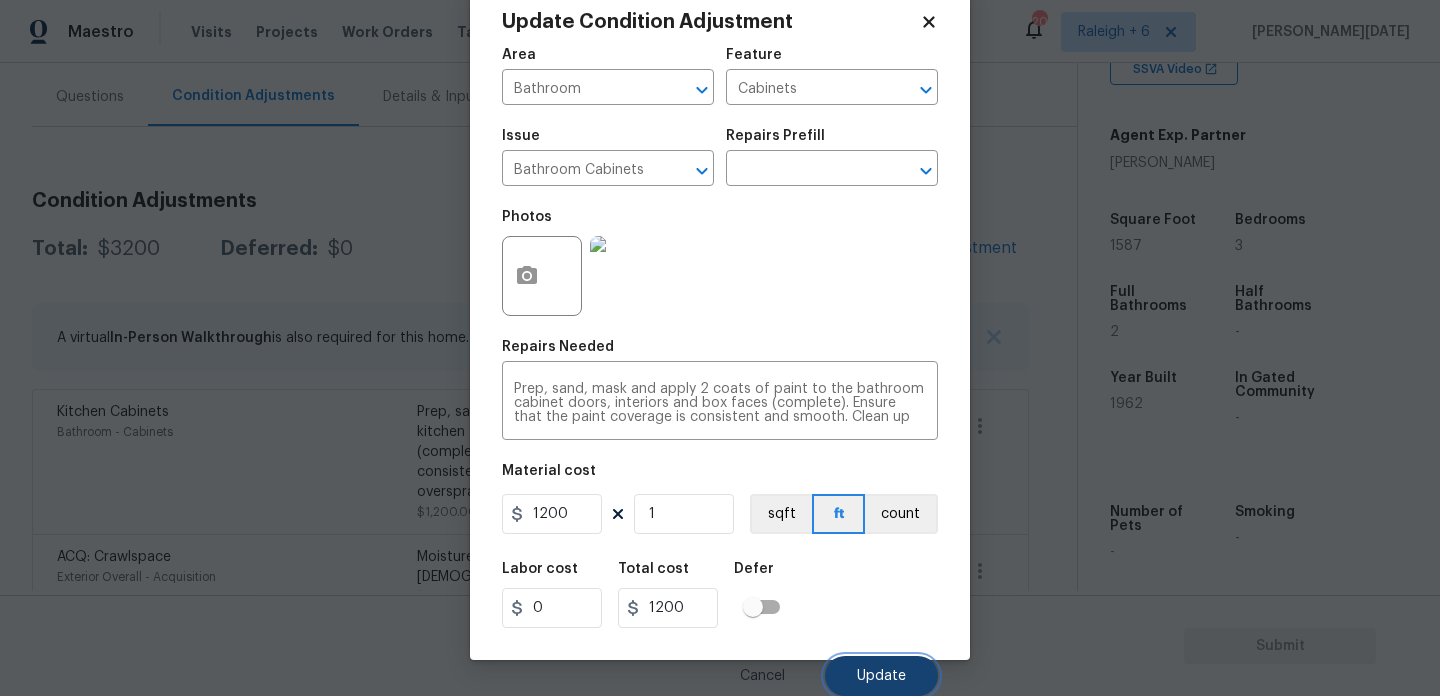 click on "Update" at bounding box center (881, 676) 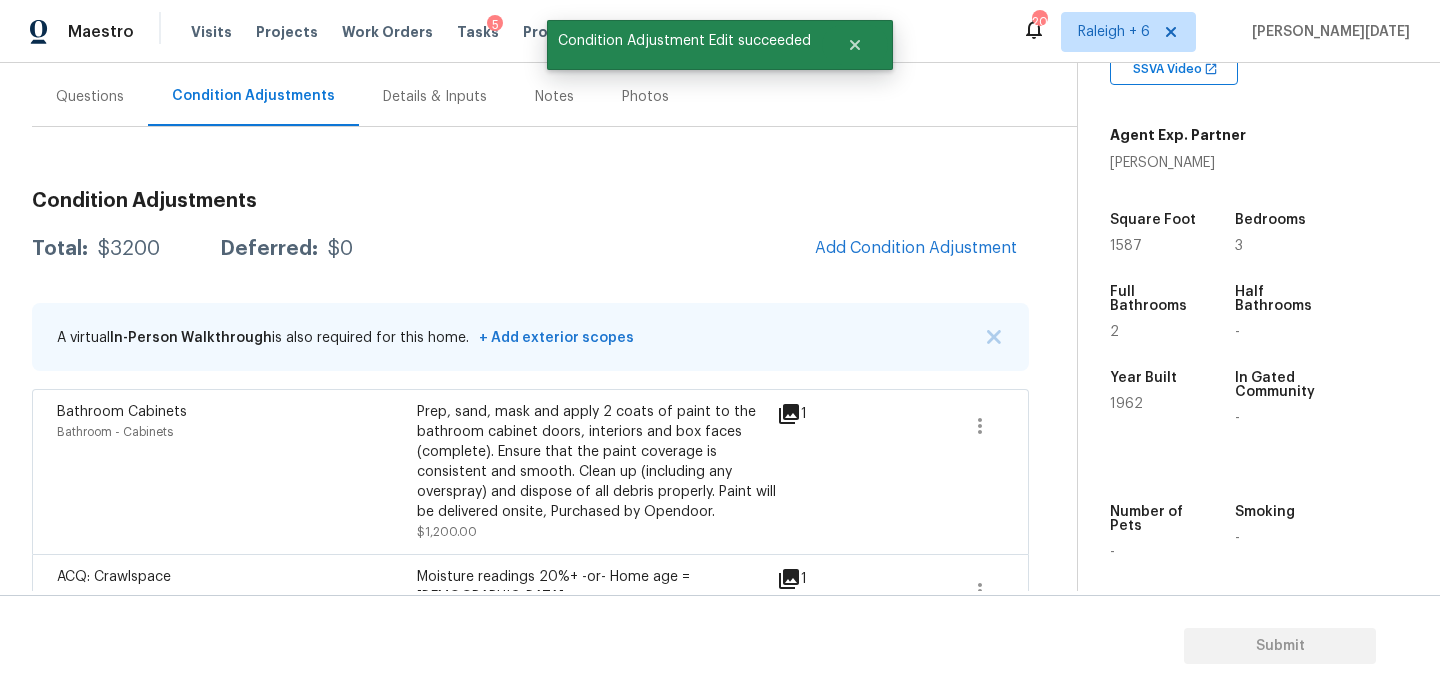 scroll, scrollTop: 0, scrollLeft: 0, axis: both 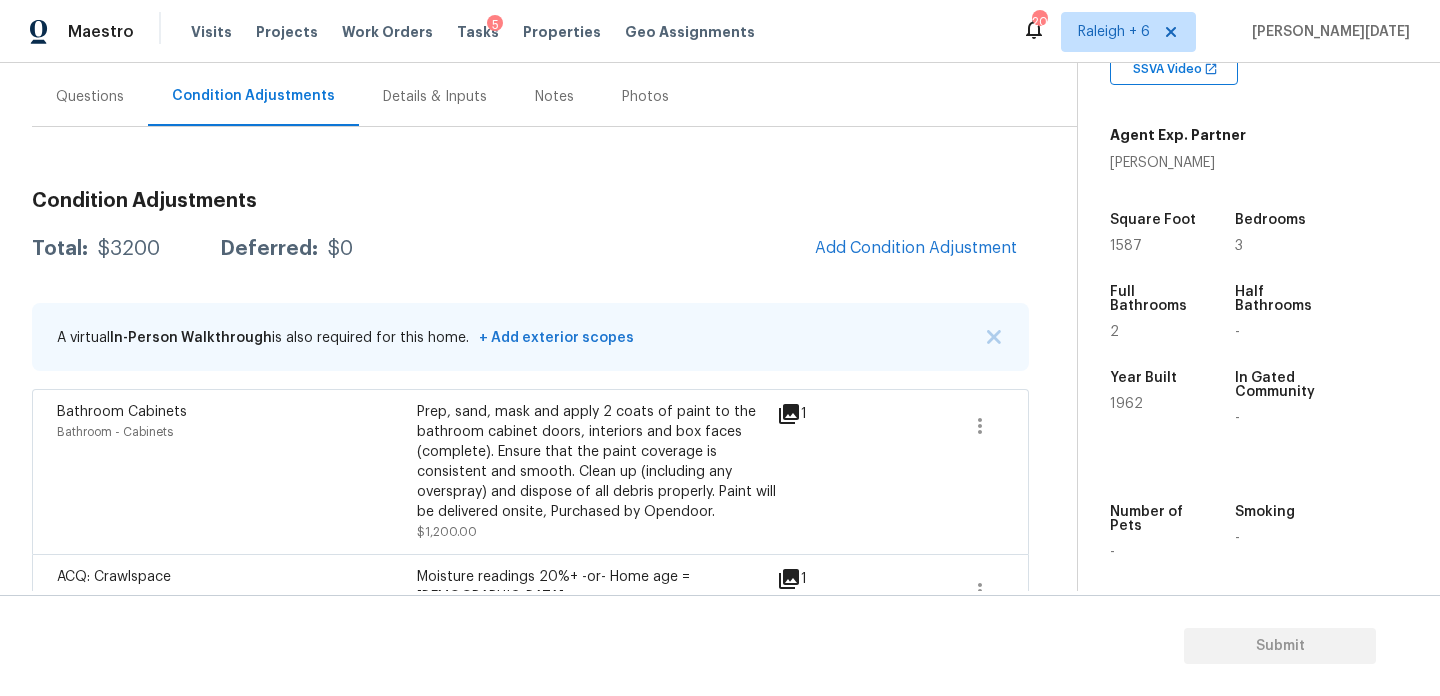 click on "Condition Adjustments Total:  $3200 Deferred:  $0 Add Condition Adjustment A virtual  In-Person Walkthrough  is also required for this home.   + Add exterior scopes Bathroom Cabinets Bathroom - Cabinets Prep, sand, mask and apply 2 coats of paint to the bathroom cabinet doors, interiors and box faces (complete). Ensure that the paint coverage is consistent and smooth. Clean up (including any overspray) and dispose of all debris properly. Paint will be delivered onsite, Purchased by Opendoor. $1,200.00   1 ACQ: Crawlspace Exterior Overall - Acquisition Moisture readings 20%+ -or- Home age = 20+ years $2,000.00   1" at bounding box center (530, 407) 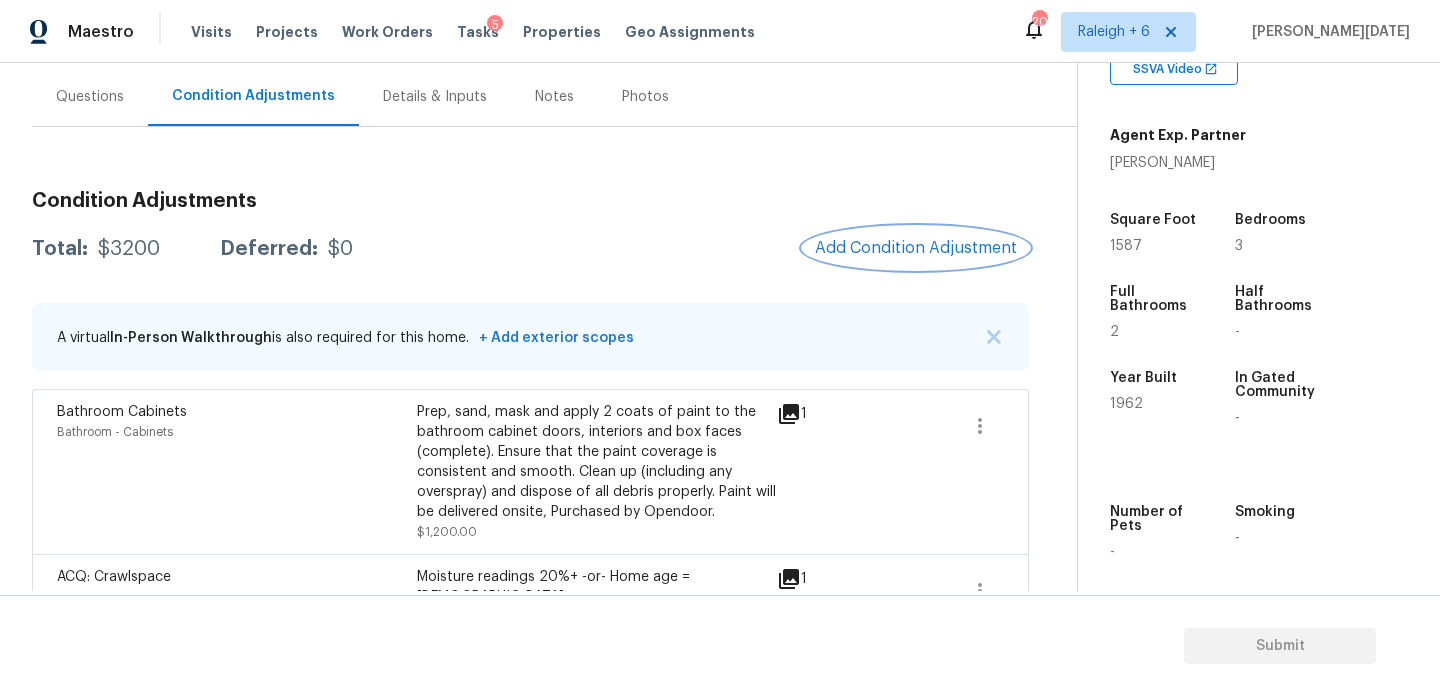 click on "Add Condition Adjustment" at bounding box center (916, 248) 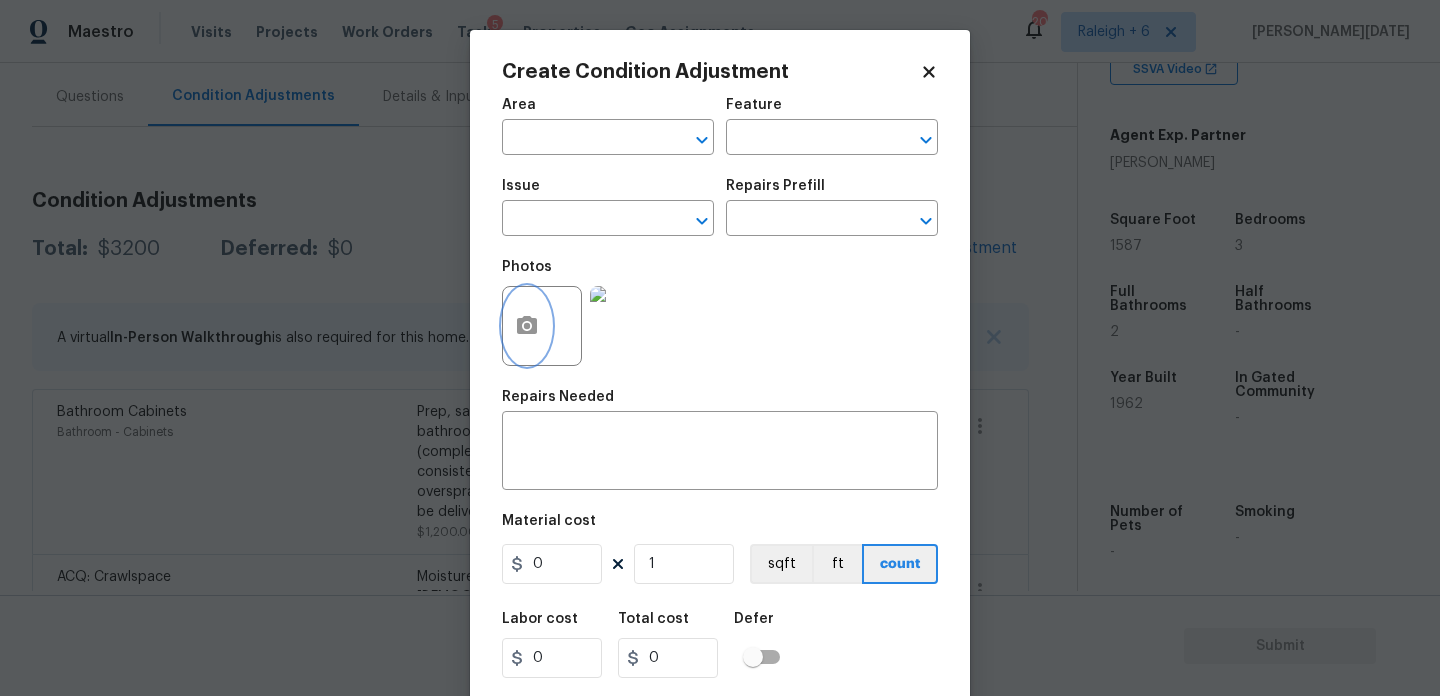 click at bounding box center [527, 326] 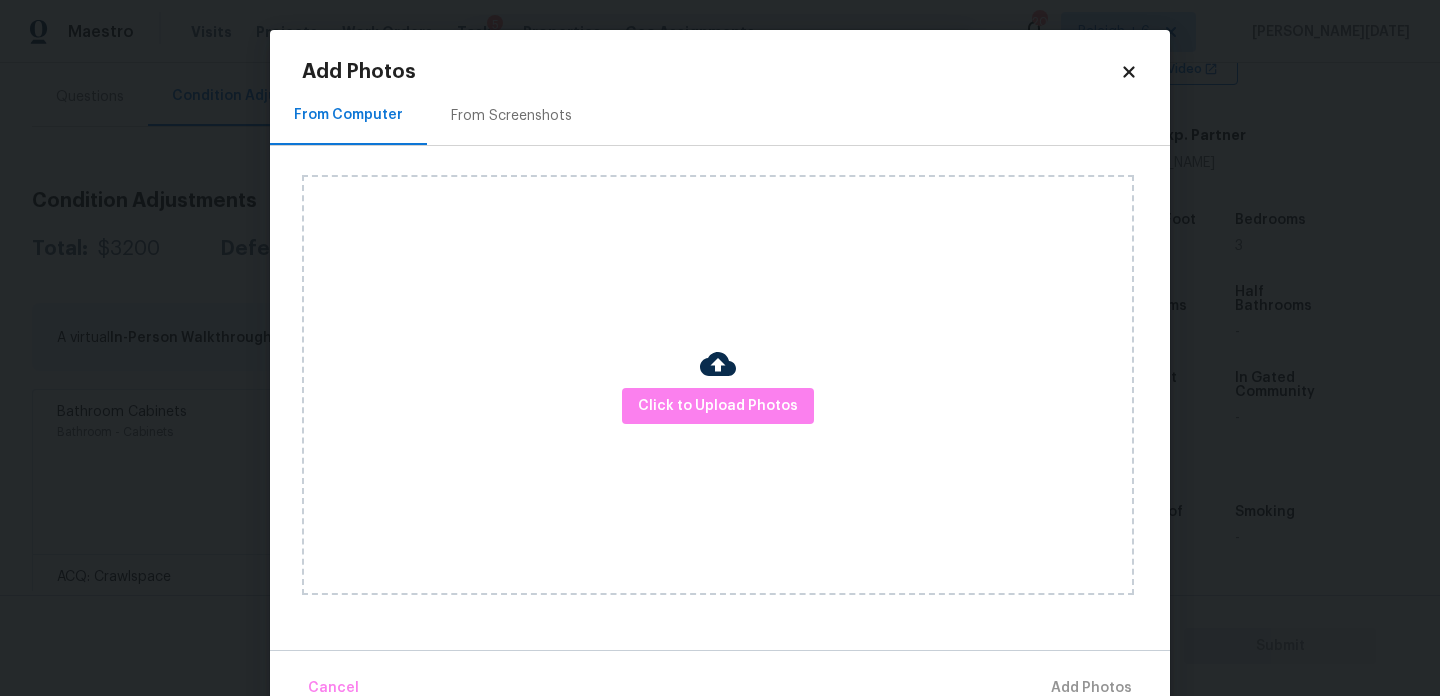 click on "Click to Upload Photos" at bounding box center [718, 385] 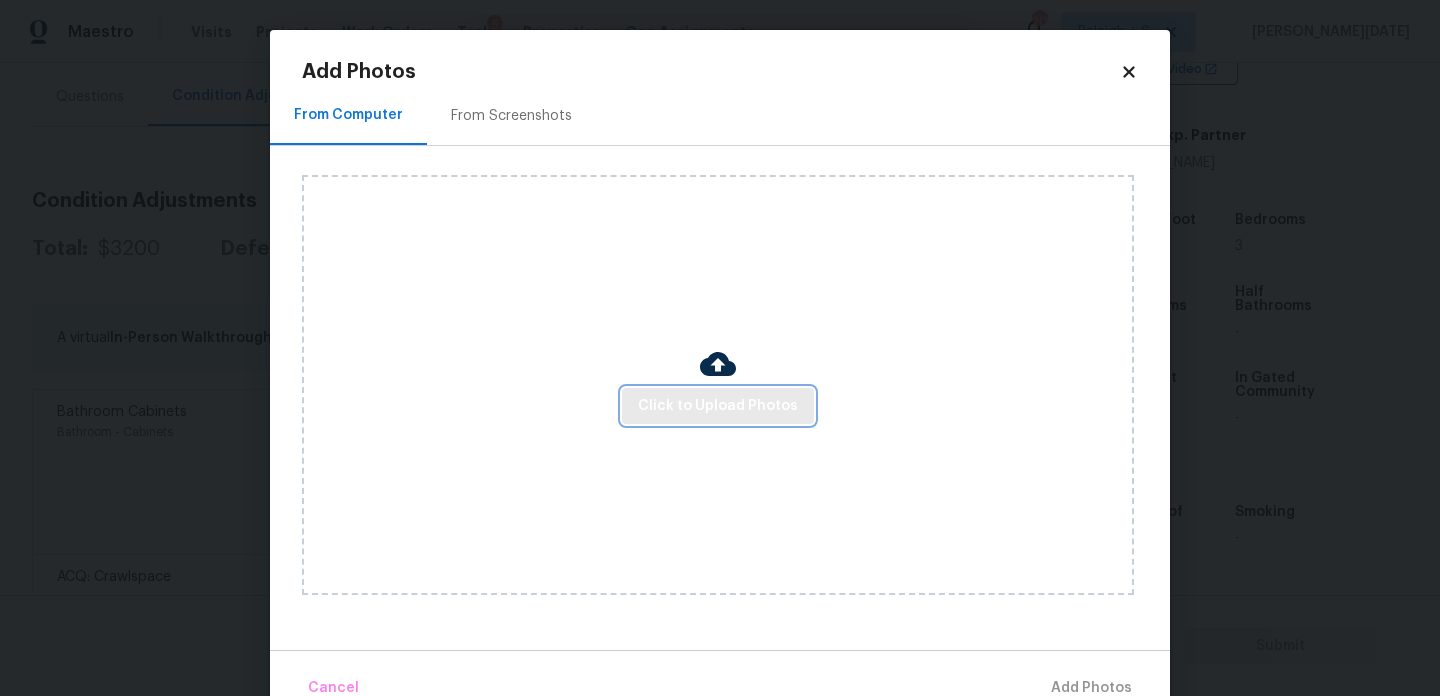 click on "Click to Upload Photos" at bounding box center [718, 406] 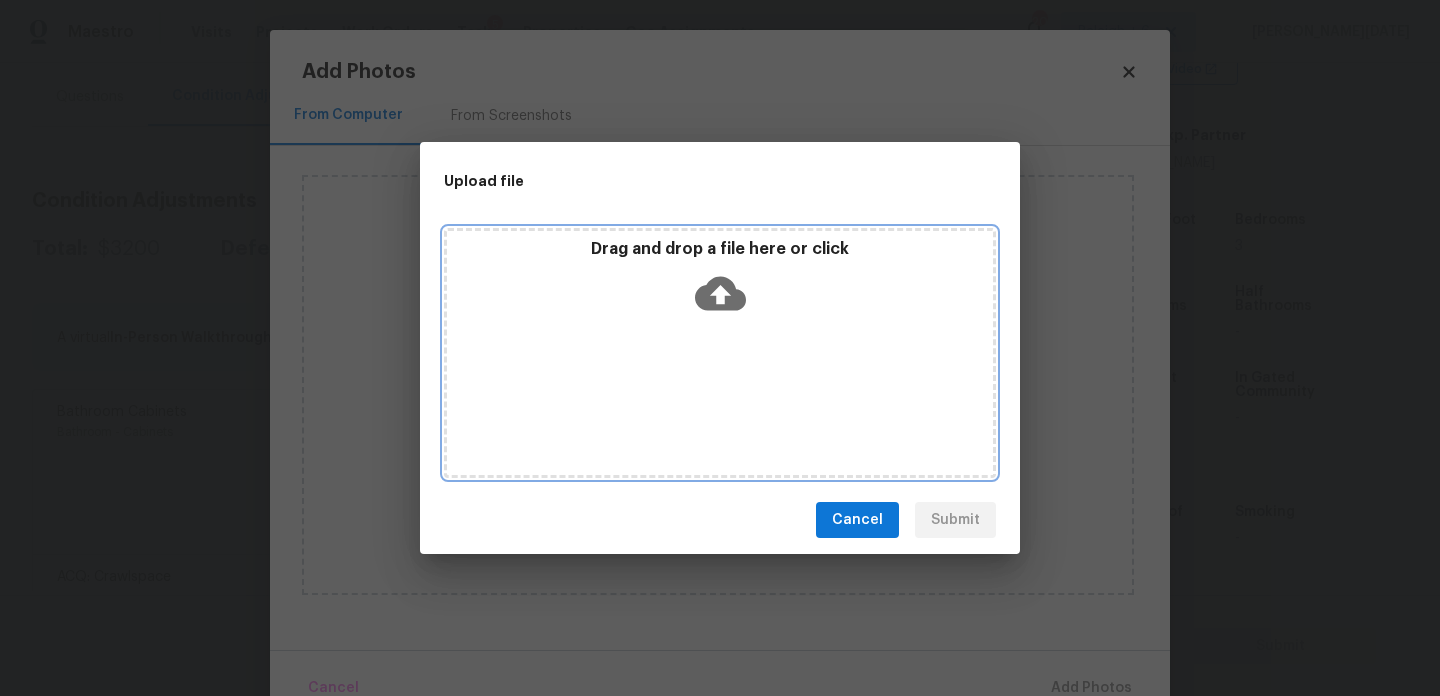 click on "Drag and drop a file here or click" at bounding box center (720, 353) 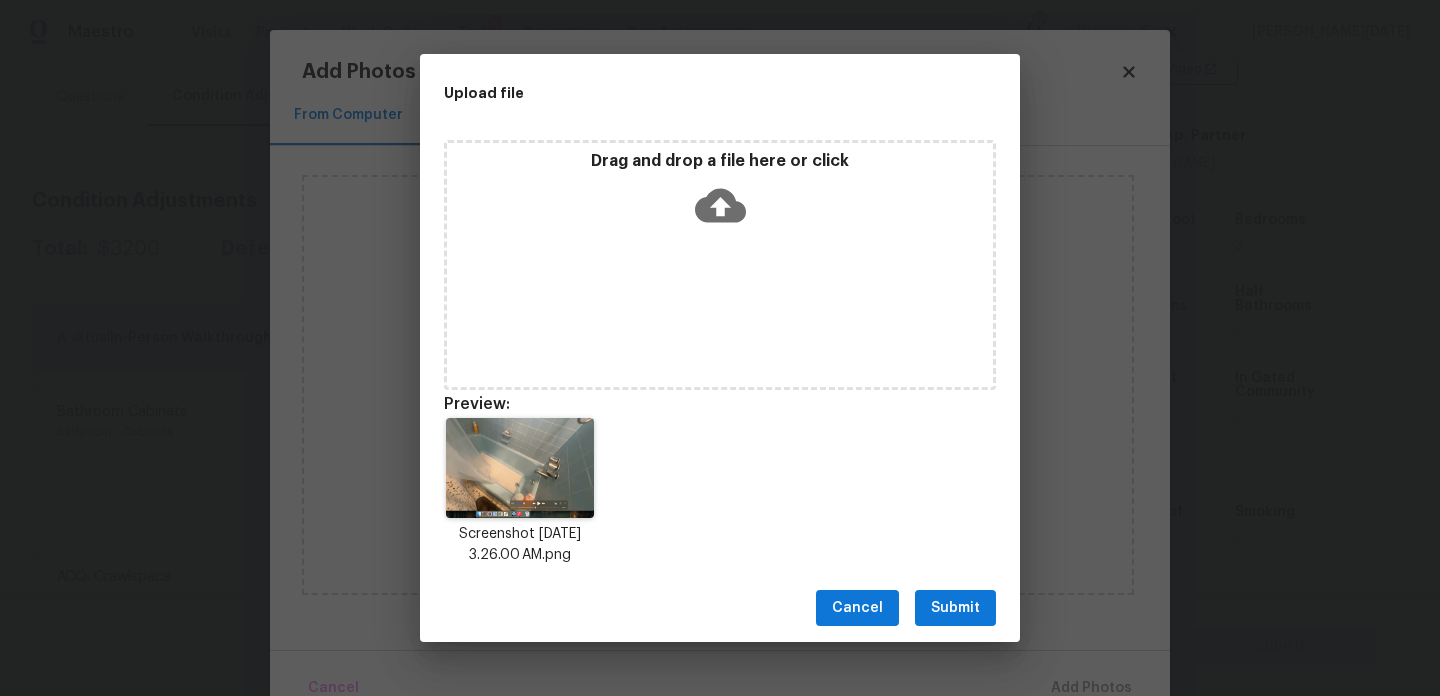 click on "Submit" at bounding box center [955, 608] 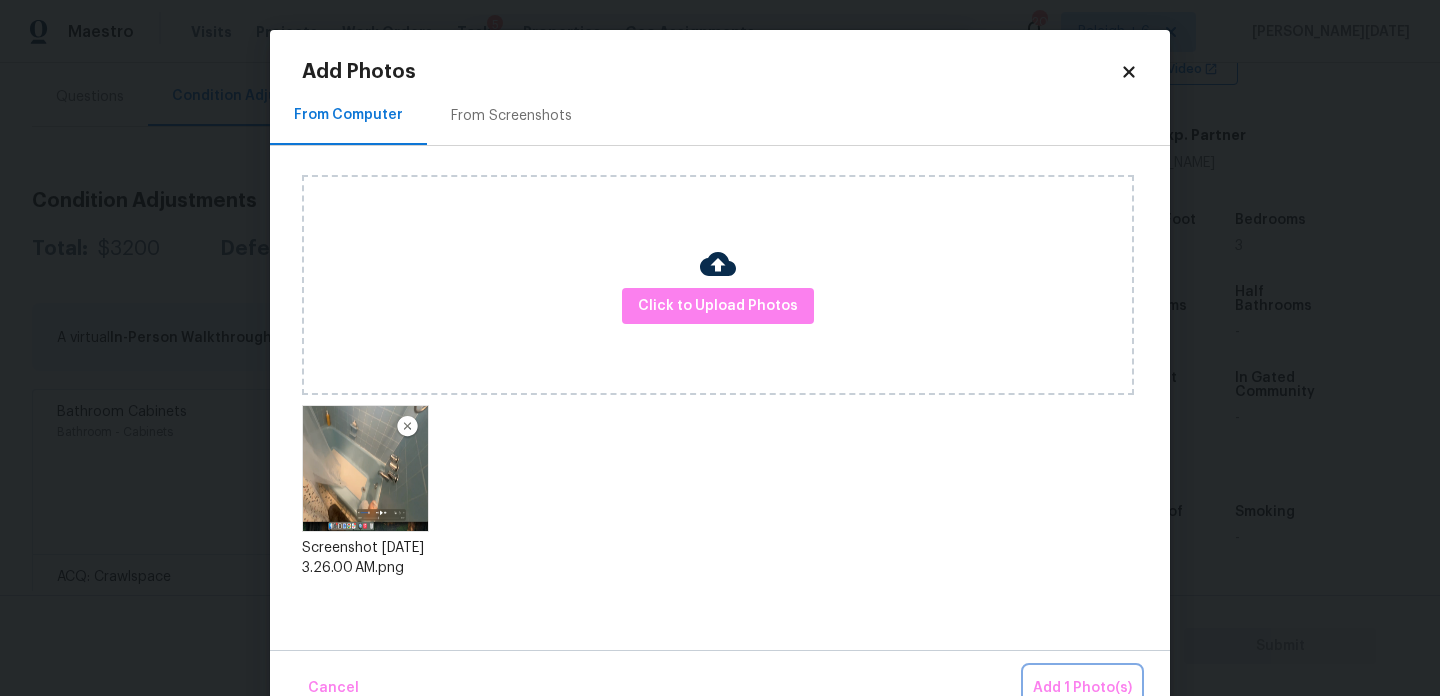 click on "Add 1 Photo(s)" at bounding box center (1082, 688) 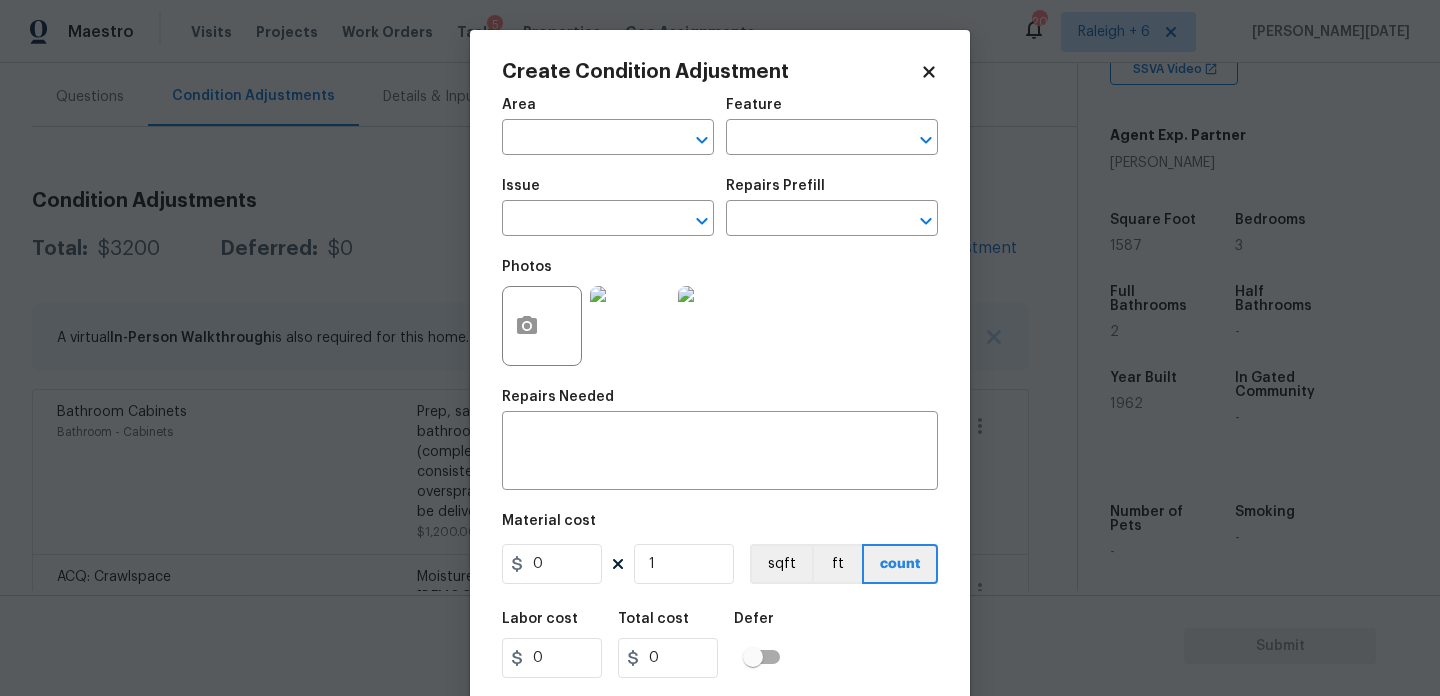 click on "Area" at bounding box center [608, 111] 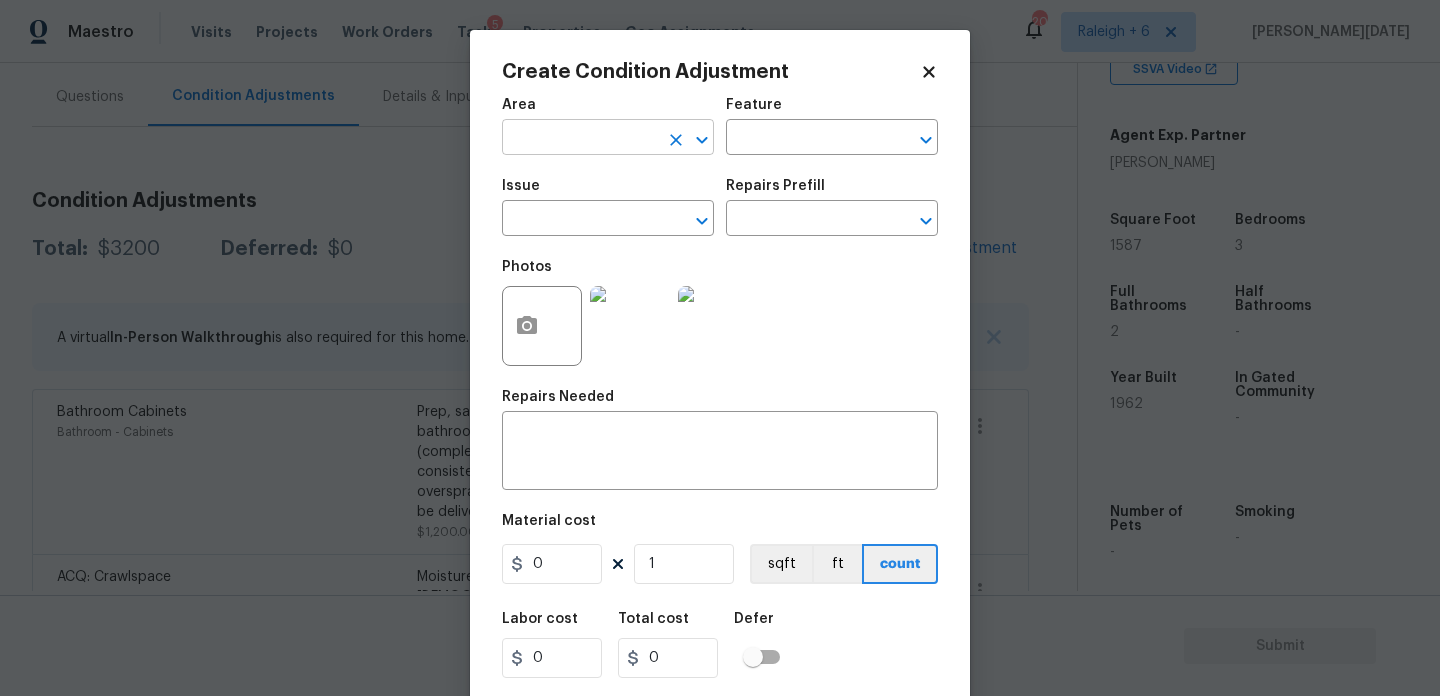 click at bounding box center (580, 139) 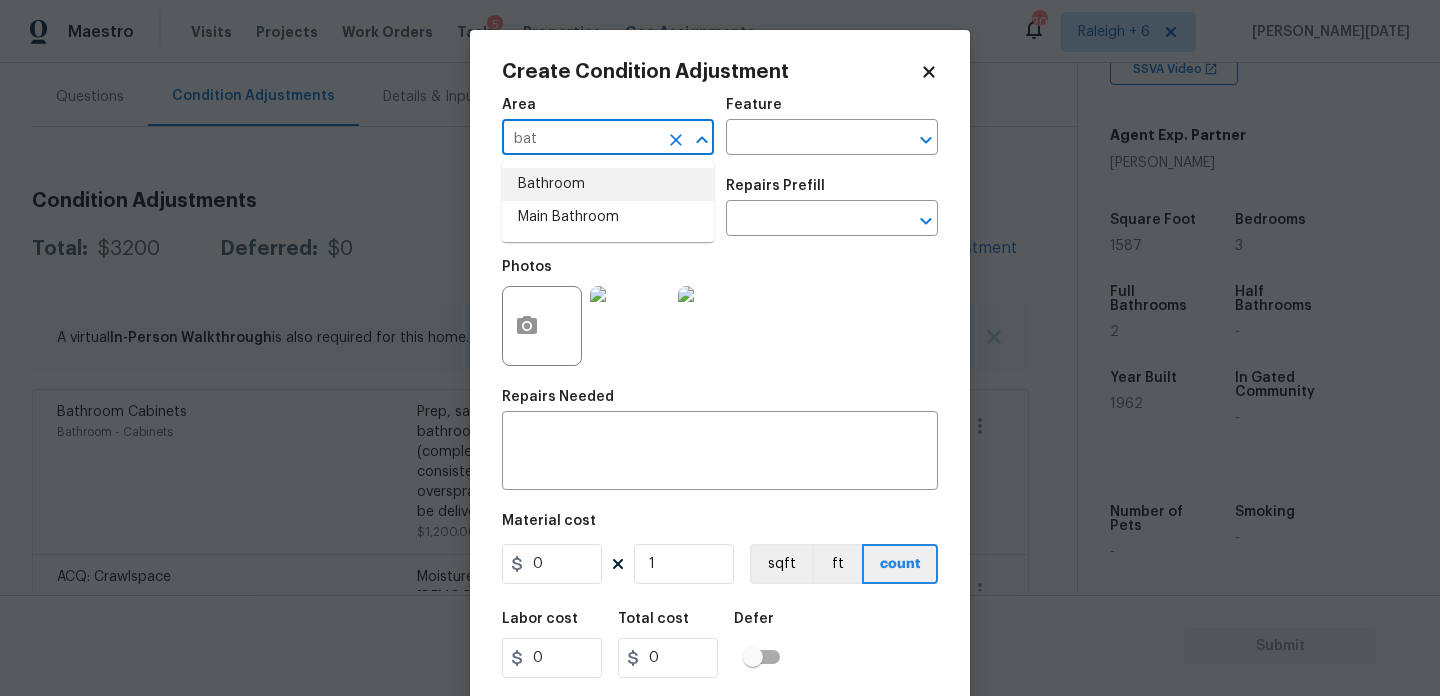 click on "Bathroom" at bounding box center [608, 184] 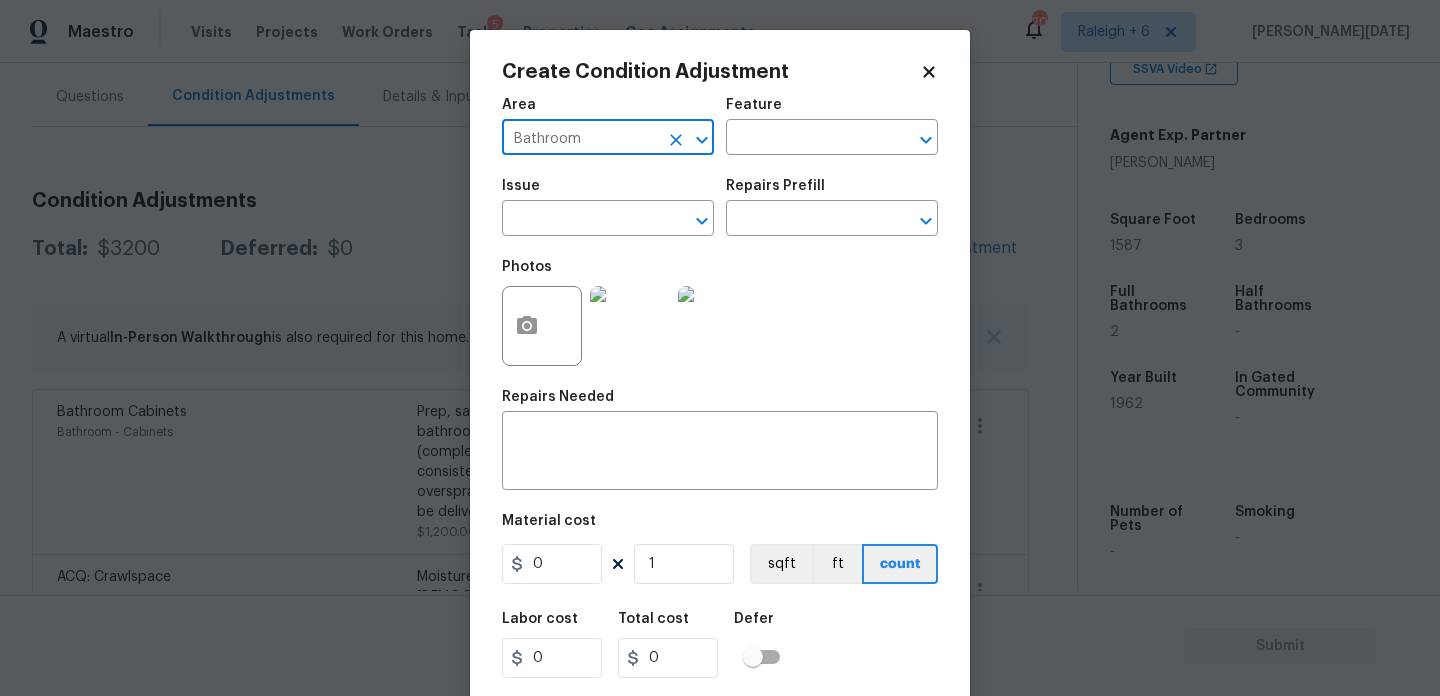 type on "Bathroom" 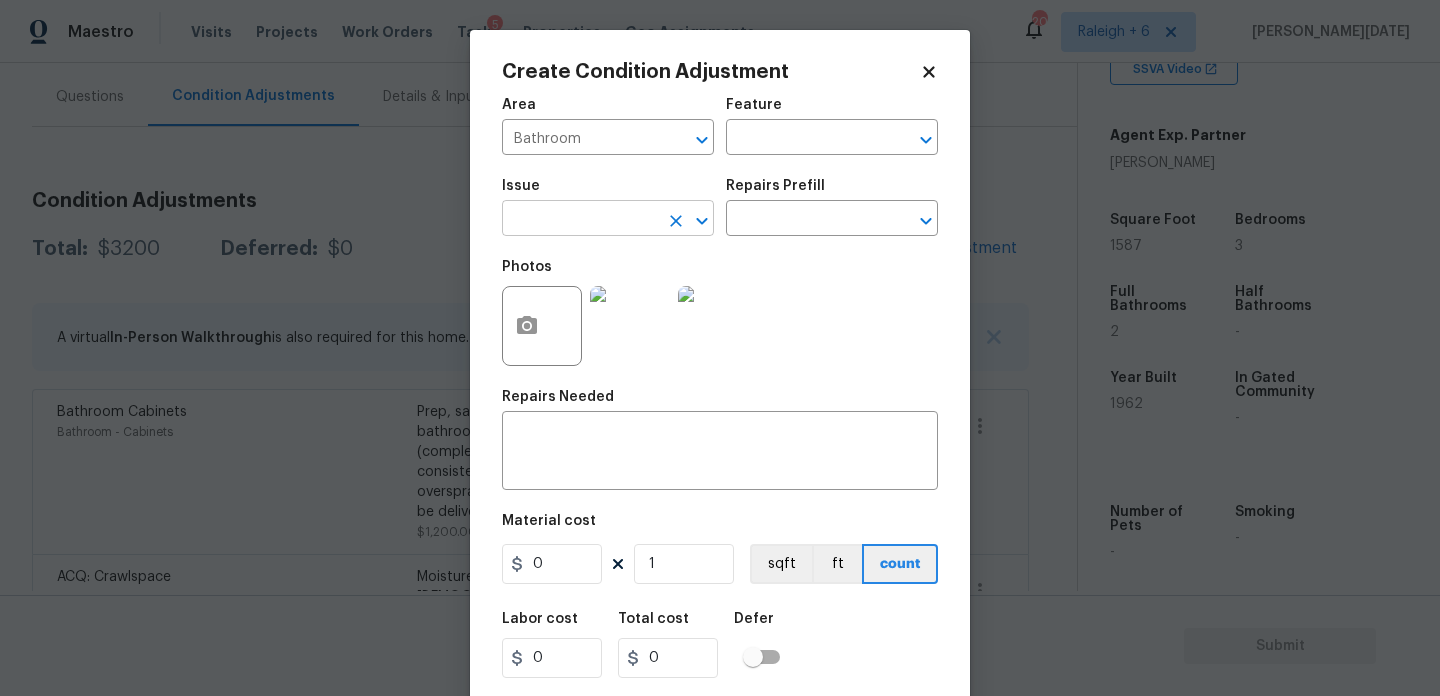 click at bounding box center (580, 220) 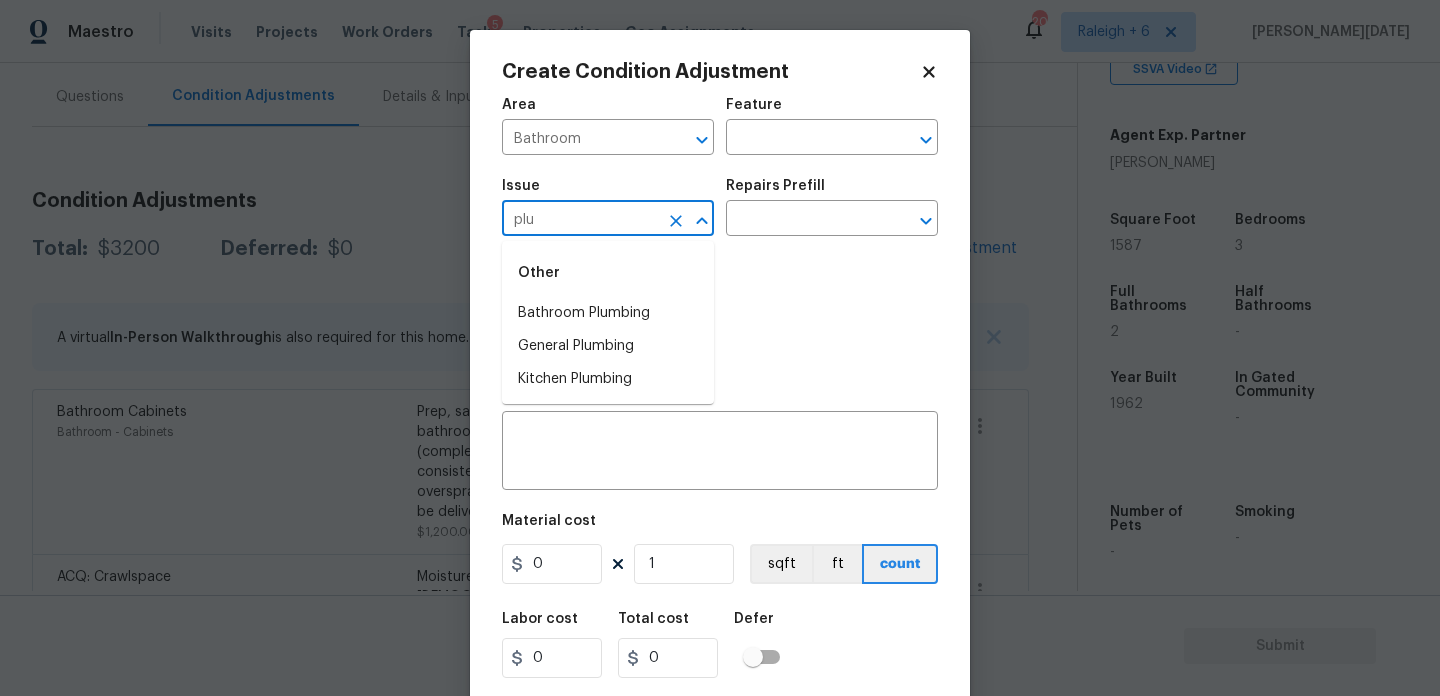 click on "Other" at bounding box center (608, 273) 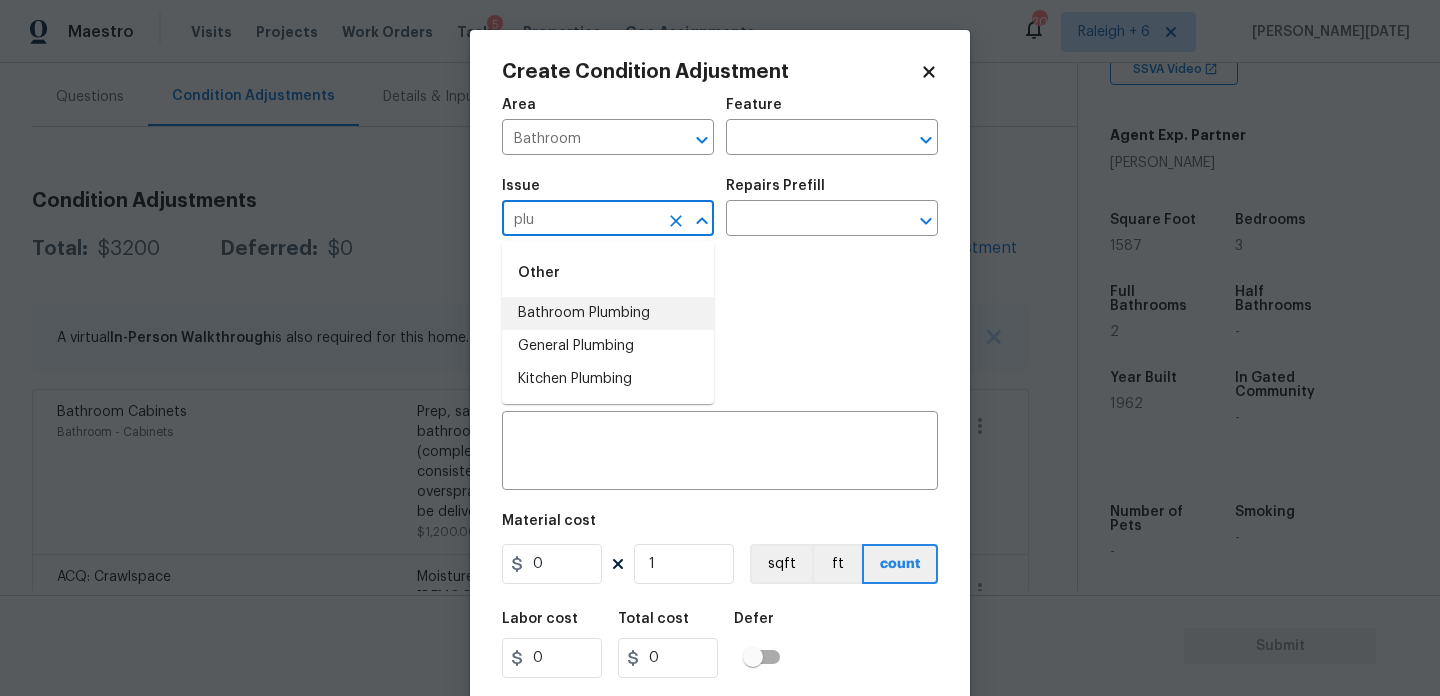 click on "Bathroom Plumbing" at bounding box center [608, 313] 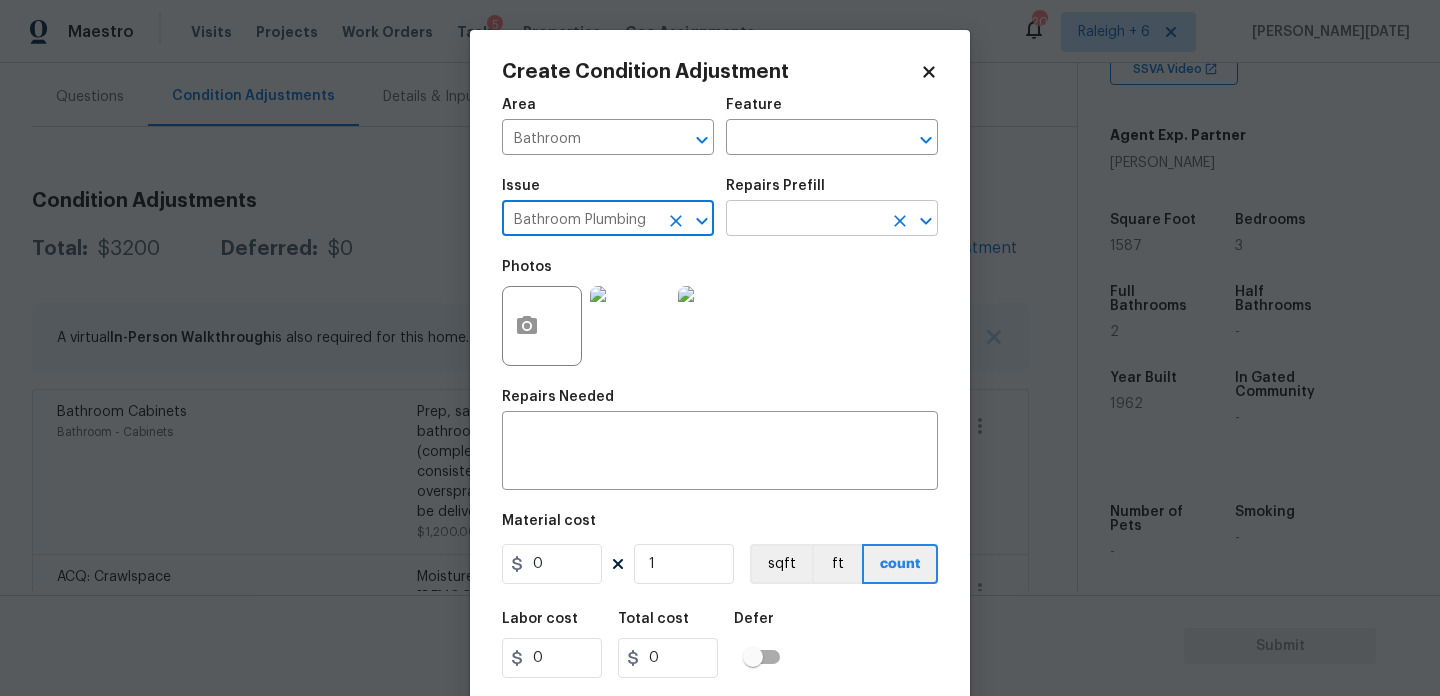 type on "Bathroom Plumbing" 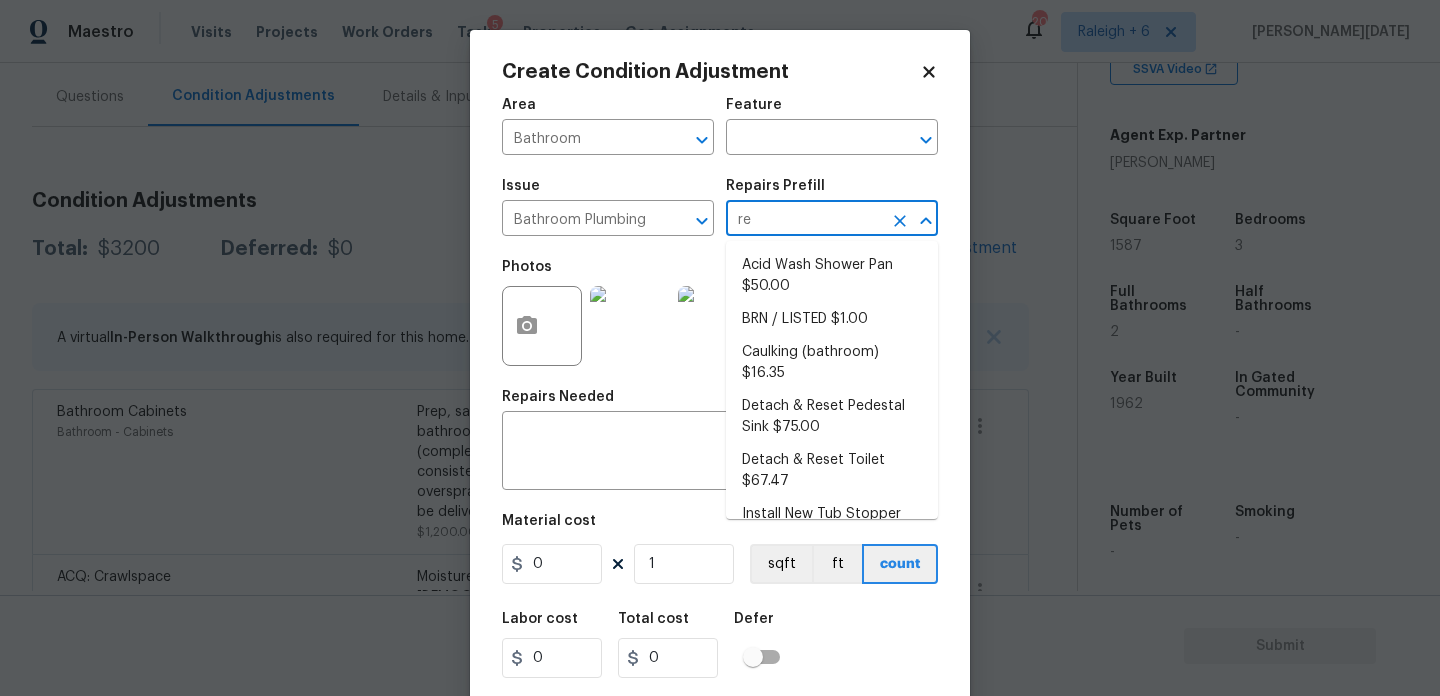 type on "ref" 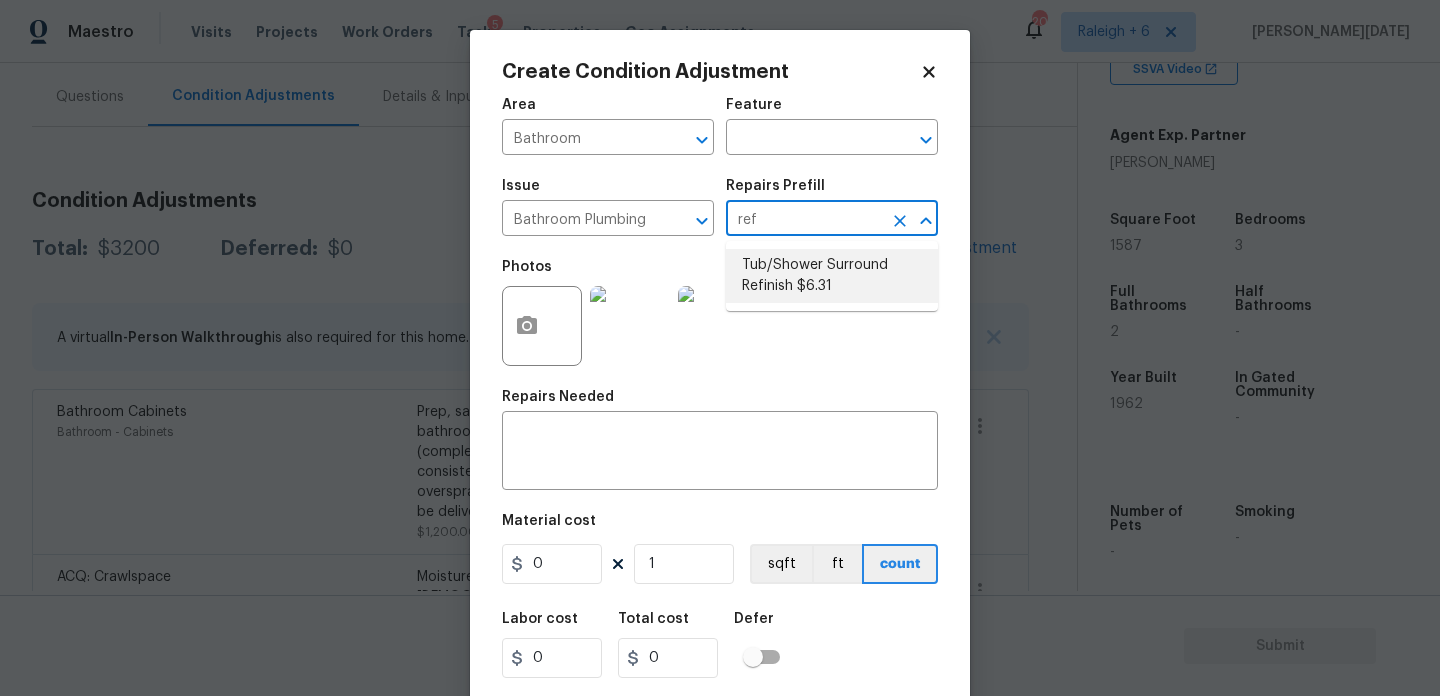 click on "Tub/Shower Surround Refinish $6.31" at bounding box center (832, 276) 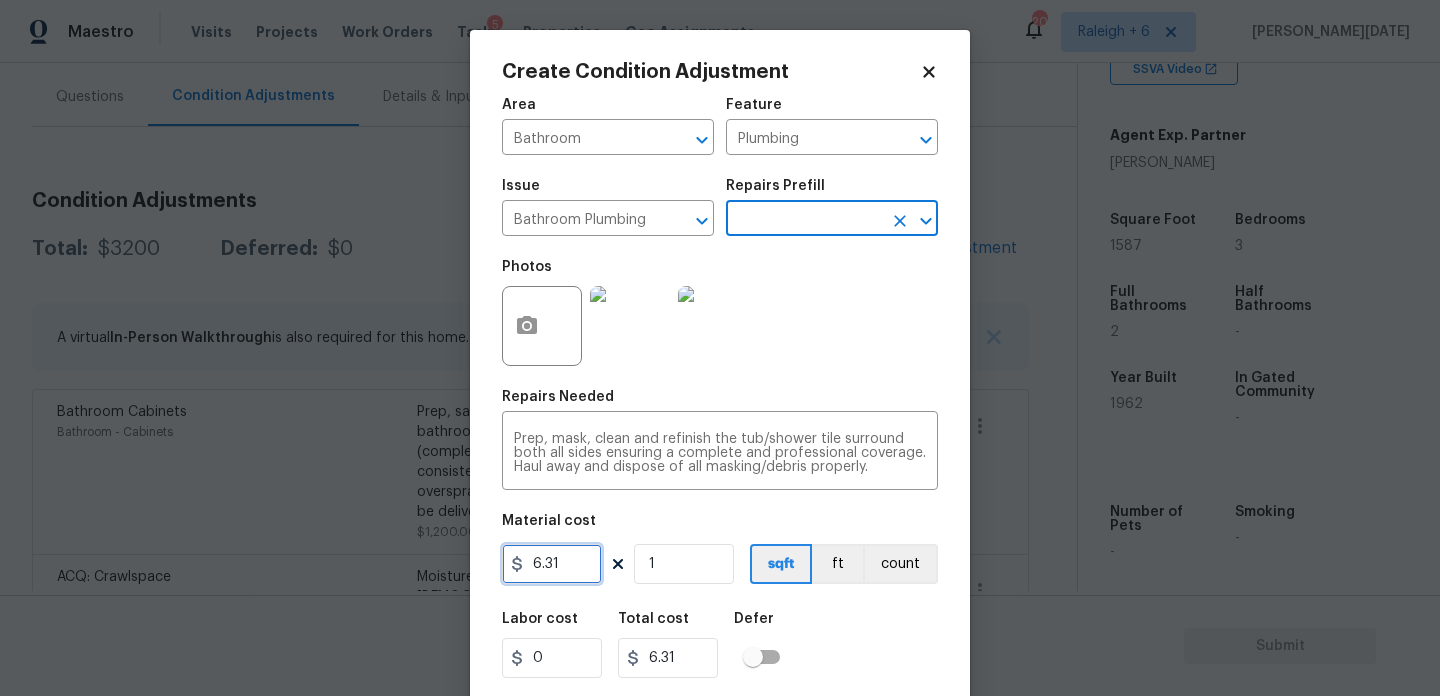 drag, startPoint x: 582, startPoint y: 556, endPoint x: 397, endPoint y: 528, distance: 187.10692 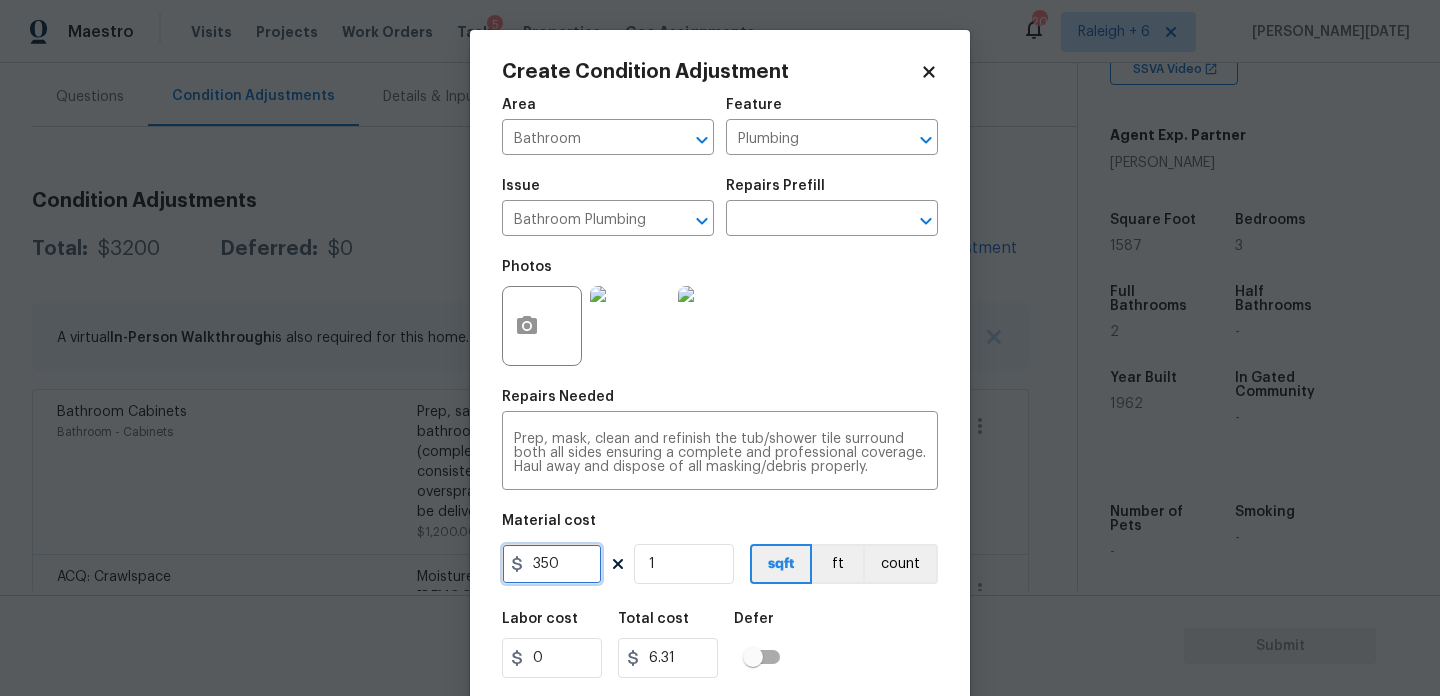 type on "350" 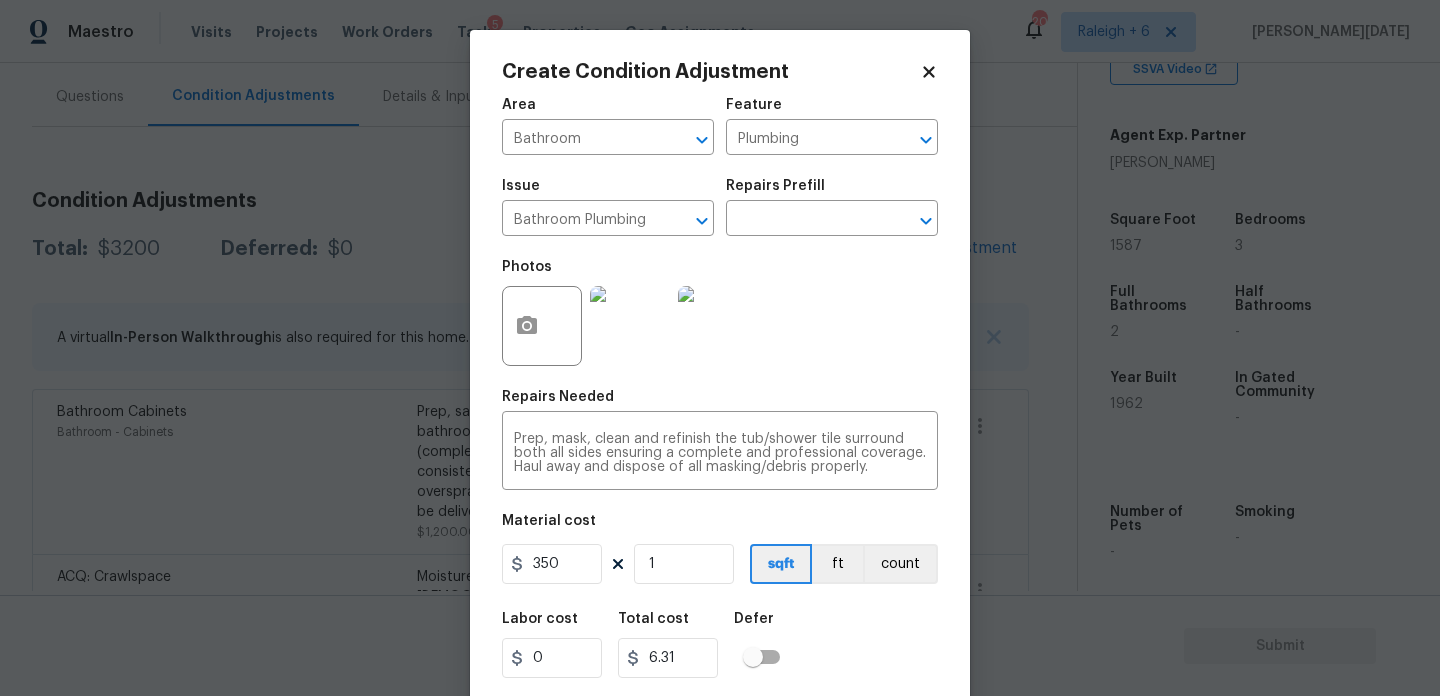 type on "350" 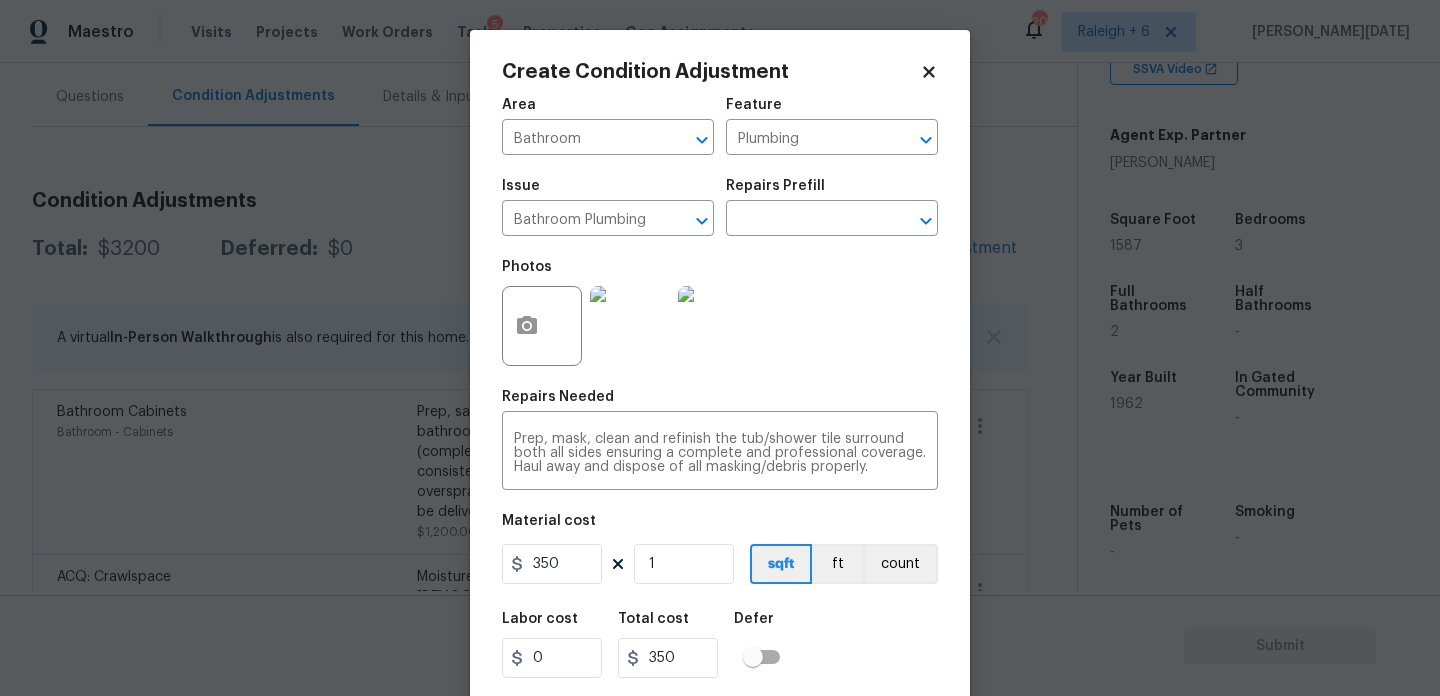 click on "Photos" at bounding box center [720, 313] 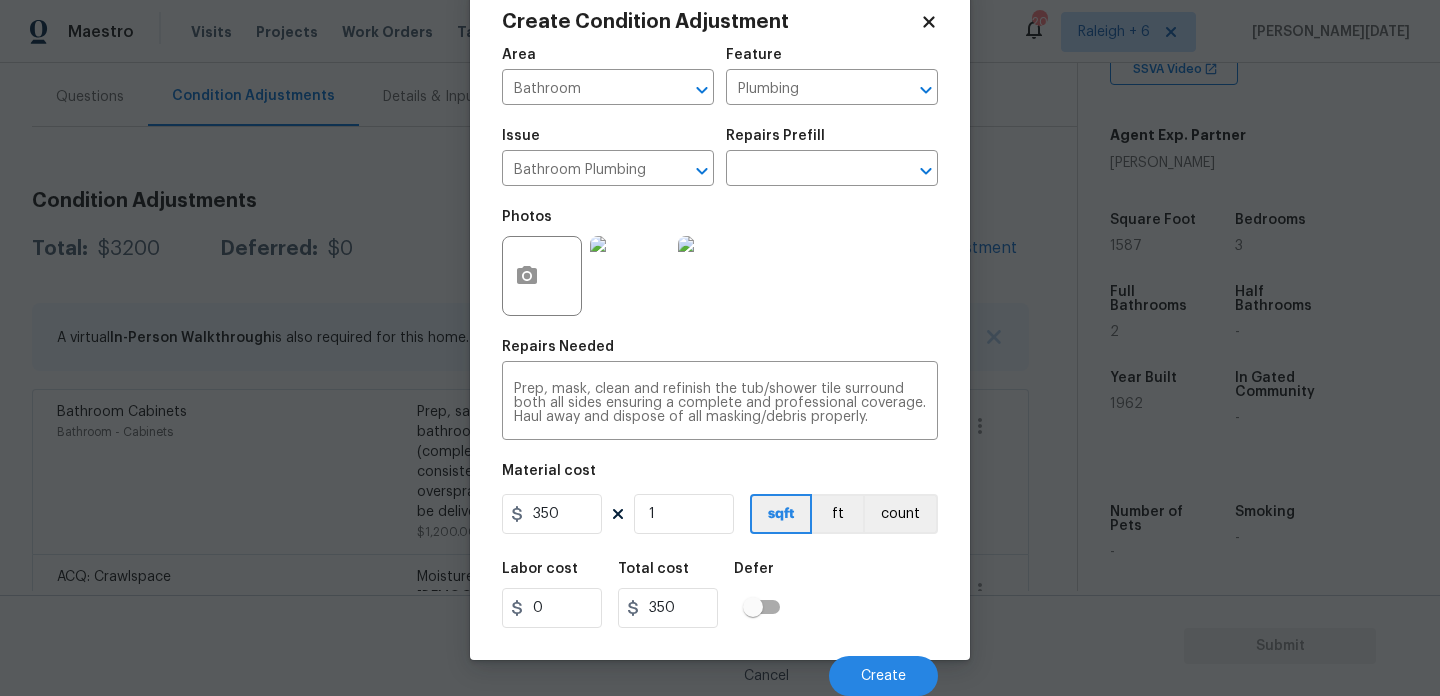 click on "Cancel Create" at bounding box center (720, 668) 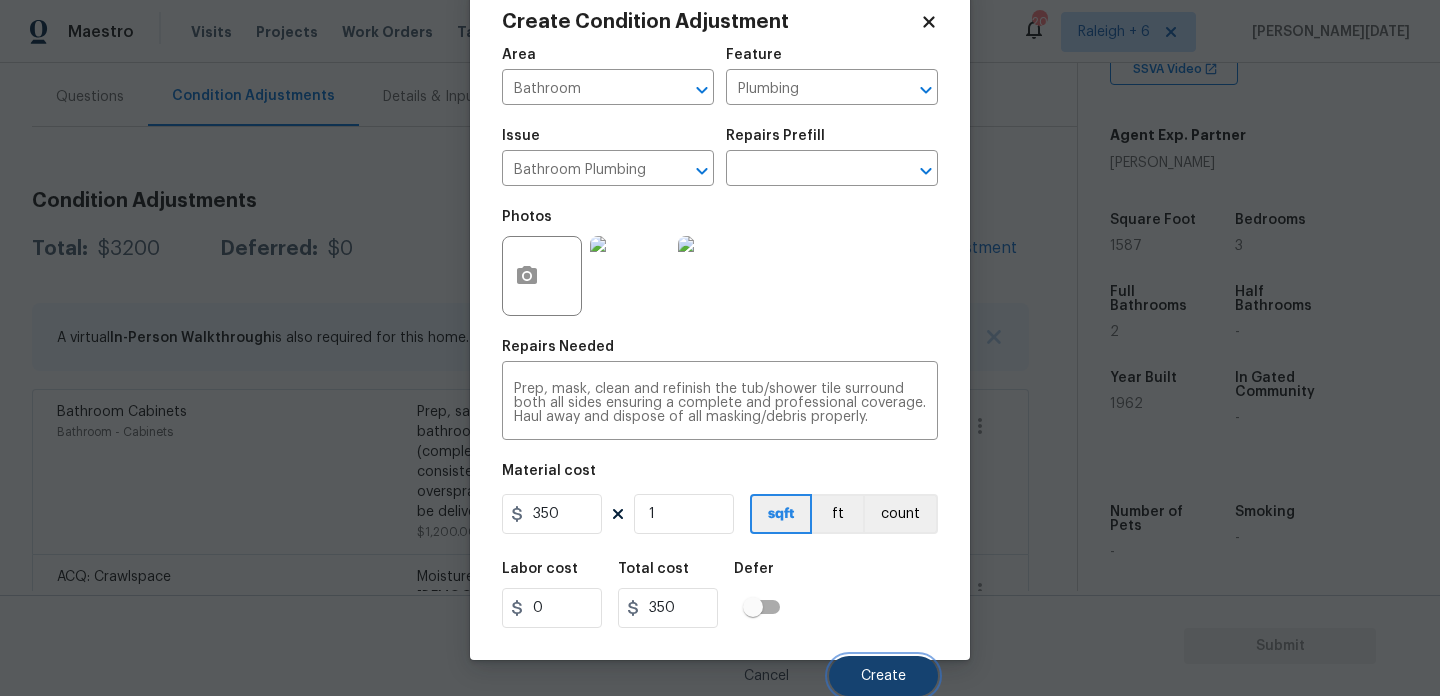 click on "Create" at bounding box center [883, 676] 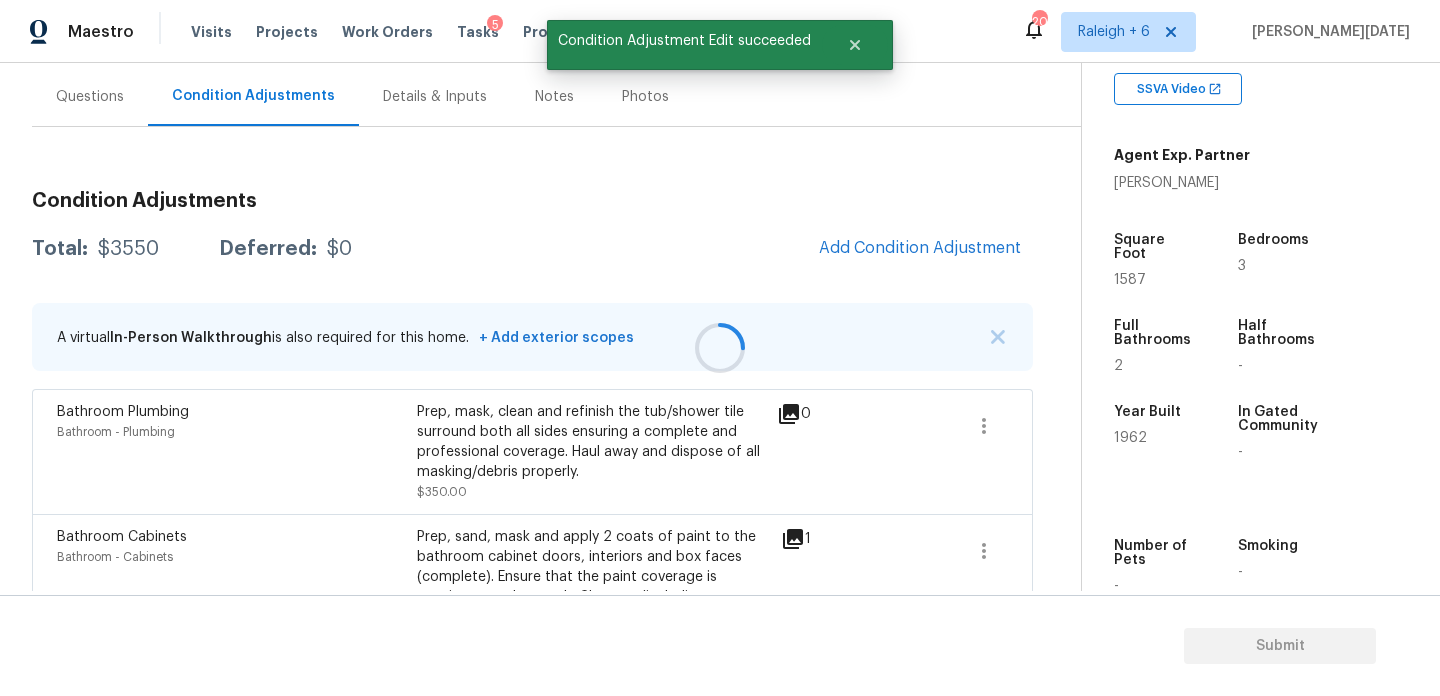 scroll, scrollTop: 0, scrollLeft: 0, axis: both 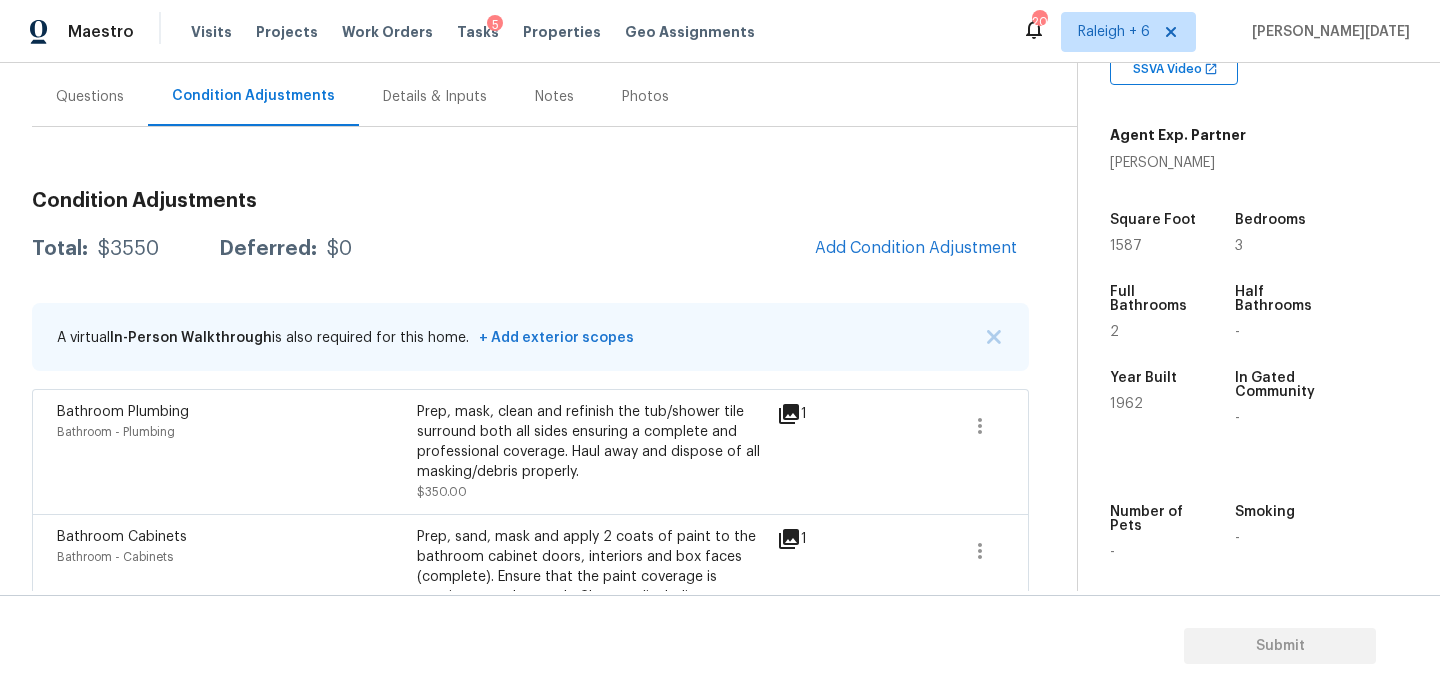 click on "Questions" at bounding box center (90, 96) 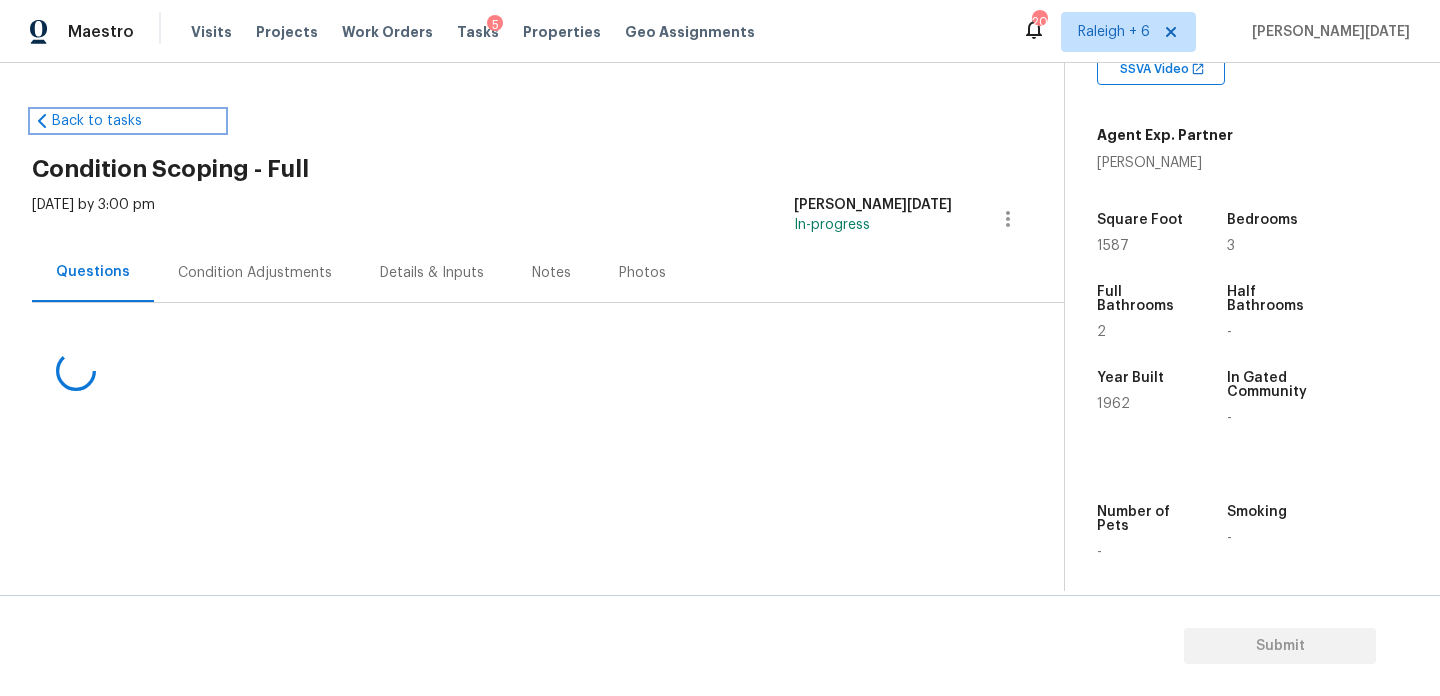 click on "Back to tasks" at bounding box center (128, 121) 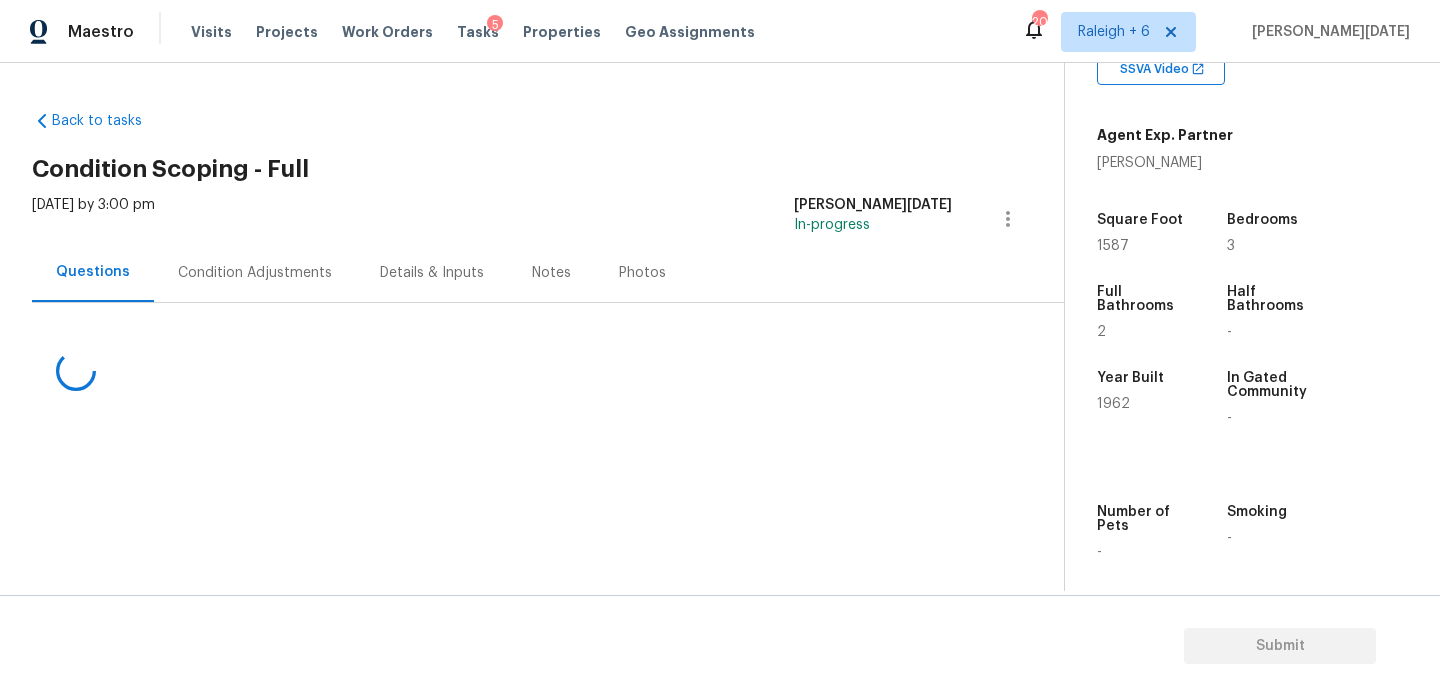 scroll, scrollTop: 0, scrollLeft: 0, axis: both 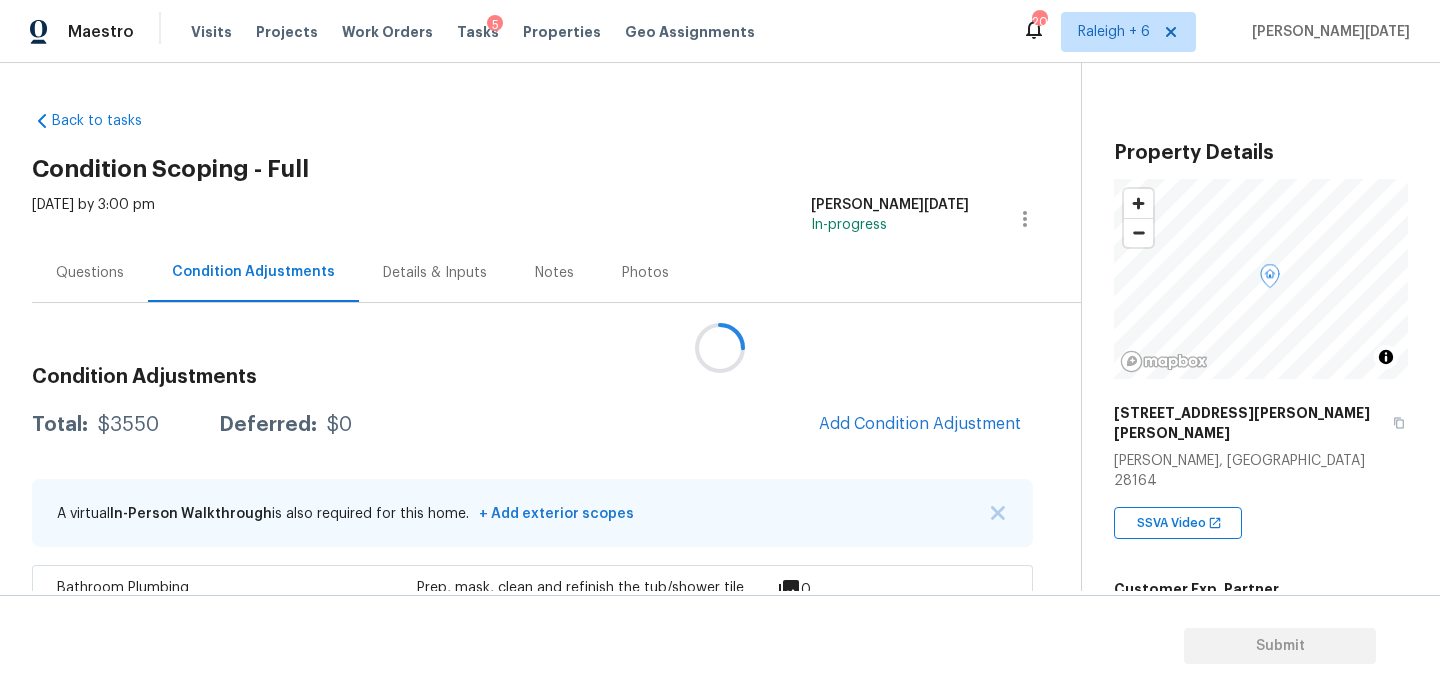 click at bounding box center [720, 348] 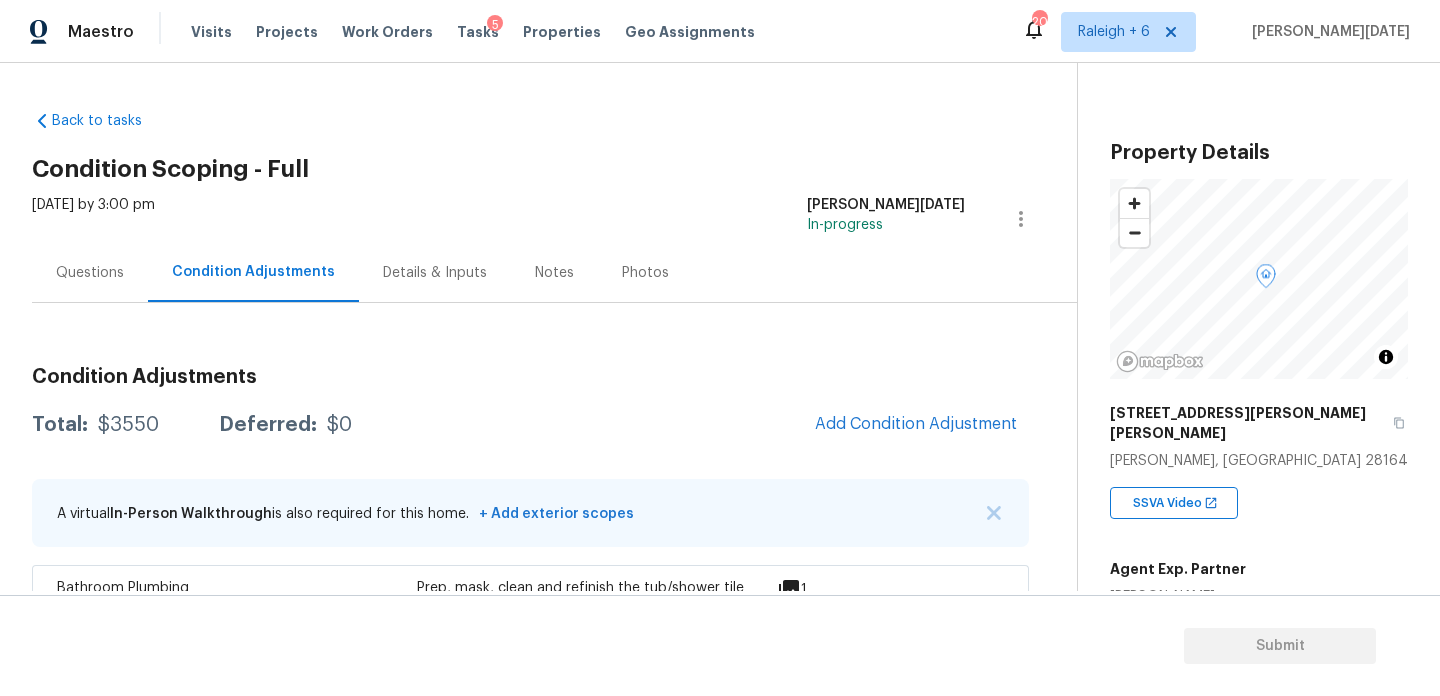 click on "Questions" at bounding box center [90, 273] 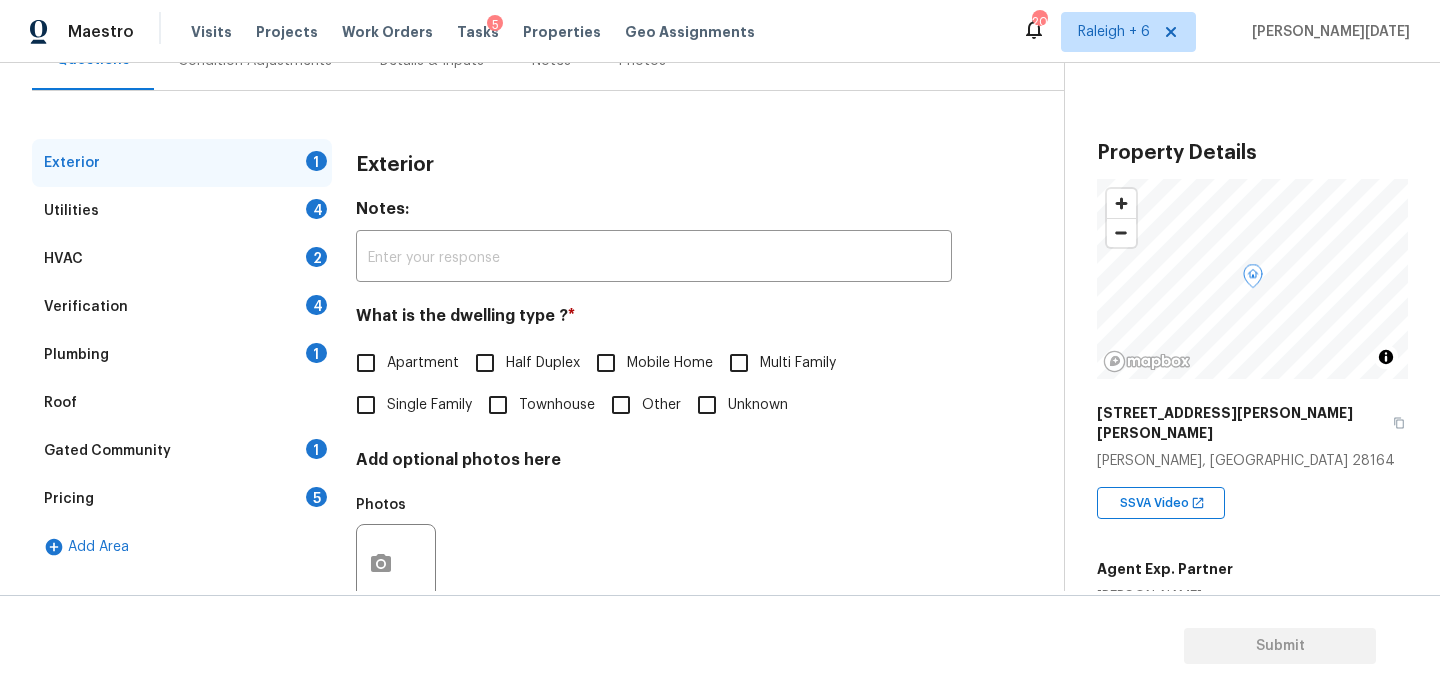 scroll, scrollTop: 267, scrollLeft: 0, axis: vertical 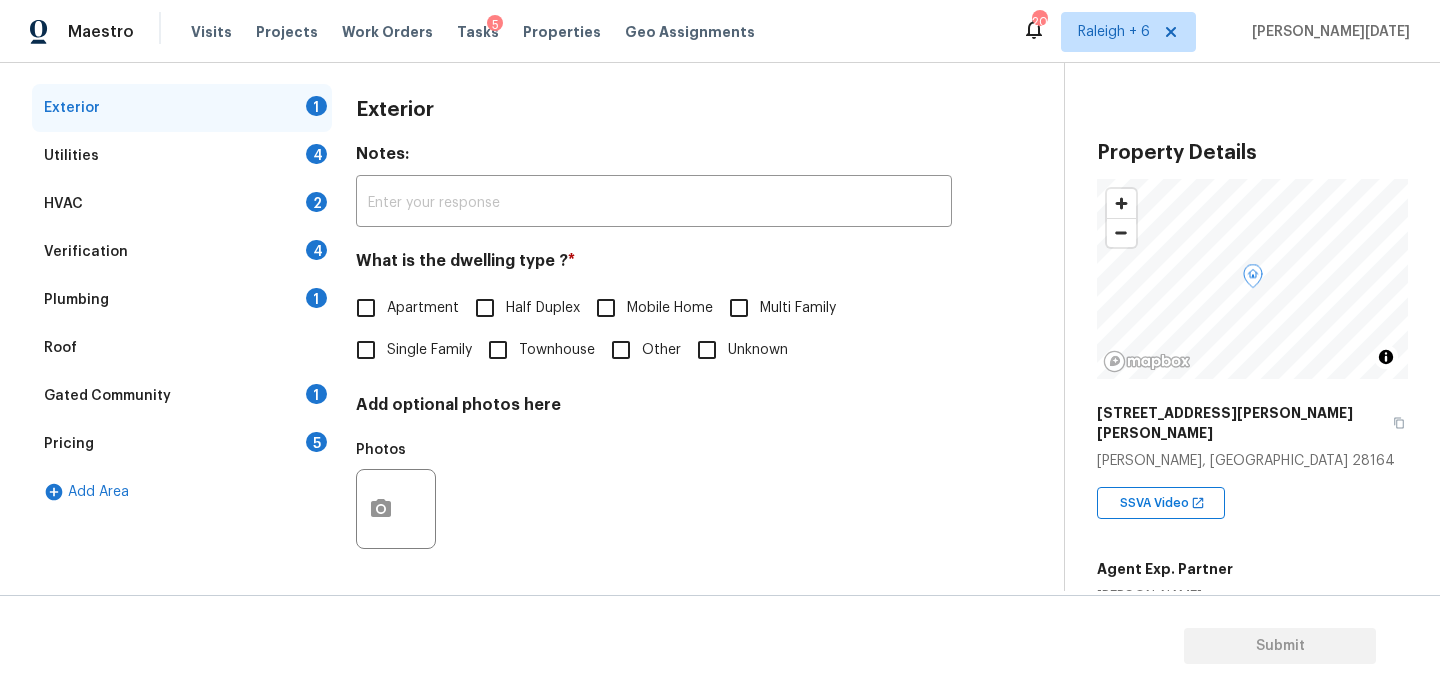 click on "5" at bounding box center [316, 442] 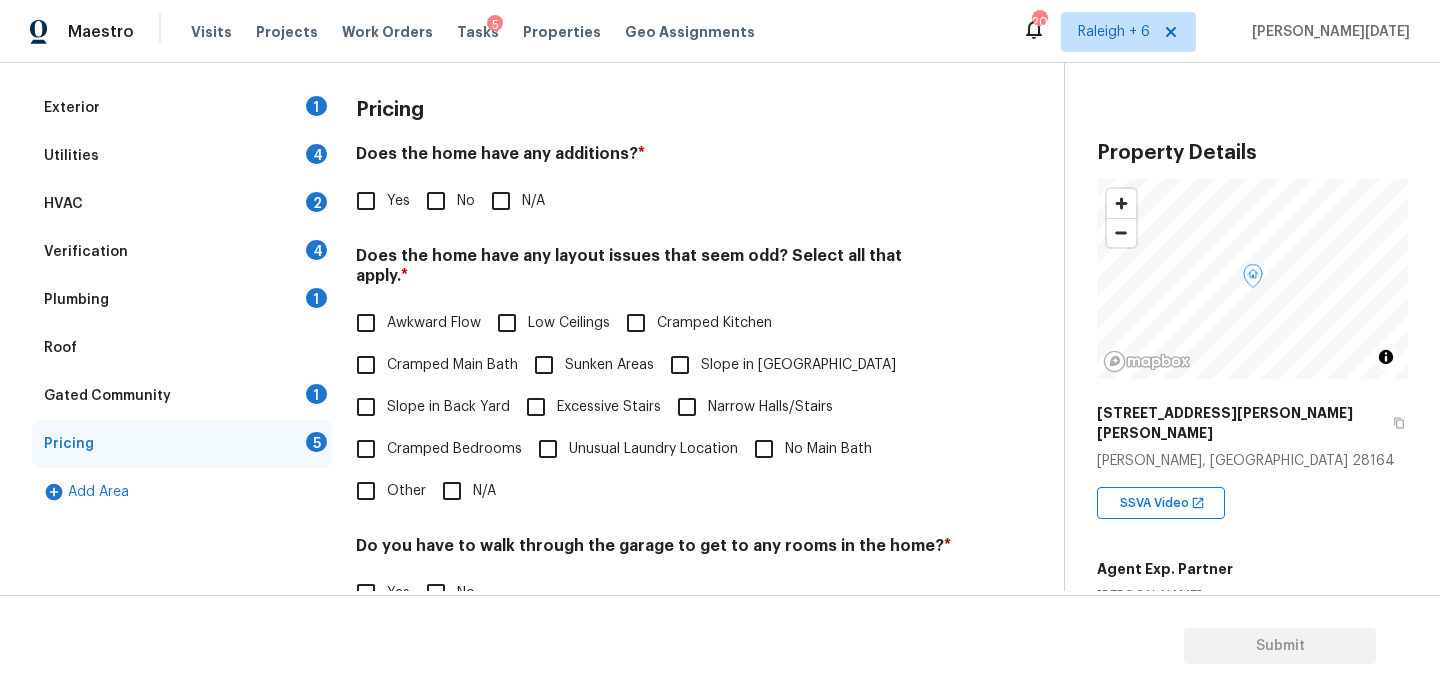 click on "Yes" at bounding box center [366, 201] 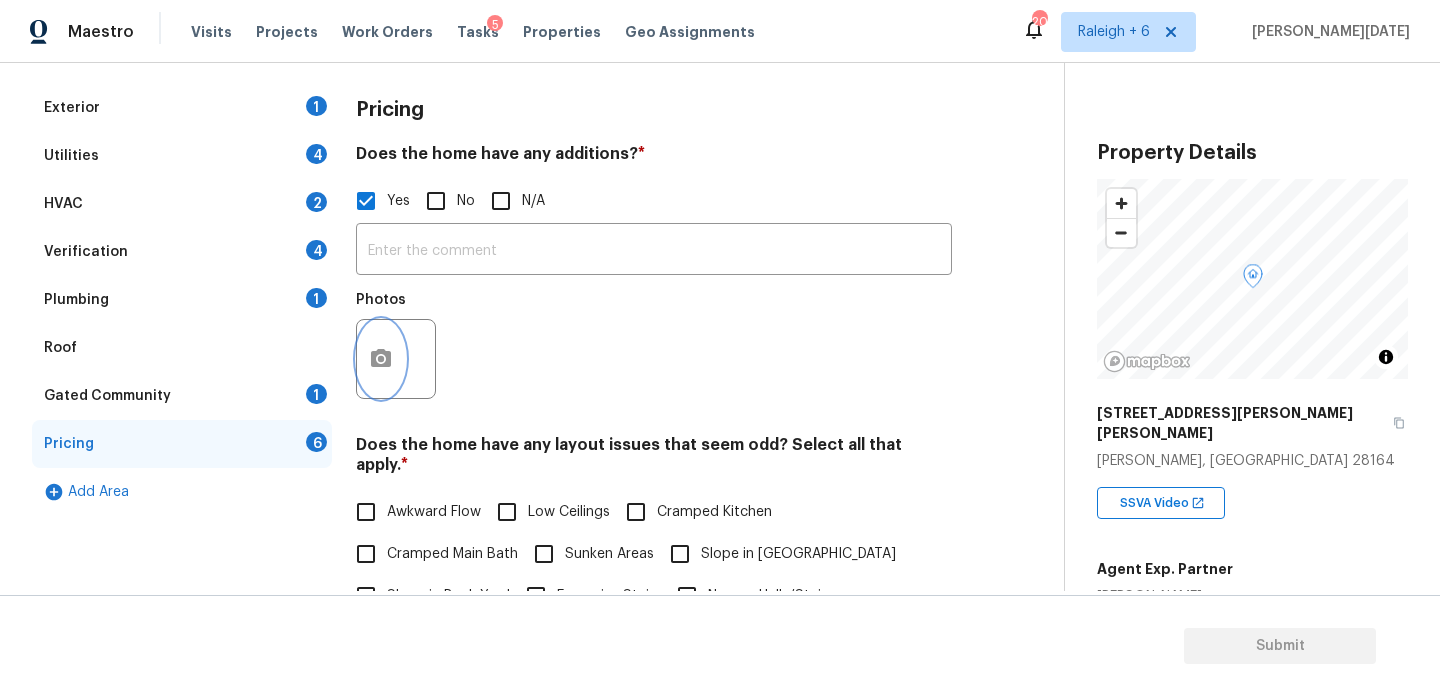 click at bounding box center (381, 359) 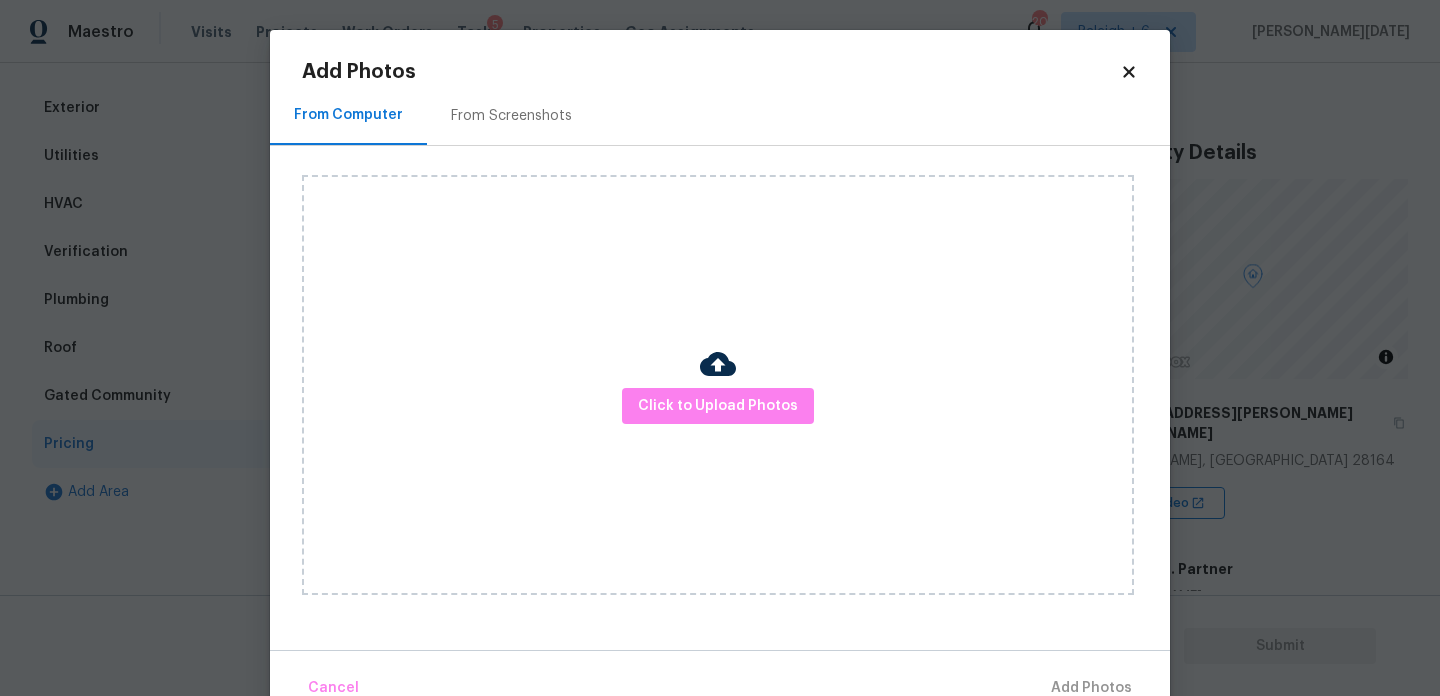 click on "Click to Upload Photos" at bounding box center (718, 385) 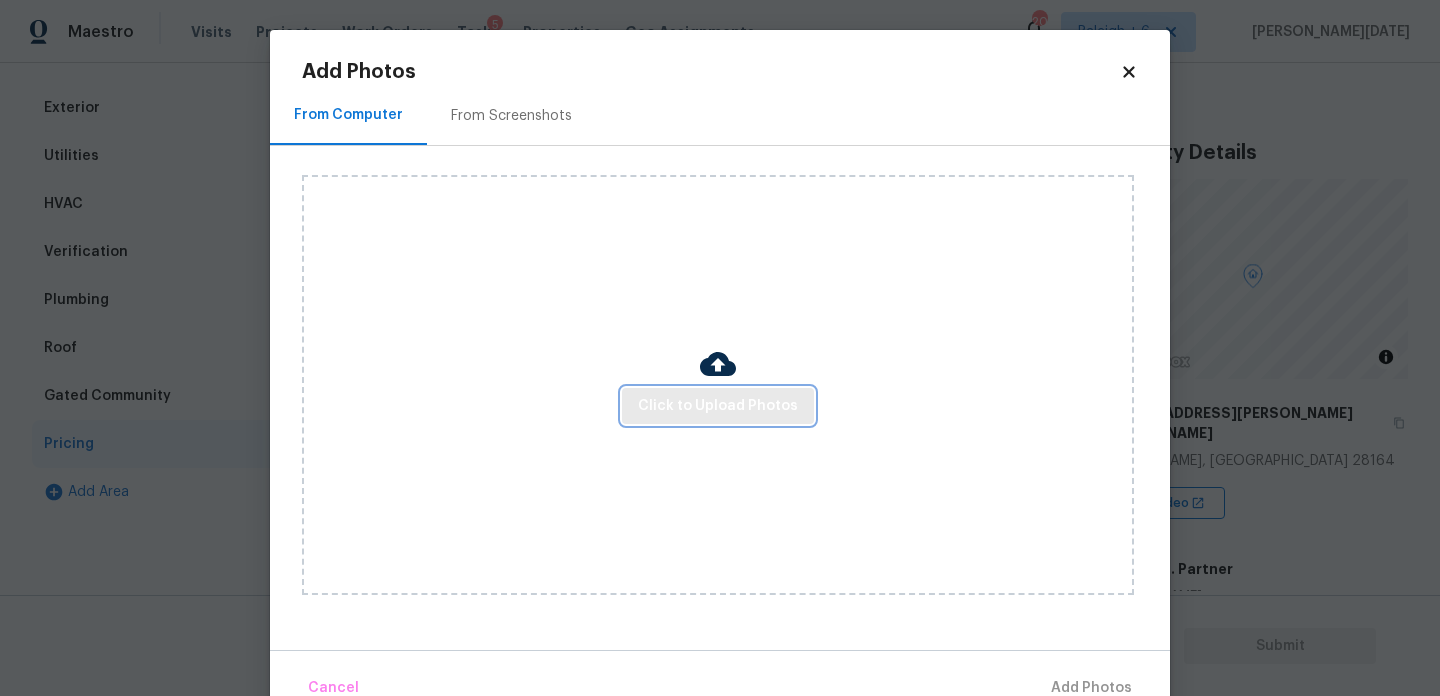 click on "Click to Upload Photos" at bounding box center [718, 406] 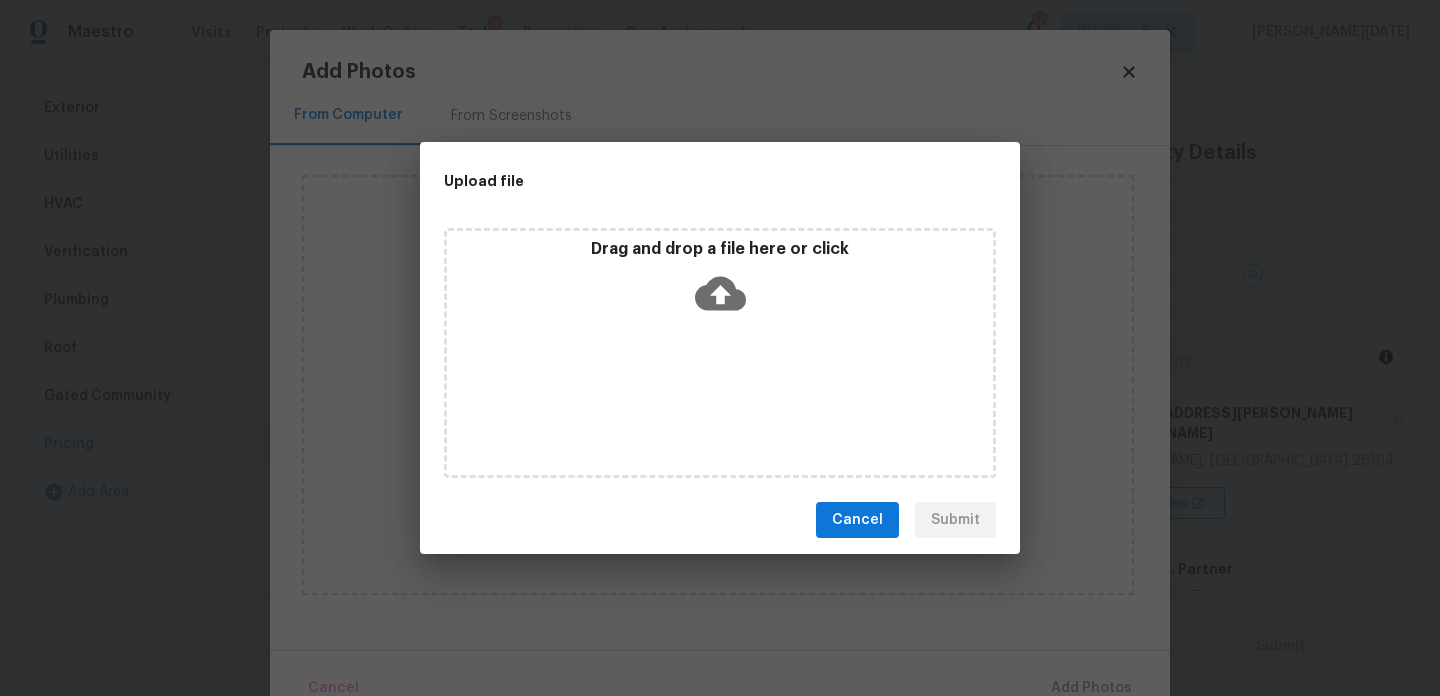 click on "Drag and drop a file here or click" at bounding box center [720, 353] 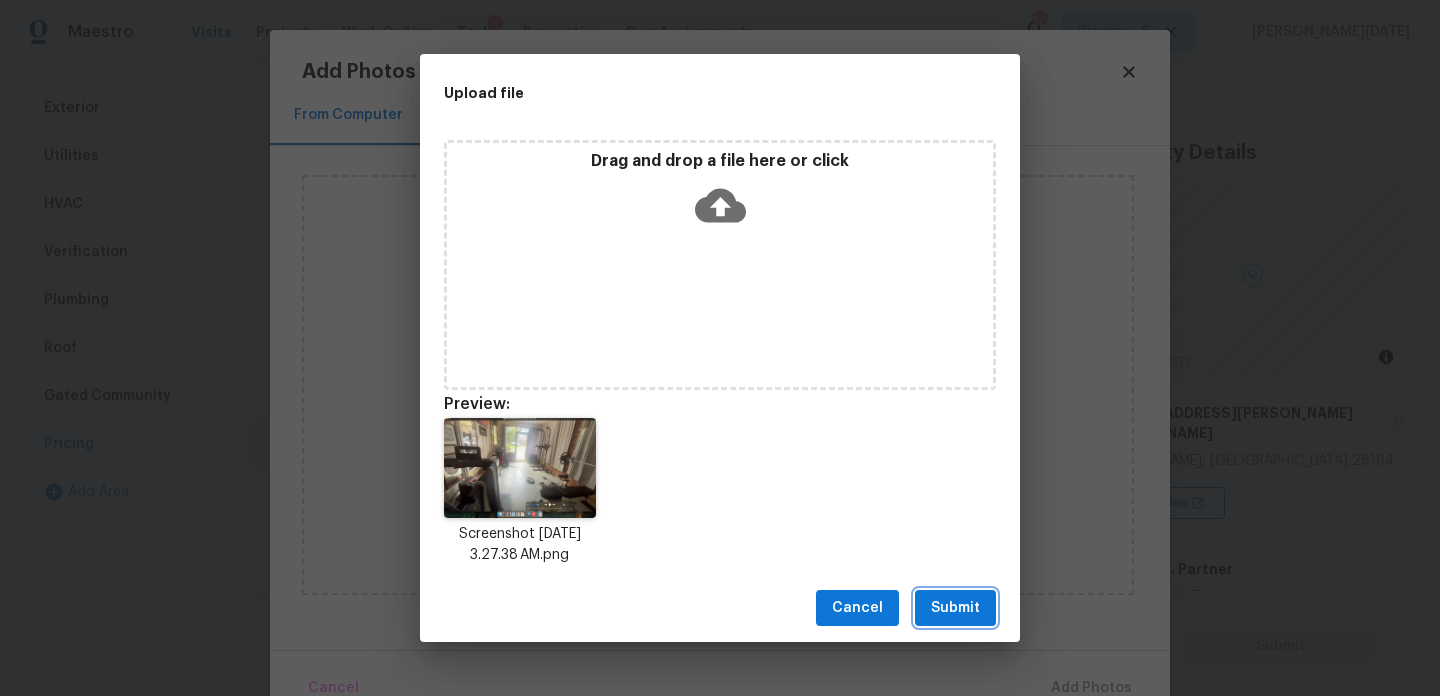 click on "Submit" at bounding box center [955, 608] 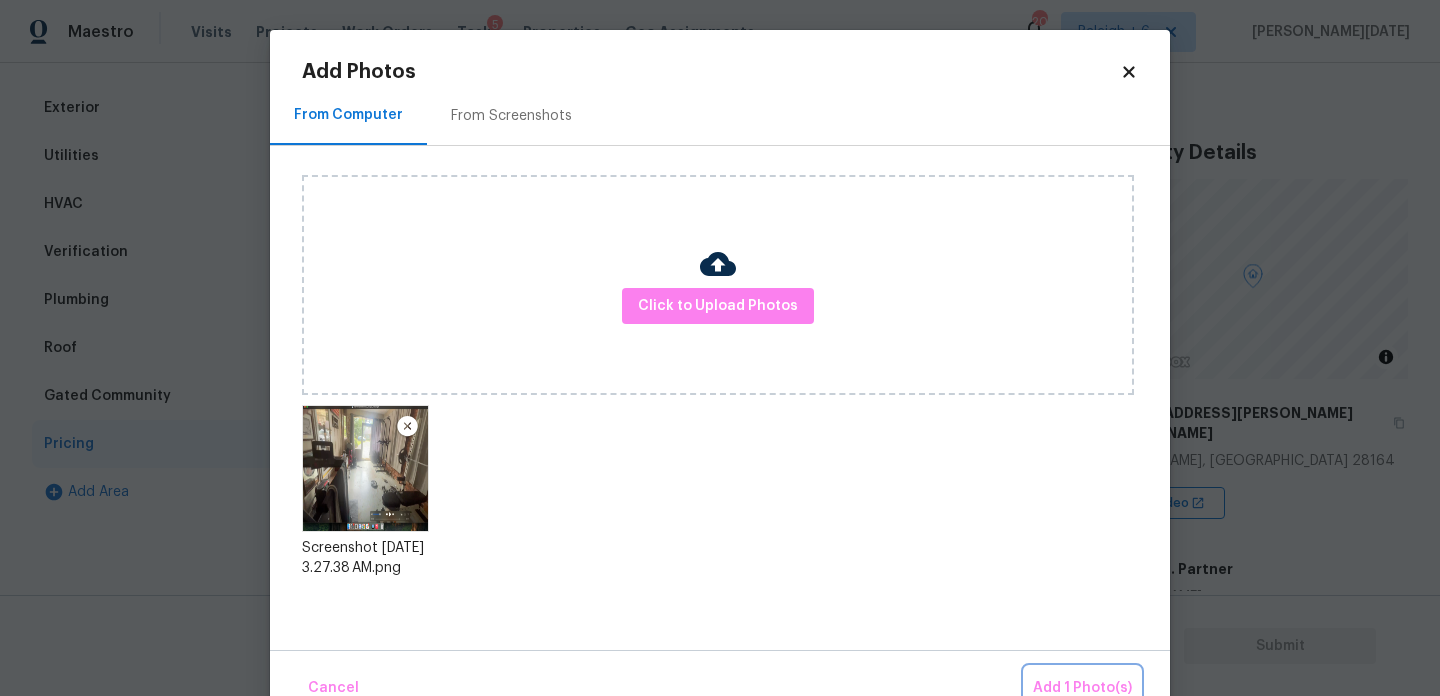 click on "Add 1 Photo(s)" at bounding box center [1082, 688] 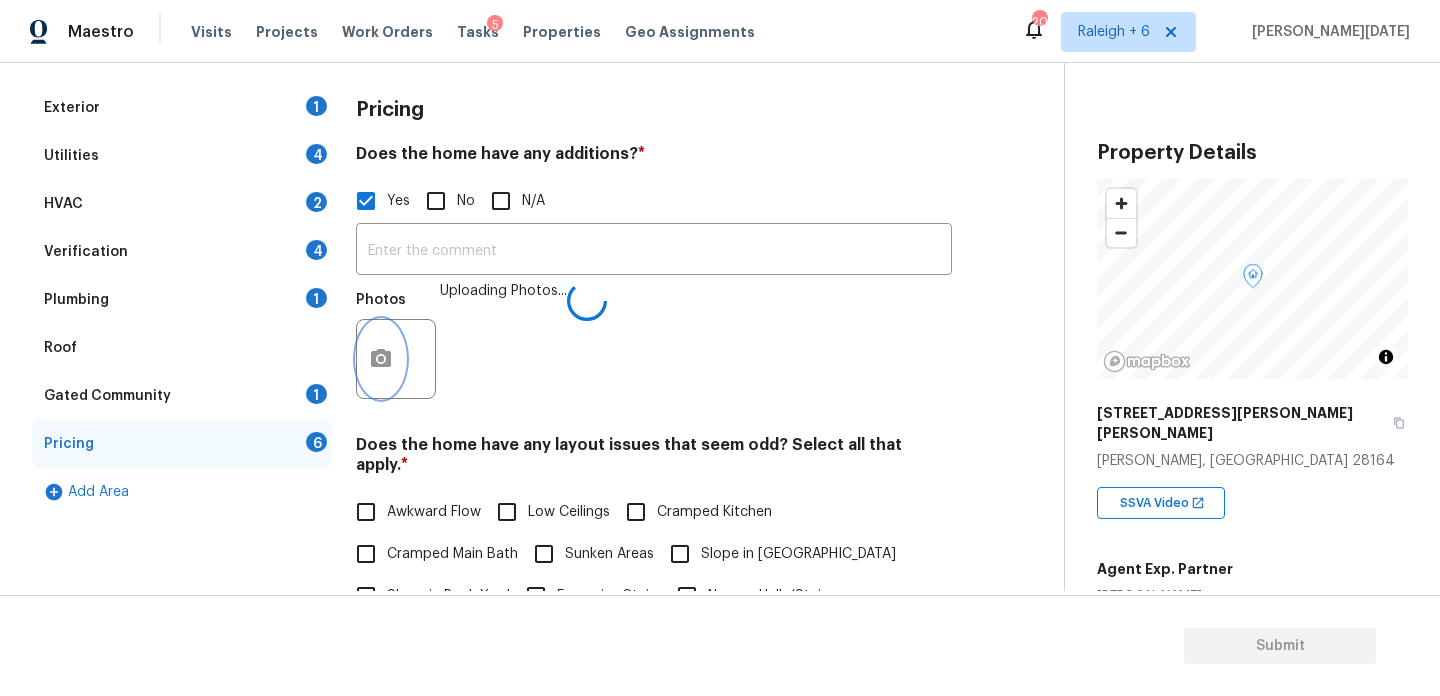 type 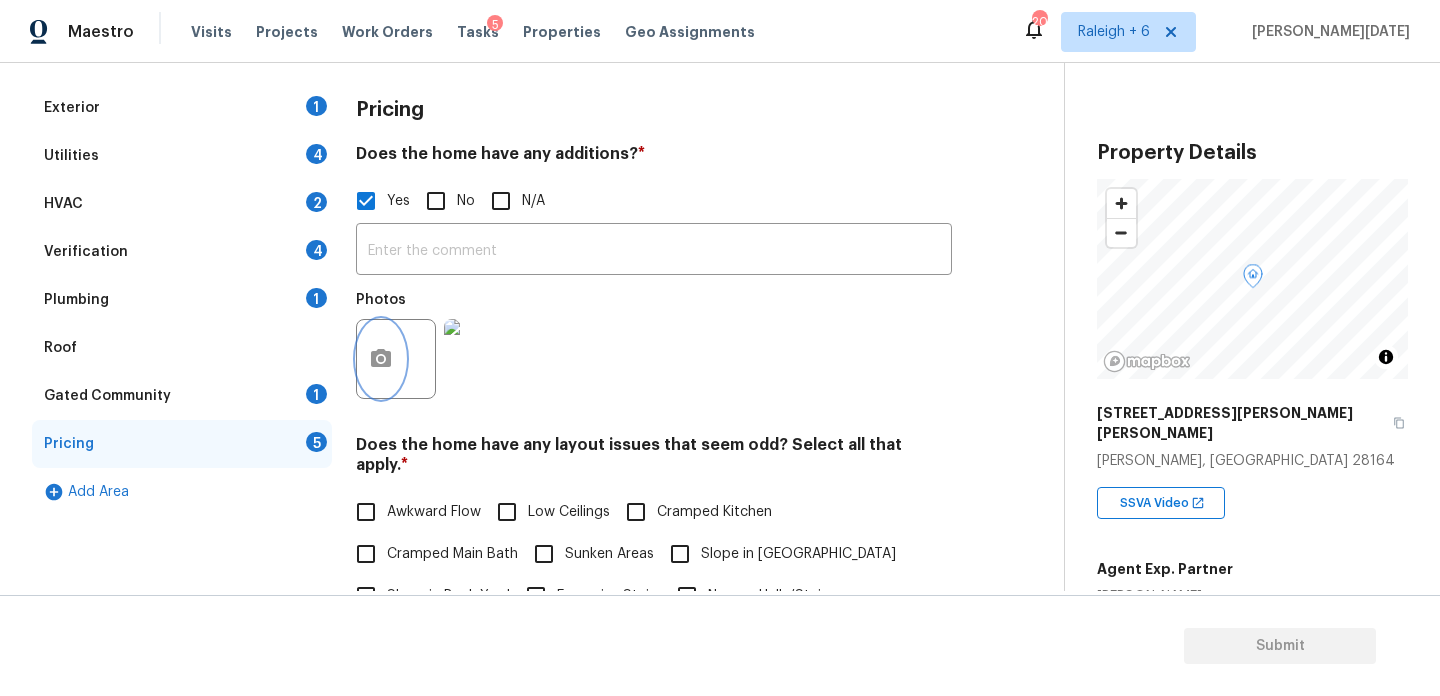 scroll, scrollTop: 693, scrollLeft: 0, axis: vertical 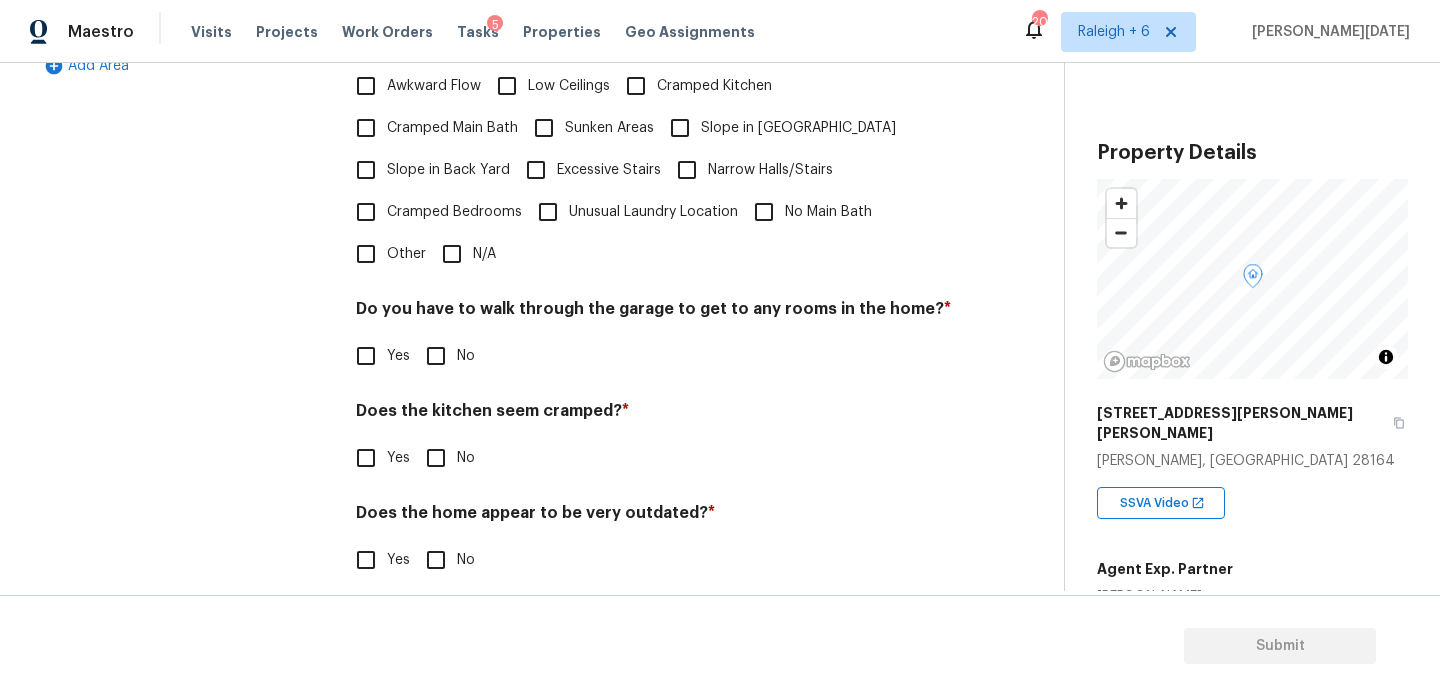 click on "Pricing Does the home have any additions?  * Yes No N/A ​ Photos Does the home have any layout issues that seem odd? Select all that apply.  * Awkward Flow Low Ceilings Cramped Kitchen Cramped Main Bath Sunken Areas Slope in Front Yard Slope in Back Yard Excessive Stairs Narrow Halls/Stairs Cramped Bedrooms Unusual Laundry Location No Main Bath Other N/A Do you have to walk through the garage to get to any rooms in the home?  * Yes No Does the kitchen seem cramped?  * Yes No Does the home appear to be very outdated?  * Yes No" at bounding box center [654, 131] 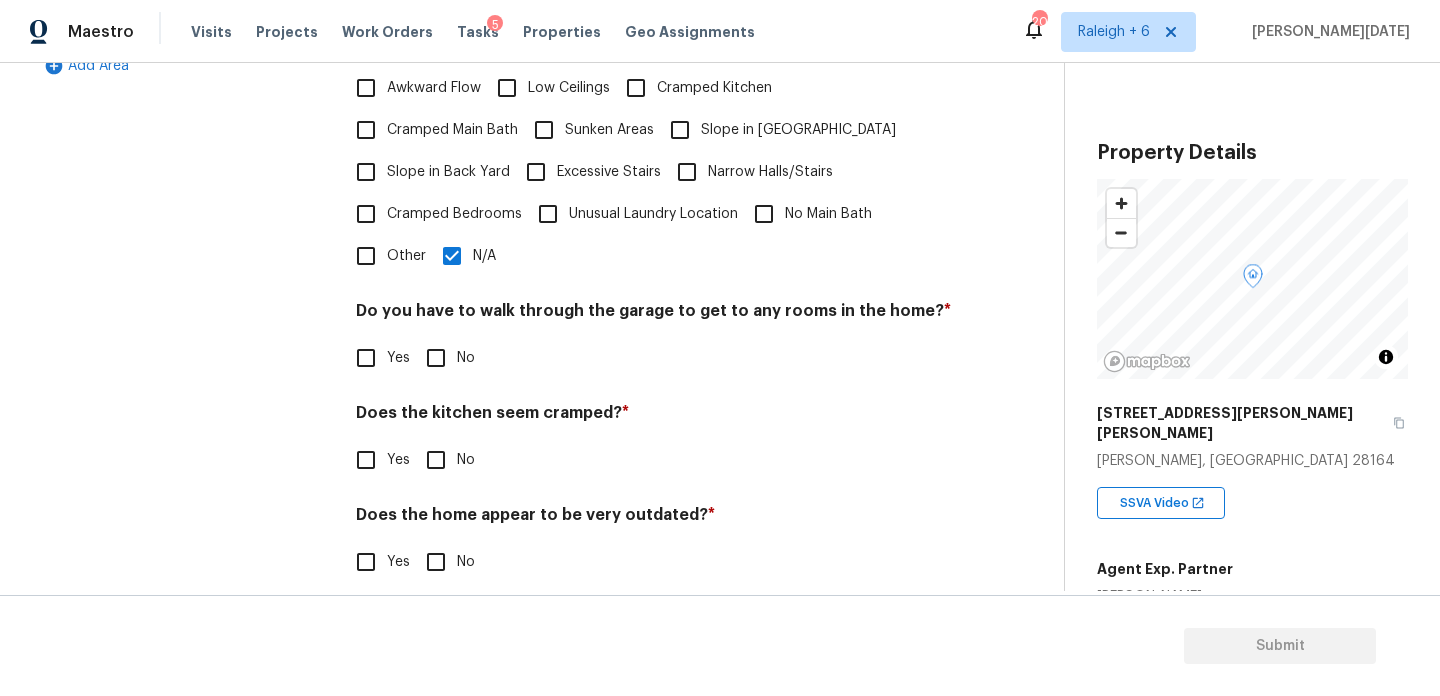 click on "No" at bounding box center [466, 358] 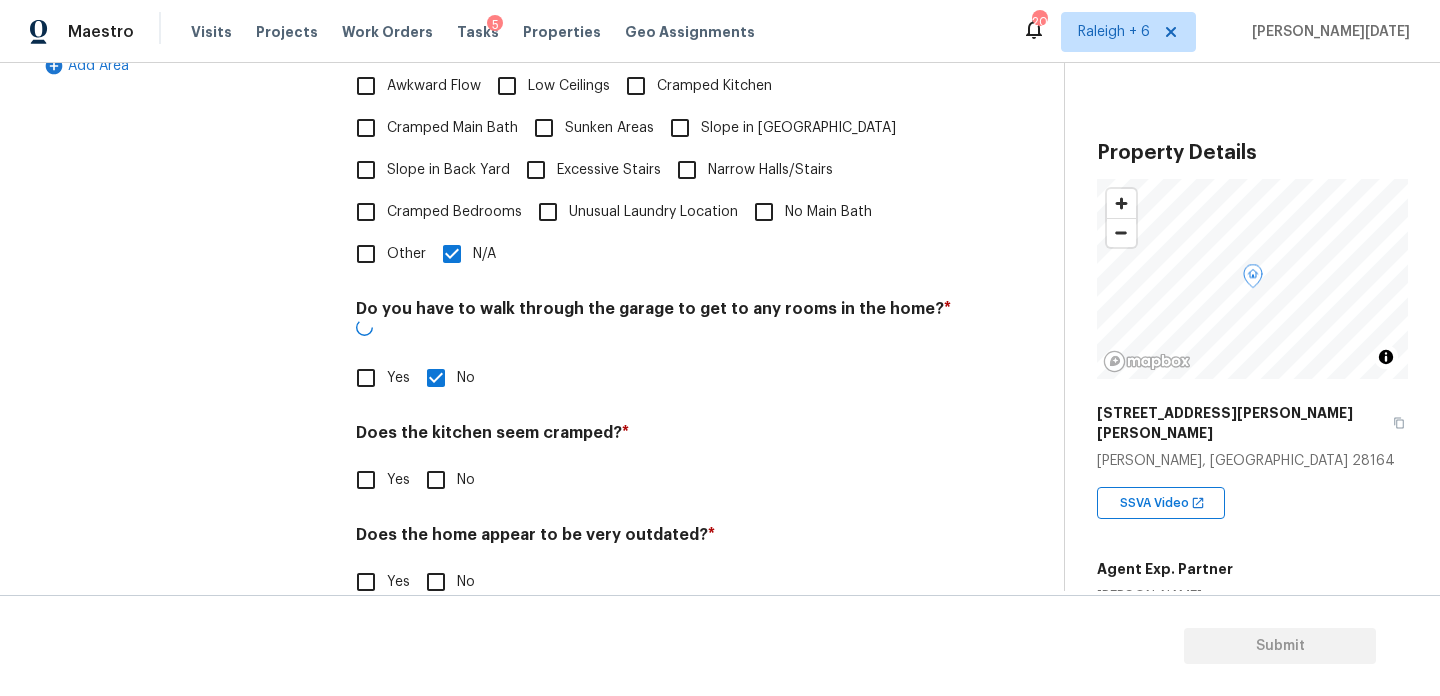 click on "No" at bounding box center [436, 480] 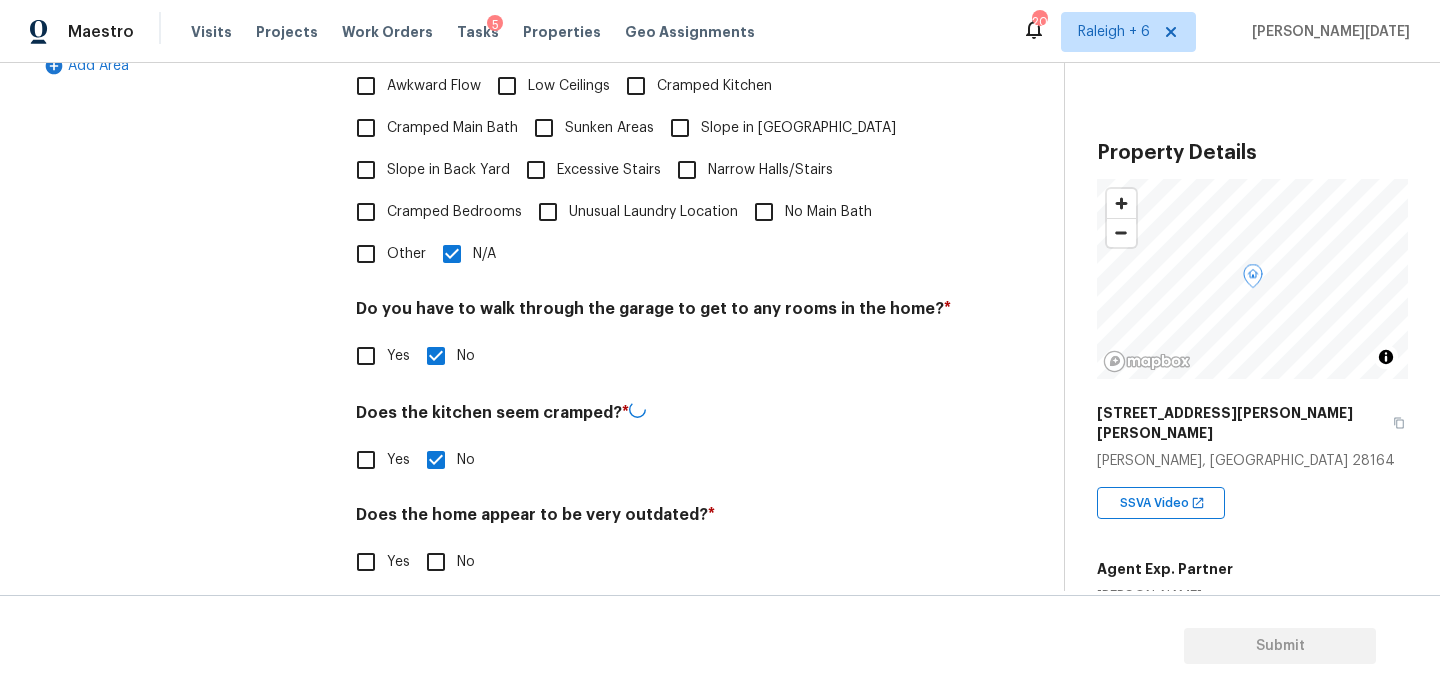 click on "Pricing Does the home have any additions?  * Yes No N/A ​ Photos Does the home have any layout issues that seem odd? Select all that apply.  * Awkward Flow Low Ceilings Cramped Kitchen Cramped Main Bath Sunken Areas Slope in Front Yard Slope in Back Yard Excessive Stairs Narrow Halls/Stairs Cramped Bedrooms Unusual Laundry Location No Main Bath Other N/A Do you have to walk through the garage to get to any rooms in the home?  * Yes No Does the kitchen seem cramped?  * Yes No Does the home appear to be very outdated?  * Yes No" at bounding box center [654, 132] 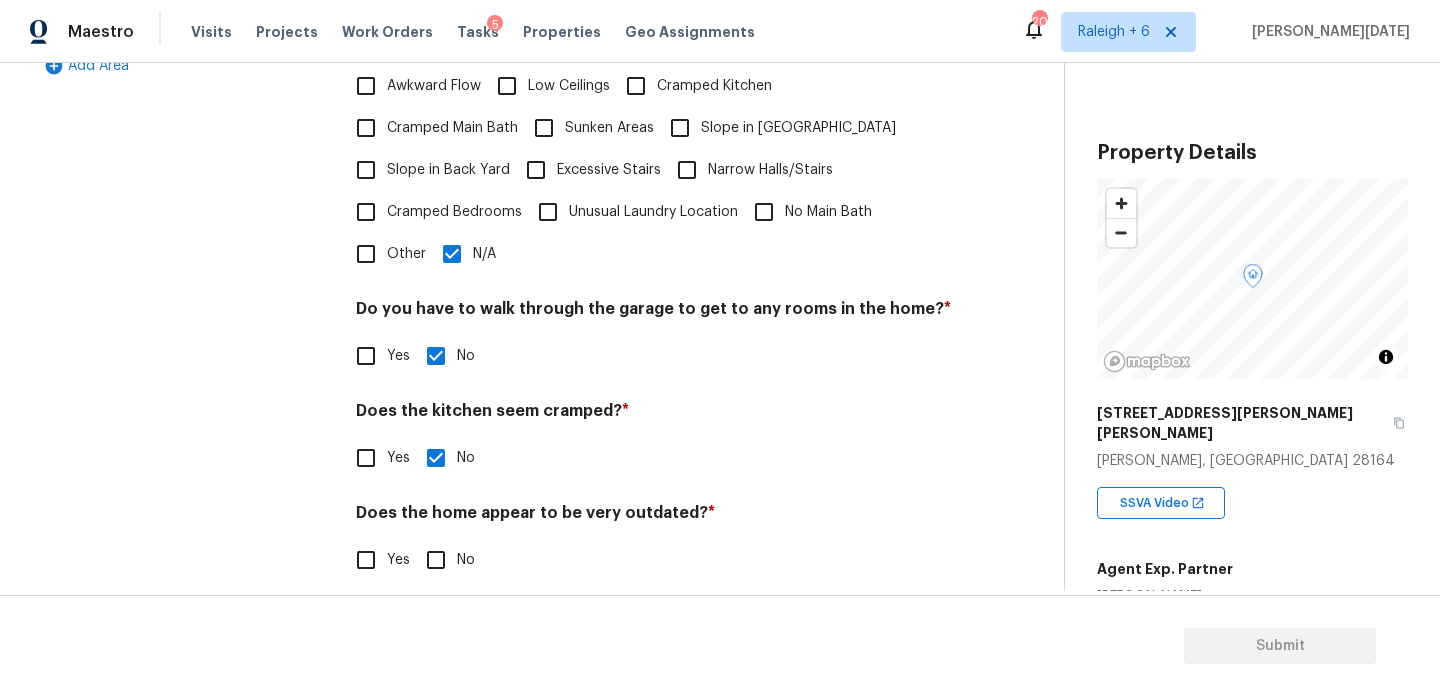 click on "No" at bounding box center (436, 560) 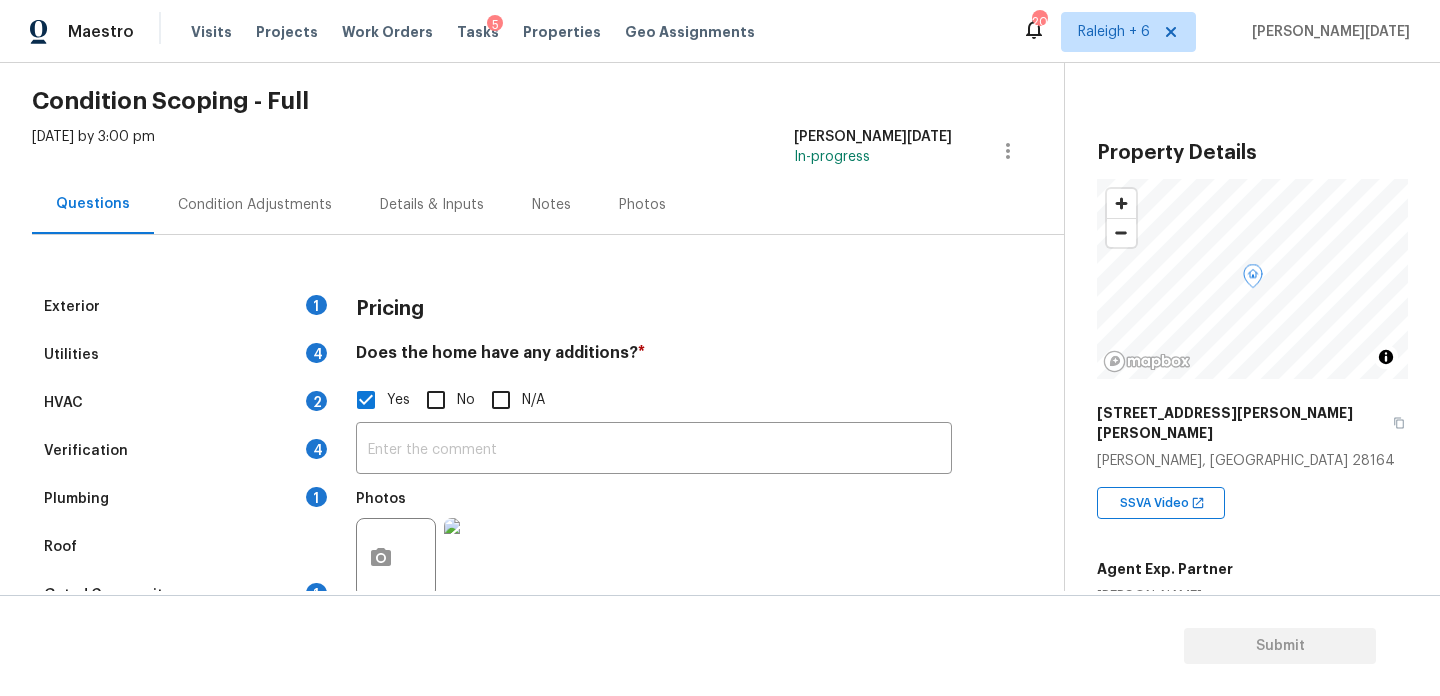 scroll, scrollTop: 0, scrollLeft: 0, axis: both 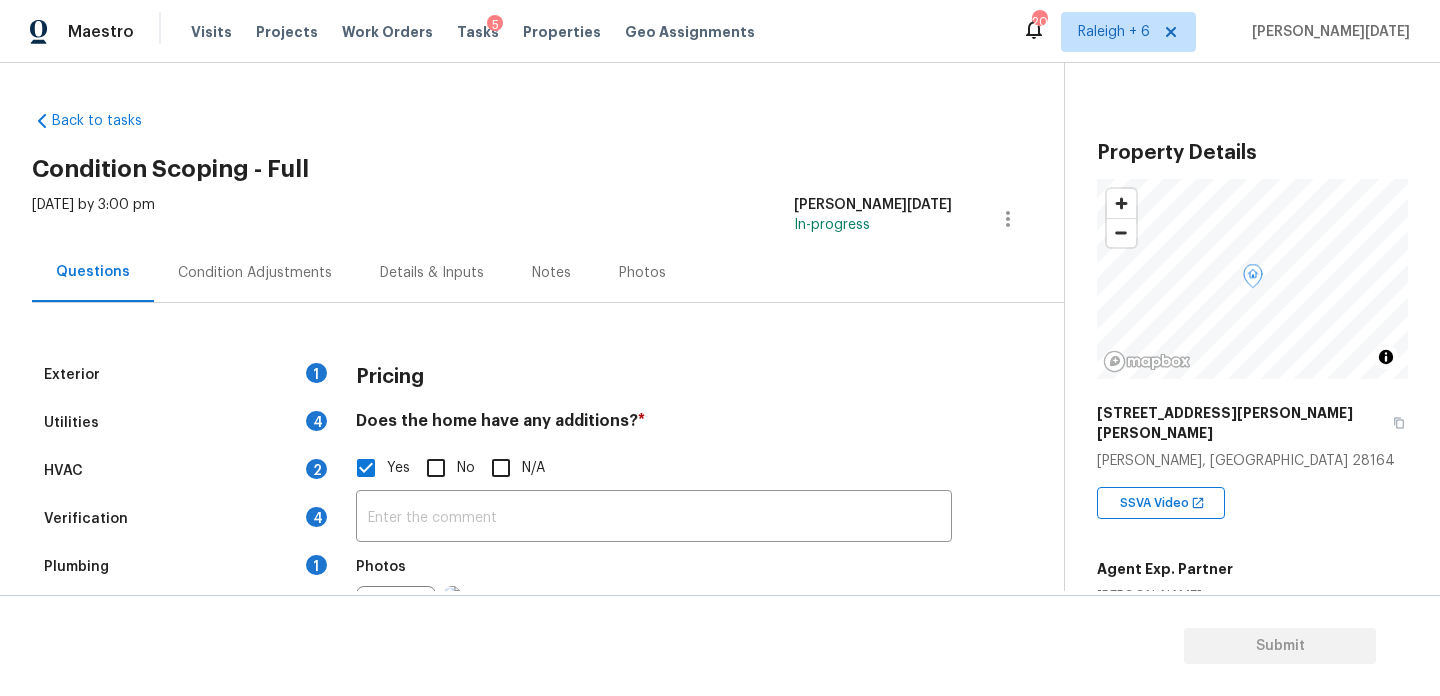 click on "Condition Adjustments" at bounding box center (255, 272) 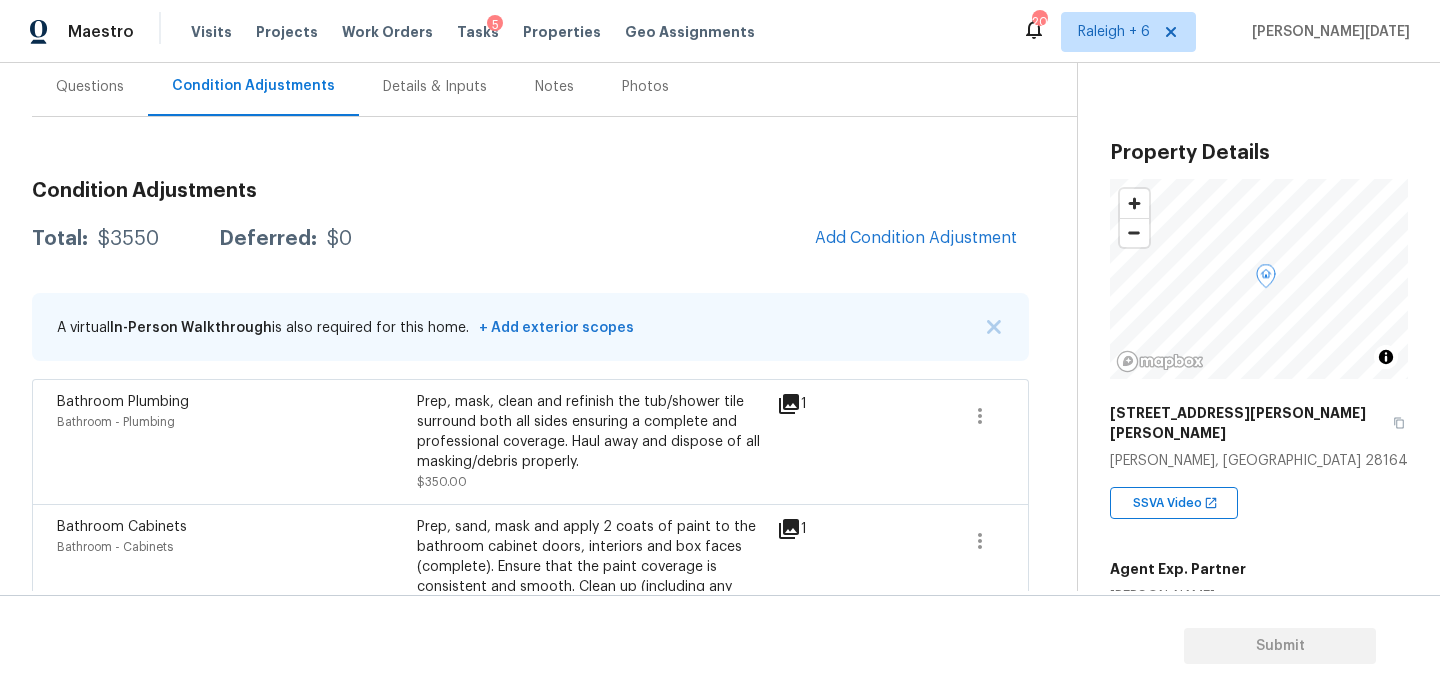 scroll, scrollTop: 345, scrollLeft: 0, axis: vertical 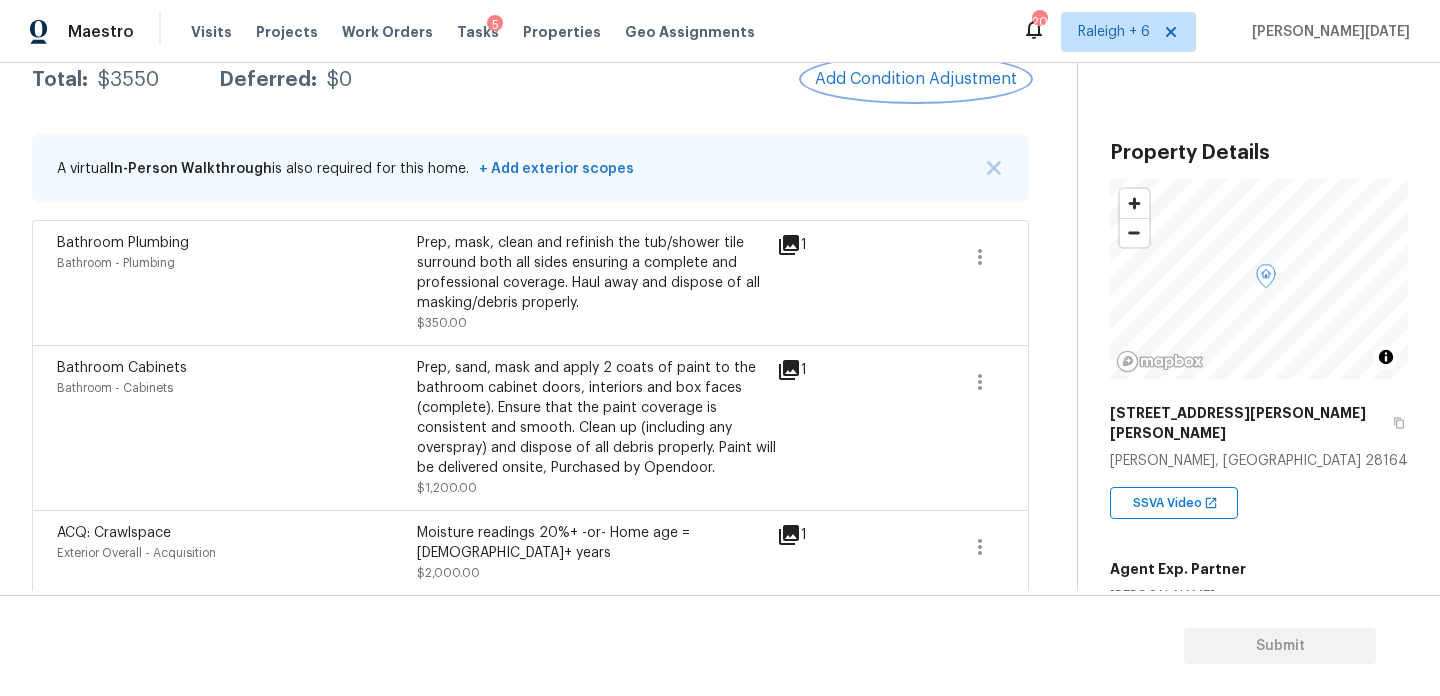 click on "Add Condition Adjustment" at bounding box center (916, 79) 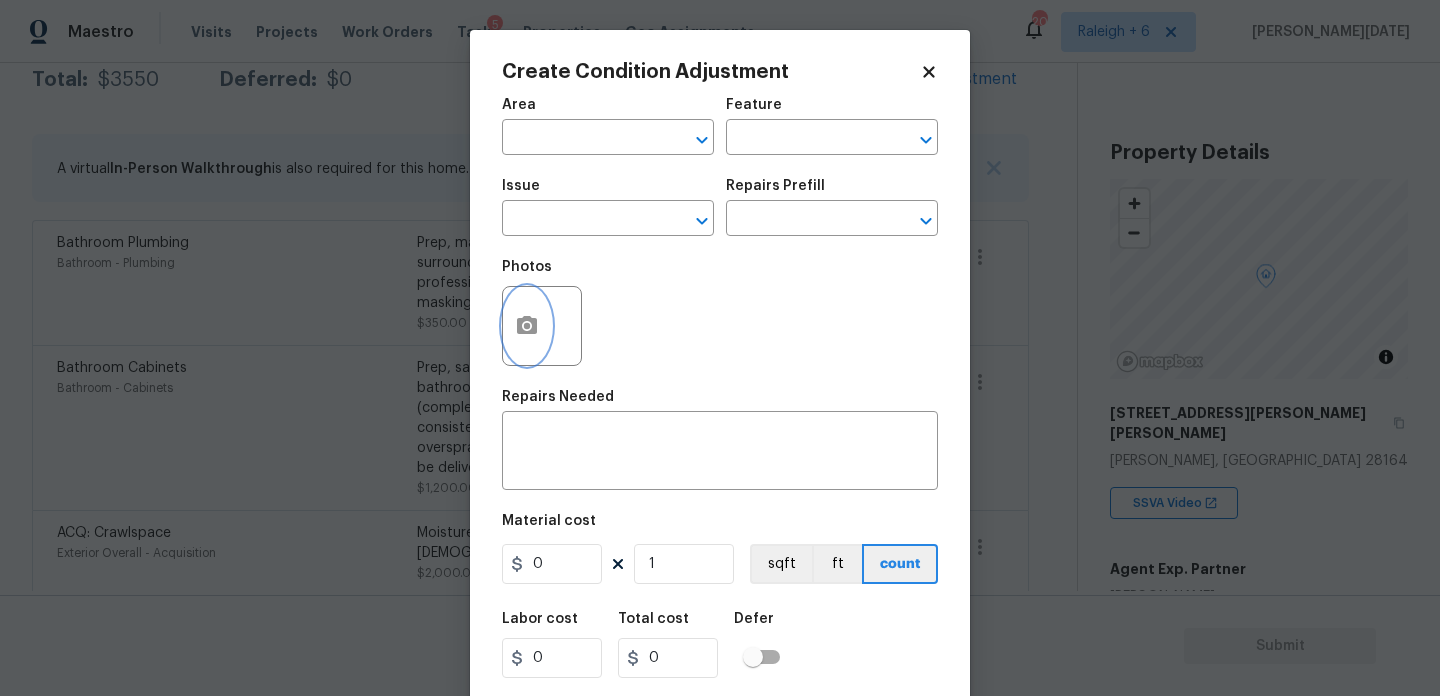click at bounding box center [527, 326] 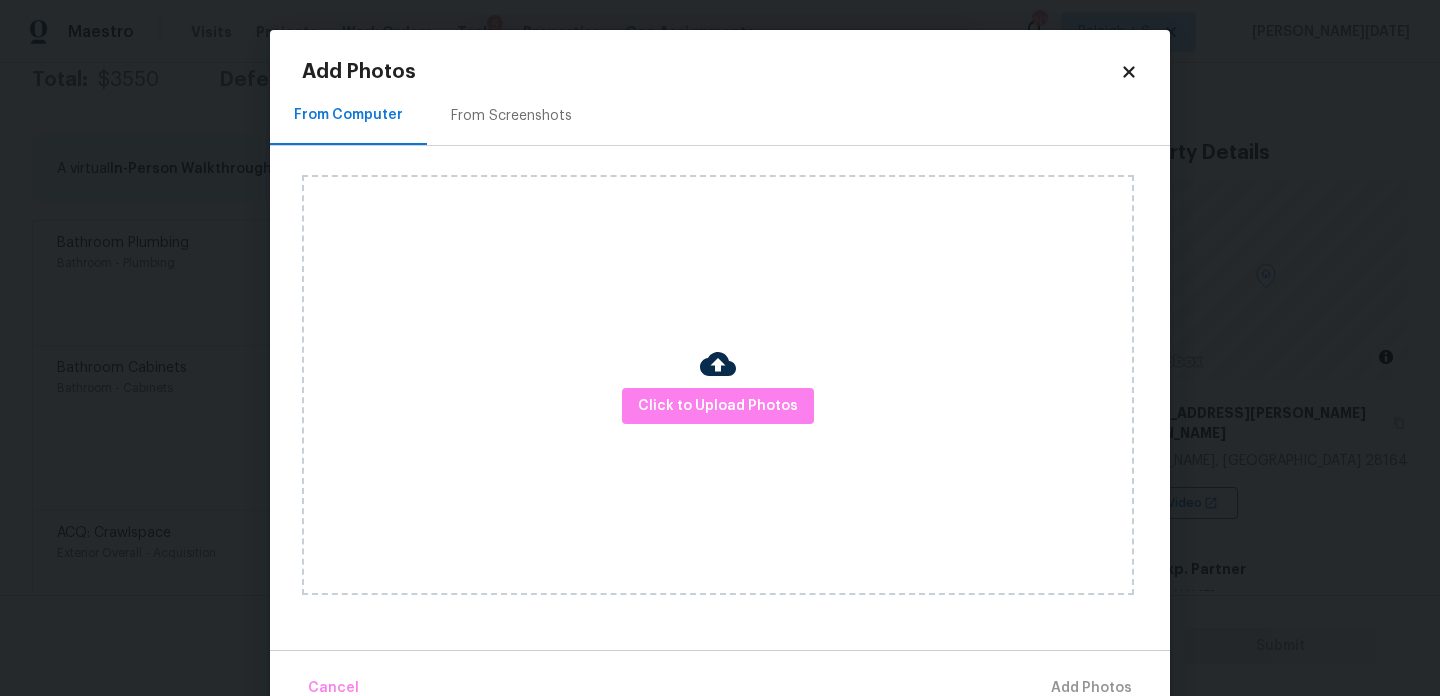 click on "Click to Upload Photos" at bounding box center (718, 385) 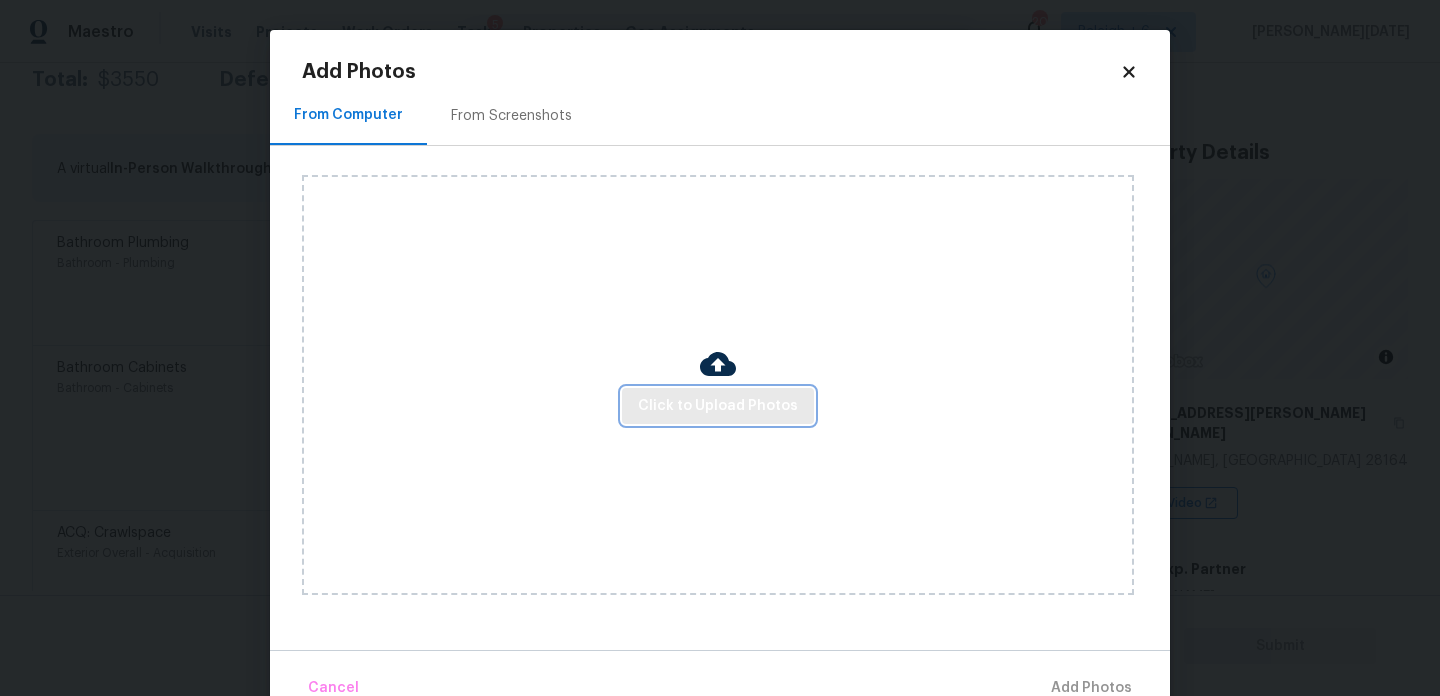 click on "Click to Upload Photos" at bounding box center (718, 406) 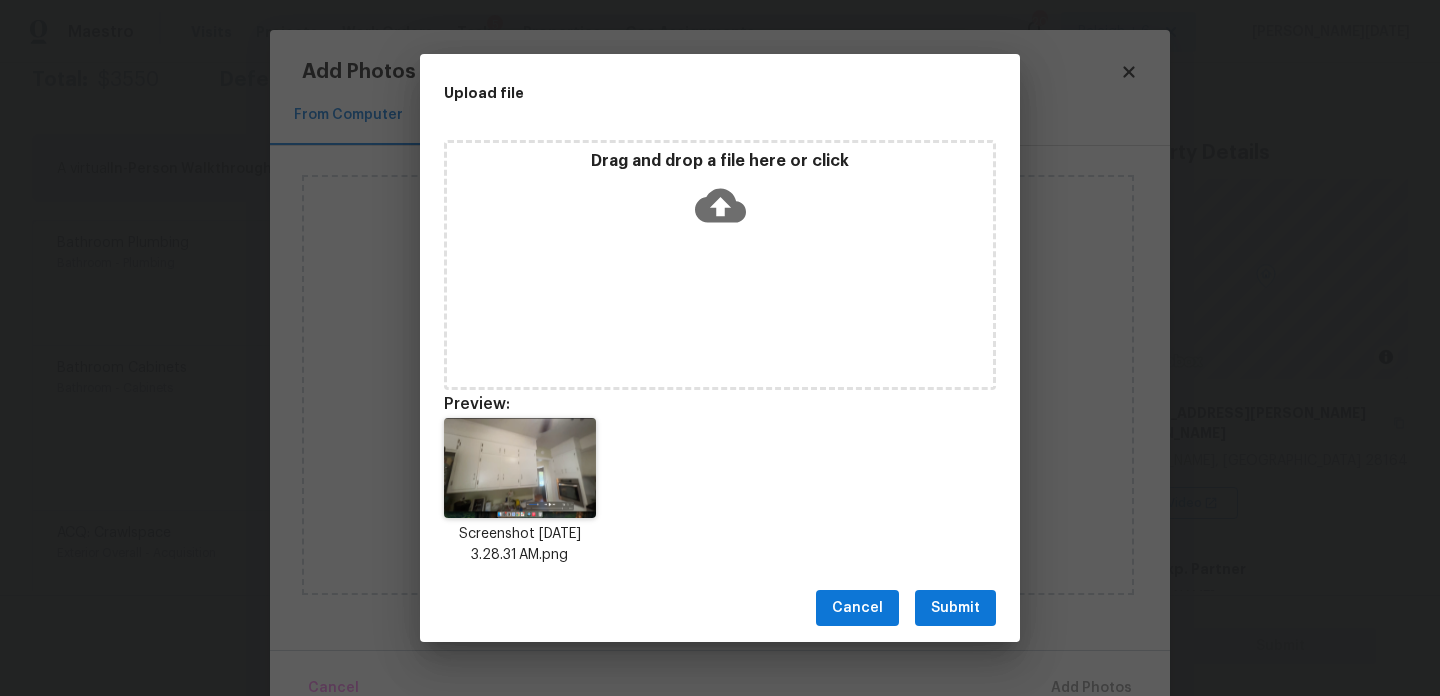 click on "Submit" at bounding box center [955, 608] 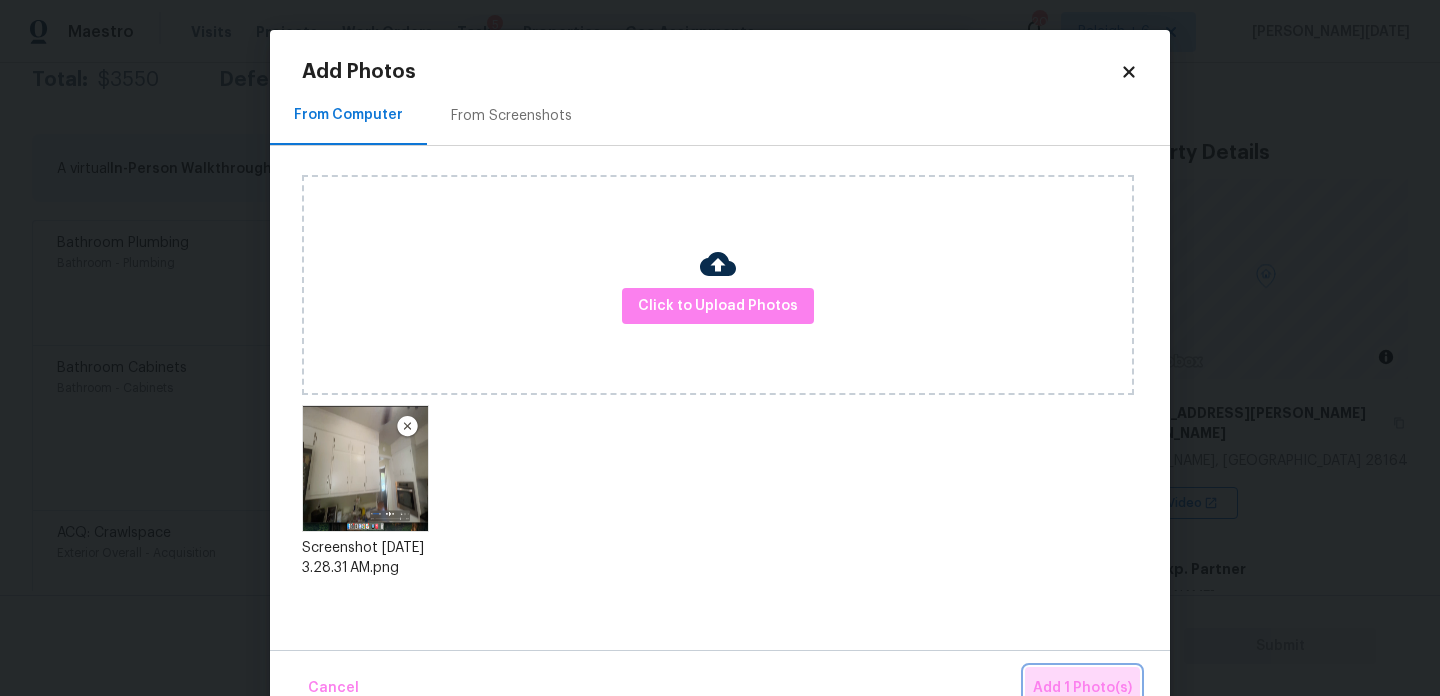 click on "Add 1 Photo(s)" at bounding box center (1082, 688) 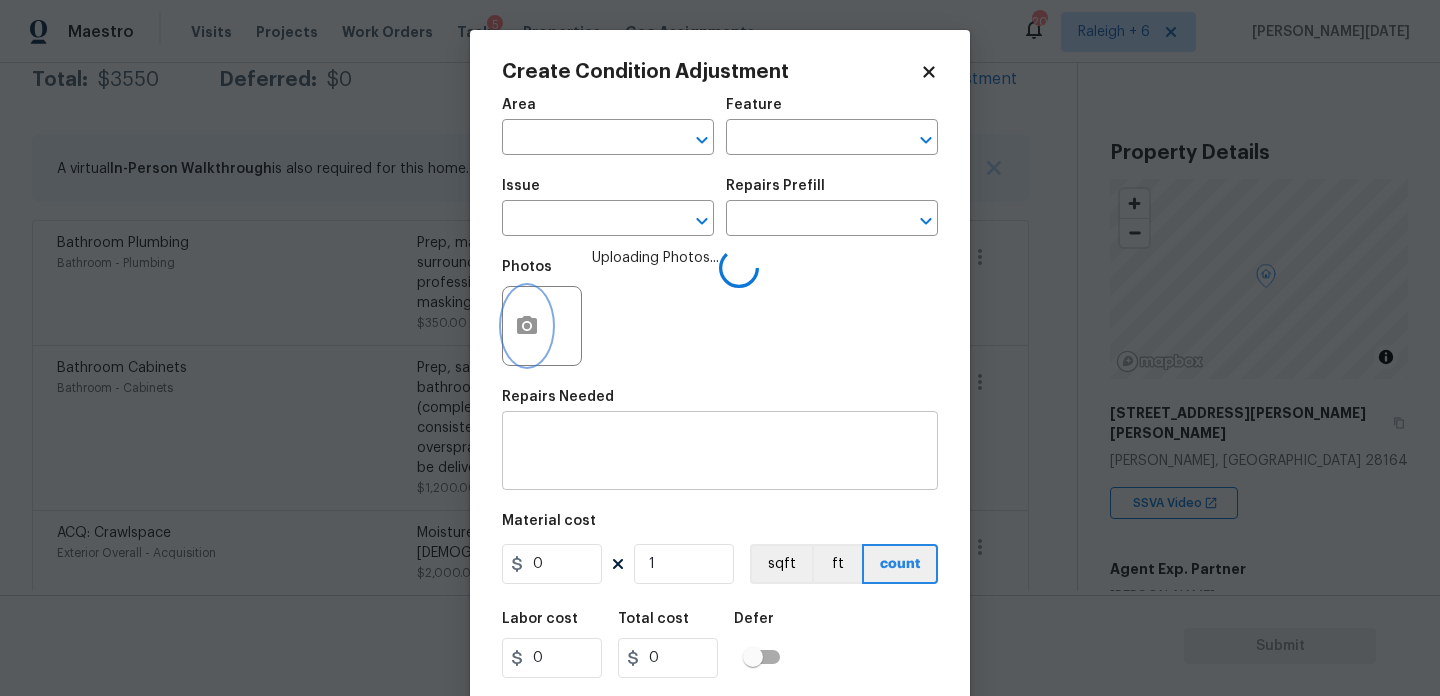 type 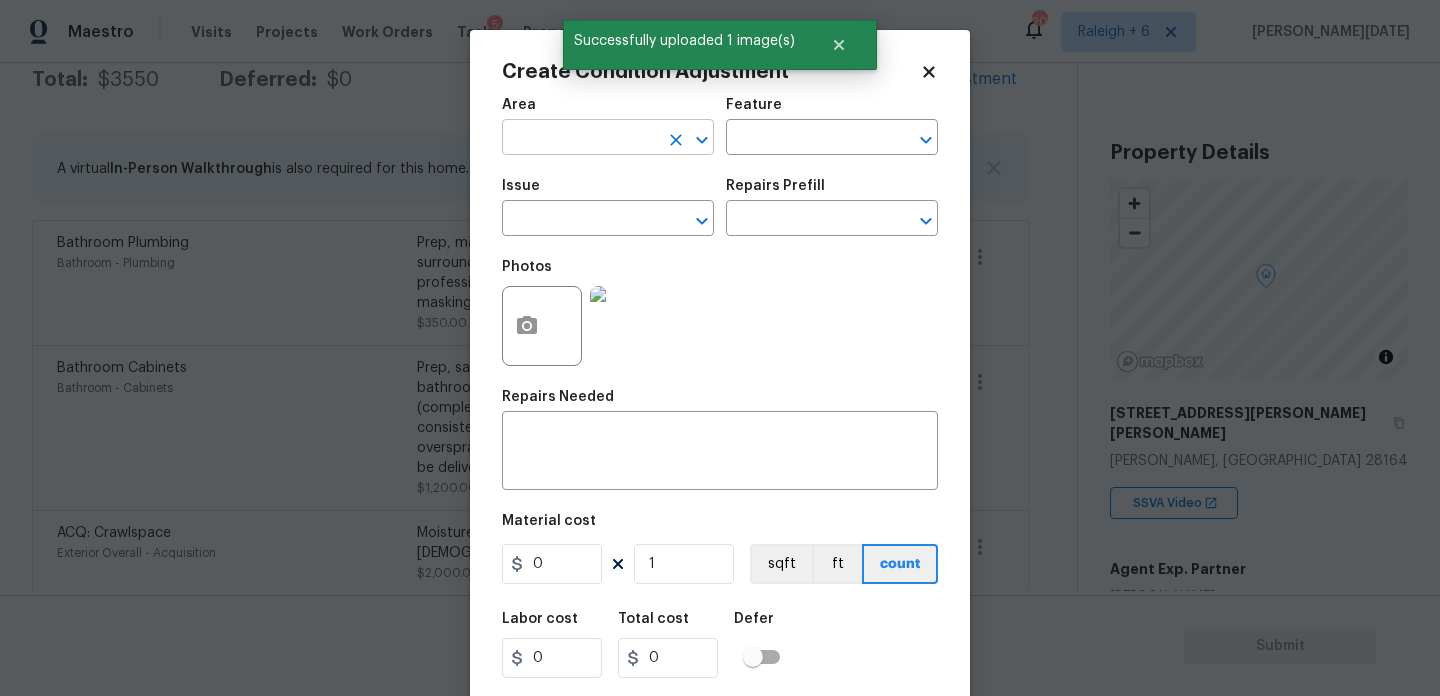 click at bounding box center (580, 139) 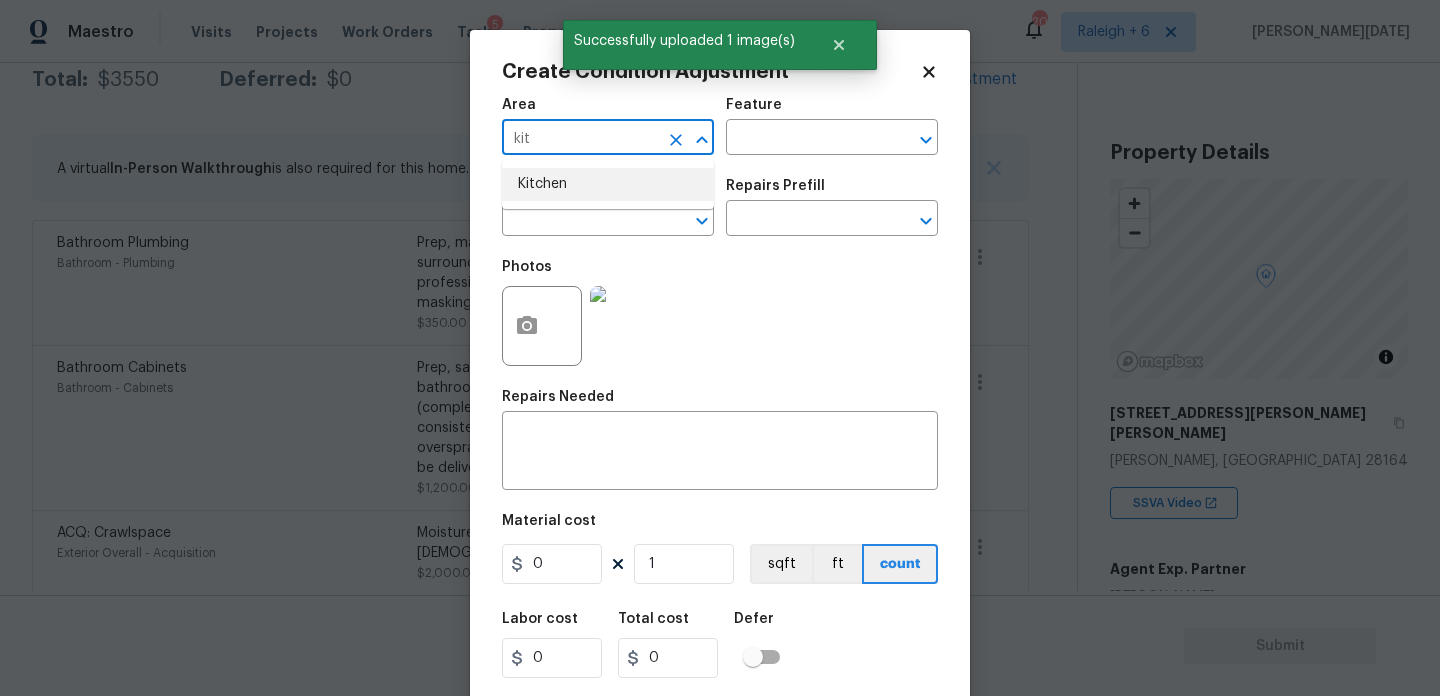 click on "Kitchen" at bounding box center (608, 184) 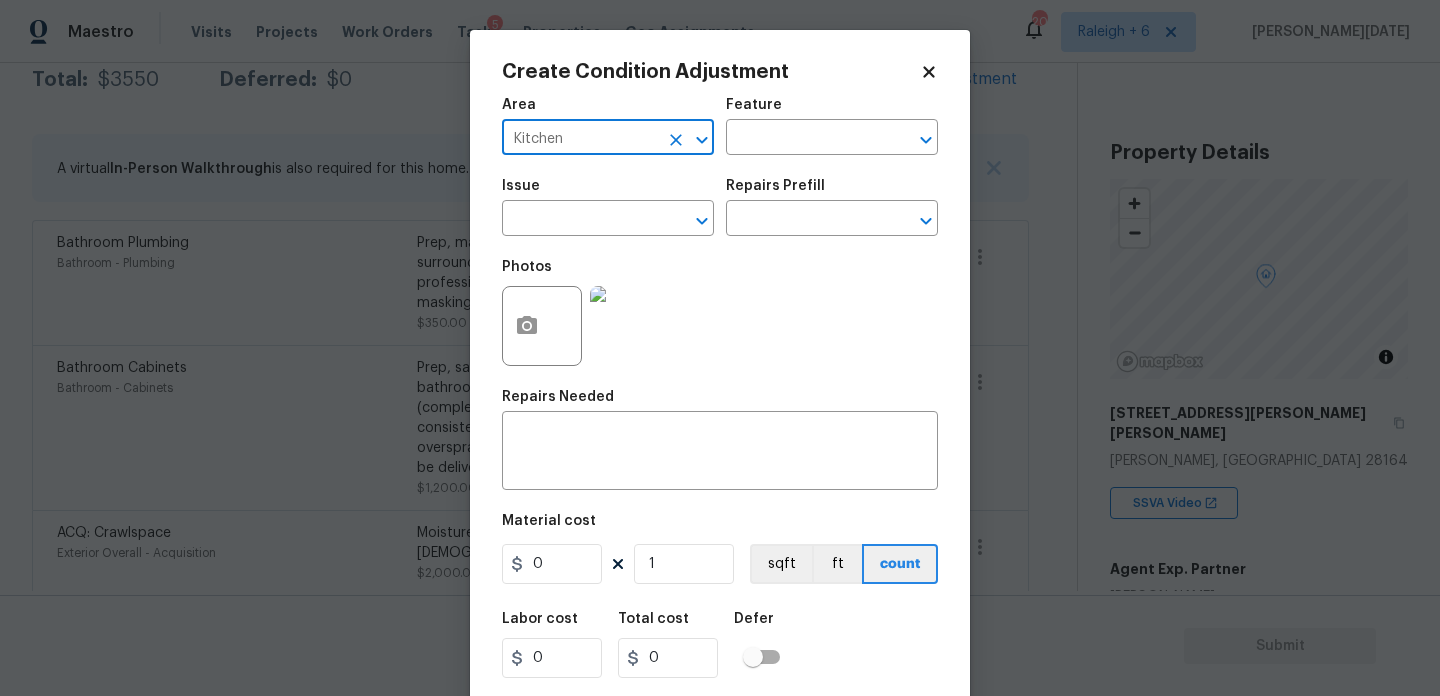 type on "Kitchen" 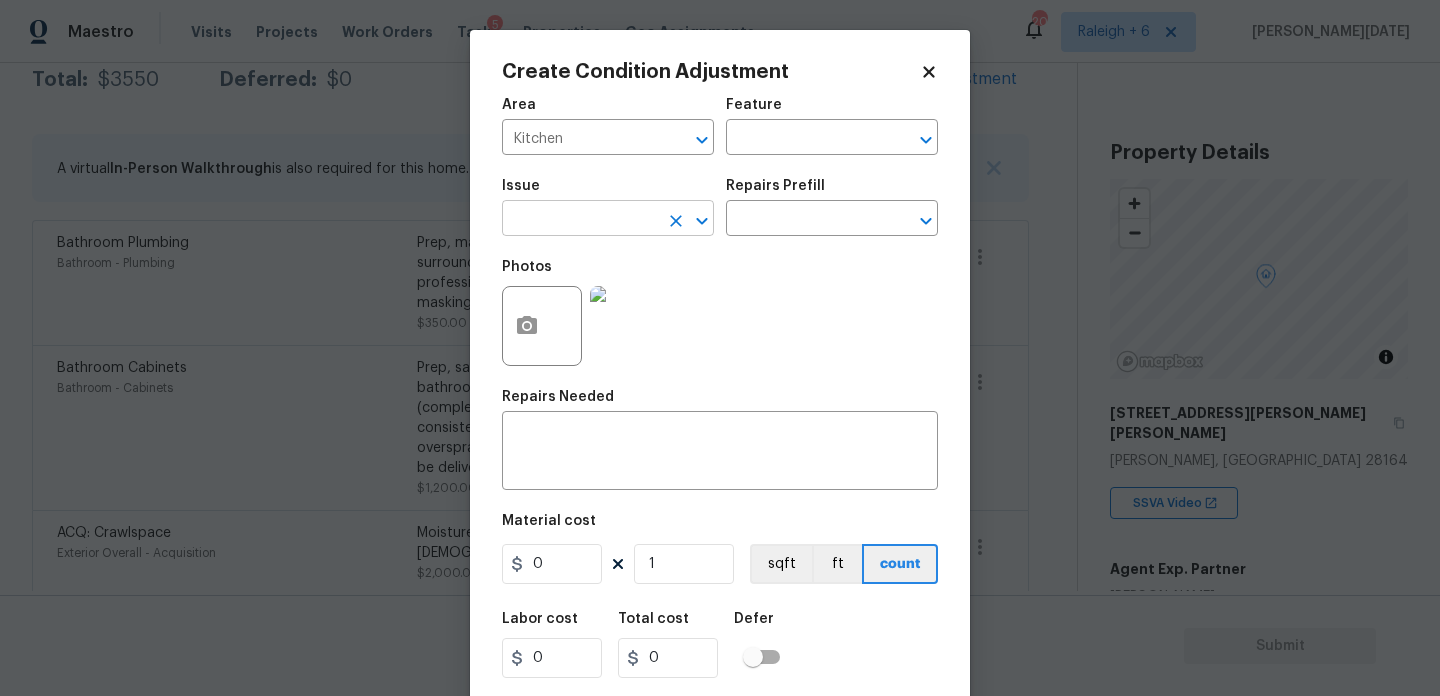 click at bounding box center [580, 220] 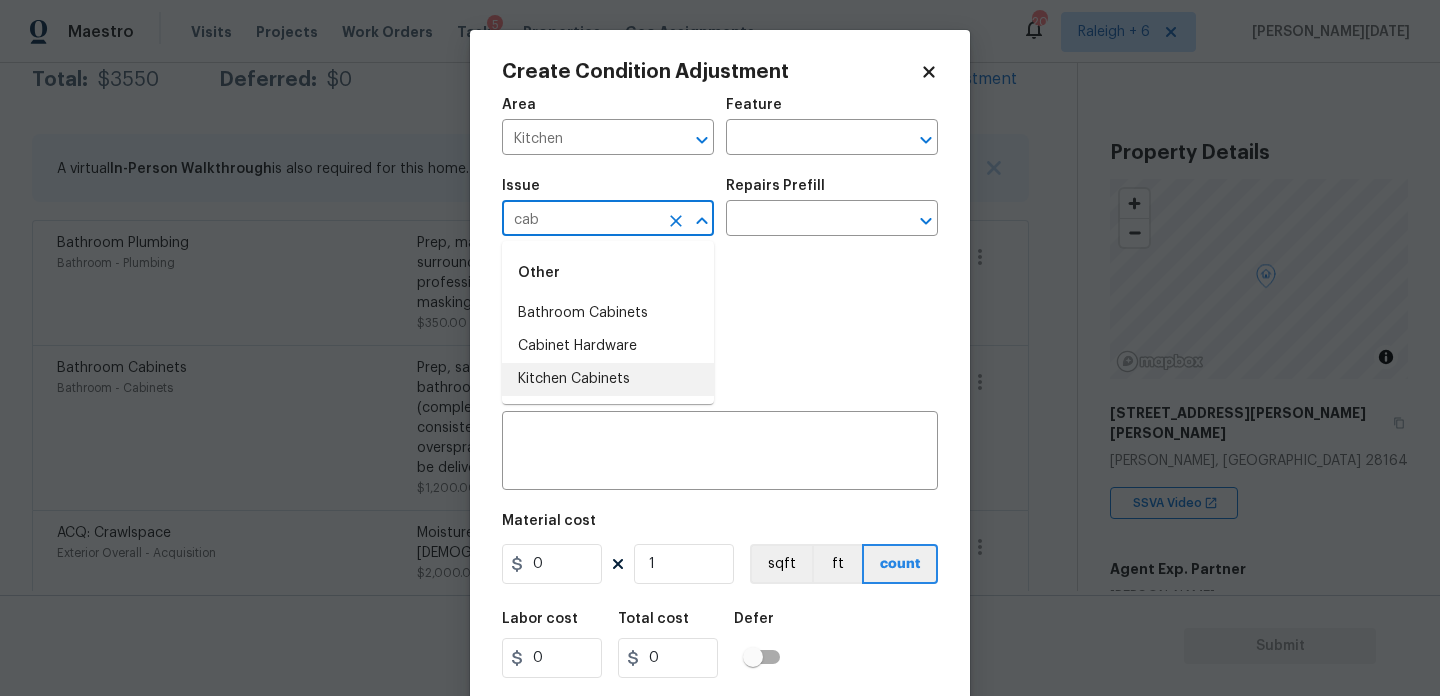 click on "Kitchen Cabinets" at bounding box center [608, 379] 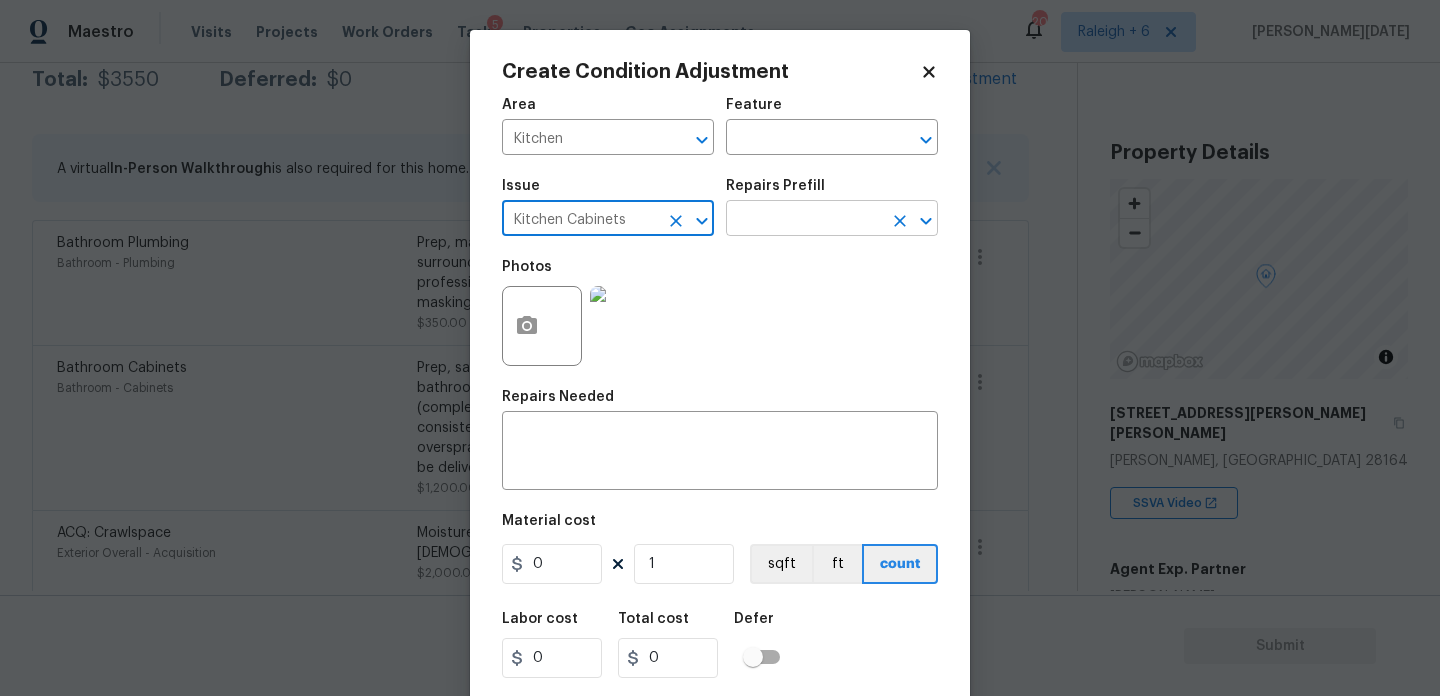 type on "Kitchen Cabinets" 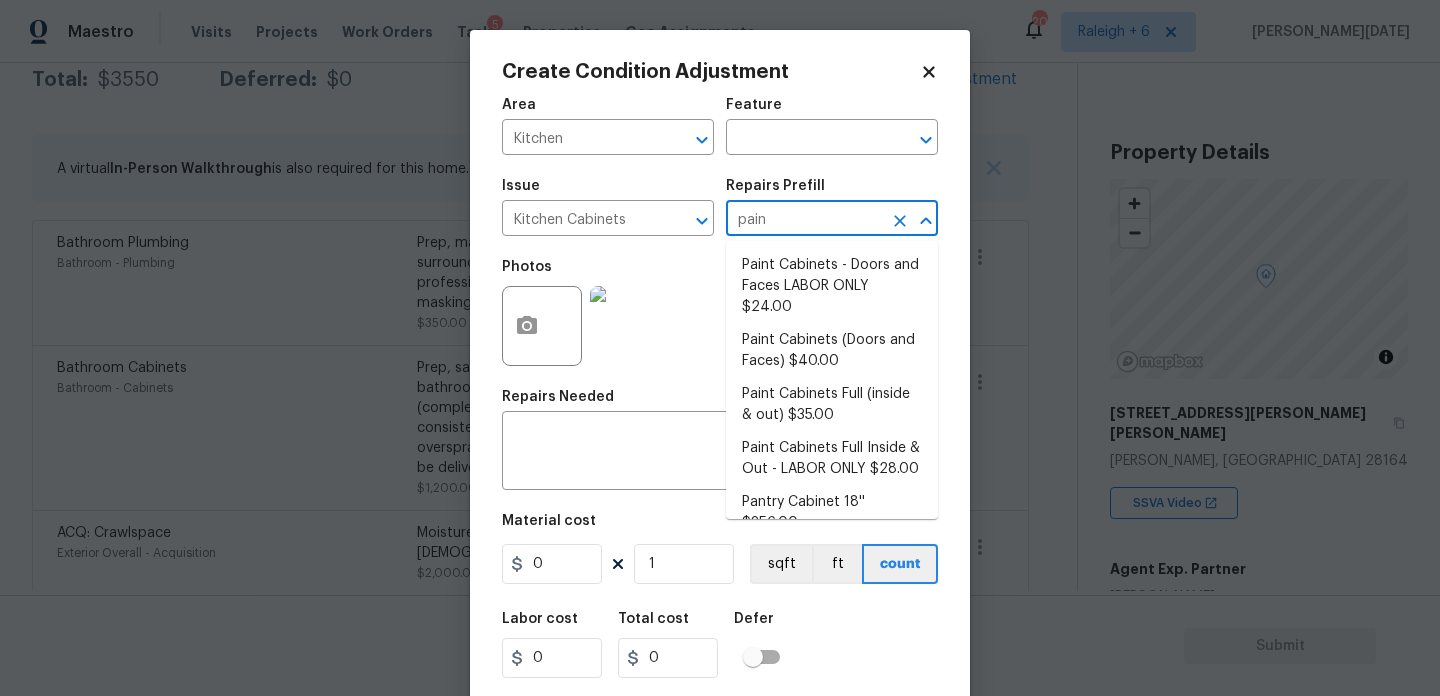 type on "paint" 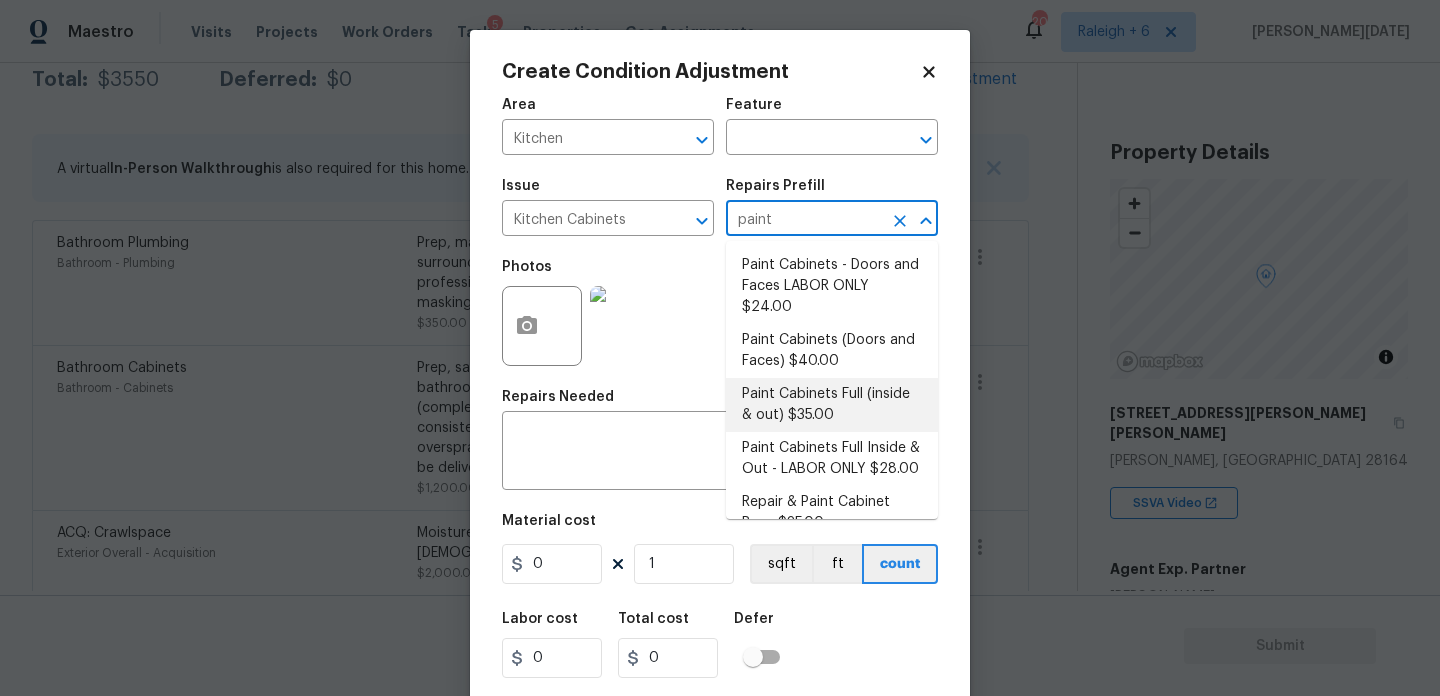 click on "Paint Cabinets Full (inside & out) $35.00" at bounding box center (832, 405) 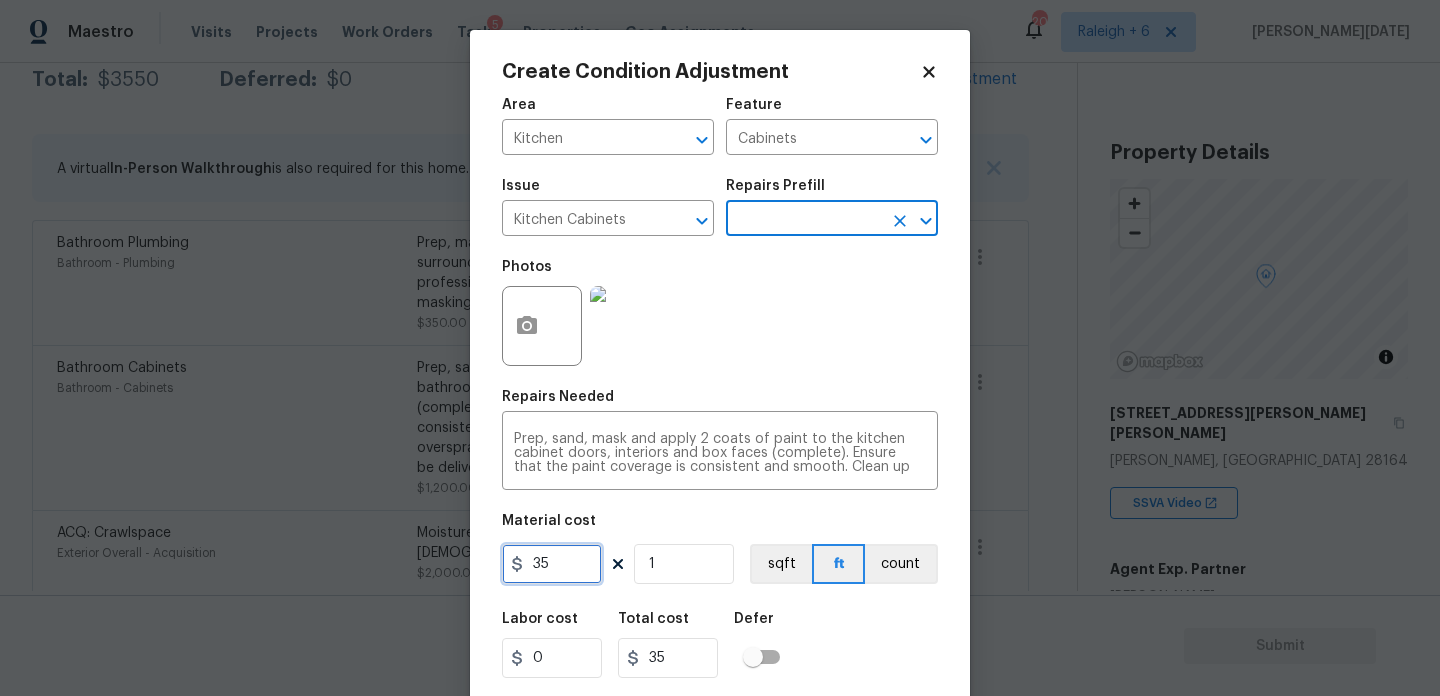 drag, startPoint x: 572, startPoint y: 569, endPoint x: 422, endPoint y: 559, distance: 150.33296 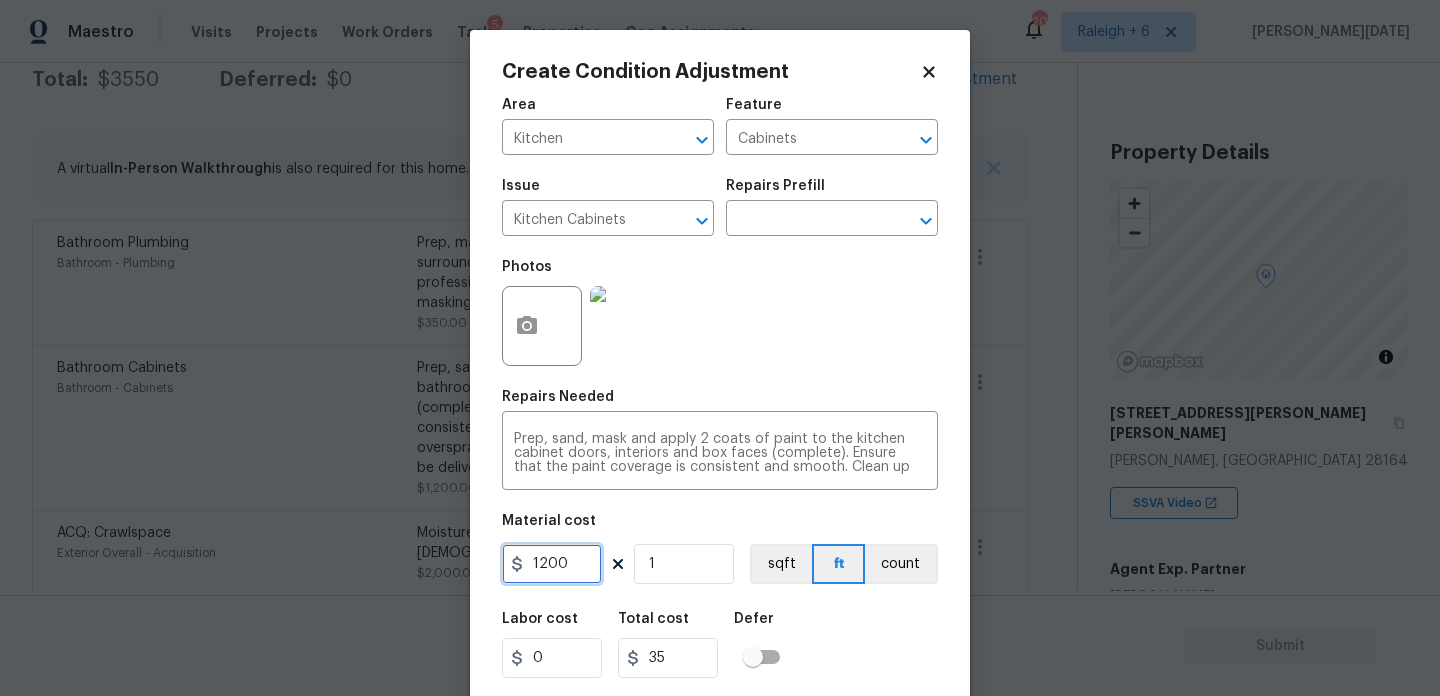 type on "1200" 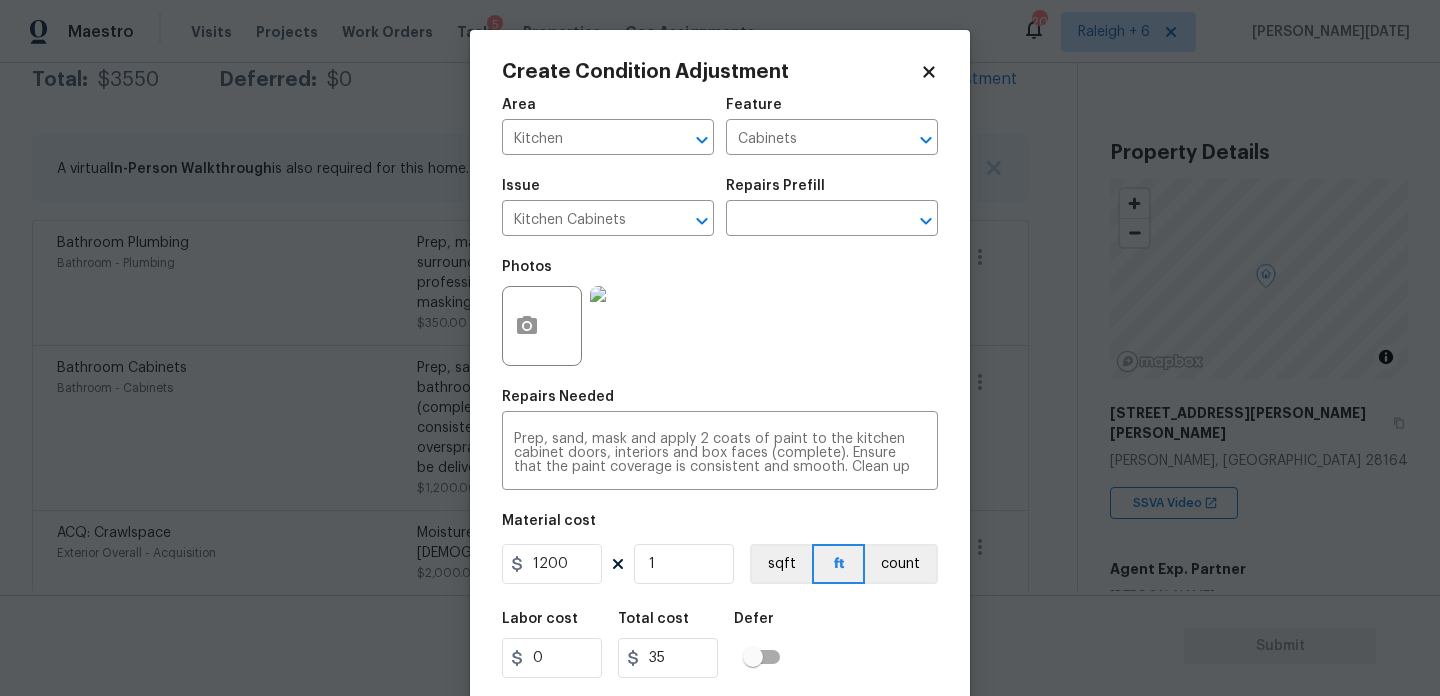type on "1200" 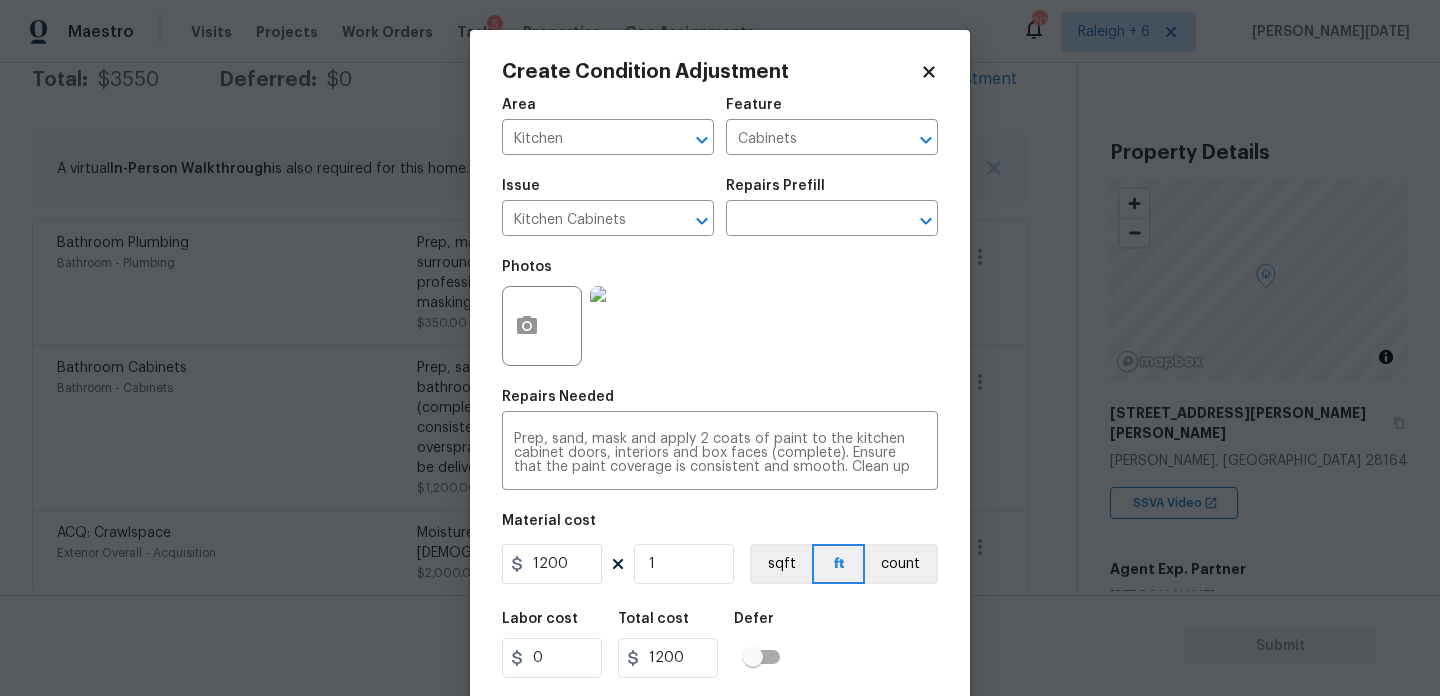click on "Photos" at bounding box center [720, 313] 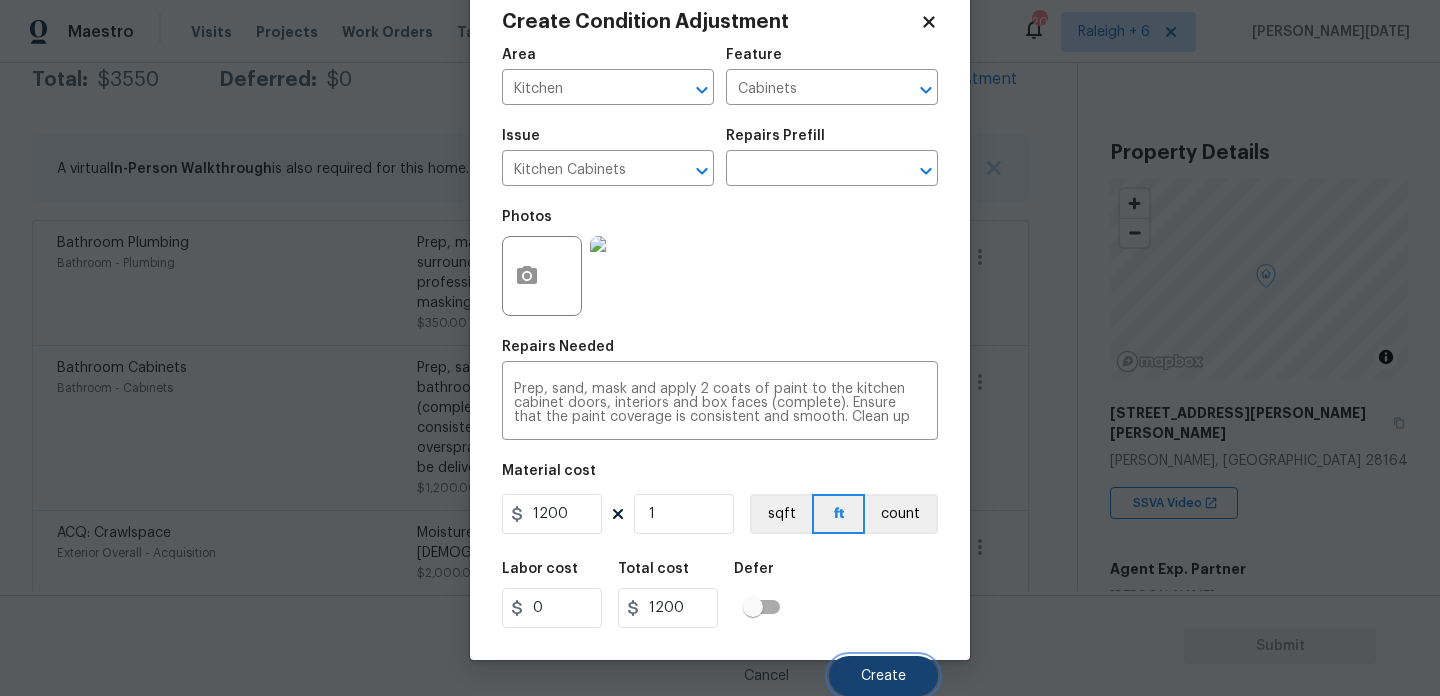 click on "Create" at bounding box center [883, 676] 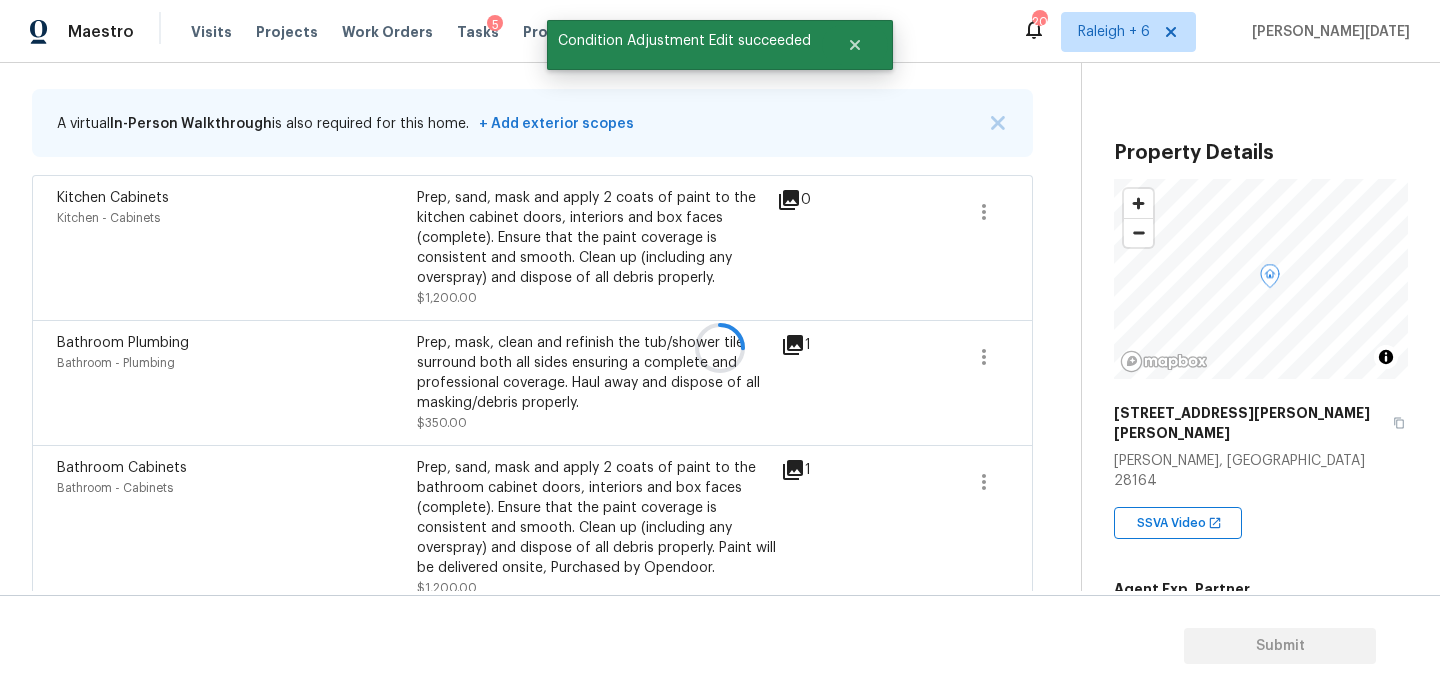 scroll, scrollTop: 345, scrollLeft: 0, axis: vertical 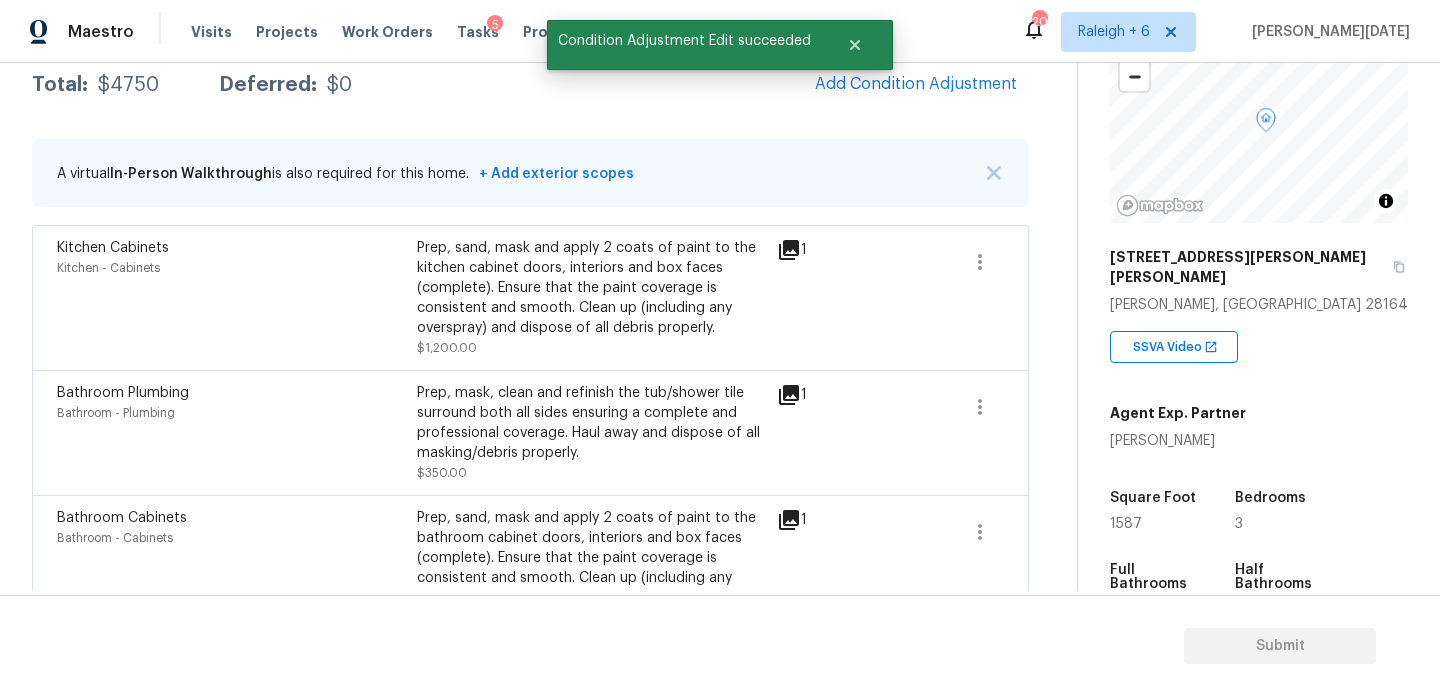click on "1587" at bounding box center (1126, 524) 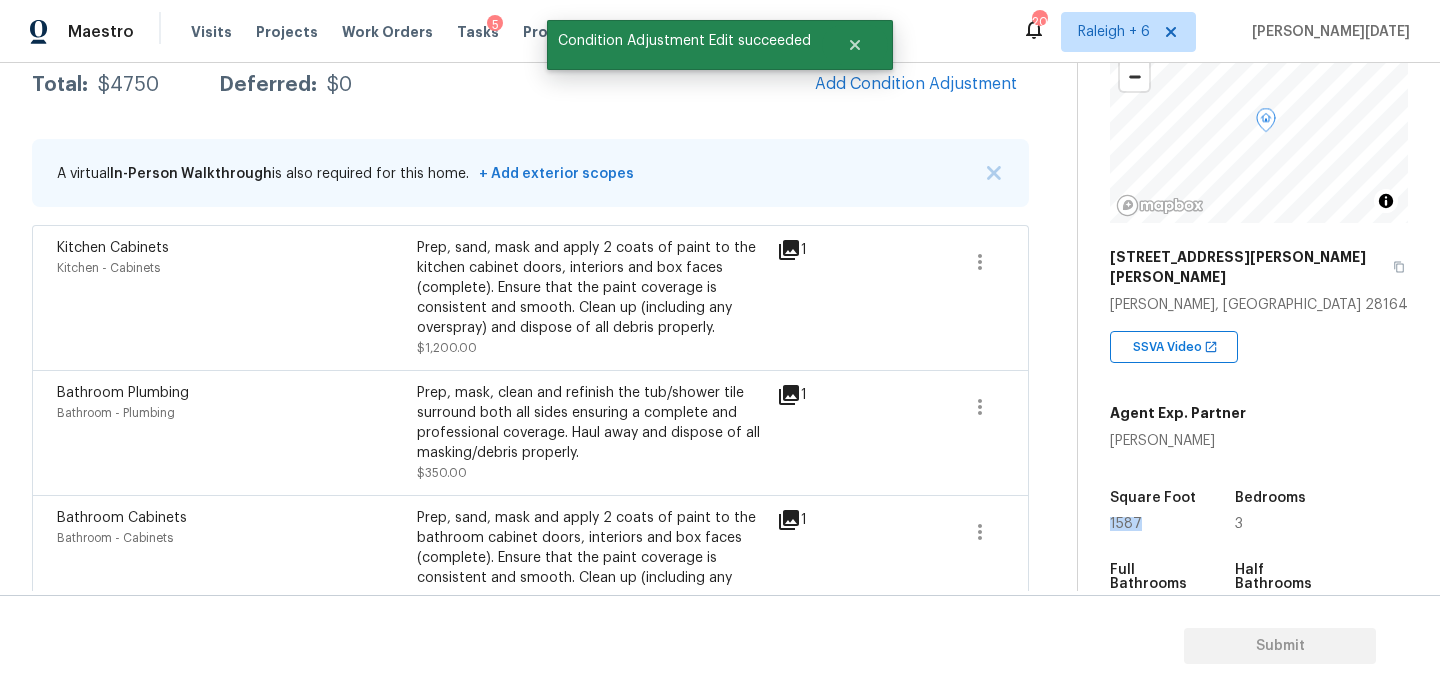 copy on "1587" 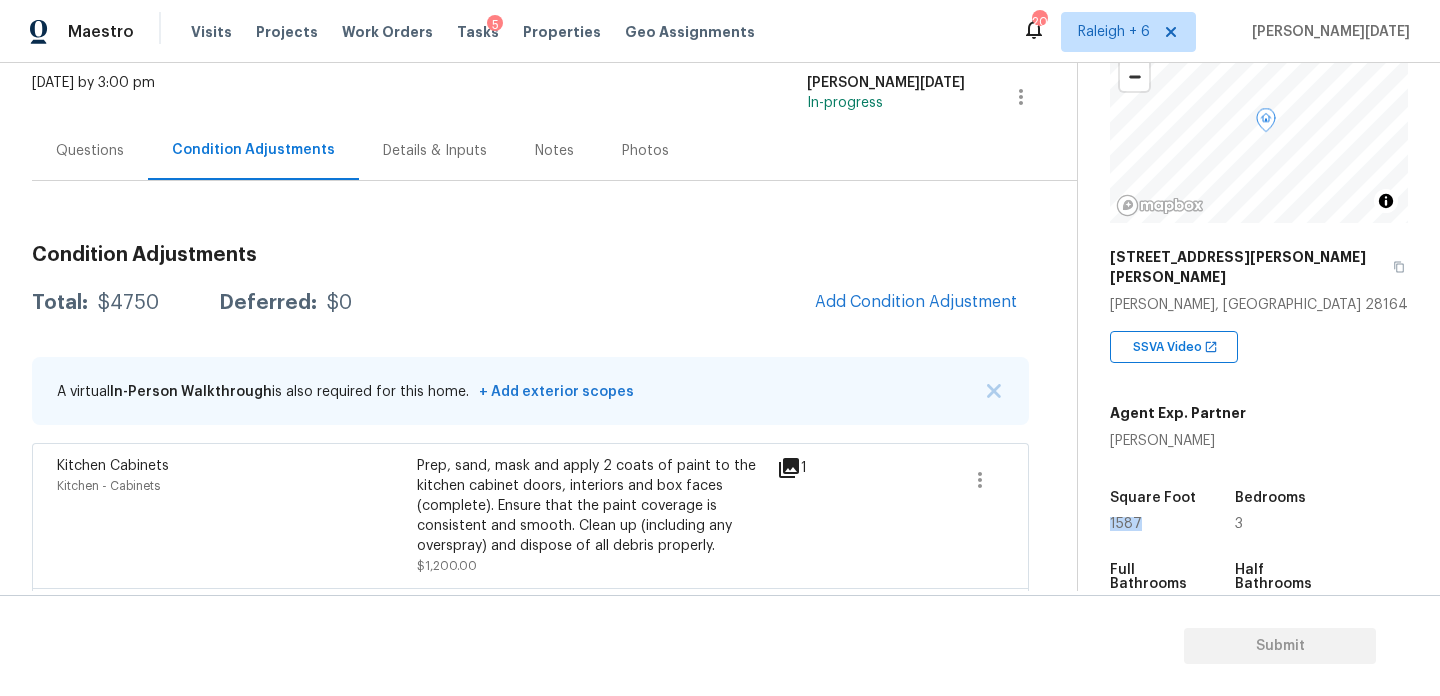 scroll, scrollTop: 113, scrollLeft: 0, axis: vertical 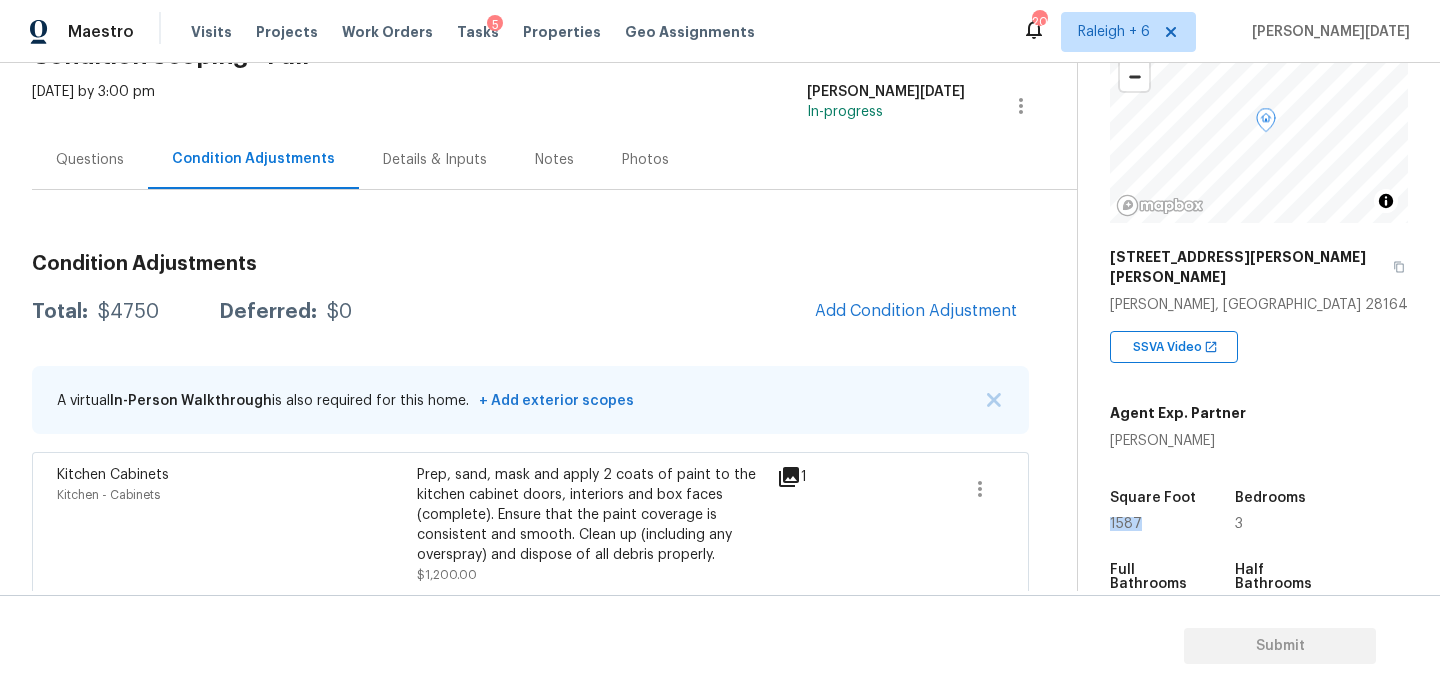 click on "Add Condition Adjustment" at bounding box center (916, 312) 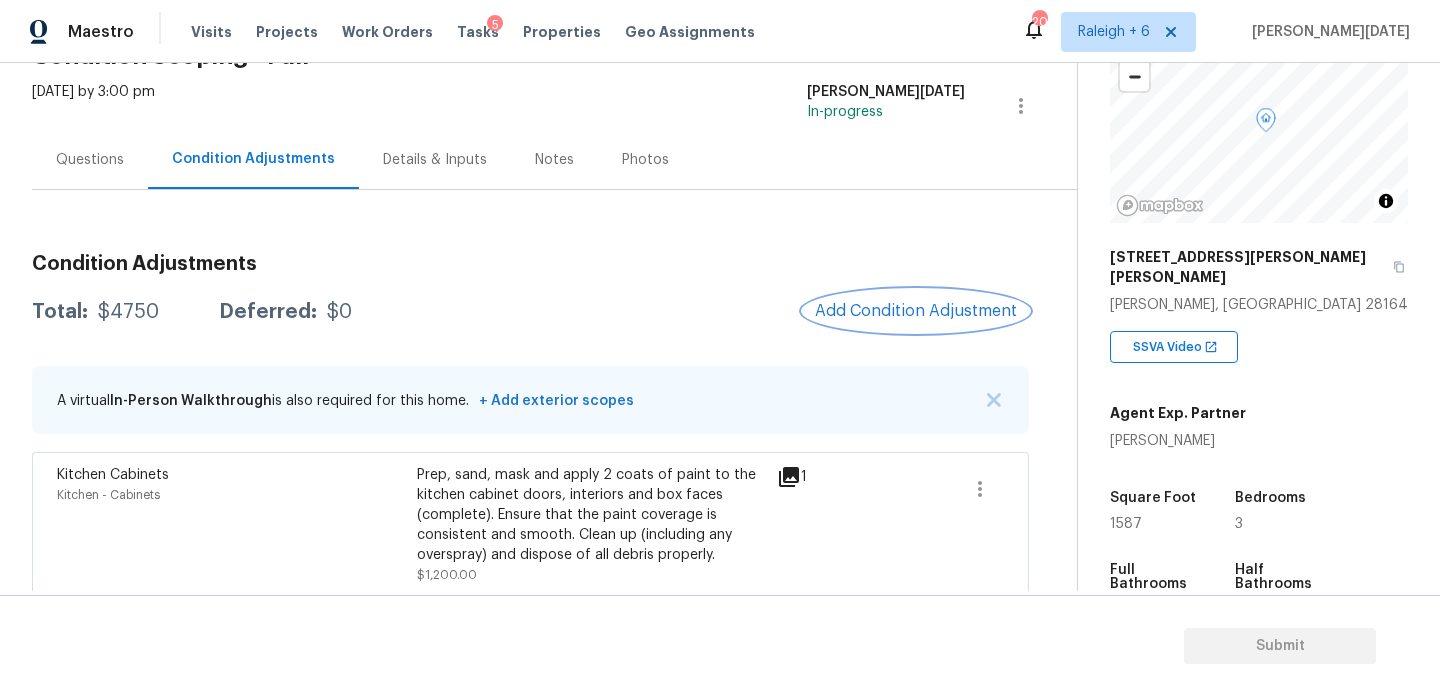 click on "Add Condition Adjustment" at bounding box center (916, 311) 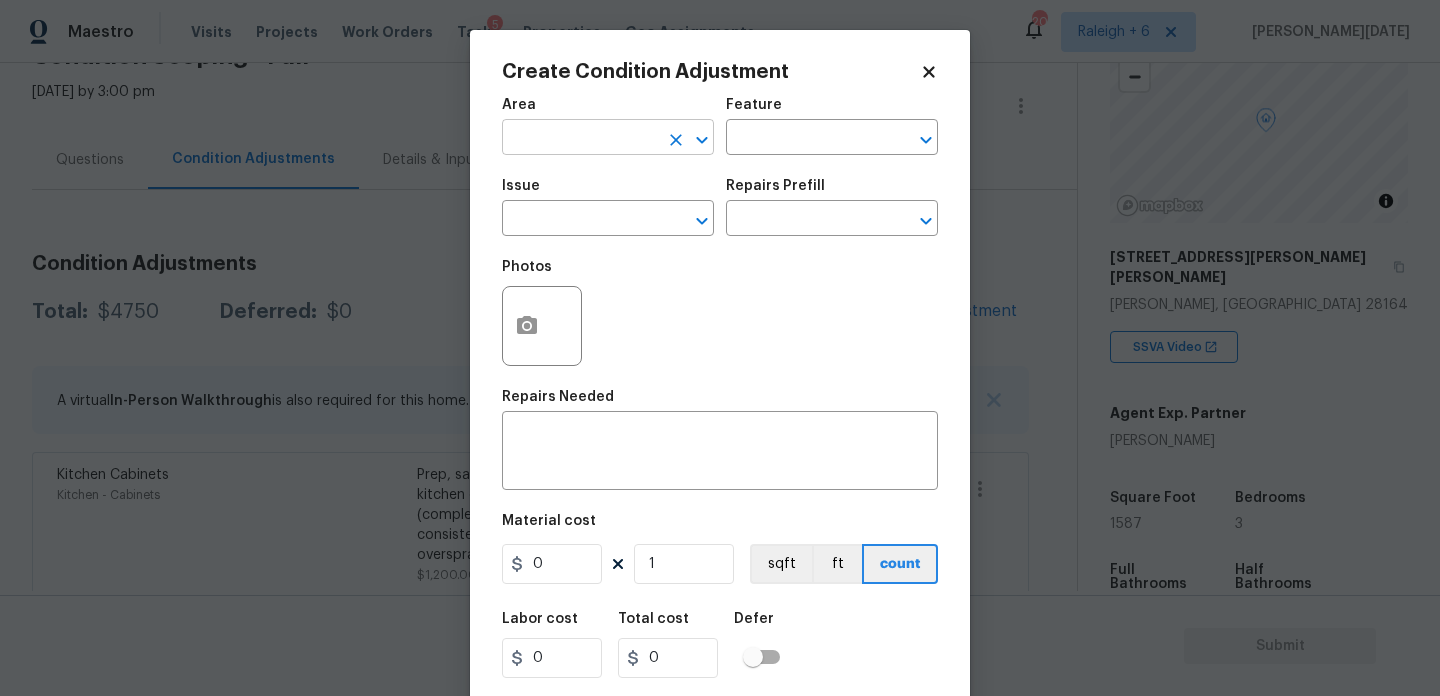 click at bounding box center (580, 139) 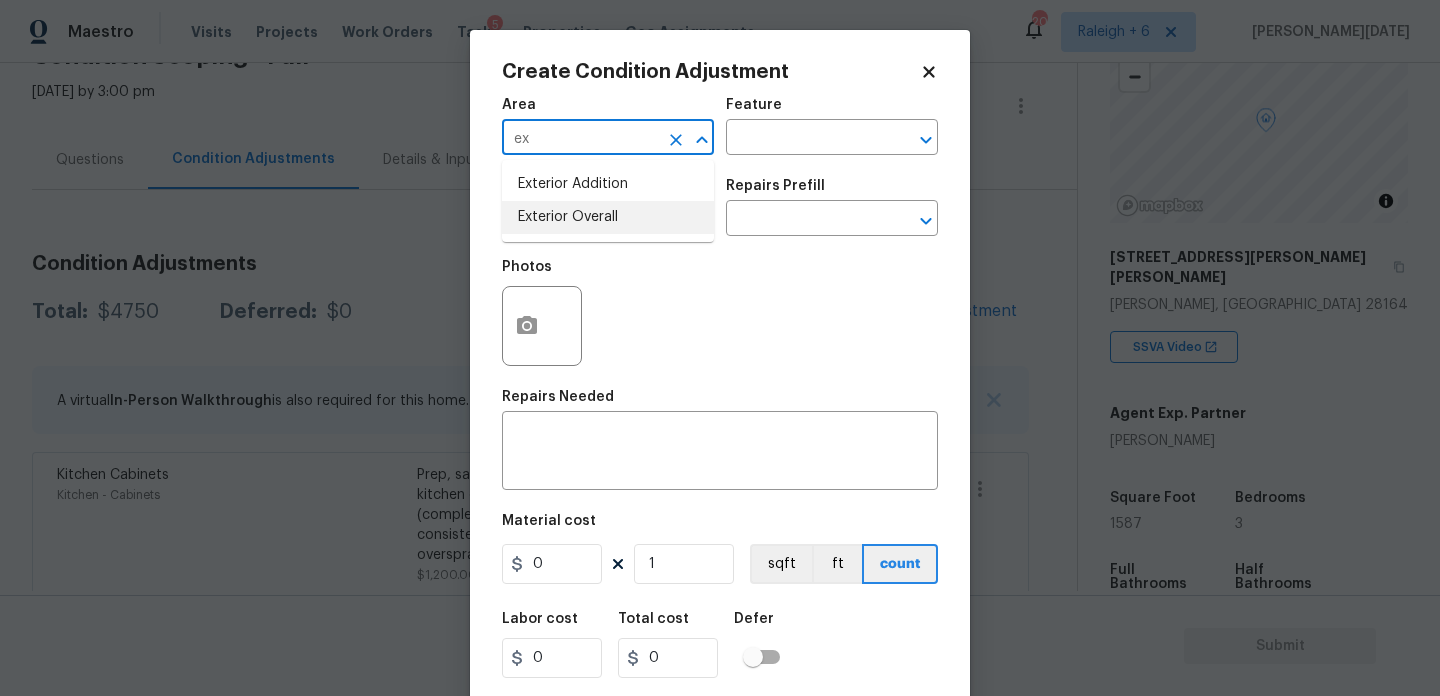 click on "Exterior Overall" at bounding box center [608, 217] 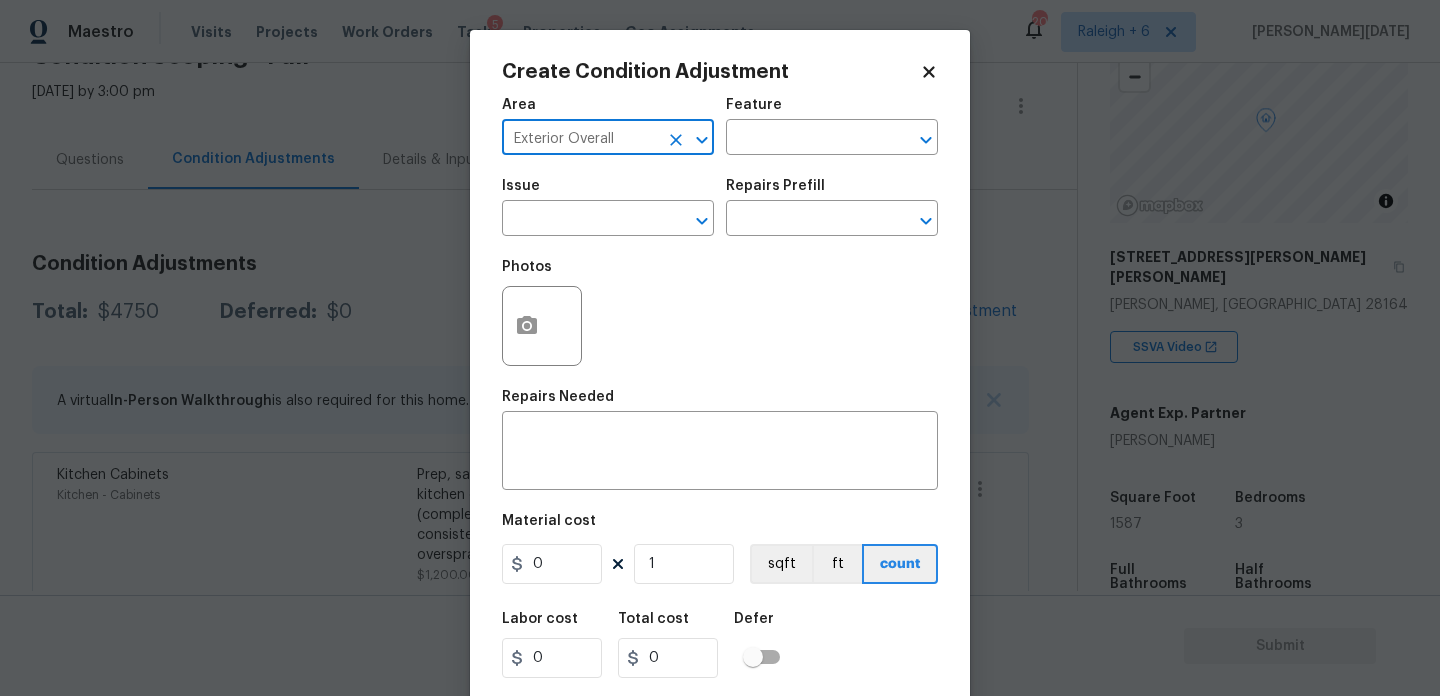 type on "Exterior Overall" 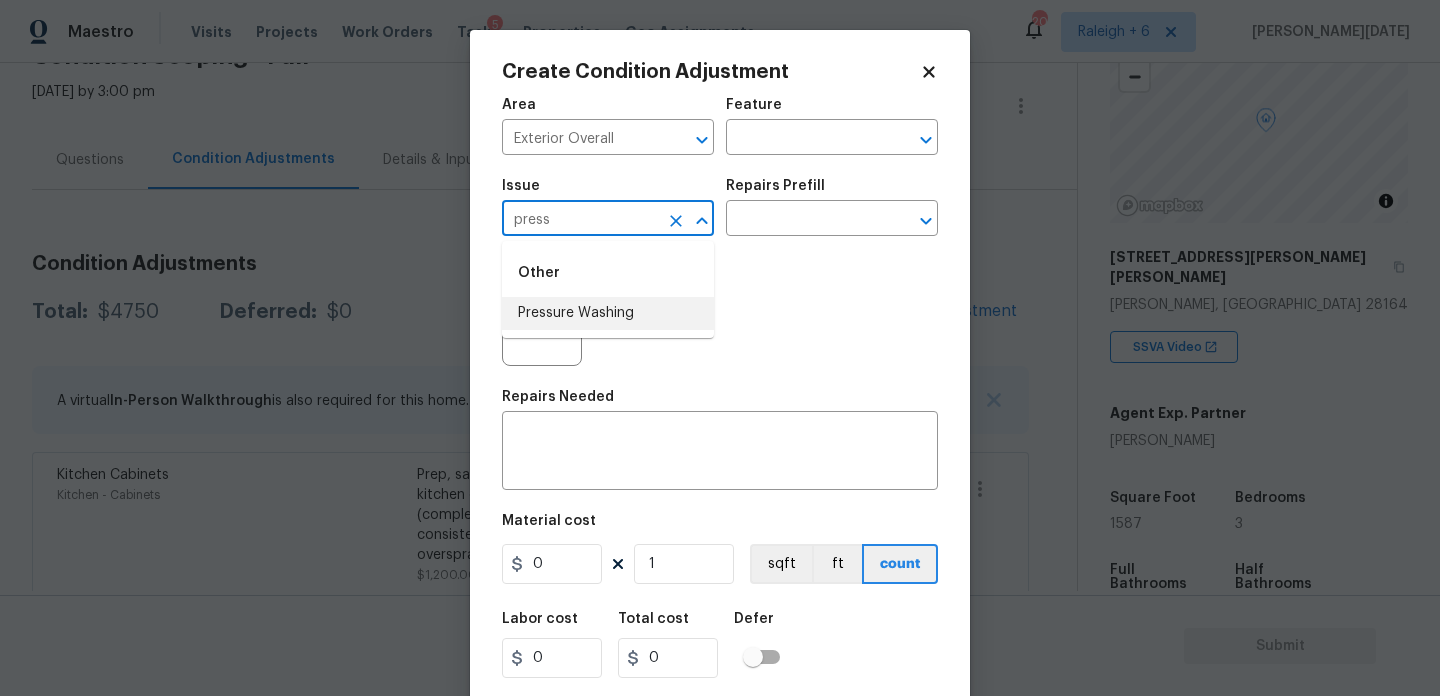 click on "Pressure Washing" at bounding box center [608, 313] 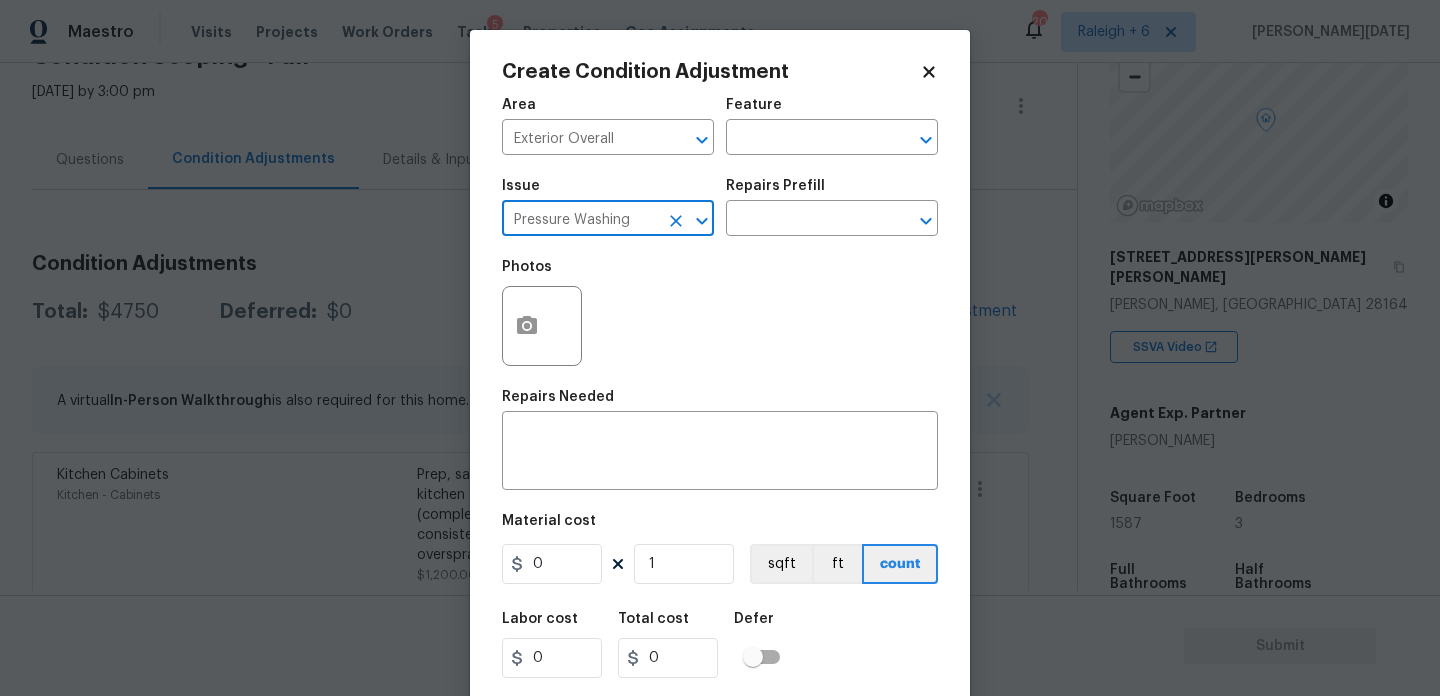 type on "Pressure Washing" 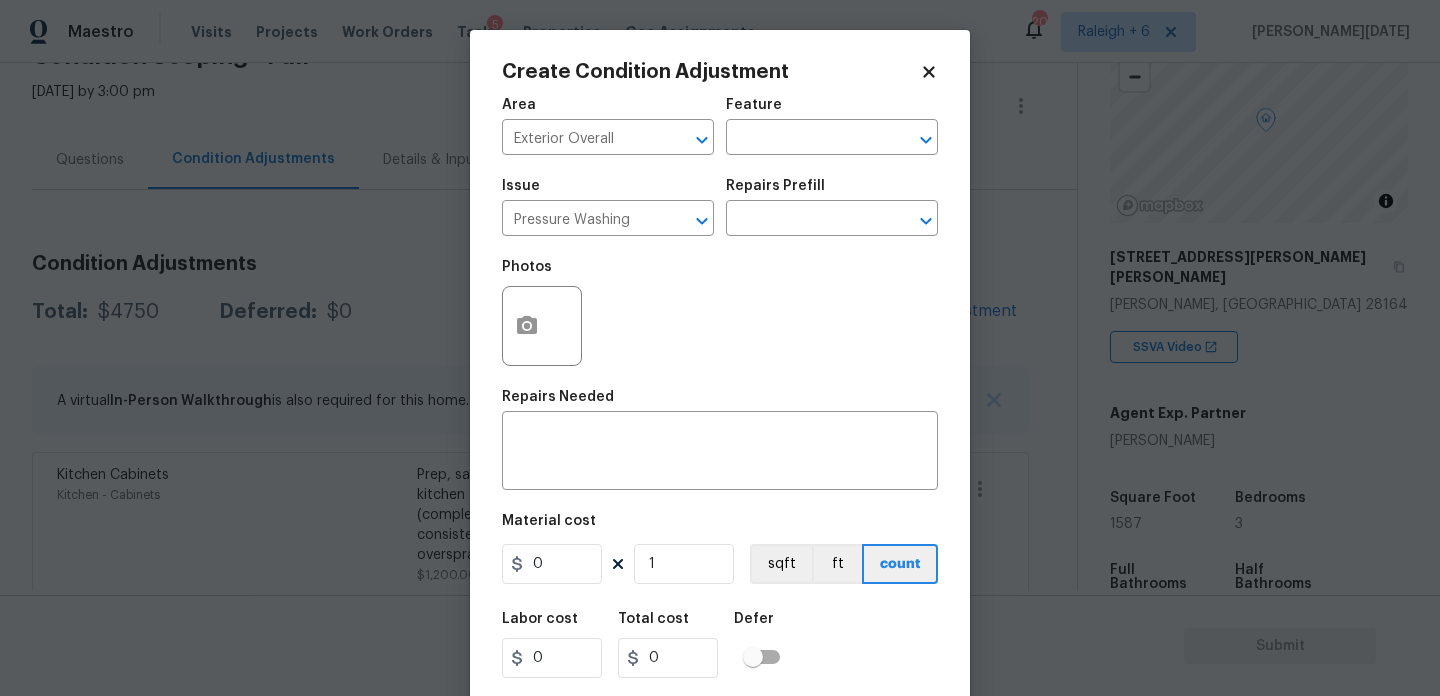 click on "Issue Pressure Washing ​ Repairs Prefill ​" at bounding box center (720, 207) 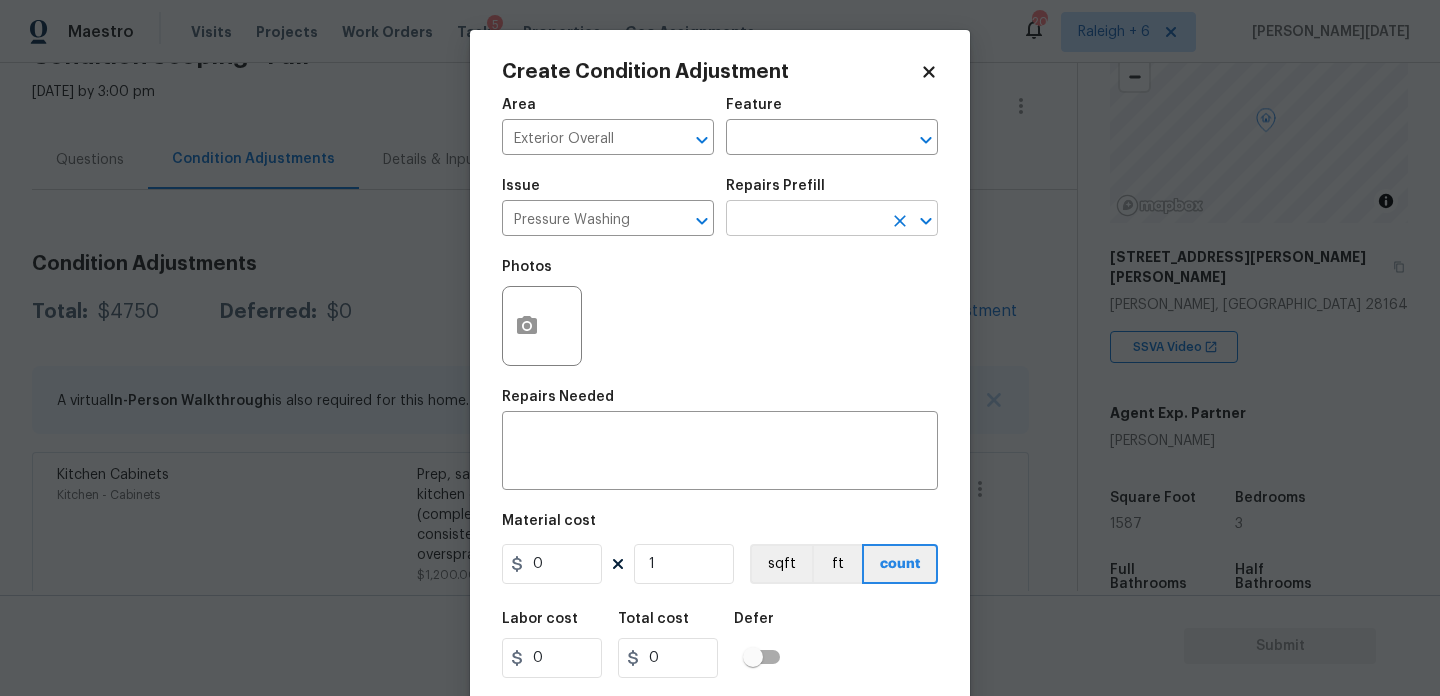 click at bounding box center (804, 220) 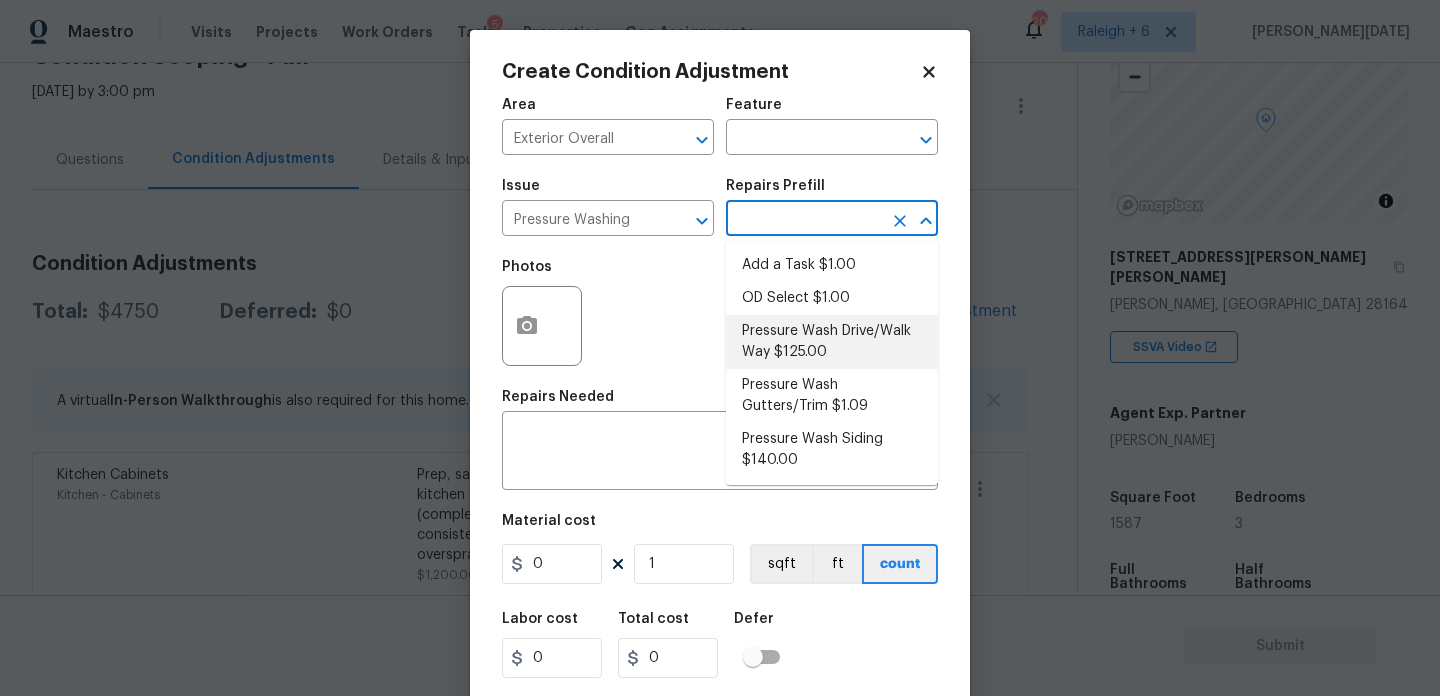 click on "Pressure Wash Drive/Walk Way $125.00" at bounding box center (832, 342) 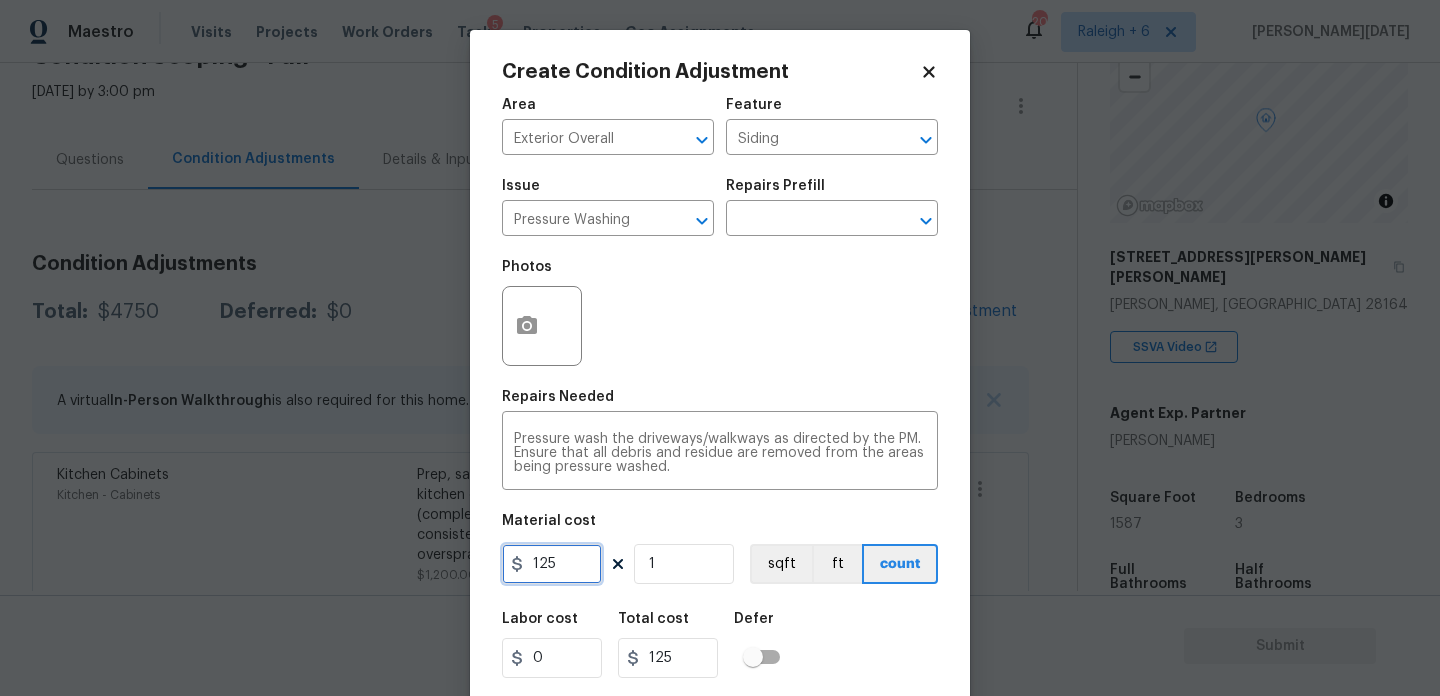 drag, startPoint x: 571, startPoint y: 561, endPoint x: 396, endPoint y: 550, distance: 175.34537 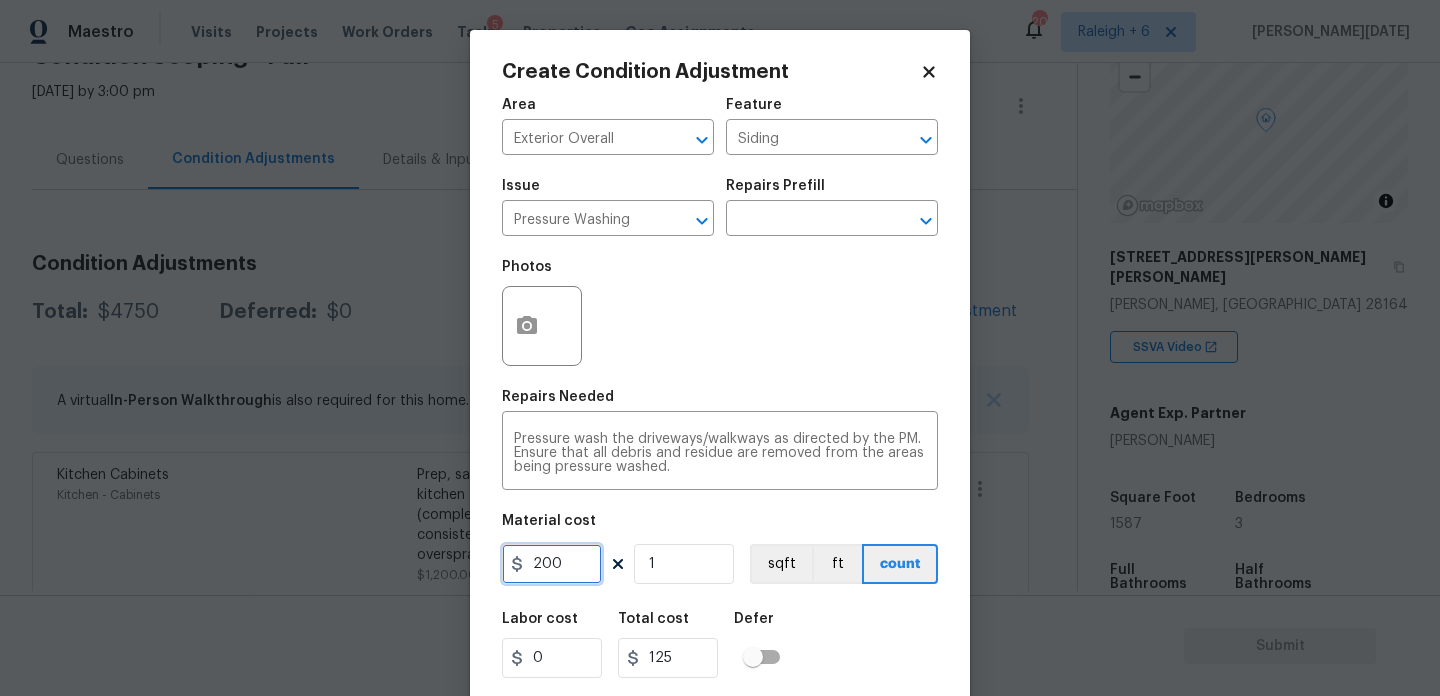 type on "200" 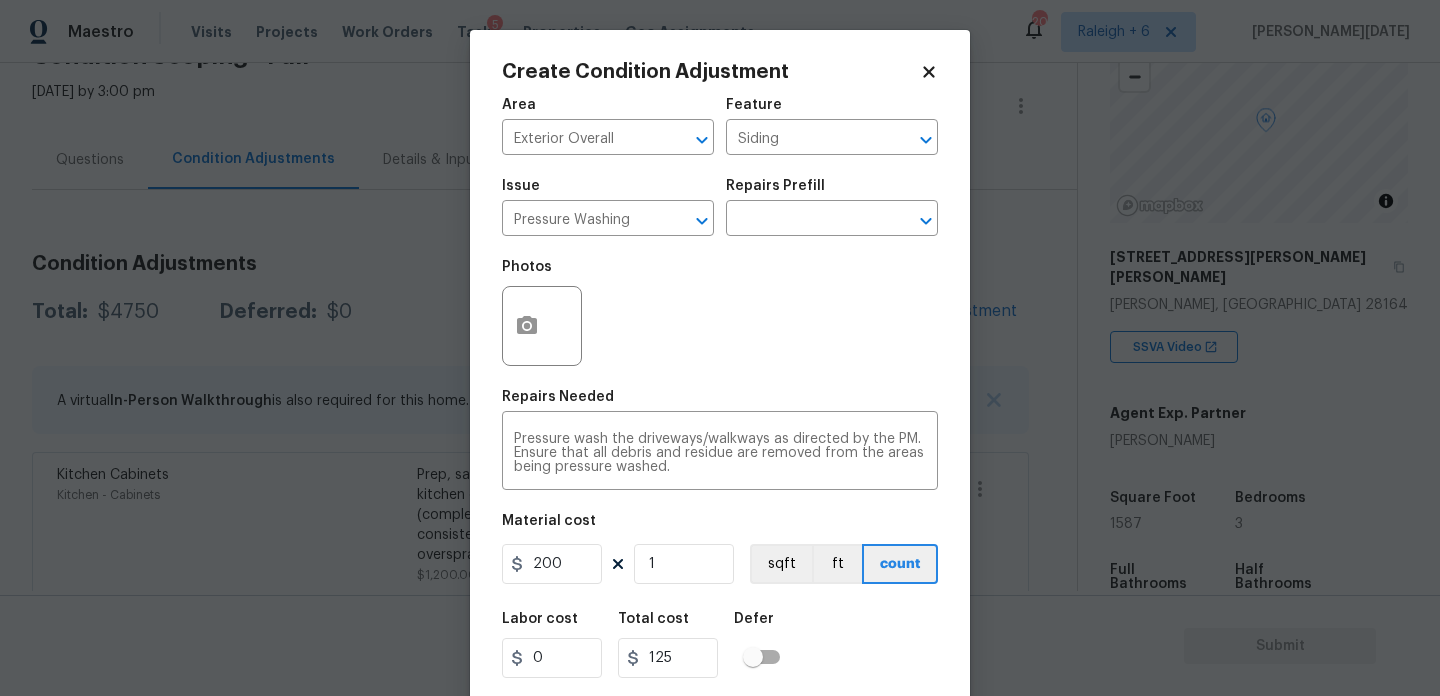 type on "200" 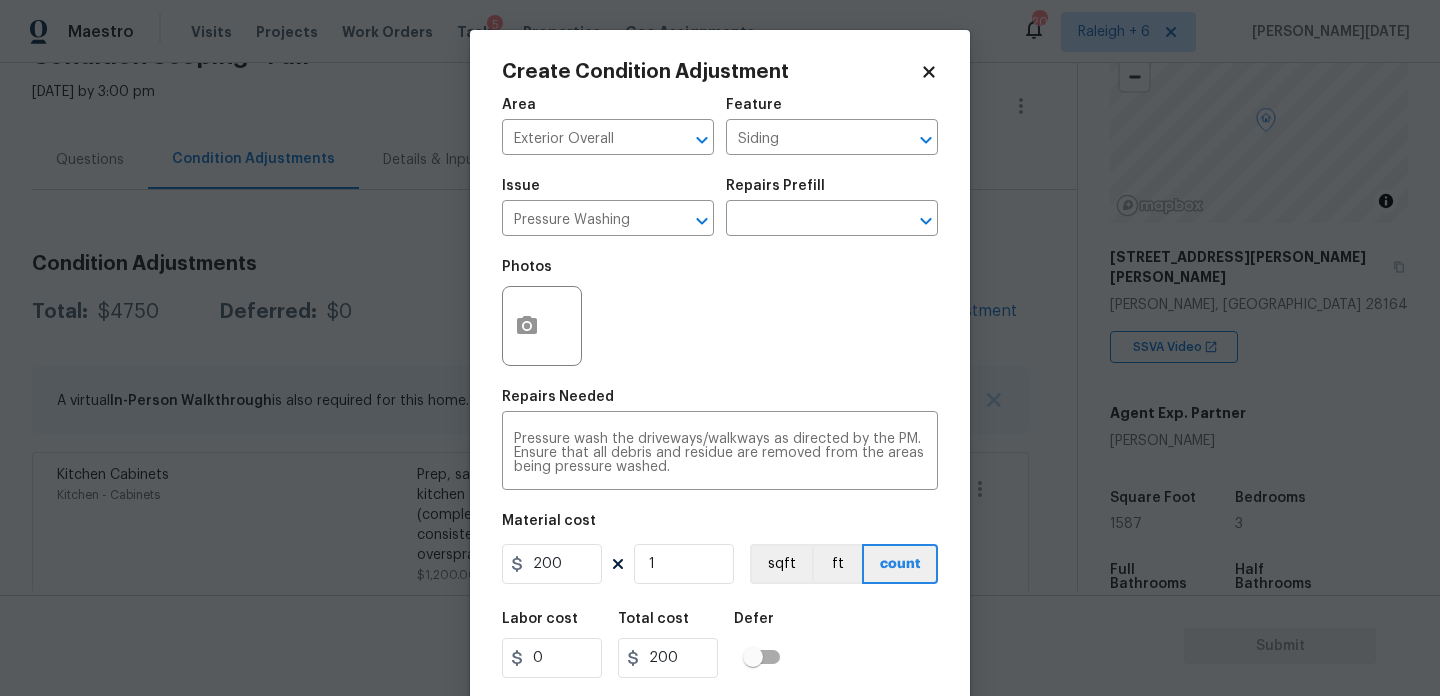 click on "Photos" at bounding box center (720, 313) 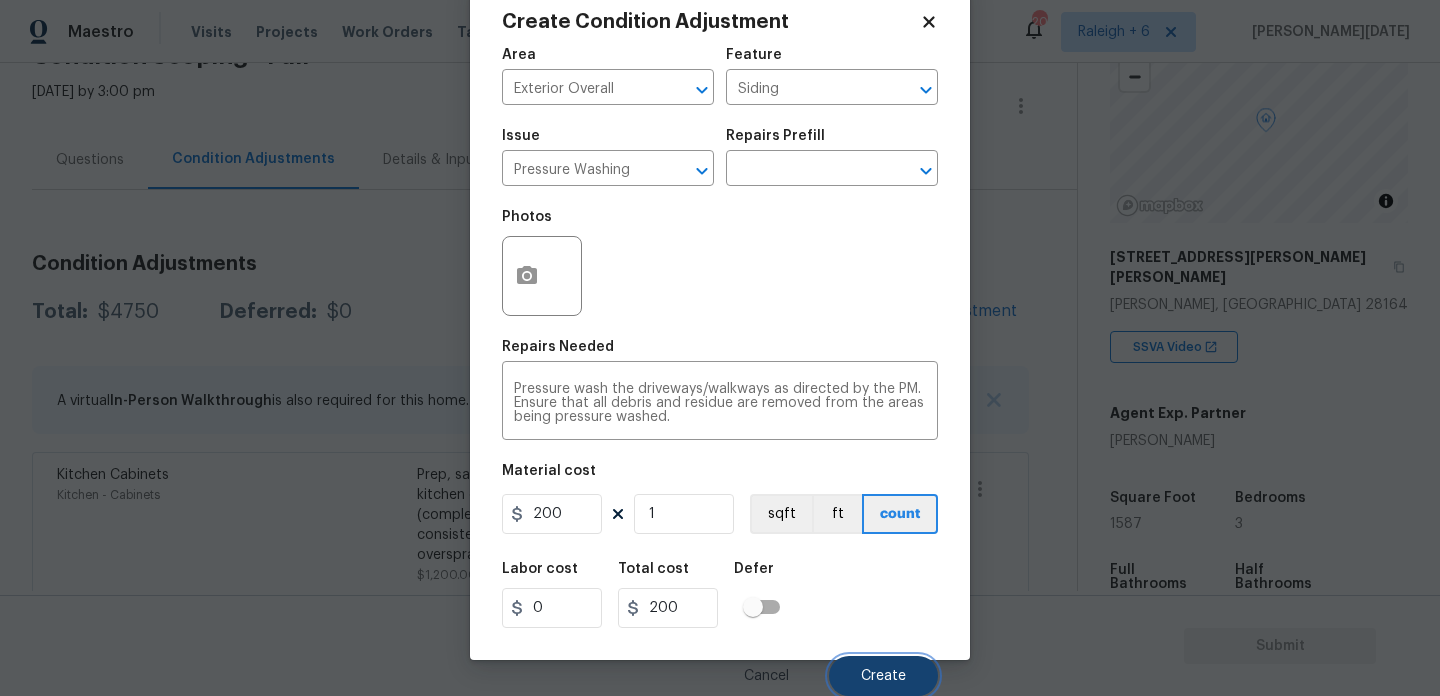 click on "Create" at bounding box center [883, 676] 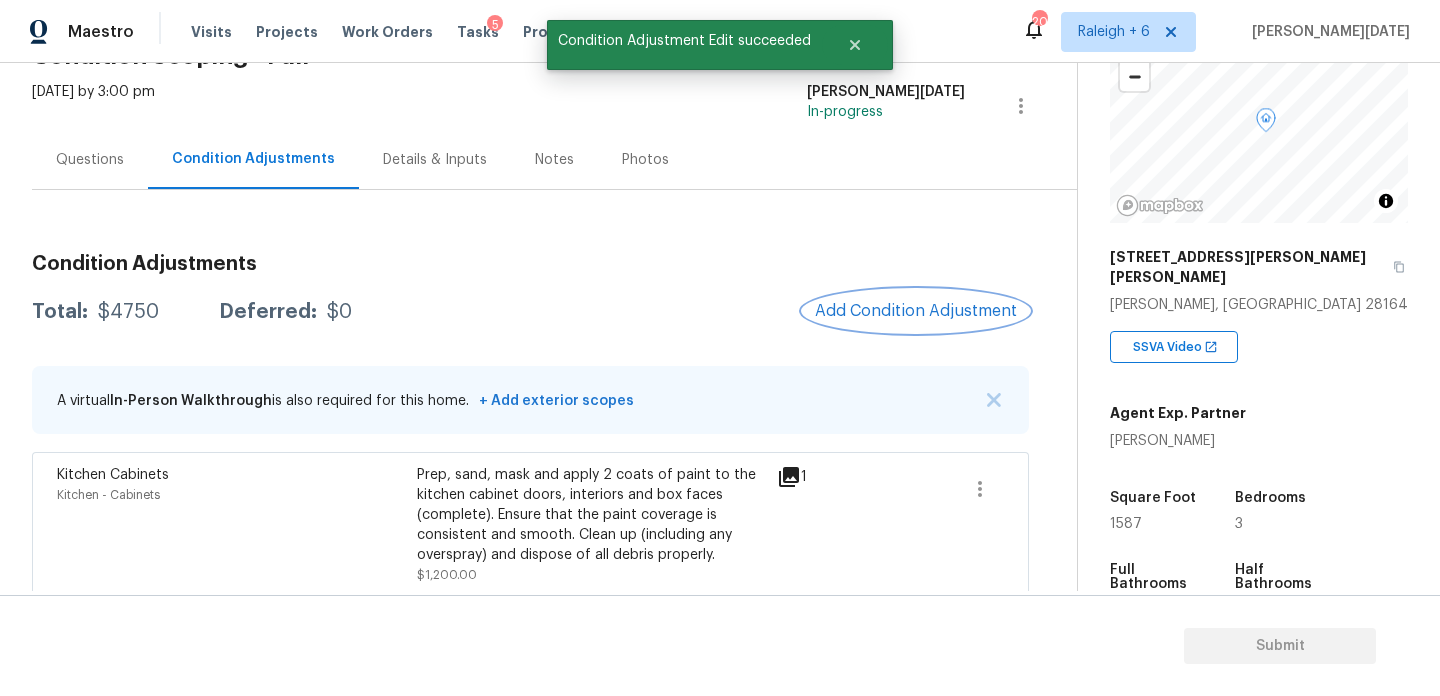 scroll, scrollTop: 0, scrollLeft: 0, axis: both 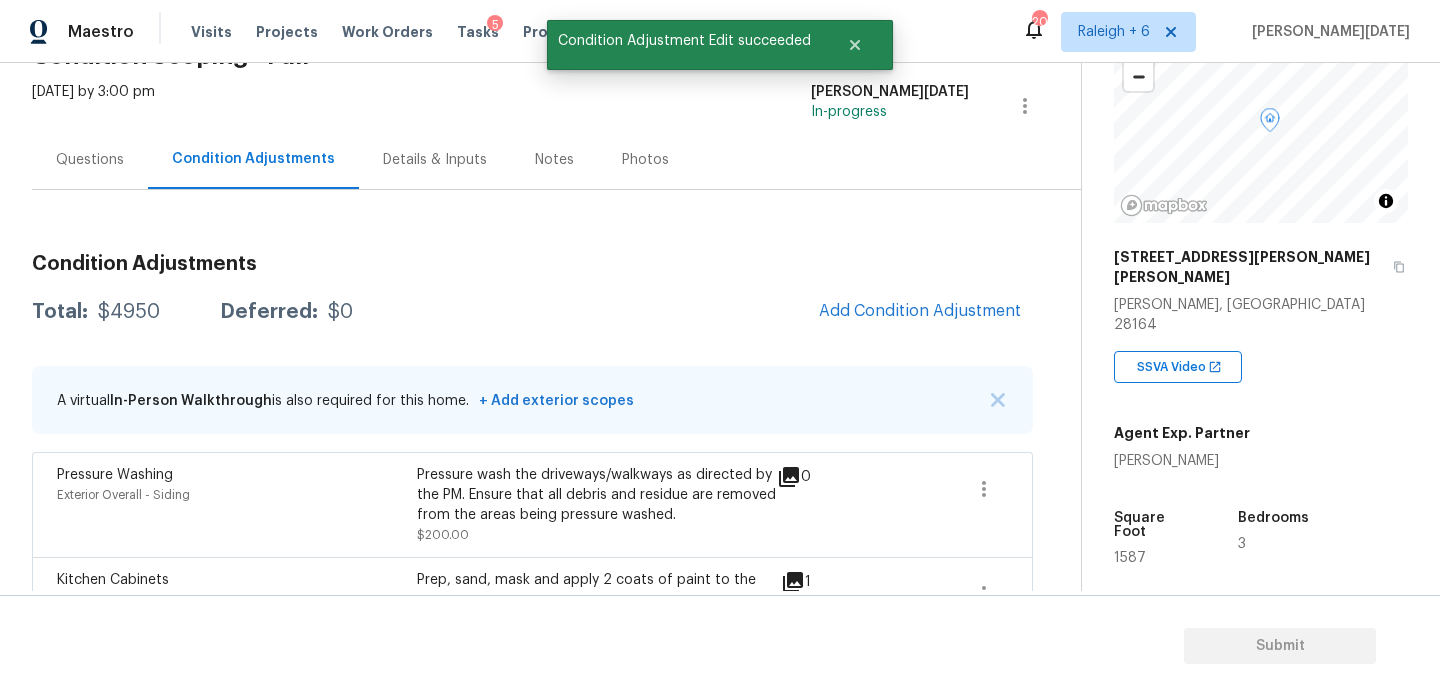 click on "Condition Adjustments Total:  $4950 Deferred:  $0 Add Condition Adjustment A virtual  In-Person Walkthrough  is also required for this home.   + Add exterior scopes Pressure Washing Exterior Overall - Siding Pressure wash the driveways/walkways as directed by the PM. Ensure that all debris and residue are removed from the areas being pressure washed. $200.00   0 Kitchen Cabinets Kitchen - Cabinets Prep, sand, mask and apply 2 coats of paint to the kitchen cabinet doors, interiors and box faces (complete). Ensure that the paint coverage is consistent and smooth. Clean up (including any overspray) and dispose of all debris properly. $1,200.00   1 Bathroom Plumbing Bathroom - Plumbing Prep, mask, clean and refinish the tub/shower tile surround both all sides ensuring a complete and professional coverage. Haul away and dispose of all masking/debris properly. $350.00   1 Bathroom Cabinets Bathroom - Cabinets $1,200.00   1 ACQ: Crawlspace Exterior Overall - Acquisition $2,000.00   1" at bounding box center (532, 658) 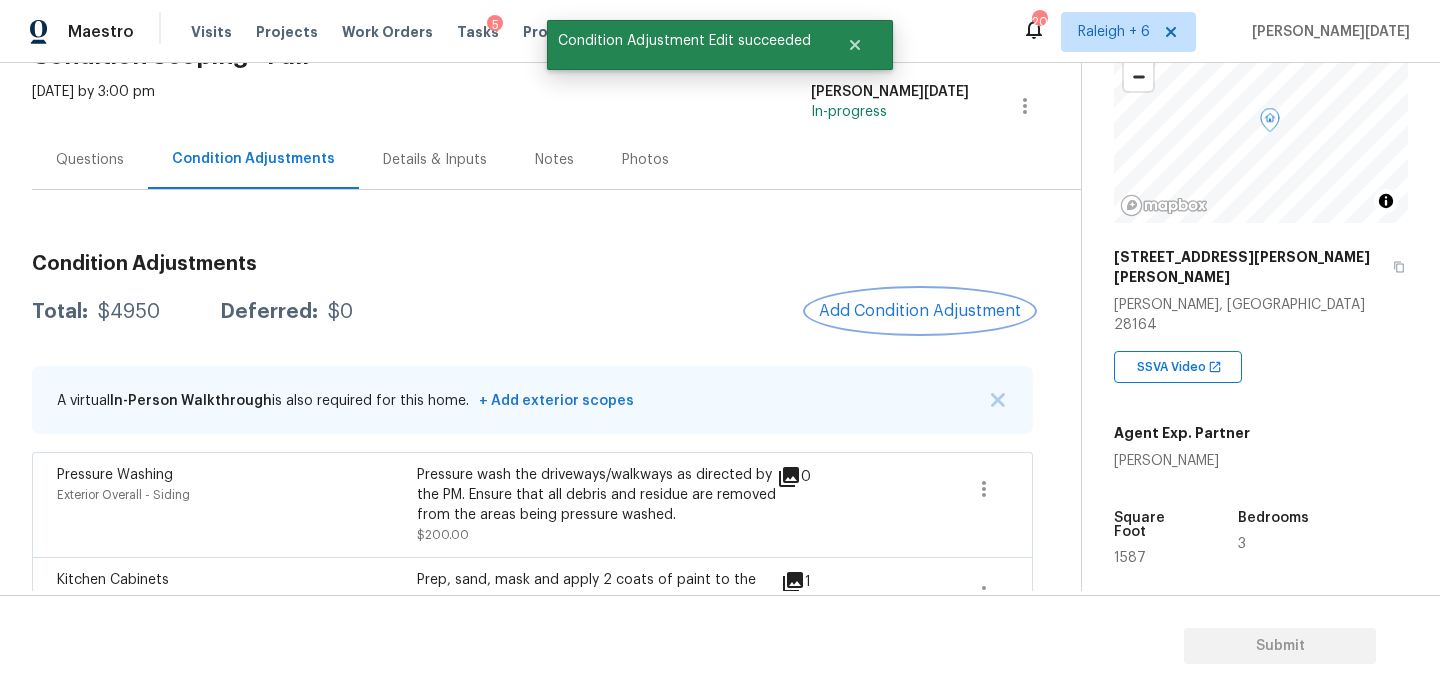 click on "Add Condition Adjustment" at bounding box center [920, 311] 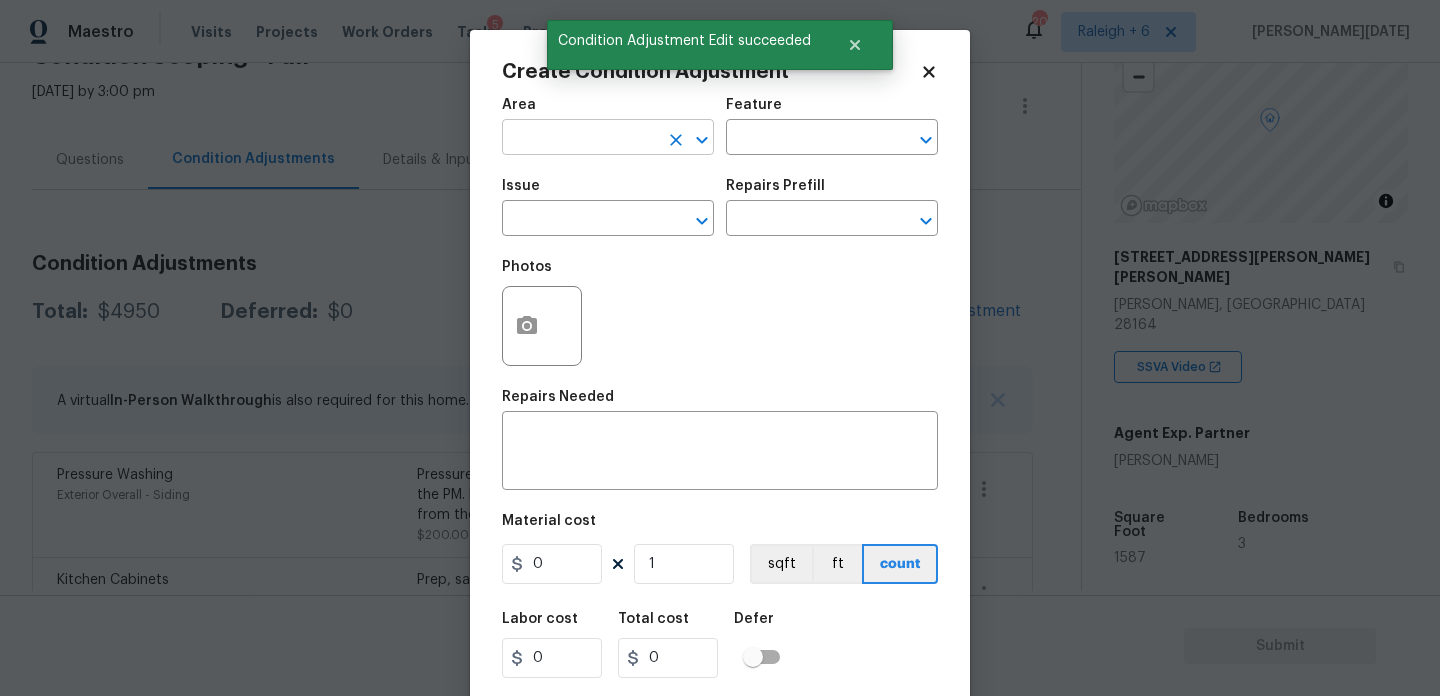 click at bounding box center [580, 139] 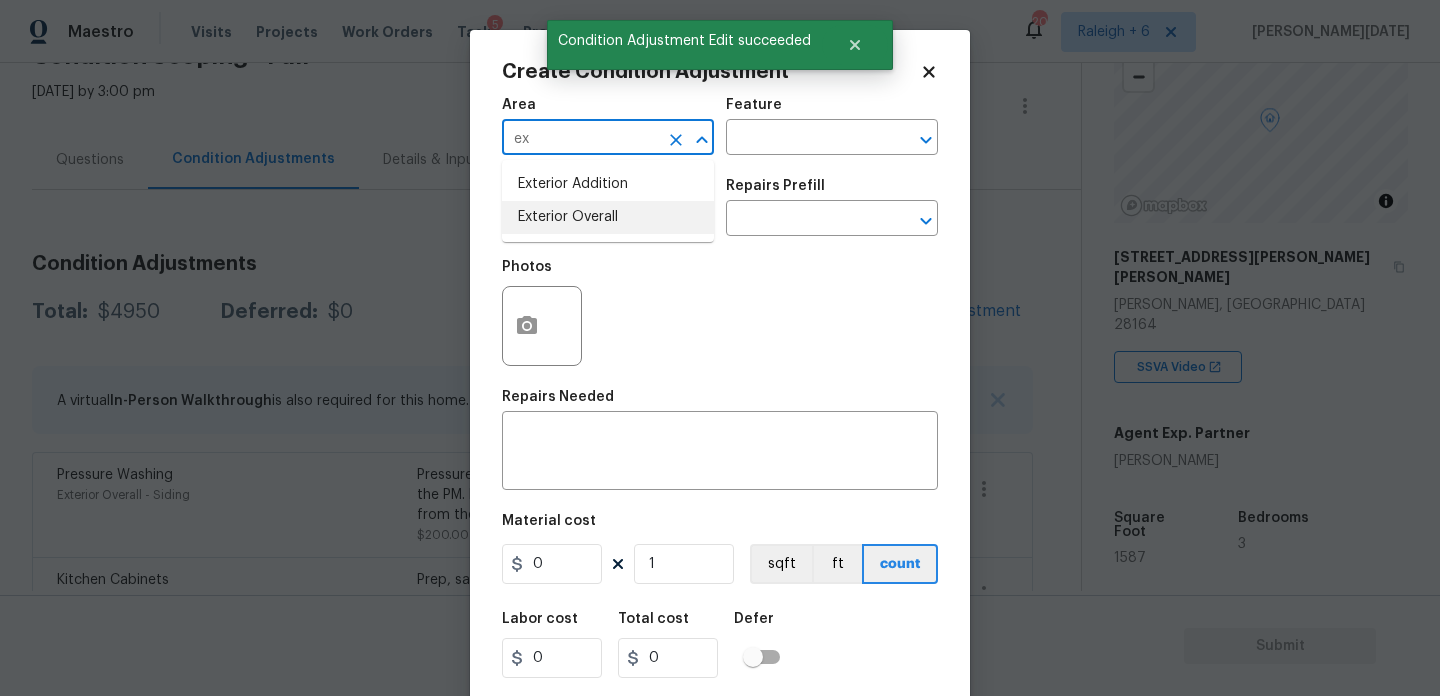 click on "Exterior Overall" at bounding box center [608, 217] 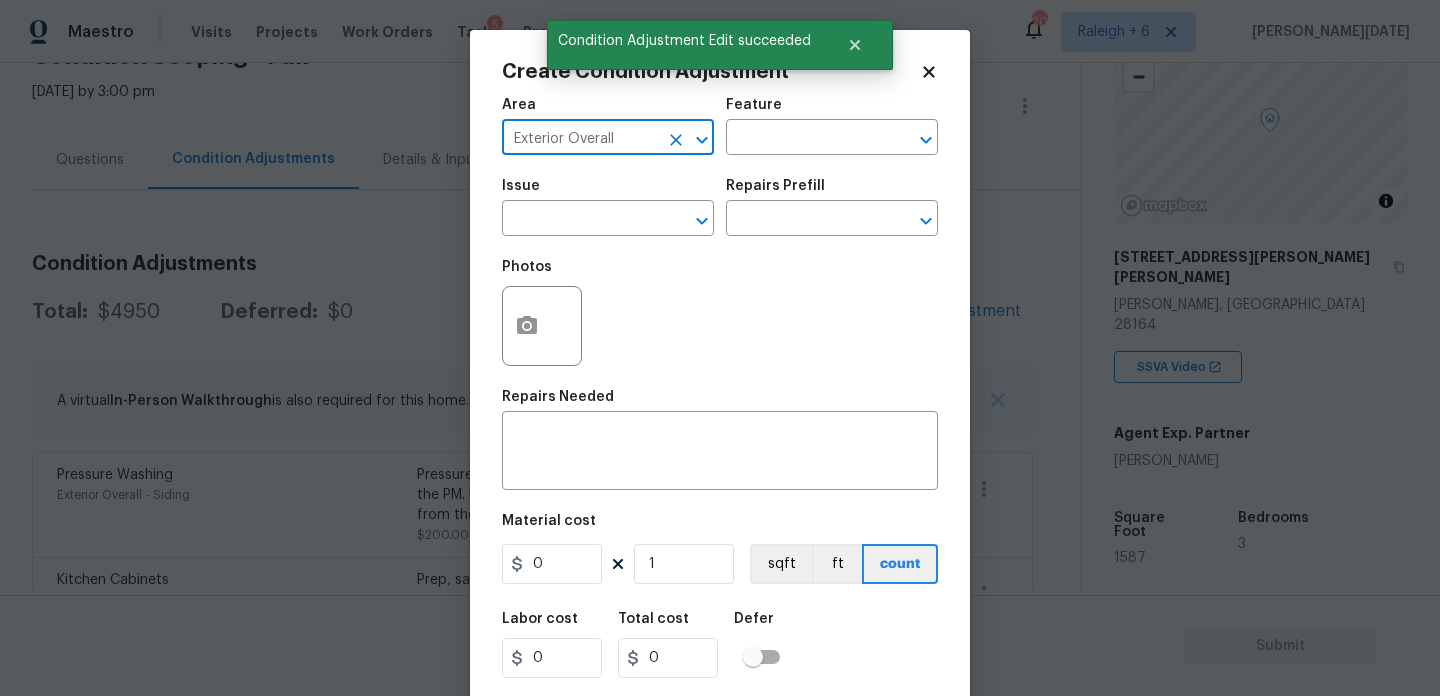 type on "Exterior Overall" 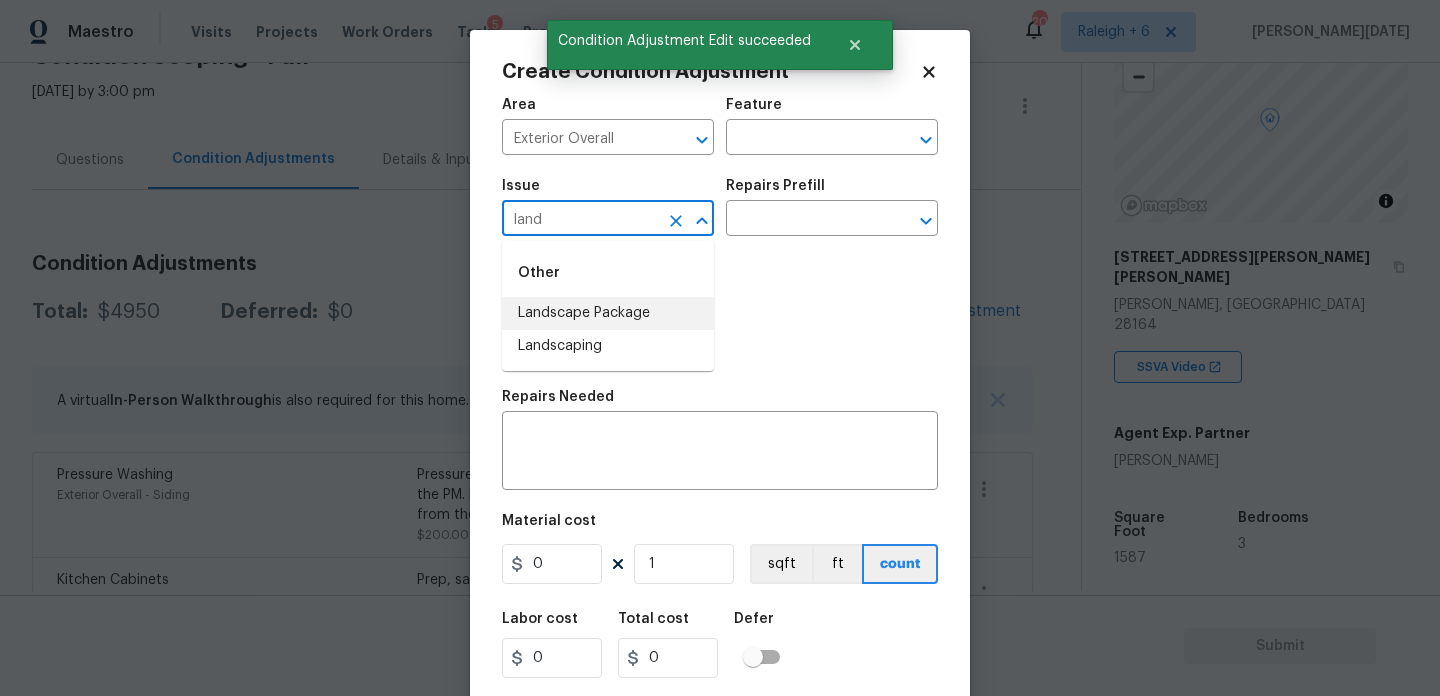 click on "Landscape Package" at bounding box center [608, 313] 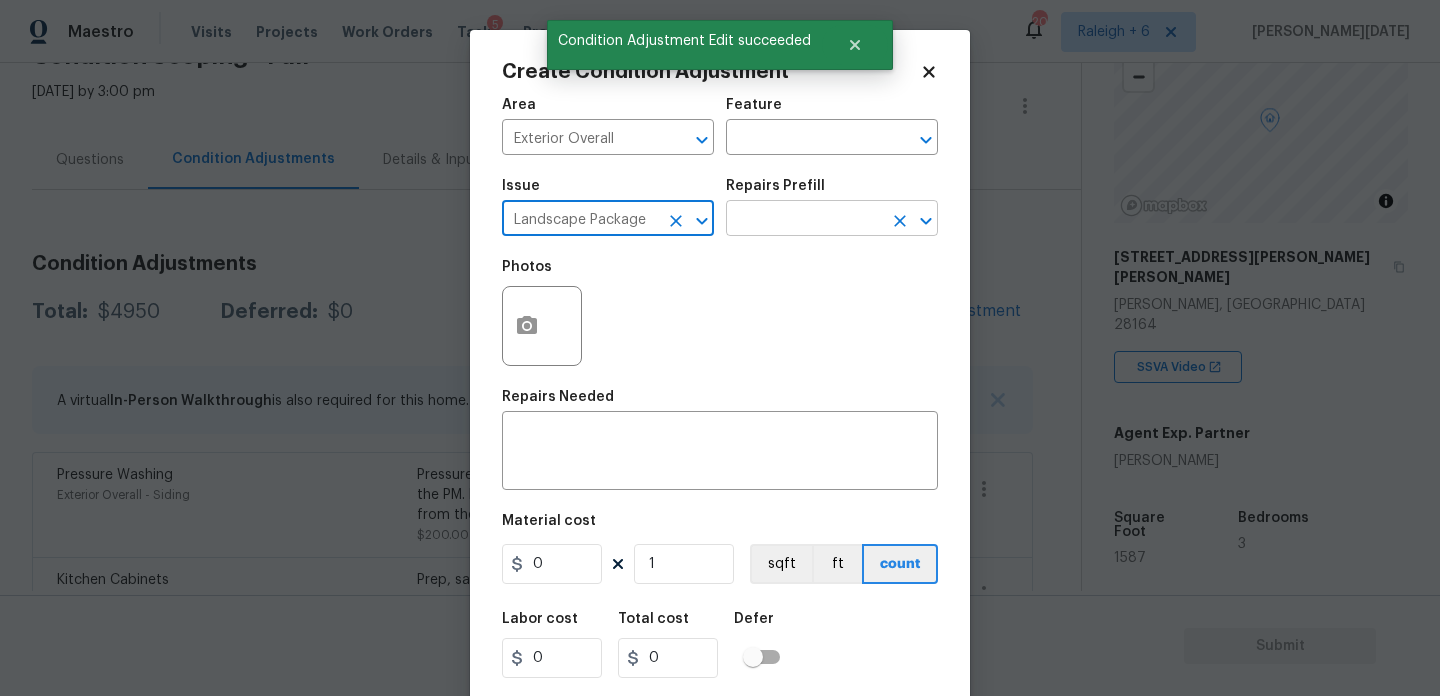 type on "Landscape Package" 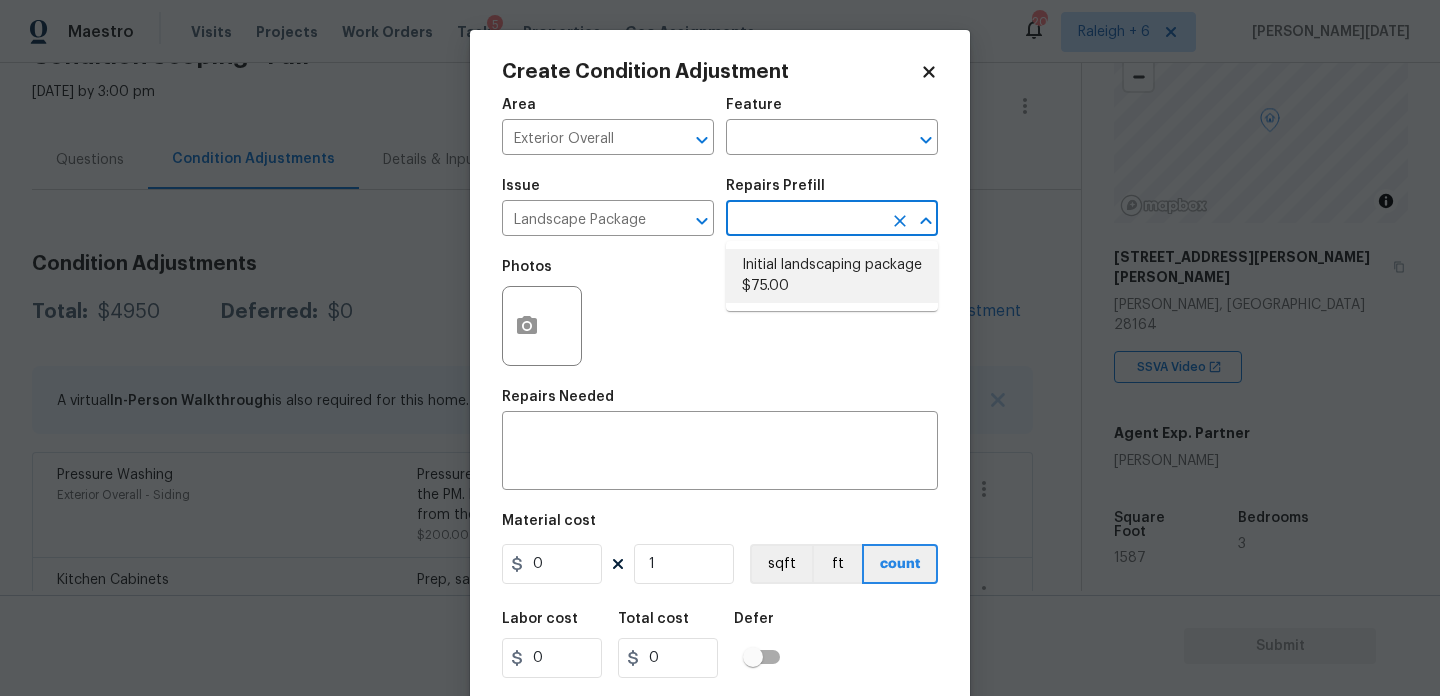 click on "Initial landscaping package $75.00" at bounding box center [832, 276] 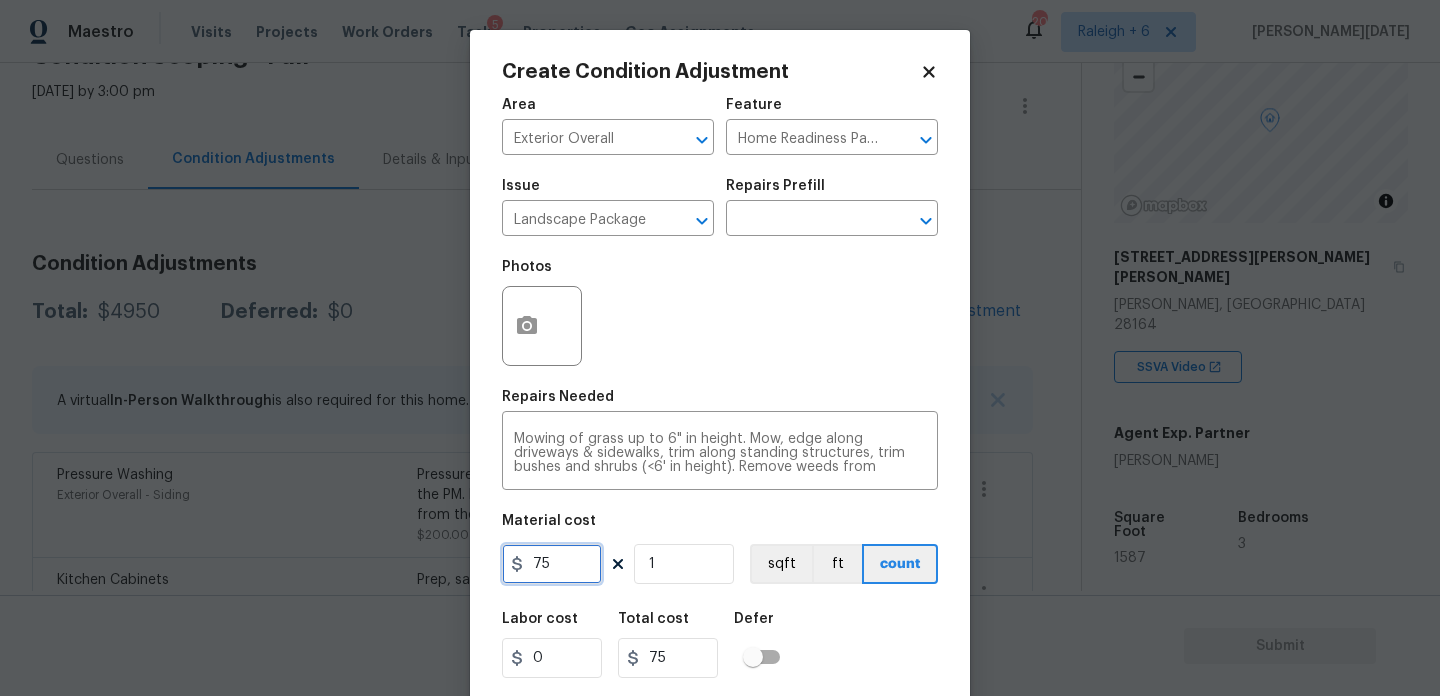 drag, startPoint x: 563, startPoint y: 566, endPoint x: 513, endPoint y: 555, distance: 51.1957 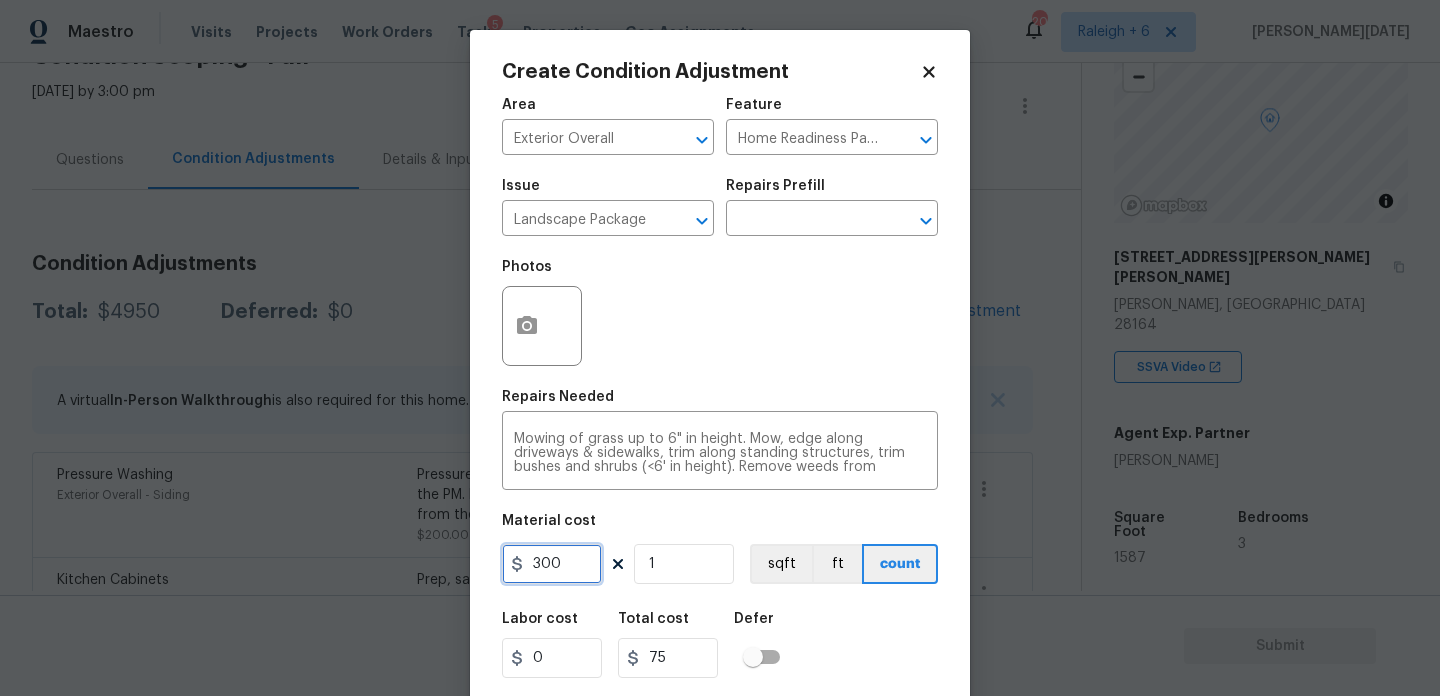 type on "300" 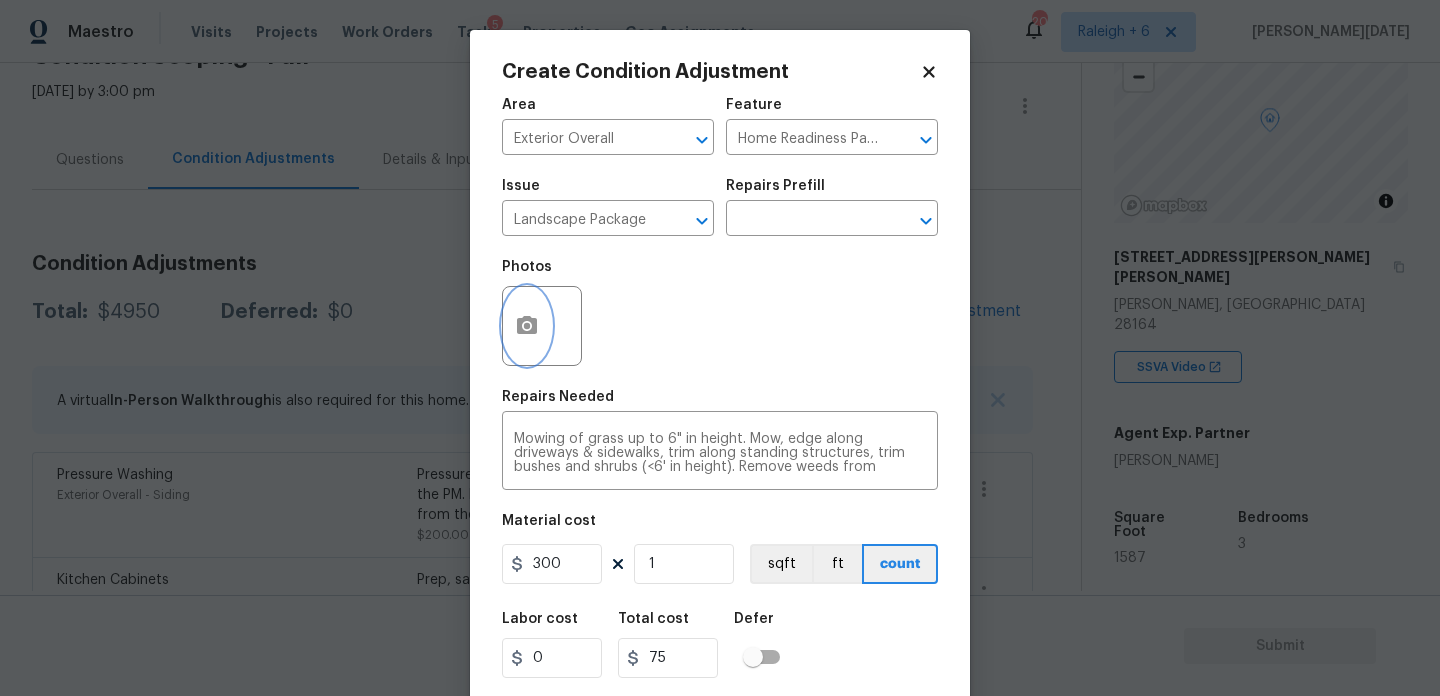 click at bounding box center (527, 326) 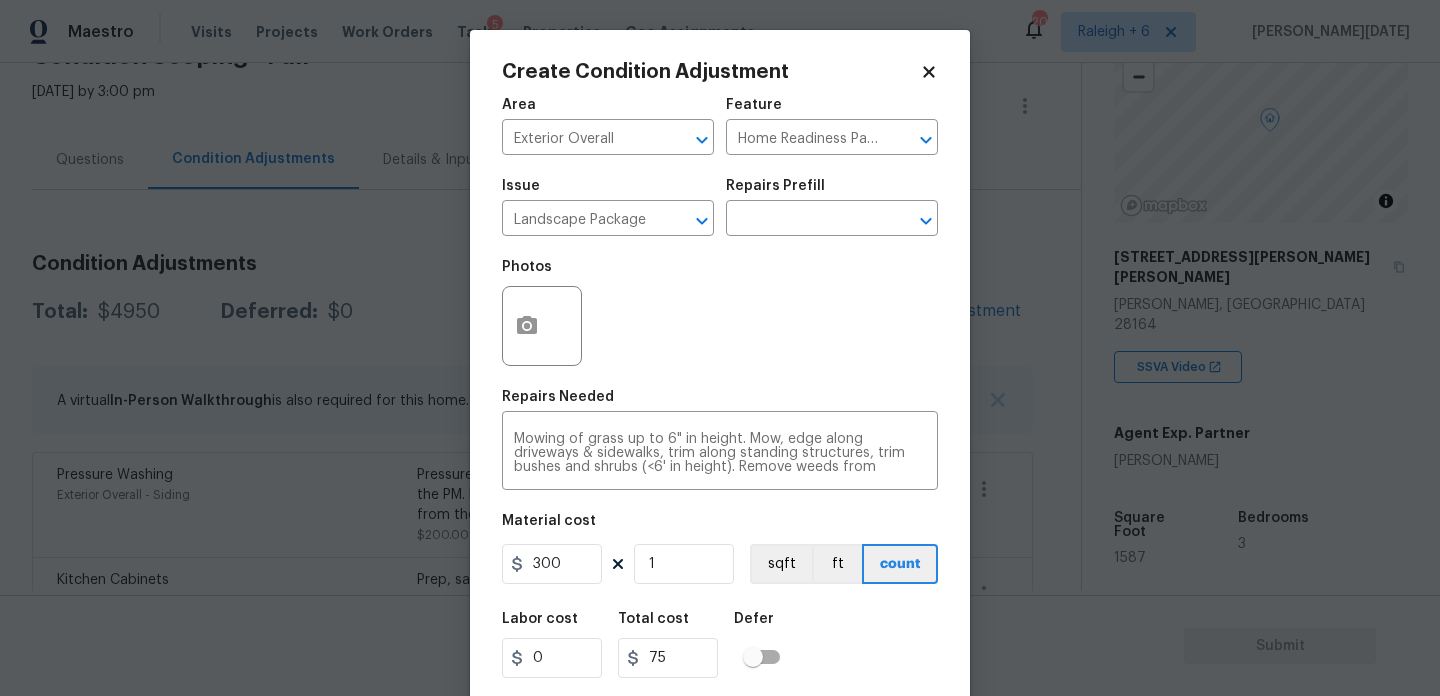 type on "300" 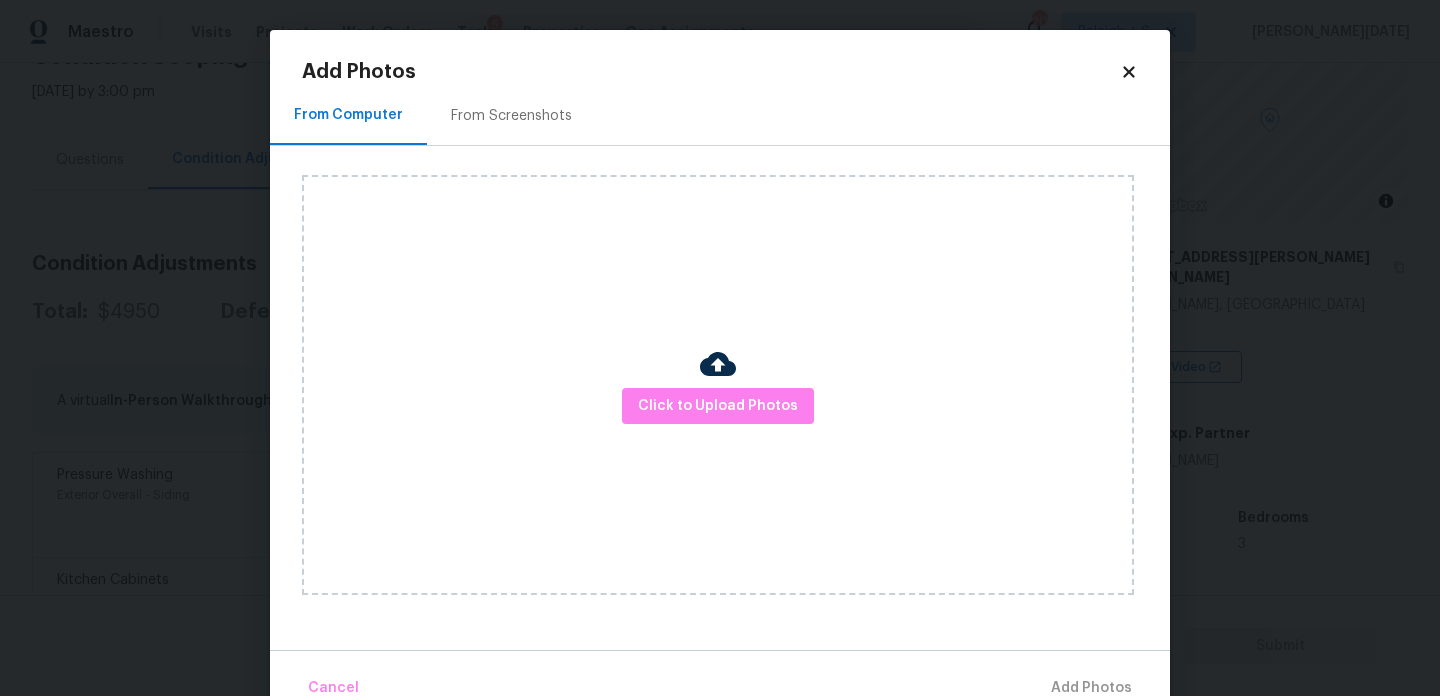 click on "From Screenshots" at bounding box center (511, 115) 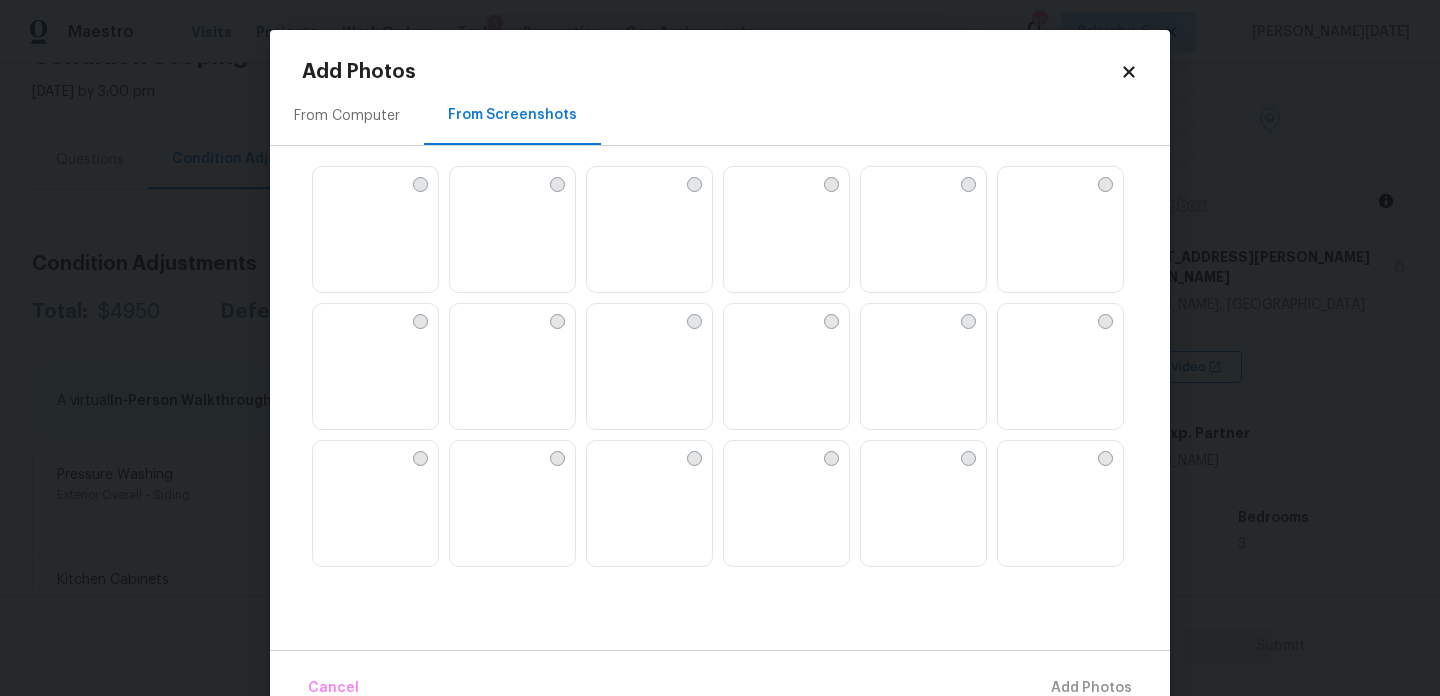 click at bounding box center [649, 504] 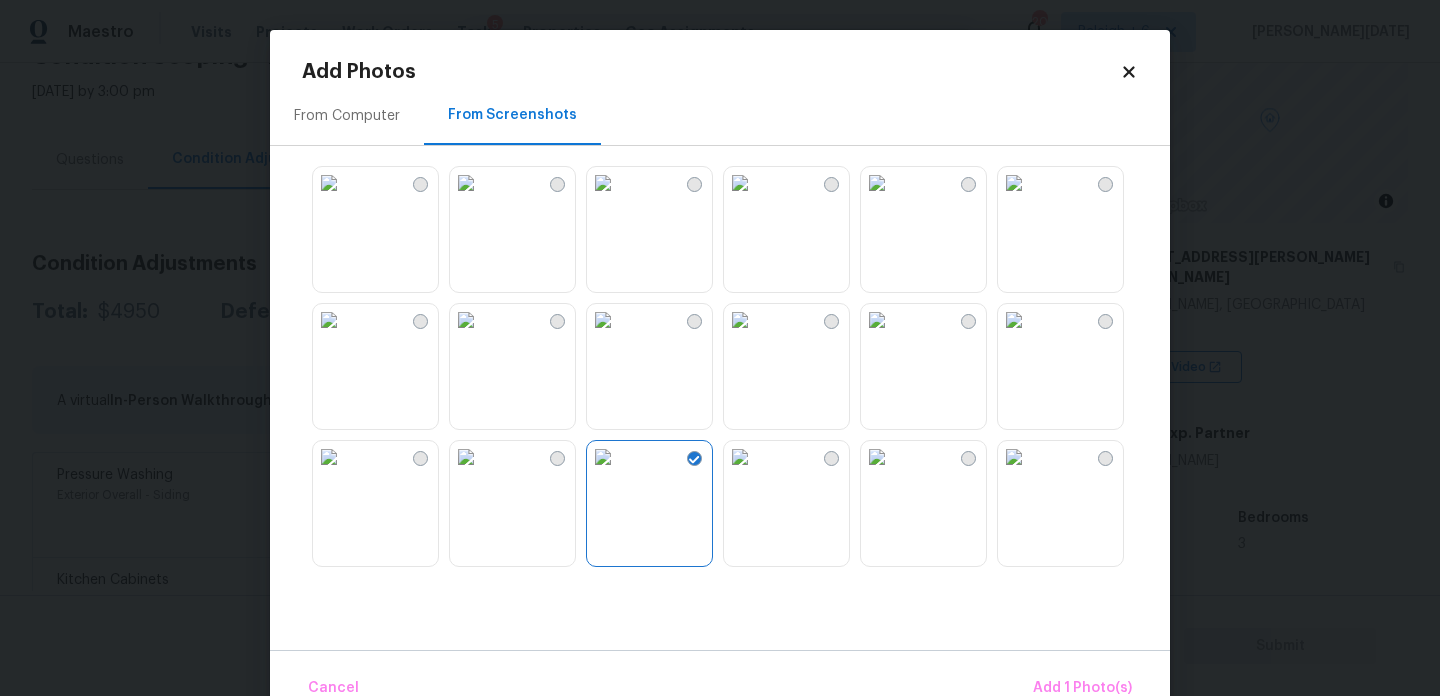click at bounding box center (329, 320) 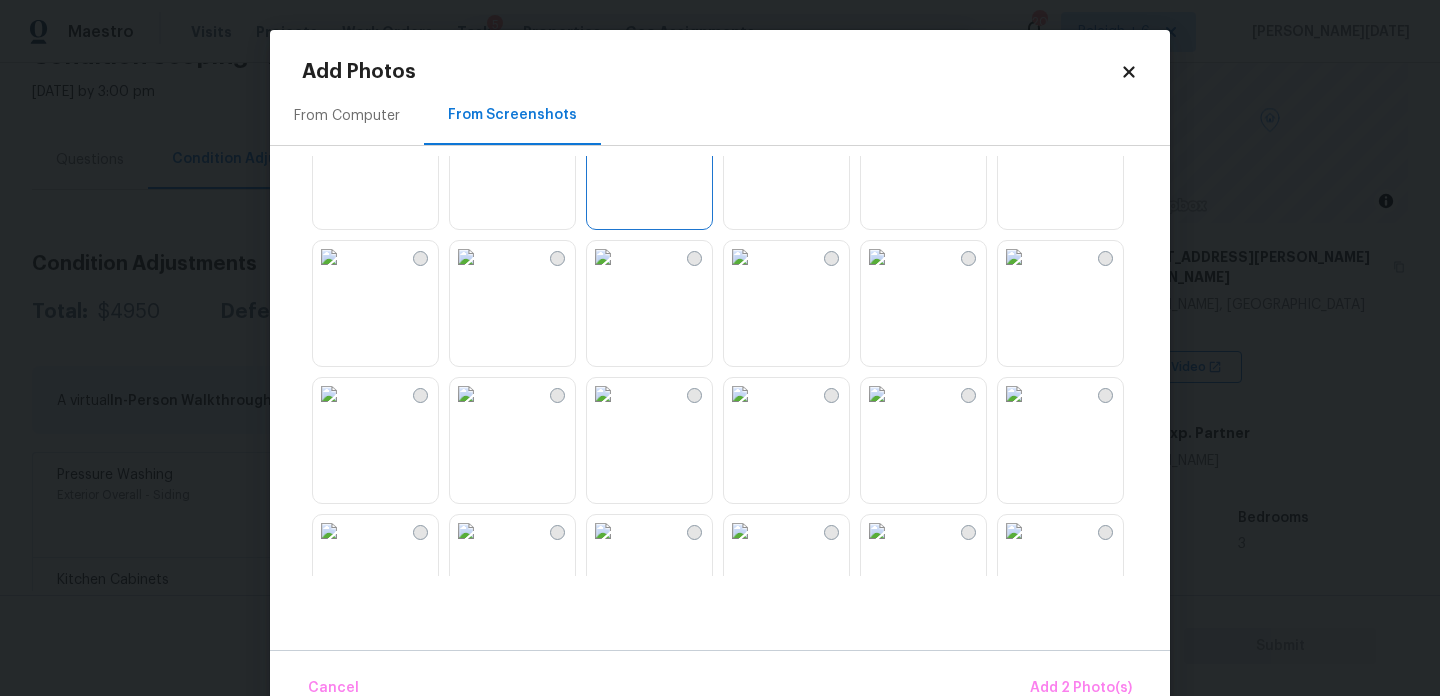 scroll, scrollTop: 338, scrollLeft: 0, axis: vertical 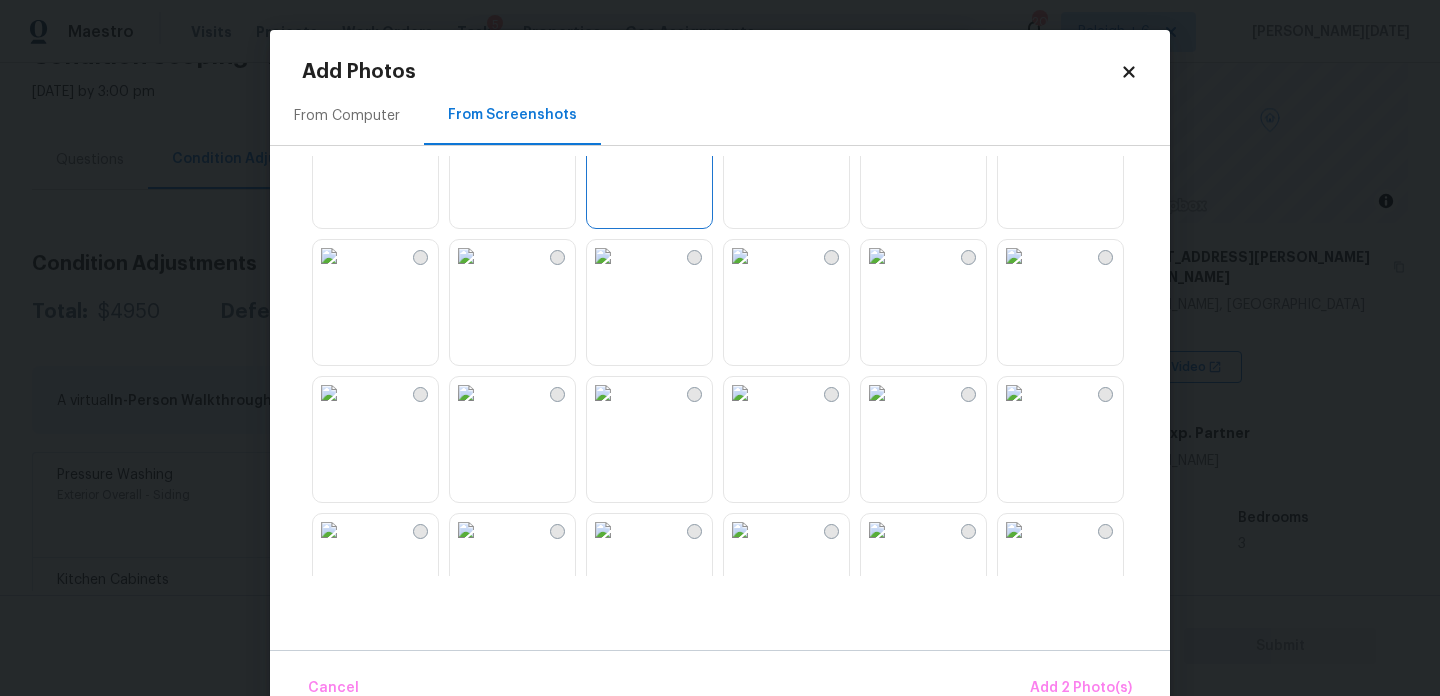 click at bounding box center (740, 393) 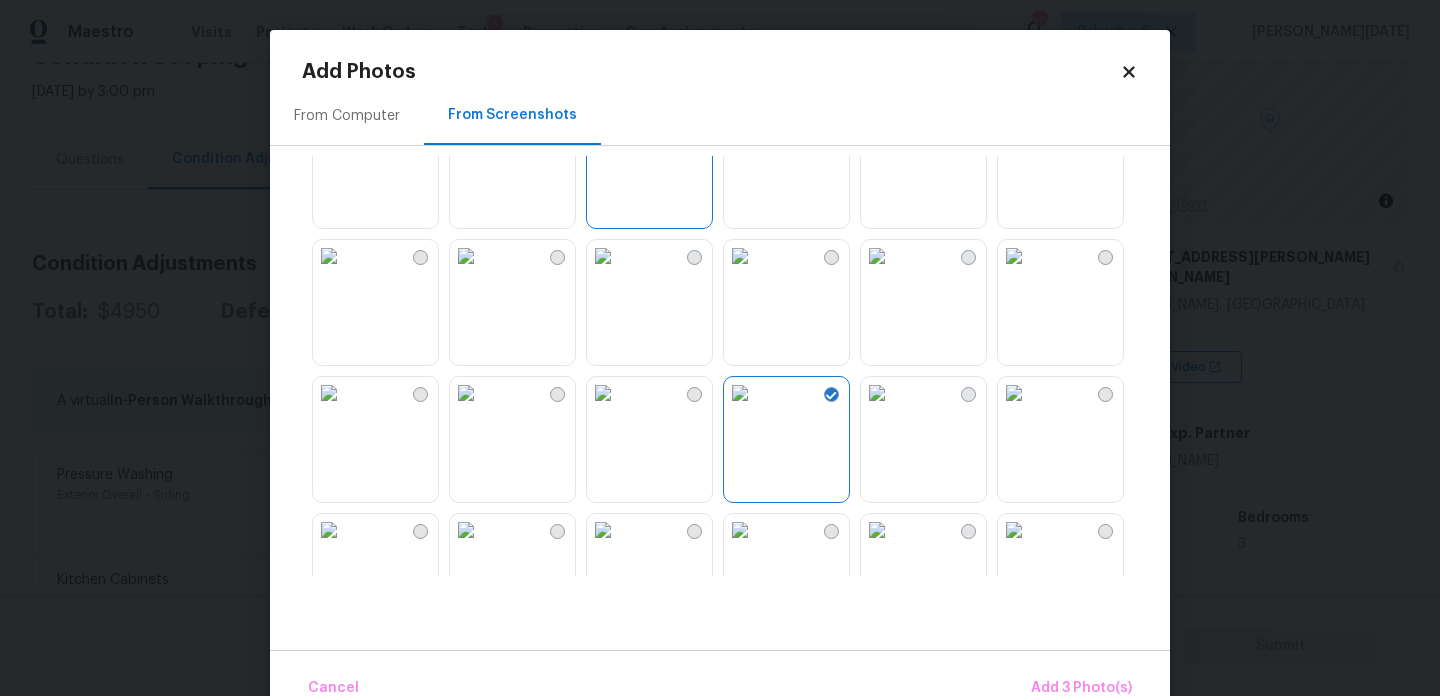 scroll, scrollTop: 528, scrollLeft: 0, axis: vertical 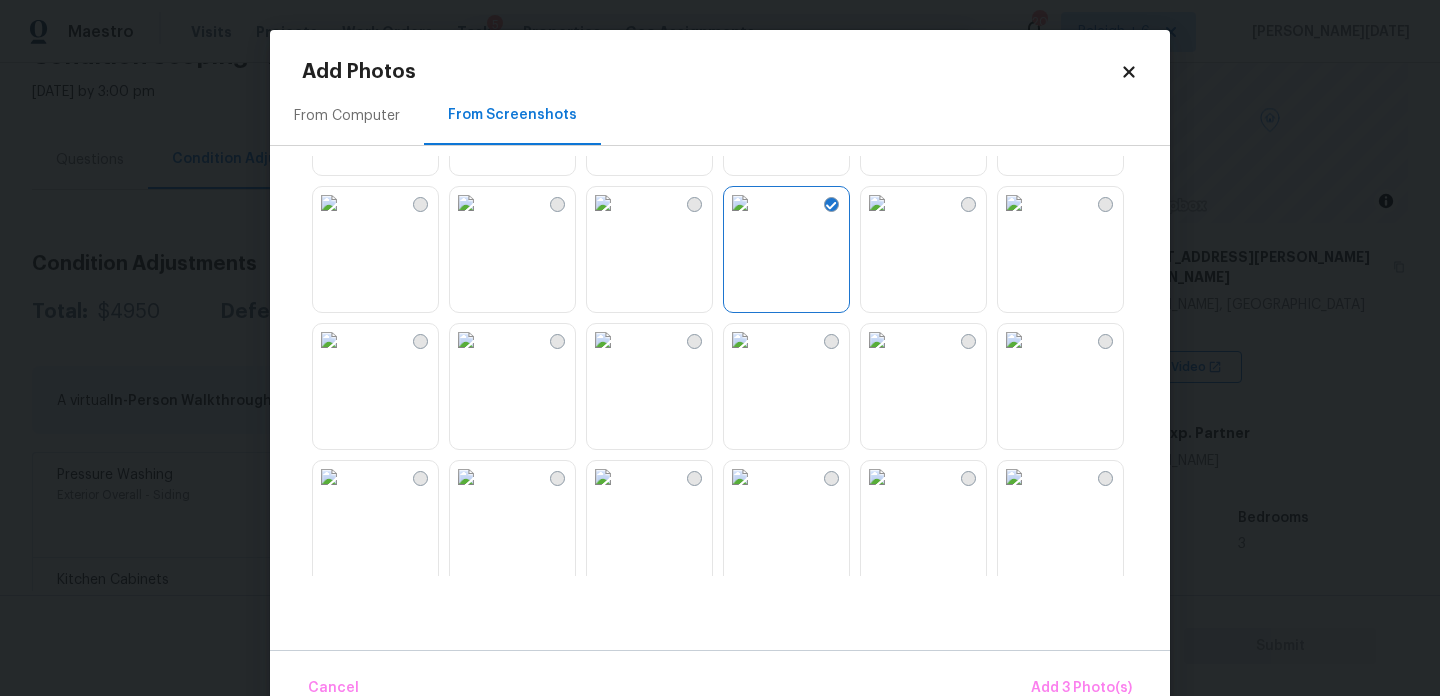 click at bounding box center (466, 203) 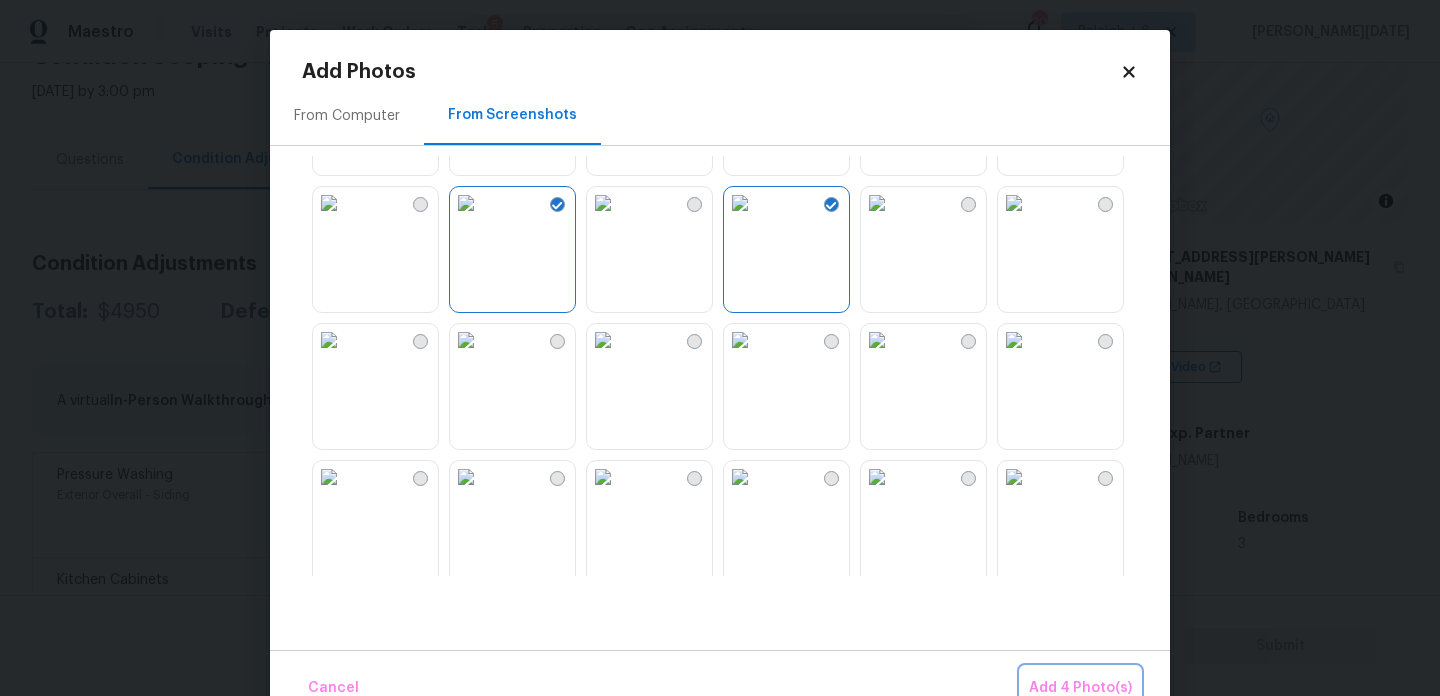 click on "Add 4 Photo(s)" at bounding box center (1080, 688) 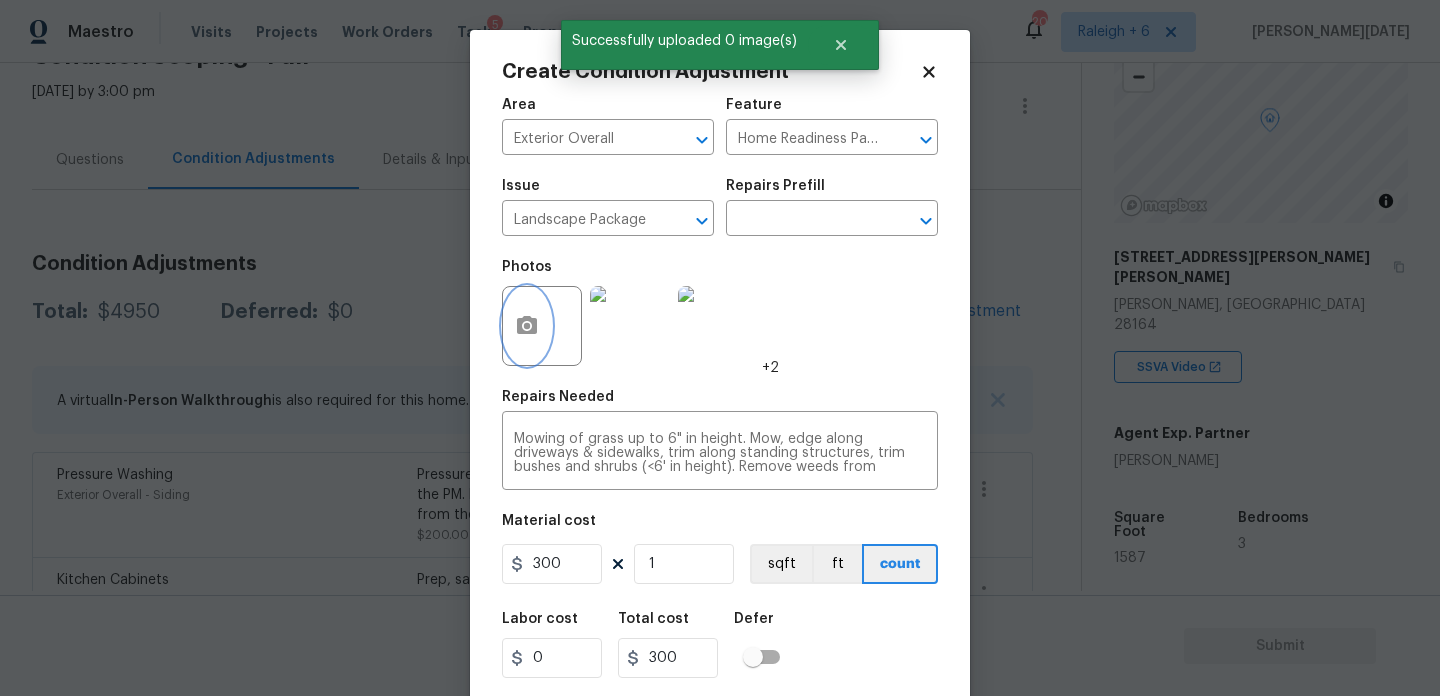 scroll, scrollTop: 51, scrollLeft: 0, axis: vertical 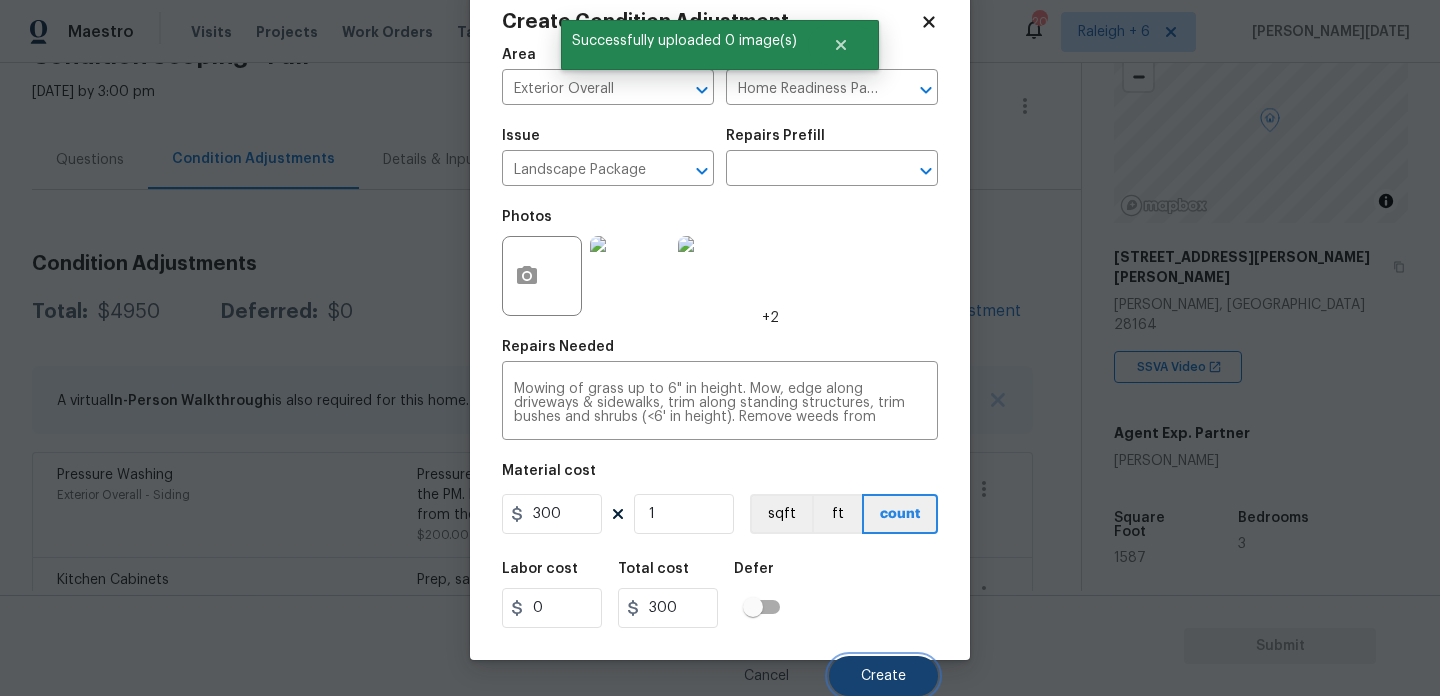 click on "Create" at bounding box center (883, 676) 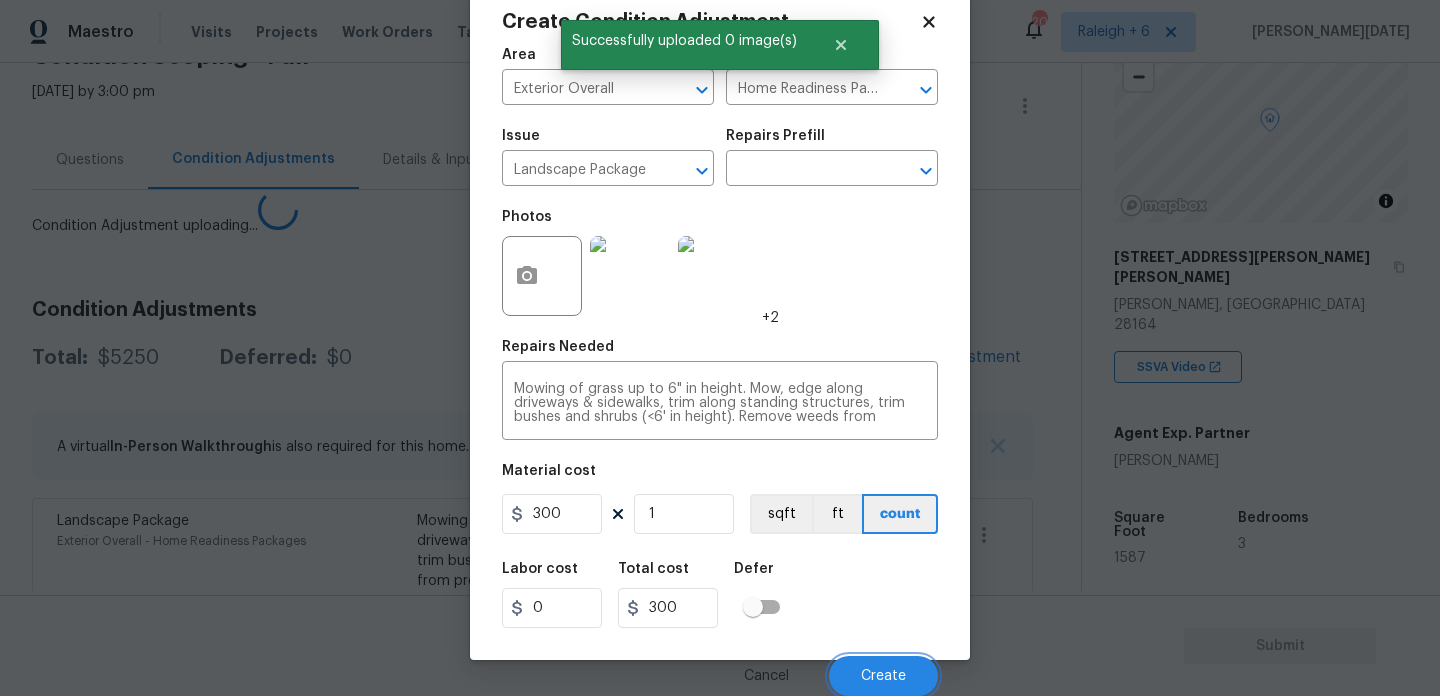 scroll, scrollTop: 44, scrollLeft: 0, axis: vertical 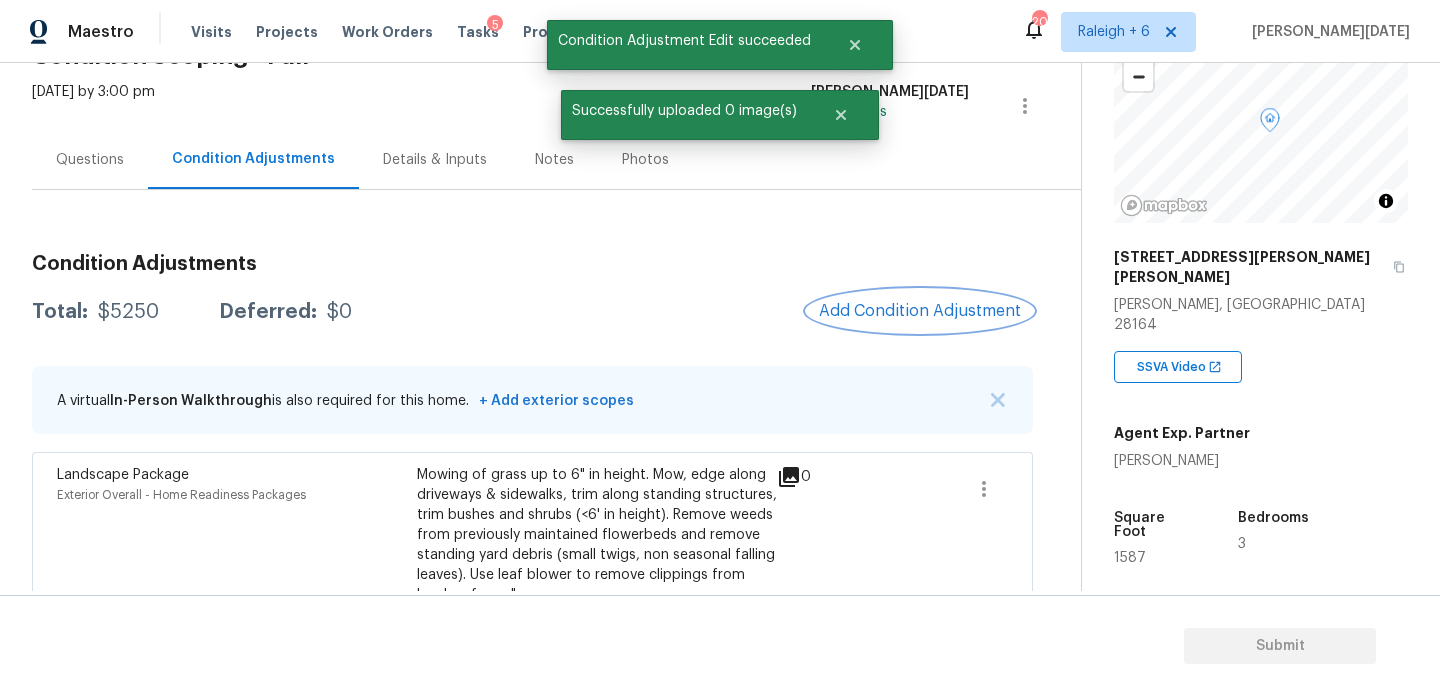 click on "Add Condition Adjustment" at bounding box center [920, 311] 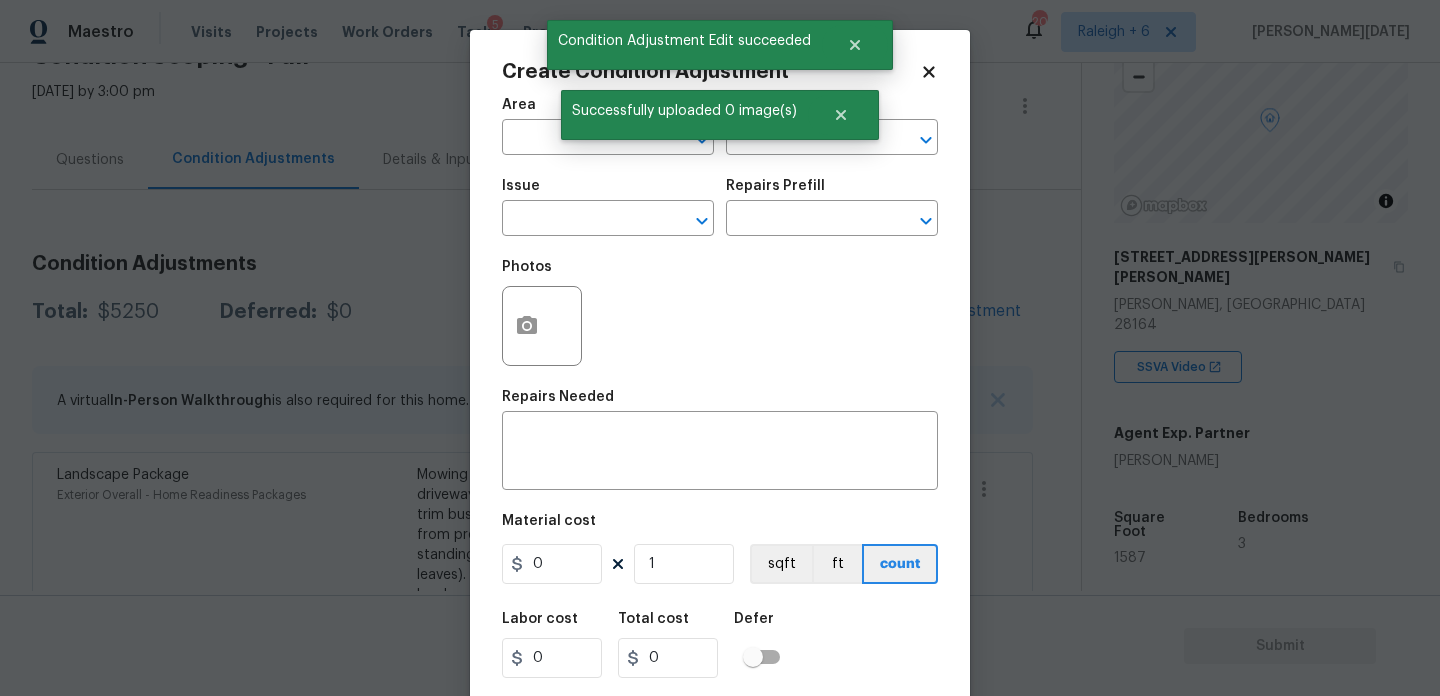 click on "Photos" at bounding box center [720, 313] 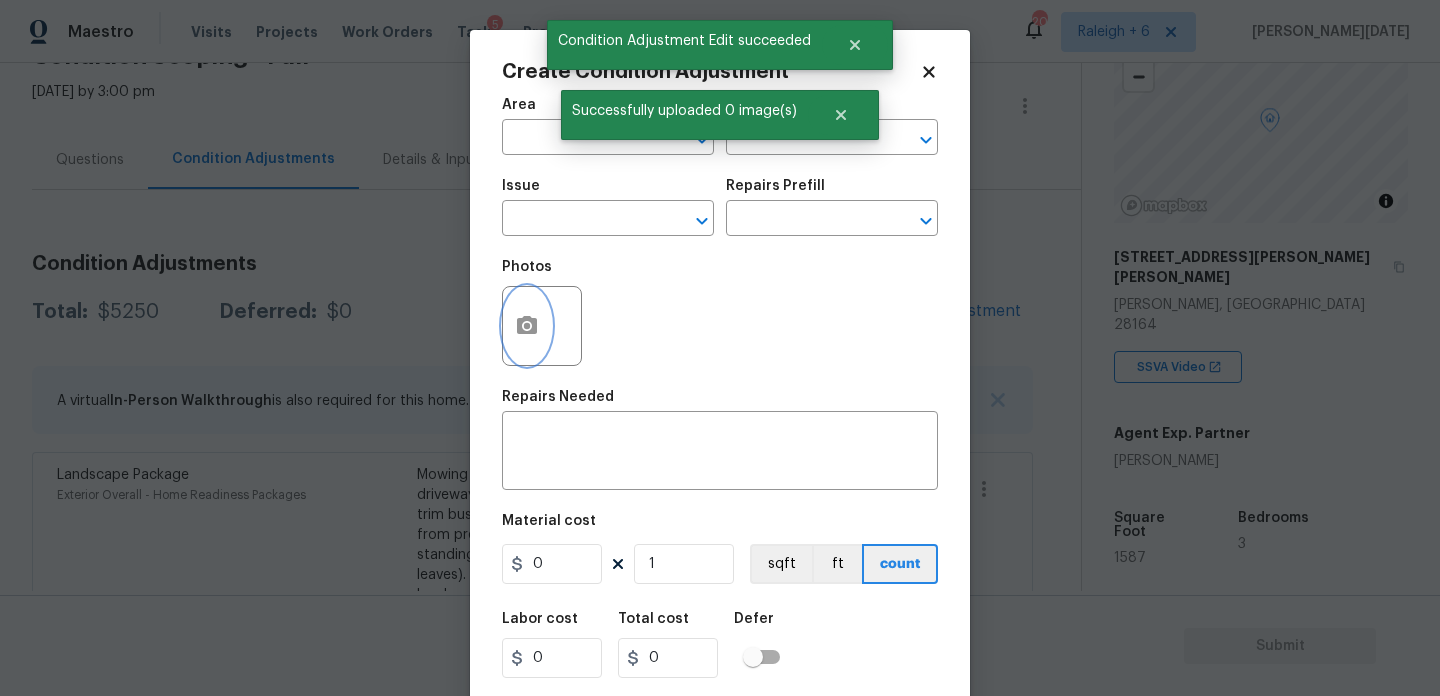 click at bounding box center [527, 326] 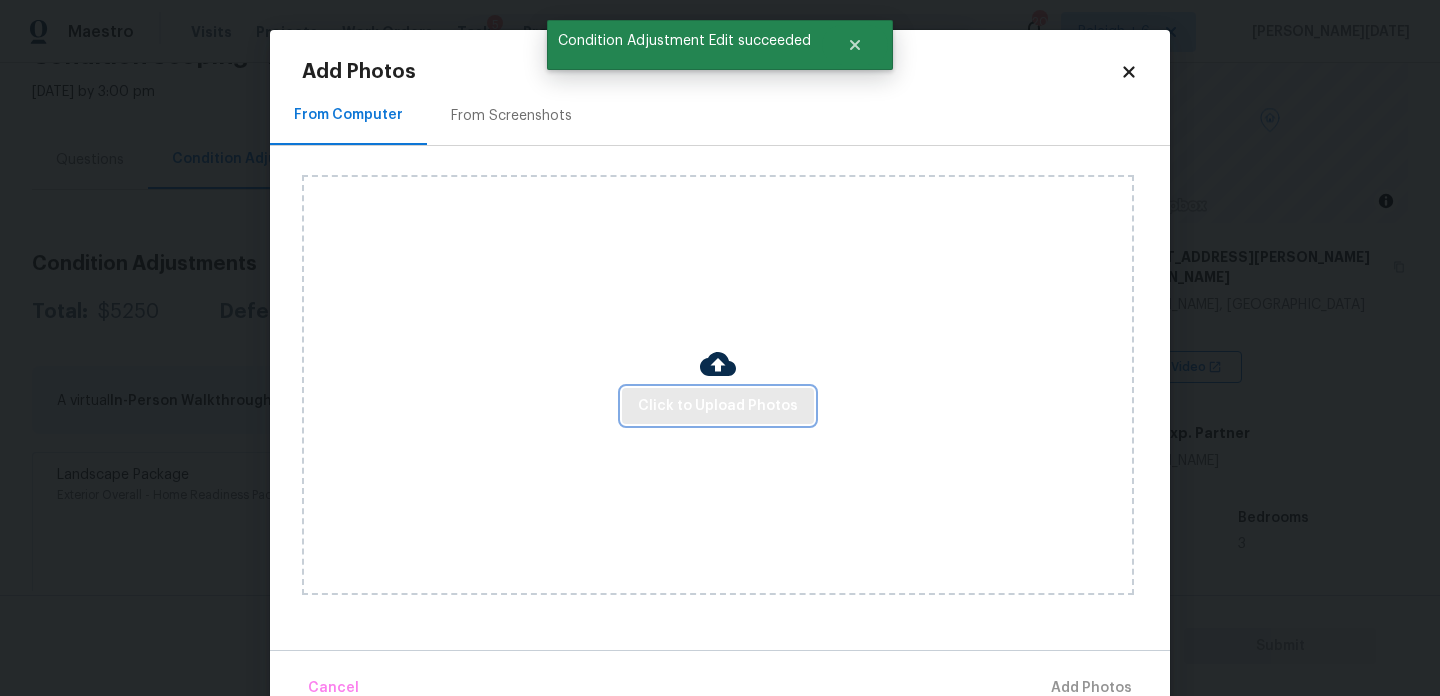 click on "Click to Upload Photos" at bounding box center [718, 406] 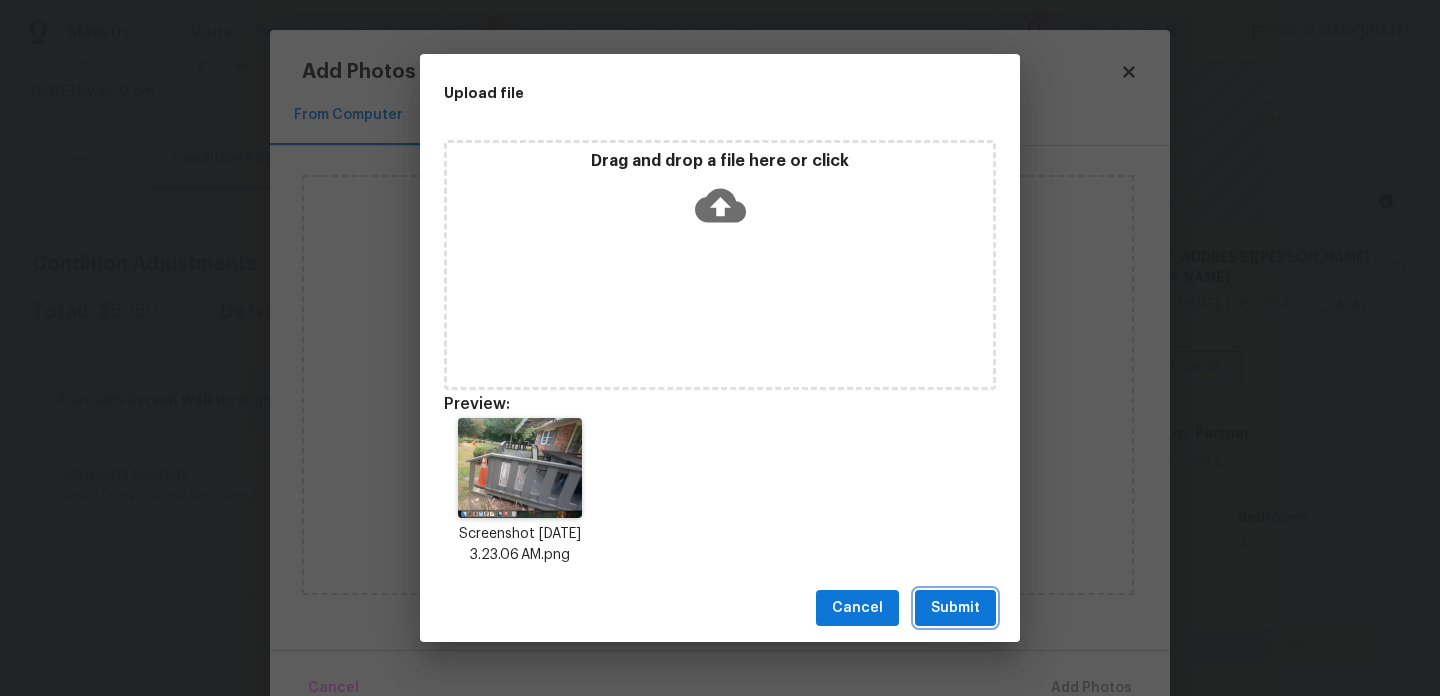 click on "Submit" at bounding box center (955, 608) 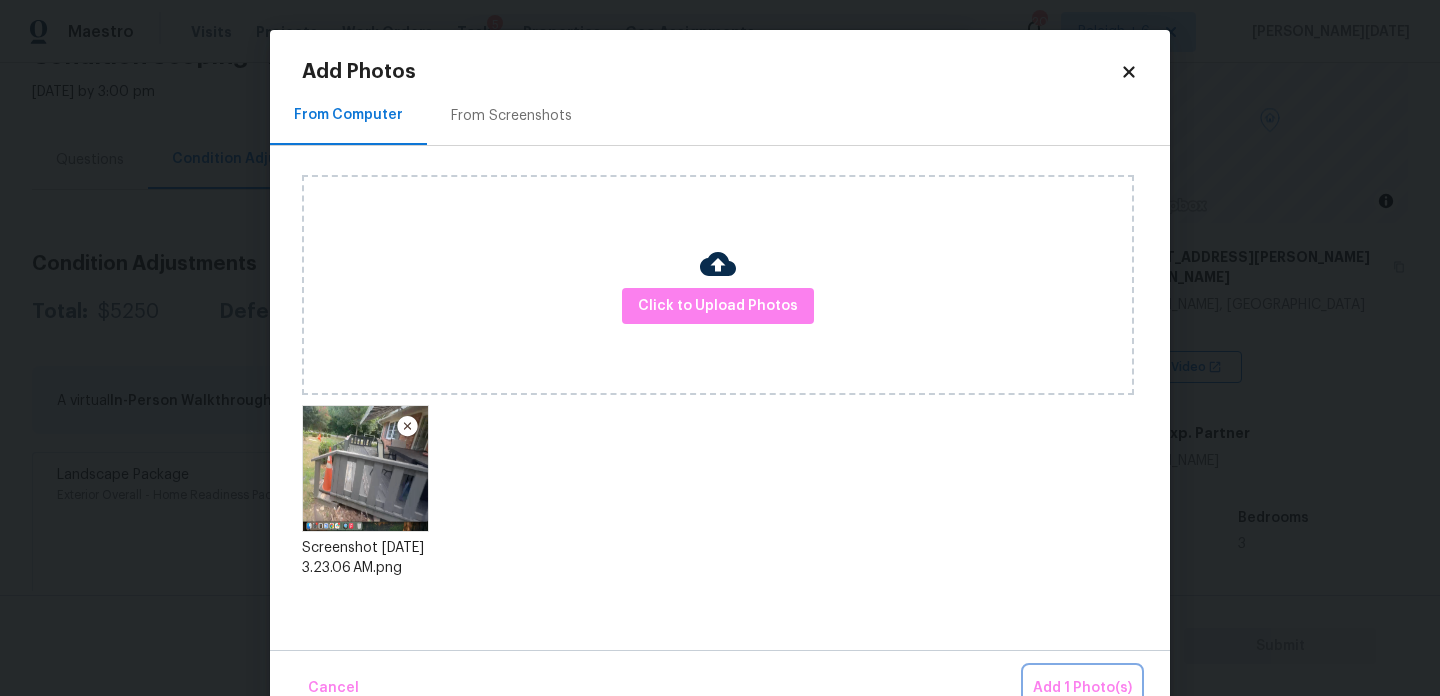 click on "Add 1 Photo(s)" at bounding box center [1082, 688] 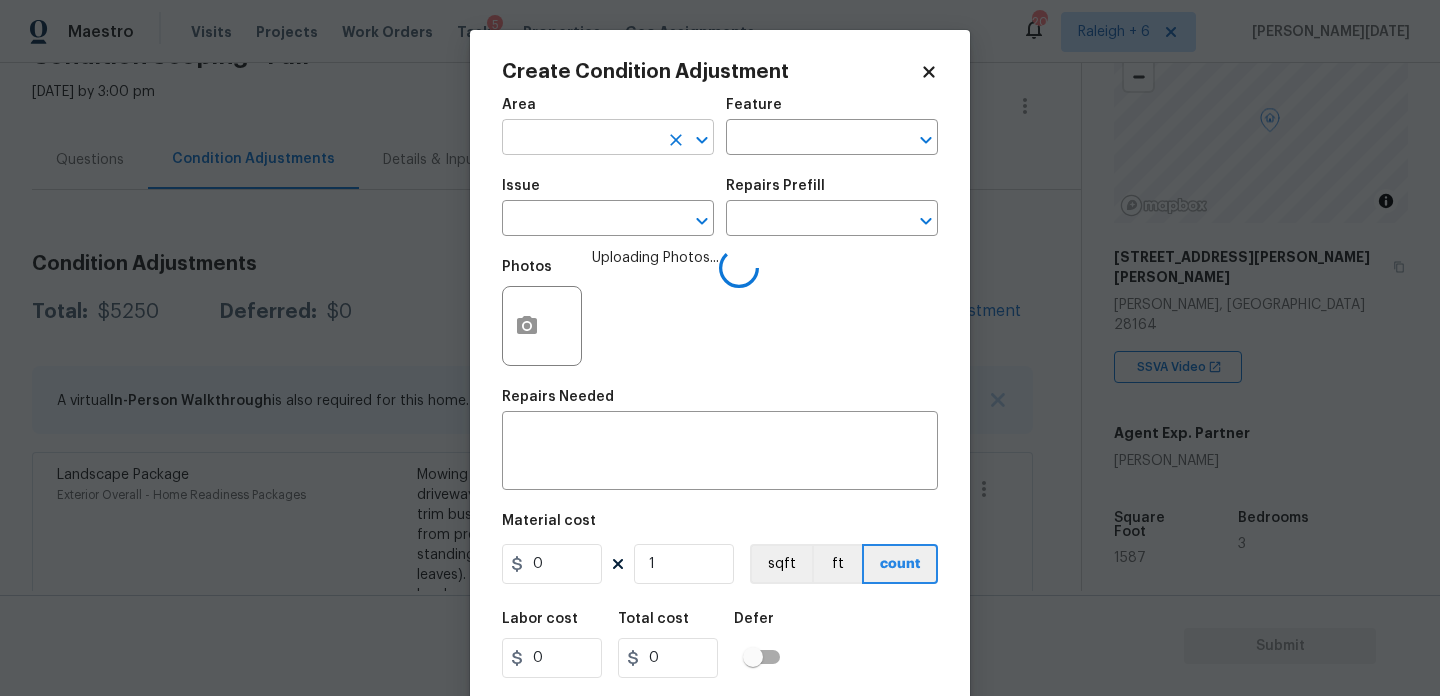 click at bounding box center [580, 139] 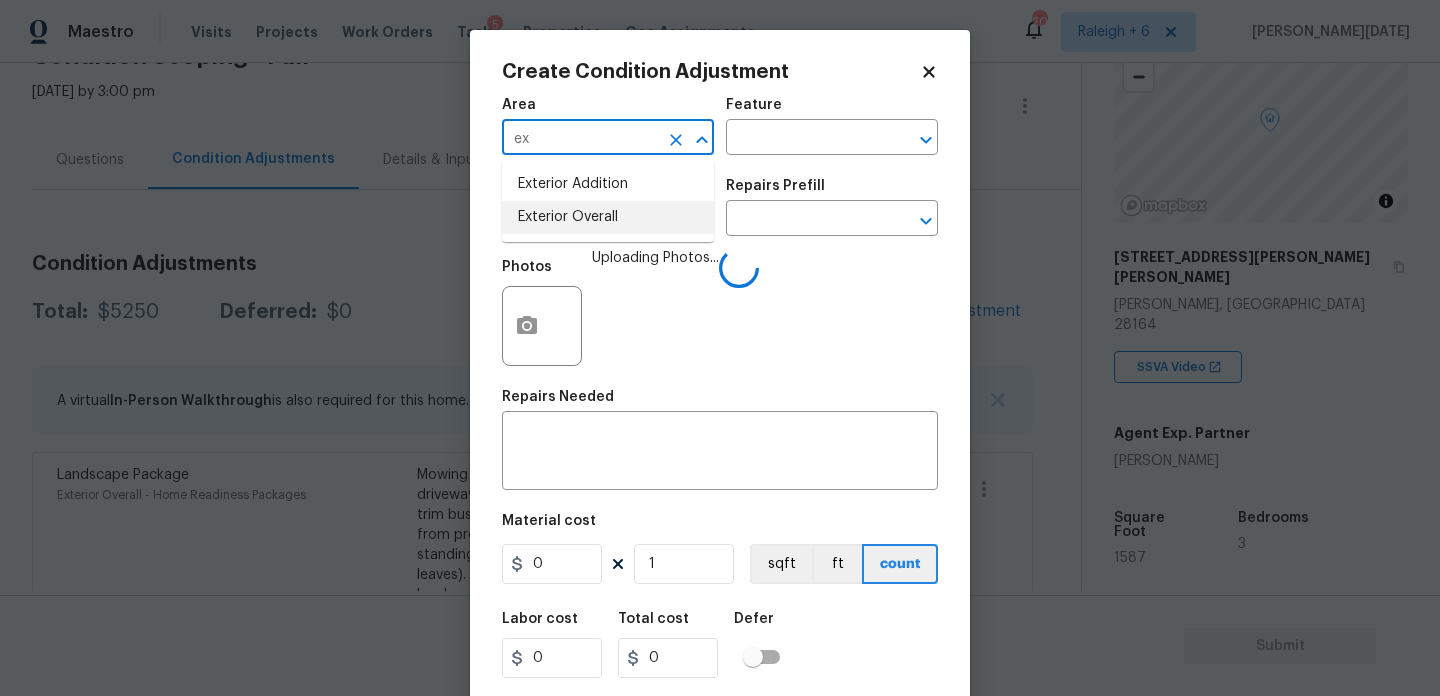 click on "Exterior Overall" at bounding box center [608, 217] 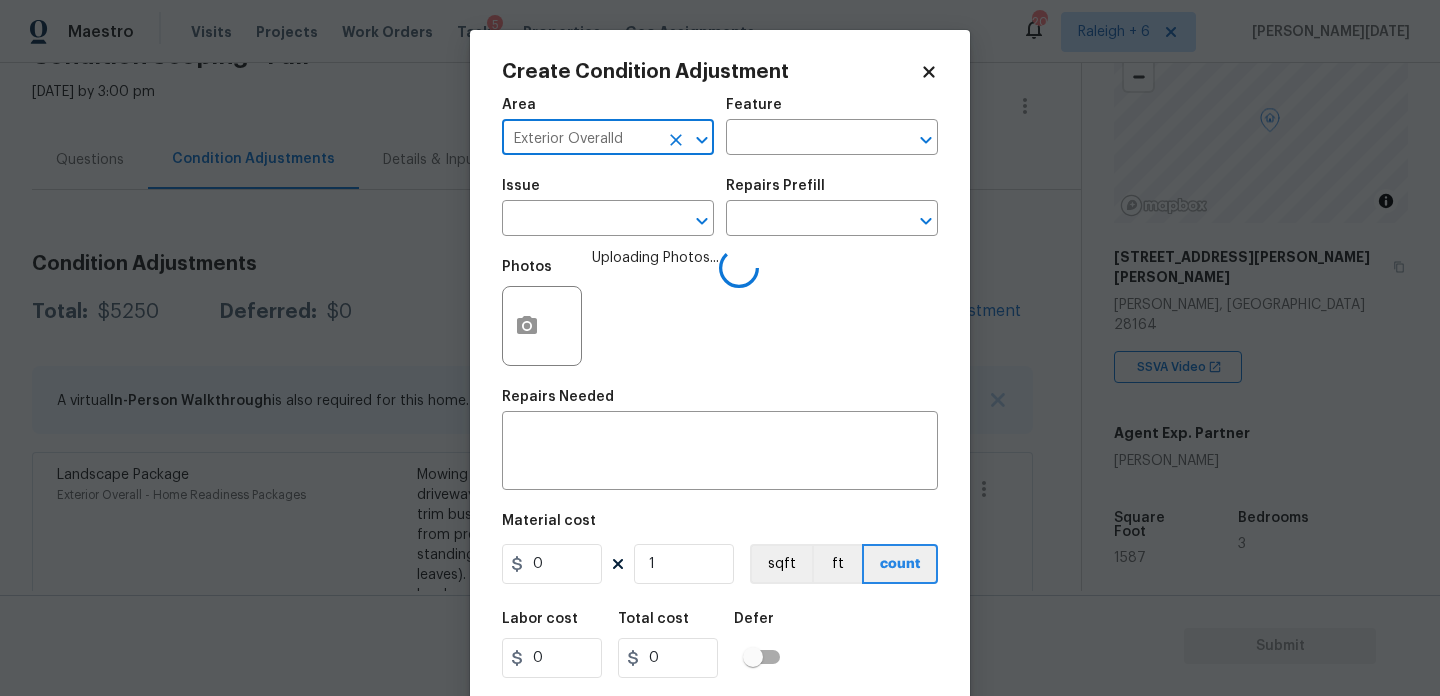 click at bounding box center [580, 220] 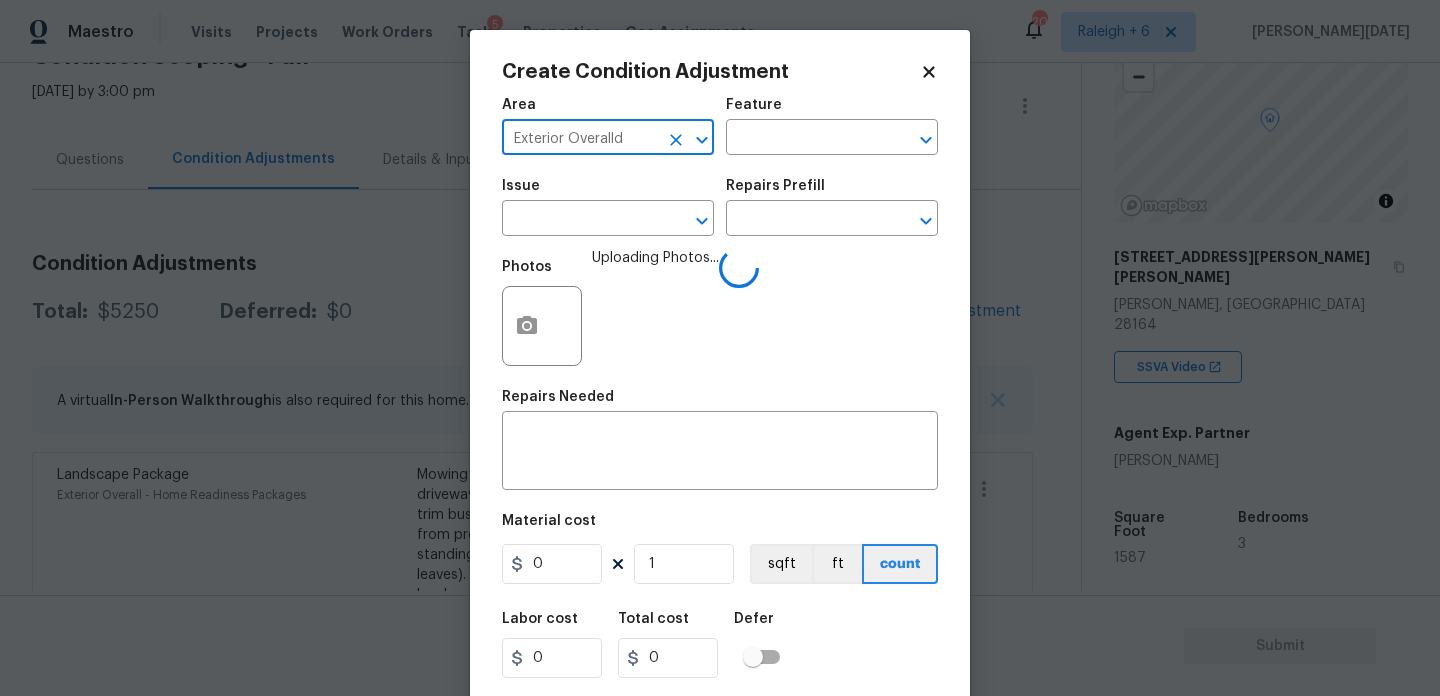 type on "Exterior Overall" 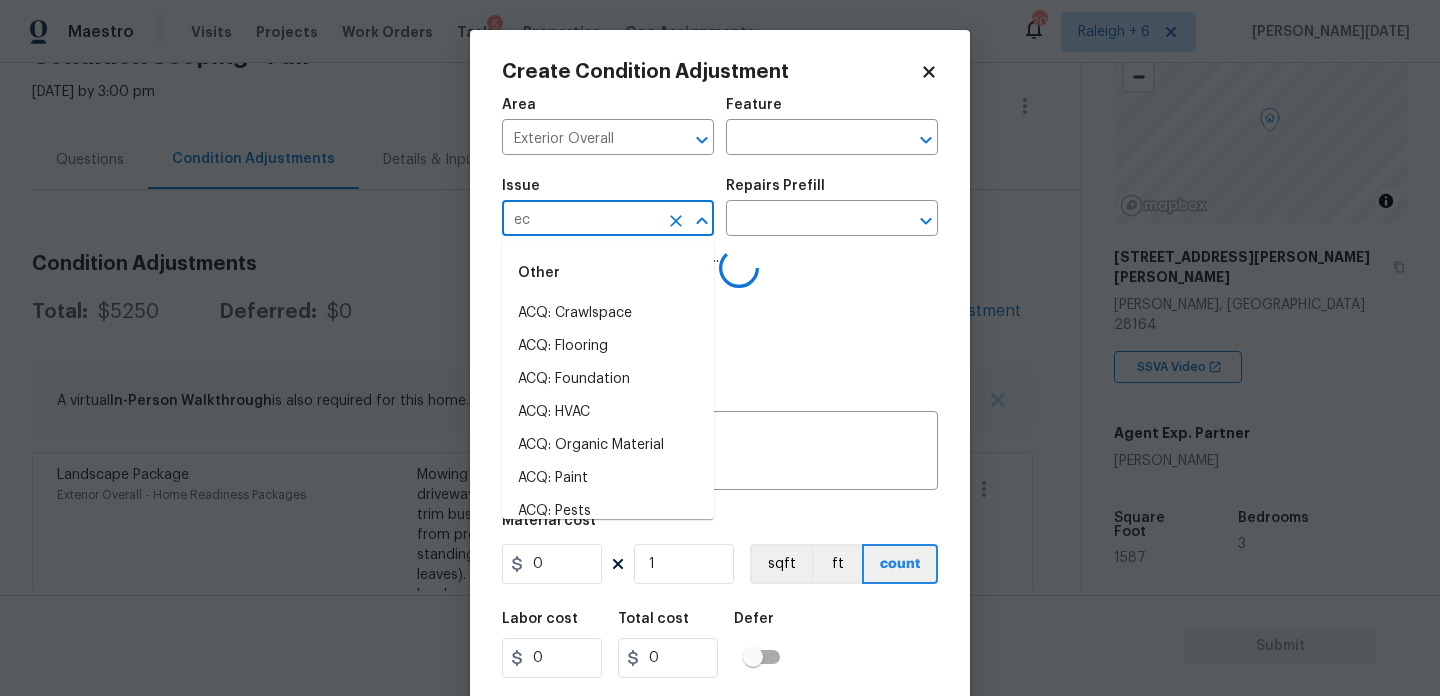 type on "e" 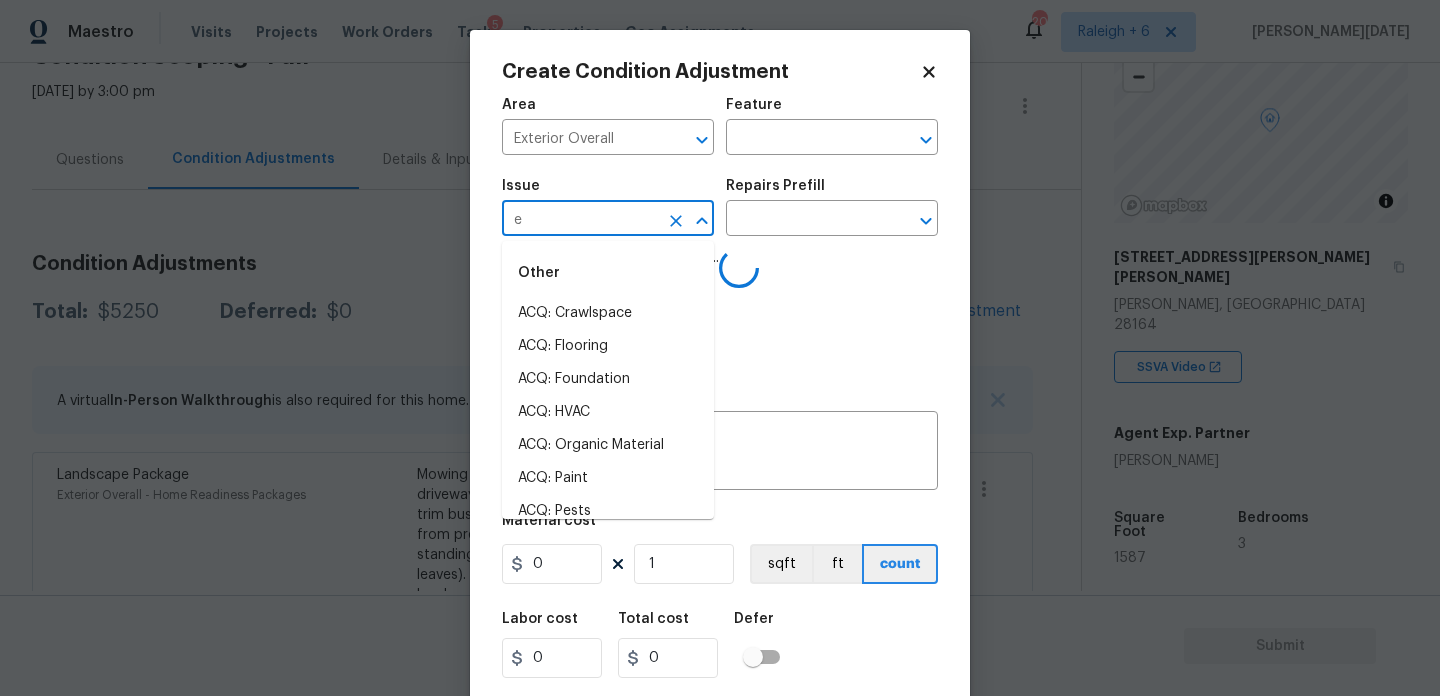 type 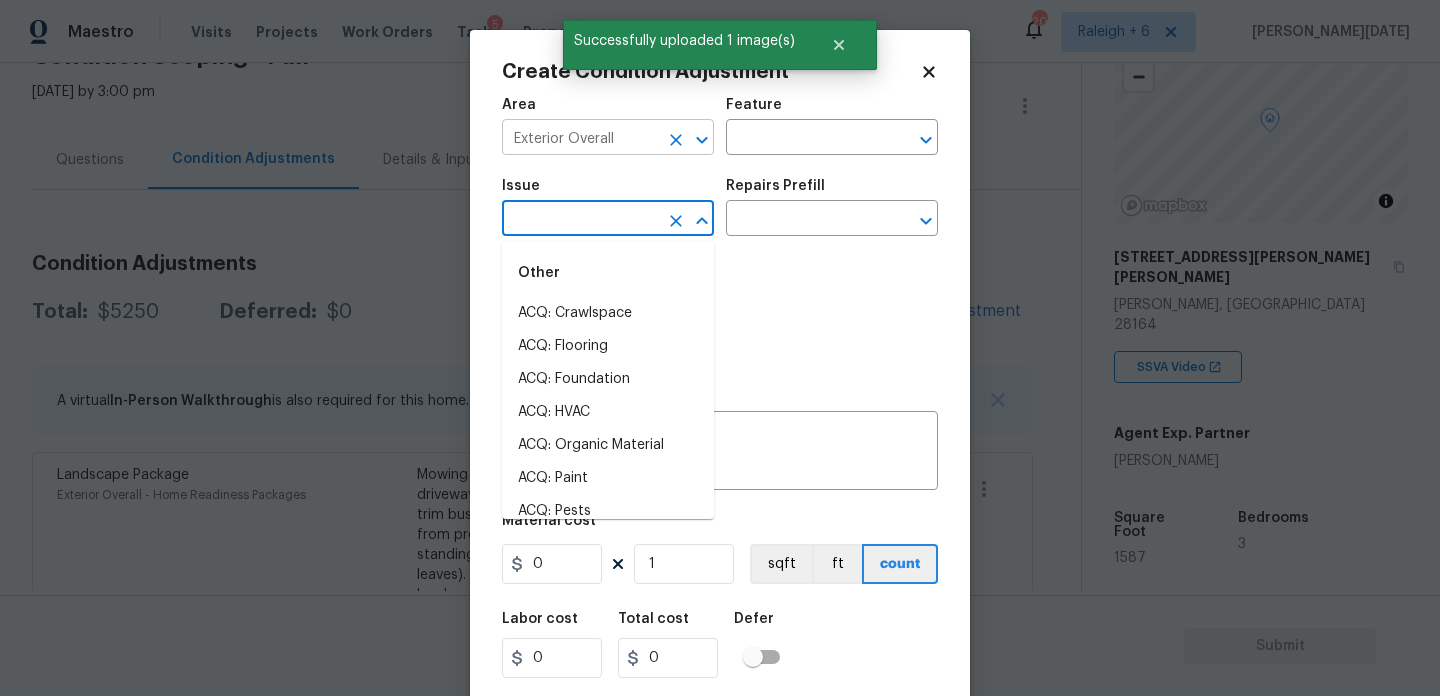 click 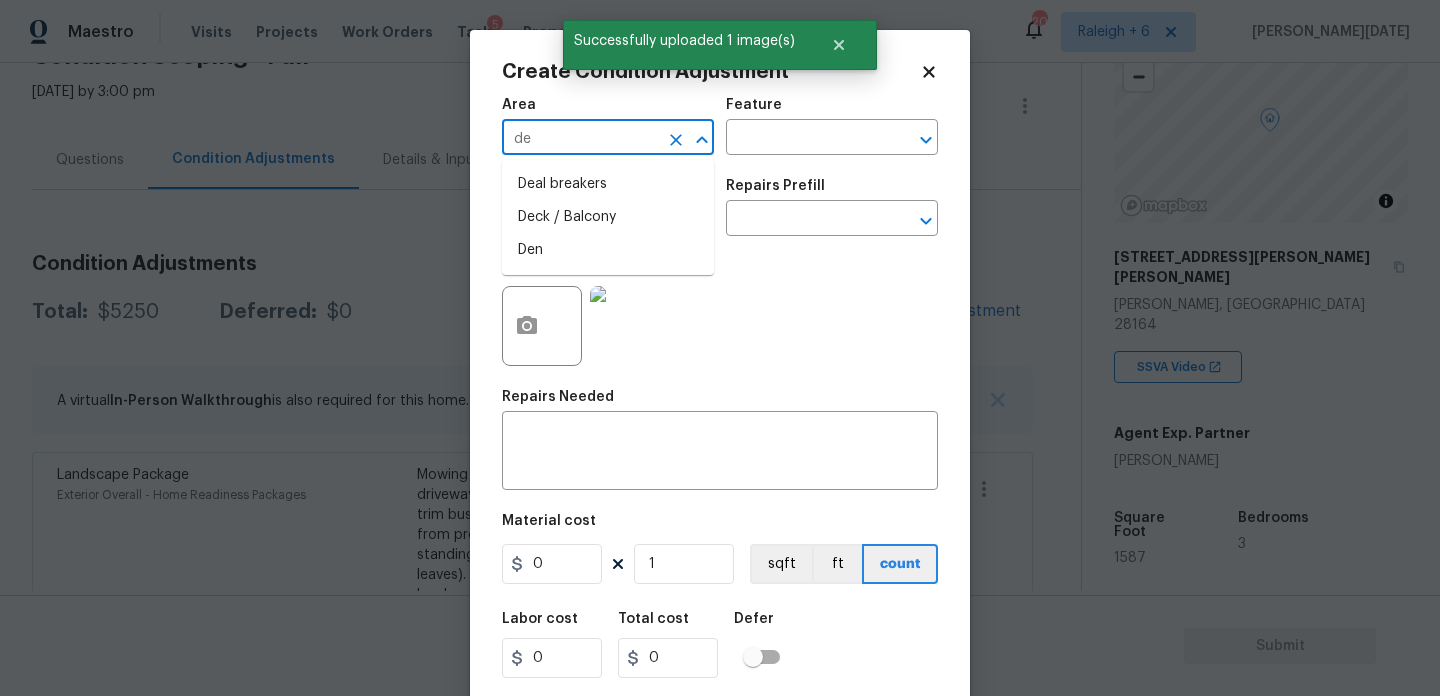 type on "dec" 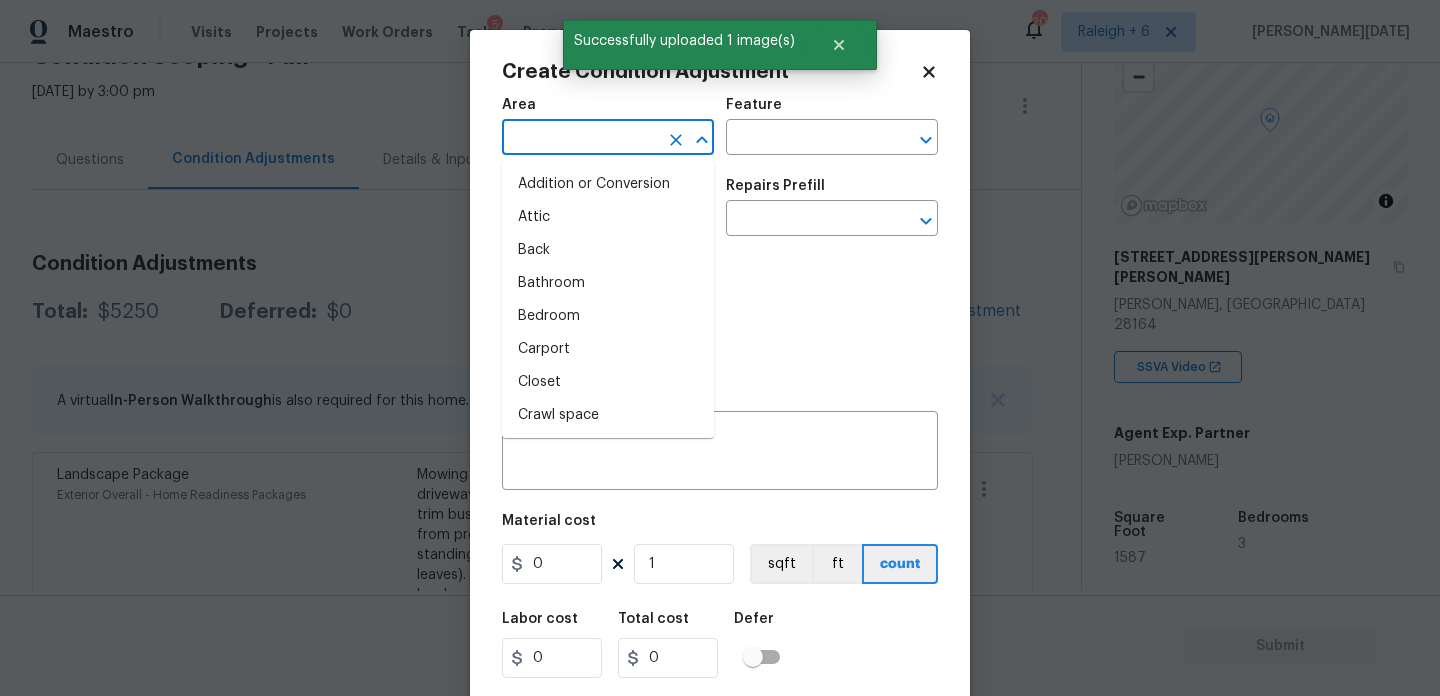 click on "Addition or Conversion" at bounding box center [608, 184] 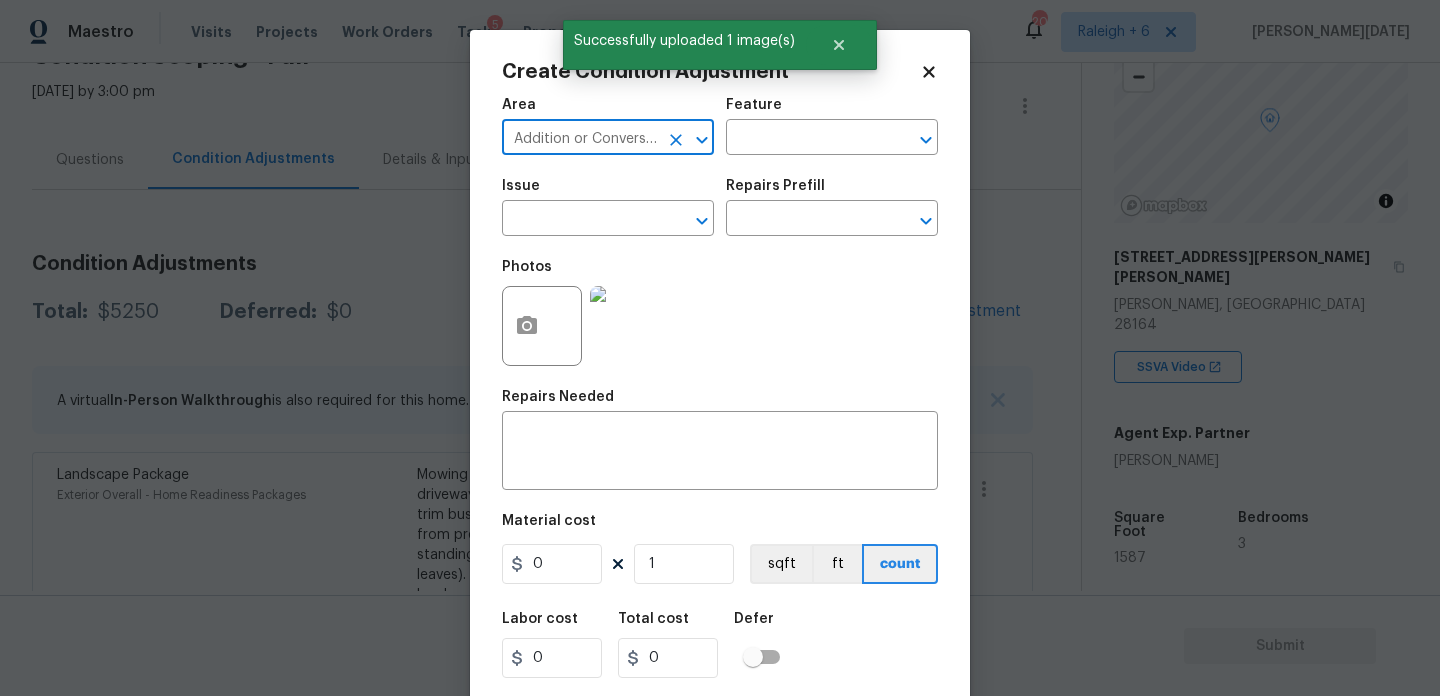 click 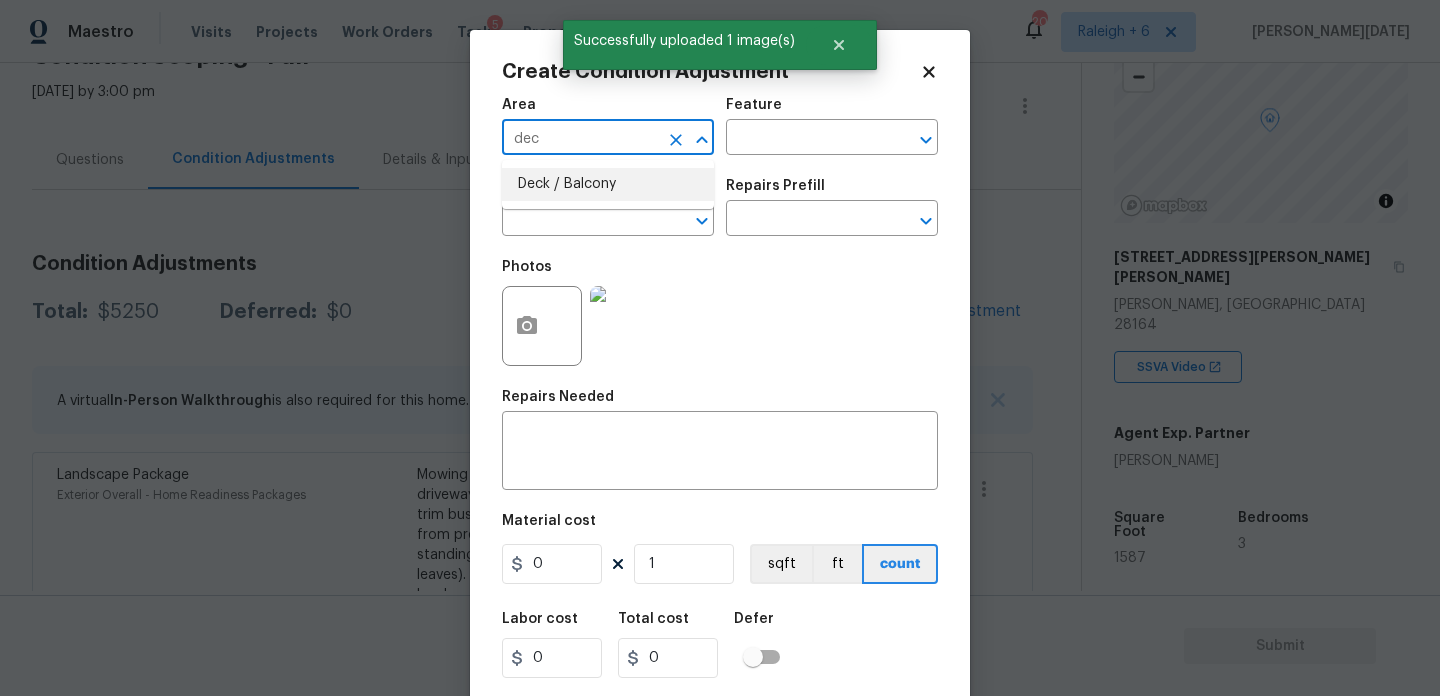 click on "Deck / Balcony" at bounding box center (608, 184) 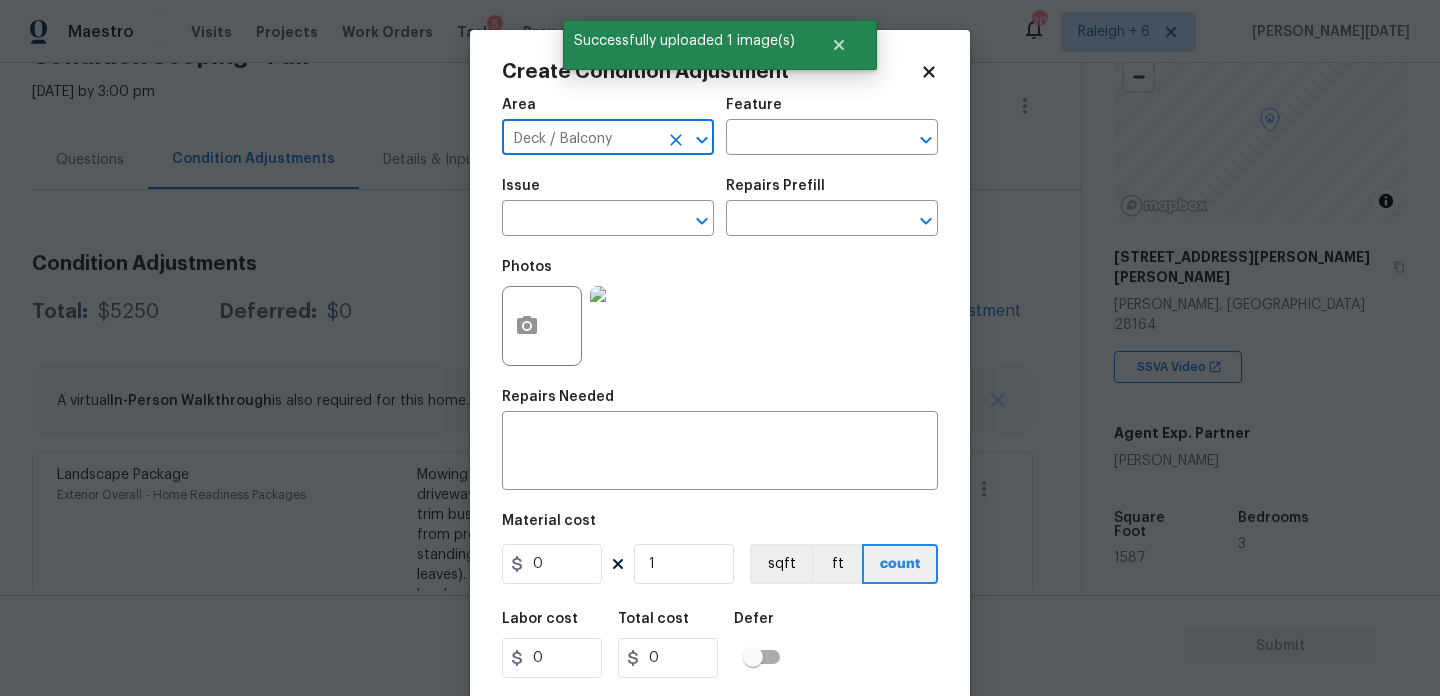type on "Deck / Balcony" 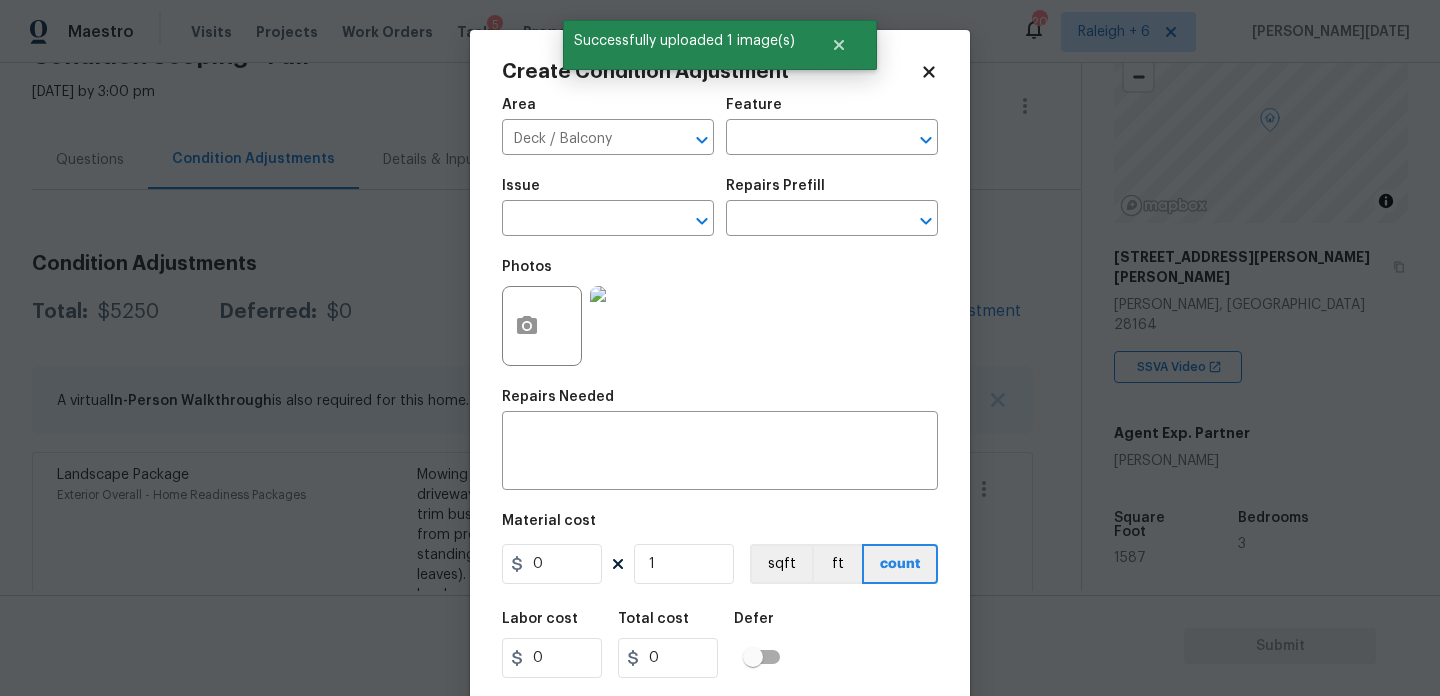 click on "Issue ​" at bounding box center [608, 207] 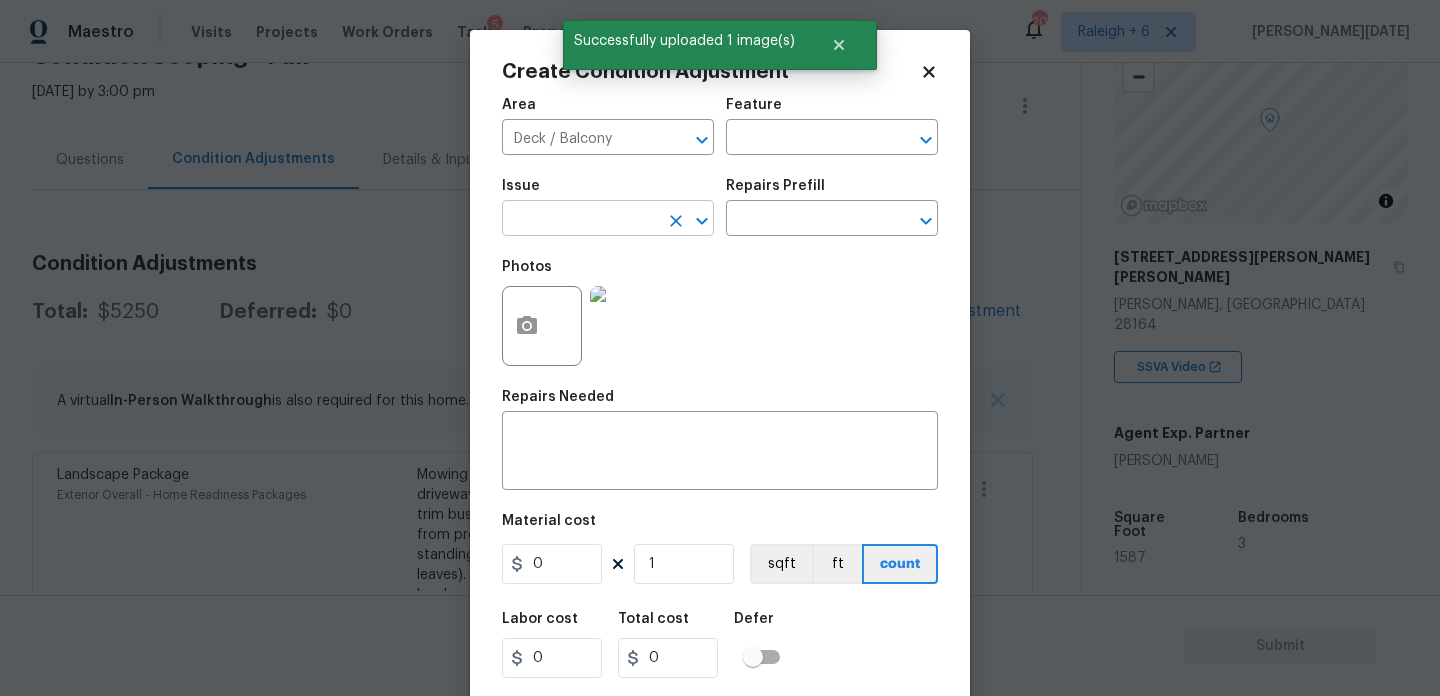 click on "​" at bounding box center (608, 220) 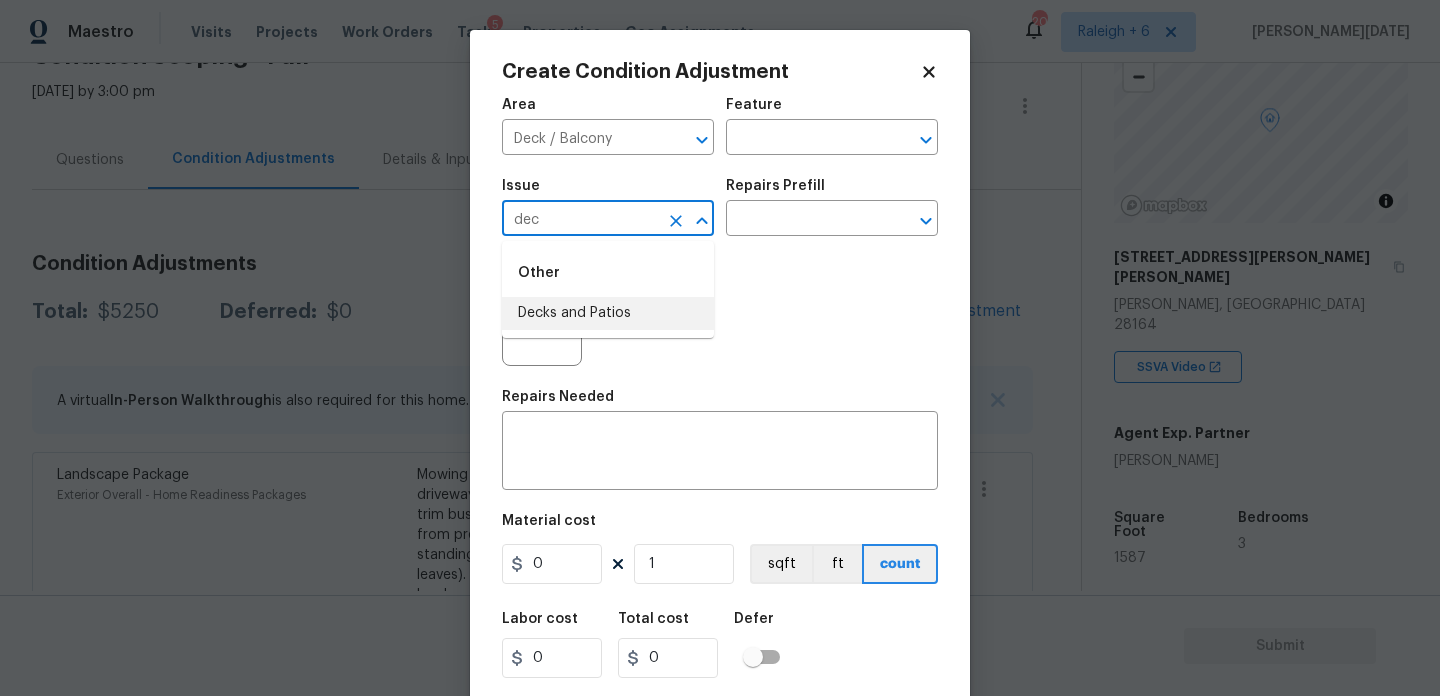 click on "Decks and Patios" at bounding box center (608, 313) 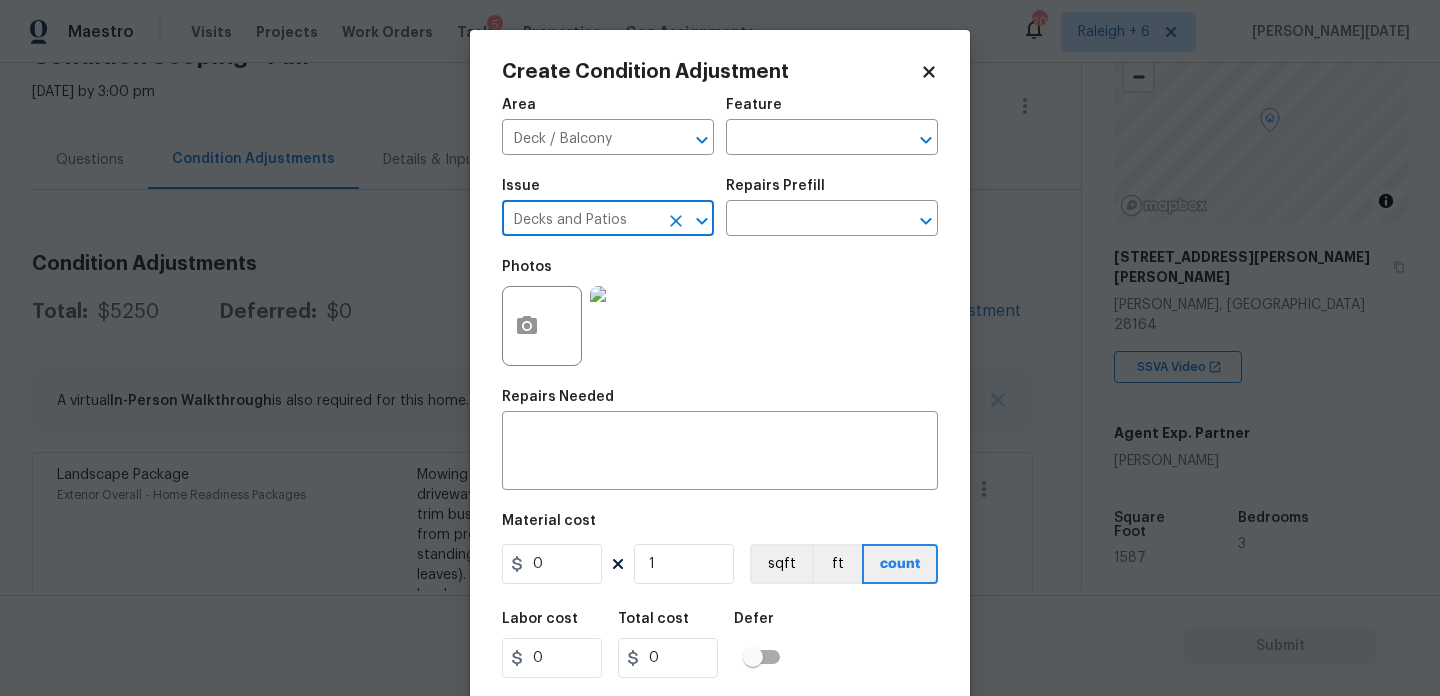 type on "Decks and Patios" 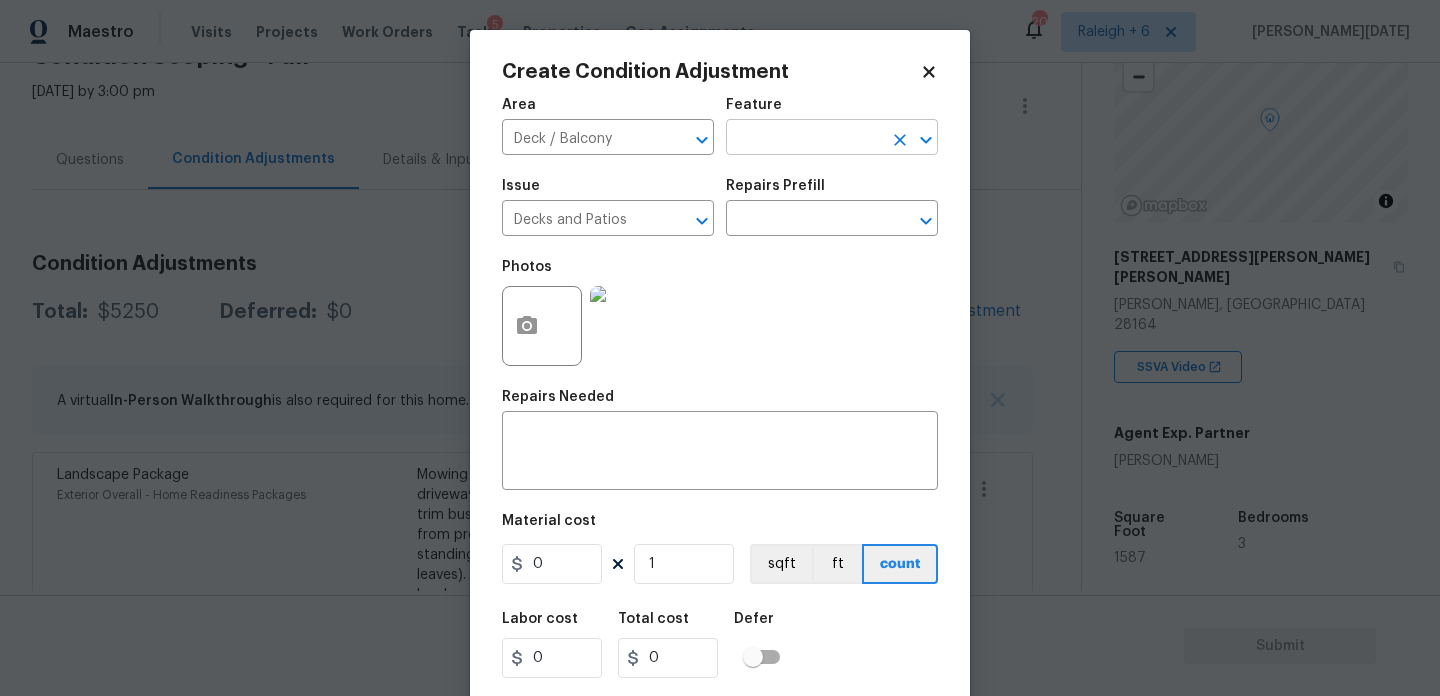 click at bounding box center (804, 139) 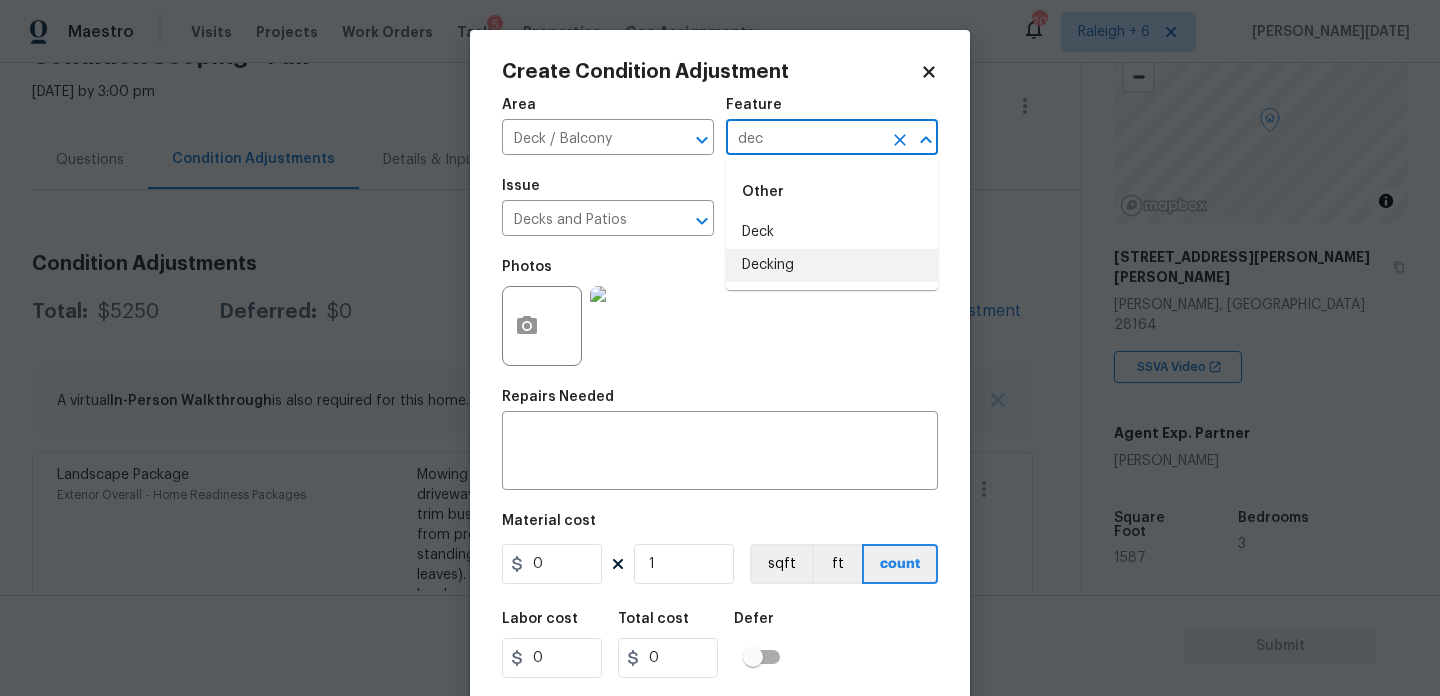 click on "Decking" at bounding box center (832, 265) 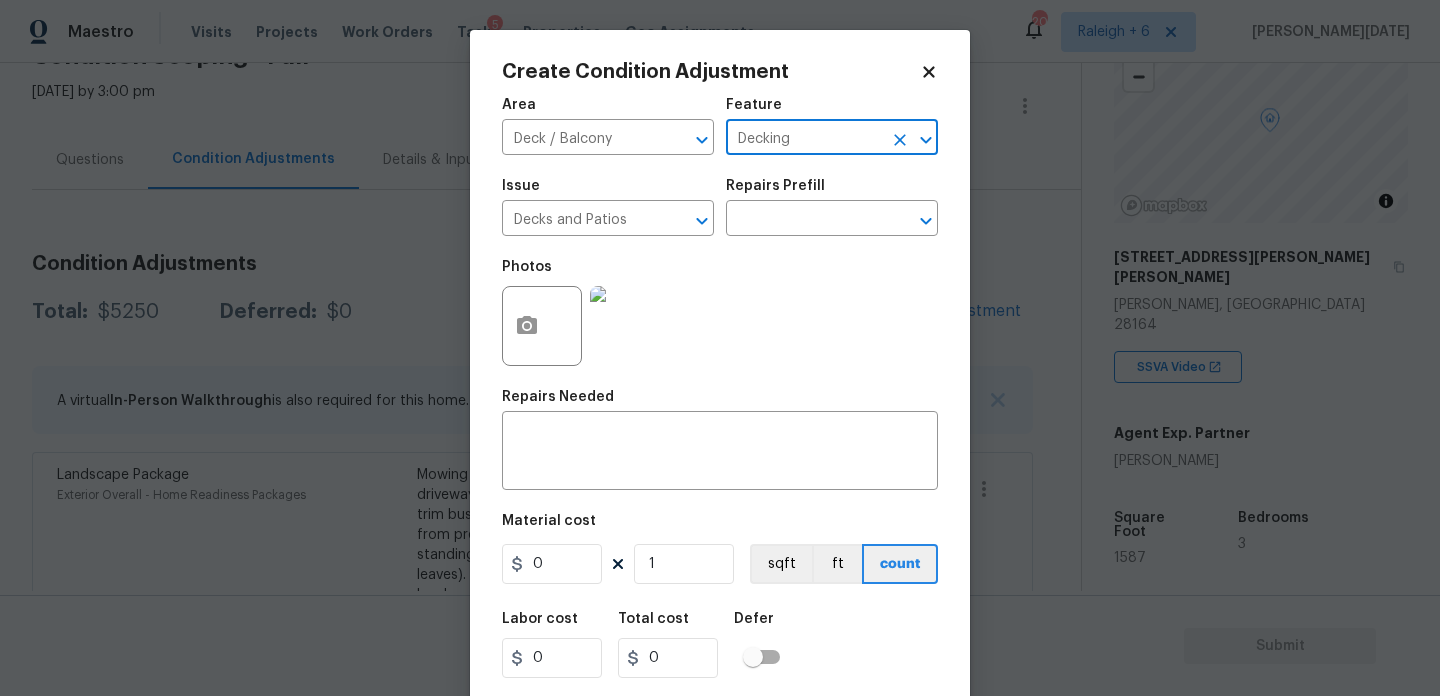 type on "Decking" 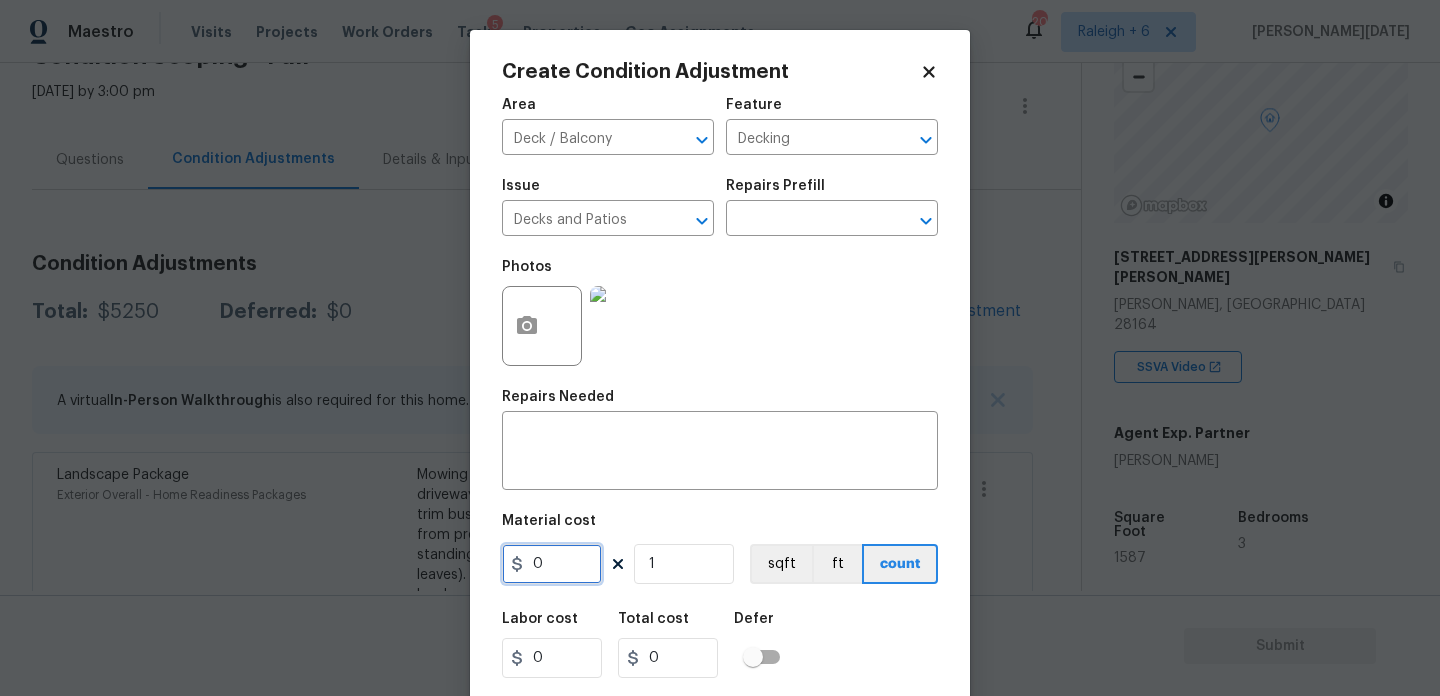 click on "0" at bounding box center (552, 564) 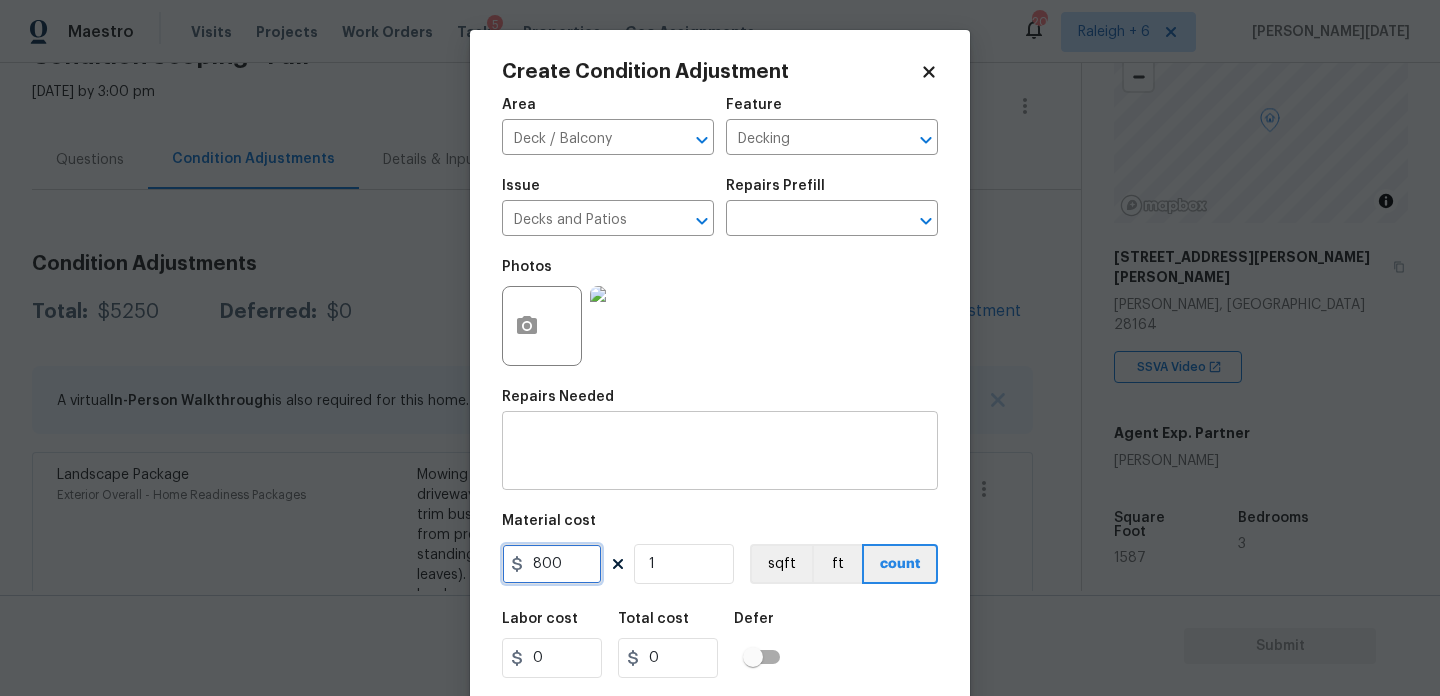 type on "800" 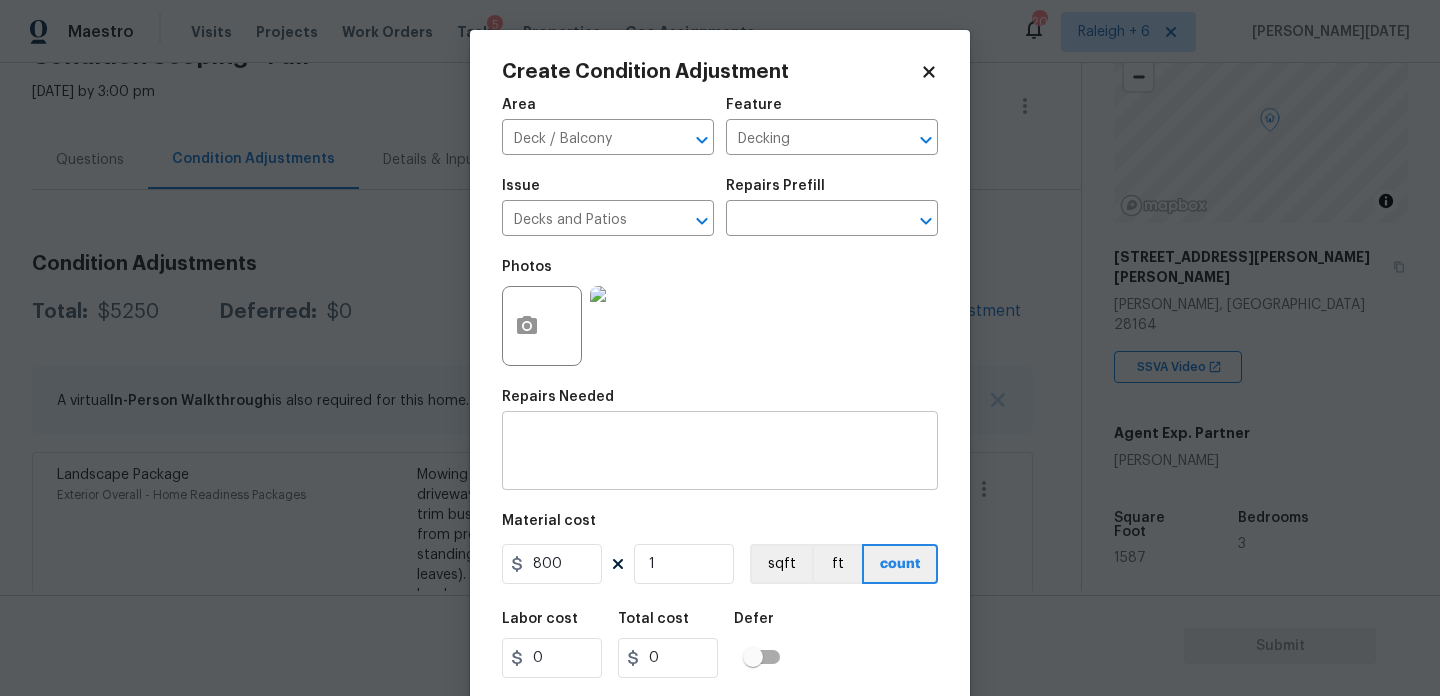 click at bounding box center (720, 453) 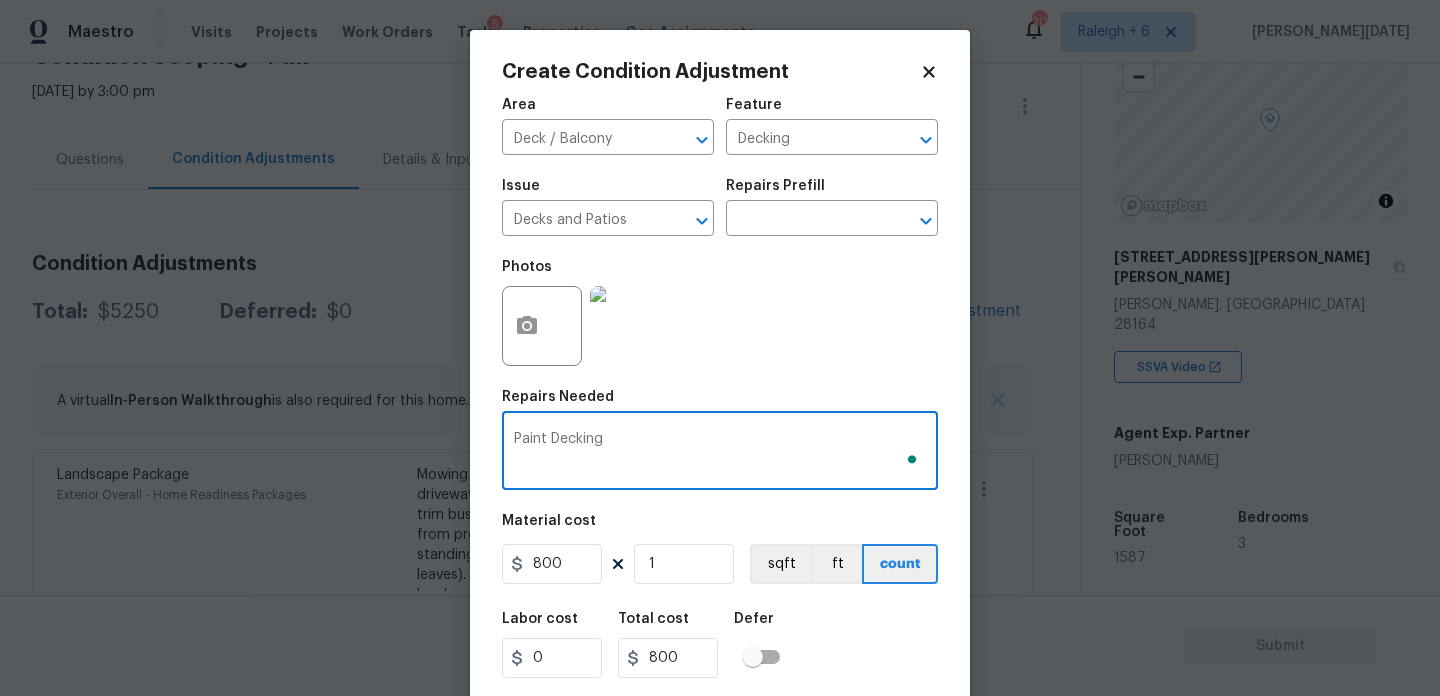 scroll, scrollTop: 51, scrollLeft: 0, axis: vertical 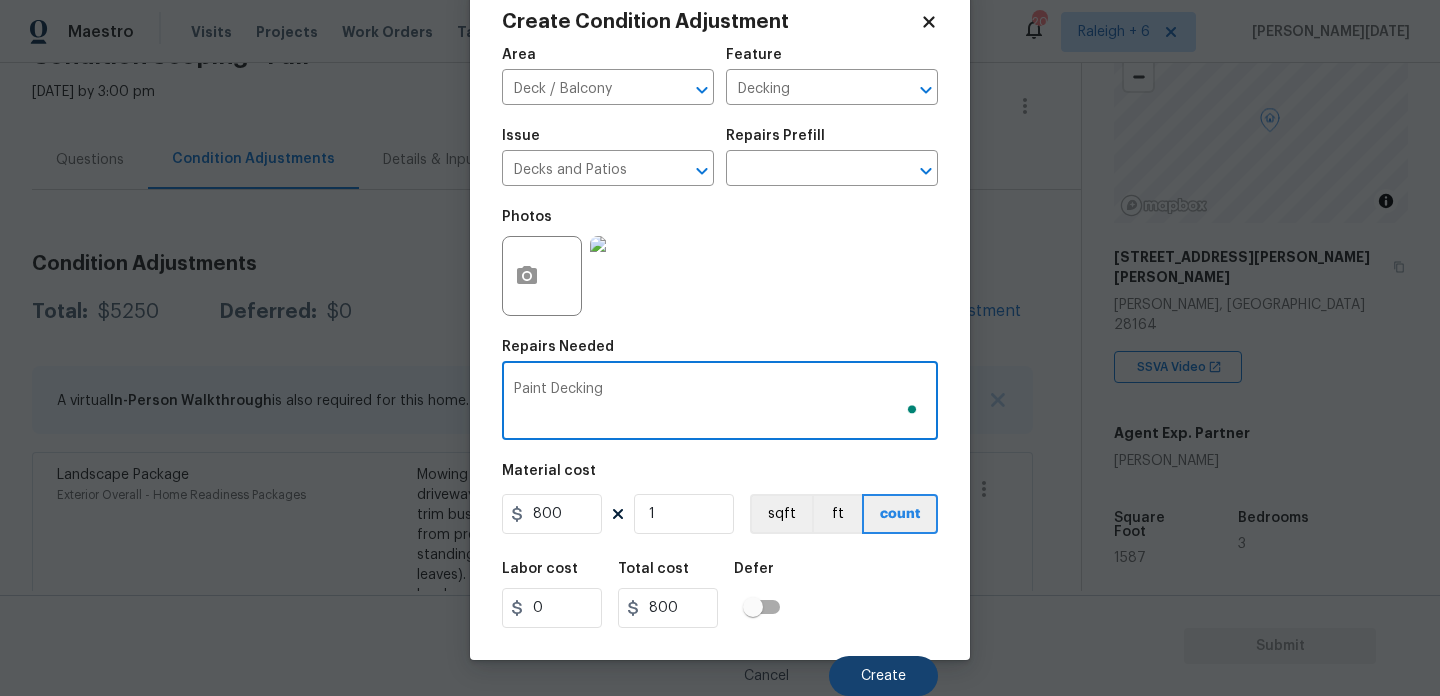 type on "Paint Decking" 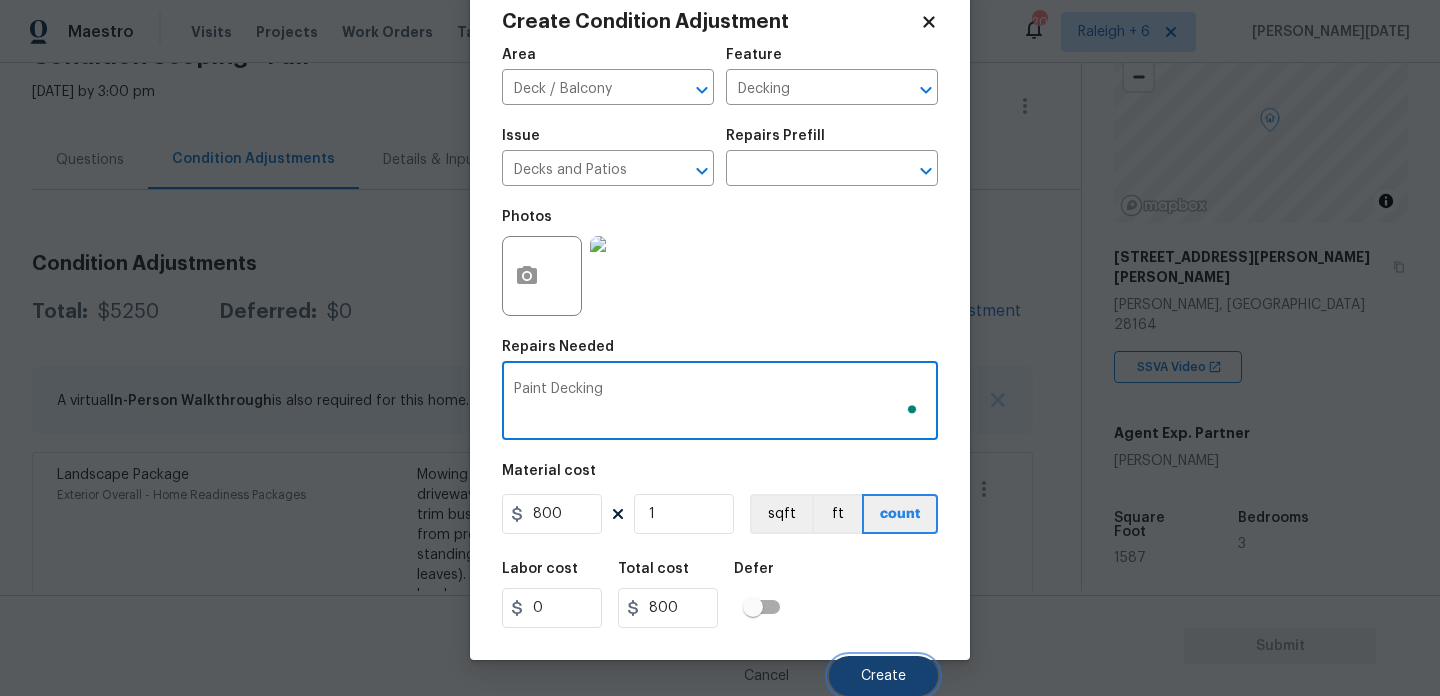 click on "Create" at bounding box center [883, 676] 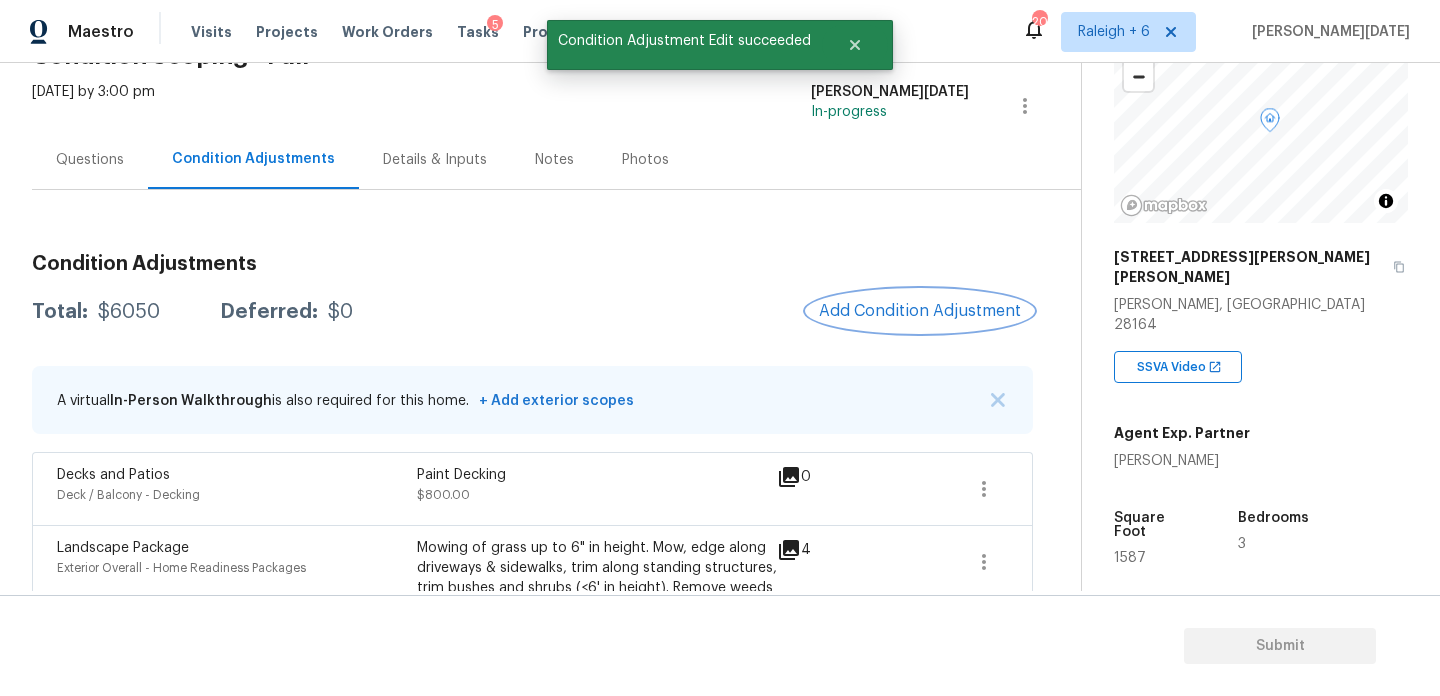 scroll, scrollTop: 0, scrollLeft: 0, axis: both 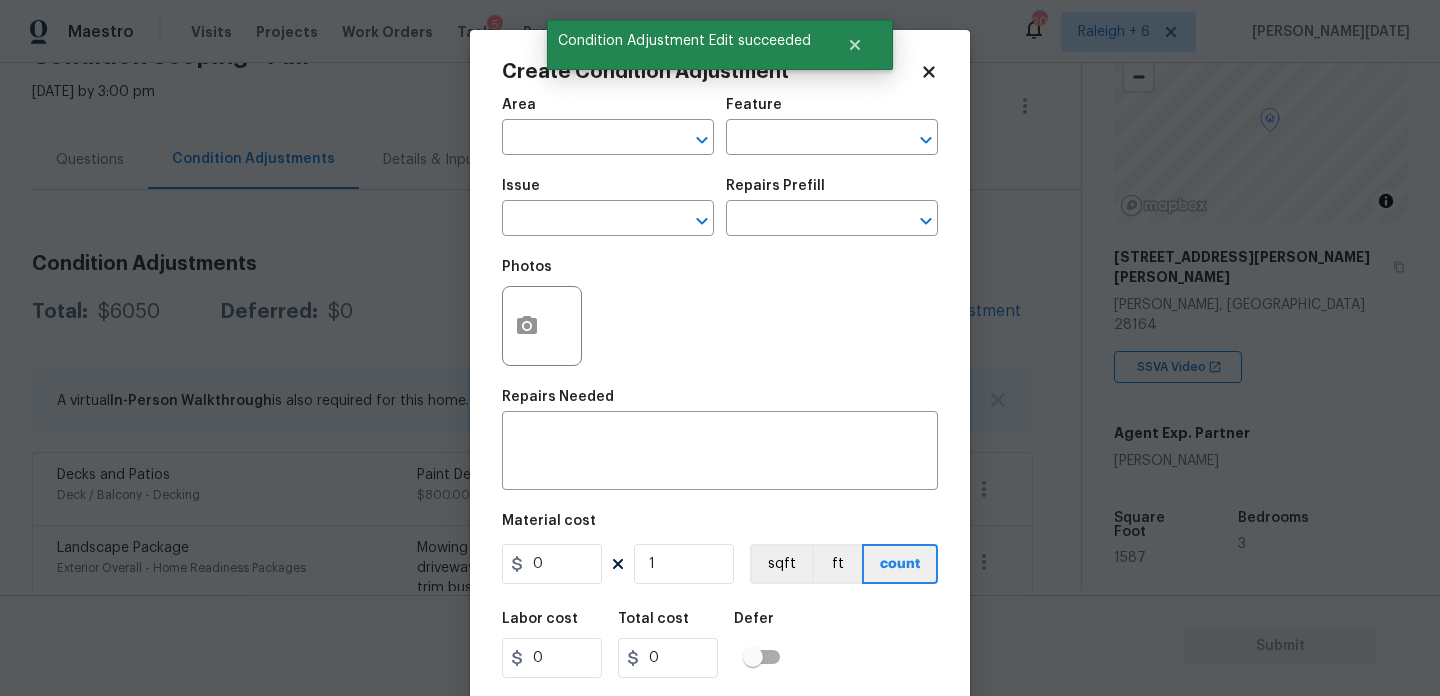 click on "Photos" at bounding box center [720, 313] 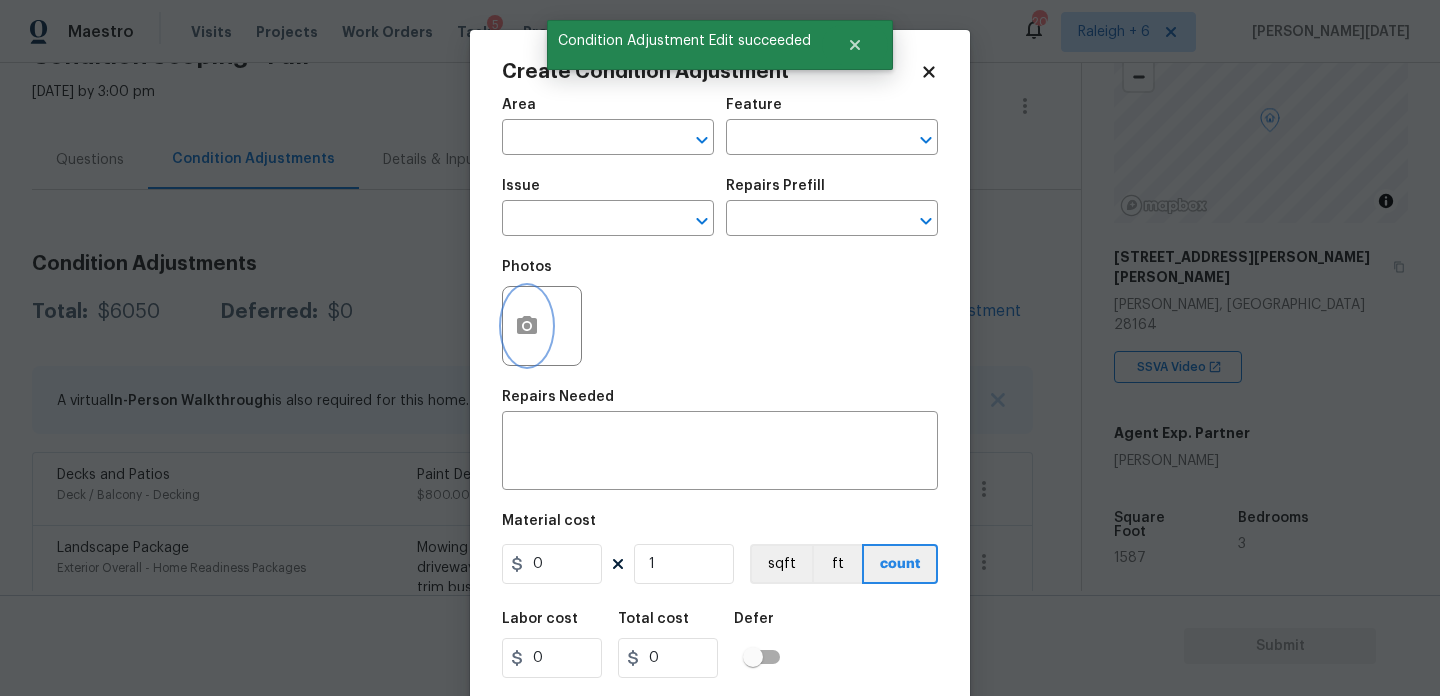 click at bounding box center (527, 326) 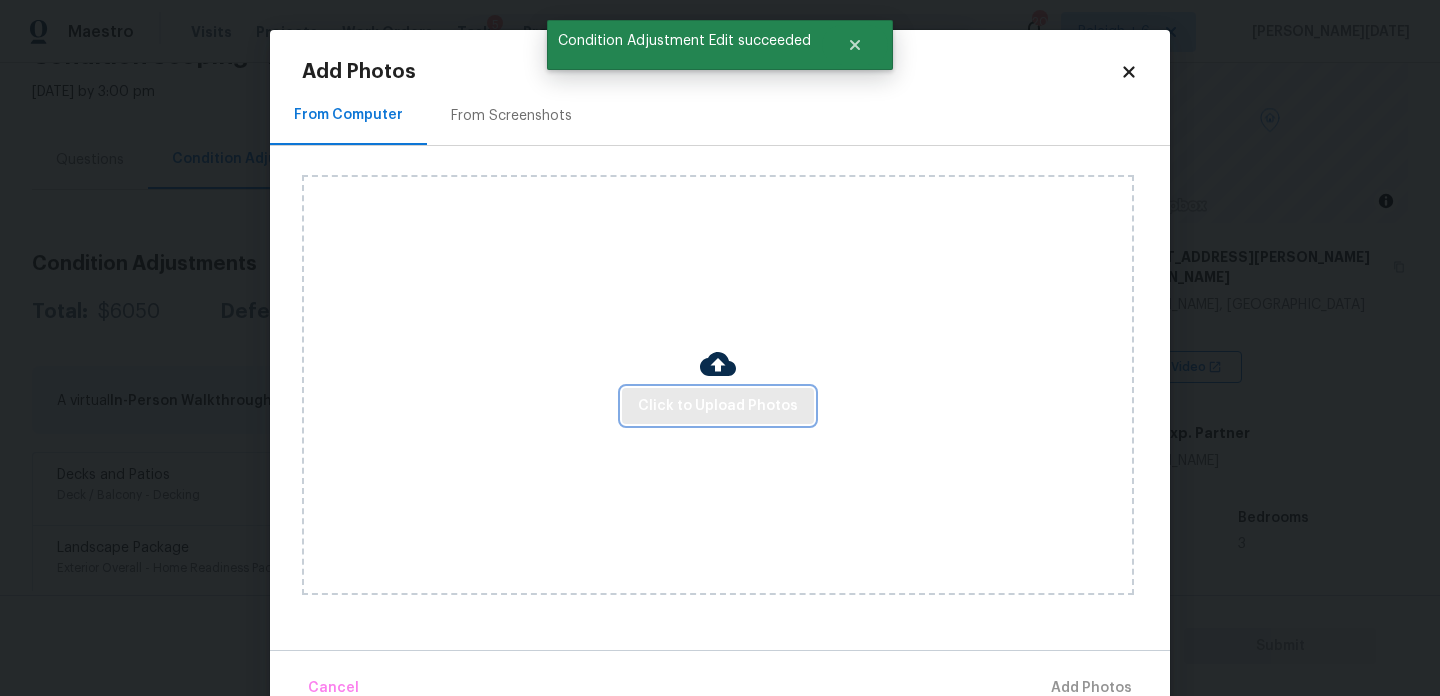 click on "Click to Upload Photos" at bounding box center (718, 406) 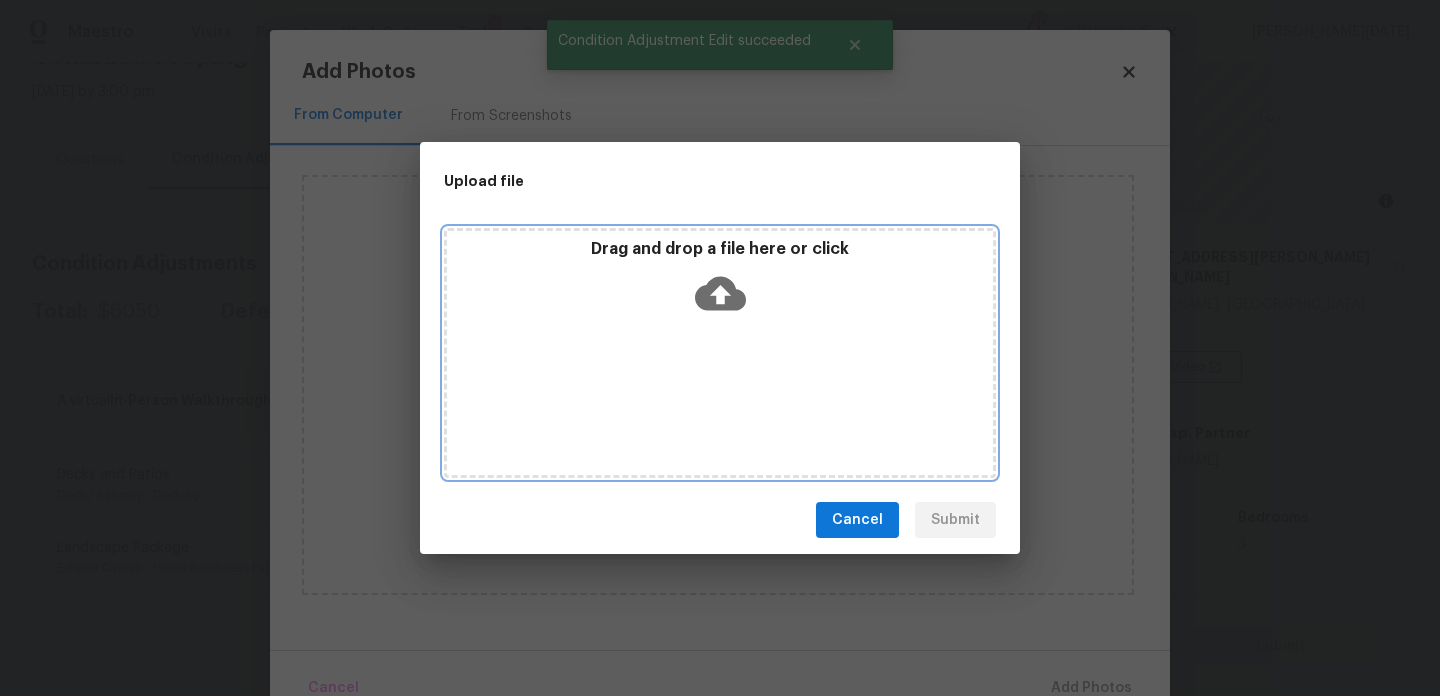 click on "Drag and drop a file here or click" at bounding box center [720, 353] 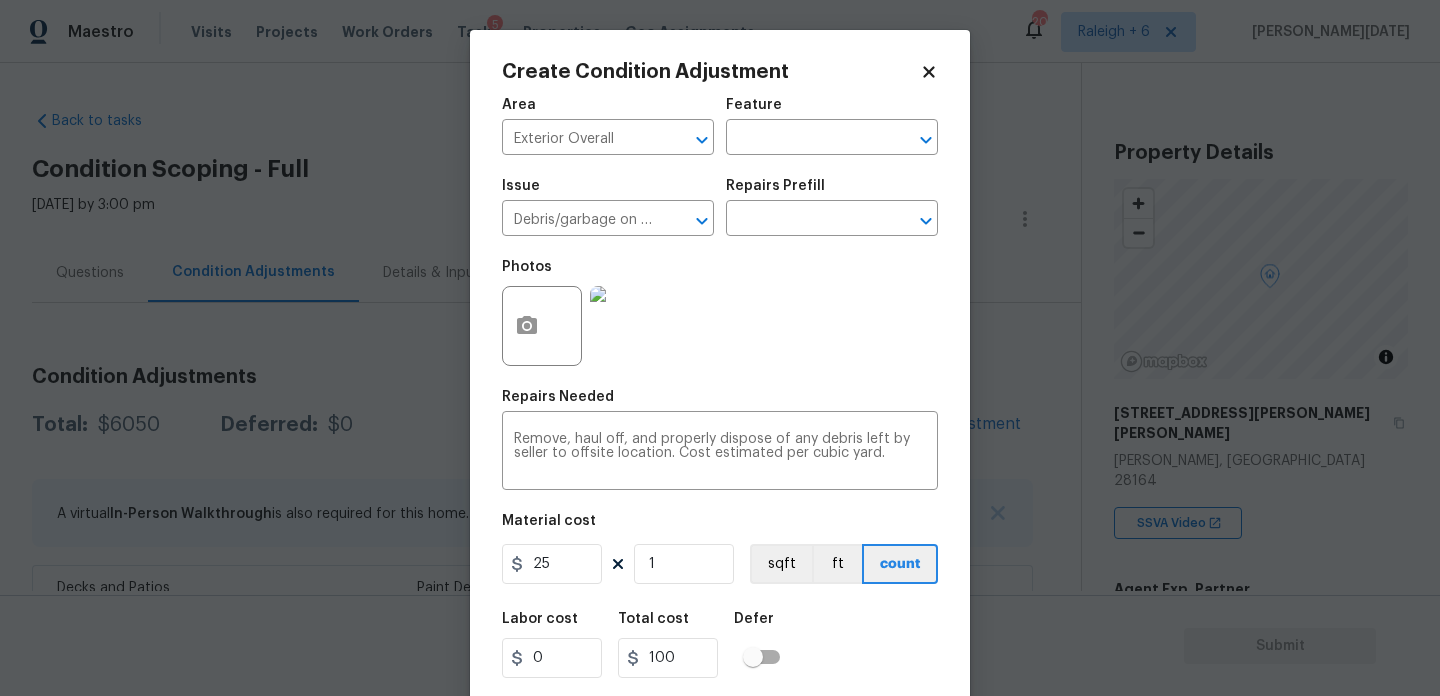 scroll, scrollTop: 0, scrollLeft: 0, axis: both 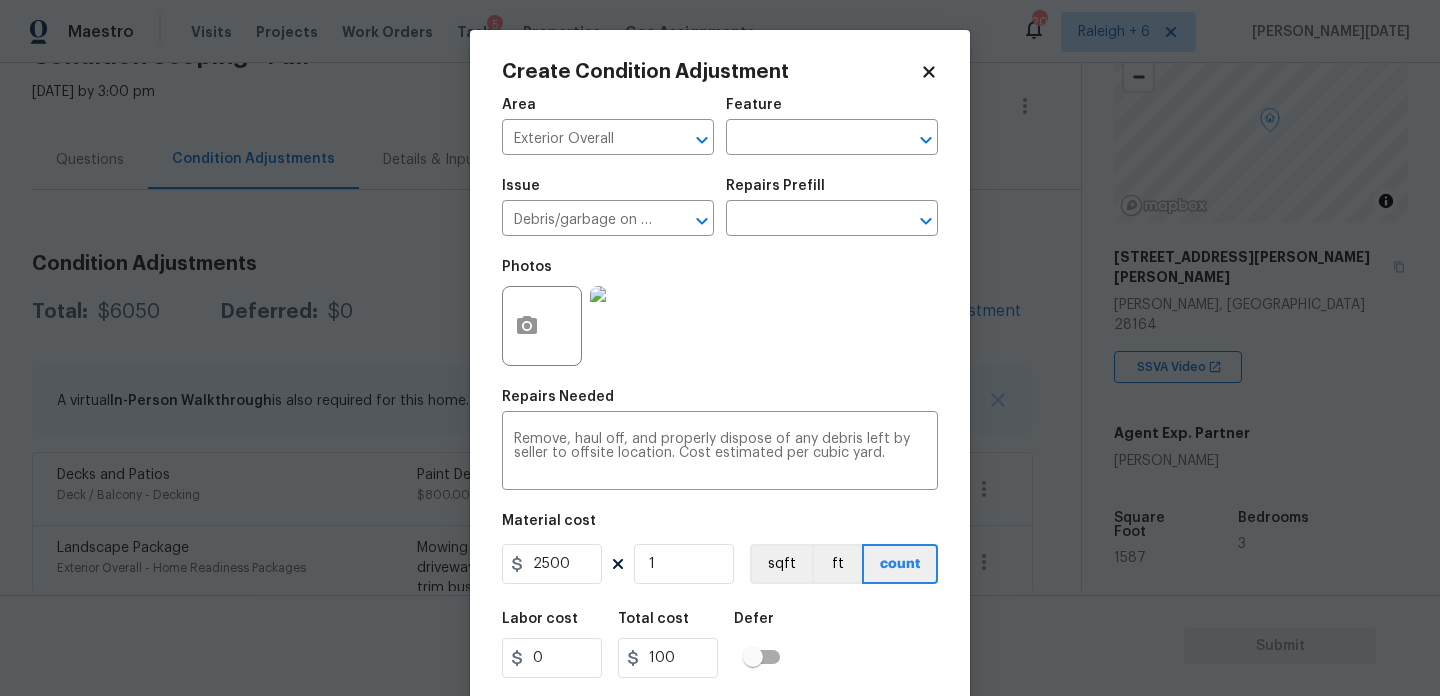 type on "2500" 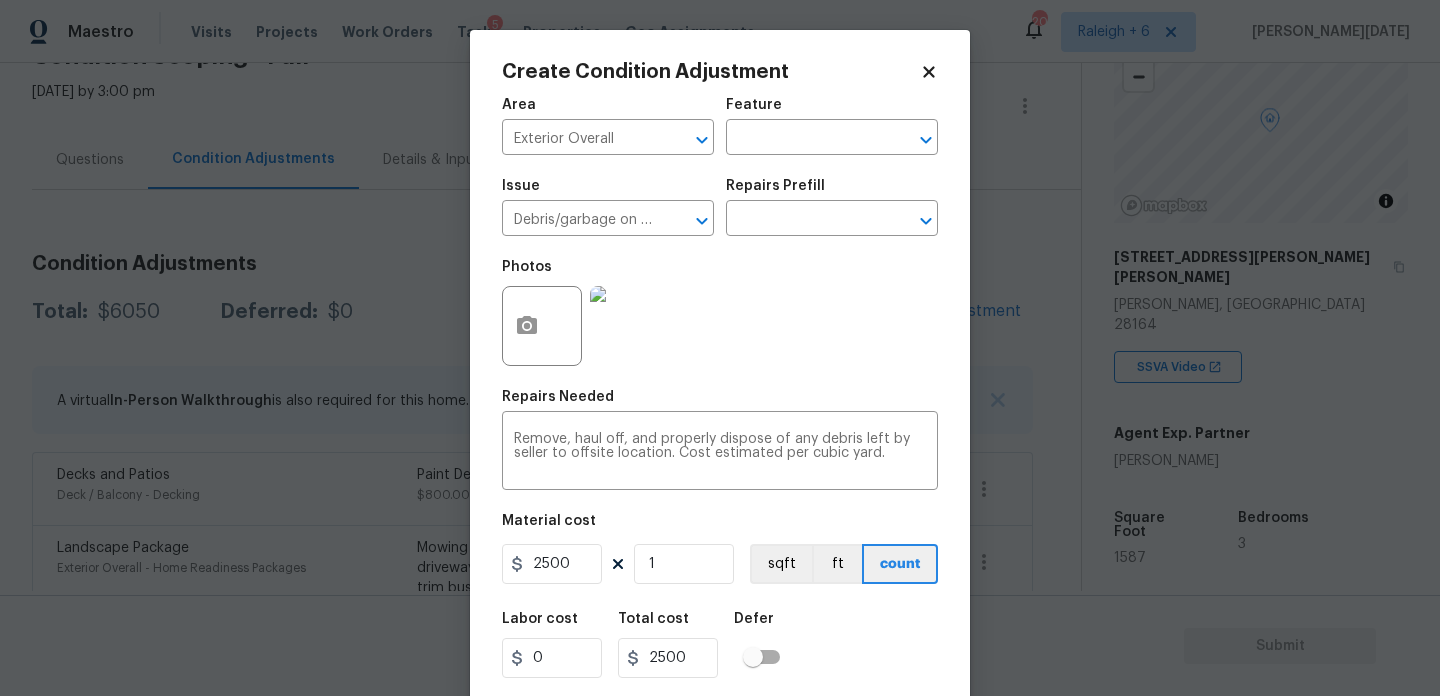 click on "Photos" at bounding box center (720, 313) 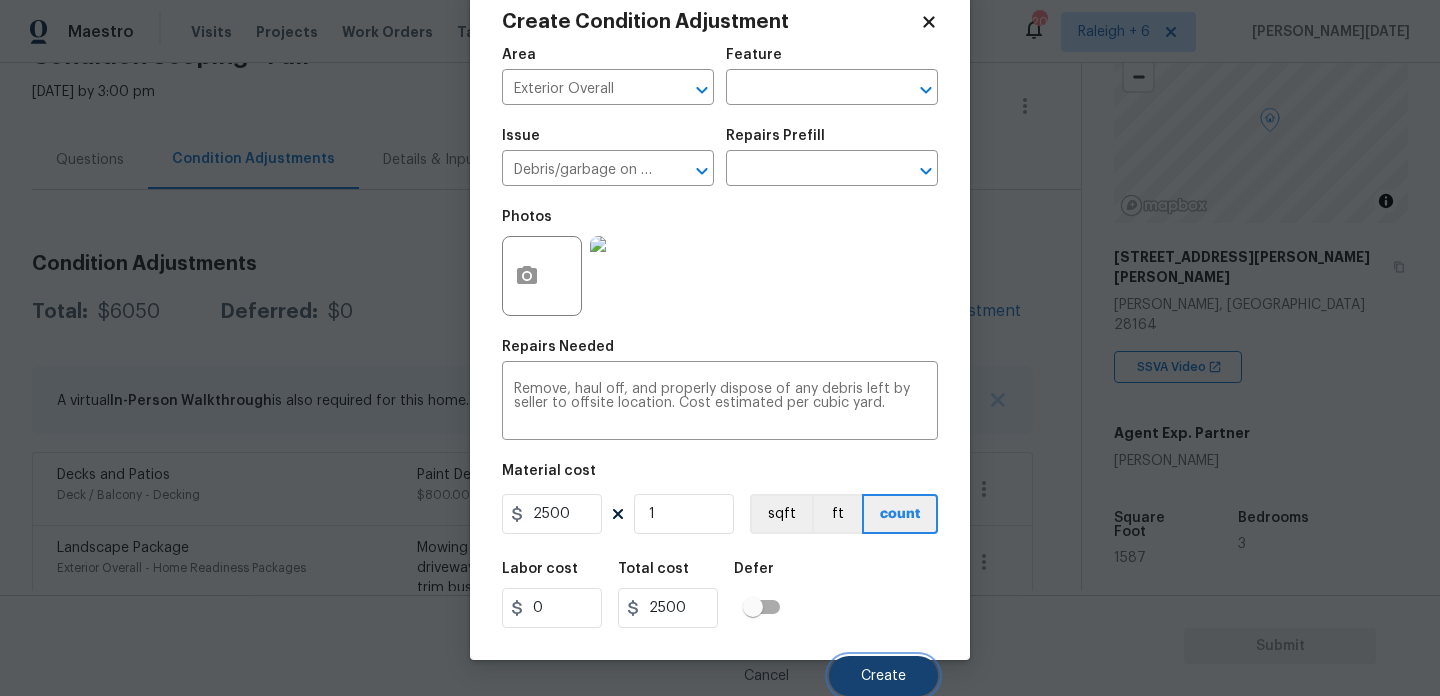 click on "Create" at bounding box center [883, 676] 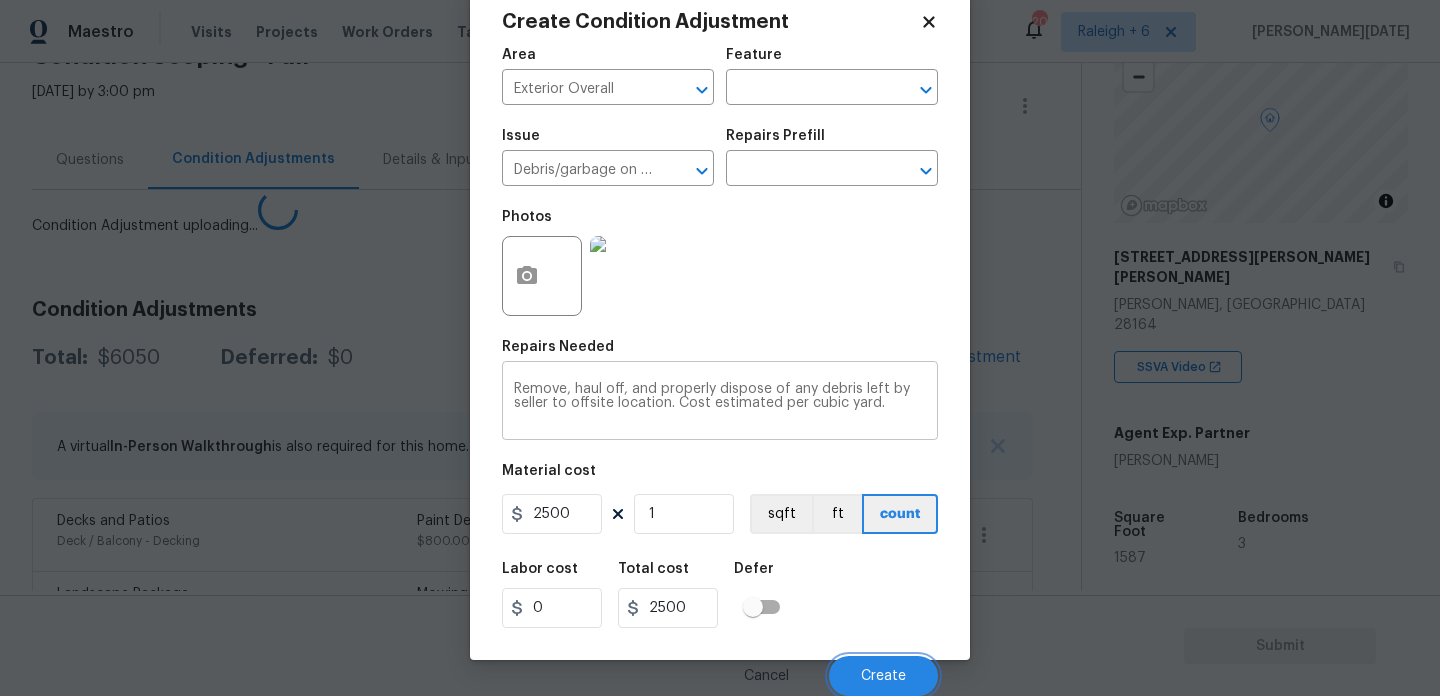 scroll, scrollTop: 44, scrollLeft: 0, axis: vertical 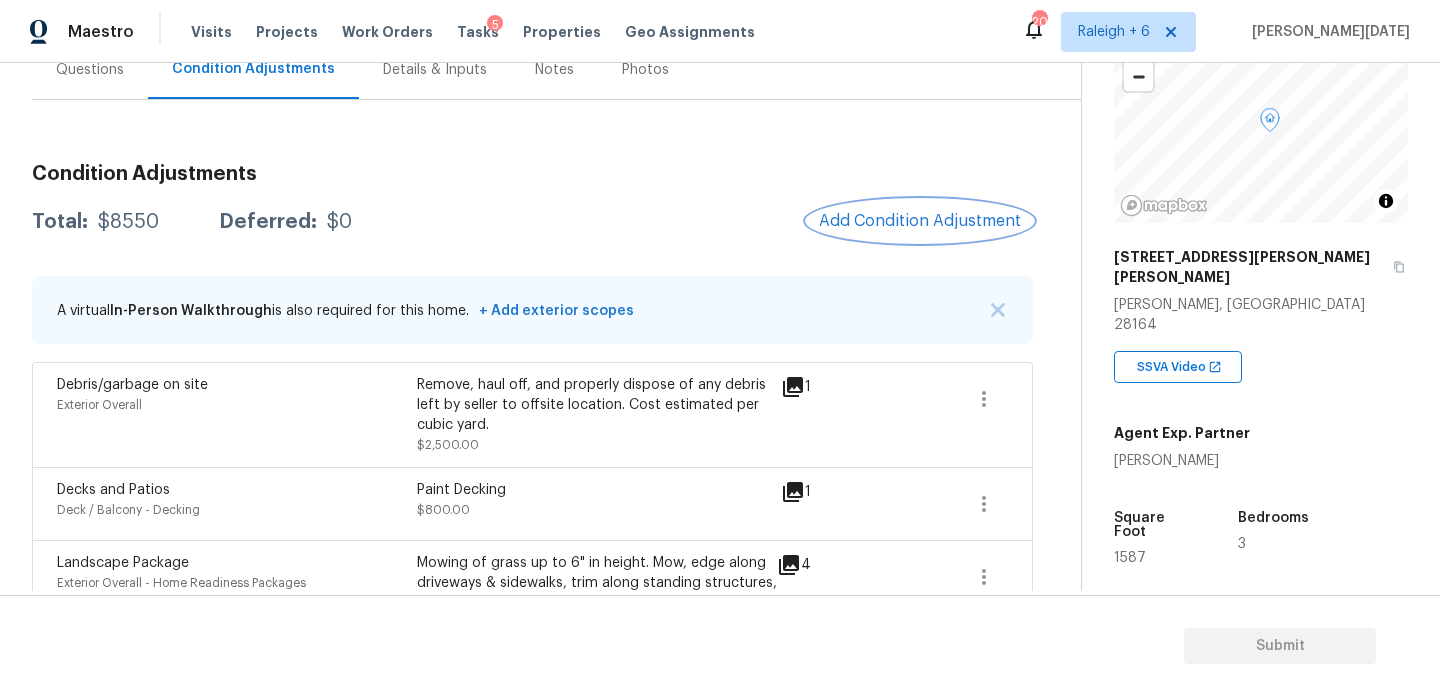 click on "Add Condition Adjustment" at bounding box center [920, 221] 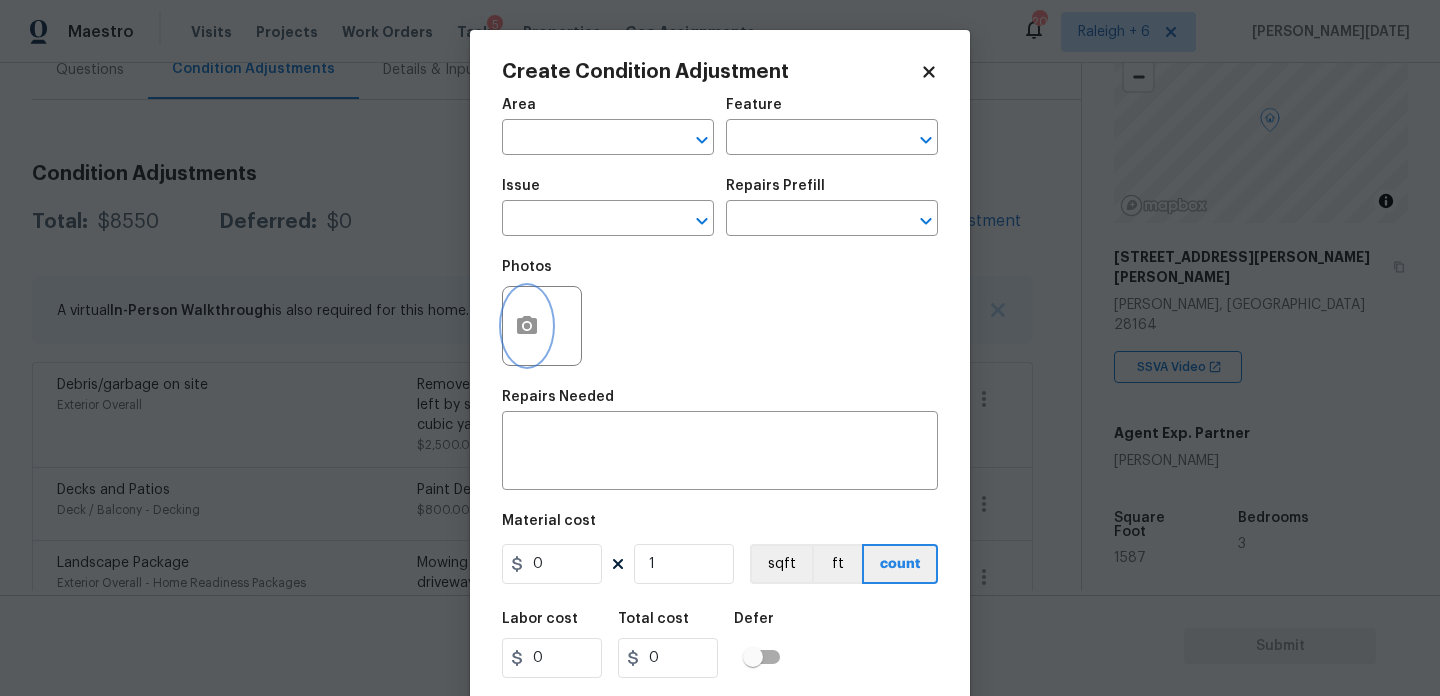 click 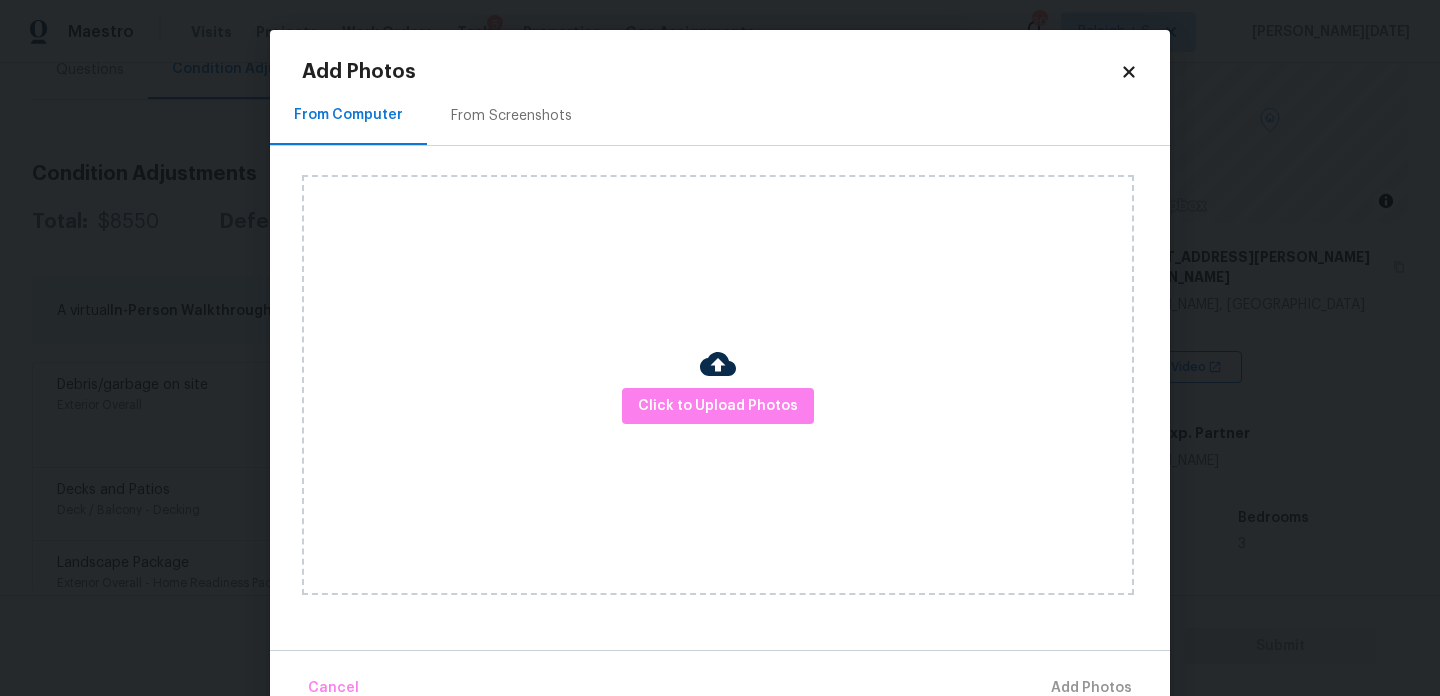 click on "From Screenshots" at bounding box center [511, 116] 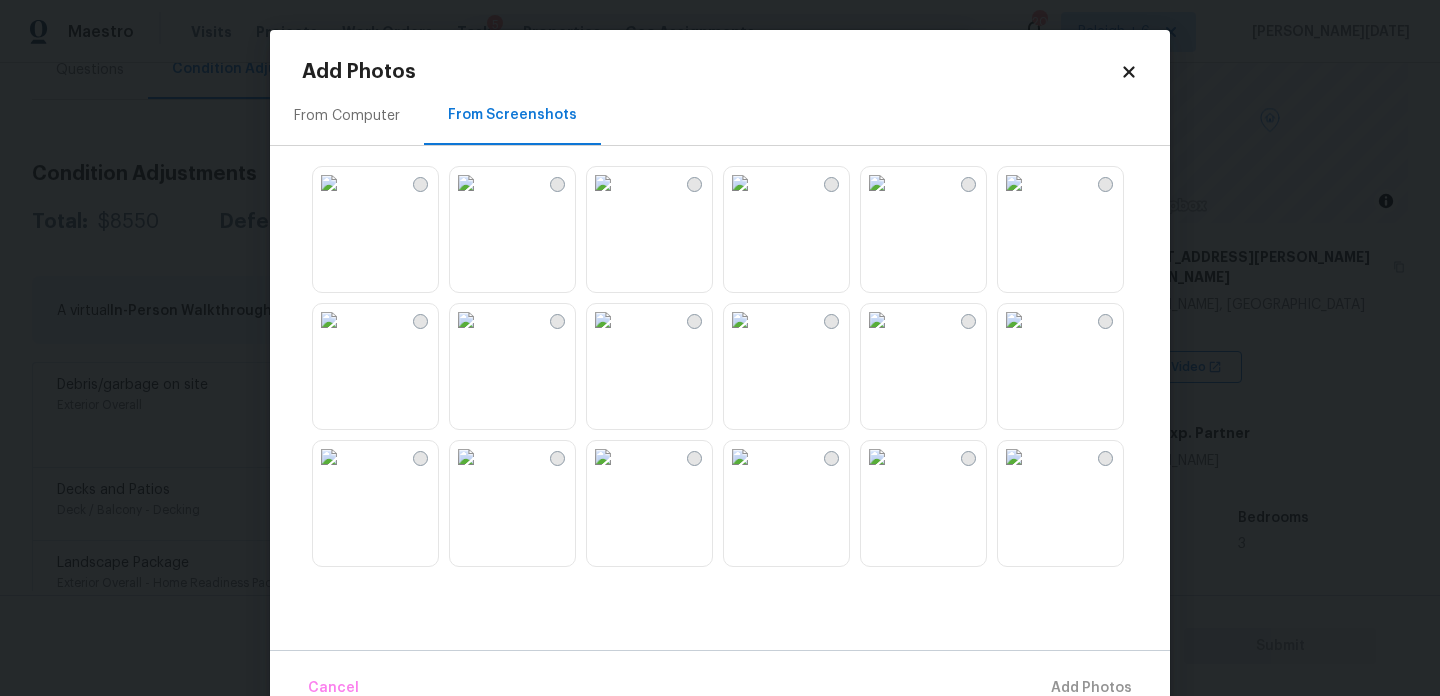 click at bounding box center (740, 320) 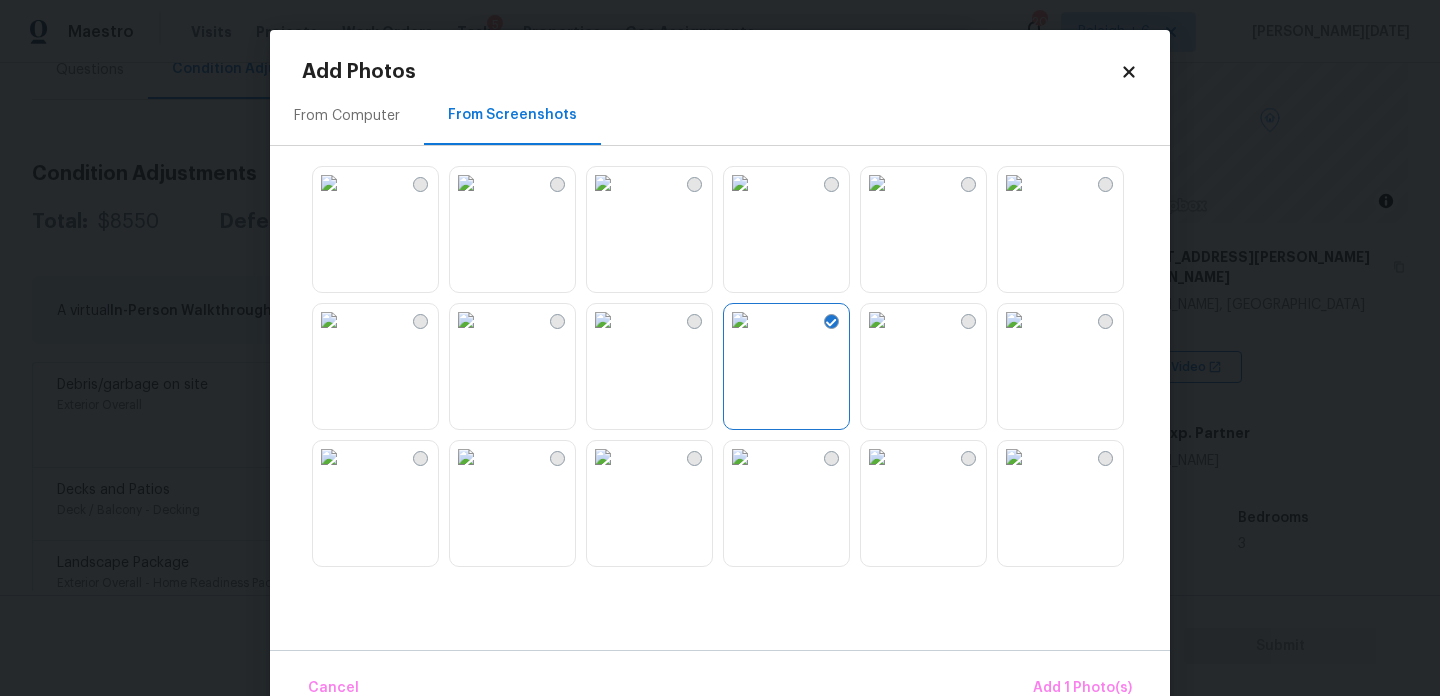 click at bounding box center [877, 320] 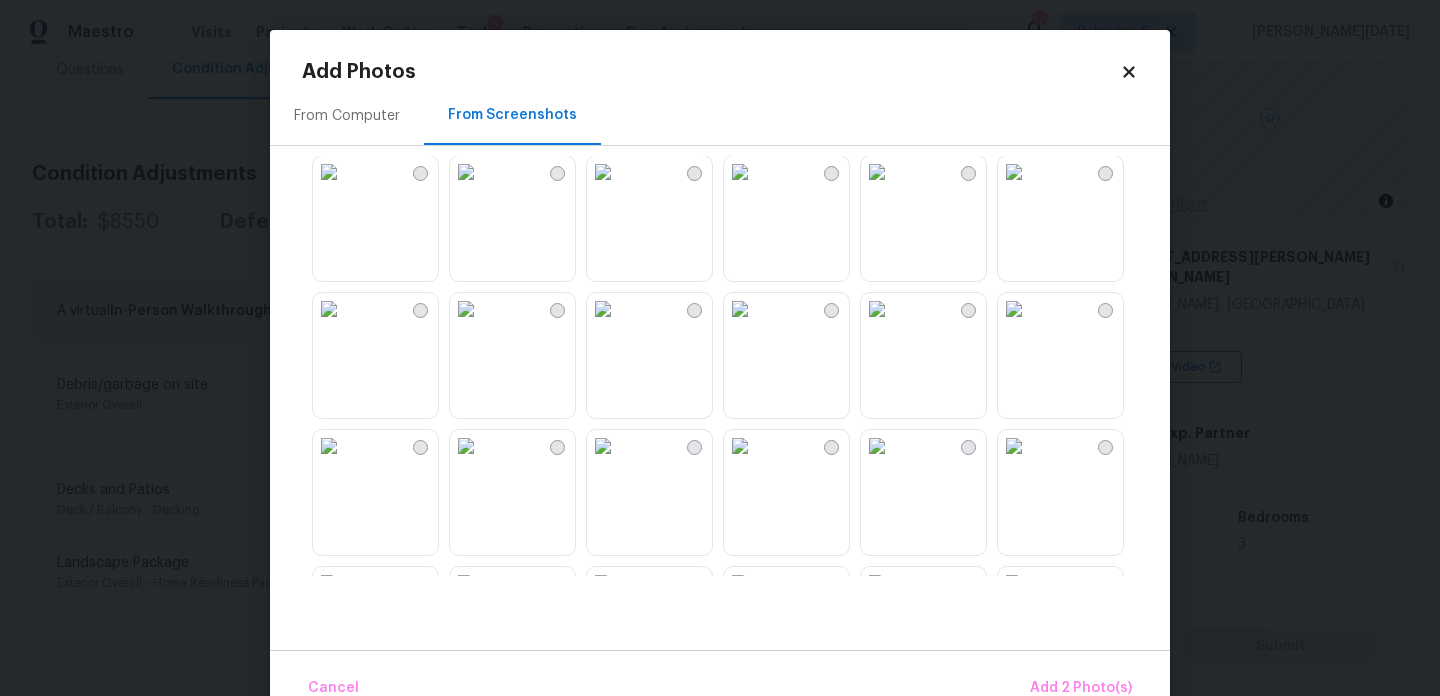 scroll, scrollTop: 286, scrollLeft: 0, axis: vertical 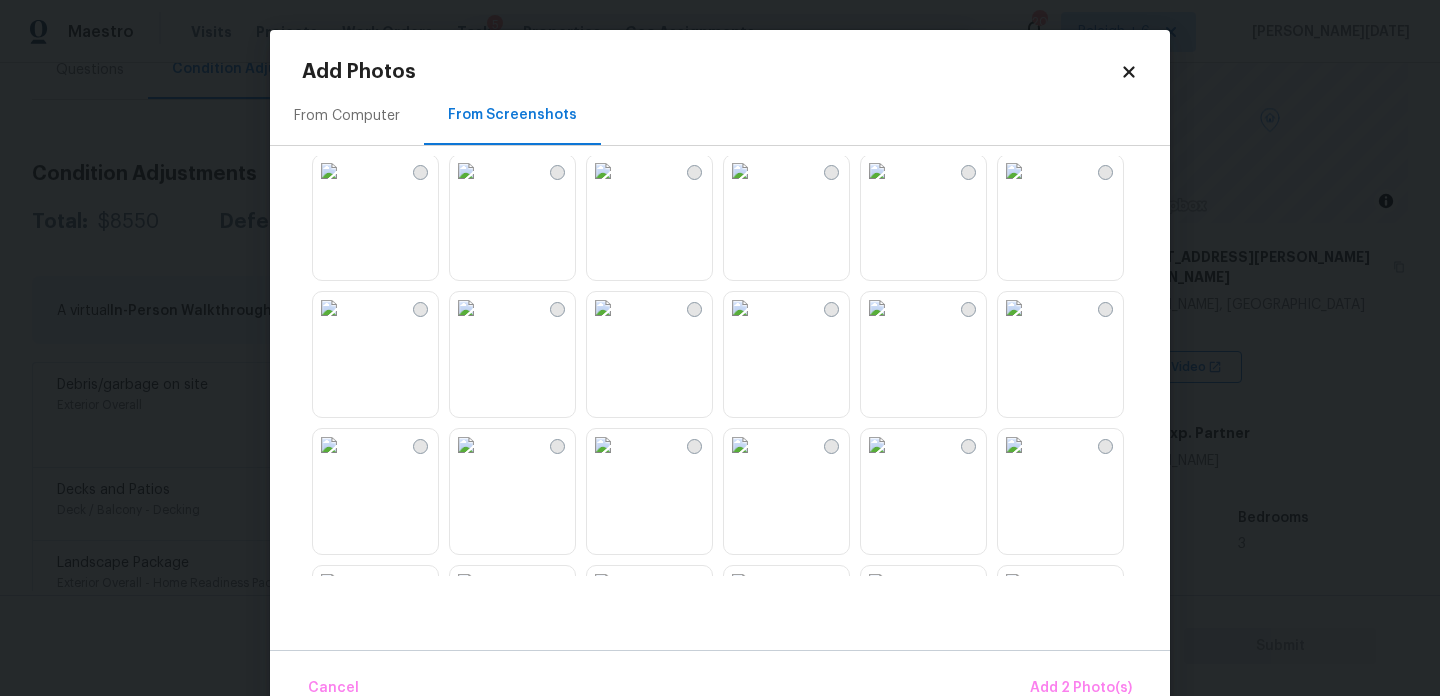 click at bounding box center [329, 171] 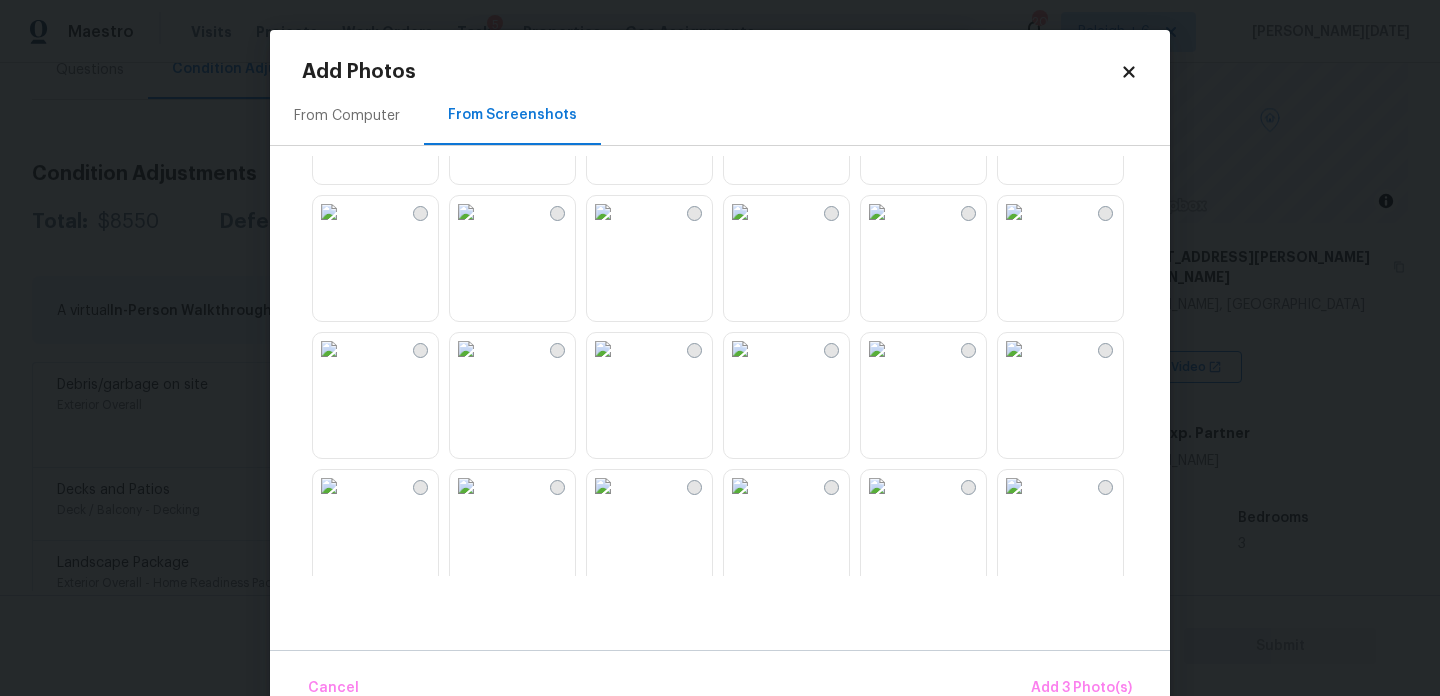 scroll, scrollTop: 946, scrollLeft: 0, axis: vertical 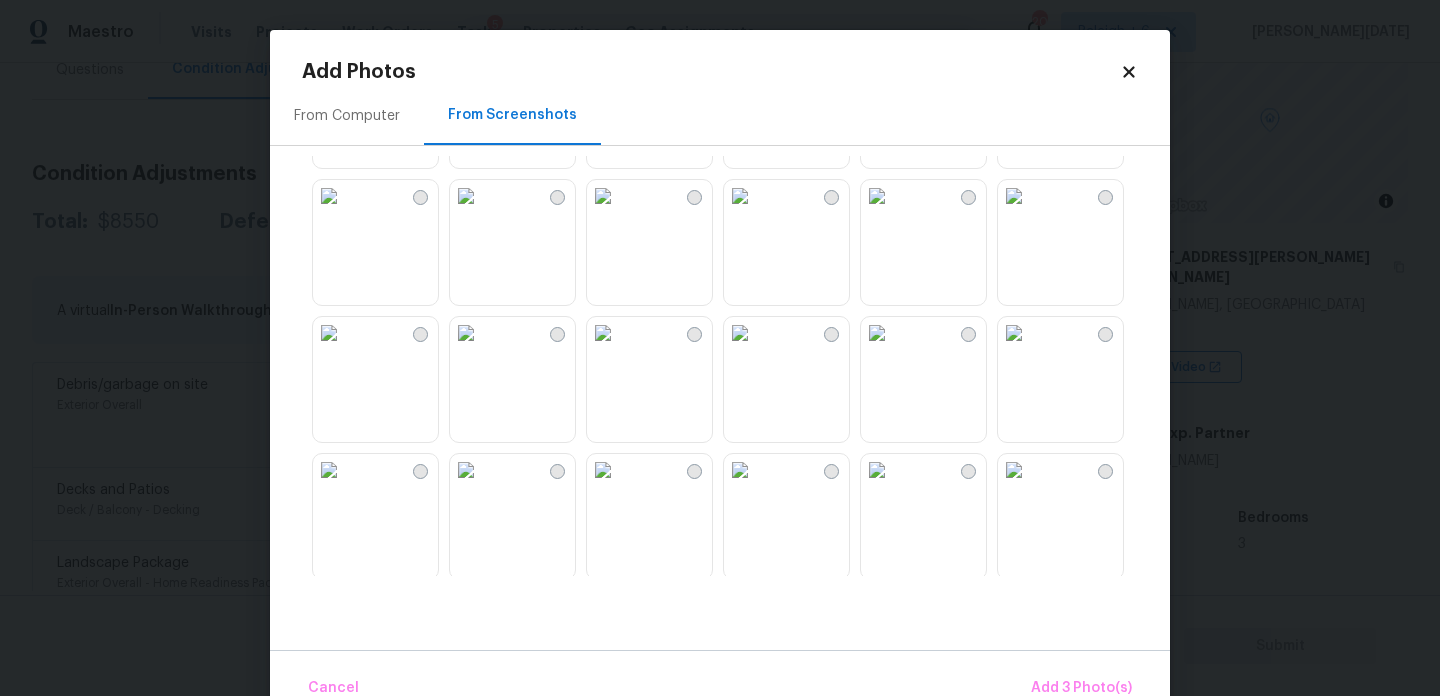 click at bounding box center [1014, 196] 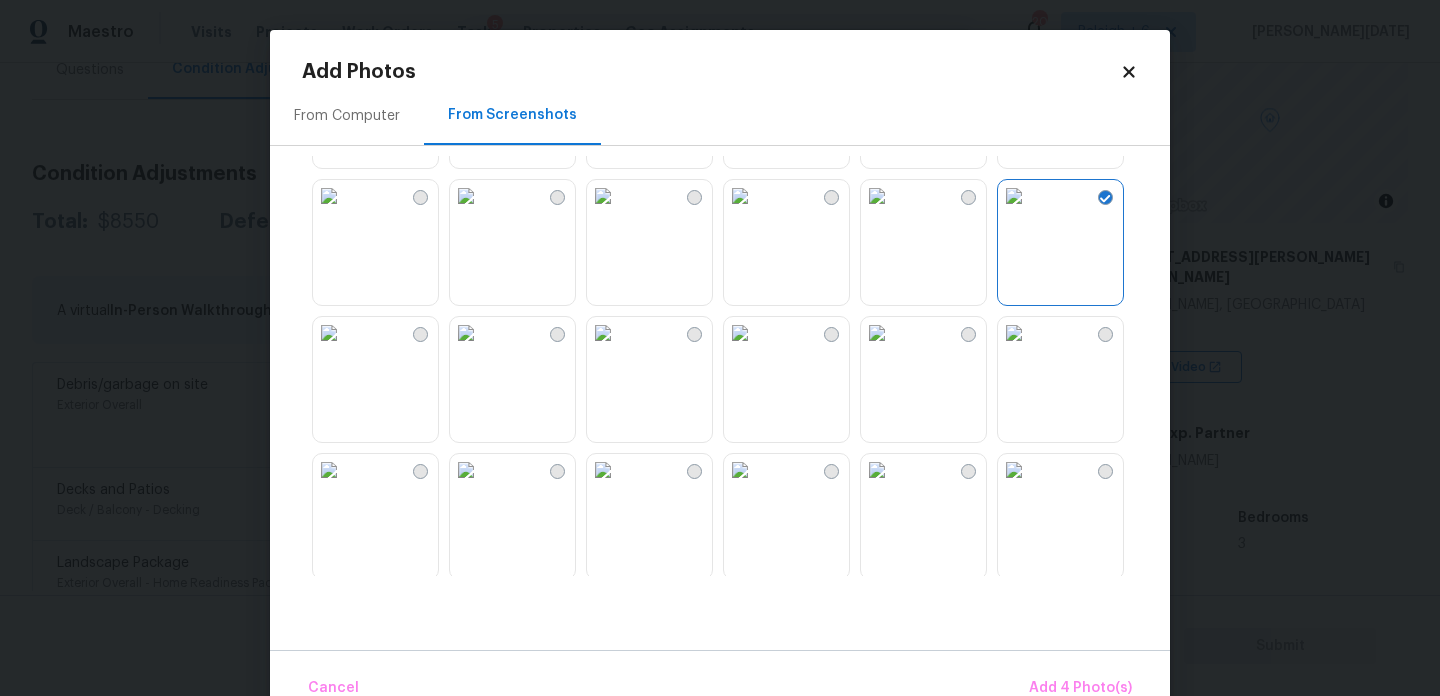 click at bounding box center (1014, 333) 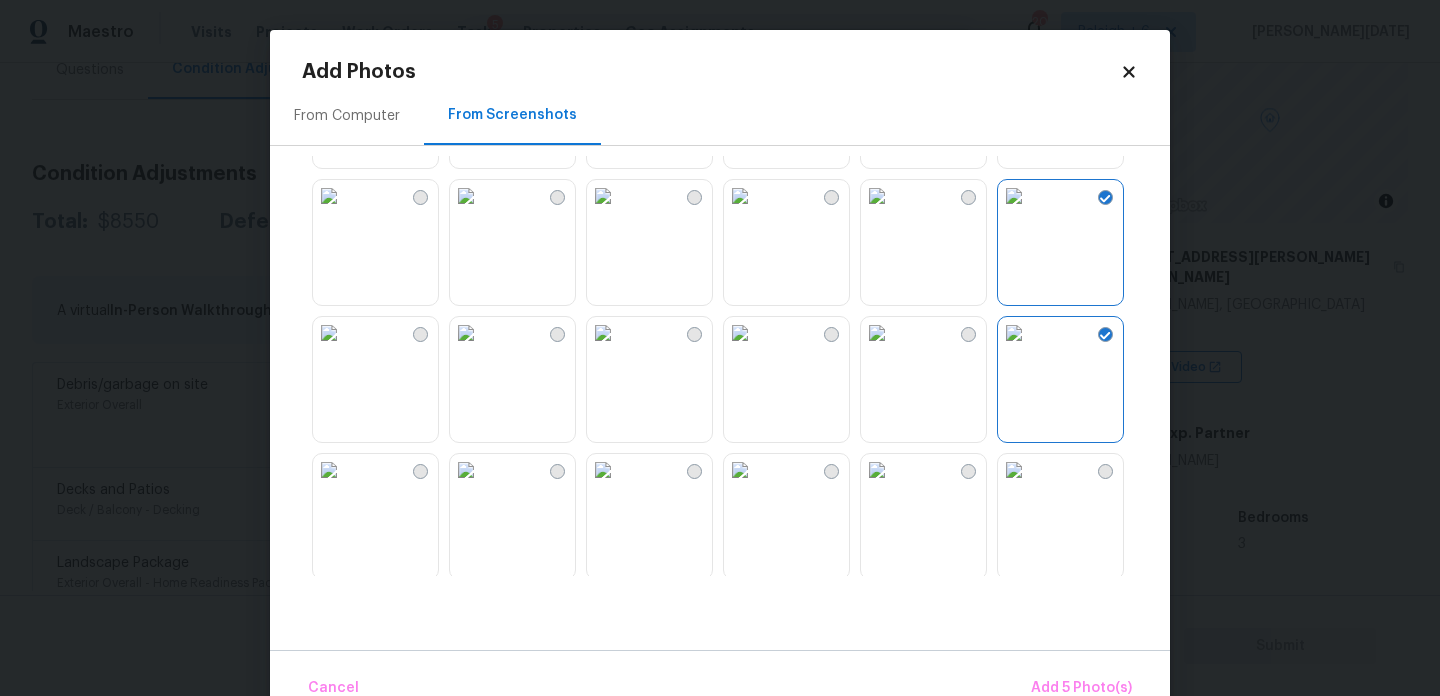 click at bounding box center [1014, 333] 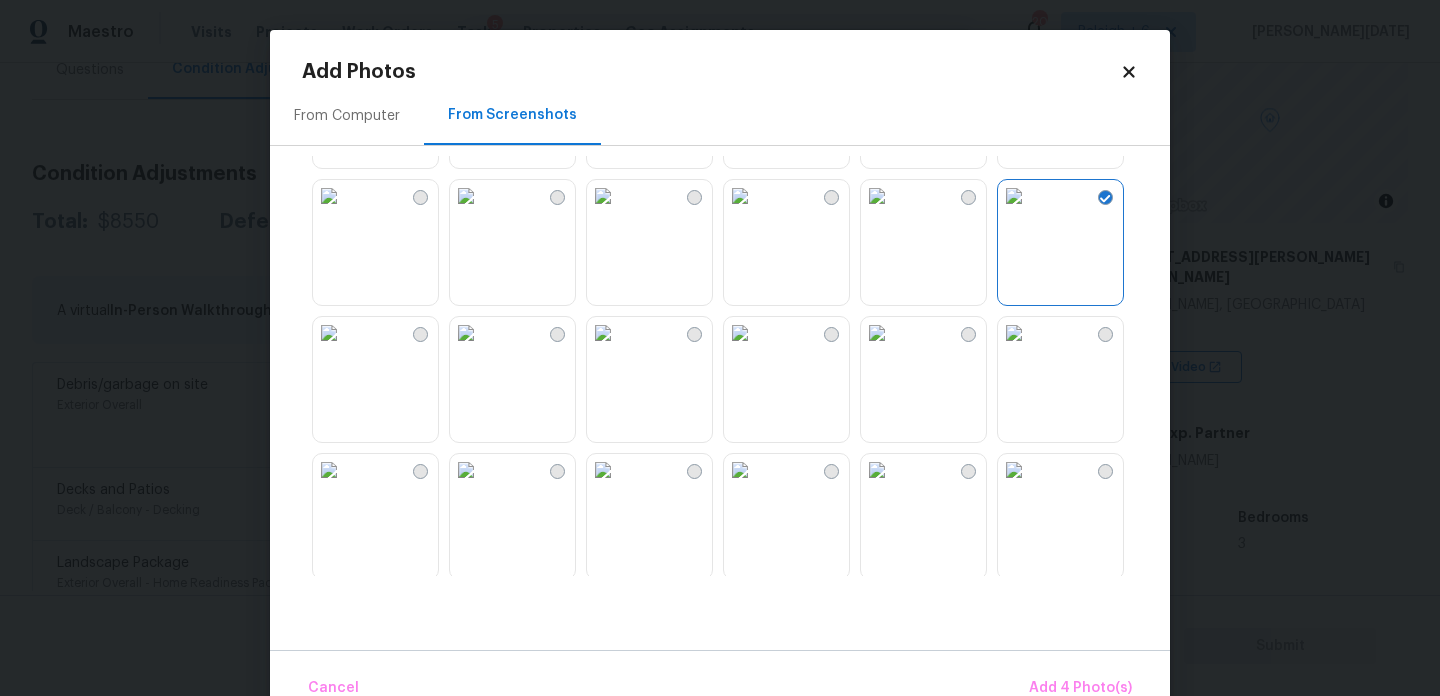 click at bounding box center (1014, 333) 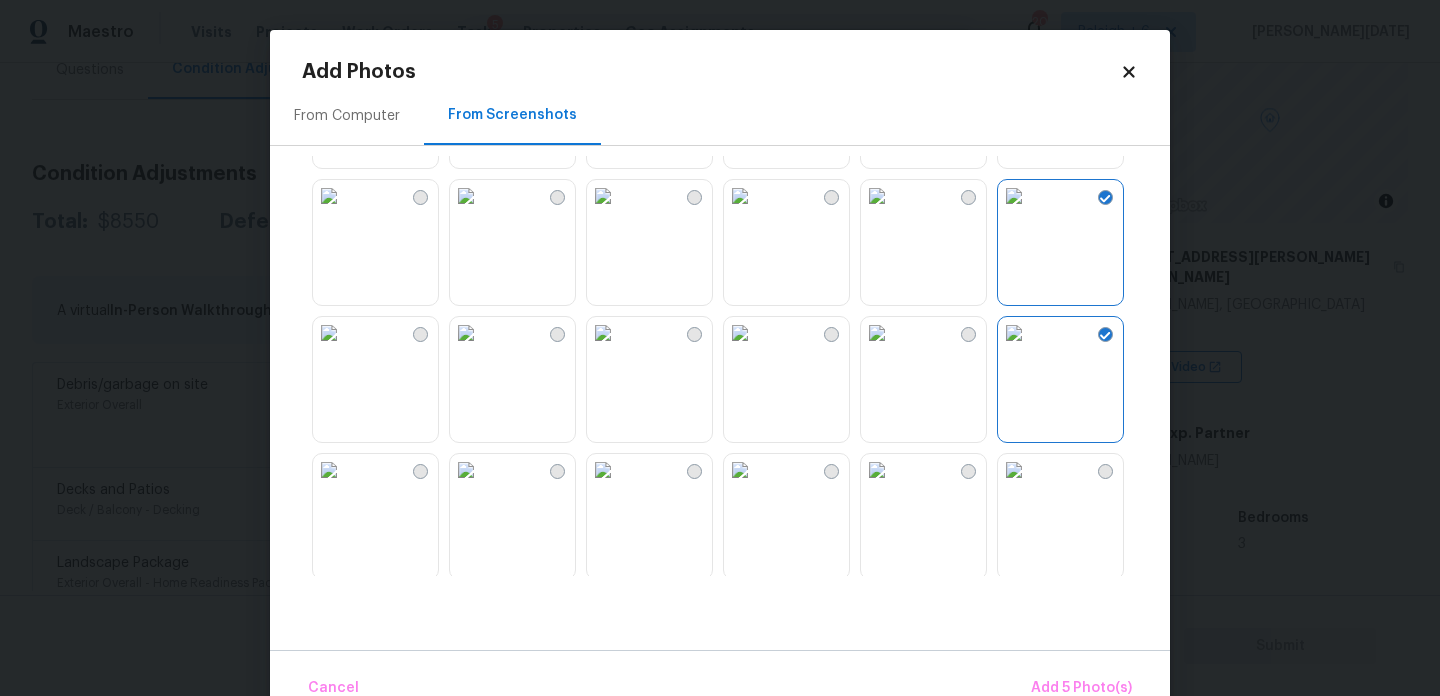 click at bounding box center (877, 470) 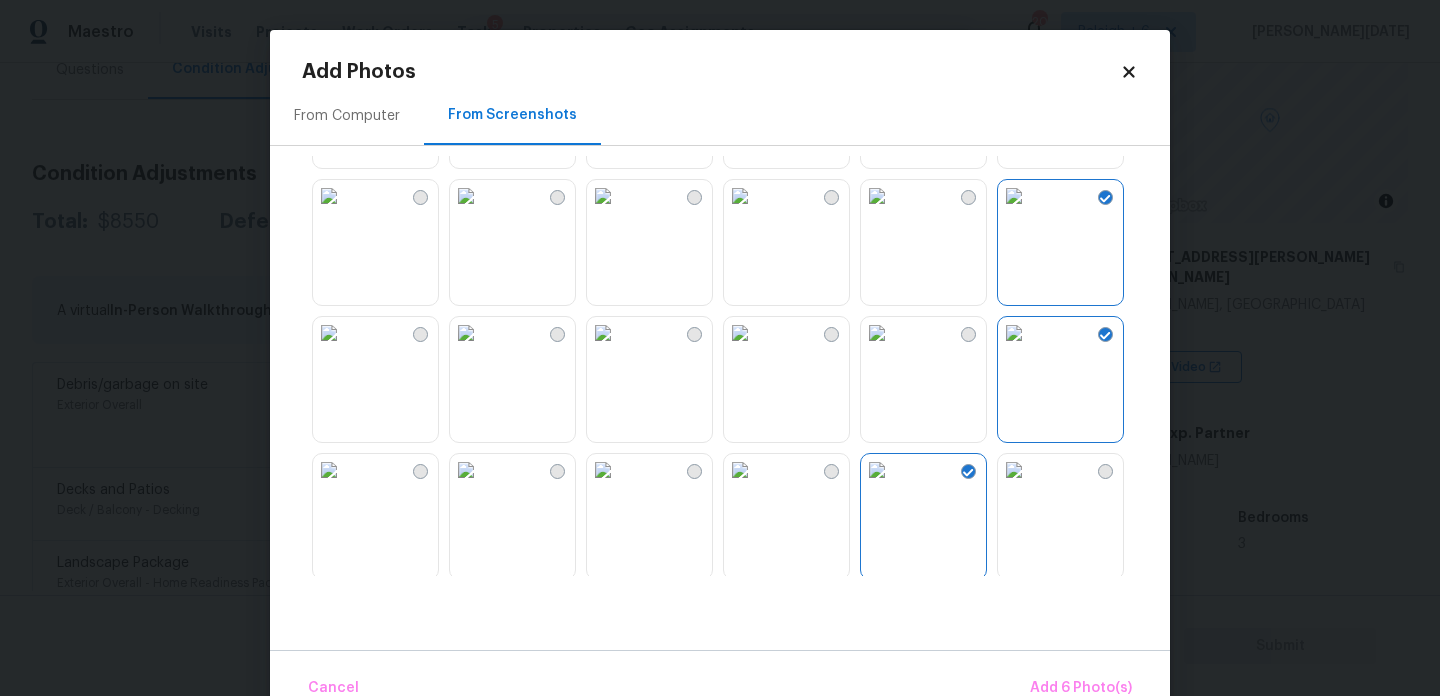 click at bounding box center [1014, 333] 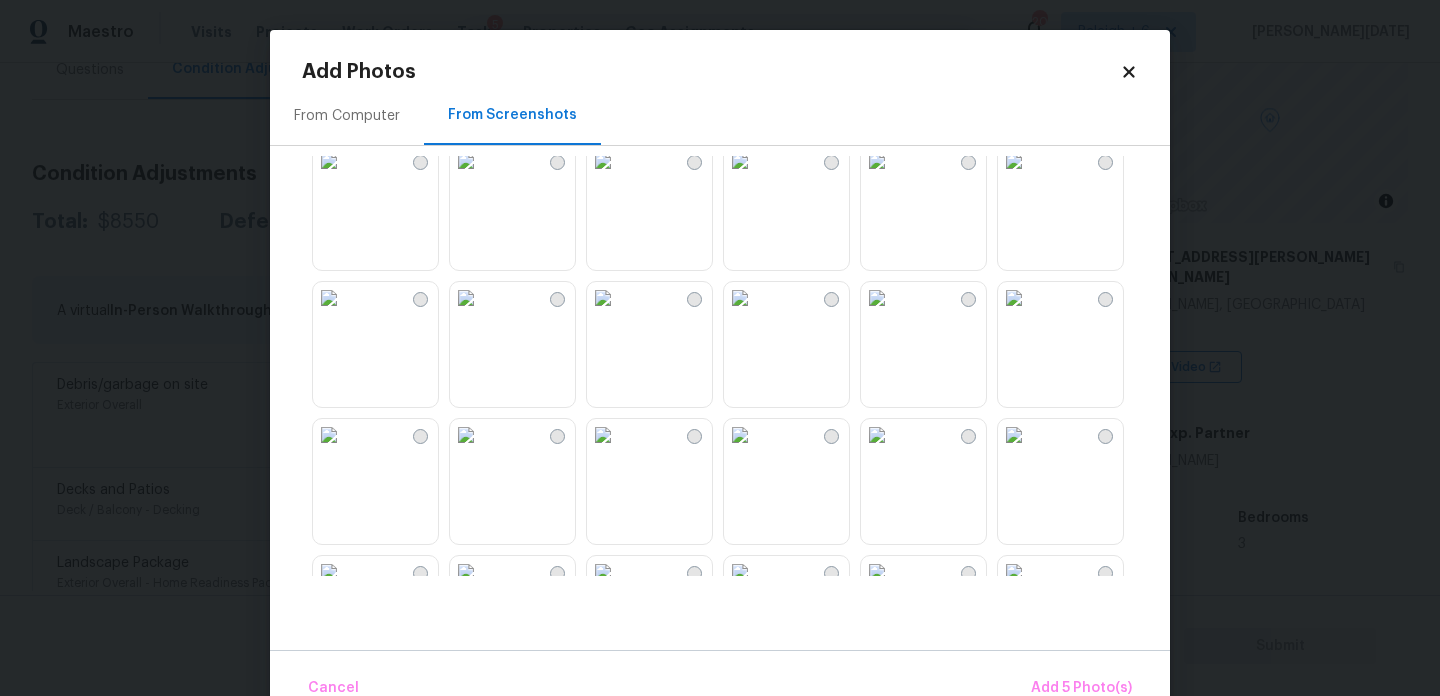 scroll, scrollTop: 1405, scrollLeft: 0, axis: vertical 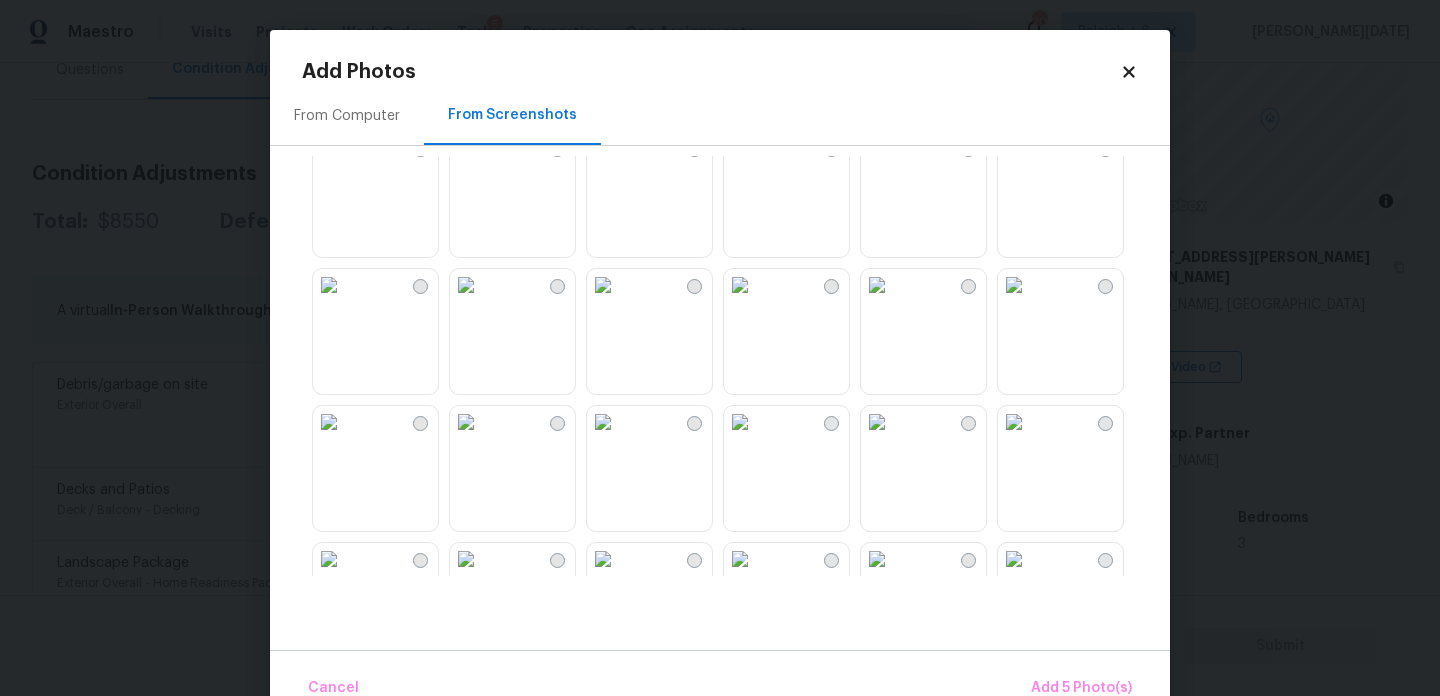 click at bounding box center [603, 285] 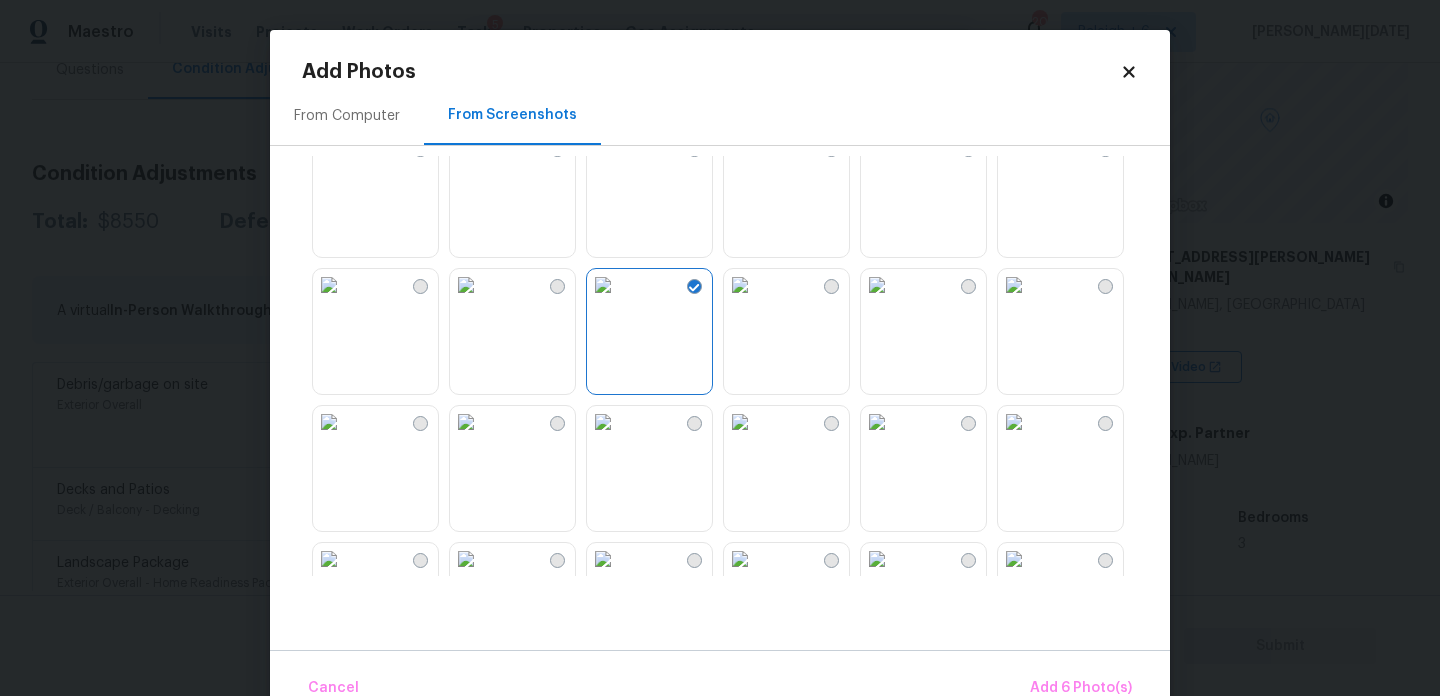 scroll, scrollTop: 1910, scrollLeft: 0, axis: vertical 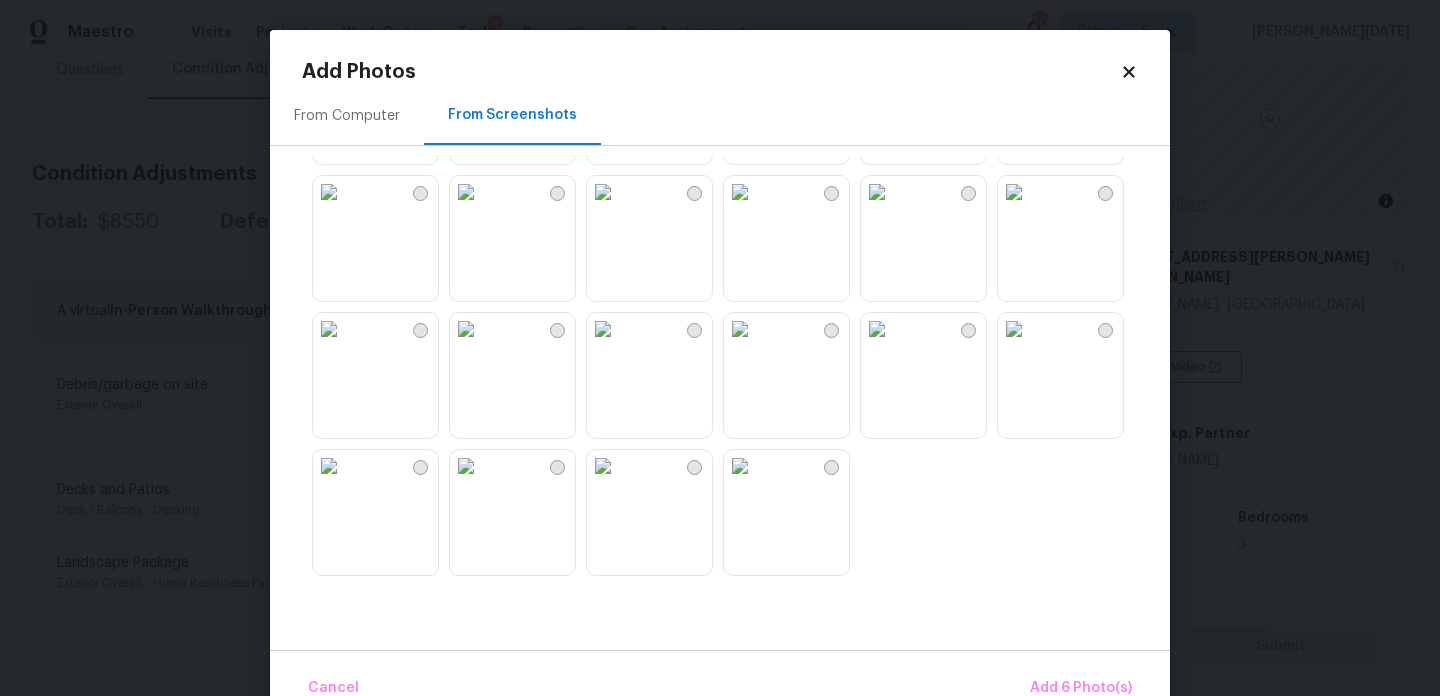 click at bounding box center (740, 192) 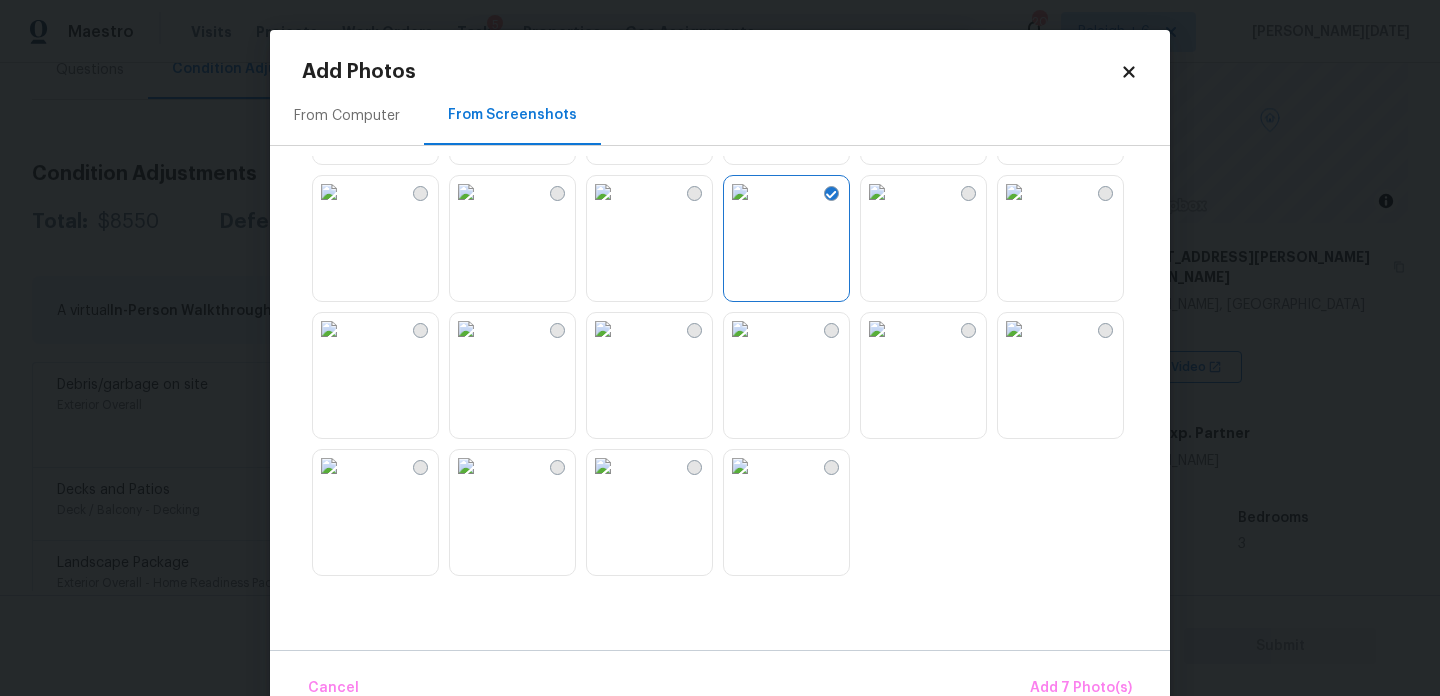 click at bounding box center (603, 192) 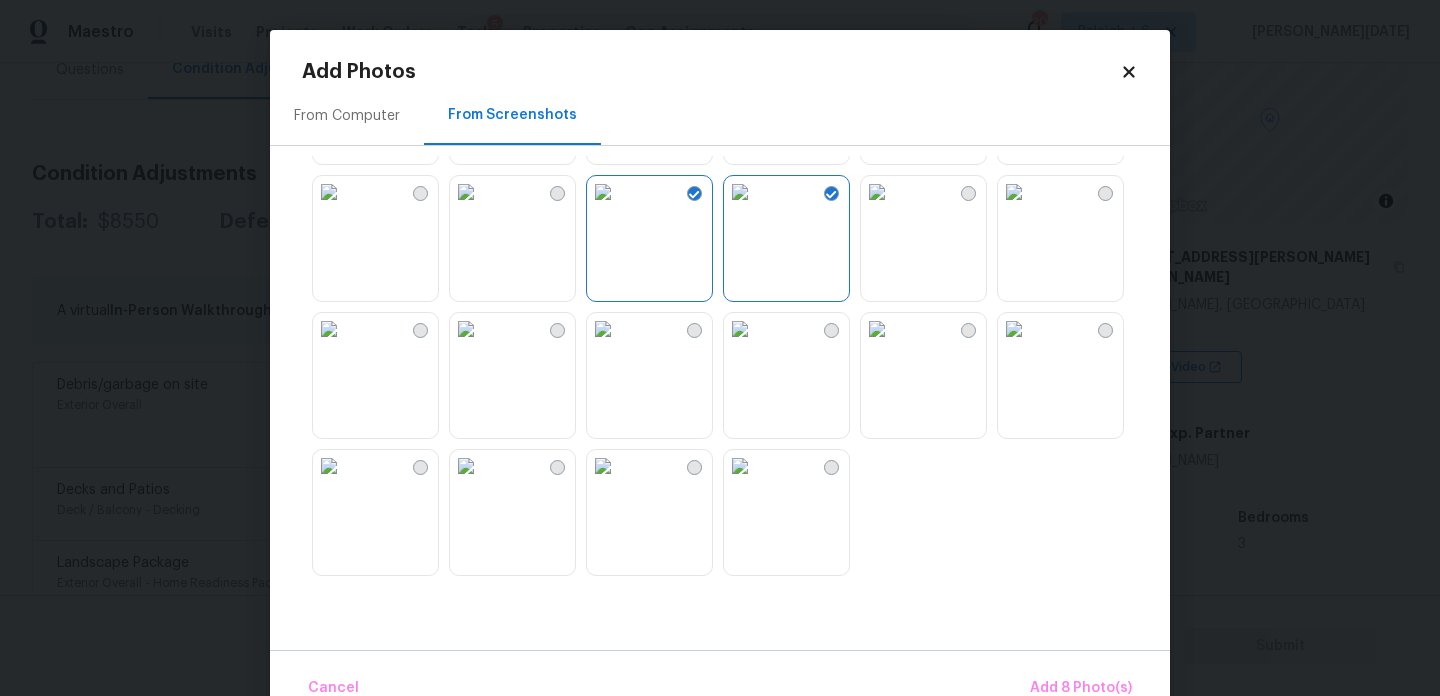 click at bounding box center (736, 366) 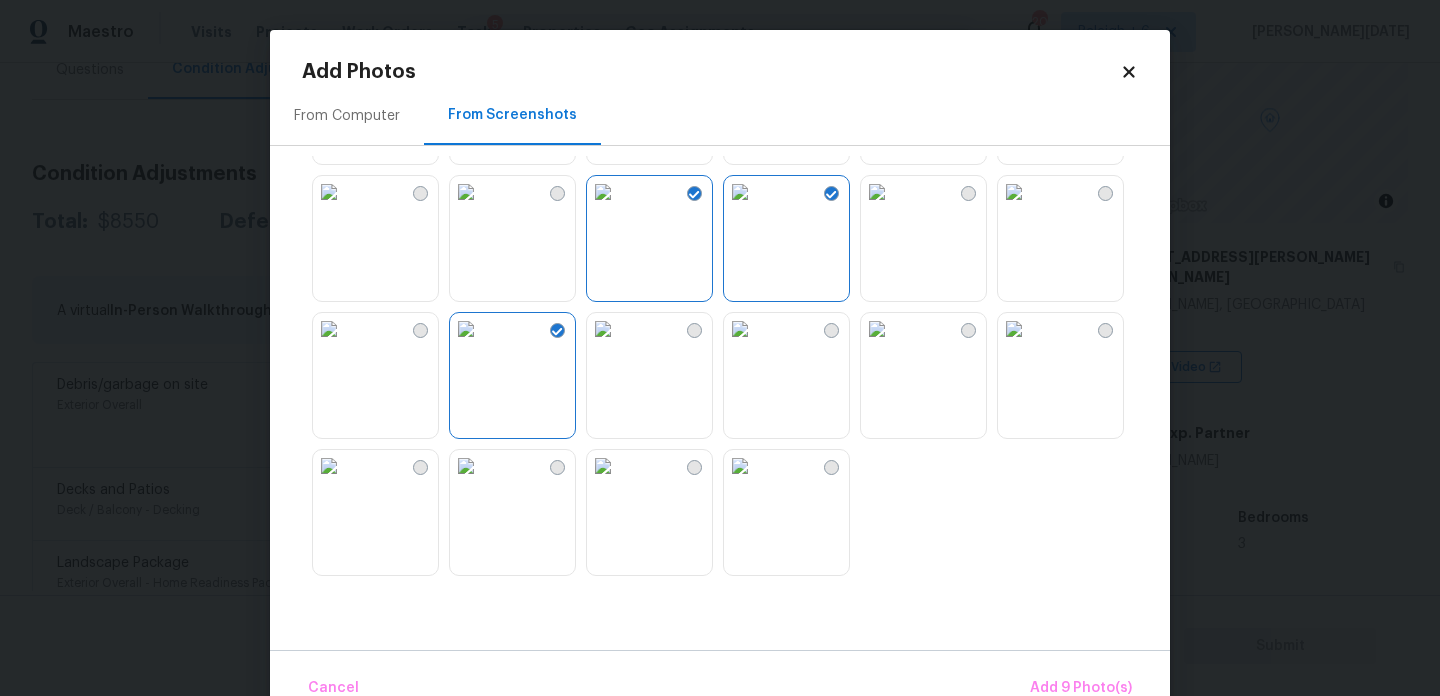 click at bounding box center (466, 192) 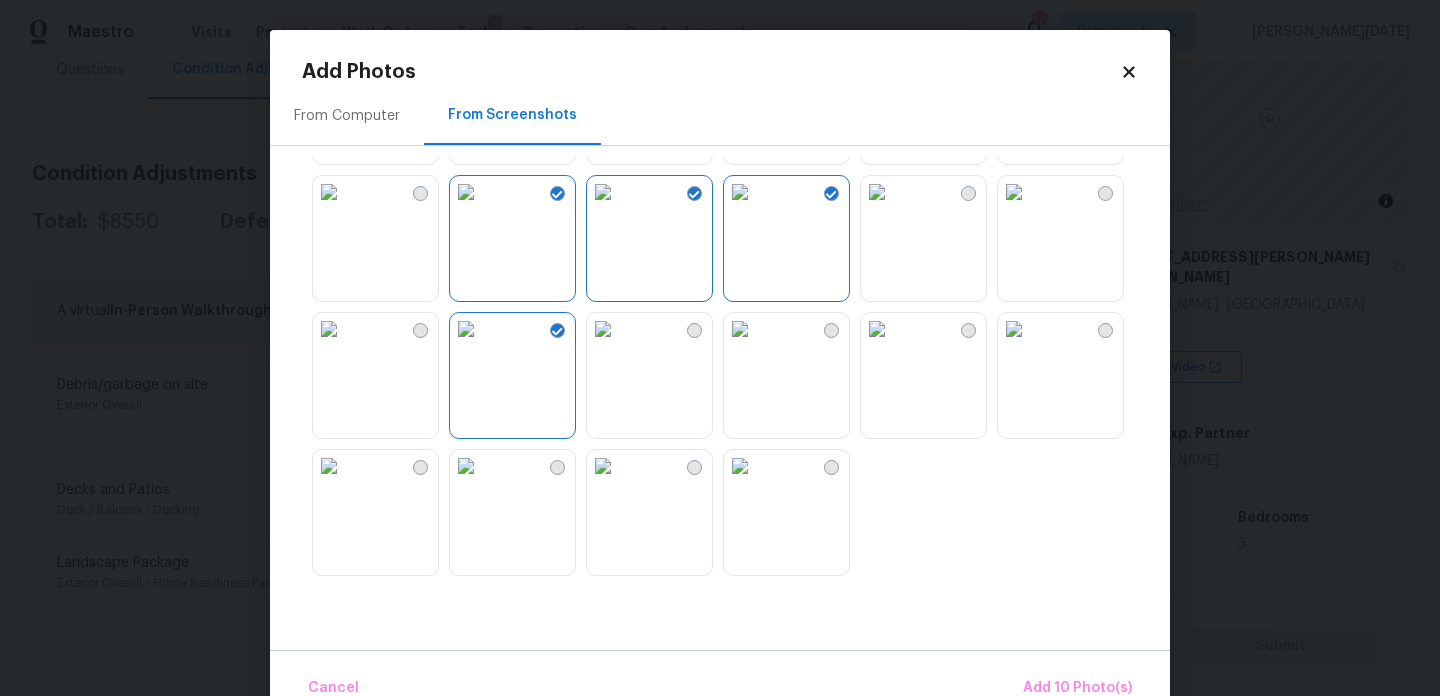 click at bounding box center (603, 329) 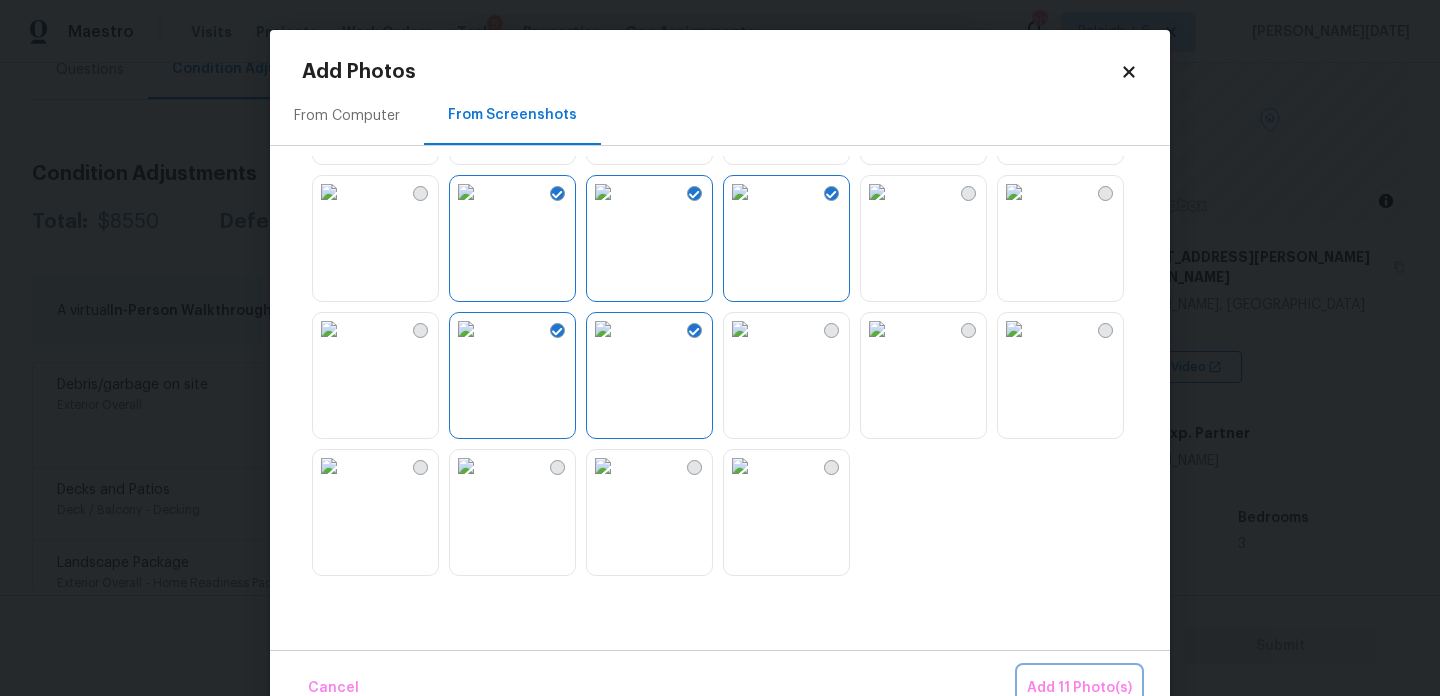 click on "Add 11 Photo(s)" at bounding box center [1079, 688] 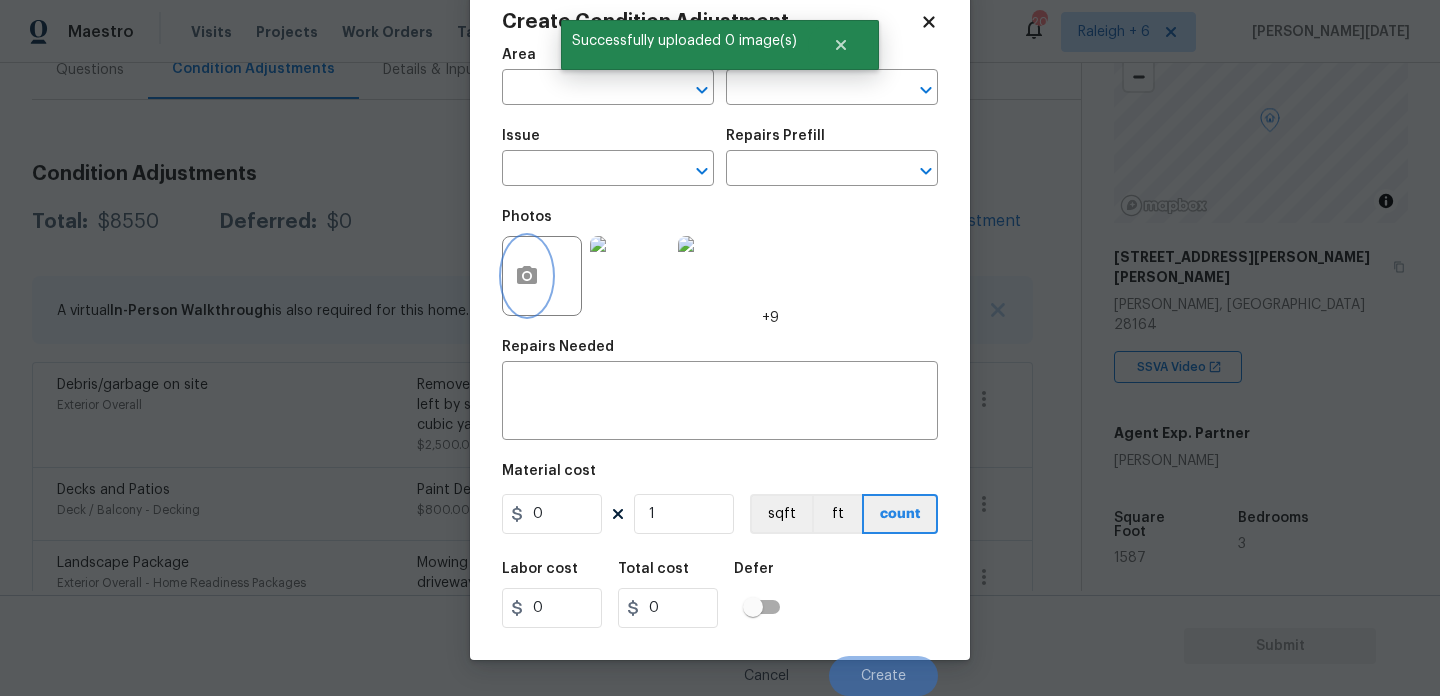 scroll, scrollTop: 0, scrollLeft: 0, axis: both 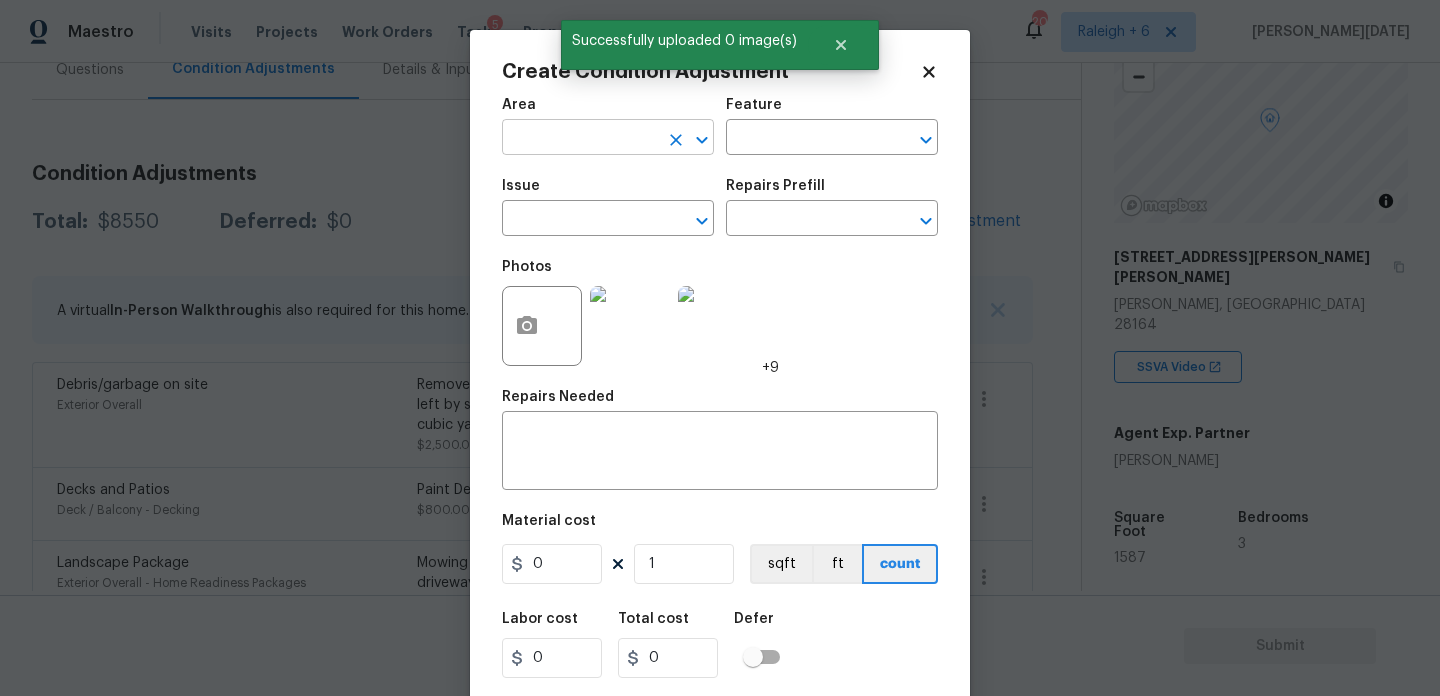 click at bounding box center [580, 139] 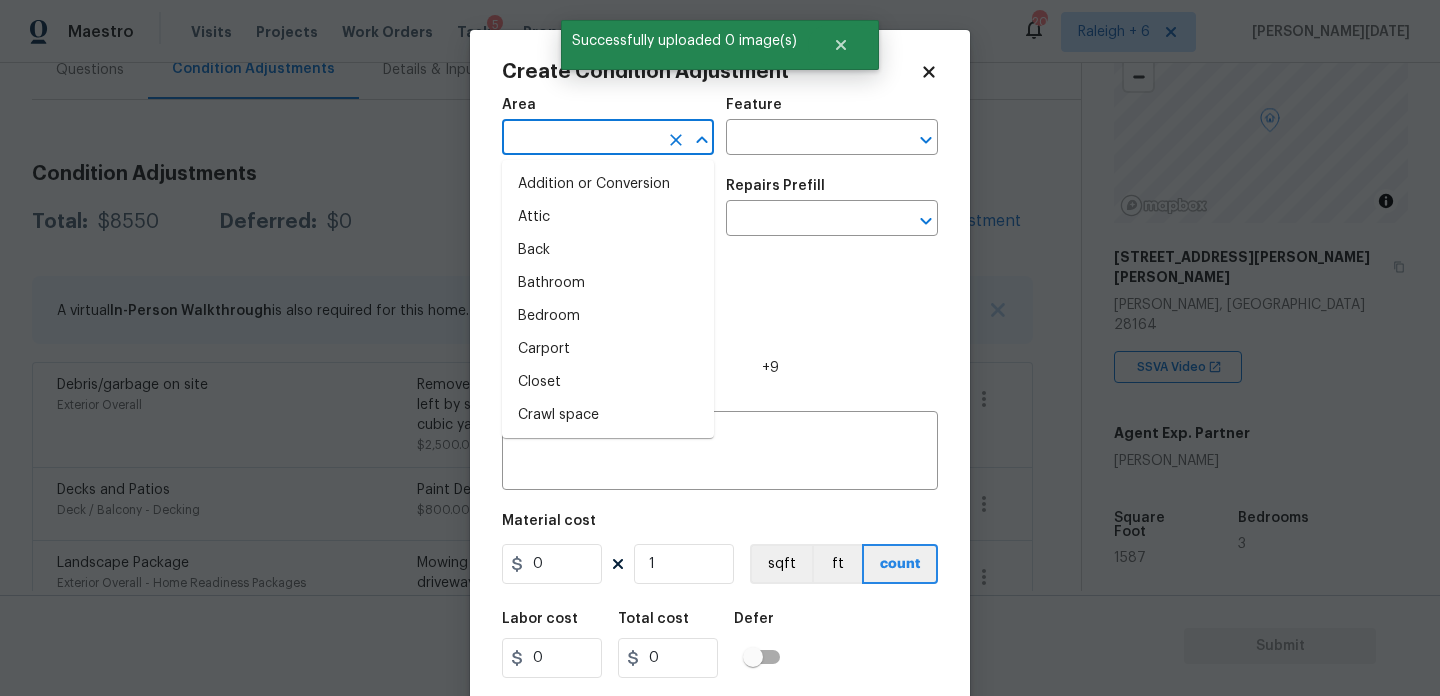 type on "e" 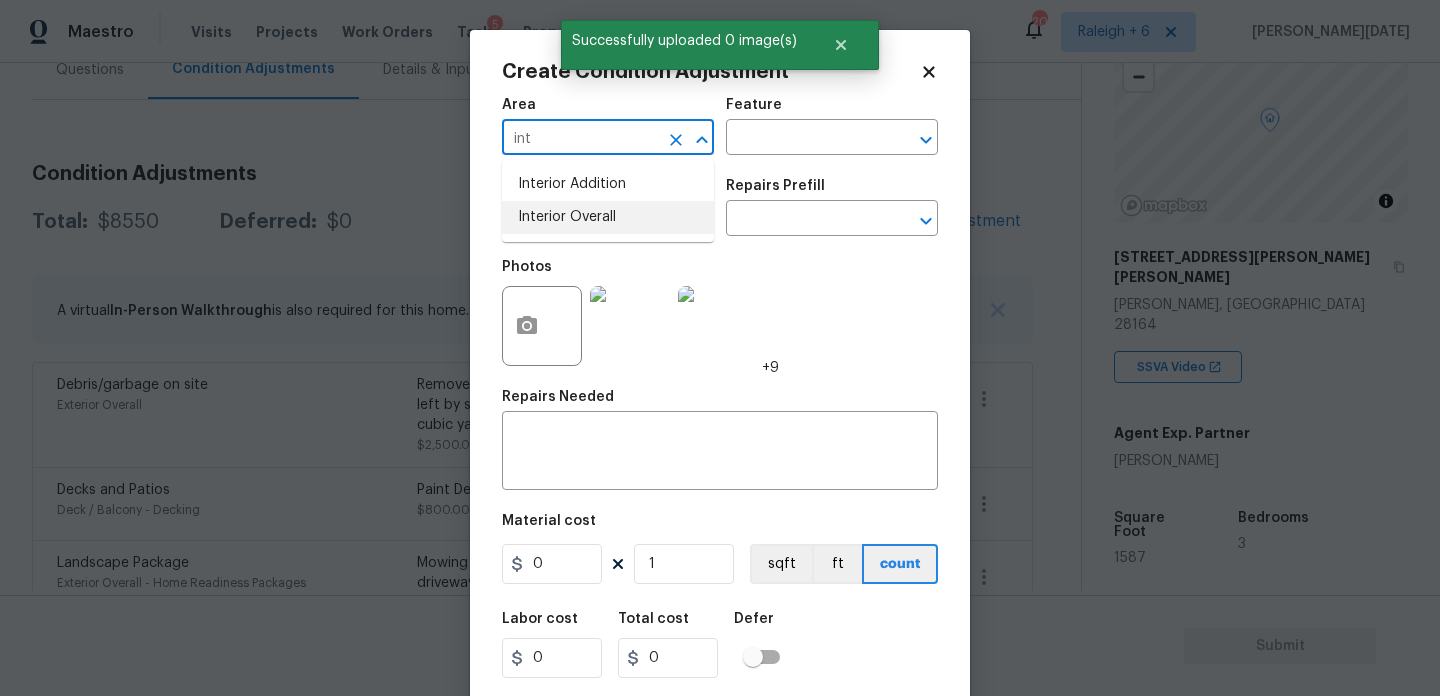 click on "Interior Overall" at bounding box center [608, 217] 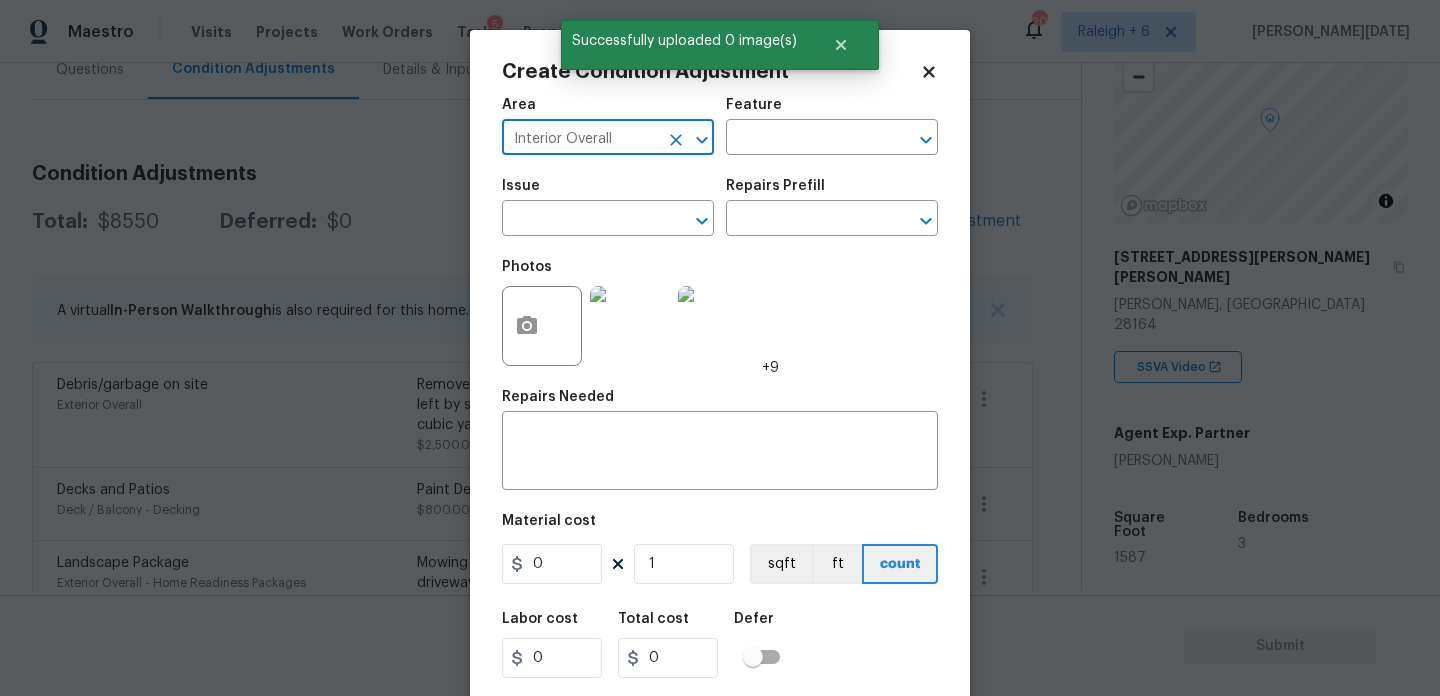 type on "Interior Overall" 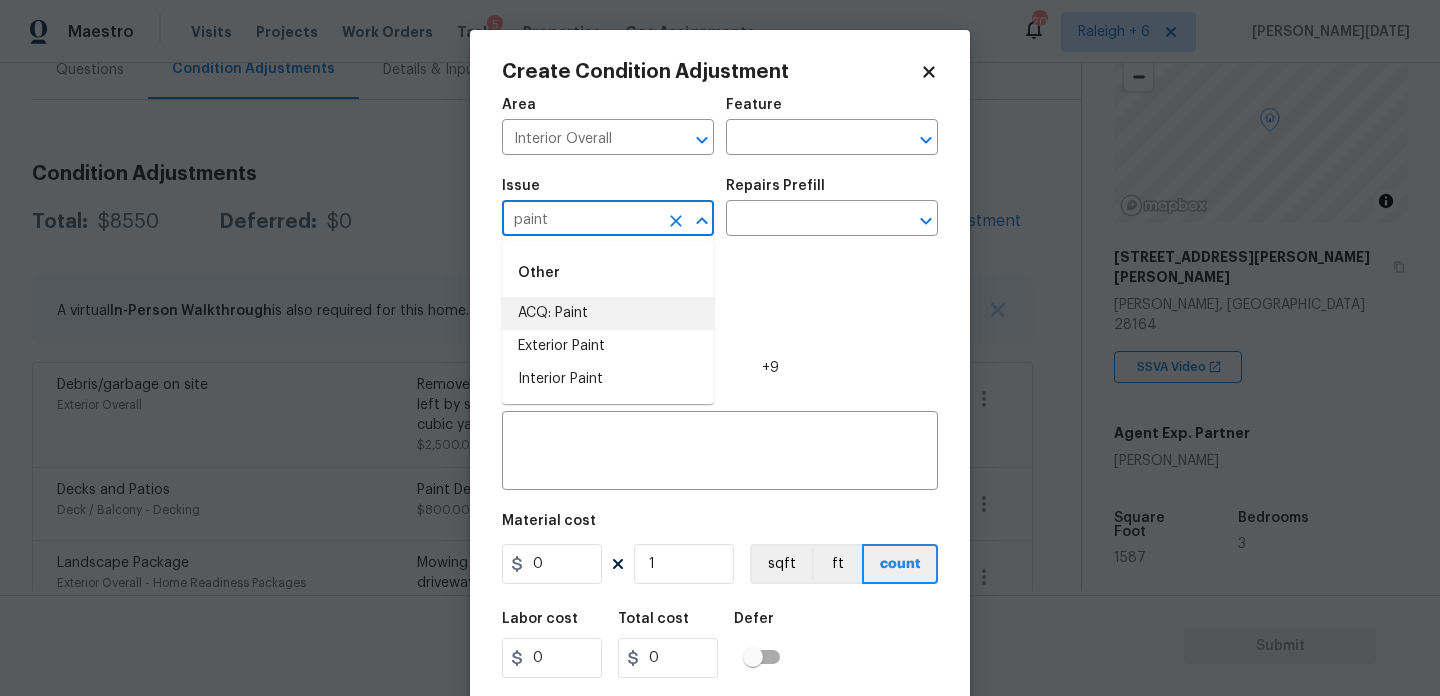 click on "ACQ: Paint" at bounding box center [608, 313] 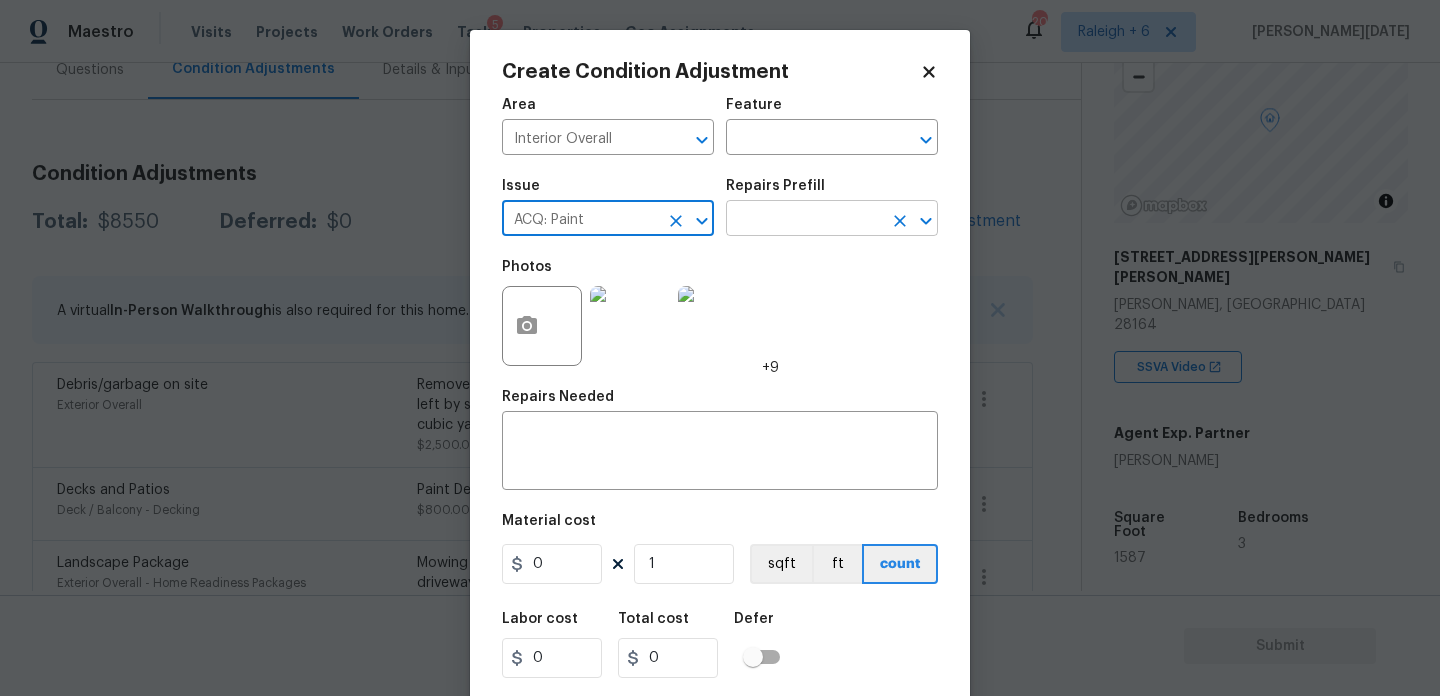 type on "ACQ: Paint" 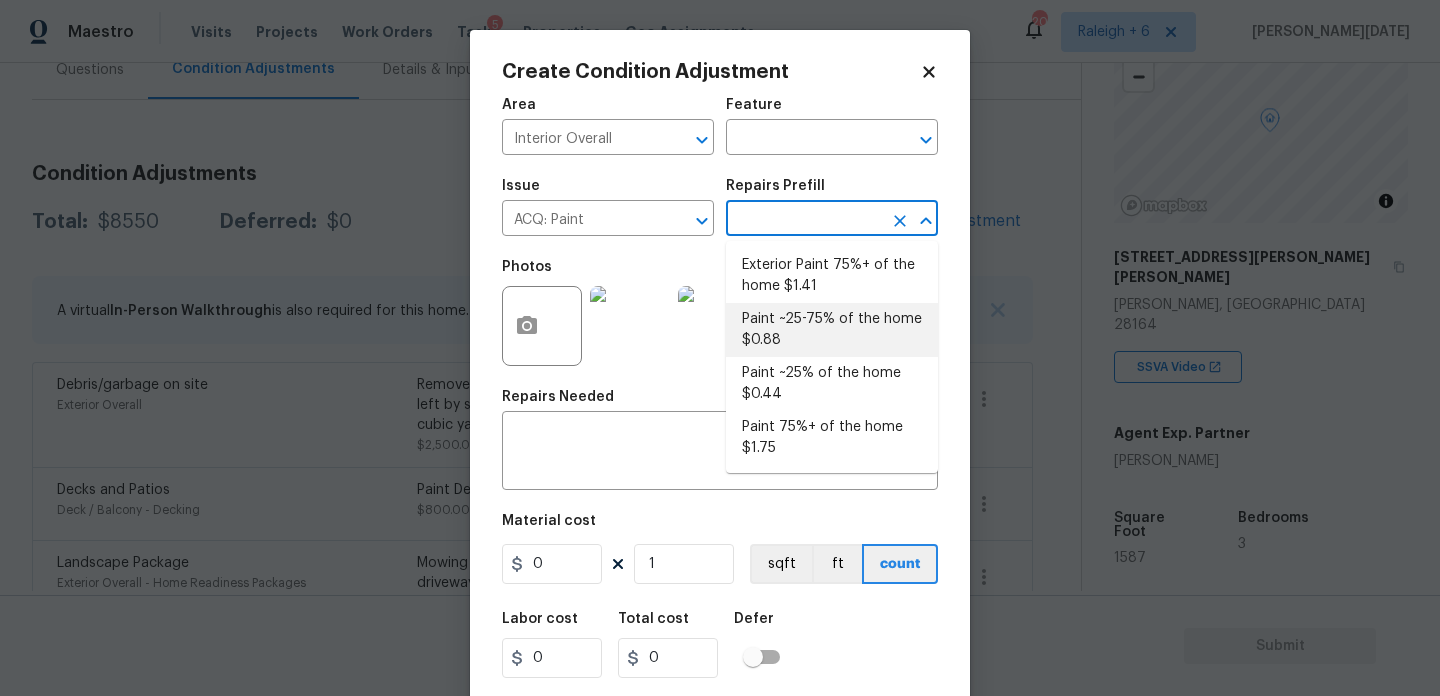 click on "Paint ~25-75% of the home $0.88" at bounding box center [832, 330] 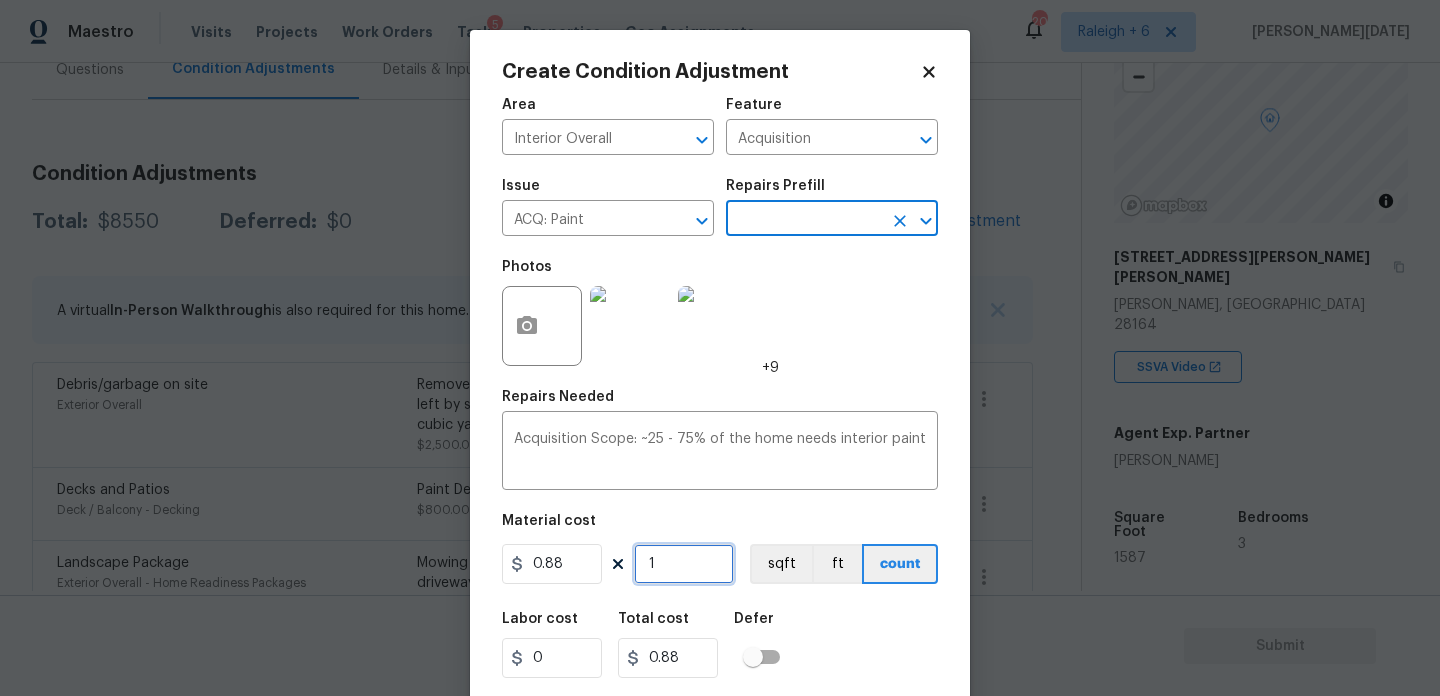 click on "1" at bounding box center (684, 564) 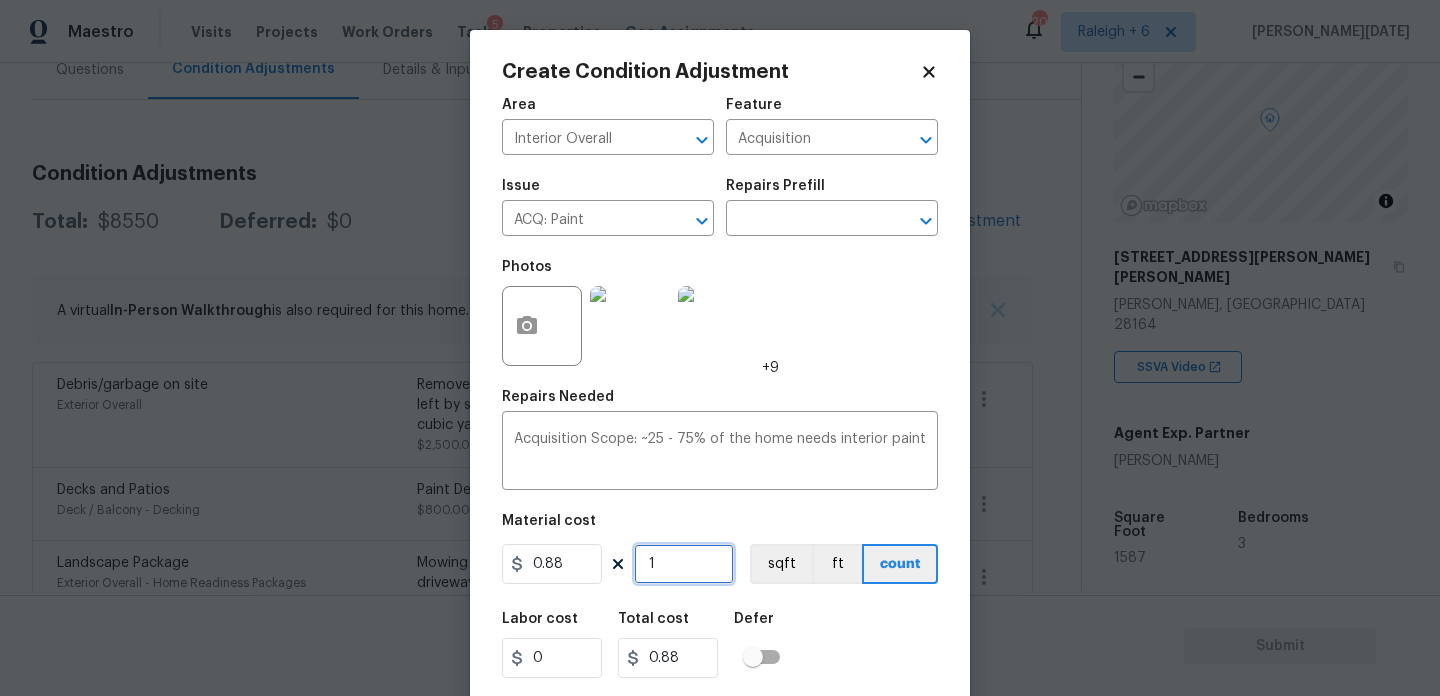 type on "0" 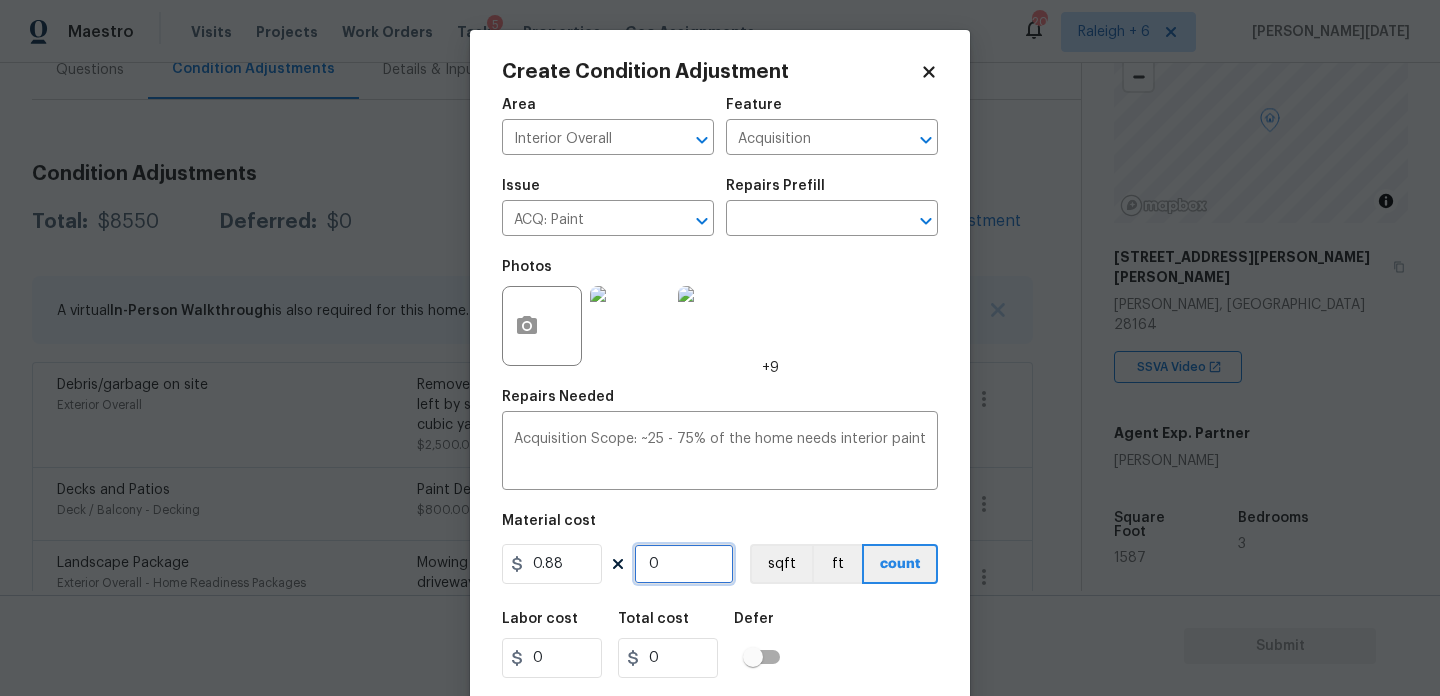 paste on "1587" 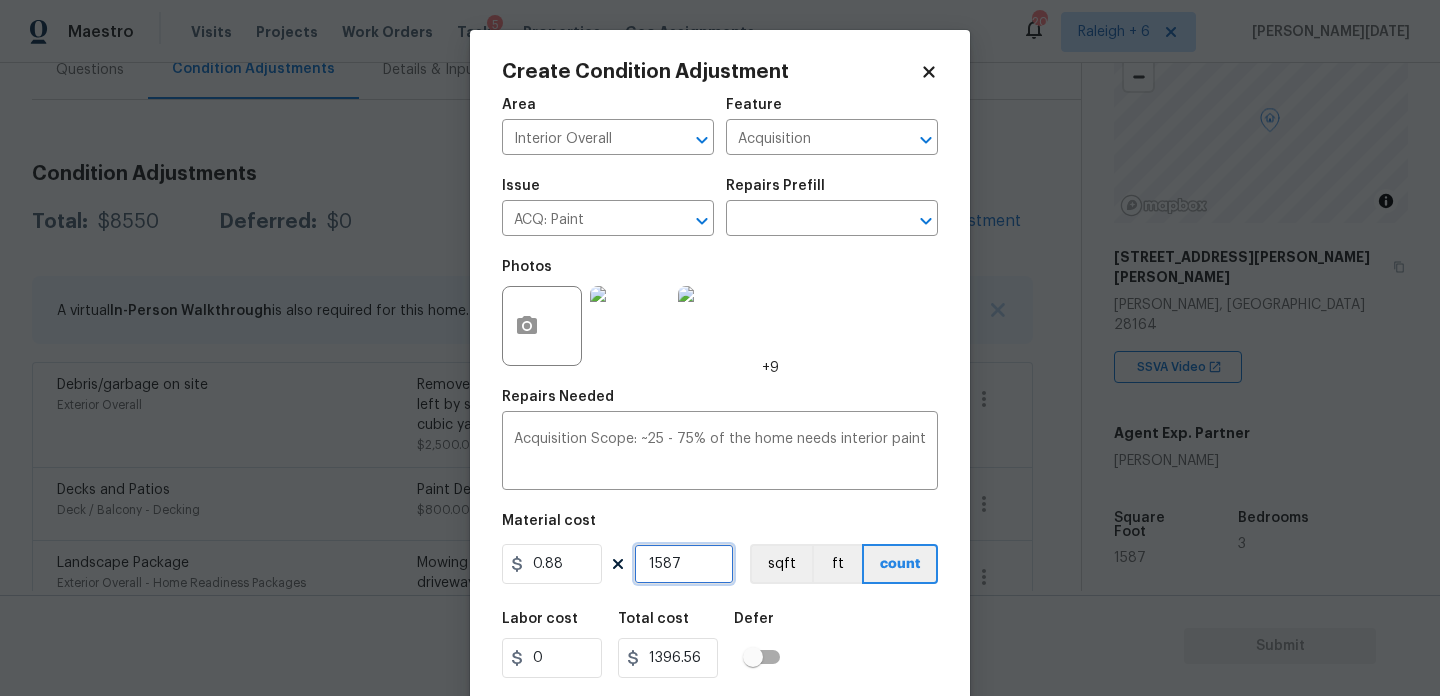 type on "1587" 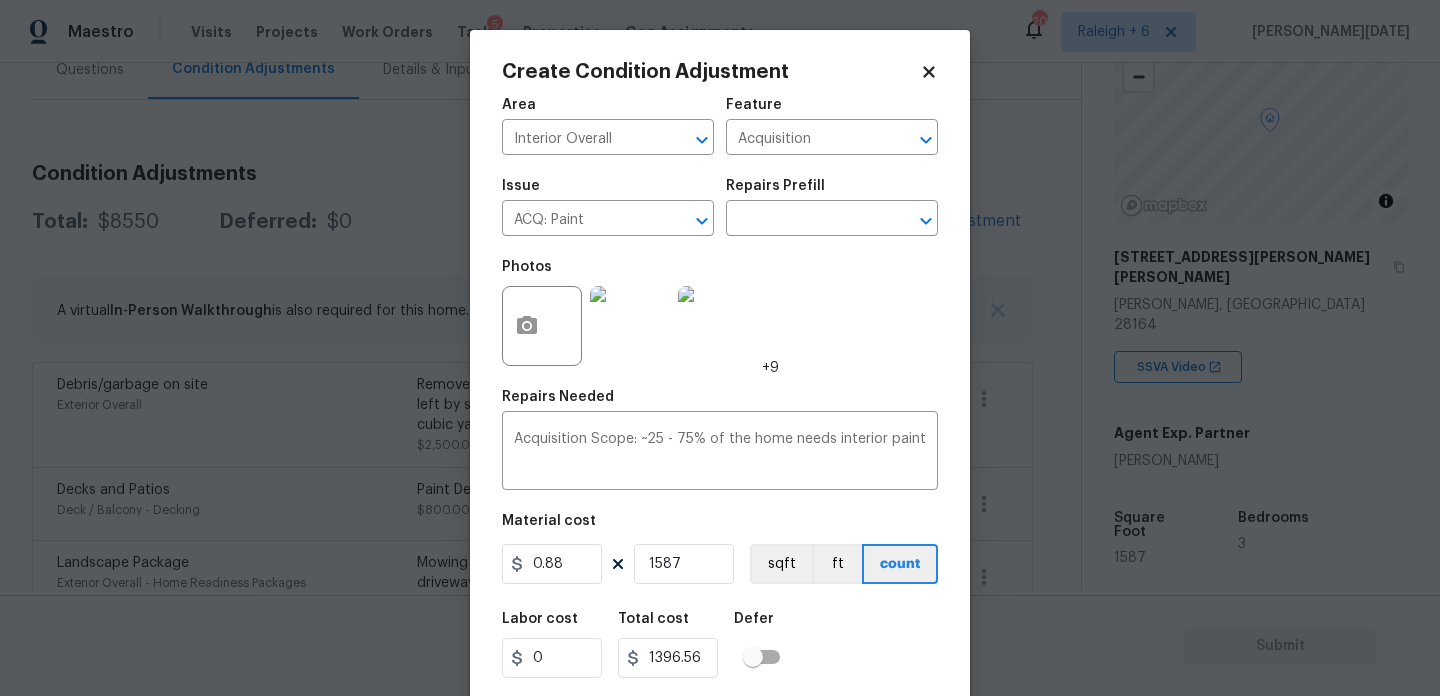 click on "Photos  +9" at bounding box center (720, 313) 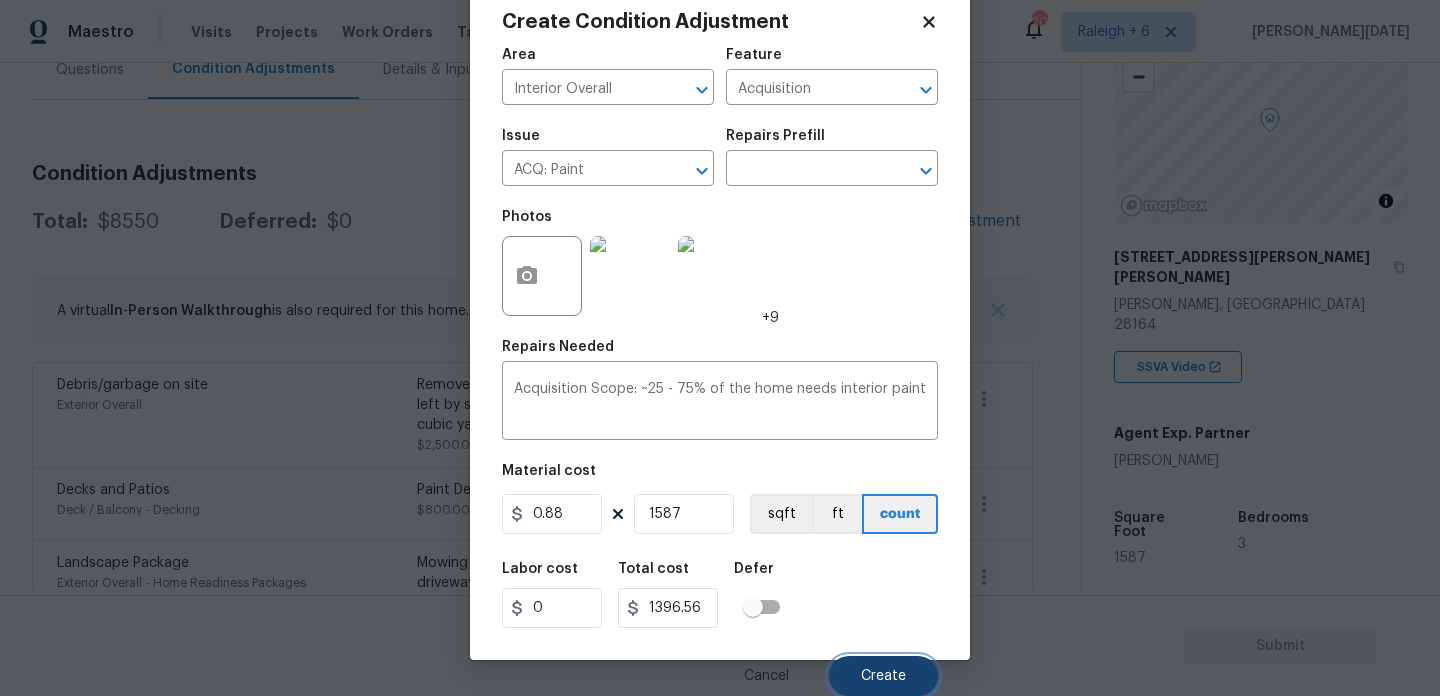 click on "Create" at bounding box center [883, 676] 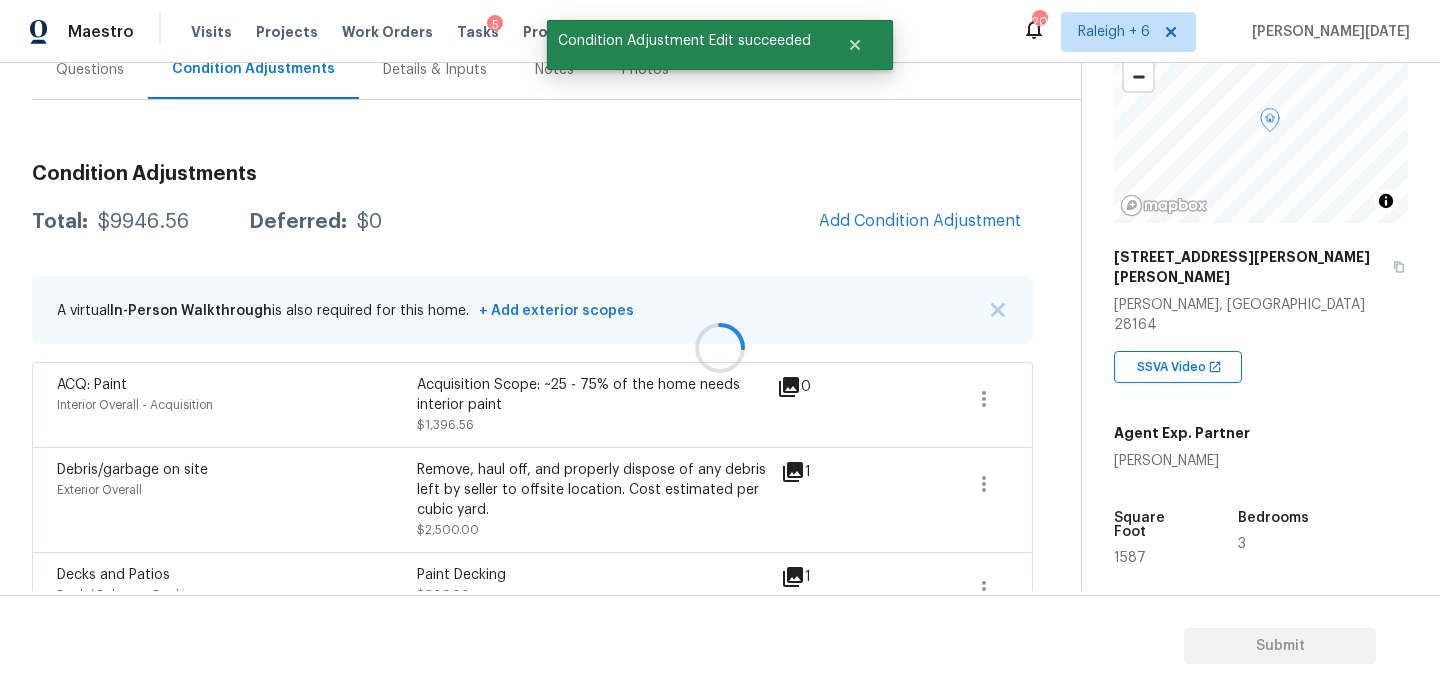 scroll, scrollTop: 44, scrollLeft: 0, axis: vertical 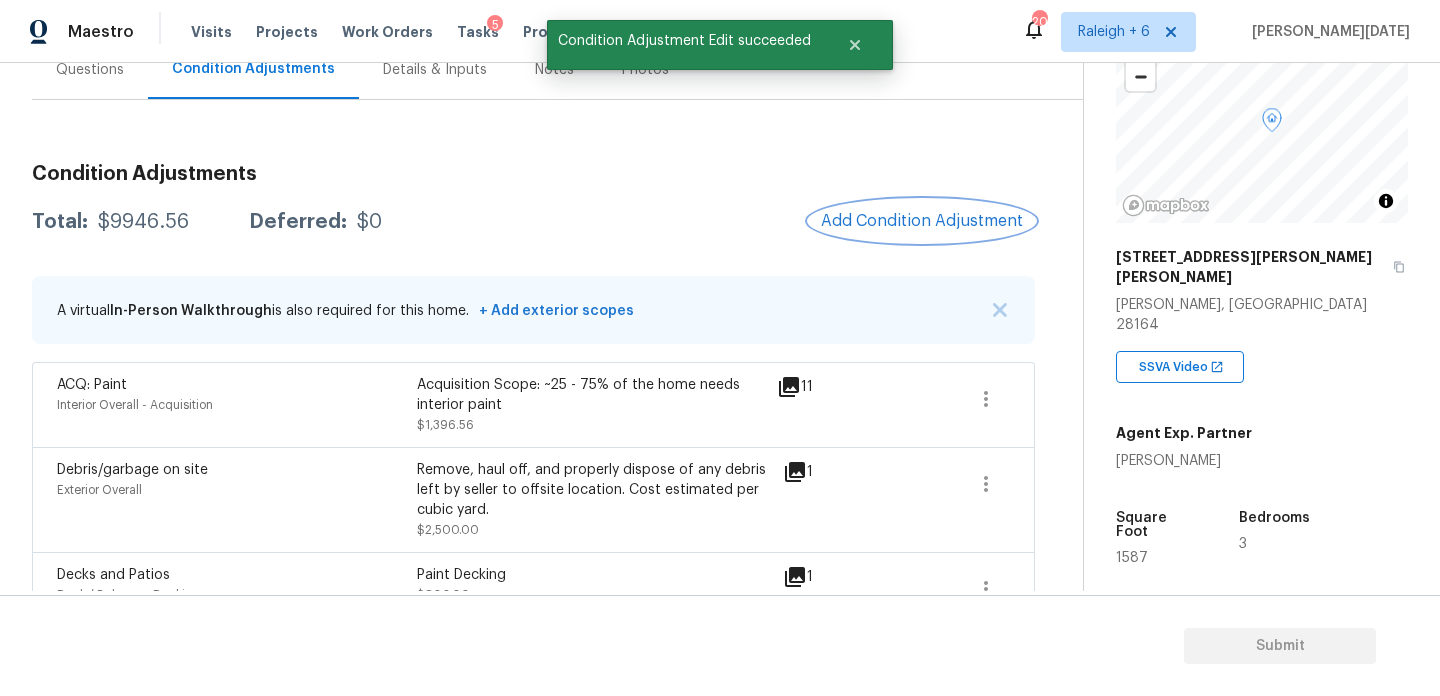 click on "Add Condition Adjustment" at bounding box center [922, 221] 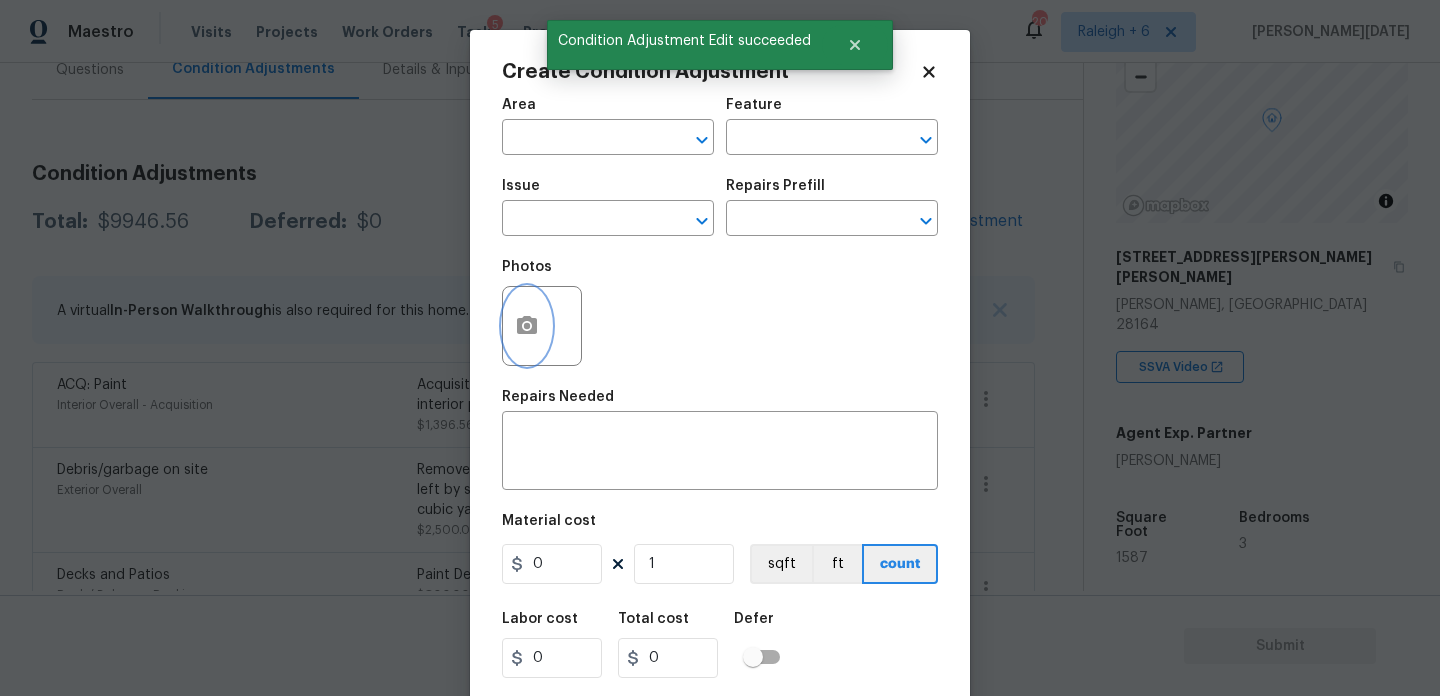 click 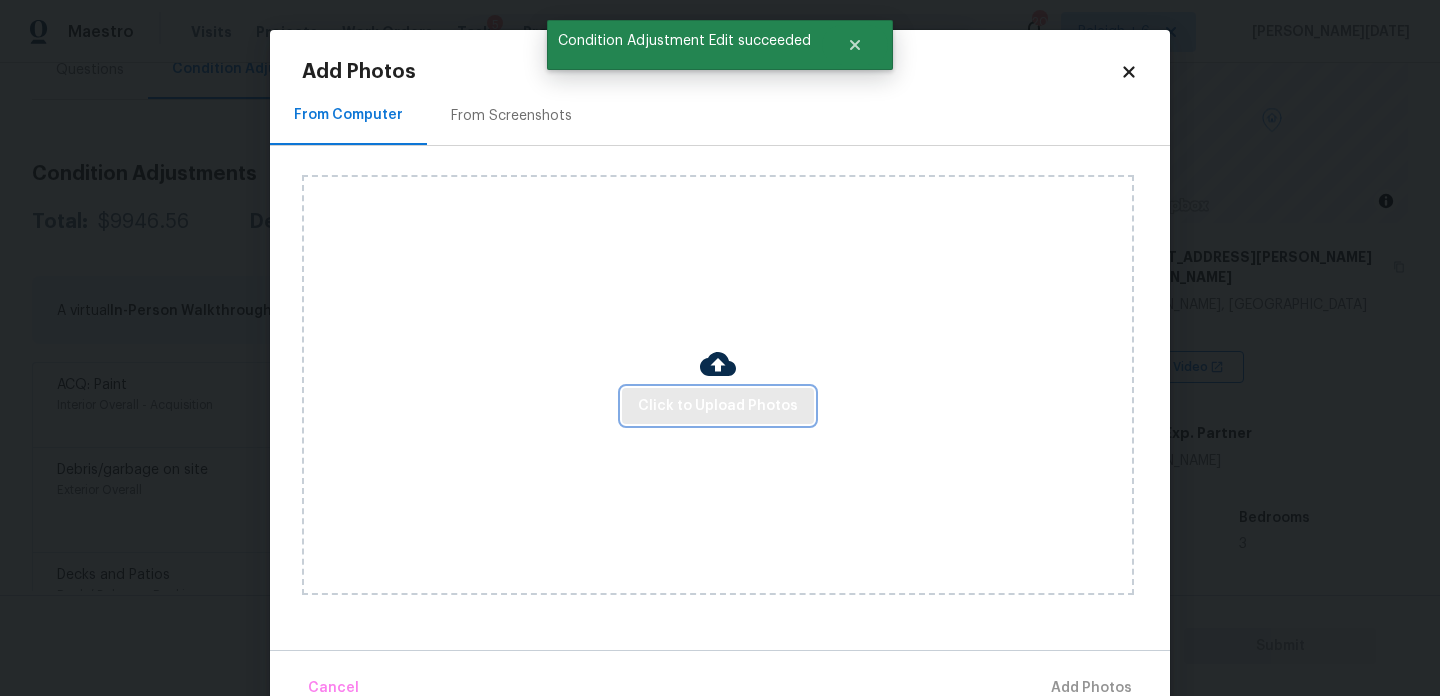 click on "Click to Upload Photos" at bounding box center [718, 406] 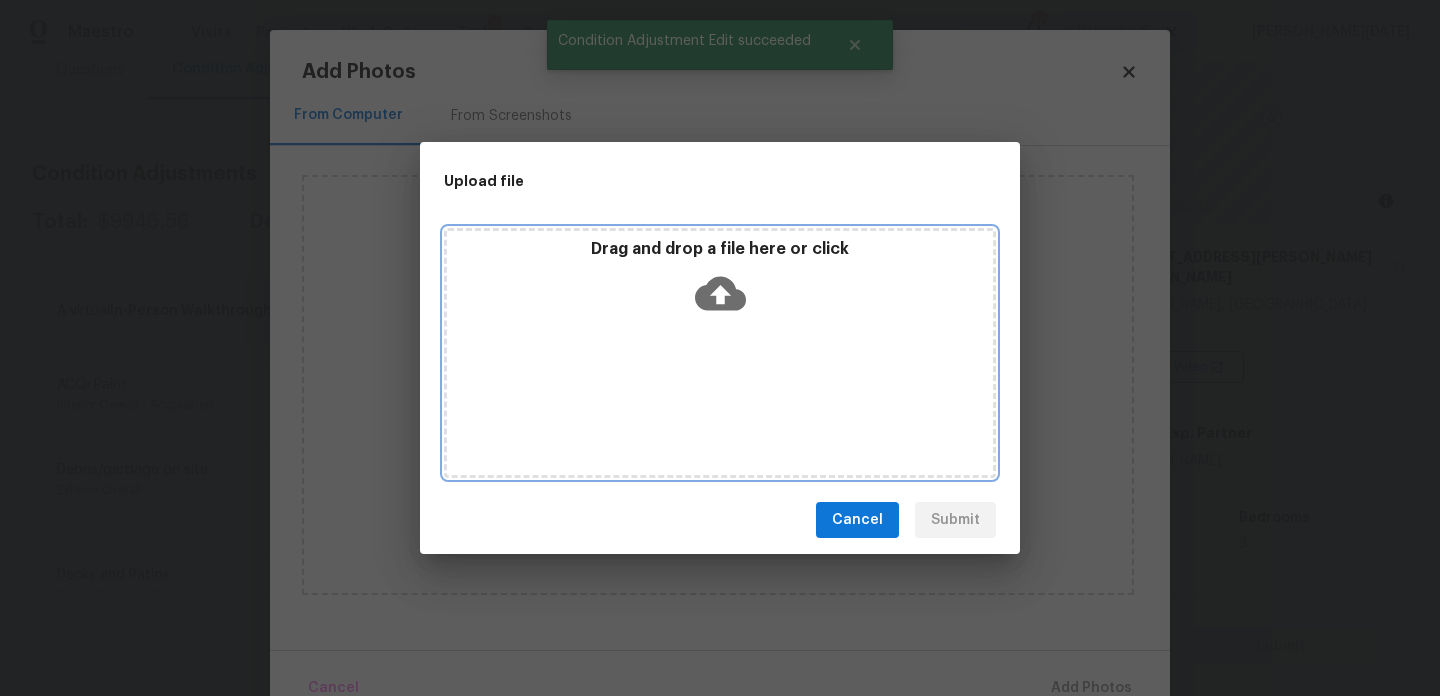 click on "Drag and drop a file here or click" at bounding box center [720, 353] 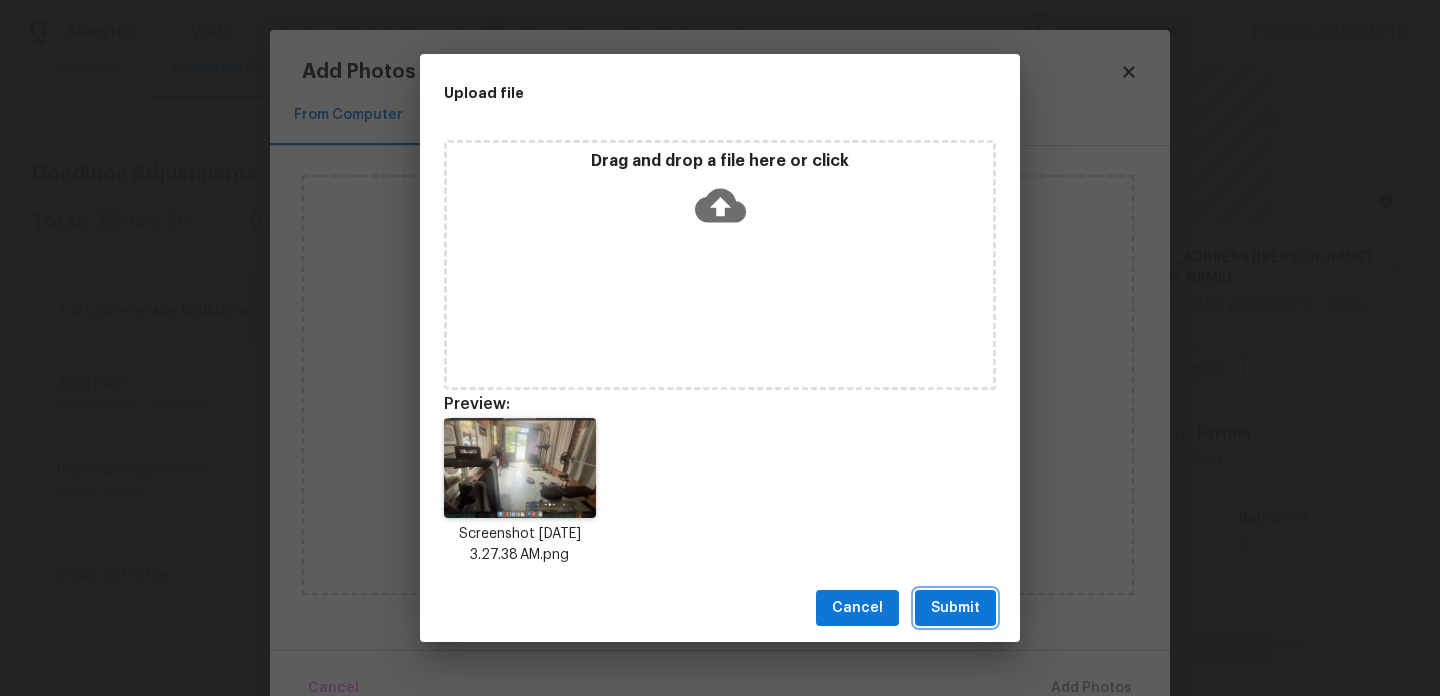 click on "Submit" at bounding box center [955, 608] 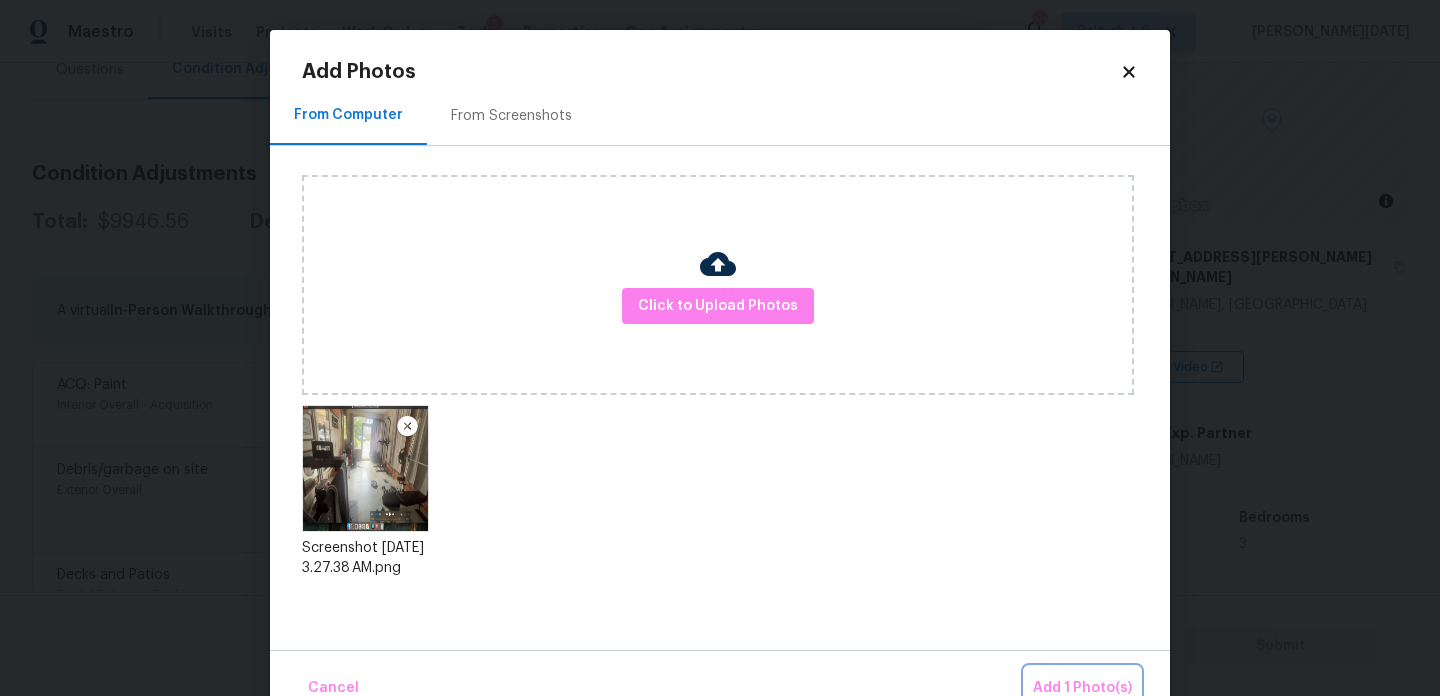 click on "Add 1 Photo(s)" at bounding box center (1082, 688) 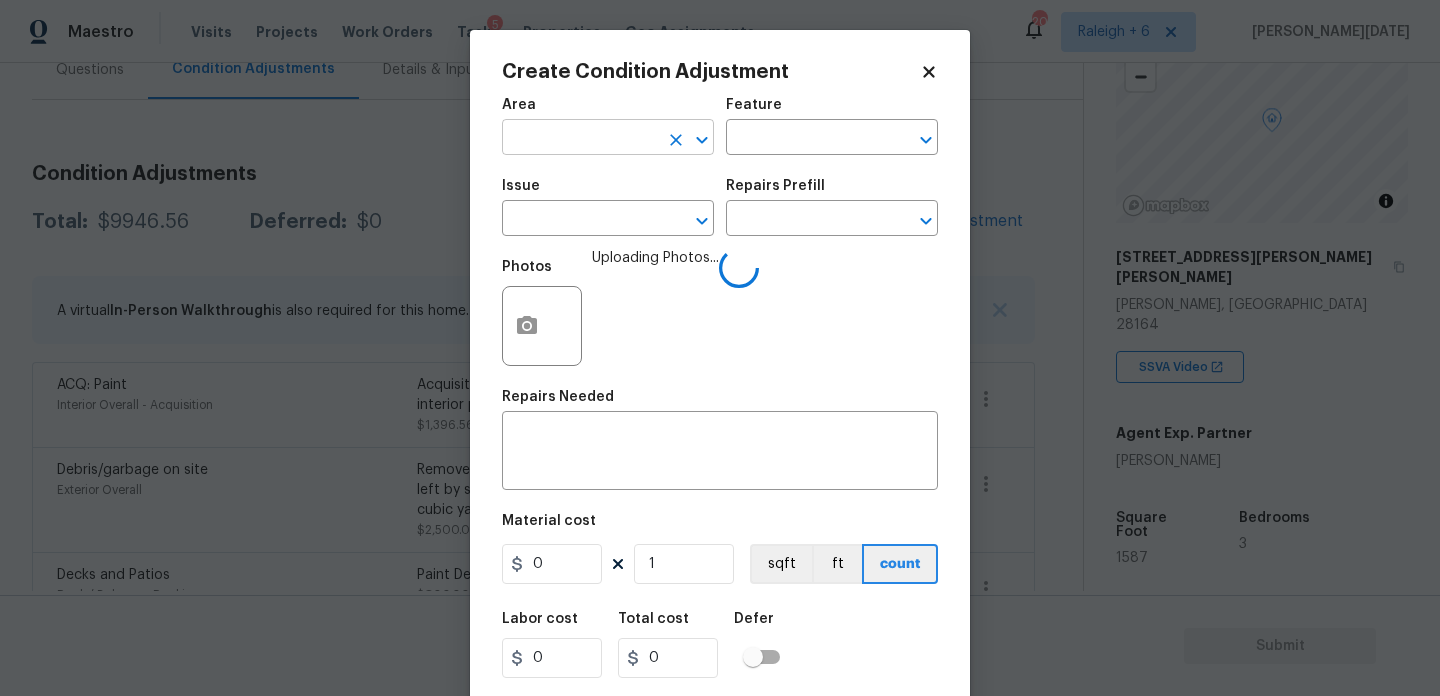 click at bounding box center (580, 139) 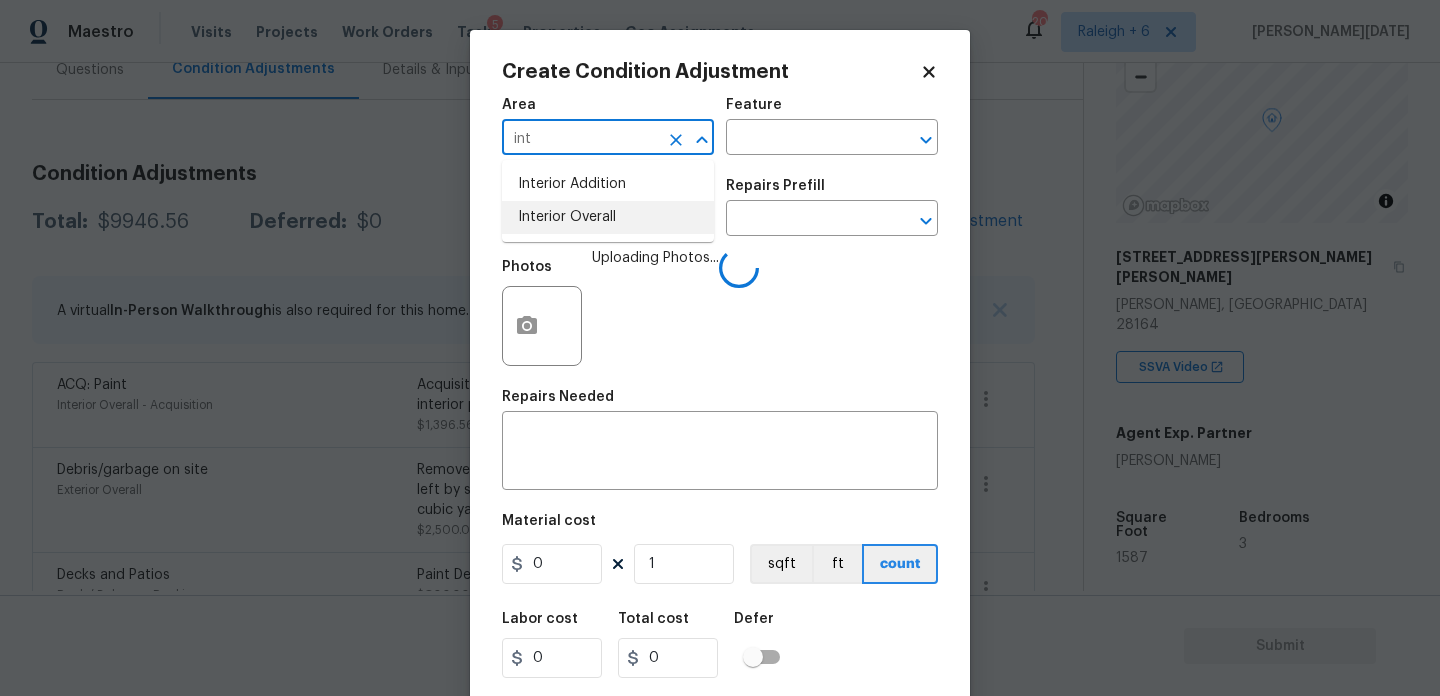 click on "Interior Overall" at bounding box center [608, 217] 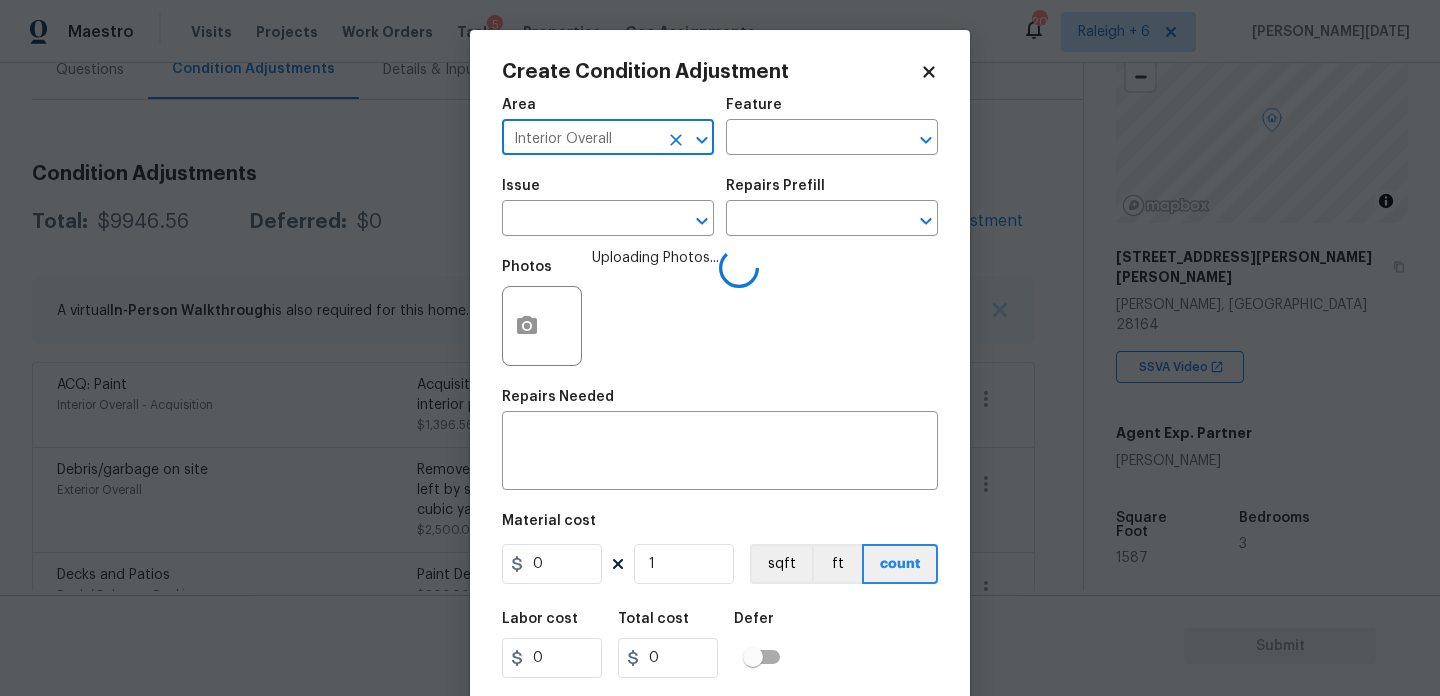 type on "Interior Overall" 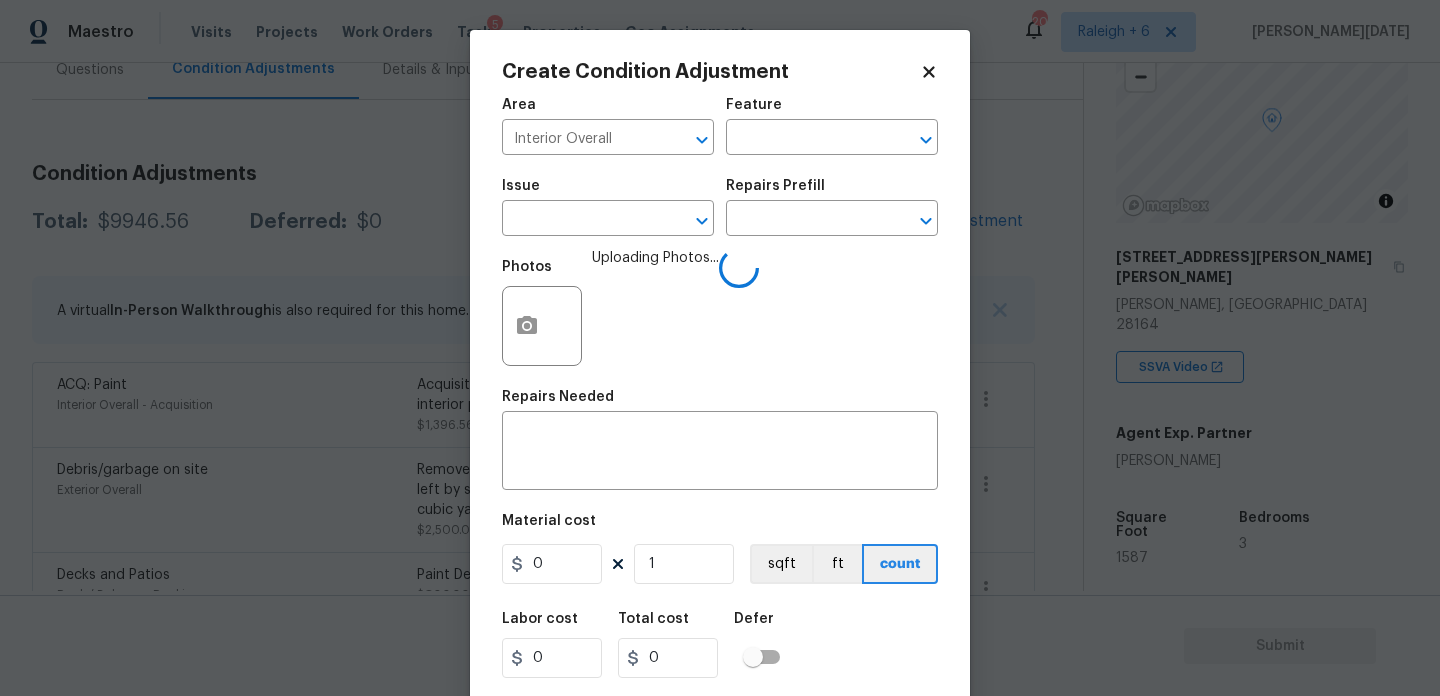 click on "Issue" at bounding box center [608, 192] 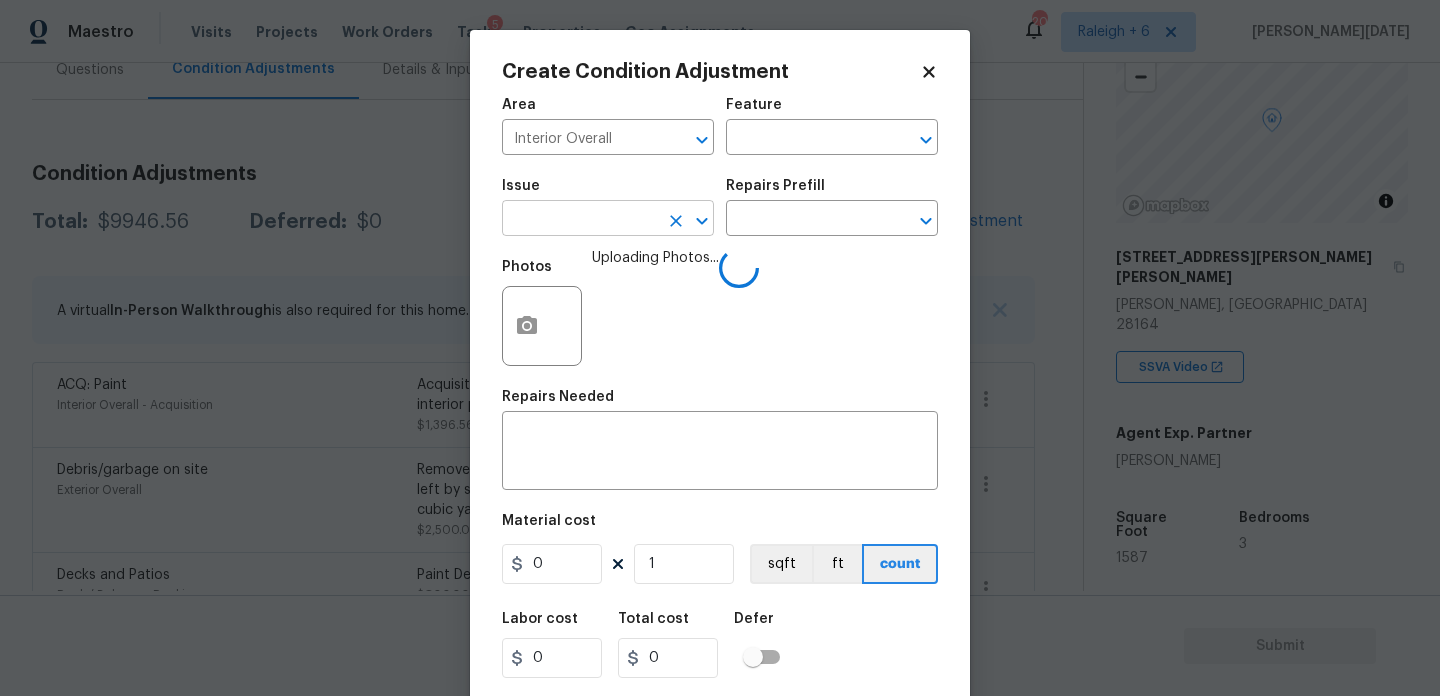 click at bounding box center (580, 220) 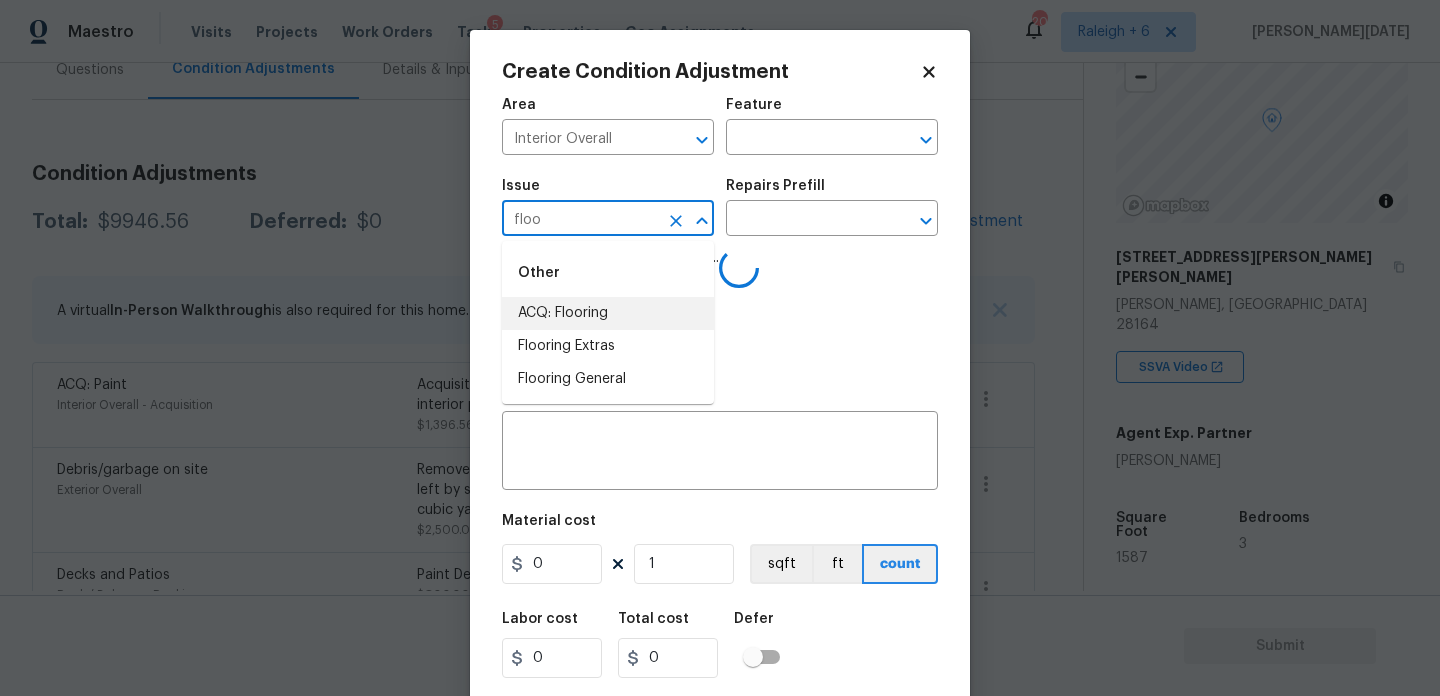 click on "ACQ: Flooring" at bounding box center [608, 313] 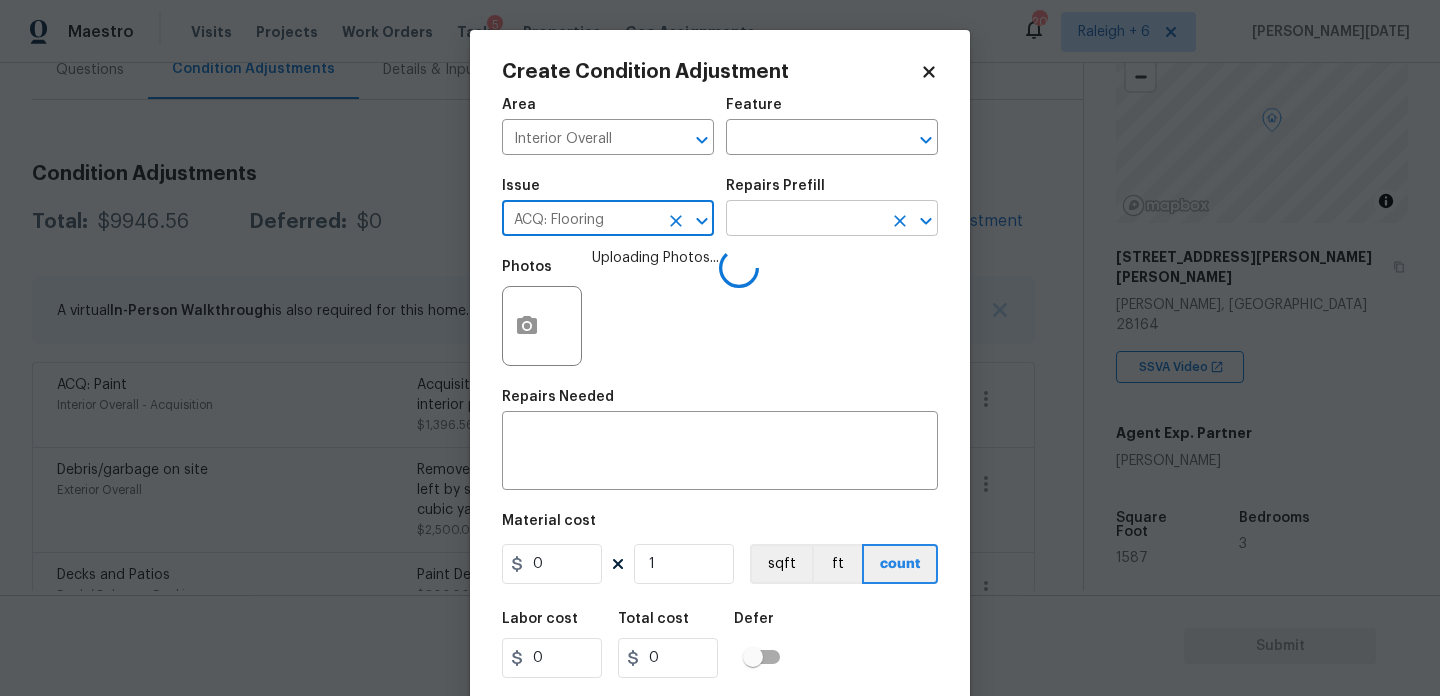 type on "ACQ: Flooring" 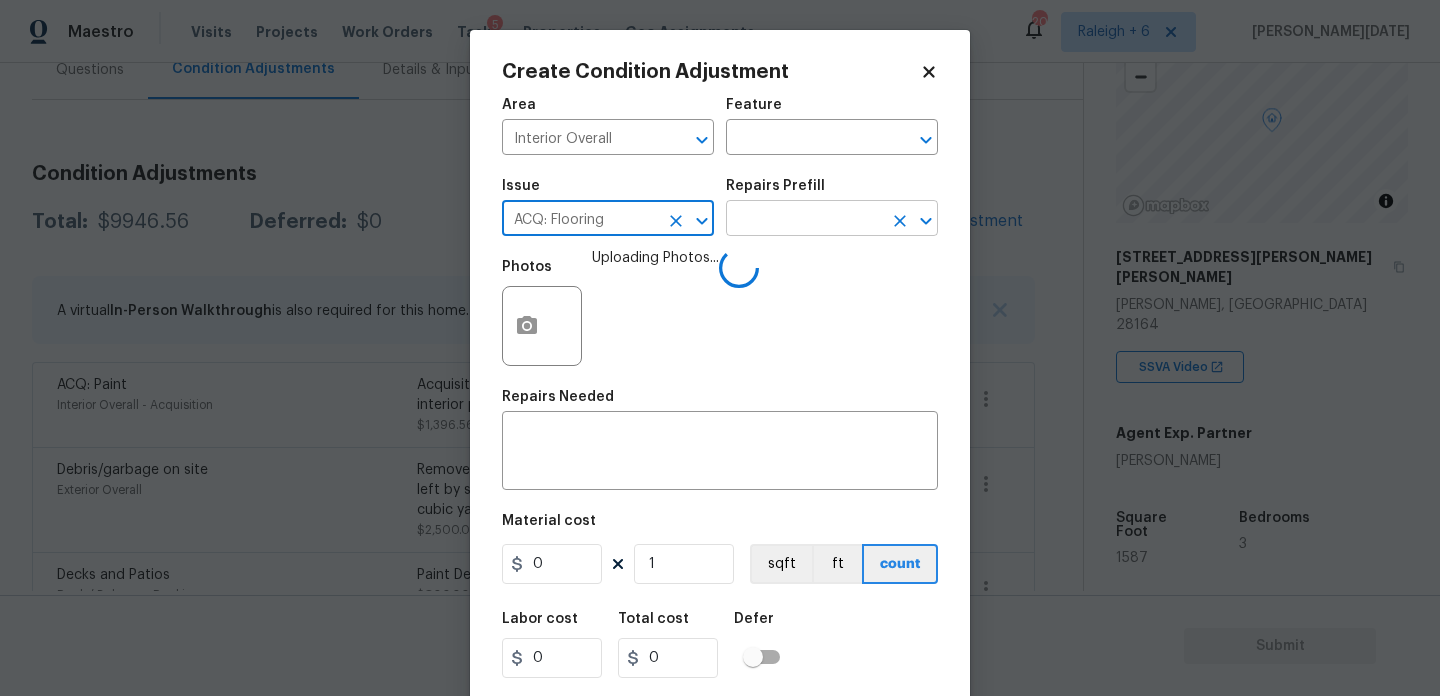 click at bounding box center (804, 220) 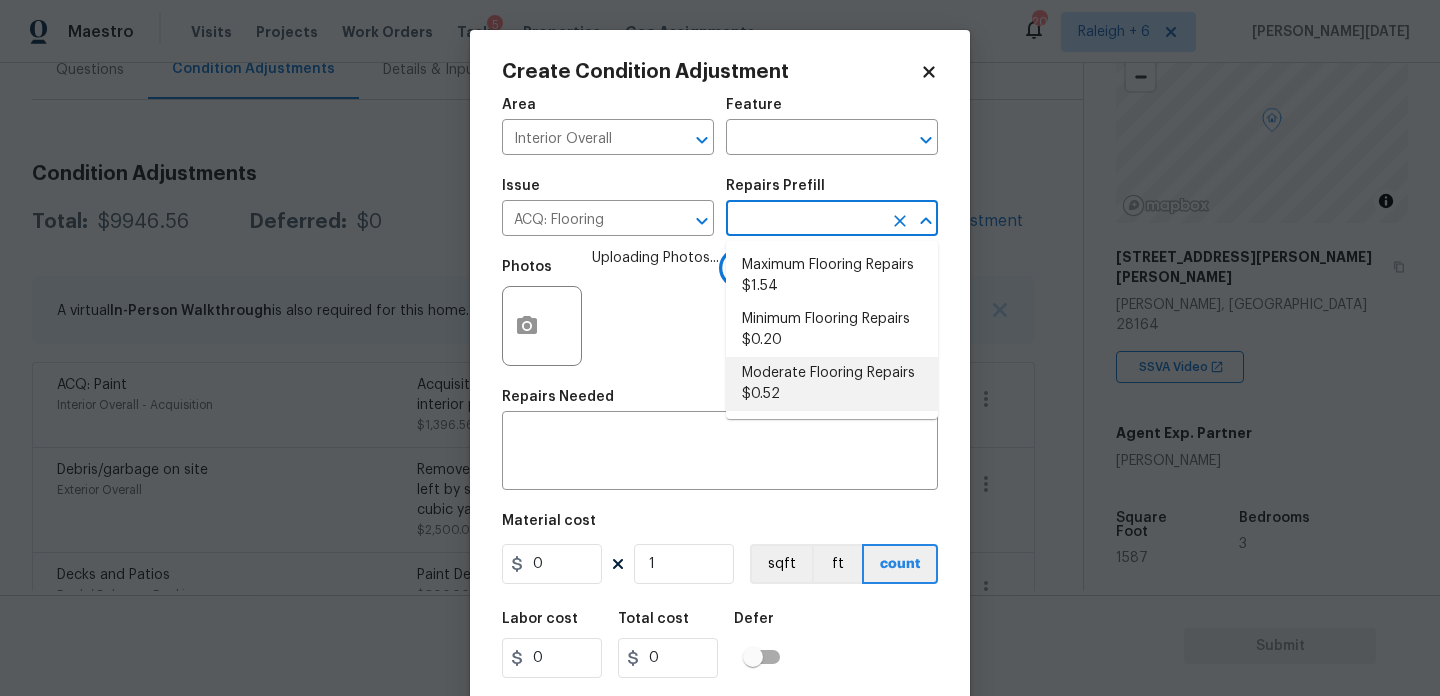 click on "Moderate Flooring Repairs $0.52" at bounding box center (832, 384) 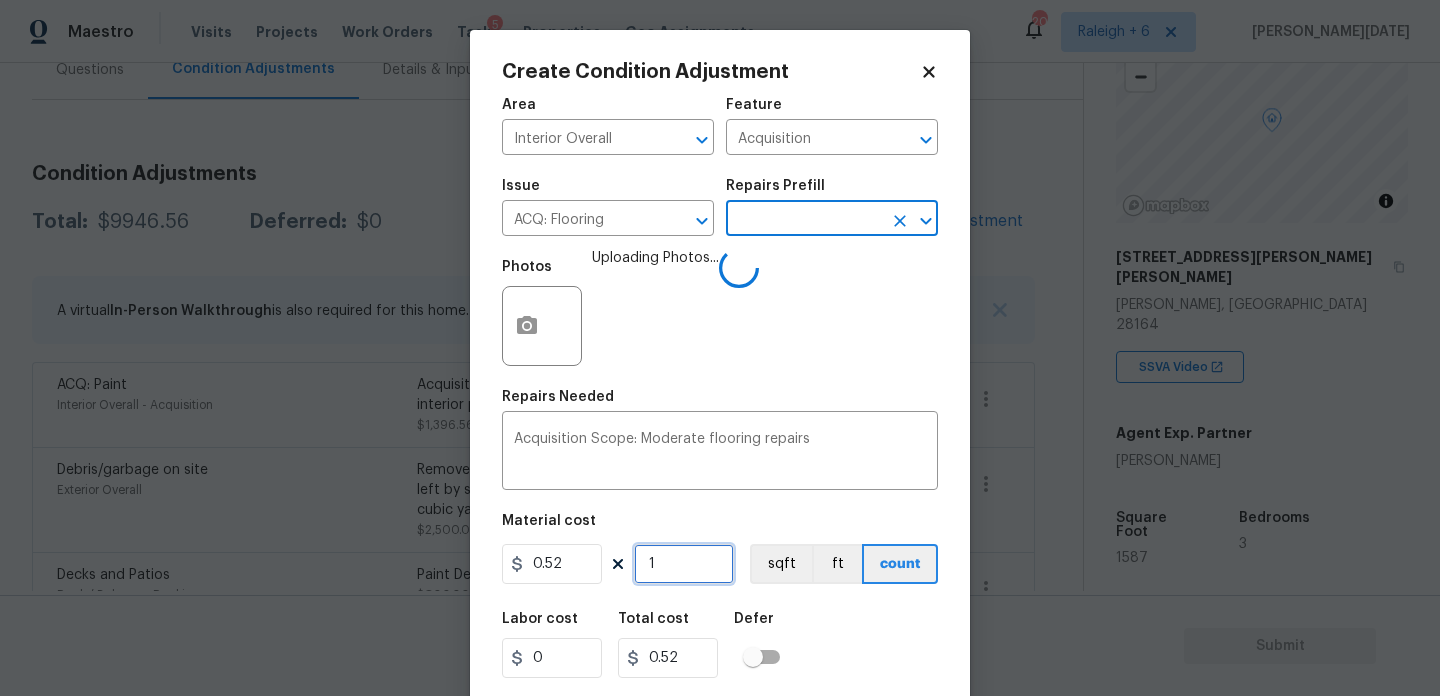 click on "1" at bounding box center [684, 564] 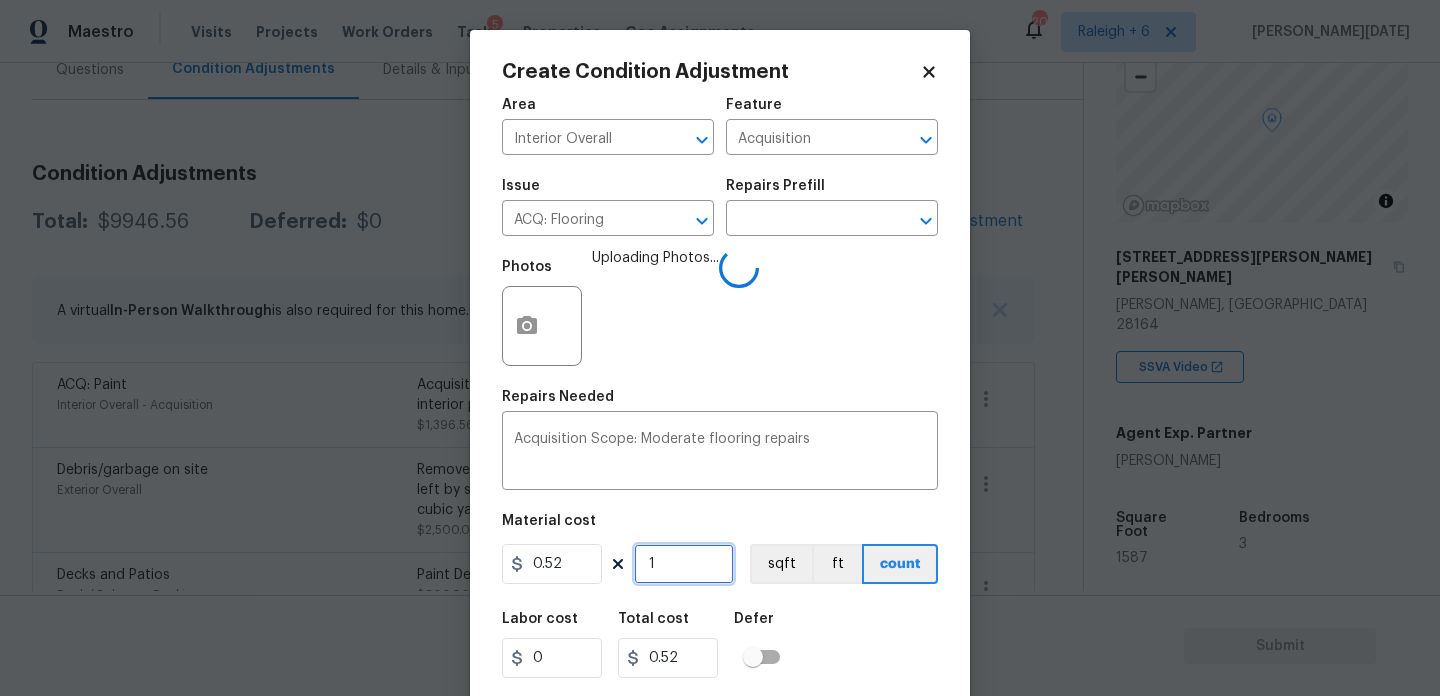 type on "0" 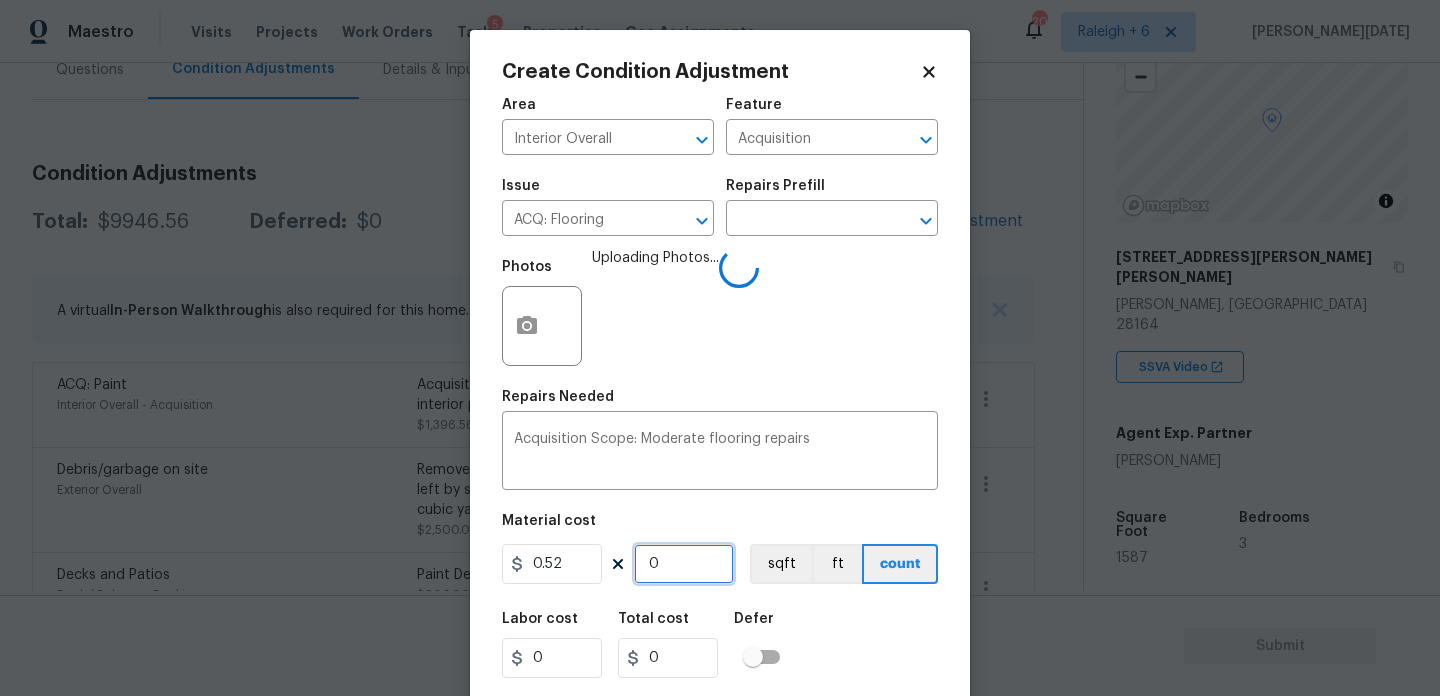paste on "1587" 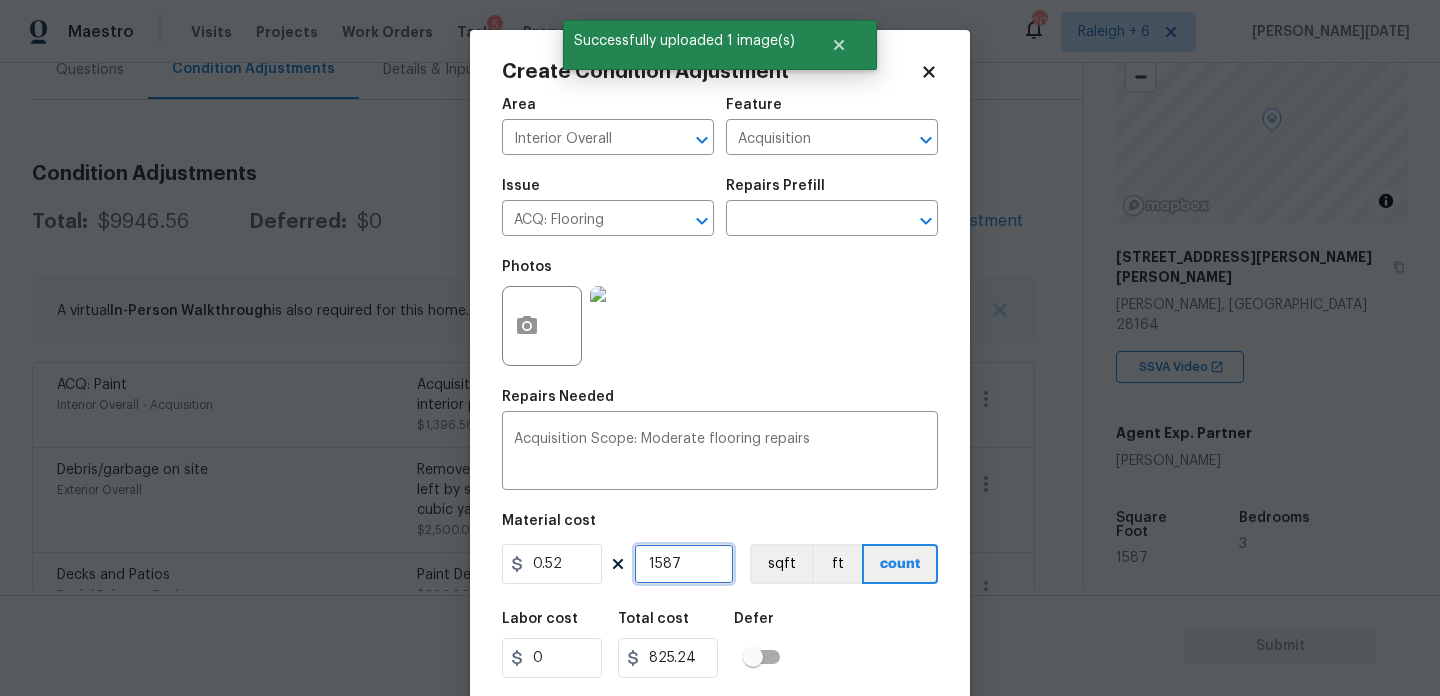type on "1587" 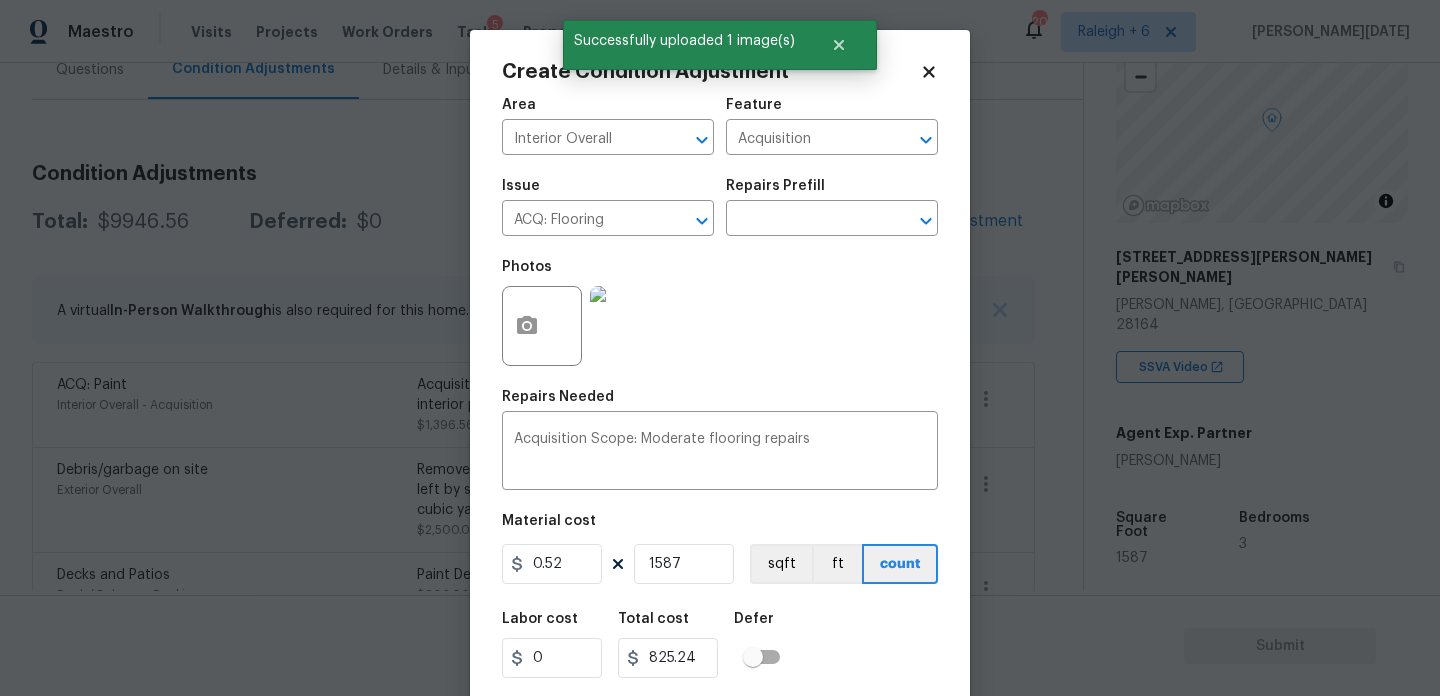 click on "Repairs Needed" at bounding box center [720, 403] 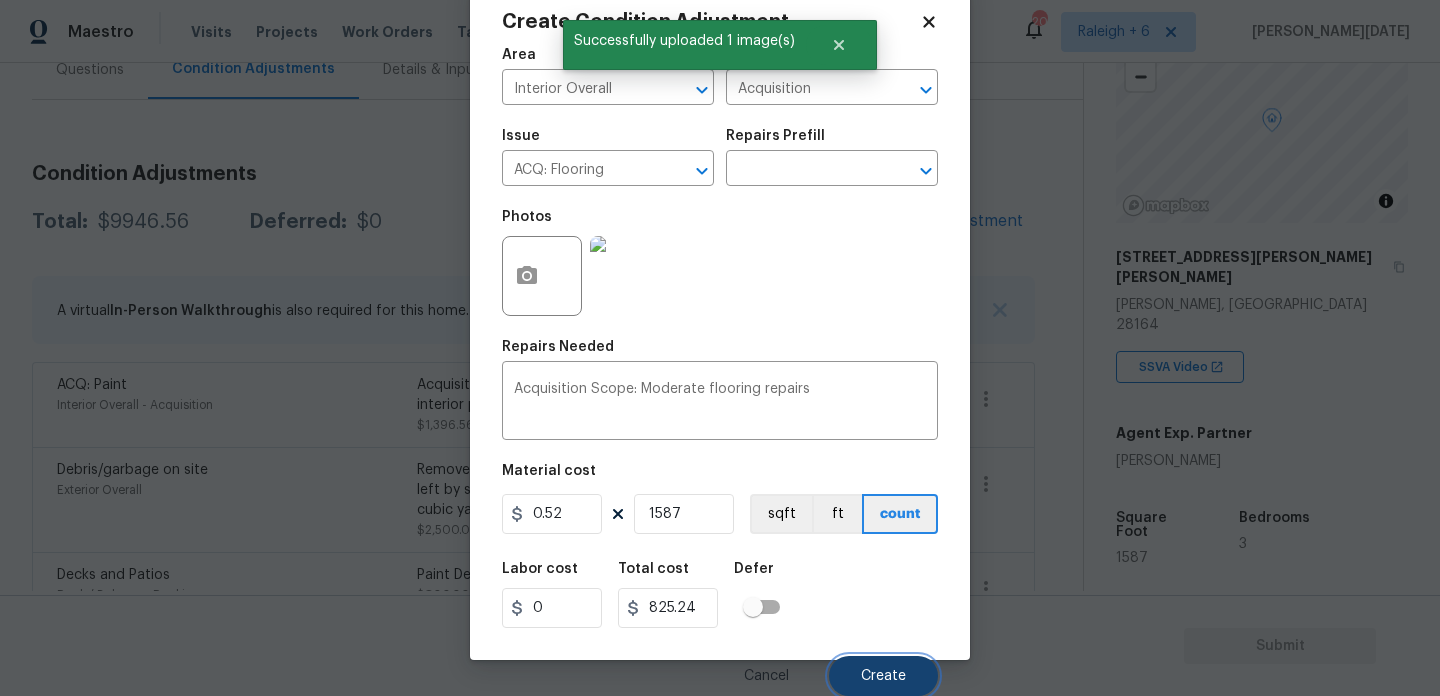 click on "Create" at bounding box center (883, 676) 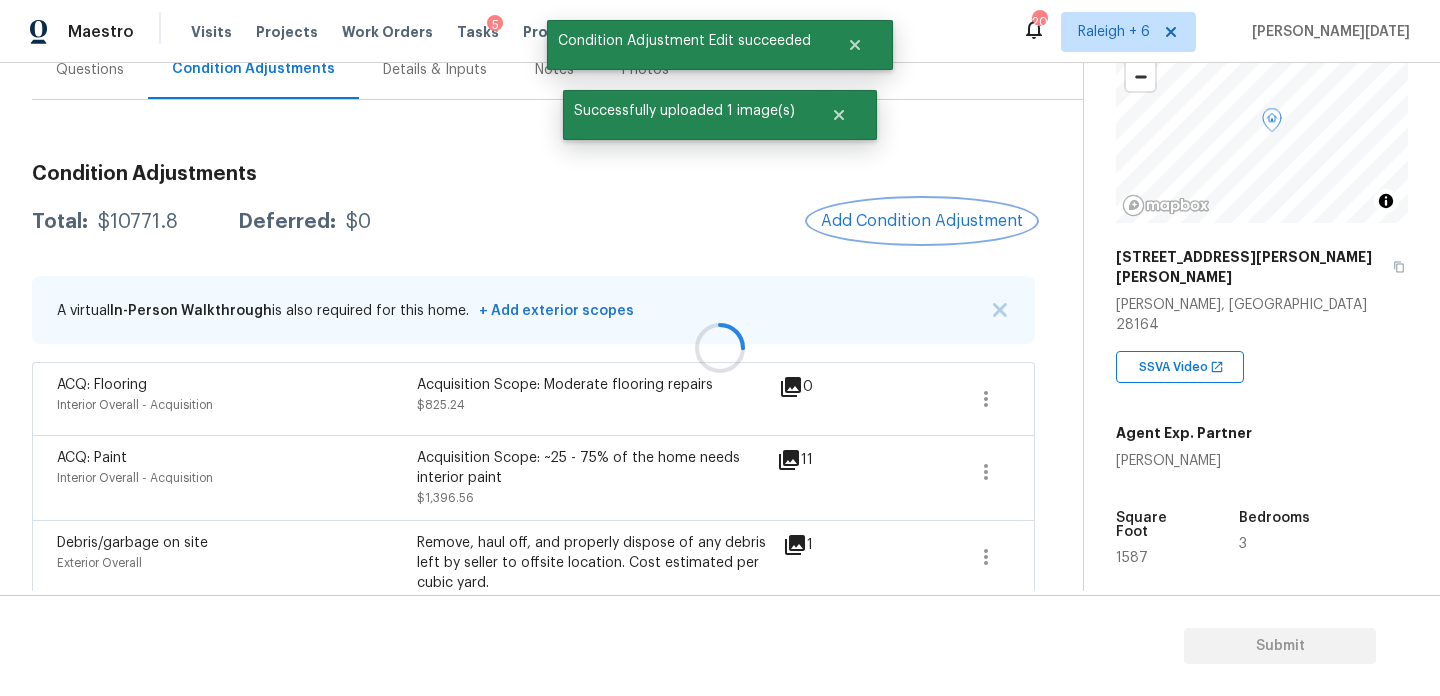 scroll, scrollTop: 0, scrollLeft: 0, axis: both 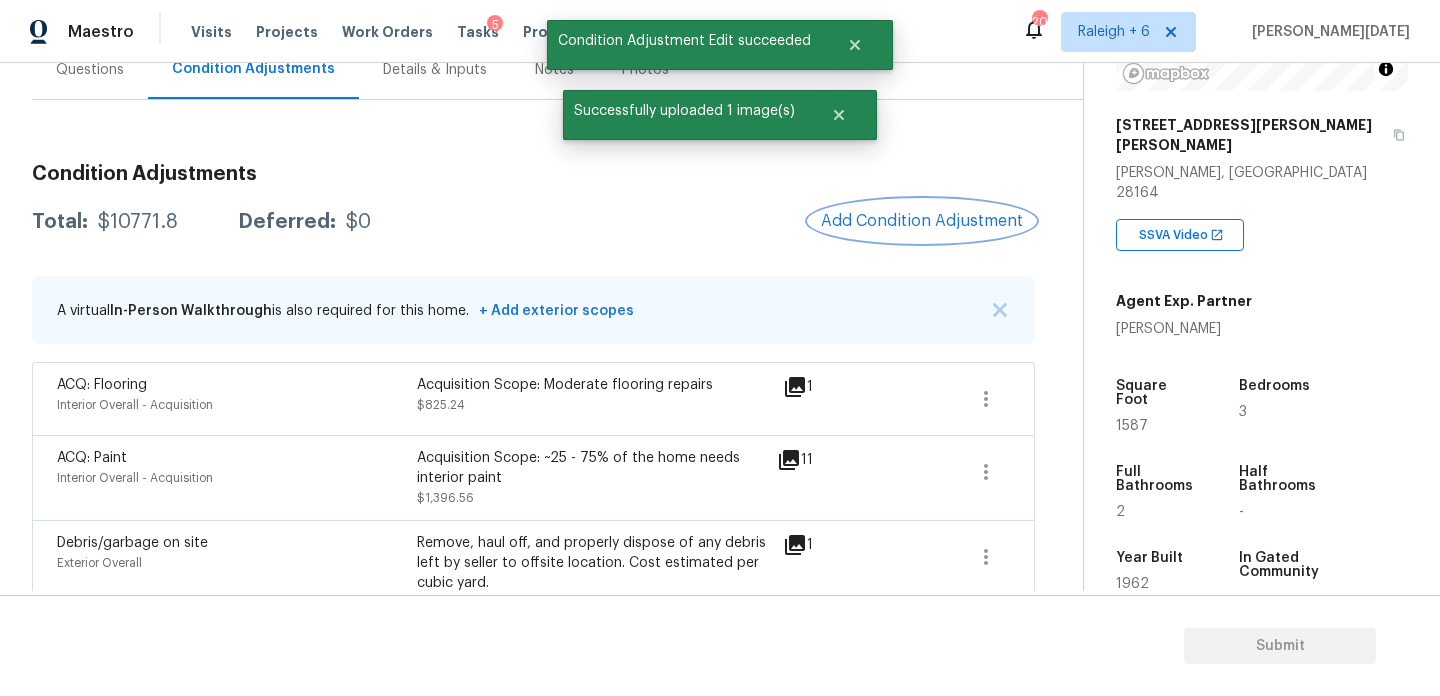 click on "Add Condition Adjustment" at bounding box center (922, 221) 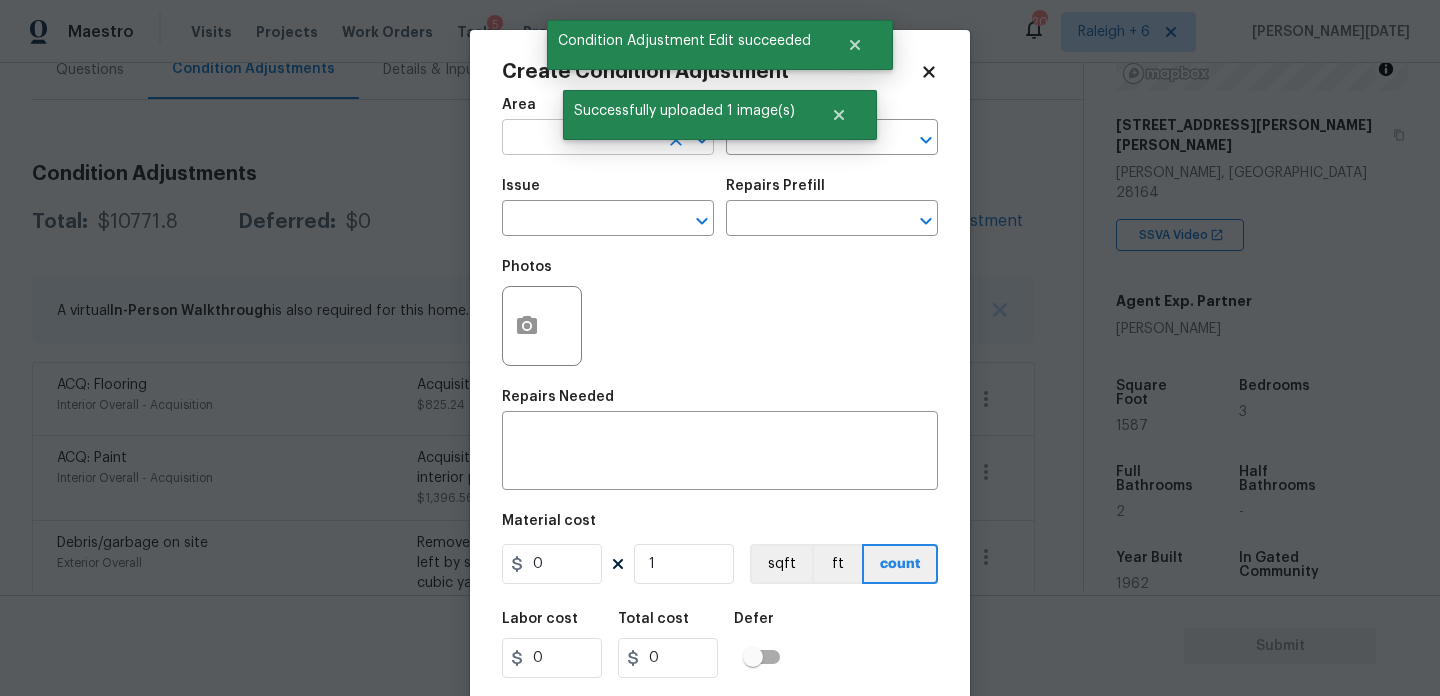 click at bounding box center (580, 139) 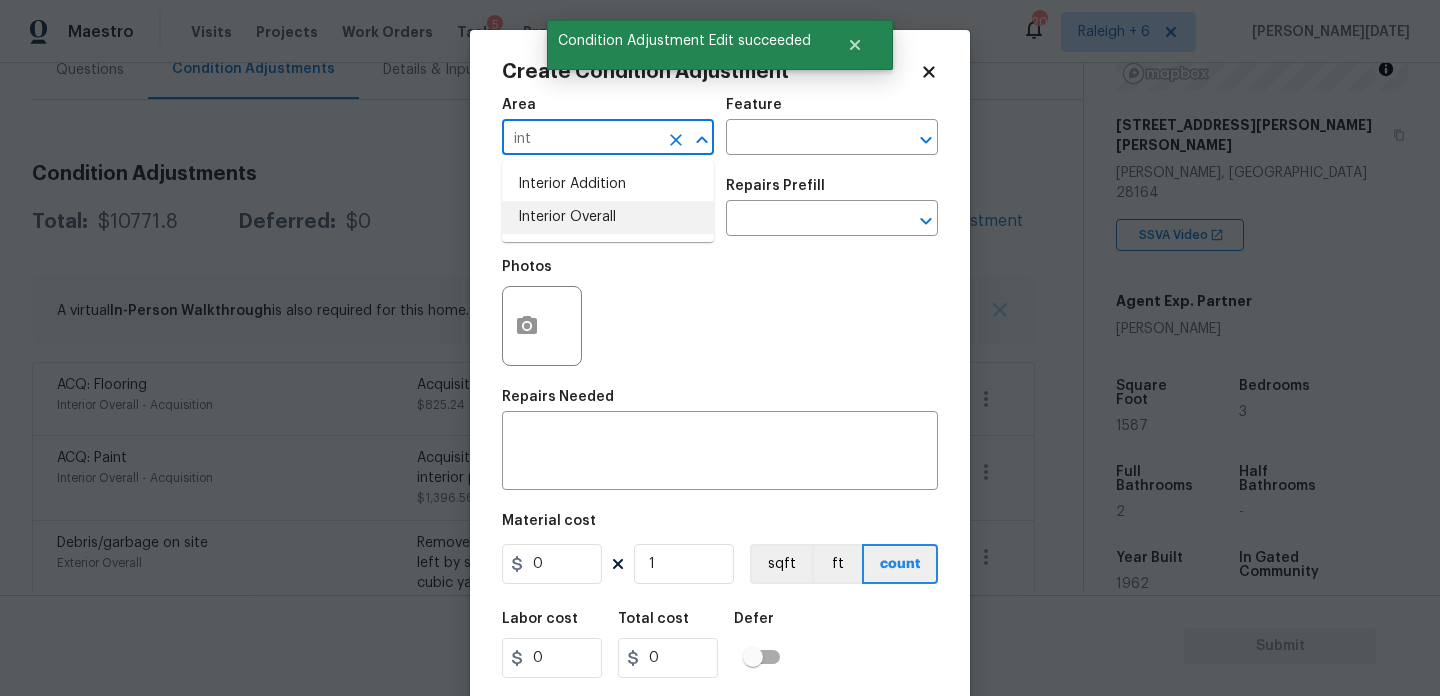 click on "Interior Overall" at bounding box center [608, 217] 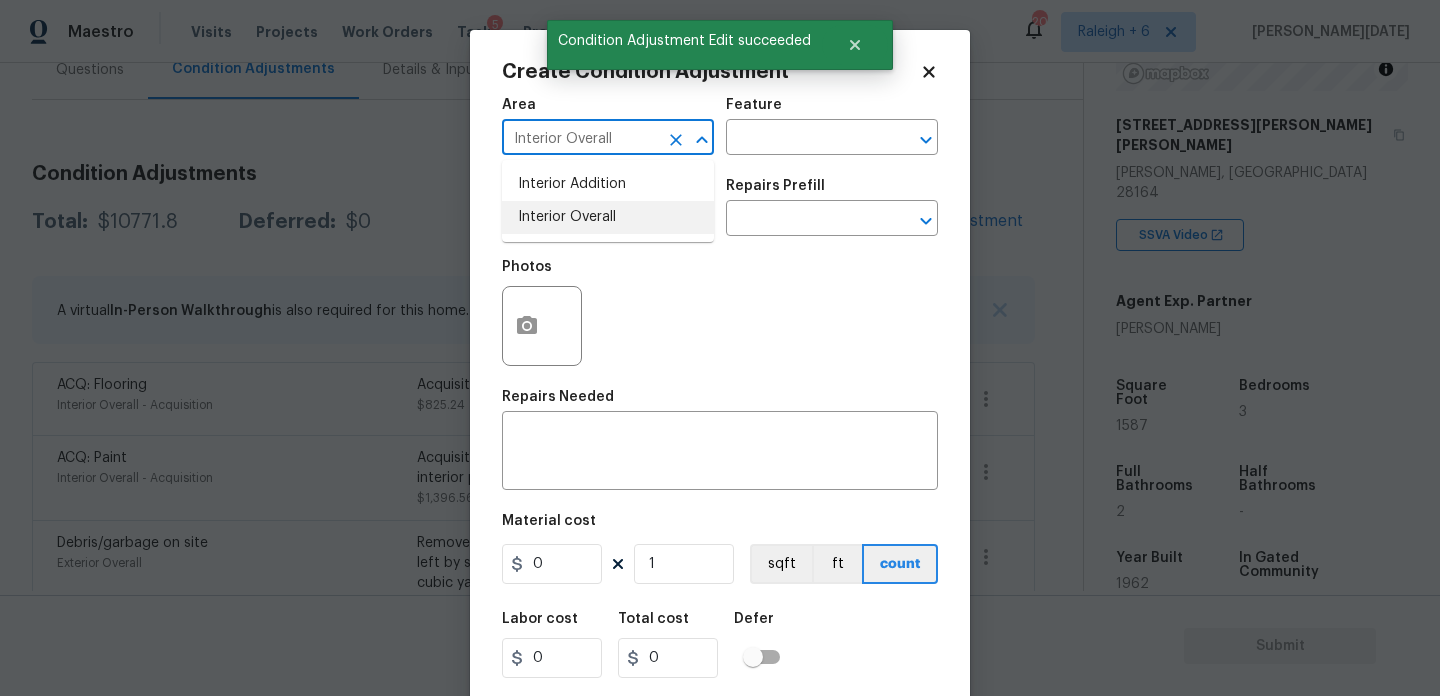 type on "Interior Overall" 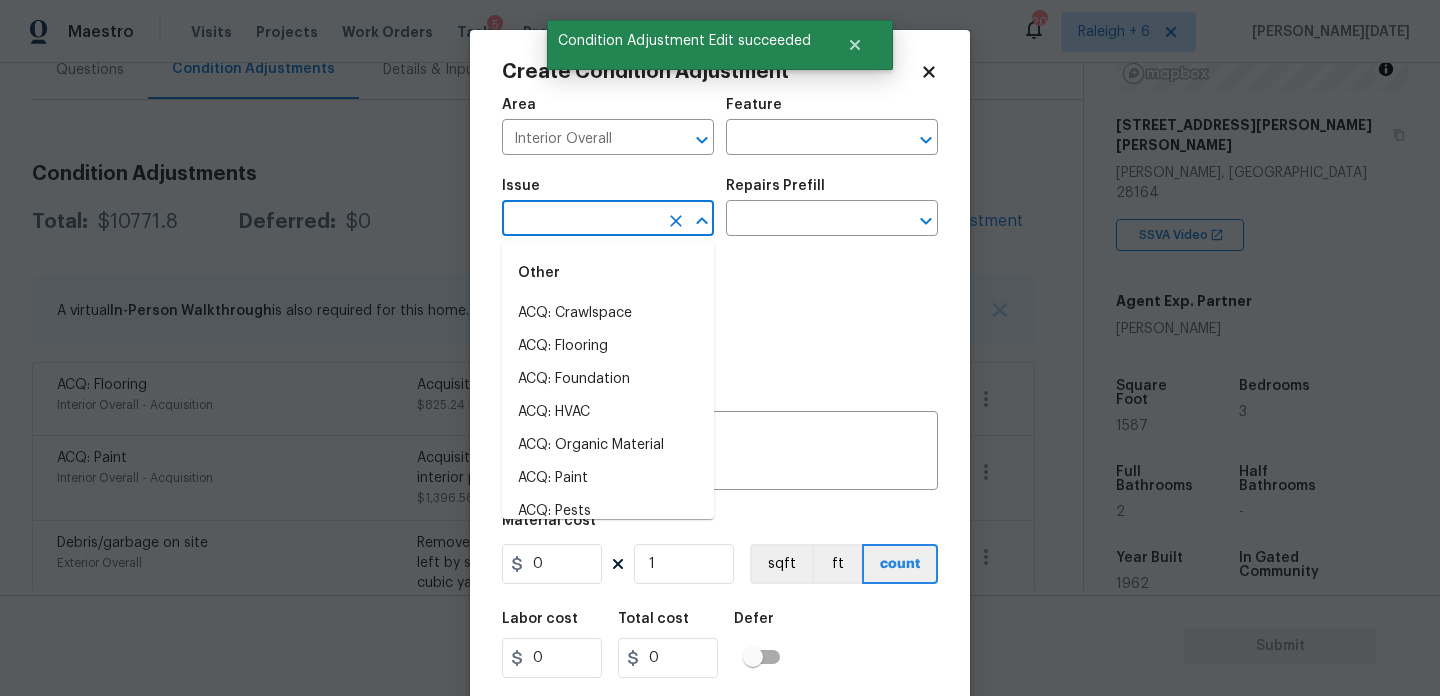 click at bounding box center [580, 220] 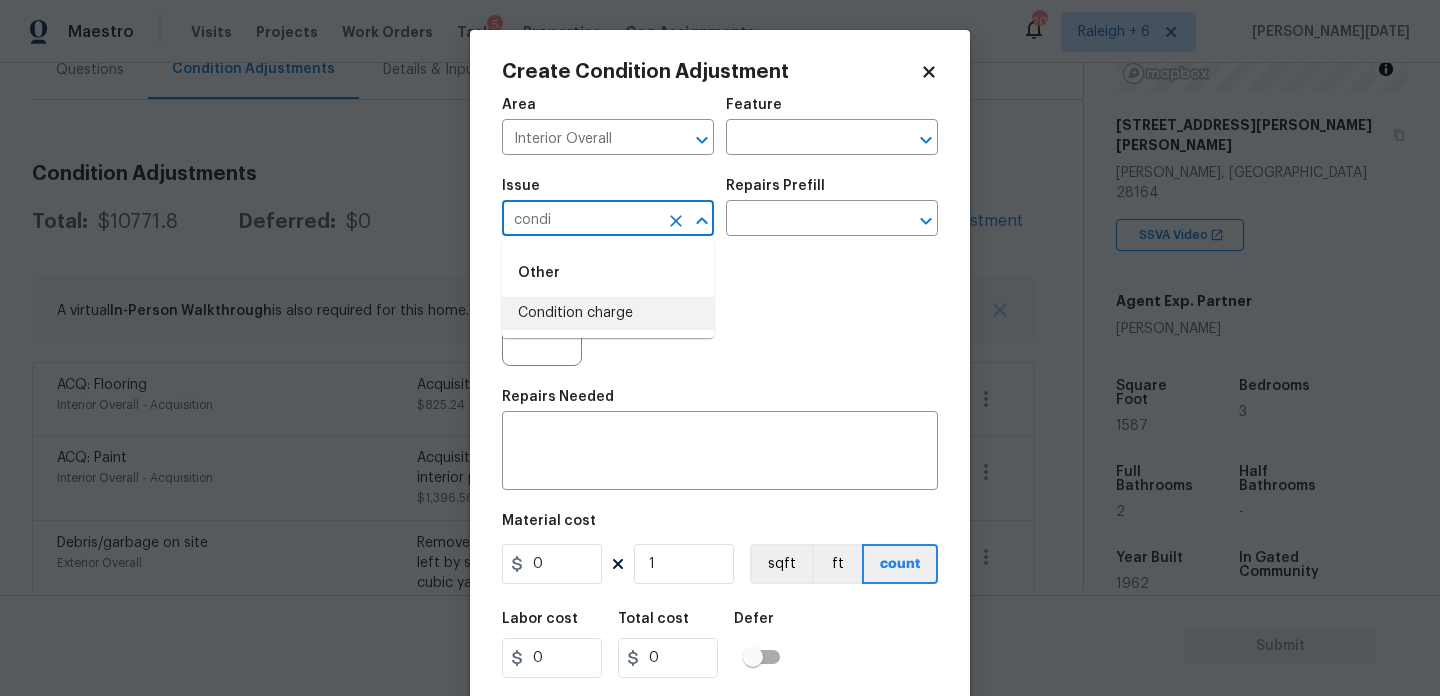 click on "Condition charge" at bounding box center [608, 313] 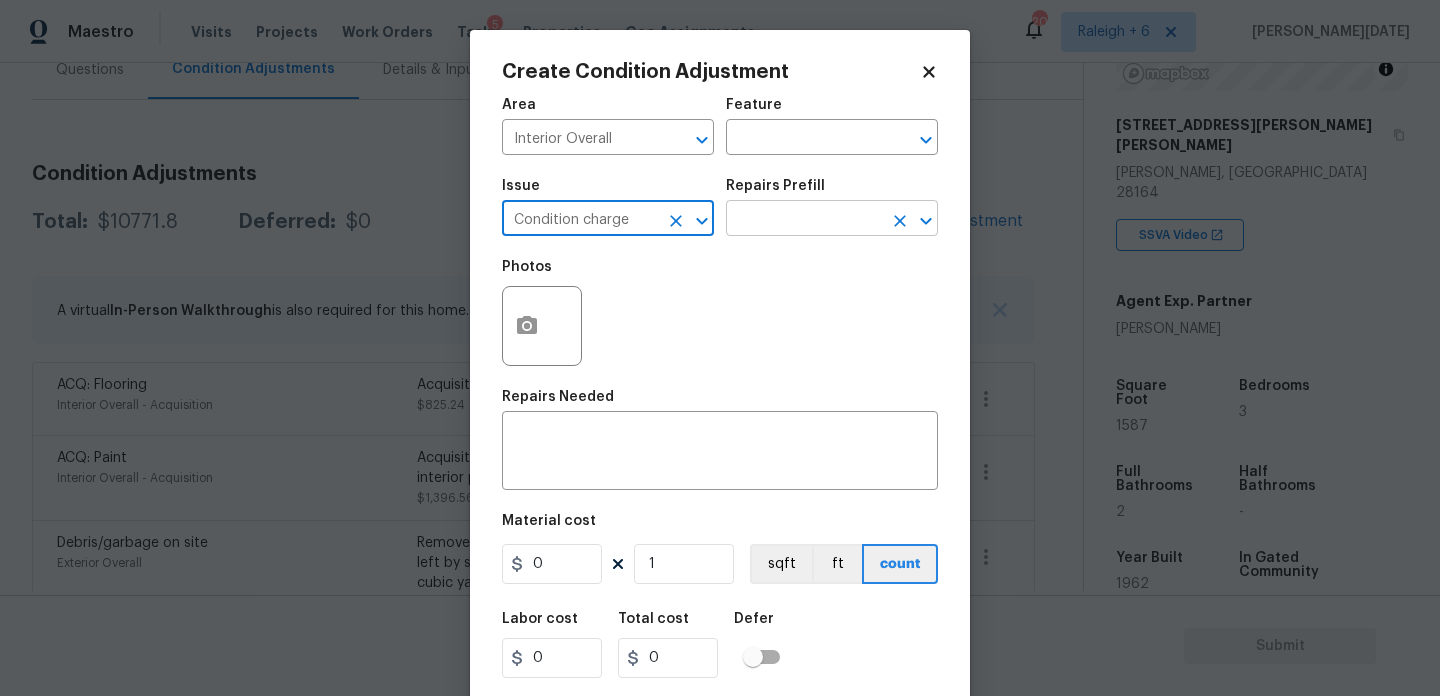 type on "Condition charge" 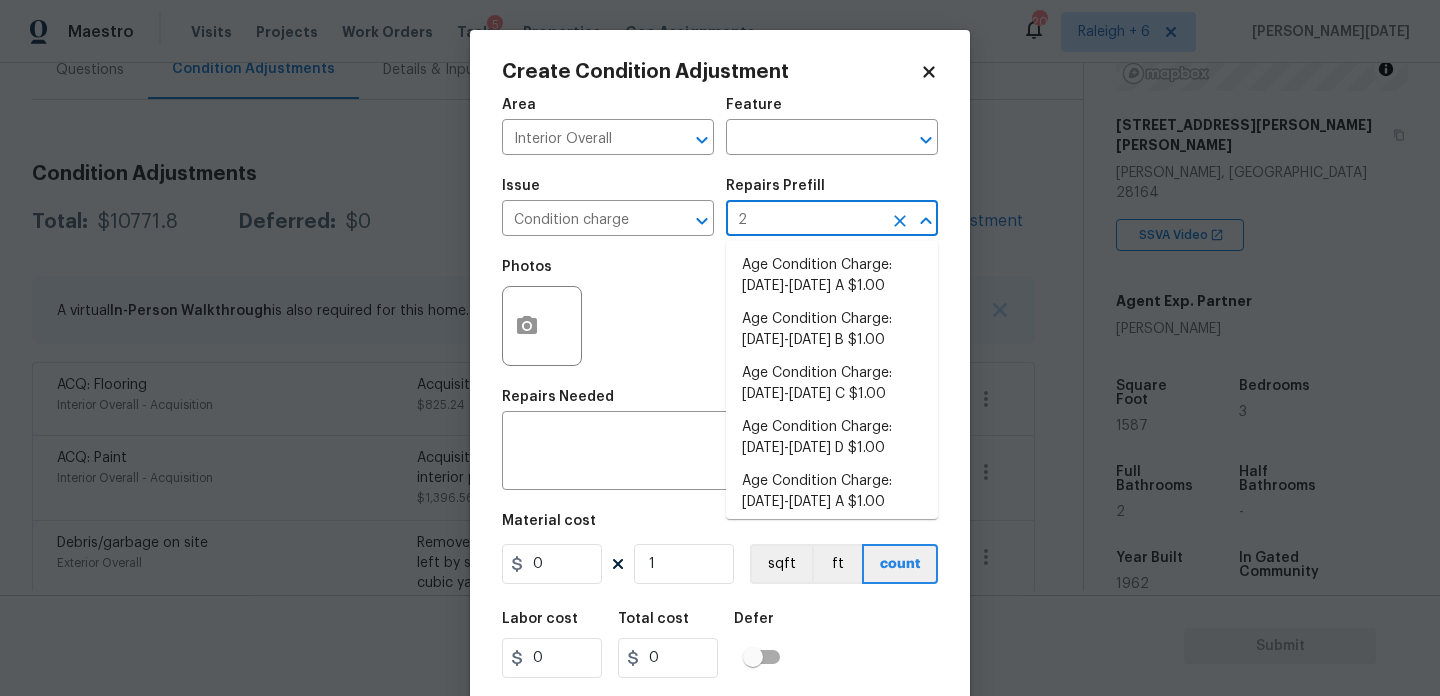 type on "22" 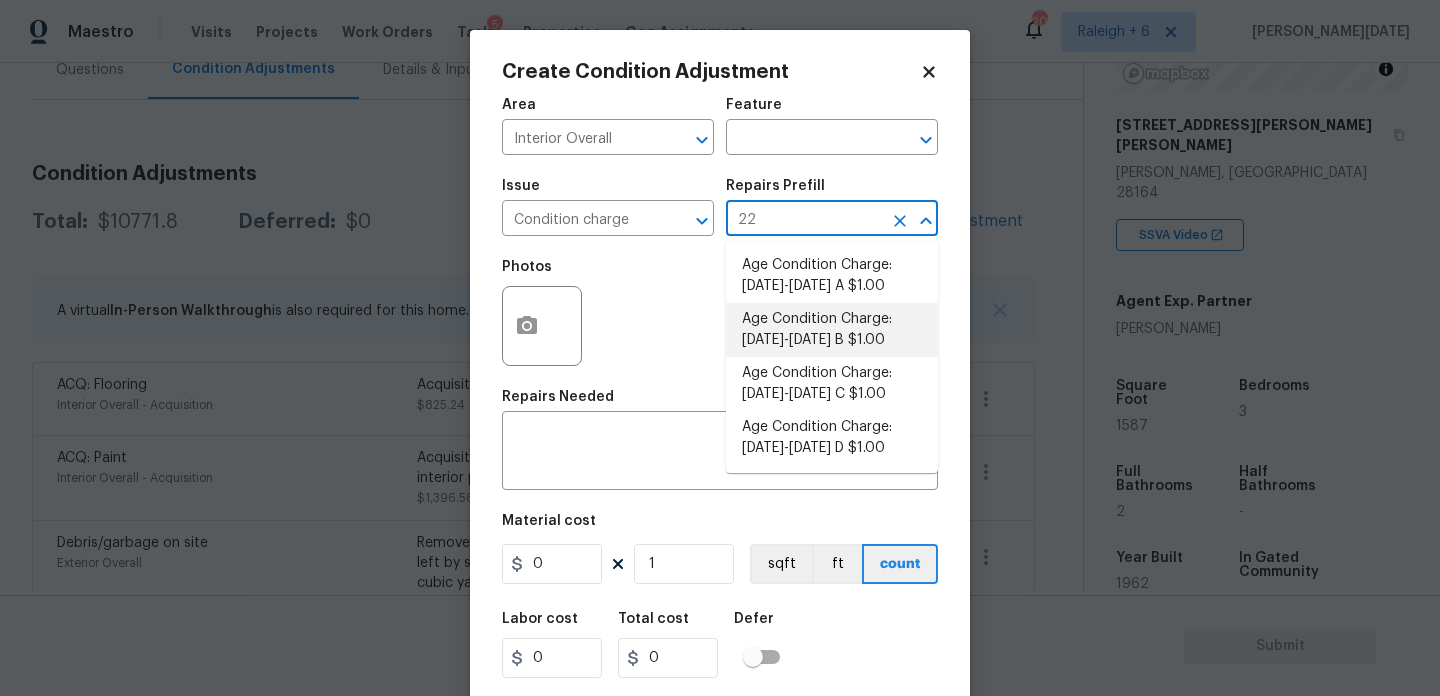 click on "Age Condition Charge: [DATE]-[DATE] B	 $1.00" at bounding box center [832, 330] 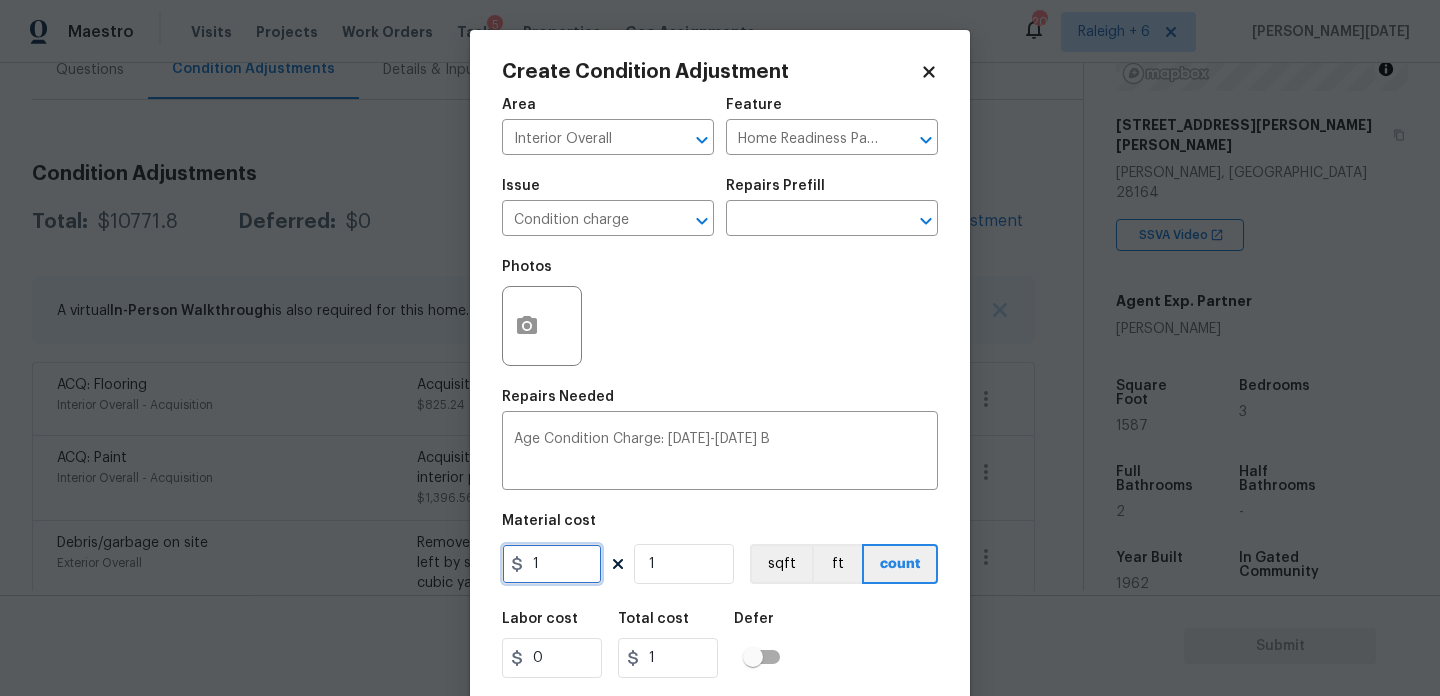 click on "1" at bounding box center (552, 564) 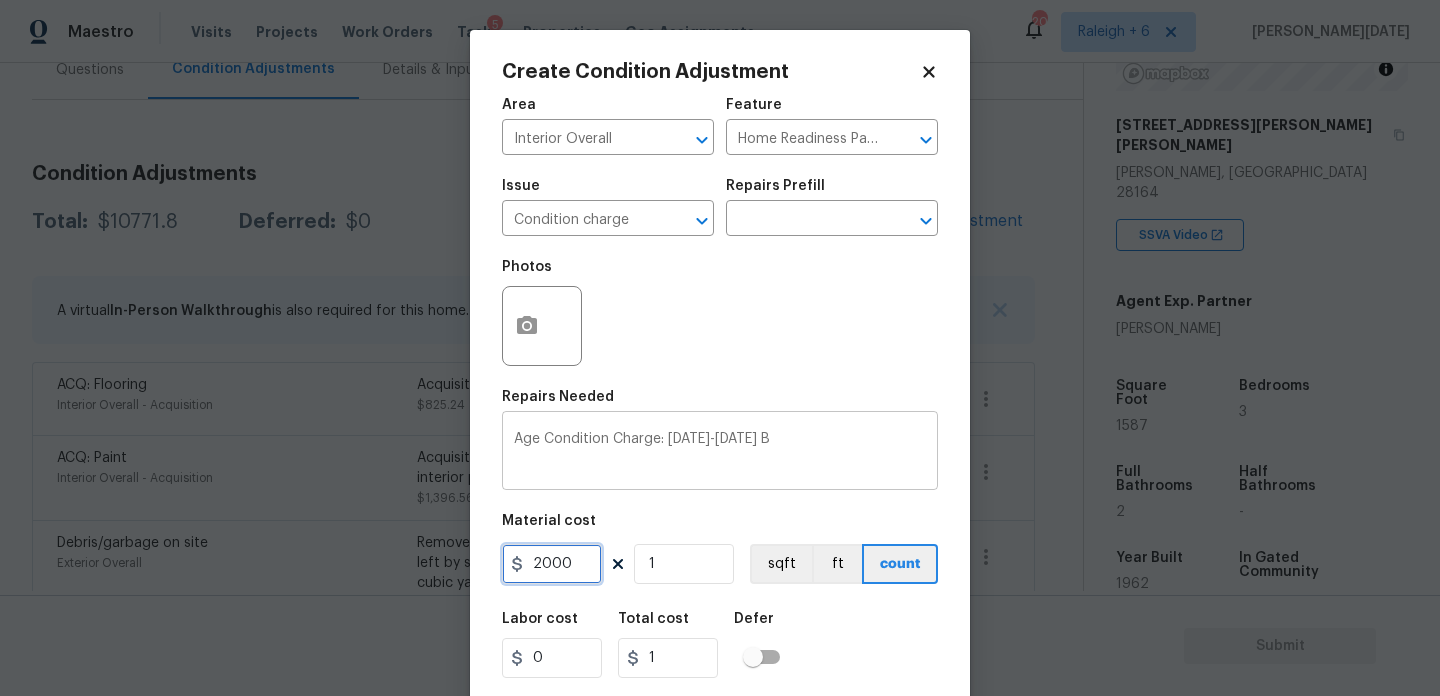 type on "2000" 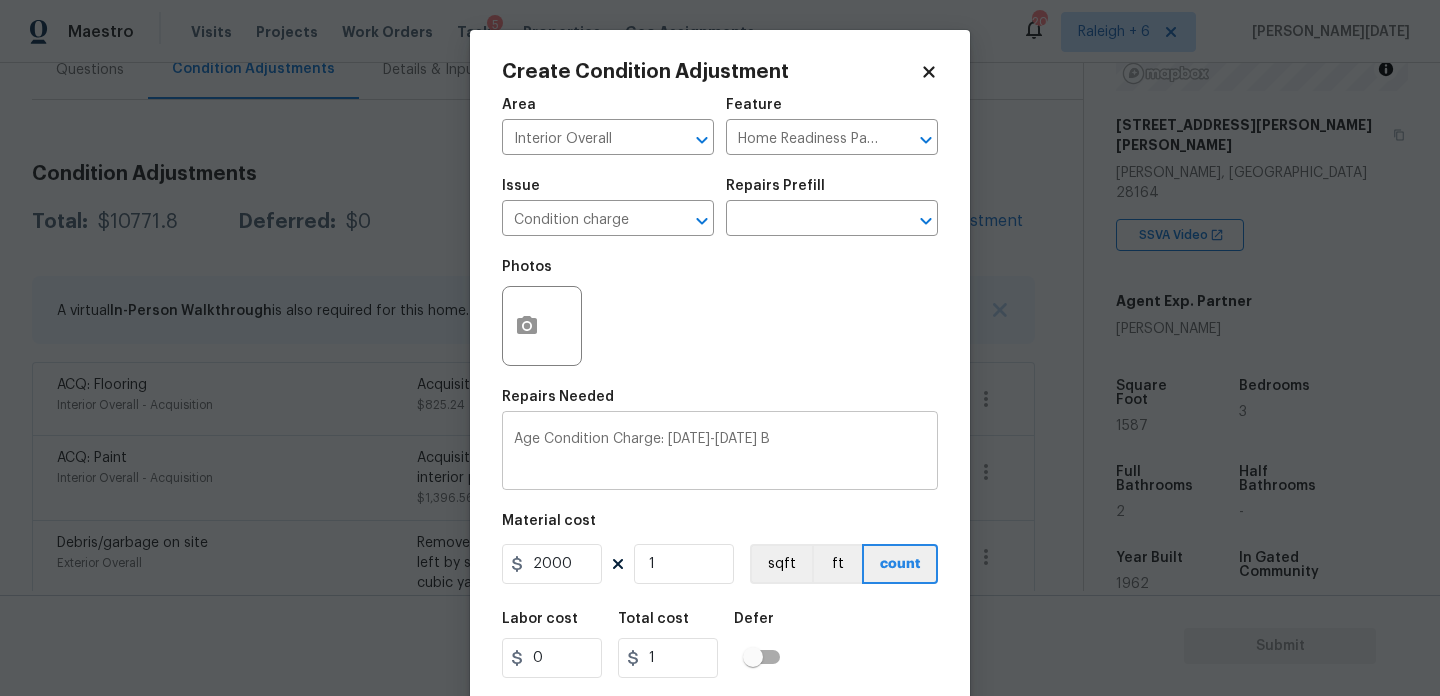 type on "2000" 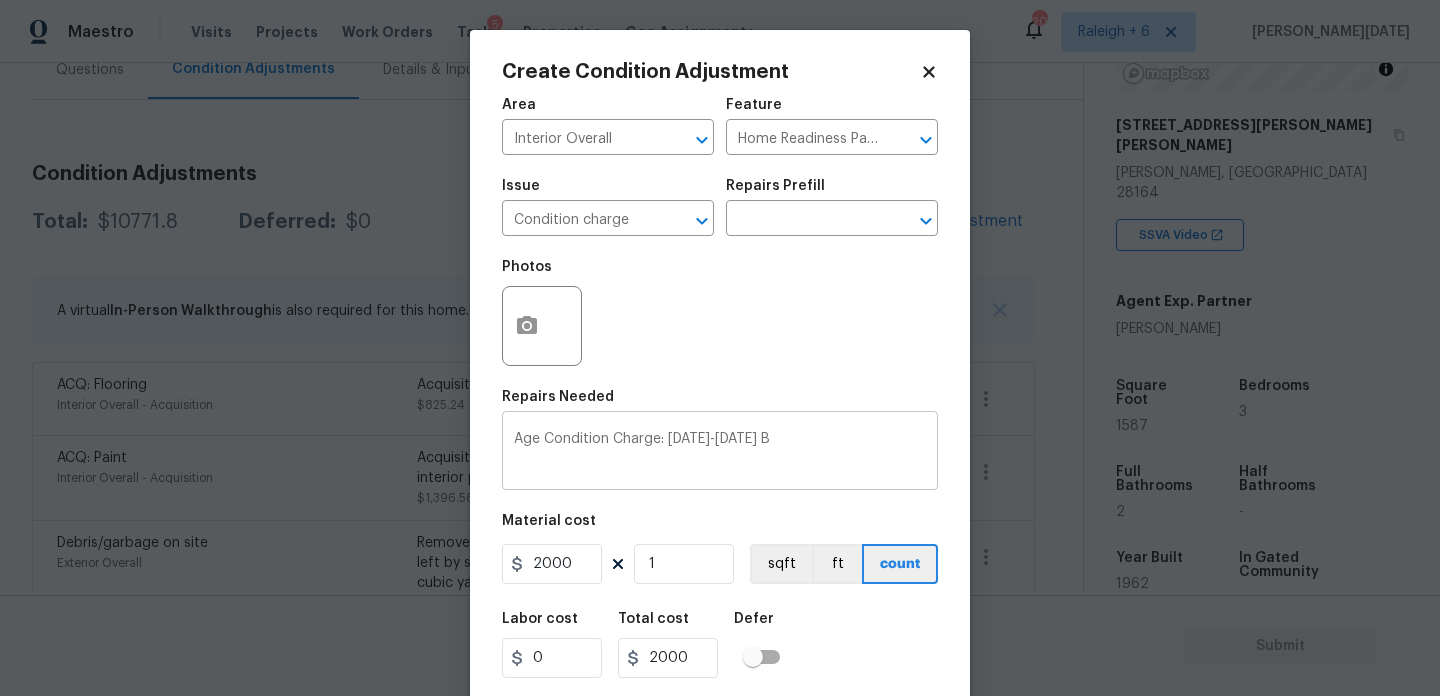 click on "Age Condition Charge: 1922-1978 B	 x ​" at bounding box center (720, 453) 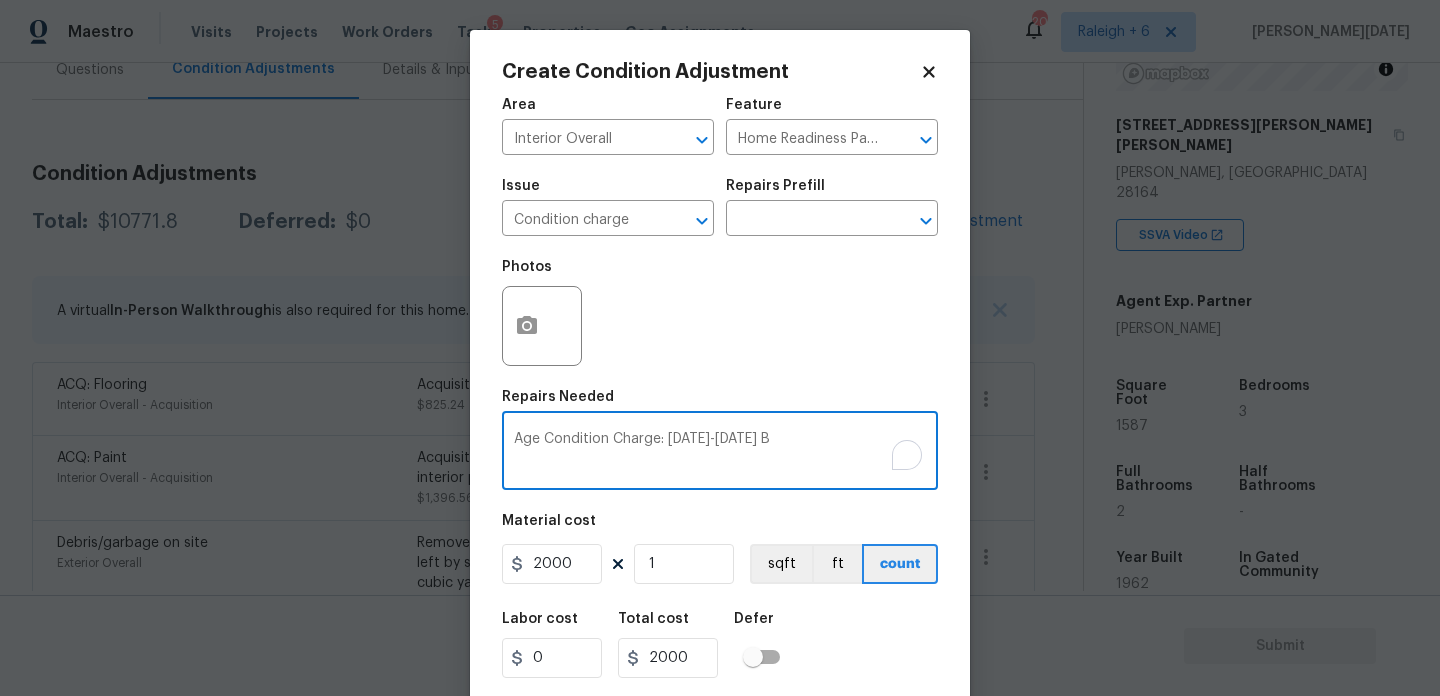 click on "Photos" at bounding box center (720, 313) 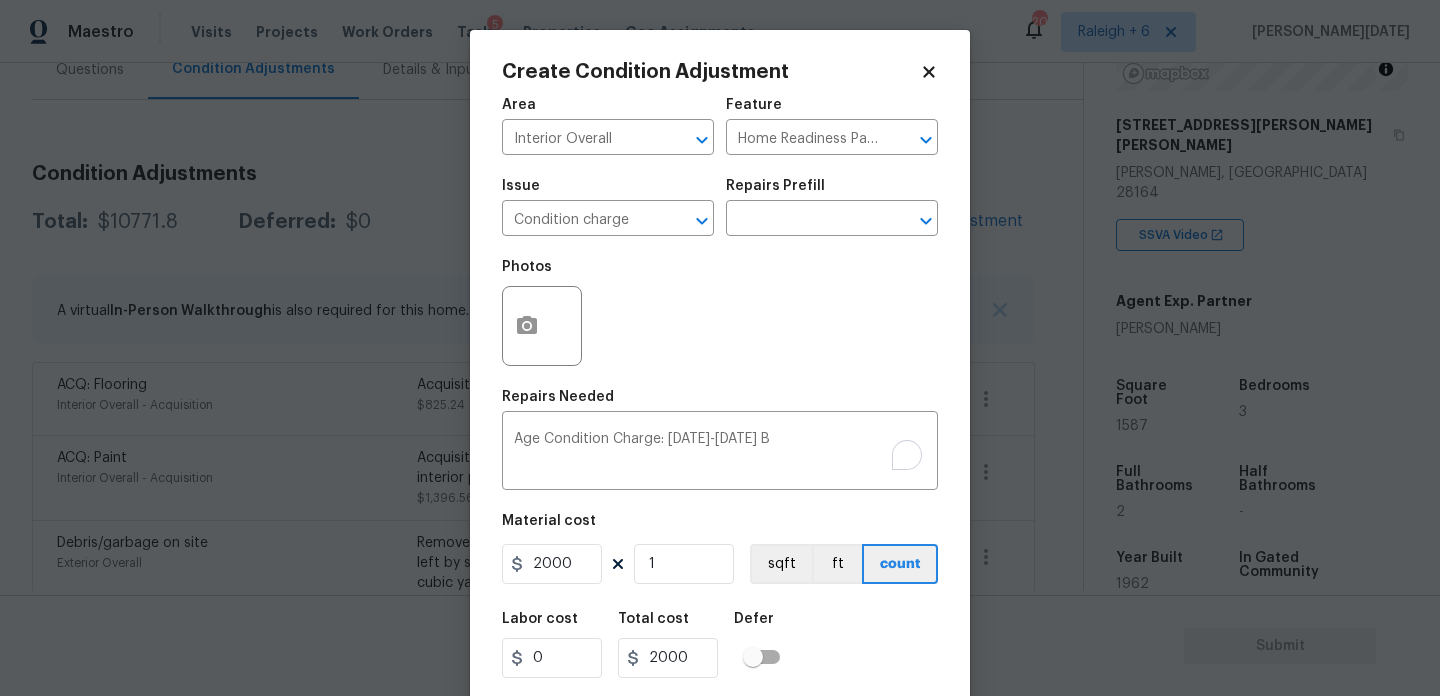 scroll, scrollTop: 51, scrollLeft: 0, axis: vertical 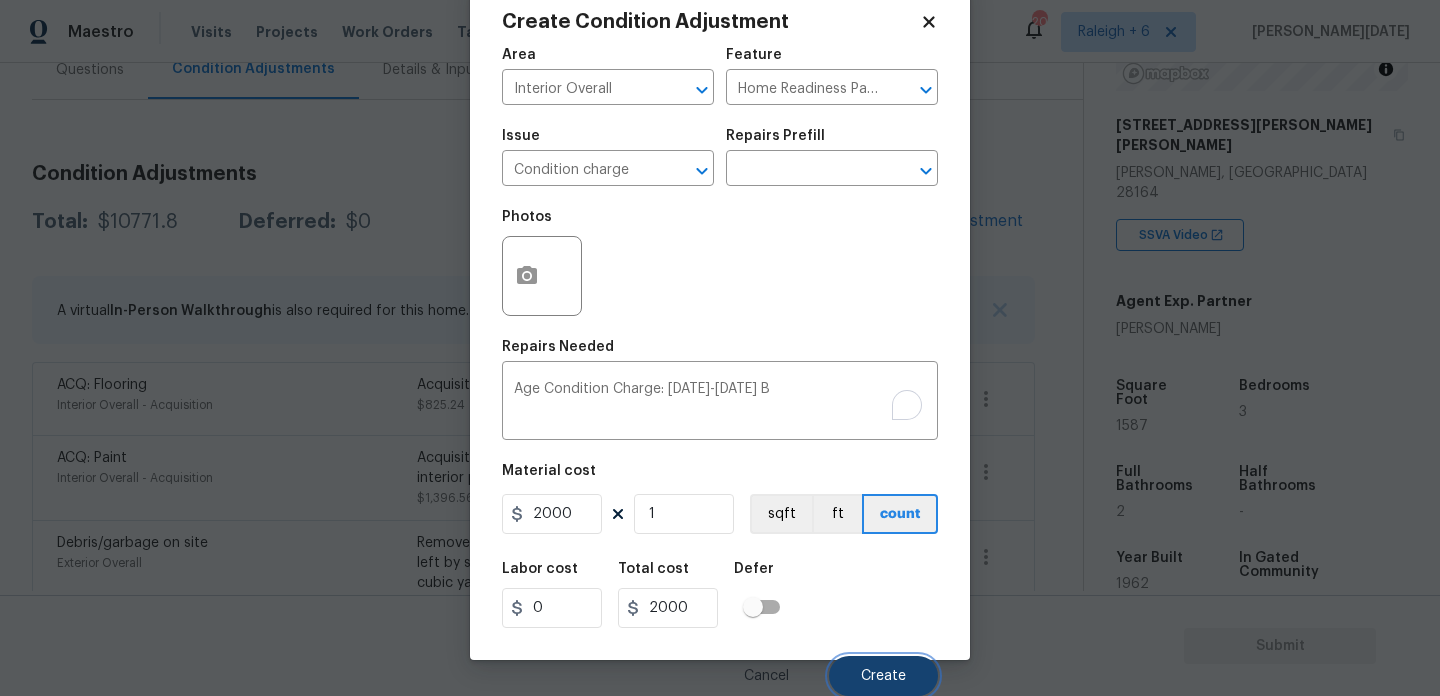 click on "Create" at bounding box center (883, 676) 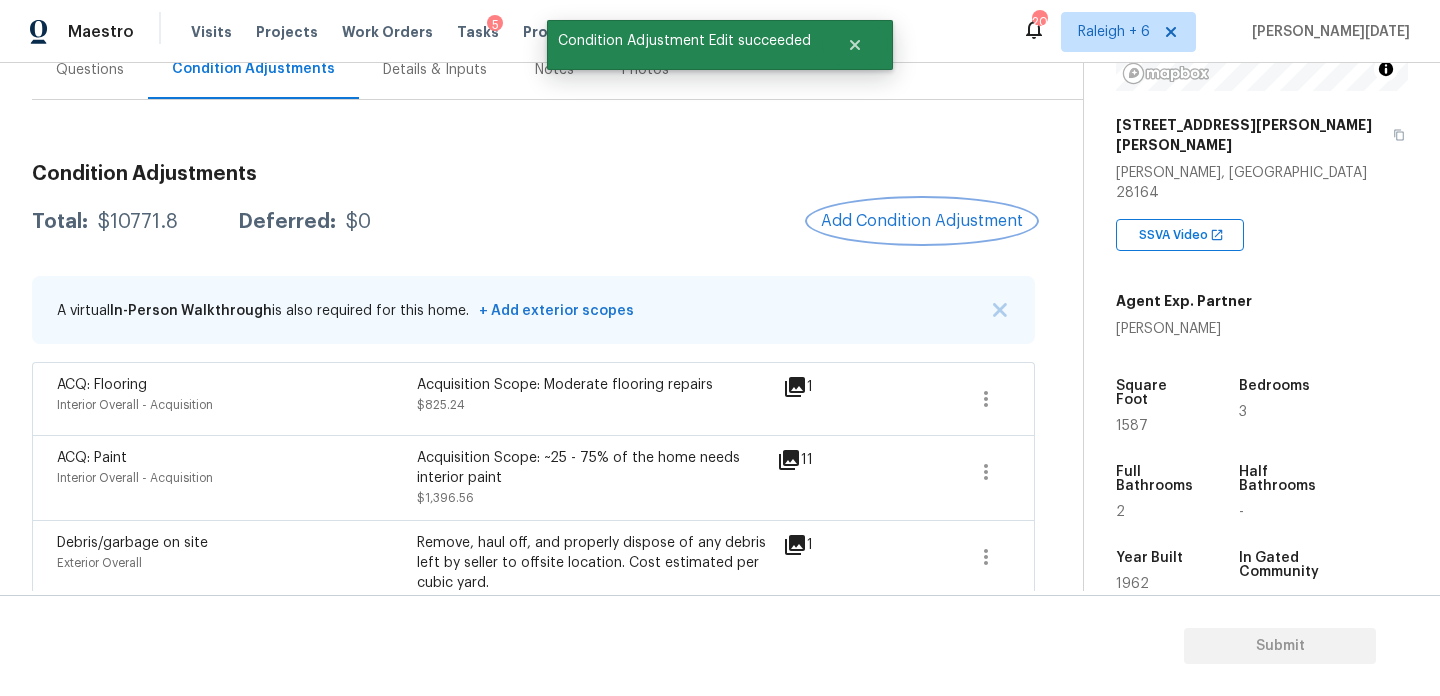 scroll, scrollTop: 0, scrollLeft: 0, axis: both 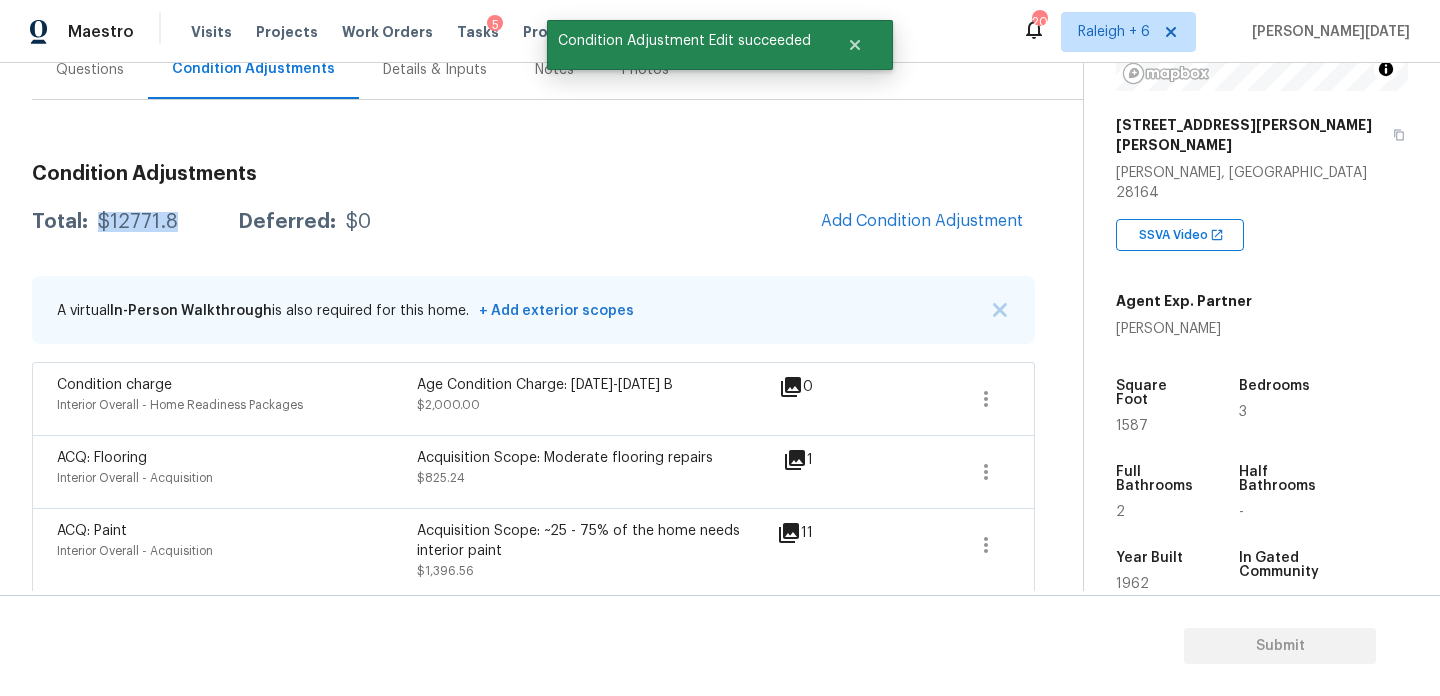 drag, startPoint x: 96, startPoint y: 220, endPoint x: 188, endPoint y: 220, distance: 92 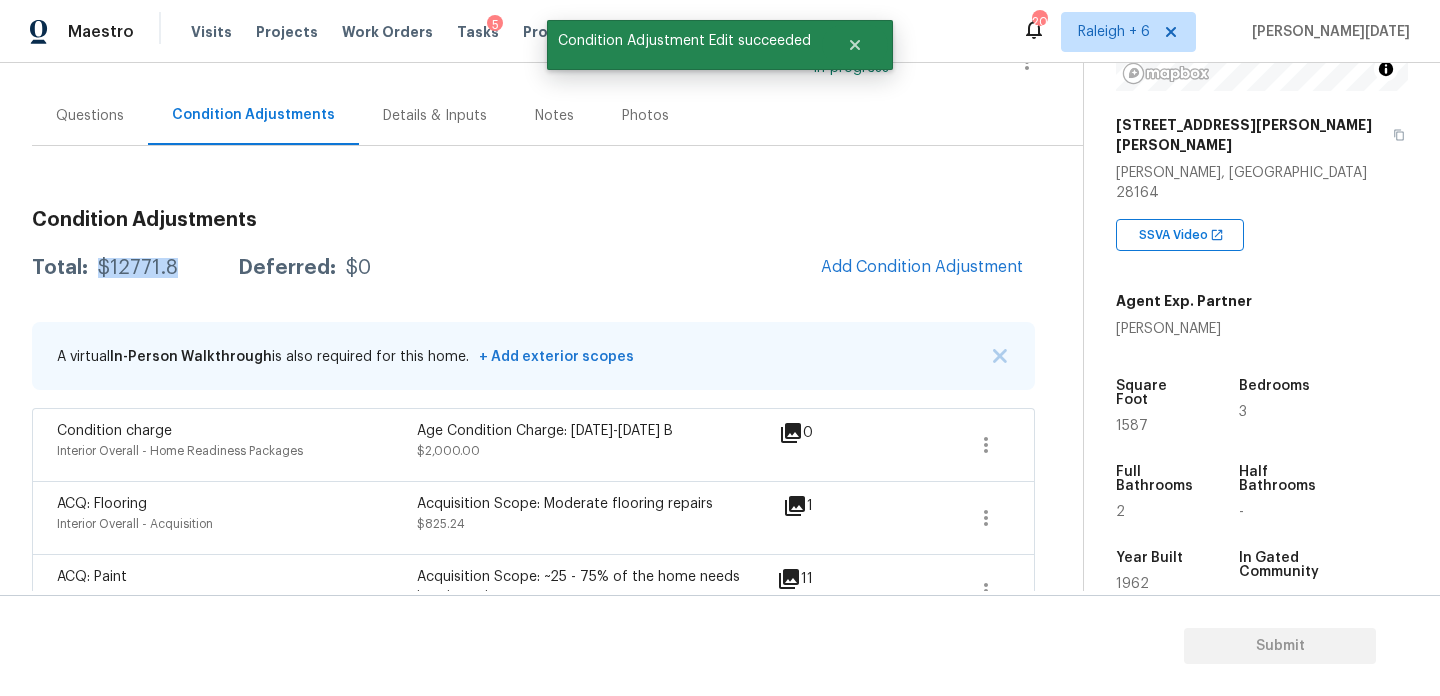 scroll, scrollTop: 0, scrollLeft: 0, axis: both 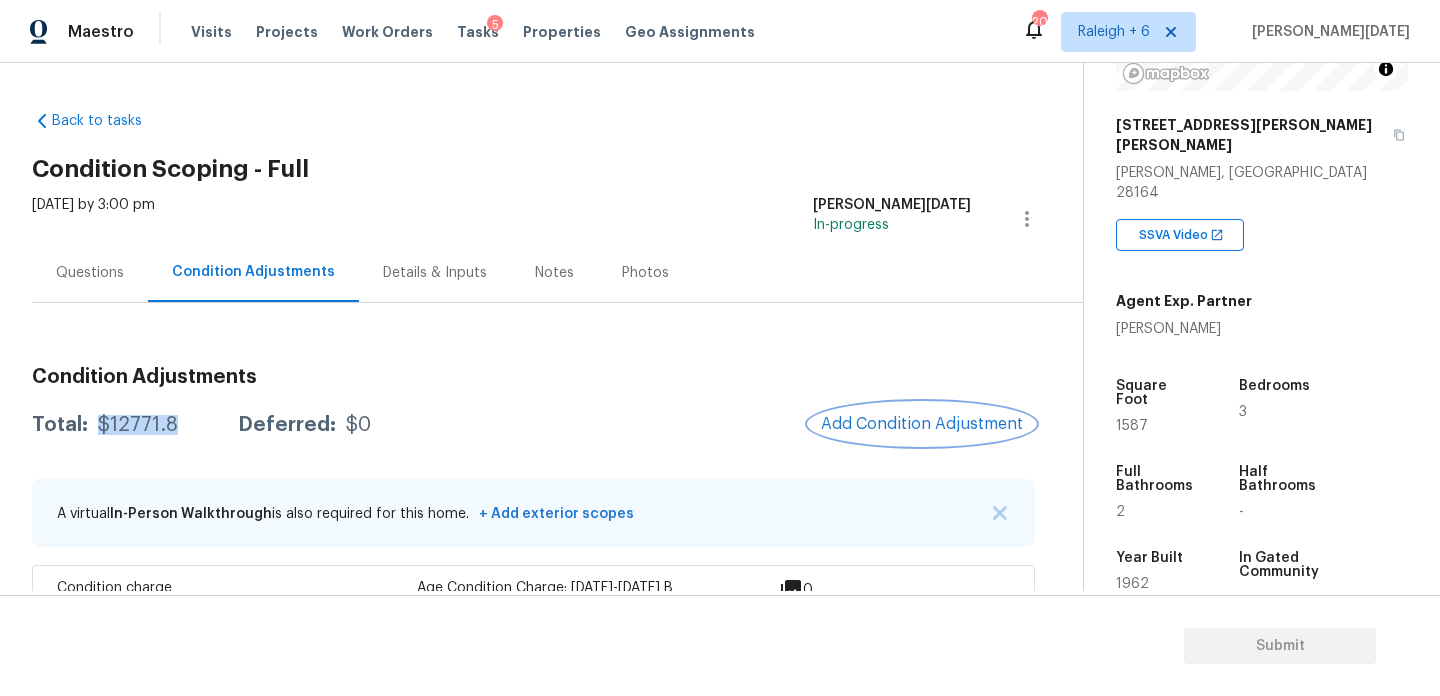 click on "Add Condition Adjustment" at bounding box center (922, 424) 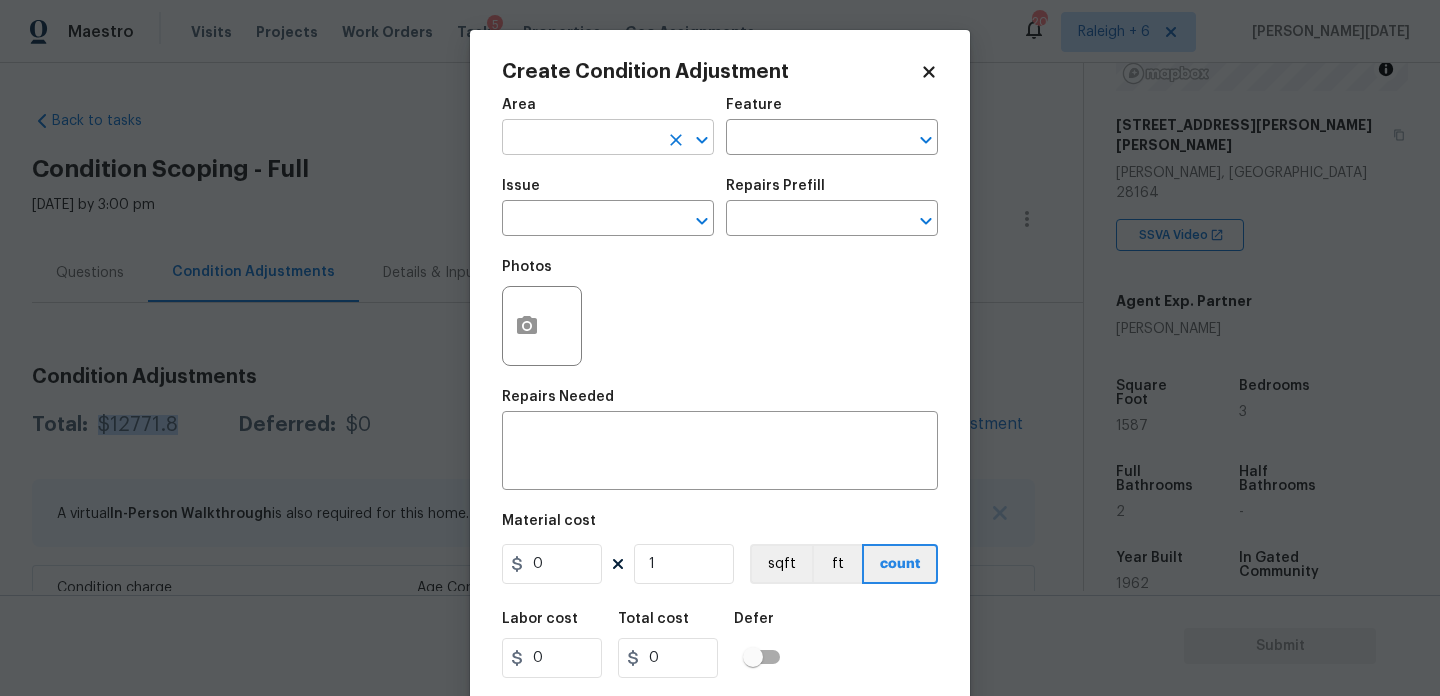 click at bounding box center [580, 139] 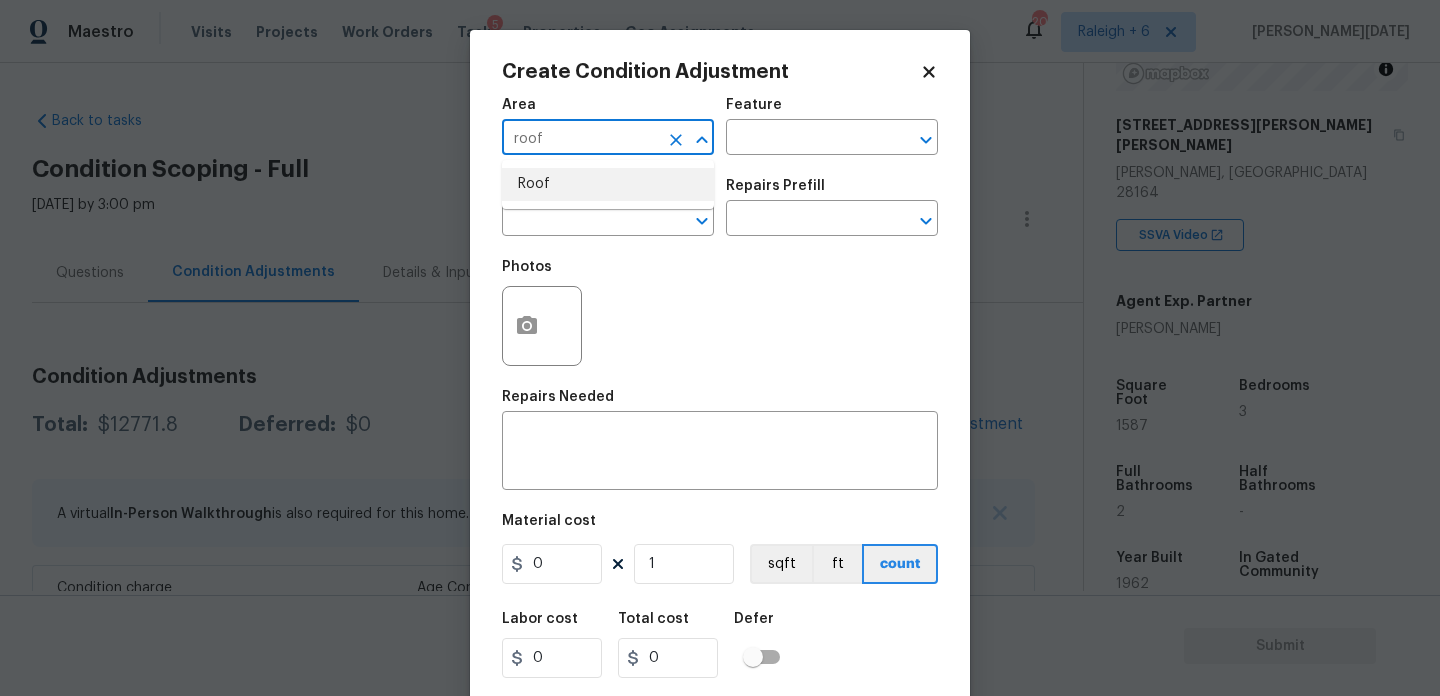 click on "Roof" at bounding box center [608, 184] 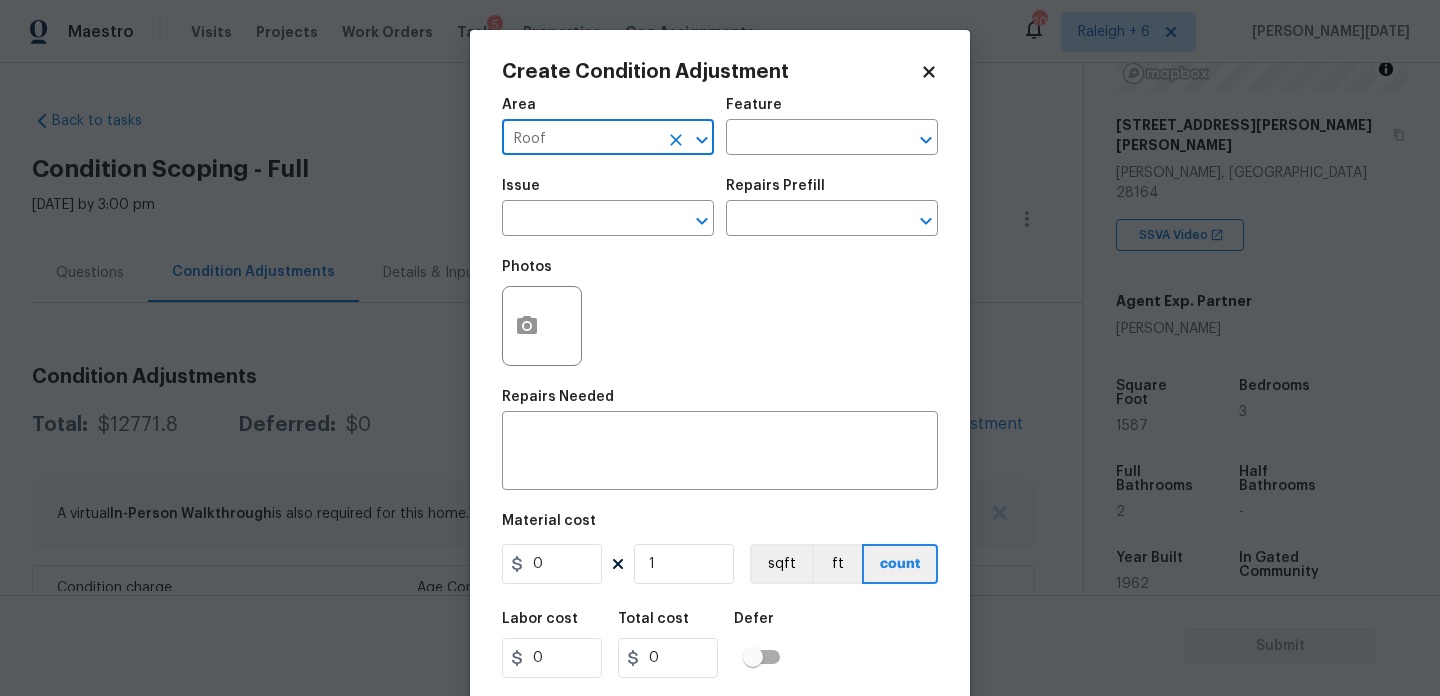 type on "Roof" 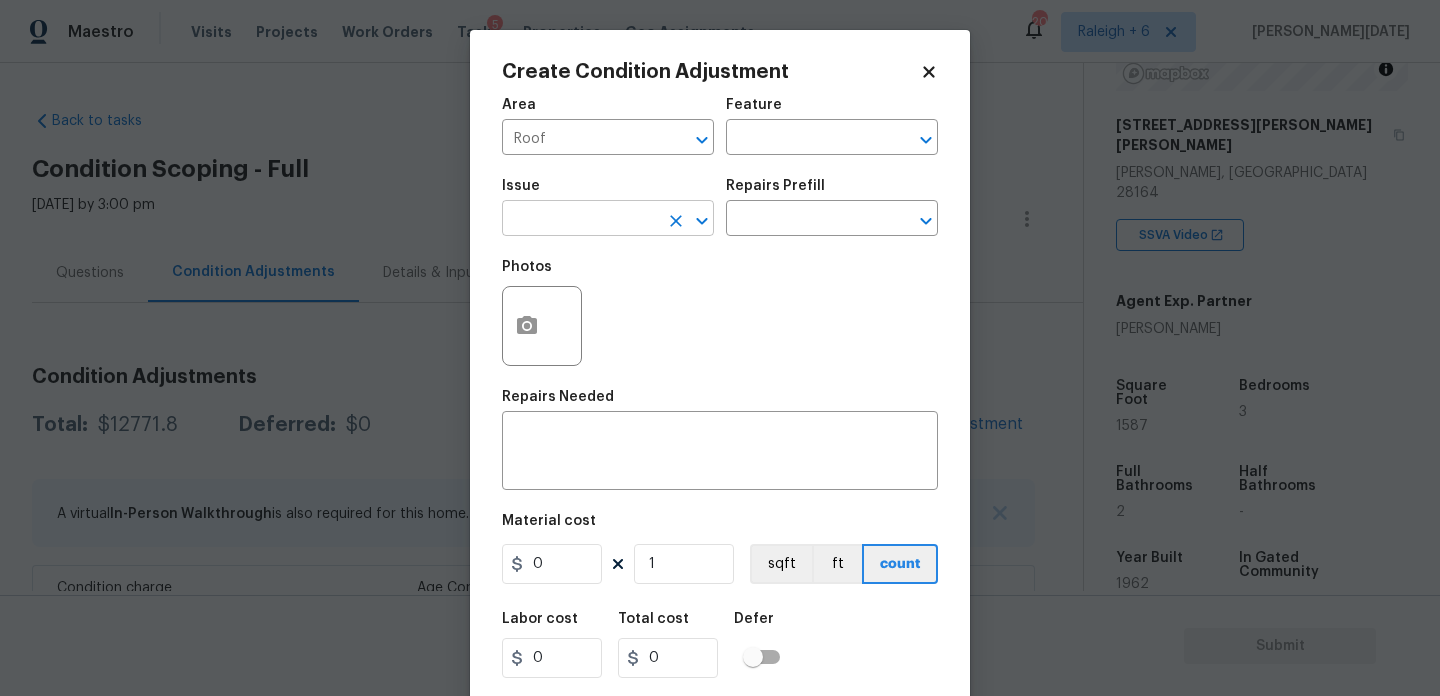 click at bounding box center [580, 220] 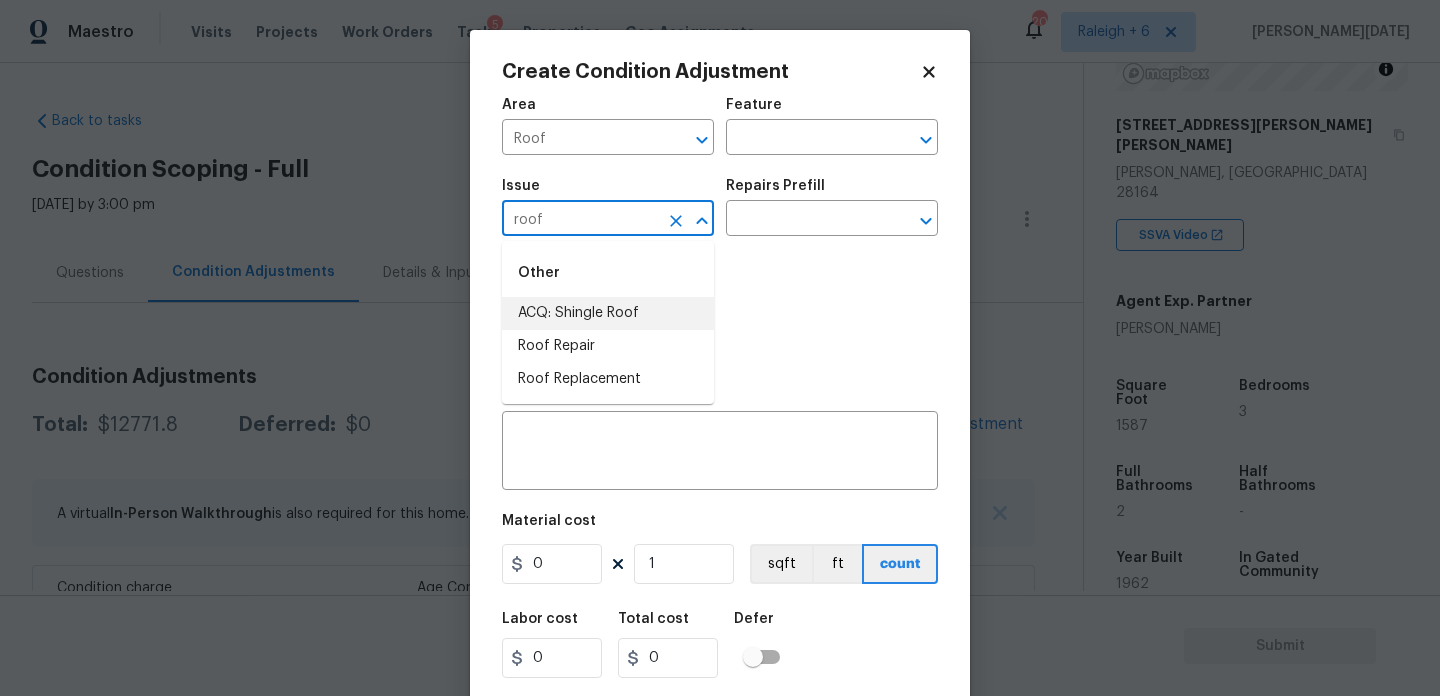 click on "ACQ: Shingle Roof" at bounding box center [608, 313] 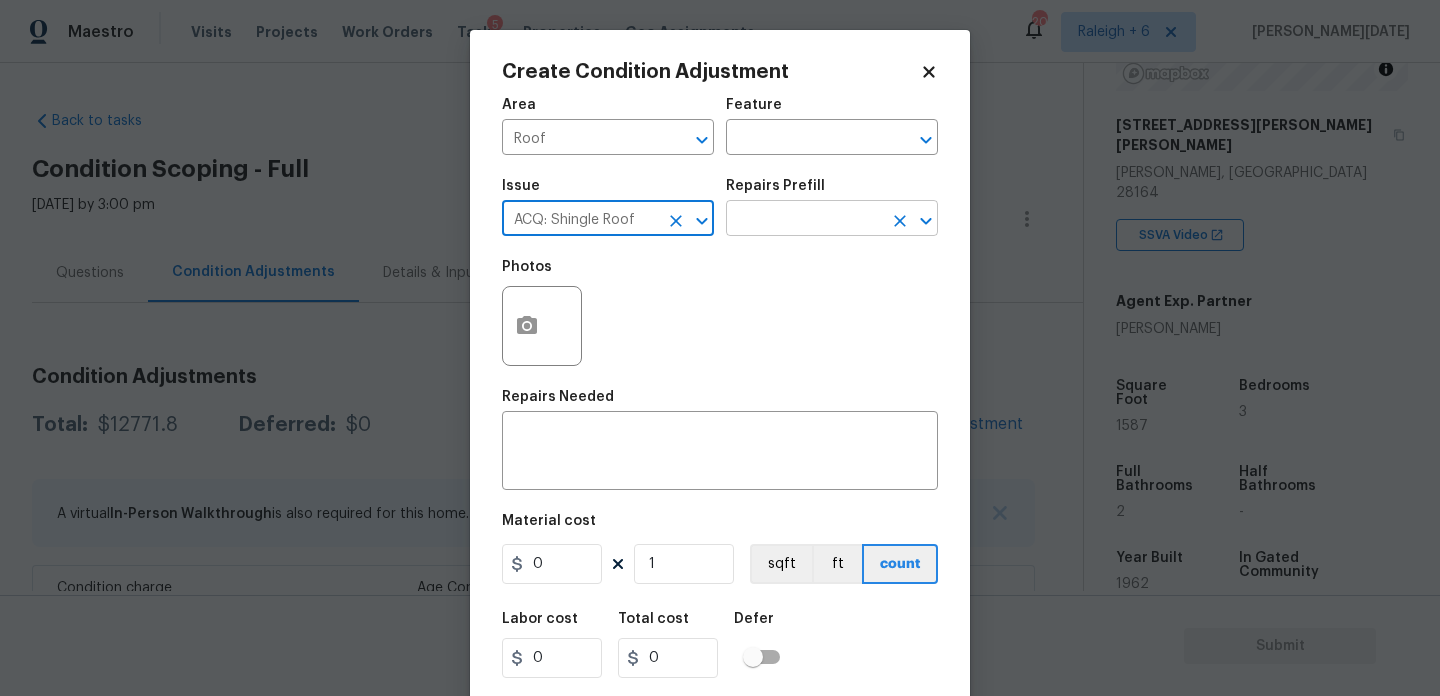 type on "ACQ: Shingle Roof" 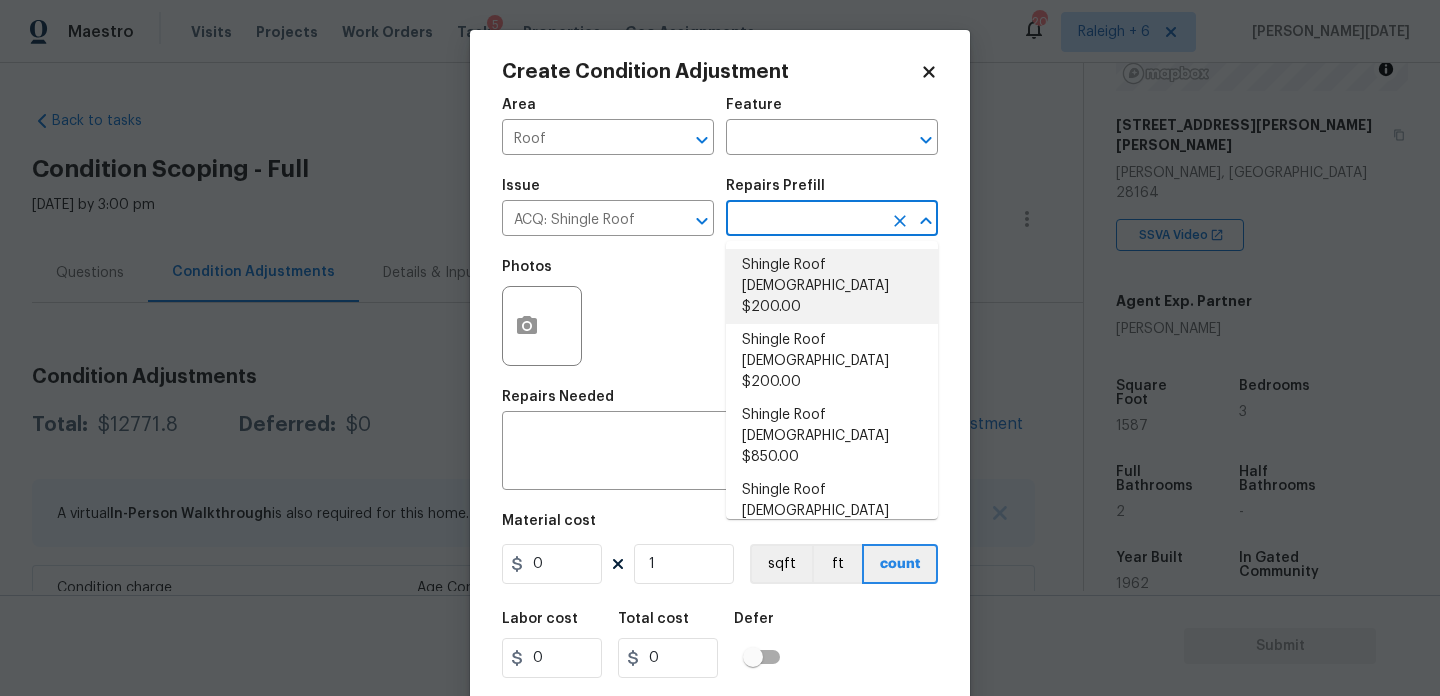 click on "Shingle Roof [DEMOGRAPHIC_DATA] $200.00" at bounding box center [832, 286] 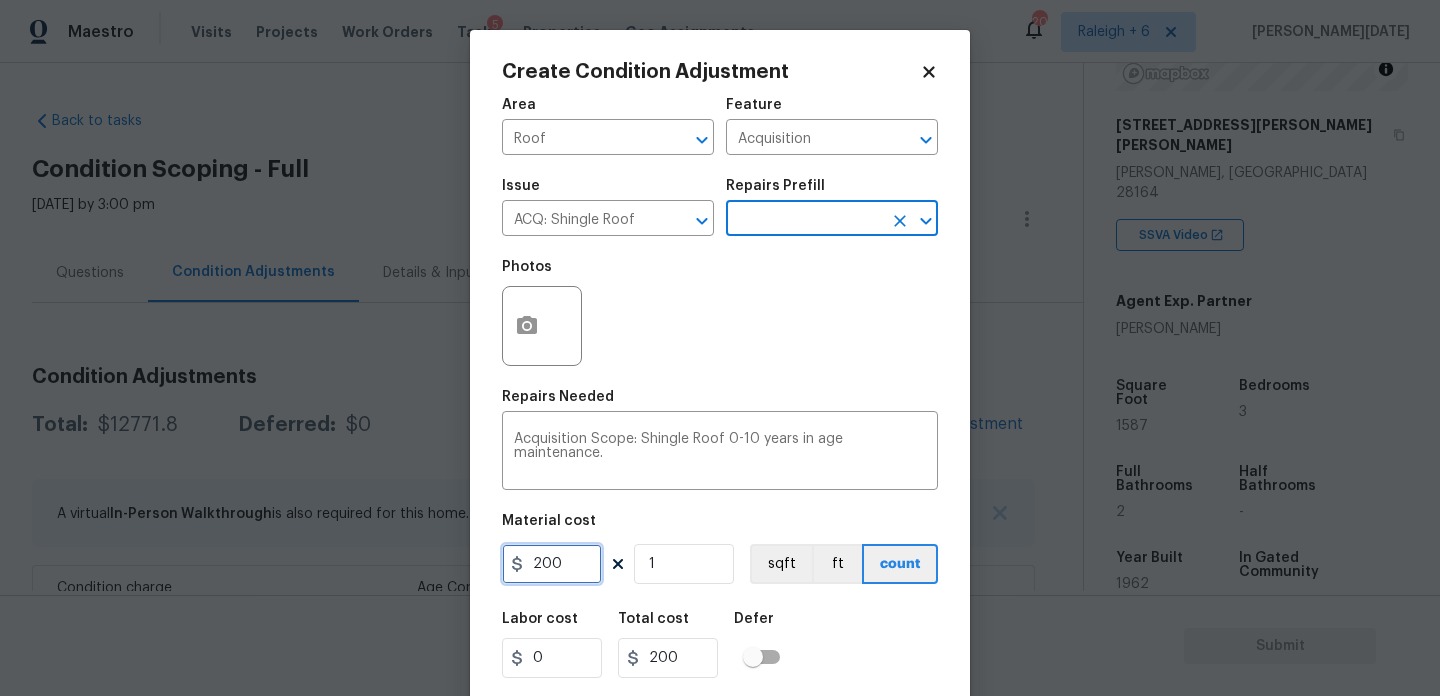 drag, startPoint x: 570, startPoint y: 572, endPoint x: 210, endPoint y: 573, distance: 360.0014 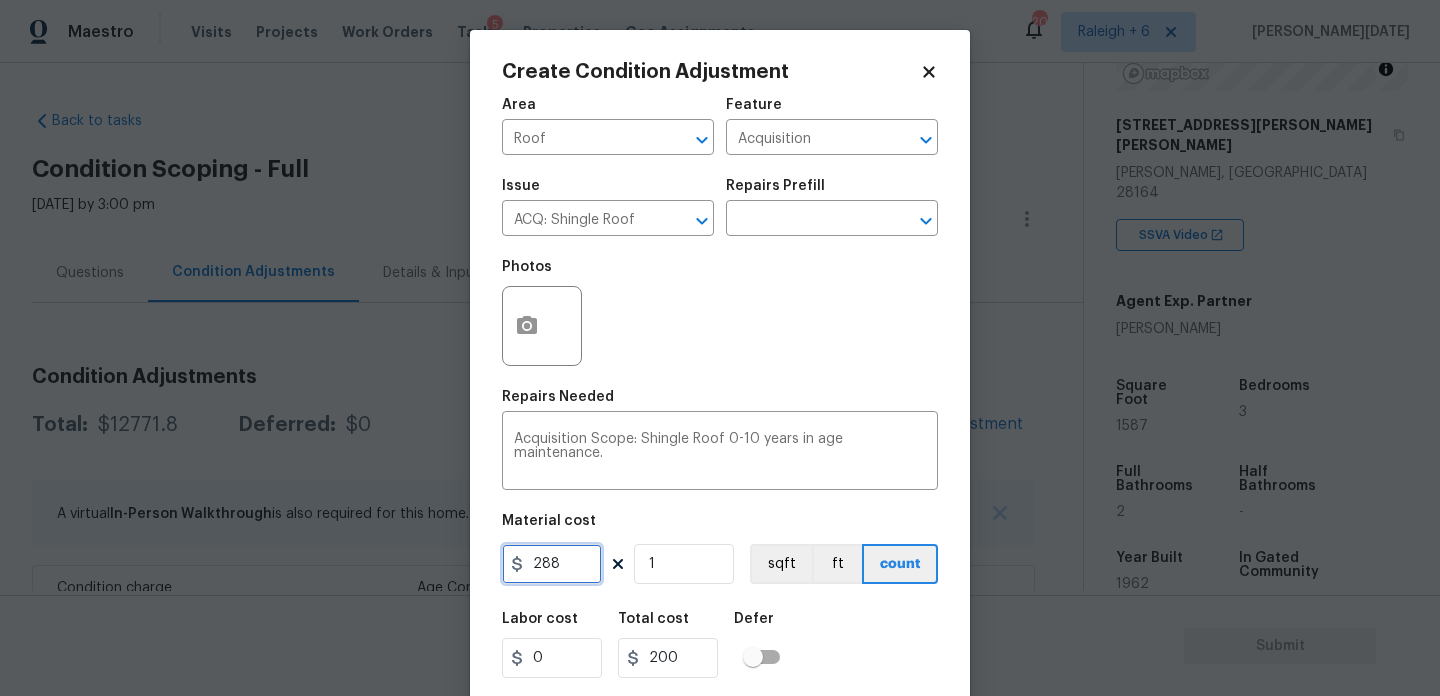 type on "288" 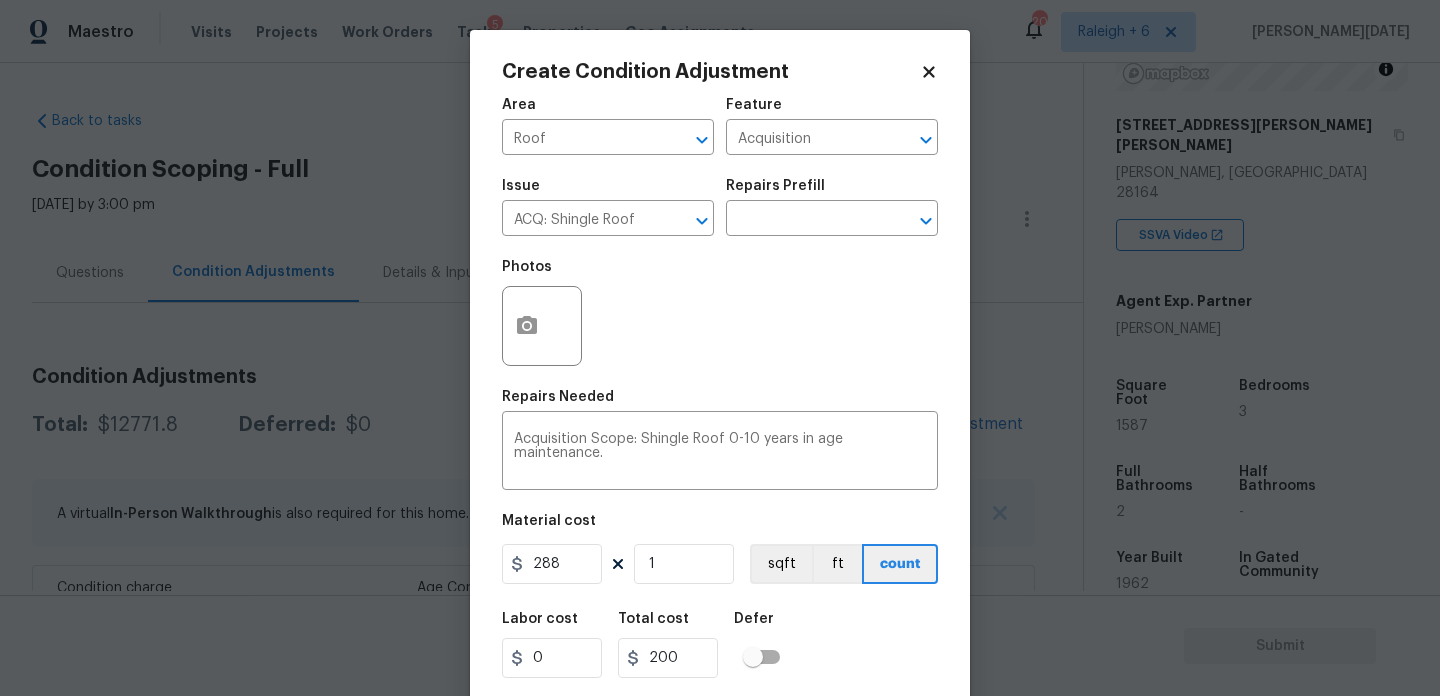 click on "Photos" at bounding box center (720, 313) 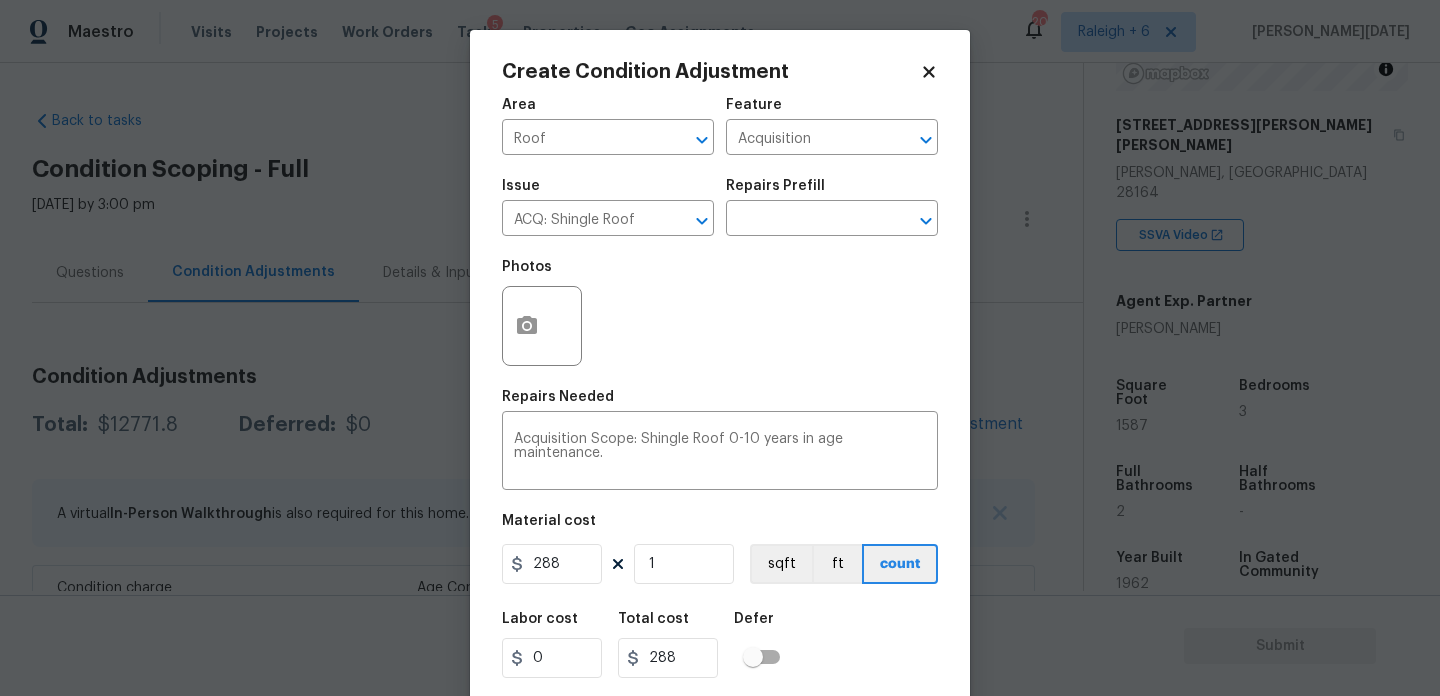 scroll, scrollTop: 51, scrollLeft: 0, axis: vertical 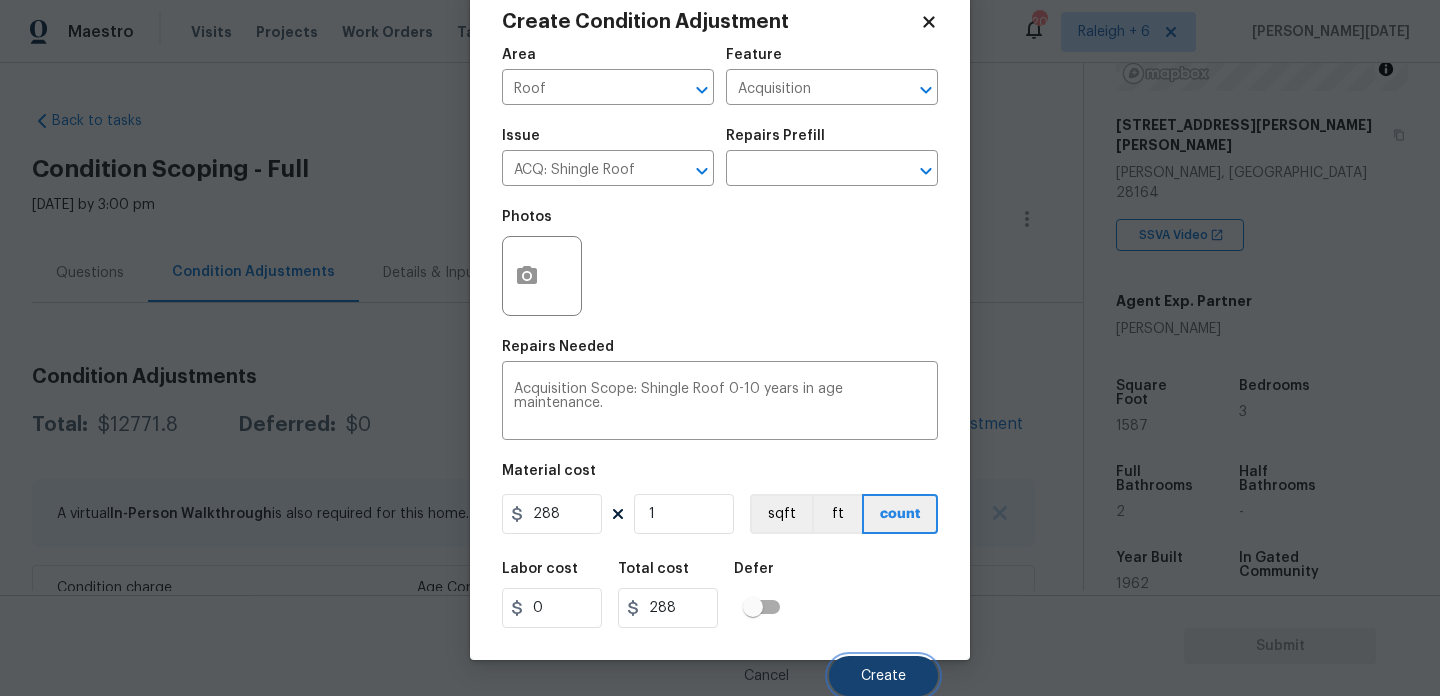 click on "Create" at bounding box center (883, 676) 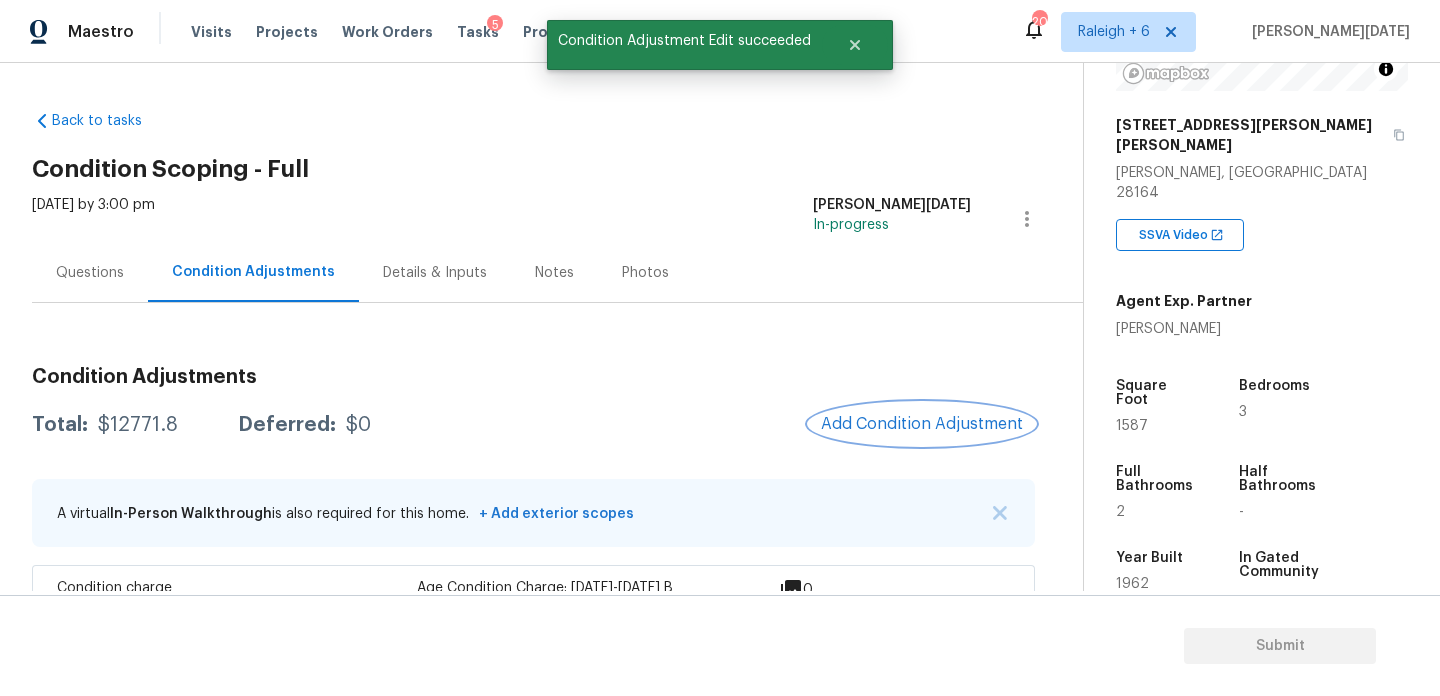 scroll, scrollTop: 0, scrollLeft: 0, axis: both 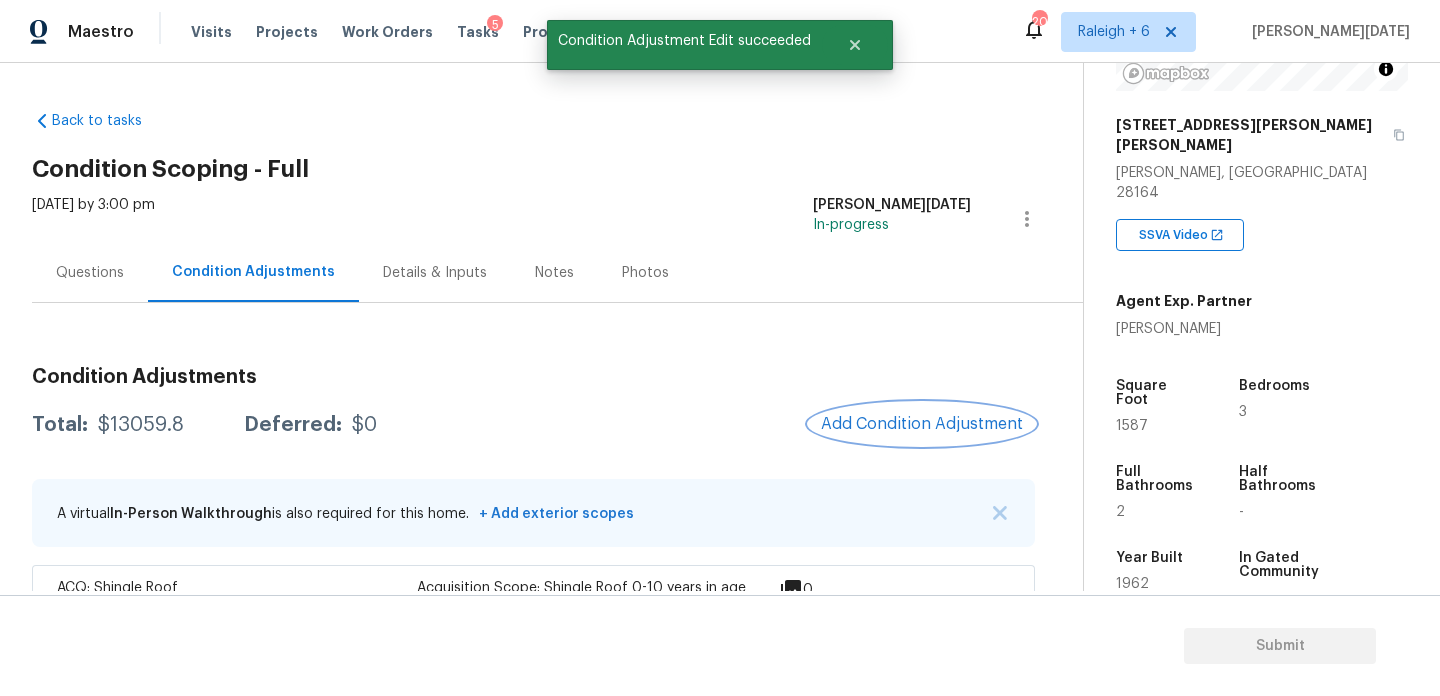 click on "Add Condition Adjustment" at bounding box center [922, 424] 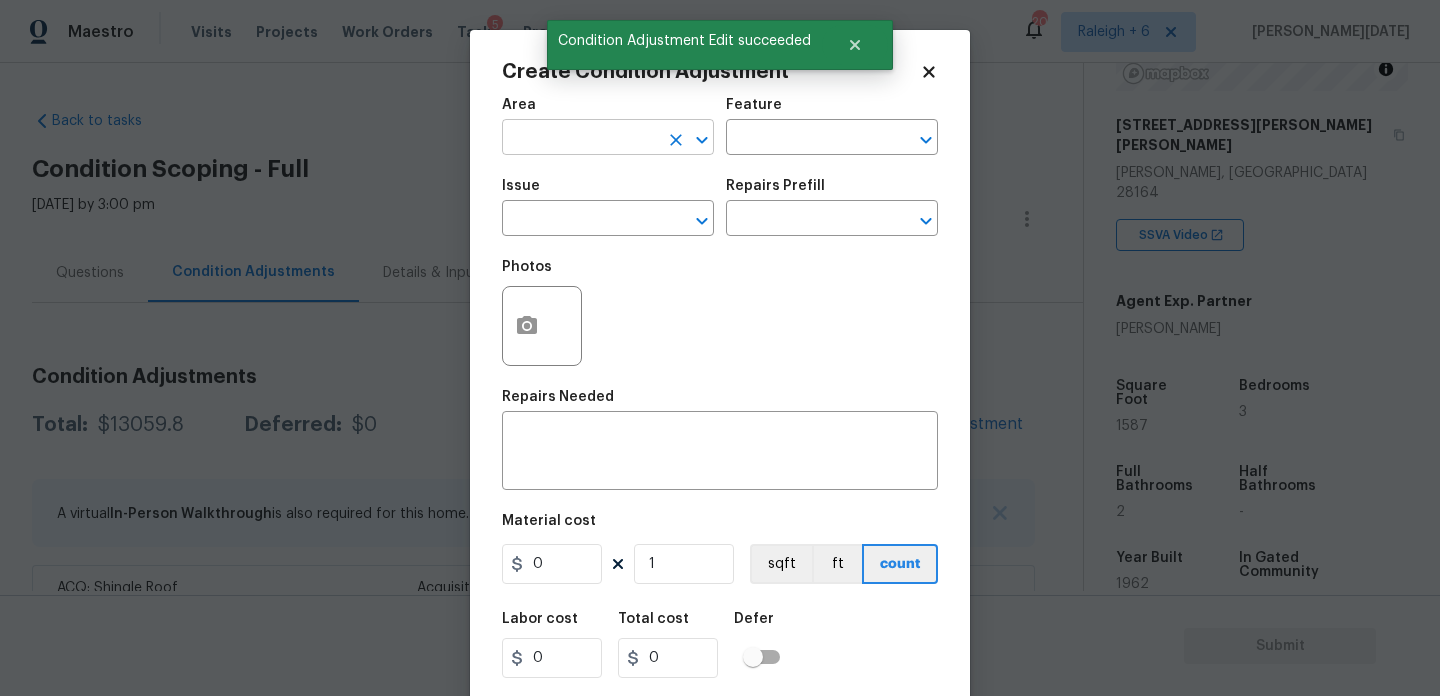 click at bounding box center [580, 139] 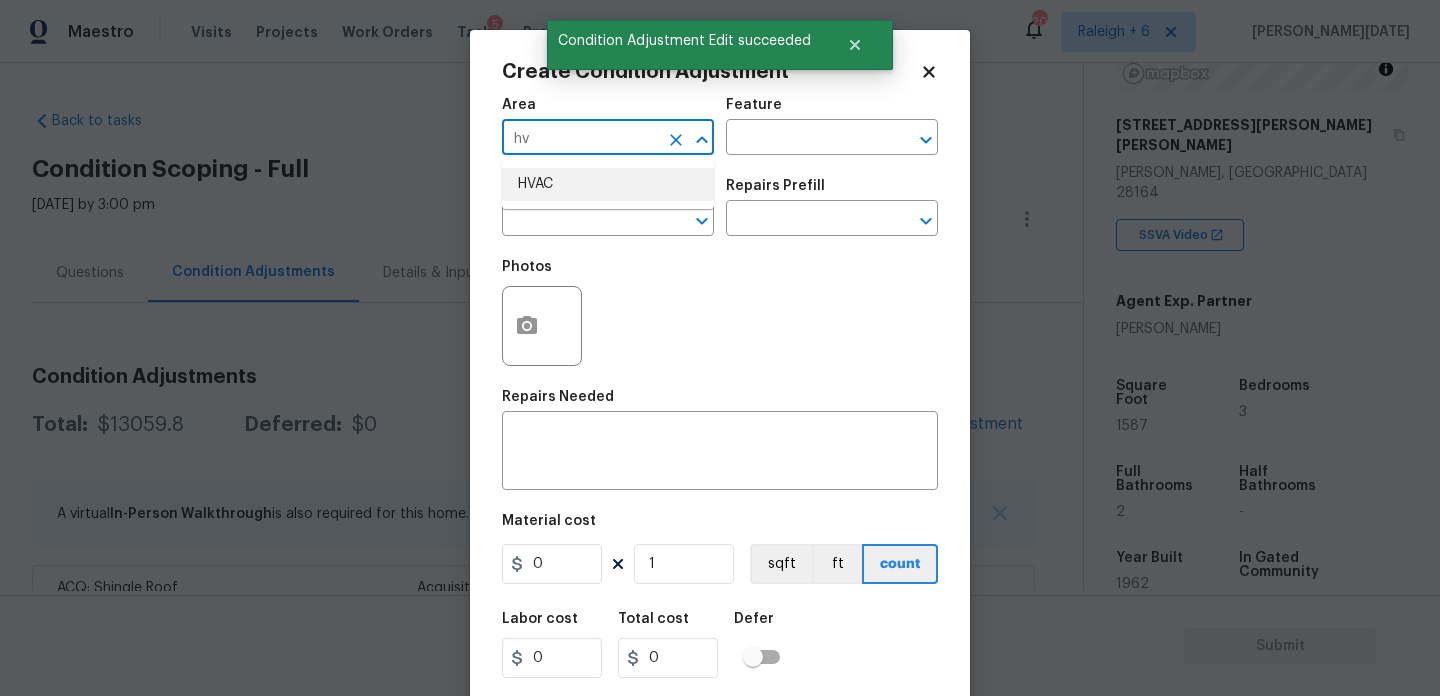 click on "HVAC" at bounding box center (608, 184) 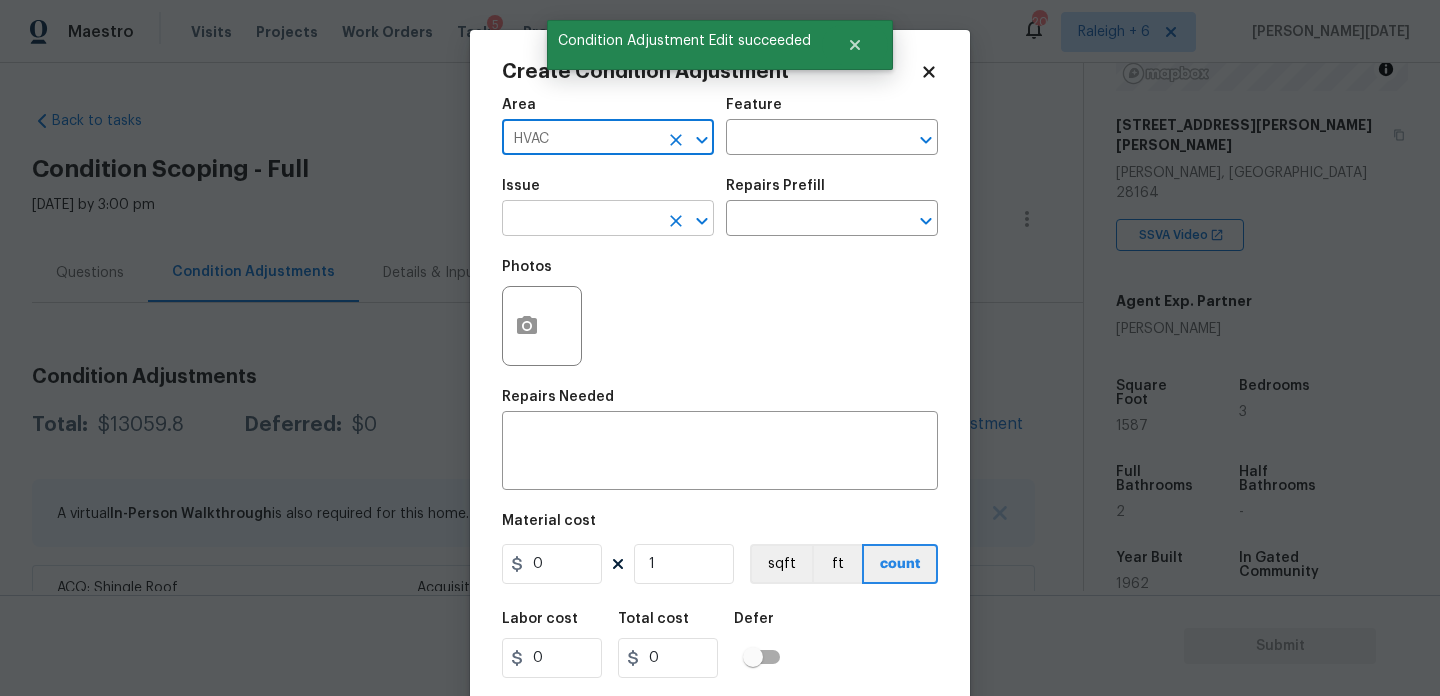 type on "HVAC" 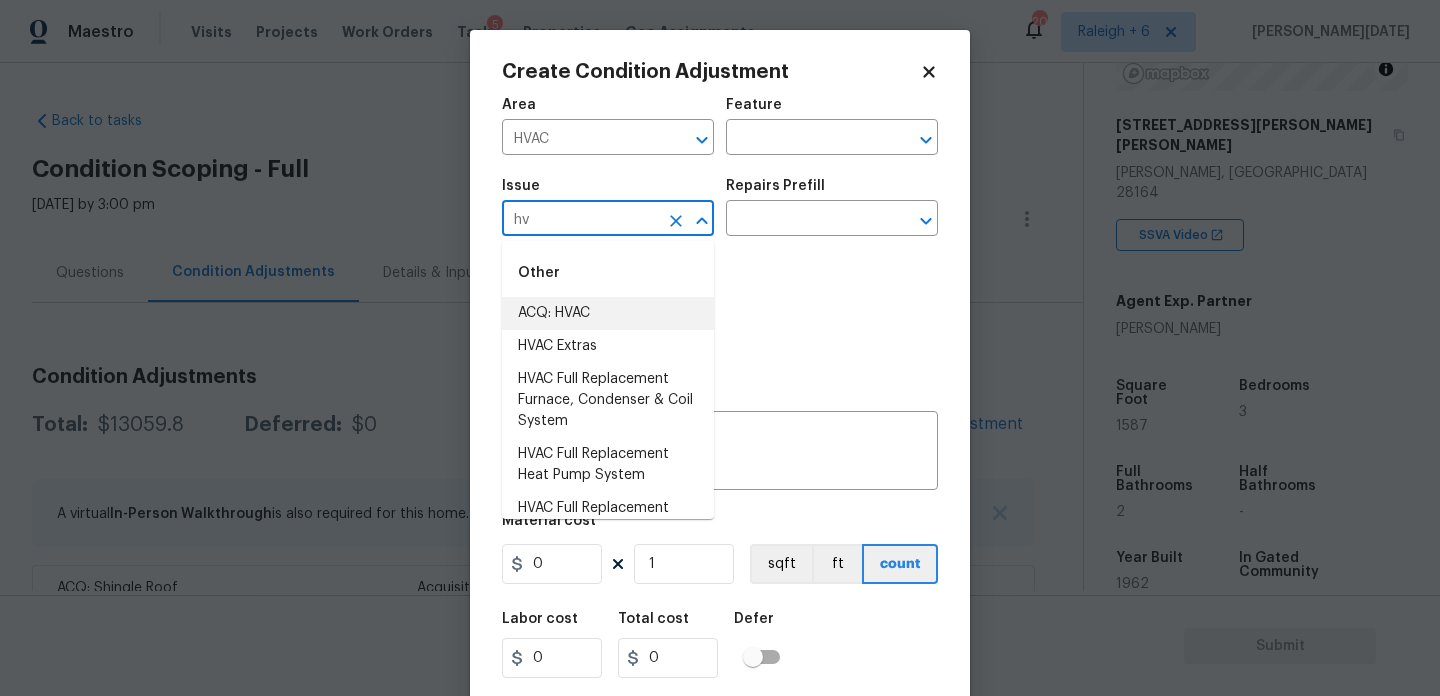 click on "ACQ: HVAC" at bounding box center [608, 313] 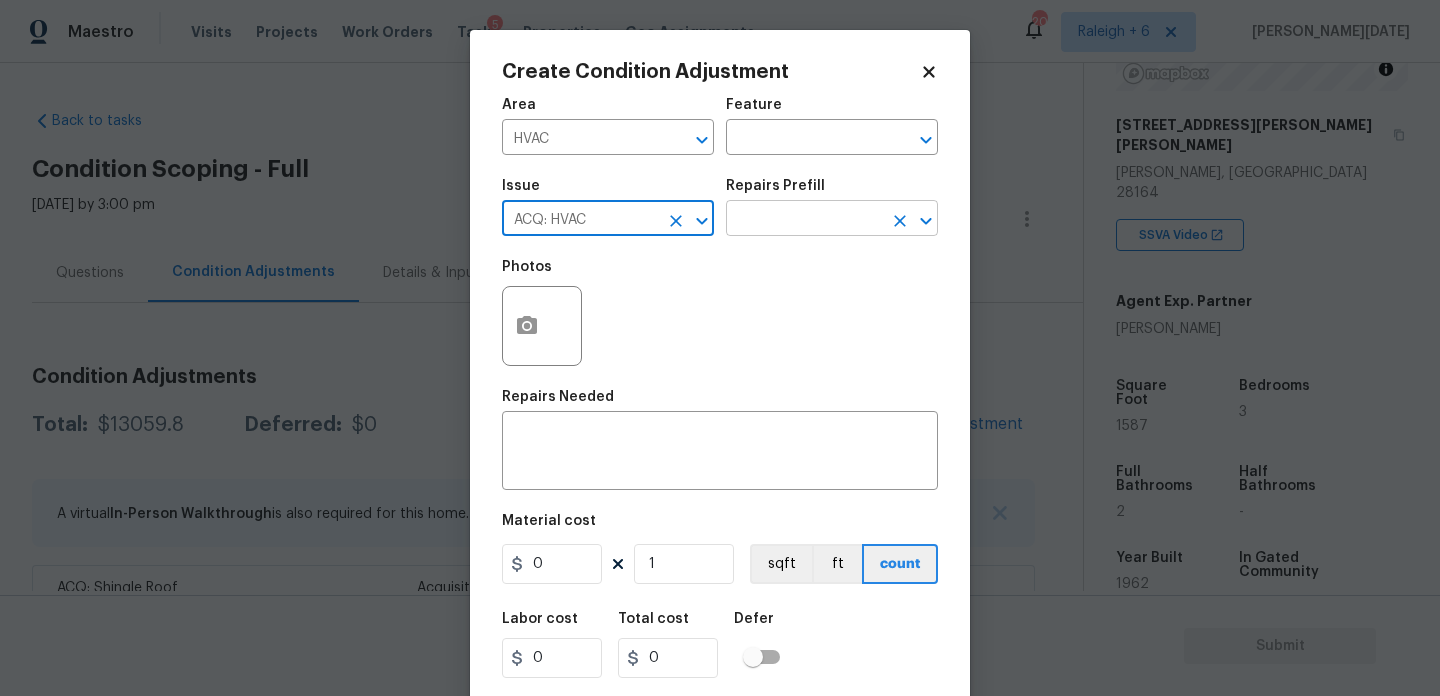 type on "ACQ: HVAC" 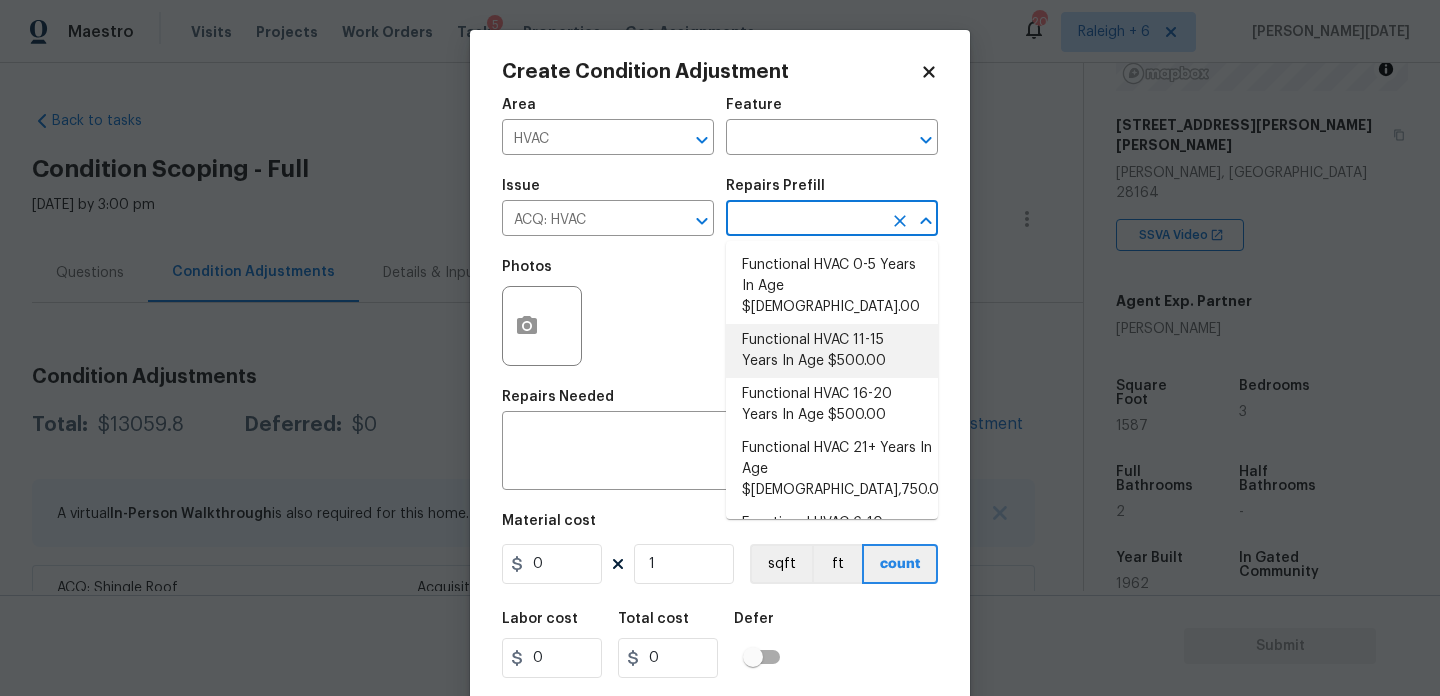 click on "Functional HVAC 11-15 Years In Age $500.00" at bounding box center (832, 351) 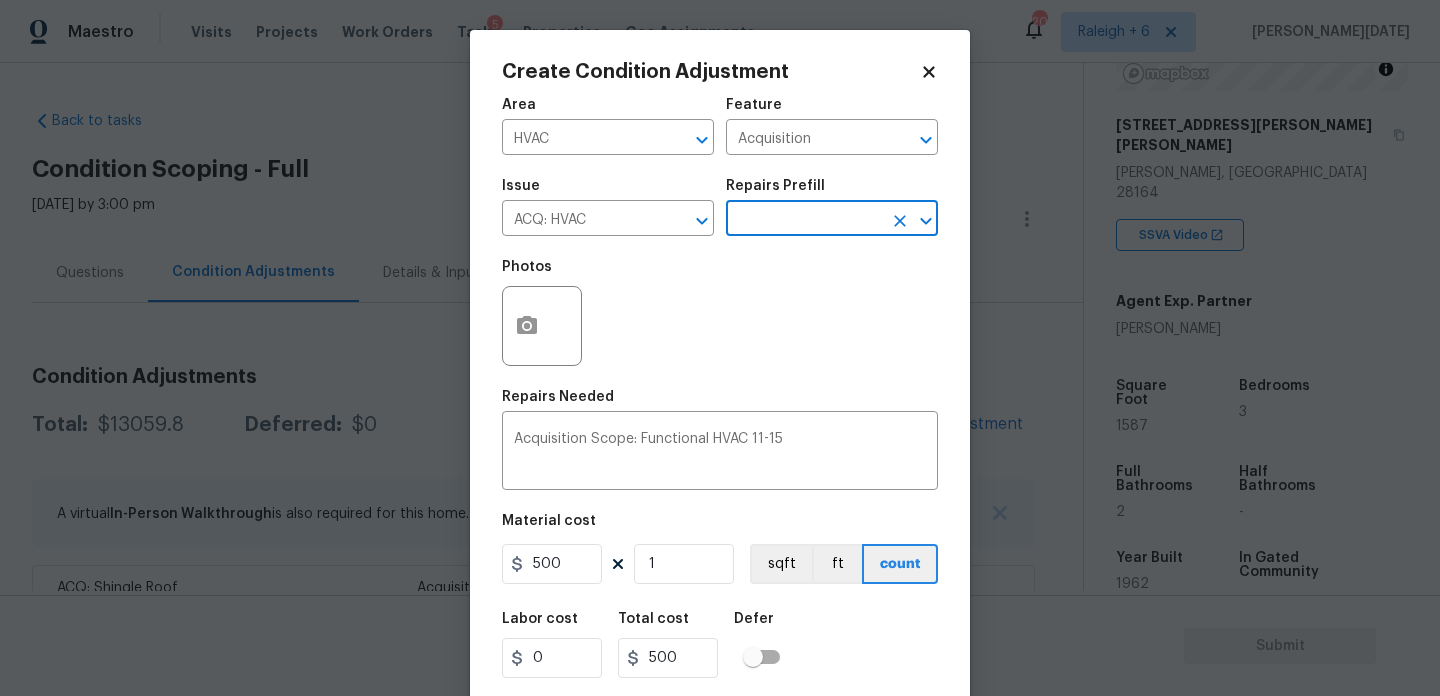 scroll, scrollTop: 51, scrollLeft: 0, axis: vertical 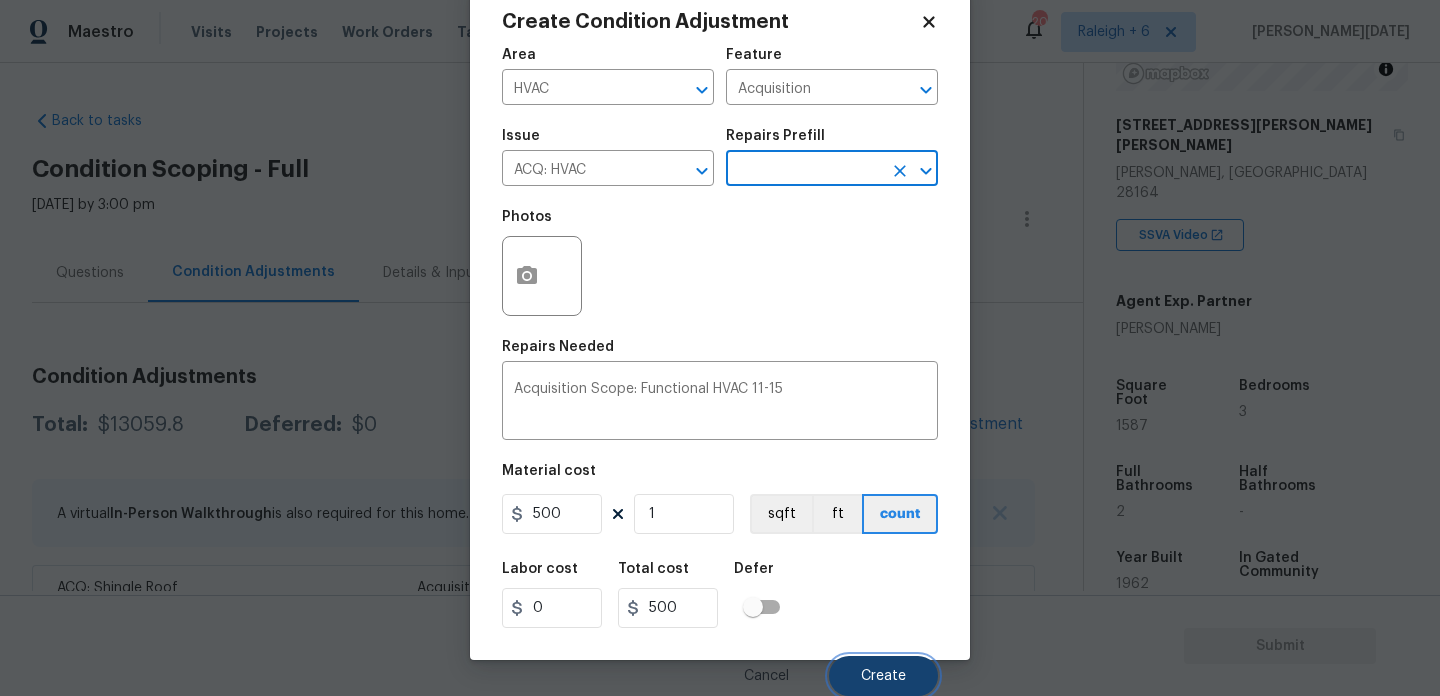 click on "Create" at bounding box center (883, 676) 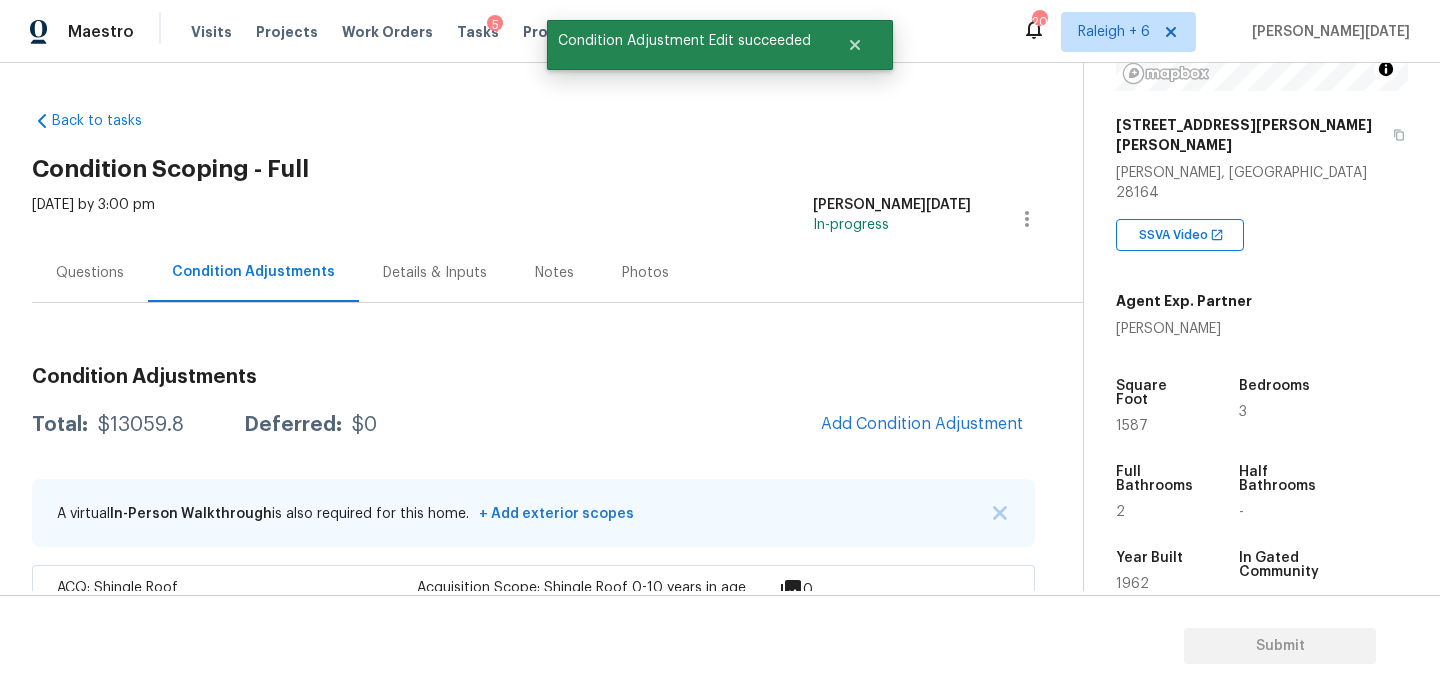 scroll, scrollTop: 44, scrollLeft: 0, axis: vertical 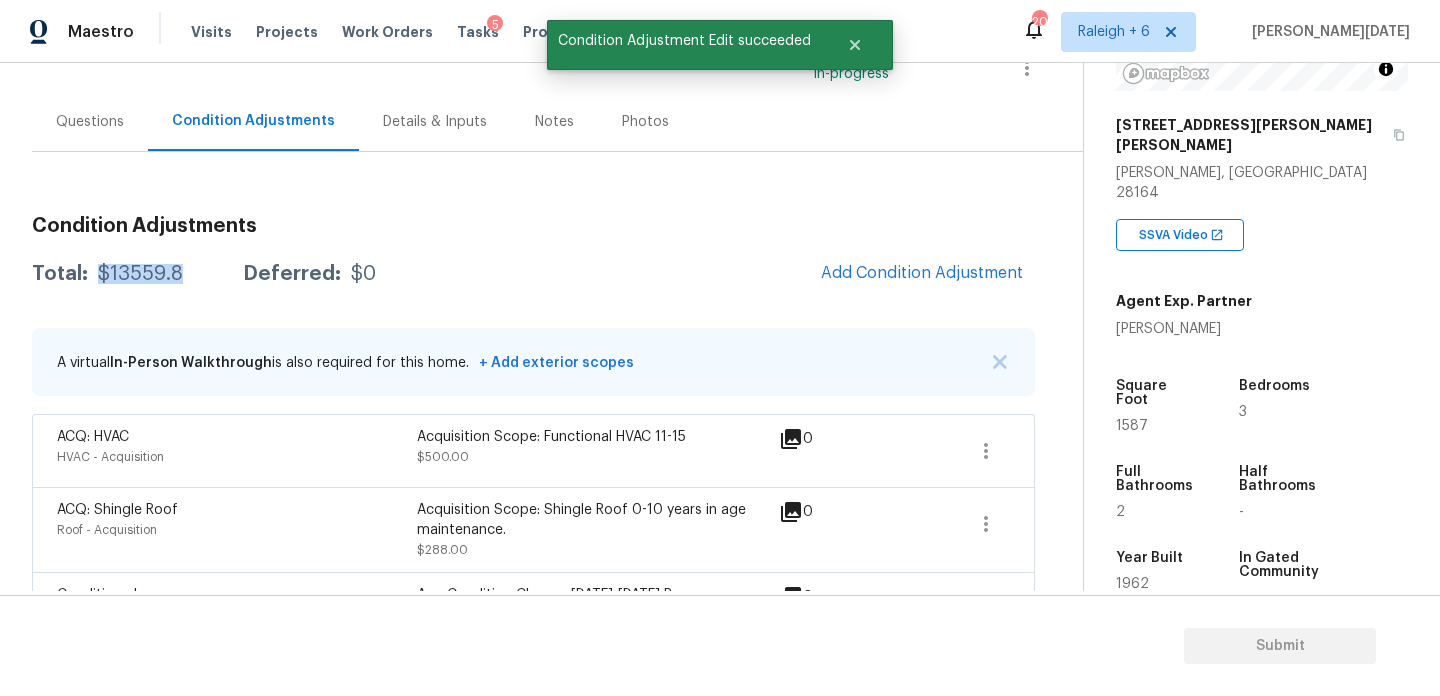 drag, startPoint x: 94, startPoint y: 273, endPoint x: 191, endPoint y: 273, distance: 97 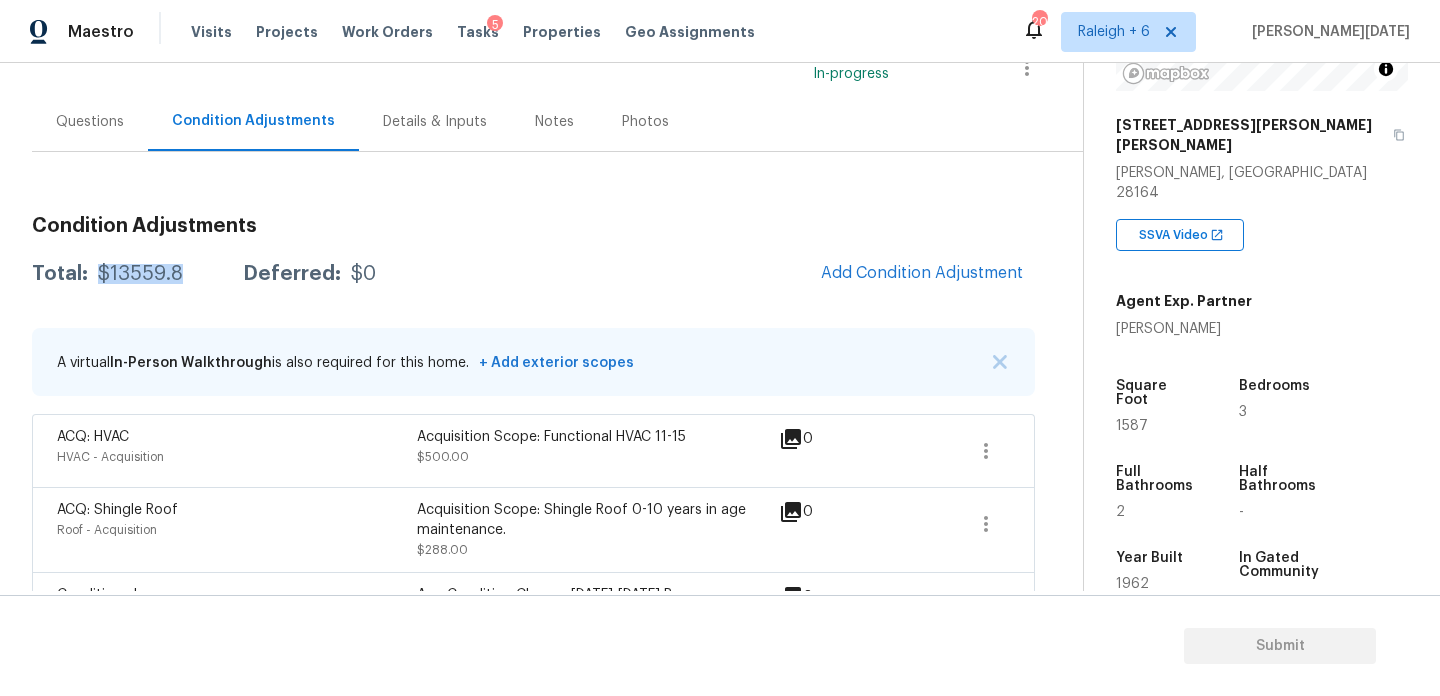 scroll, scrollTop: 0, scrollLeft: 0, axis: both 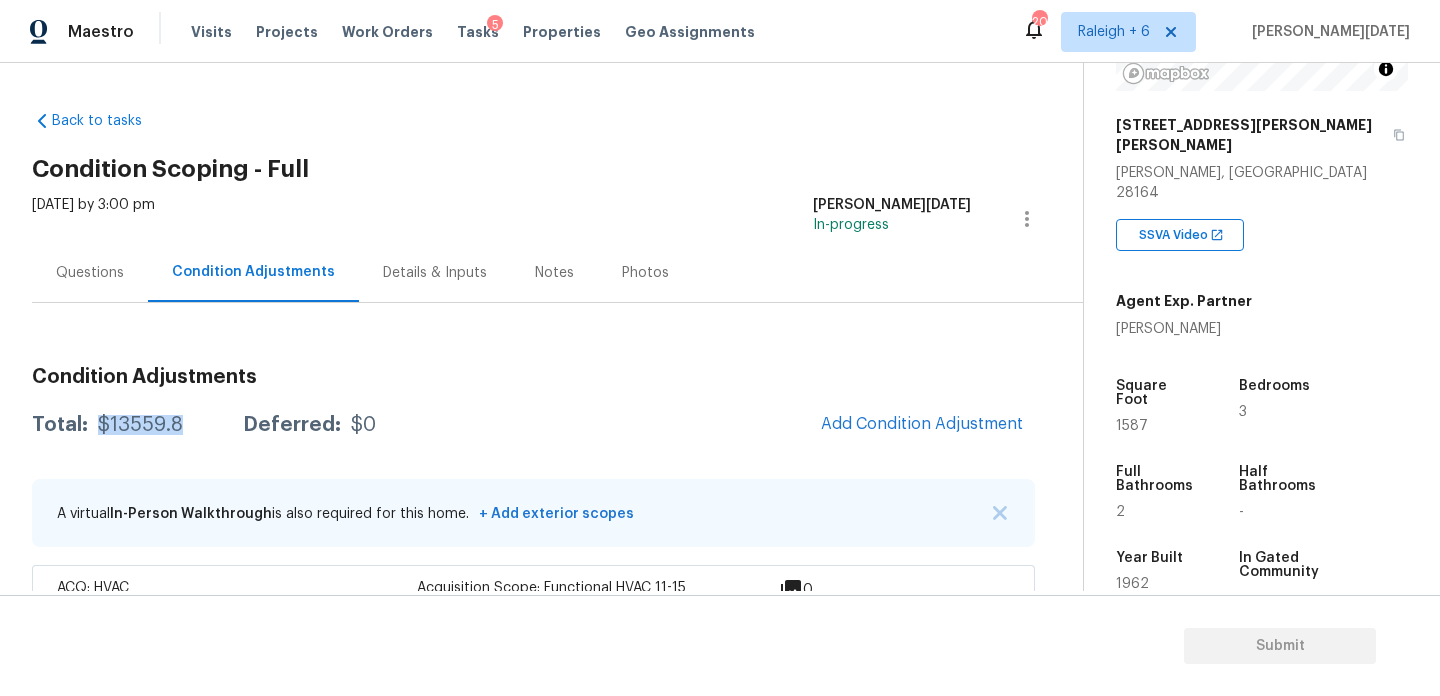 click on "Questions" at bounding box center (90, 272) 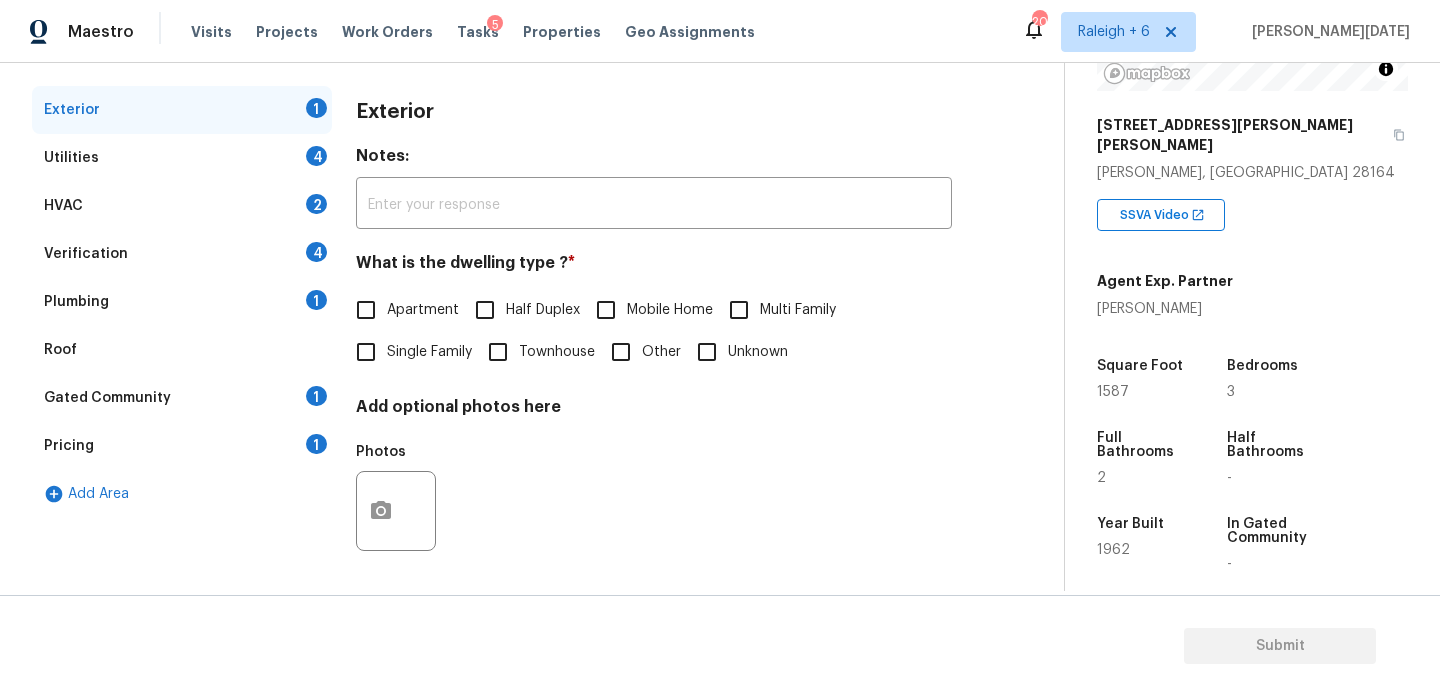 scroll, scrollTop: 267, scrollLeft: 0, axis: vertical 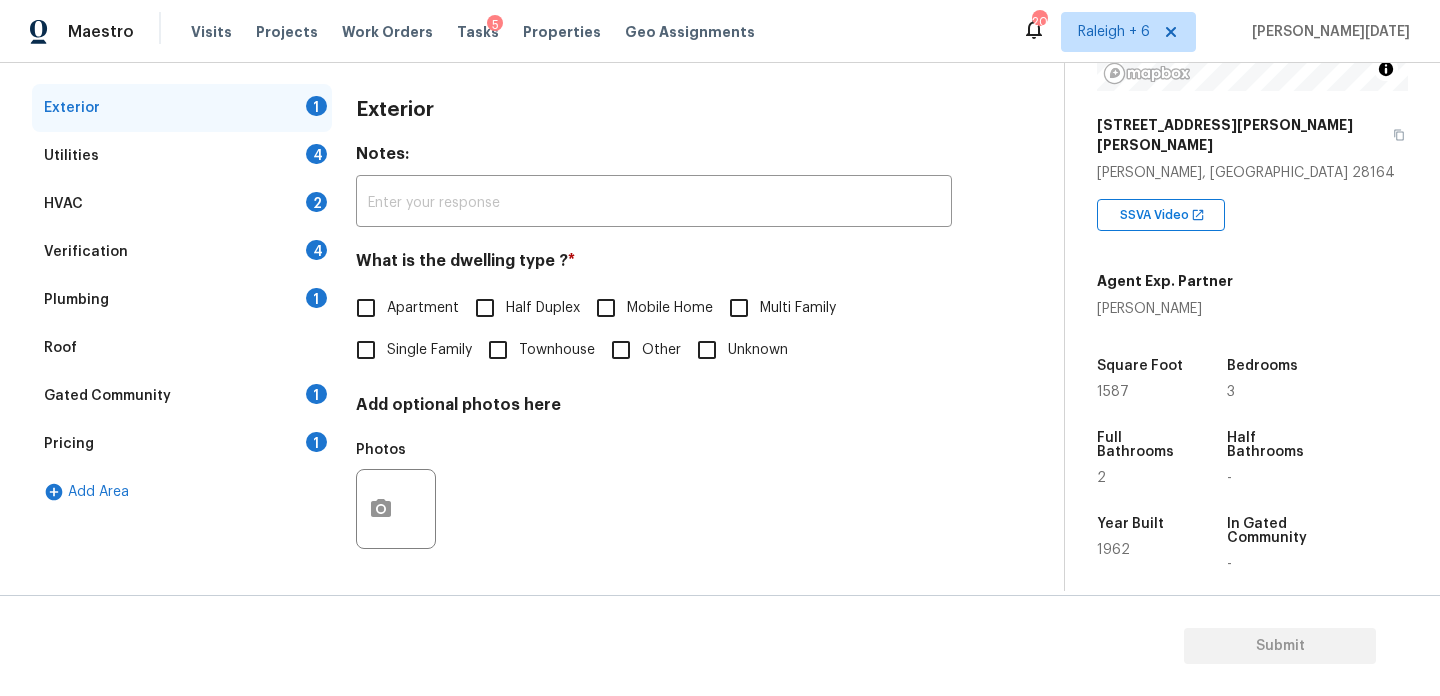click on "Single Family" at bounding box center (366, 350) 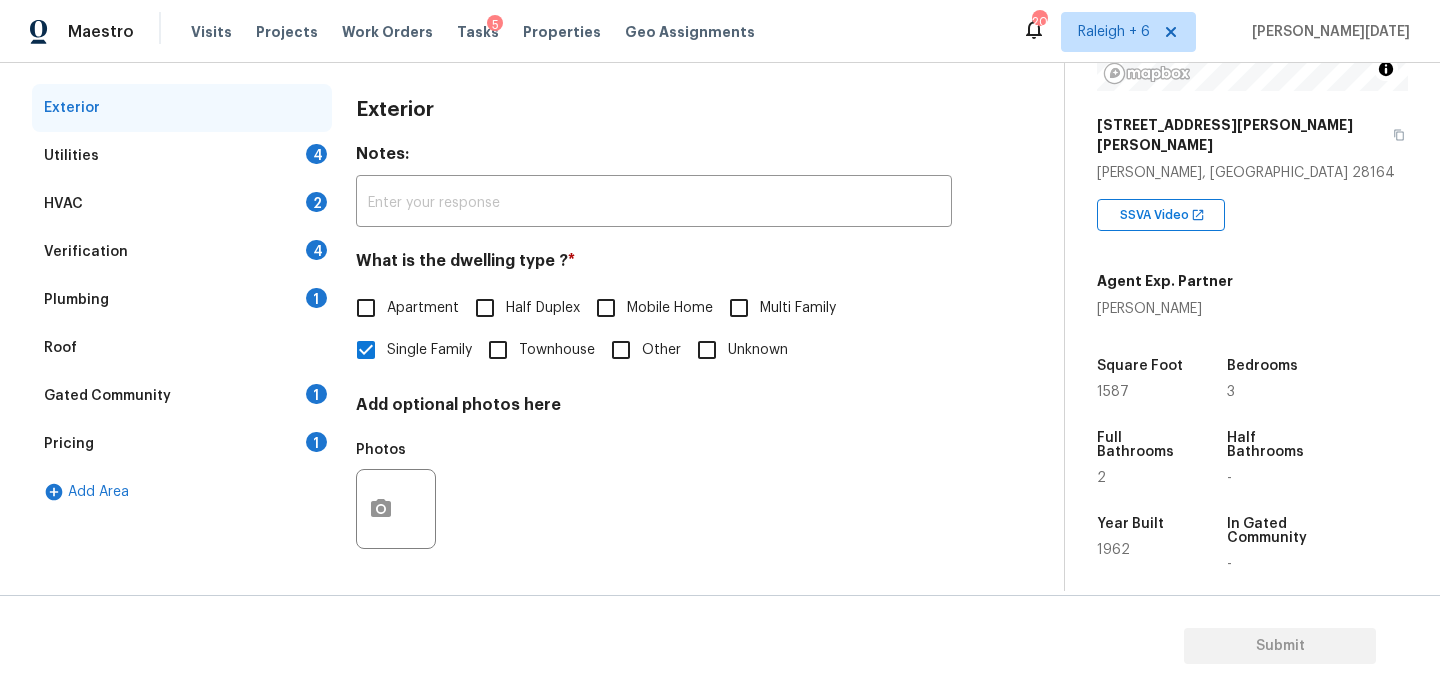 click on "Utilities 4" at bounding box center [182, 156] 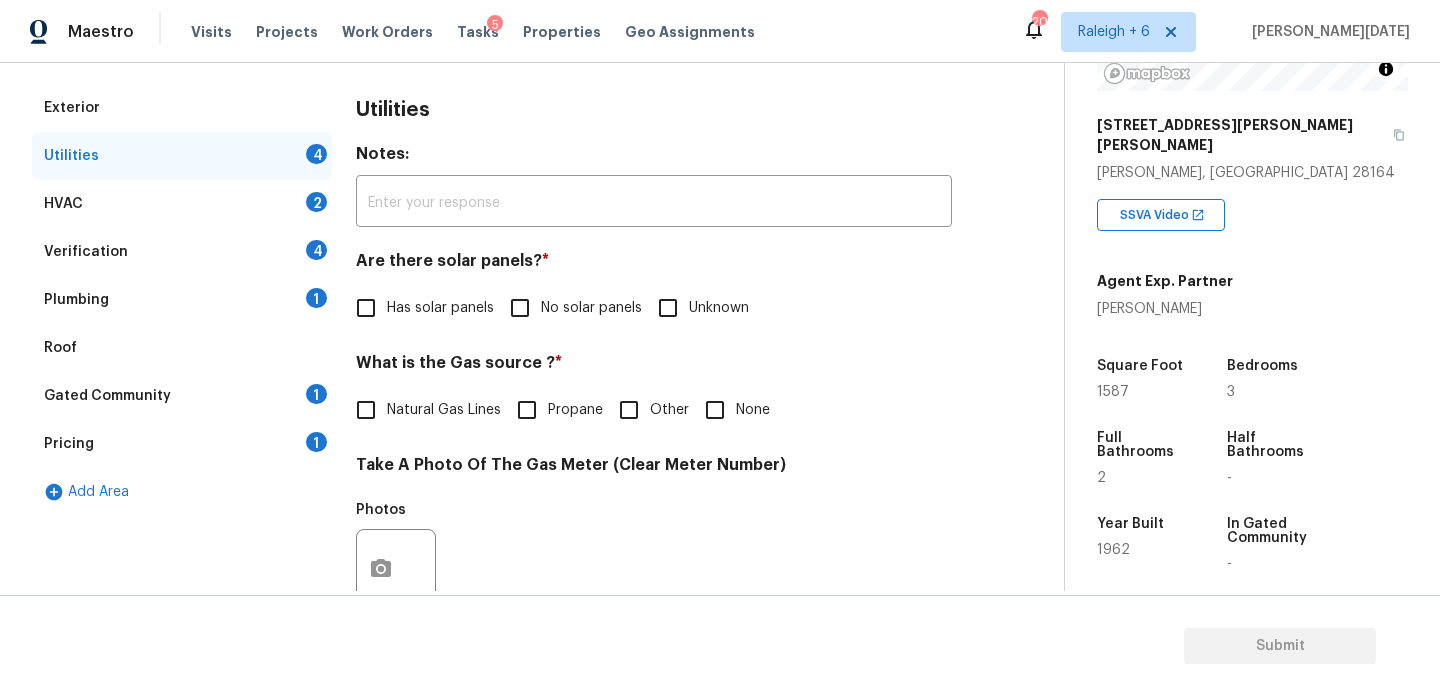 click on "No solar panels" at bounding box center [520, 308] 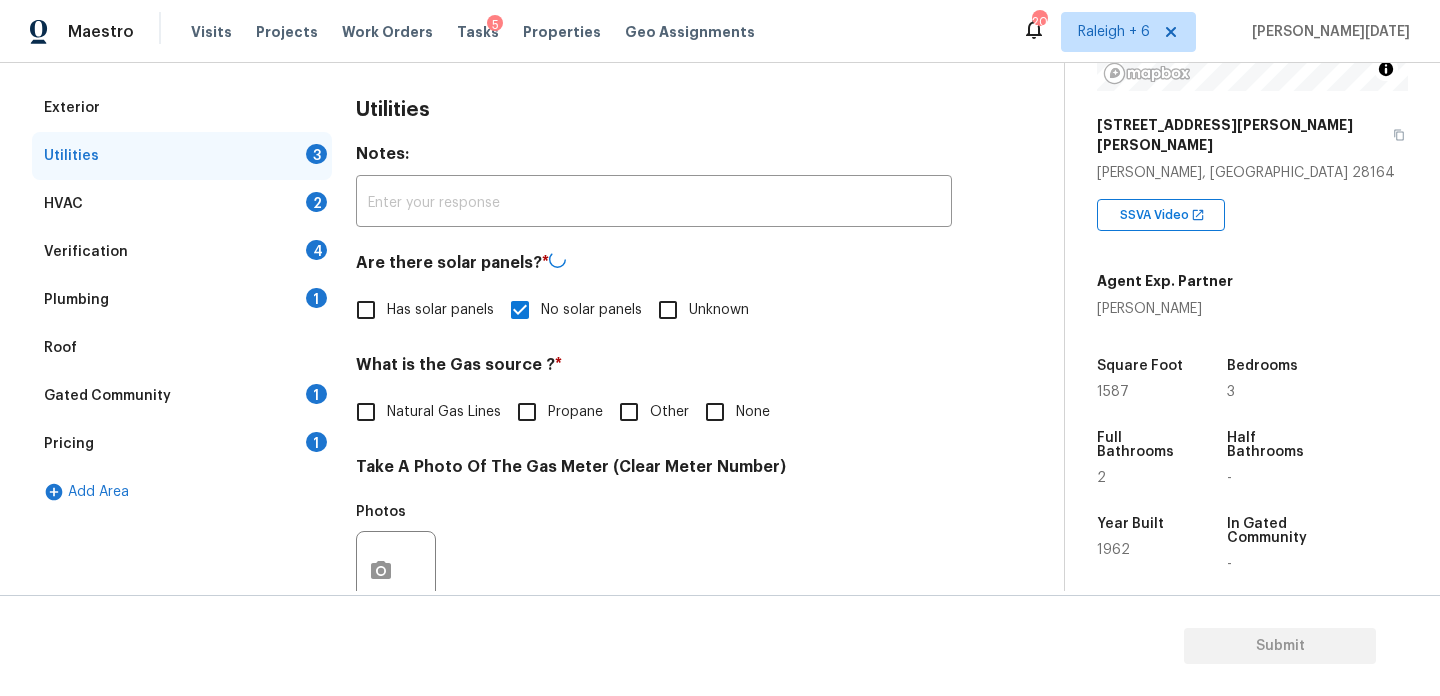 click on "Utilities Notes: ​ Are there solar panels?  * Has solar panels No solar panels Unknown What is the Gas source ?  * Natural Gas Lines Propane Other None Take A Photo Of The Gas Meter (Clear Meter Number) Photos Take A Photo Of The Water Meter (Clear Meter Number) Photos Take A Photo Of The Electric Meter (Clear Meter Number)  * Photos Does the home have a septic tank or sewer service?  * Sewer Septic Unknown" at bounding box center [654, 606] 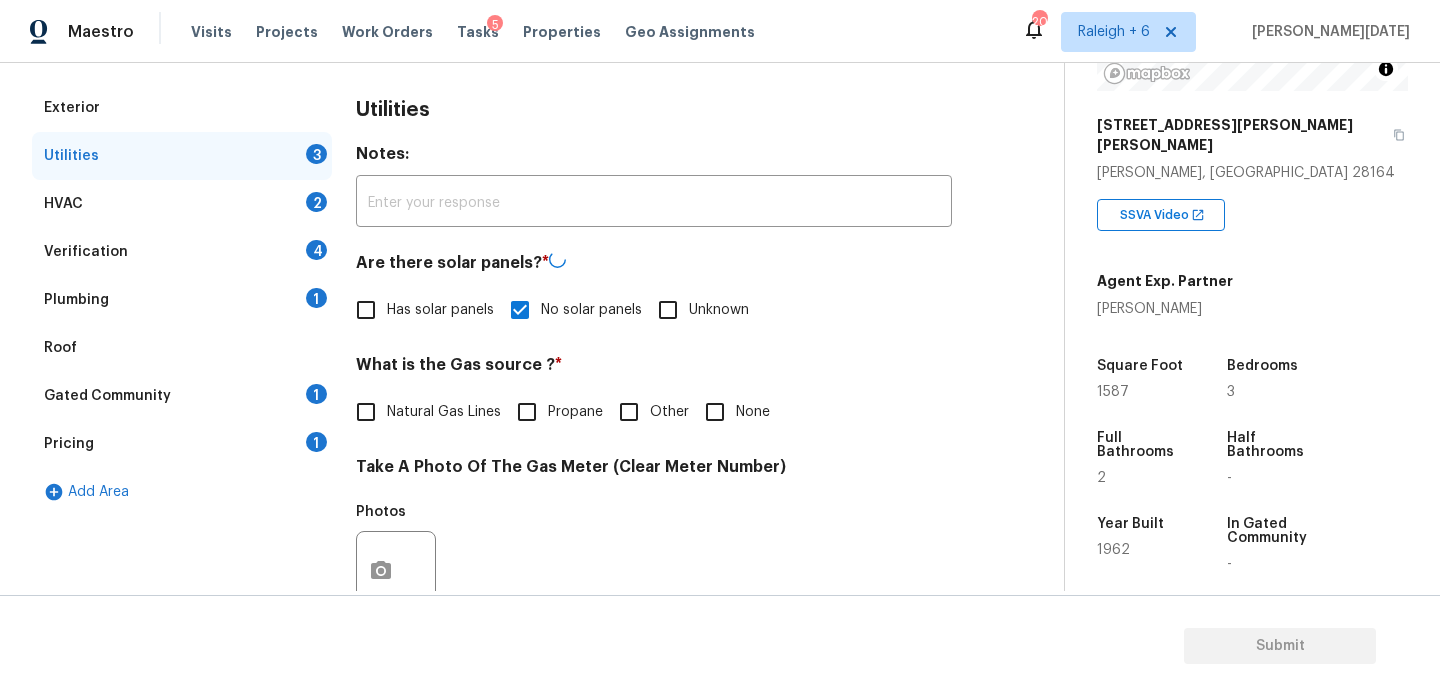 click on "None" at bounding box center [732, 412] 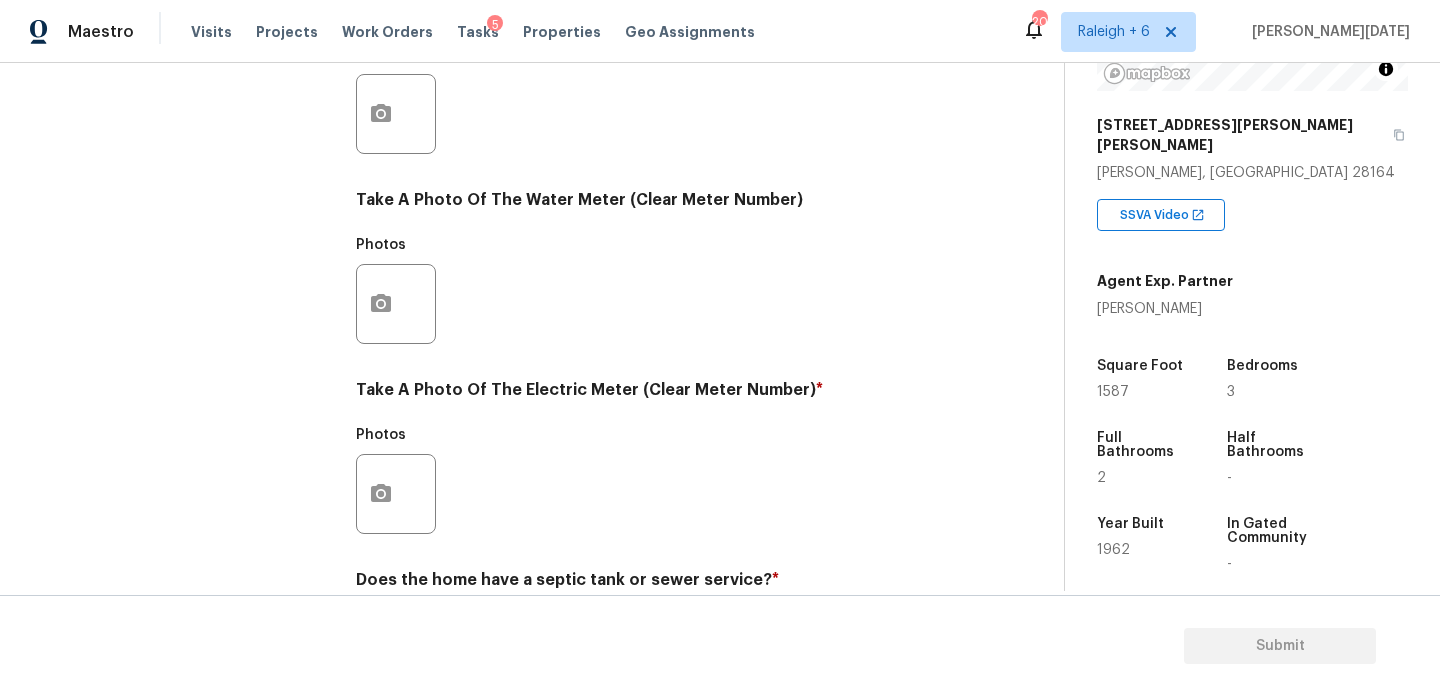 scroll, scrollTop: 809, scrollLeft: 0, axis: vertical 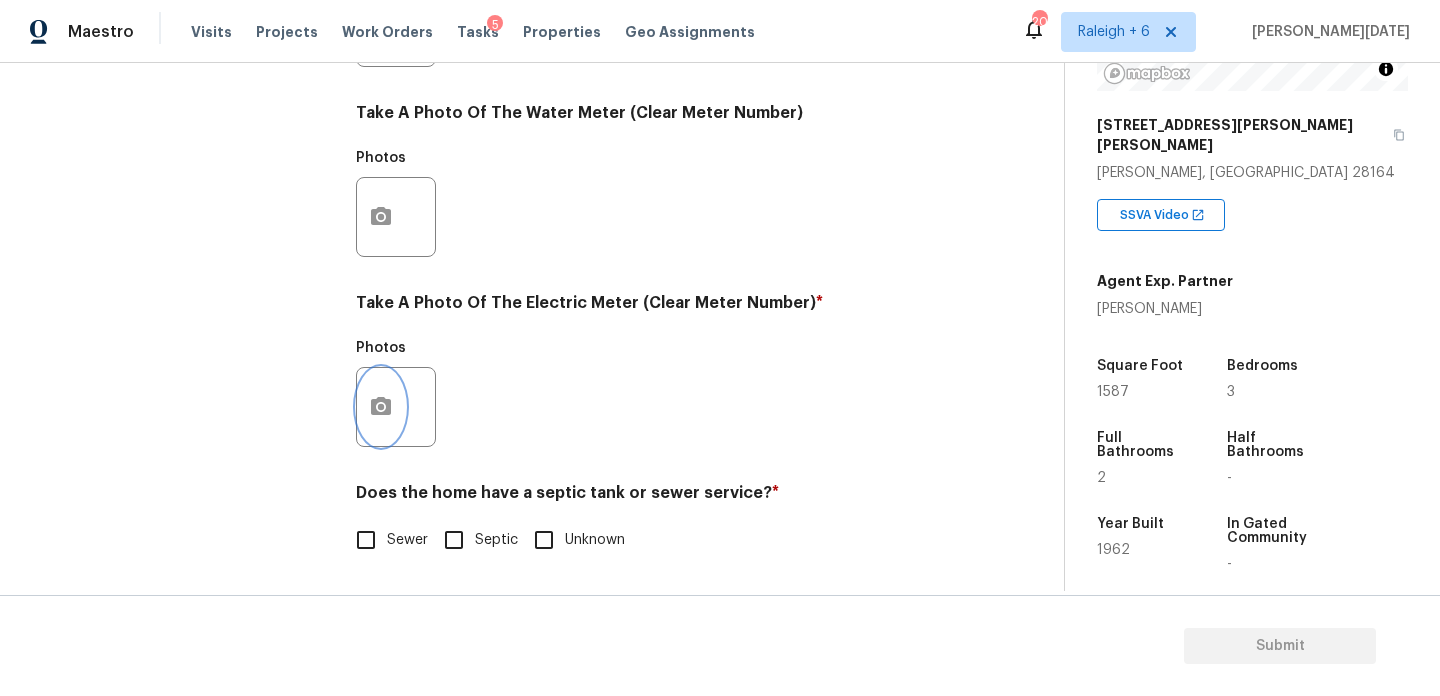 click at bounding box center [381, 407] 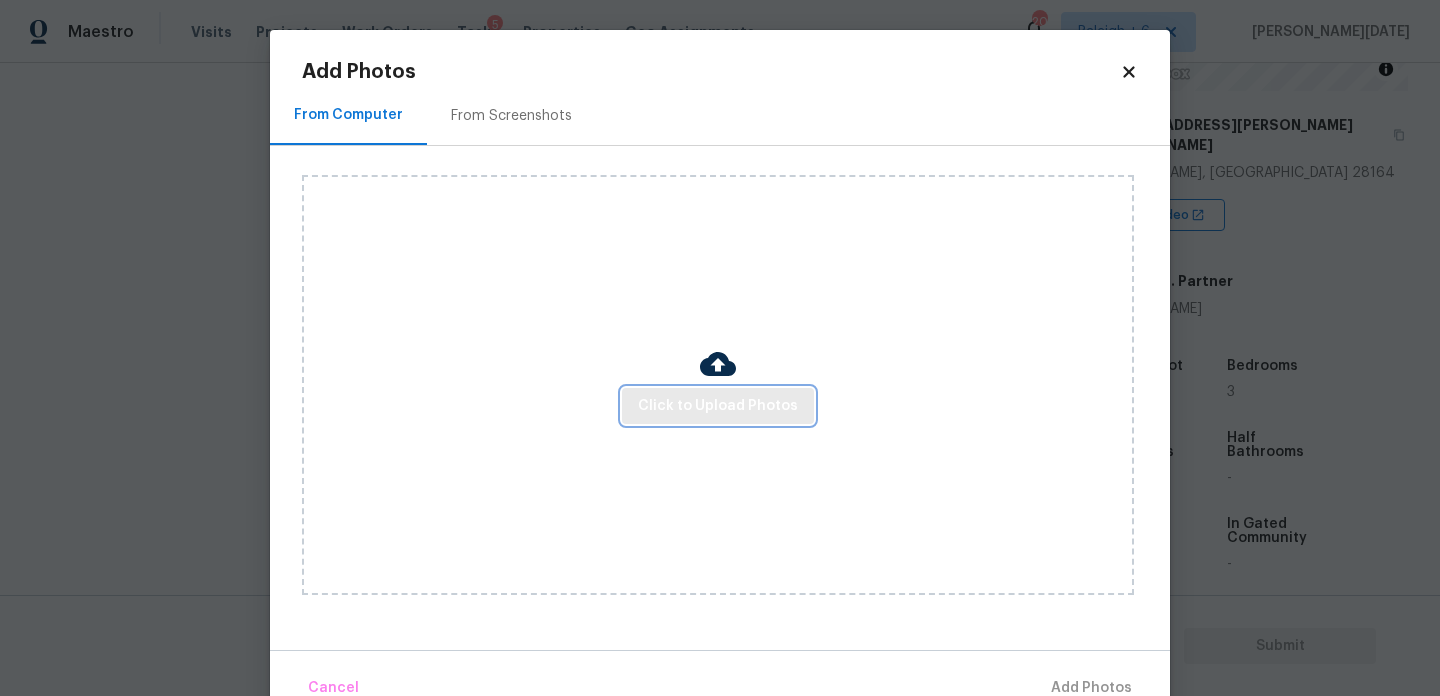 click on "Click to Upload Photos" at bounding box center [718, 406] 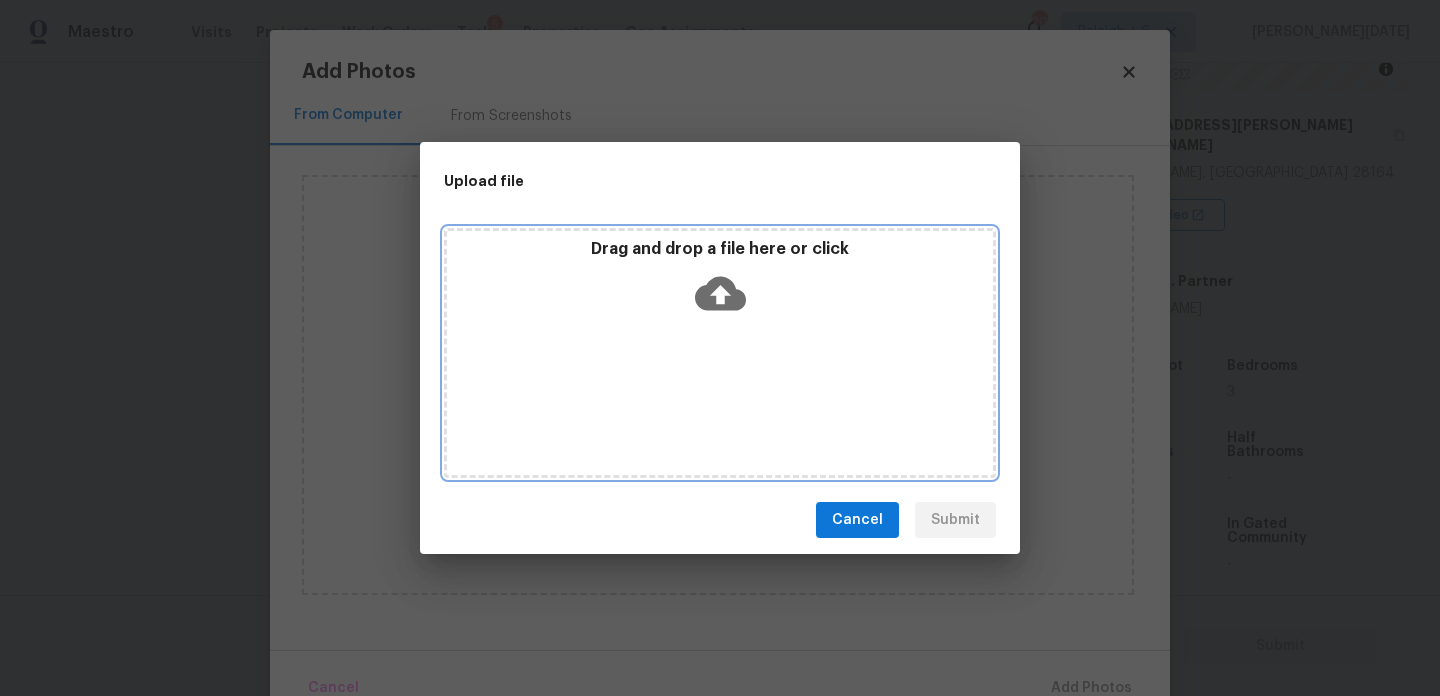 click on "Drag and drop a file here or click" at bounding box center [720, 353] 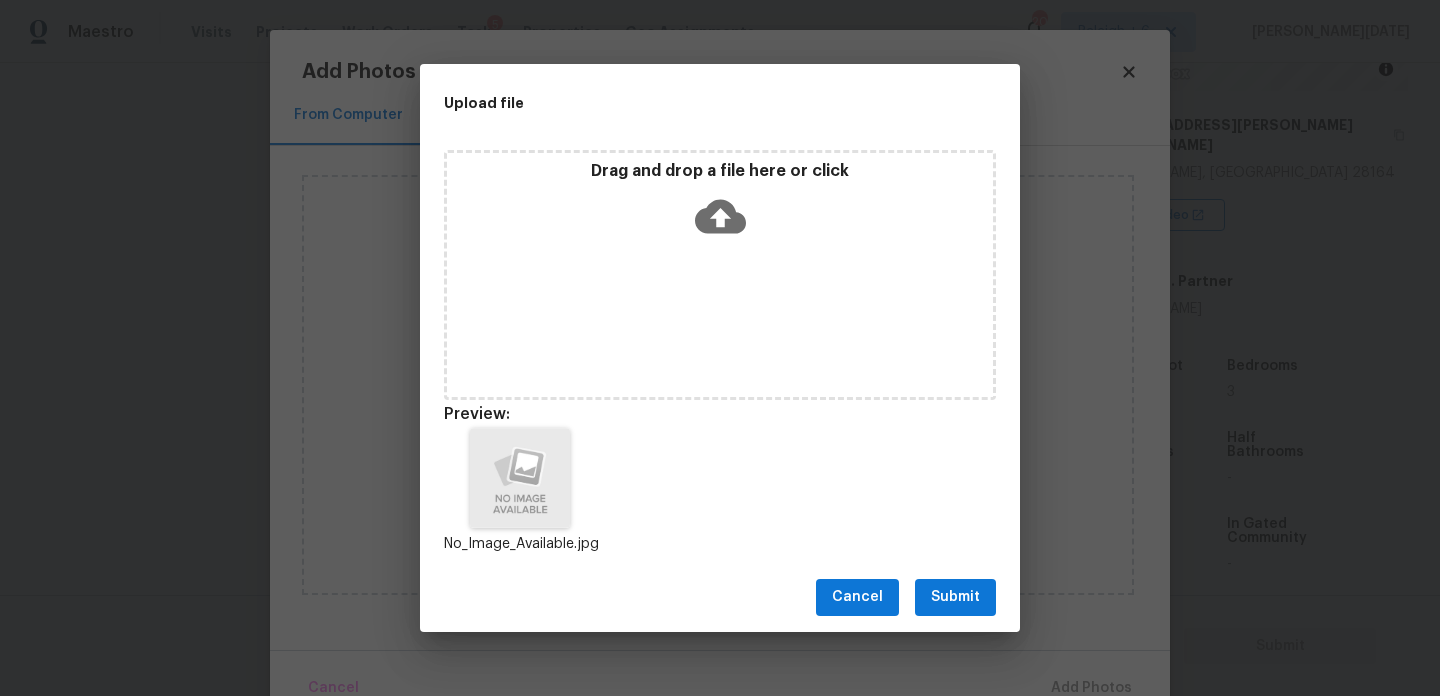 scroll, scrollTop: 16, scrollLeft: 0, axis: vertical 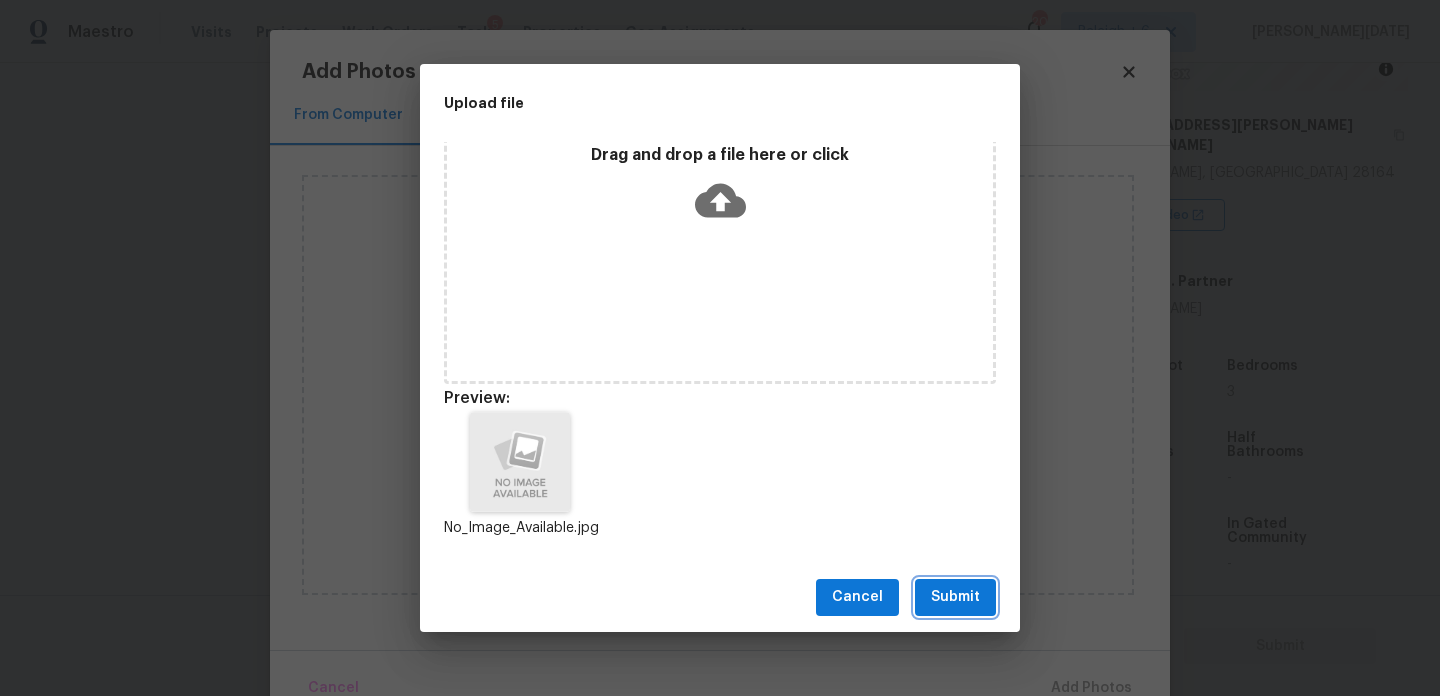 click on "Submit" at bounding box center (955, 597) 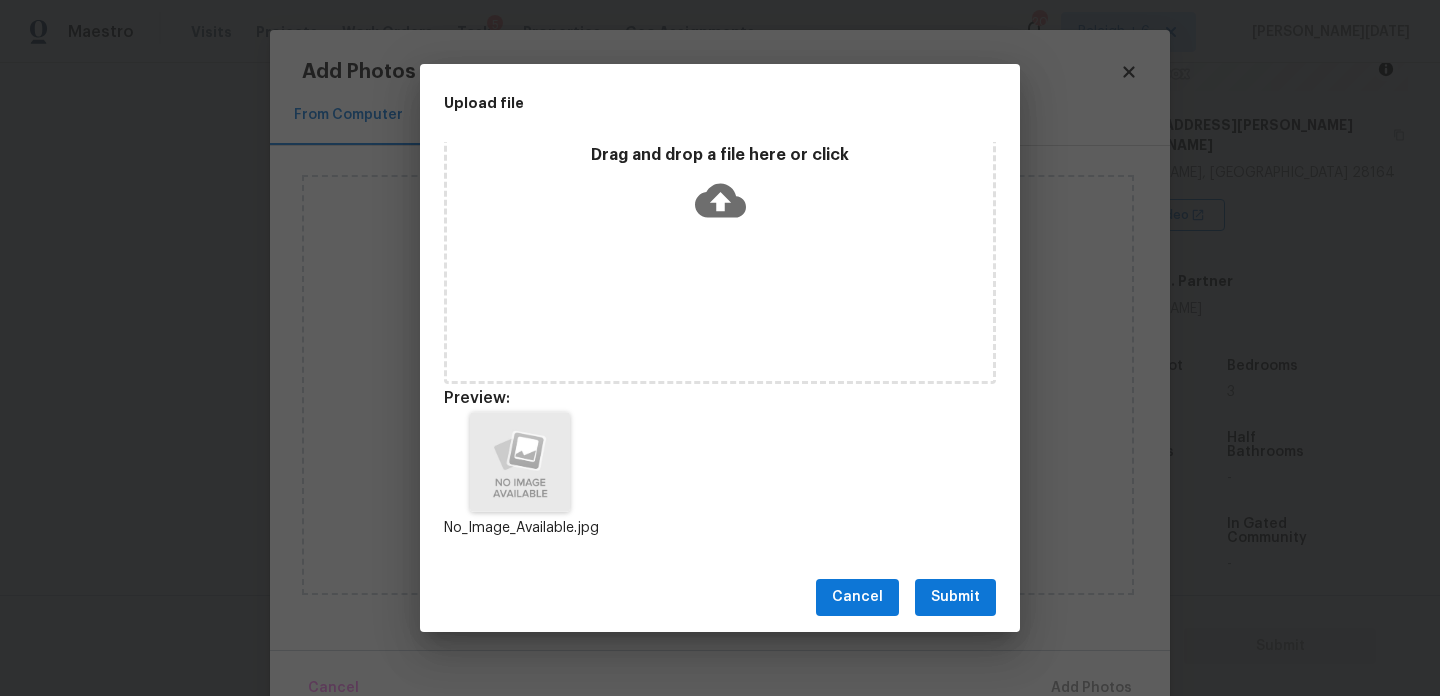 scroll, scrollTop: 0, scrollLeft: 0, axis: both 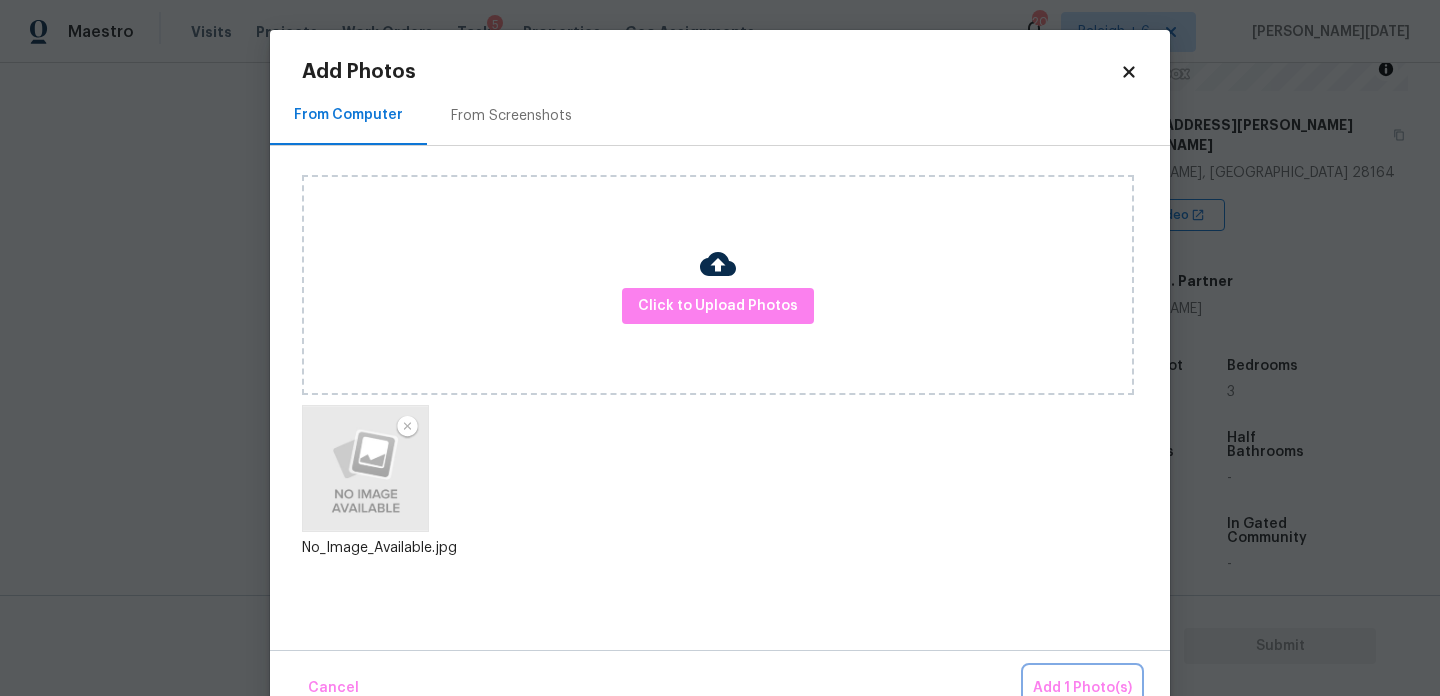 click on "Add 1 Photo(s)" at bounding box center (1082, 688) 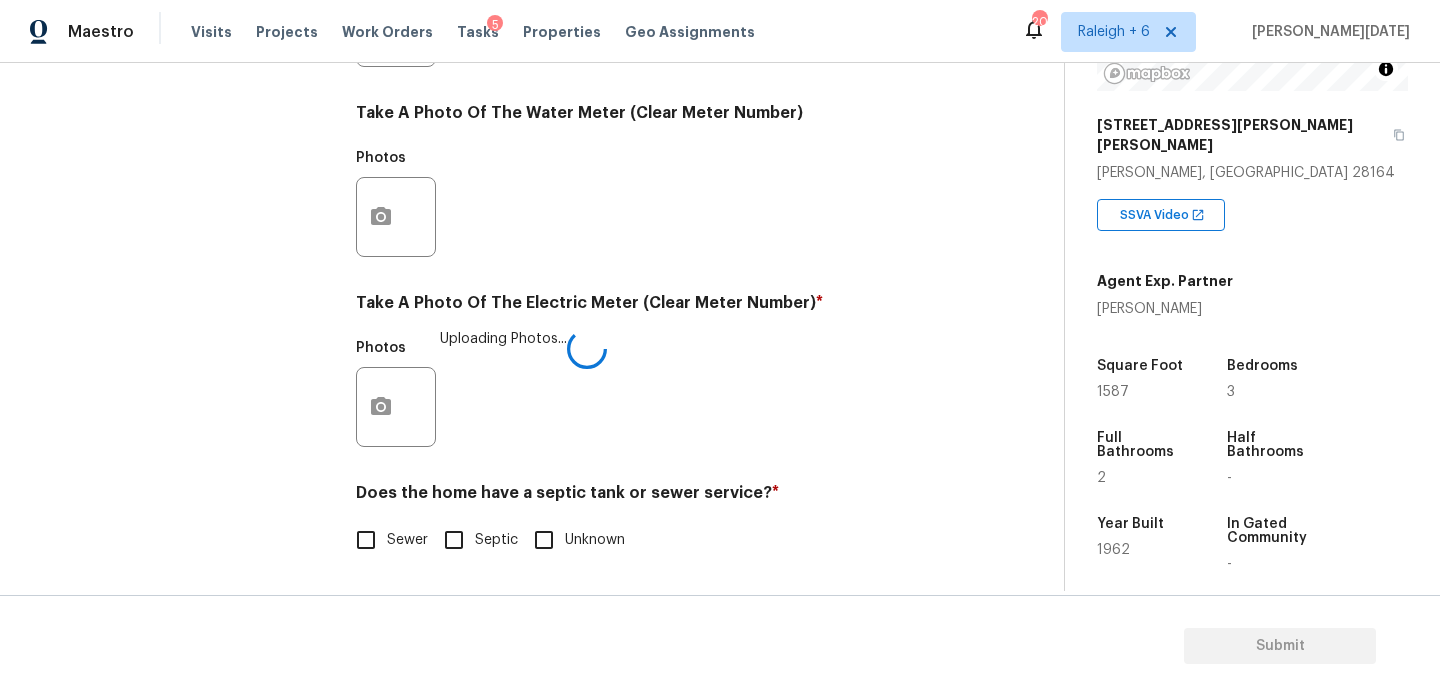 click on "Sewer" at bounding box center (366, 540) 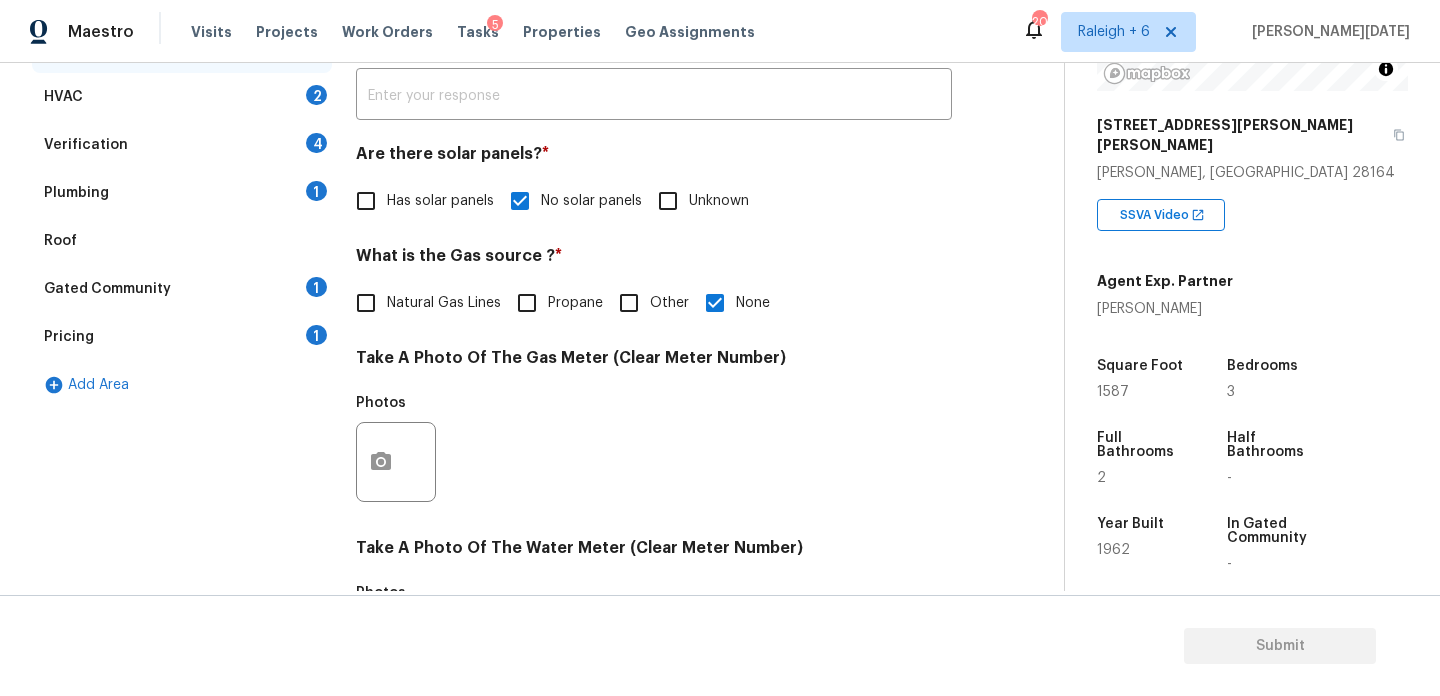 scroll, scrollTop: 320, scrollLeft: 0, axis: vertical 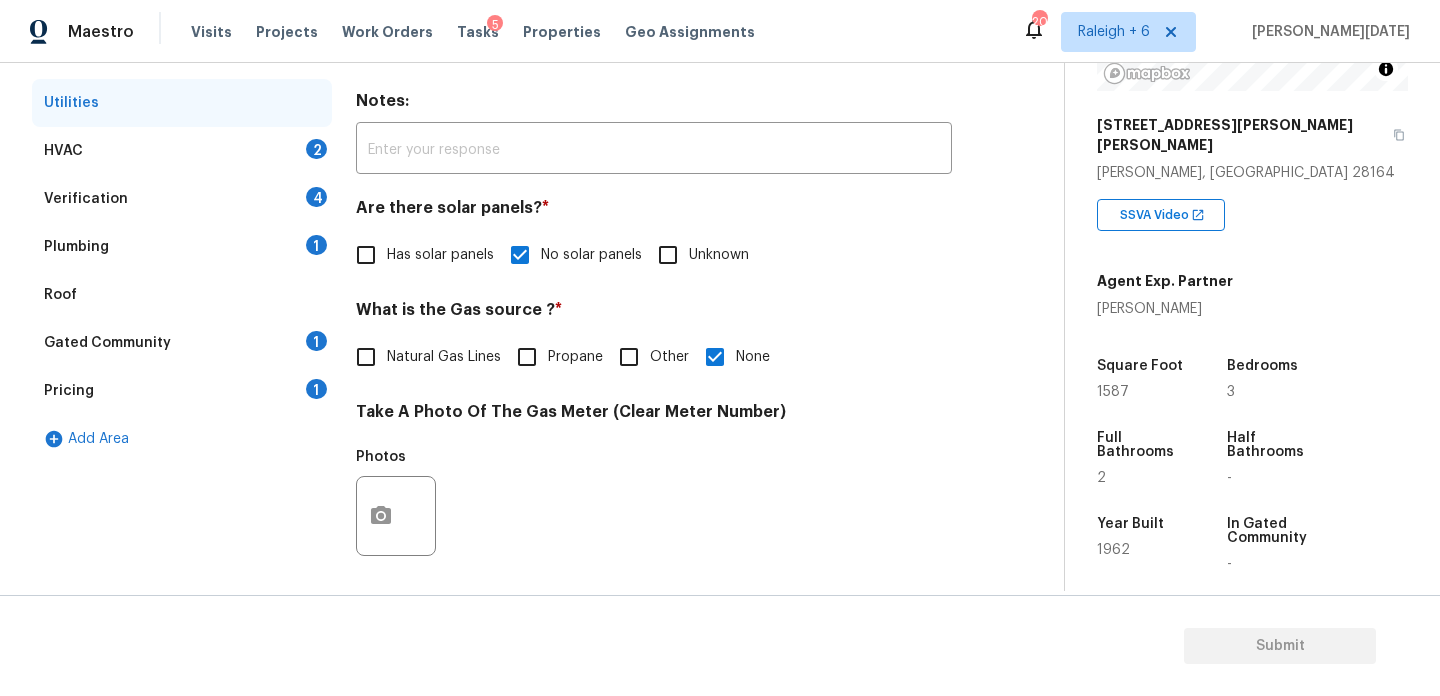 click on "HVAC 2" at bounding box center [182, 151] 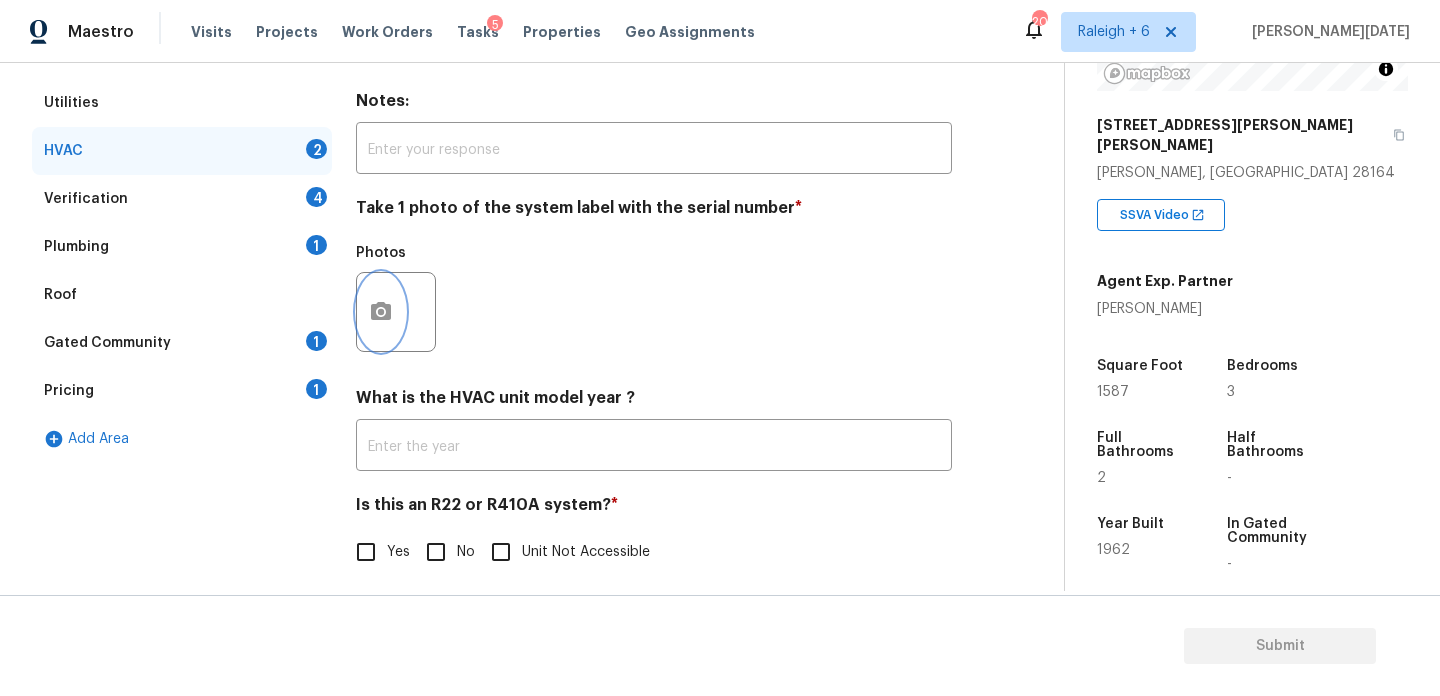 click at bounding box center (381, 312) 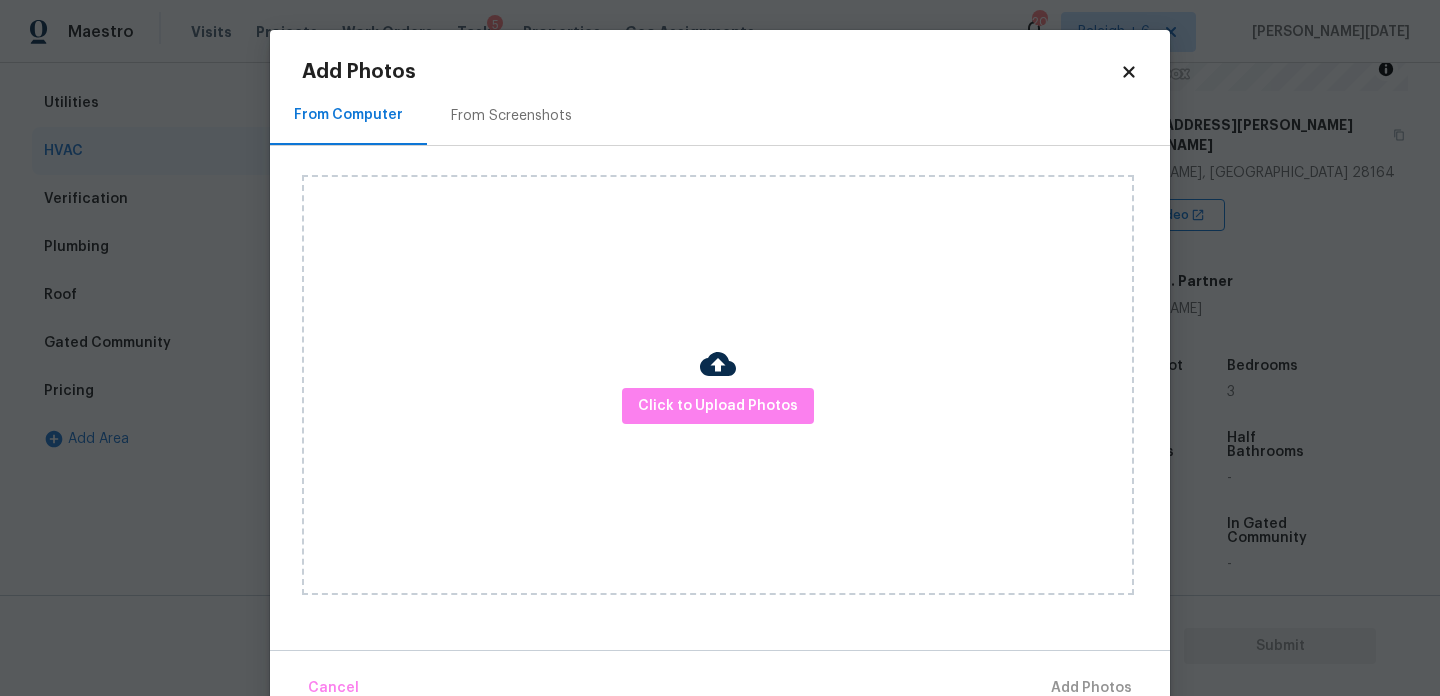 click on "Click to Upload Photos" at bounding box center (718, 385) 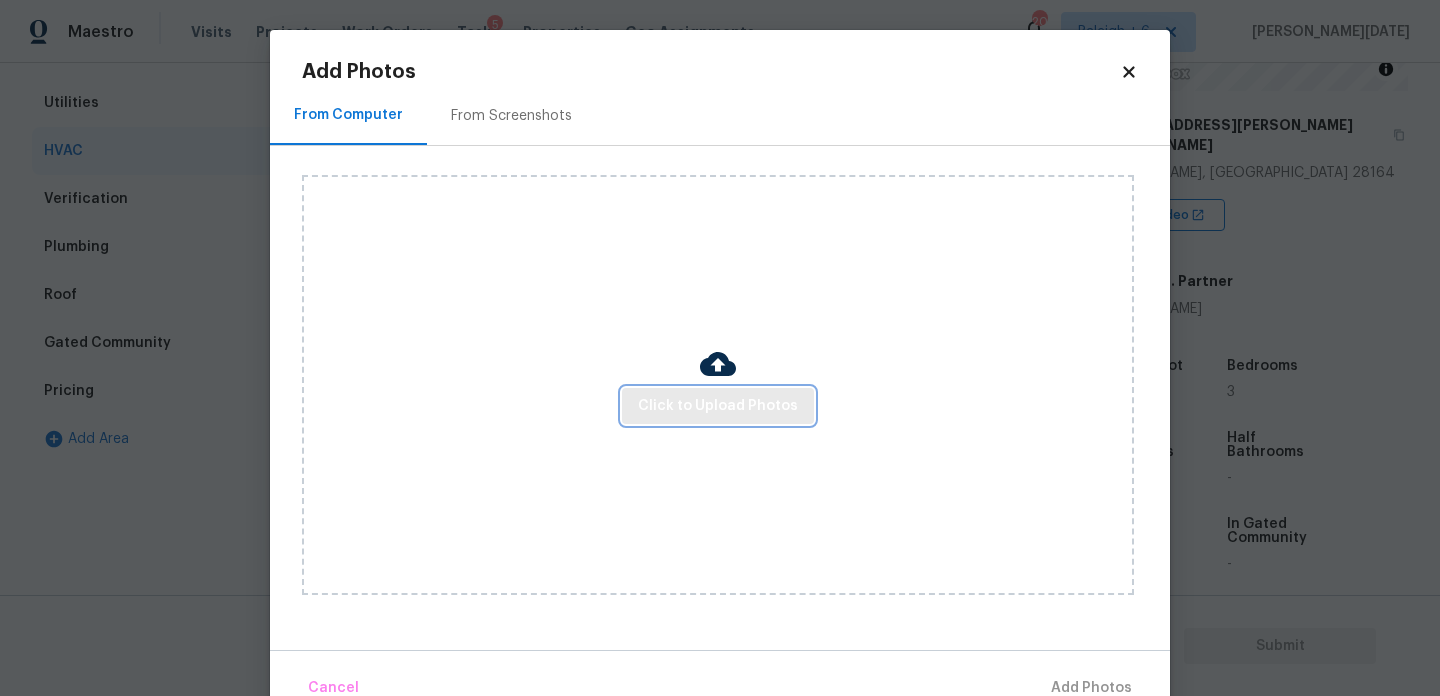 click on "Click to Upload Photos" at bounding box center (718, 406) 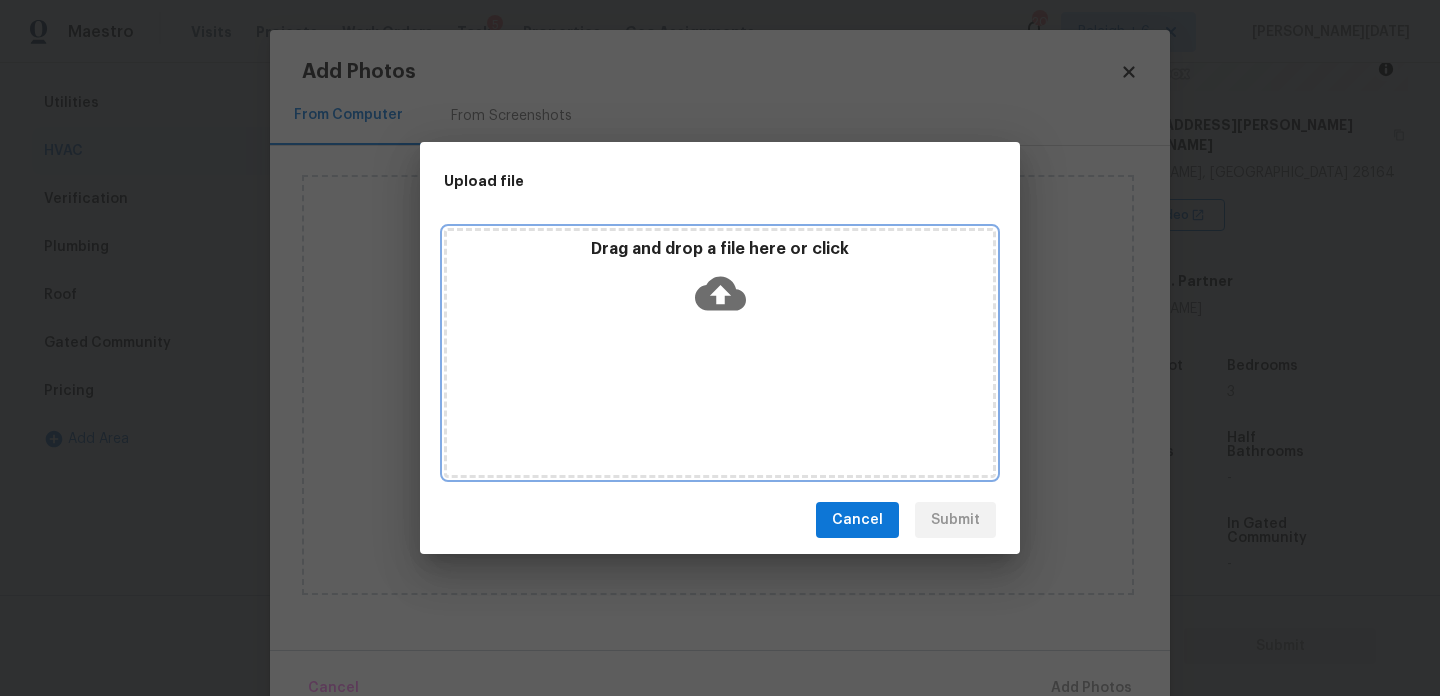 click on "Drag and drop a file here or click" at bounding box center [720, 353] 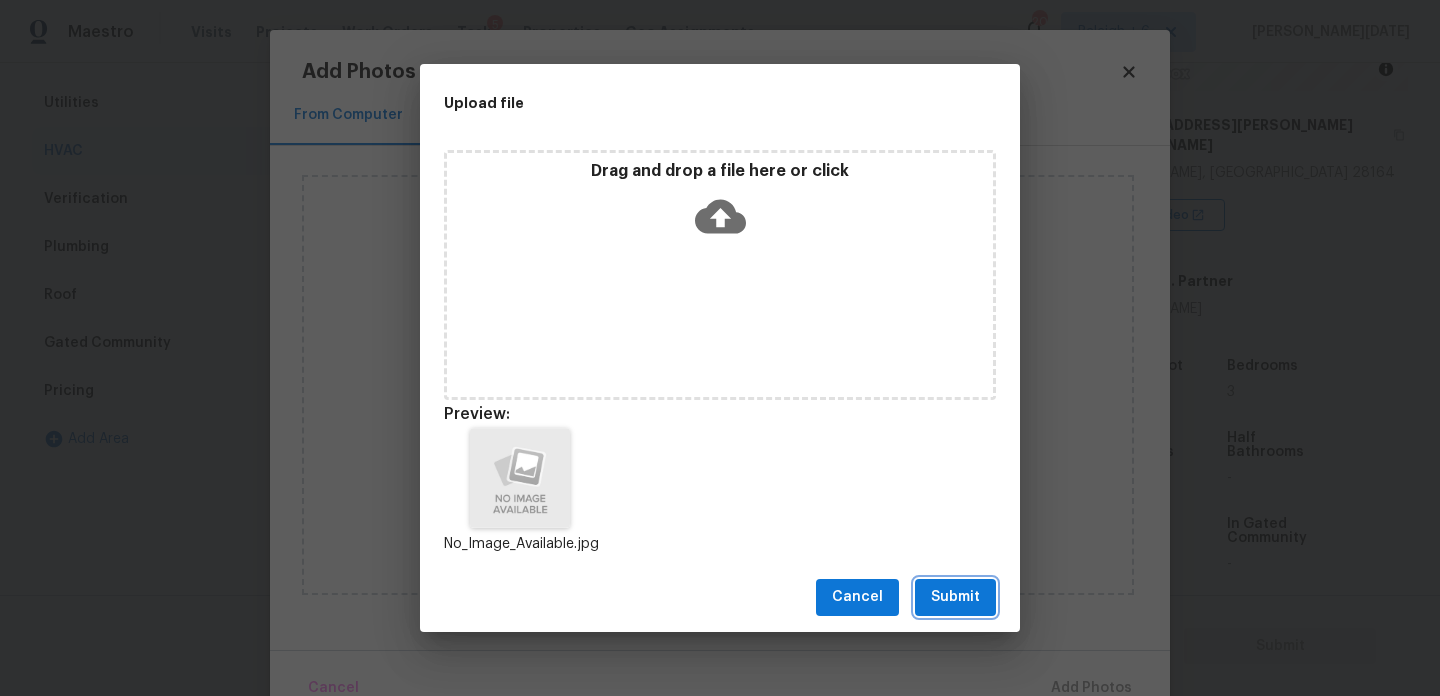 click on "Submit" at bounding box center [955, 597] 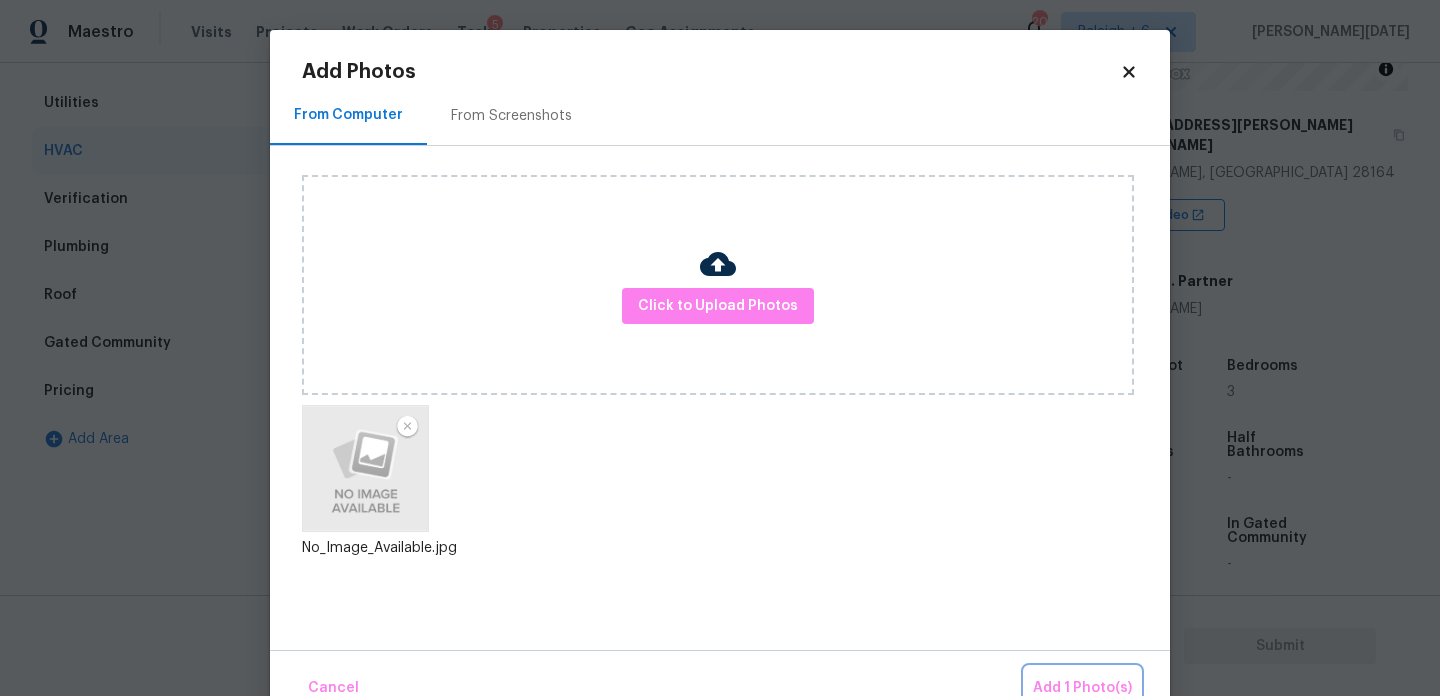 click on "Add 1 Photo(s)" at bounding box center (1082, 688) 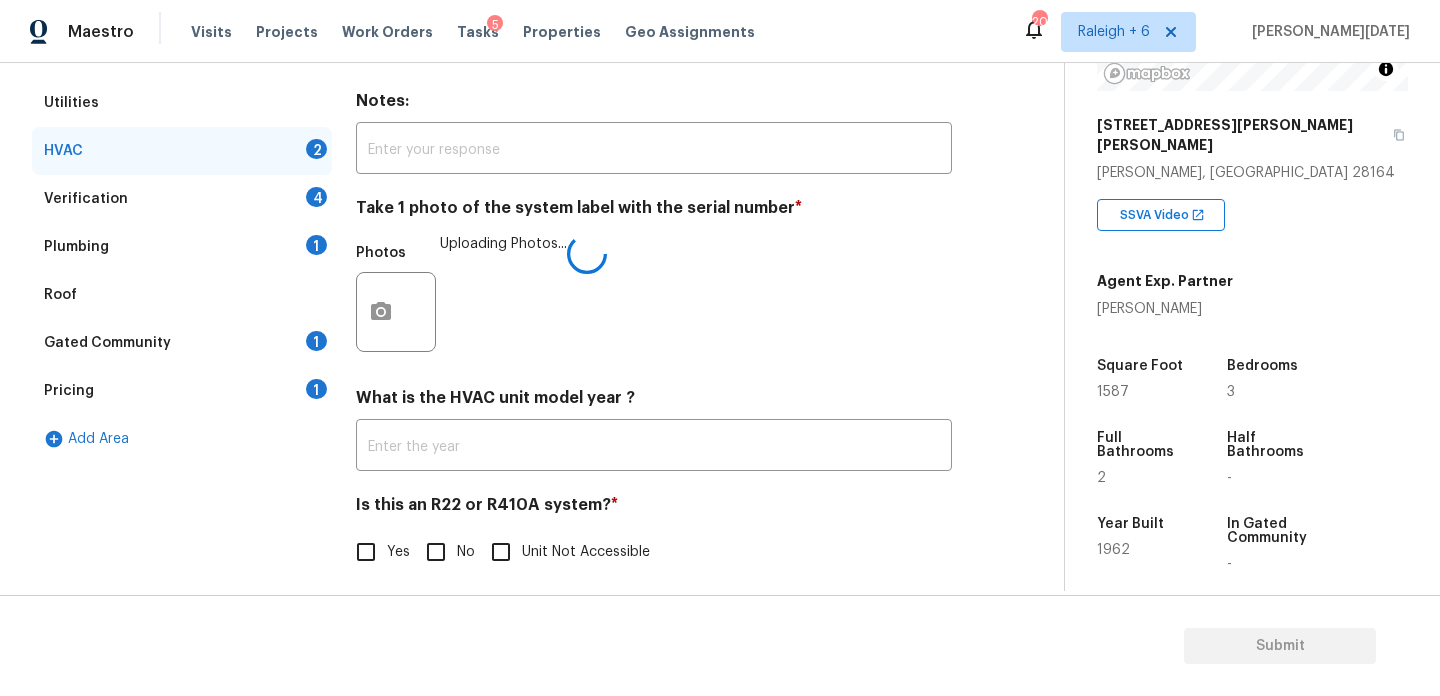 click on "Yes" at bounding box center (366, 552) 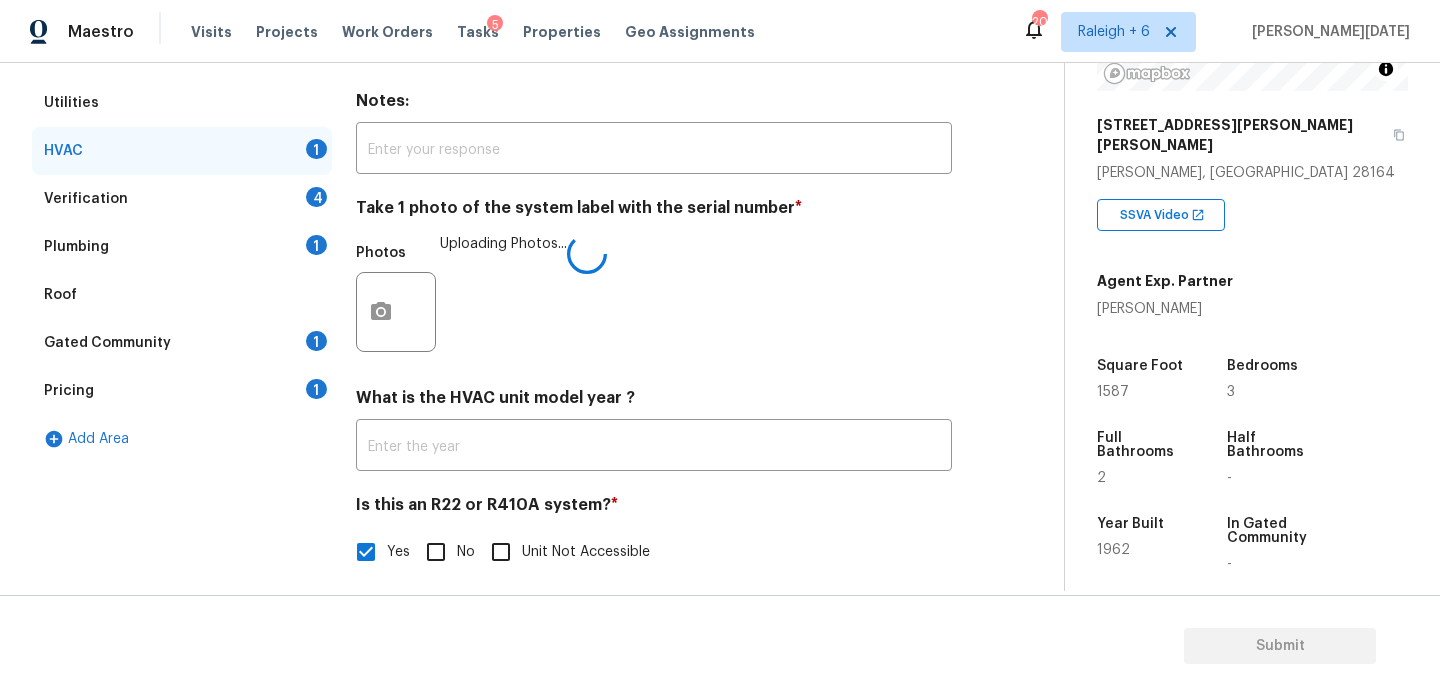 scroll, scrollTop: 259, scrollLeft: 0, axis: vertical 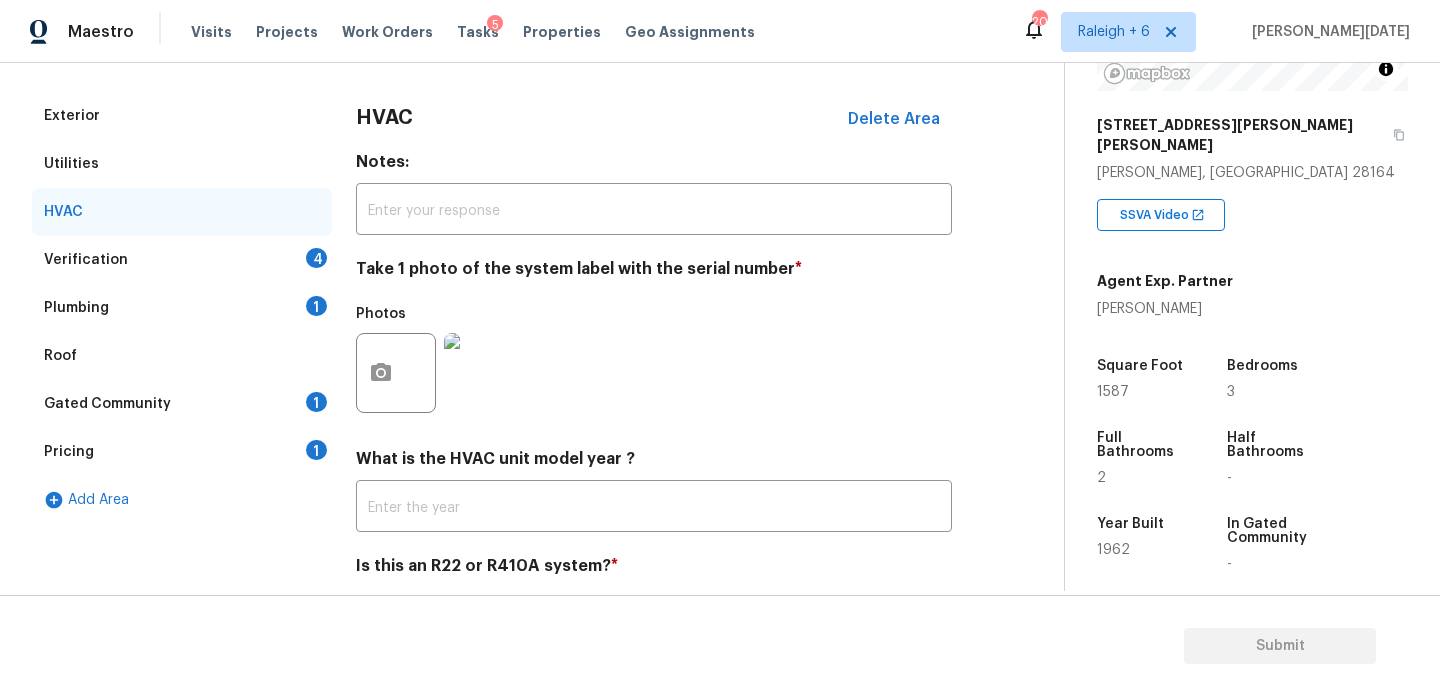 click on "Verification 4" at bounding box center [182, 260] 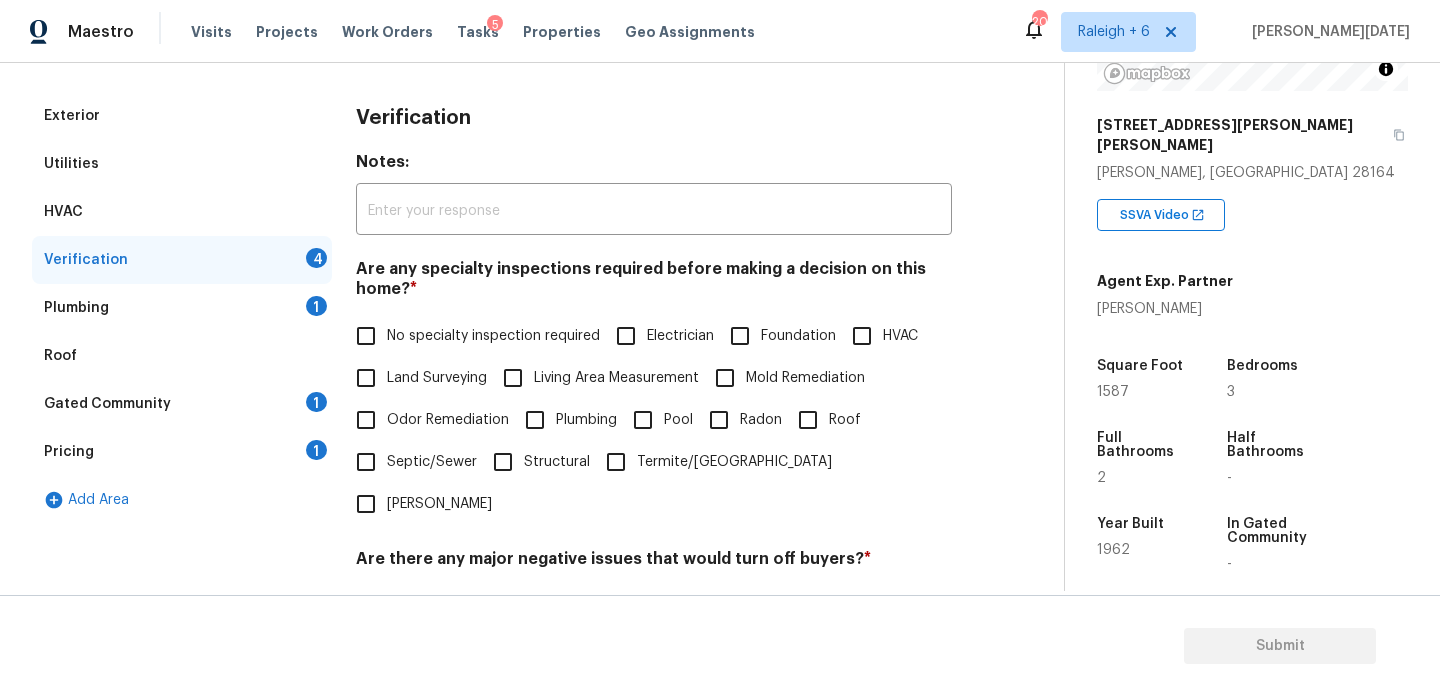 click on "No specialty inspection required" at bounding box center (366, 336) 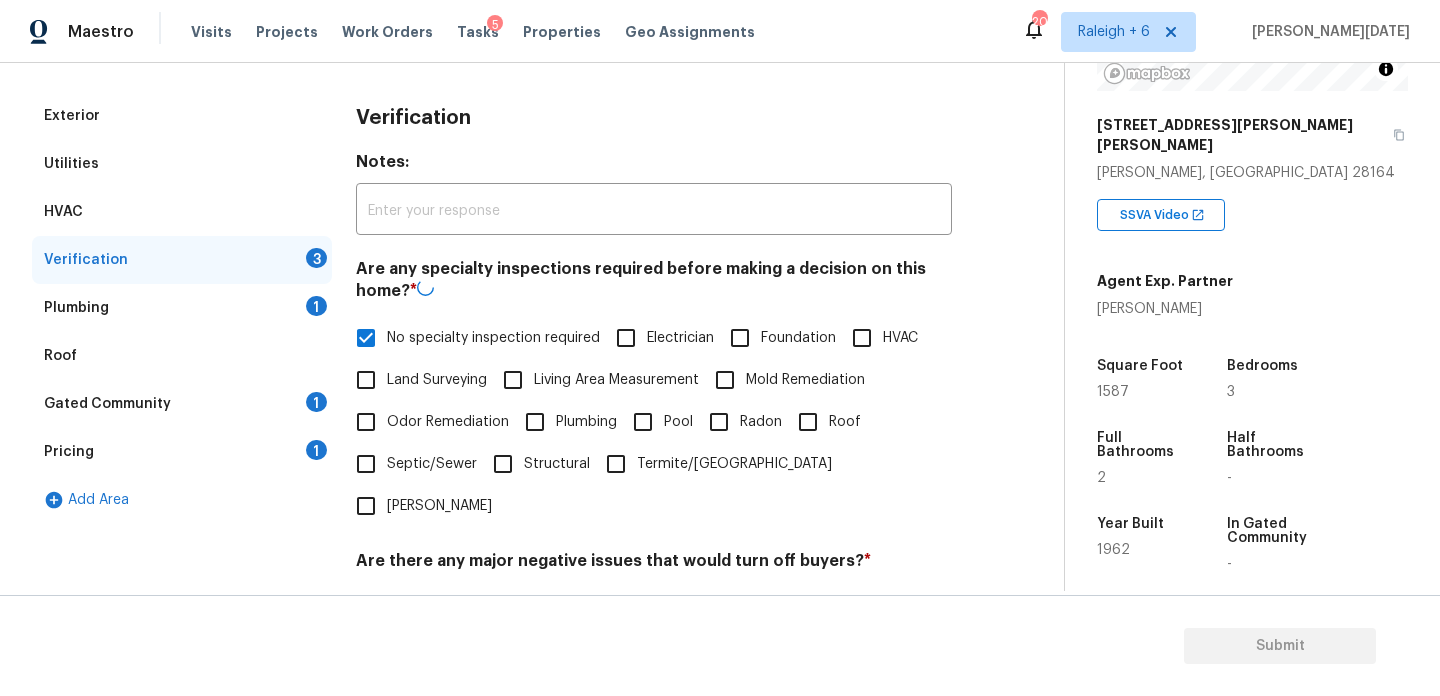 scroll, scrollTop: 507, scrollLeft: 0, axis: vertical 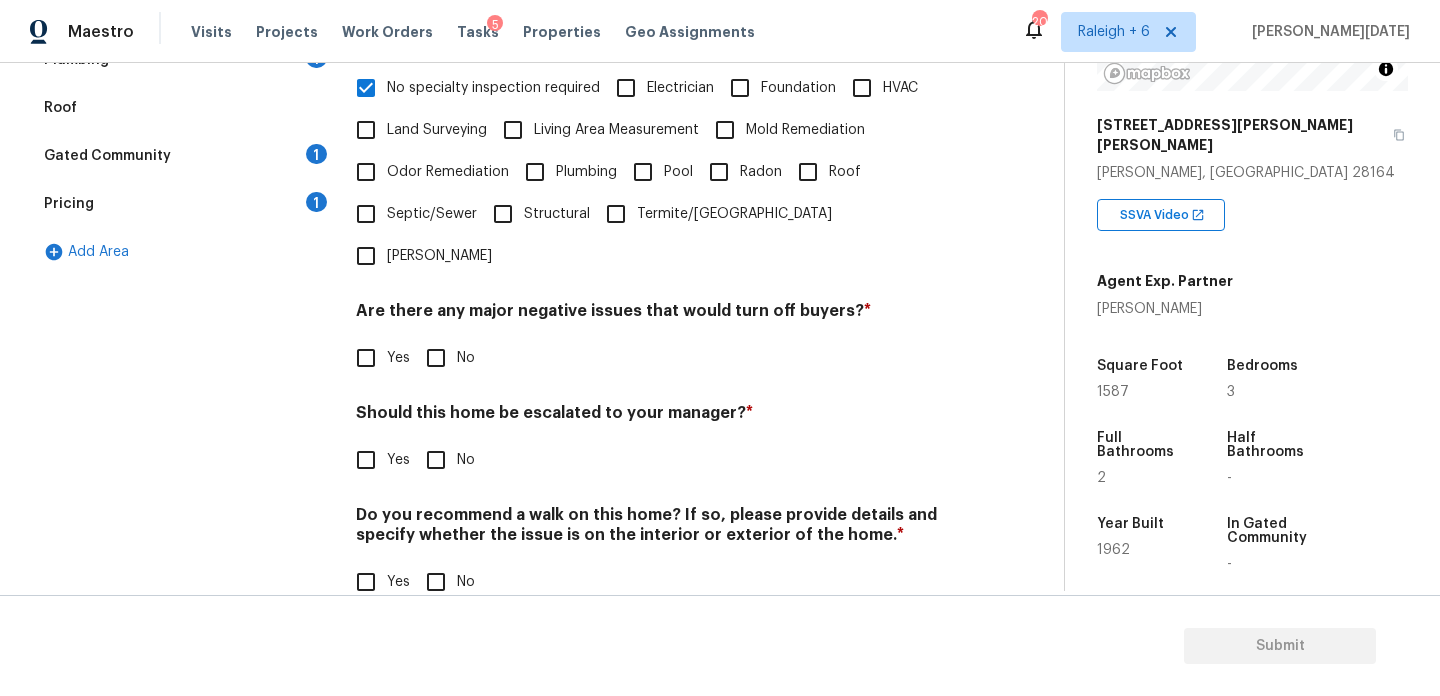 click on "No" at bounding box center [436, 358] 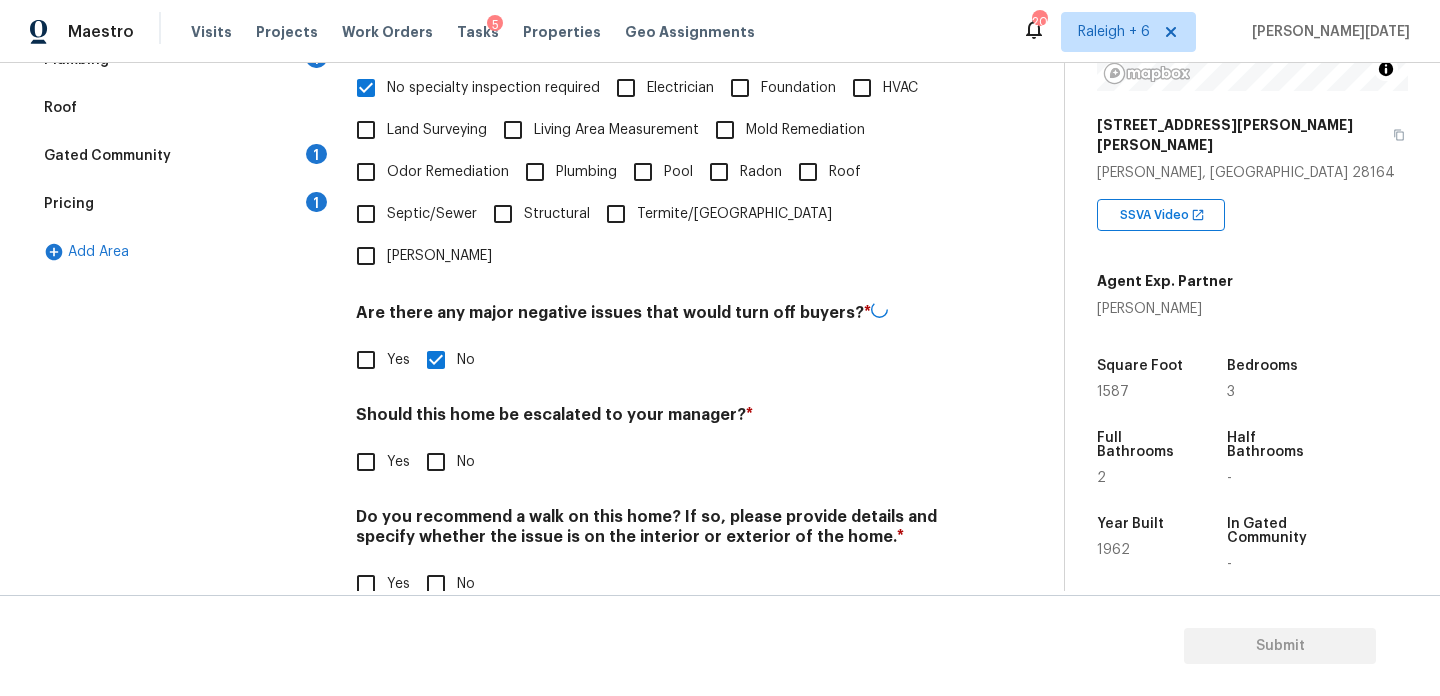 click on "Verification Notes: ​ Are any specialty inspections required before making a decision on this home?  * No specialty inspection required Electrician Foundation HVAC Land Surveying Living Area Measurement Mold Remediation Odor Remediation Plumbing Pool Radon Roof Septic/Sewer Structural Termite/Pest Wells Are there any major negative issues that would turn off buyers?  * Yes No Should this home be escalated to your manager?  * Yes No Do you recommend a walk on this home? If so, please provide details and specify whether the issue is on the interior or exterior of the home.  * Yes No" at bounding box center [654, 236] 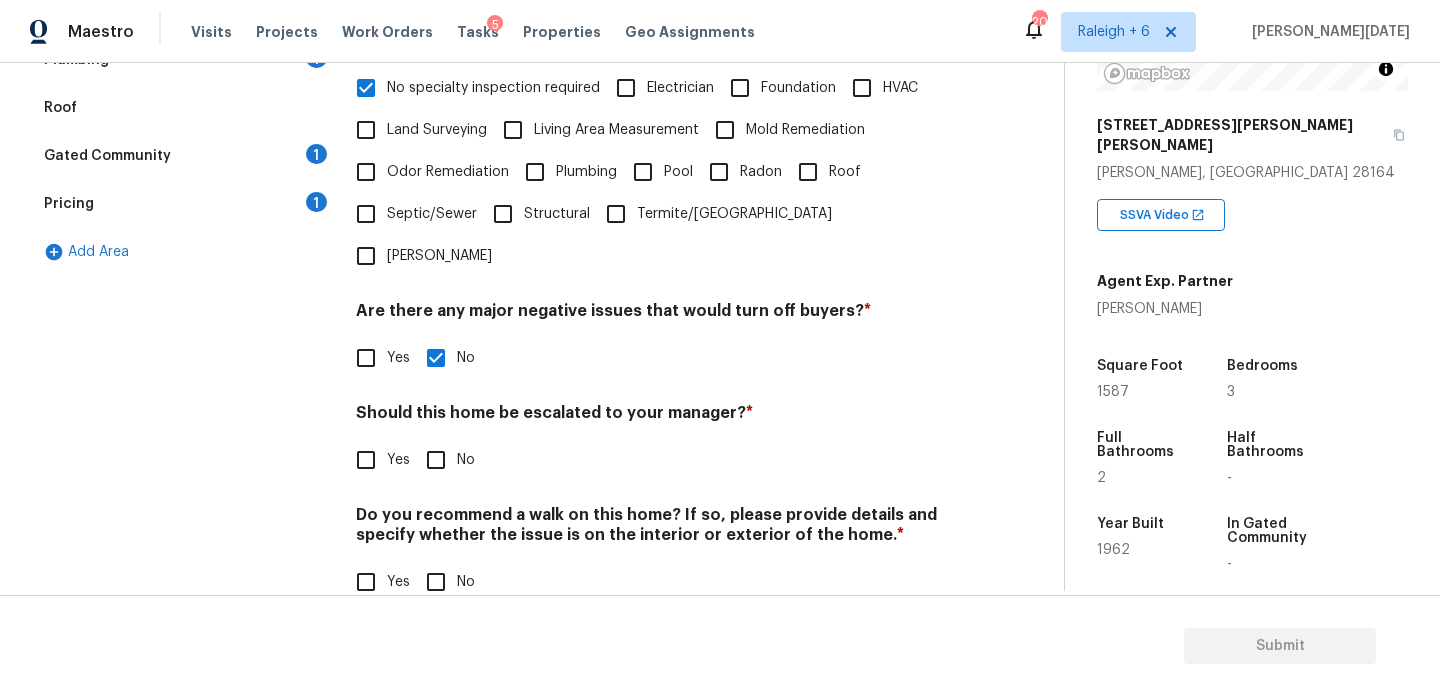 click on "No" at bounding box center (436, 582) 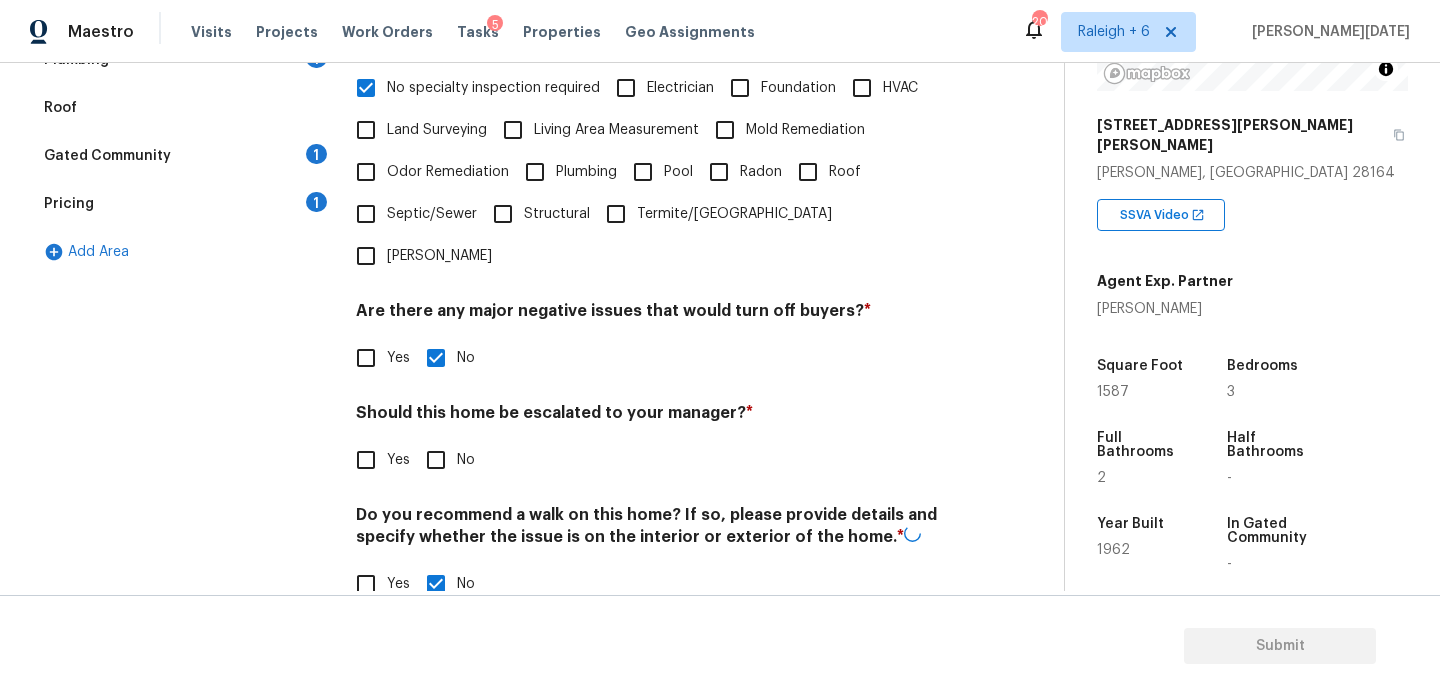 click on "Do you recommend a walk on this home? If so, please provide details and specify whether the issue is on the interior or exterior of the home.  *" at bounding box center [654, 530] 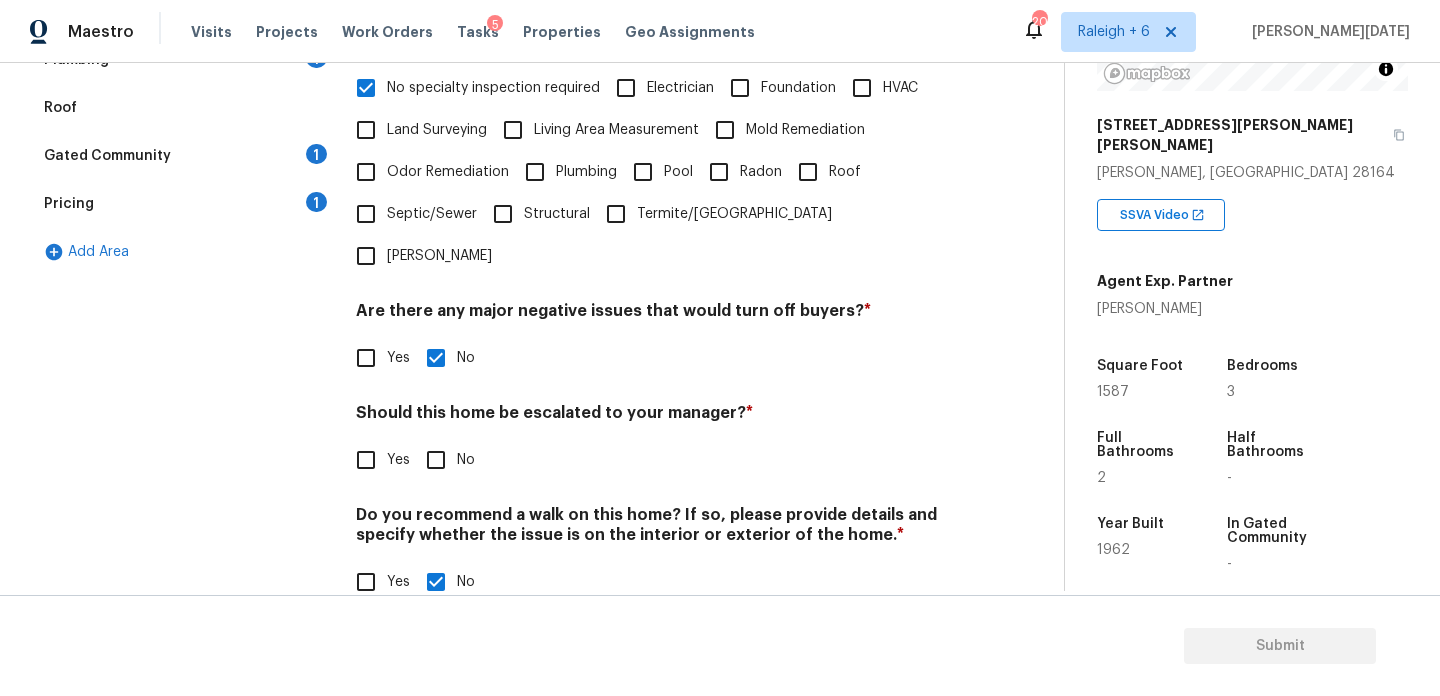 click on "Verification Notes: ​ Are any specialty inspections required before making a decision on this home?  * No specialty inspection required Electrician Foundation HVAC Land Surveying Living Area Measurement Mold Remediation Odor Remediation Plumbing Pool Radon Roof Septic/Sewer Structural Termite/Pest Wells Are there any major negative issues that would turn off buyers?  * Yes No Should this home be escalated to your manager?  * Yes No Do you recommend a walk on this home? If so, please provide details and specify whether the issue is on the interior or exterior of the home.  * Yes No" at bounding box center (654, 235) 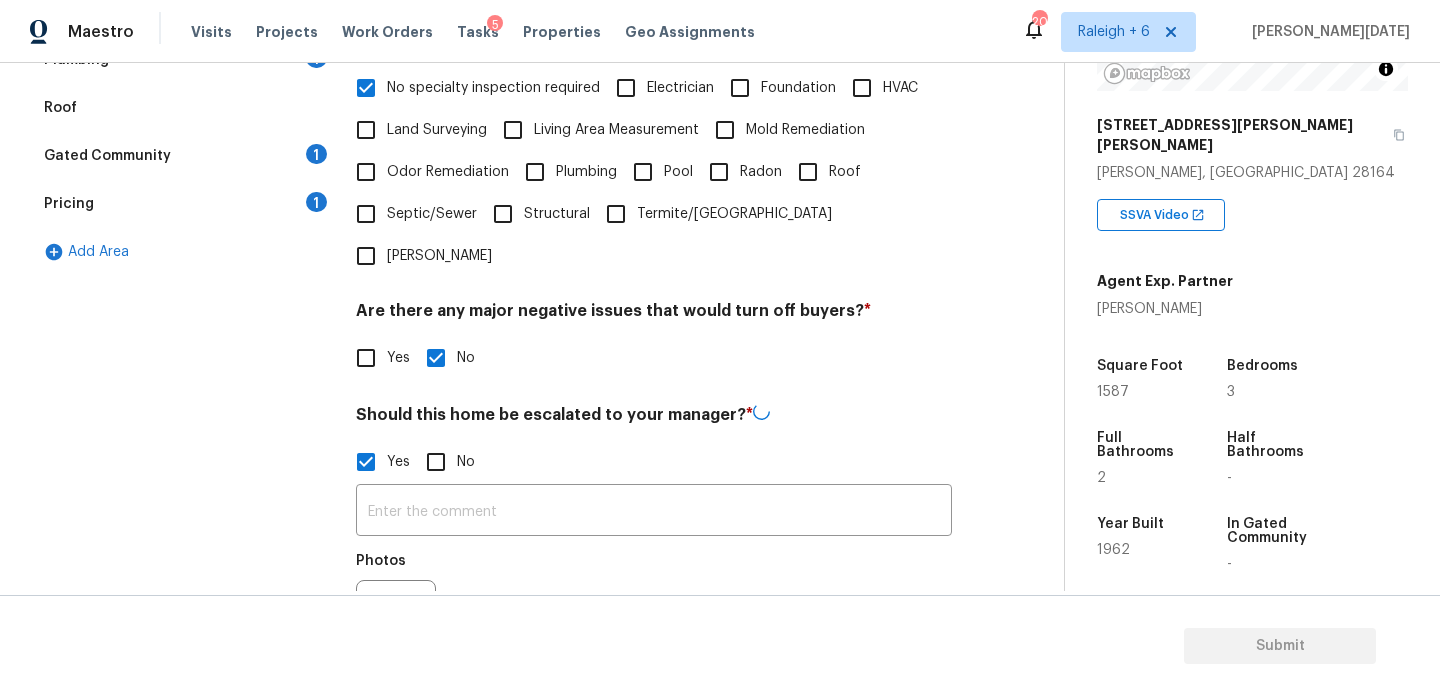 click on "Photos" at bounding box center (381, 561) 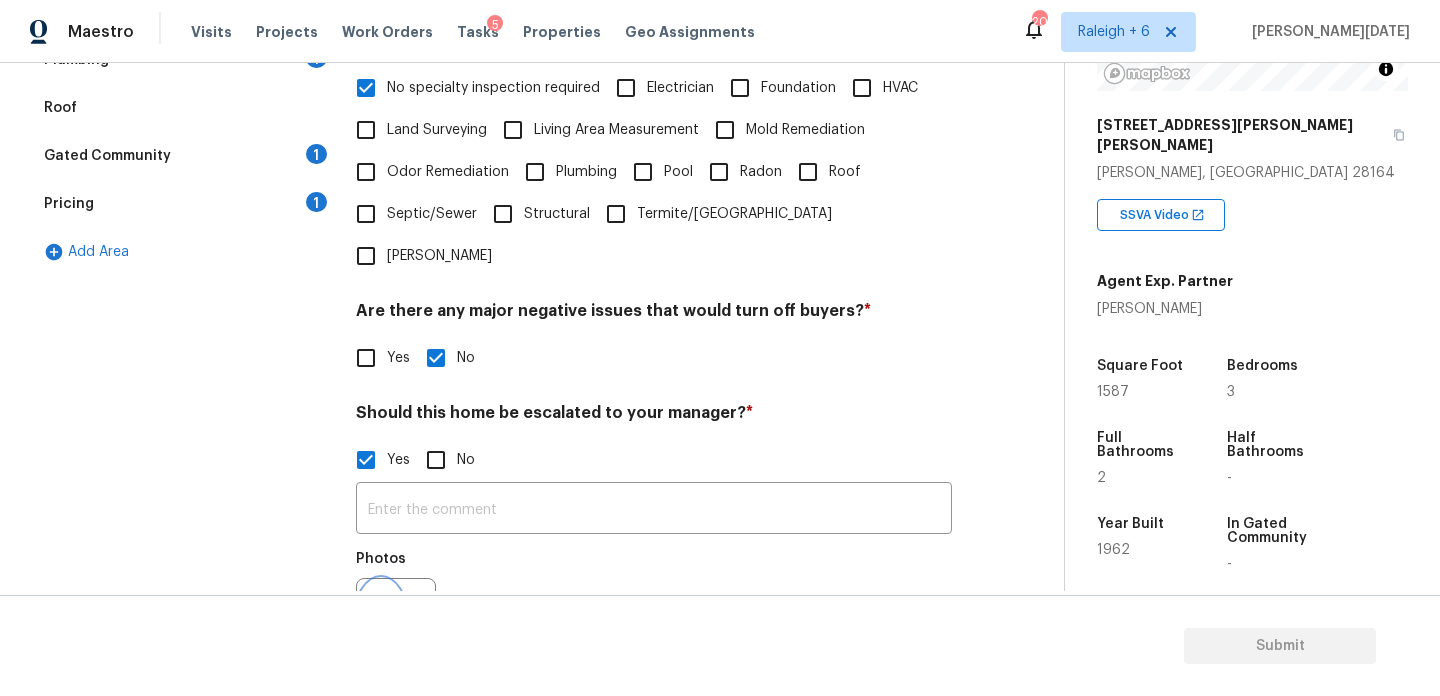 click 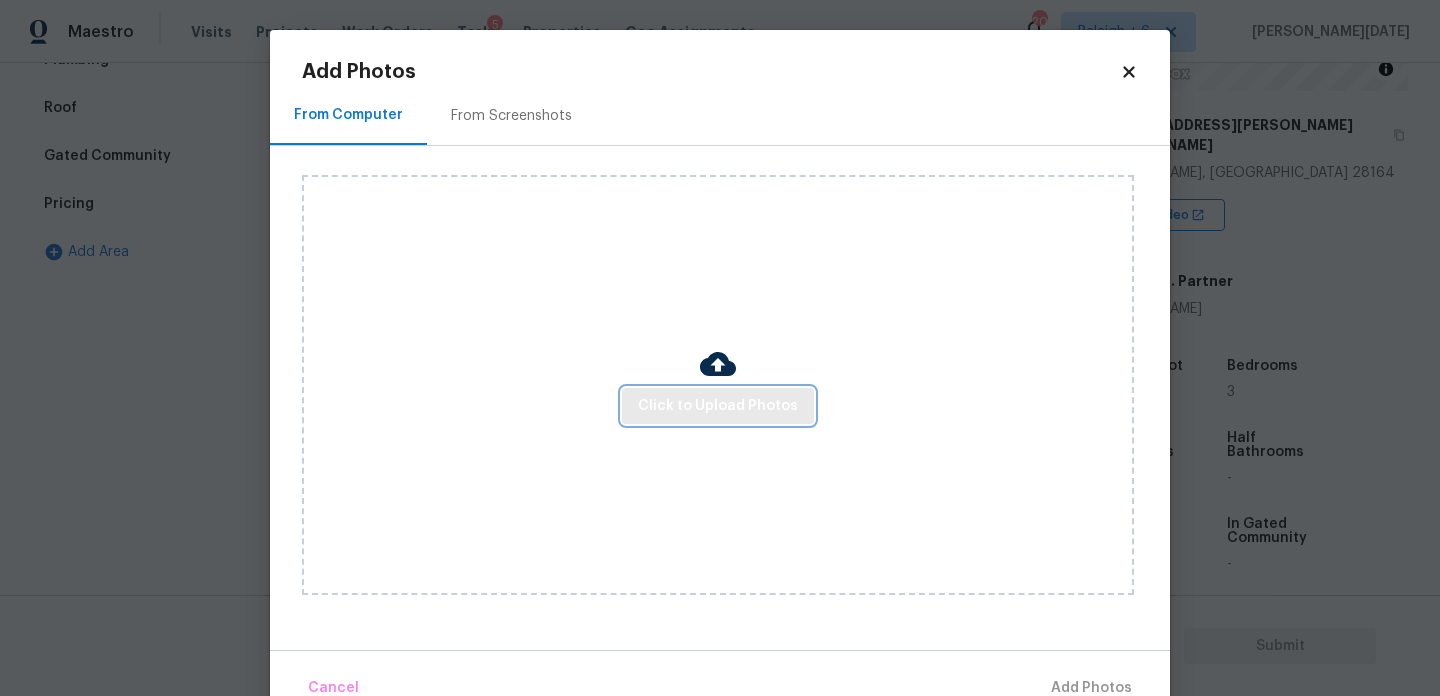 click on "Click to Upload Photos" at bounding box center [718, 406] 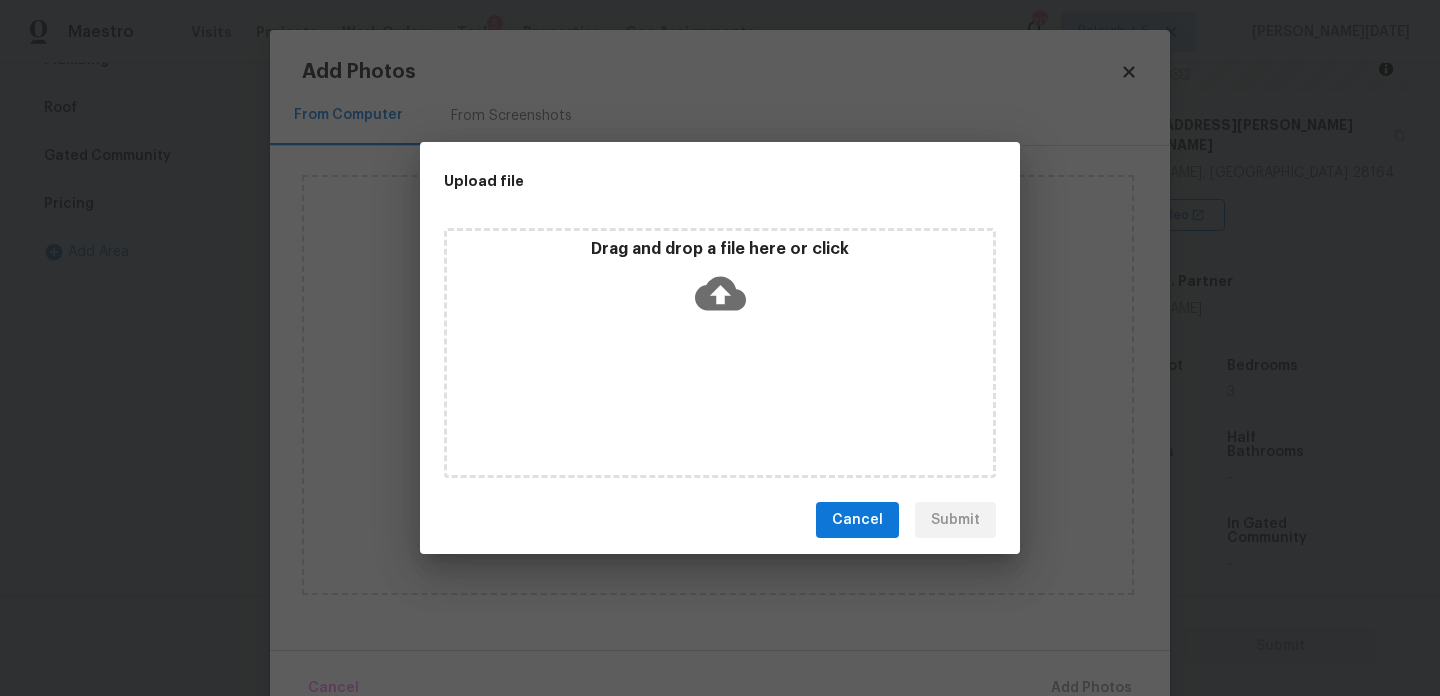 click on "Drag and drop a file here or click" at bounding box center [720, 353] 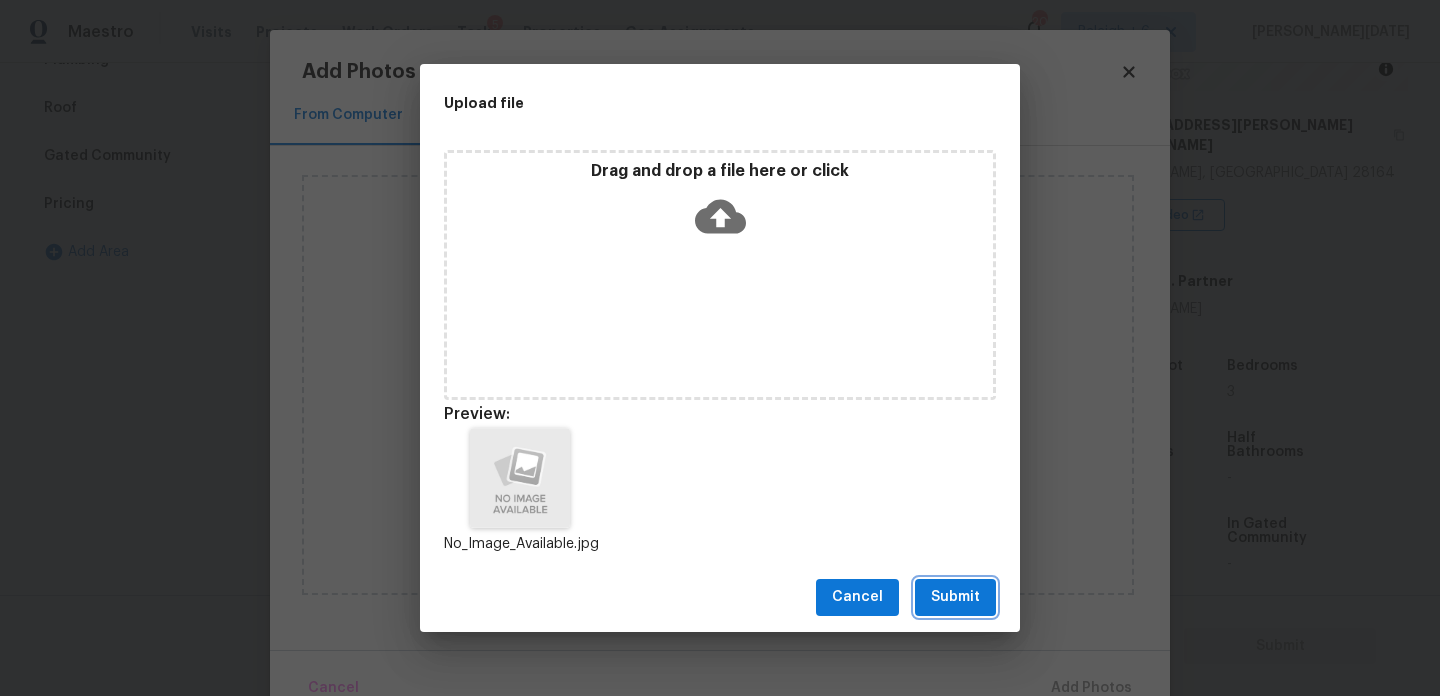 click on "Submit" at bounding box center [955, 597] 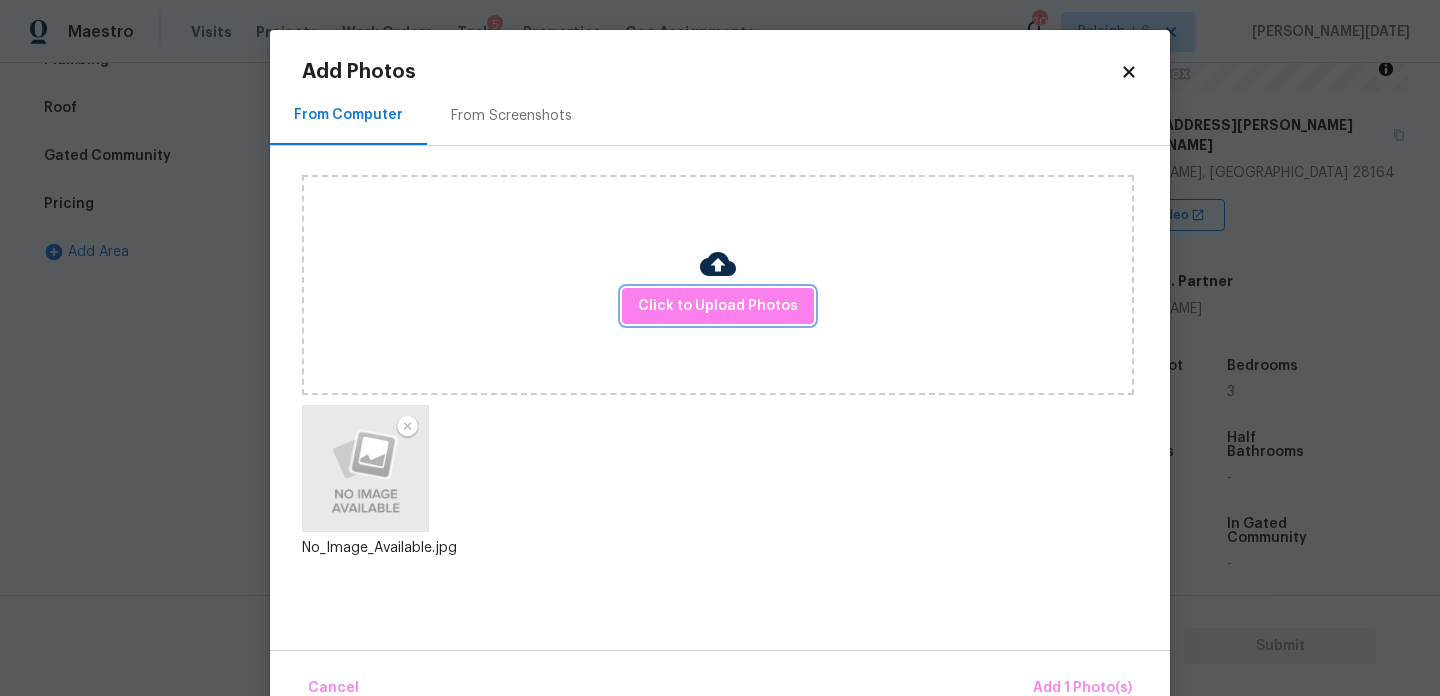 scroll, scrollTop: 21, scrollLeft: 0, axis: vertical 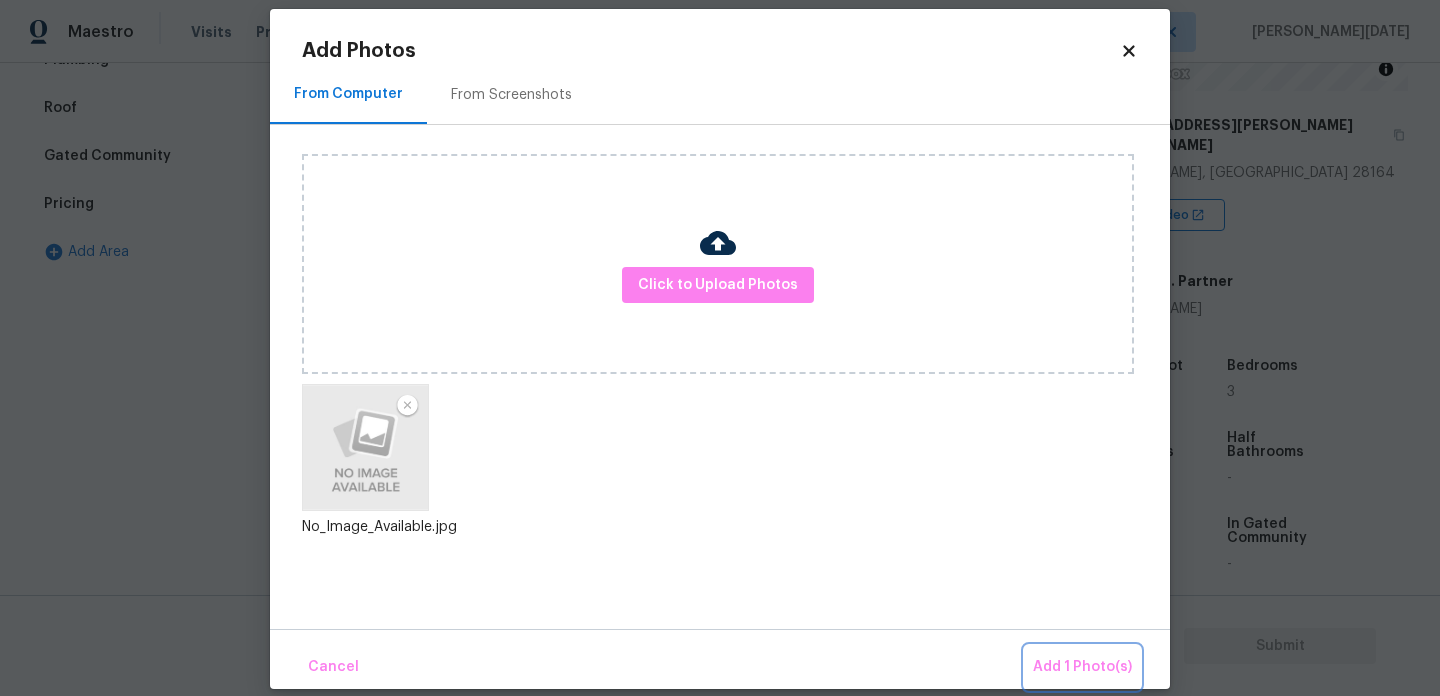 click on "Add 1 Photo(s)" at bounding box center (1082, 667) 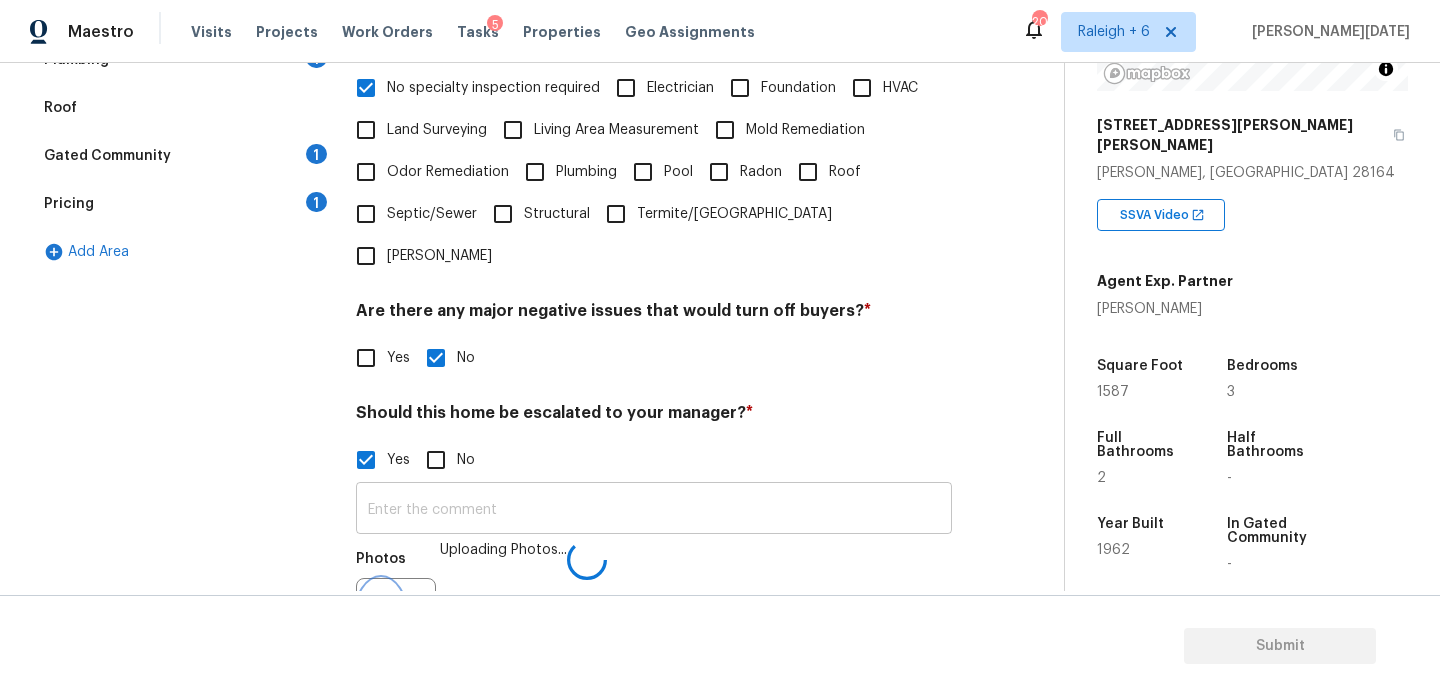 scroll, scrollTop: 532, scrollLeft: 0, axis: vertical 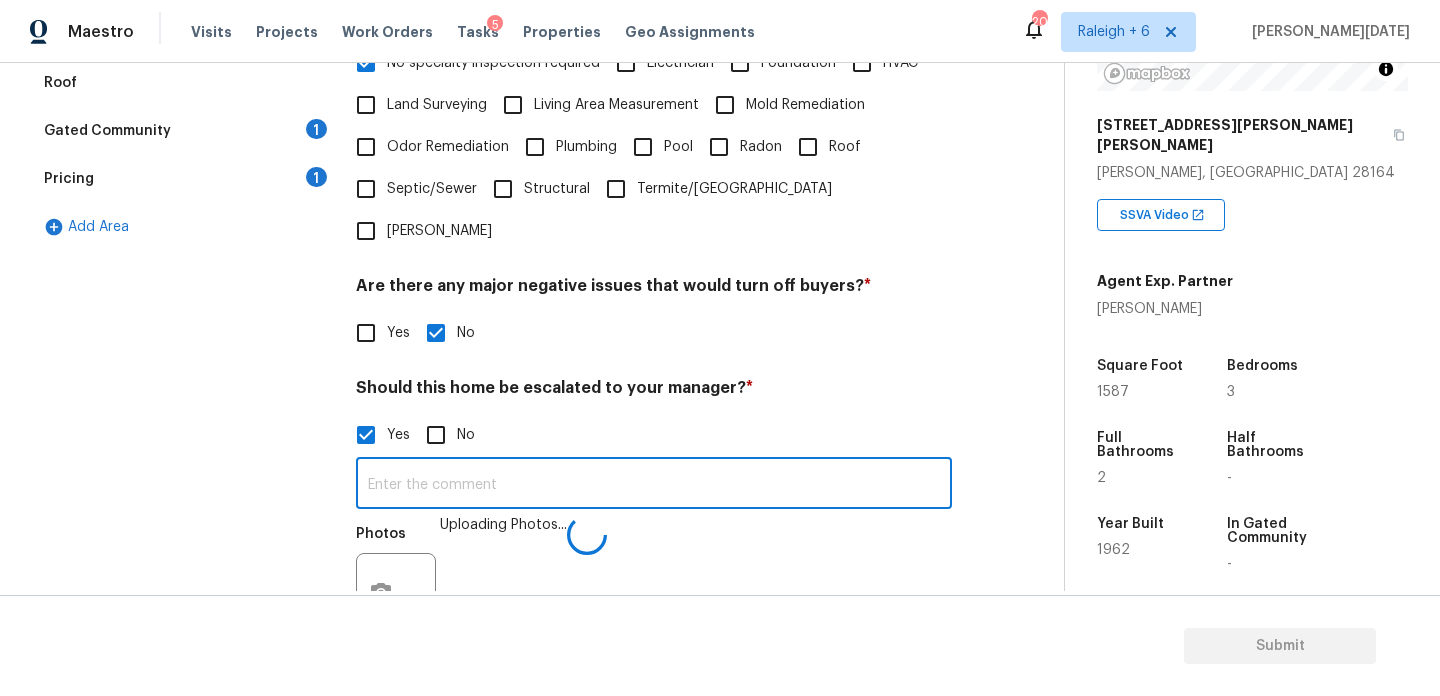click at bounding box center [654, 485] 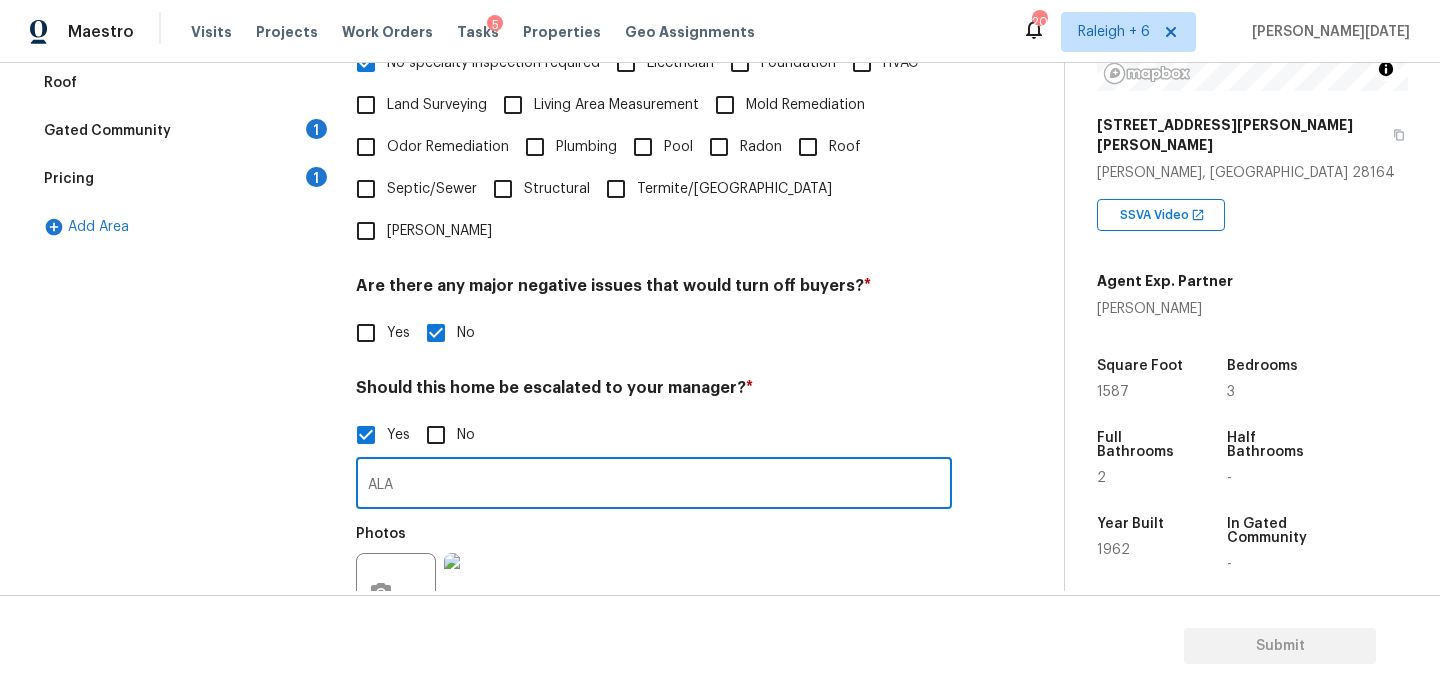 type on "ALA" 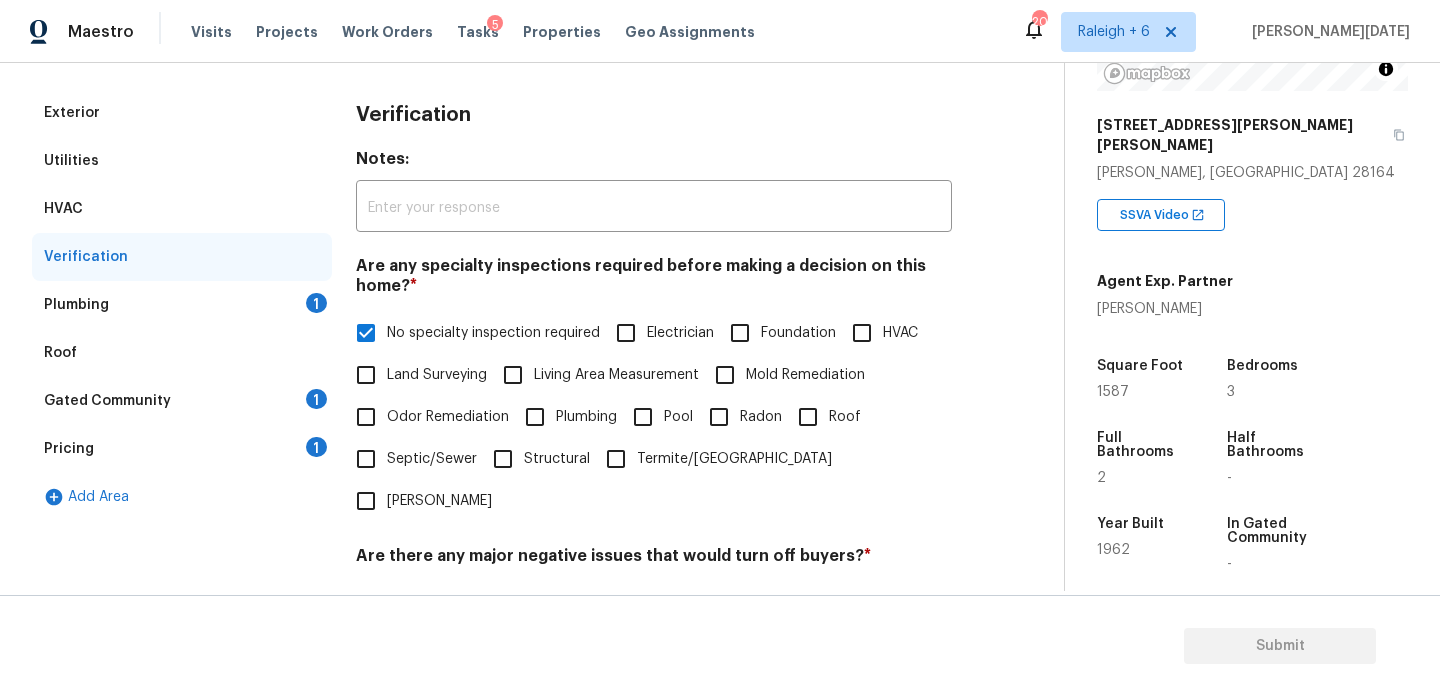 click on "Plumbing 1" at bounding box center [182, 305] 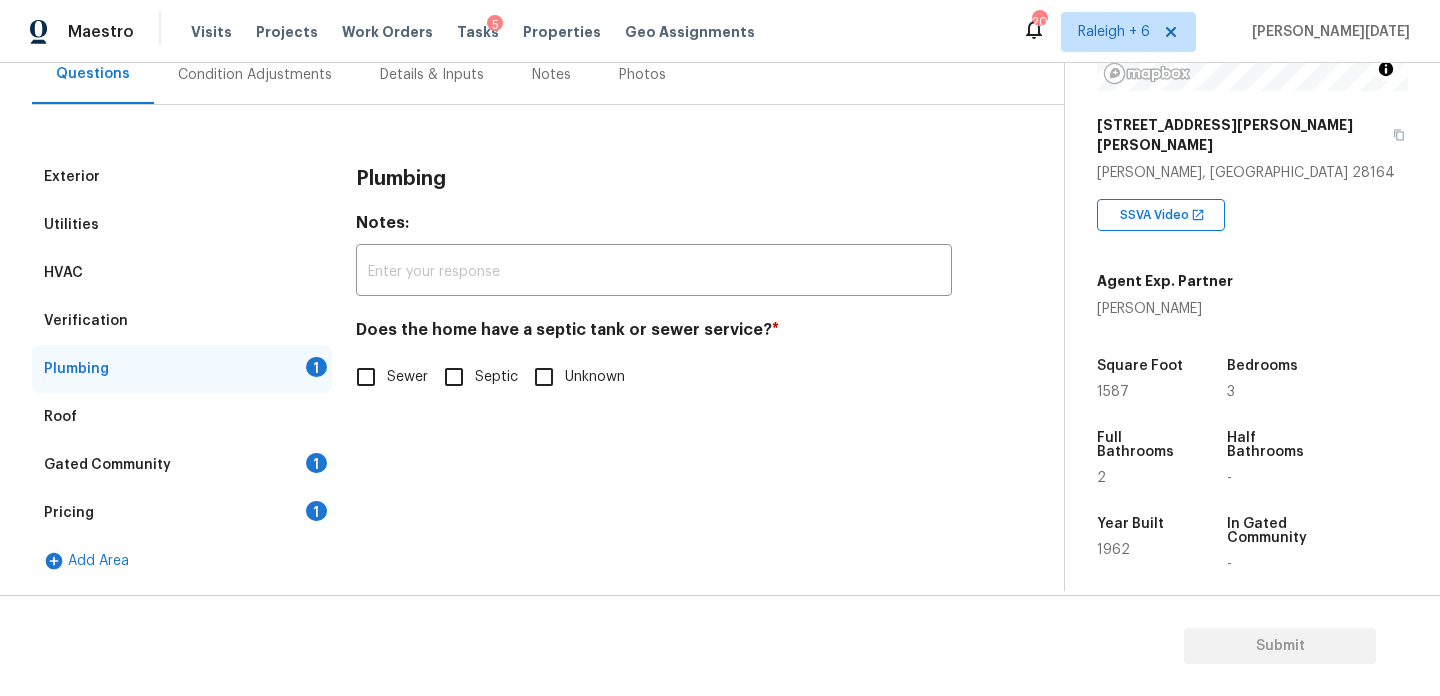 scroll, scrollTop: 198, scrollLeft: 0, axis: vertical 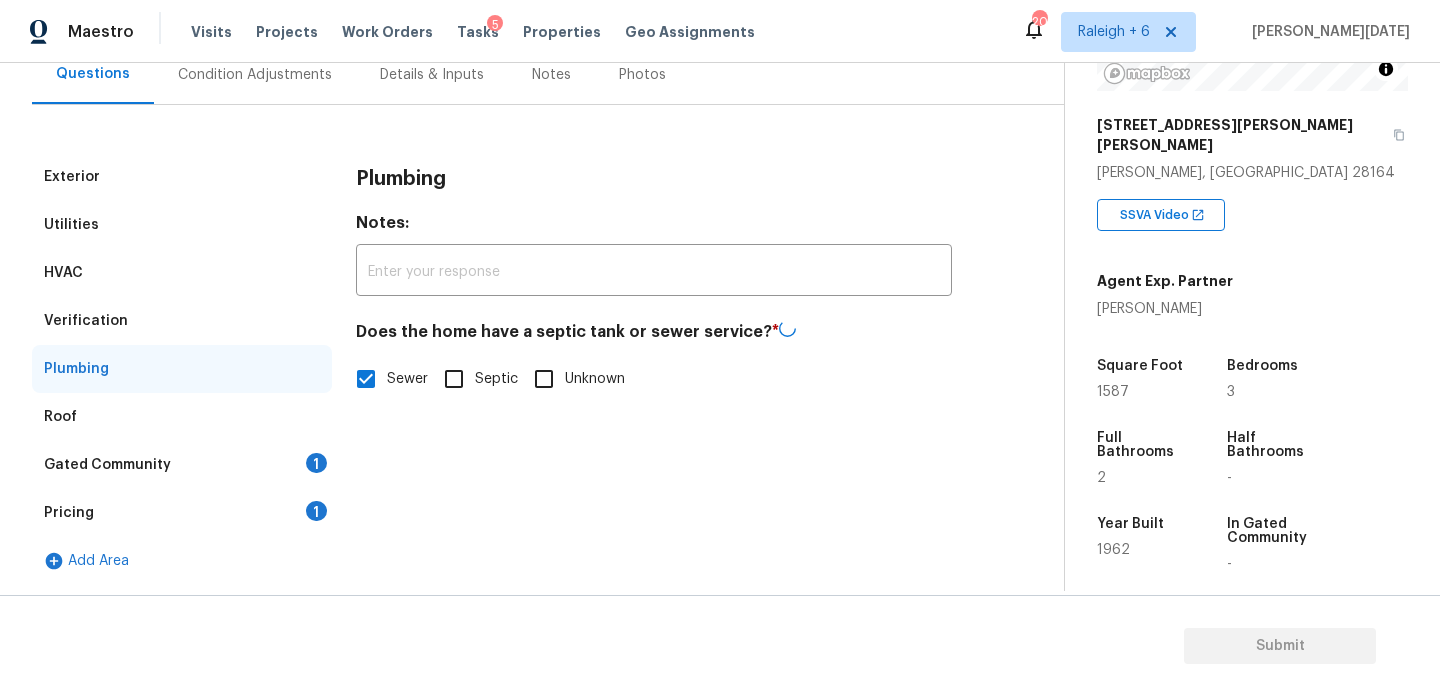 click on "Gated Community 1" at bounding box center [182, 465] 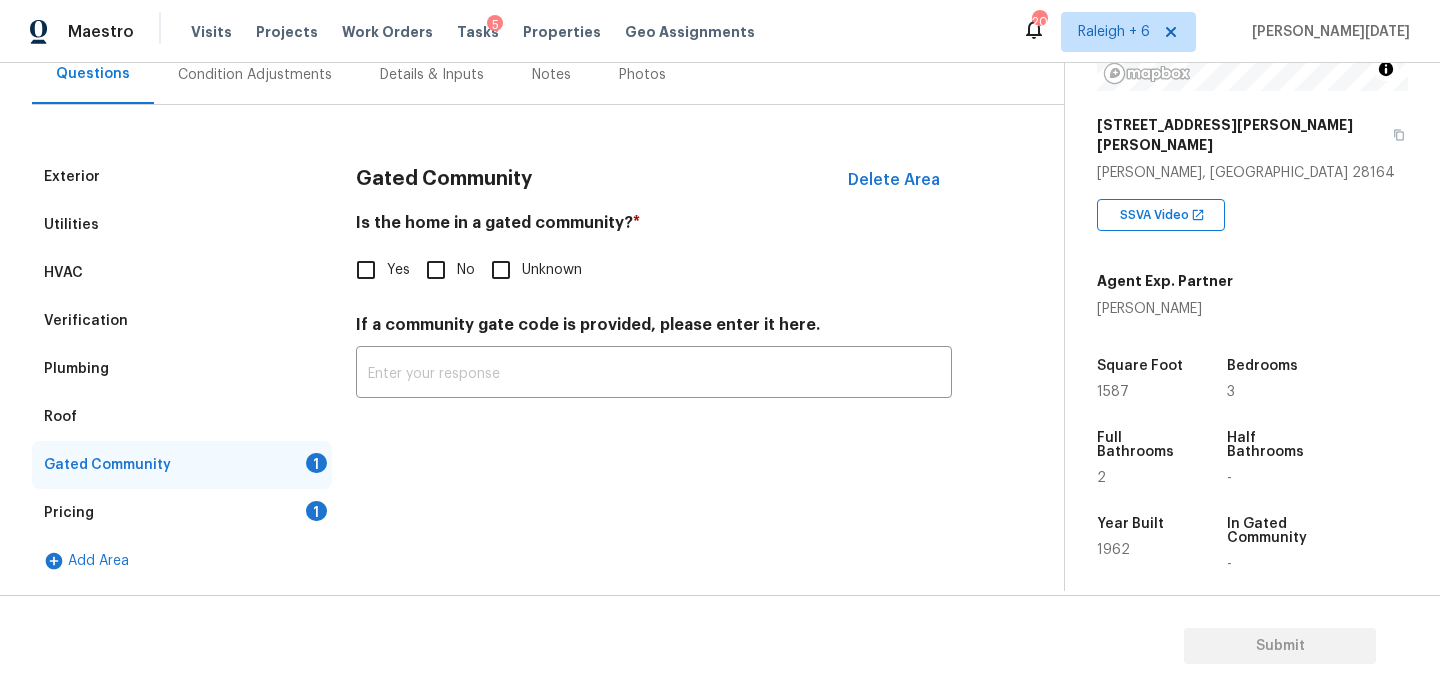 click on "No" at bounding box center [436, 270] 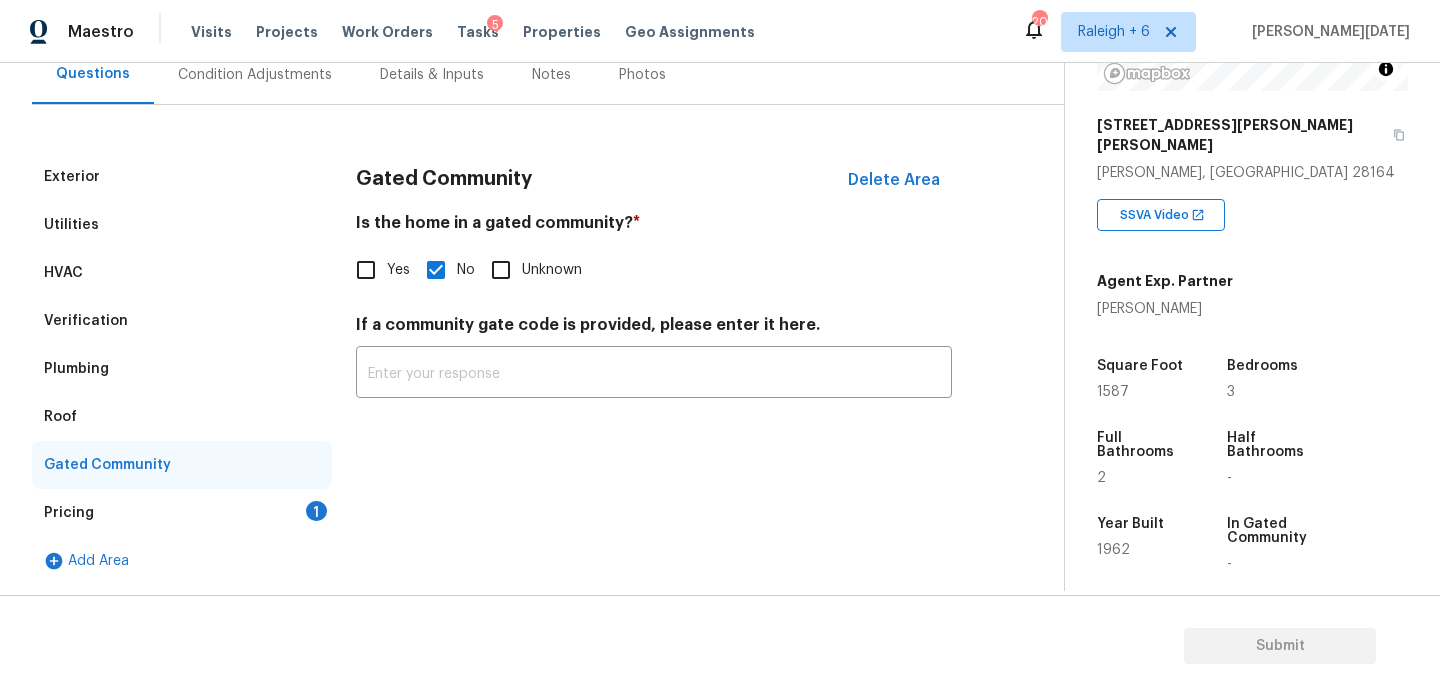 click on "Pricing 1" at bounding box center (182, 513) 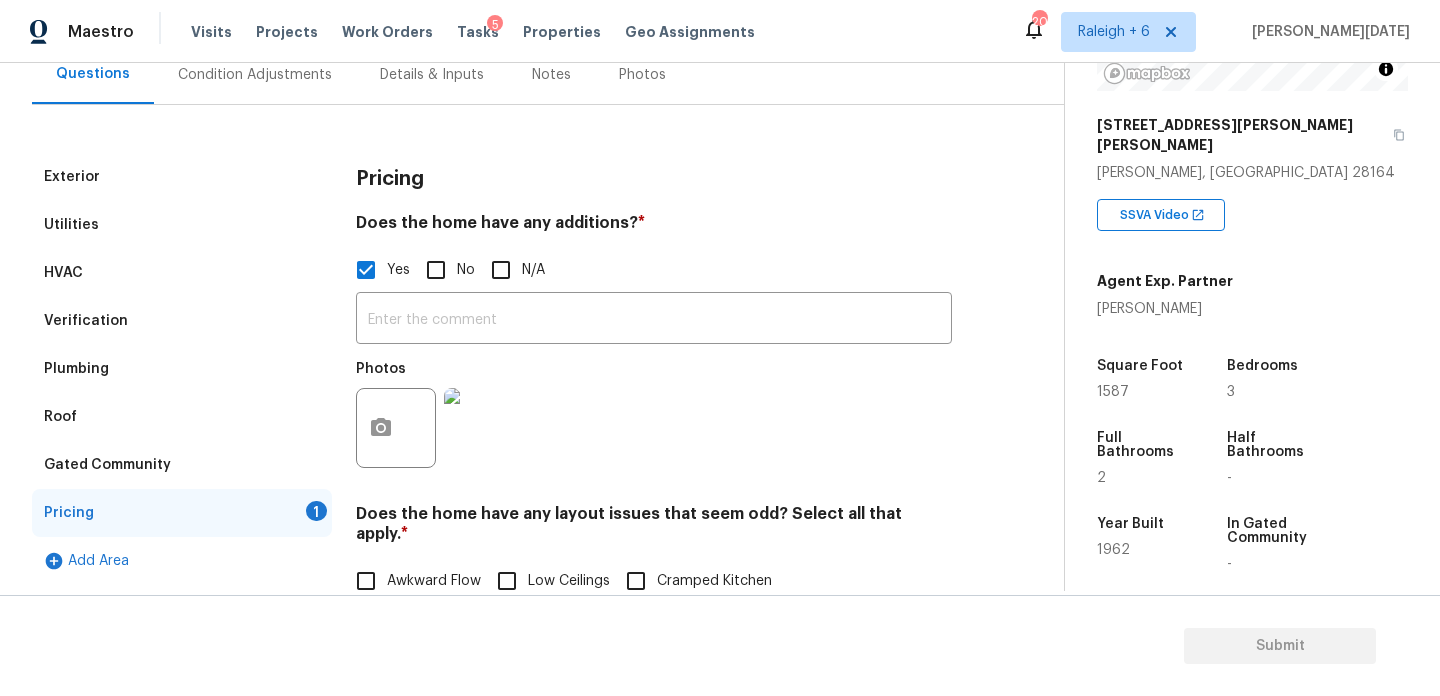 click on "No" at bounding box center (436, 270) 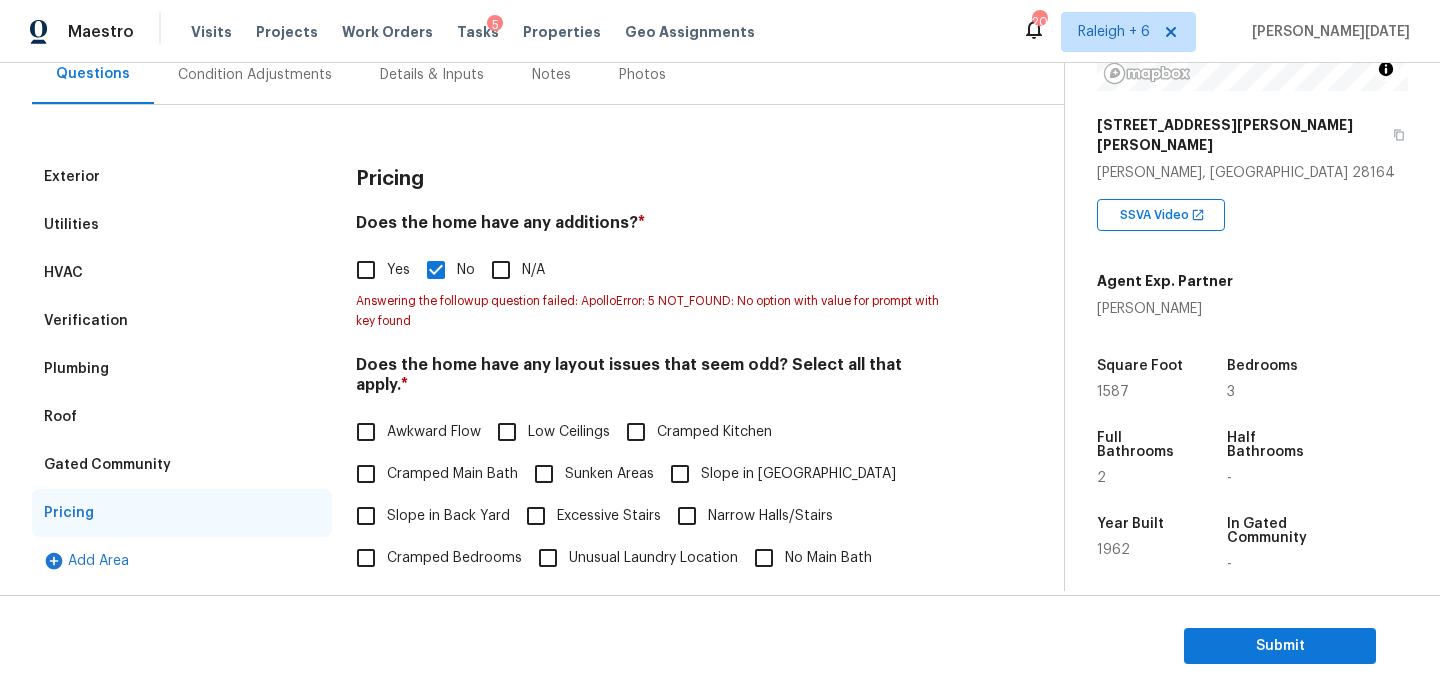 click on "Yes" at bounding box center (366, 270) 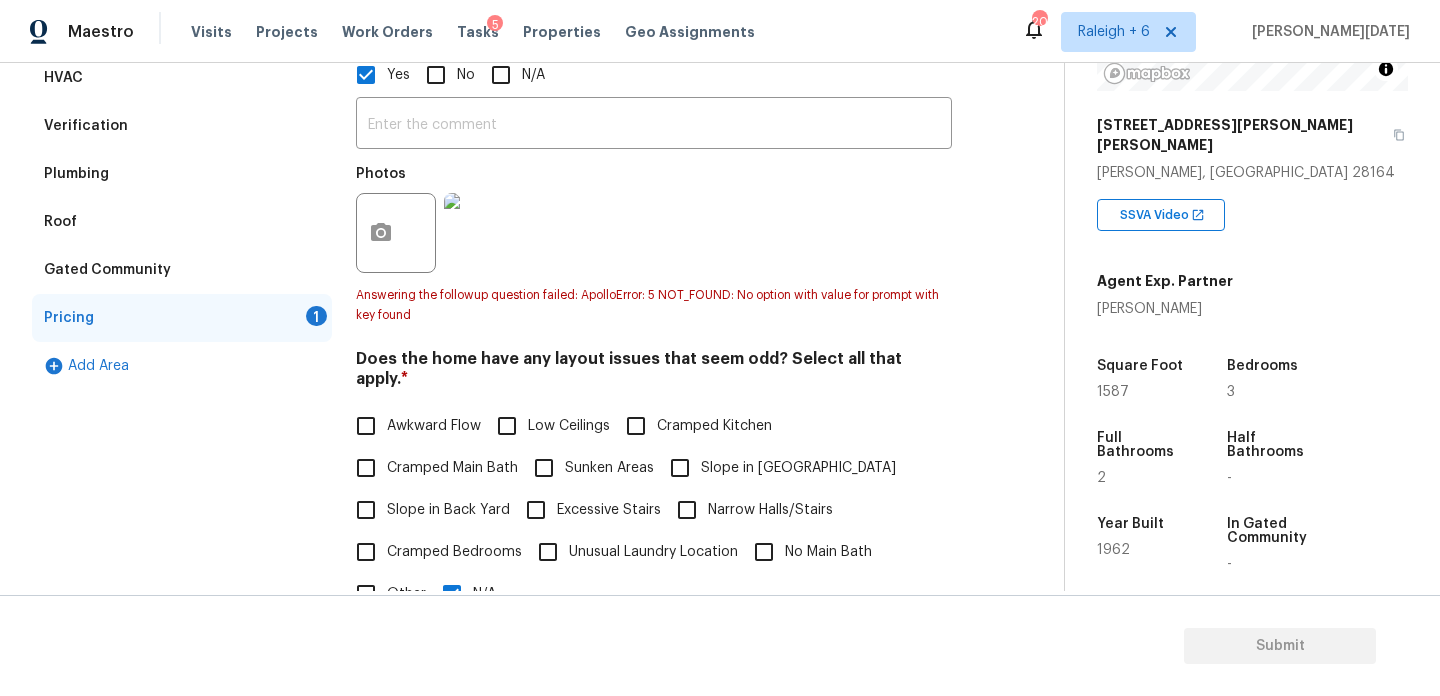 scroll, scrollTop: 313, scrollLeft: 0, axis: vertical 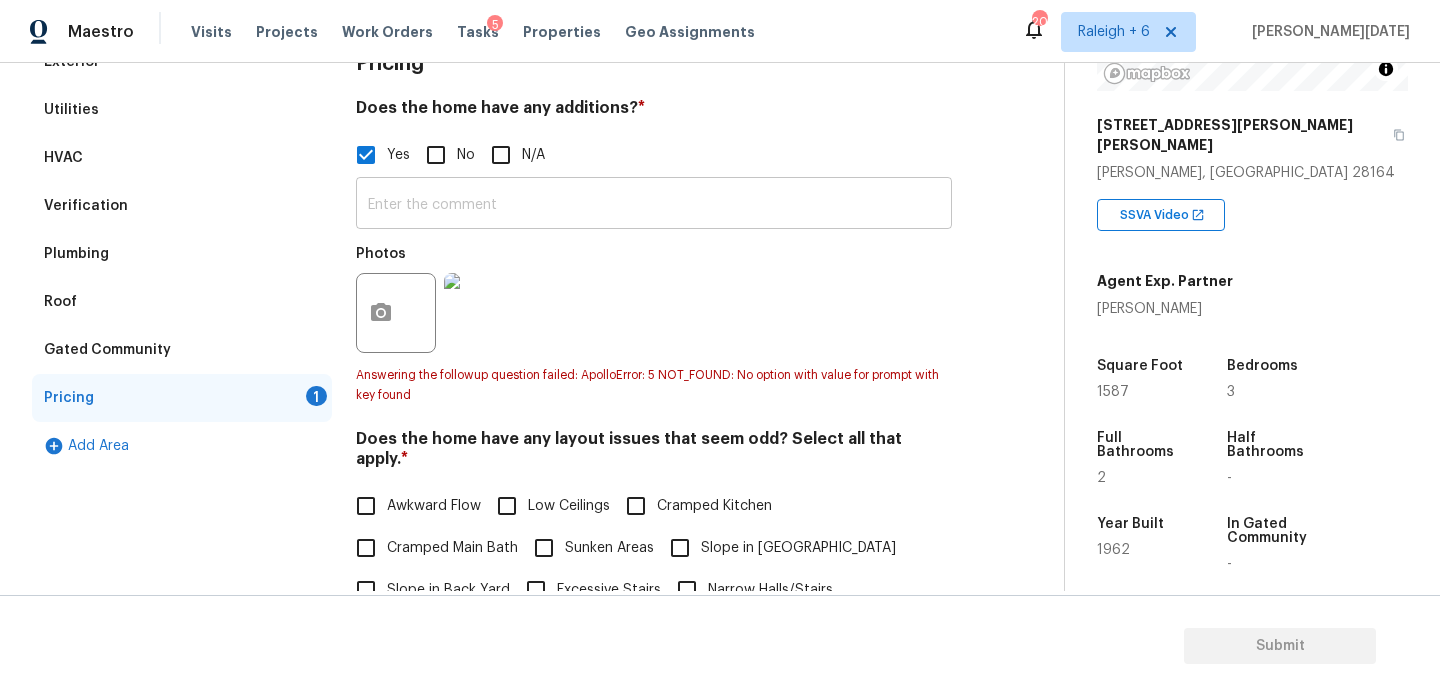 click at bounding box center (654, 205) 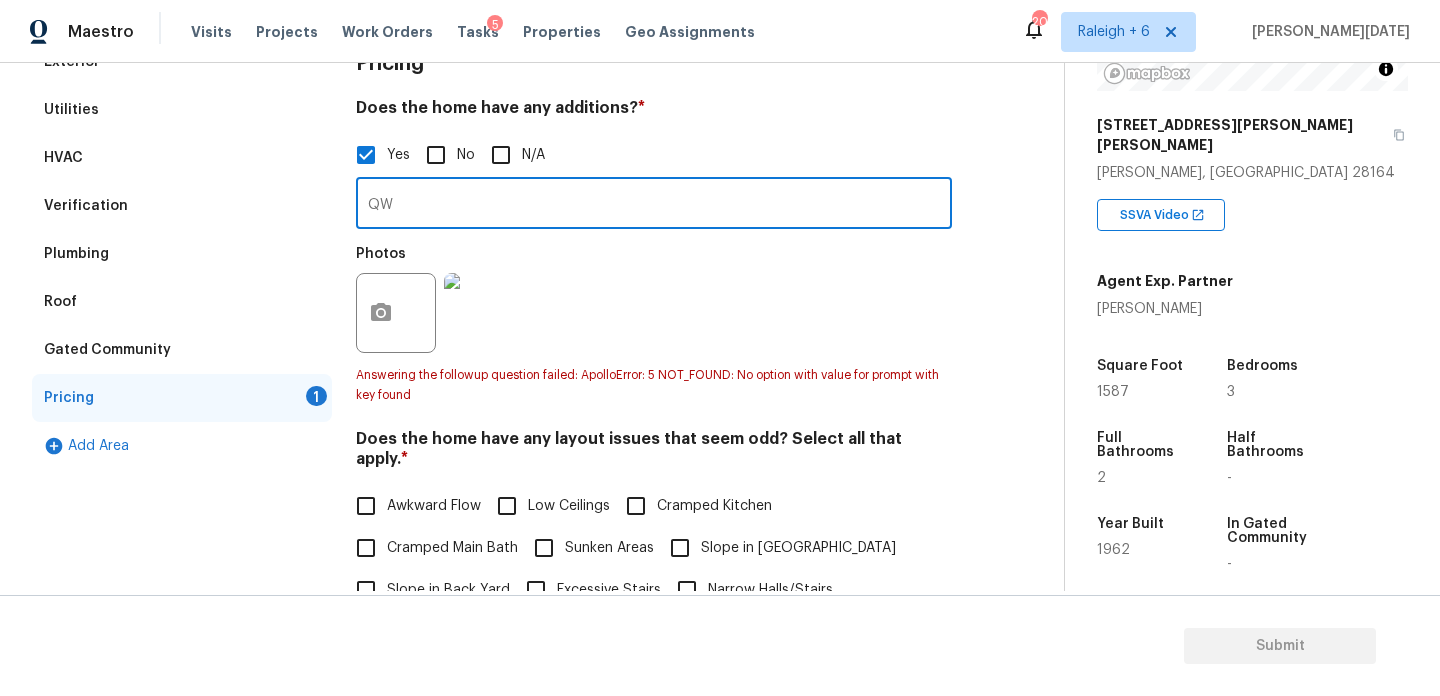 type on "Q" 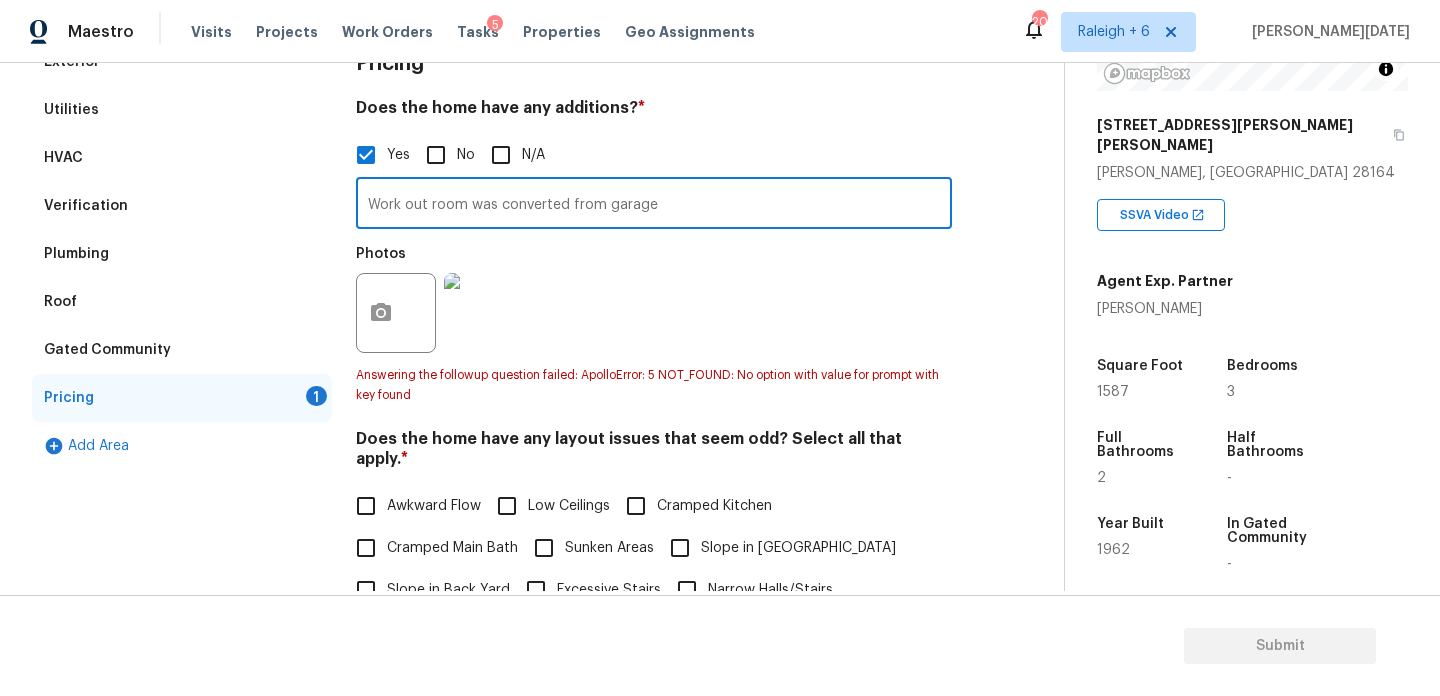 type on "Work out room was converted from garage" 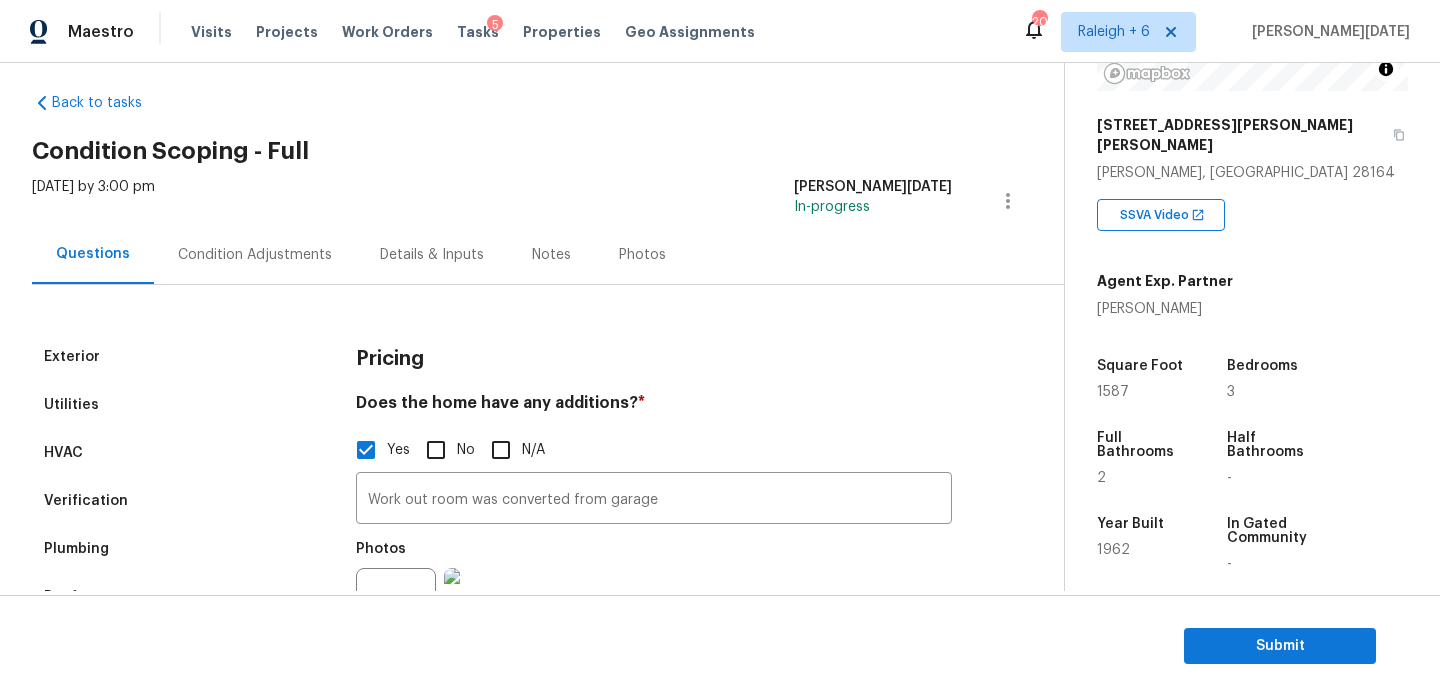 scroll, scrollTop: 6, scrollLeft: 0, axis: vertical 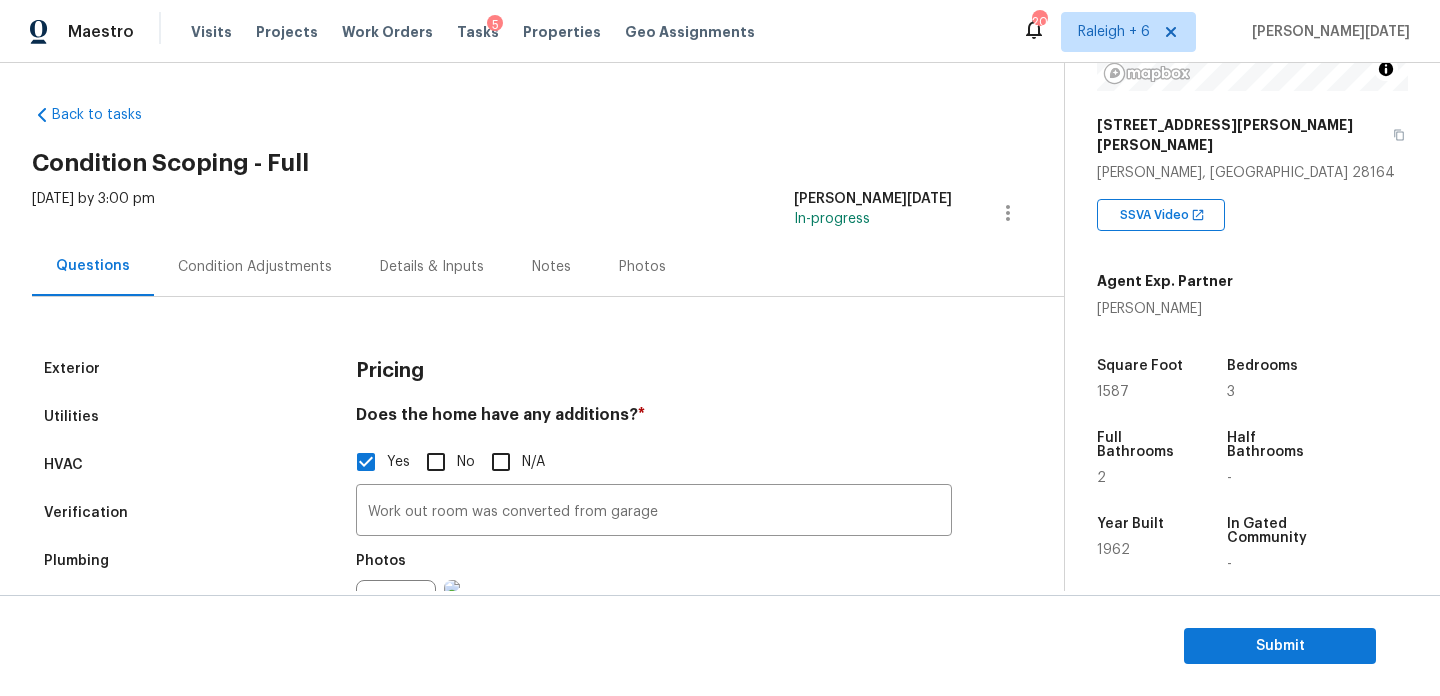 click on "Condition Adjustments" at bounding box center [255, 267] 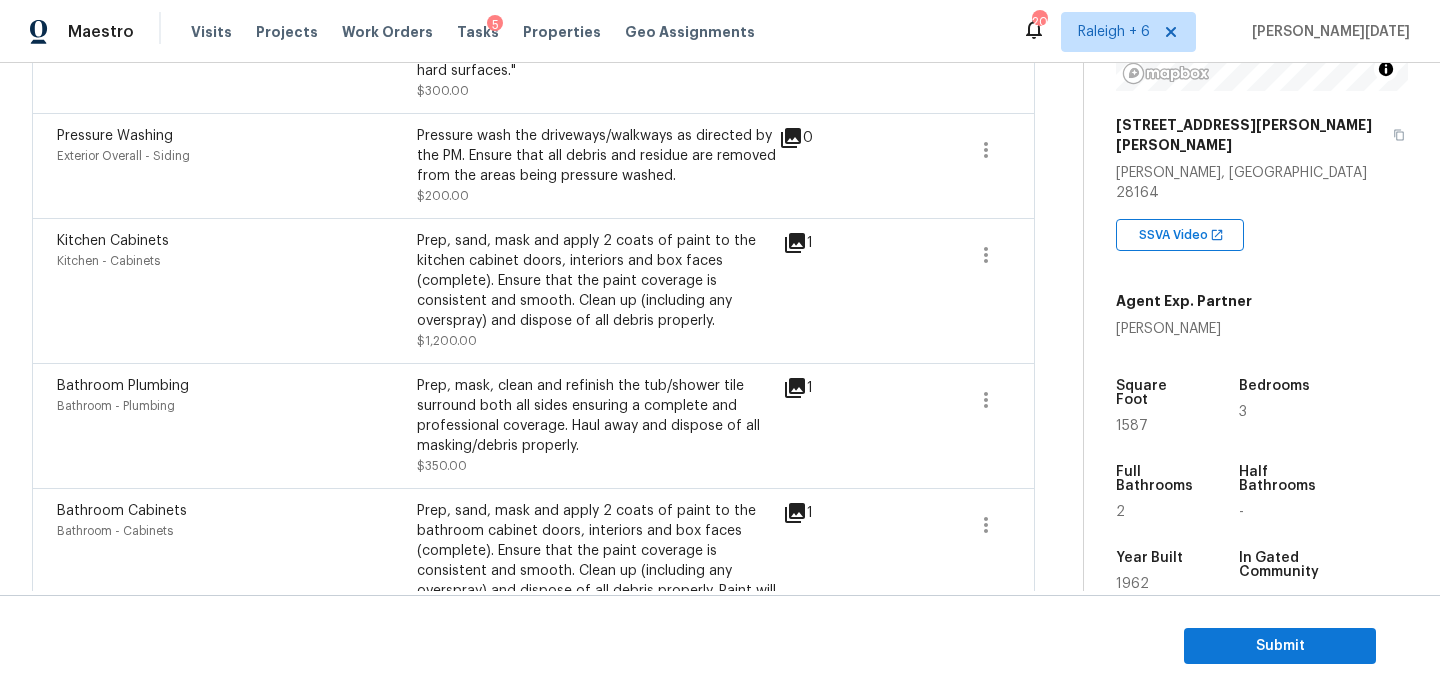 scroll, scrollTop: 1350, scrollLeft: 0, axis: vertical 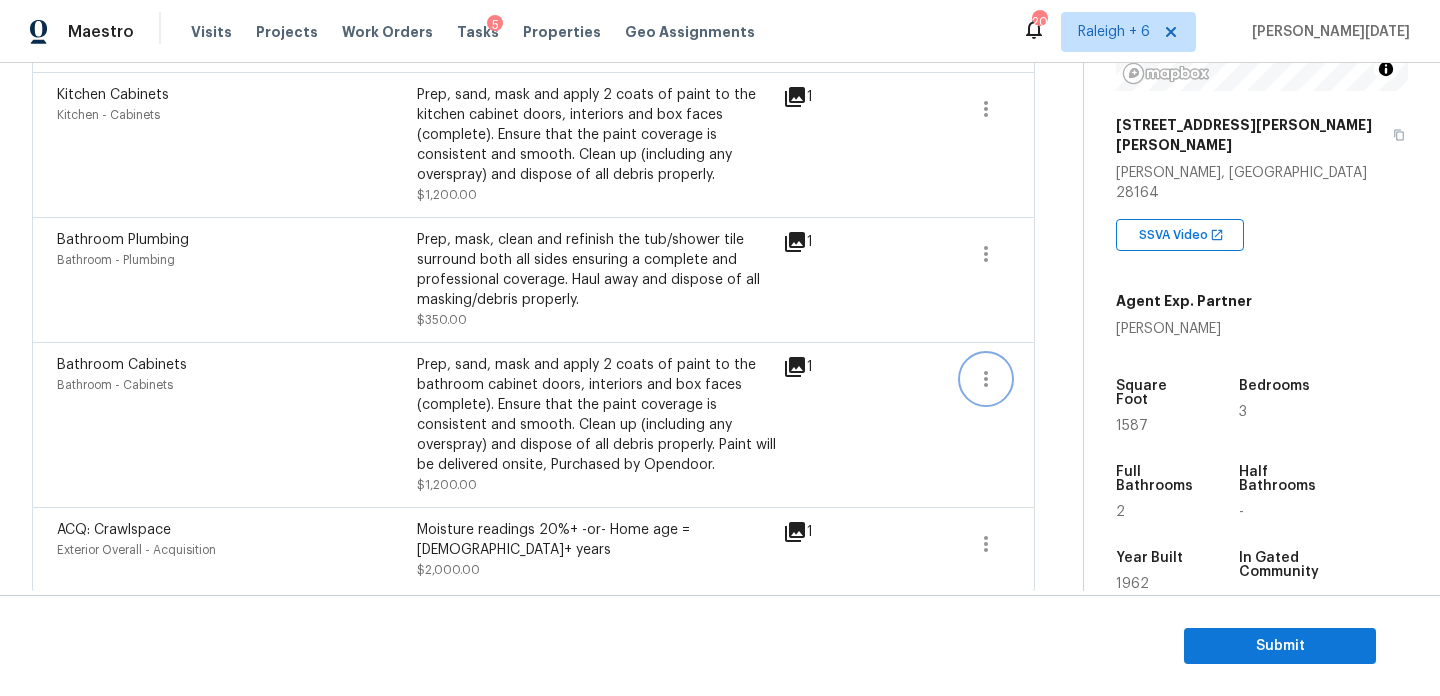 click 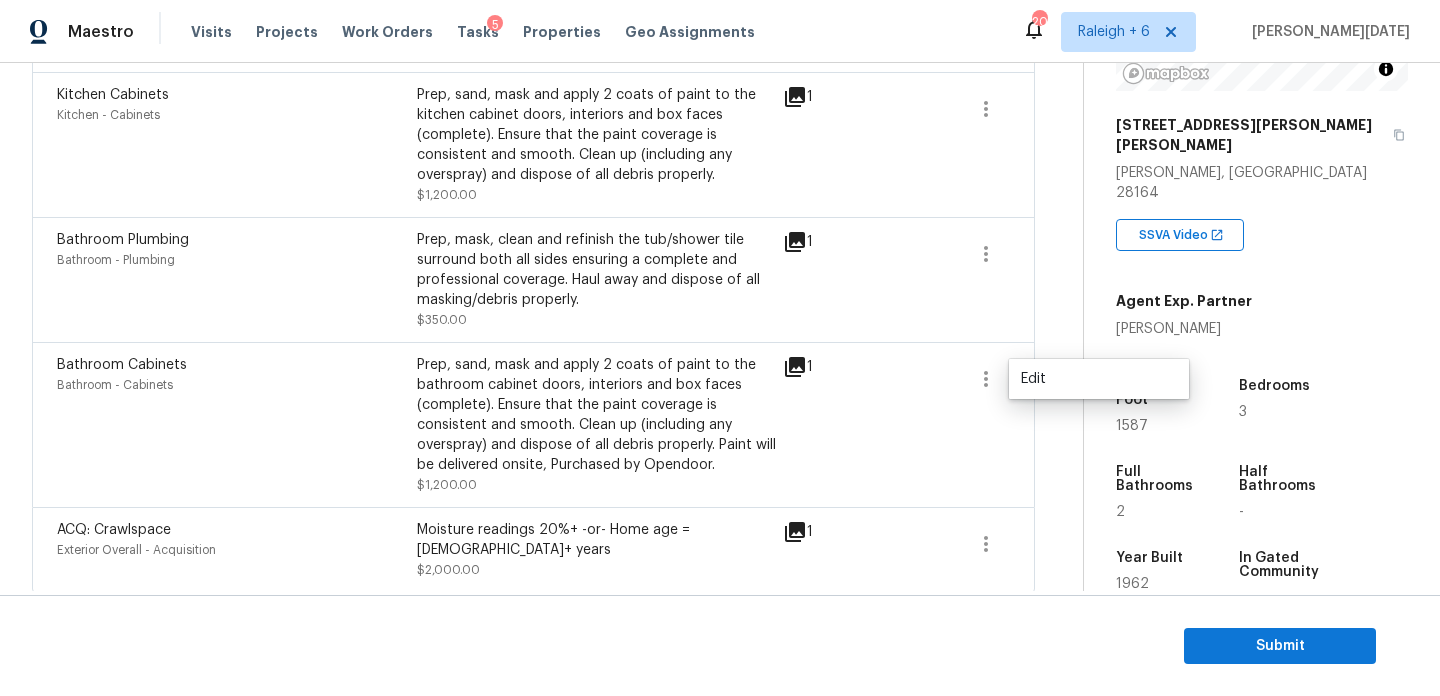 click on "Edit" at bounding box center (1099, 379) 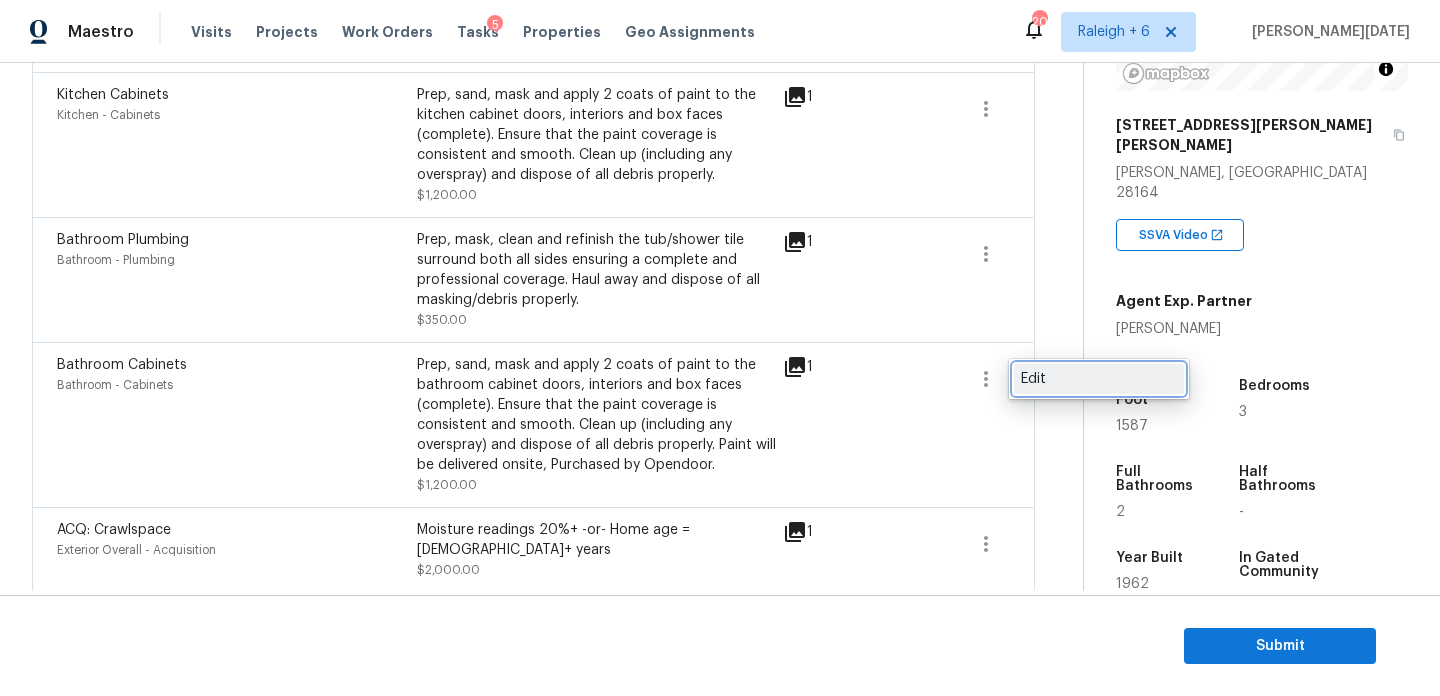click on "Edit" at bounding box center (1099, 379) 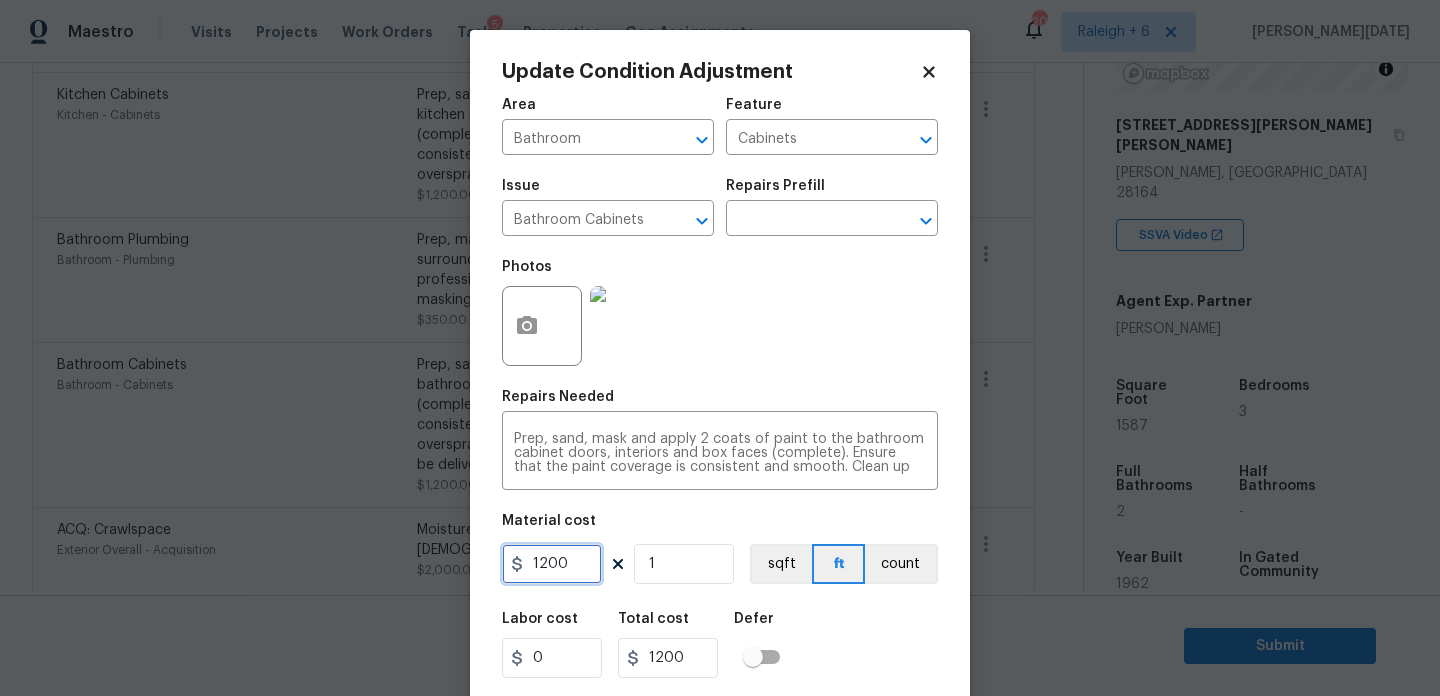drag, startPoint x: 573, startPoint y: 560, endPoint x: 329, endPoint y: 560, distance: 244 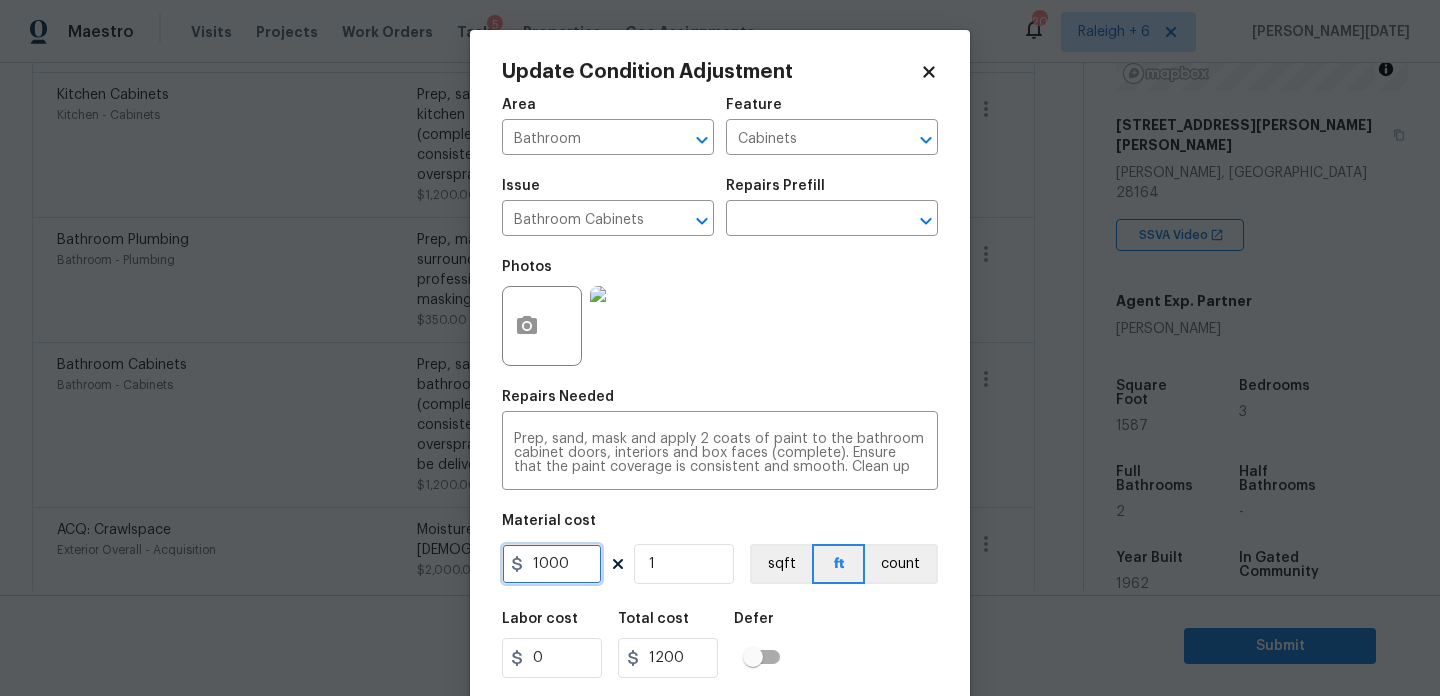 type on "1000" 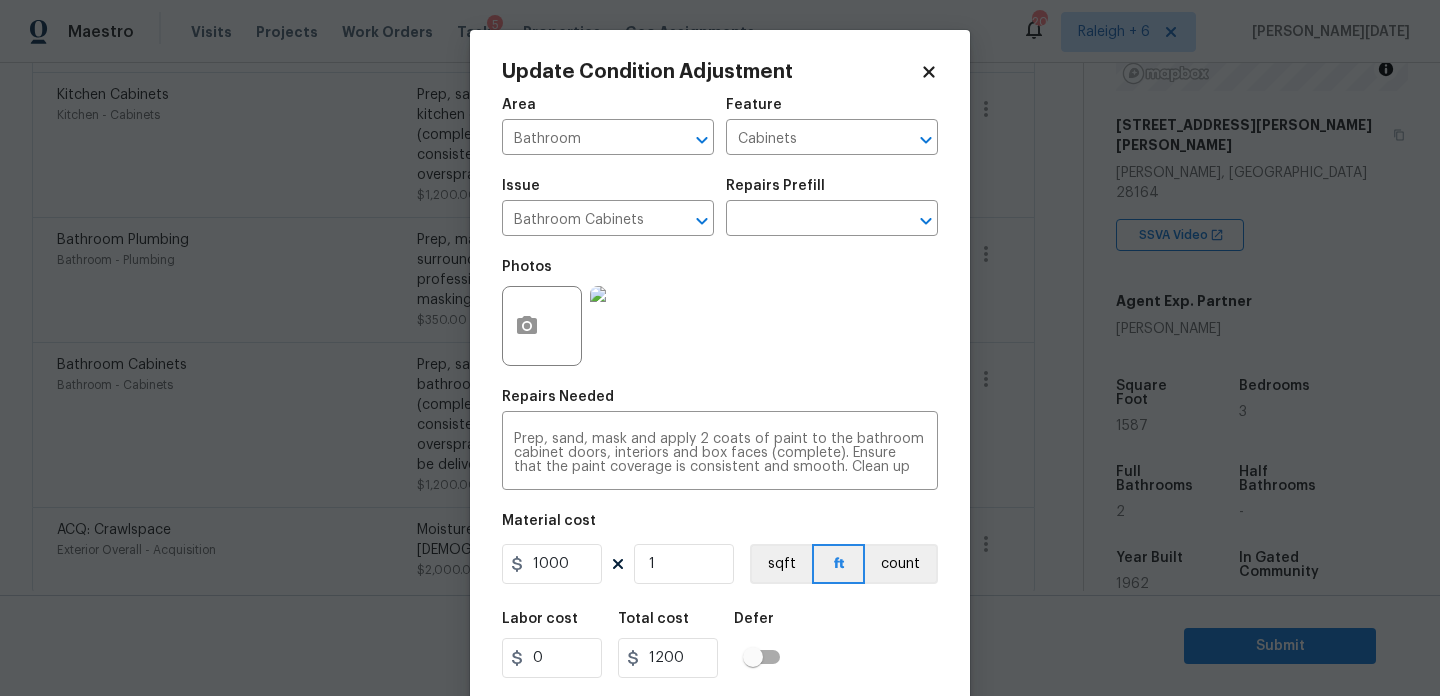click on "Photos" at bounding box center [720, 313] 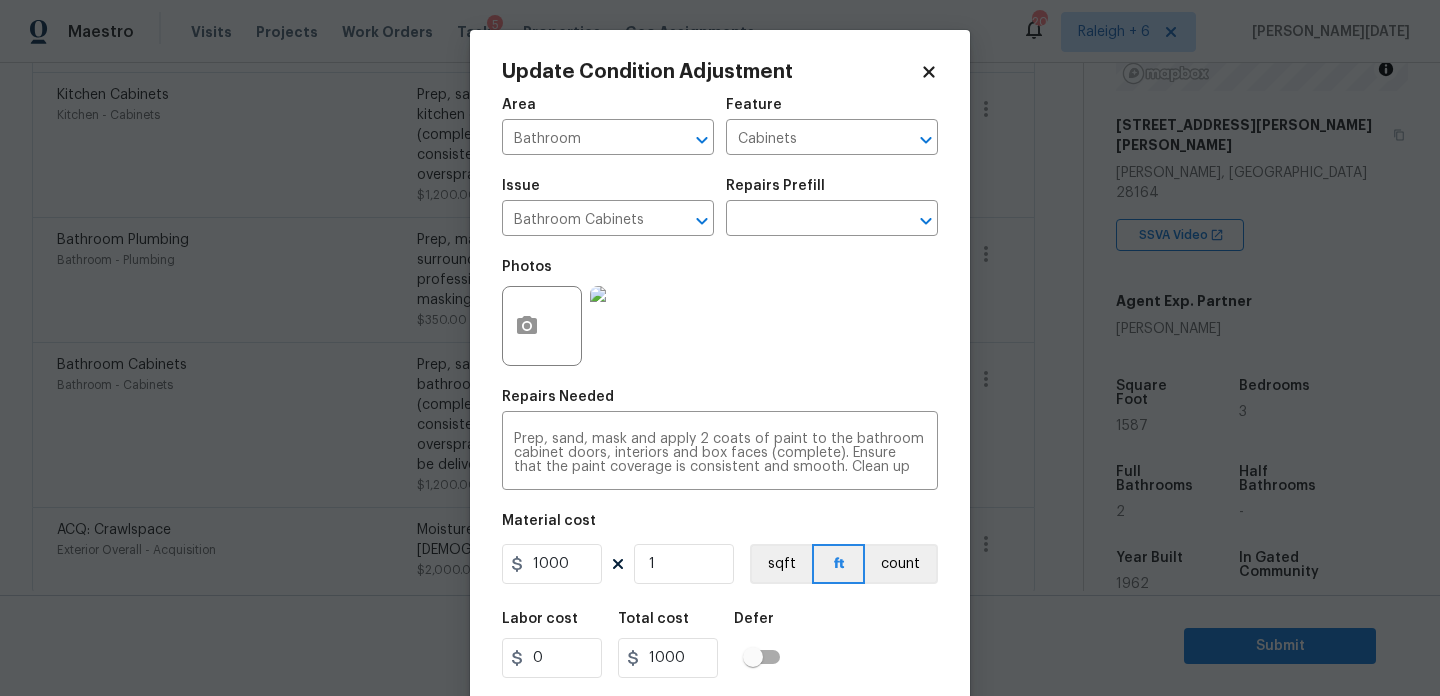 scroll, scrollTop: 51, scrollLeft: 0, axis: vertical 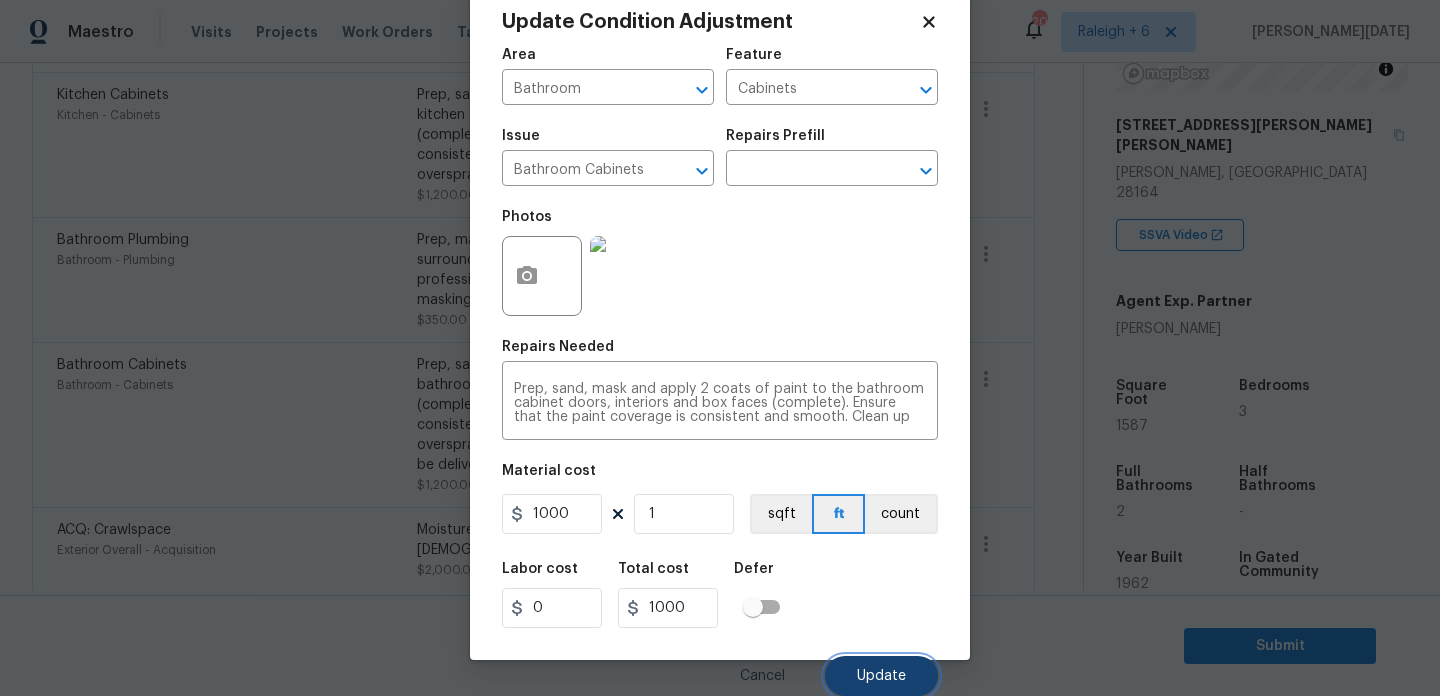 click on "Update" at bounding box center (881, 676) 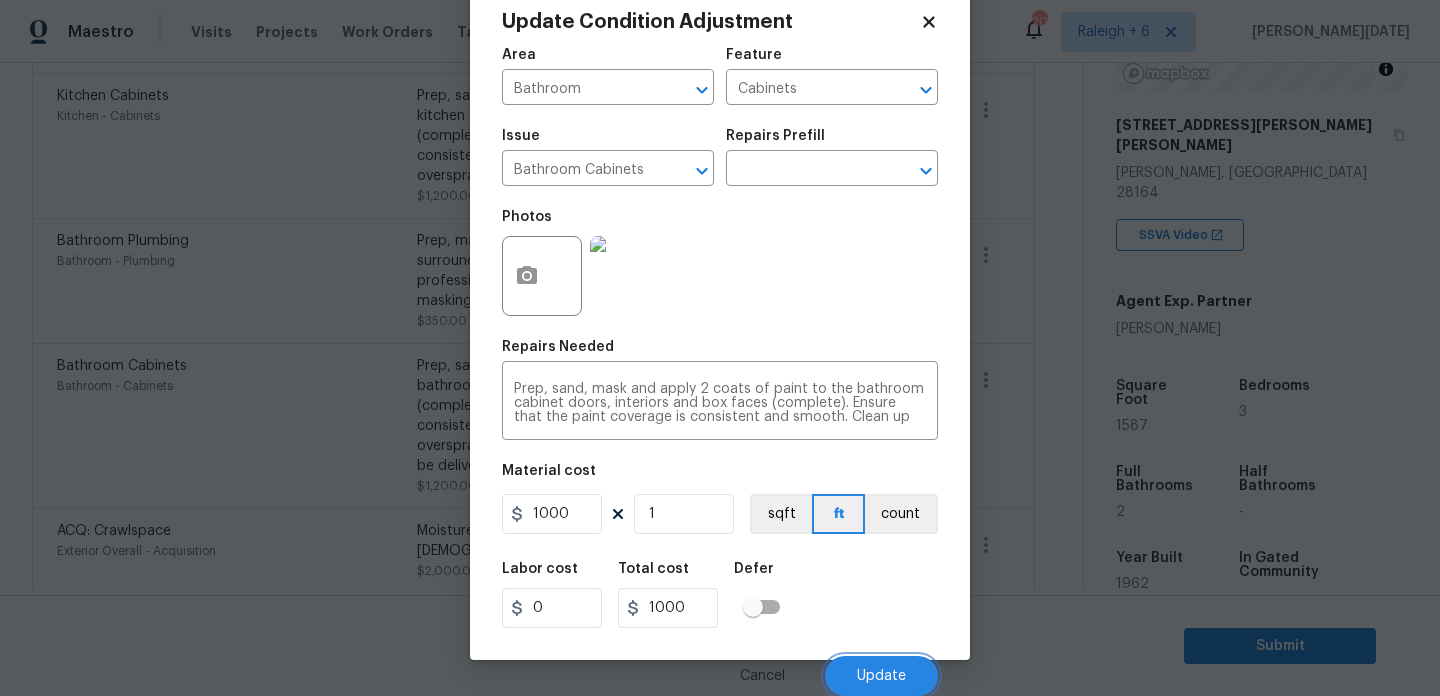 scroll, scrollTop: 1350, scrollLeft: 0, axis: vertical 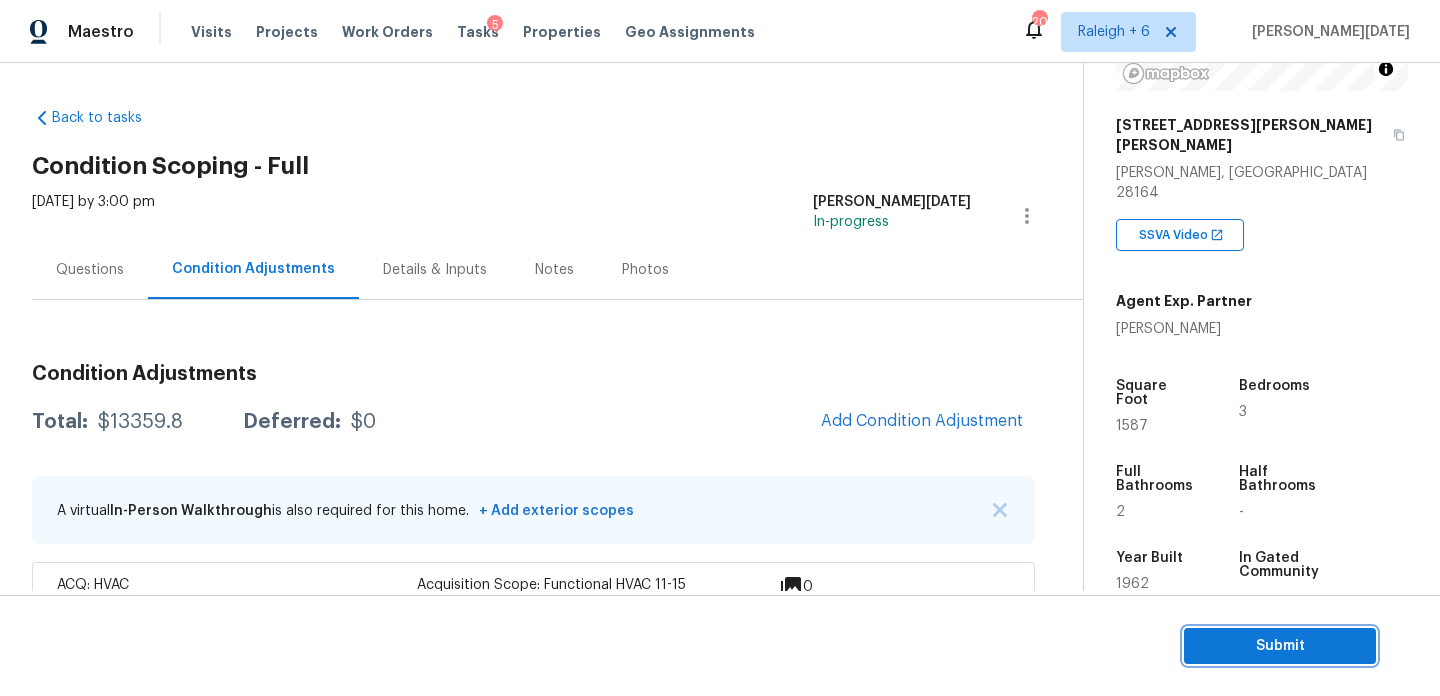 click on "Submit" at bounding box center [1280, 646] 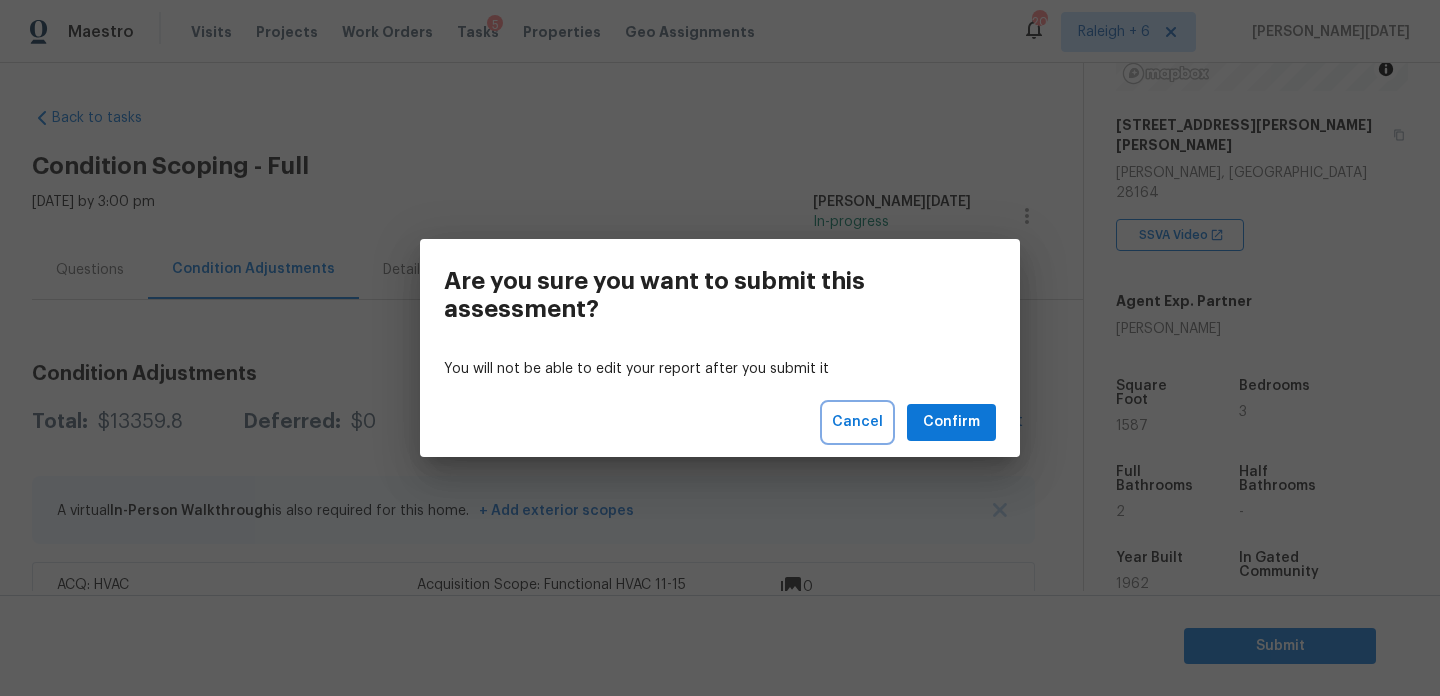 click on "Cancel" at bounding box center [857, 422] 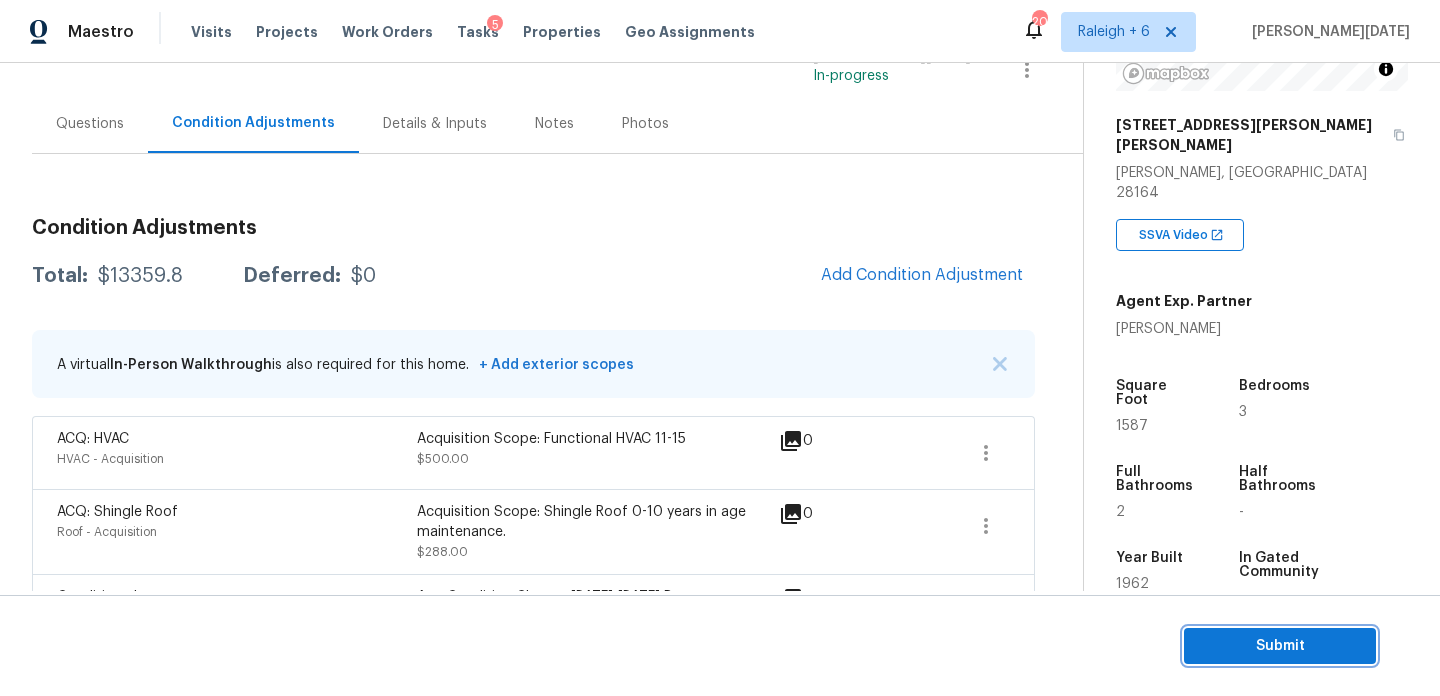 scroll, scrollTop: 151, scrollLeft: 0, axis: vertical 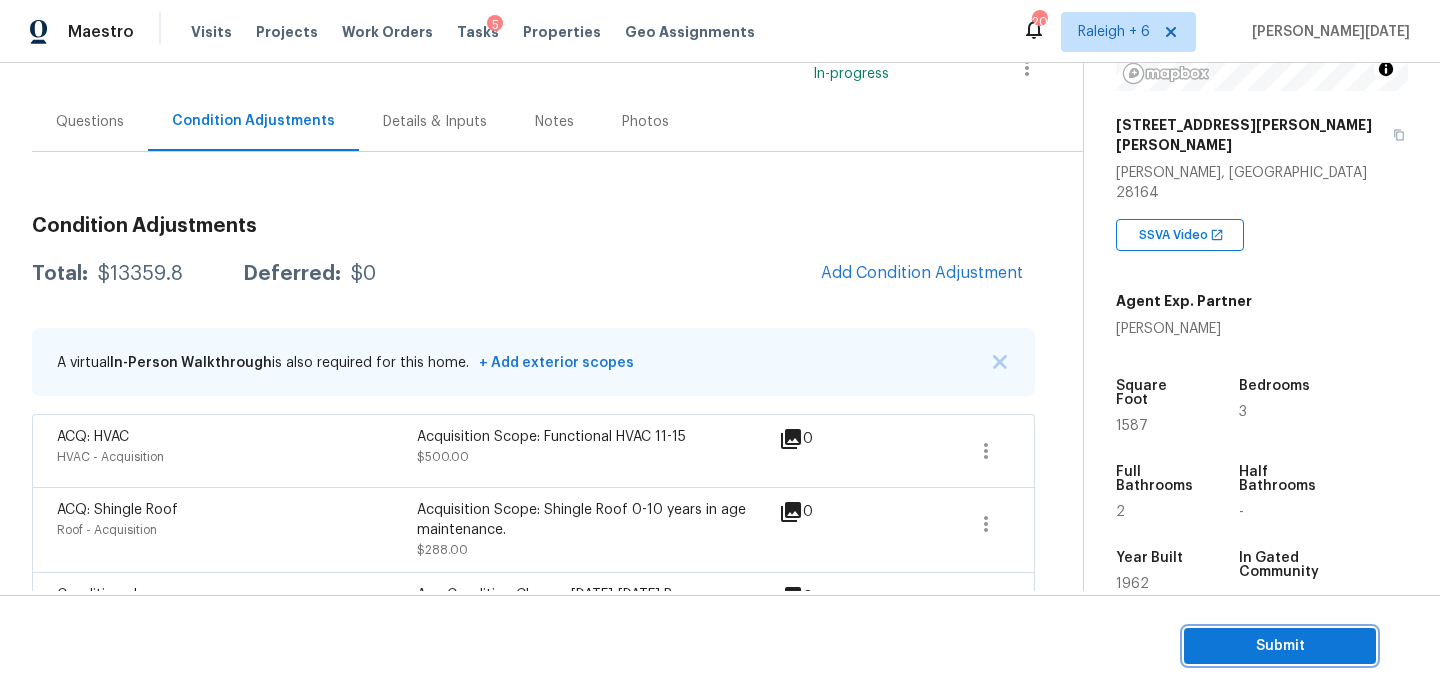 click on "Submit" at bounding box center [1280, 646] 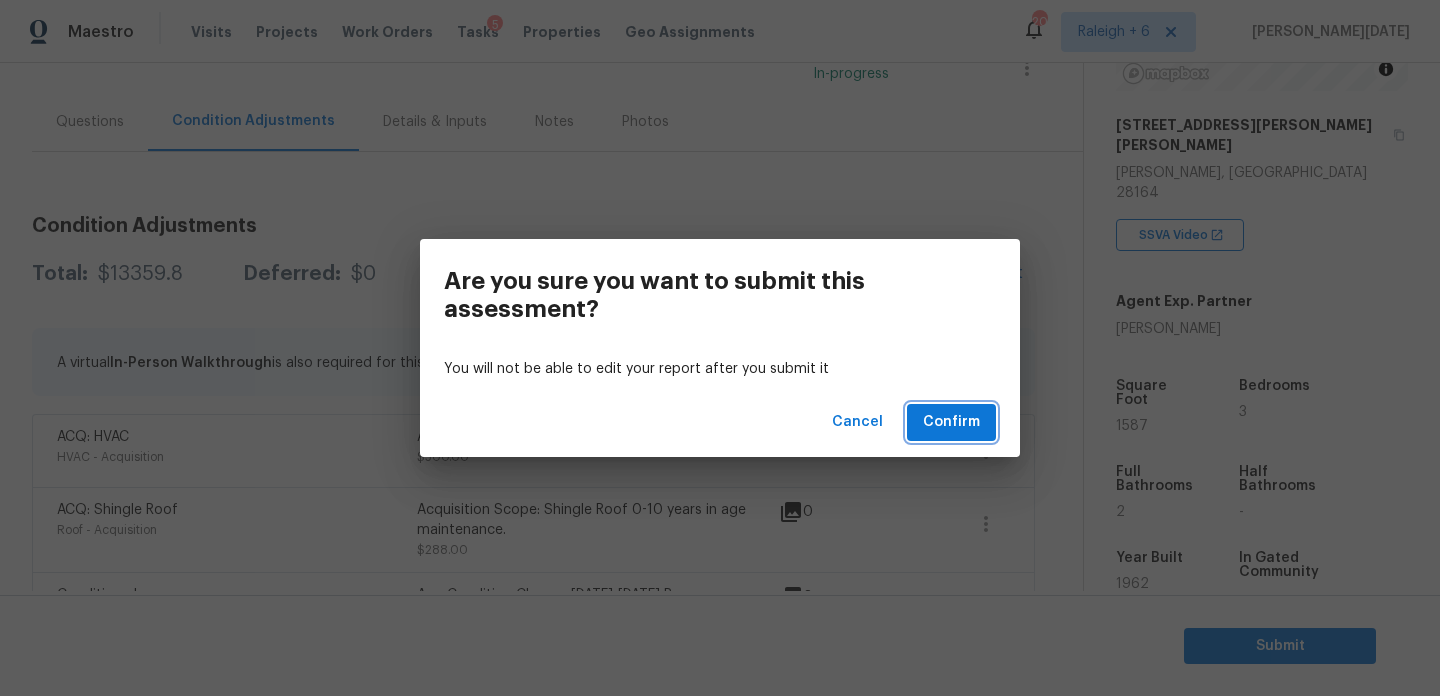 click on "Confirm" at bounding box center [951, 422] 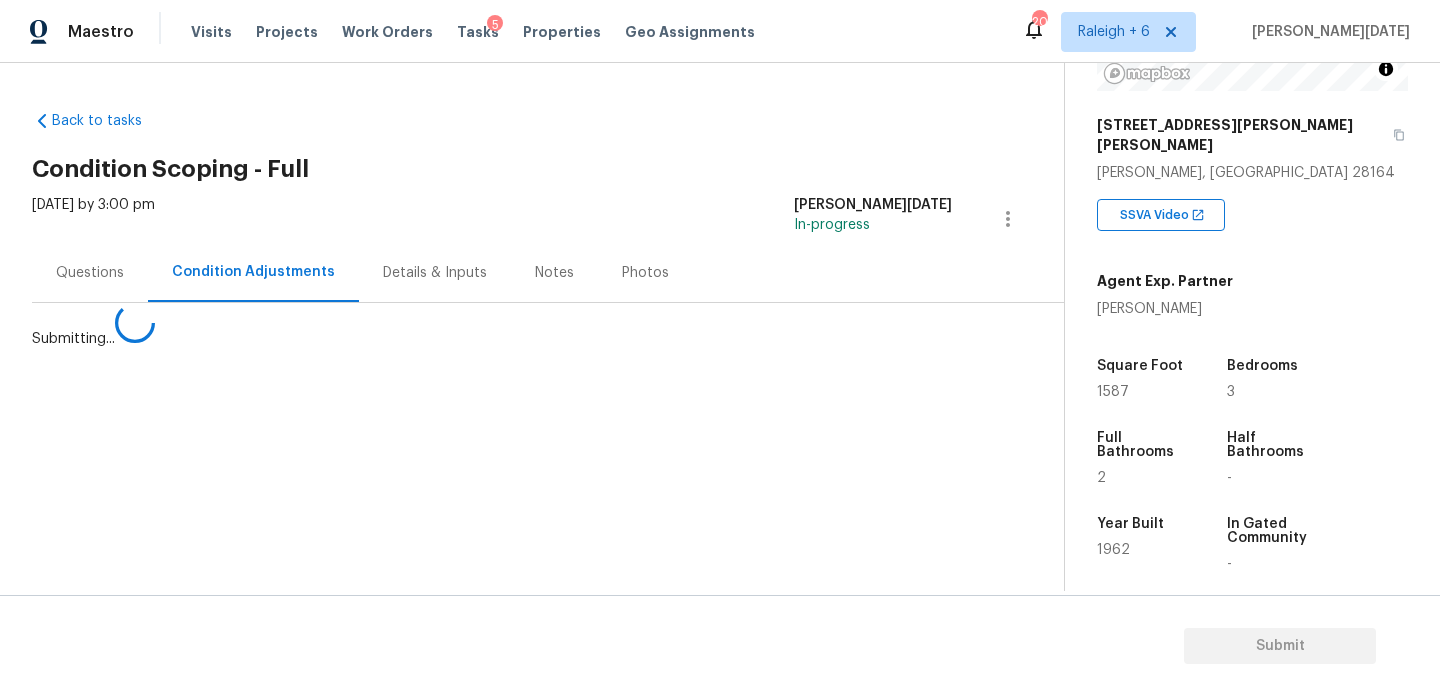 scroll, scrollTop: 0, scrollLeft: 0, axis: both 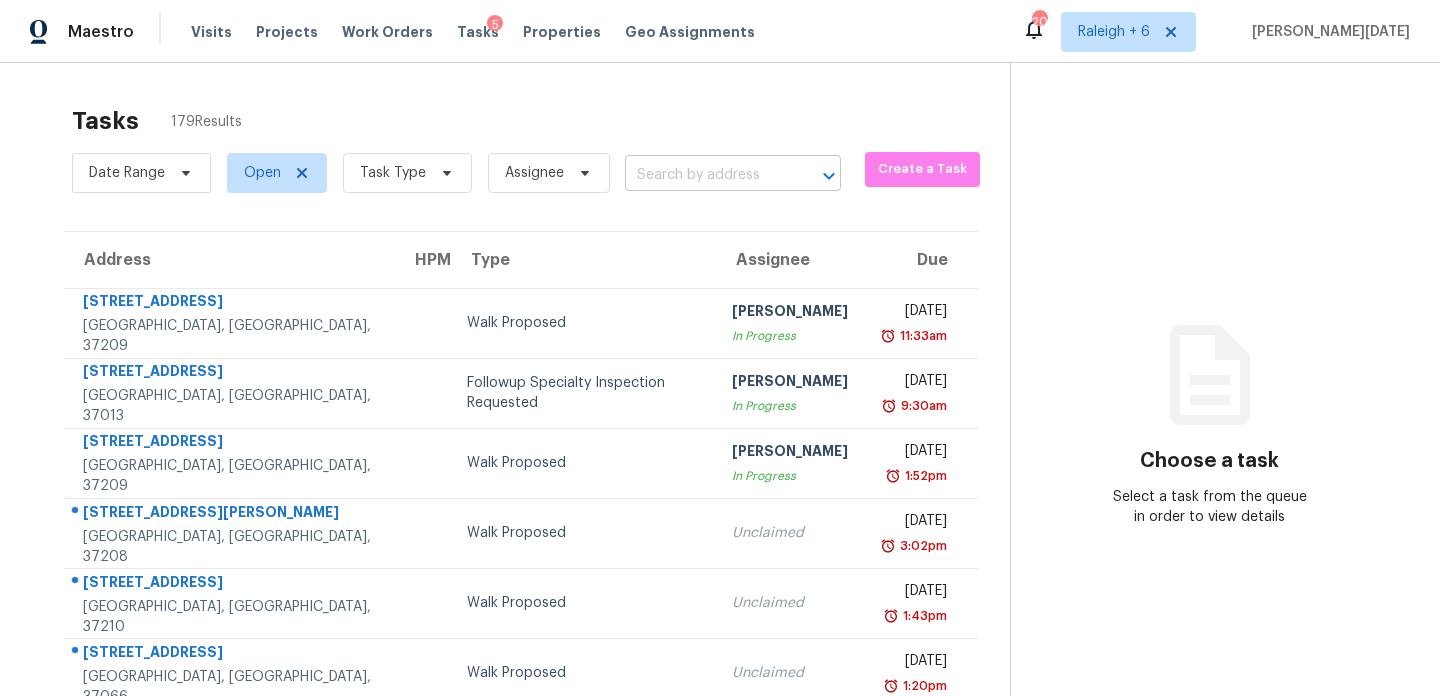 click at bounding box center [705, 175] 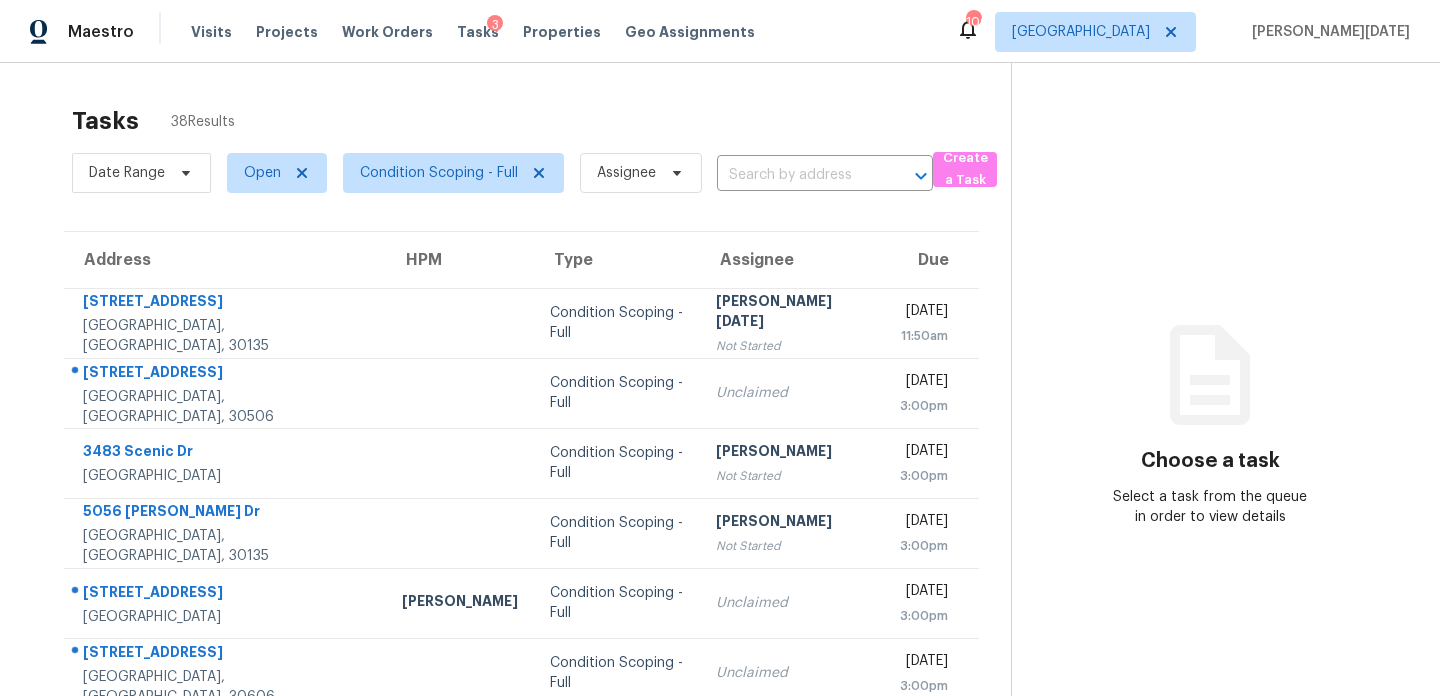 scroll, scrollTop: 0, scrollLeft: 0, axis: both 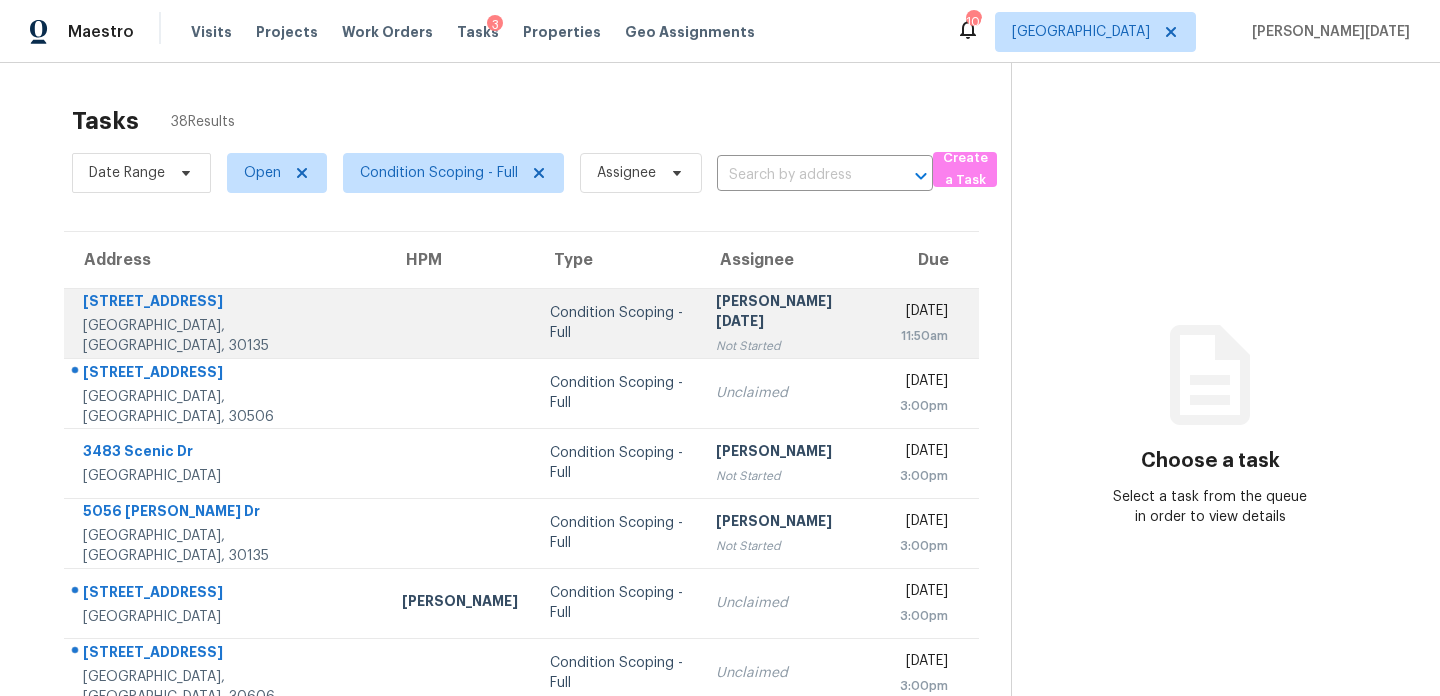 click on "Not Started" at bounding box center [792, 346] 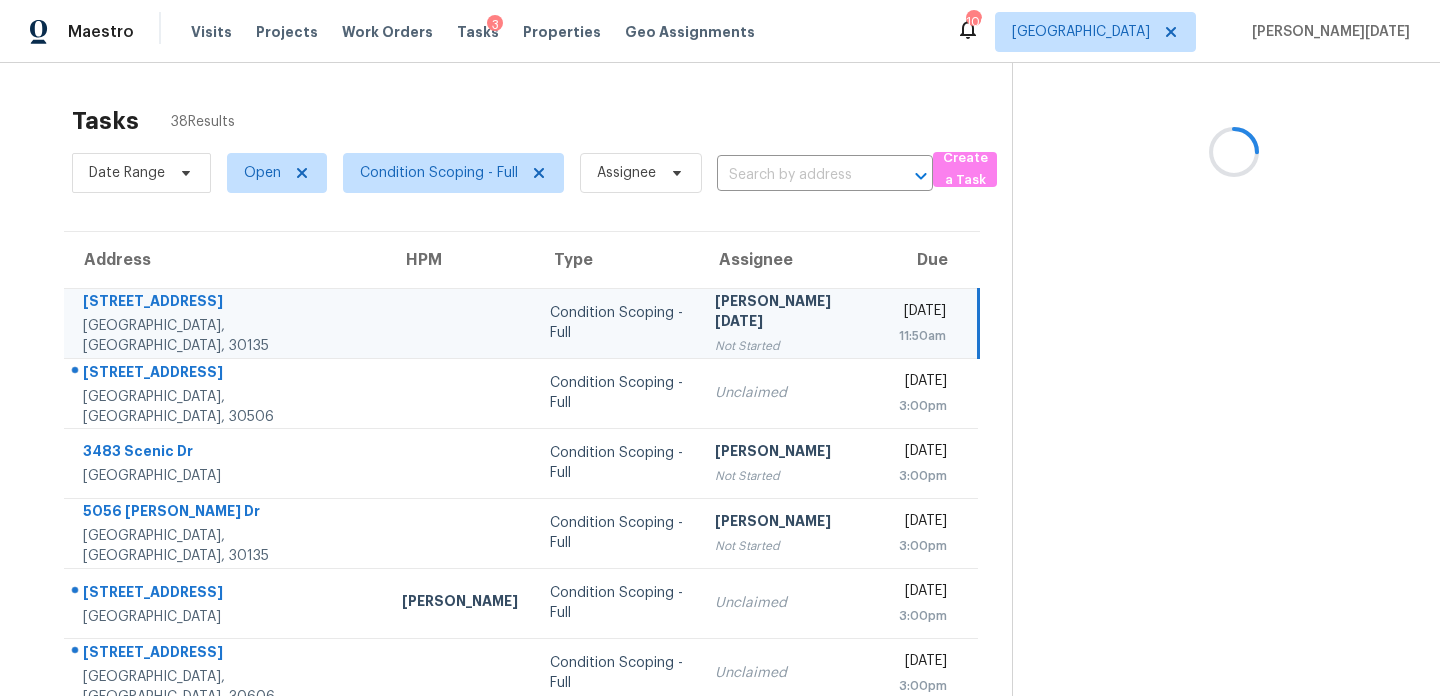 click on "Not Started" at bounding box center (790, 346) 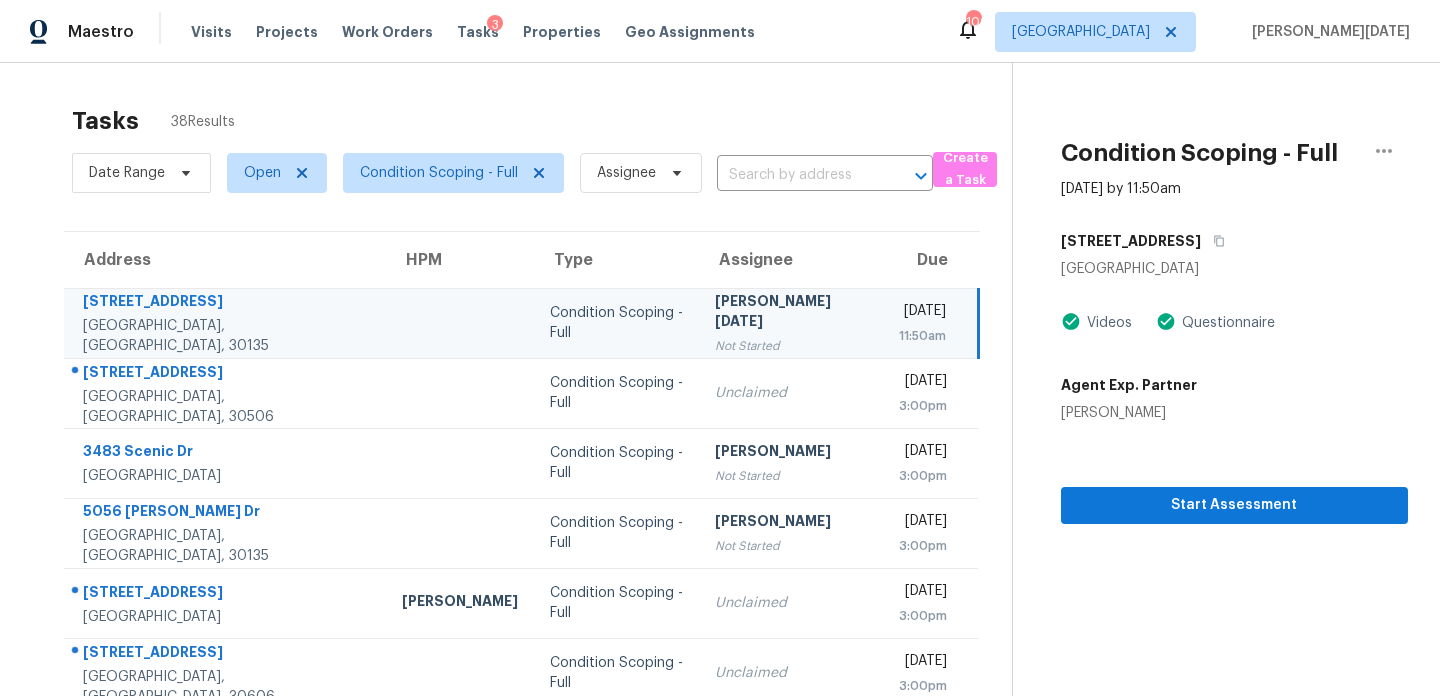 click on "[PERSON_NAME][DATE] Not Started" at bounding box center [790, 323] 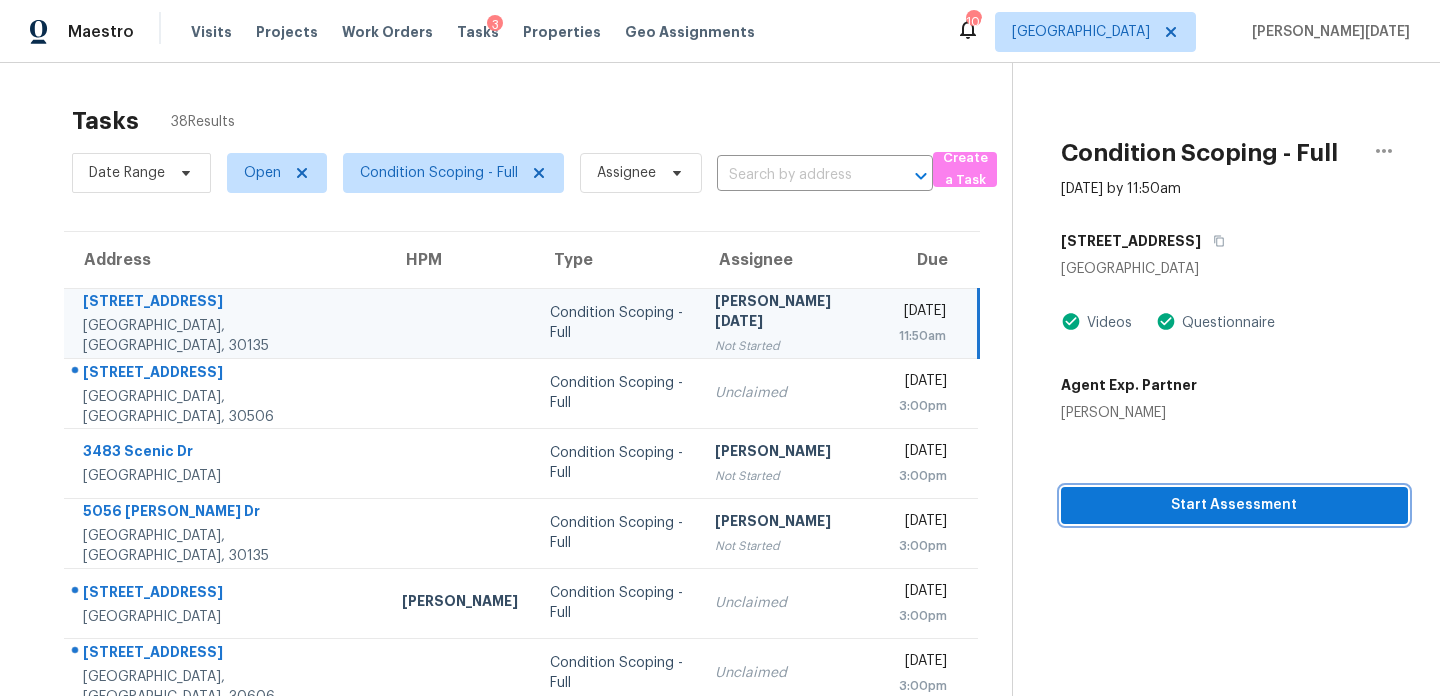 click on "Start Assessment" at bounding box center [1234, 505] 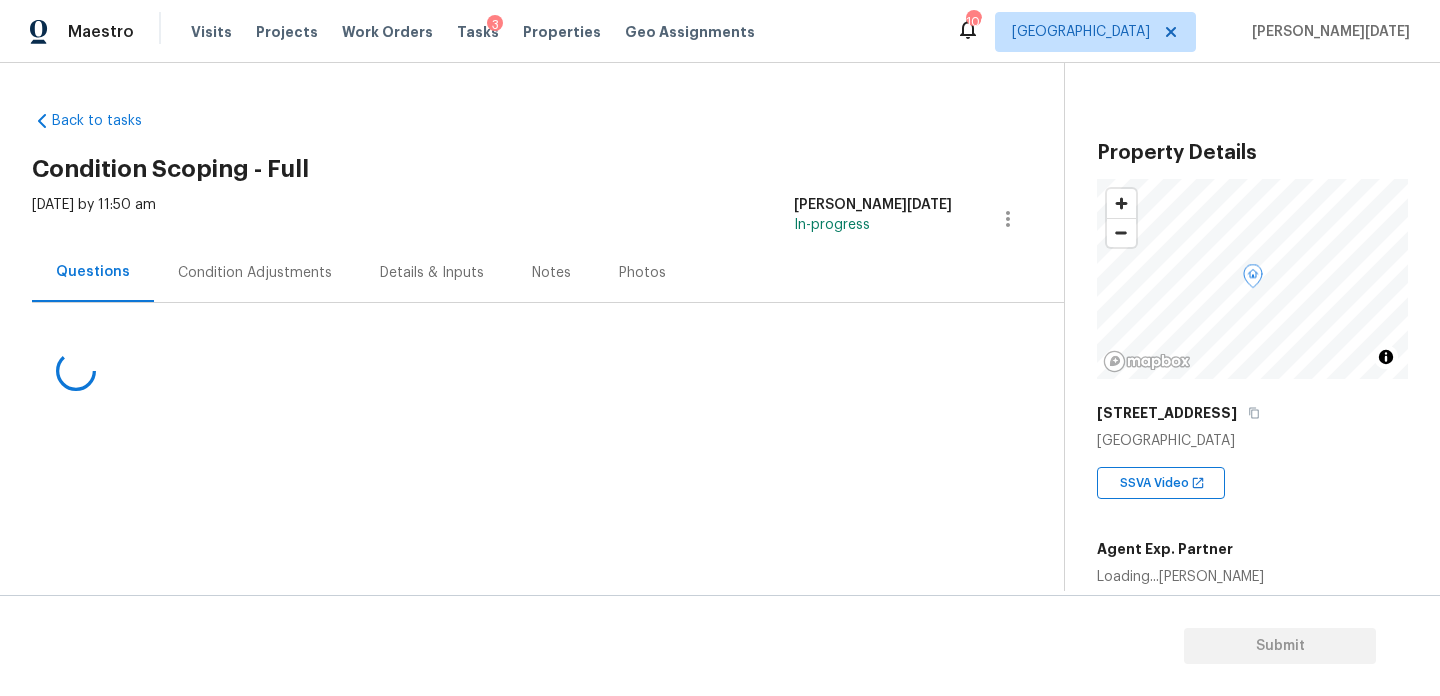 click at bounding box center [524, 350] 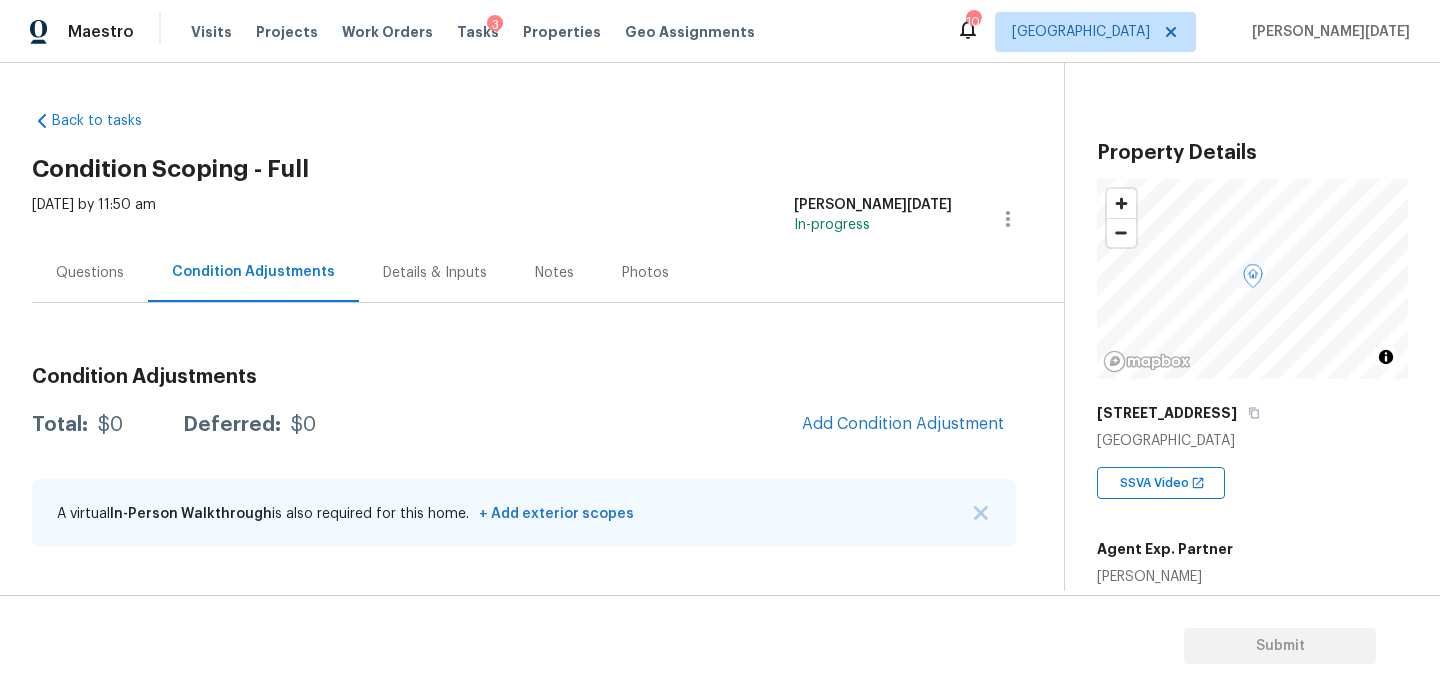 click on "Condition Adjustments" at bounding box center [524, 377] 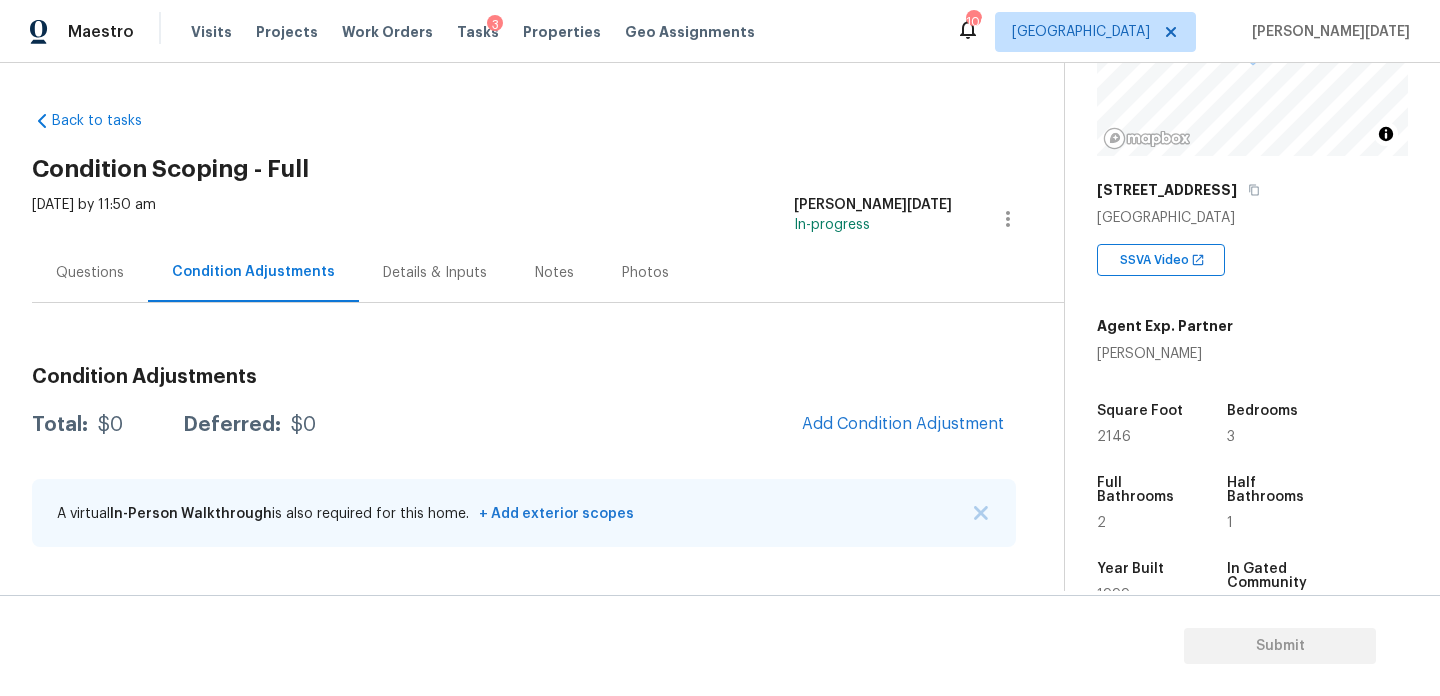scroll, scrollTop: 255, scrollLeft: 0, axis: vertical 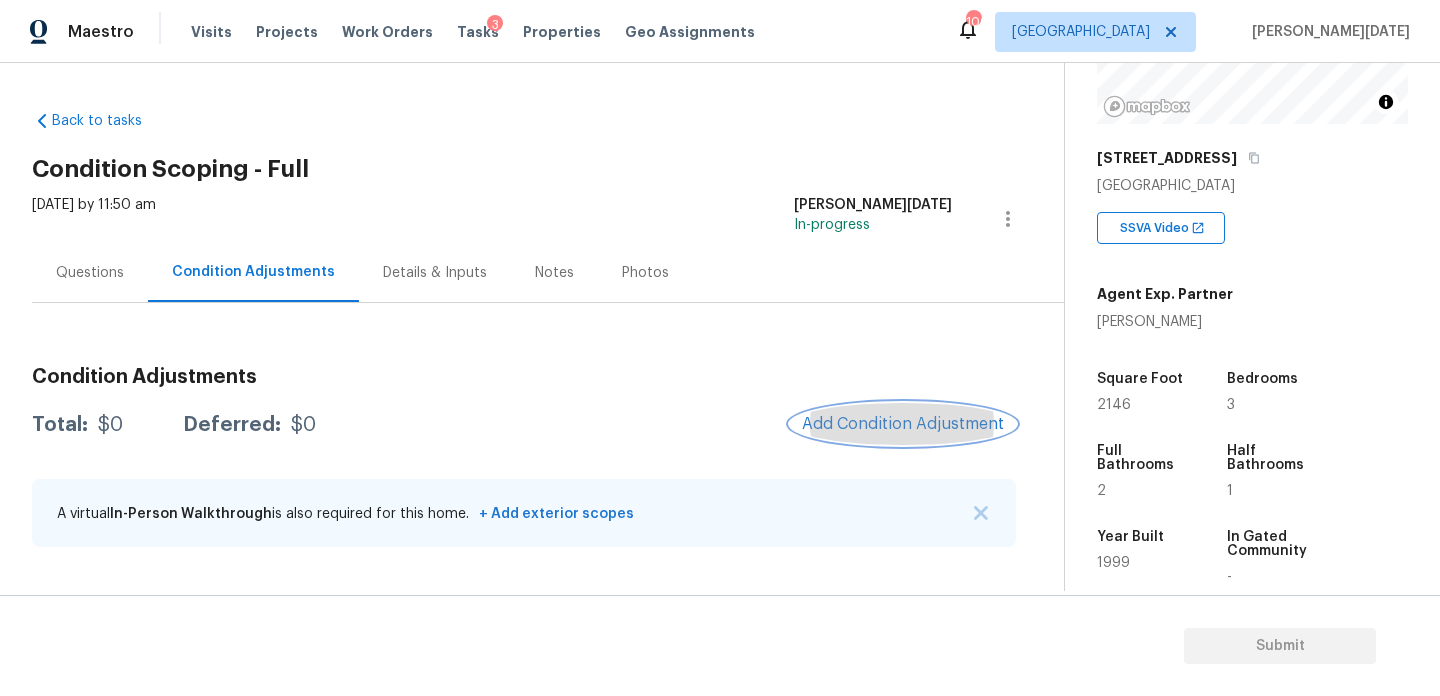 click on "Add Condition Adjustment" at bounding box center [903, 424] 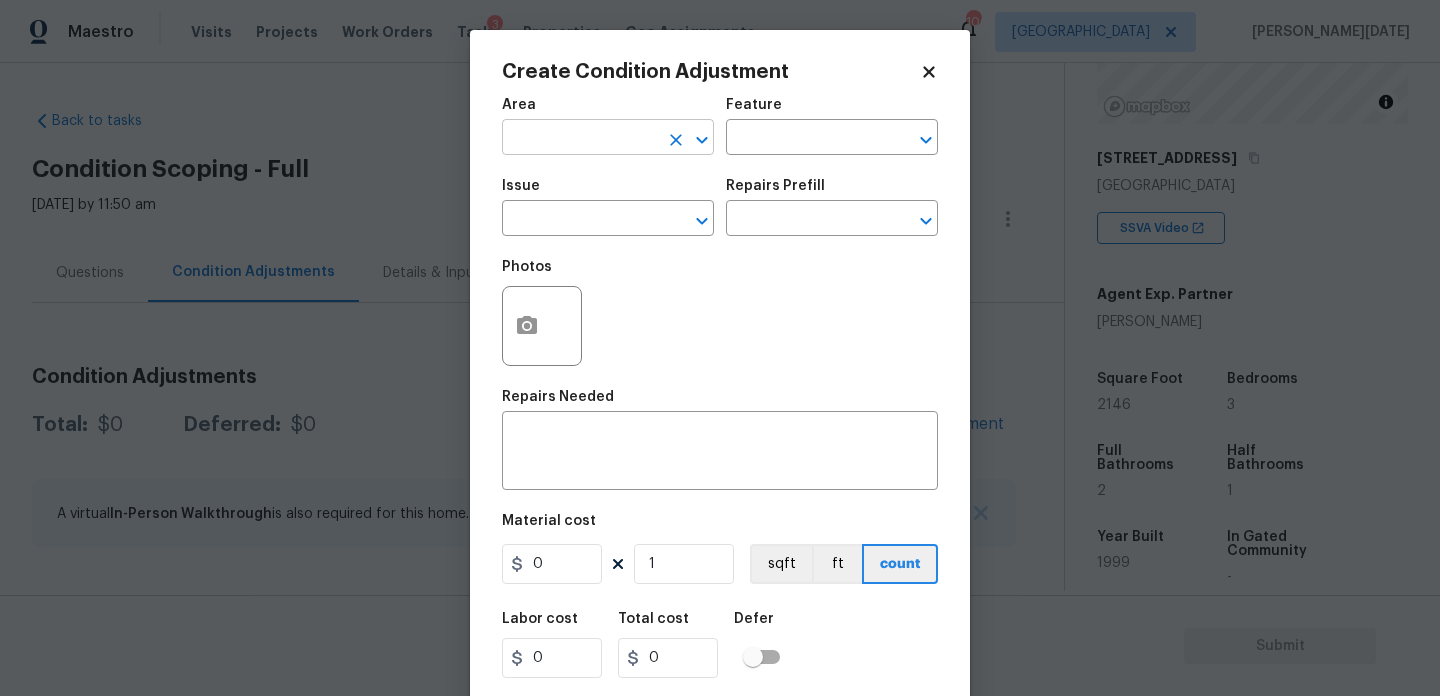 click at bounding box center [580, 139] 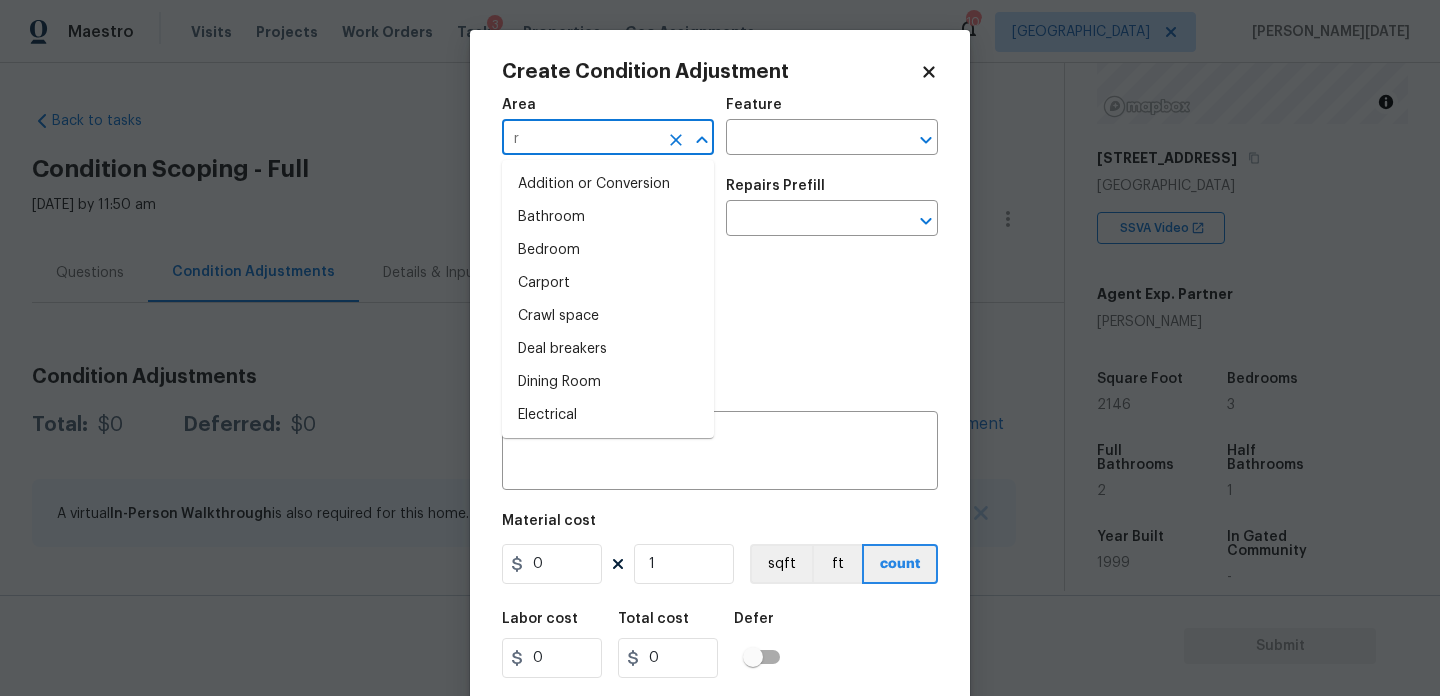 type on "ro" 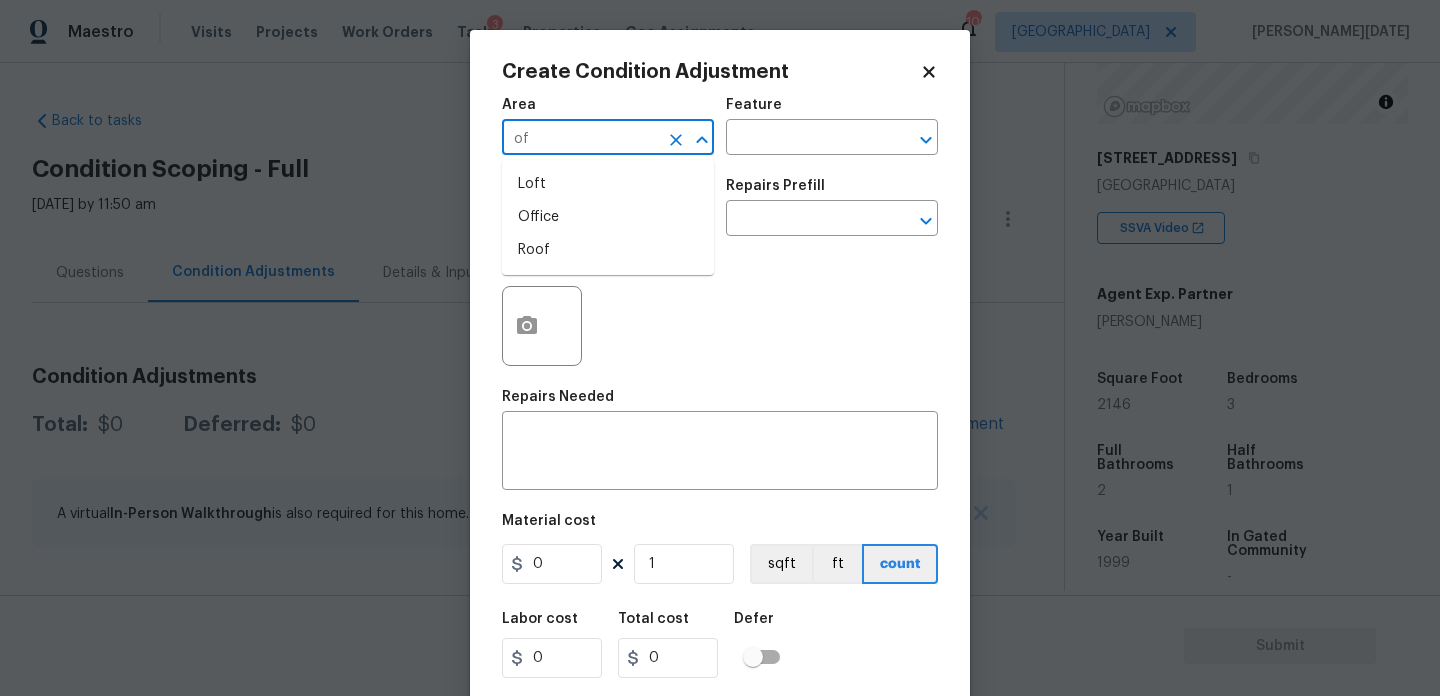type on "o" 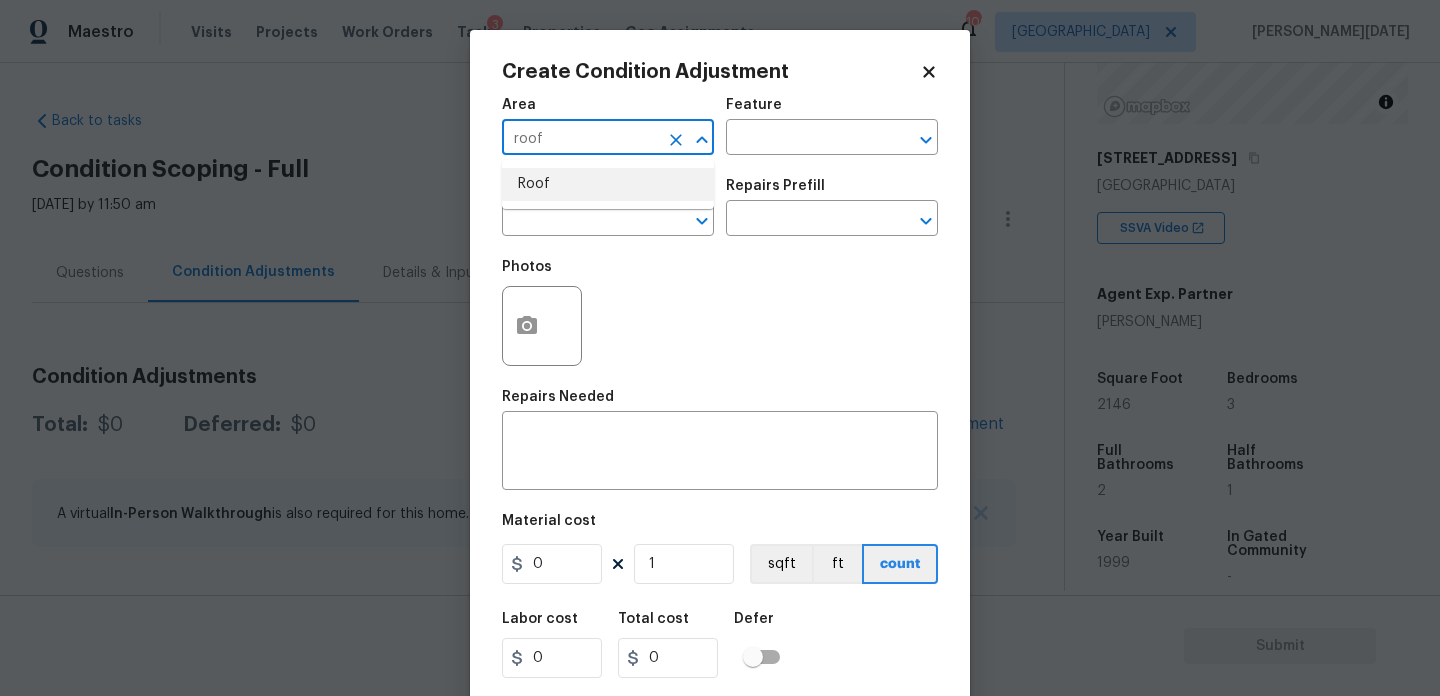 click on "Roof" at bounding box center (608, 184) 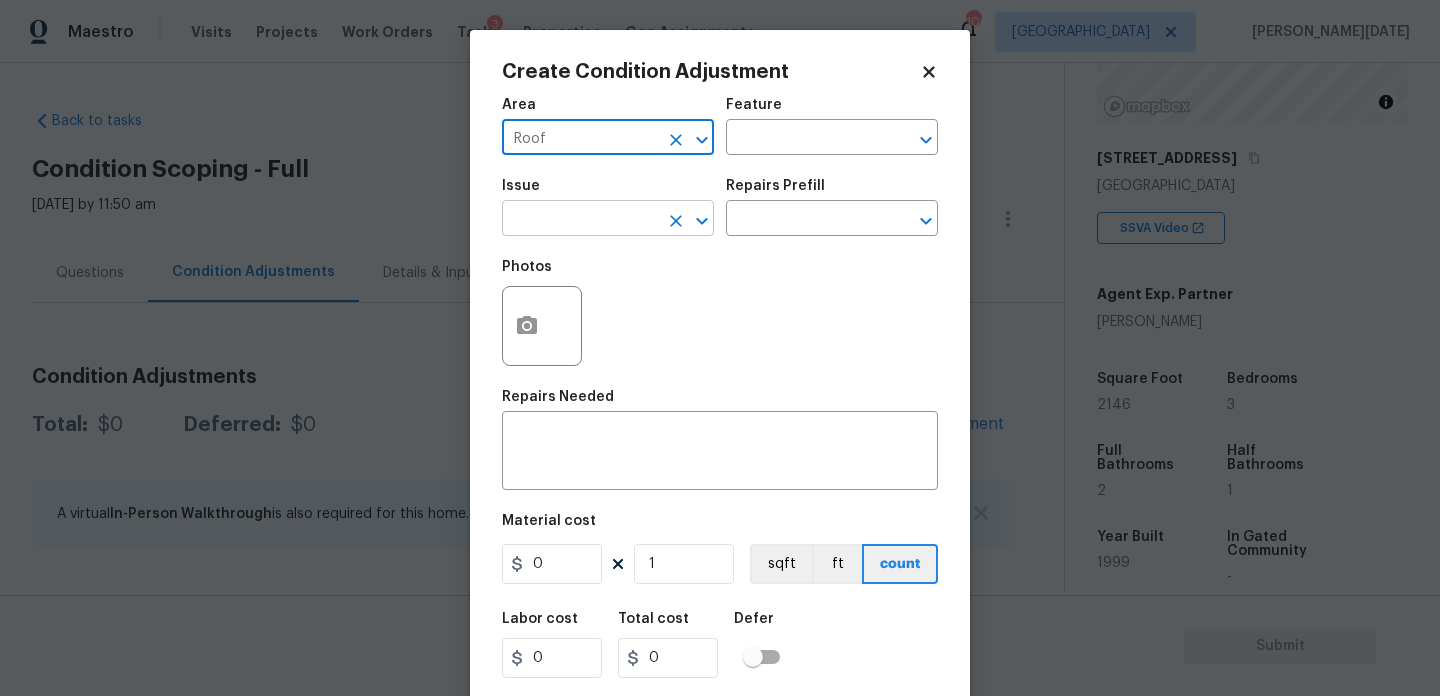 type on "Roof" 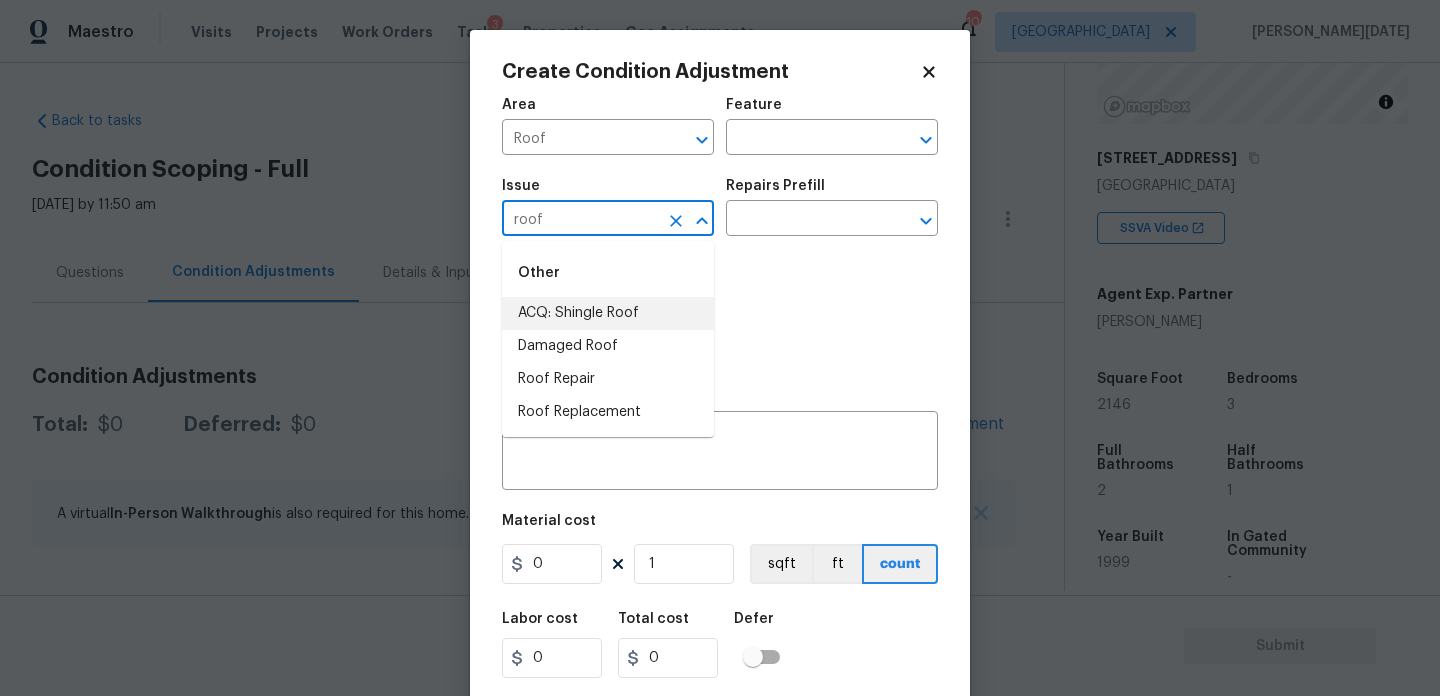 click on "ACQ: Shingle Roof" at bounding box center (608, 313) 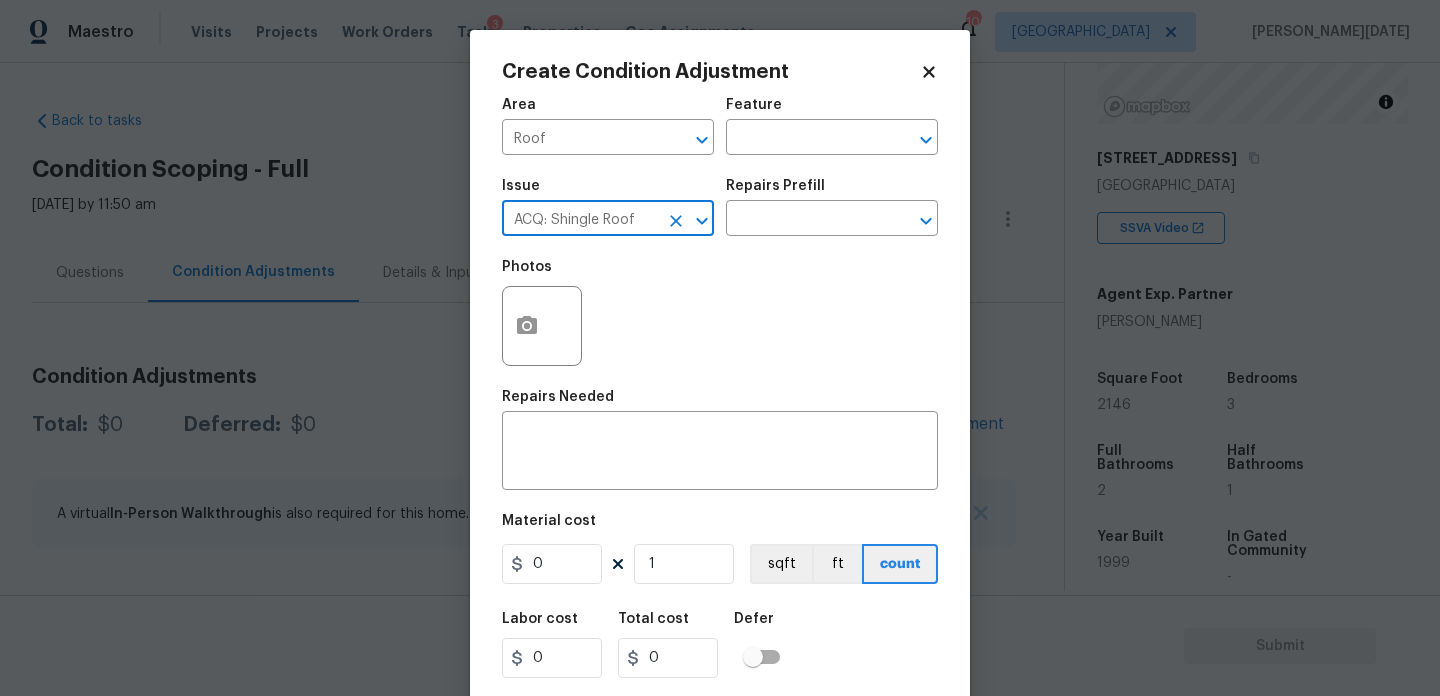 type on "ACQ: Shingle Roof" 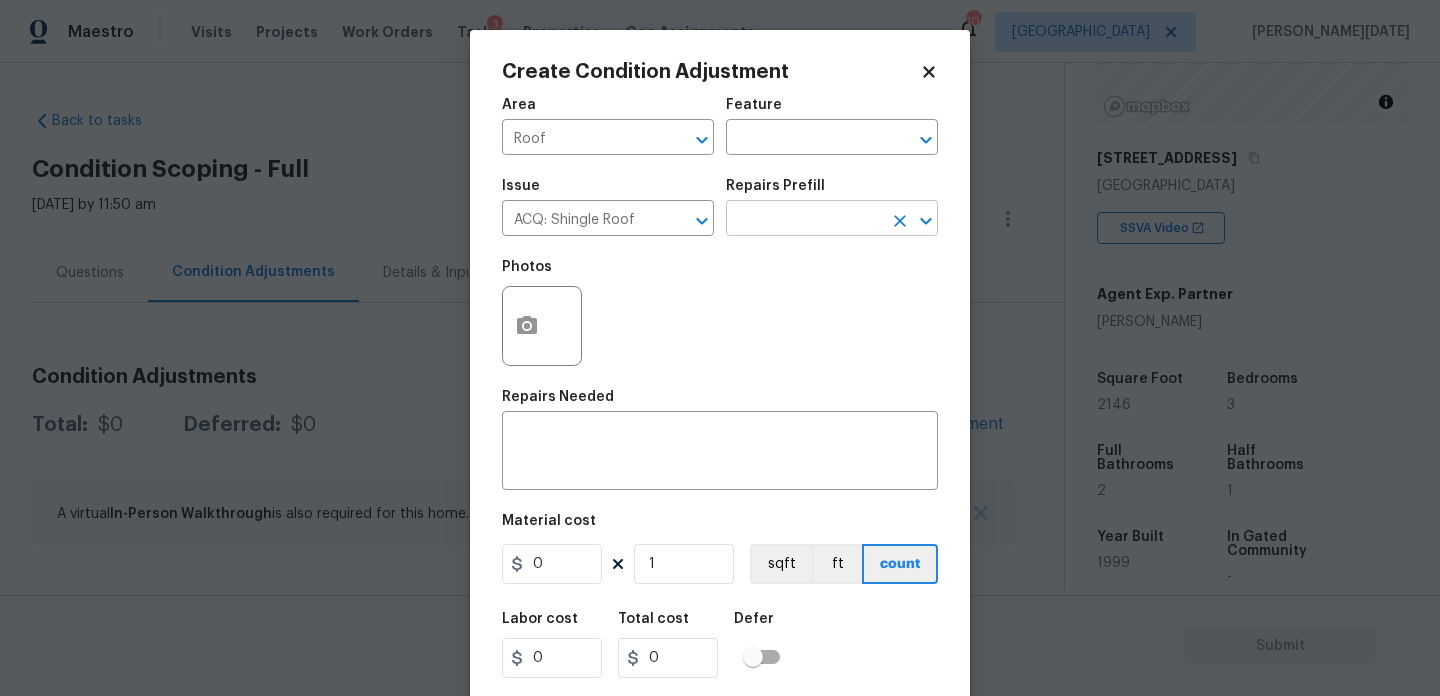 click at bounding box center (804, 220) 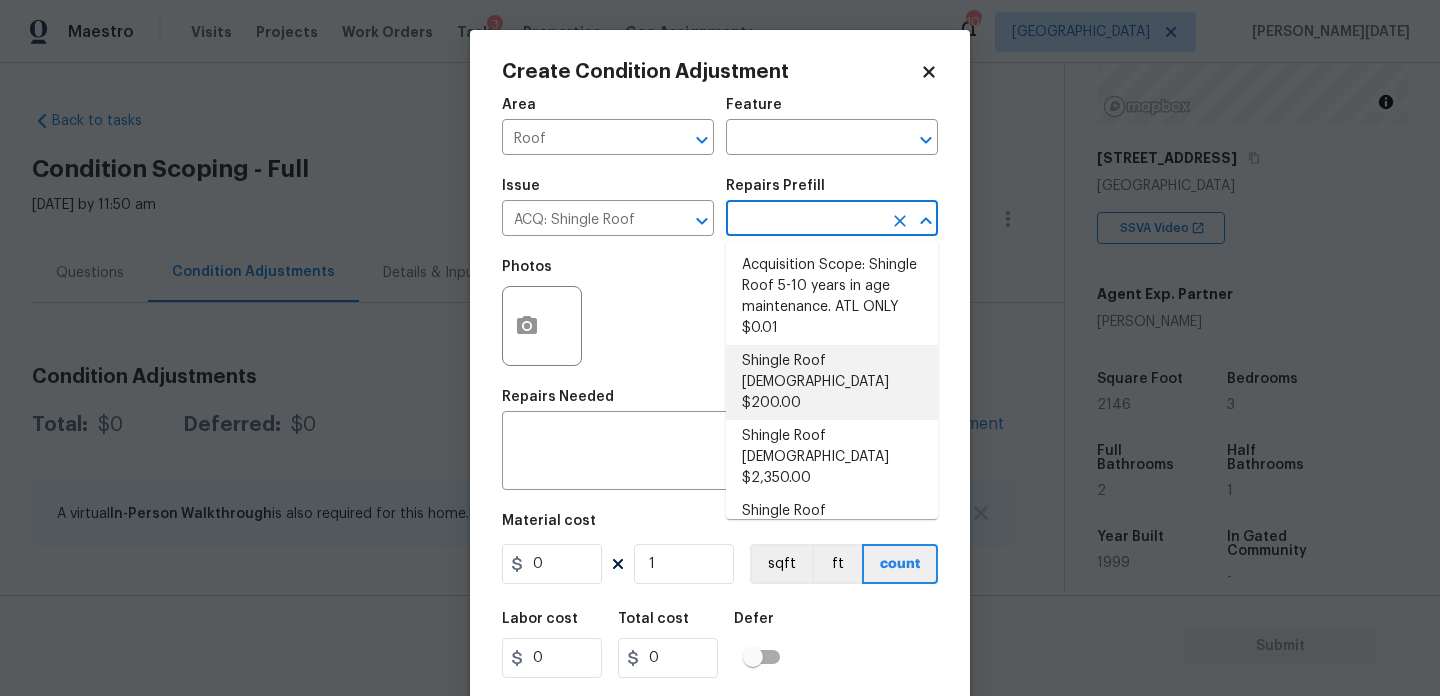 click on "Shingle Roof [DEMOGRAPHIC_DATA] $200.00" at bounding box center [832, 382] 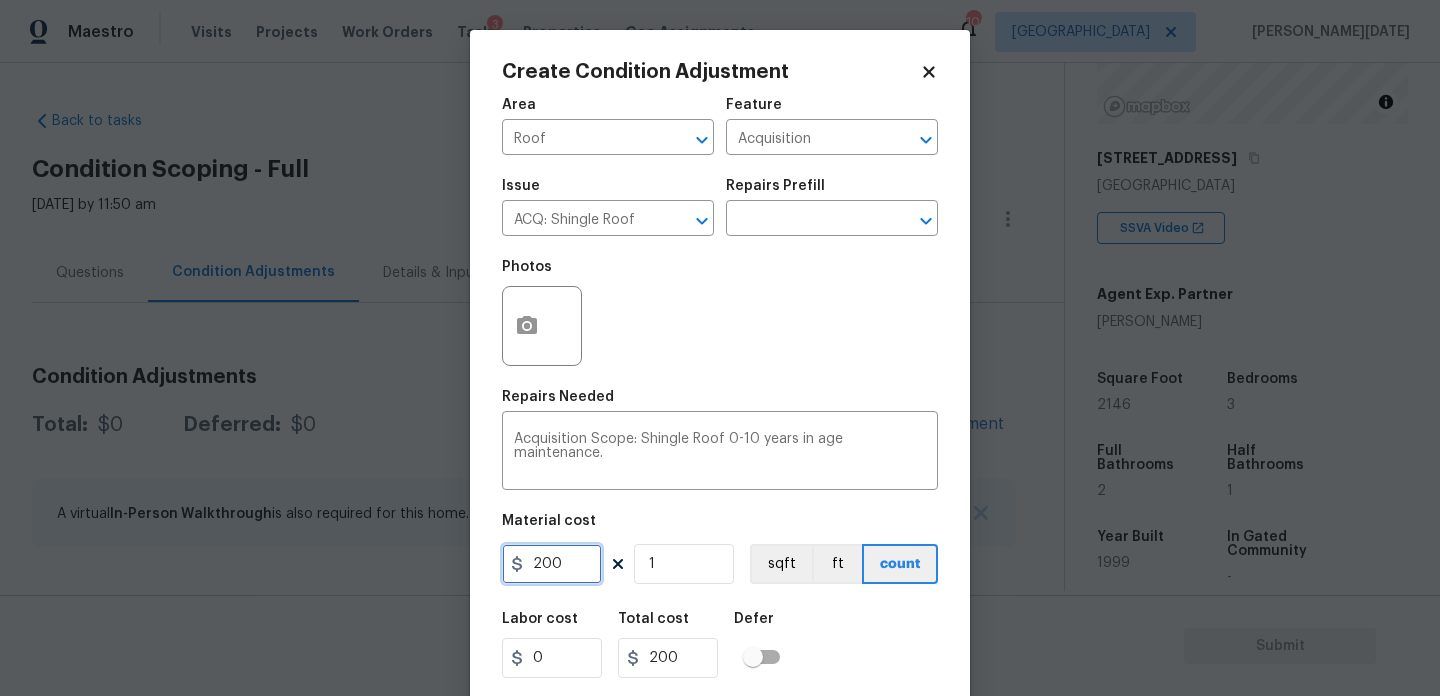 drag, startPoint x: 574, startPoint y: 574, endPoint x: 351, endPoint y: 559, distance: 223.50392 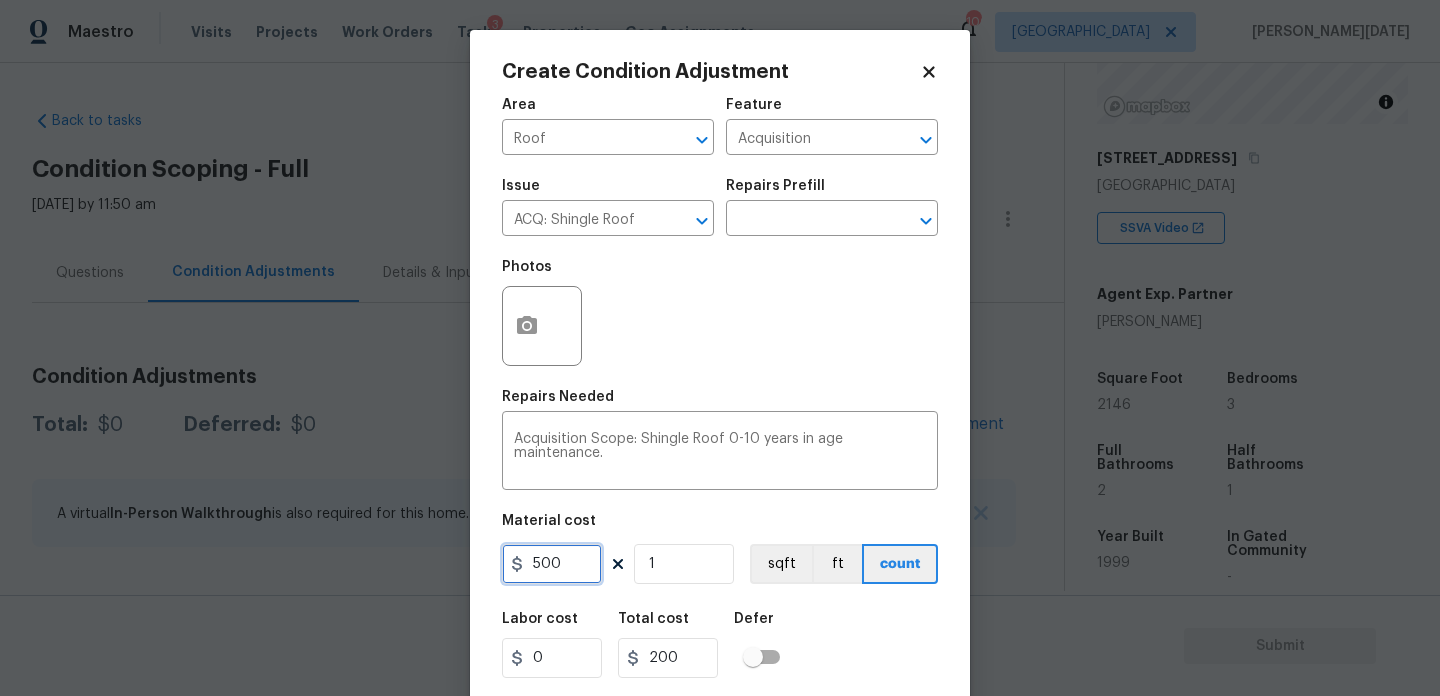type on "500" 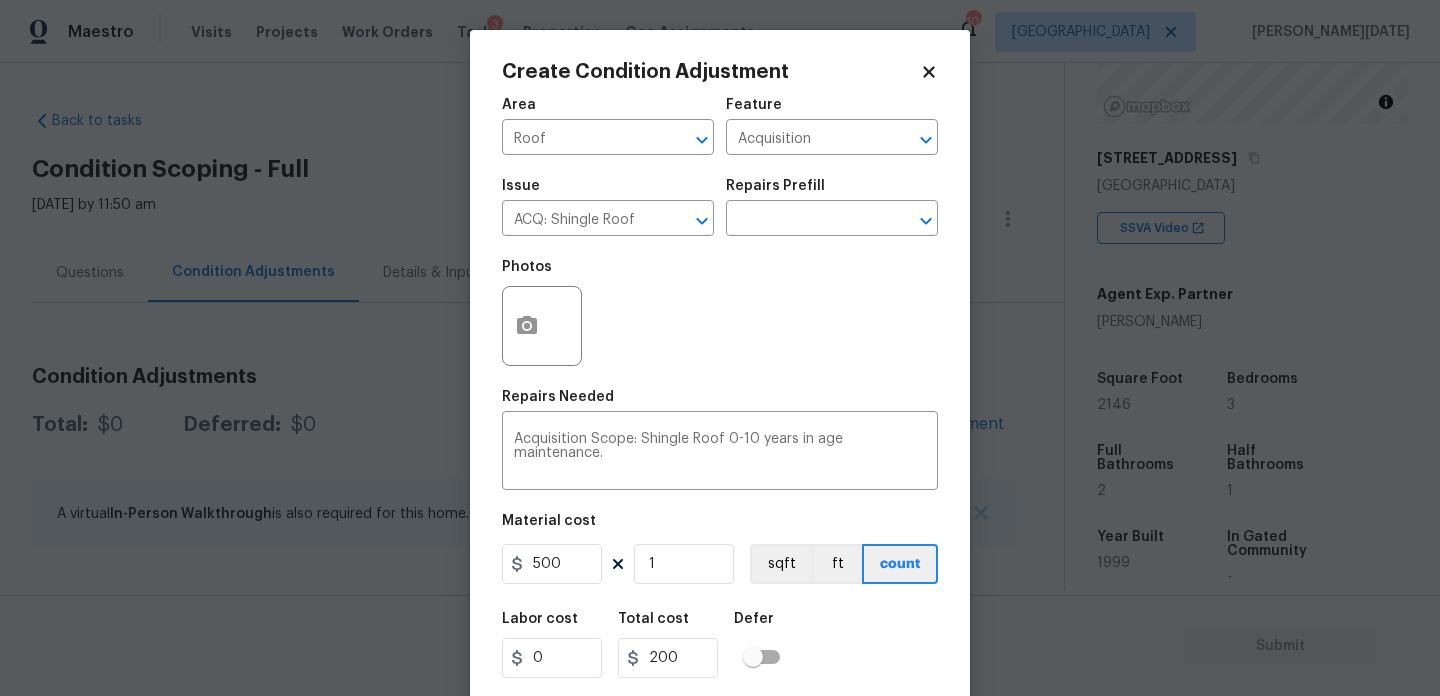 click on "Photos" at bounding box center (720, 313) 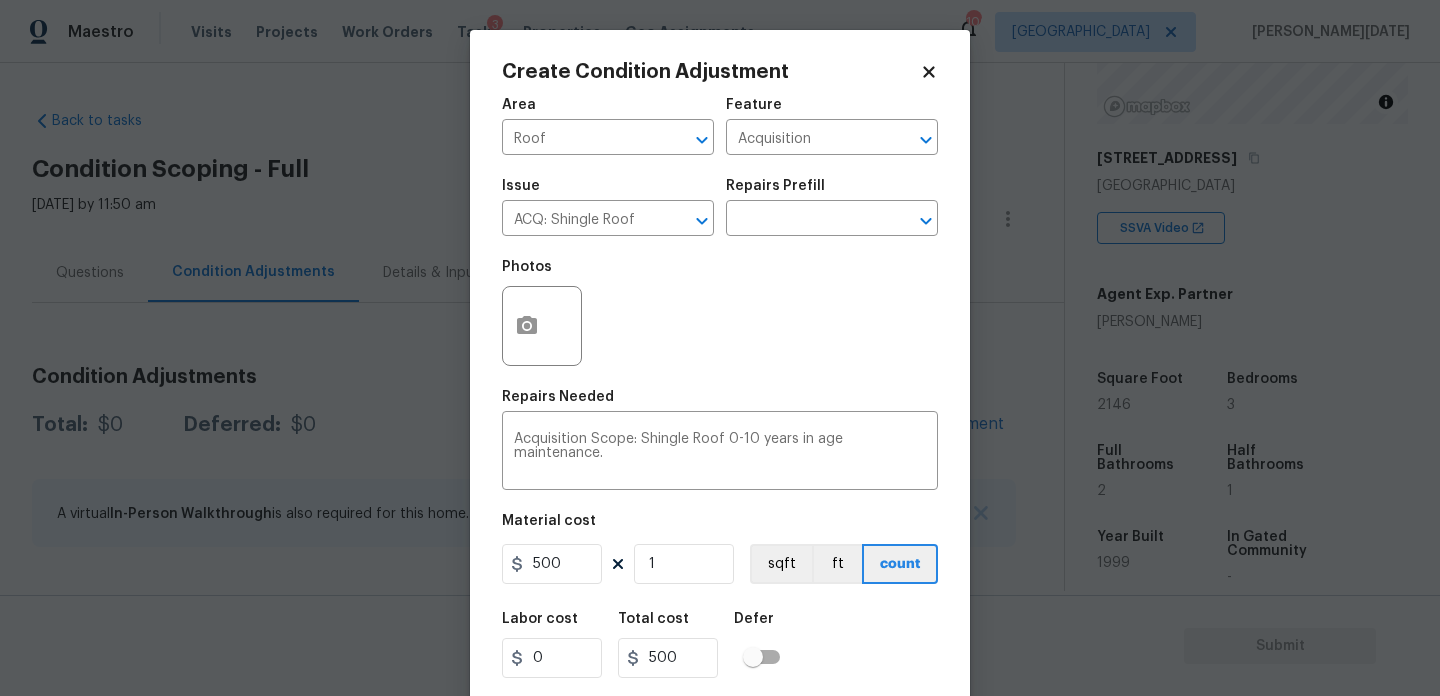 scroll, scrollTop: 51, scrollLeft: 0, axis: vertical 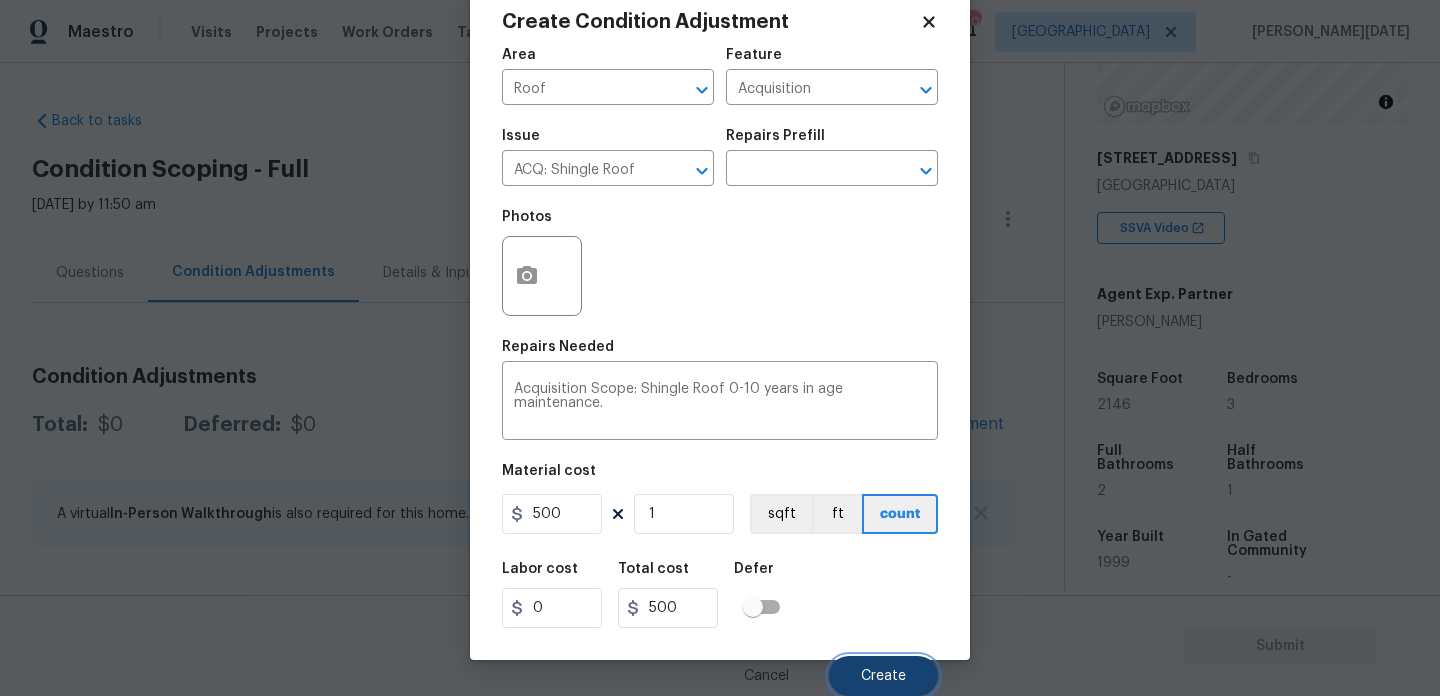 click on "Create" at bounding box center (883, 676) 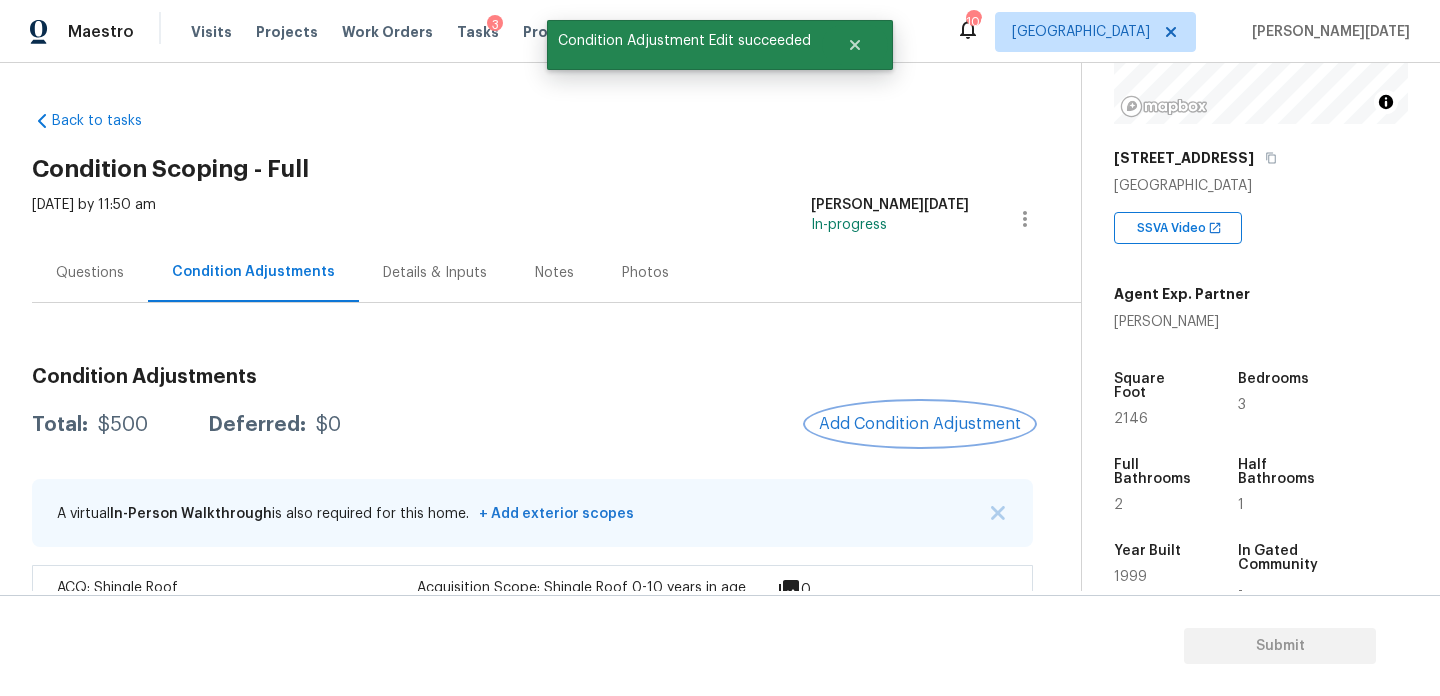 scroll, scrollTop: 0, scrollLeft: 0, axis: both 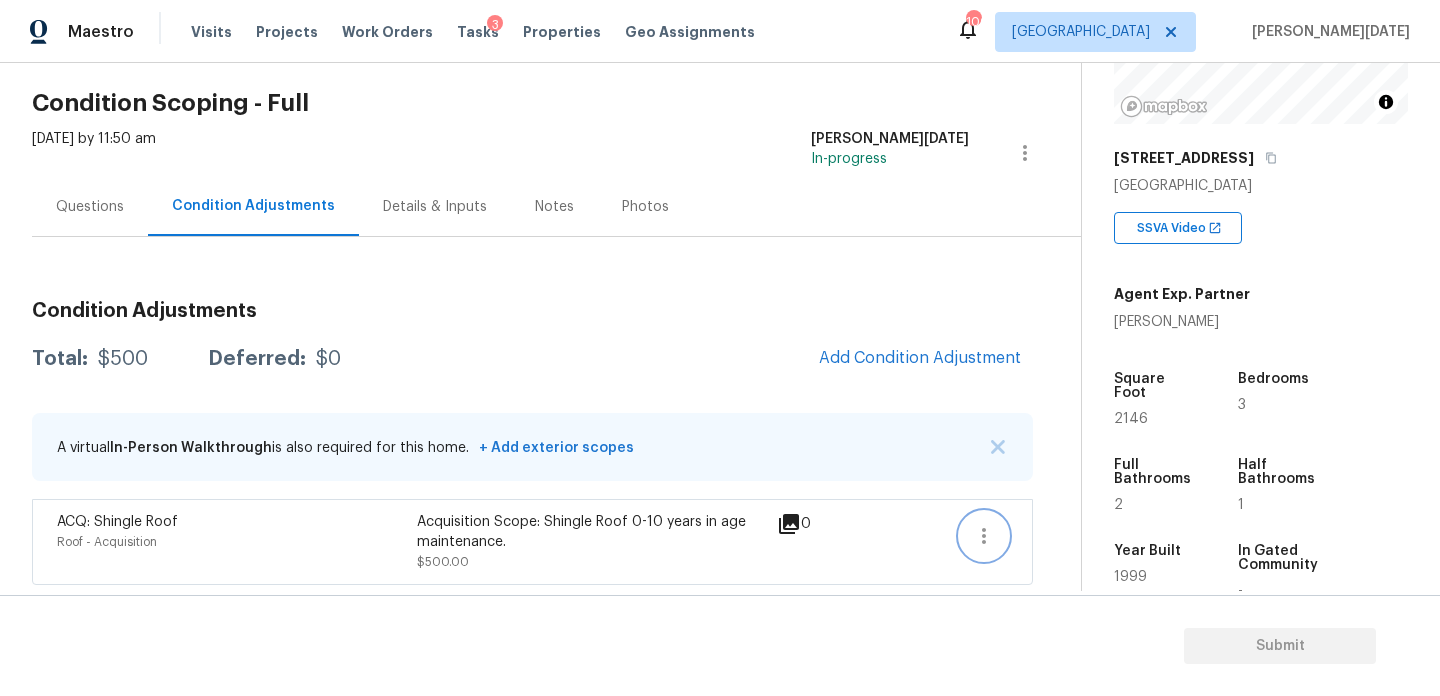 click at bounding box center [984, 536] 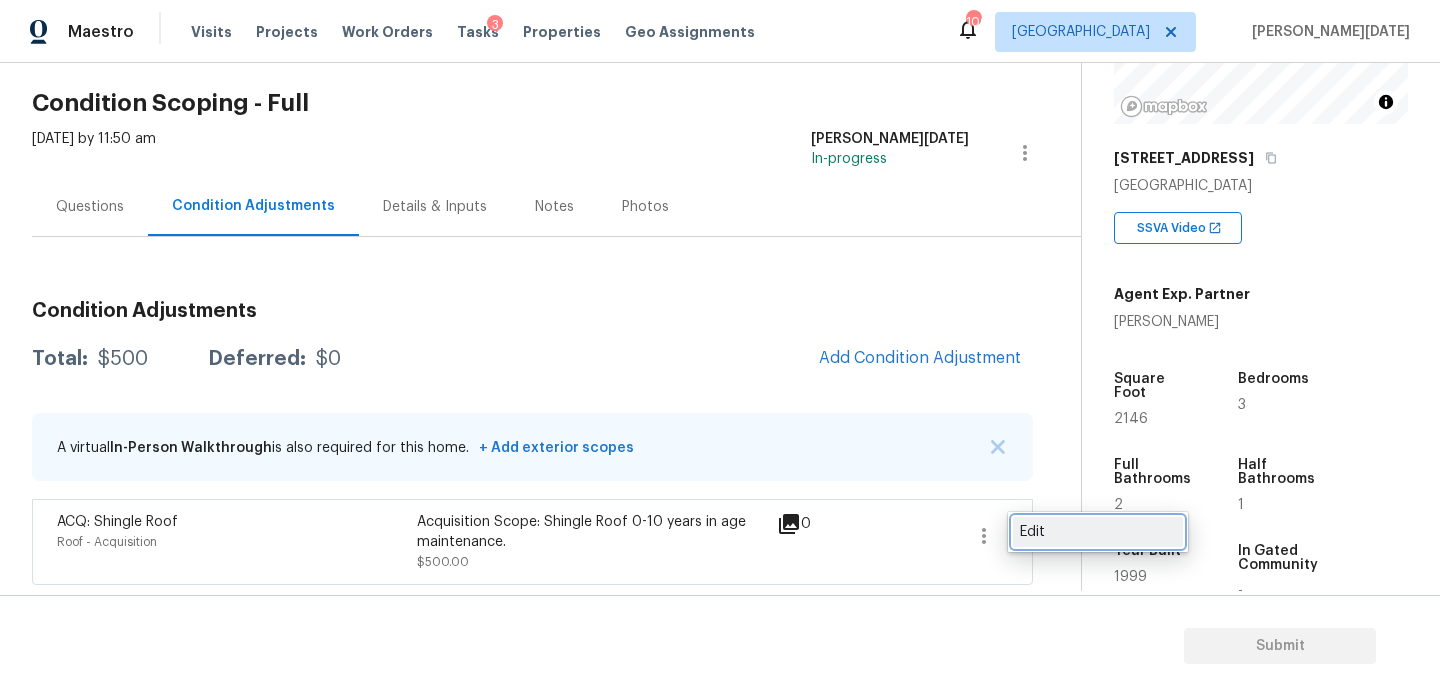 click on "Edit" at bounding box center [1098, 532] 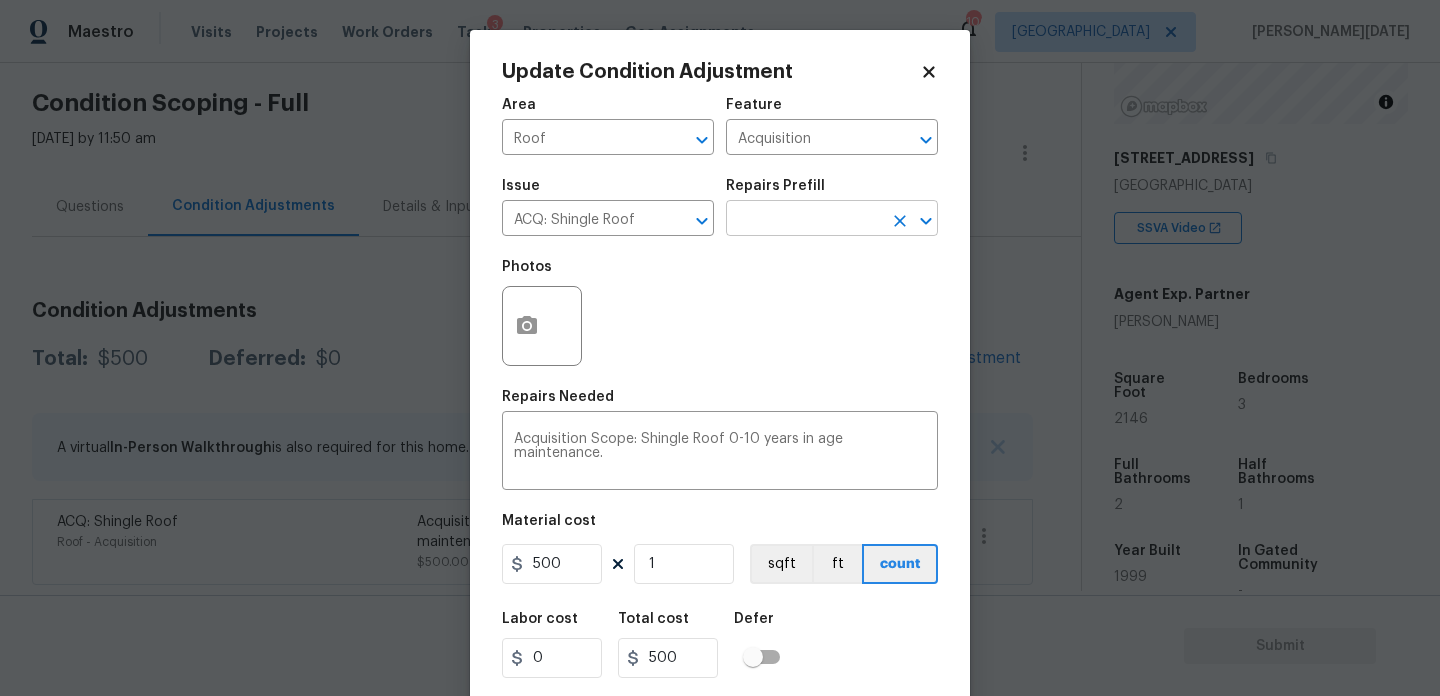click at bounding box center [804, 220] 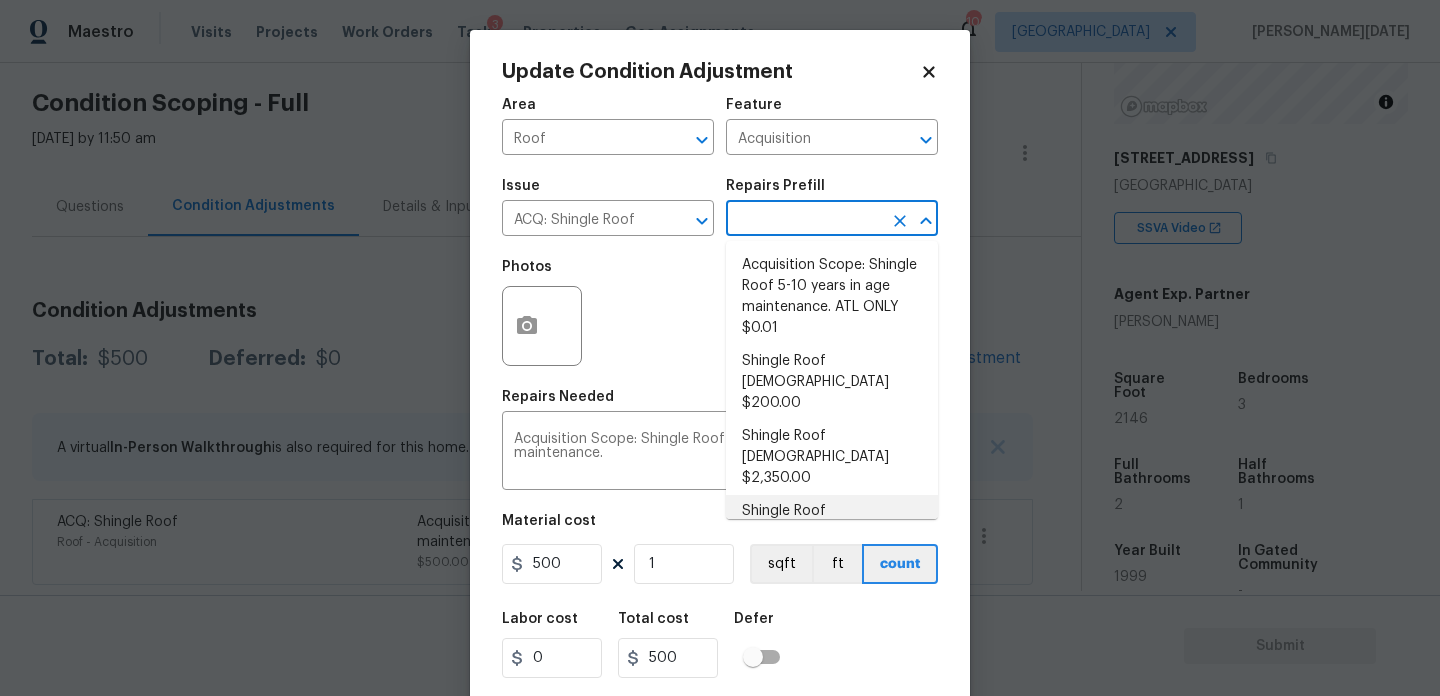 scroll, scrollTop: 49, scrollLeft: 0, axis: vertical 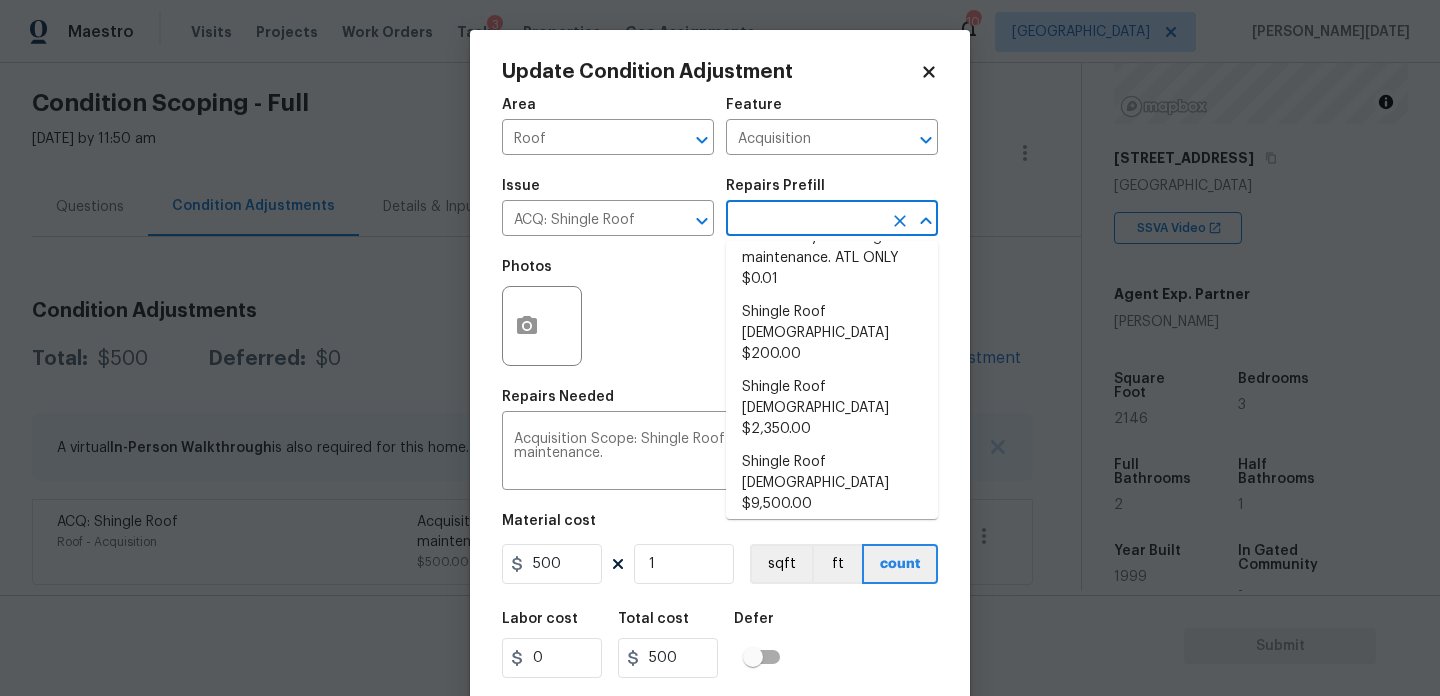 click on "Shingle Roof [DEMOGRAPHIC_DATA] $9,500.00" at bounding box center [832, 558] 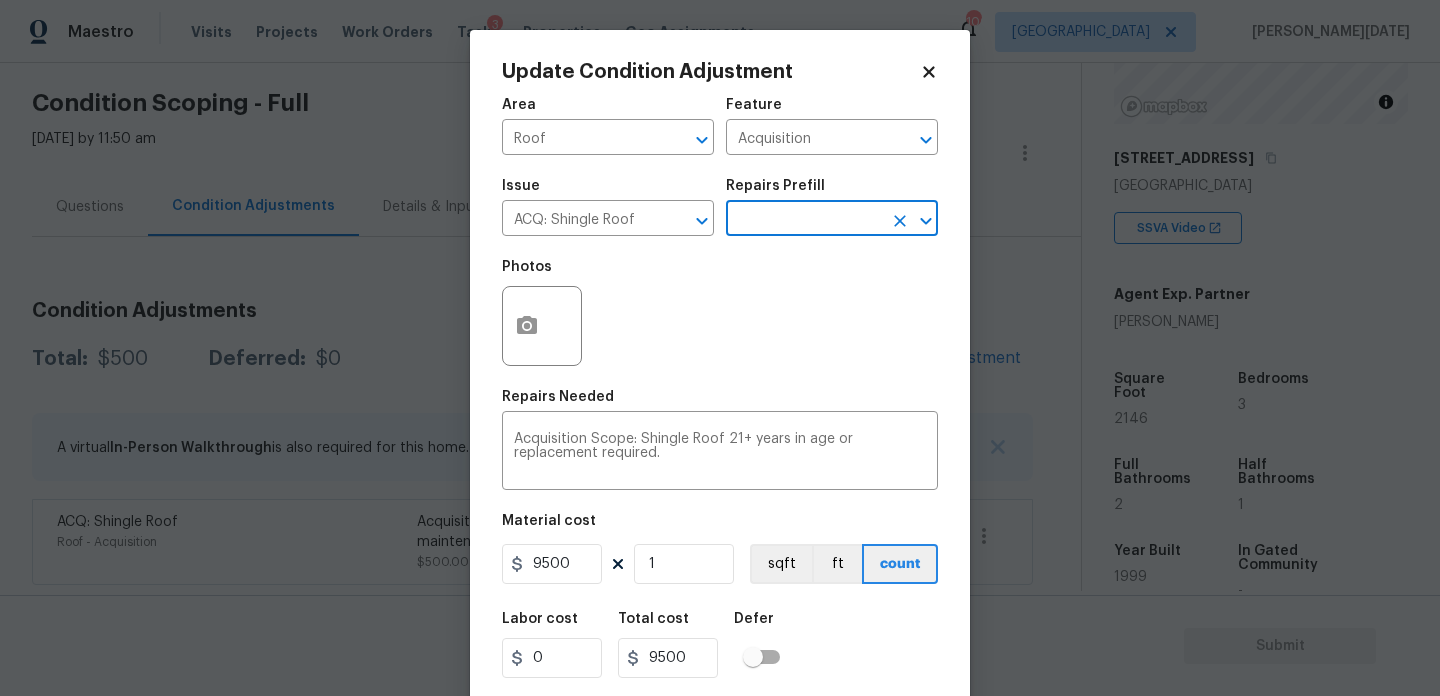 scroll, scrollTop: 51, scrollLeft: 0, axis: vertical 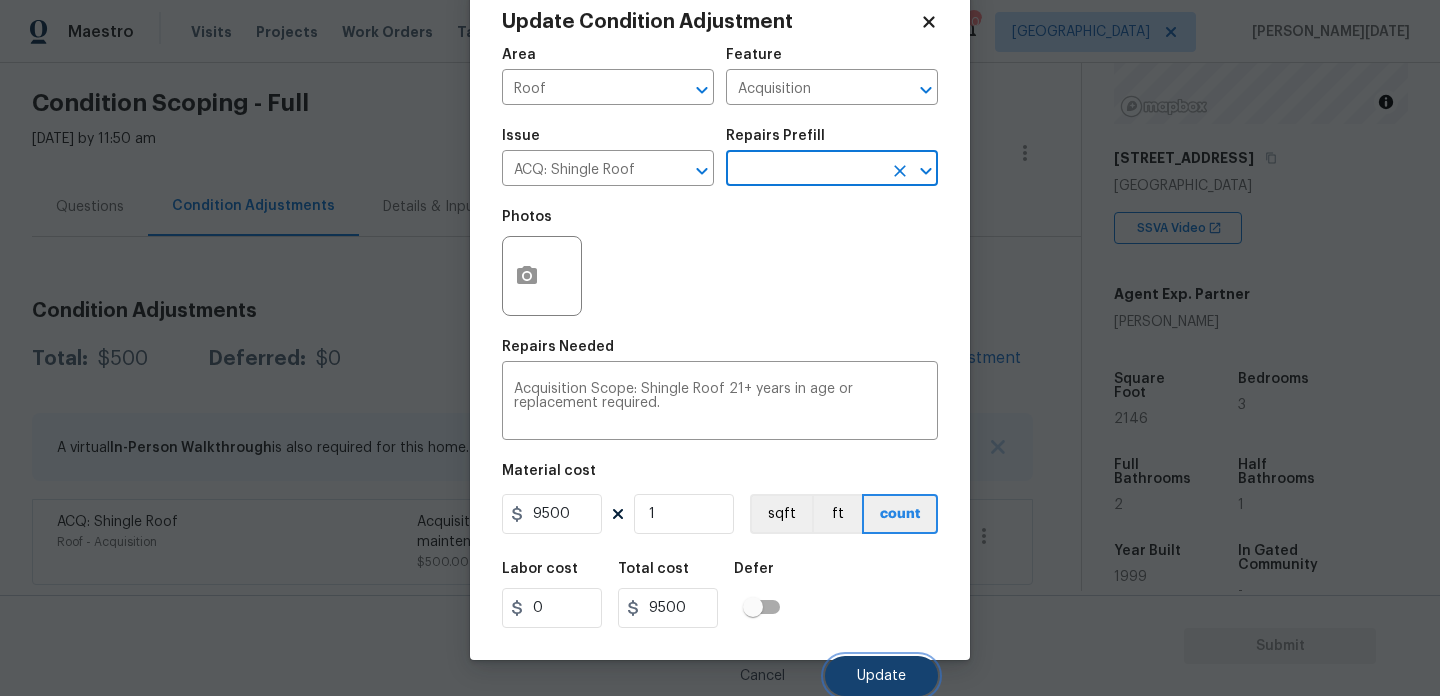 click on "Update" at bounding box center [881, 676] 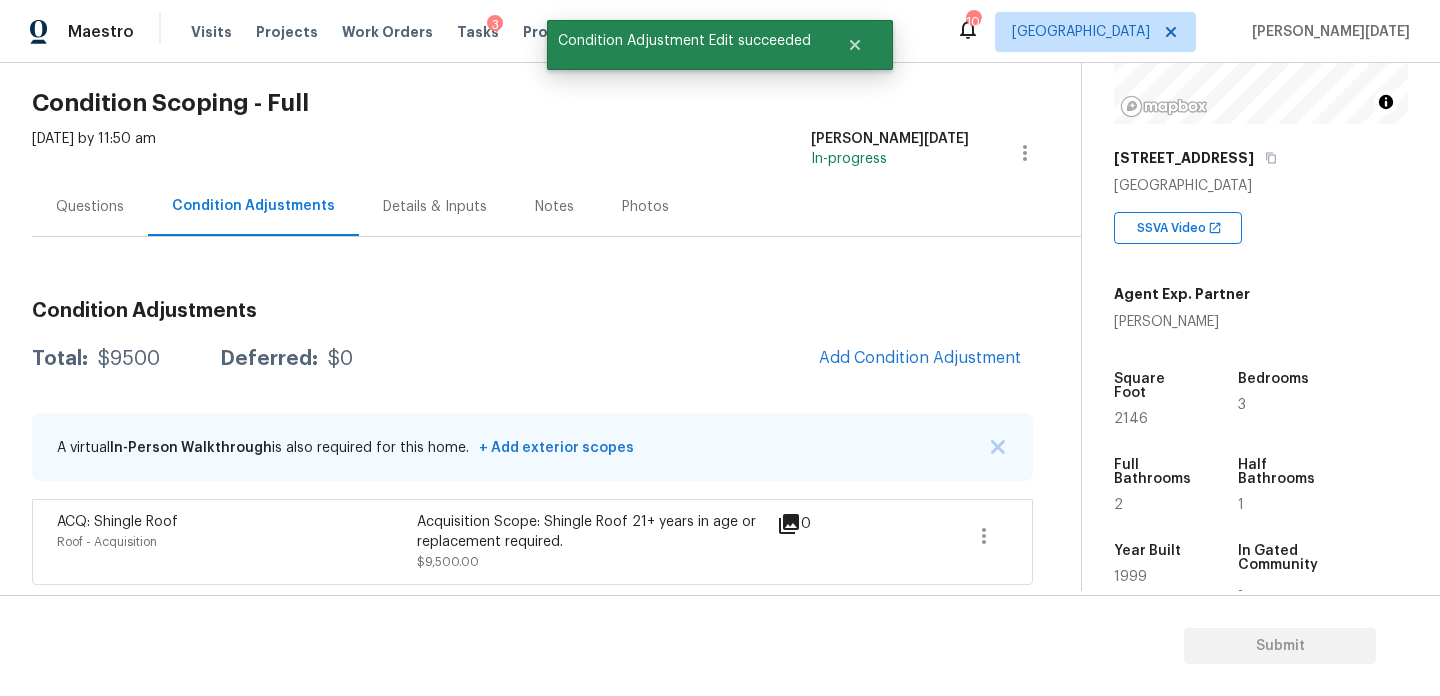 scroll, scrollTop: 0, scrollLeft: 0, axis: both 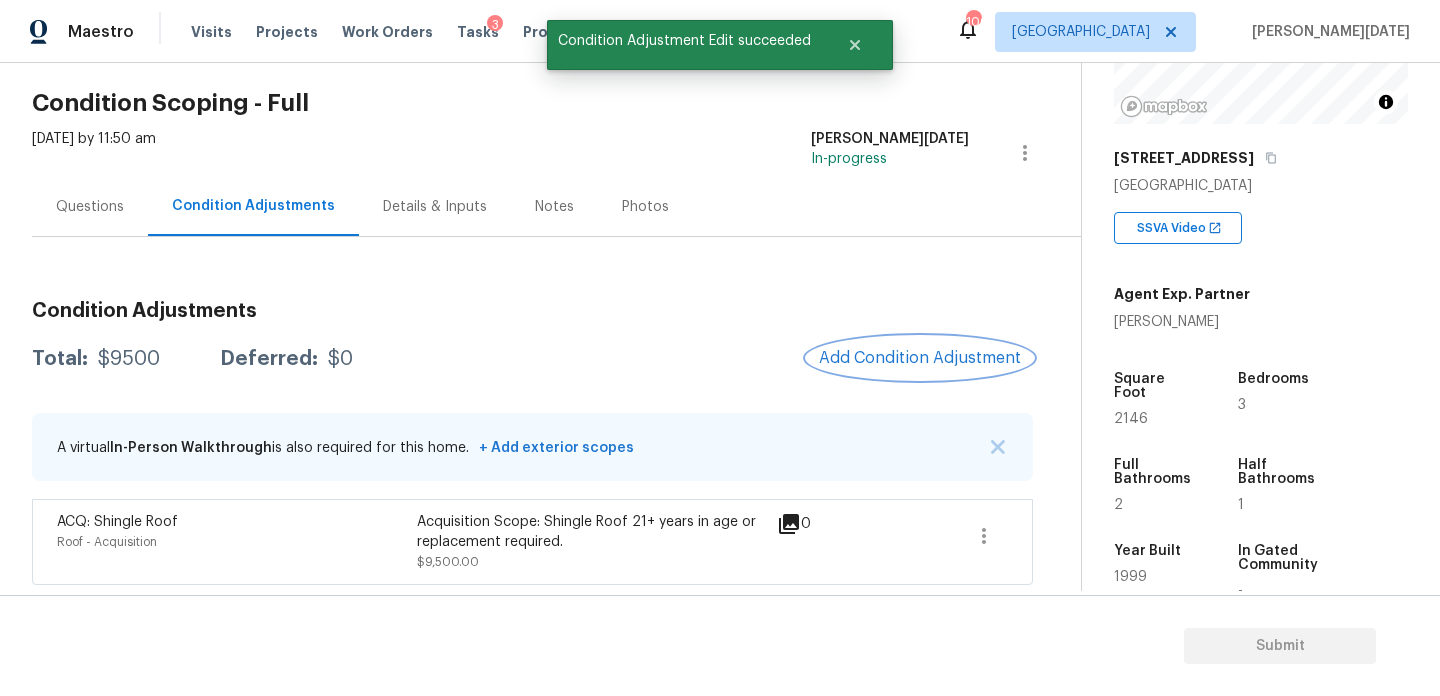 click on "Add Condition Adjustment" at bounding box center [920, 358] 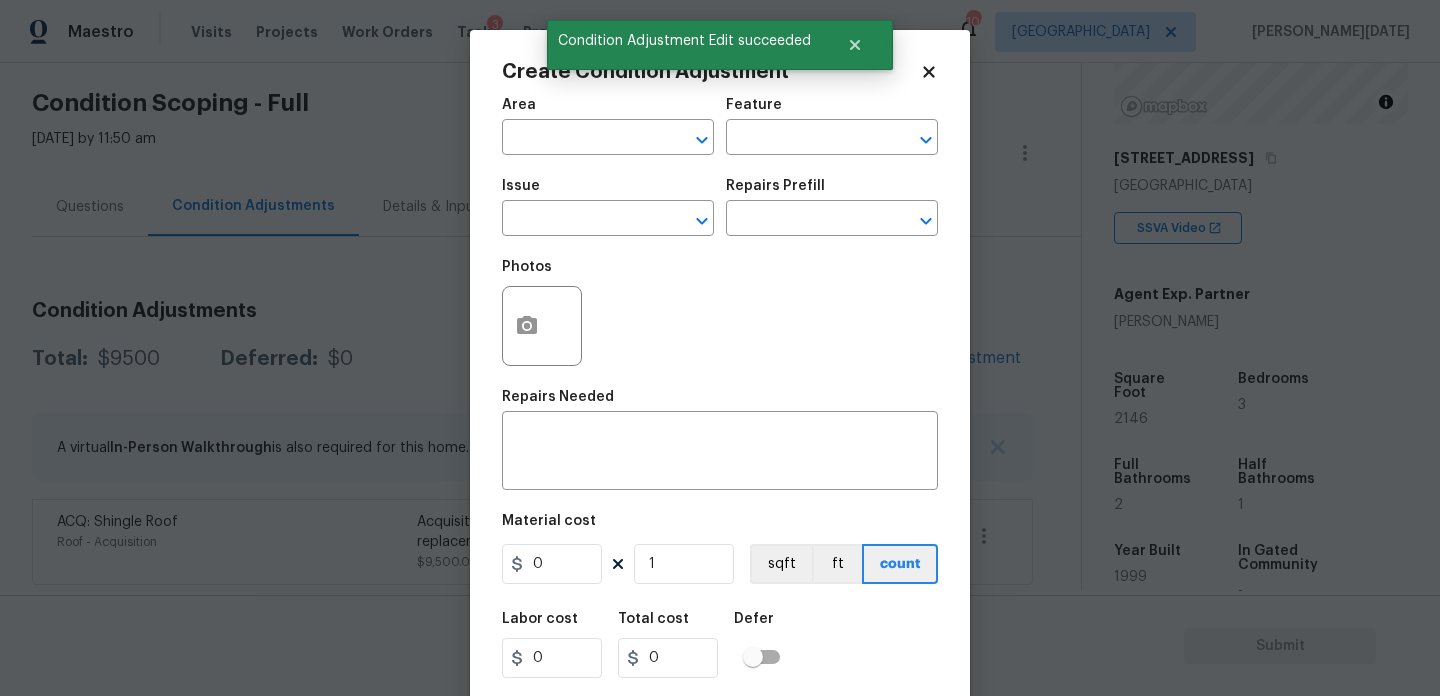 click on "Area" at bounding box center (608, 111) 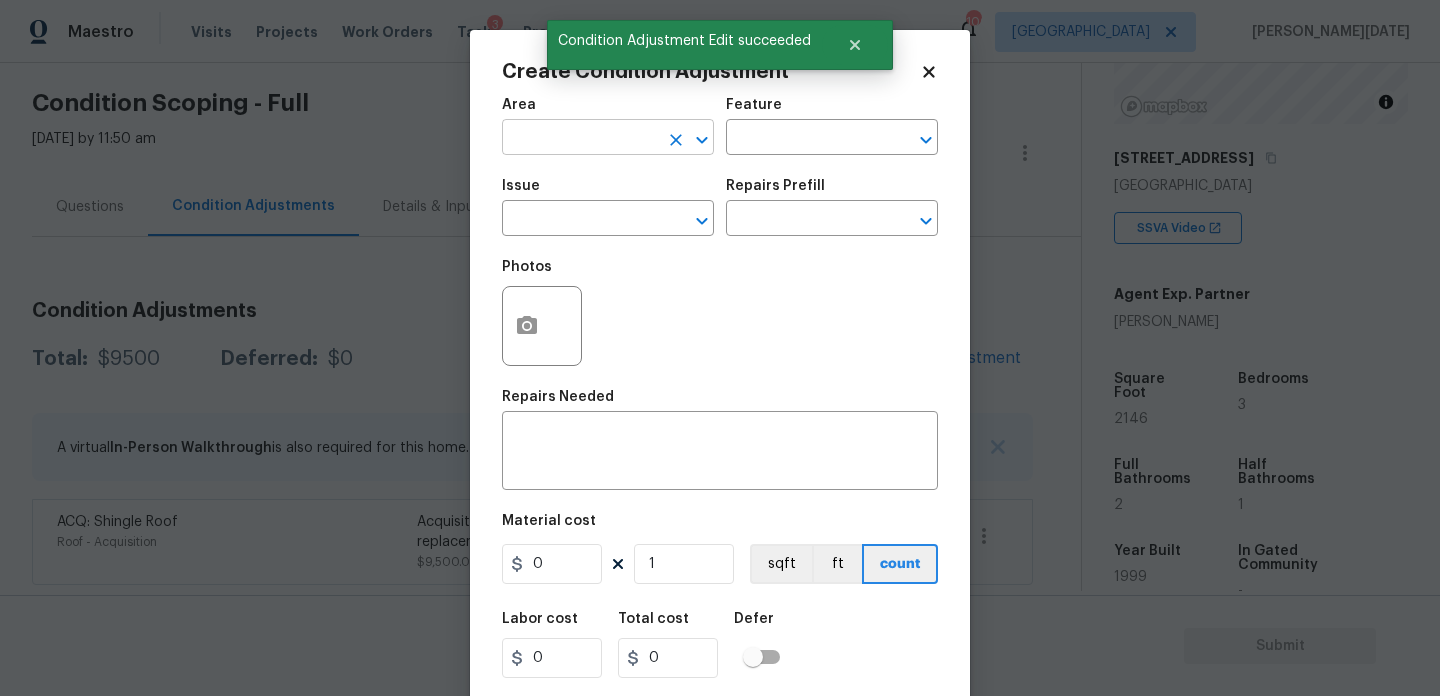 click at bounding box center (580, 139) 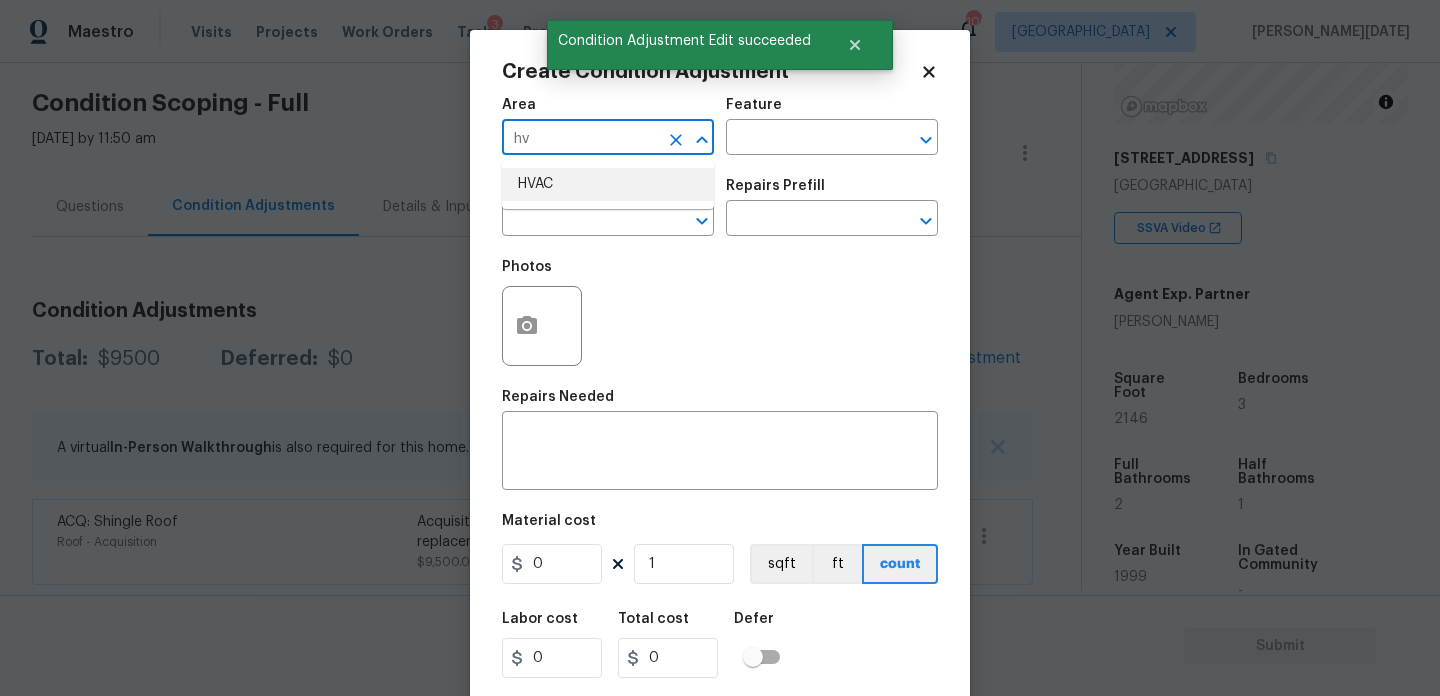 click on "HVAC" at bounding box center [608, 184] 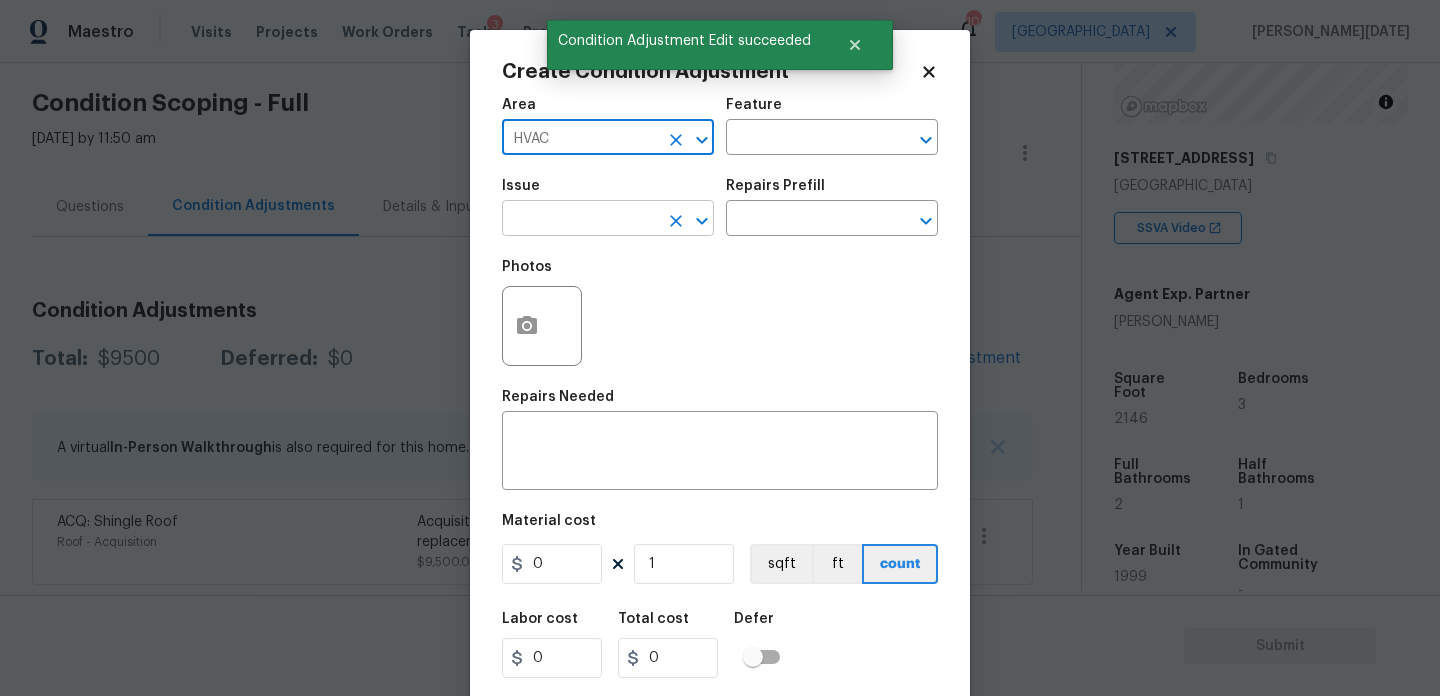 type on "HVAC" 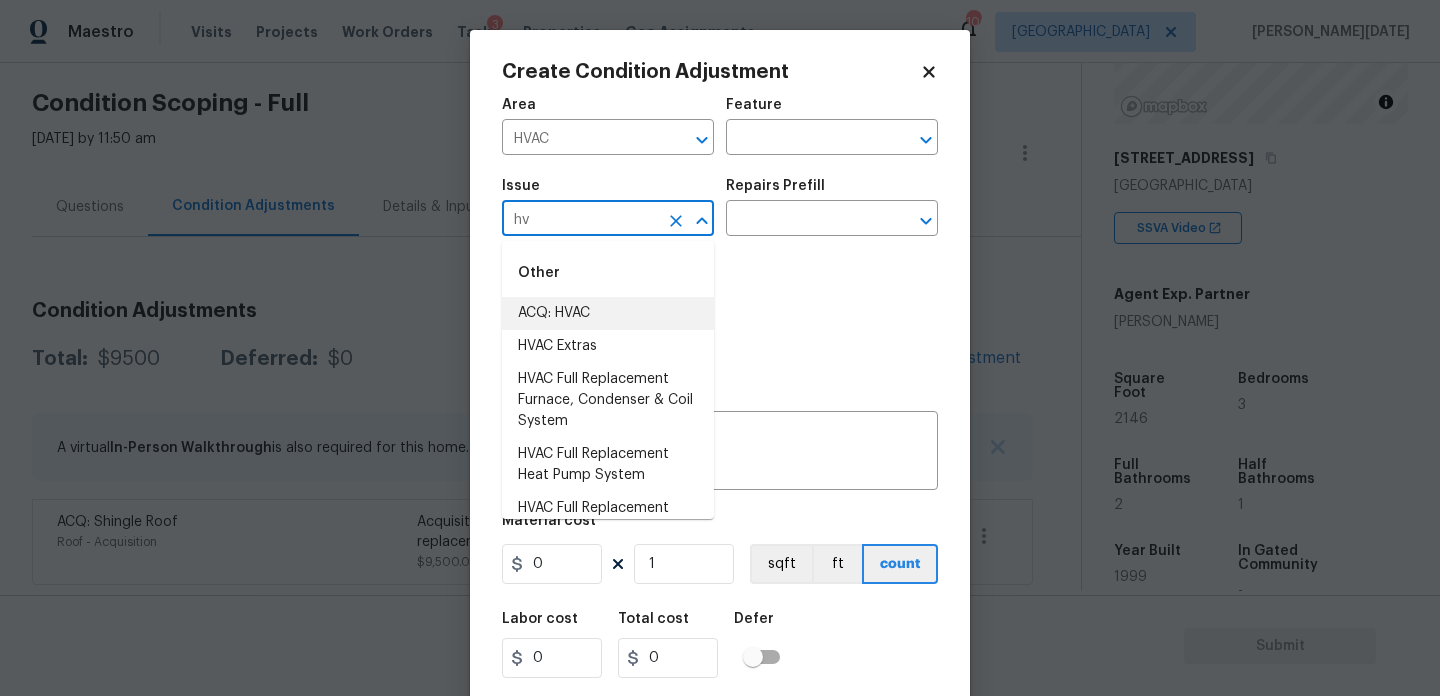 click on "ACQ: HVAC" at bounding box center (608, 313) 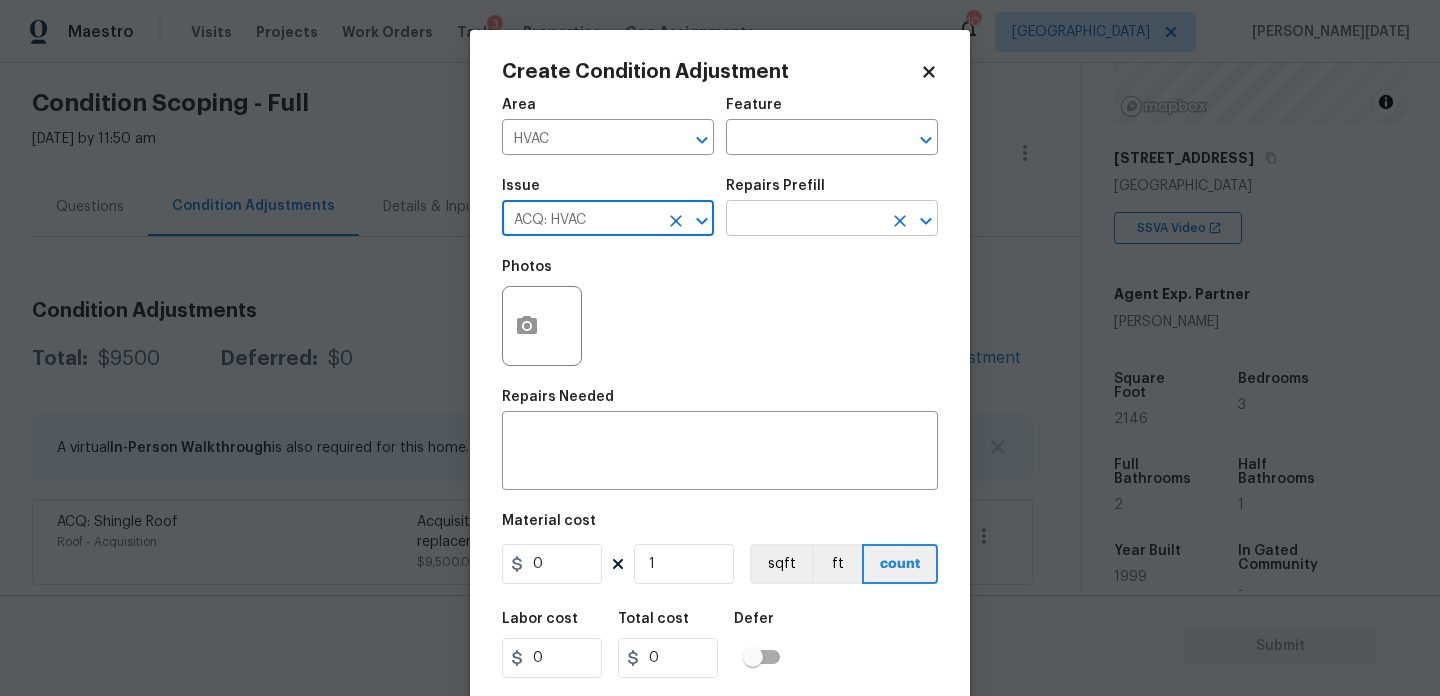 type on "ACQ: HVAC" 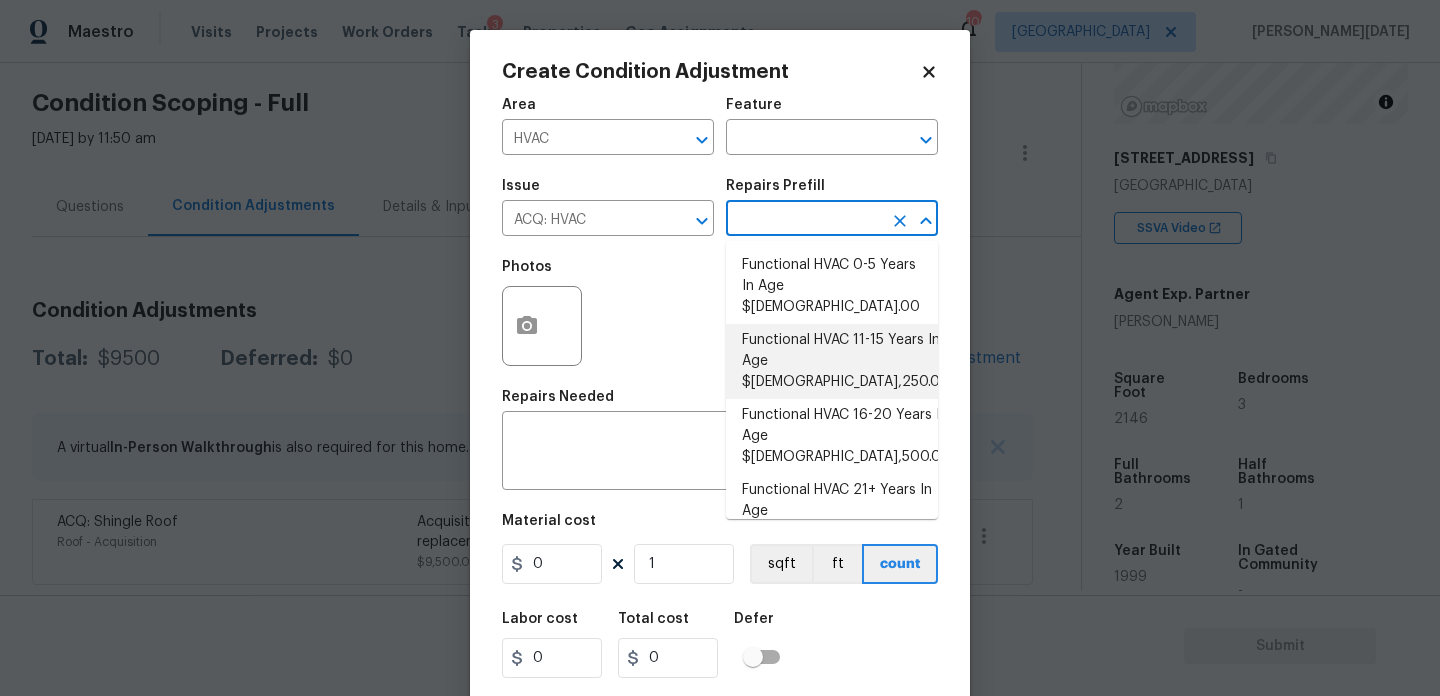 click on "Functional HVAC 11-15 Years In Age $[DEMOGRAPHIC_DATA],250.00" at bounding box center (832, 361) 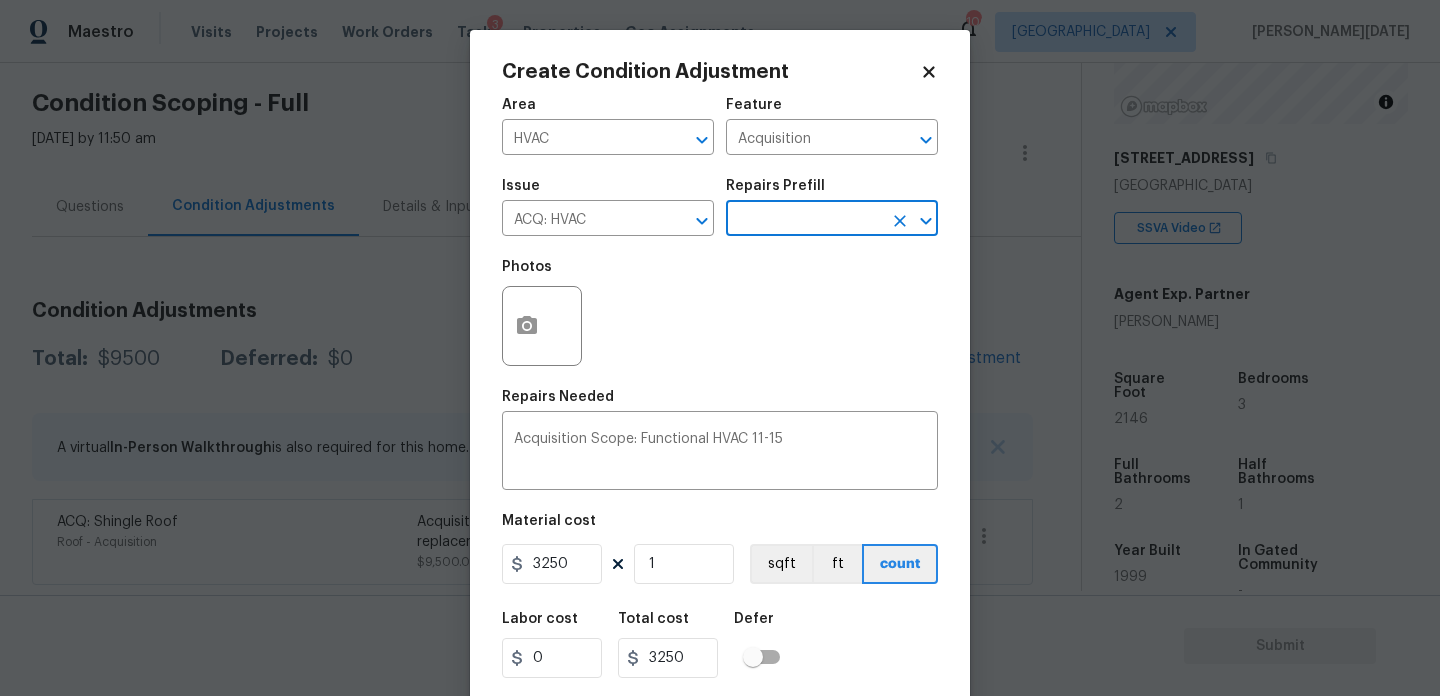 scroll, scrollTop: 51, scrollLeft: 0, axis: vertical 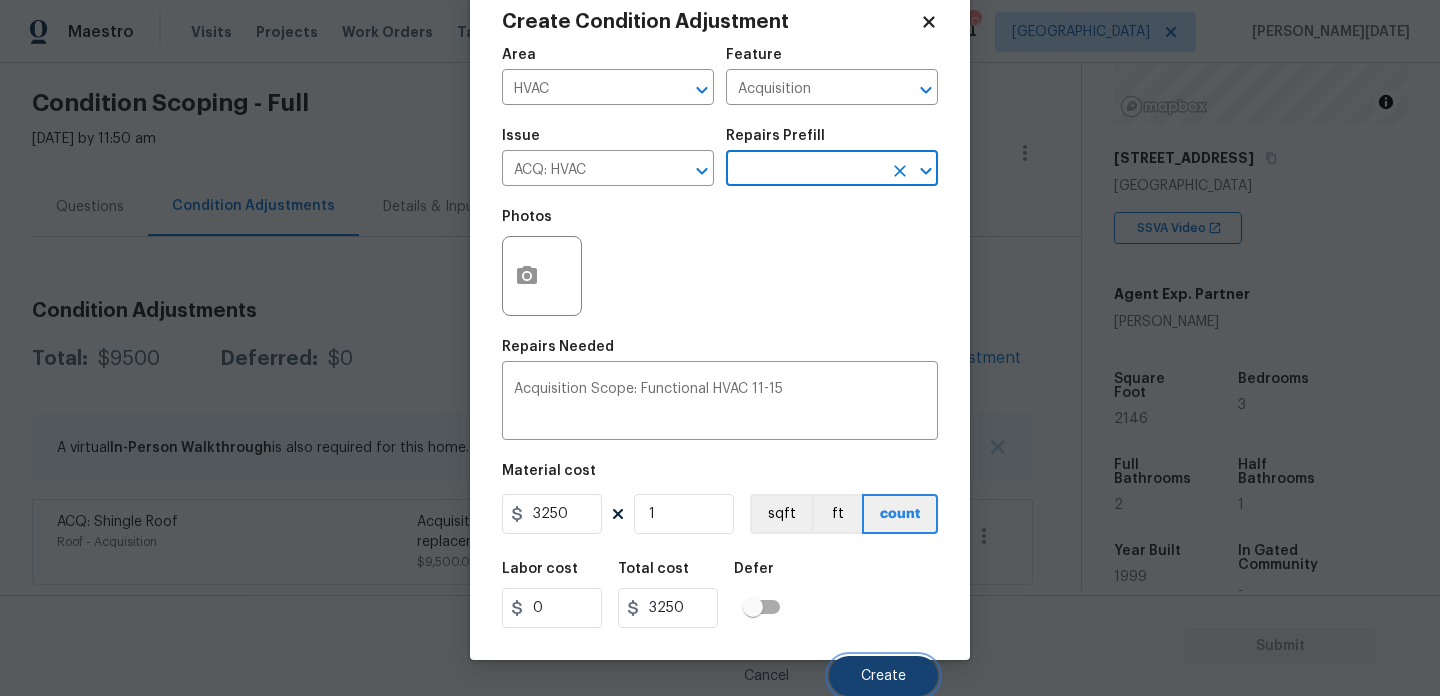 click on "Create" at bounding box center (883, 676) 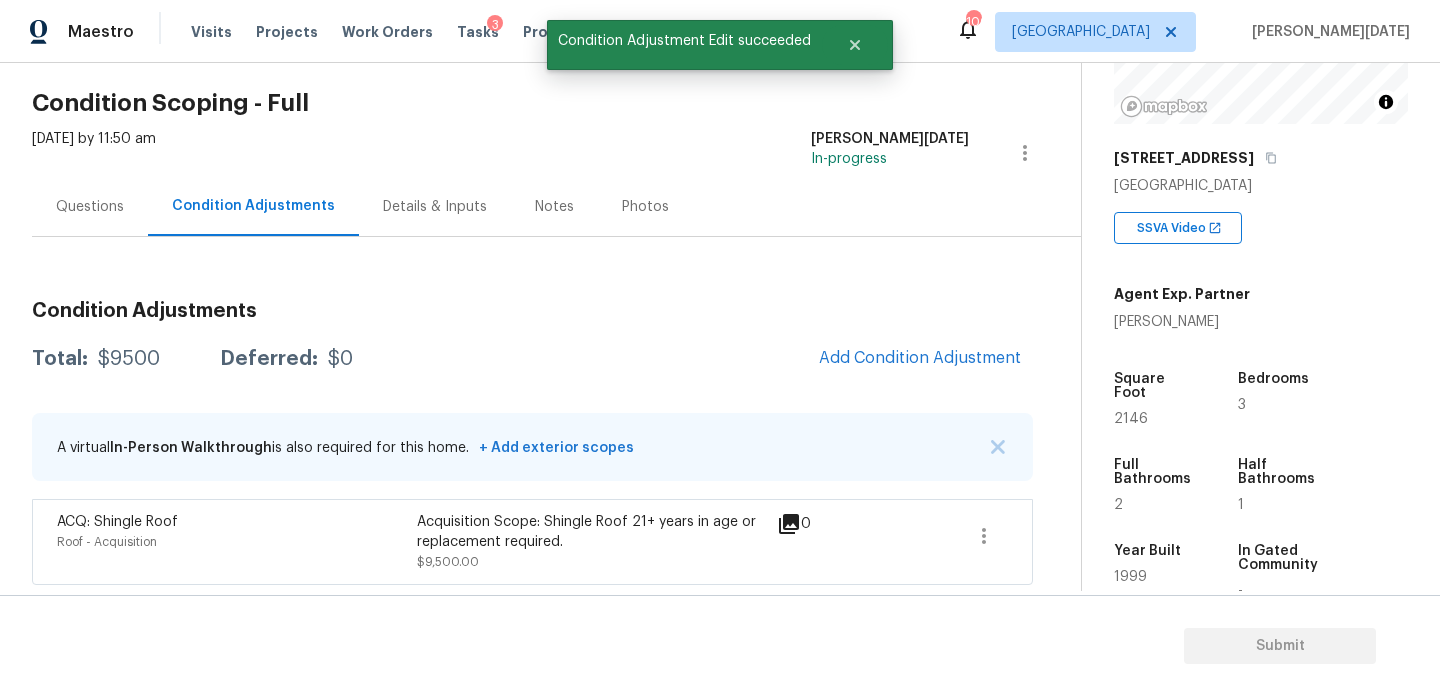 scroll, scrollTop: 44, scrollLeft: 0, axis: vertical 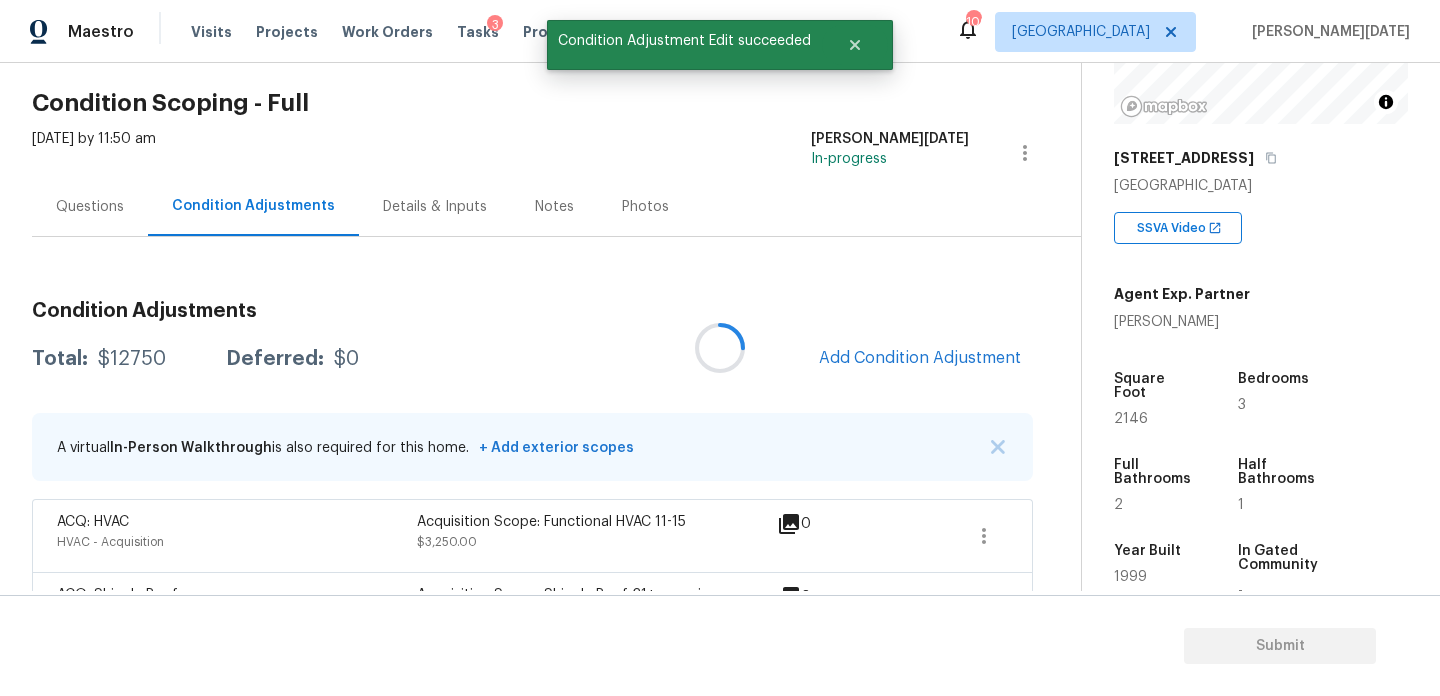 click on "2146" at bounding box center [1131, 419] 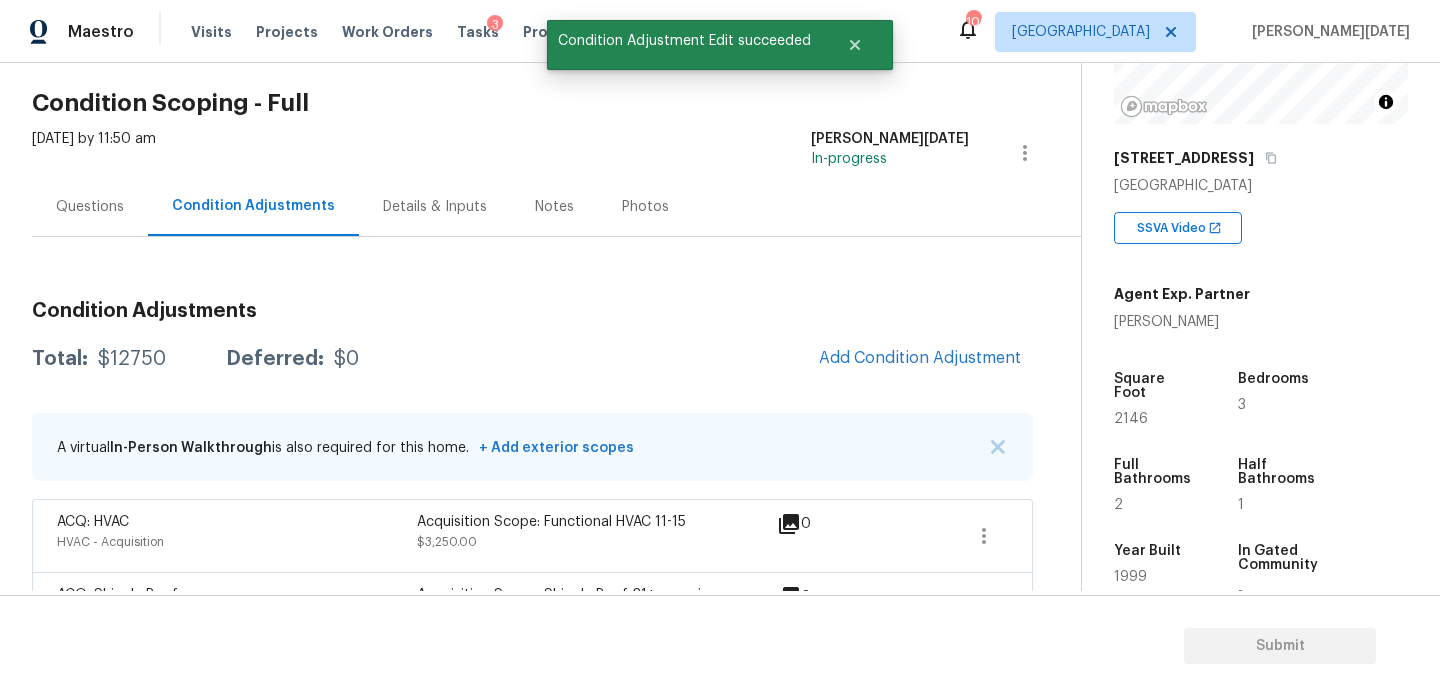 click on "2146" at bounding box center [1131, 419] 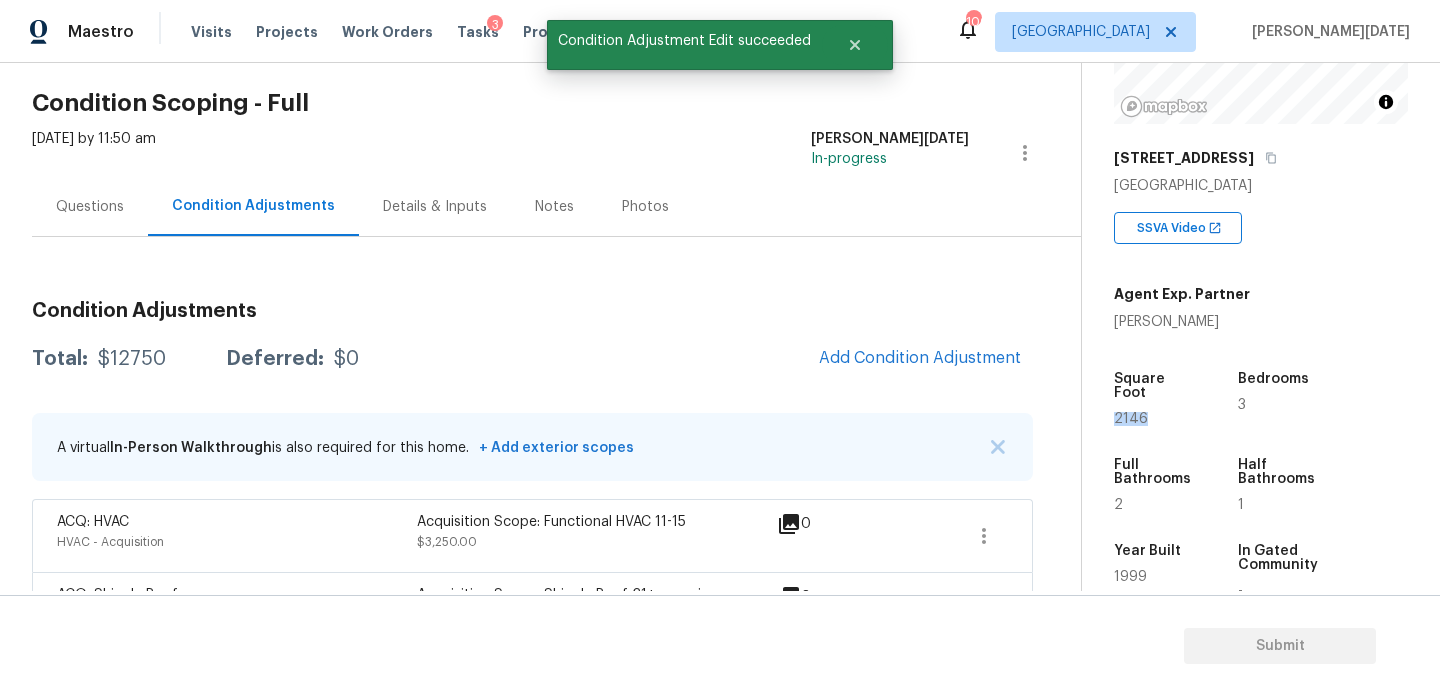 copy on "2146" 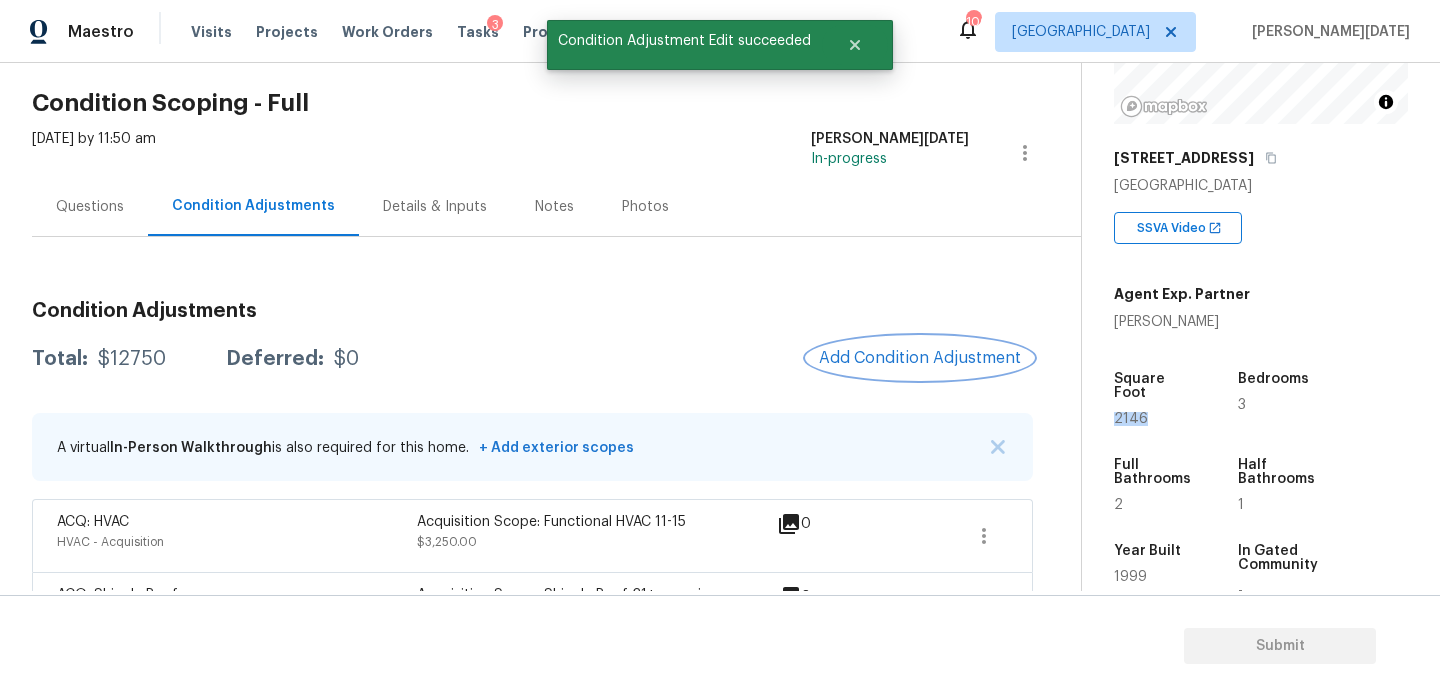 click on "Add Condition Adjustment" at bounding box center (920, 358) 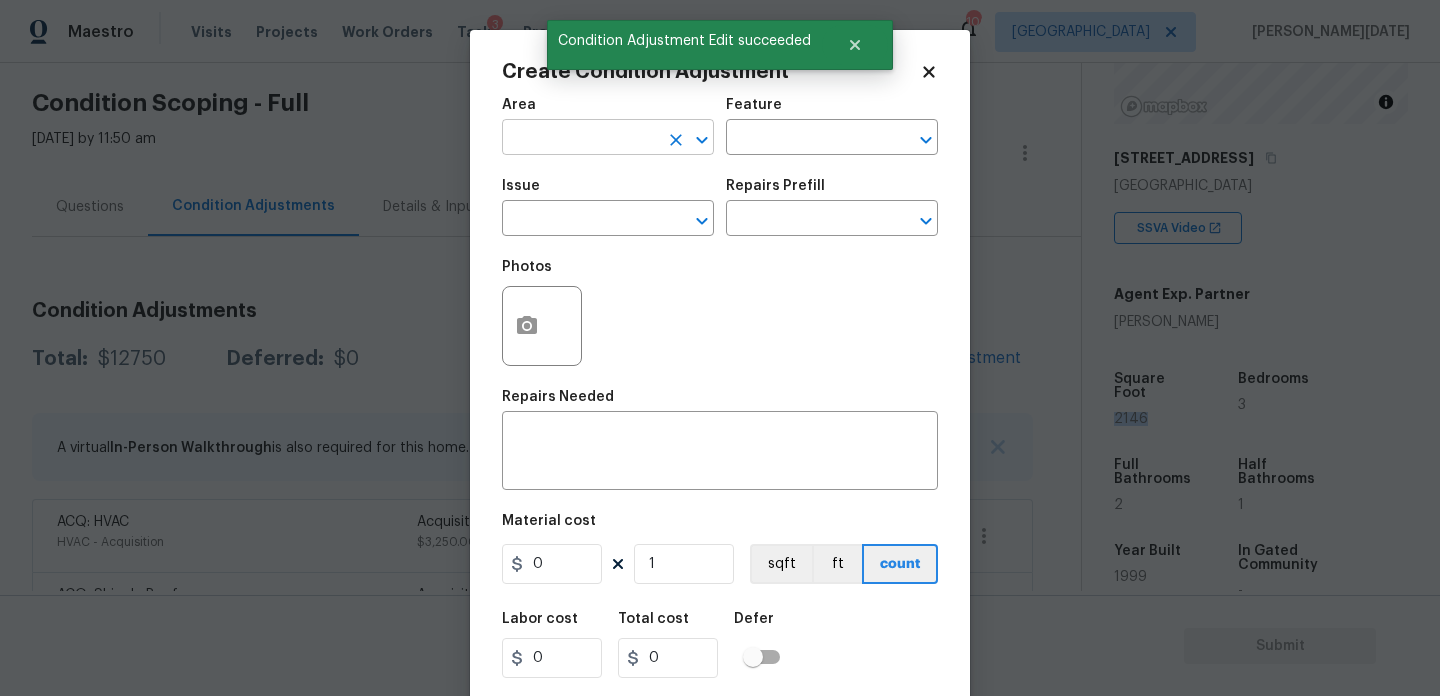 click at bounding box center (580, 139) 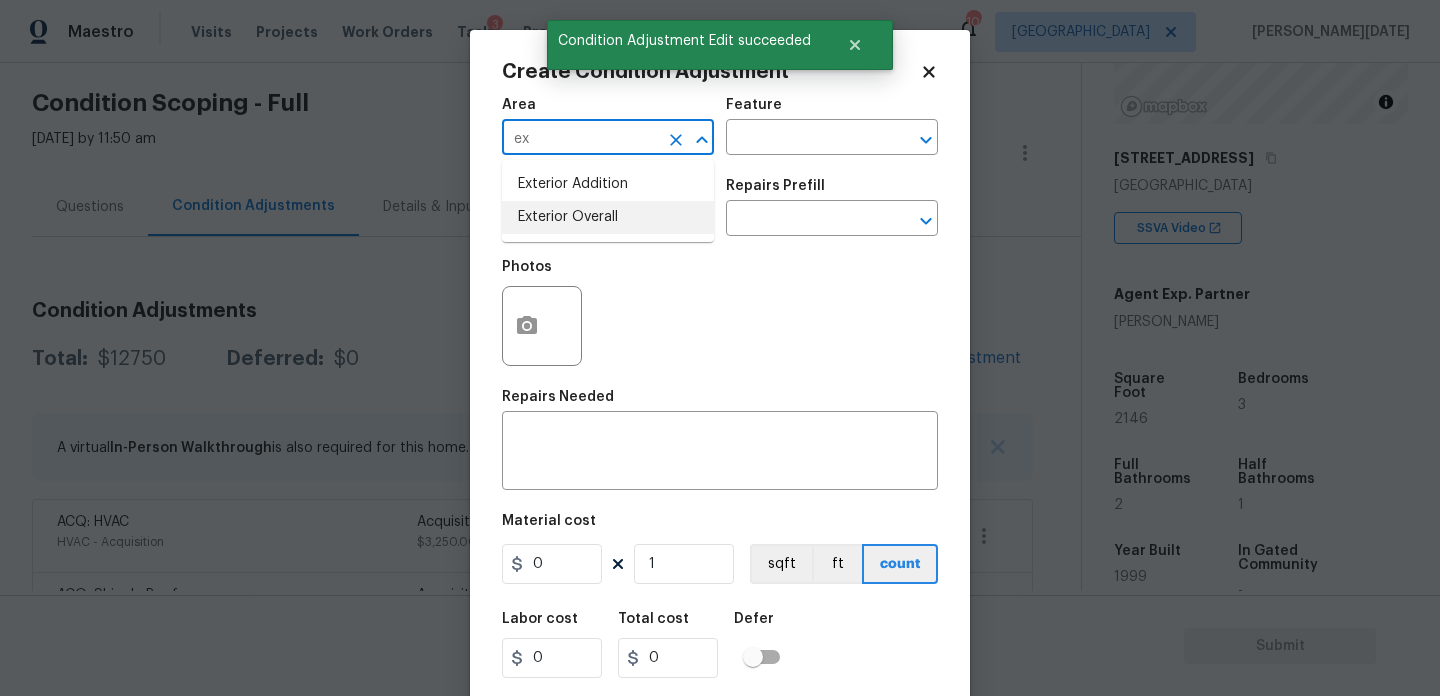 click on "Exterior Overall" at bounding box center (608, 217) 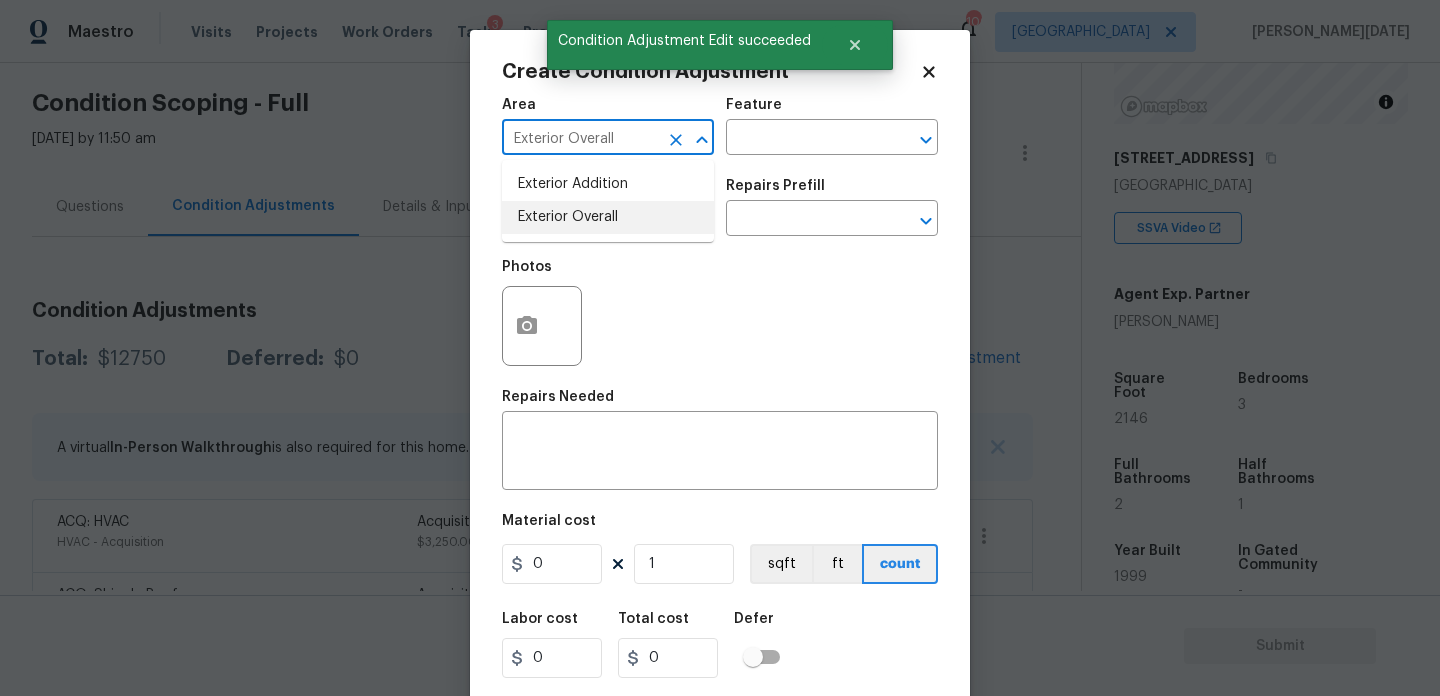 type on "Exterior Overall" 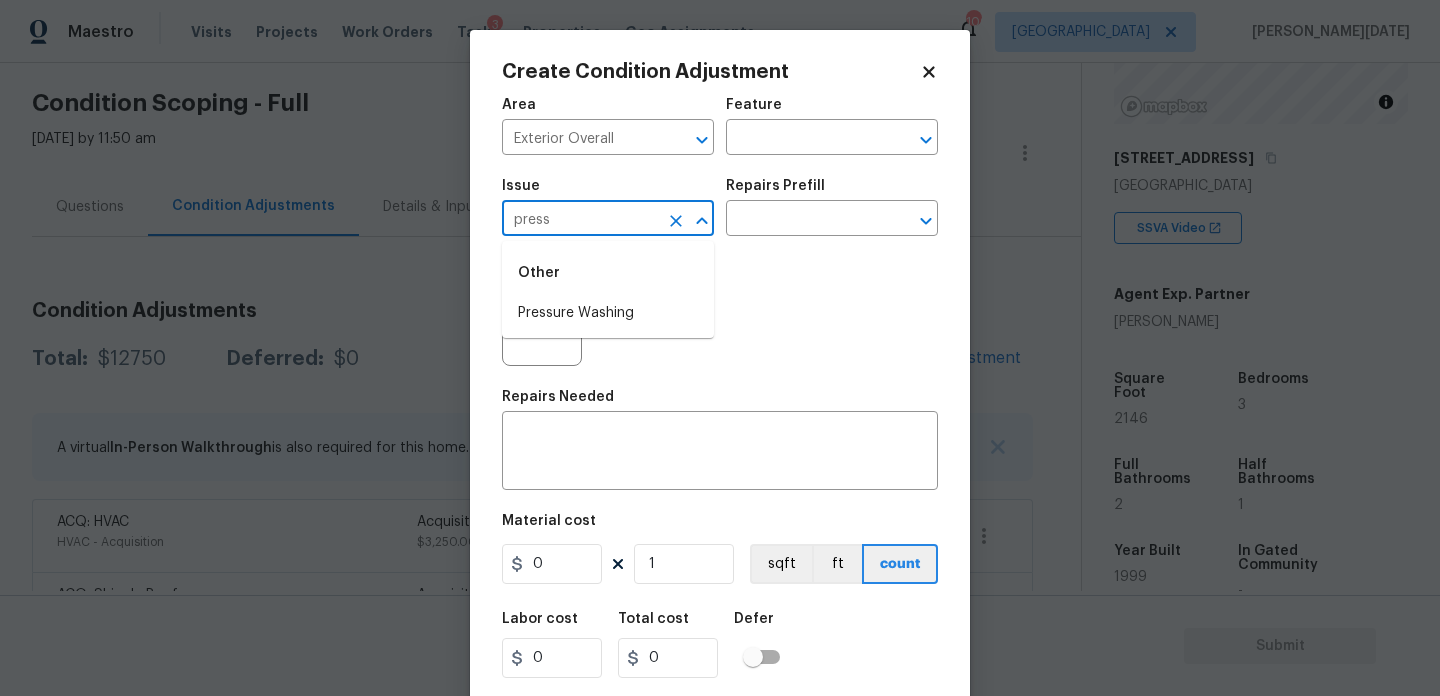 click on "Other" at bounding box center (608, 273) 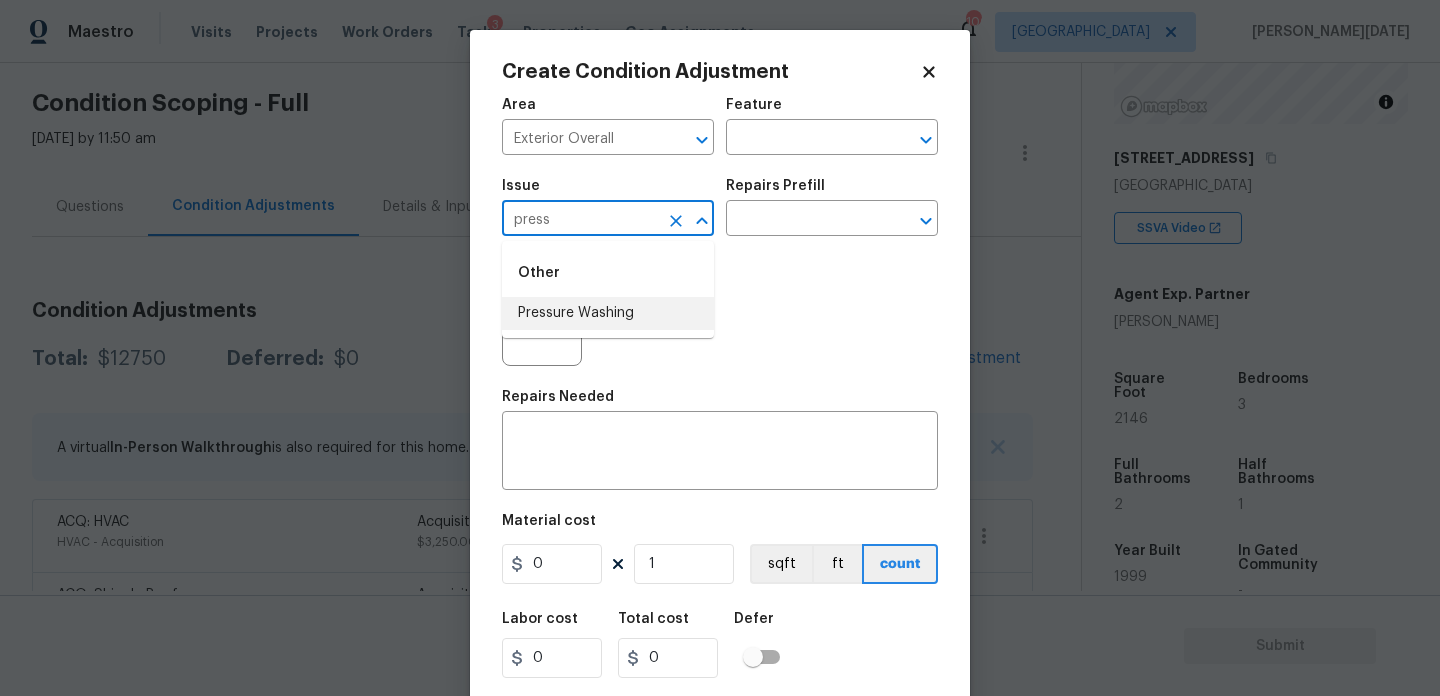 click on "Pressure Washing" at bounding box center [608, 313] 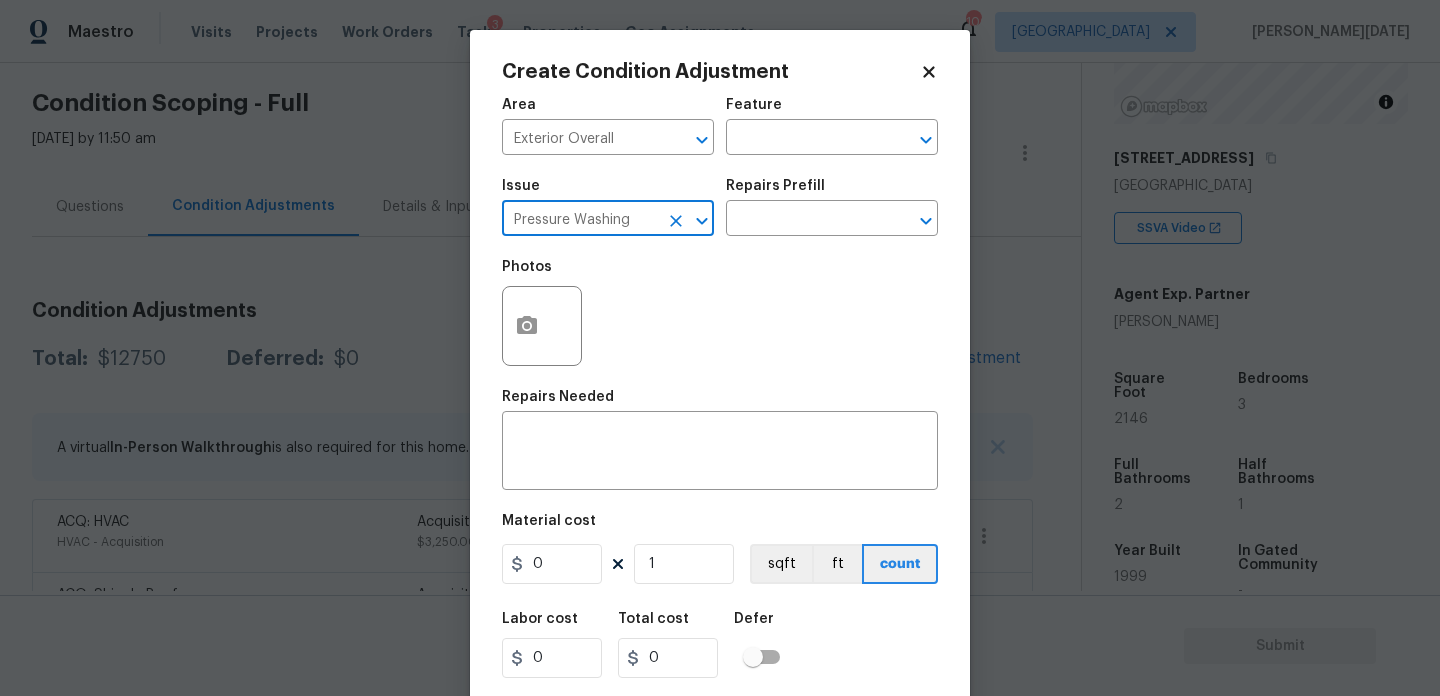 type on "Pressure Washing" 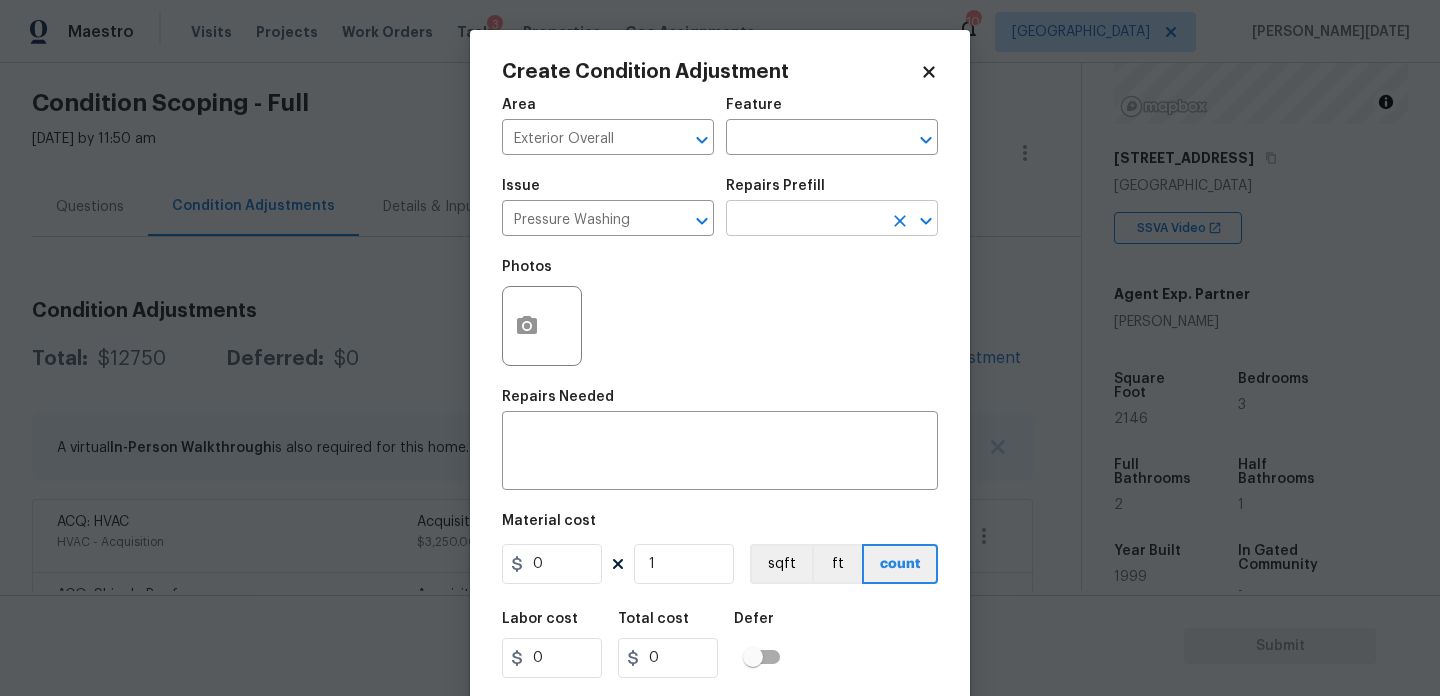 click at bounding box center [804, 220] 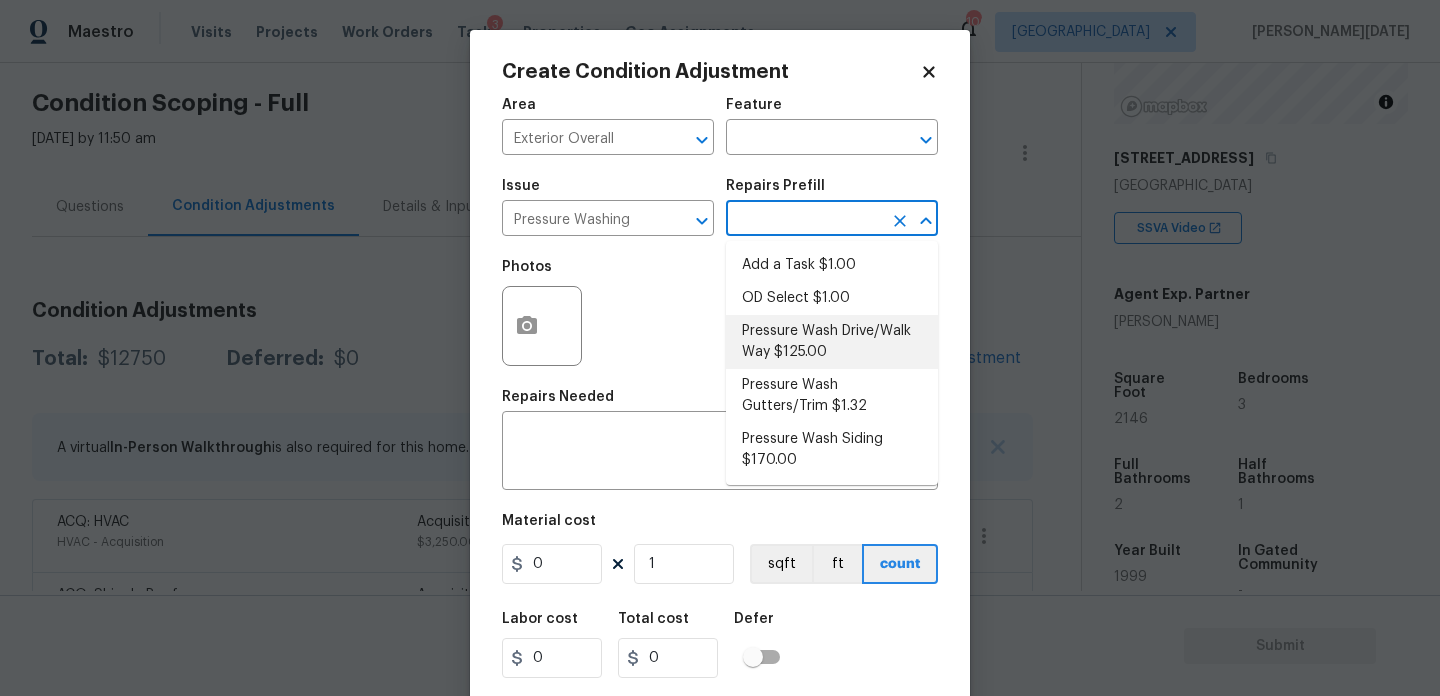click on "Pressure Wash Drive/Walk Way $125.00" at bounding box center (832, 342) 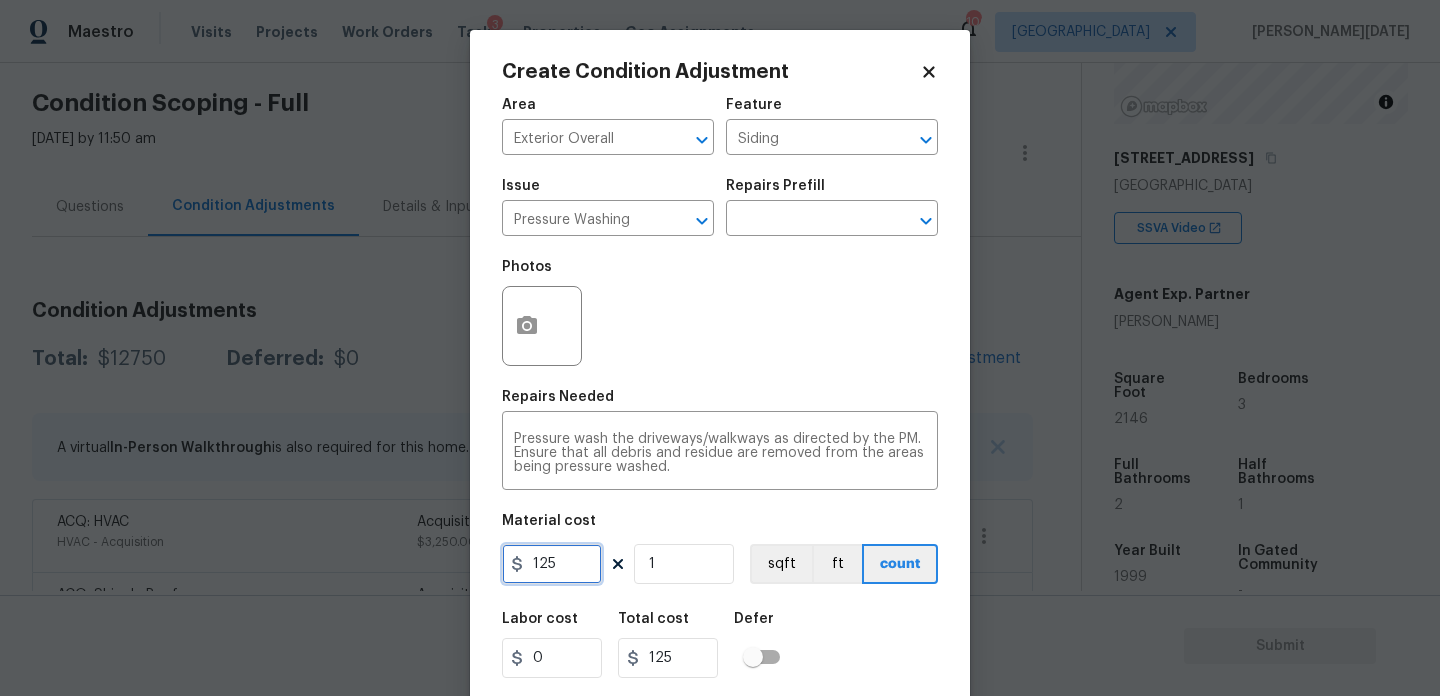 drag, startPoint x: 566, startPoint y: 559, endPoint x: 415, endPoint y: 556, distance: 151.0298 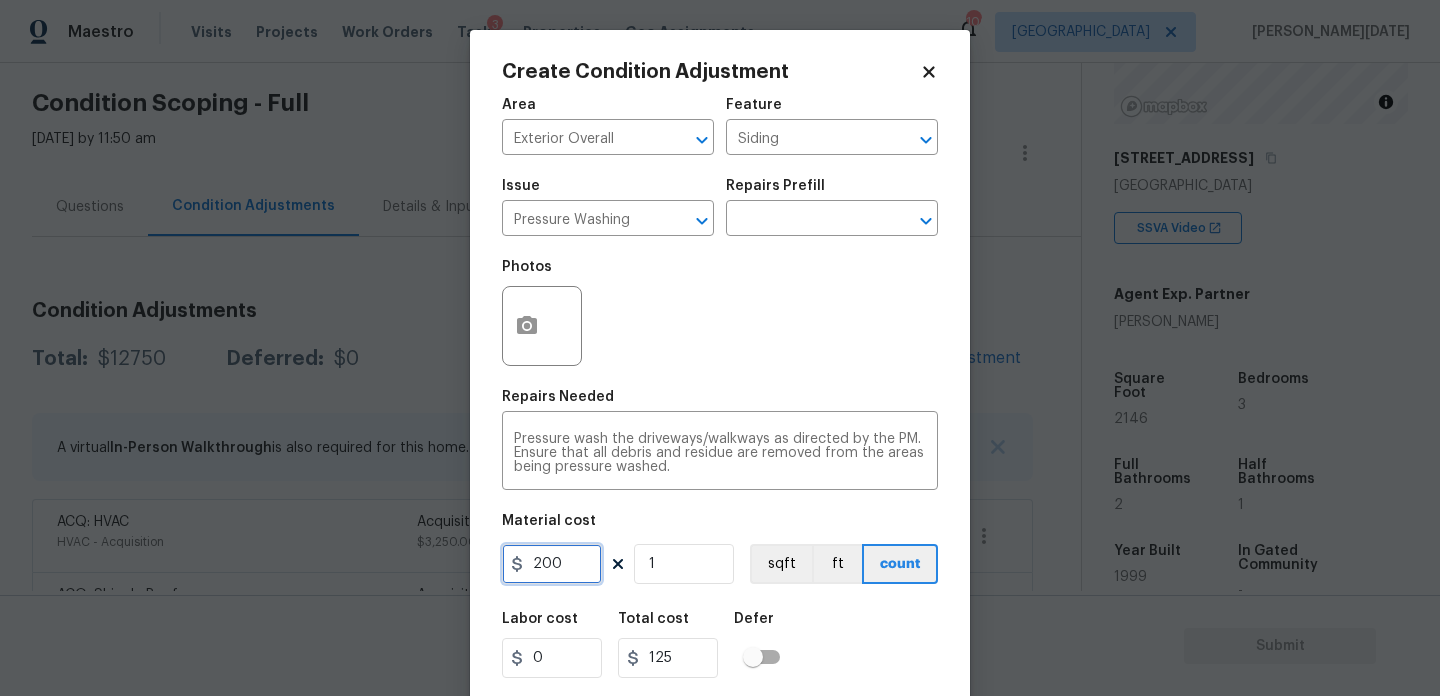 type on "200" 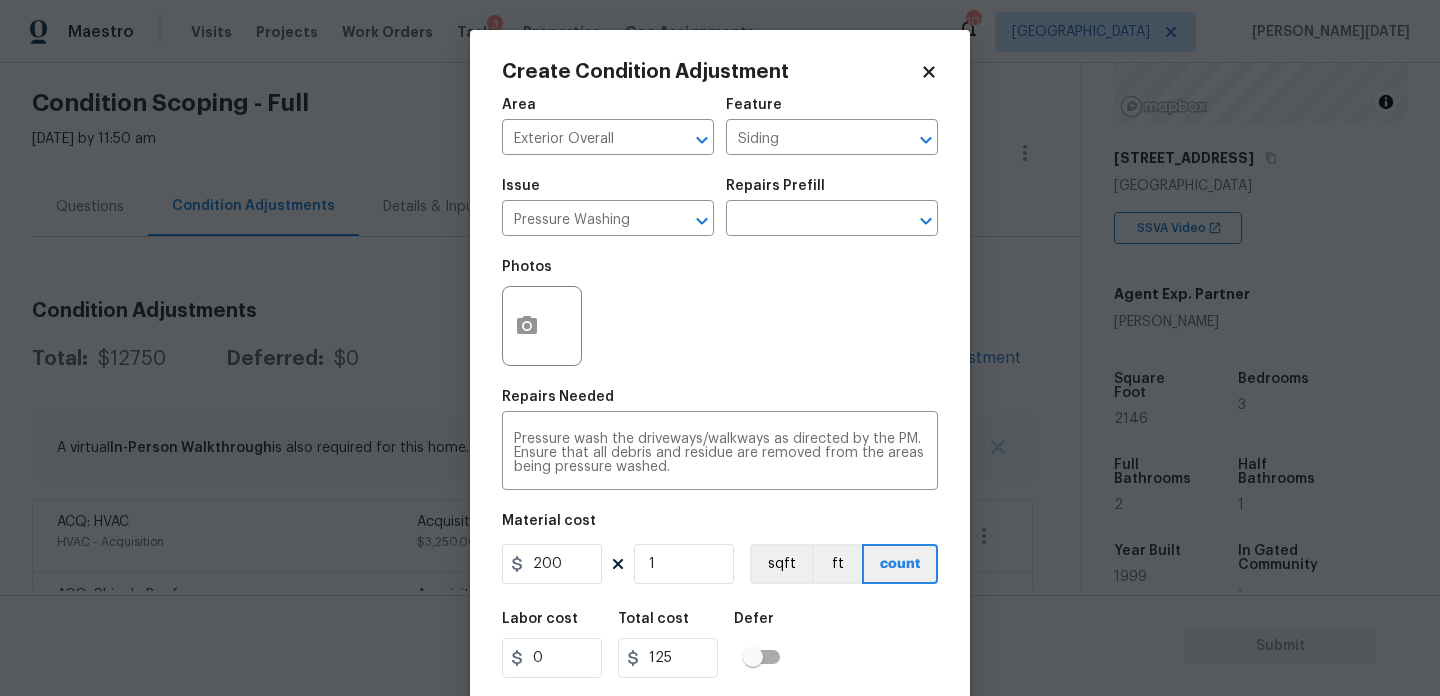 type on "200" 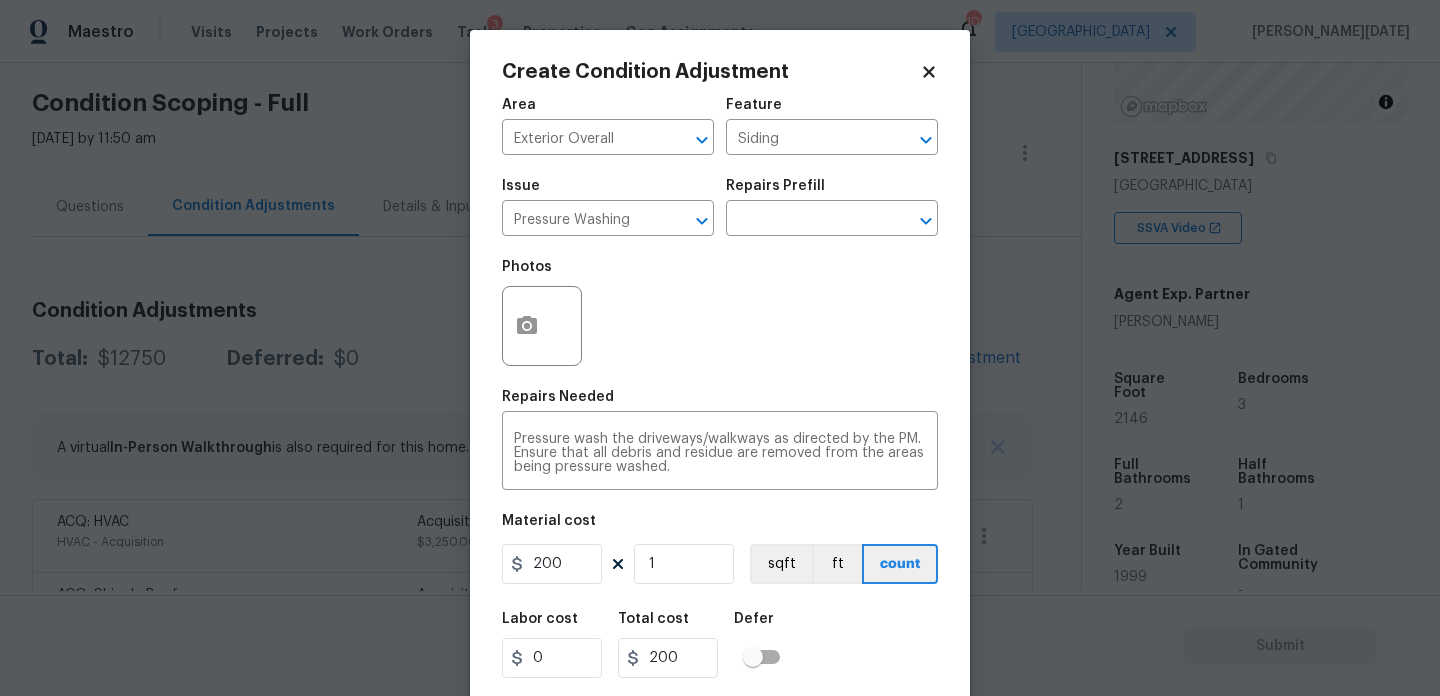 click on "Photos" at bounding box center (720, 313) 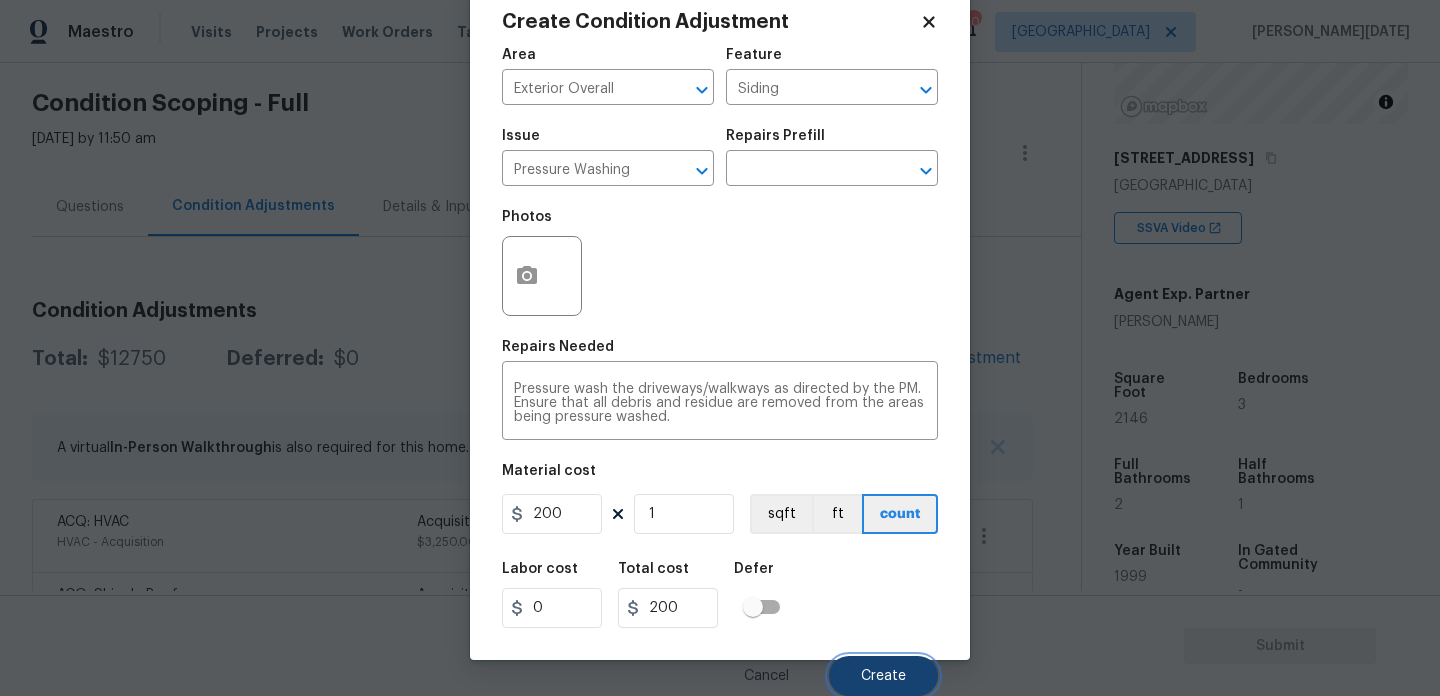 click on "Create" at bounding box center (883, 676) 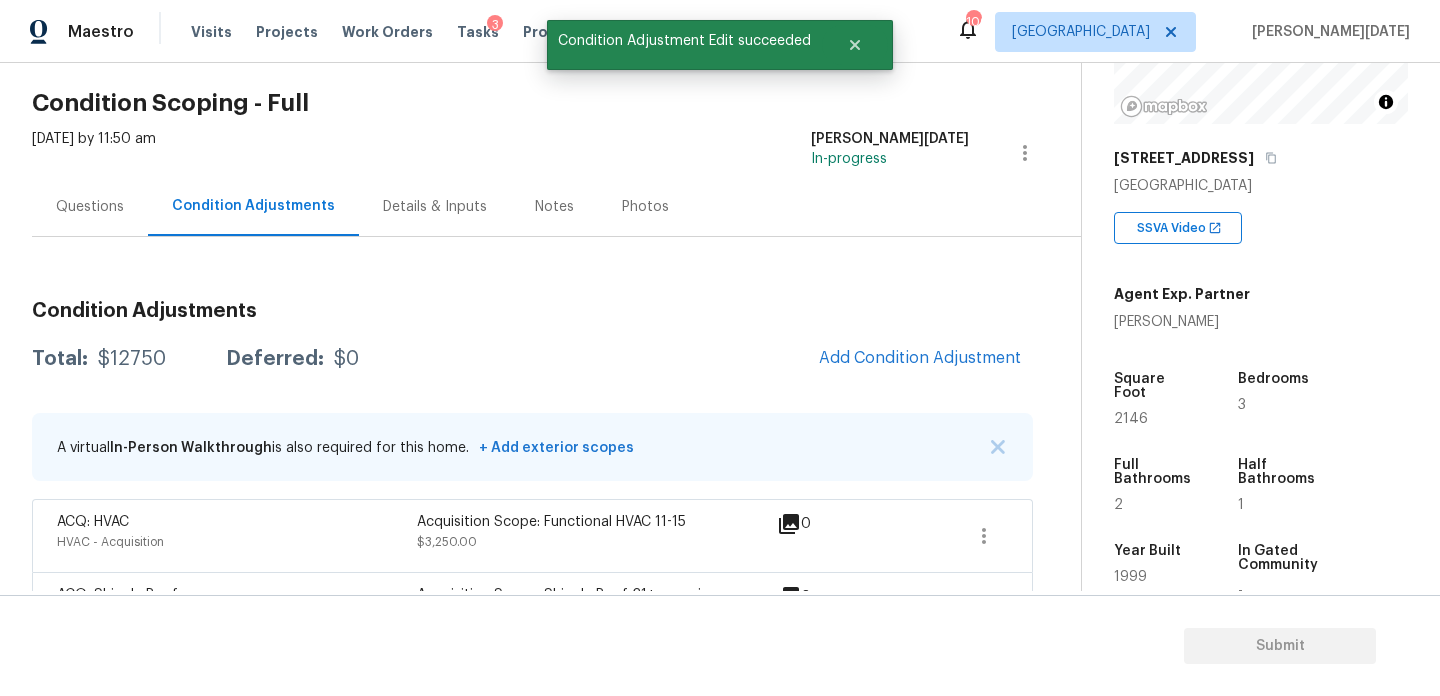 scroll, scrollTop: 44, scrollLeft: 0, axis: vertical 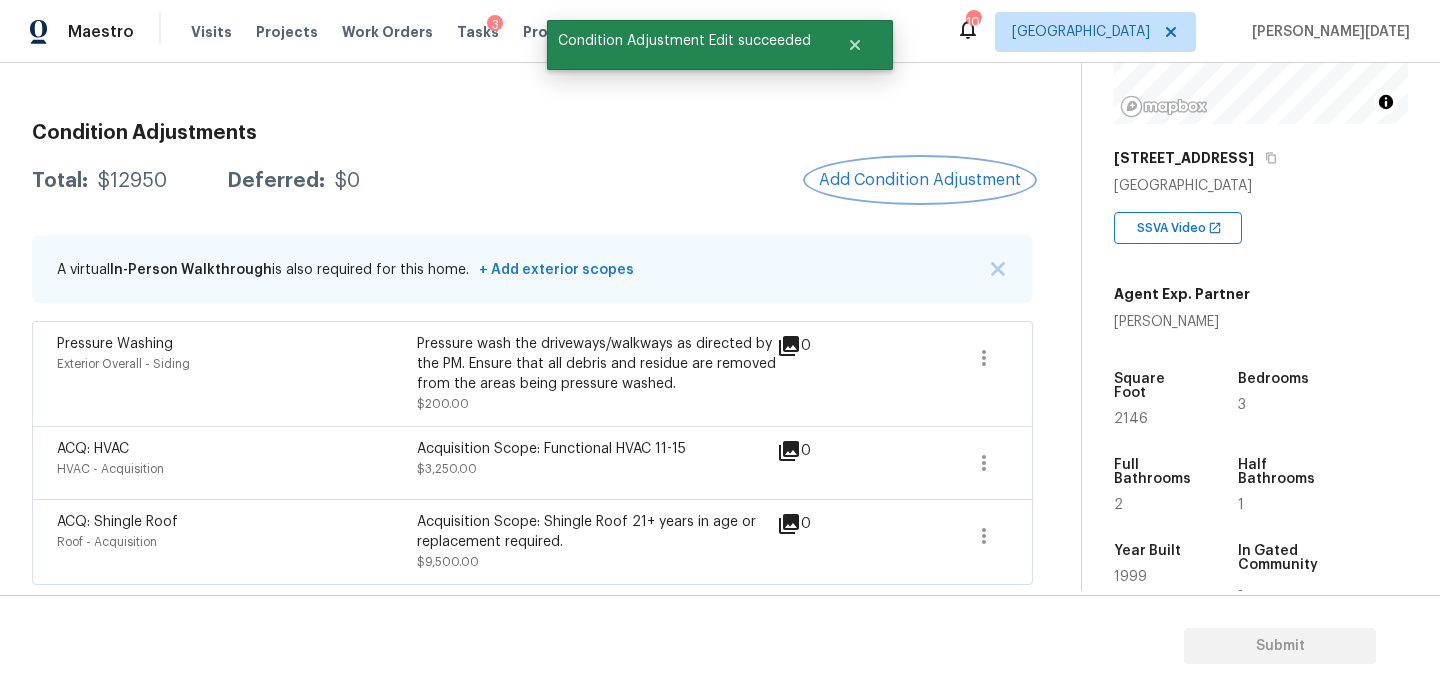 click on "Add Condition Adjustment" at bounding box center [920, 180] 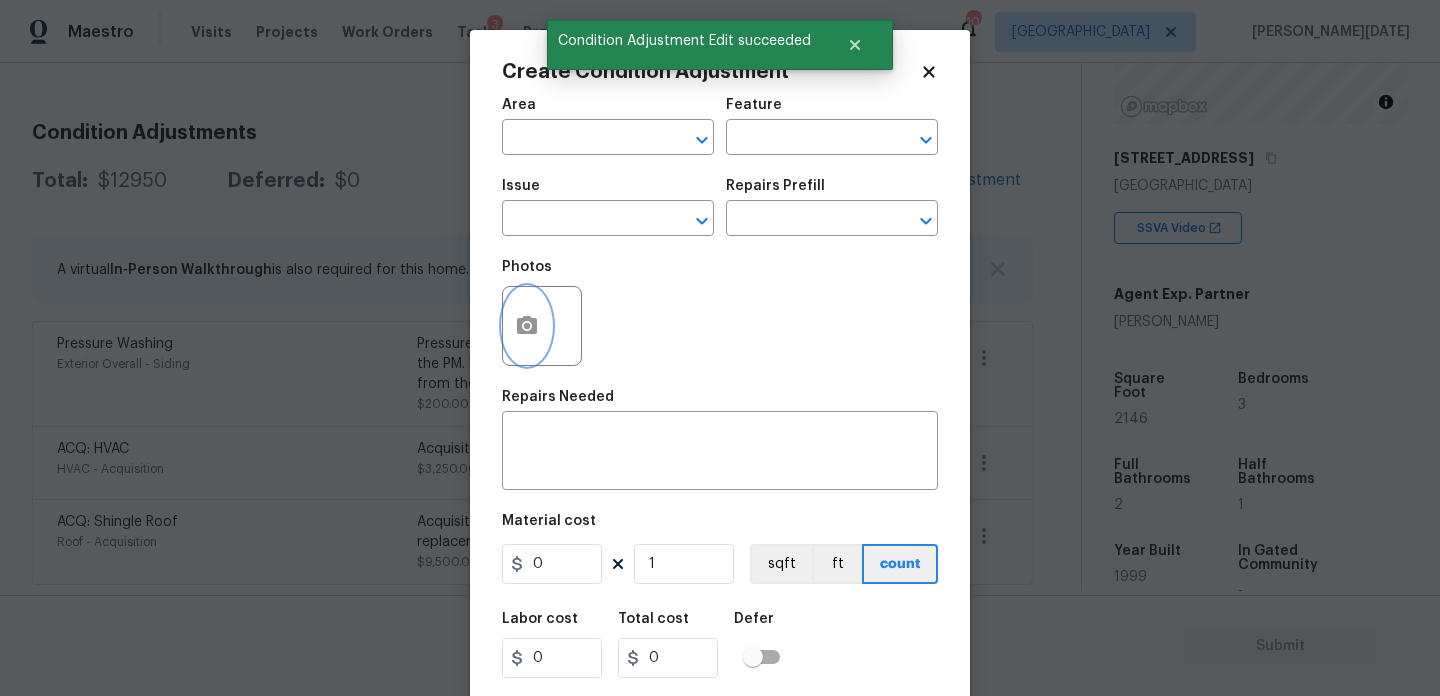 click 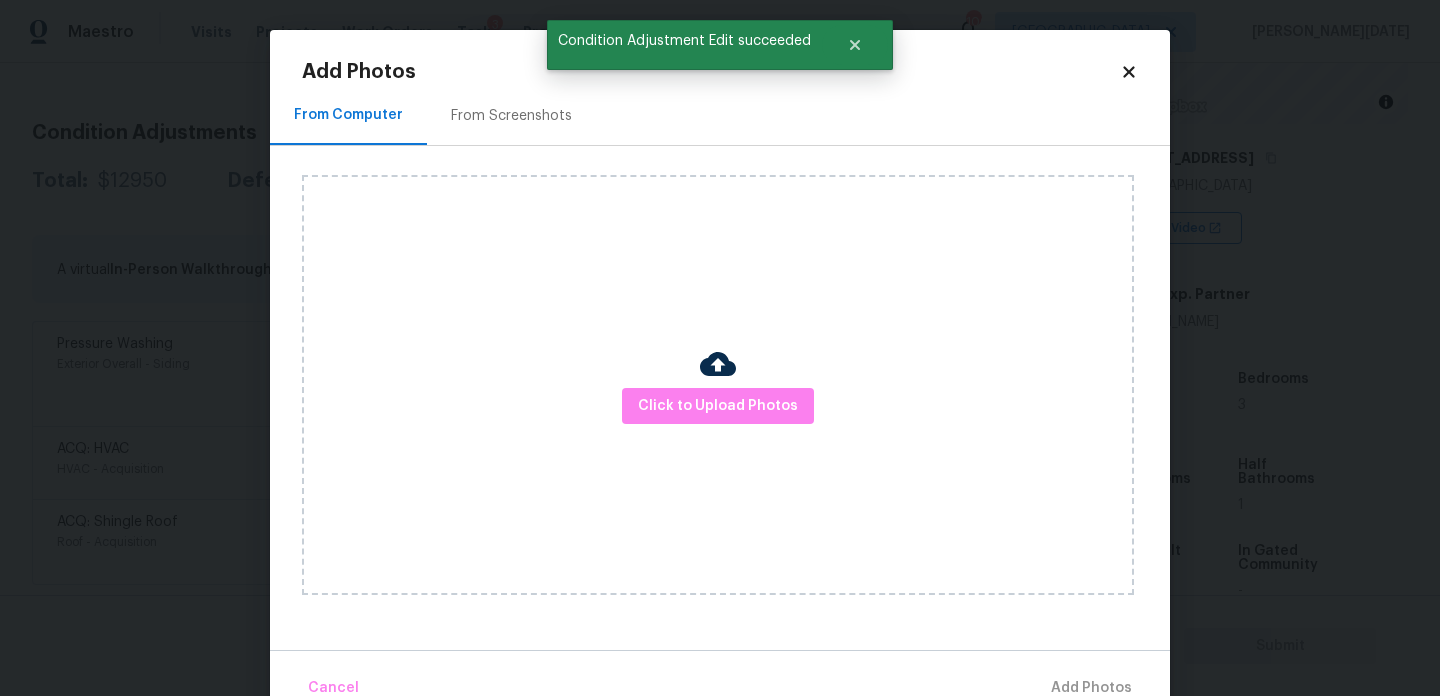 click on "From Screenshots" at bounding box center [511, 116] 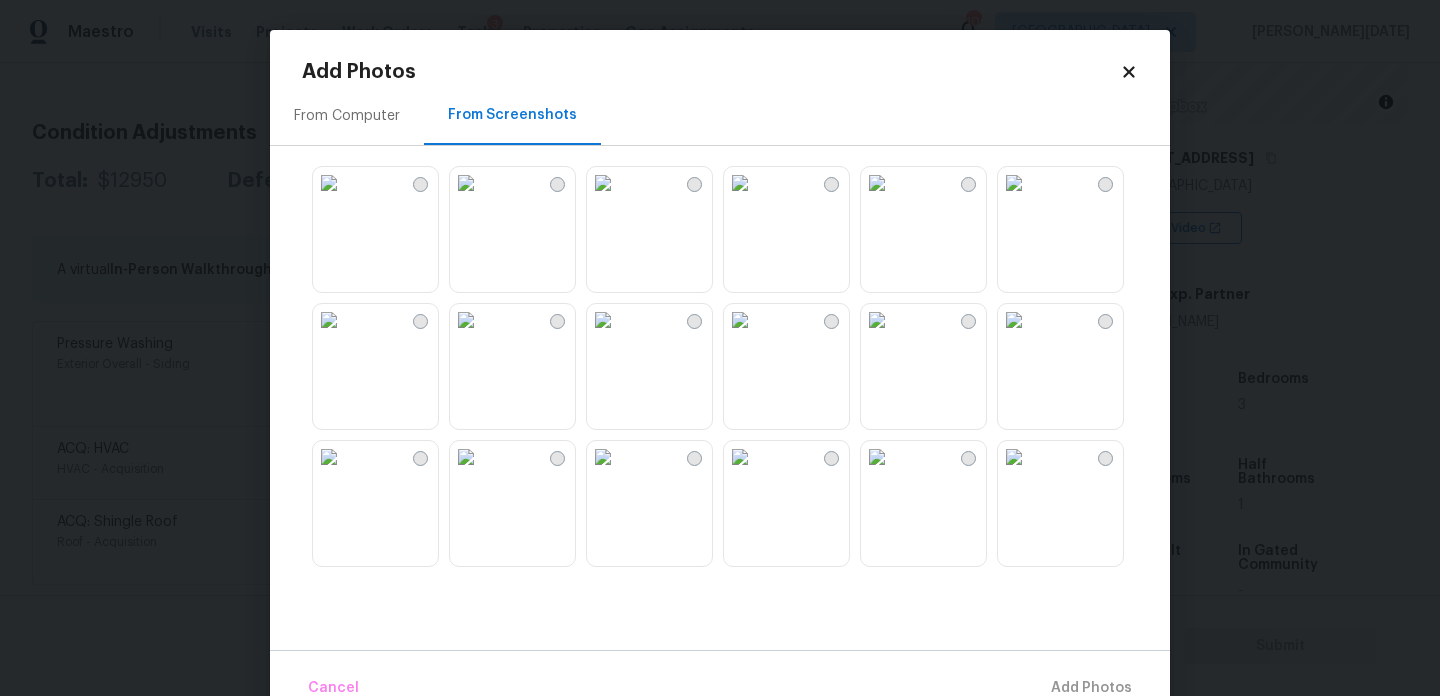 click at bounding box center [1014, 183] 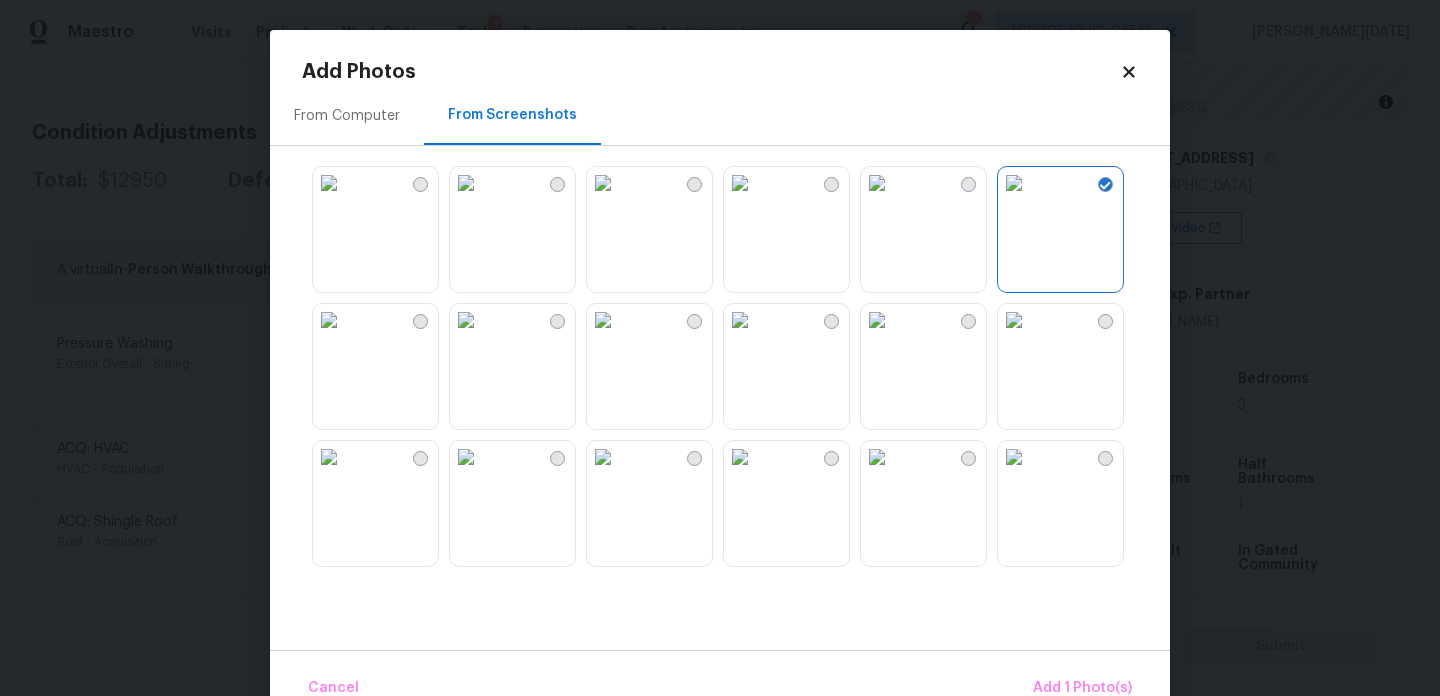 click at bounding box center (466, 183) 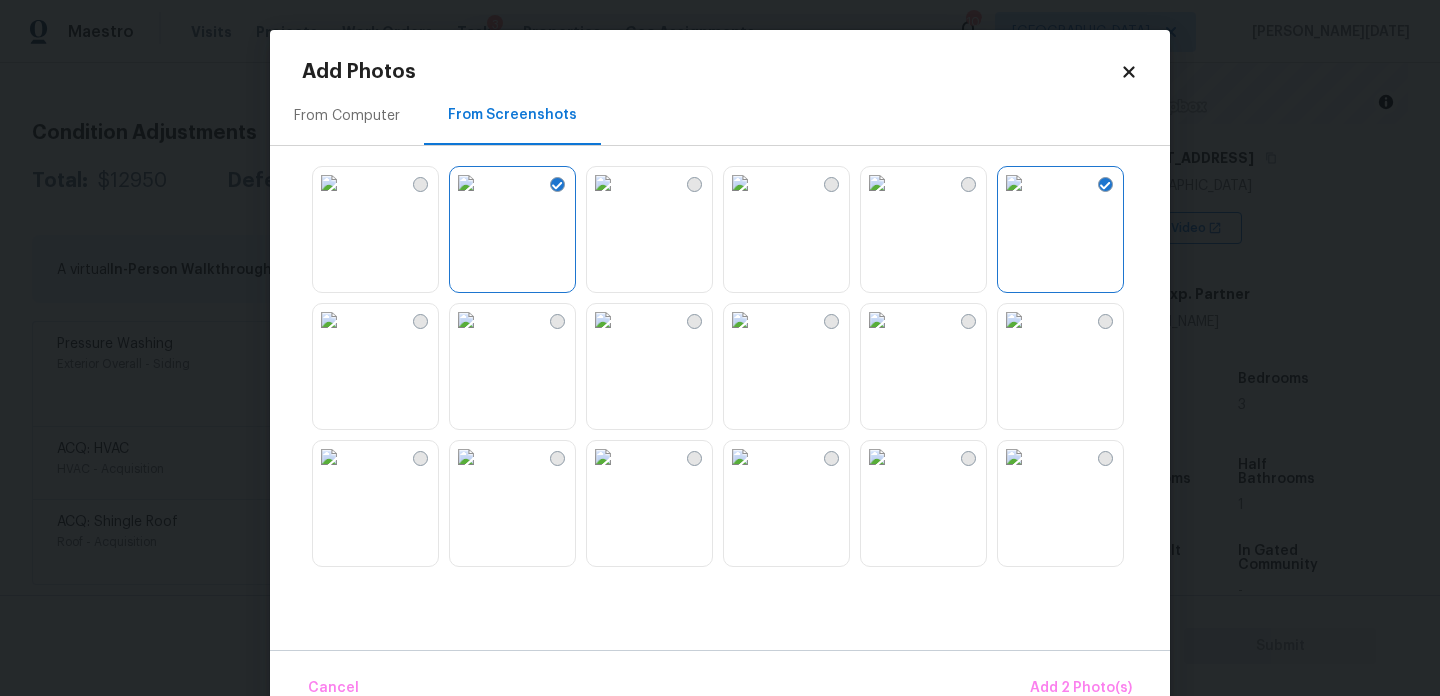 click at bounding box center (603, 183) 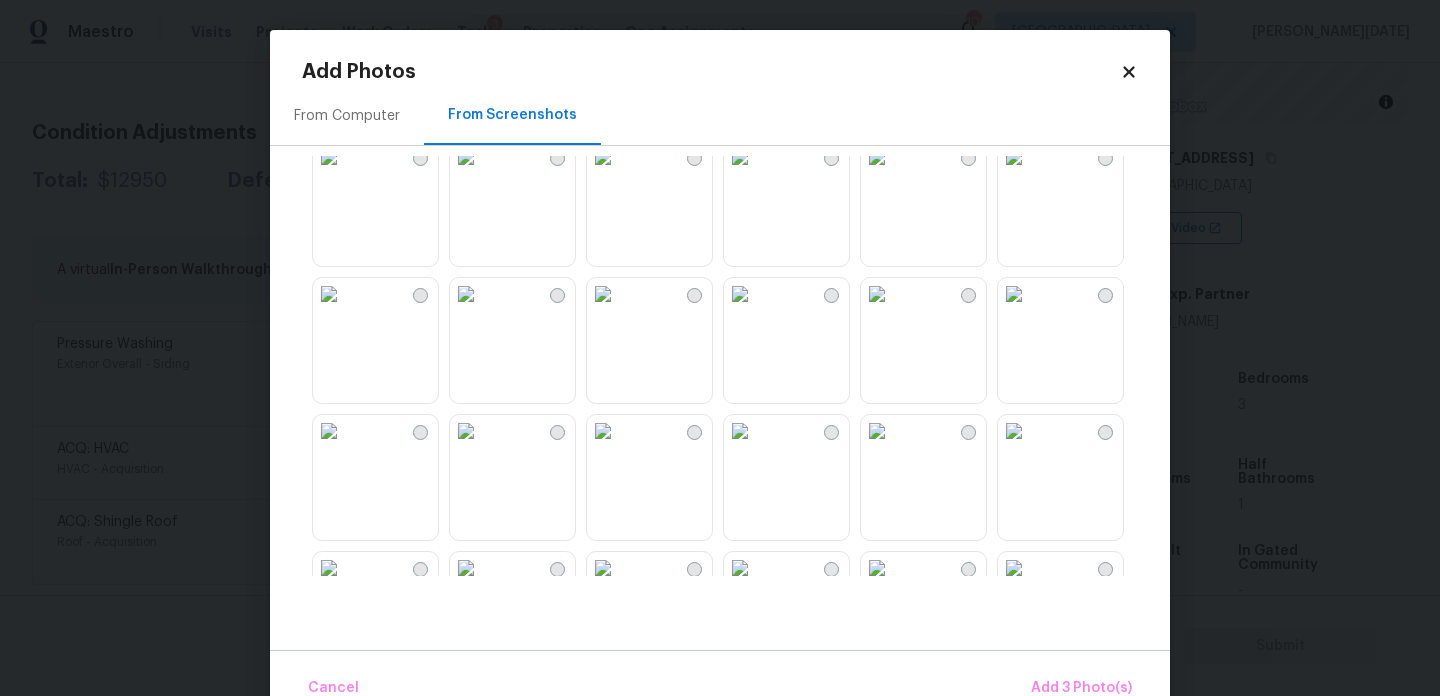 scroll, scrollTop: 537, scrollLeft: 0, axis: vertical 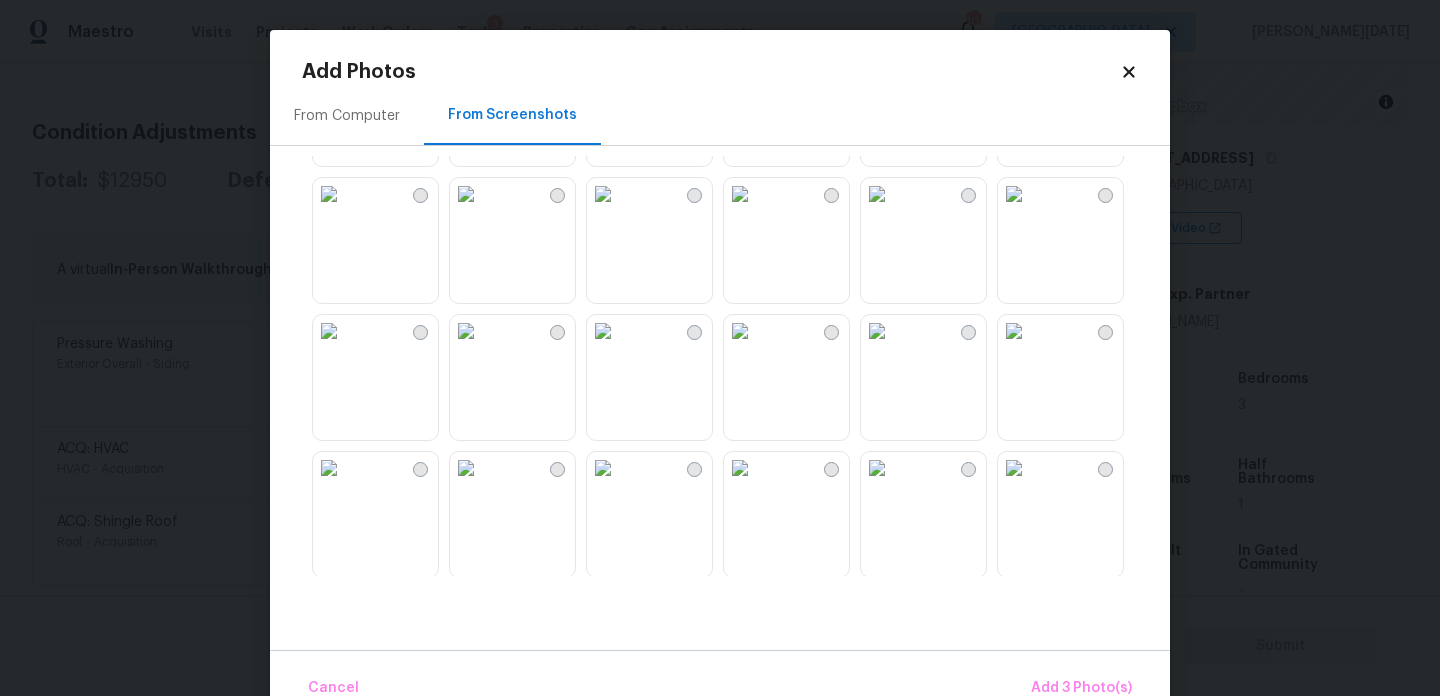 click at bounding box center [603, 468] 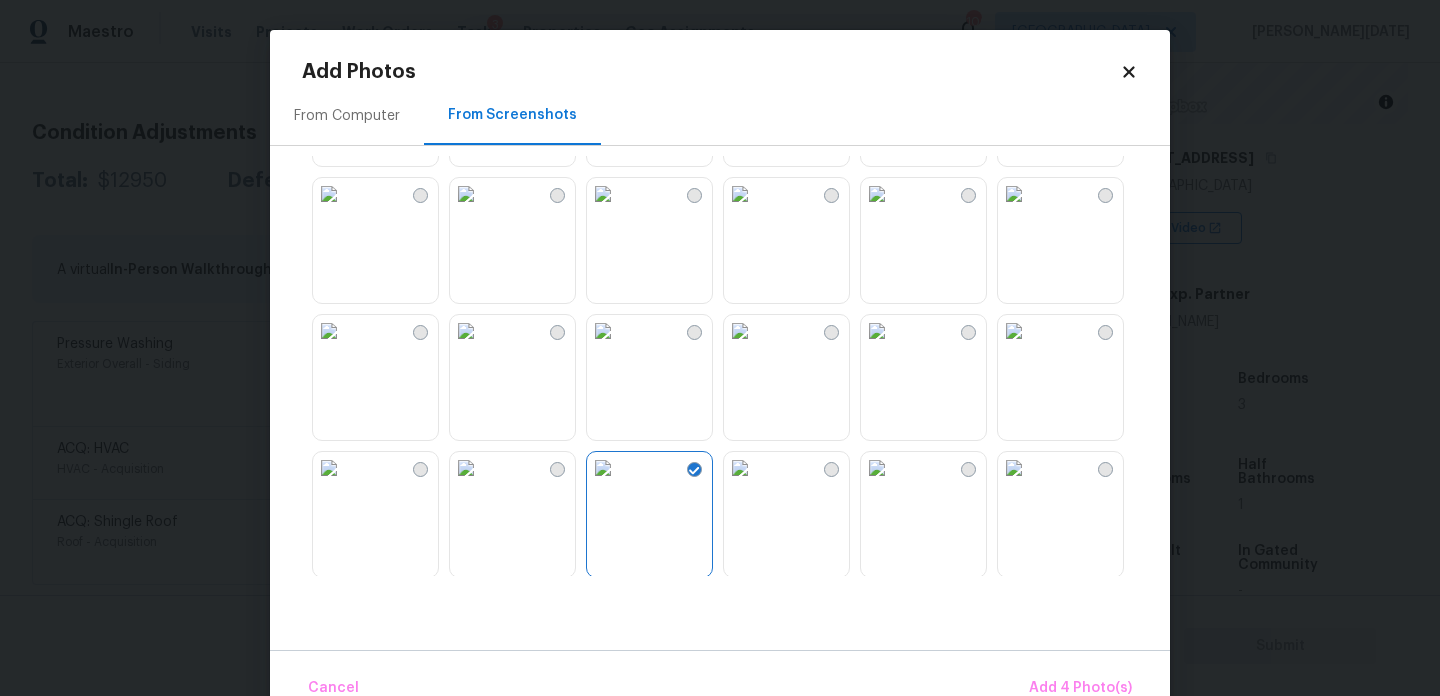 click at bounding box center [603, 194] 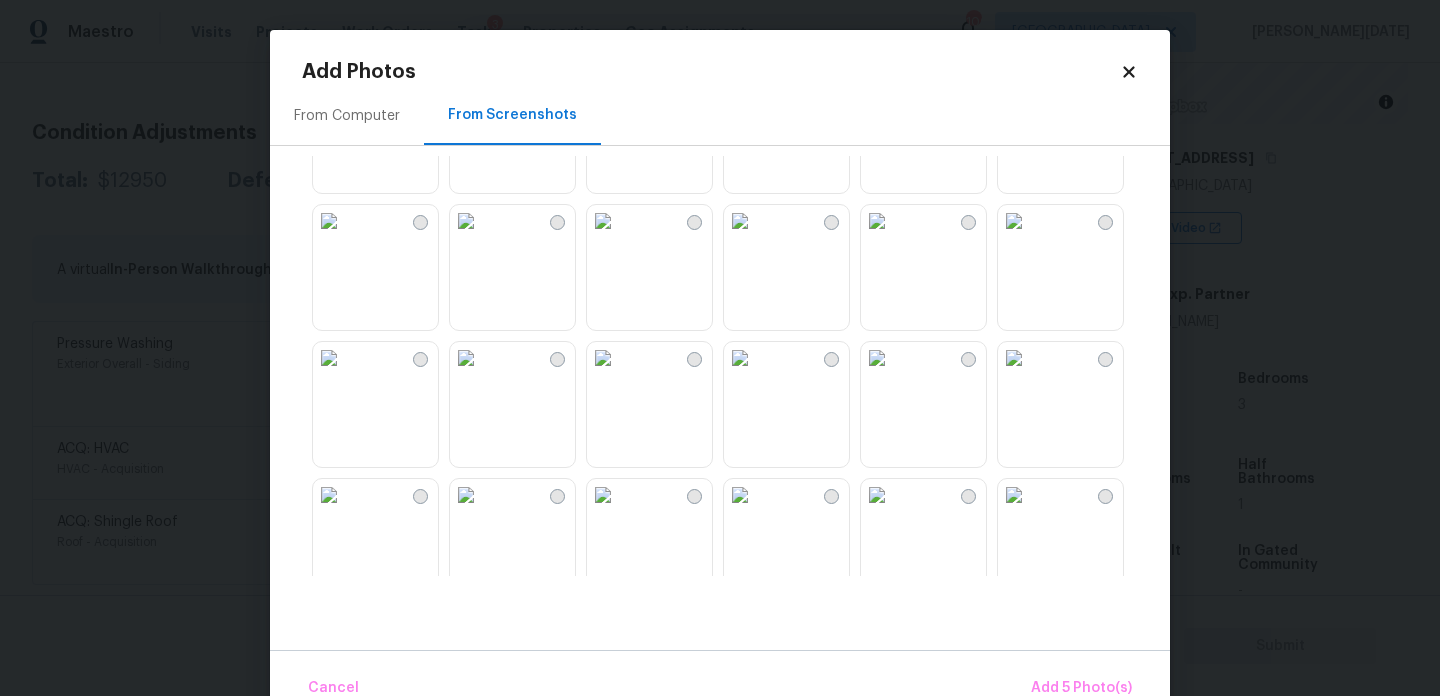 scroll, scrollTop: 1063, scrollLeft: 0, axis: vertical 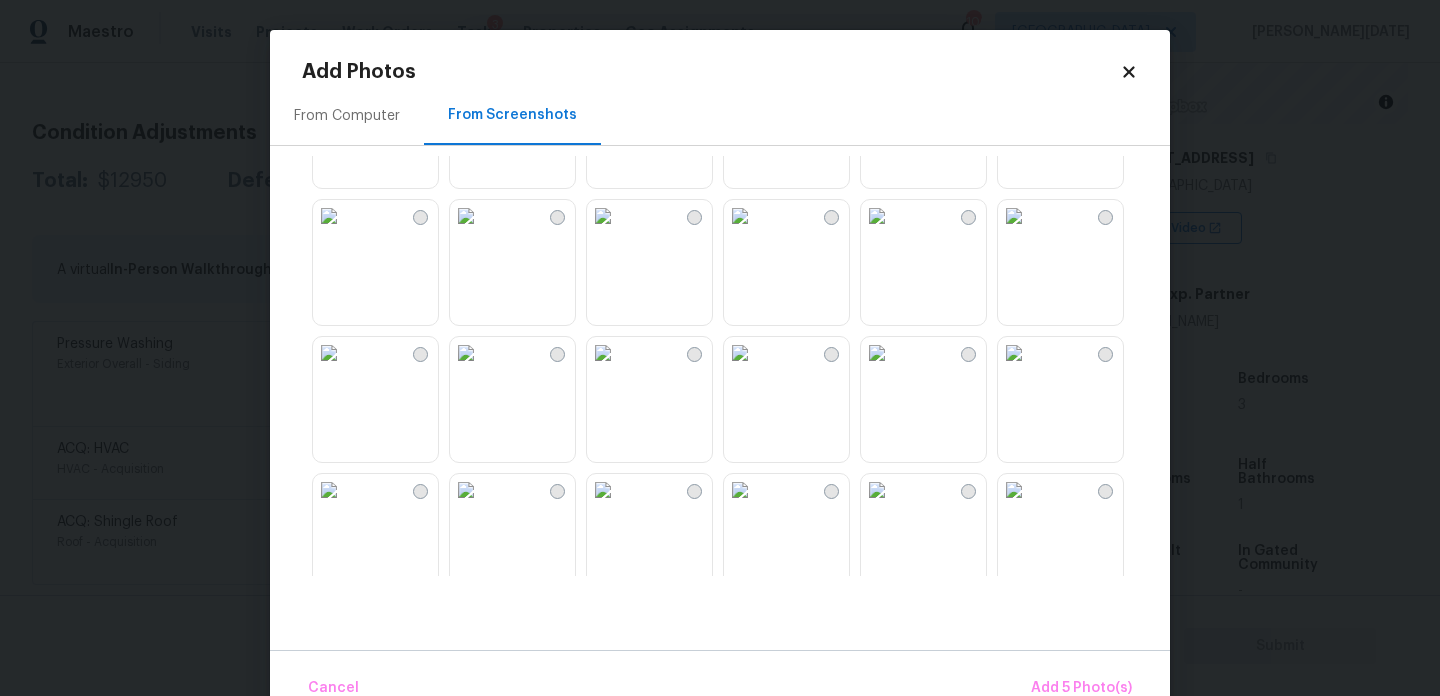 click at bounding box center (877, 216) 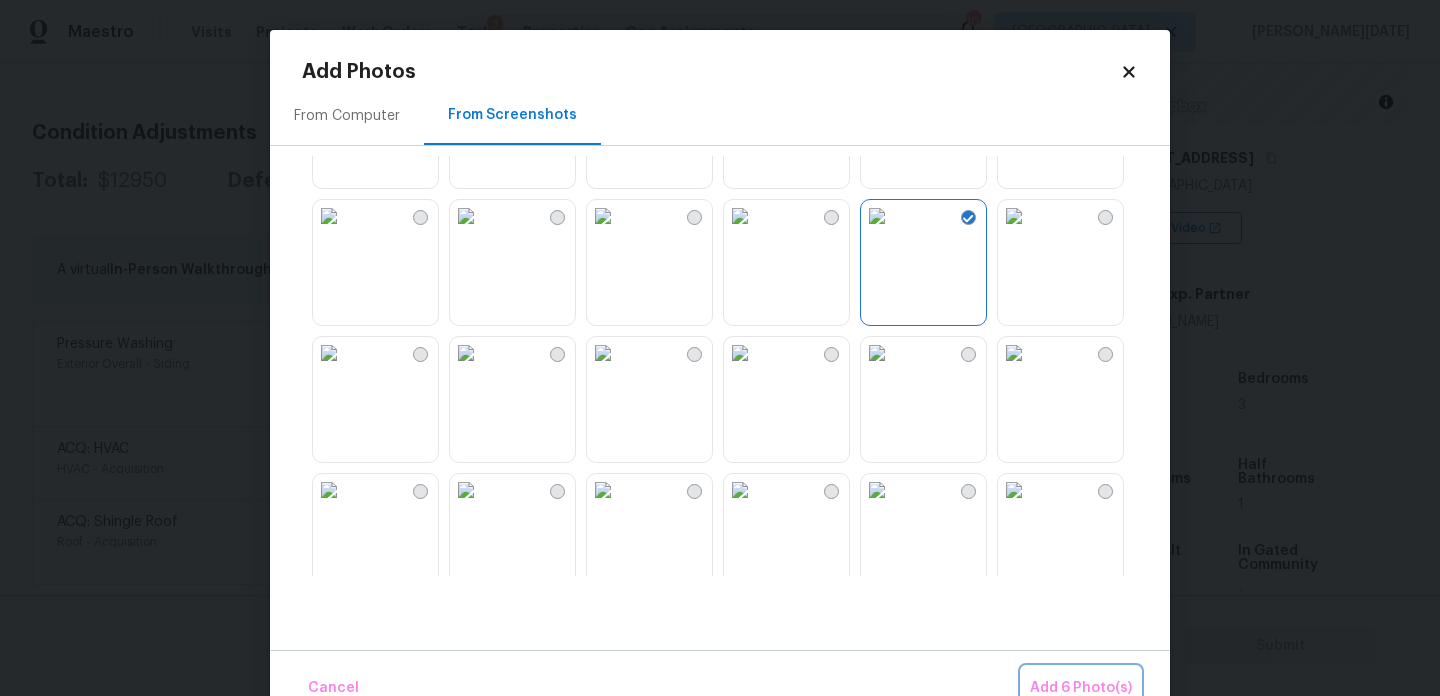 click on "Add 6 Photo(s)" at bounding box center [1081, 688] 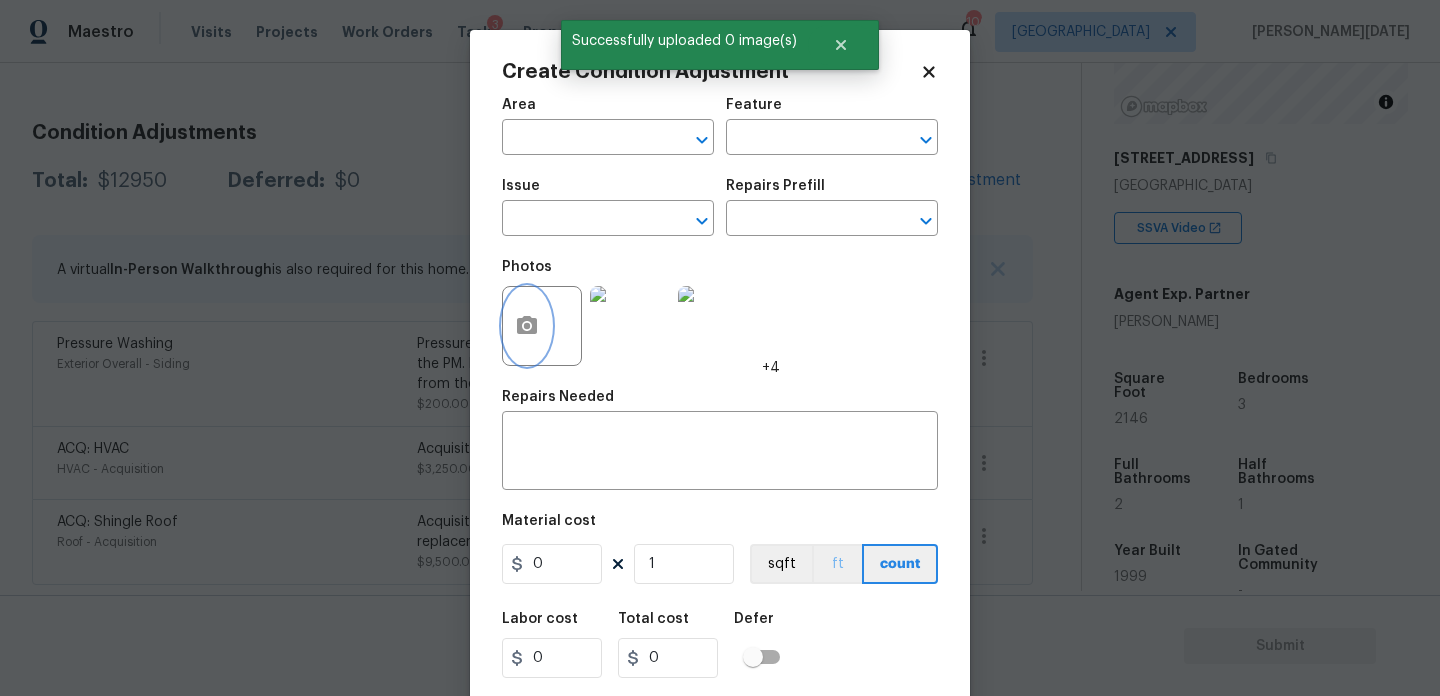 scroll, scrollTop: 51, scrollLeft: 0, axis: vertical 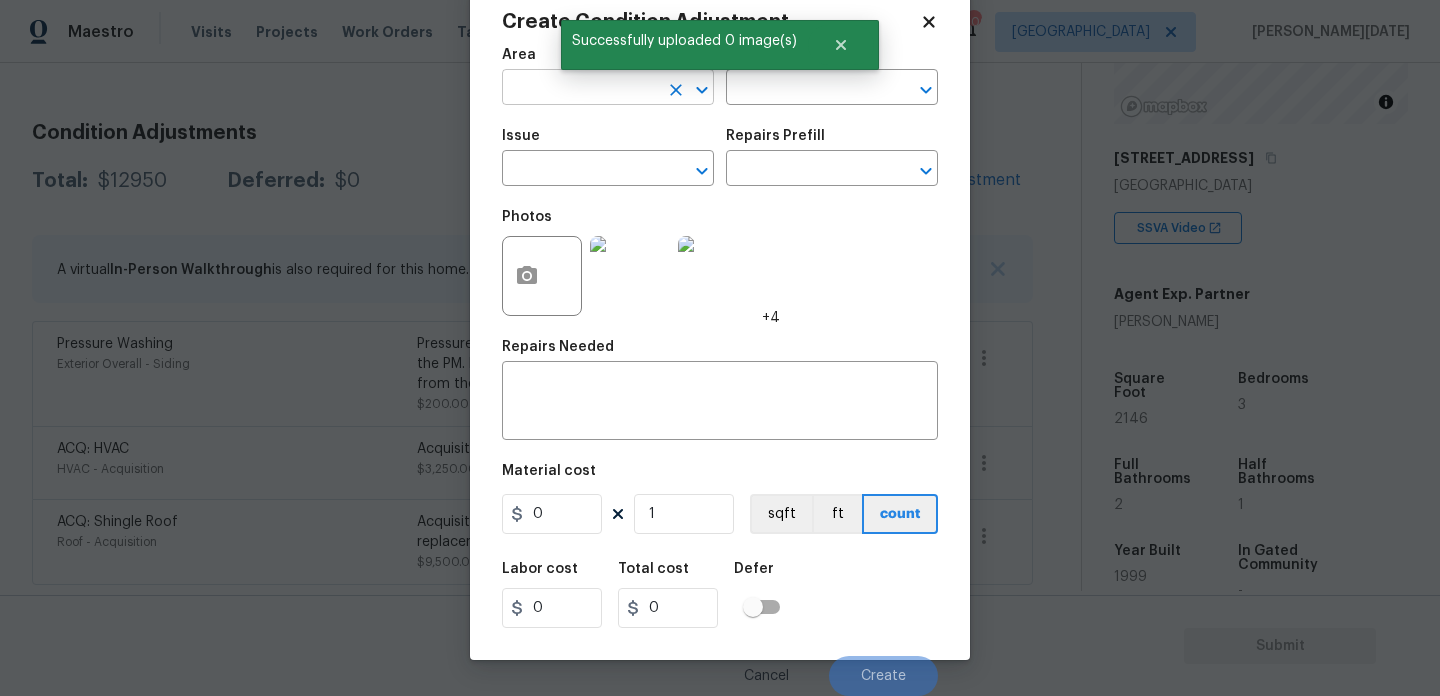 click at bounding box center (580, 89) 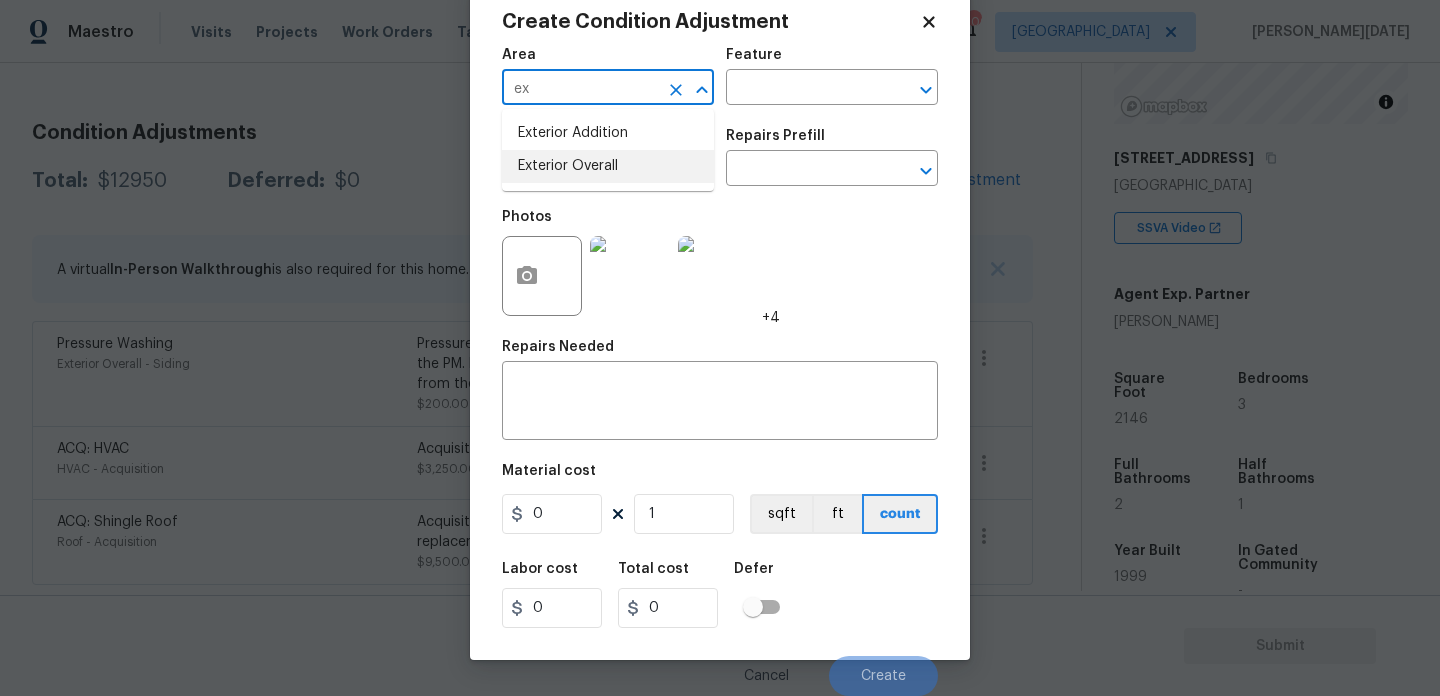 click on "Exterior Overall" at bounding box center (608, 166) 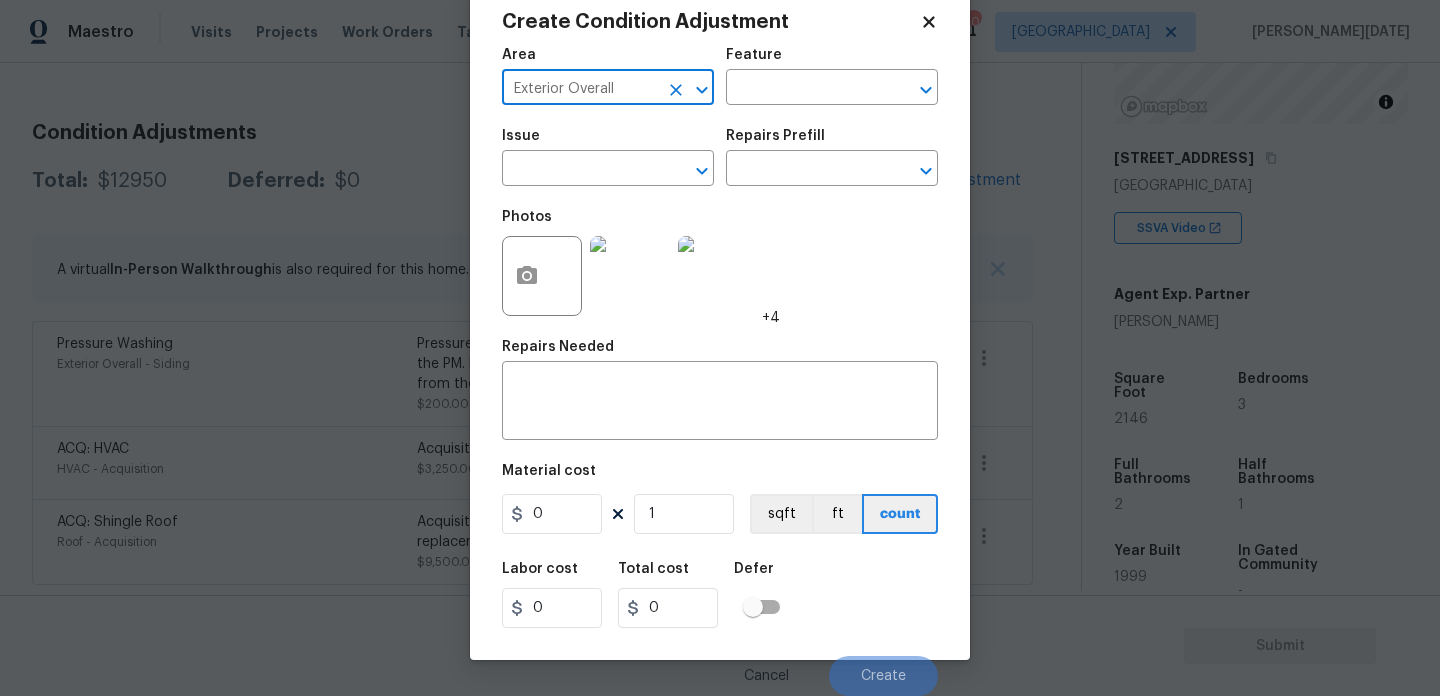 type on "Exterior Overall" 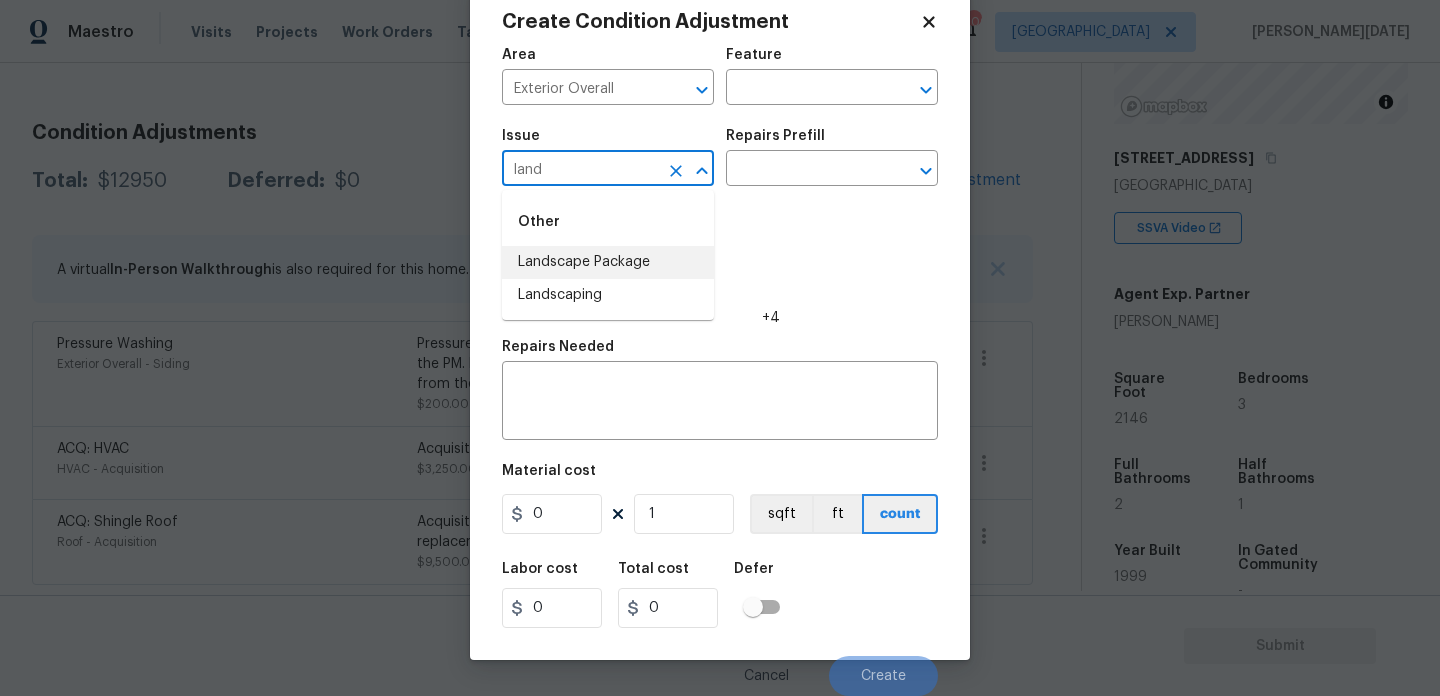 click on "Landscape Package" at bounding box center [608, 262] 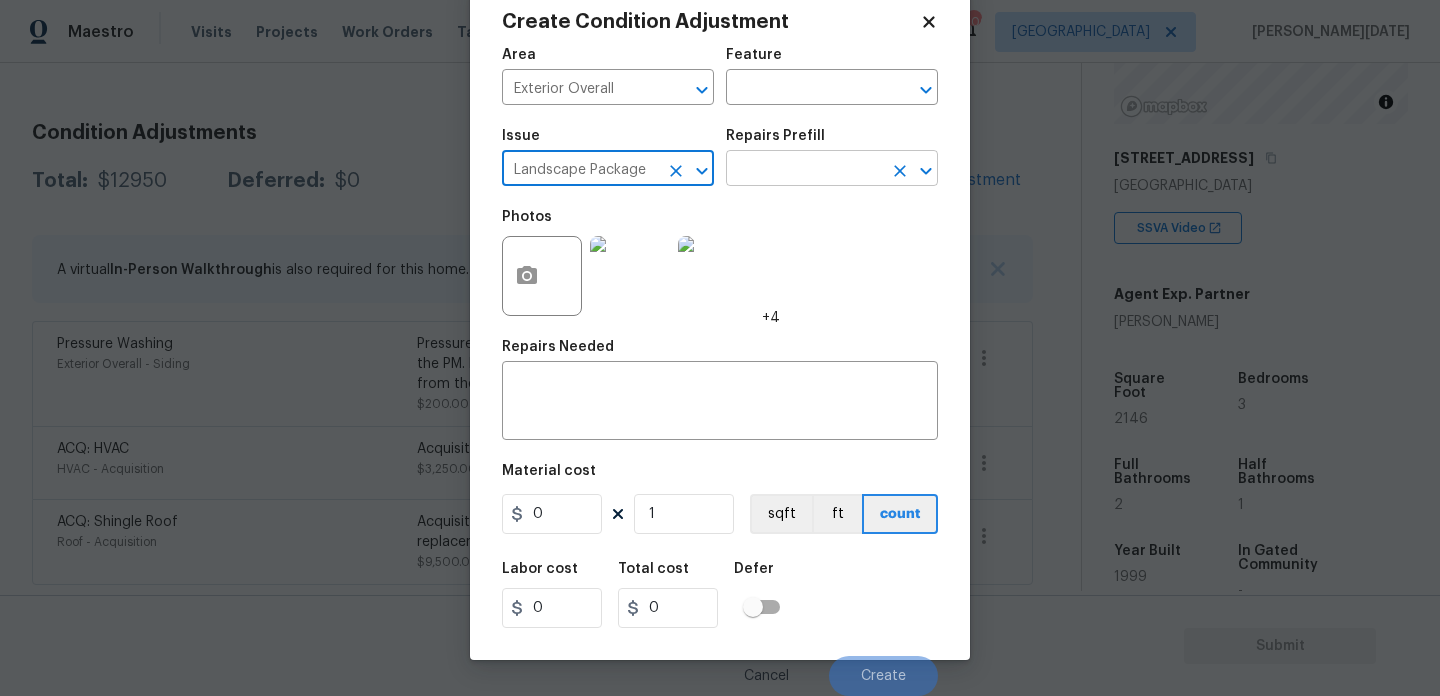 type on "Landscape Package" 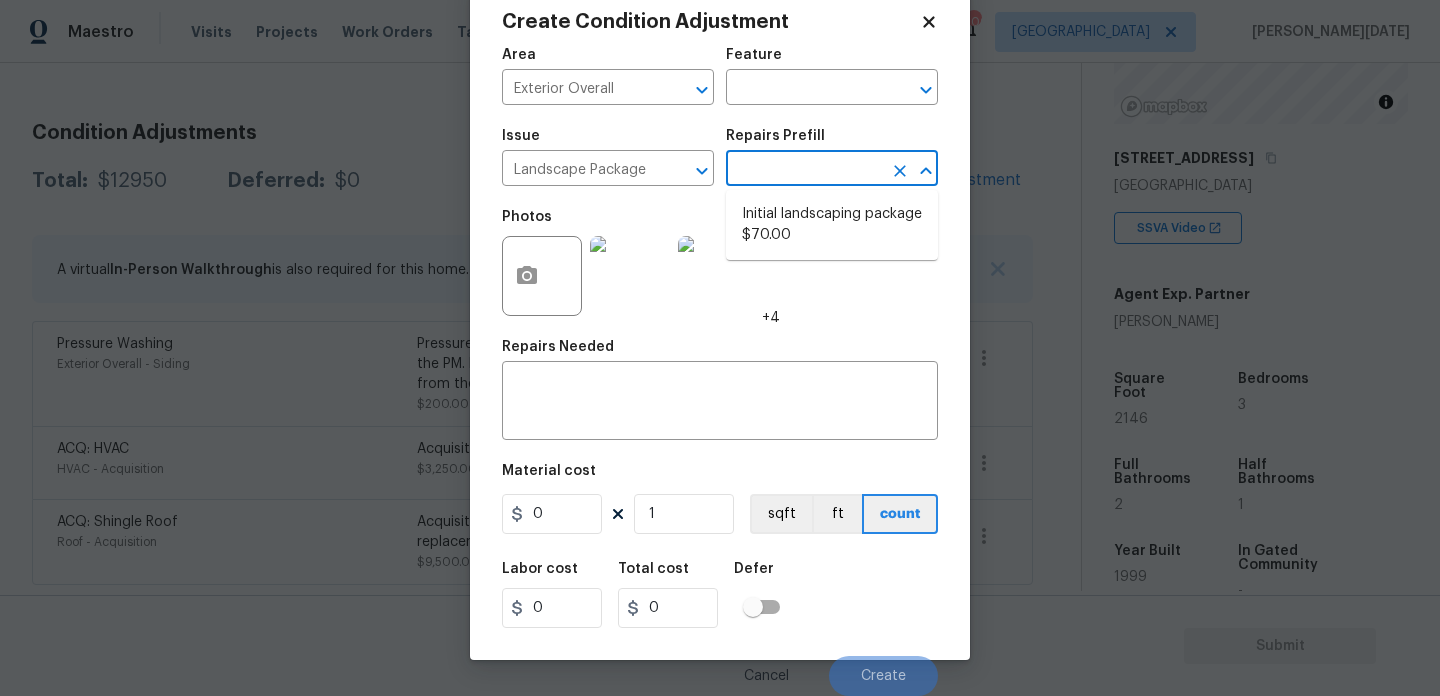 click at bounding box center (804, 170) 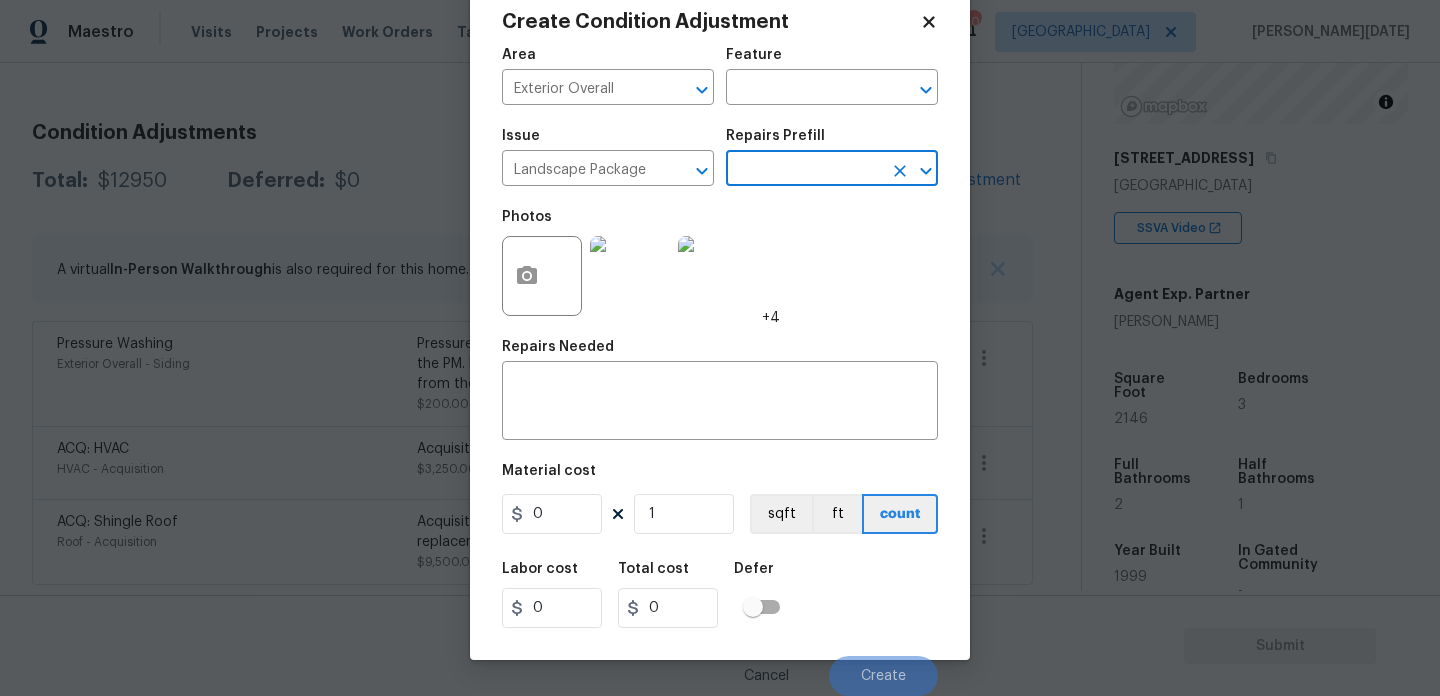 click at bounding box center [804, 170] 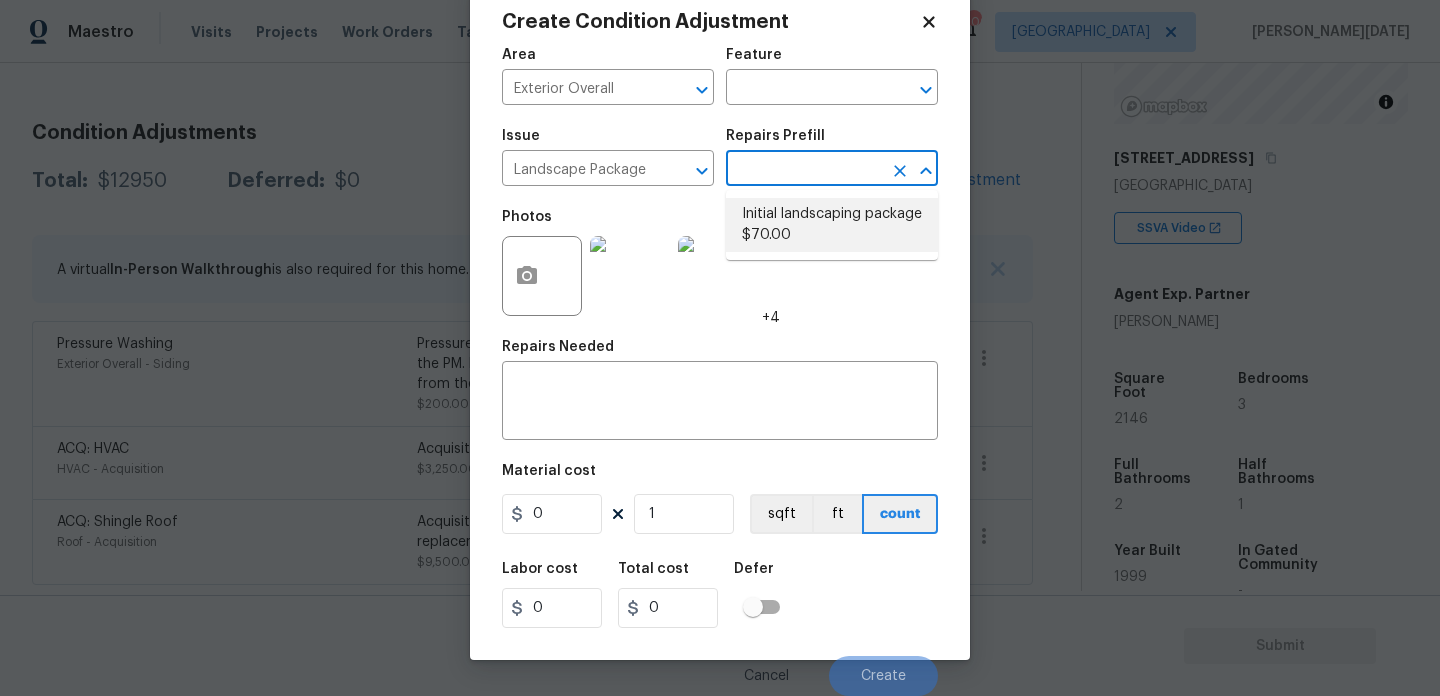 click on "Initial landscaping package $70.00" at bounding box center (832, 225) 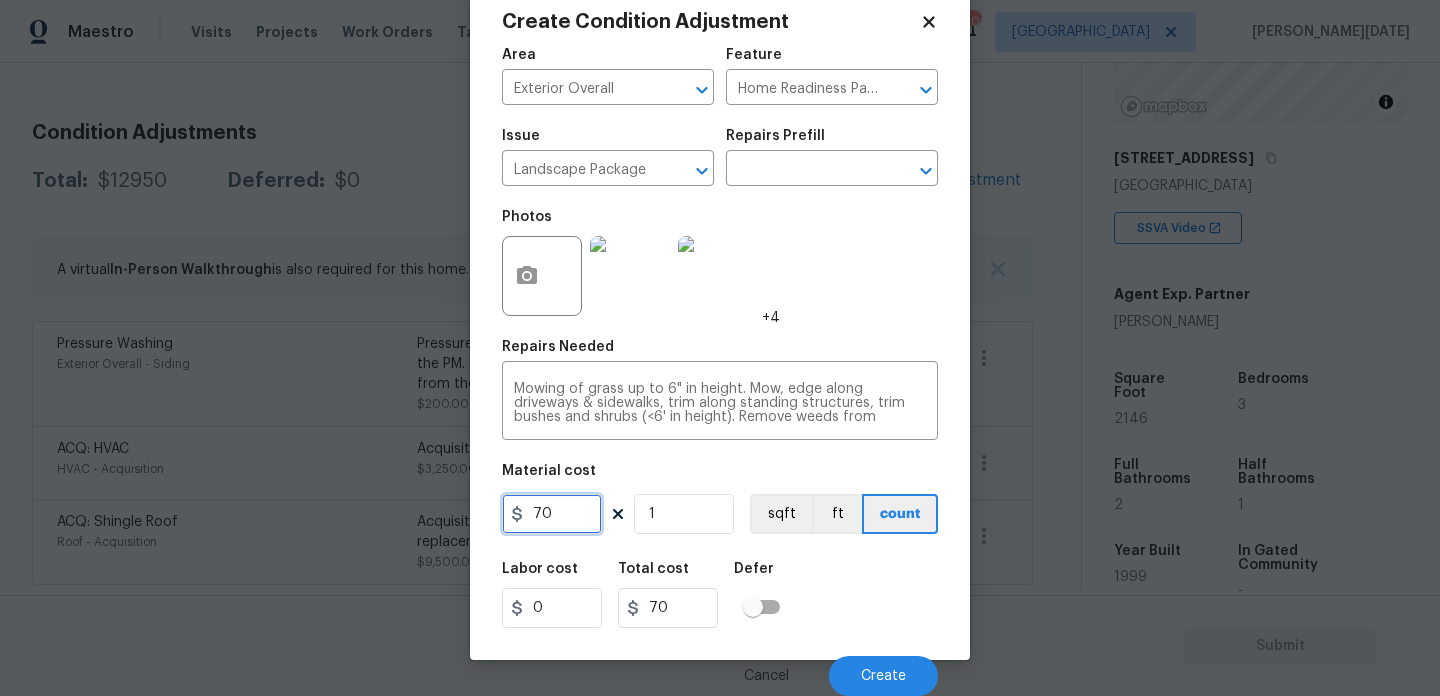 click on "70" at bounding box center (552, 514) 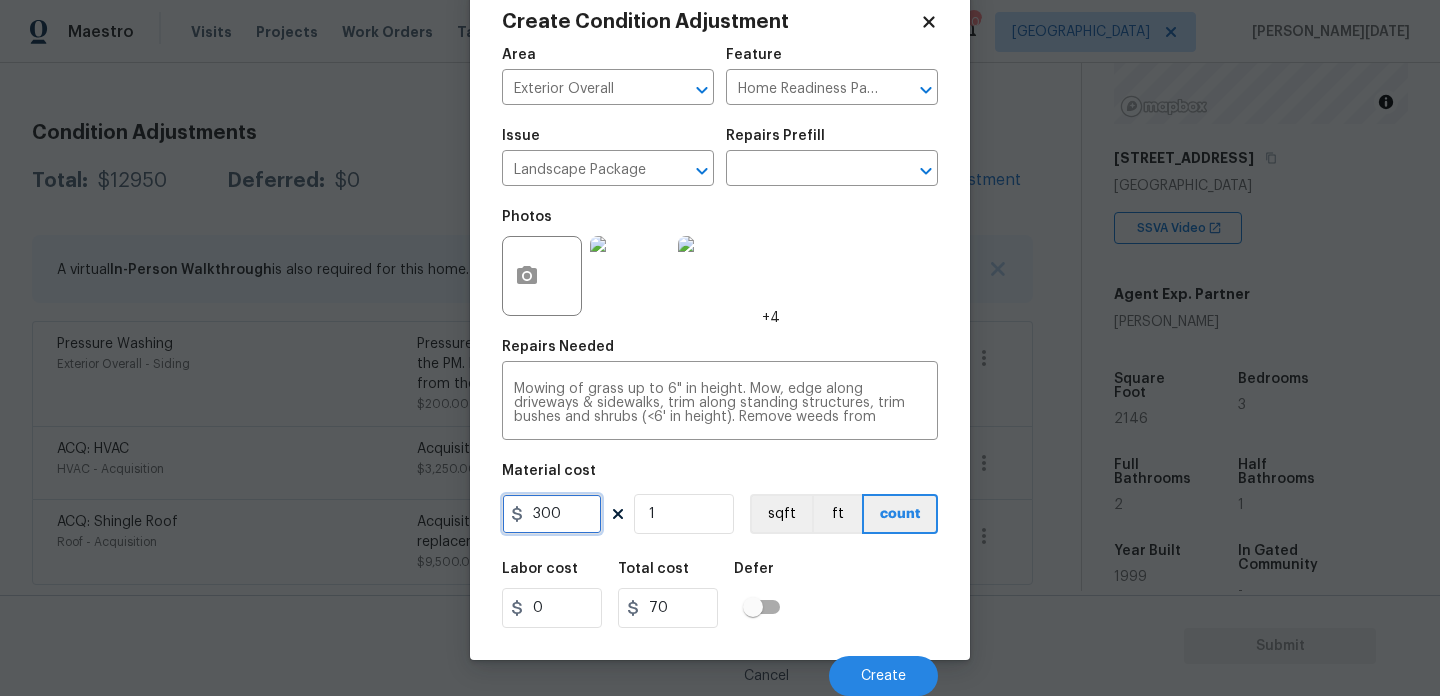 type on "300" 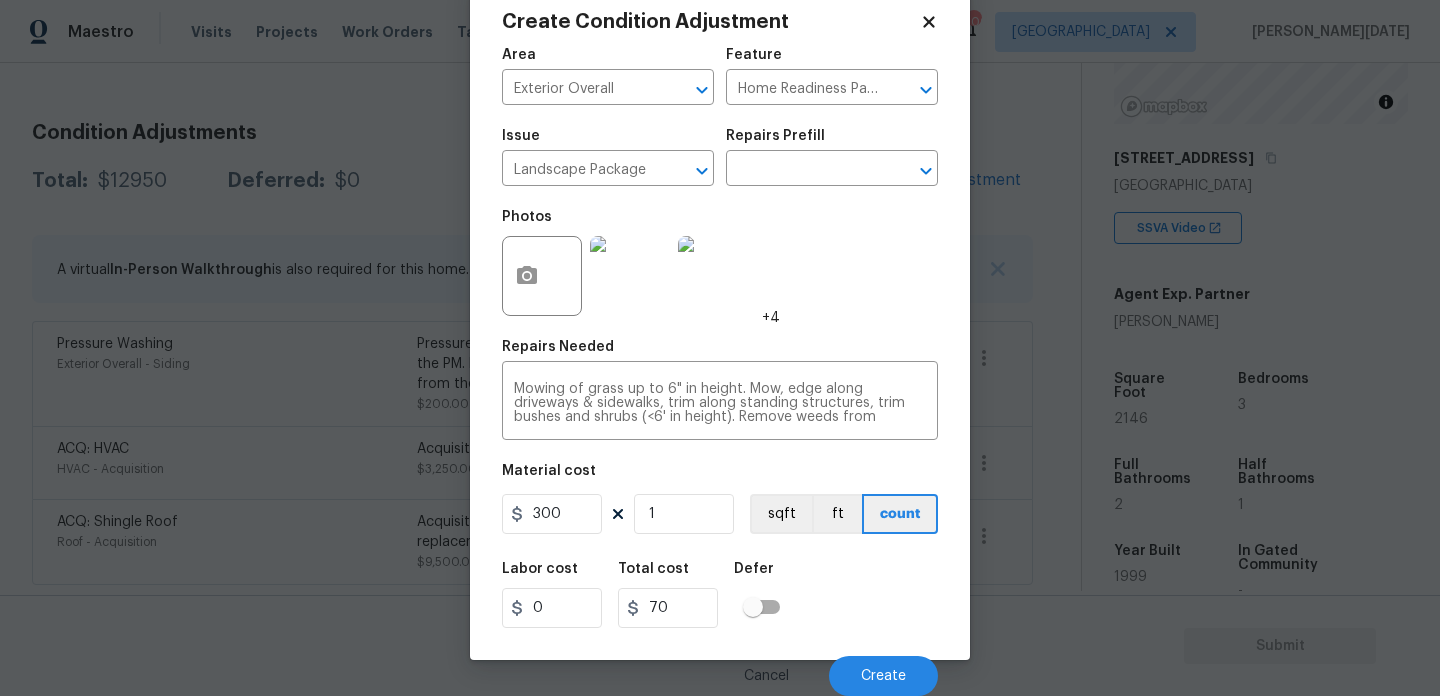 type on "300" 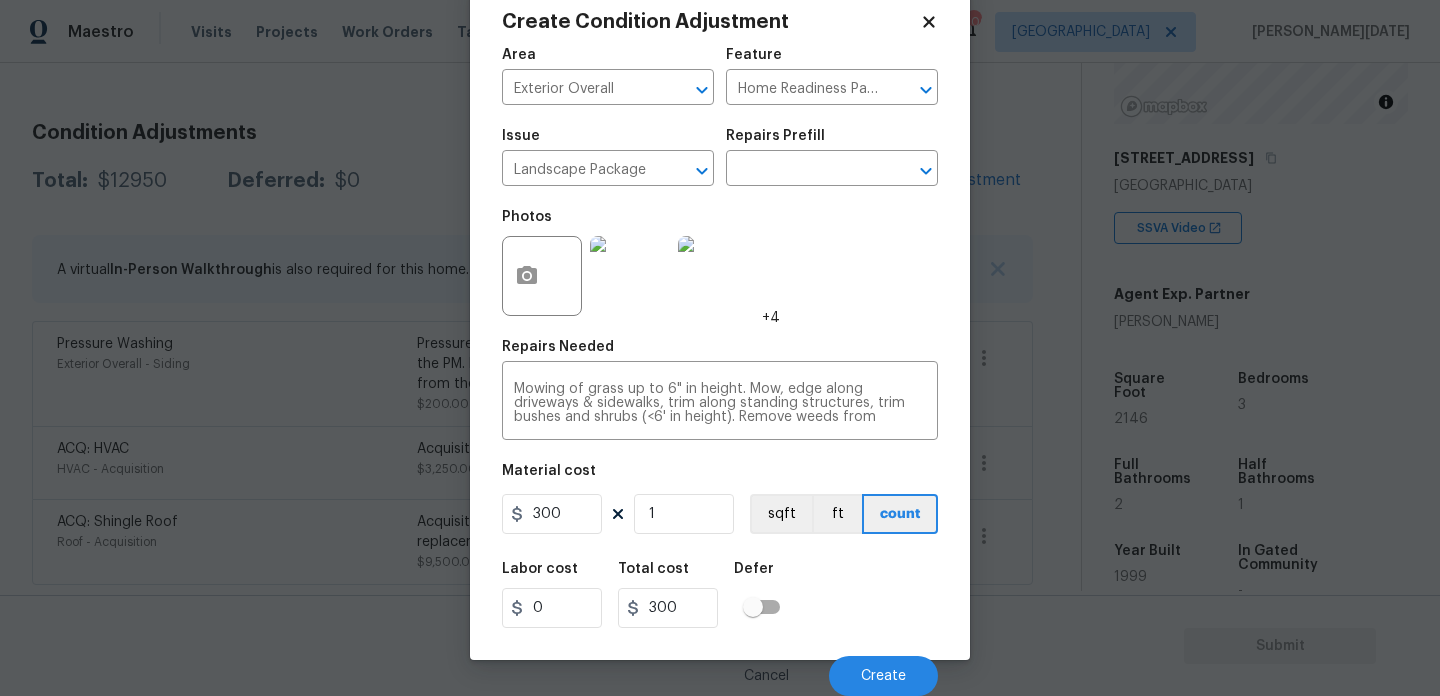 click on "Area Exterior Overall ​ Feature Home Readiness Packages ​ Issue Landscape Package ​ Repairs Prefill ​ Photos  +4 Repairs Needed Mowing of grass up to 6" in height. Mow, edge along driveways & sidewalks, trim along standing structures, trim bushes and shrubs (<6' in height). Remove weeds from previously maintained flowerbeds and remove standing yard debris (small twigs, non seasonal falling leaves).  Use leaf blower to remove clippings from hard surfaces." x ​ Material cost 300 1 sqft ft count Labor cost 0 Total cost 300 Defer Cancel Create" at bounding box center (720, 366) 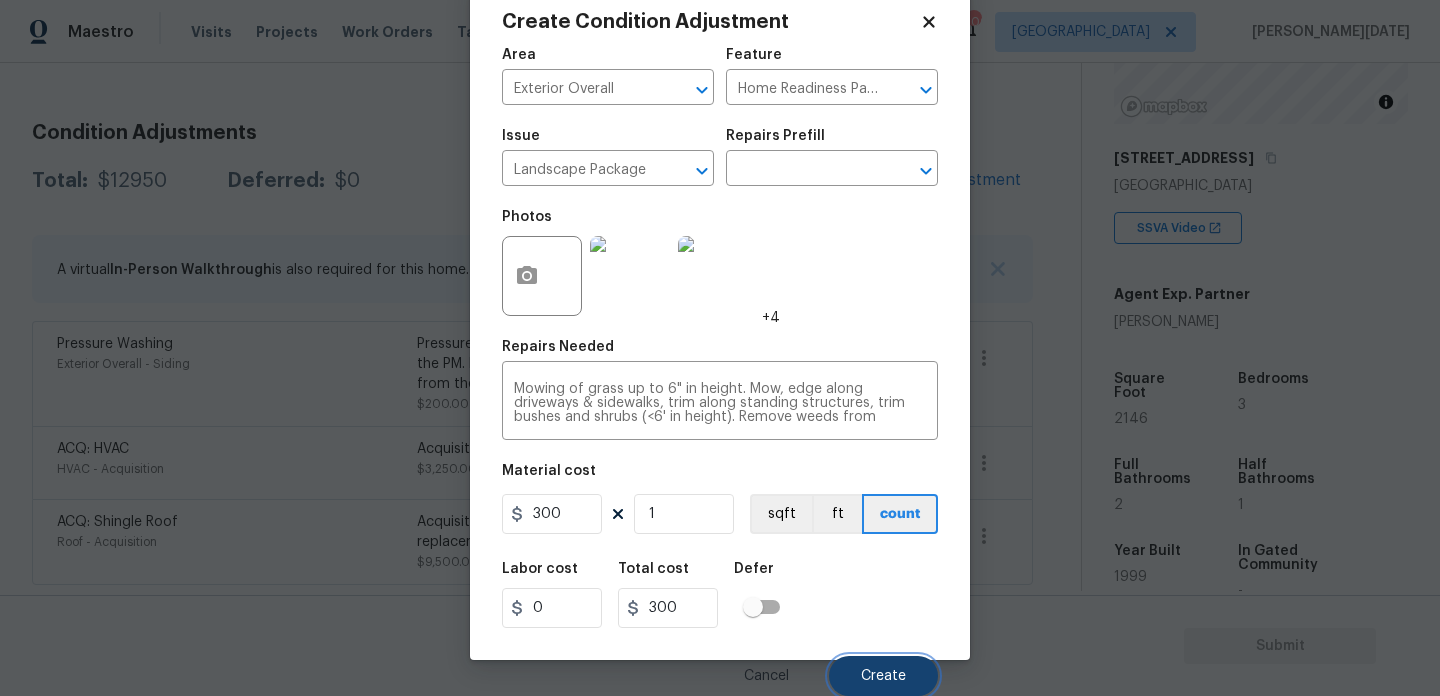 click on "Create" at bounding box center [883, 676] 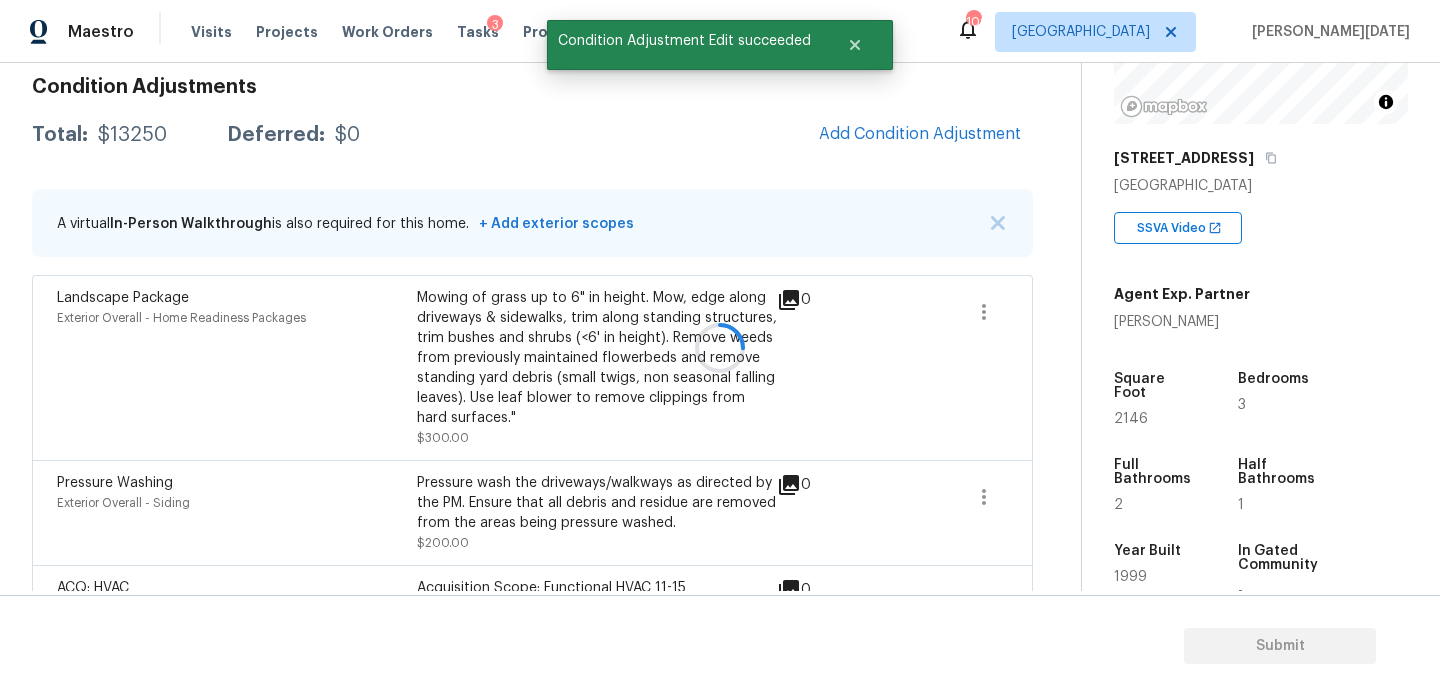 scroll, scrollTop: 245, scrollLeft: 0, axis: vertical 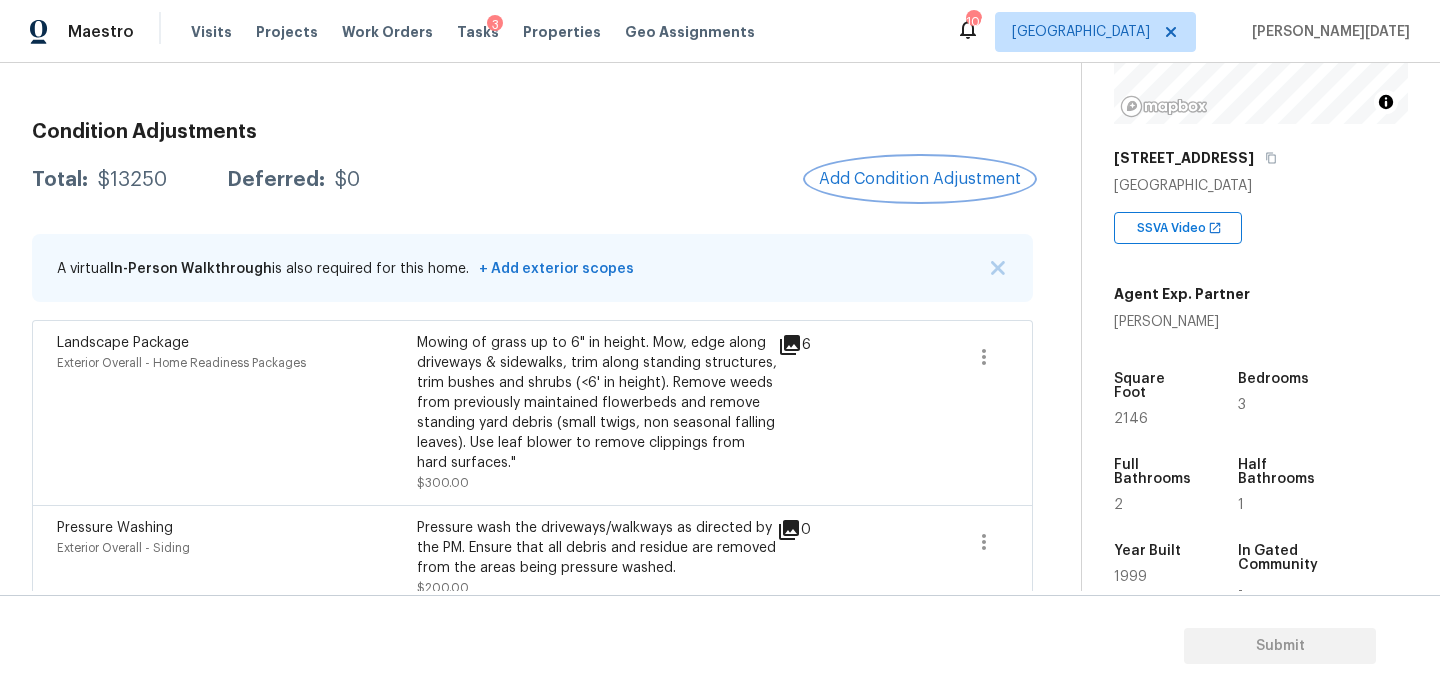 click on "Add Condition Adjustment" at bounding box center [920, 179] 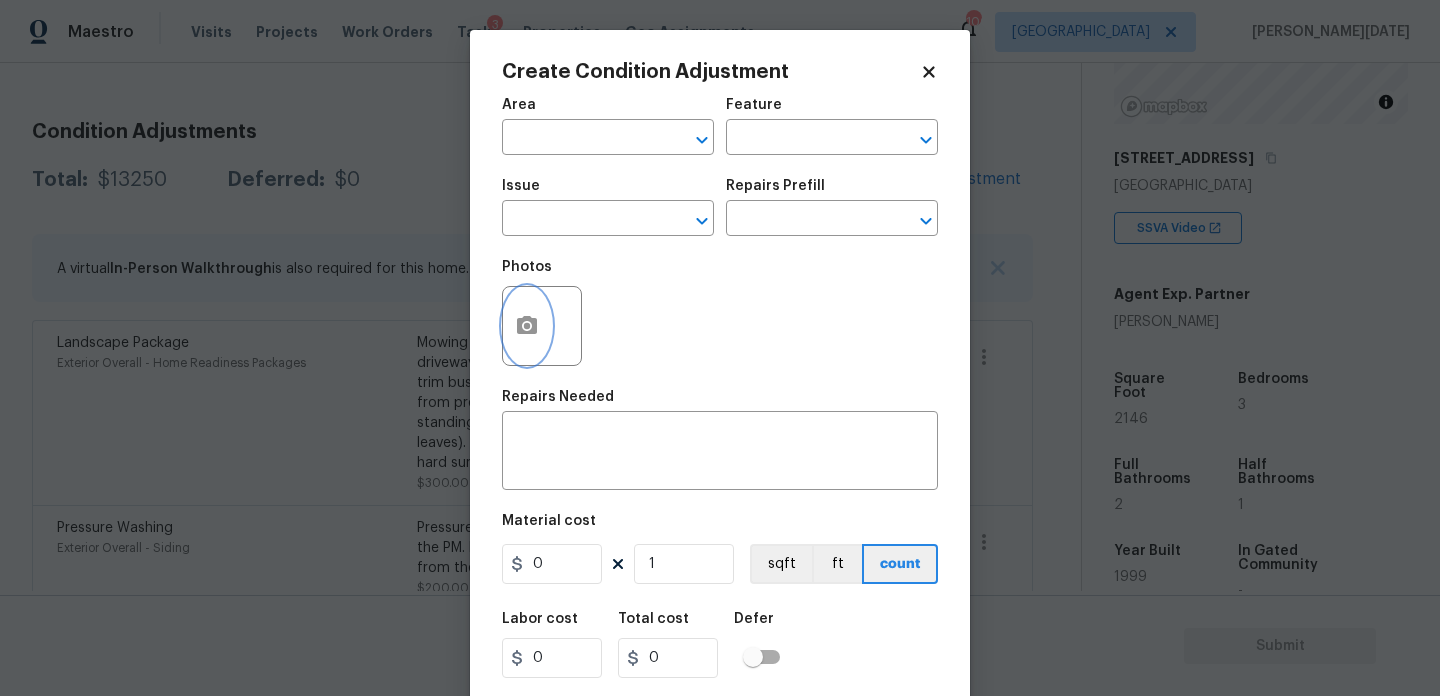 click 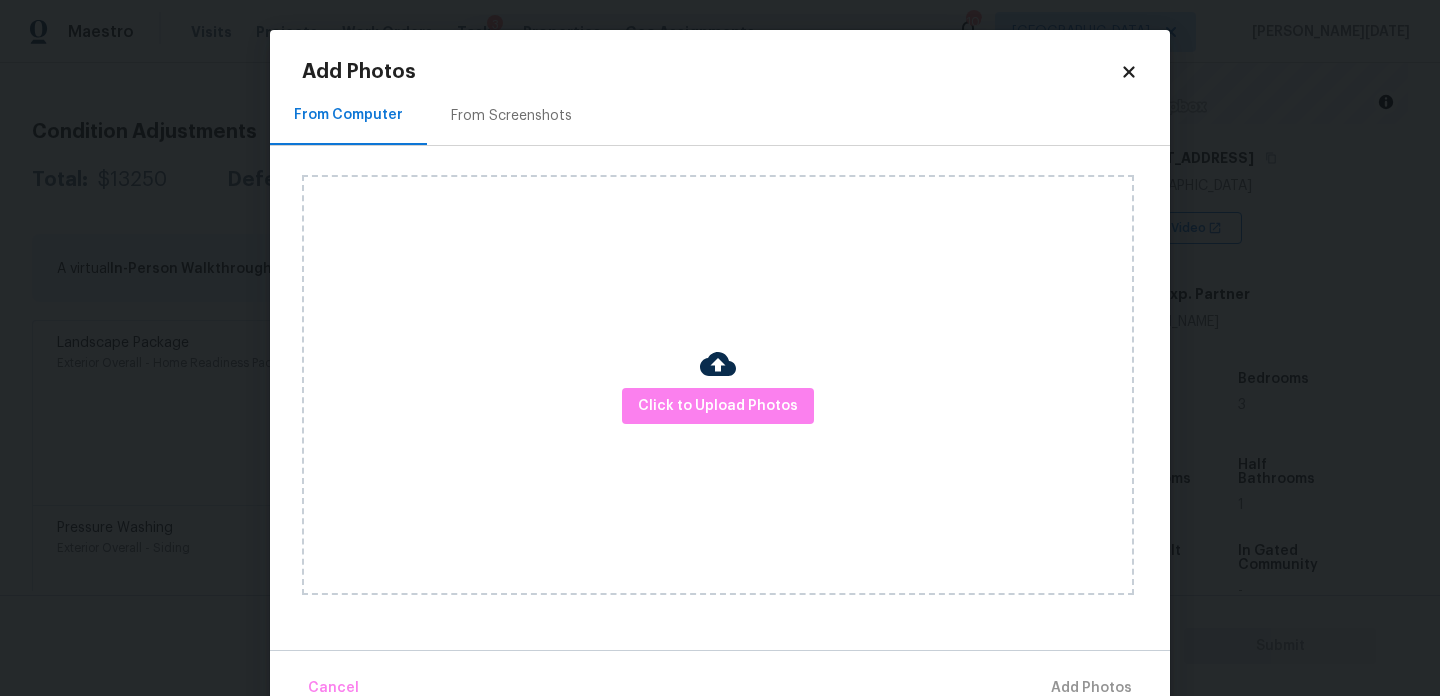 click on "From Screenshots" at bounding box center [511, 116] 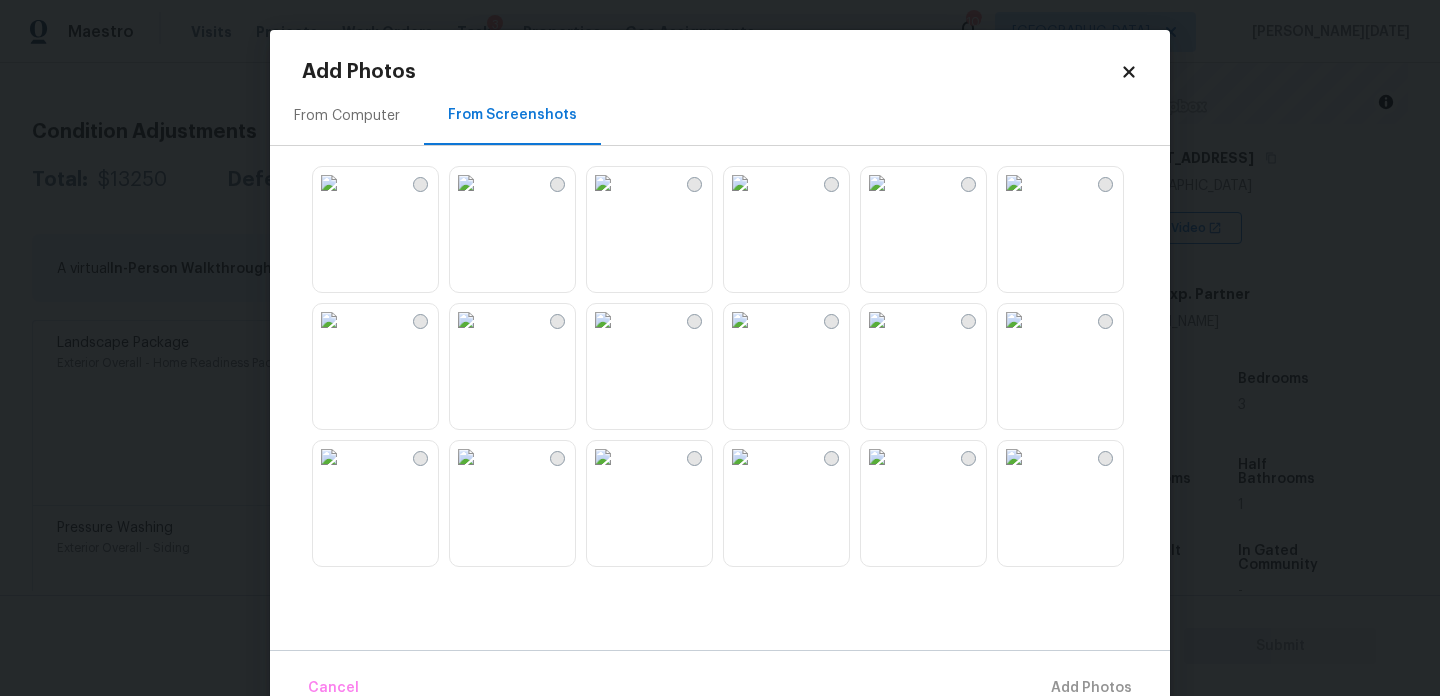 click at bounding box center [603, 320] 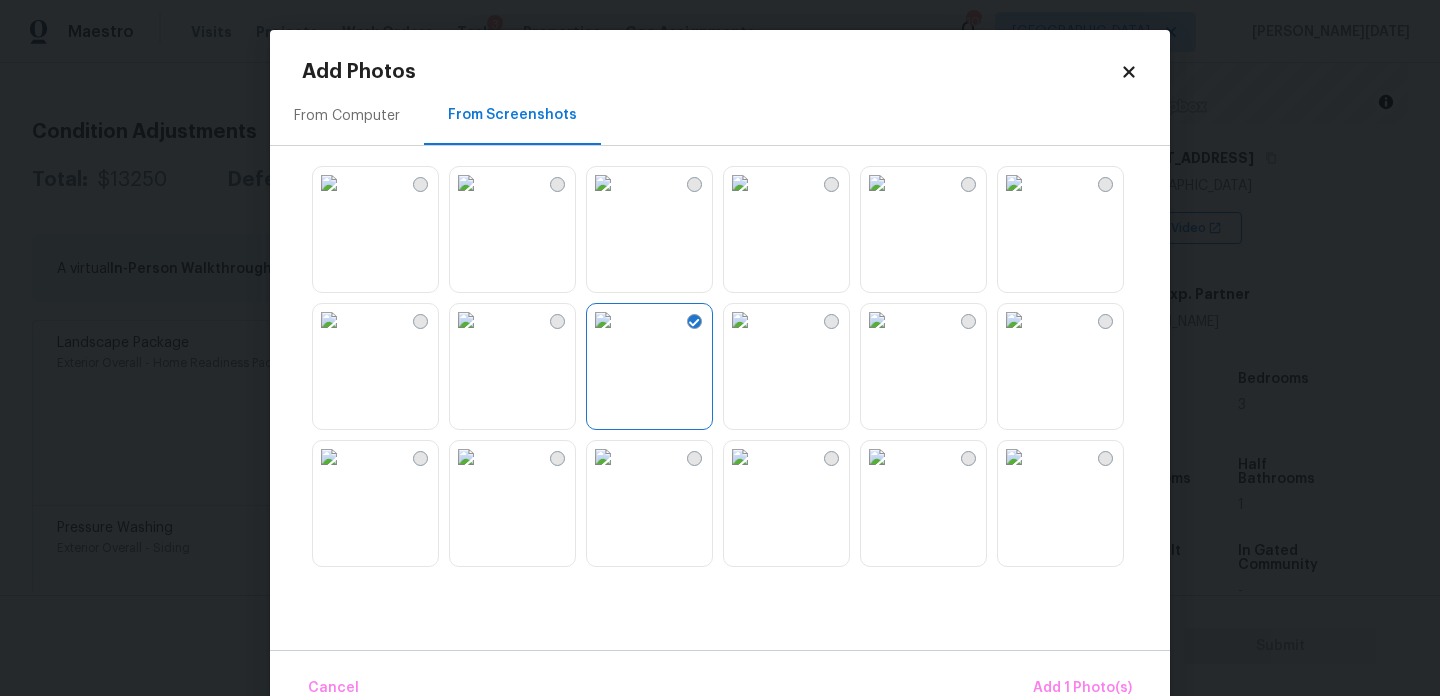 click at bounding box center (466, 320) 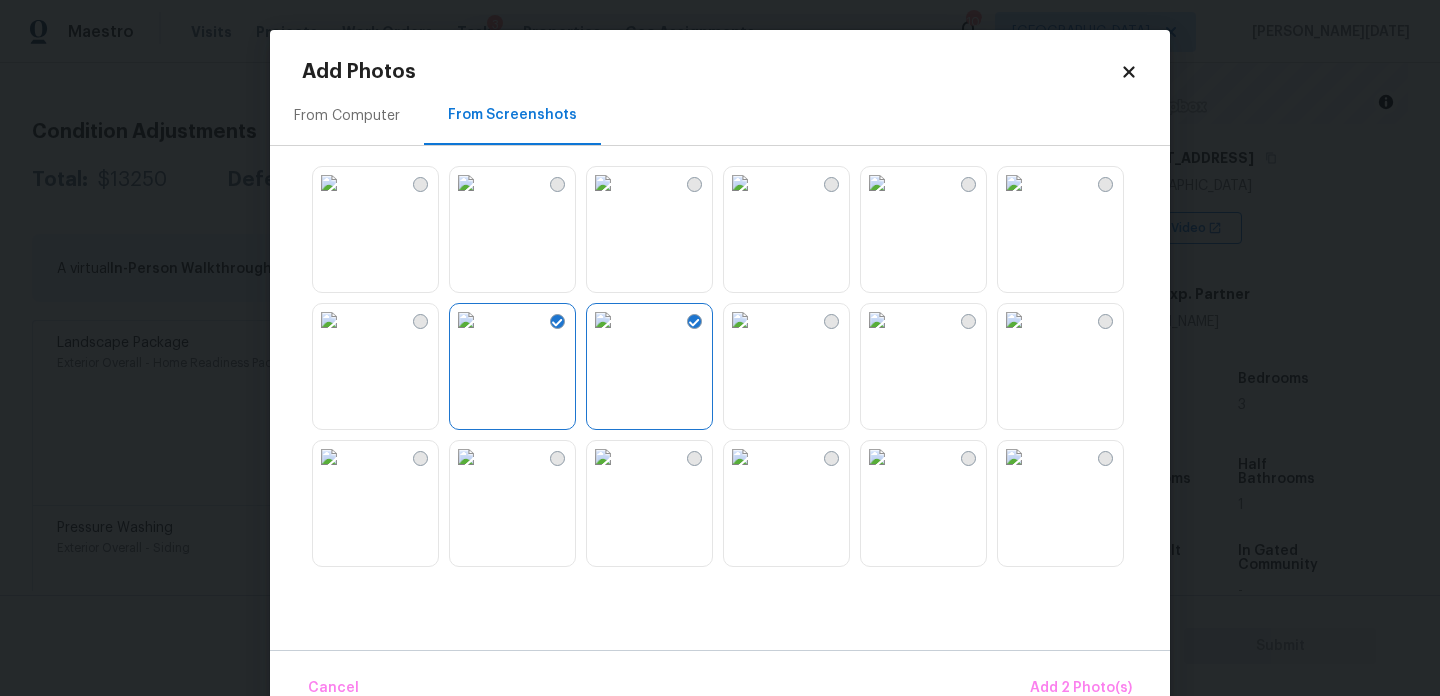click at bounding box center (740, 183) 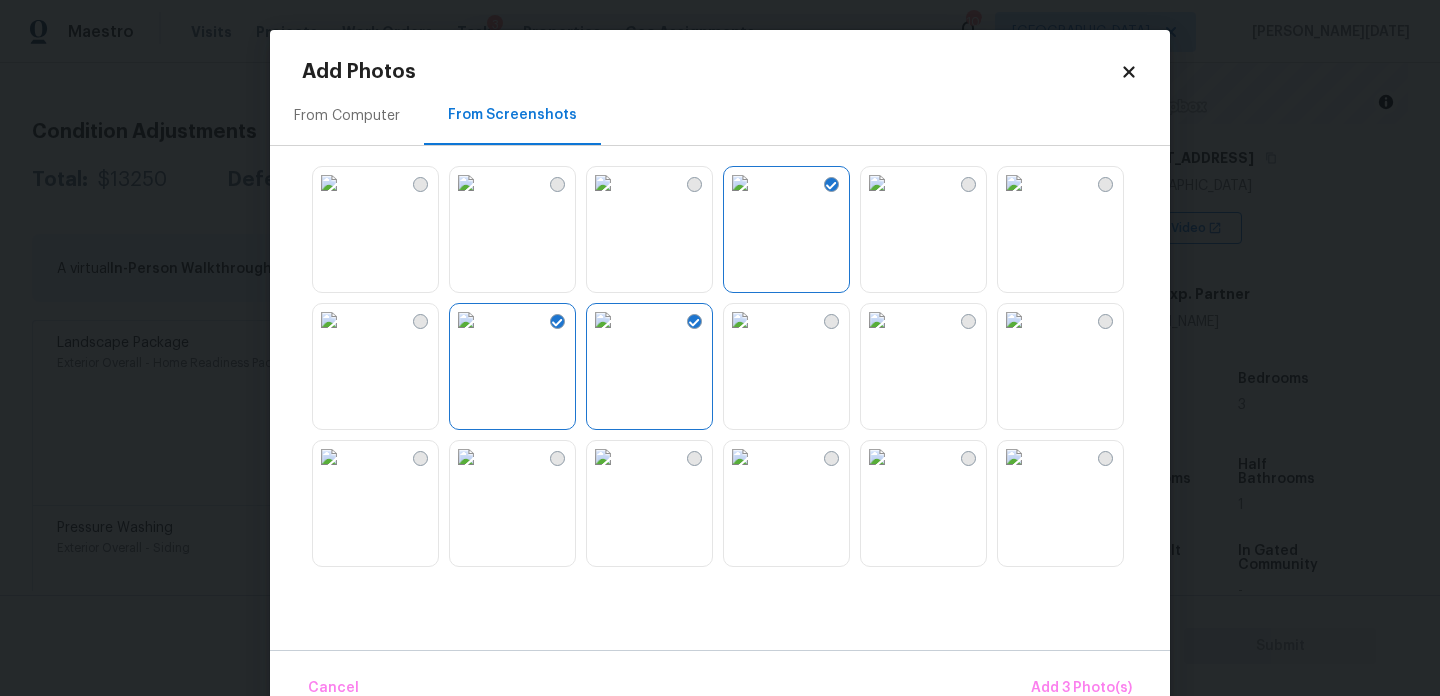 click at bounding box center [740, 320] 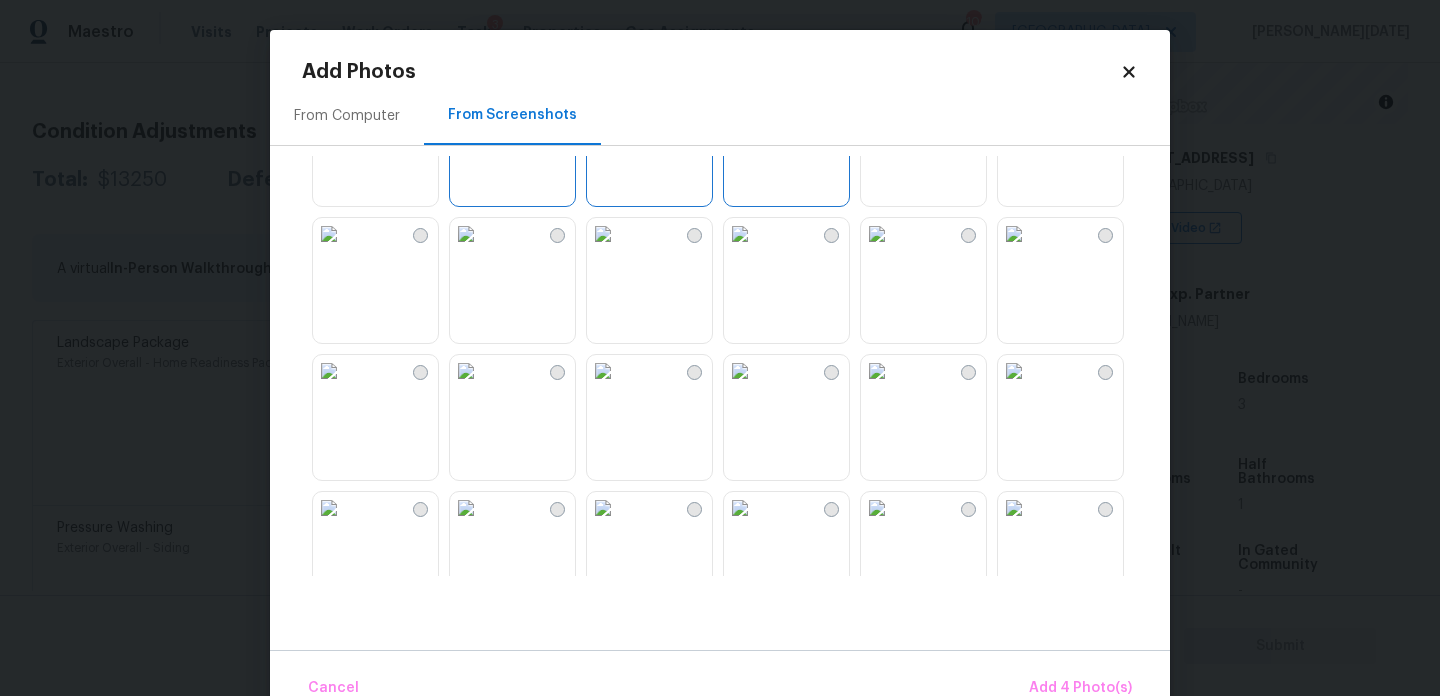 scroll, scrollTop: 174, scrollLeft: 0, axis: vertical 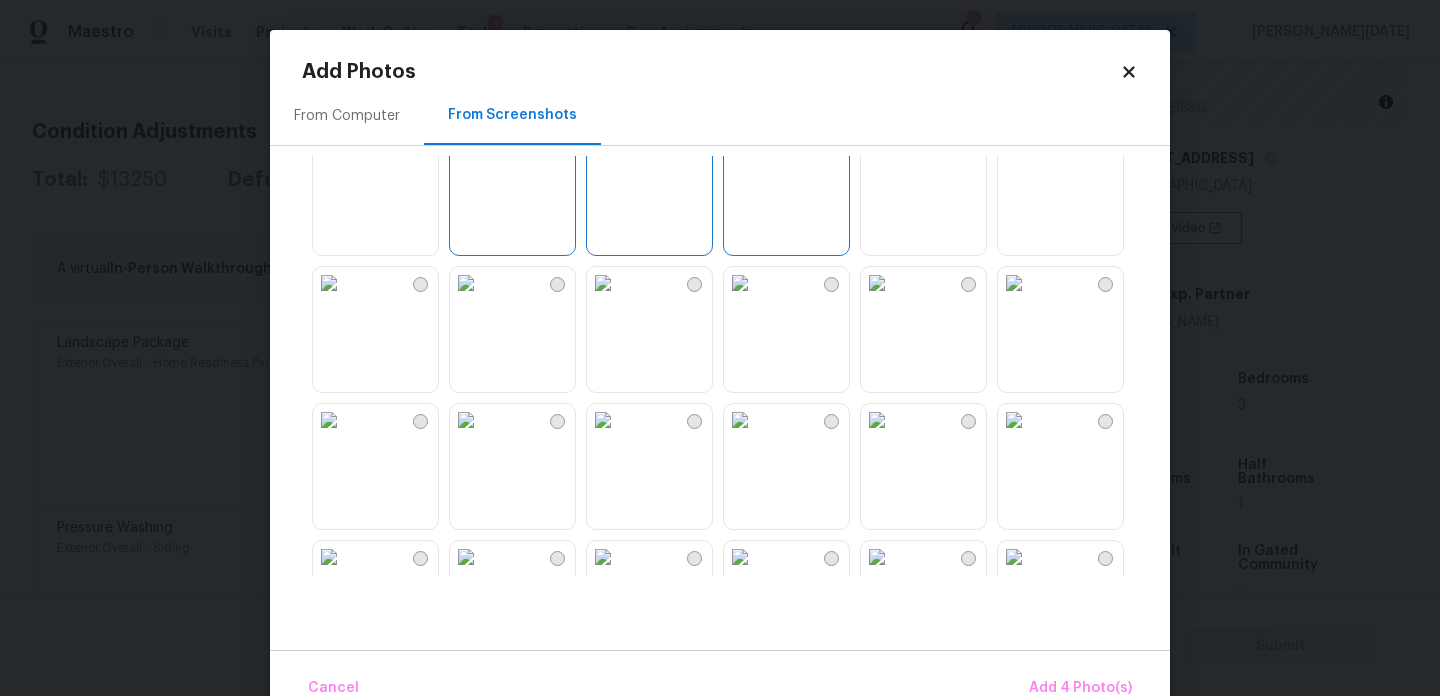 click at bounding box center [1014, 283] 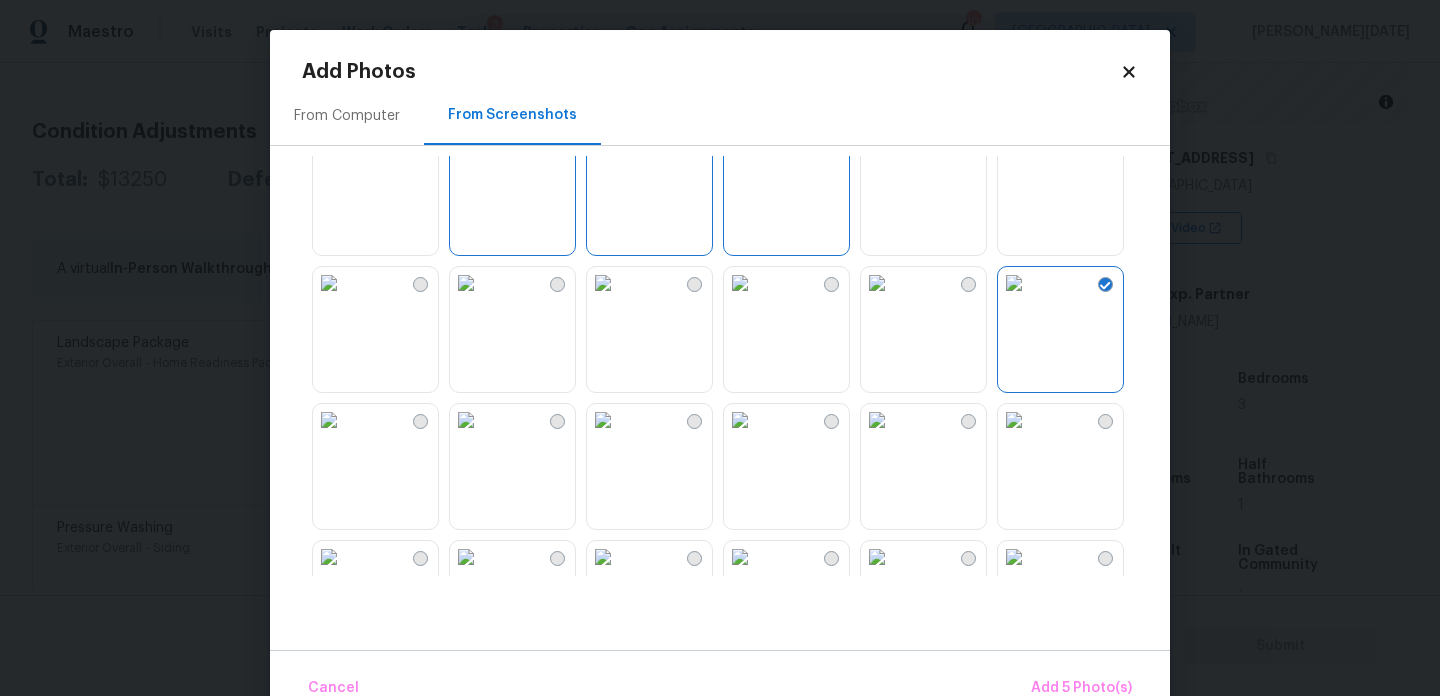click at bounding box center [1014, 420] 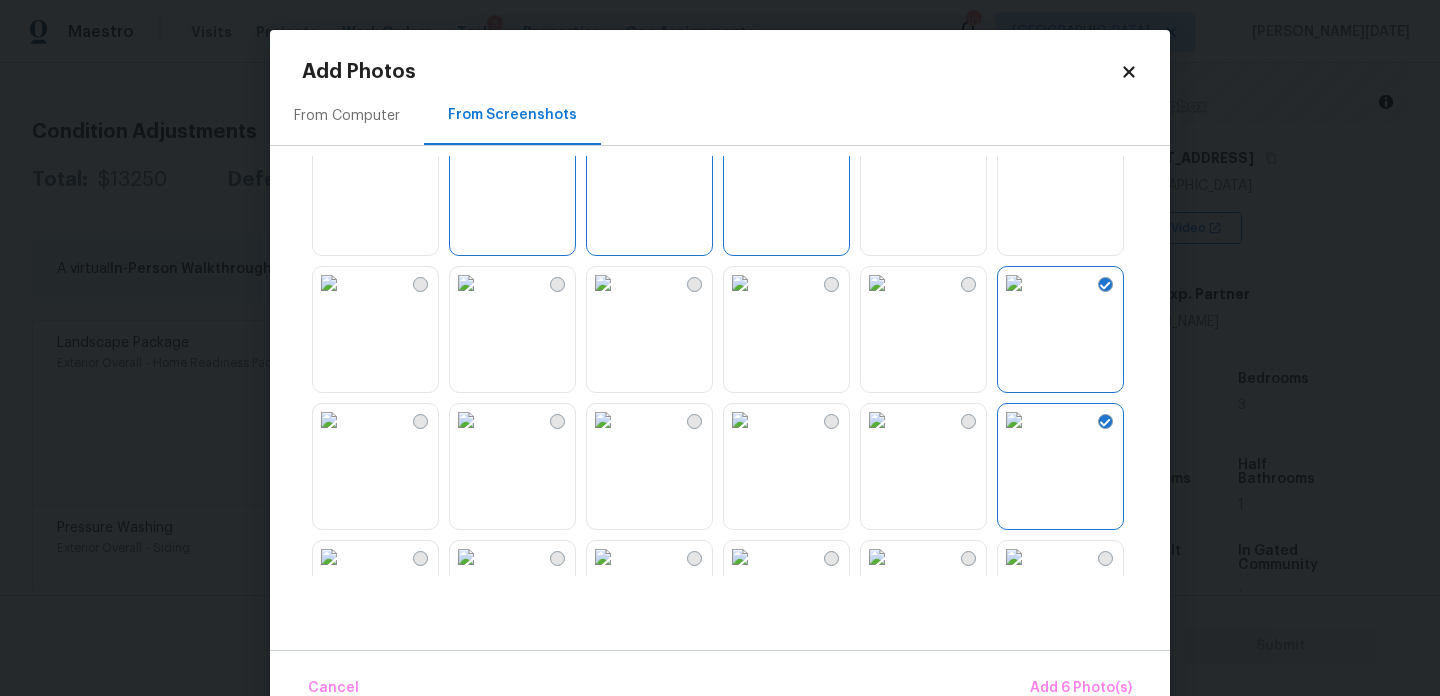 click at bounding box center (1014, 420) 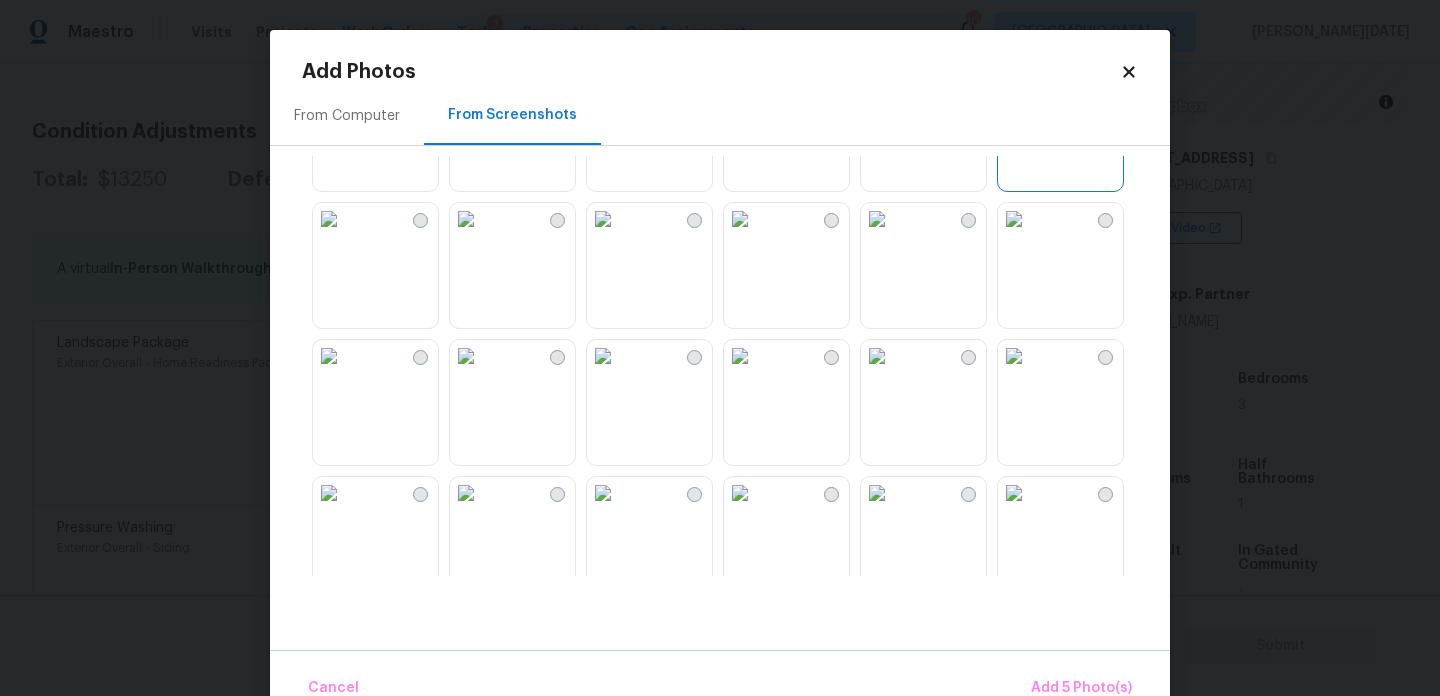 click at bounding box center (466, 219) 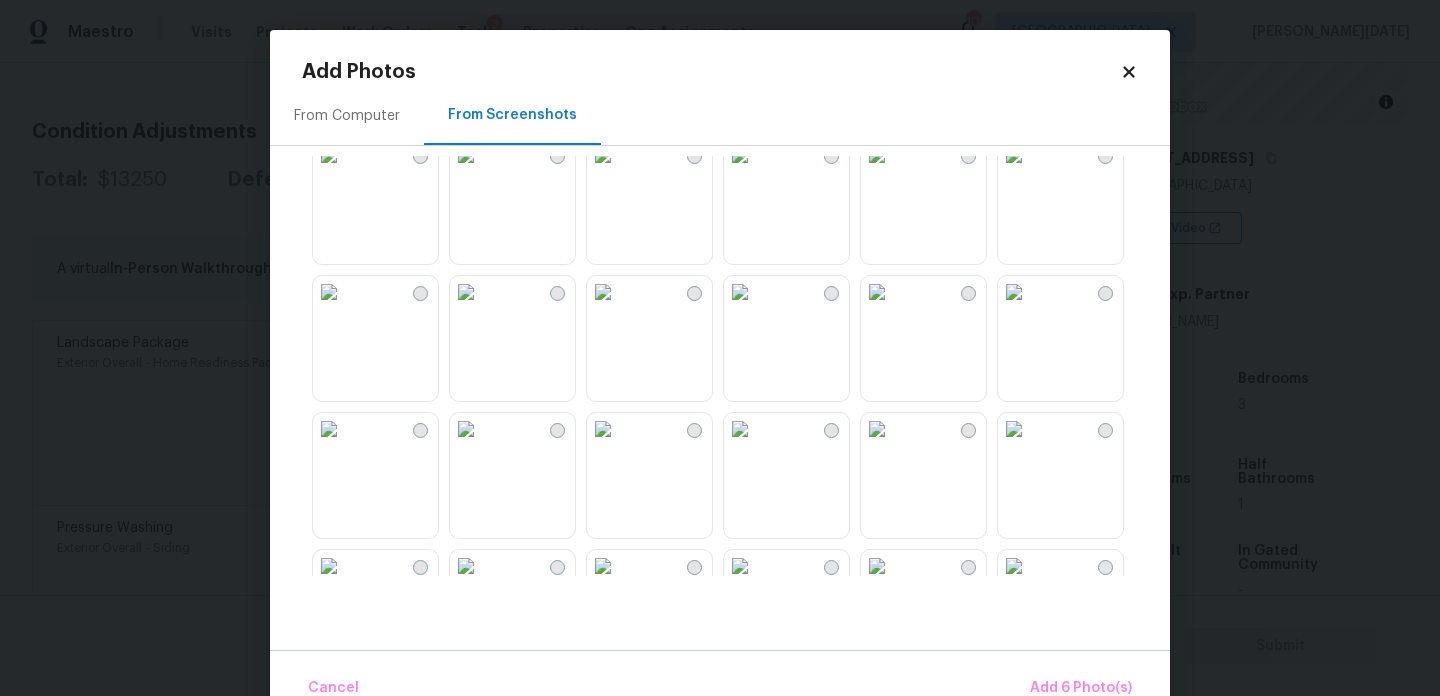 scroll, scrollTop: 828, scrollLeft: 0, axis: vertical 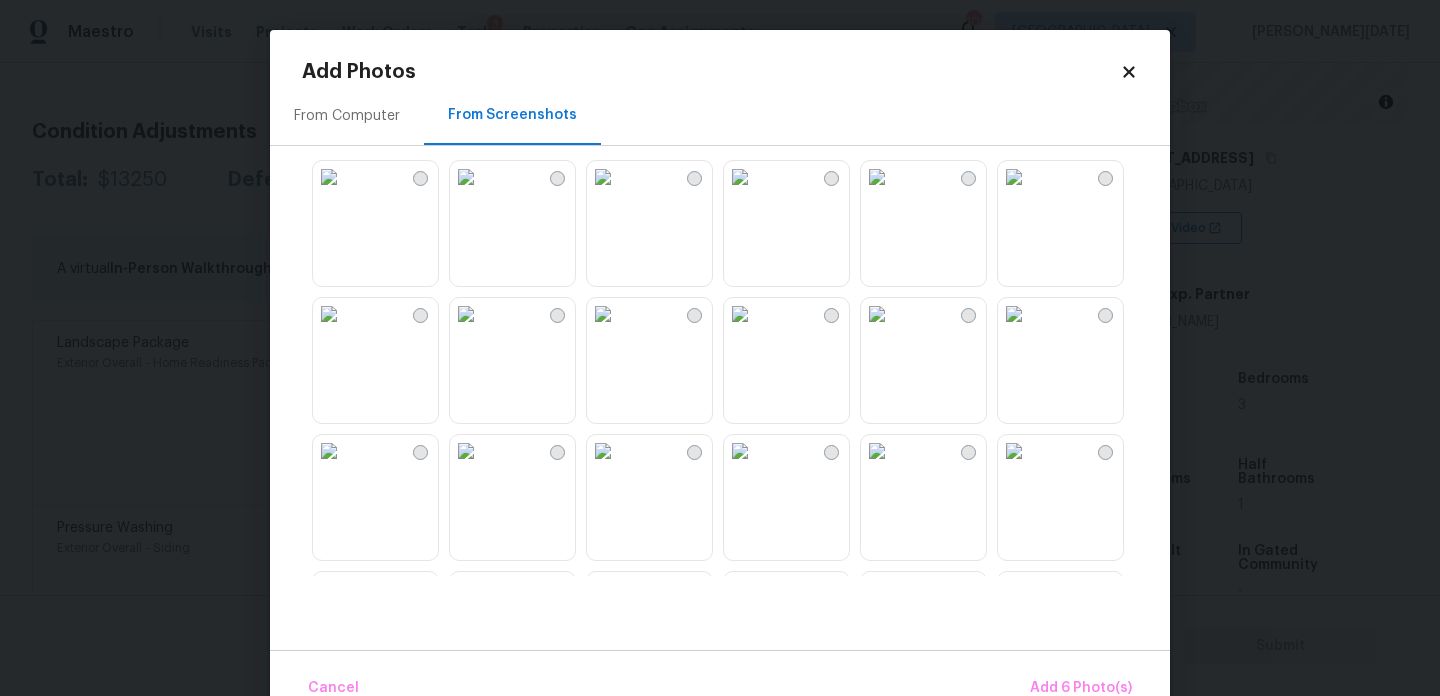 click at bounding box center [466, 314] 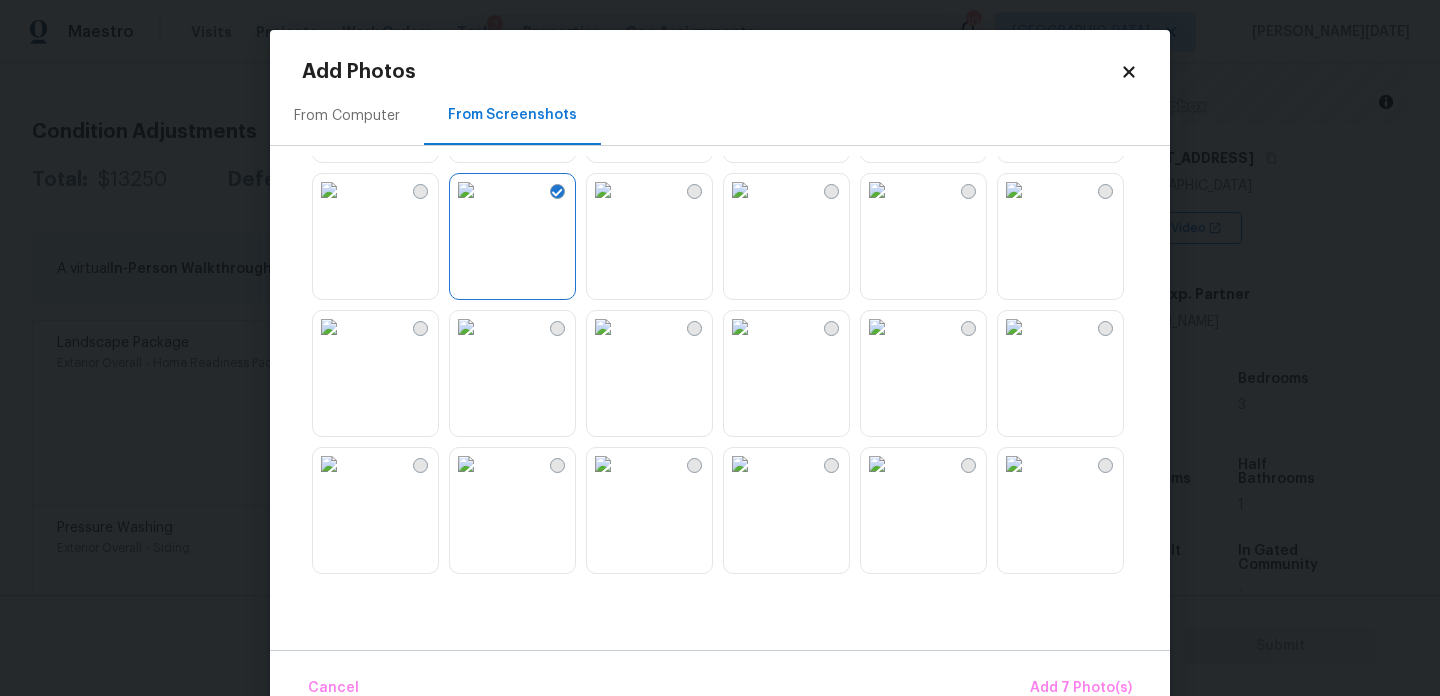 scroll, scrollTop: 953, scrollLeft: 0, axis: vertical 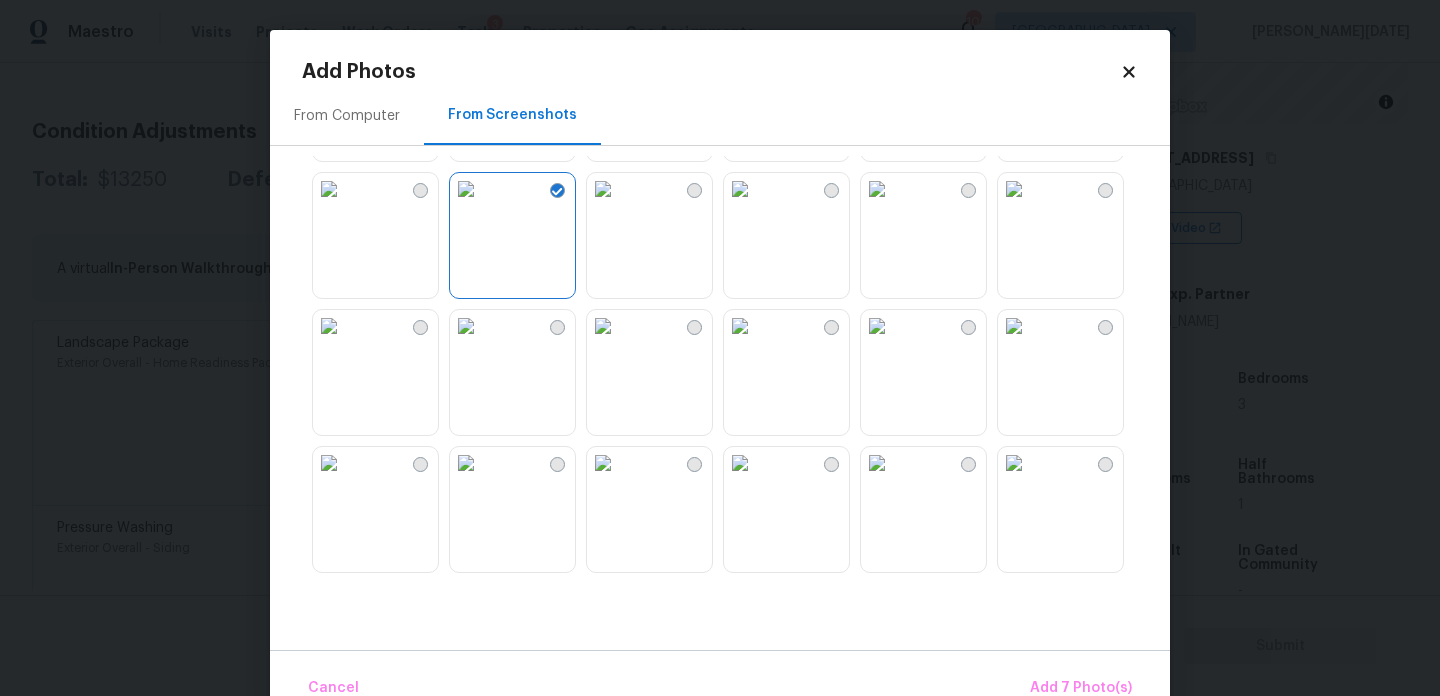 click at bounding box center [603, 189] 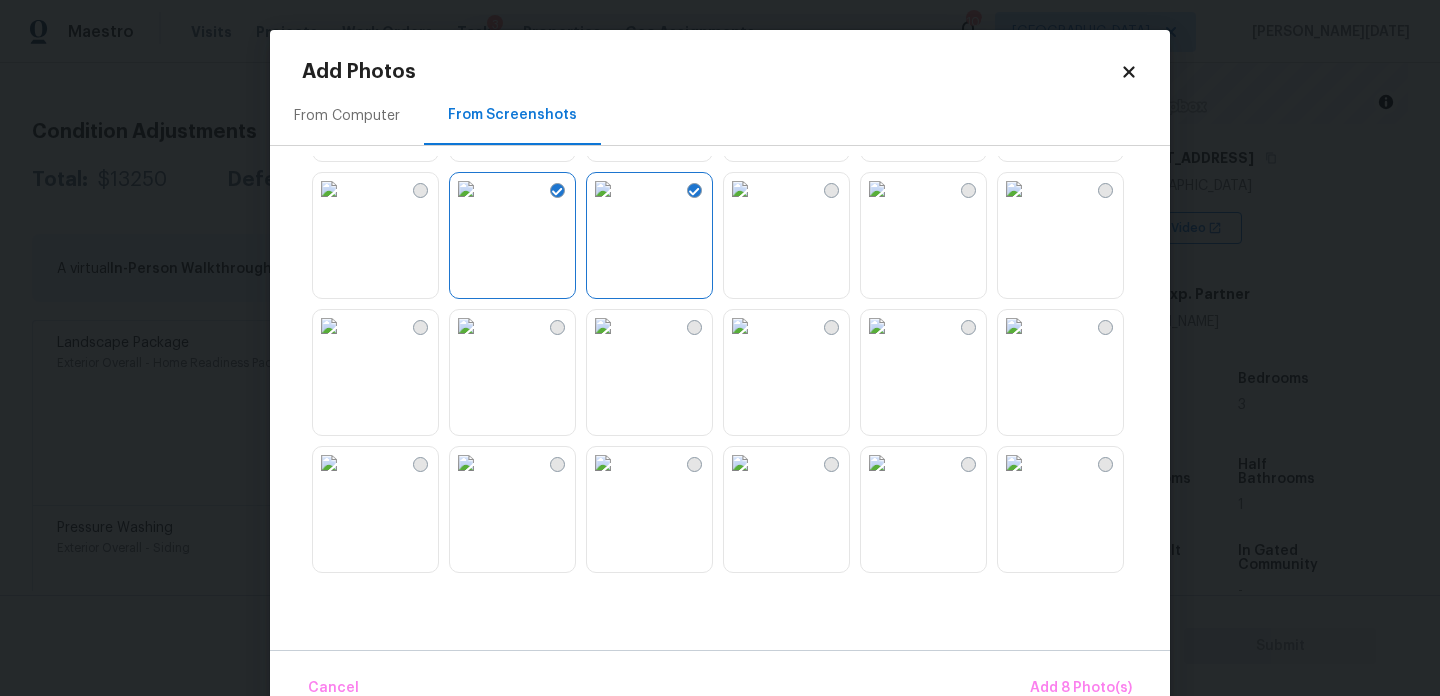 click at bounding box center [740, 189] 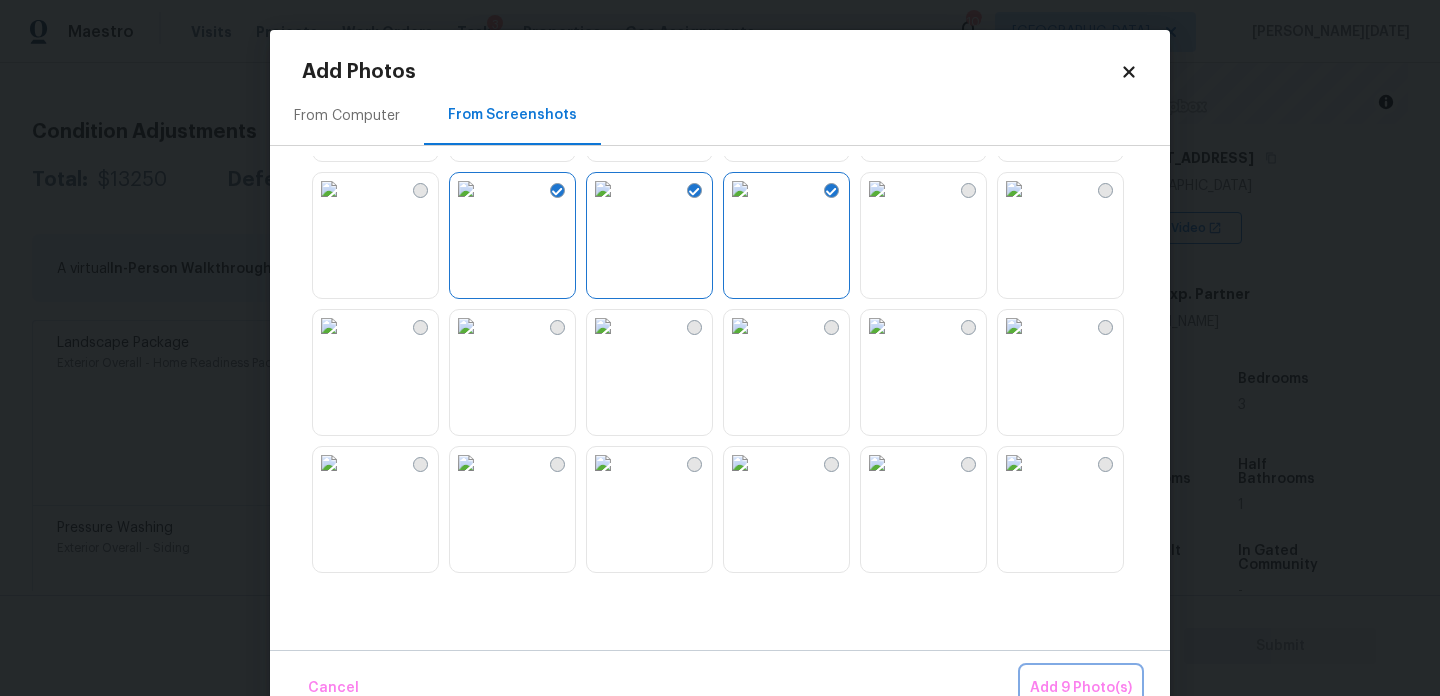 click on "Add 9 Photo(s)" at bounding box center [1081, 688] 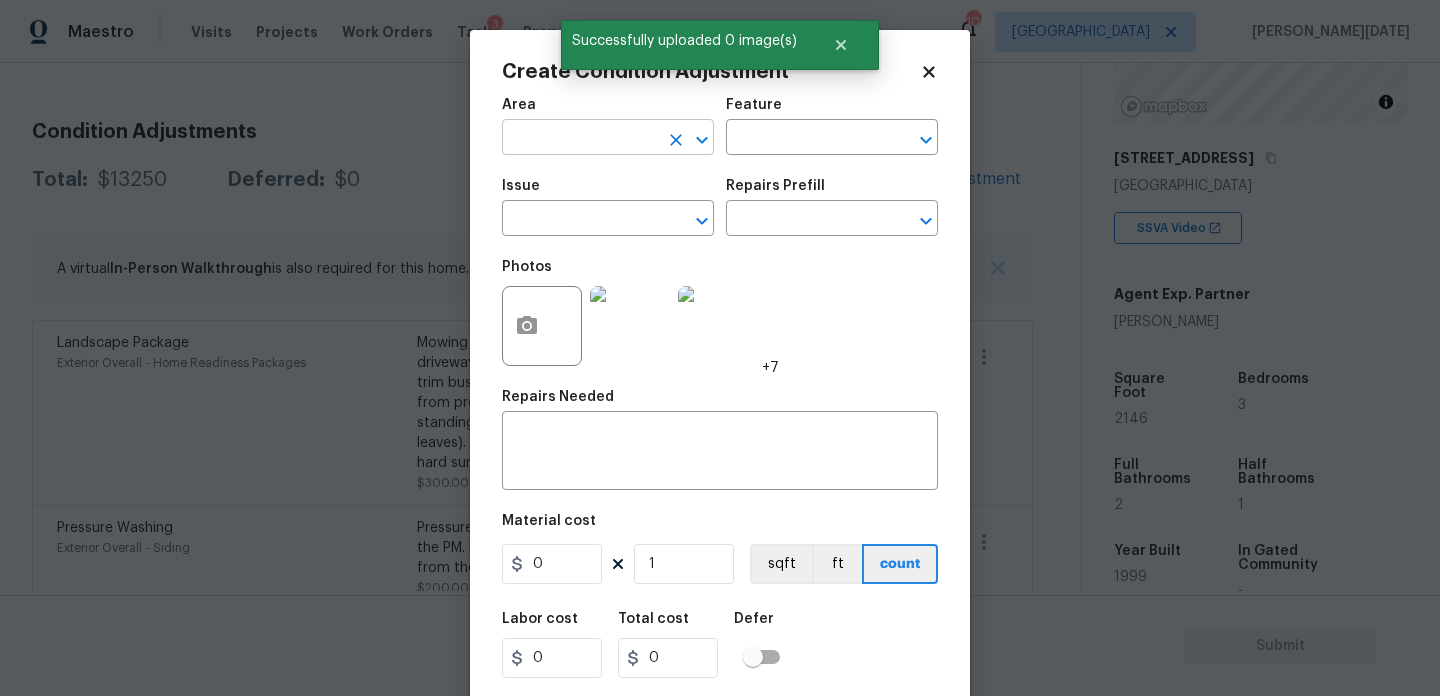 click at bounding box center [580, 139] 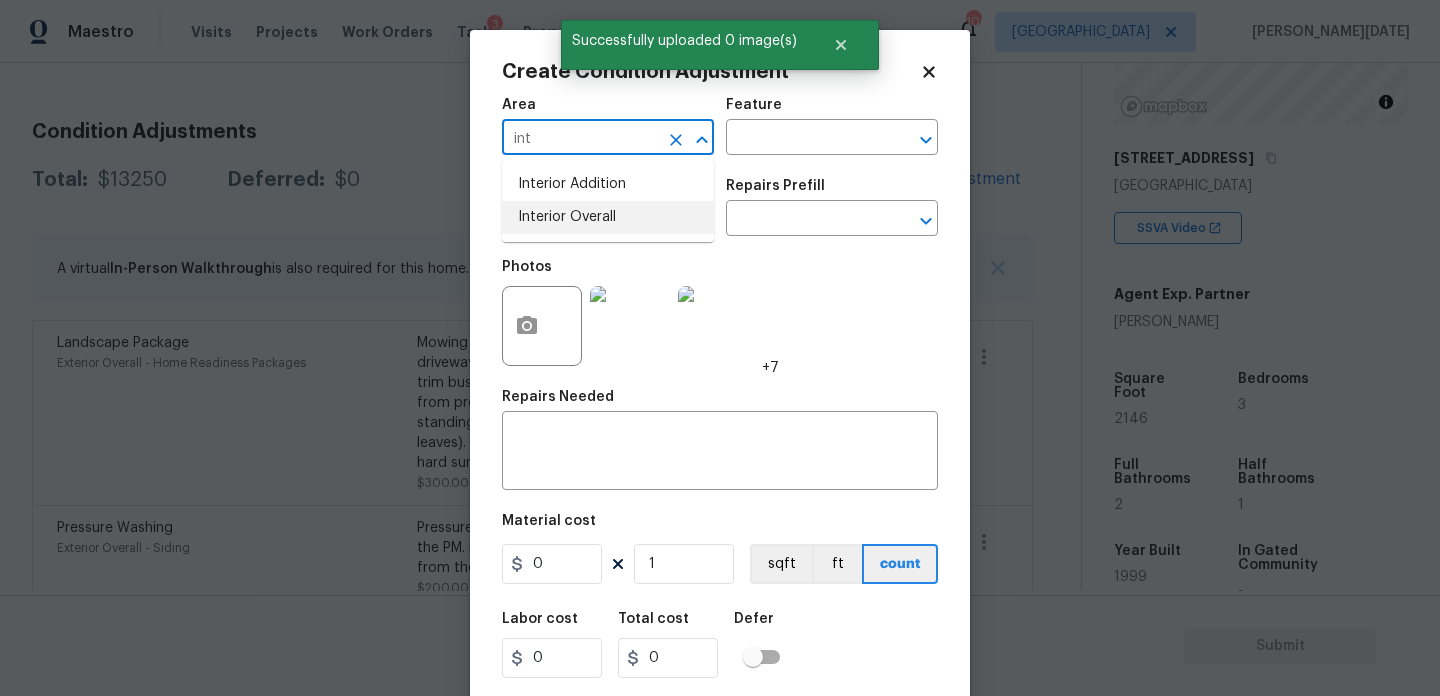 click on "Interior Addition Interior Overall" at bounding box center (608, 201) 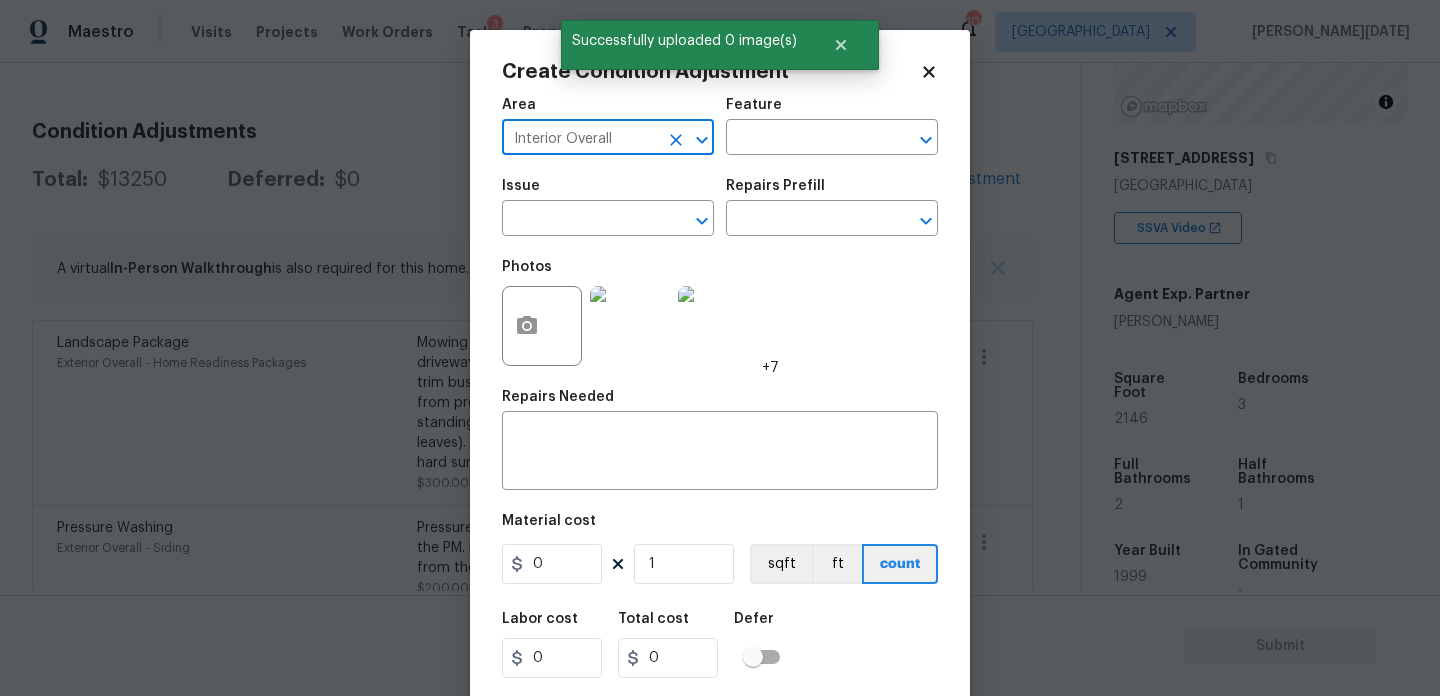 type on "Interior Overall" 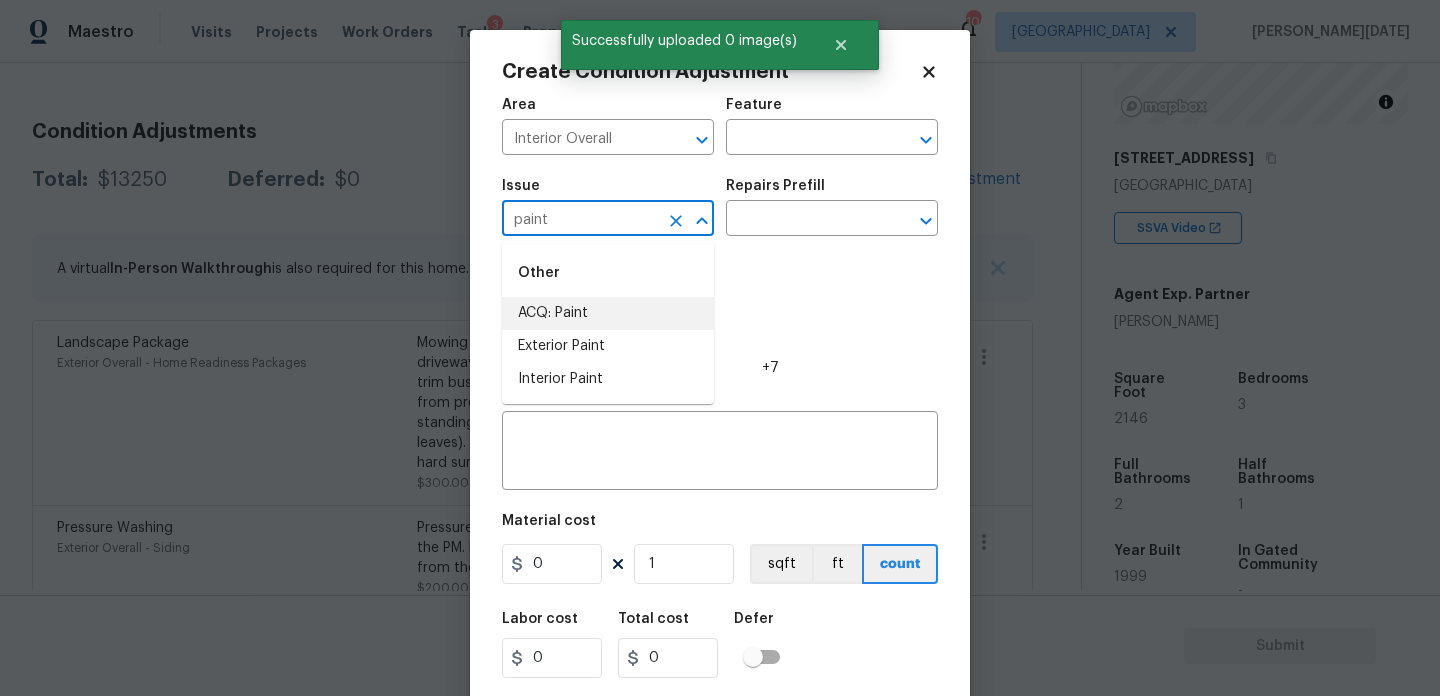 click on "ACQ: Paint" at bounding box center (608, 313) 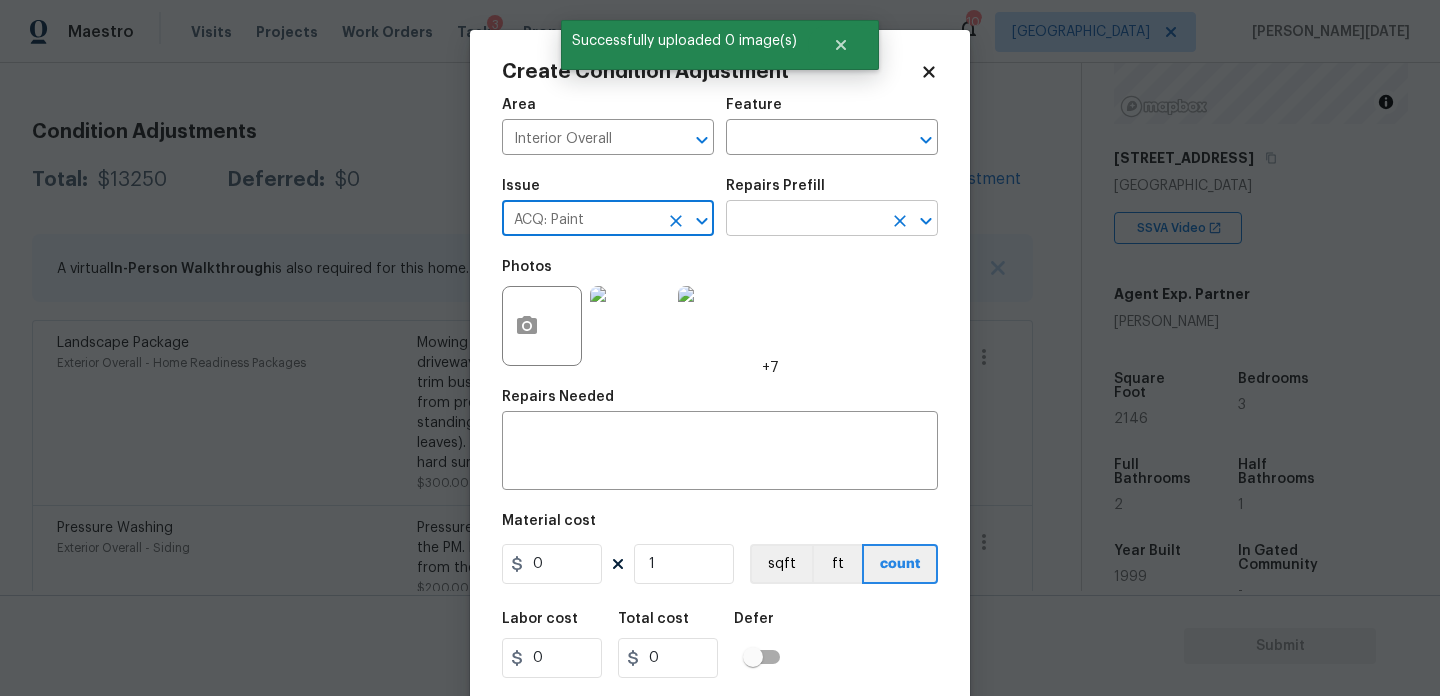 type on "ACQ: Paint" 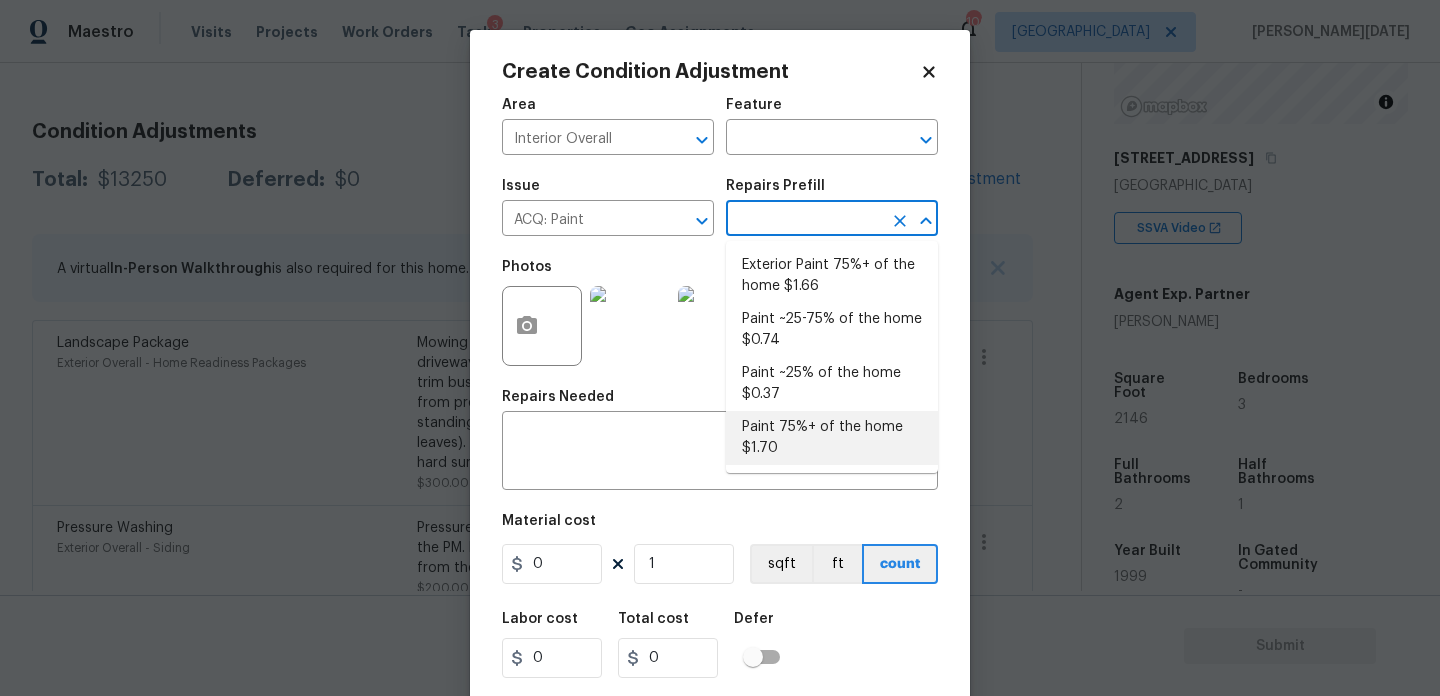 click on "Paint 75%+ of the home $1.70" at bounding box center (832, 438) 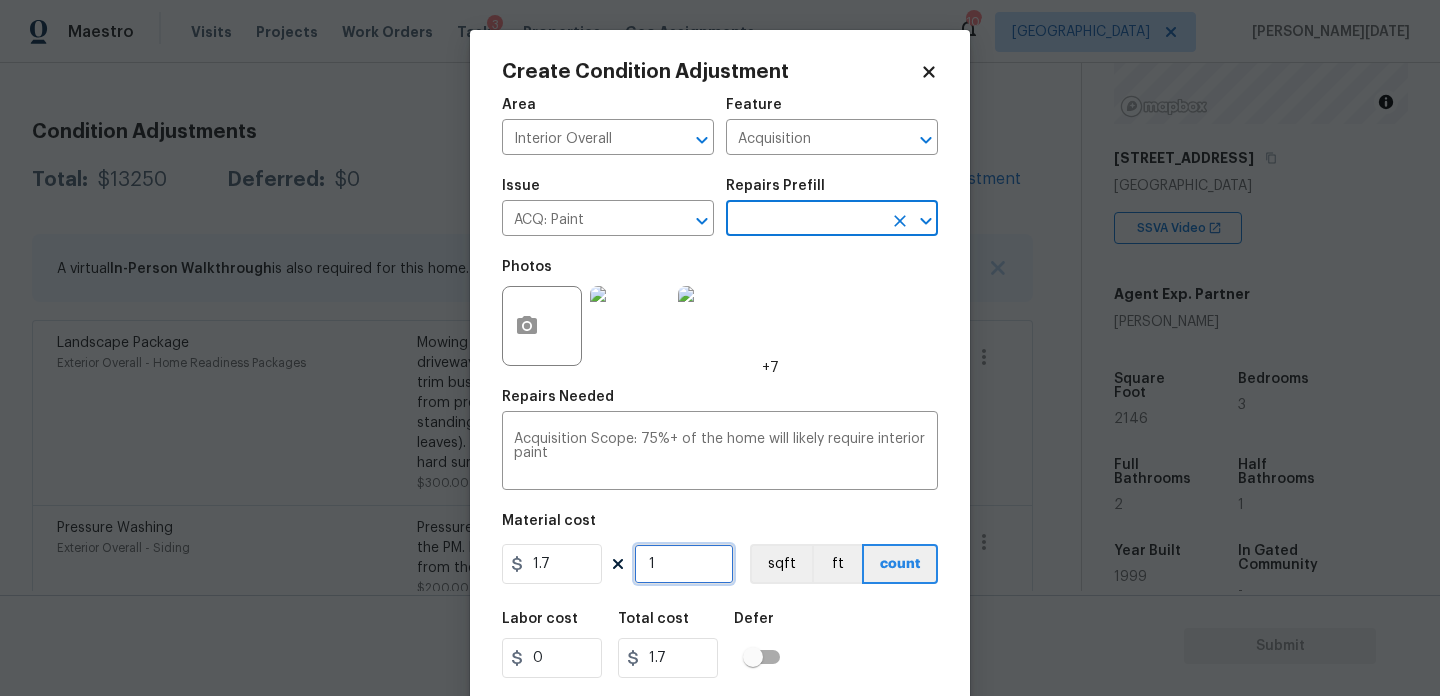click on "1" at bounding box center [684, 564] 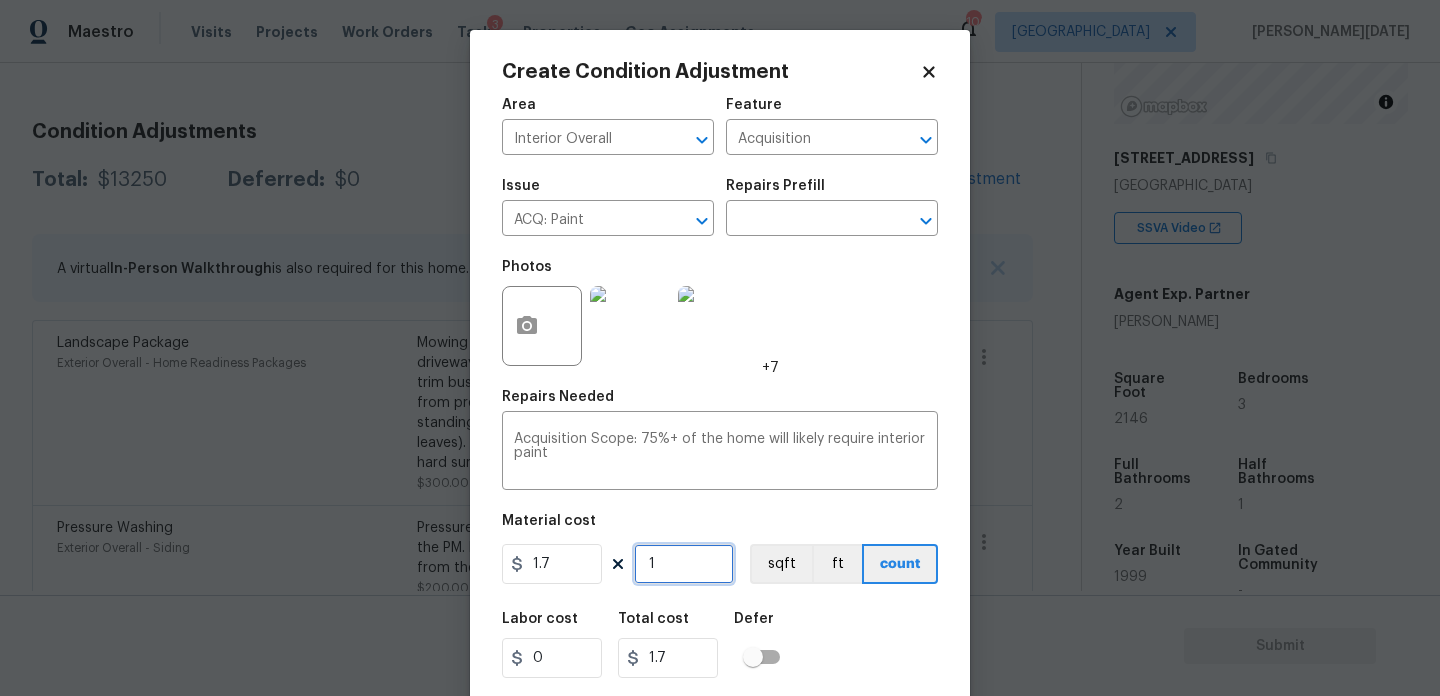 type on "0" 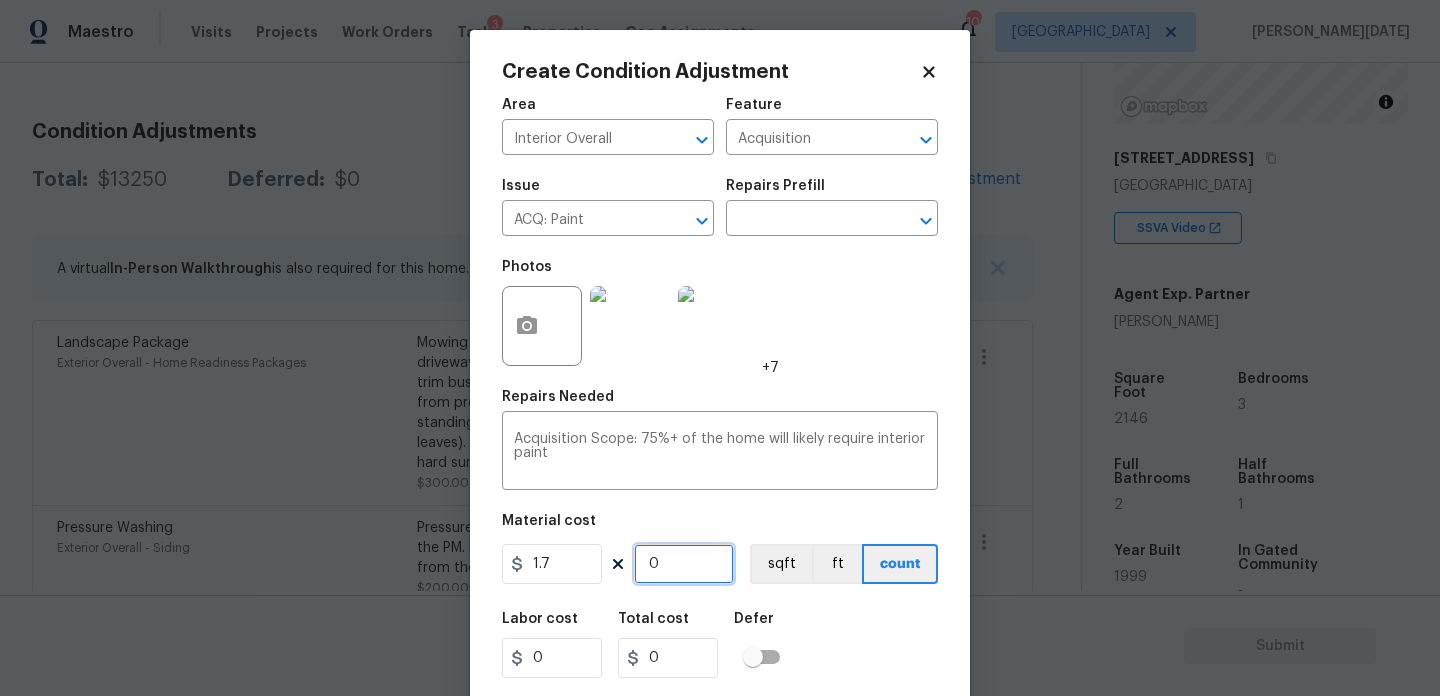 paste on "2146" 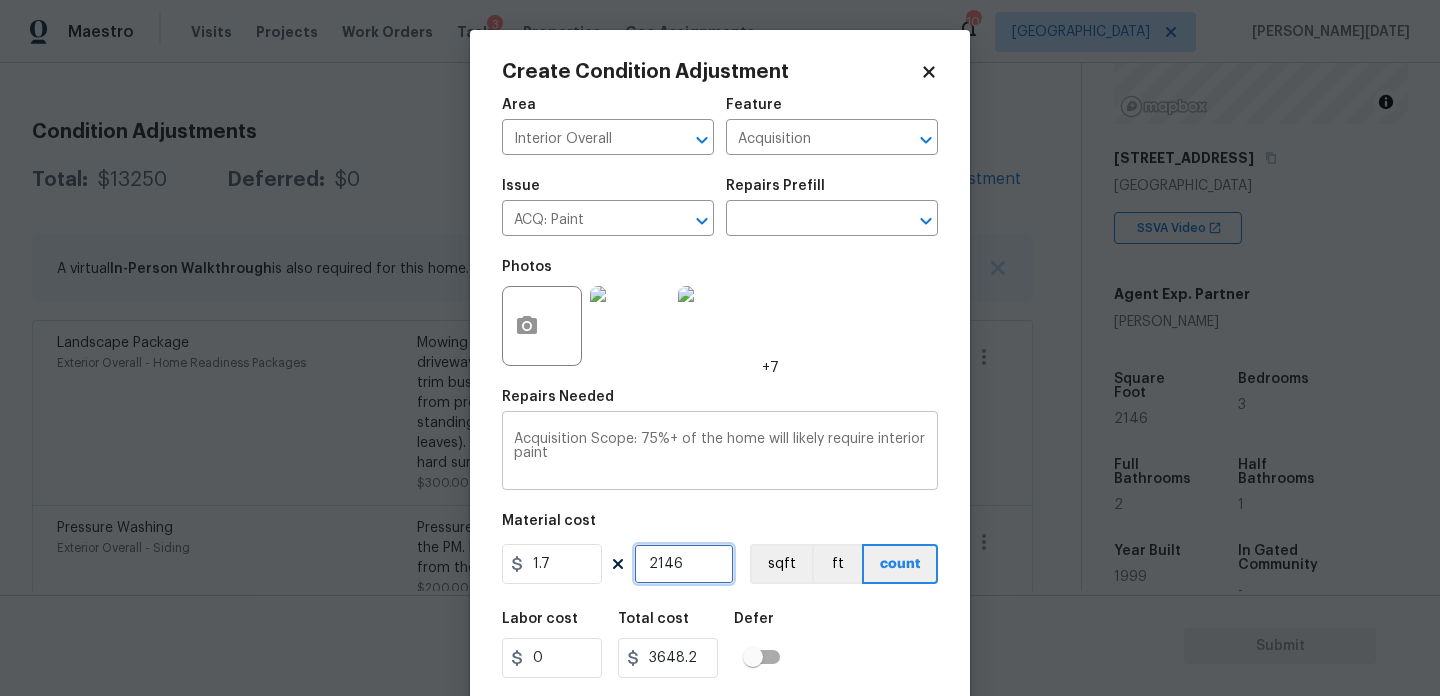 scroll, scrollTop: 51, scrollLeft: 0, axis: vertical 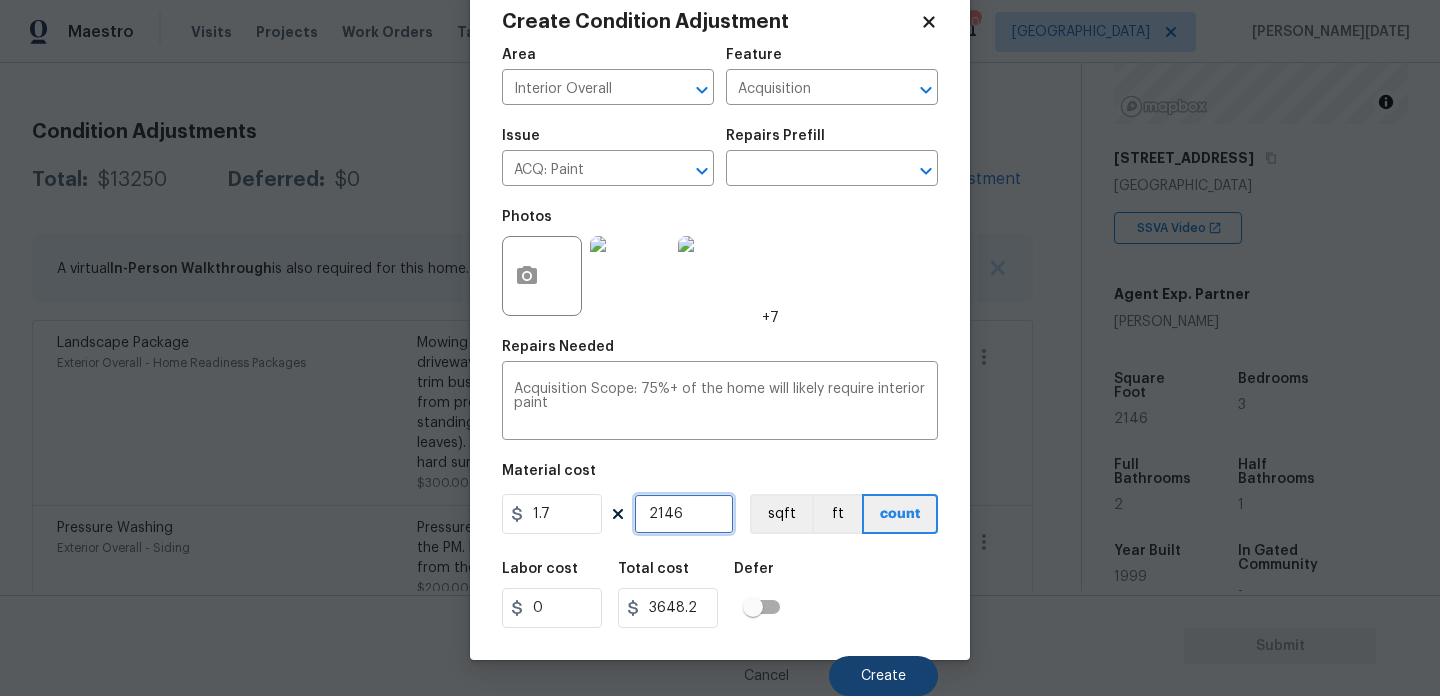 type on "2146" 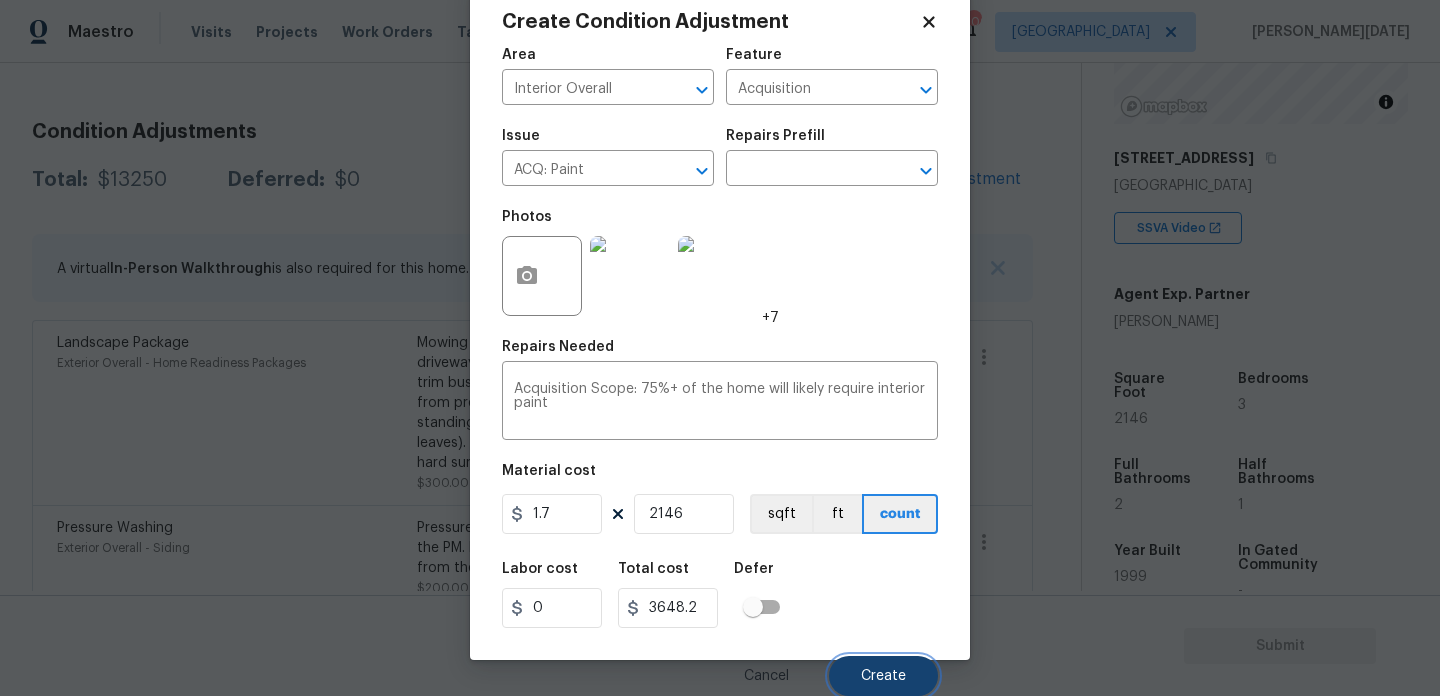 click on "Create" at bounding box center [883, 676] 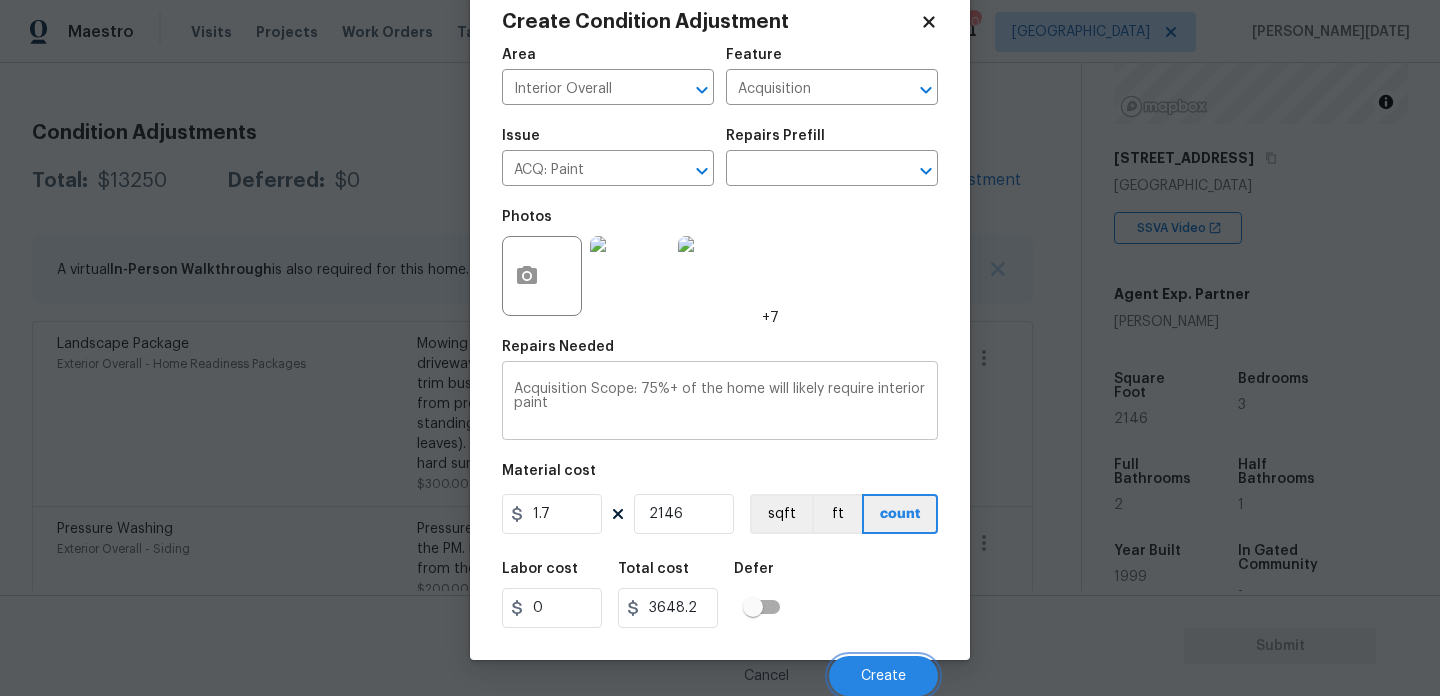 scroll, scrollTop: 245, scrollLeft: 0, axis: vertical 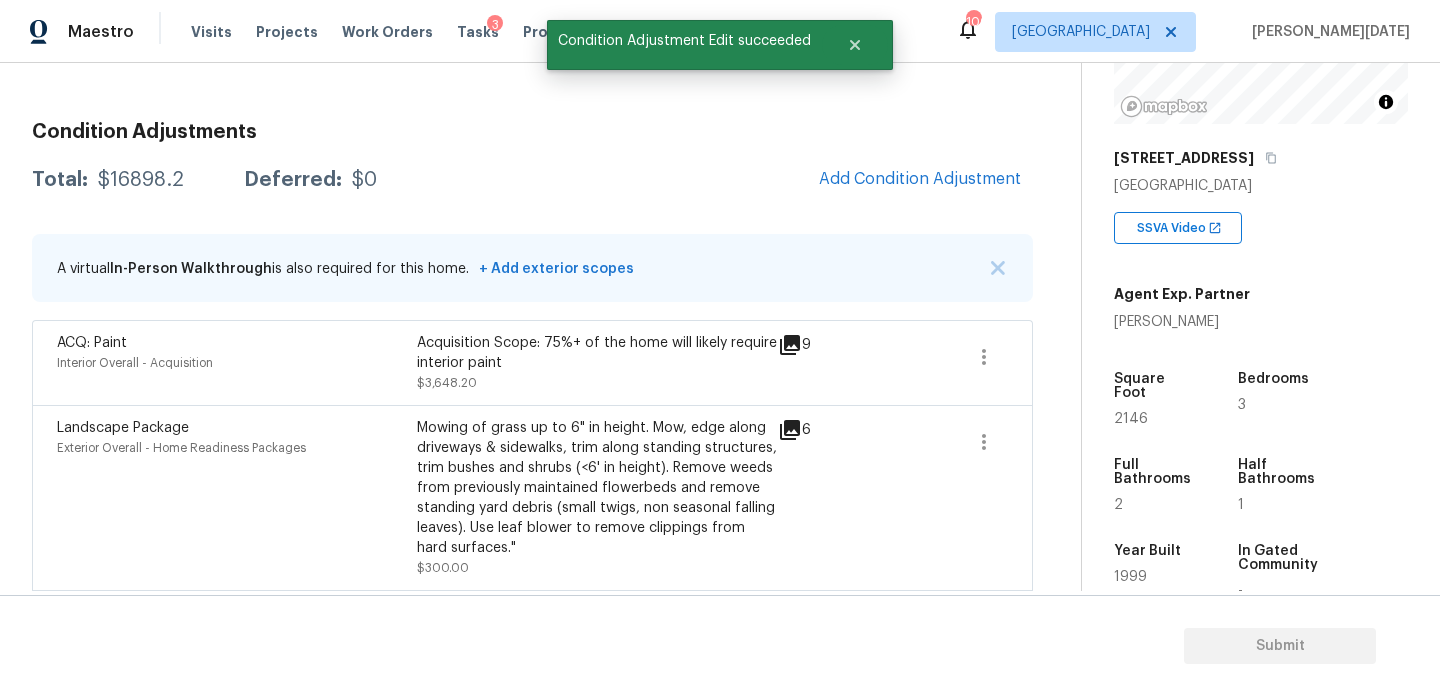 click on "Condition Adjustments Total:  $16898.2 Deferred:  $0 Add Condition Adjustment A virtual  In-Person Walkthrough  is also required for this home.   + Add exterior scopes ACQ: Paint Interior Overall - Acquisition Acquisition Scope: 75%+ of the home will likely require interior paint $3,648.20   9 Landscape Package Exterior Overall - Home Readiness Packages Mowing of grass up to 6" in height. Mow, edge along driveways & sidewalks, trim along standing structures, trim bushes and shrubs (<6' in height). Remove weeds from previously maintained flowerbeds and remove standing yard debris (small twigs, non seasonal falling leaves).  Use leaf blower to remove clippings from hard surfaces." $300.00   6 Pressure Washing Exterior Overall - Siding Pressure wash the driveways/walkways as directed by the PM. Ensure that all debris and residue are removed from the areas being pressure washed. $200.00   0 ACQ: HVAC HVAC - Acquisition Acquisition Scope: Functional HVAC 11-15 $3,250.00   0 ACQ: Shingle Roof Roof - Acquisition   0" at bounding box center (532, 480) 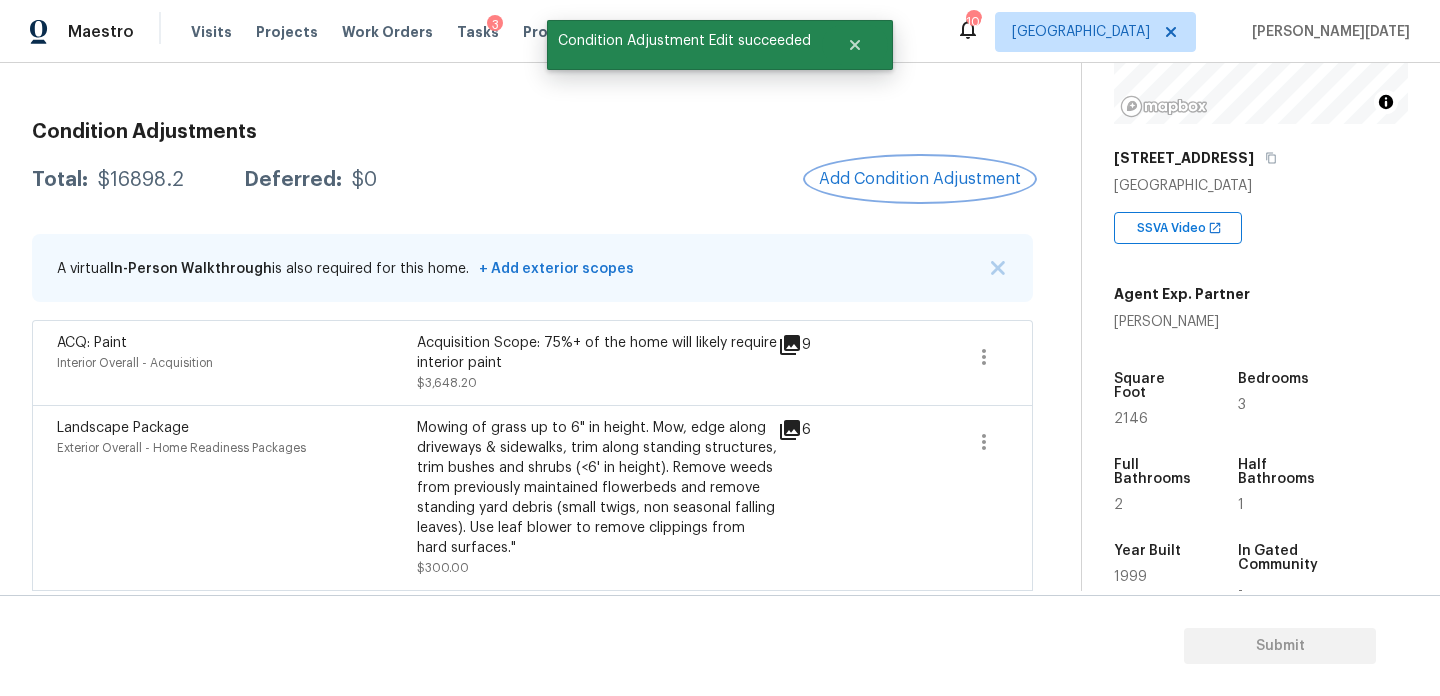 click on "Add Condition Adjustment" at bounding box center [920, 179] 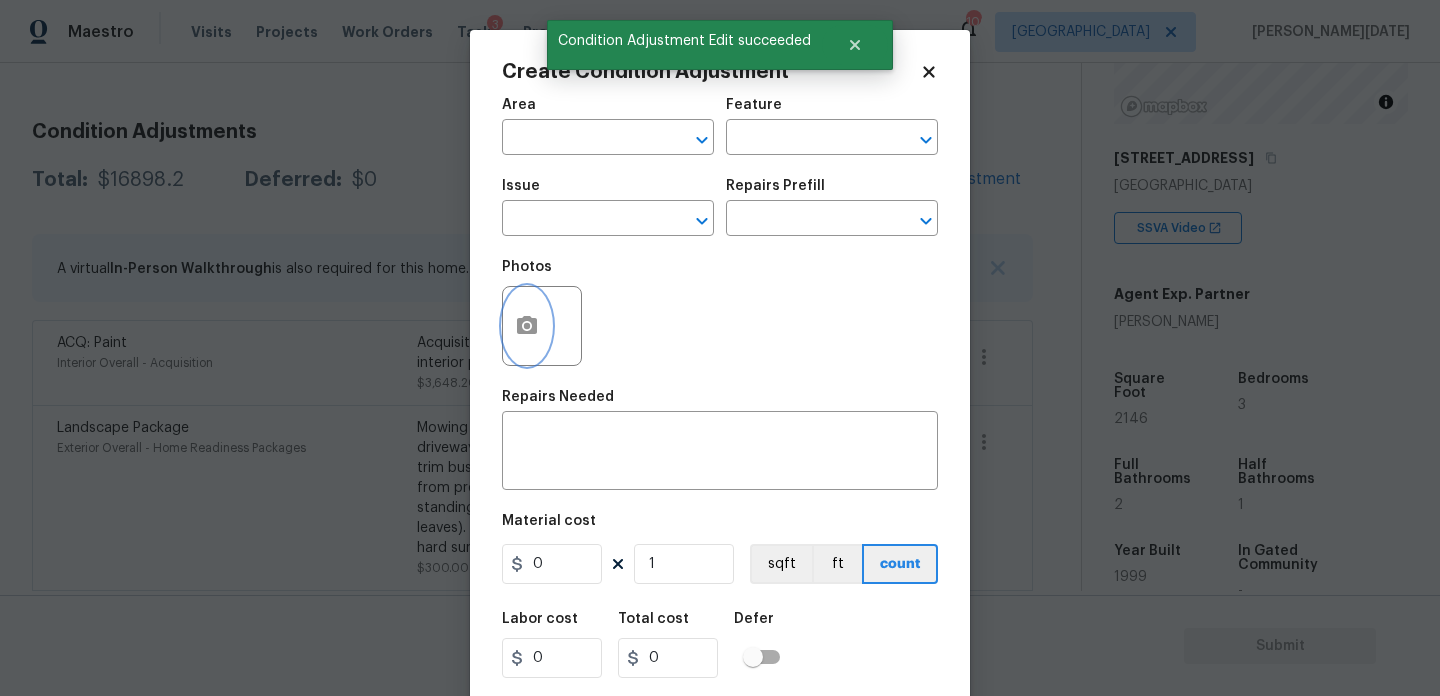 click 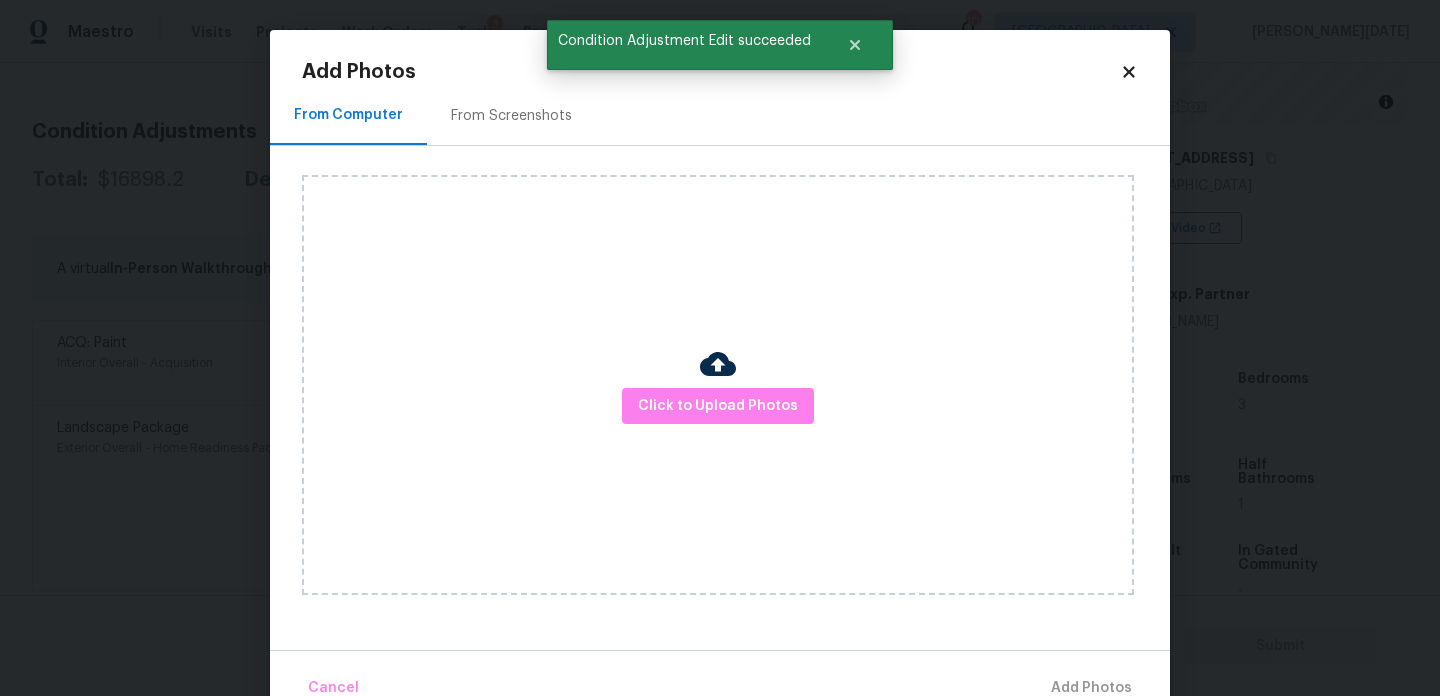click on "From Screenshots" at bounding box center [511, 115] 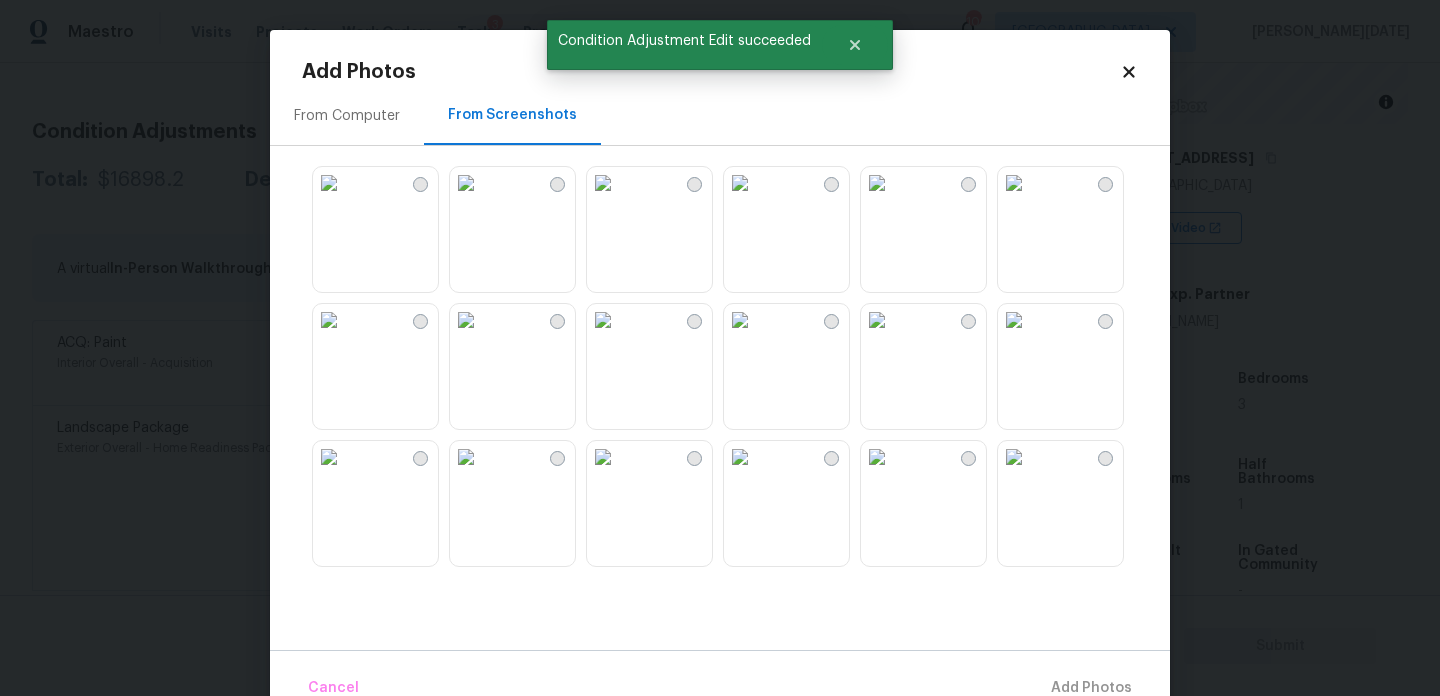 click at bounding box center [740, 183] 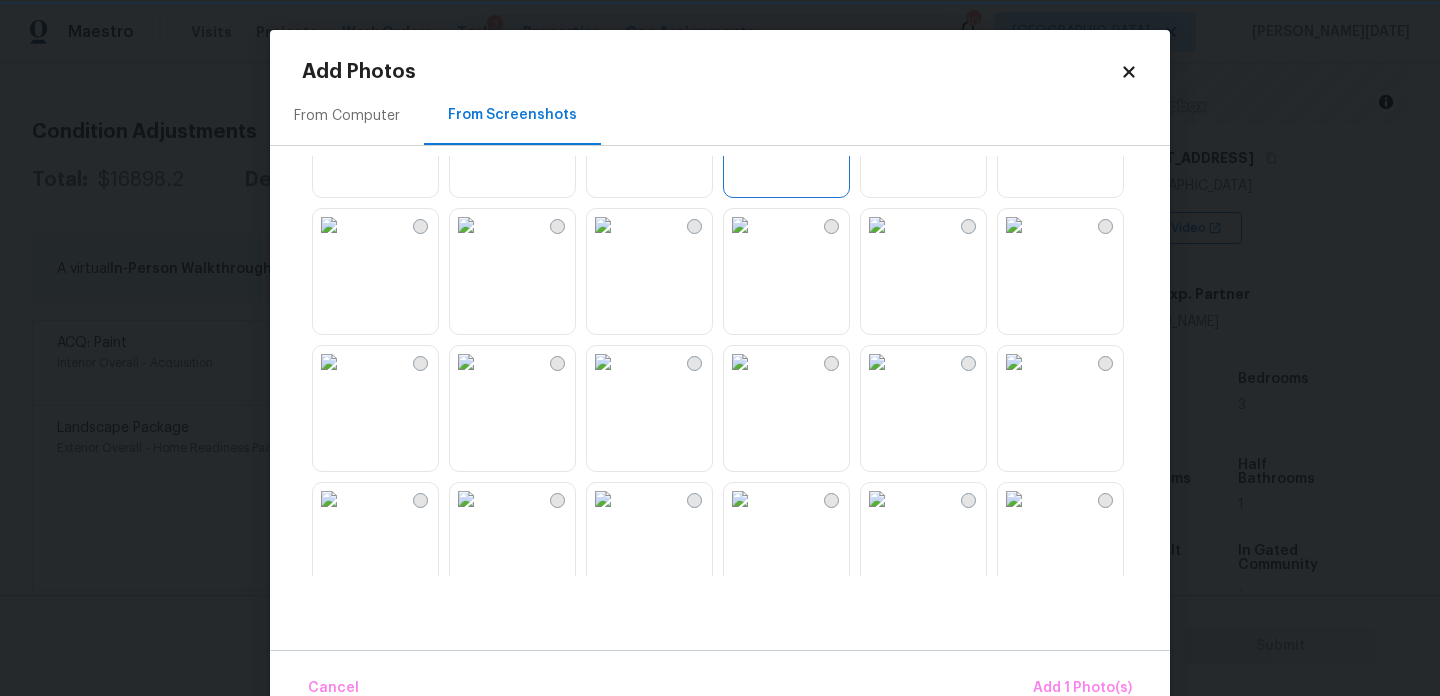 scroll, scrollTop: 97, scrollLeft: 0, axis: vertical 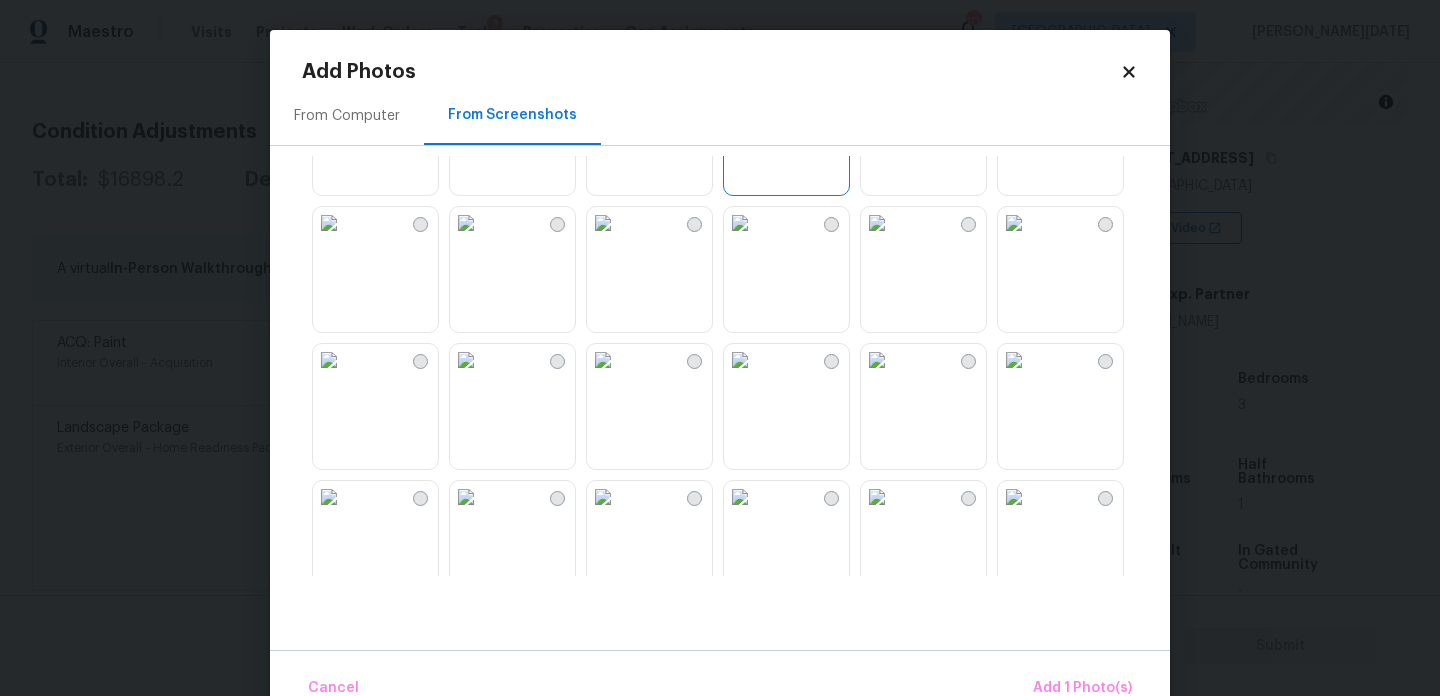 click at bounding box center [603, 223] 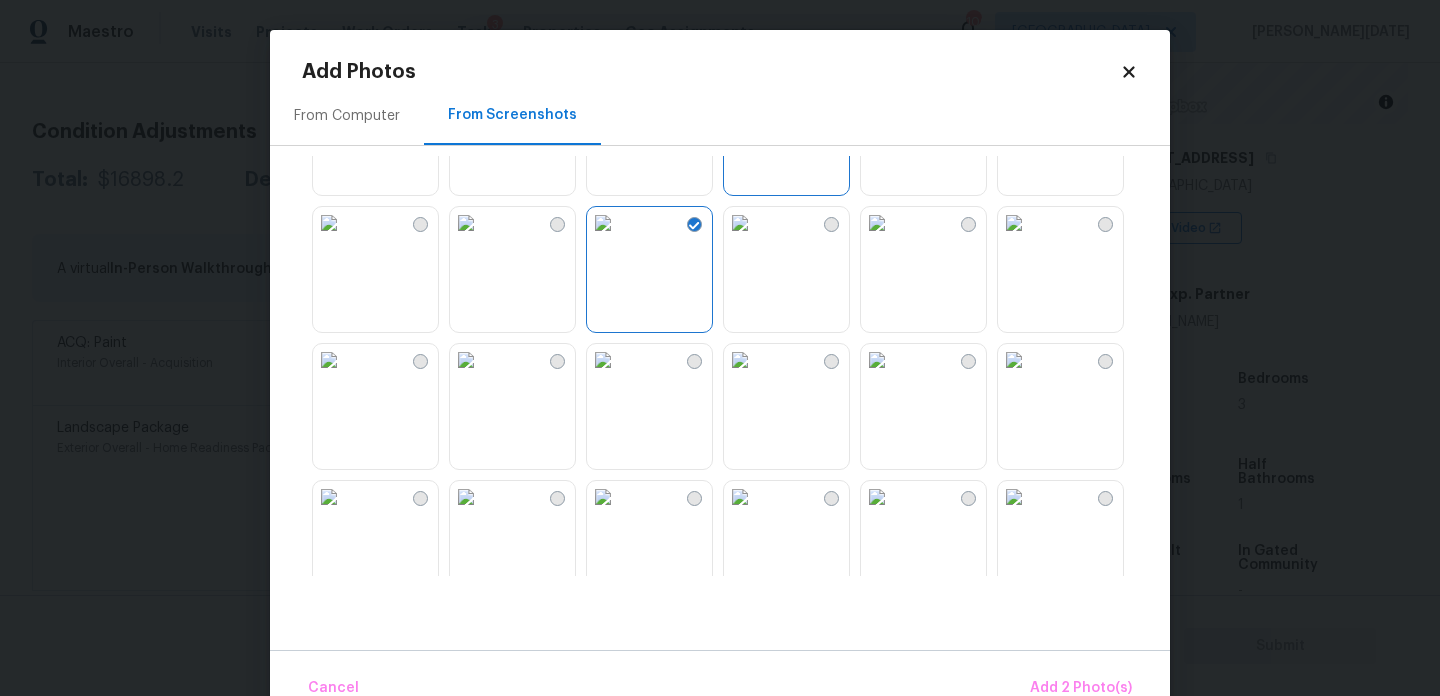 click at bounding box center (740, 223) 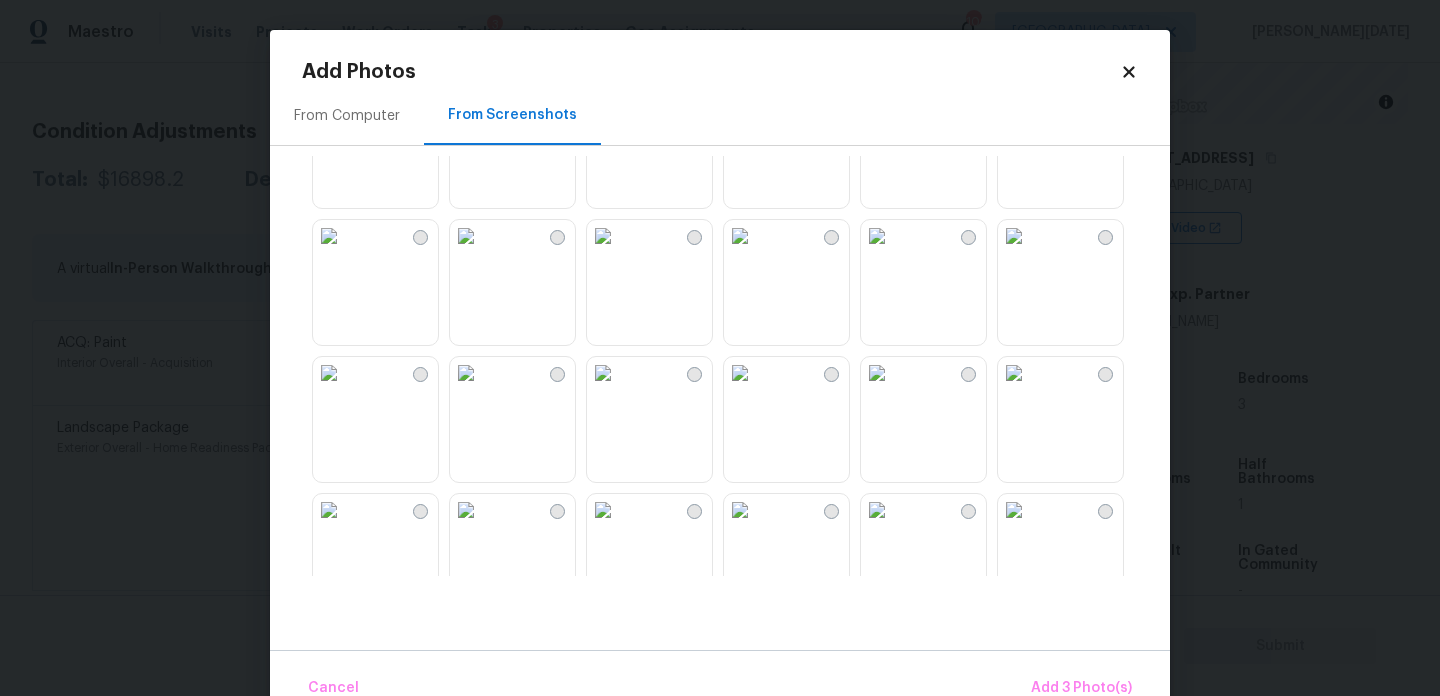 scroll, scrollTop: 907, scrollLeft: 0, axis: vertical 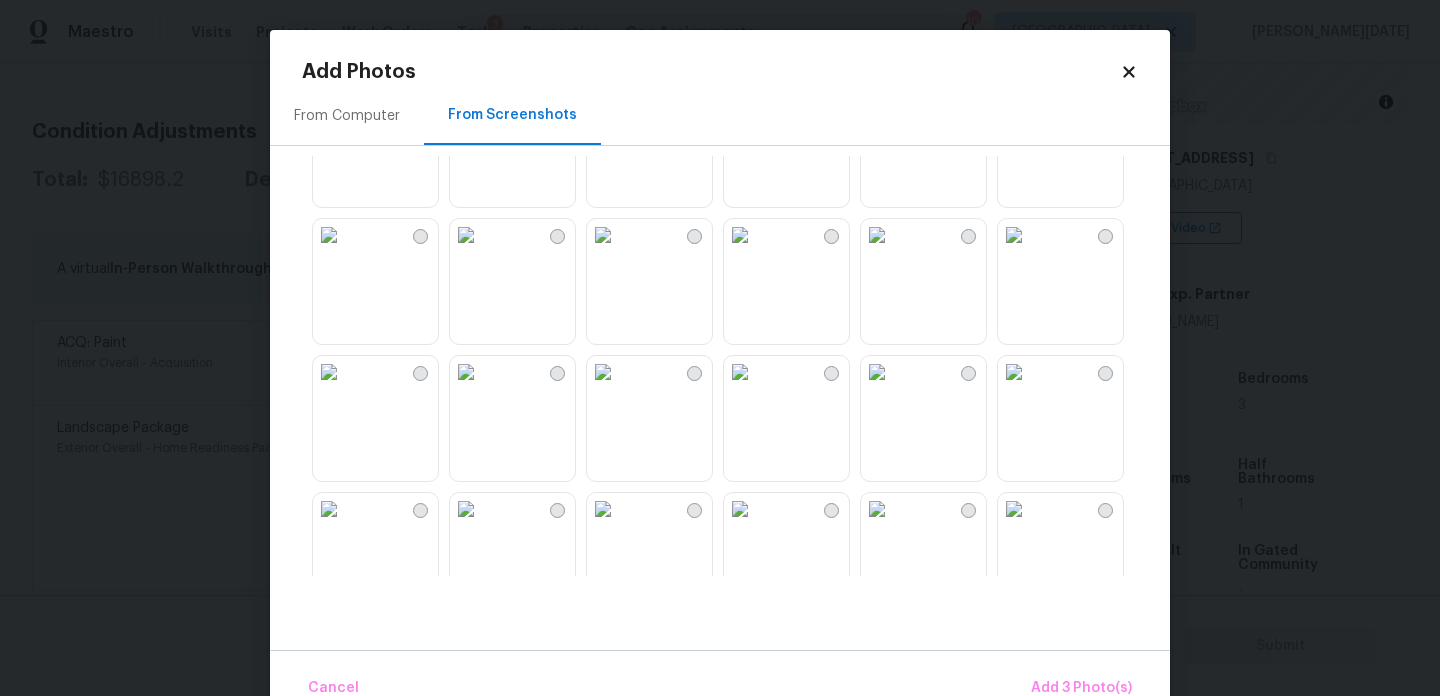click at bounding box center (603, 235) 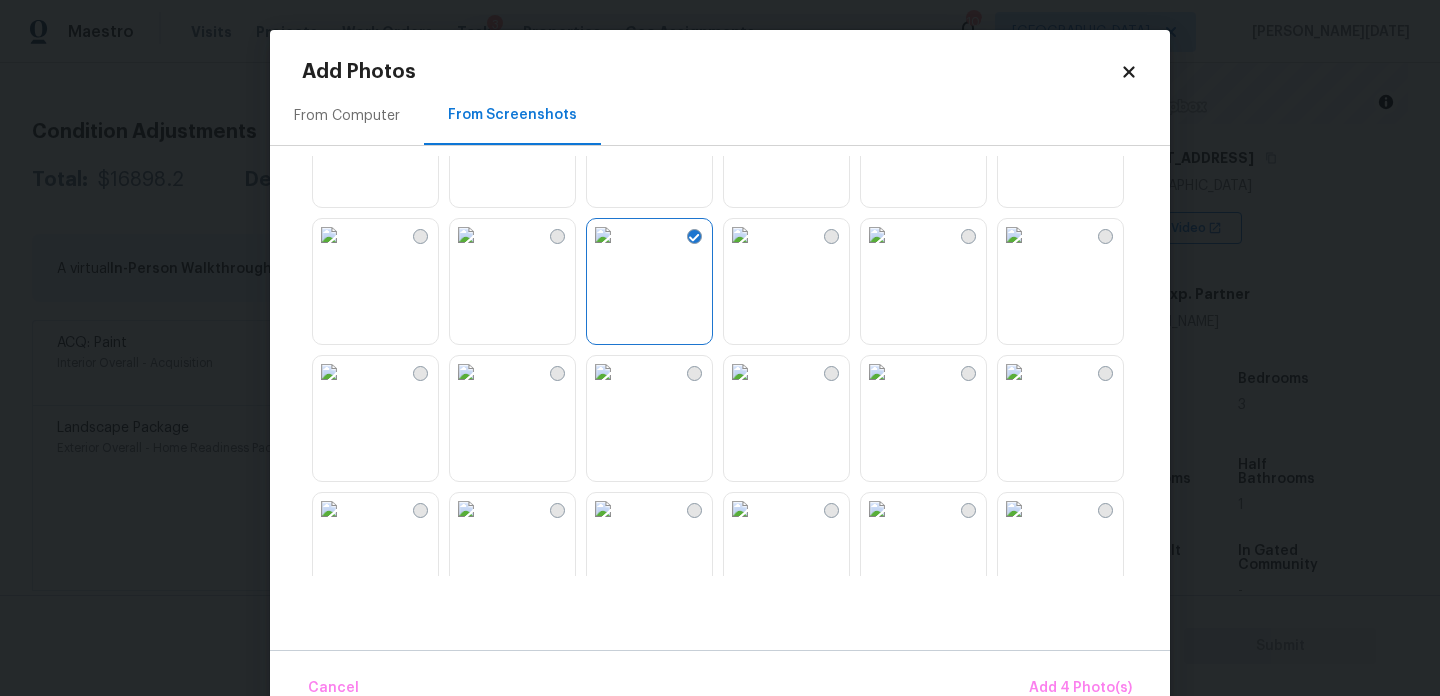 click at bounding box center [466, 235] 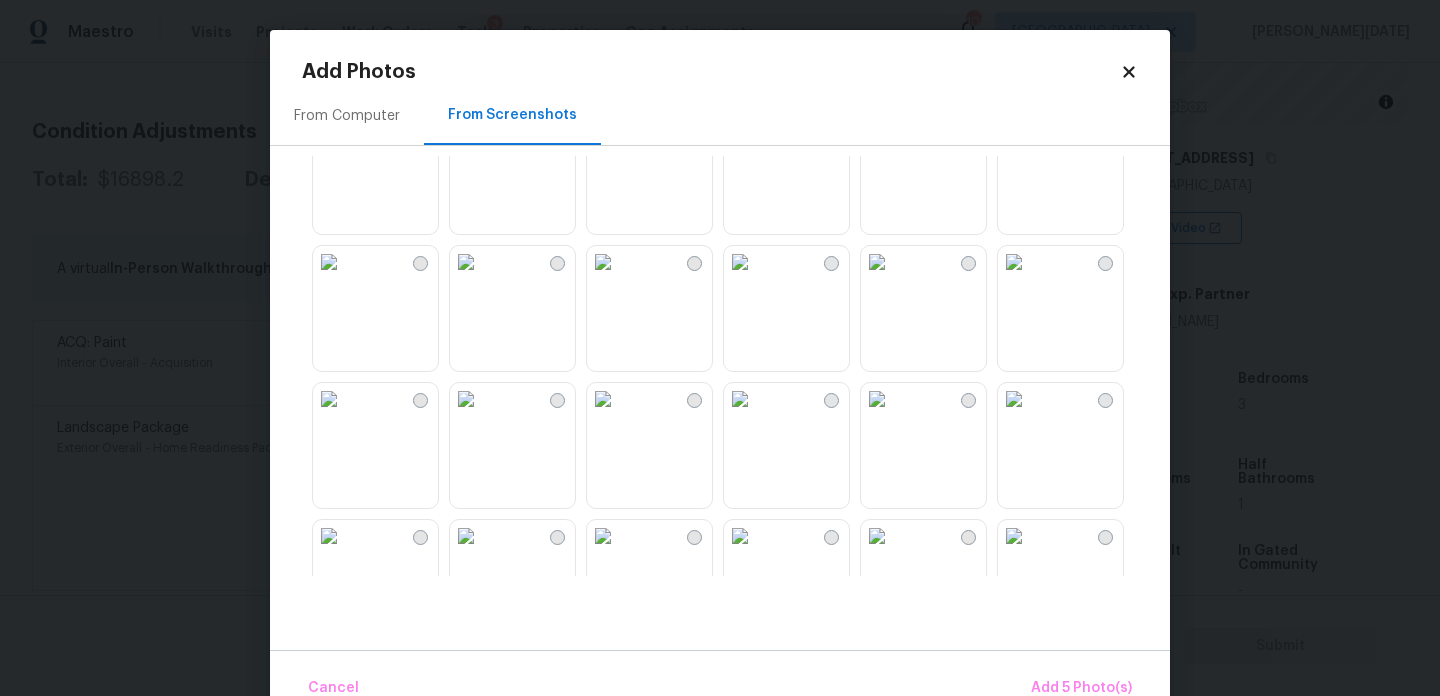 scroll, scrollTop: 1301, scrollLeft: 0, axis: vertical 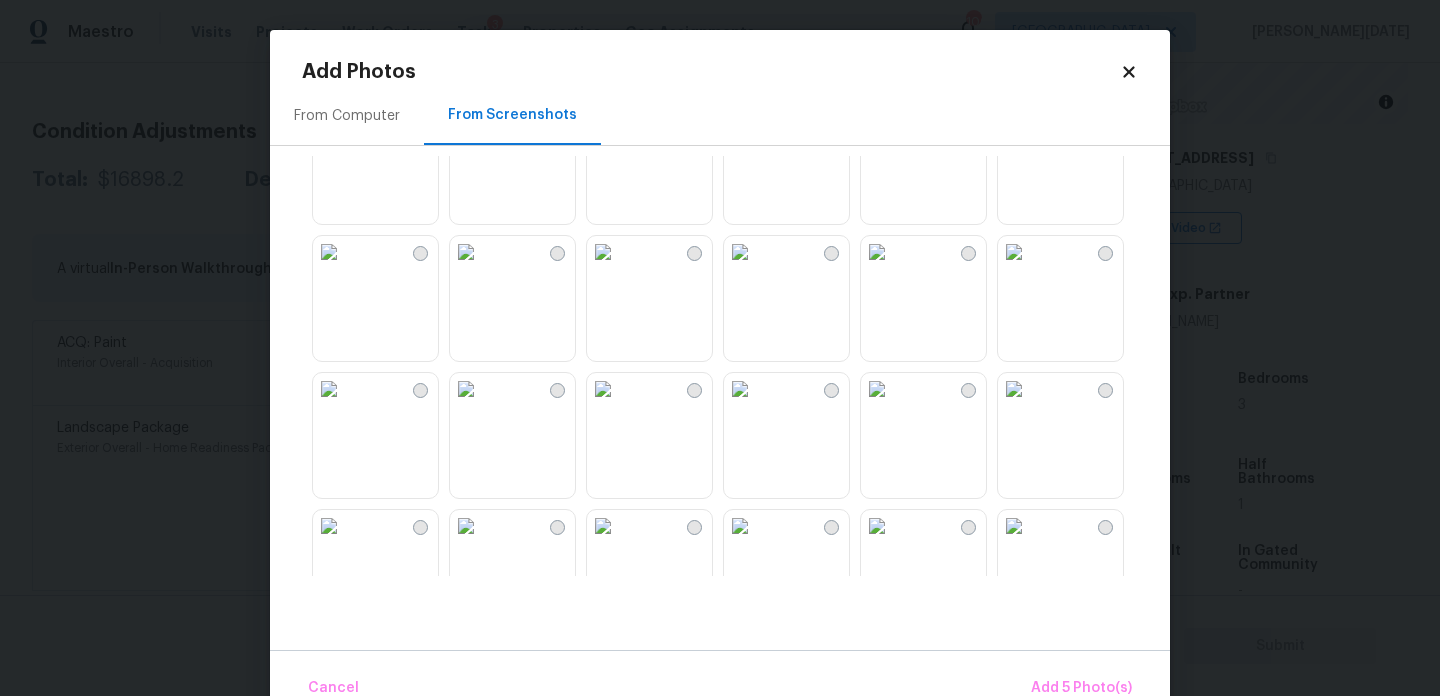 click at bounding box center (740, 389) 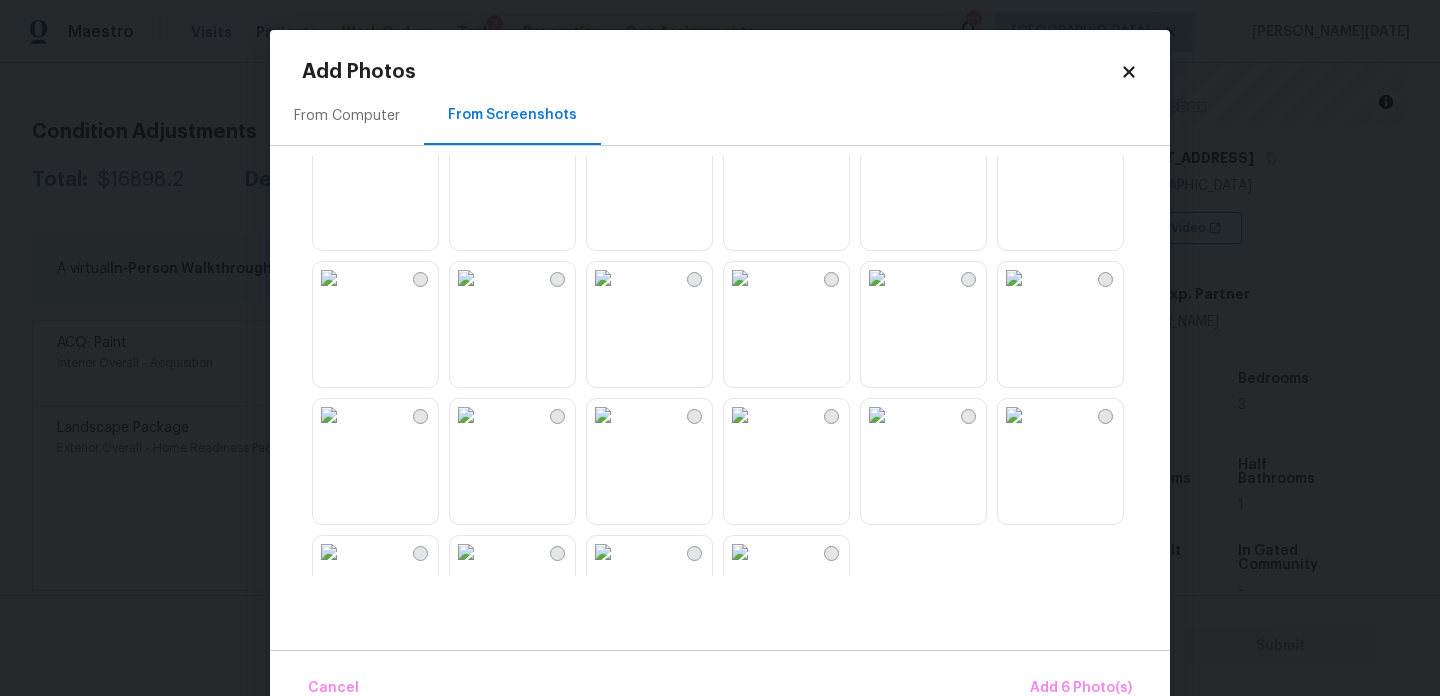 scroll, scrollTop: 1910, scrollLeft: 0, axis: vertical 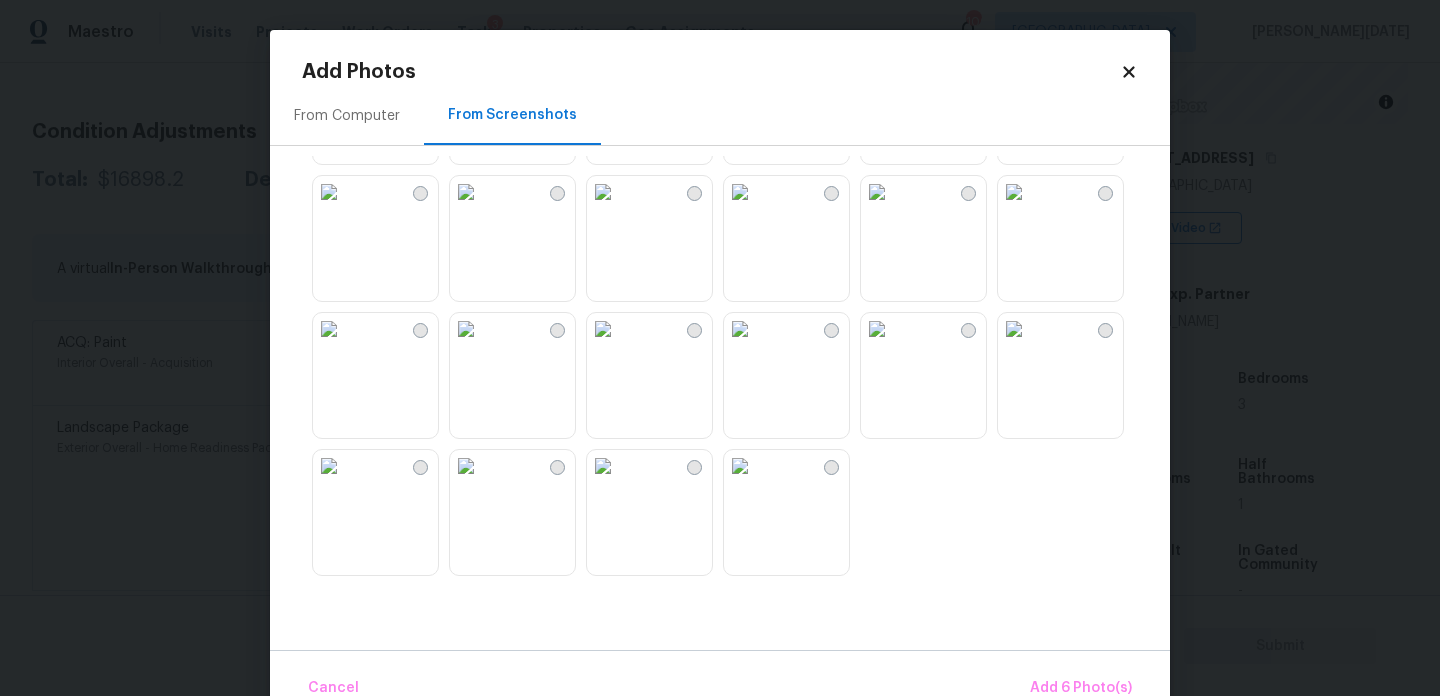 click at bounding box center [603, 192] 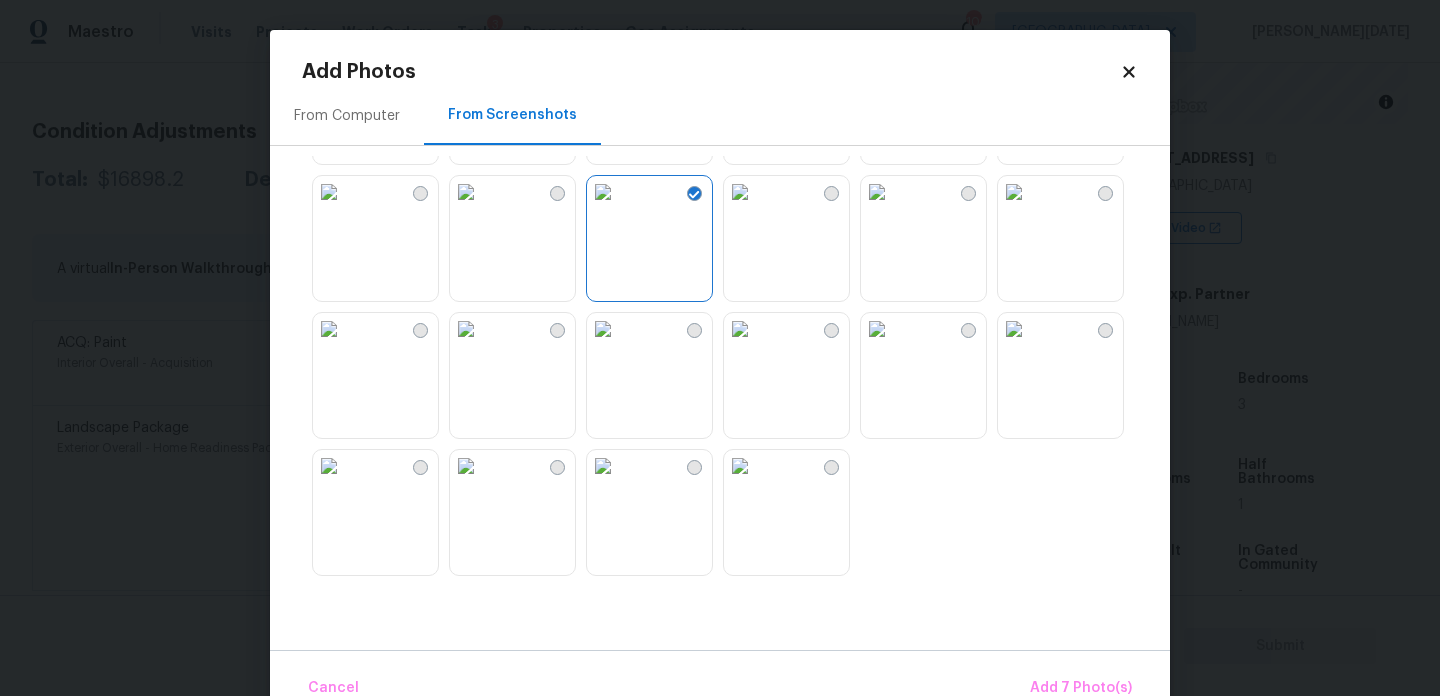 click at bounding box center (603, 329) 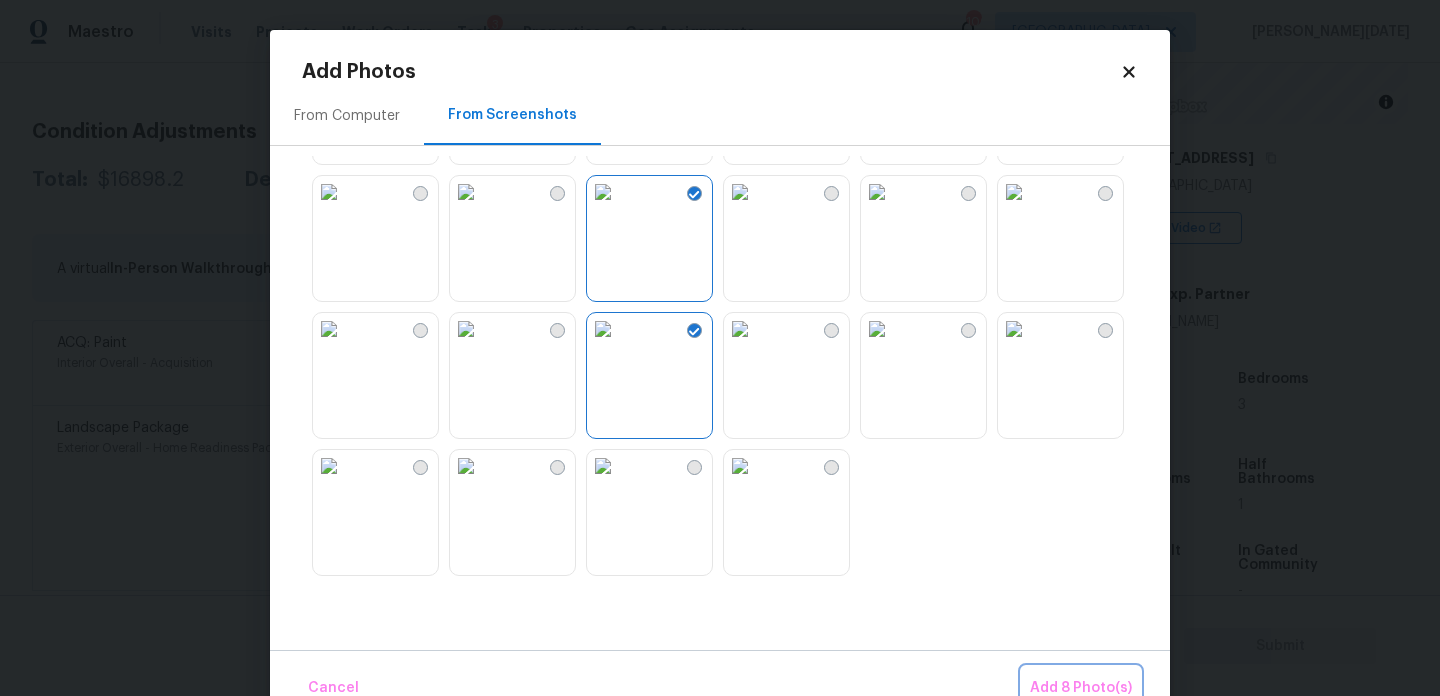 click on "Add 8 Photo(s)" at bounding box center [1081, 688] 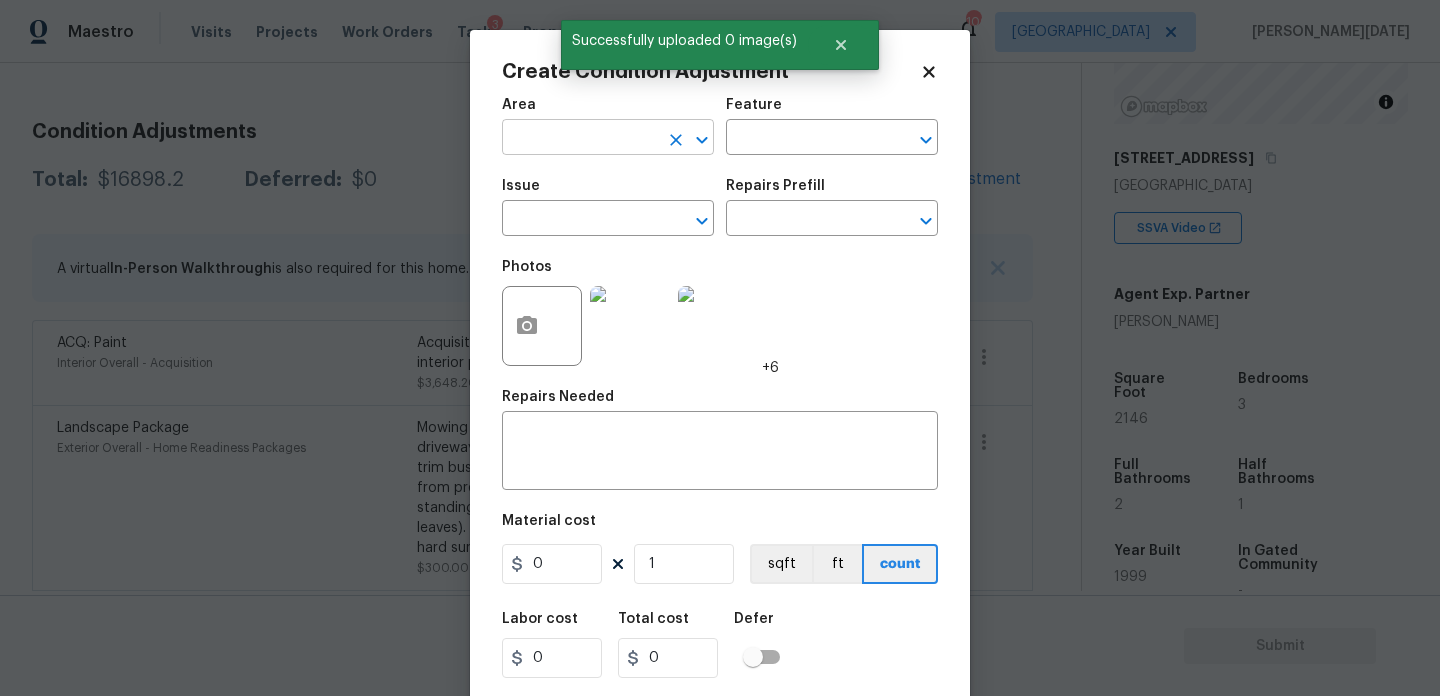 click at bounding box center [580, 139] 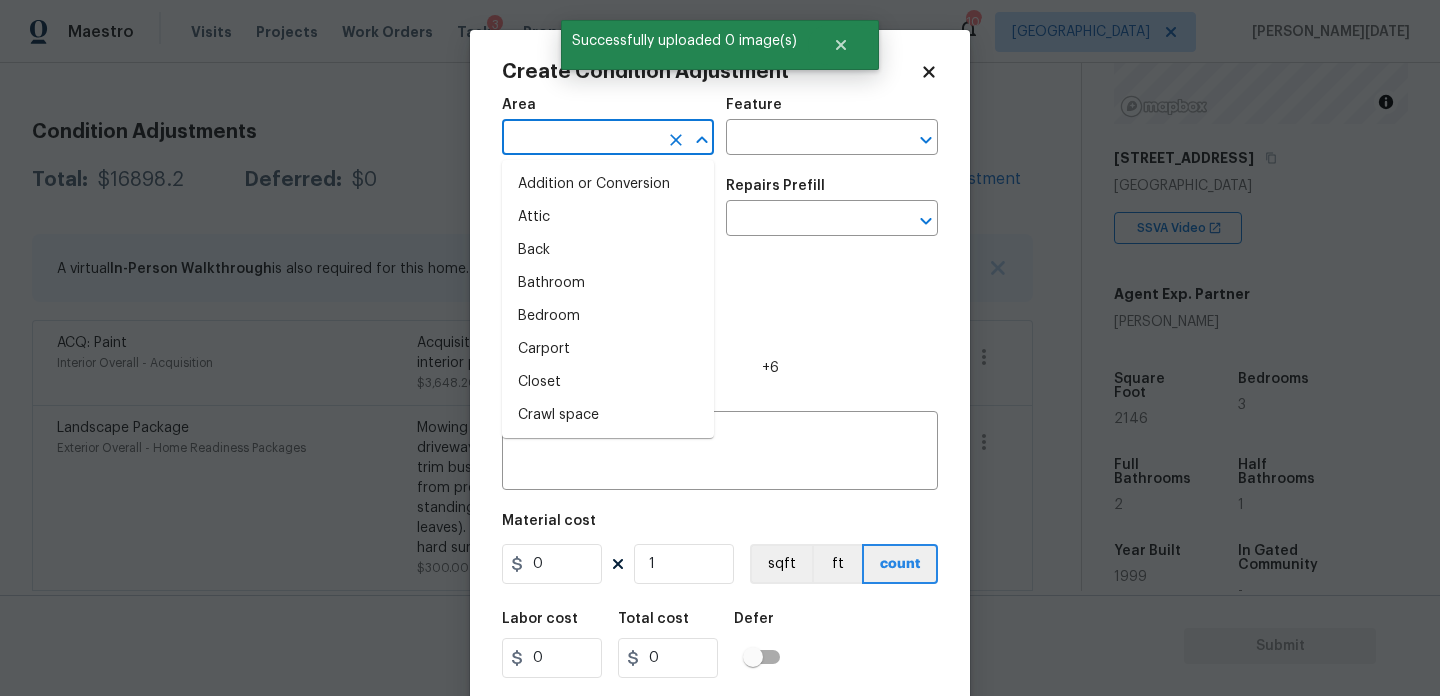 click at bounding box center [580, 139] 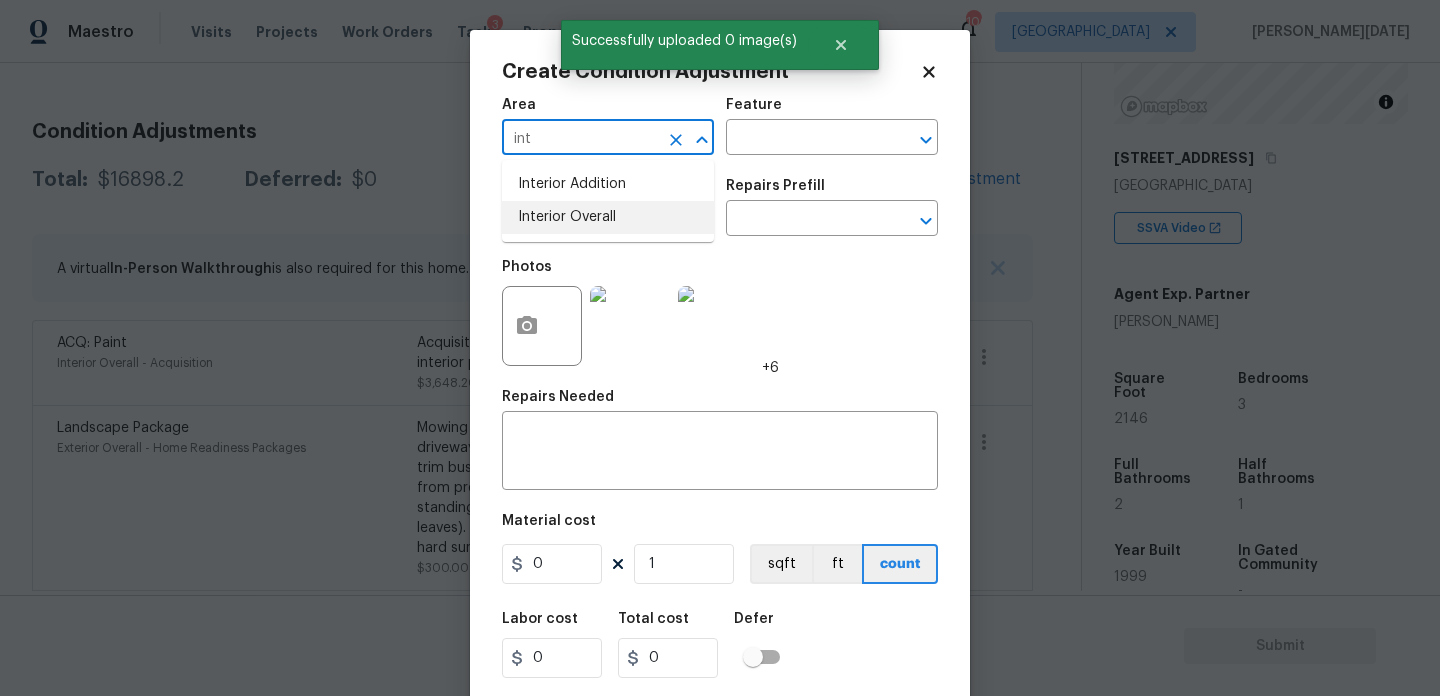 click on "Interior Overall" at bounding box center [608, 217] 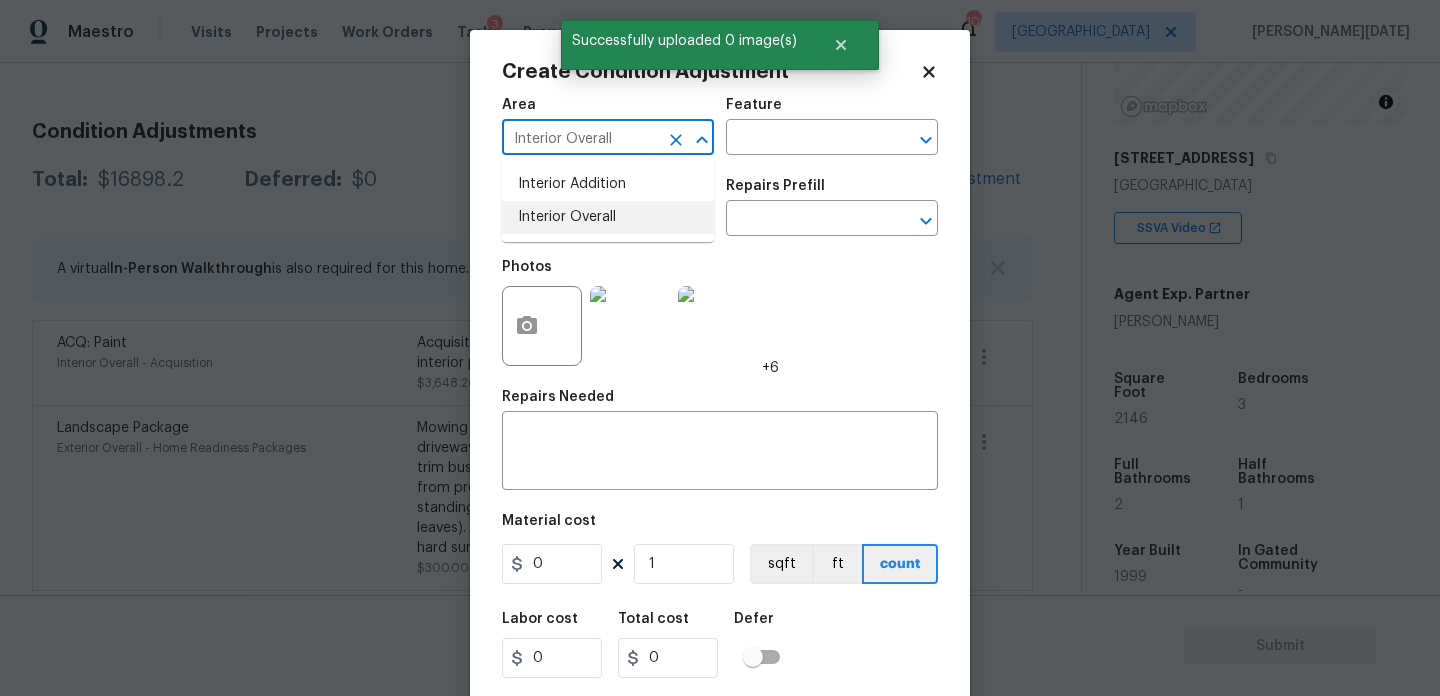 type on "Interior Overall" 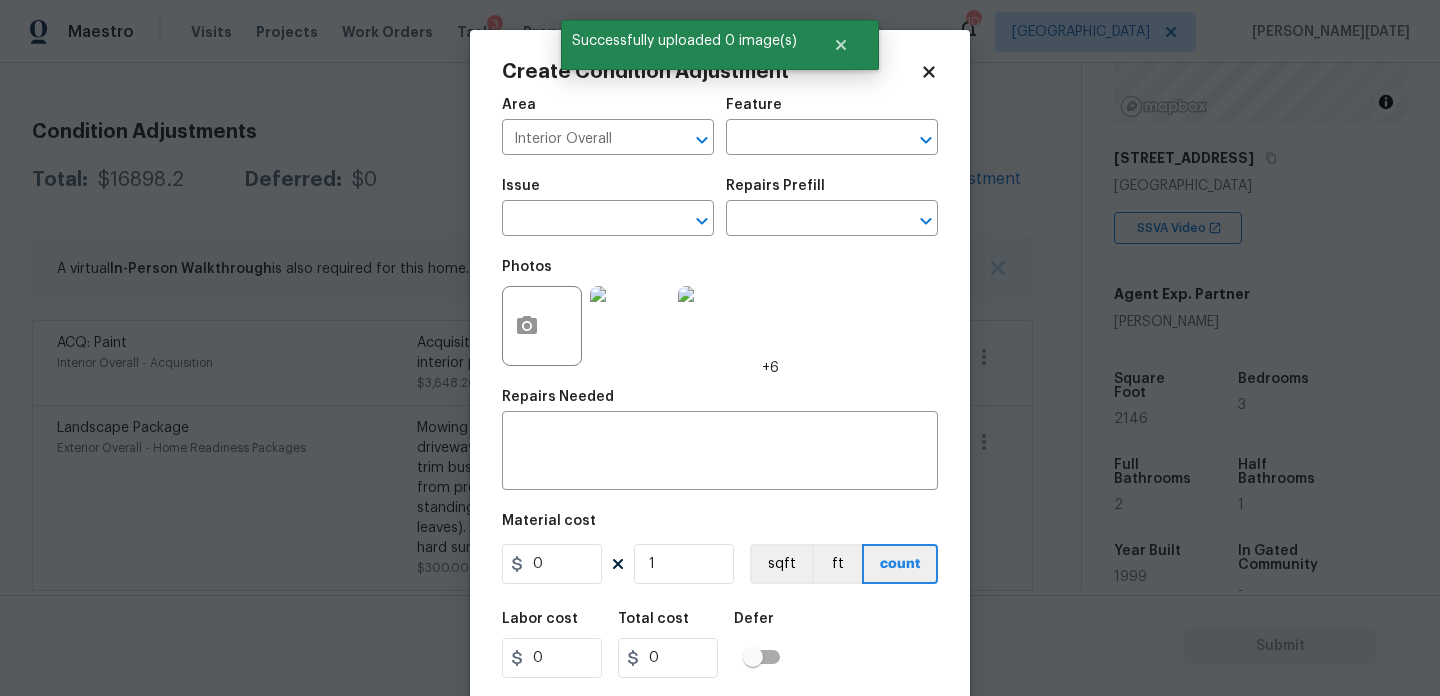 click on "Issue" at bounding box center [608, 192] 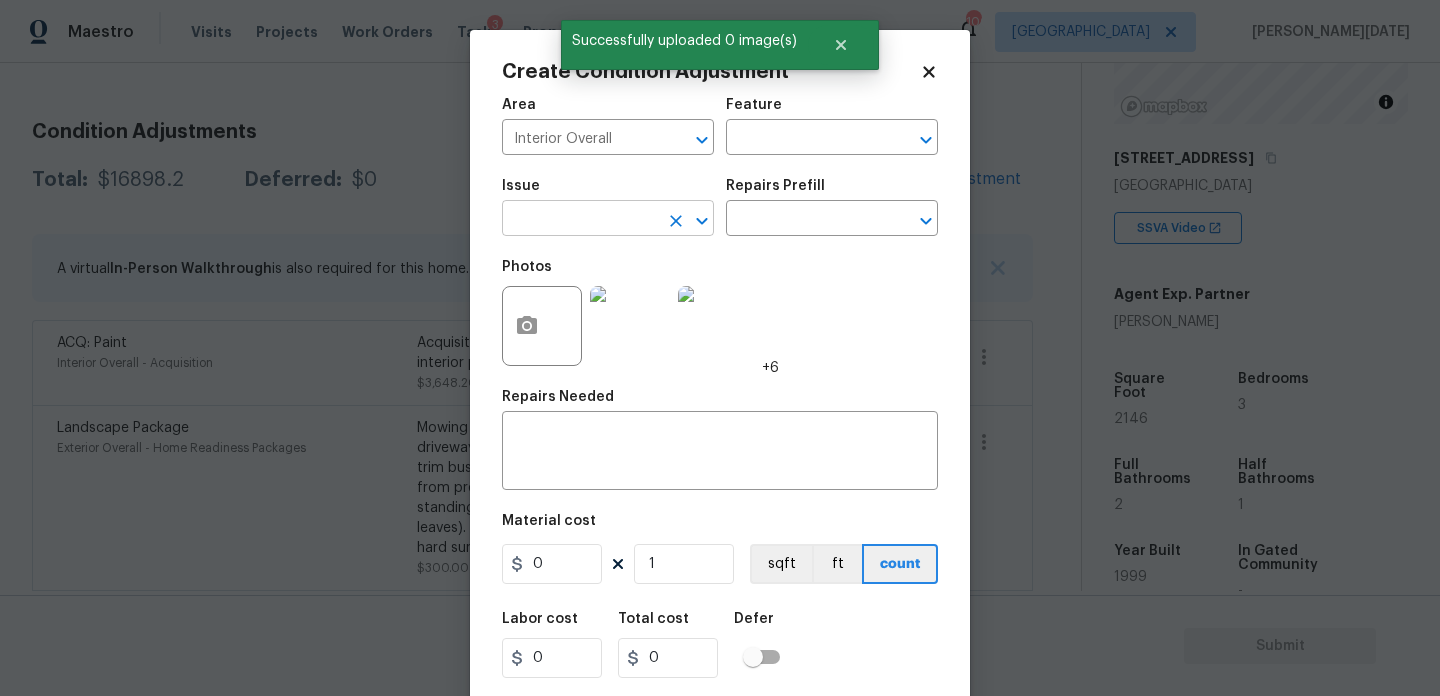 click at bounding box center (580, 220) 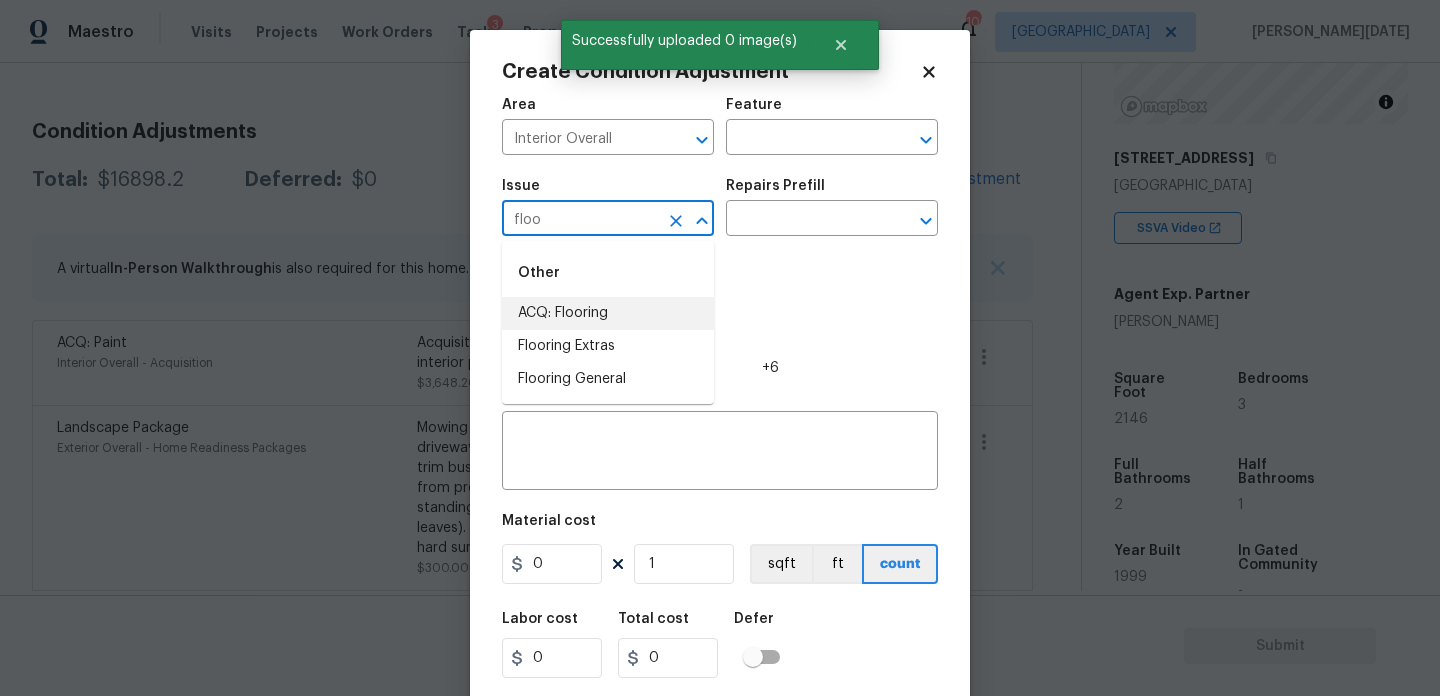 click on "ACQ: Flooring" at bounding box center [608, 313] 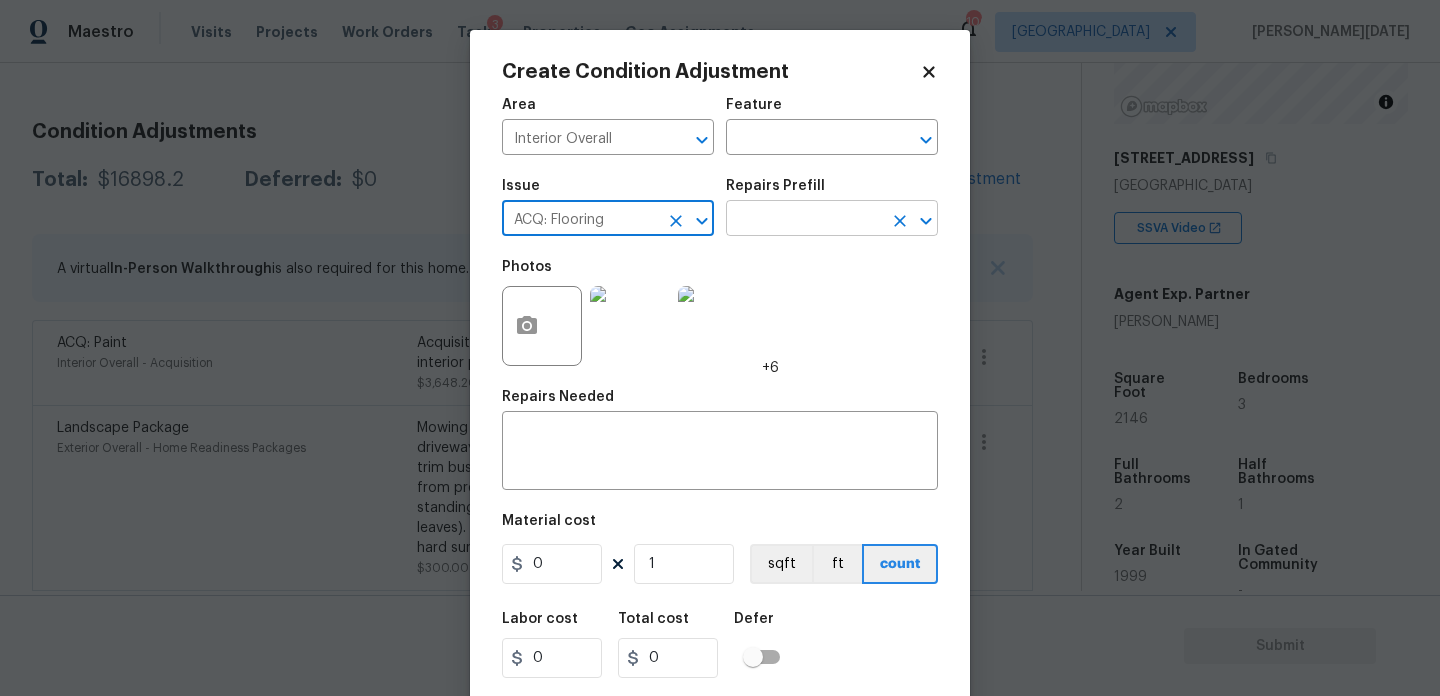 type on "ACQ: Flooring" 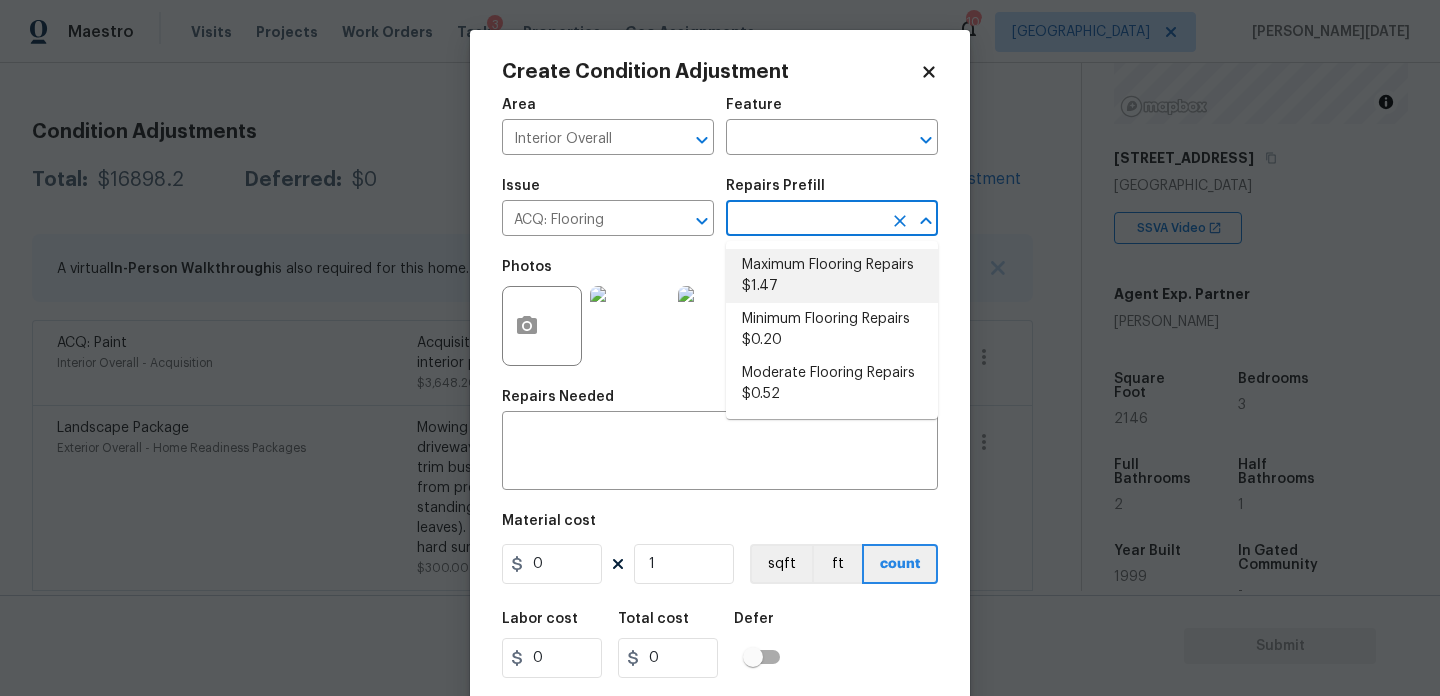 click on "Maximum Flooring Repairs $1.47" at bounding box center [832, 276] 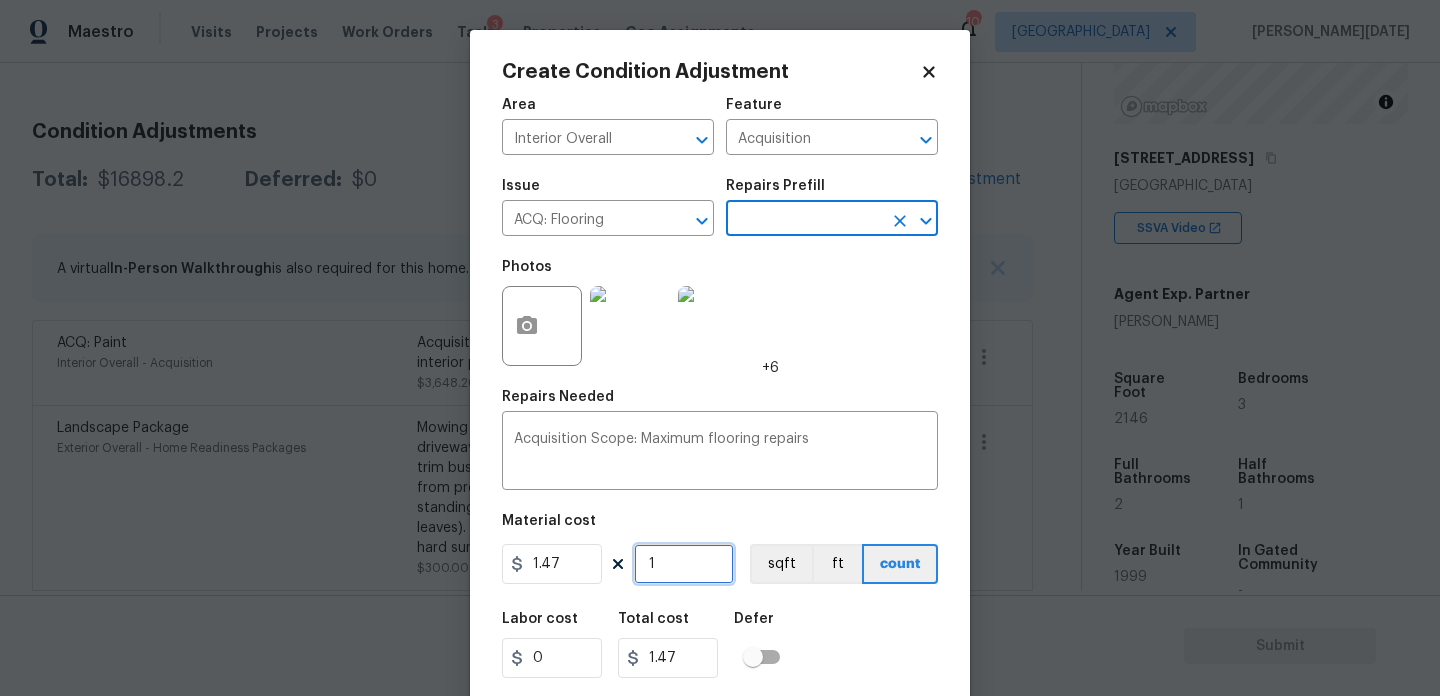 click on "1" at bounding box center [684, 564] 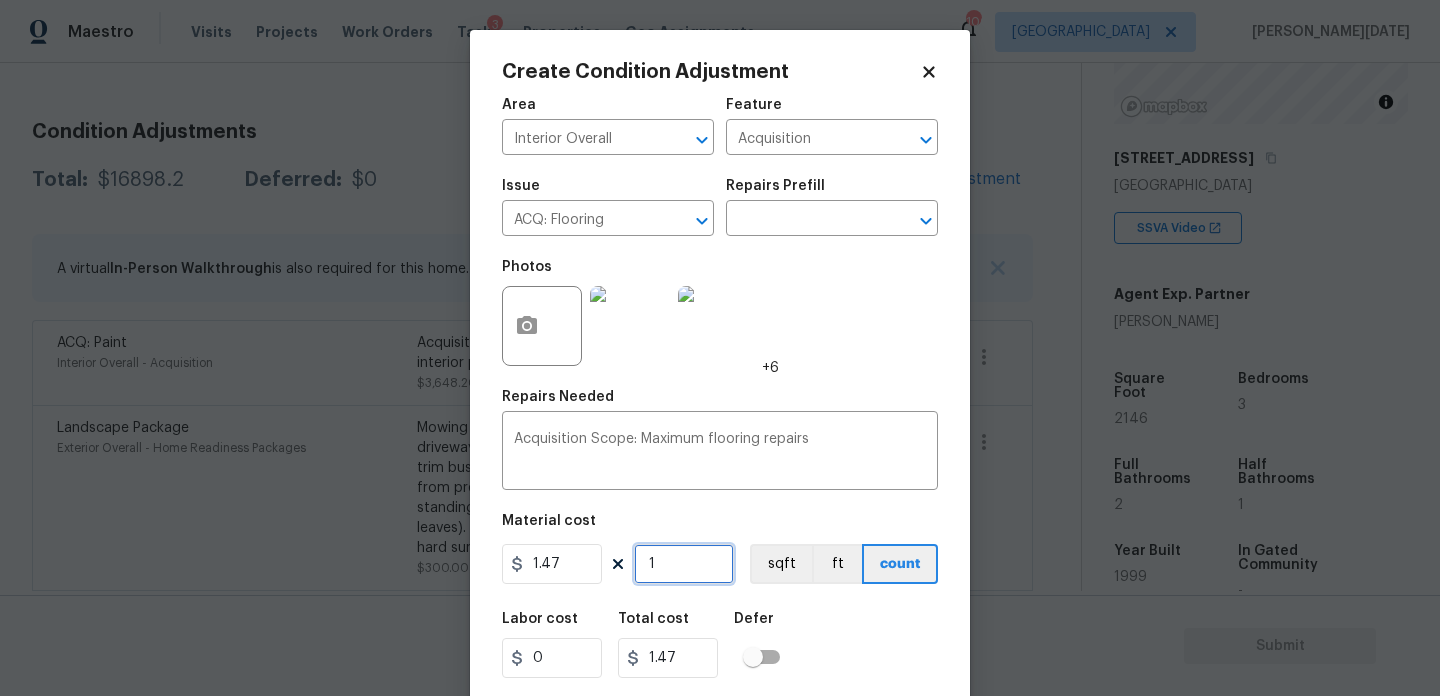 type on "0" 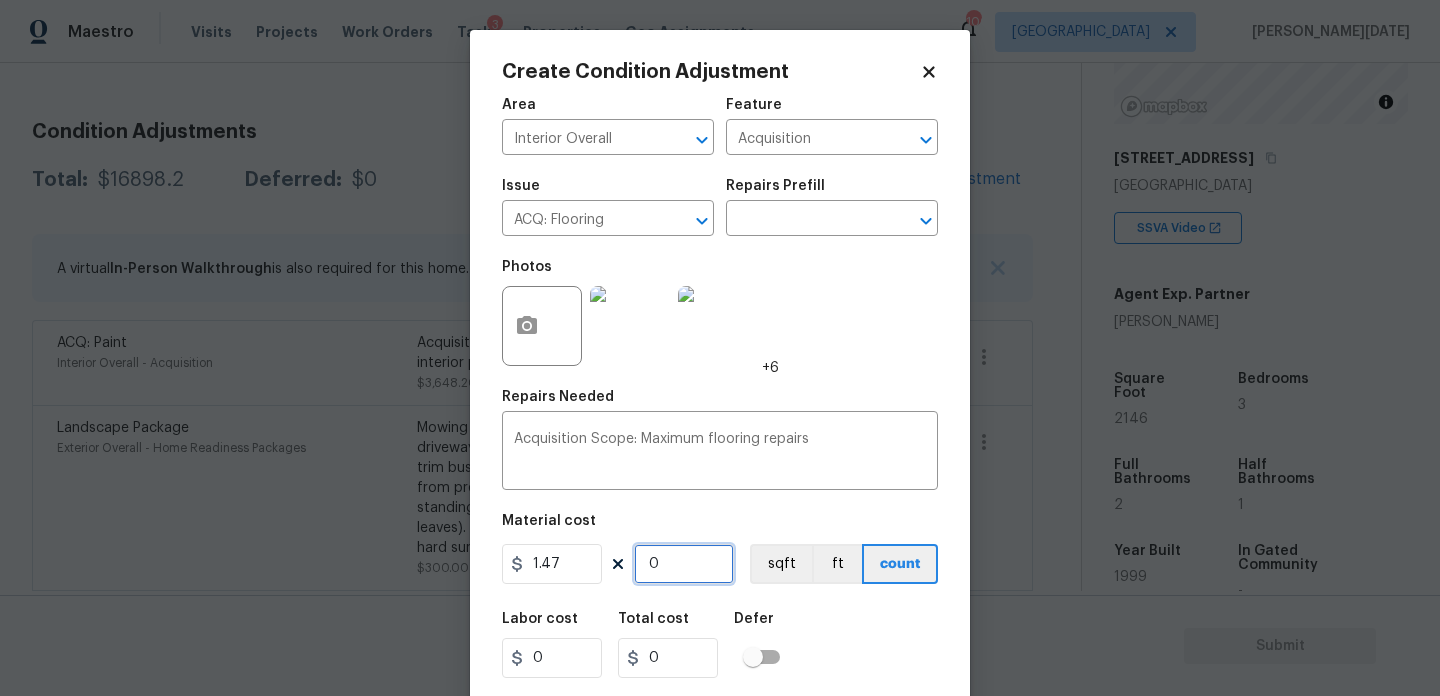 paste on "2146" 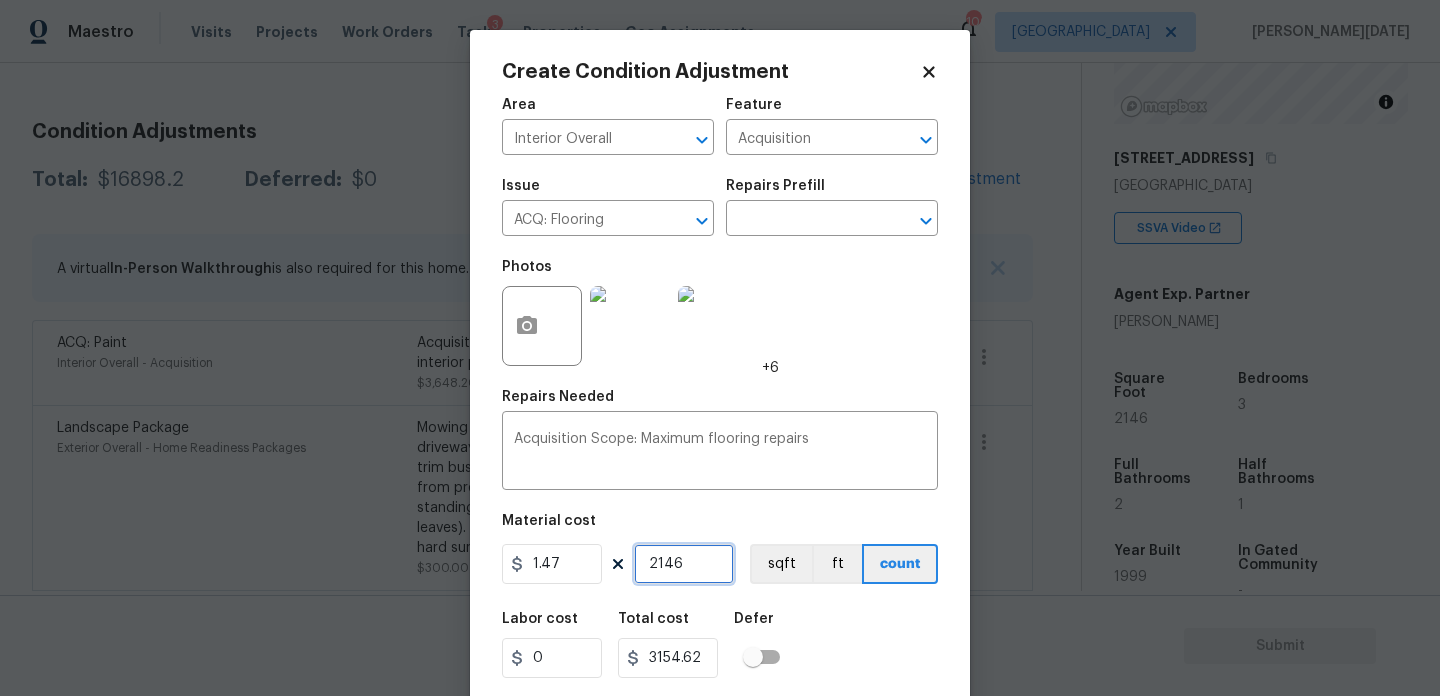 scroll, scrollTop: 51, scrollLeft: 0, axis: vertical 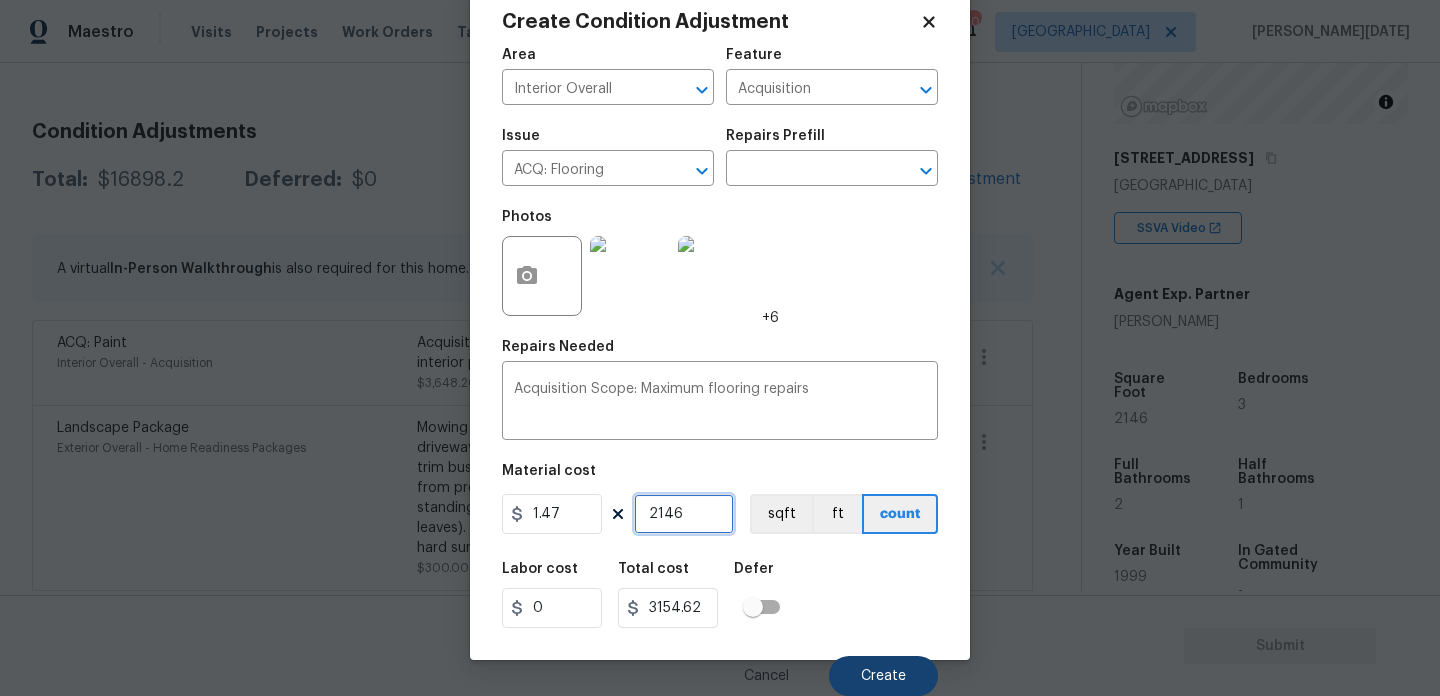 type on "2146" 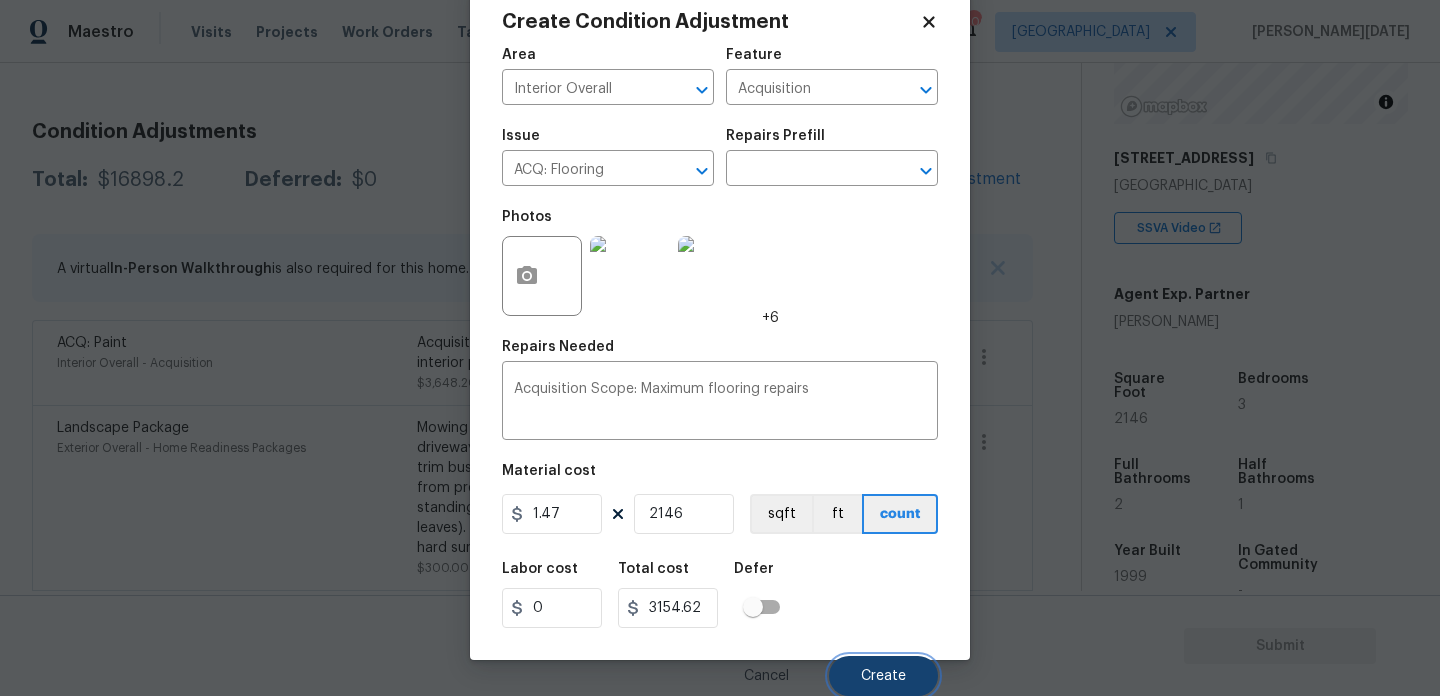 click on "Create" at bounding box center (883, 676) 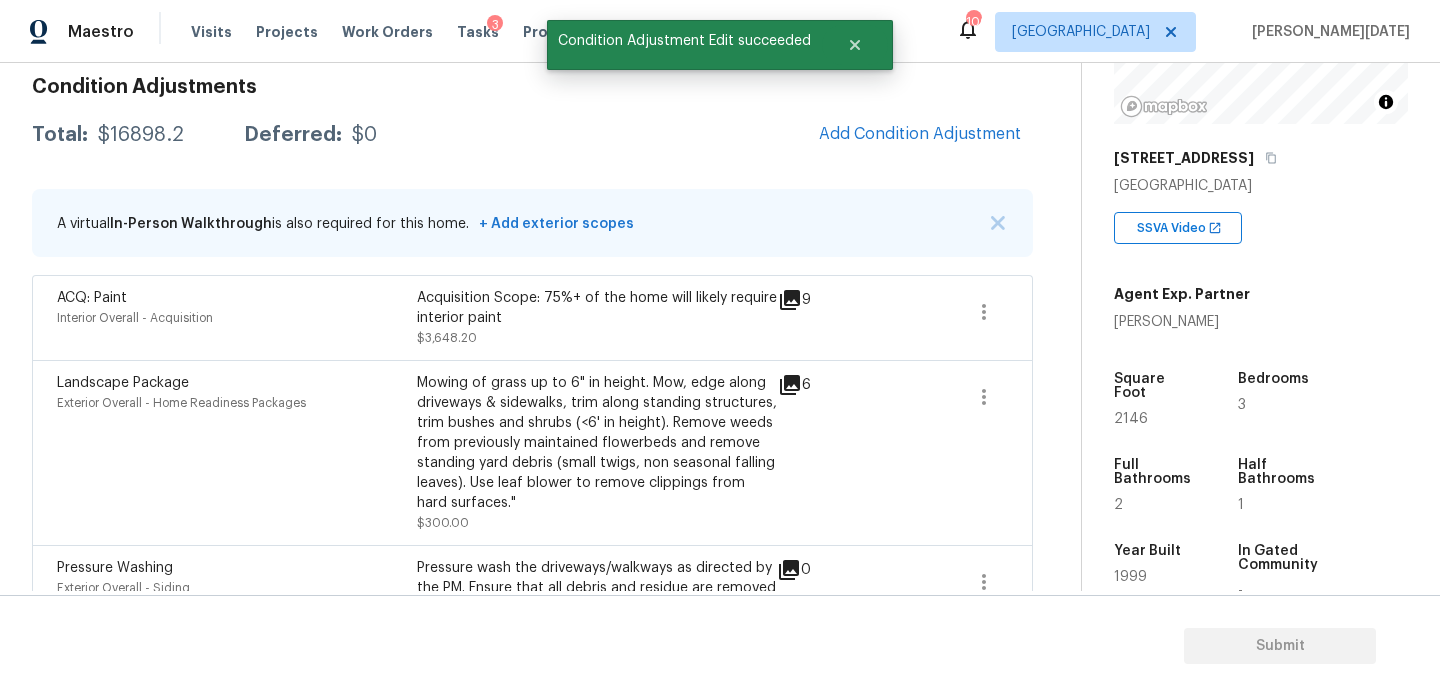 scroll, scrollTop: 245, scrollLeft: 0, axis: vertical 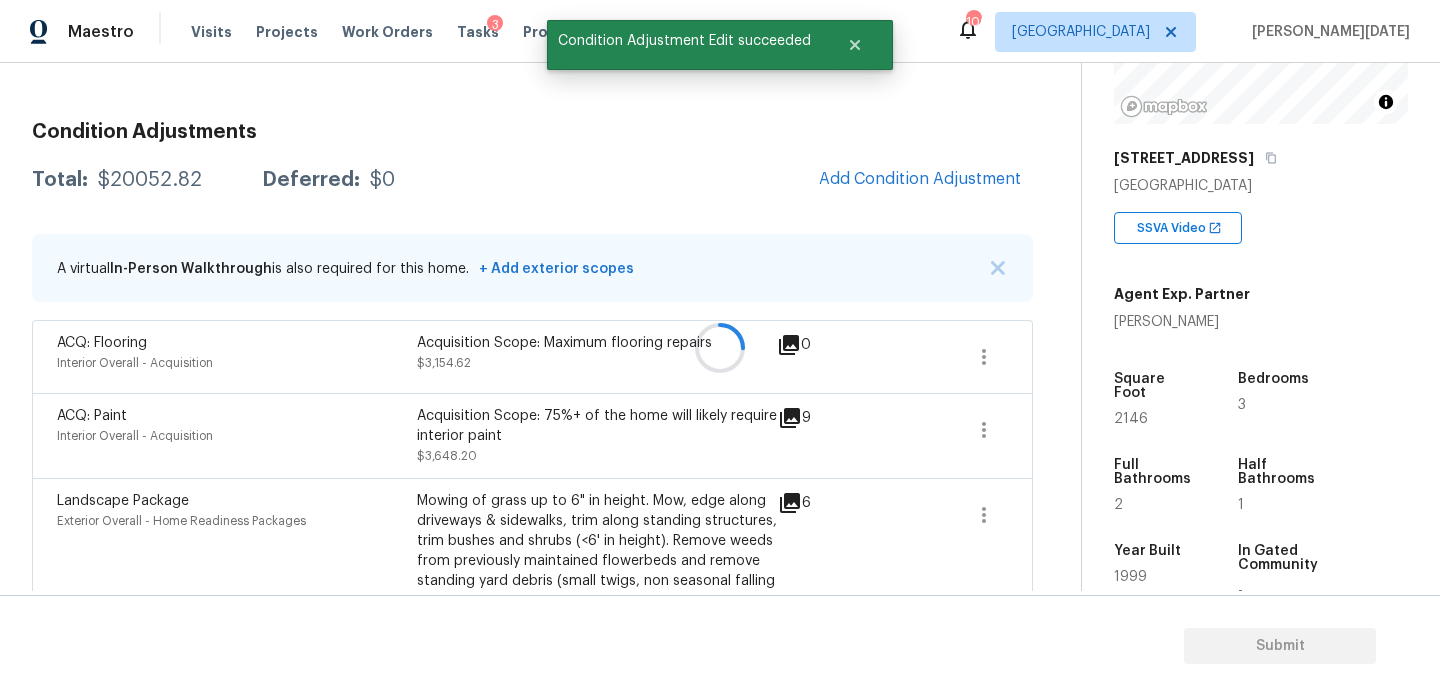click at bounding box center (720, 348) 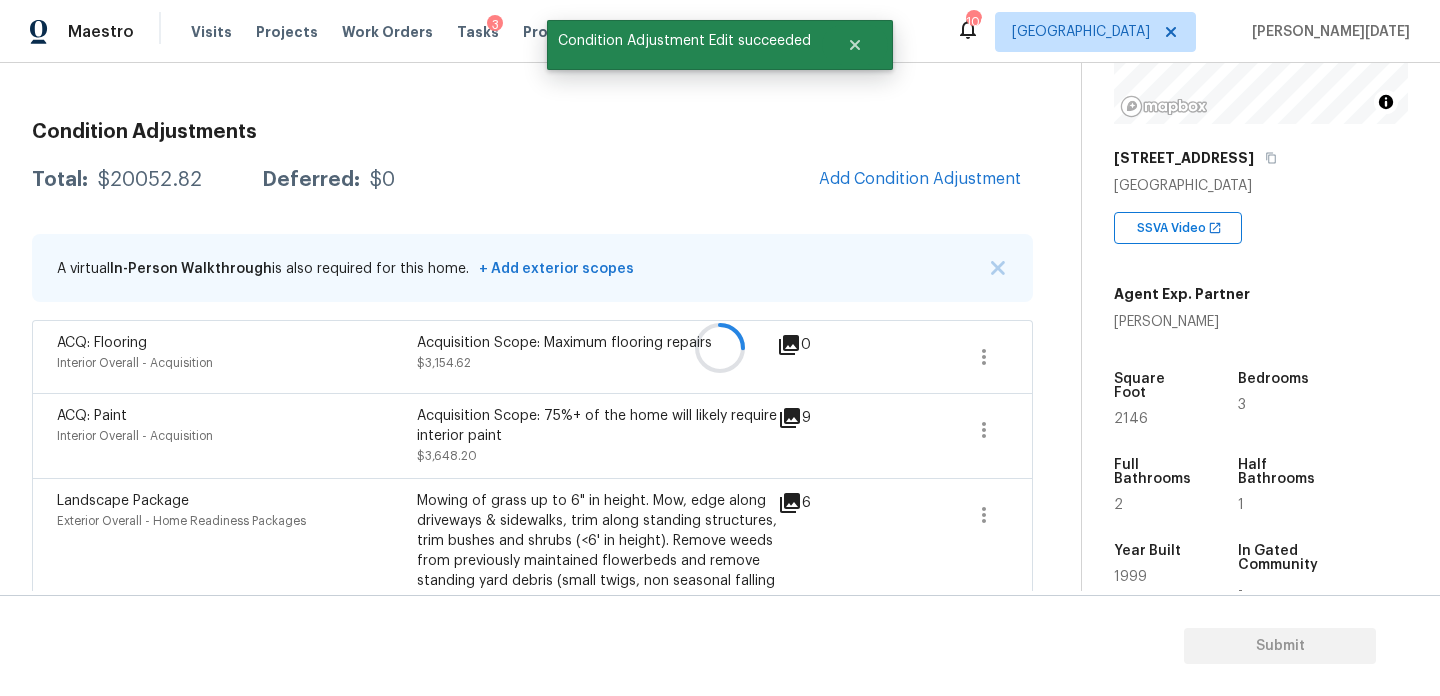 click at bounding box center (720, 348) 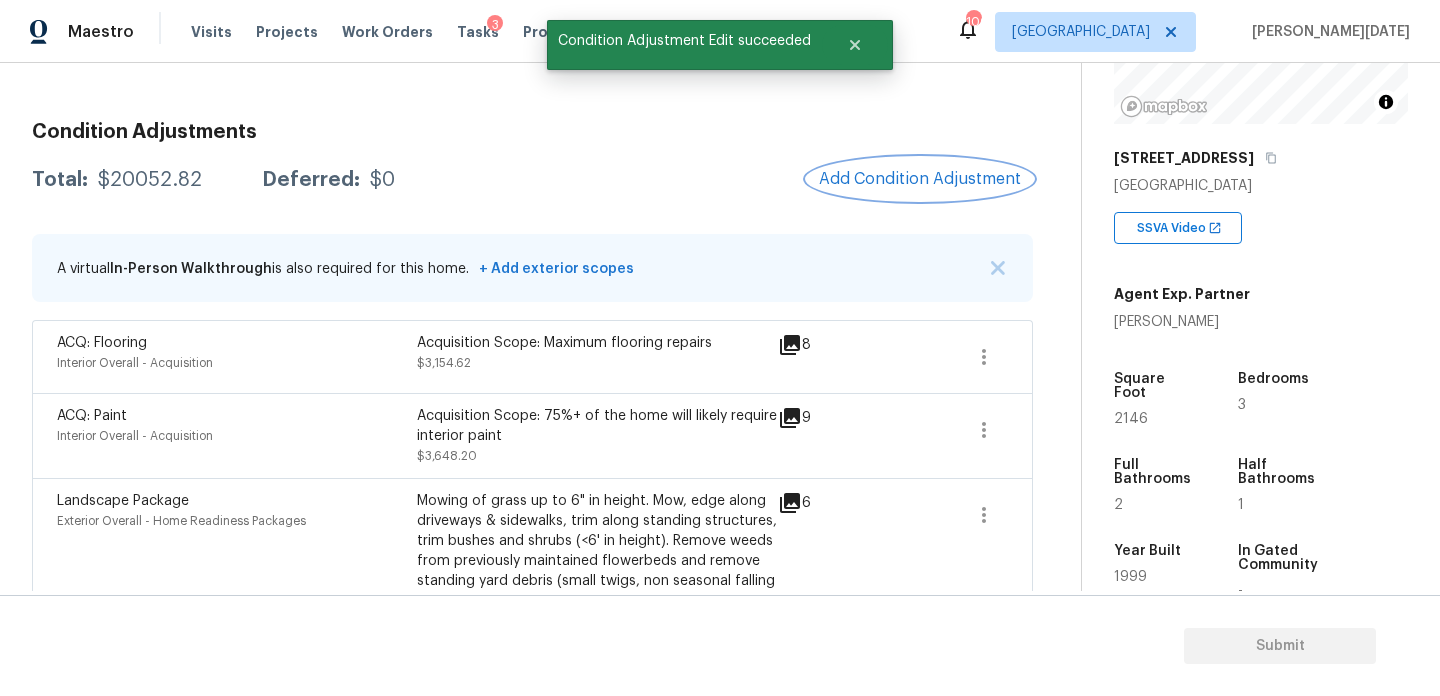 click on "Add Condition Adjustment" at bounding box center (920, 179) 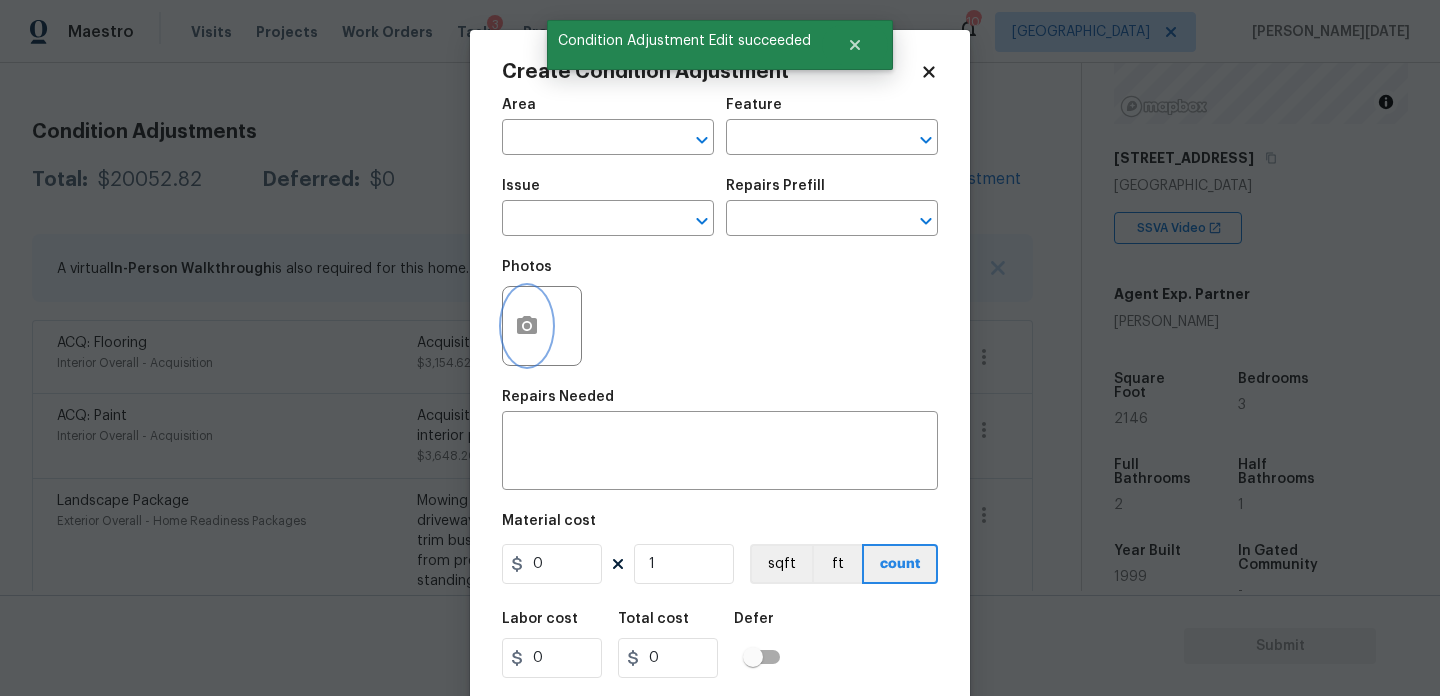 click 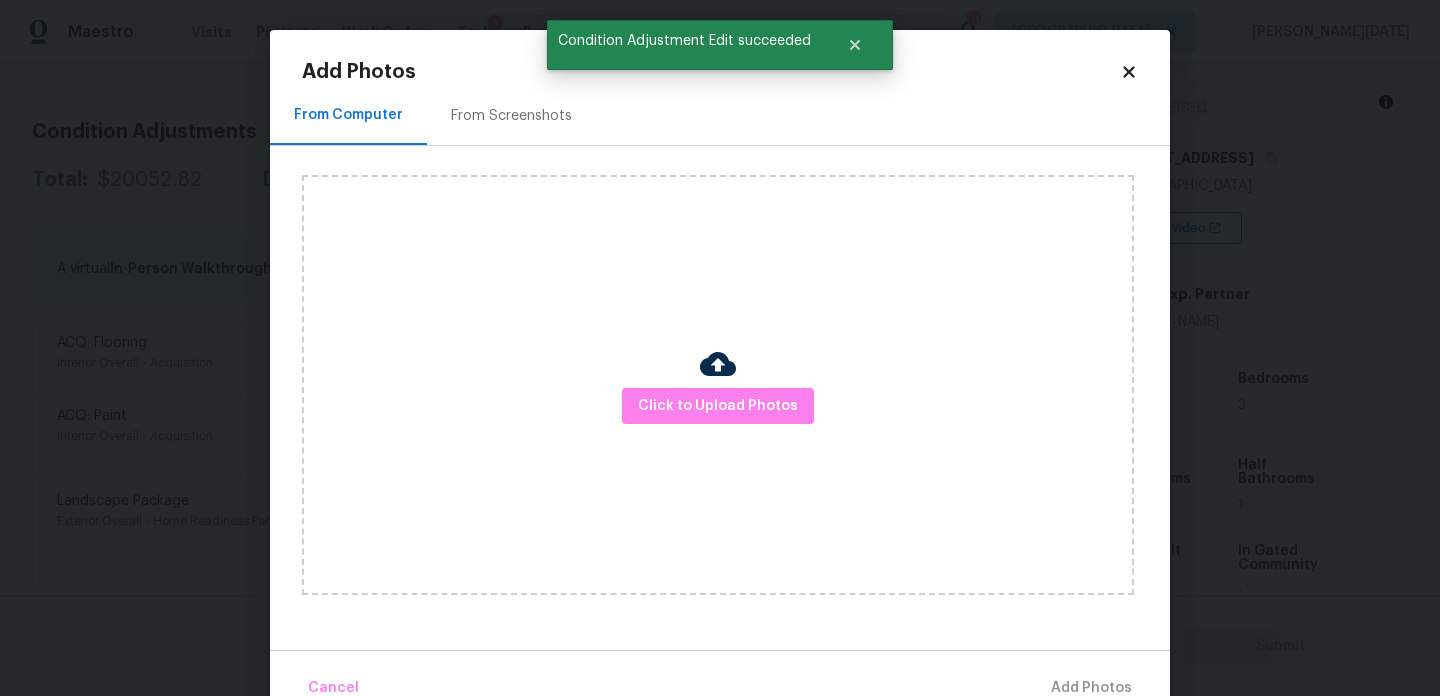 click on "From Screenshots" at bounding box center [511, 115] 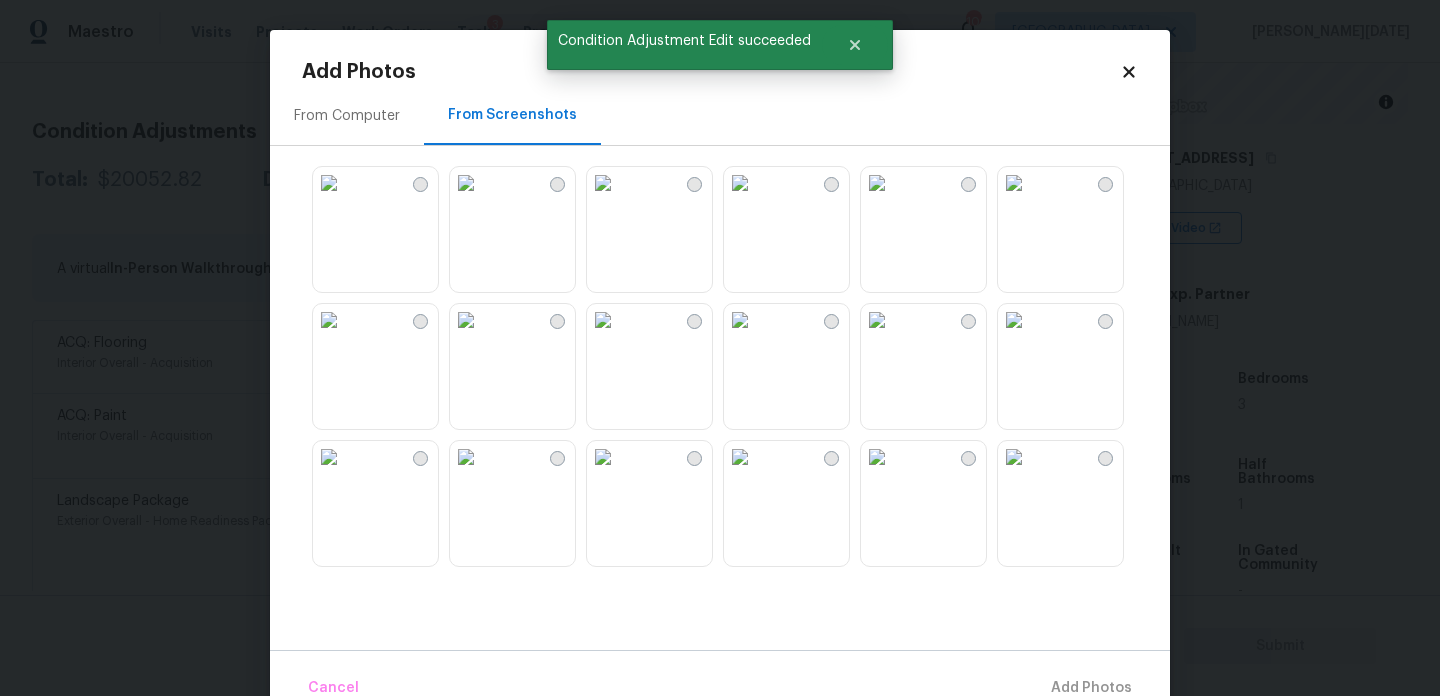 click at bounding box center [603, 320] 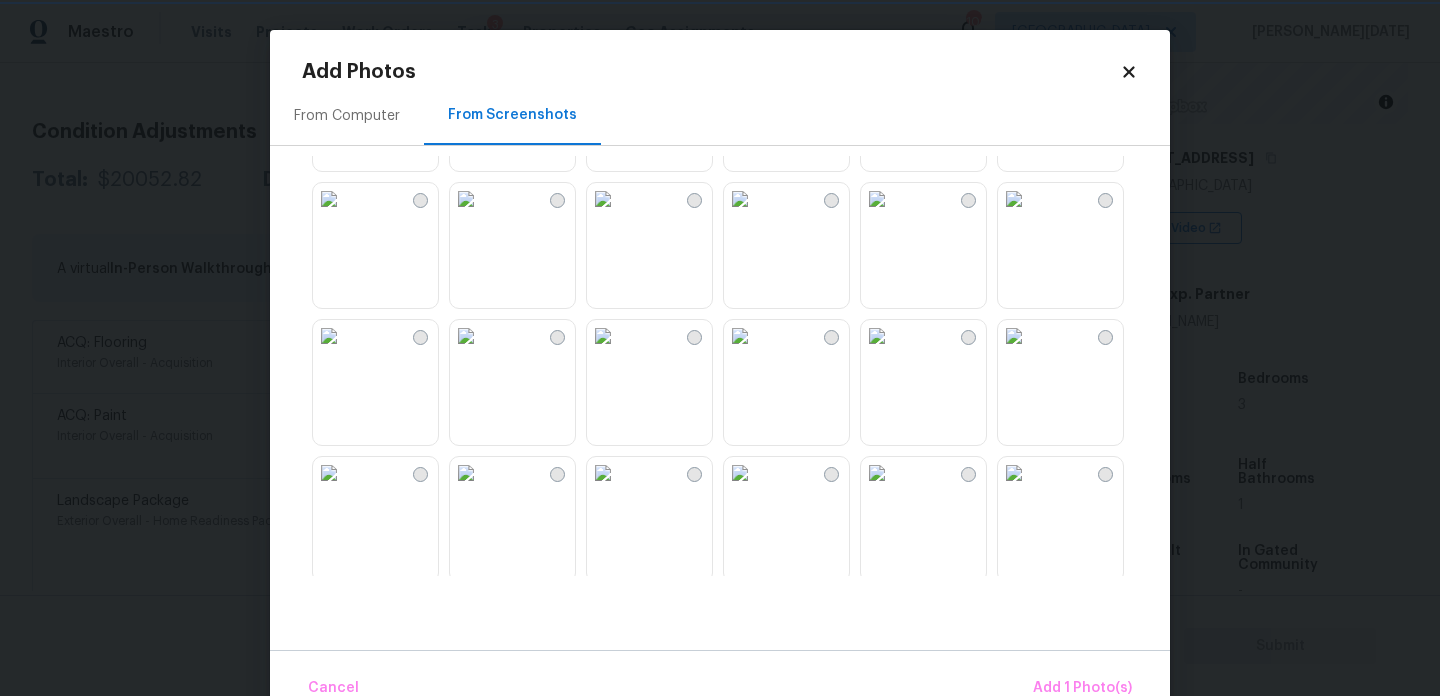 scroll, scrollTop: 604, scrollLeft: 0, axis: vertical 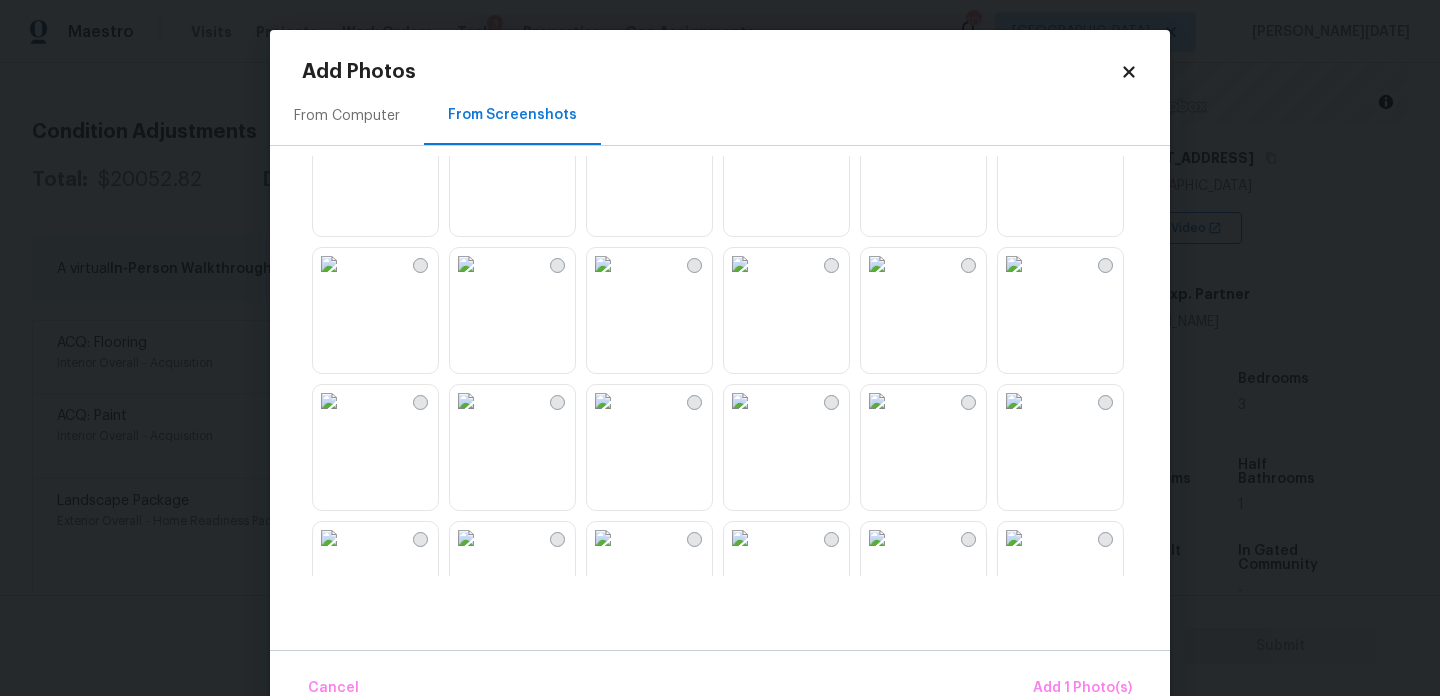 click at bounding box center (603, 264) 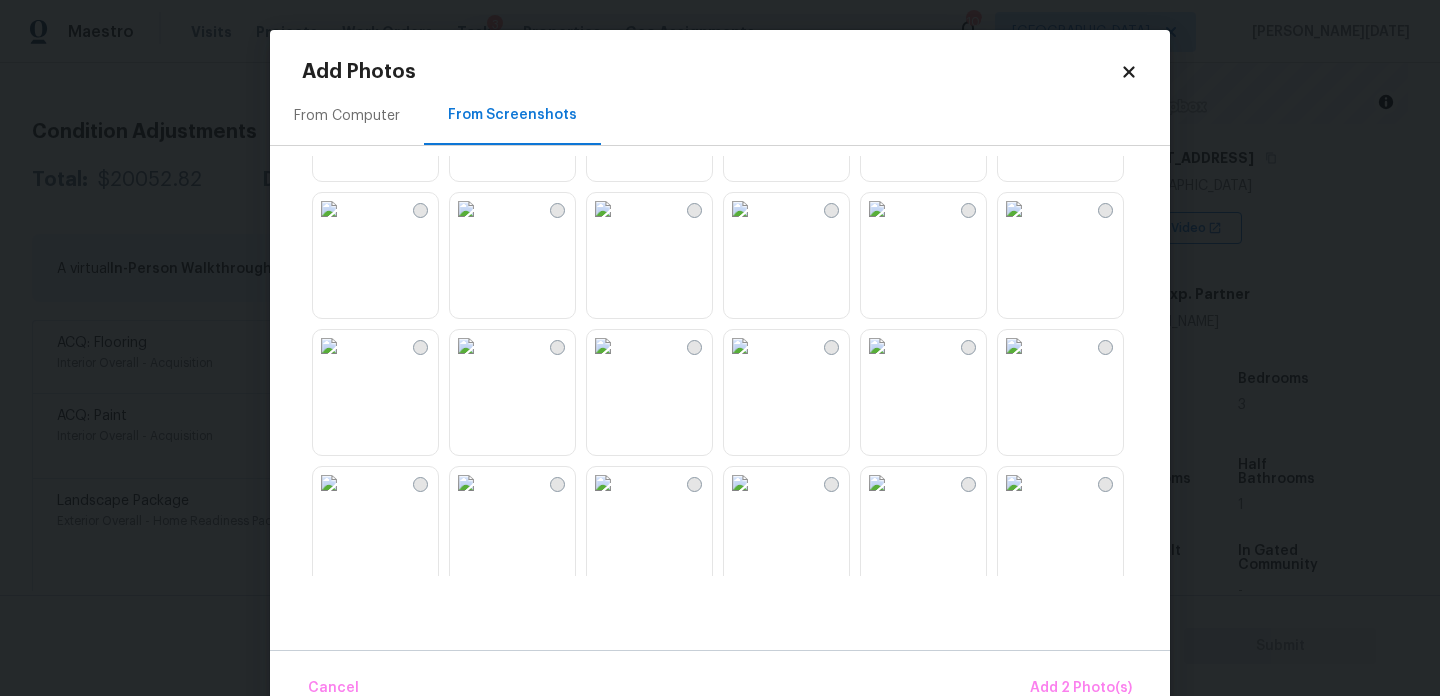 scroll, scrollTop: 1910, scrollLeft: 0, axis: vertical 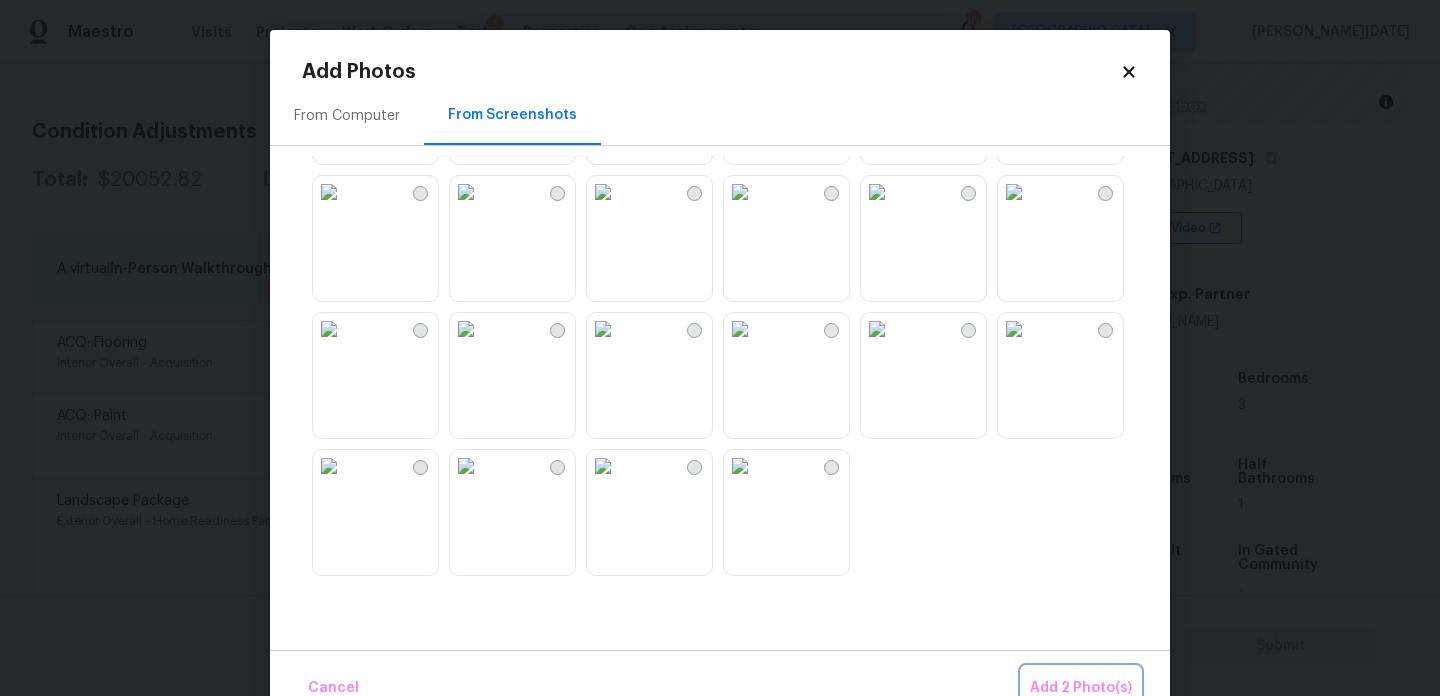 click on "Add 2 Photo(s)" at bounding box center [1081, 688] 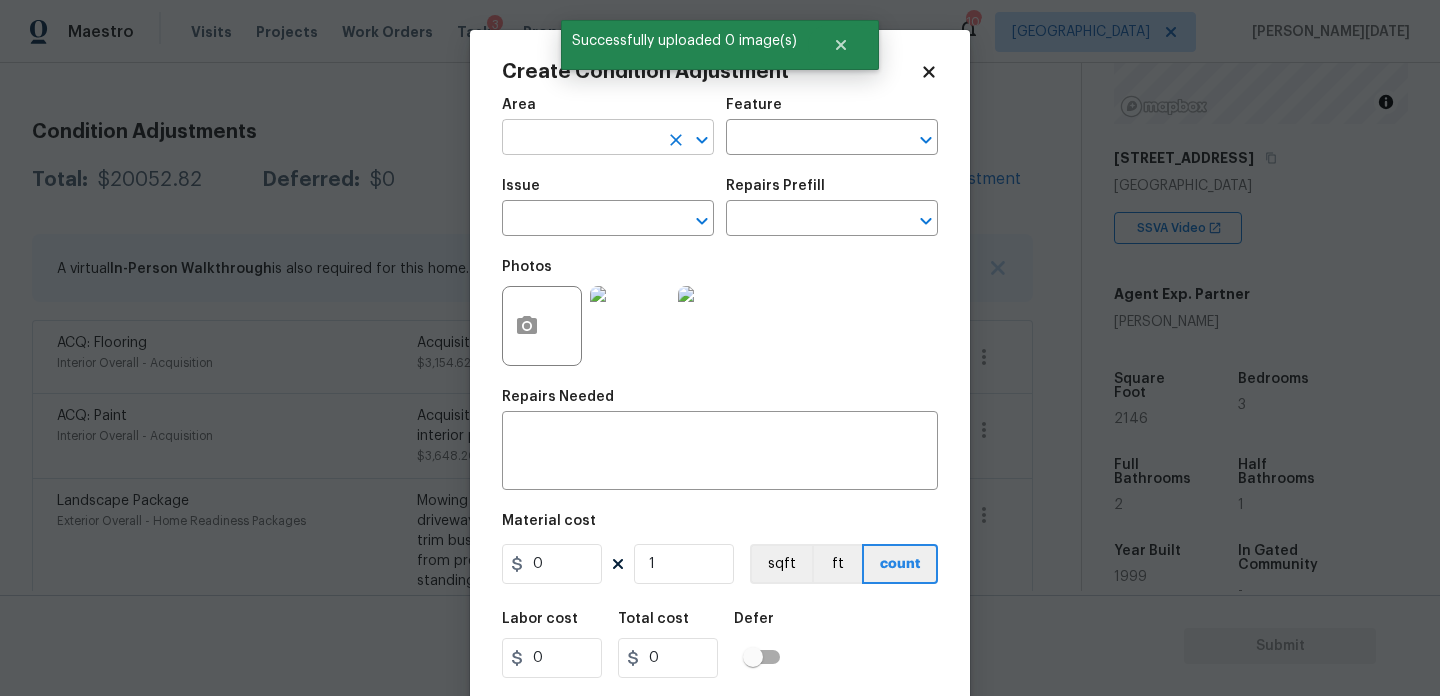 click at bounding box center [580, 139] 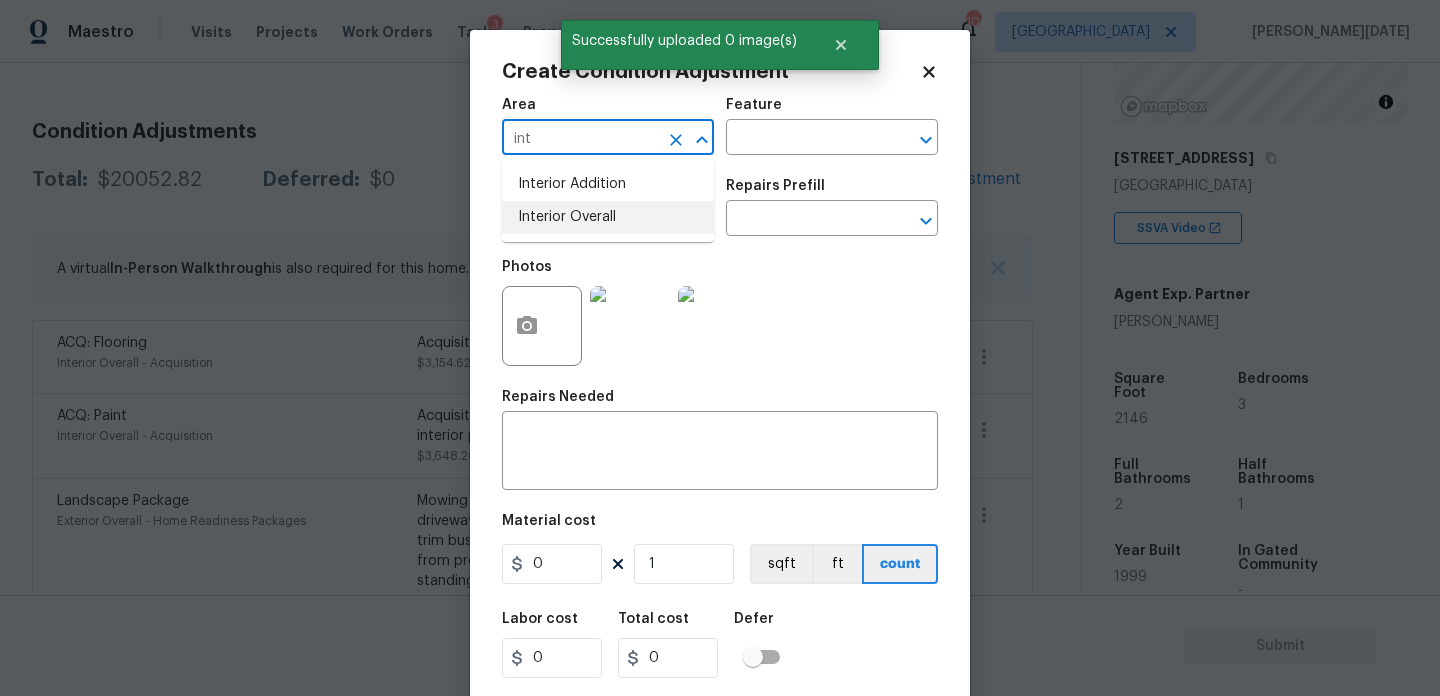 click on "Interior Overall" at bounding box center (608, 217) 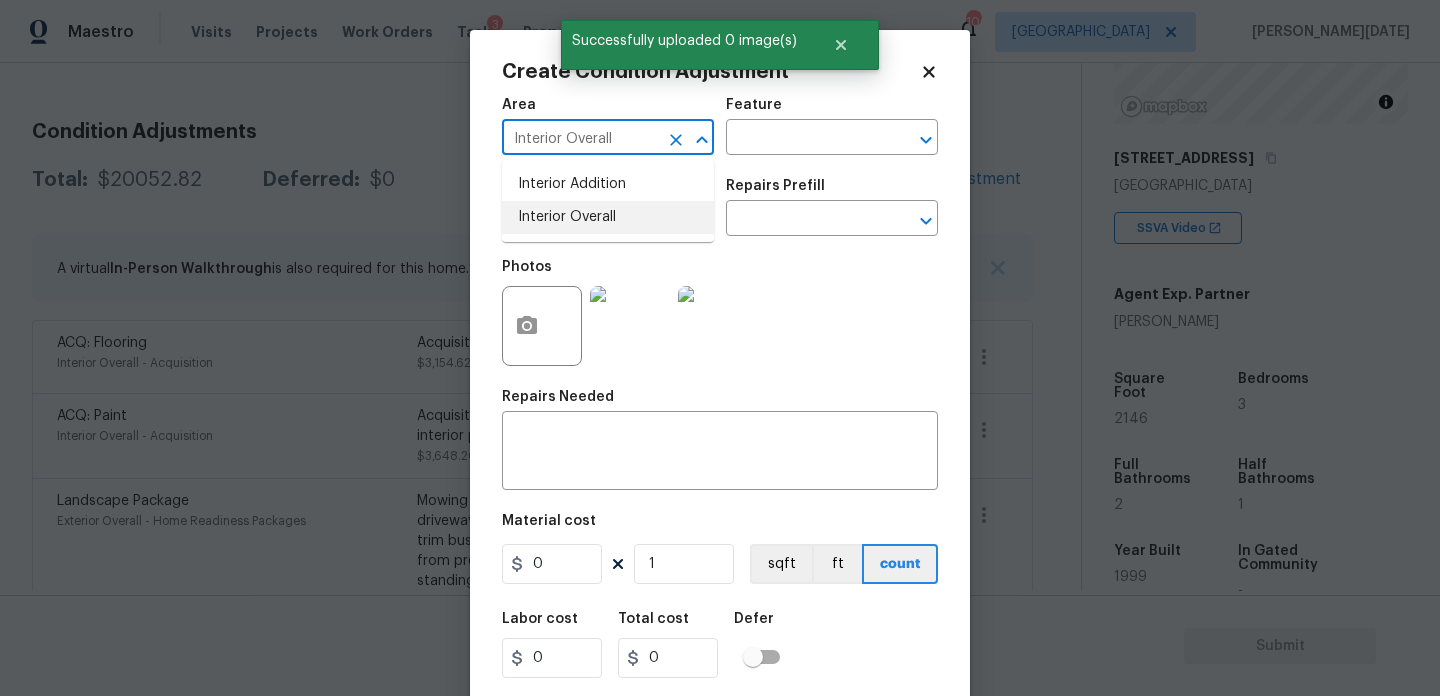 type on "Interior Overall" 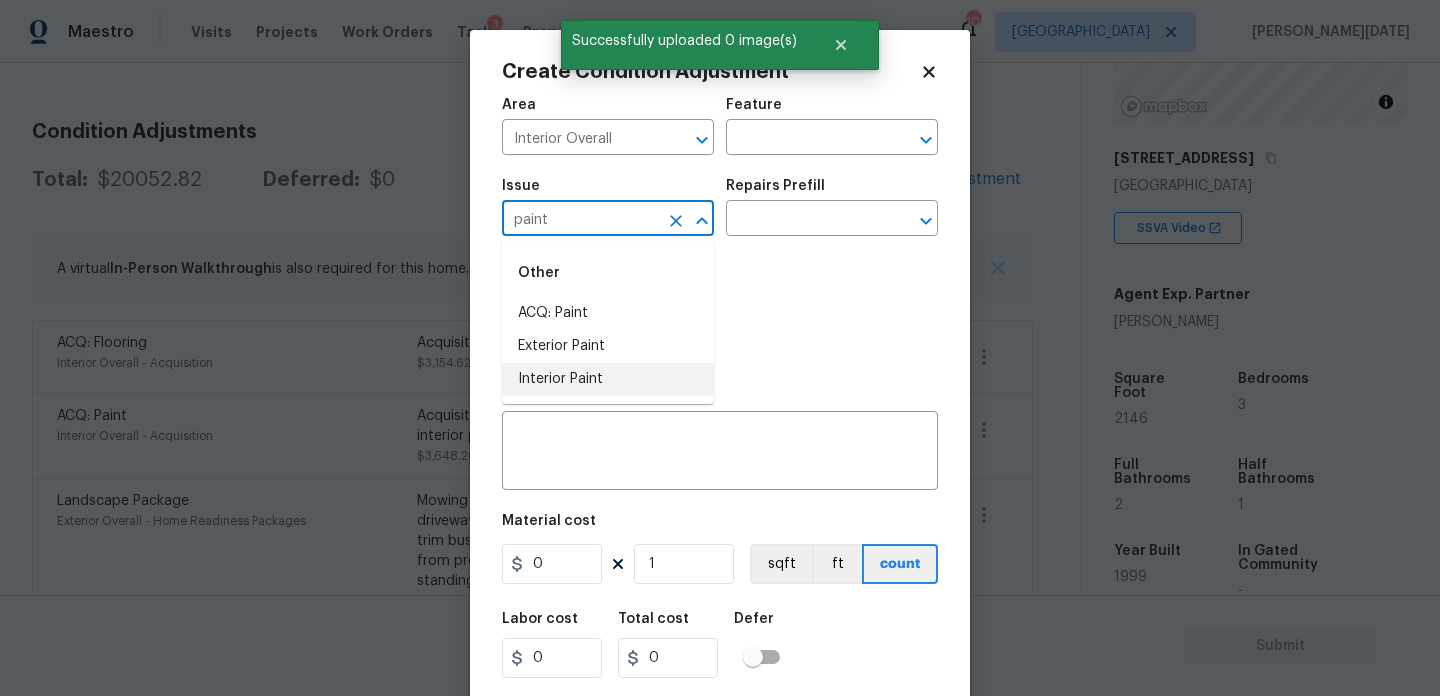 click on "Interior Paint" at bounding box center (608, 379) 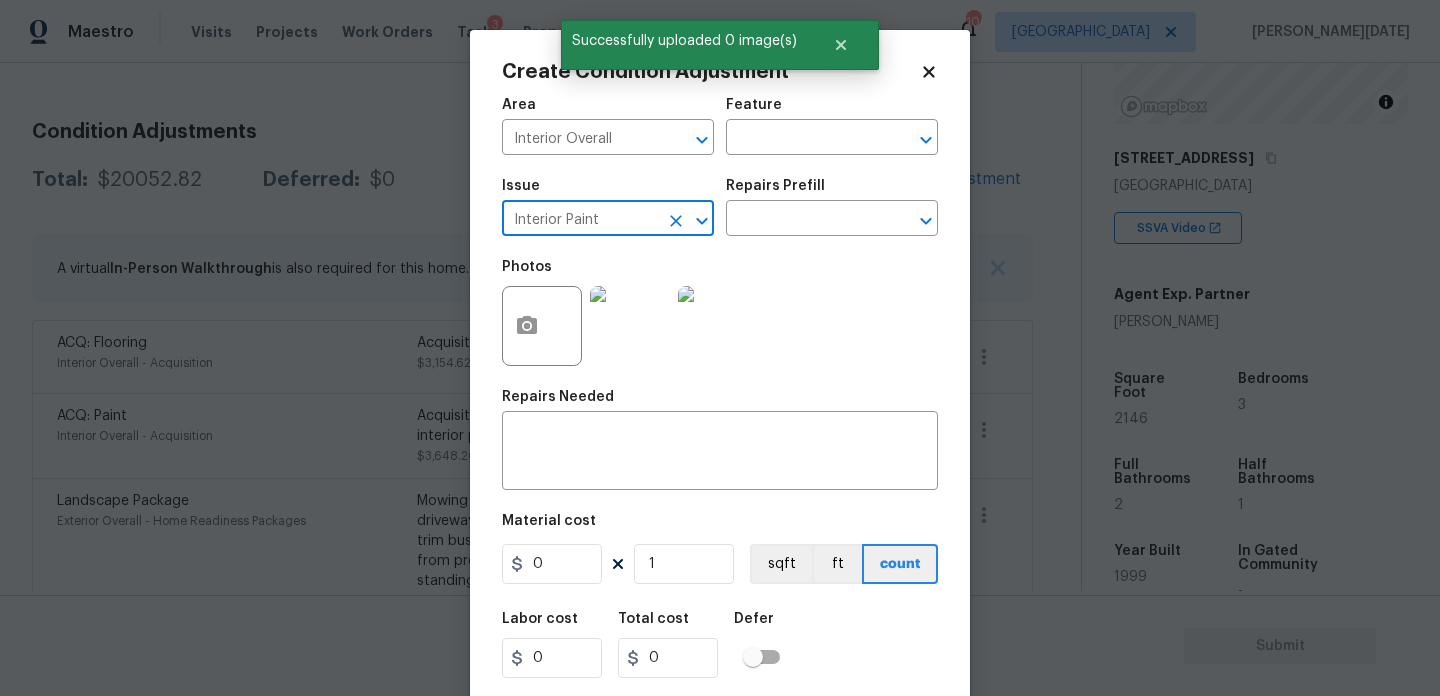 type on "Interior Paint" 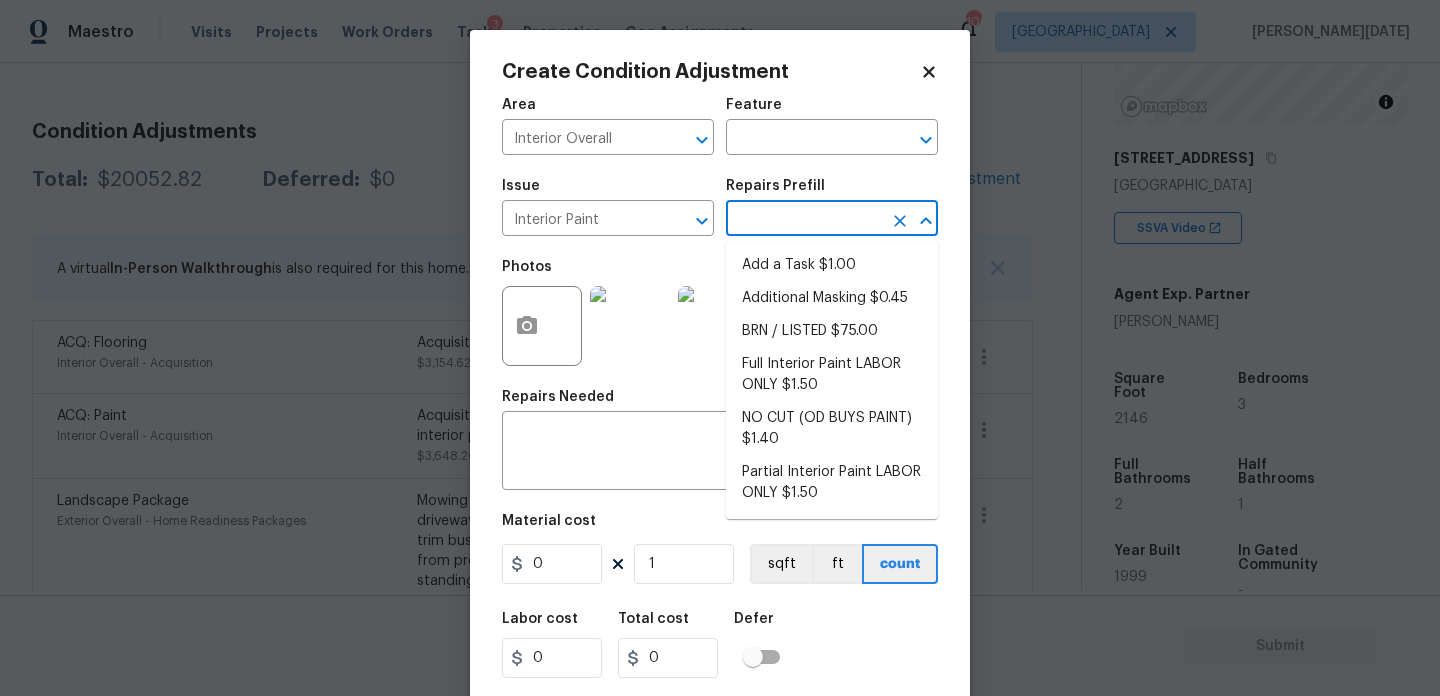 click at bounding box center [804, 220] 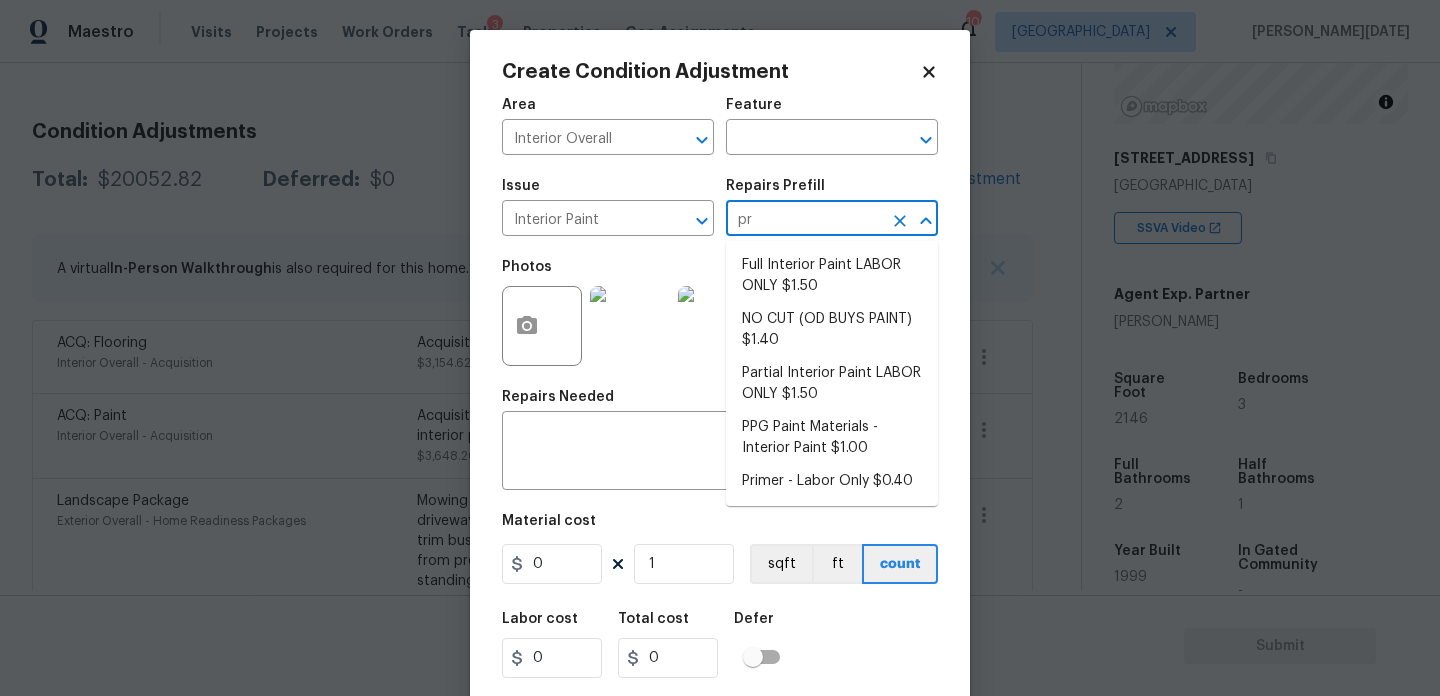 type on "pri" 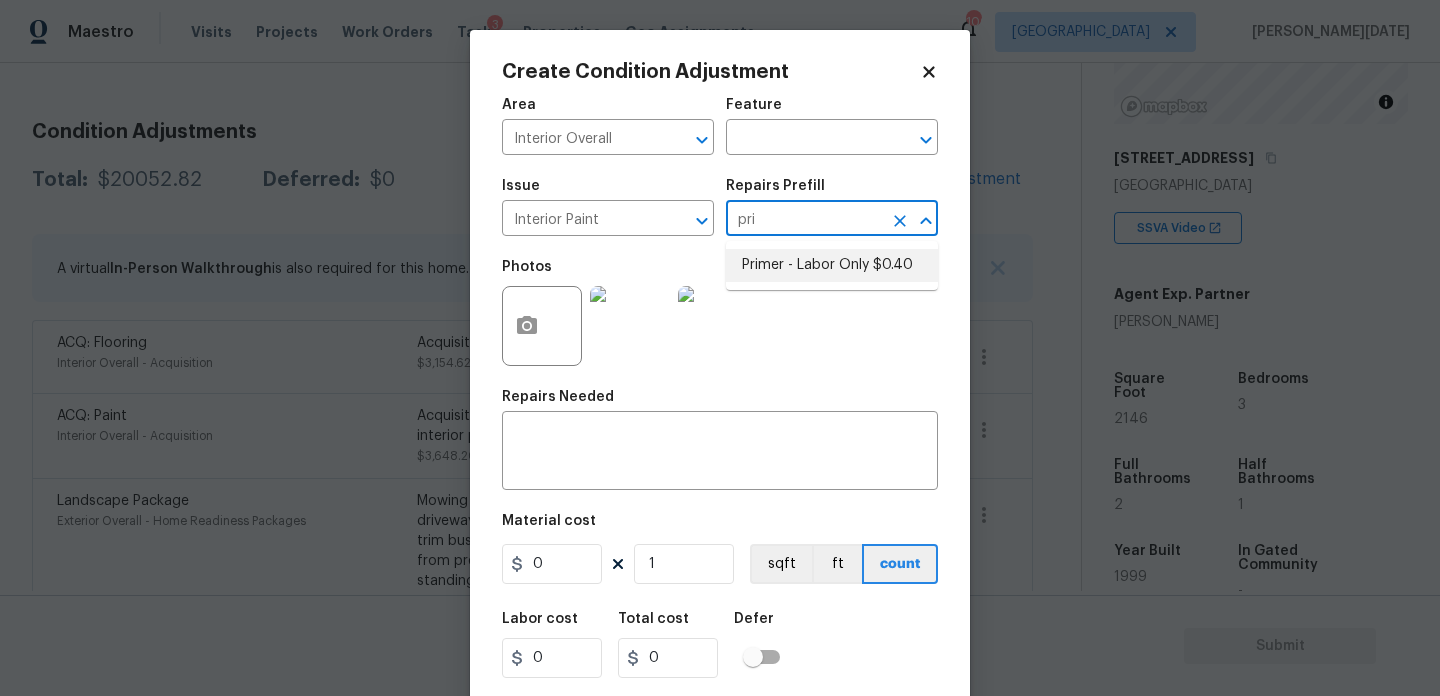 click on "Primer - Labor Only $0.40" at bounding box center [832, 265] 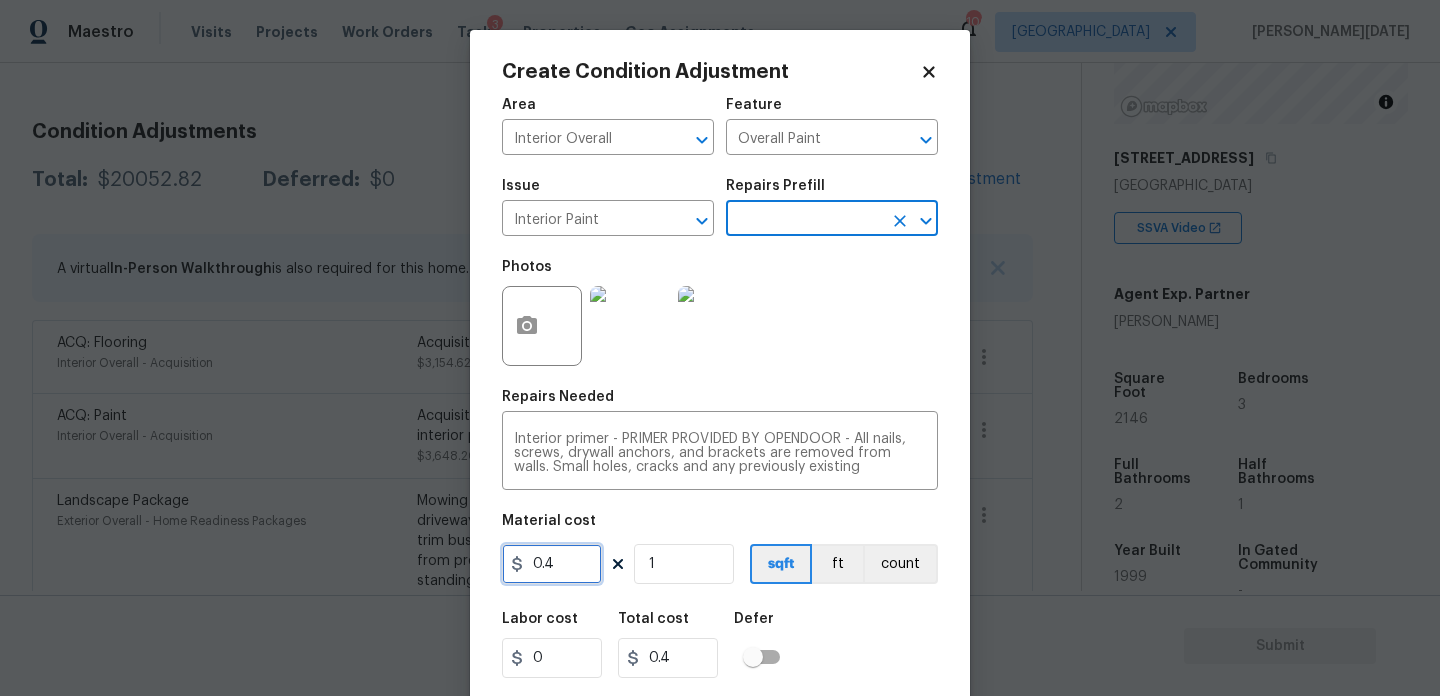 drag, startPoint x: 567, startPoint y: 565, endPoint x: 392, endPoint y: 565, distance: 175 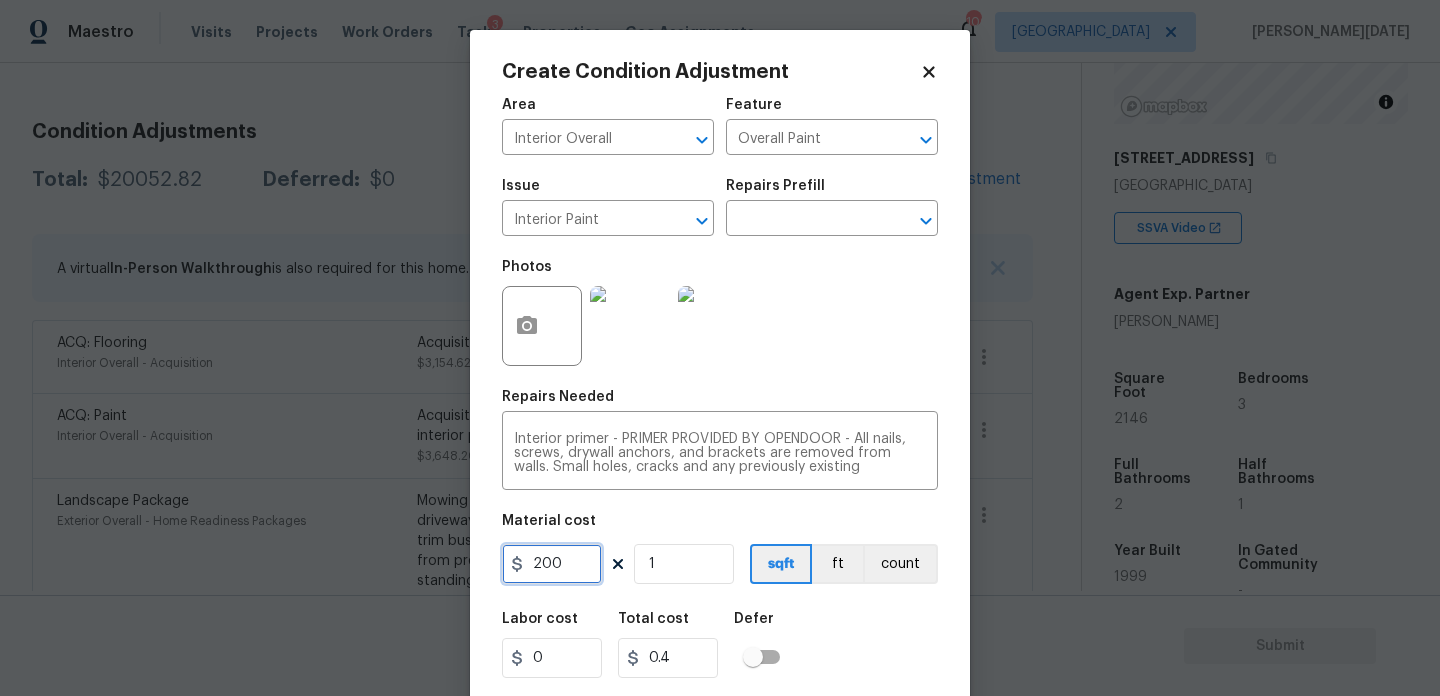 type on "200" 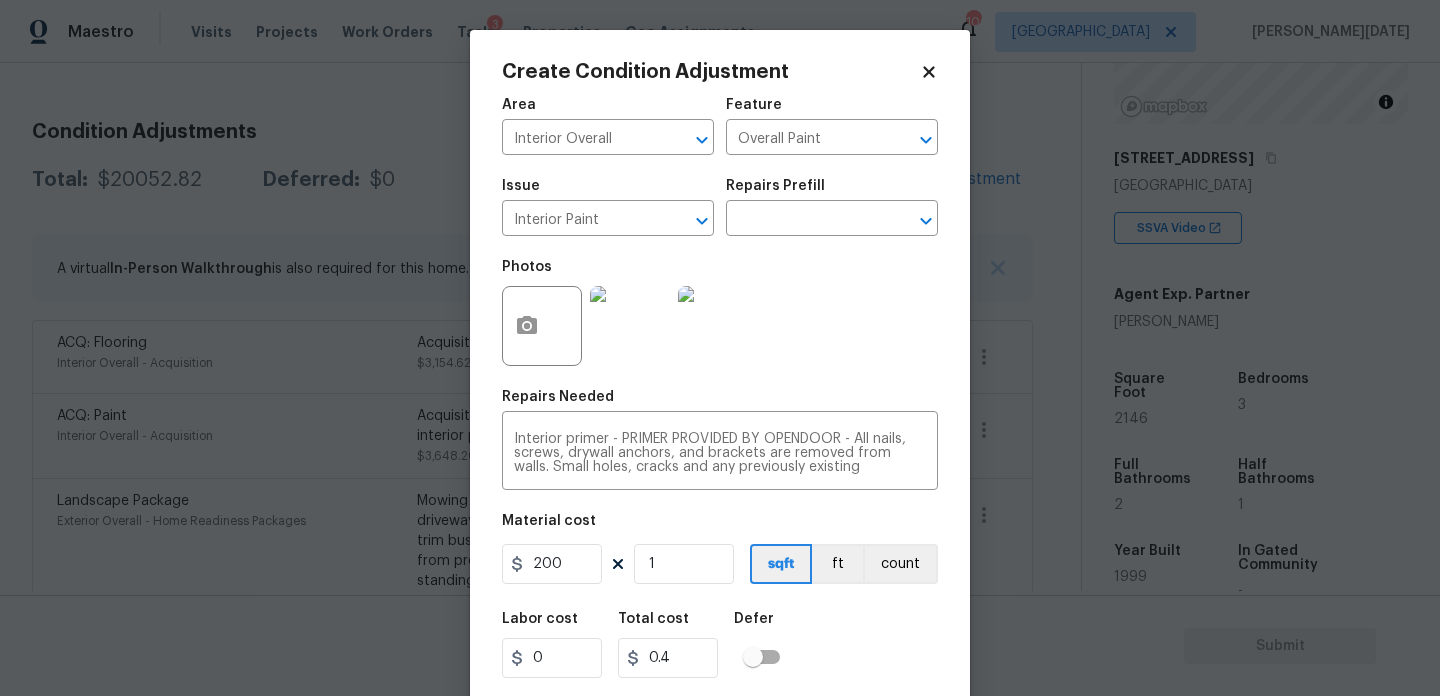 click at bounding box center [718, 326] 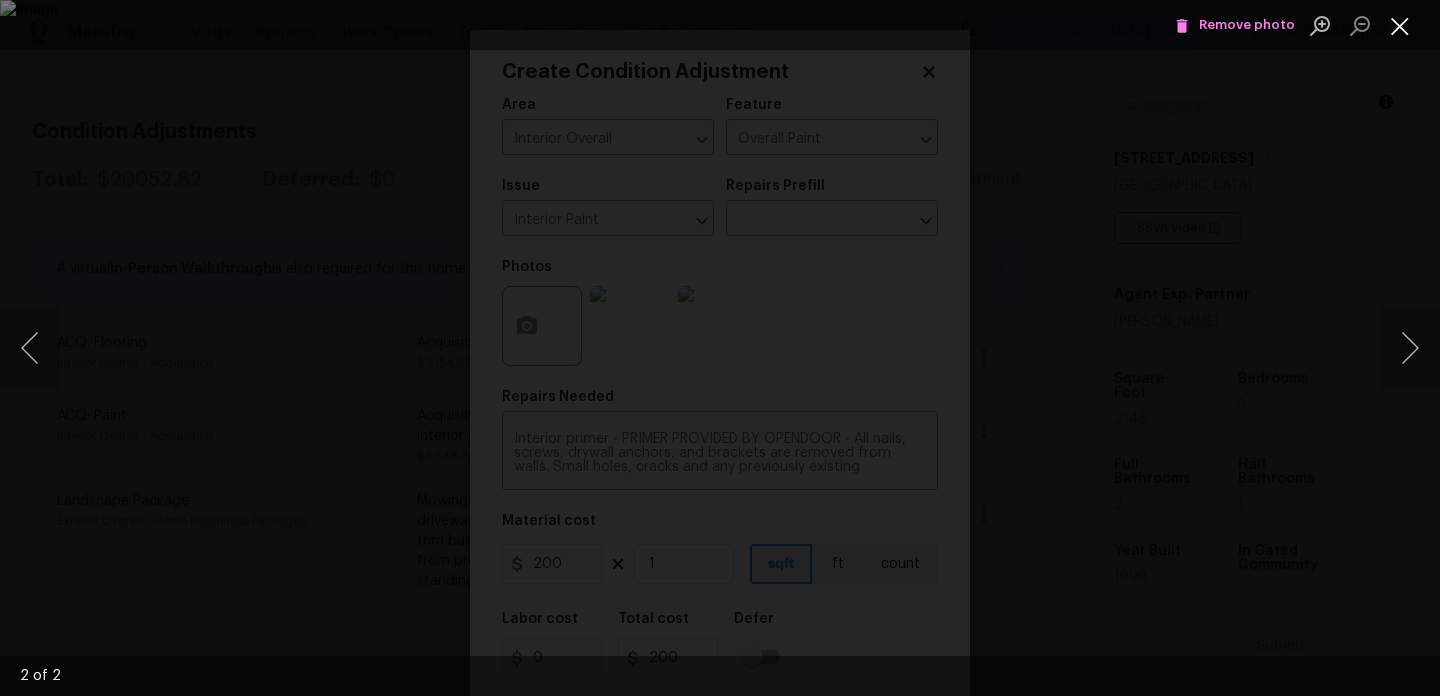 click at bounding box center (1400, 25) 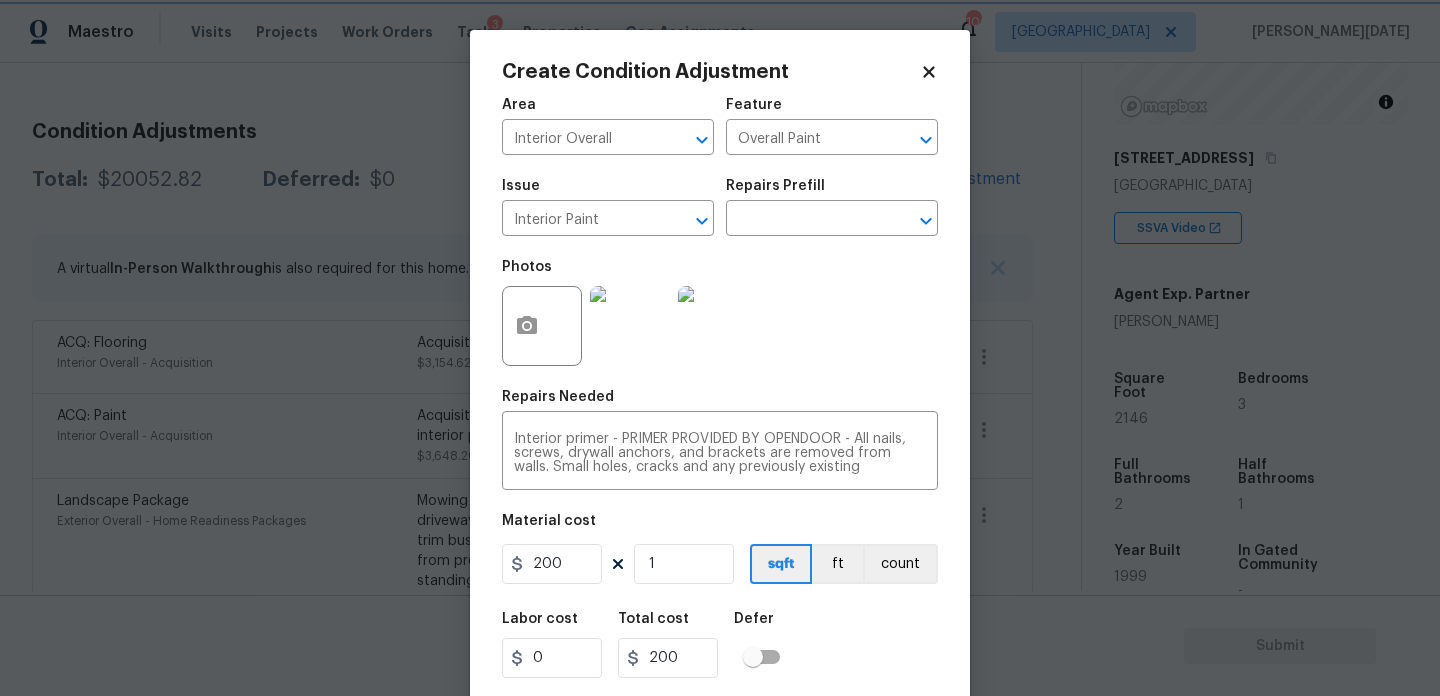 scroll, scrollTop: 42, scrollLeft: 0, axis: vertical 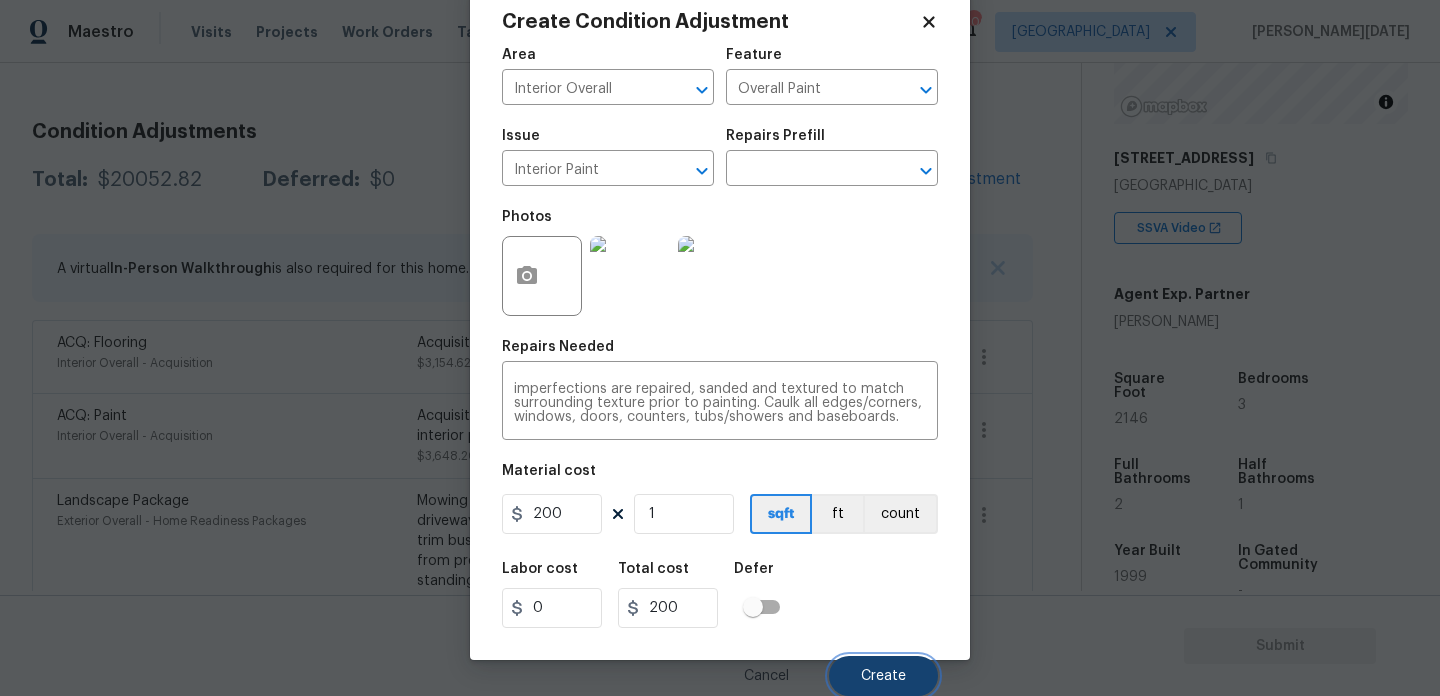 click on "Create" at bounding box center (883, 676) 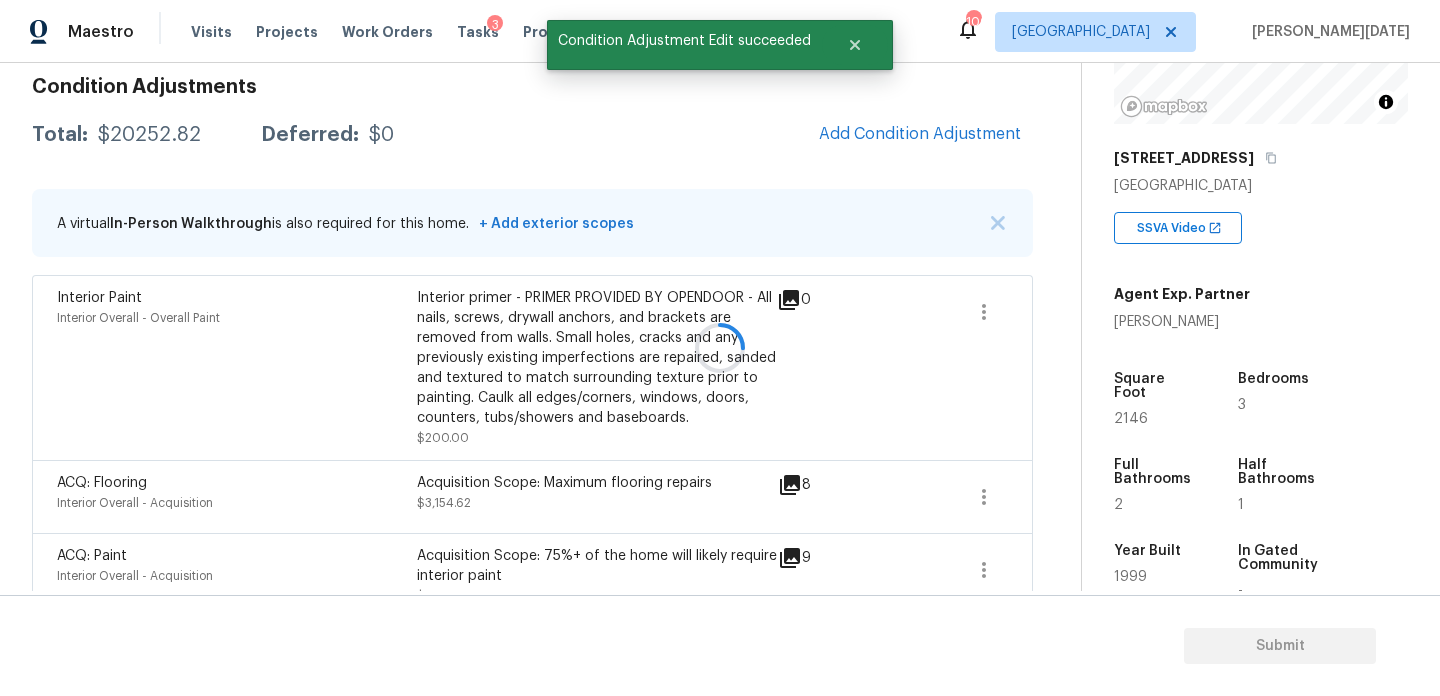scroll, scrollTop: 245, scrollLeft: 0, axis: vertical 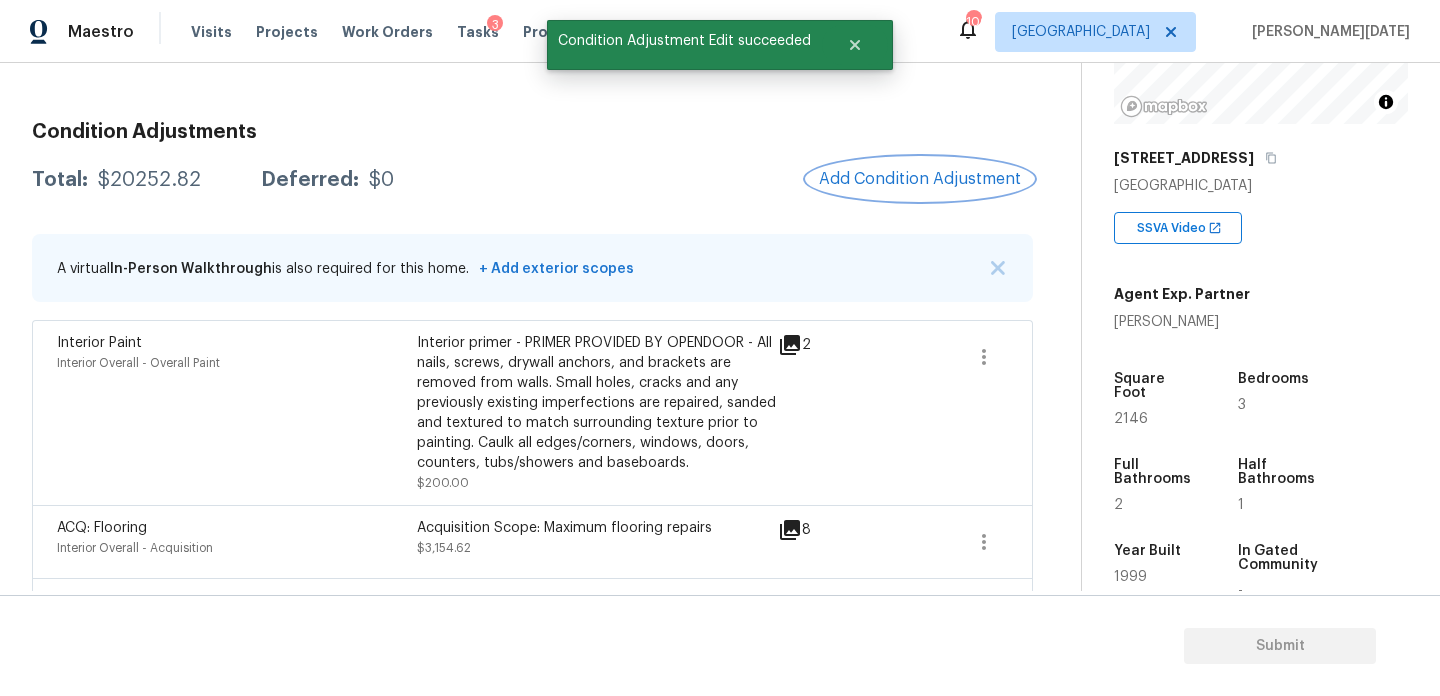click on "Add Condition Adjustment" at bounding box center [920, 179] 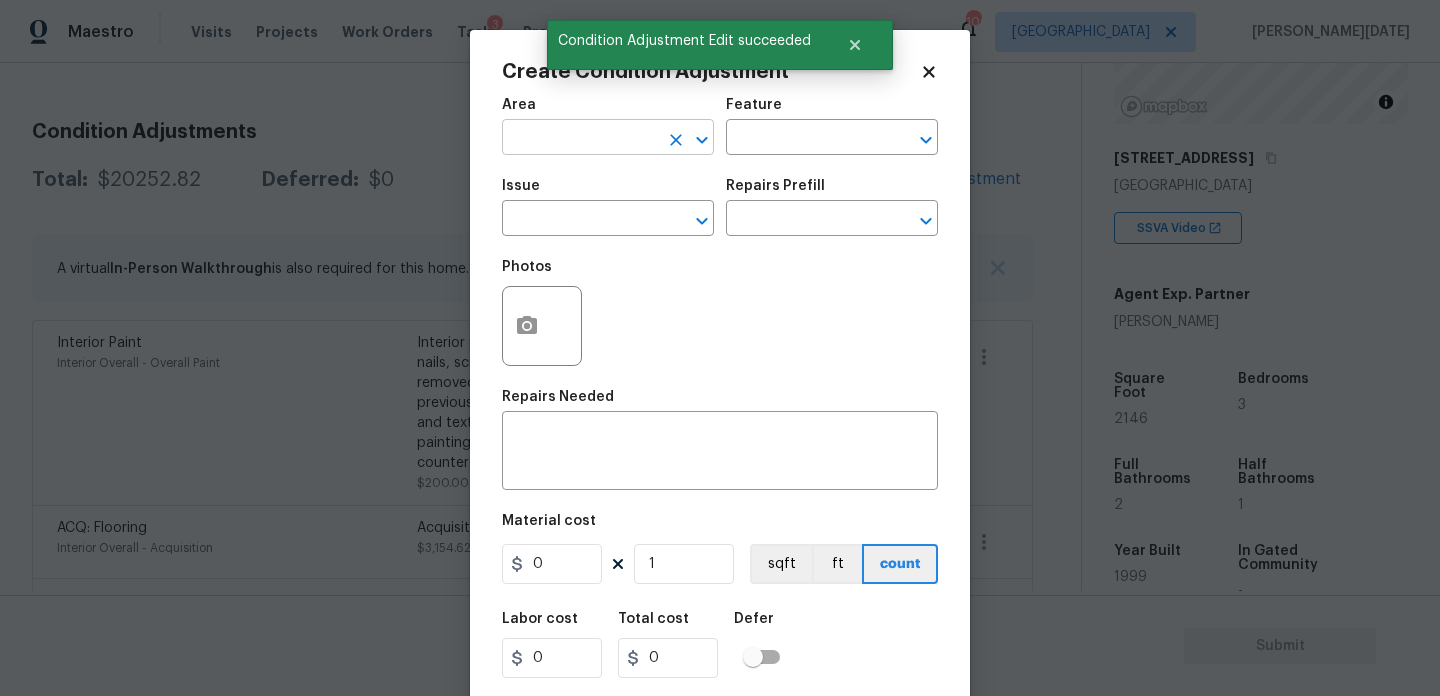 click at bounding box center (580, 139) 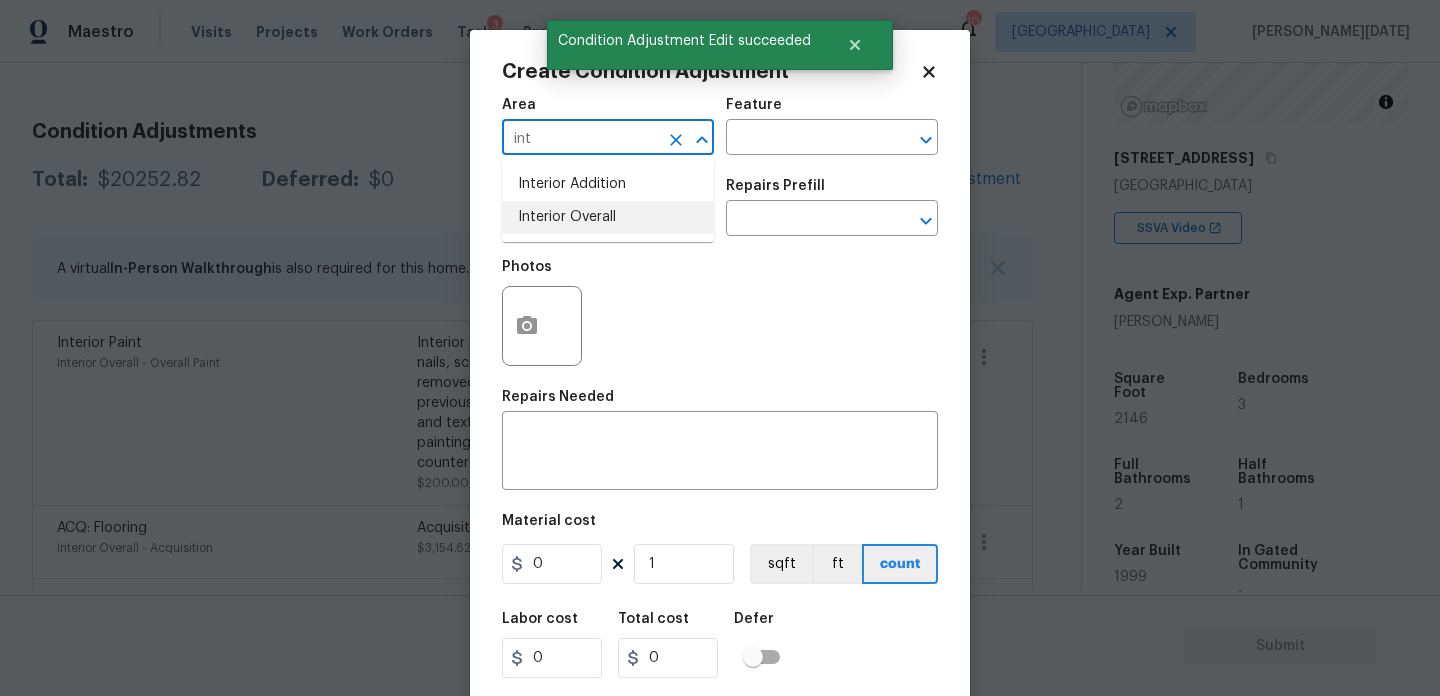click on "Interior Overall" at bounding box center (608, 217) 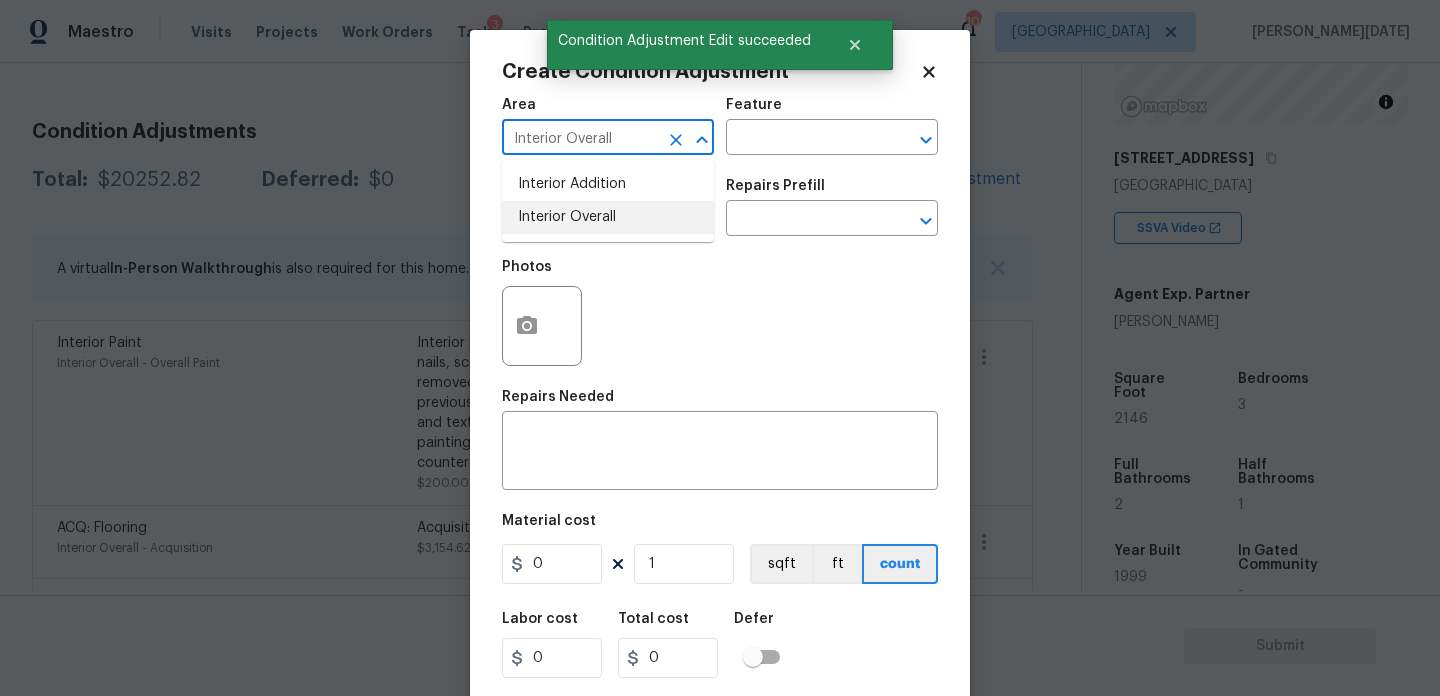 type on "Interior Overall" 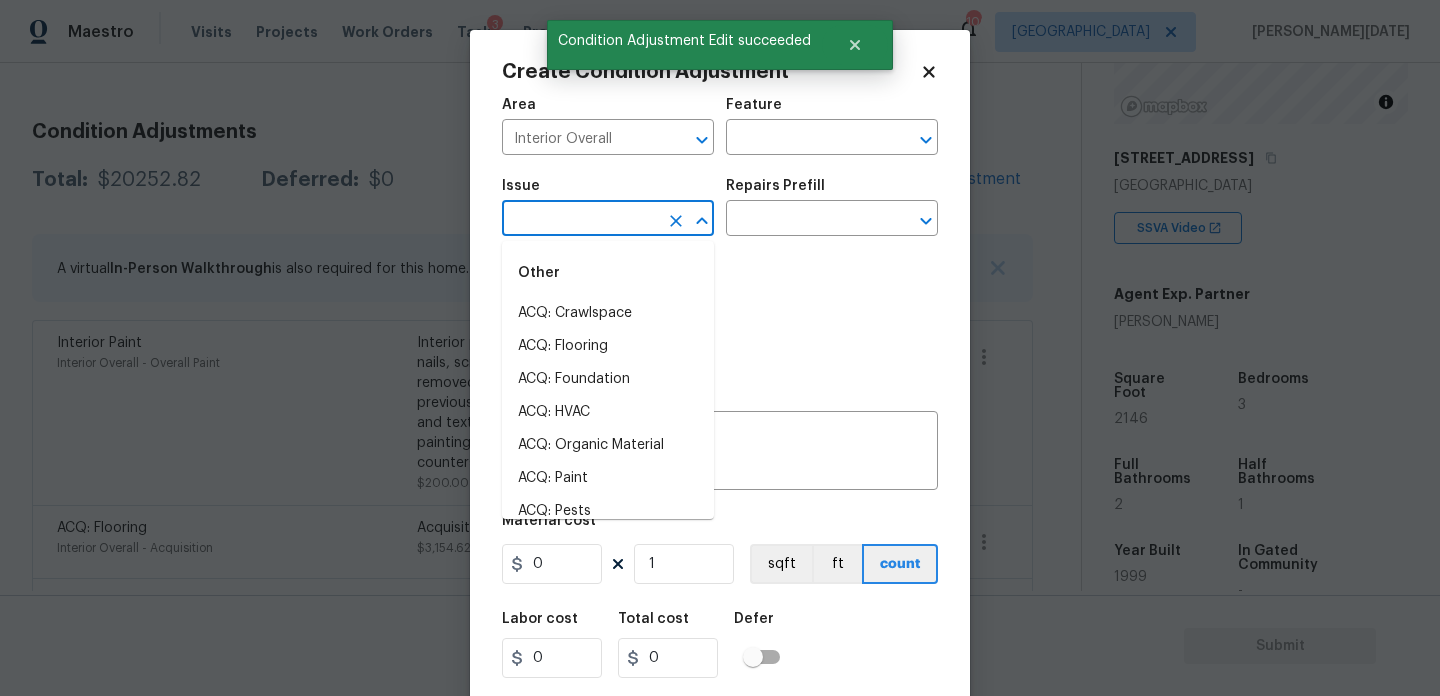 click at bounding box center [580, 220] 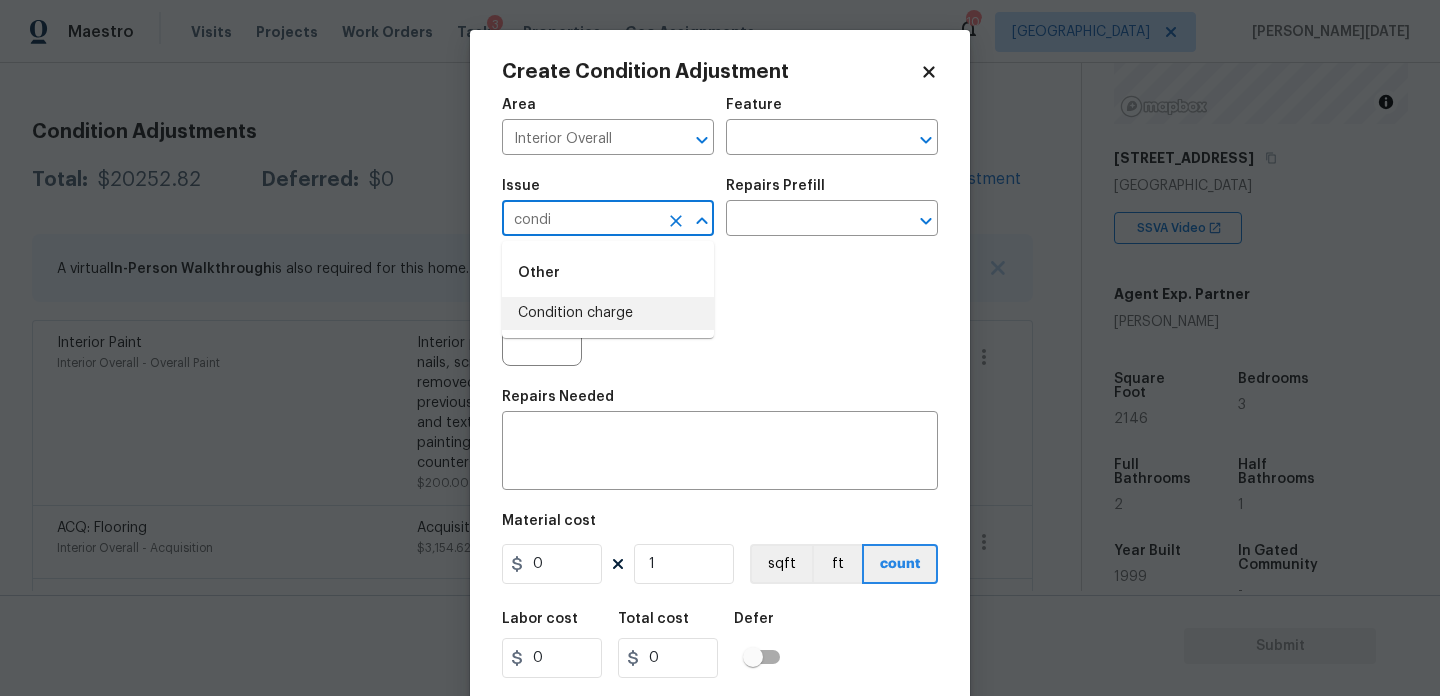 click on "Condition charge" at bounding box center (608, 313) 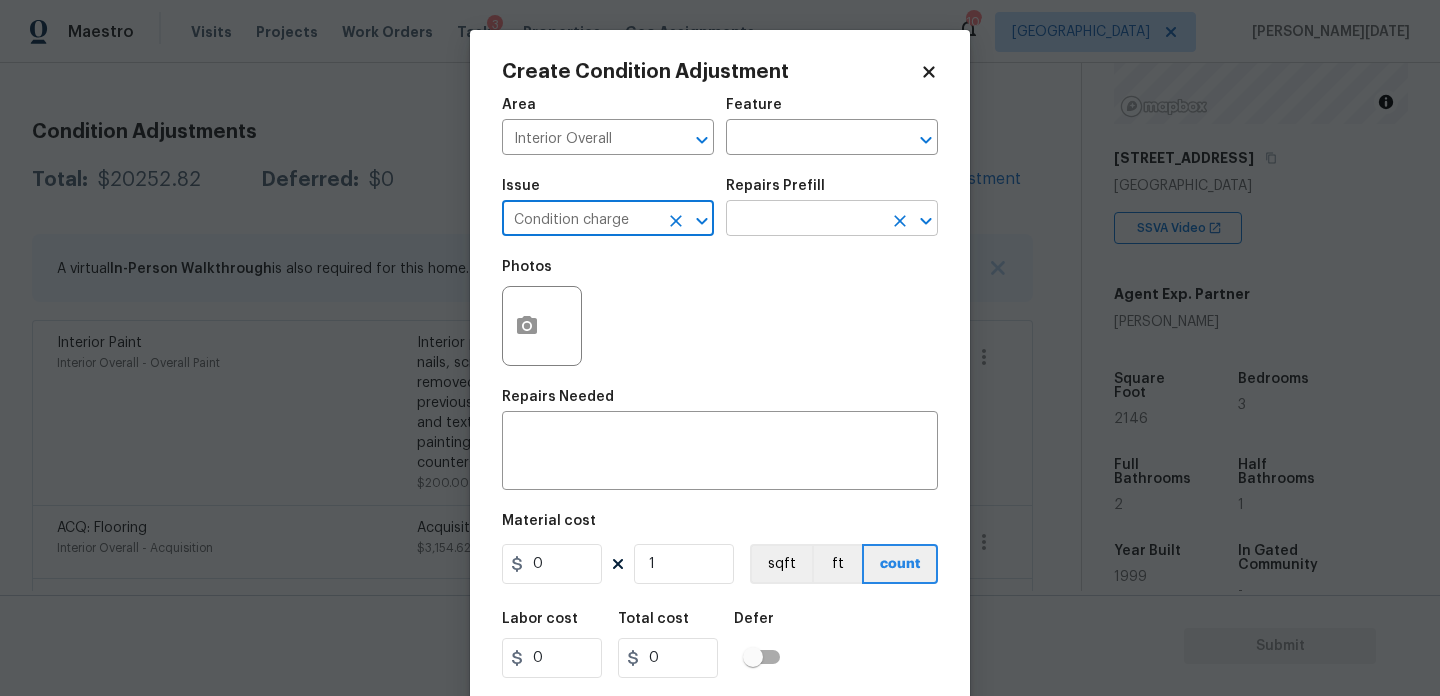 type on "Condition charge" 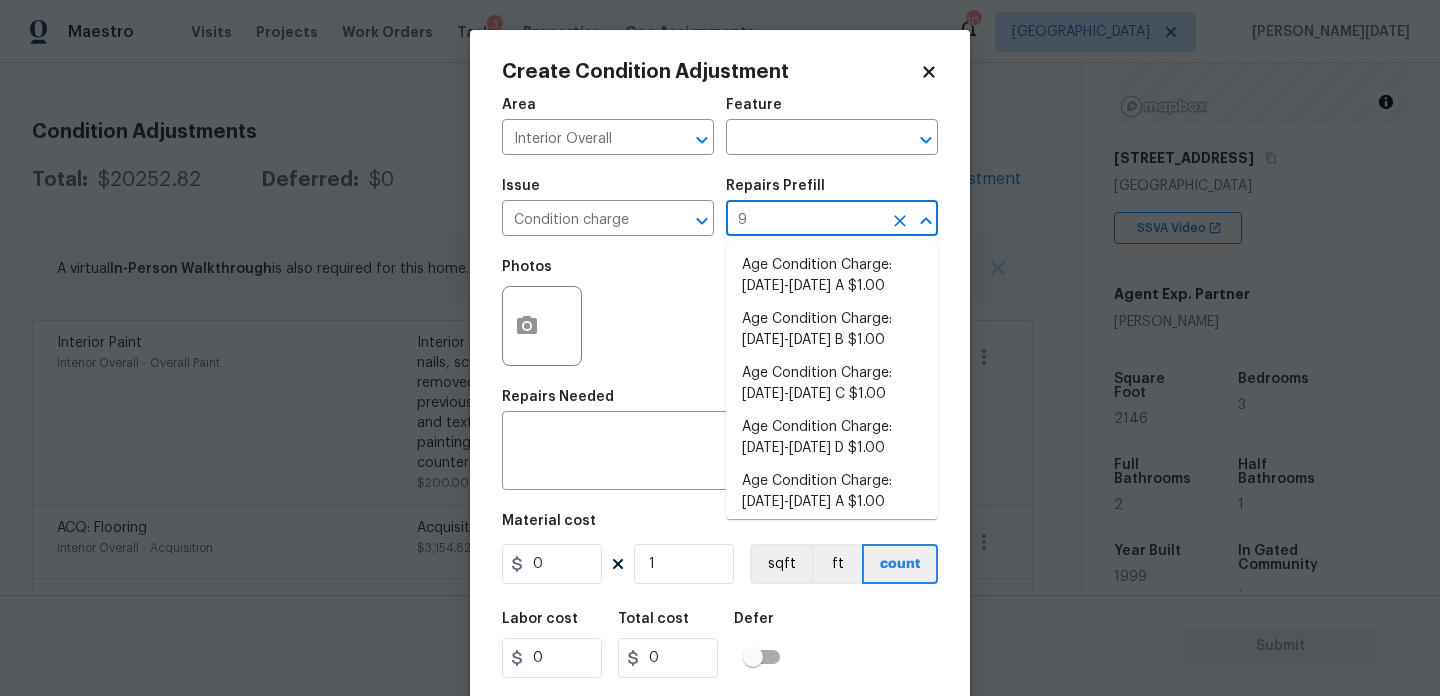 type on "93" 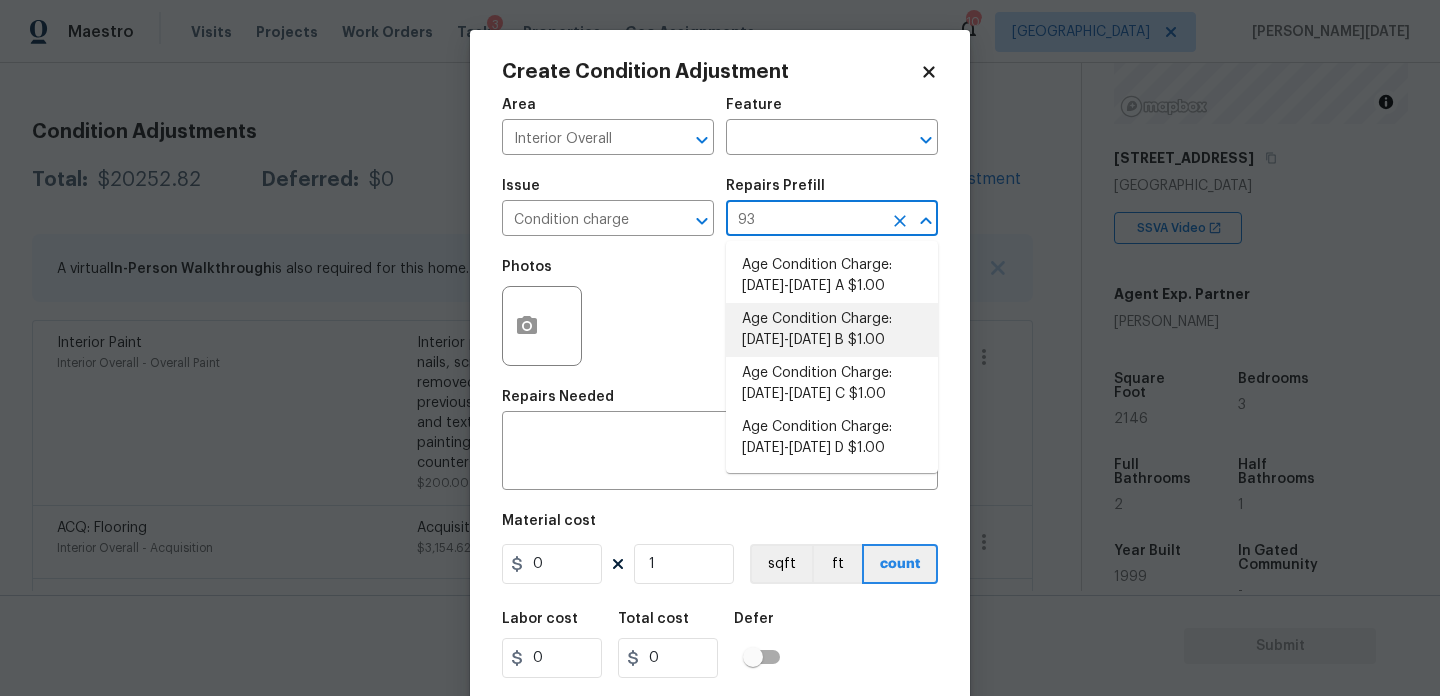 click on "Age Condition Charge: 1993-2008 B	 $1.00" at bounding box center (832, 330) 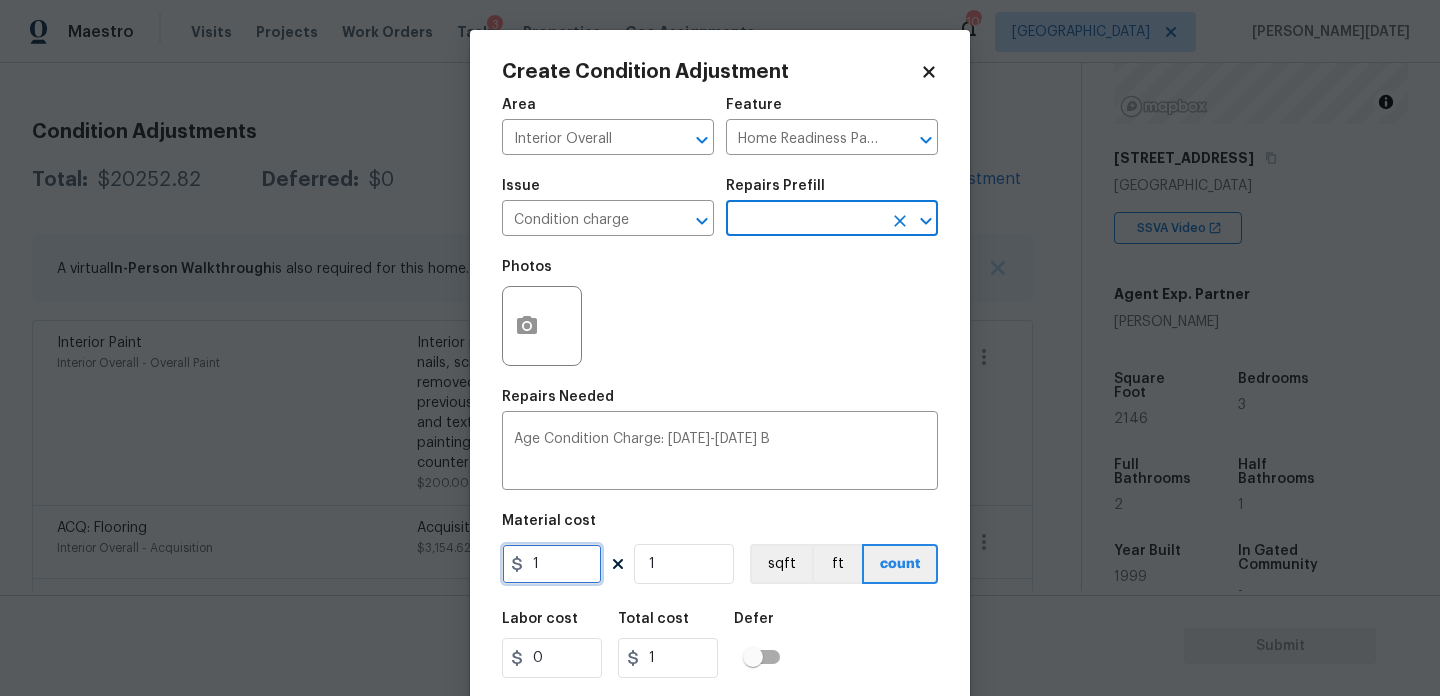 click on "1" at bounding box center (552, 564) 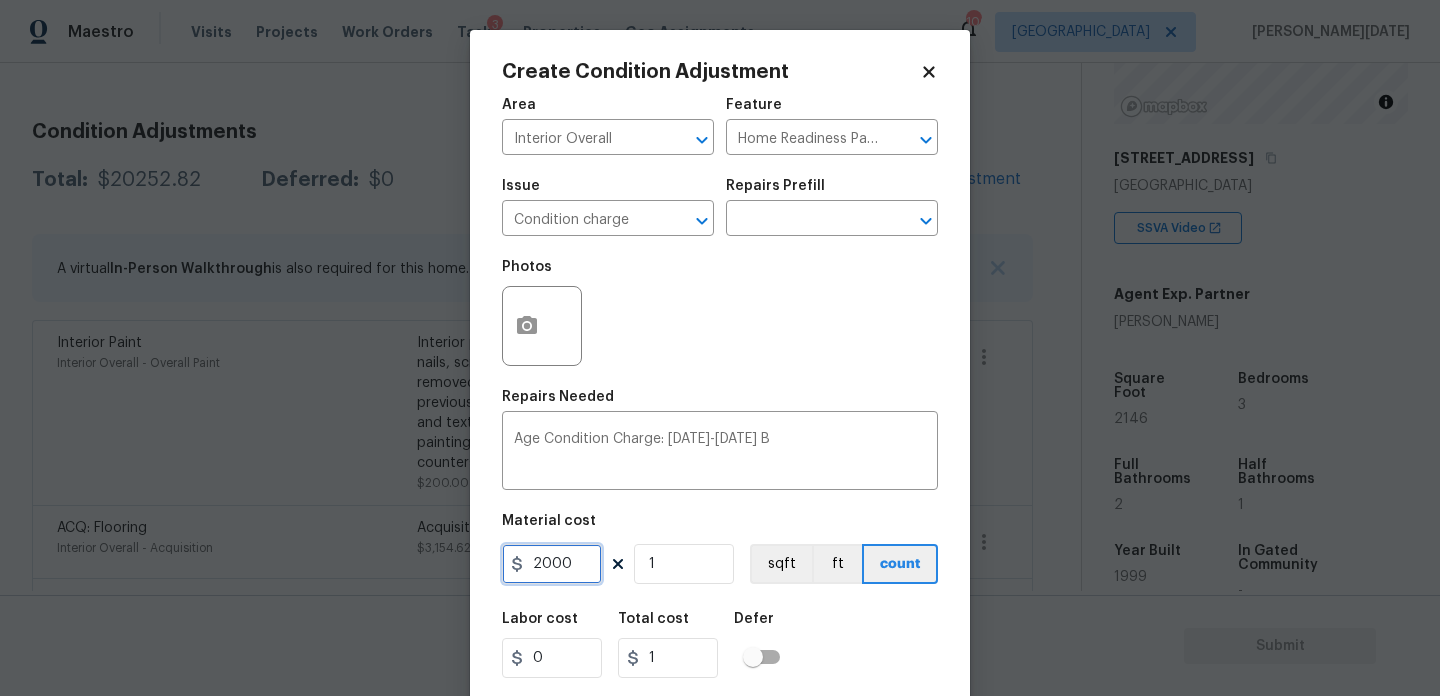 type on "2000" 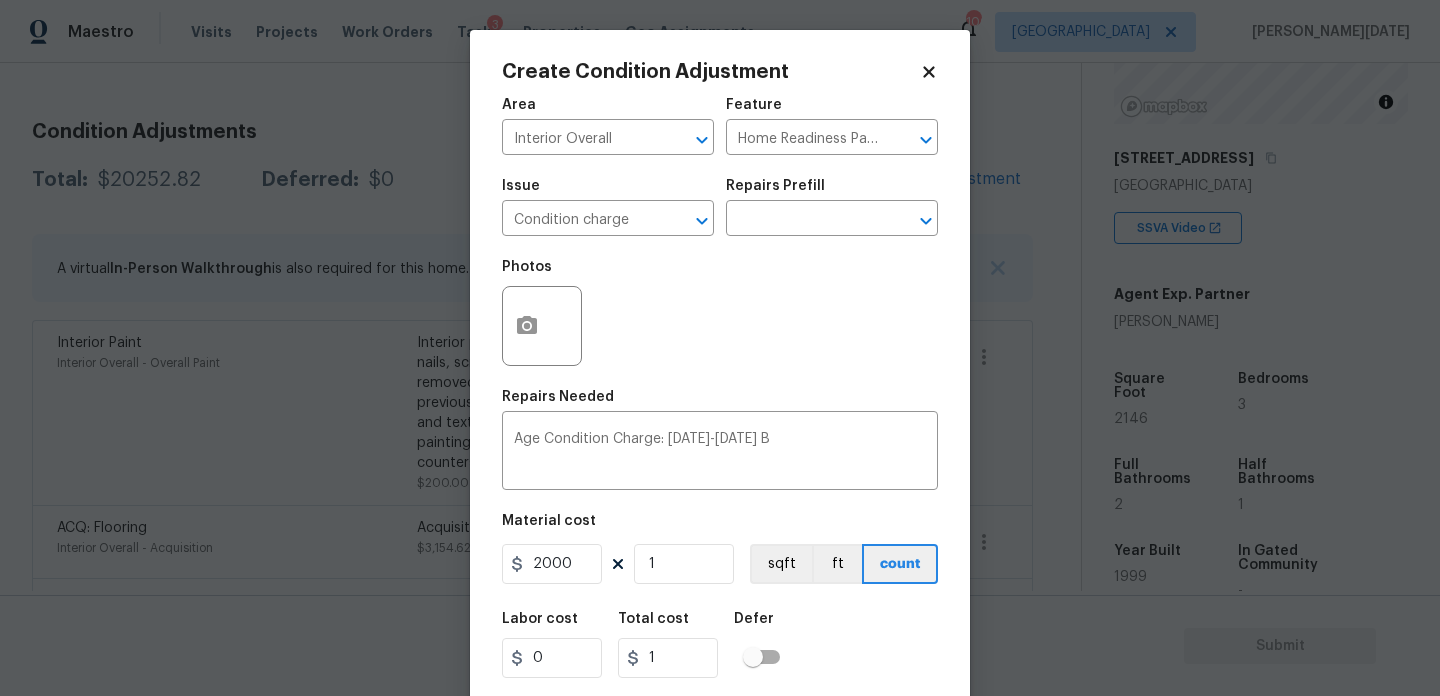 click on "Photos" at bounding box center [720, 313] 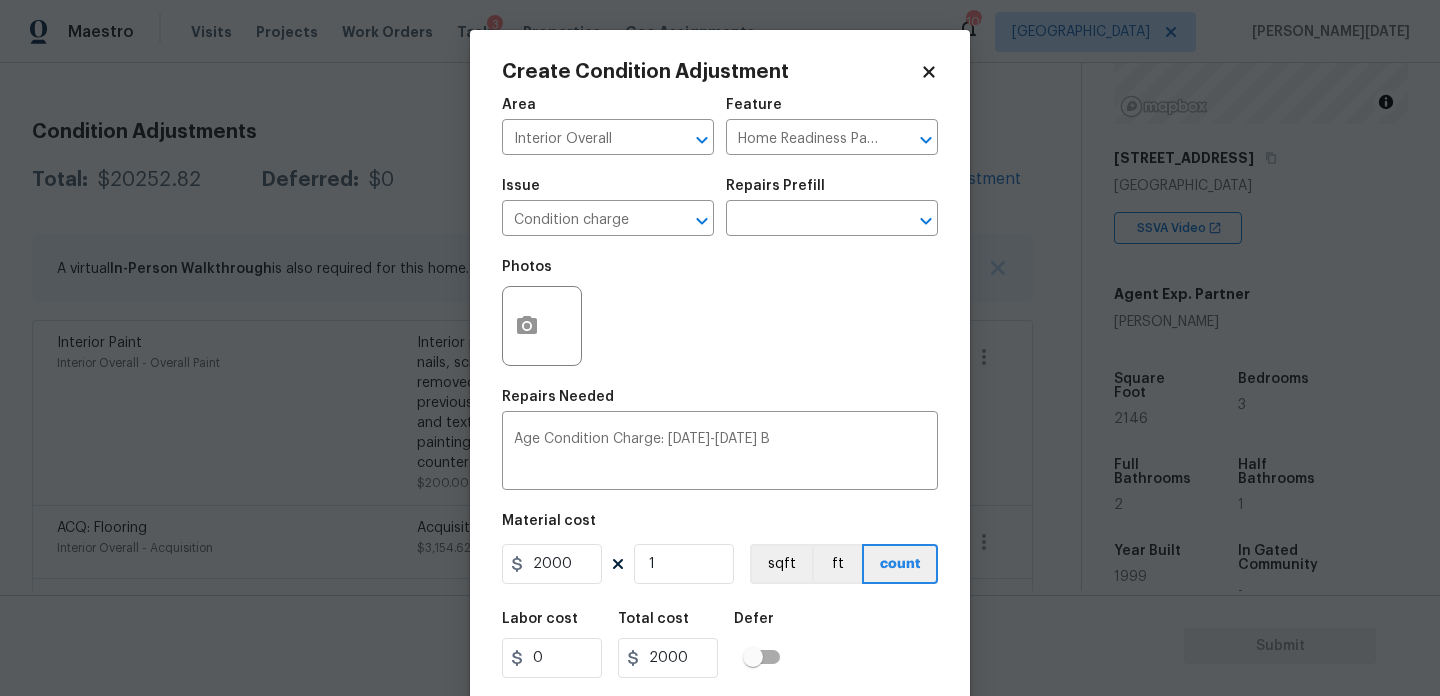 scroll, scrollTop: 51, scrollLeft: 0, axis: vertical 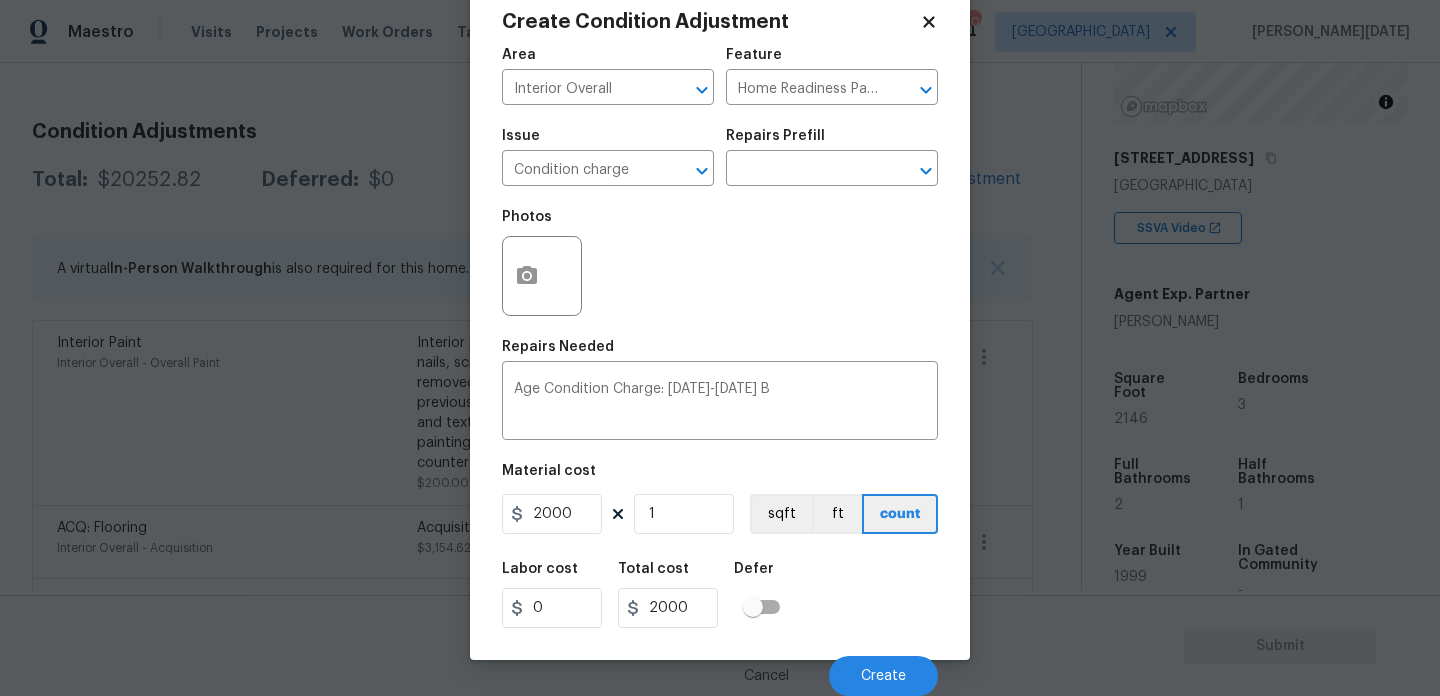 click on "Cancel Create" at bounding box center [720, 668] 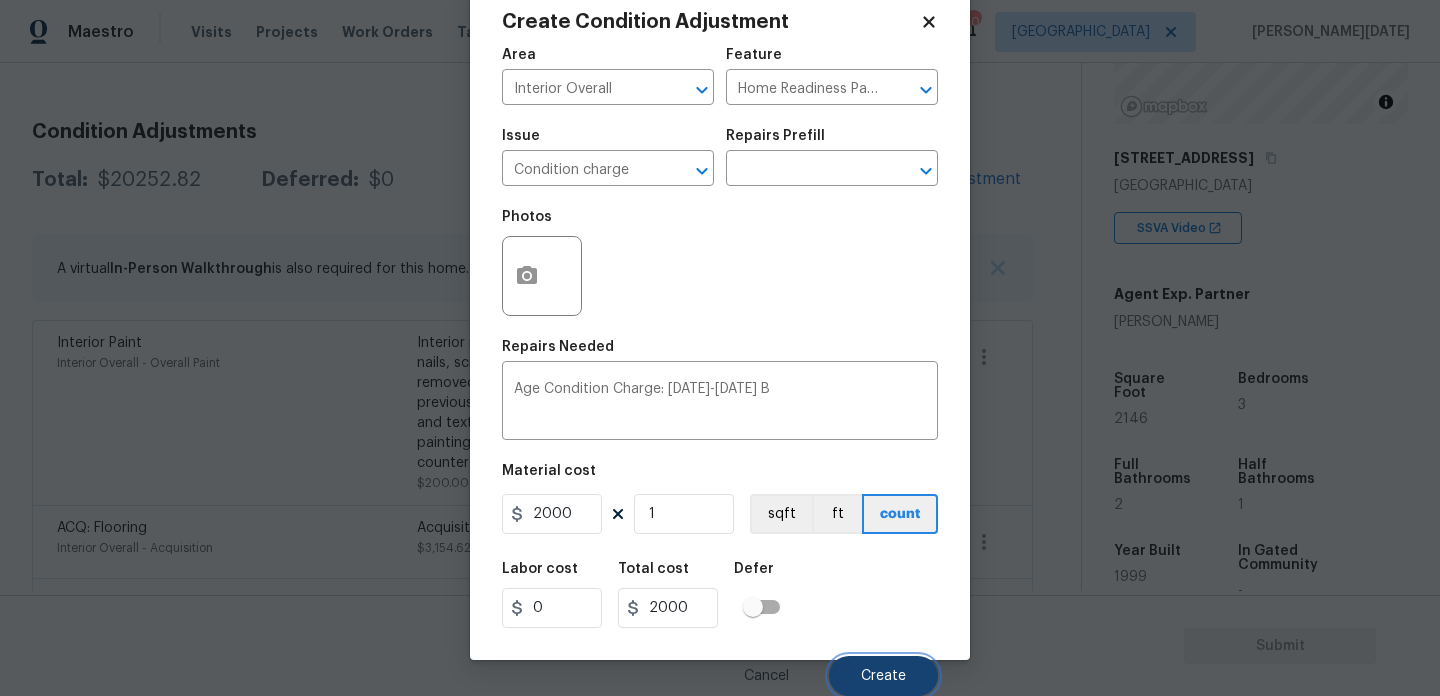 click on "Create" at bounding box center (883, 676) 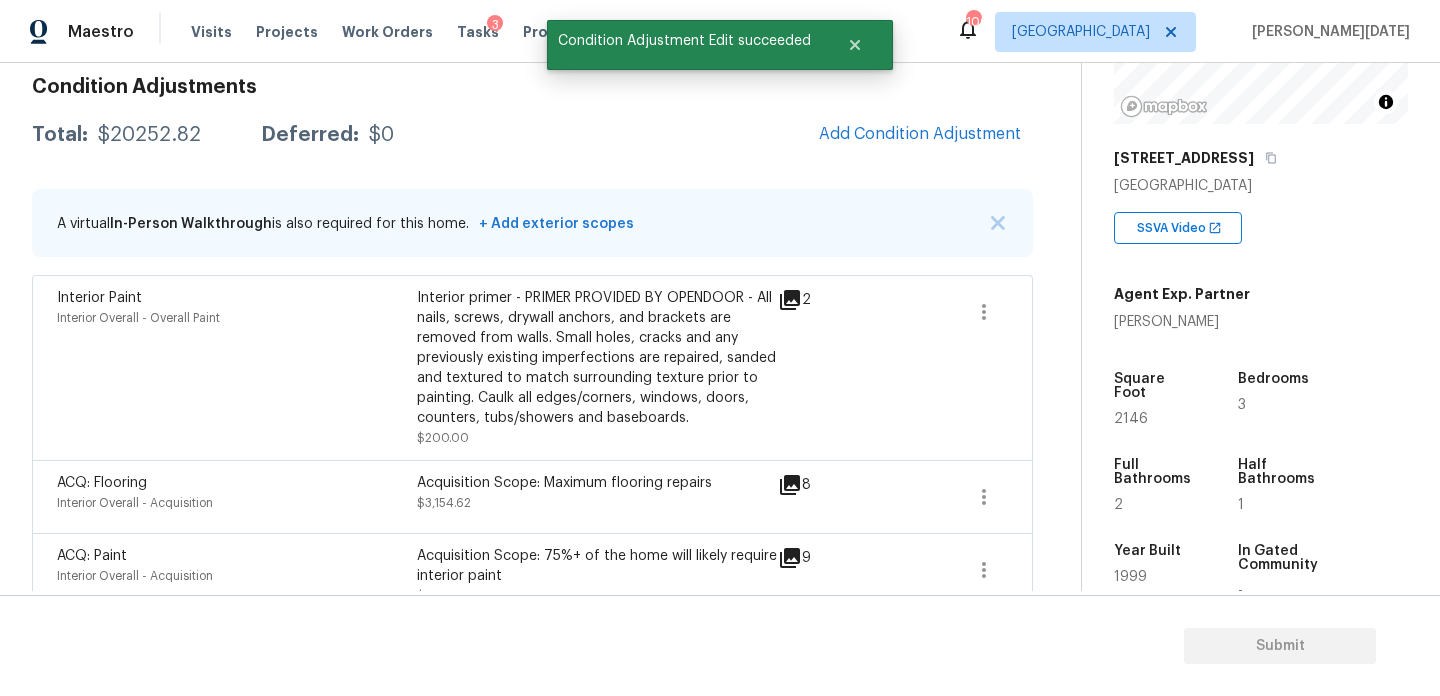 scroll, scrollTop: 245, scrollLeft: 0, axis: vertical 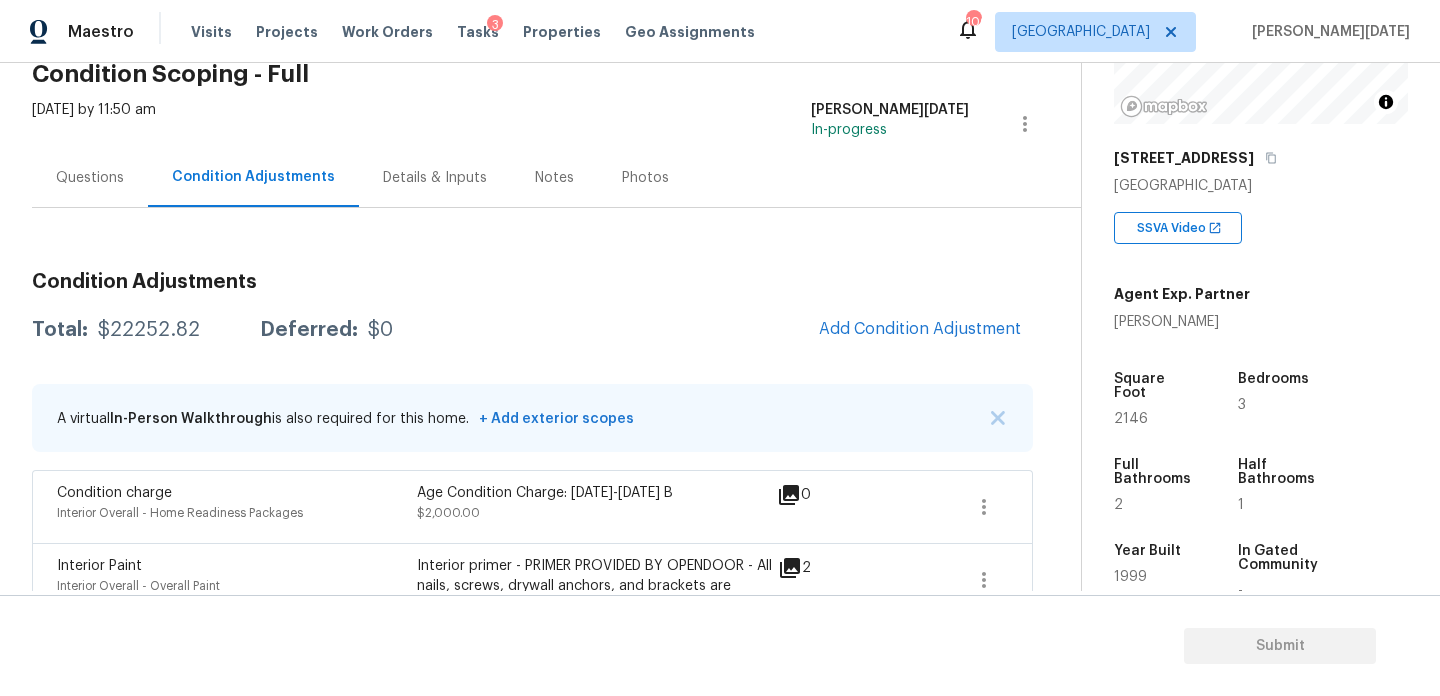 click on "Questions" at bounding box center [90, 177] 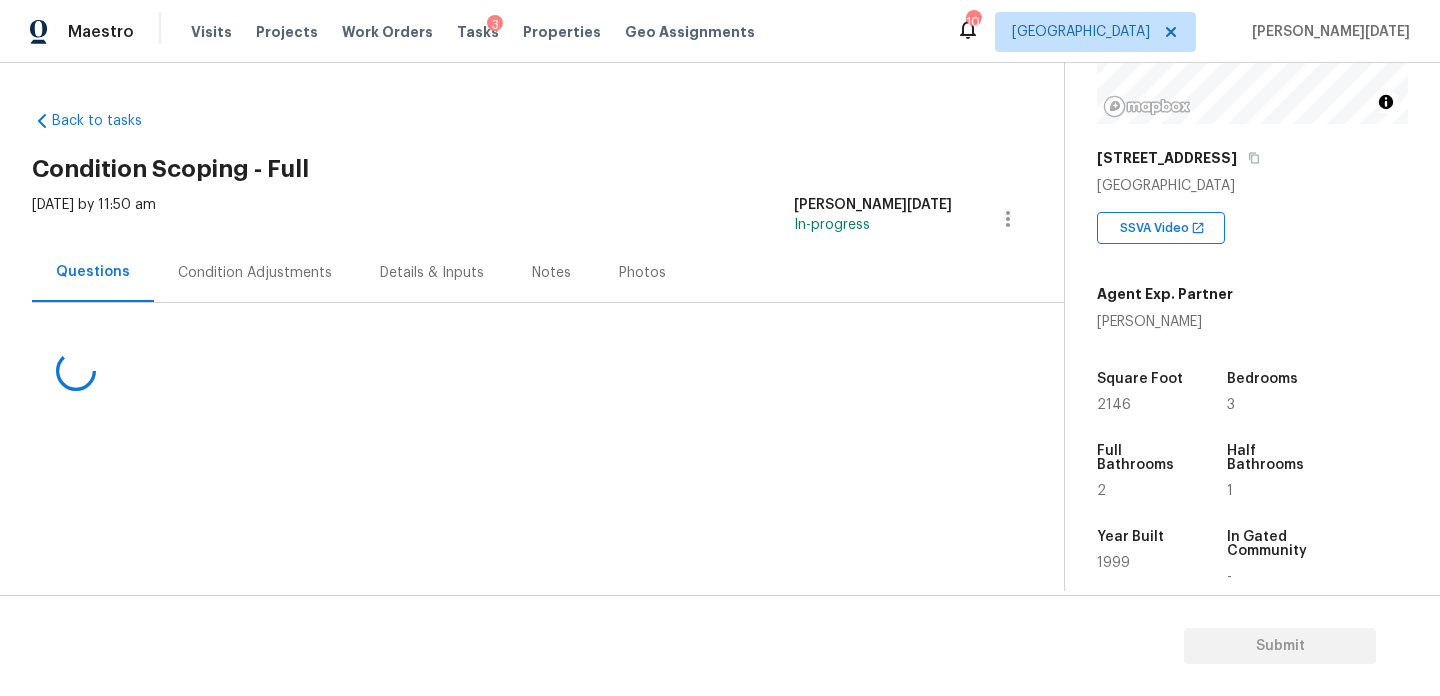 scroll, scrollTop: 0, scrollLeft: 0, axis: both 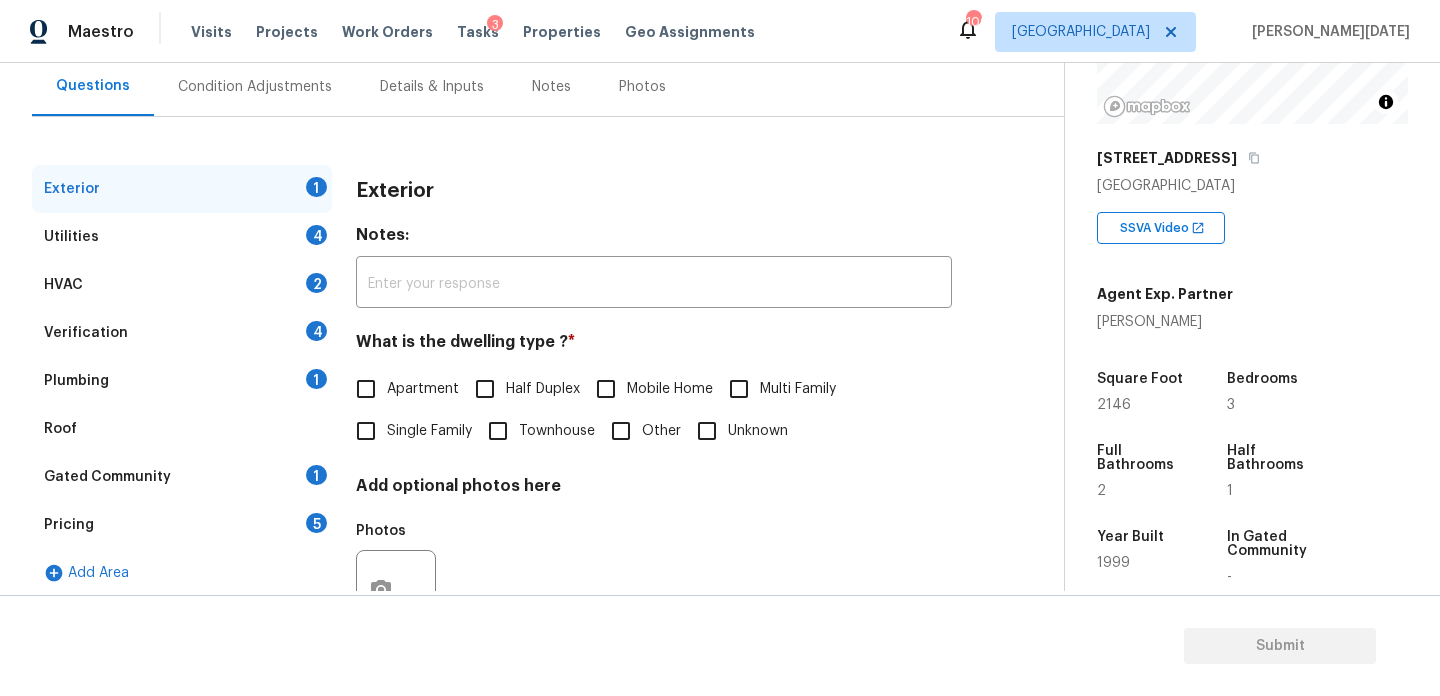 click on "Verification 4" at bounding box center [182, 333] 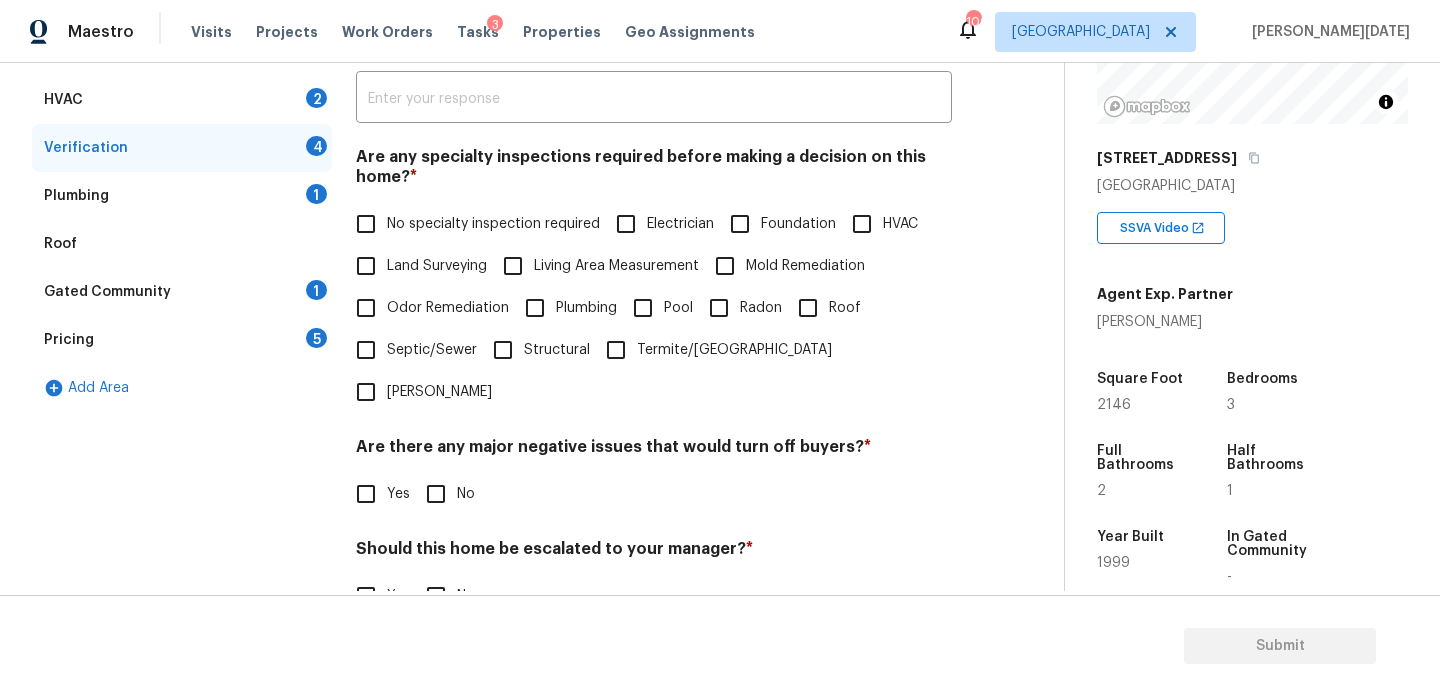 scroll, scrollTop: 395, scrollLeft: 0, axis: vertical 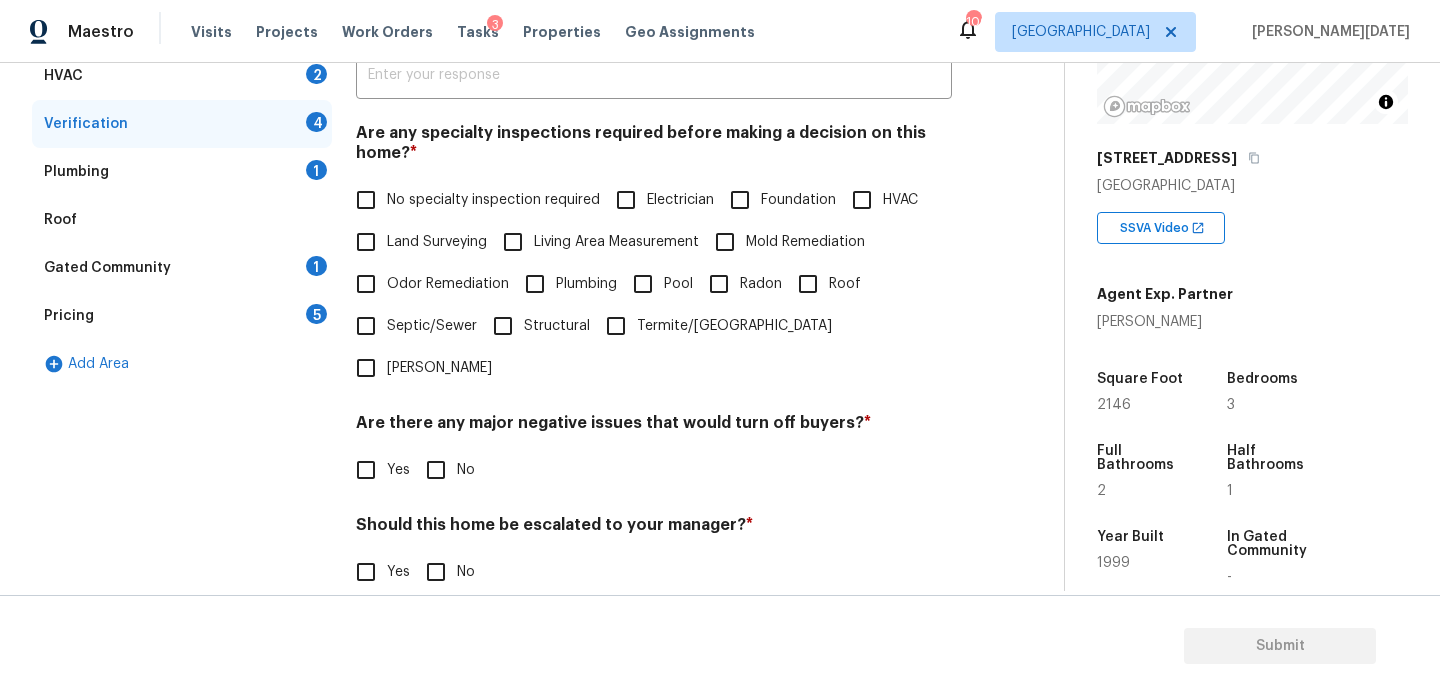 click on "No specialty inspection required" at bounding box center [472, 200] 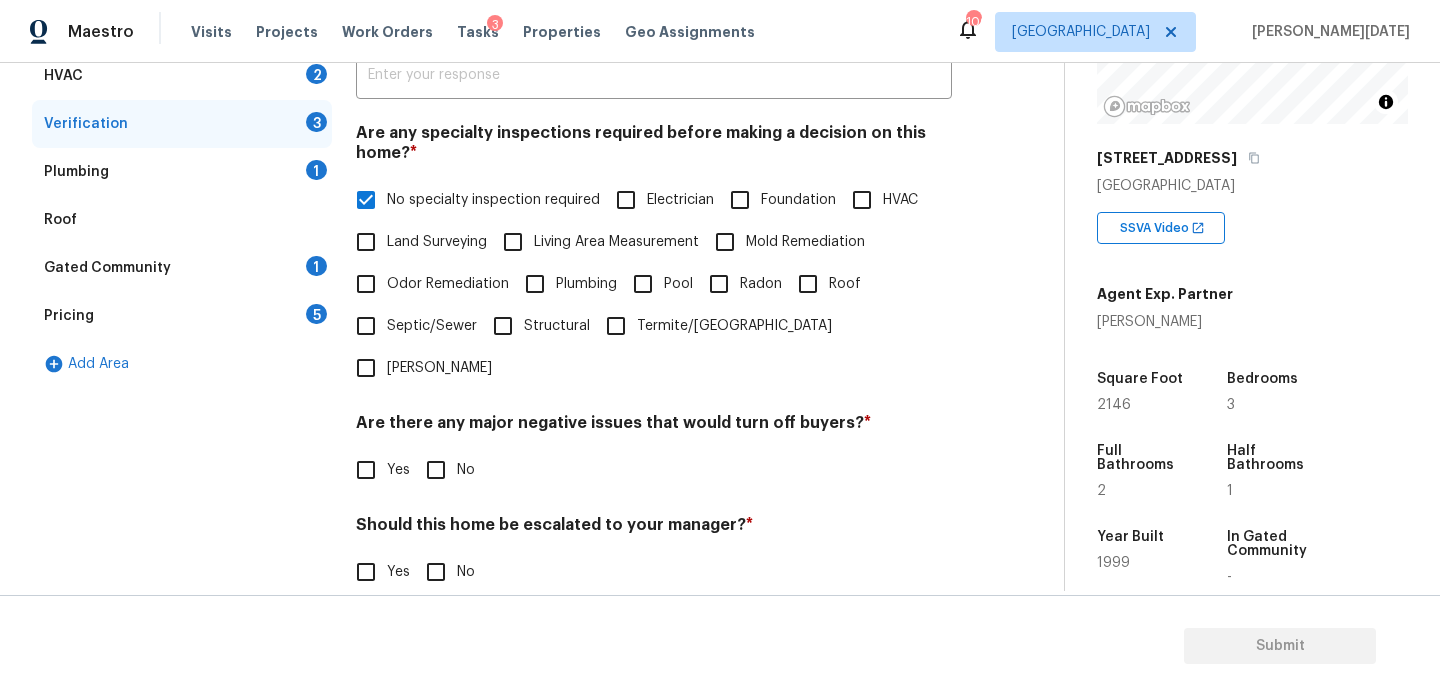 click on "No" at bounding box center (436, 470) 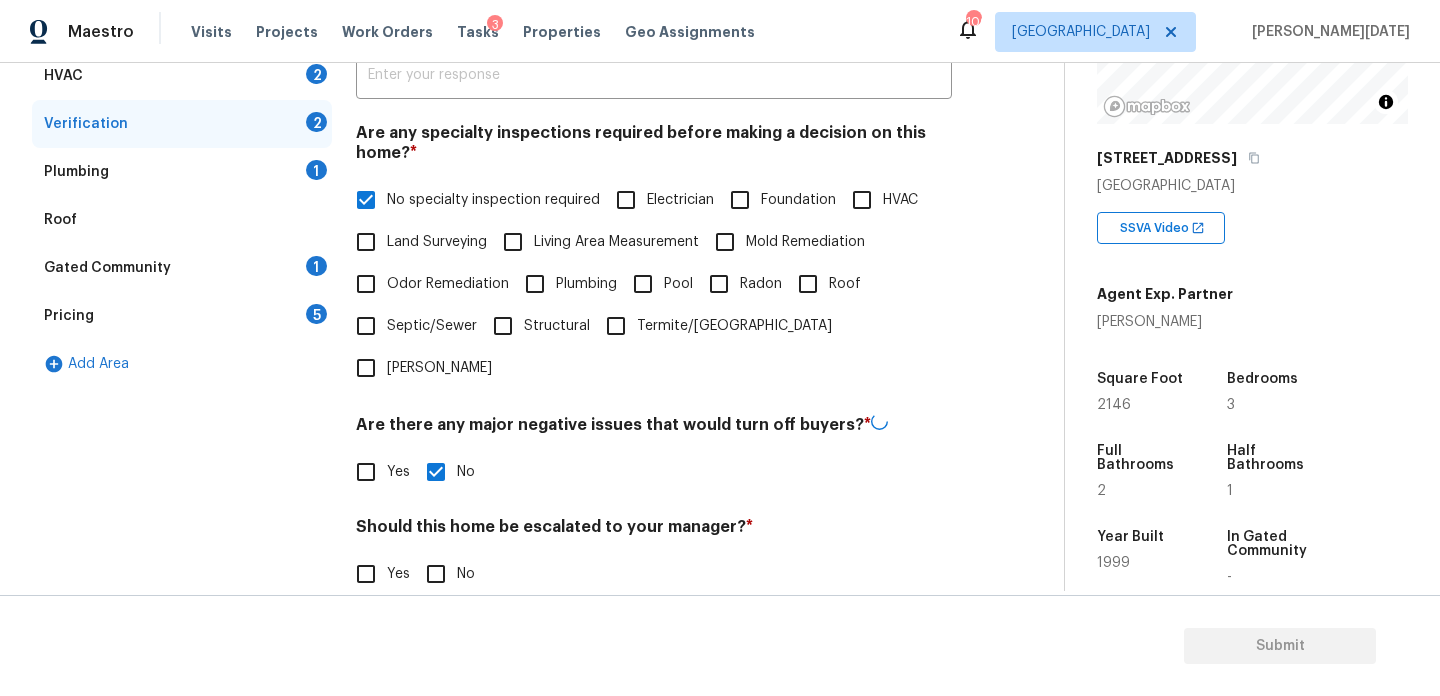 scroll, scrollTop: 507, scrollLeft: 0, axis: vertical 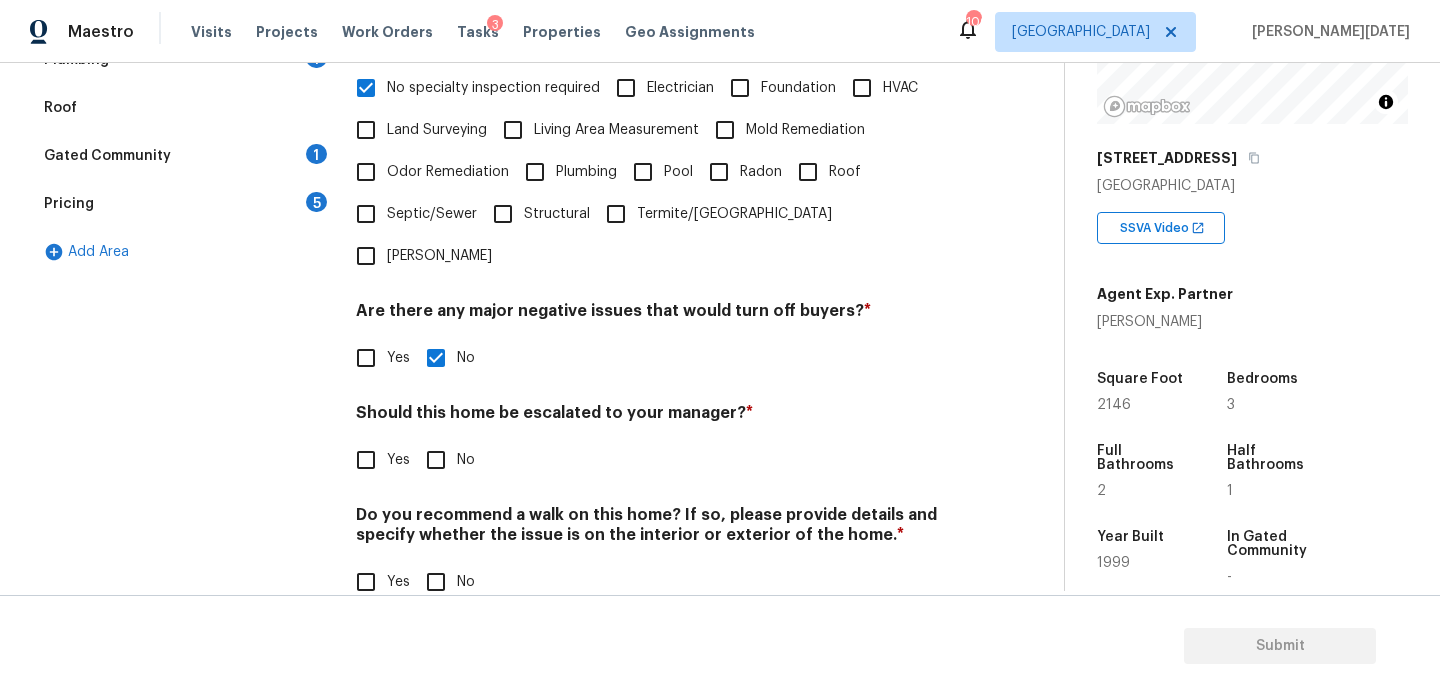 click on "No" at bounding box center [436, 582] 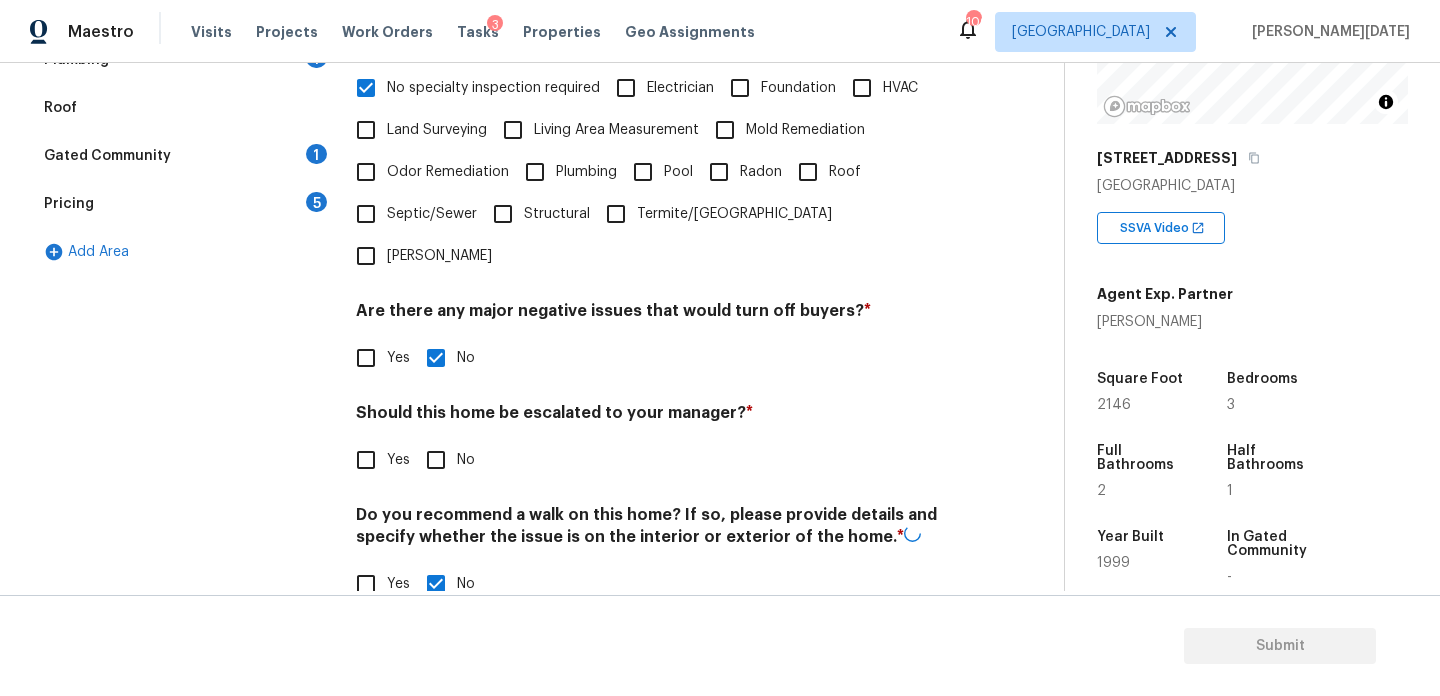 click on "Yes" at bounding box center (366, 460) 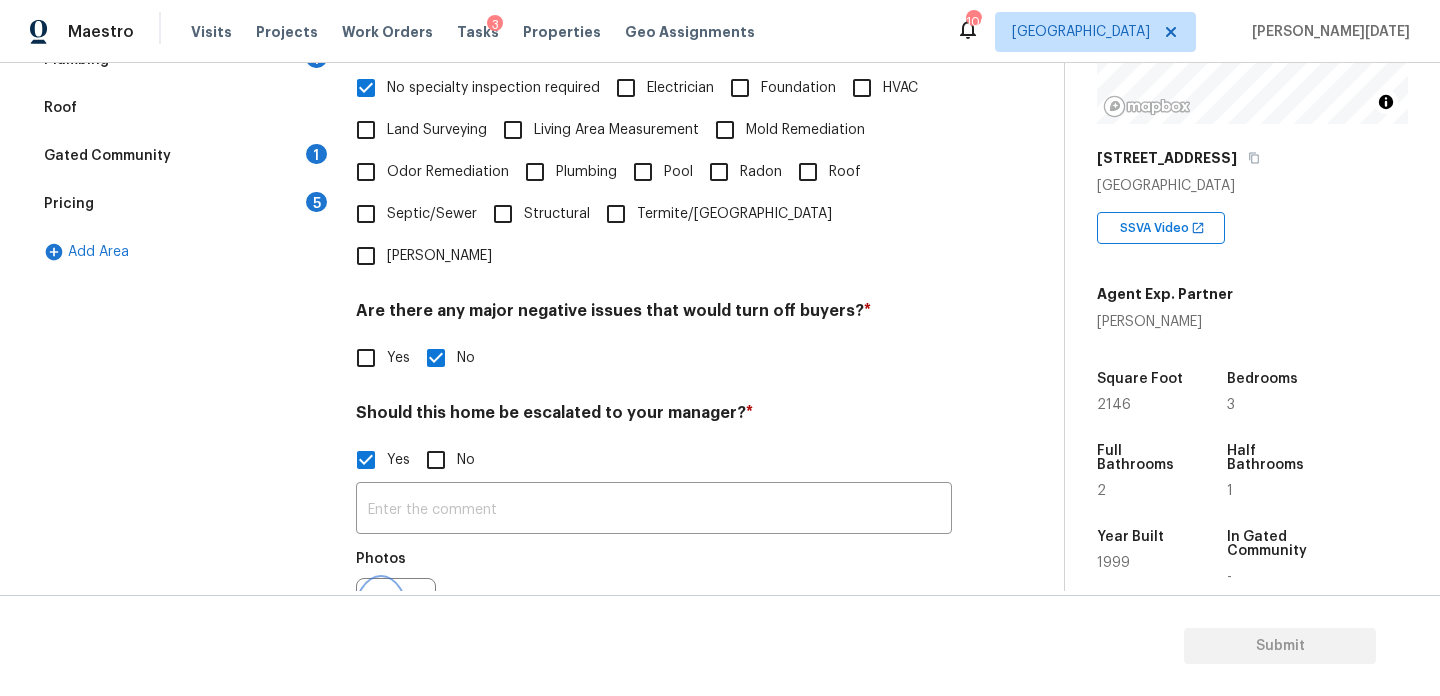 click 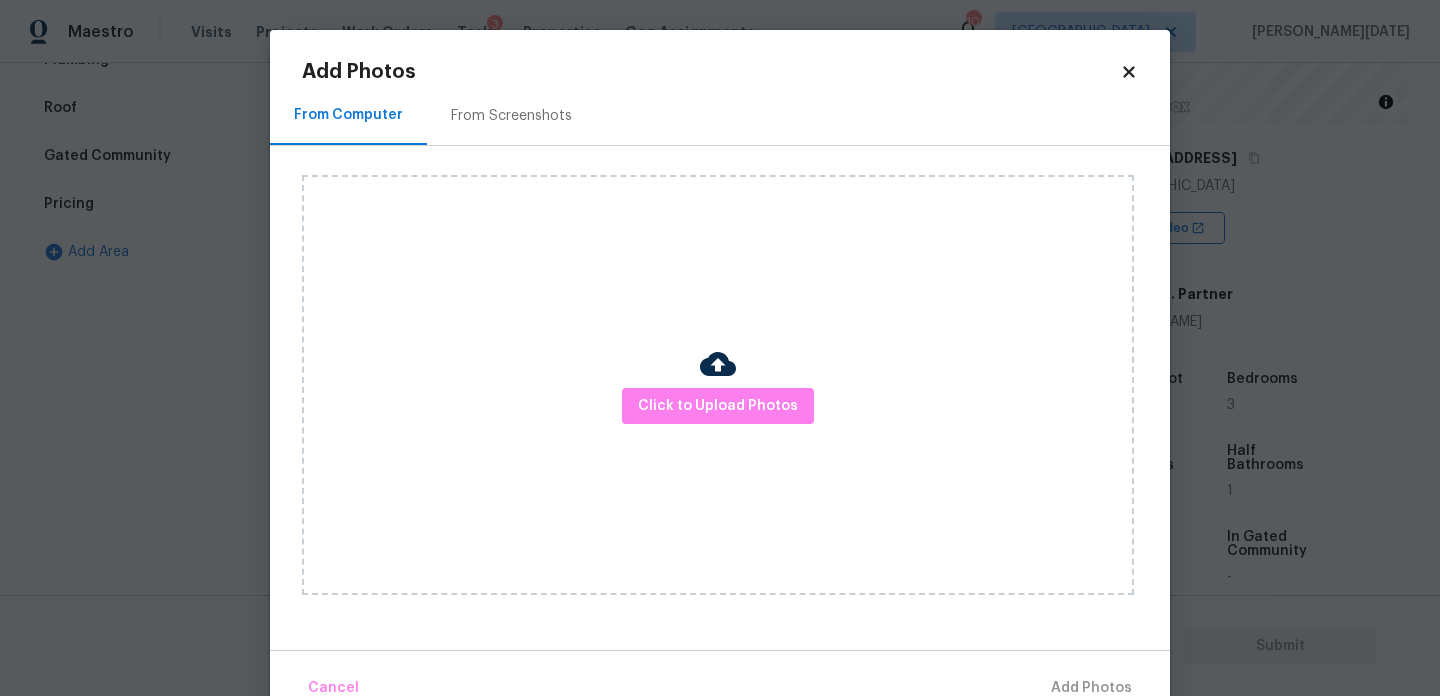 click on "Click to Upload Photos" at bounding box center [718, 385] 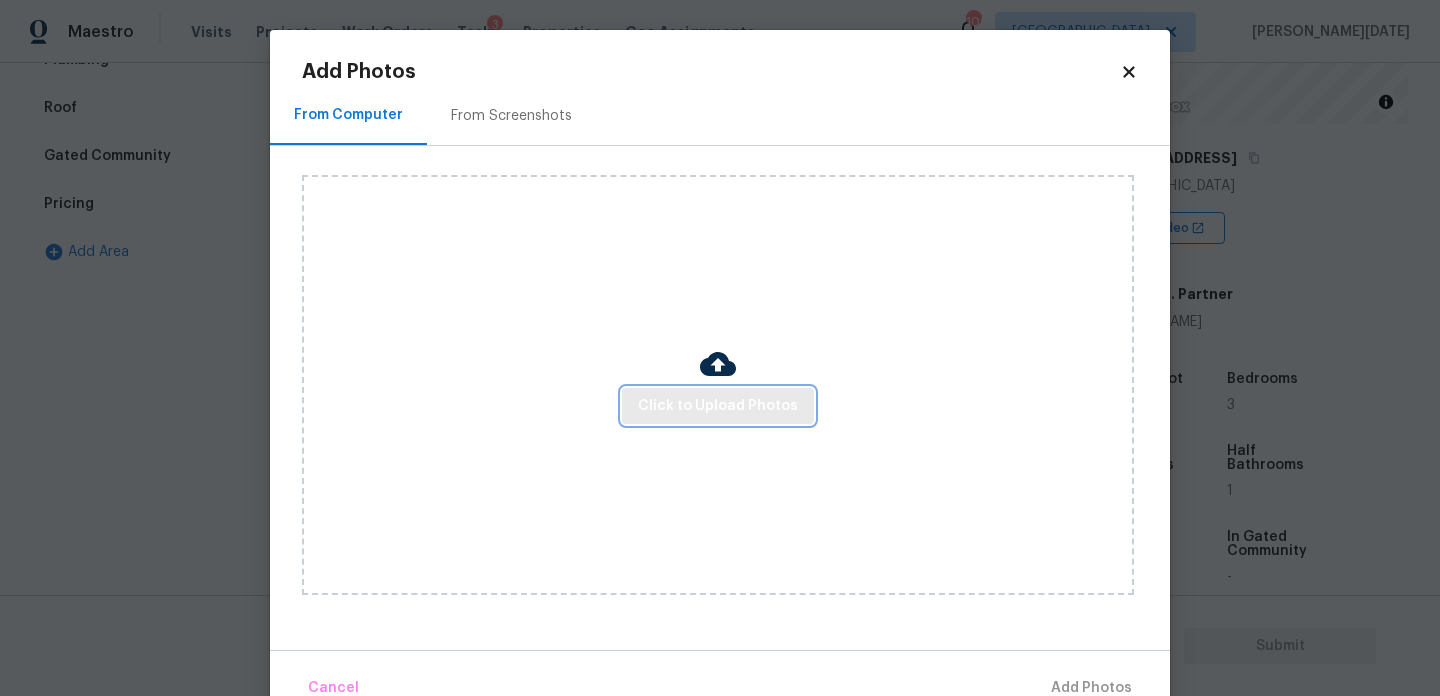 click on "Click to Upload Photos" at bounding box center (718, 406) 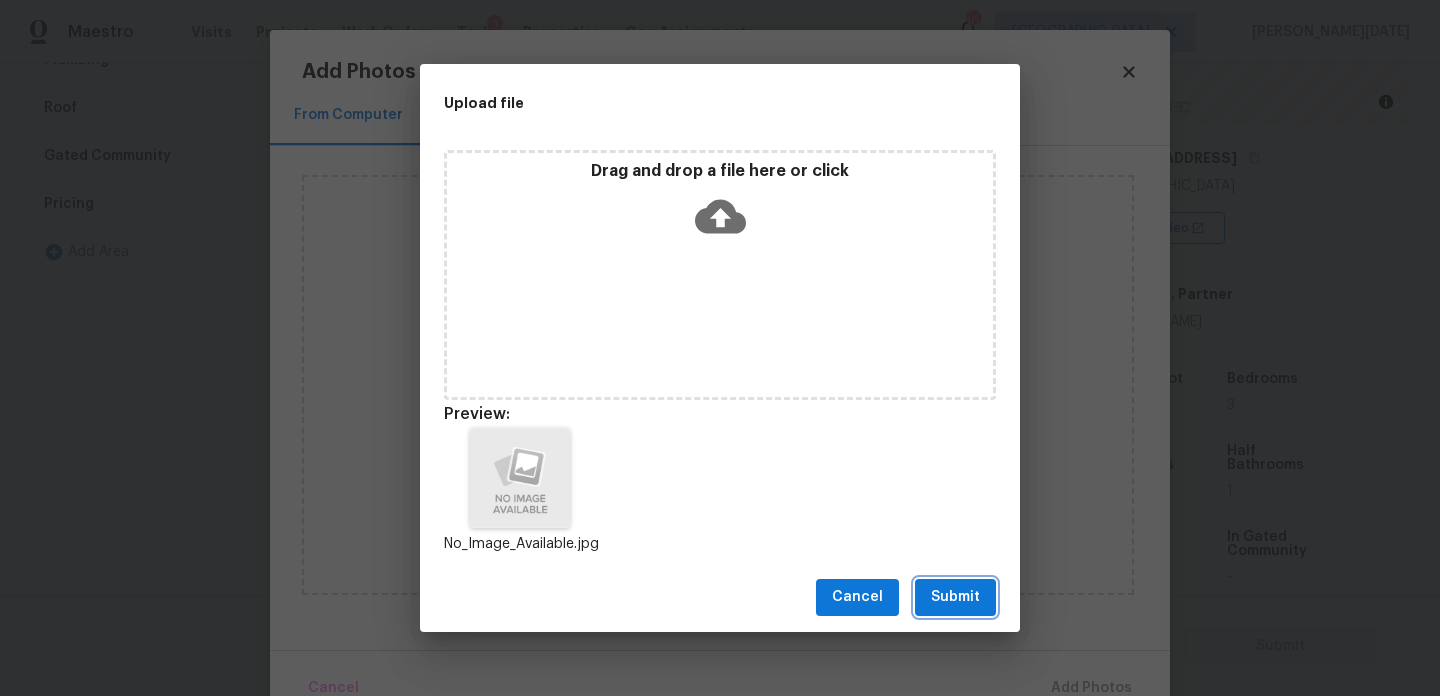 click on "Submit" at bounding box center (955, 597) 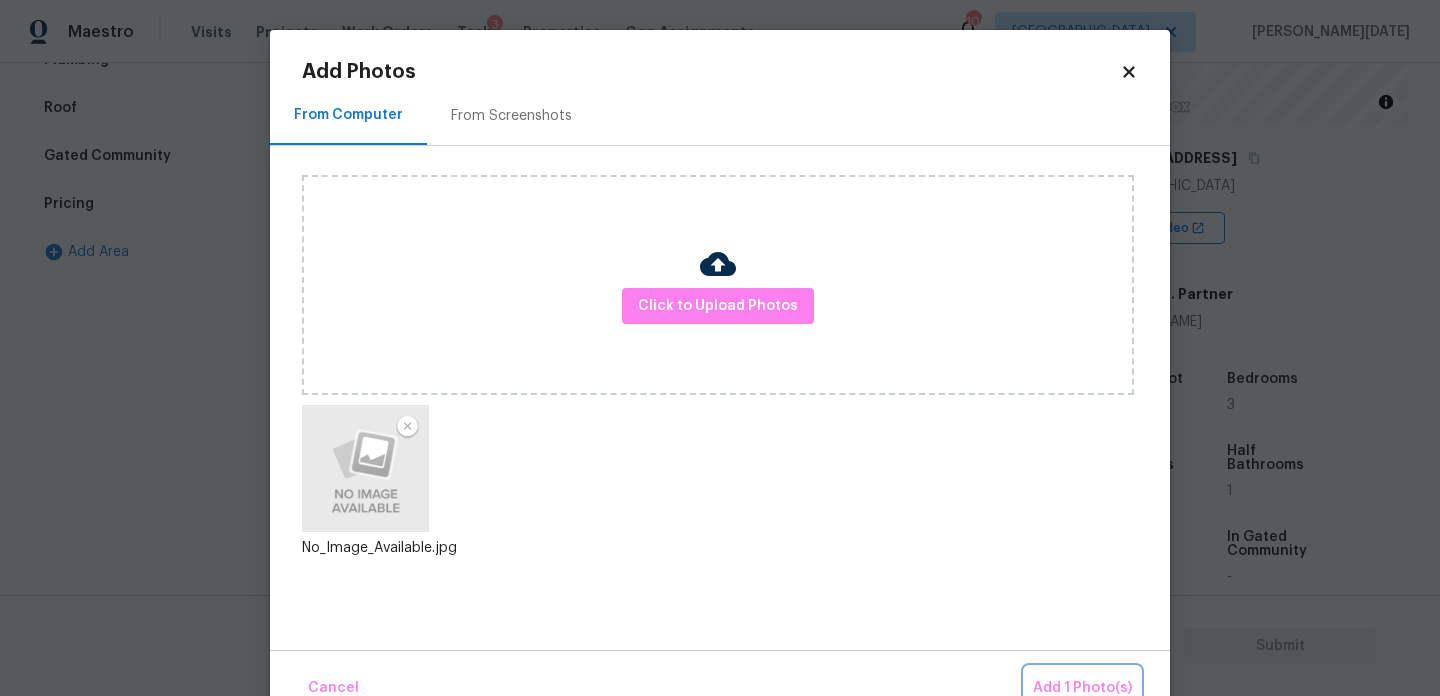 click on "Add 1 Photo(s)" at bounding box center [1082, 688] 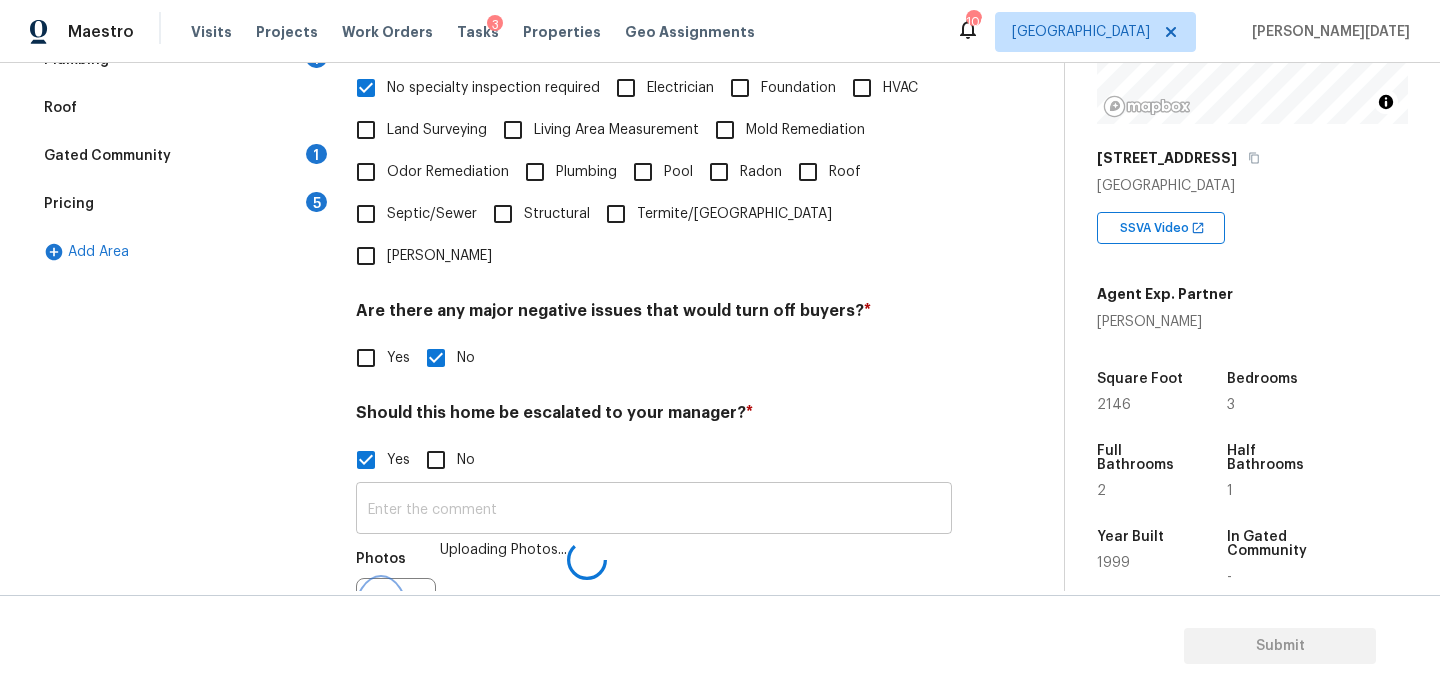 scroll, scrollTop: 532, scrollLeft: 0, axis: vertical 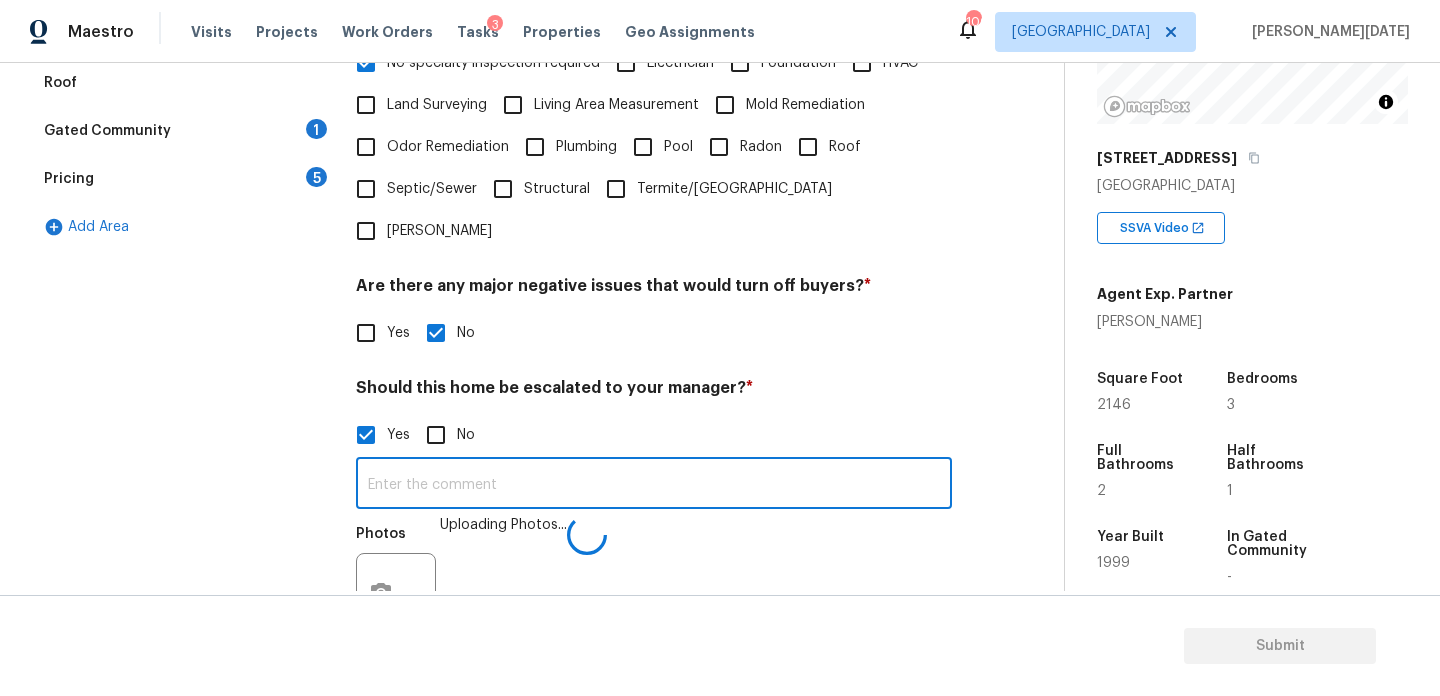 click at bounding box center [654, 485] 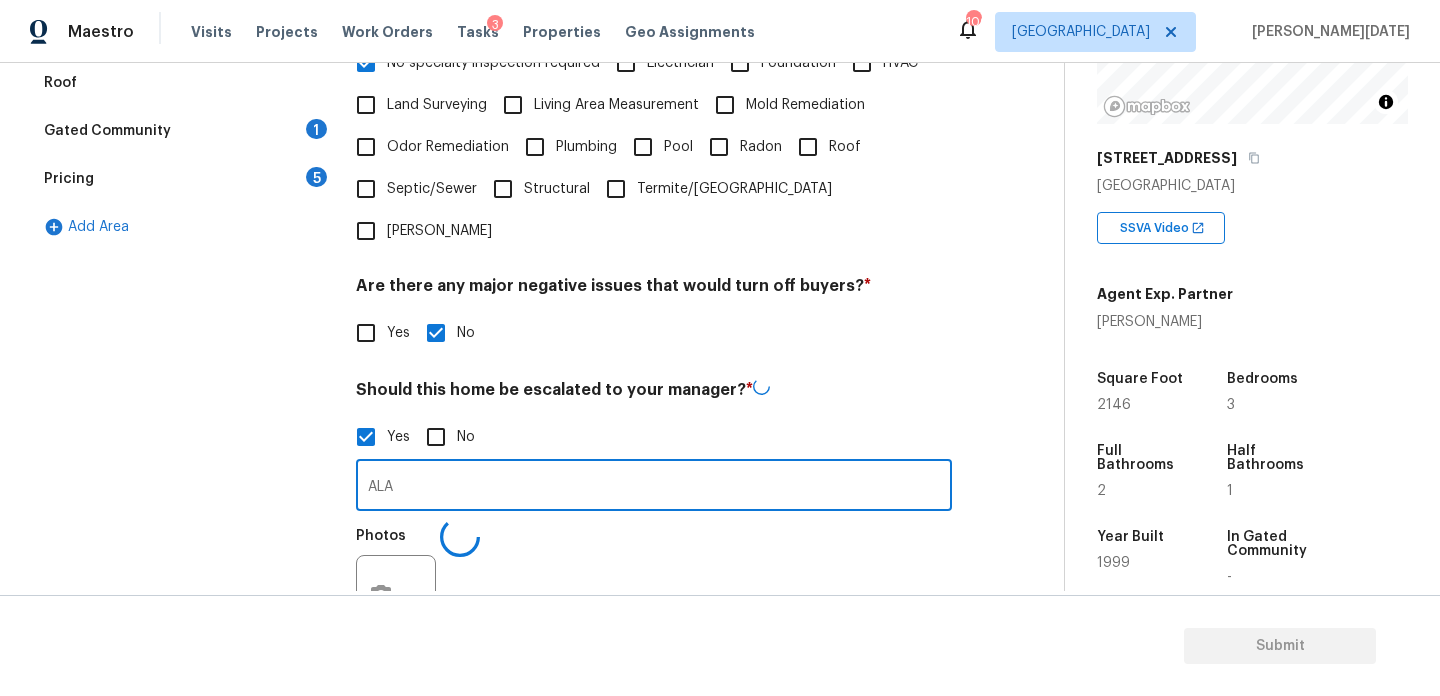 type on "ALA" 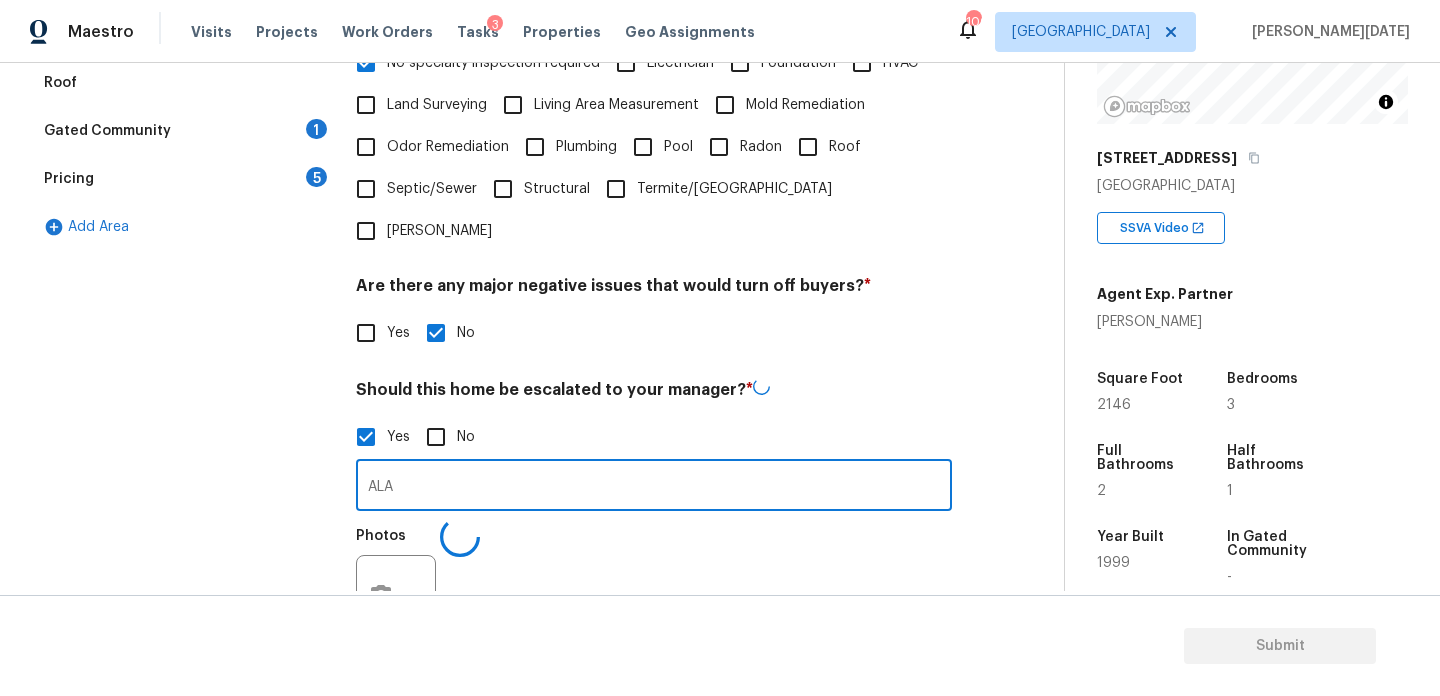 click on "Verification Notes: ​ Are any specialty inspections required before making a decision on this home?  * No specialty inspection required Electrician Foundation HVAC Land Surveying Living Area Measurement Mold Remediation Odor Remediation Plumbing Pool Radon Roof Septic/Sewer Structural Termite/Pest Wells Are there any major negative issues that would turn off buyers?  * Yes No Should this home be escalated to your manager?  * Yes No ALA ​ Photos Do you recommend a walk on this home? If so, please provide details and specify whether the issue is on the interior or exterior of the home.  * Yes No" at bounding box center (654, 306) 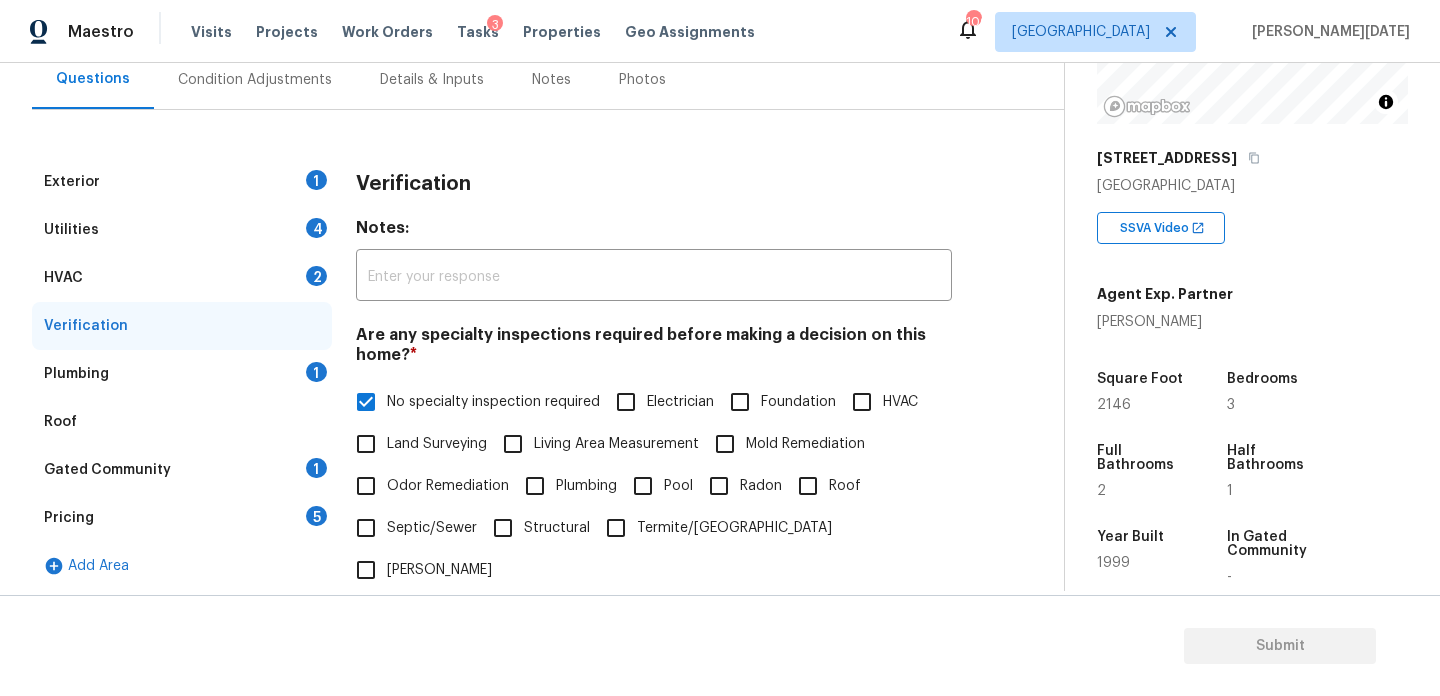 scroll, scrollTop: 171, scrollLeft: 0, axis: vertical 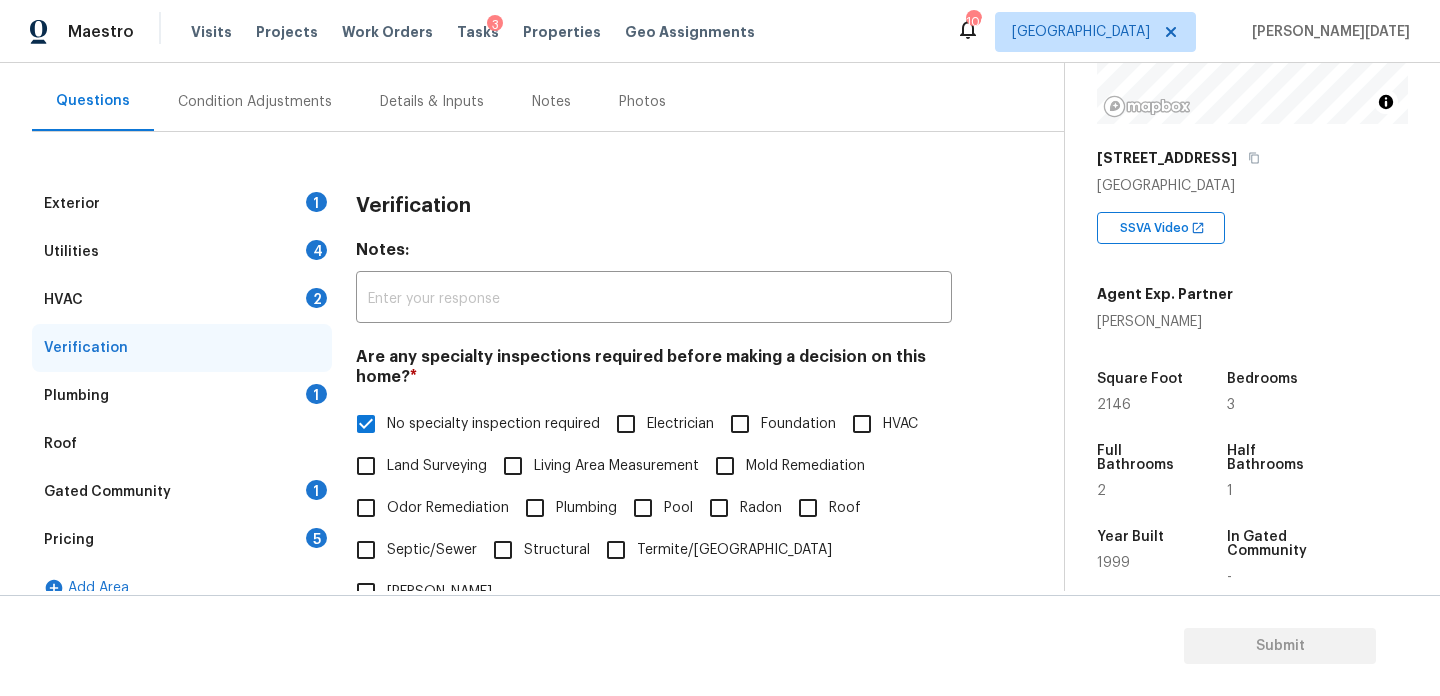 click on "Plumbing 1" at bounding box center (182, 396) 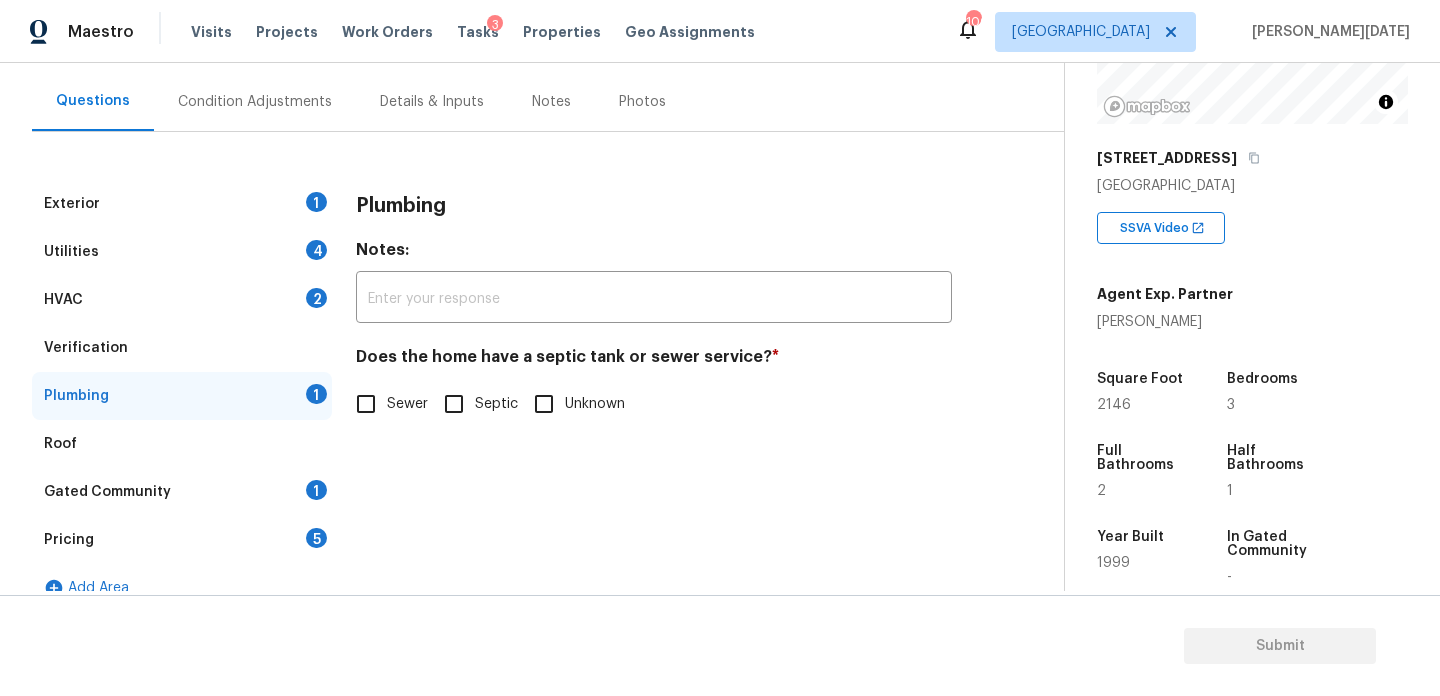click on "Sewer" at bounding box center [366, 404] 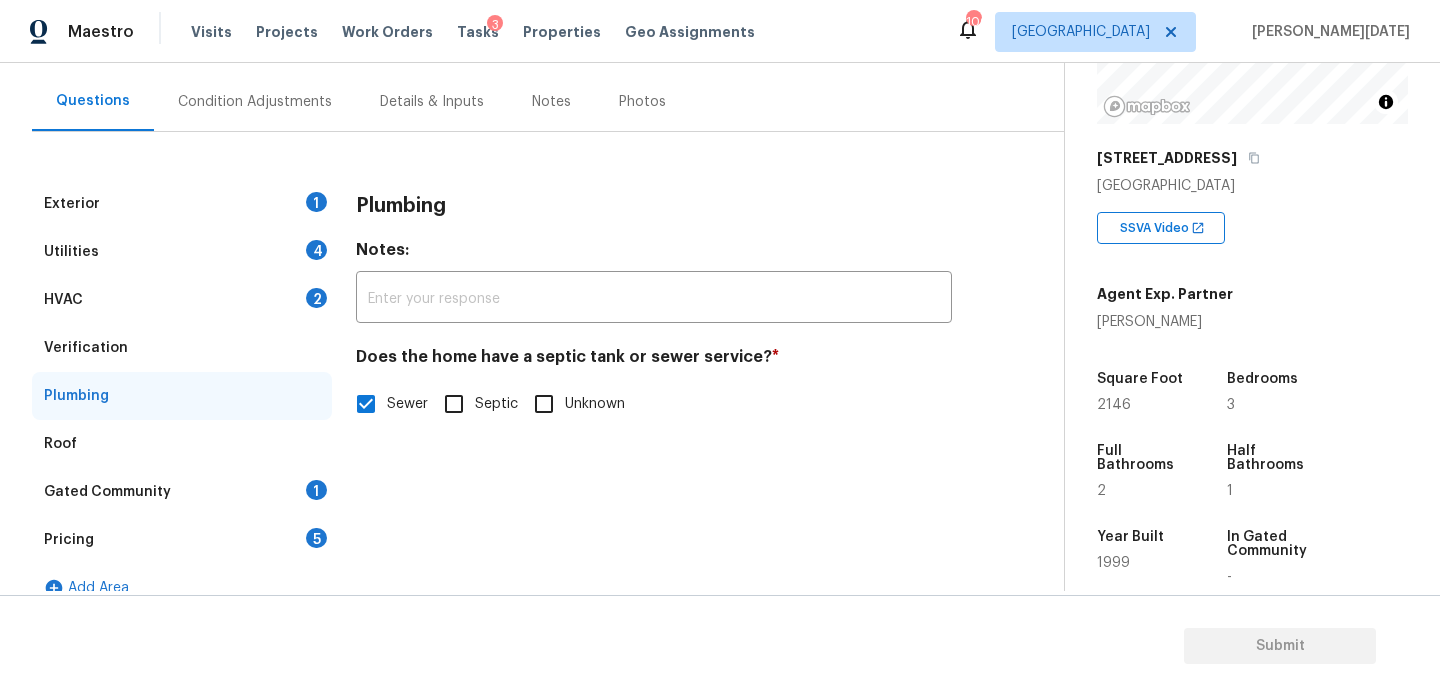 scroll, scrollTop: 198, scrollLeft: 0, axis: vertical 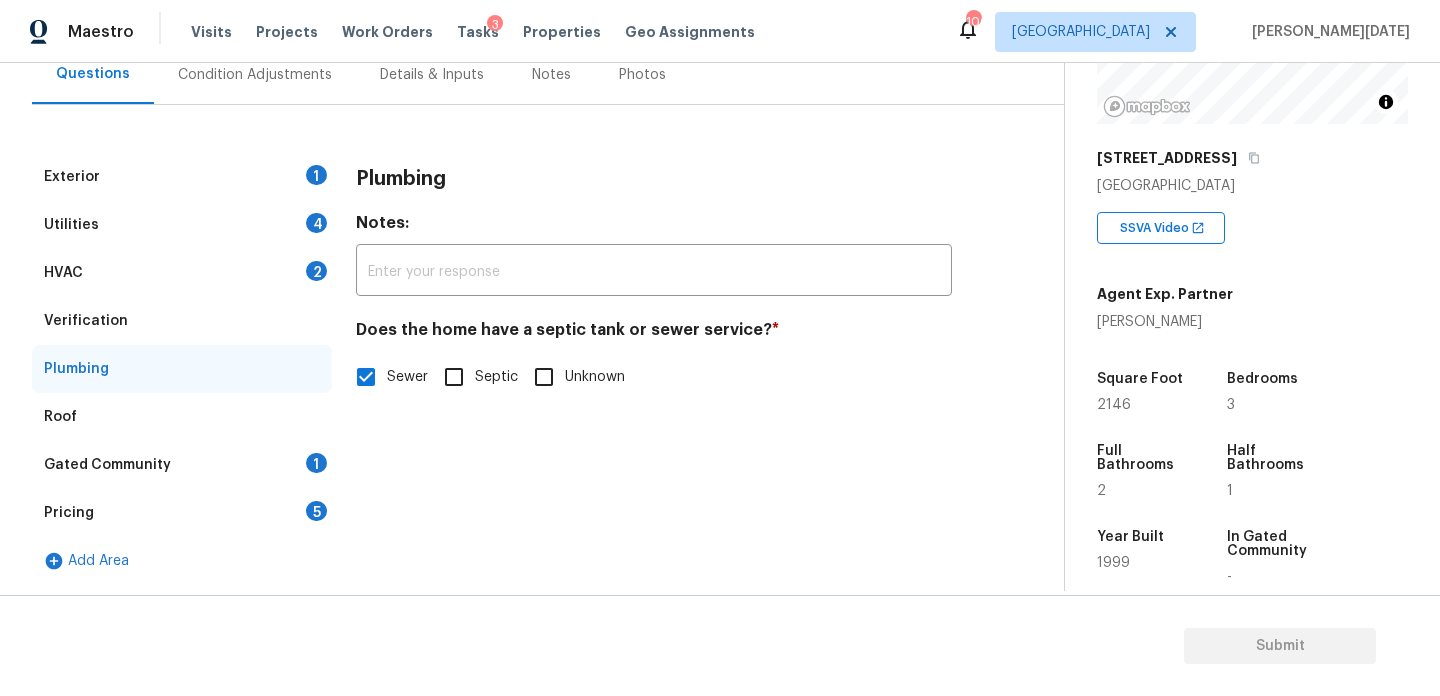 click on "Gated Community 1" at bounding box center (182, 465) 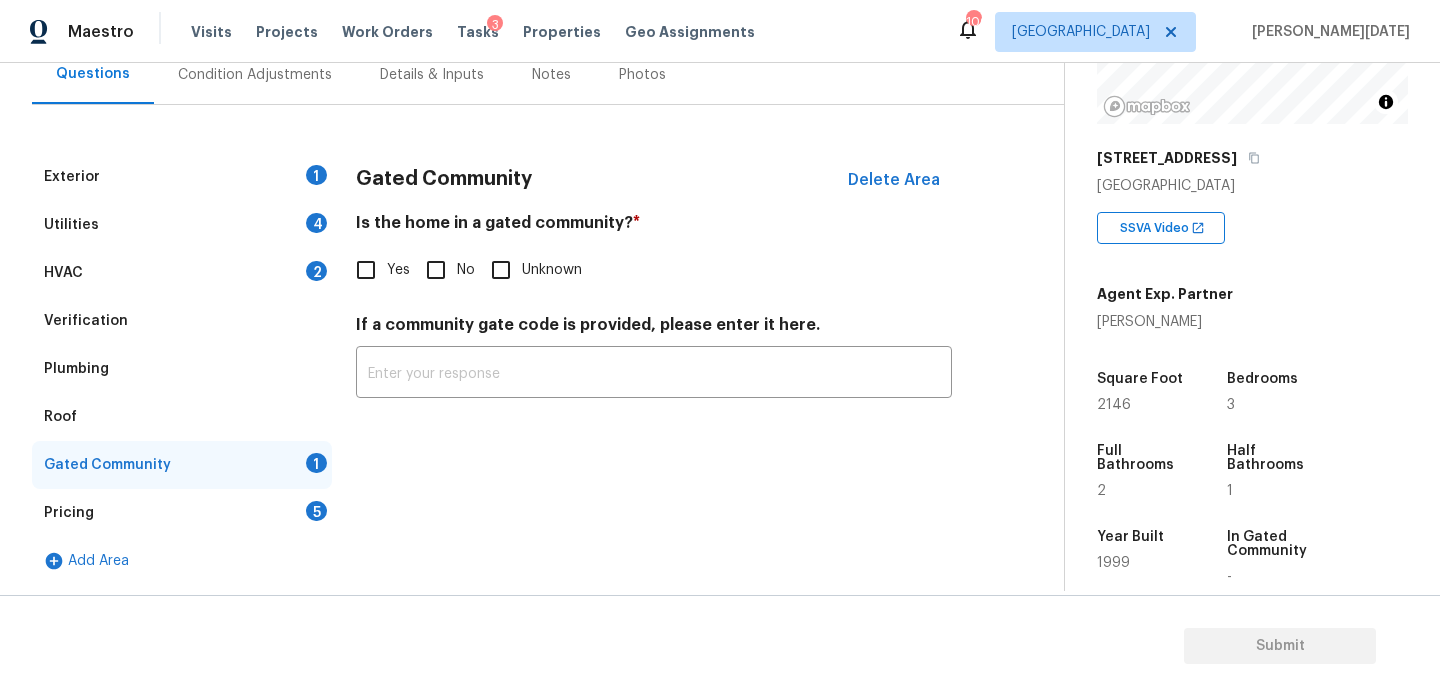 click on "Is the home in a gated community?  * Yes No Unknown" at bounding box center [654, 252] 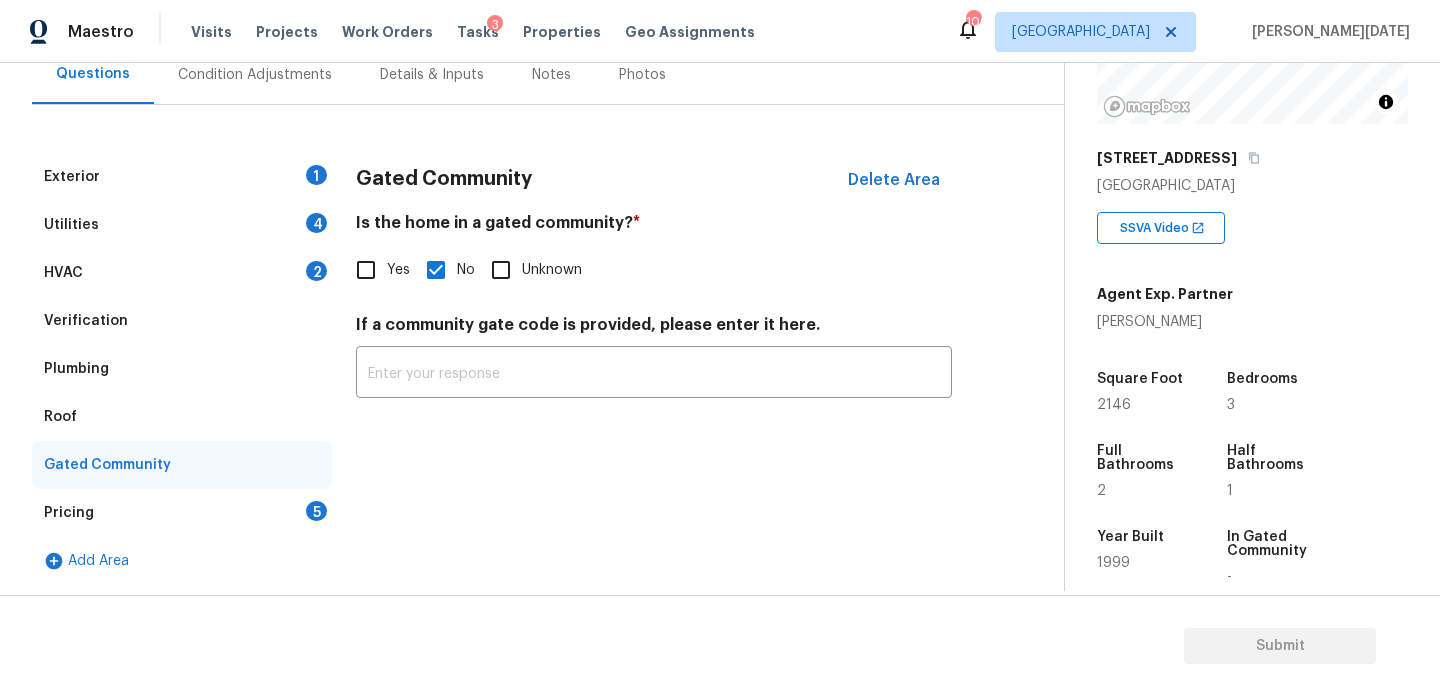 click on "Add Area" at bounding box center [182, 561] 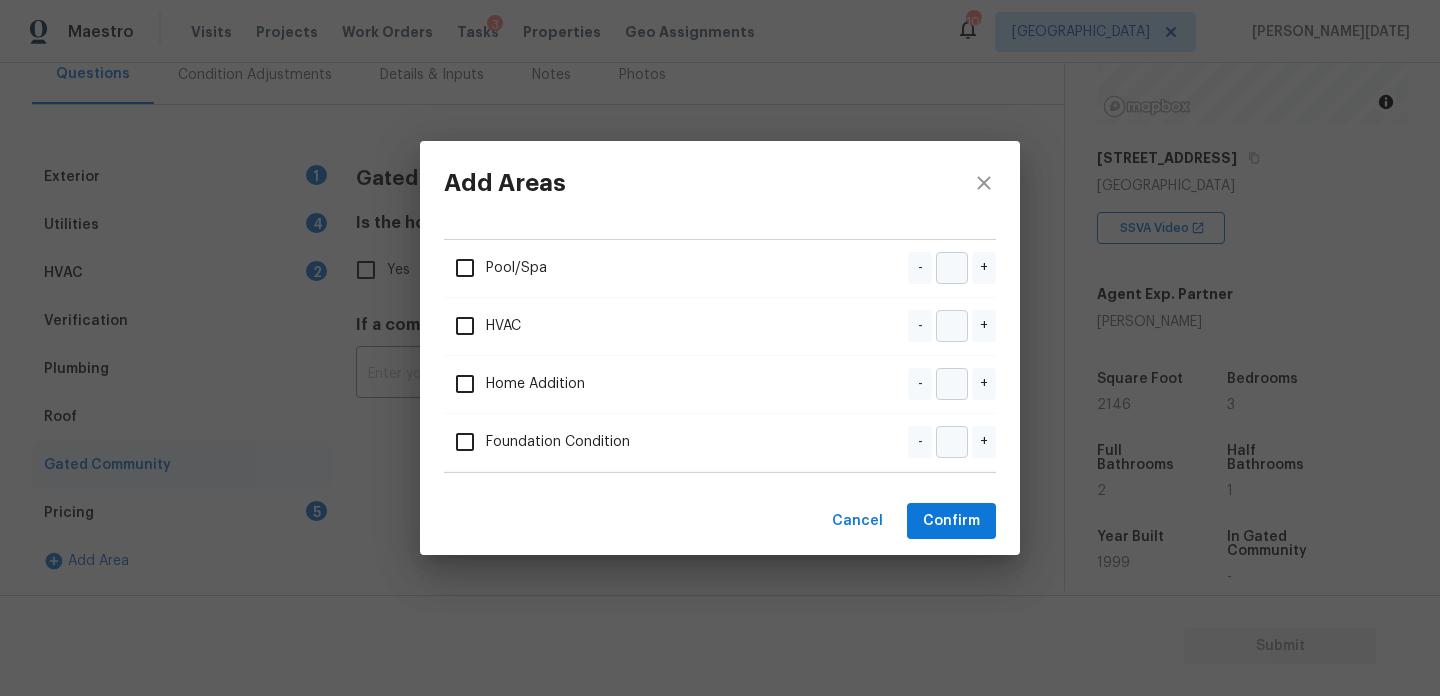 click on "Add Areas Pool/Spa - + HVAC - + Home Addition - + Foundation Condition - + Cancel Confirm" at bounding box center (720, 348) 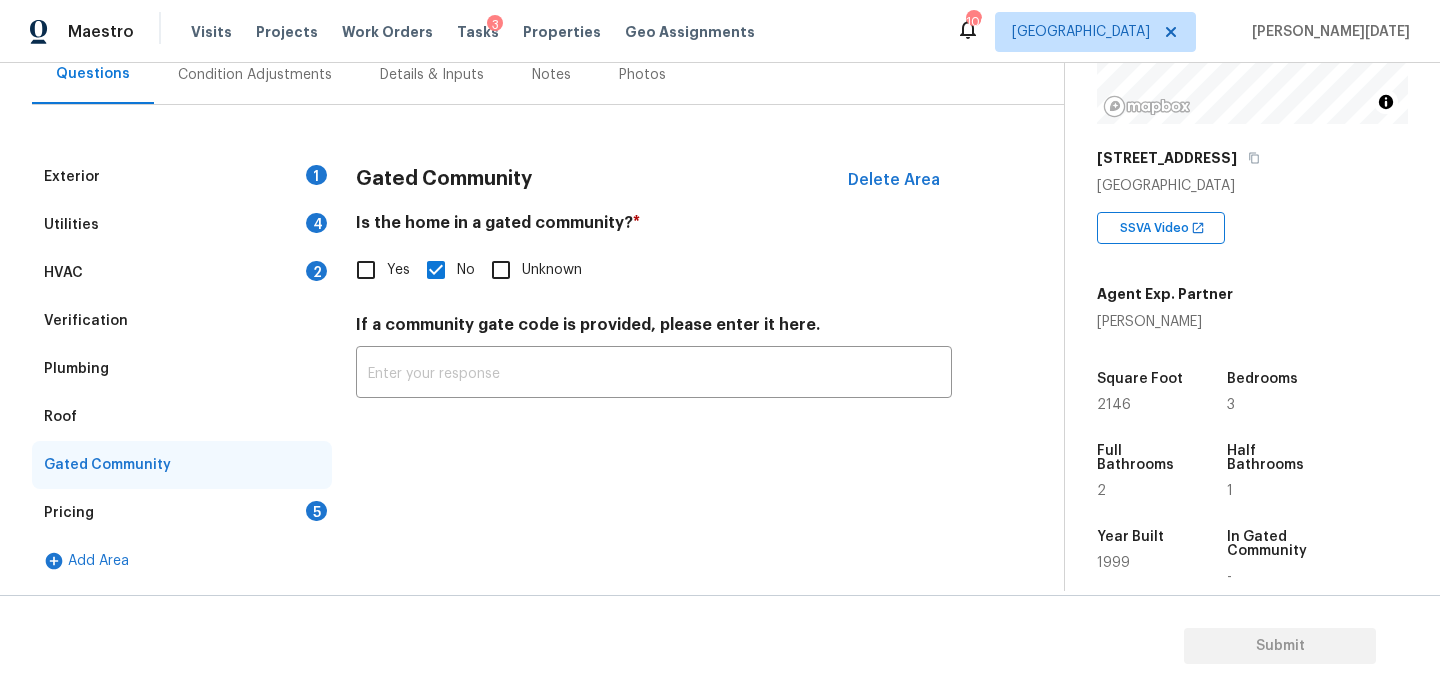 click on "Pricing 5" at bounding box center (182, 513) 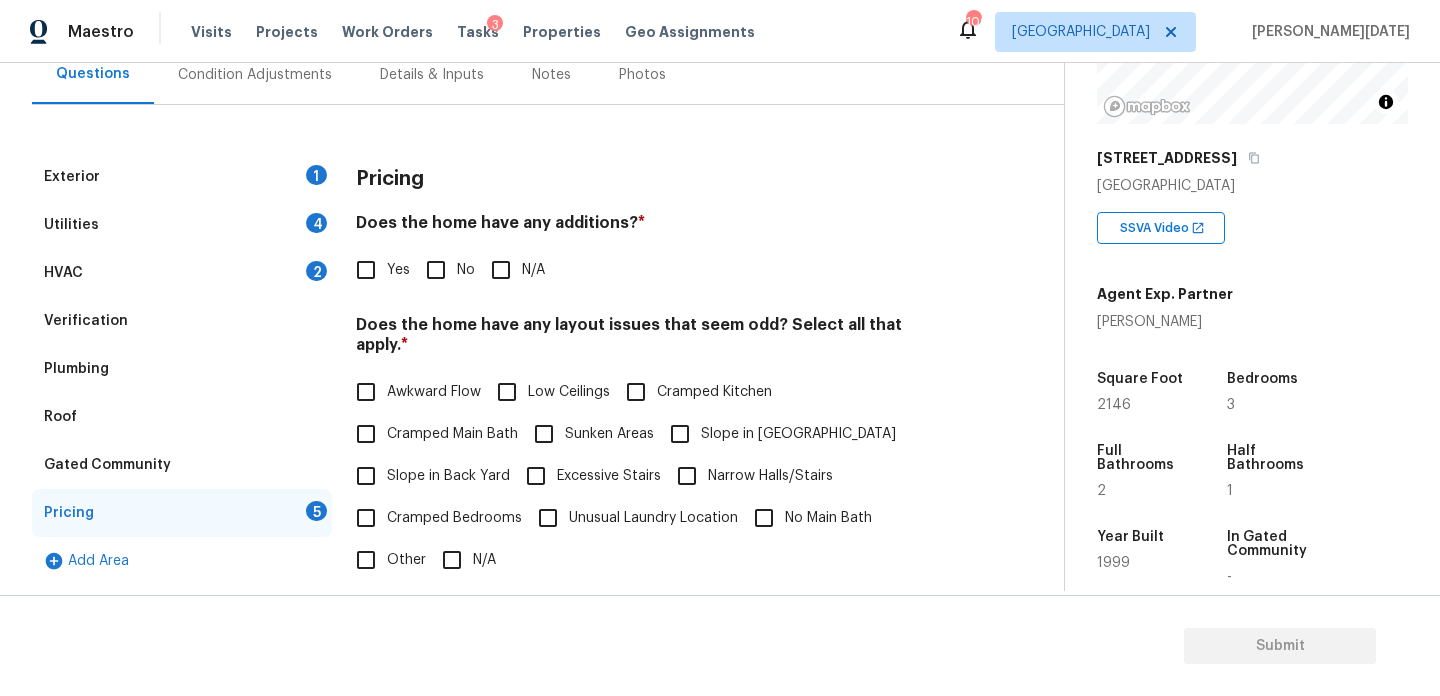 scroll, scrollTop: 238, scrollLeft: 0, axis: vertical 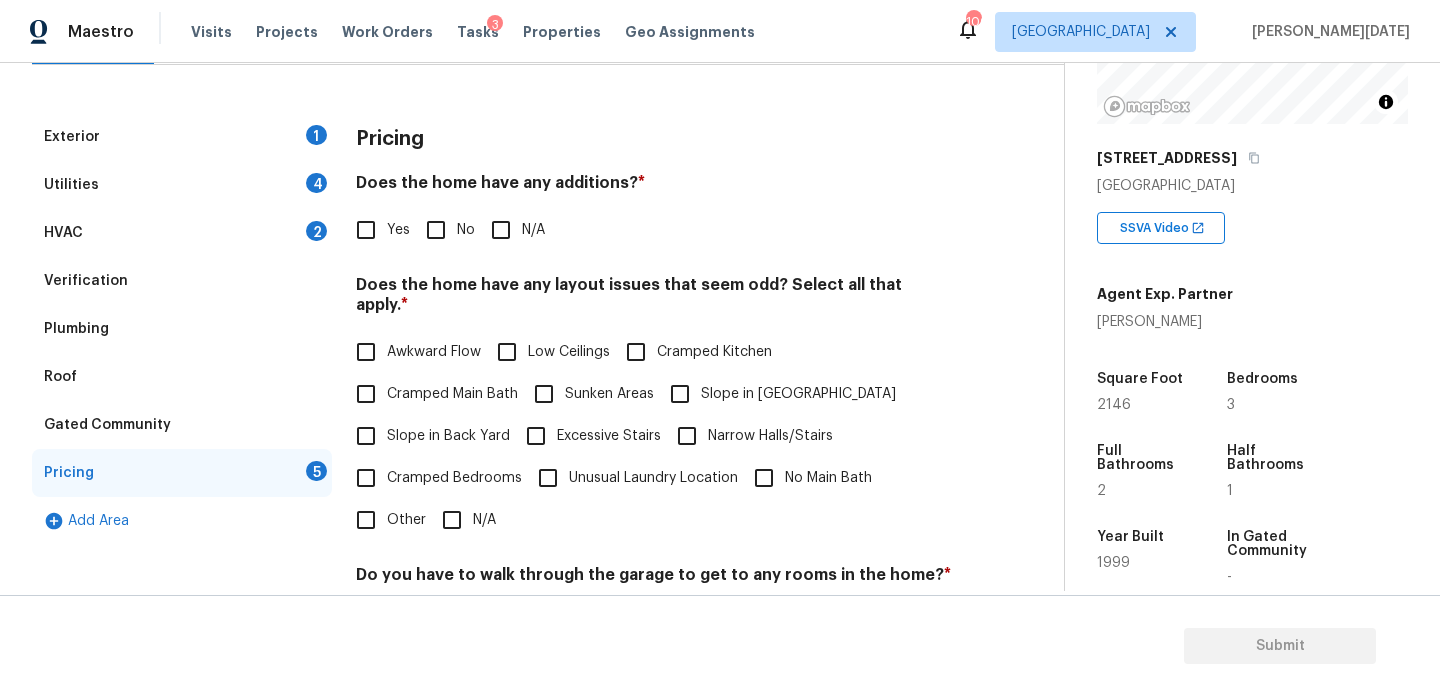 click on "Slope in Front Yard" at bounding box center (680, 394) 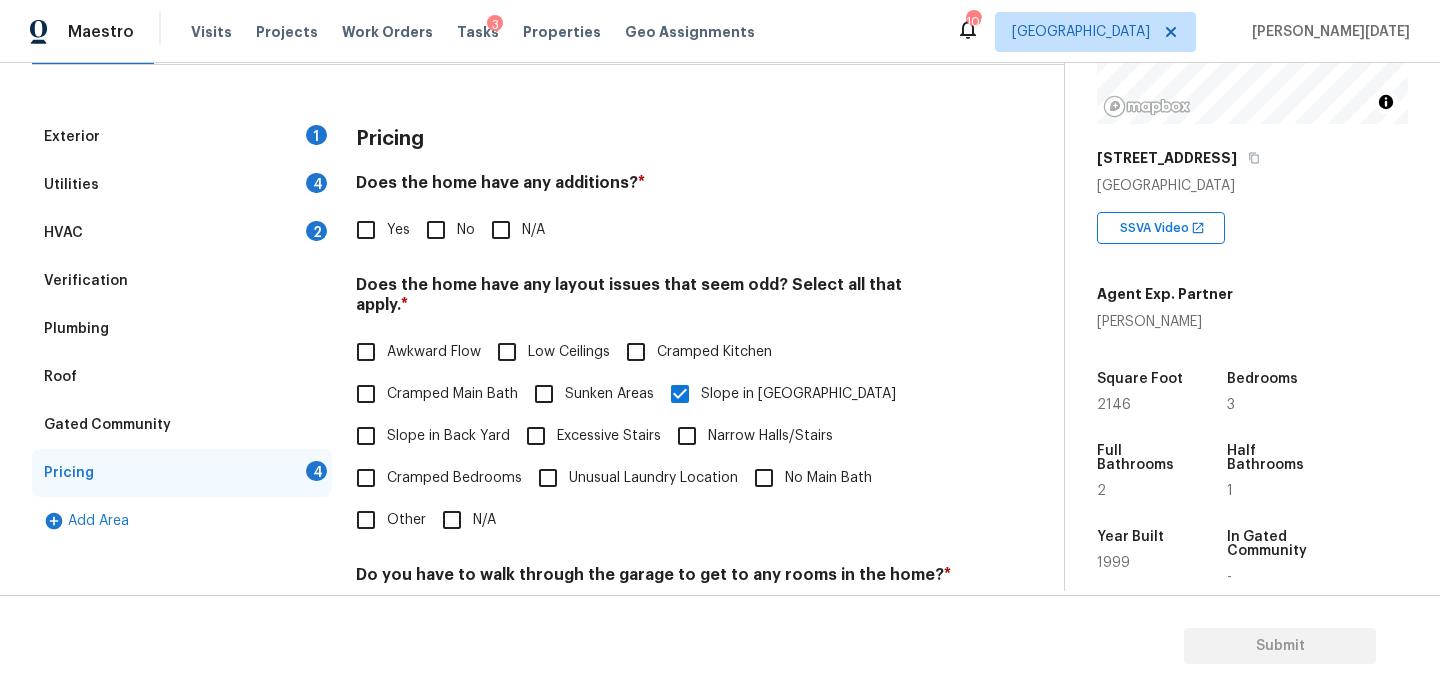 click on "No" at bounding box center [436, 230] 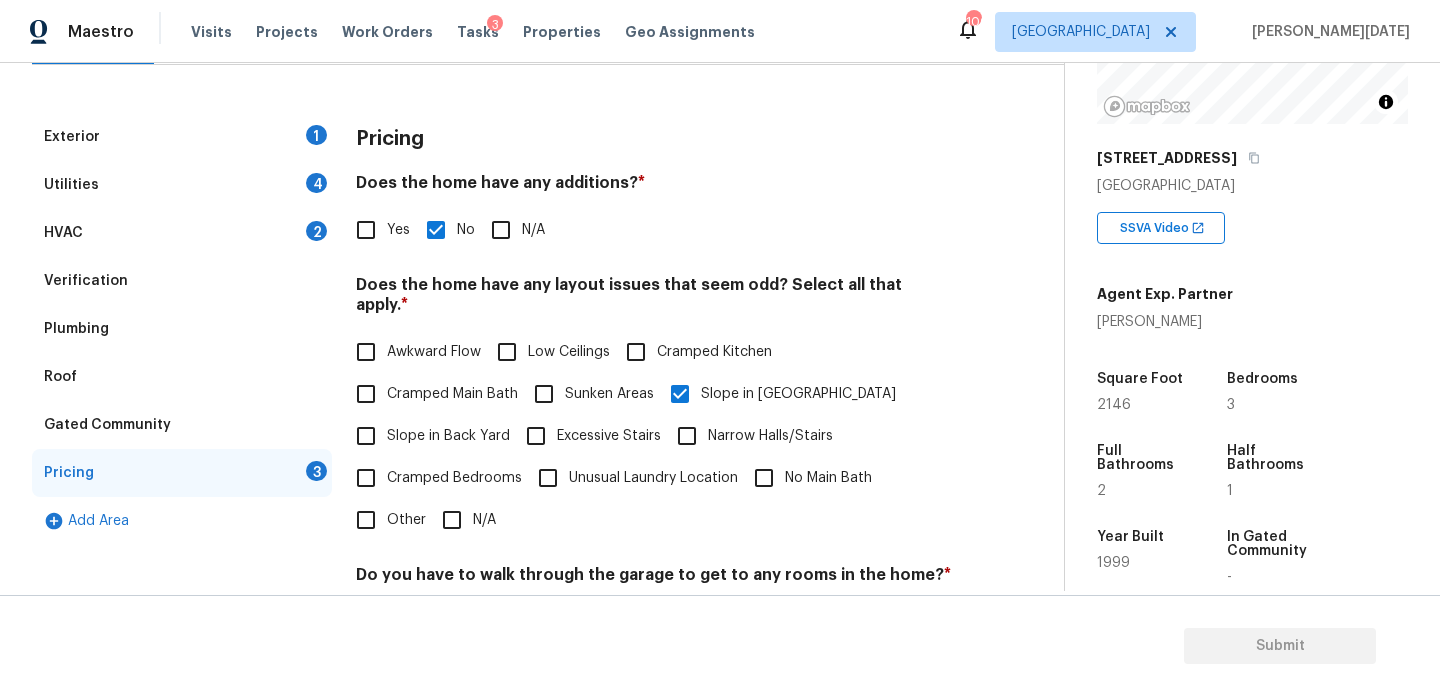 scroll, scrollTop: 504, scrollLeft: 0, axis: vertical 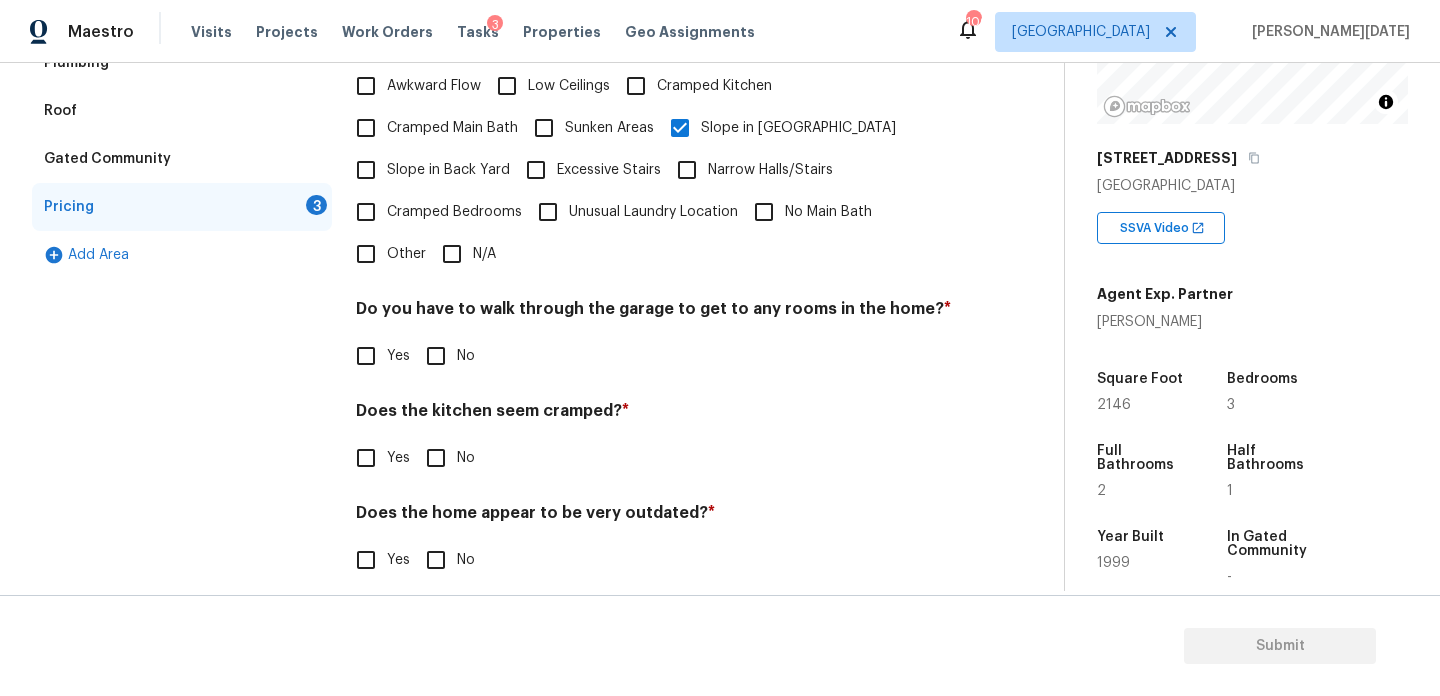 click on "No" at bounding box center [436, 356] 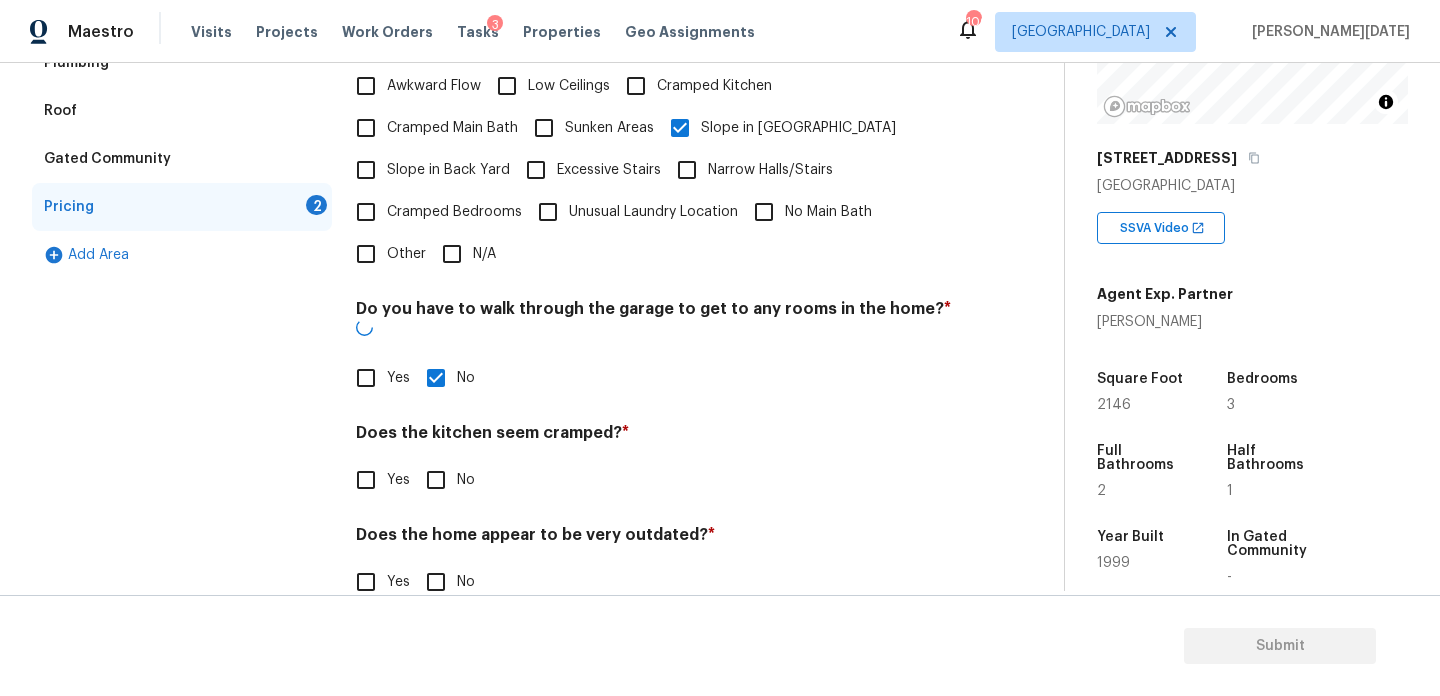 click on "No" at bounding box center [436, 480] 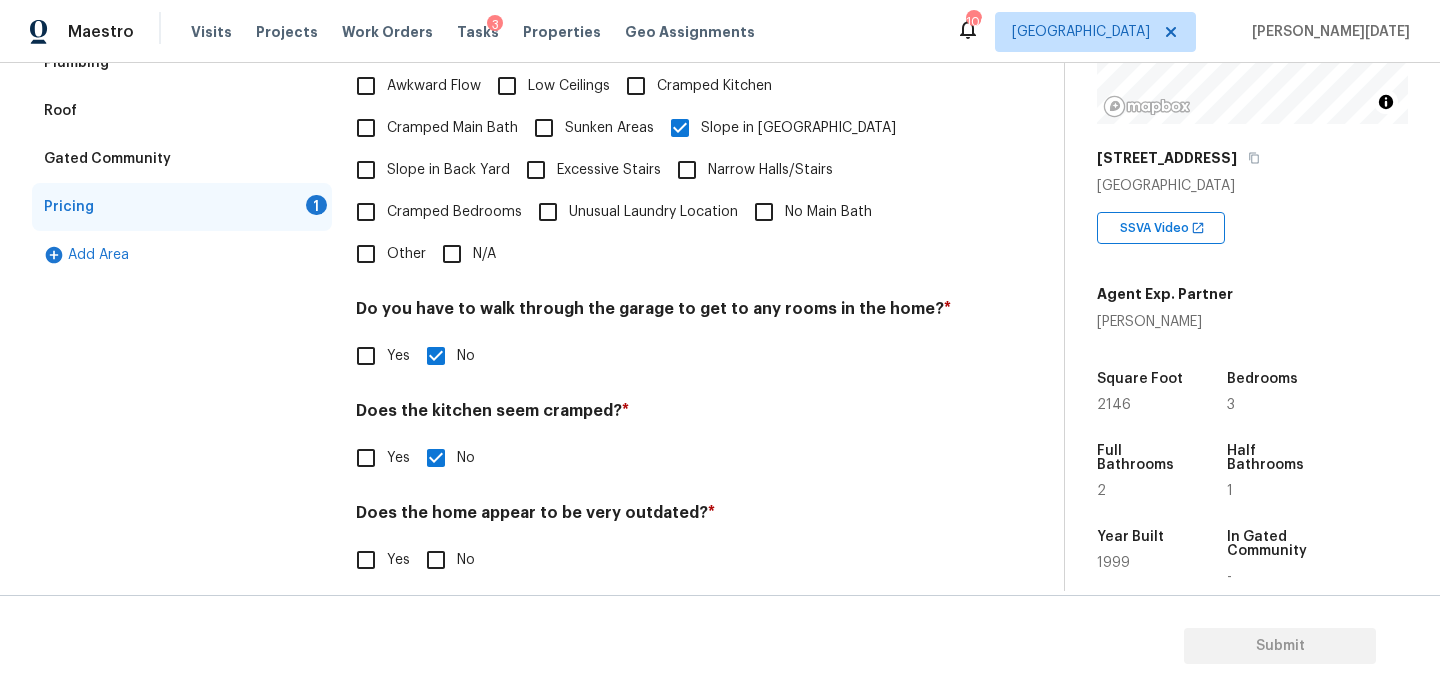 click on "No" at bounding box center [436, 560] 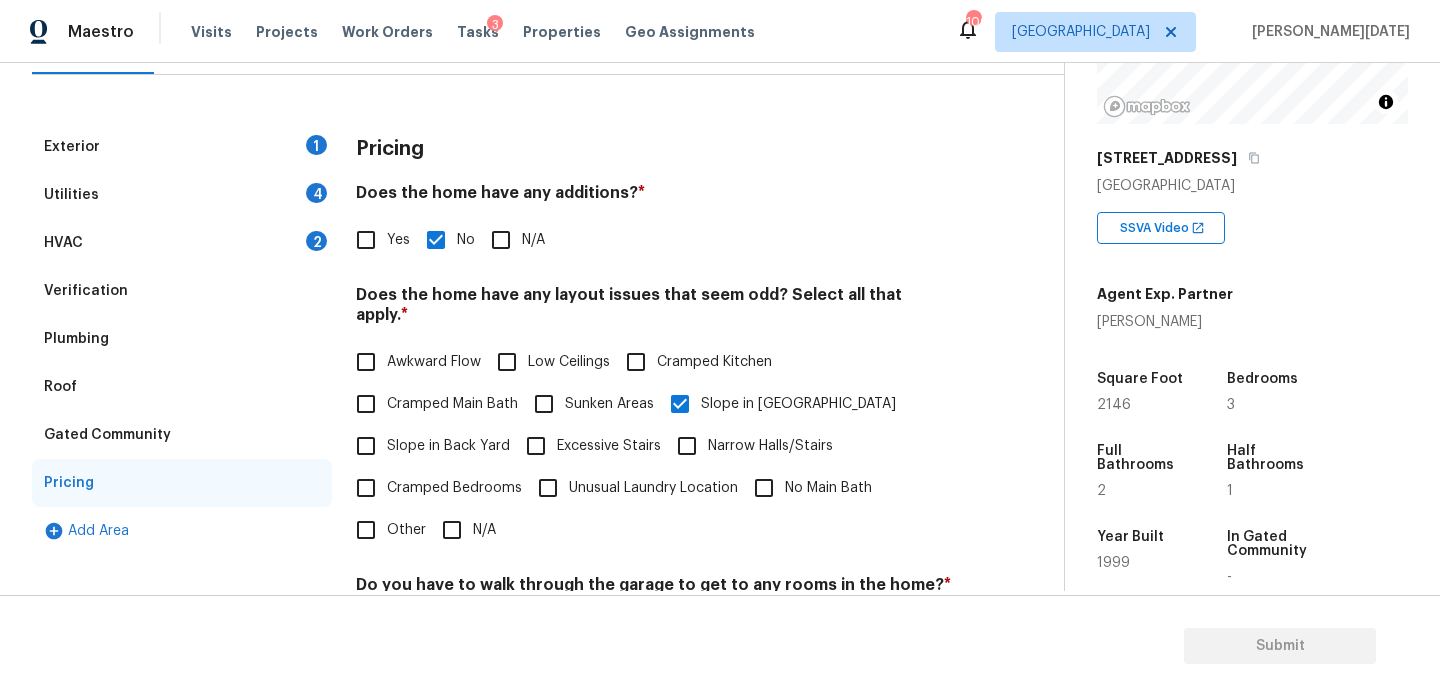 click on "Verification" at bounding box center [182, 291] 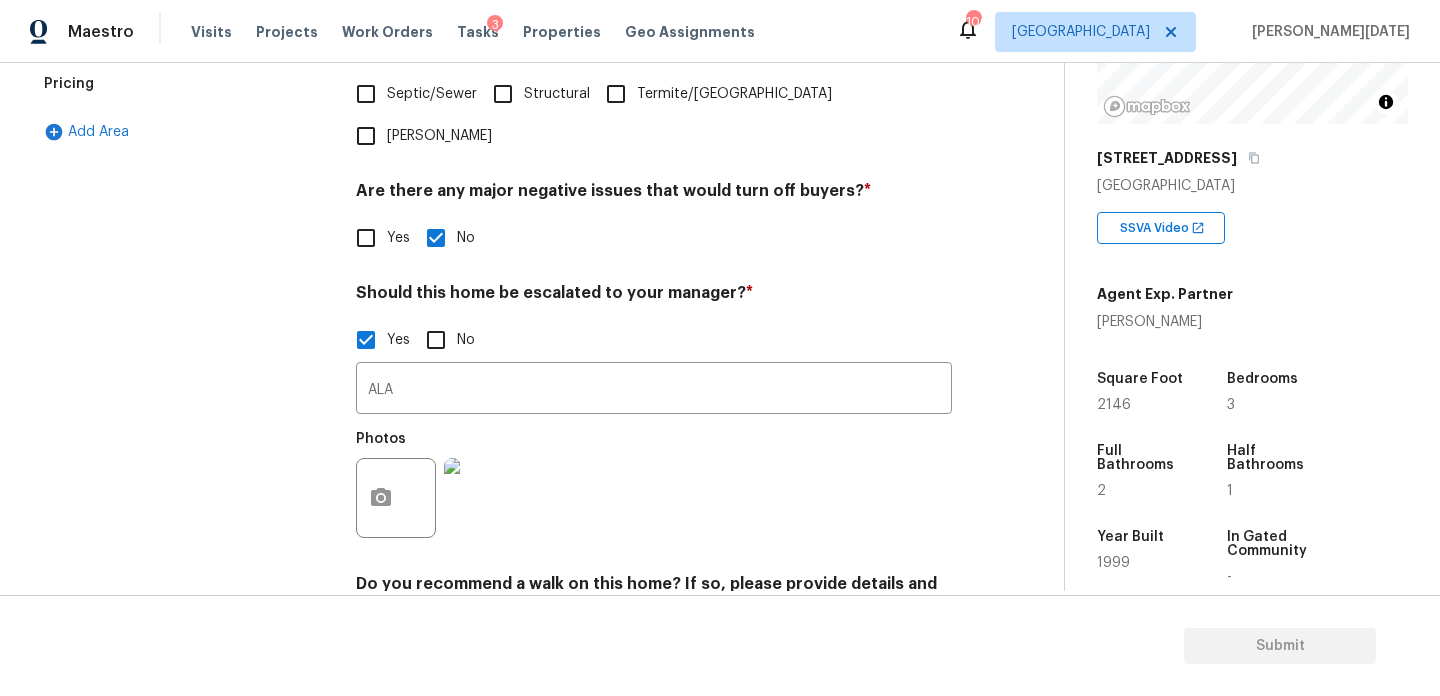 scroll, scrollTop: 697, scrollLeft: 0, axis: vertical 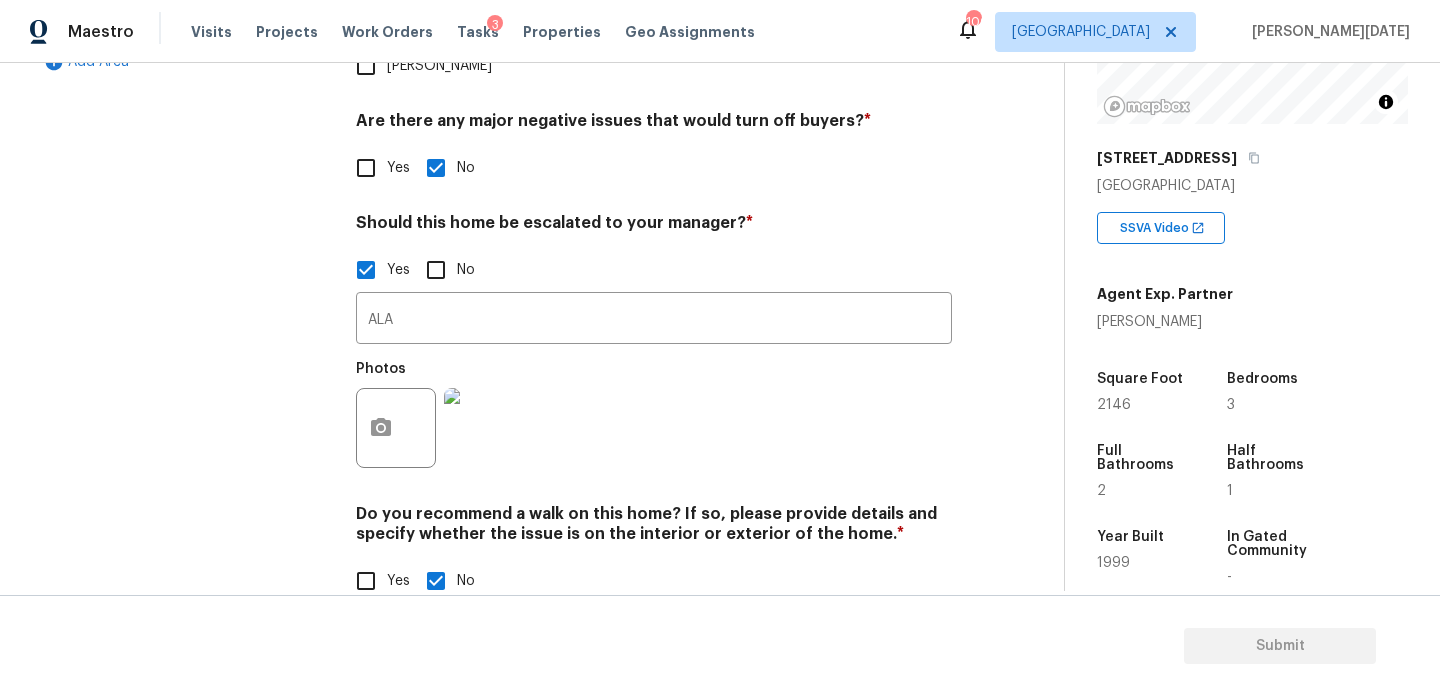 click on "Exterior 1 Utilities 4 HVAC 2 Verification Plumbing Roof Gated Community Pricing Add Area Verification Notes: ​ Are any specialty inspections required before making a decision on this home?  * No specialty inspection required Electrician Foundation HVAC Land Surveying Living Area Measurement Mold Remediation Odor Remediation Plumbing Pool Radon Roof Septic/Sewer Structural Termite/Pest Wells Are there any major negative issues that would turn off buyers?  * Yes No Should this home be escalated to your manager?  * Yes No ALA ​ Photos Do you recommend a walk on this home? If so, please provide details and specify whether the issue is on the interior or exterior of the home.  * Yes No" at bounding box center (524, 140) 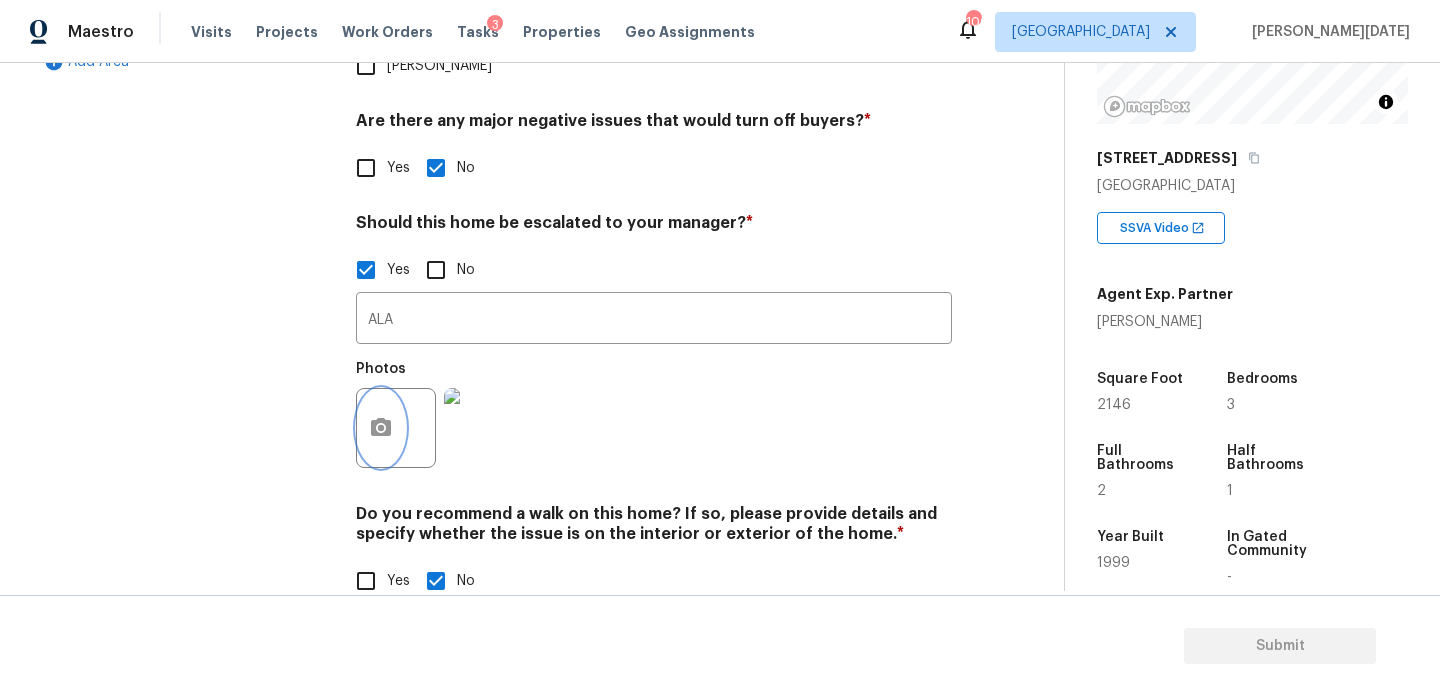 click at bounding box center (381, 428) 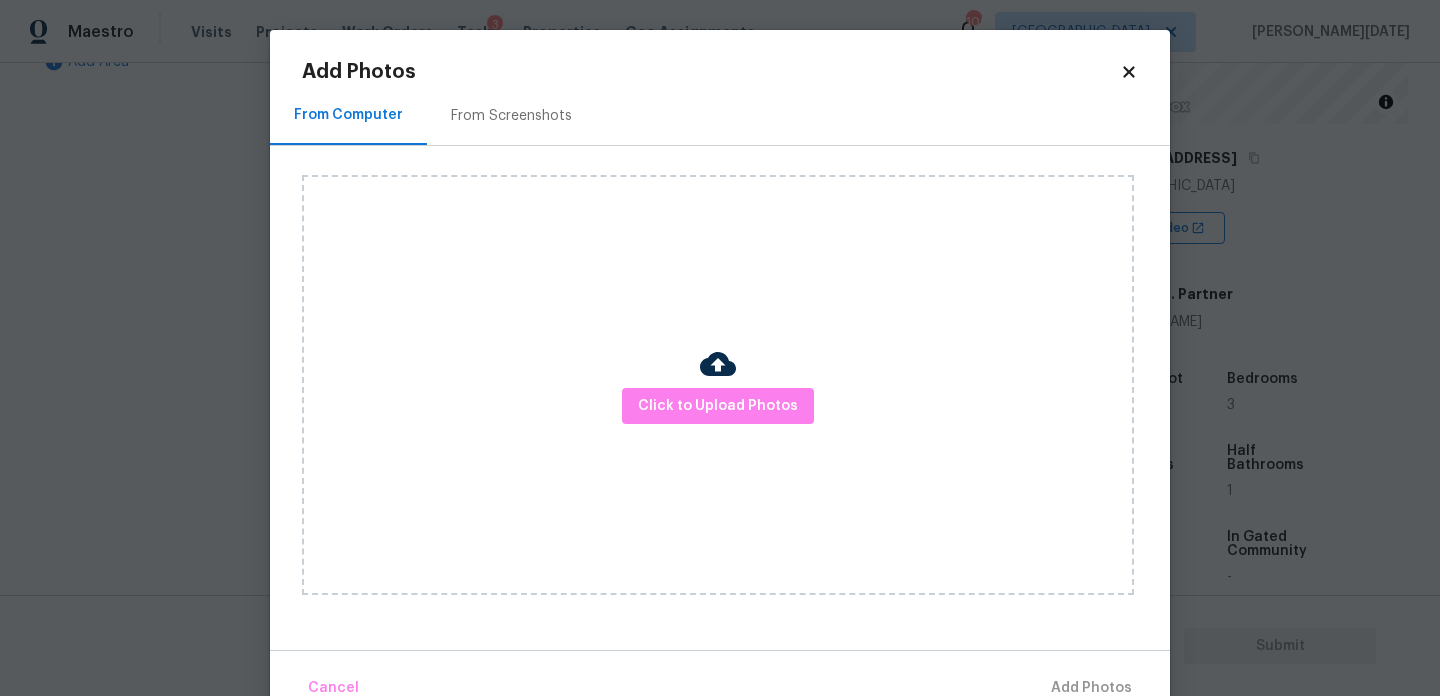 click on "Click to Upload Photos" at bounding box center (718, 385) 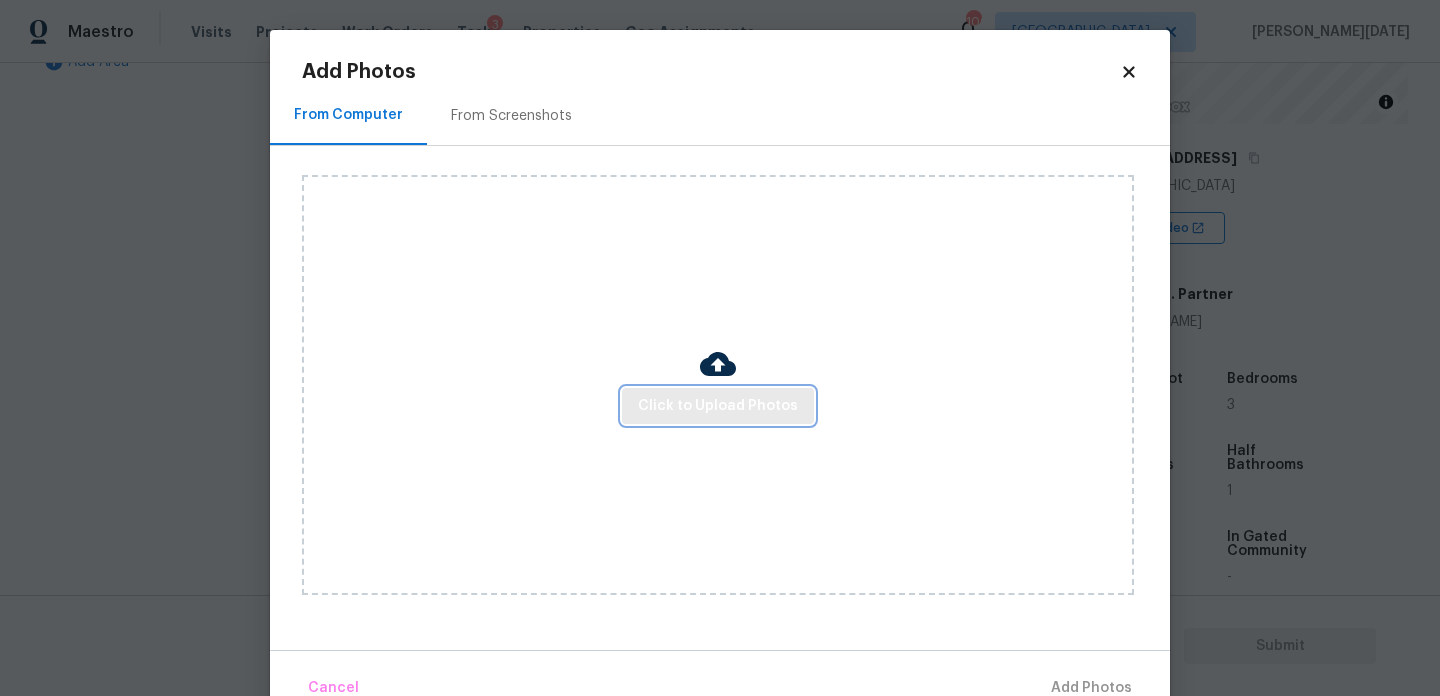 click on "Click to Upload Photos" at bounding box center [718, 406] 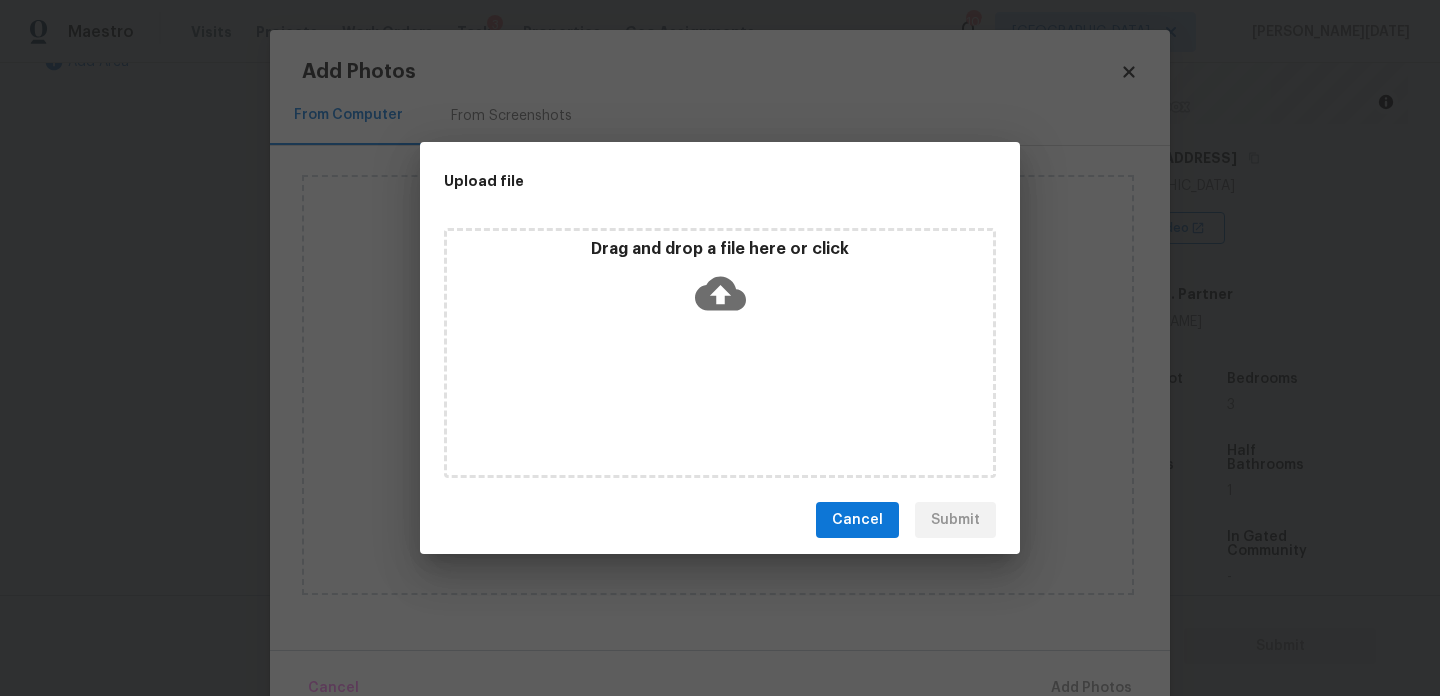 click on "Drag and drop a file here or click" at bounding box center (720, 353) 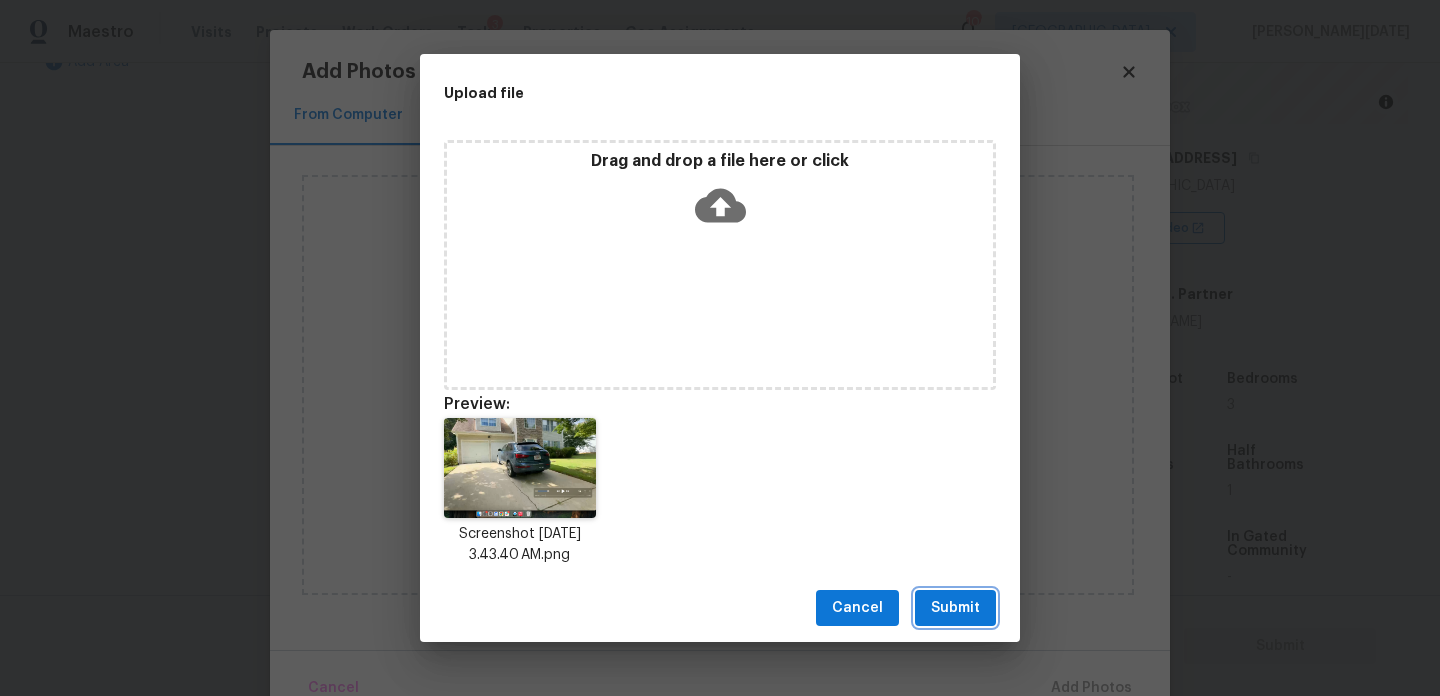 click on "Submit" at bounding box center (955, 608) 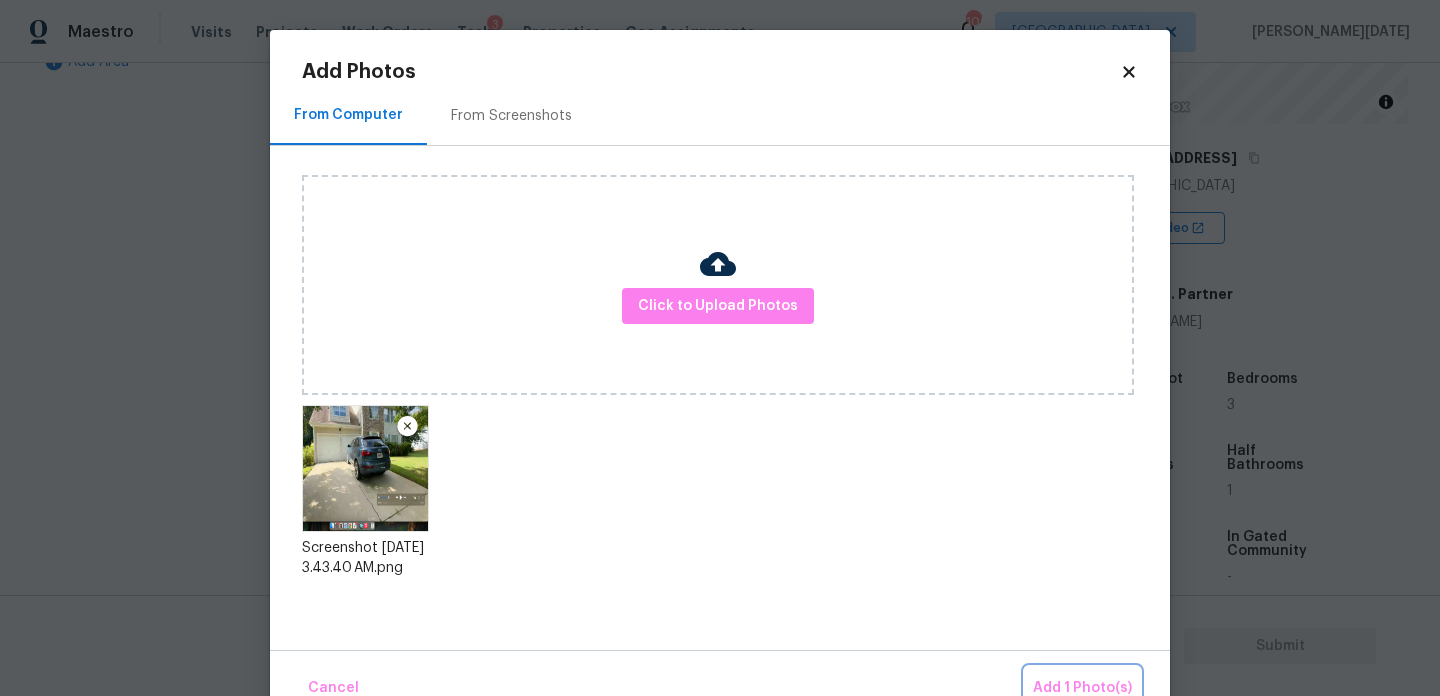 click on "Add 1 Photo(s)" at bounding box center (1082, 688) 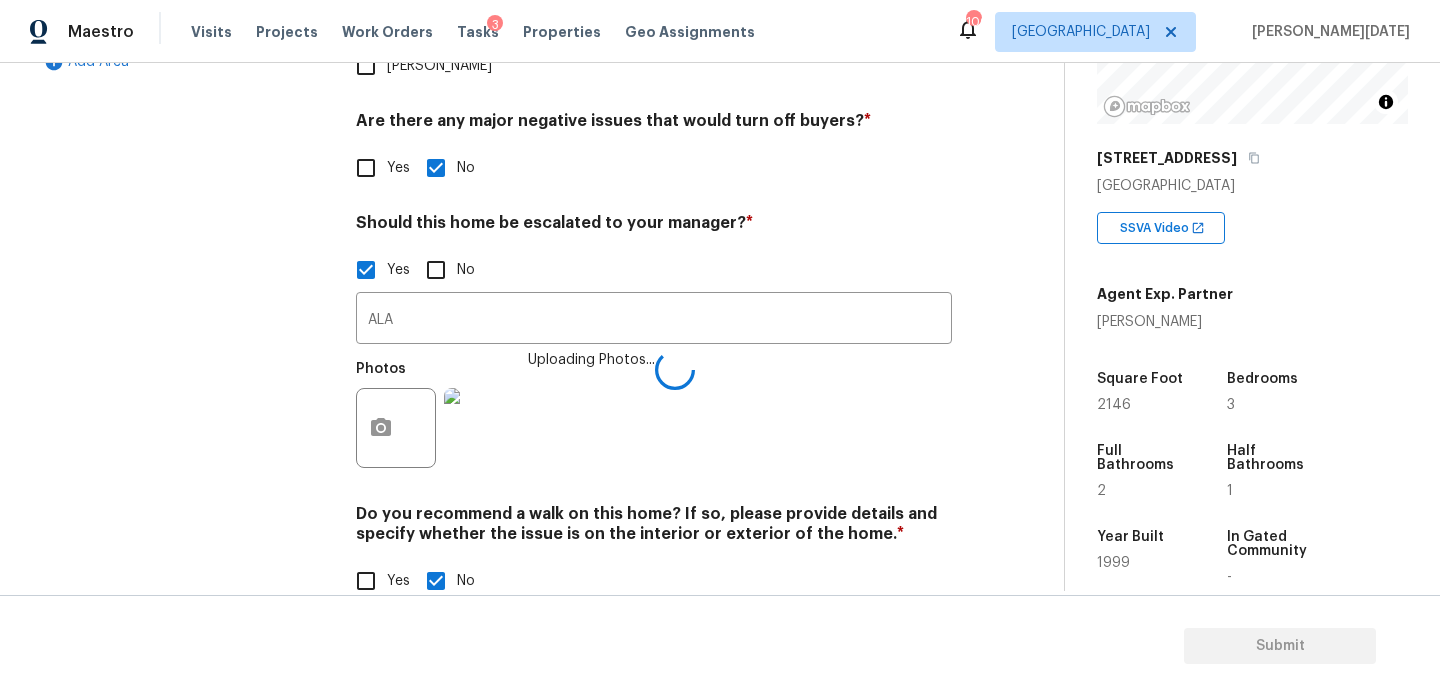 click at bounding box center (484, 428) 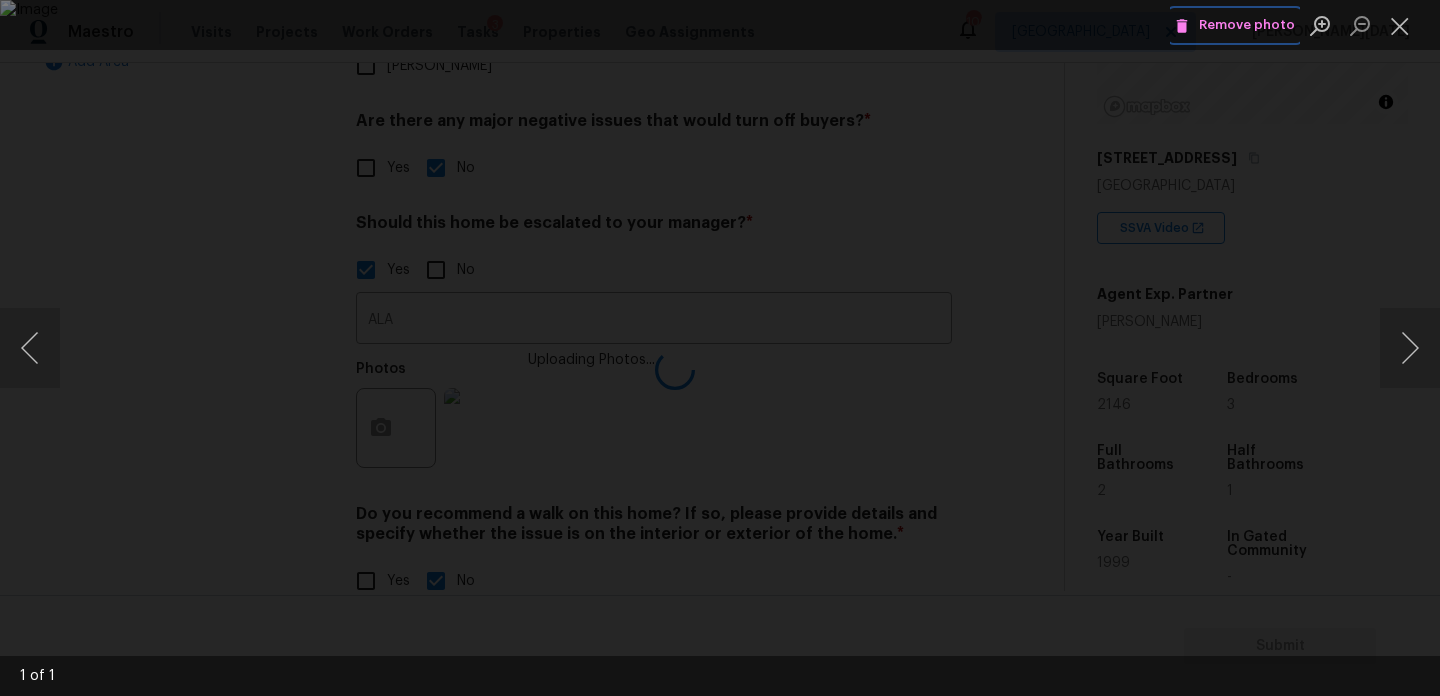 click on "Remove photo" at bounding box center (1235, 25) 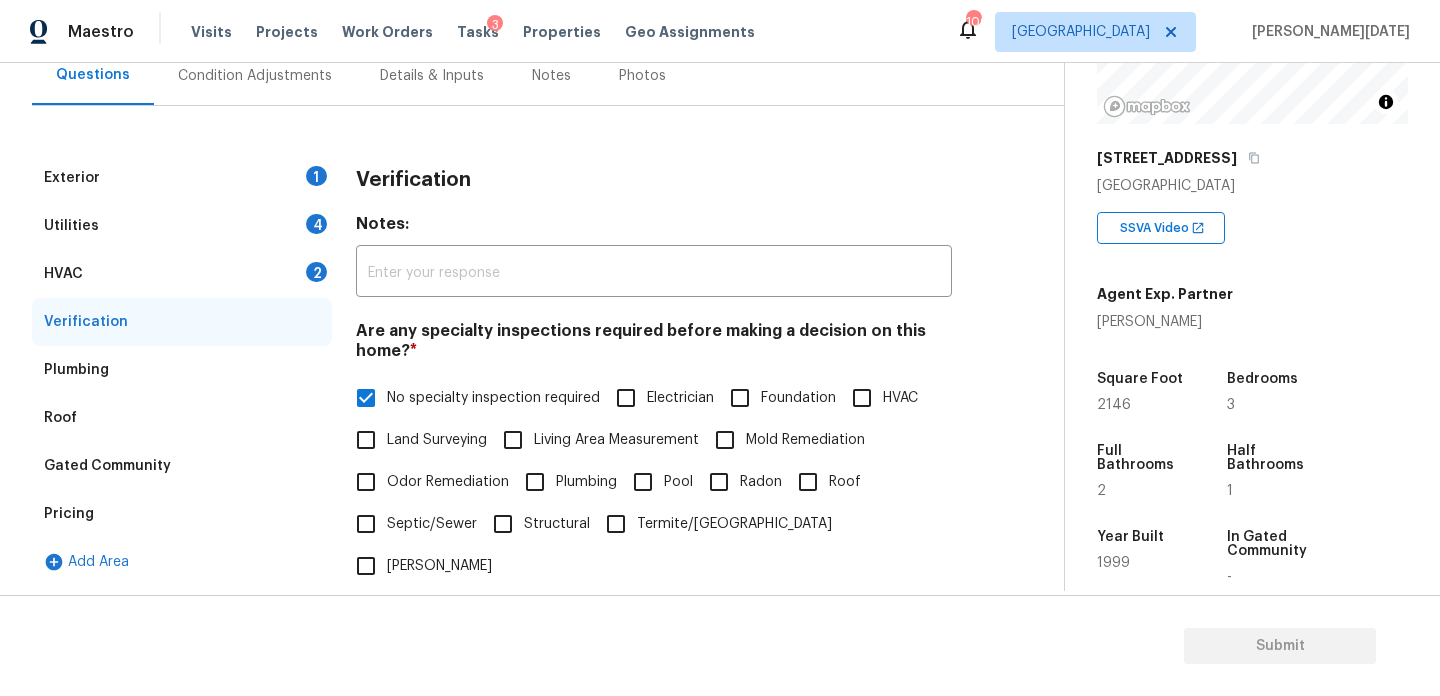 scroll, scrollTop: 0, scrollLeft: 0, axis: both 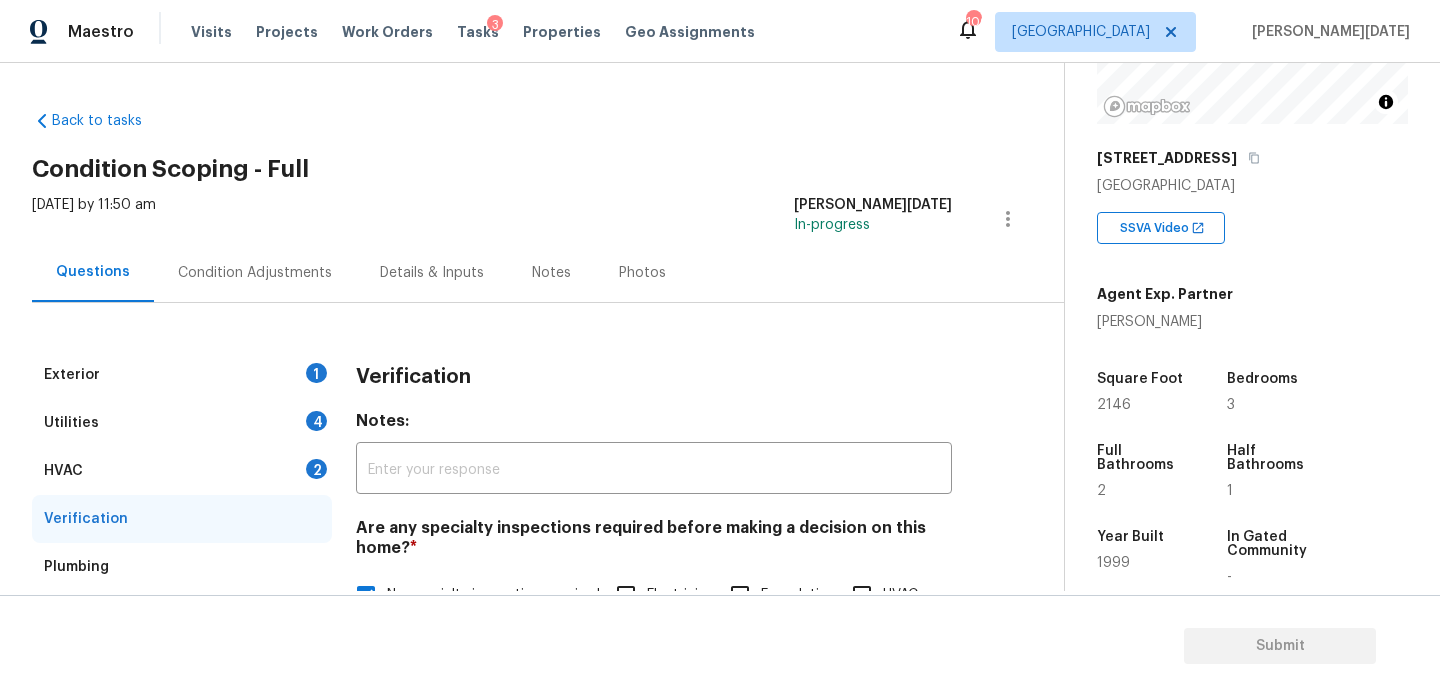 click on "Condition Adjustments" at bounding box center (255, 272) 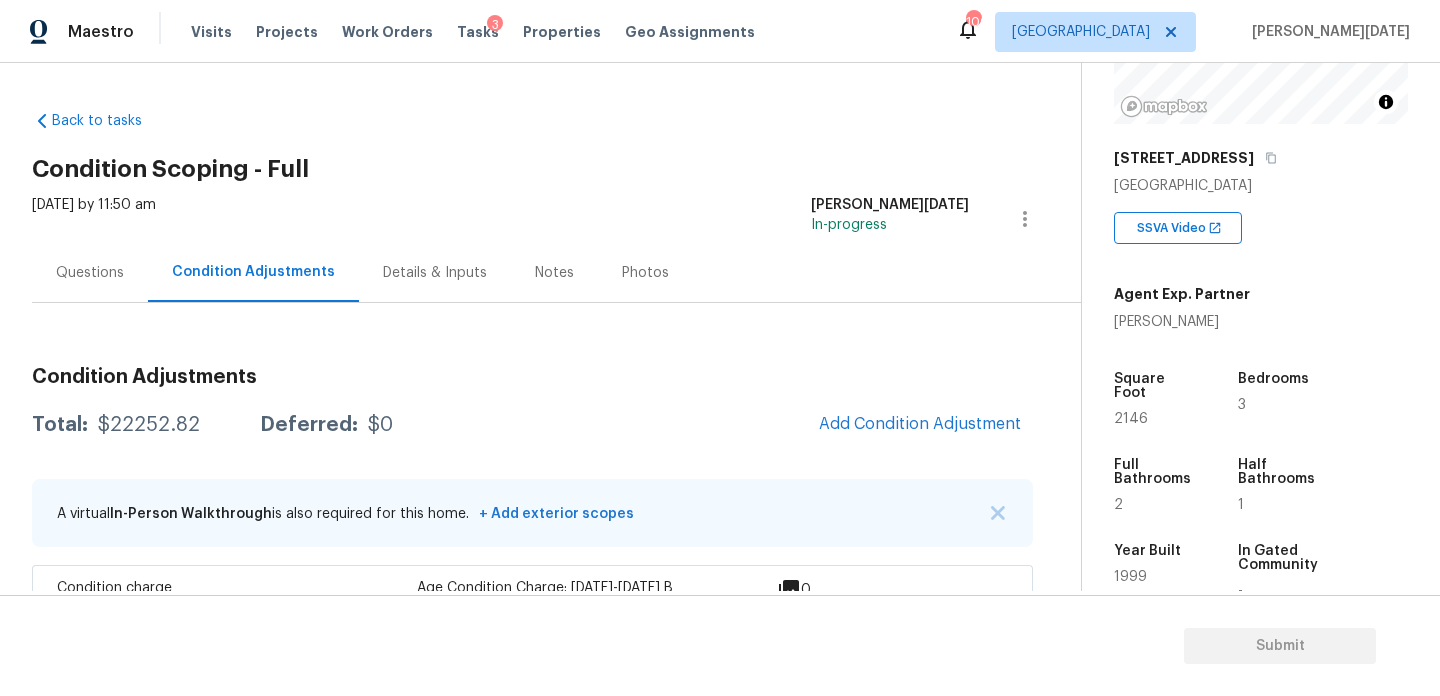 click on "Condition Adjustments" at bounding box center (253, 272) 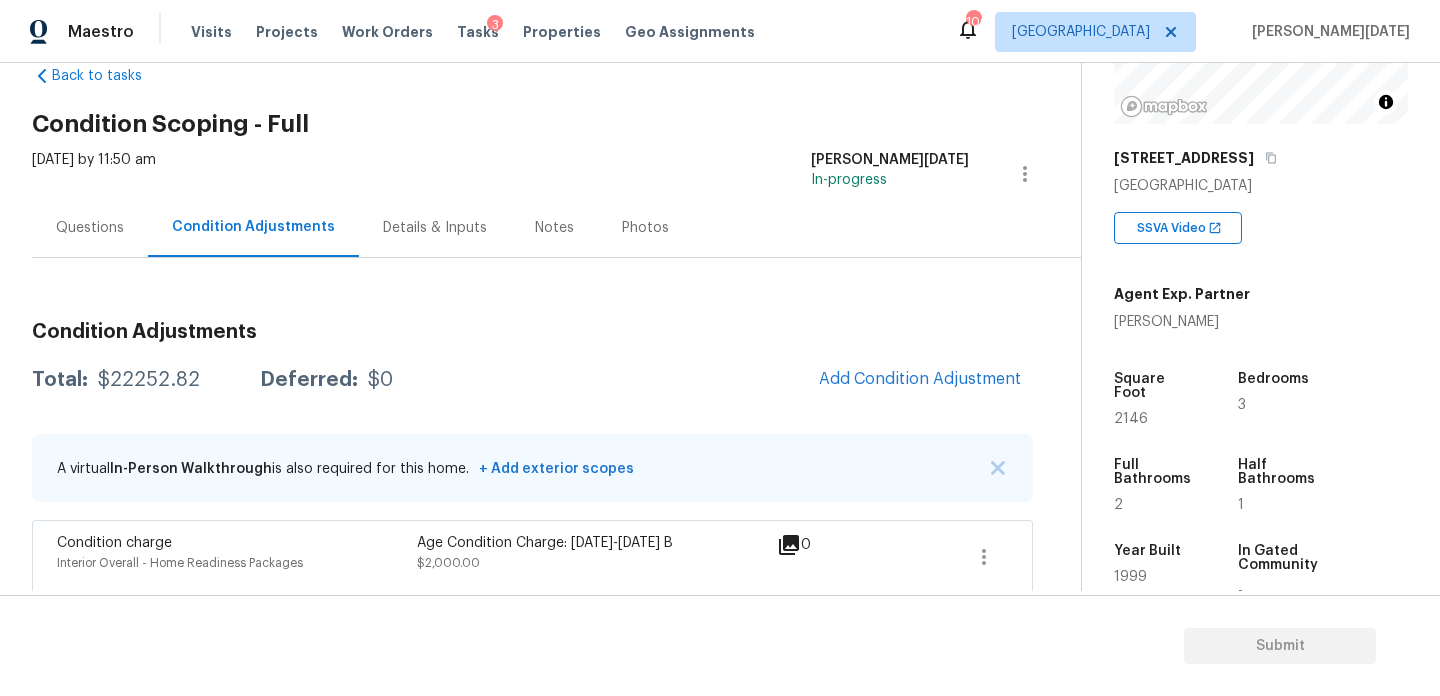scroll, scrollTop: 101, scrollLeft: 0, axis: vertical 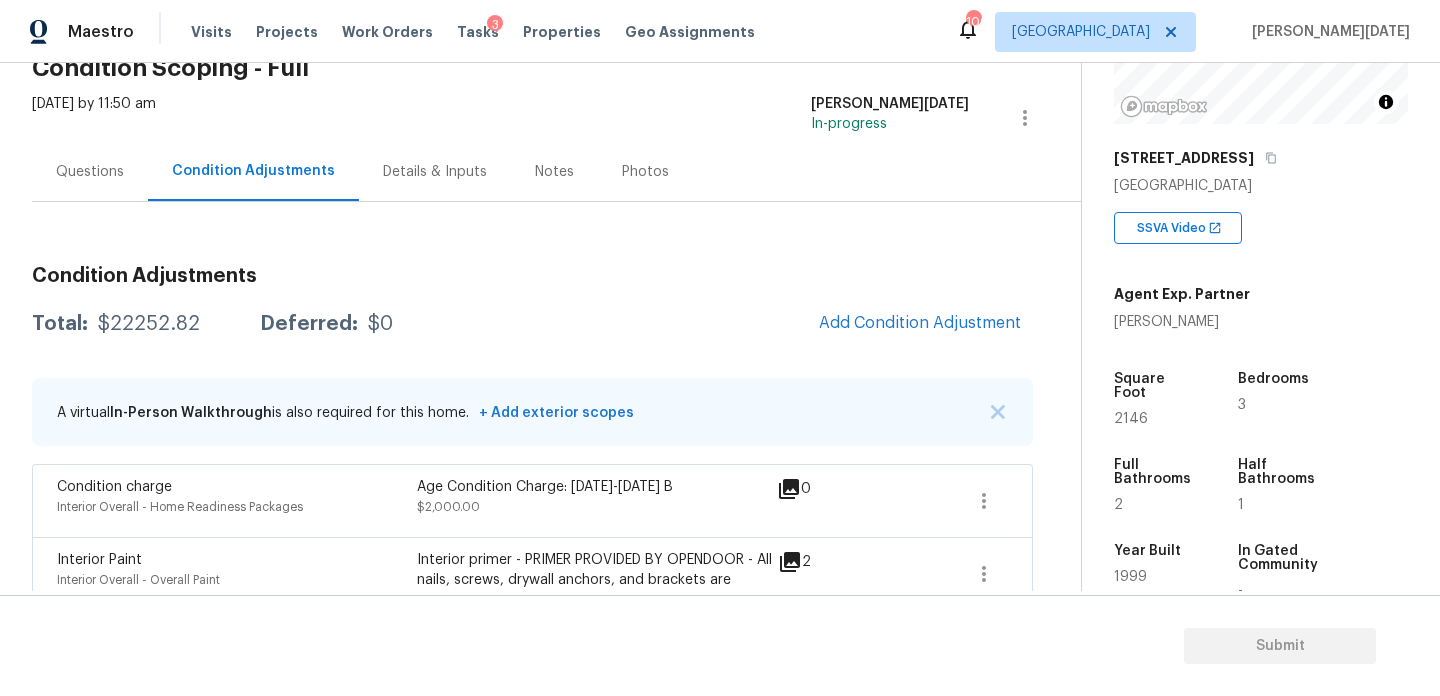 click on "Add Condition Adjustment" at bounding box center [920, 324] 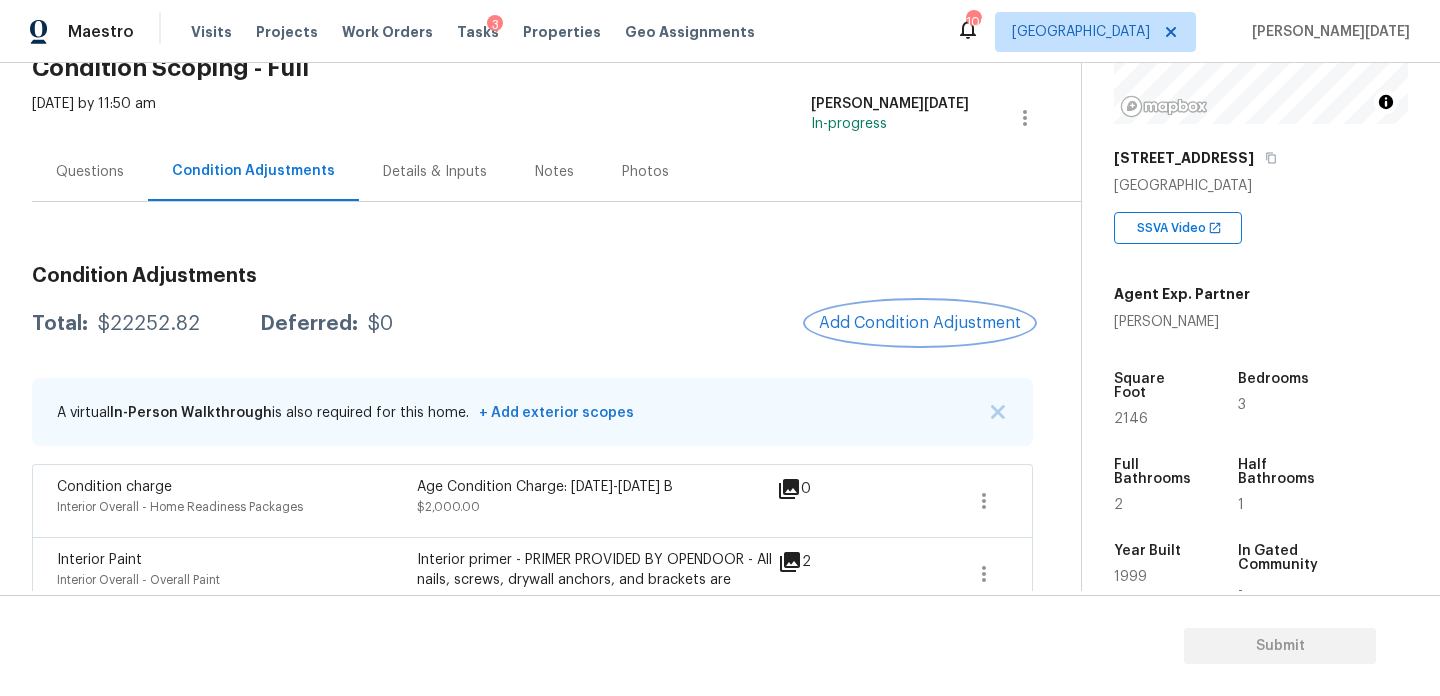 click on "Add Condition Adjustment" at bounding box center [920, 323] 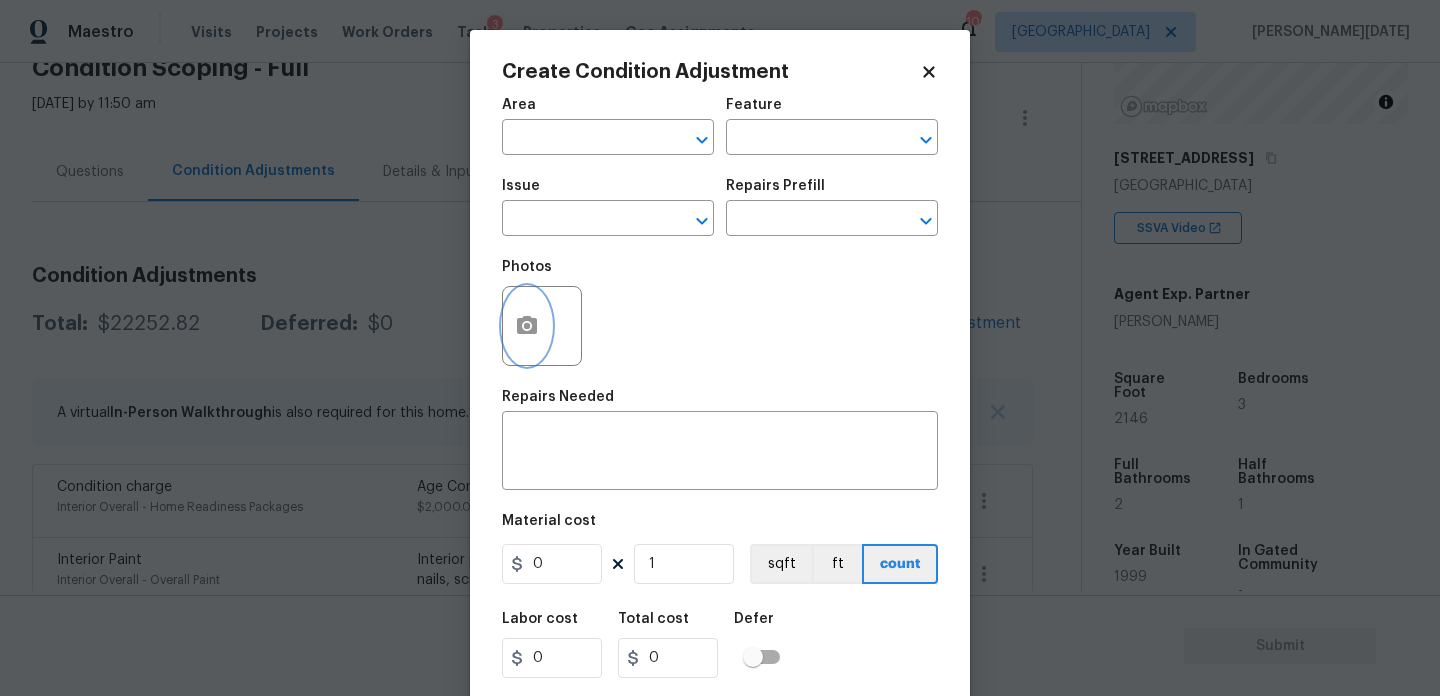 click 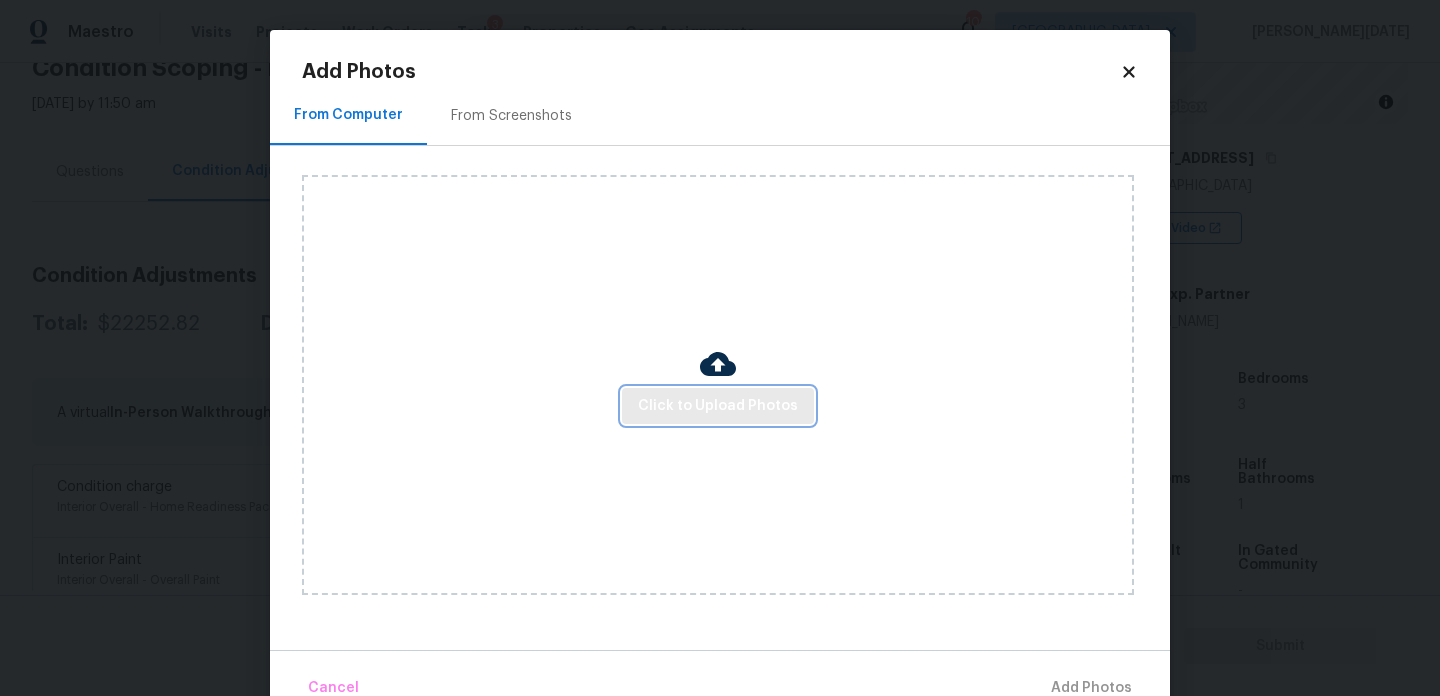 click on "Click to Upload Photos" at bounding box center (718, 406) 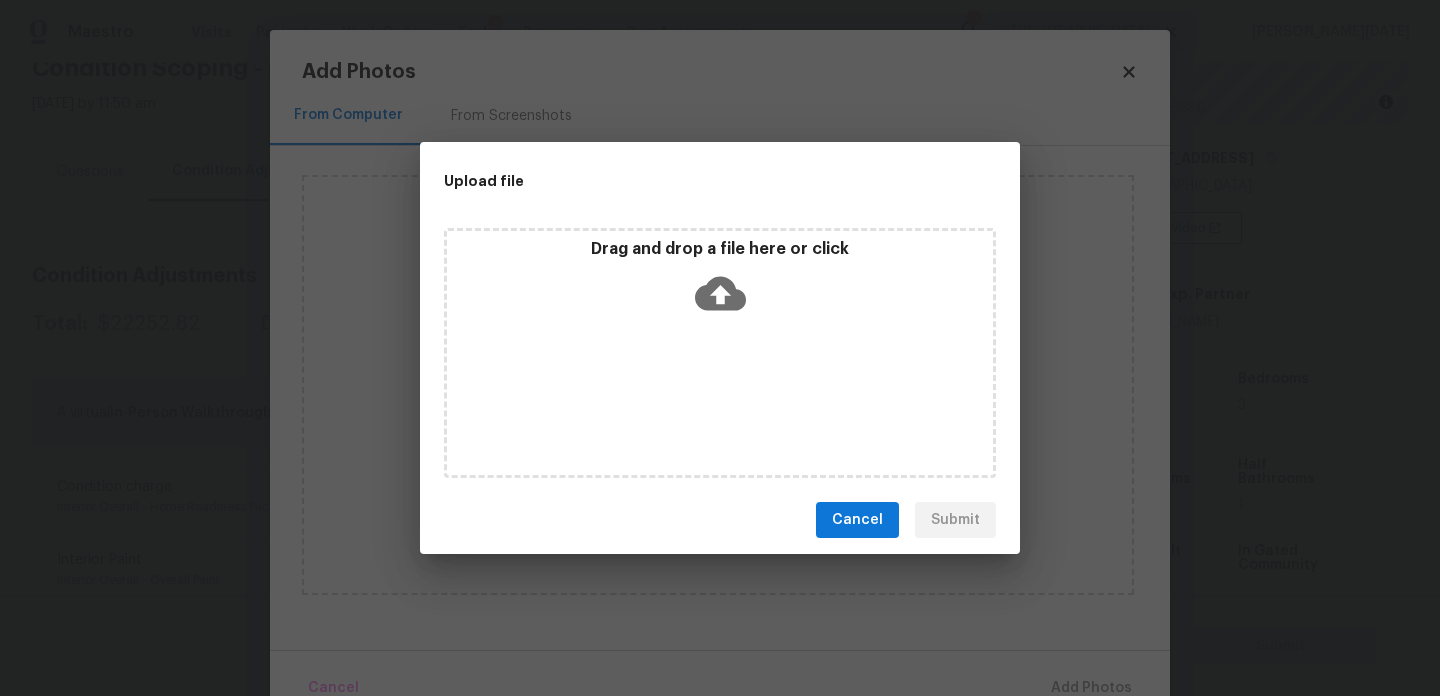 click on "Drag and drop a file here or click" at bounding box center (720, 353) 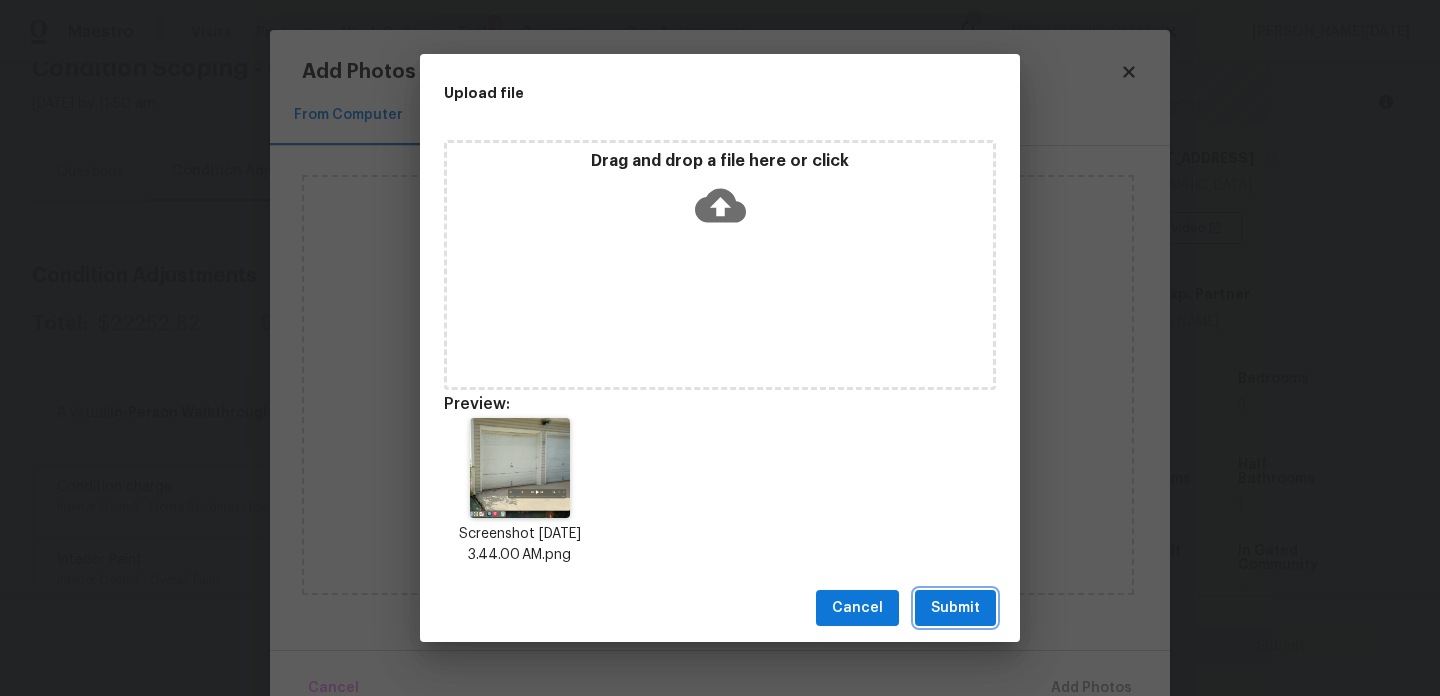 click on "Submit" at bounding box center [955, 608] 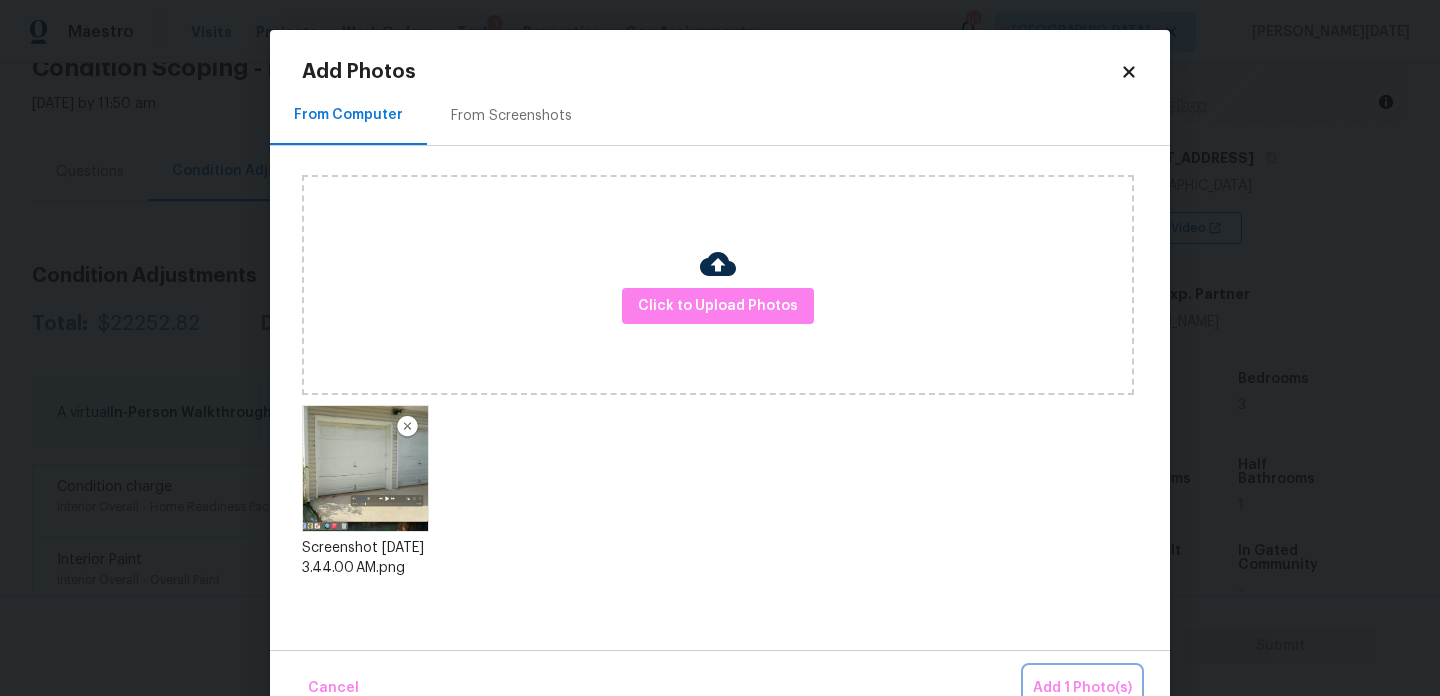 click on "Add 1 Photo(s)" at bounding box center [1082, 688] 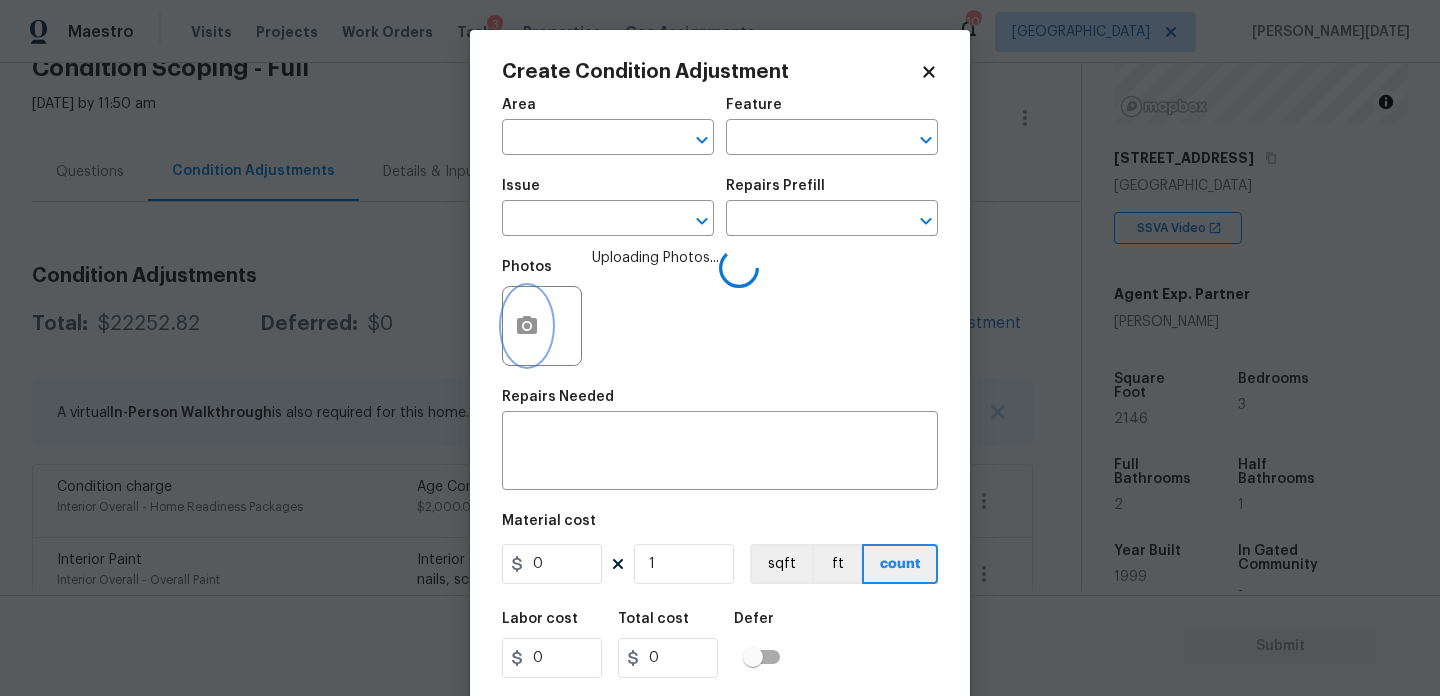 type 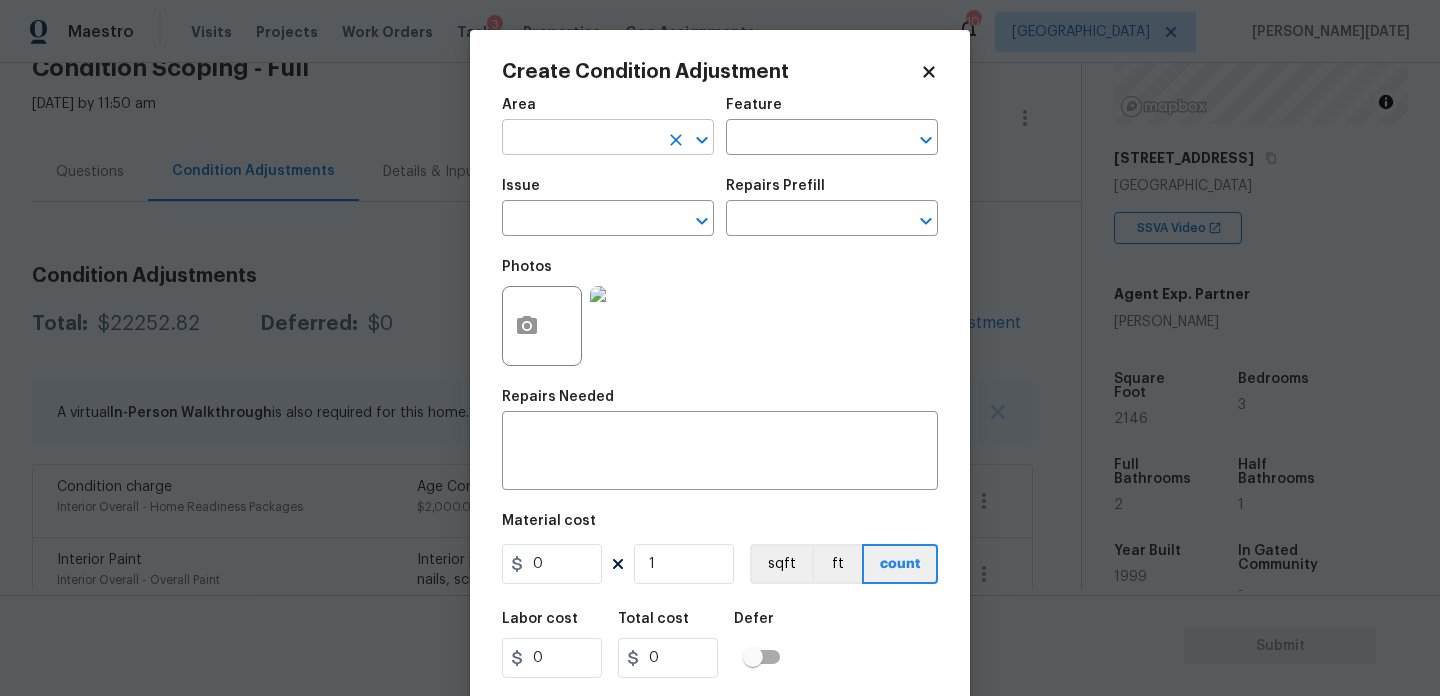 click at bounding box center [580, 139] 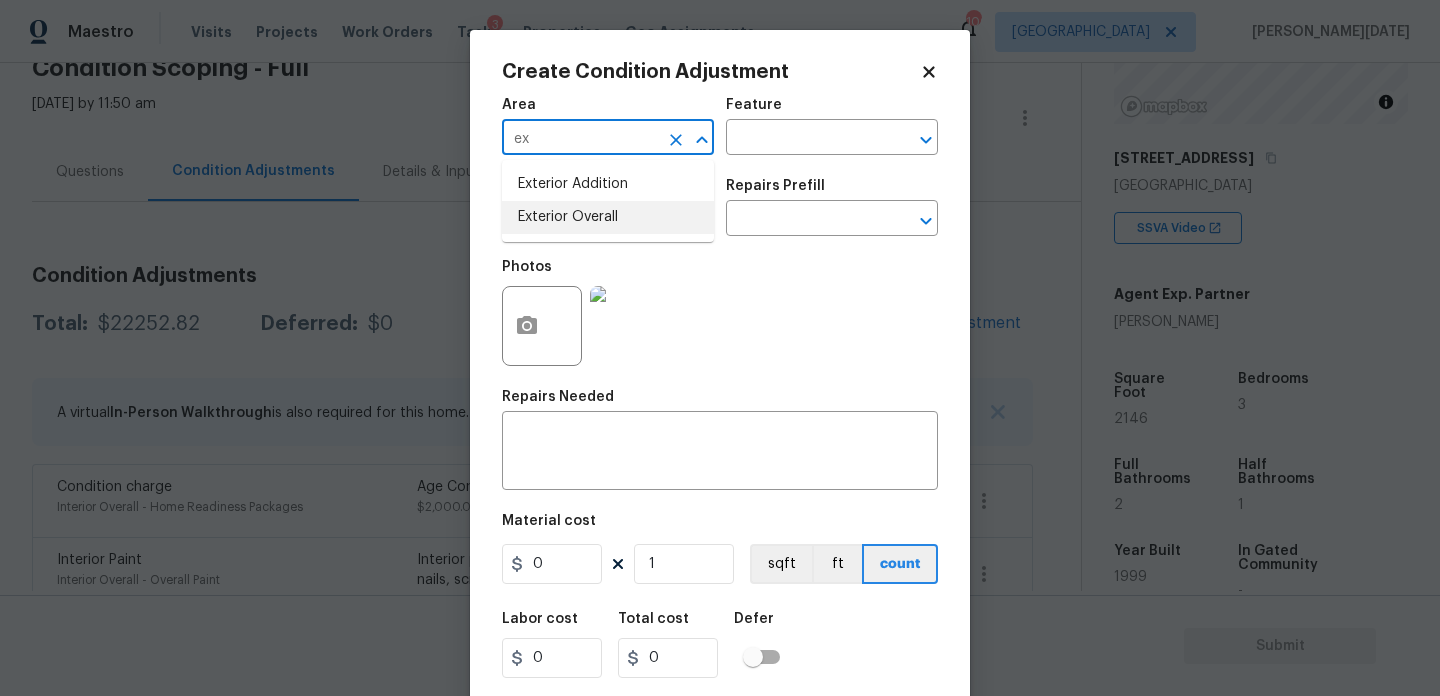 click on "Exterior Overall" at bounding box center [608, 217] 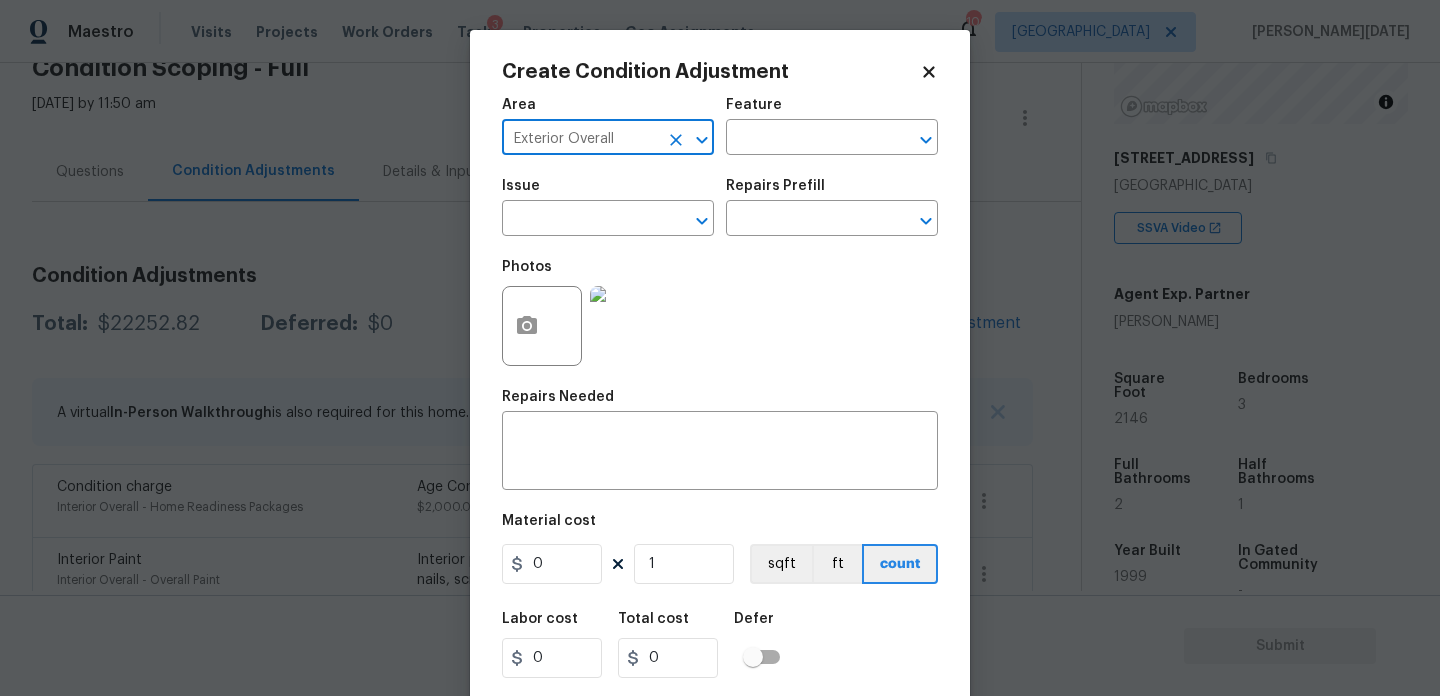 type on "Exterior Overall" 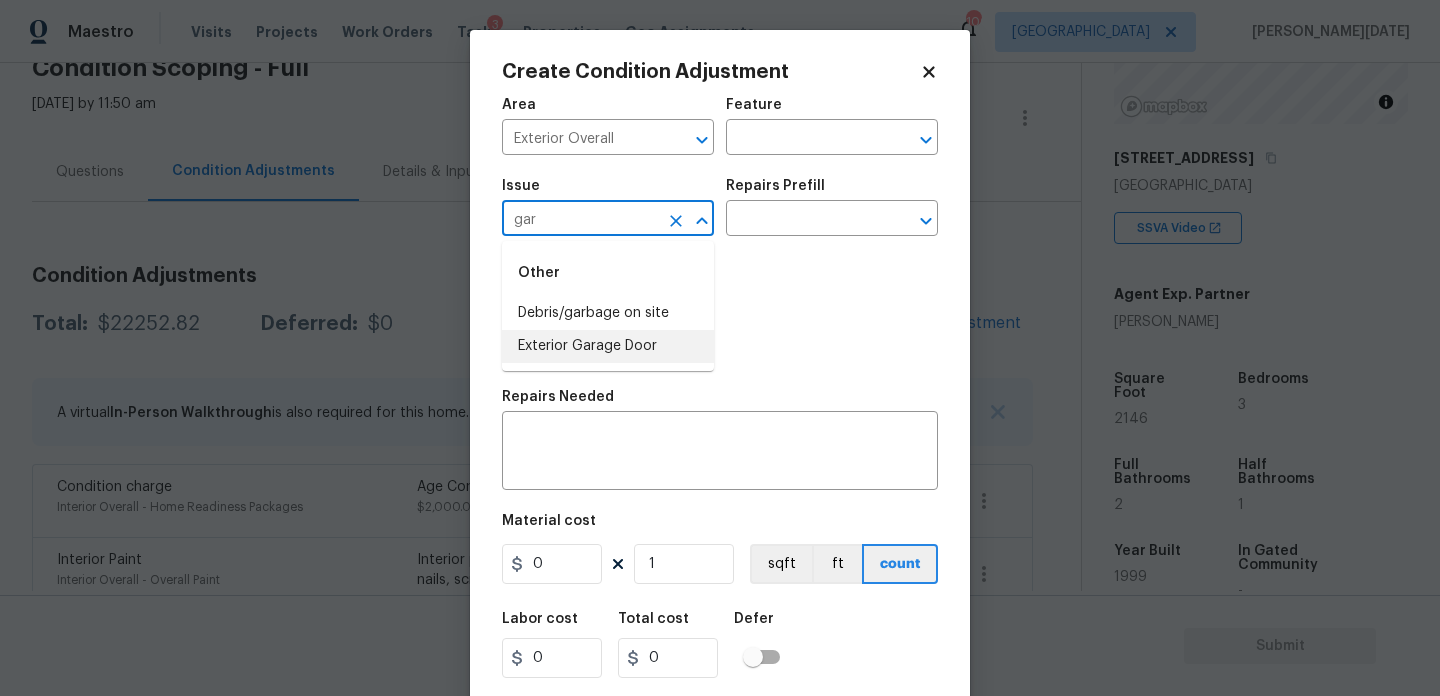 click on "Exterior Garage Door" at bounding box center (608, 346) 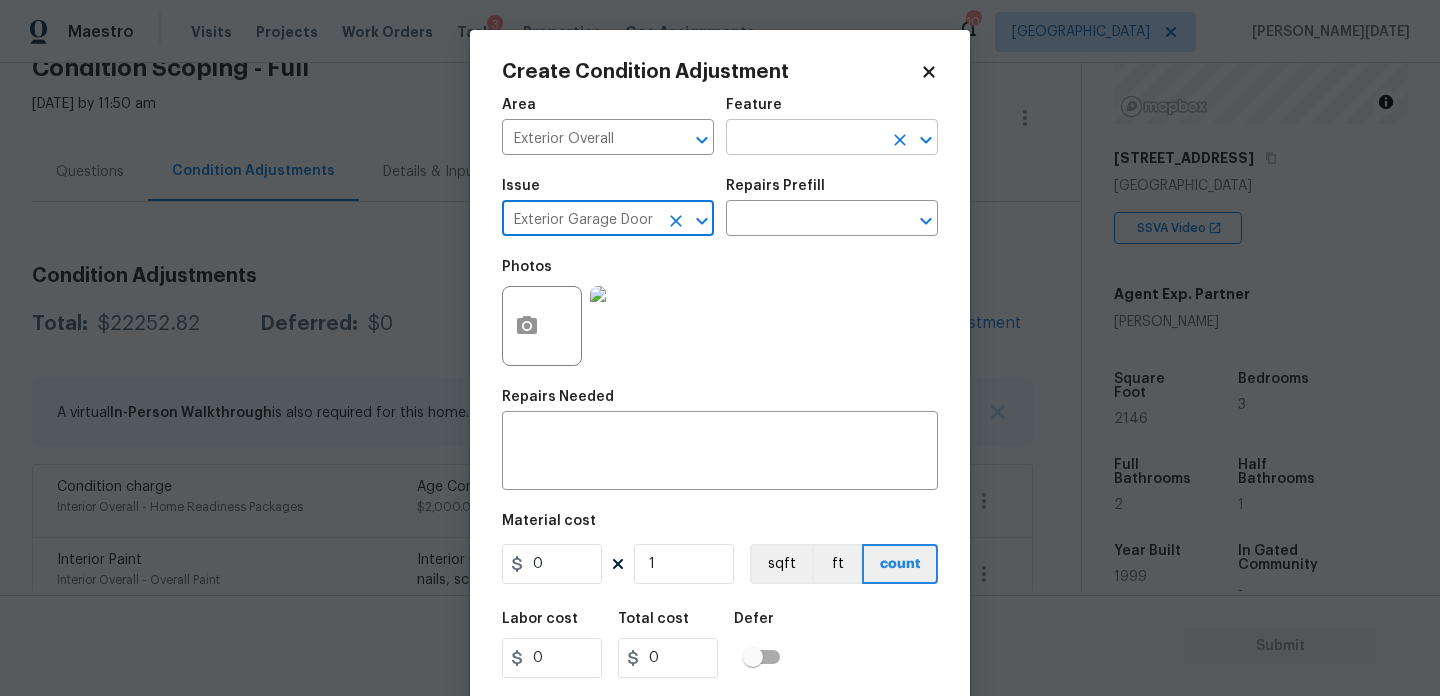 type on "Exterior Garage Door" 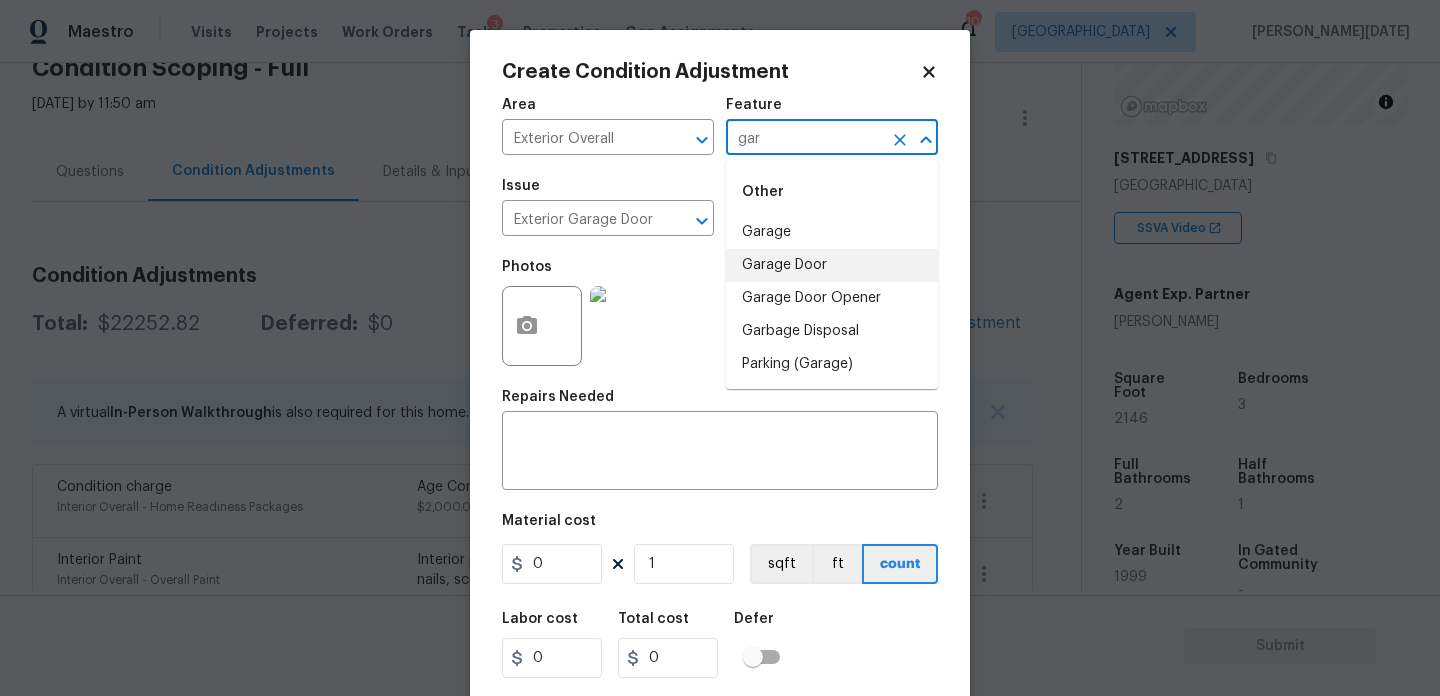 click on "Garage Door" at bounding box center [832, 265] 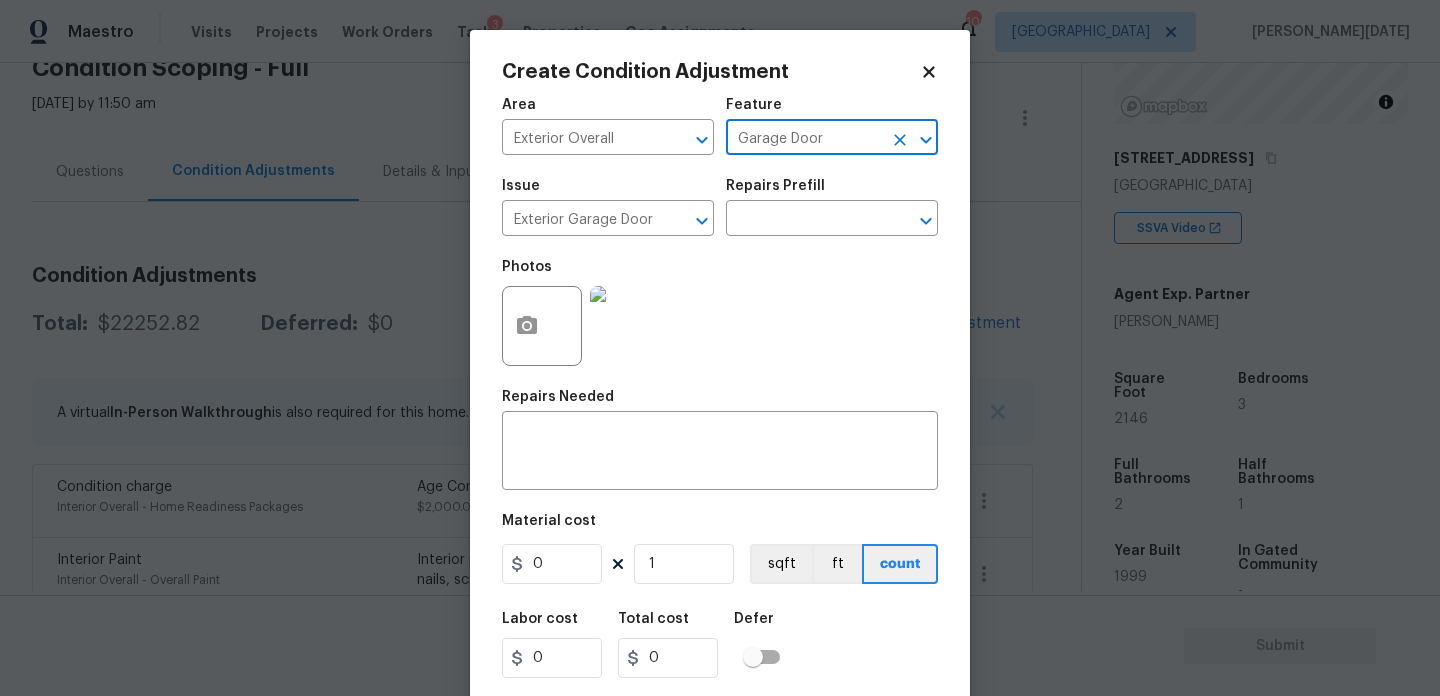 type on "Garage Door" 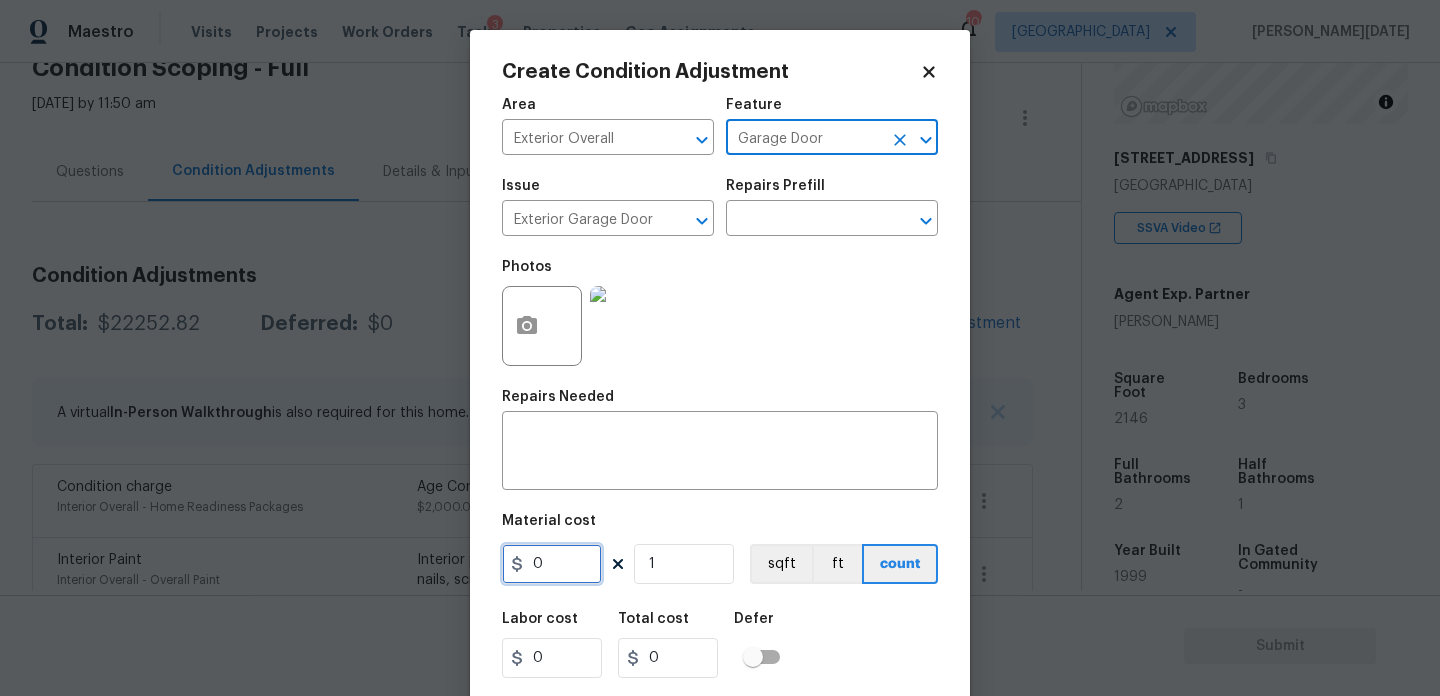 click on "0" at bounding box center [552, 564] 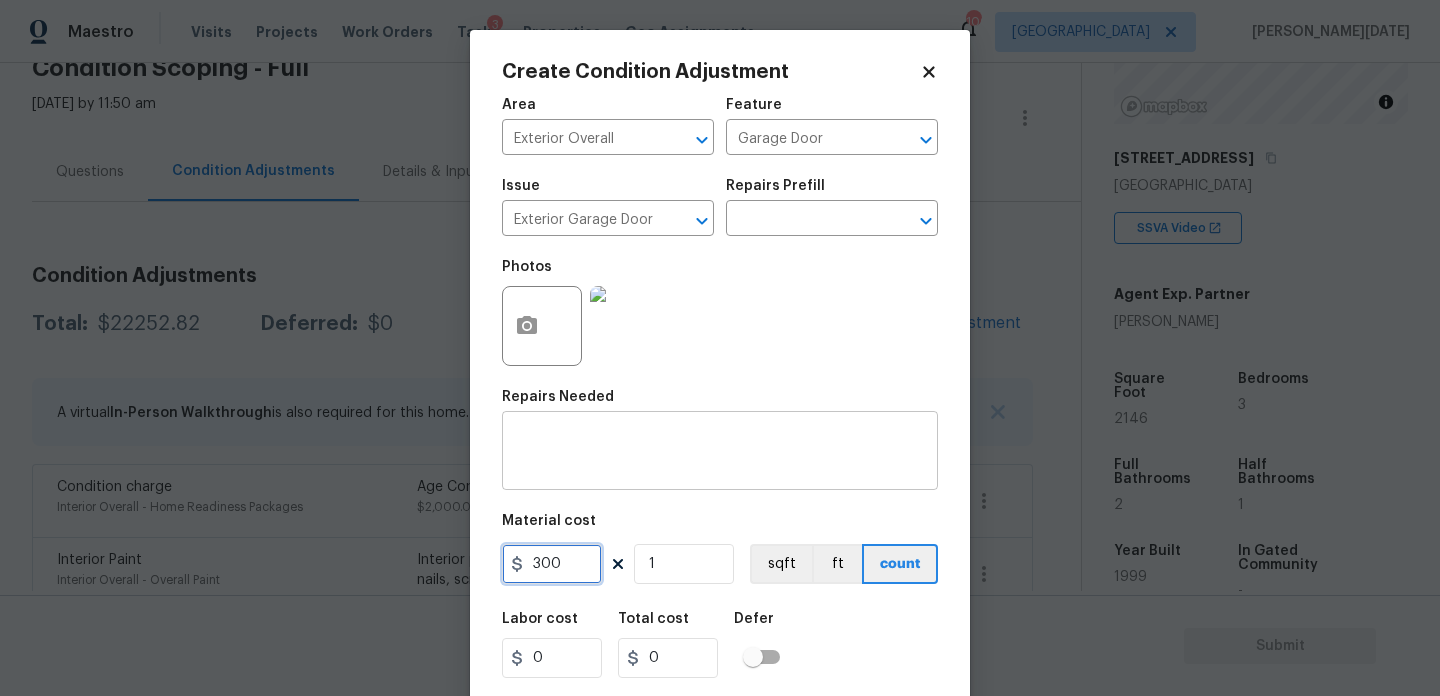 type on "300" 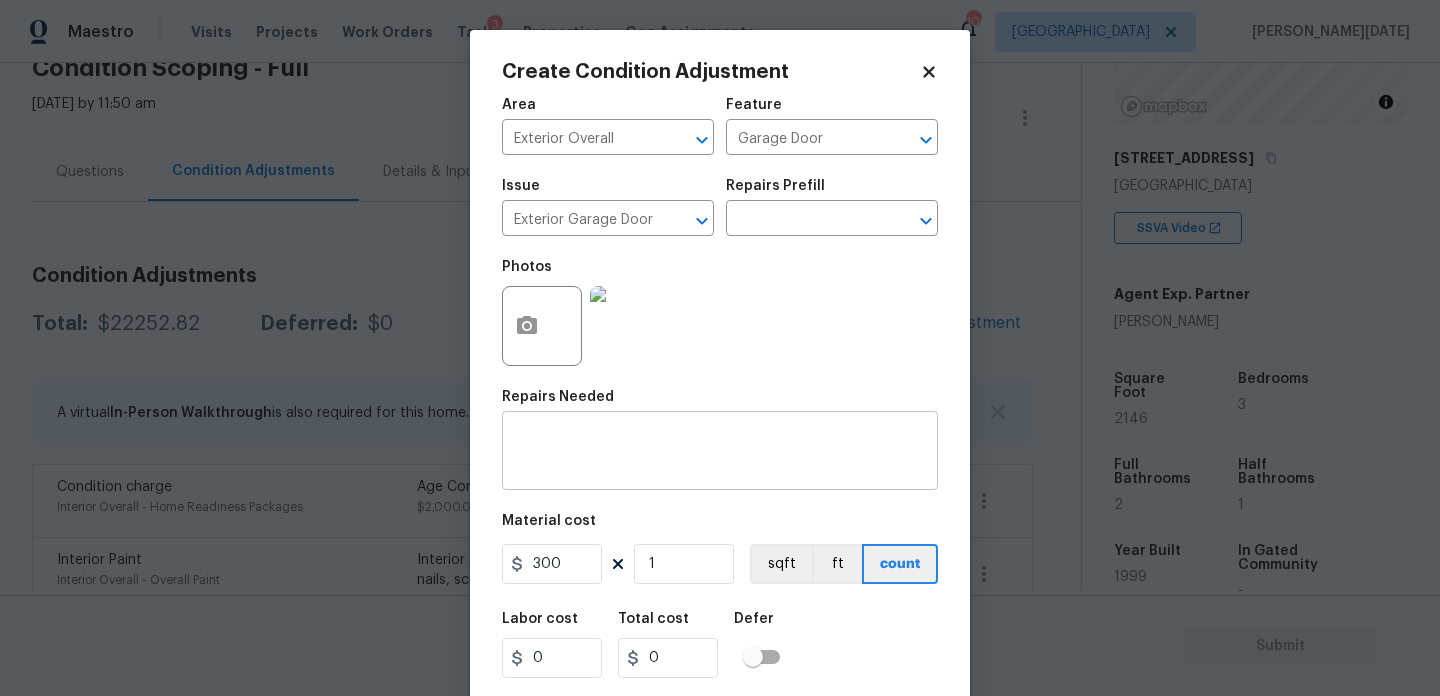 type on "300" 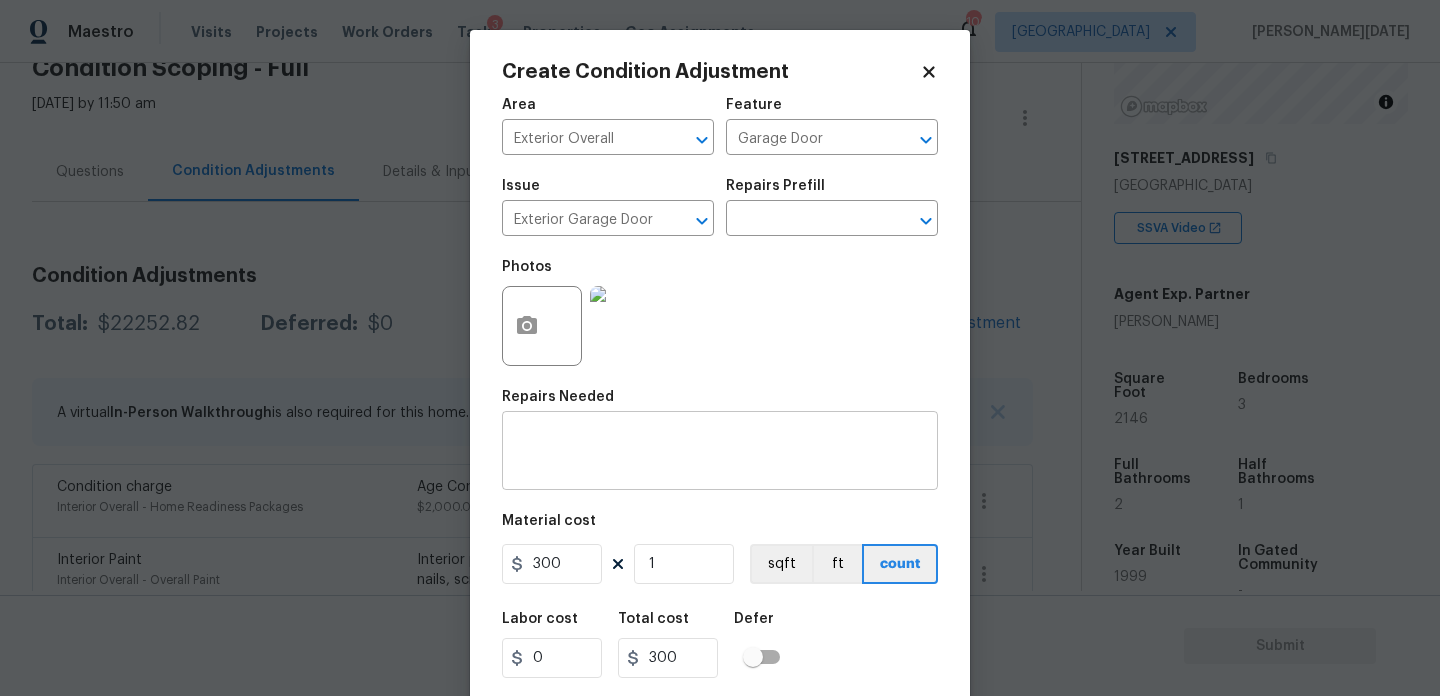 click at bounding box center [720, 453] 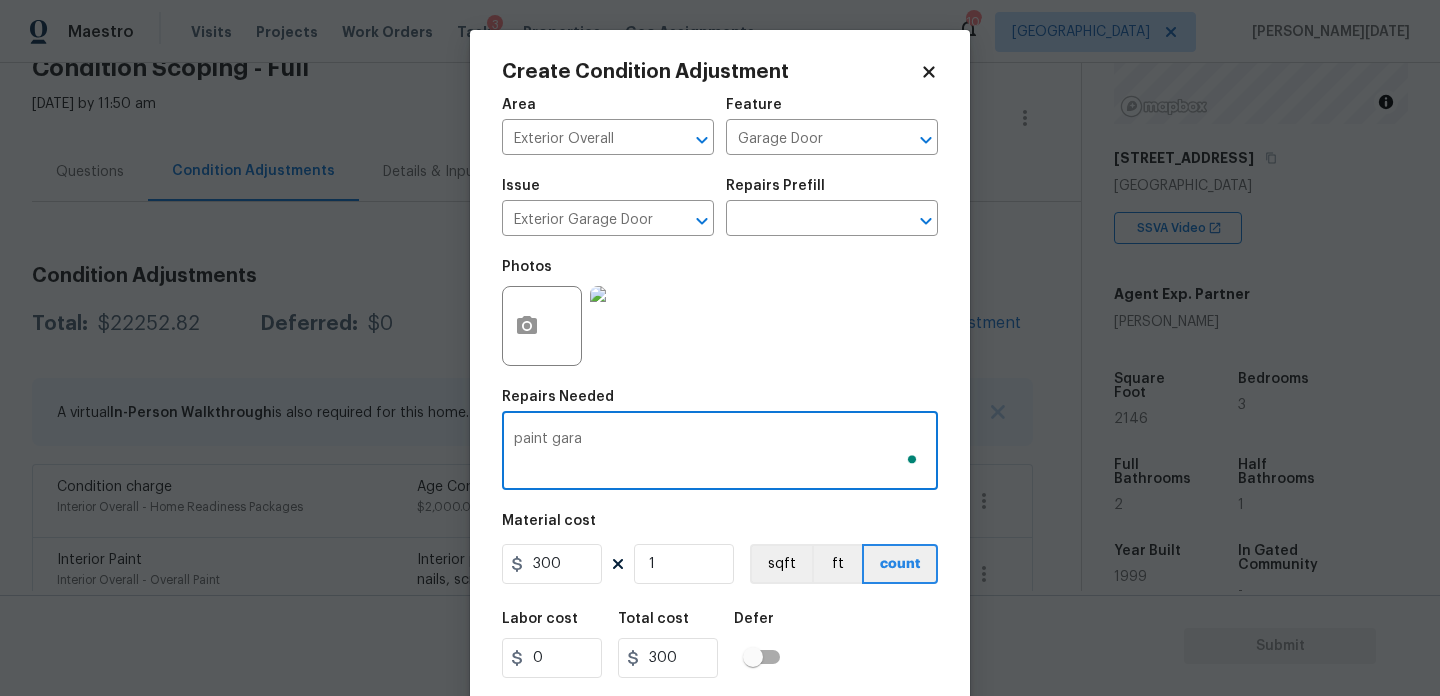 type on "paint garag" 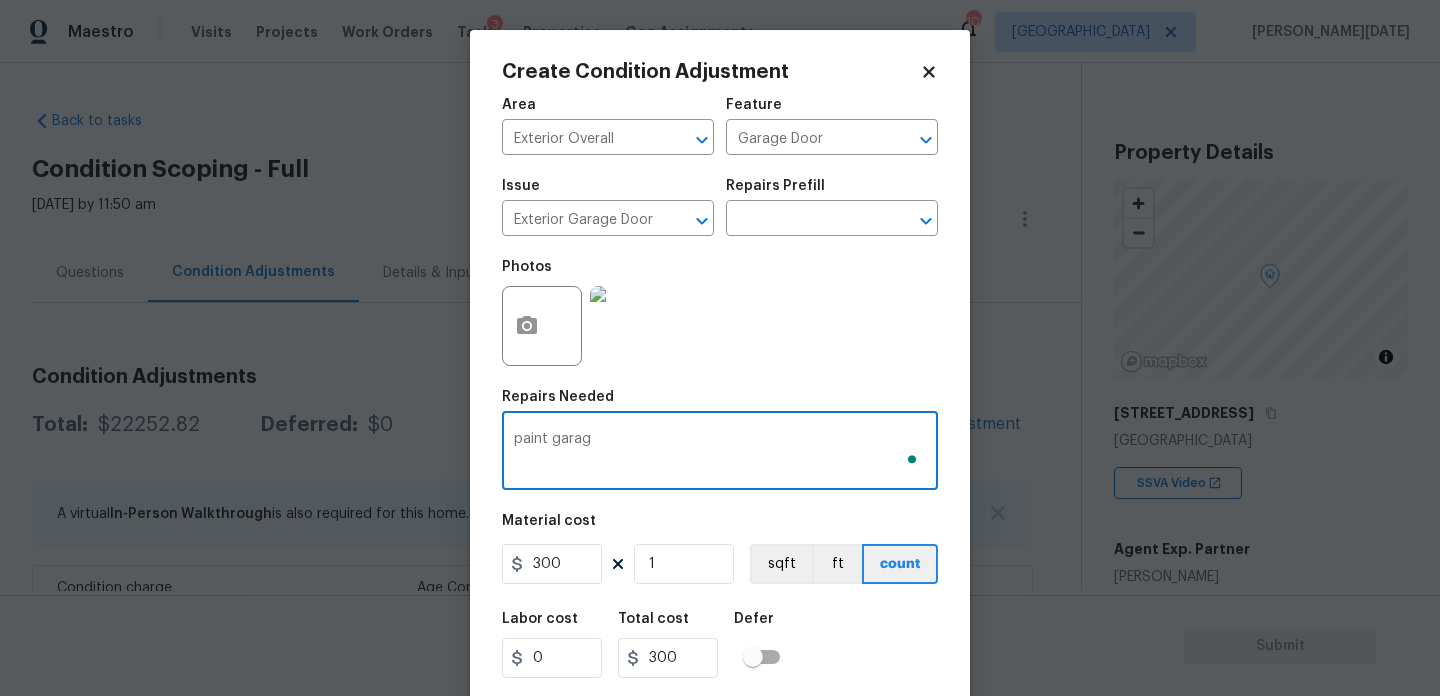 scroll, scrollTop: 0, scrollLeft: 0, axis: both 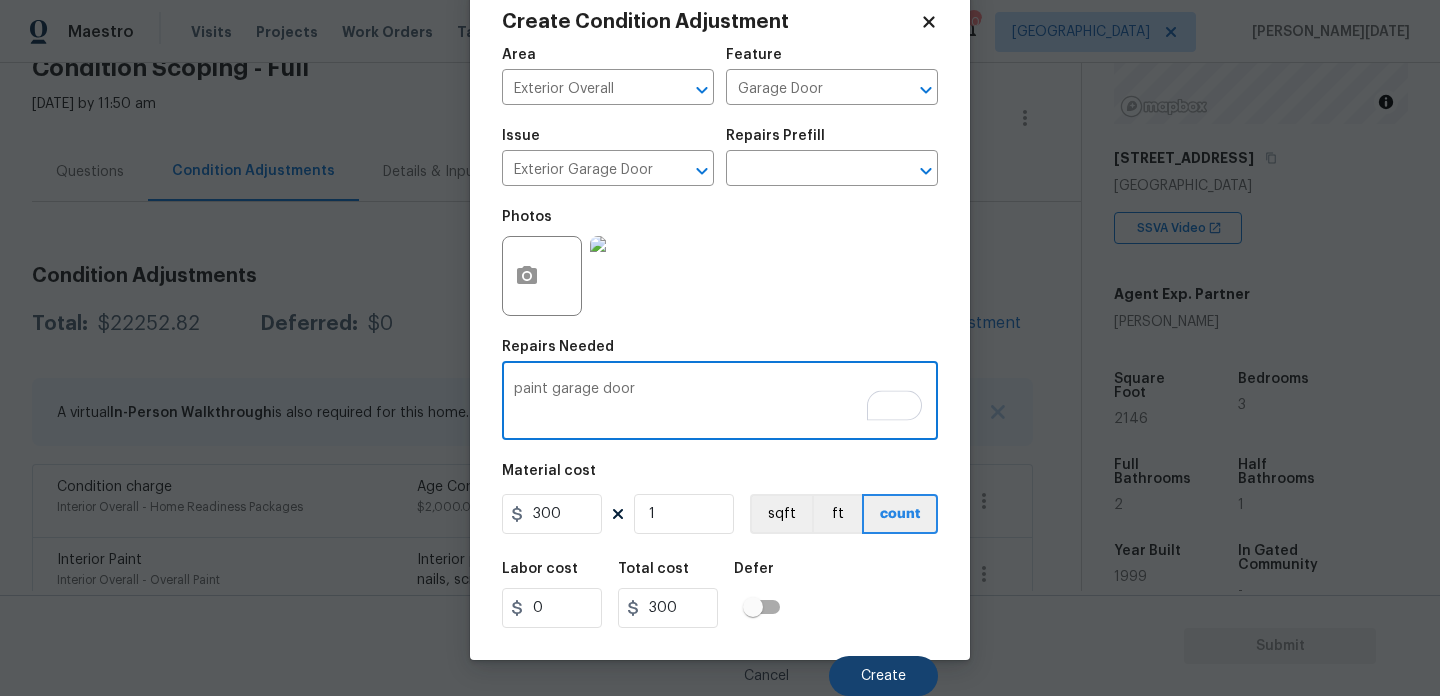 type on "paint garage door" 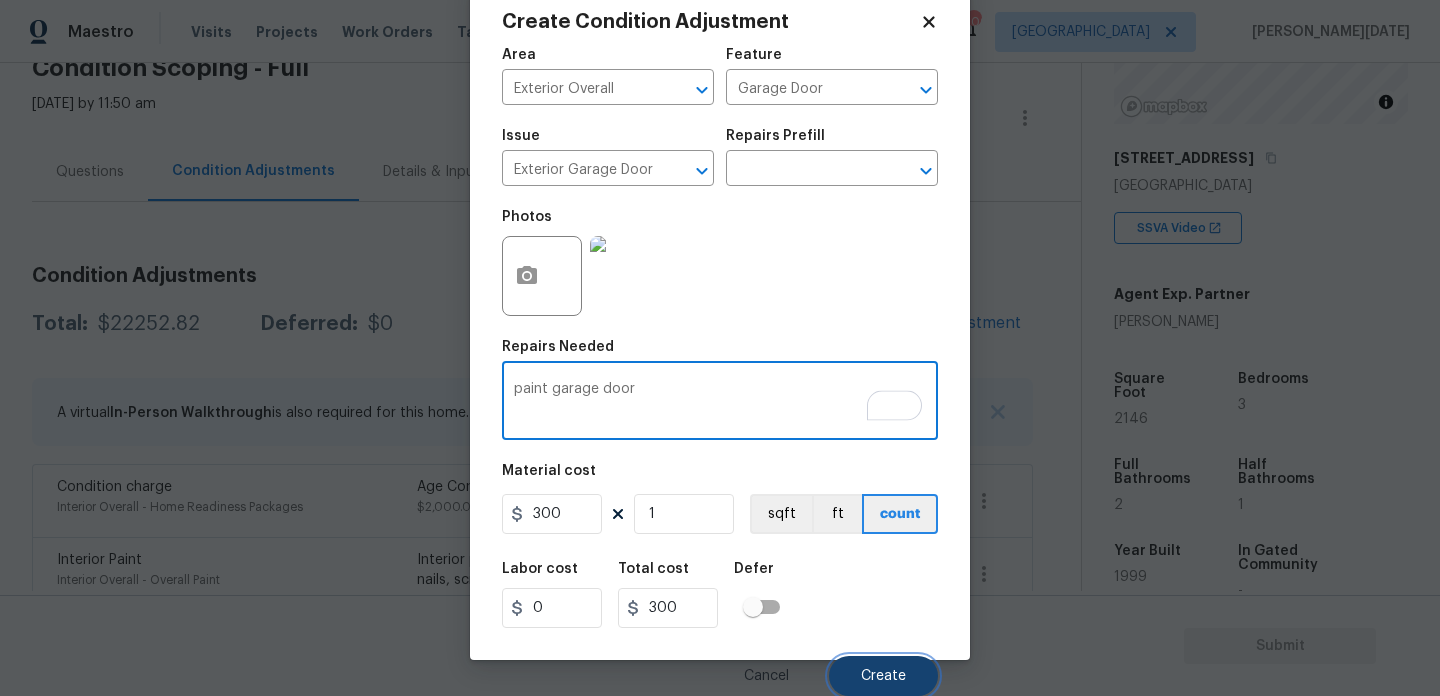 click on "Create" at bounding box center [883, 676] 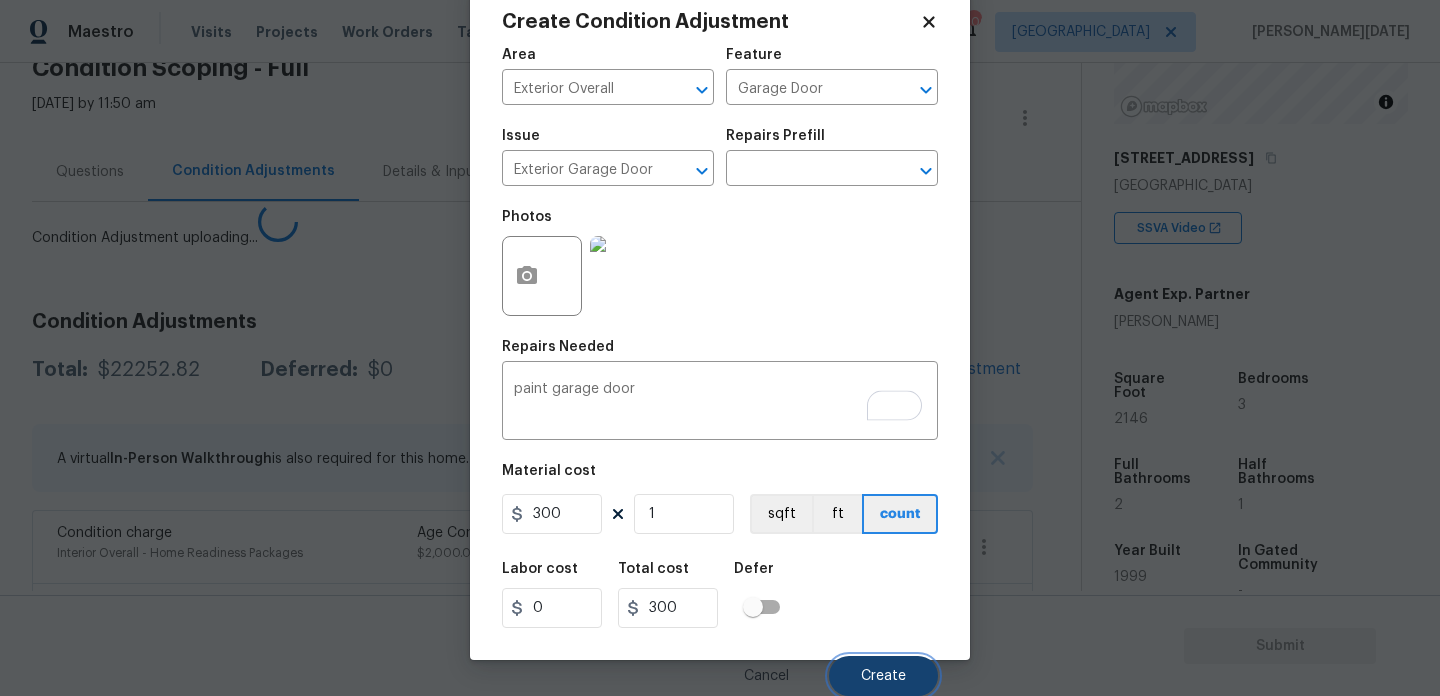 type 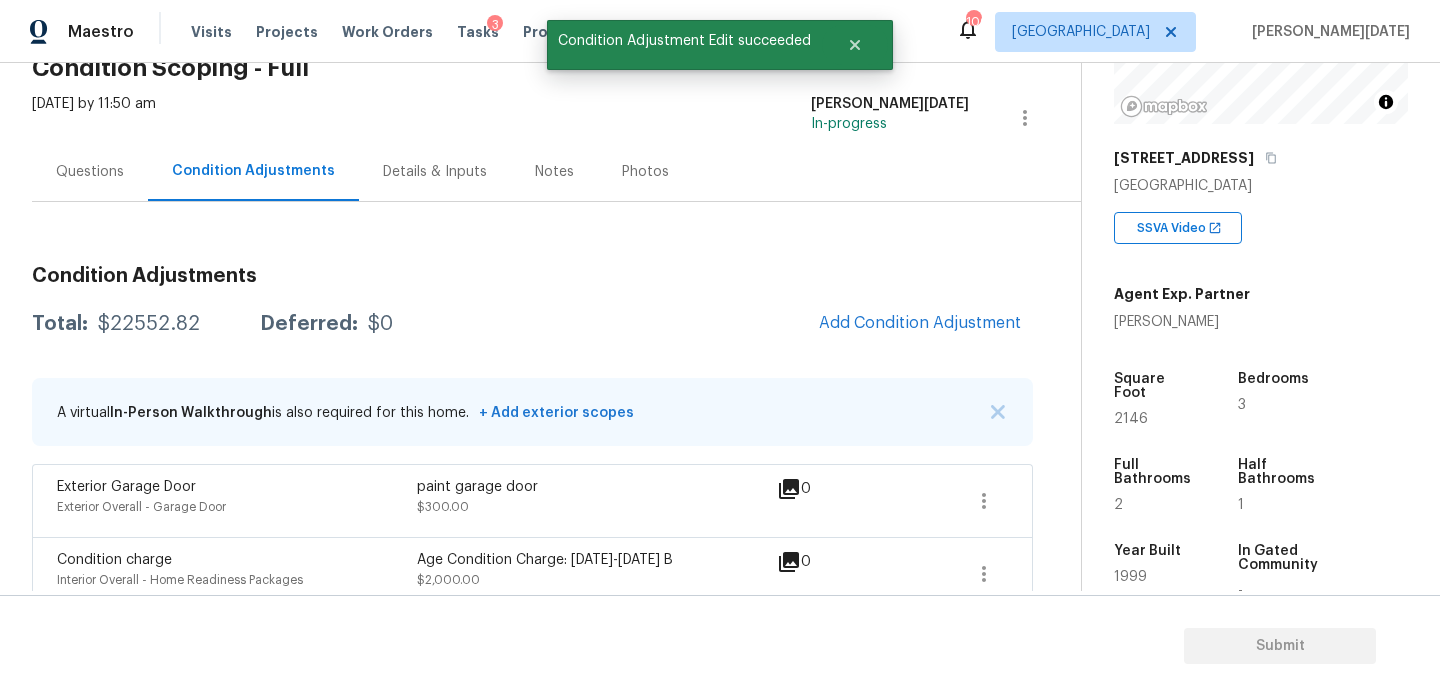 scroll, scrollTop: 0, scrollLeft: 0, axis: both 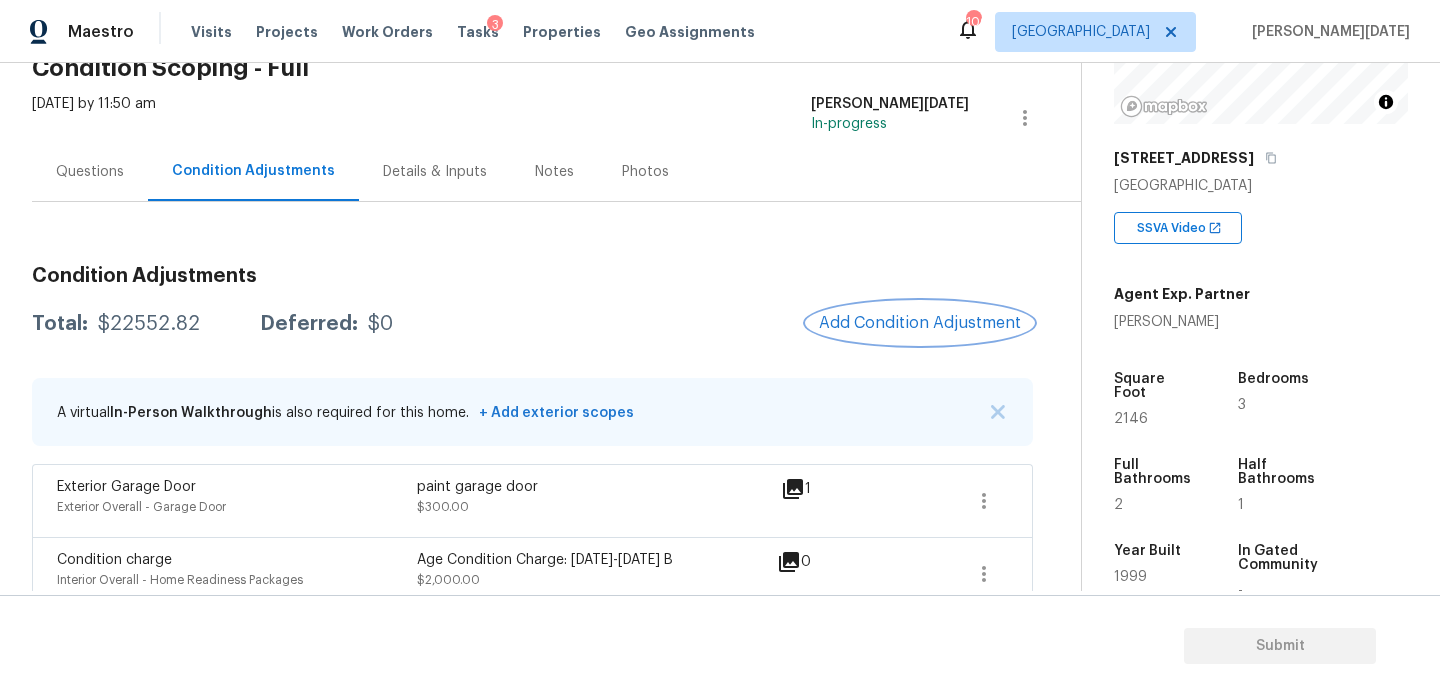 click on "Add Condition Adjustment" at bounding box center (920, 323) 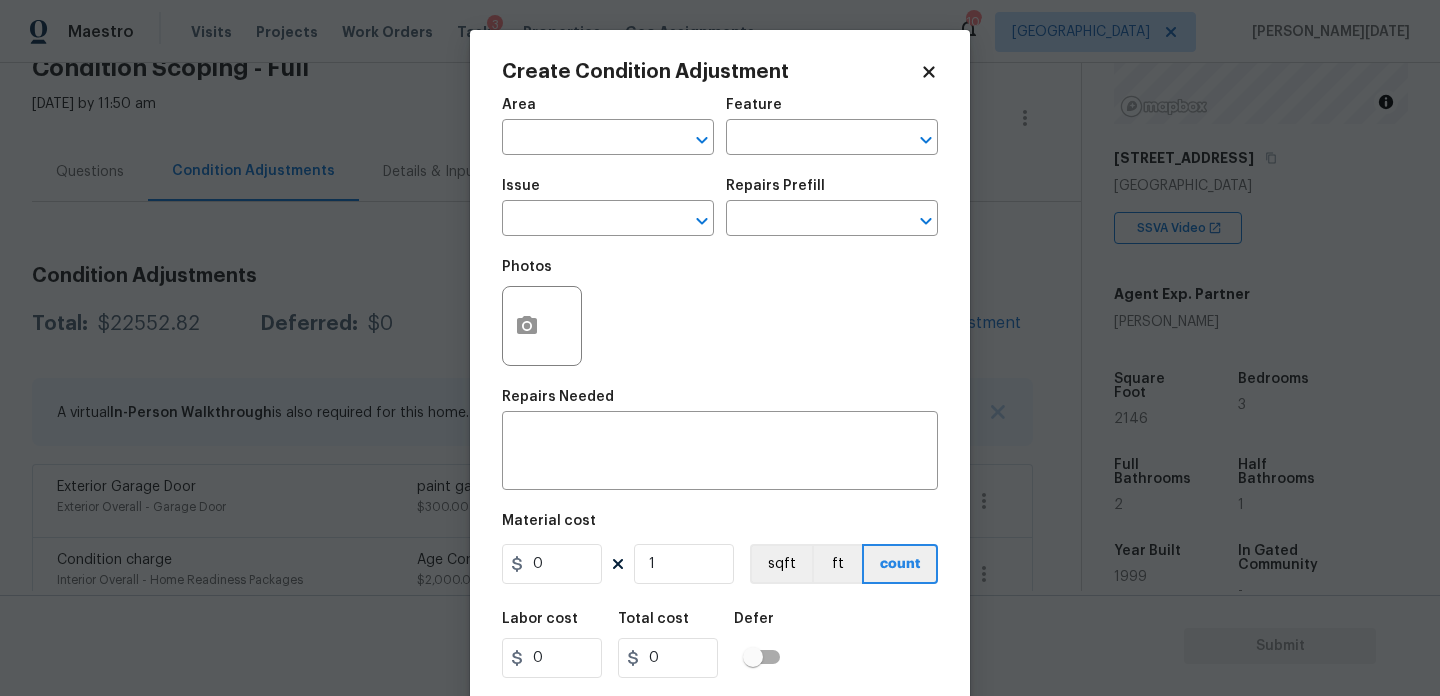 click at bounding box center [542, 326] 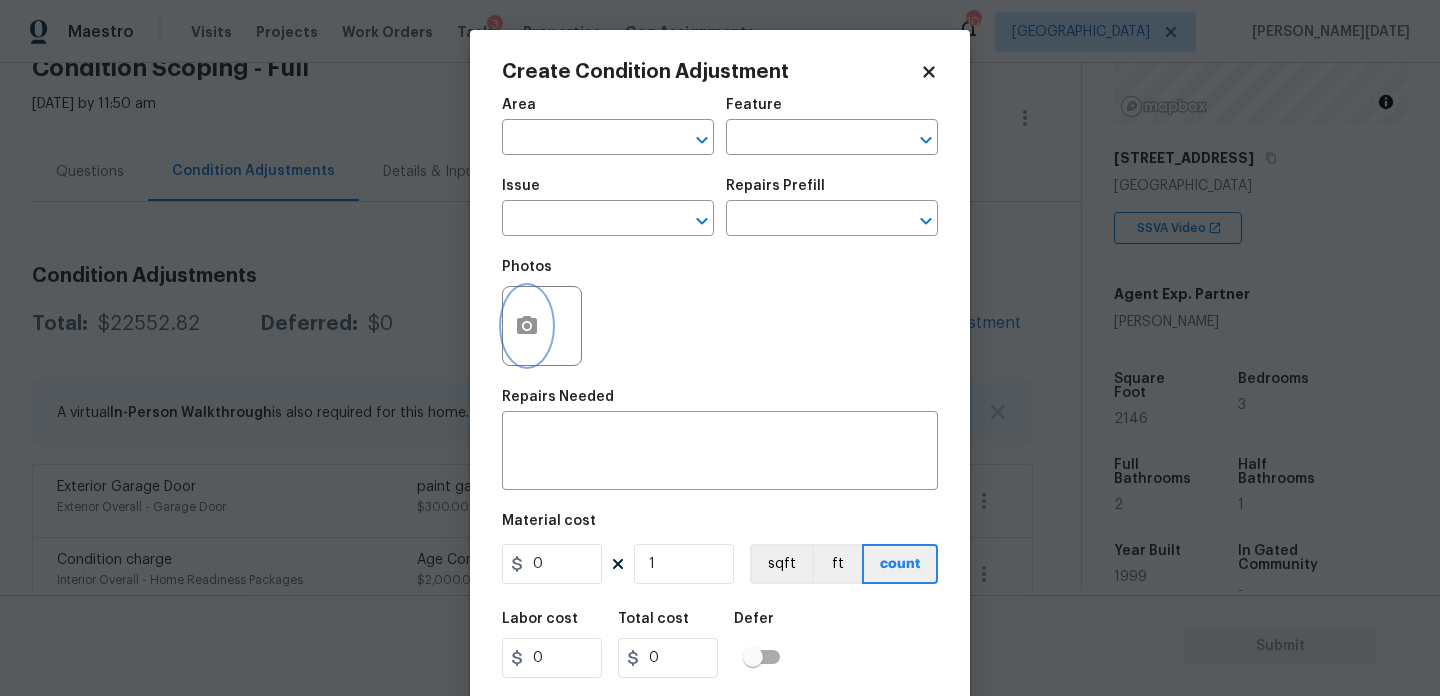 click 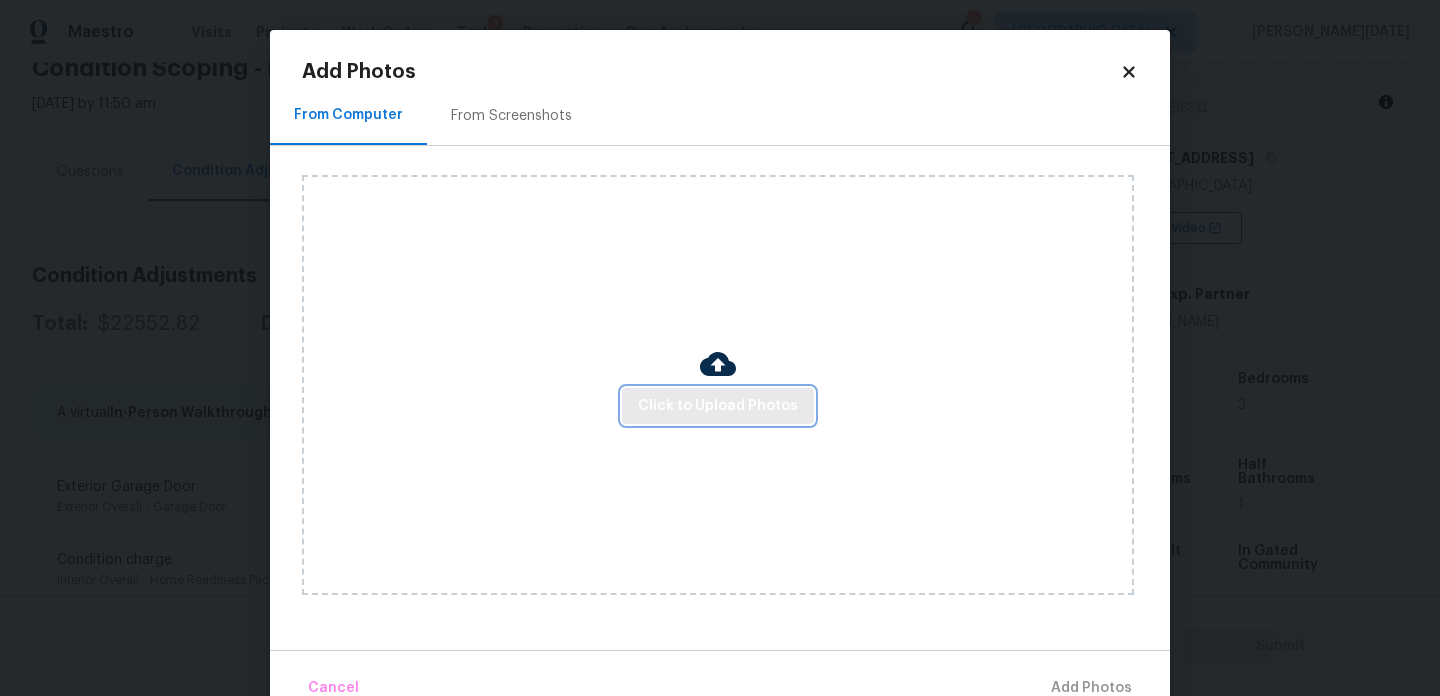 click on "Click to Upload Photos" at bounding box center [718, 406] 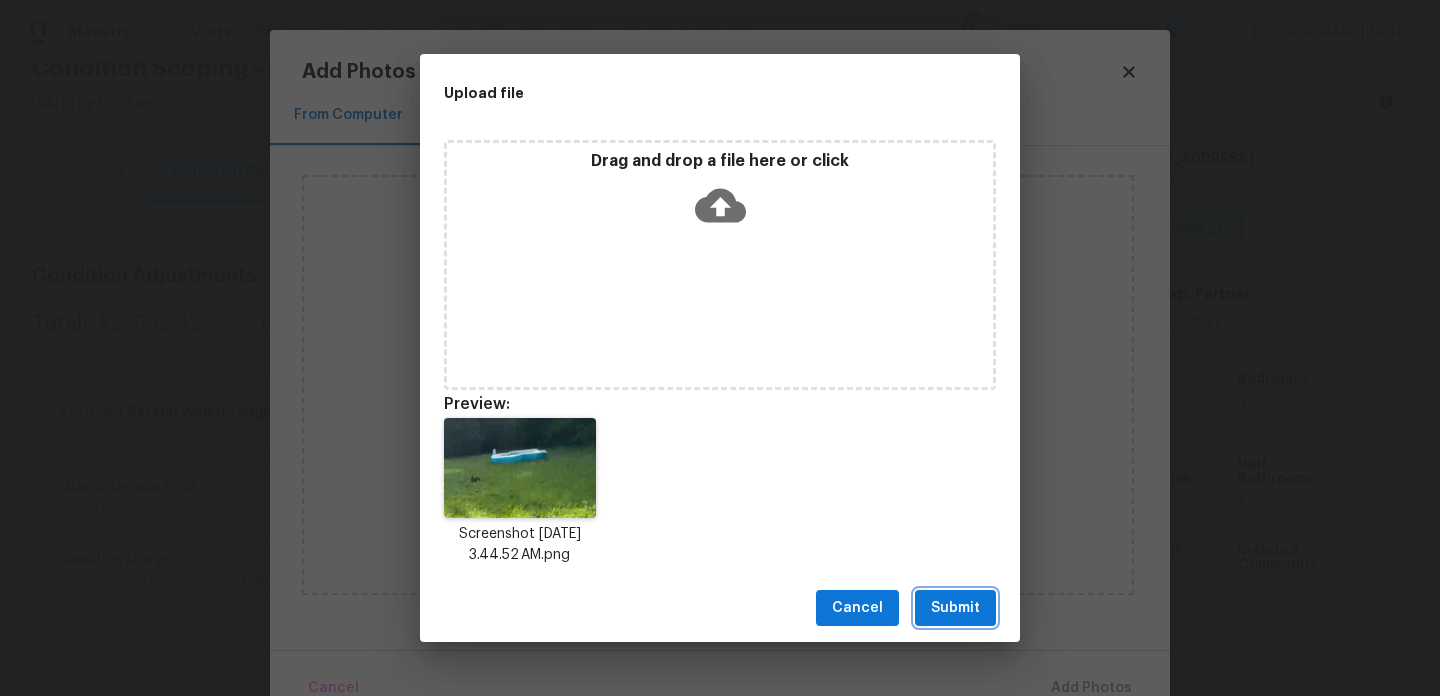 click on "Submit" at bounding box center [955, 608] 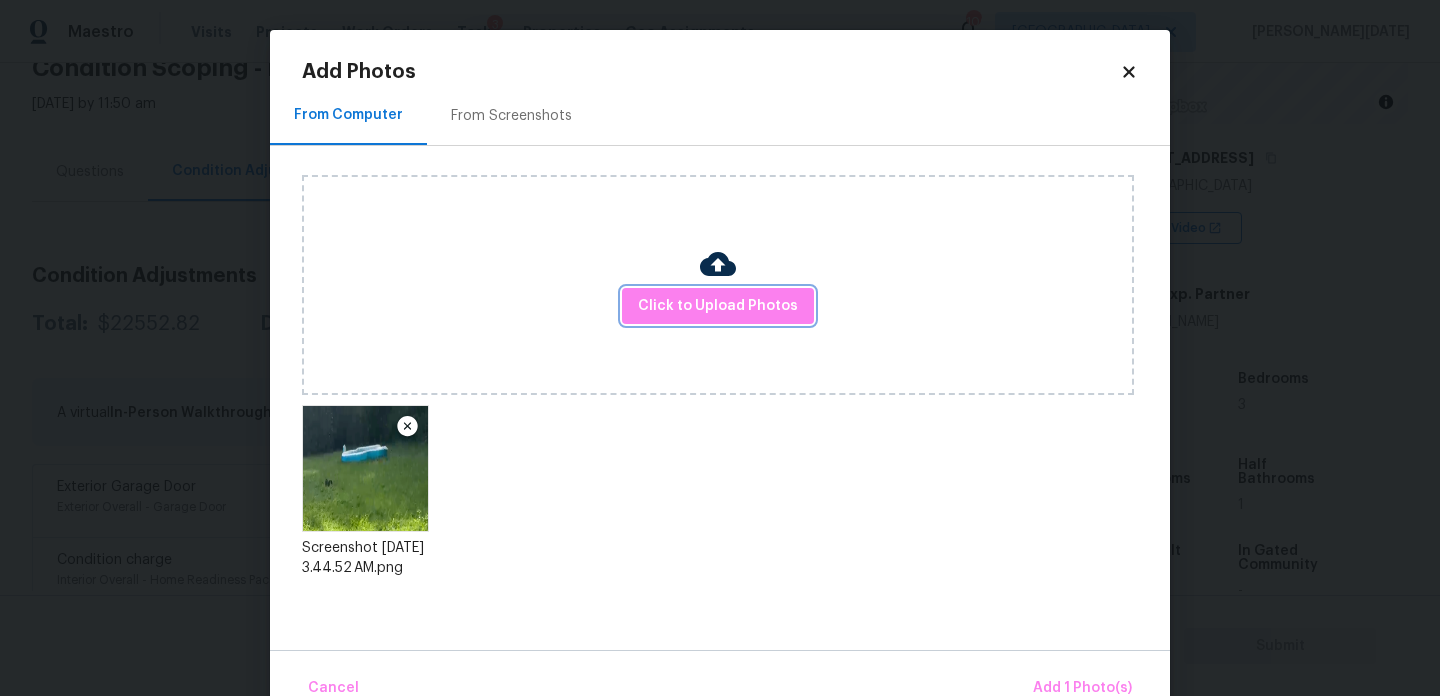 scroll, scrollTop: 44, scrollLeft: 0, axis: vertical 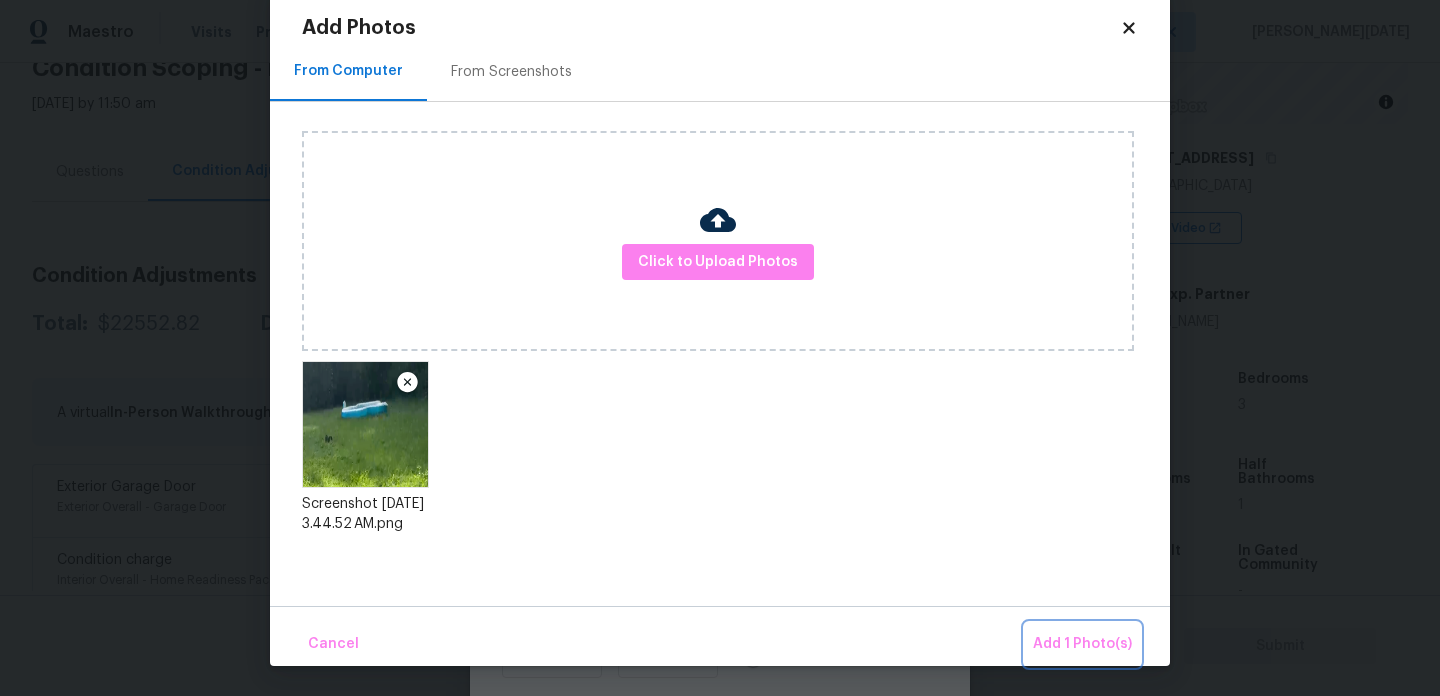 click on "Add 1 Photo(s)" at bounding box center (1082, 644) 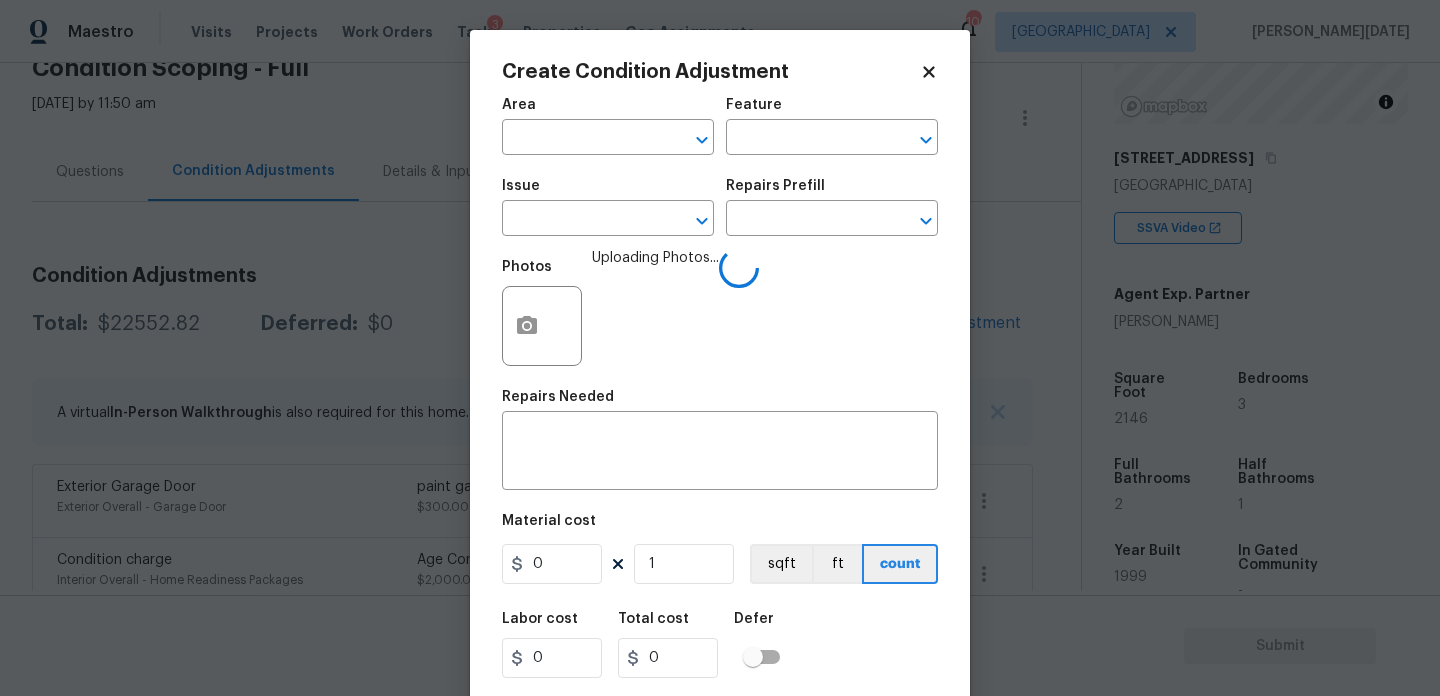 scroll, scrollTop: 0, scrollLeft: 0, axis: both 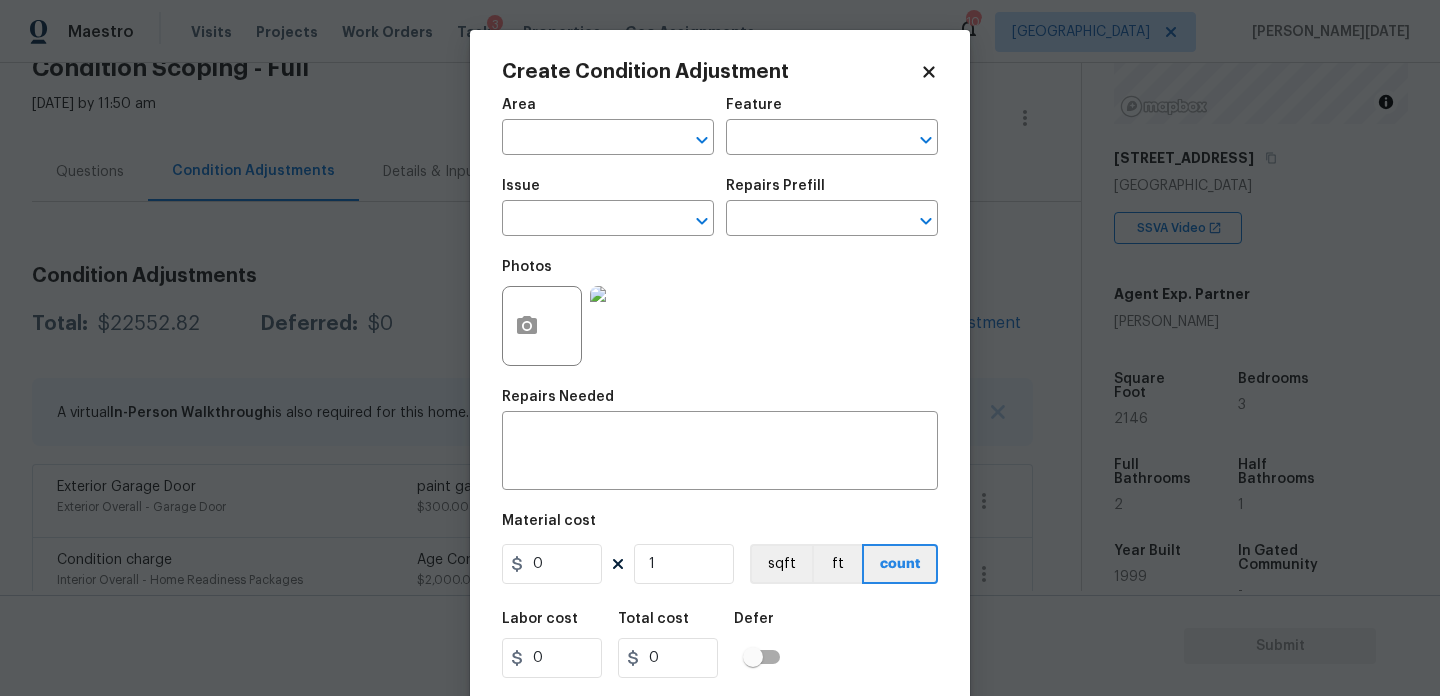 click on "Maestro Visits Projects Work Orders Tasks 3 Properties Geo Assignments 106 Atlanta [PERSON_NAME][DATE] Back to tasks Condition Scoping - Full [DATE] by 11:50 am   Prabhu [DATE] In-progress Questions Condition Adjustments Details & Inputs Notes Photos Condition Adjustments Total:  $22552.82 Deferred:  $0 Add Condition Adjustment A virtual  In-Person Walkthrough  is also required for this home.   + Add exterior scopes Exterior Garage Door Exterior Overall - Garage Door paint garage door $300.00   1 Condition charge Interior Overall - Home Readiness Packages Age Condition Charge: [DATE]-[DATE] B	 $2,000.00   0 Interior Paint Interior Overall - Overall Paint Interior primer - PRIMER PROVIDED BY OPENDOOR - All nails, screws, drywall anchors, and brackets are removed from walls. Small holes, cracks and any previously existing imperfections are repaired, sanded and textured to match surrounding texture prior to painting. Caulk all edges/corners, windows, doors, counters, tubs/showers and baseboards. $200.00   2   8   9" at bounding box center (720, 348) 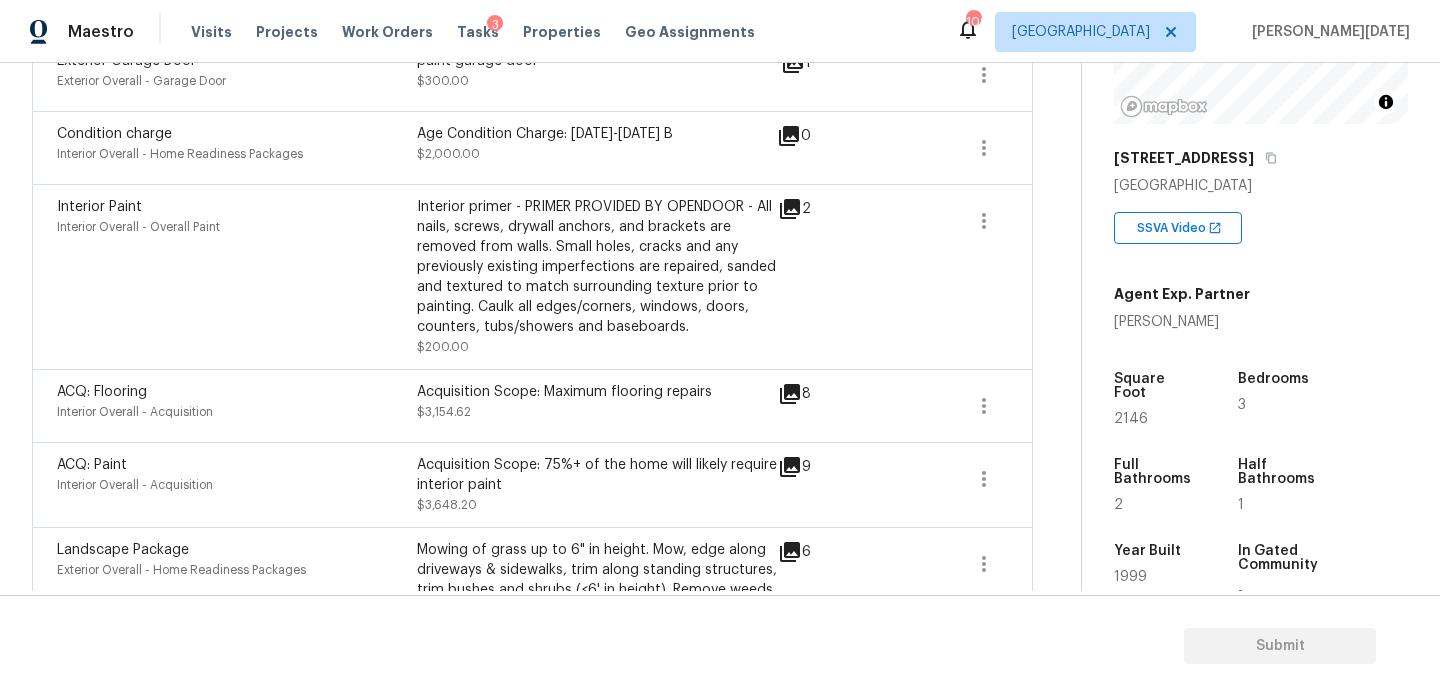 scroll, scrollTop: 920, scrollLeft: 0, axis: vertical 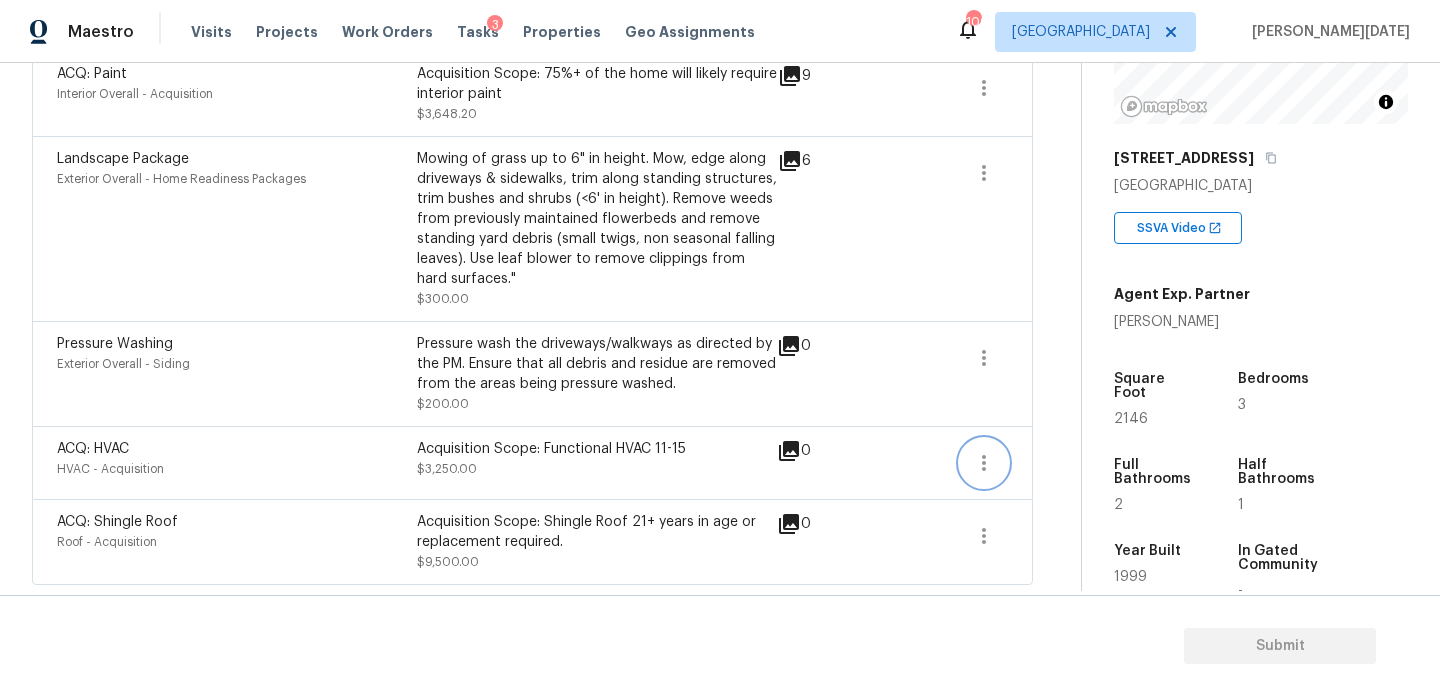 click 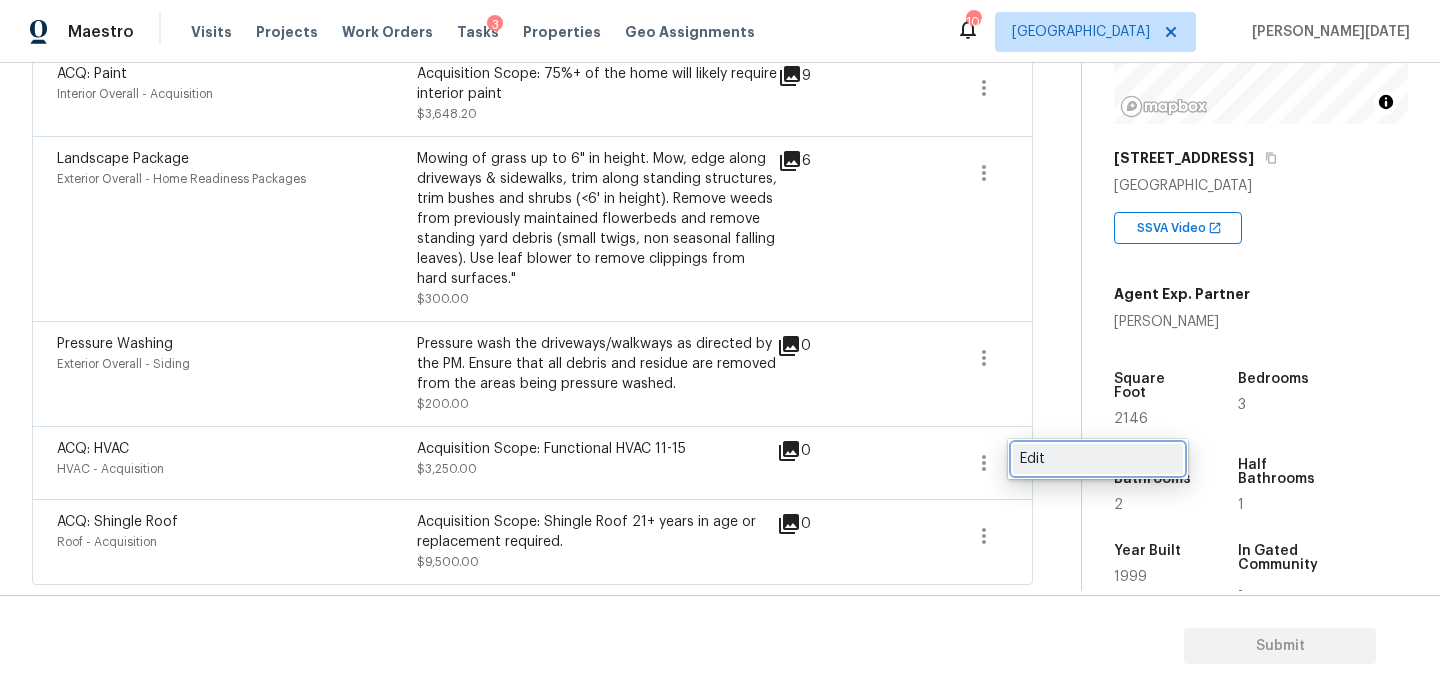 click on "Edit" at bounding box center (1098, 459) 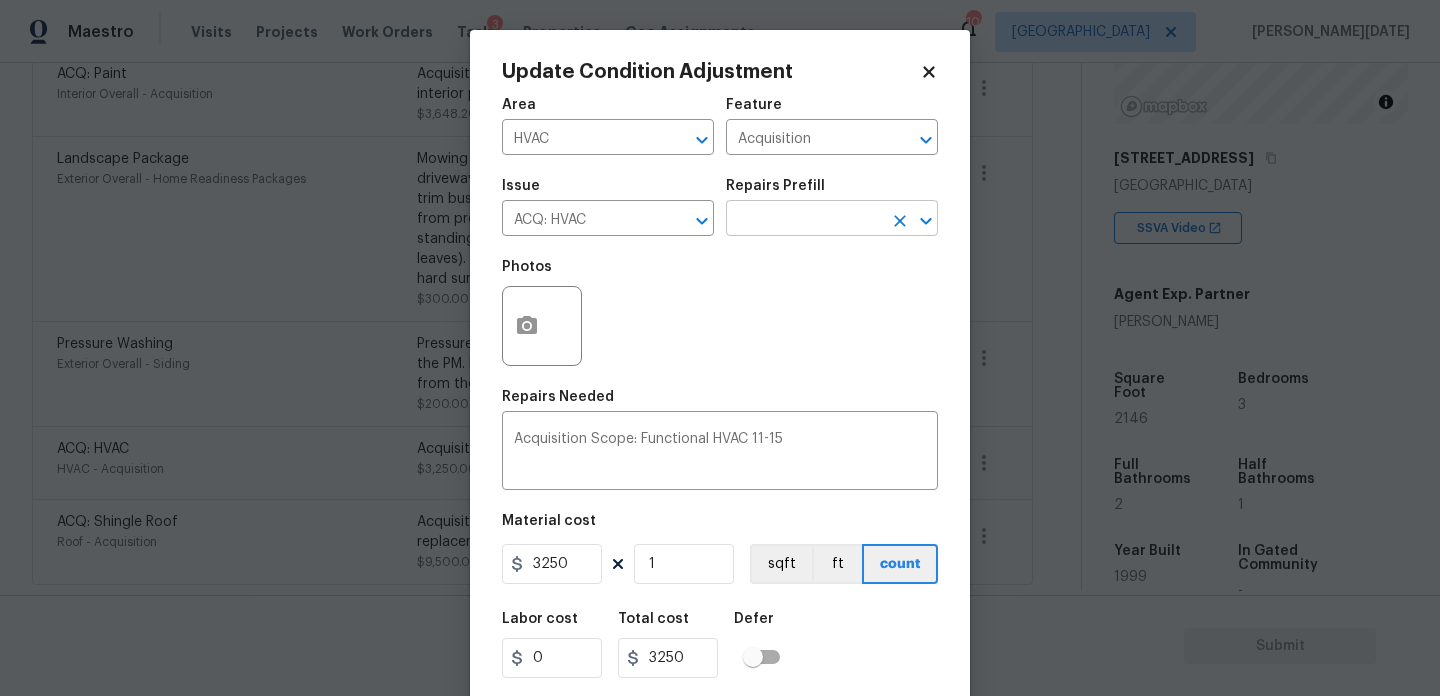click at bounding box center [804, 220] 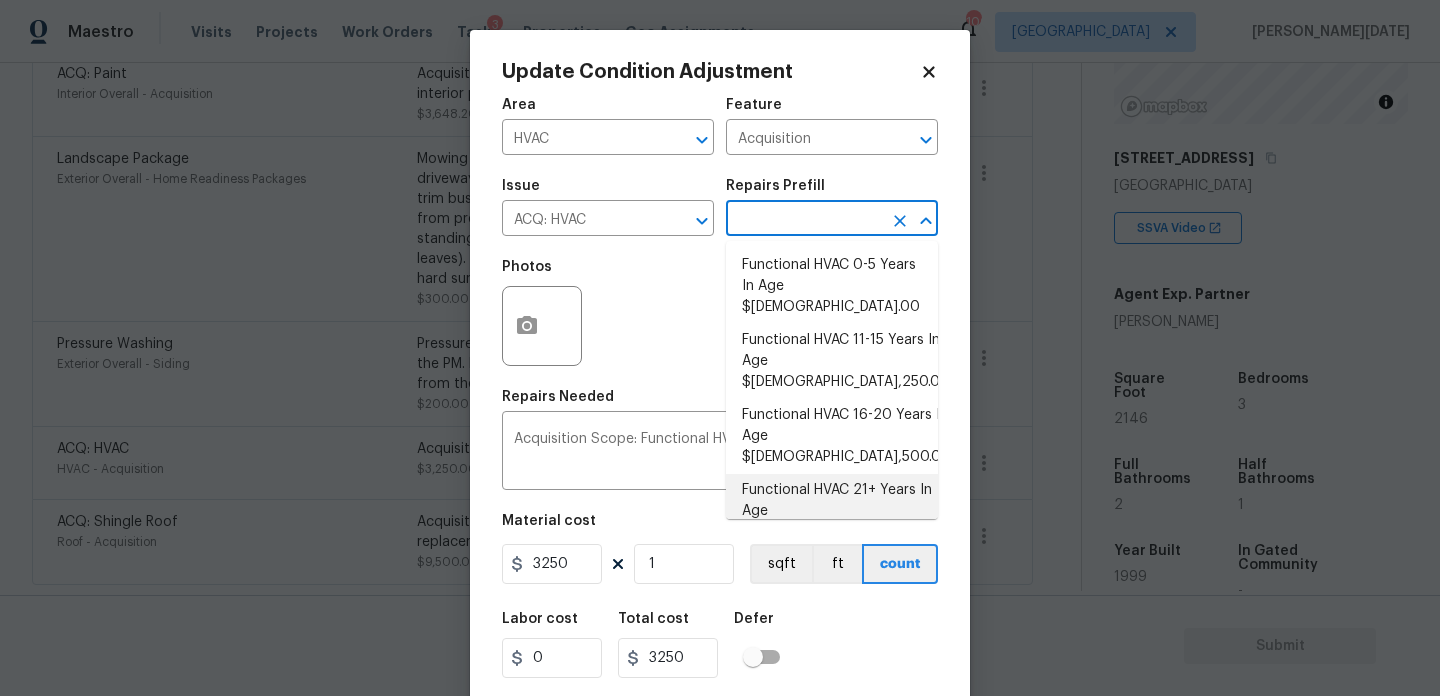 click on "Functional HVAC 6-10 Years In Age $500.00" at bounding box center (832, 576) 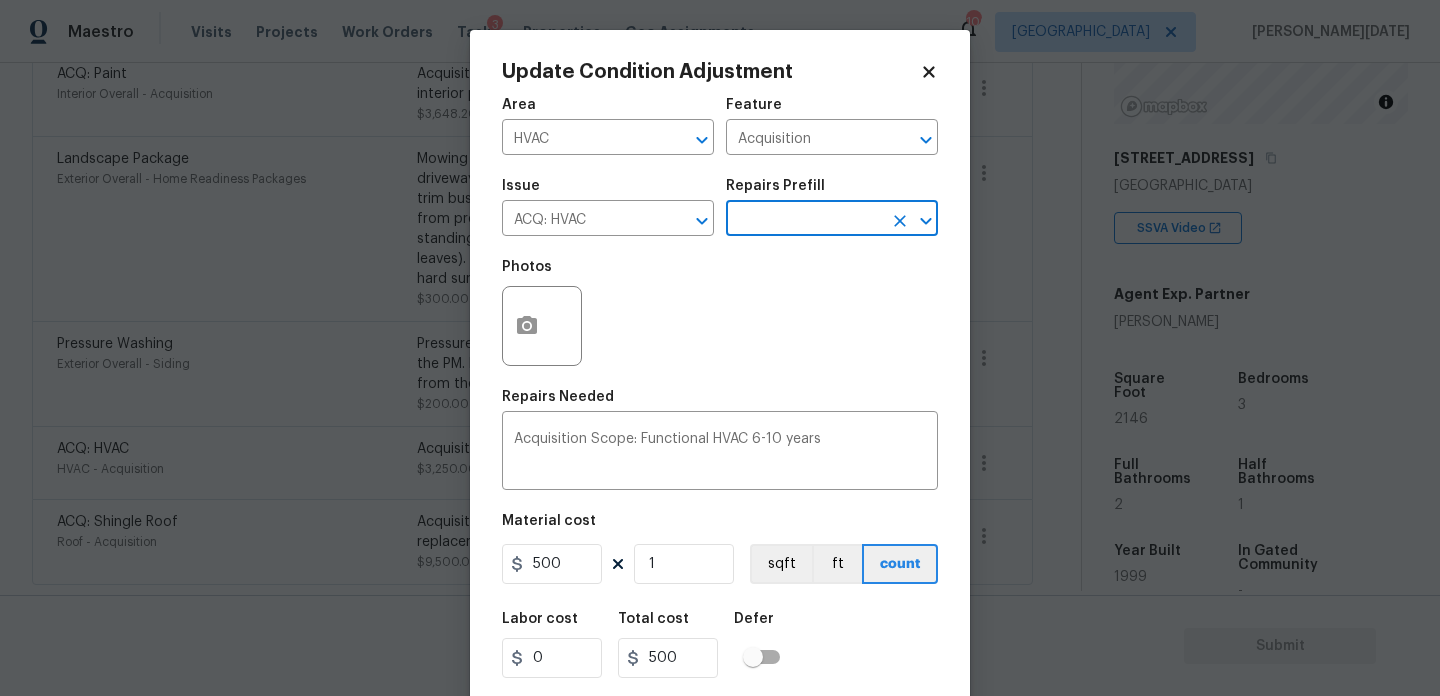 scroll, scrollTop: 51, scrollLeft: 0, axis: vertical 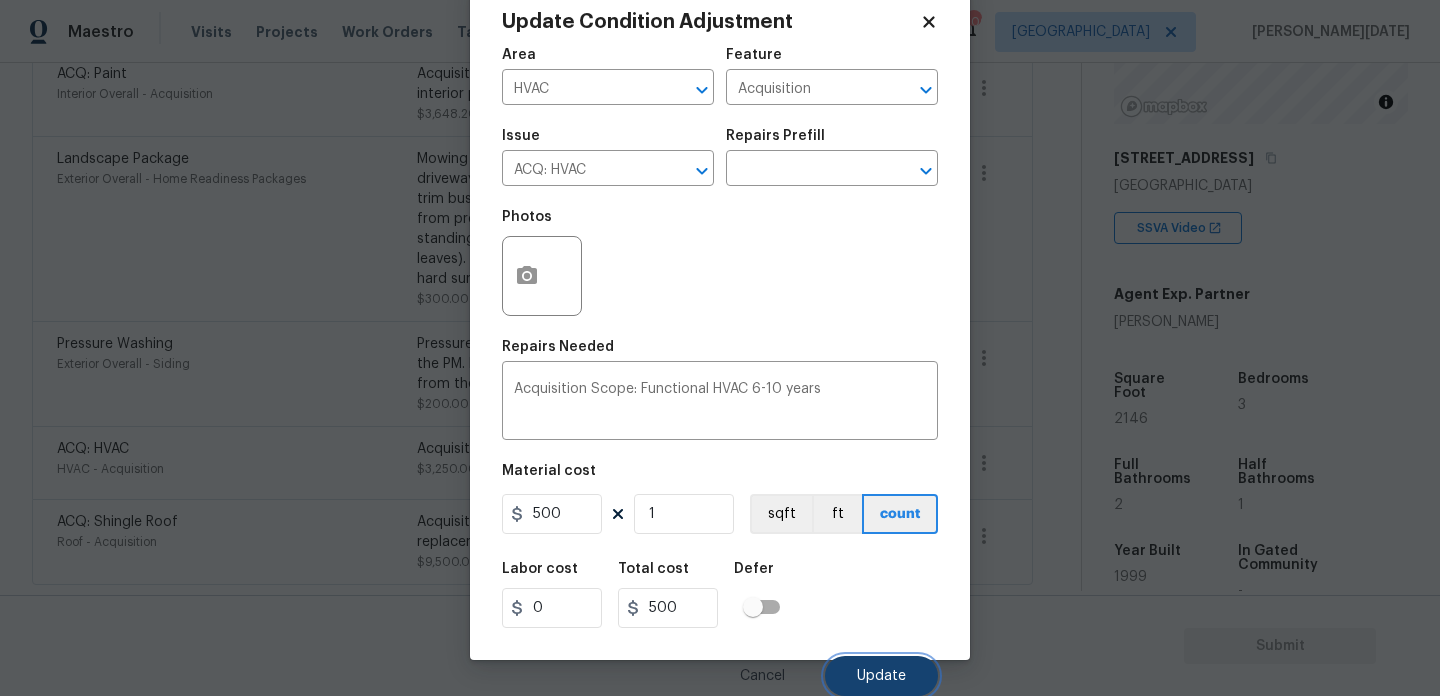 click on "Update" at bounding box center [881, 676] 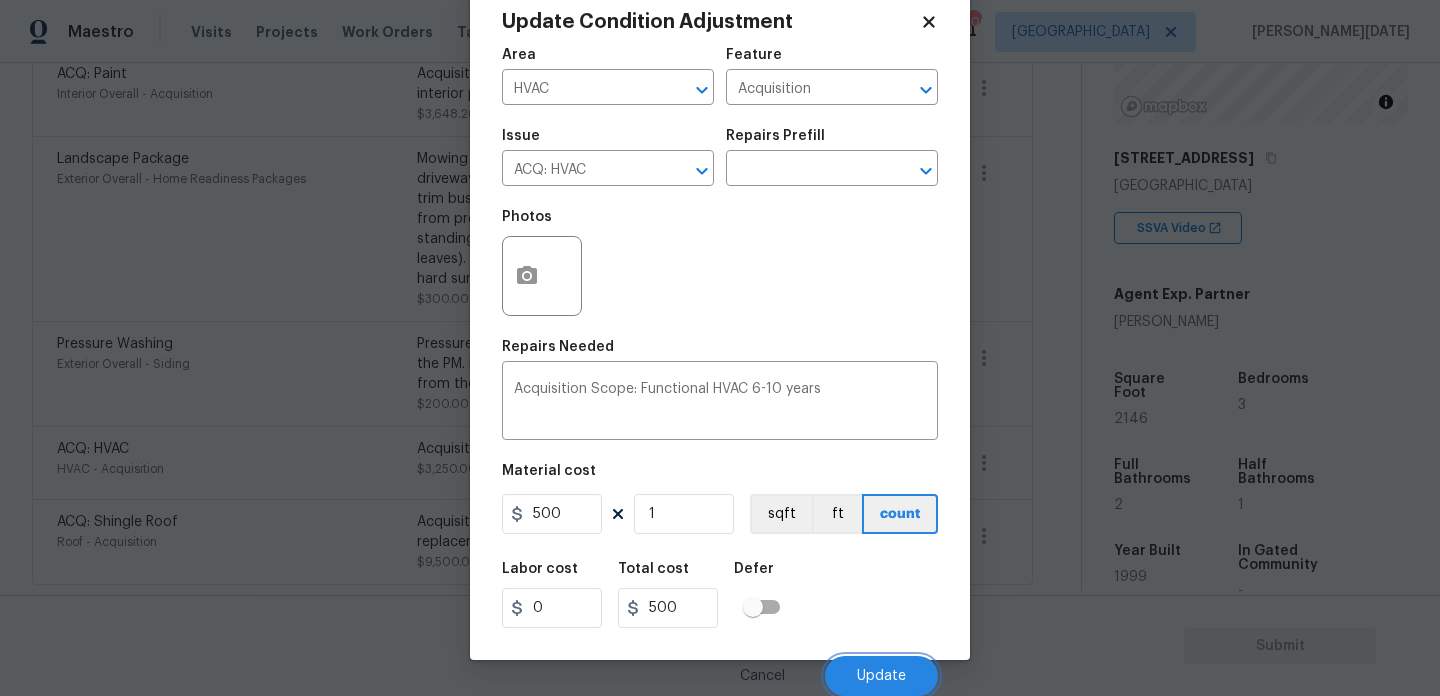 scroll, scrollTop: 920, scrollLeft: 0, axis: vertical 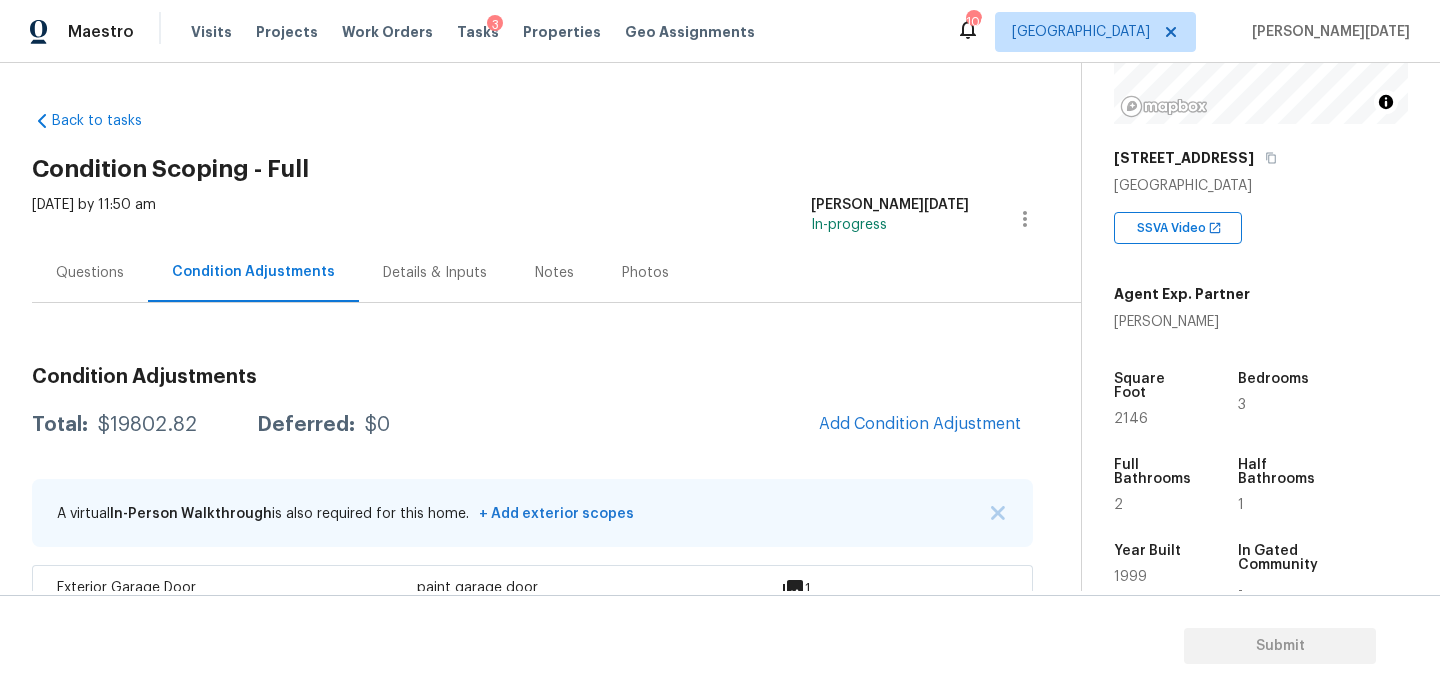 click on "Questions" at bounding box center [90, 272] 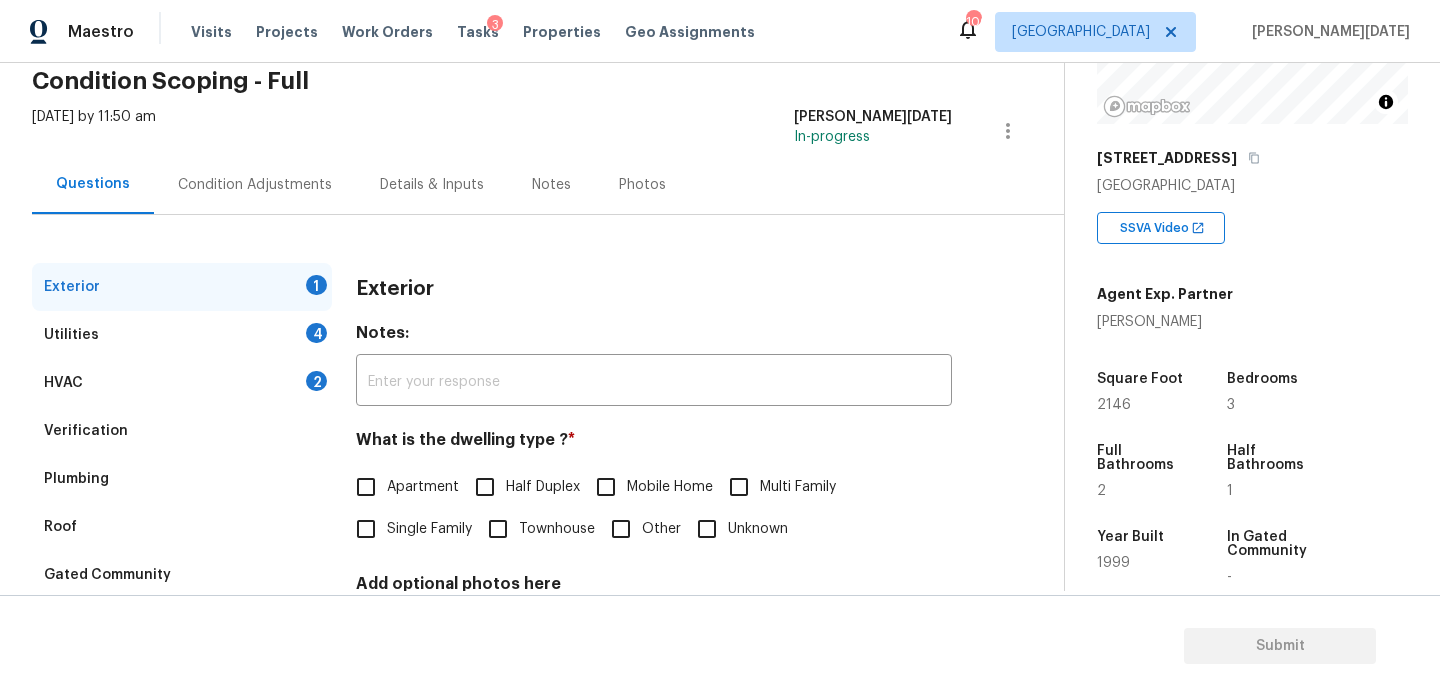 click on "HVAC 2" at bounding box center (182, 383) 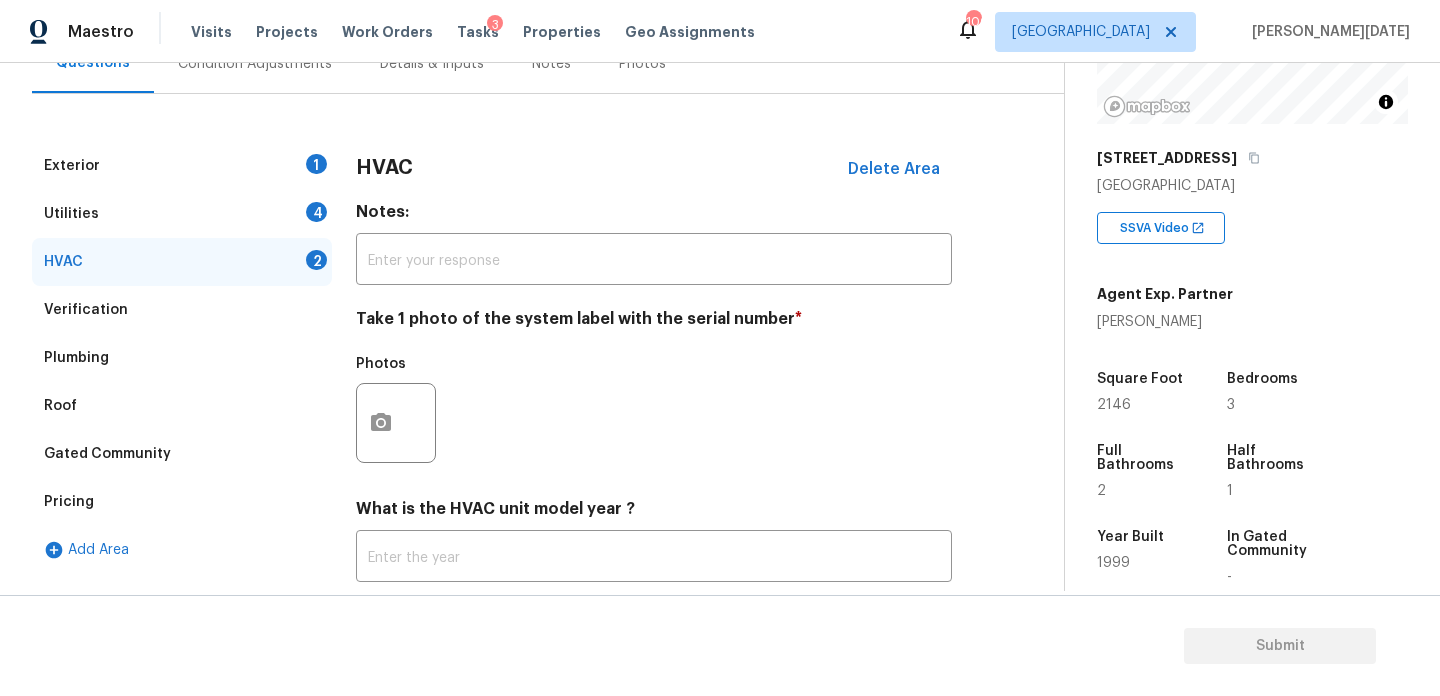 scroll, scrollTop: 254, scrollLeft: 0, axis: vertical 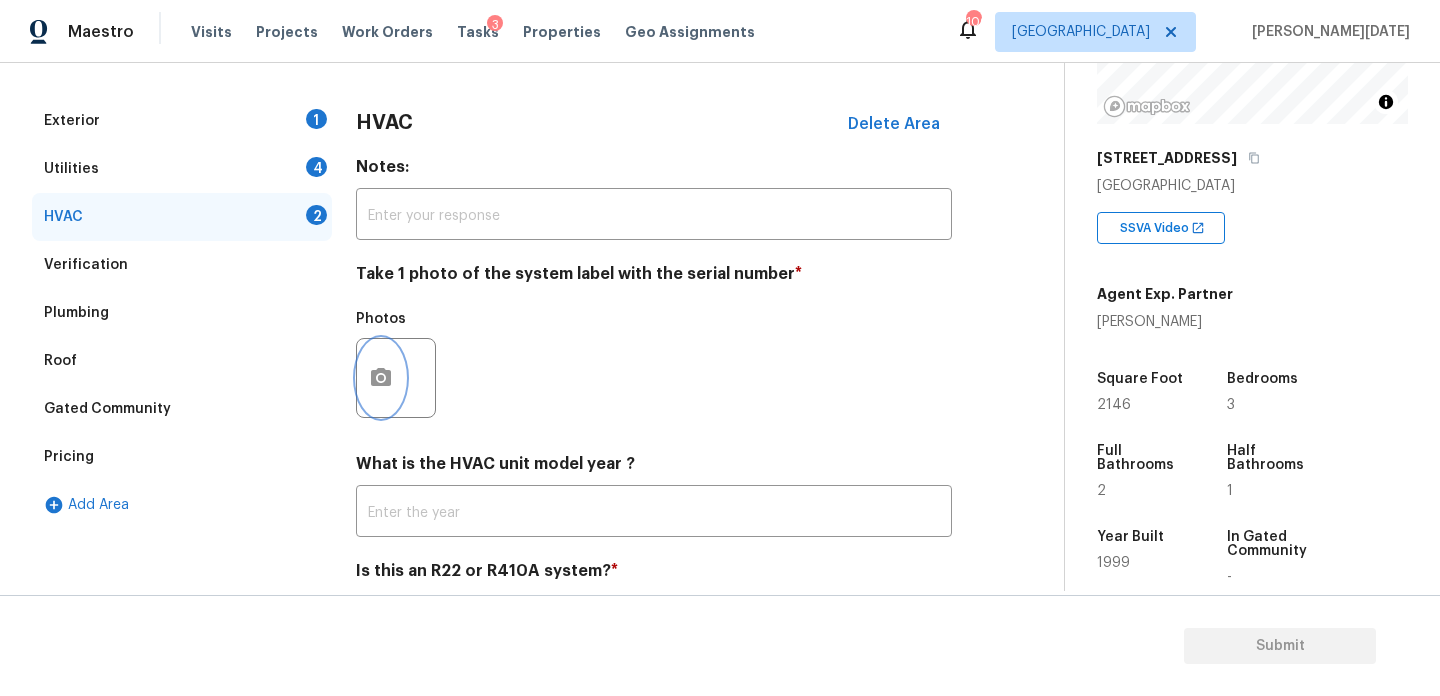 click 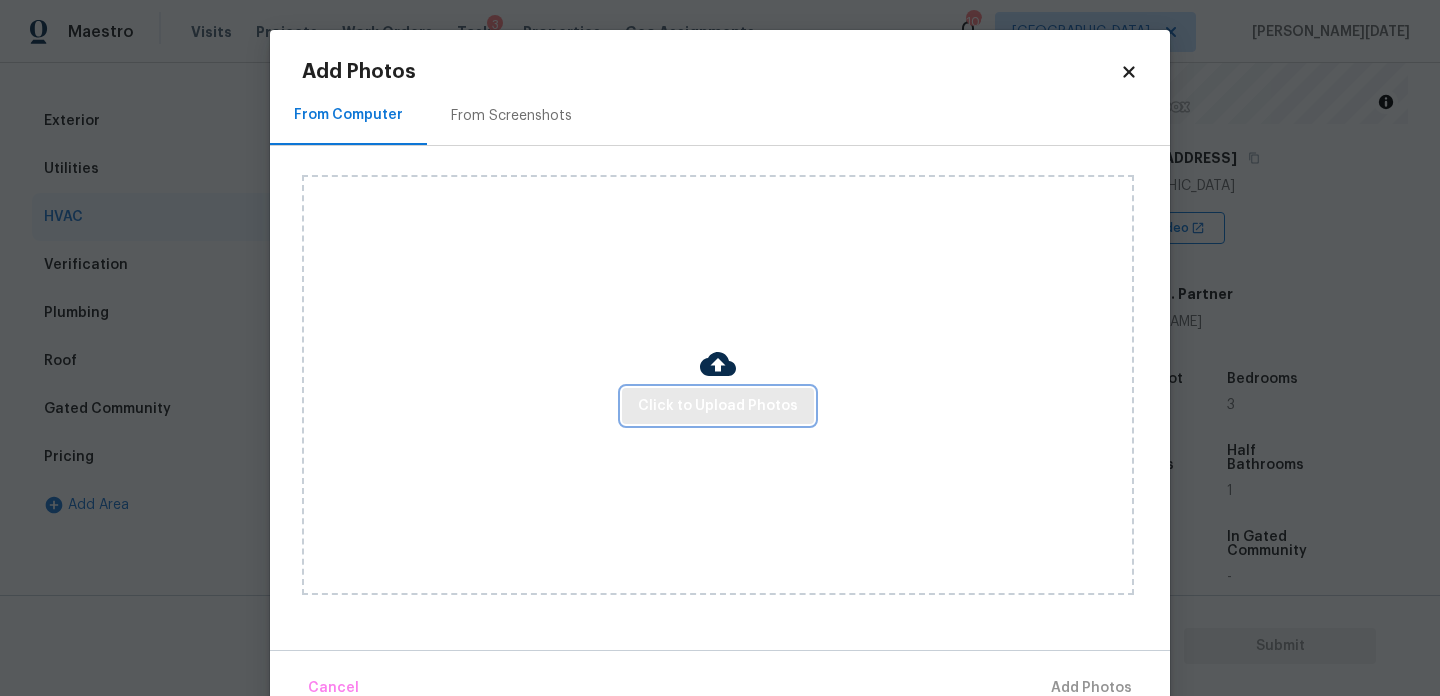 click on "Click to Upload Photos" at bounding box center [718, 406] 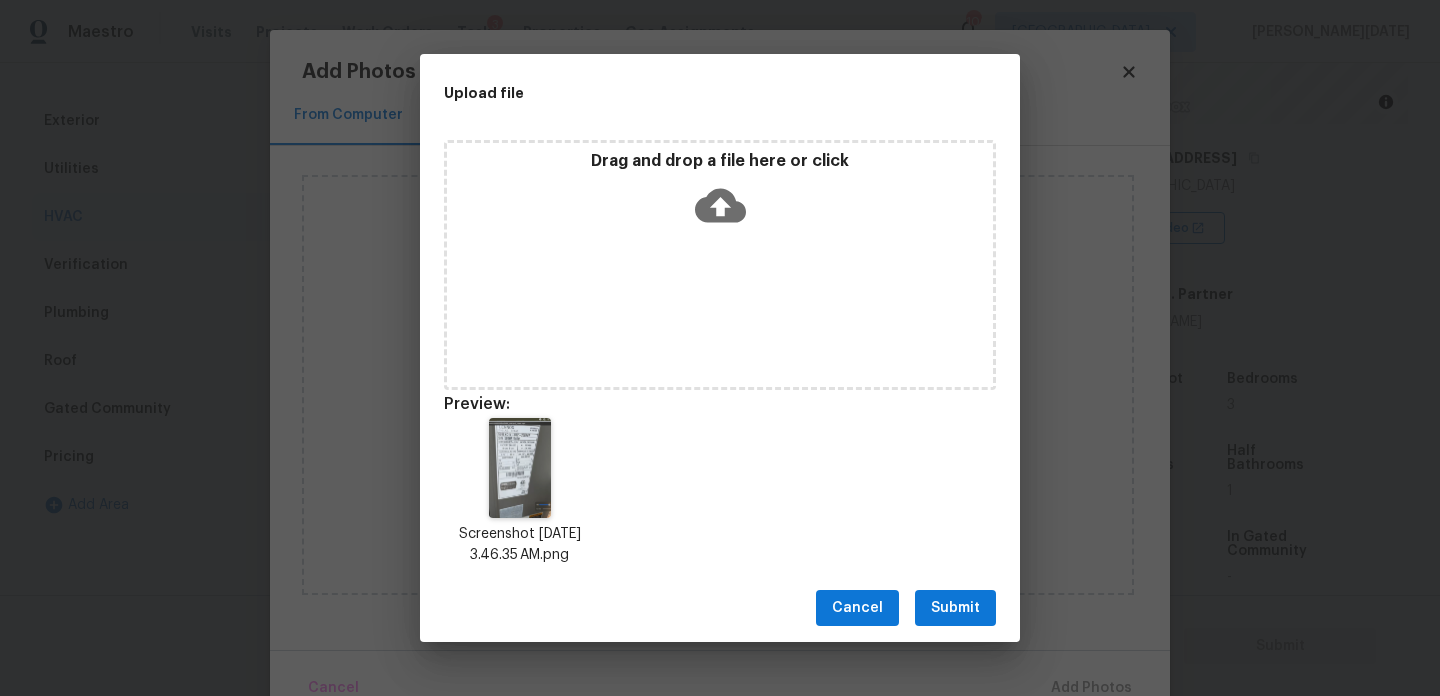 click on "Submit" at bounding box center (955, 608) 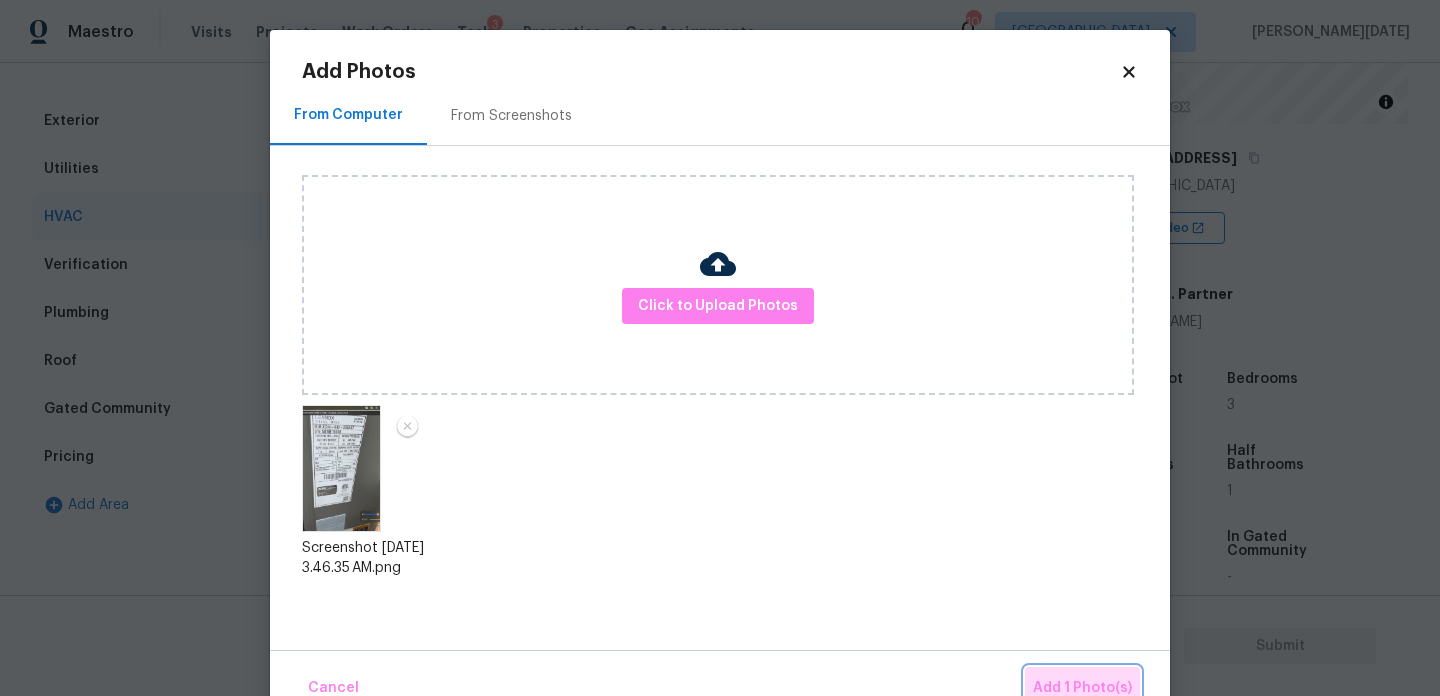 click on "Add 1 Photo(s)" at bounding box center (1082, 688) 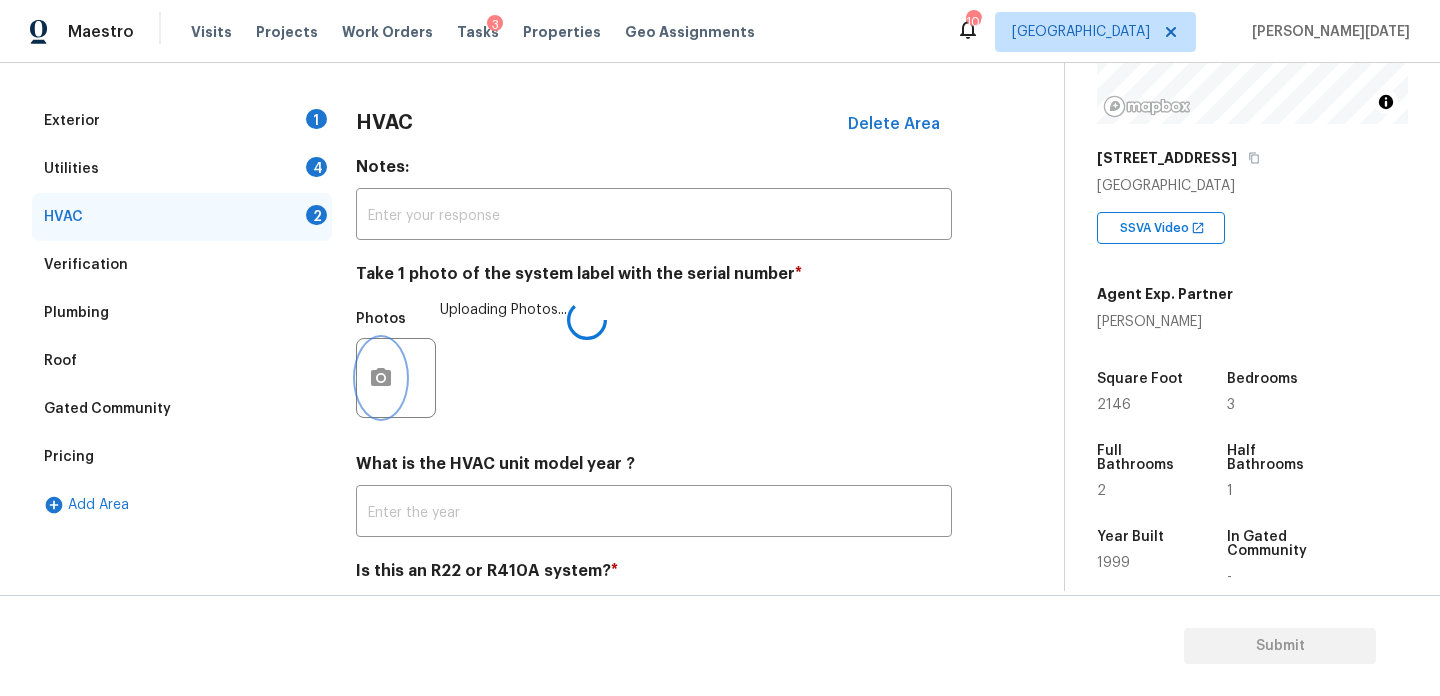 type 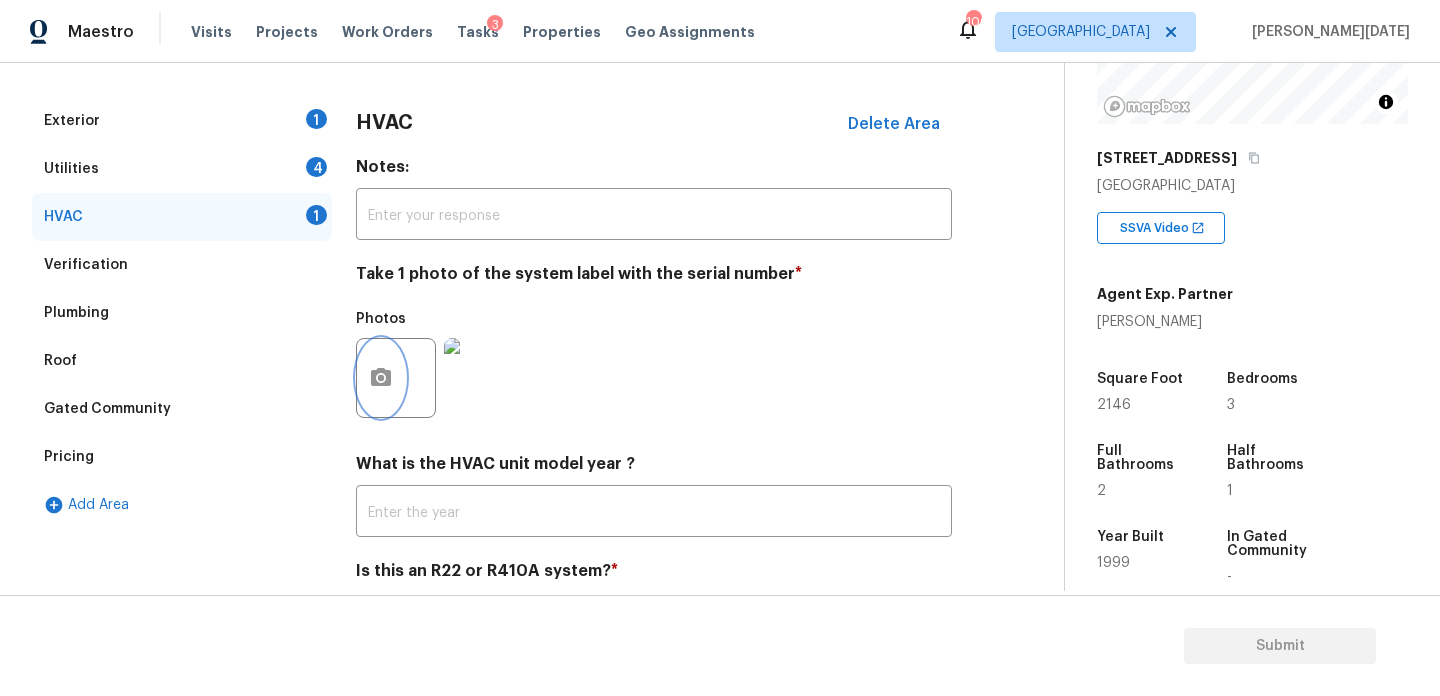 scroll, scrollTop: 333, scrollLeft: 0, axis: vertical 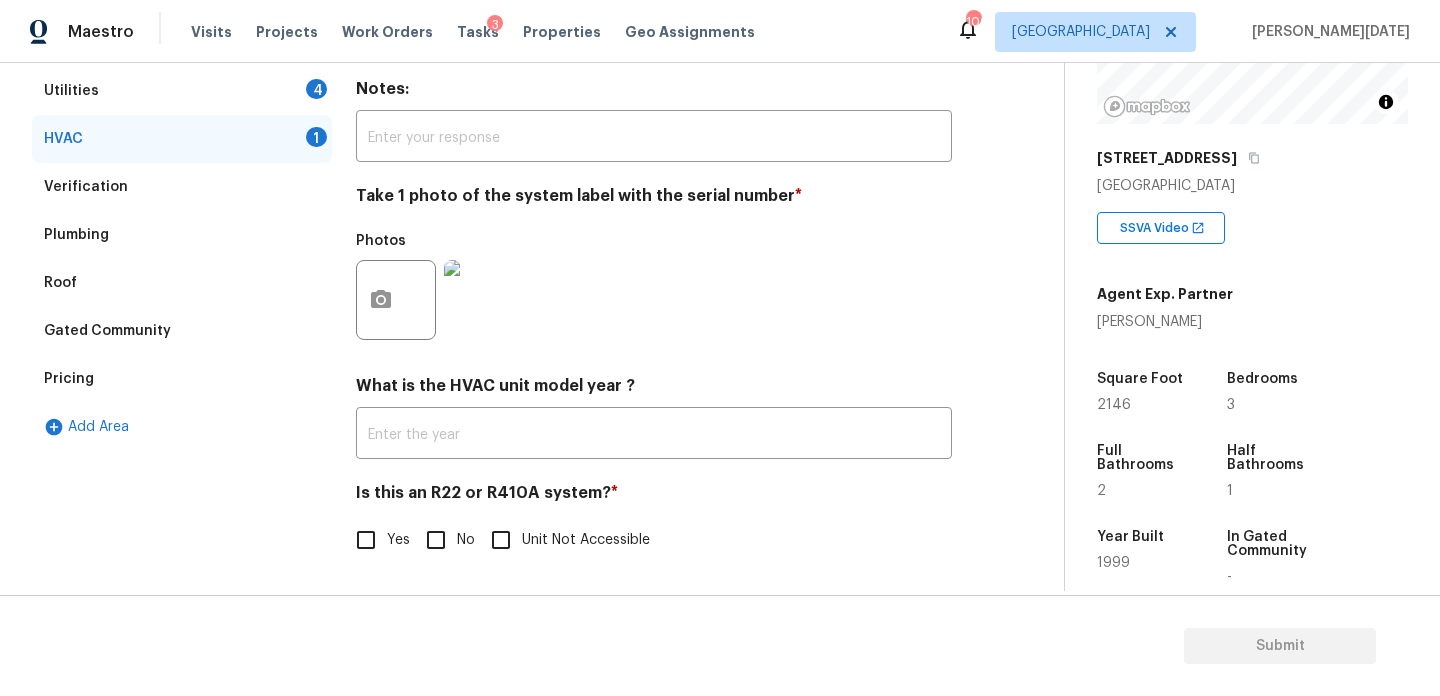 click on "Yes" at bounding box center (366, 540) 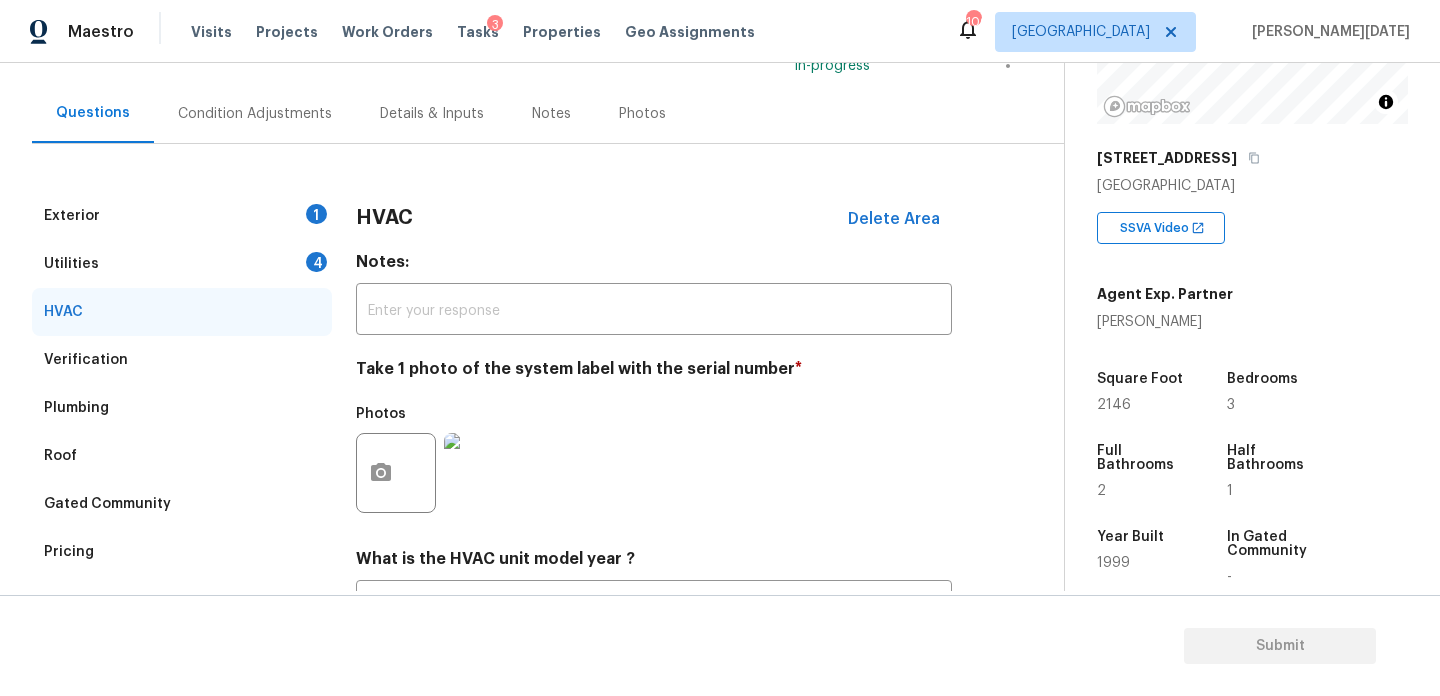 scroll, scrollTop: 0, scrollLeft: 0, axis: both 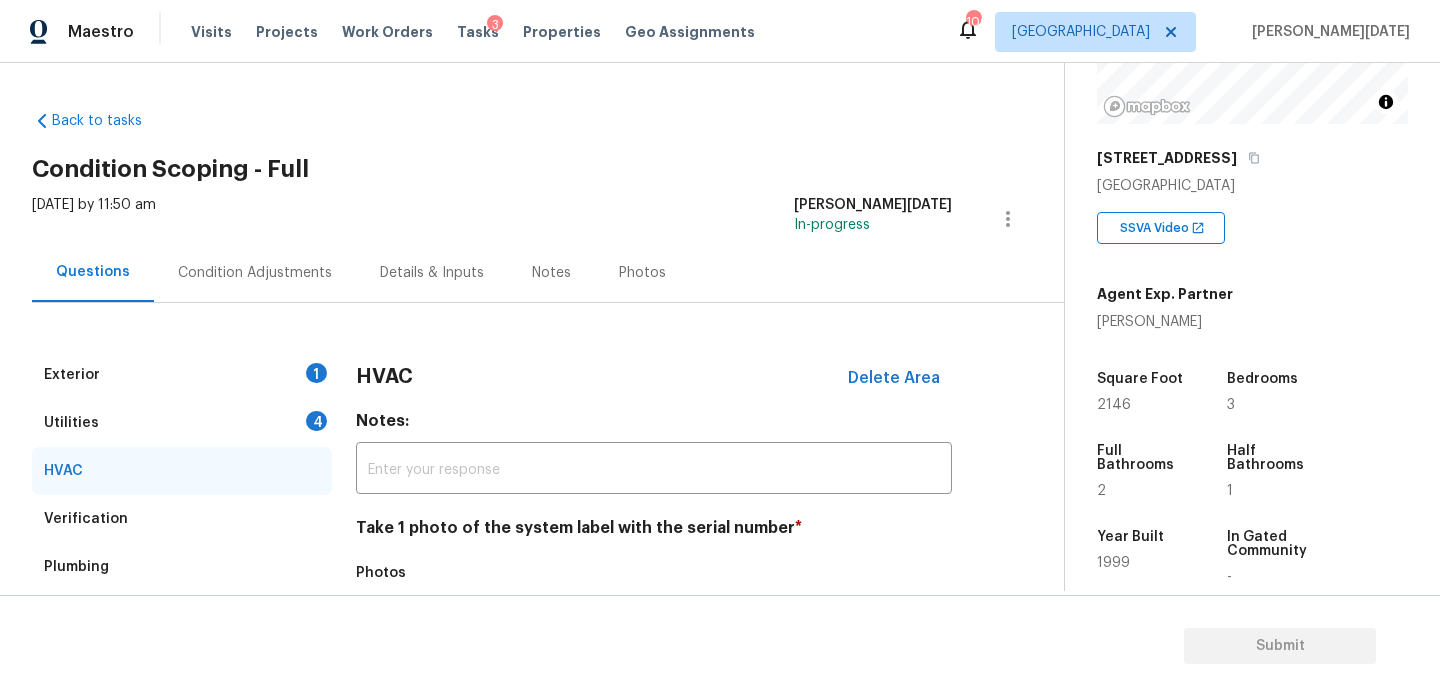 click on "1" at bounding box center (316, 373) 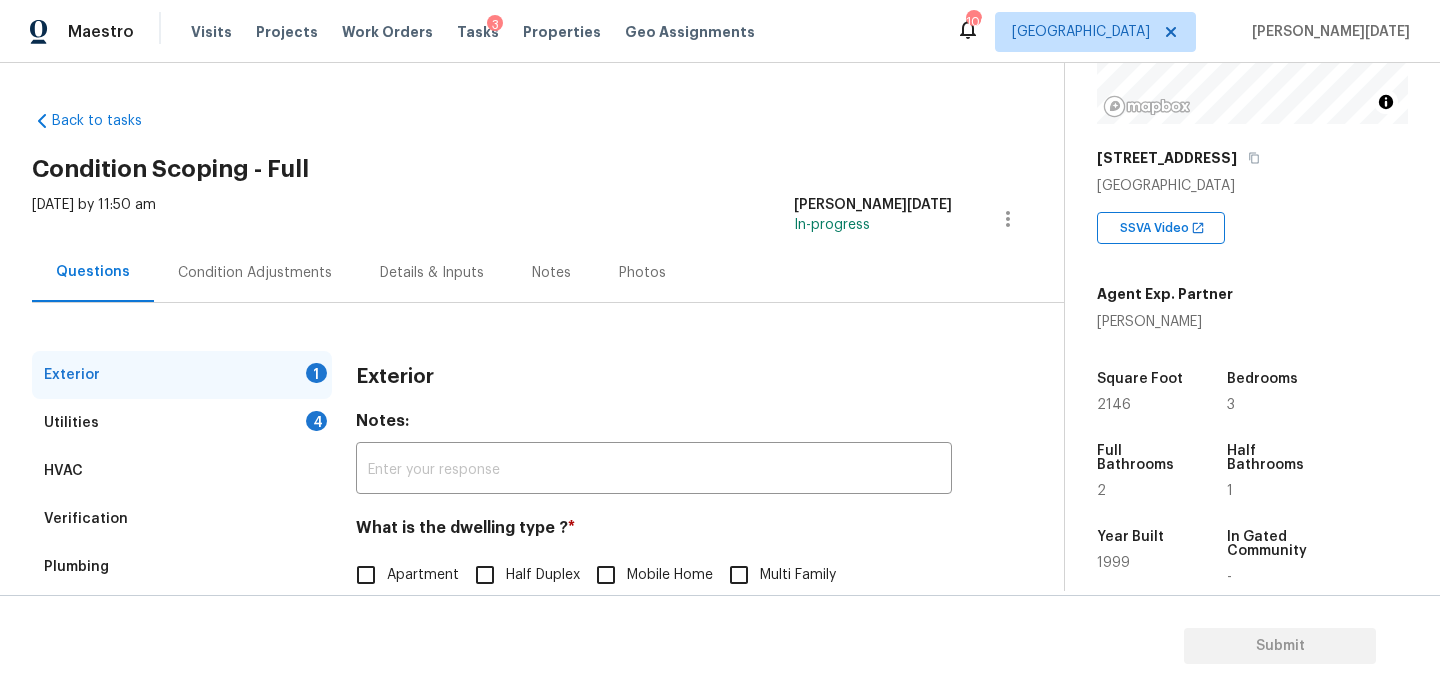 click on "4" at bounding box center [316, 421] 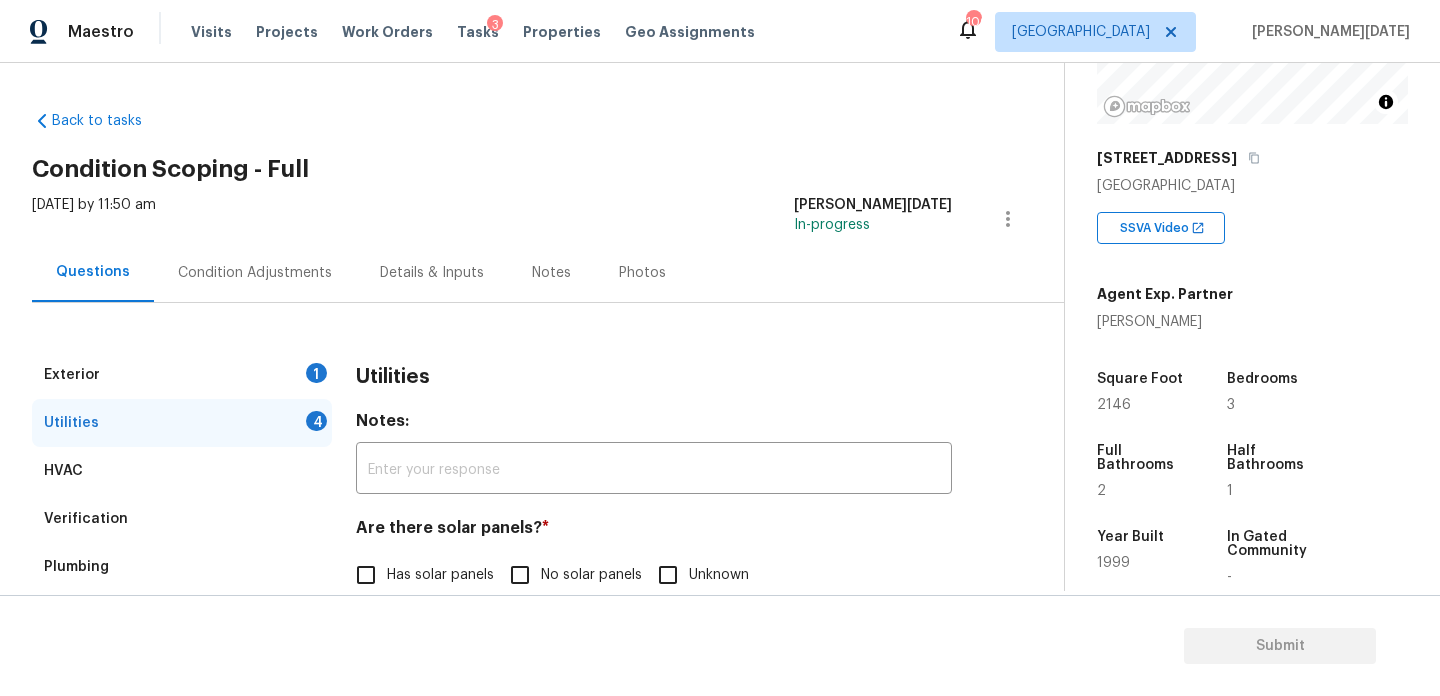 click on "Exterior 1" at bounding box center (182, 375) 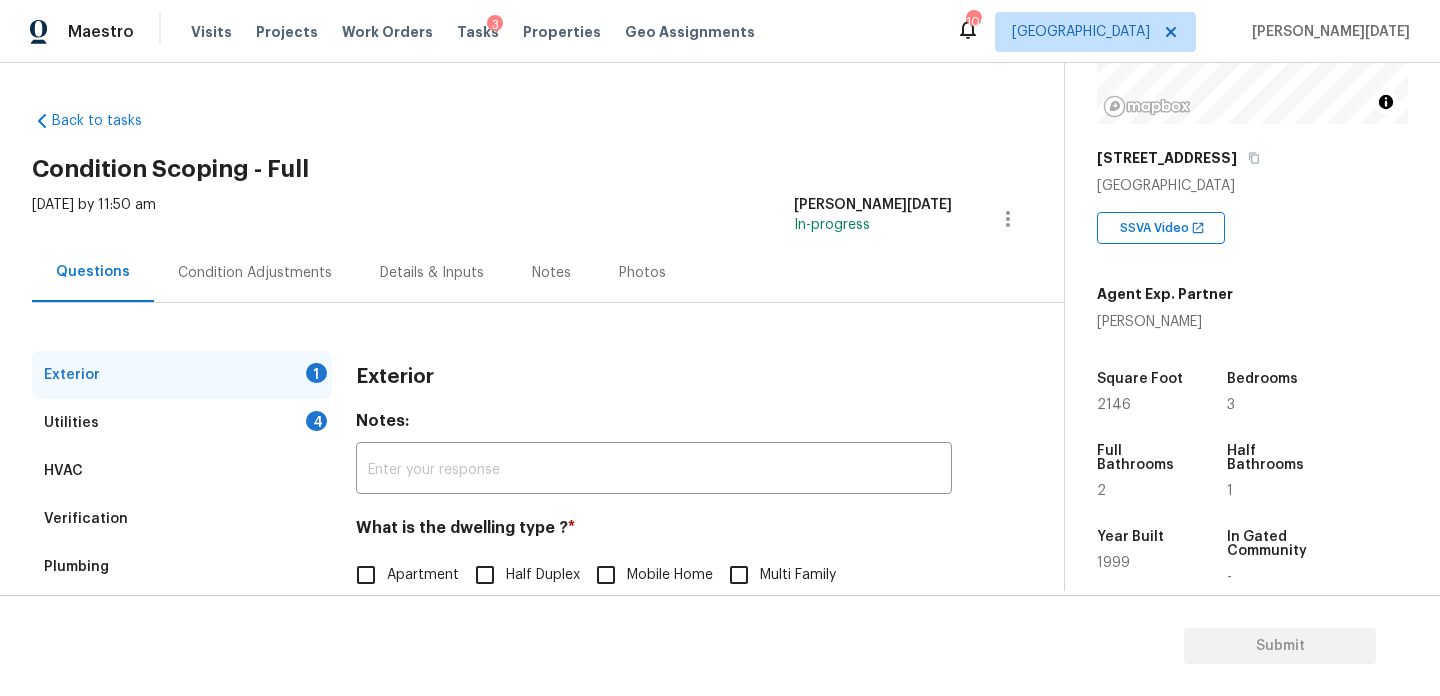 scroll, scrollTop: 267, scrollLeft: 0, axis: vertical 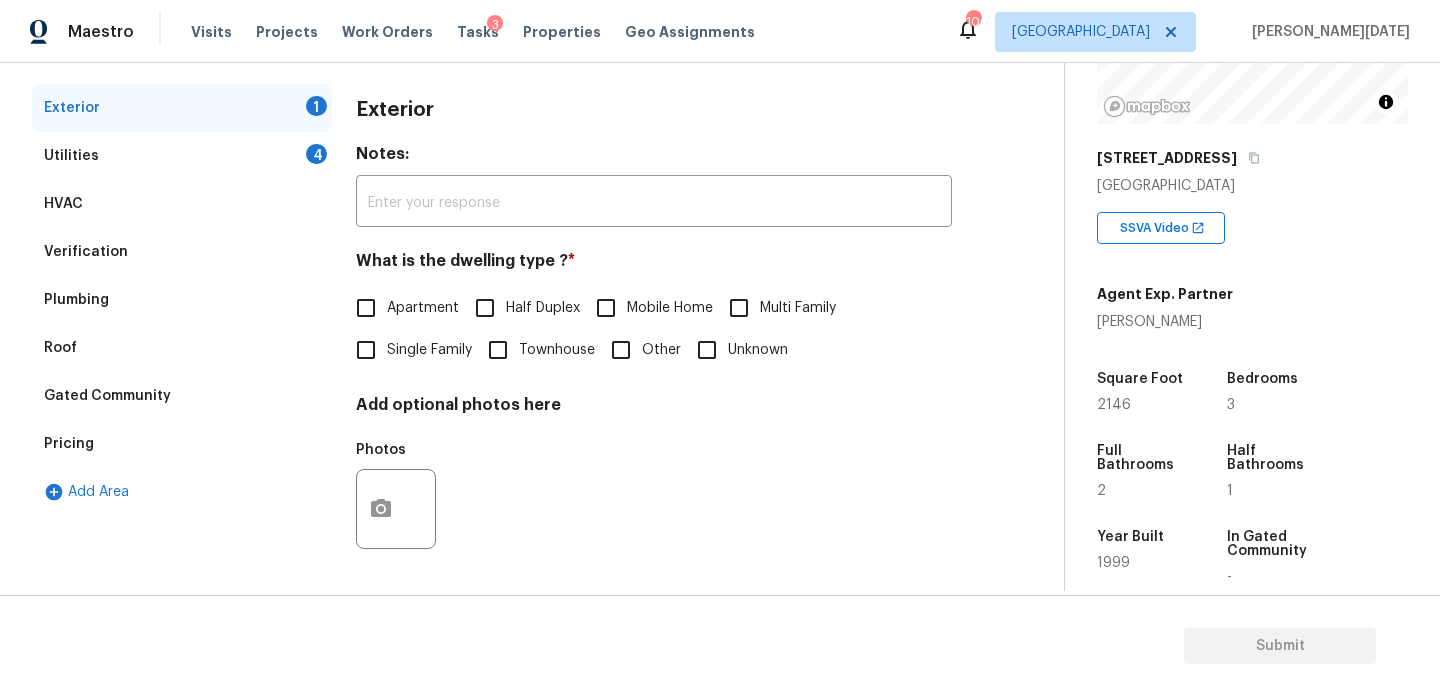 click on "Verification" at bounding box center (86, 252) 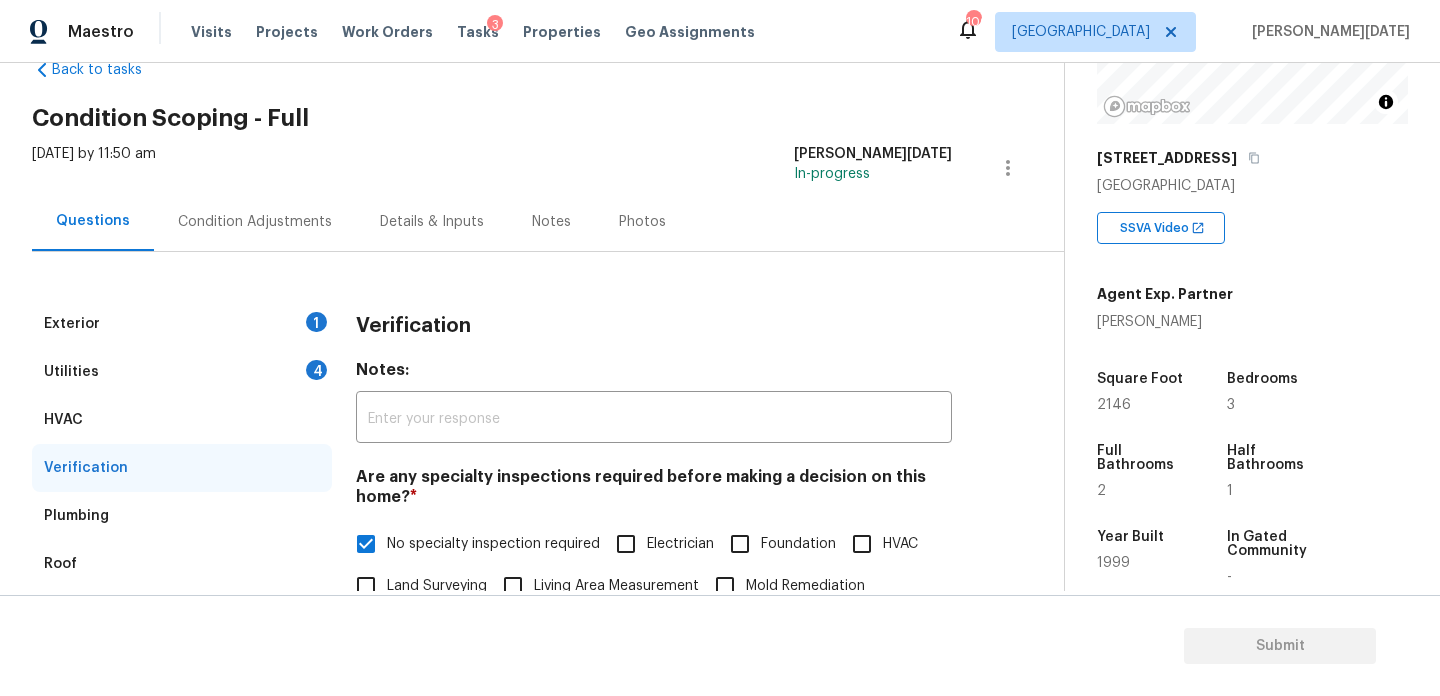 scroll, scrollTop: 0, scrollLeft: 0, axis: both 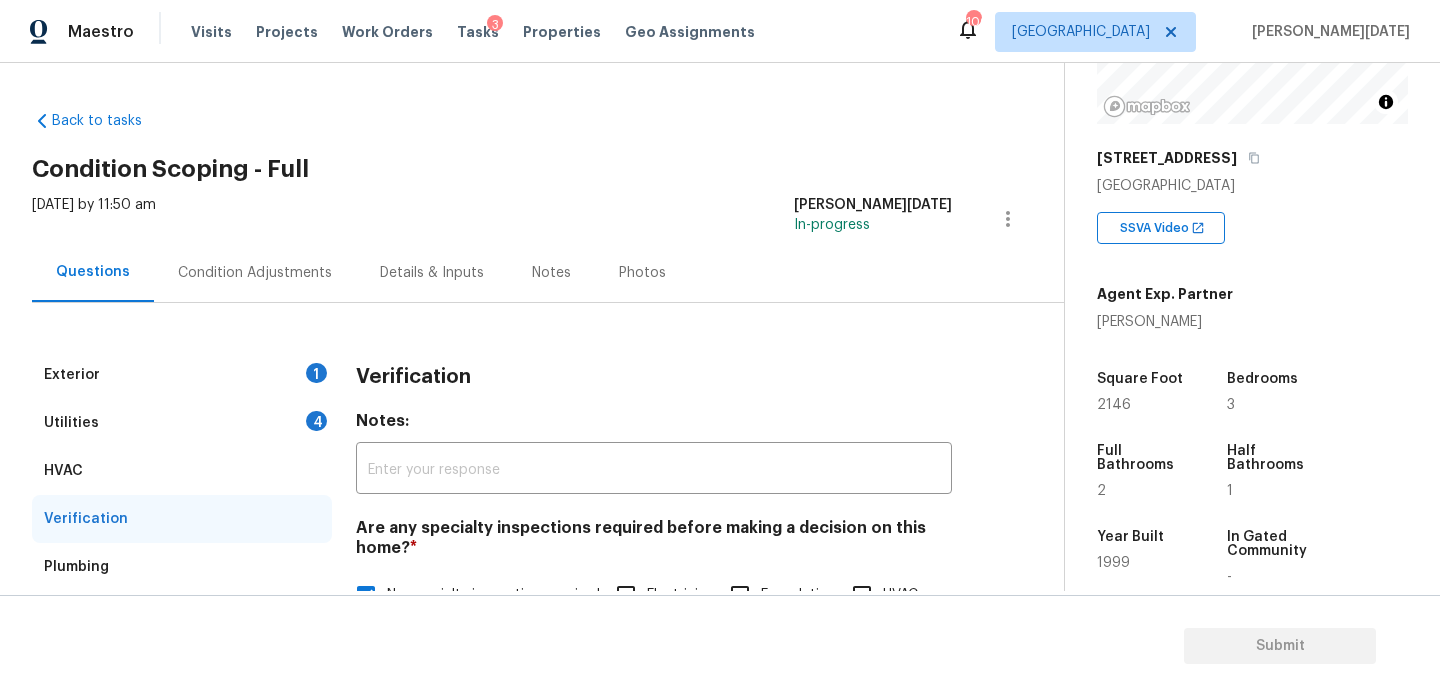 click on "Condition Adjustments" at bounding box center (255, 273) 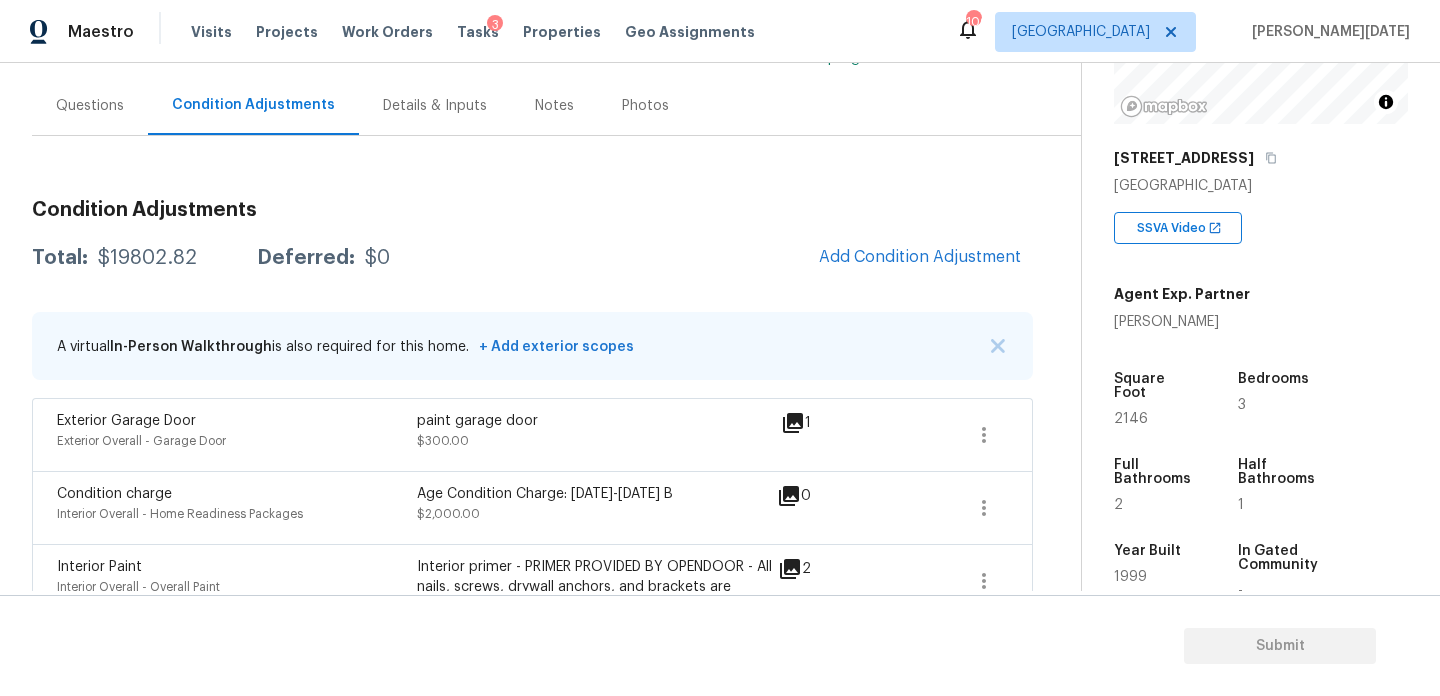 scroll, scrollTop: 166, scrollLeft: 0, axis: vertical 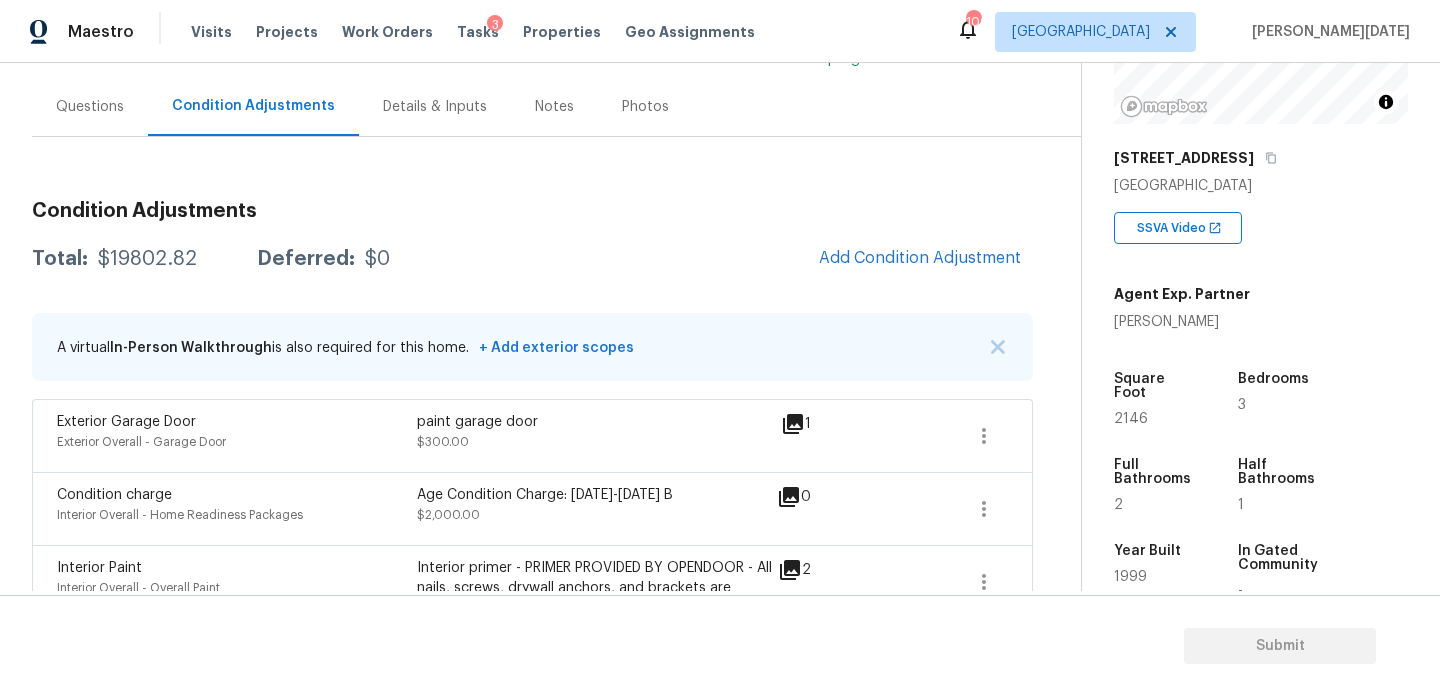 click on "Condition Adjustments Total:  $19802.82 Deferred:  $0 Add Condition Adjustment A virtual  In-Person Walkthrough  is also required for this home.   + Add exterior scopes Exterior Garage Door Exterior Overall - Garage Door paint garage door $300.00   1 Condition charge Interior Overall - Home Readiness Packages Age Condition Charge: 1993-2008 B	 $2,000.00   0 Interior Paint Interior Overall - Overall Paint Interior primer - PRIMER PROVIDED BY OPENDOOR - All nails, screws, drywall anchors, and brackets are removed from walls. Small holes, cracks and any previously existing imperfections are repaired, sanded and textured to match surrounding texture prior to painting. Caulk all edges/corners, windows, doors, counters, tubs/showers and baseboards. $200.00   2 ACQ: Flooring Interior Overall - Acquisition Acquisition Scope: Maximum flooring repairs $3,154.62   8 ACQ: Paint Interior Overall - Acquisition Acquisition Scope: 75%+ of the home will likely require interior paint $3,648.20   9 Landscape Package $300.00   6" at bounding box center (532, 761) 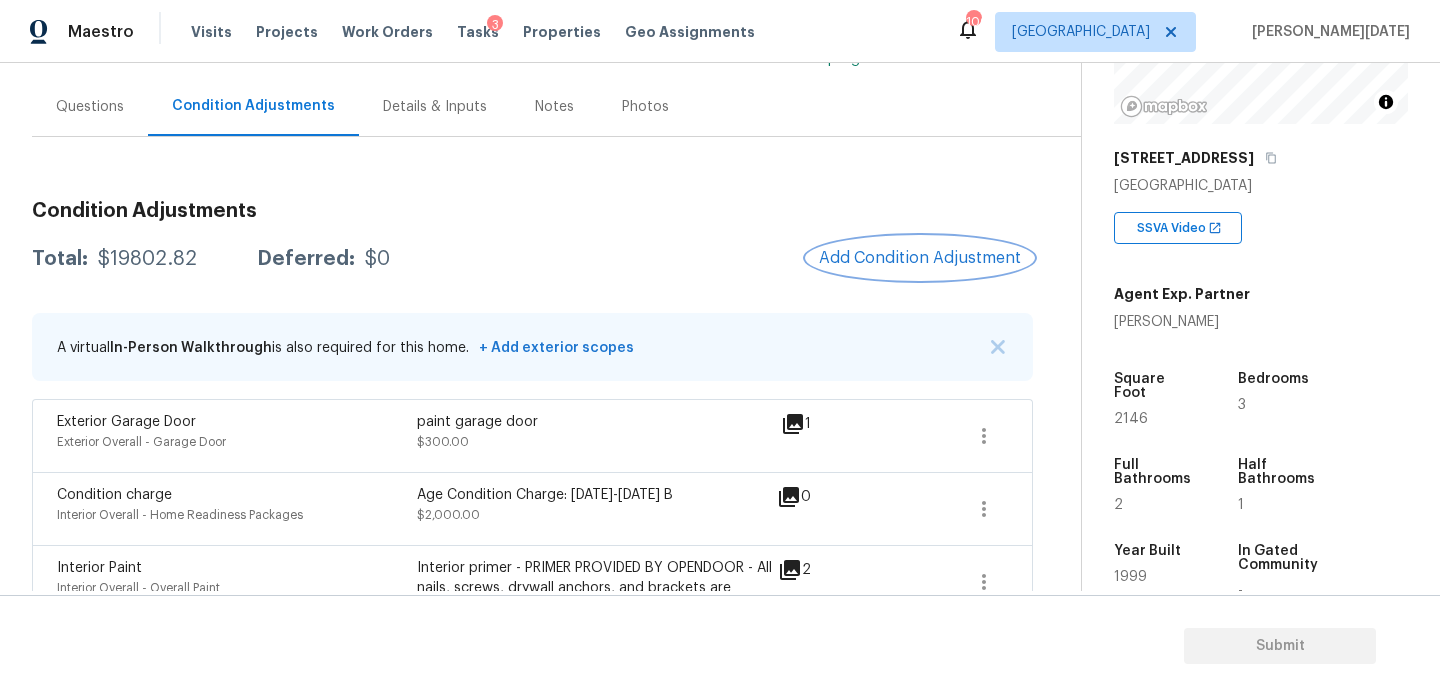 click on "Add Condition Adjustment" at bounding box center [920, 258] 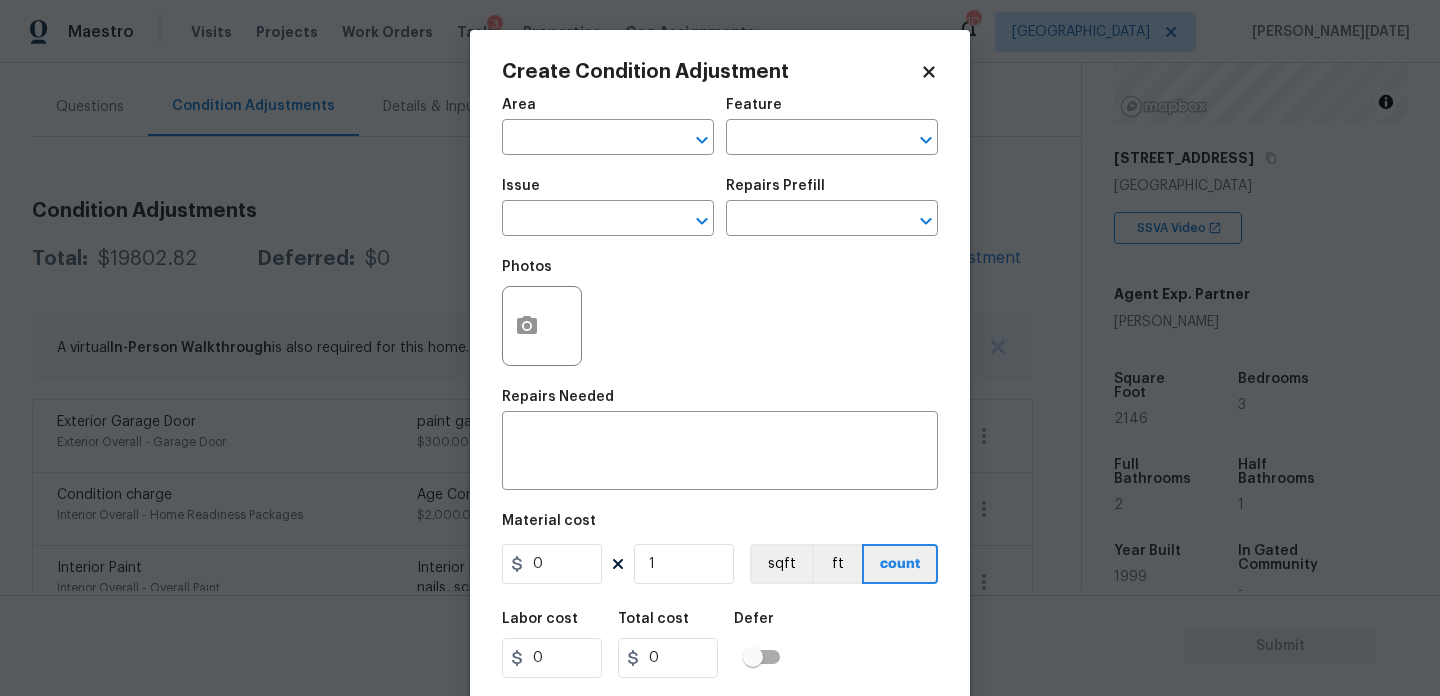 click on "Area ​" at bounding box center (608, 126) 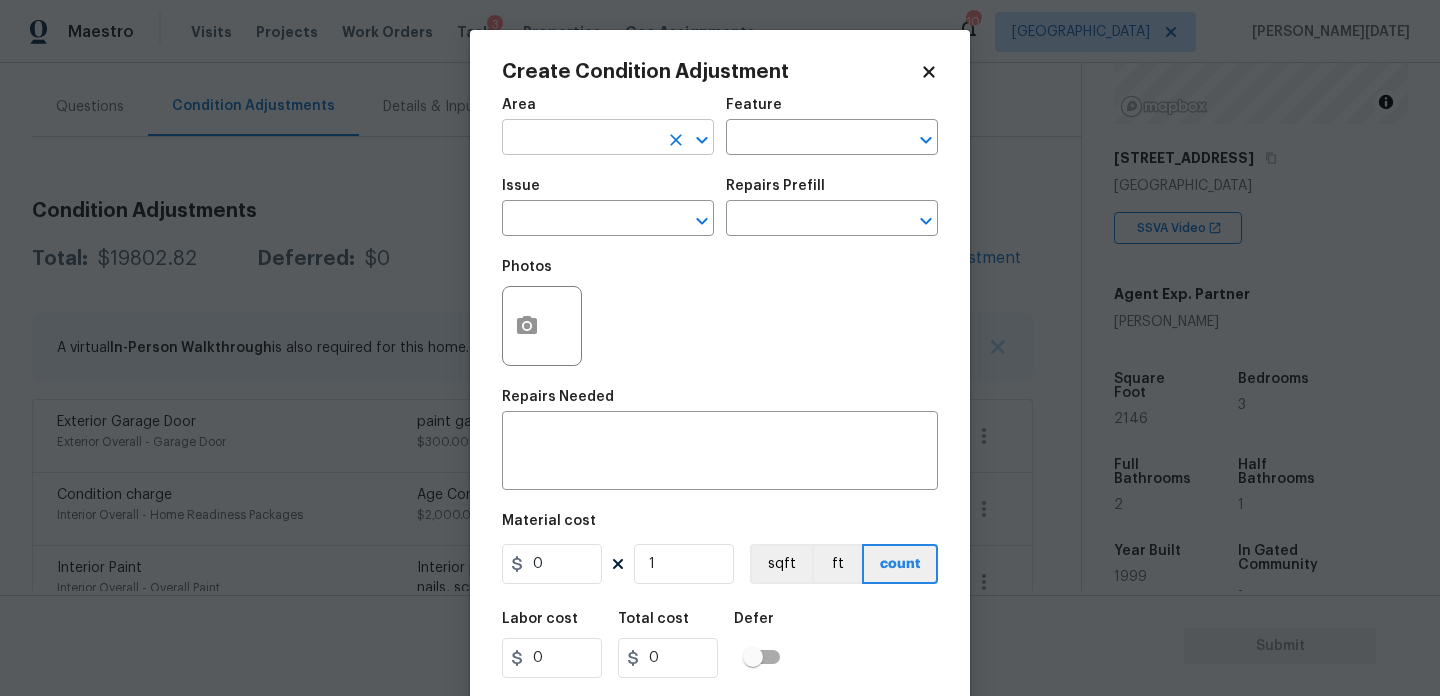 click at bounding box center [580, 139] 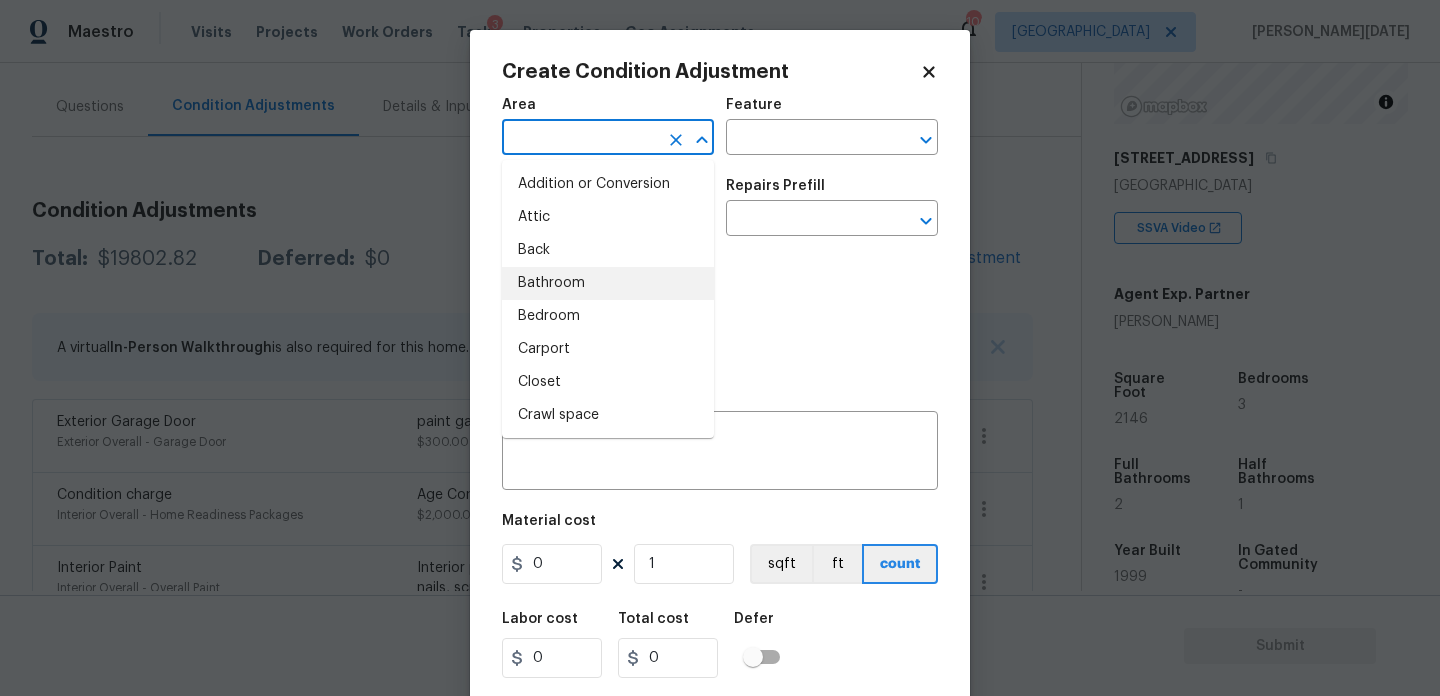 click on "Photos" at bounding box center [720, 313] 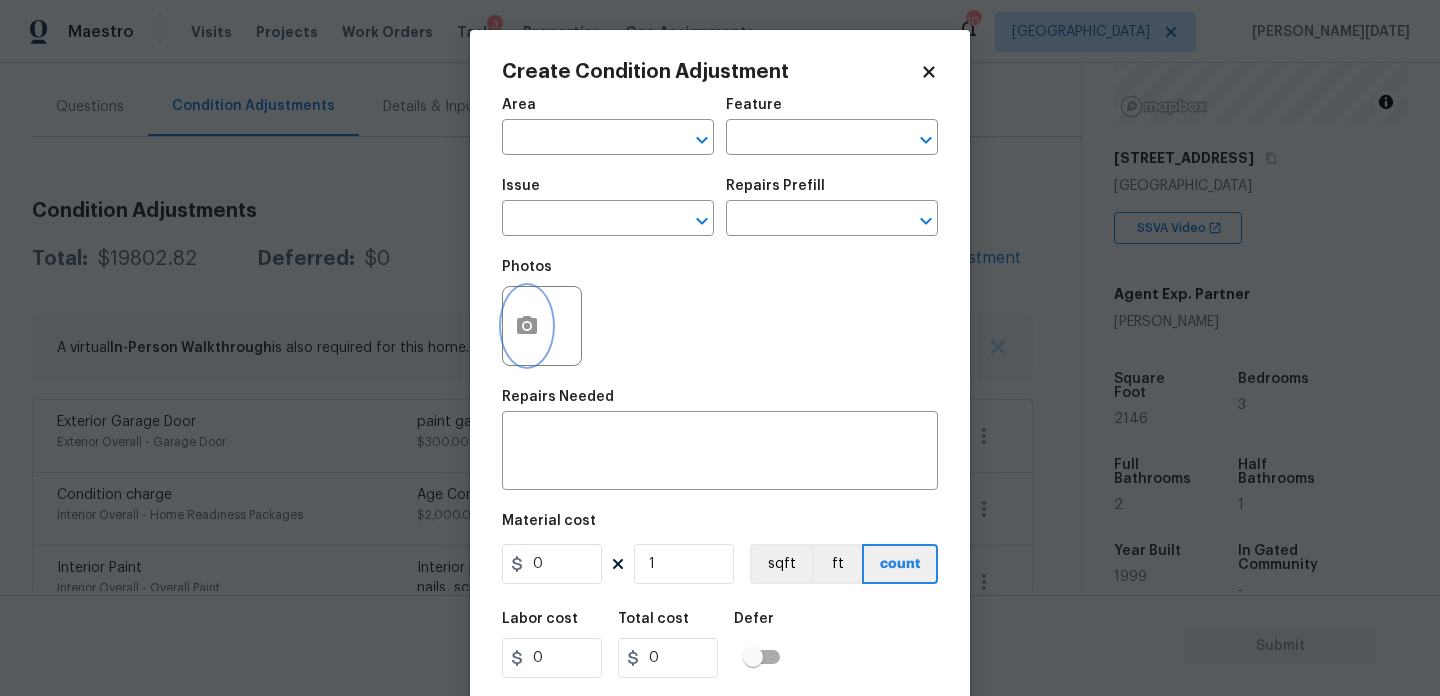 click at bounding box center [527, 326] 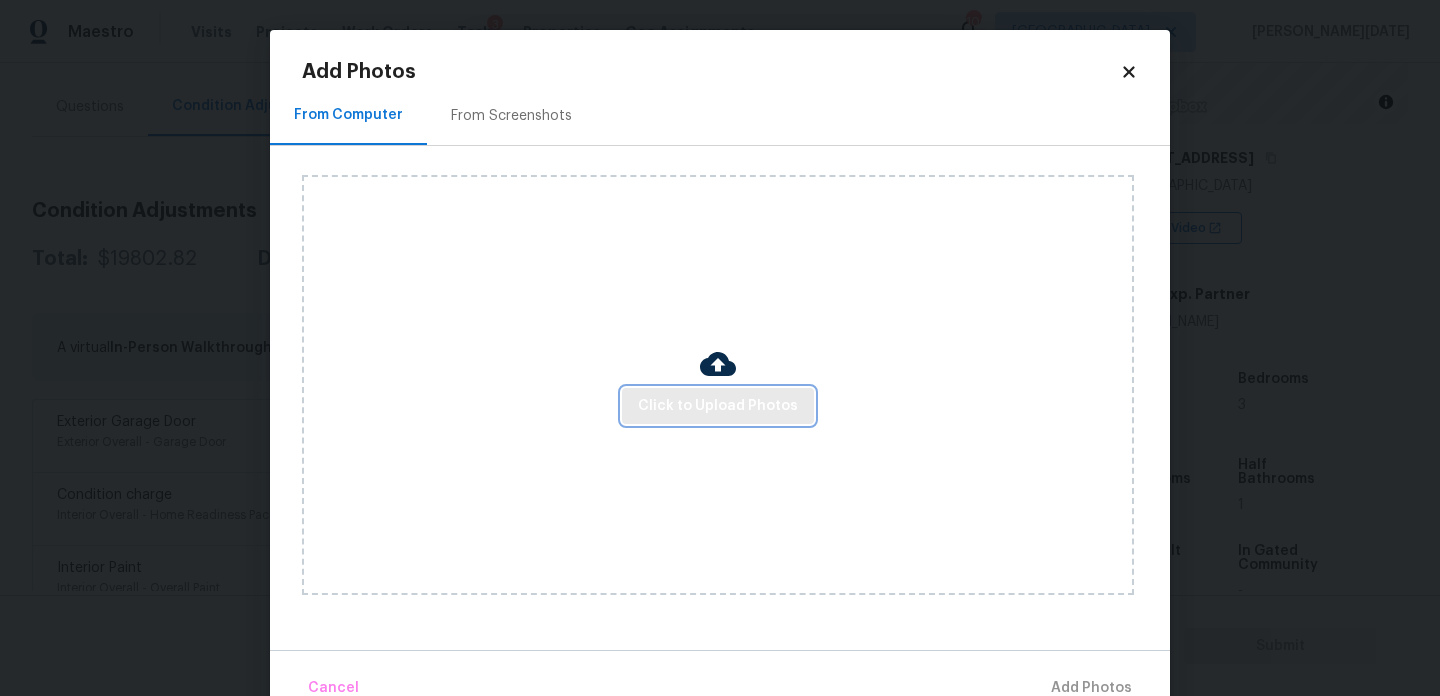 click on "Click to Upload Photos" at bounding box center (718, 406) 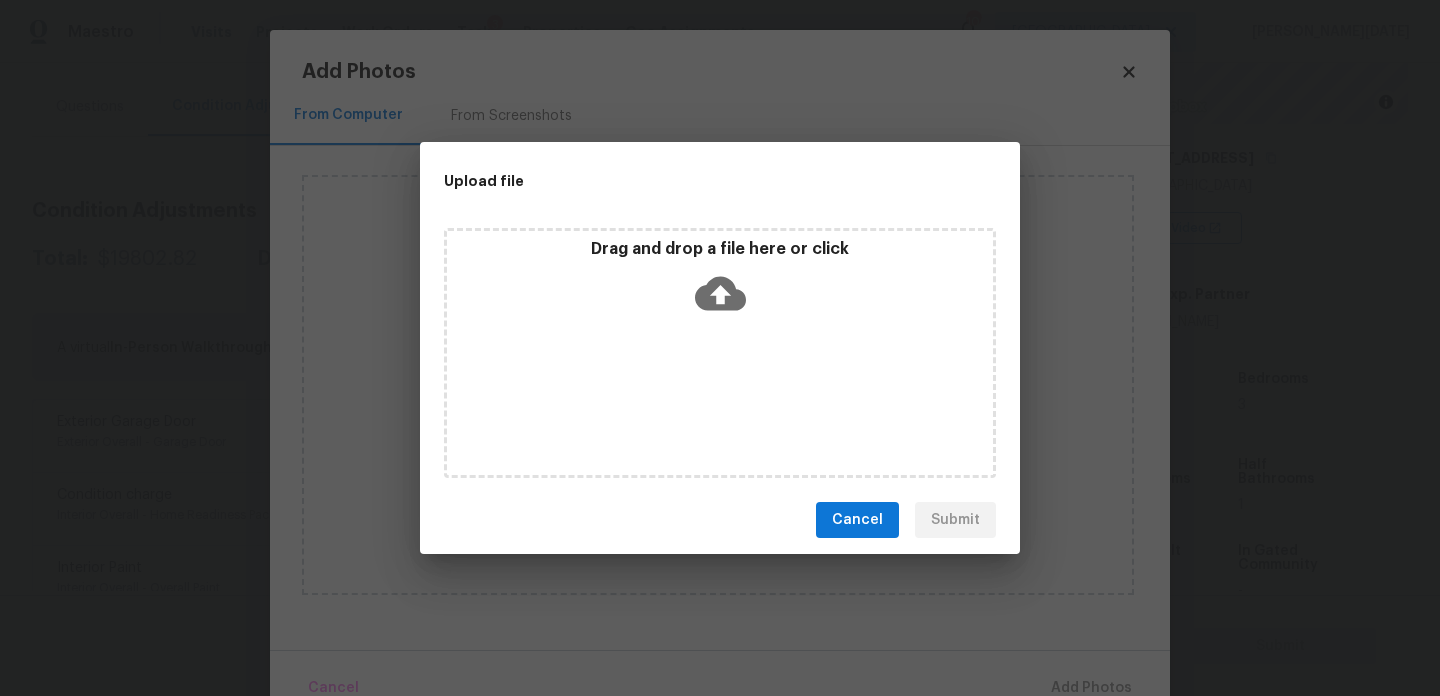 click on "Drag and drop a file here or click" at bounding box center [720, 353] 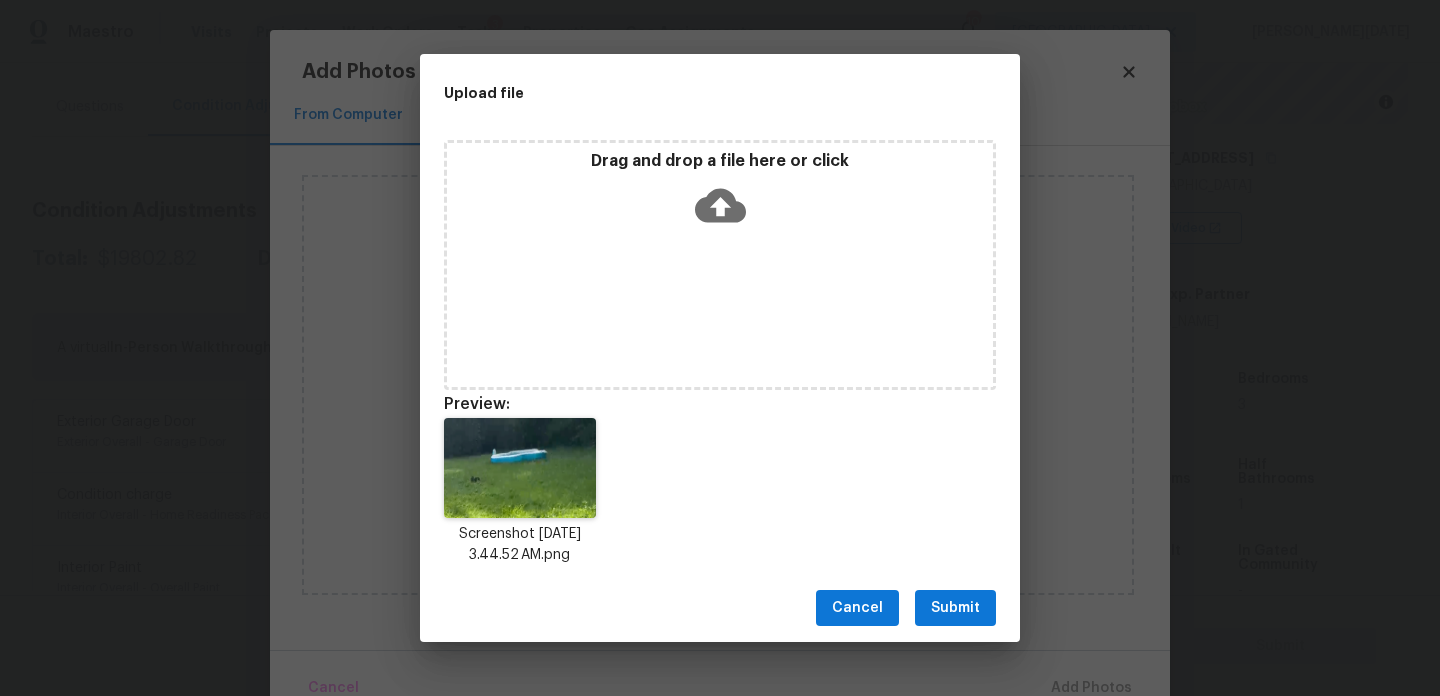 click on "Submit" at bounding box center (955, 608) 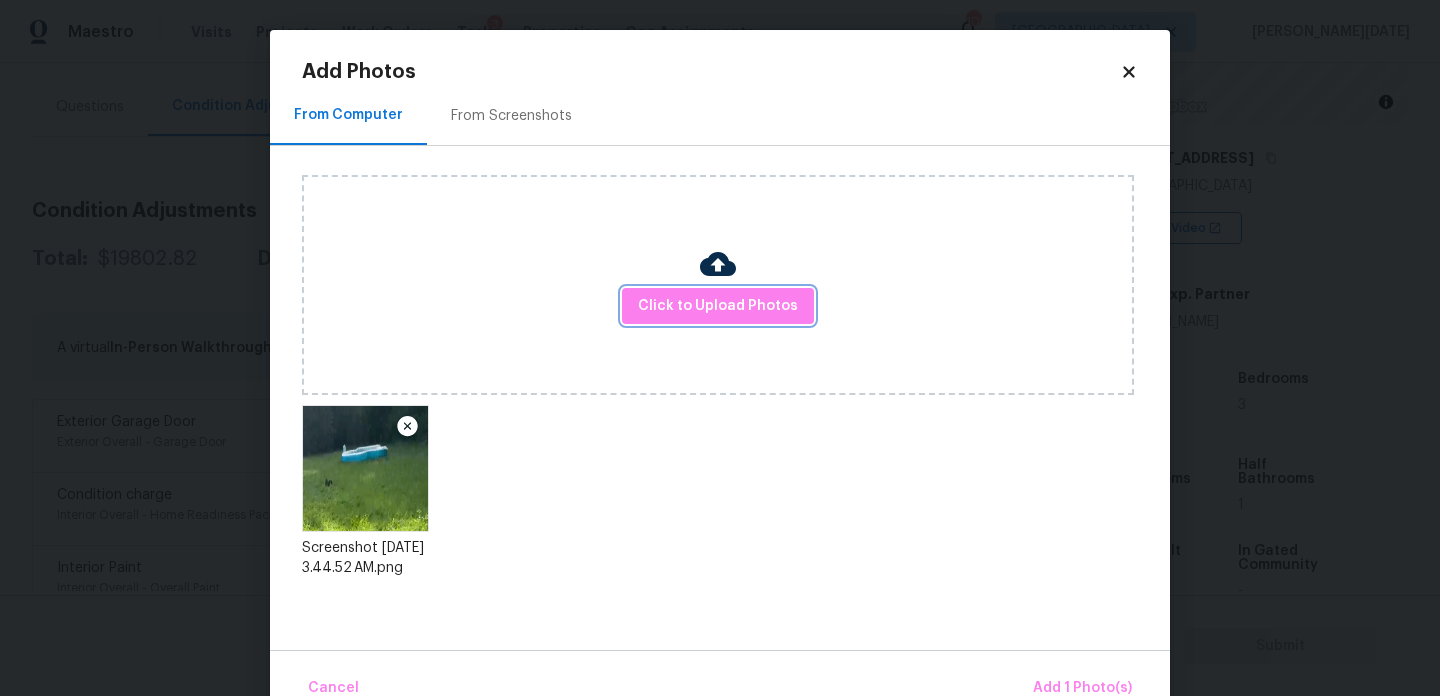 scroll, scrollTop: 44, scrollLeft: 0, axis: vertical 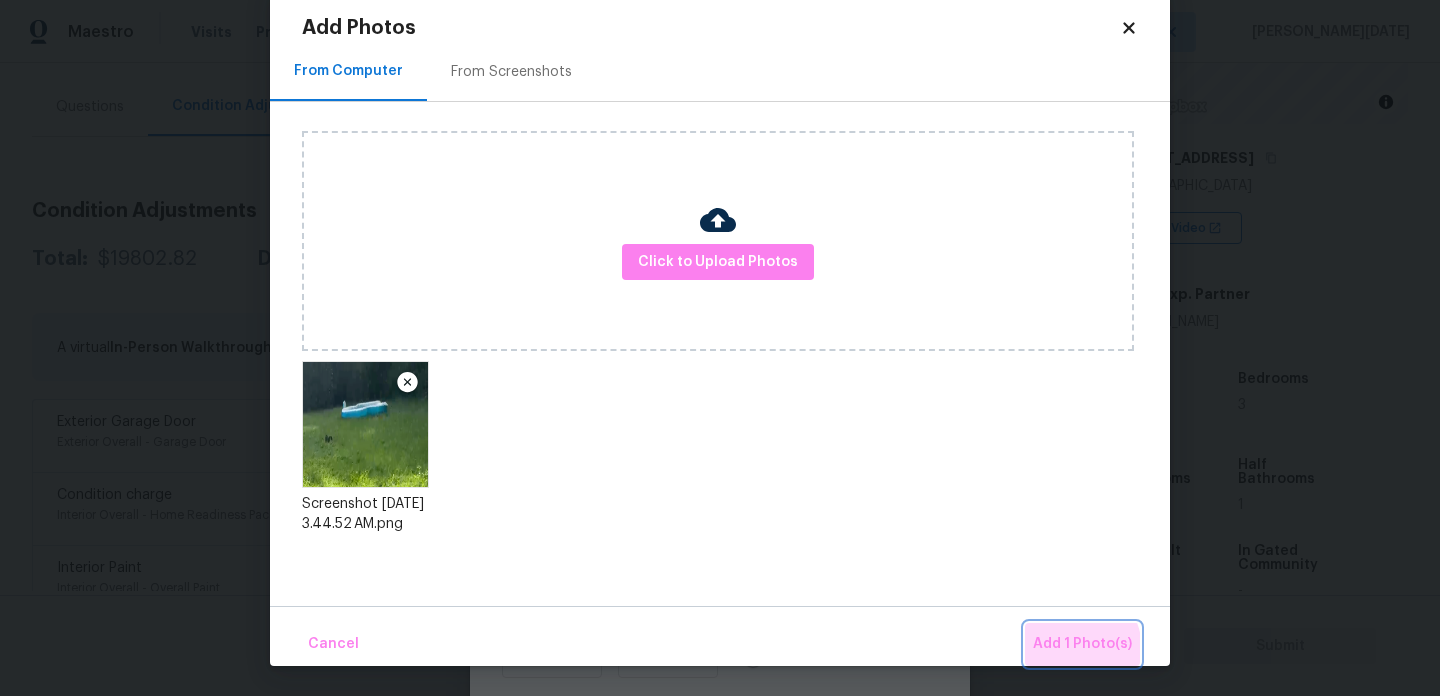 click on "Add 1 Photo(s)" at bounding box center (1082, 644) 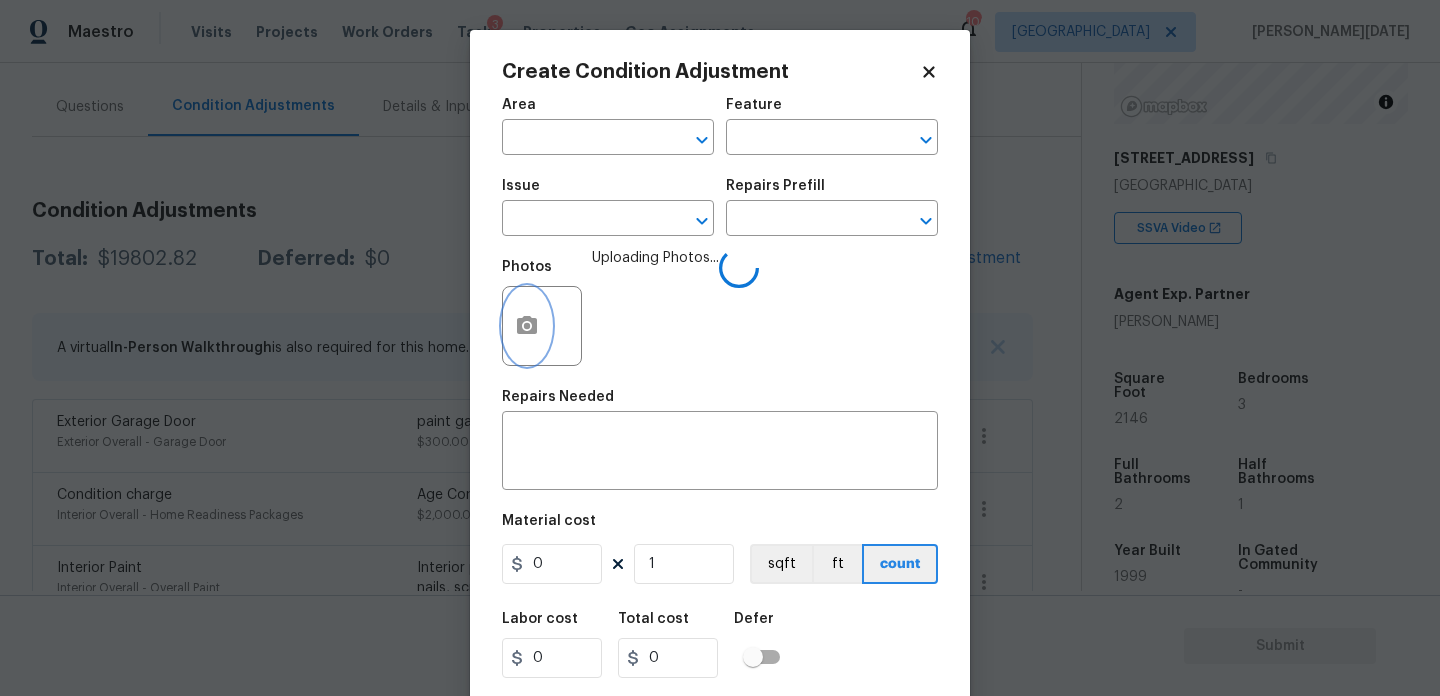 scroll, scrollTop: 0, scrollLeft: 0, axis: both 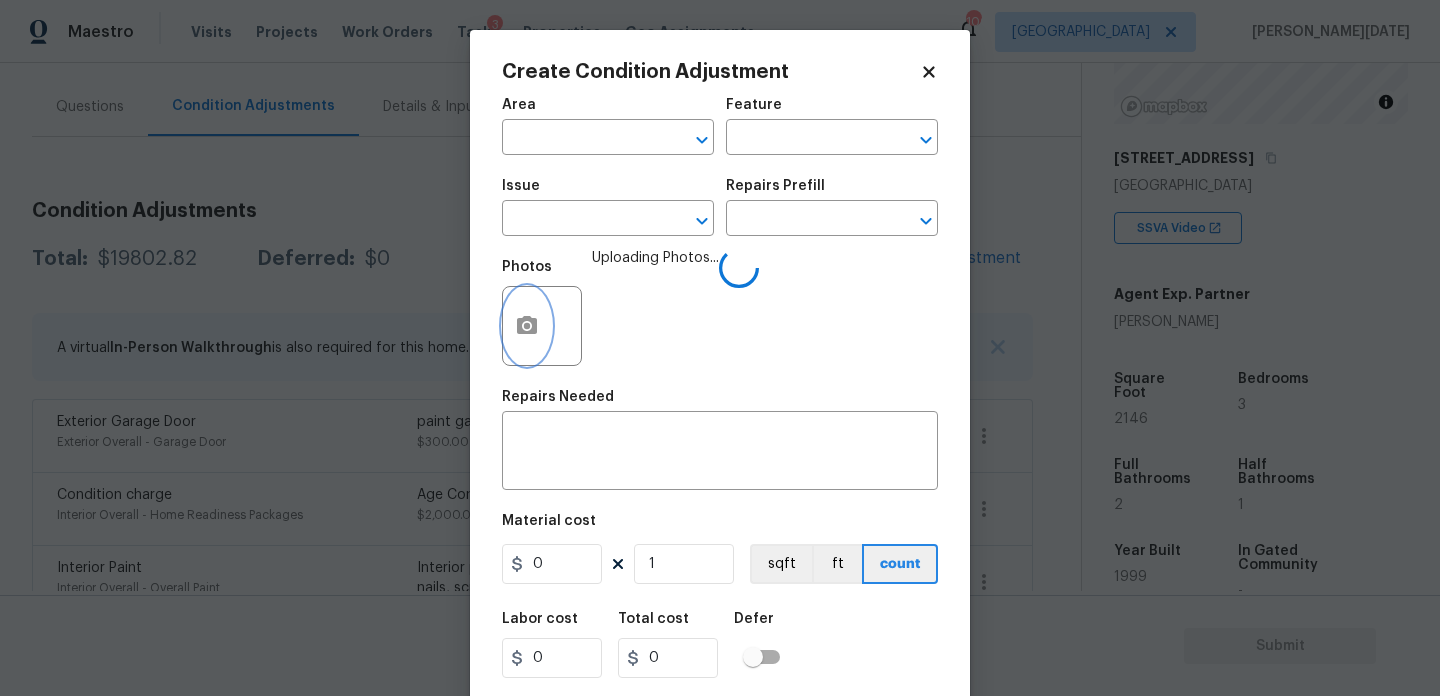 click 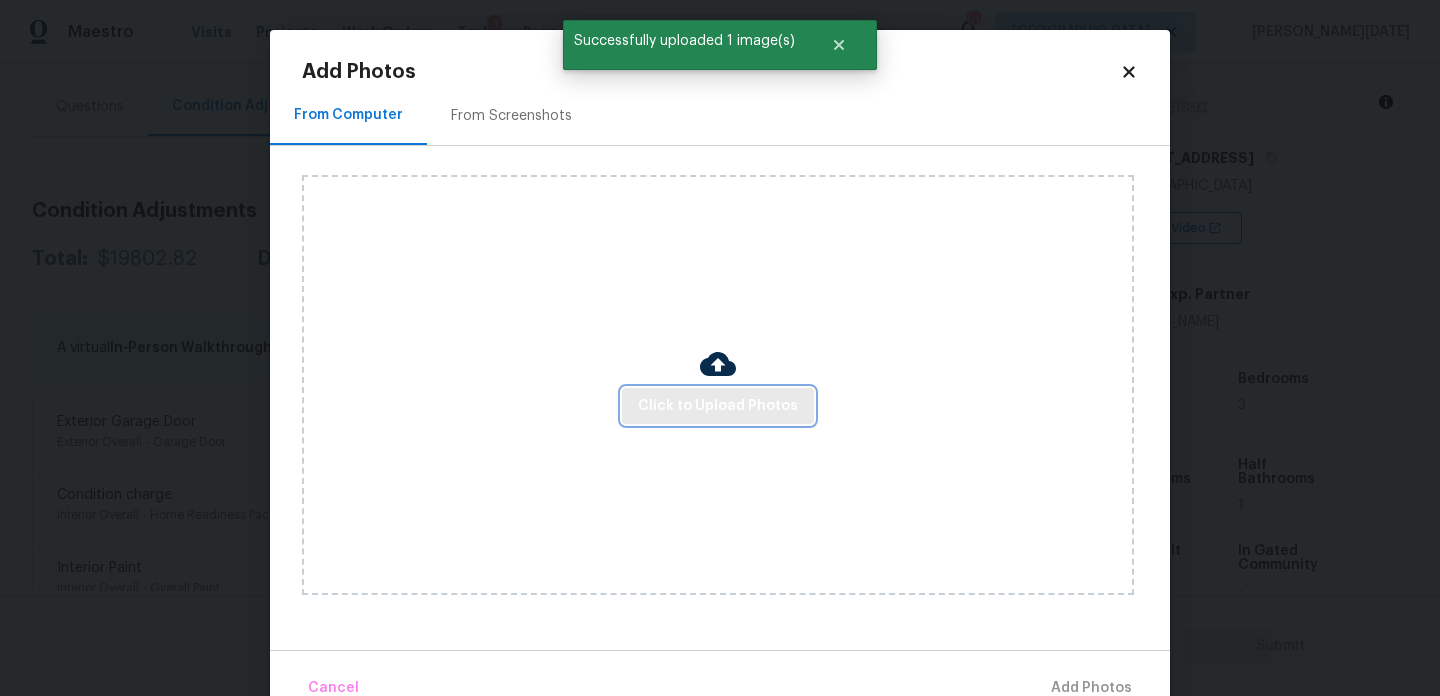 click on "Click to Upload Photos" at bounding box center (718, 406) 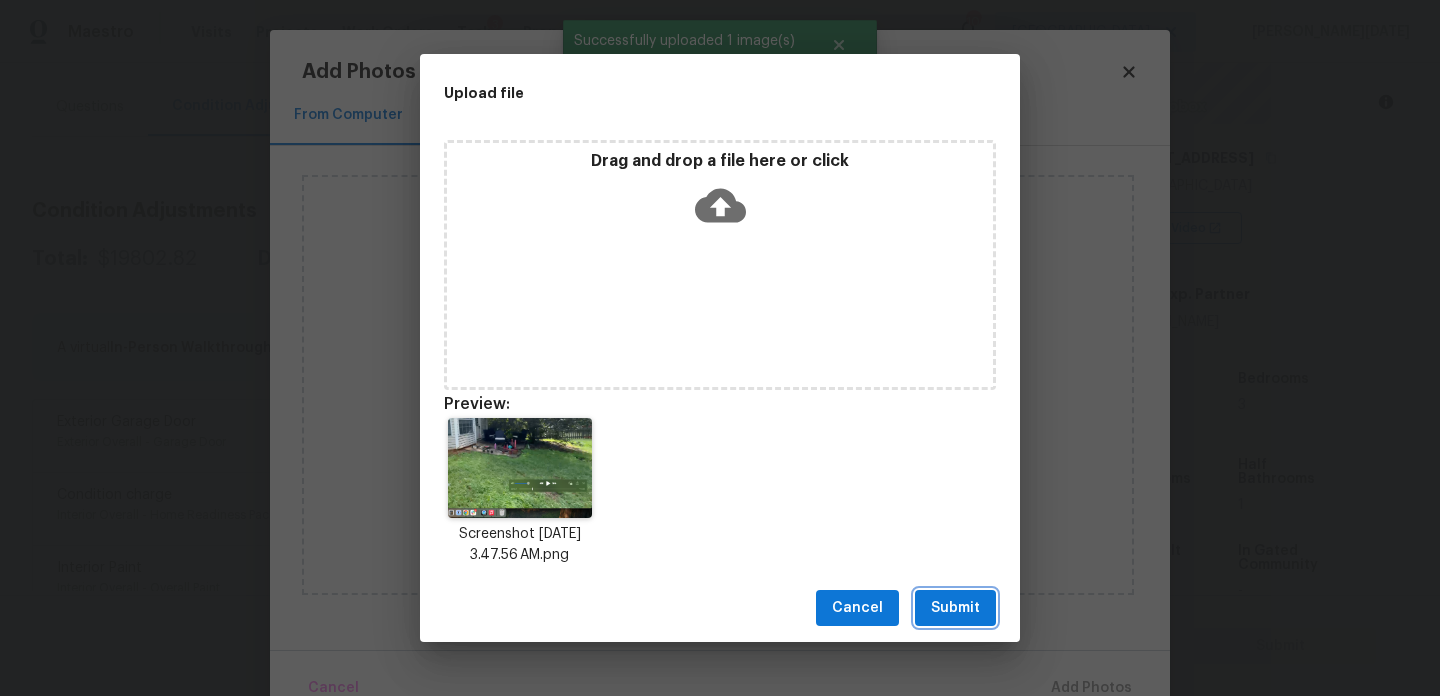 click on "Submit" at bounding box center [955, 608] 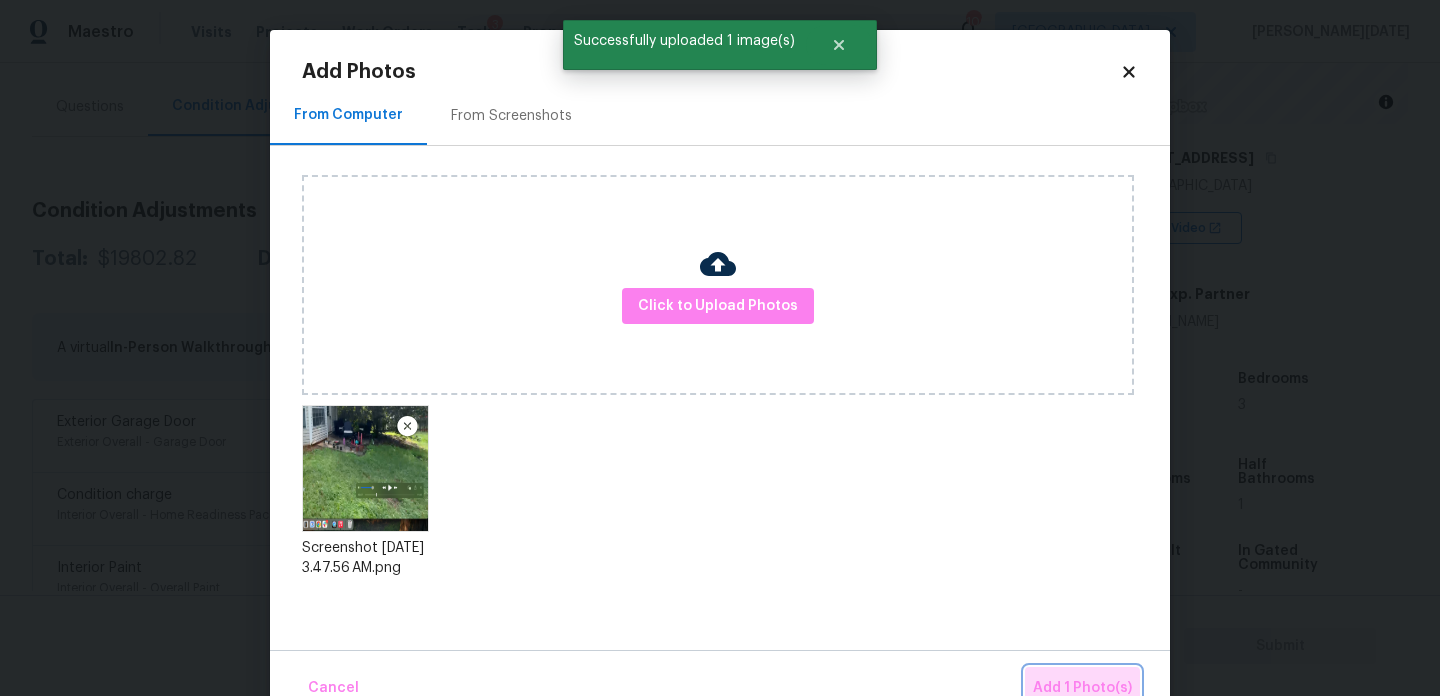 click on "Add 1 Photo(s)" at bounding box center [1082, 688] 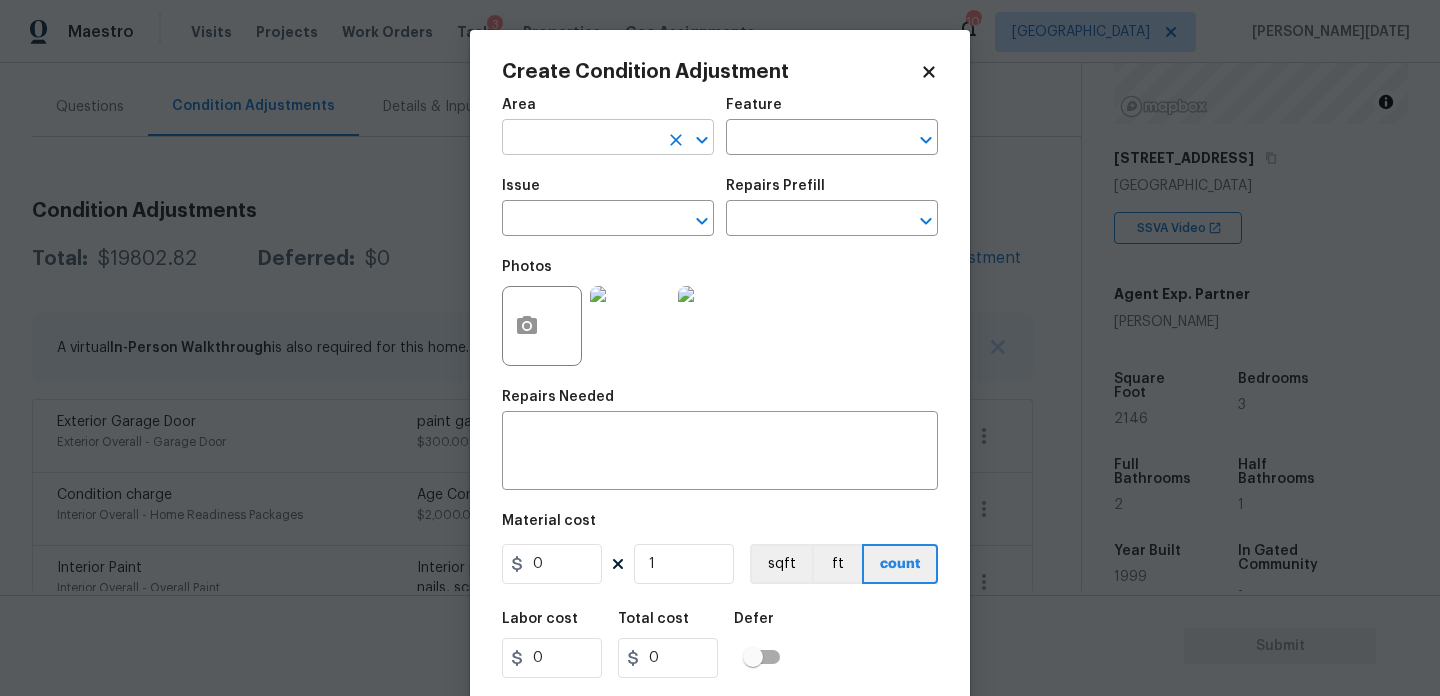 click at bounding box center (580, 139) 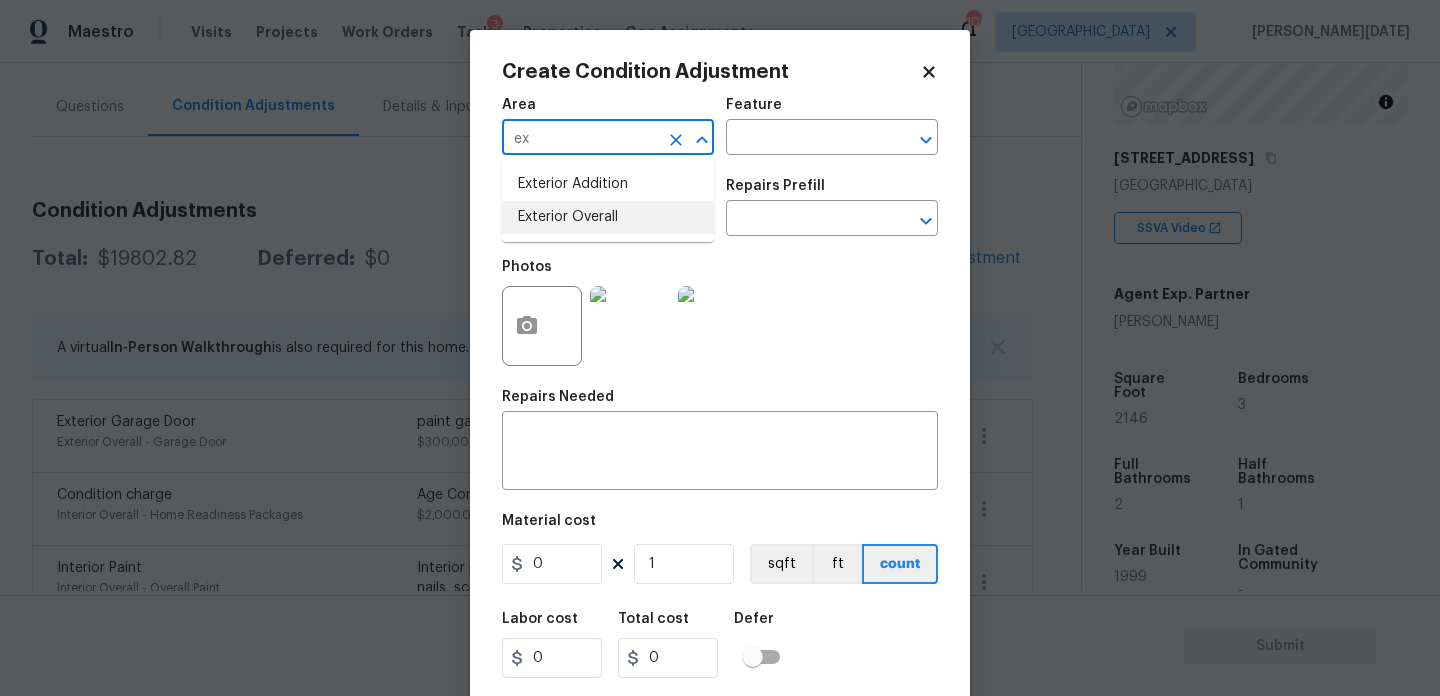click on "Exterior Overall" at bounding box center [608, 217] 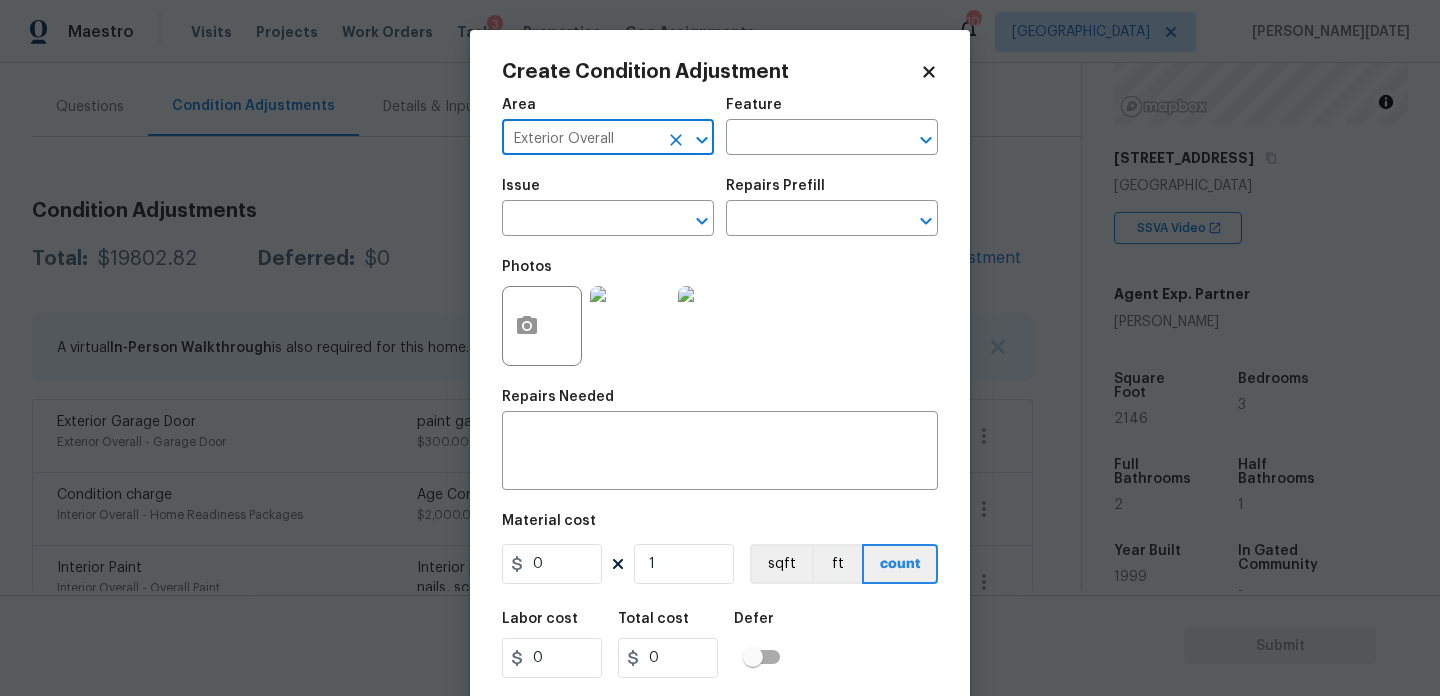 type on "Exterior Overall" 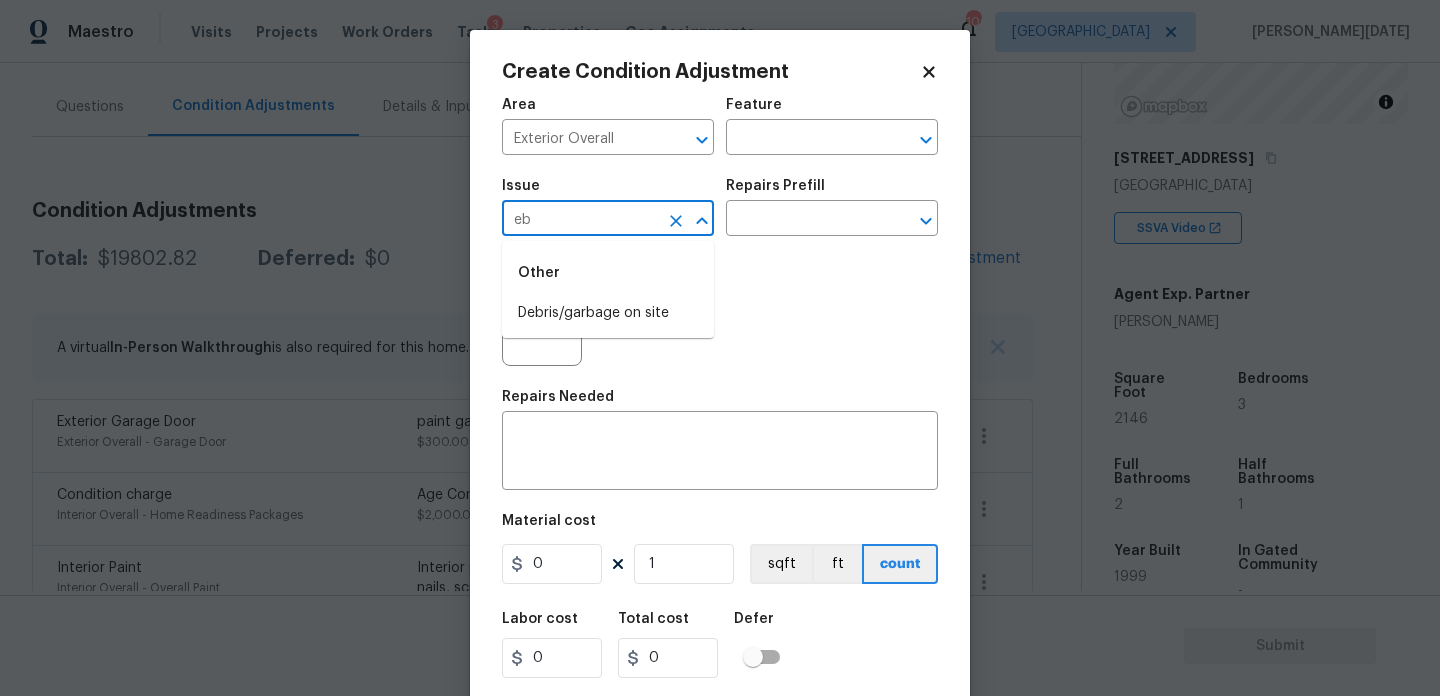 type on "e" 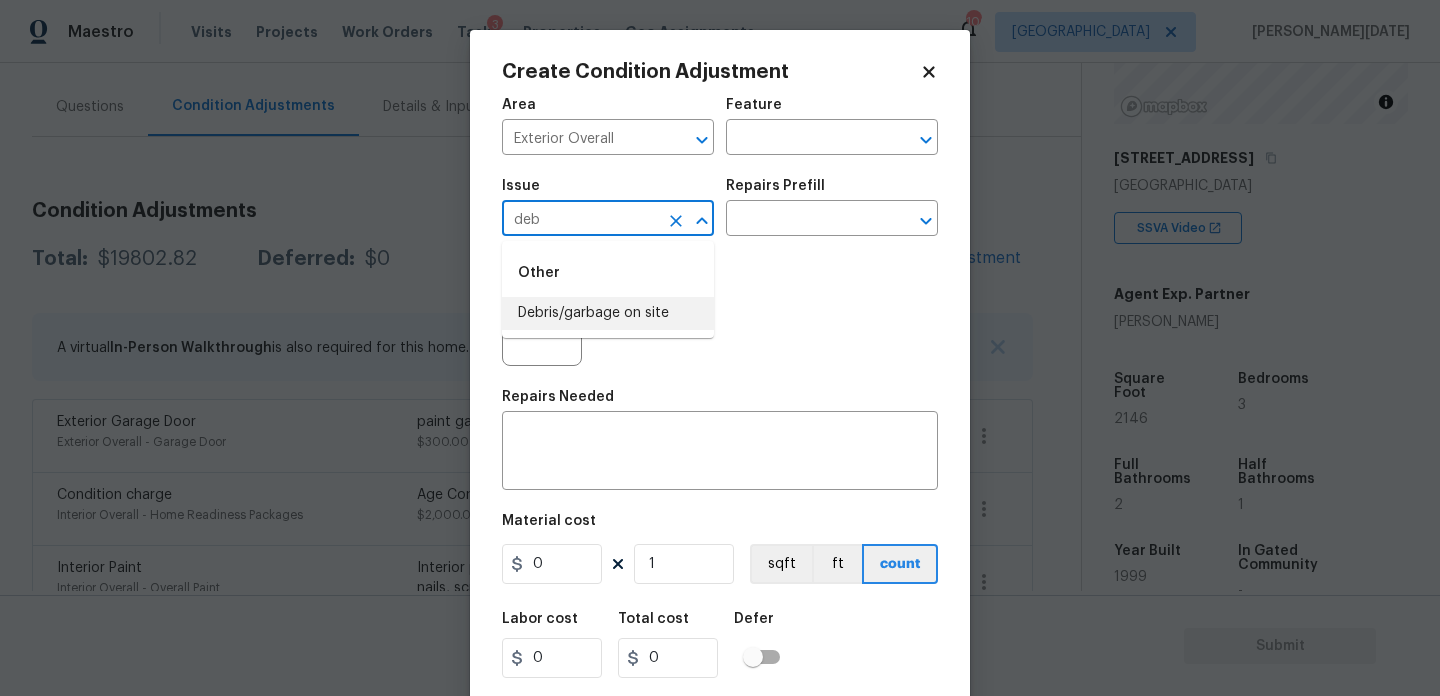 click on "Debris/garbage on site" at bounding box center [608, 313] 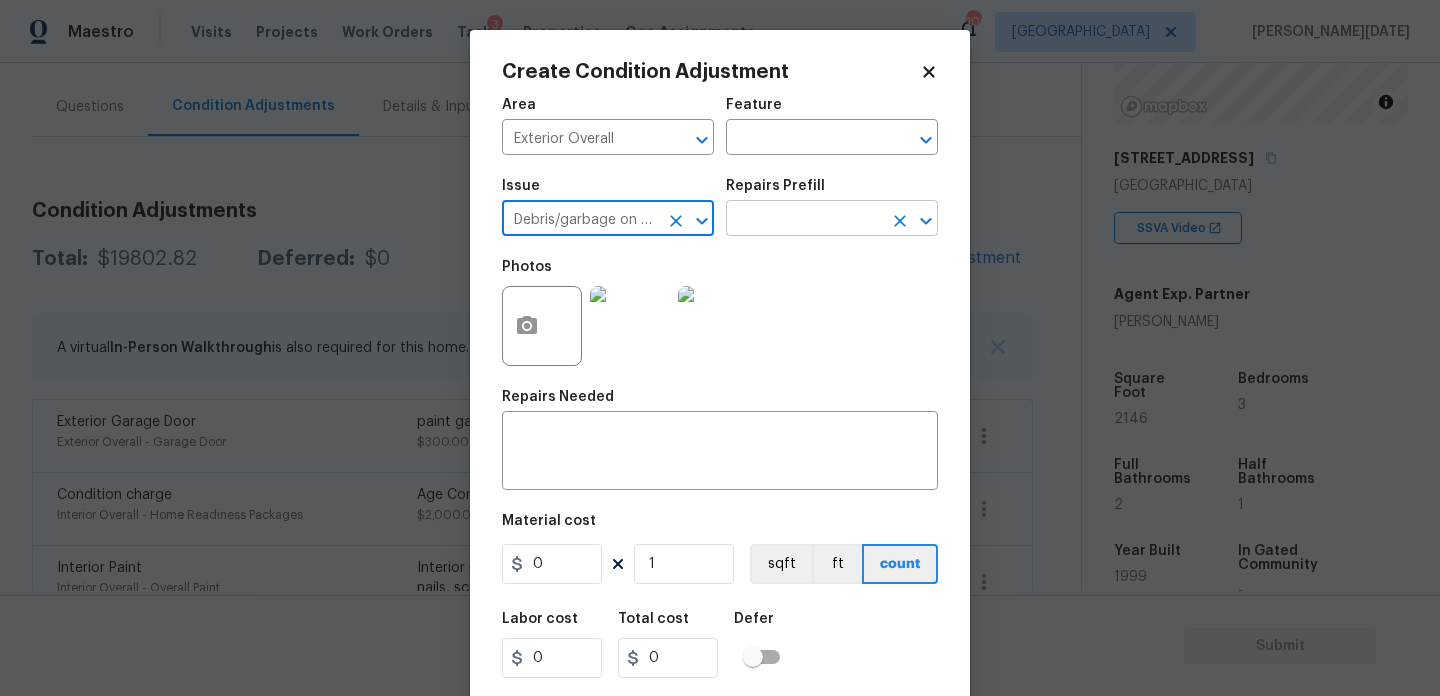 type on "Debris/garbage on site" 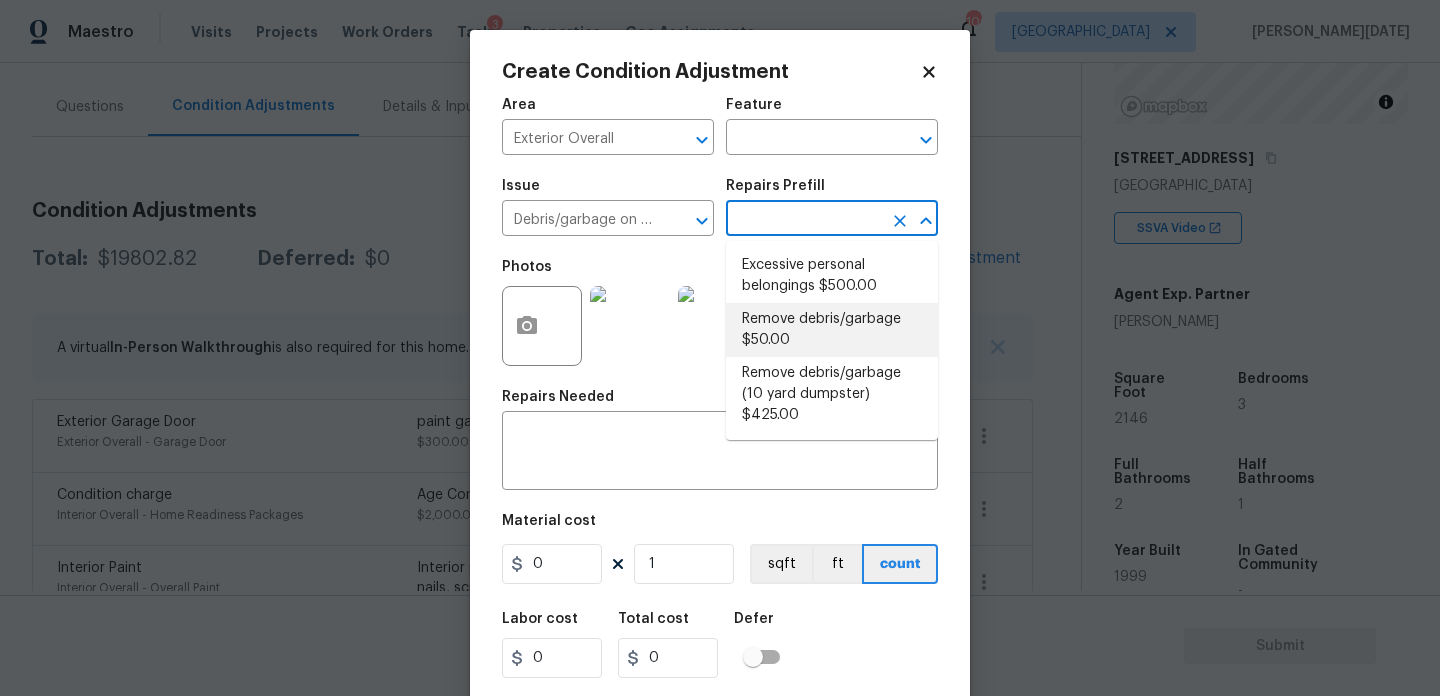 click on "Remove debris/garbage $50.00" at bounding box center (832, 330) 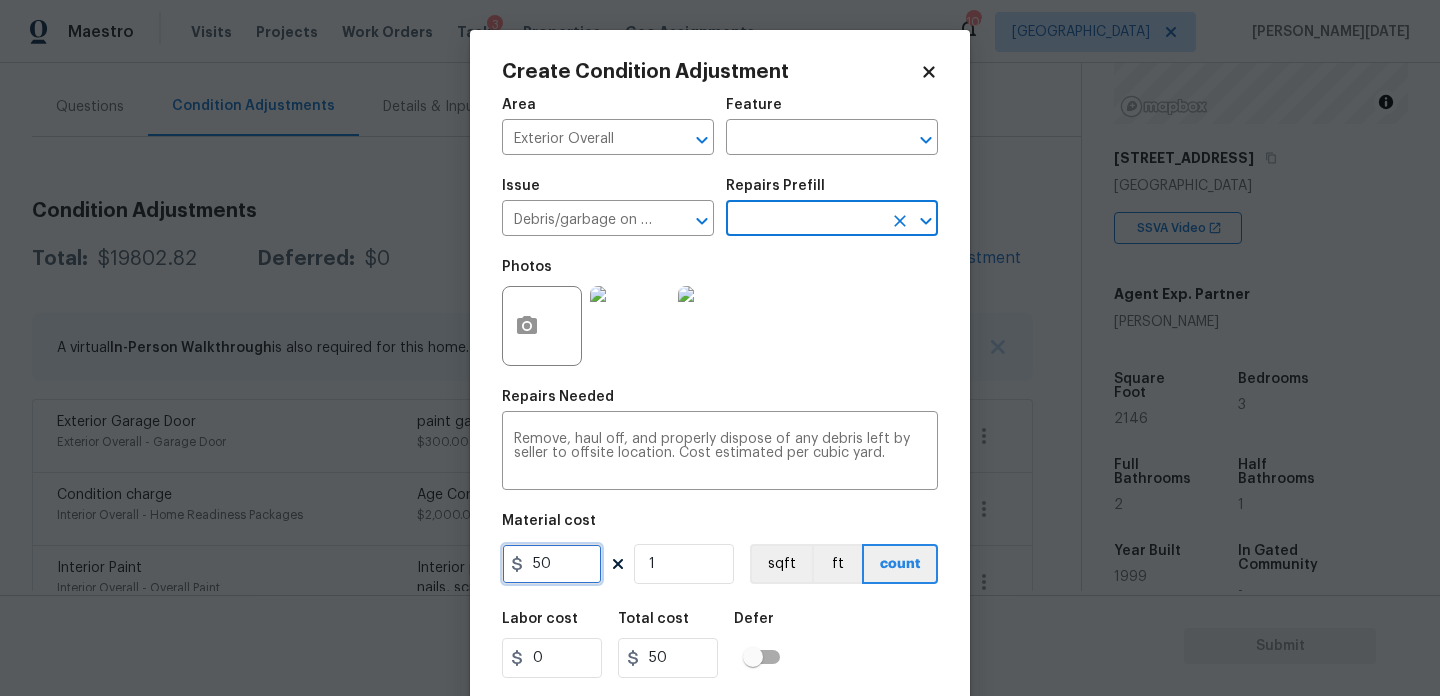 drag, startPoint x: 573, startPoint y: 562, endPoint x: 282, endPoint y: 554, distance: 291.10995 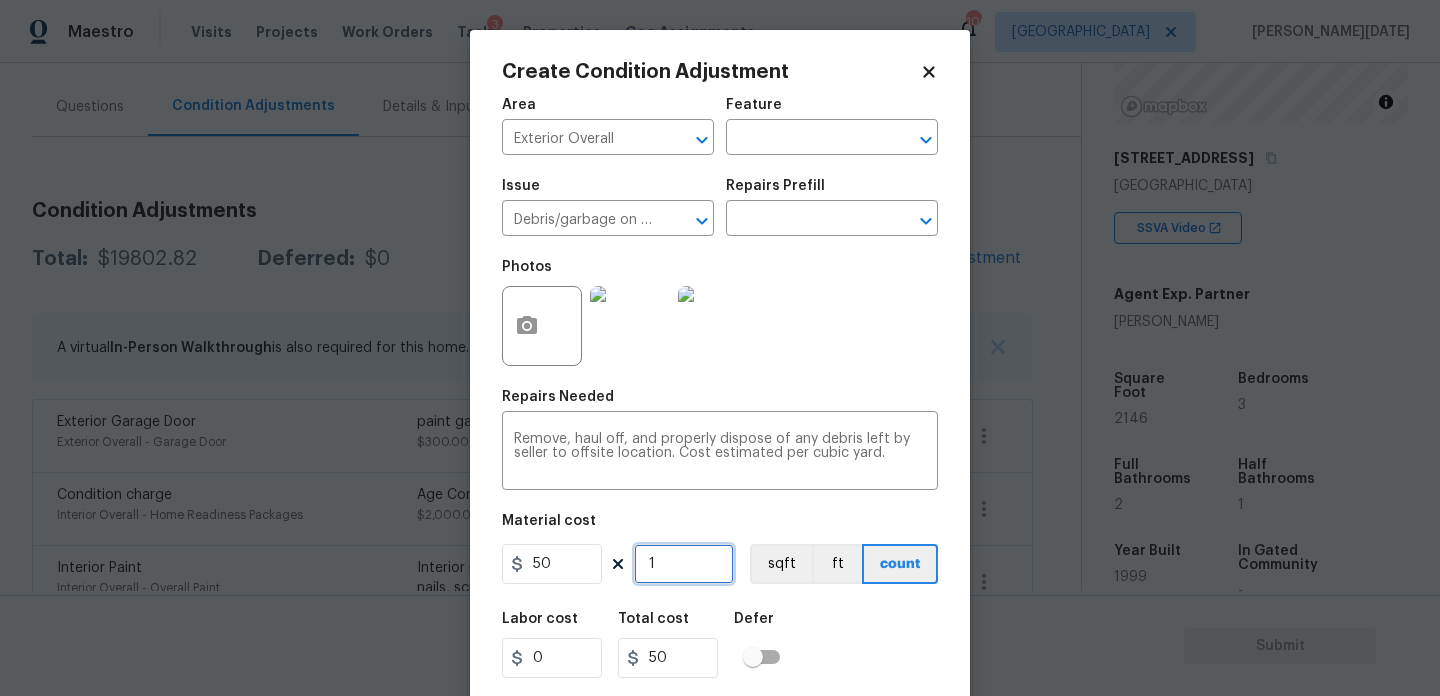click on "1" at bounding box center [684, 564] 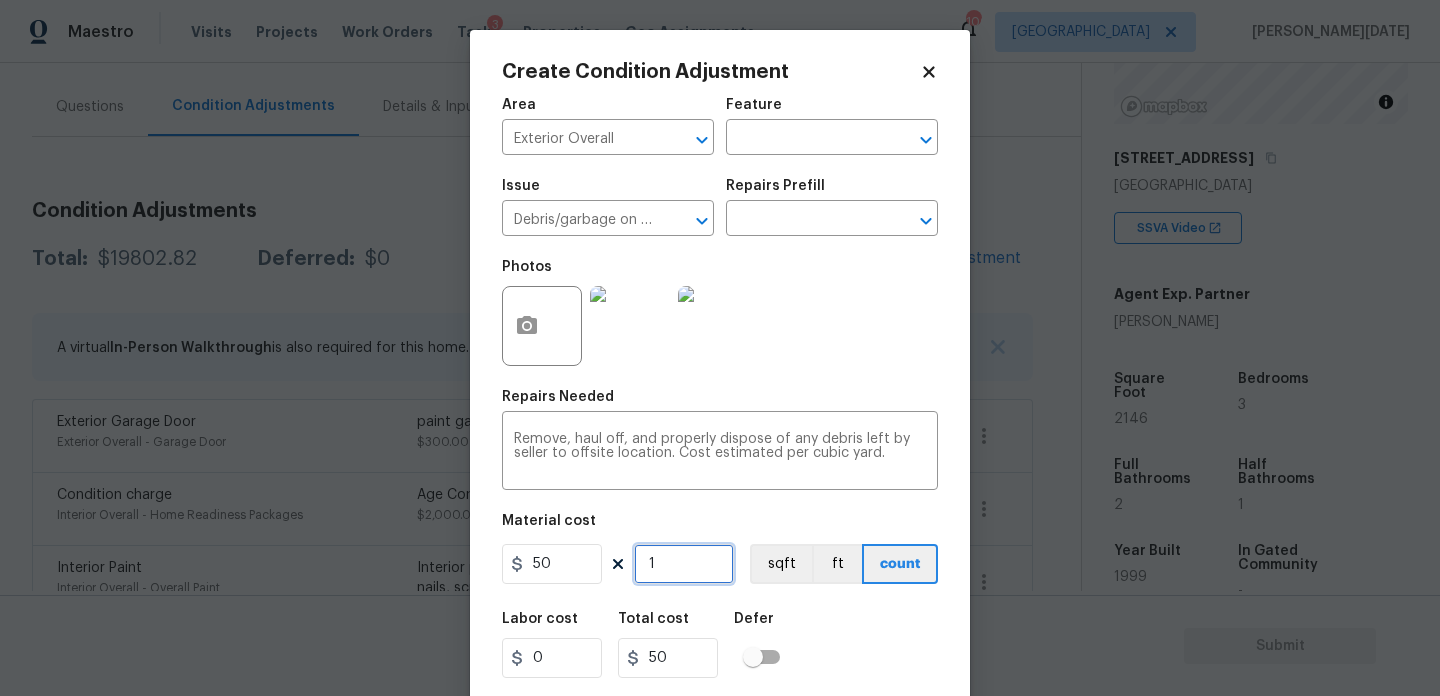 type on "0" 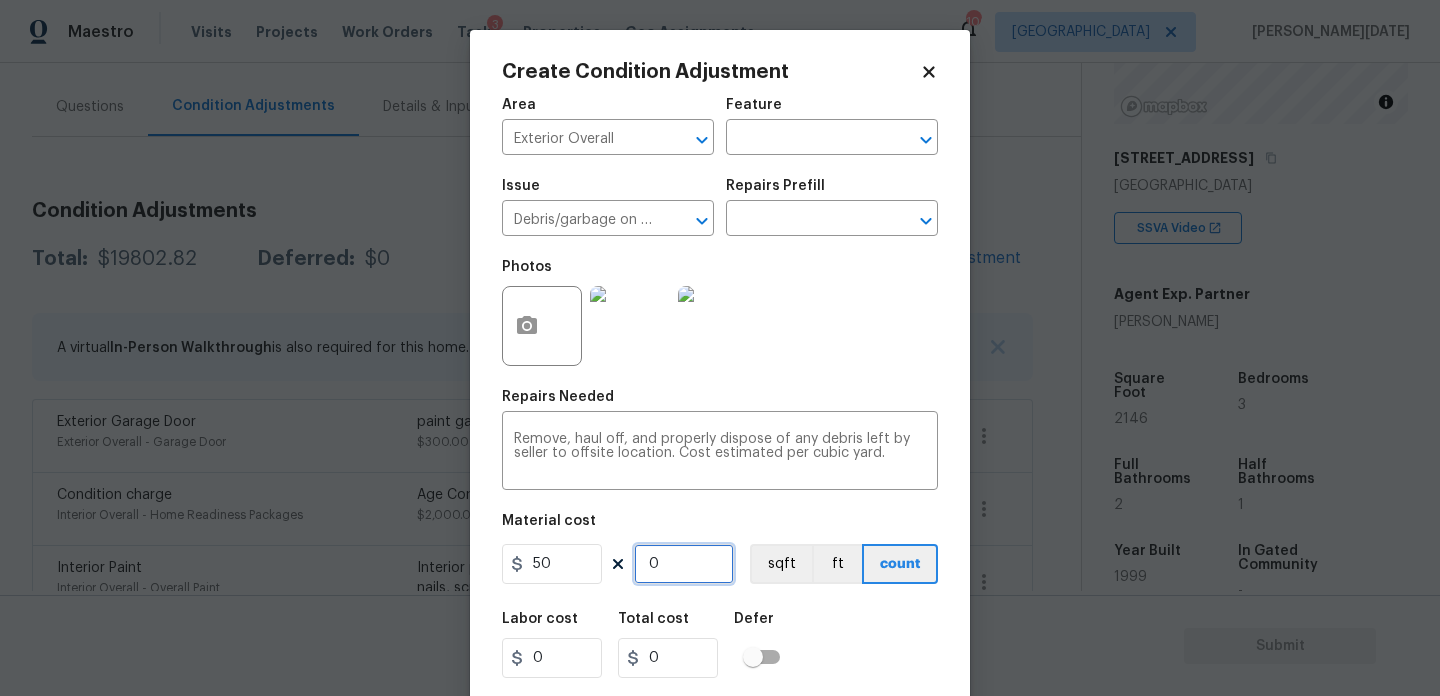 type on "5" 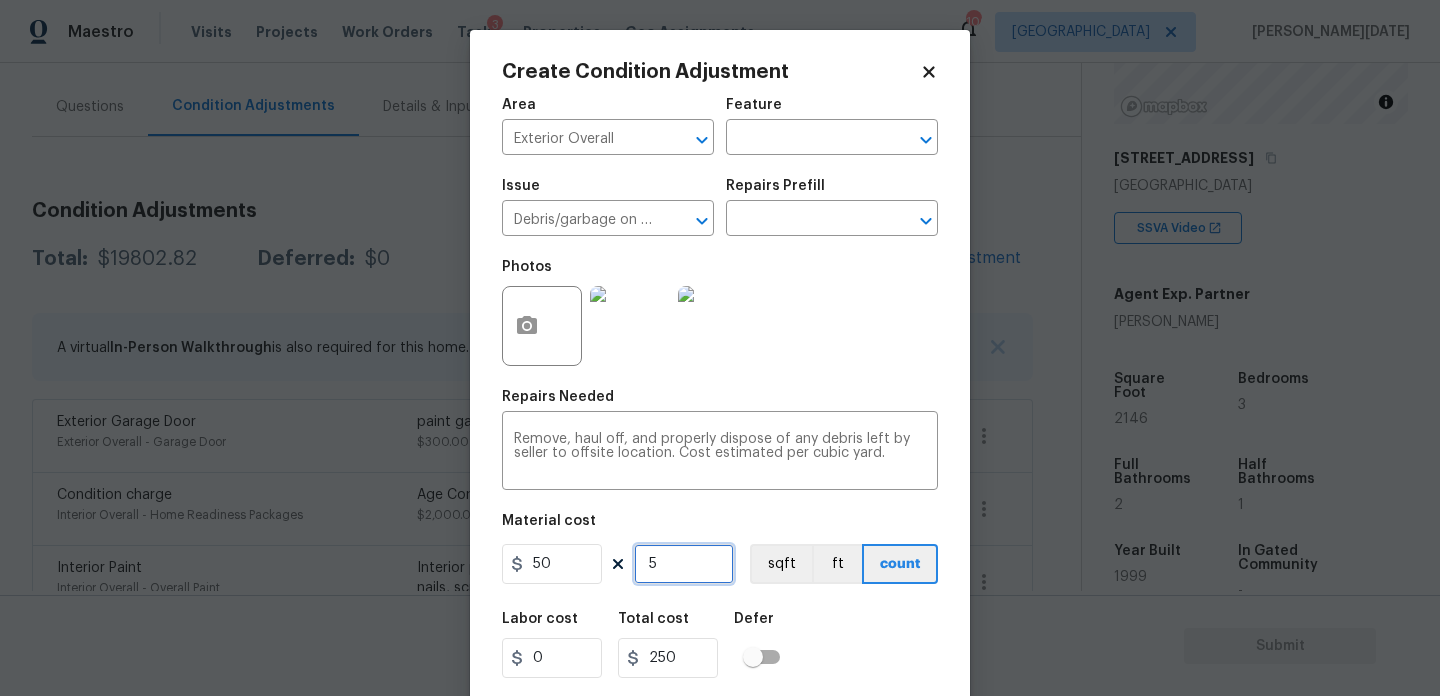 type on "5" 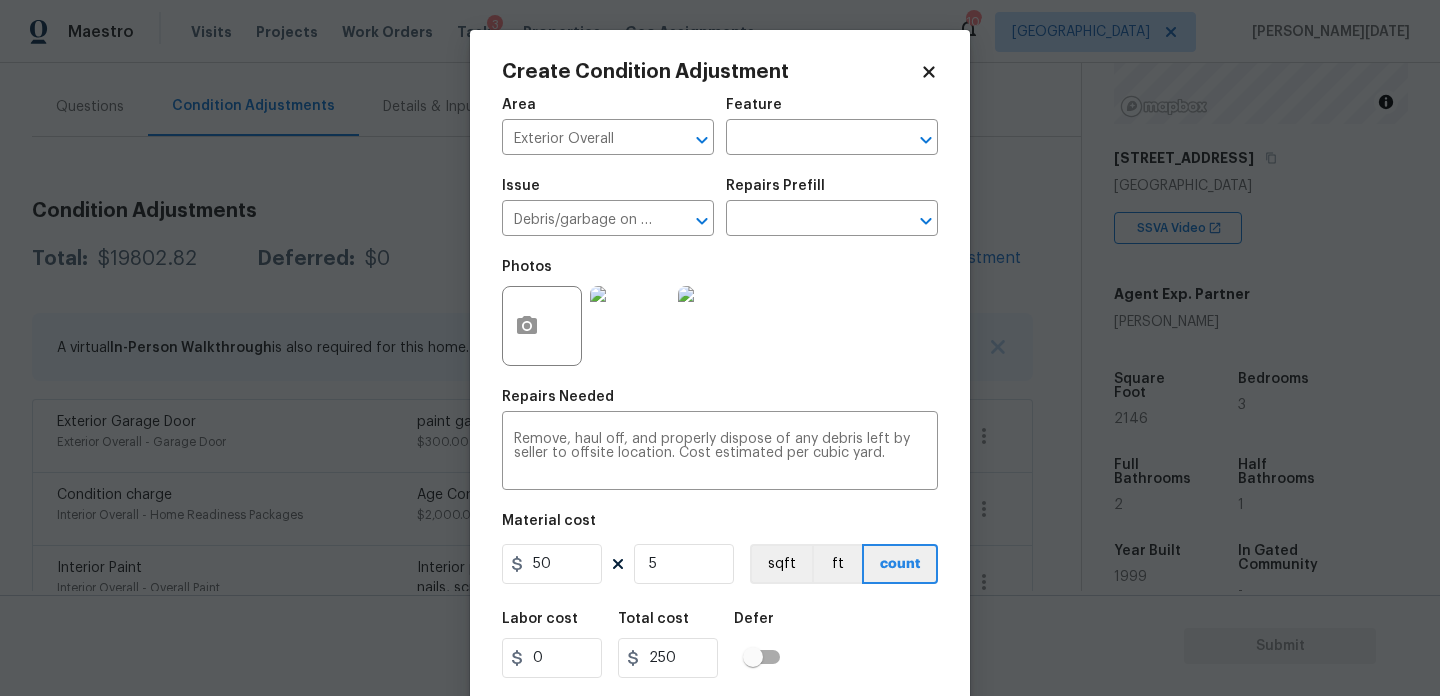 click on "Photos" at bounding box center [720, 313] 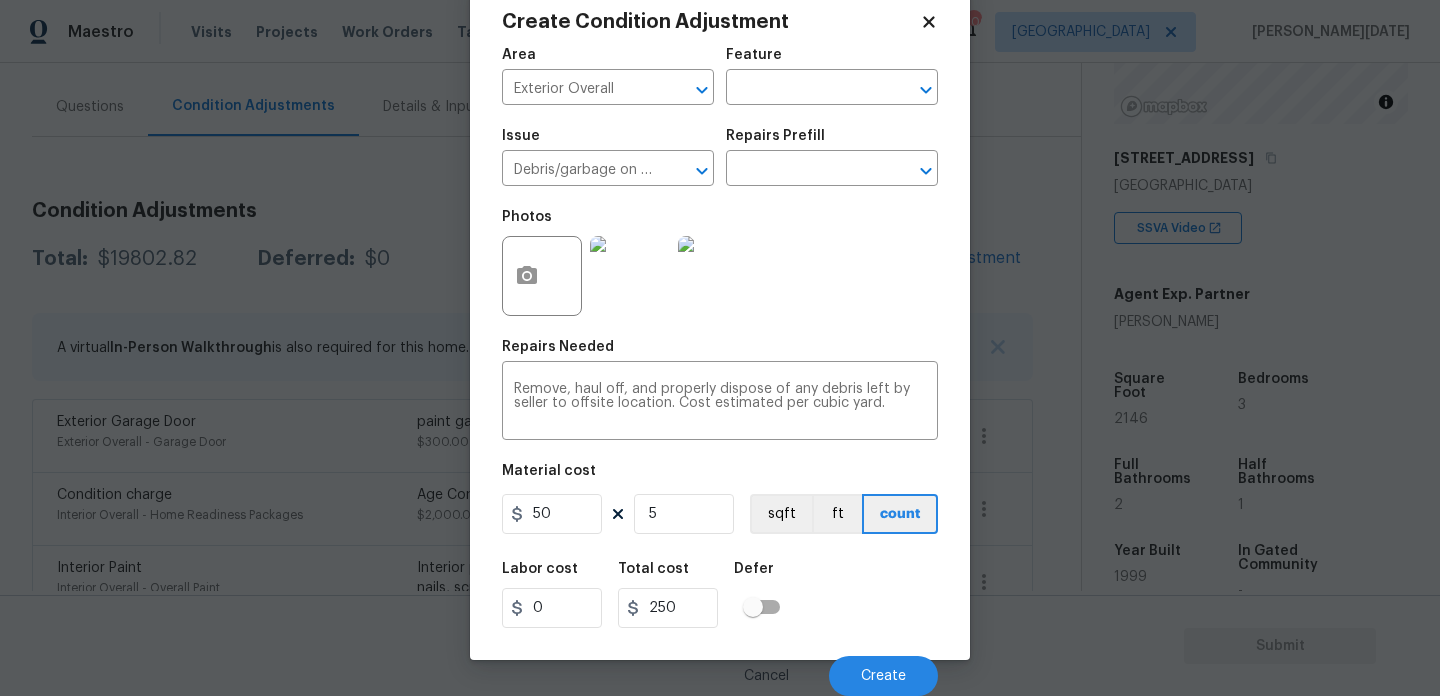 click on "Cancel Create" at bounding box center [720, 668] 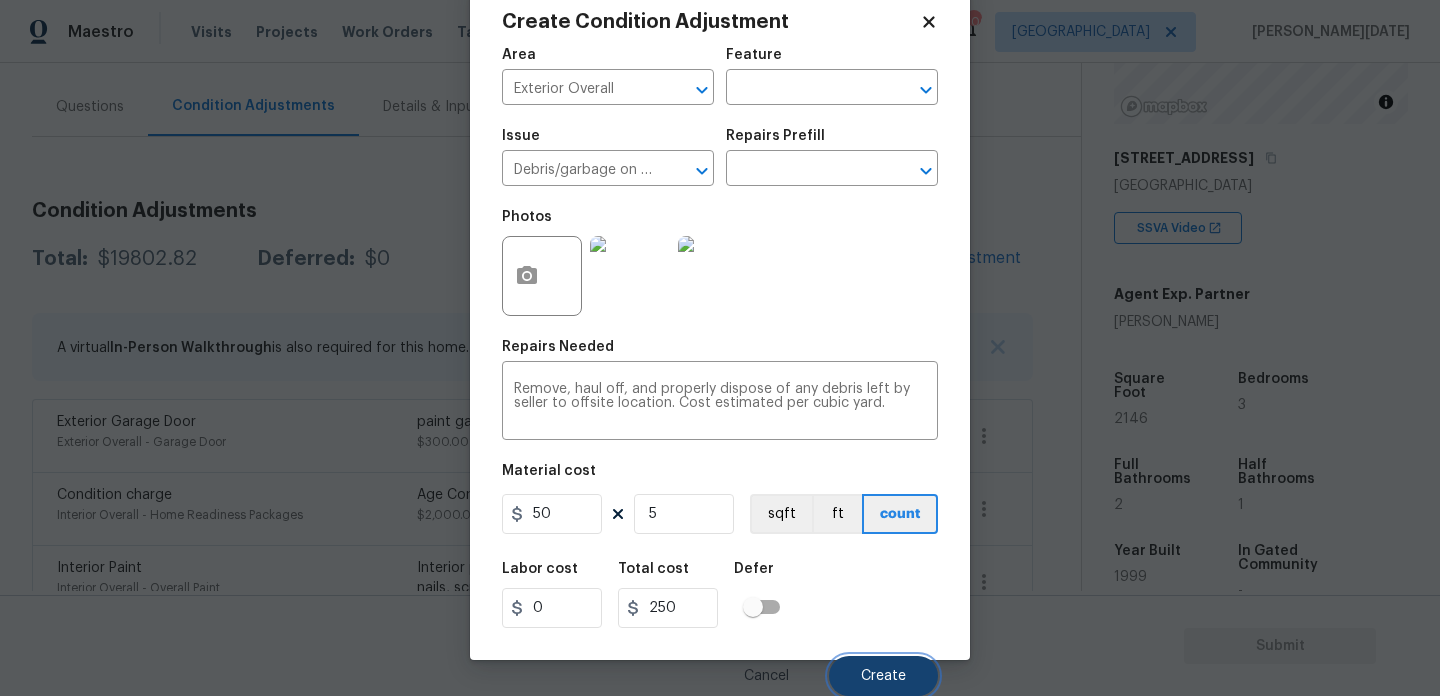 click on "Create" at bounding box center [883, 676] 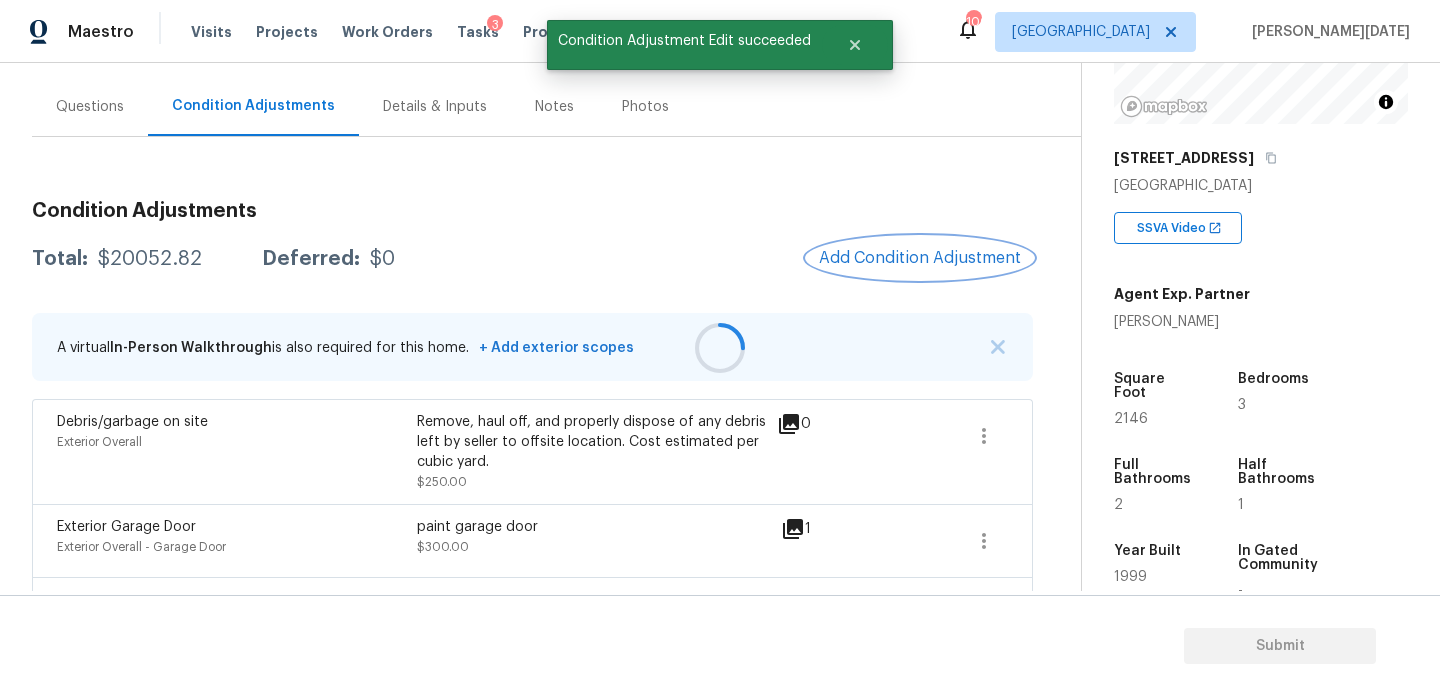 scroll, scrollTop: 0, scrollLeft: 0, axis: both 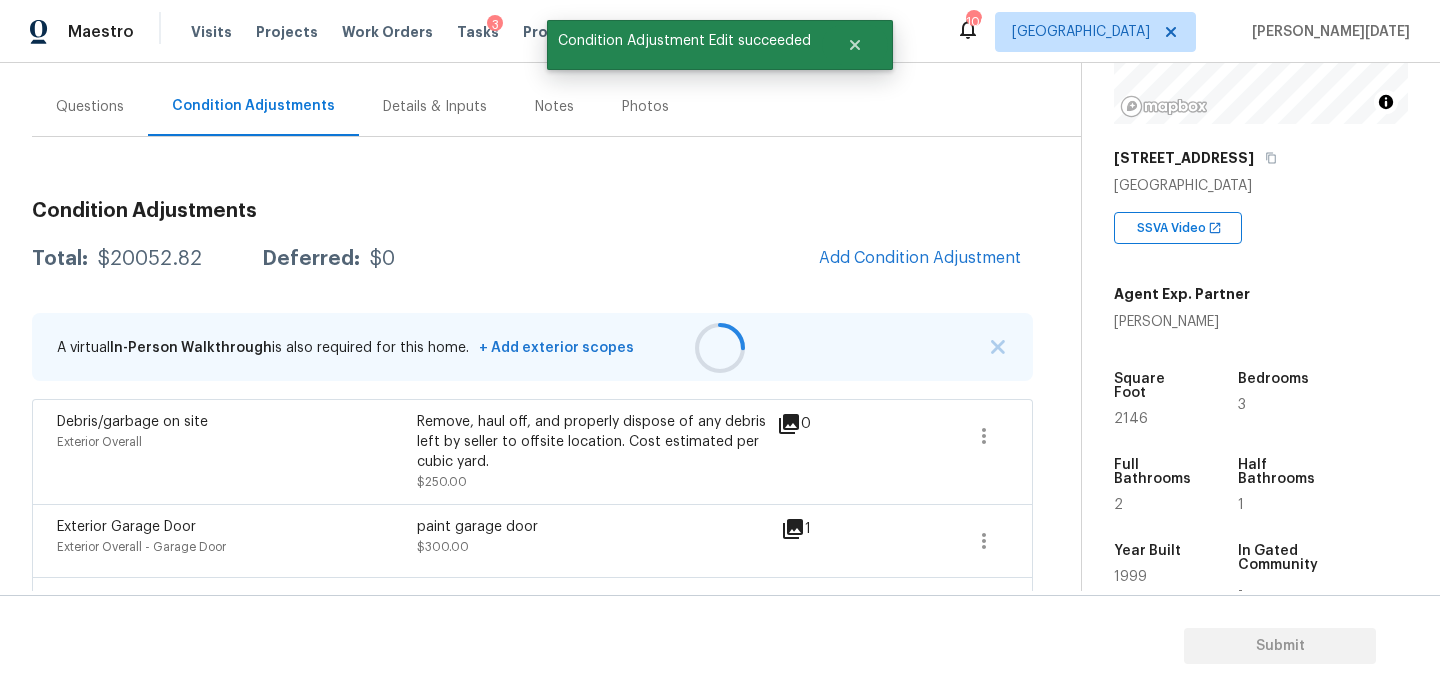 click at bounding box center (720, 348) 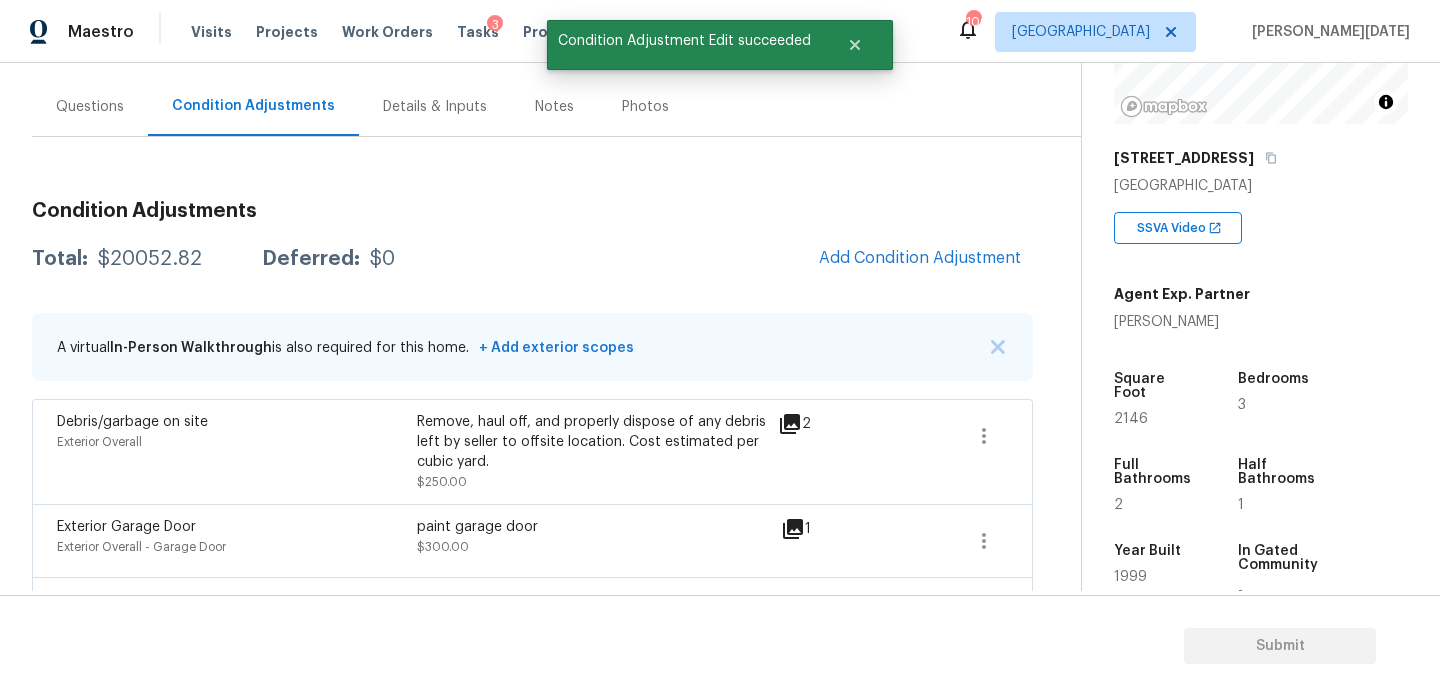 click on "Questions" at bounding box center (90, 107) 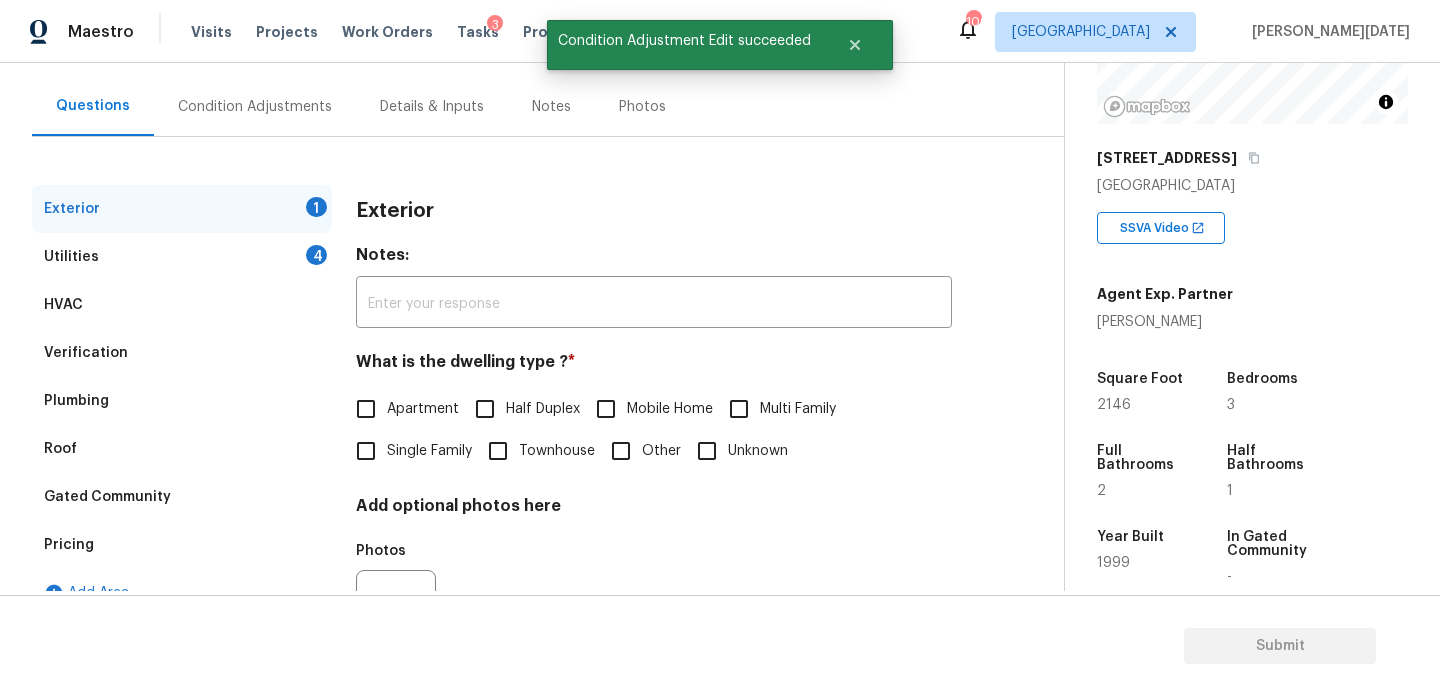 click on "Utilities 4" at bounding box center [182, 257] 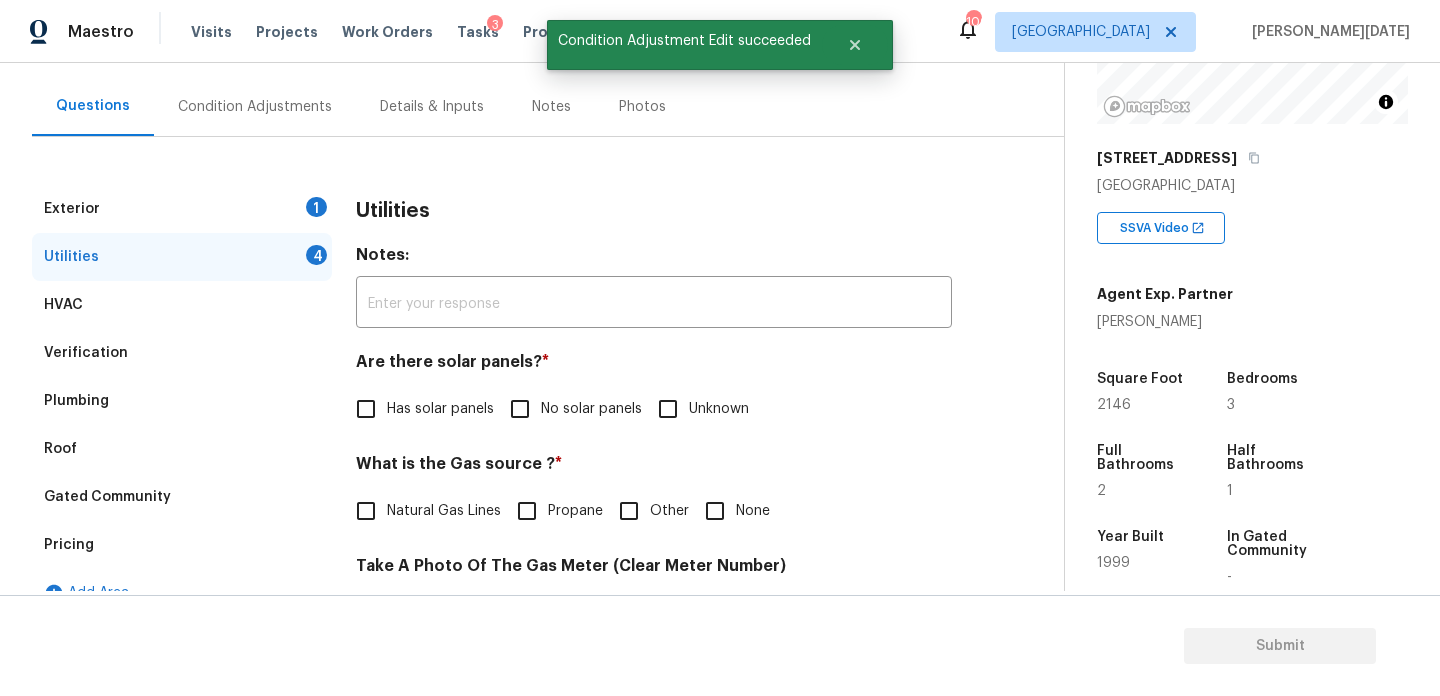 click on "Natural Gas Lines" at bounding box center (366, 511) 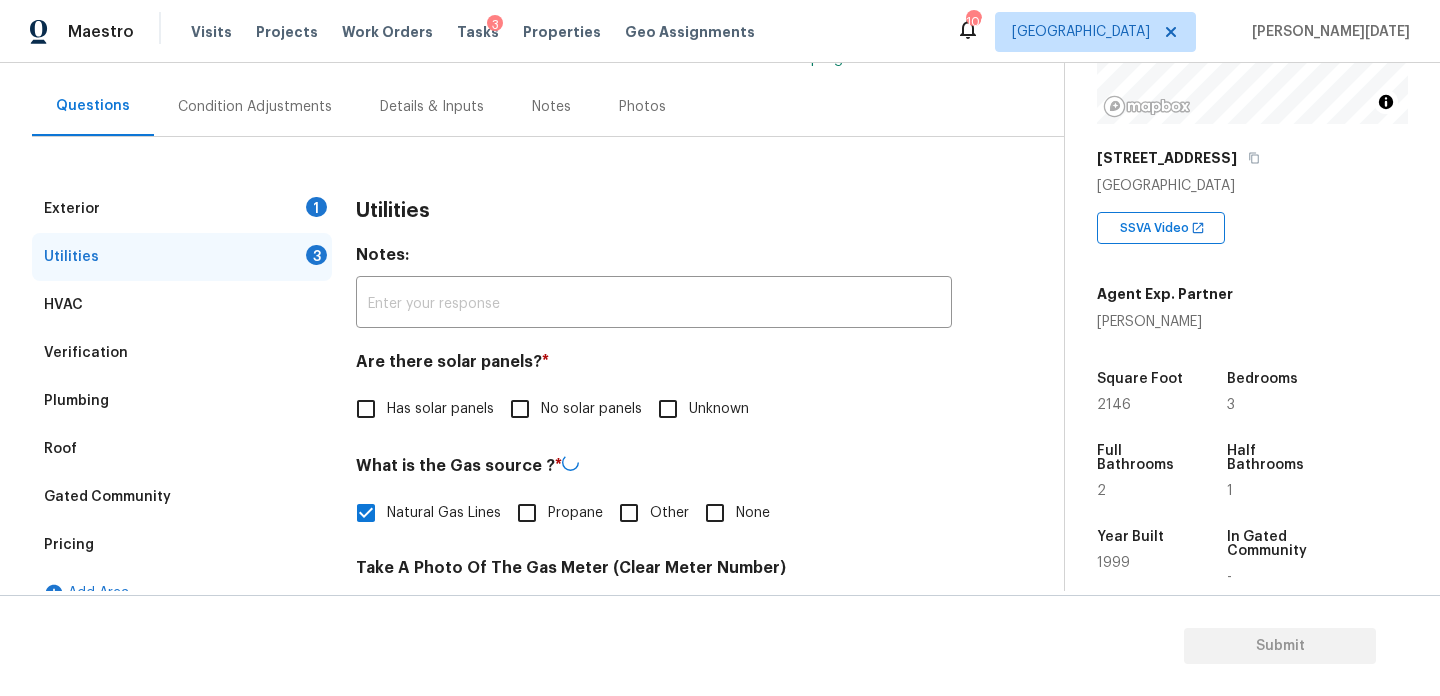 click on "No solar panels" at bounding box center (591, 409) 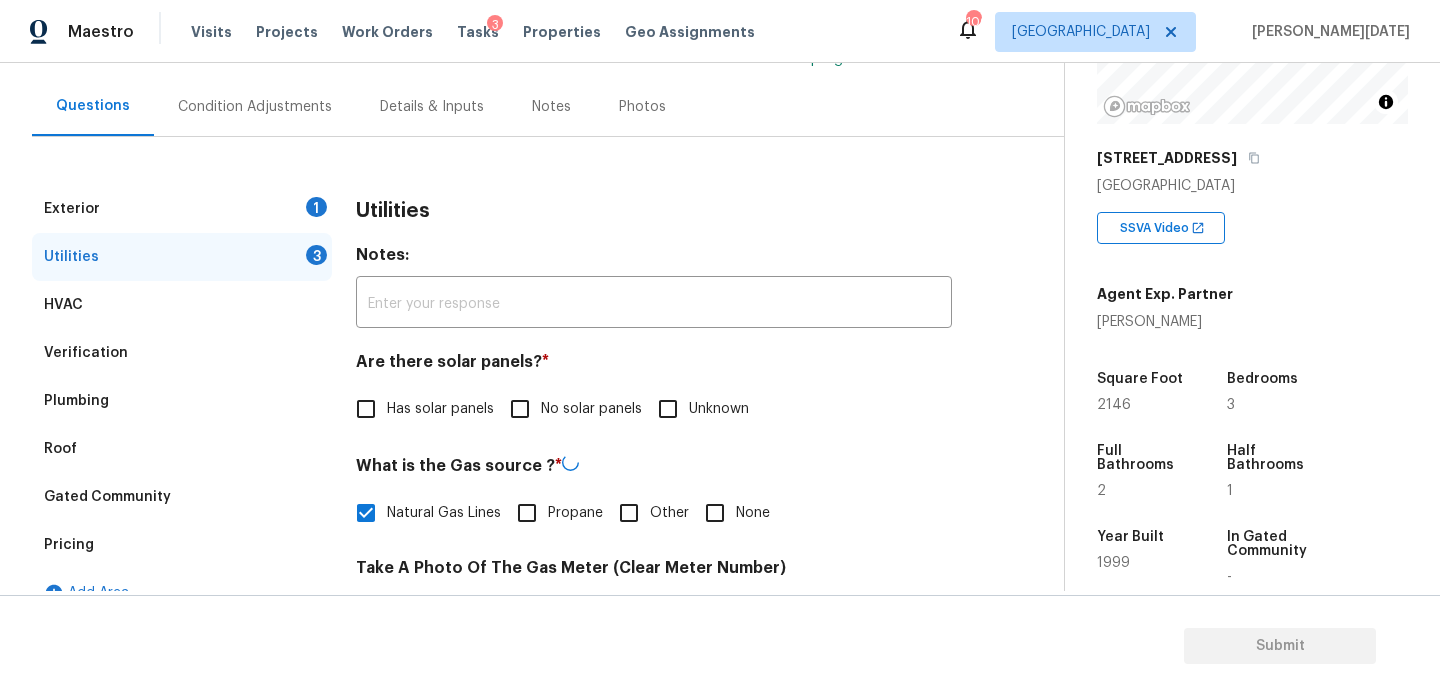 click on "No solar panels" at bounding box center (520, 409) 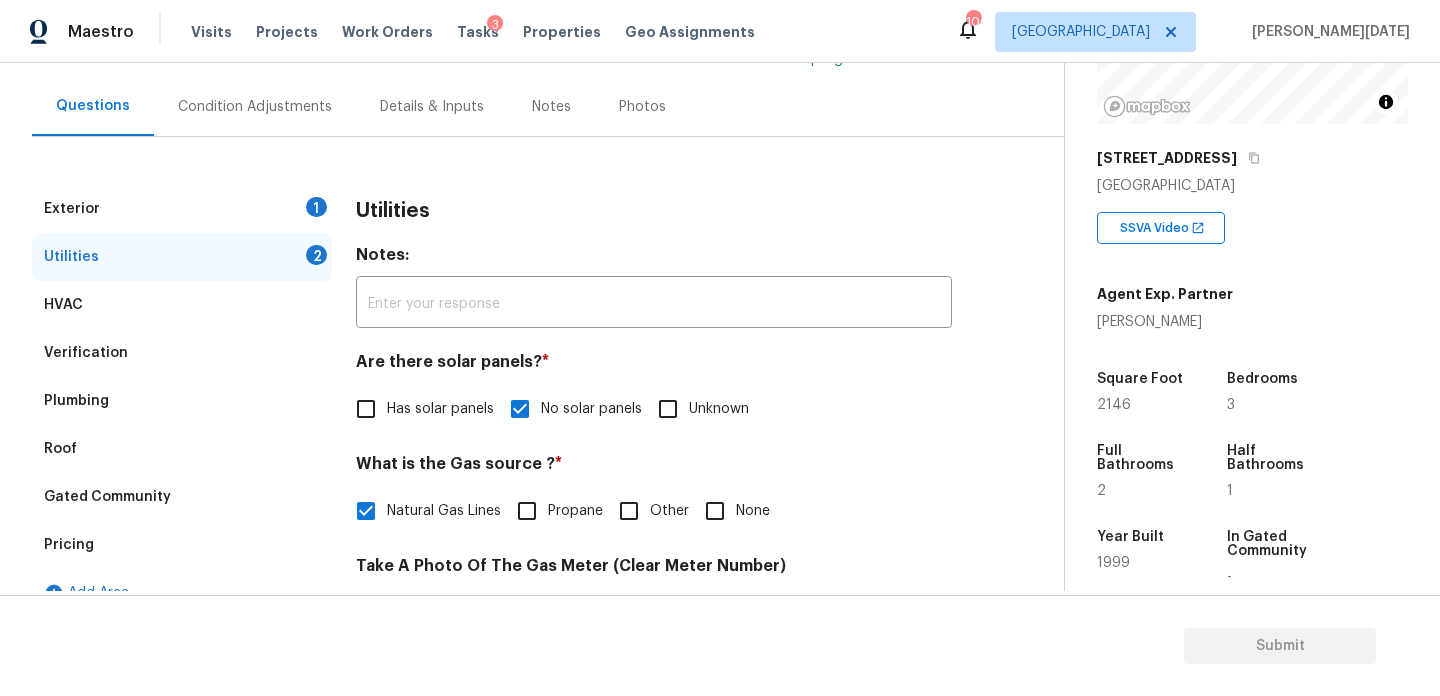click on "Condition Adjustments" at bounding box center (255, 107) 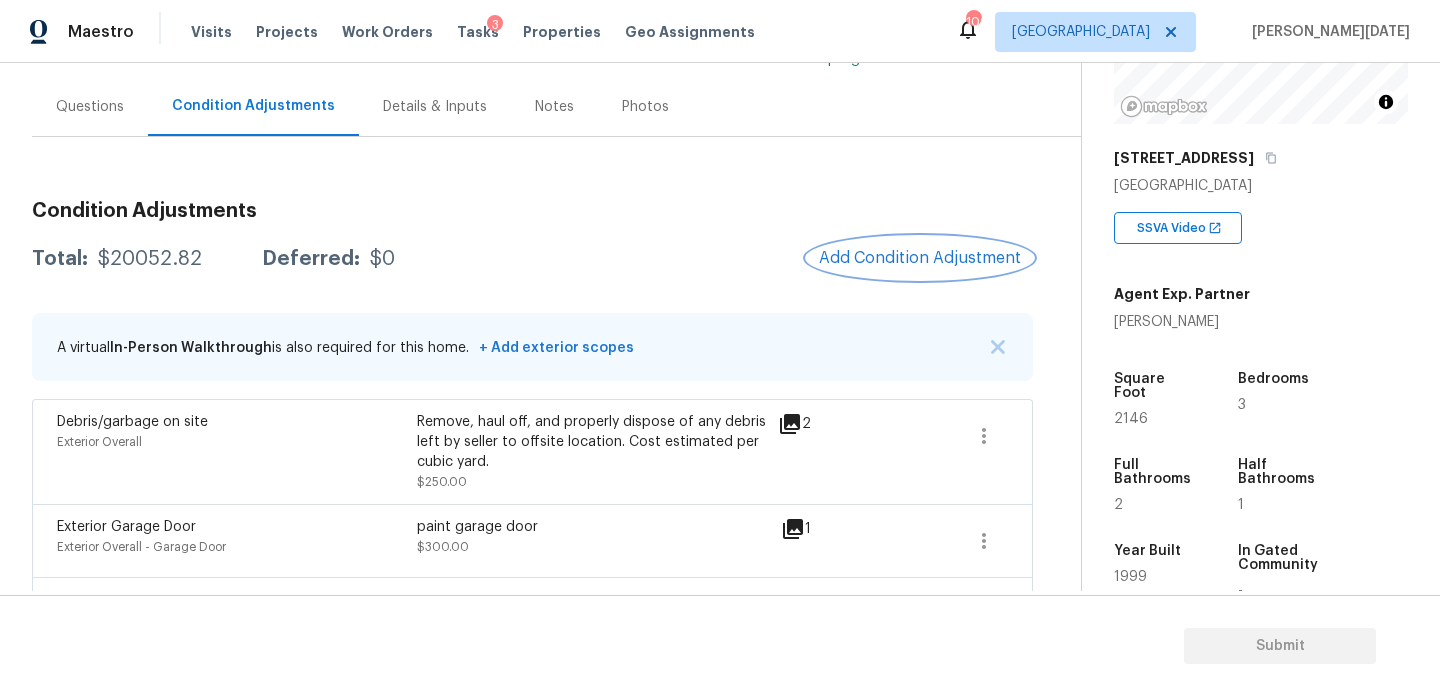 click on "Add Condition Adjustment" at bounding box center [920, 258] 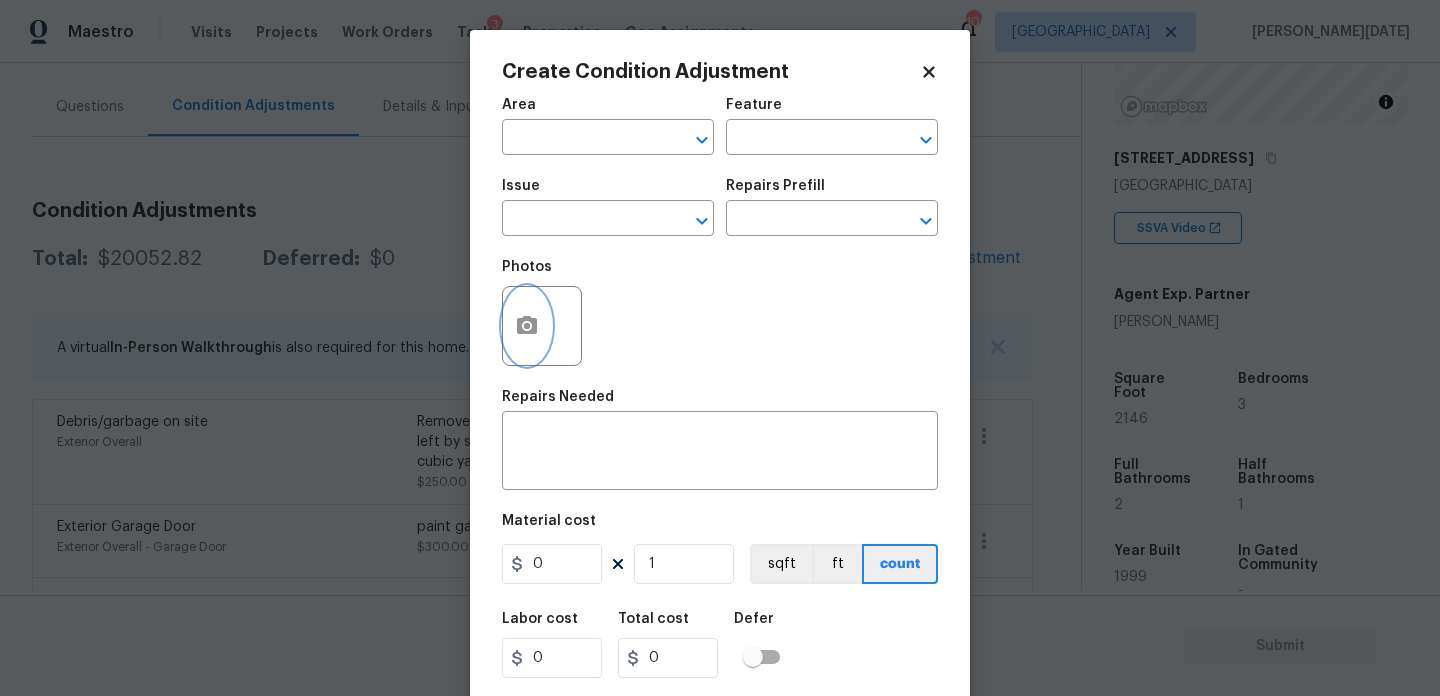 click at bounding box center [527, 326] 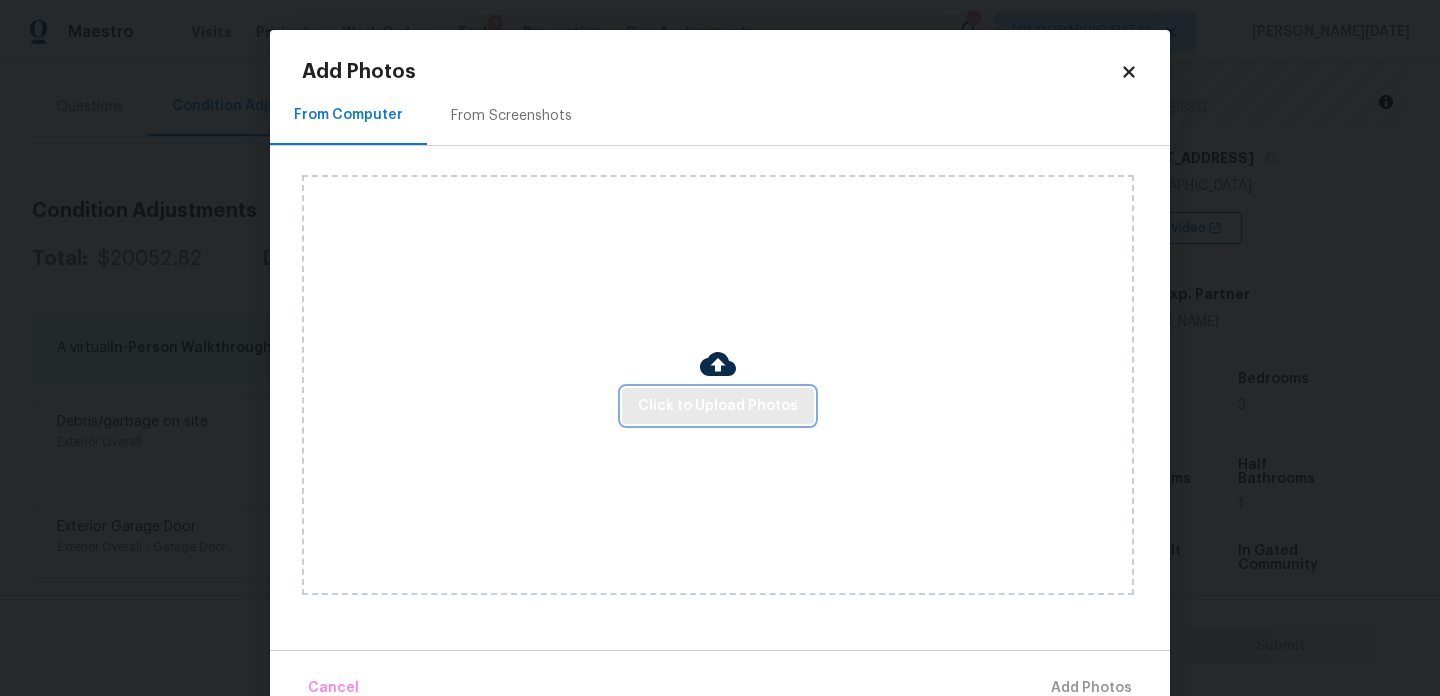 click on "Click to Upload Photos" at bounding box center (718, 406) 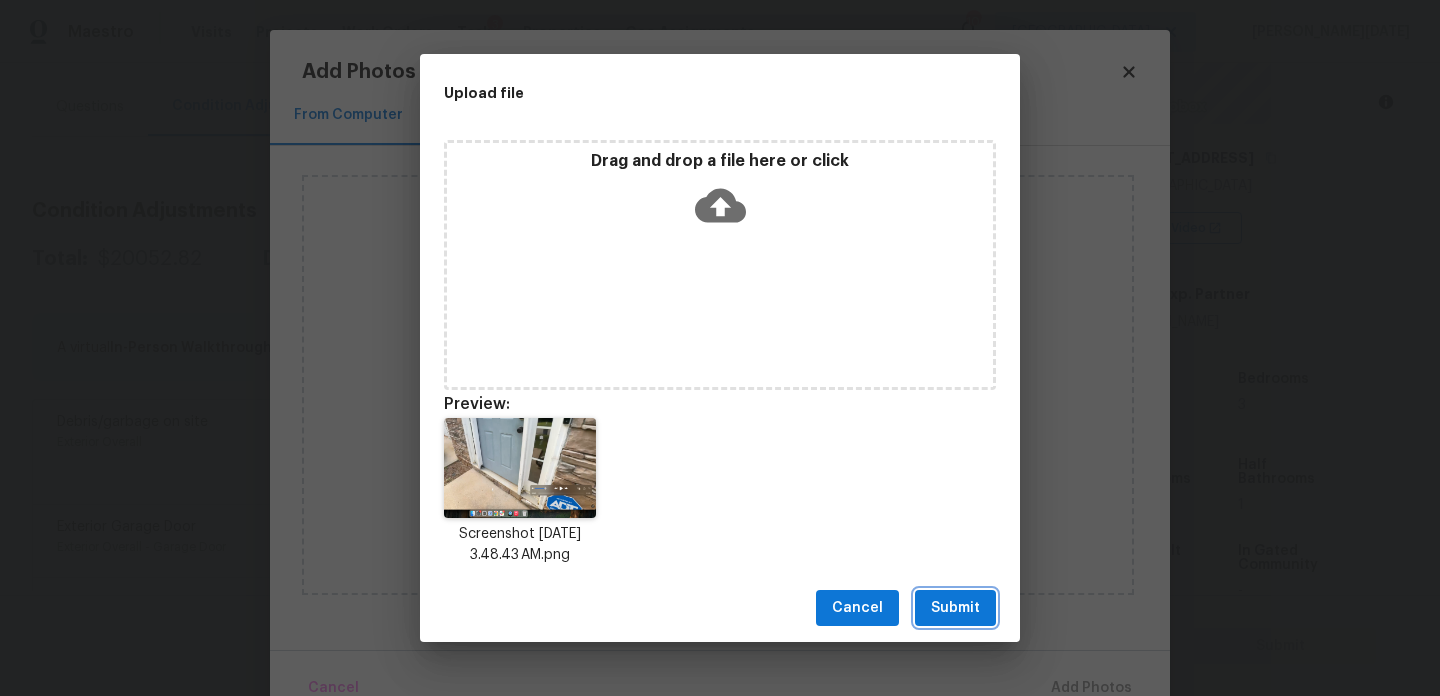 click on "Submit" at bounding box center (955, 608) 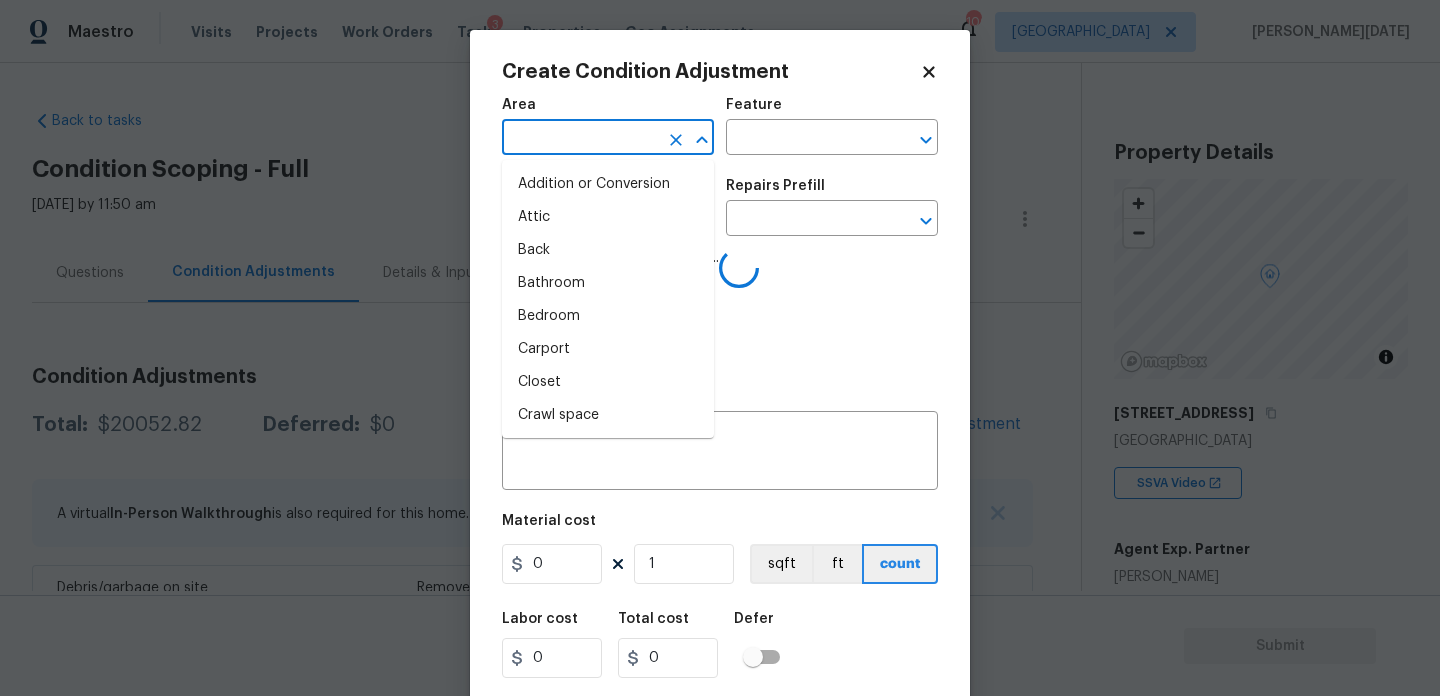 scroll, scrollTop: 0, scrollLeft: 0, axis: both 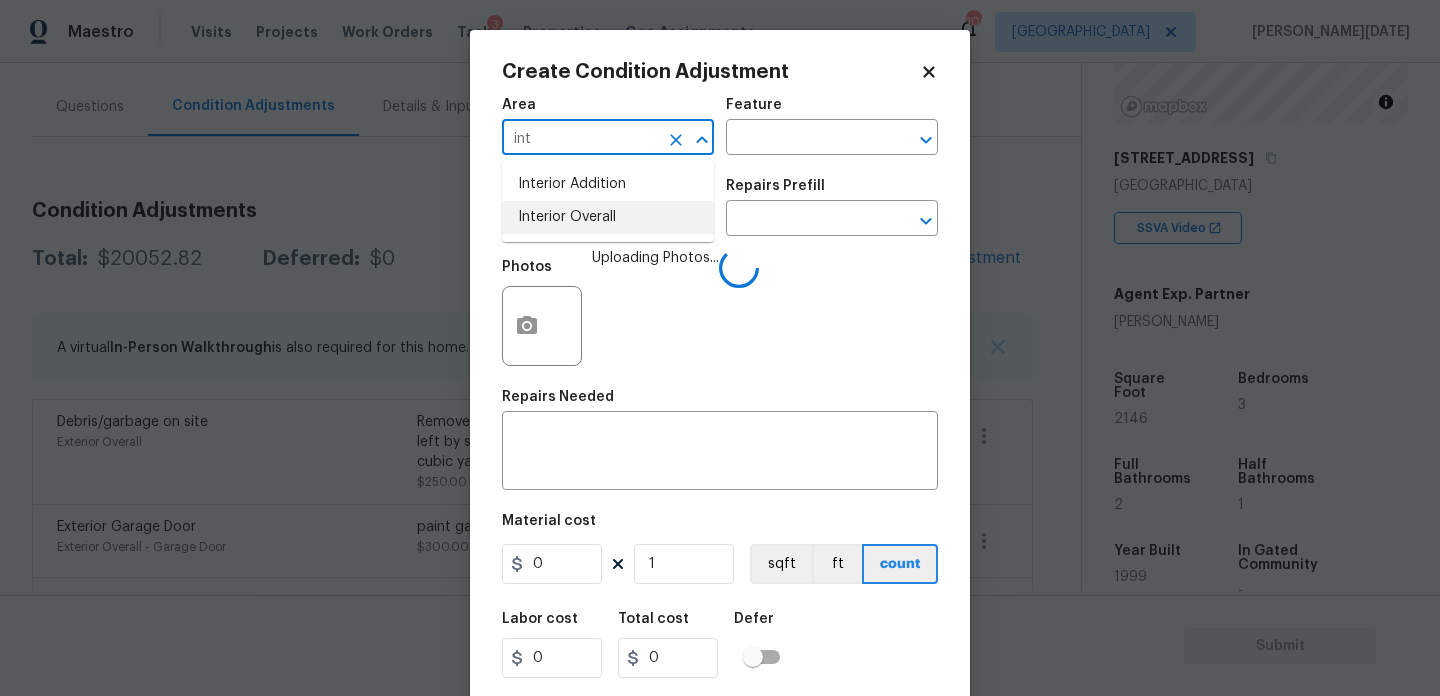 click on "Interior Overall" at bounding box center [608, 217] 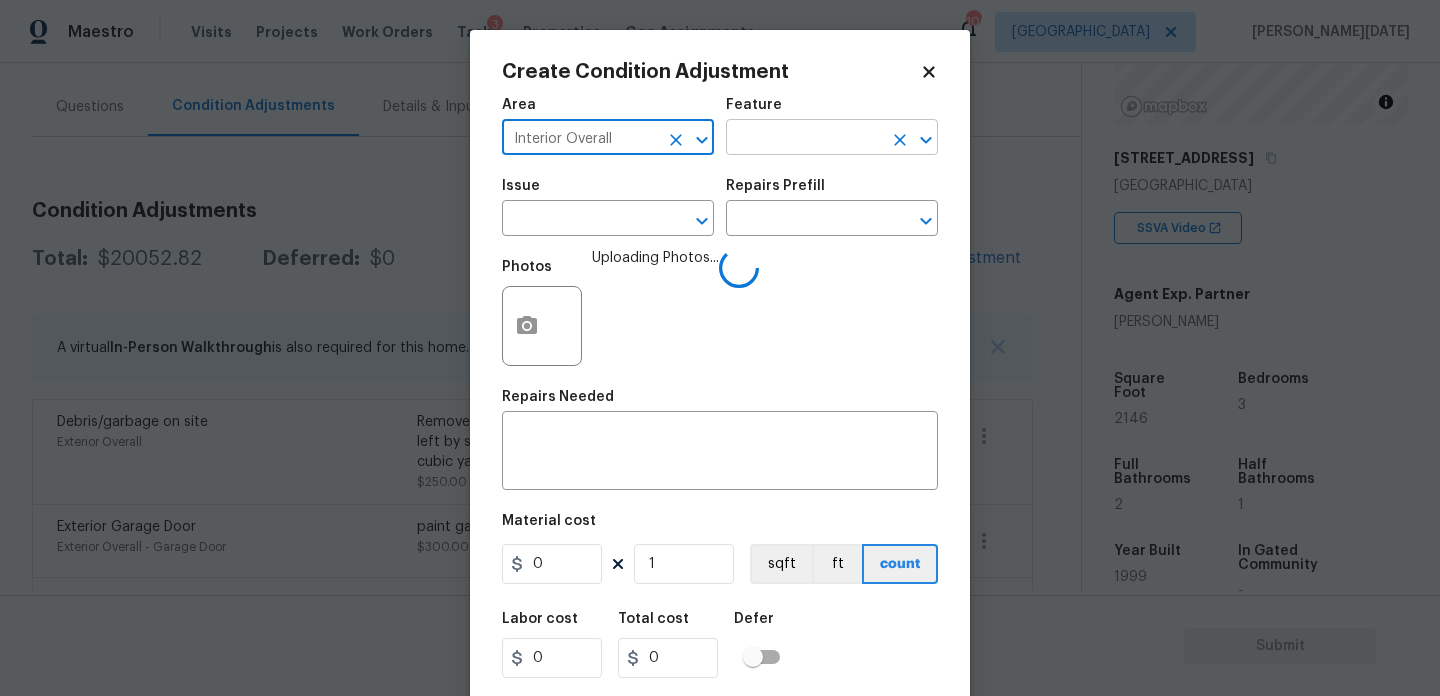type on "Interior Overall" 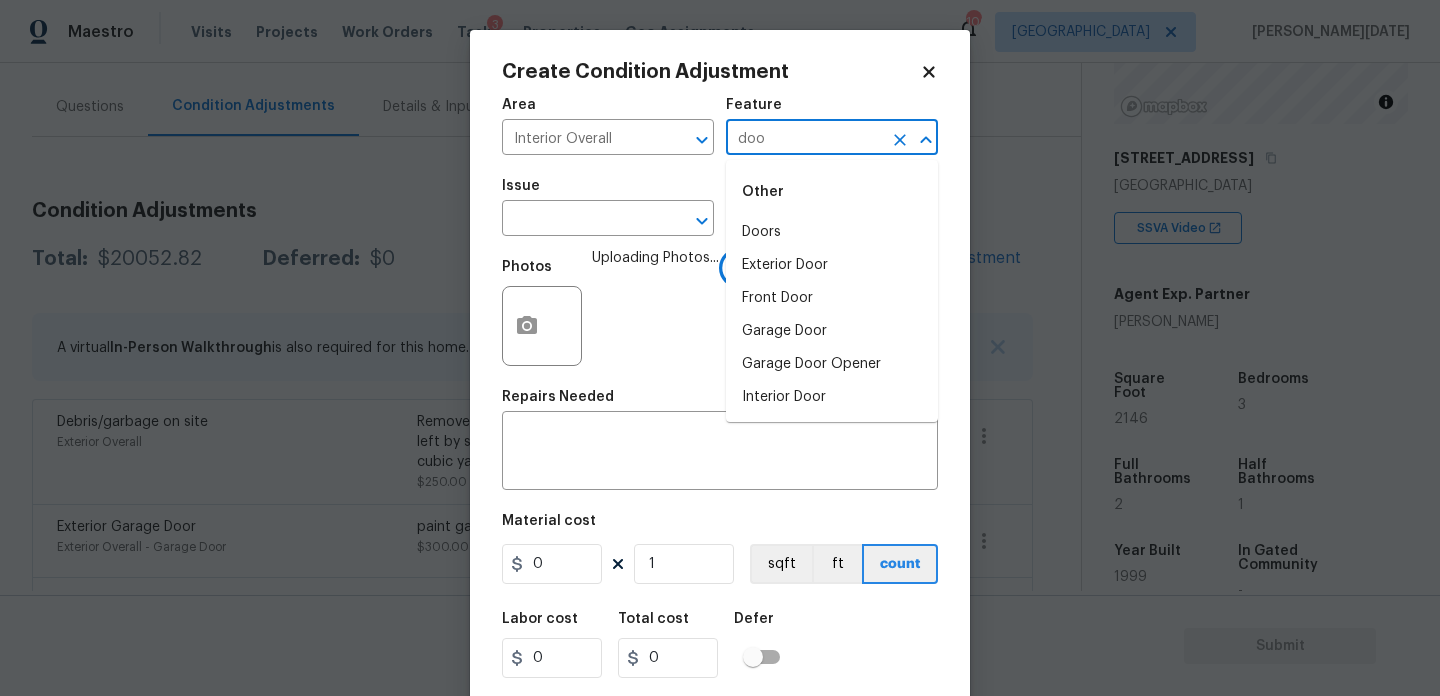 type on "door" 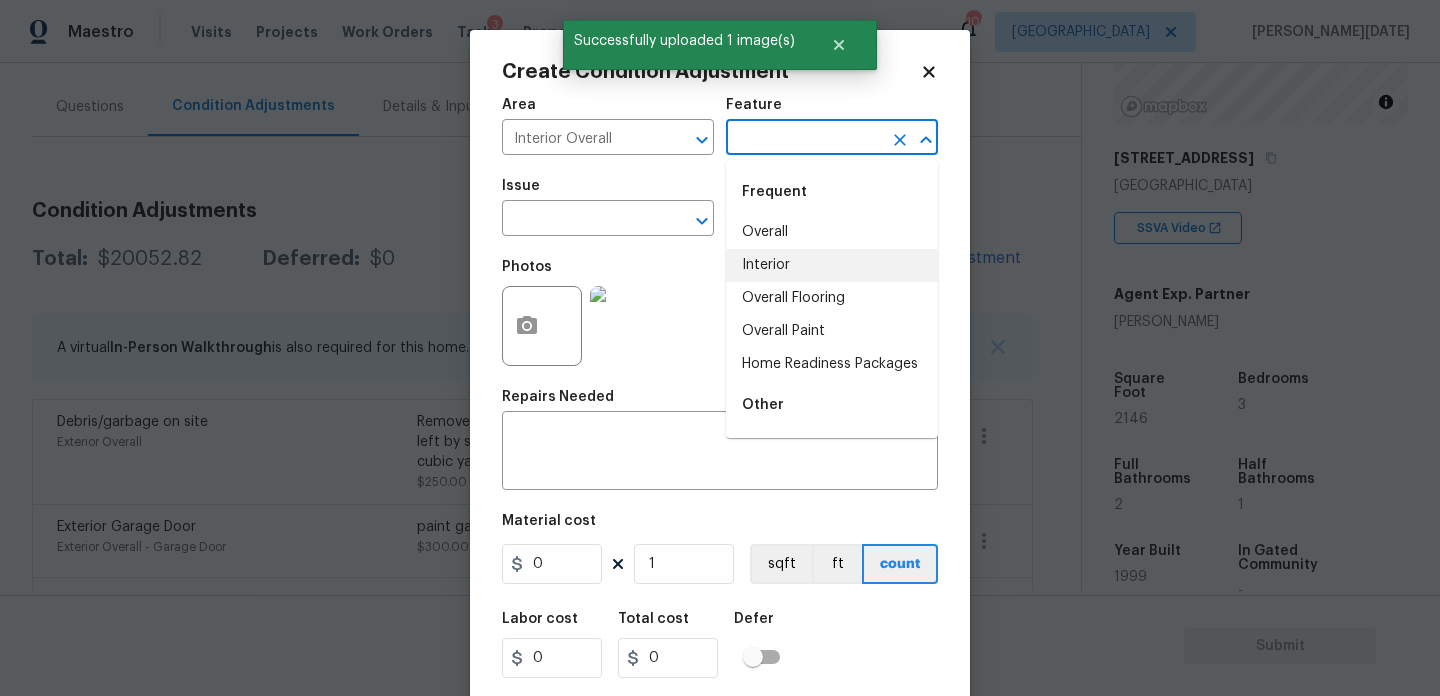 type on "d" 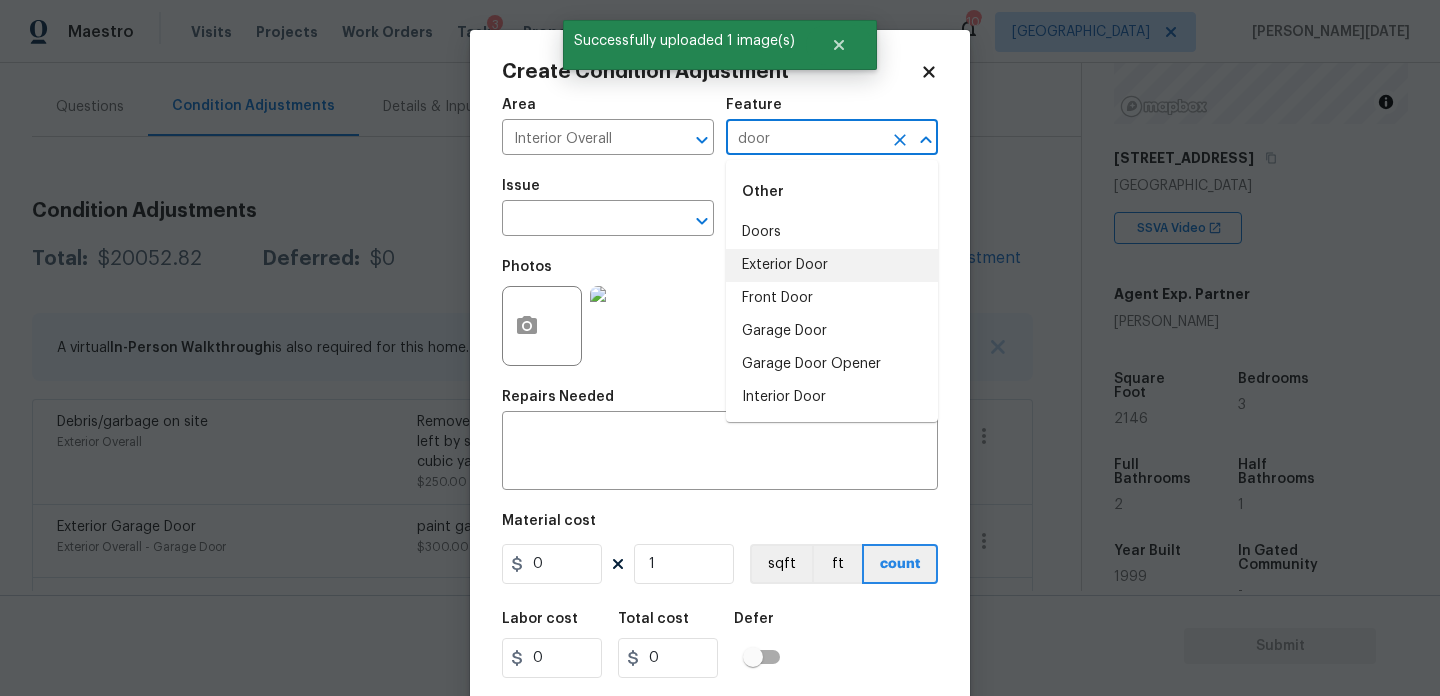 click on "Exterior Door" at bounding box center [832, 265] 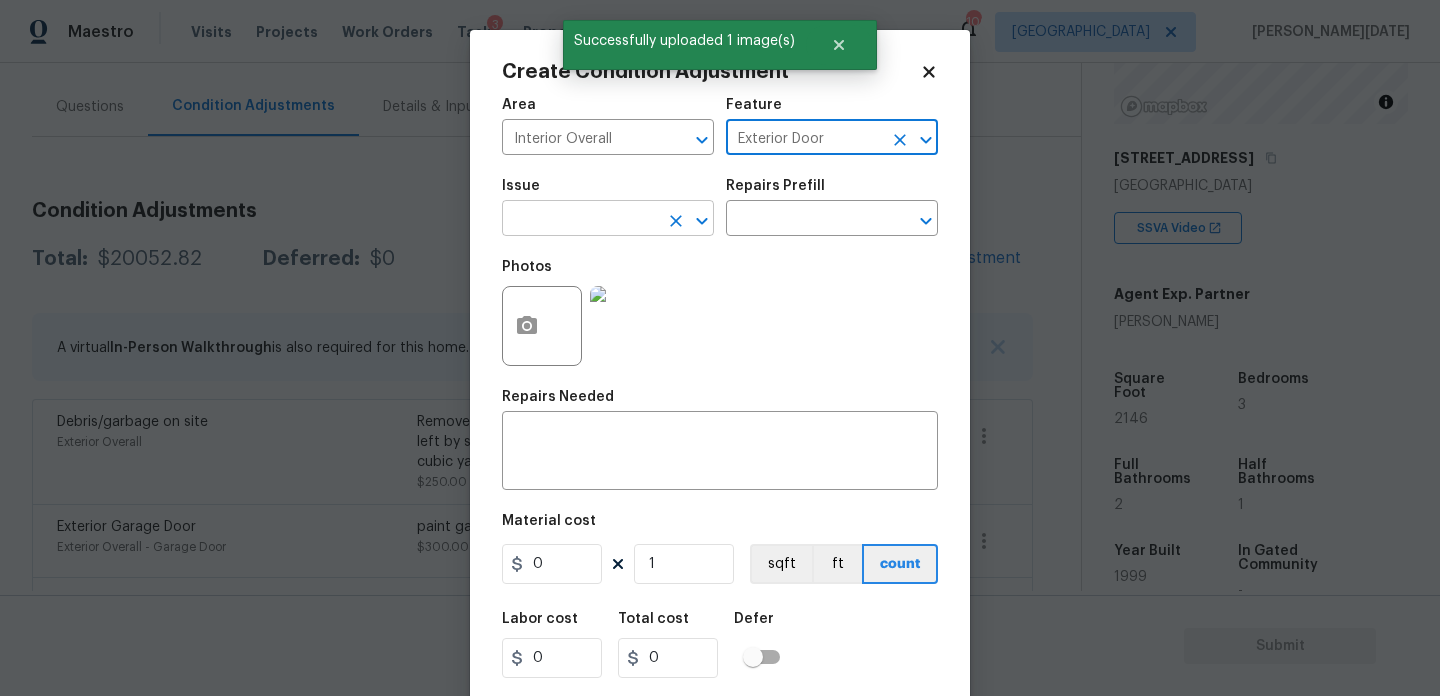 type on "Exterior Door" 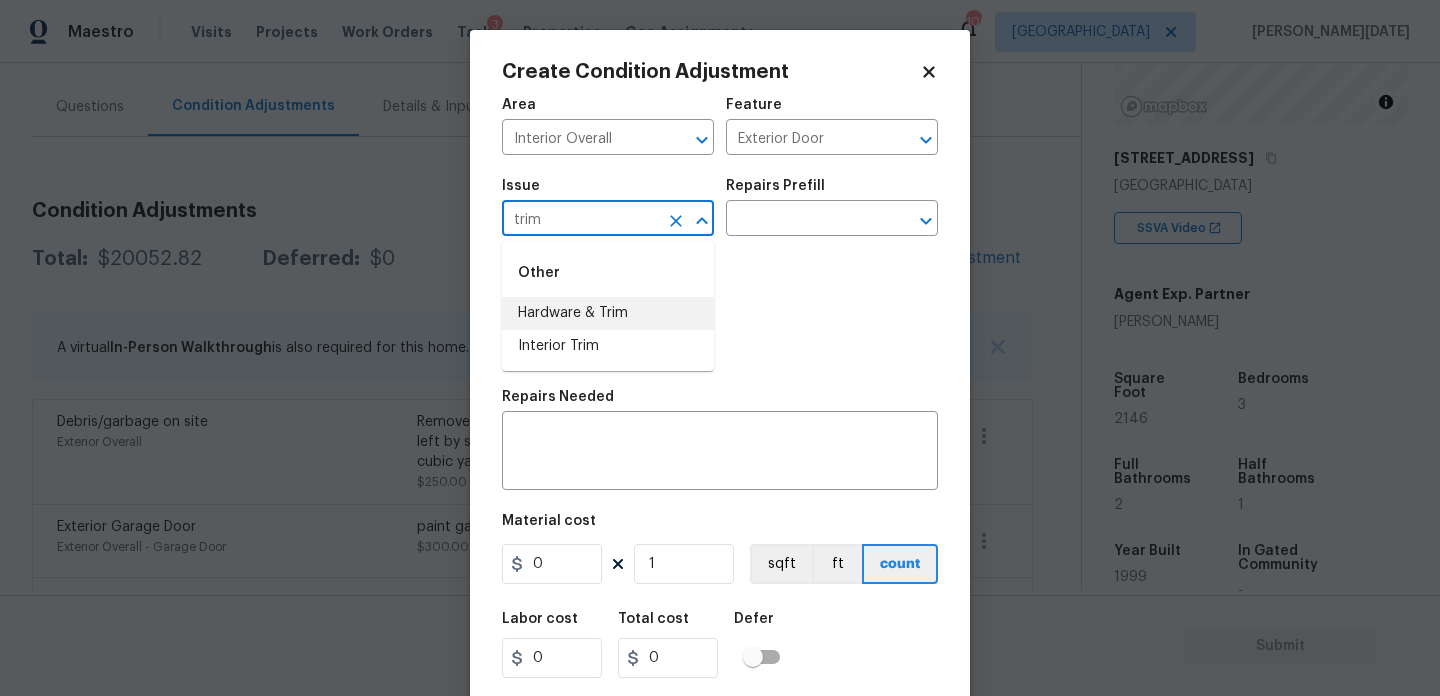 click on "Hardware & Trim" at bounding box center [608, 313] 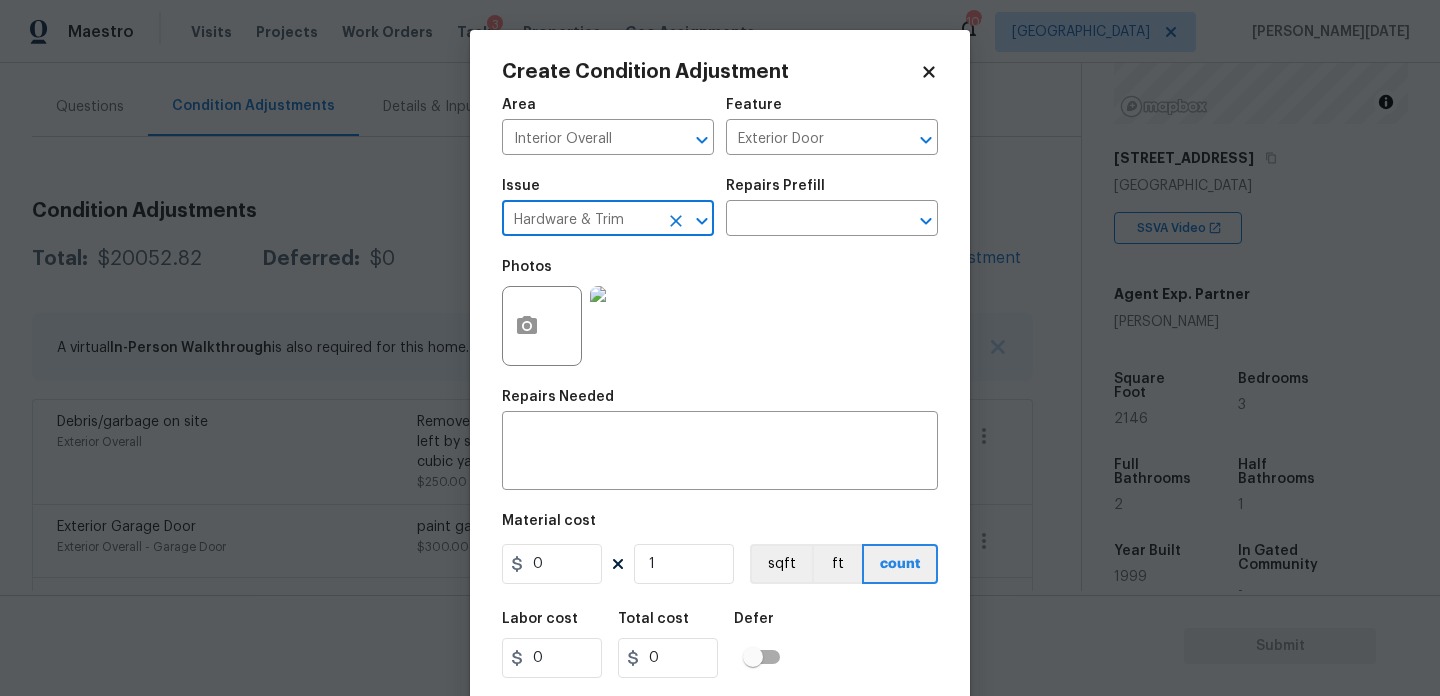 type on "Hardware & Trim" 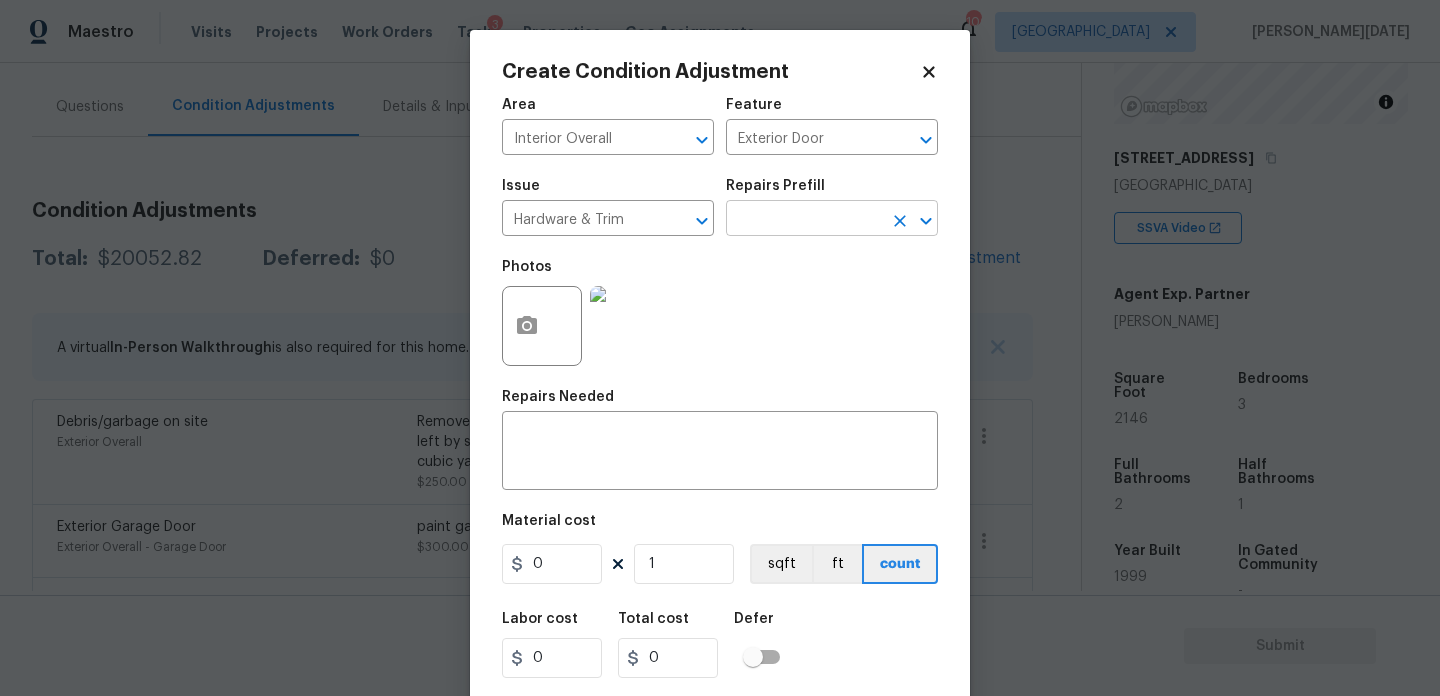 click at bounding box center [804, 220] 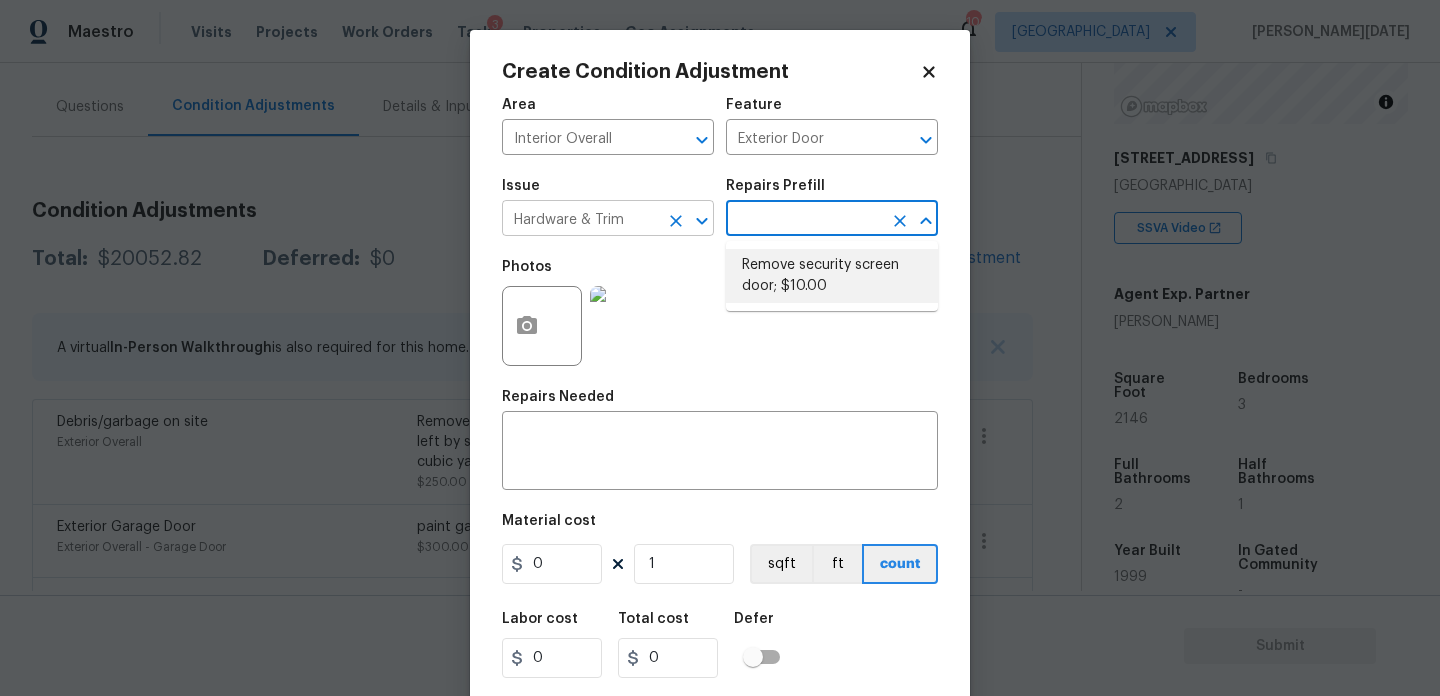 click 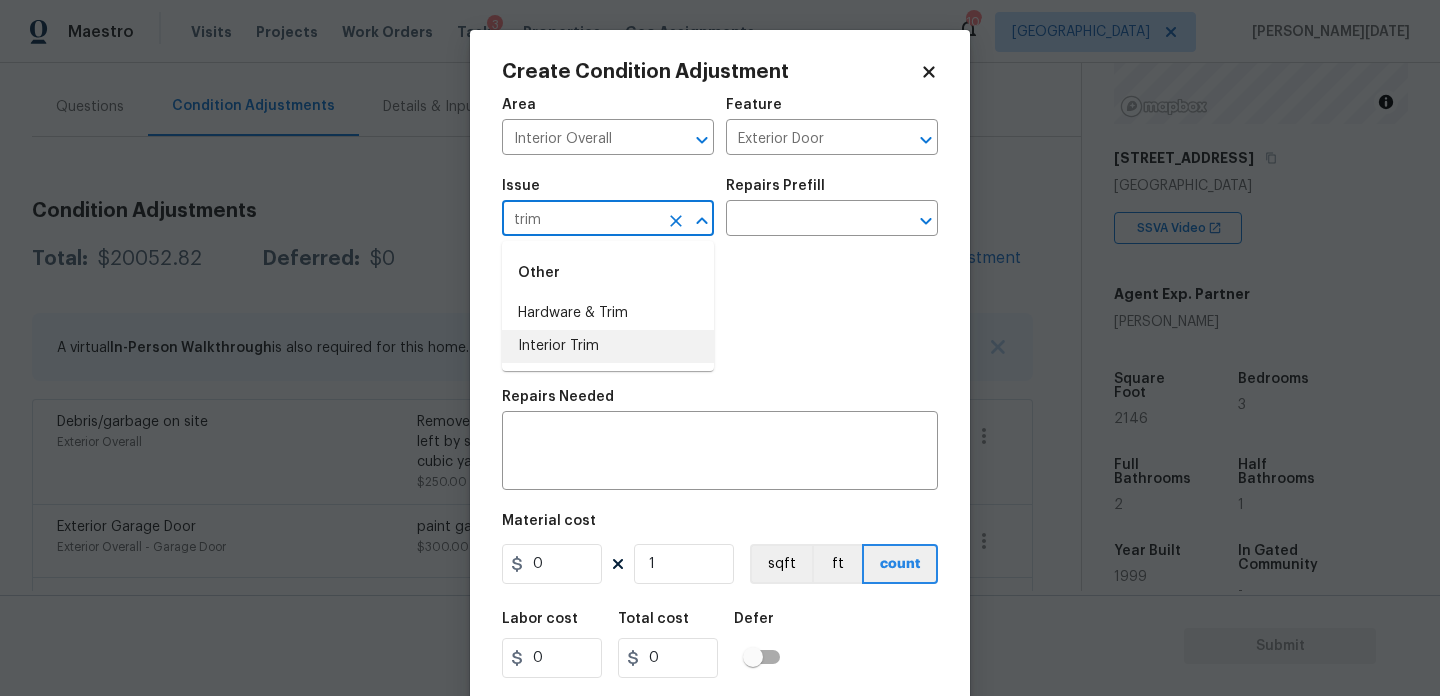 click on "Interior Trim" at bounding box center (608, 346) 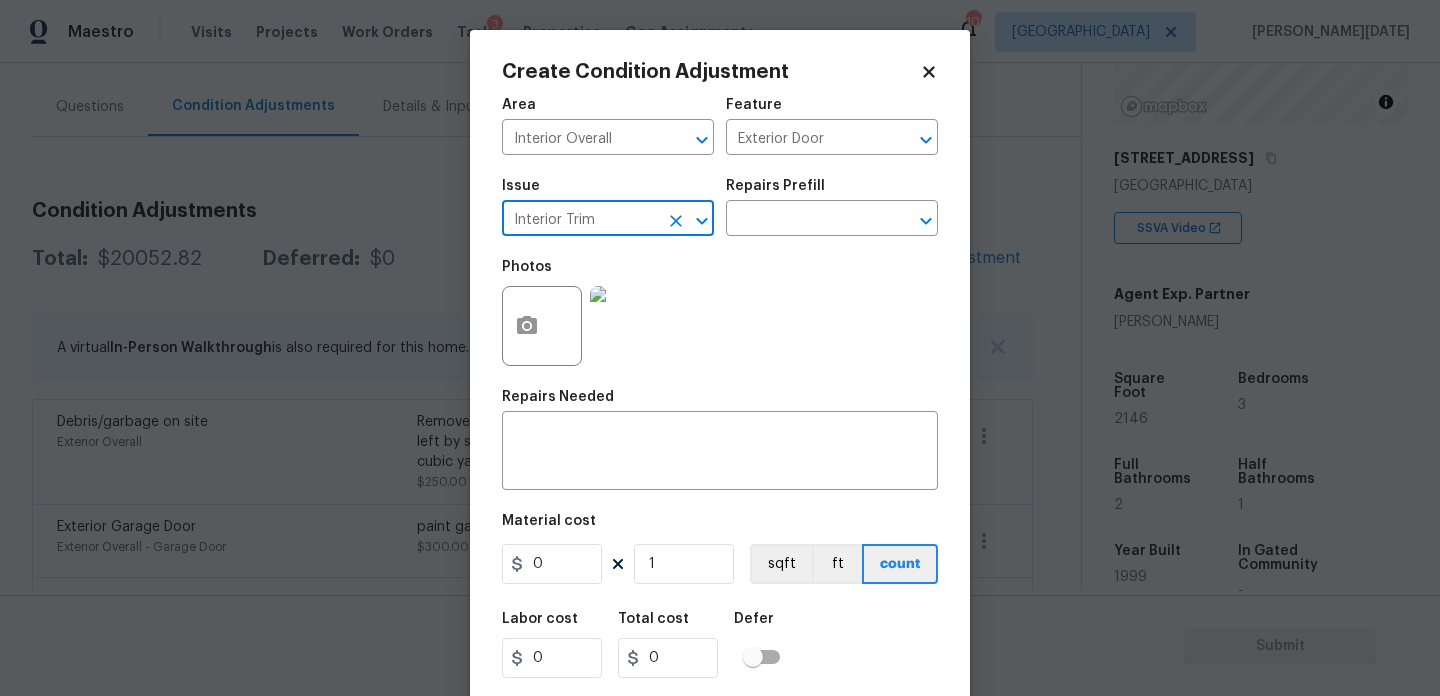 type on "Interior Trim" 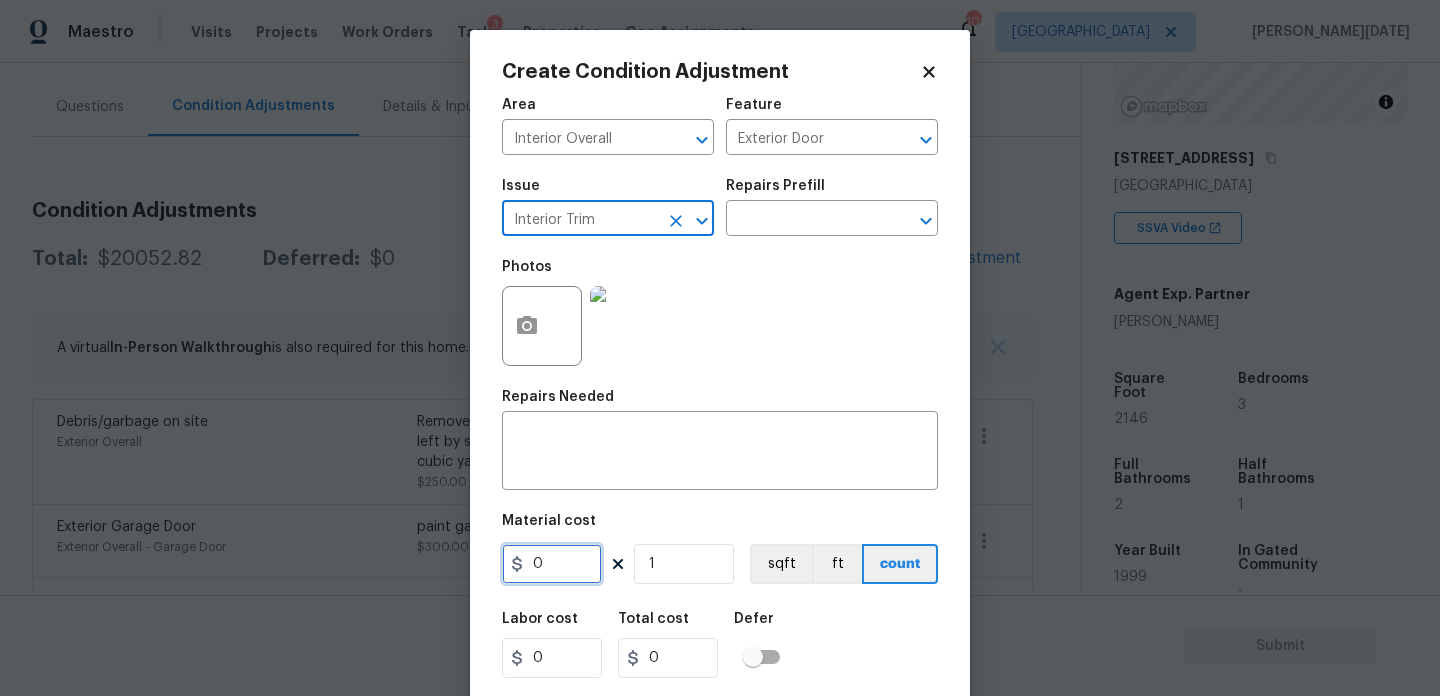 click on "0" at bounding box center (552, 564) 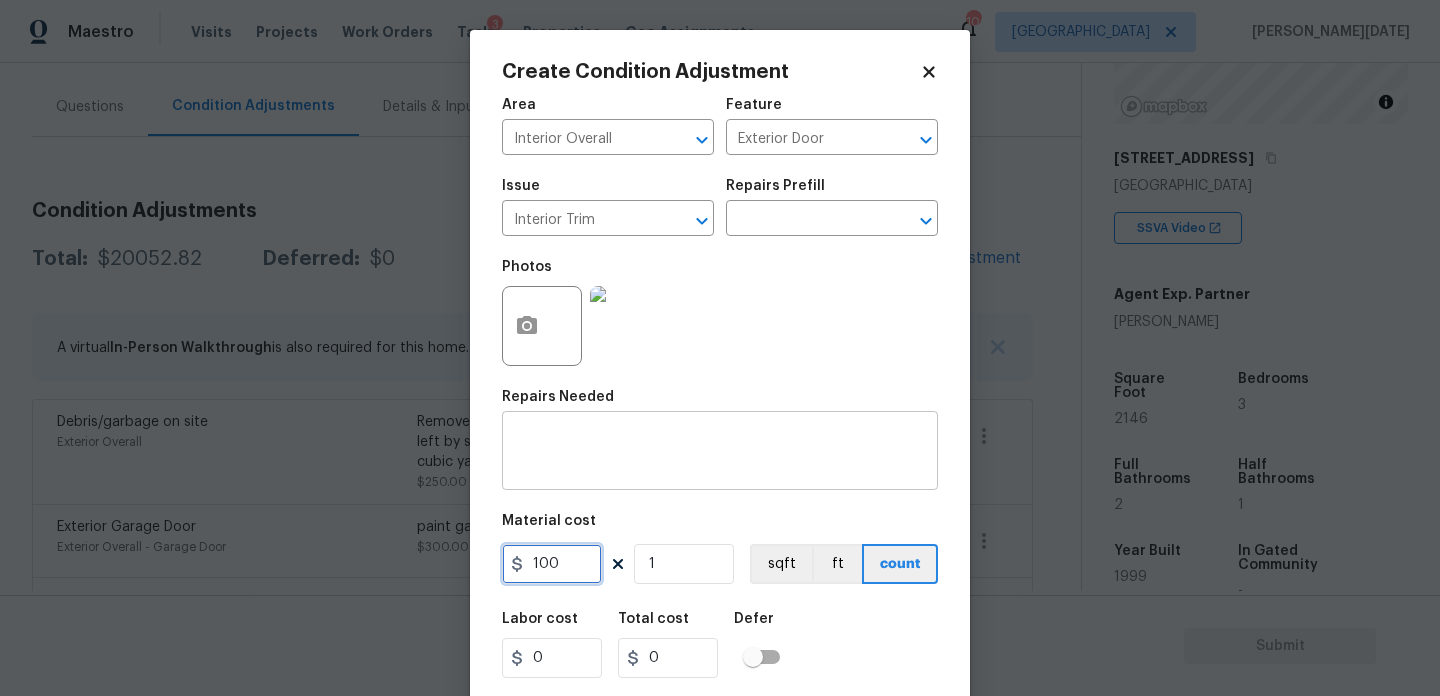type on "100" 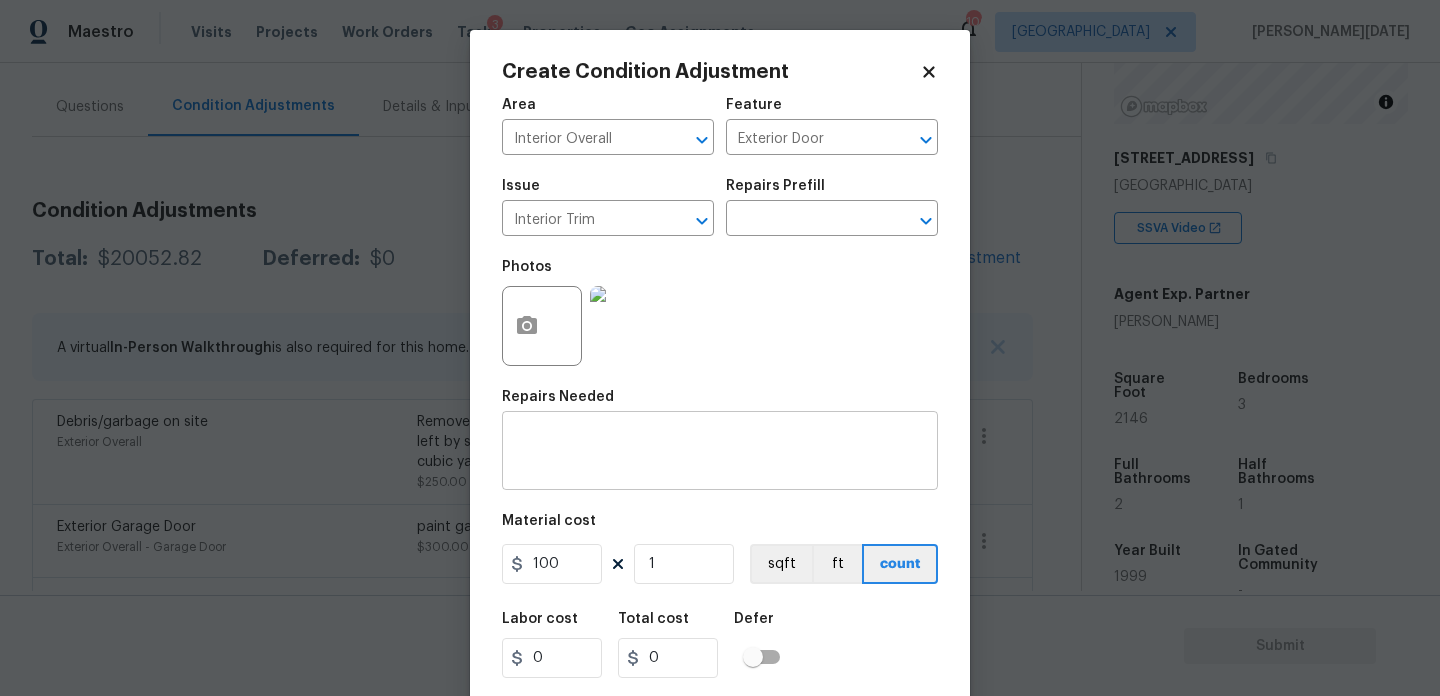 click at bounding box center [720, 453] 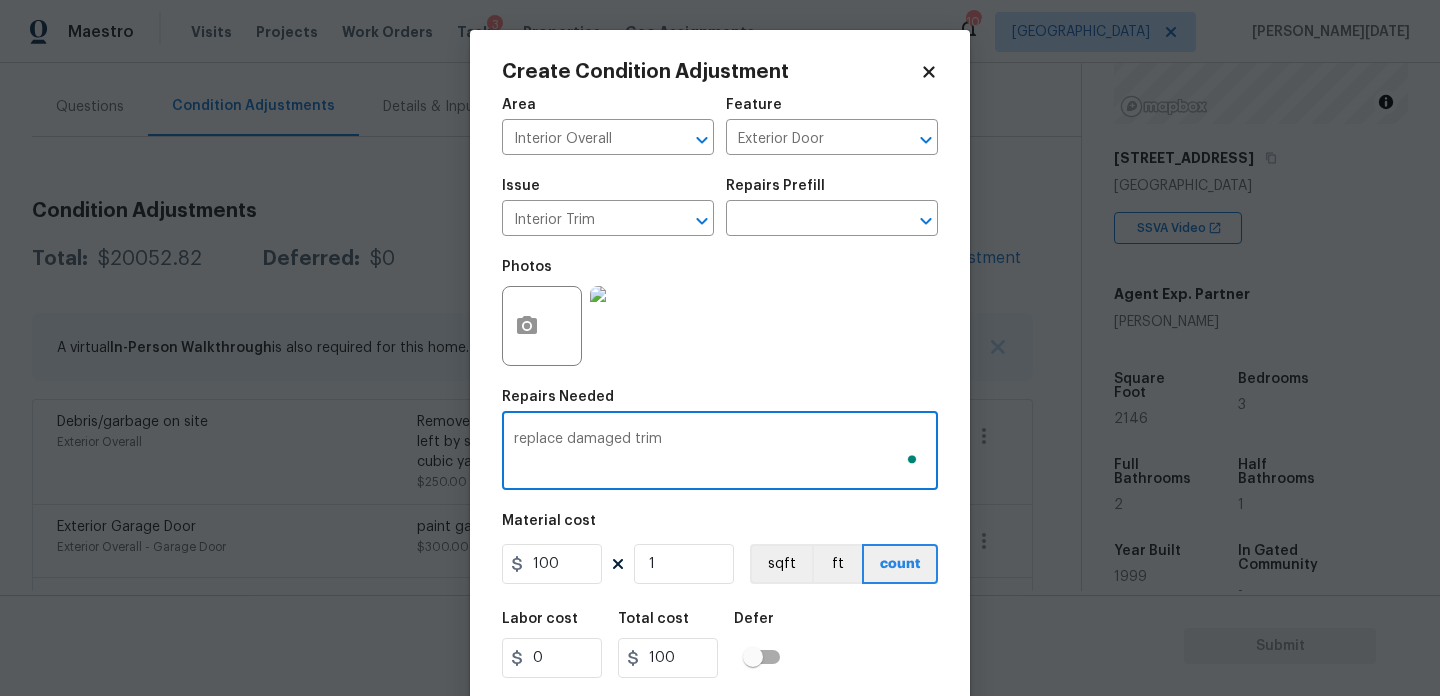 scroll, scrollTop: 51, scrollLeft: 0, axis: vertical 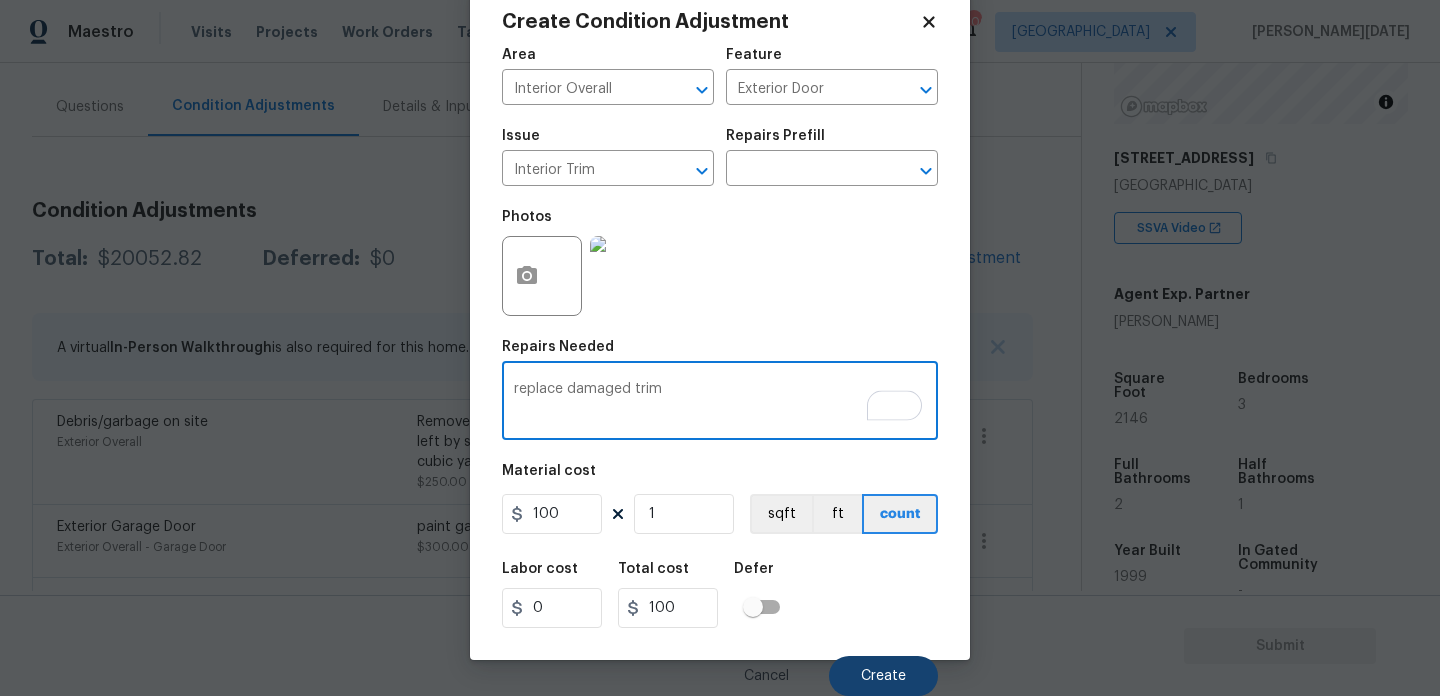 type on "replace damaged trim" 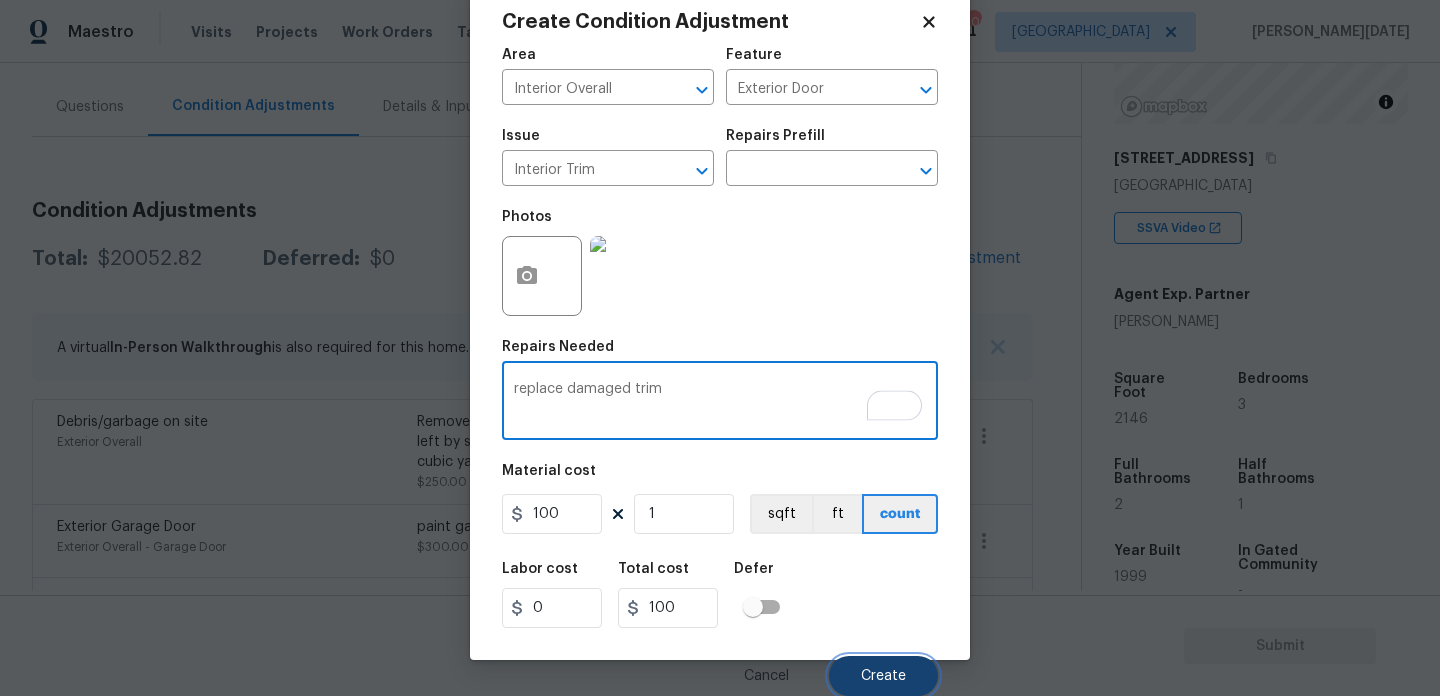 click on "Create" at bounding box center (883, 676) 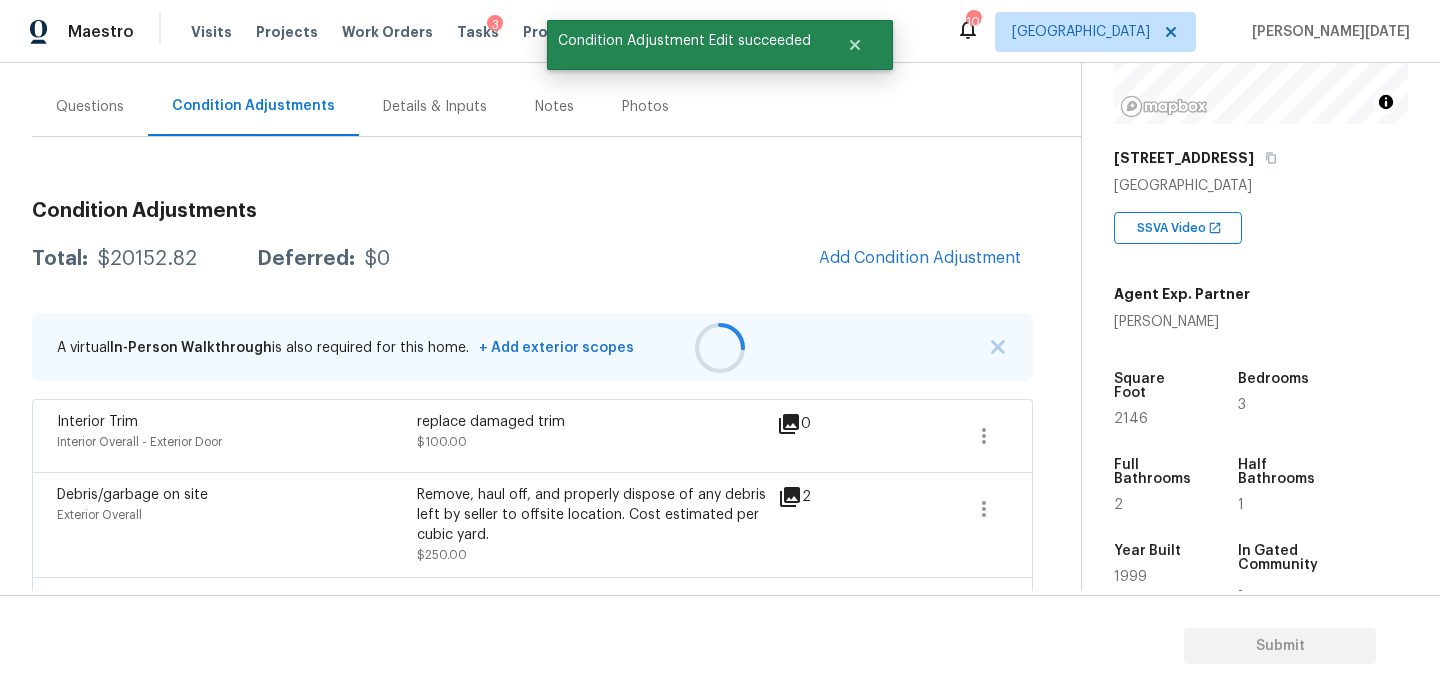 scroll, scrollTop: 0, scrollLeft: 0, axis: both 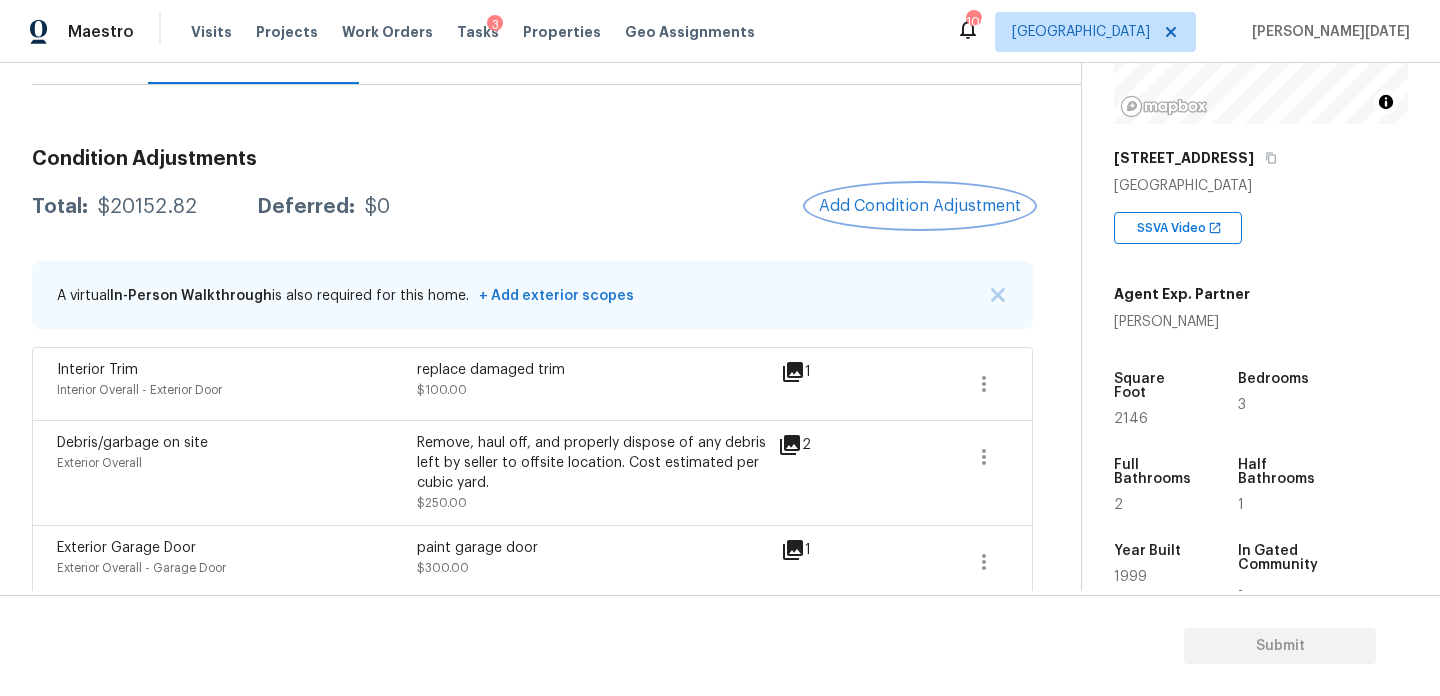 type 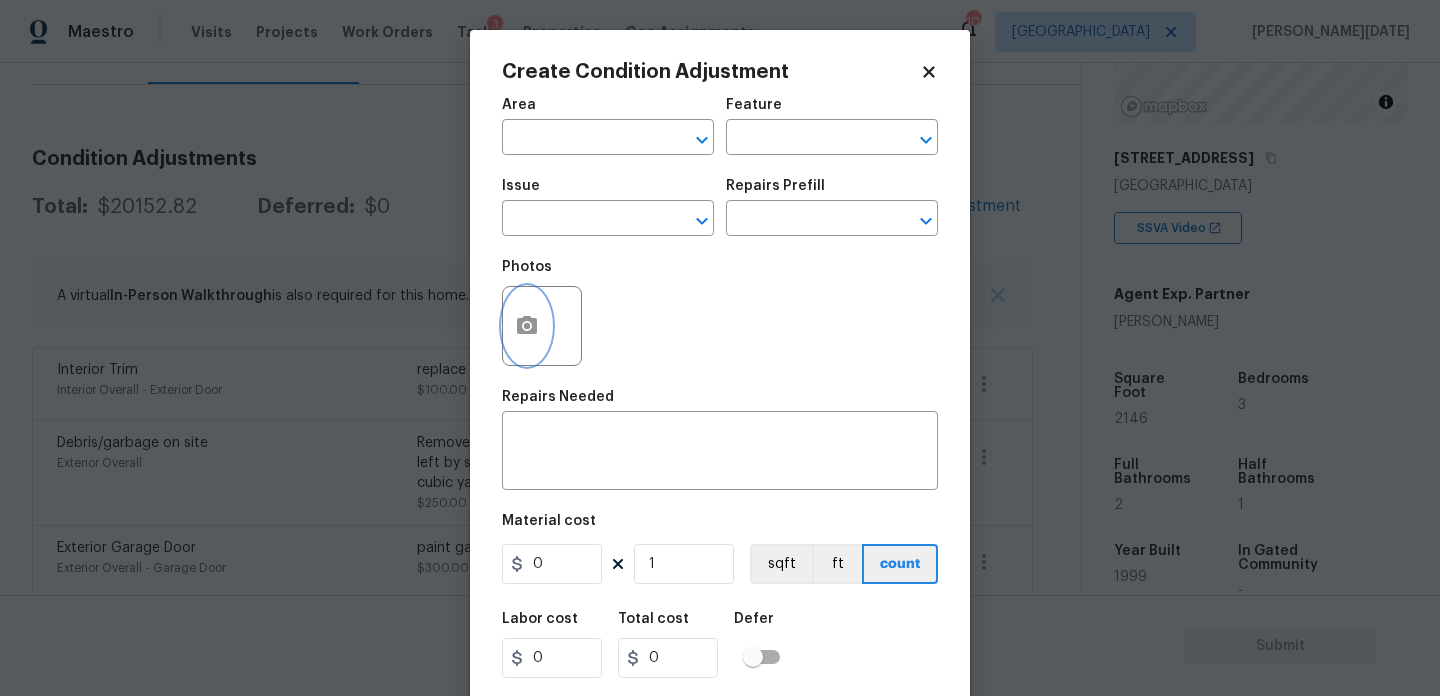 click at bounding box center [527, 326] 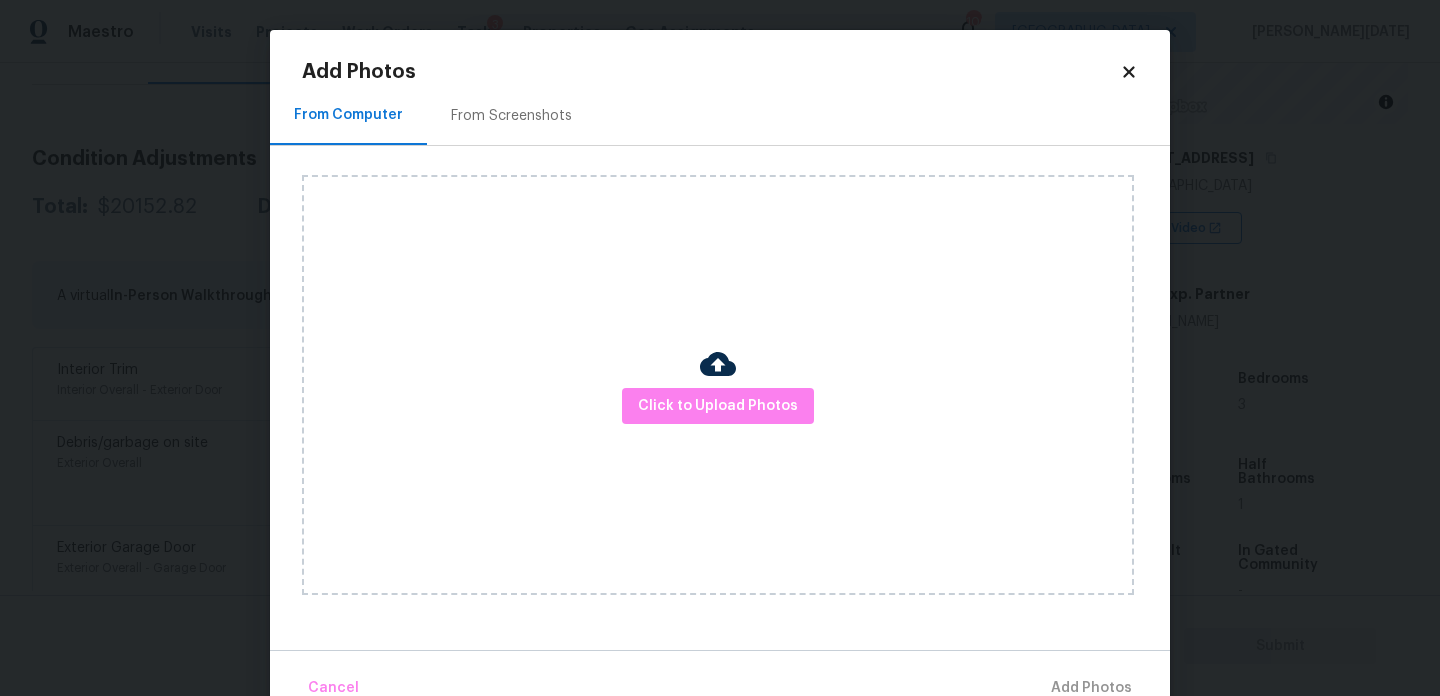 click on "Click to Upload Photos" at bounding box center [718, 385] 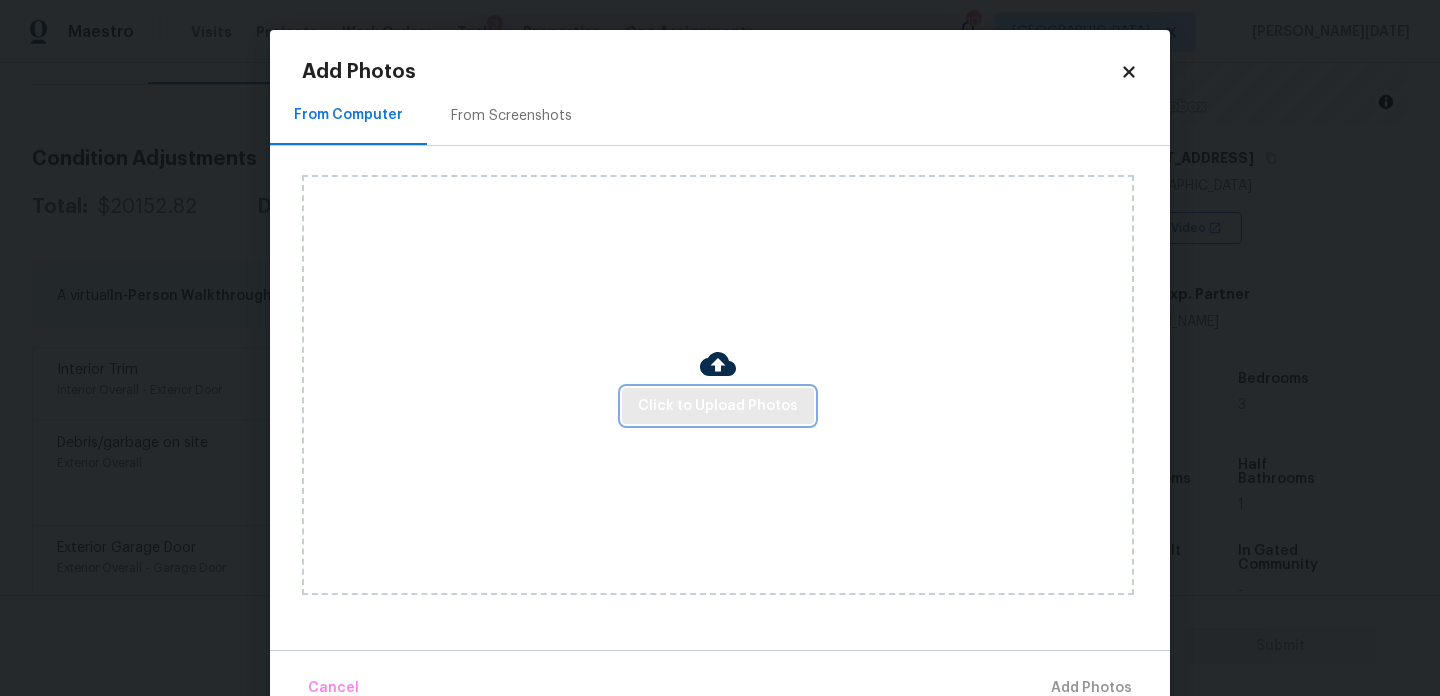click on "Click to Upload Photos" at bounding box center [718, 406] 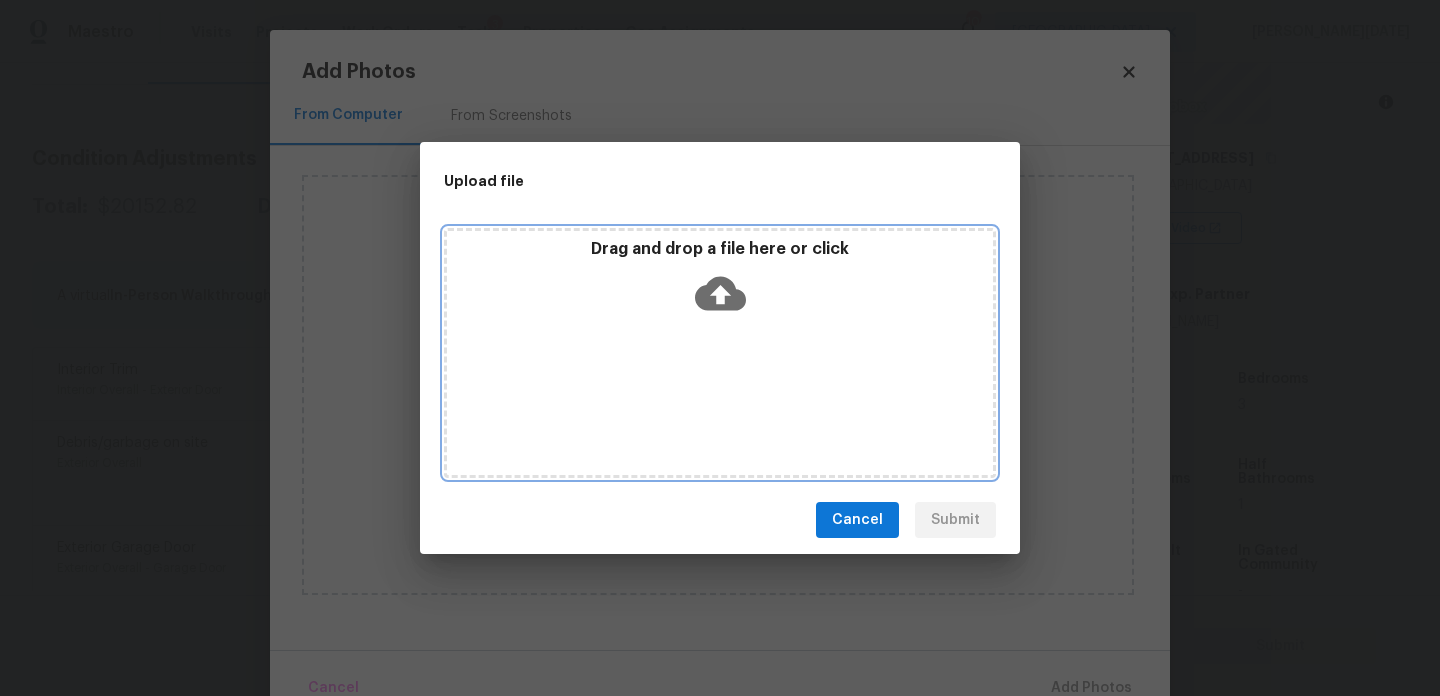 click on "Drag and drop a file here or click" at bounding box center [720, 353] 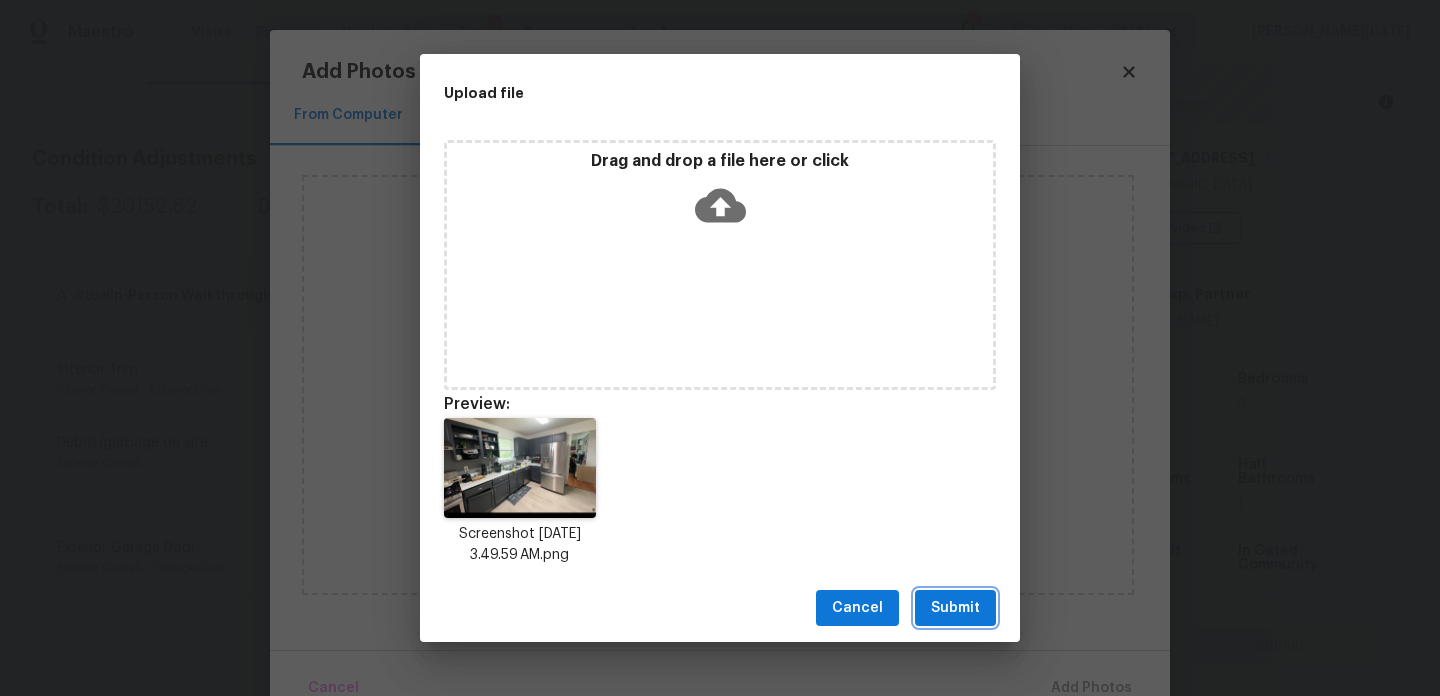 click on "Submit" at bounding box center [955, 608] 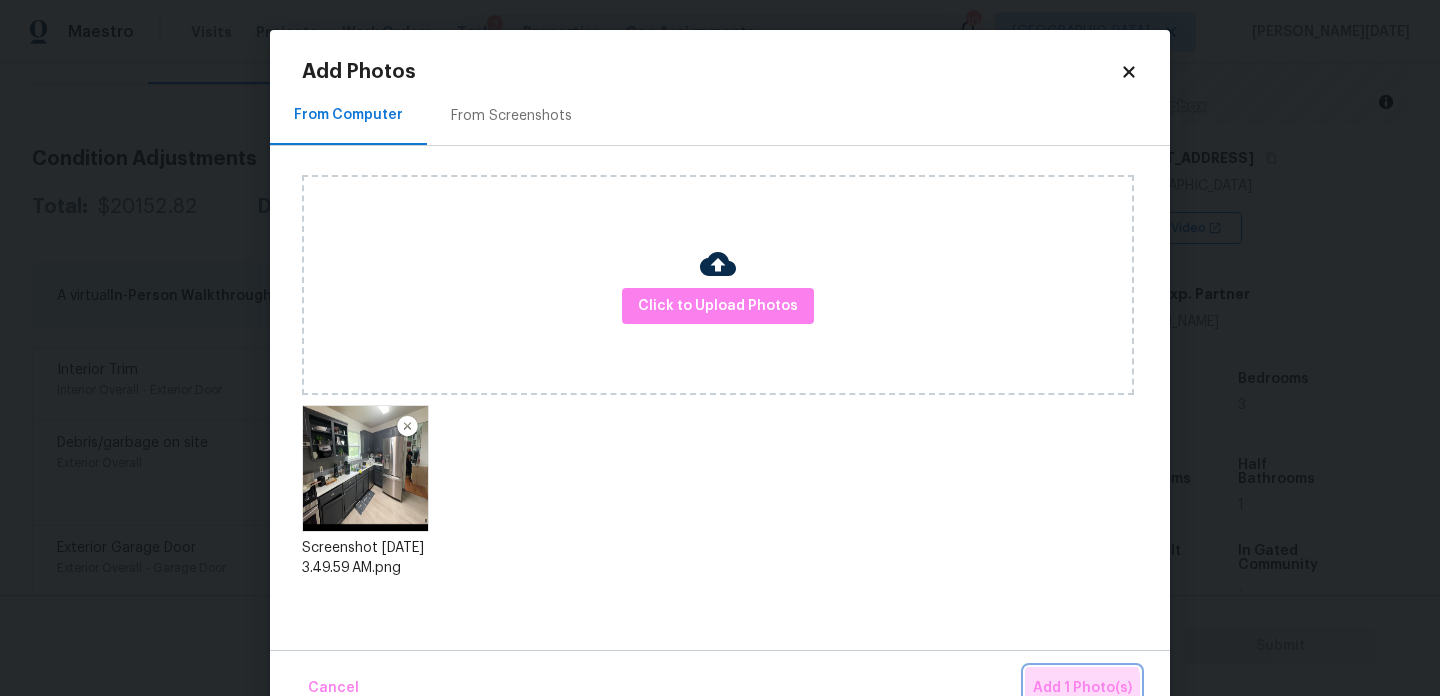click on "Add 1 Photo(s)" at bounding box center (1082, 688) 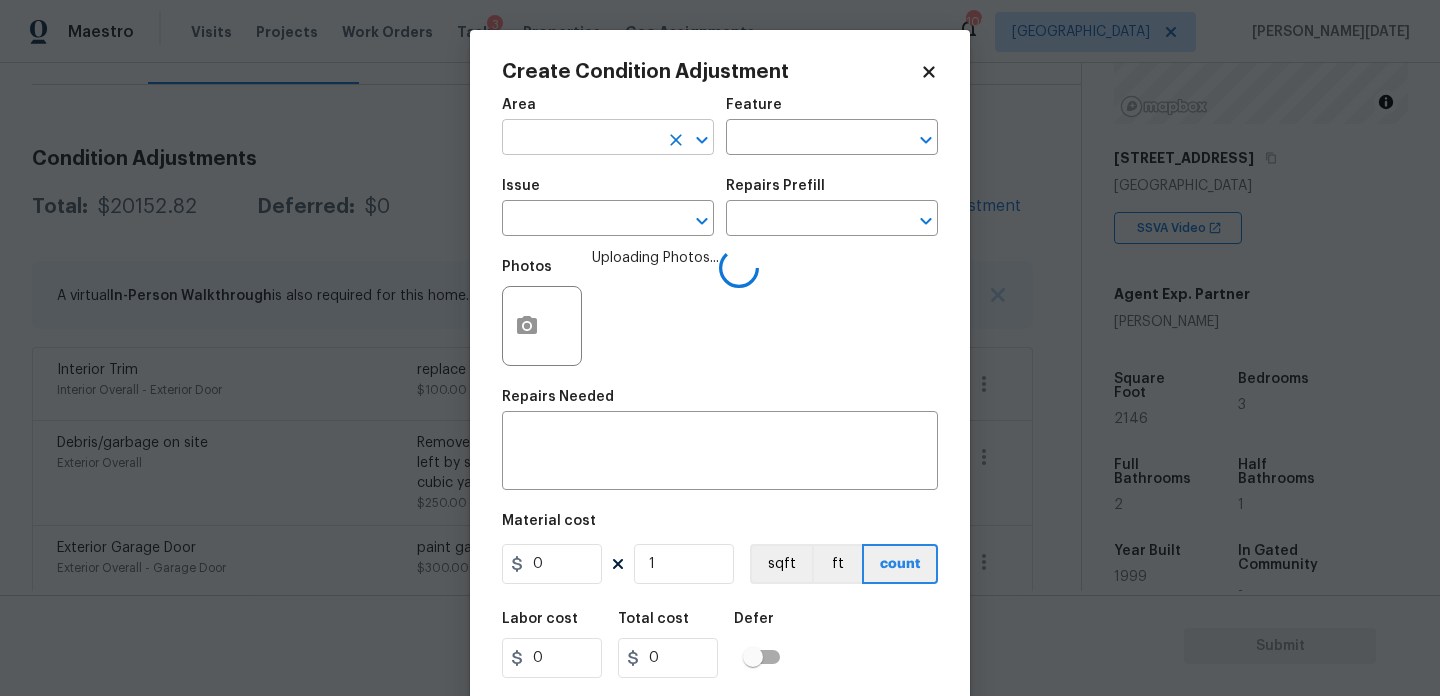 click at bounding box center [580, 139] 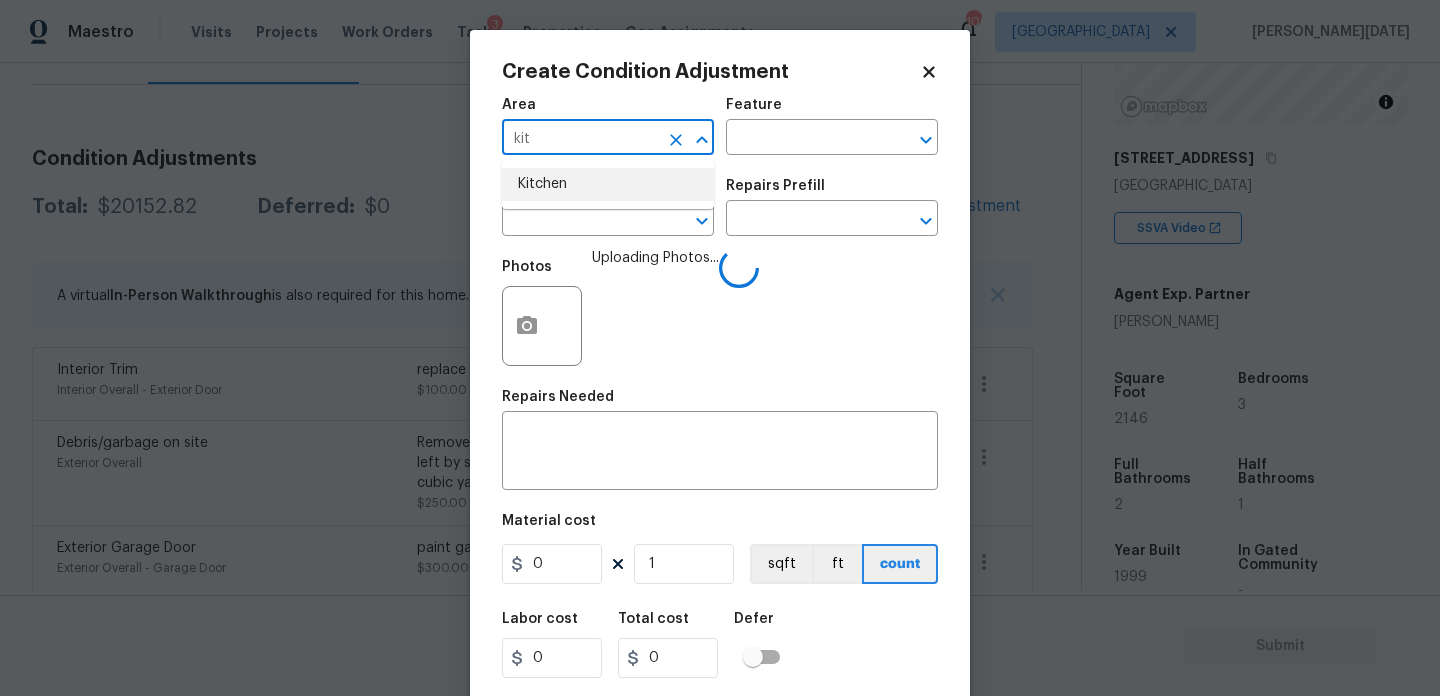 click on "Kitchen" at bounding box center [608, 184] 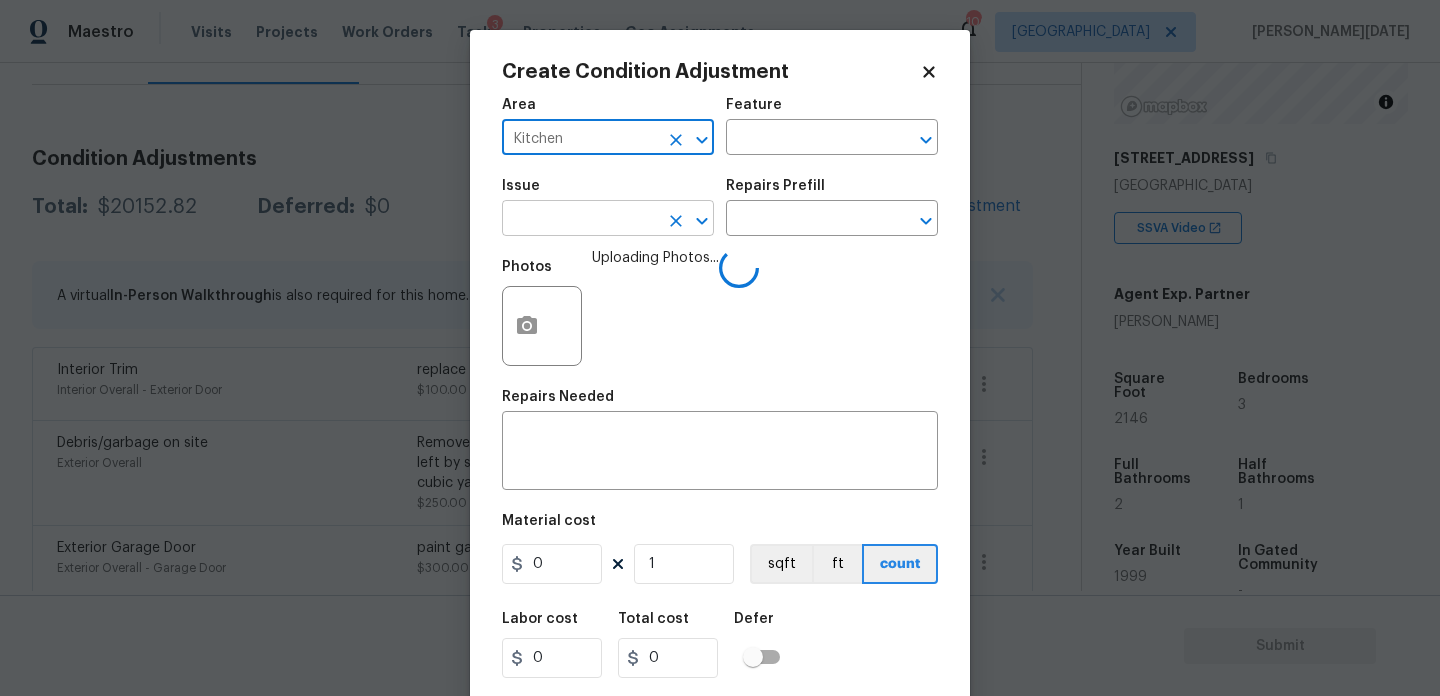 type on "Kitchen" 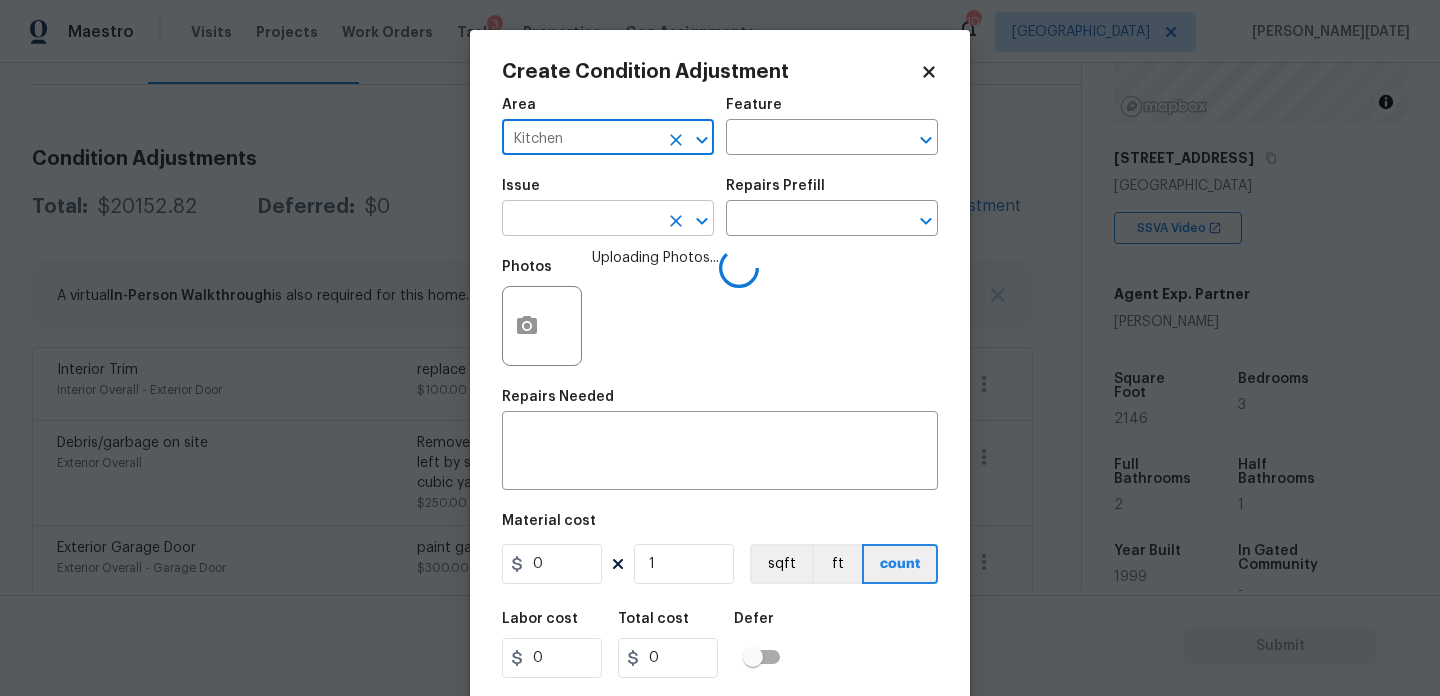 click at bounding box center (580, 220) 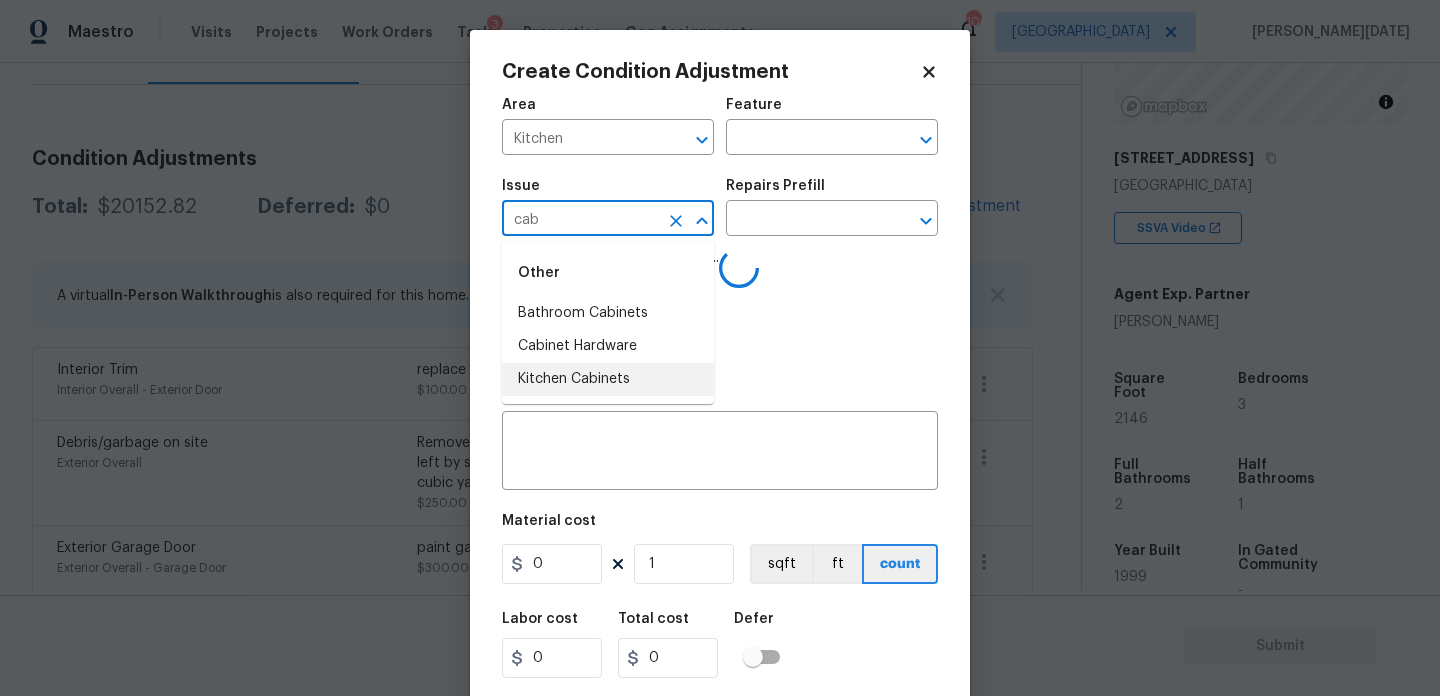 click on "Kitchen Cabinets" at bounding box center (608, 379) 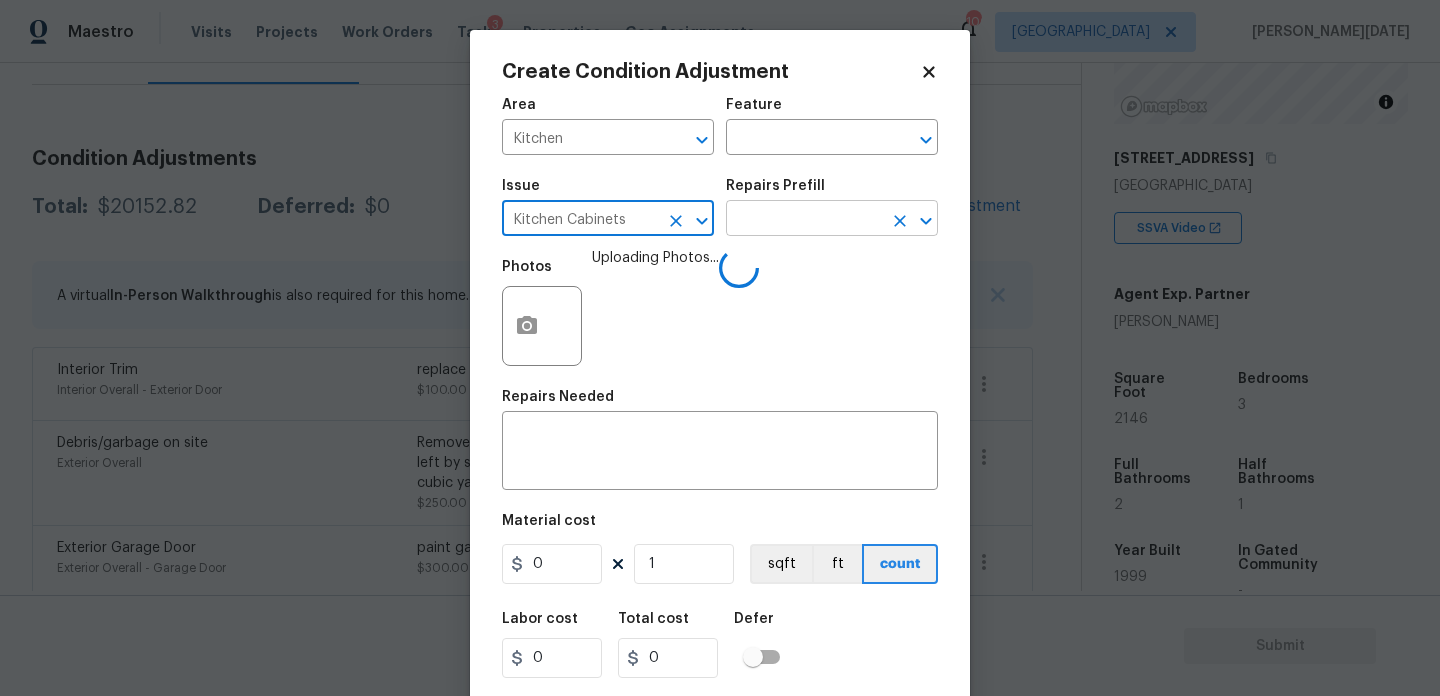 type on "Kitchen Cabinets" 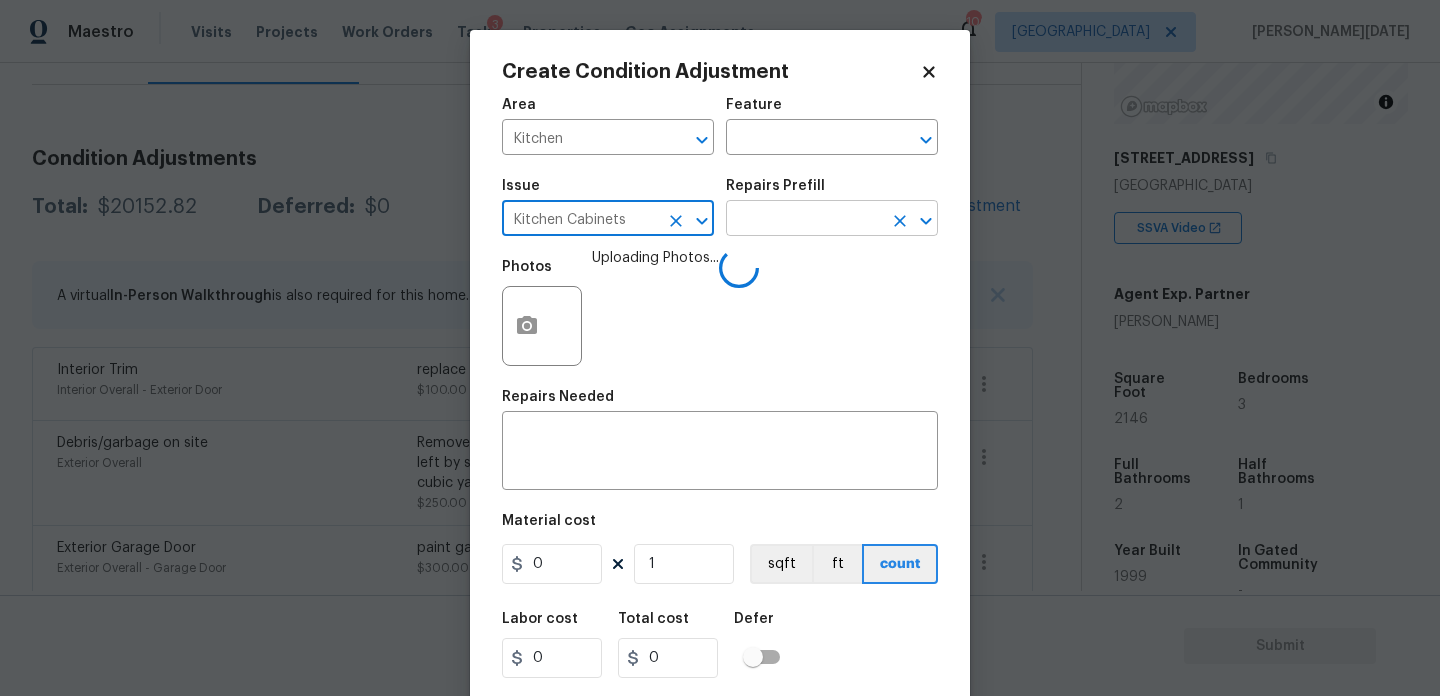 click at bounding box center [804, 220] 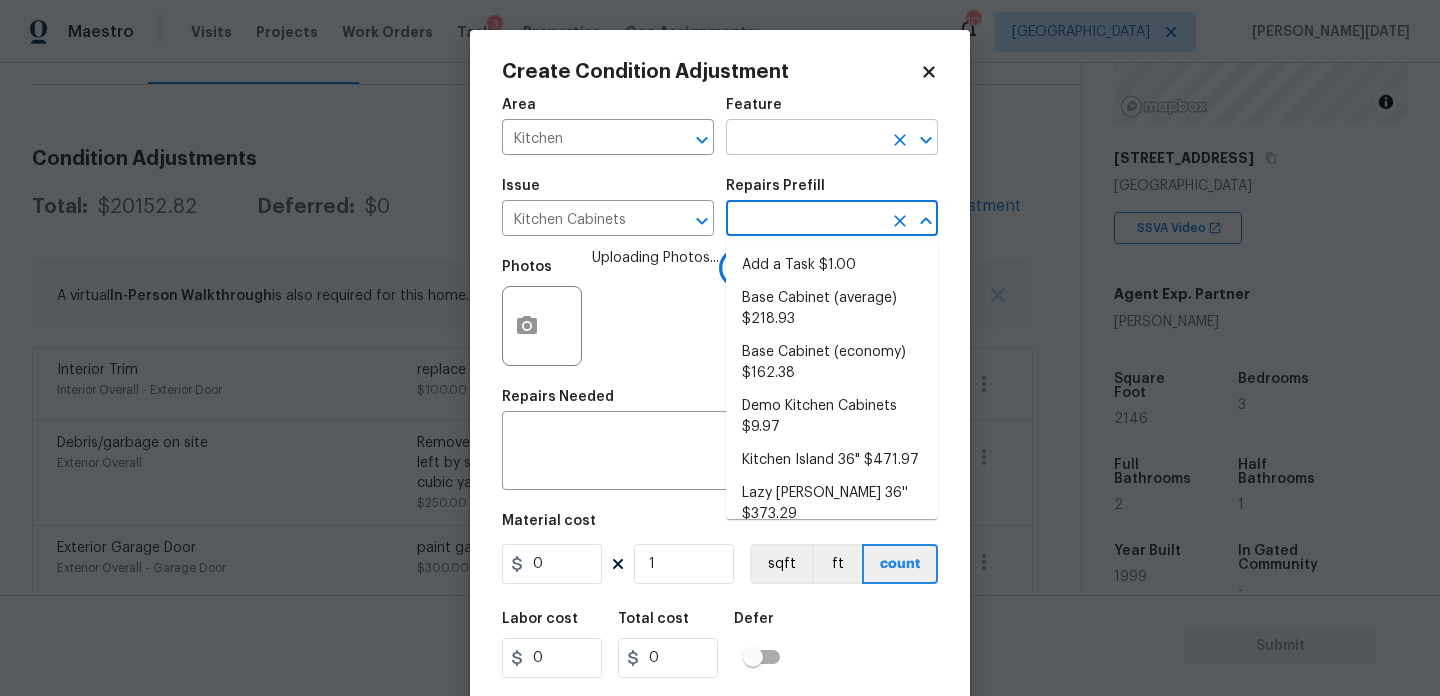 click at bounding box center [804, 139] 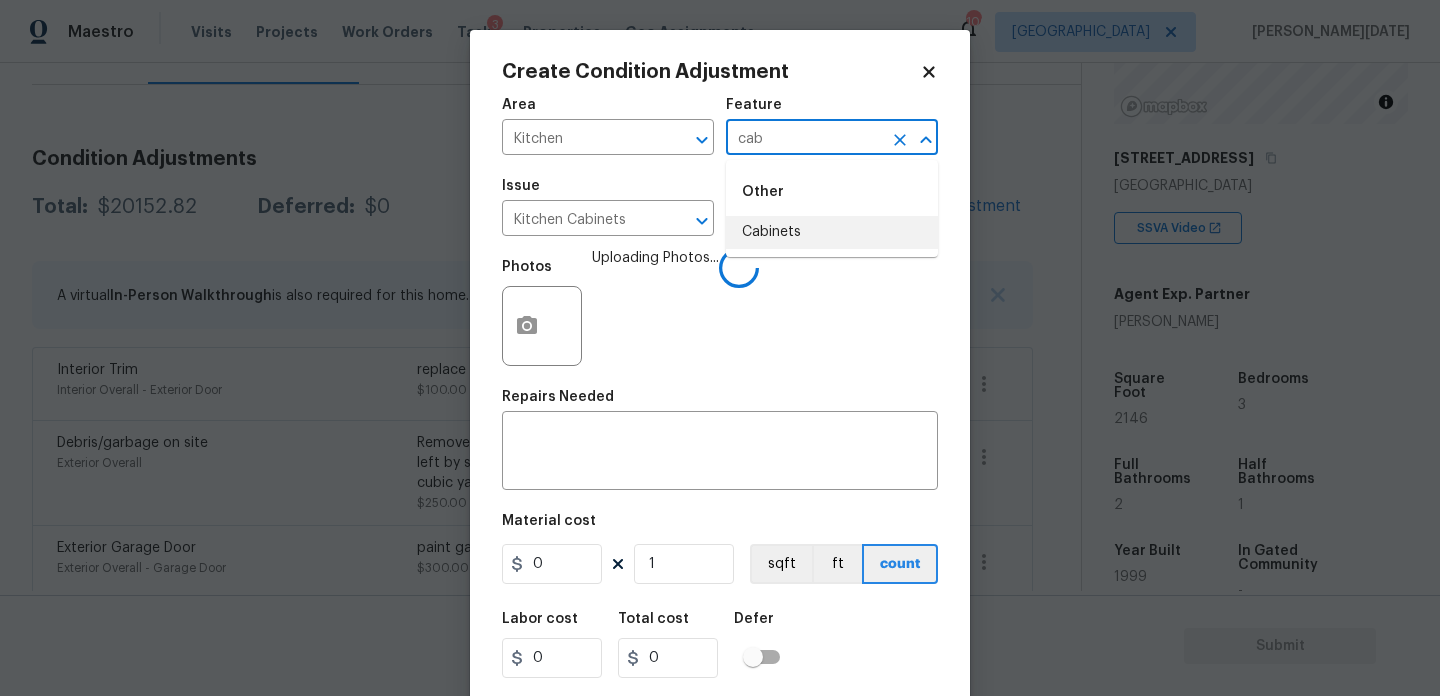 click on "Cabinets" at bounding box center [832, 232] 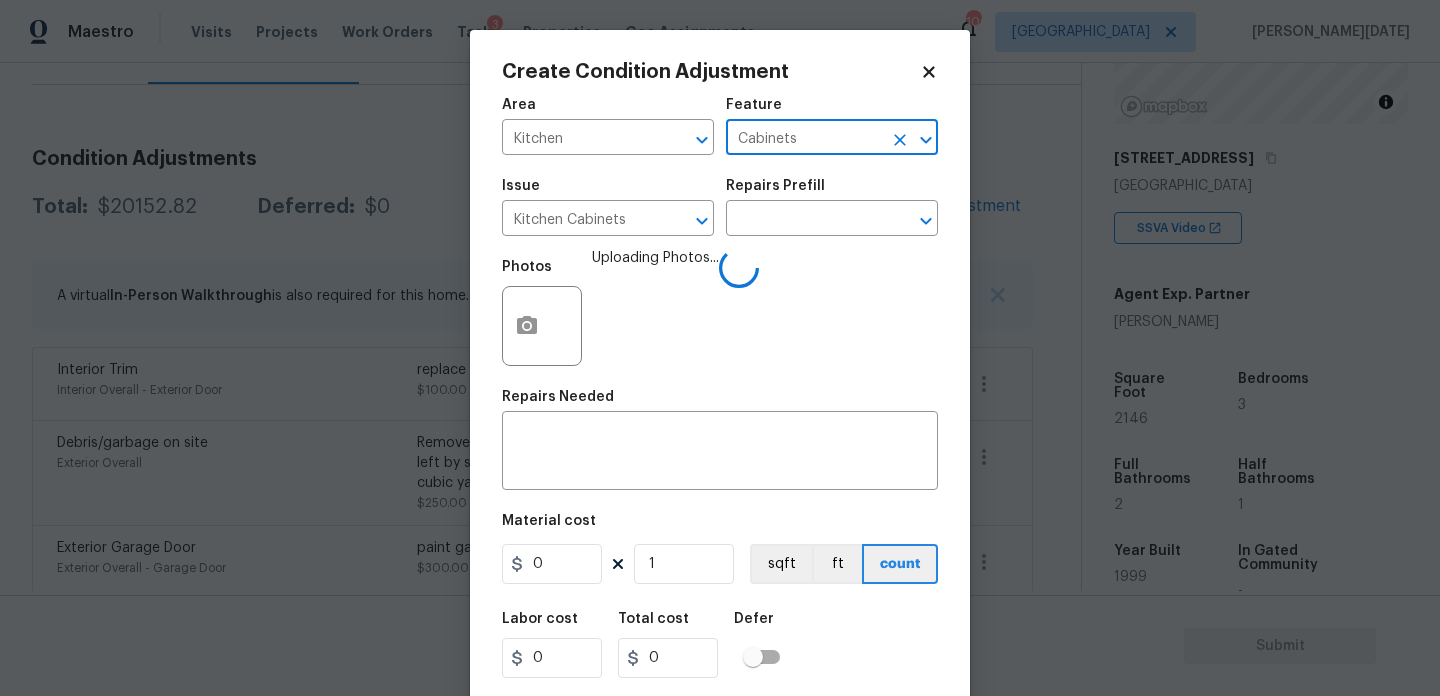 type on "Cabinets" 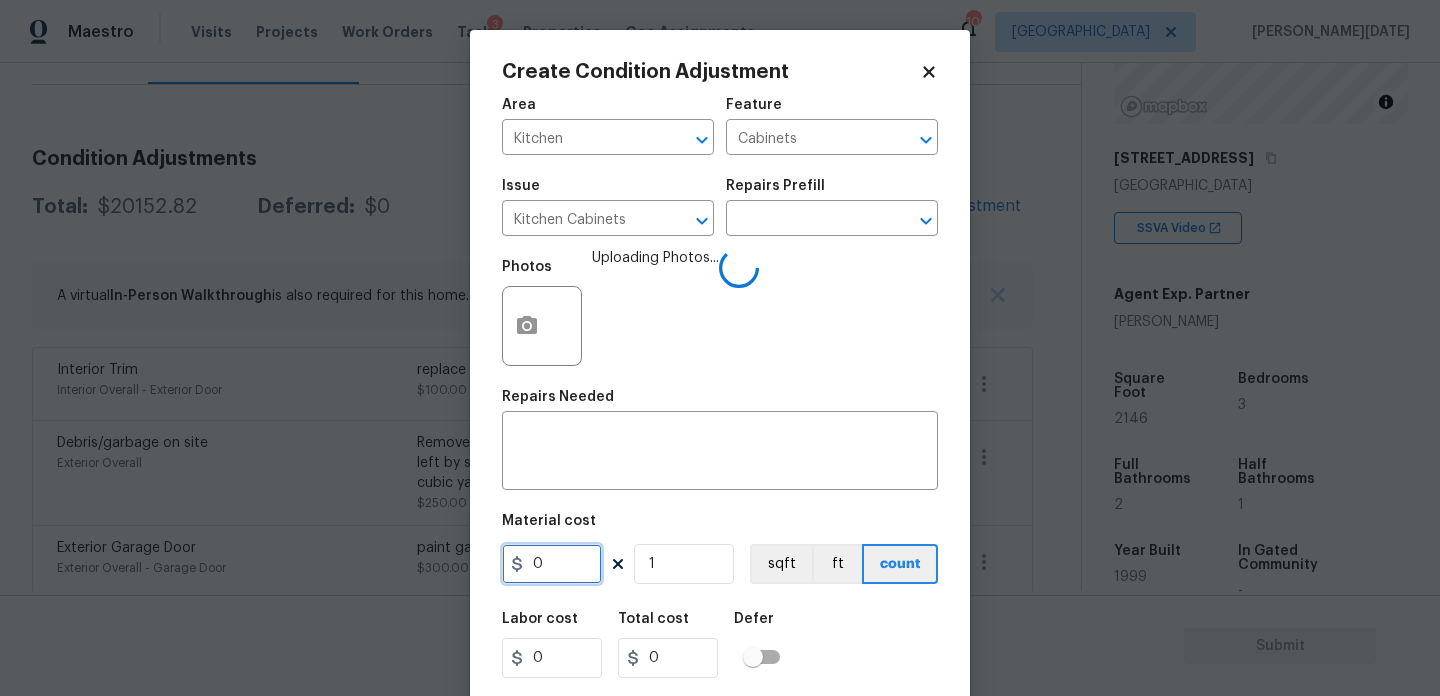 click on "0" at bounding box center [552, 564] 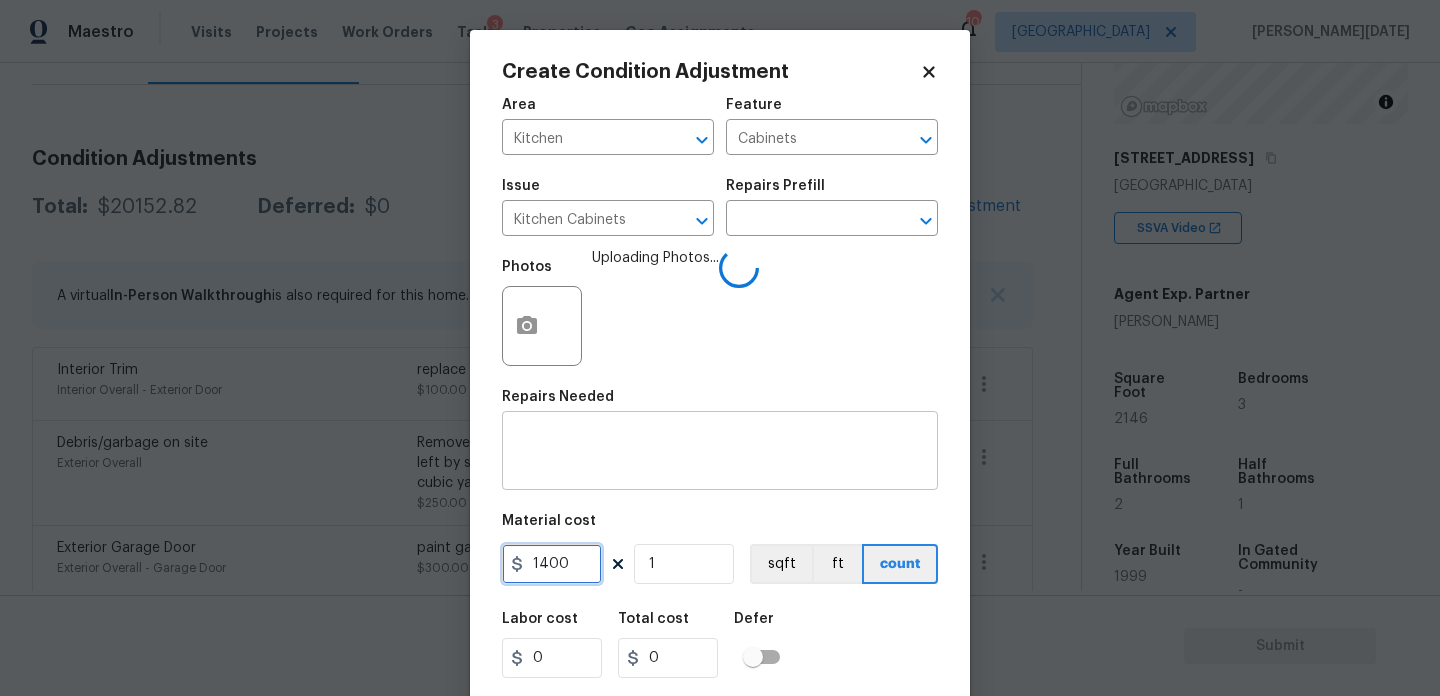 type on "1400" 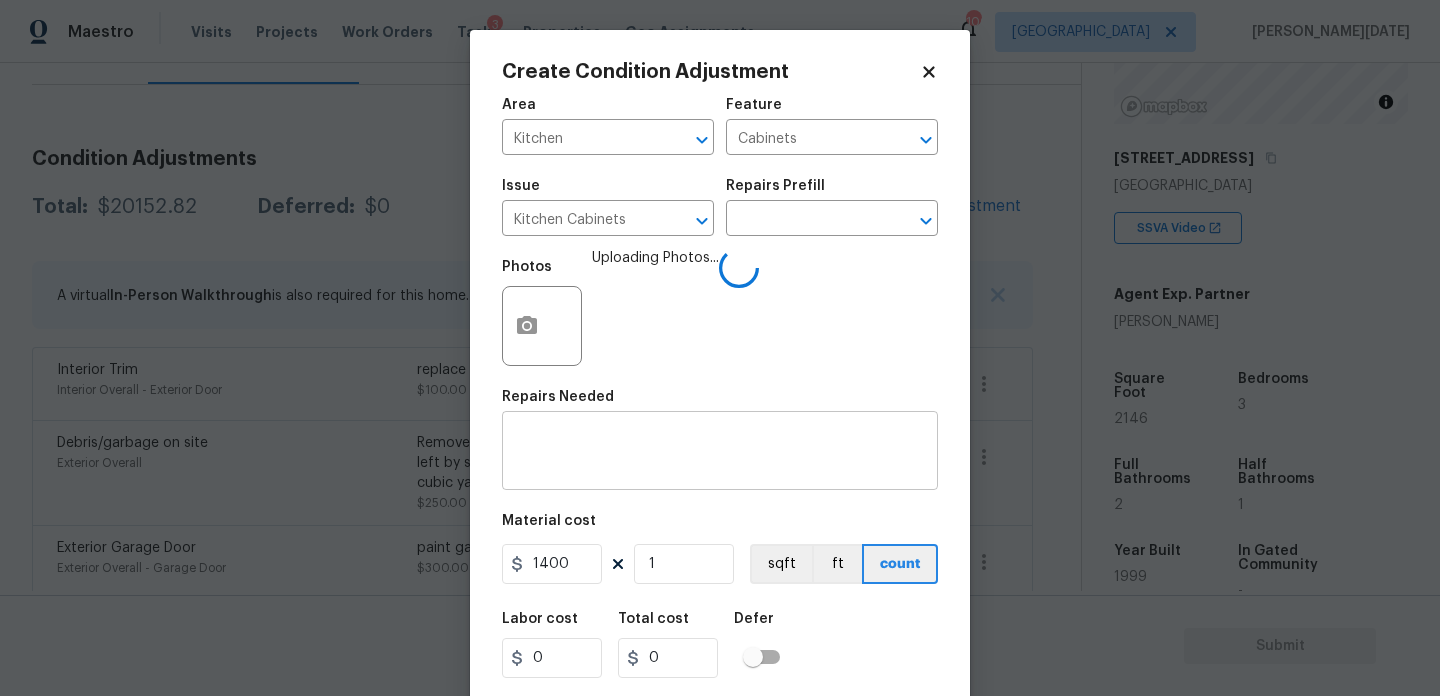 type on "1400" 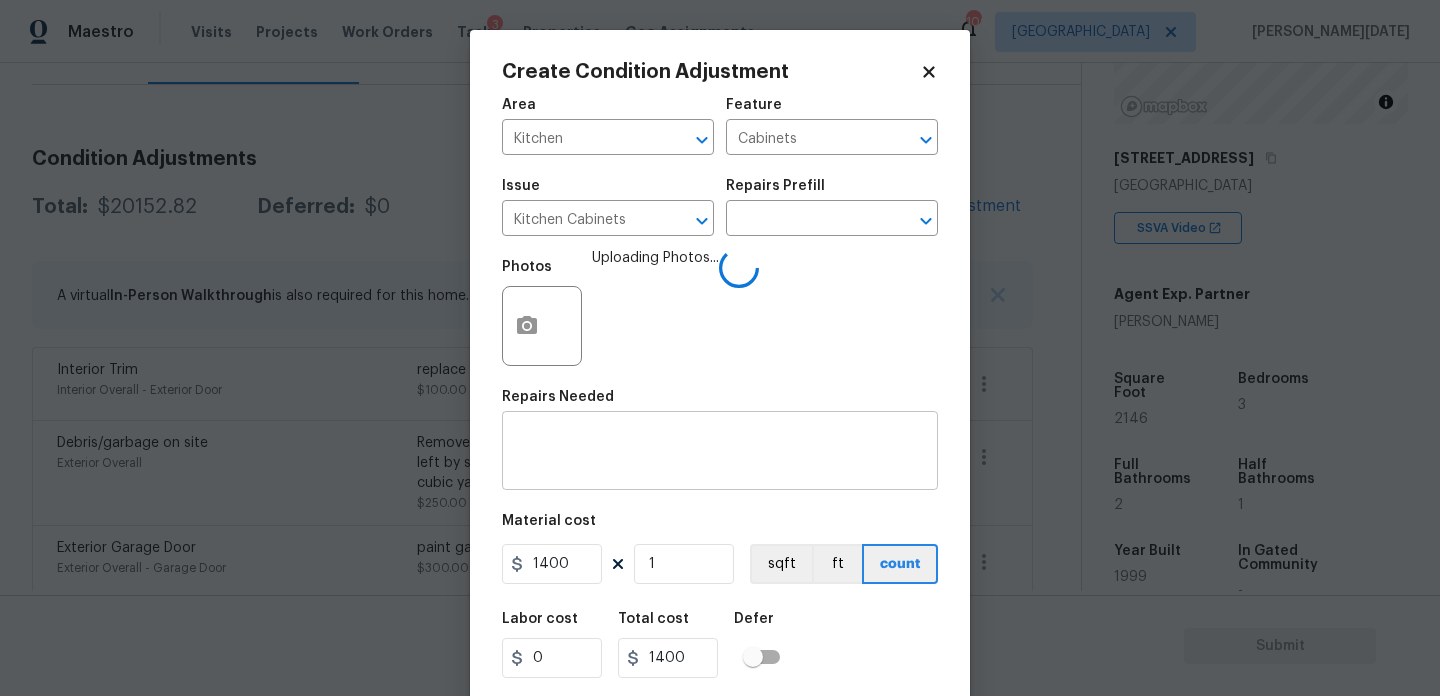 click at bounding box center (720, 453) 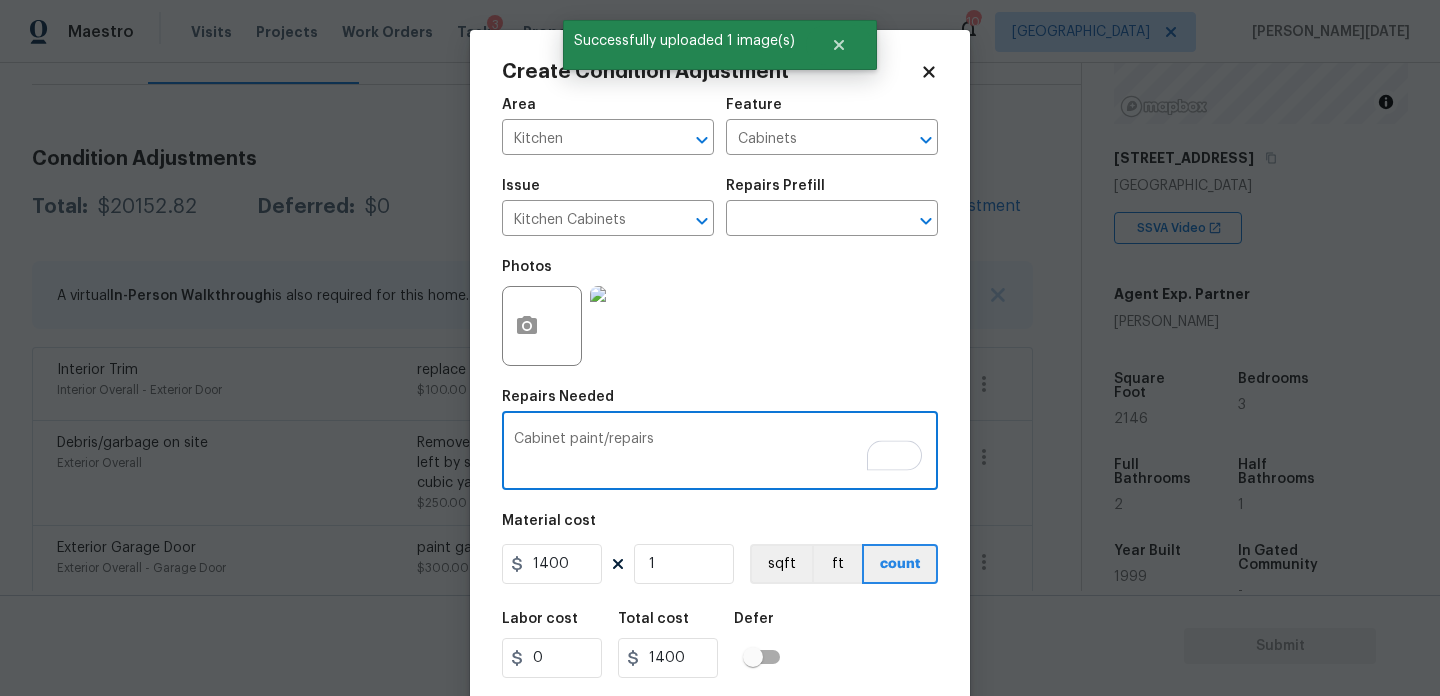 scroll, scrollTop: 51, scrollLeft: 0, axis: vertical 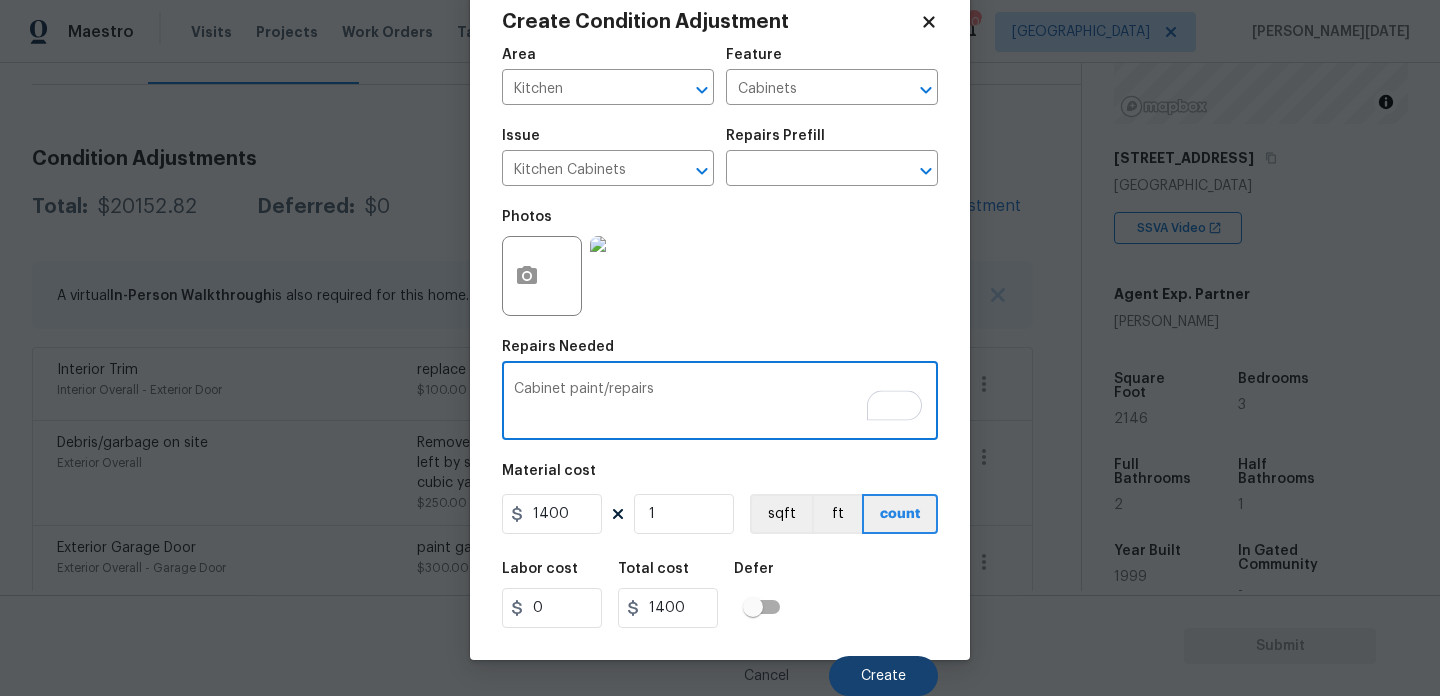 type on "Cabinet paint/repairs" 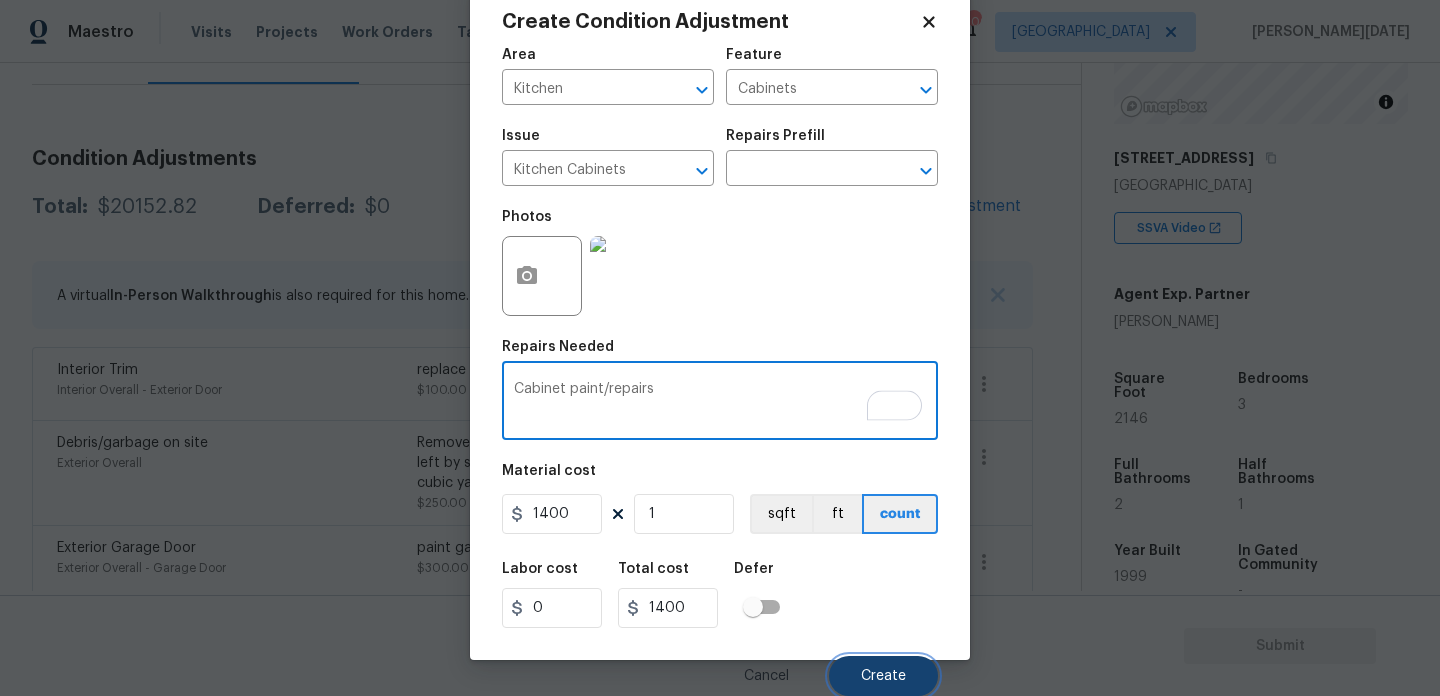 click on "Create" at bounding box center [883, 676] 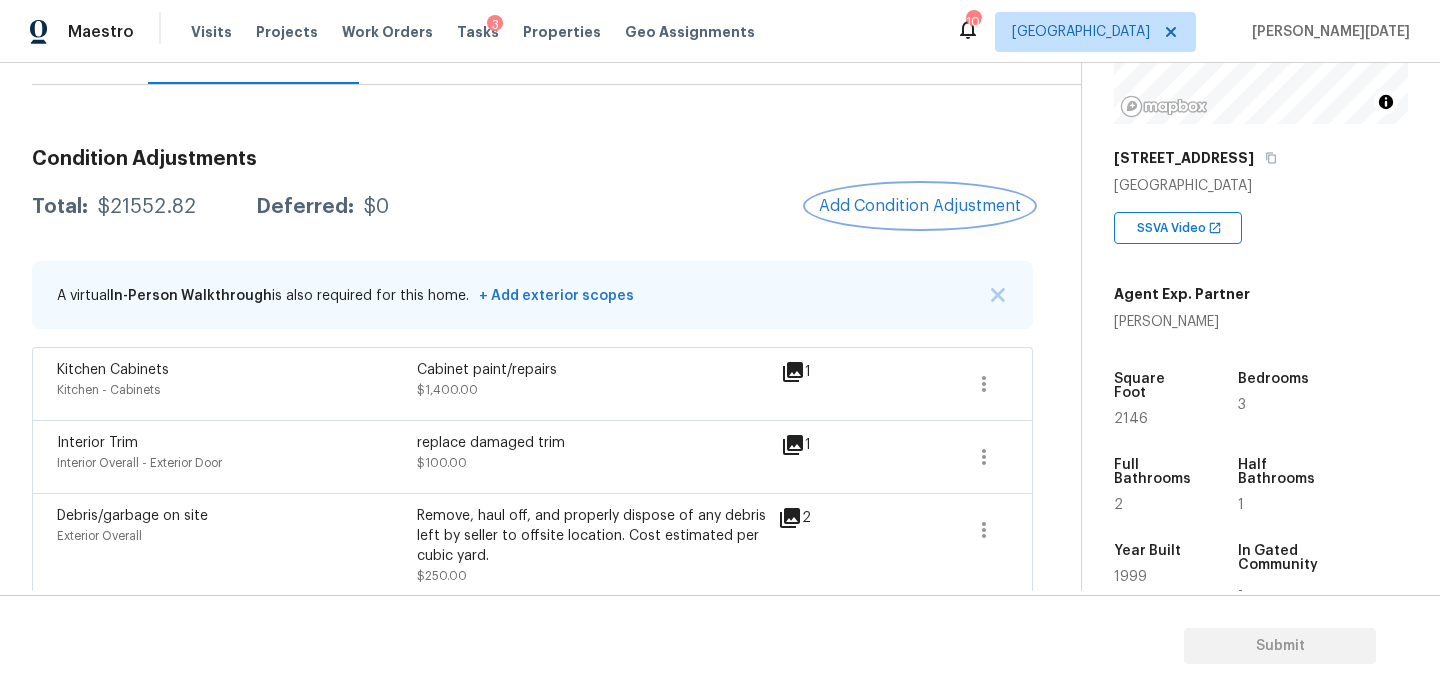 scroll, scrollTop: 0, scrollLeft: 0, axis: both 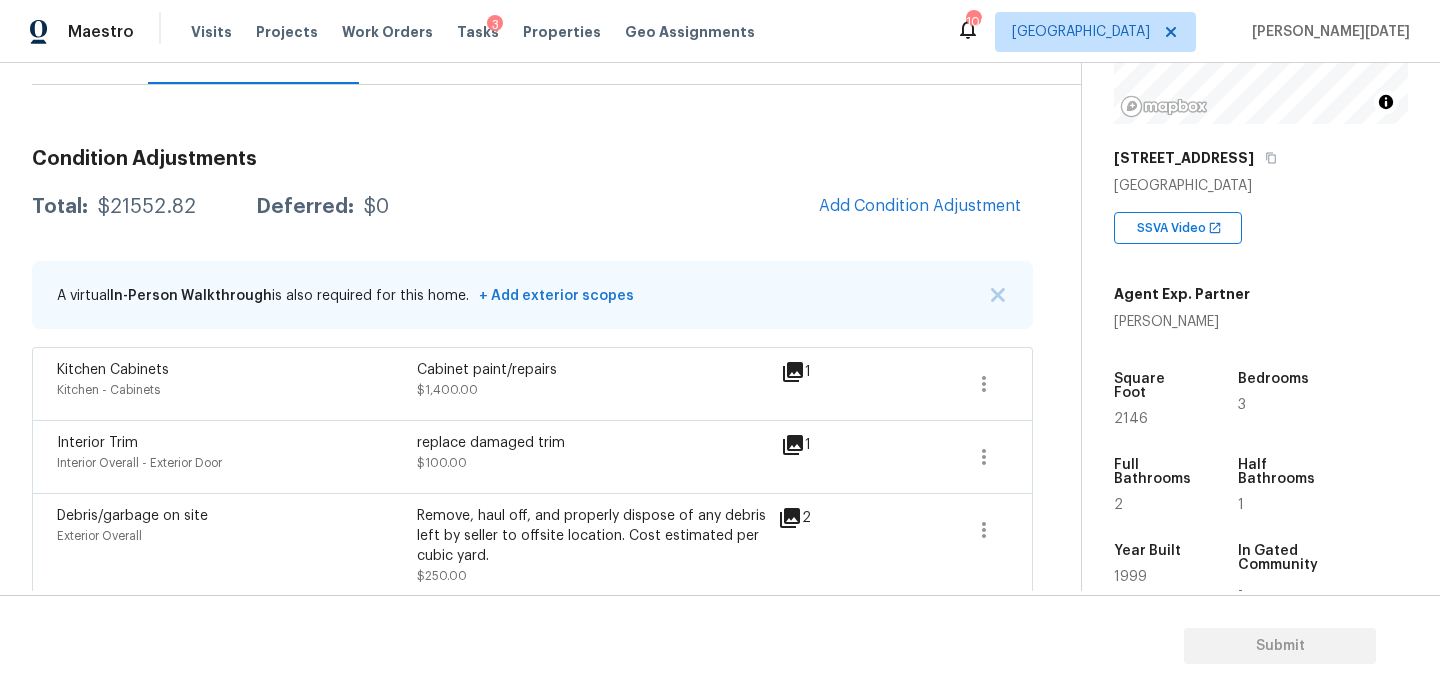 click on "Condition Adjustments Total:  $21552.82 Deferred:  $0 Add Condition Adjustment A virtual  In-Person Walkthrough  is also required for this home.   + Add exterior scopes Kitchen Cabinets Kitchen - Cabinets Cabinet paint/repairs $1,400.00   1 Interior Trim Interior Overall - Exterior Door replace damaged trim $100.00   1 Debris/garbage on site Exterior Overall Remove, haul off, and properly dispose of any debris left by seller to offsite location. Cost estimated per cubic yard. $250.00   2 Exterior Garage Door Exterior Overall - Garage Door paint garage door $300.00   1 Condition charge Interior Overall - Home Readiness Packages Age Condition Charge: [DATE]-[DATE] B	 $2,000.00   0 Interior Paint Interior Overall - Overall Paint $200.00   2 ACQ: Flooring Interior Overall - Acquisition Acquisition Scope: Maximum flooring repairs $3,154.62   8 ACQ: Paint Interior Overall - Acquisition Acquisition Scope: 75%+ of the home will likely require interior paint $3,648.20   9 Landscape Package $300.00   6 Pressure Washing   0" at bounding box center (532, 834) 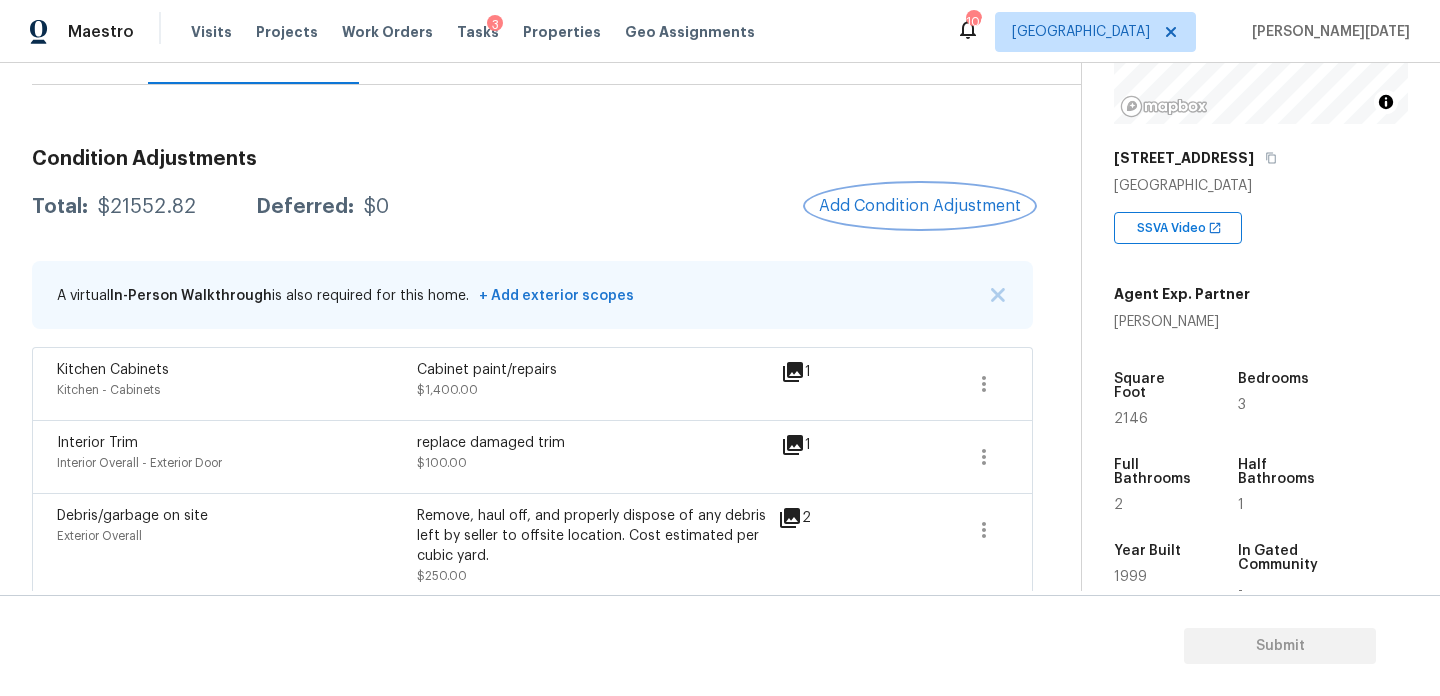 click on "Add Condition Adjustment" at bounding box center (920, 206) 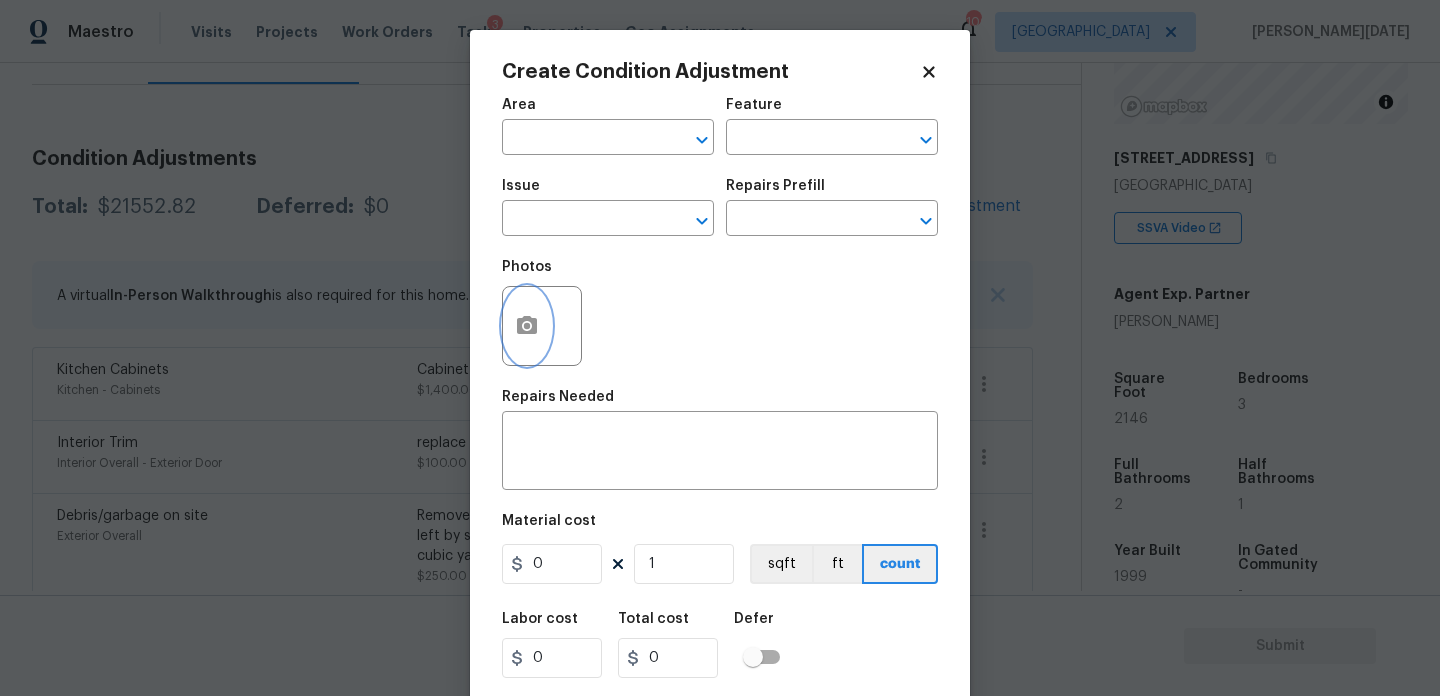 click 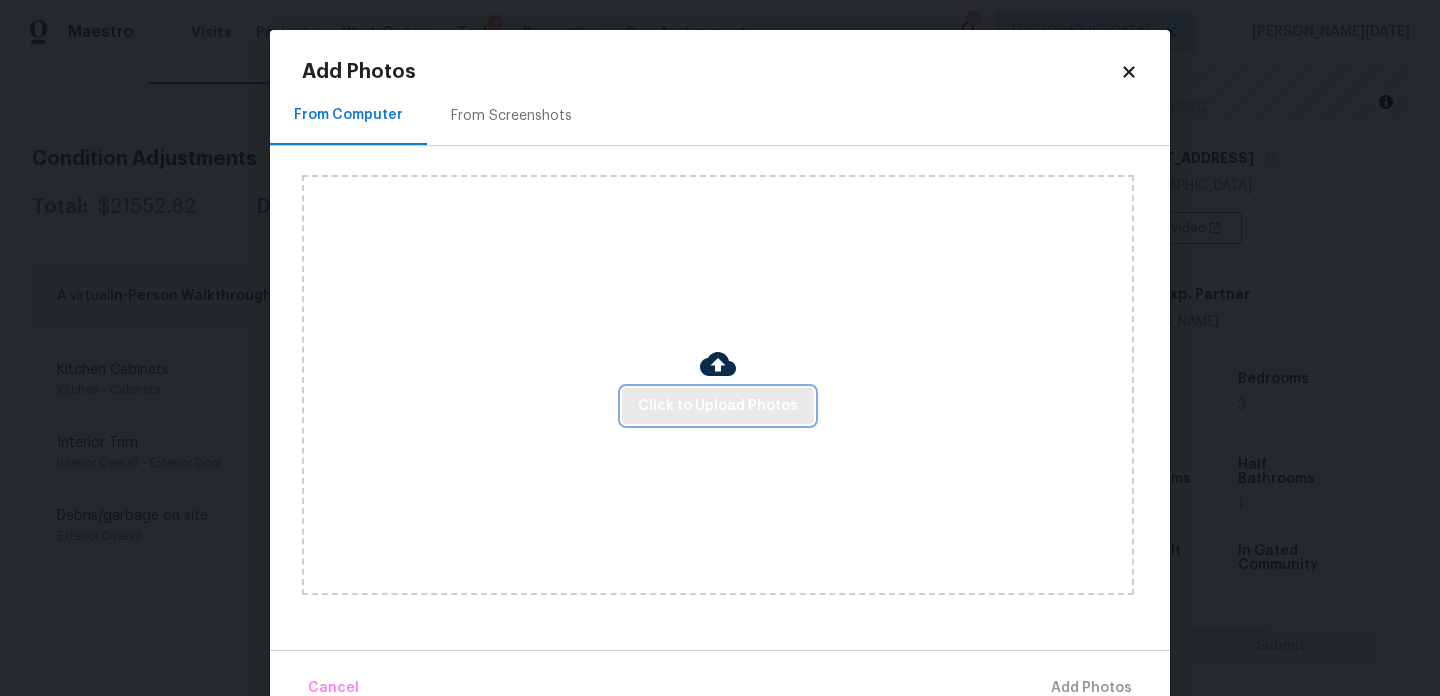 click on "Click to Upload Photos" at bounding box center [718, 406] 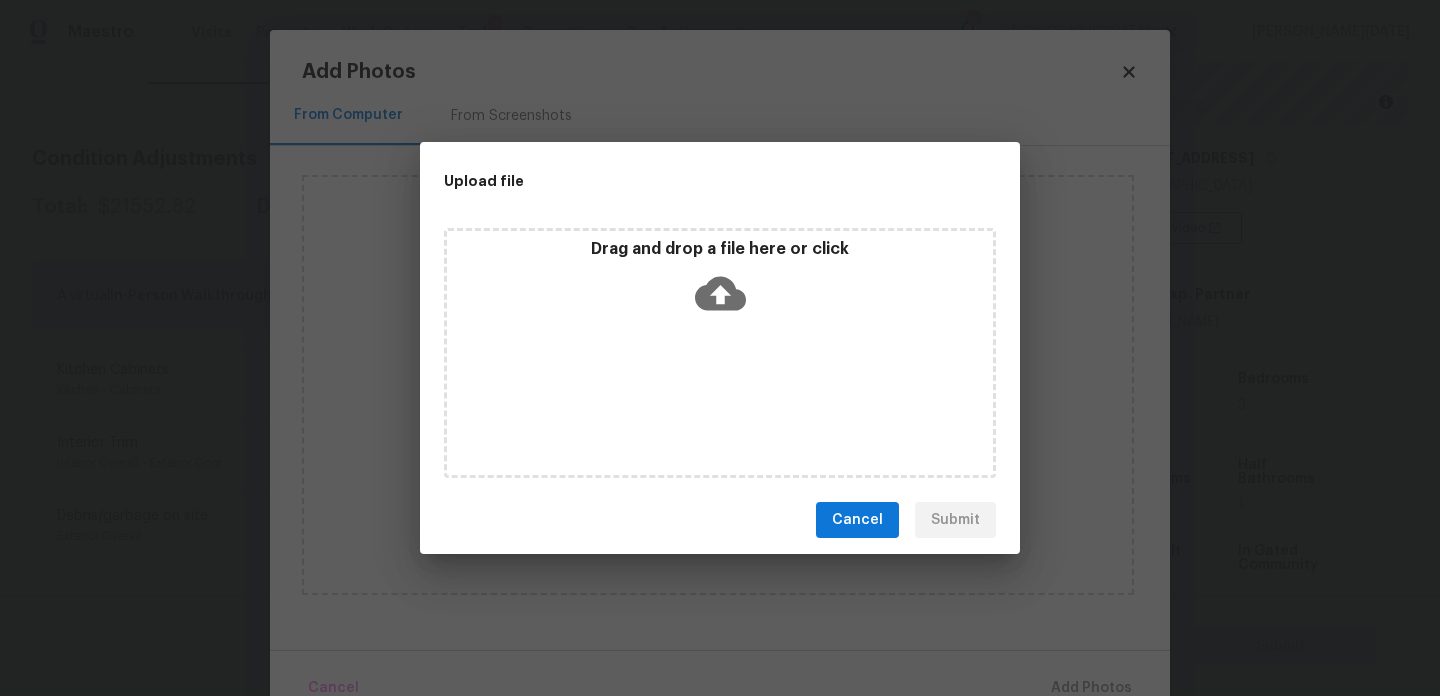 click on "Drag and drop a file here or click" at bounding box center [720, 353] 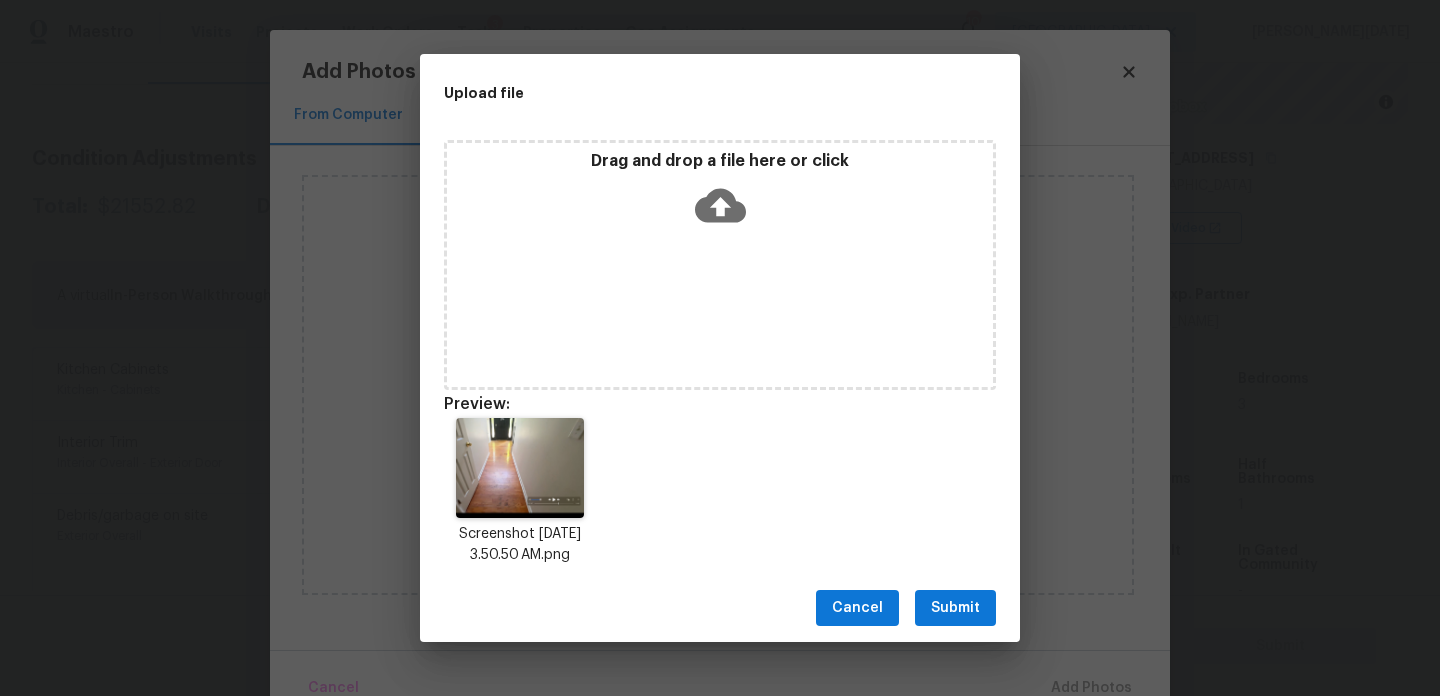 click on "Drag and drop a file here or click" at bounding box center (720, 194) 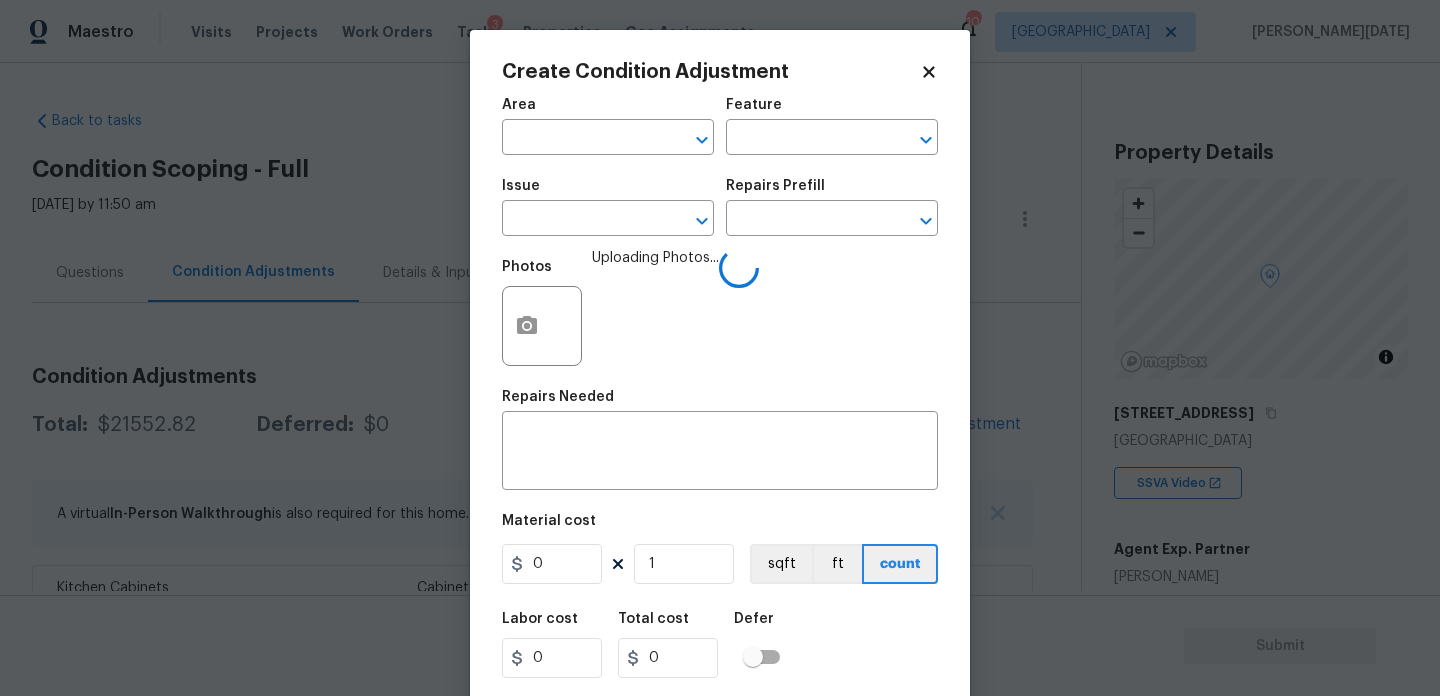 scroll, scrollTop: 0, scrollLeft: 0, axis: both 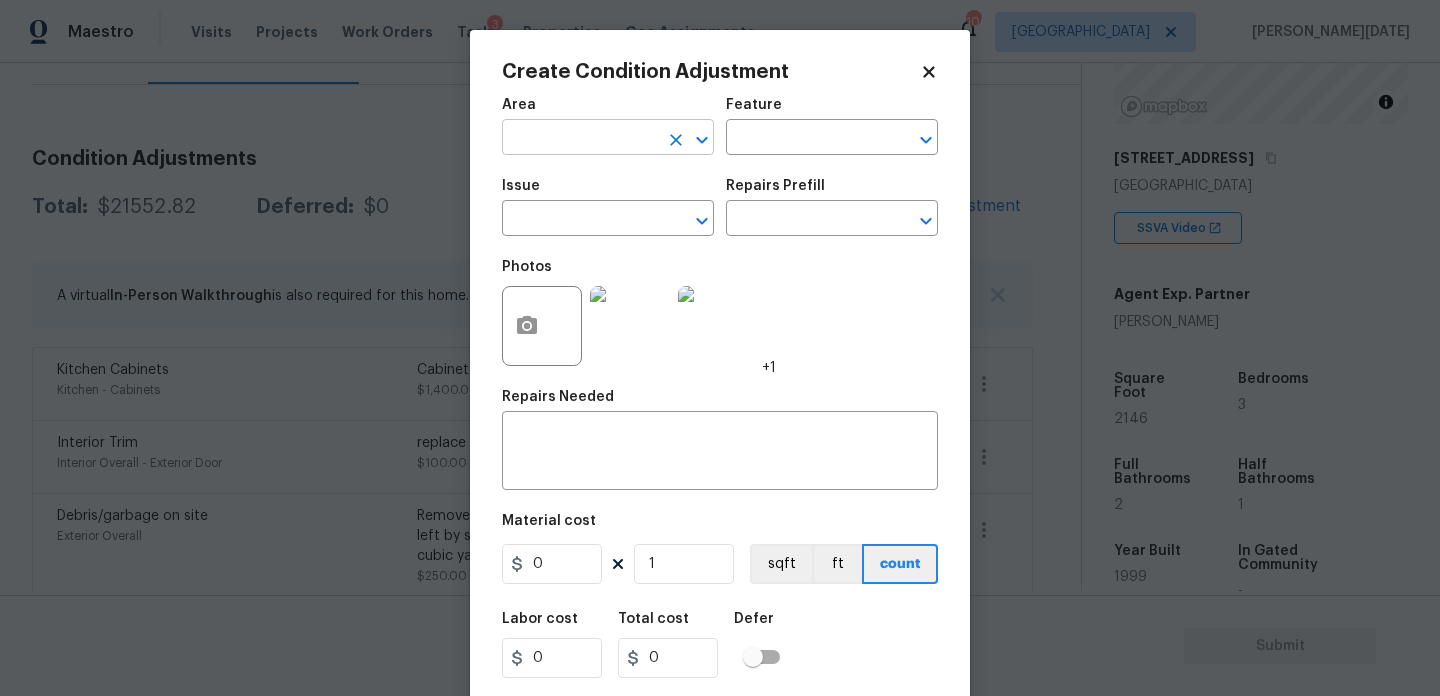 click at bounding box center [580, 139] 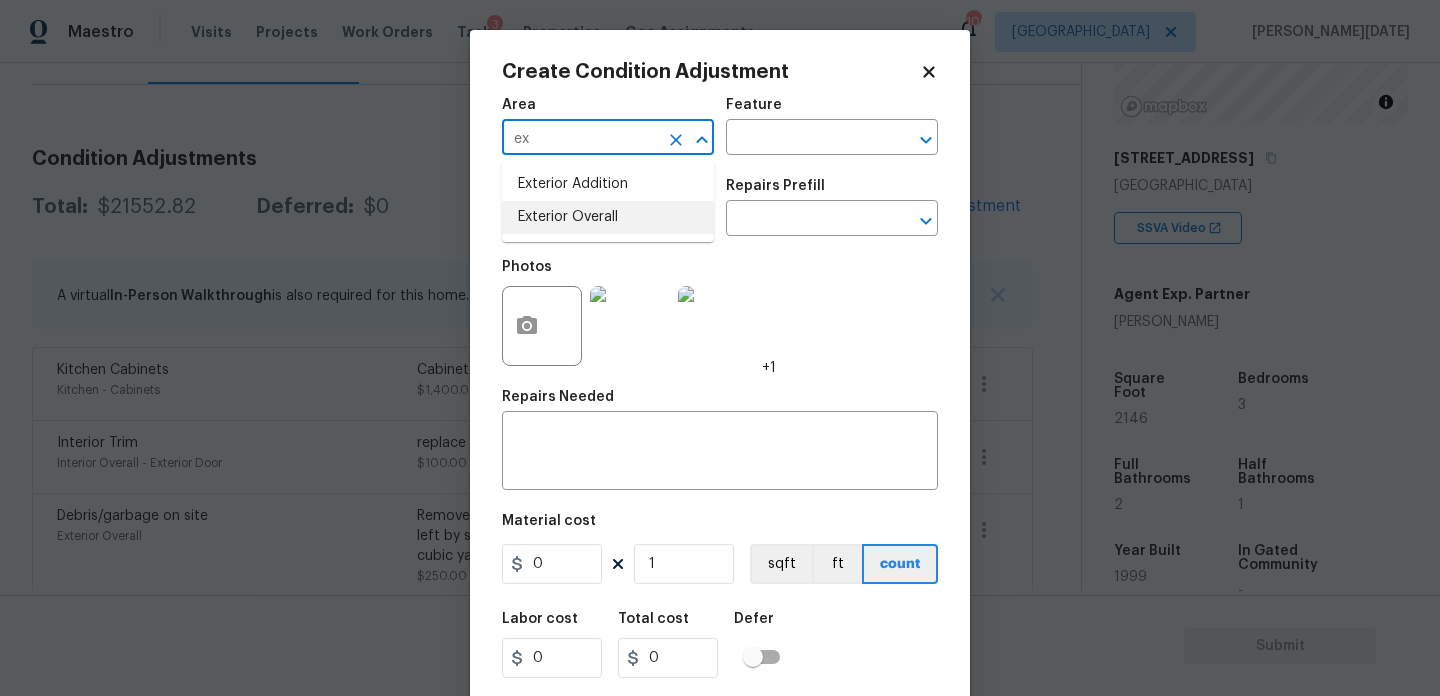 click on "Exterior Overall" at bounding box center (608, 217) 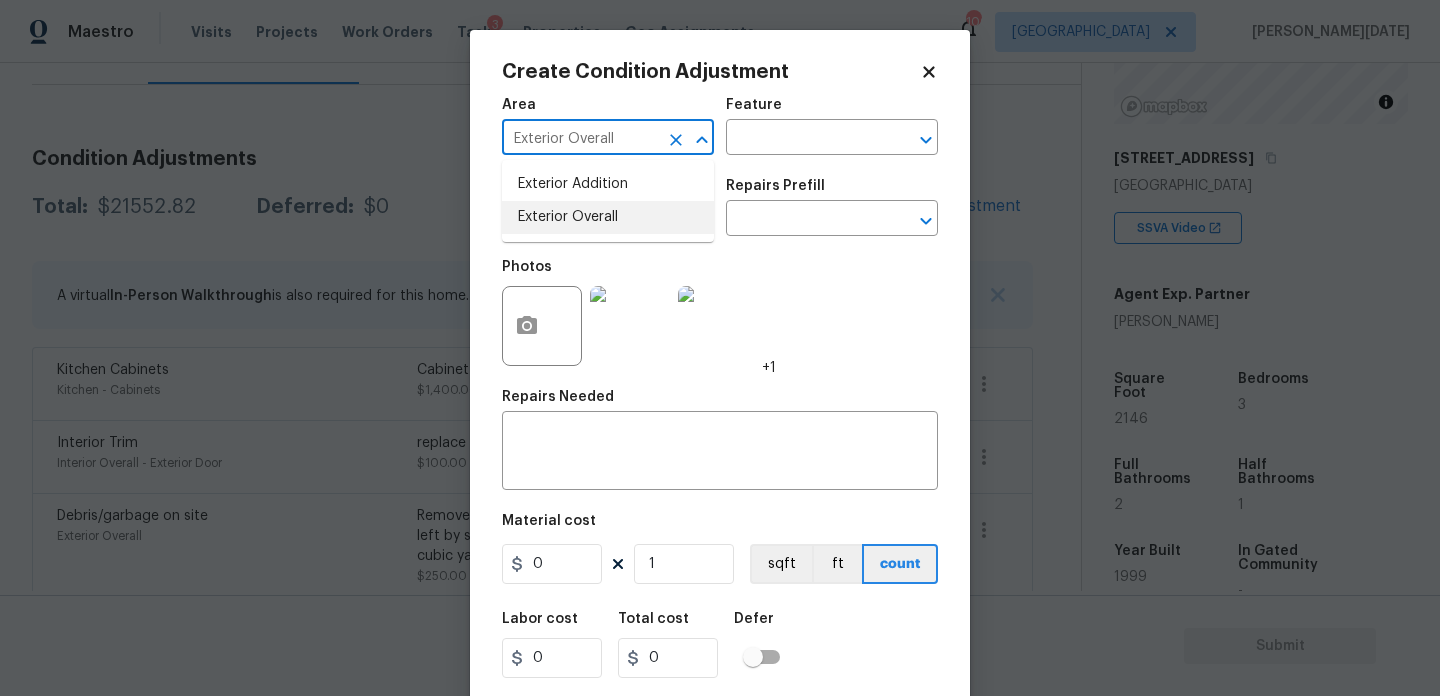 type on "Exterior Overall" 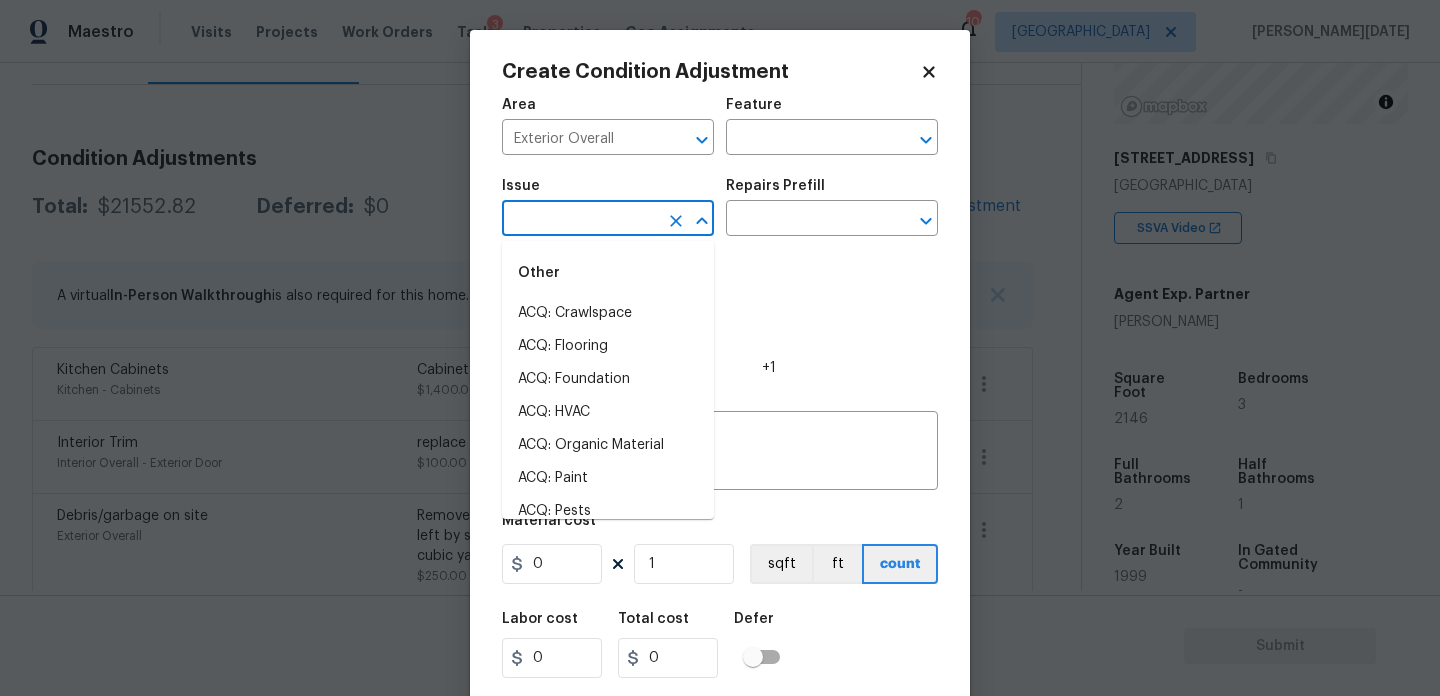 click at bounding box center [580, 220] 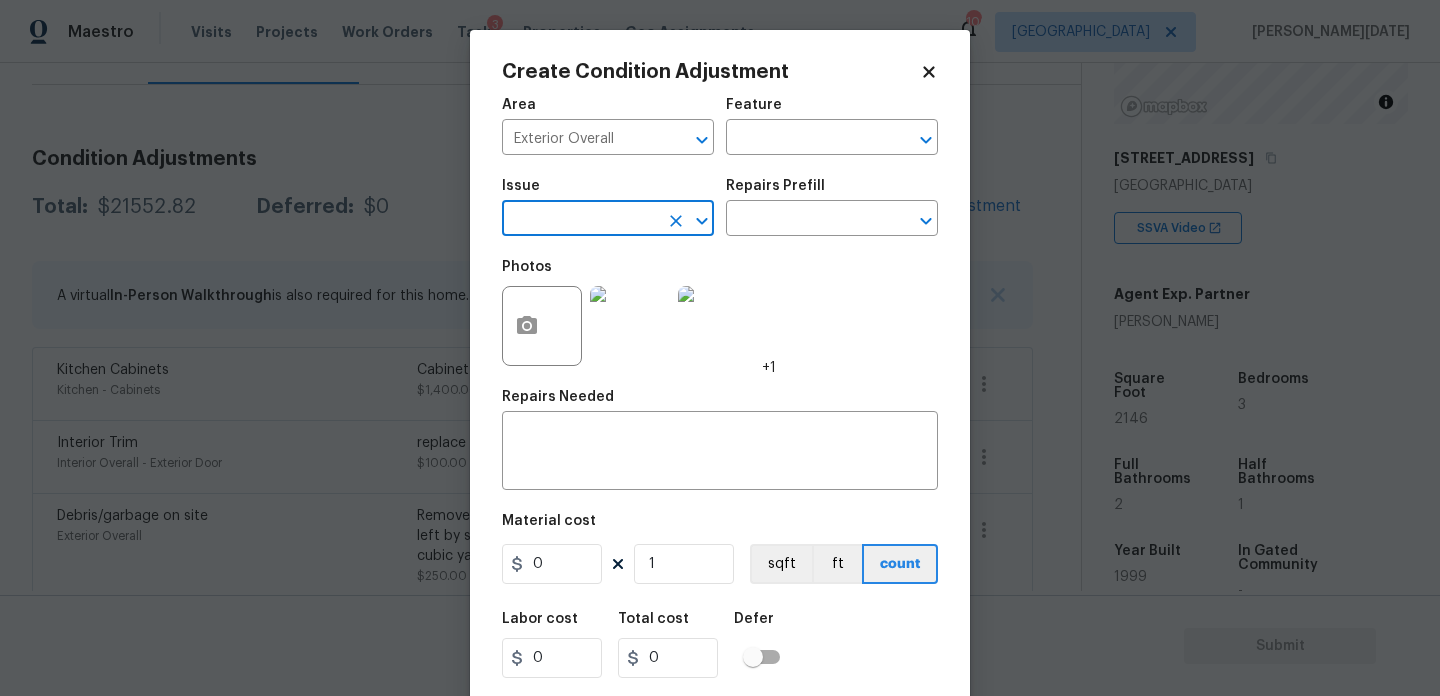 click on "Photos  +1" at bounding box center (720, 313) 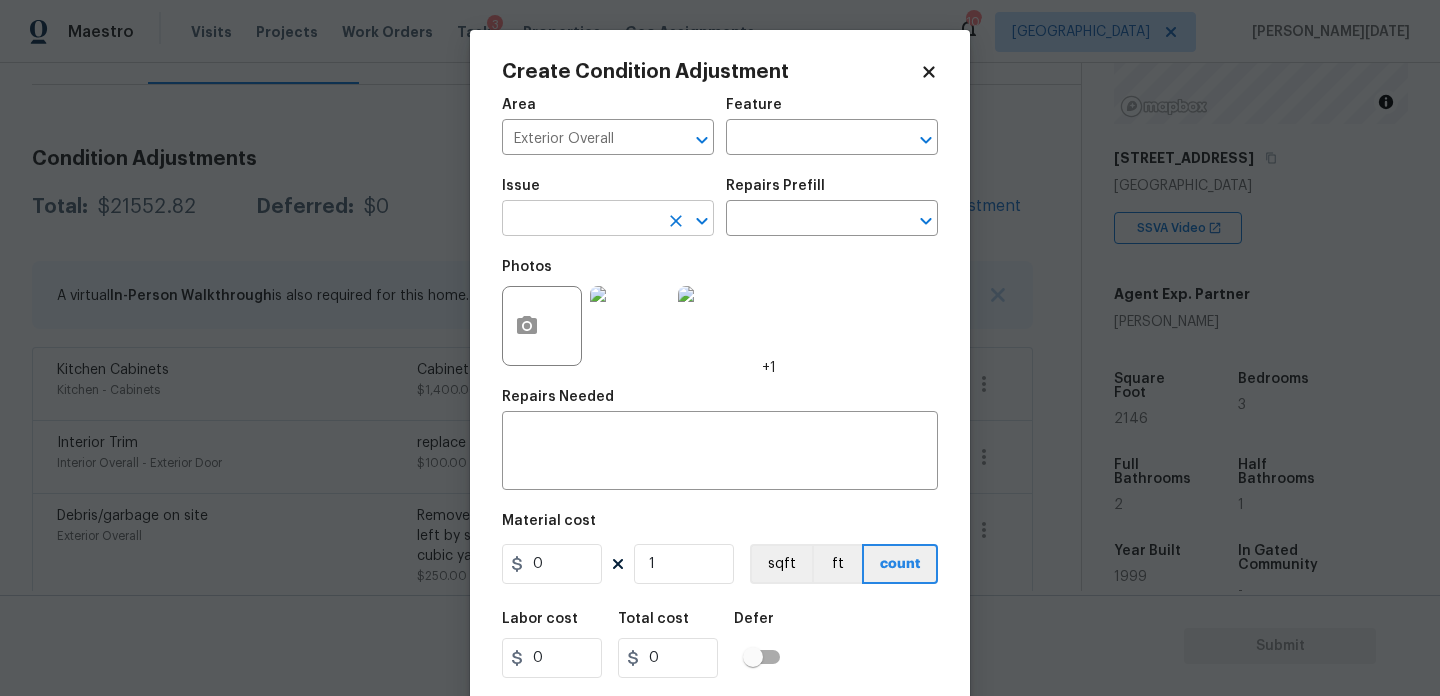 click at bounding box center [580, 220] 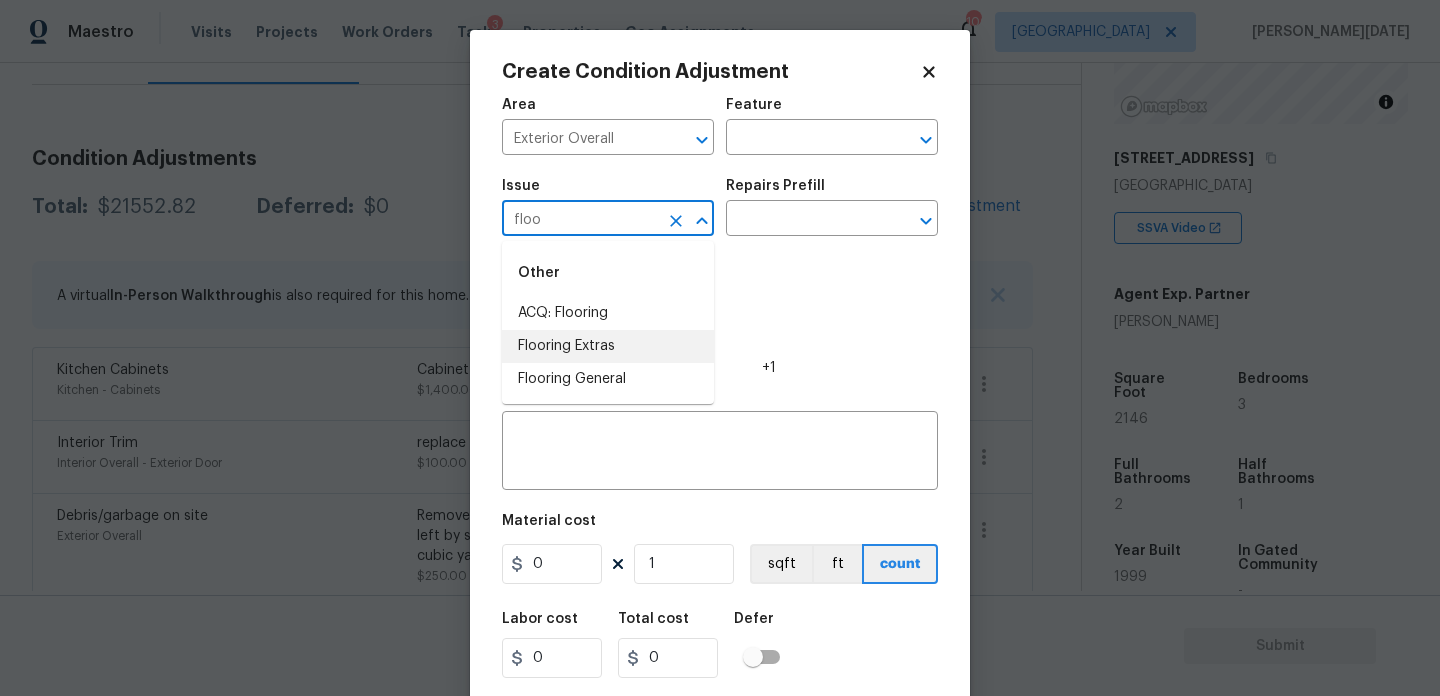 click on "Flooring Extras" at bounding box center (608, 346) 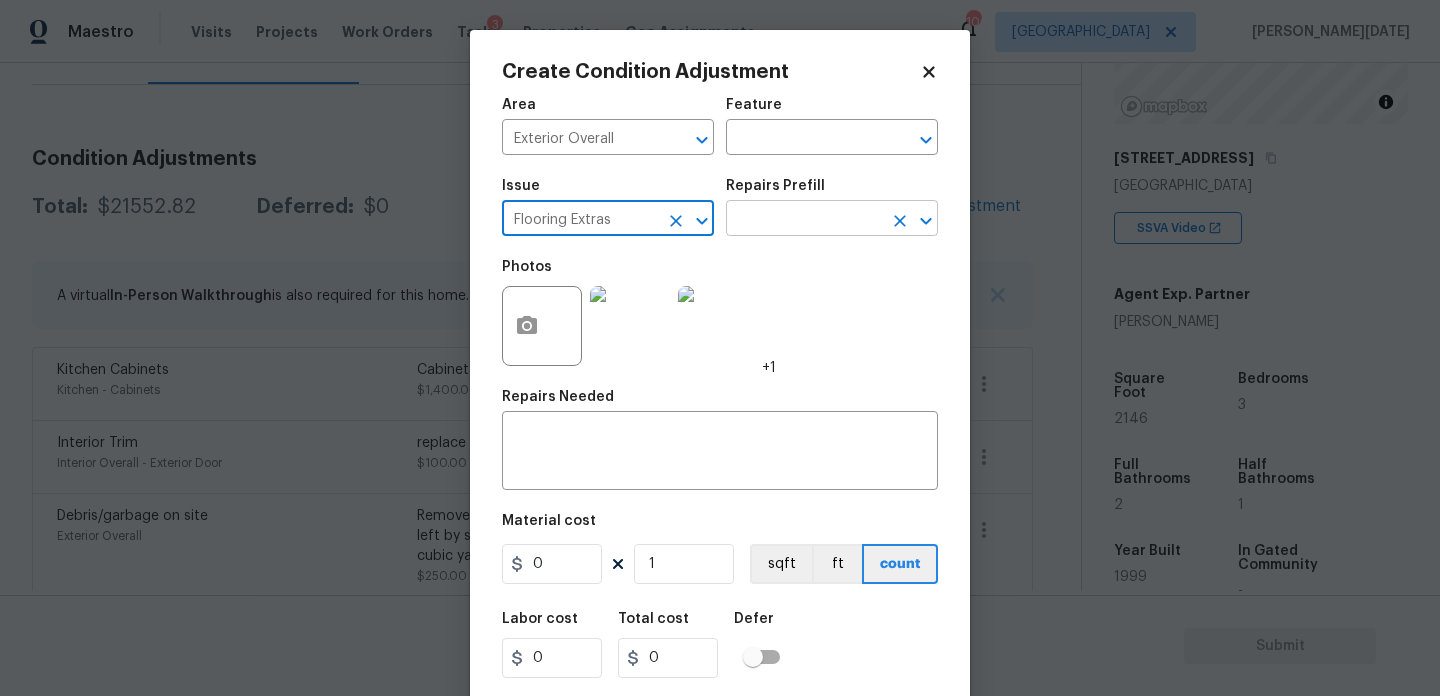 type on "Flooring Extras" 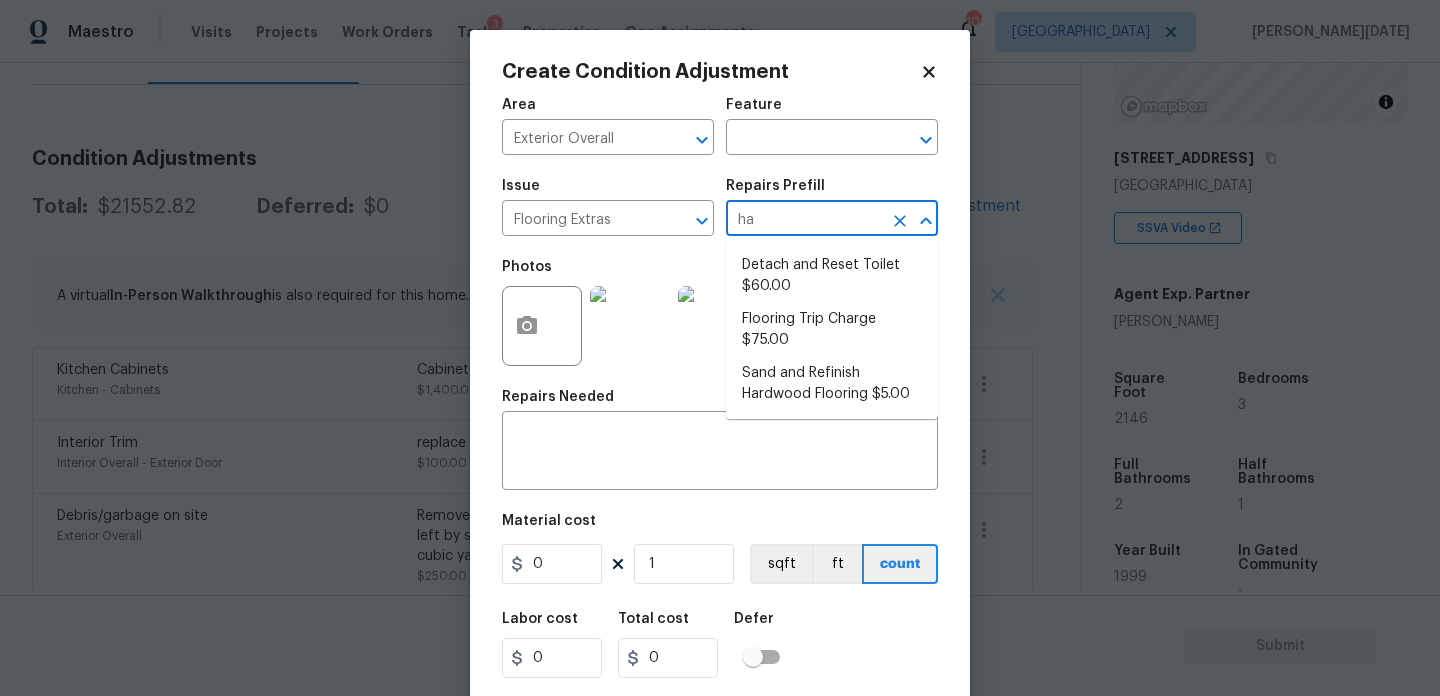 scroll, scrollTop: 0, scrollLeft: 0, axis: both 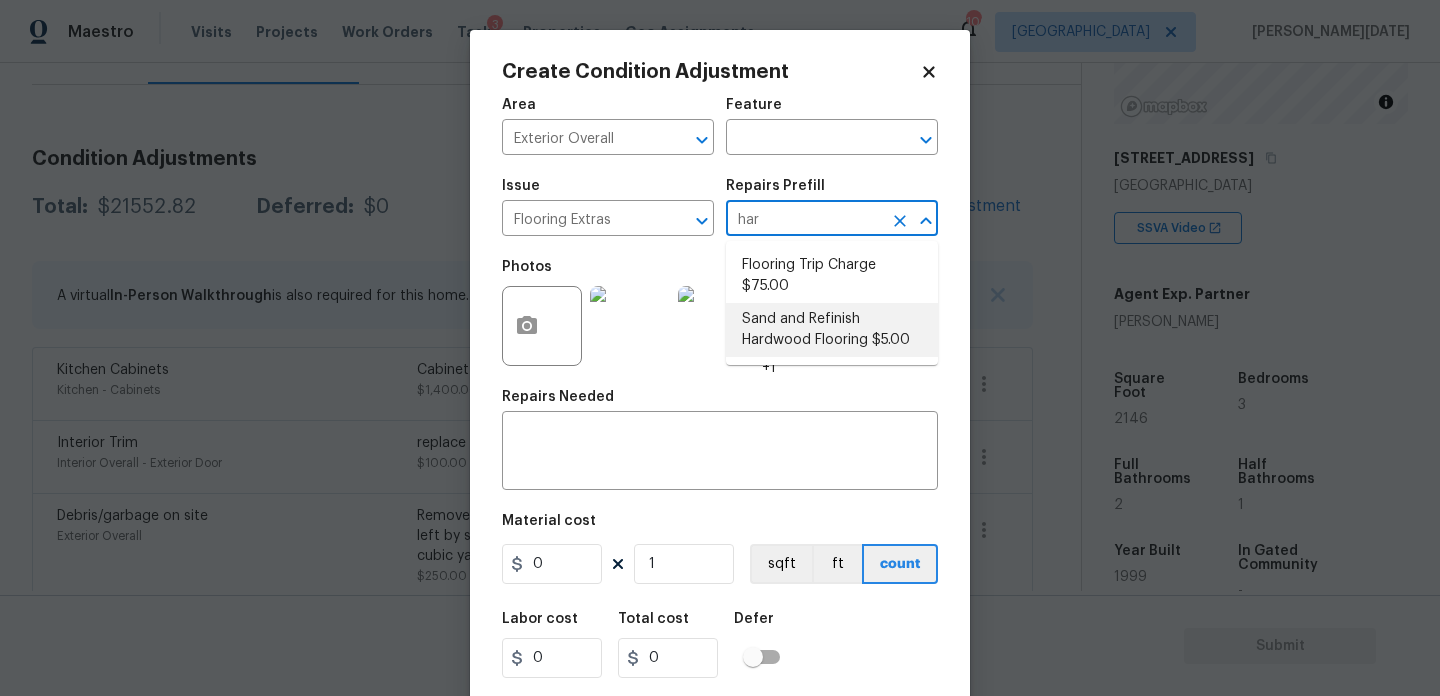 click on "Sand and Refinish Hardwood Flooring $5.00" at bounding box center [832, 330] 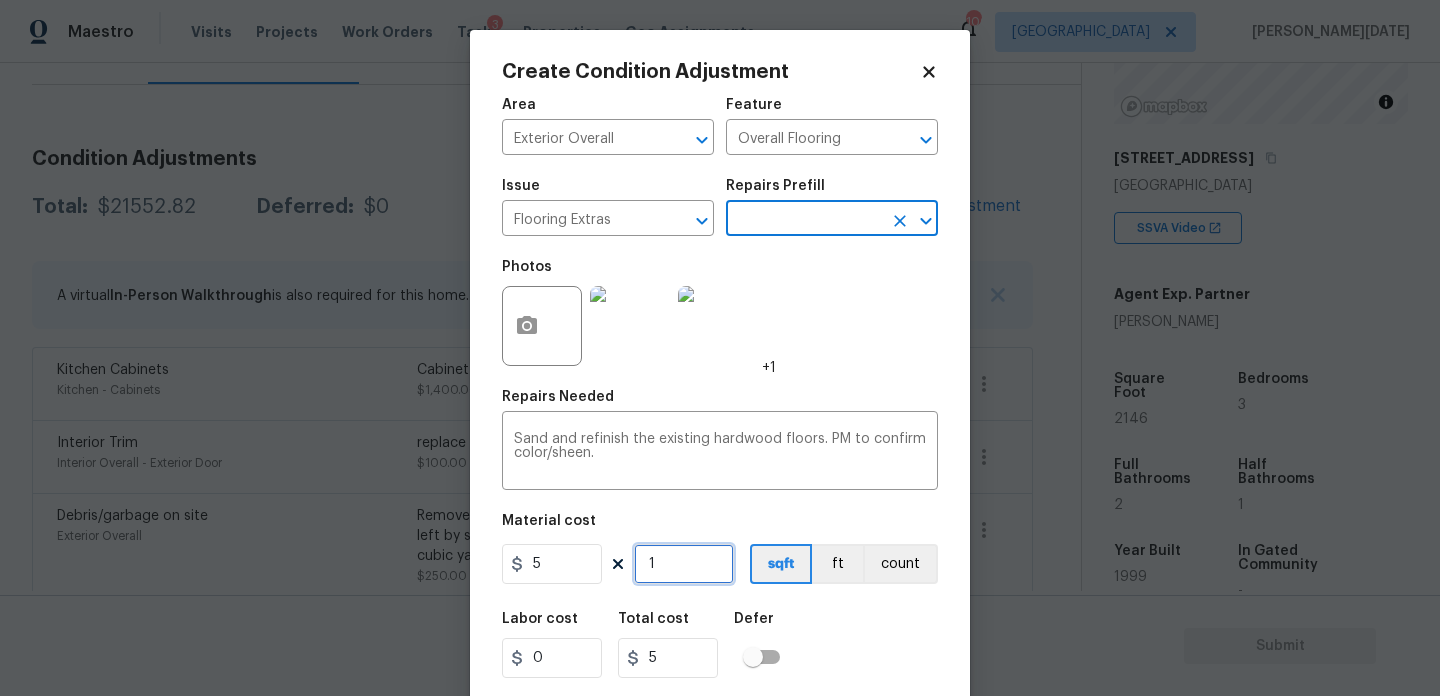 click on "1" at bounding box center [684, 564] 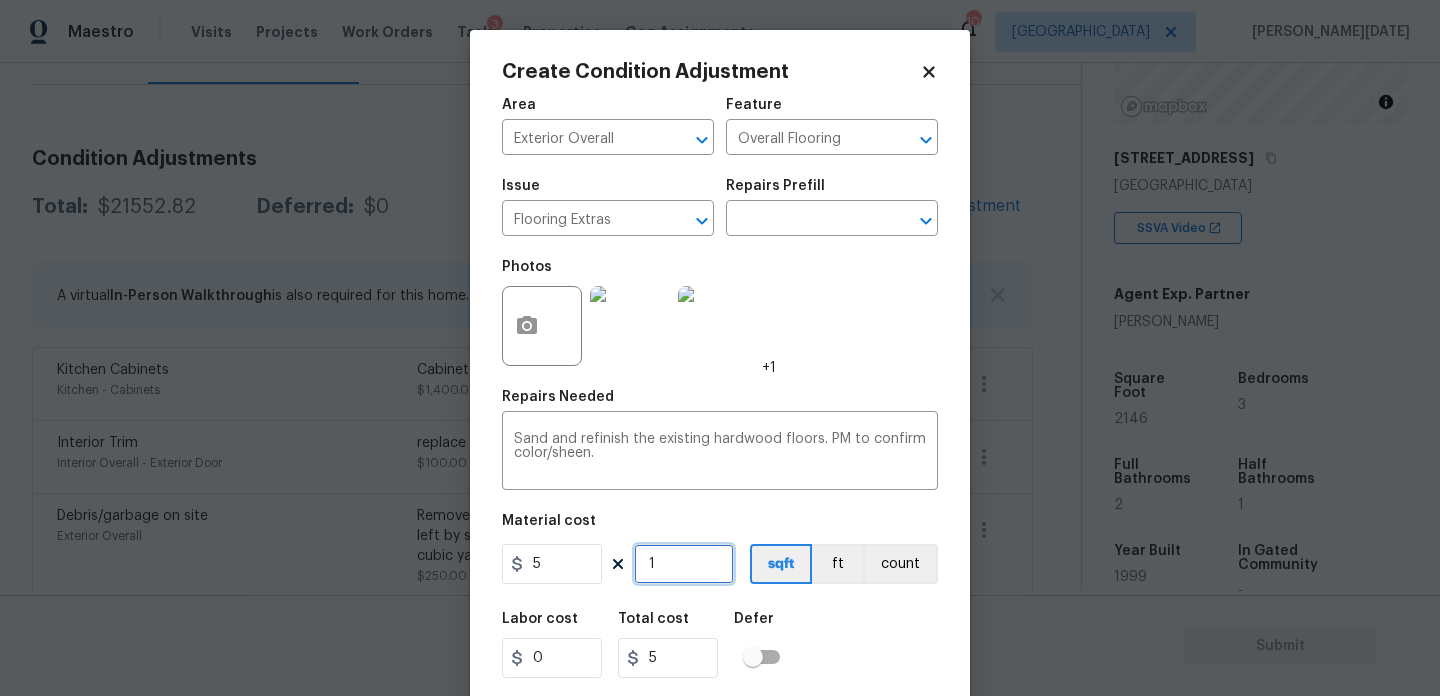 type on "0" 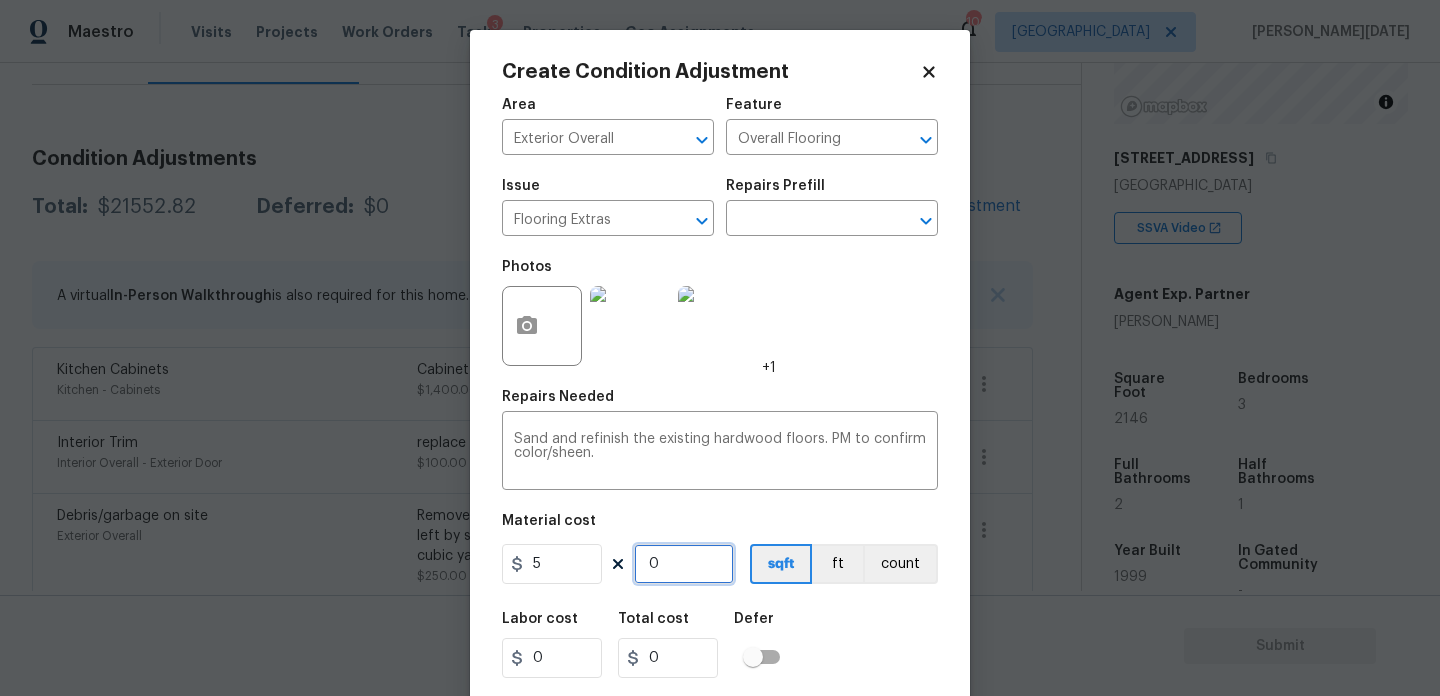 type on "5" 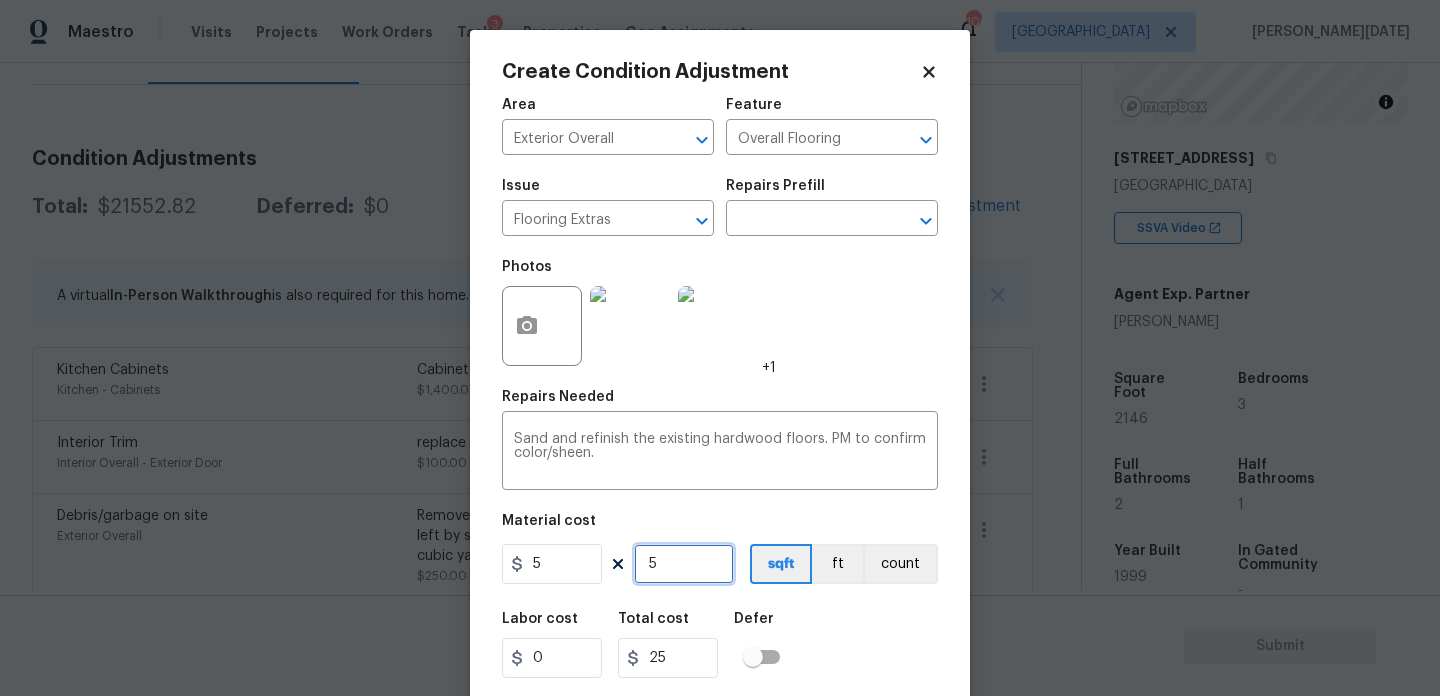 type on "50" 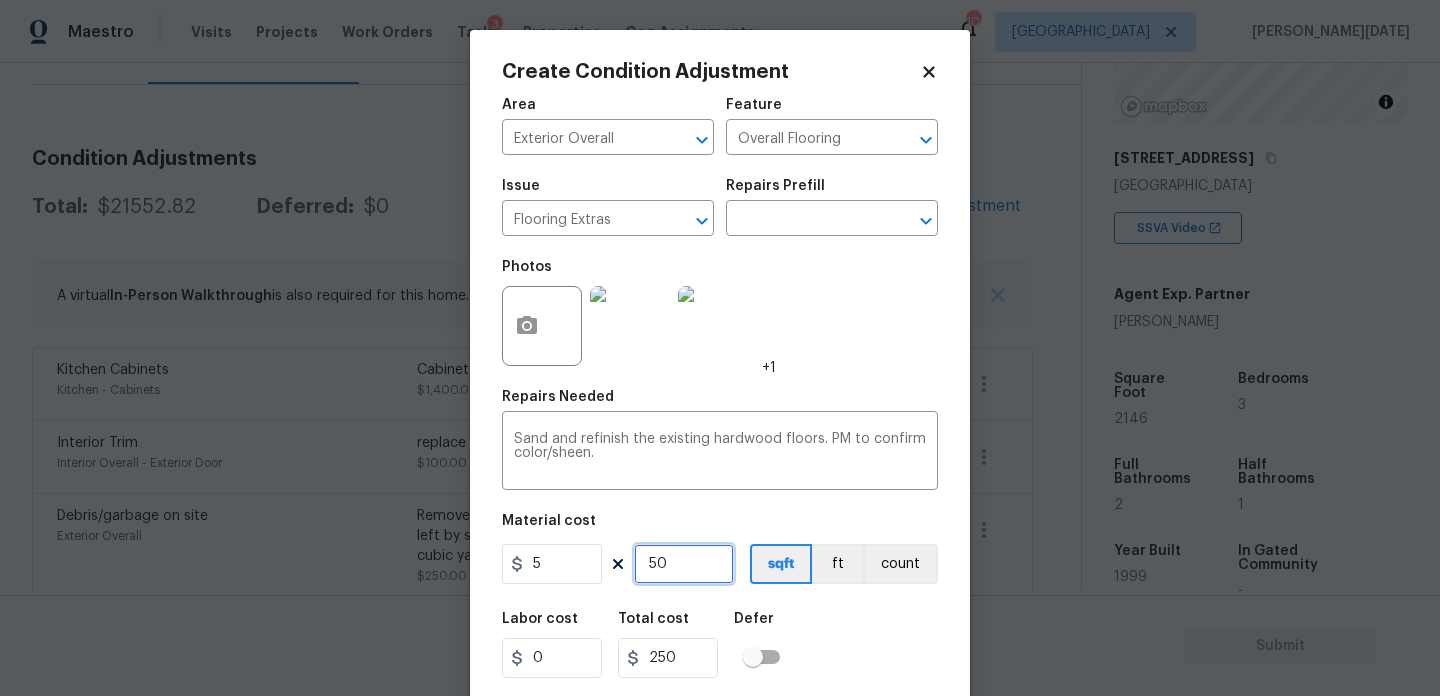 type on "500" 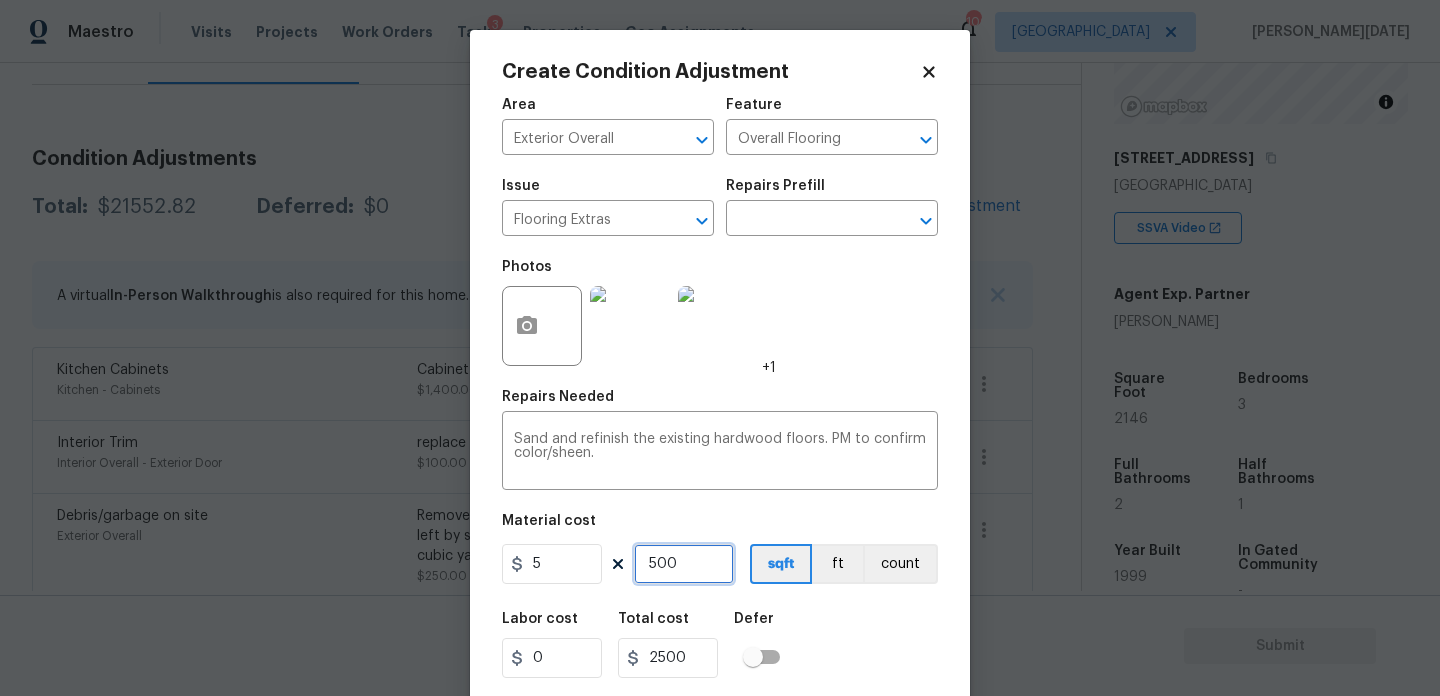 type on "500" 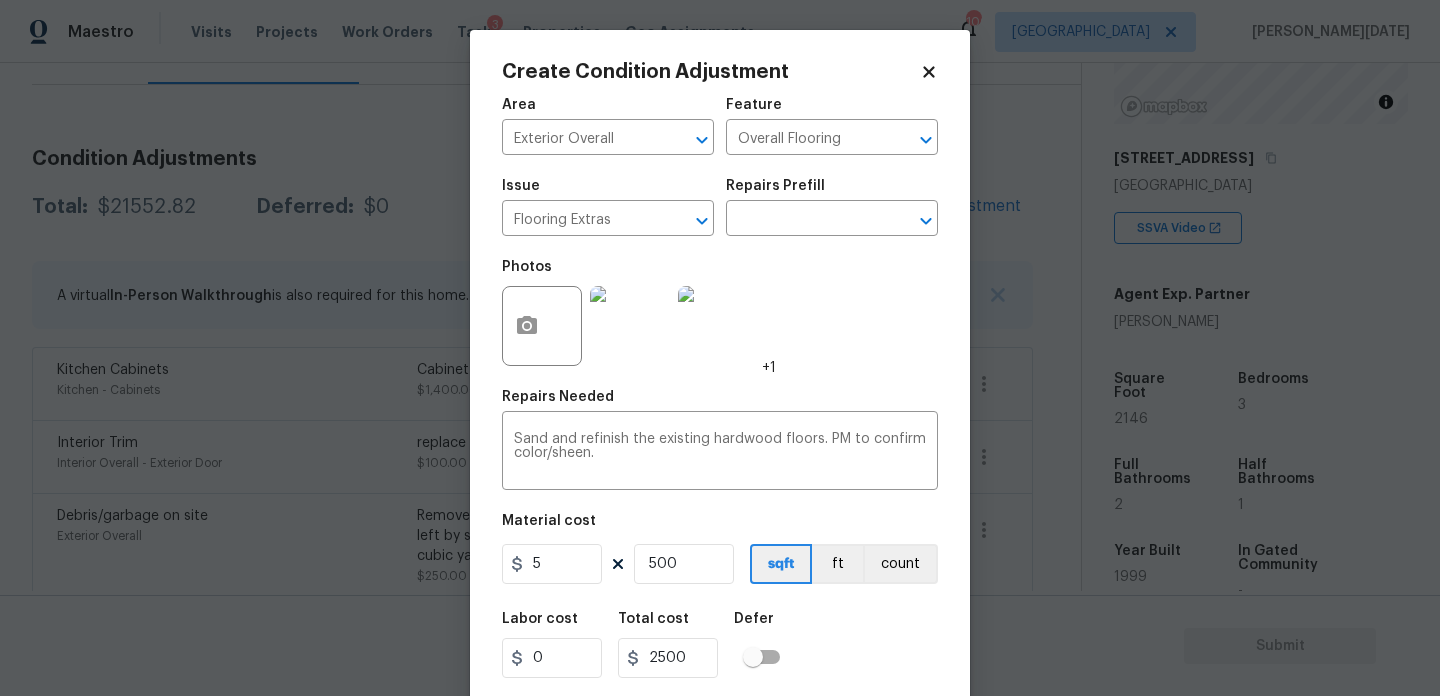 click on "Photos  +1" at bounding box center [720, 313] 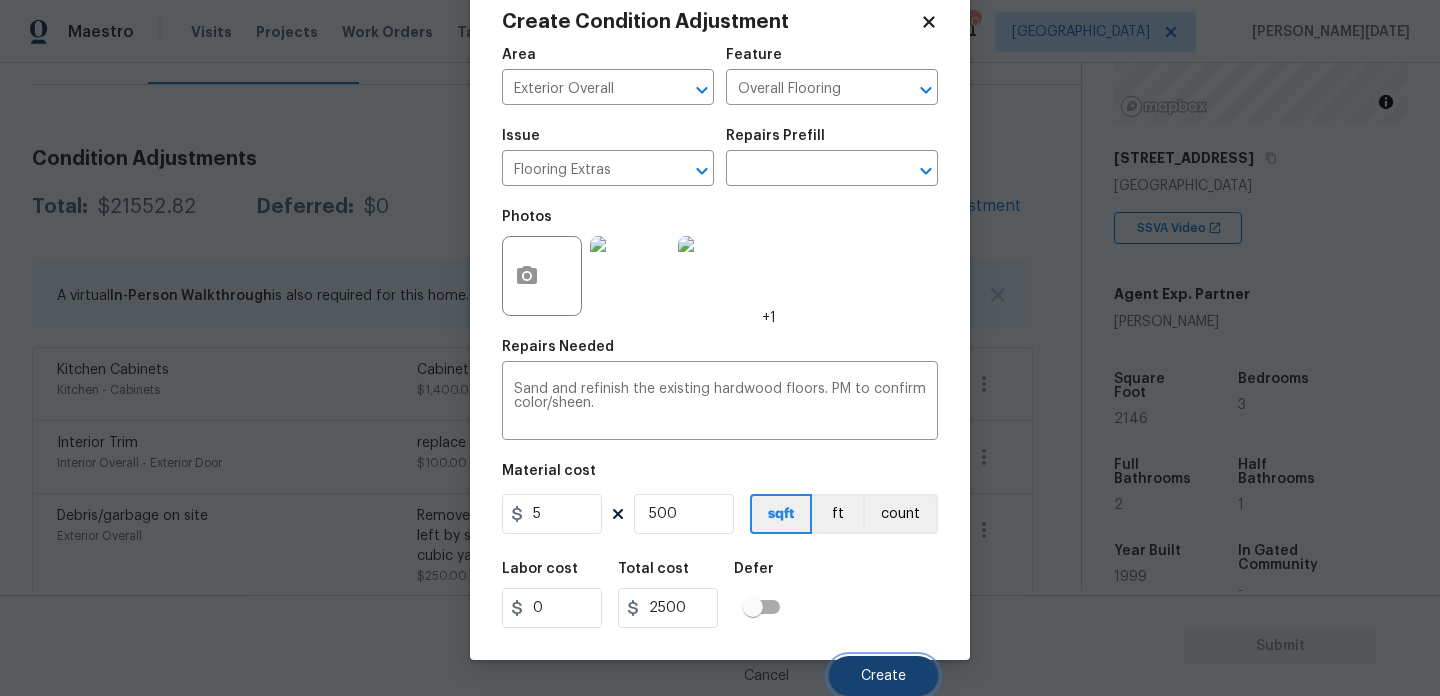 click on "Create" at bounding box center [883, 676] 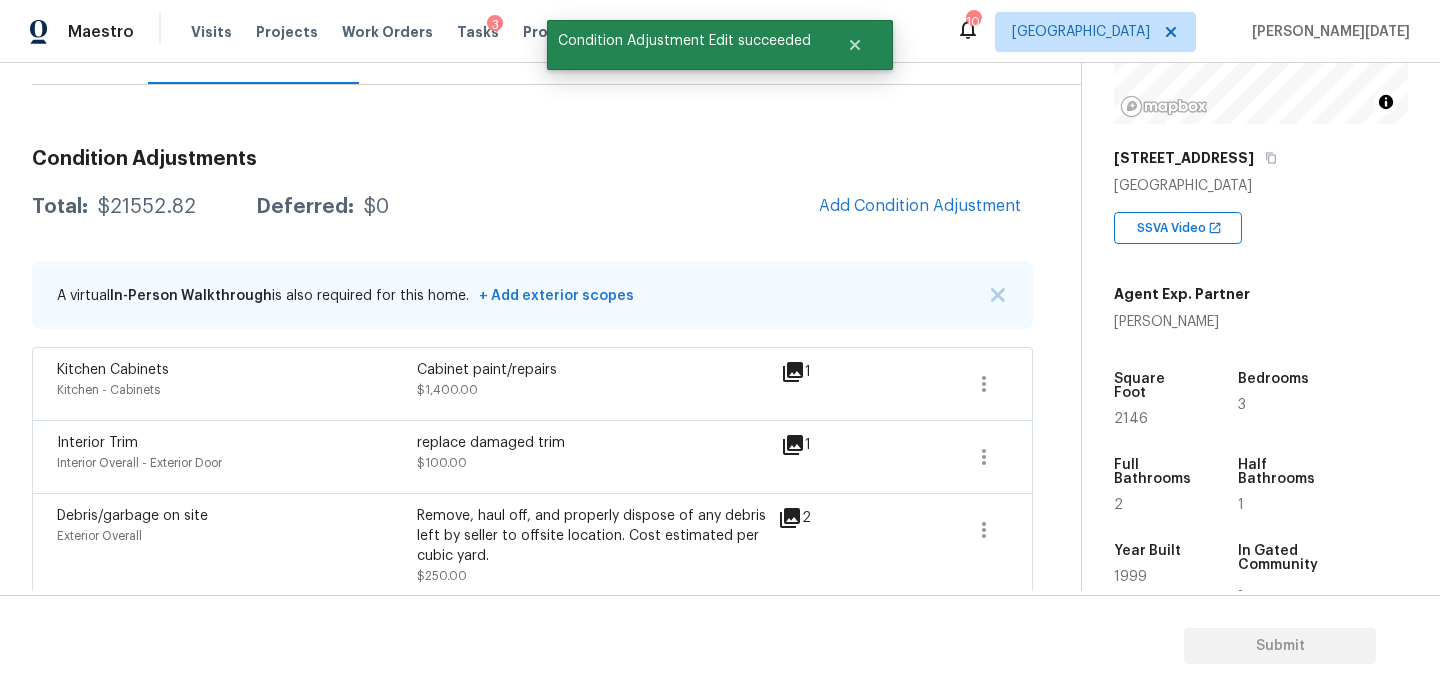 scroll, scrollTop: 44, scrollLeft: 0, axis: vertical 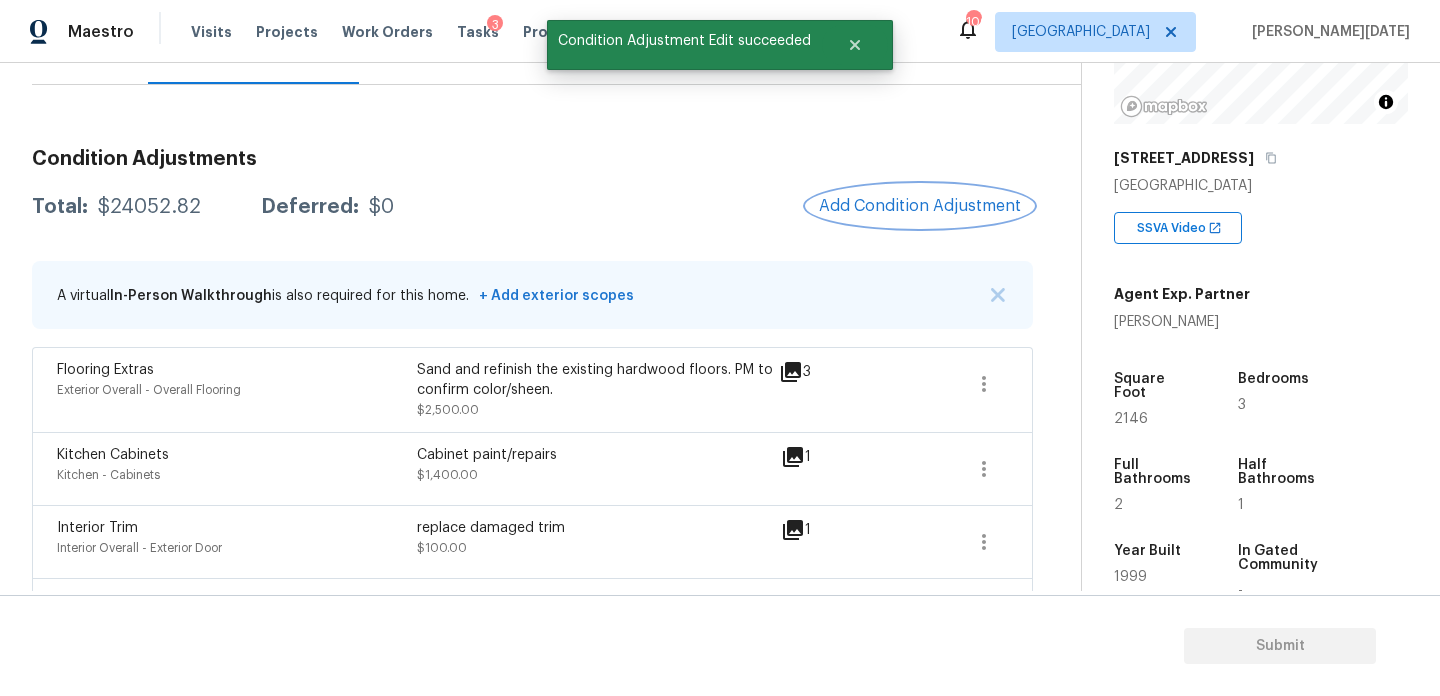 click on "Add Condition Adjustment" at bounding box center [920, 206] 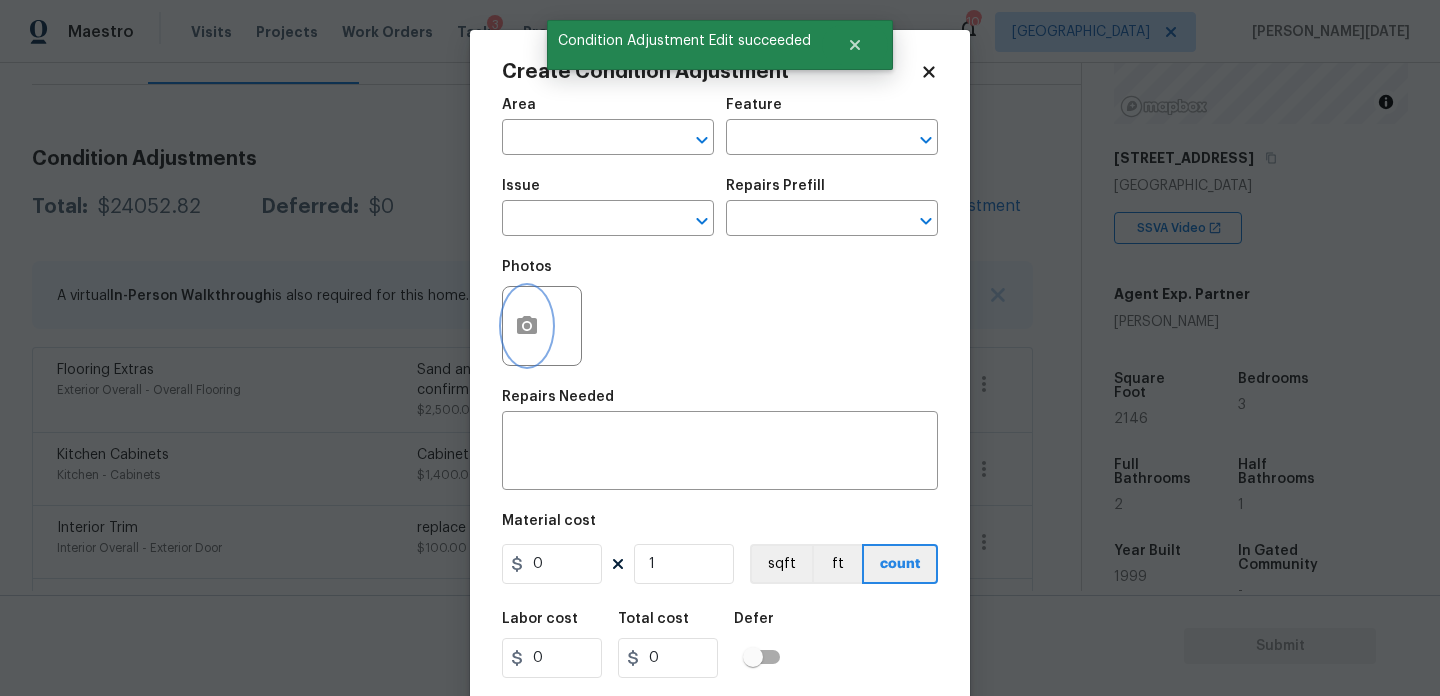 click 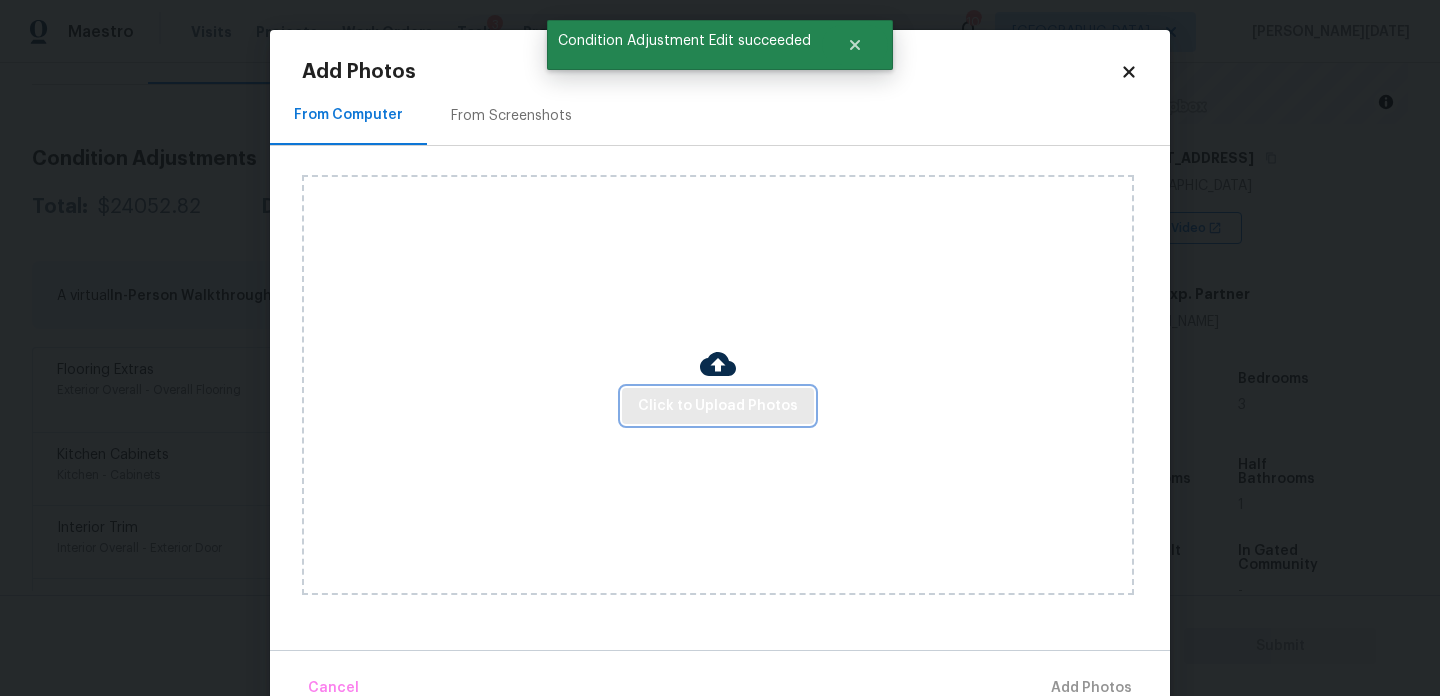 click on "Click to Upload Photos" at bounding box center (718, 406) 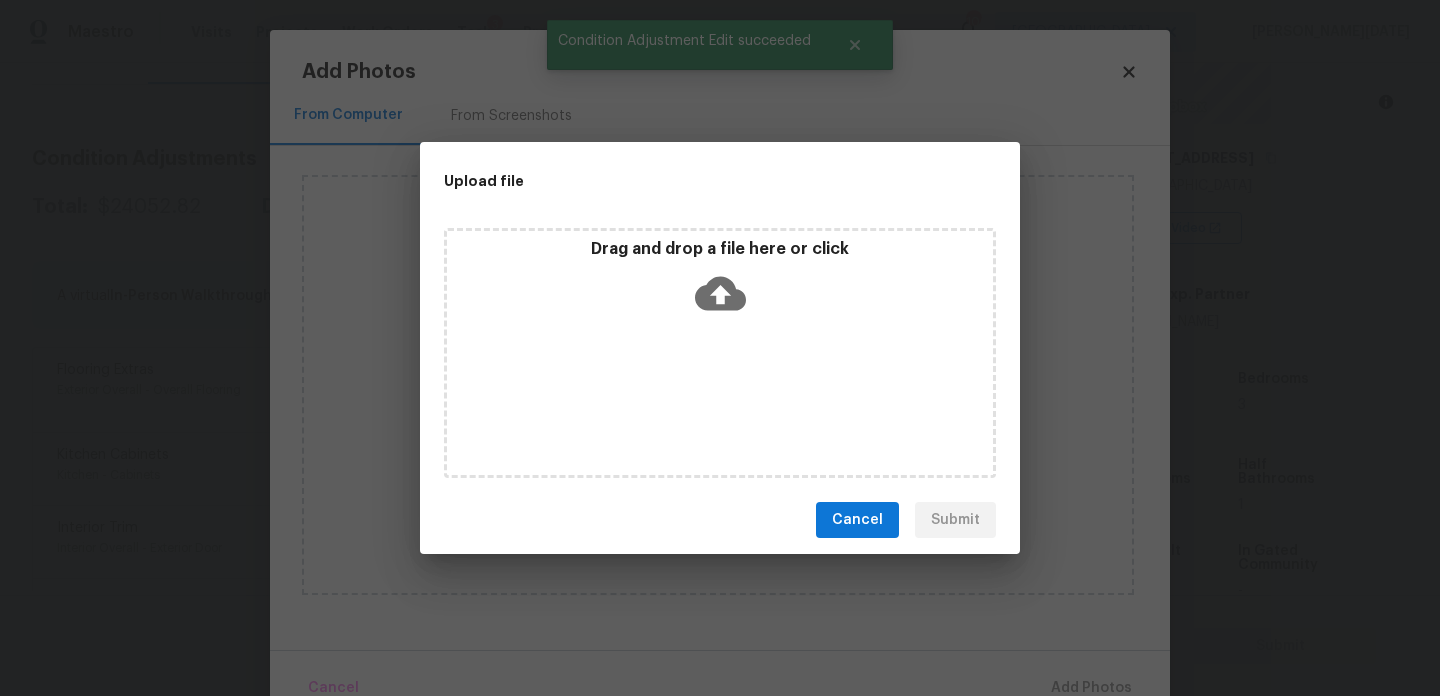 click on "Drag and drop a file here or click" at bounding box center [720, 353] 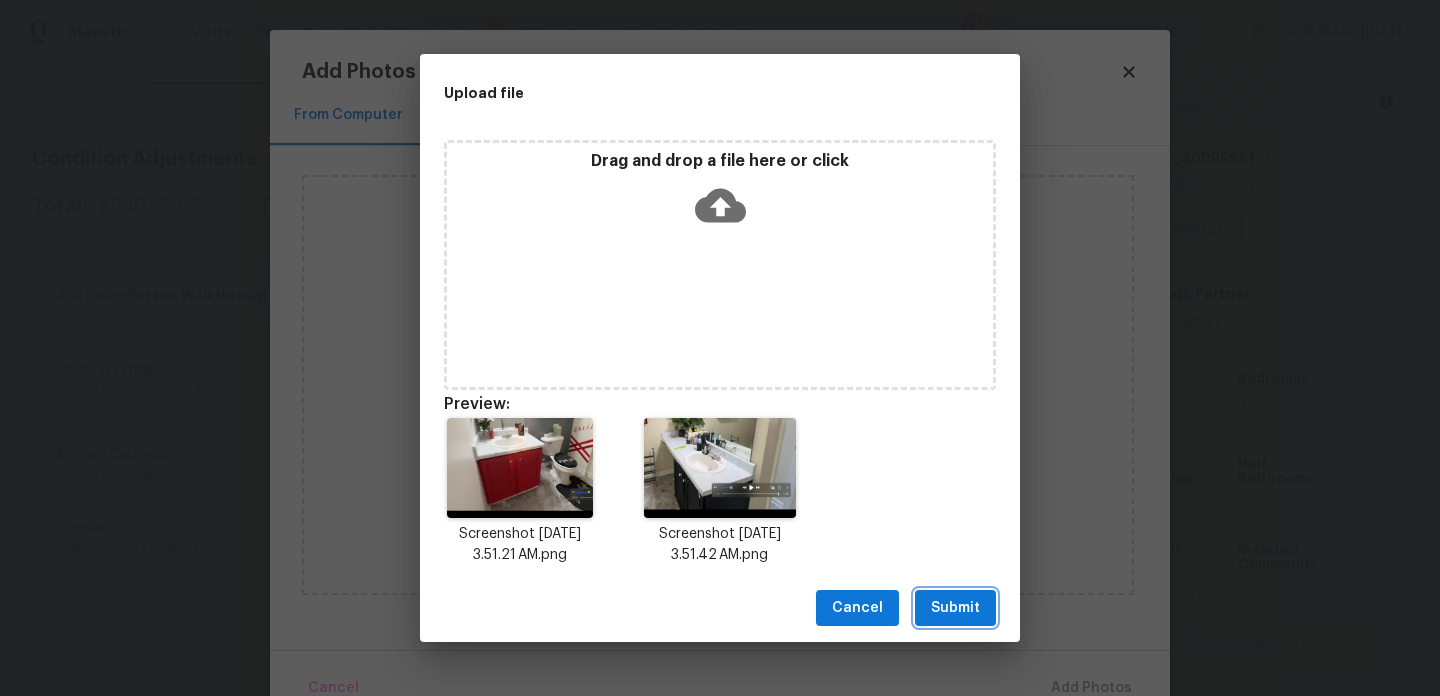 click on "Submit" at bounding box center (955, 608) 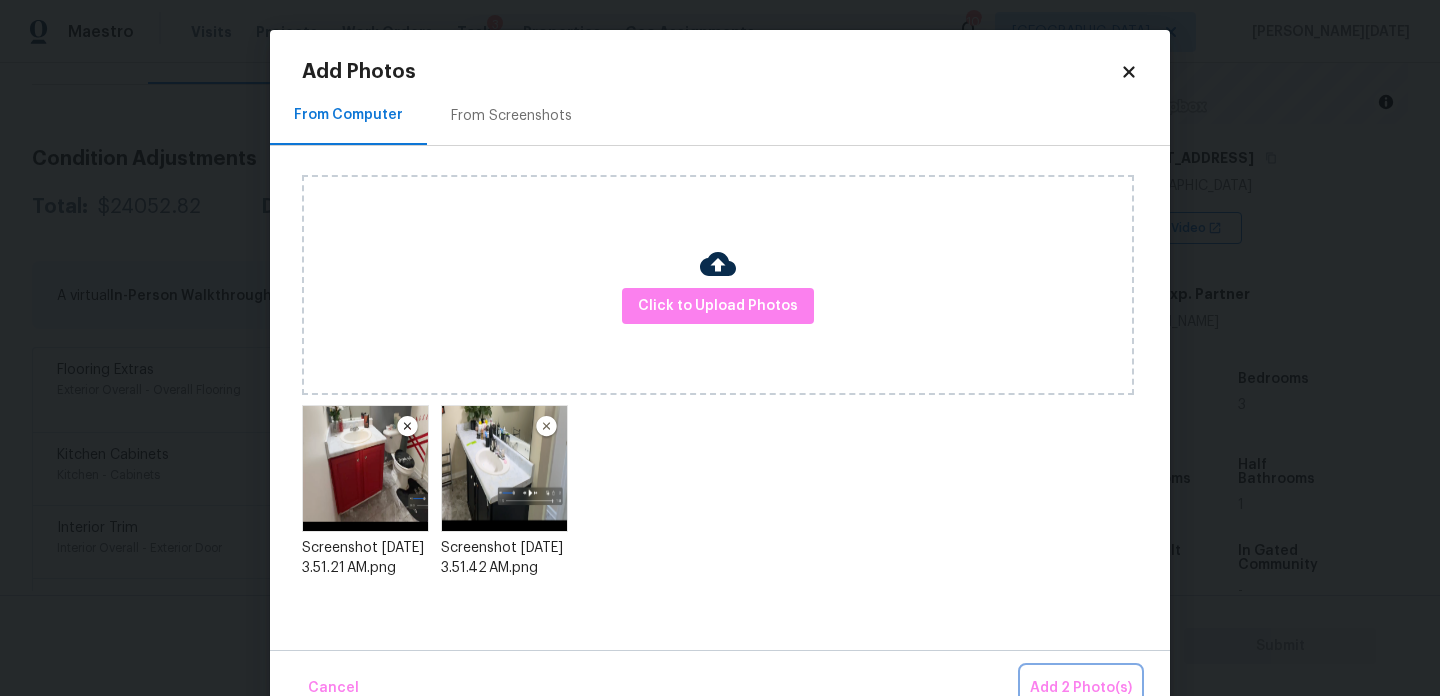 click on "Add 2 Photo(s)" at bounding box center (1081, 688) 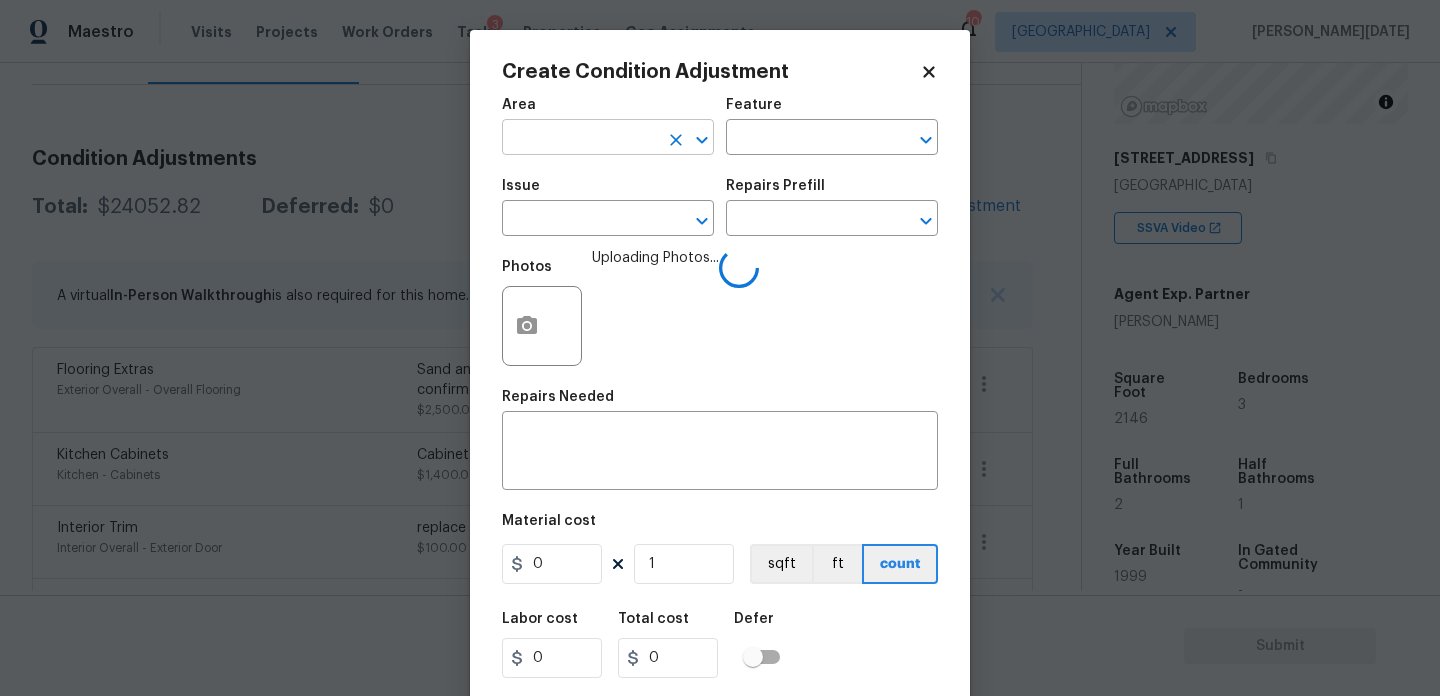click at bounding box center (580, 139) 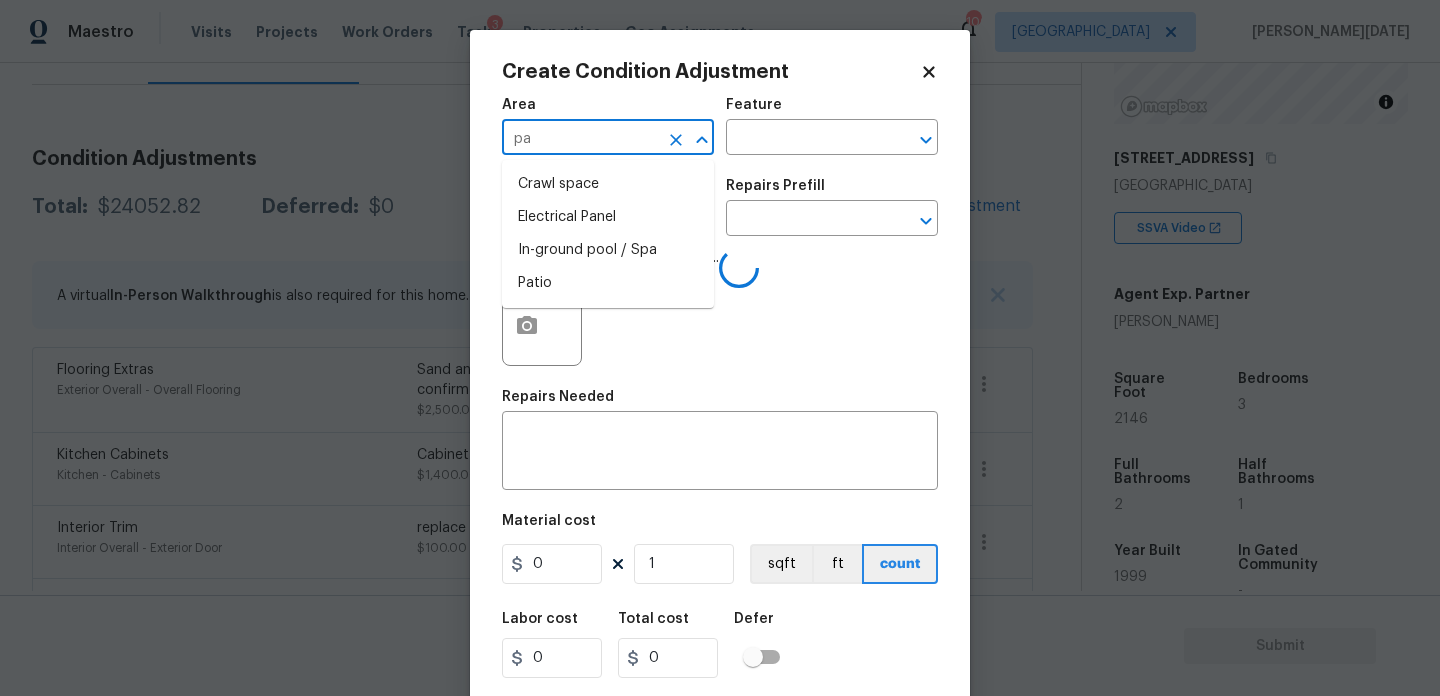 type on "p" 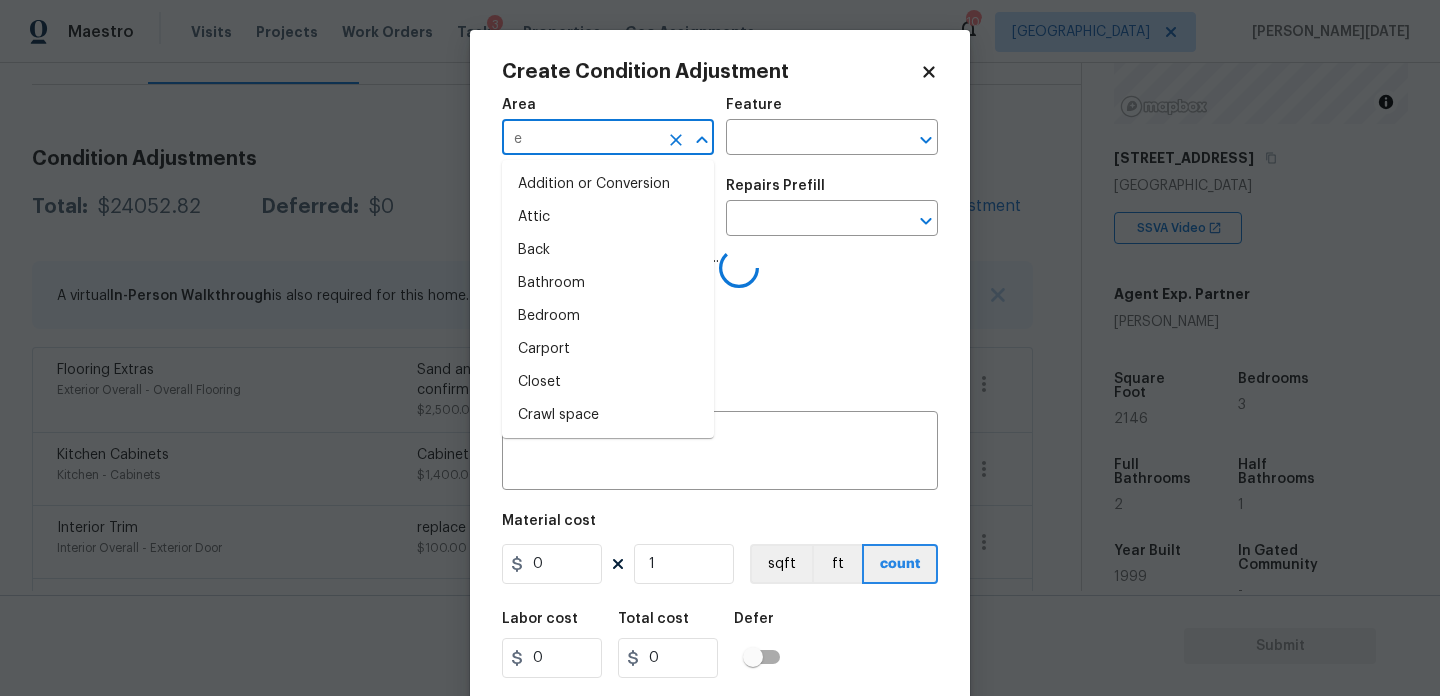 type on "ex" 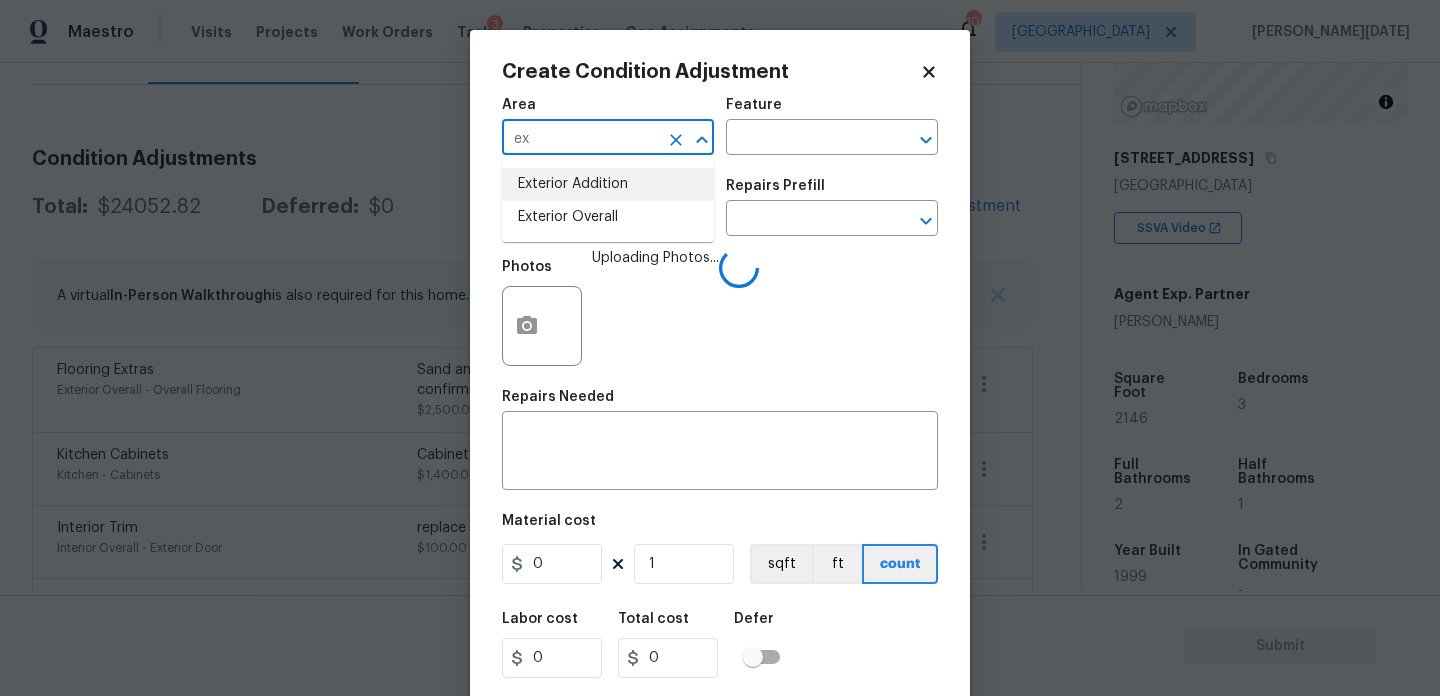 click at bounding box center [676, 140] 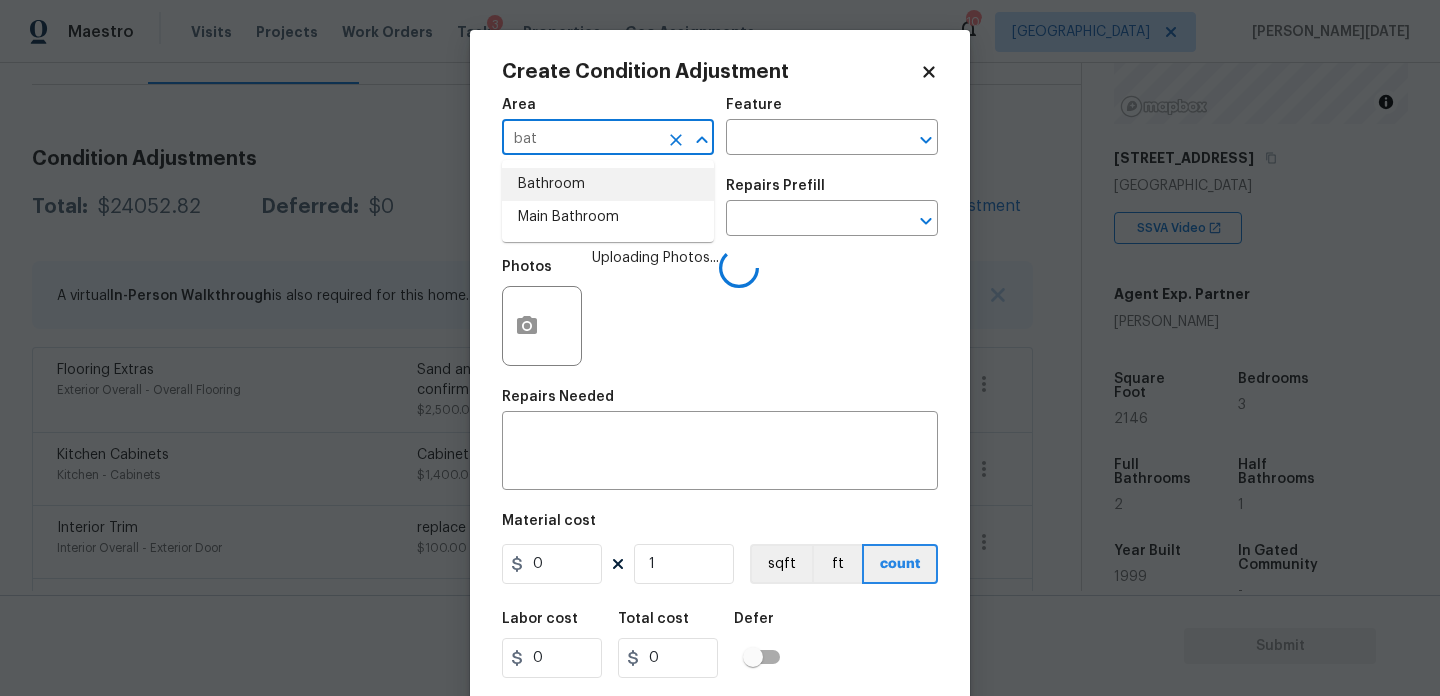 click on "Bathroom" at bounding box center (608, 184) 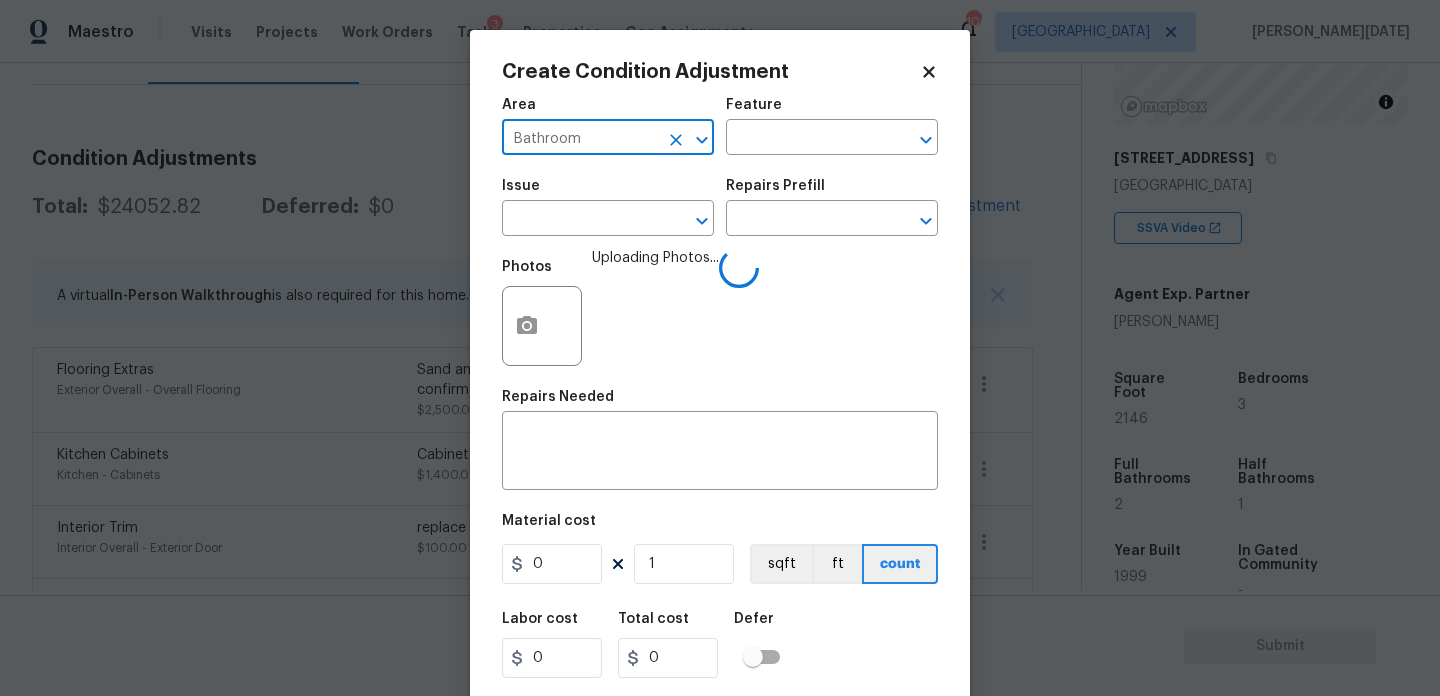 type on "Bathroom" 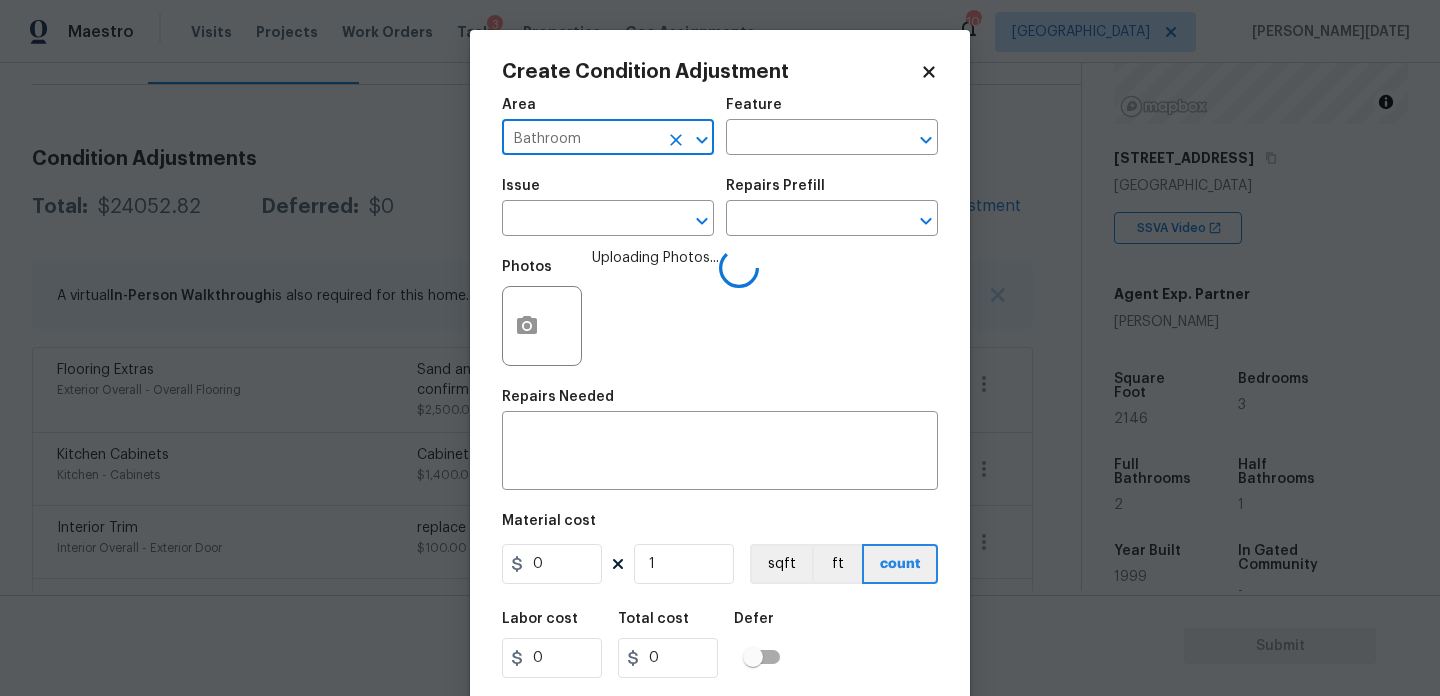 click on "Issue ​" at bounding box center [608, 207] 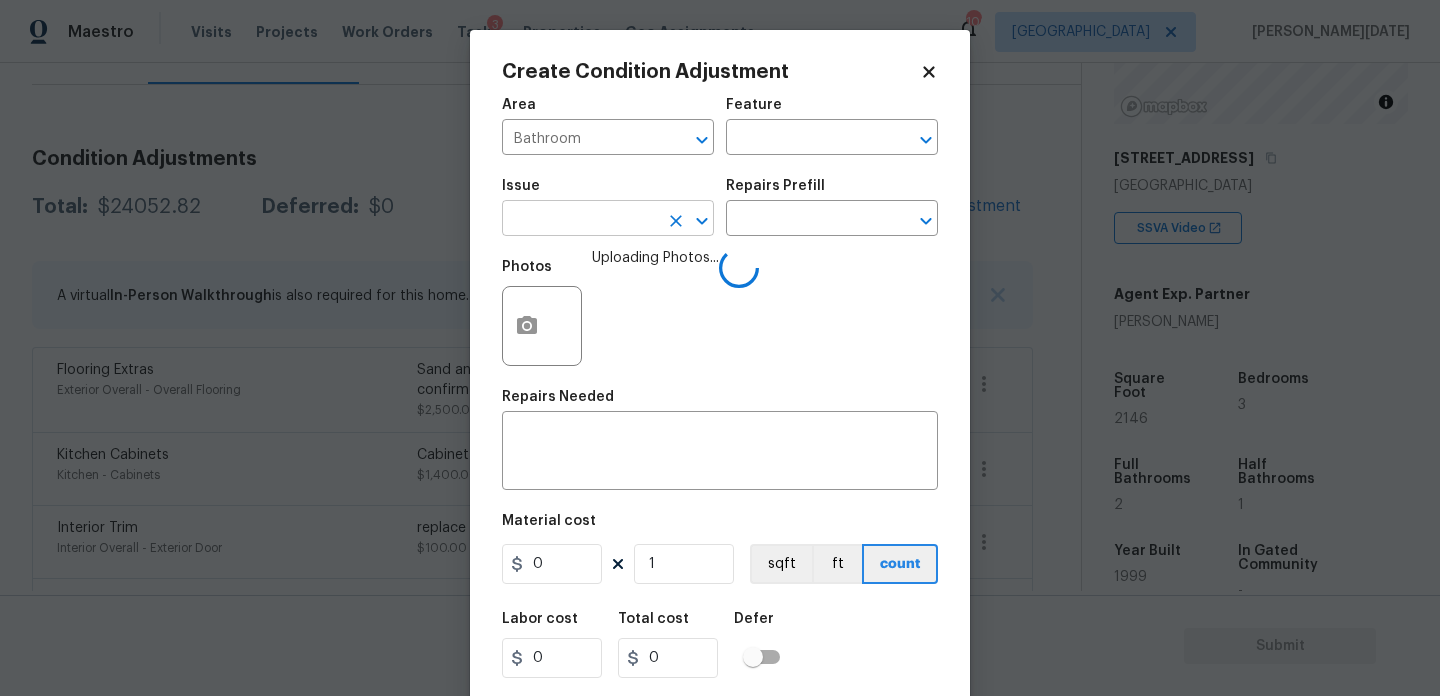 click at bounding box center [580, 220] 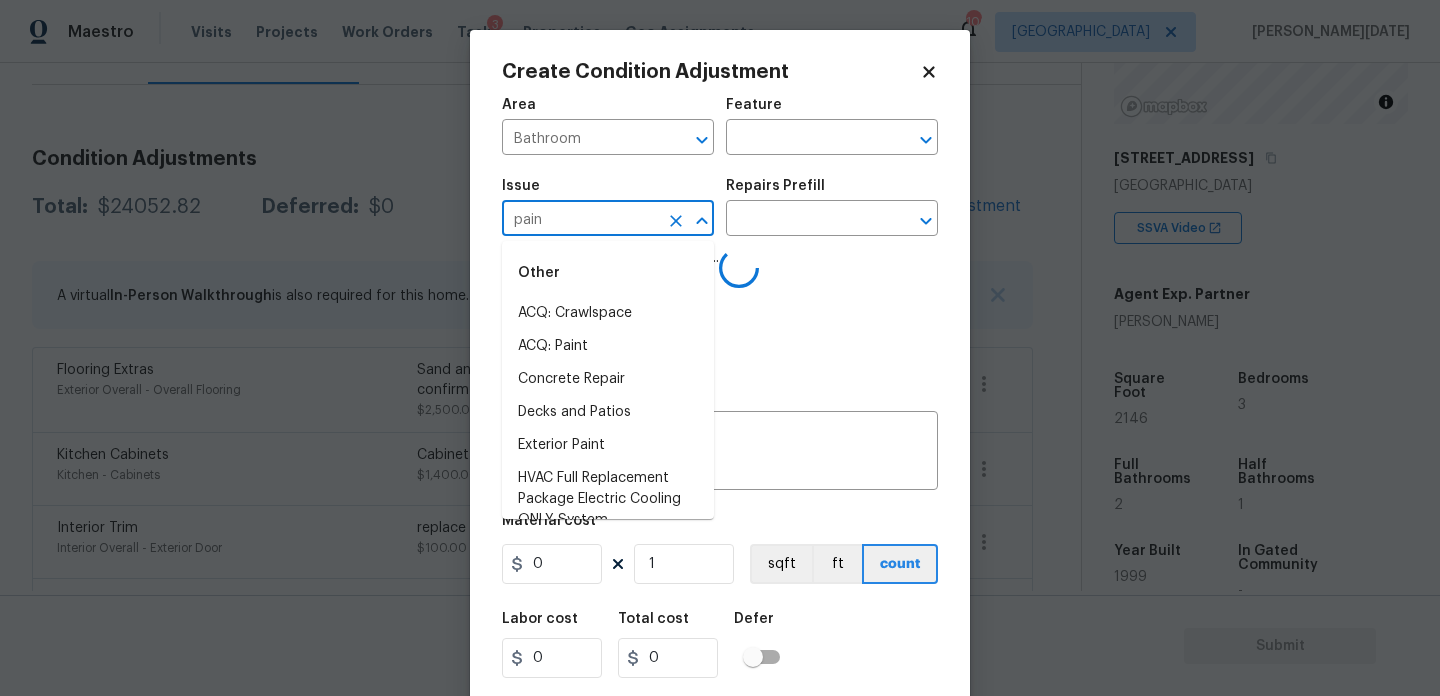 type on "paint" 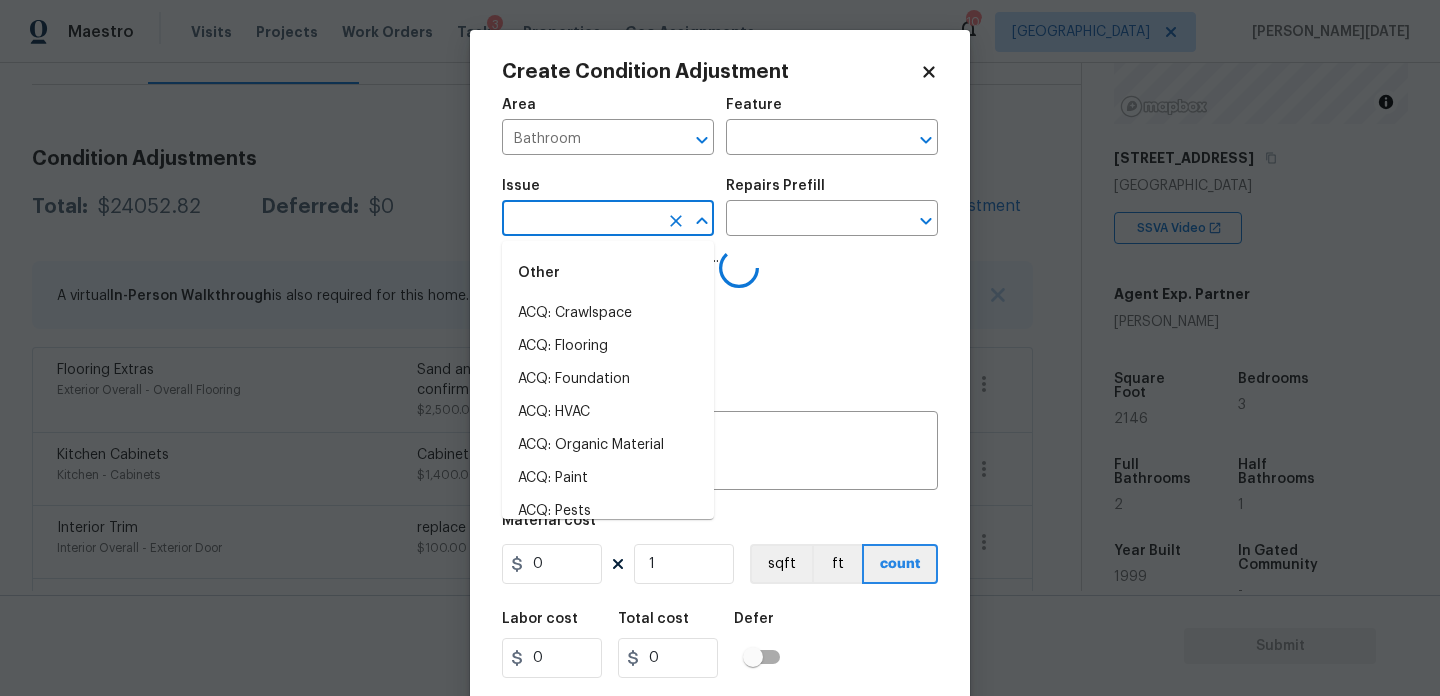 click 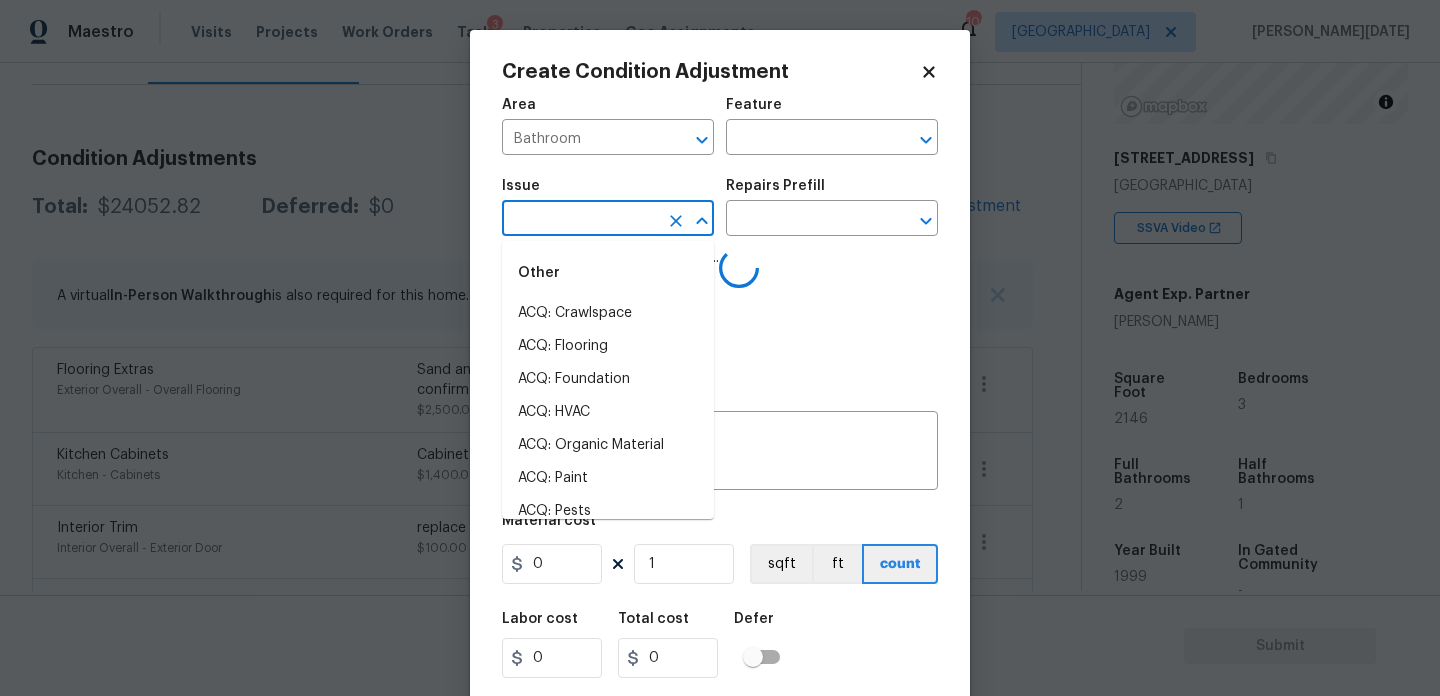 type on "c" 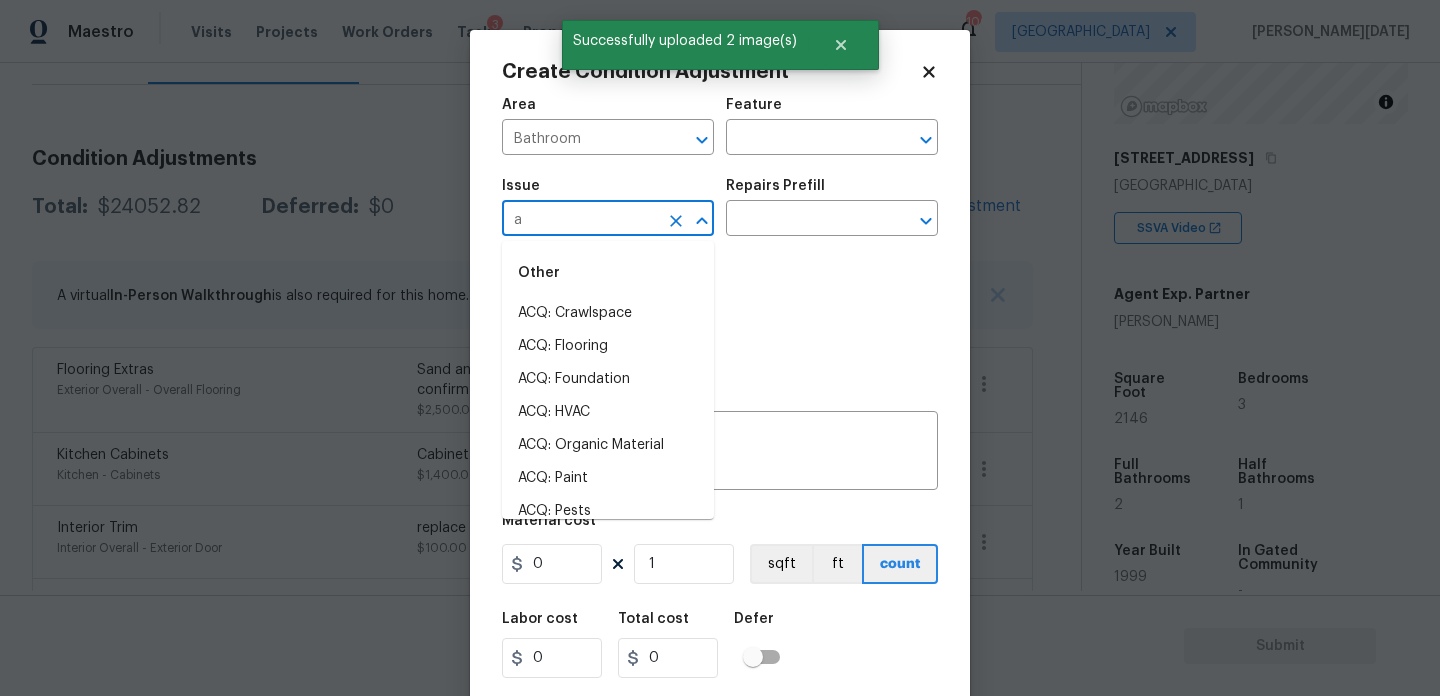 type on "ab" 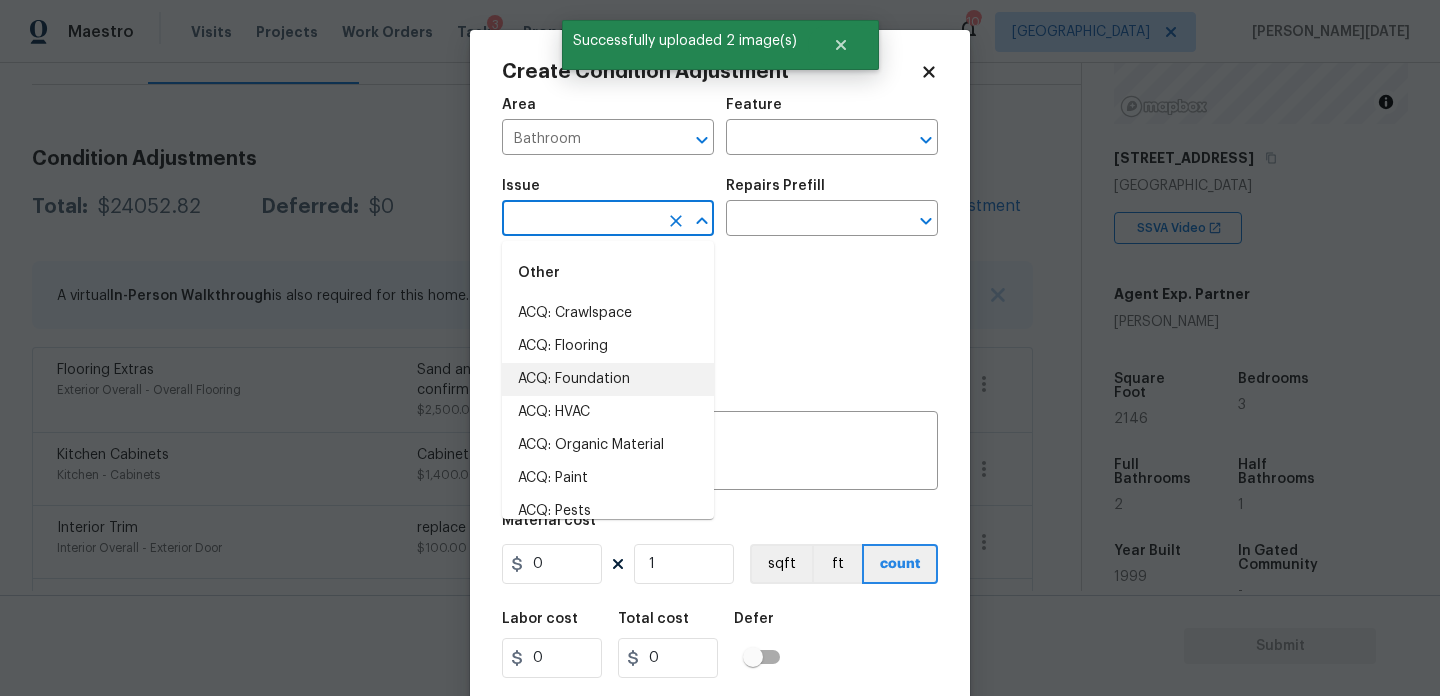 click on "ACQ: Foundation" at bounding box center (608, 379) 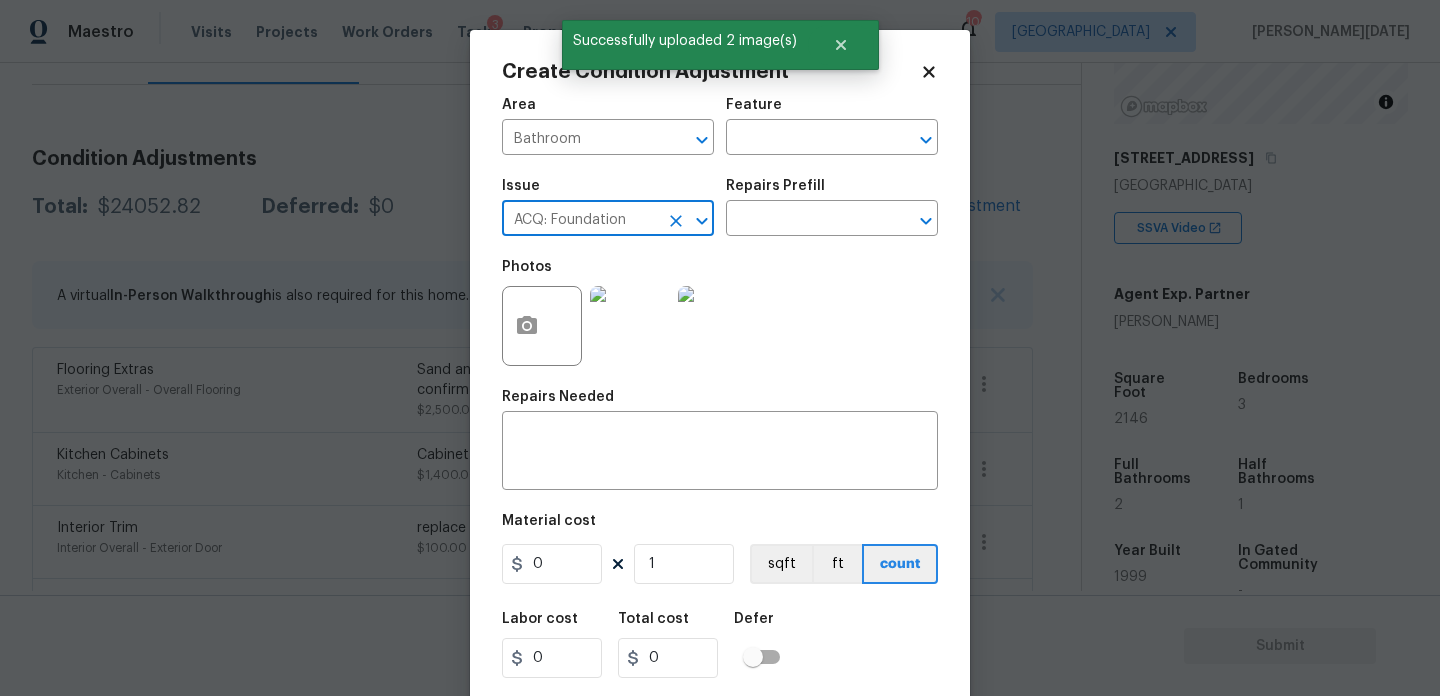 click 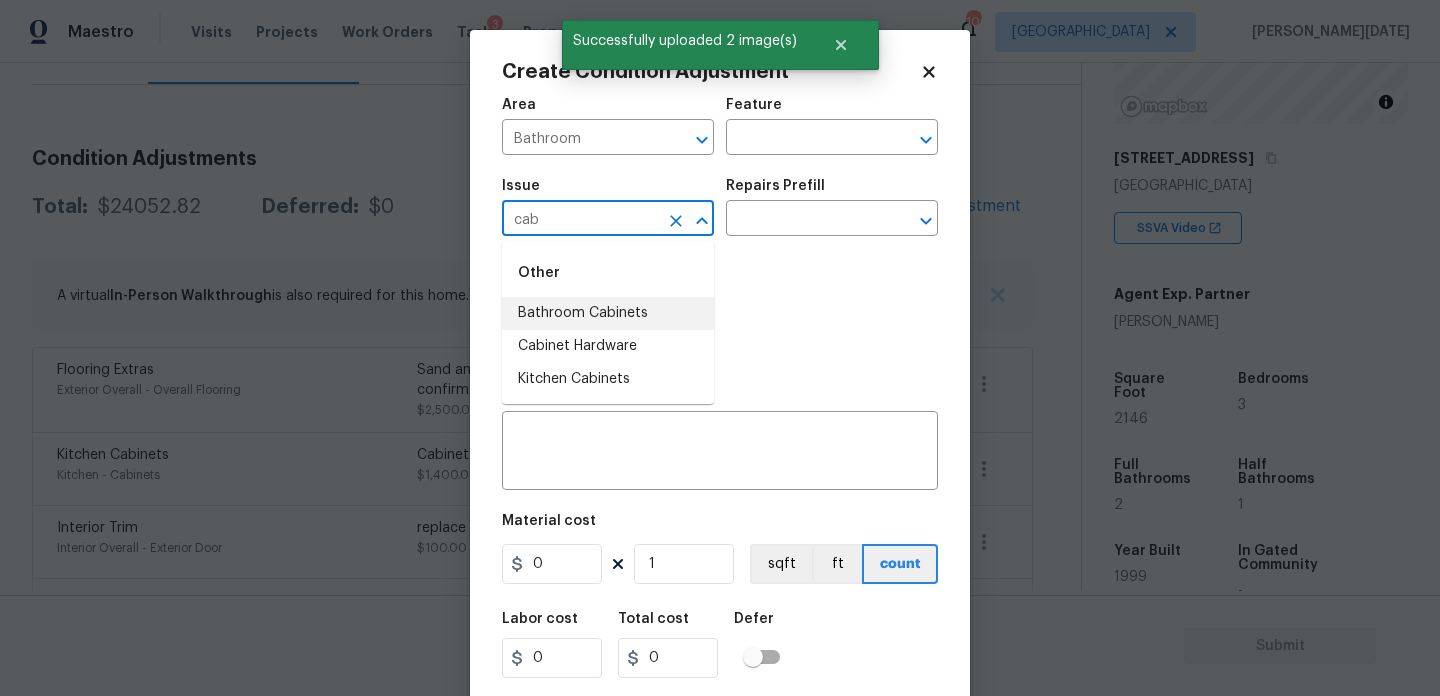 click on "Bathroom Cabinets" at bounding box center (608, 313) 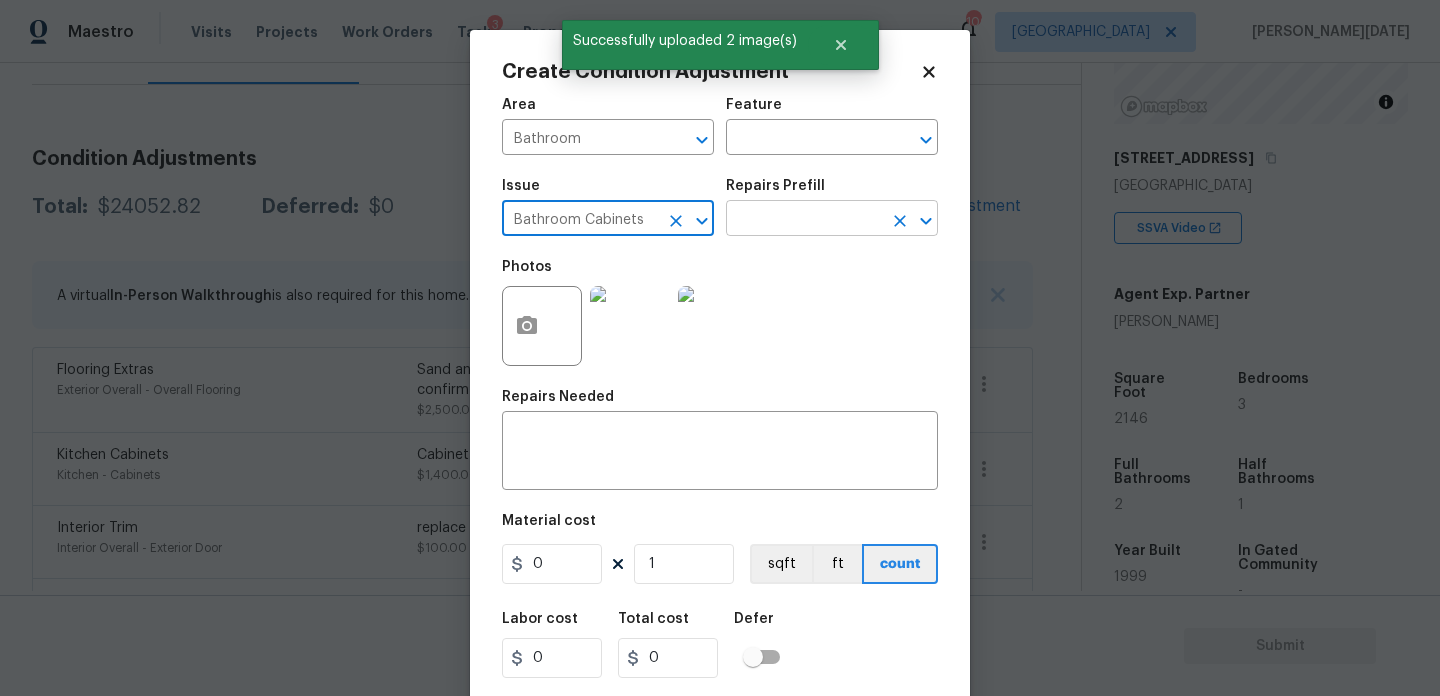 type on "Bathroom Cabinets" 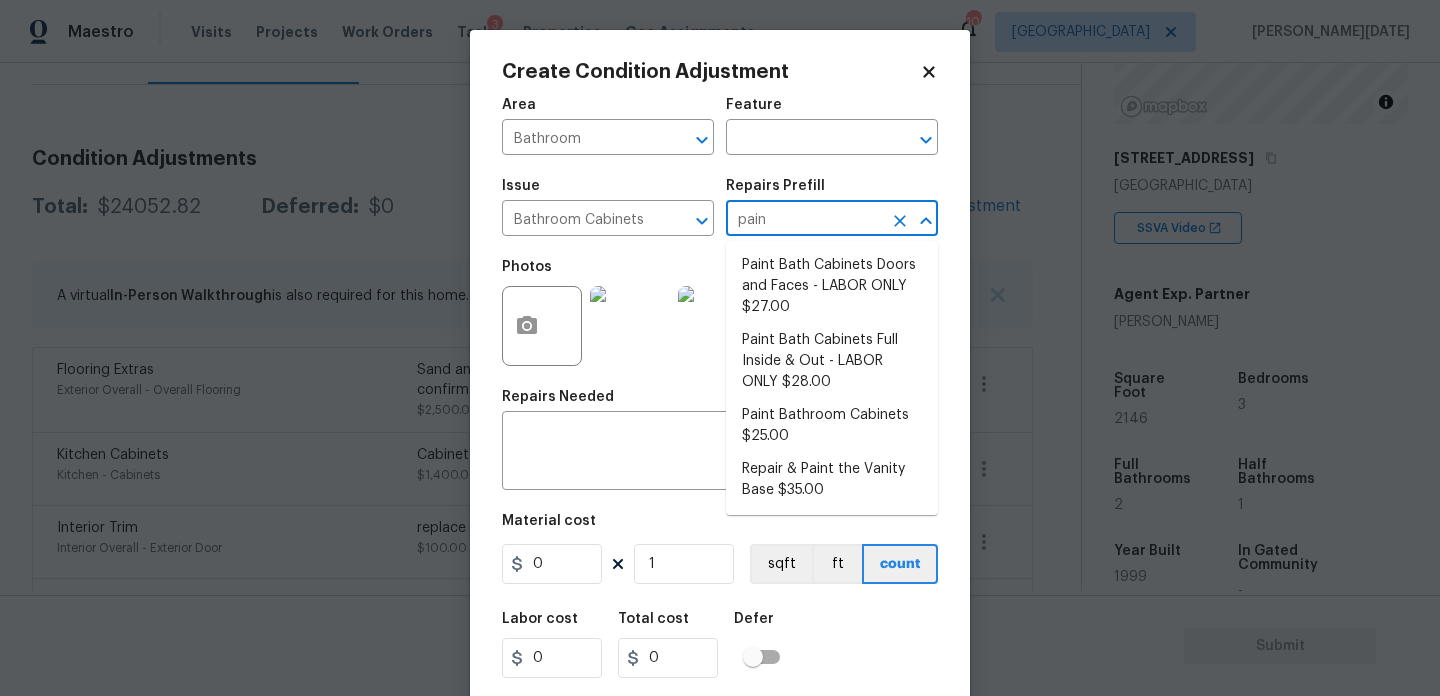 type on "paint" 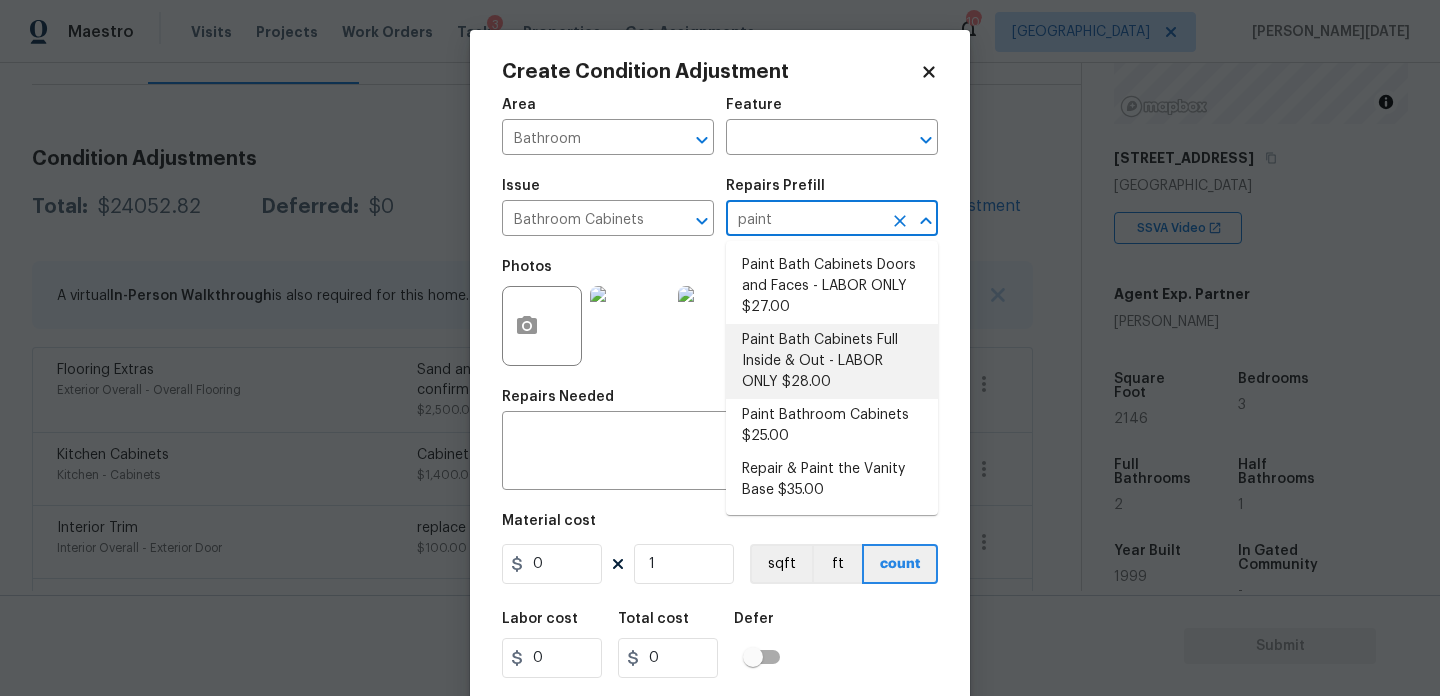 click on "Paint Bath Cabinets Full Inside & Out - LABOR ONLY $28.00" at bounding box center (832, 361) 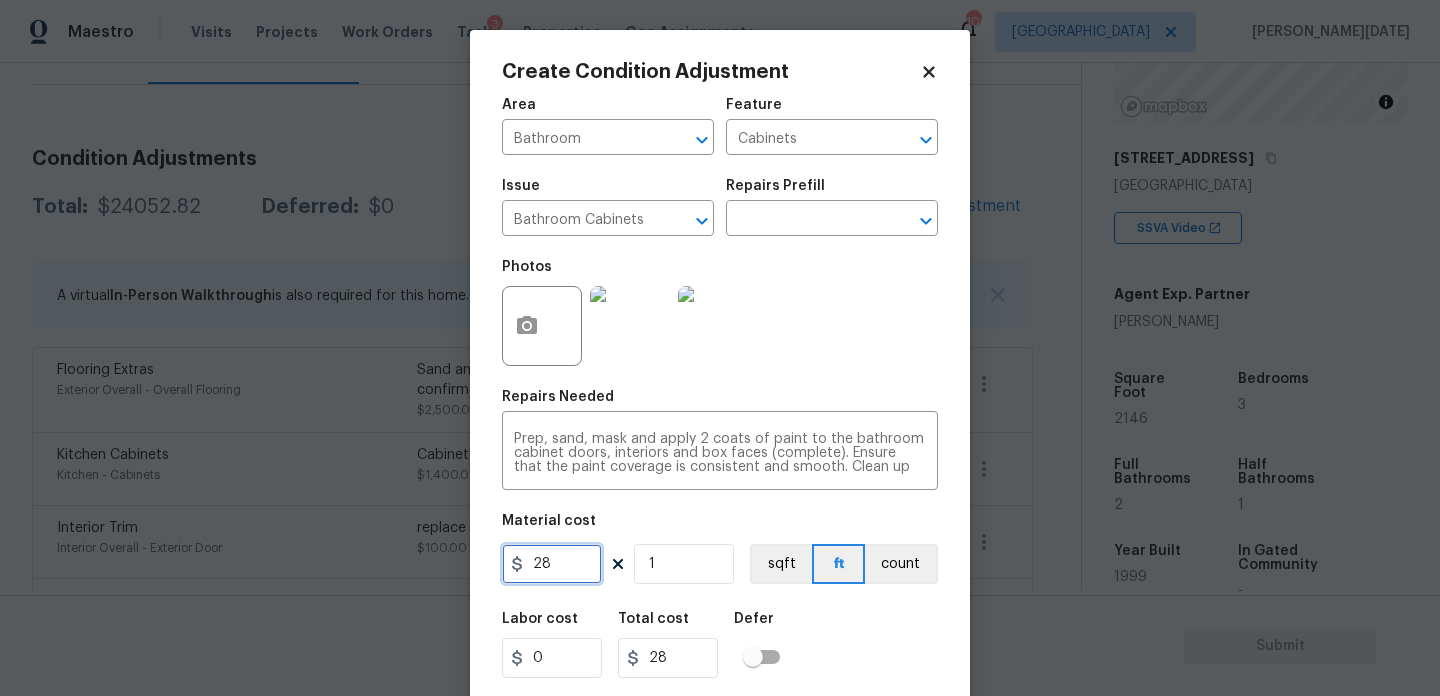 drag, startPoint x: 561, startPoint y: 580, endPoint x: 439, endPoint y: 579, distance: 122.0041 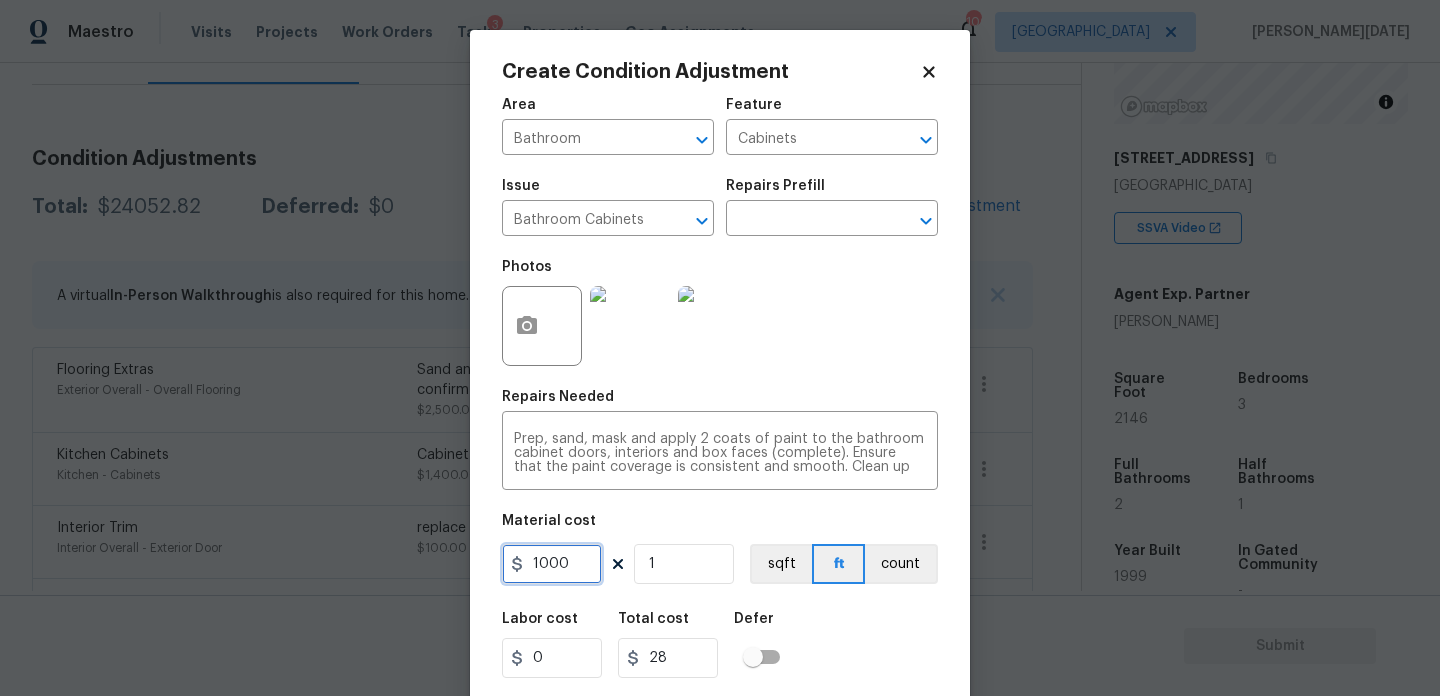 type on "1000" 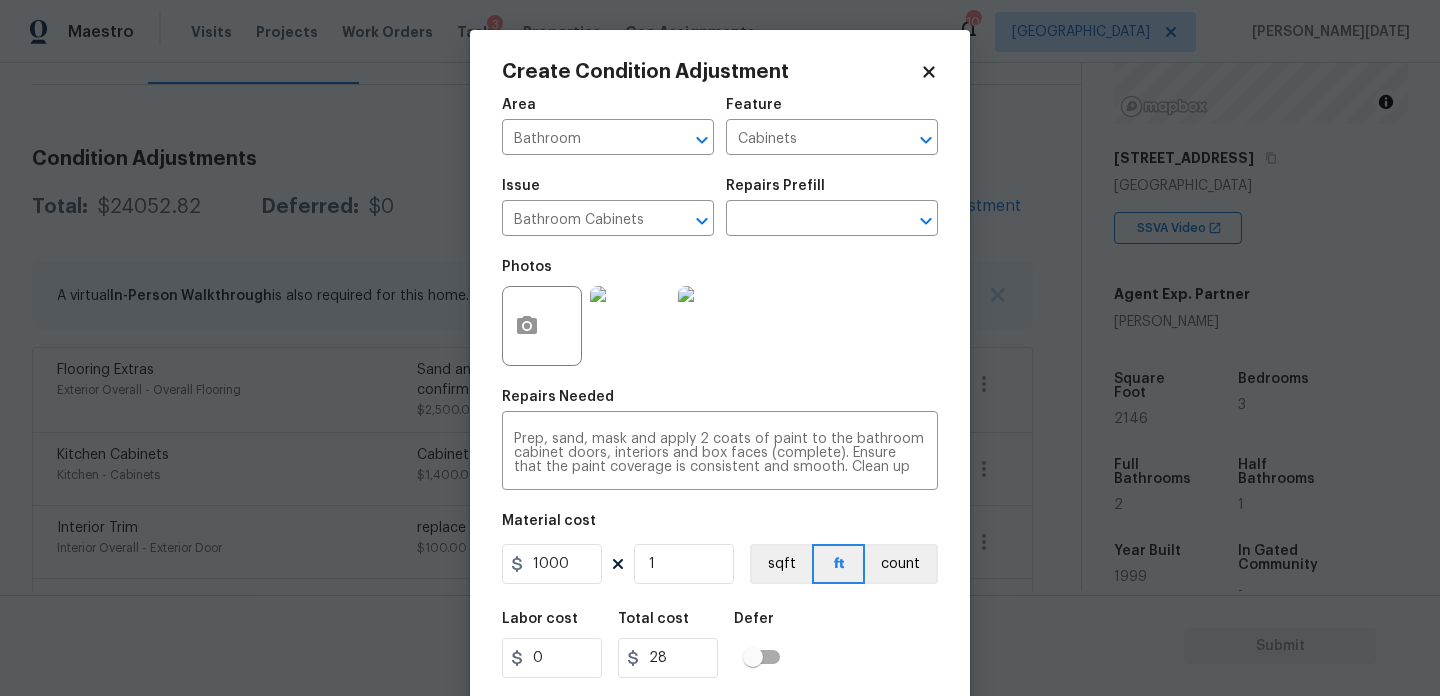 type on "1000" 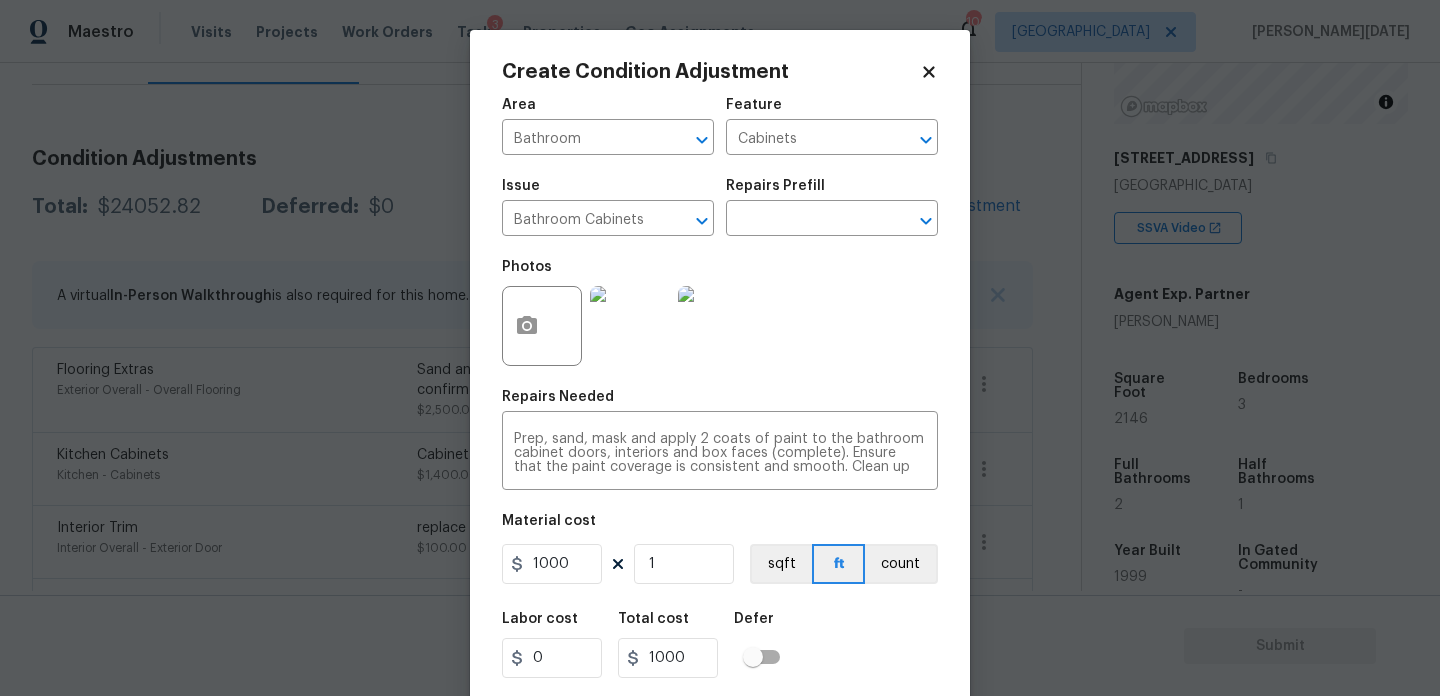 click on "Photos" at bounding box center [720, 313] 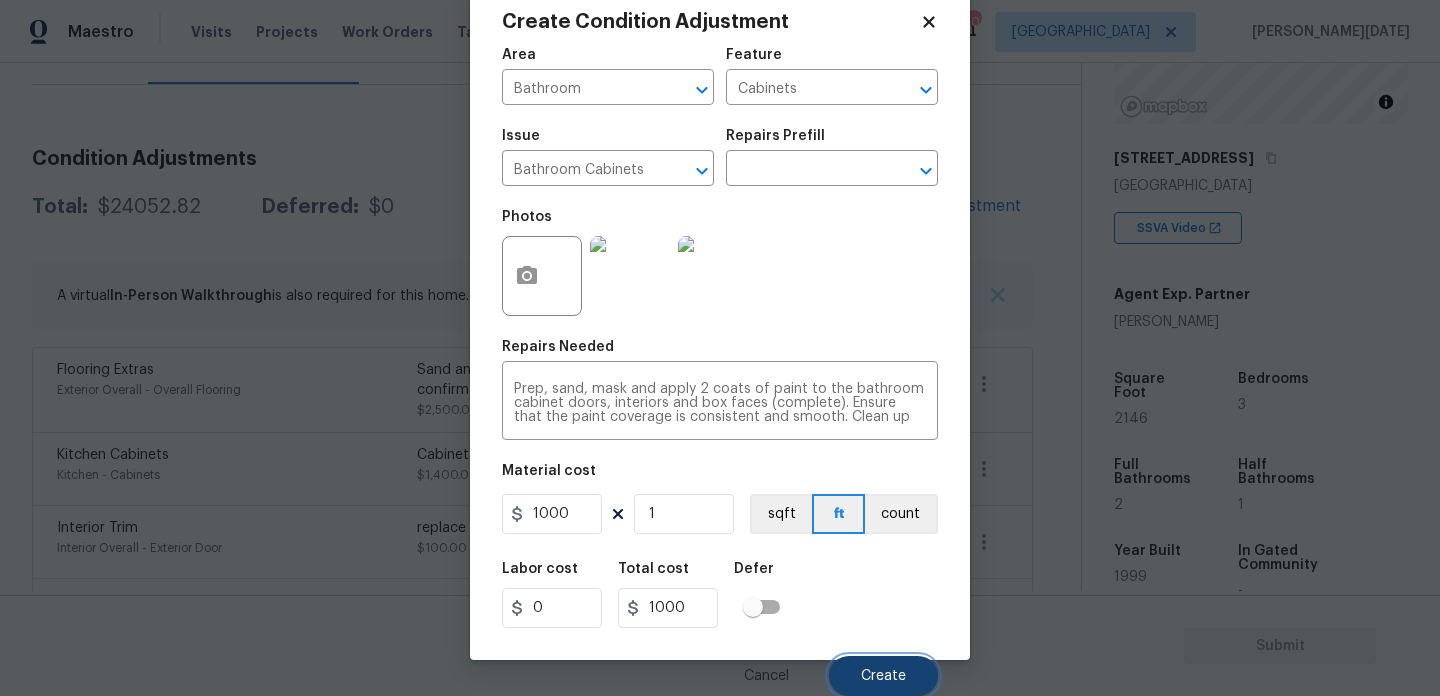 click on "Create" at bounding box center (883, 676) 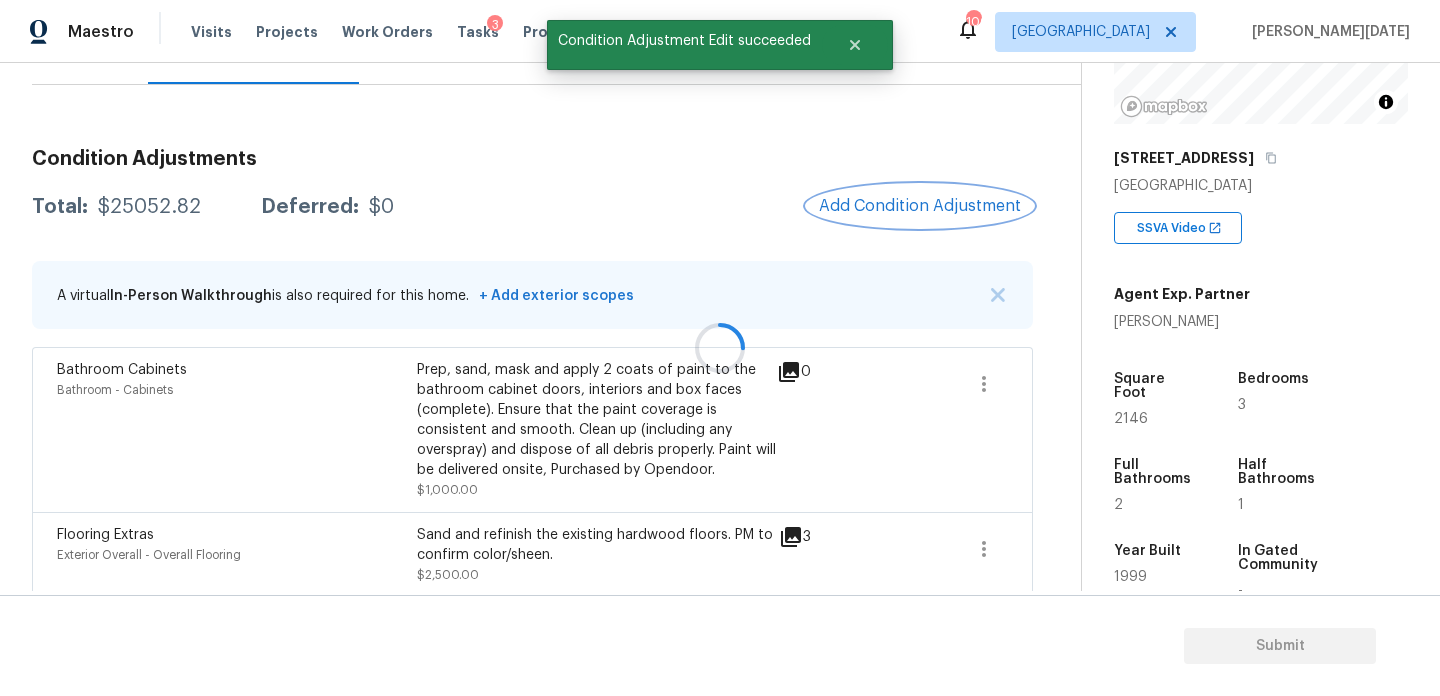 scroll, scrollTop: 0, scrollLeft: 0, axis: both 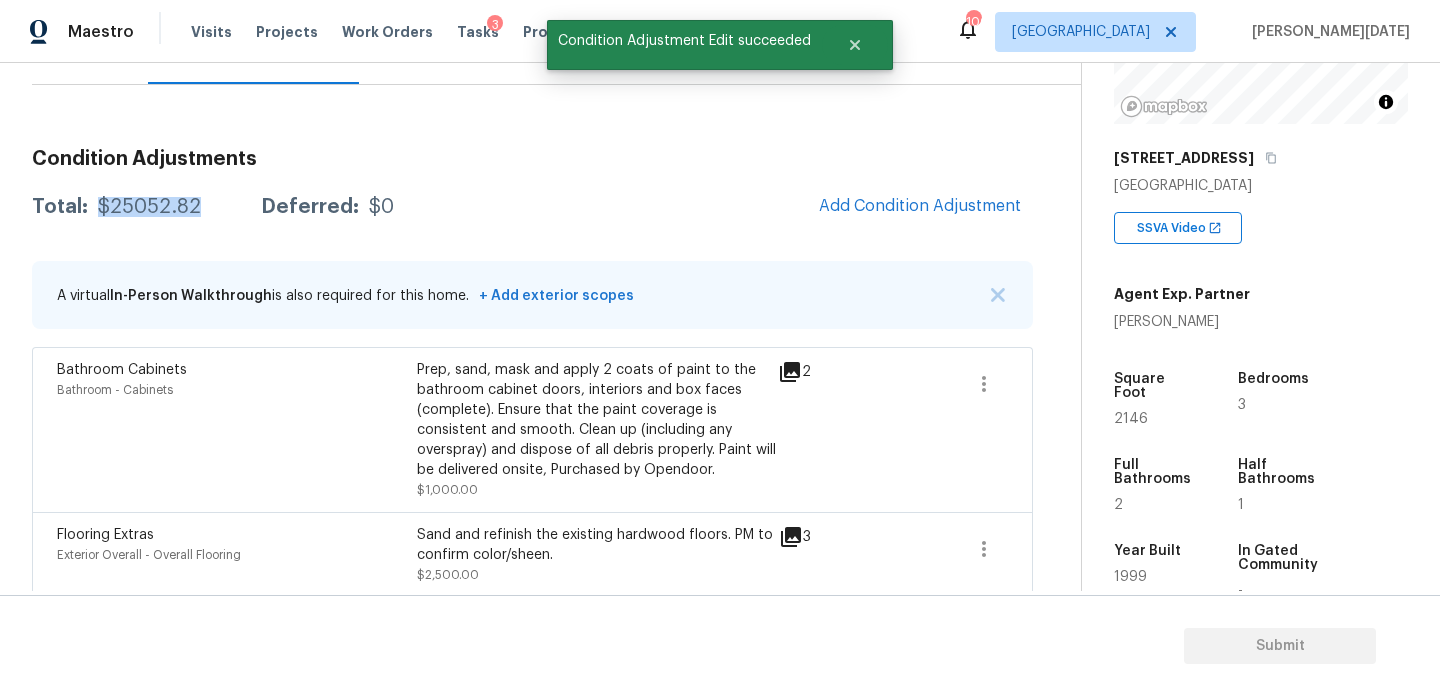 drag, startPoint x: 97, startPoint y: 209, endPoint x: 202, endPoint y: 212, distance: 105.04285 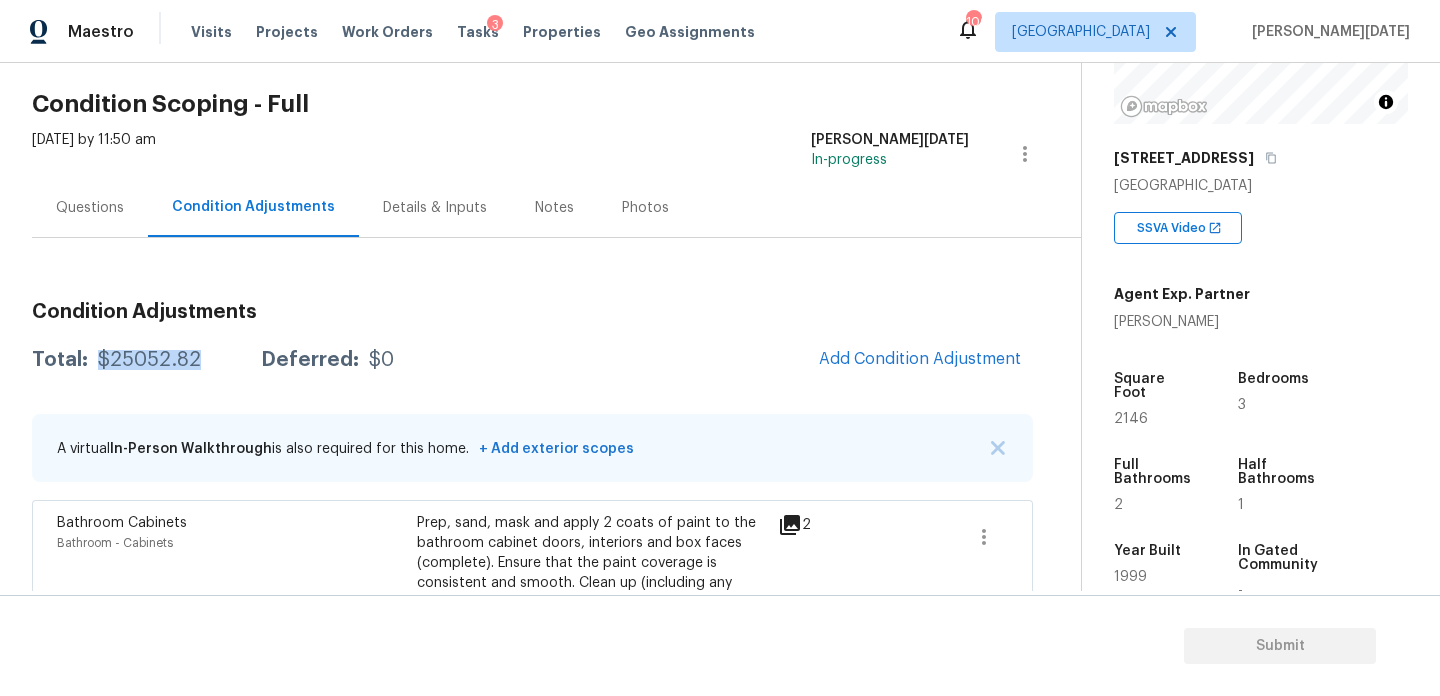 scroll, scrollTop: 0, scrollLeft: 0, axis: both 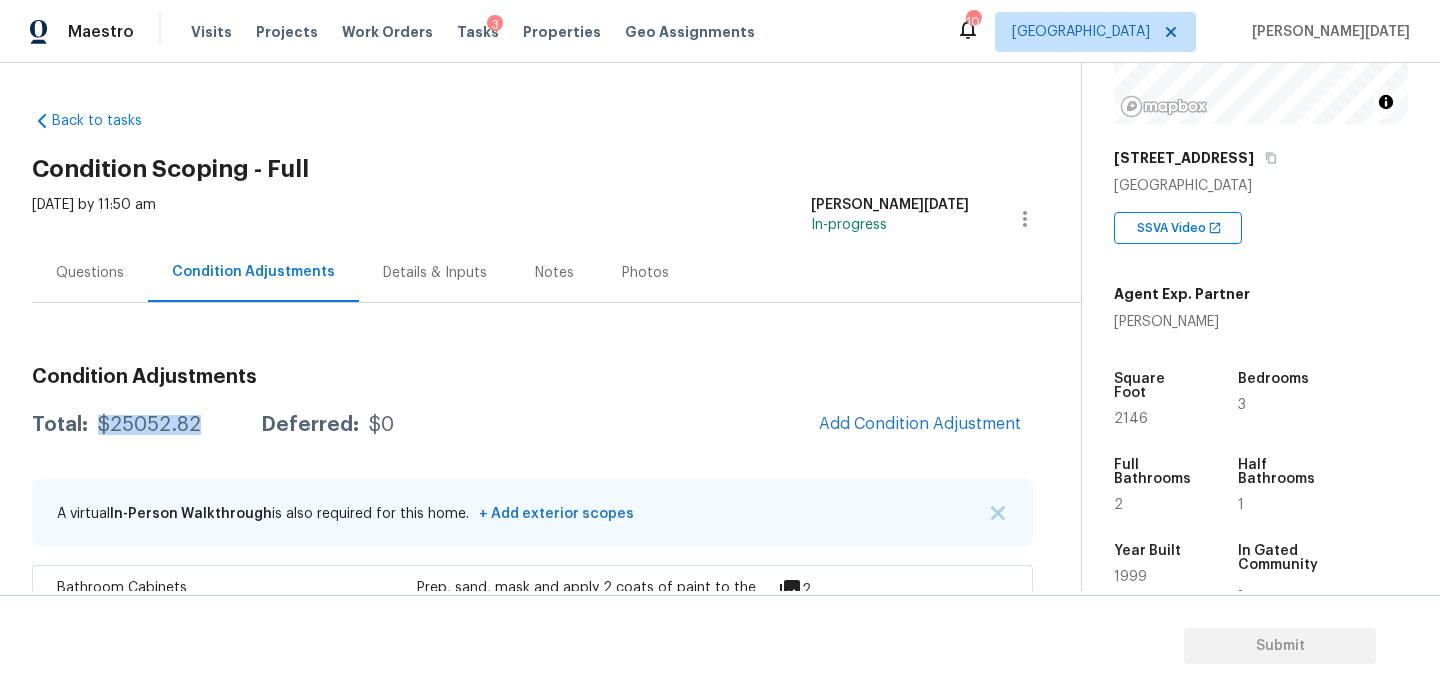 click on "Questions" at bounding box center [90, 272] 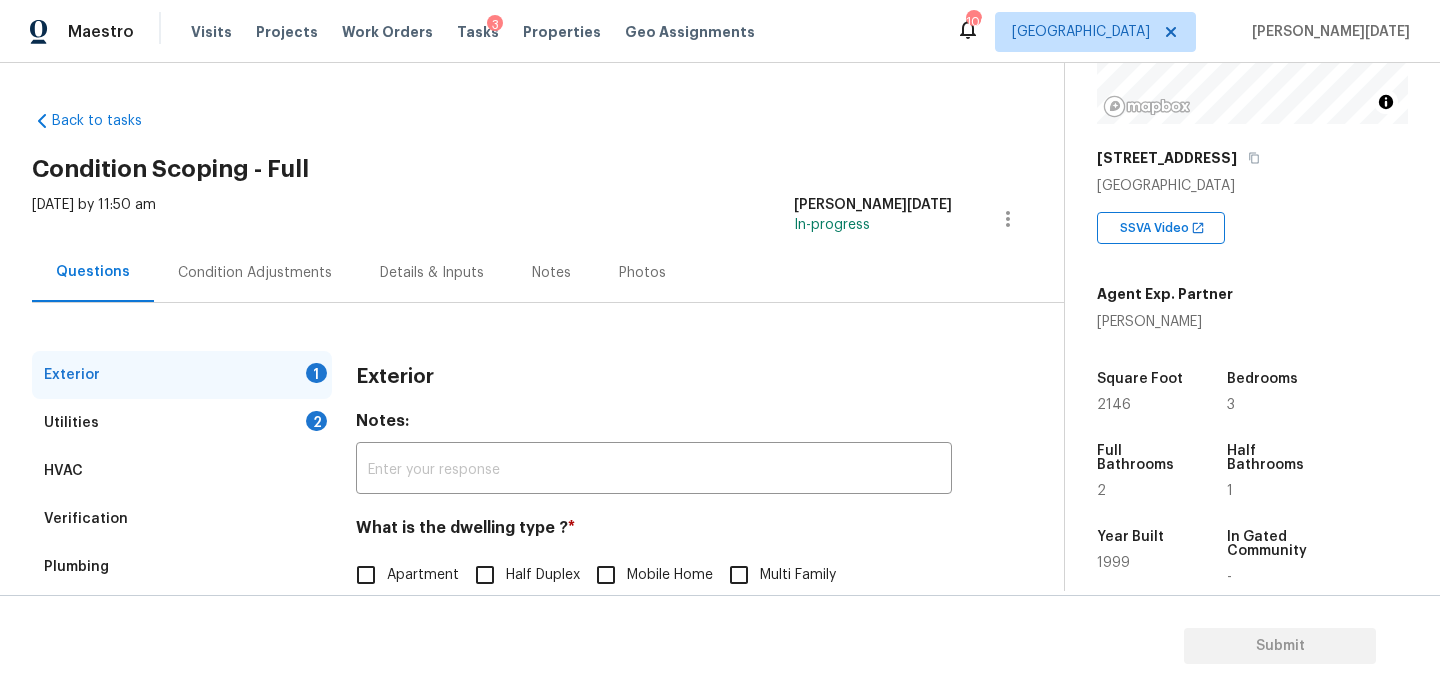 scroll, scrollTop: 267, scrollLeft: 0, axis: vertical 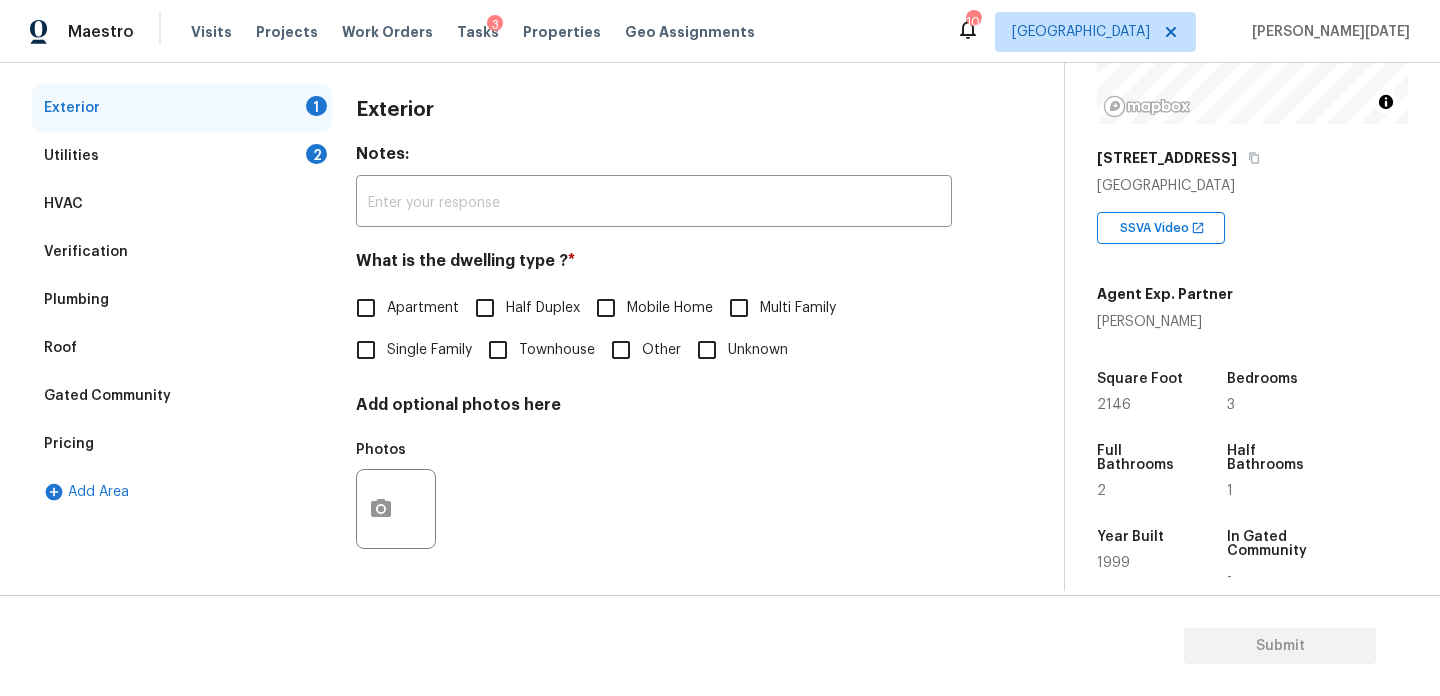 click on "Single Family" at bounding box center (366, 350) 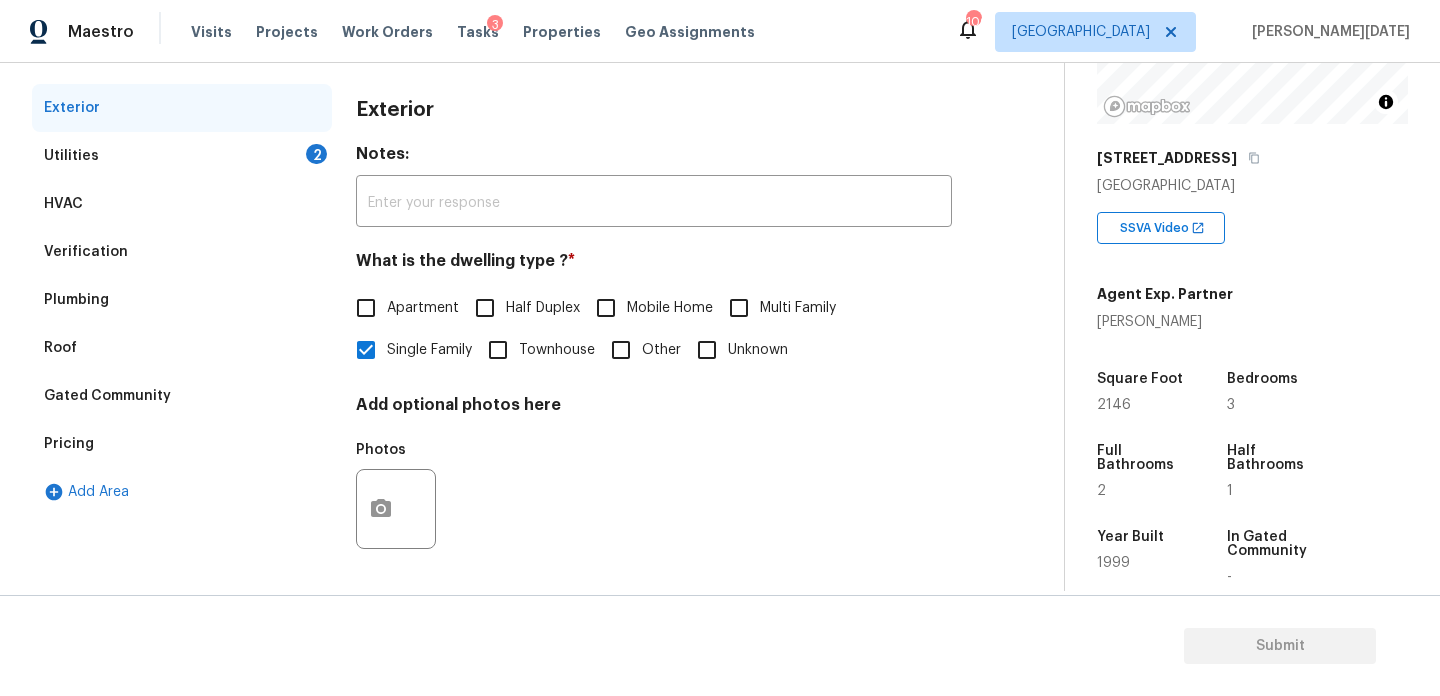 click on "Utilities 2" at bounding box center (182, 156) 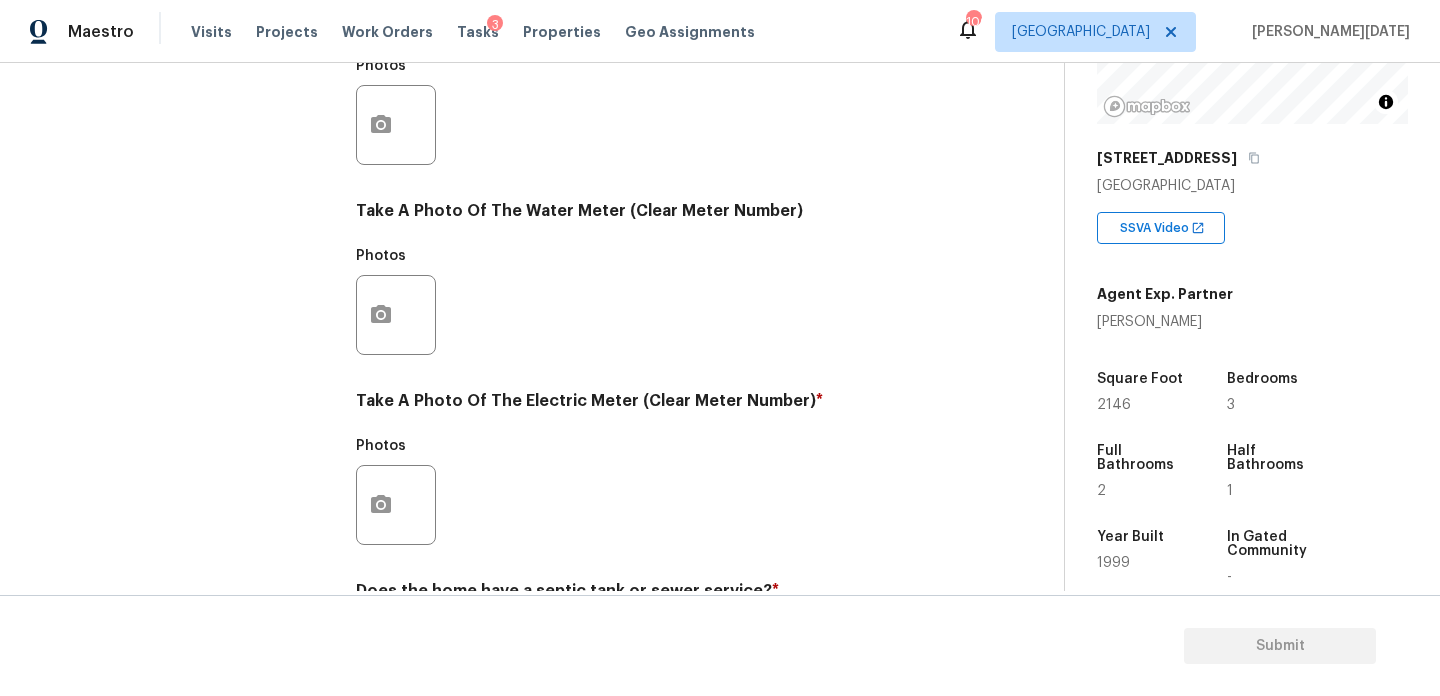 scroll, scrollTop: 809, scrollLeft: 0, axis: vertical 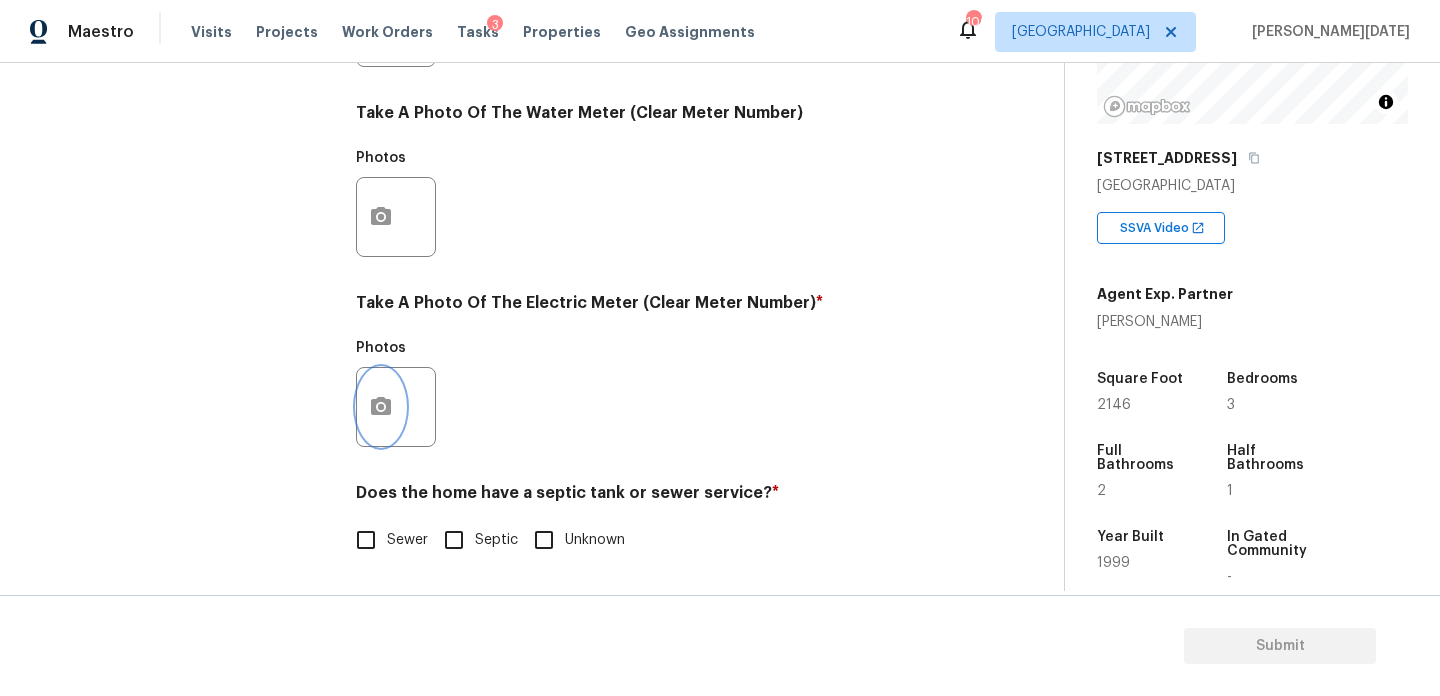 click at bounding box center (381, 407) 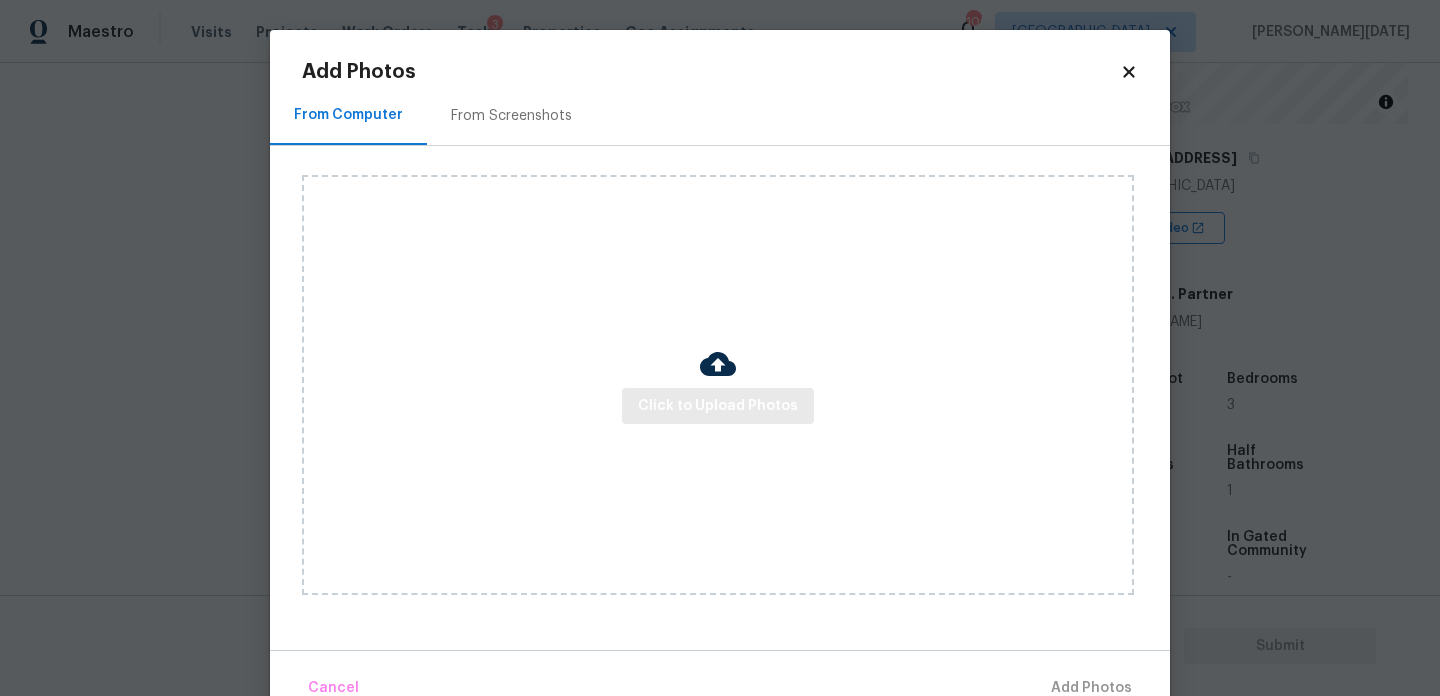 click on "Click to Upload Photos" at bounding box center [718, 385] 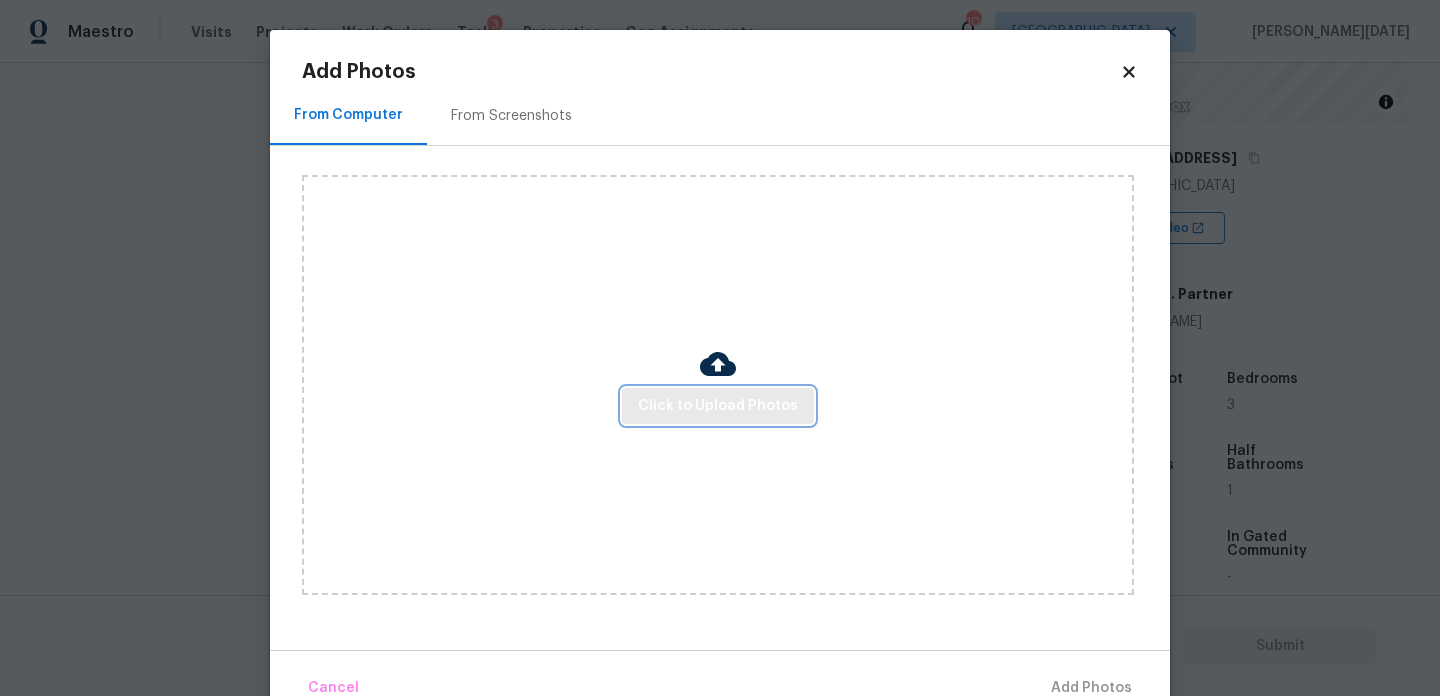 click on "Click to Upload Photos" at bounding box center (718, 406) 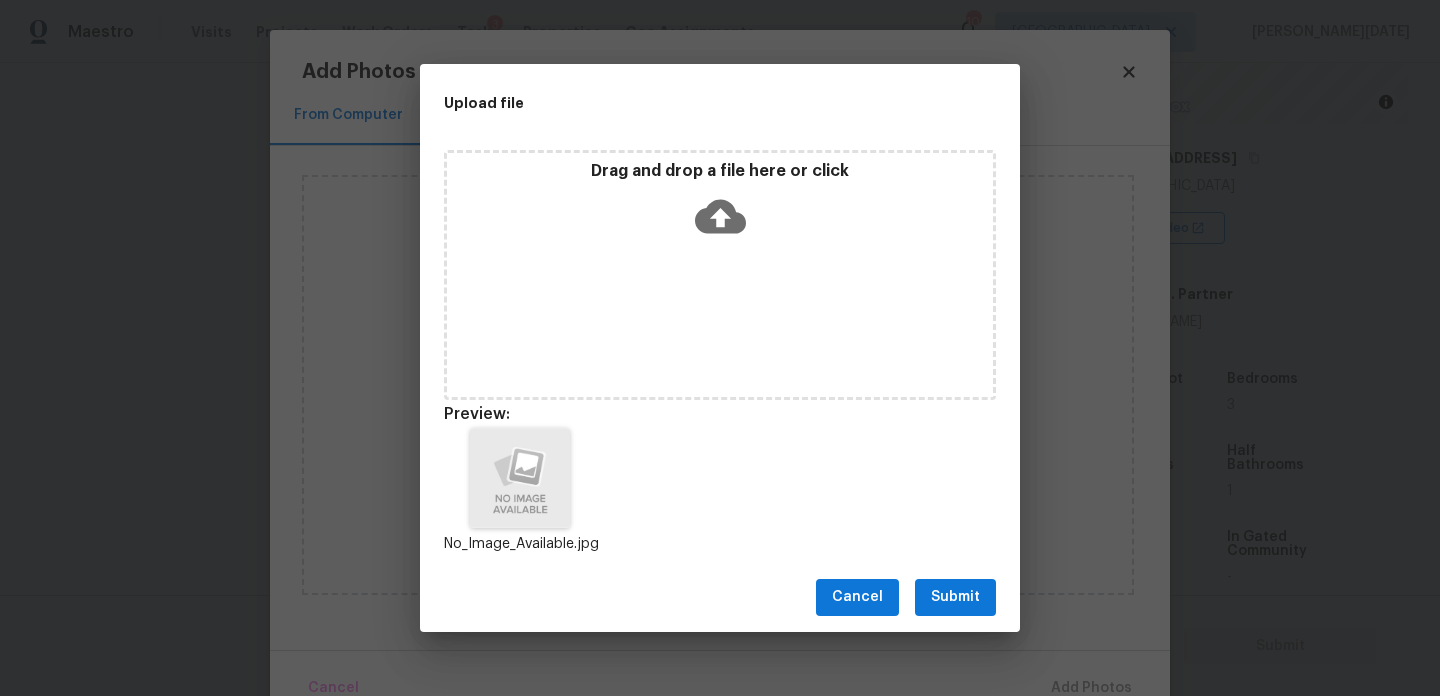 scroll, scrollTop: 16, scrollLeft: 0, axis: vertical 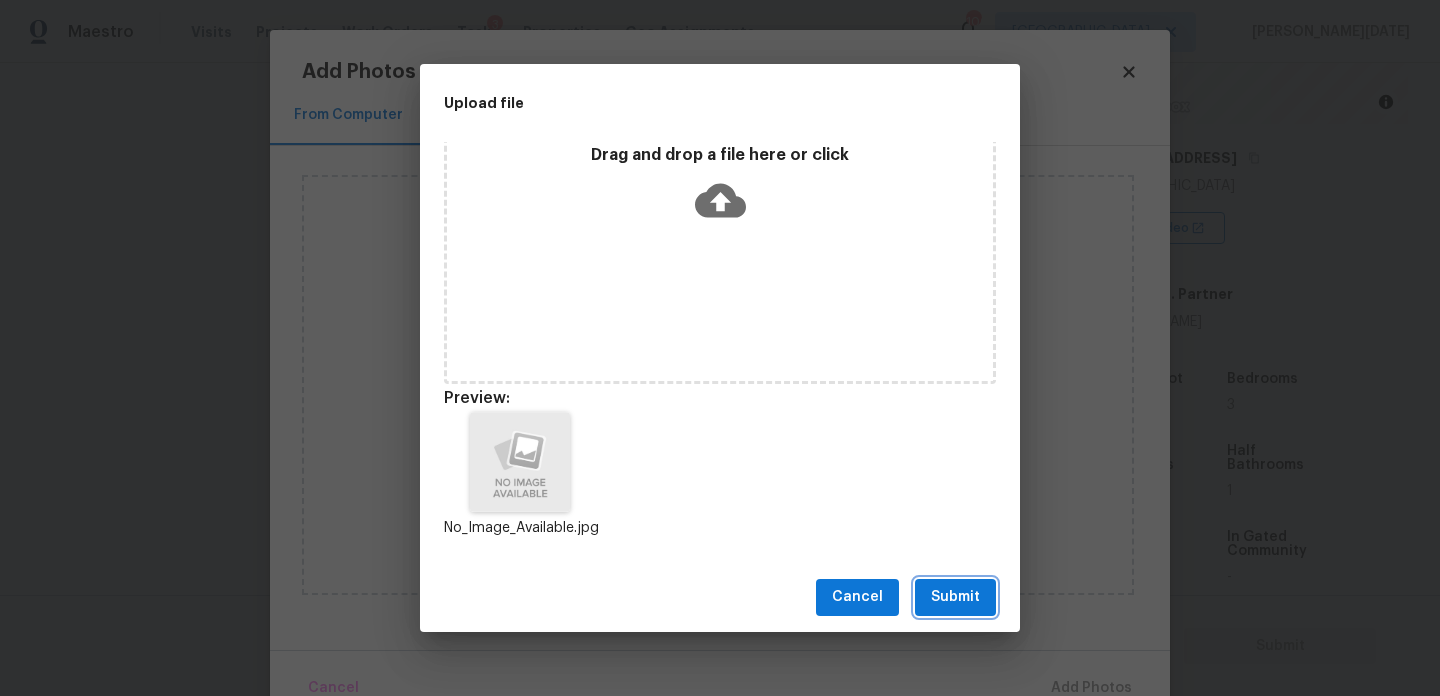 click on "Submit" at bounding box center (955, 597) 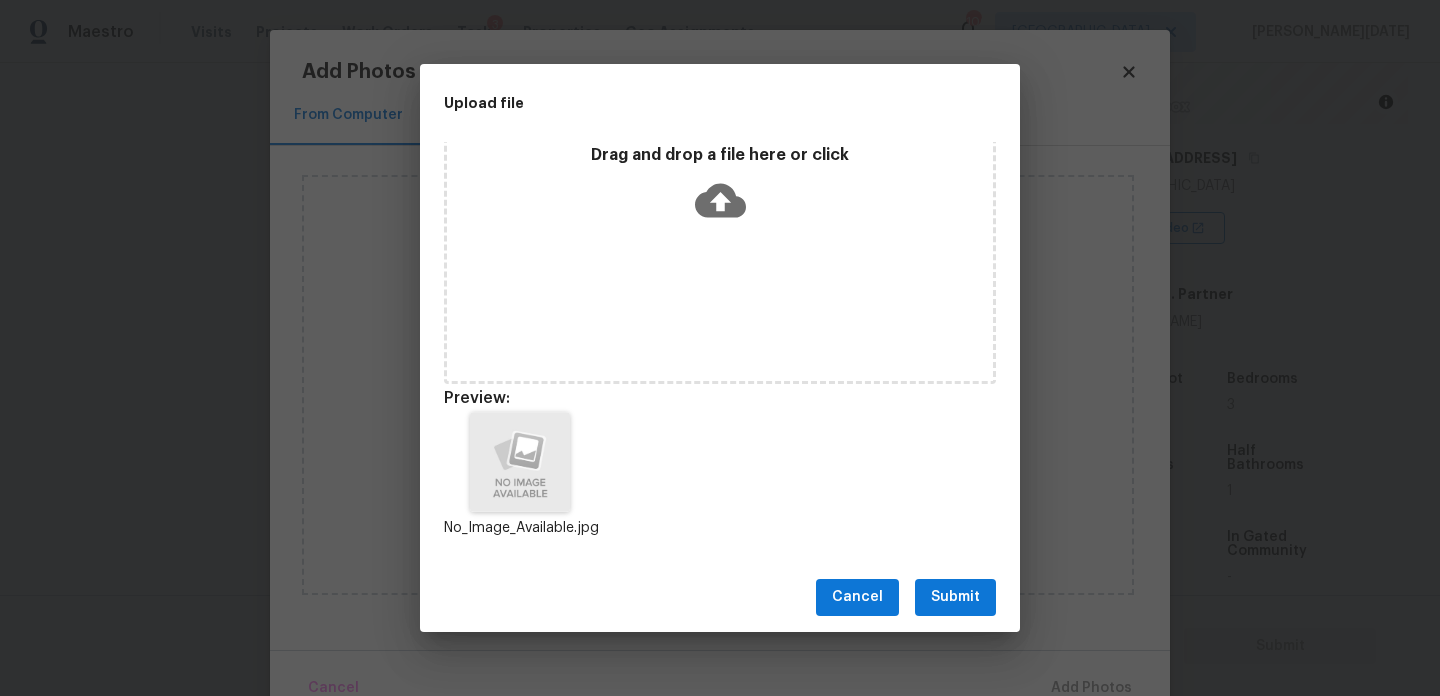 scroll, scrollTop: 0, scrollLeft: 0, axis: both 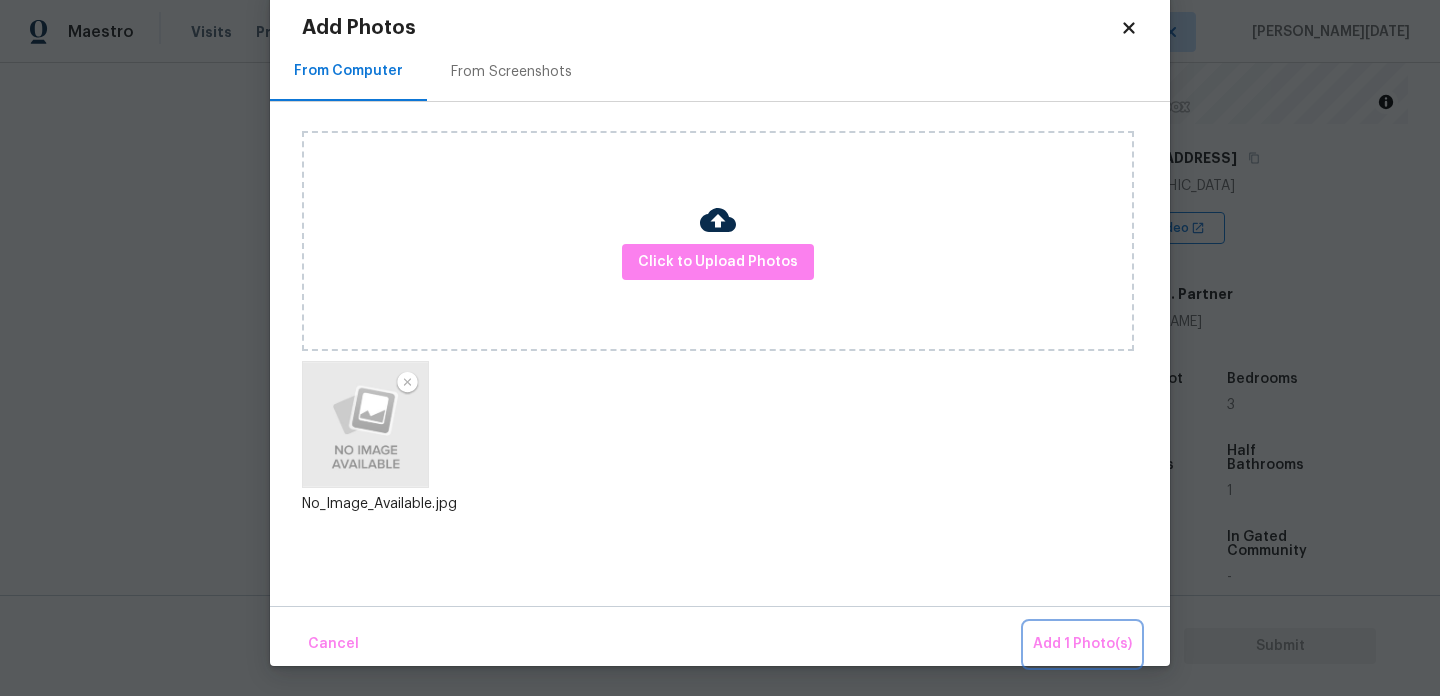 click on "Add 1 Photo(s)" at bounding box center [1082, 644] 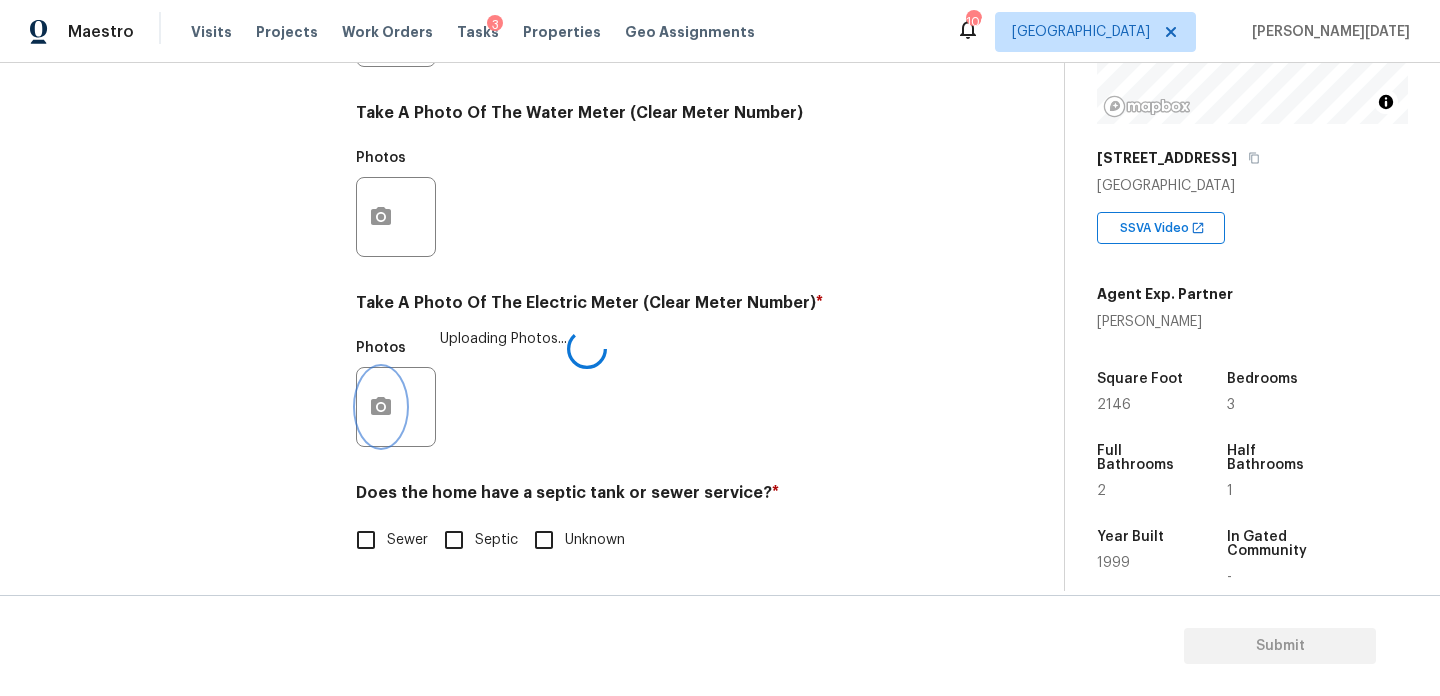 scroll, scrollTop: 0, scrollLeft: 0, axis: both 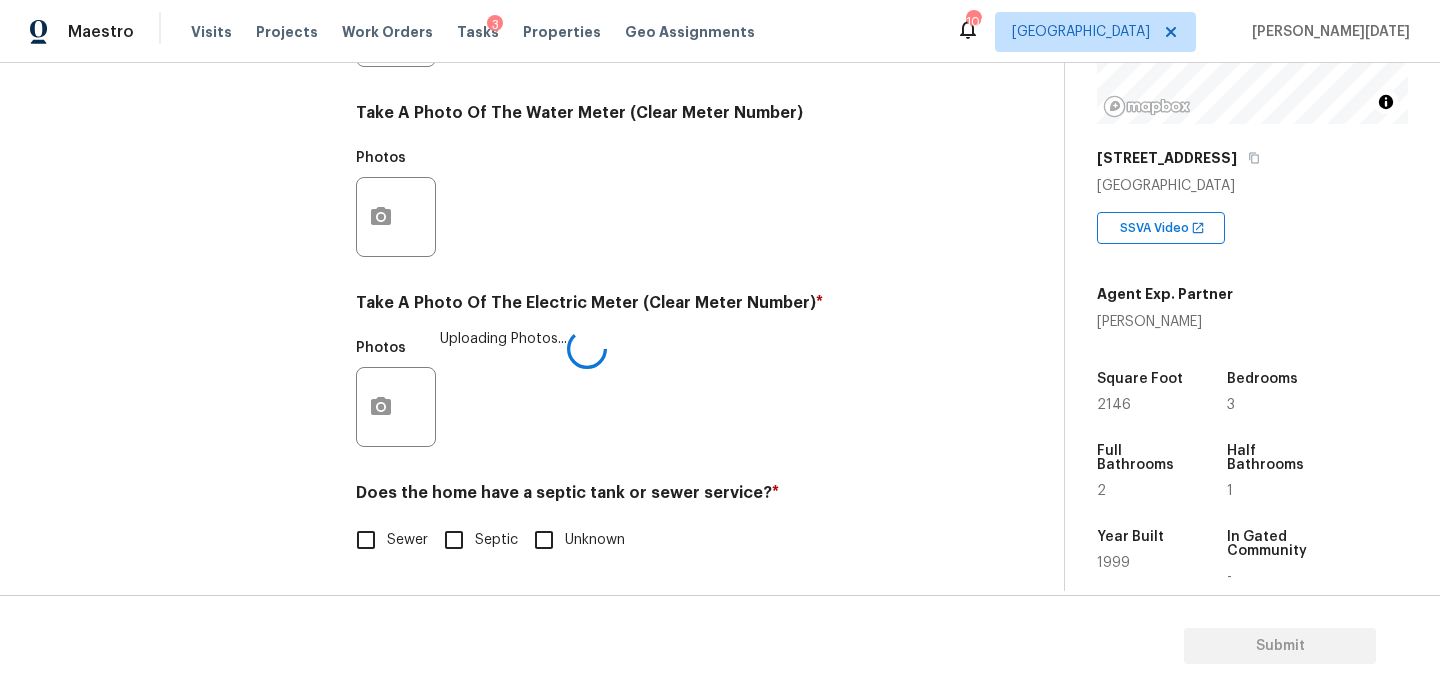 click on "Sewer" at bounding box center (366, 540) 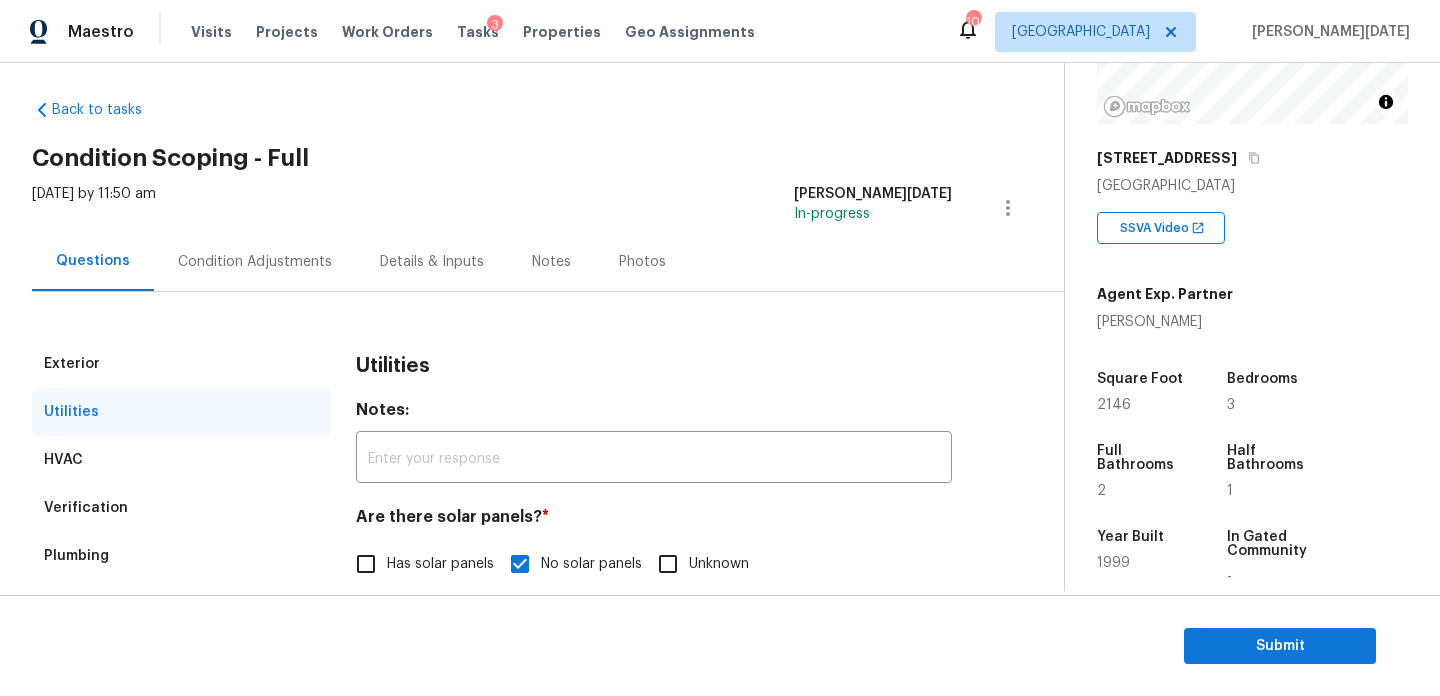 scroll, scrollTop: 9, scrollLeft: 0, axis: vertical 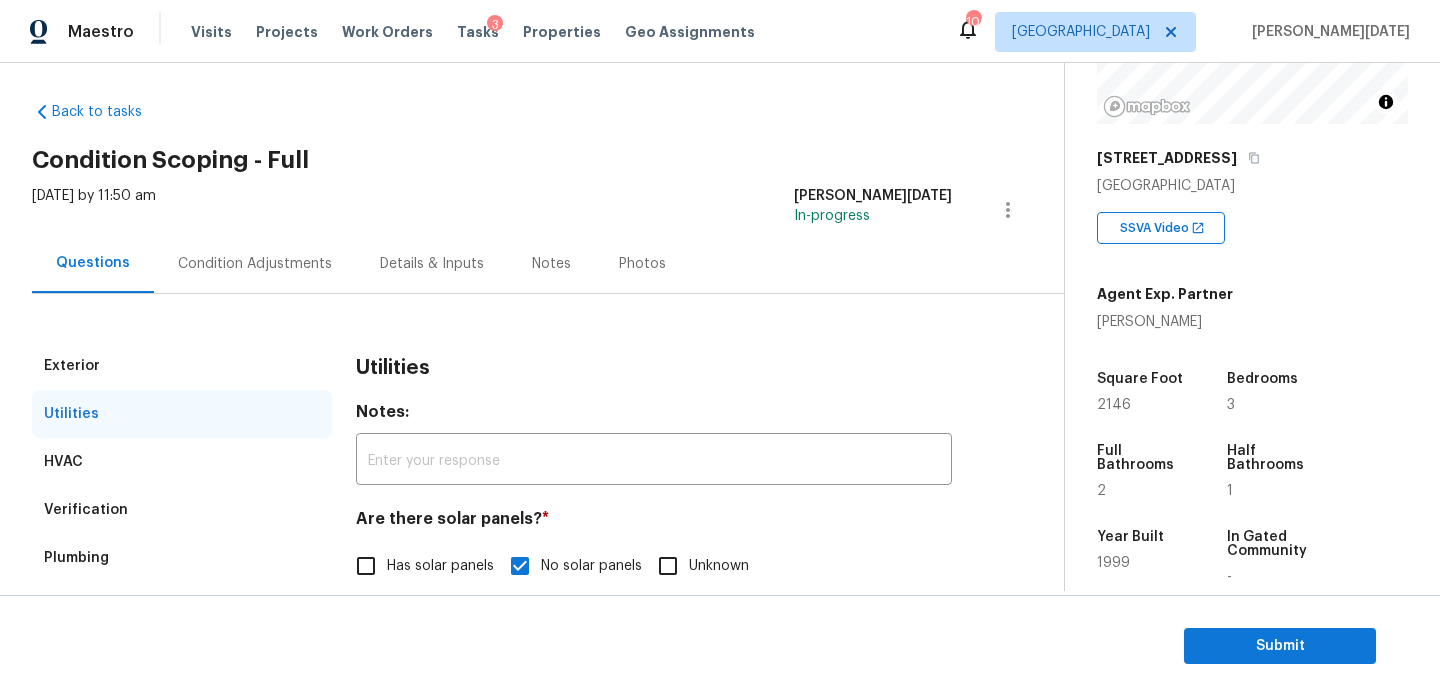 click on "Condition Adjustments" at bounding box center [255, 264] 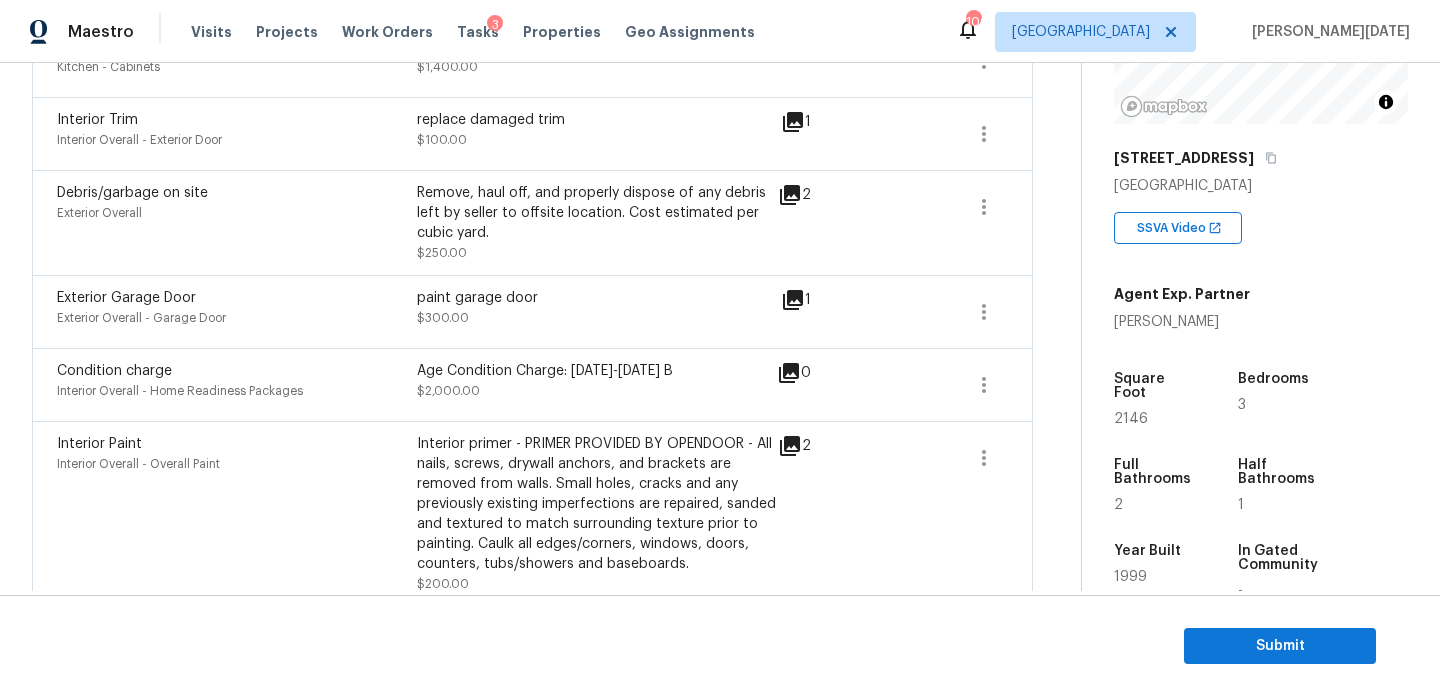 scroll, scrollTop: 756, scrollLeft: 0, axis: vertical 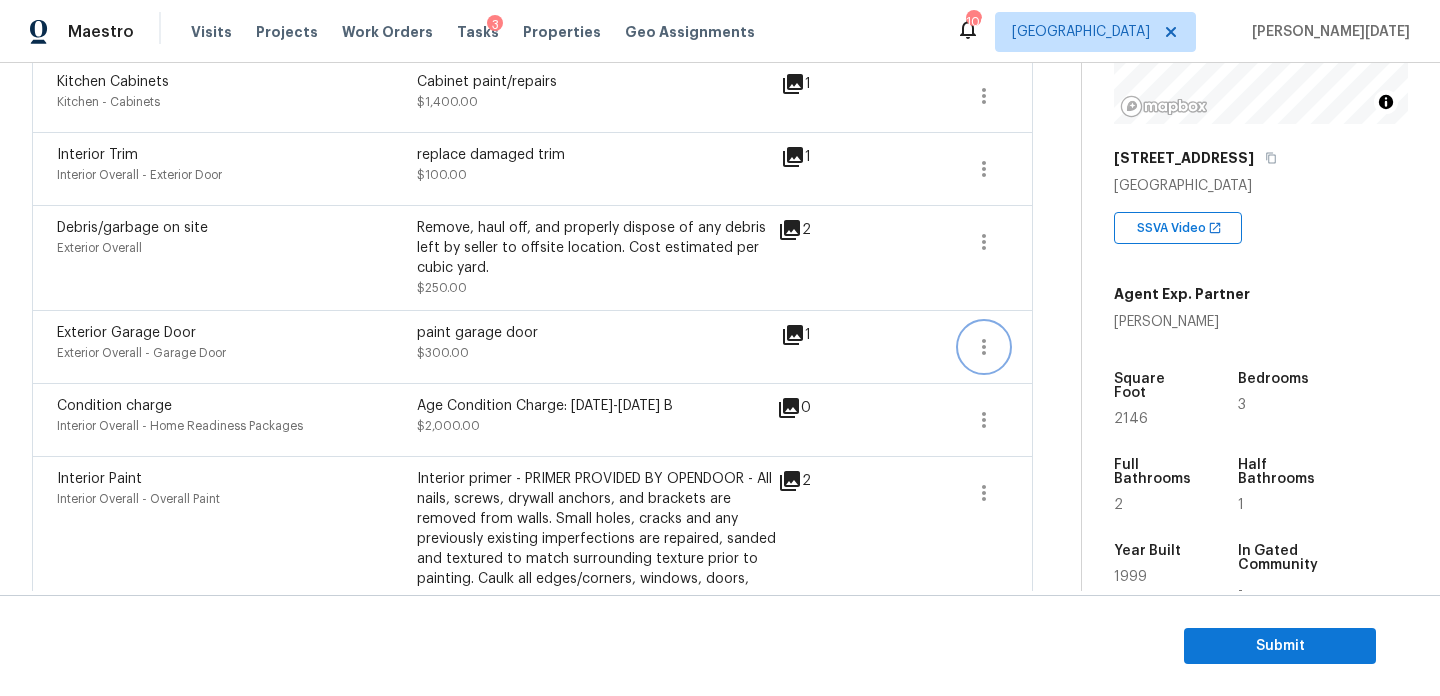 click 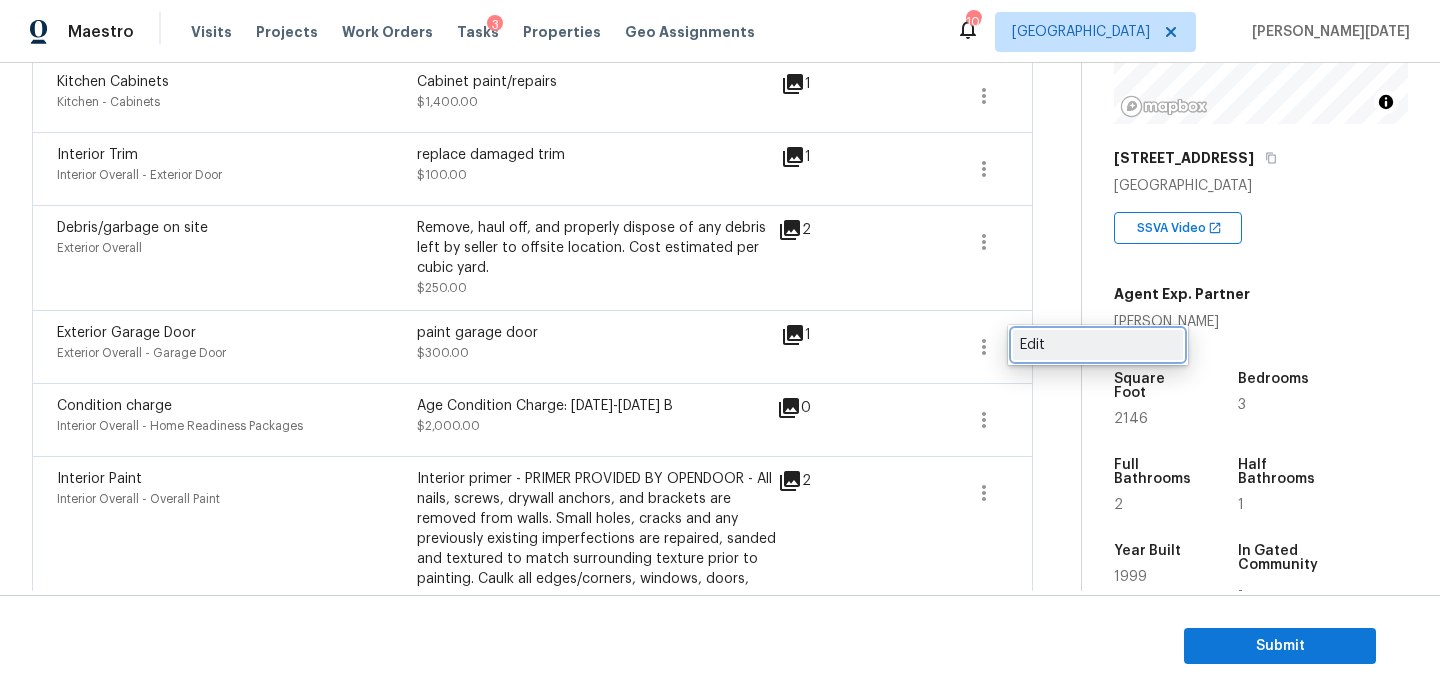 click on "Edit" at bounding box center (1098, 345) 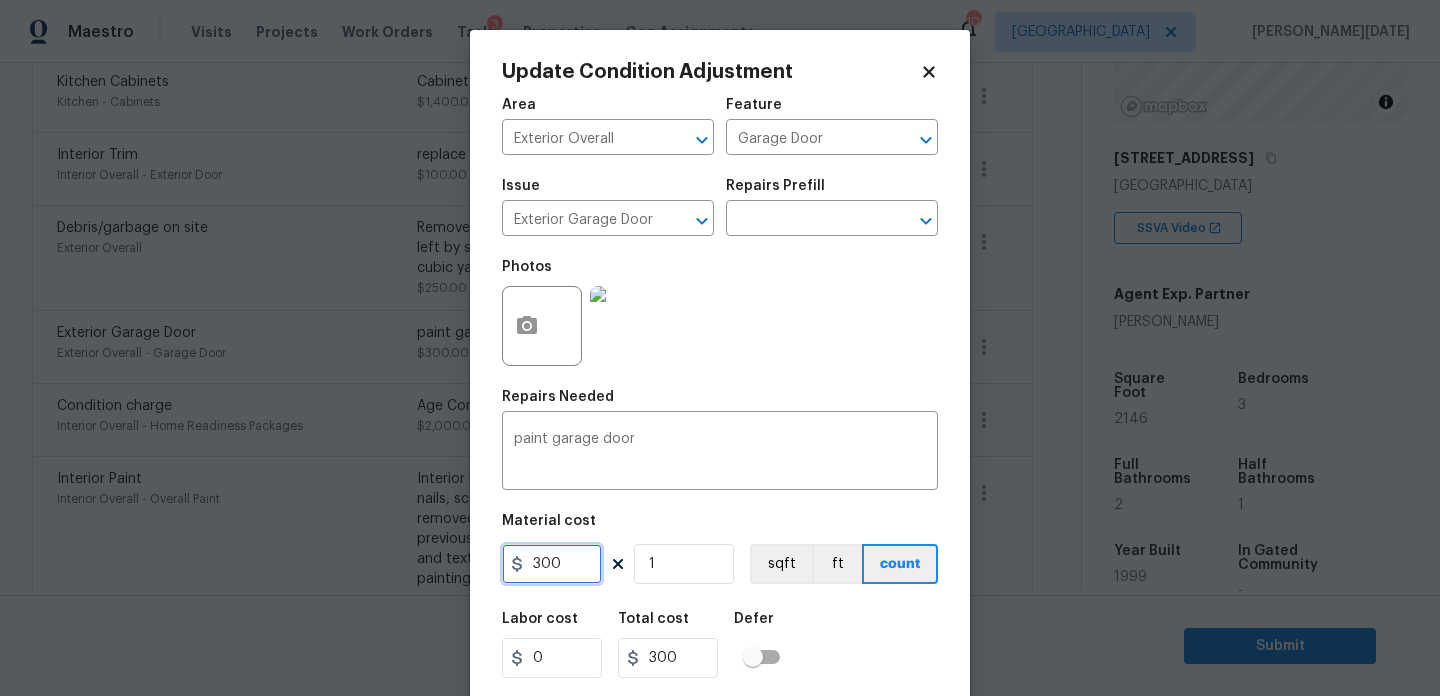 drag, startPoint x: 580, startPoint y: 566, endPoint x: 453, endPoint y: 566, distance: 127 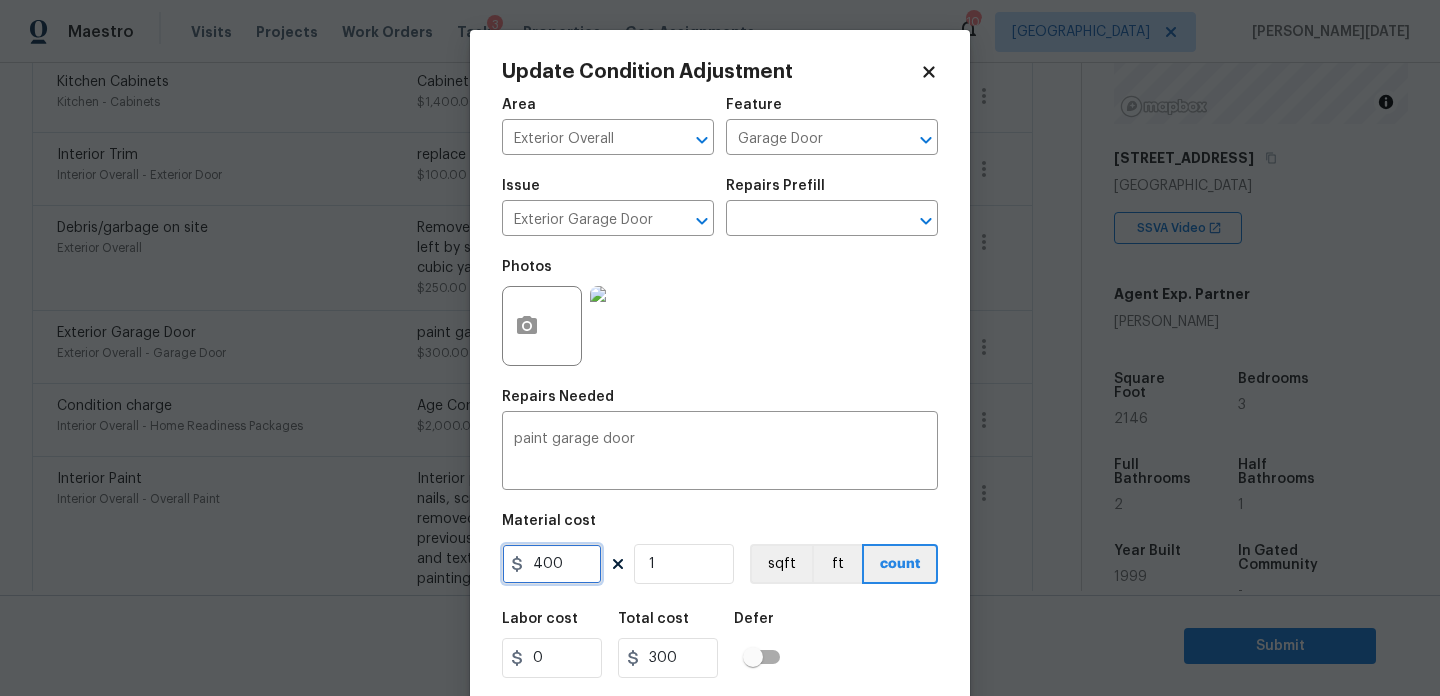 type on "400" 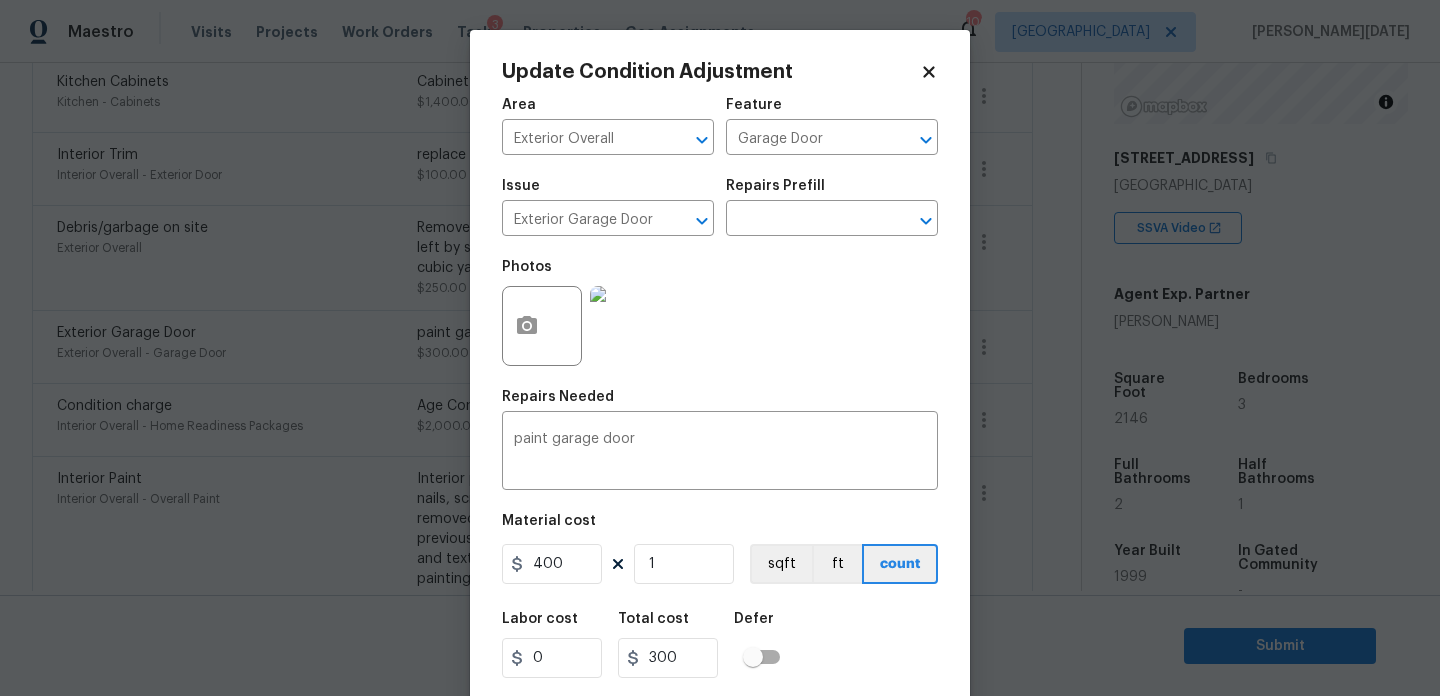 type on "400" 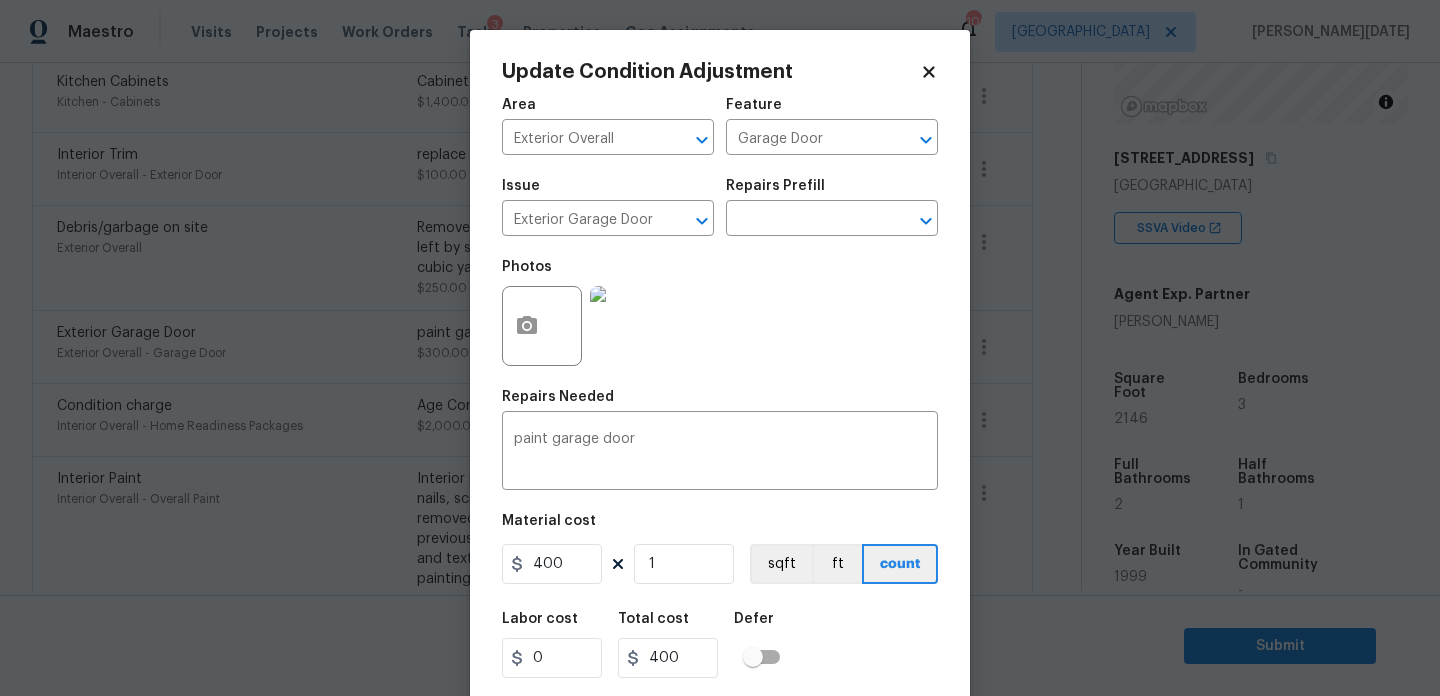 click on "Repairs Needed" at bounding box center [720, 403] 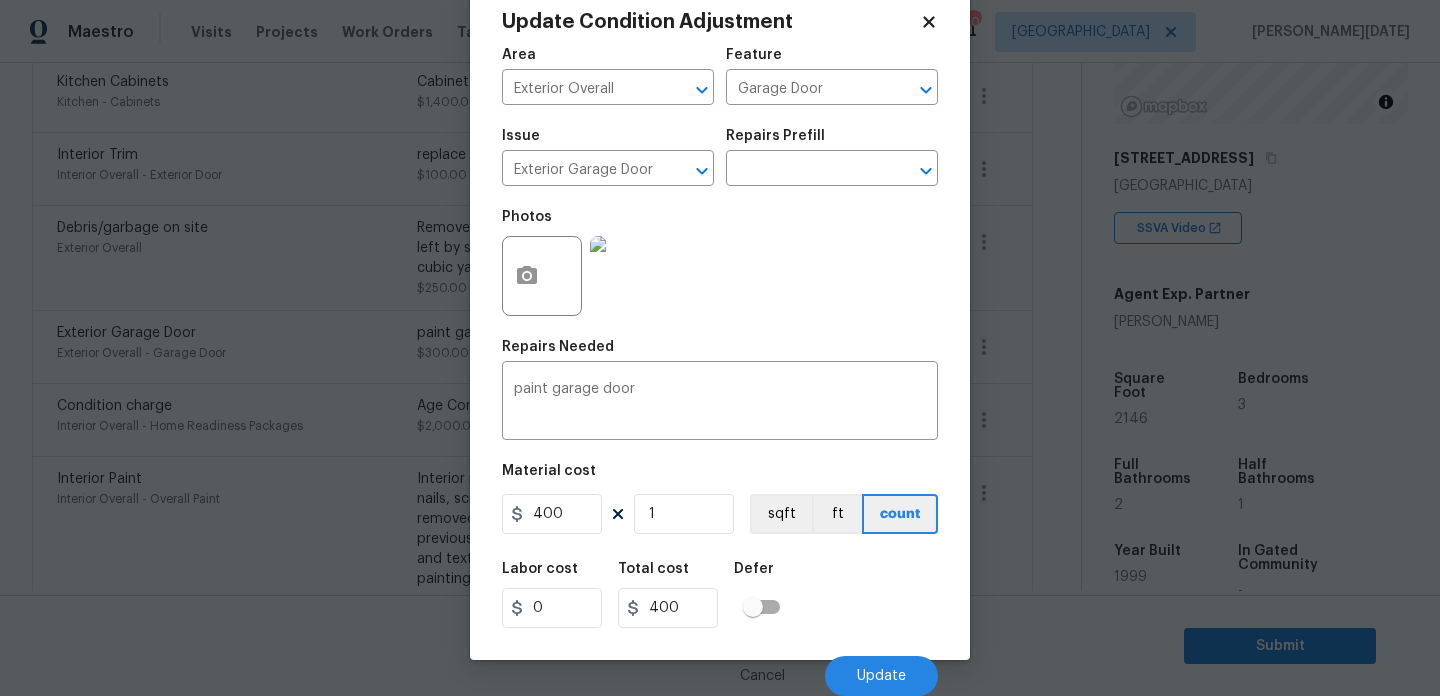 drag, startPoint x: 490, startPoint y: 391, endPoint x: 279, endPoint y: 389, distance: 211.00948 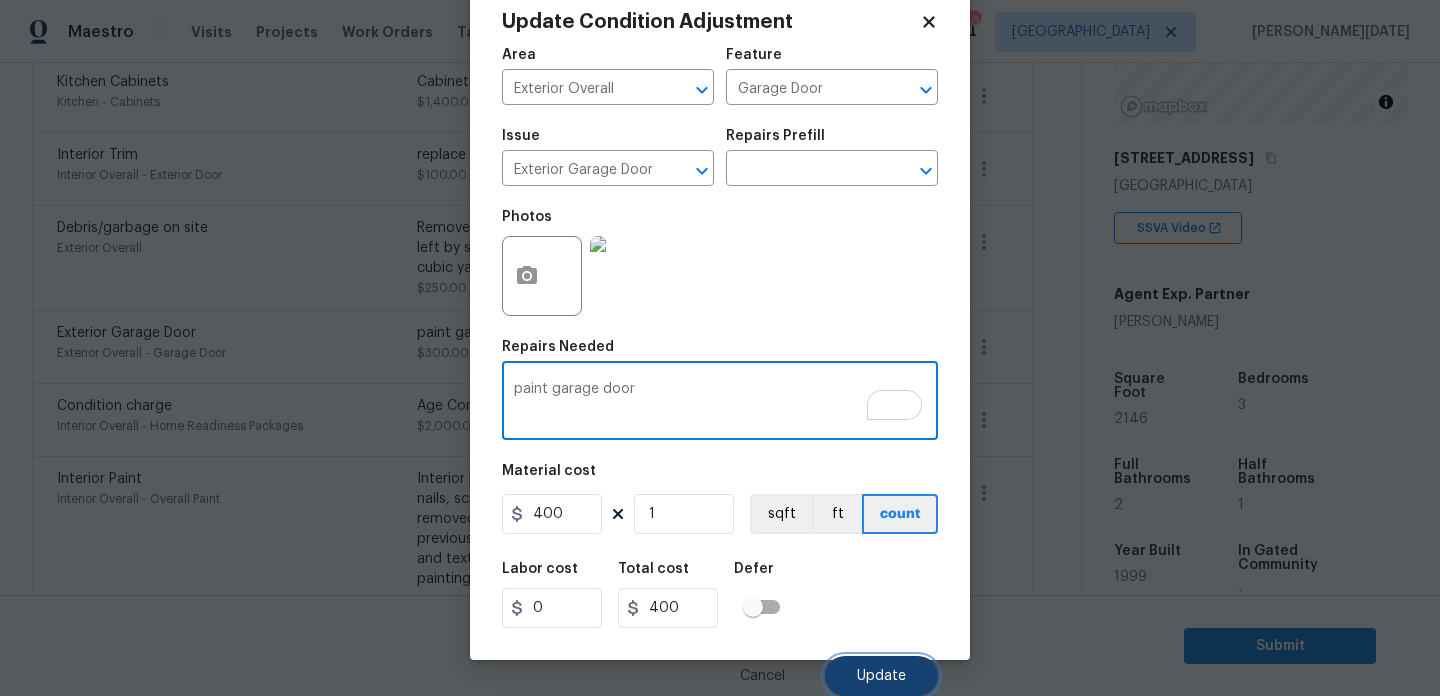click on "Update" at bounding box center (881, 676) 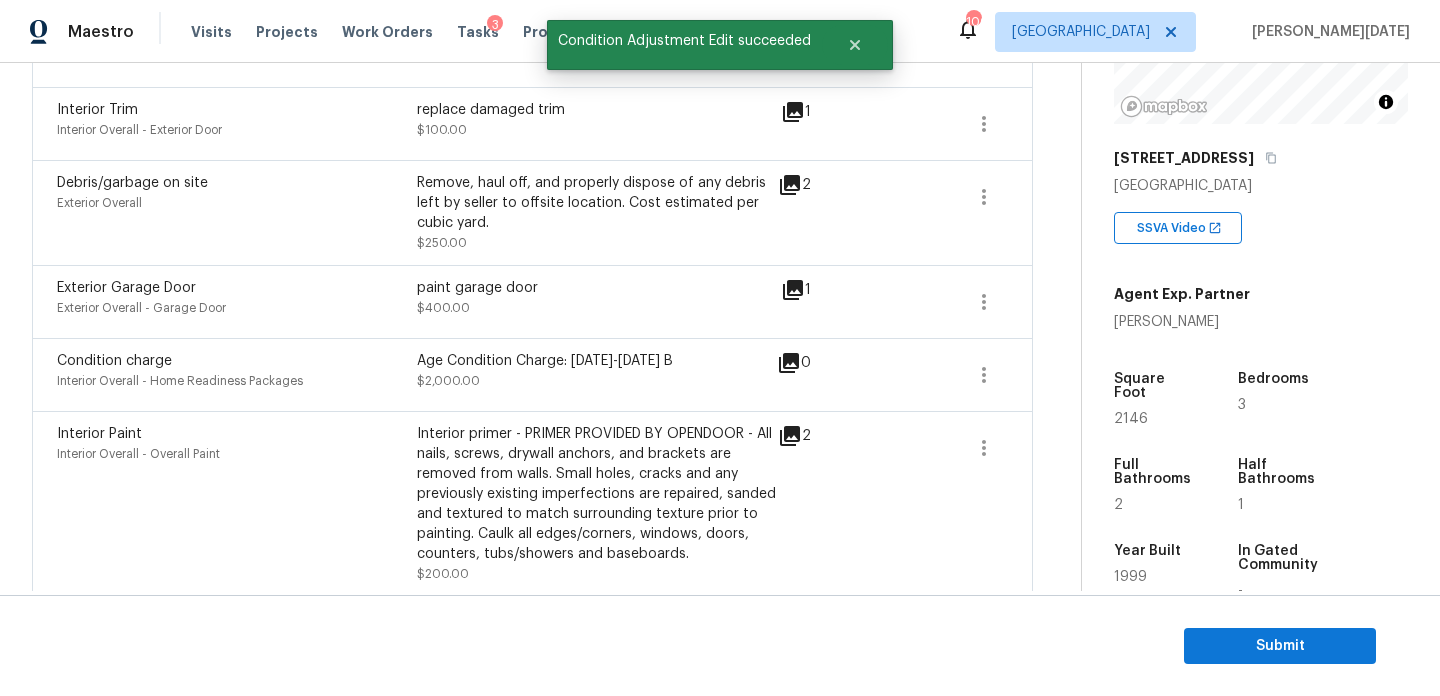 scroll, scrollTop: 756, scrollLeft: 0, axis: vertical 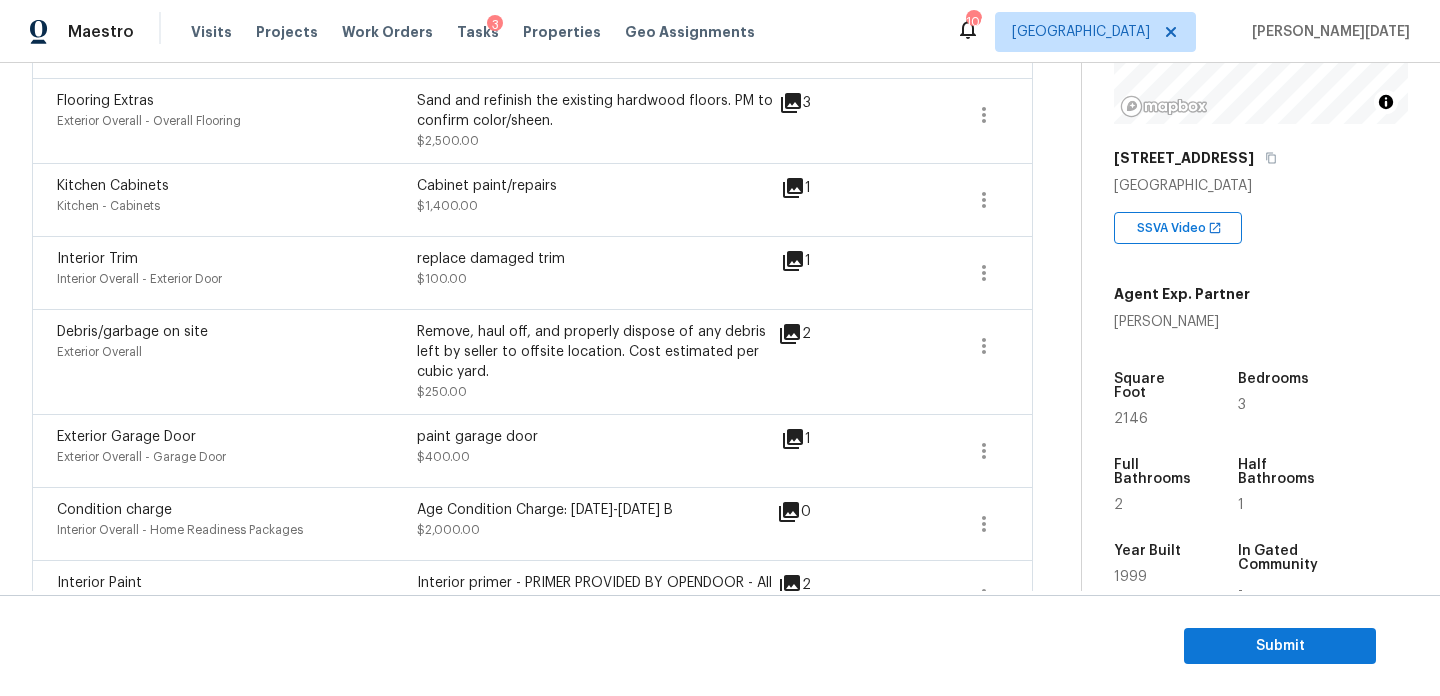 click on "replace damaged trim" at bounding box center [597, 259] 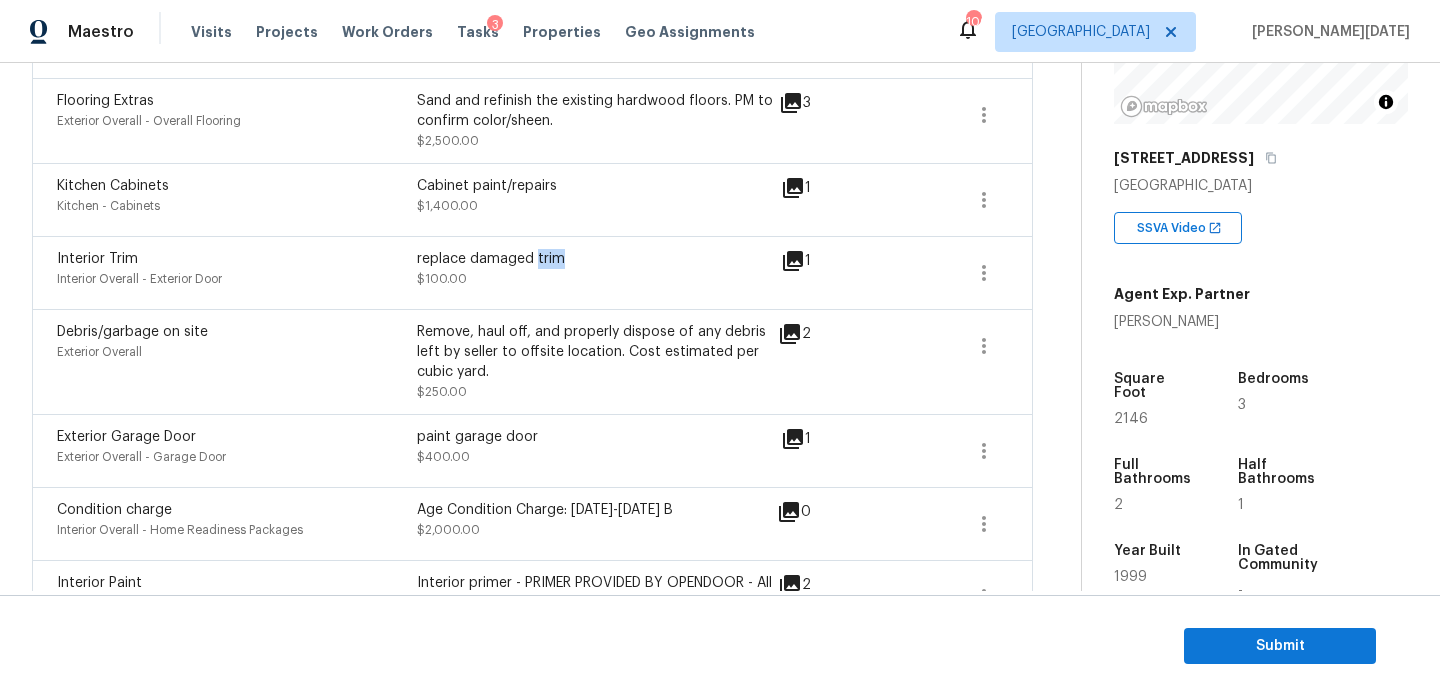click on "replace damaged trim" at bounding box center [597, 259] 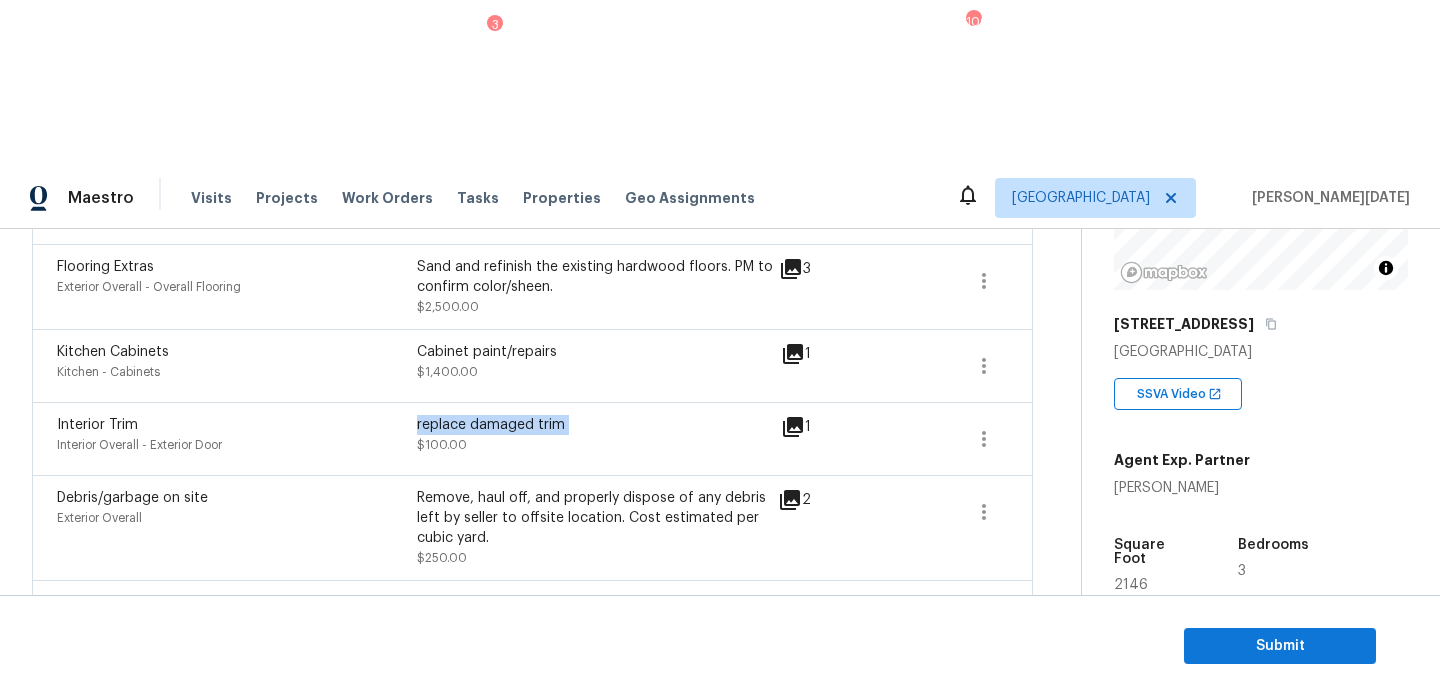 copy on "replace damaged trim" 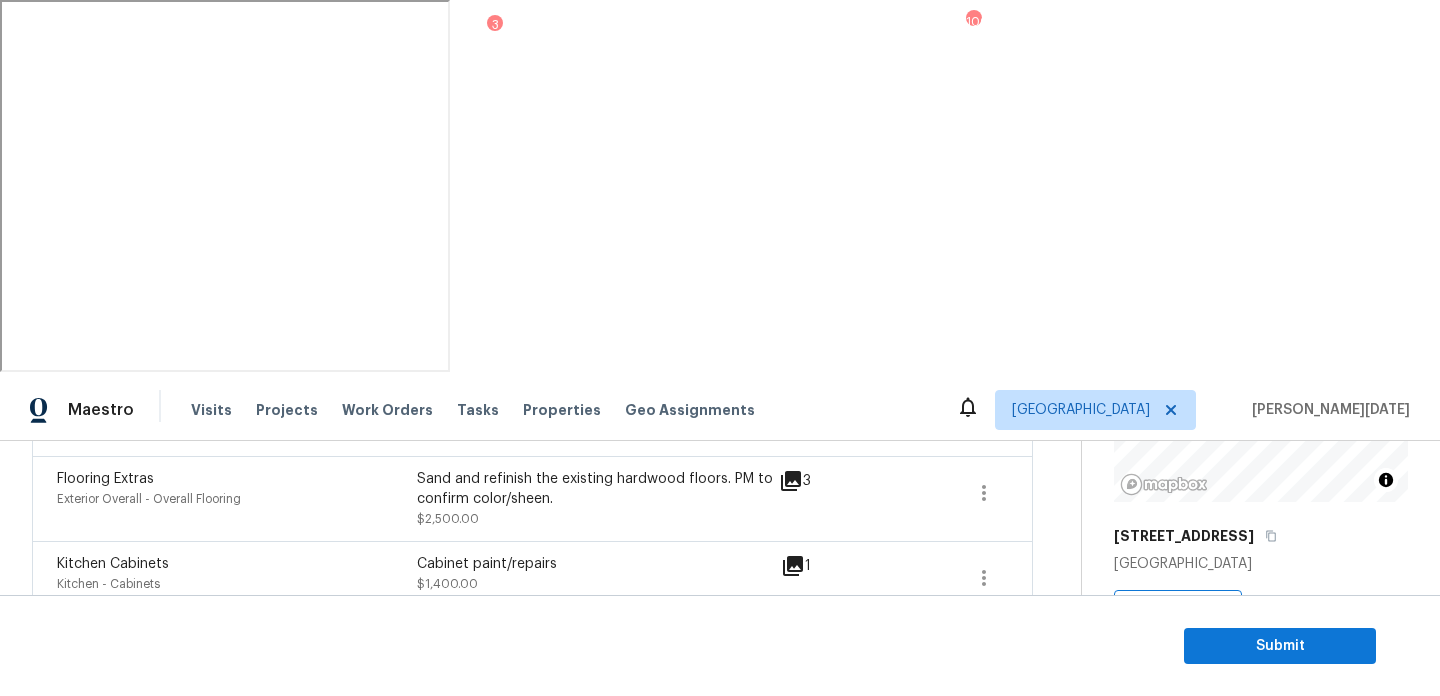 click on "Flooring Extras Exterior Overall - Overall Flooring Sand and refinish the existing hardwood floors. PM to confirm color/sheen. $2,500.00   3" at bounding box center [532, 498] 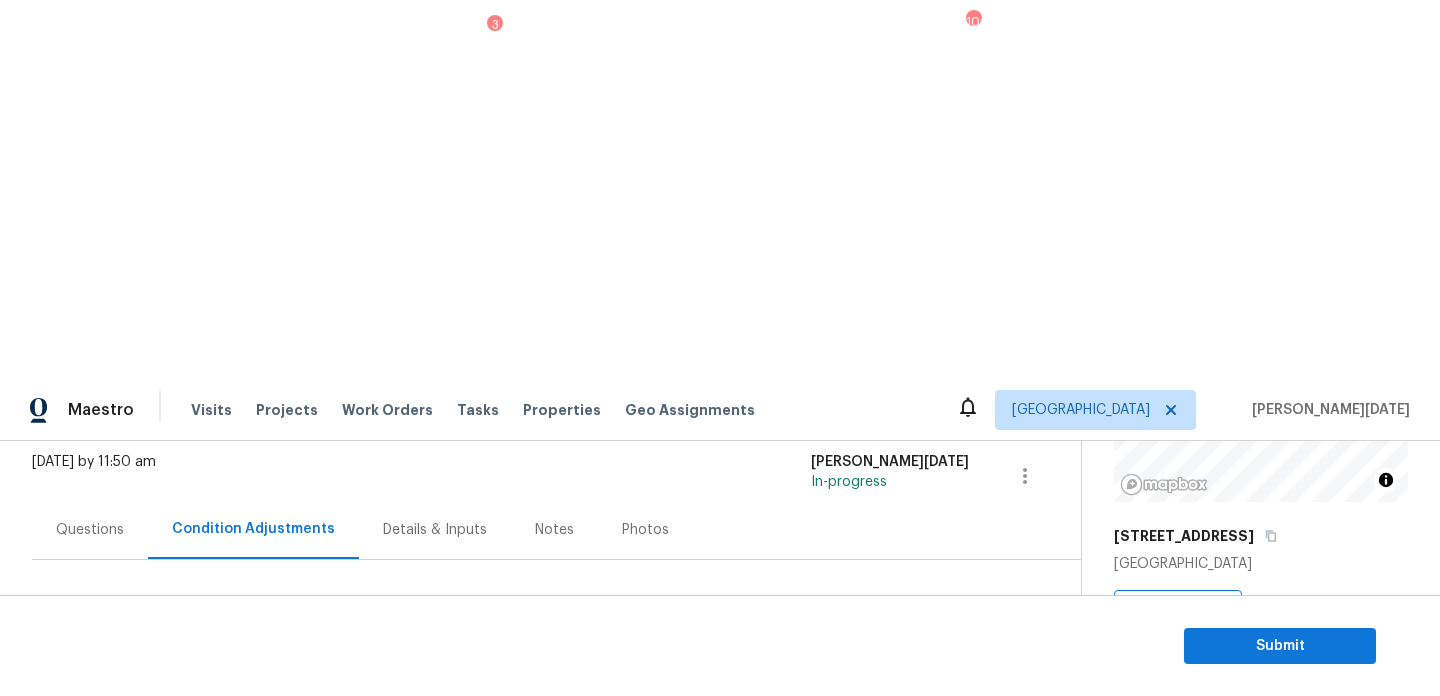 scroll, scrollTop: 0, scrollLeft: 0, axis: both 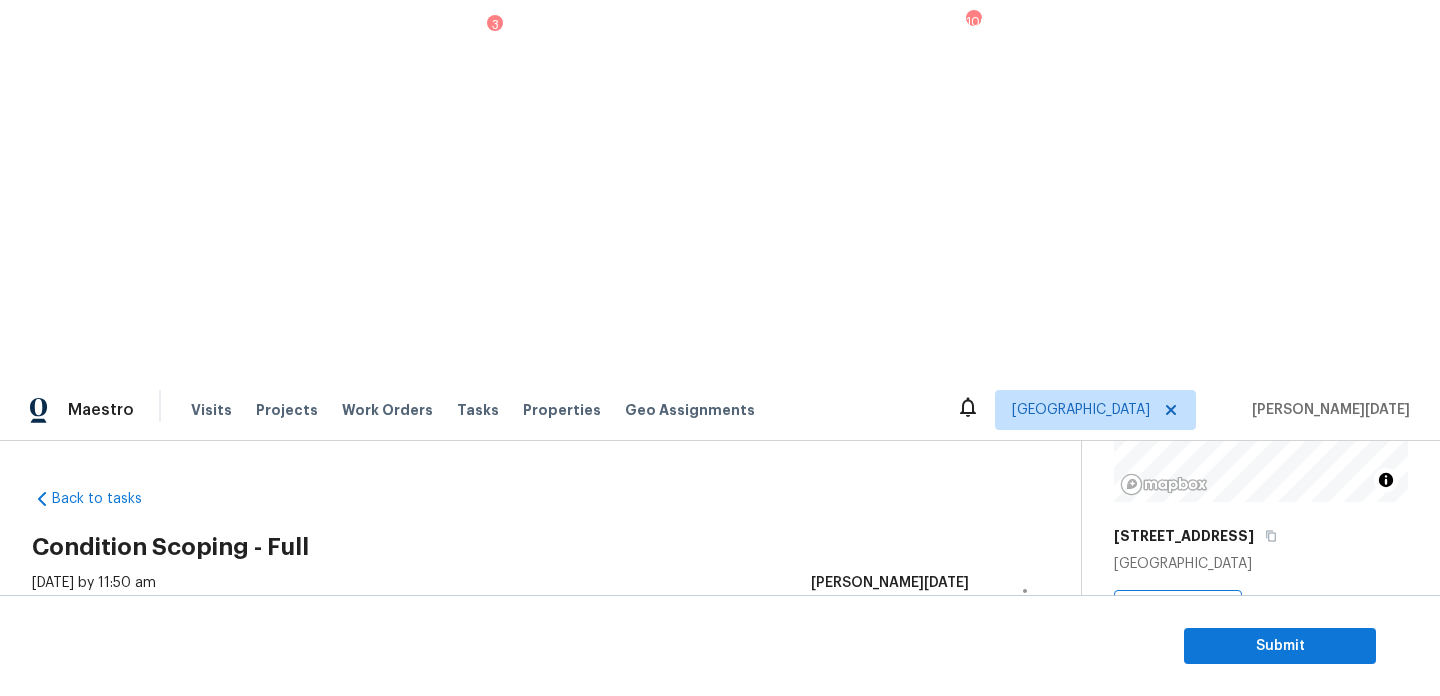 click on "Questions" at bounding box center (90, 650) 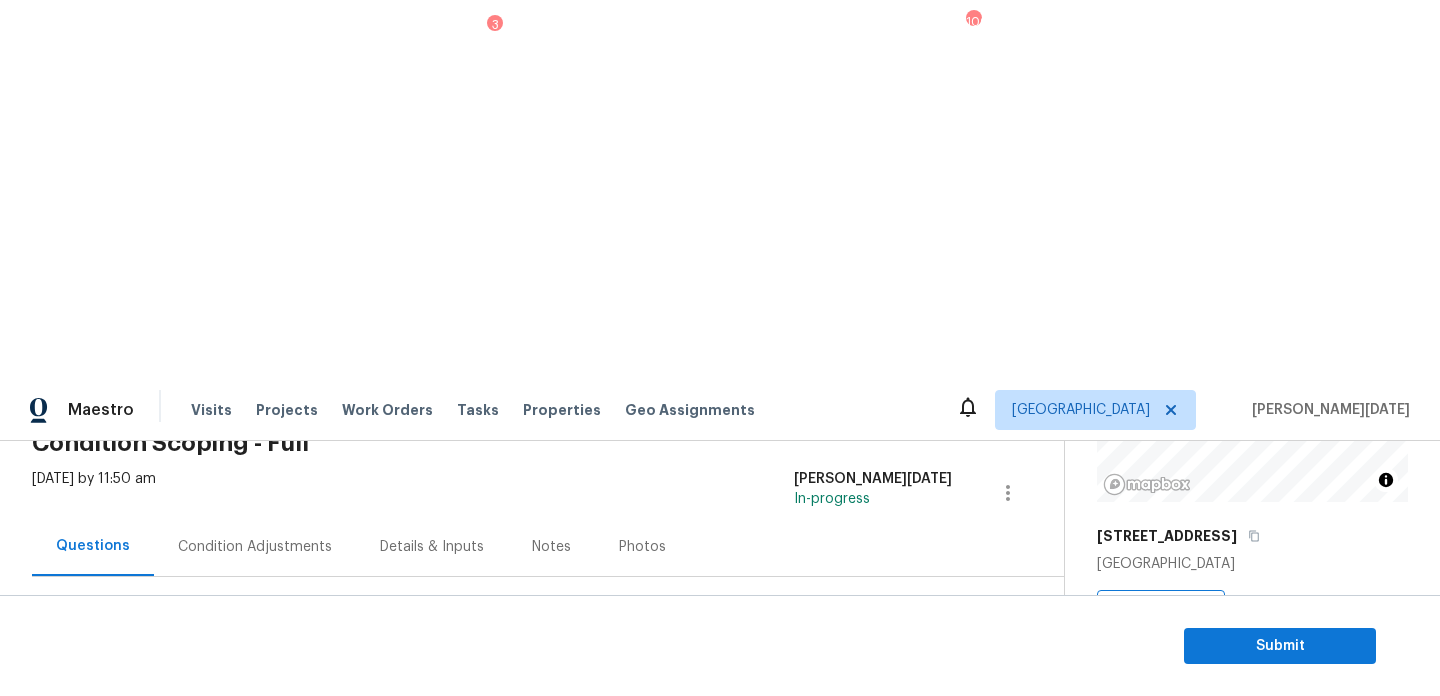 scroll, scrollTop: 197, scrollLeft: 0, axis: vertical 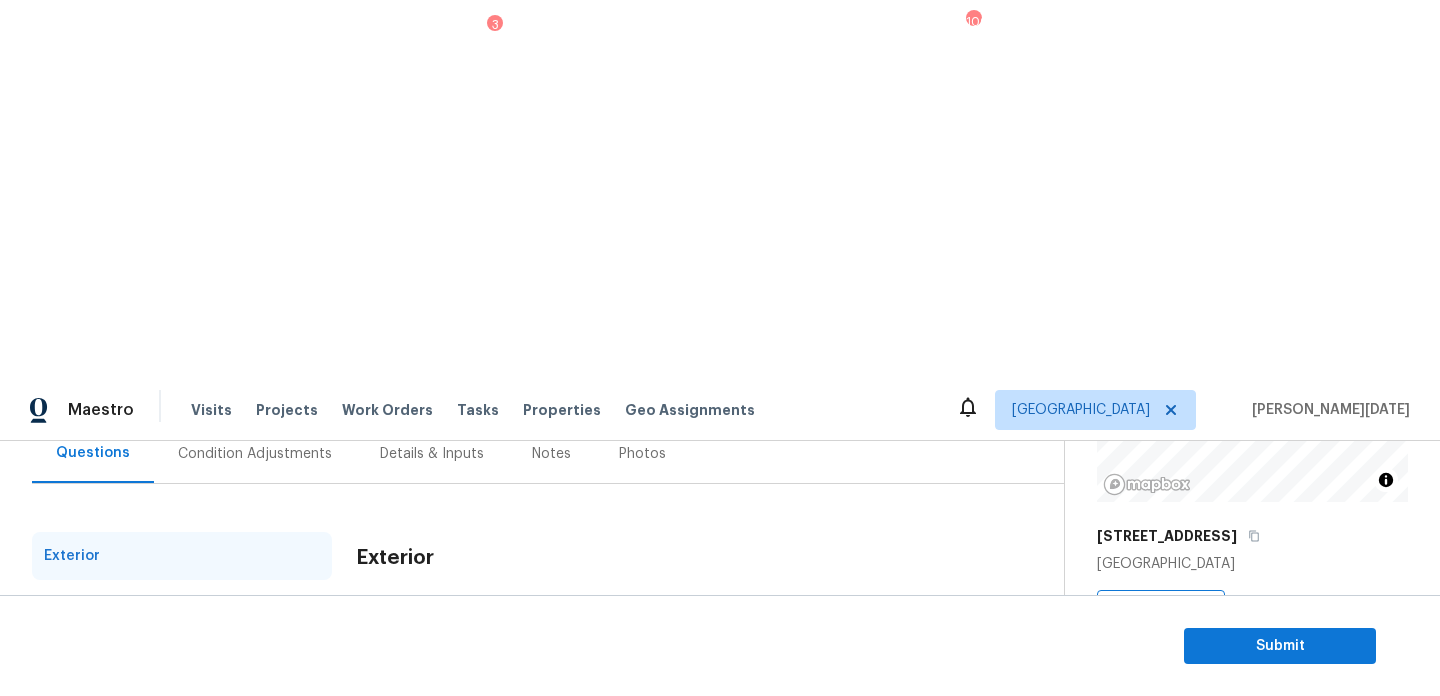 click on "Verification" at bounding box center [182, 700] 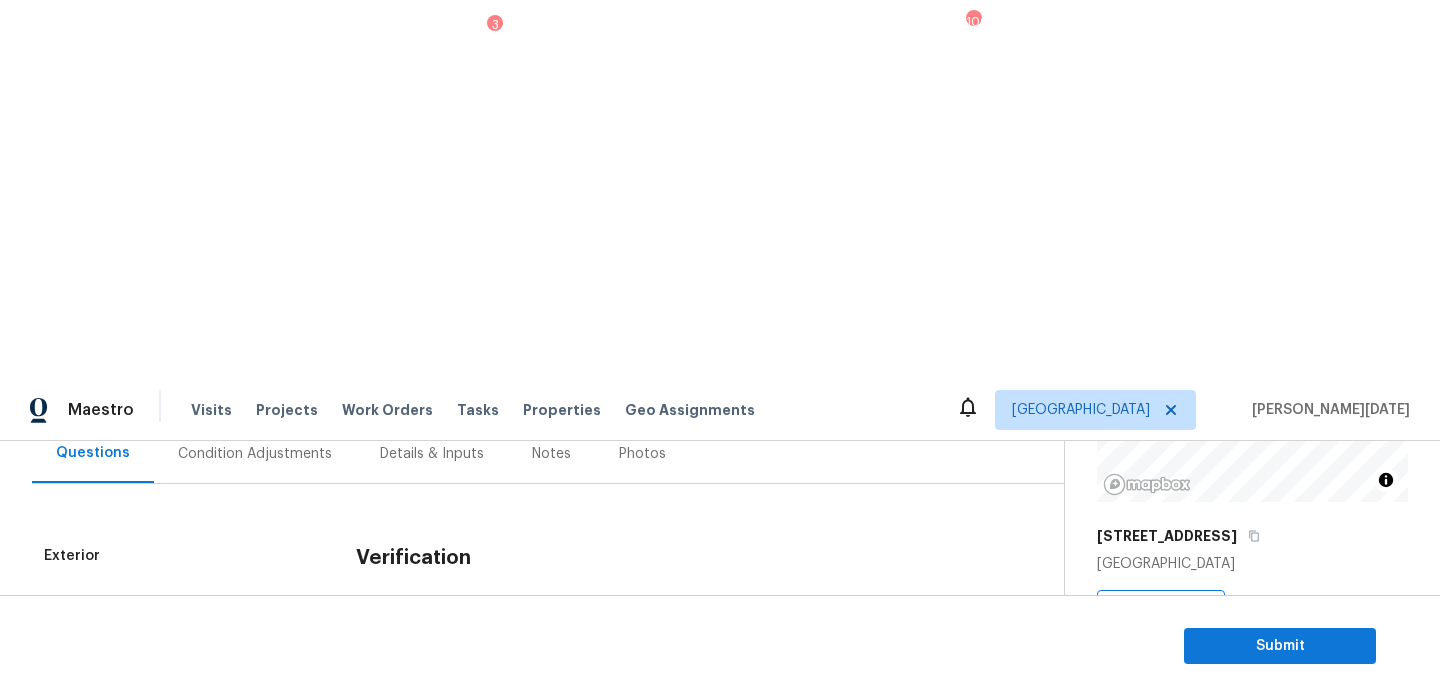 scroll, scrollTop: 697, scrollLeft: 0, axis: vertical 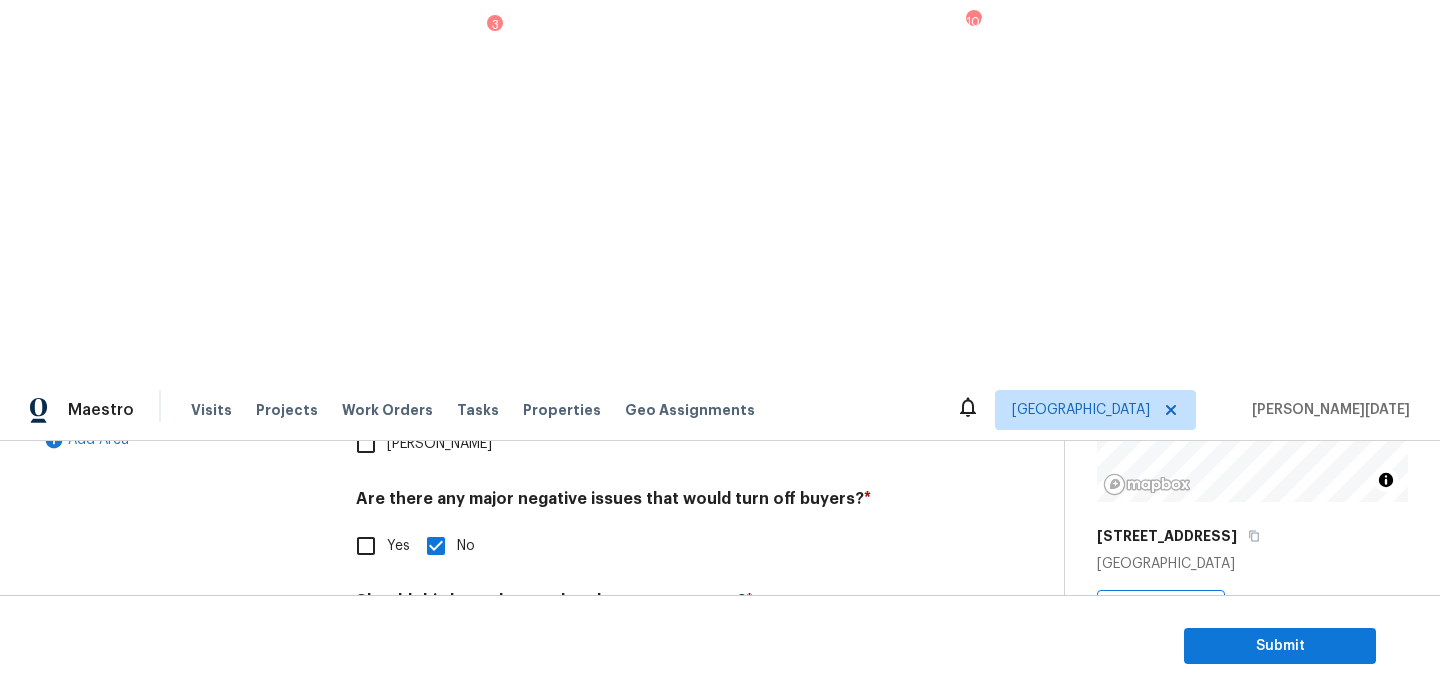 click on "ALA" at bounding box center [654, 698] 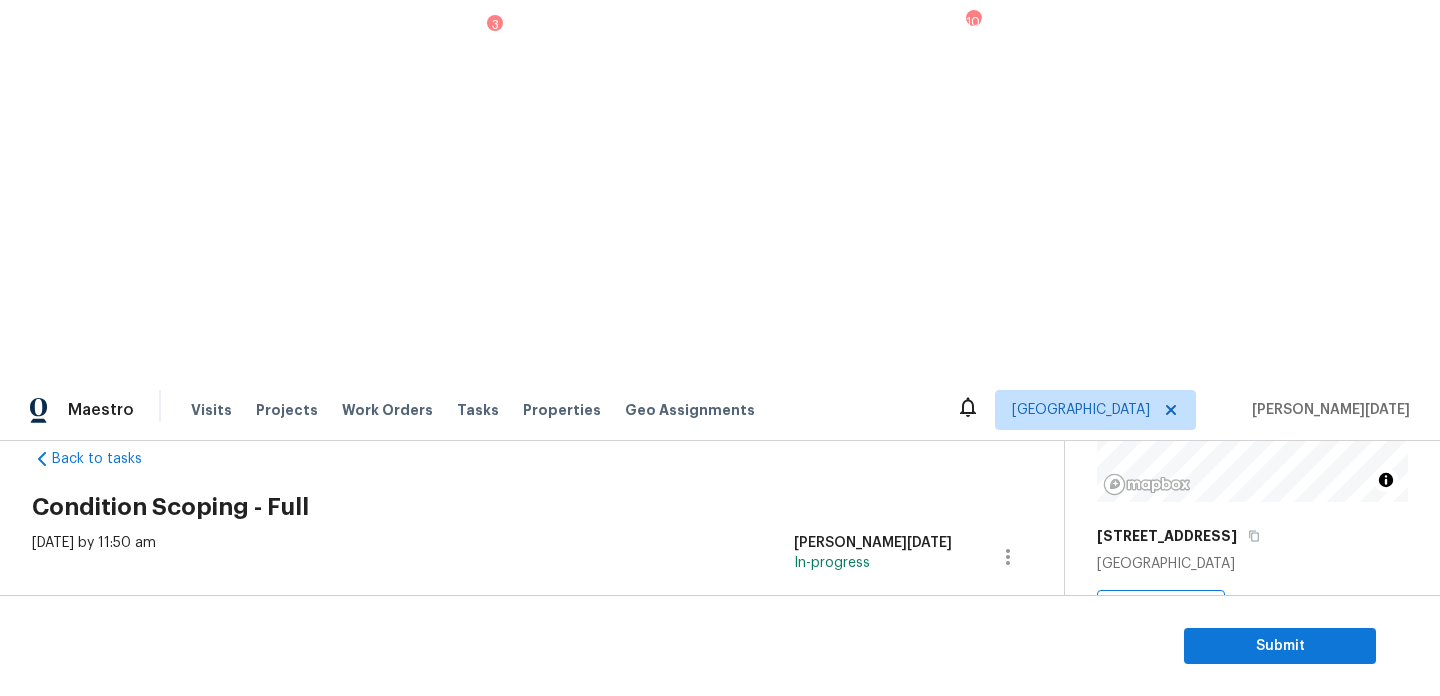 scroll, scrollTop: 37, scrollLeft: 0, axis: vertical 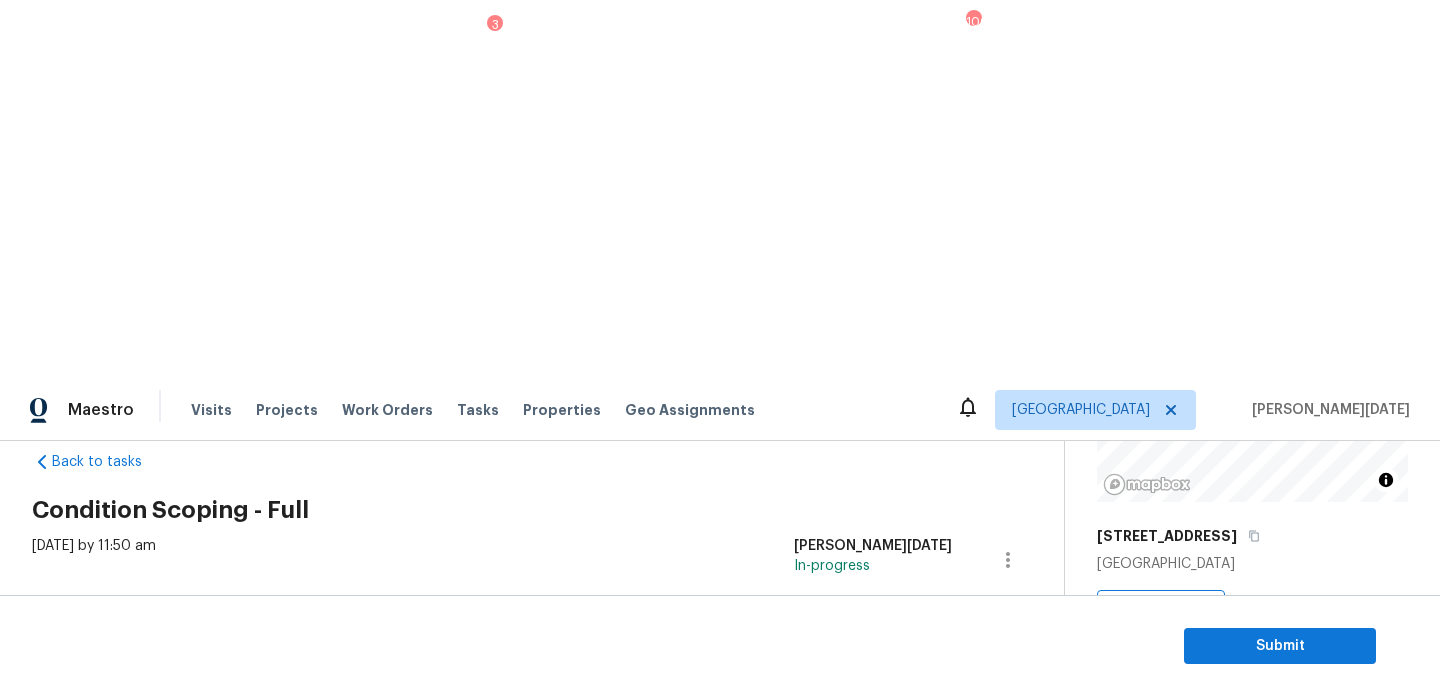 click on "Condition Adjustments" at bounding box center [255, 613] 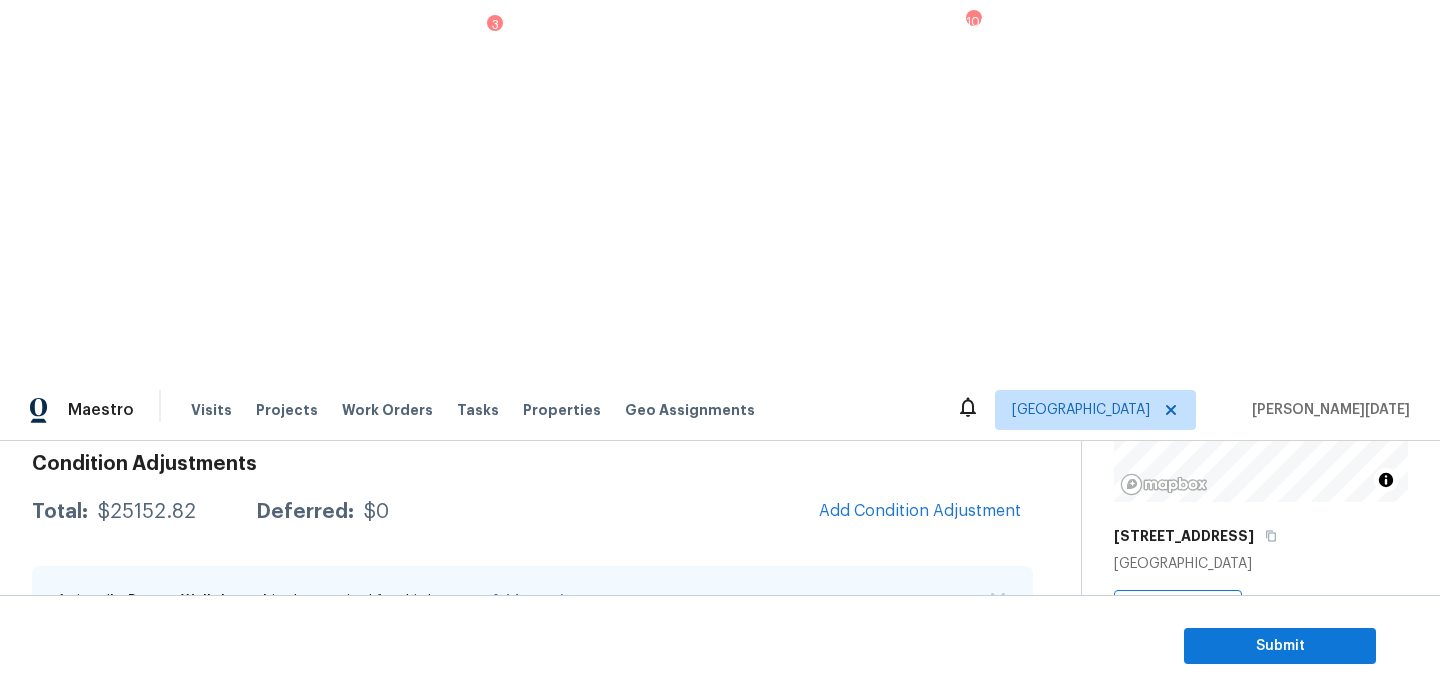 scroll, scrollTop: 297, scrollLeft: 0, axis: vertical 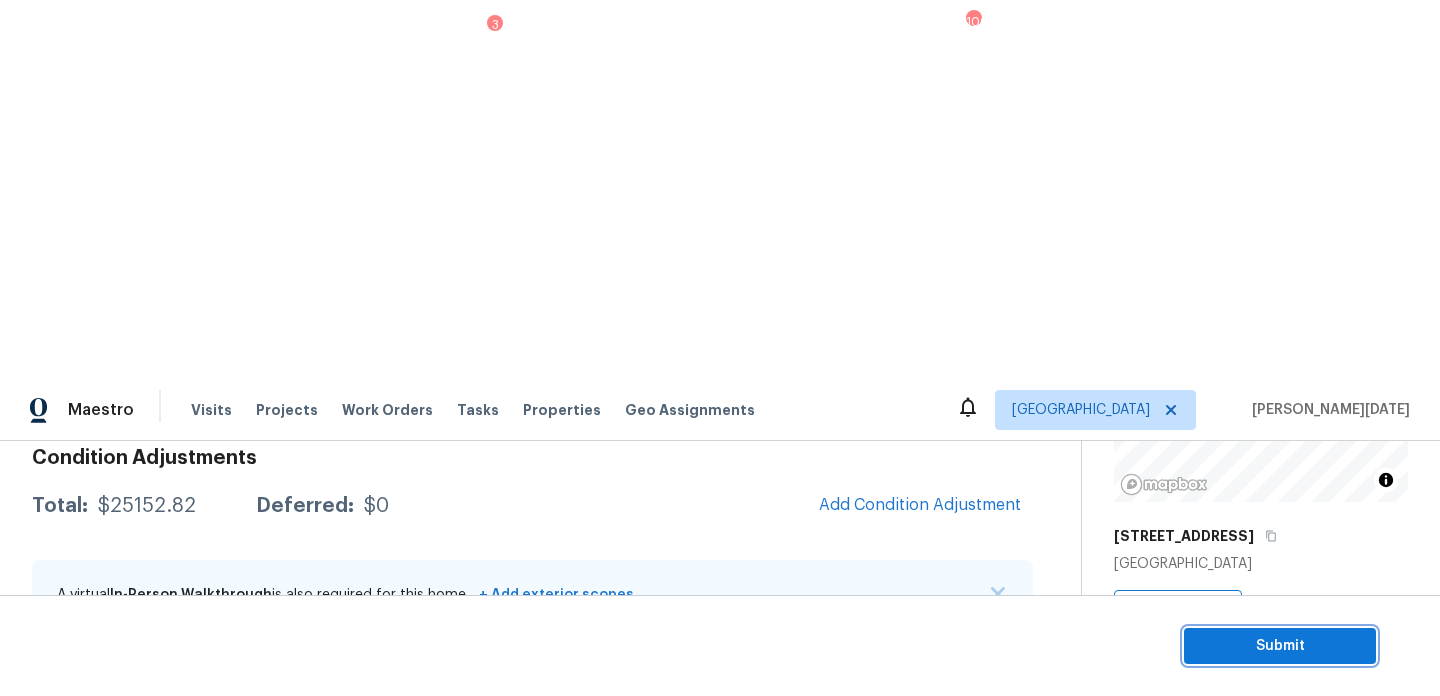 click on "Submit" at bounding box center (1280, 646) 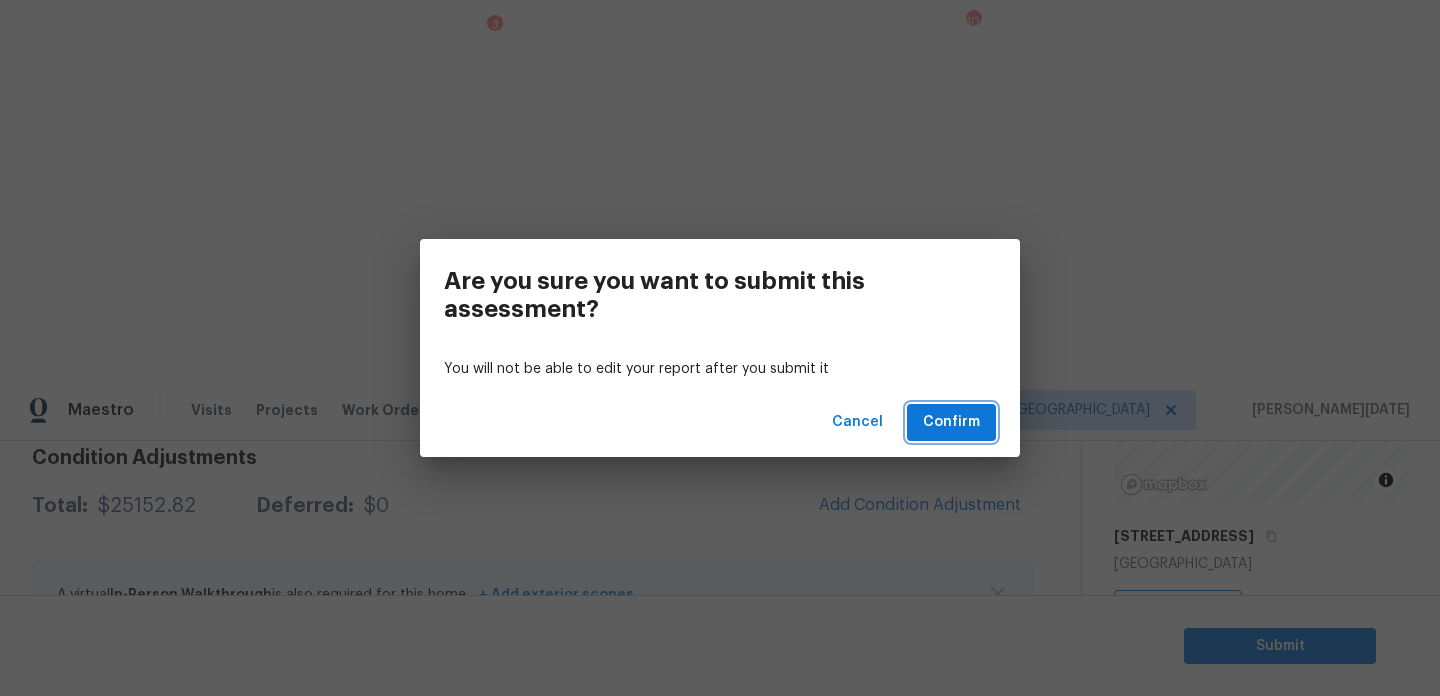 click on "Confirm" at bounding box center [951, 422] 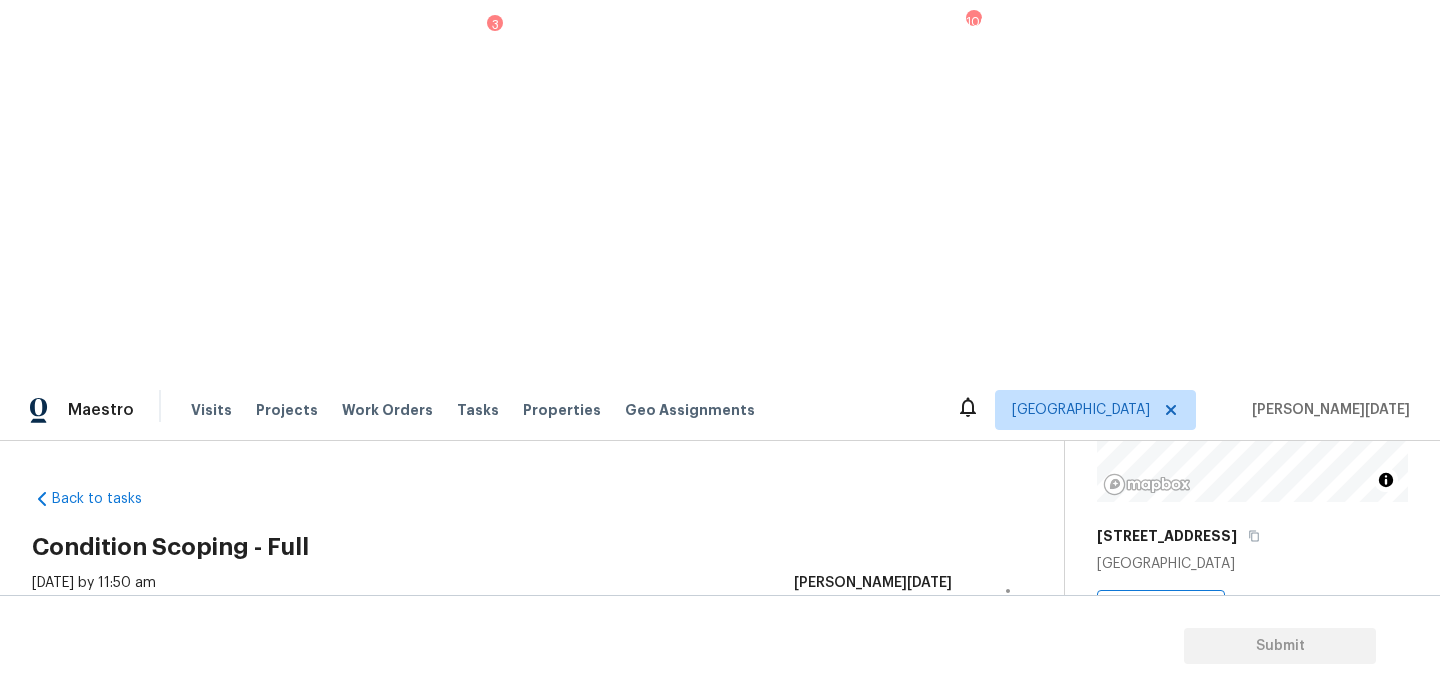 scroll, scrollTop: 0, scrollLeft: 0, axis: both 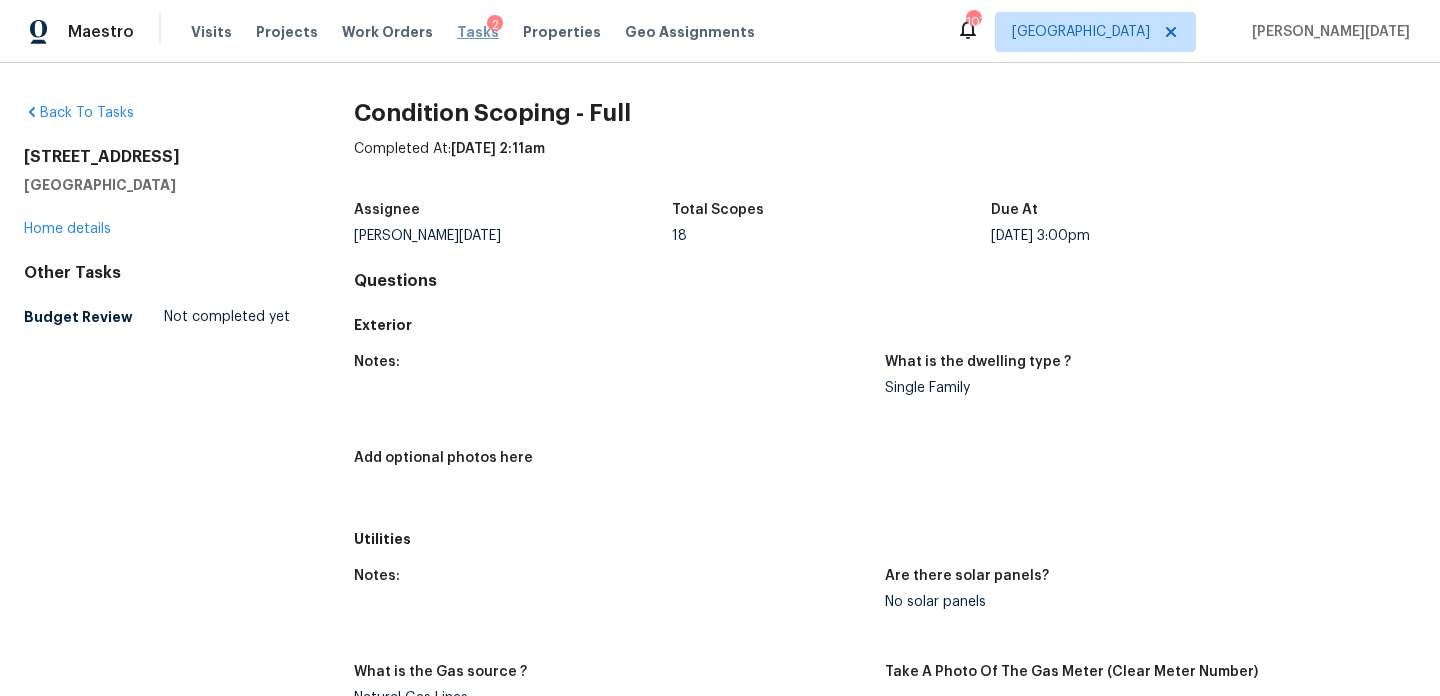 click on "Tasks" at bounding box center [478, 32] 